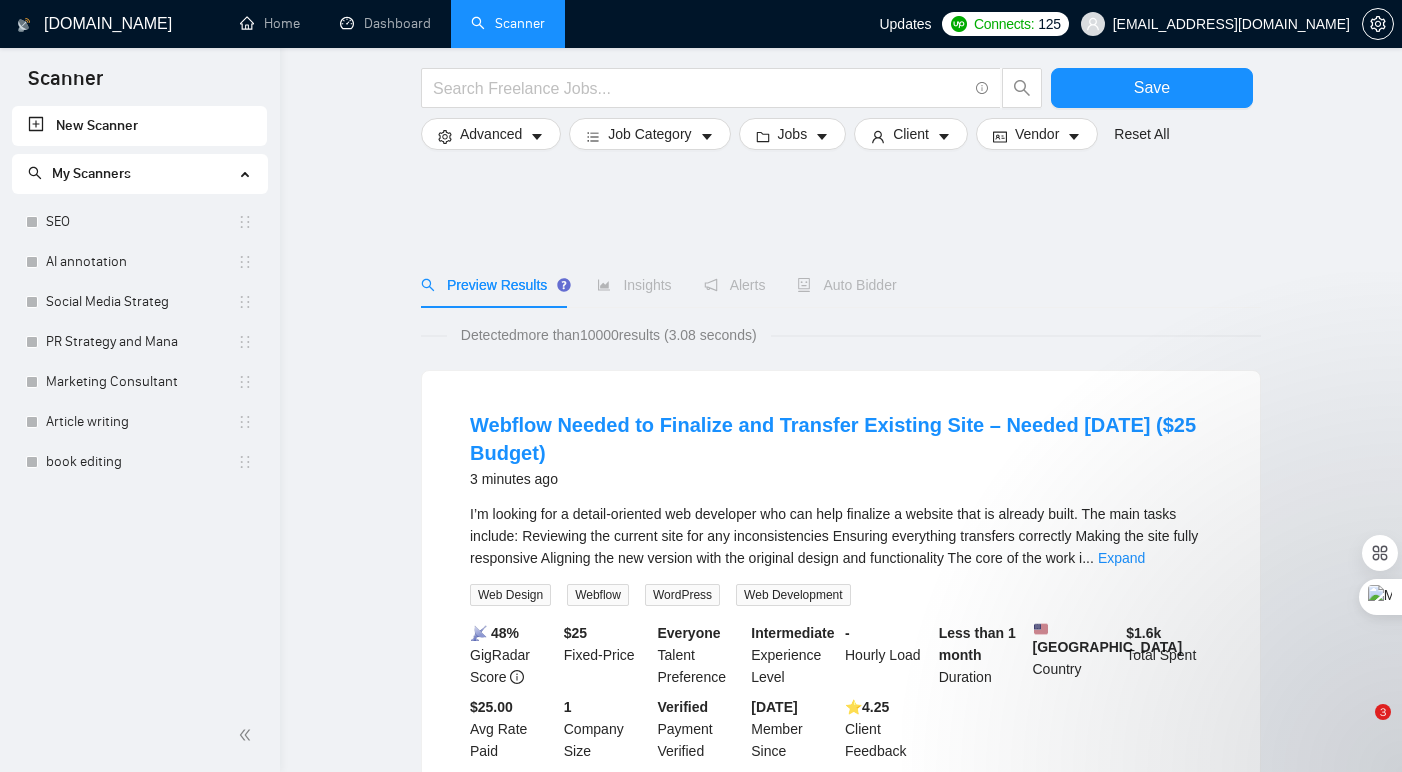 scroll, scrollTop: 1147, scrollLeft: 0, axis: vertical 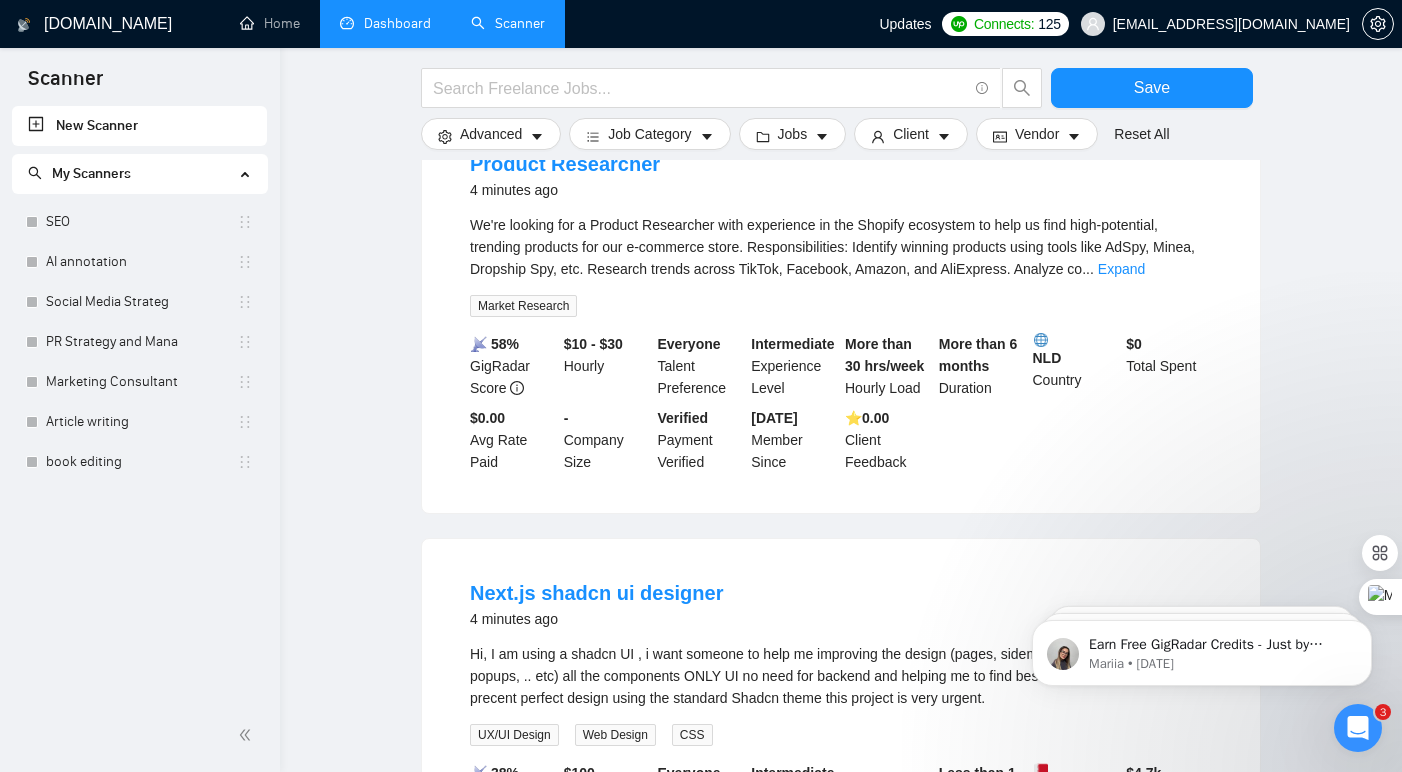 click on "Dashboard" at bounding box center (385, 23) 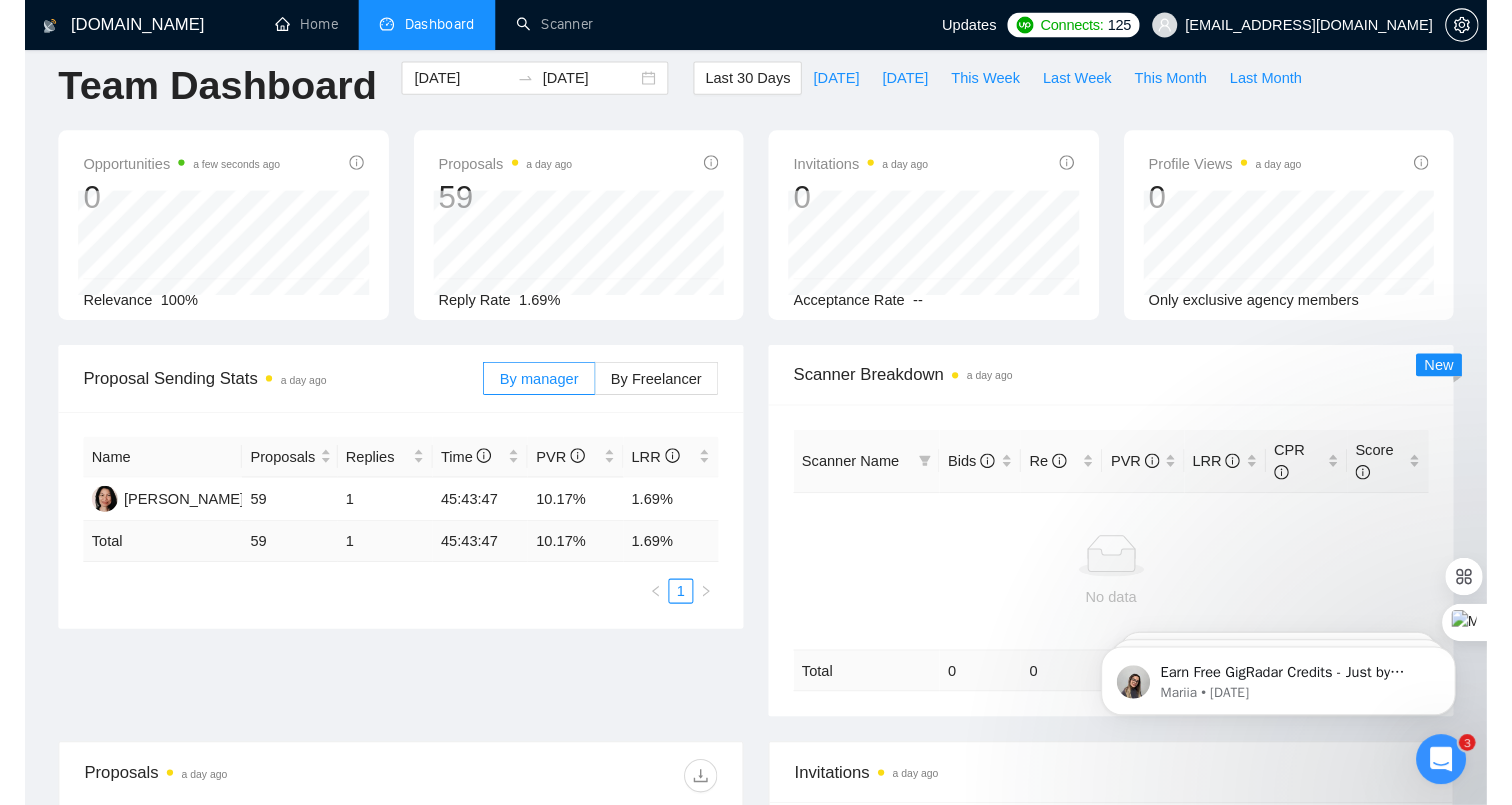 scroll, scrollTop: 0, scrollLeft: 0, axis: both 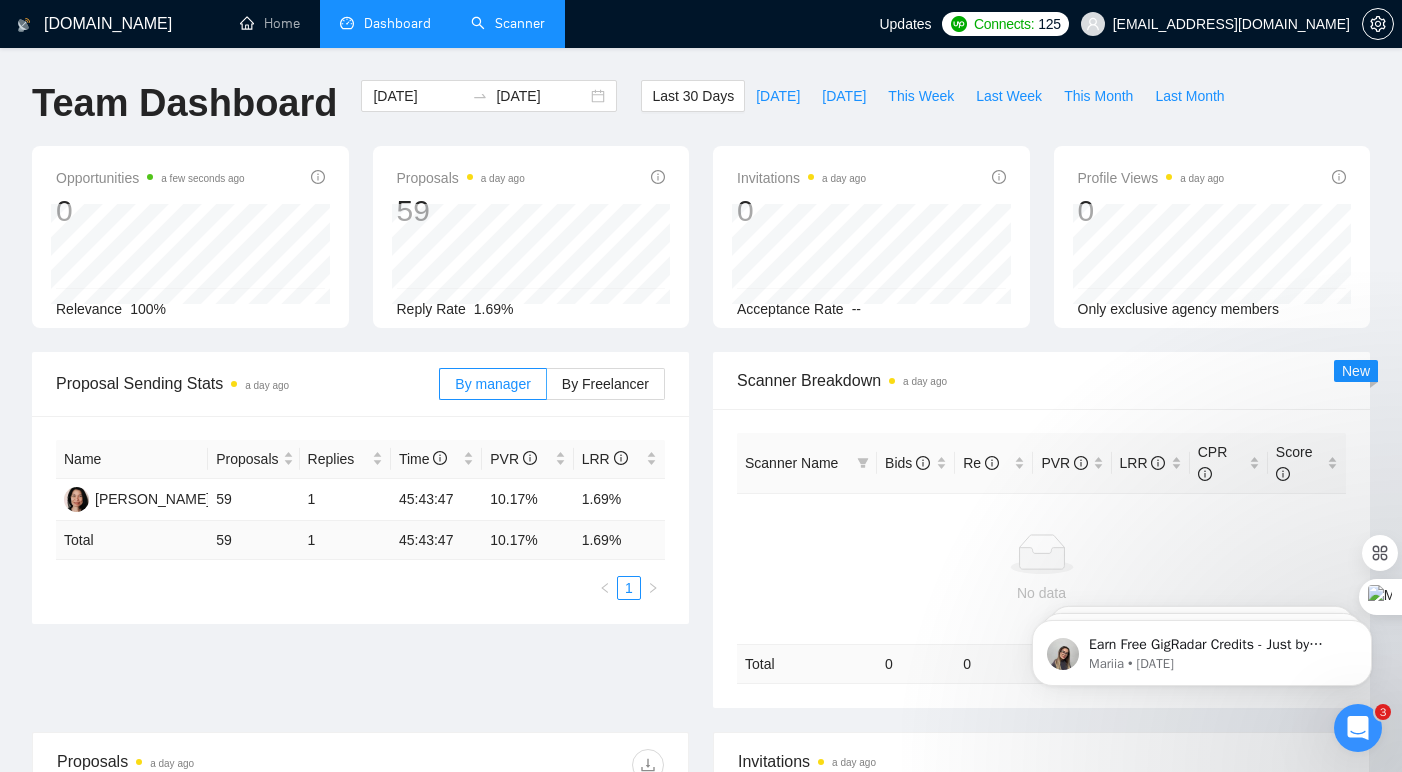 click on "Scanner" at bounding box center (508, 23) 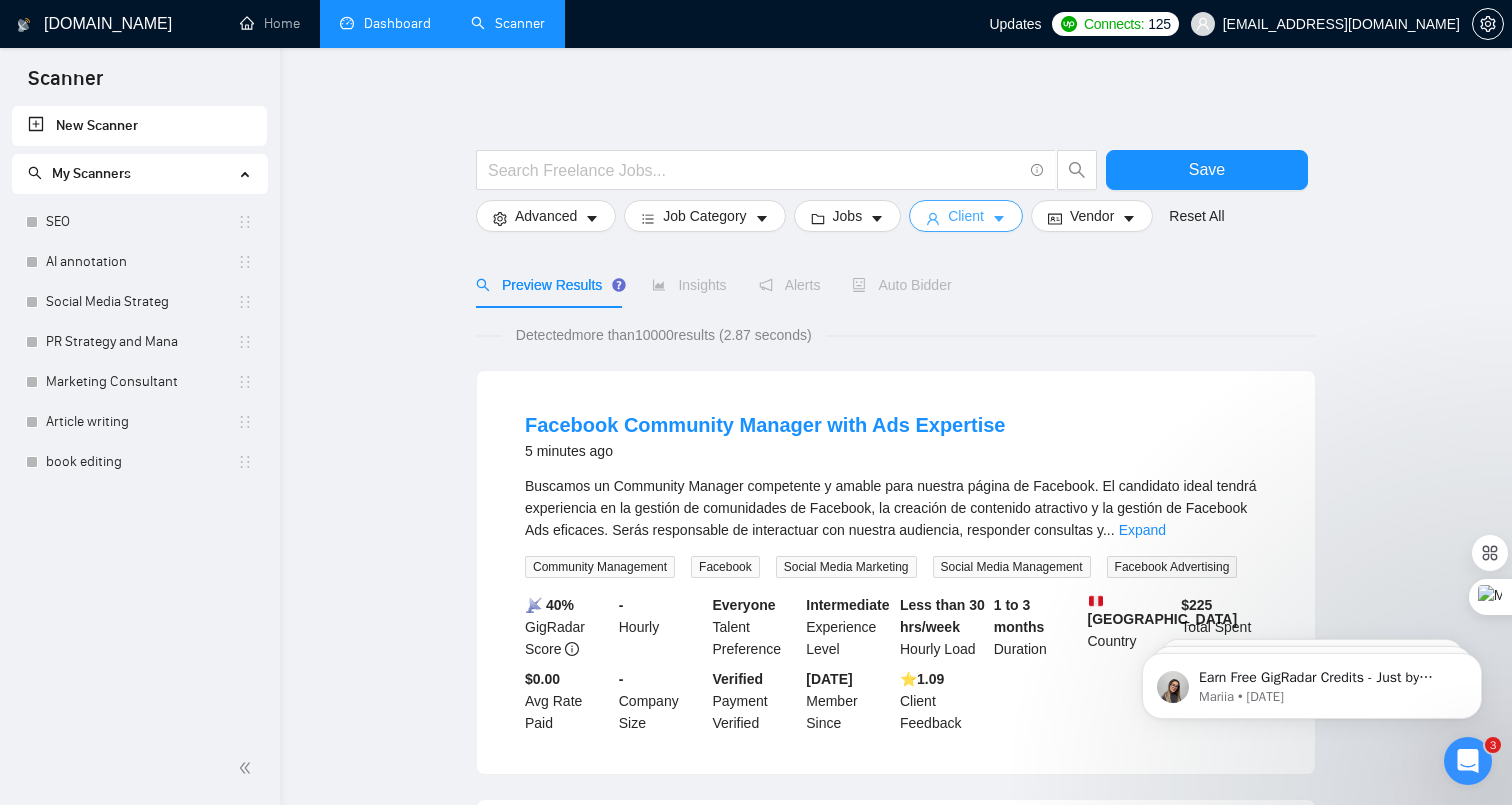 click on "Client" at bounding box center [966, 216] 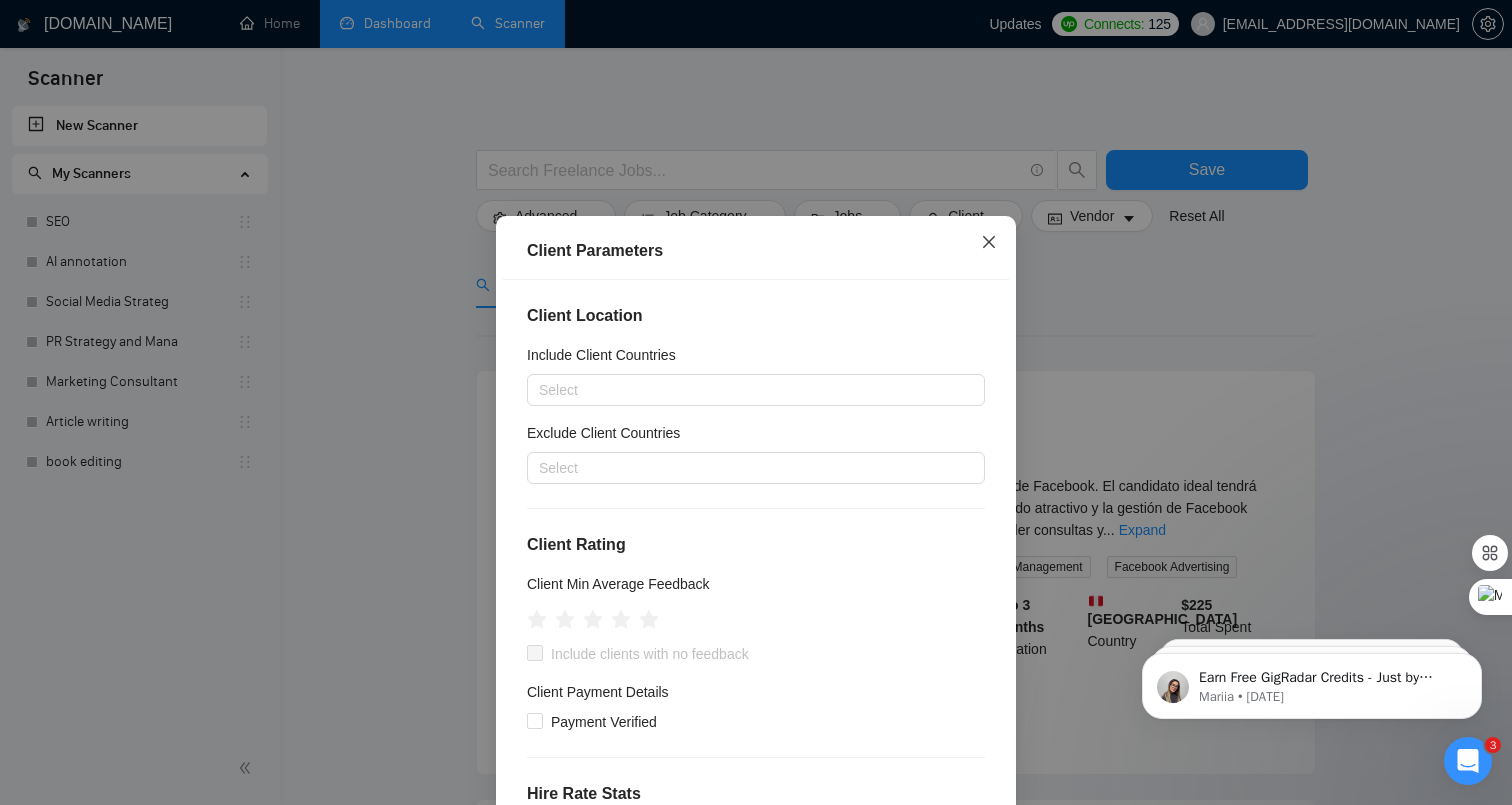 click 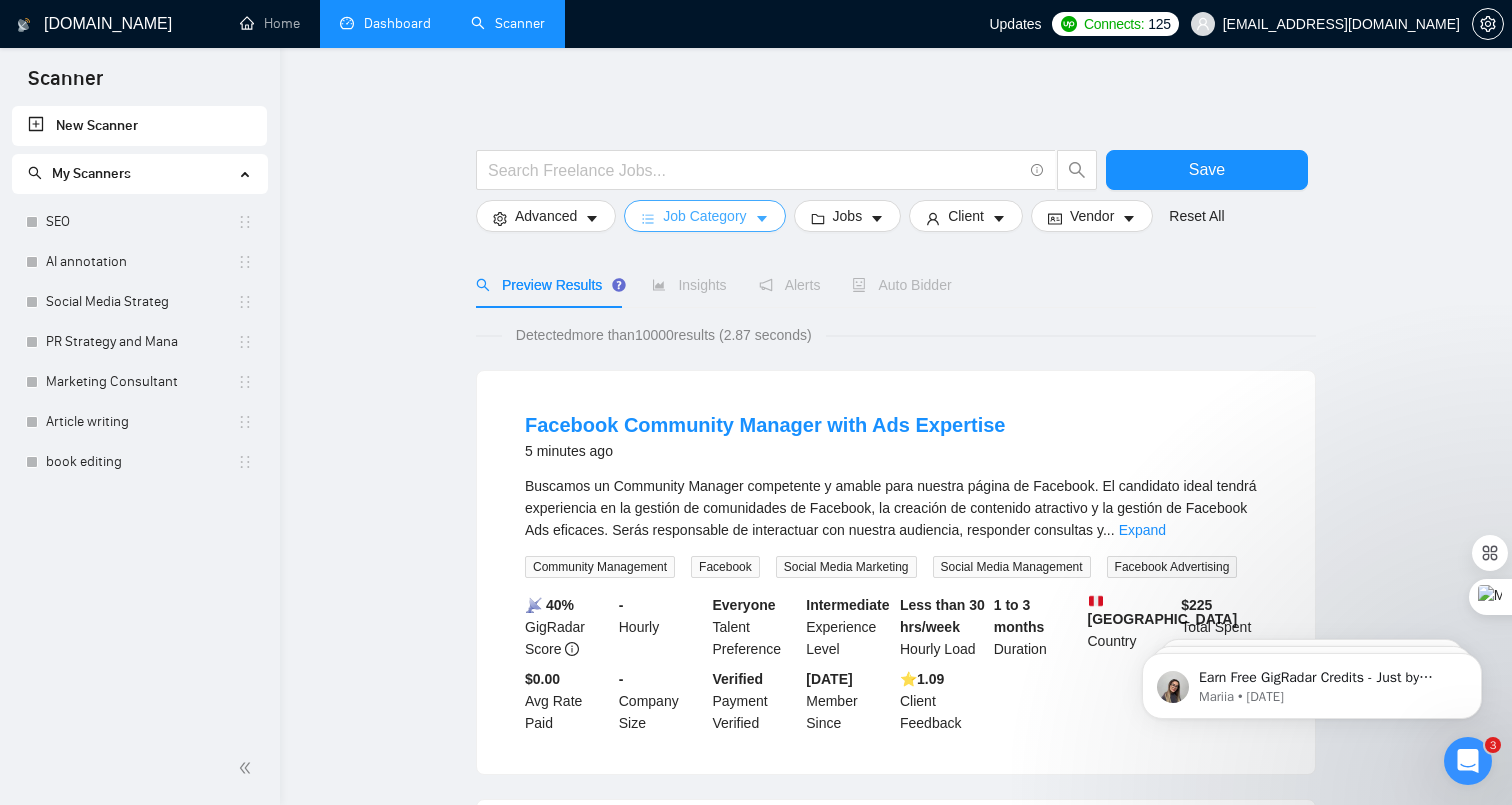 click on "Job Category" at bounding box center (704, 216) 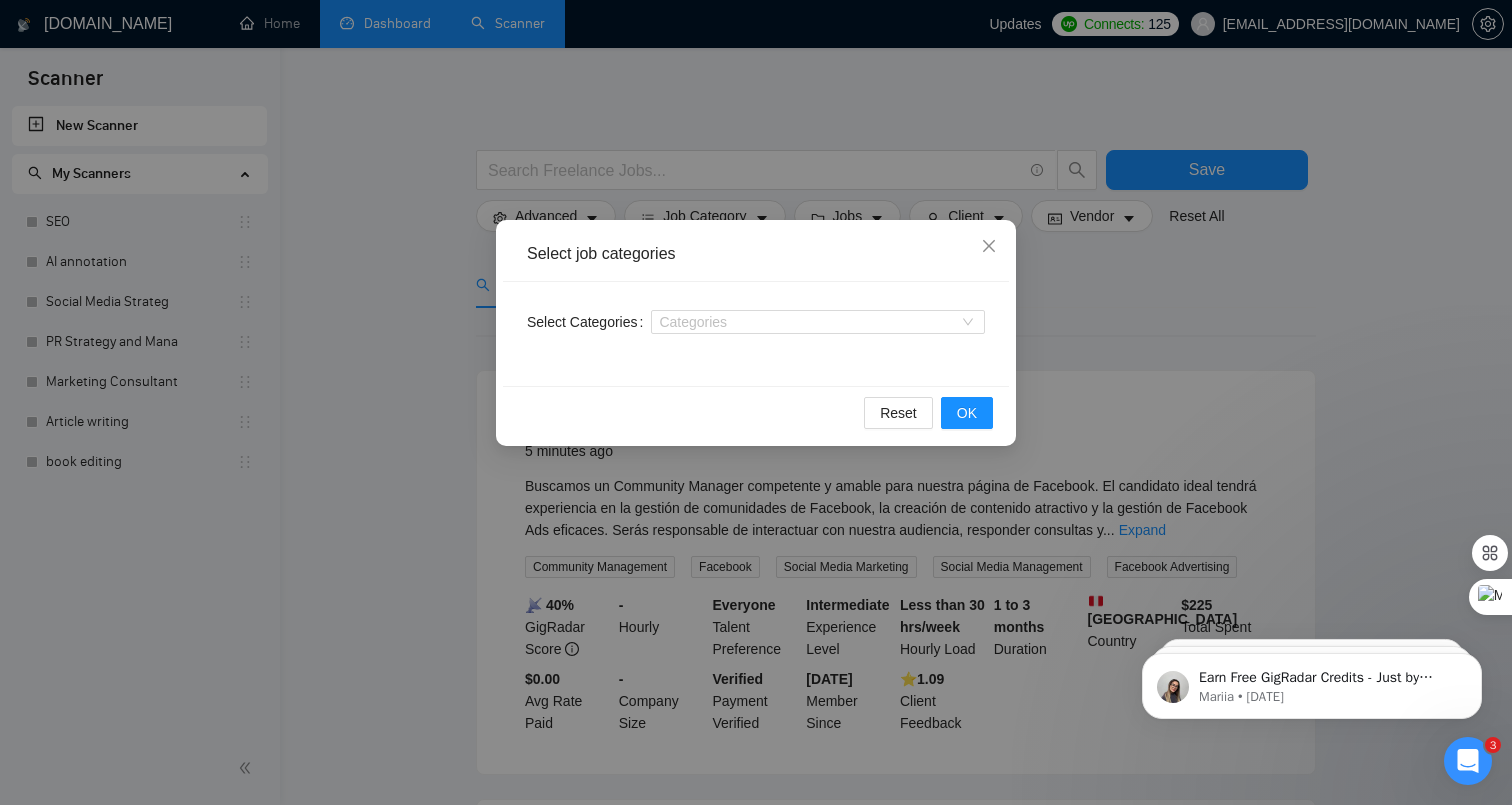click on "Select job categories Select Categories   Categories Reset OK" at bounding box center [756, 402] 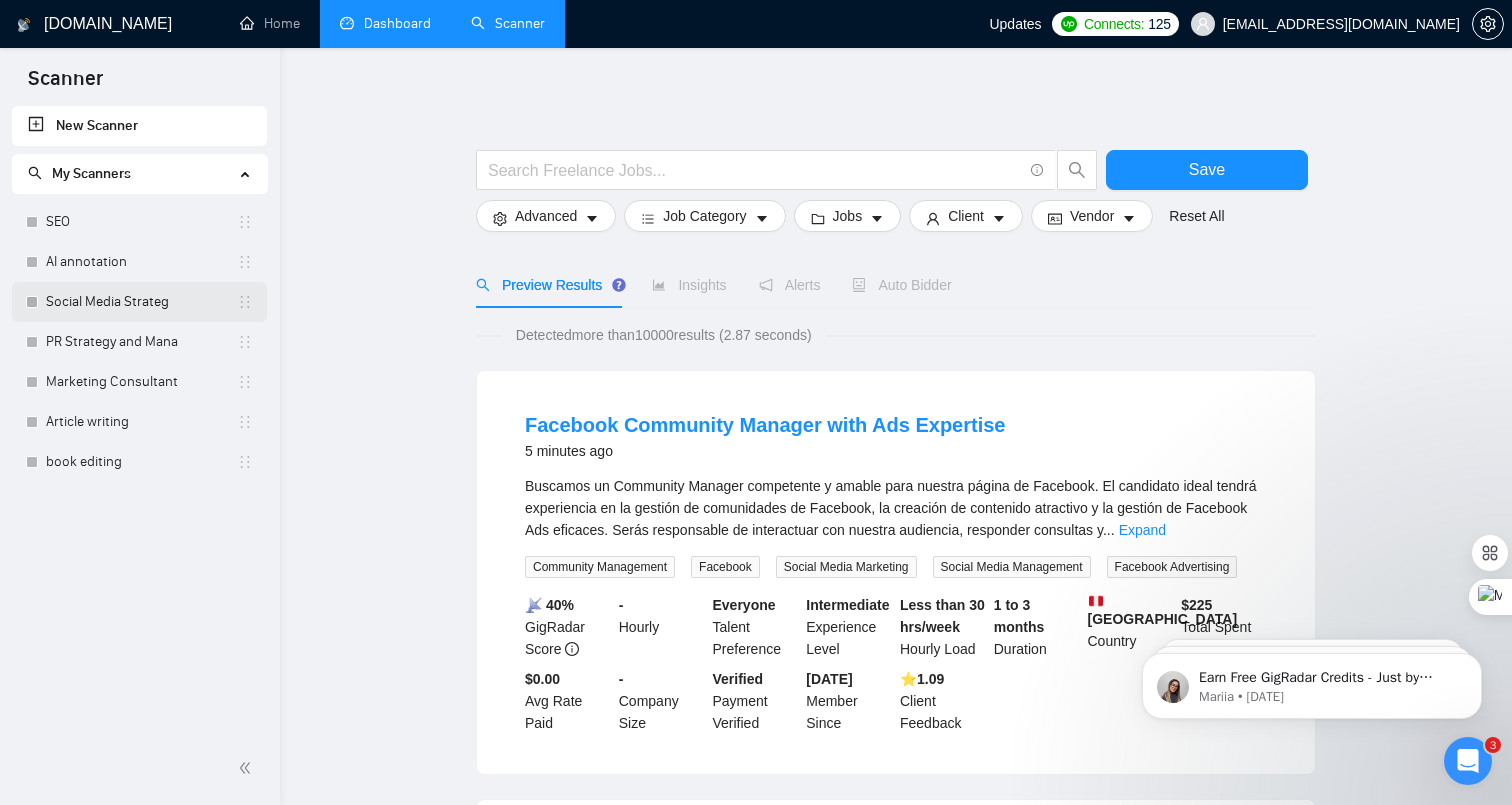 click on "Social Media Strateg" at bounding box center [141, 302] 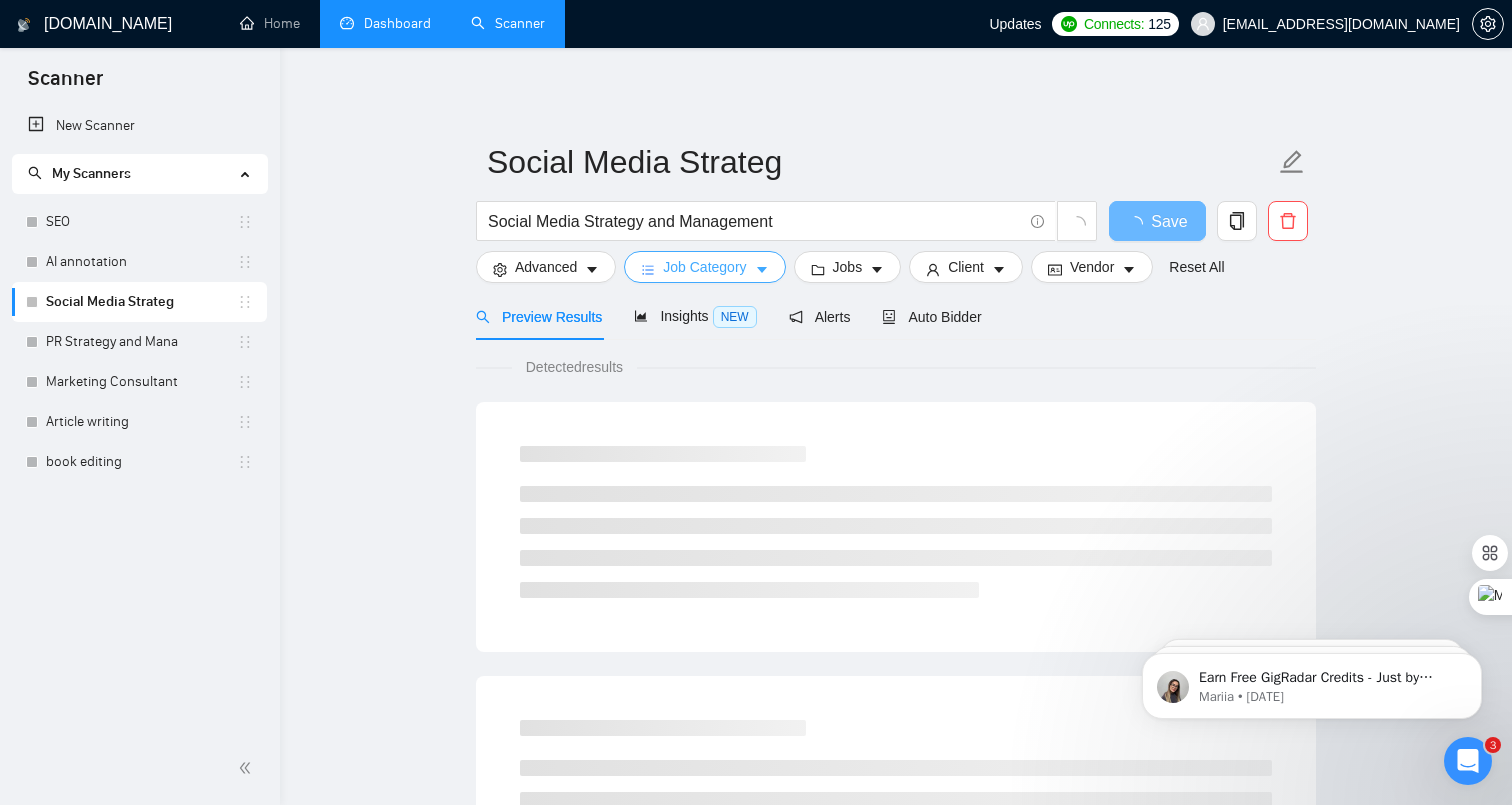 click on "Job Category" at bounding box center (704, 267) 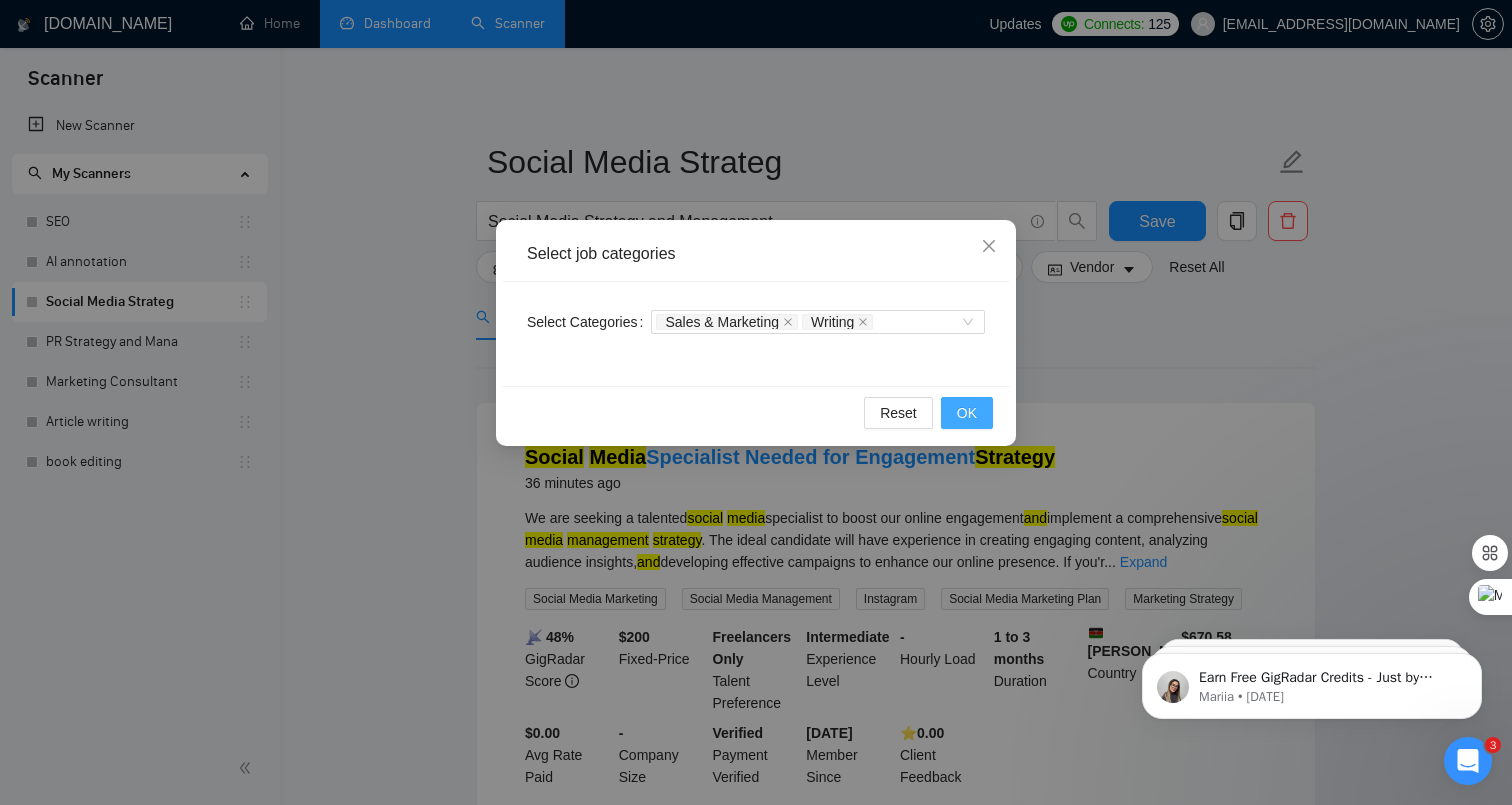 click on "OK" at bounding box center [967, 413] 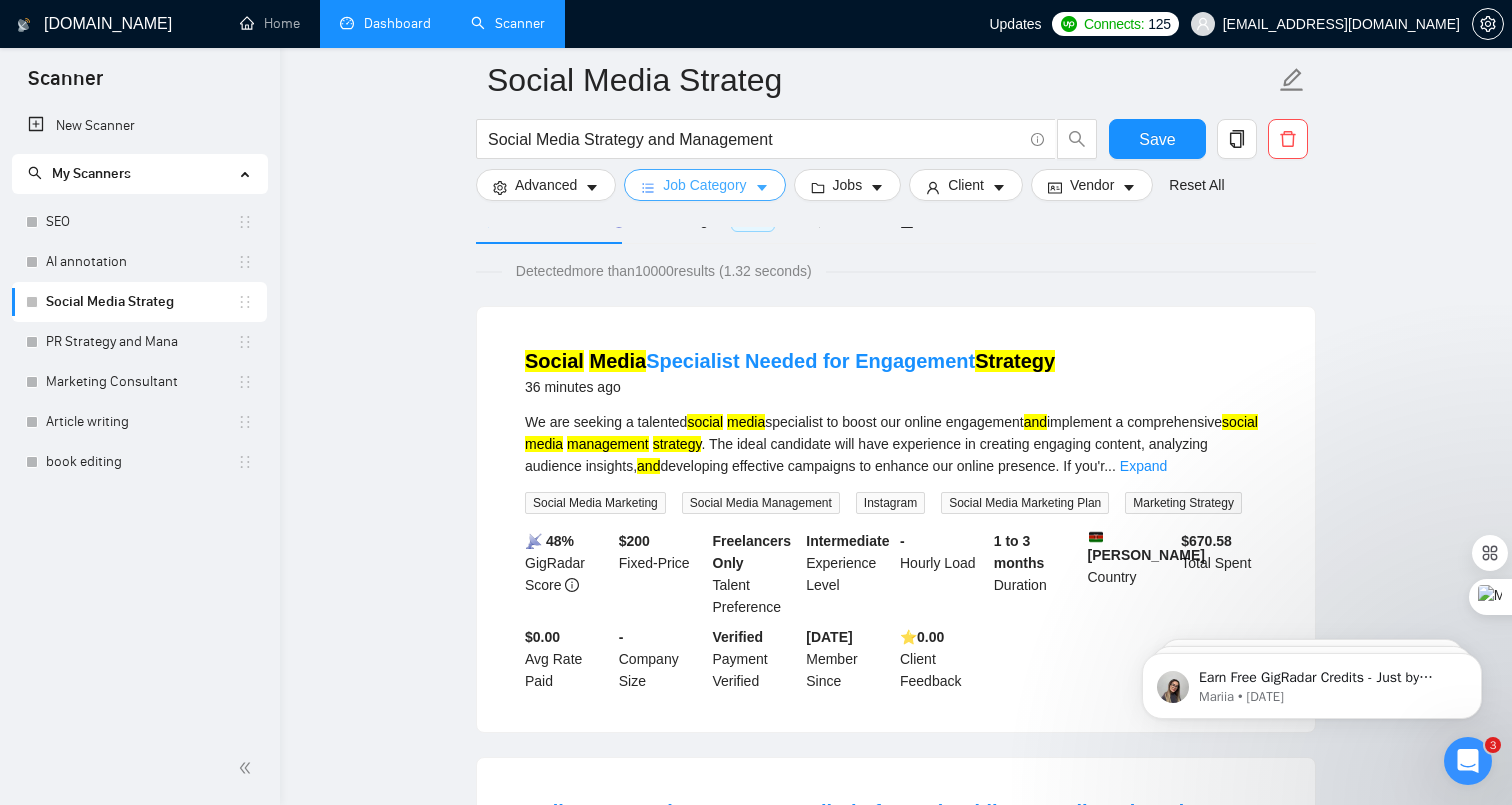 scroll, scrollTop: 106, scrollLeft: 0, axis: vertical 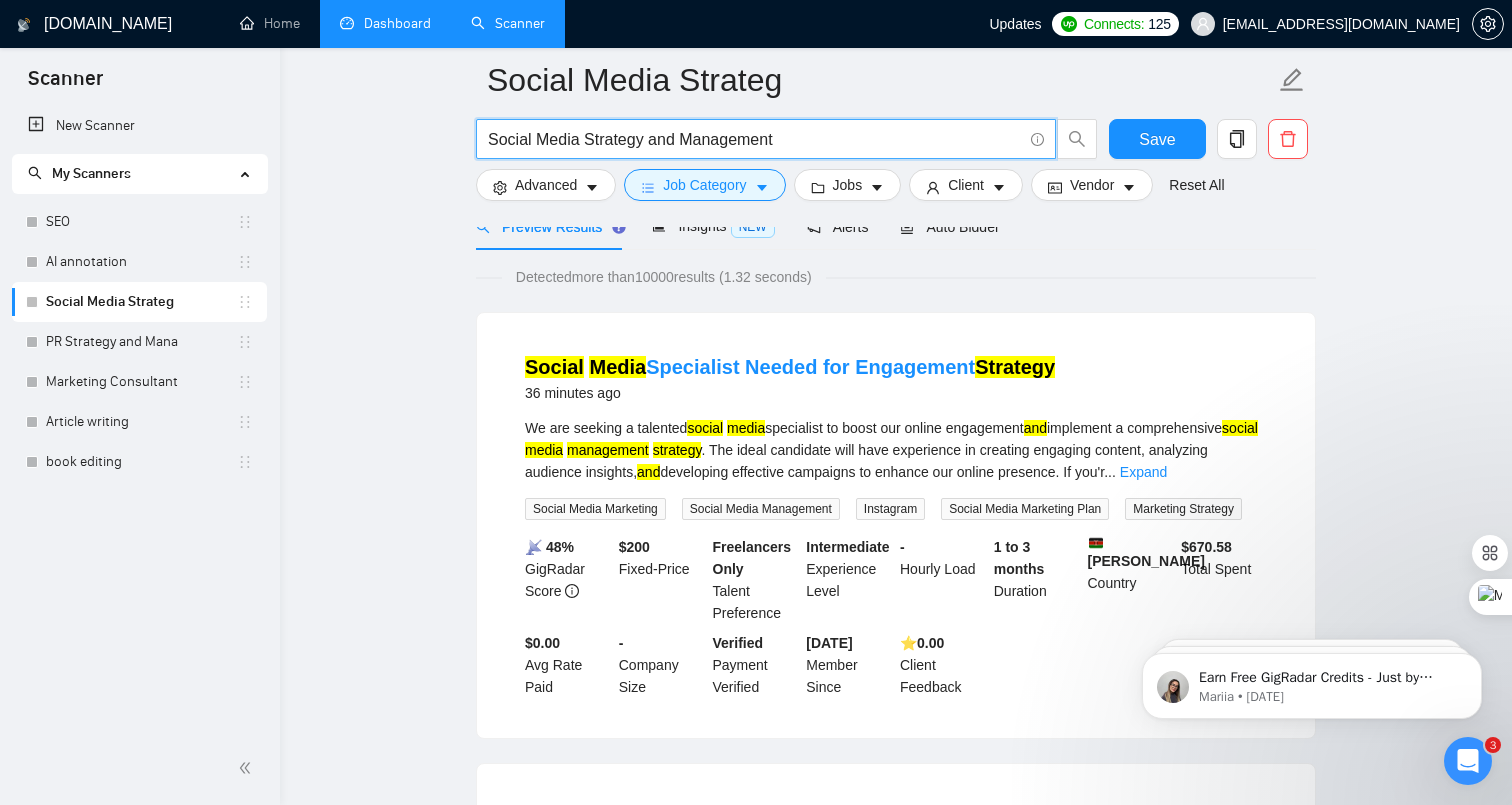 click on "Social Media Strategy and Management" at bounding box center [755, 139] 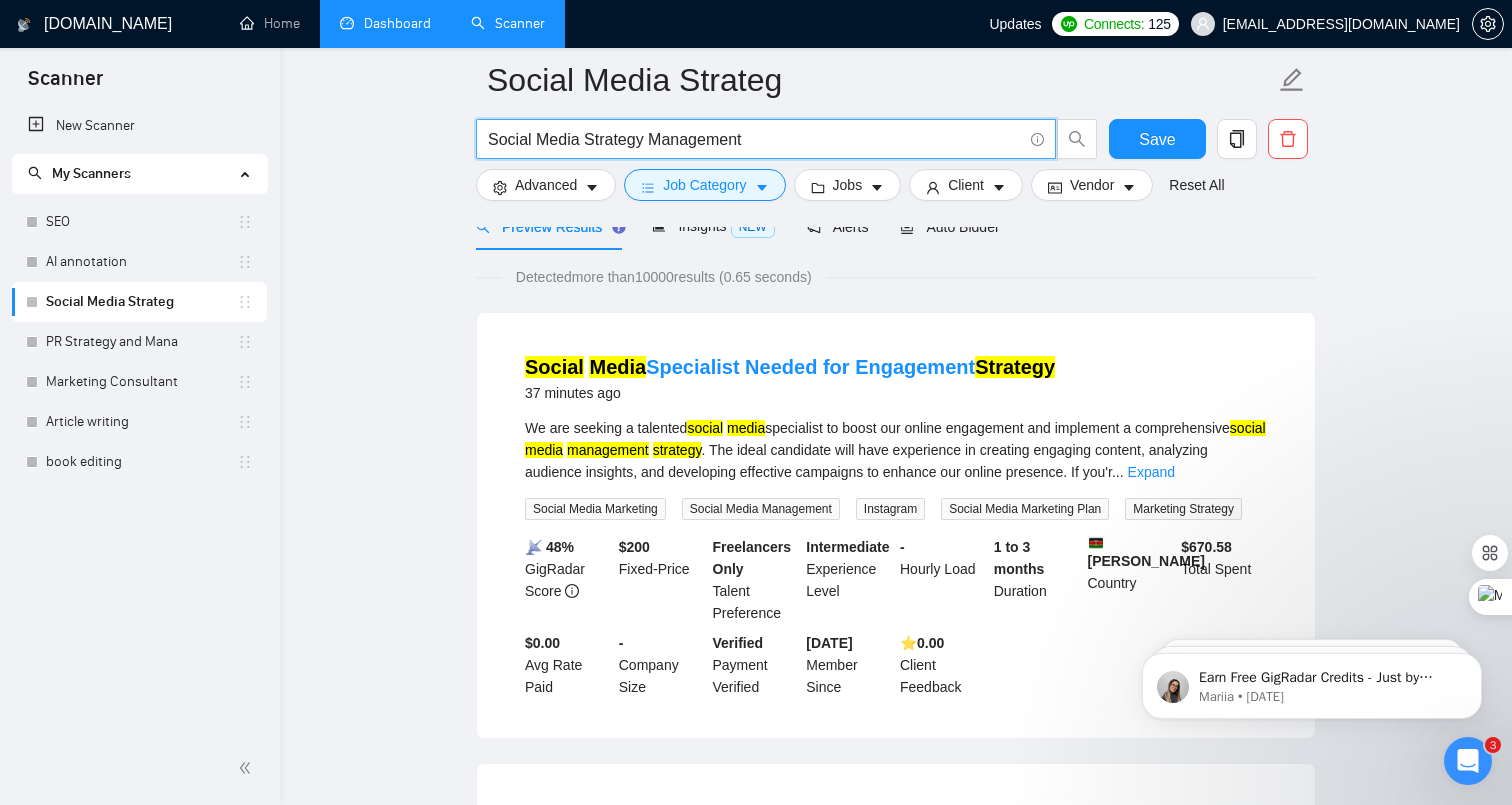 type on "Social Media Strategy Management" 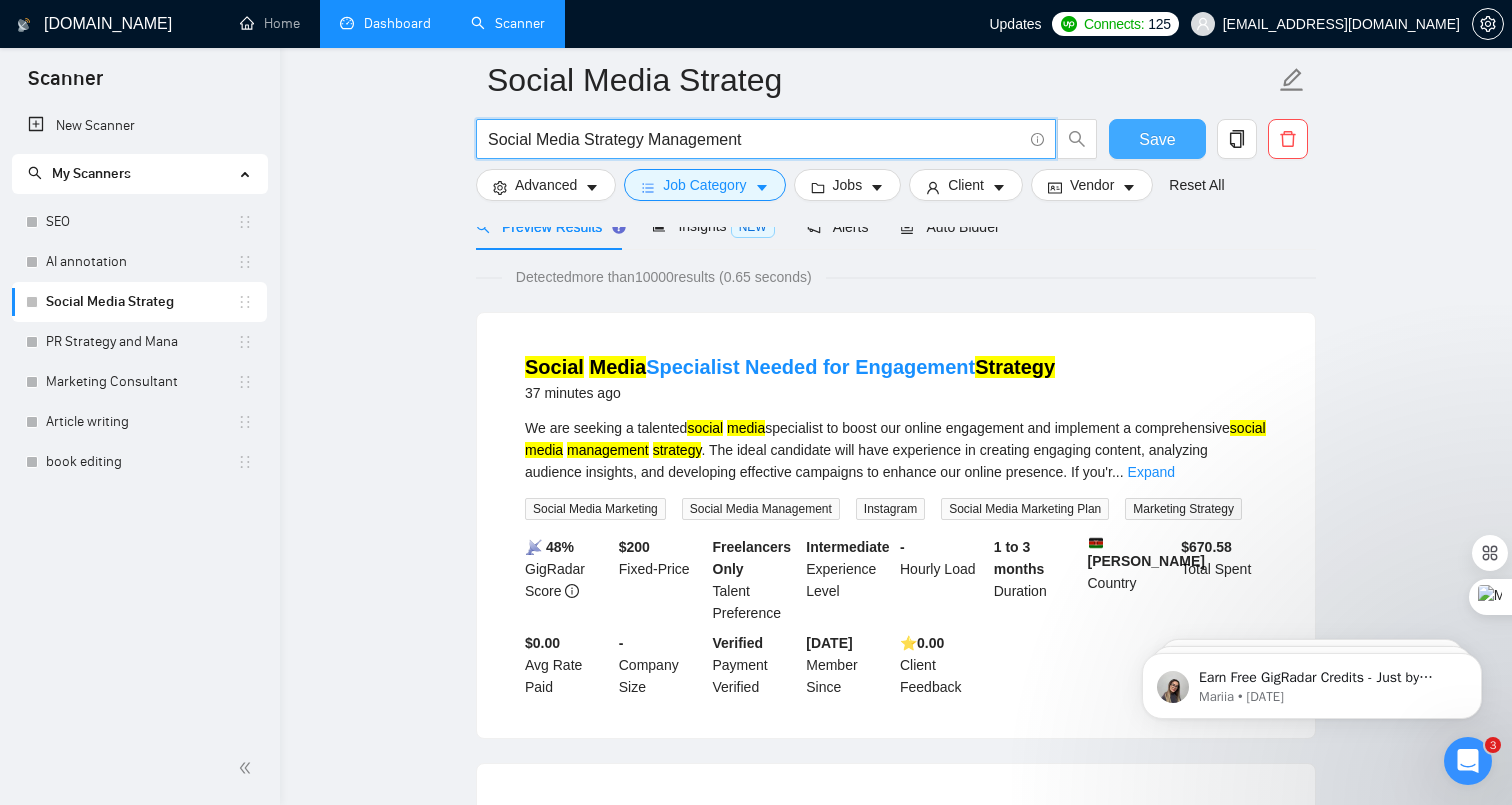 click on "Save" at bounding box center (1157, 139) 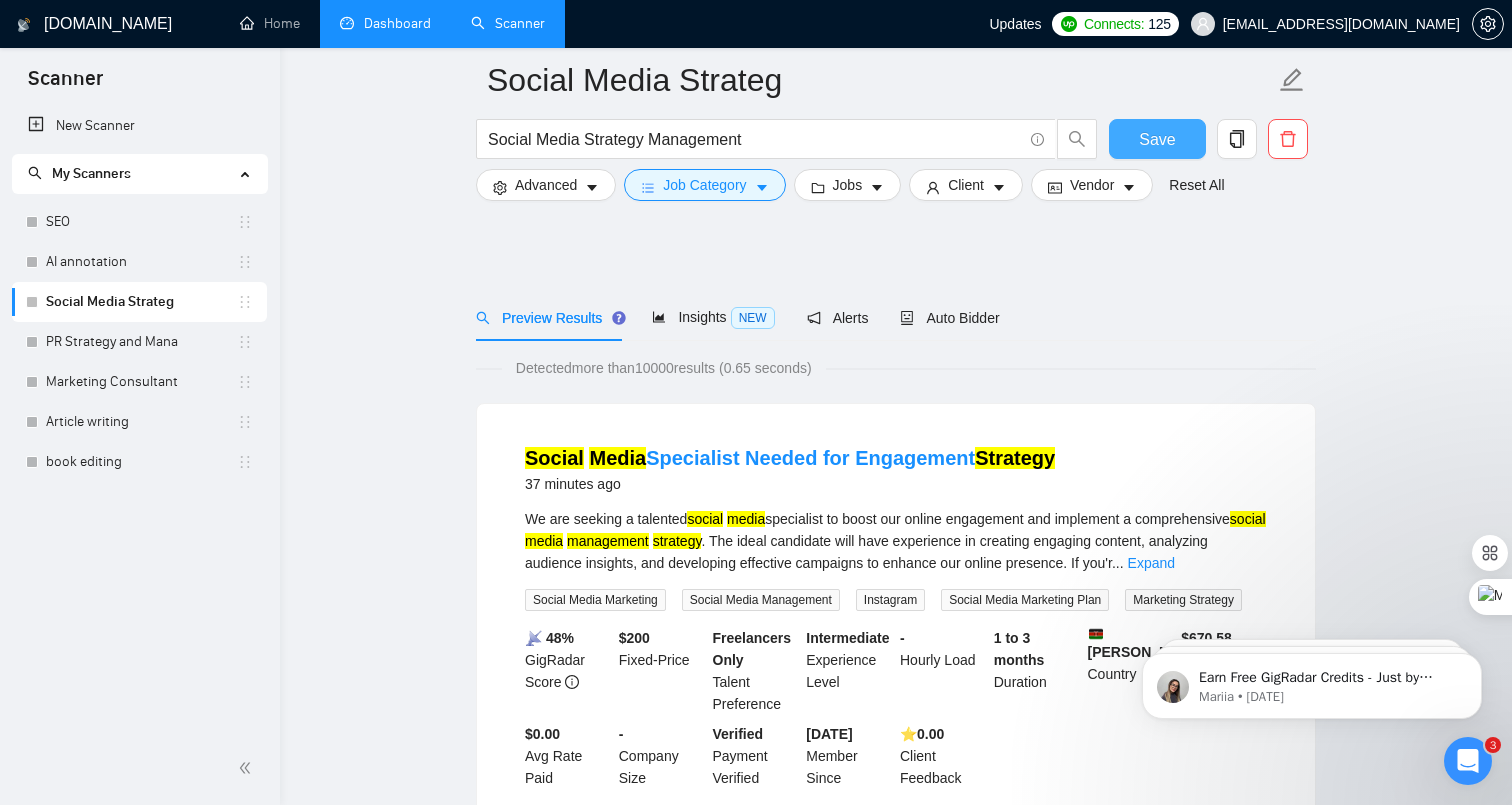 scroll, scrollTop: 0, scrollLeft: 0, axis: both 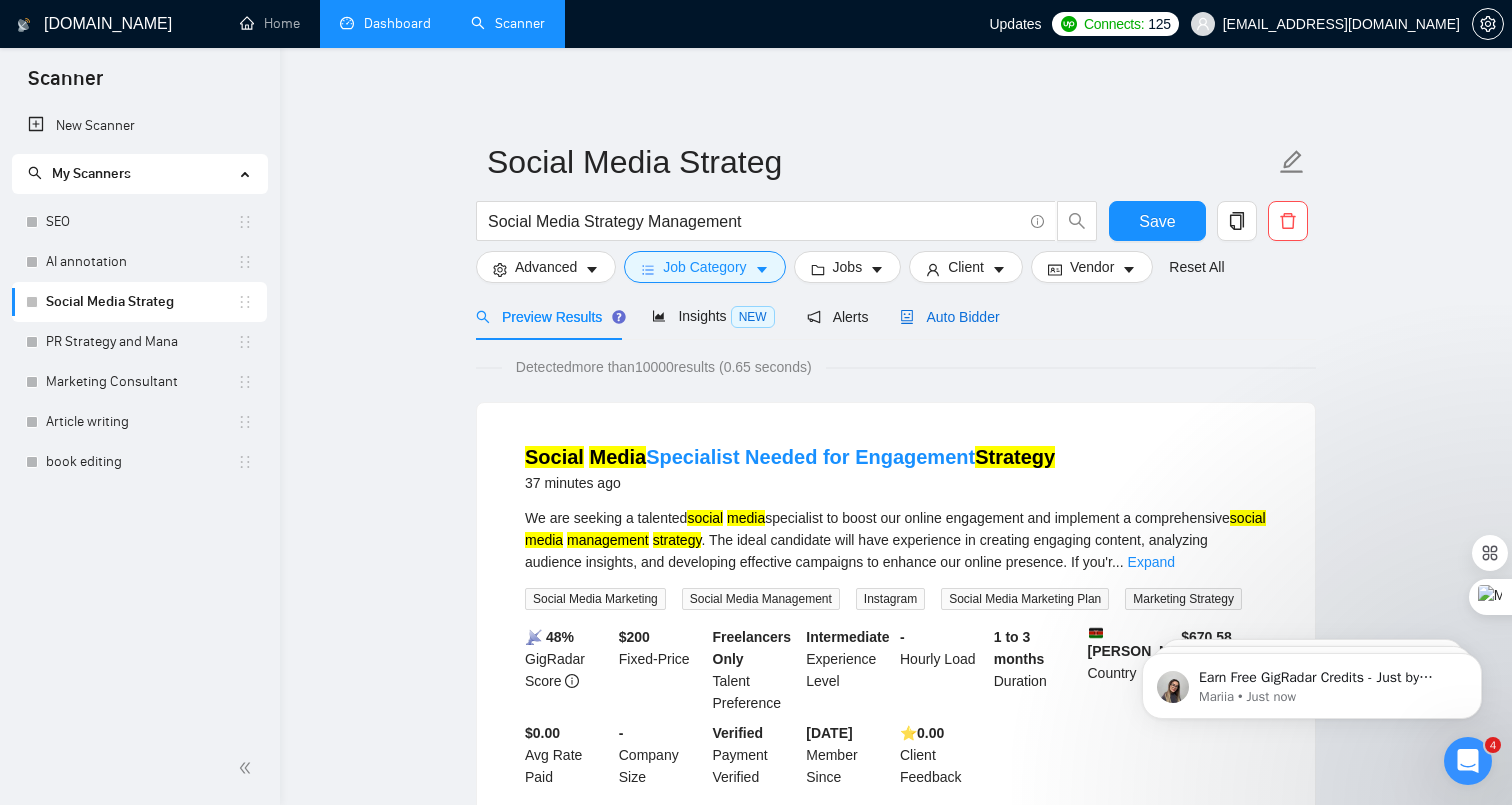 click on "Auto Bidder" at bounding box center (949, 317) 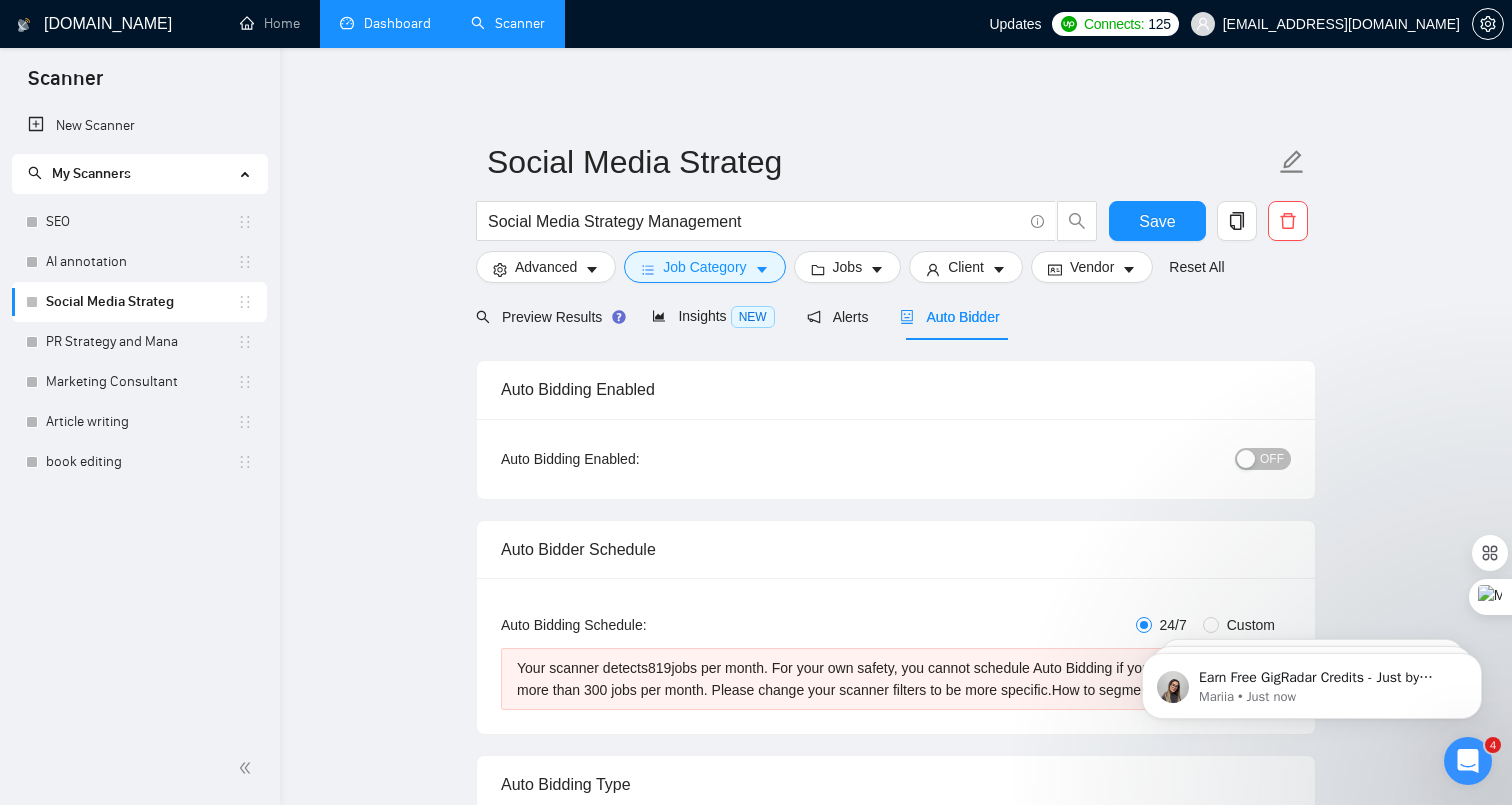 type 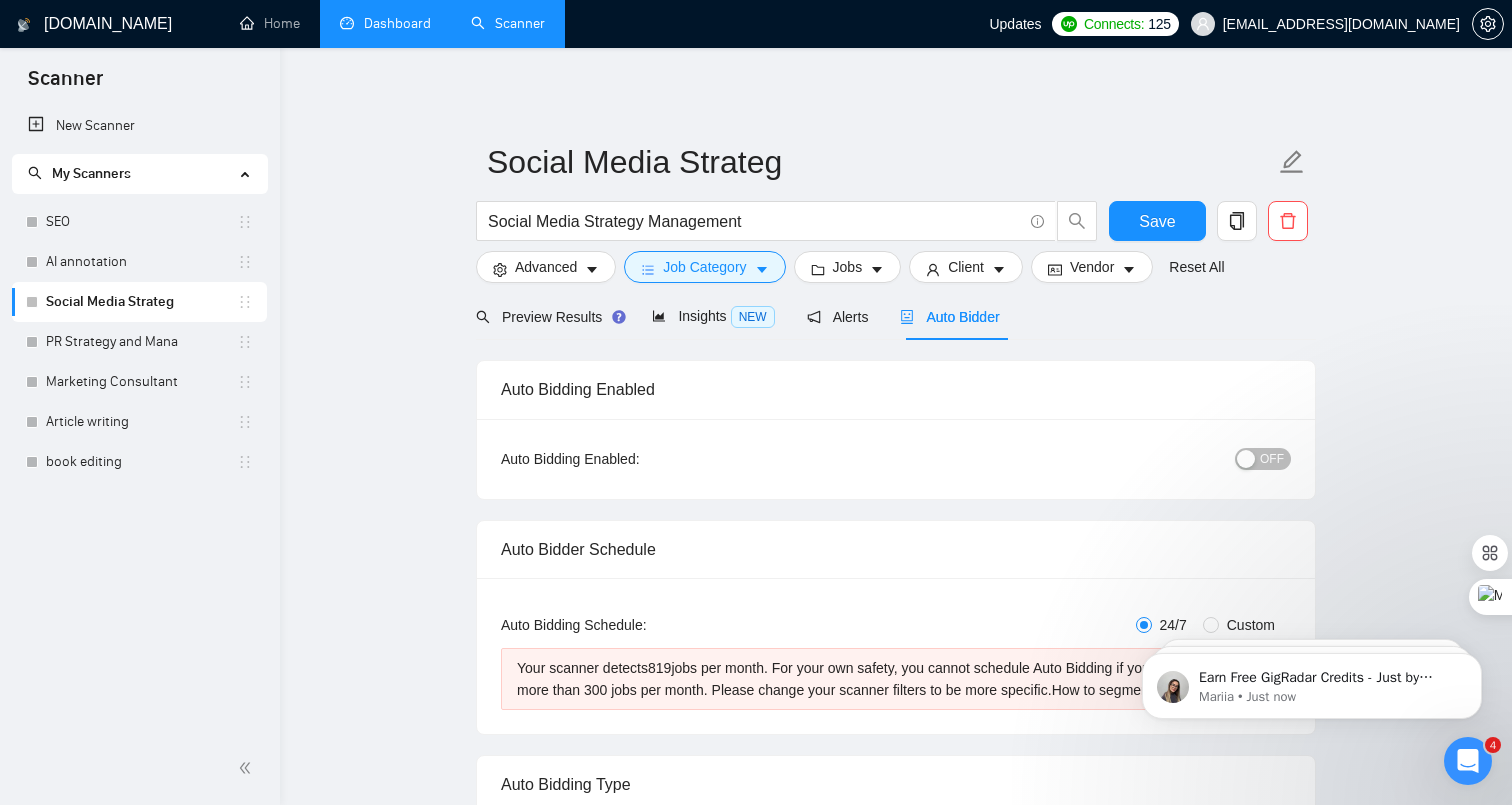 click at bounding box center (1246, 459) 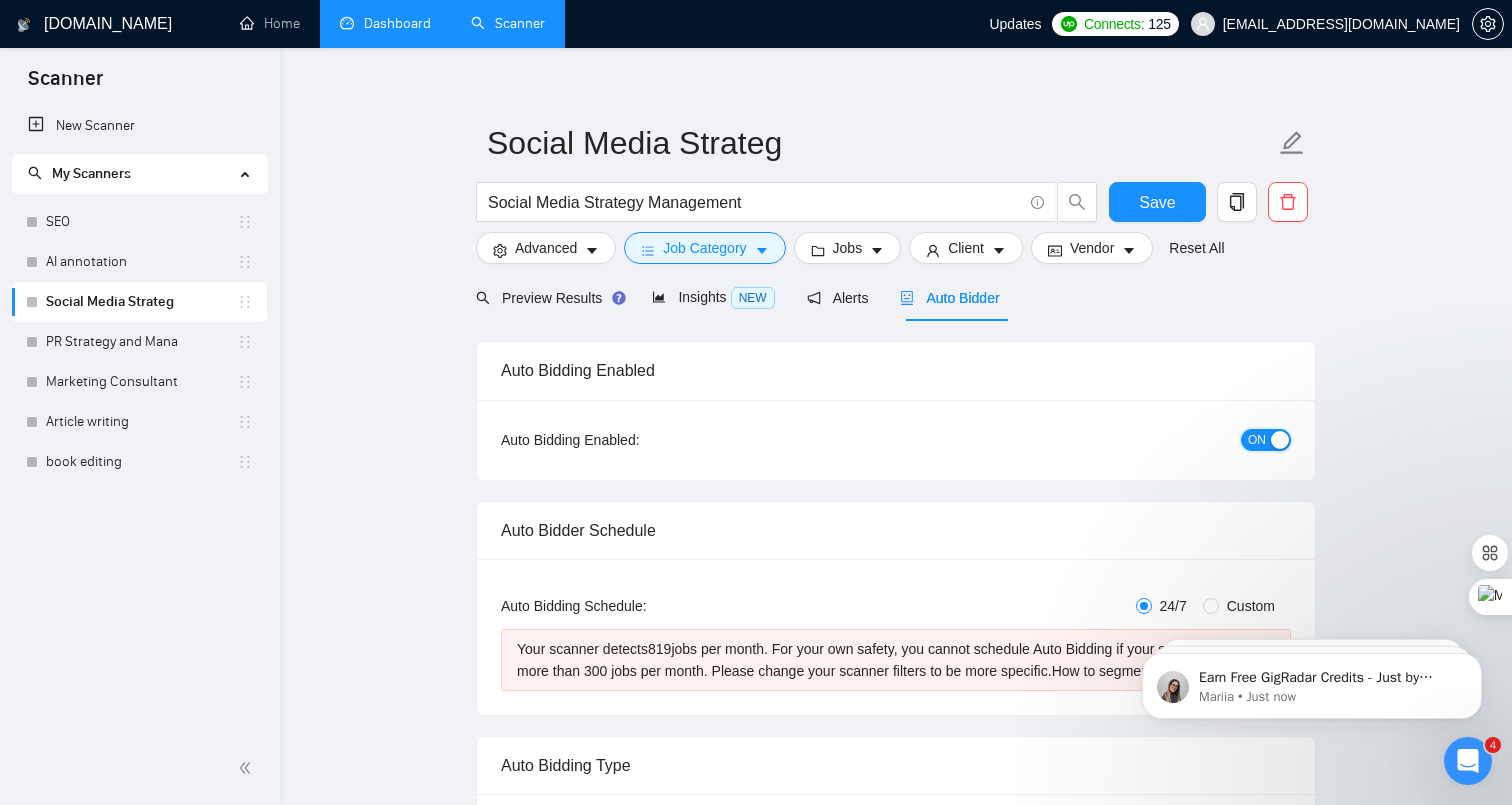 scroll, scrollTop: 14, scrollLeft: 0, axis: vertical 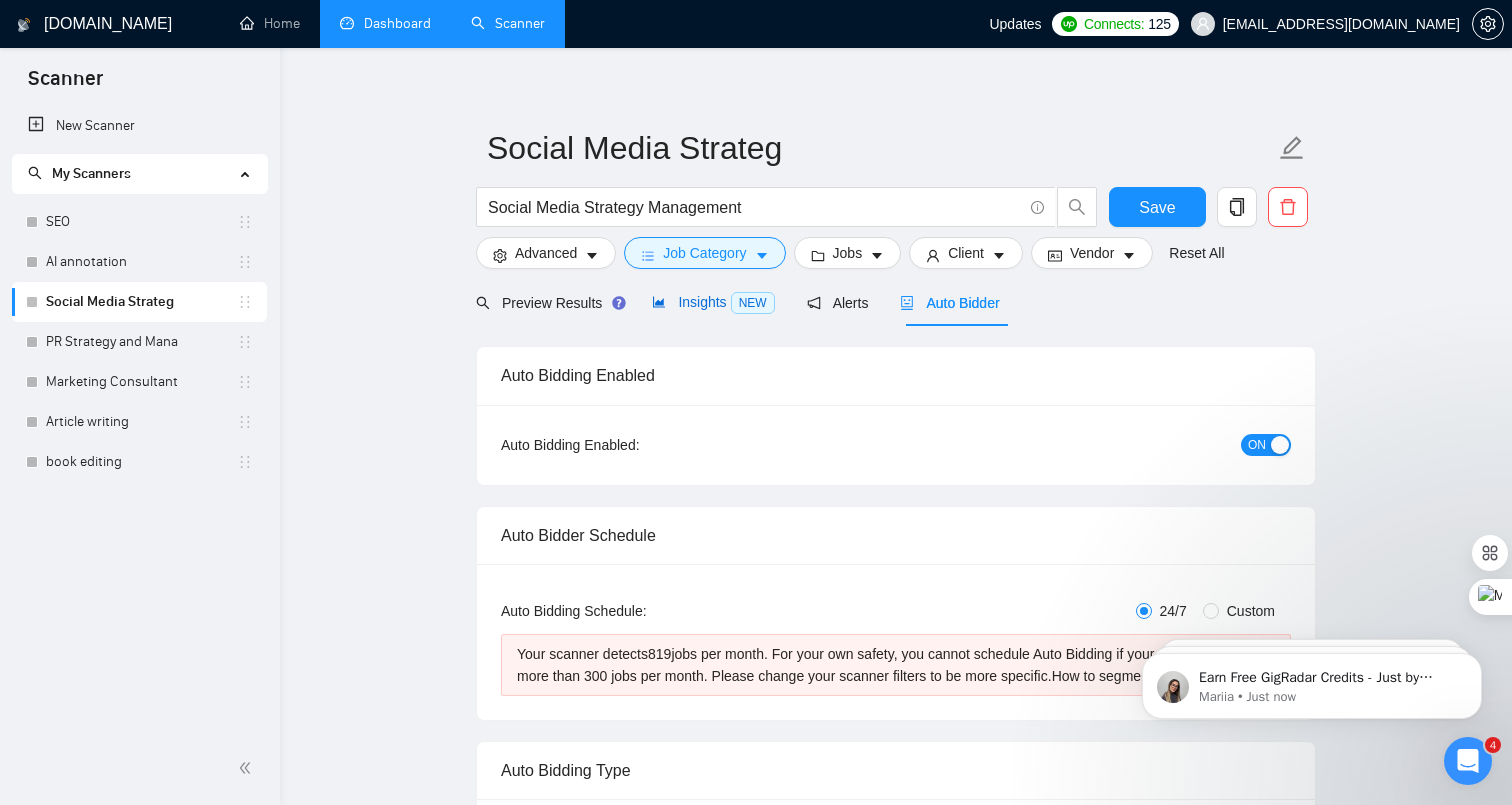 click on "Insights NEW" at bounding box center (713, 302) 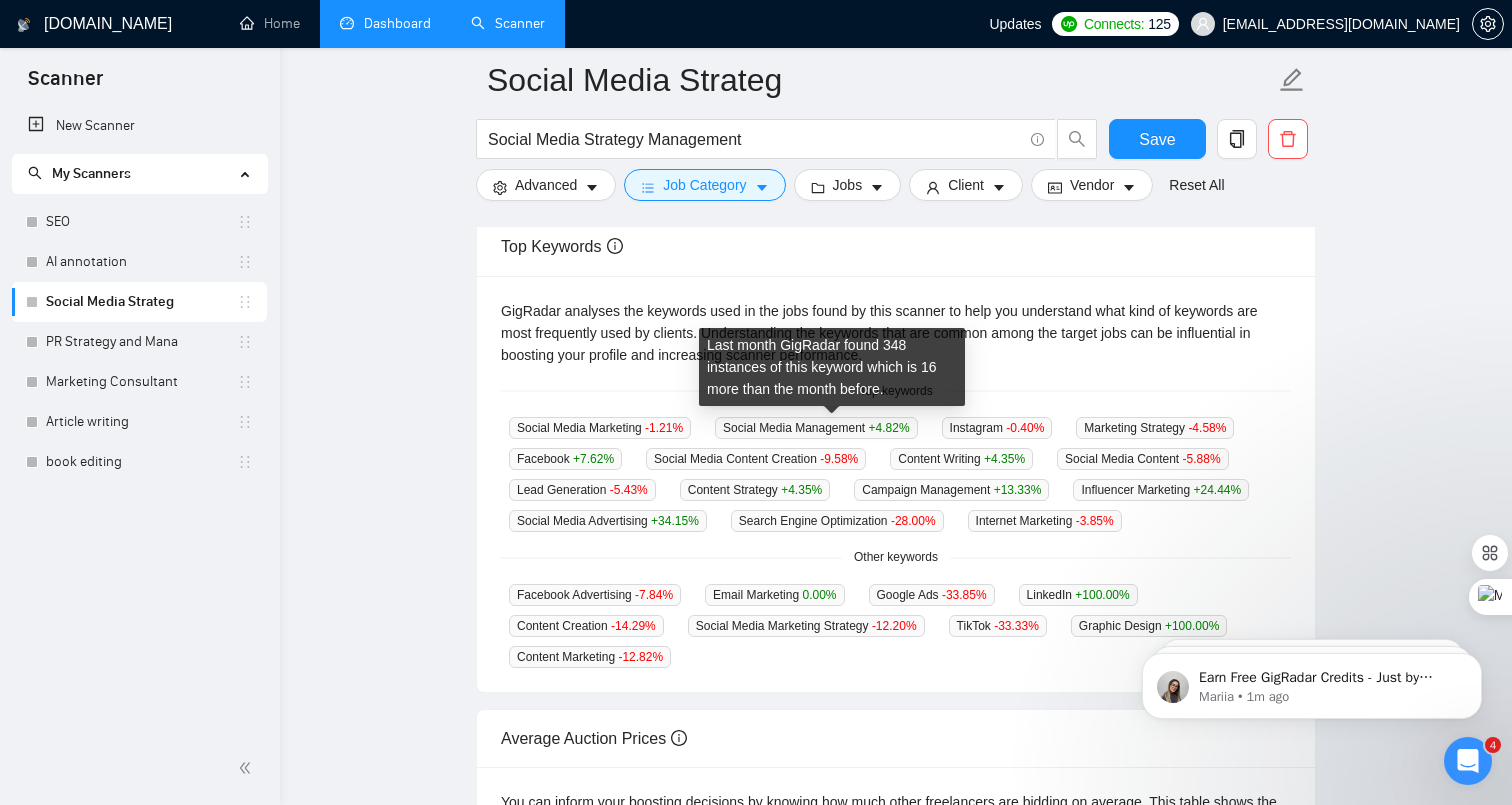 scroll, scrollTop: 405, scrollLeft: 0, axis: vertical 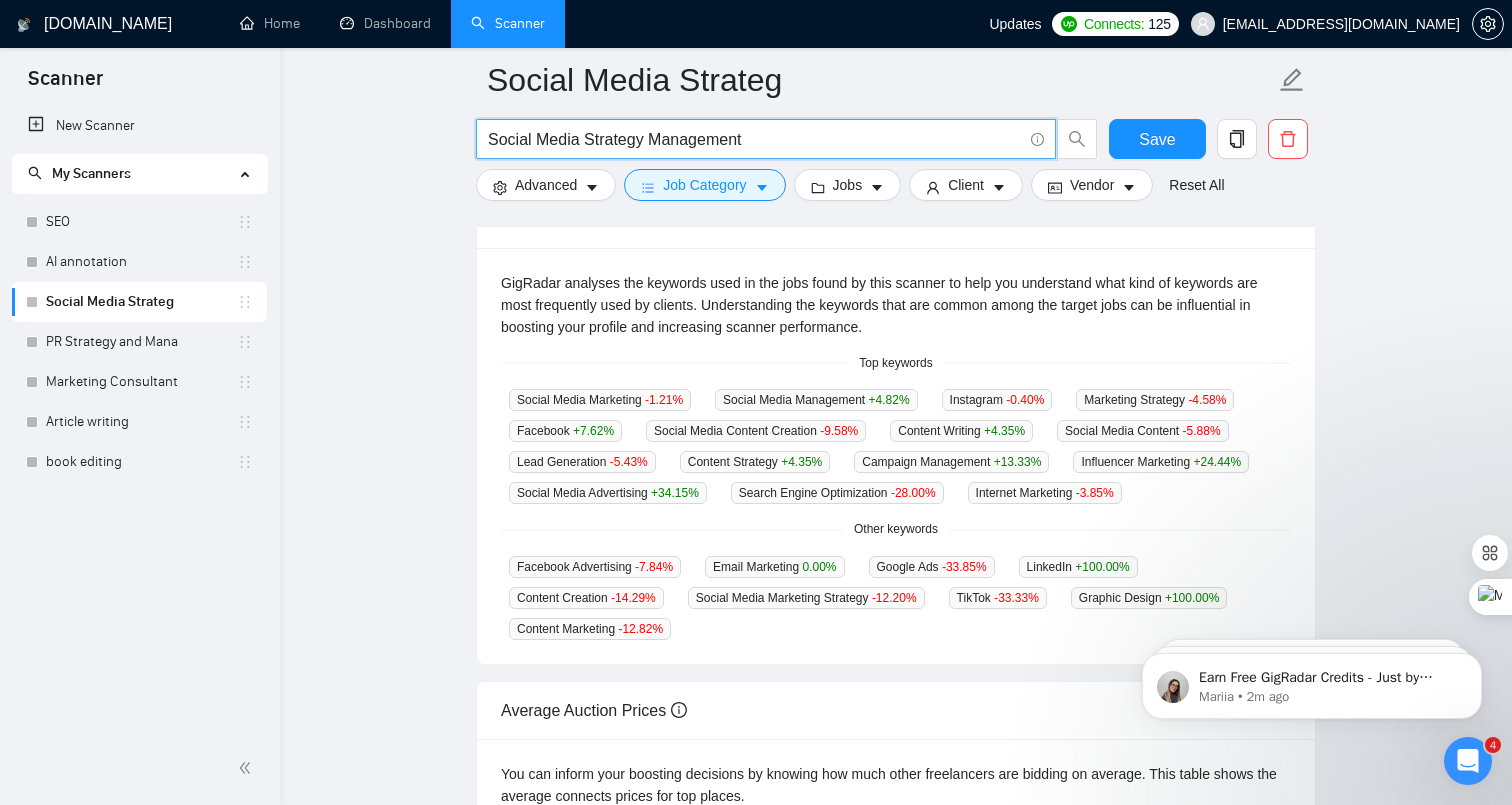 click on "Social Media Strategy Management" at bounding box center [755, 139] 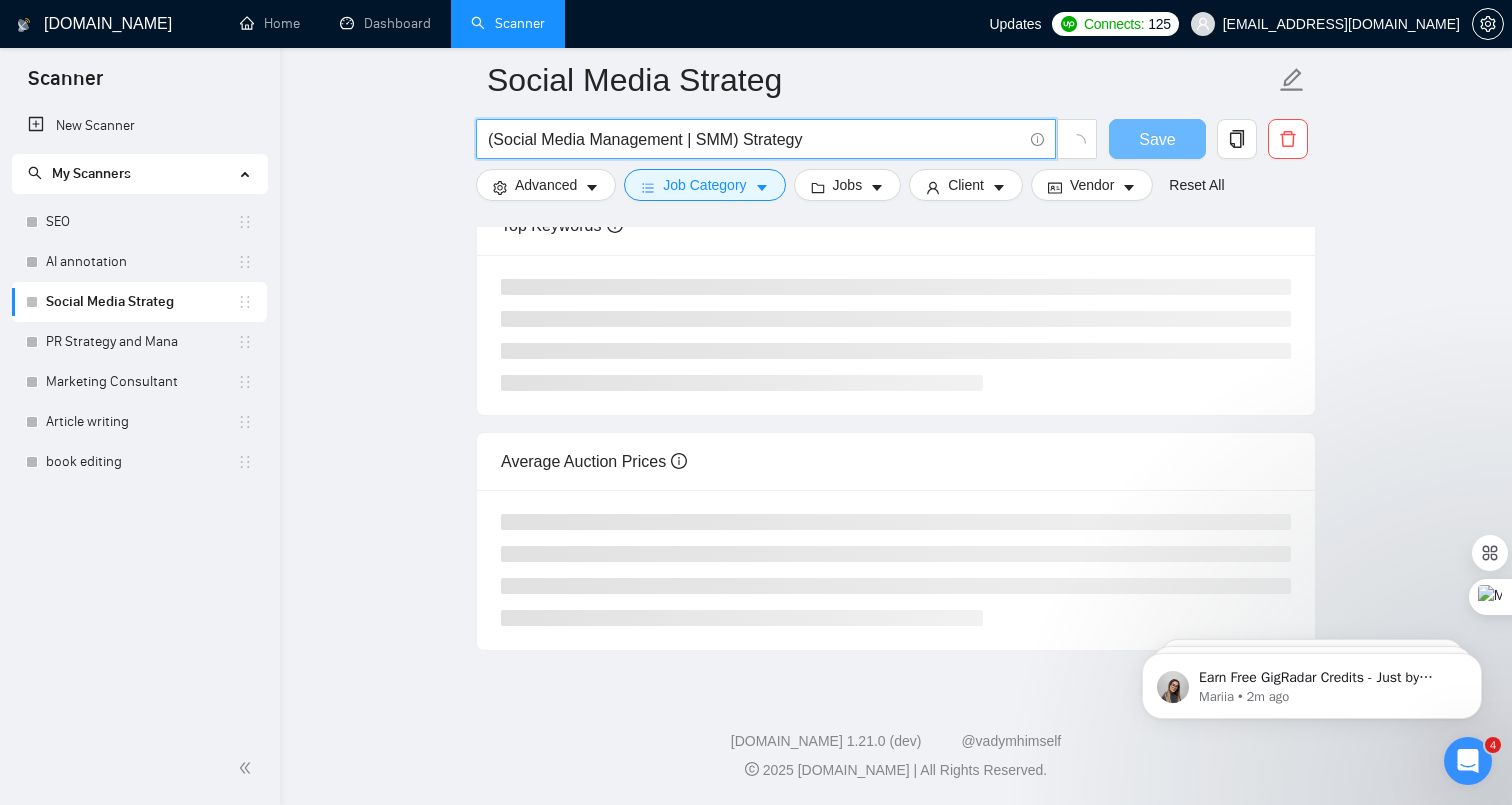 scroll, scrollTop: 331, scrollLeft: 0, axis: vertical 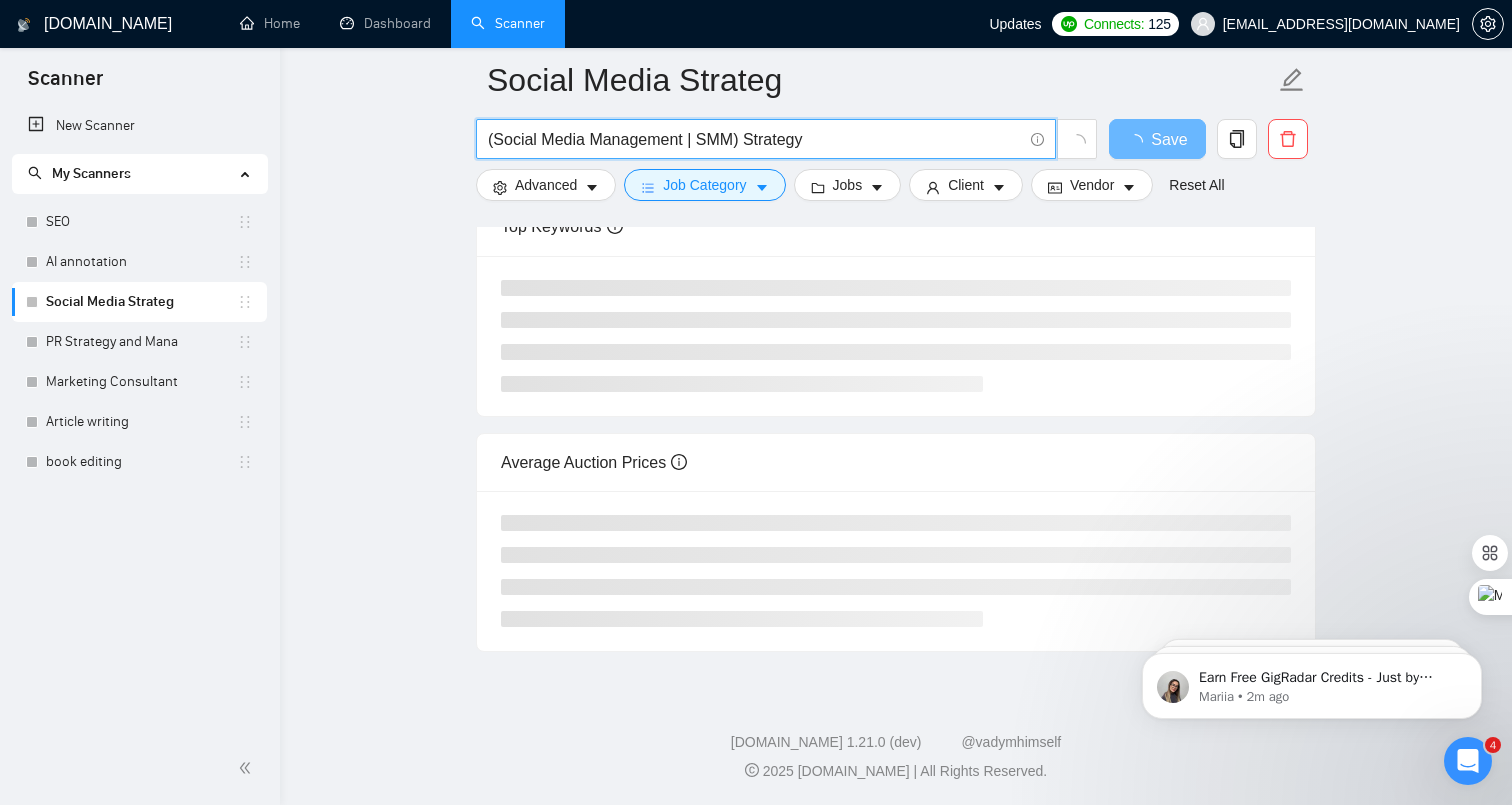 click on "(Social Media Management | SMM) Strategy" at bounding box center (755, 139) 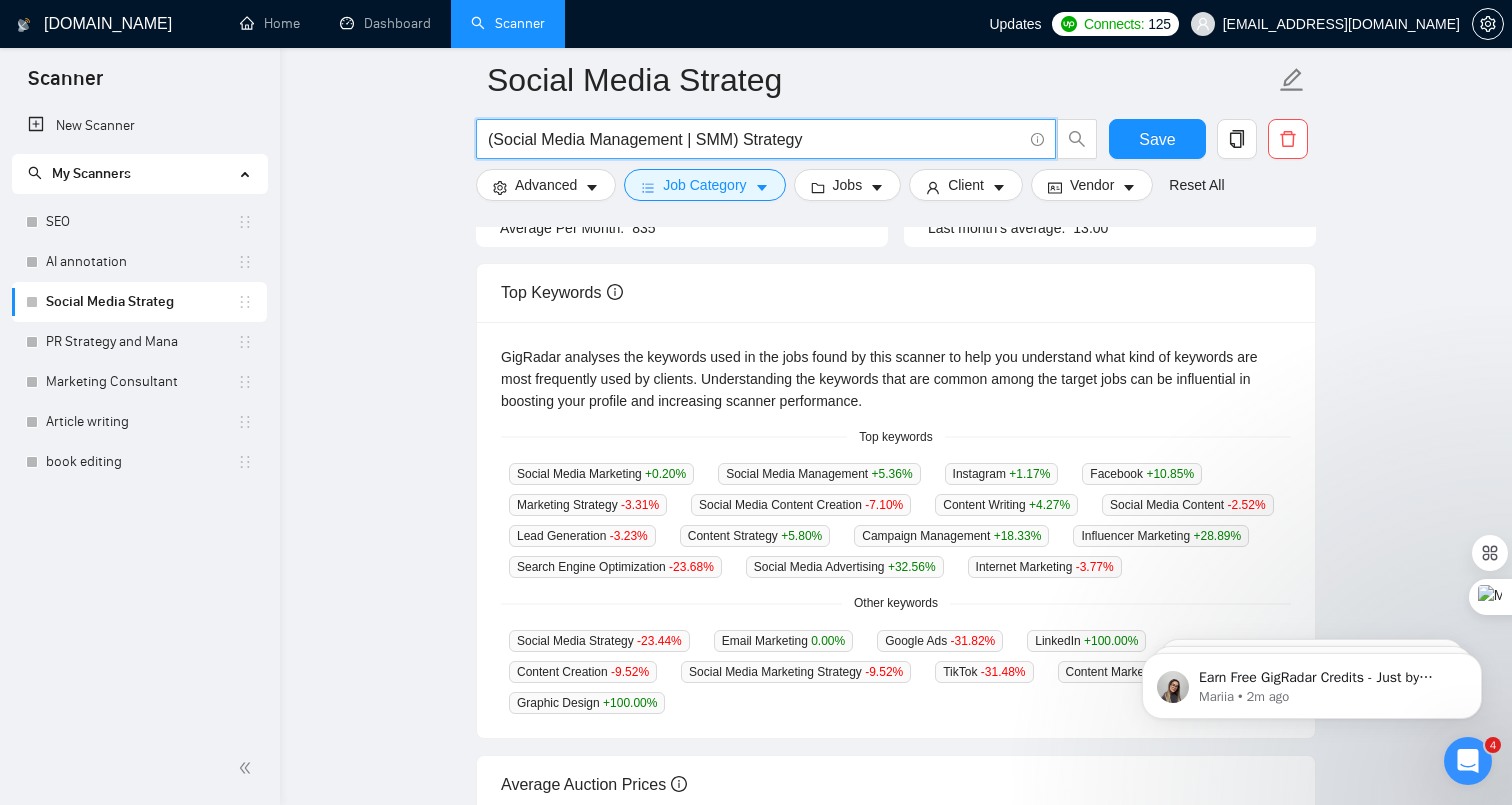scroll, scrollTop: 405, scrollLeft: 0, axis: vertical 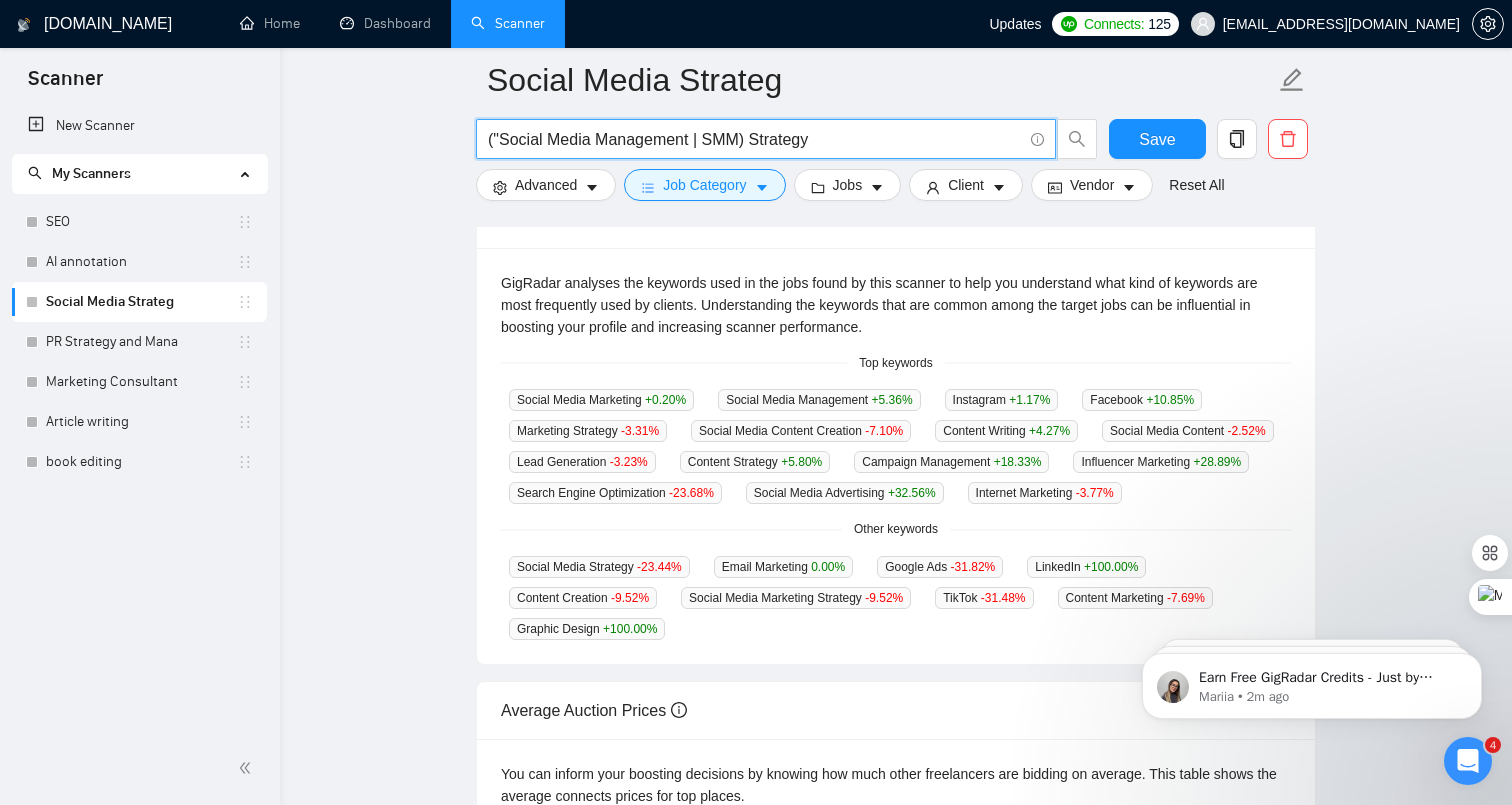 click on "("Social Media Management | SMM) Strategy" at bounding box center (755, 139) 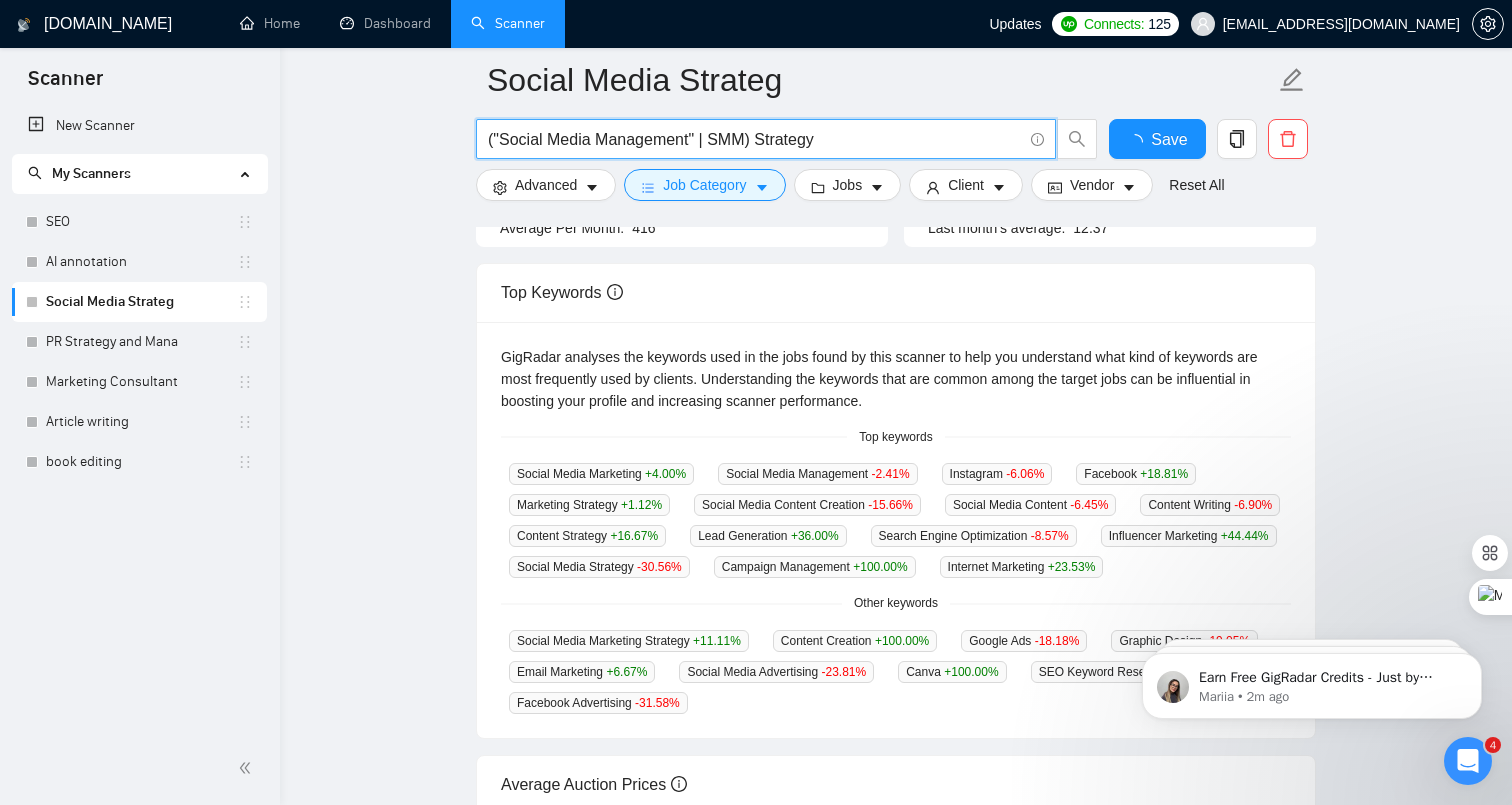 scroll, scrollTop: 405, scrollLeft: 0, axis: vertical 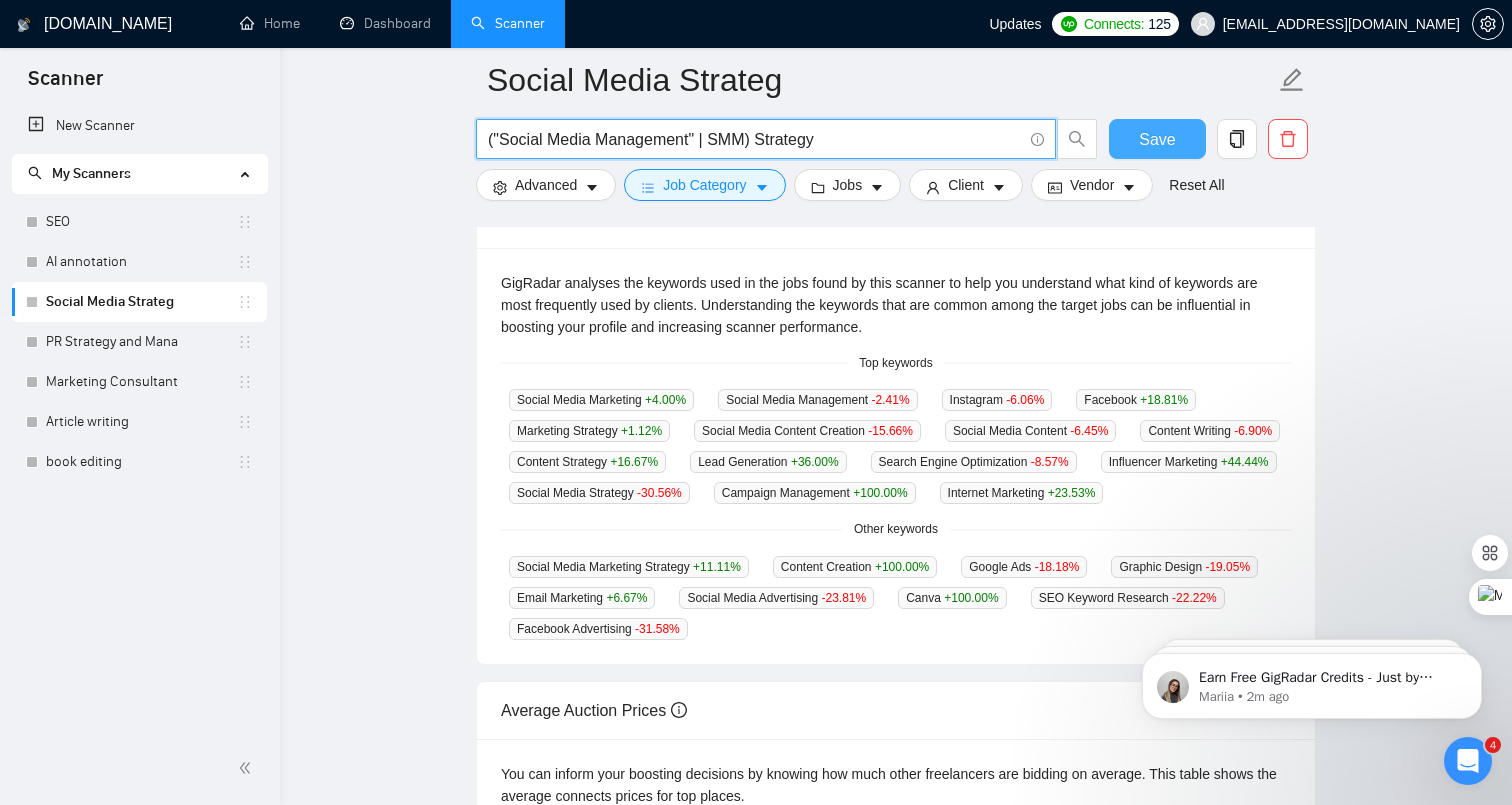 type on "("Social Media Management" | SMM) Strategy" 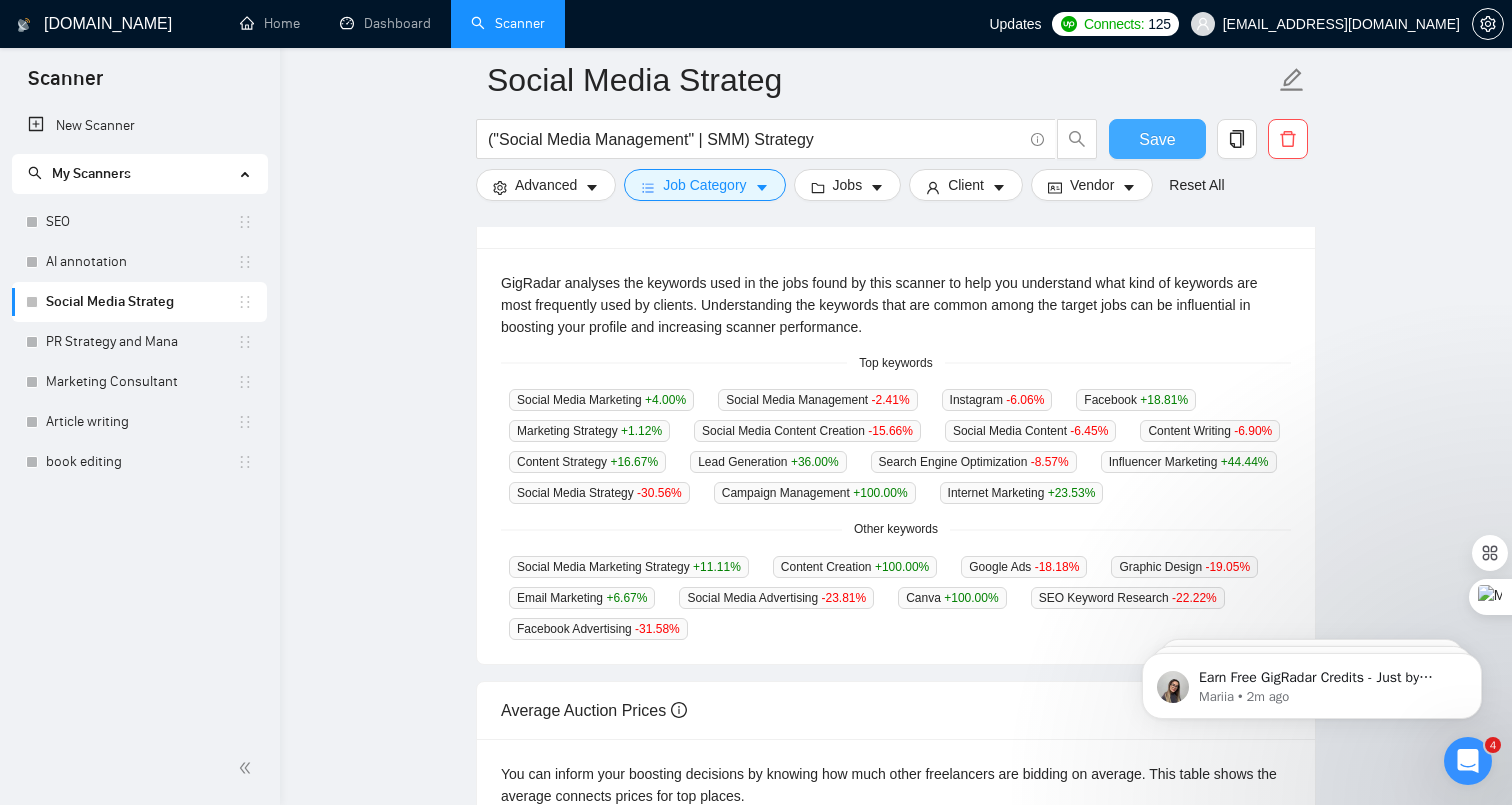 click on "Save" at bounding box center (1157, 139) 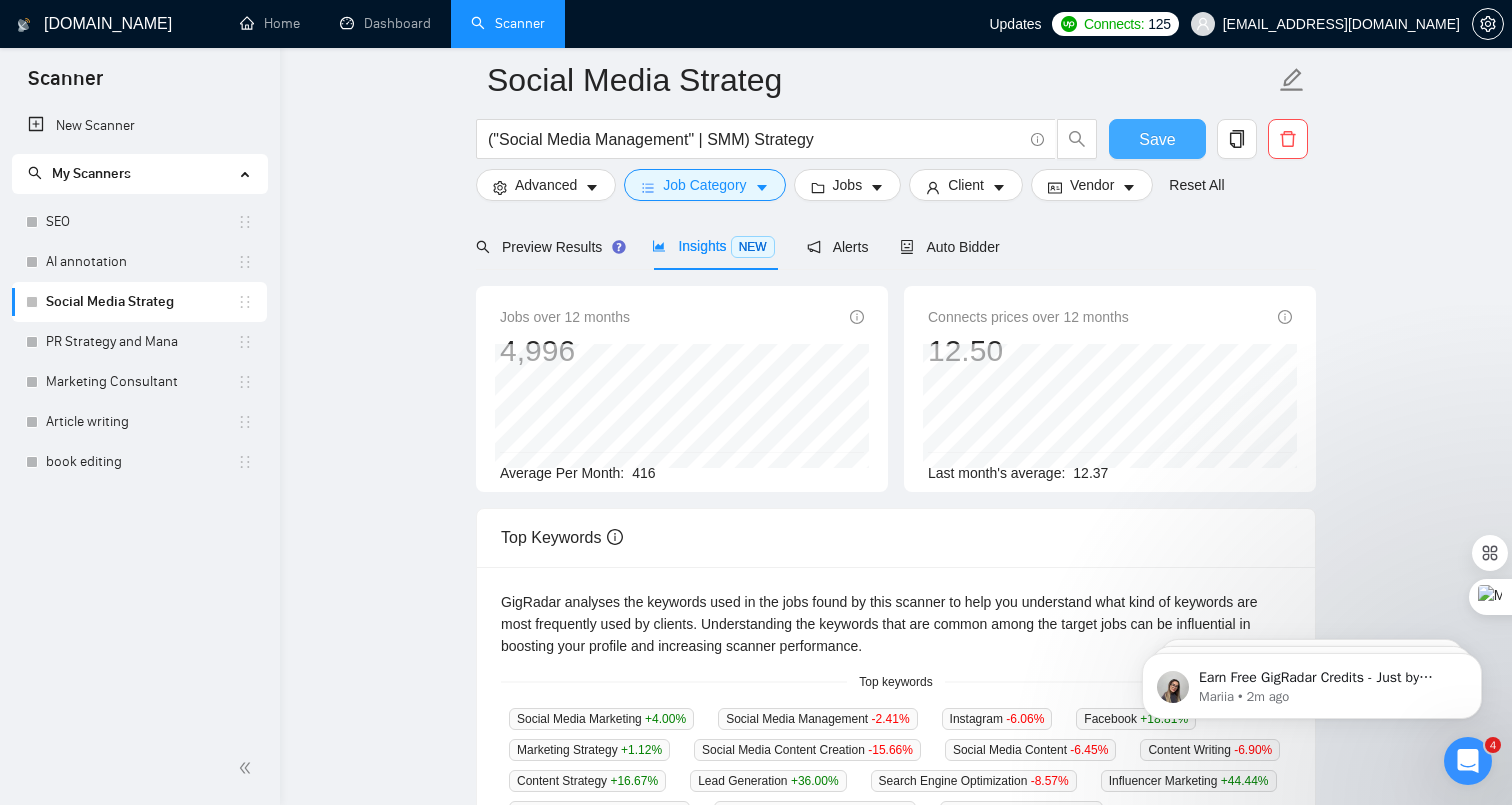 scroll, scrollTop: 0, scrollLeft: 0, axis: both 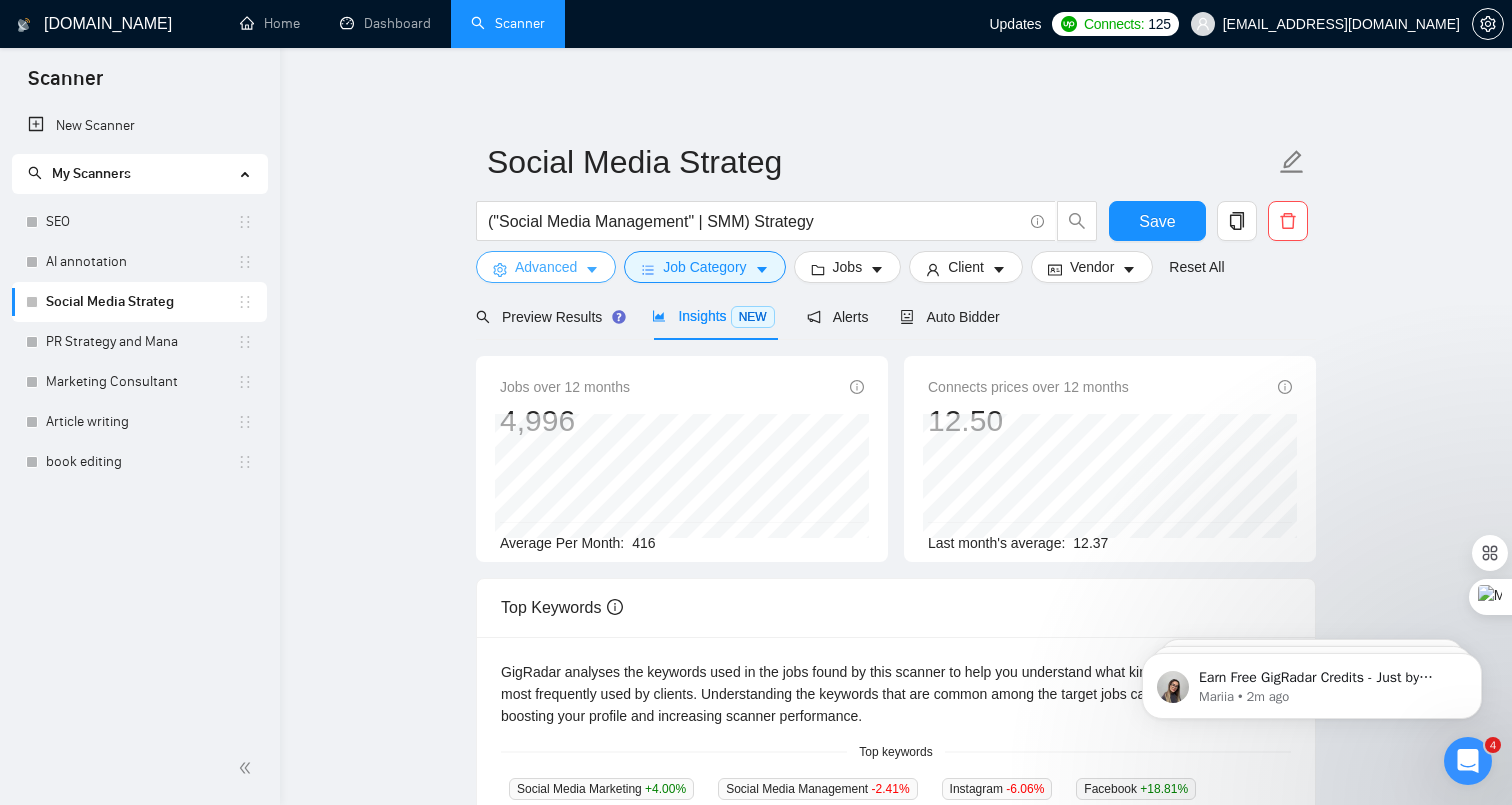 click on "Advanced" at bounding box center (546, 267) 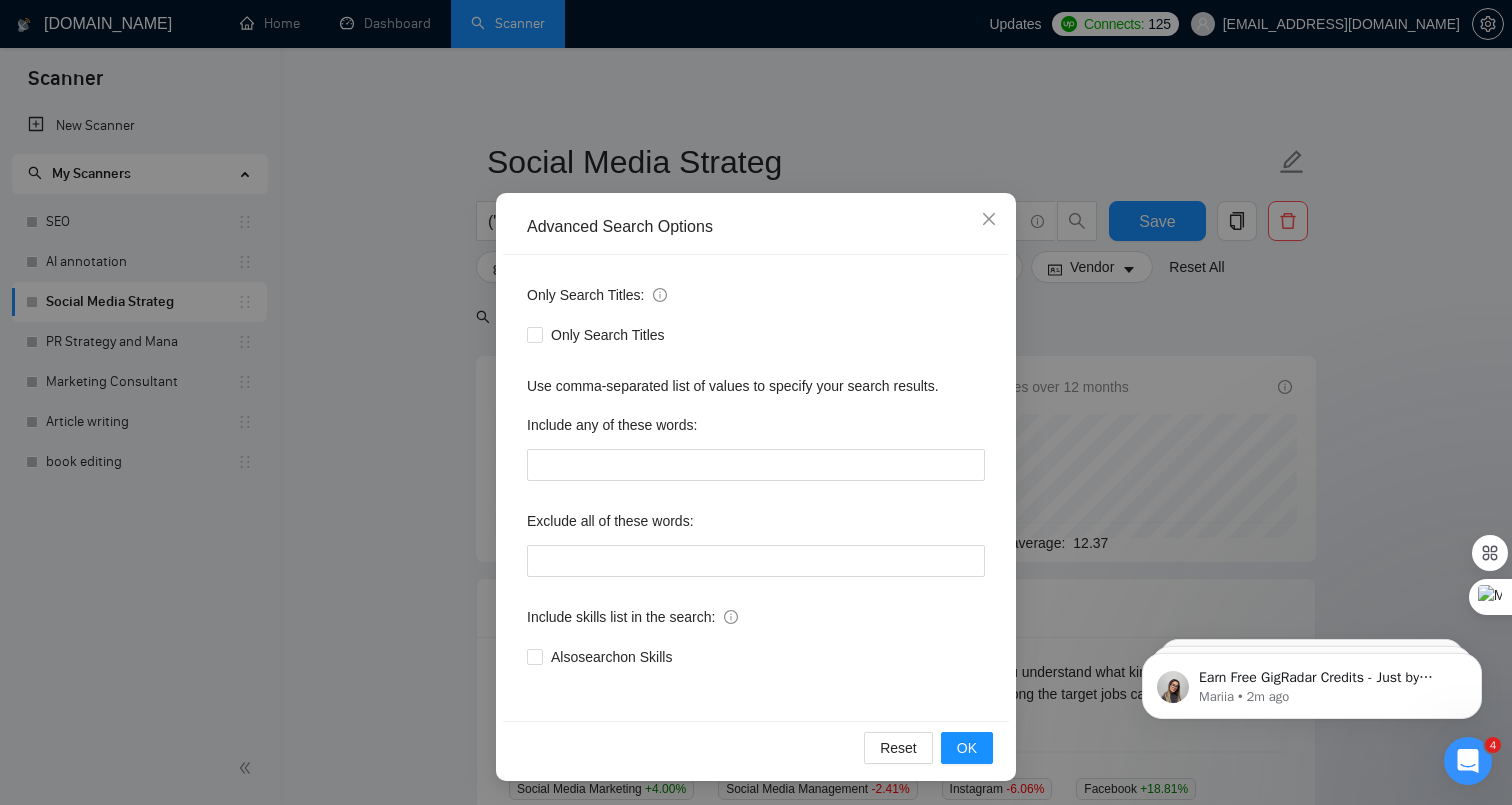 scroll, scrollTop: 25, scrollLeft: 0, axis: vertical 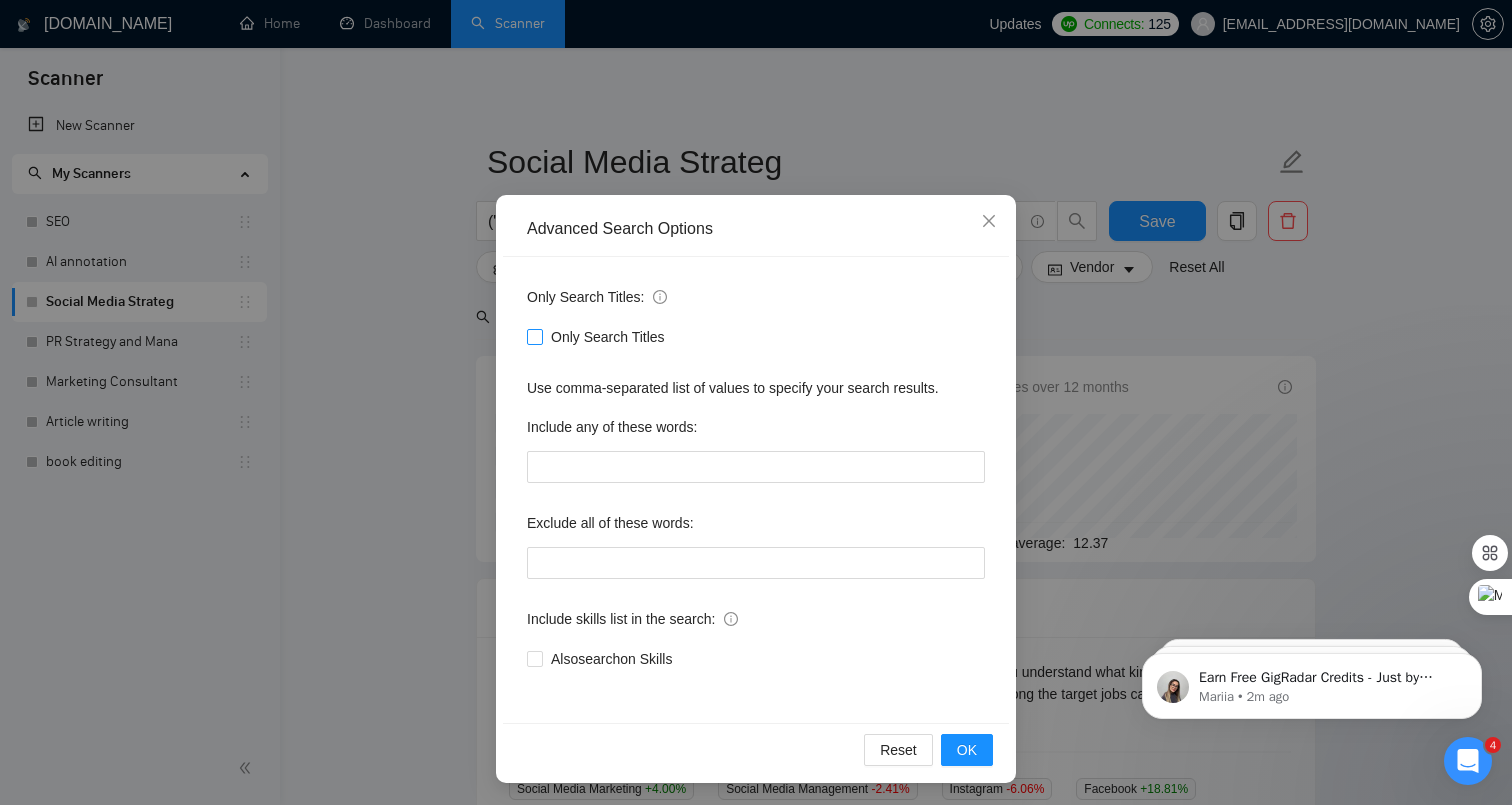 click on "Only Search Titles" at bounding box center [608, 337] 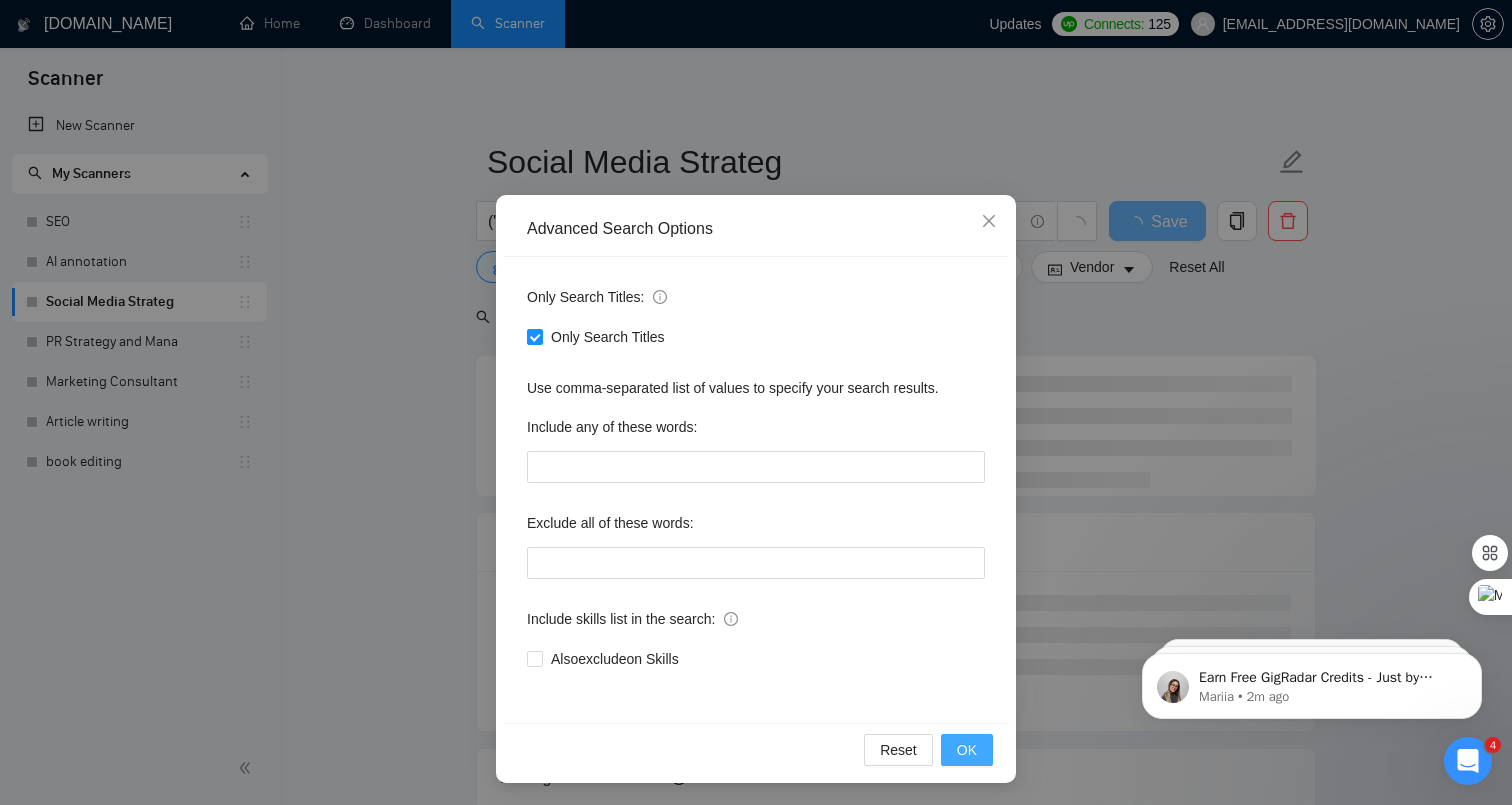 click on "OK" at bounding box center [967, 750] 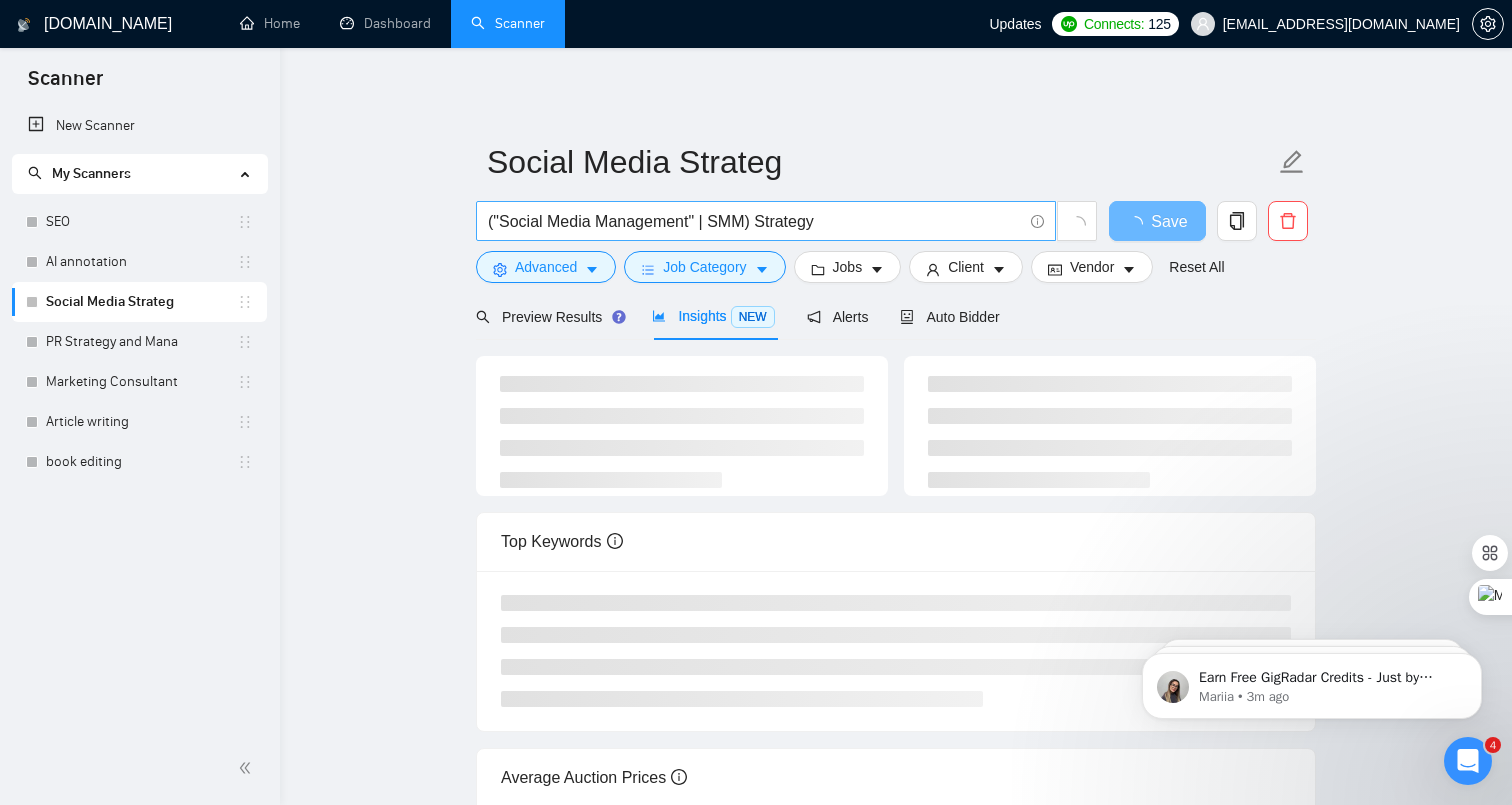 click on "("Social Media Management" | SMM) Strategy" at bounding box center [766, 221] 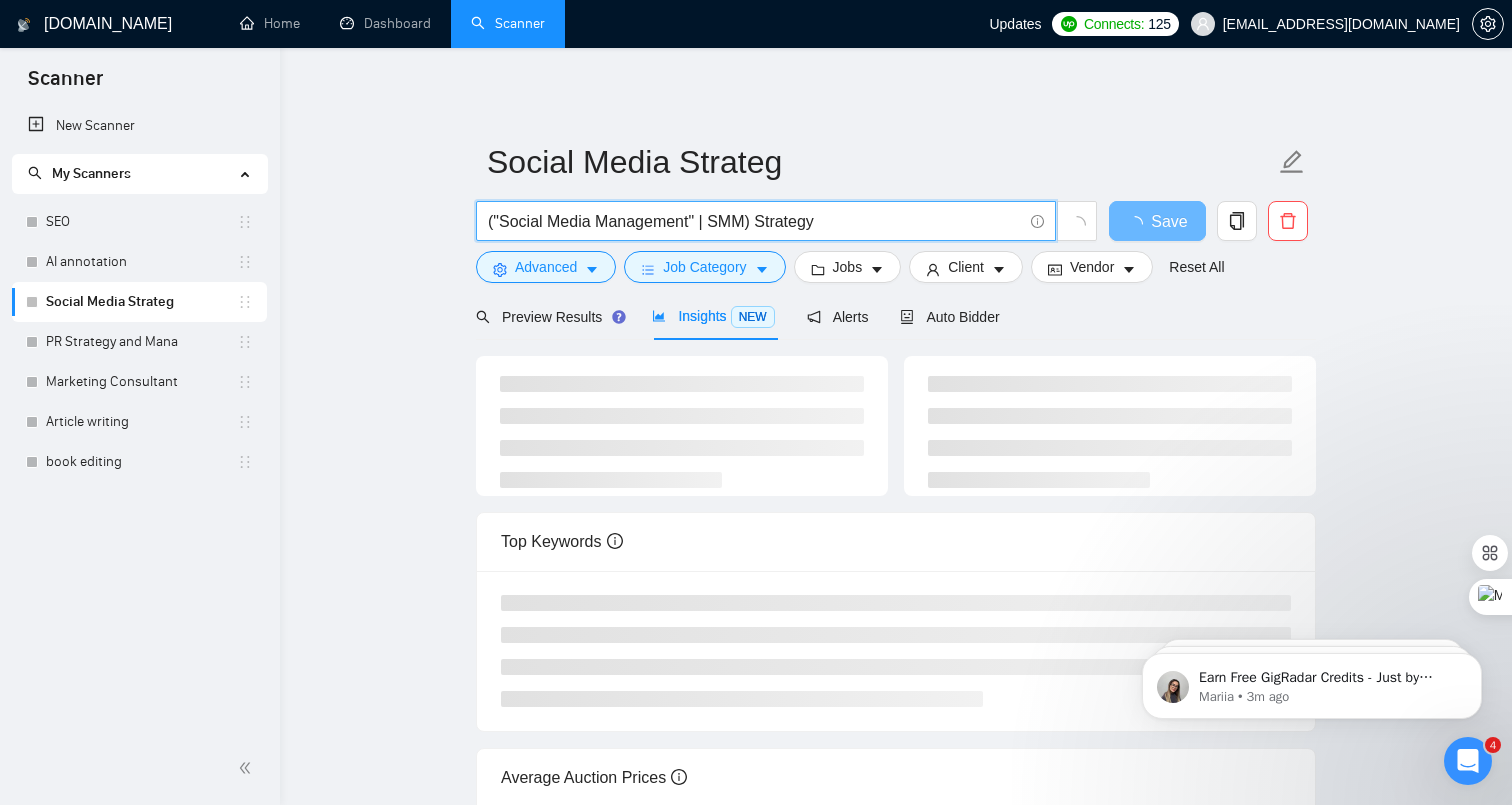 click on "("Social Media Management" | SMM) Strategy" at bounding box center (755, 221) 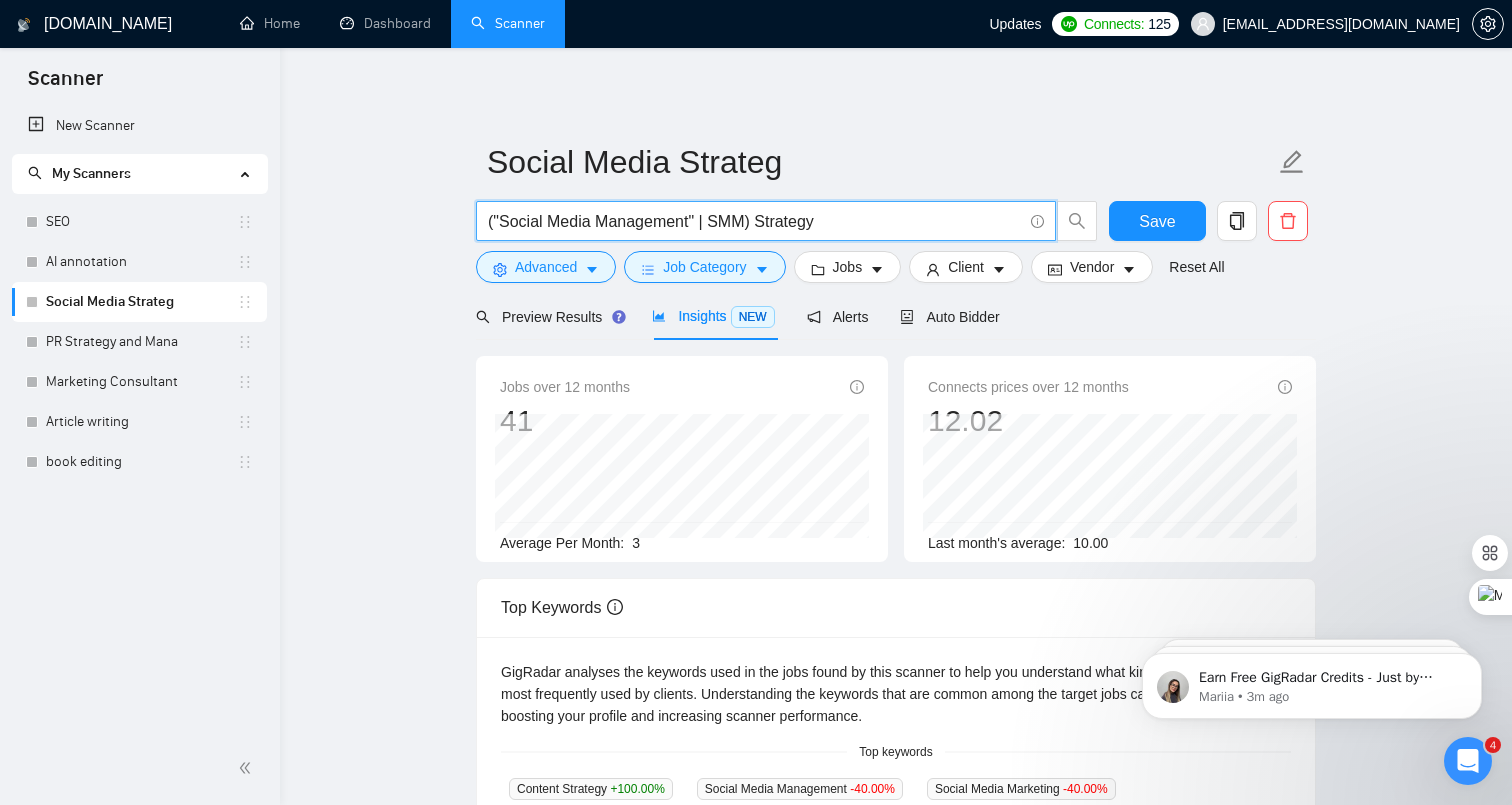 click on "("Social Media Management" | SMM) Strategy" at bounding box center [755, 221] 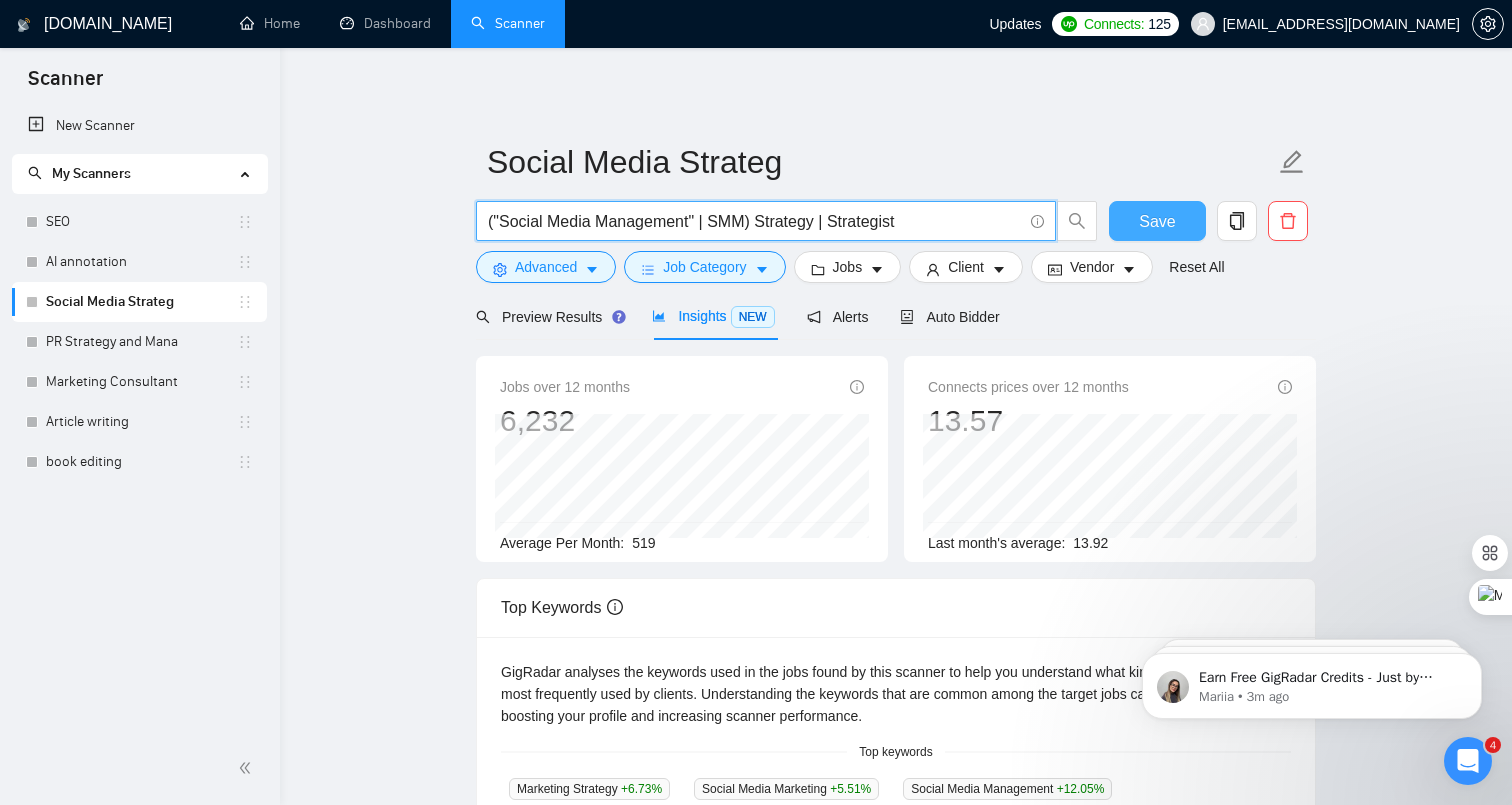 type on "("Social Media Management" | SMM) Strategy | Strategist" 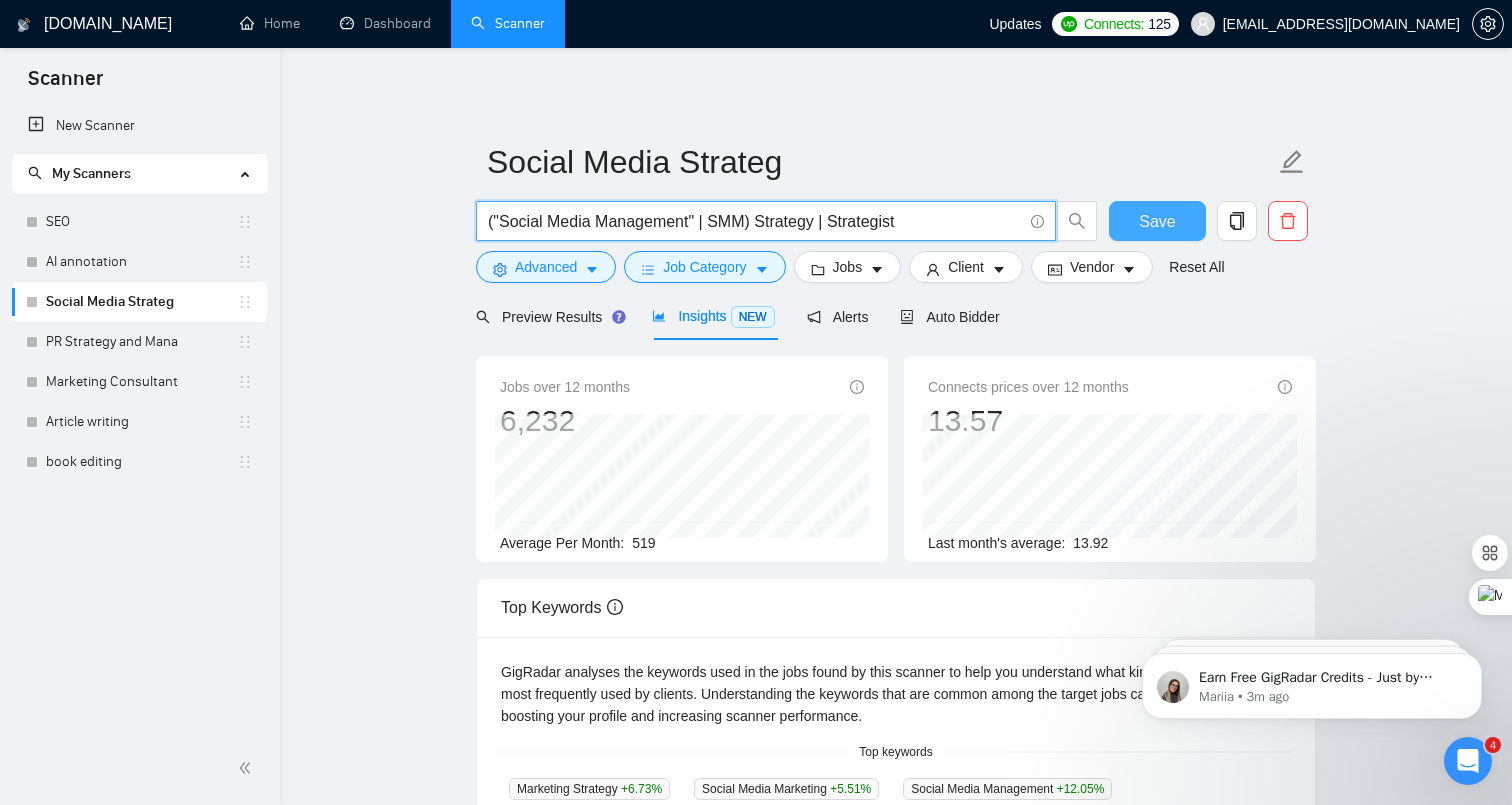 click on "Save" at bounding box center (1157, 221) 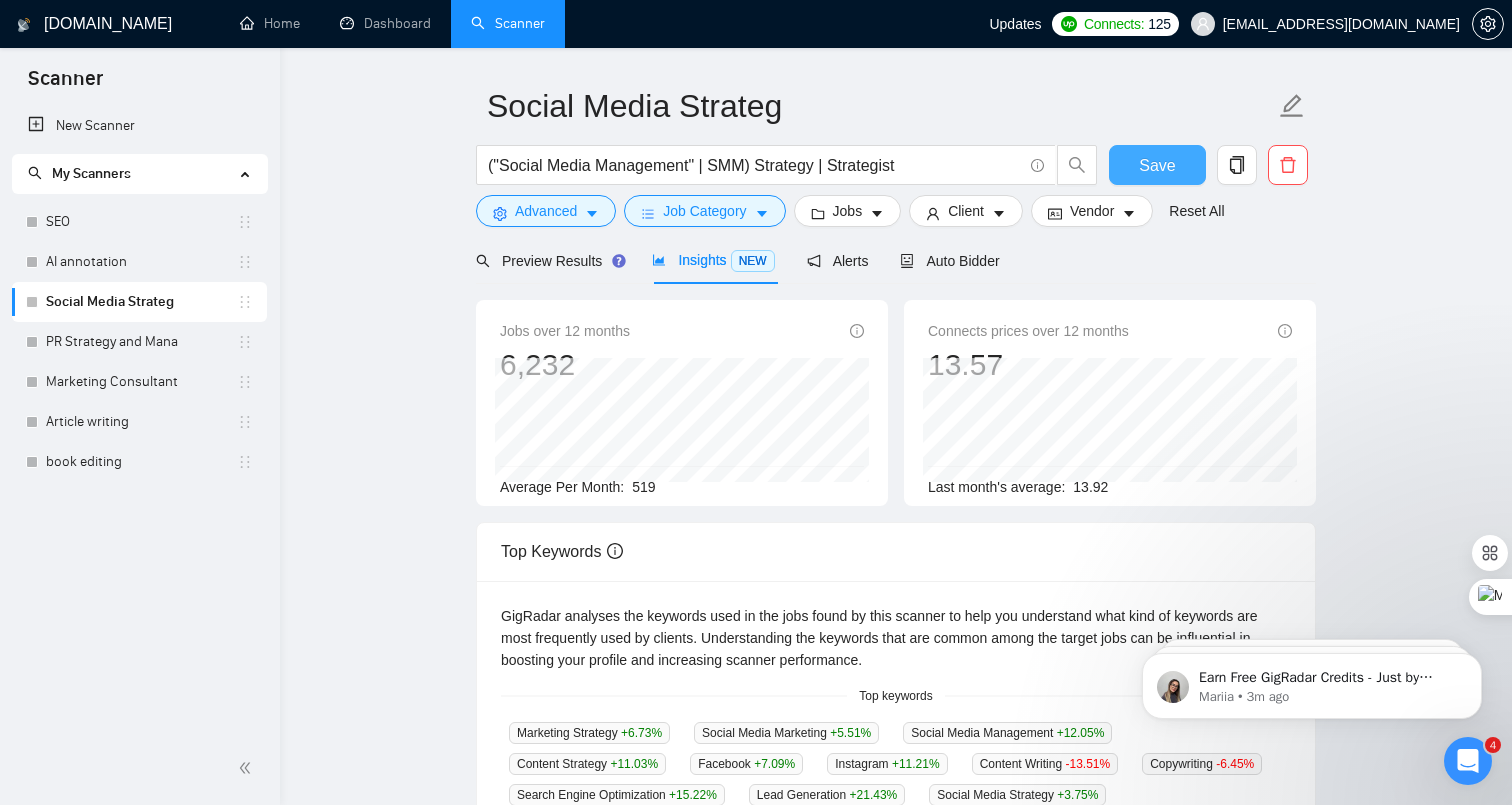 scroll, scrollTop: 59, scrollLeft: 0, axis: vertical 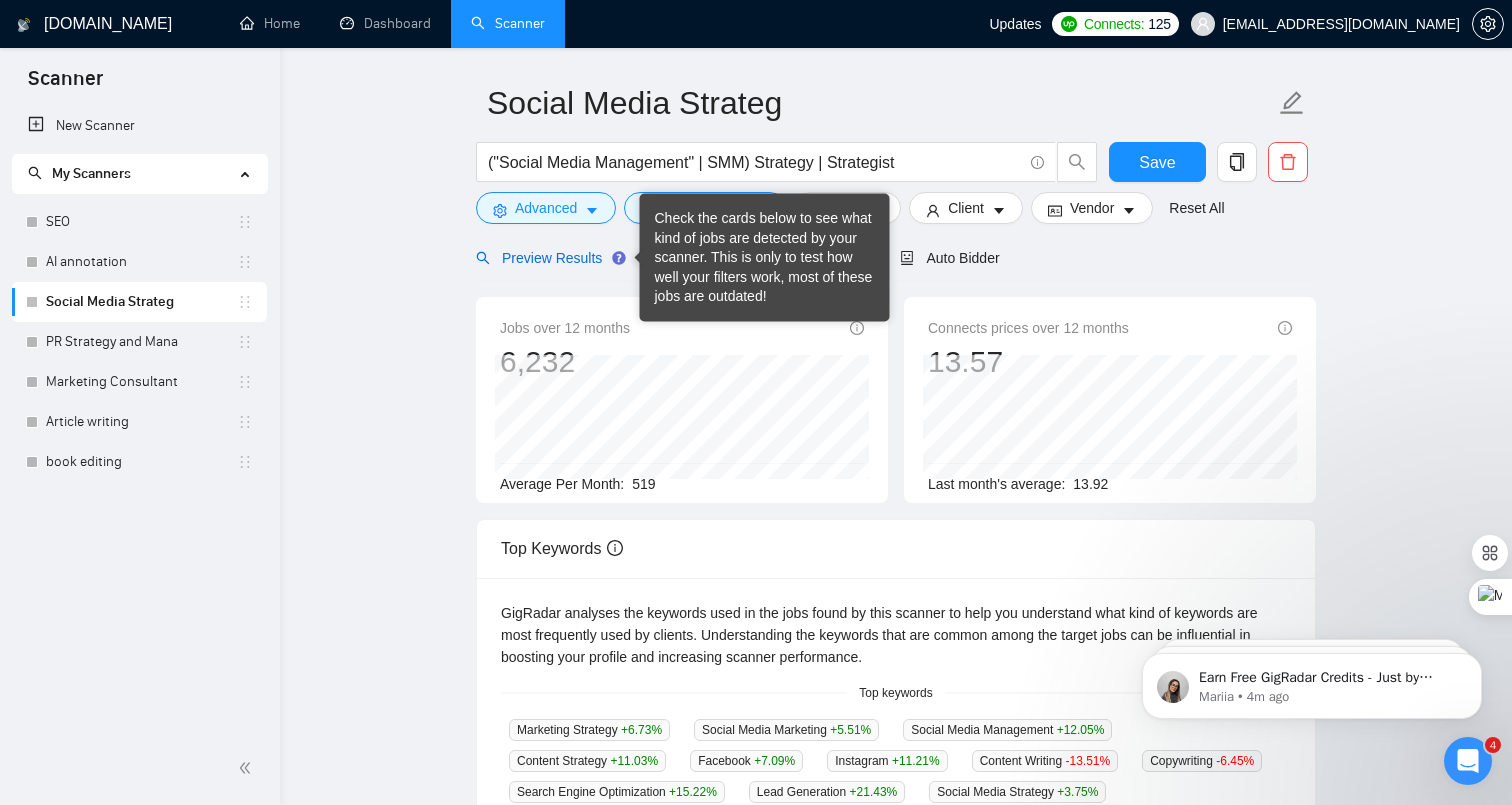 click on "Preview Results" at bounding box center (548, 258) 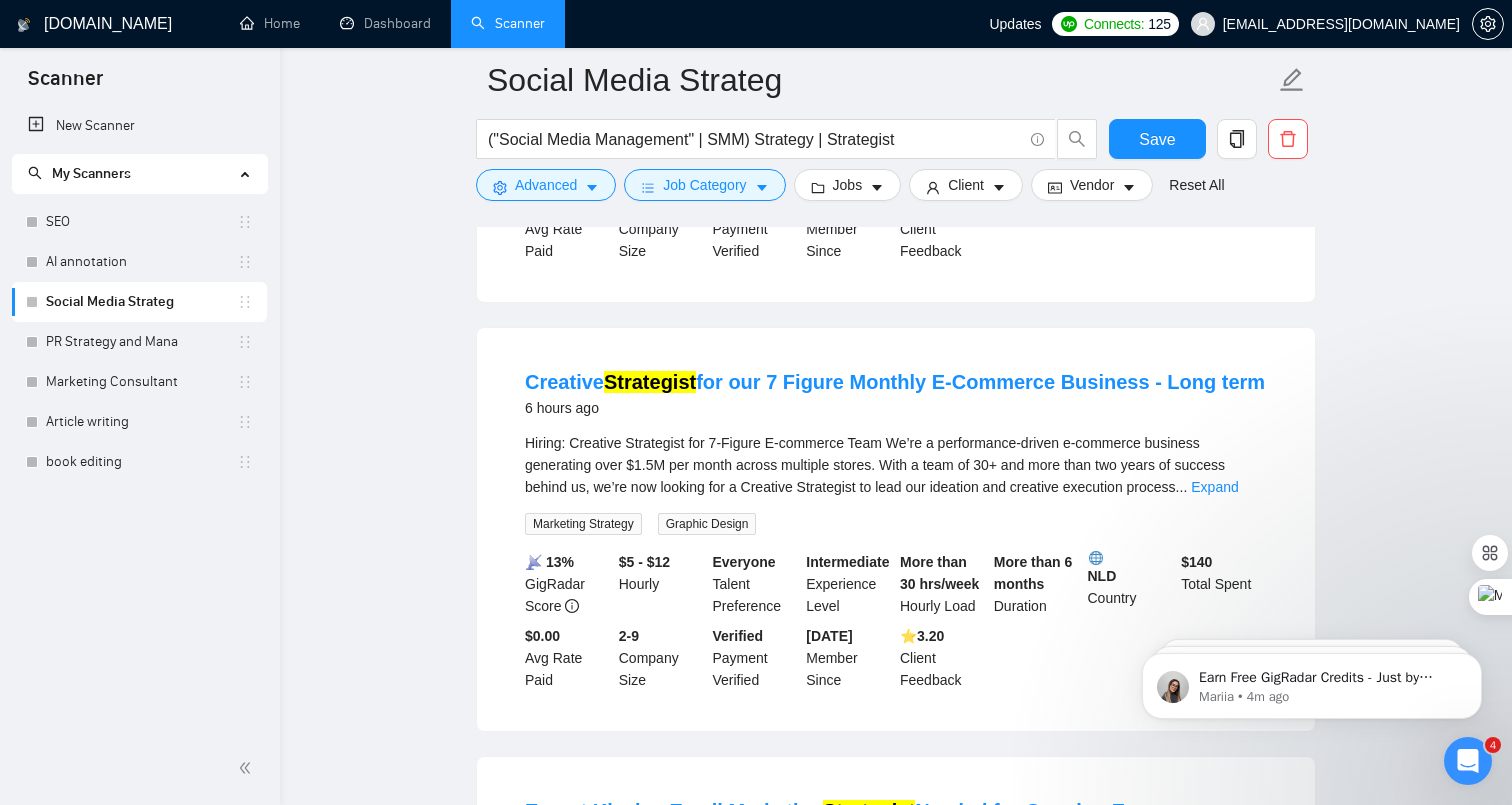 scroll, scrollTop: 3207, scrollLeft: 0, axis: vertical 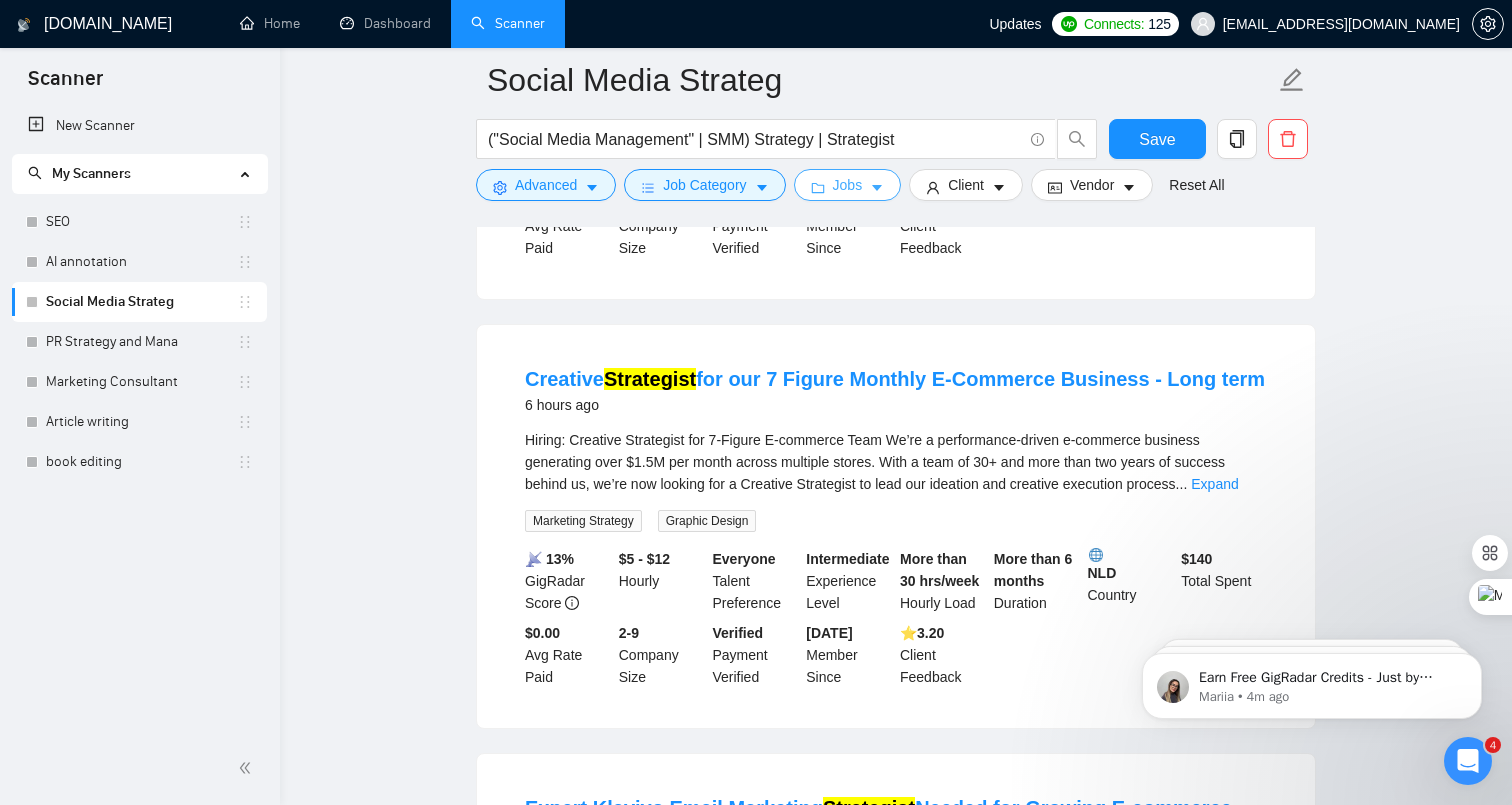 click on "Jobs" at bounding box center (848, 185) 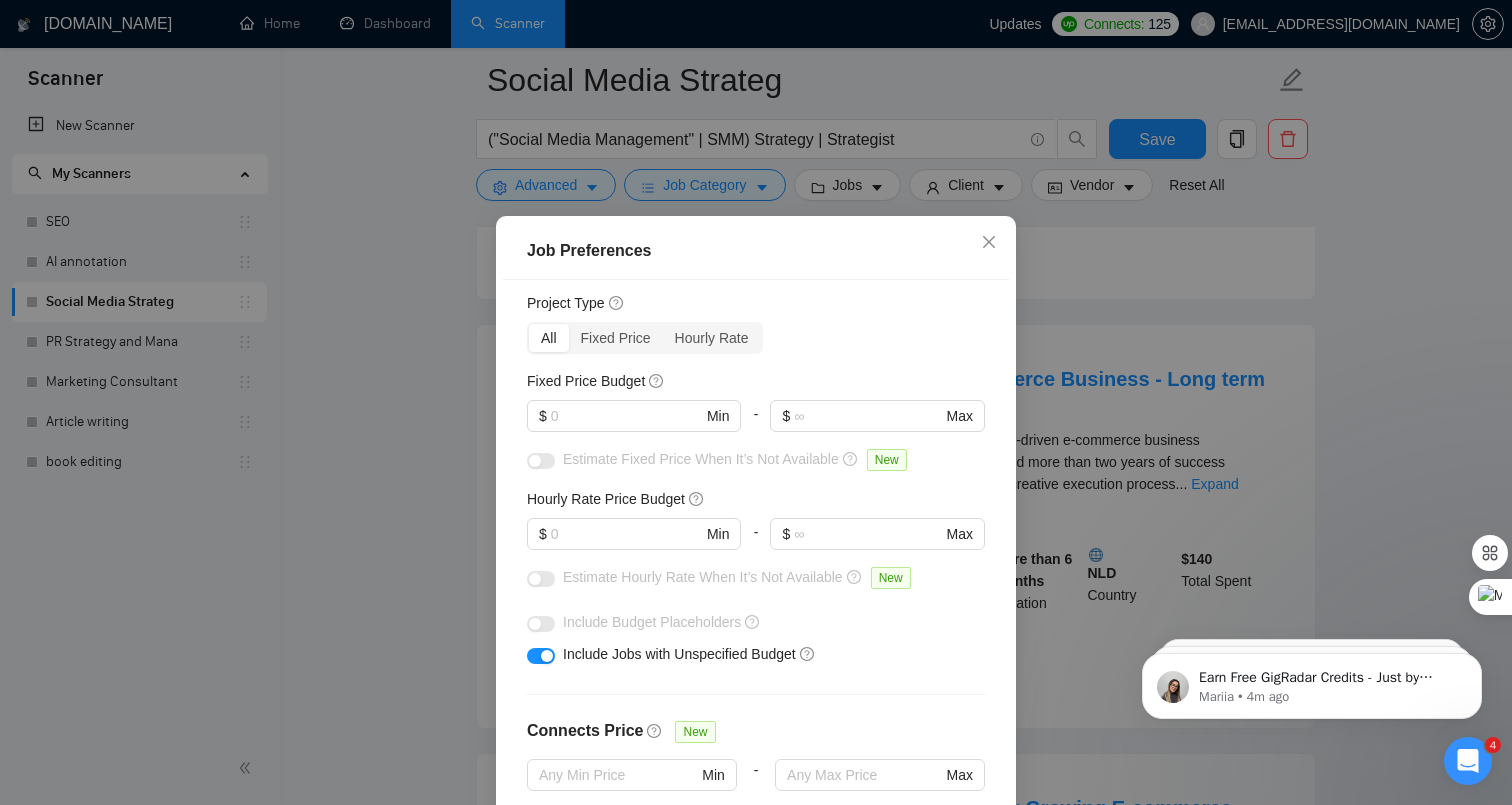 scroll, scrollTop: 53, scrollLeft: 0, axis: vertical 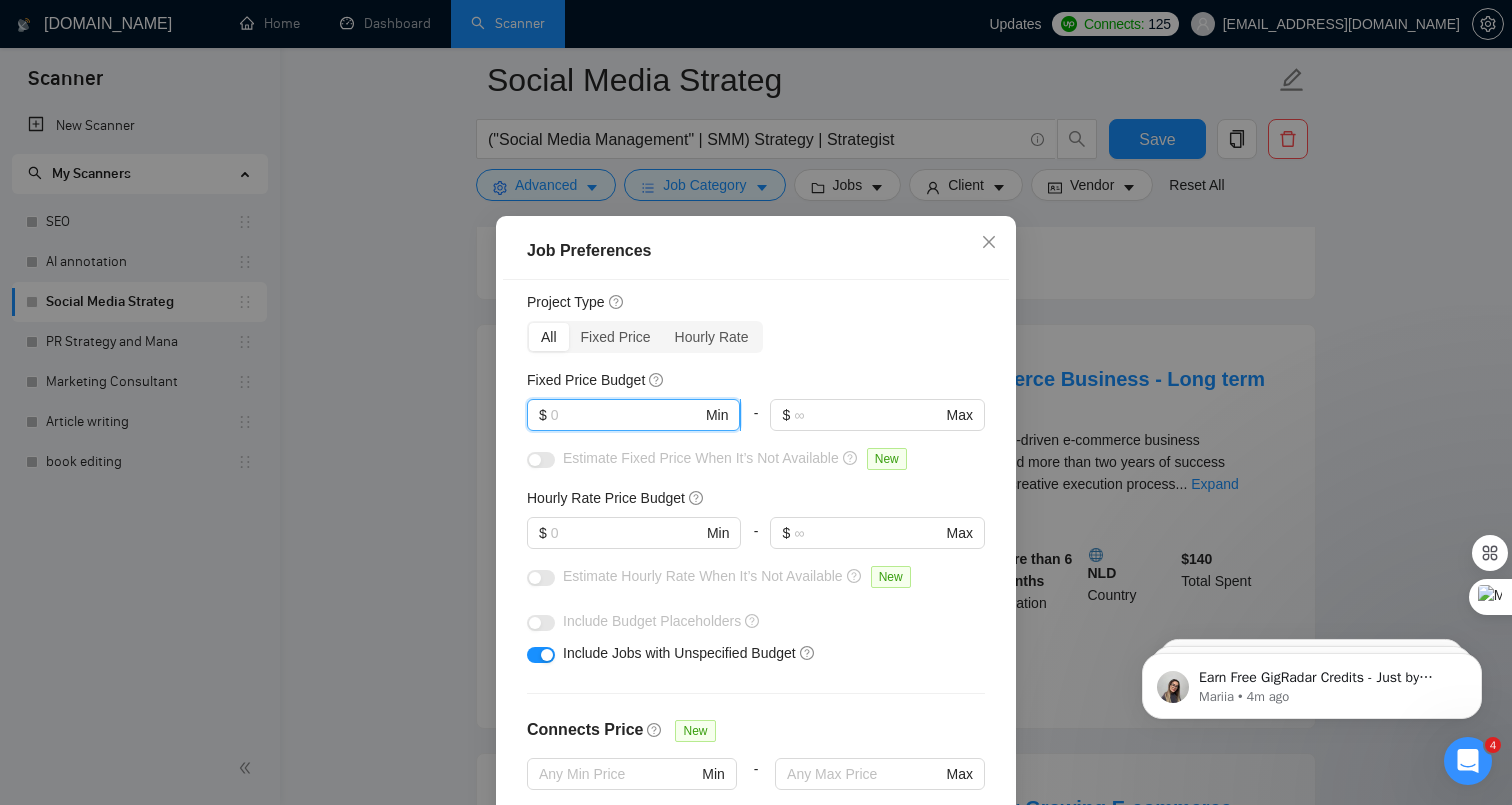 click at bounding box center [626, 415] 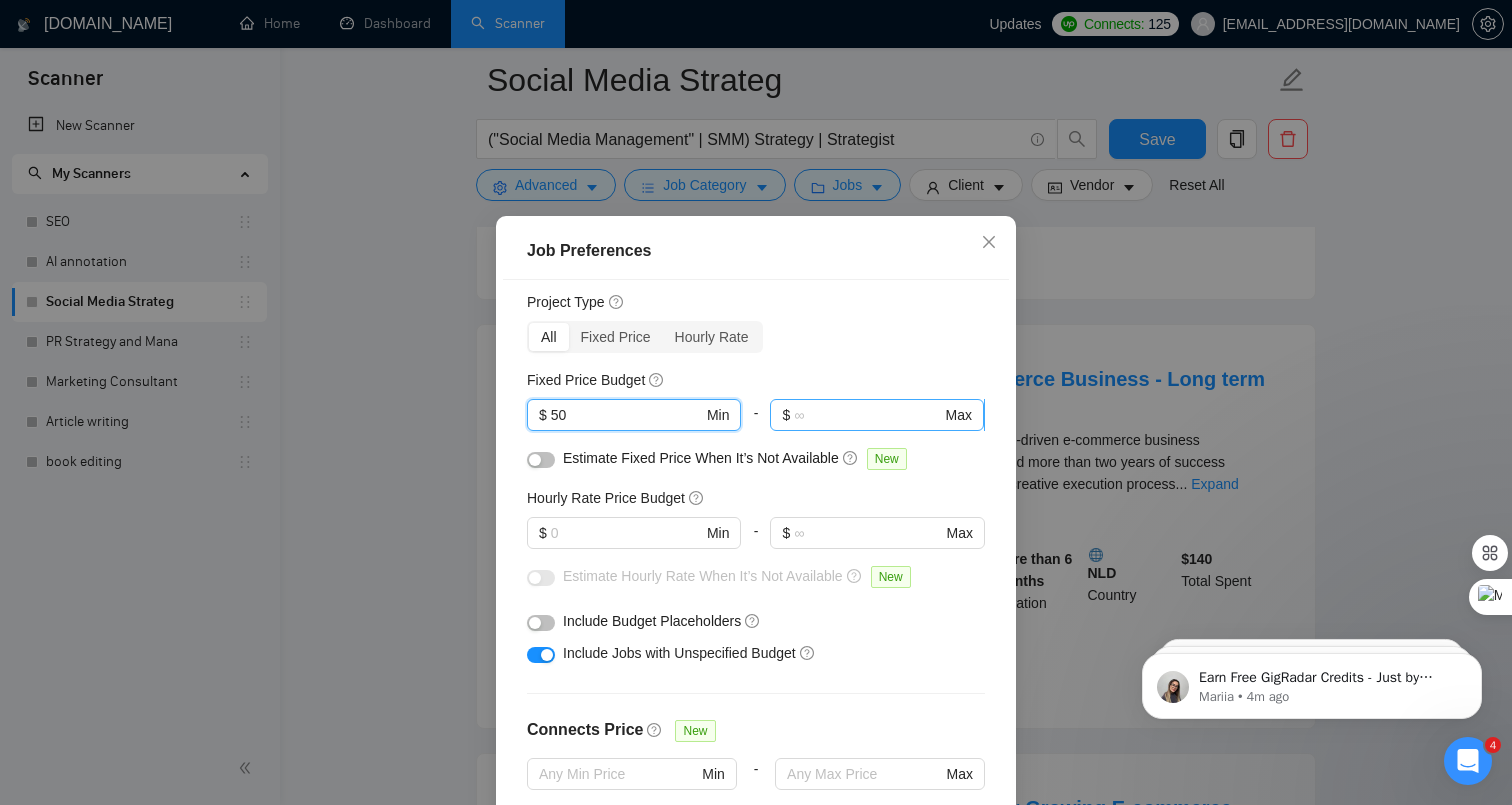 type on "50" 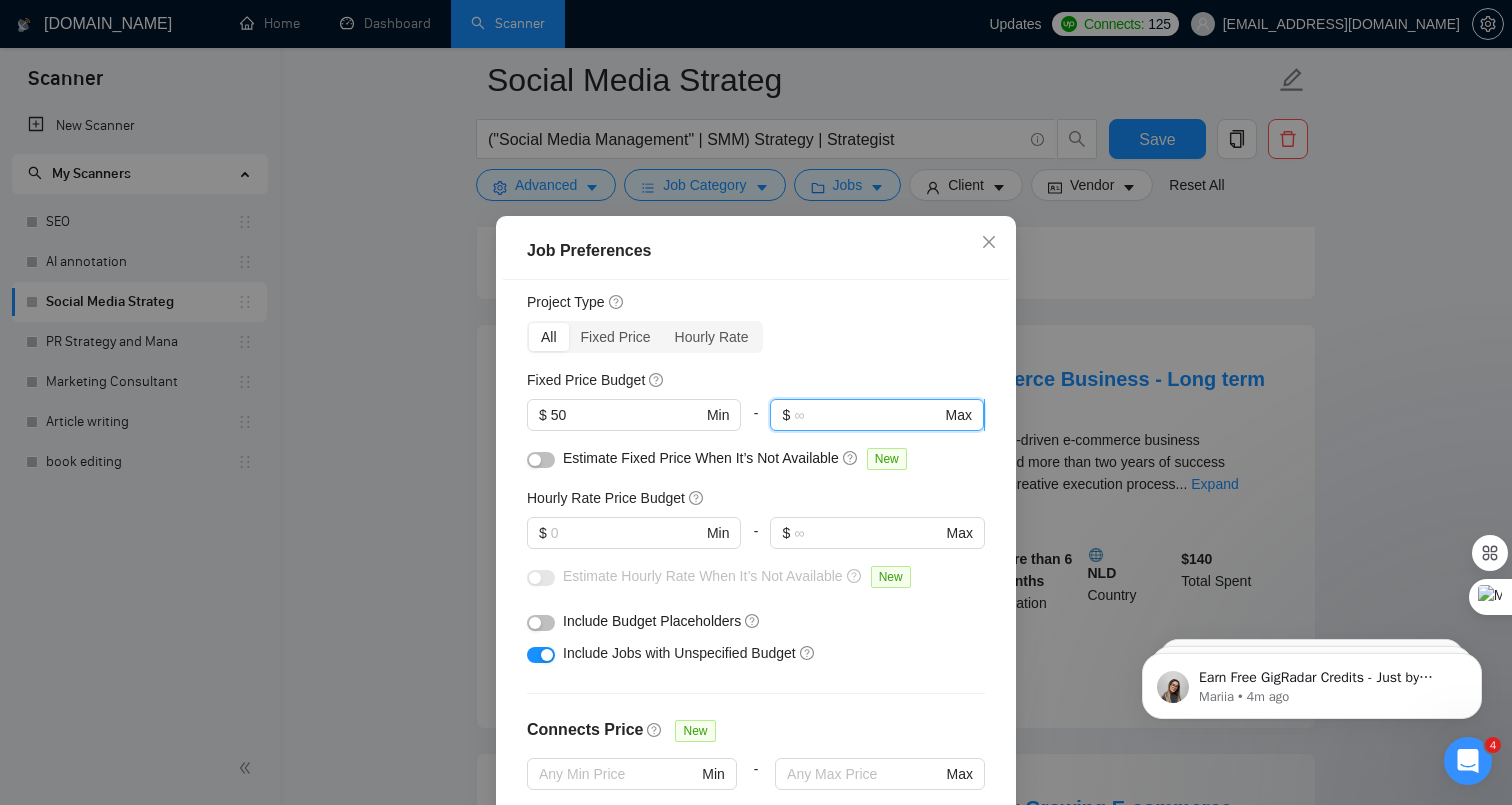 click at bounding box center [867, 415] 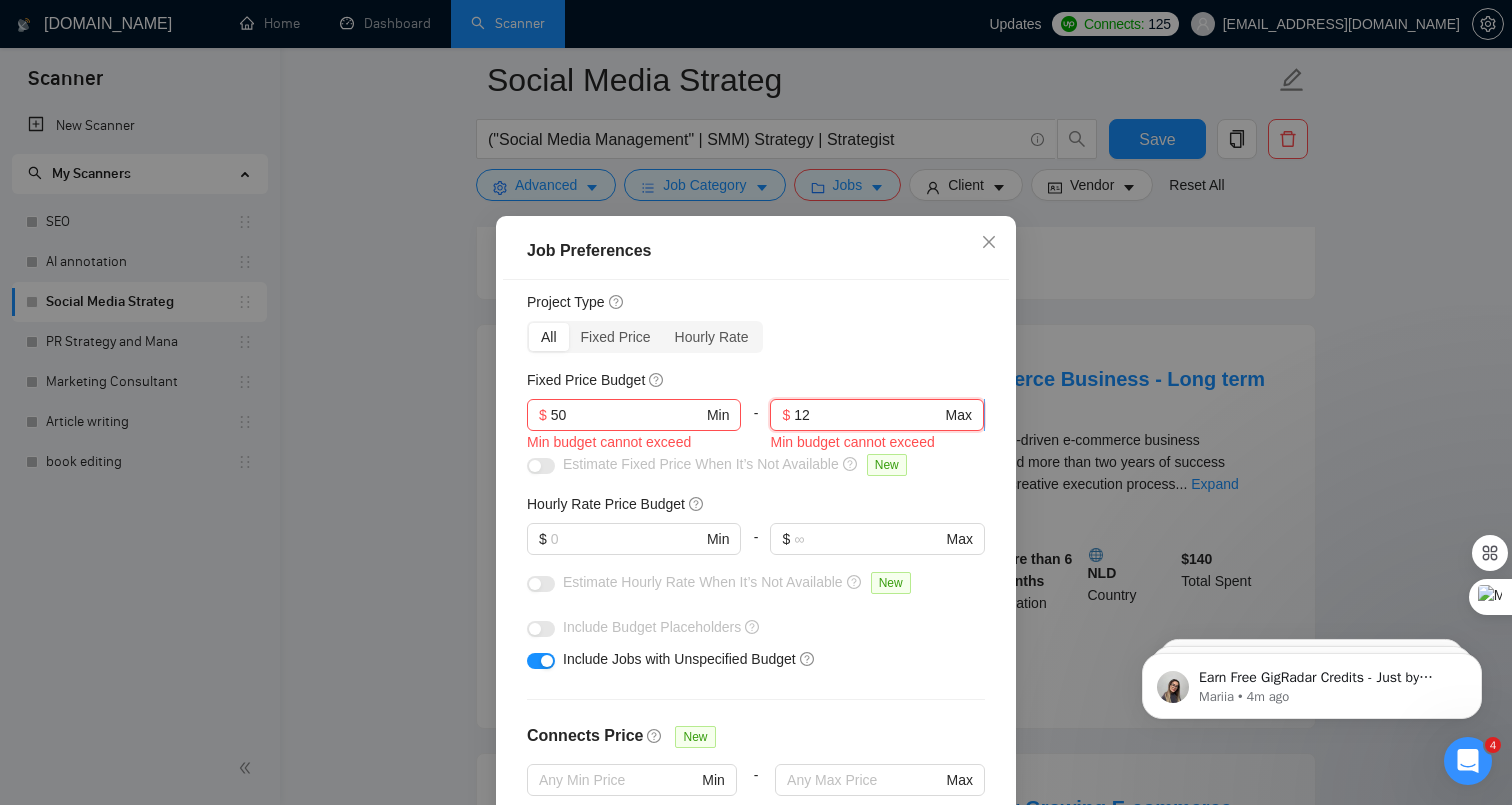 type on "1" 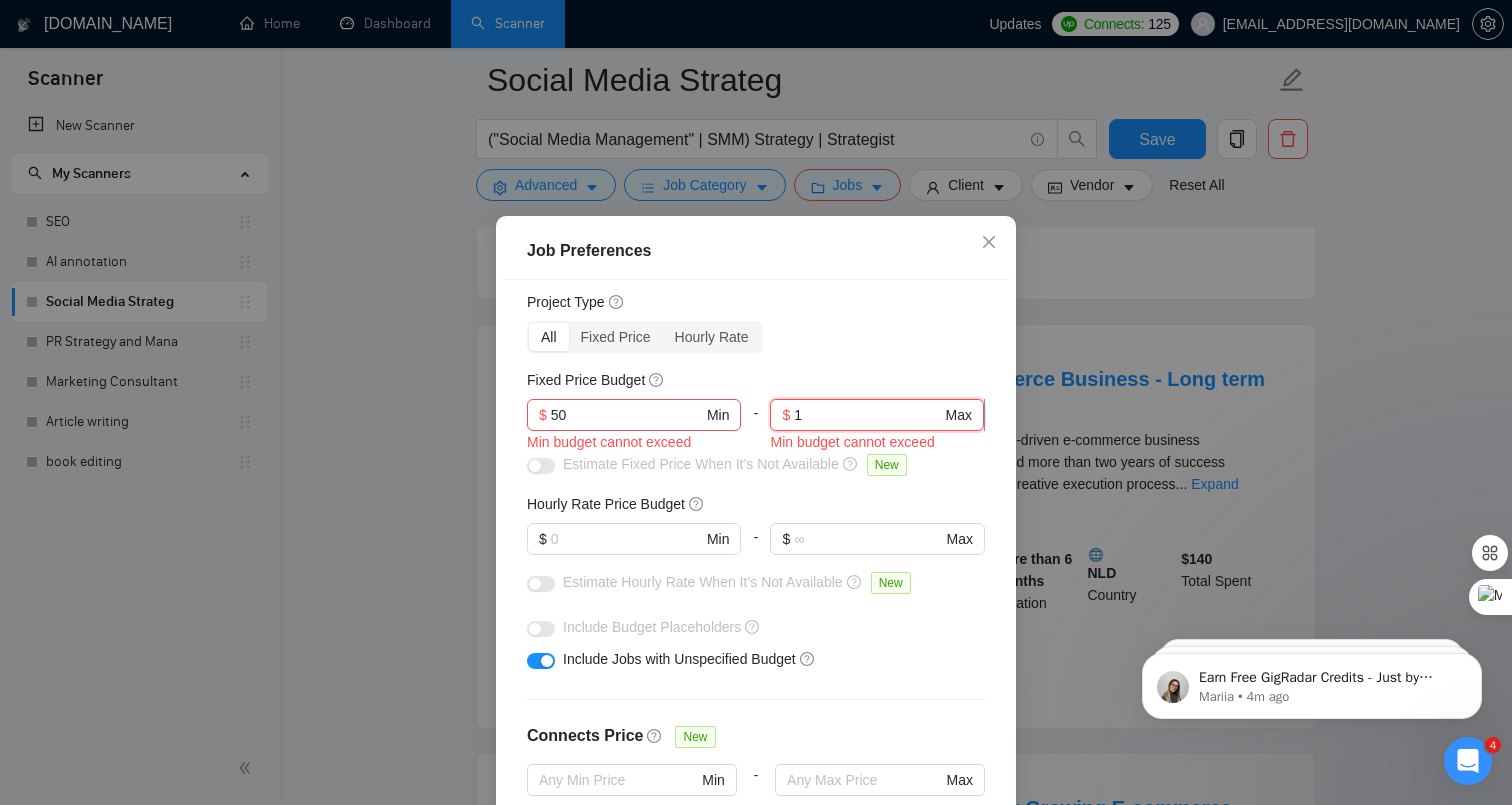 type 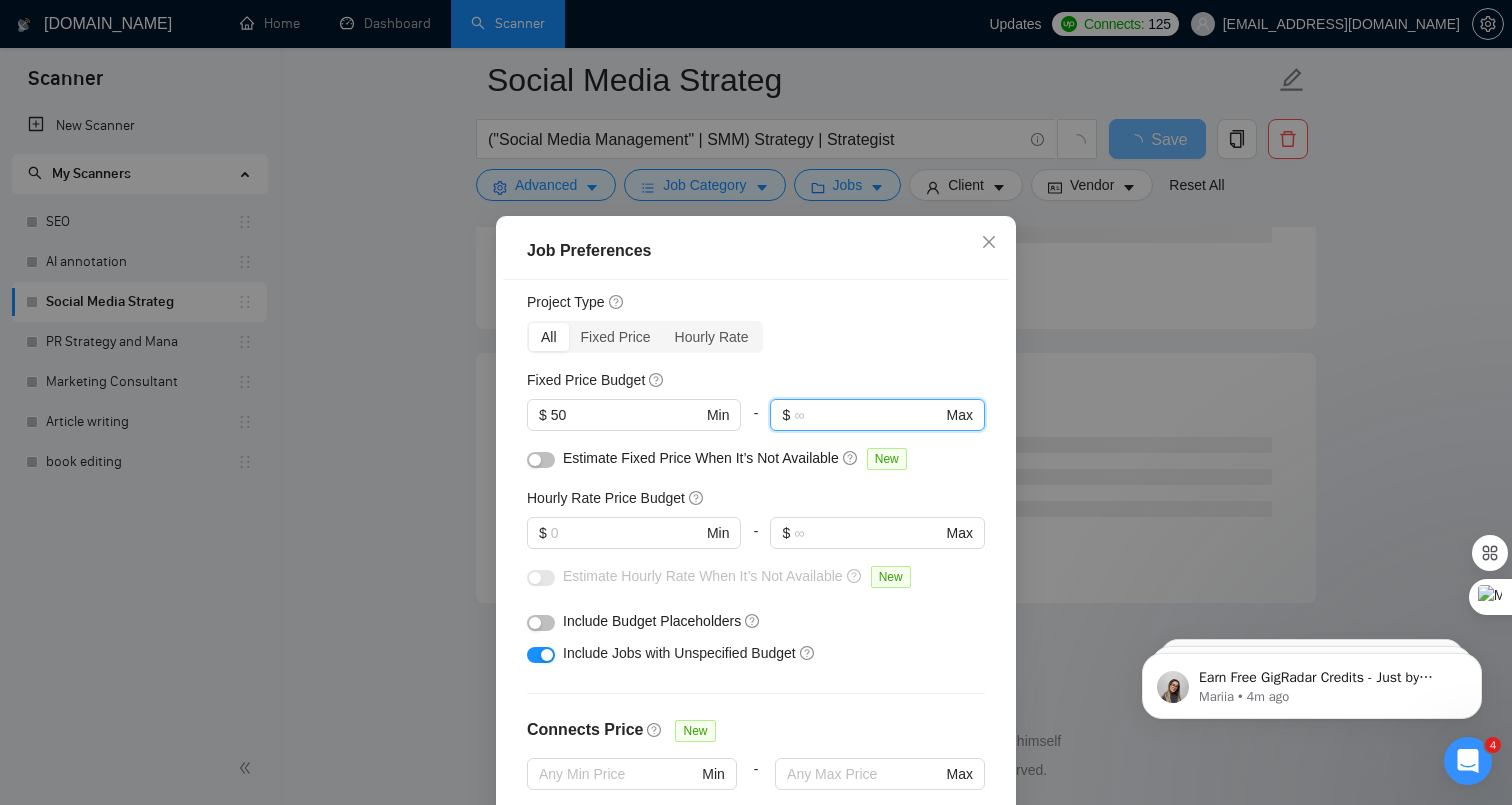 scroll, scrollTop: 3207, scrollLeft: 0, axis: vertical 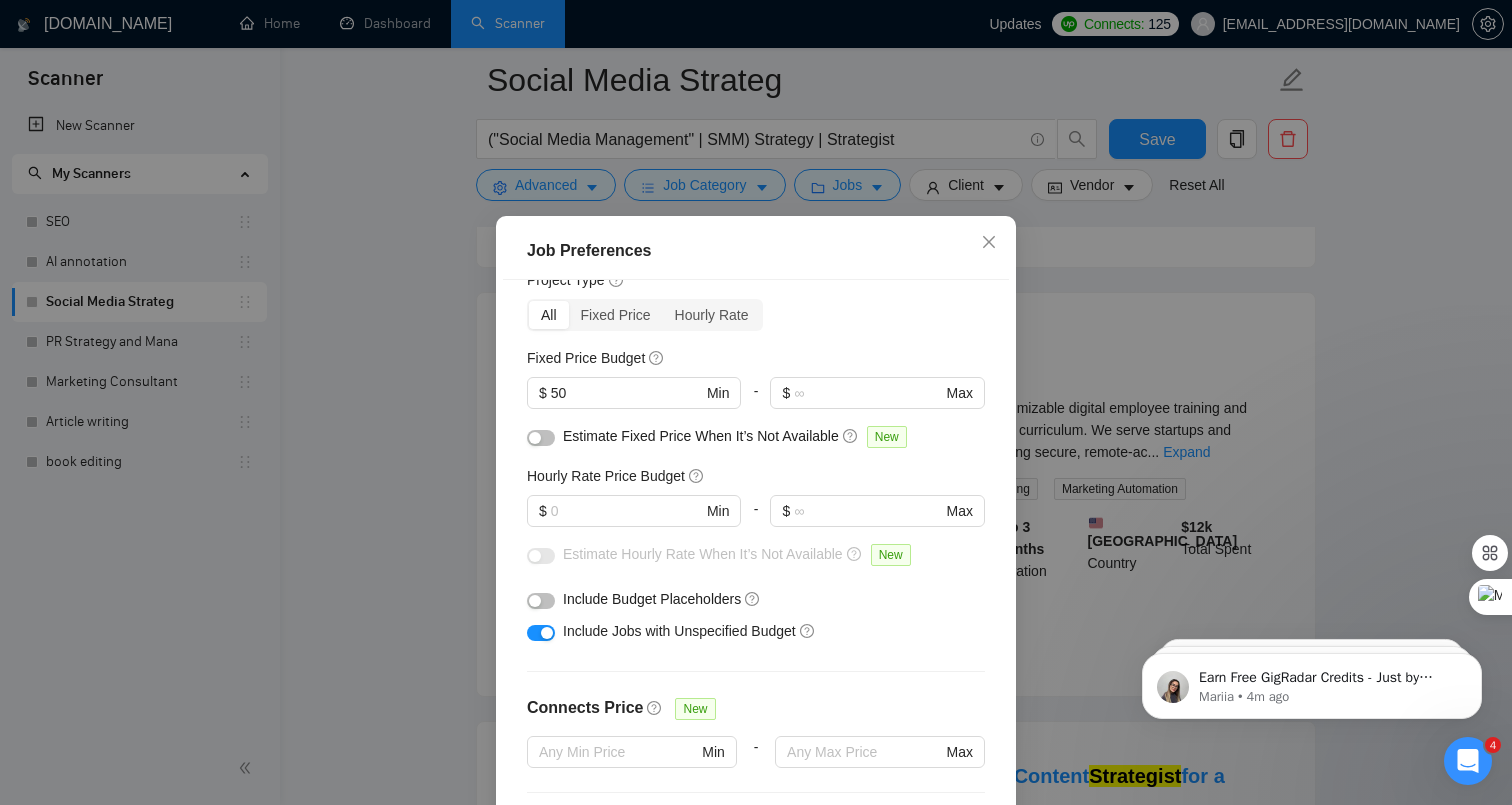 click at bounding box center (535, 438) 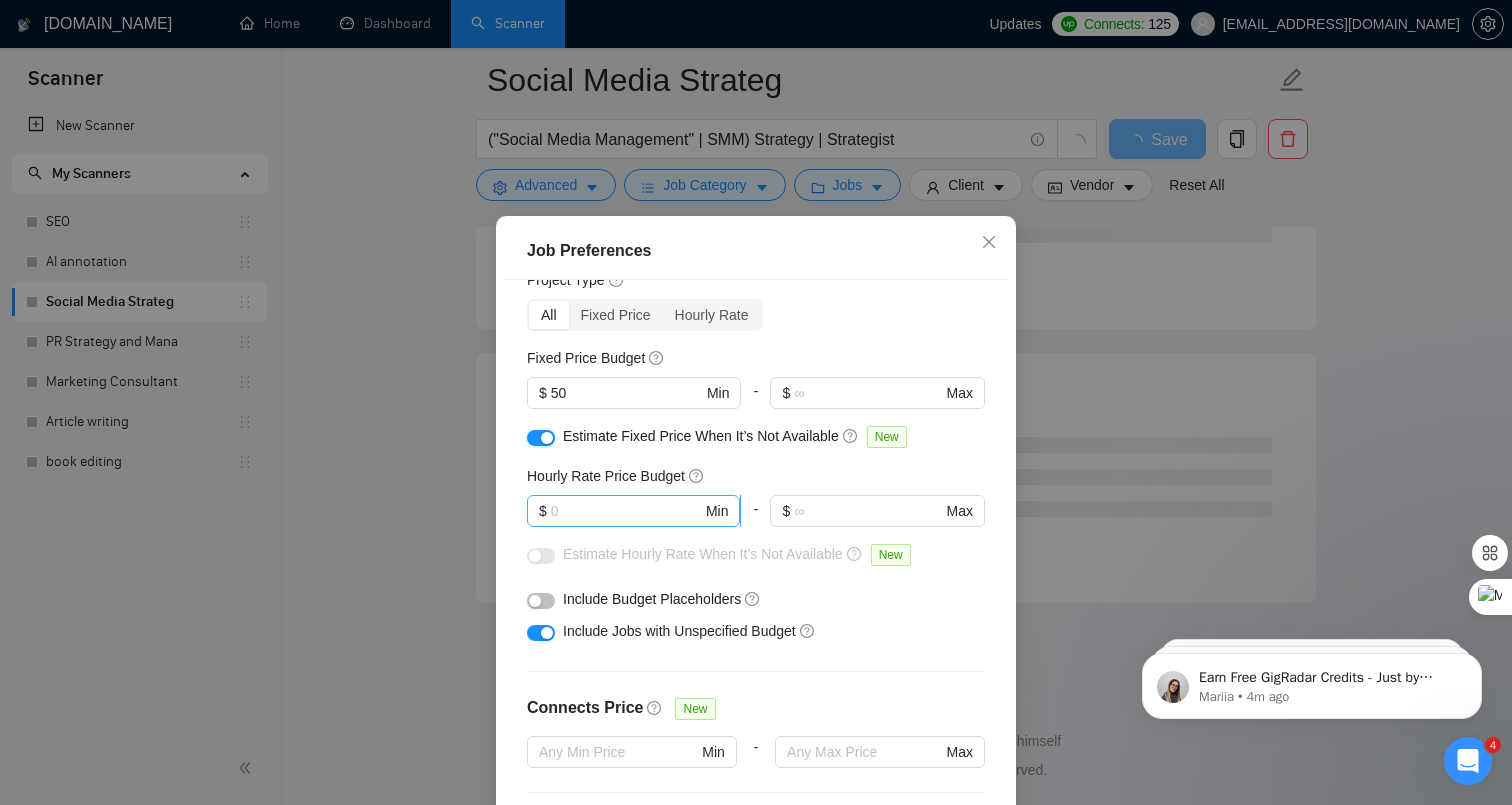 scroll, scrollTop: 2531, scrollLeft: 0, axis: vertical 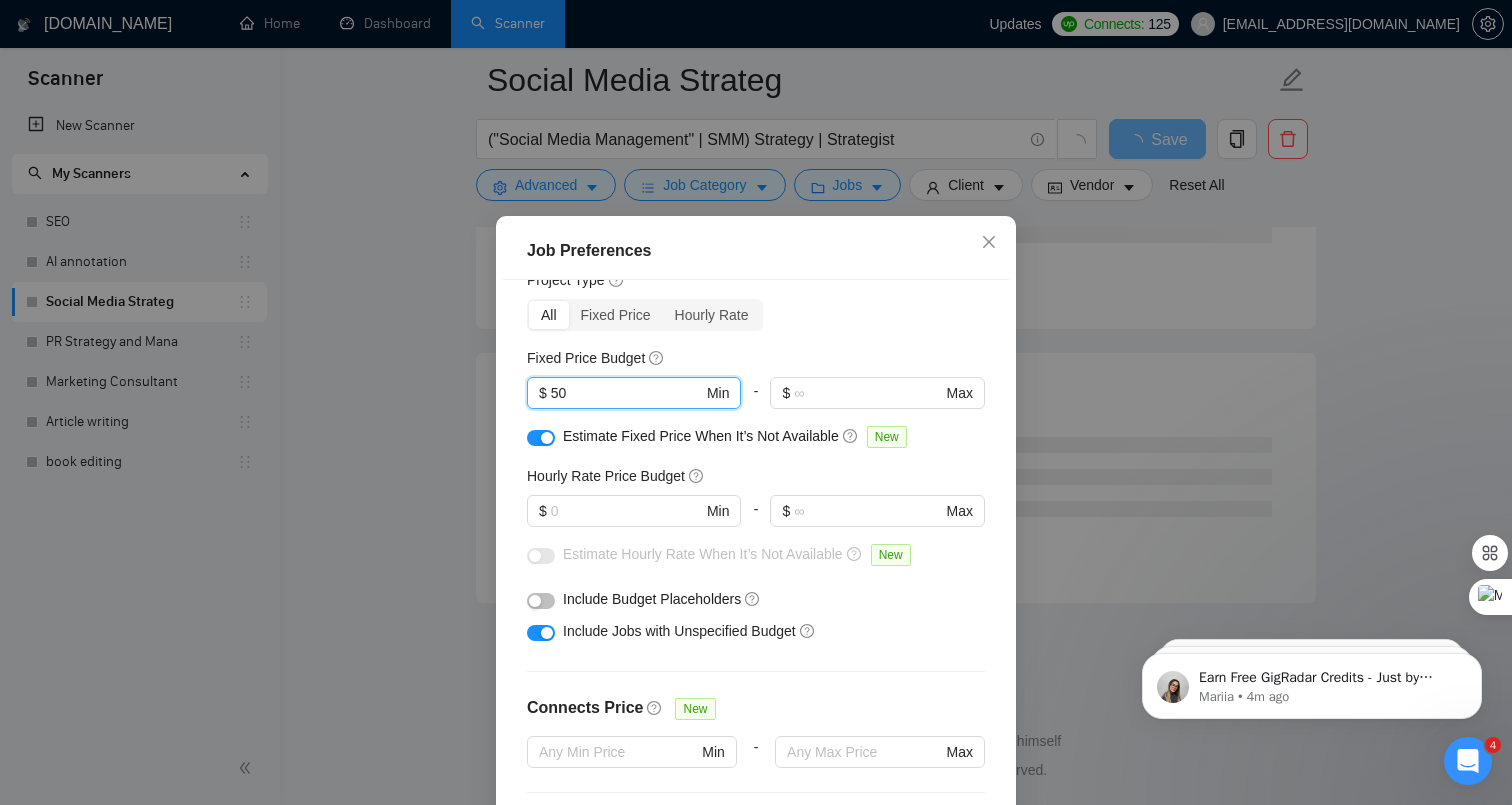 drag, startPoint x: 590, startPoint y: 393, endPoint x: 523, endPoint y: 393, distance: 67 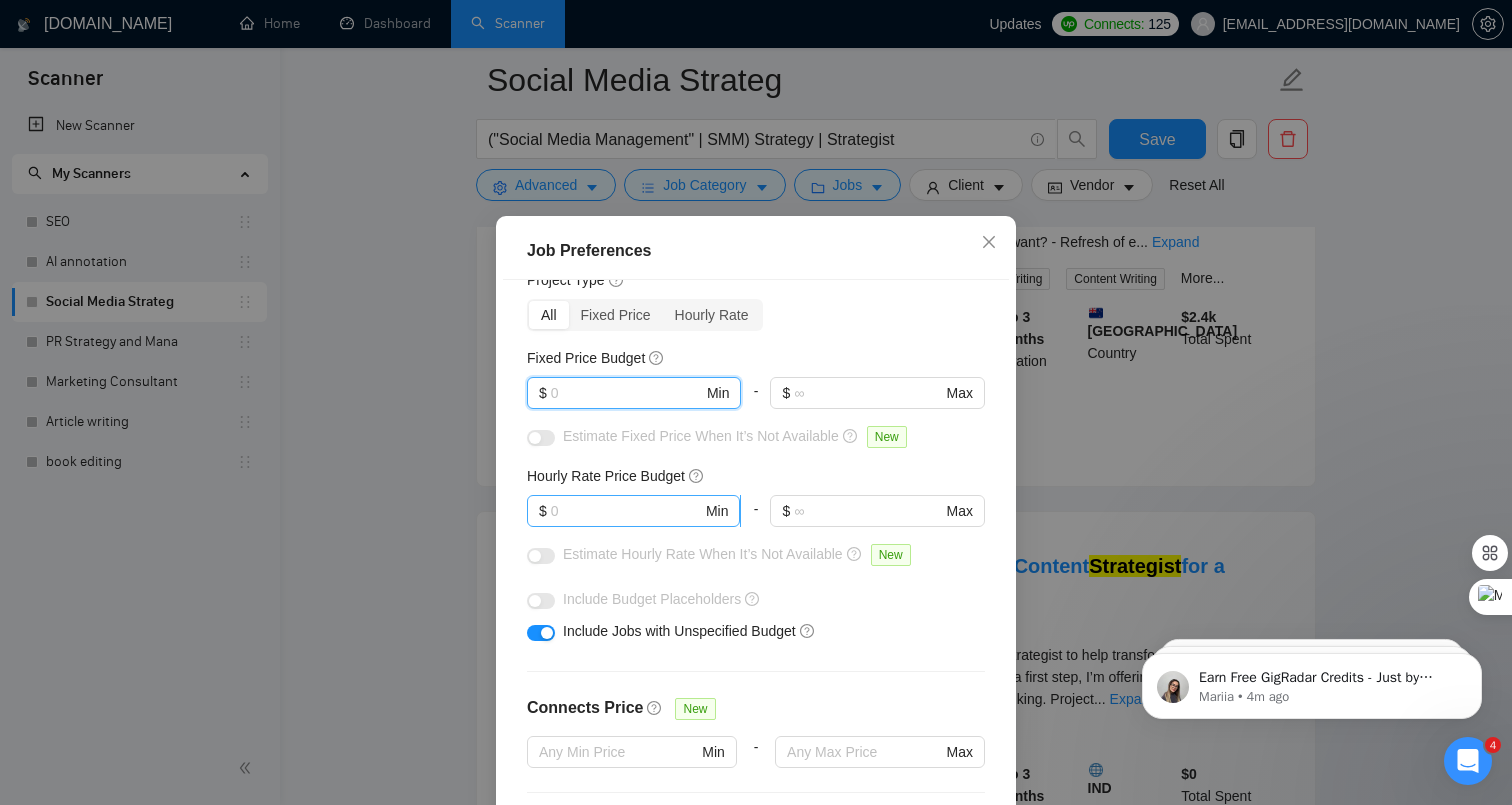 type 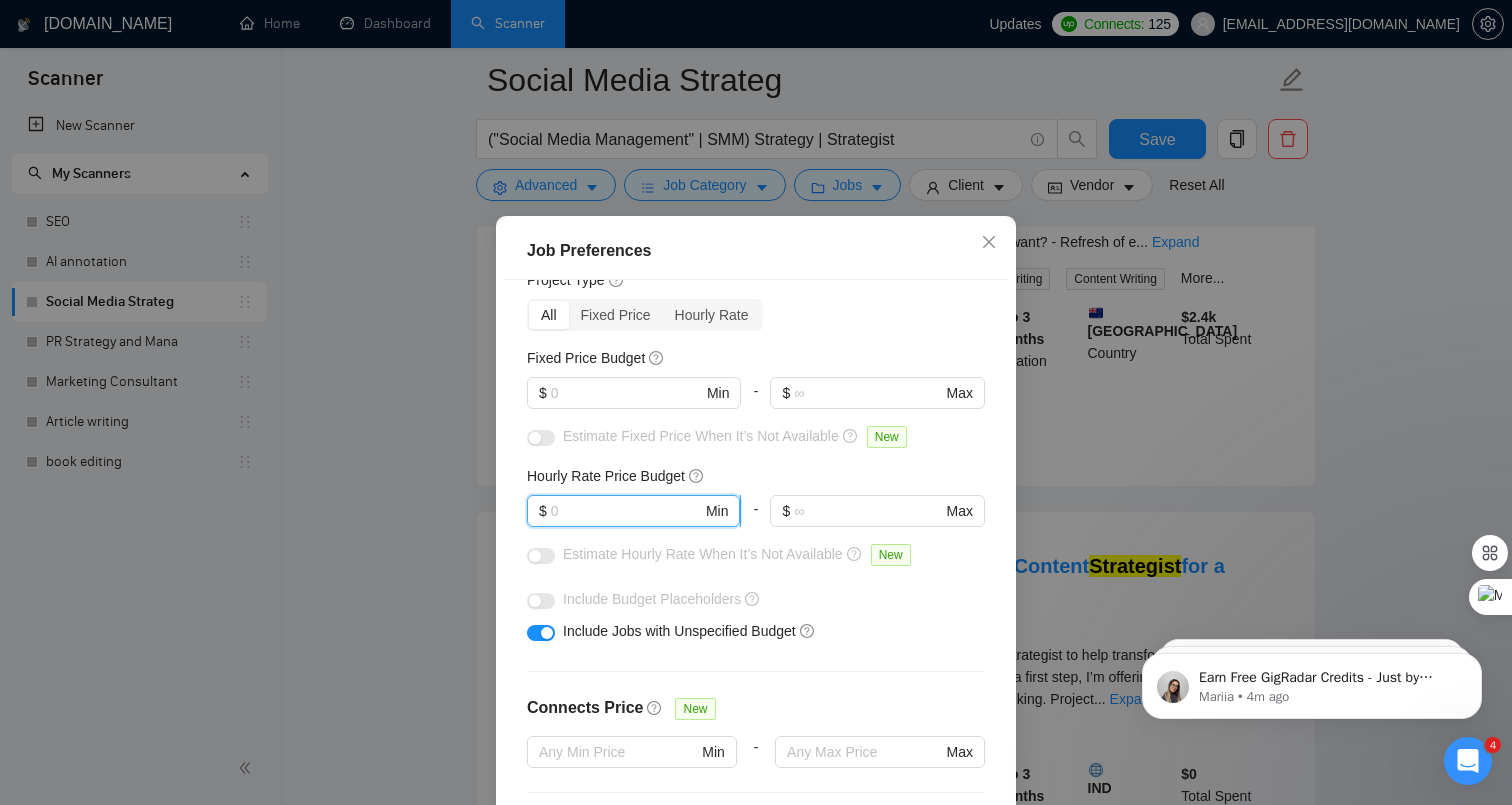 click at bounding box center [626, 511] 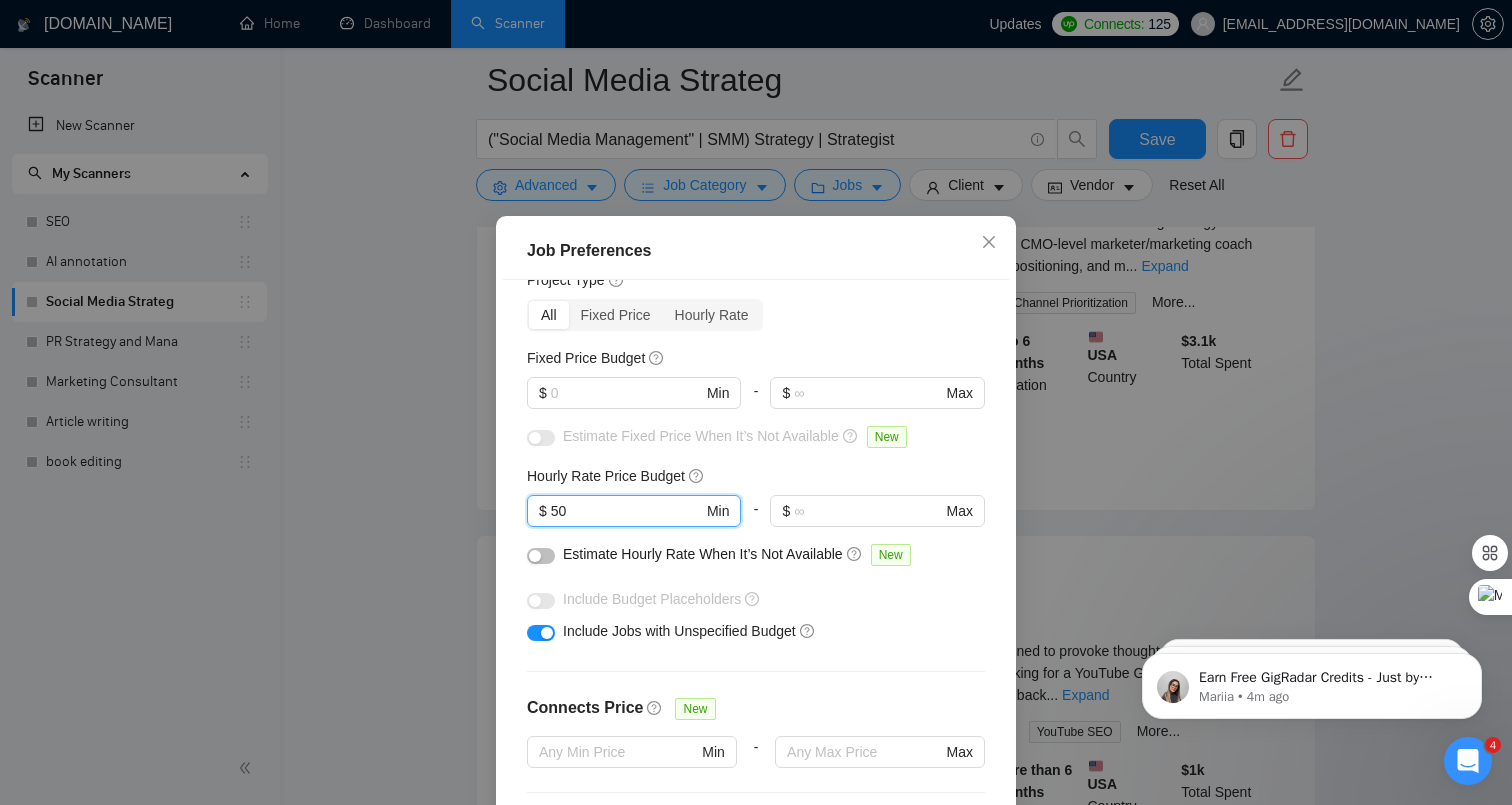 type on "50" 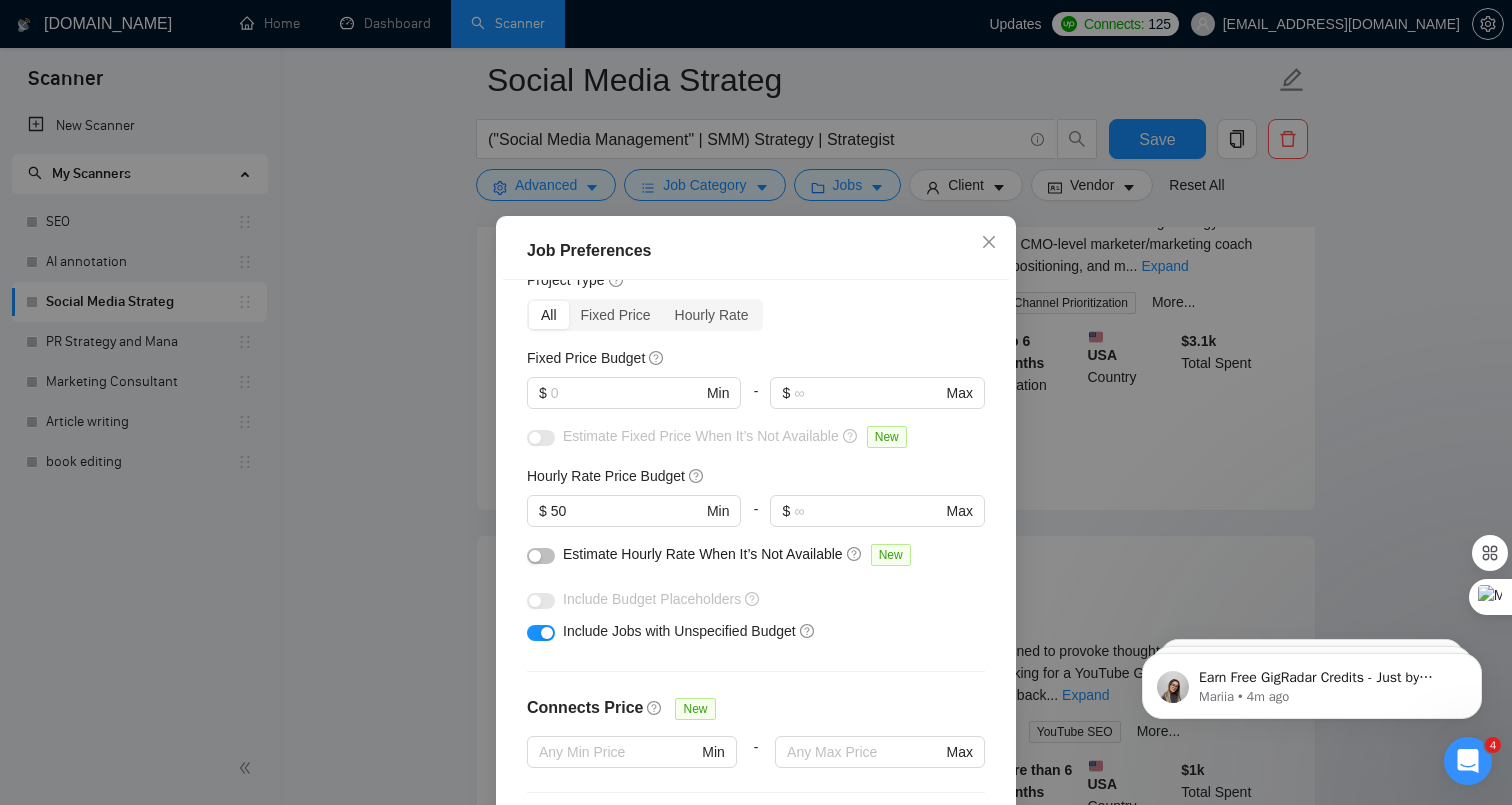click at bounding box center (541, 556) 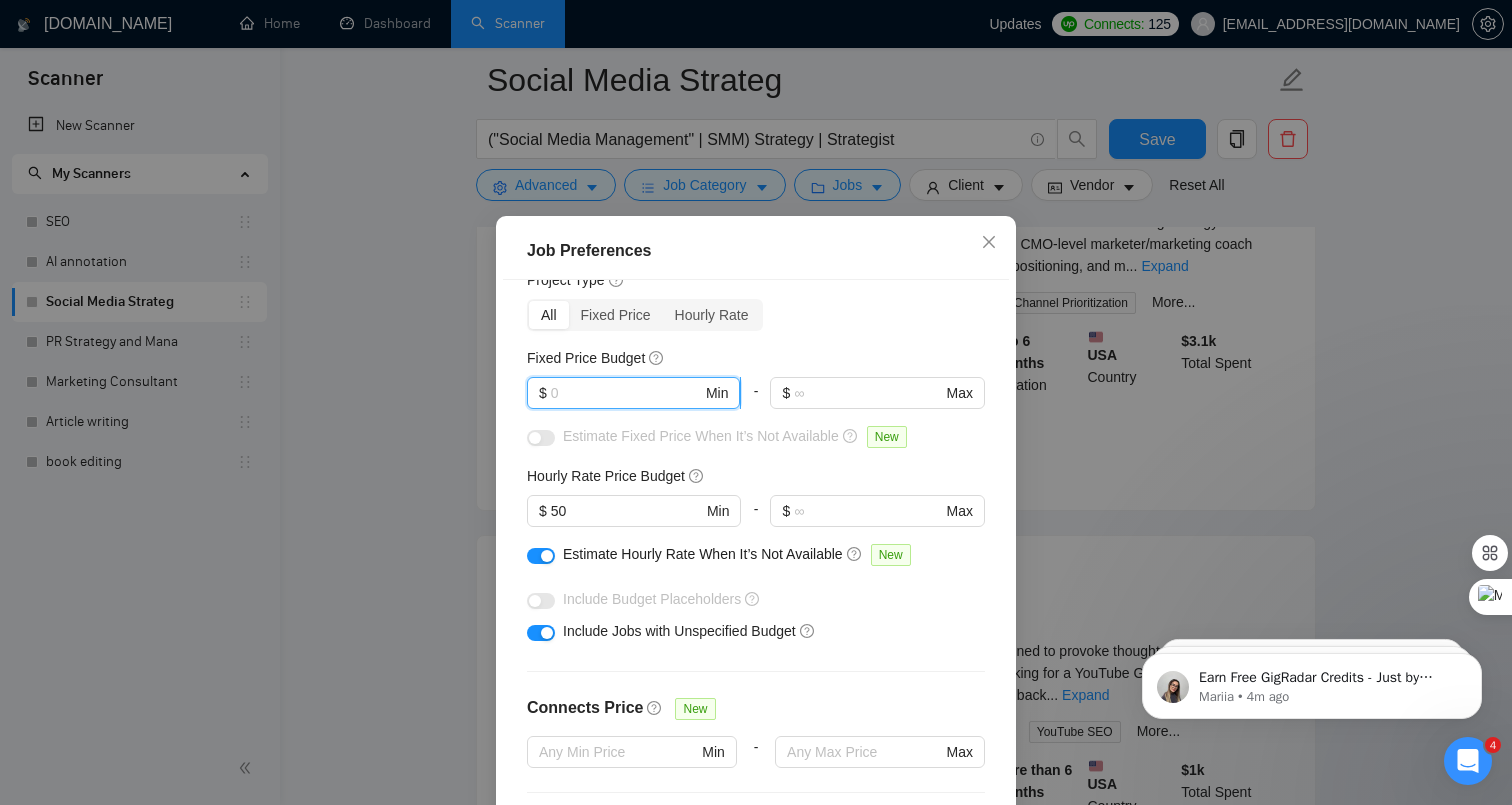 click at bounding box center [626, 393] 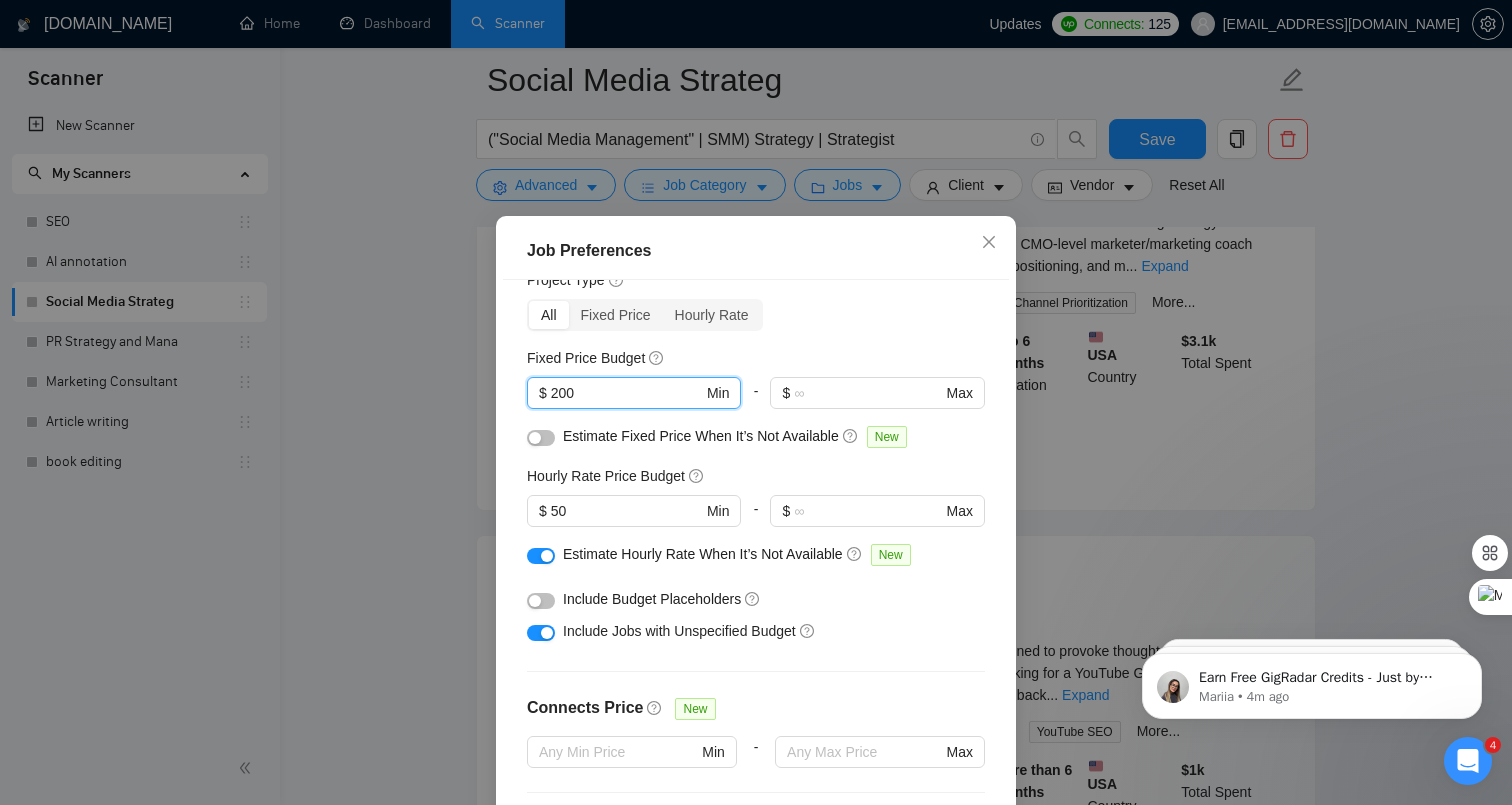 type on "200" 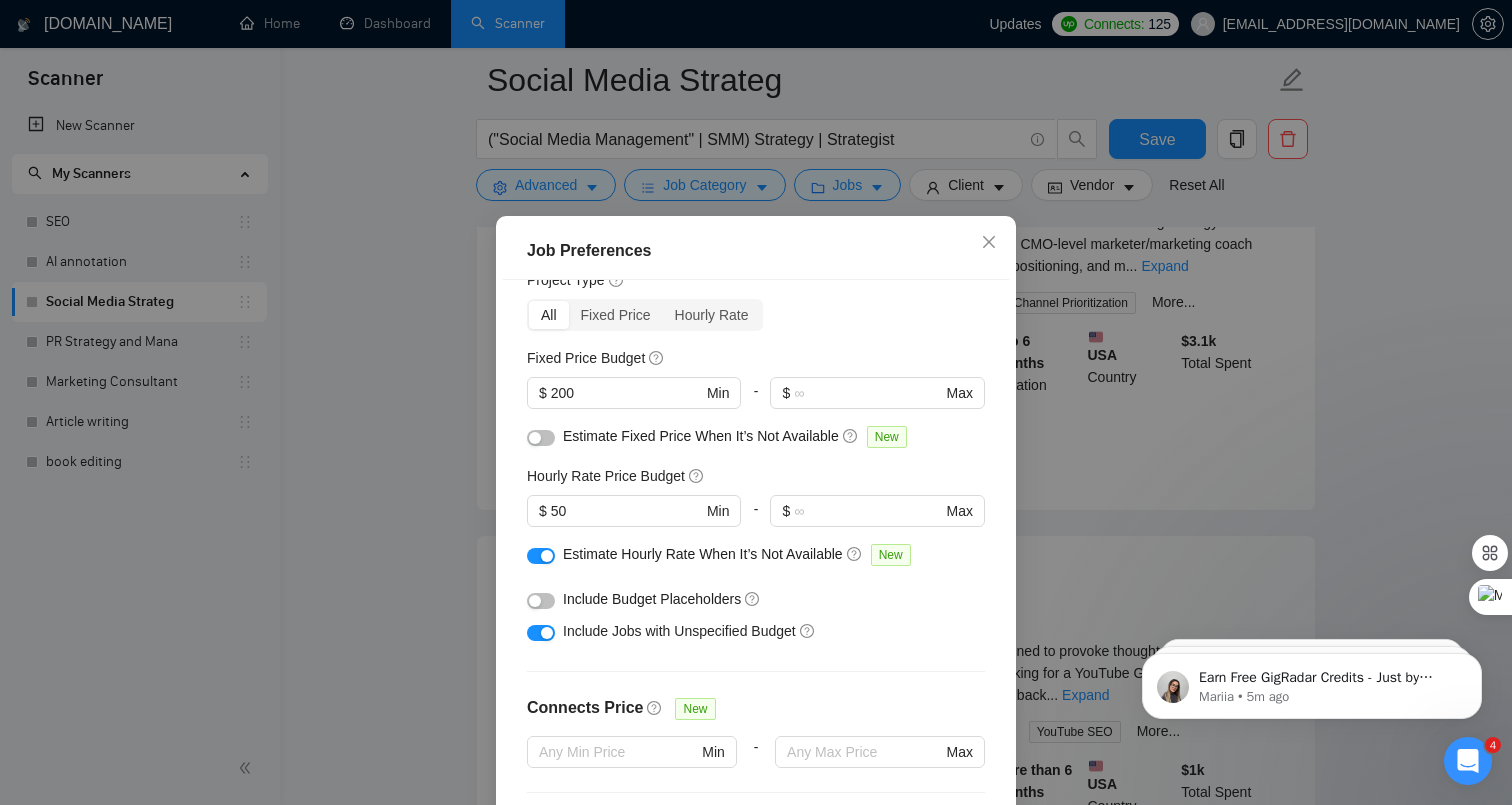 click at bounding box center [535, 438] 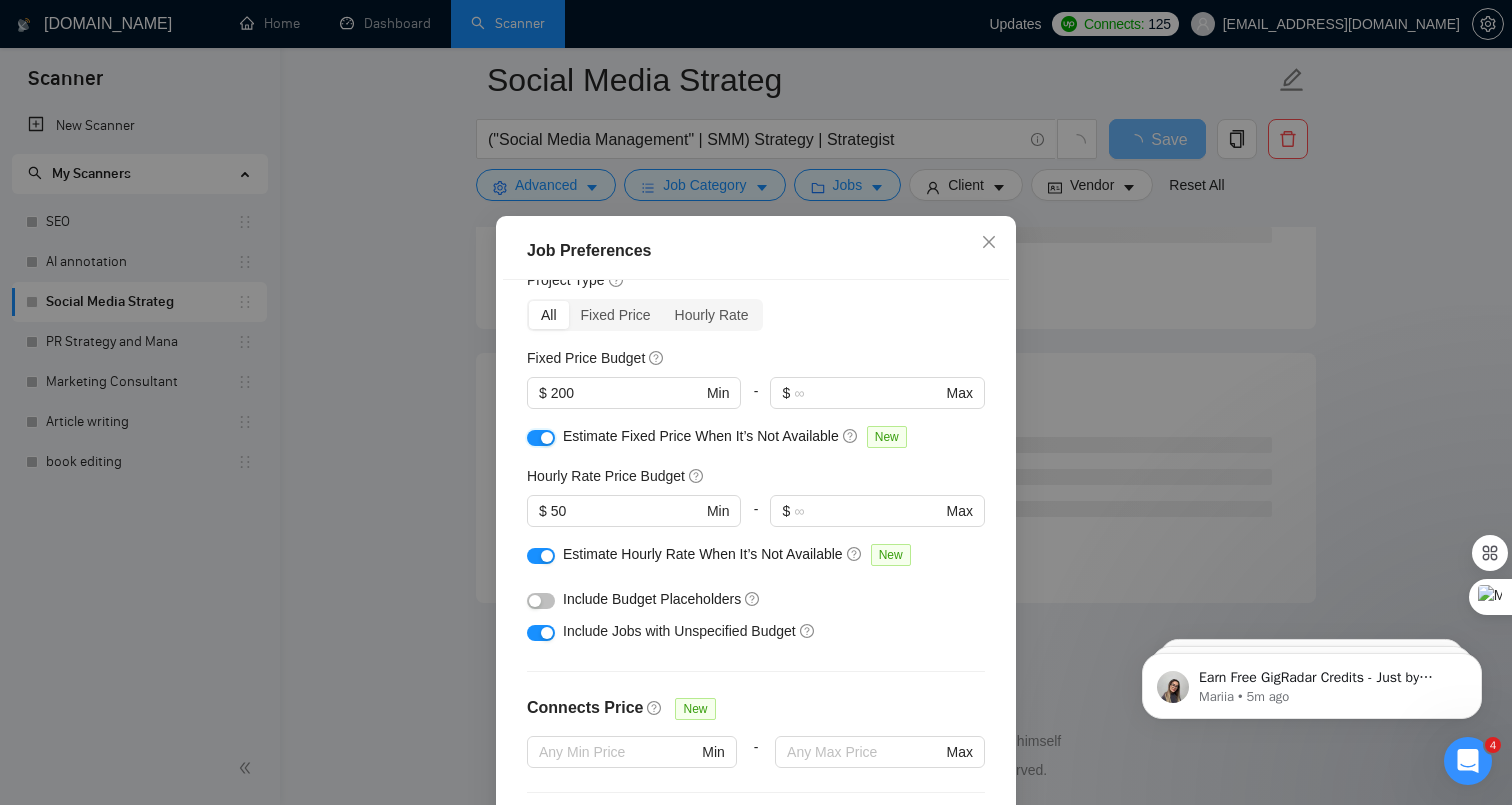 scroll, scrollTop: 101, scrollLeft: 0, axis: vertical 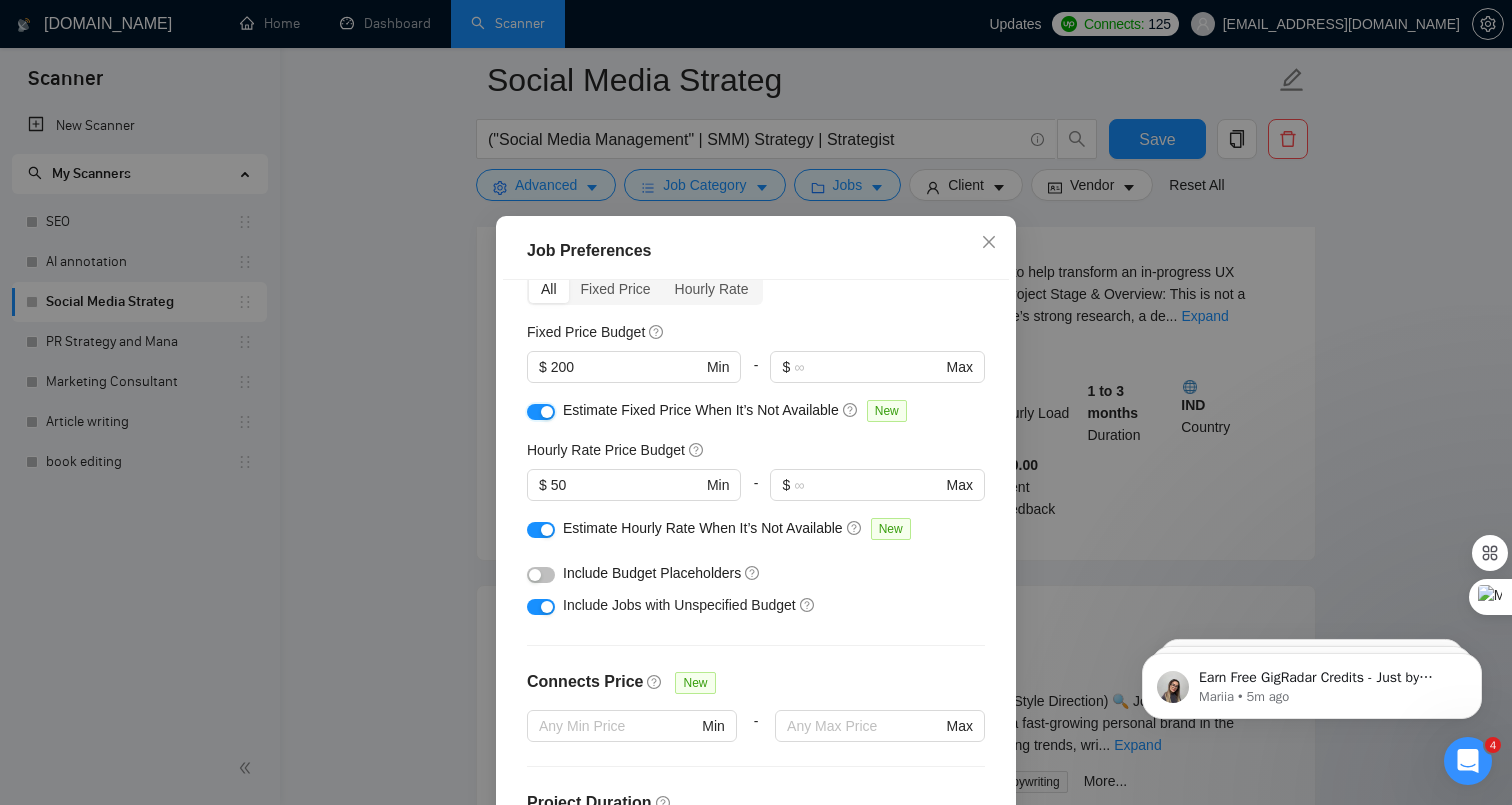 drag, startPoint x: 535, startPoint y: 408, endPoint x: 568, endPoint y: 436, distance: 43.27817 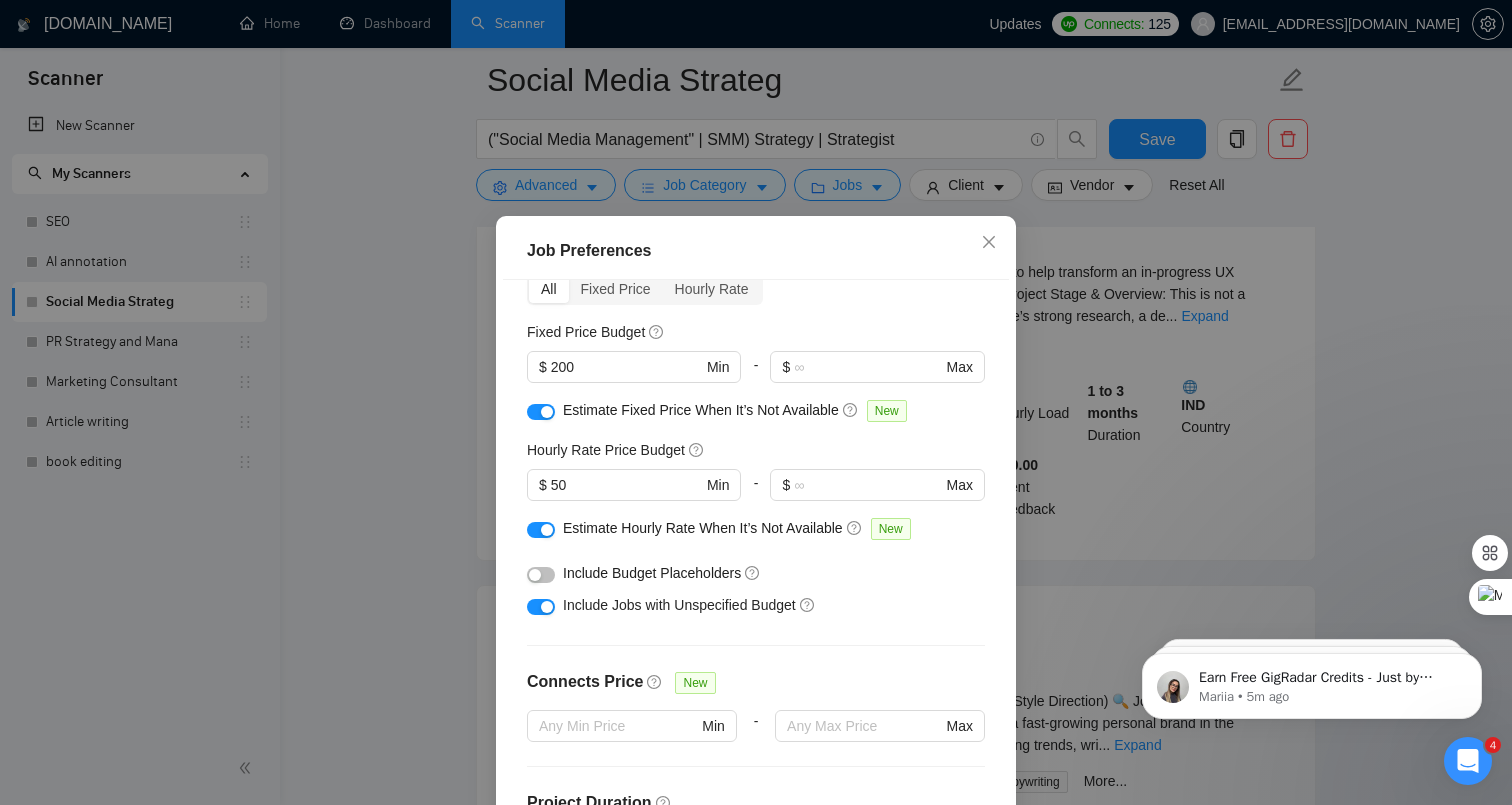 click at bounding box center (547, 412) 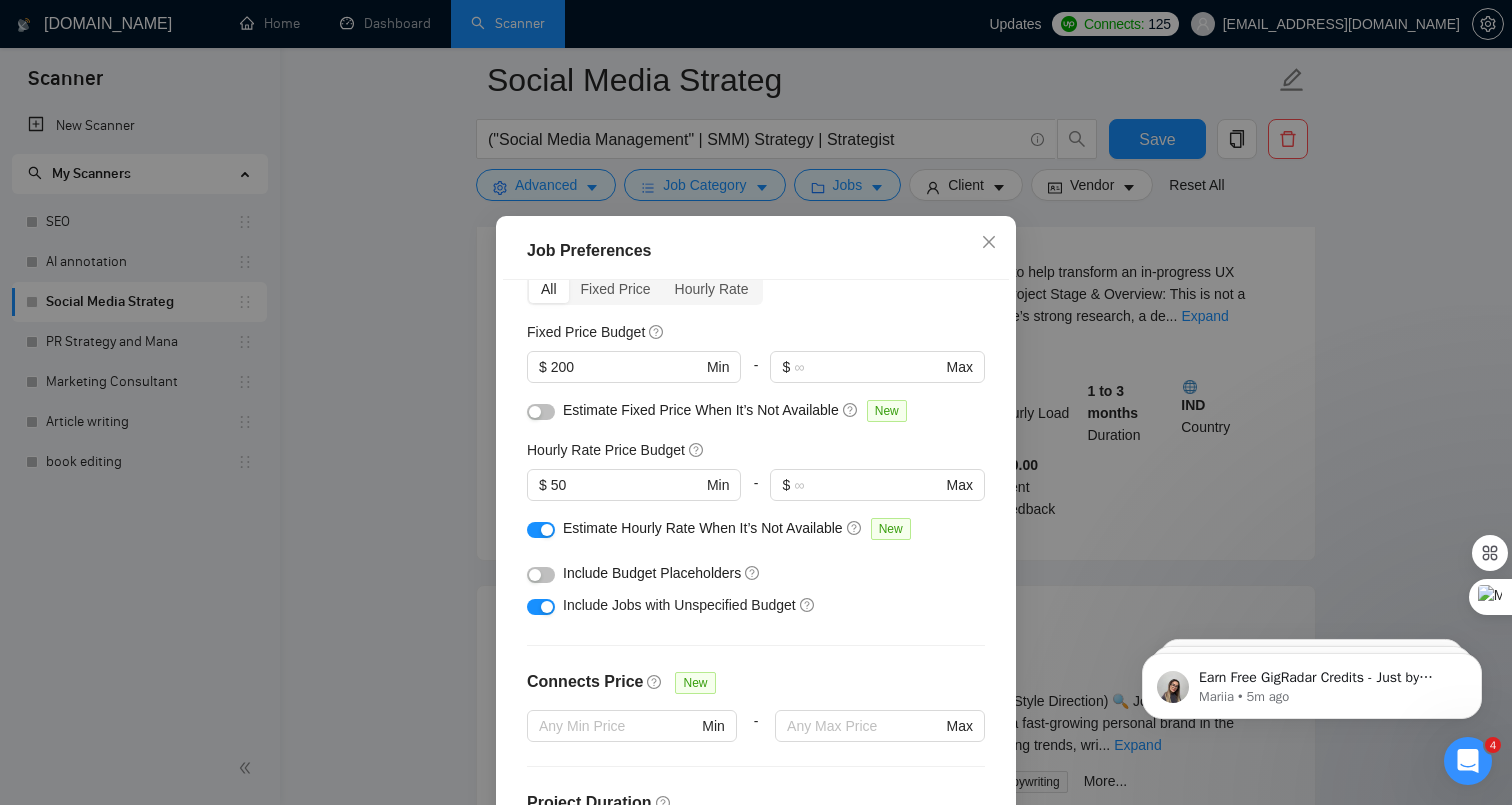 click at bounding box center [541, 530] 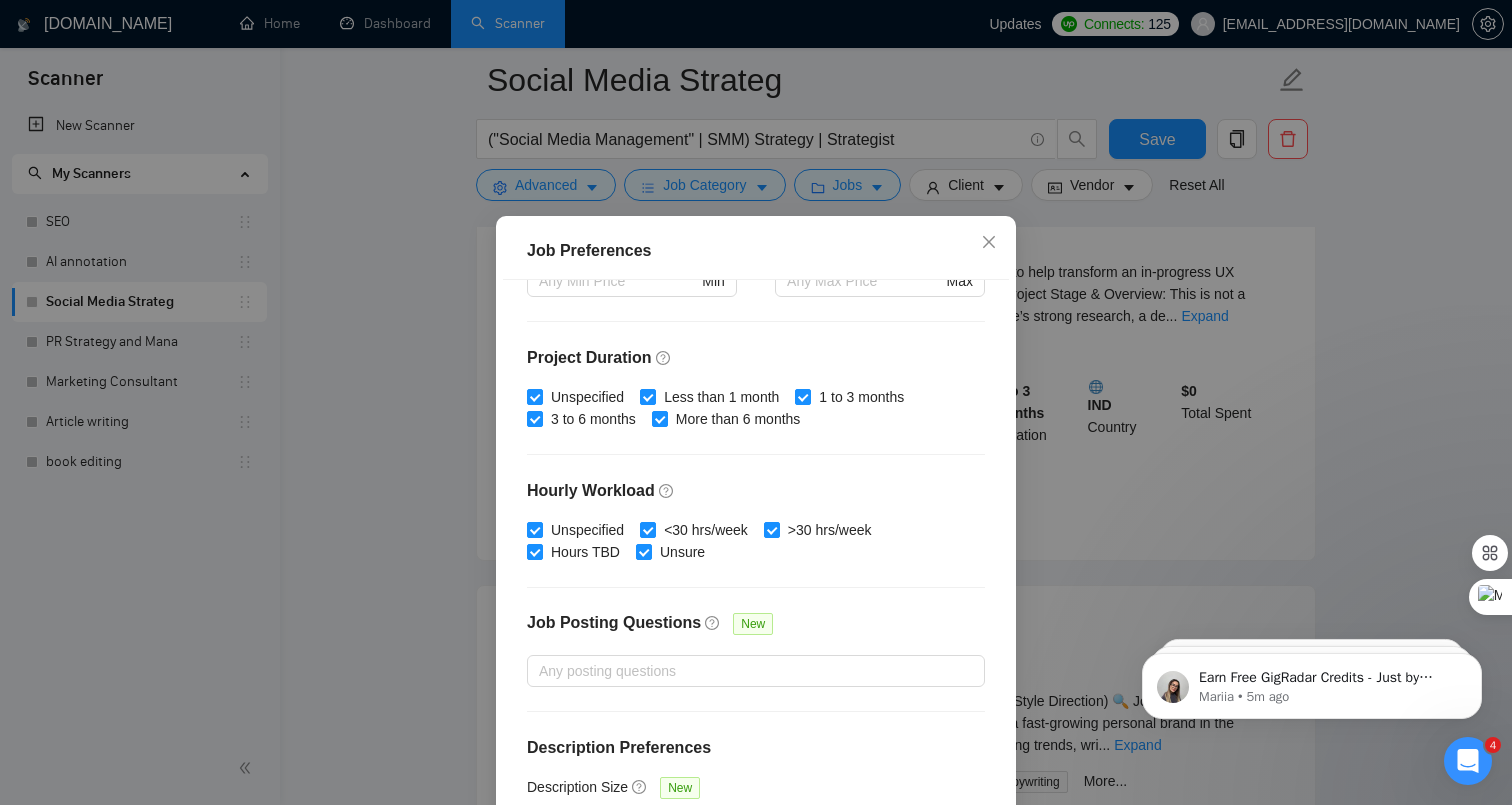 scroll, scrollTop: 564, scrollLeft: 0, axis: vertical 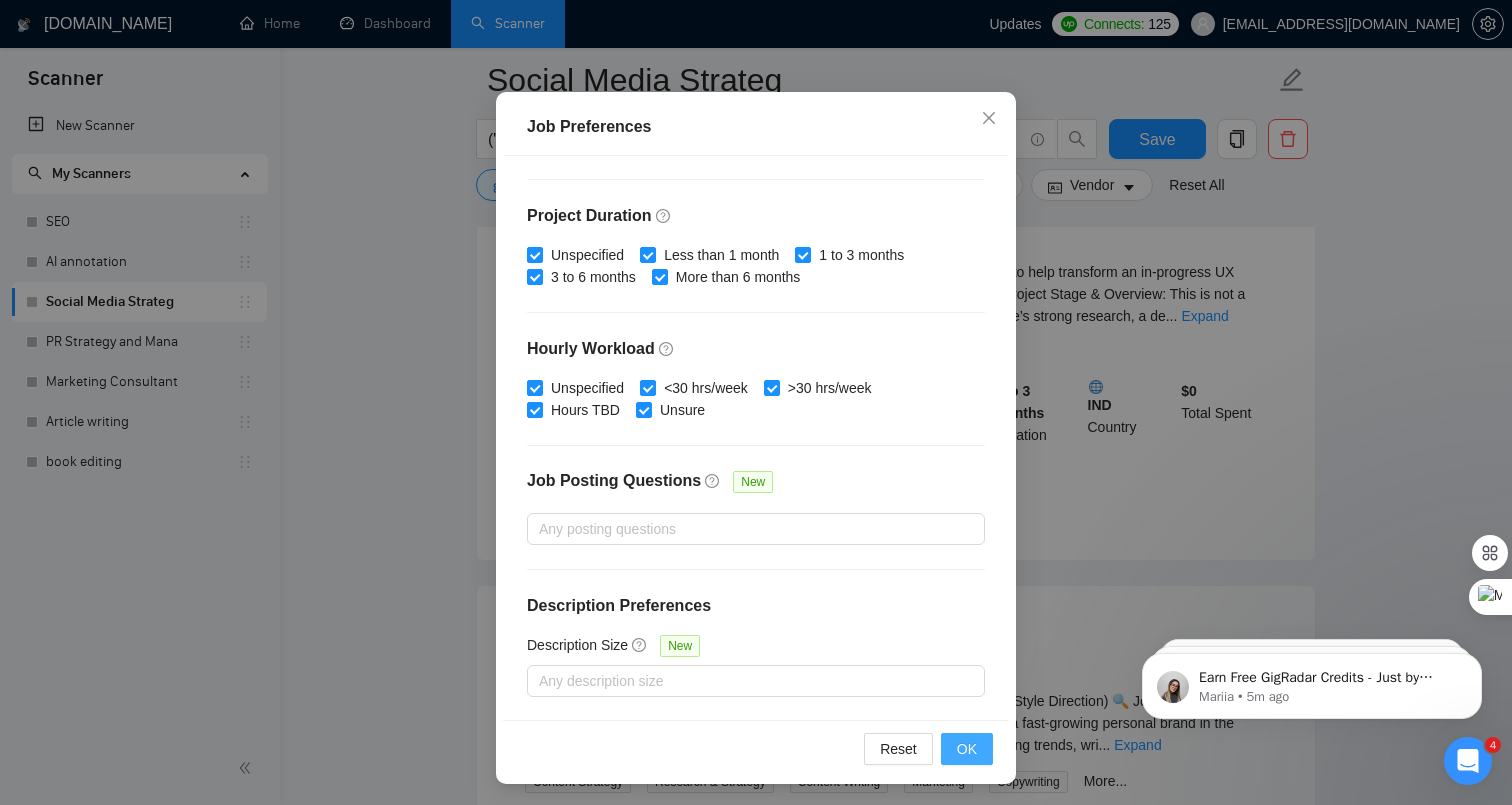 click on "OK" at bounding box center [967, 749] 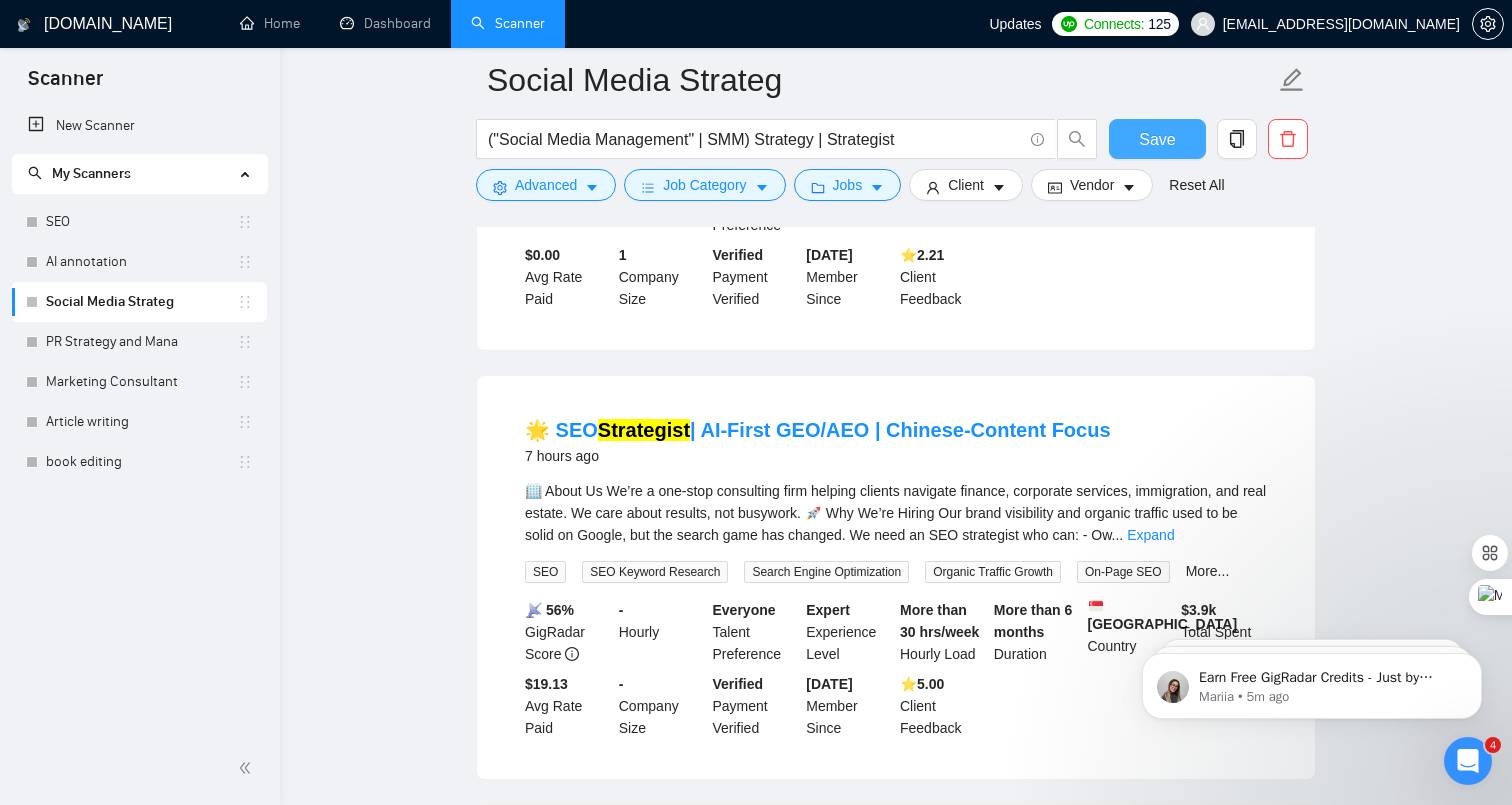 click on "Save" at bounding box center [1157, 139] 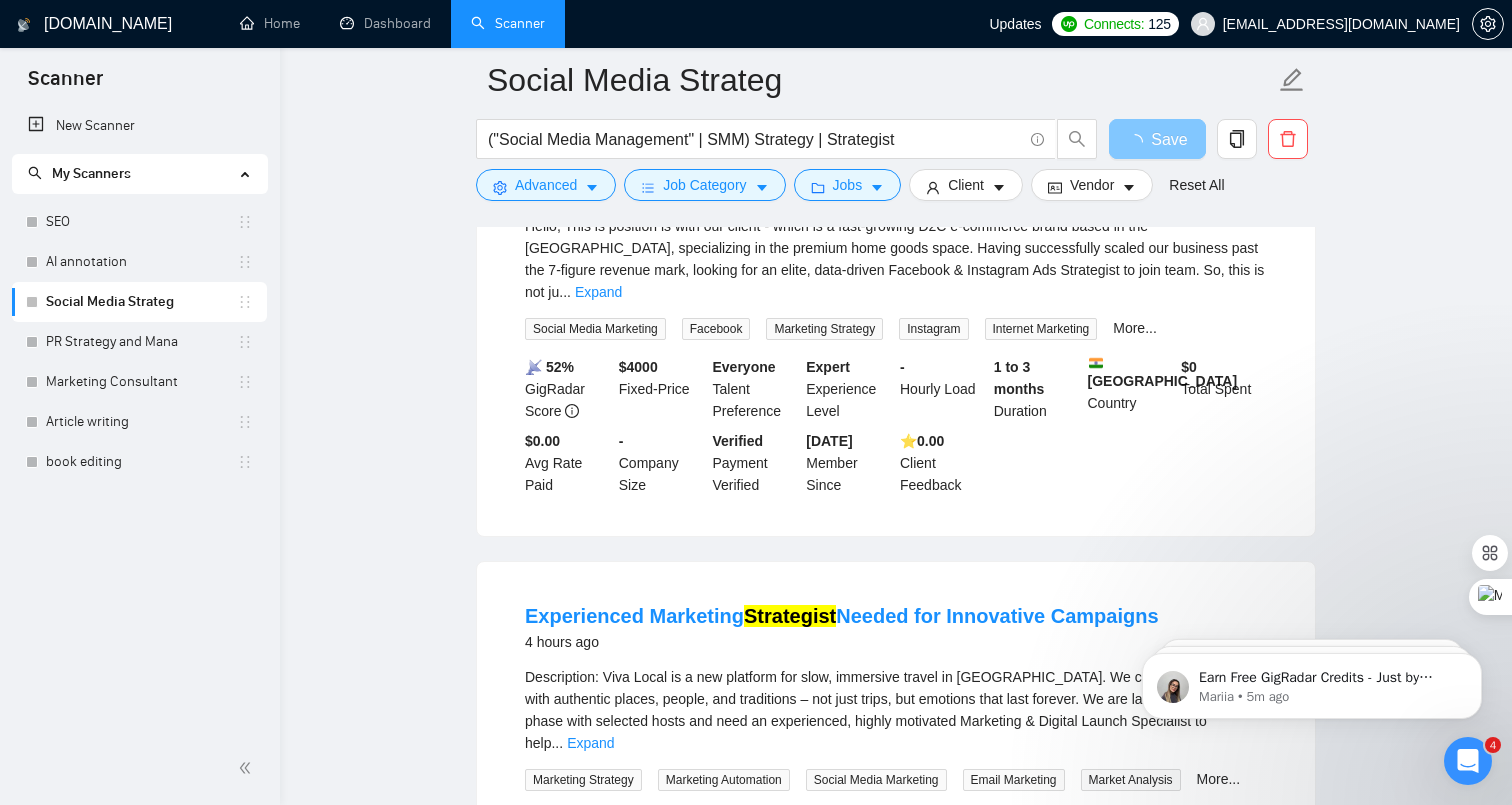 scroll, scrollTop: 0, scrollLeft: 0, axis: both 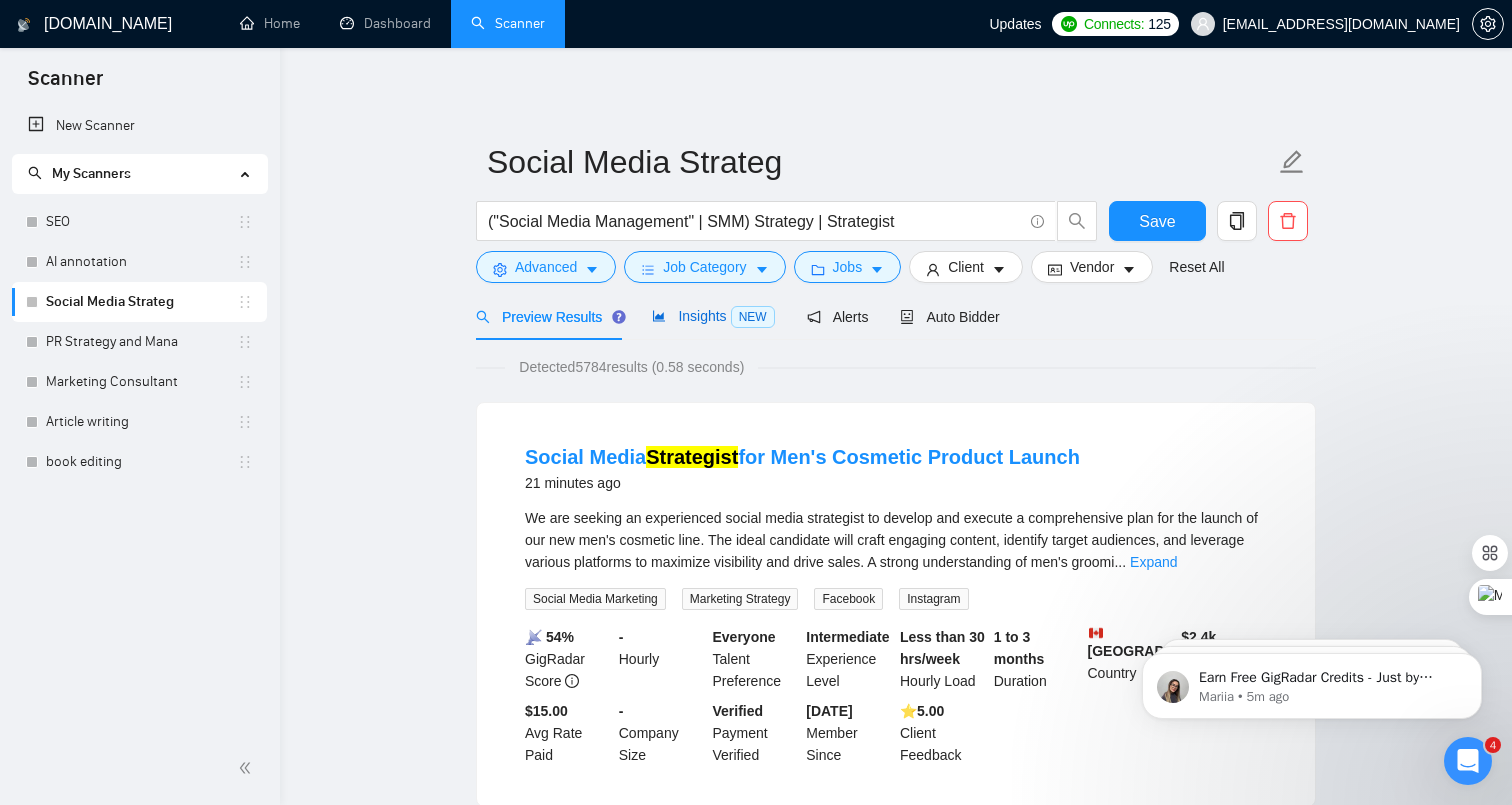 click on "Insights NEW" at bounding box center [713, 316] 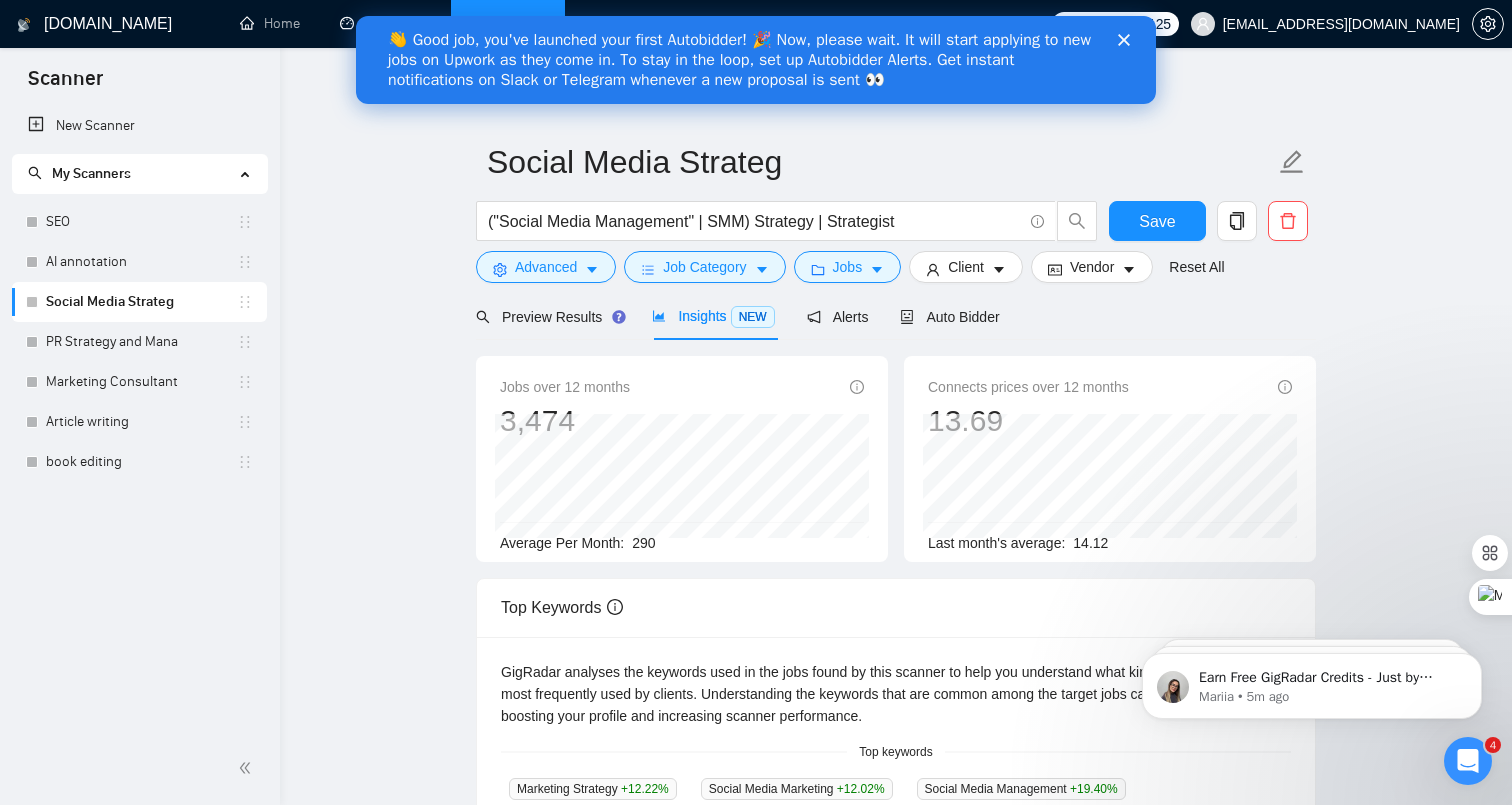 scroll, scrollTop: 0, scrollLeft: 0, axis: both 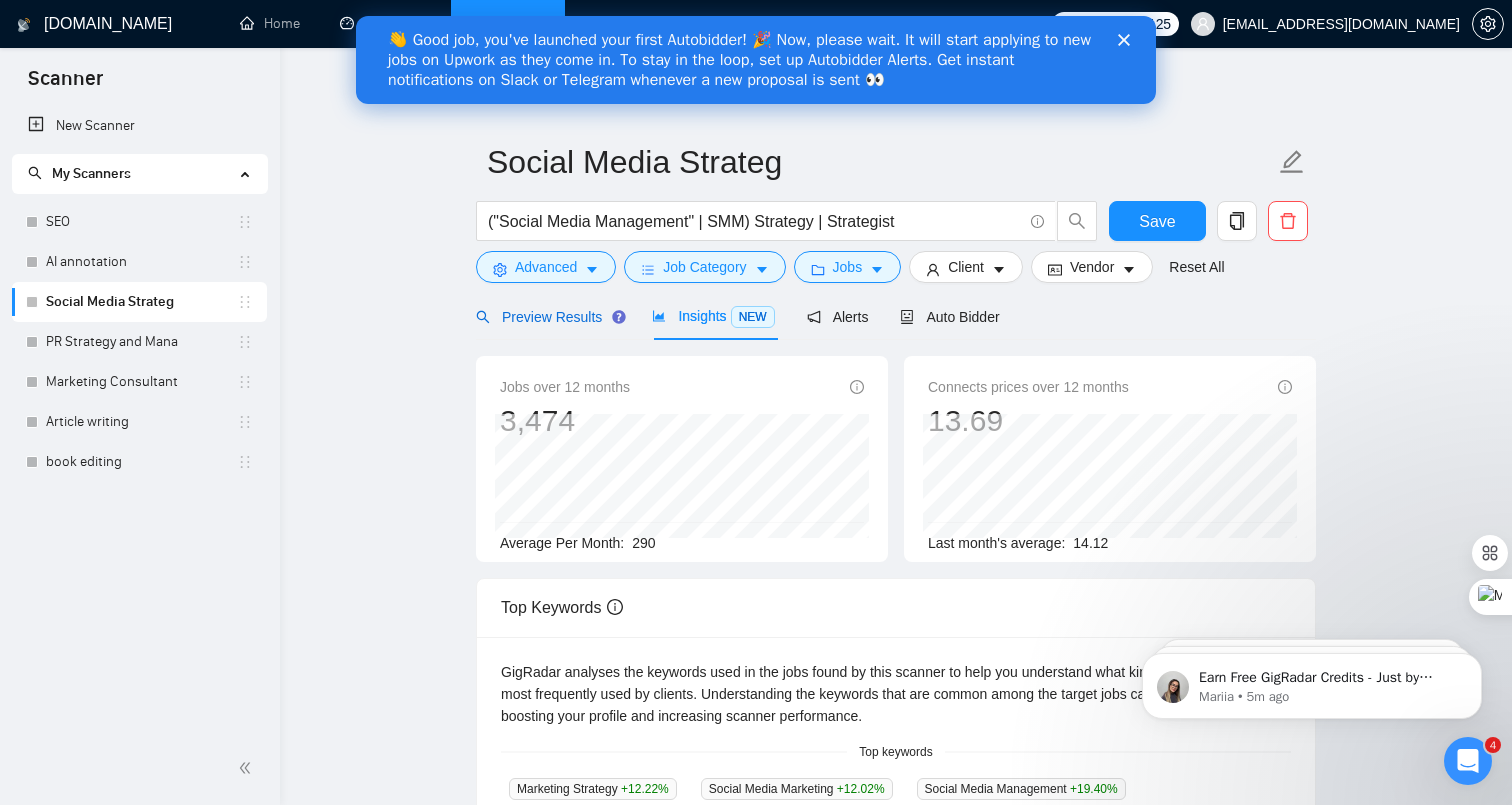 click on "Preview Results" at bounding box center (548, 317) 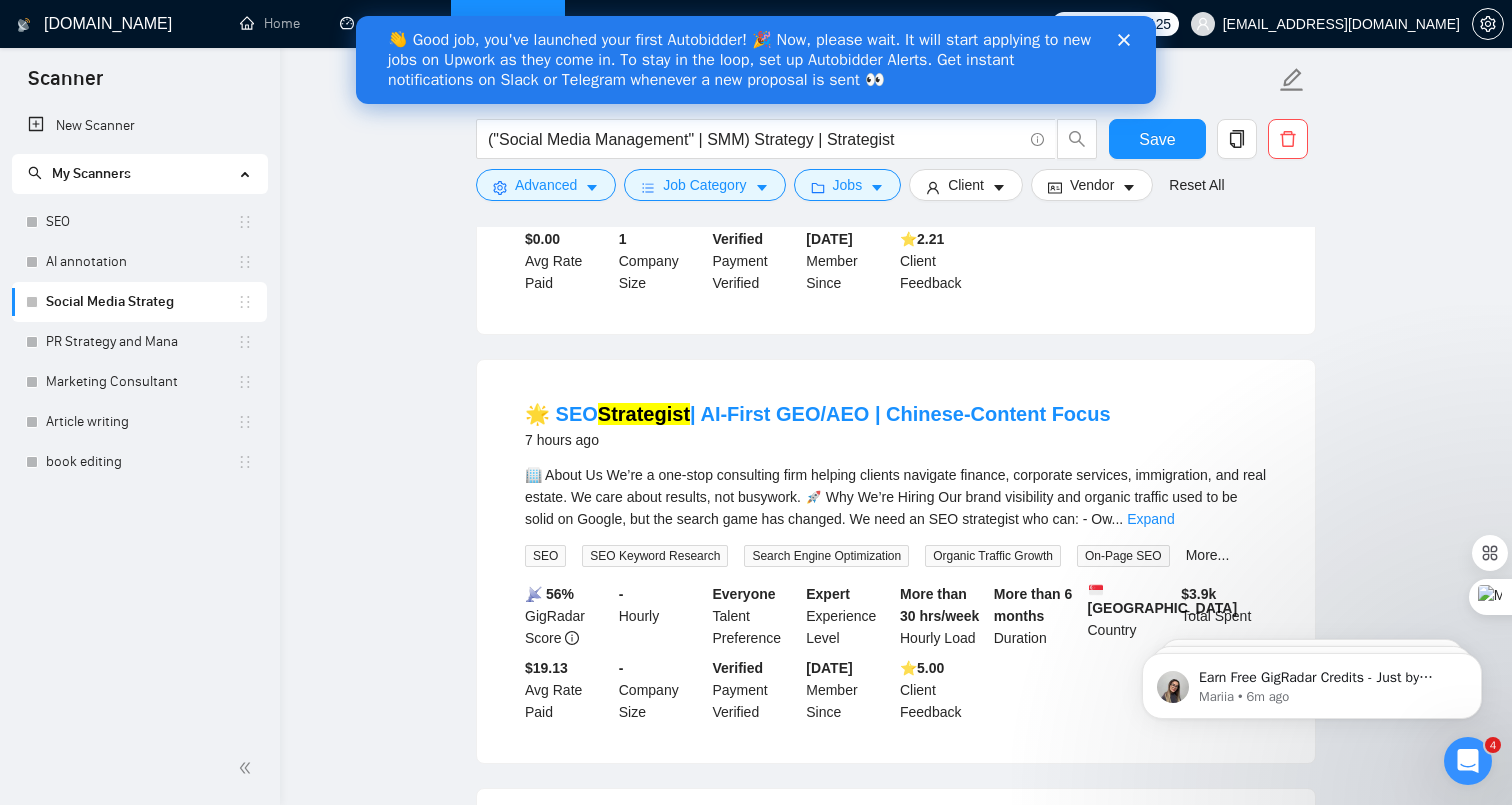 scroll, scrollTop: 1430, scrollLeft: 0, axis: vertical 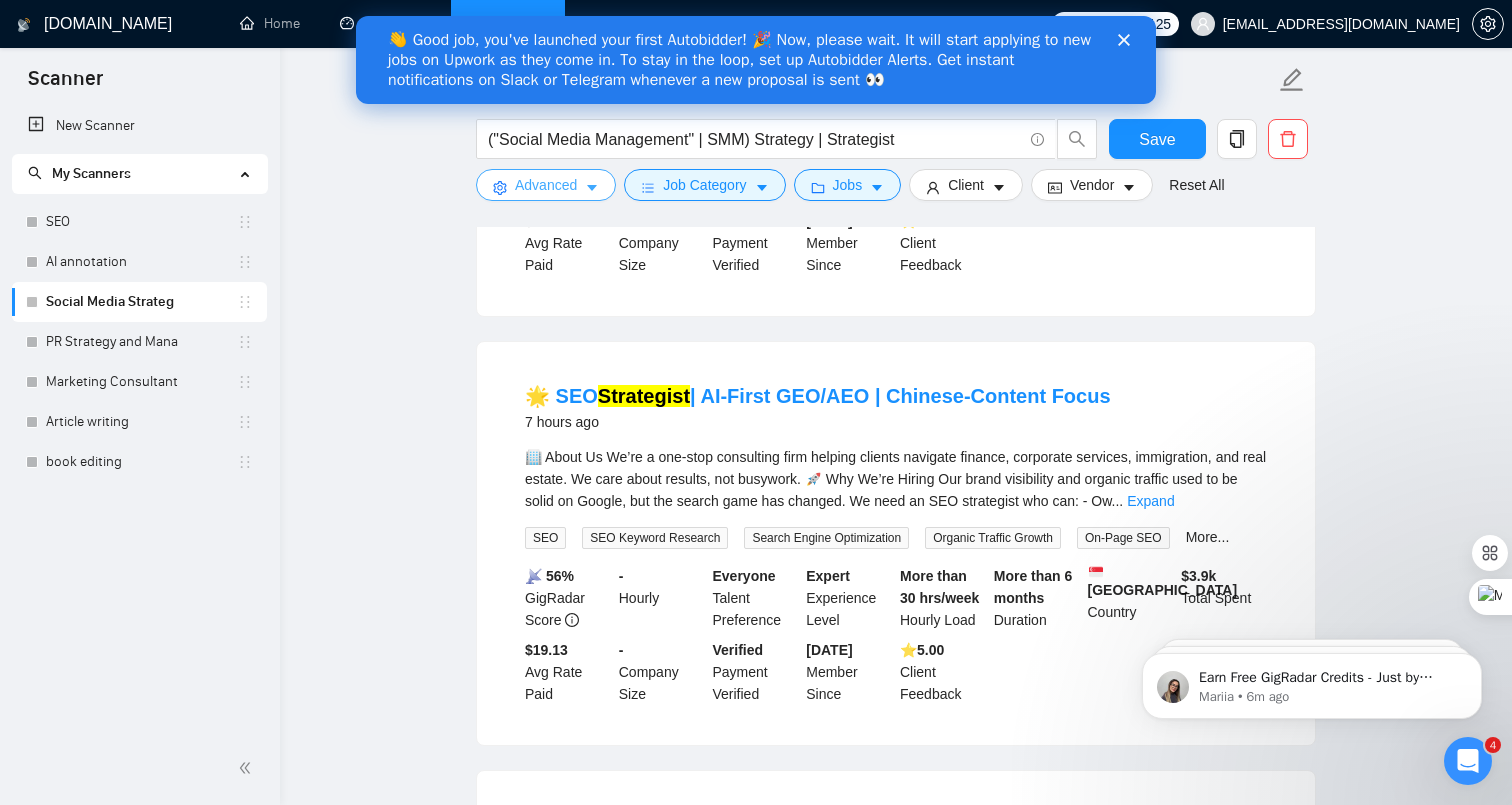 click 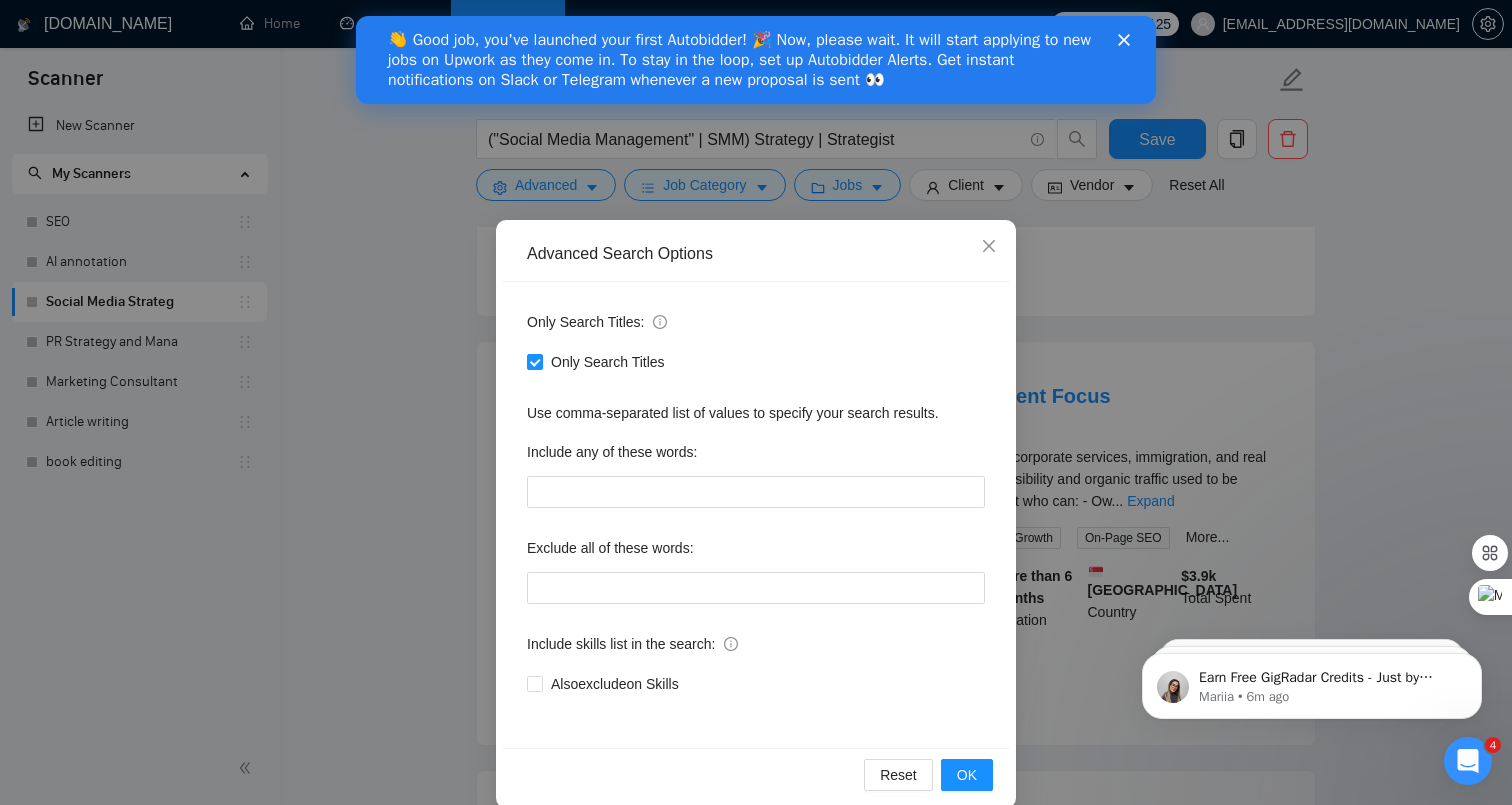 click on "Advanced Search Options Only Search Titles:   Only Search Titles Use comma-separated list of values to specify your search results. Include any of these words: Exclude all of these words: Include skills list in the search:   Also  exclude  on Skills Reset OK" at bounding box center [756, 402] 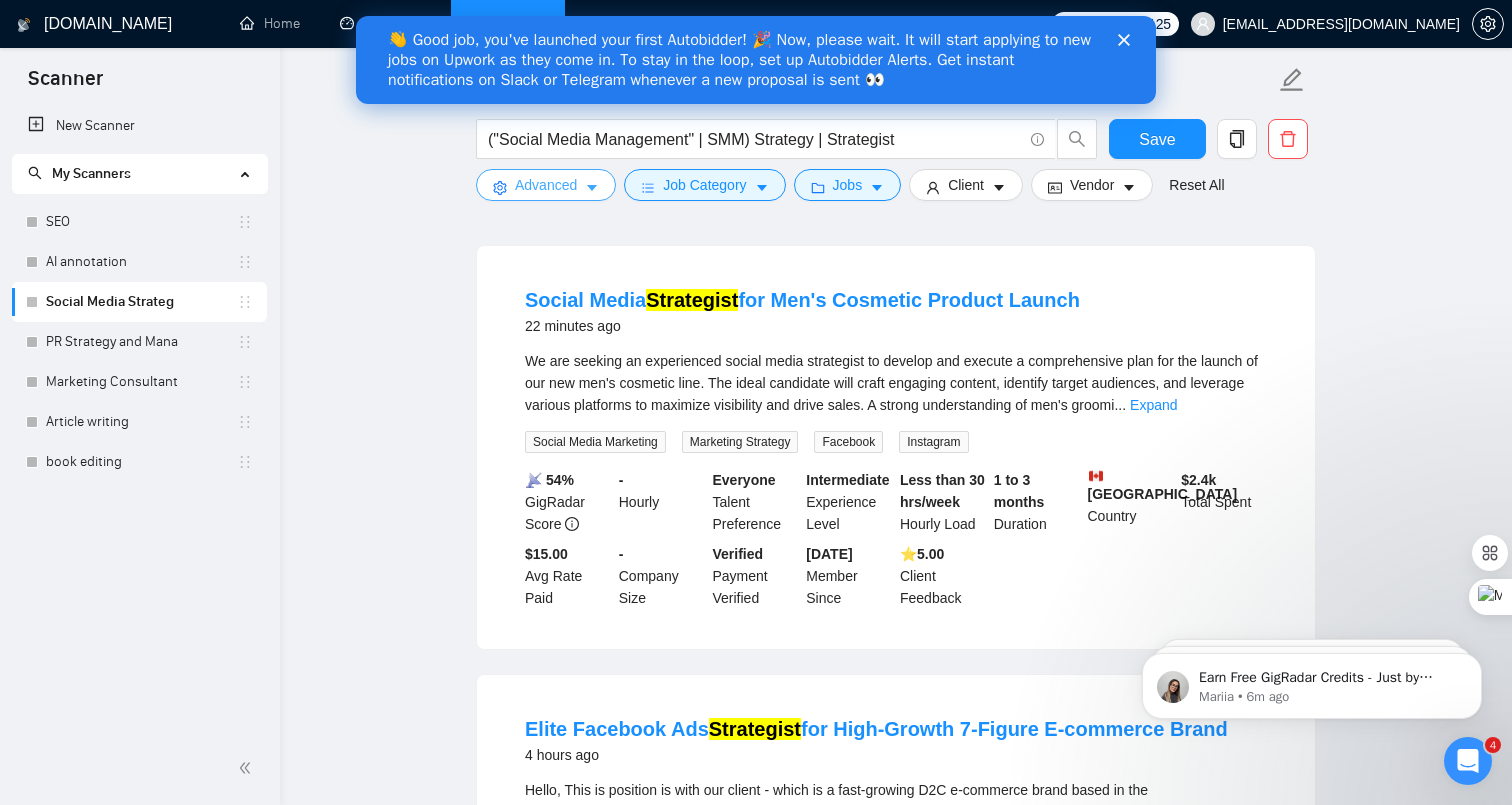 scroll, scrollTop: 0, scrollLeft: 0, axis: both 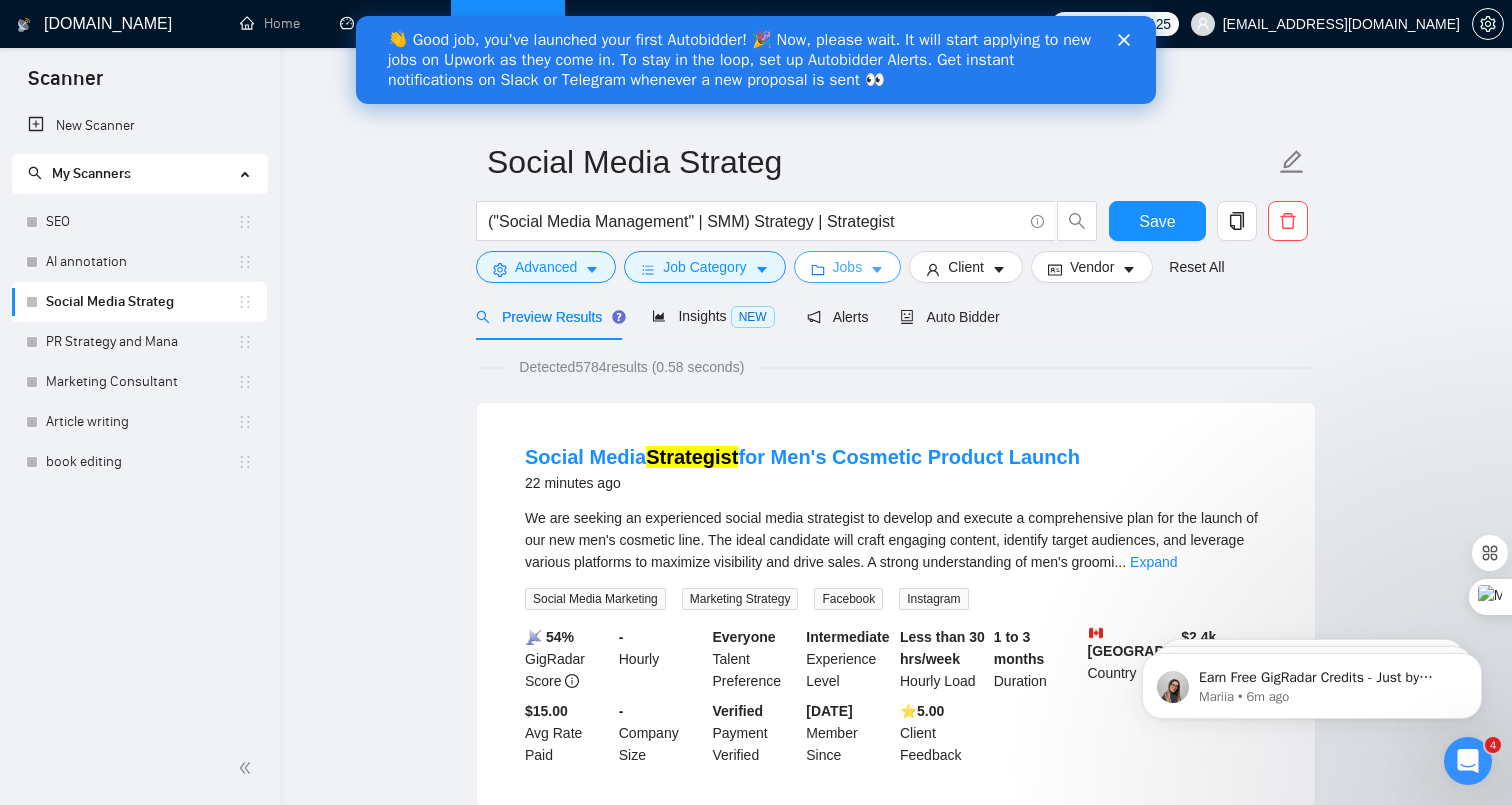 click on "Jobs" at bounding box center [848, 267] 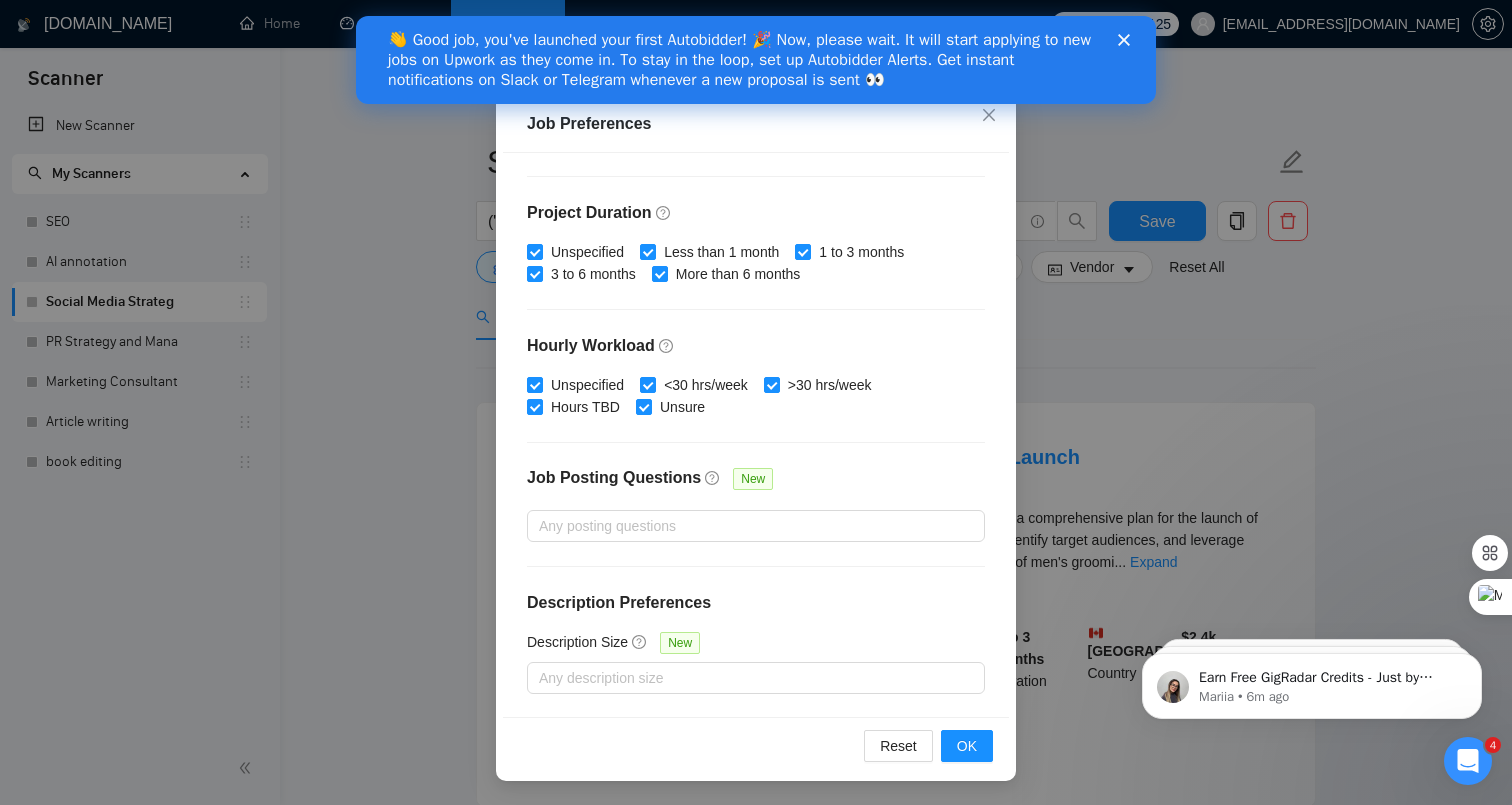 scroll, scrollTop: 0, scrollLeft: 0, axis: both 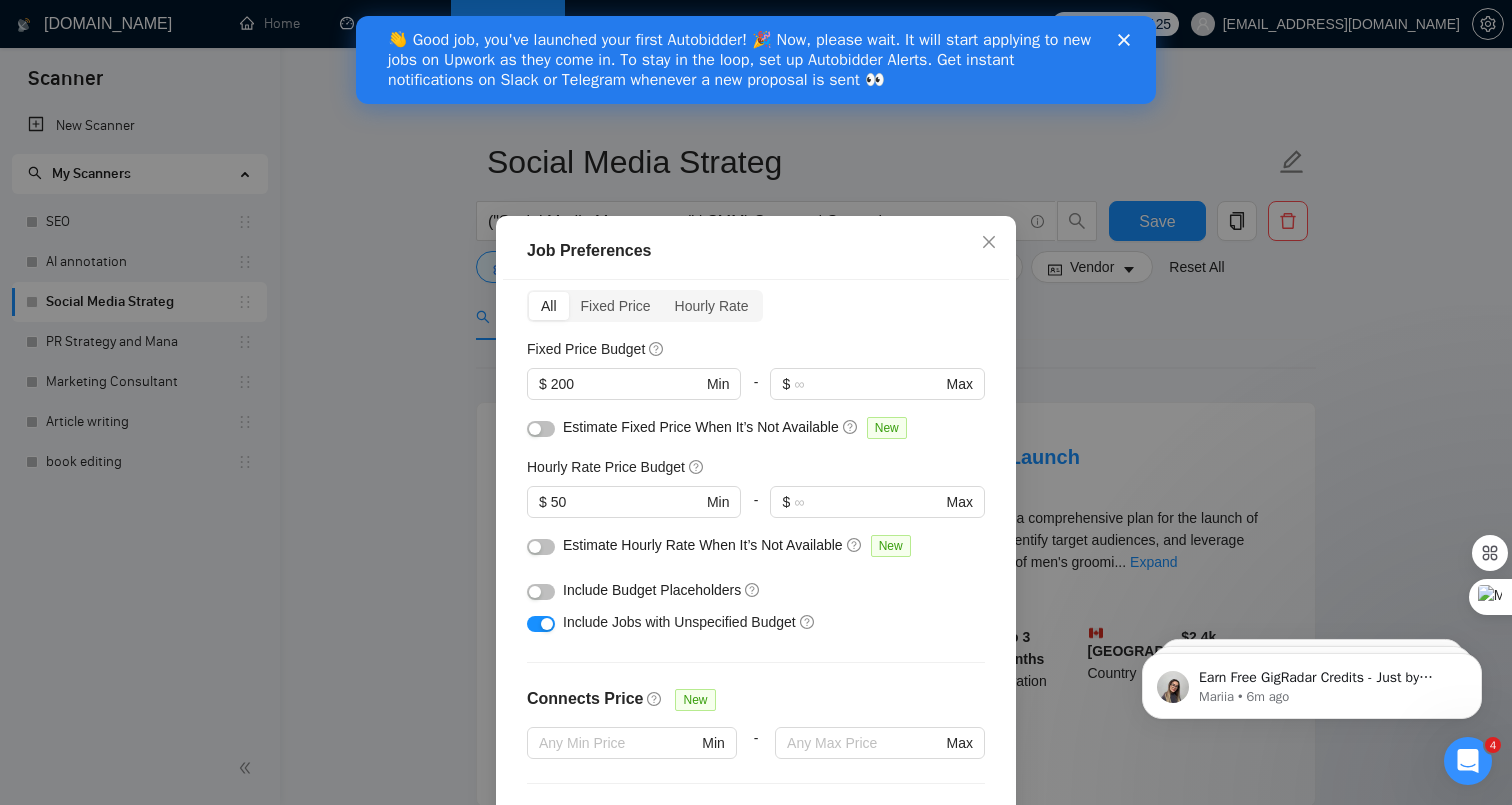 click at bounding box center [541, 624] 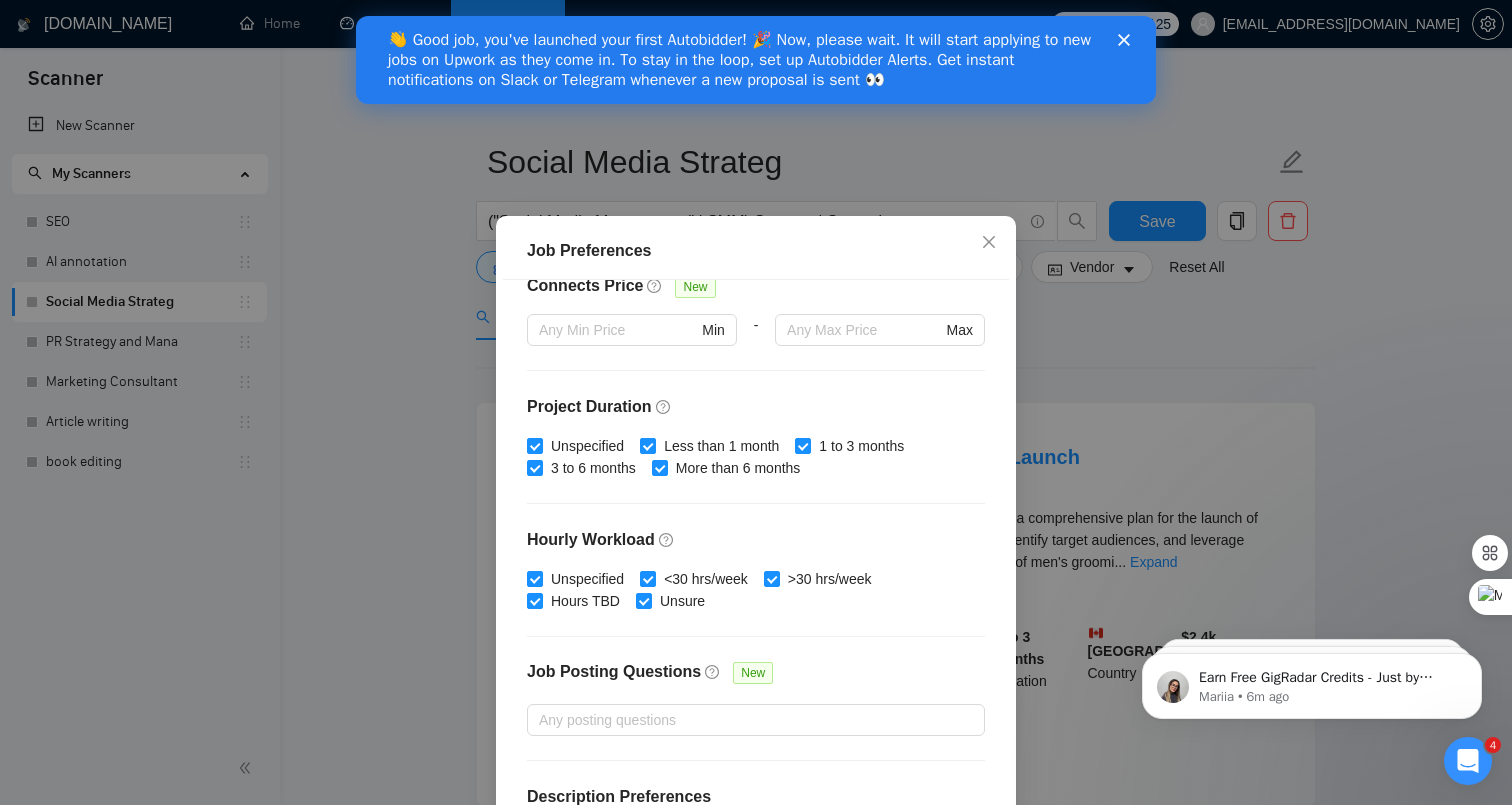 scroll, scrollTop: 564, scrollLeft: 0, axis: vertical 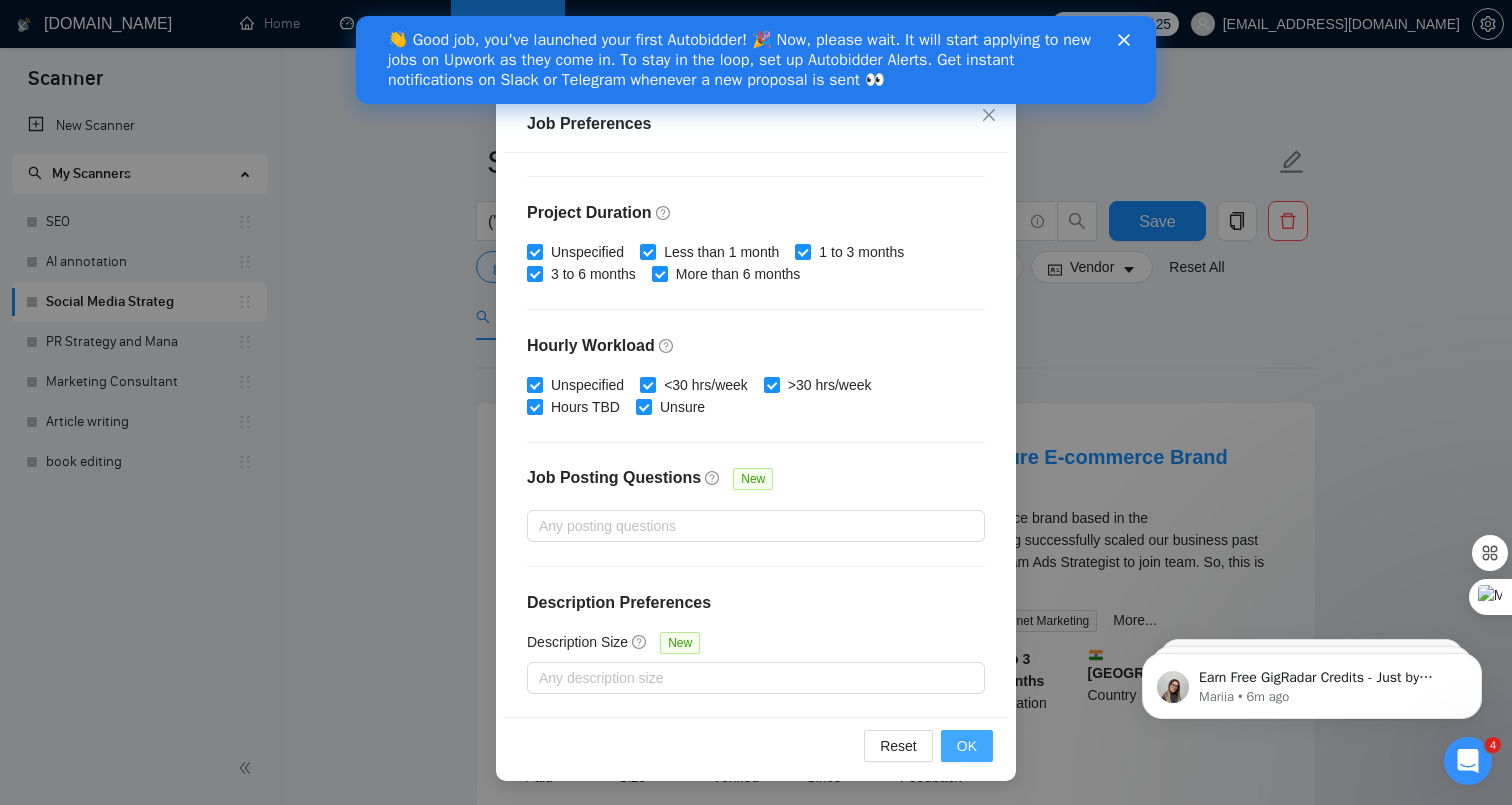 click on "OK" at bounding box center [967, 746] 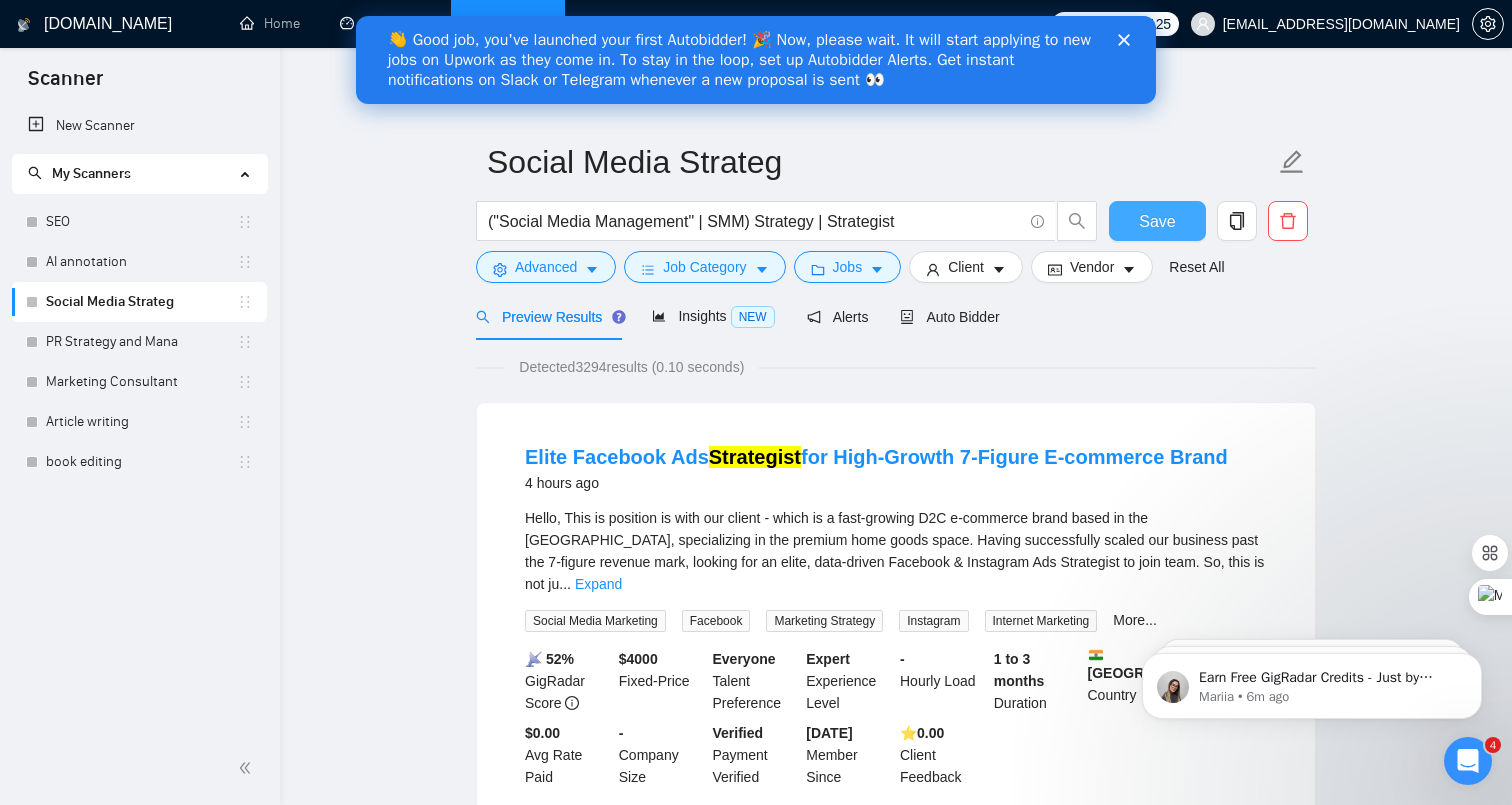 click on "Save" at bounding box center (1157, 221) 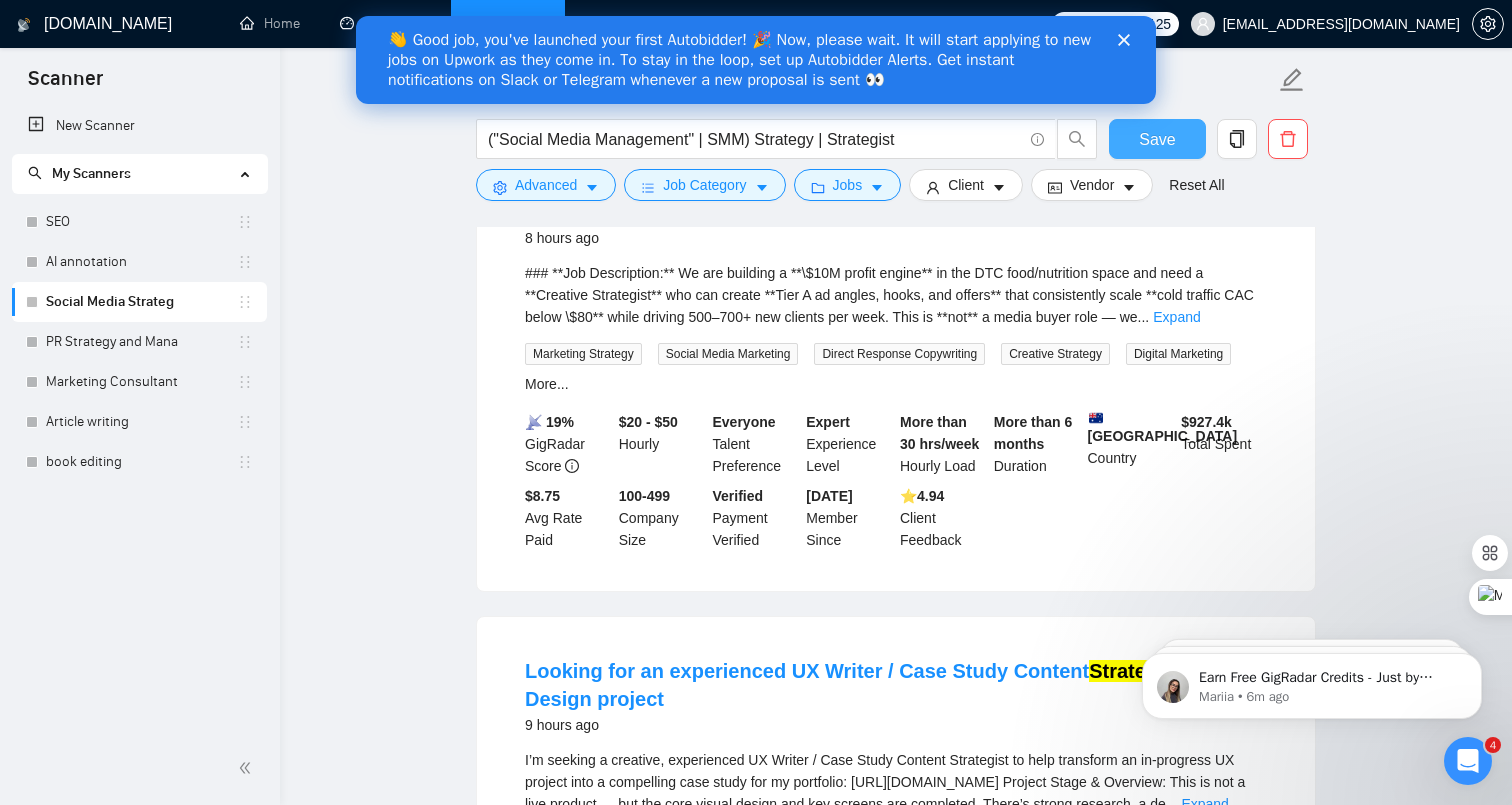 scroll, scrollTop: 1184, scrollLeft: 0, axis: vertical 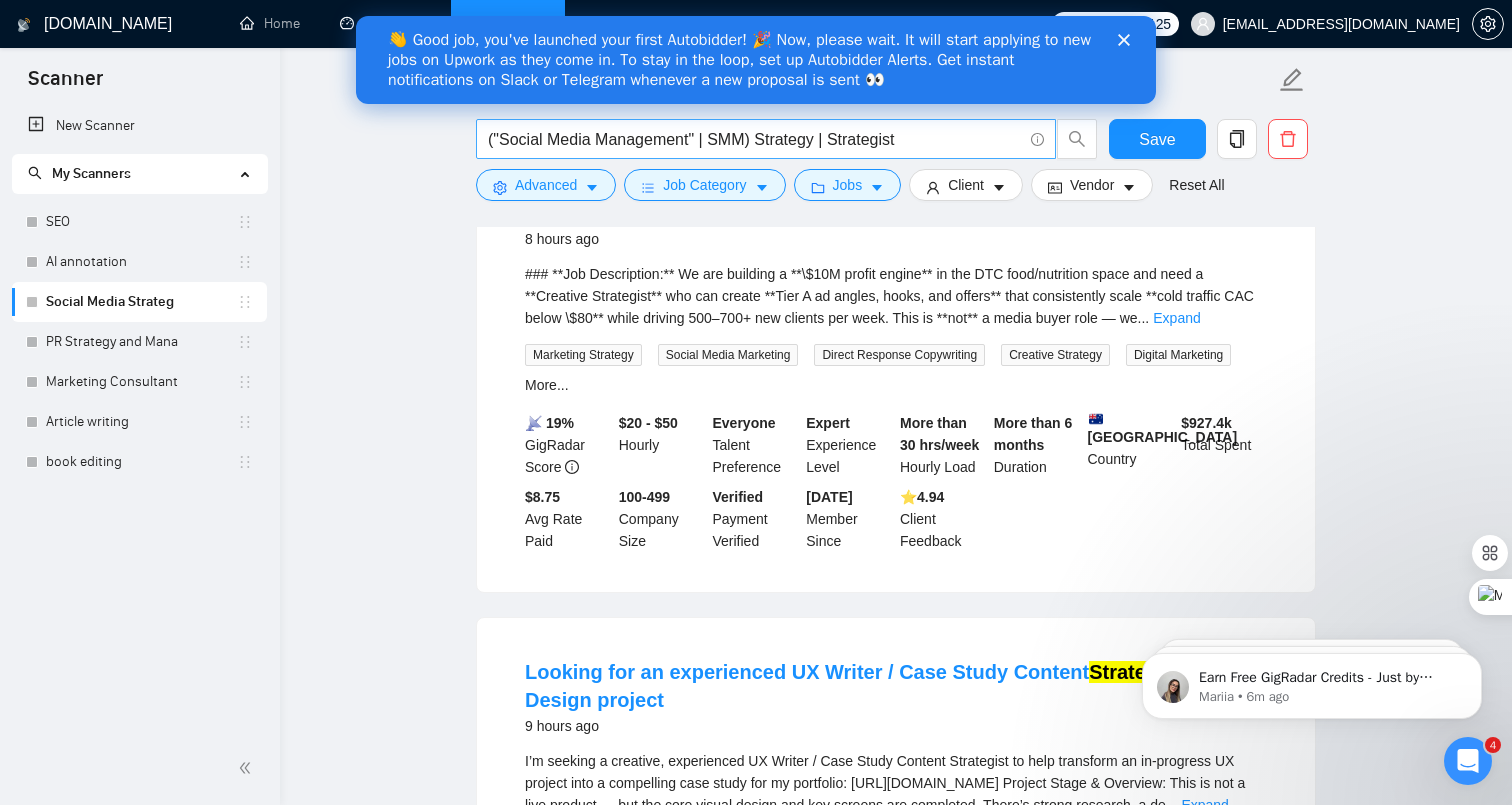 click on "("Social Media Management" | SMM) Strategy | Strategist" at bounding box center (755, 139) 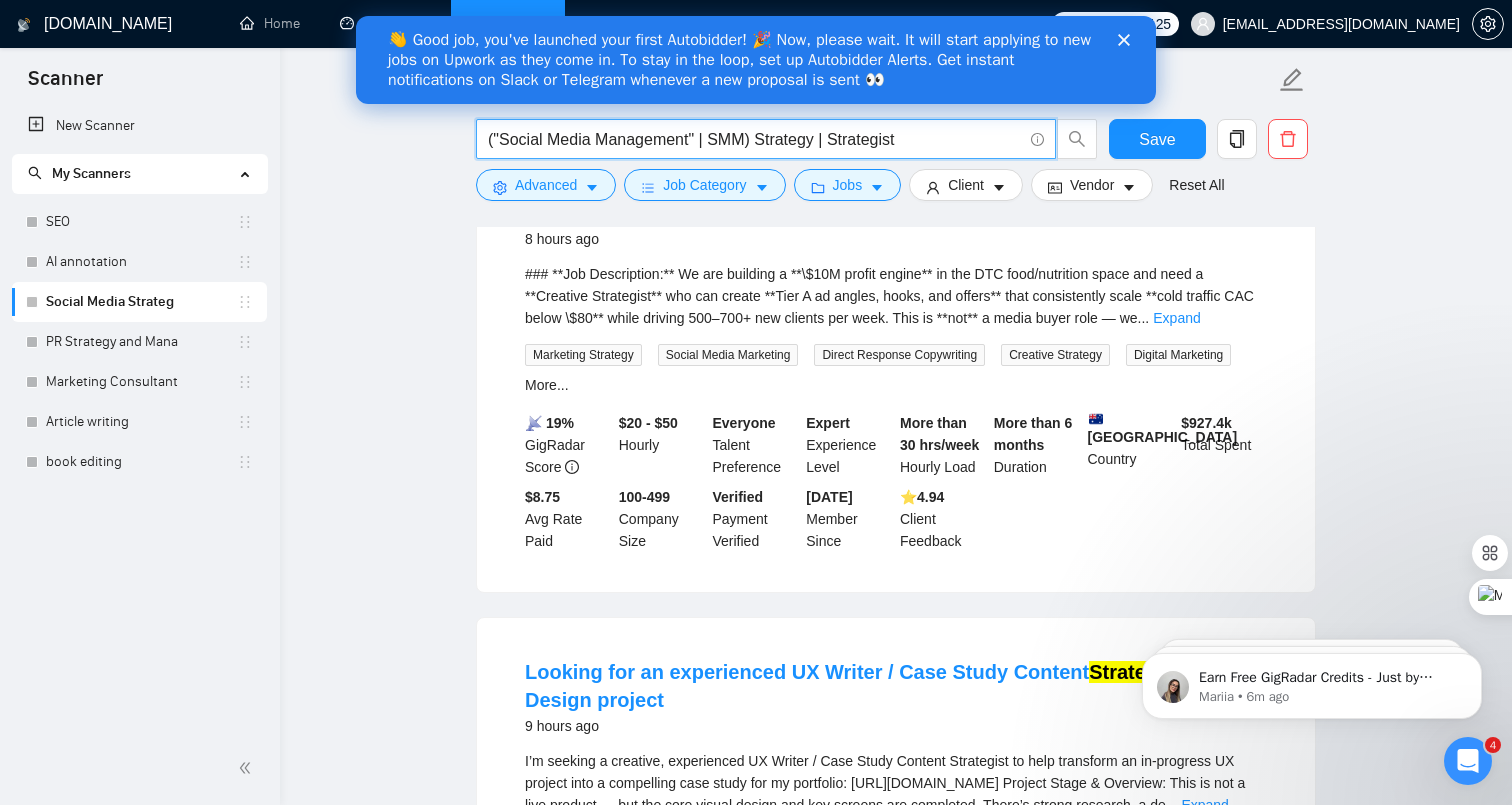 click on "("Social Media Management" | SMM) Strategy | Strategist" at bounding box center (755, 139) 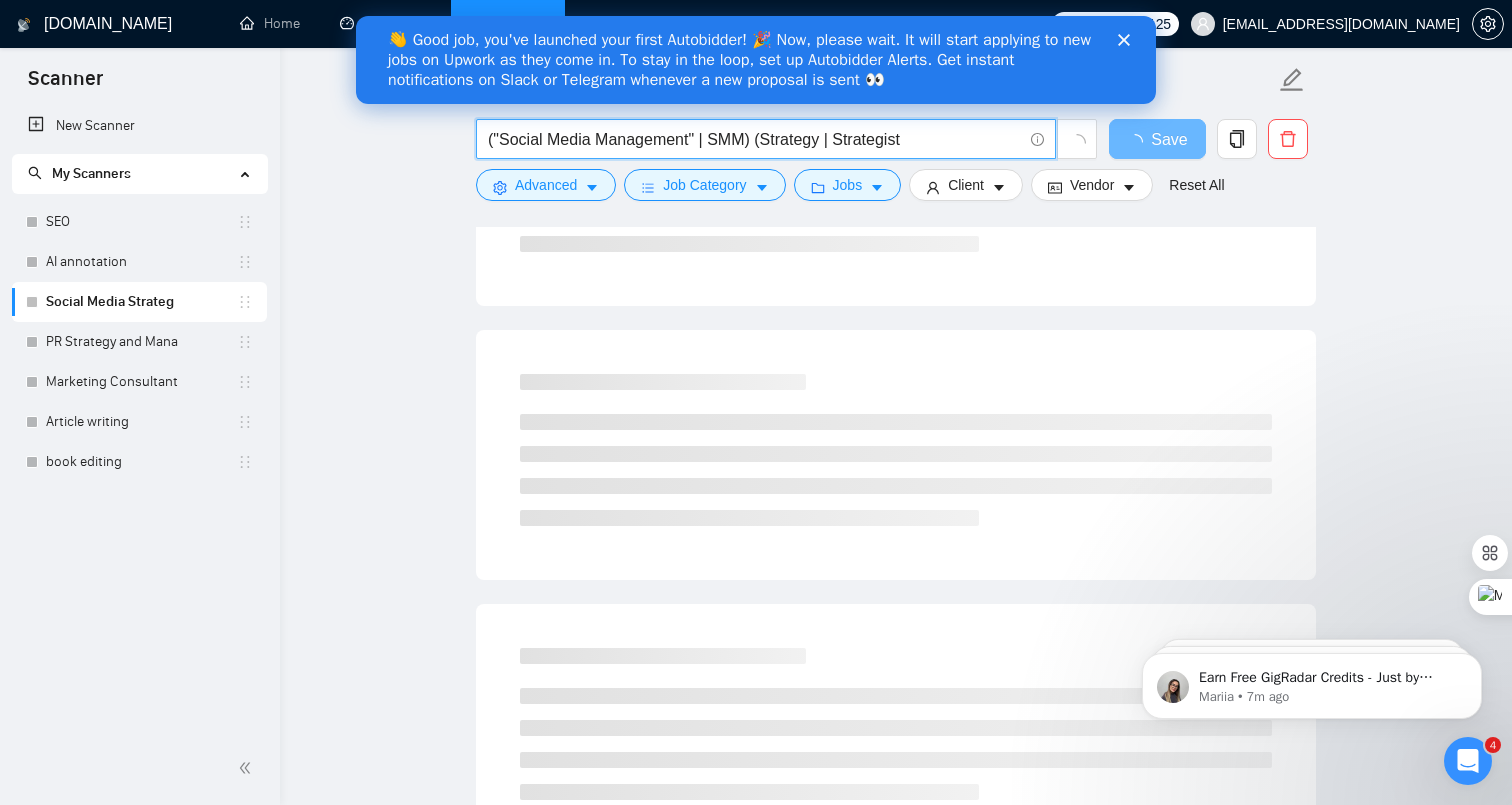 click on "("Social Media Management" | SMM) (Strategy | Strategist" at bounding box center (755, 139) 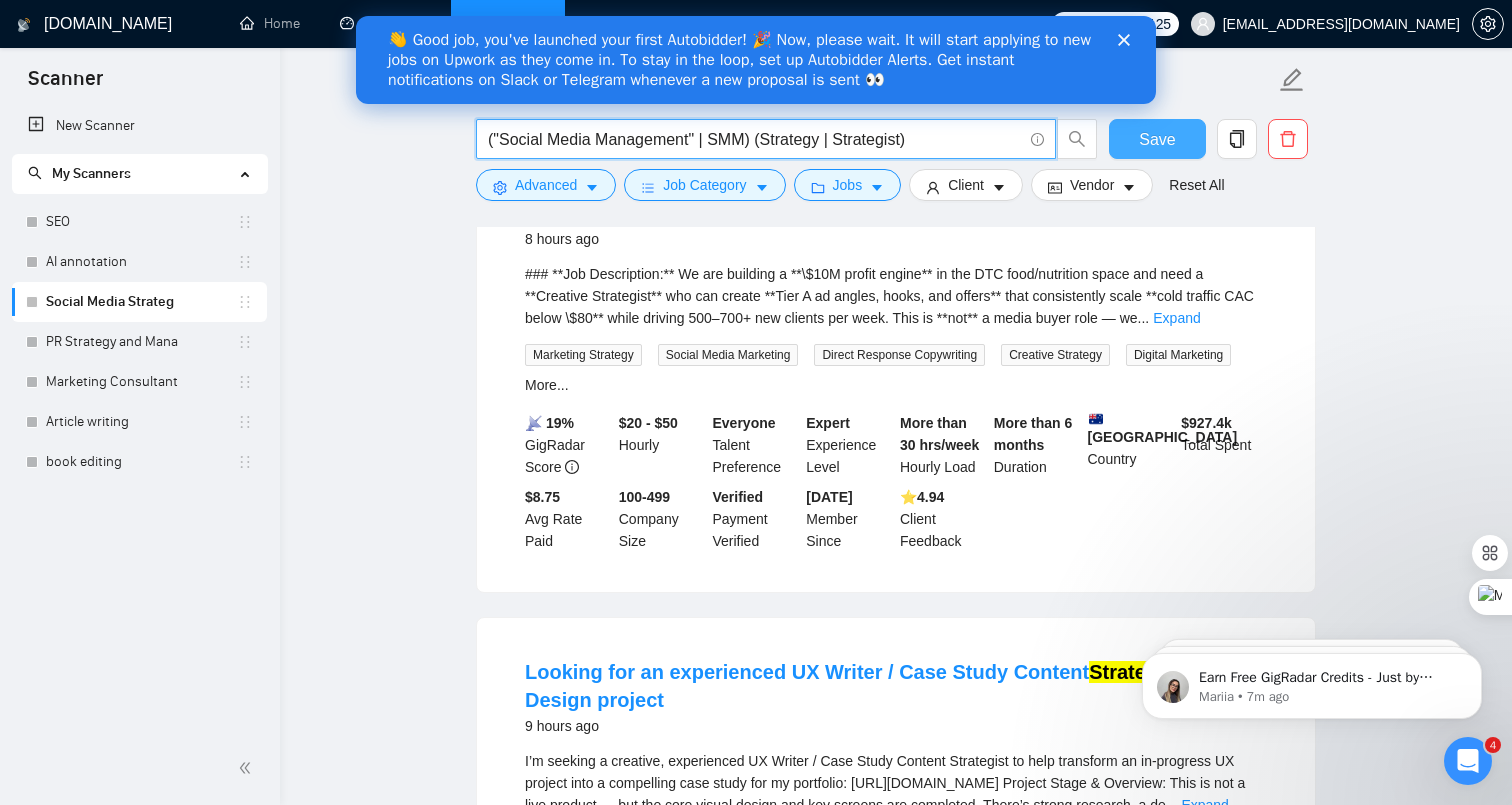 type on "("Social Media Management" | SMM) (Strategy | Strategist)" 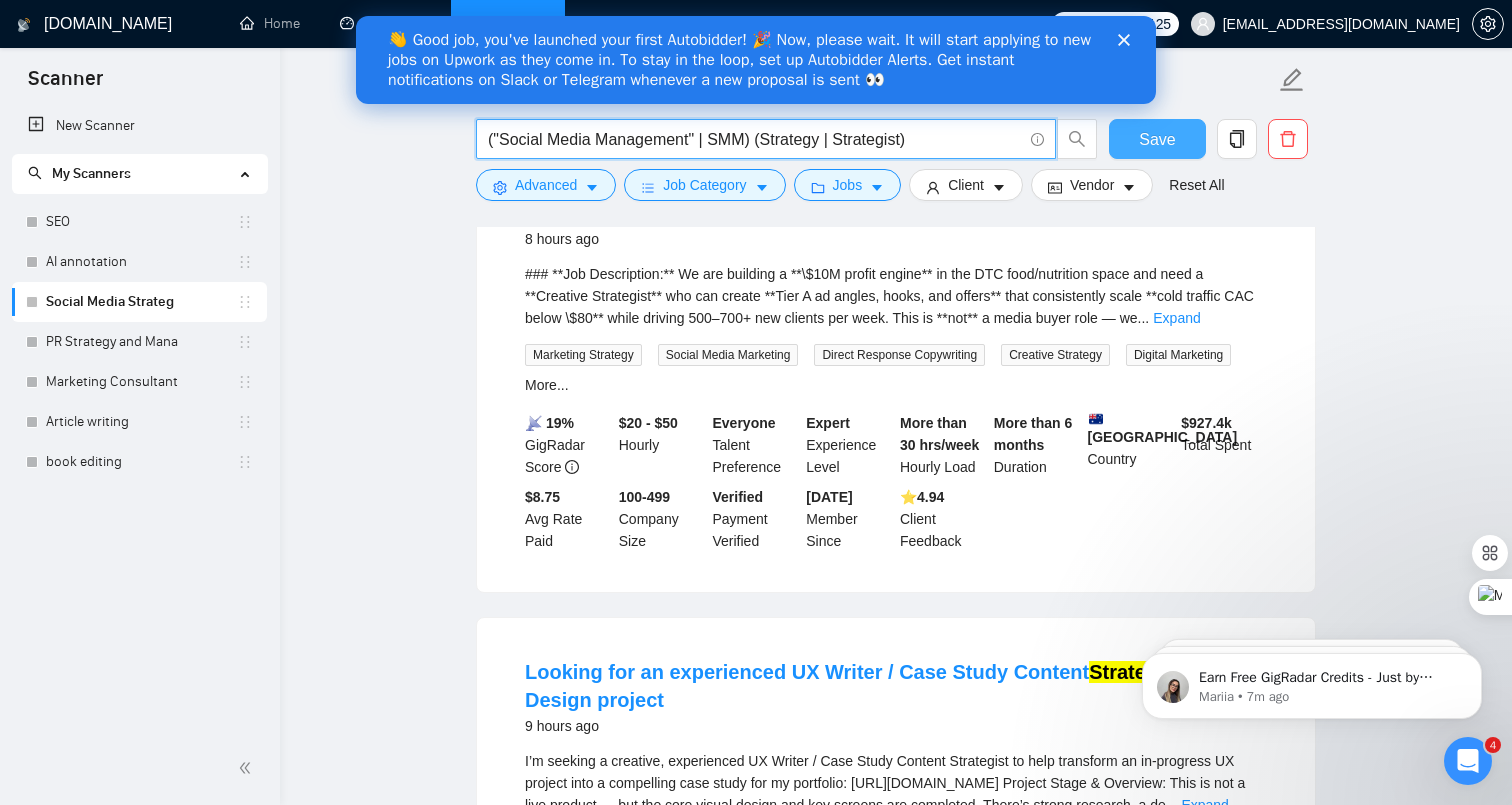 click on "Save" at bounding box center (1157, 139) 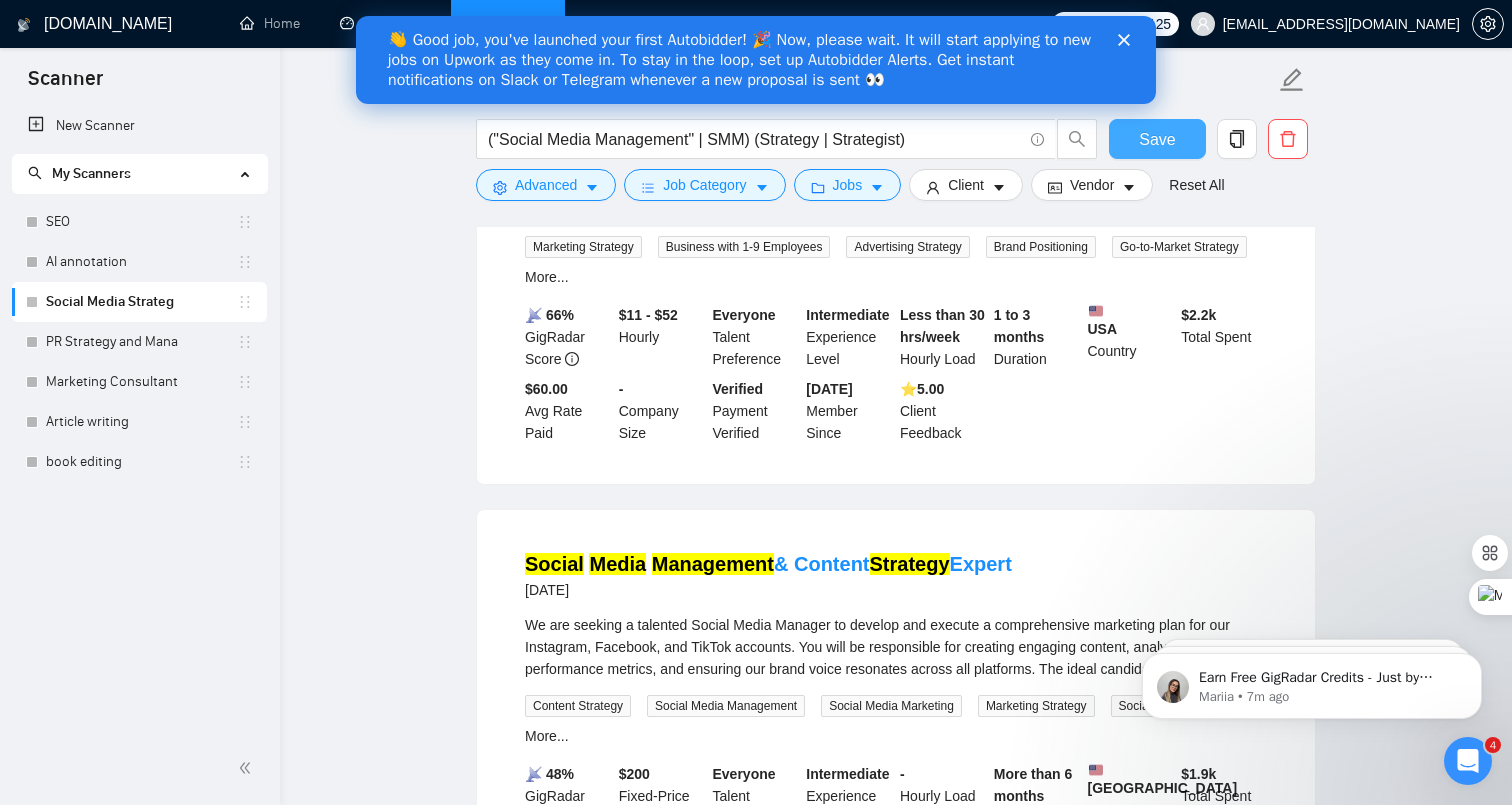 scroll, scrollTop: 2634, scrollLeft: 0, axis: vertical 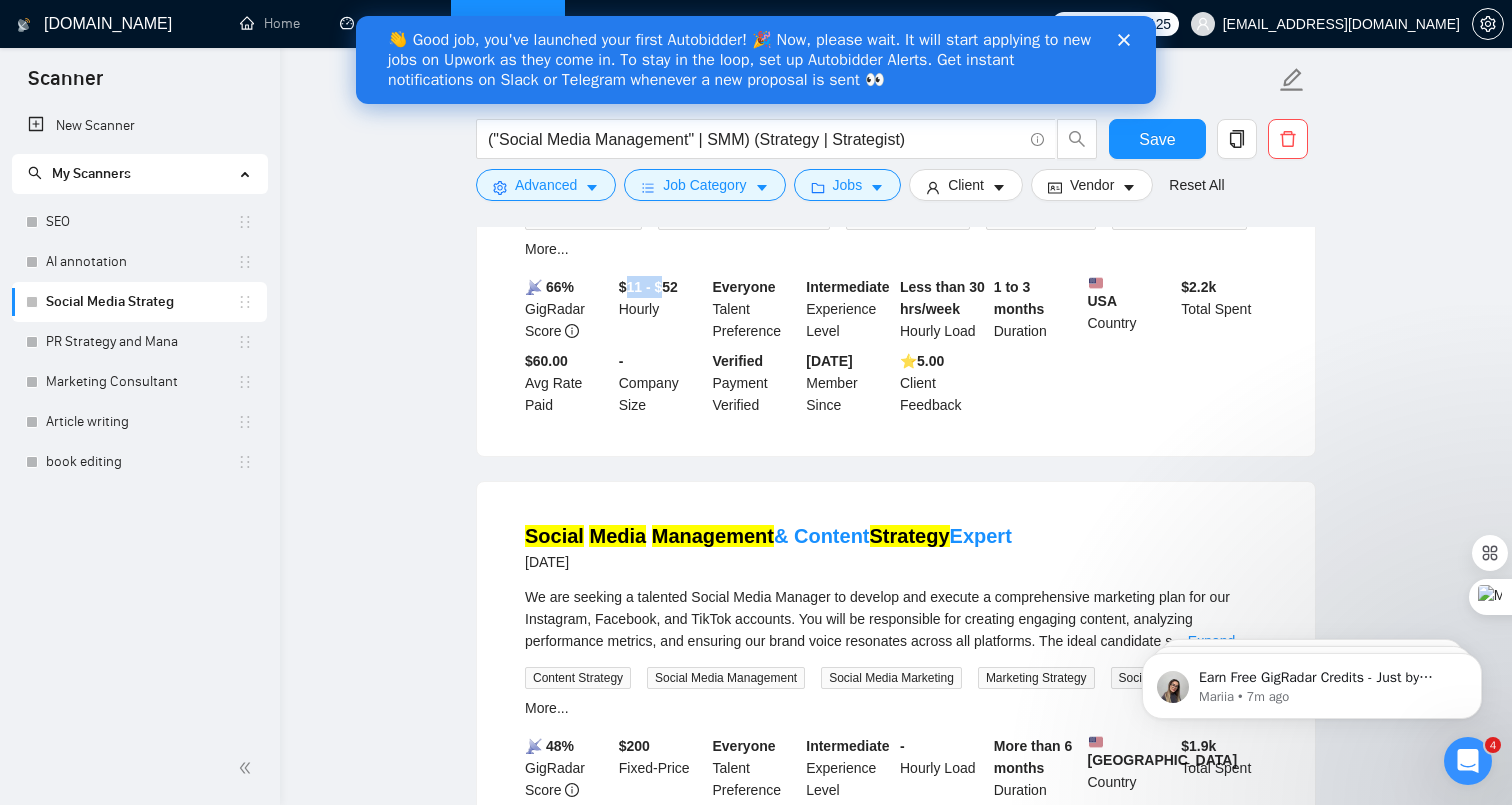drag, startPoint x: 626, startPoint y: 328, endPoint x: 671, endPoint y: 326, distance: 45.044422 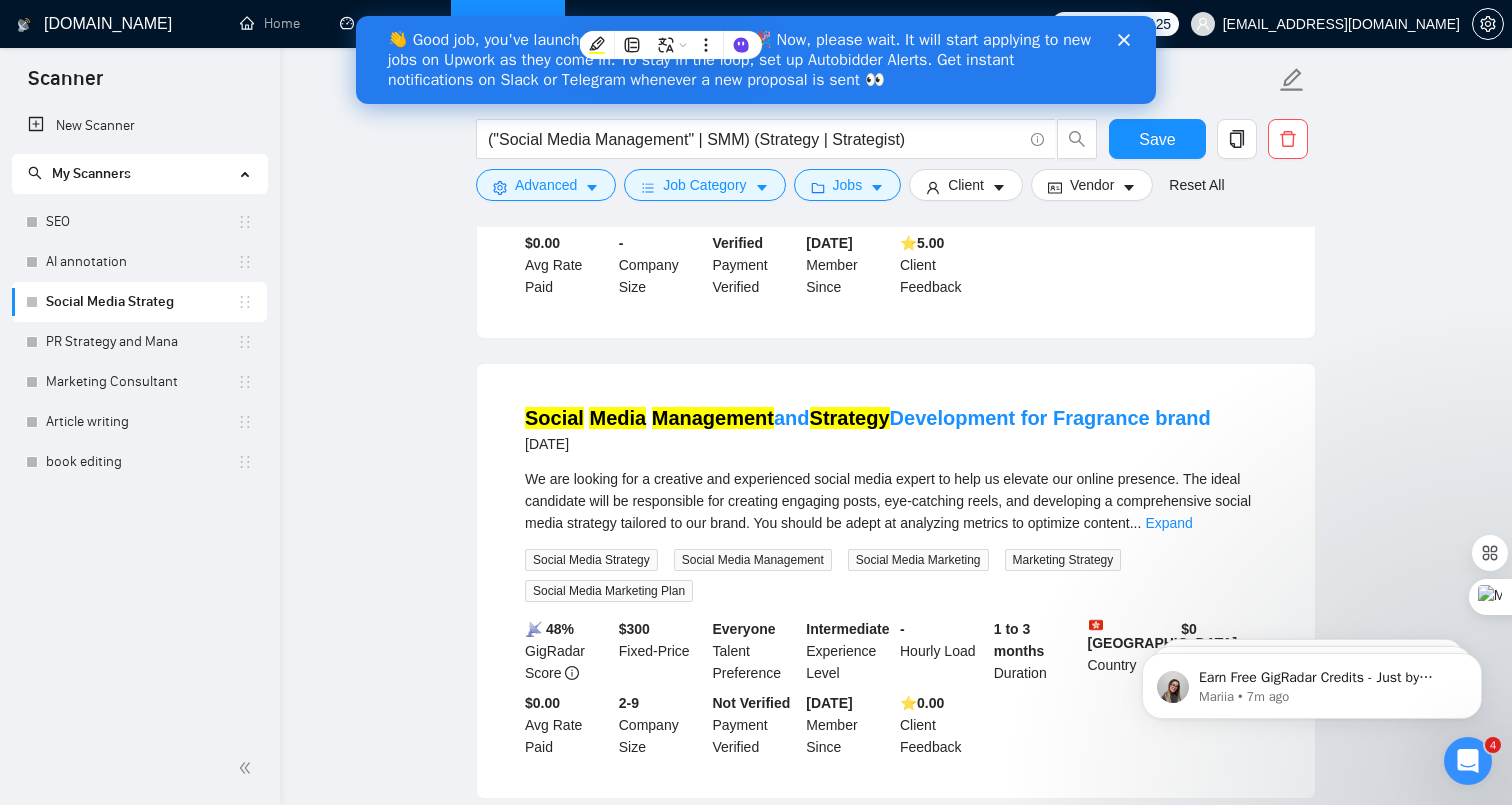 scroll, scrollTop: 4124, scrollLeft: 0, axis: vertical 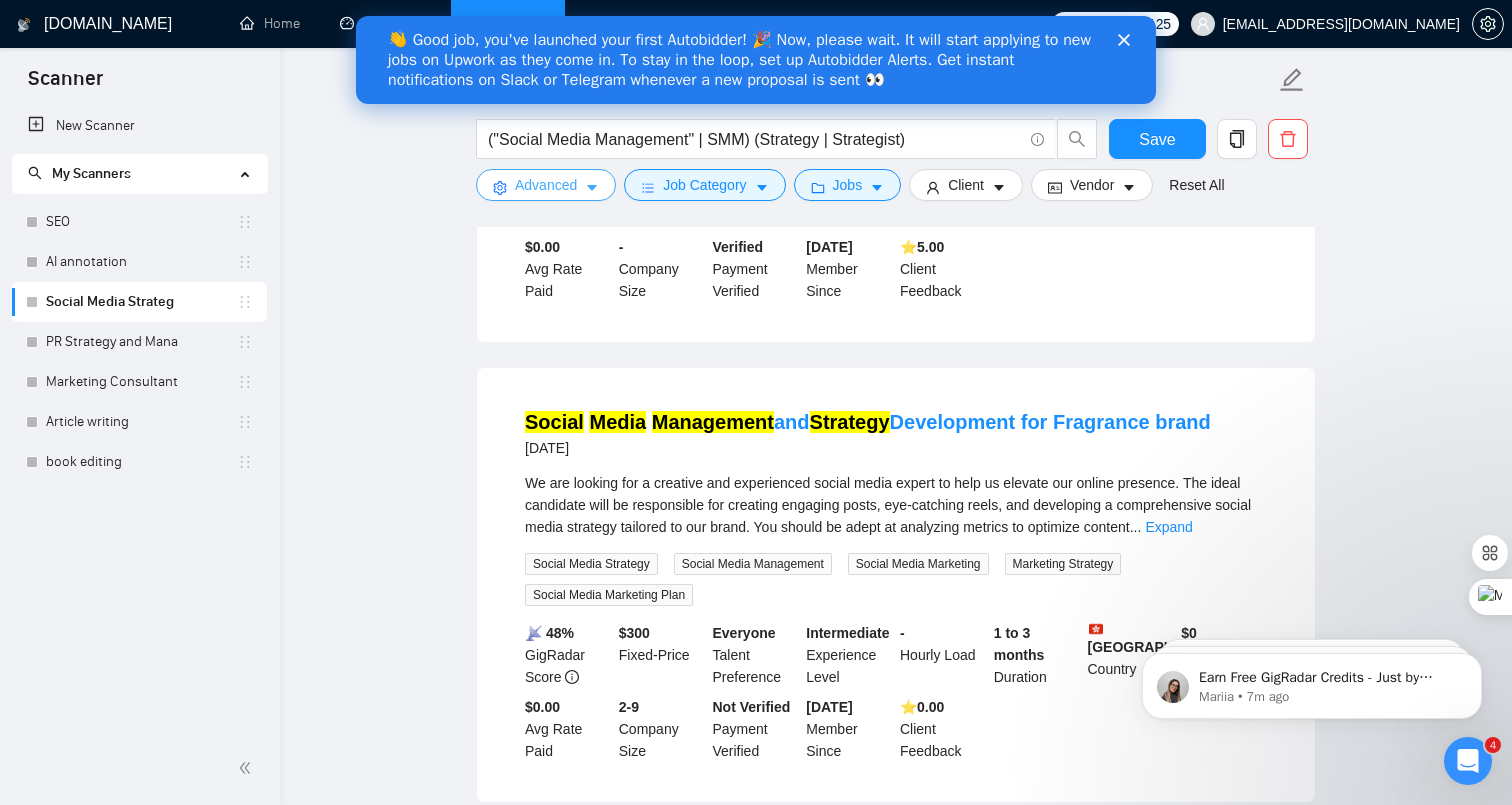click on "Advanced" at bounding box center (546, 185) 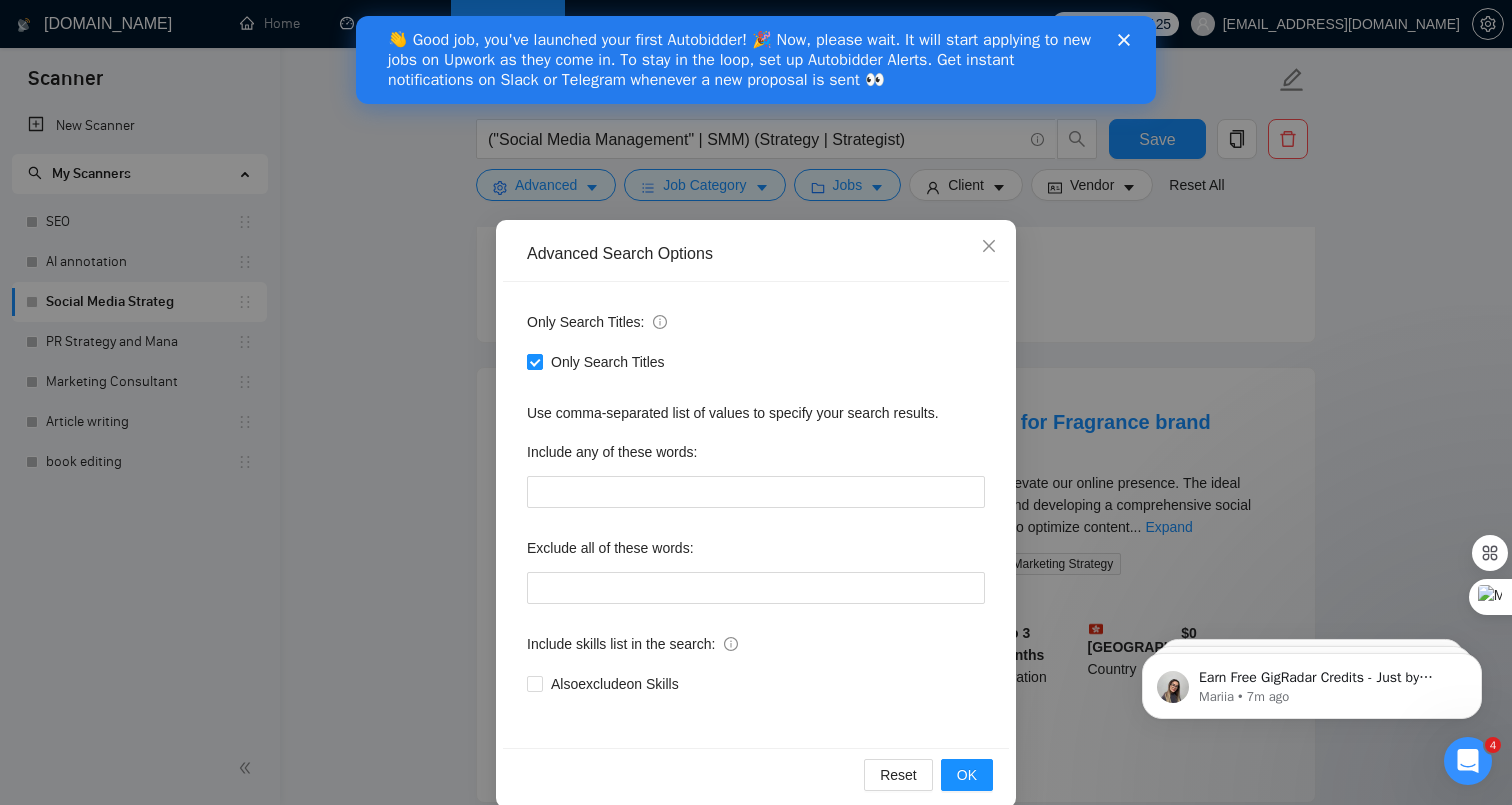 click on "Advanced Search Options Only Search Titles:   Only Search Titles Use comma-separated list of values to specify your search results. Include any of these words: Exclude all of these words: Include skills list in the search:   Also  exclude  on Skills Reset OK" at bounding box center (756, 402) 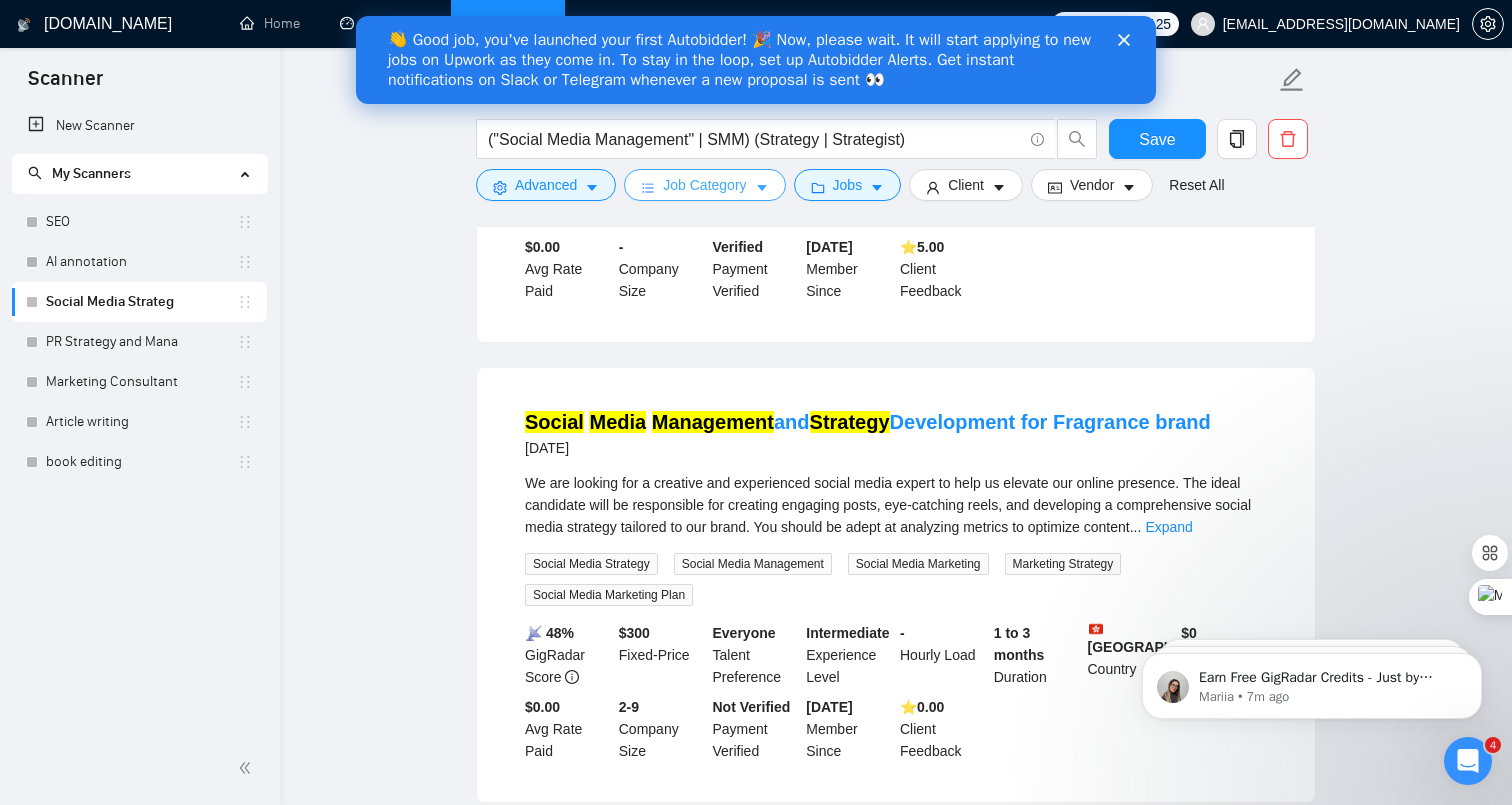 click on "Job Category" at bounding box center [704, 185] 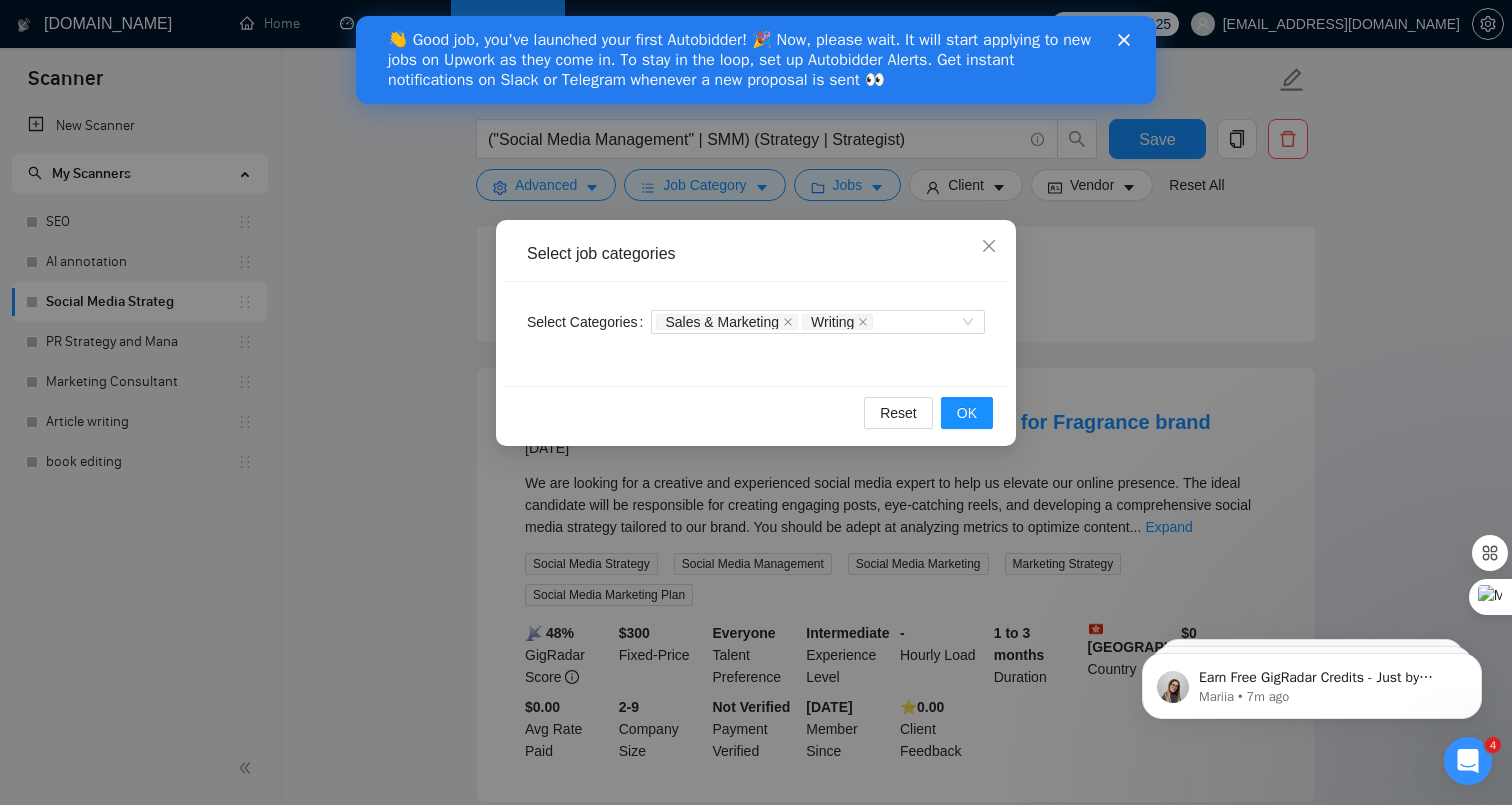 click on "Select job categories Select Categories Sales & Marketing Writing   Reset OK" at bounding box center [756, 402] 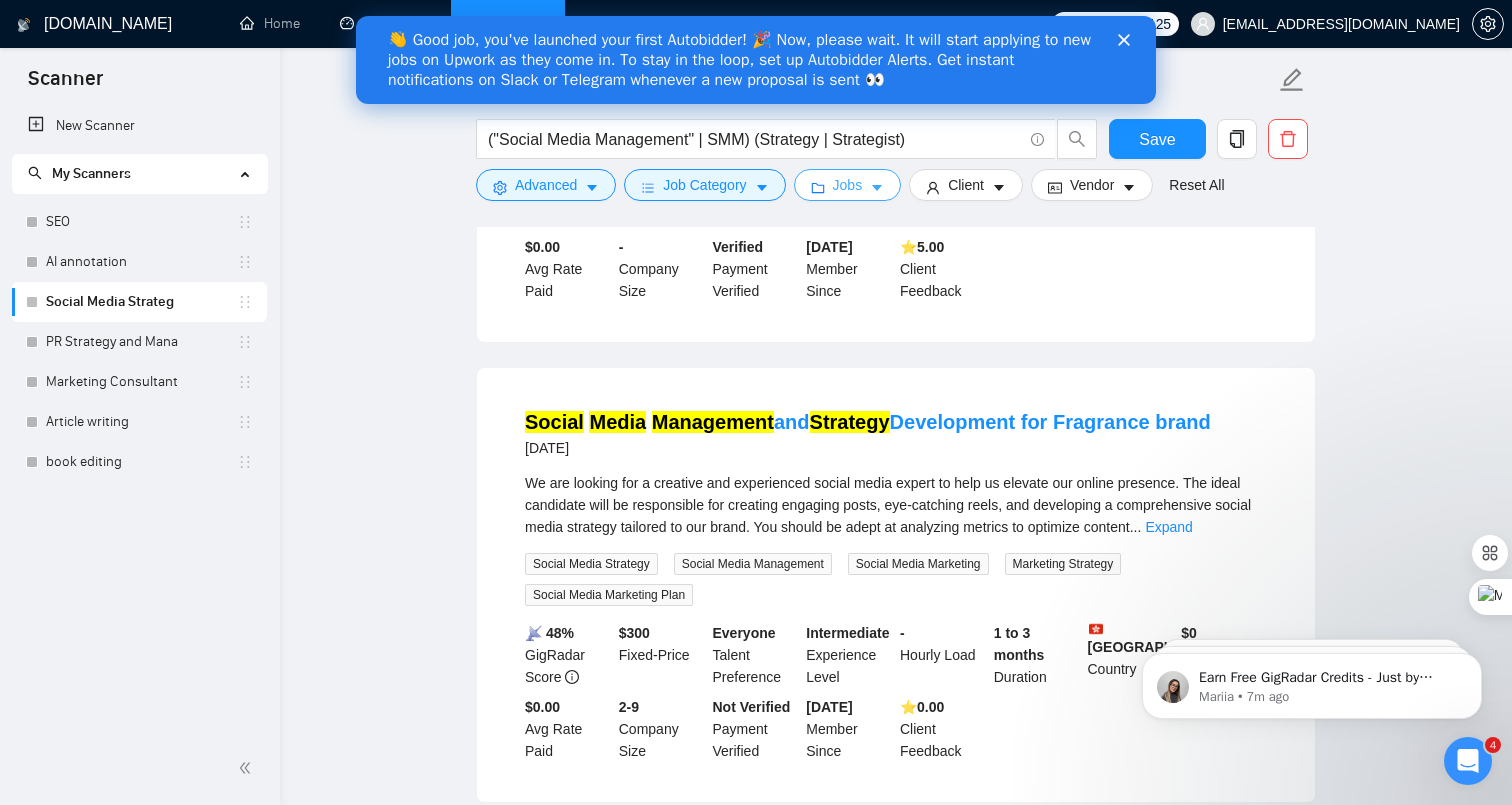 click on "Jobs" at bounding box center [848, 185] 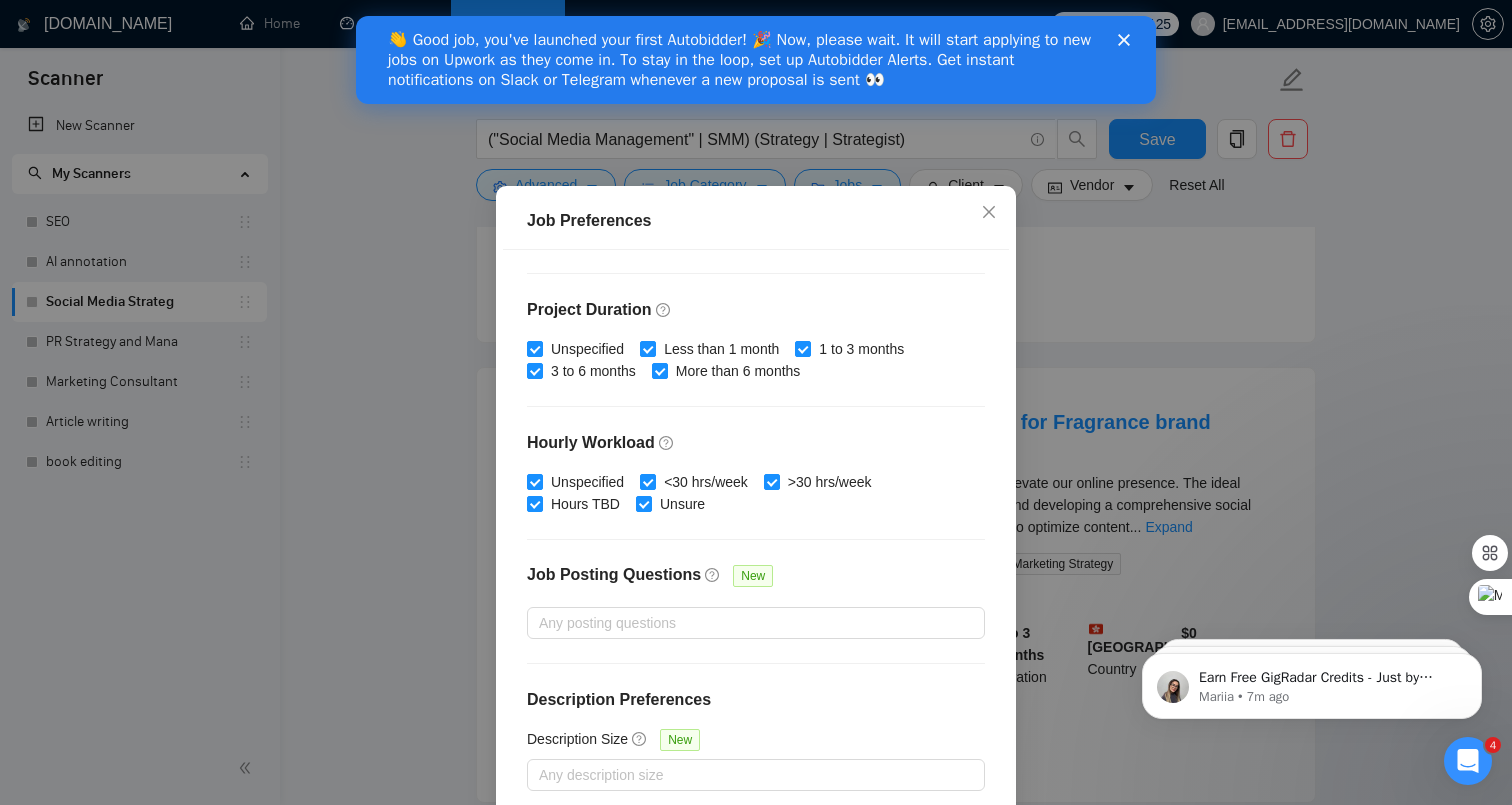 click on "Job Preferences Budget Project Type All Fixed Price Hourly Rate   Fixed Price Budget $ 200 Min - $ Max Estimate Fixed Price When It’s Not Available New   Hourly Rate Price Budget $ 50 Min - $ Max Estimate Hourly Rate When It’s Not Available New Include Budget Placeholders Include Jobs with Unspecified Budget   Connects Price New Min - Max Project Duration   Unspecified Less than 1 month 1 to 3 months 3 to 6 months More than 6 months Hourly Workload   Unspecified <30 hrs/week >30 hrs/week Hours TBD Unsure Job Posting Questions New   Any posting questions Description Preferences Description Size New   Any description size Reset OK" at bounding box center (756, 402) 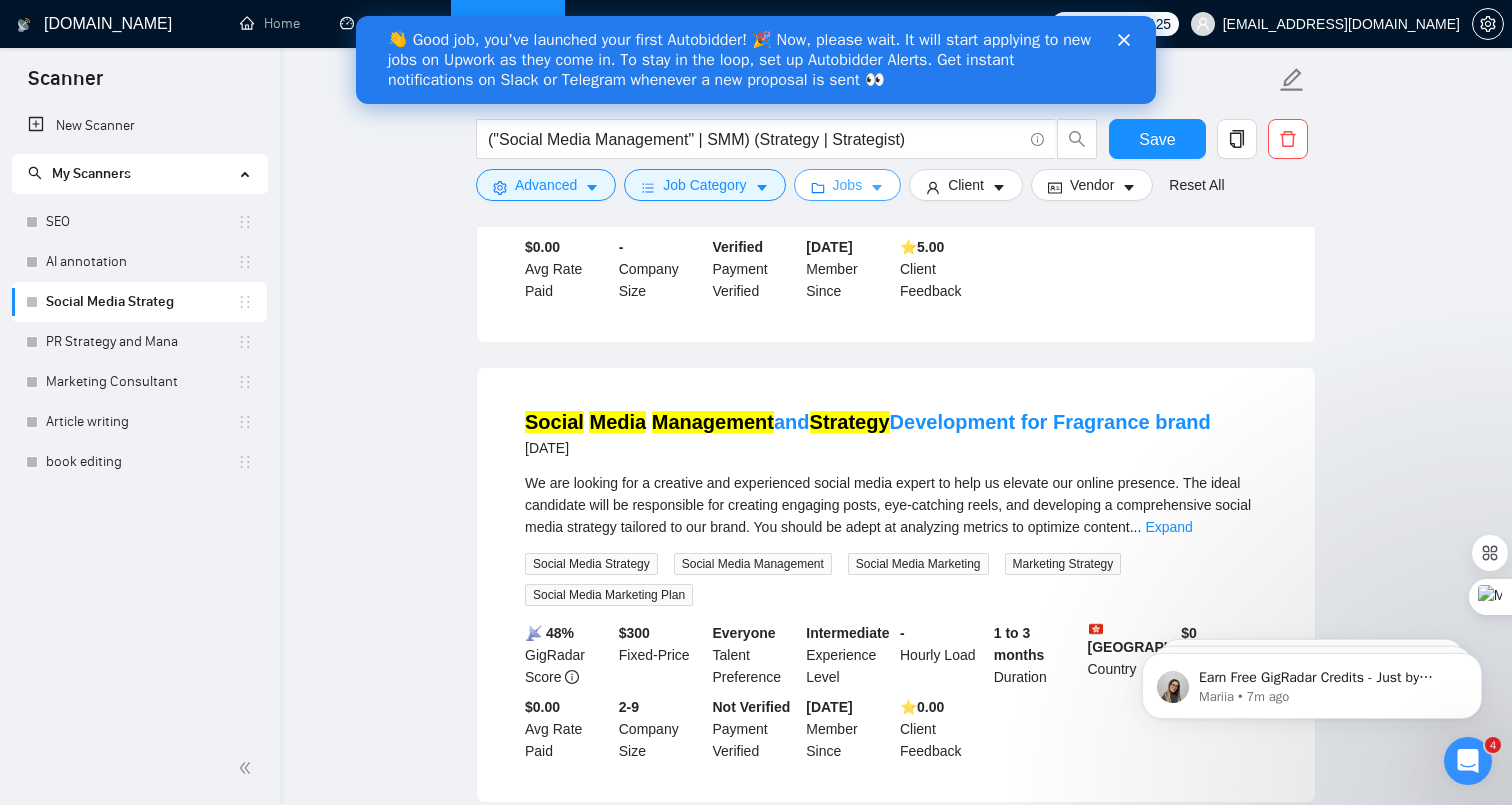 click on "Jobs" at bounding box center [848, 185] 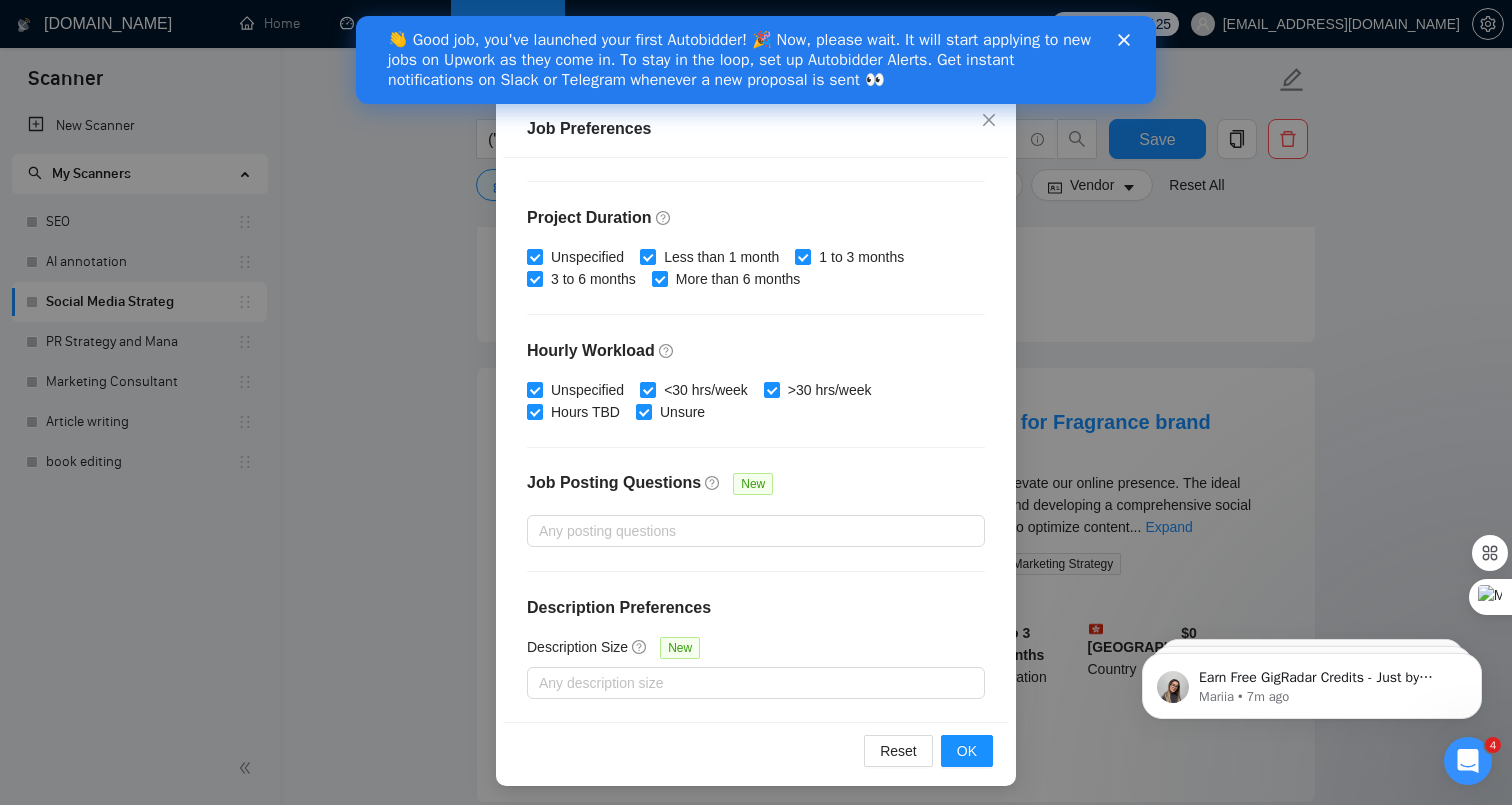 scroll, scrollTop: 127, scrollLeft: 0, axis: vertical 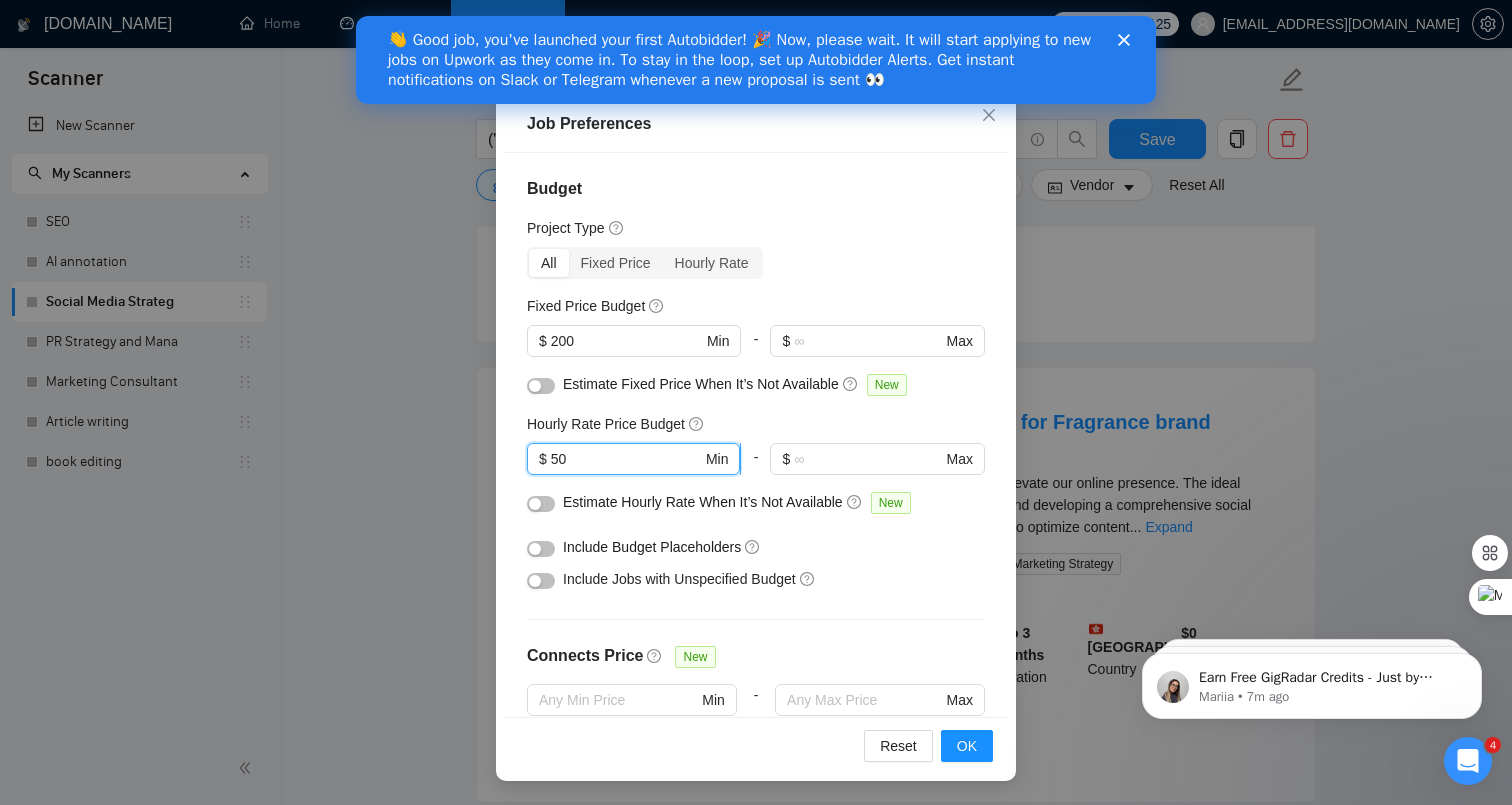 click on "50" at bounding box center (626, 459) 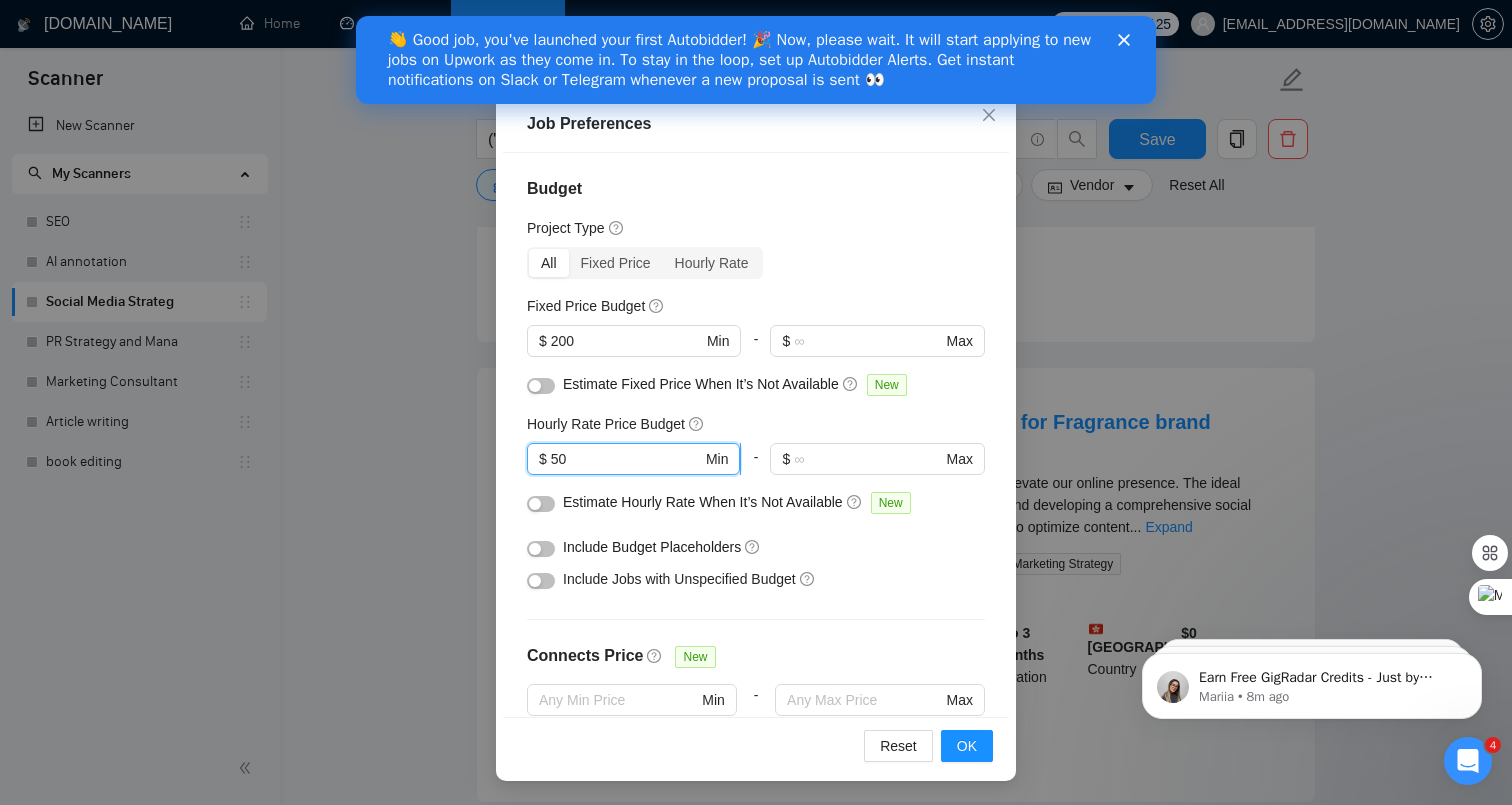 type on "5" 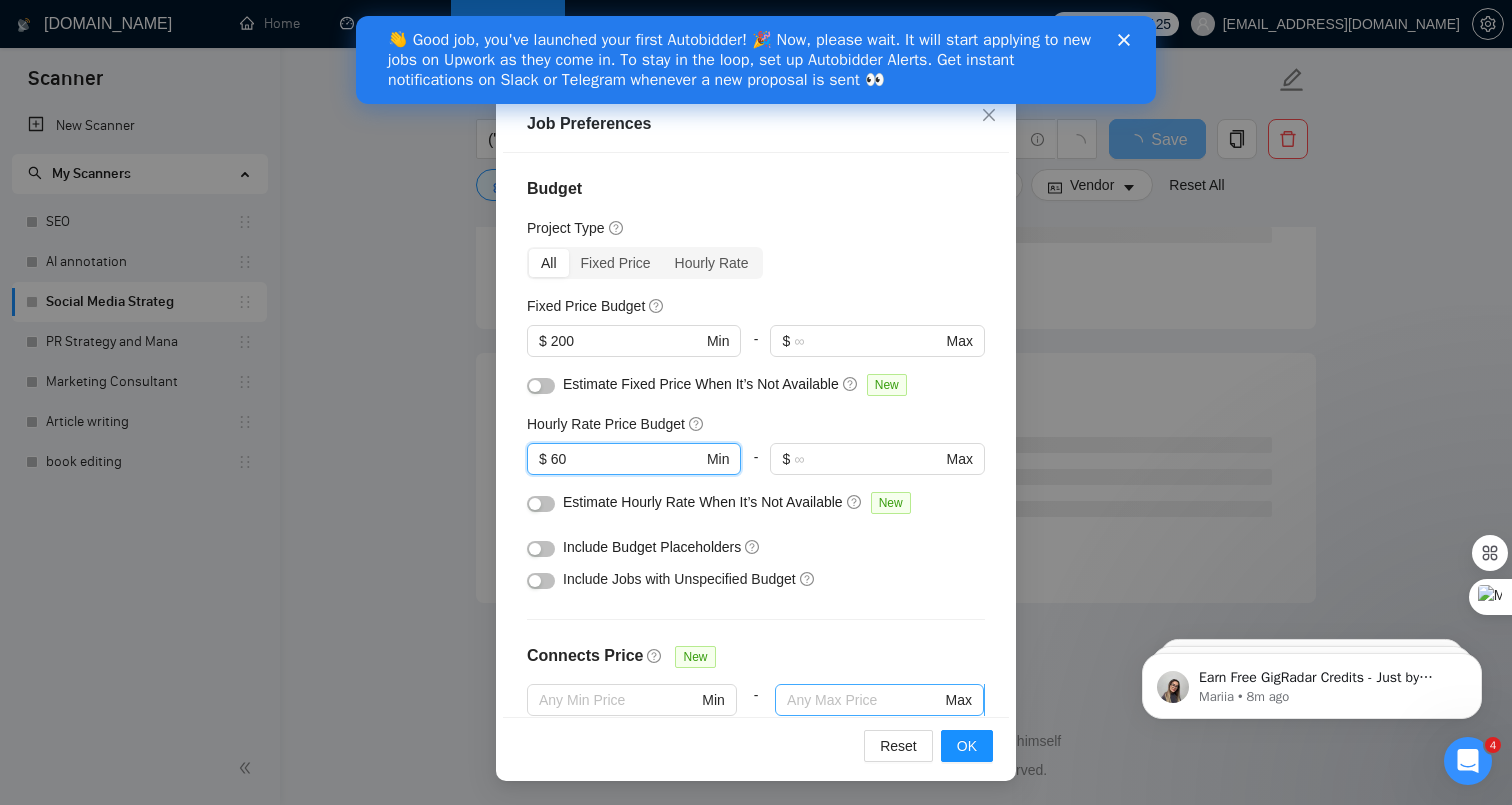 scroll, scrollTop: 4124, scrollLeft: 0, axis: vertical 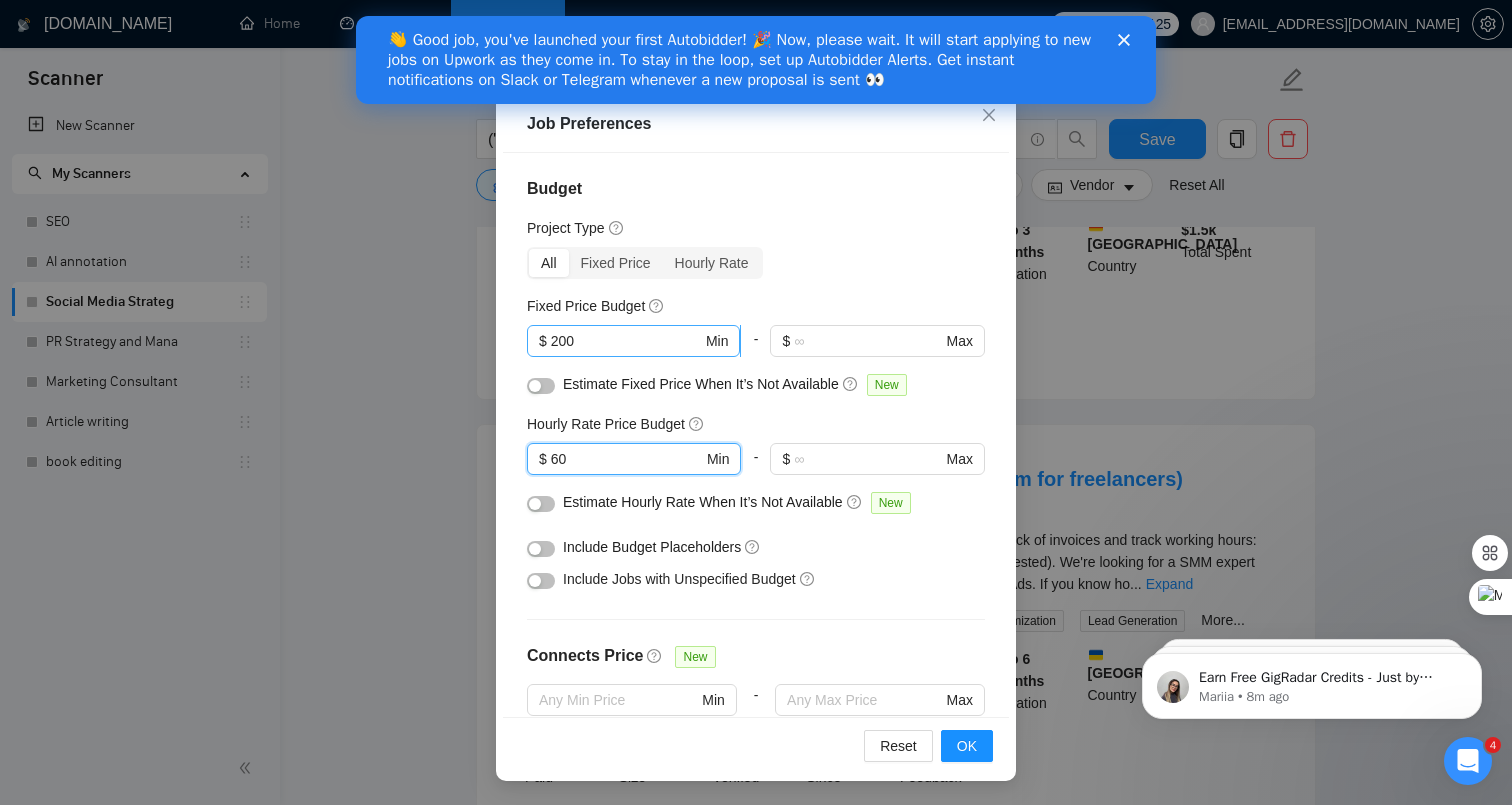 type on "60" 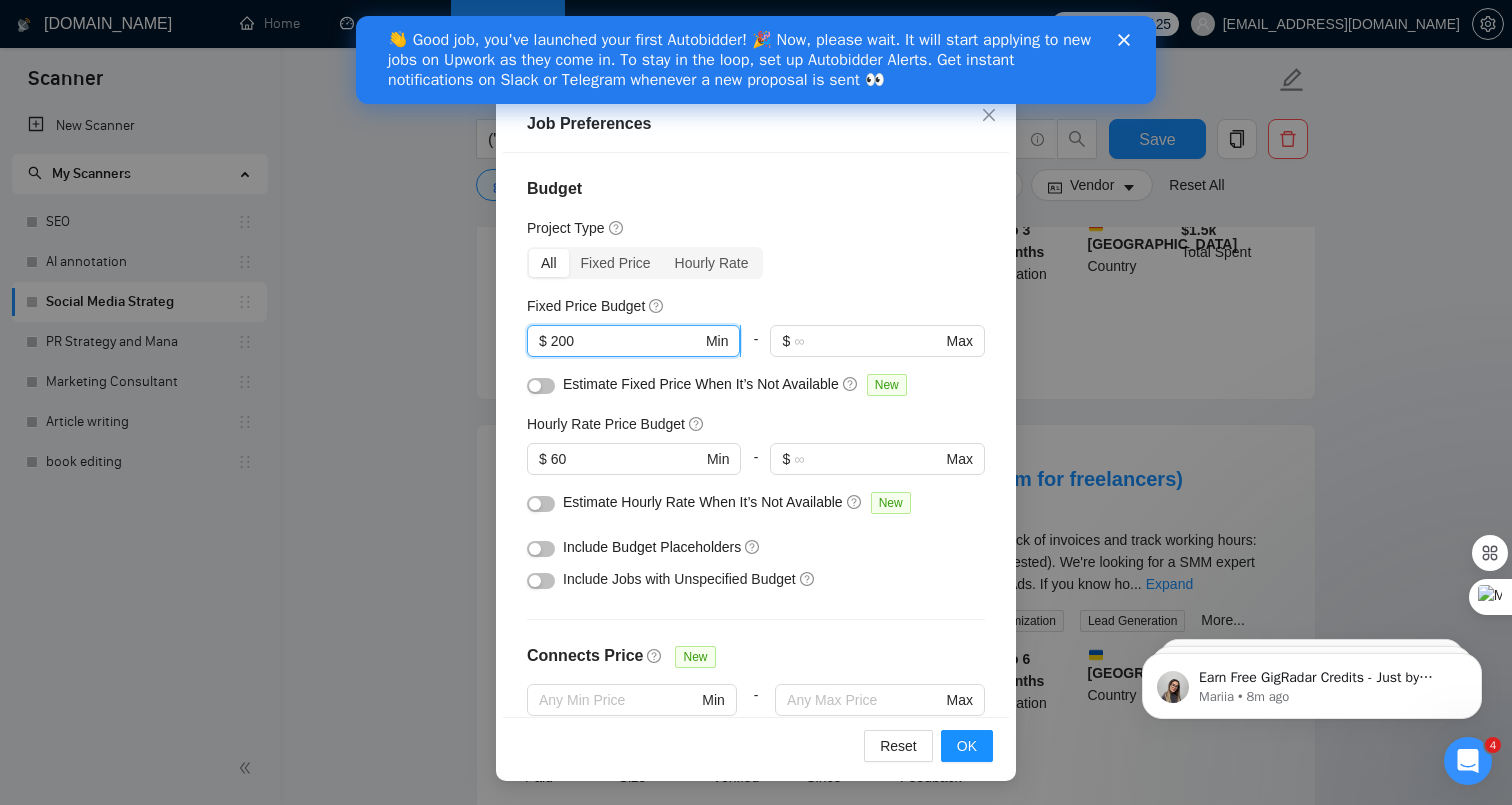 drag, startPoint x: 618, startPoint y: 334, endPoint x: 526, endPoint y: 334, distance: 92 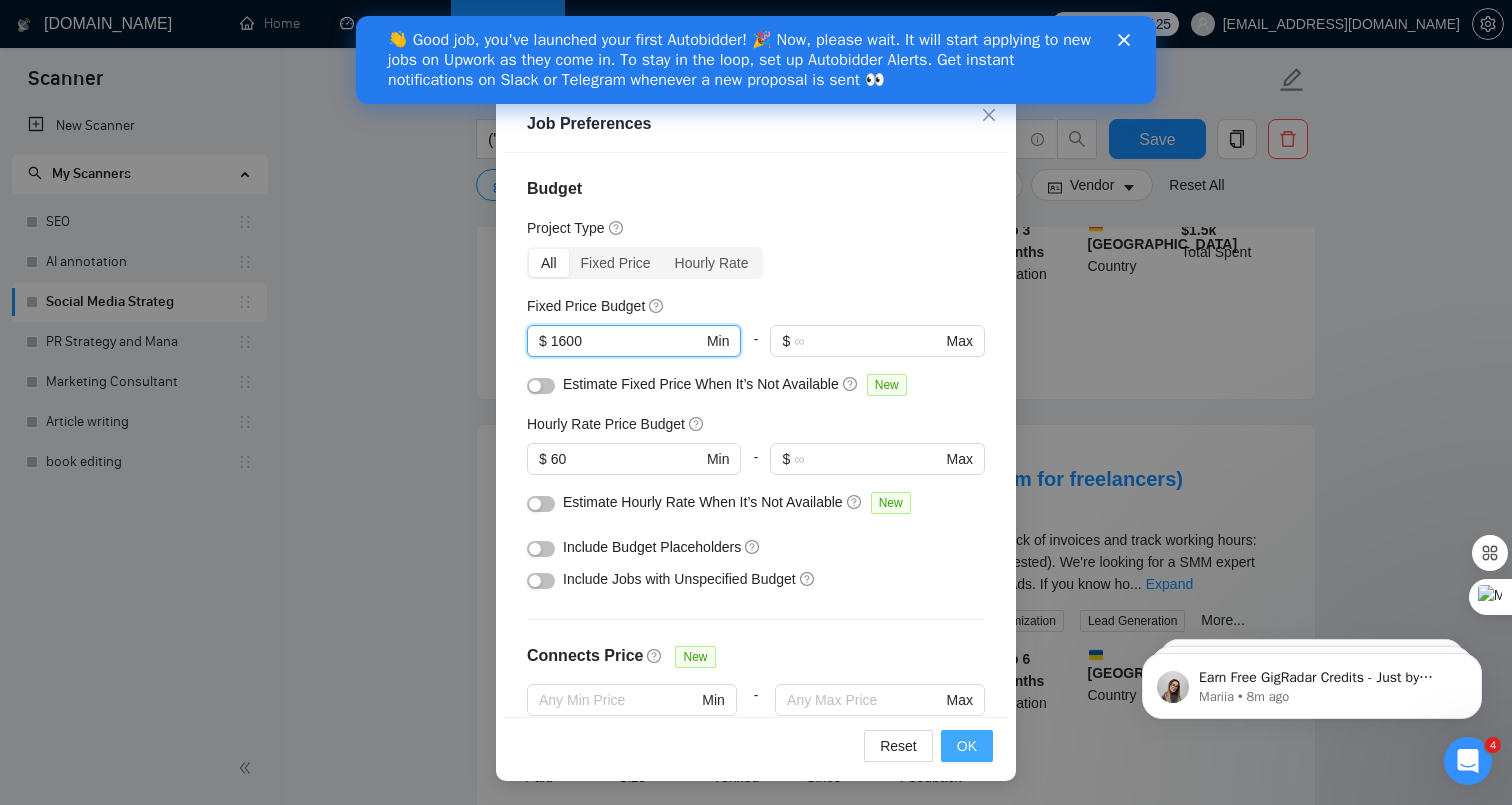 scroll, scrollTop: 2531, scrollLeft: 0, axis: vertical 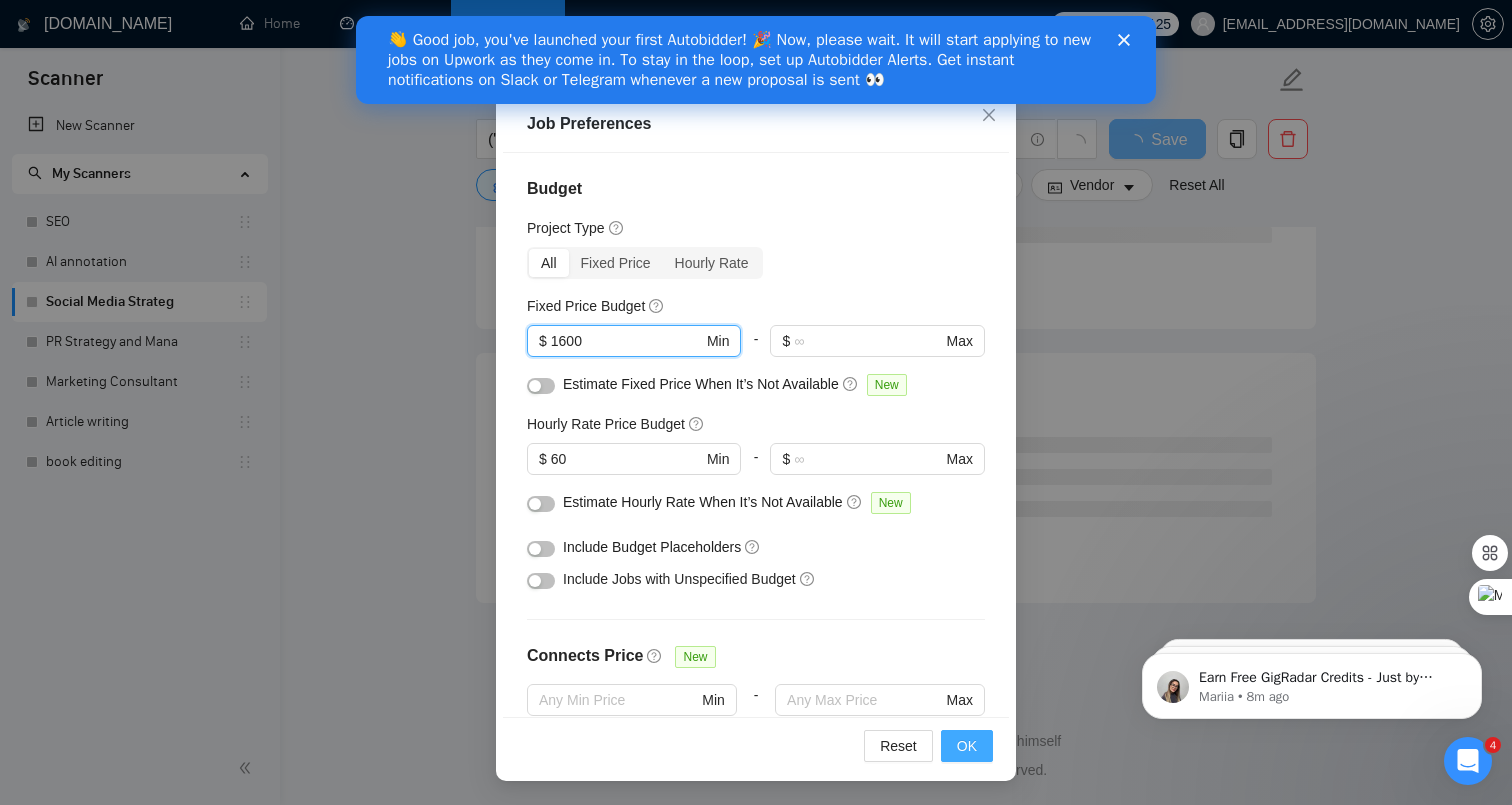 type on "1600" 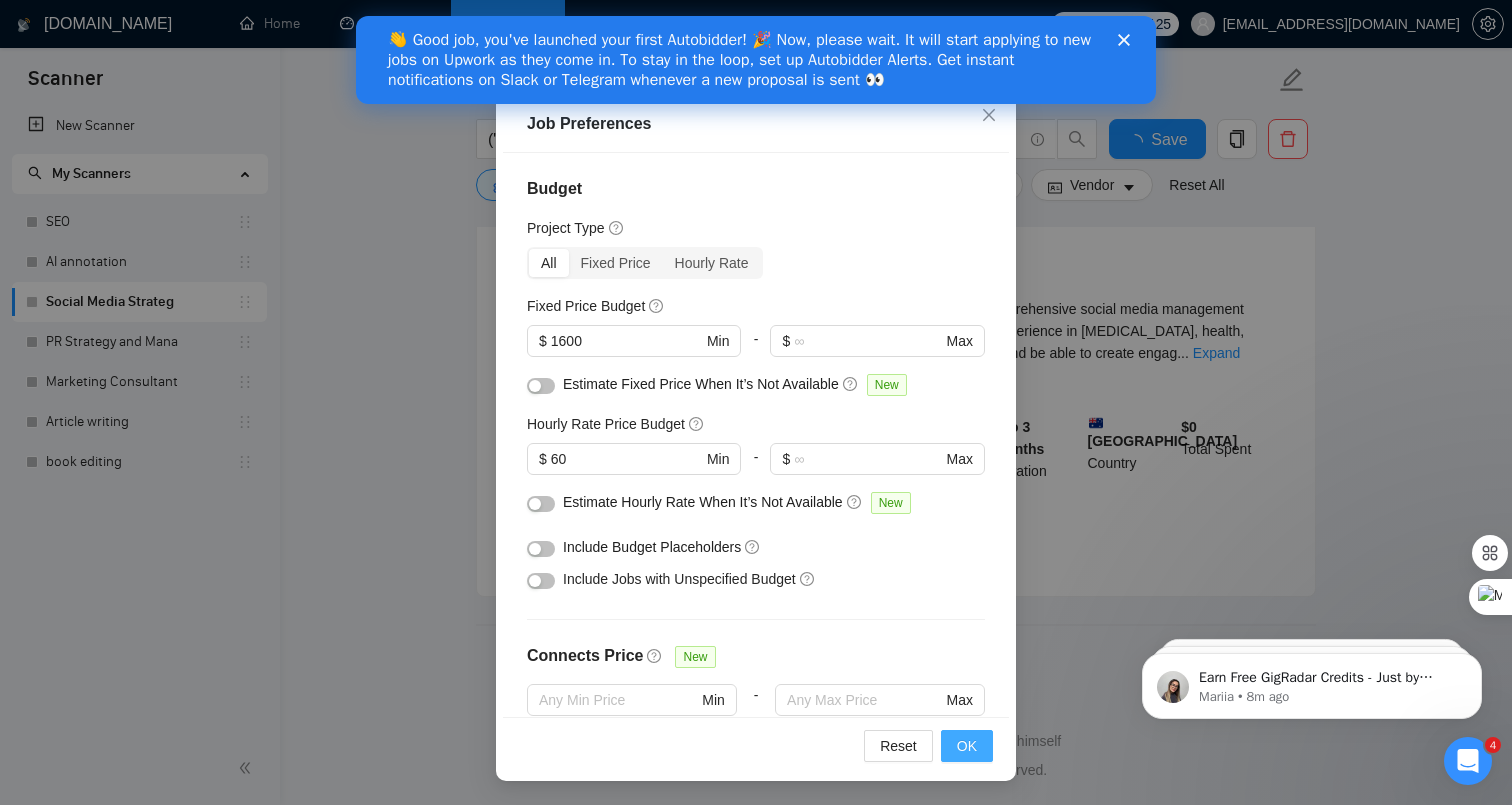 scroll, scrollTop: 2510, scrollLeft: 0, axis: vertical 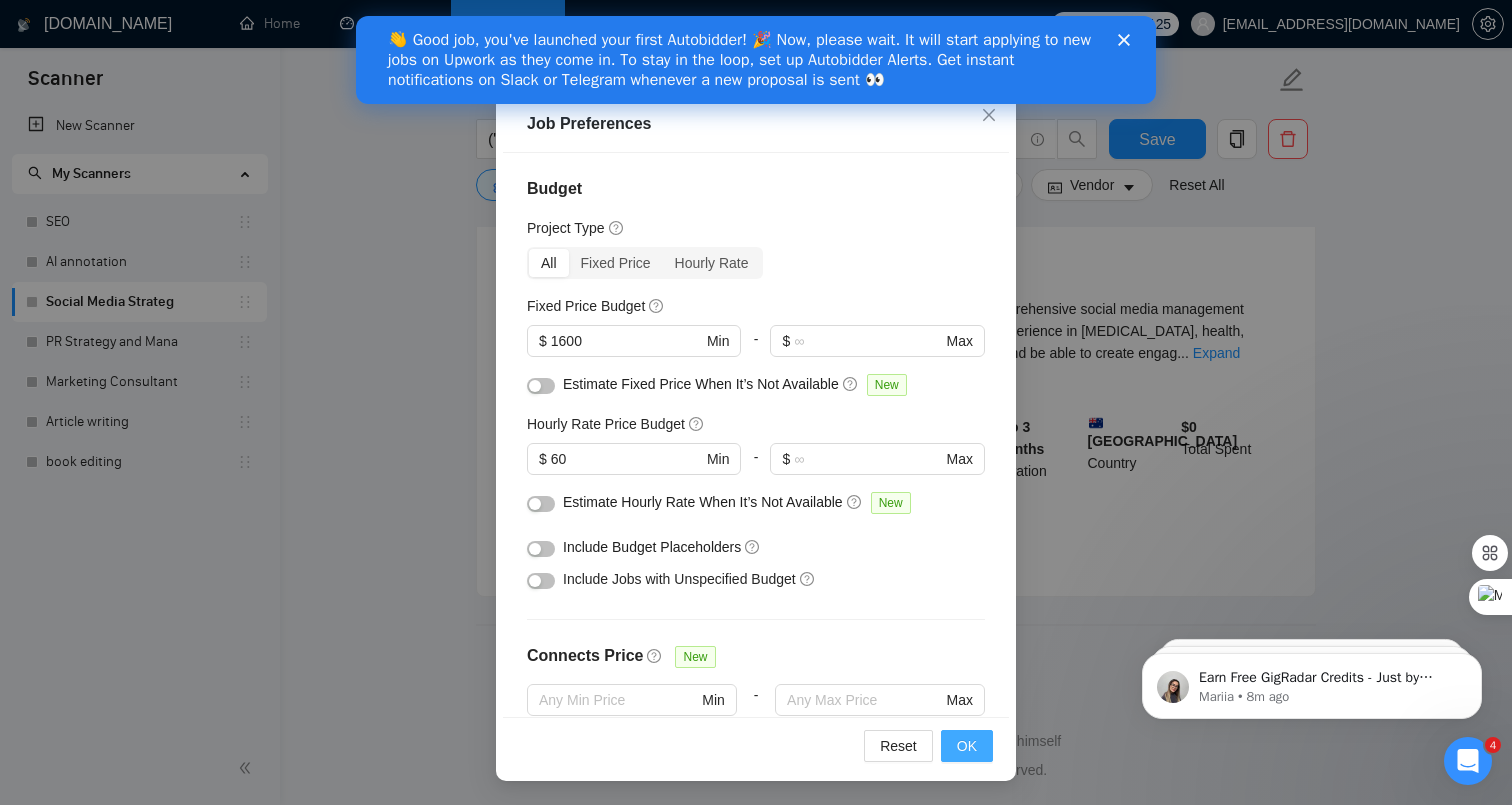 click on "OK" at bounding box center [967, 746] 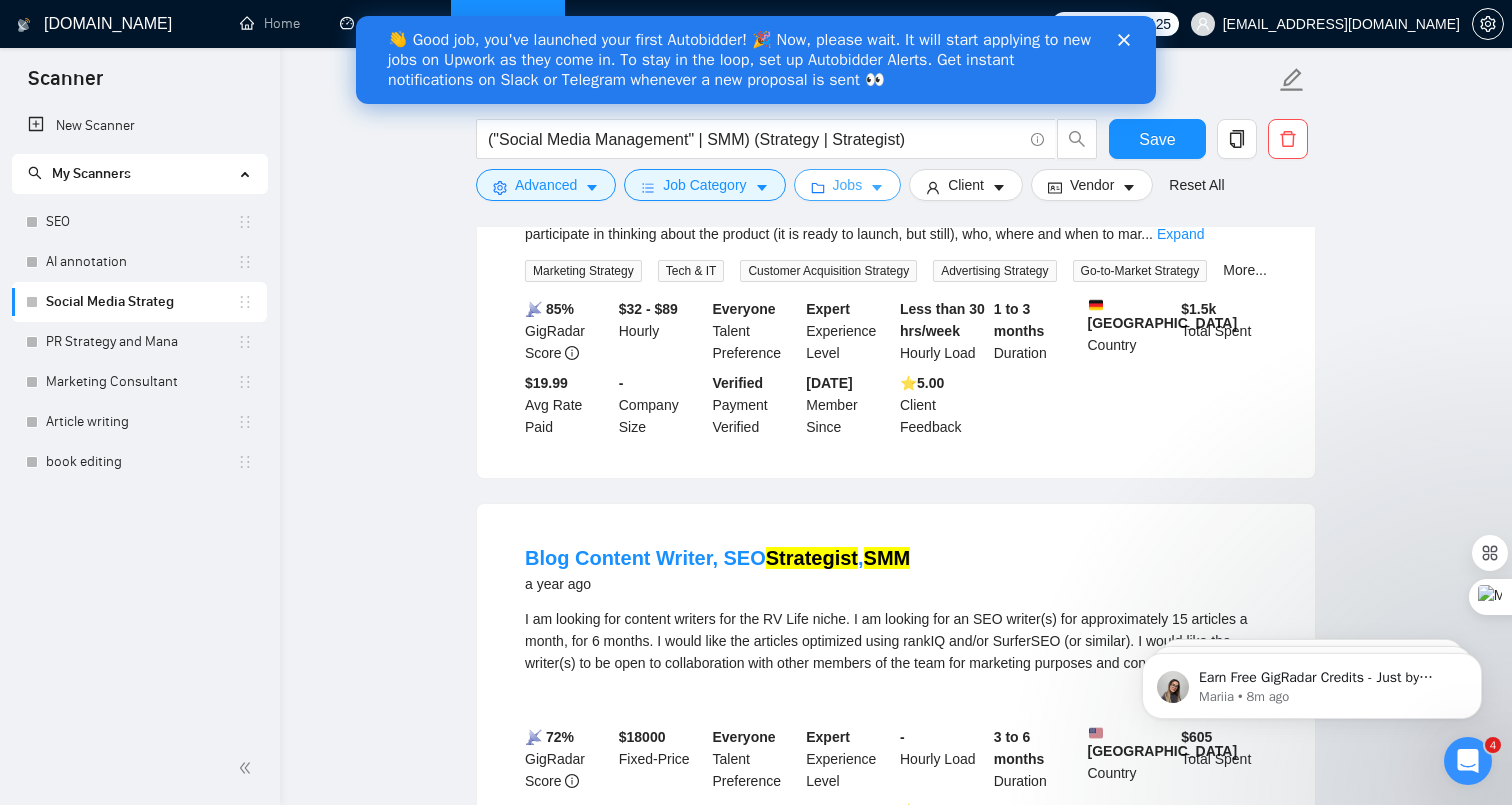 scroll, scrollTop: 817, scrollLeft: 0, axis: vertical 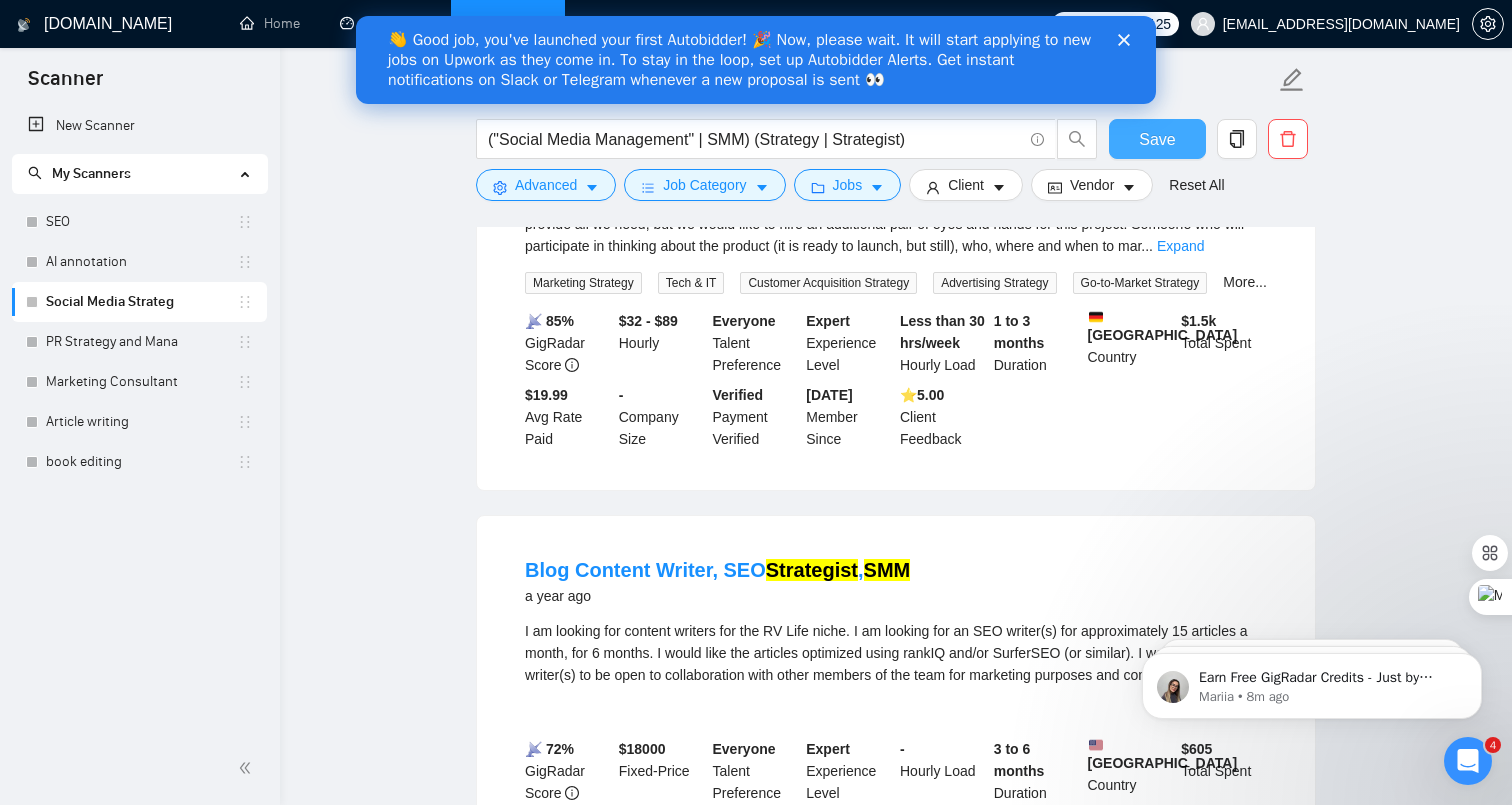click on "Save" at bounding box center [1157, 139] 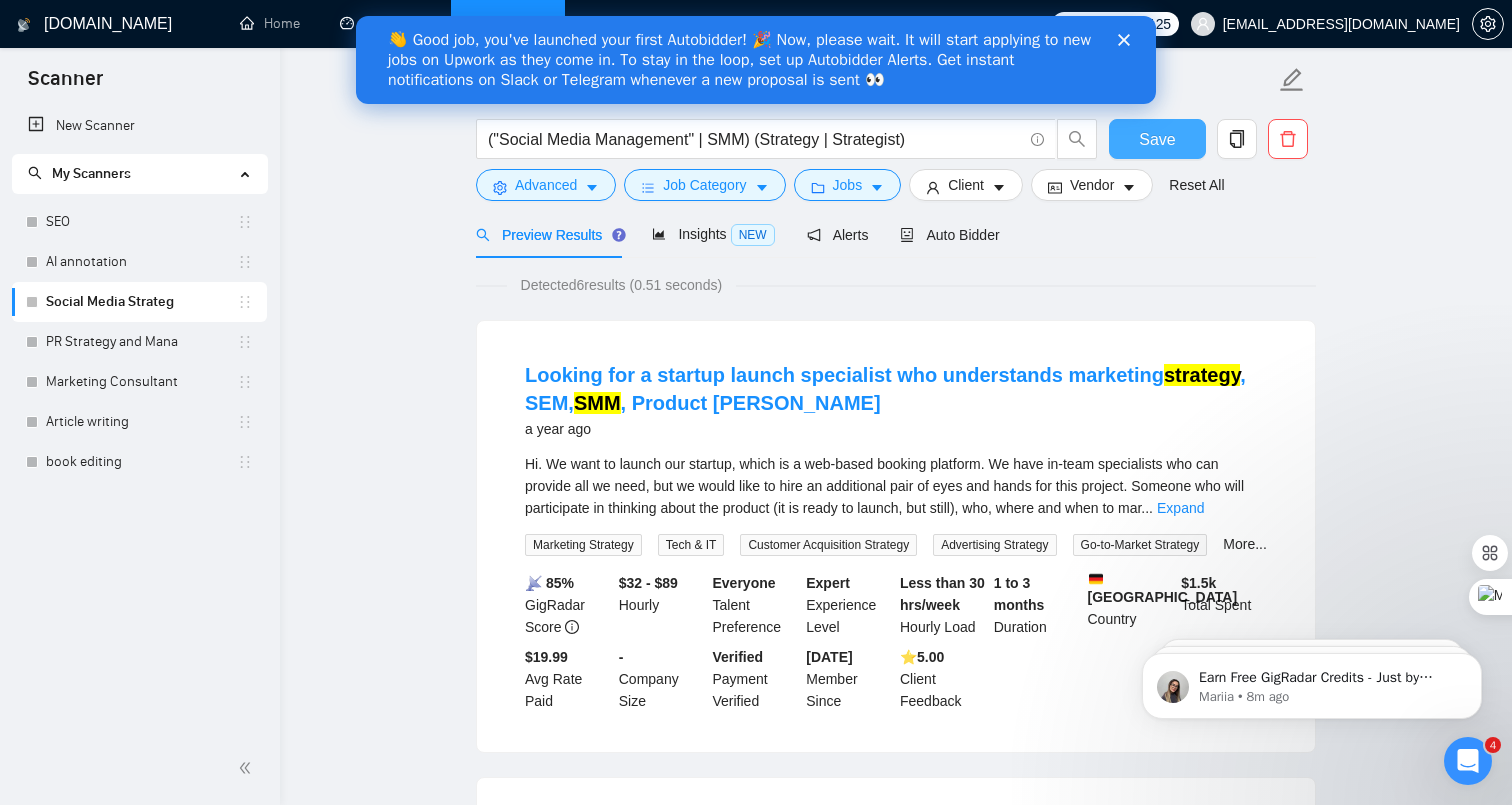 scroll, scrollTop: 0, scrollLeft: 0, axis: both 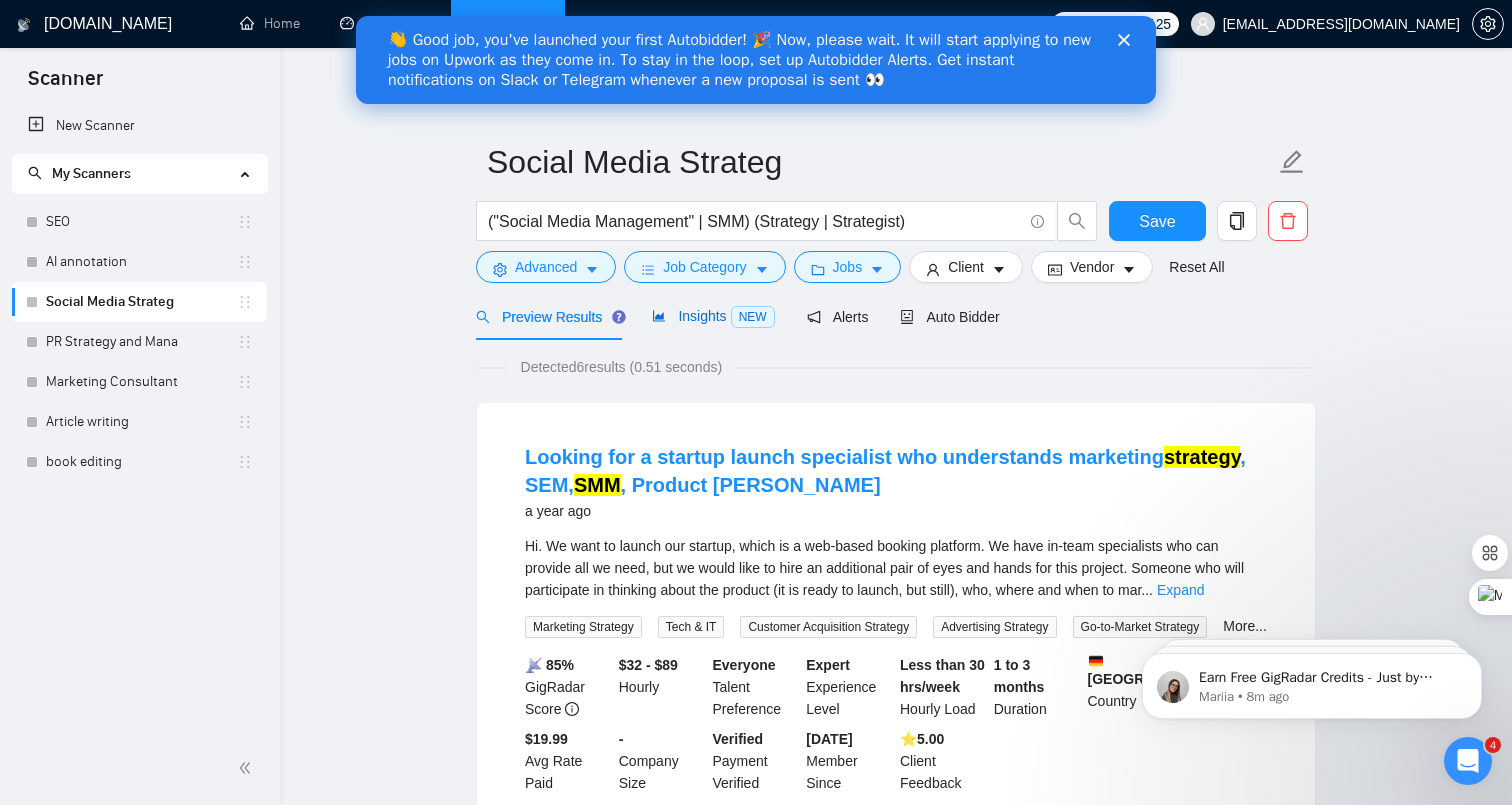 click on "Insights NEW" at bounding box center [713, 316] 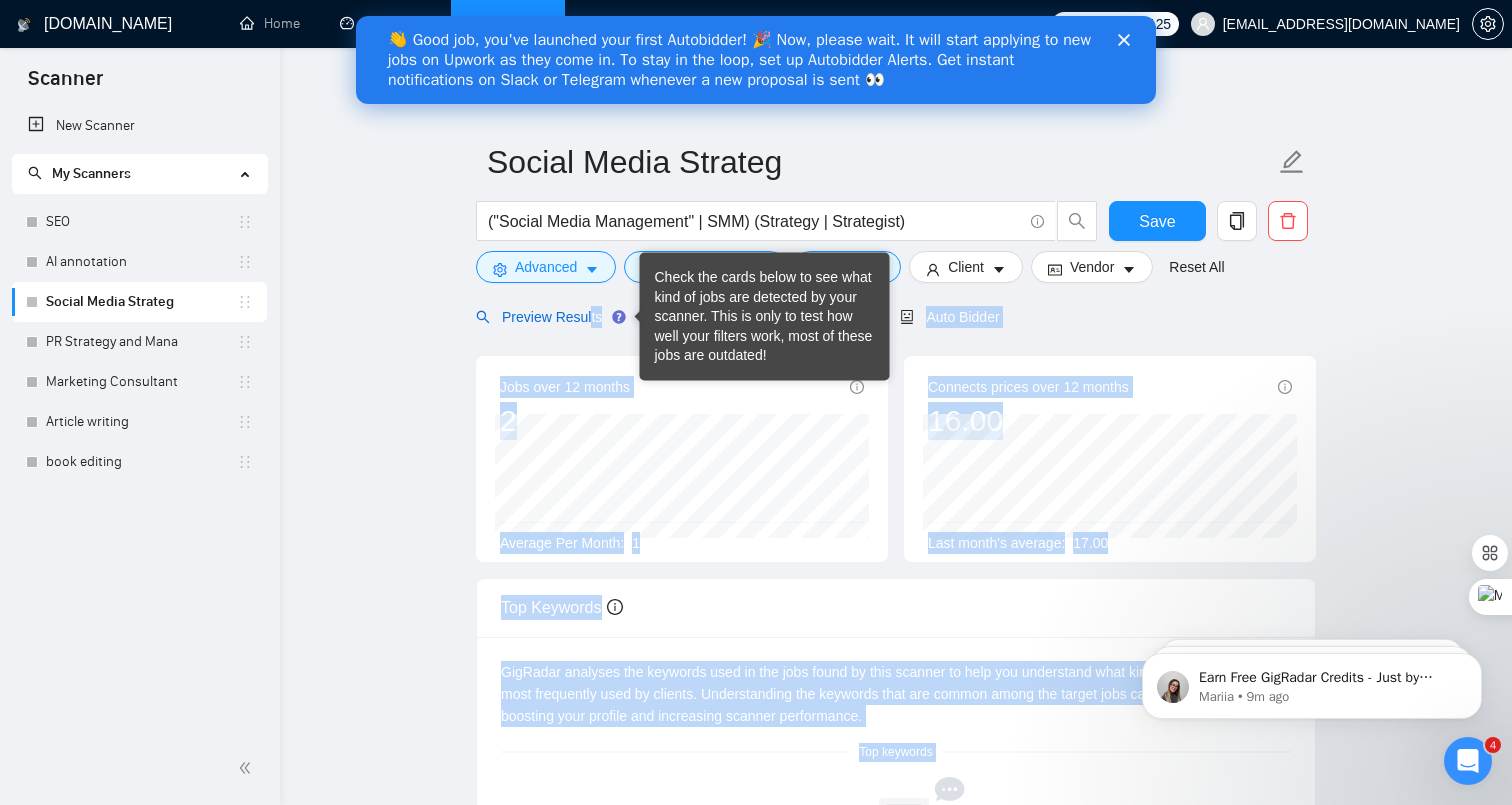 drag, startPoint x: 593, startPoint y: 317, endPoint x: 725, endPoint y: 331, distance: 132.74034 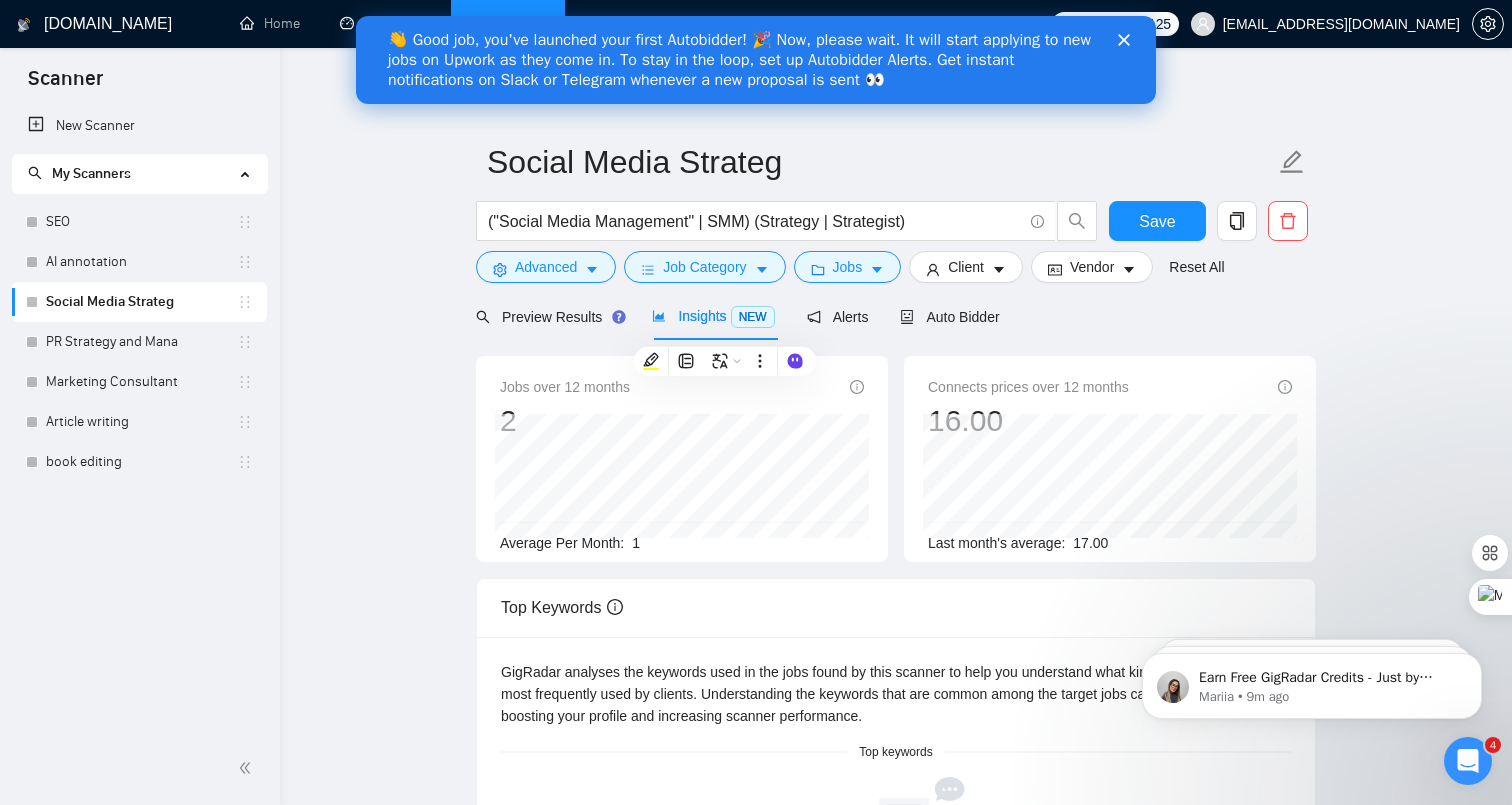 click on "Preview Results Insights NEW Alerts Auto Bidder" at bounding box center [896, 316] 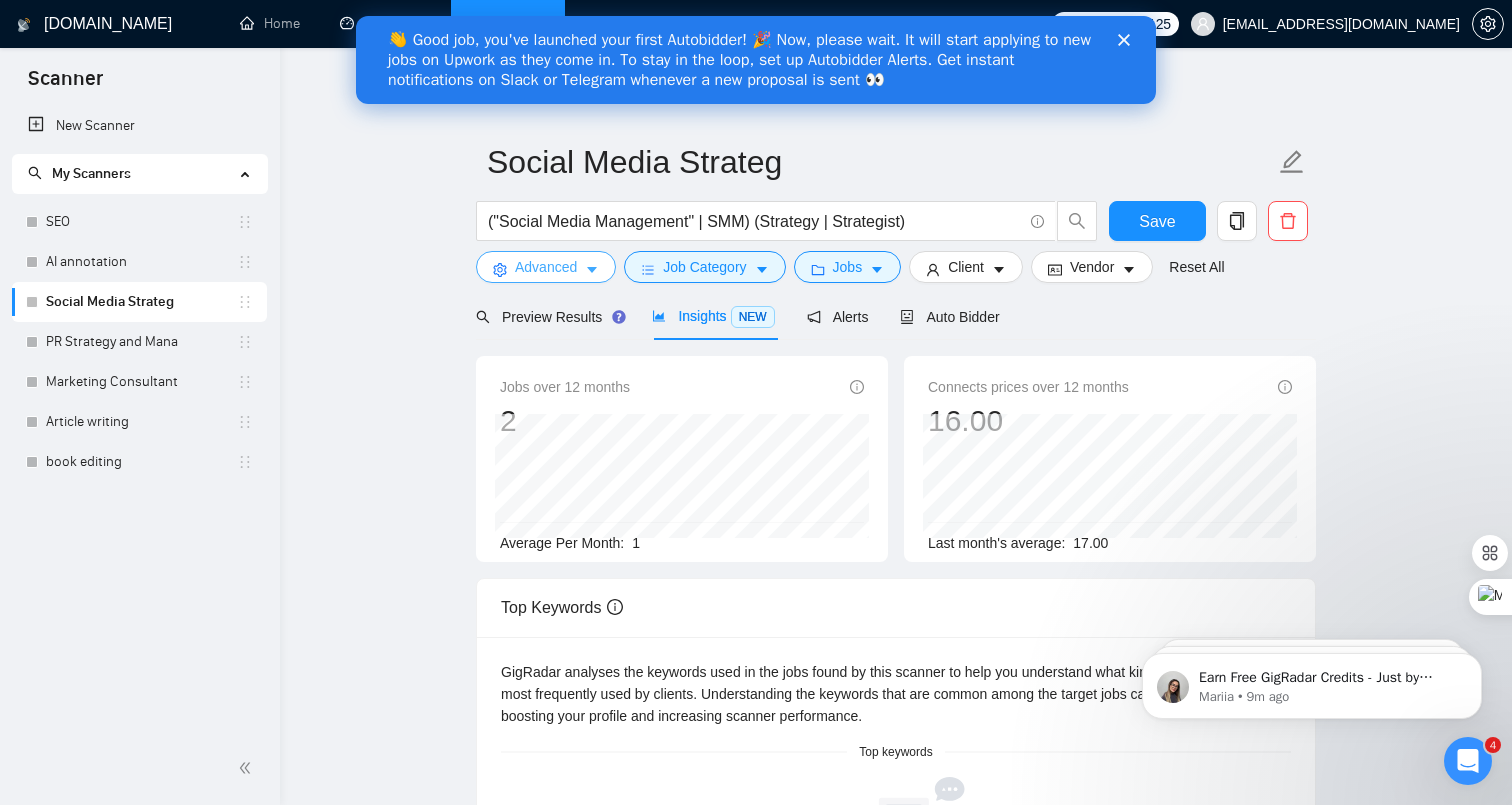 click on "Advanced" at bounding box center (546, 267) 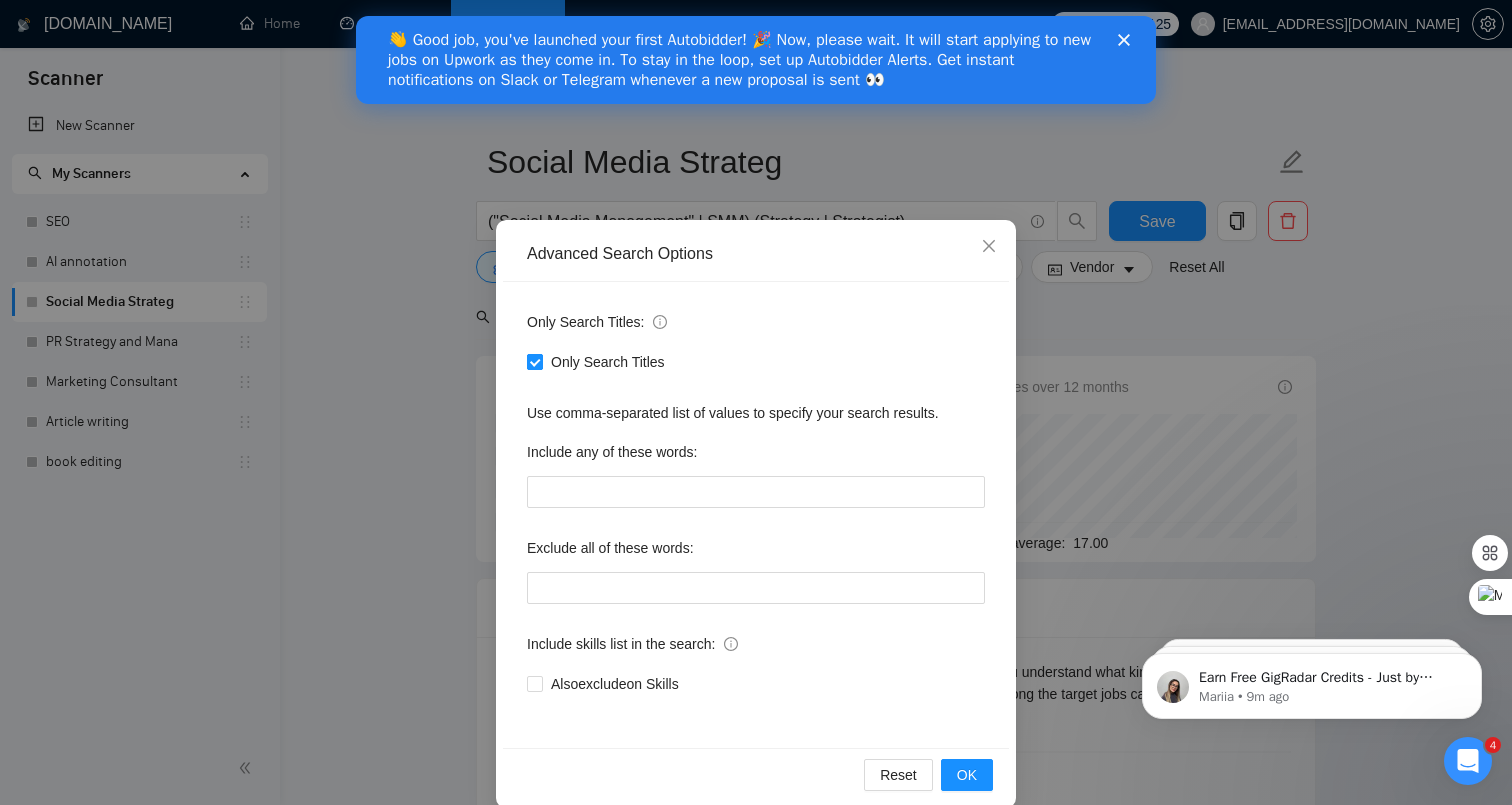 click on "Only Search Titles" at bounding box center (608, 362) 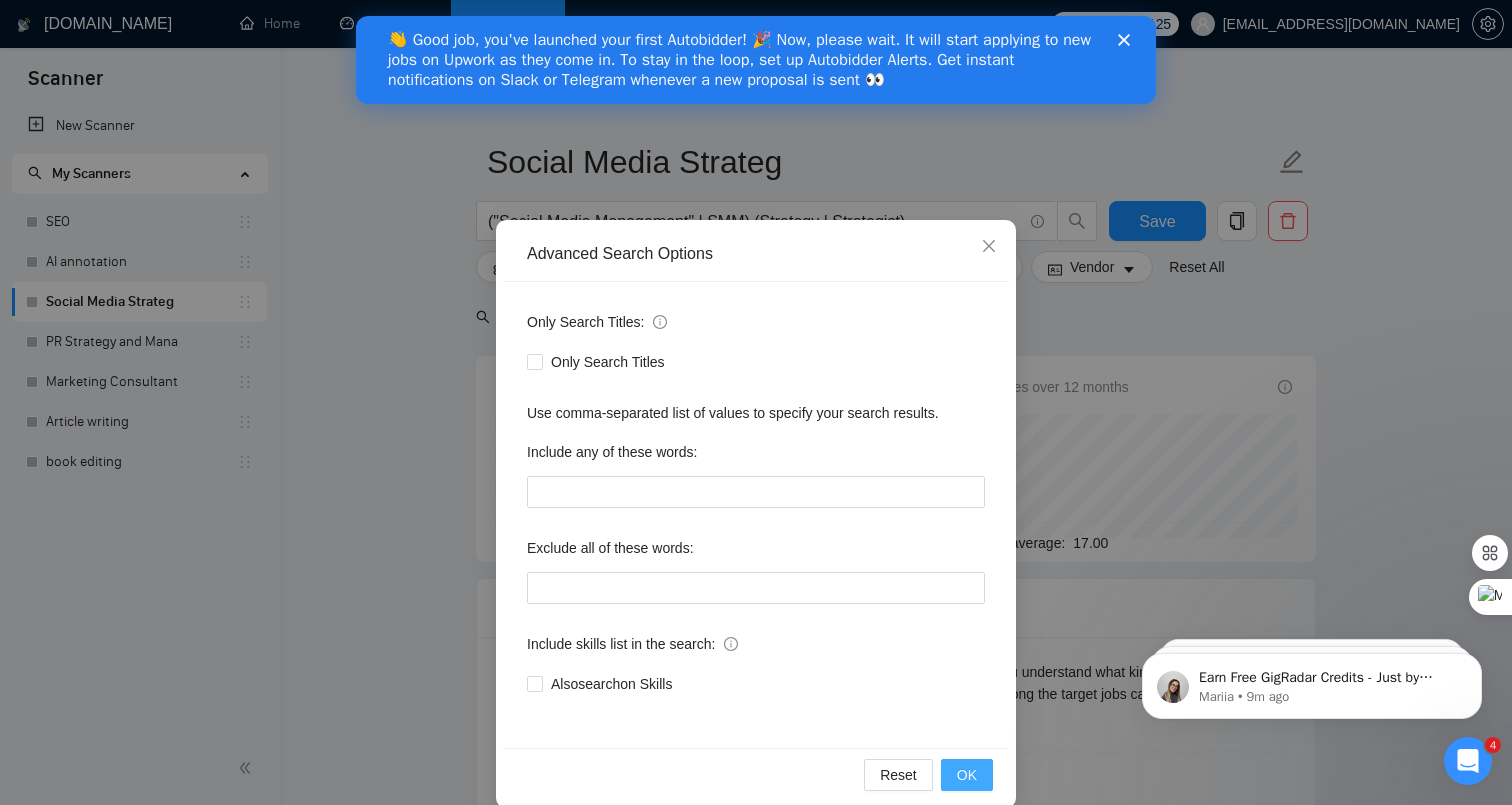 click on "OK" at bounding box center (967, 775) 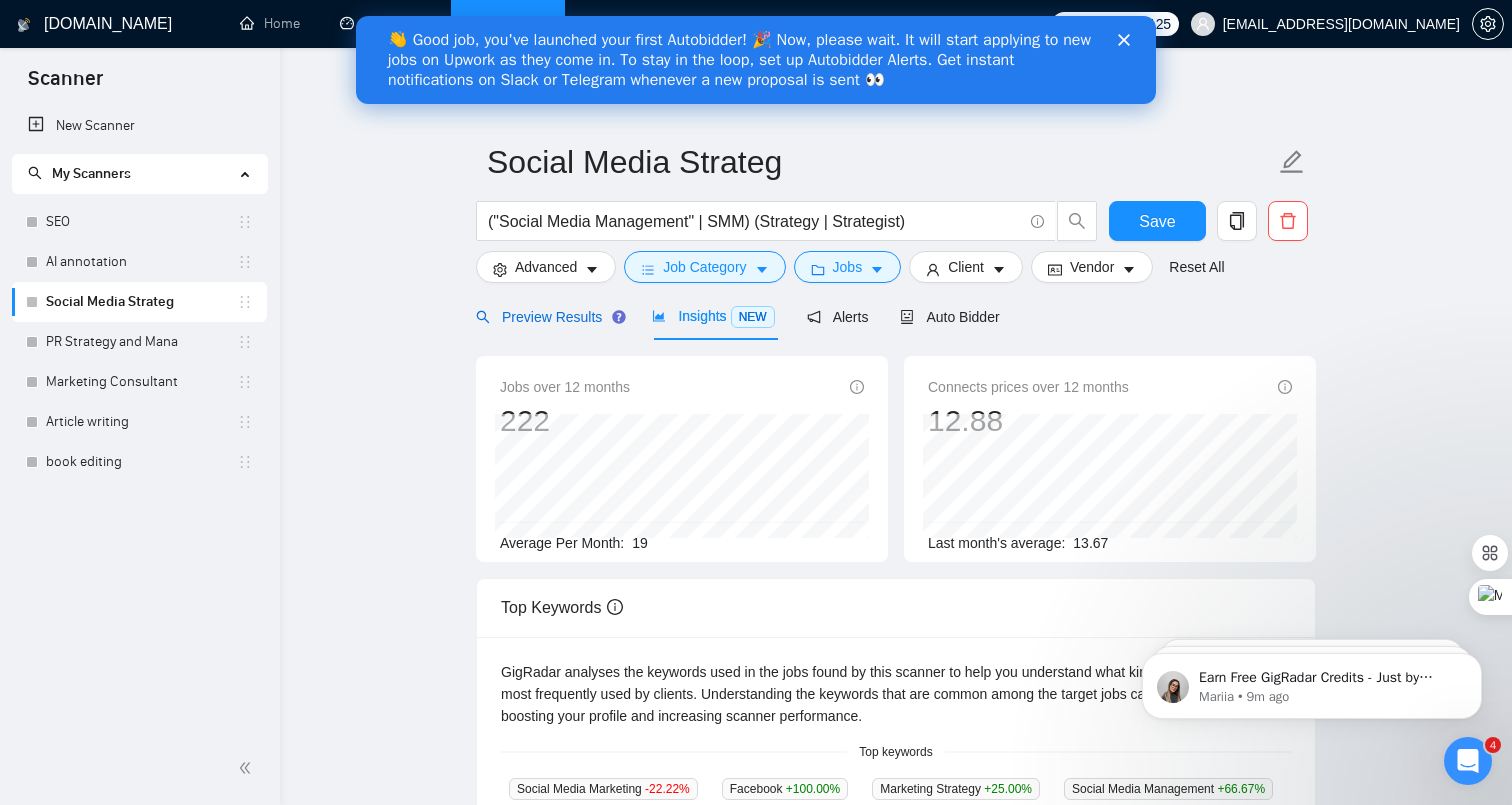 click on "Preview Results" at bounding box center [548, 317] 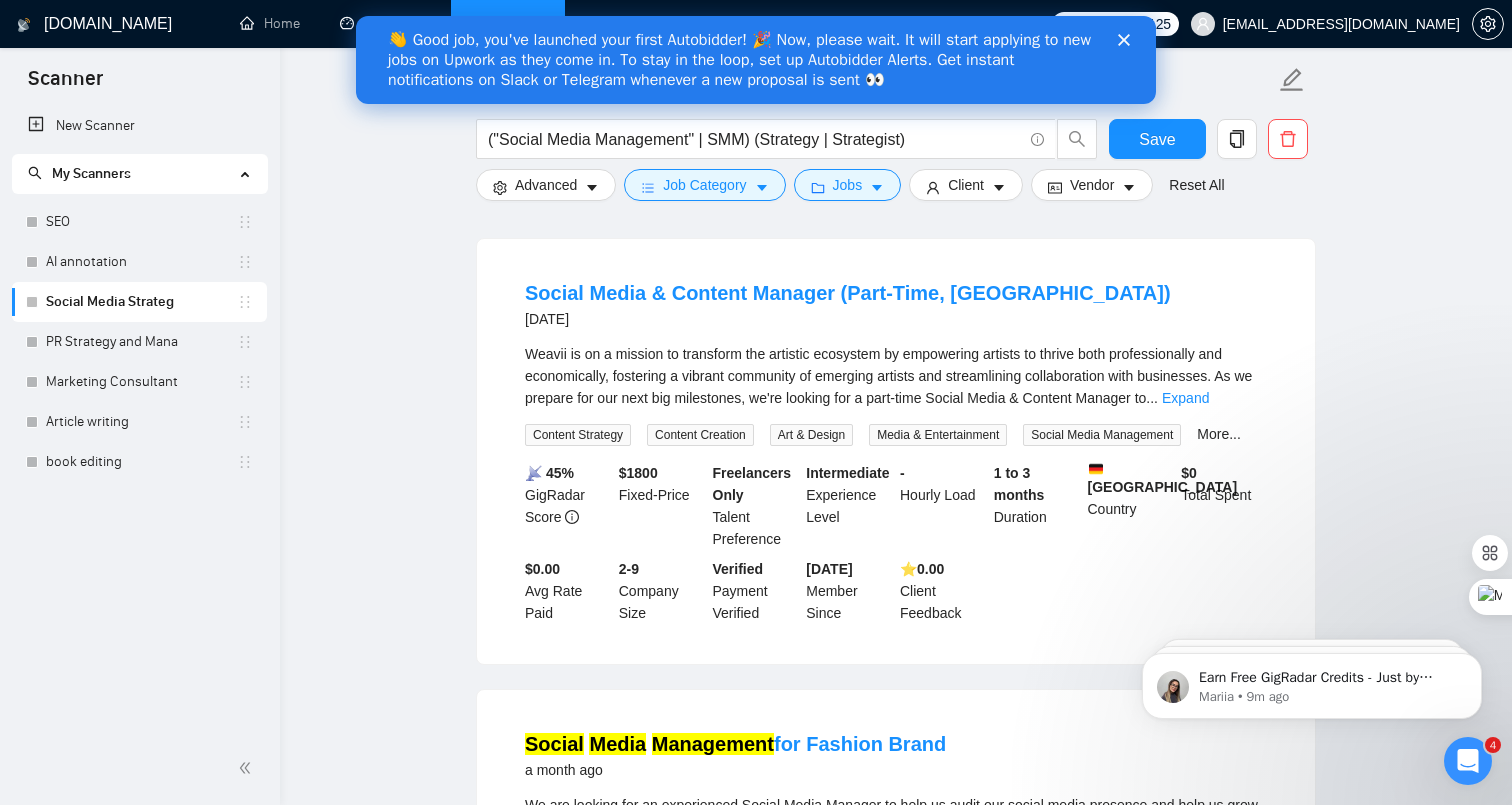 scroll, scrollTop: 3719, scrollLeft: 0, axis: vertical 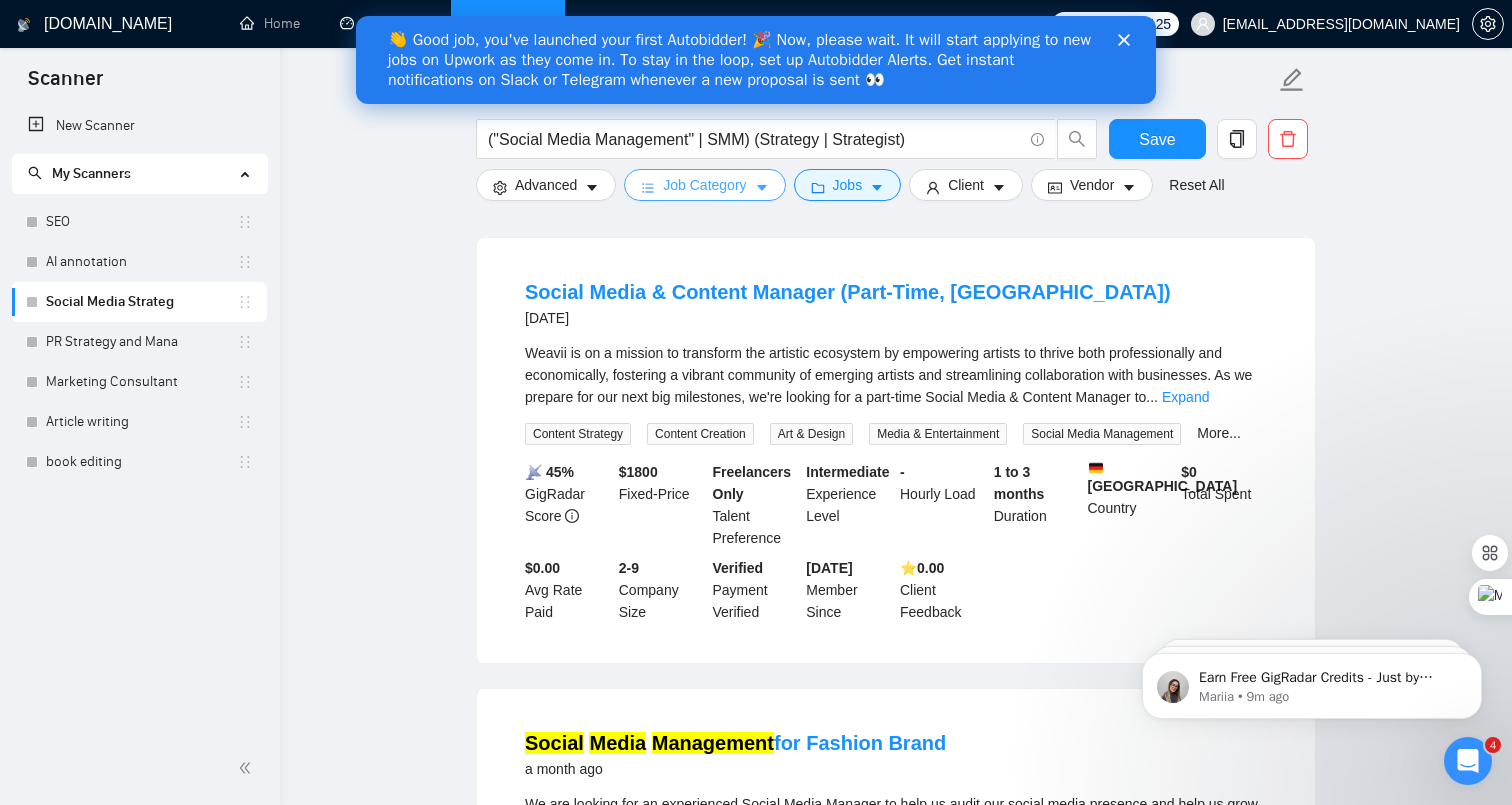 click on "Job Category" at bounding box center [704, 185] 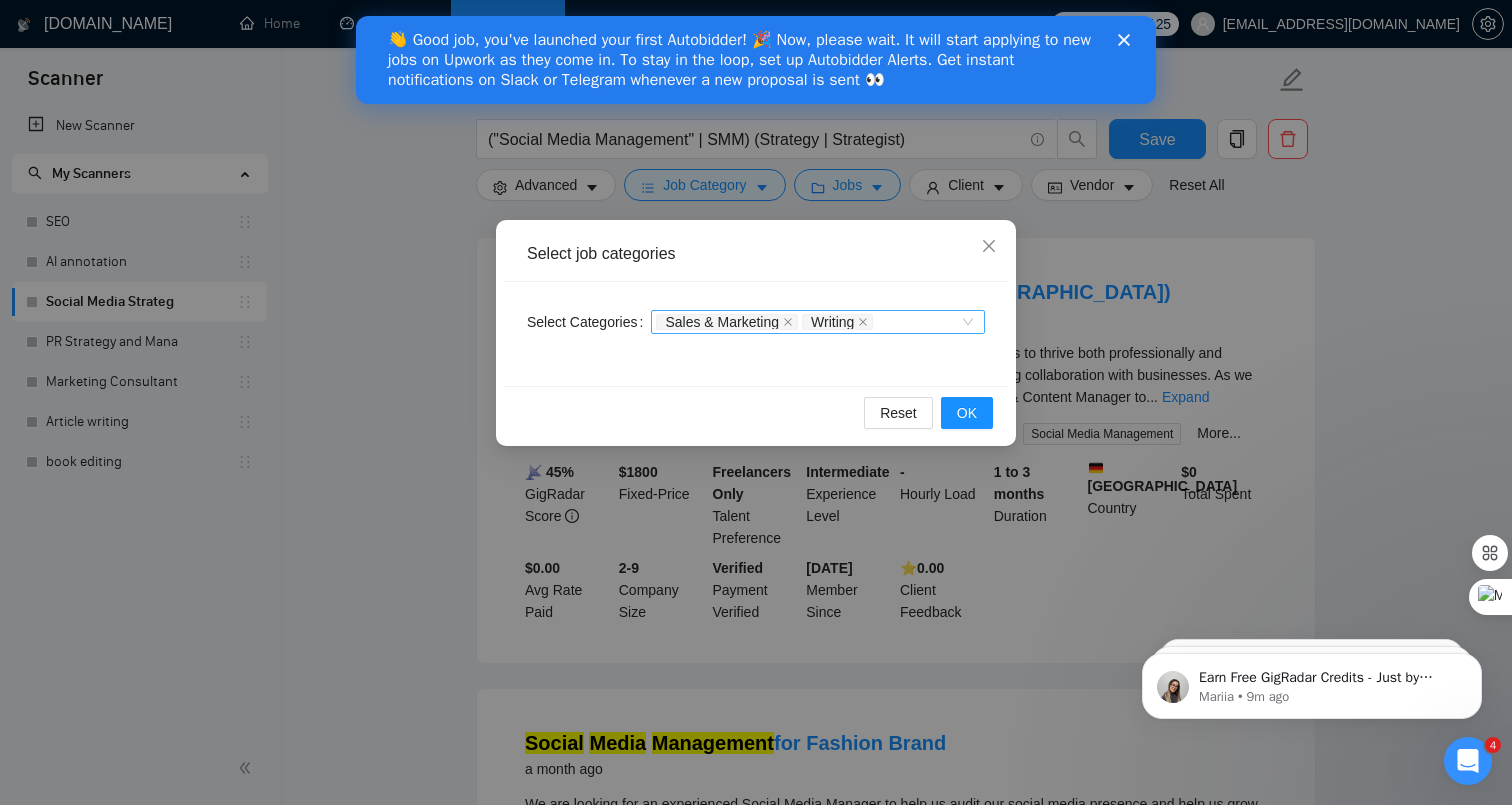 click on "Sales & Marketing Writing" at bounding box center [808, 322] 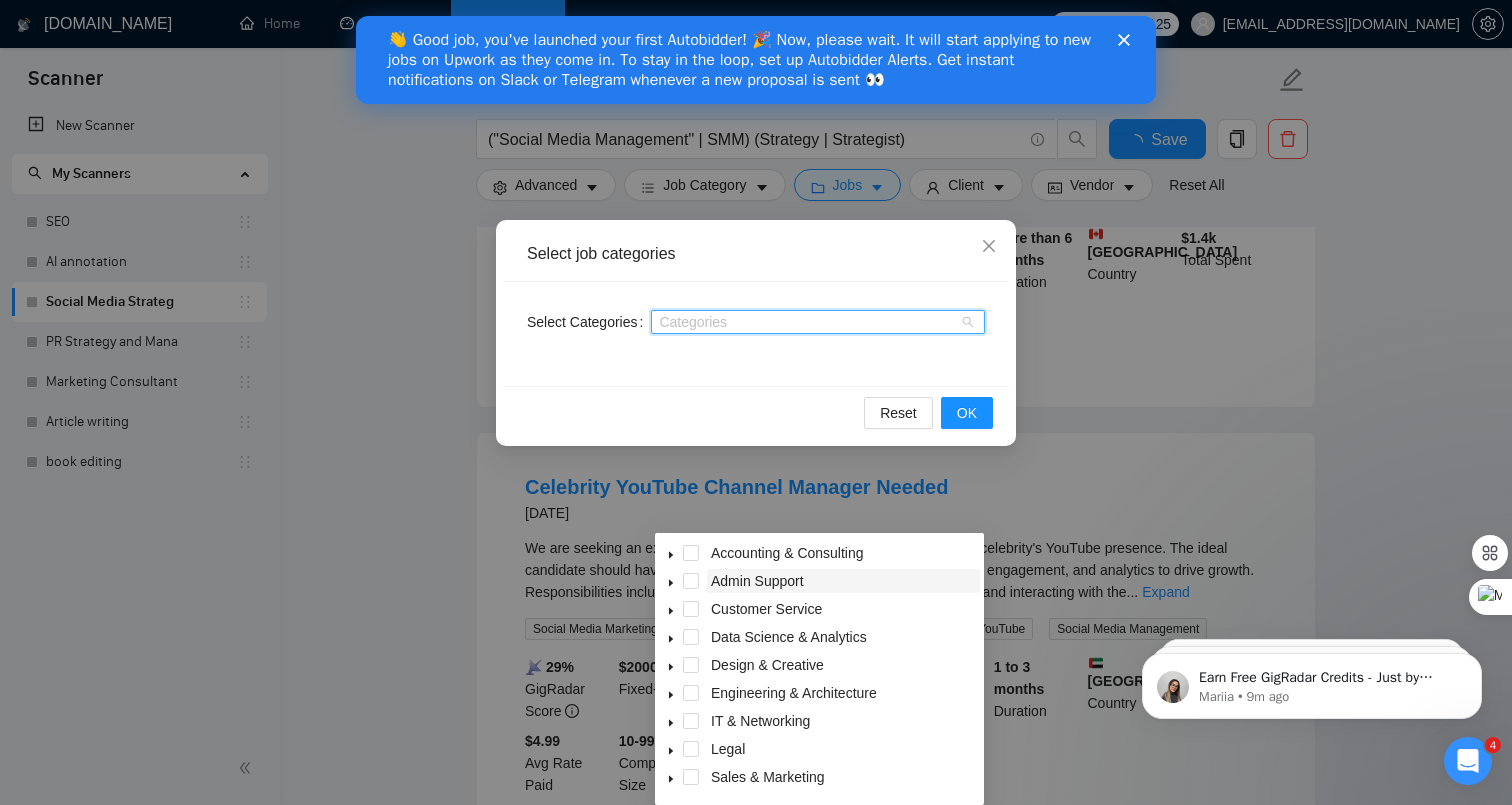 scroll, scrollTop: 3719, scrollLeft: 0, axis: vertical 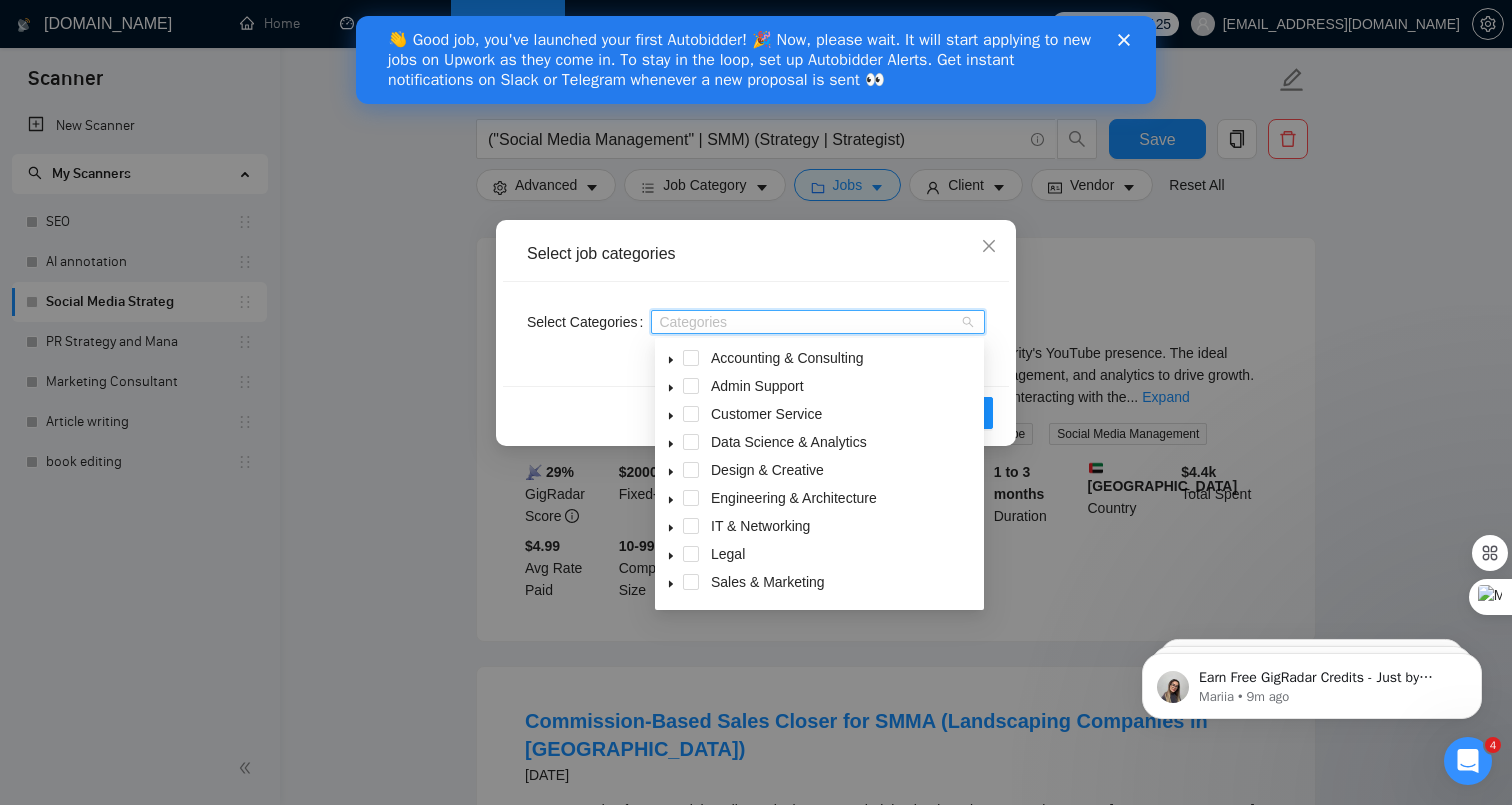 click on "Select Categories   Categories" at bounding box center [756, 334] 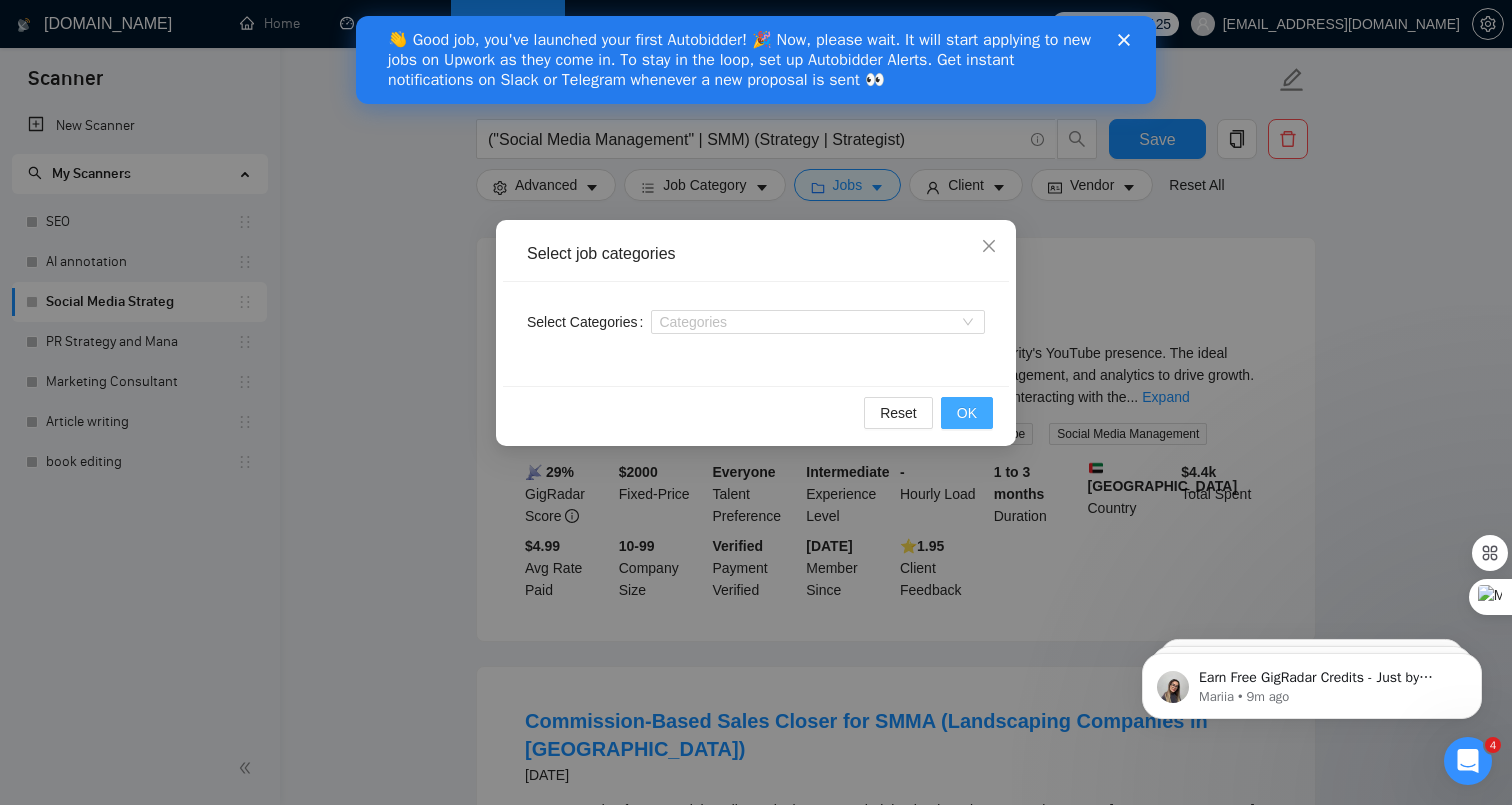 click on "OK" at bounding box center (967, 413) 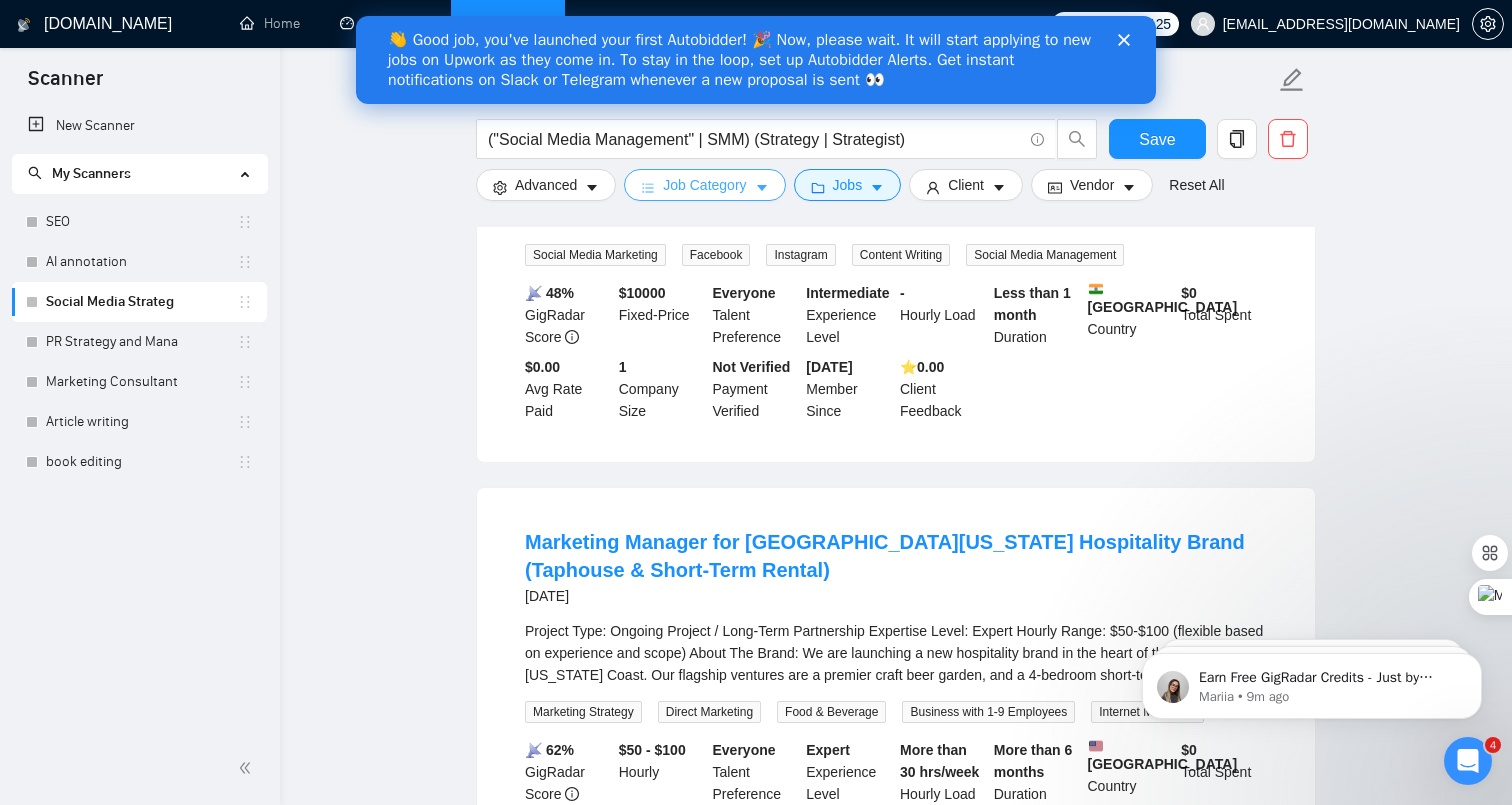 scroll, scrollTop: 0, scrollLeft: 0, axis: both 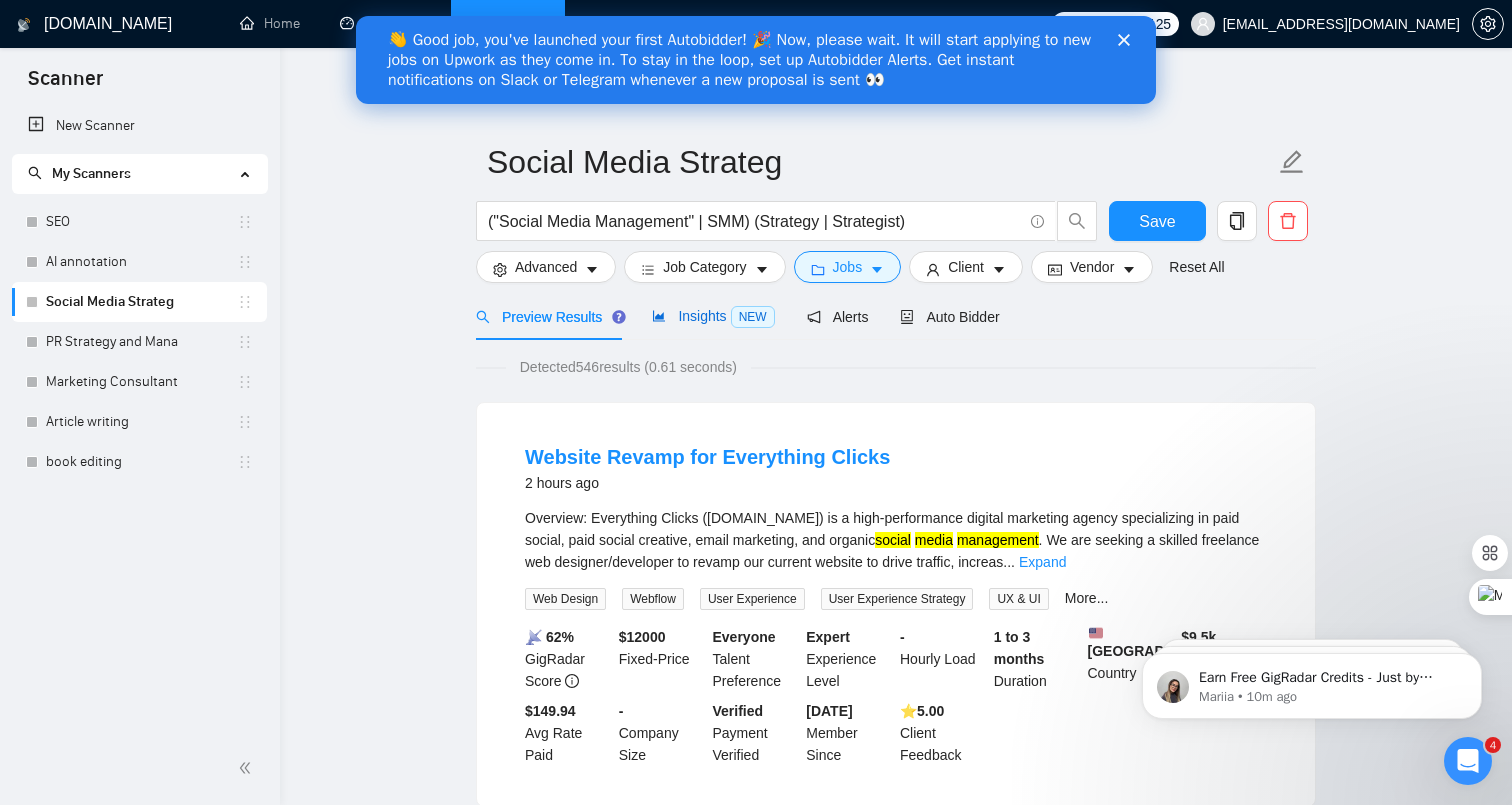 click on "Insights NEW" at bounding box center (713, 316) 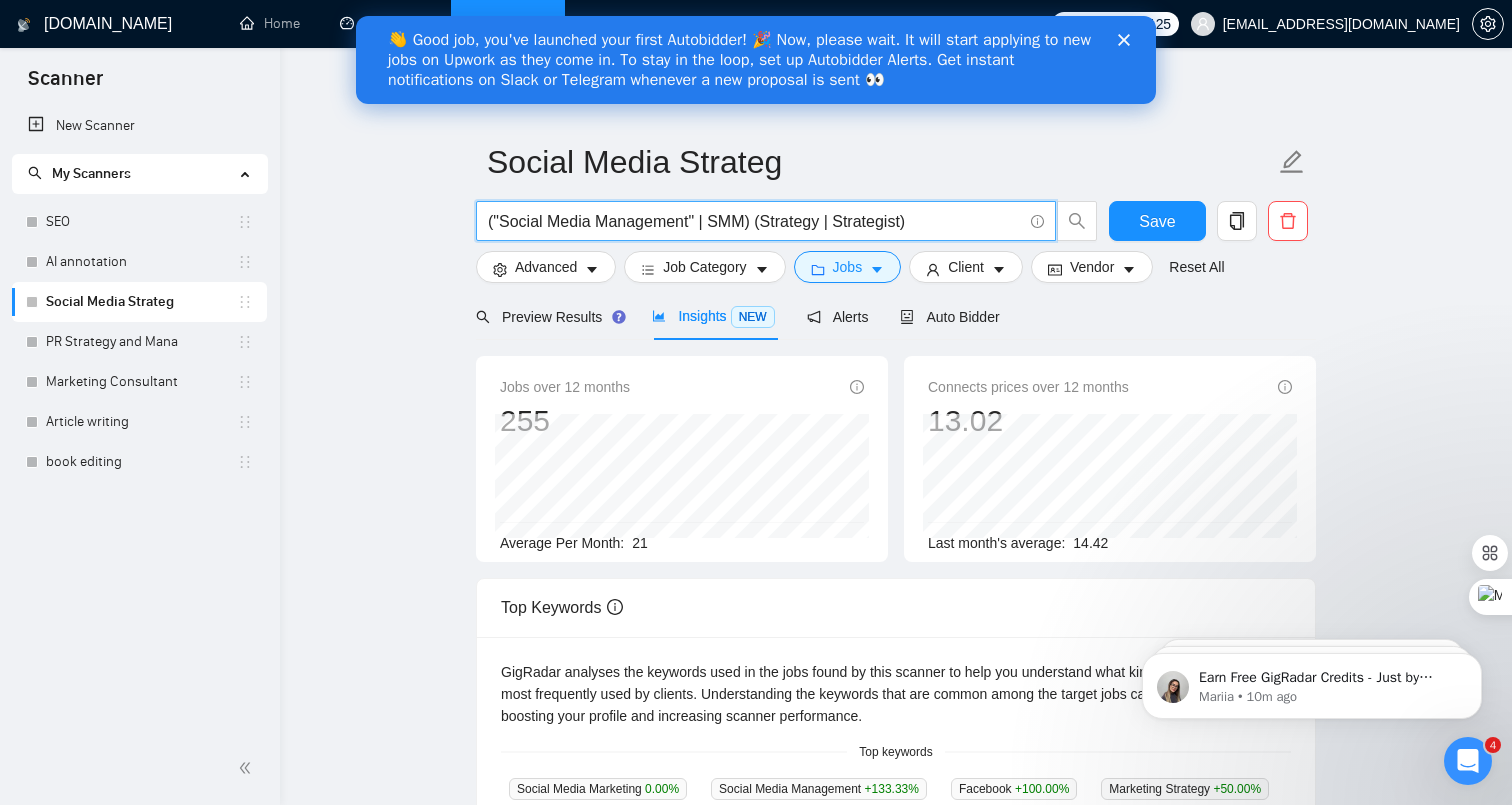 drag, startPoint x: 693, startPoint y: 218, endPoint x: 656, endPoint y: 218, distance: 37 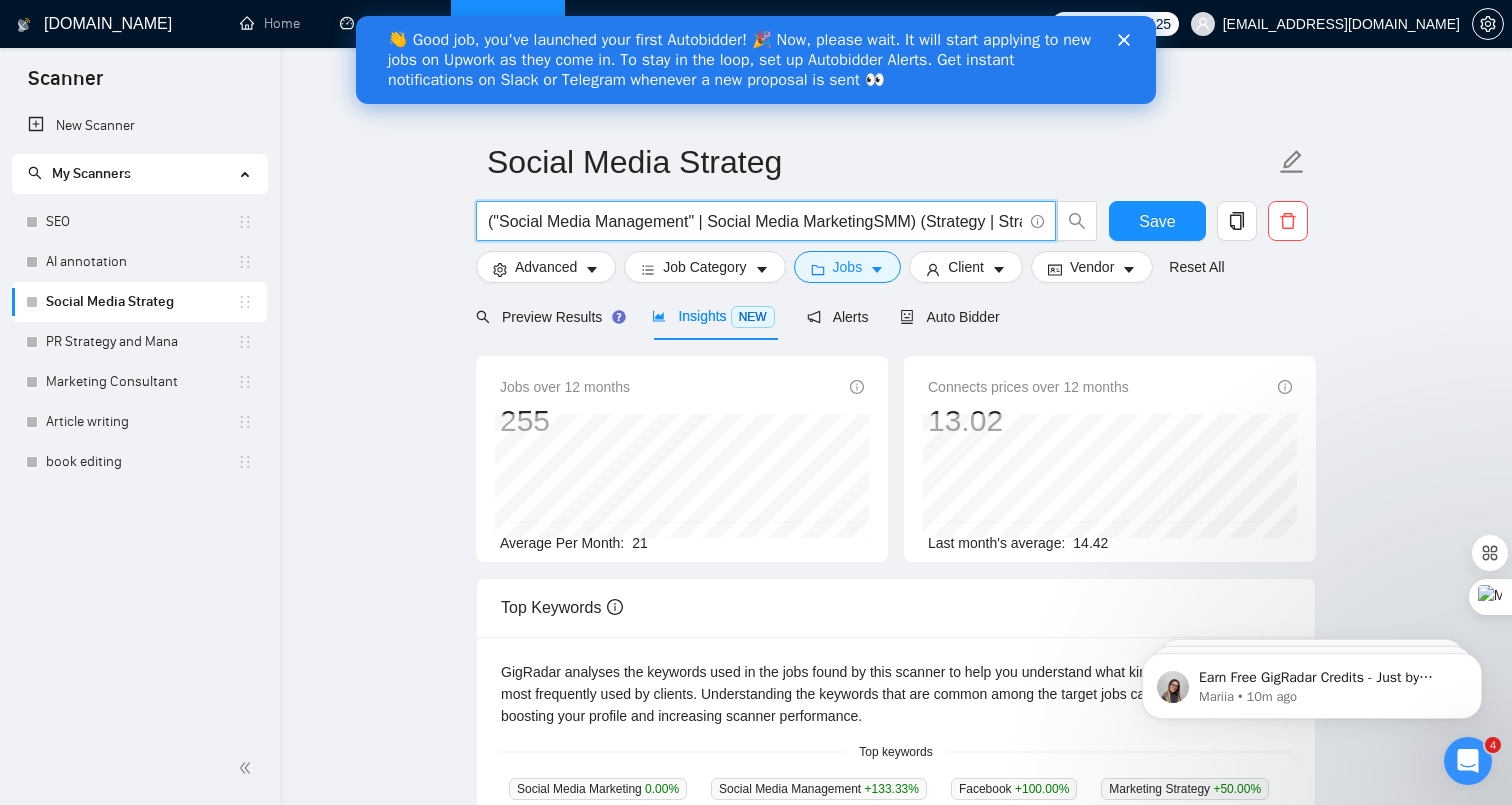 paste on "|" 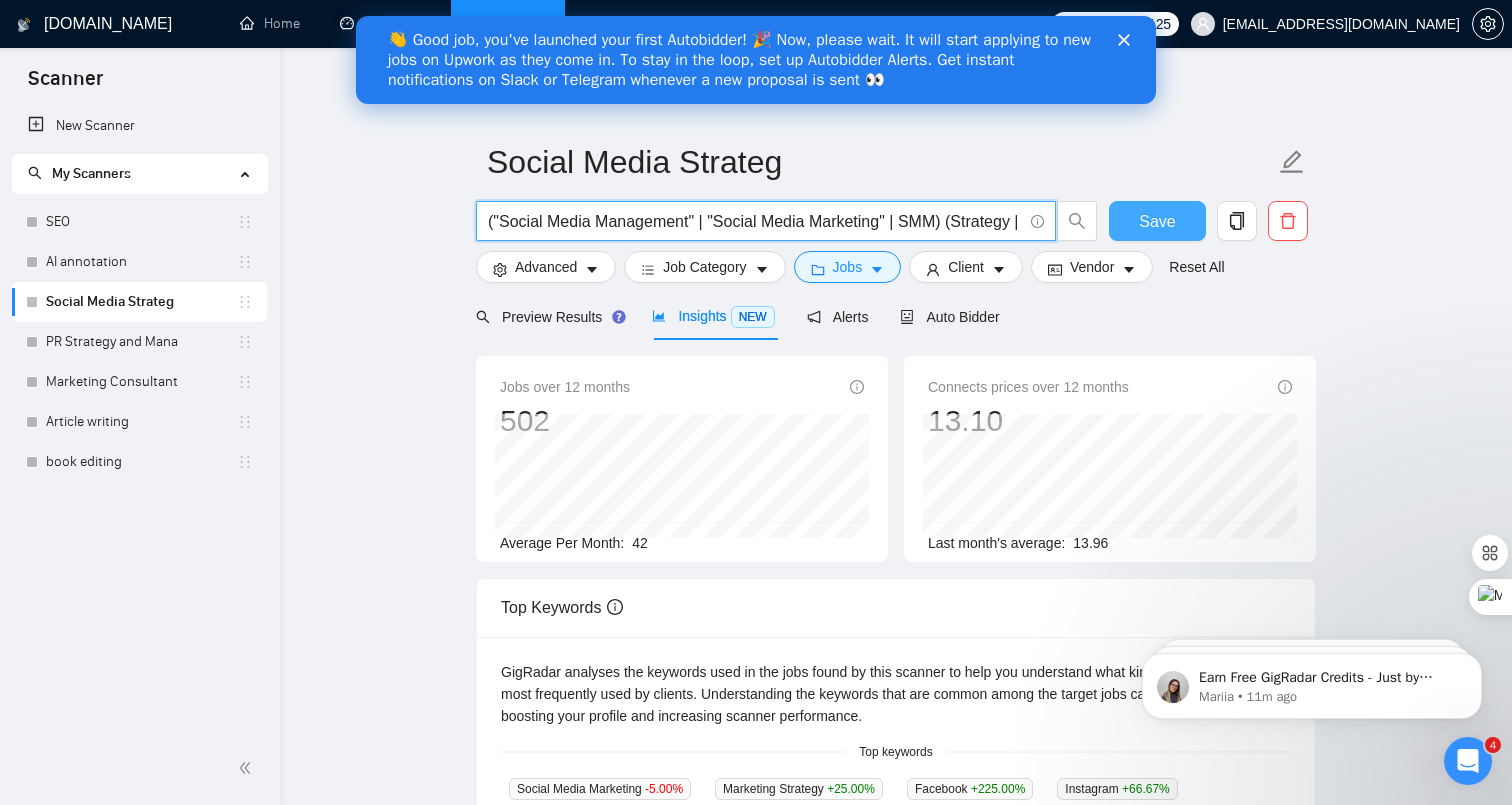 type on "("Social Media Management" | "Social Media Marketing" | SMM) (Strategy | Strategist)" 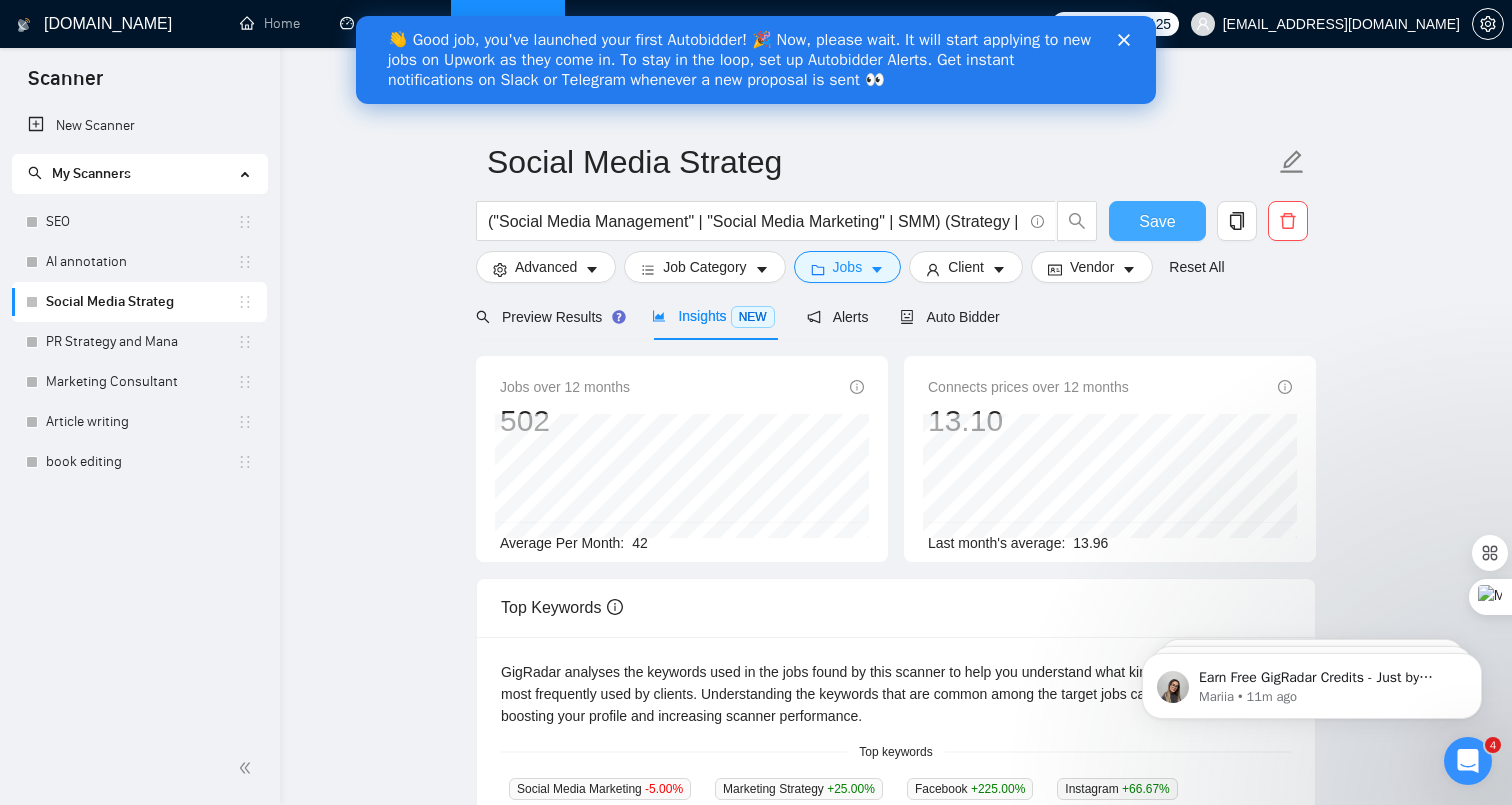 click on "Save" at bounding box center (1157, 221) 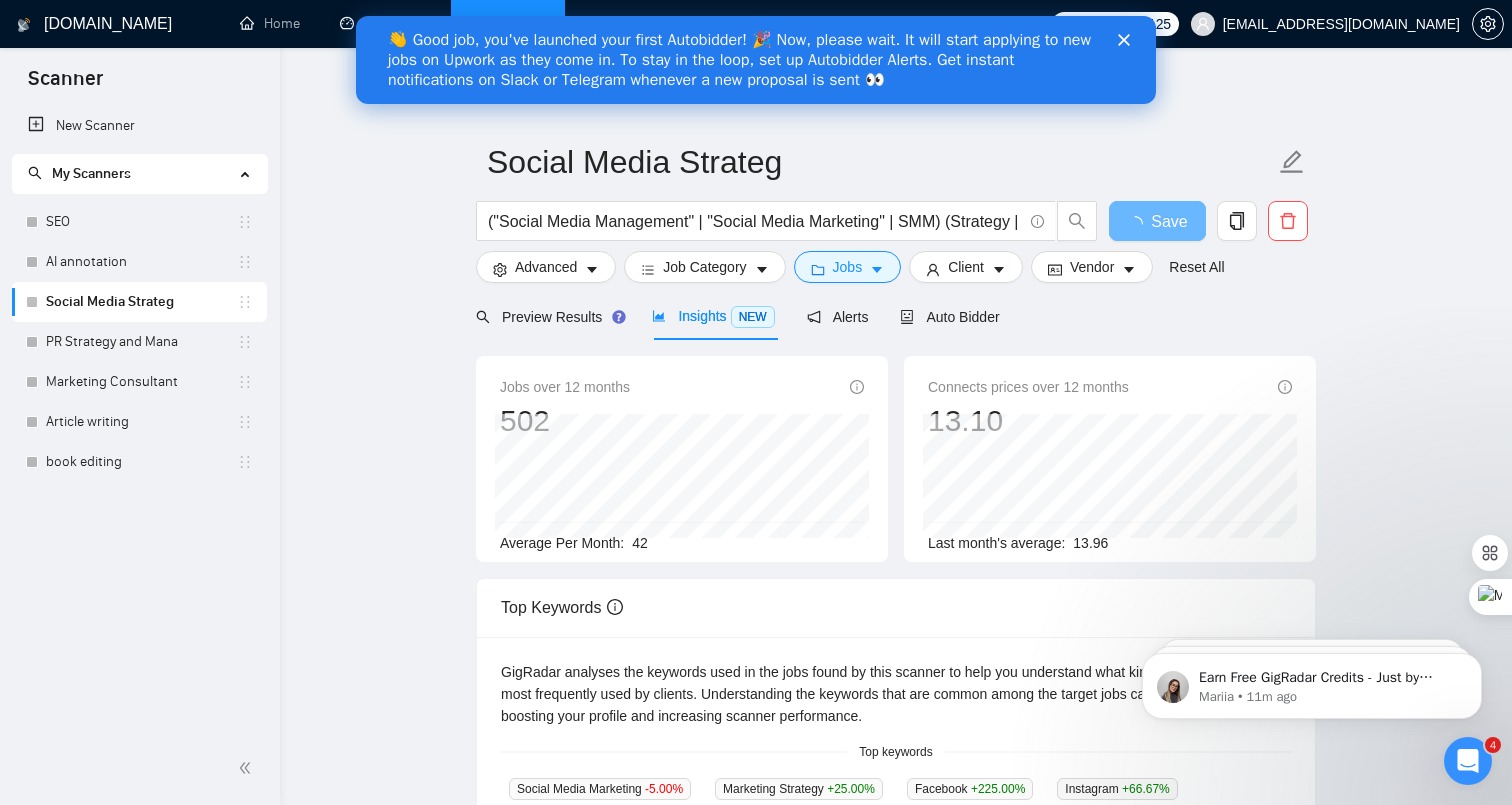 click 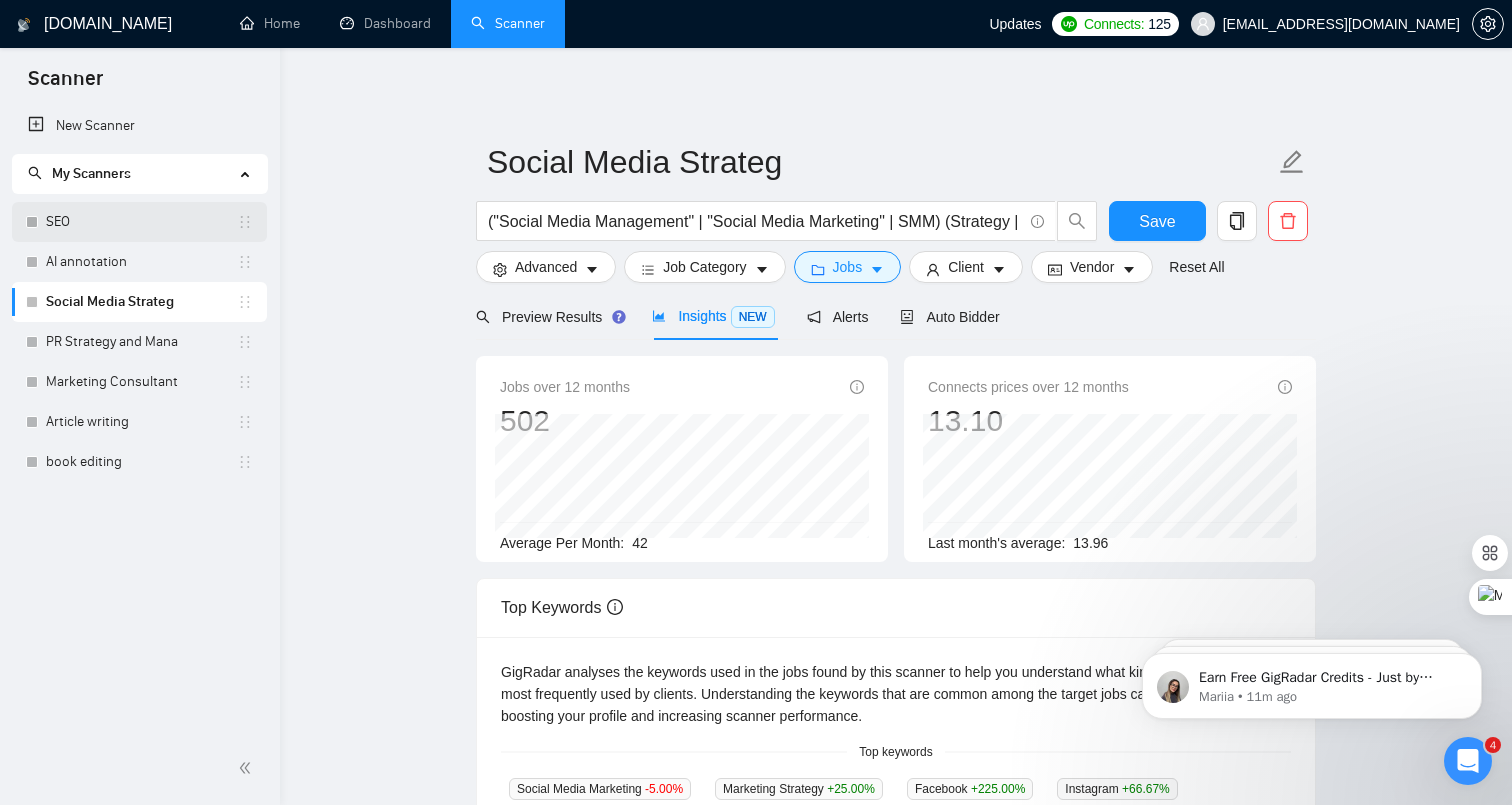 click on "SEO" at bounding box center [141, 222] 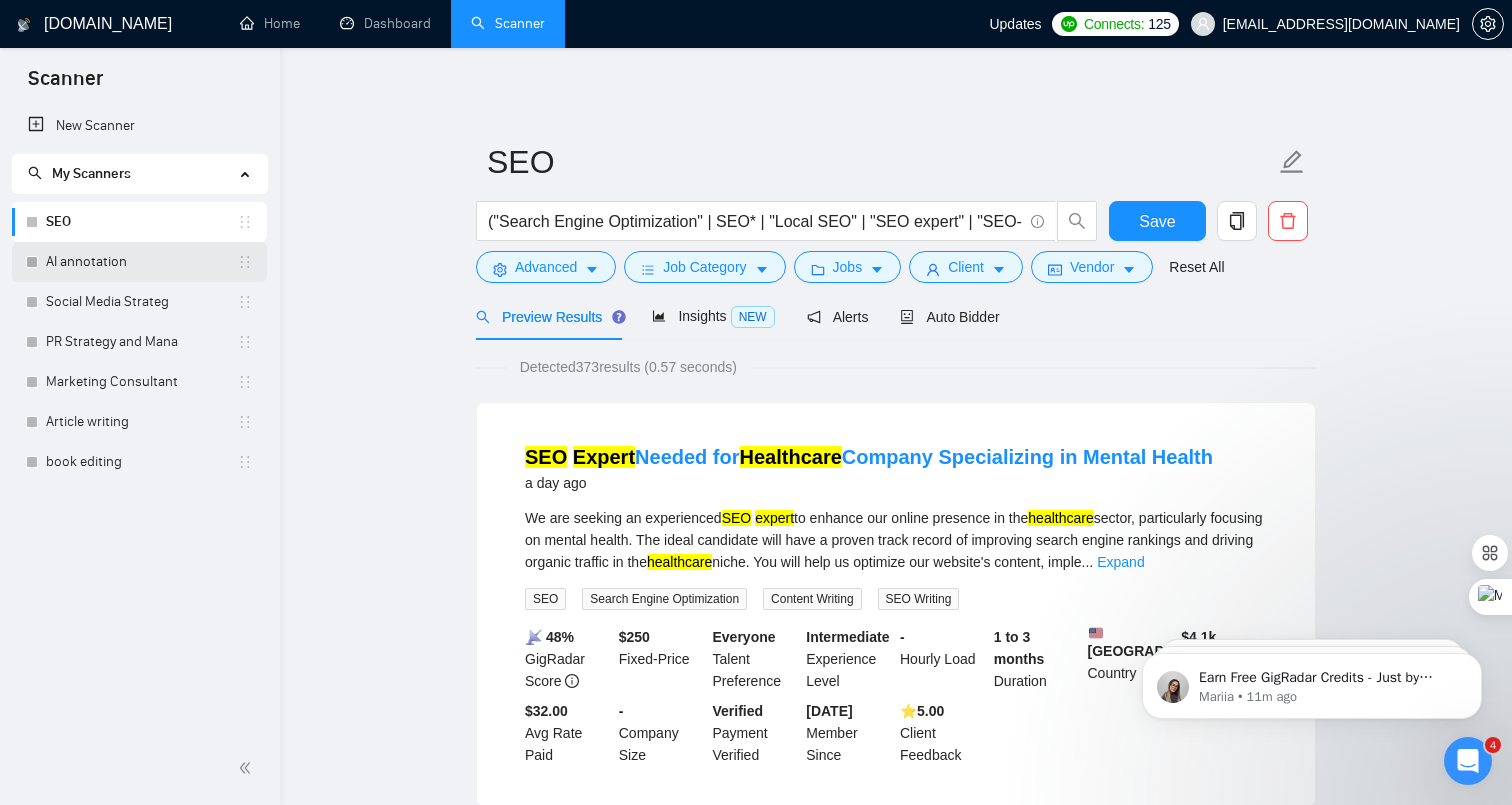 click on "AI annotation" at bounding box center [141, 262] 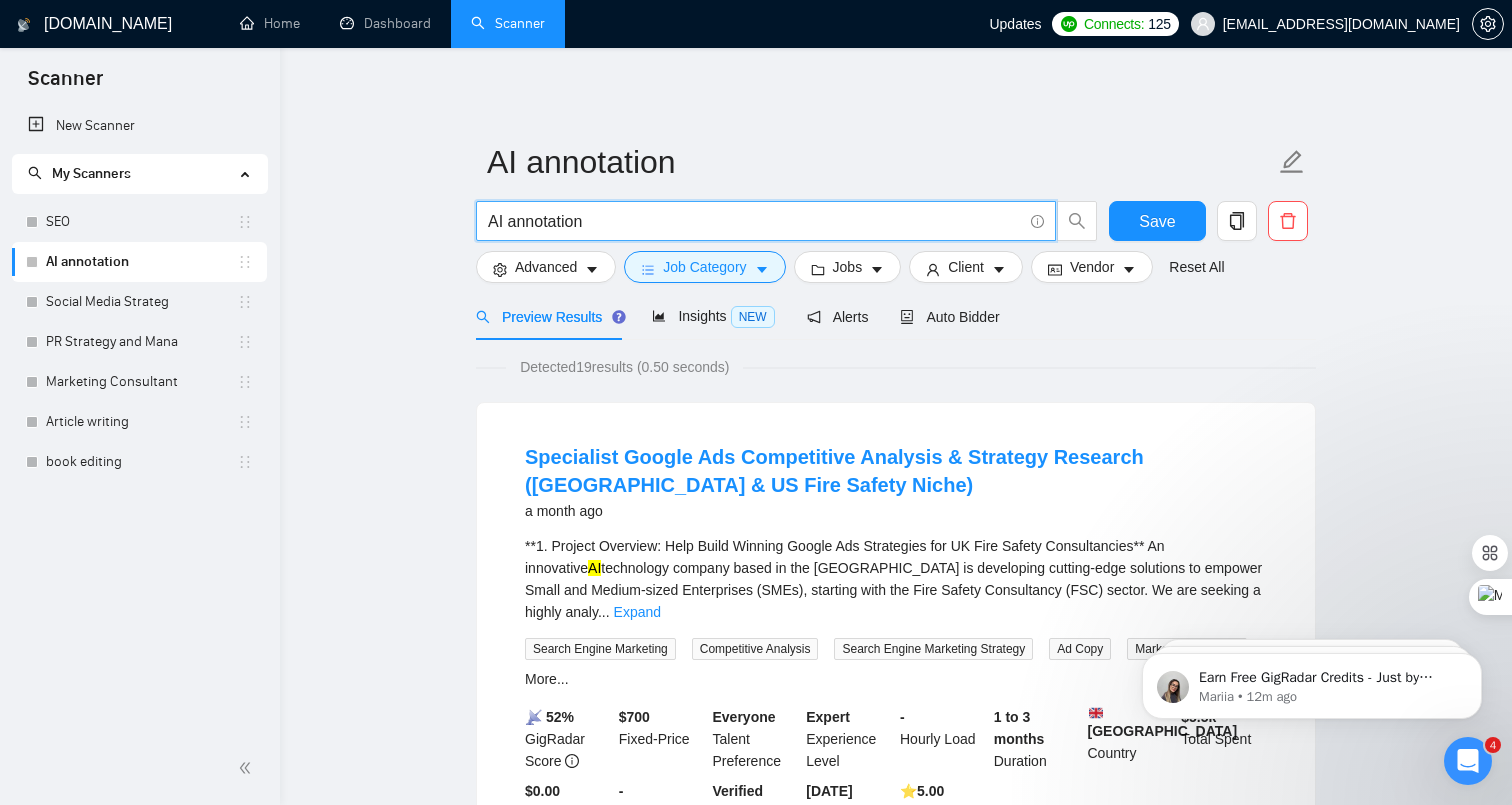 click on "AI annotation" at bounding box center [755, 221] 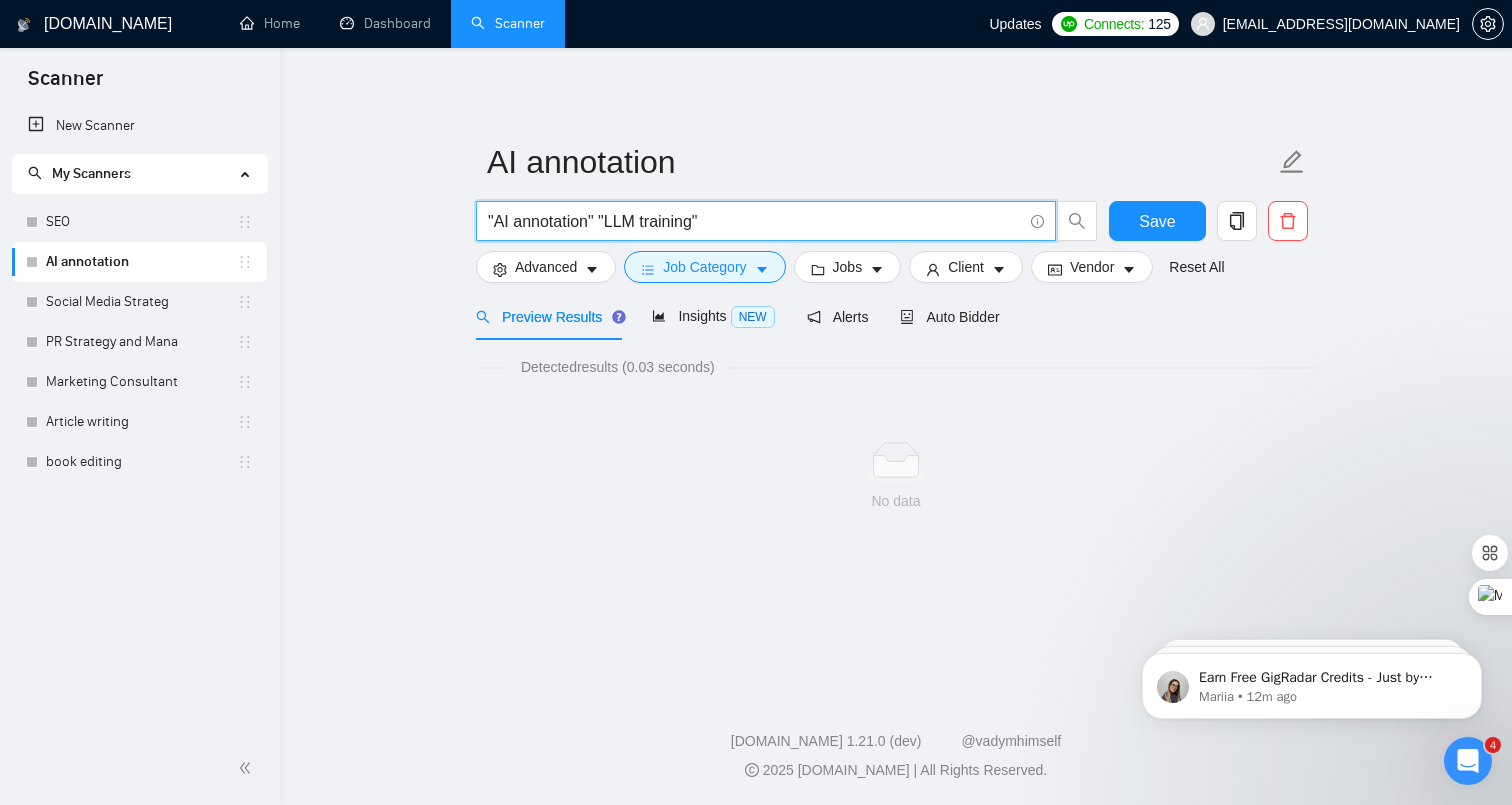paste on "|" 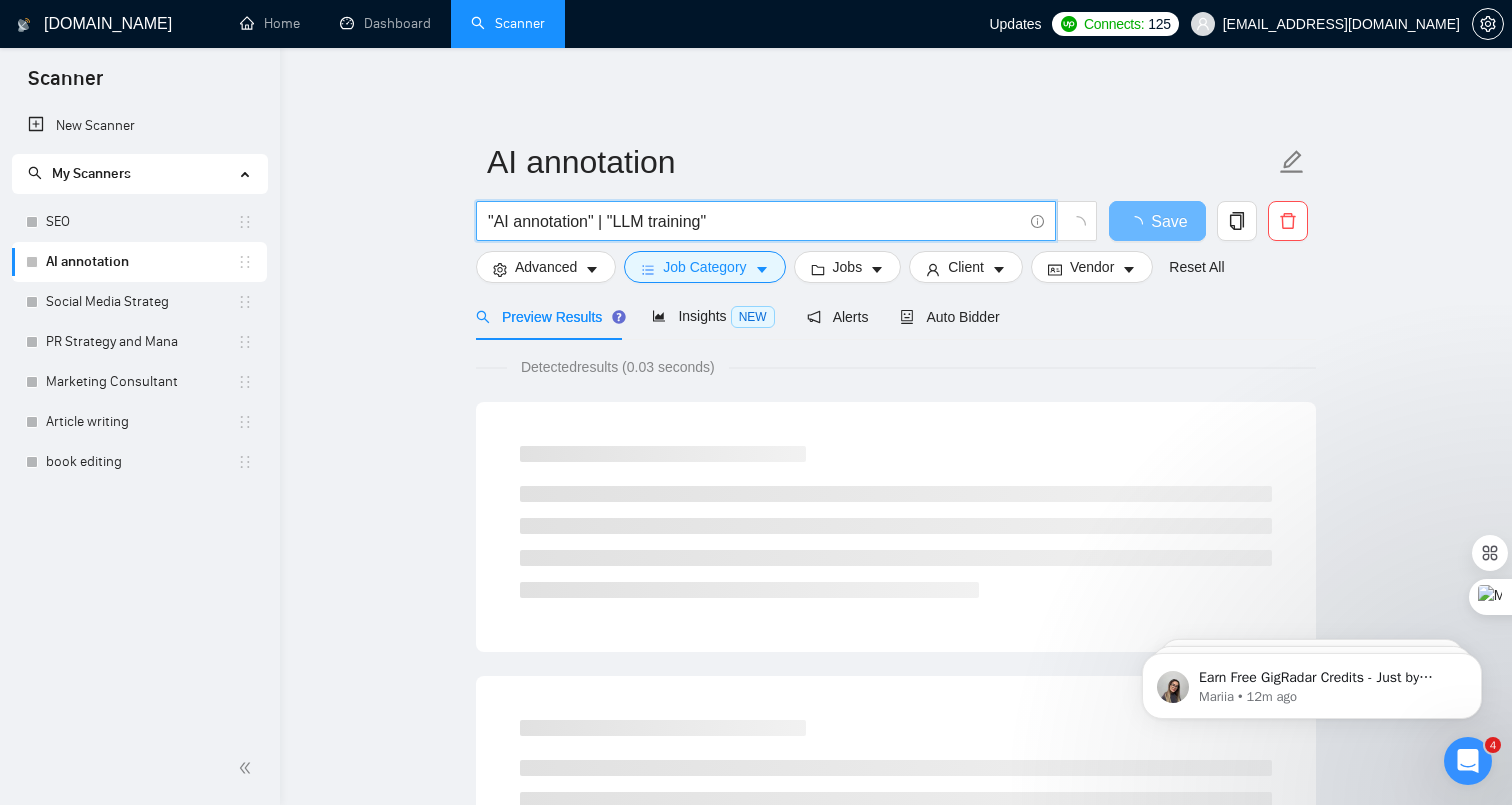 click on ""AI annotation" | "LLM training"" at bounding box center [755, 221] 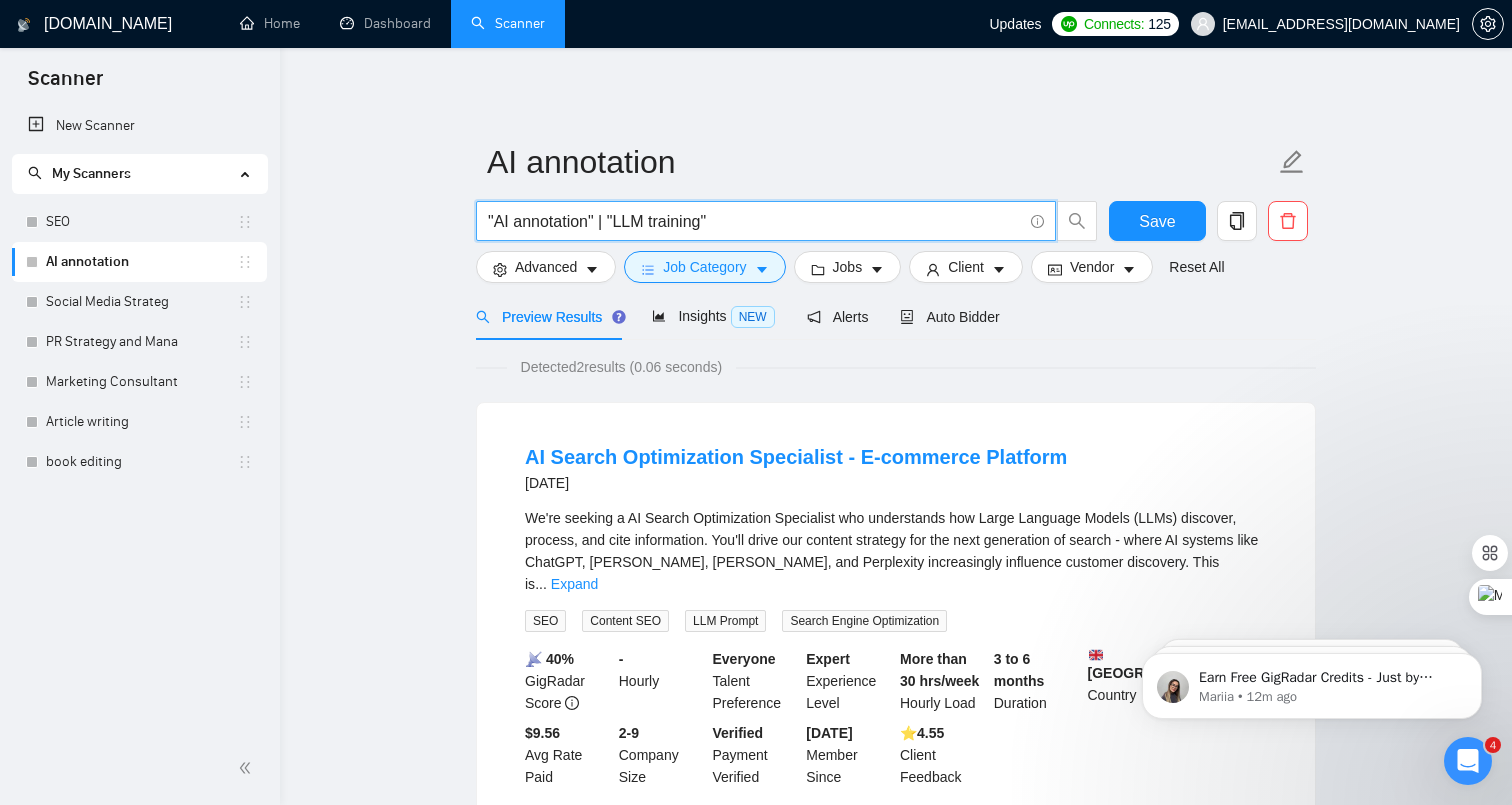 click on ""AI annotation" | "LLM training"" at bounding box center (755, 221) 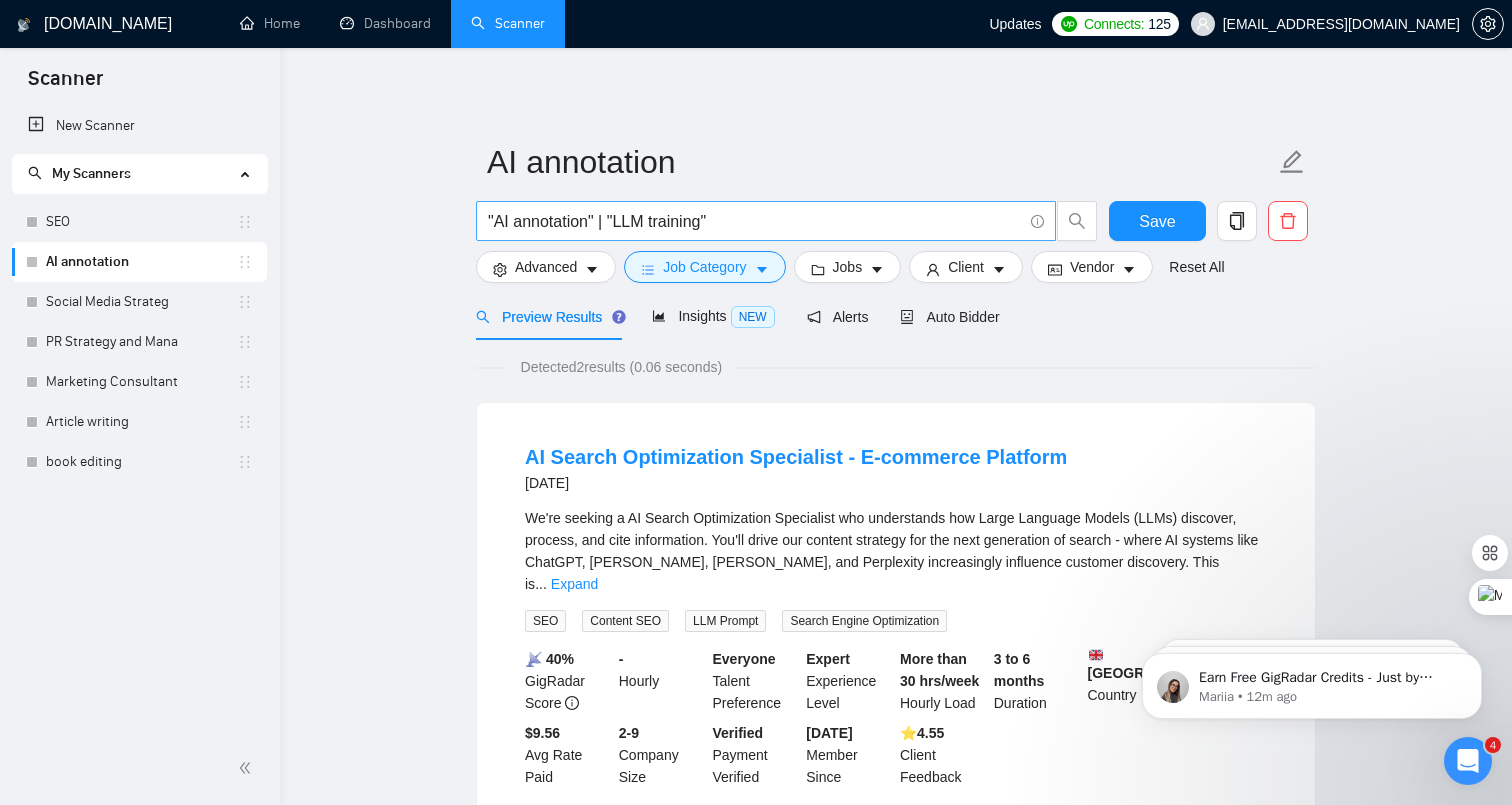 click on ""AI annotation" | "LLM training"" at bounding box center (766, 221) 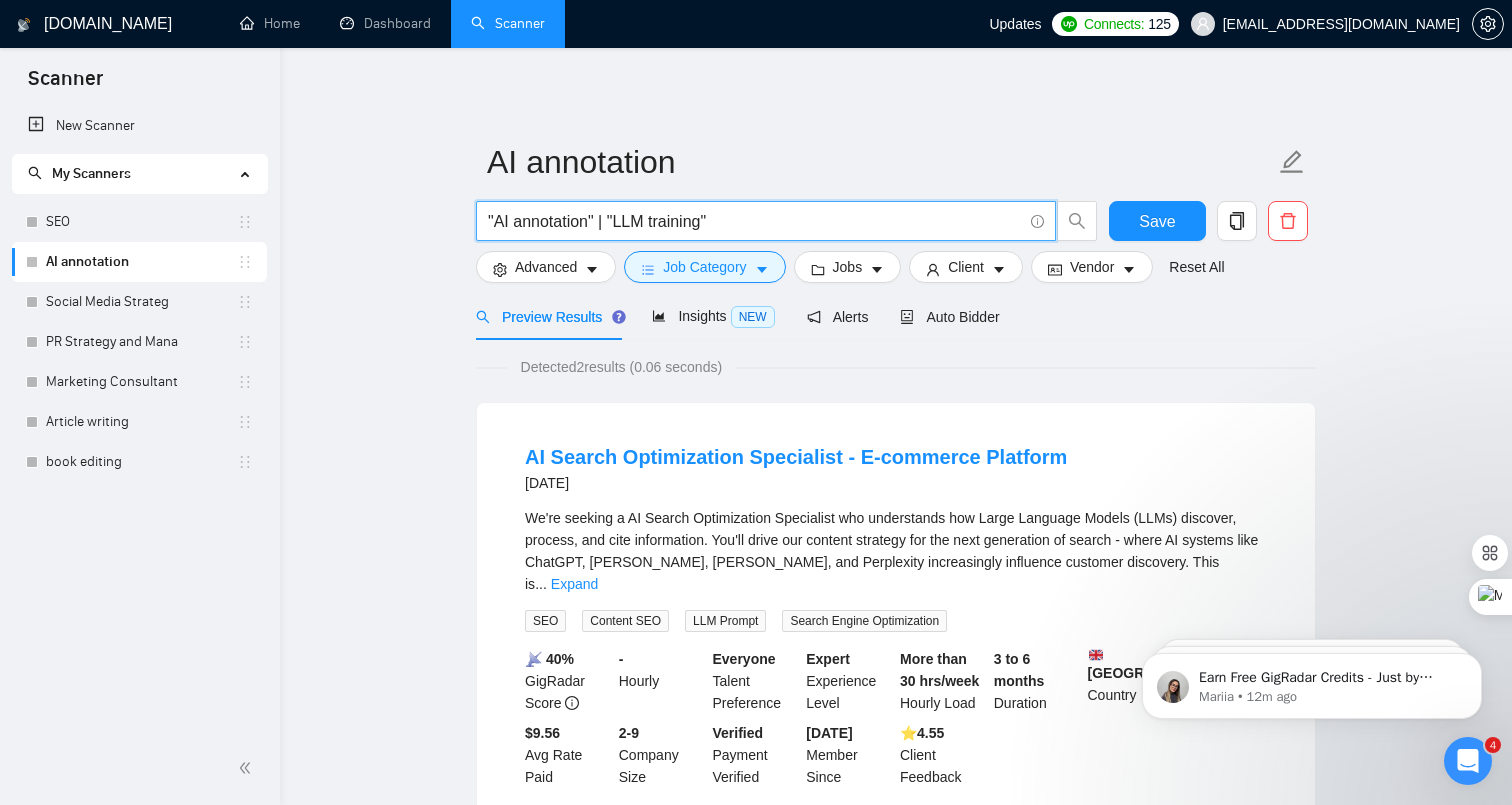 click on ""AI annotation" | "LLM training"" at bounding box center [755, 221] 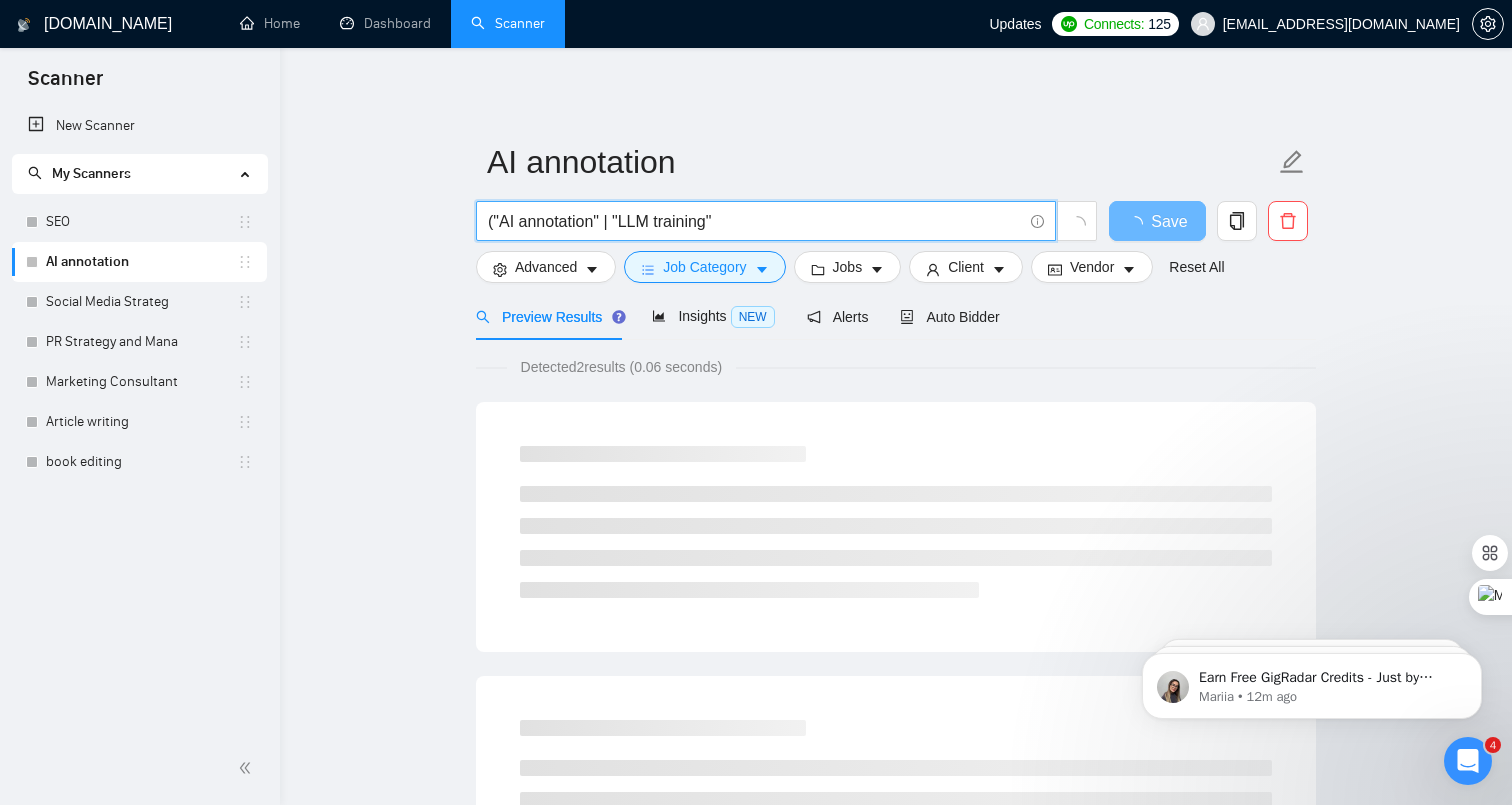 paste on "|" 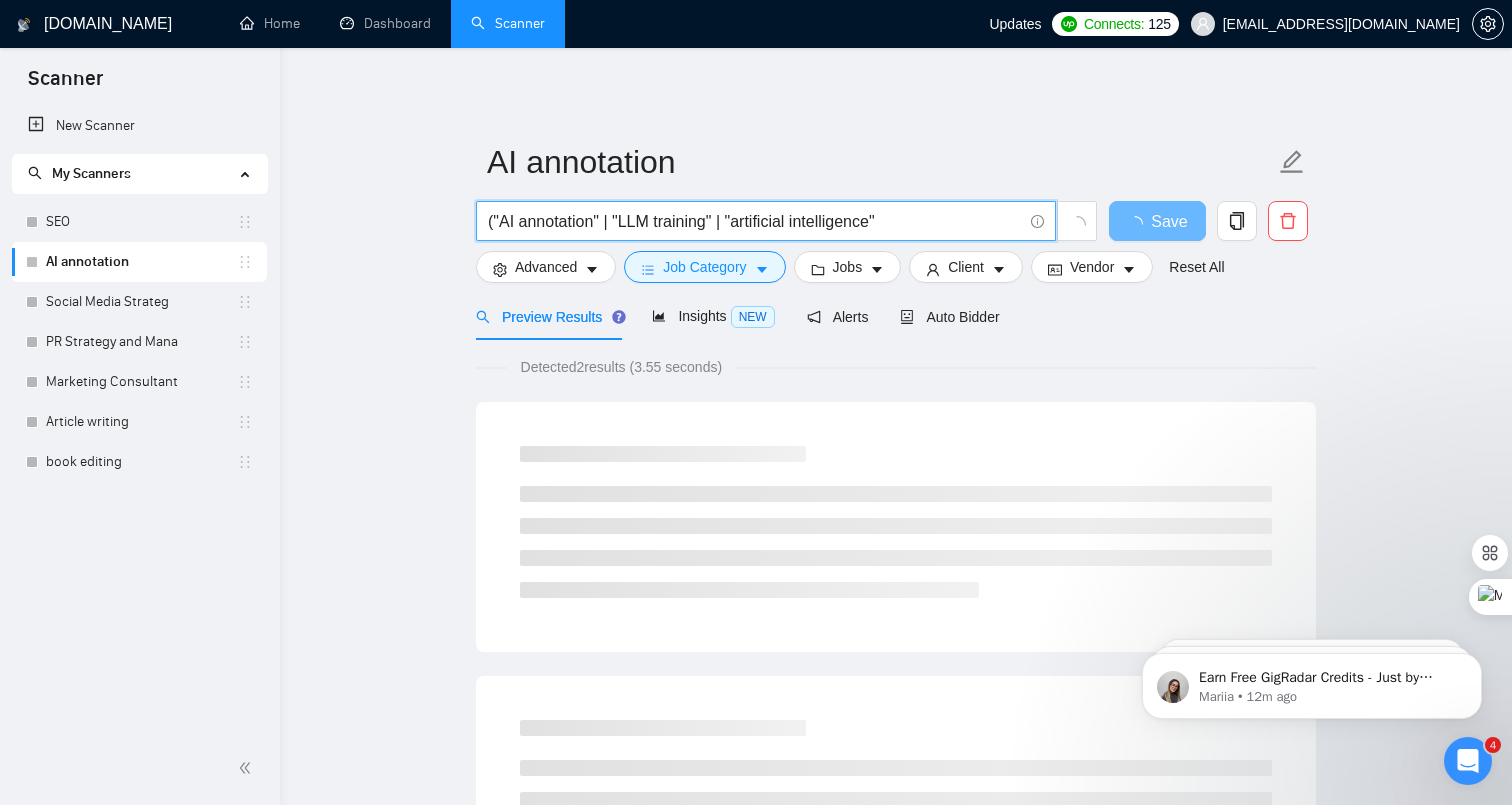 click on "("AI annotation" | "LLM training" | "artificial intelligence"" at bounding box center [755, 221] 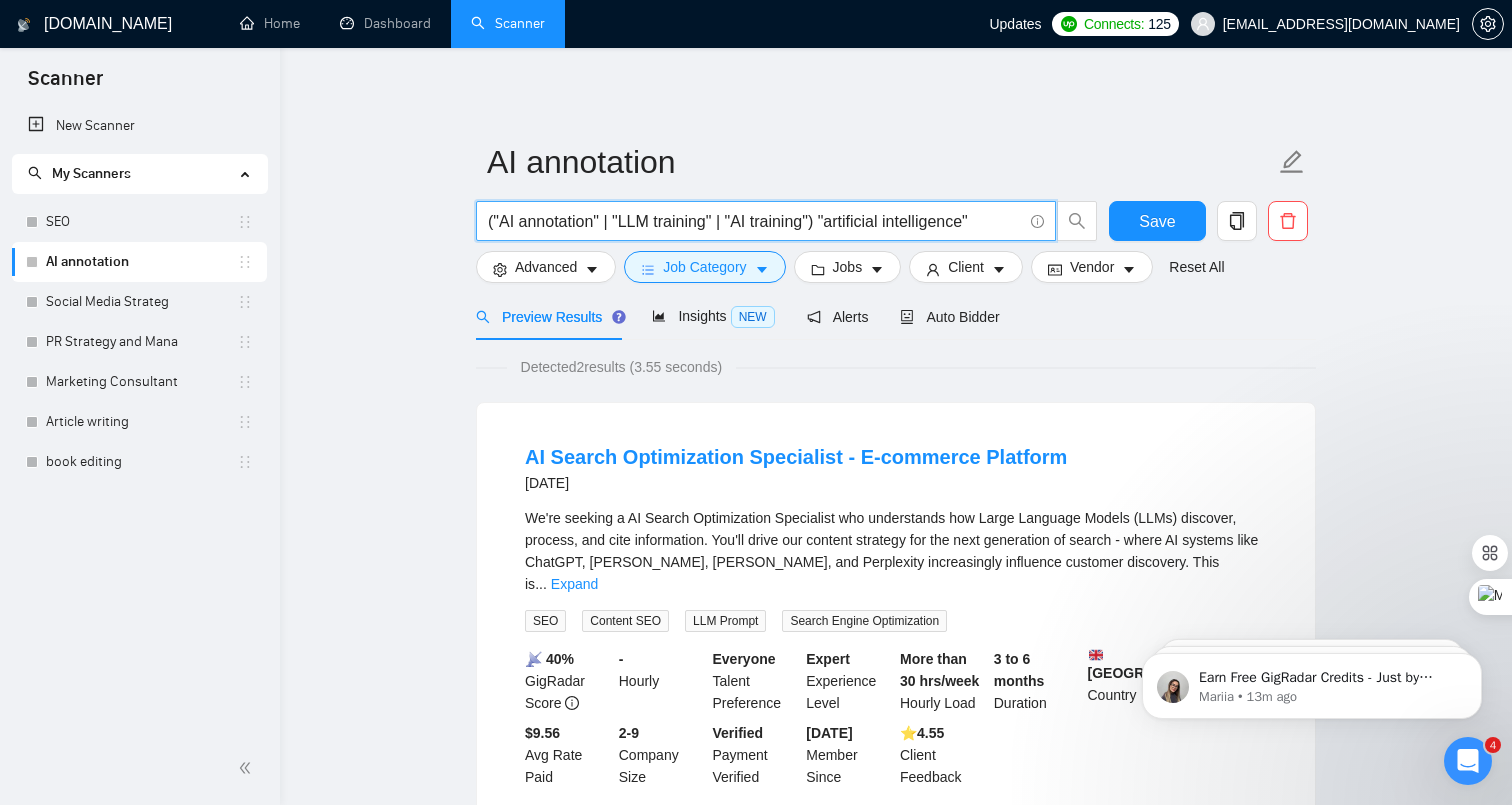 click on "("AI annotation" | "LLM training" | "AI training") "artificial intelligence"" at bounding box center (755, 221) 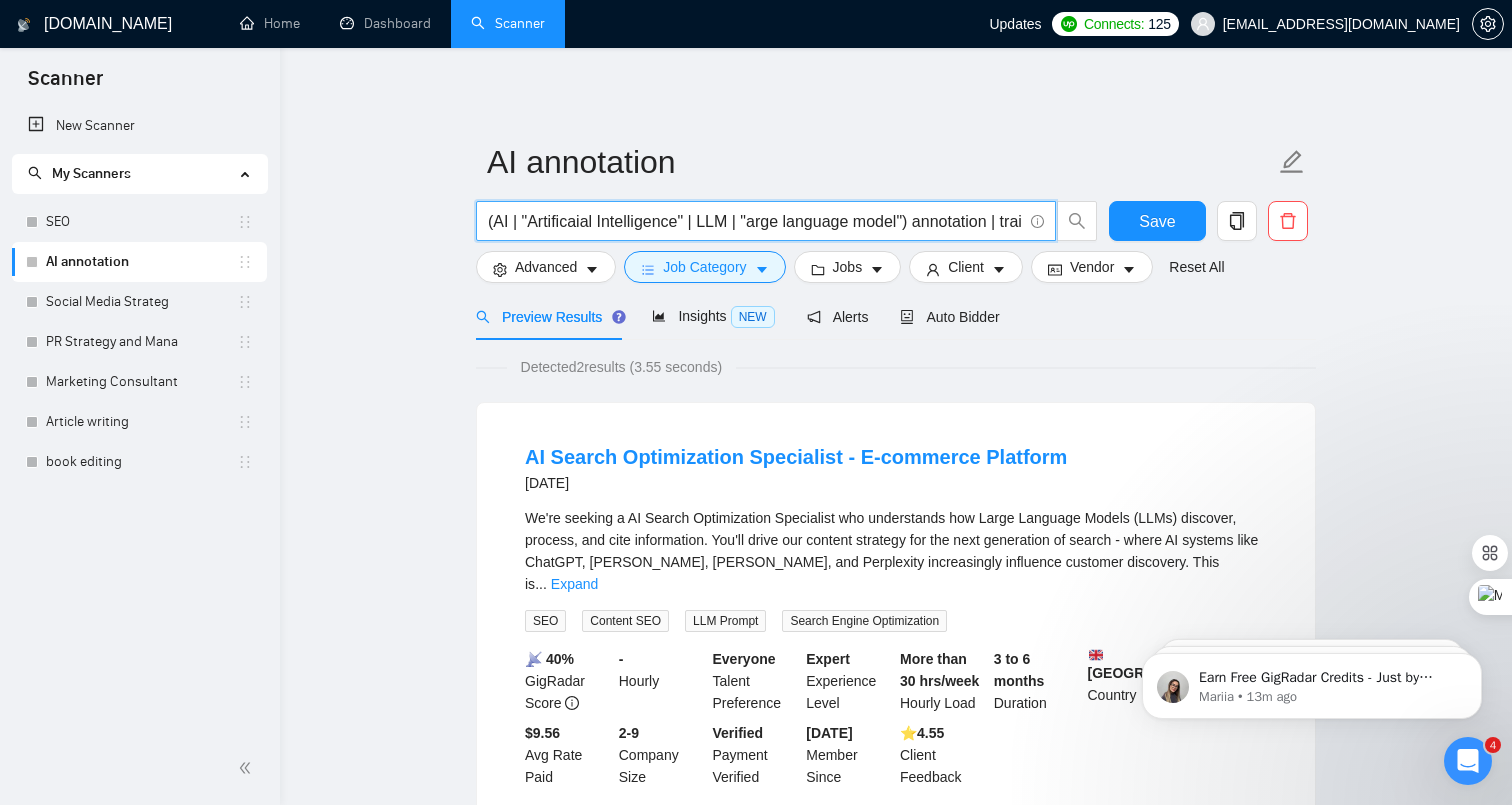 scroll, scrollTop: 0, scrollLeft: 42, axis: horizontal 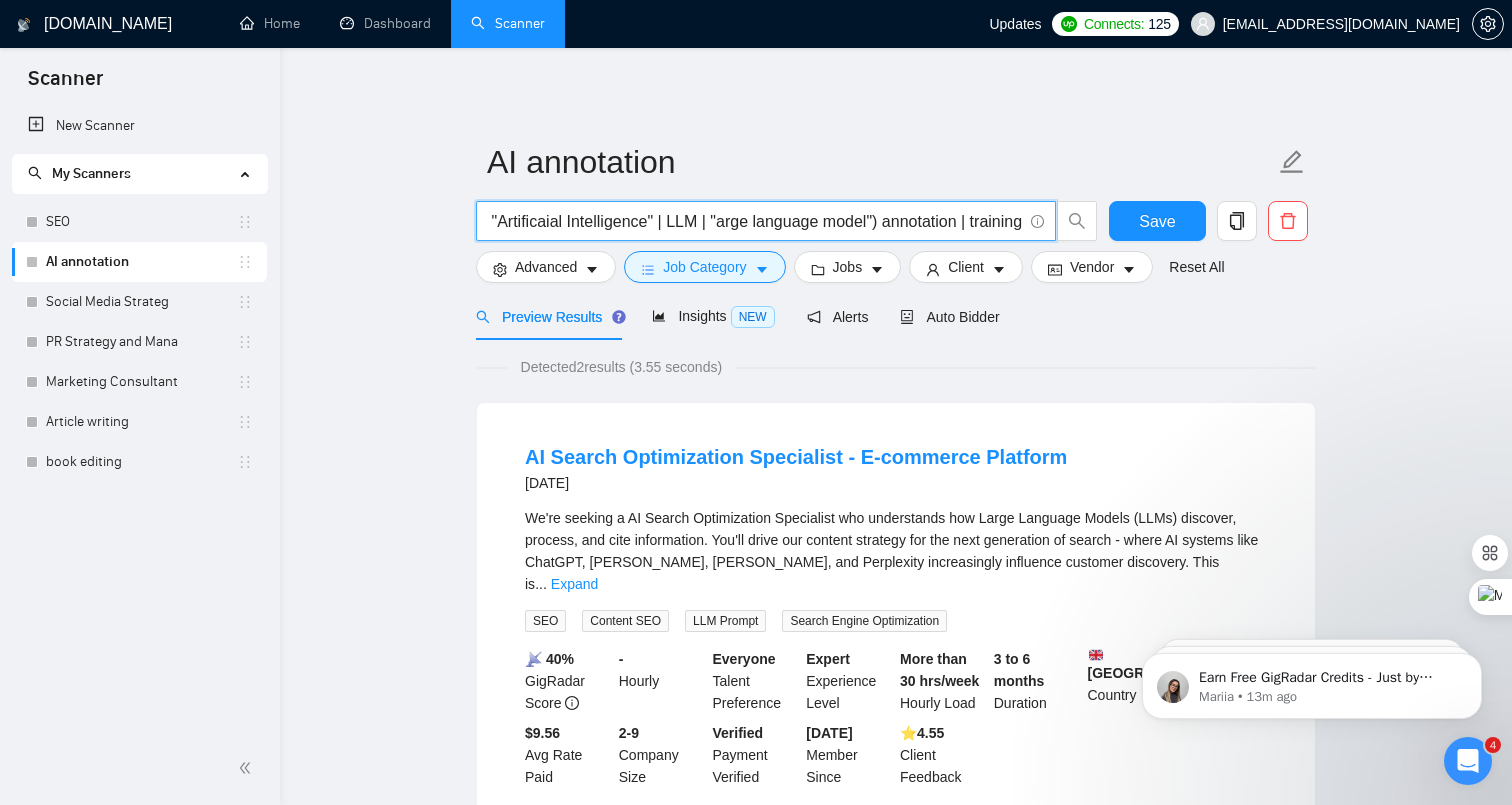 click on "(AI | "Artificaial Intelligence" | LLM | "arge language model") annotation | training" at bounding box center [755, 221] 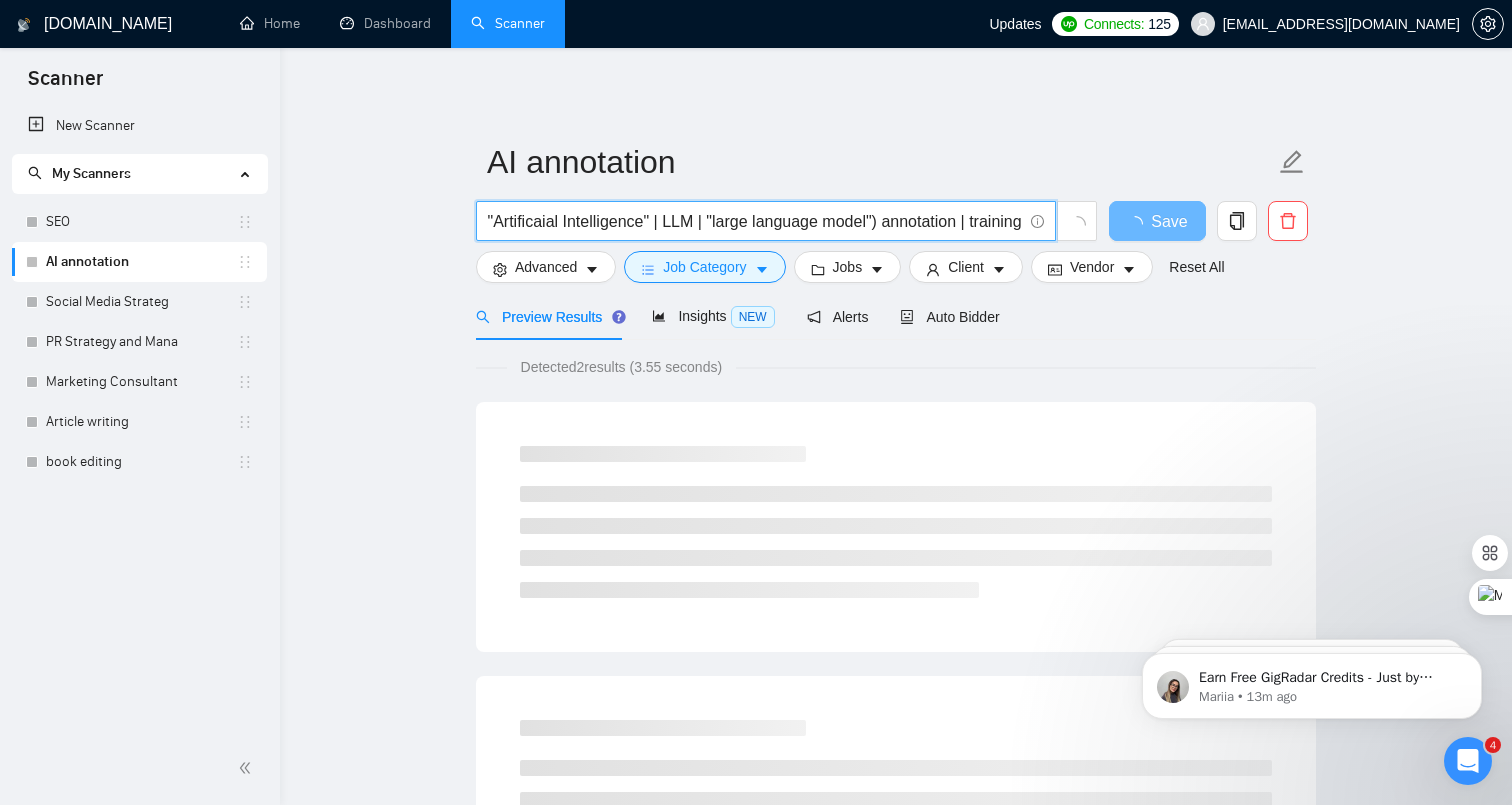 scroll, scrollTop: 0, scrollLeft: 0, axis: both 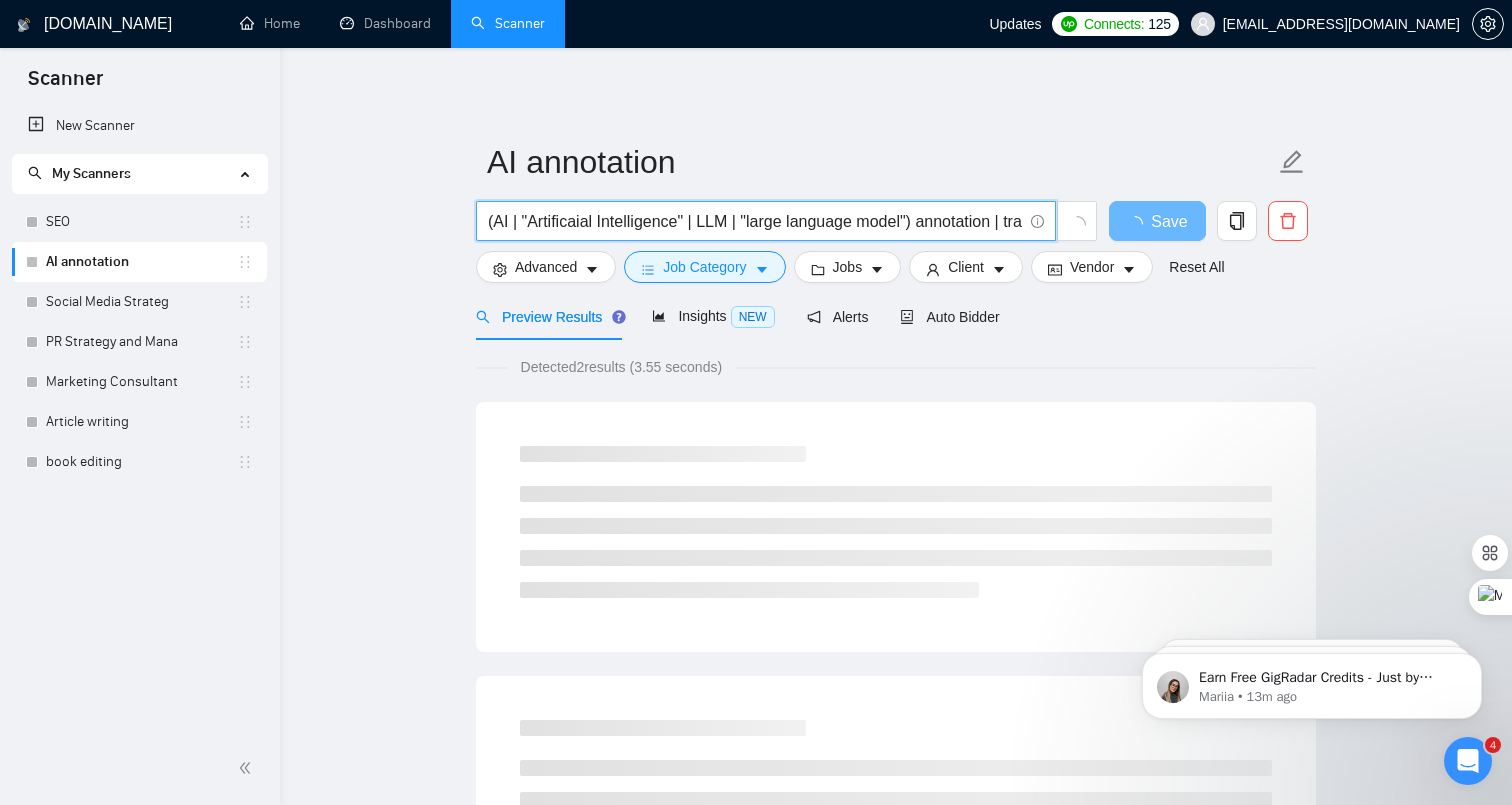 click on "(AI | "Artificaial Intelligence" | LLM | "large language model") annotation | training" at bounding box center (755, 221) 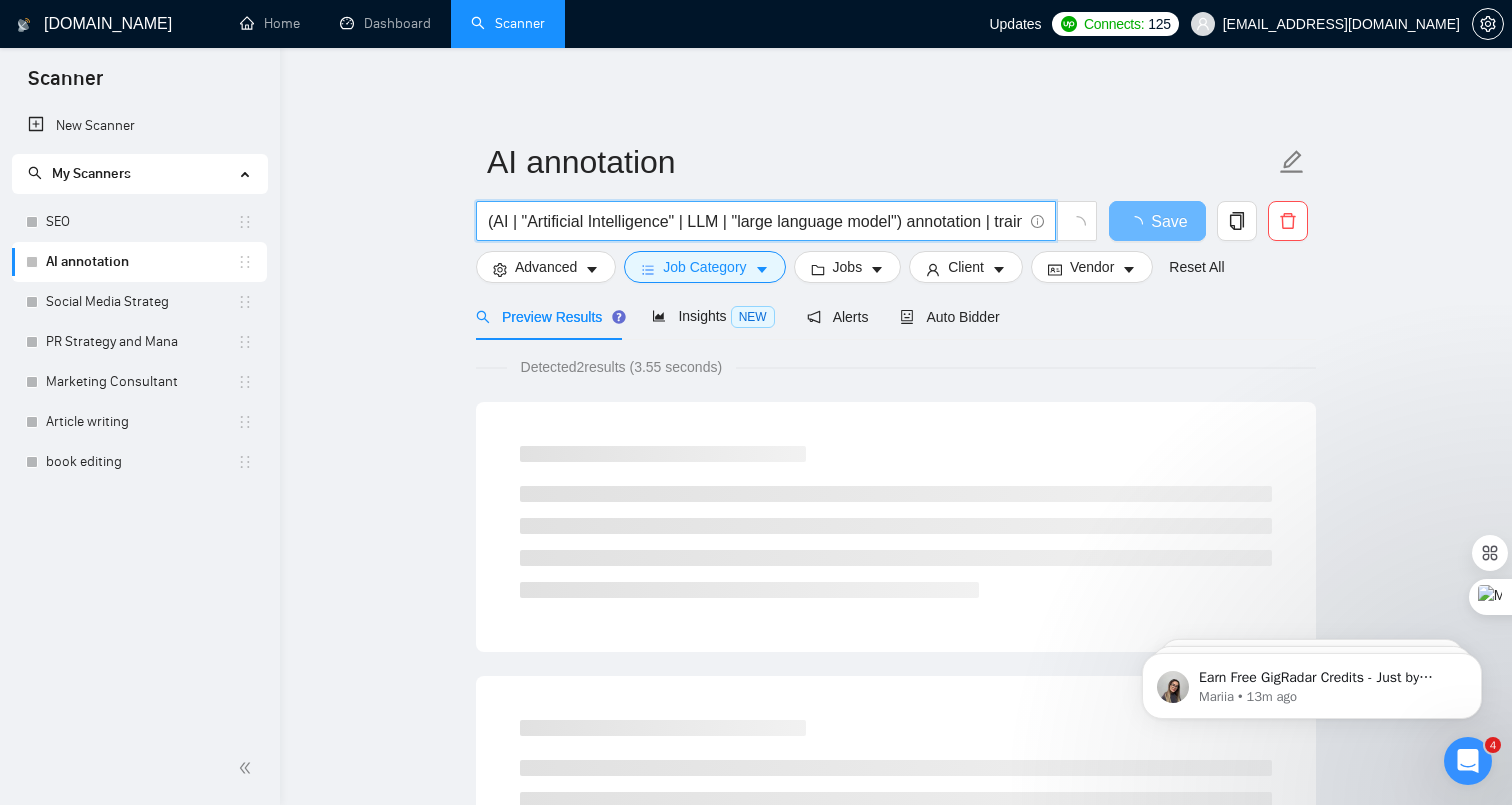 drag, startPoint x: 840, startPoint y: 224, endPoint x: 1002, endPoint y: 217, distance: 162.15117 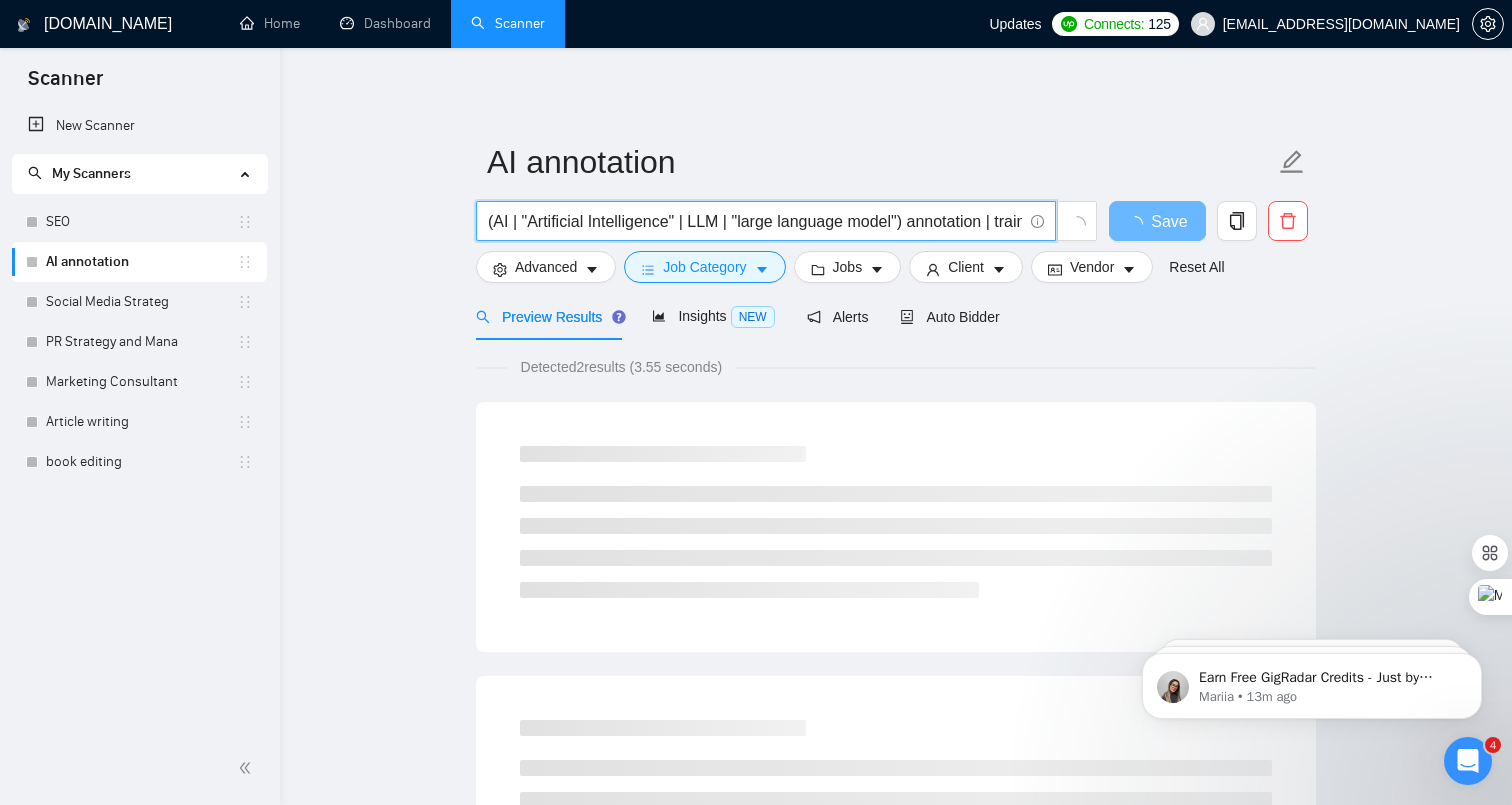 click on "(AI | "Artificial Intelligence" | LLM | "large language model") annotation | training" at bounding box center (755, 221) 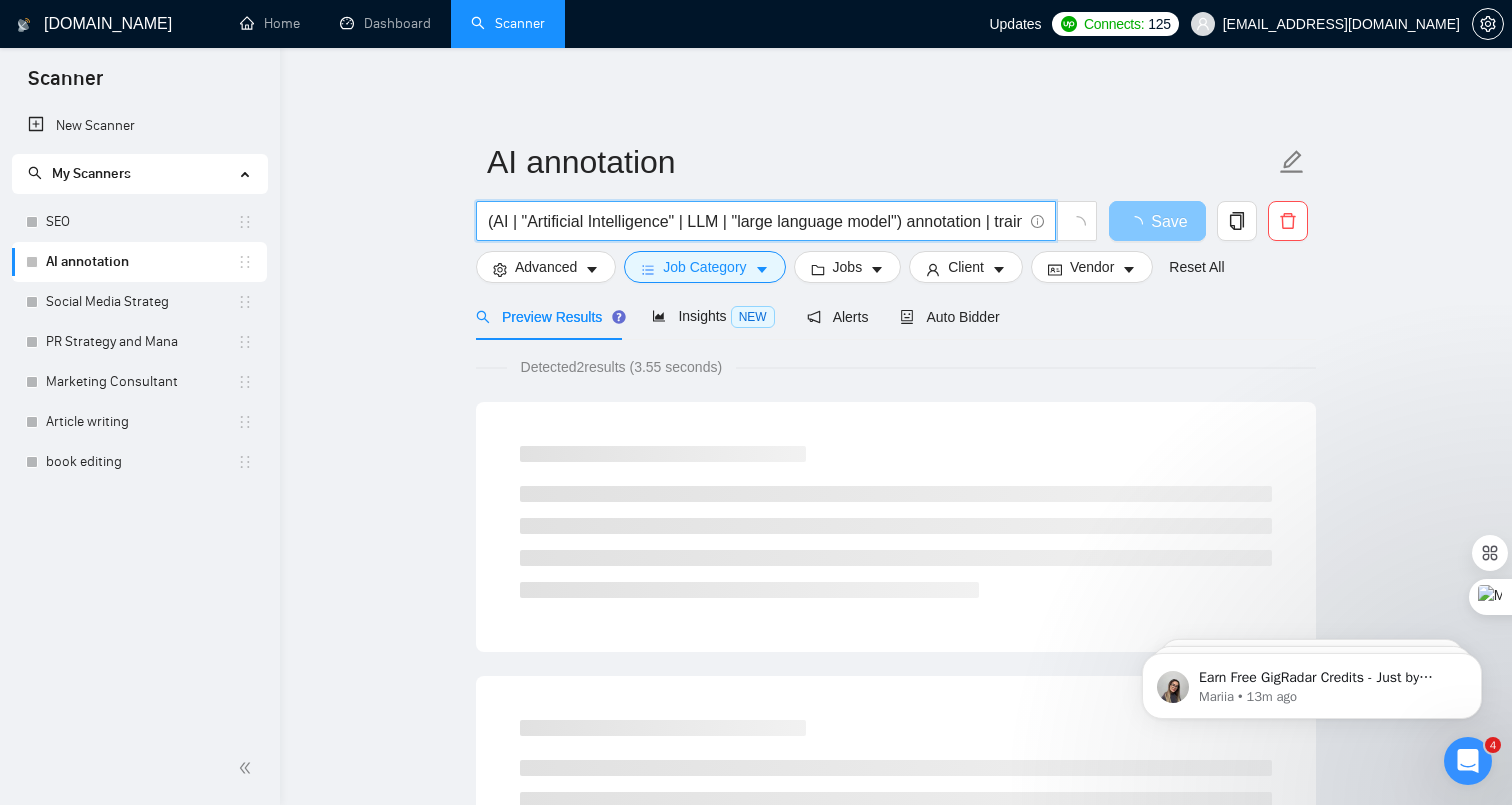 scroll, scrollTop: 0, scrollLeft: 38, axis: horizontal 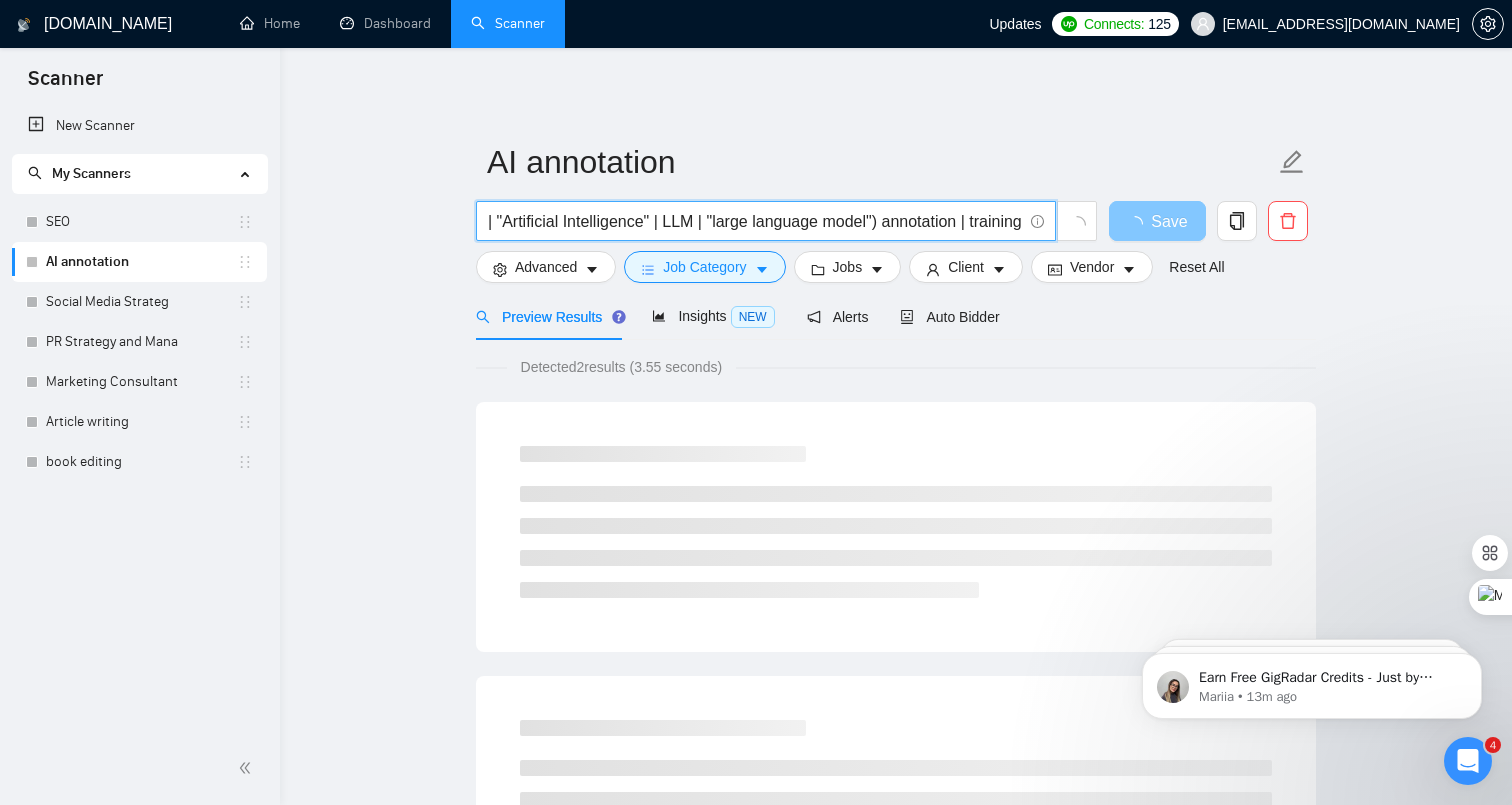 drag, startPoint x: 957, startPoint y: 220, endPoint x: 1151, endPoint y: 220, distance: 194 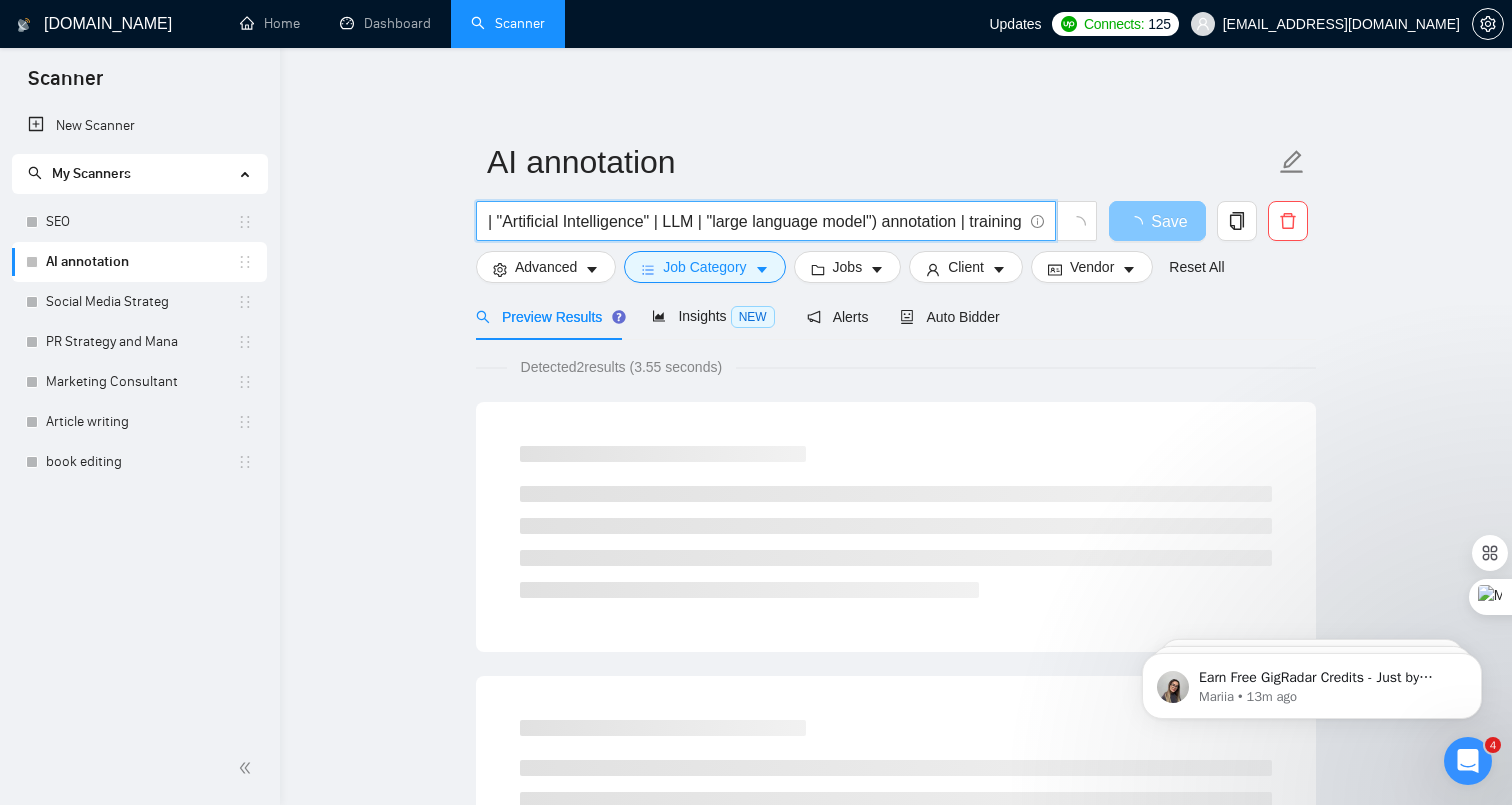 click on "(AI | "Artificial Intelligence" | LLM | "large language model") annotation | training Save" at bounding box center [892, 226] 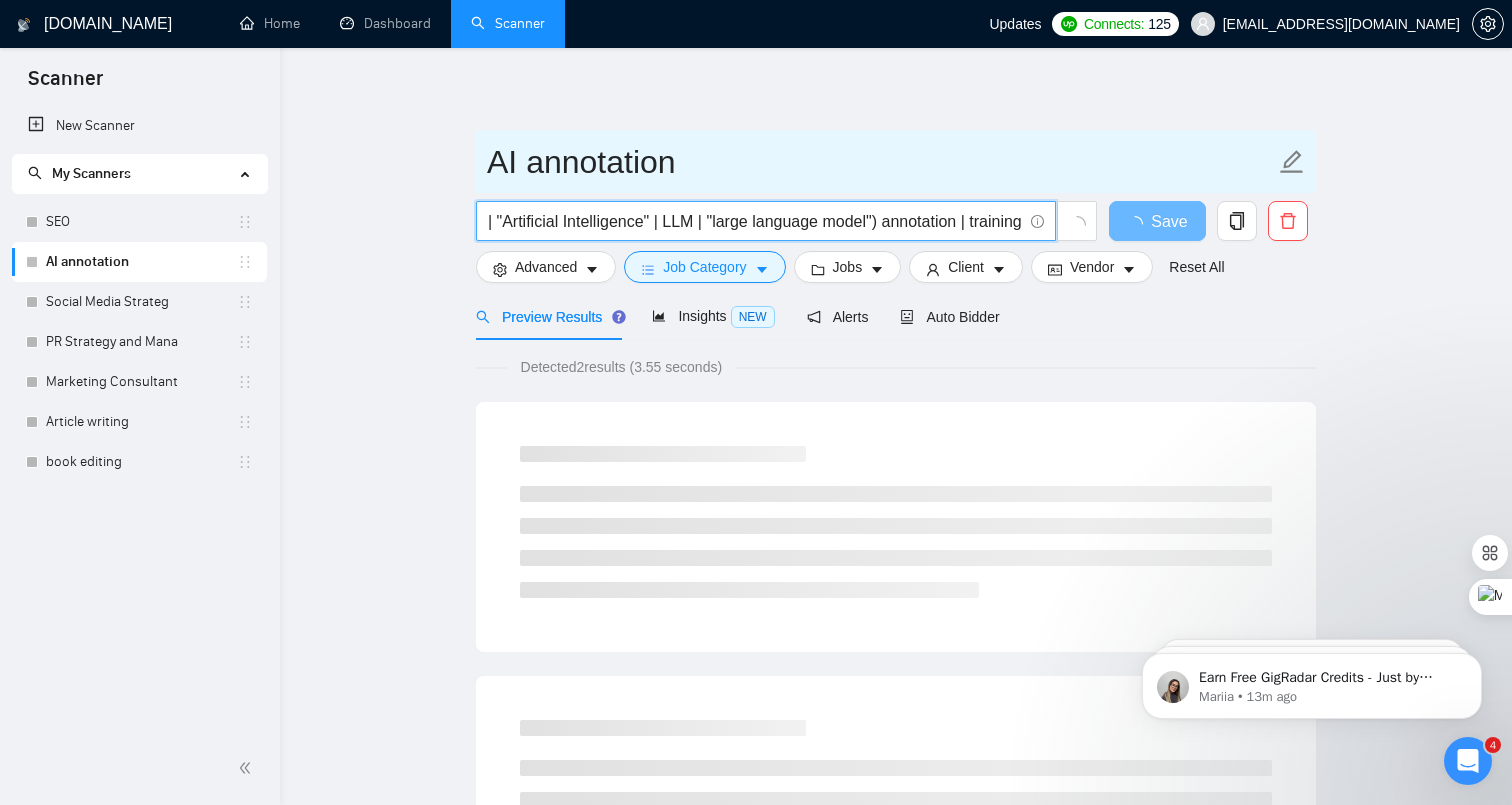 type on "(AI | "Artificial Intelligence" | LLM | "large language model") annotation | training" 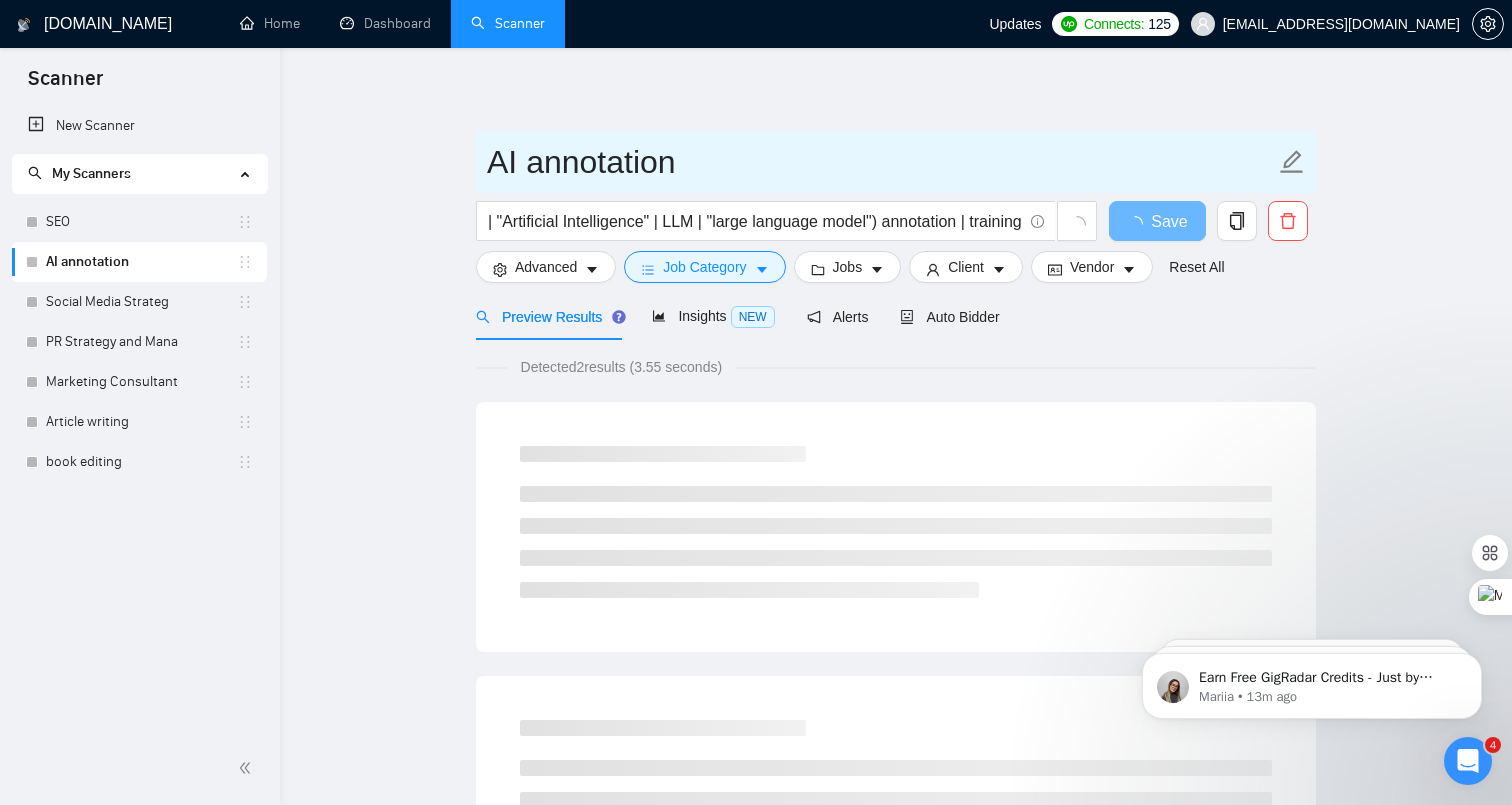 scroll, scrollTop: 0, scrollLeft: 0, axis: both 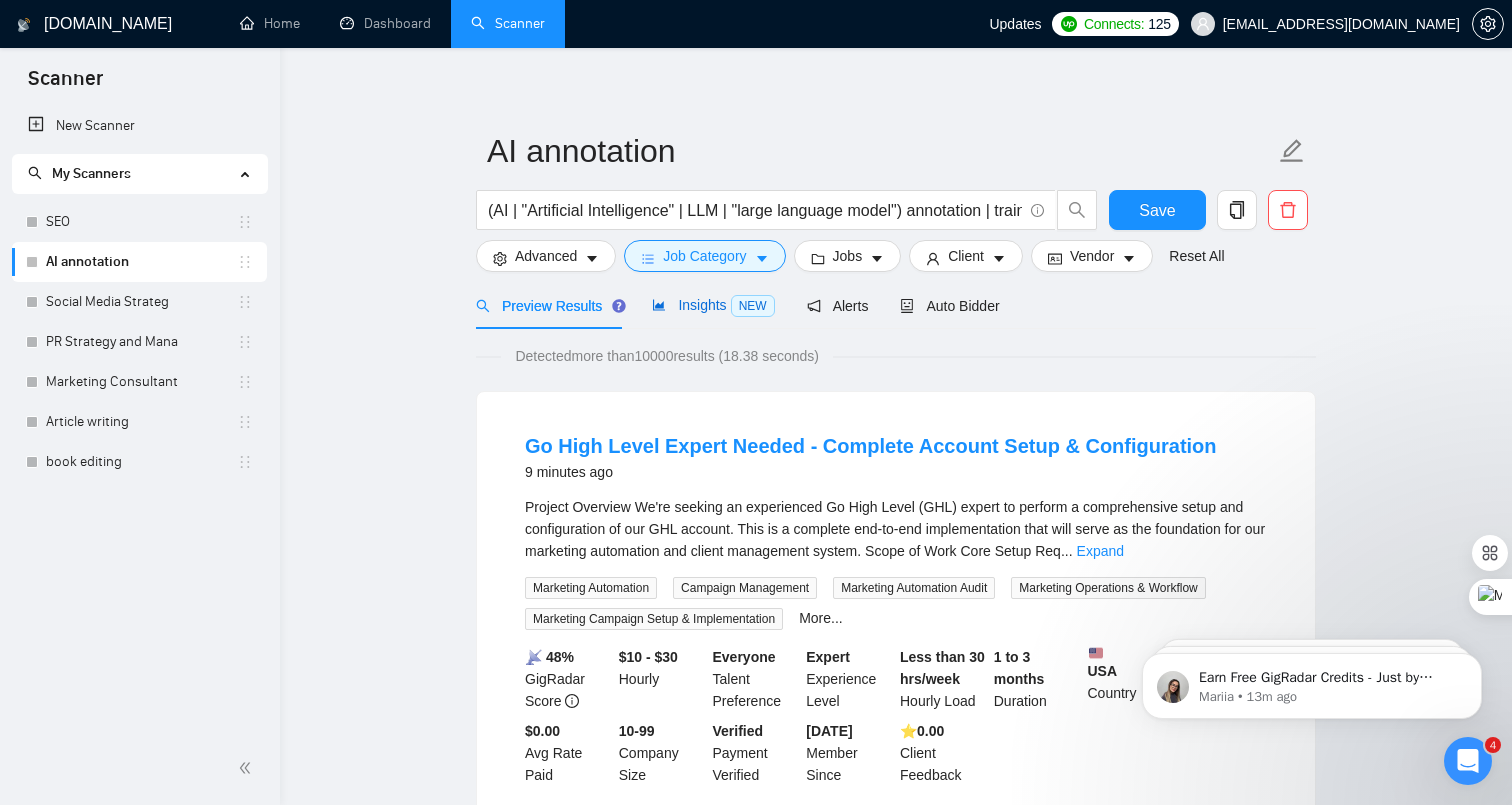click on "Insights NEW" at bounding box center [713, 305] 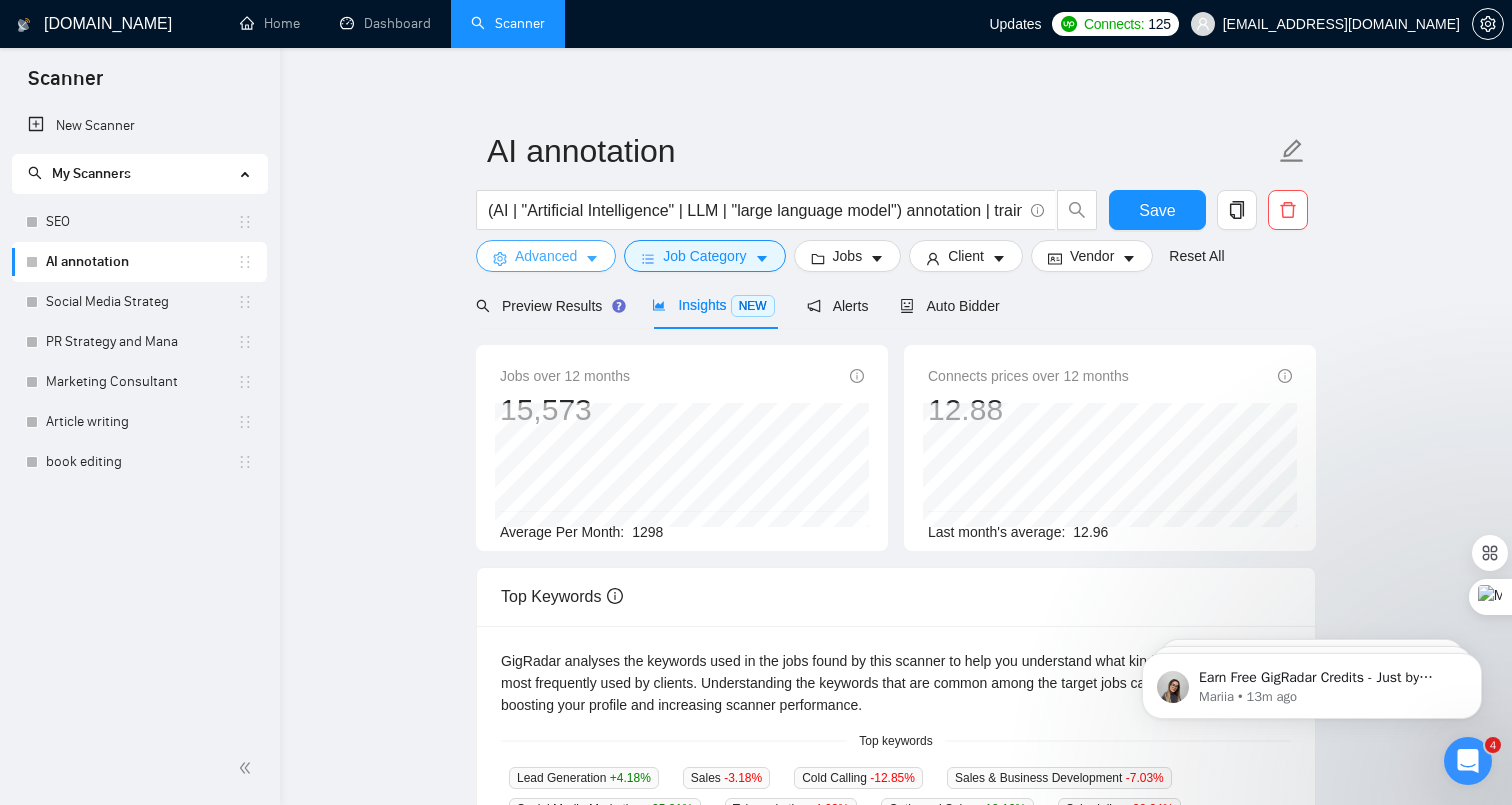 click 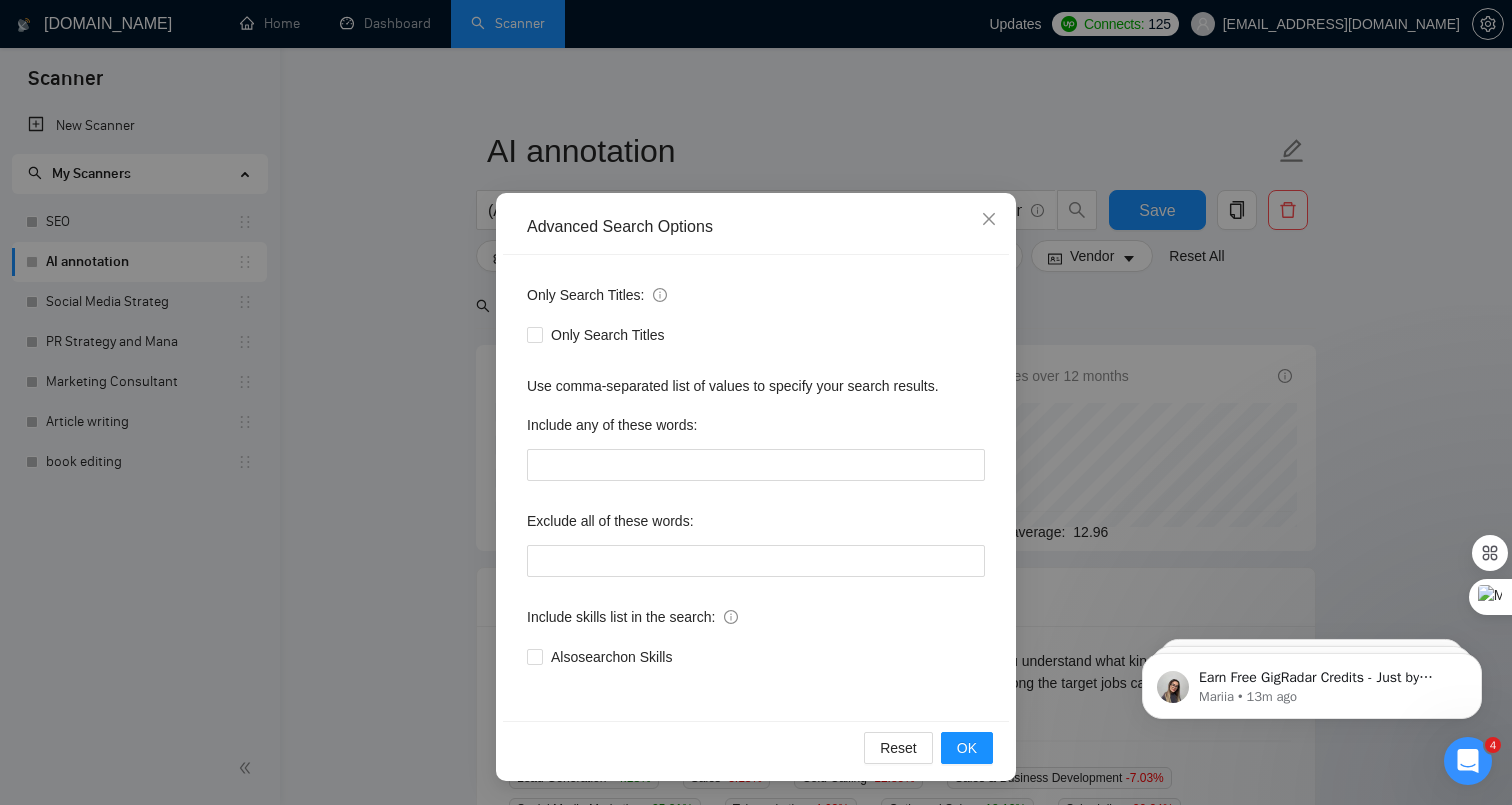 scroll, scrollTop: 0, scrollLeft: 0, axis: both 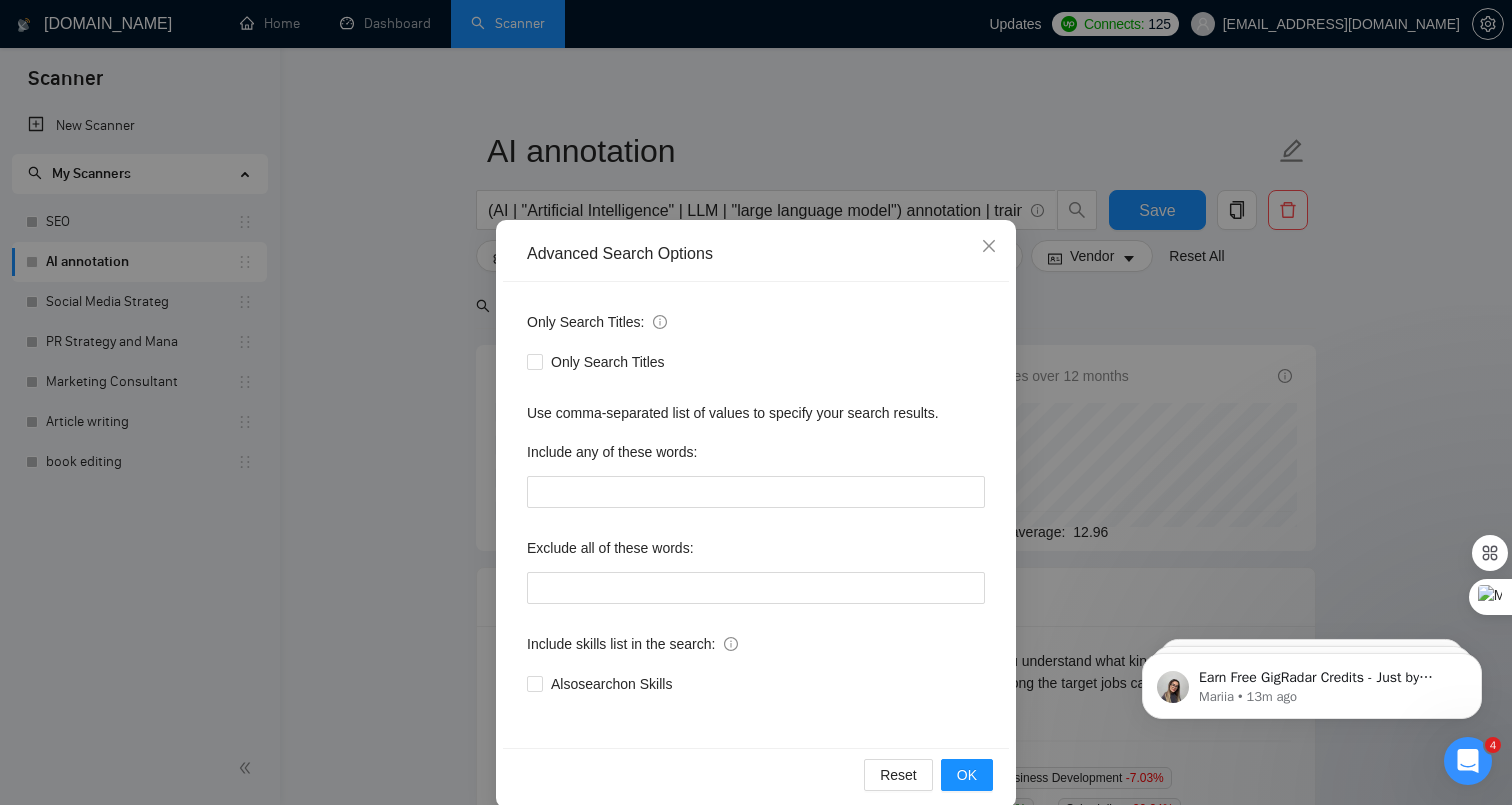 click on "Advanced Search Options Only Search Titles:   Only Search Titles Use comma-separated list of values to specify your search results. Include any of these words: Exclude all of these words: Include skills list in the search:   Also  search  on Skills Reset OK" at bounding box center (756, 402) 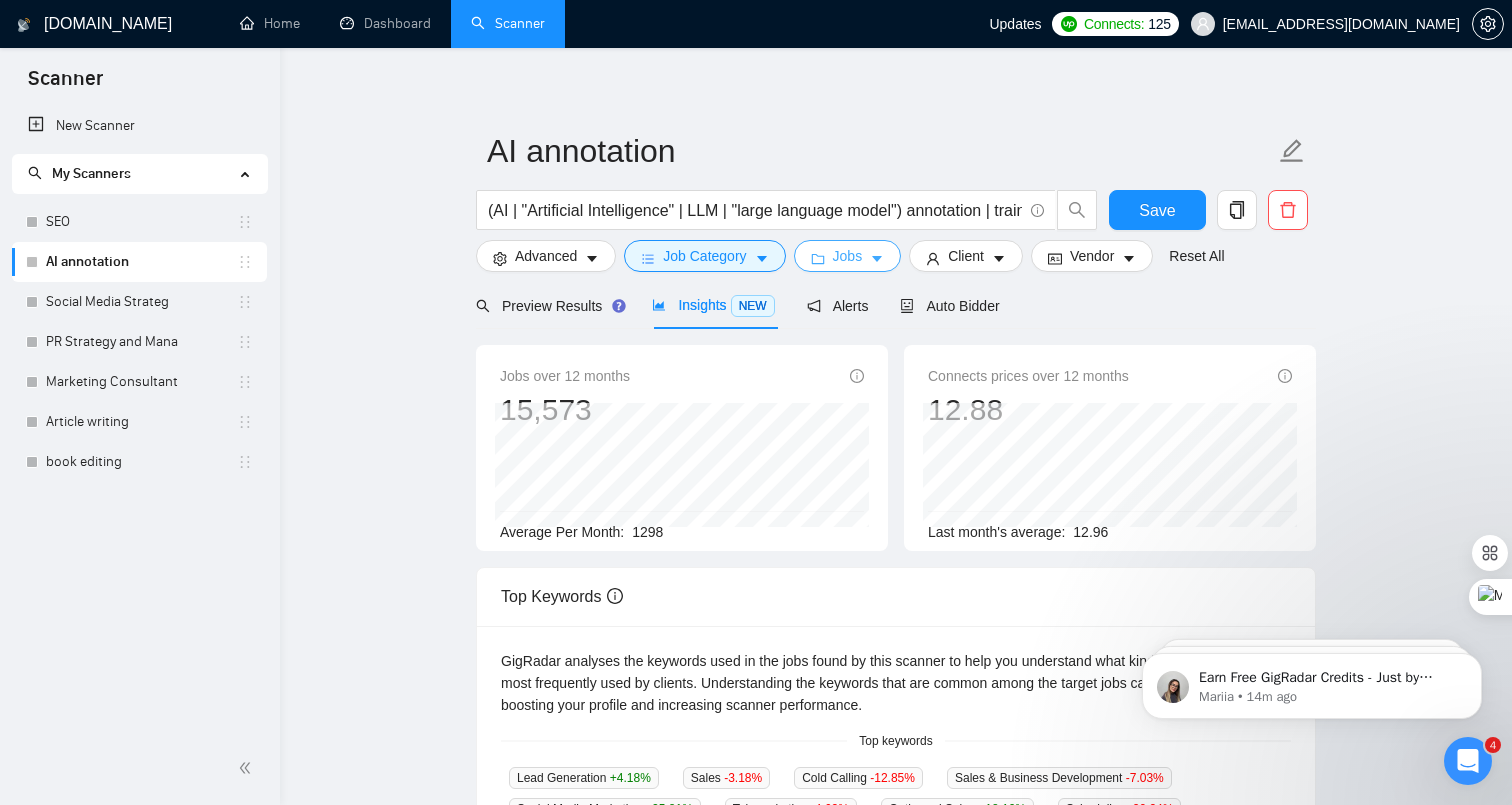 click on "Jobs" at bounding box center (848, 256) 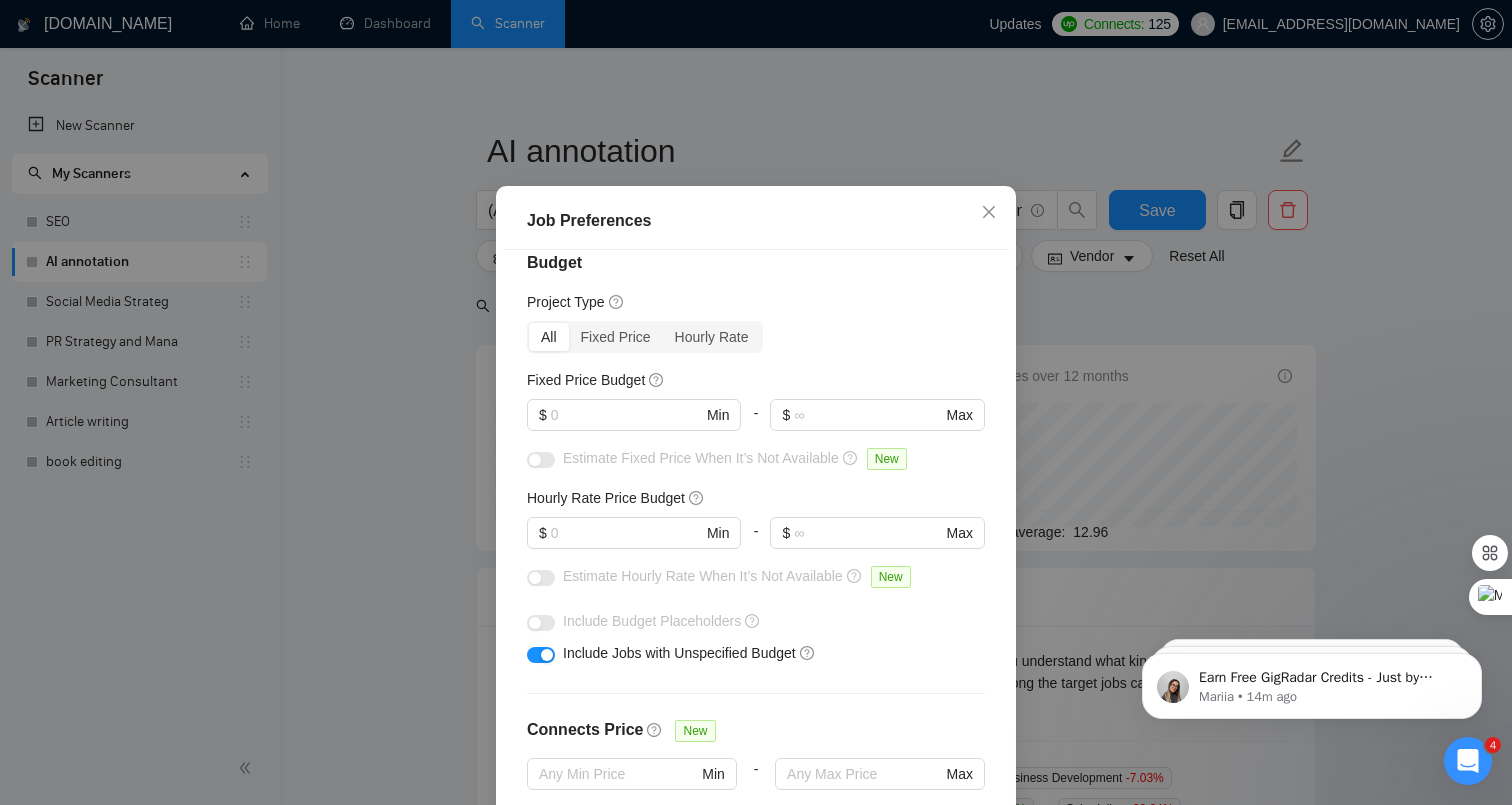 scroll, scrollTop: 27, scrollLeft: 0, axis: vertical 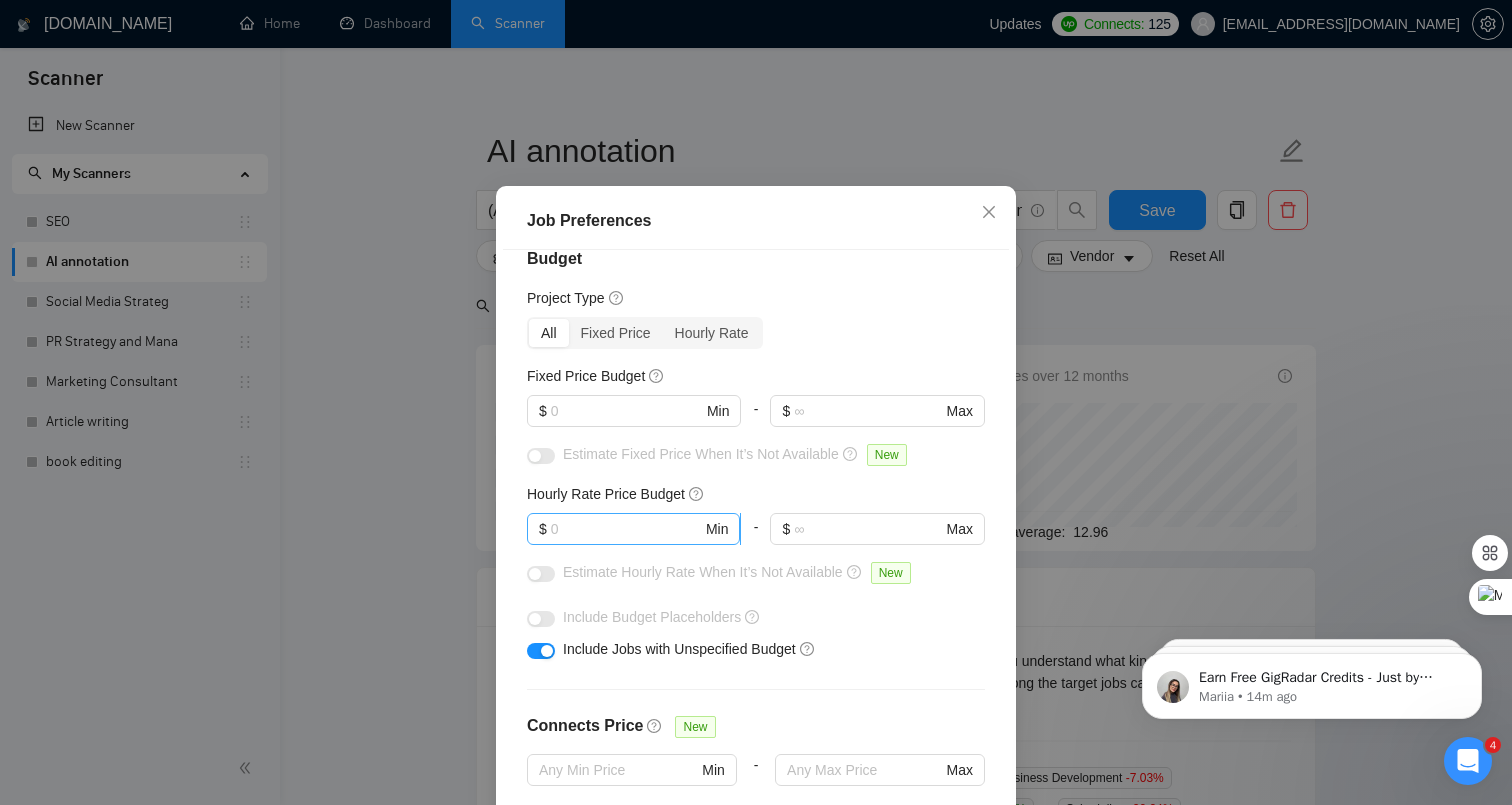 click at bounding box center [626, 529] 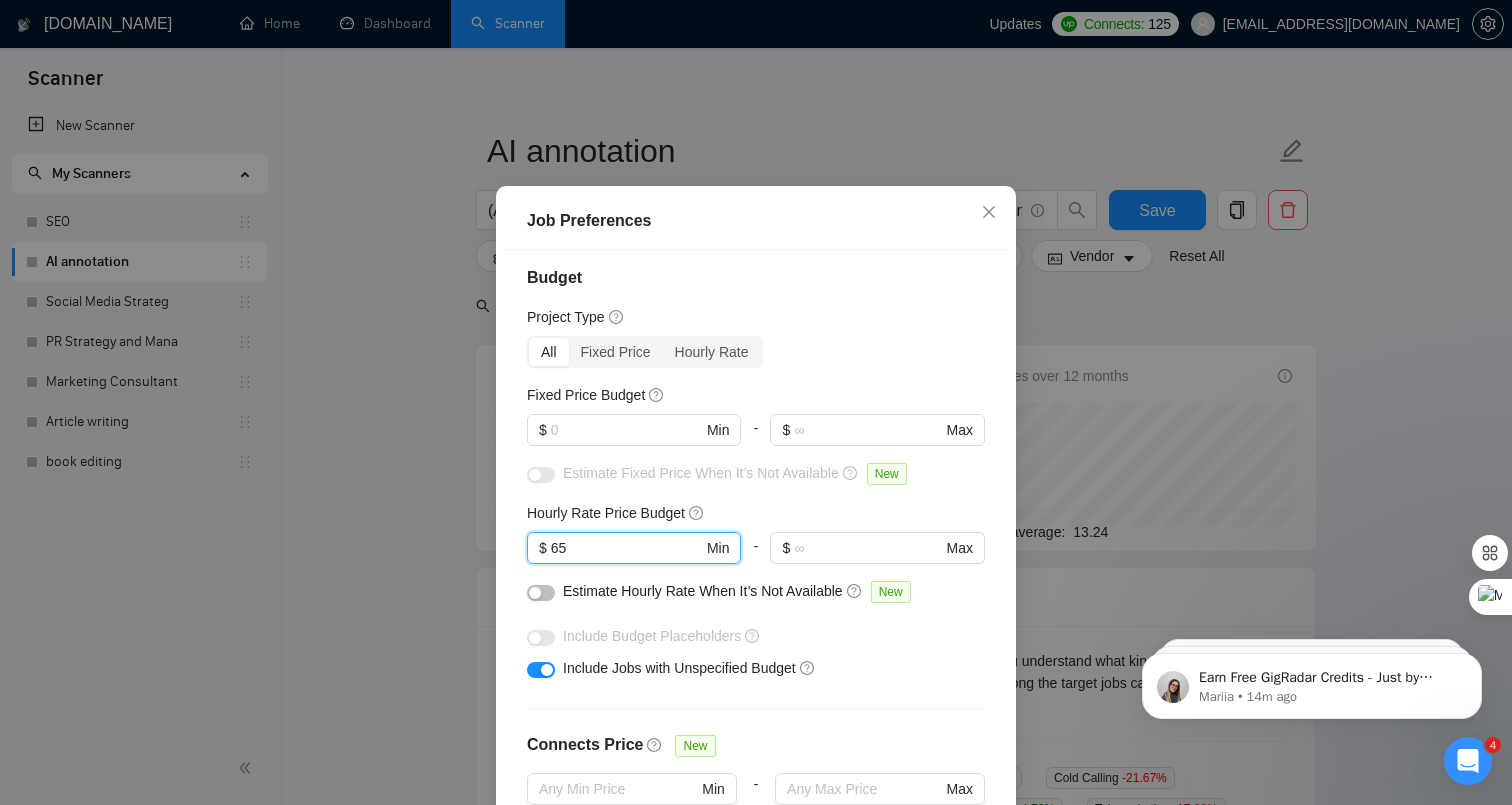 scroll, scrollTop: 0, scrollLeft: 0, axis: both 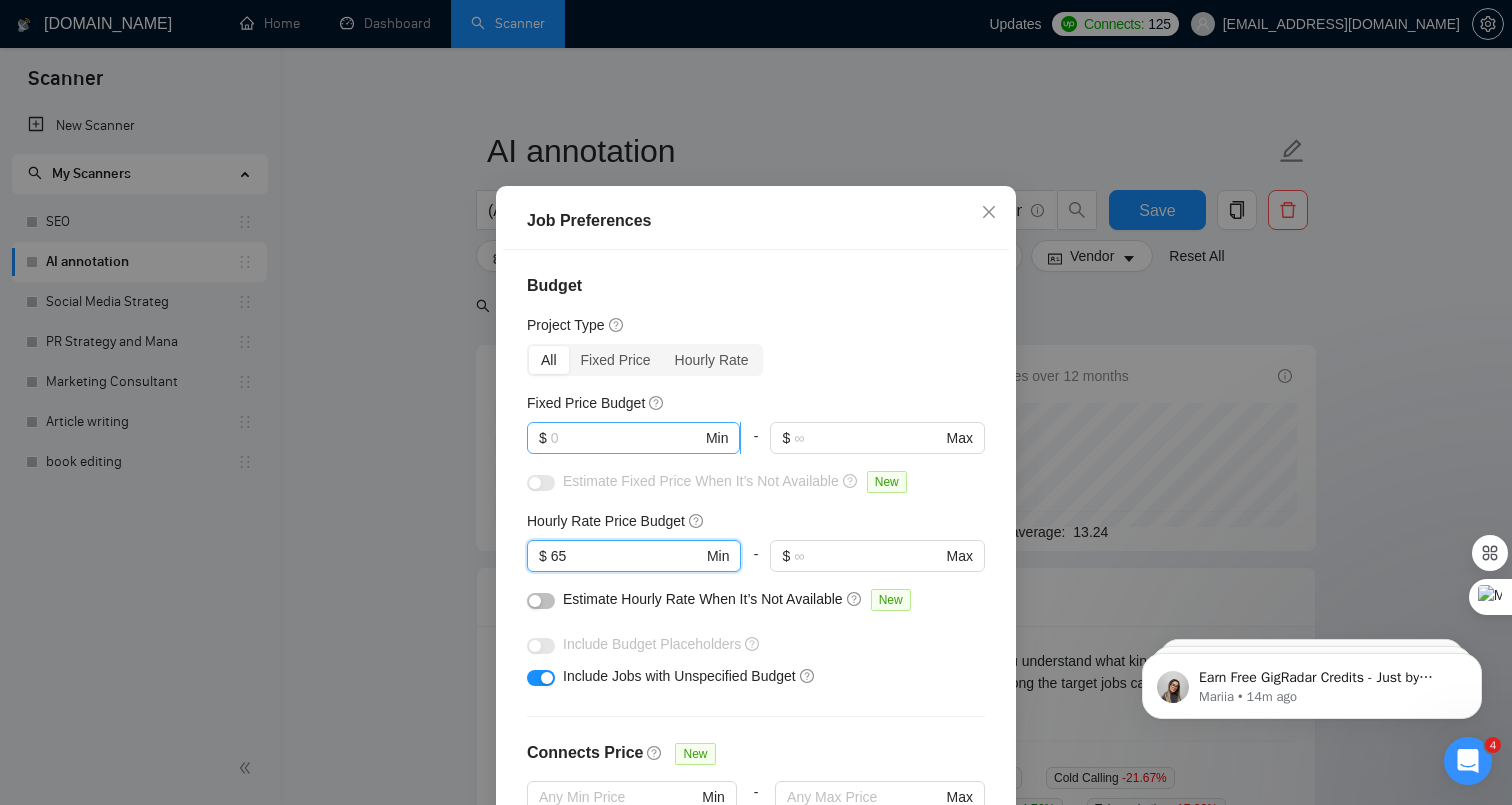 type on "65" 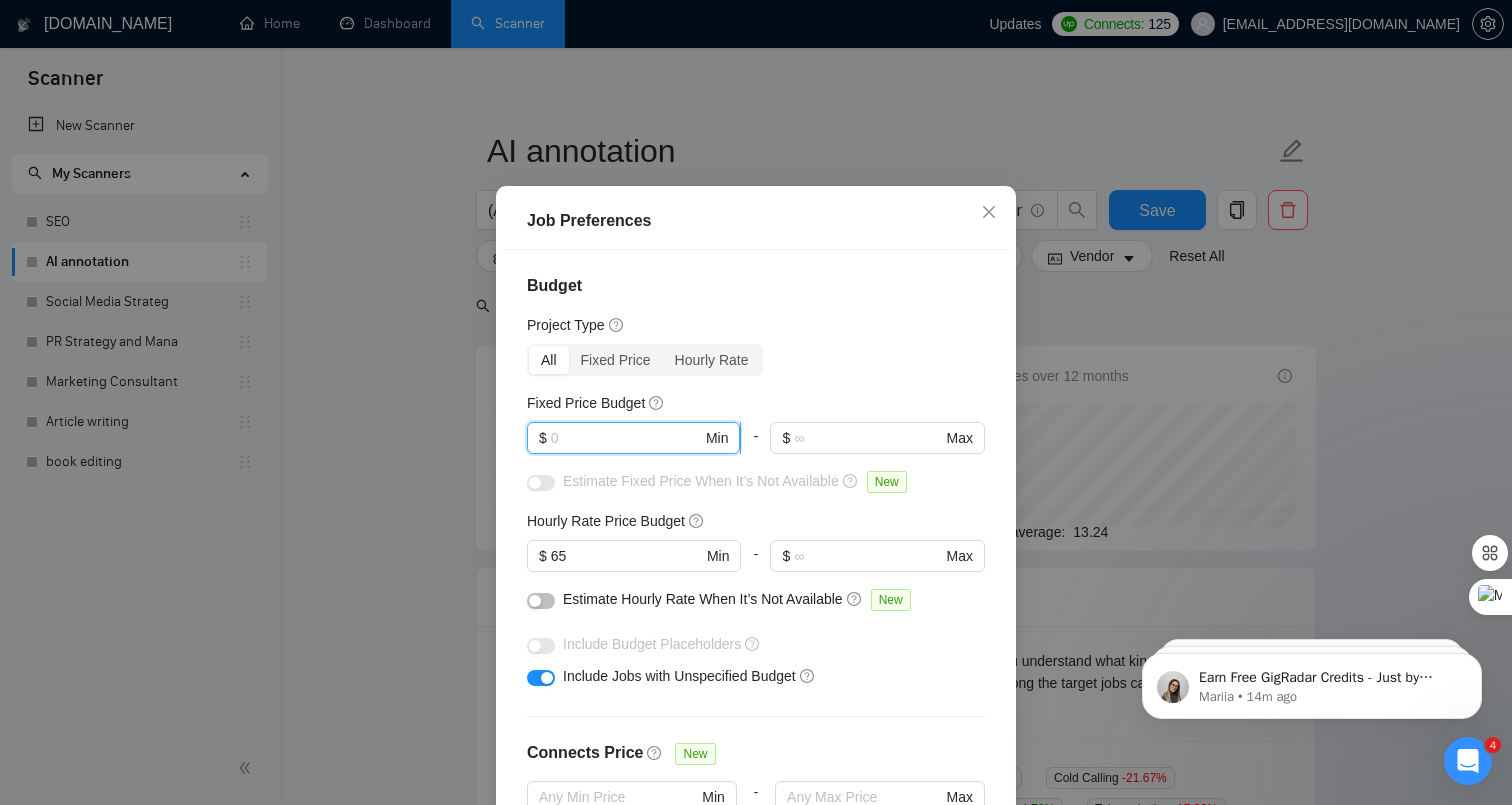 click at bounding box center (626, 438) 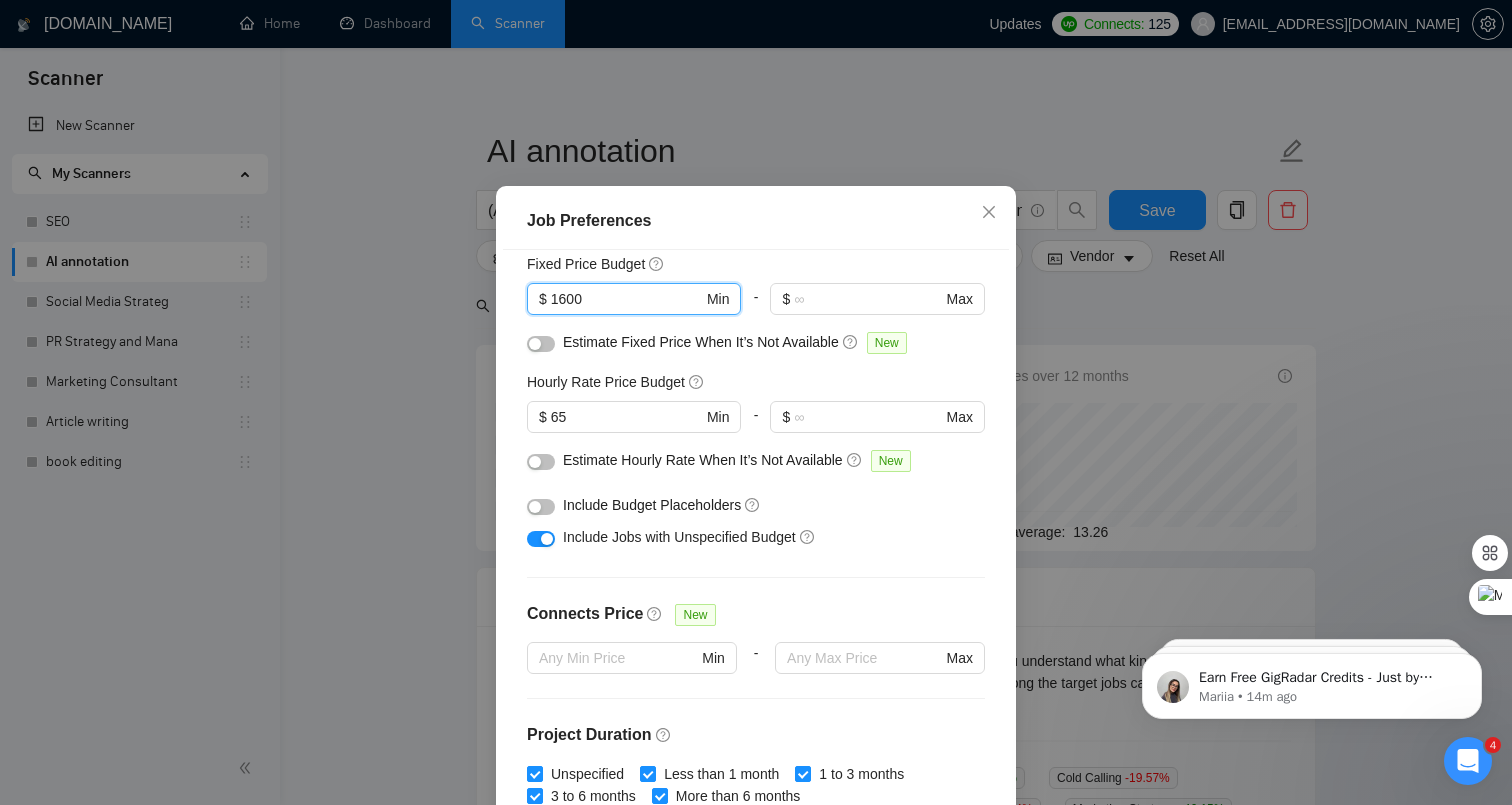 scroll, scrollTop: 125, scrollLeft: 0, axis: vertical 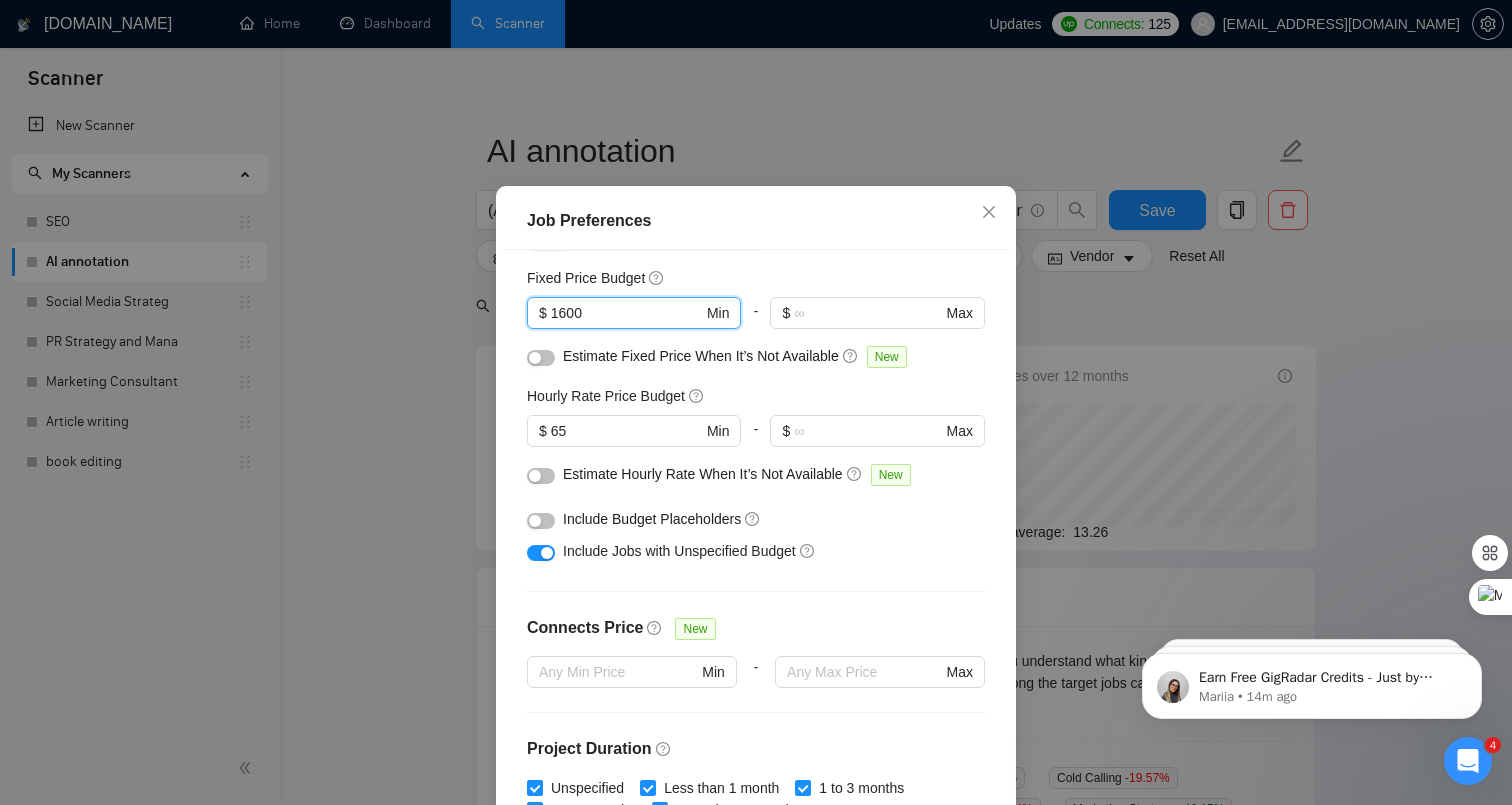 type on "1600" 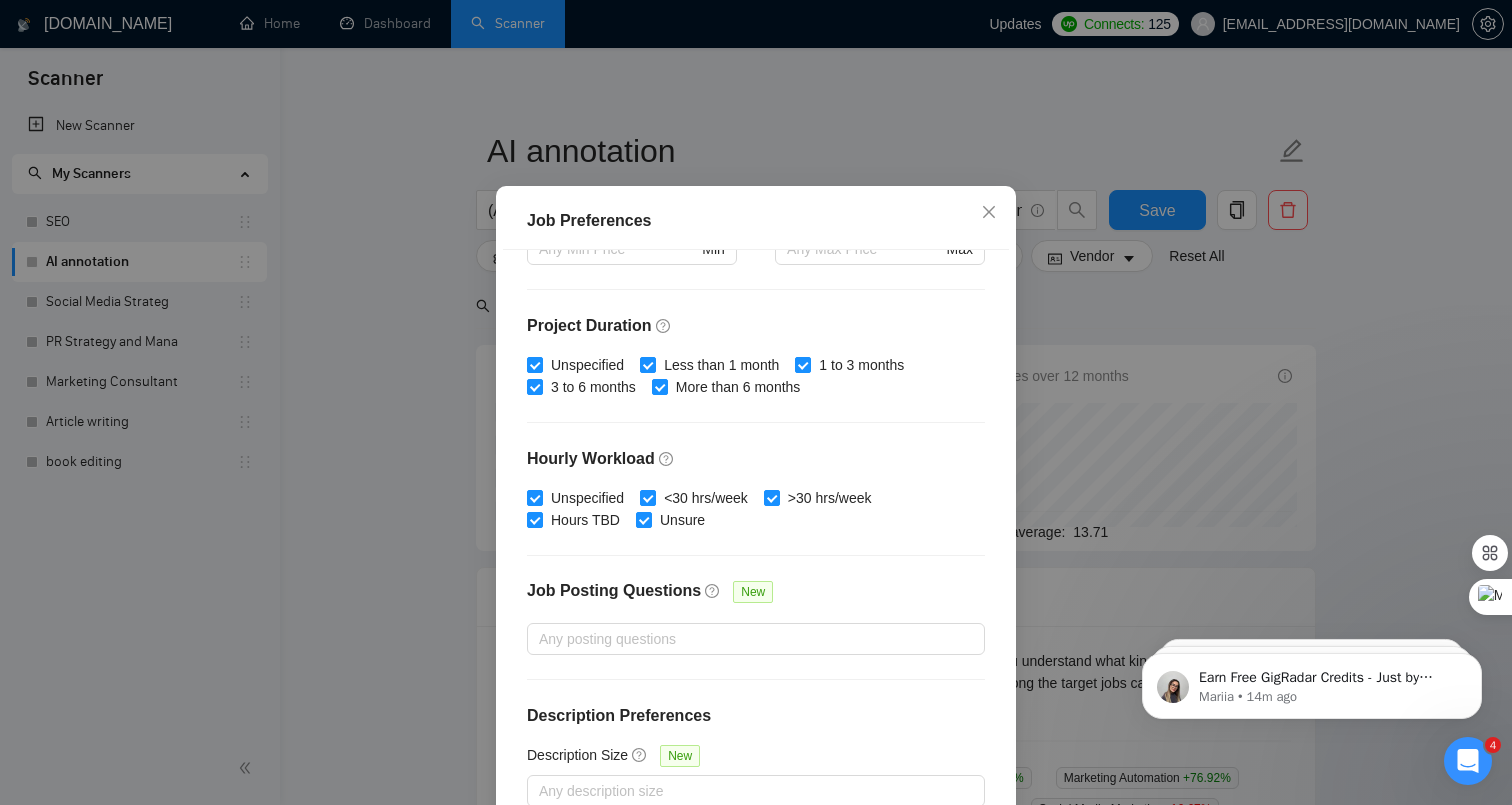 scroll, scrollTop: 564, scrollLeft: 0, axis: vertical 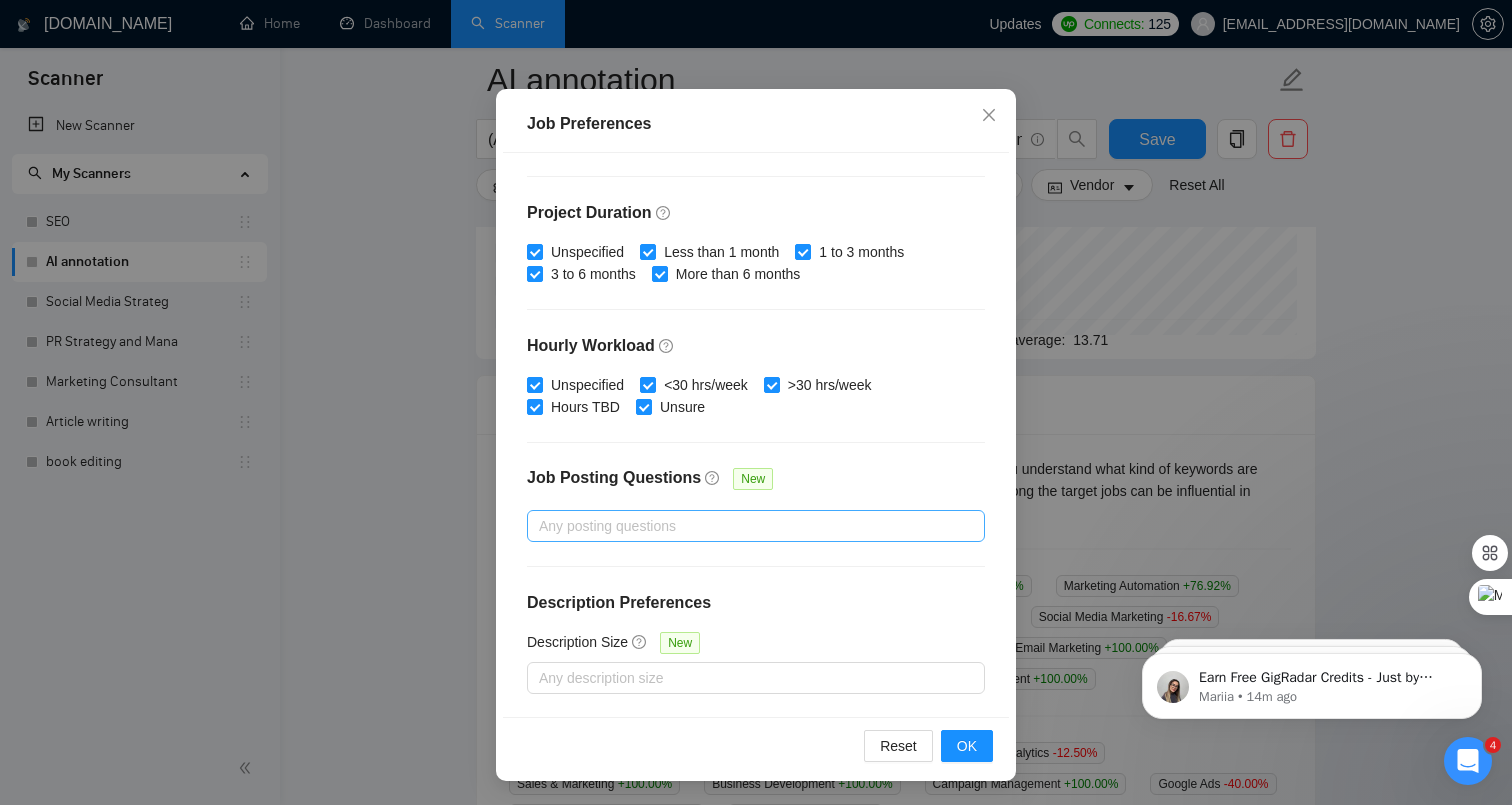 click at bounding box center [746, 526] 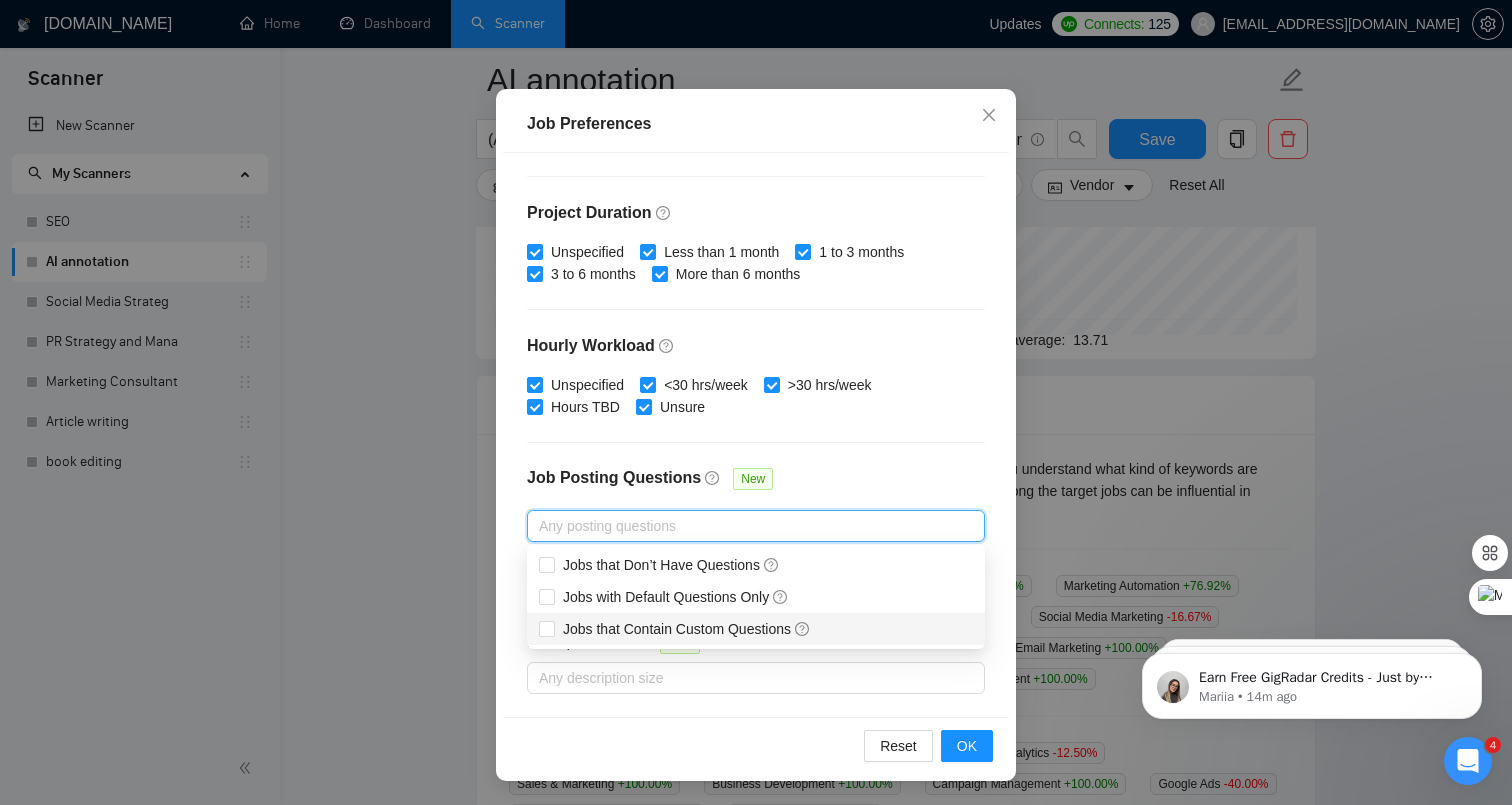 click on "Reset OK" at bounding box center [756, 745] 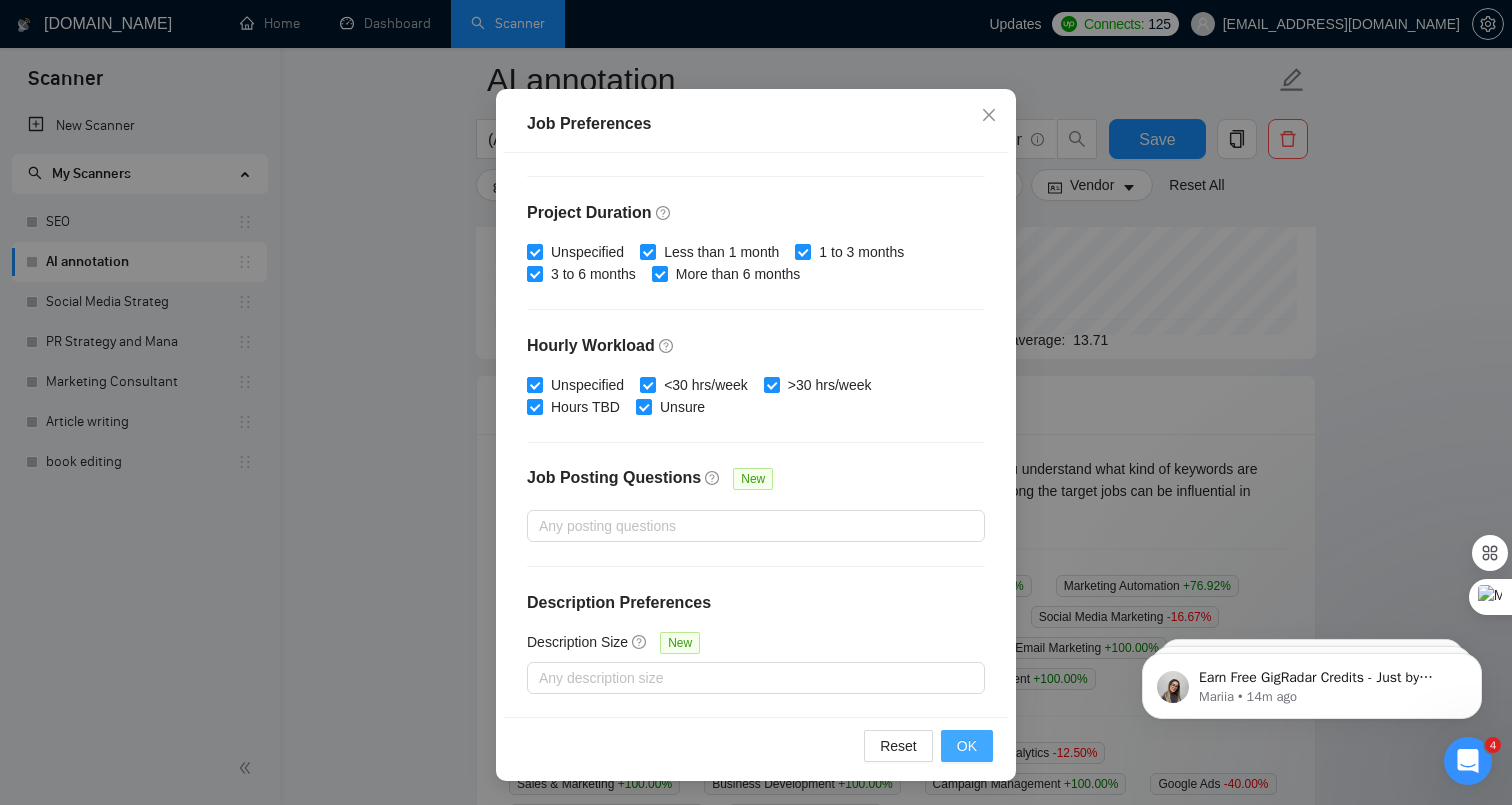 click on "OK" at bounding box center (967, 746) 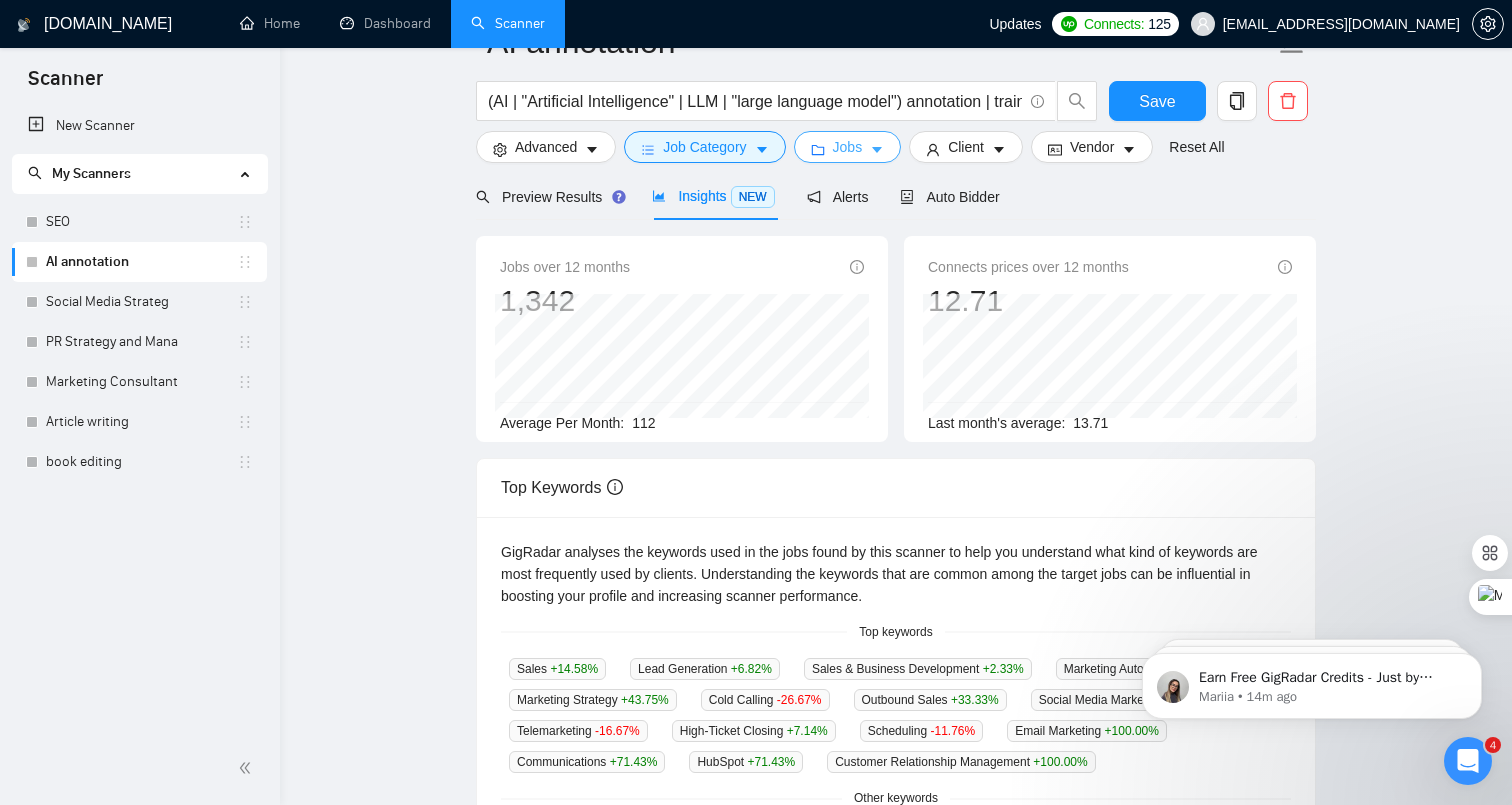 scroll, scrollTop: 0, scrollLeft: 0, axis: both 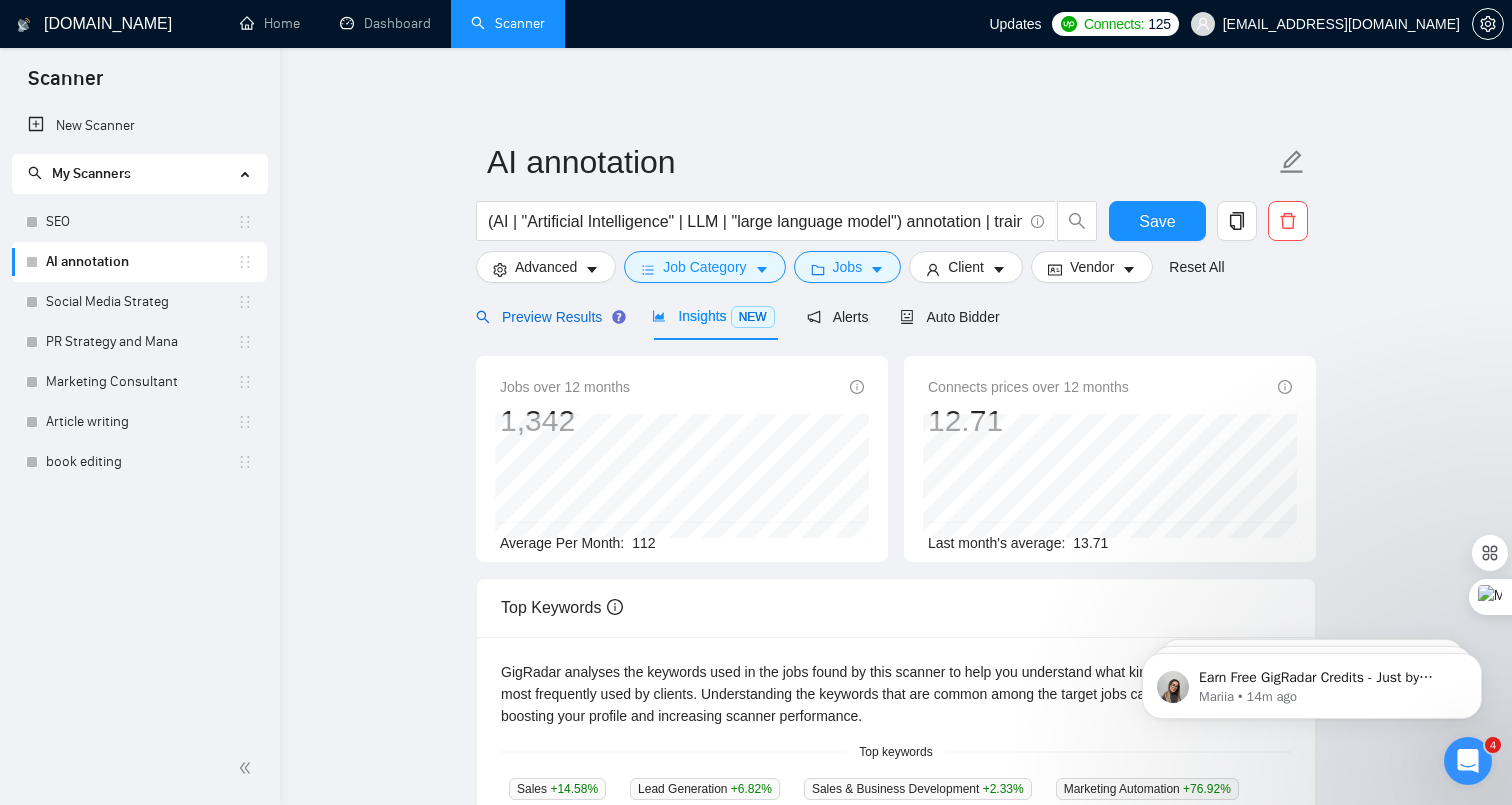 click on "Preview Results" at bounding box center (548, 317) 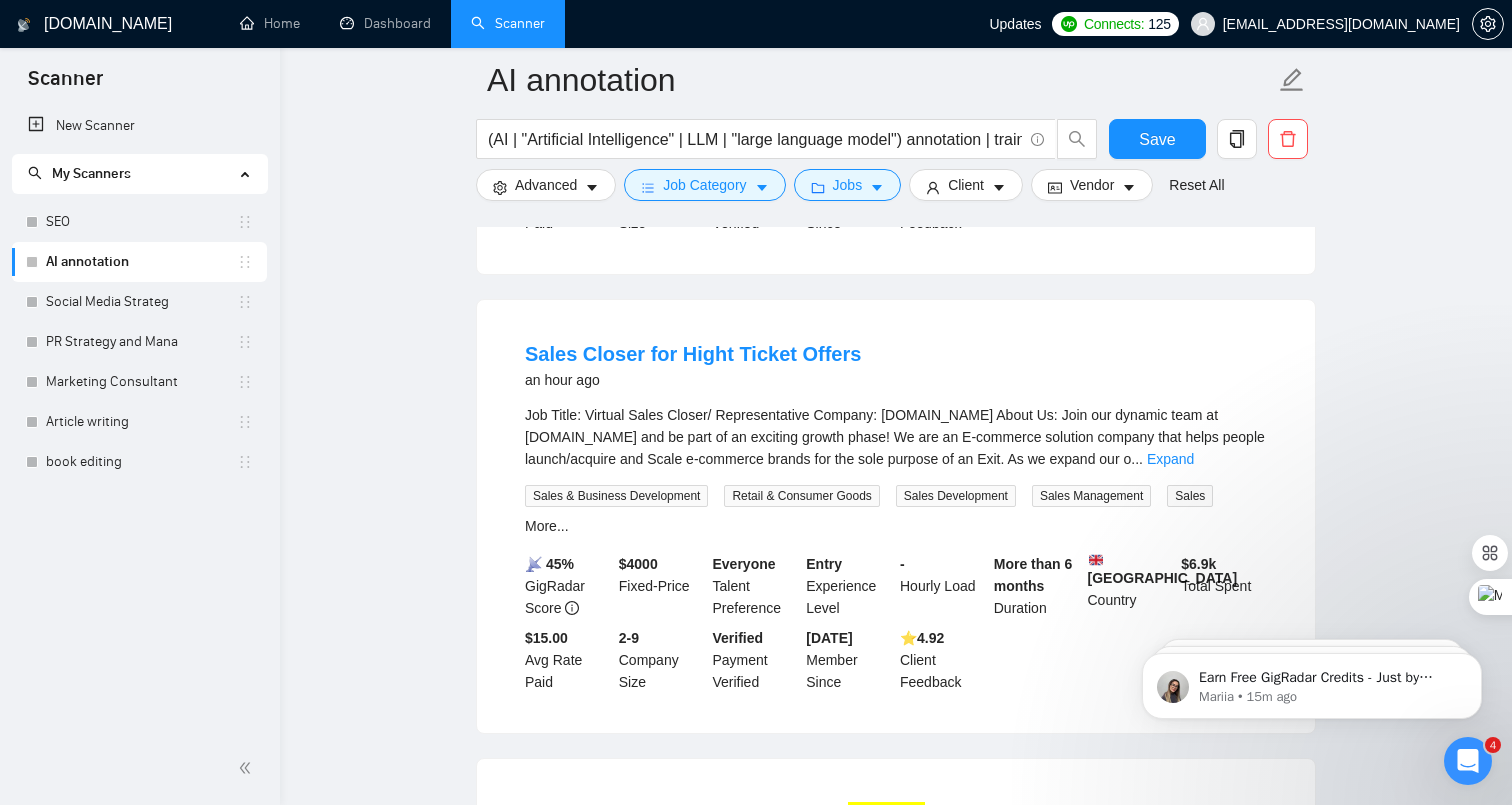 scroll, scrollTop: 1030, scrollLeft: 0, axis: vertical 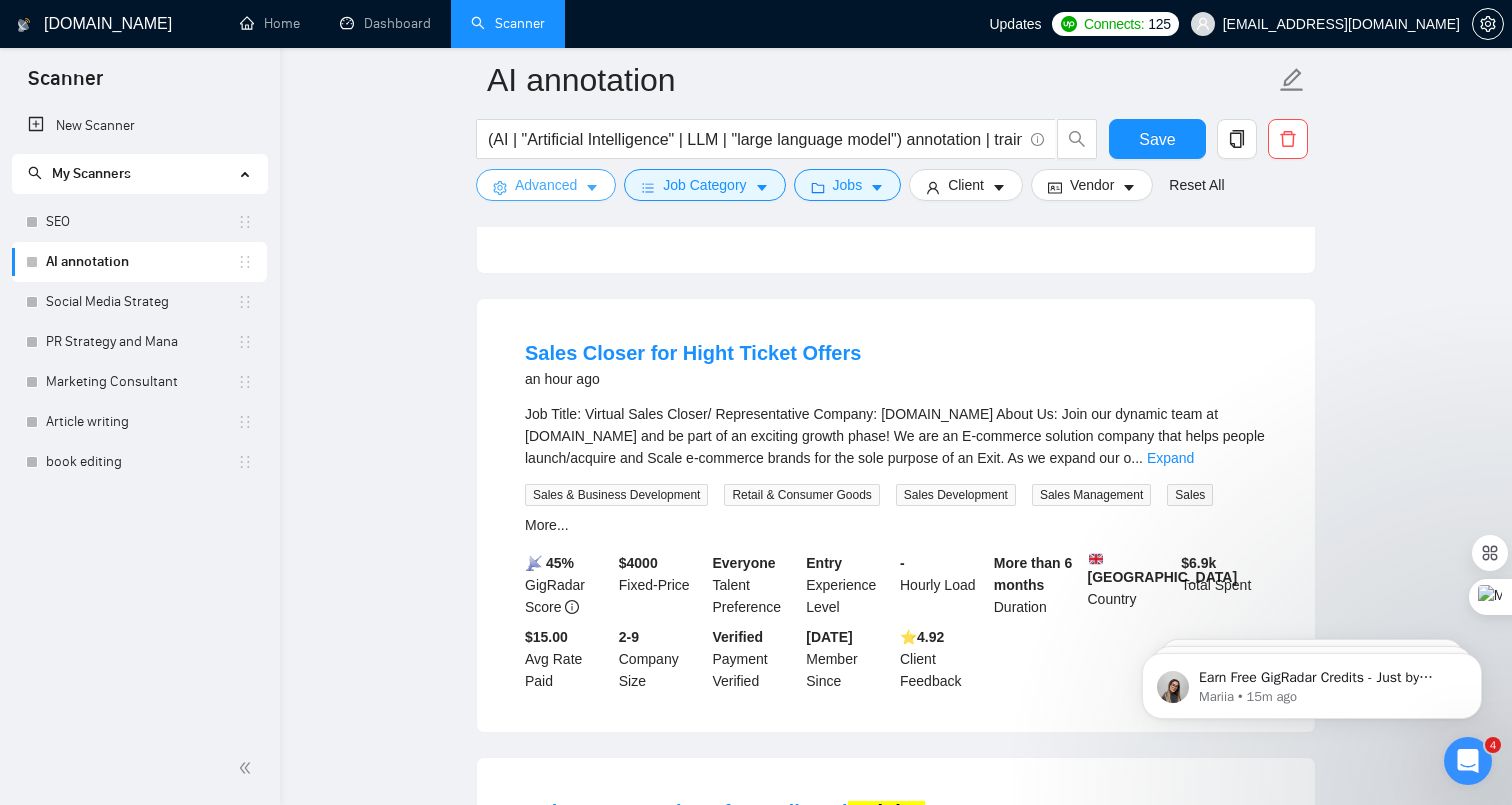 click on "Advanced" at bounding box center [546, 185] 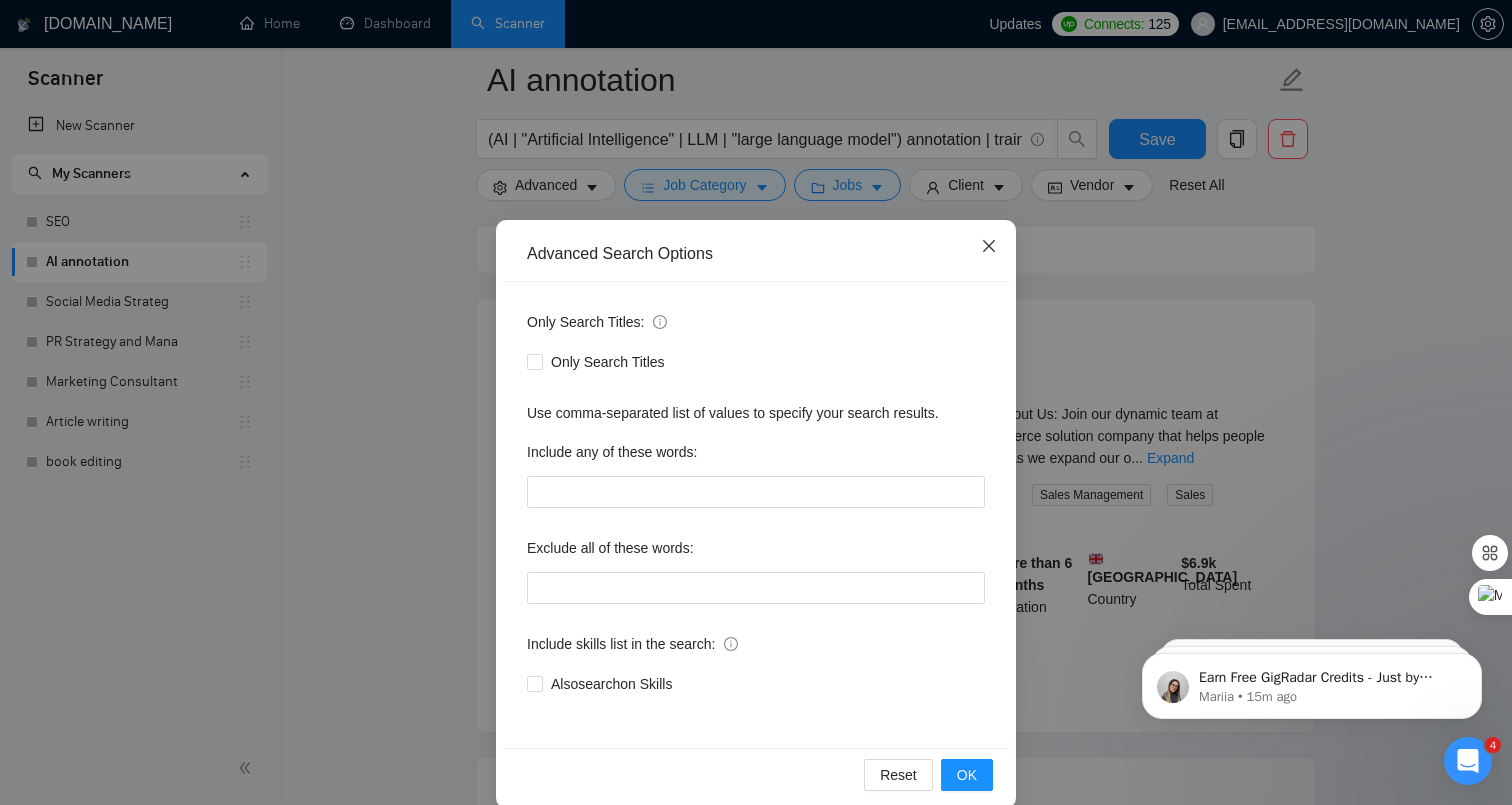 click 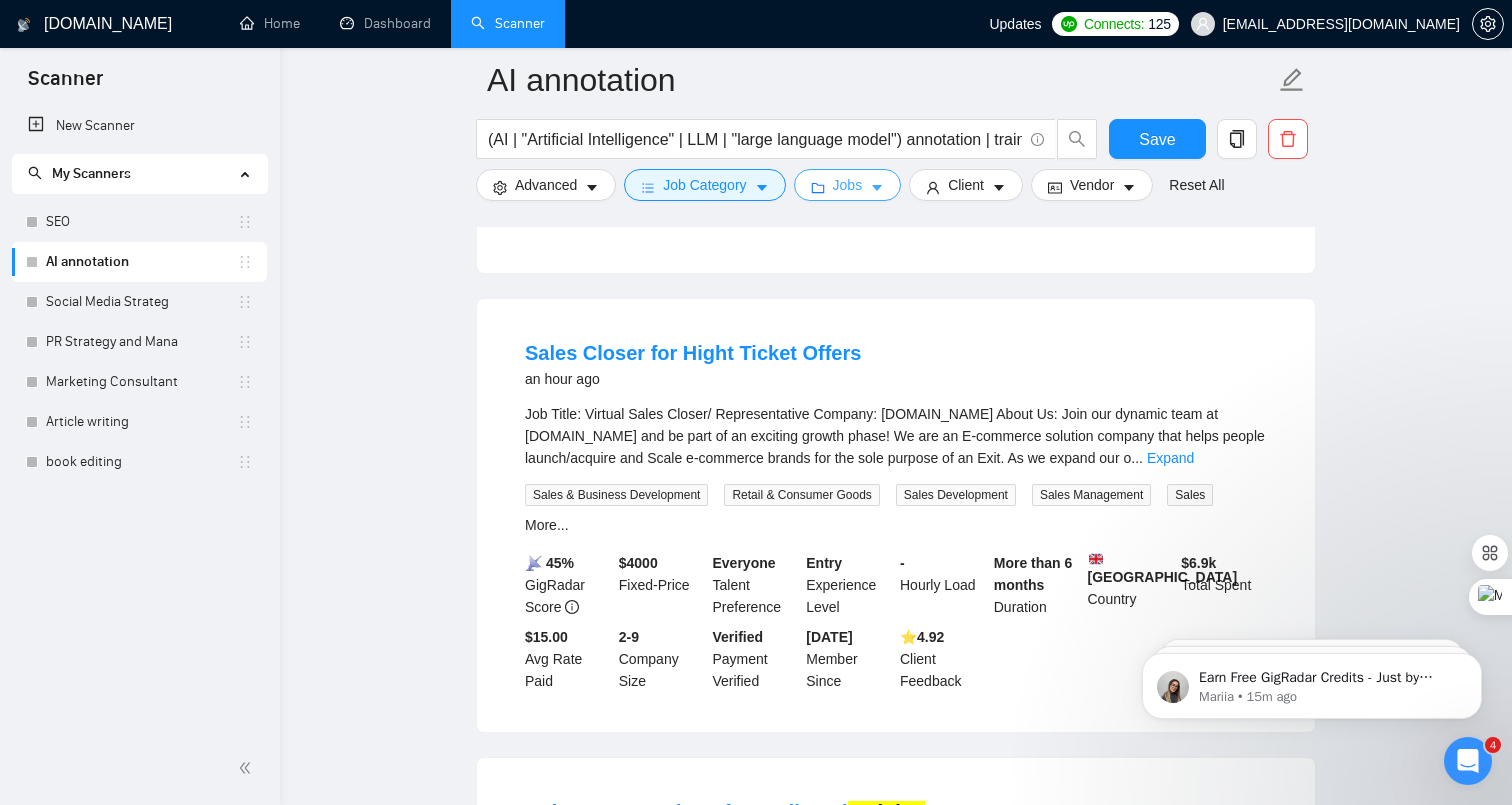 click on "Jobs" at bounding box center (848, 185) 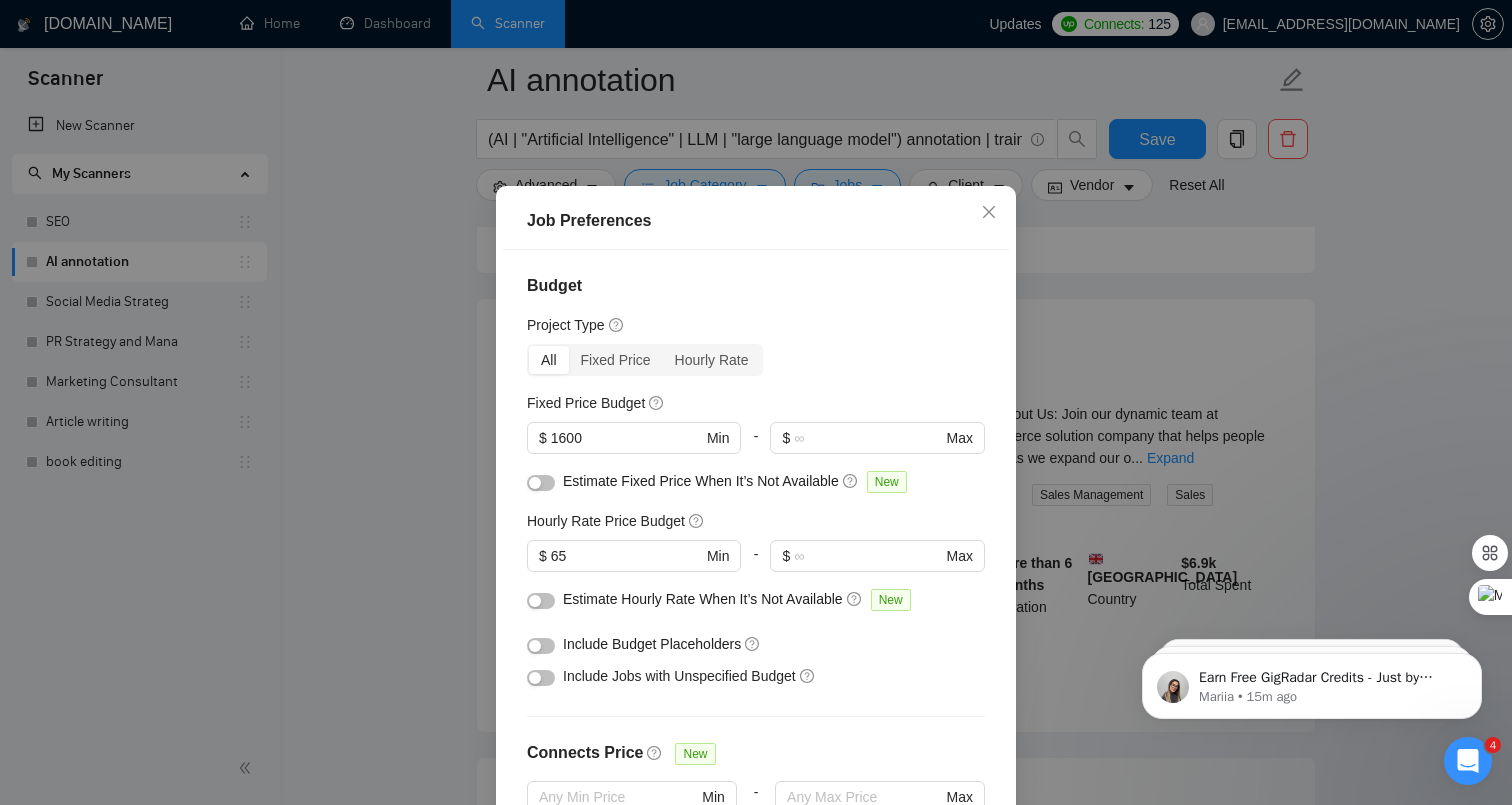 scroll, scrollTop: 13, scrollLeft: 0, axis: vertical 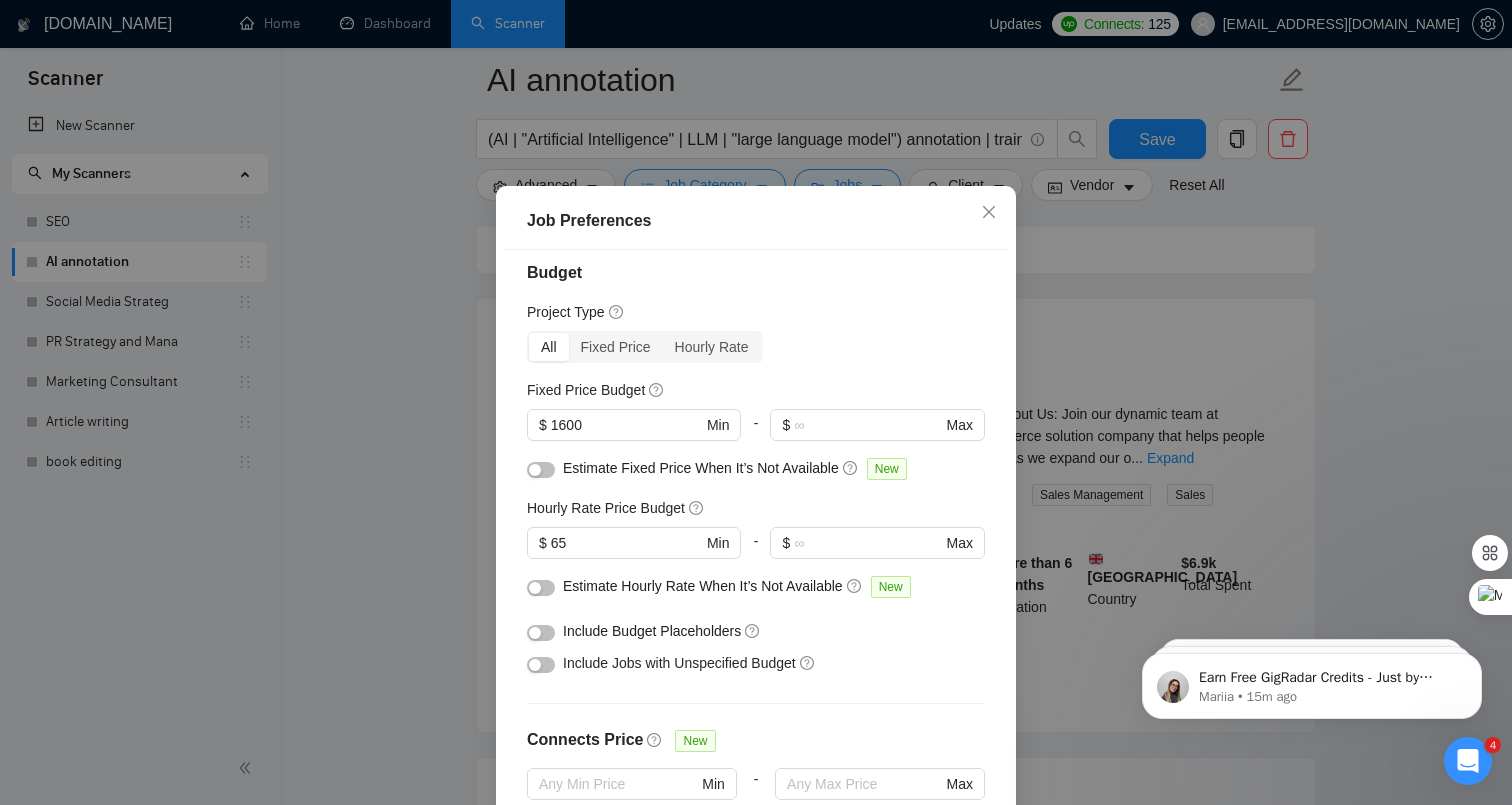 click on "Job Preferences Budget Project Type All Fixed Price Hourly Rate   Fixed Price Budget $ 1600 Min - $ Max Estimate Fixed Price When It’s Not Available New   Hourly Rate Price Budget $ 65 Min - $ Max Estimate Hourly Rate When It’s Not Available New Include Budget Placeholders Include Jobs with Unspecified Budget   Connects Price New Min - Max Project Duration   Unspecified Less than 1 month 1 to 3 months 3 to 6 months More than 6 months Hourly Workload   Unspecified <30 hrs/week >30 hrs/week Hours TBD Unsure Job Posting Questions New   Any posting questions Description Preferences Description Size New   Any description size Reset OK" at bounding box center [756, 402] 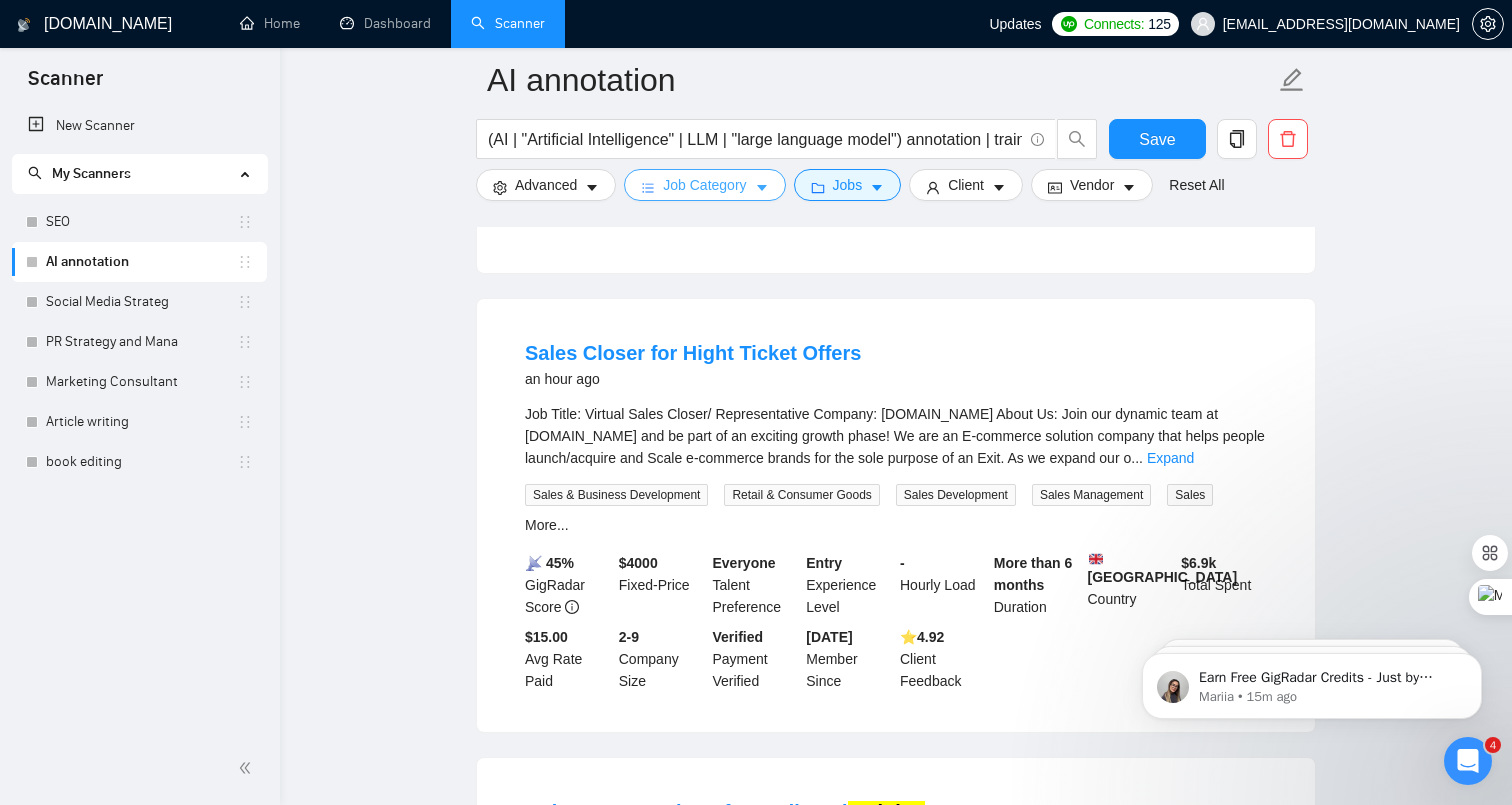 click on "Job Category" at bounding box center [704, 185] 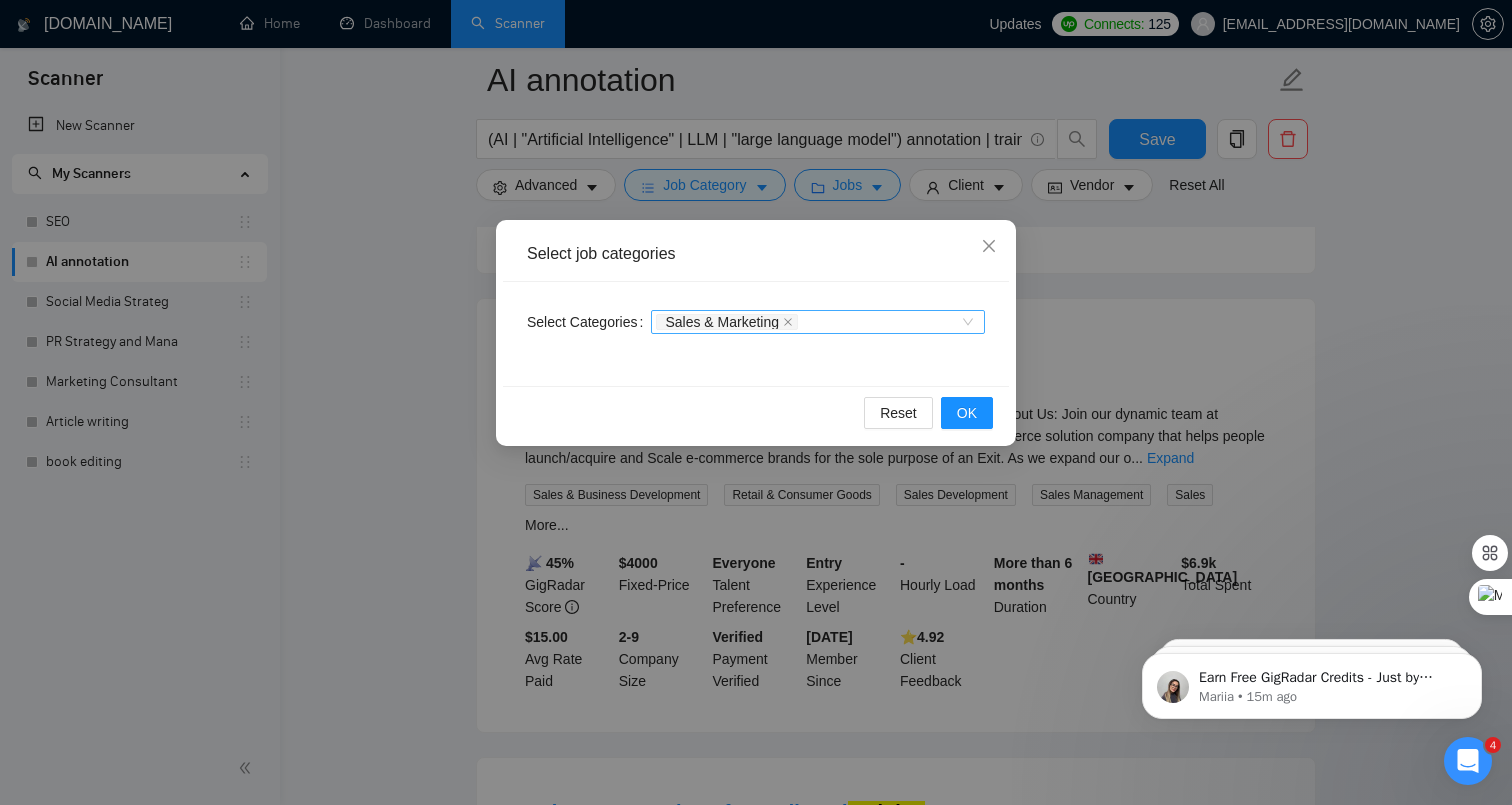 click on "Sales & Marketing" at bounding box center (729, 322) 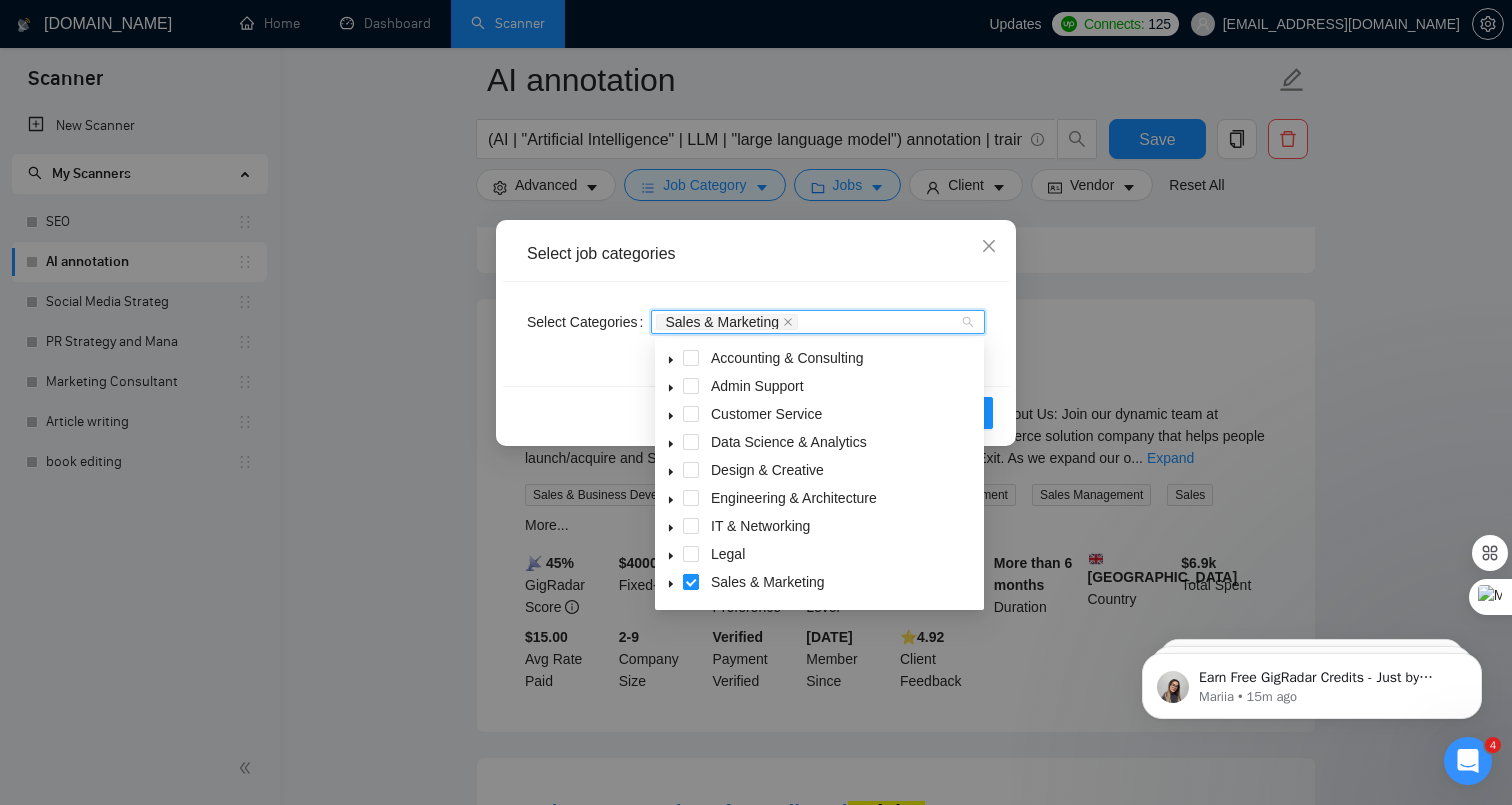 click at bounding box center (691, 582) 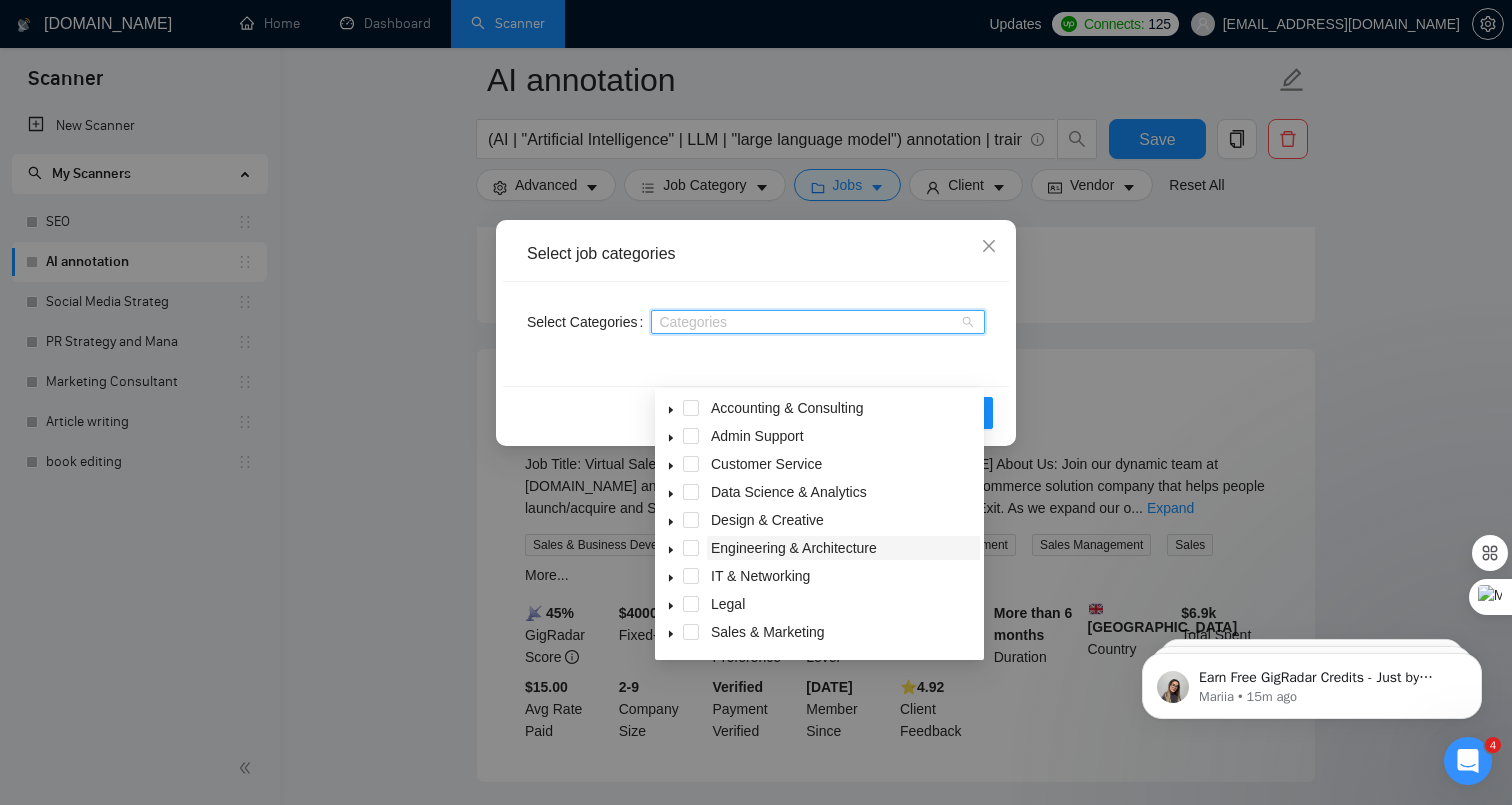 scroll, scrollTop: 1076, scrollLeft: 0, axis: vertical 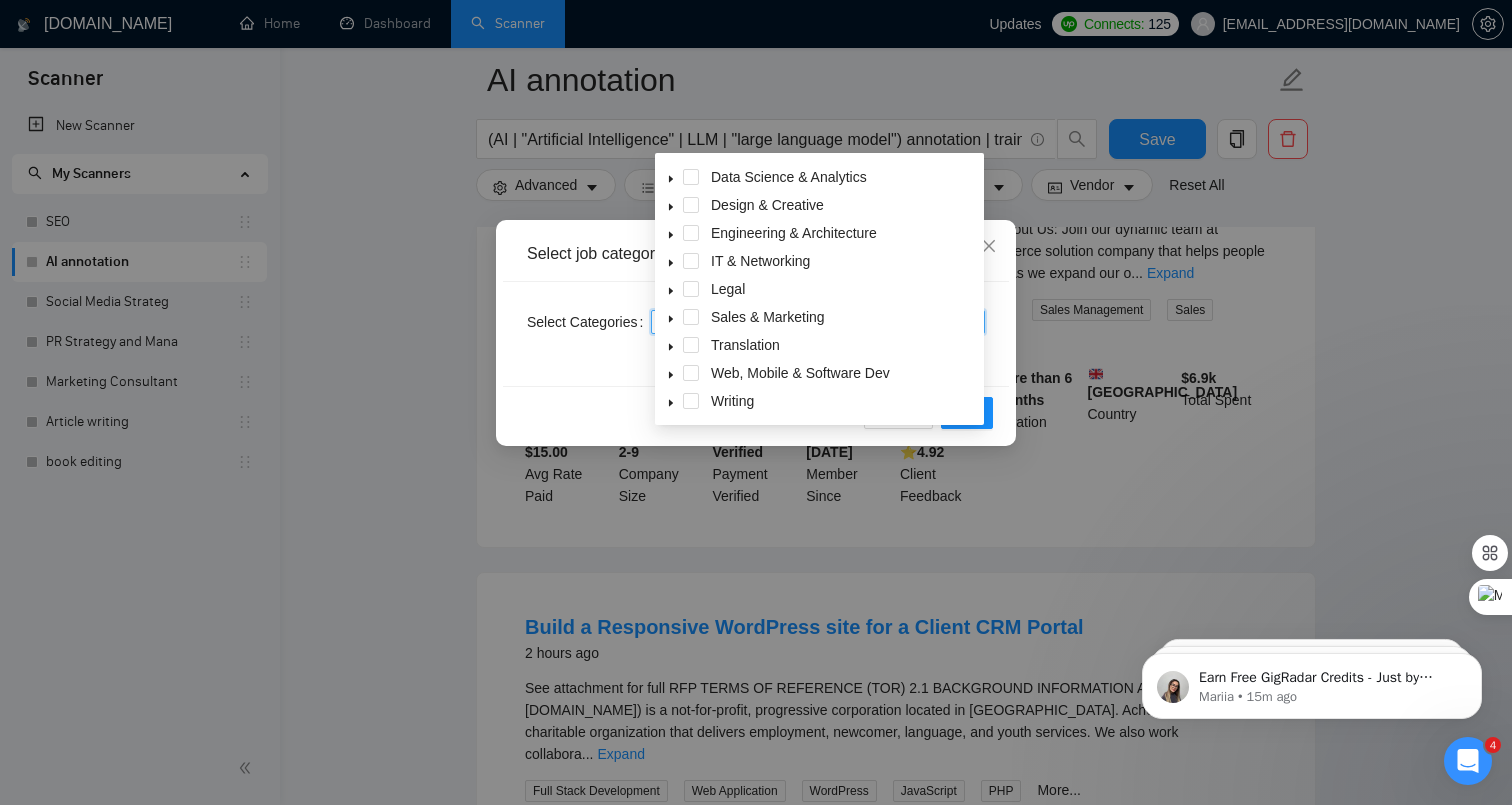 click on "Writing" at bounding box center [819, 403] 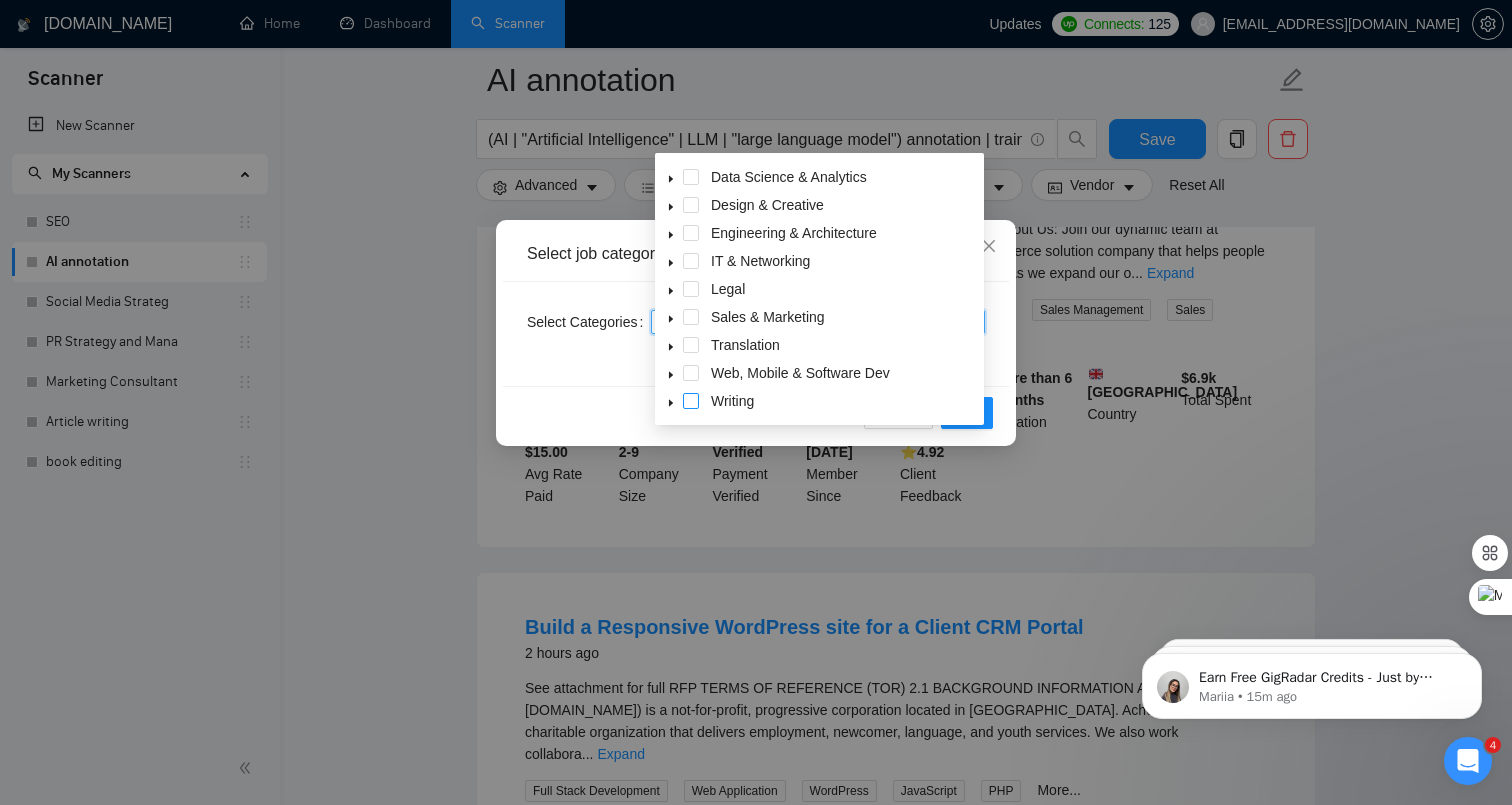 click at bounding box center [691, 401] 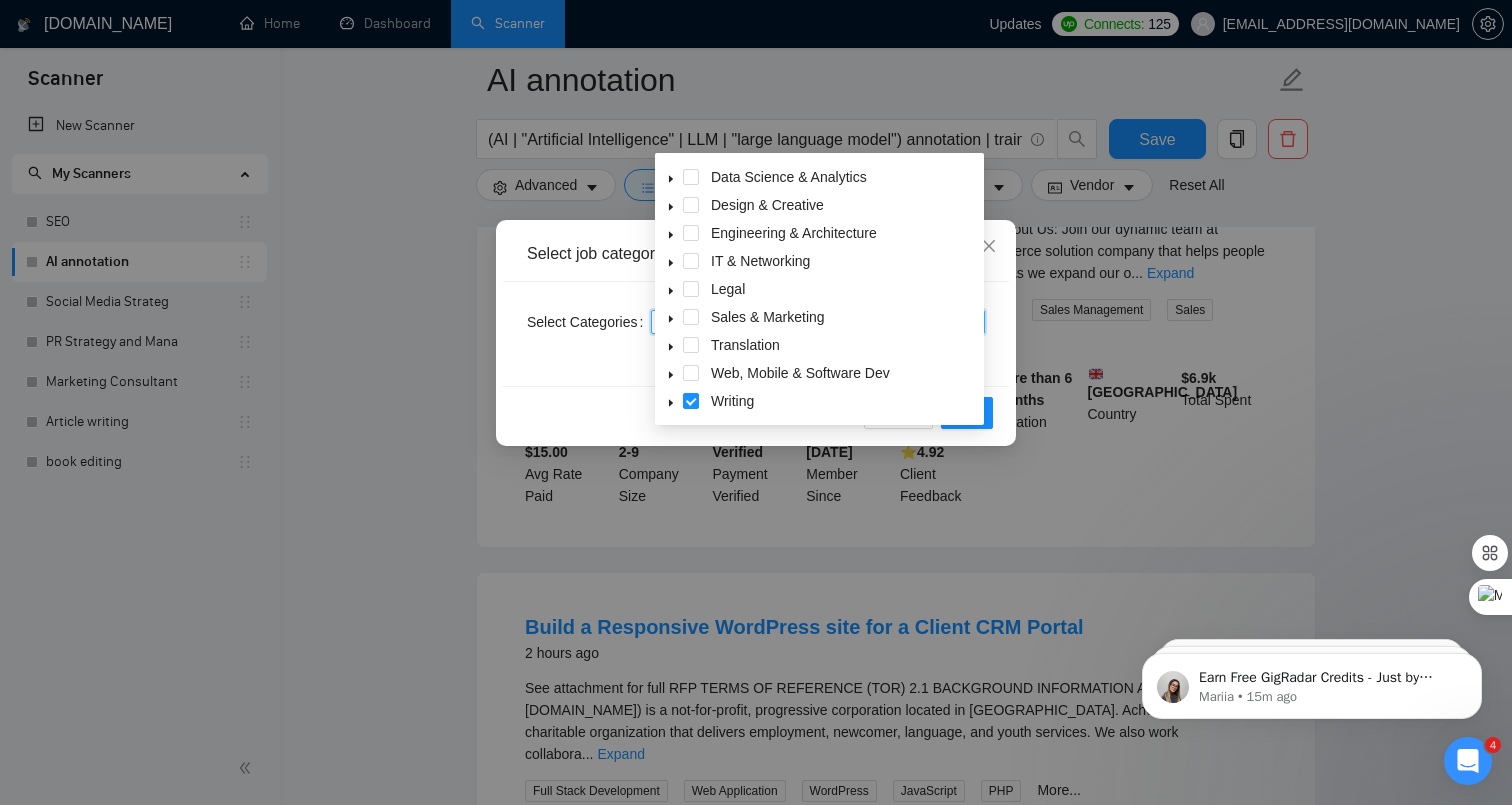 click 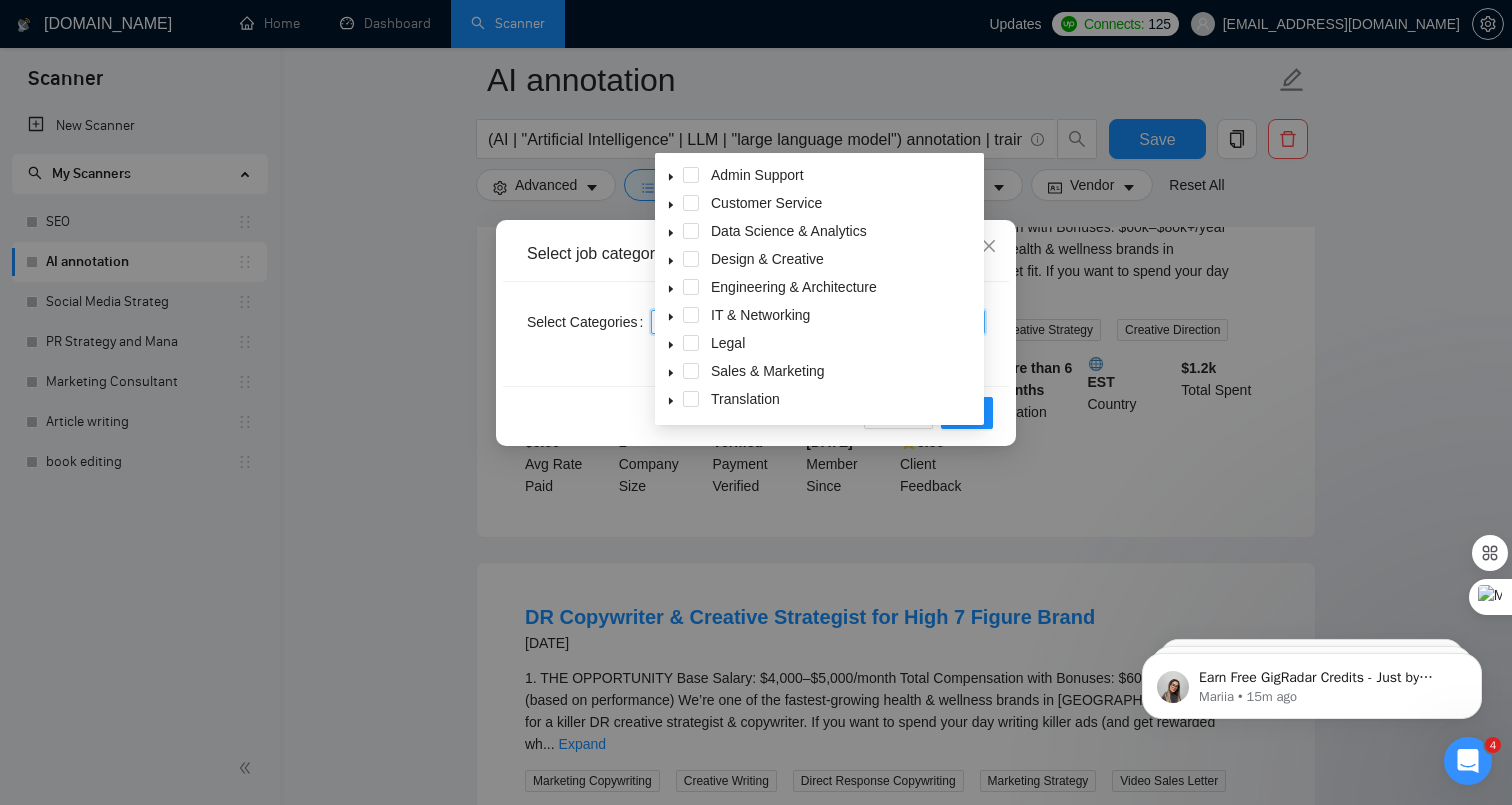 scroll, scrollTop: 0, scrollLeft: 0, axis: both 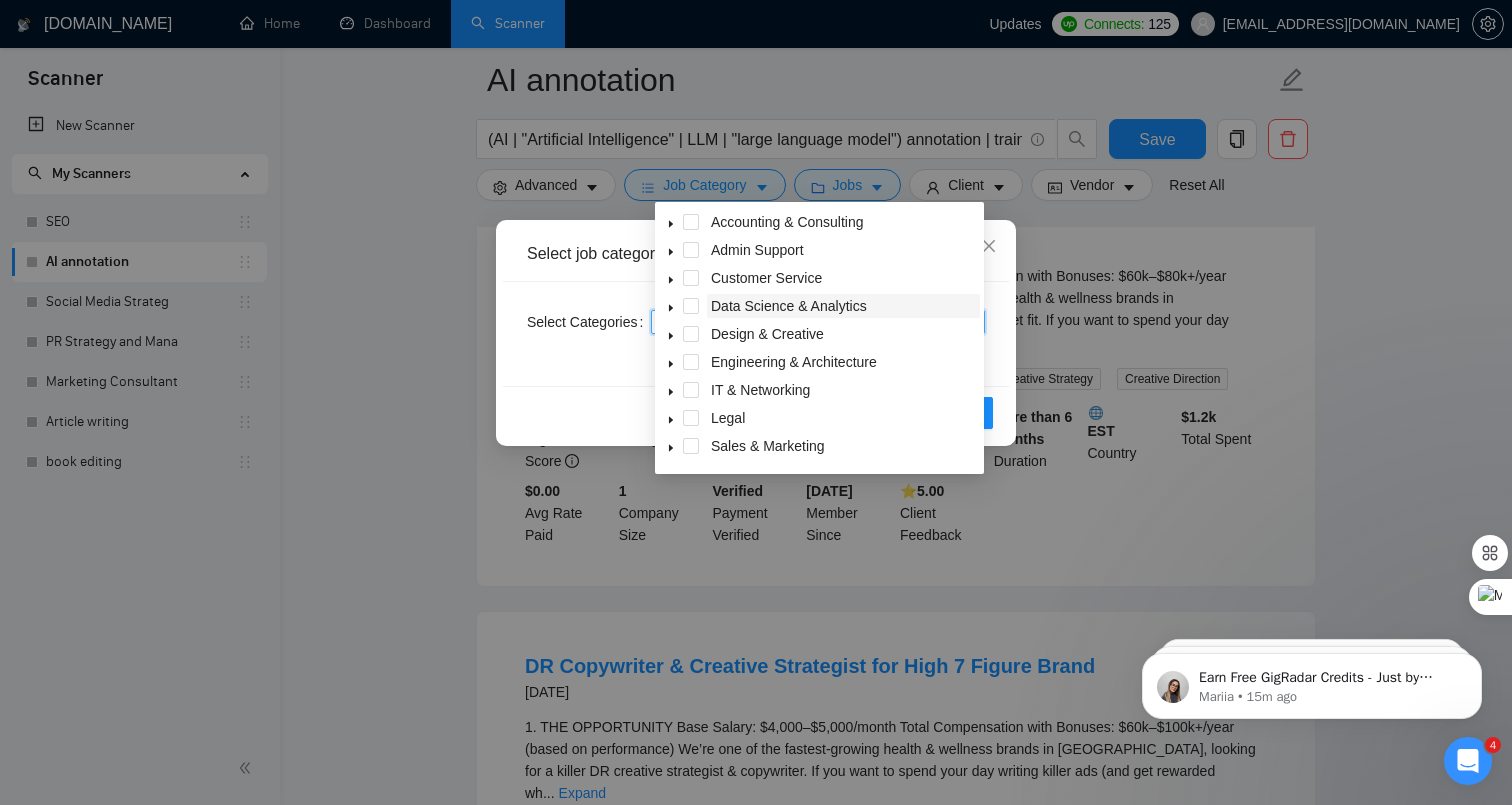 click on "Data Science & Analytics" at bounding box center (789, 306) 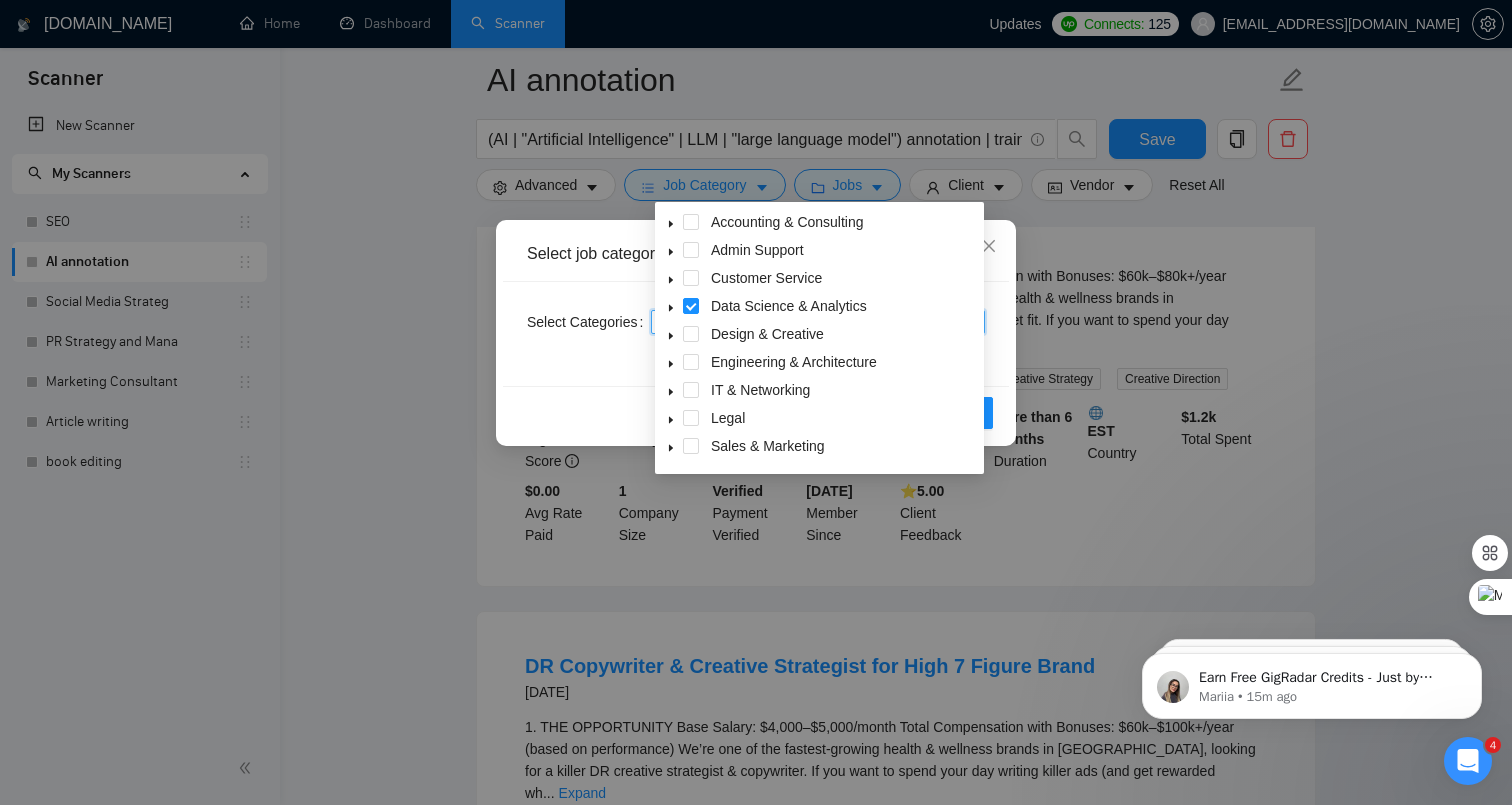 click 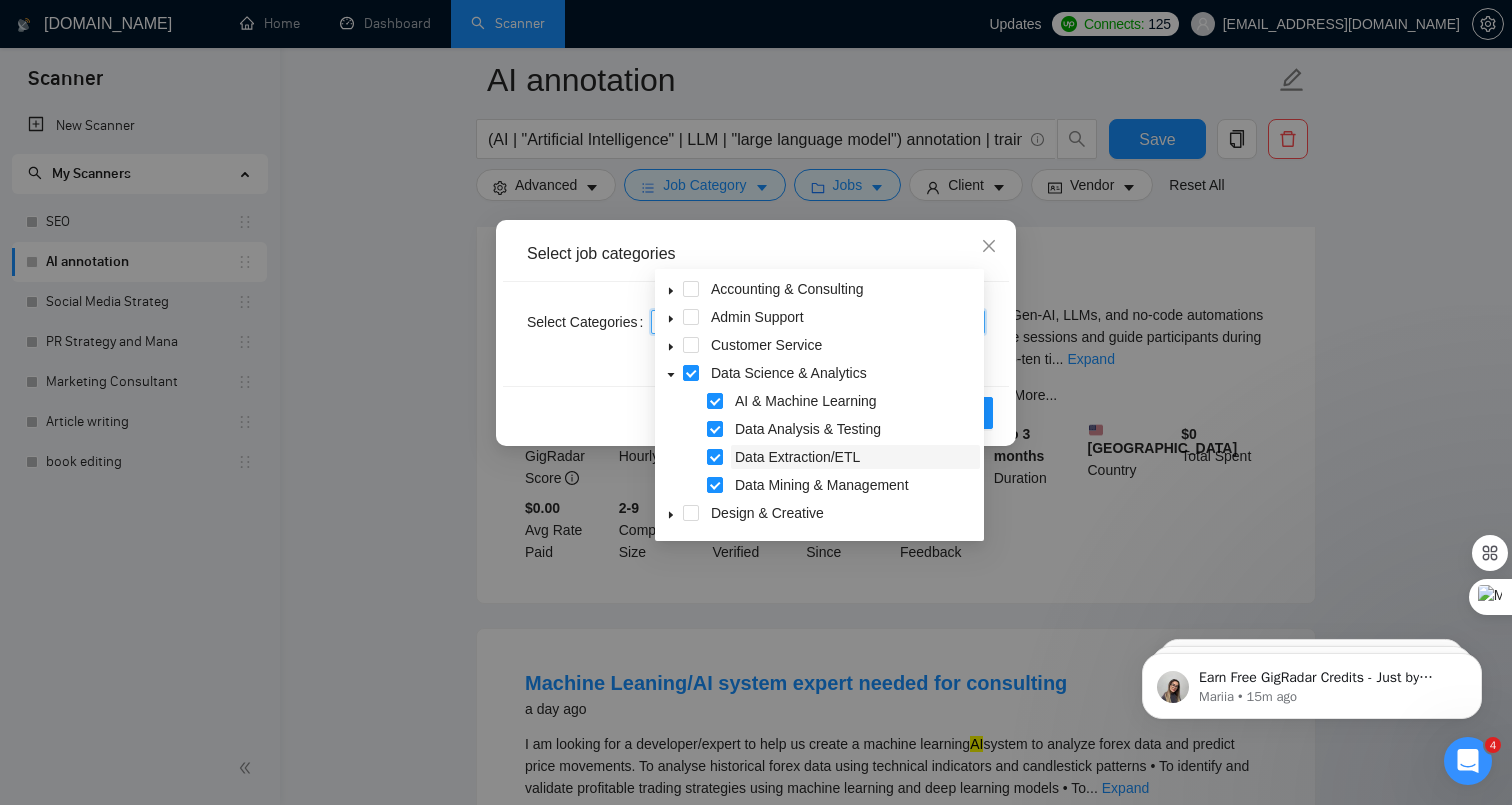 scroll, scrollTop: 1097, scrollLeft: 0, axis: vertical 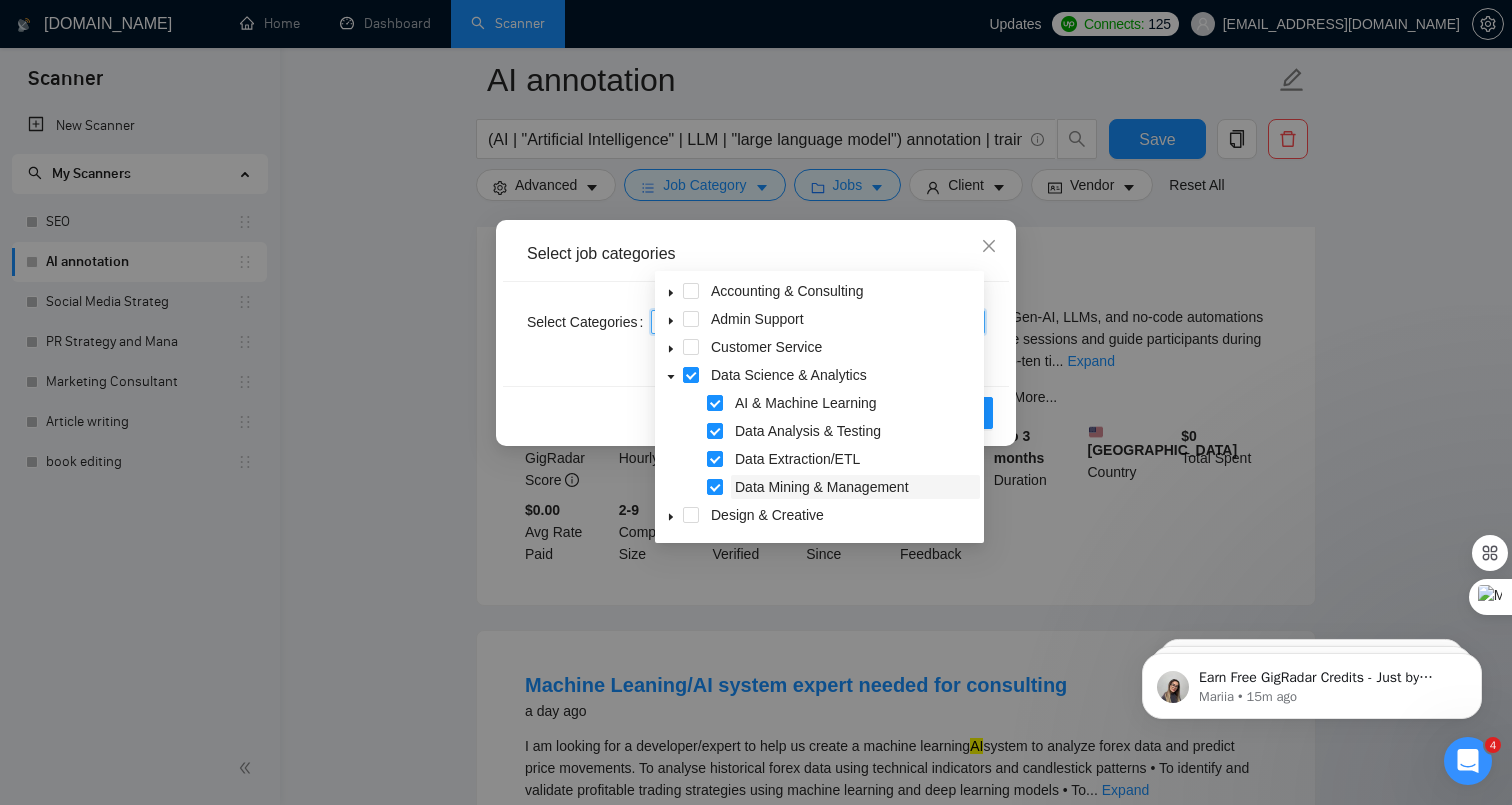 click on "Data Mining & Management" at bounding box center [855, 487] 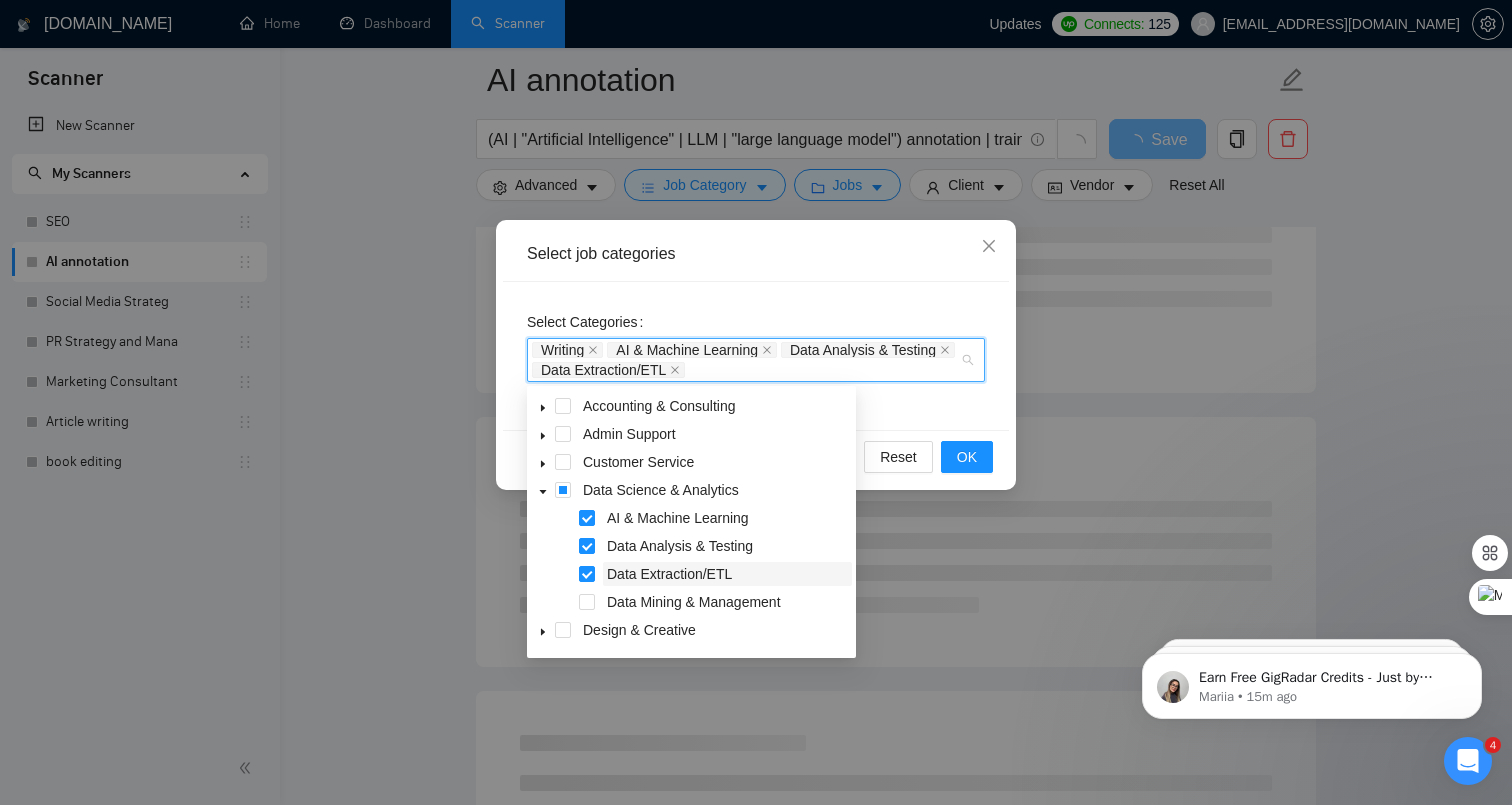 click on "Data Extraction/ETL" at bounding box center [669, 574] 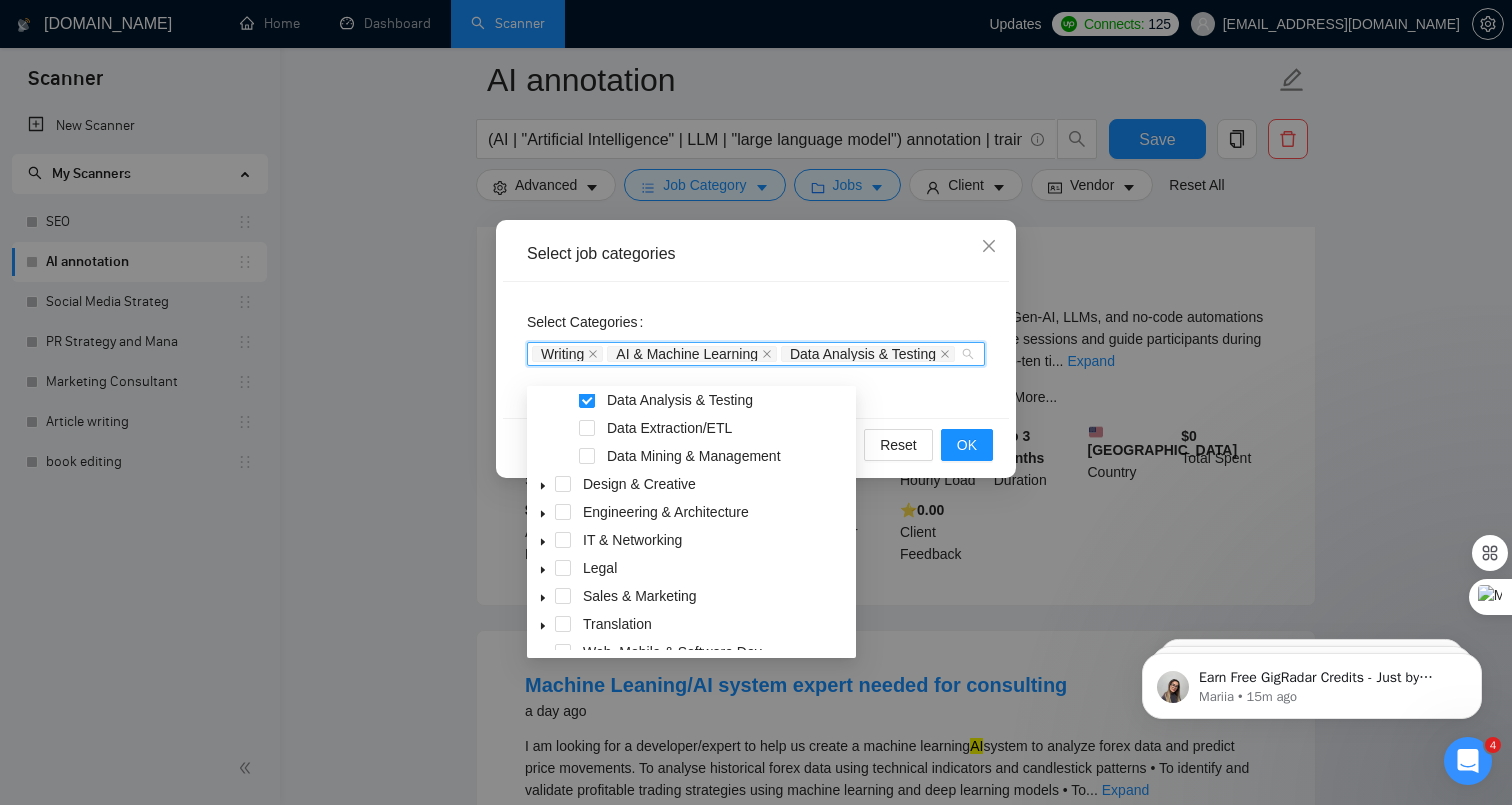scroll, scrollTop: 148, scrollLeft: 0, axis: vertical 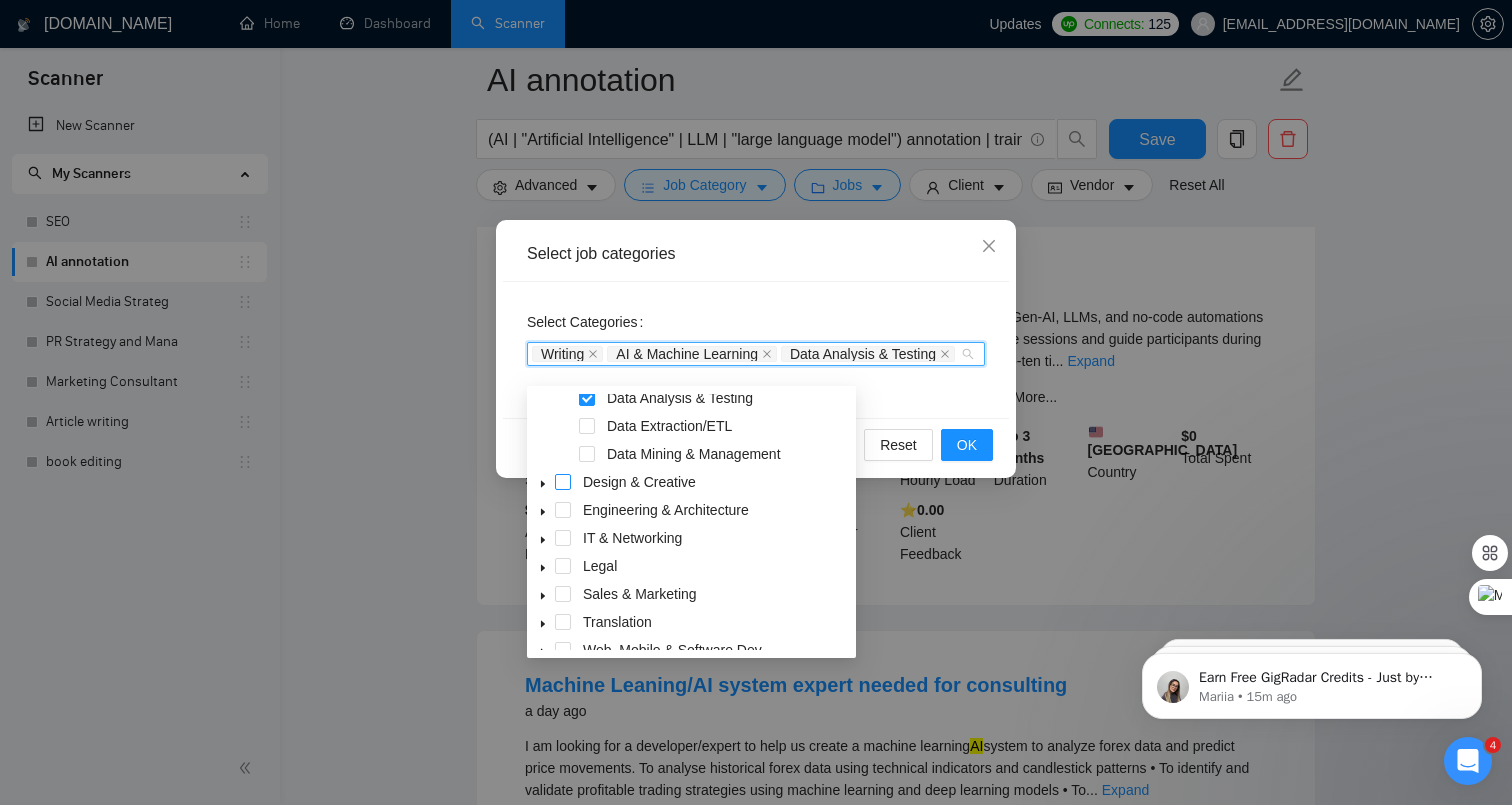 click at bounding box center (563, 482) 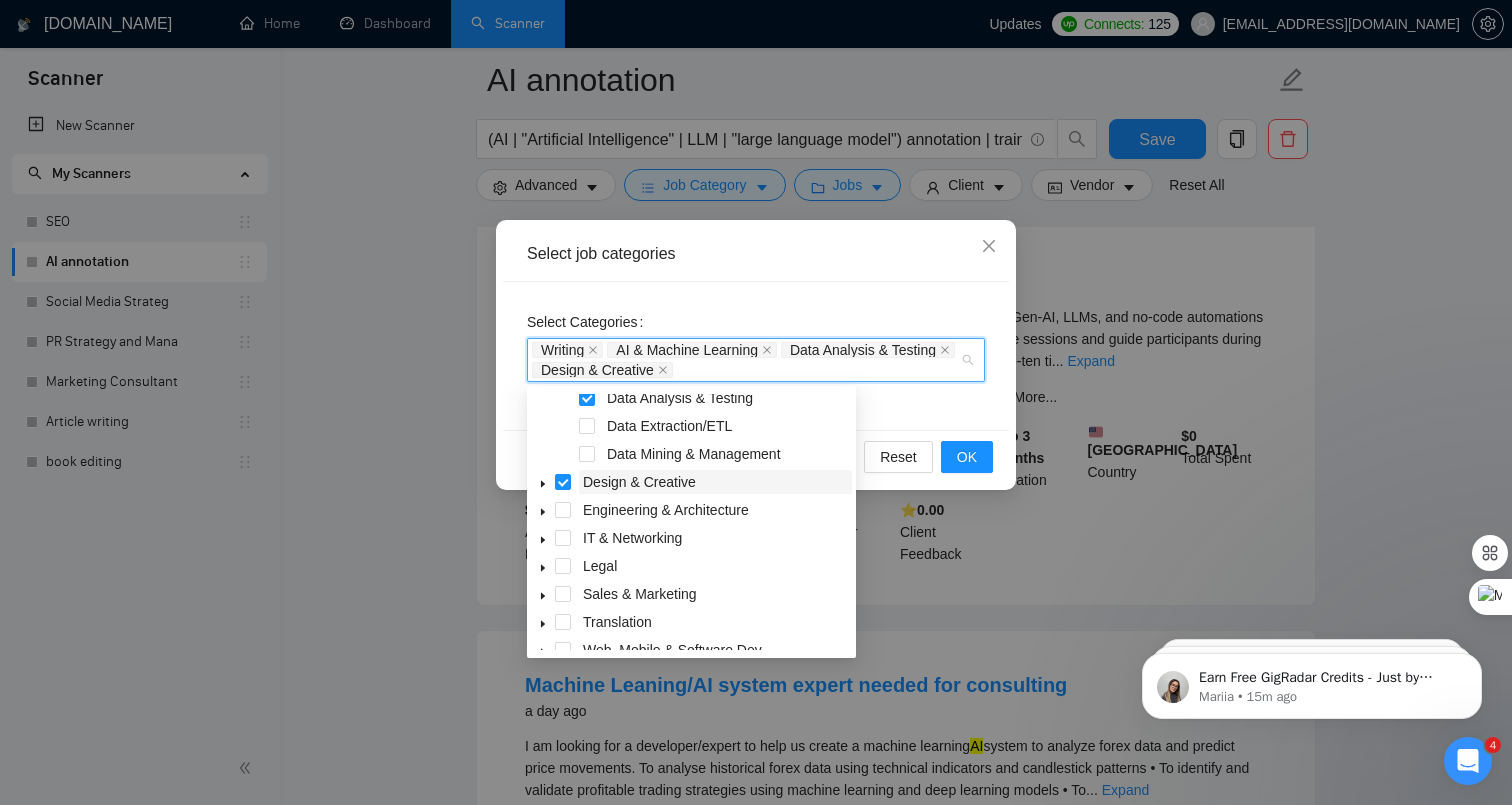 click on "Design & Creative" at bounding box center (639, 482) 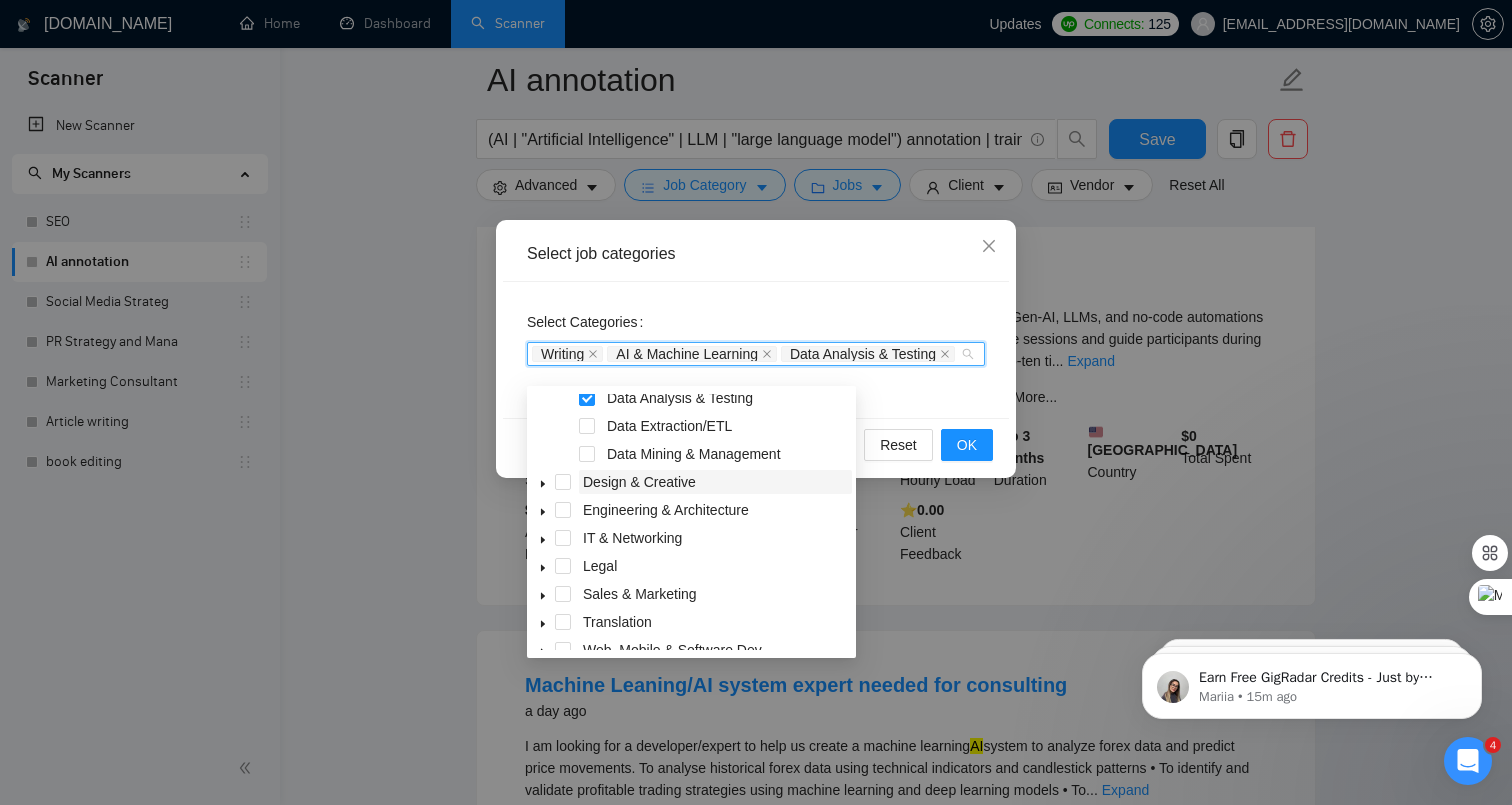 click on "Design & Creative" at bounding box center [639, 482] 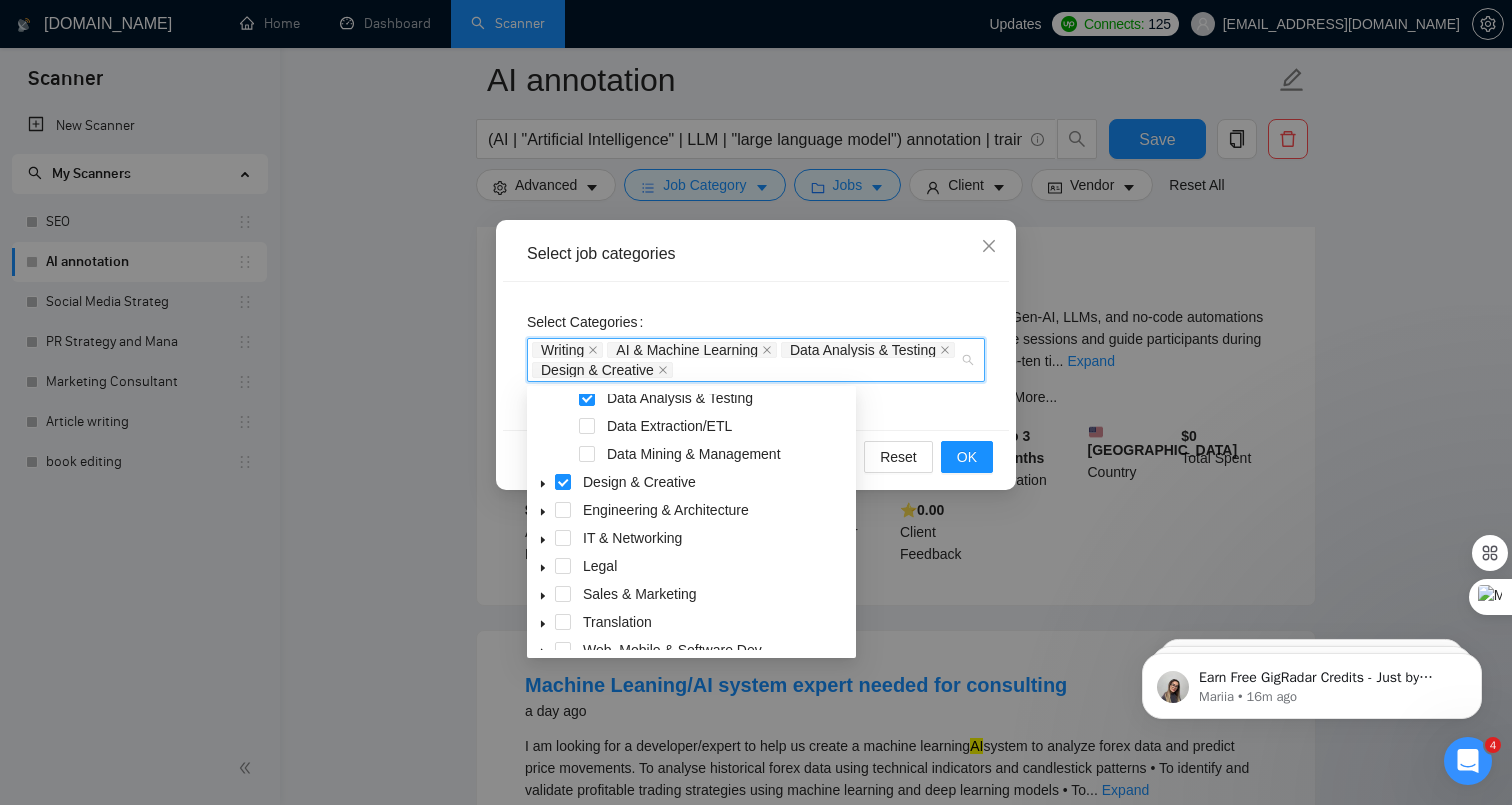 click 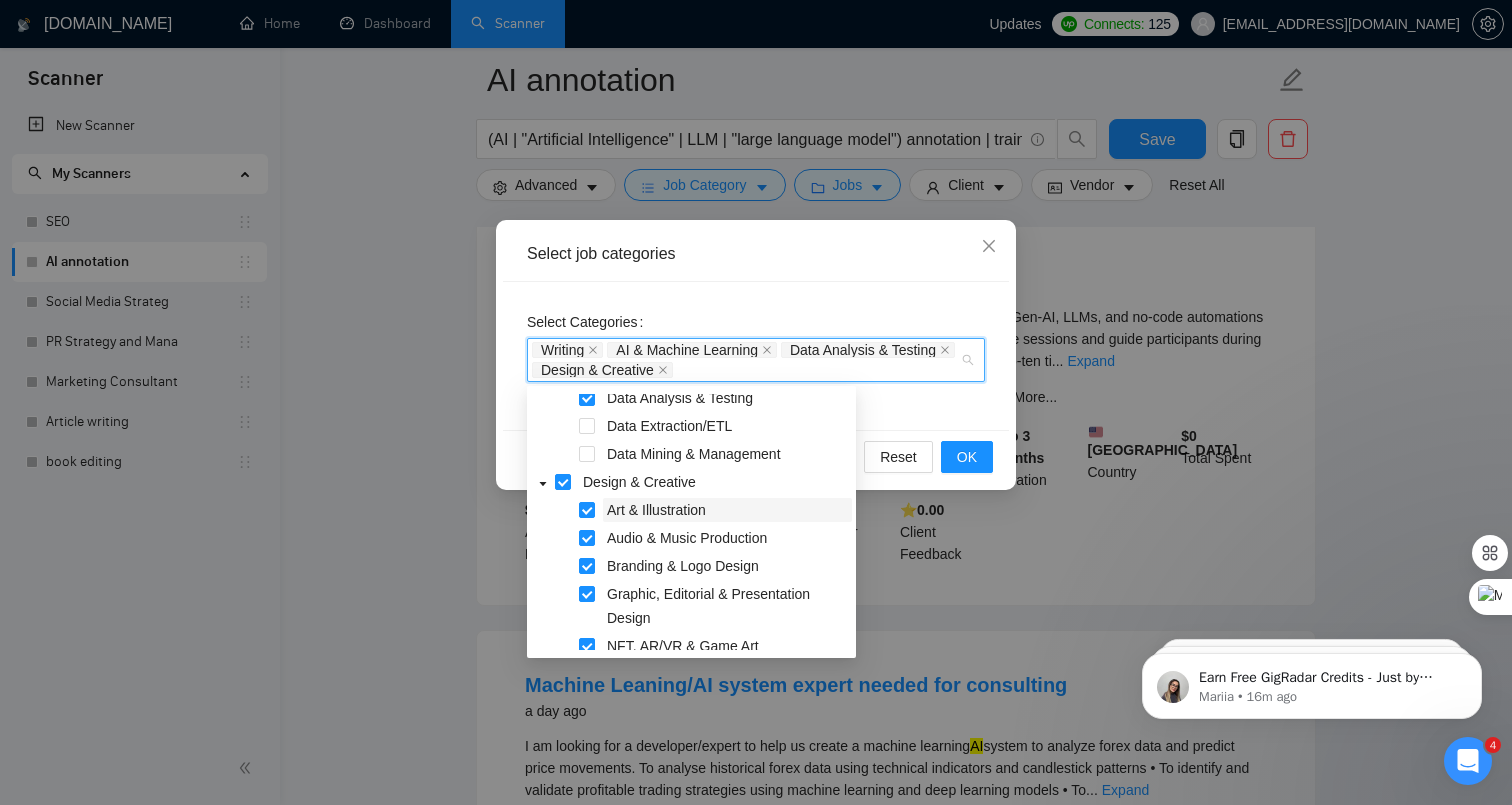 click on "Art & Illustration" at bounding box center [656, 510] 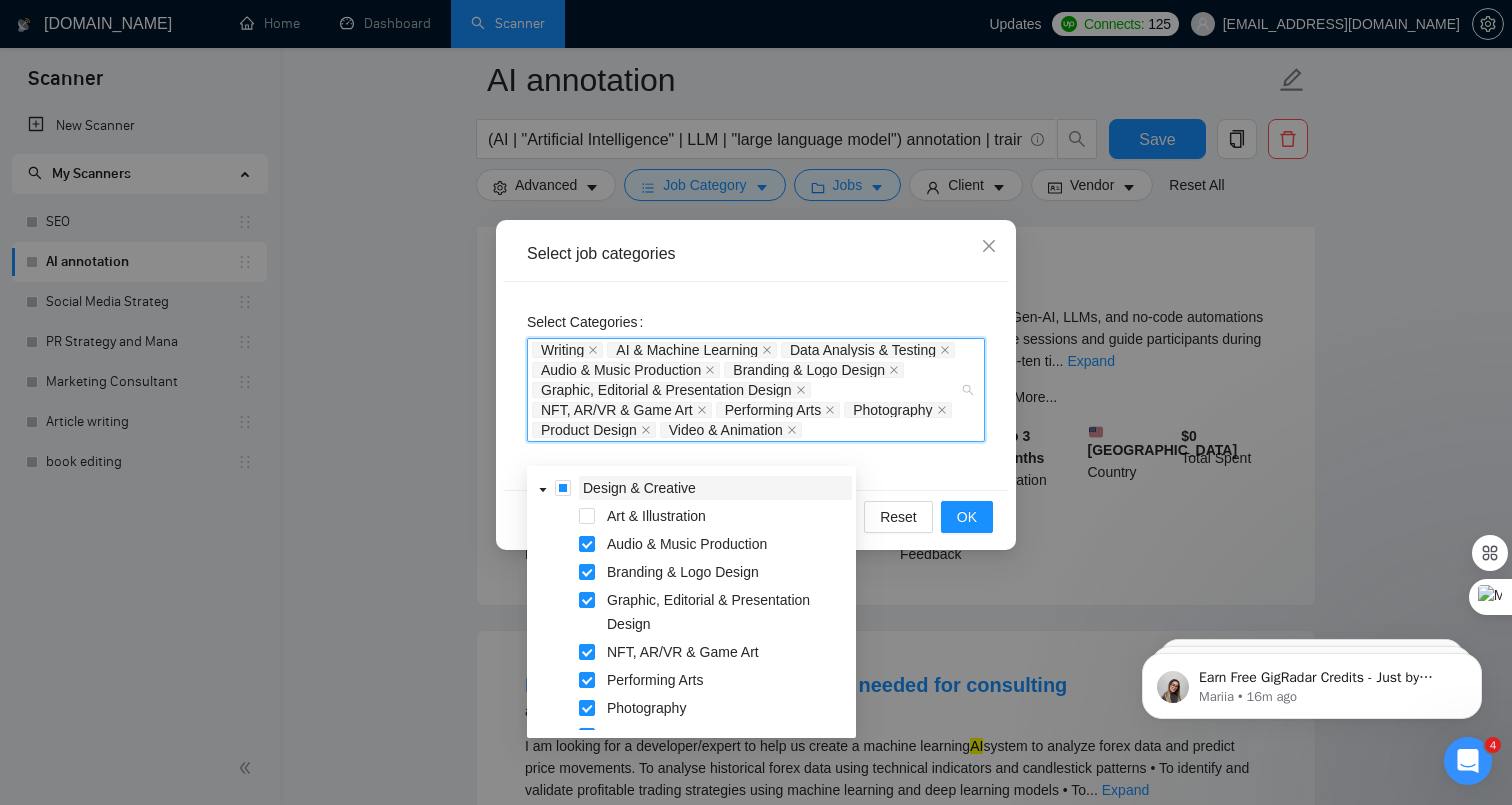 scroll, scrollTop: 230, scrollLeft: 0, axis: vertical 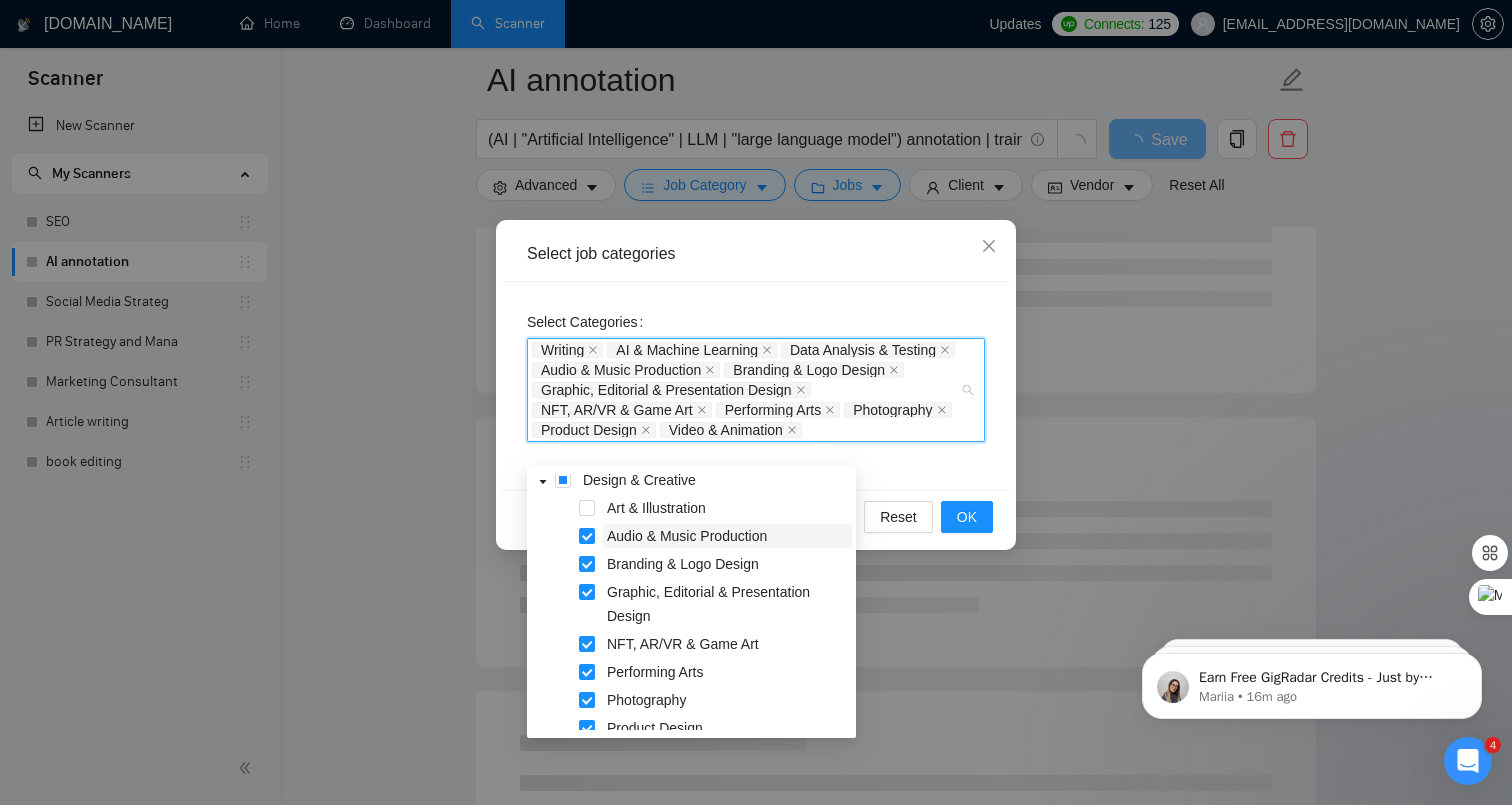 click on "Audio & Music Production" at bounding box center [687, 536] 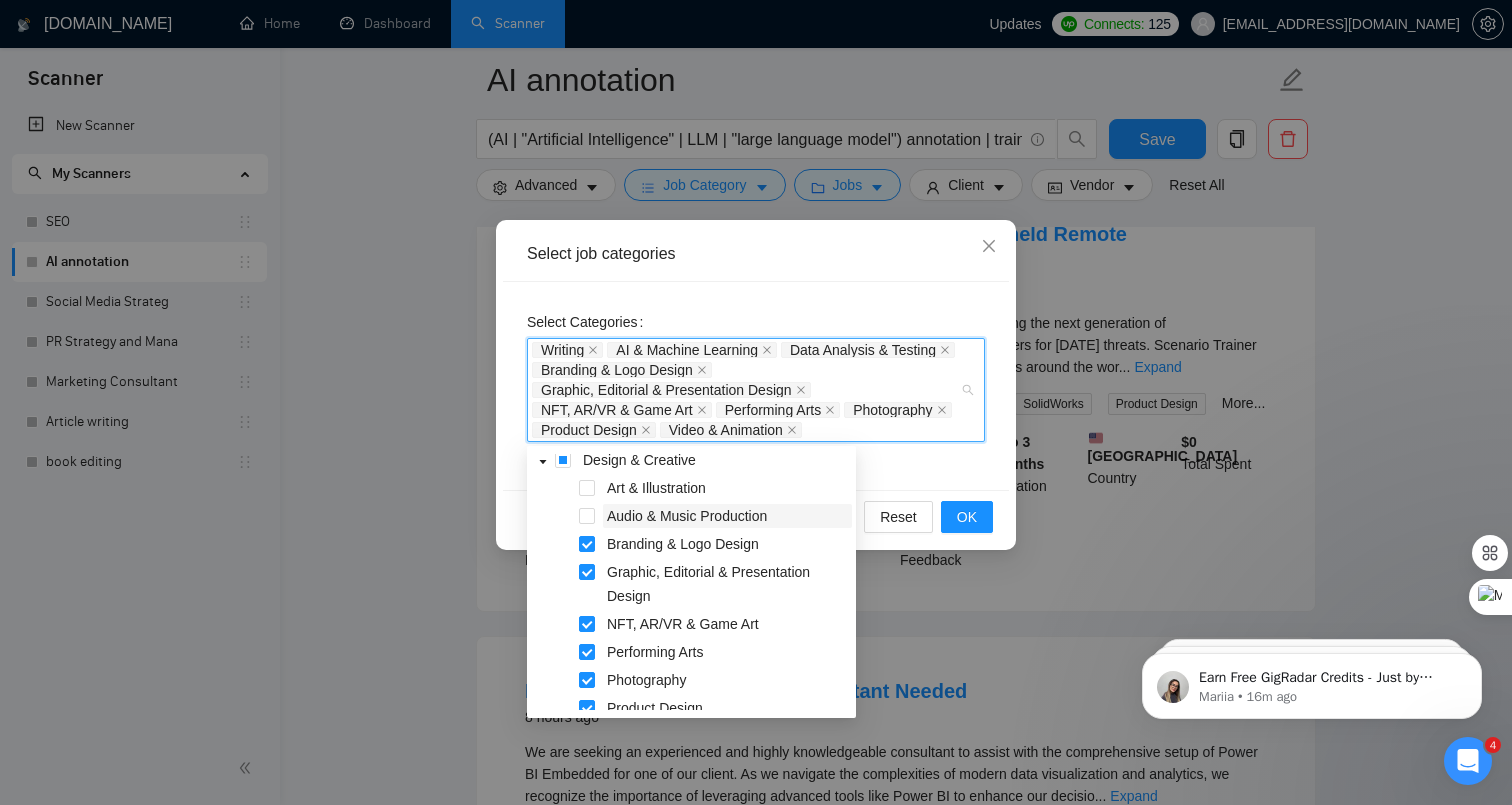 click on "Audio & Music Production" at bounding box center (687, 516) 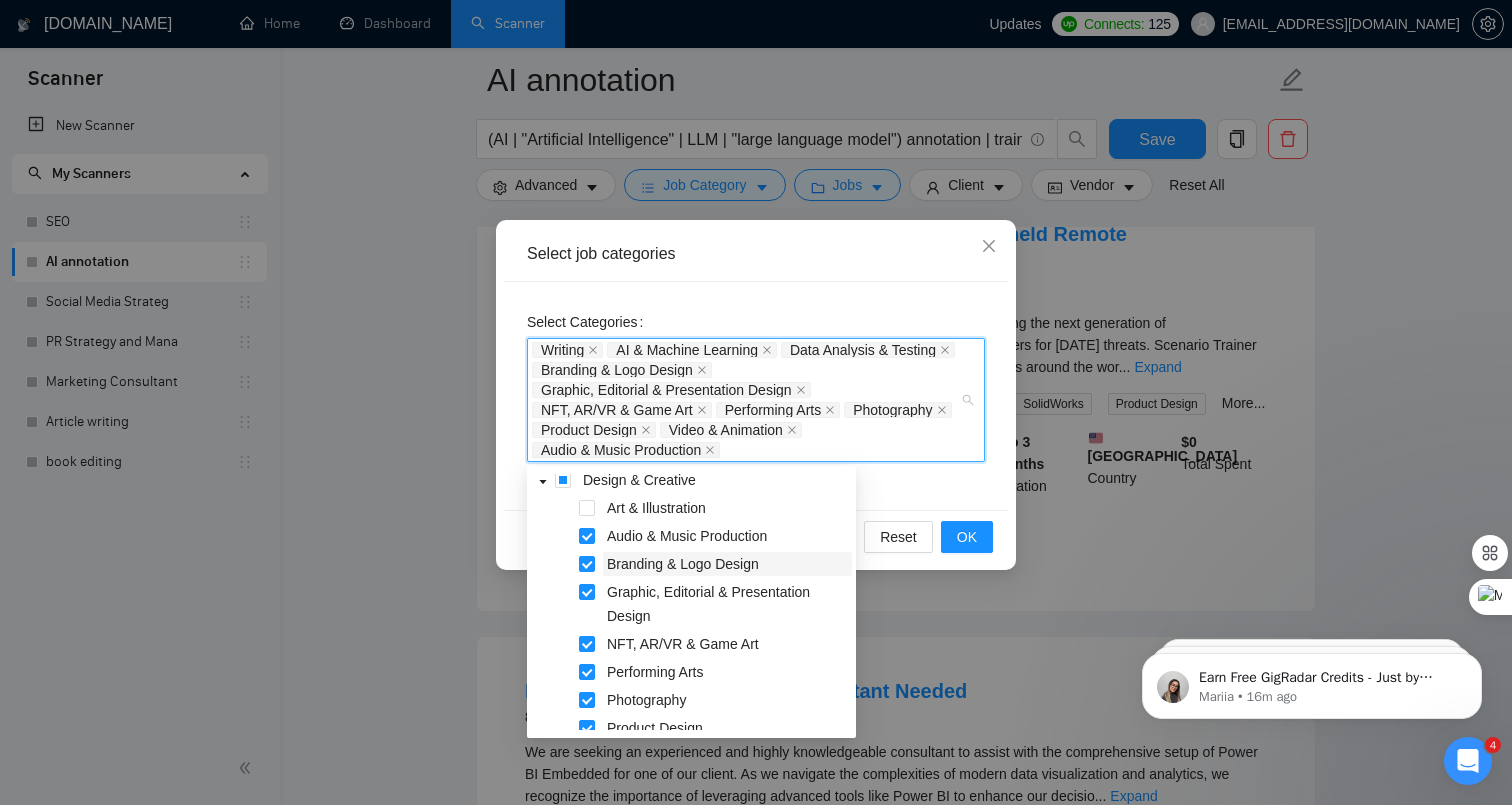 click on "Branding & Logo Design" at bounding box center [727, 564] 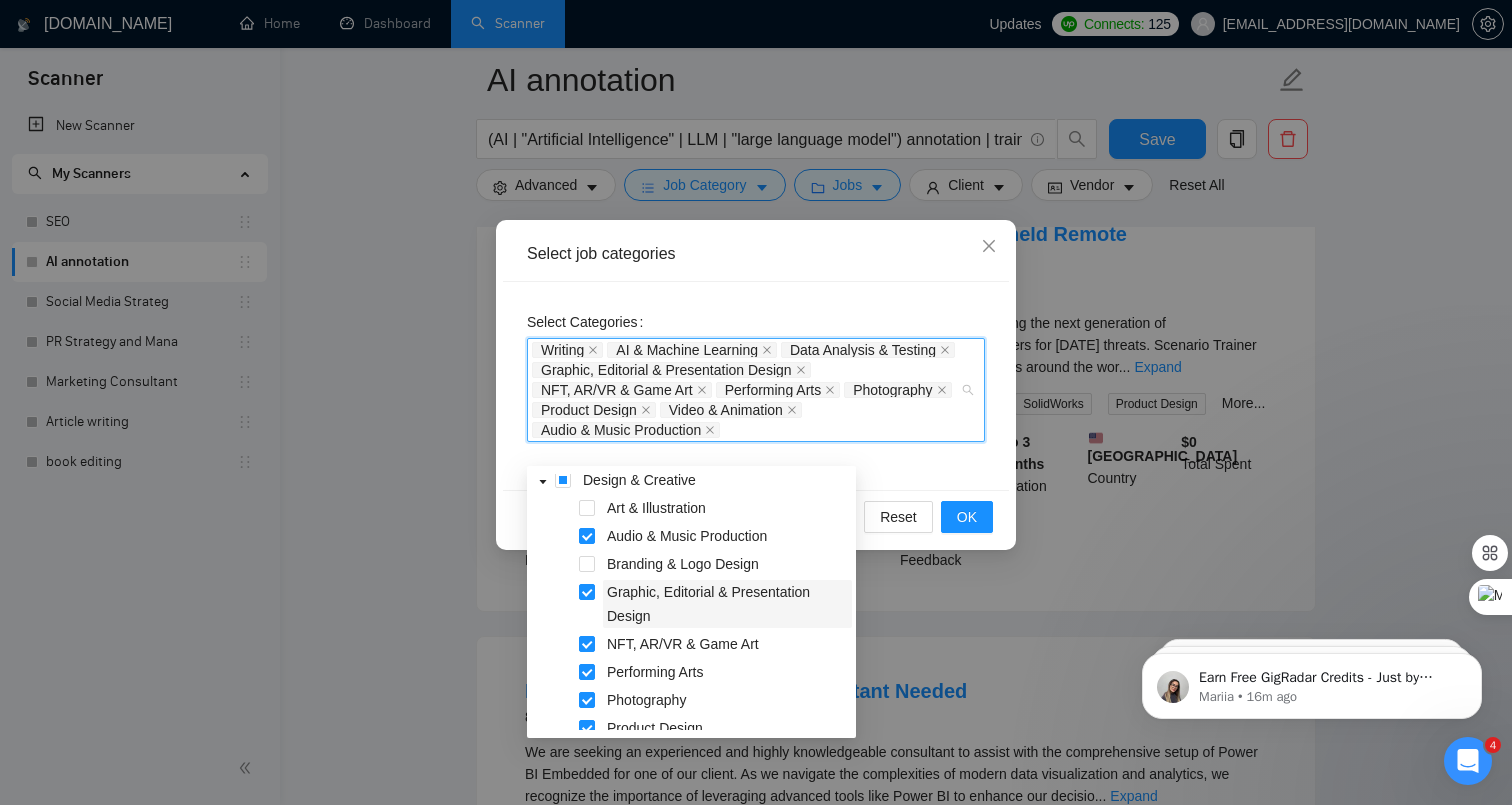 click on "Graphic, Editorial & Presentation Design" at bounding box center (708, 604) 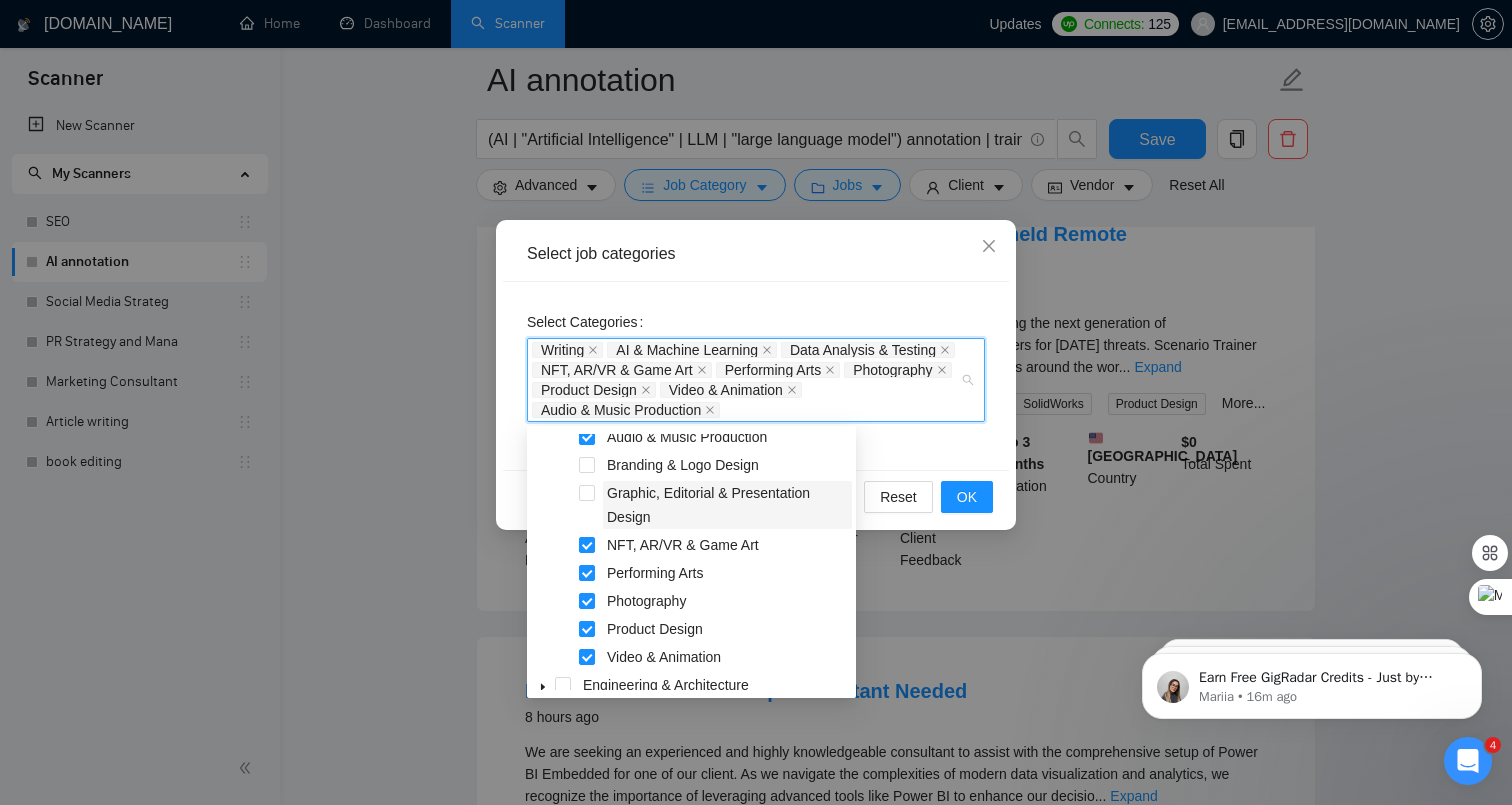 scroll, scrollTop: 299, scrollLeft: 0, axis: vertical 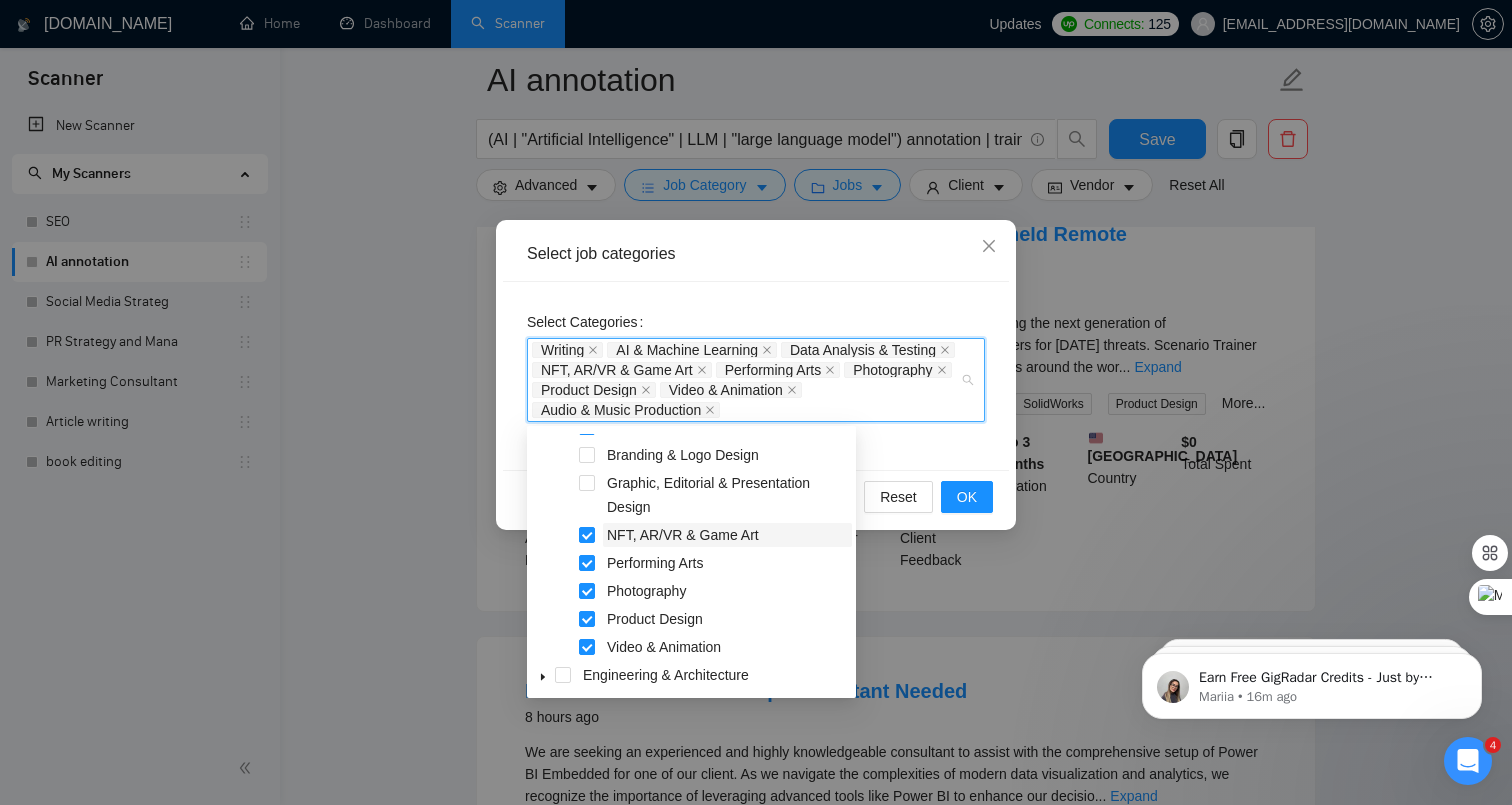 click on "NFT, AR/VR & Game Art" at bounding box center (683, 535) 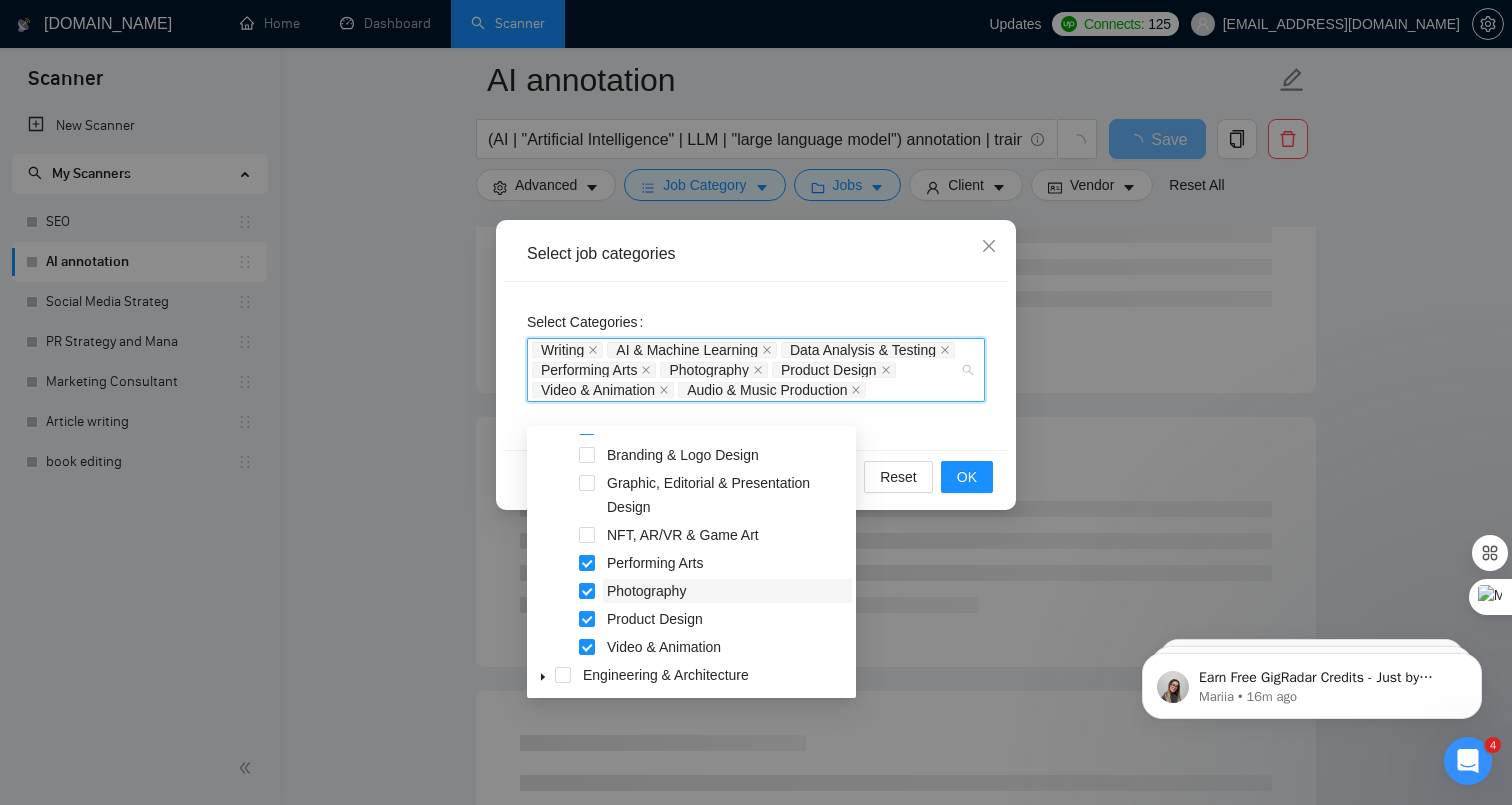 click on "Photography" at bounding box center (646, 591) 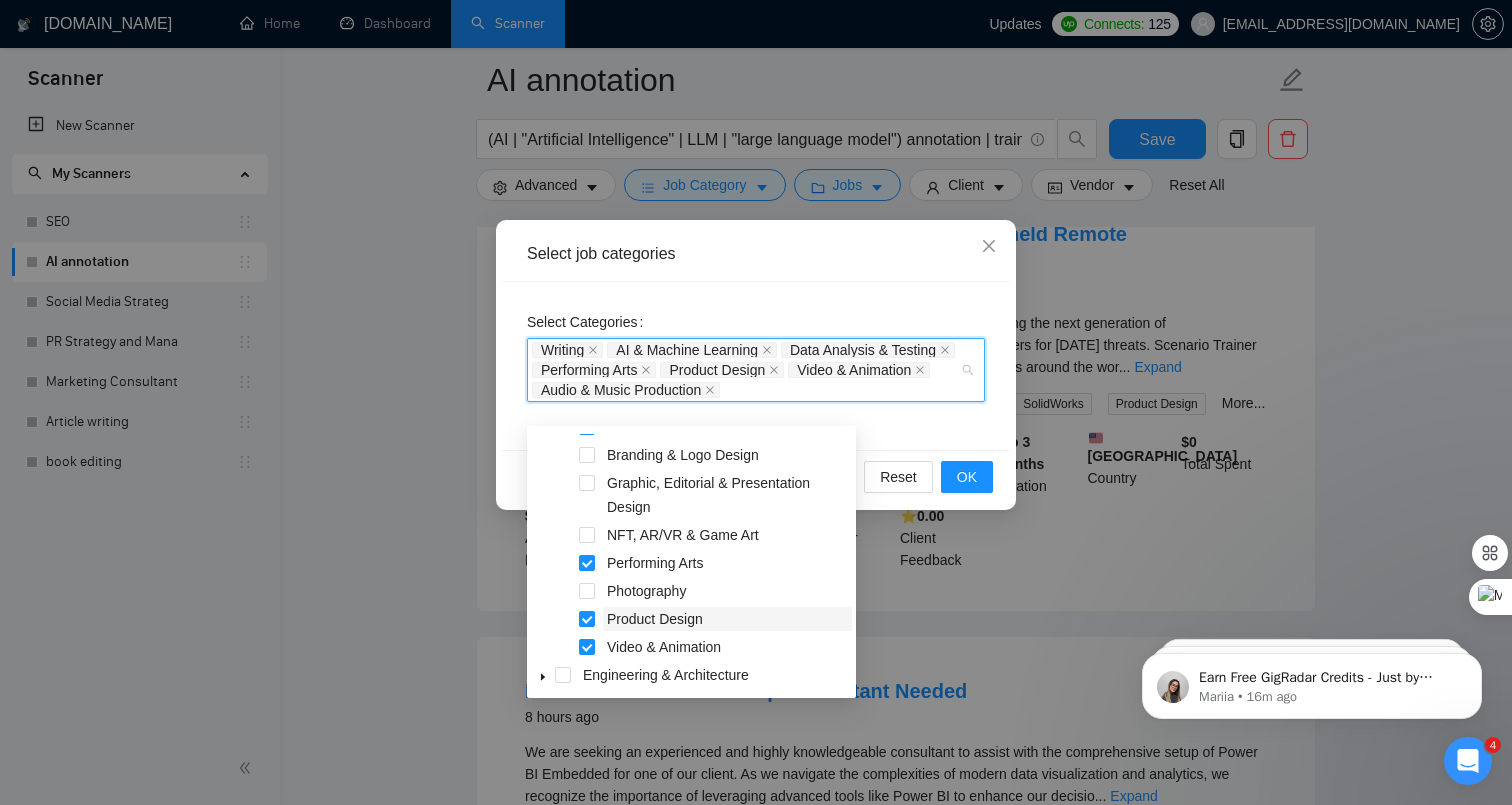 click on "Product Design" at bounding box center (655, 619) 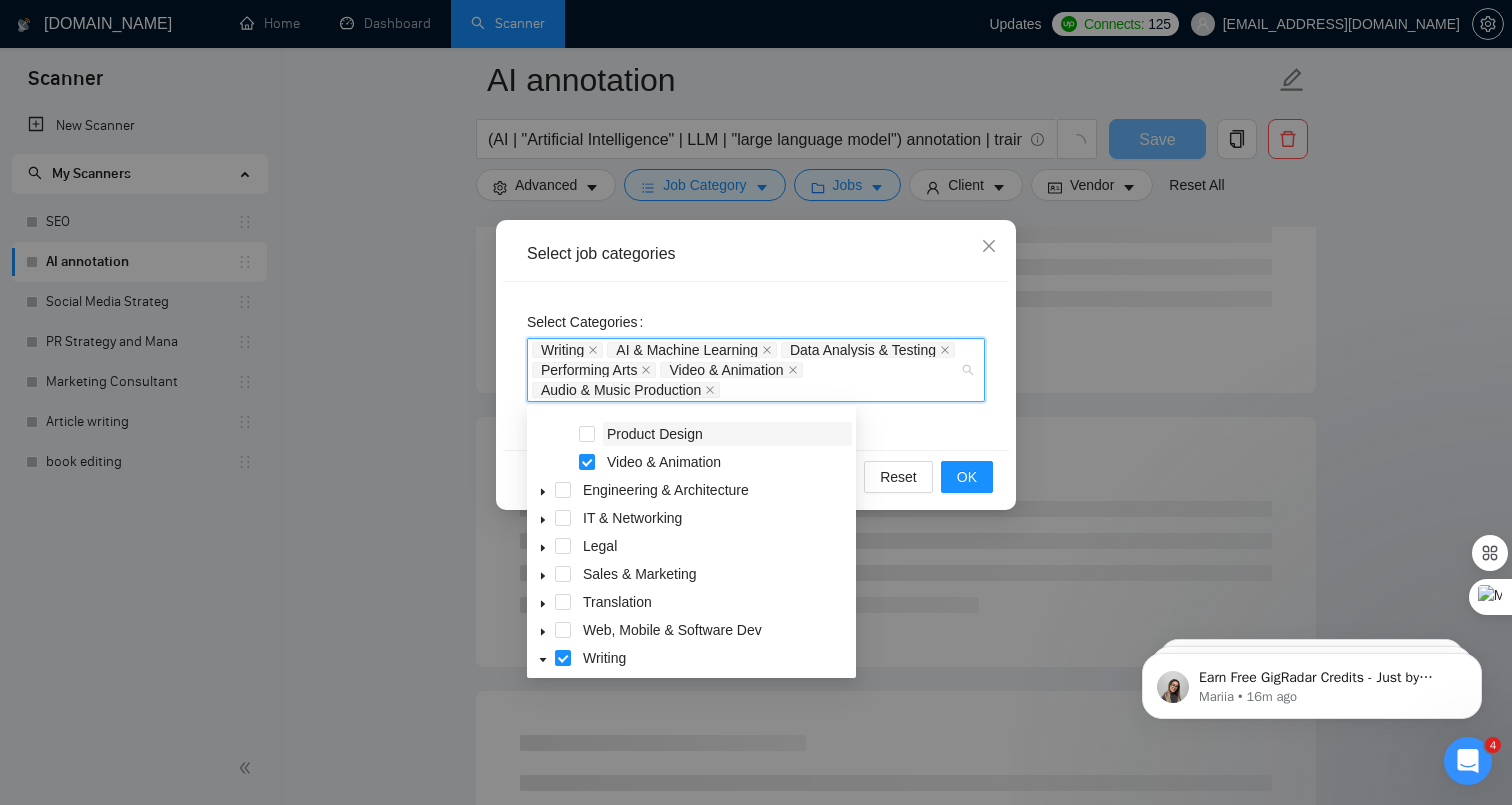 scroll, scrollTop: 485, scrollLeft: 0, axis: vertical 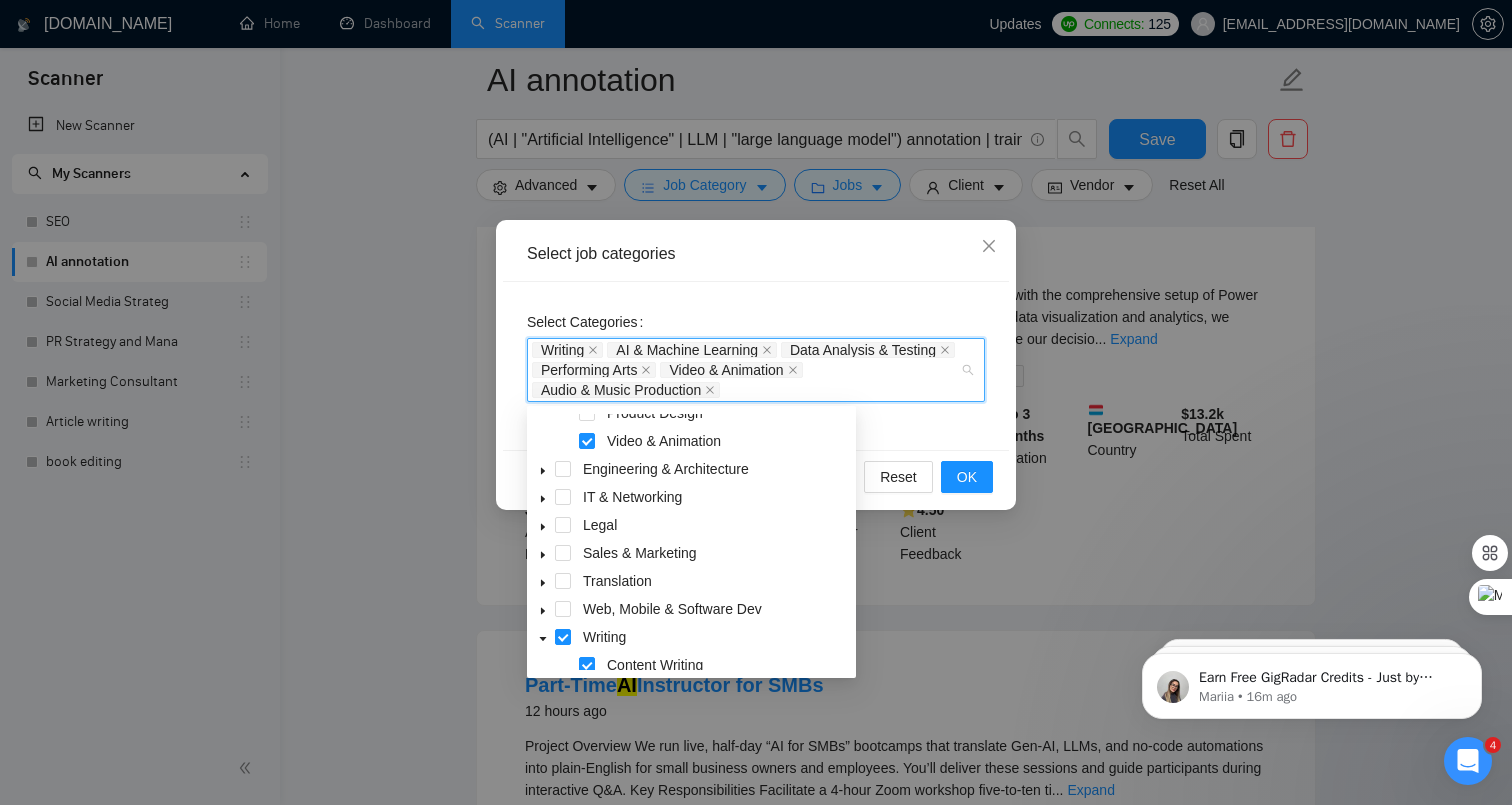 click 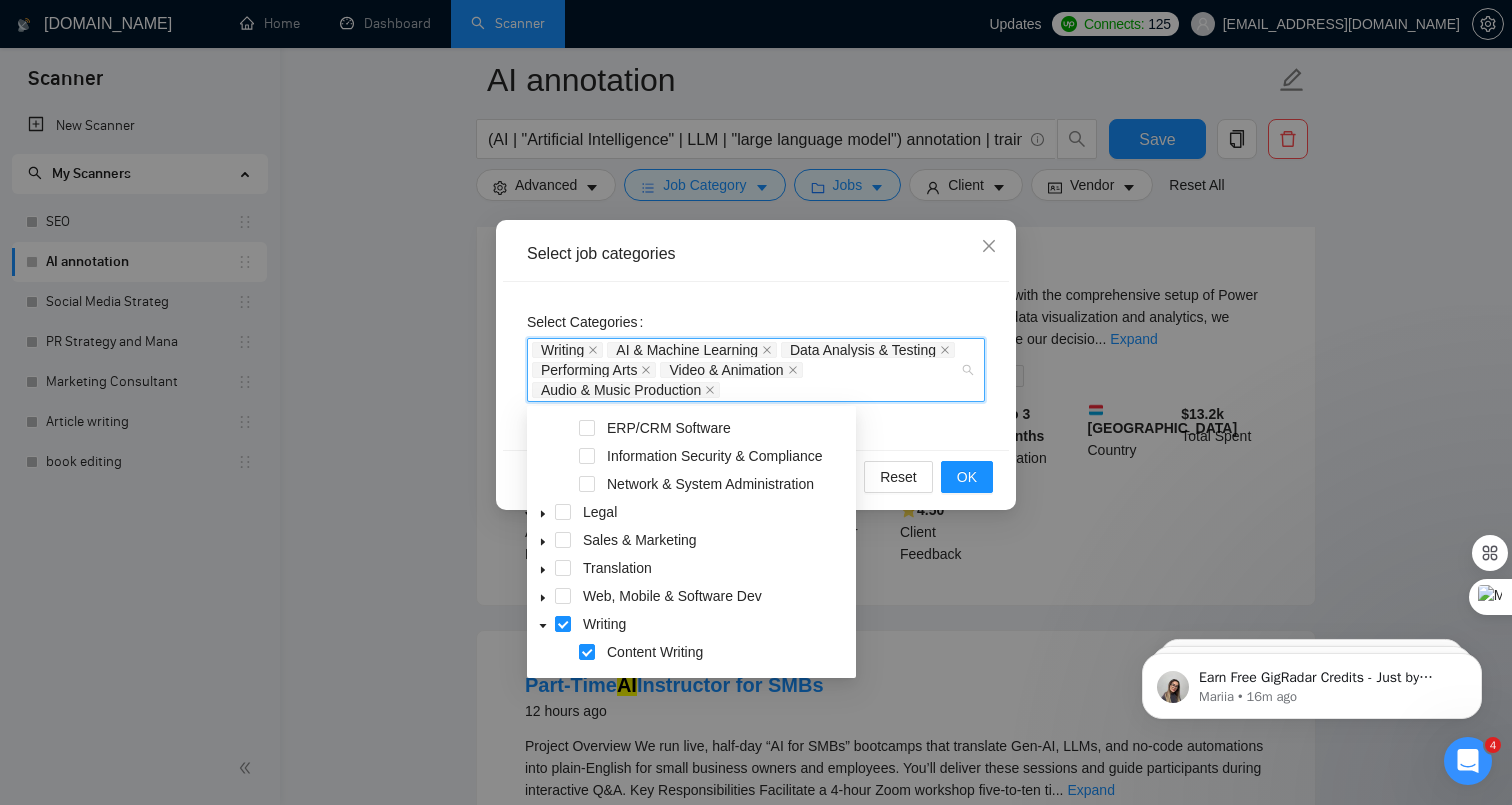 scroll, scrollTop: 689, scrollLeft: 0, axis: vertical 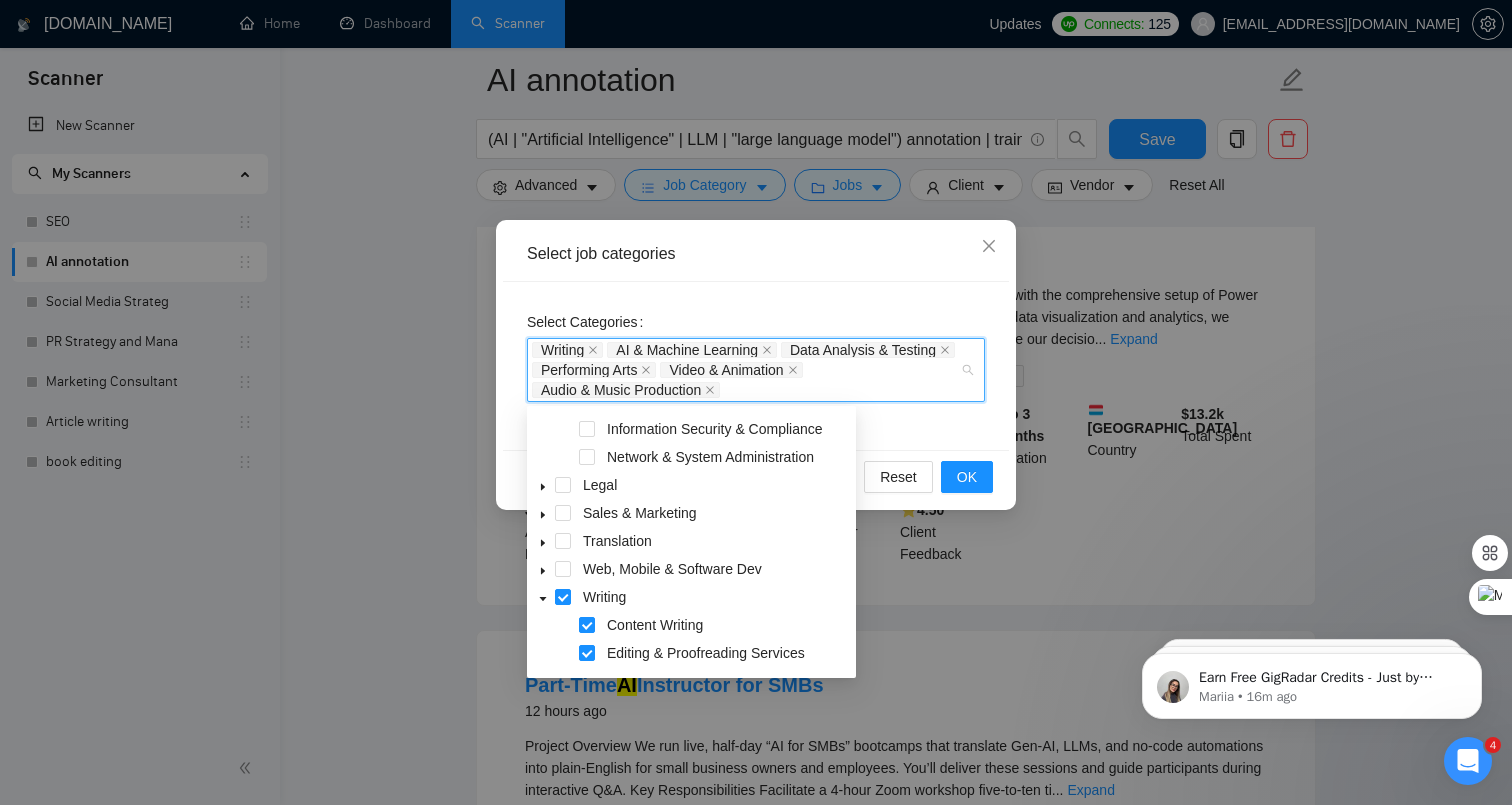 click 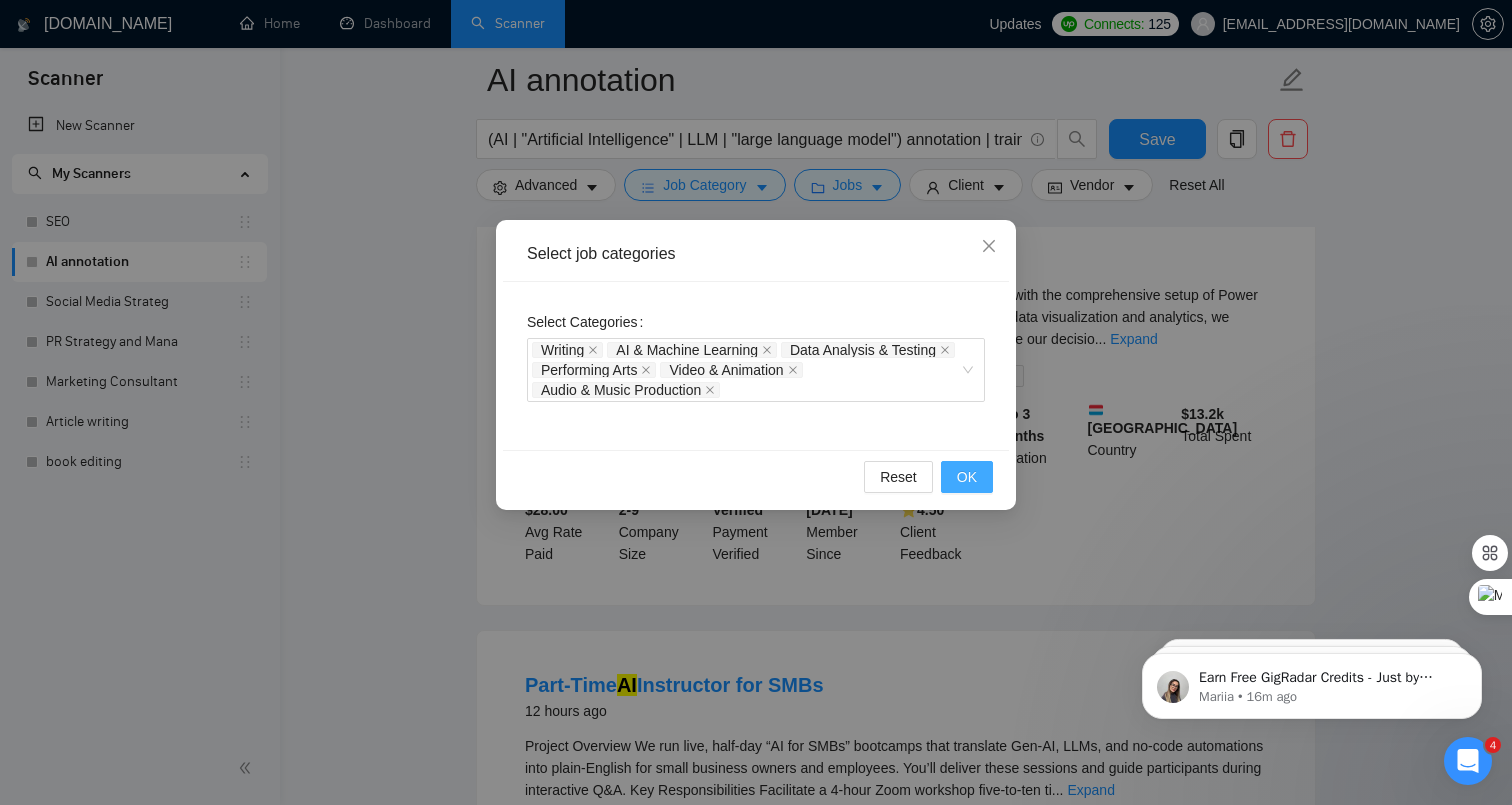 click on "OK" at bounding box center (967, 477) 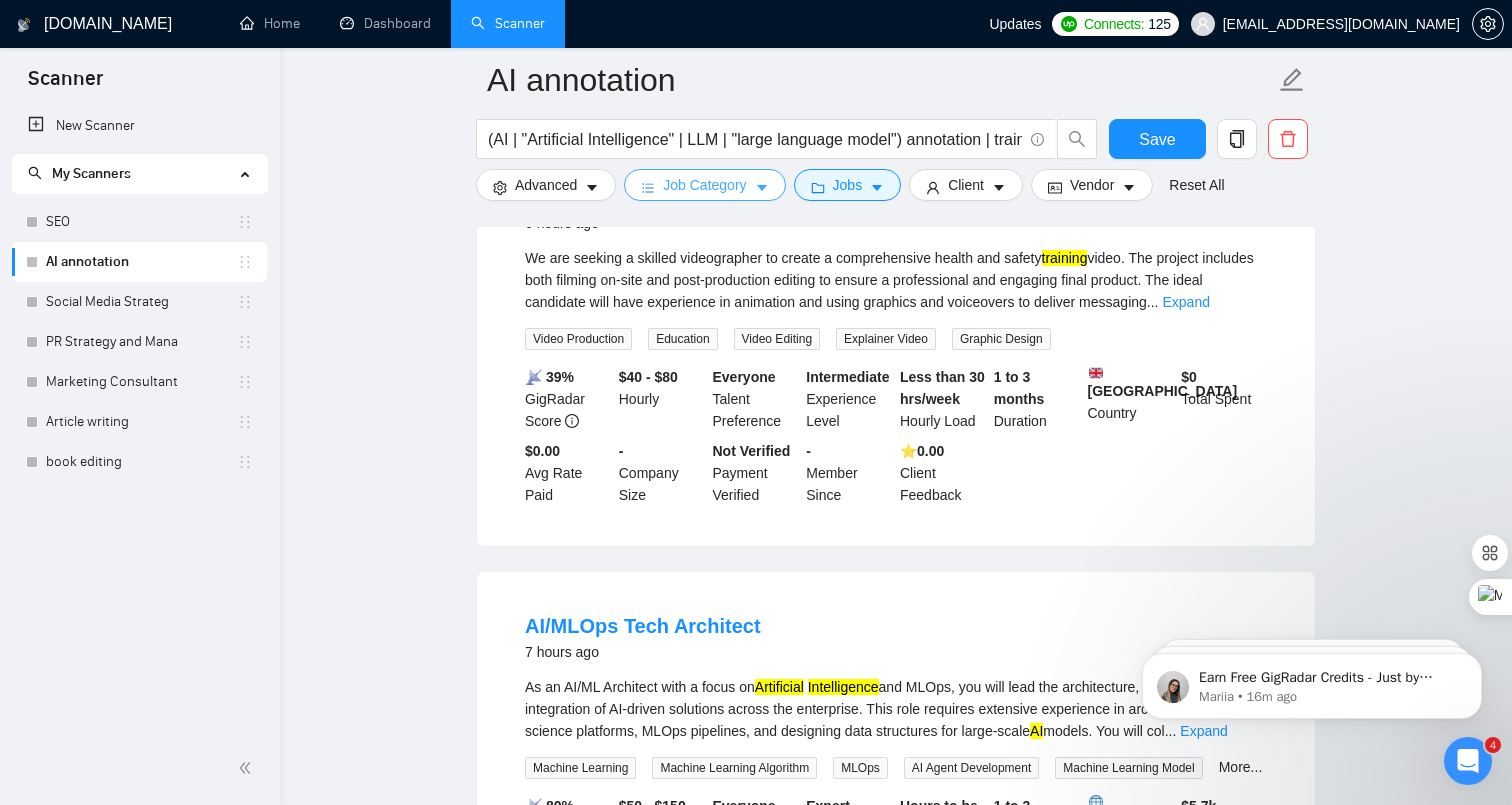 scroll, scrollTop: 0, scrollLeft: 0, axis: both 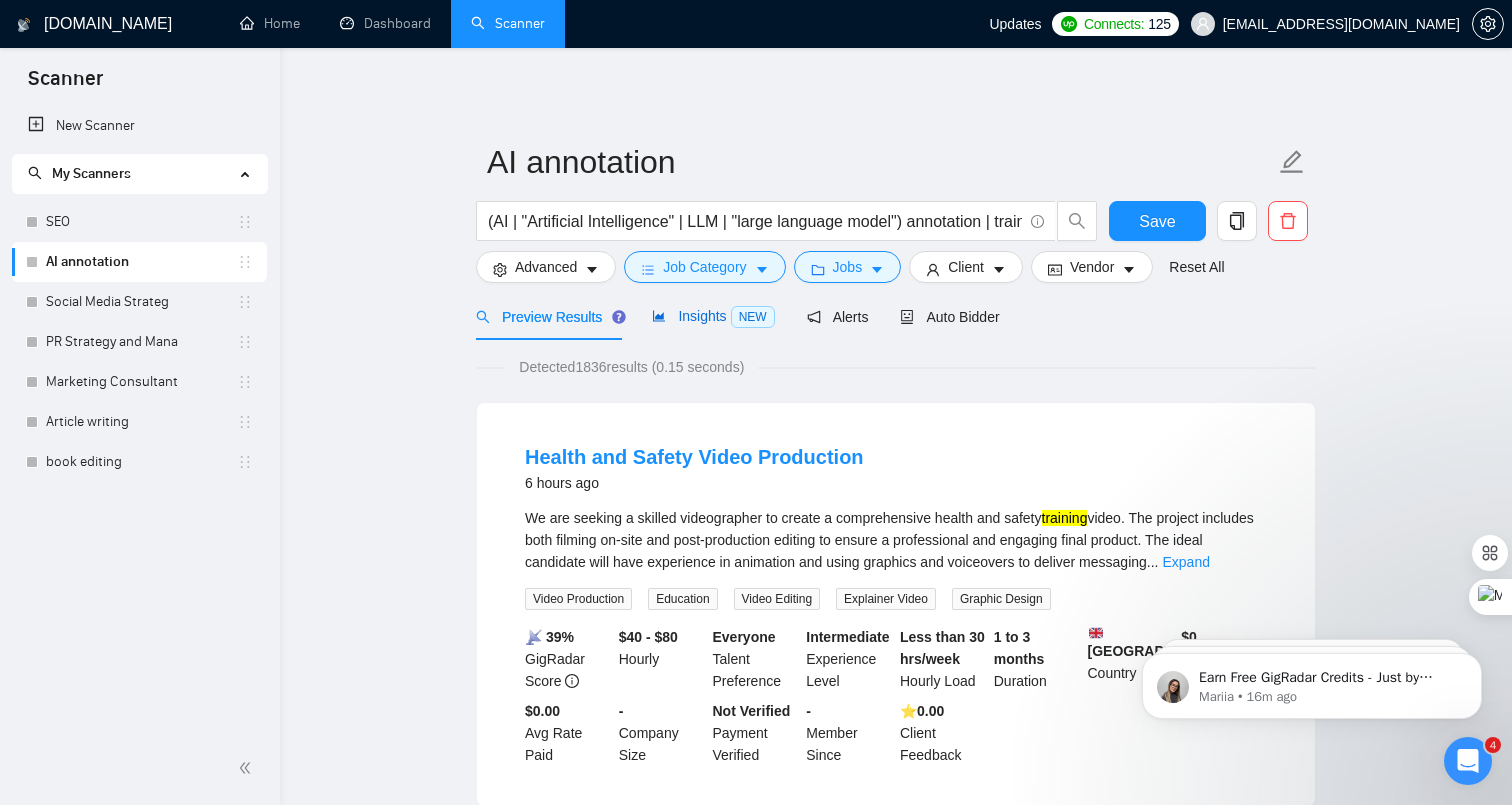 click on "Insights NEW" at bounding box center [713, 316] 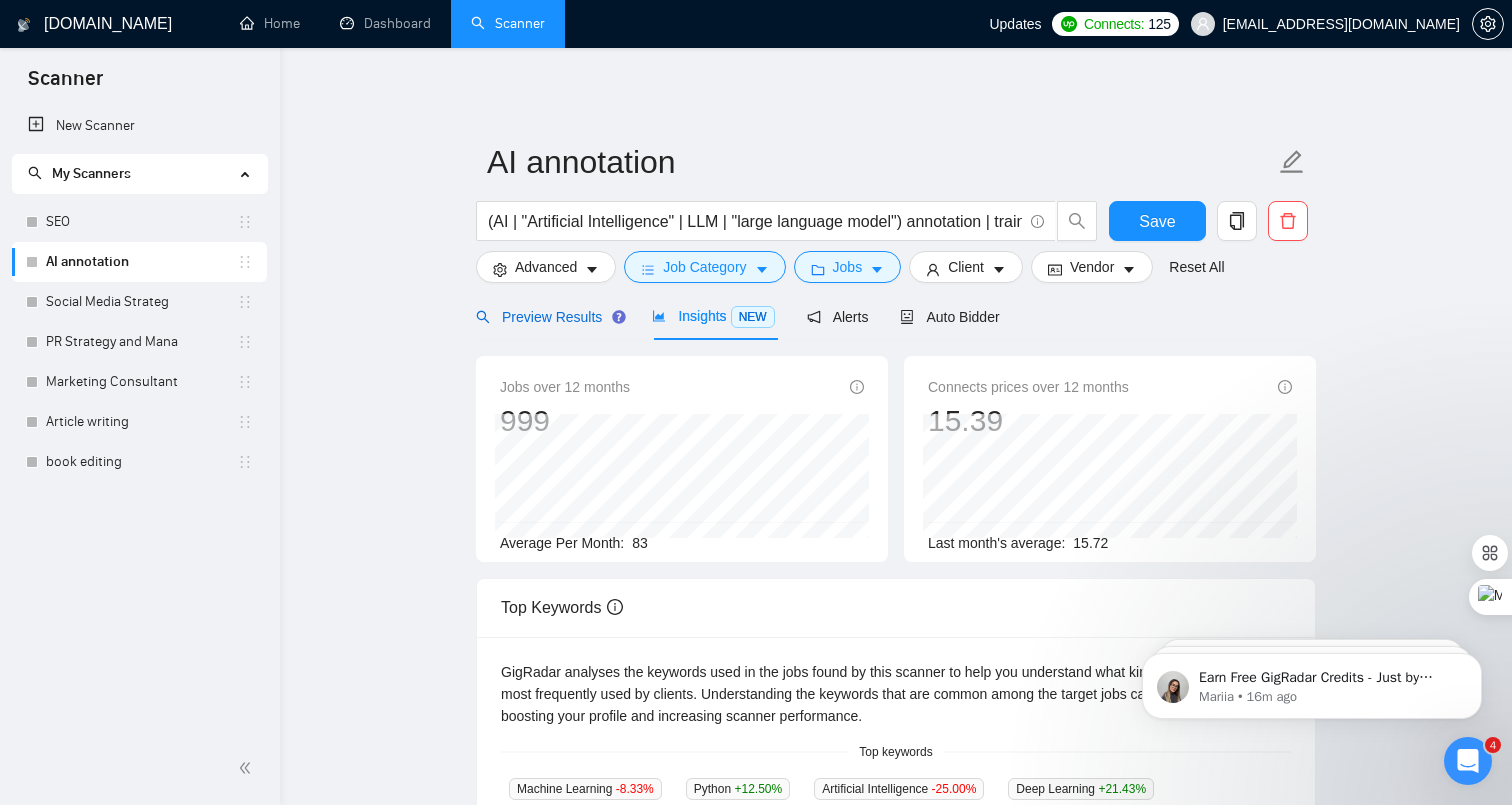 click on "Preview Results" at bounding box center (548, 317) 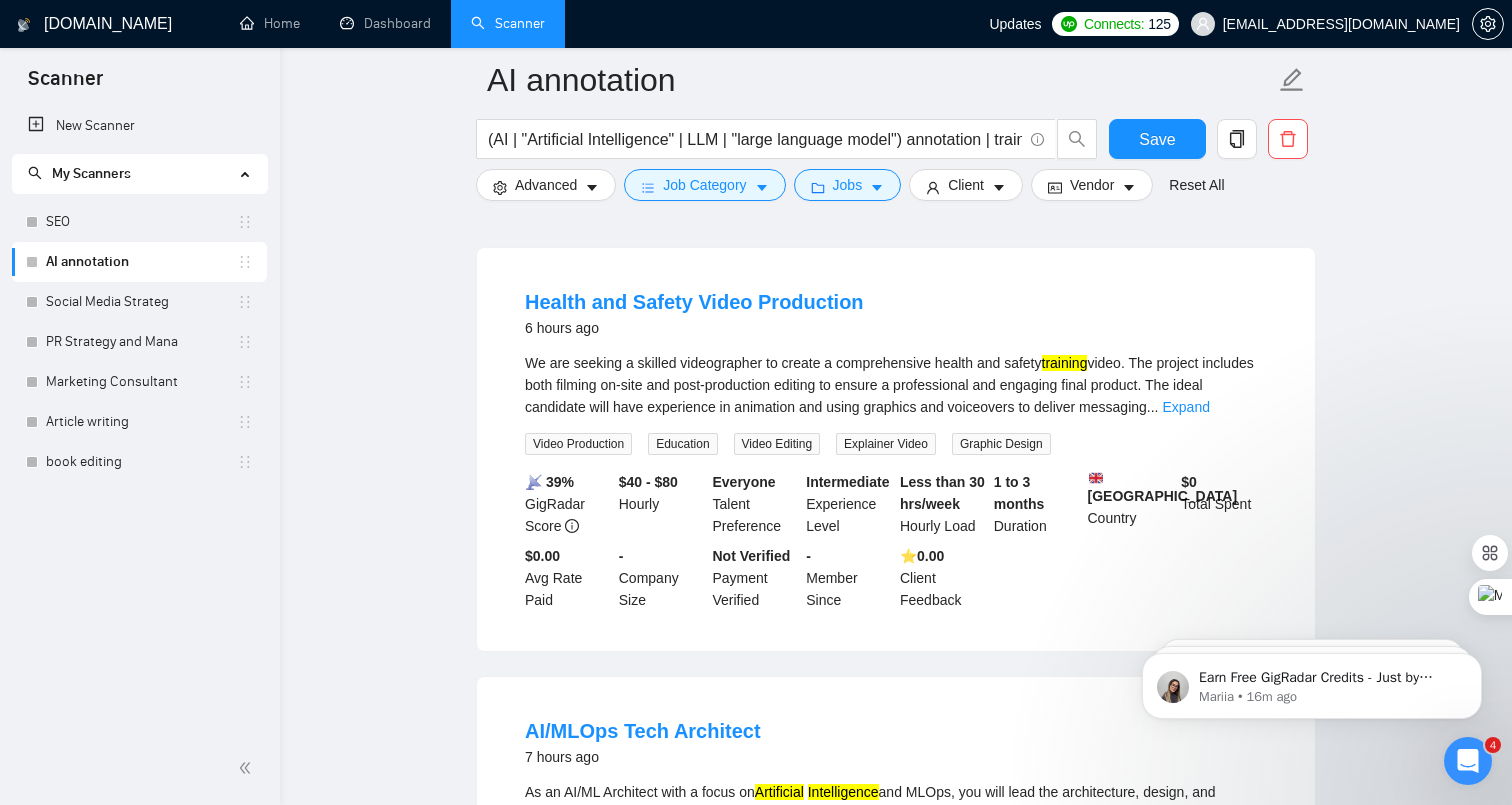 scroll, scrollTop: 124, scrollLeft: 0, axis: vertical 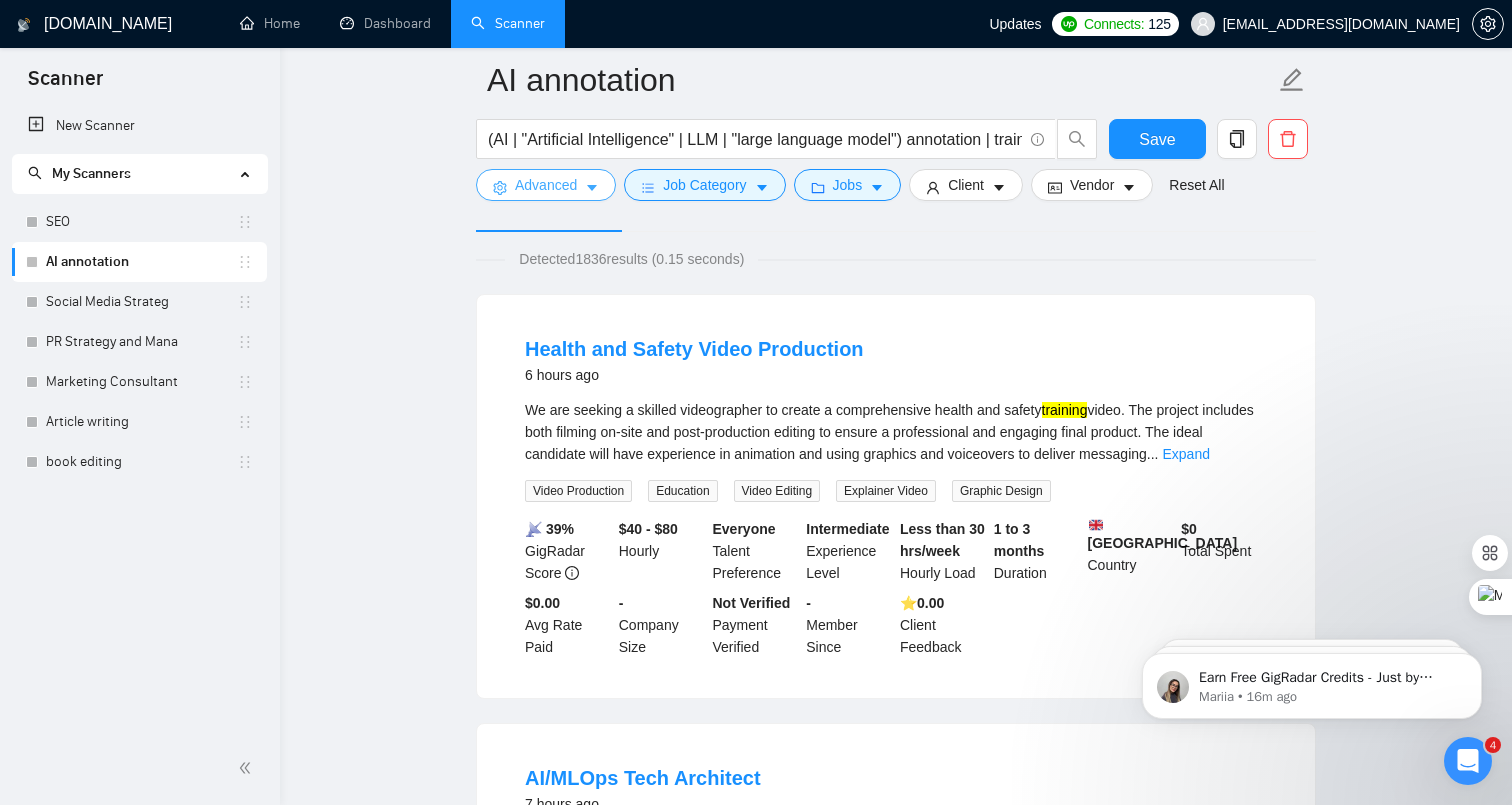 click on "Advanced" at bounding box center (546, 185) 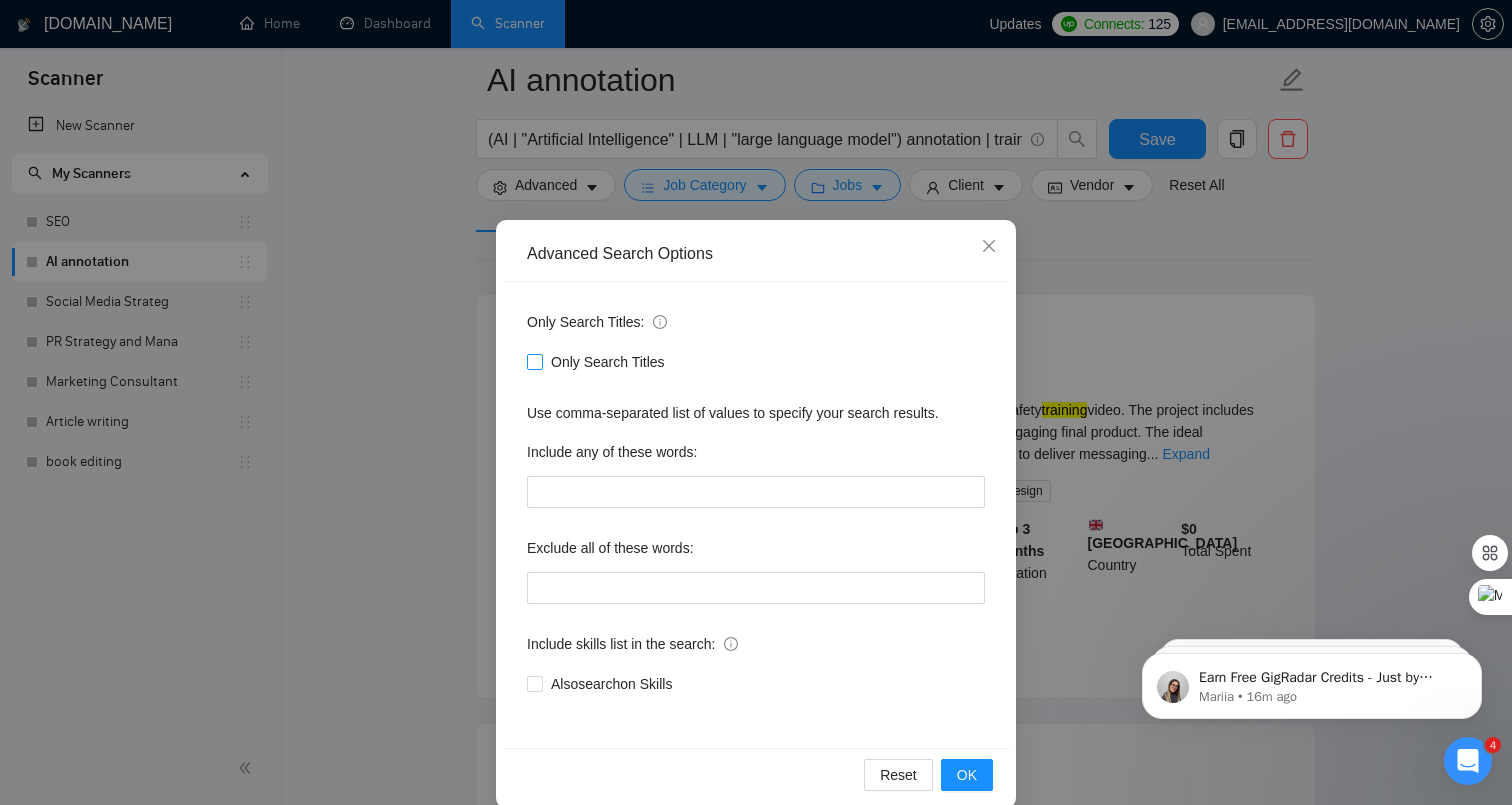 click on "Only Search Titles" at bounding box center (608, 362) 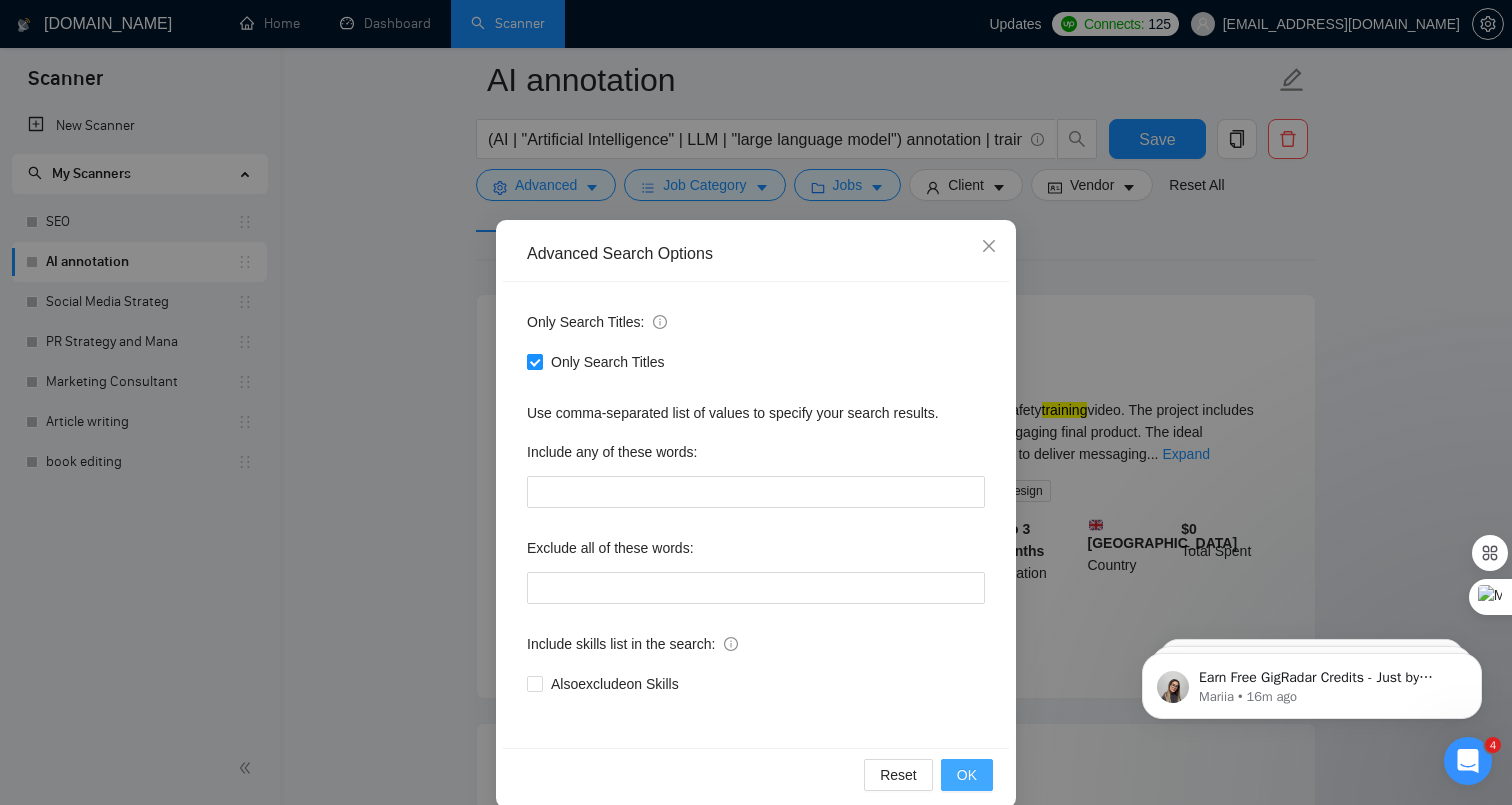 click on "OK" at bounding box center (967, 775) 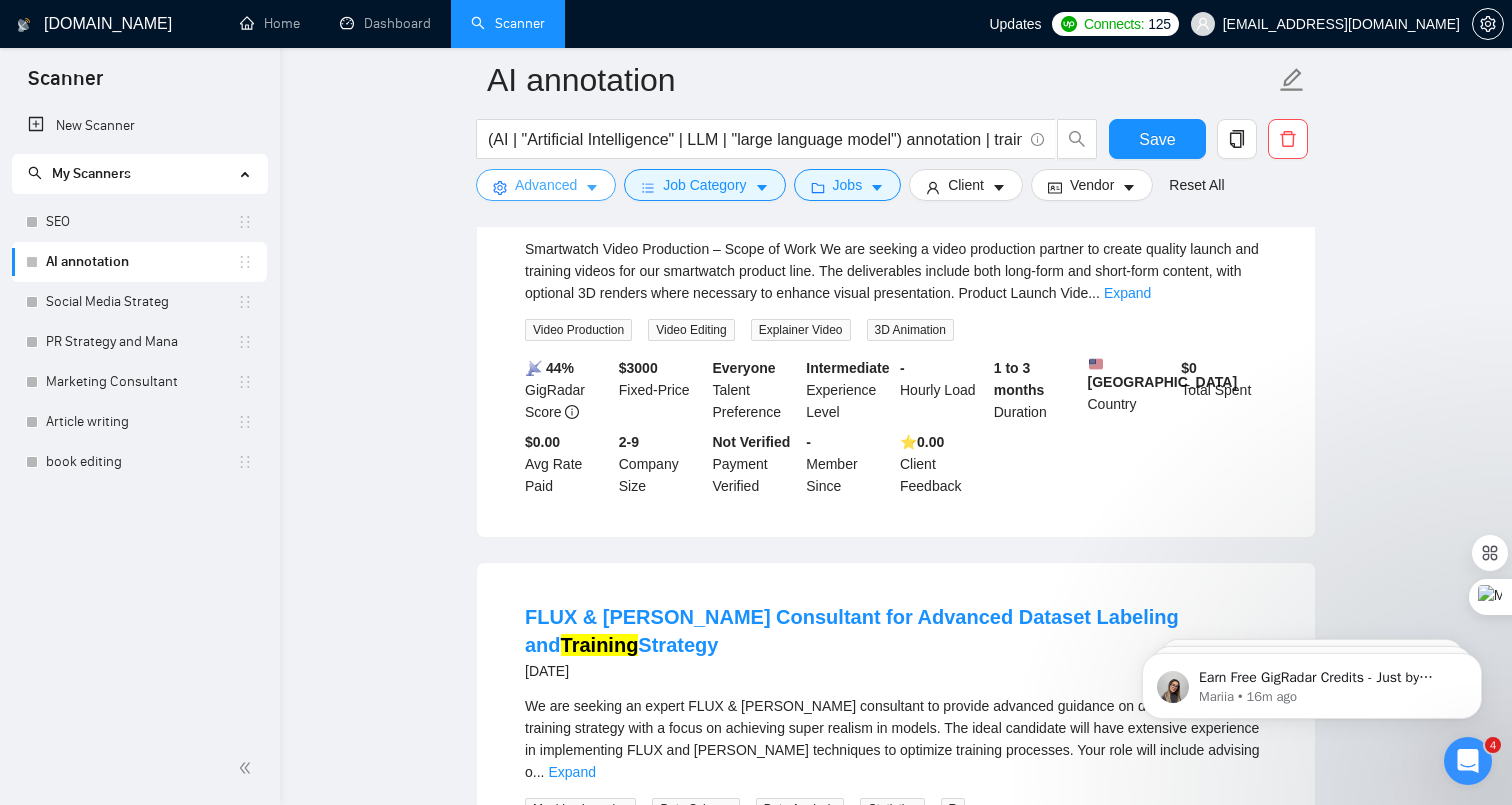 scroll, scrollTop: 268, scrollLeft: 0, axis: vertical 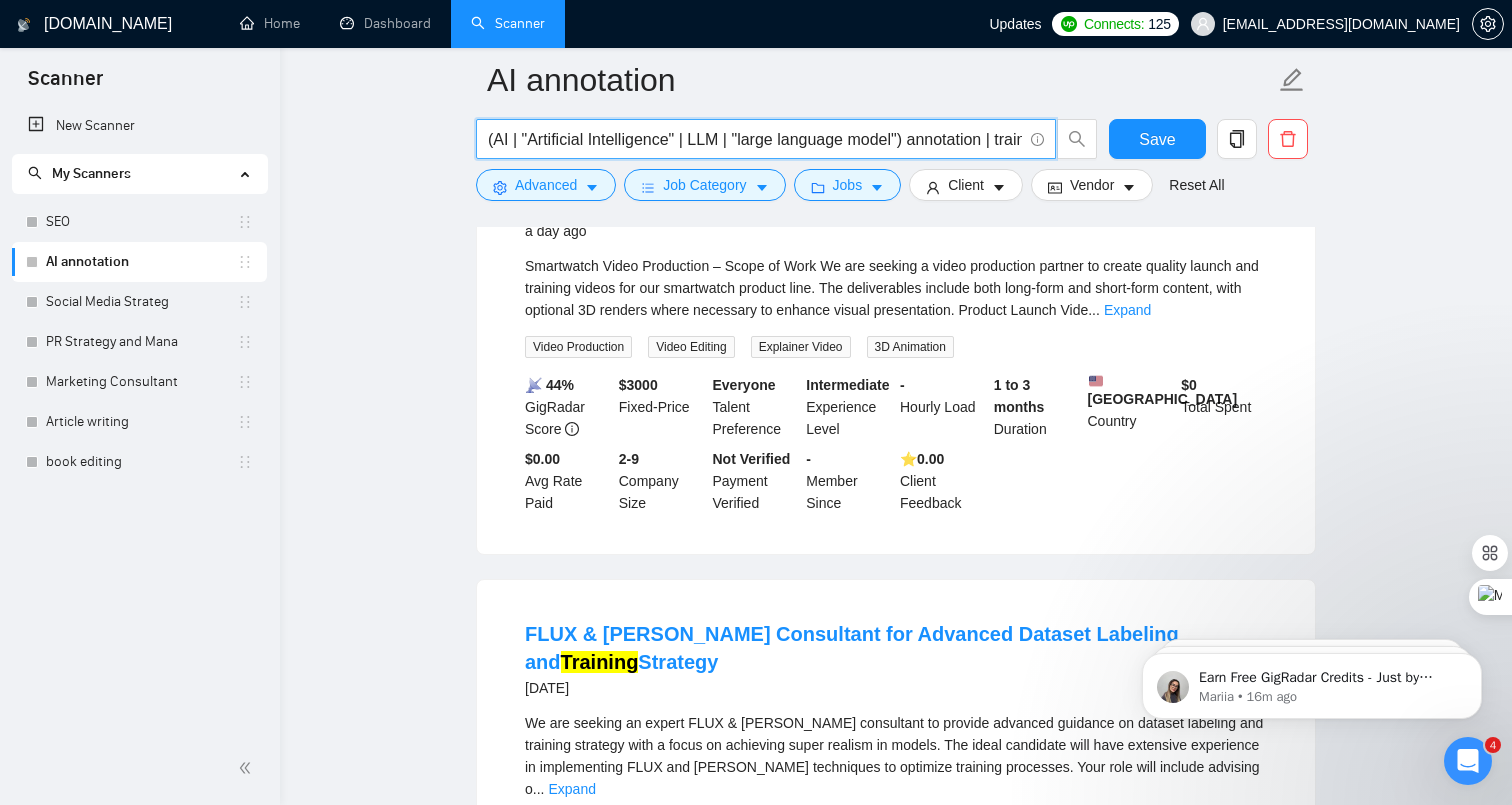 click on "(AI | "Artificial Intelligence" | LLM | "large language model") annotation | training" at bounding box center (755, 139) 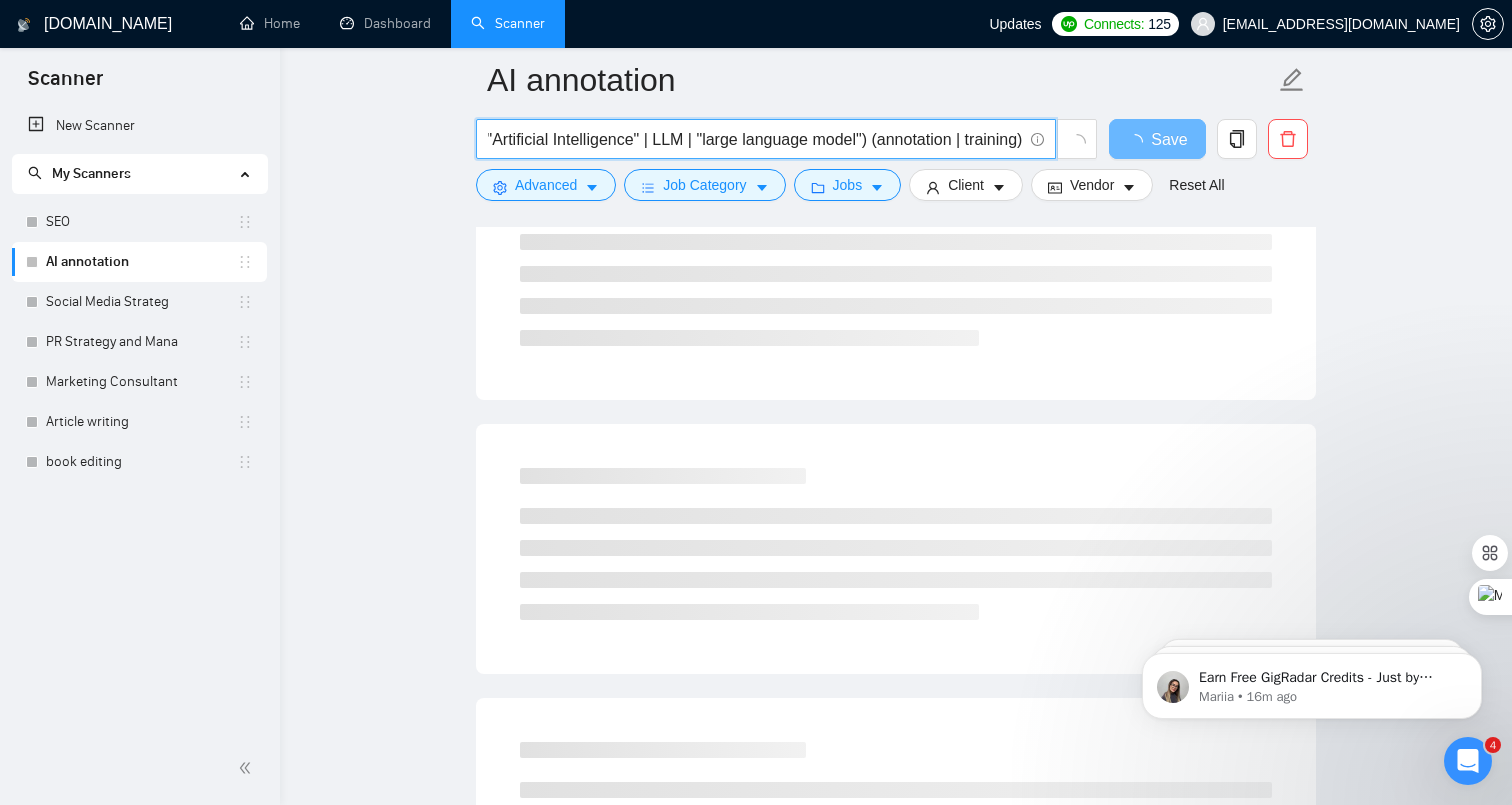 scroll, scrollTop: 0, scrollLeft: 49, axis: horizontal 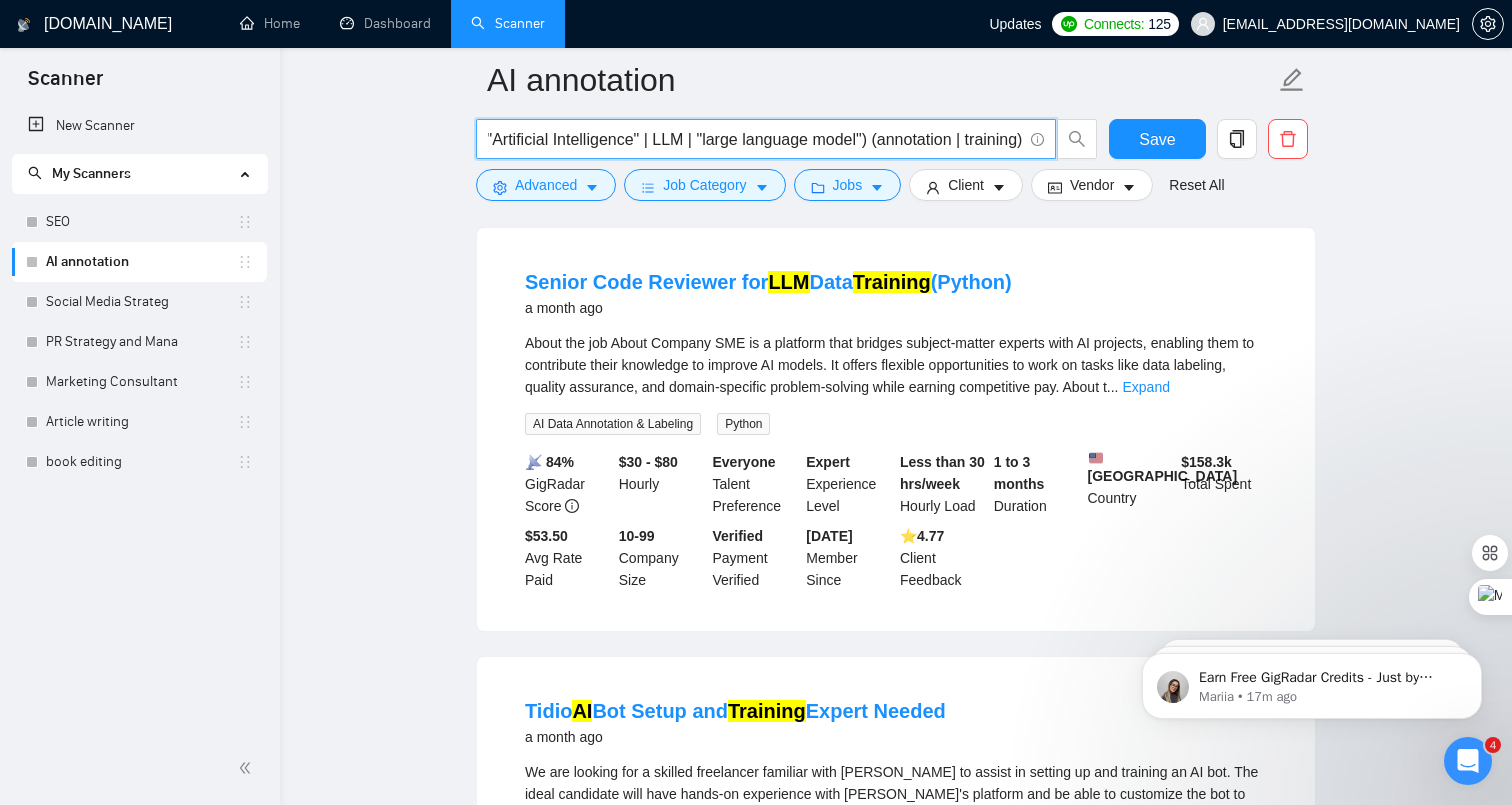 click on "(AI | "Artificial Intelligence" | LLM | "large language model") (annotation | training)" at bounding box center (755, 139) 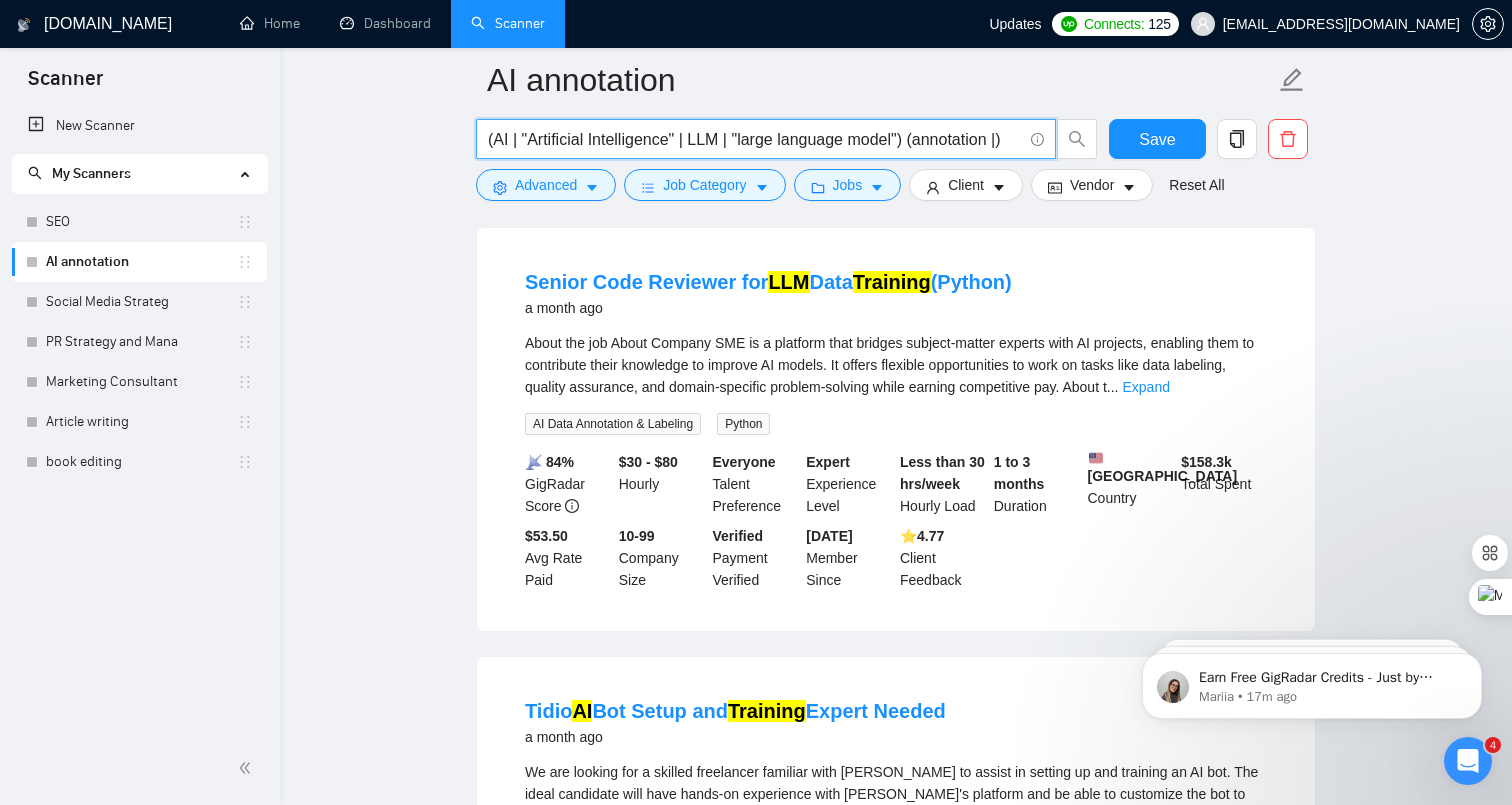 scroll, scrollTop: 0, scrollLeft: 0, axis: both 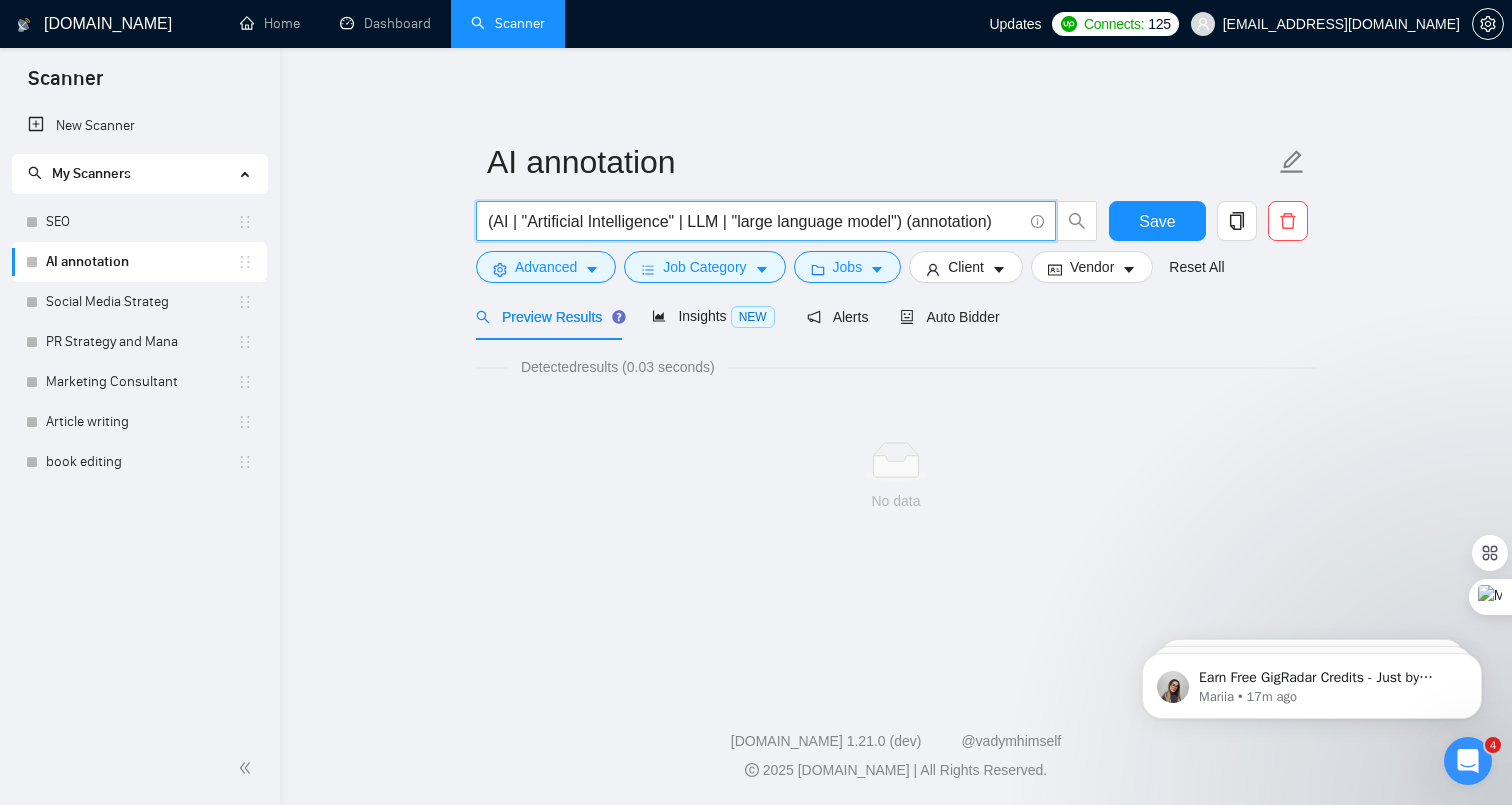 type on "(AI | "Artificial Intelligence" | LLM | "large language model") (annotation)" 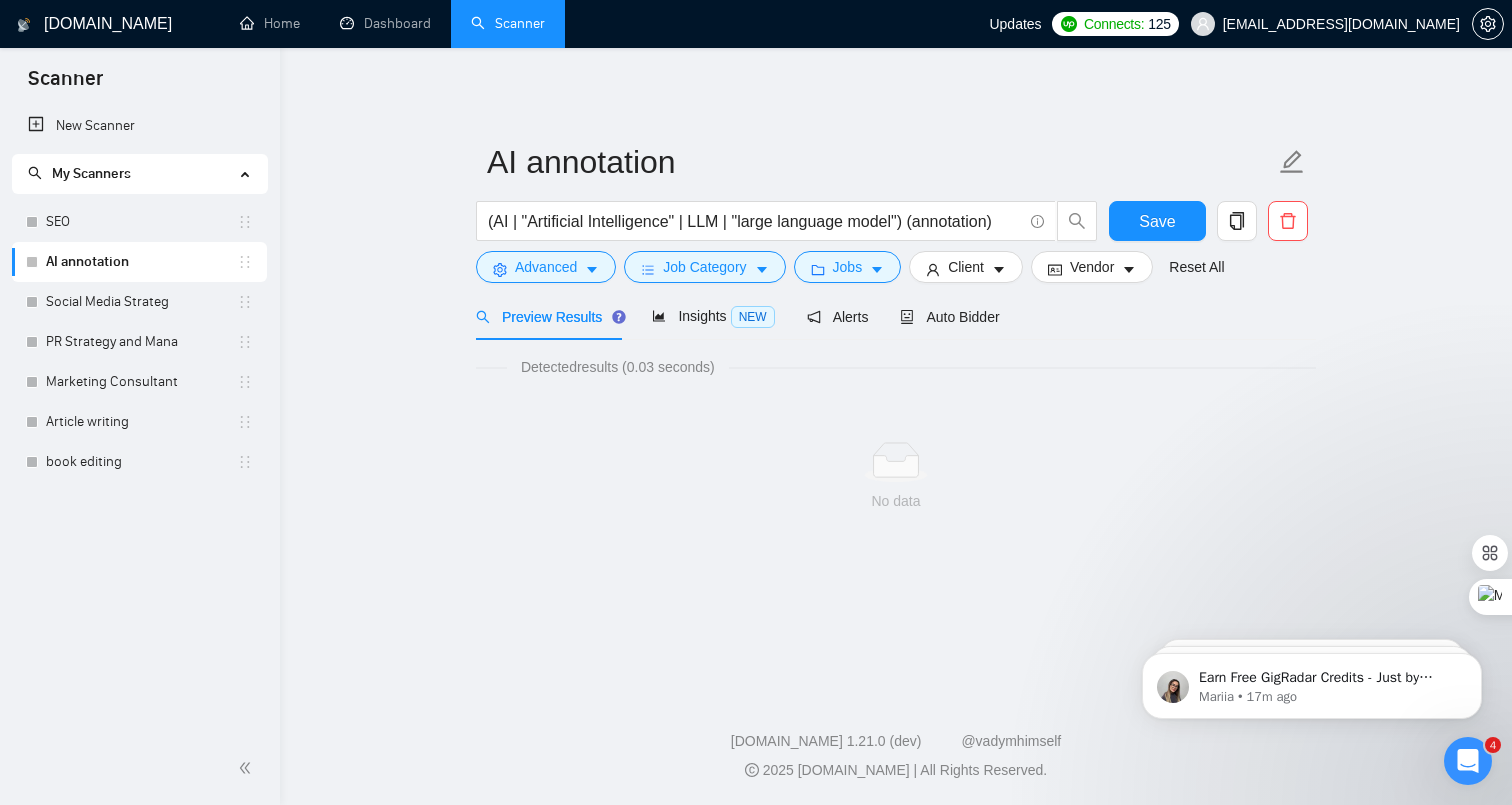 click on "Detected   results   (0.03 seconds) No data" at bounding box center [896, 450] 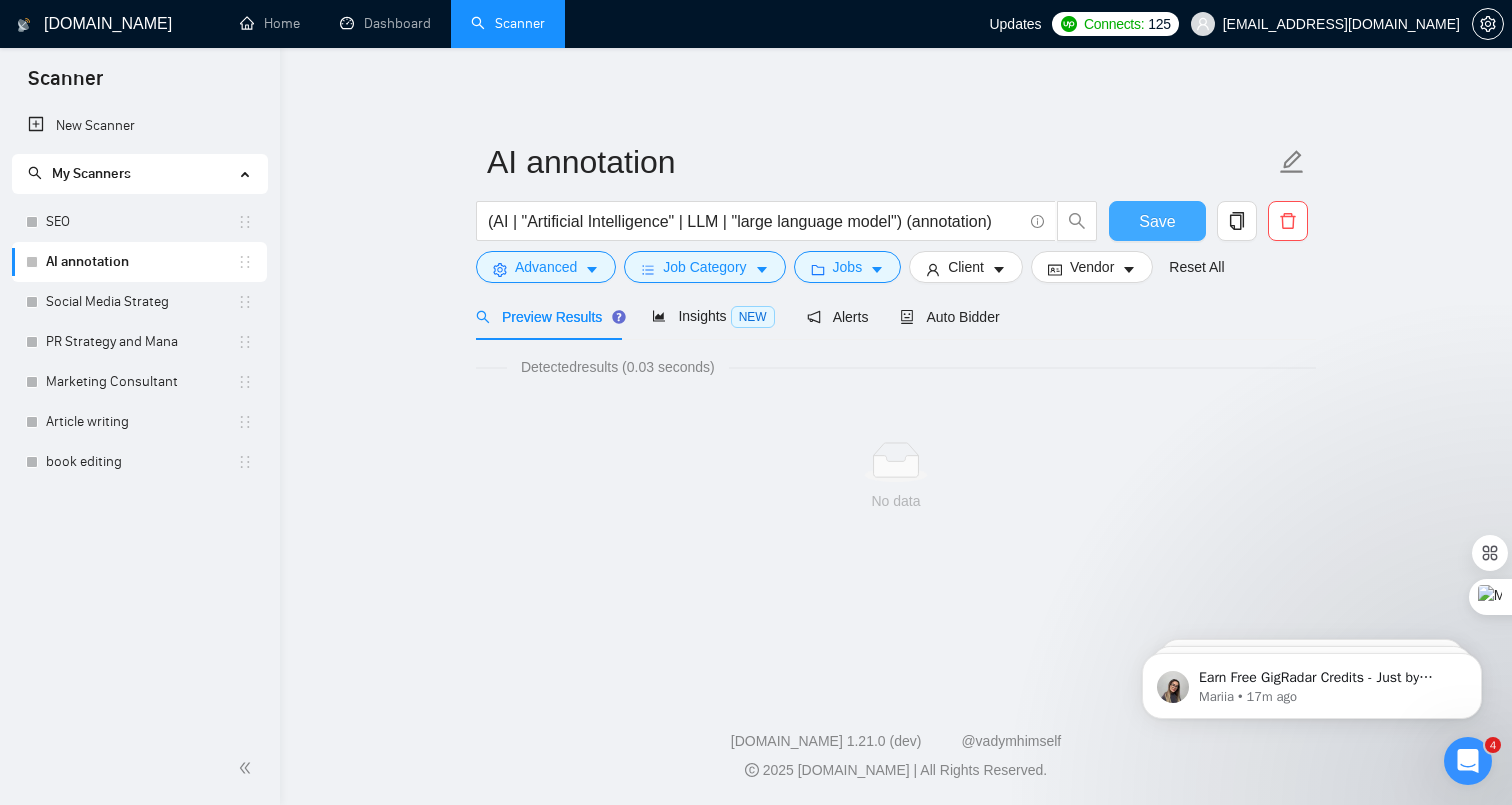 click on "Save" at bounding box center (1157, 221) 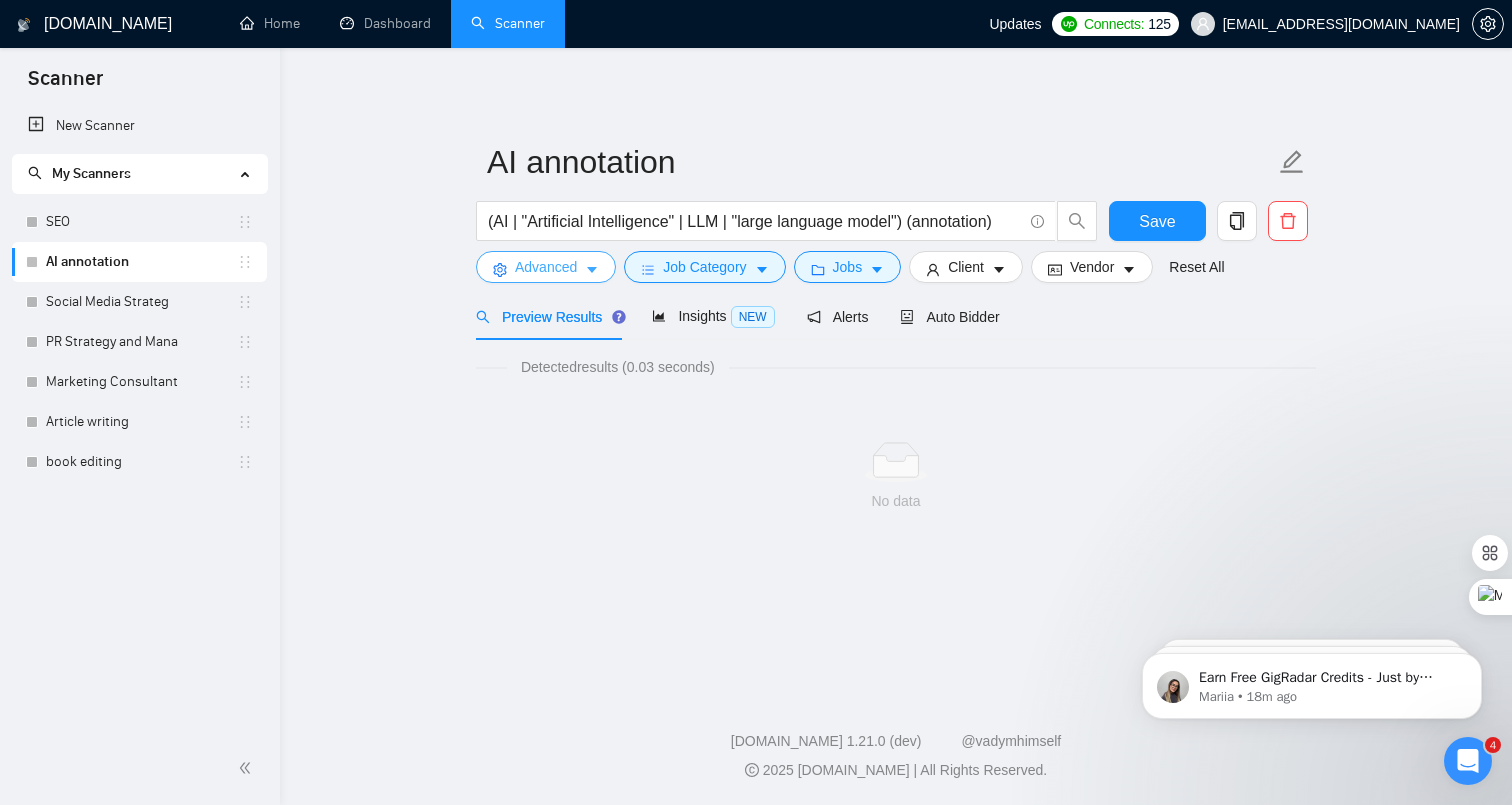 click on "Advanced" at bounding box center (546, 267) 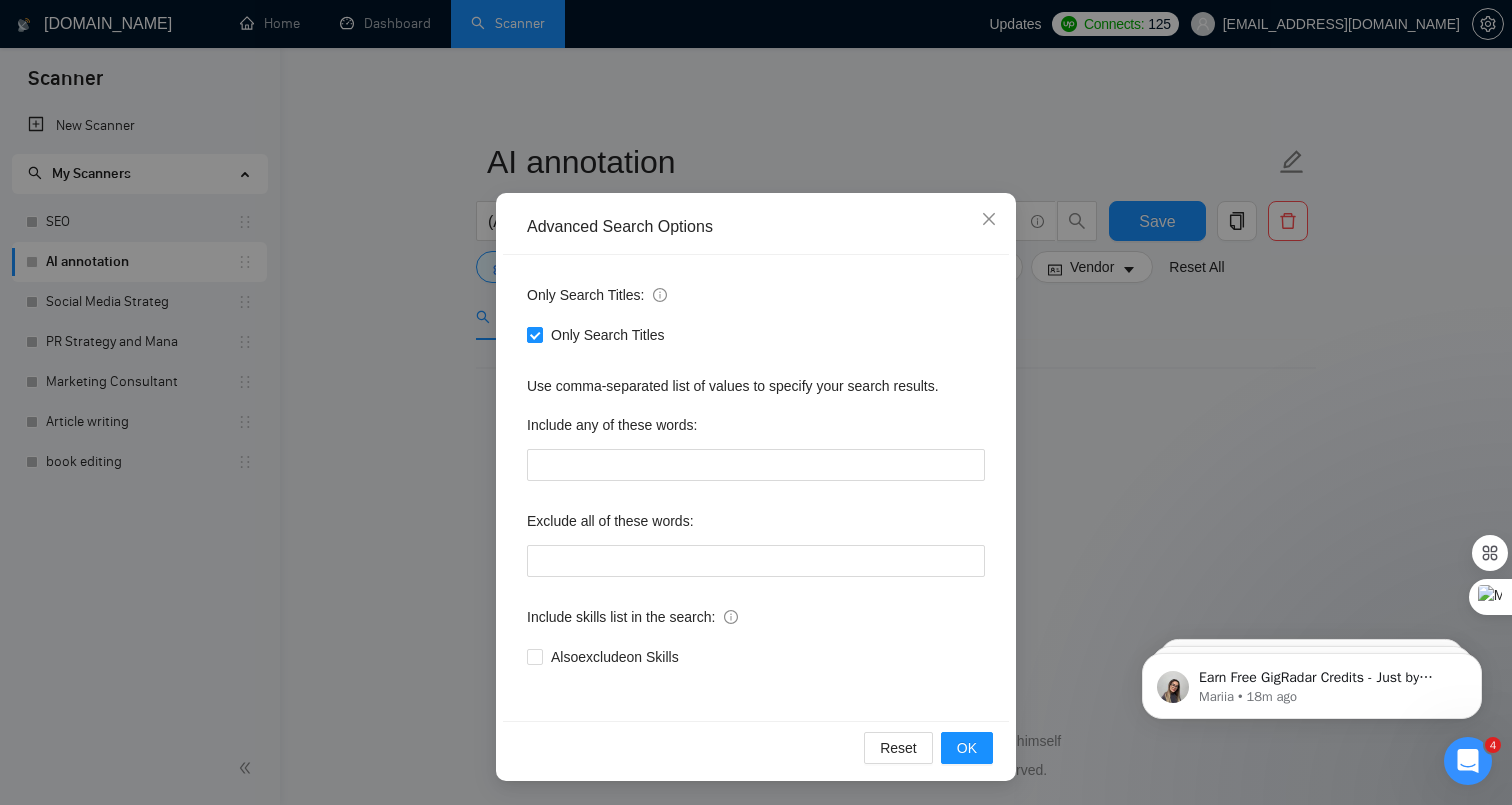 scroll, scrollTop: 21, scrollLeft: 0, axis: vertical 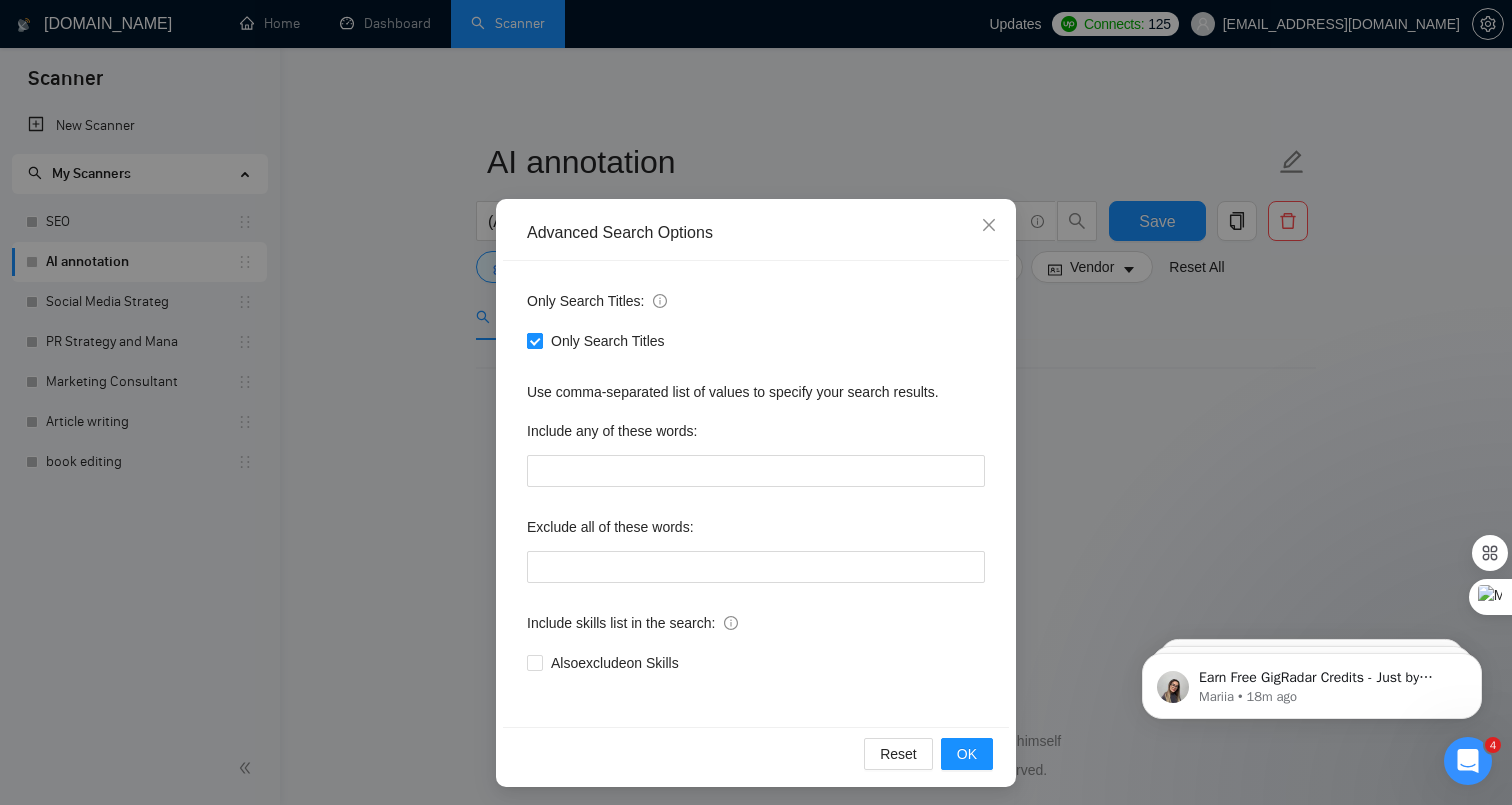 click on "Only Search Titles" at bounding box center (608, 341) 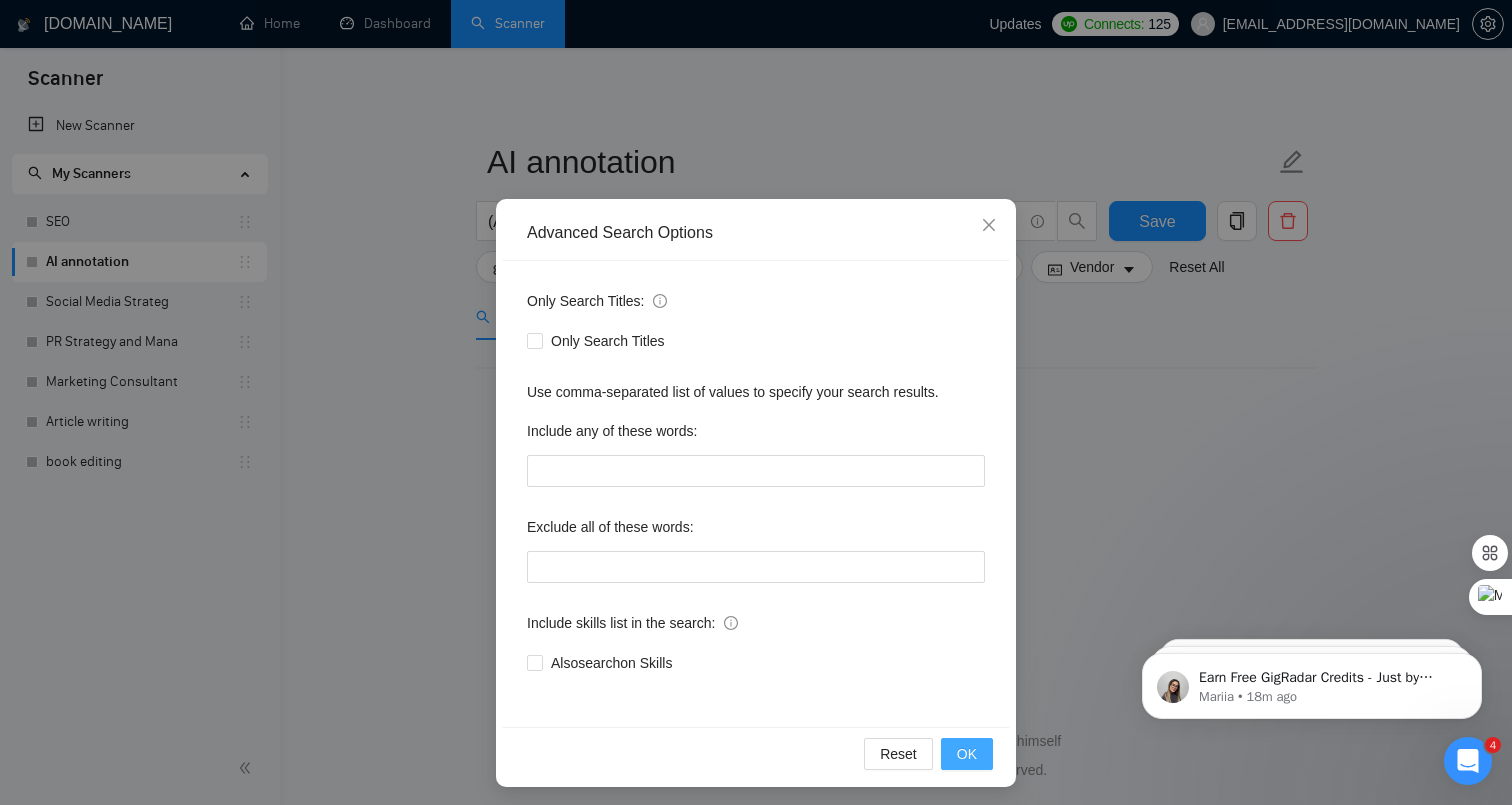 click on "OK" at bounding box center (967, 754) 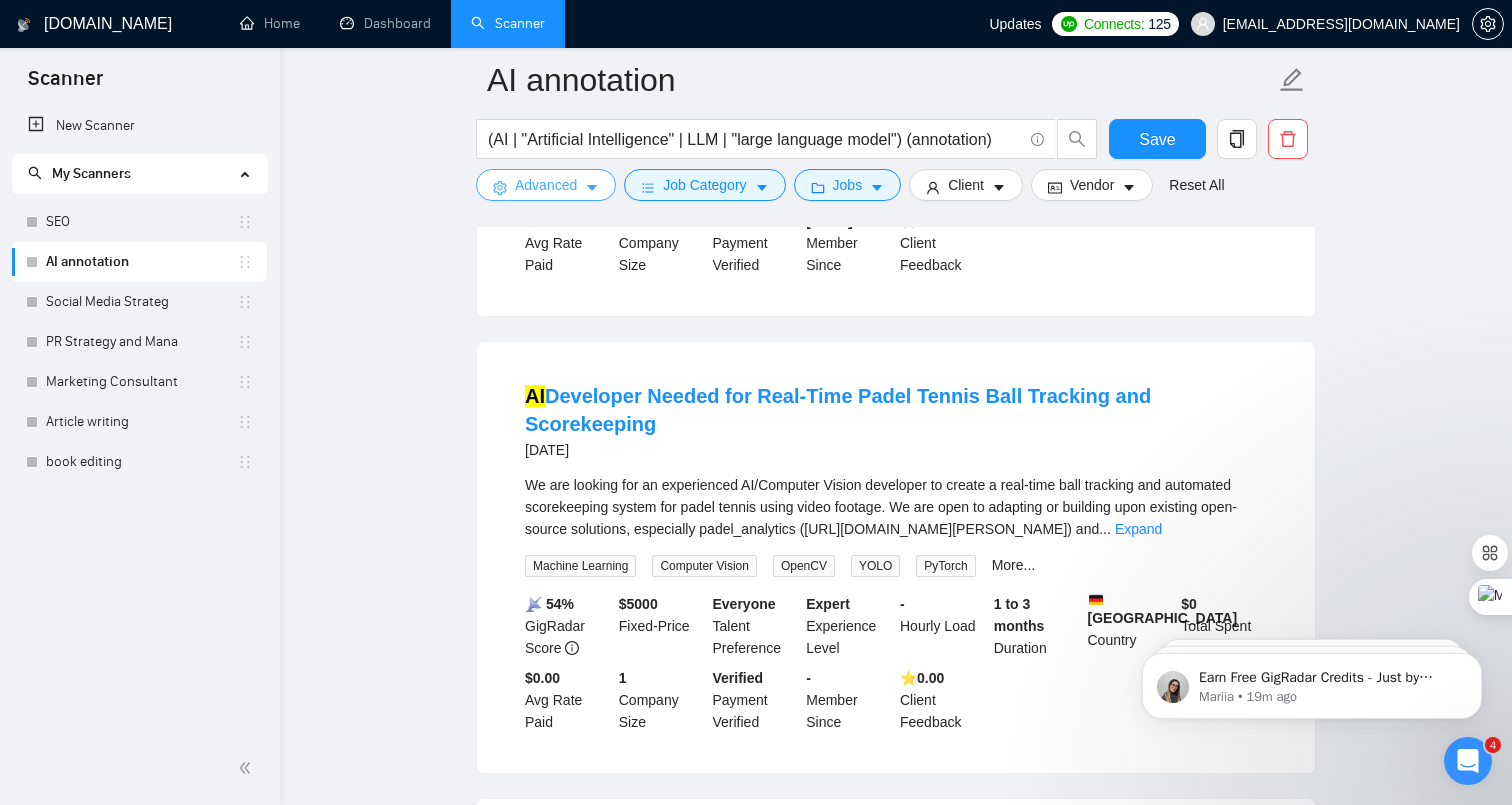 scroll, scrollTop: 3181, scrollLeft: 0, axis: vertical 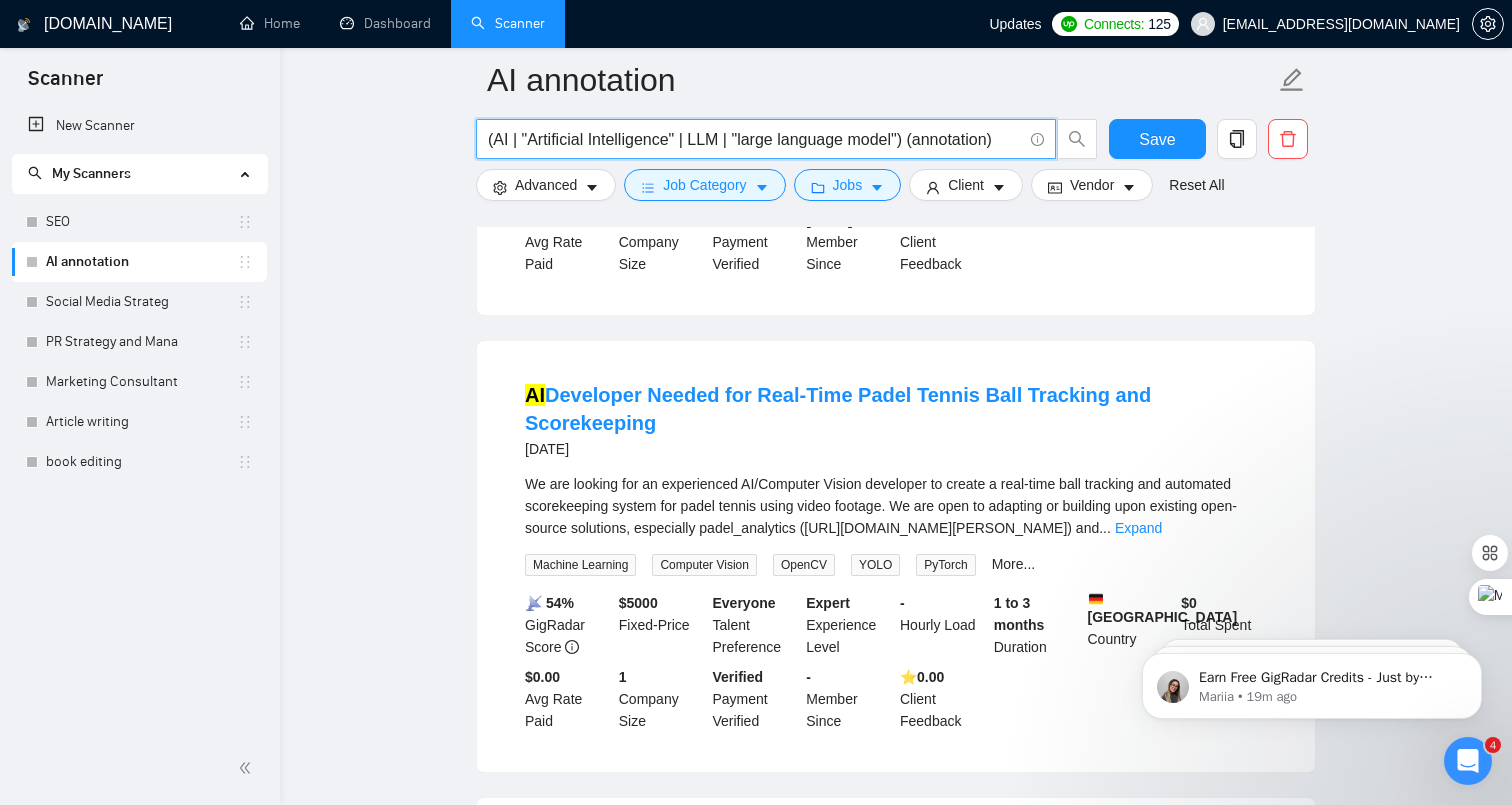 click on "(AI | "Artificial Intelligence" | LLM | "large language model") (annotation)" at bounding box center (755, 139) 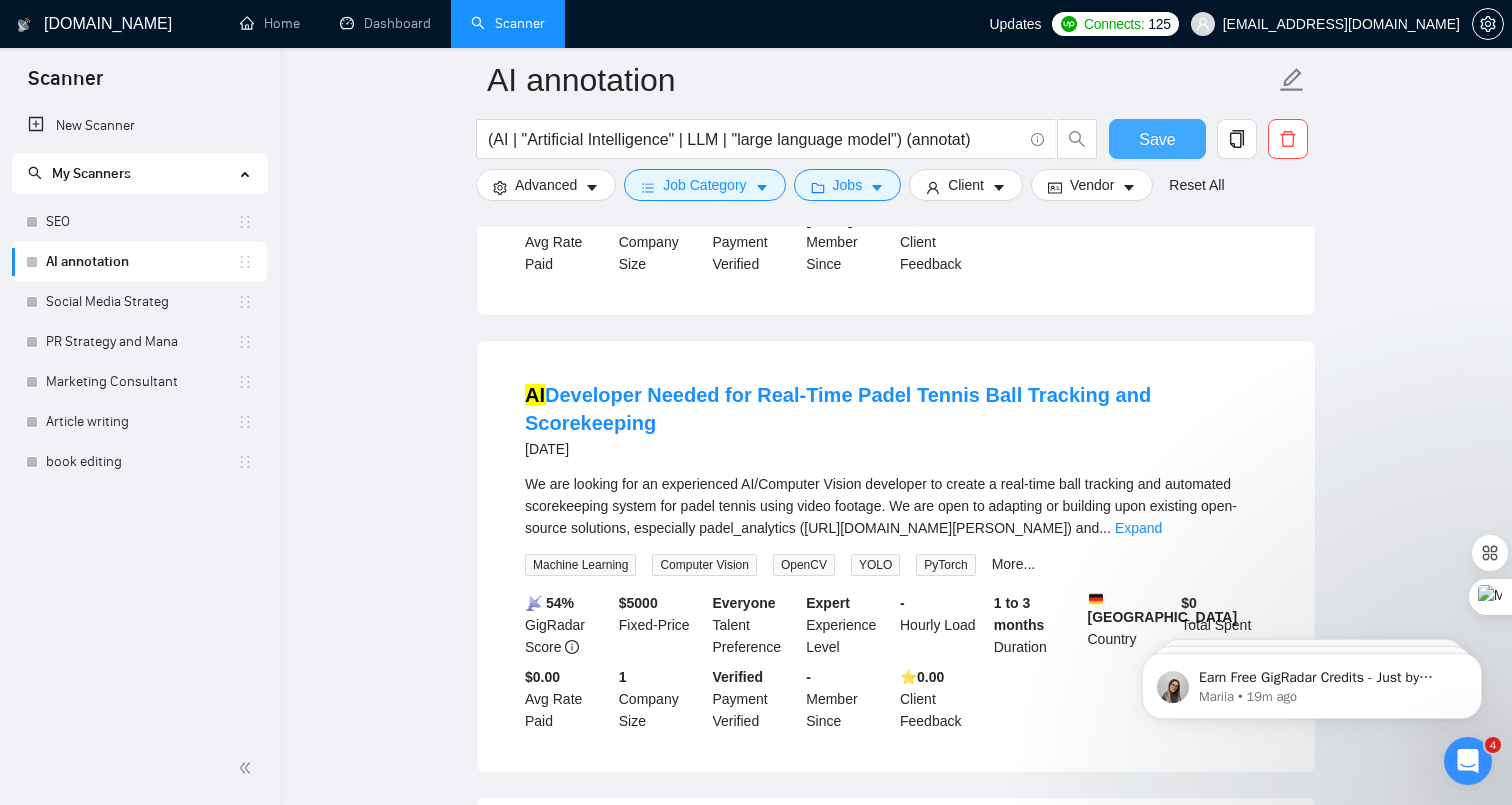 click on "Save" at bounding box center [1157, 139] 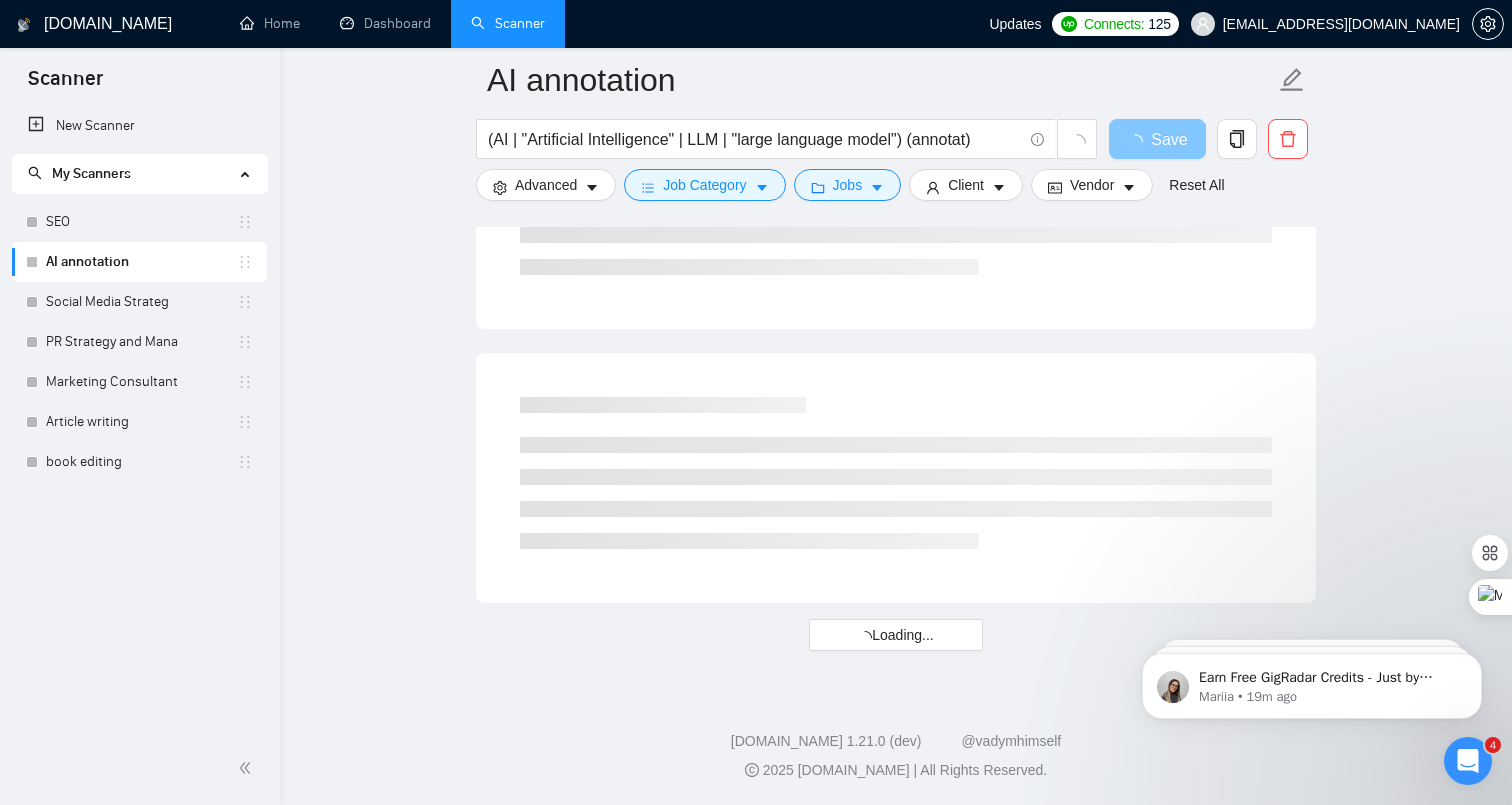 scroll, scrollTop: 0, scrollLeft: 0, axis: both 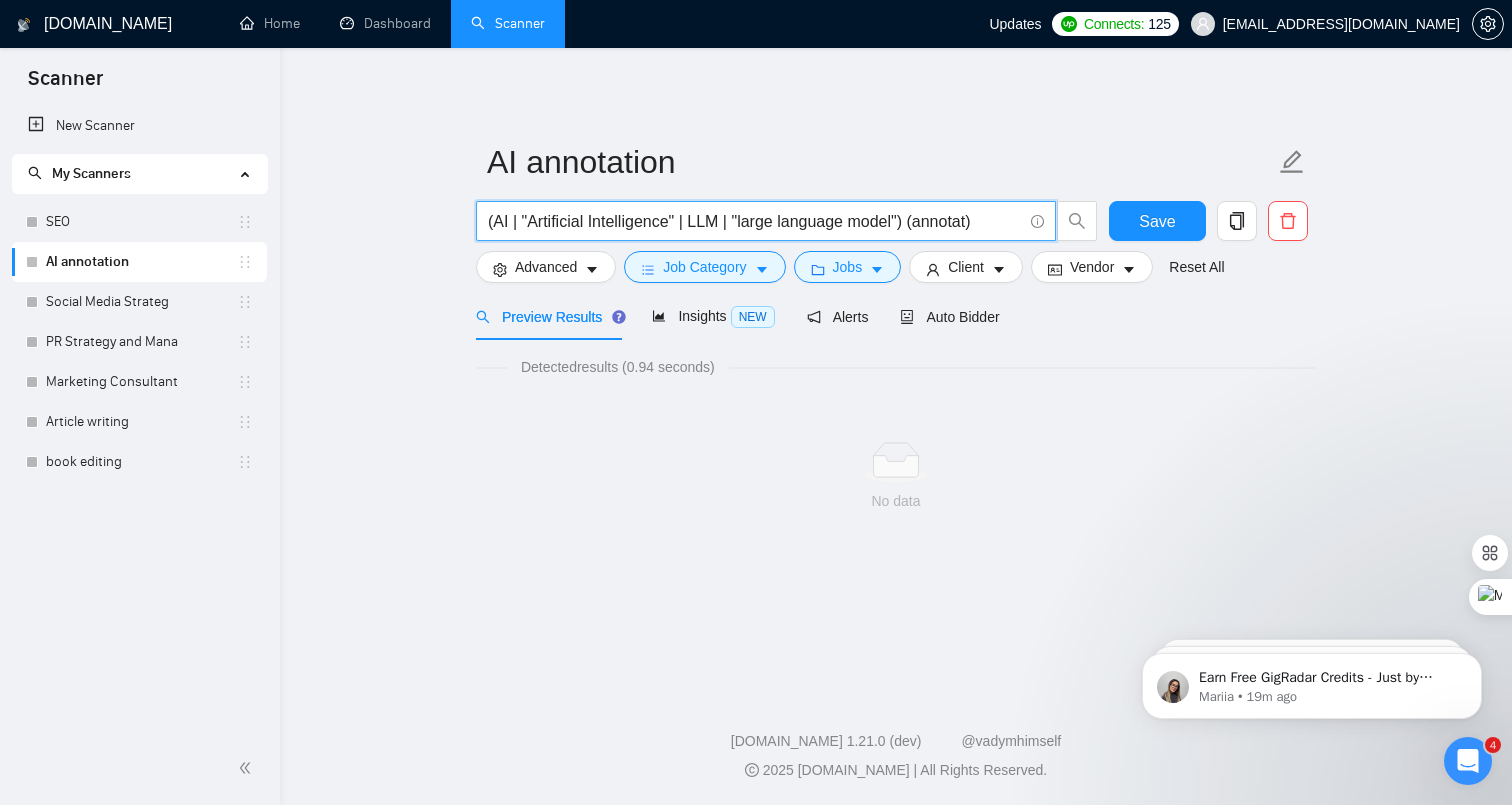 click on "(AI | "Artificial Intelligence" | LLM | "large language model") (annotat)" at bounding box center [755, 221] 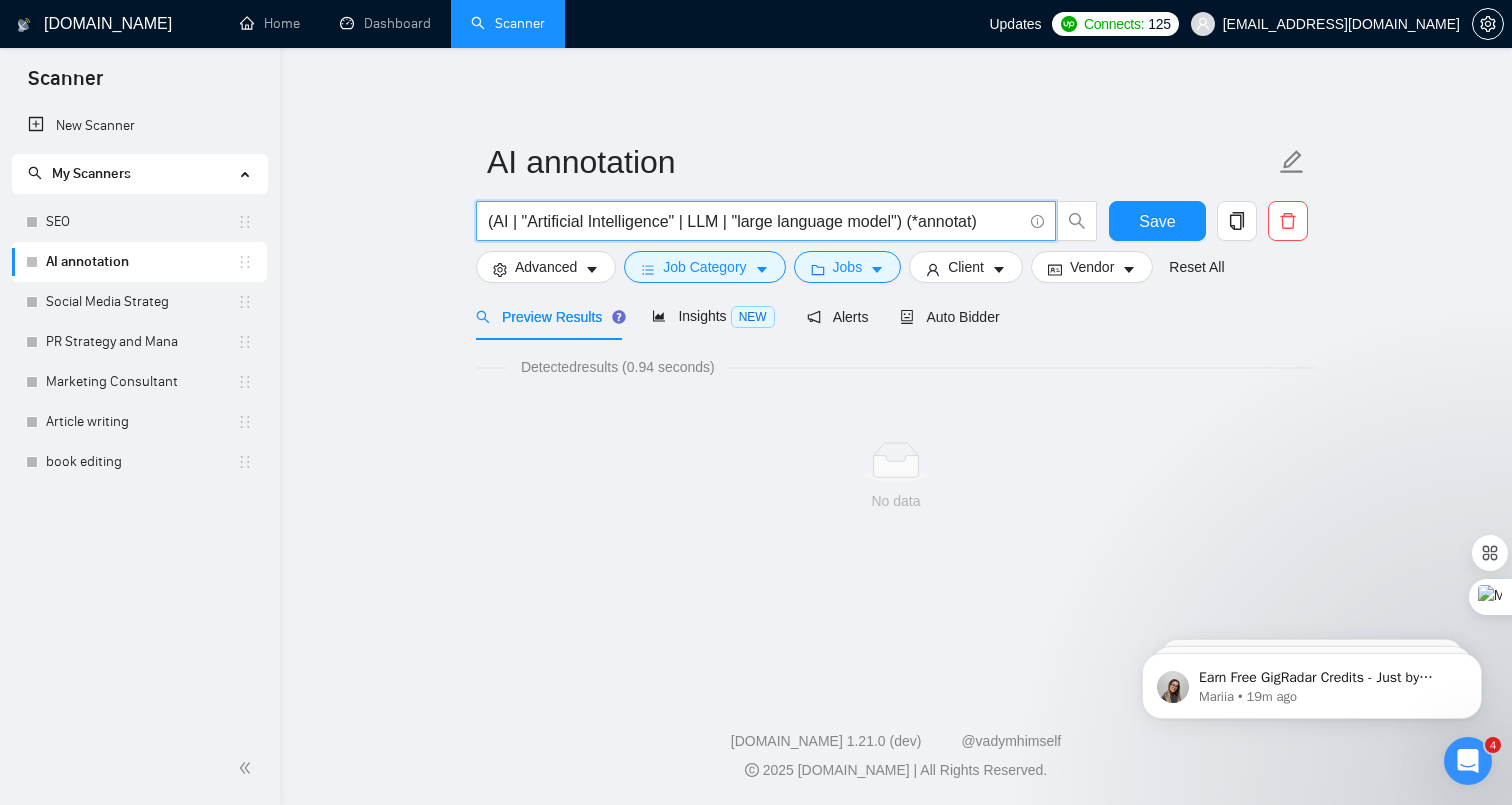 click on "(AI | "Artificial Intelligence" | LLM | "large language model") (*annotat)" at bounding box center (755, 221) 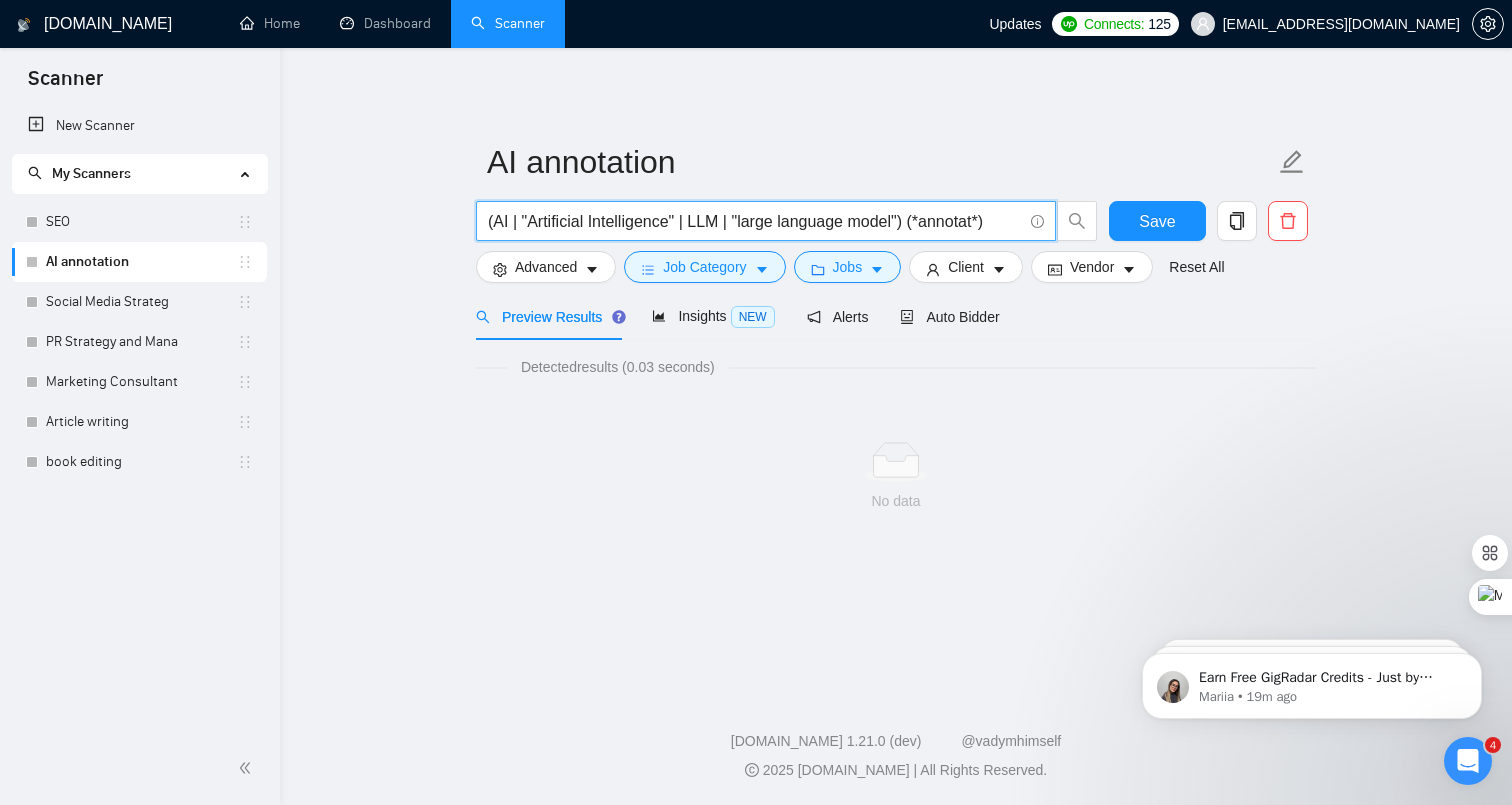 click on "(AI | "Artificial Intelligence" | LLM | "large language model") (*annotat*)" at bounding box center [755, 221] 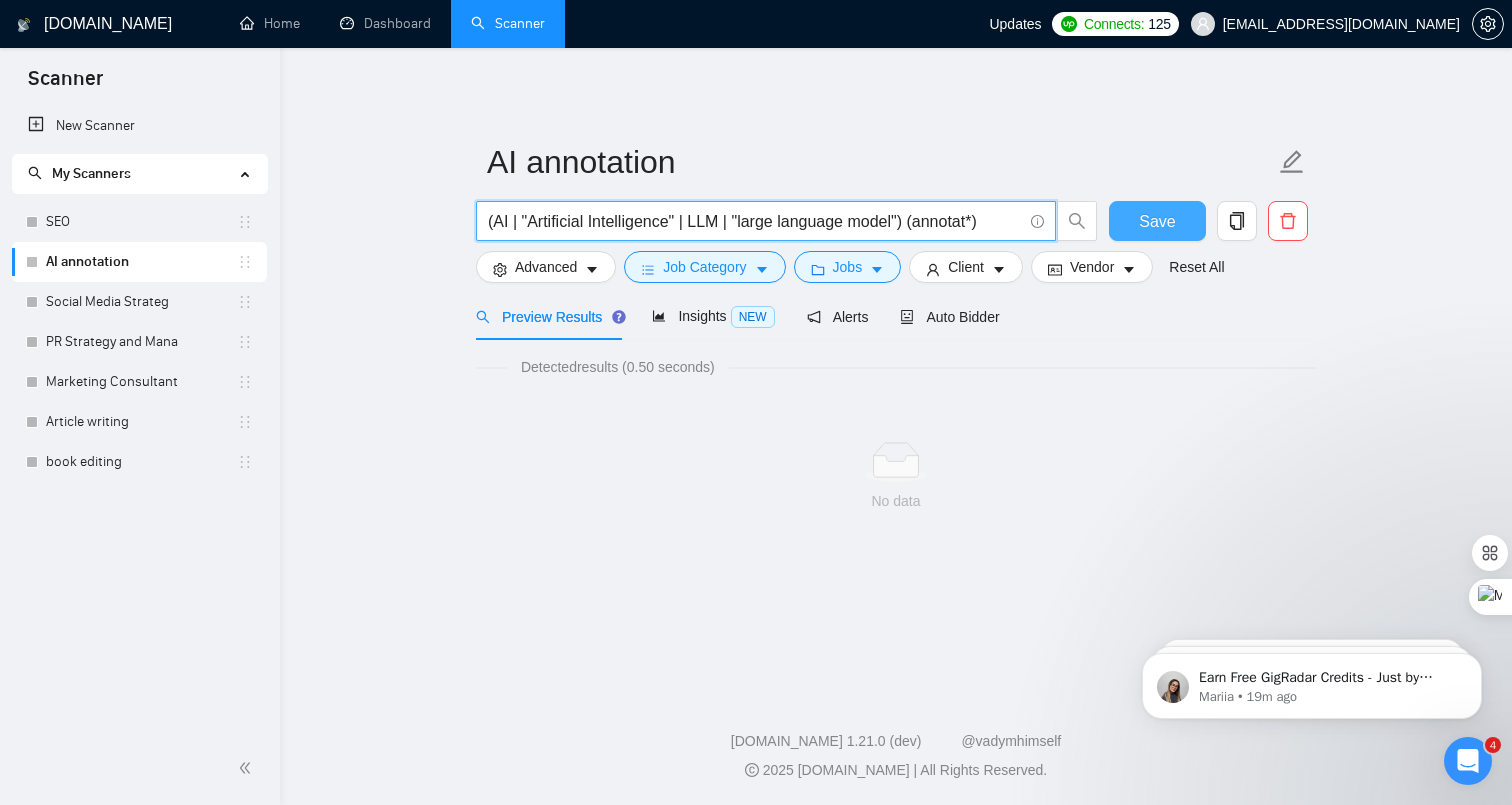 type on "(AI | "Artificial Intelligence" | LLM | "large language model") (annotat*)" 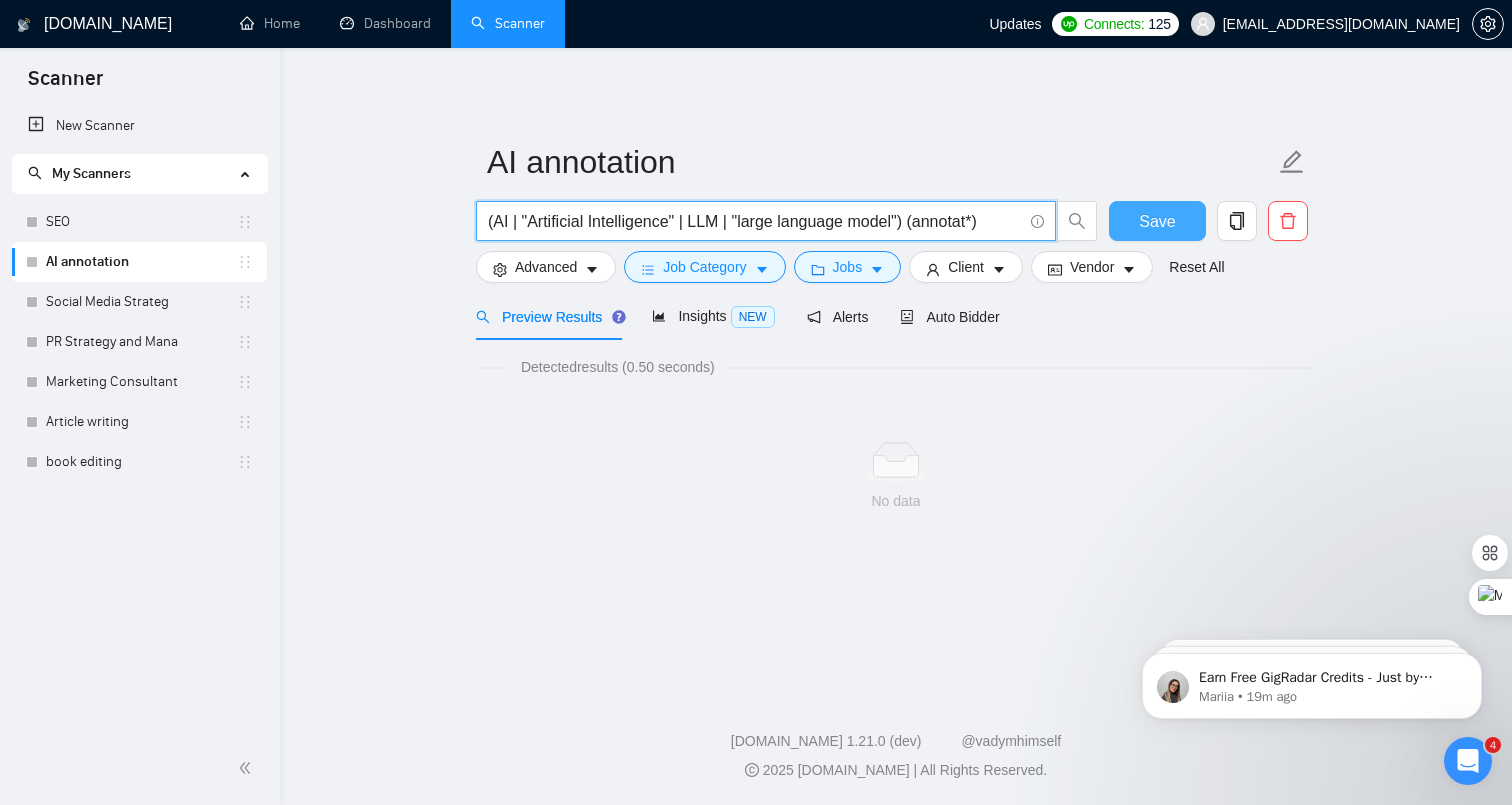 click on "Save" at bounding box center [1157, 221] 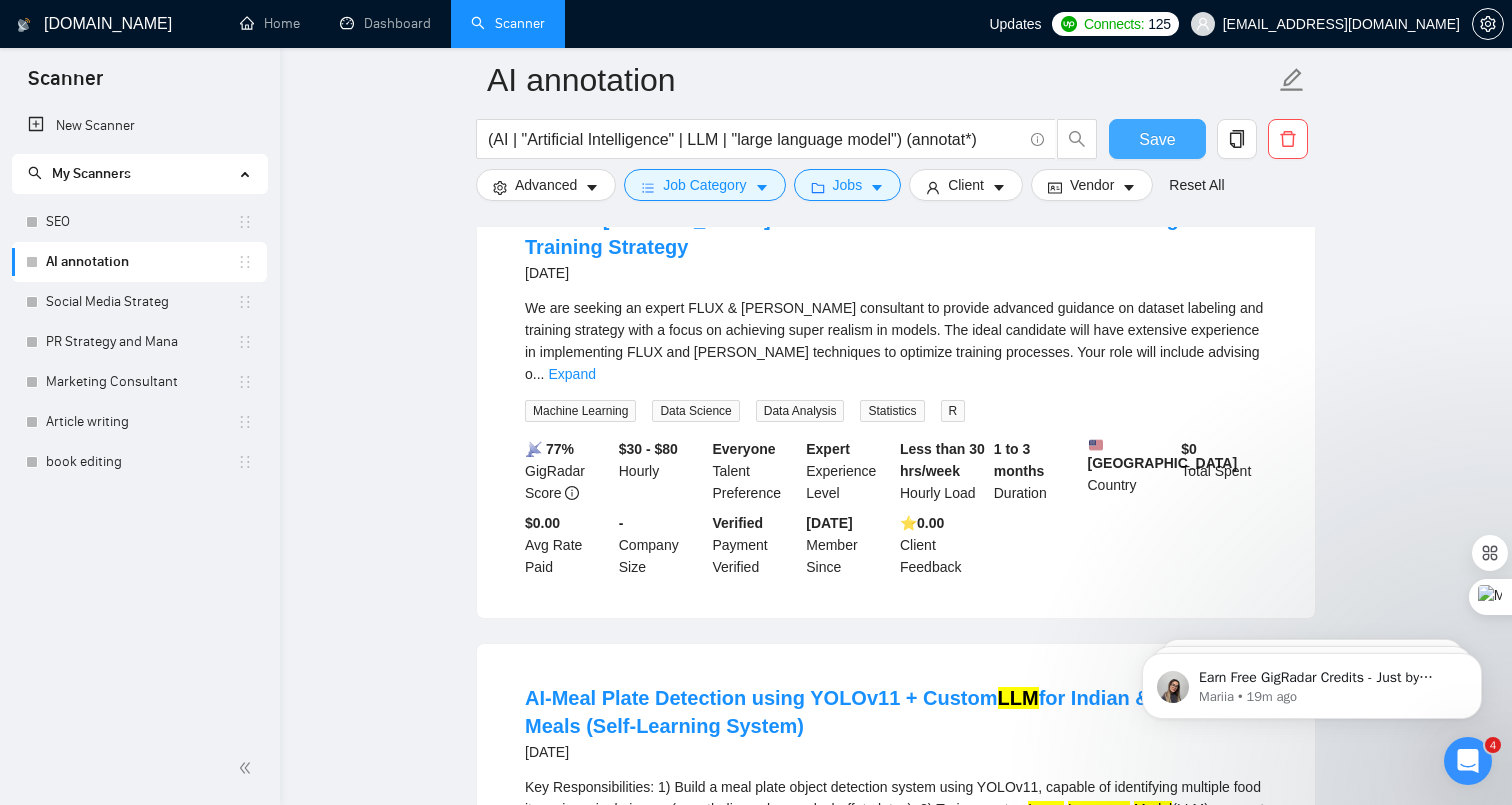 scroll, scrollTop: 248, scrollLeft: 0, axis: vertical 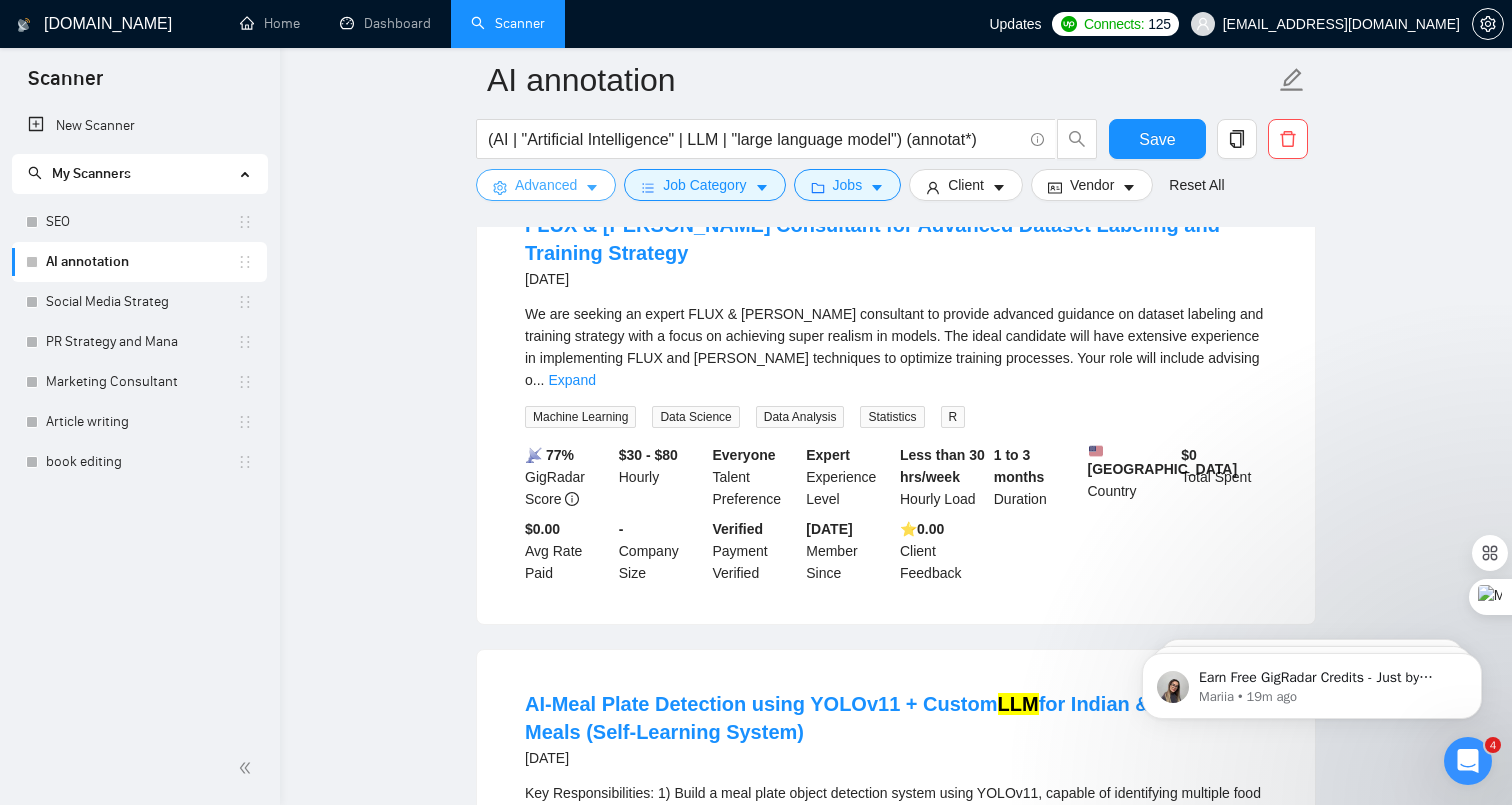 click on "Advanced" at bounding box center (546, 185) 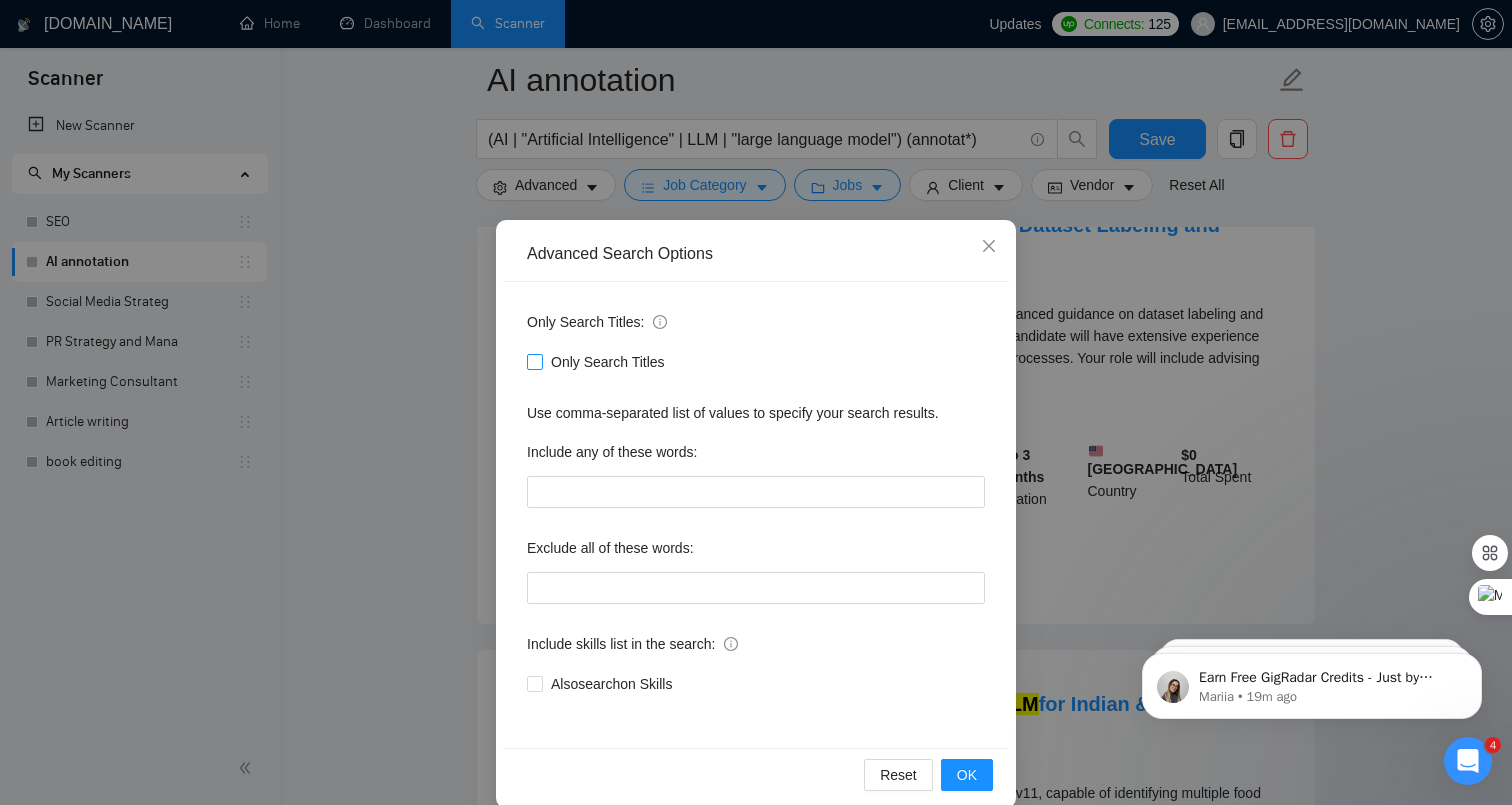 click on "Only Search Titles" at bounding box center [608, 362] 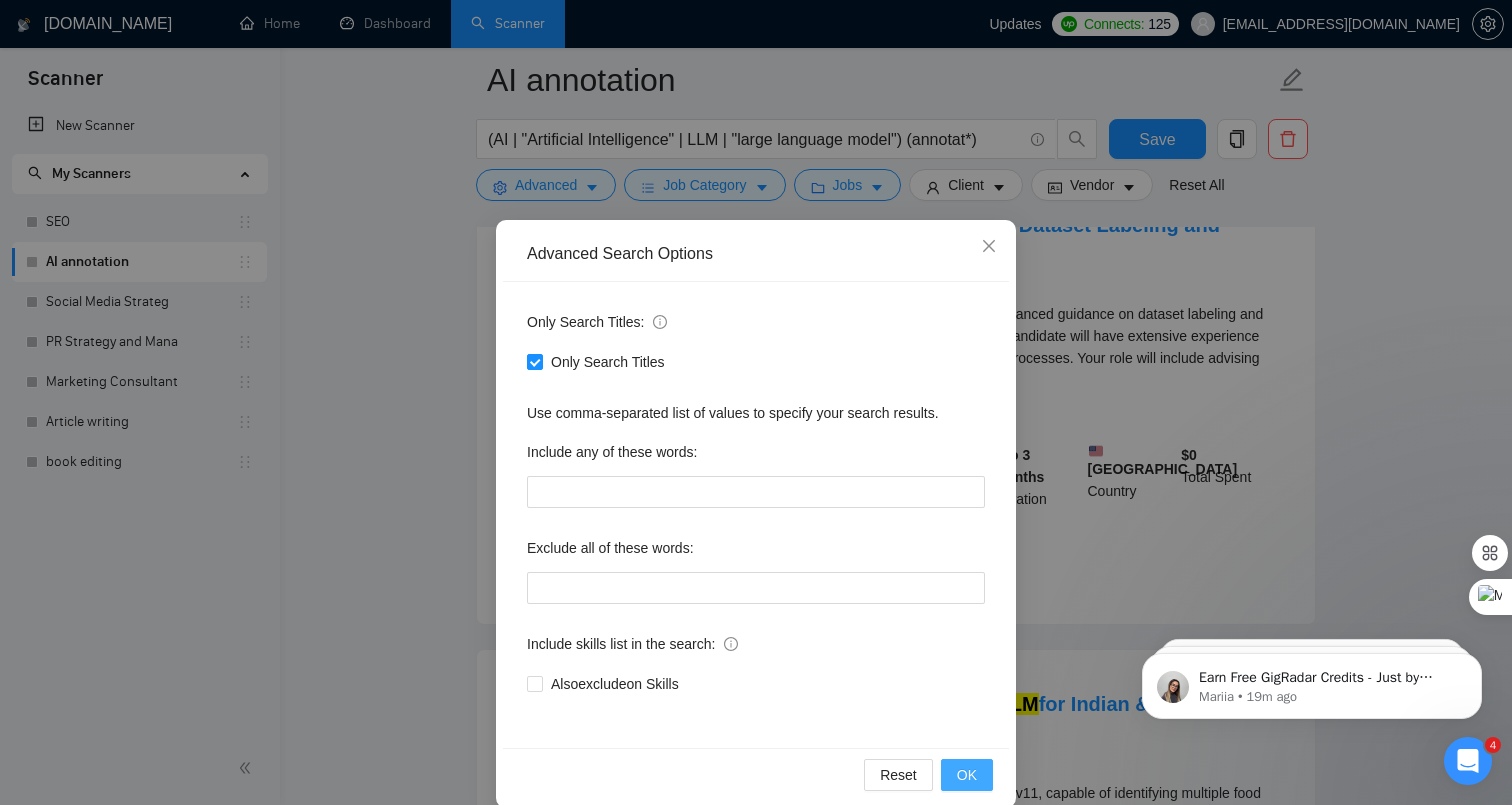 click on "OK" at bounding box center [967, 775] 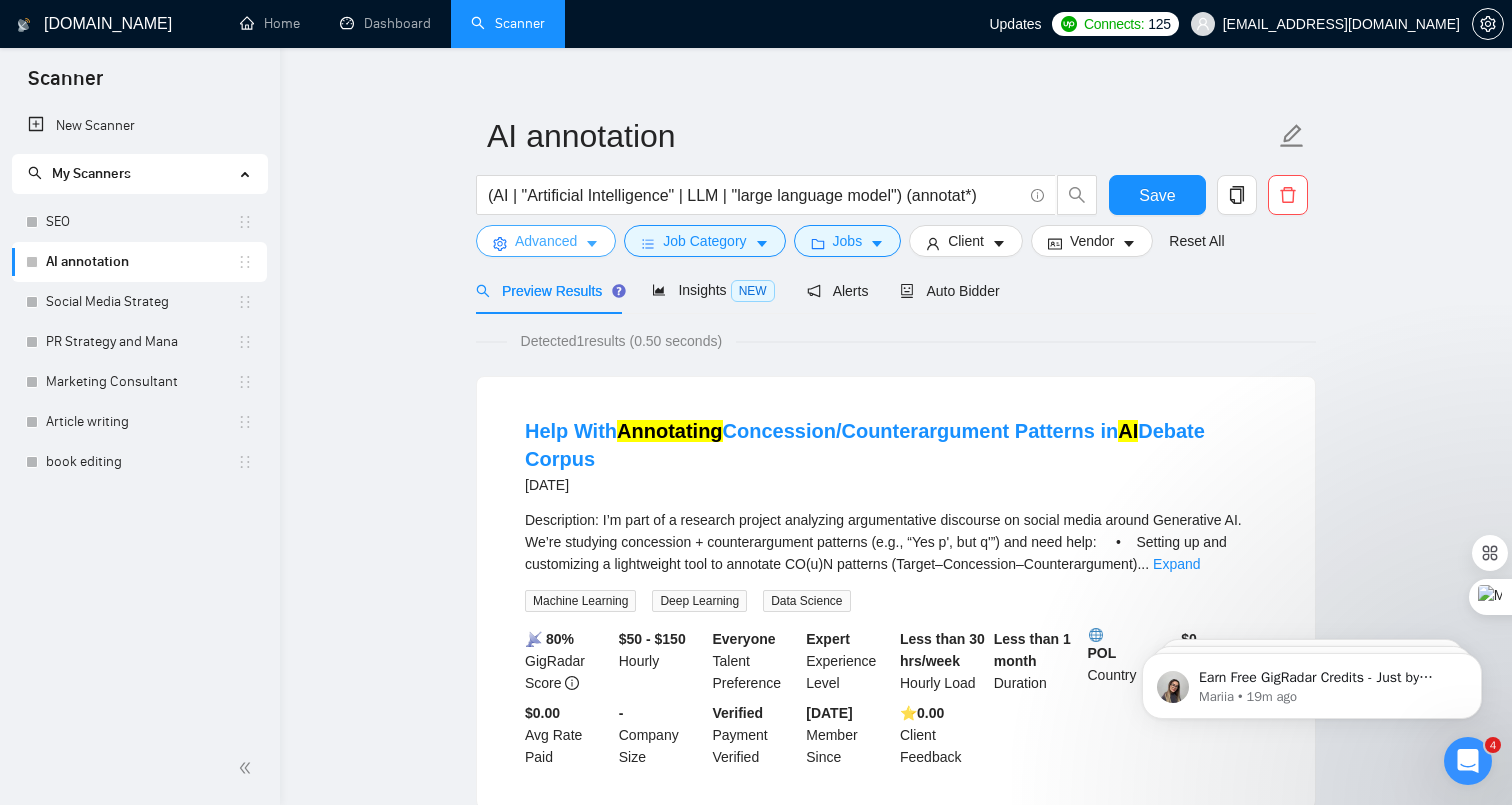 scroll, scrollTop: 0, scrollLeft: 0, axis: both 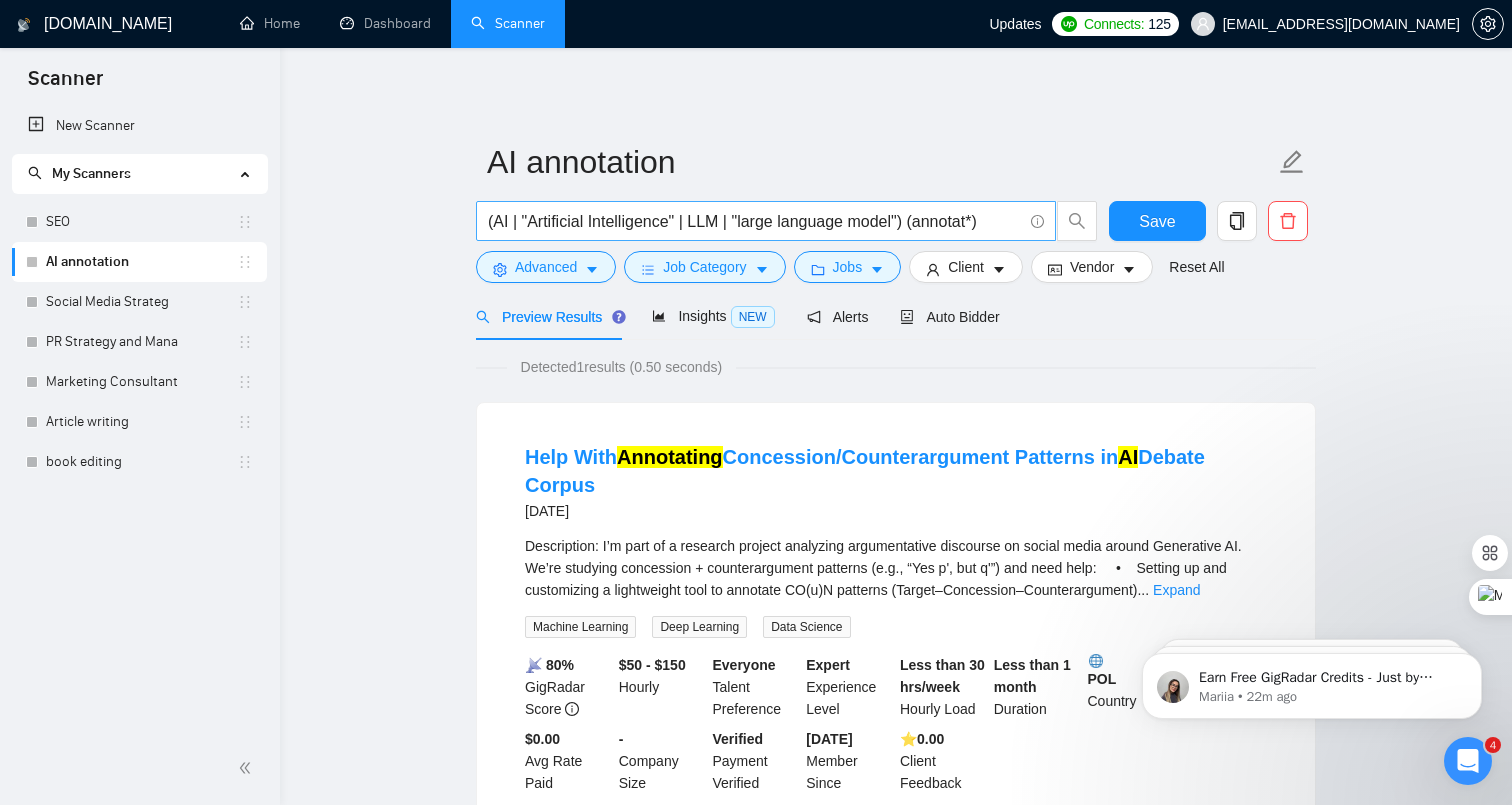 click on "(AI | "Artificial Intelligence" | LLM | "large language model") (annotat*)" at bounding box center [755, 221] 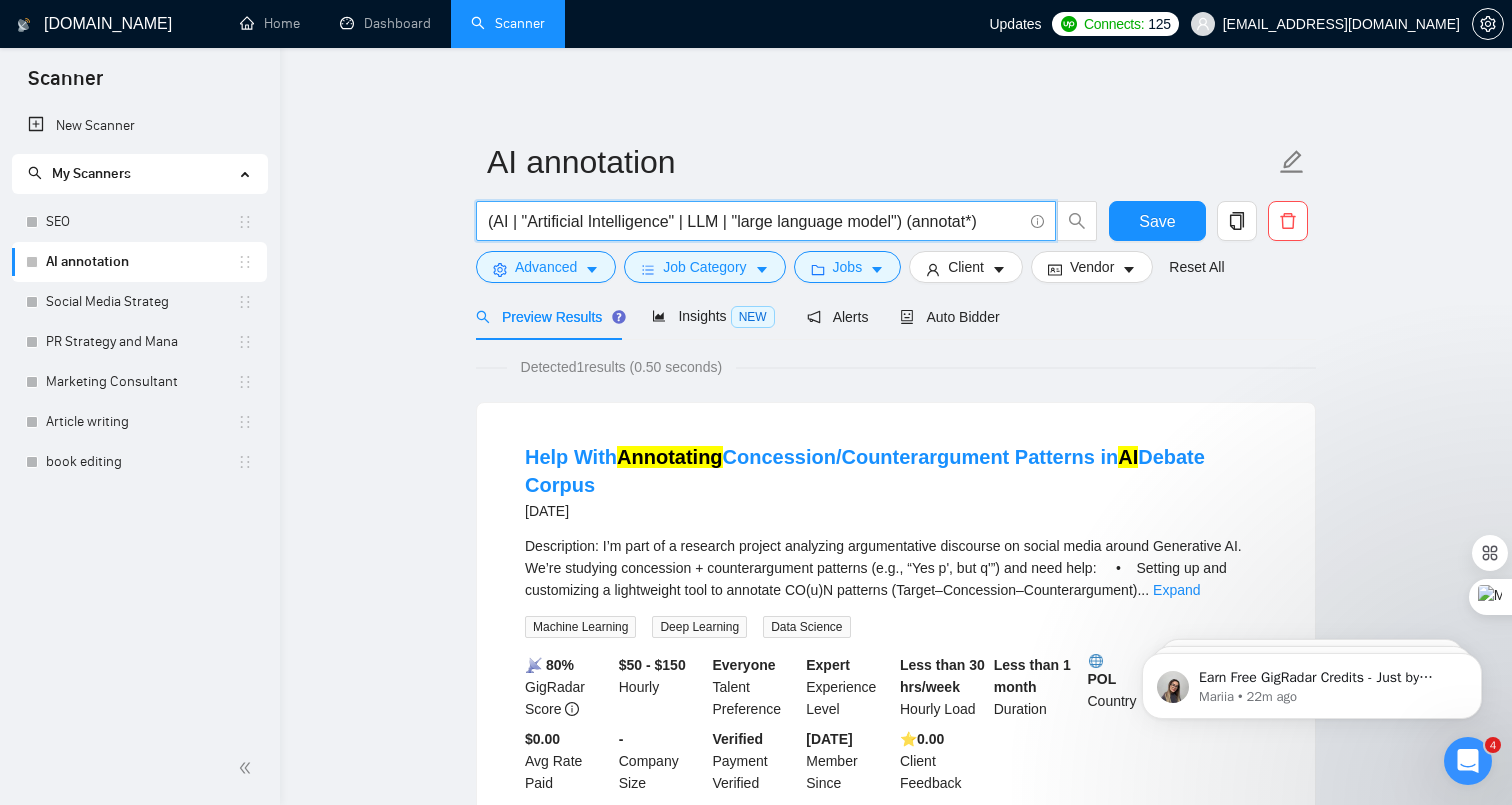 paste on ""AI training" | "prompt engineer" | "AI annoltating" | "AI tester" | "chatbot tester" | "chat-bot tester" | "chat bot tester" | "chatbot training" | "chatbot testing"" 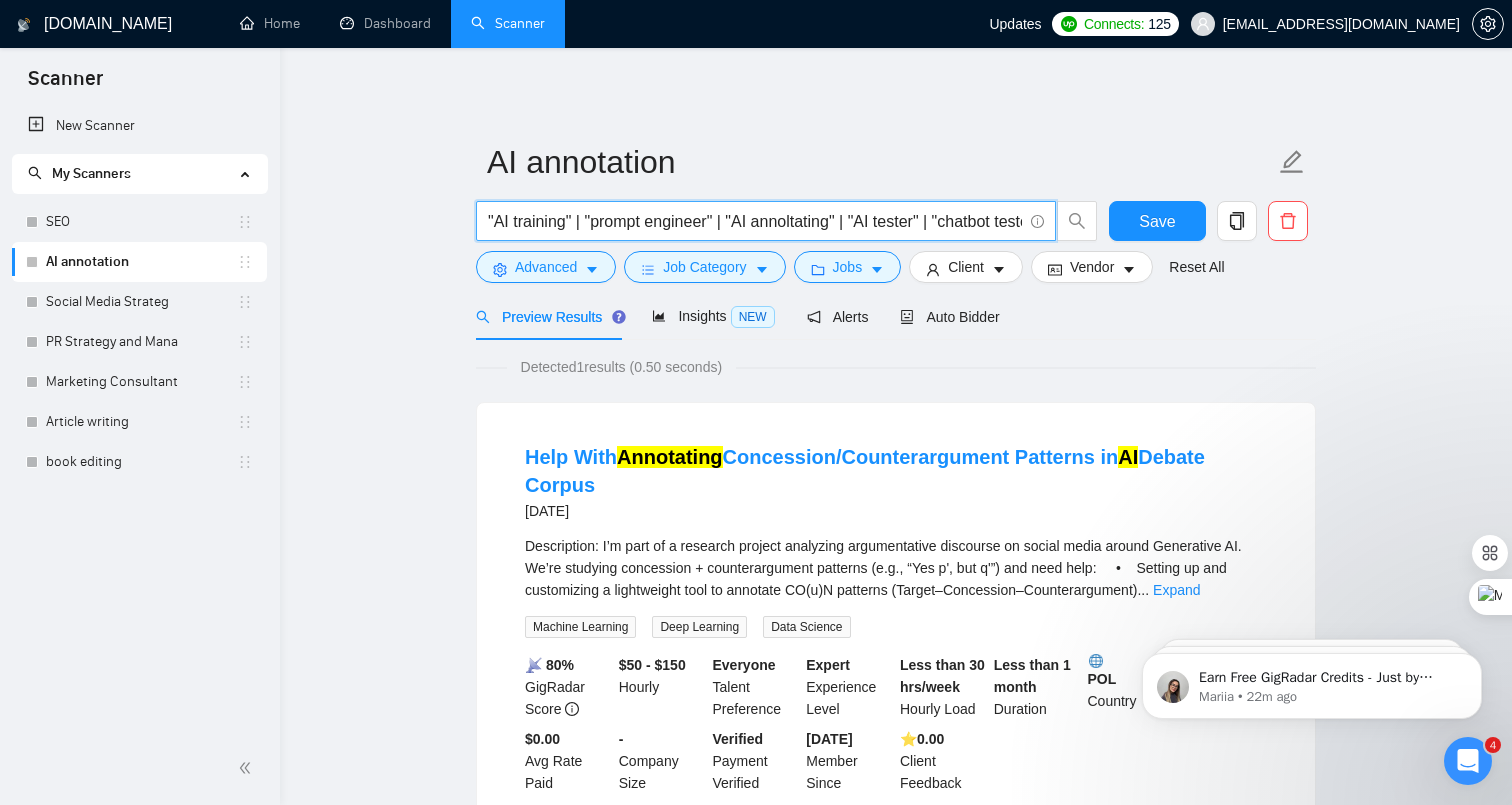 scroll, scrollTop: 0, scrollLeft: 588, axis: horizontal 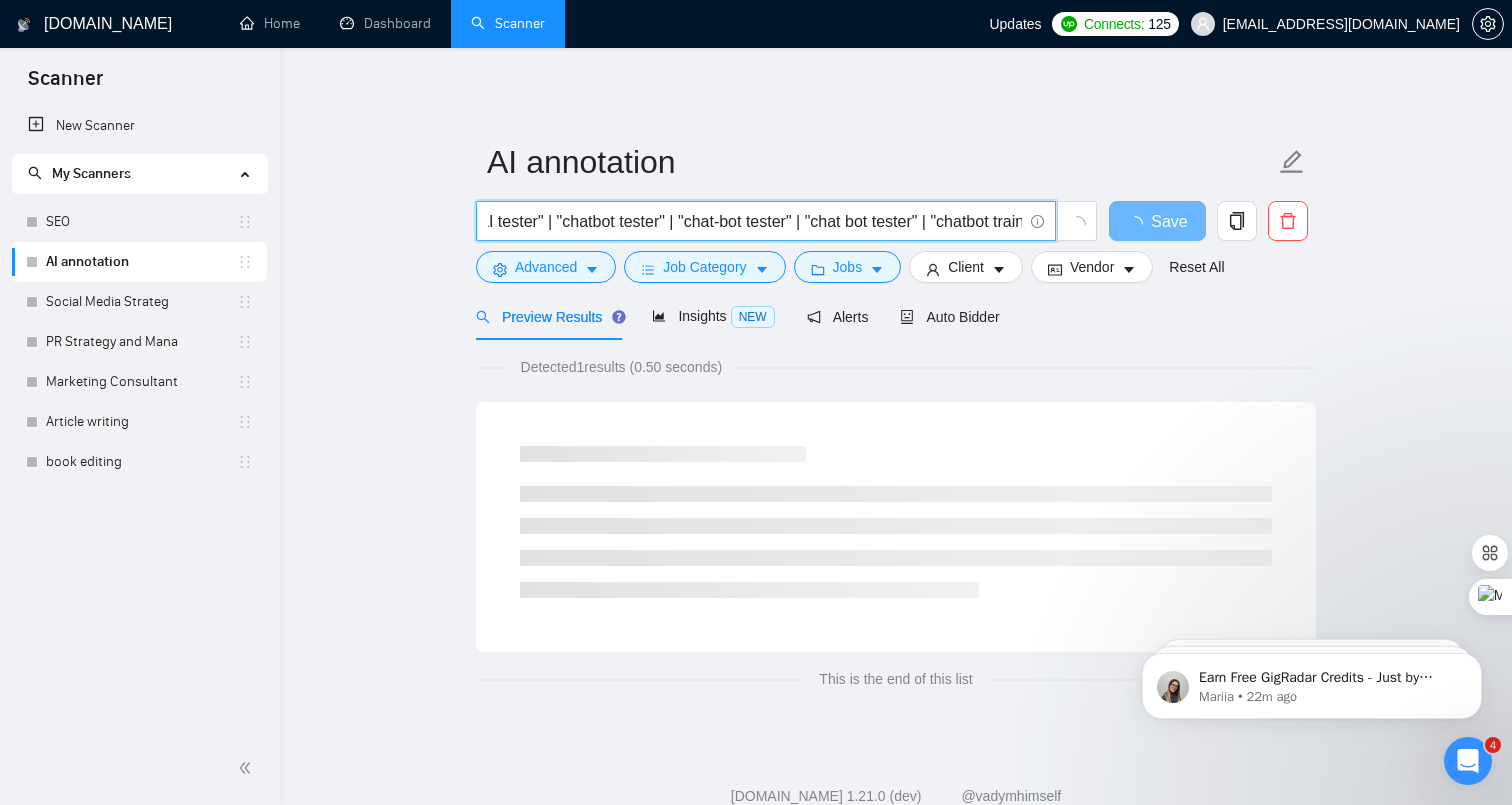 drag, startPoint x: 848, startPoint y: 220, endPoint x: 484, endPoint y: 197, distance: 364.72592 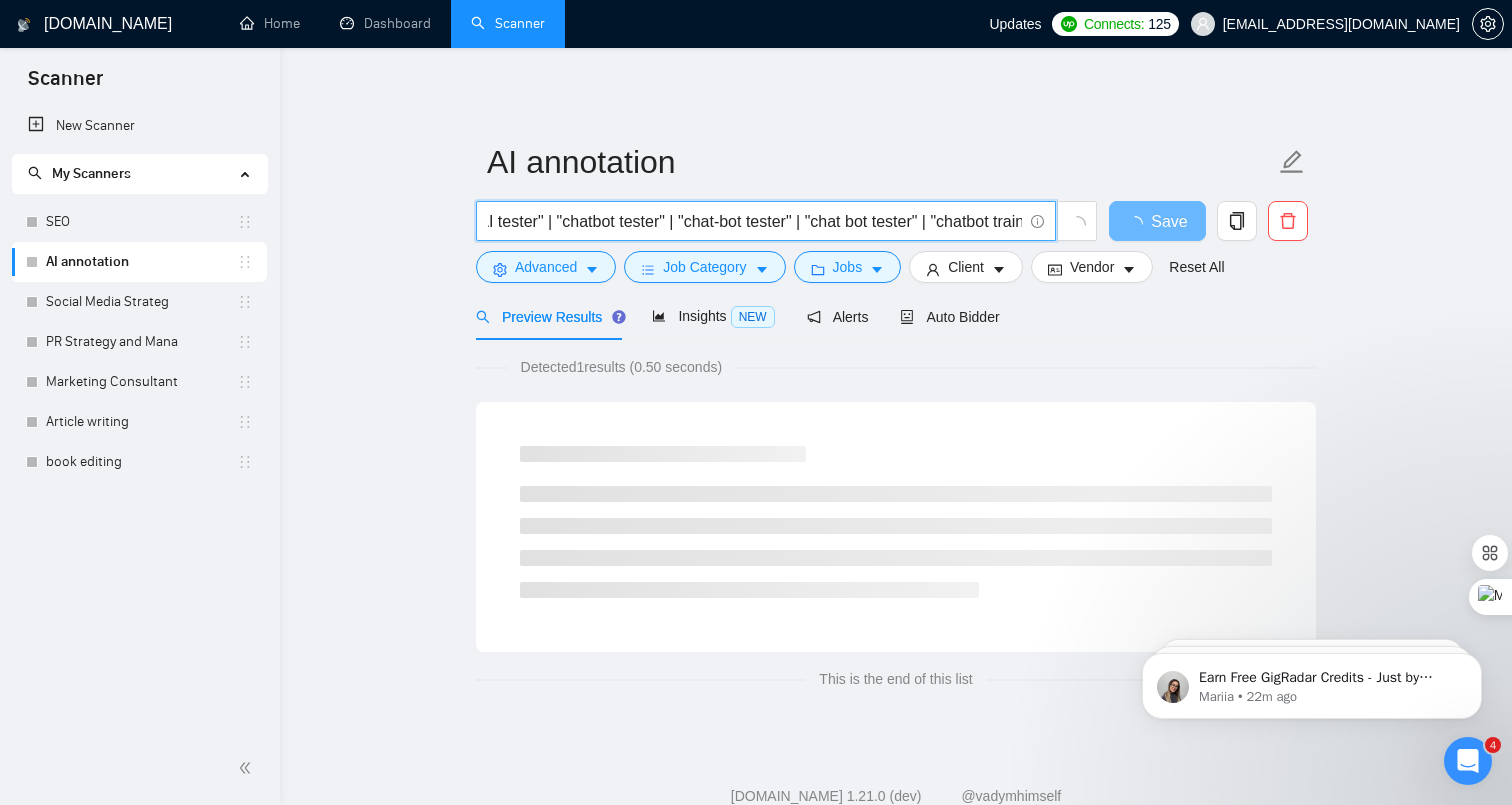 click on "AI annotation "AI training" | "prompt engineer" | "AI annoltating" | "AI tester" | "chatbot tester" | "chat-bot tester" | "chat bot tester" | "chatbot training" | "chatbot testing" Save Advanced   Job Category   Jobs   Client   Vendor   Reset All" at bounding box center (896, 211) 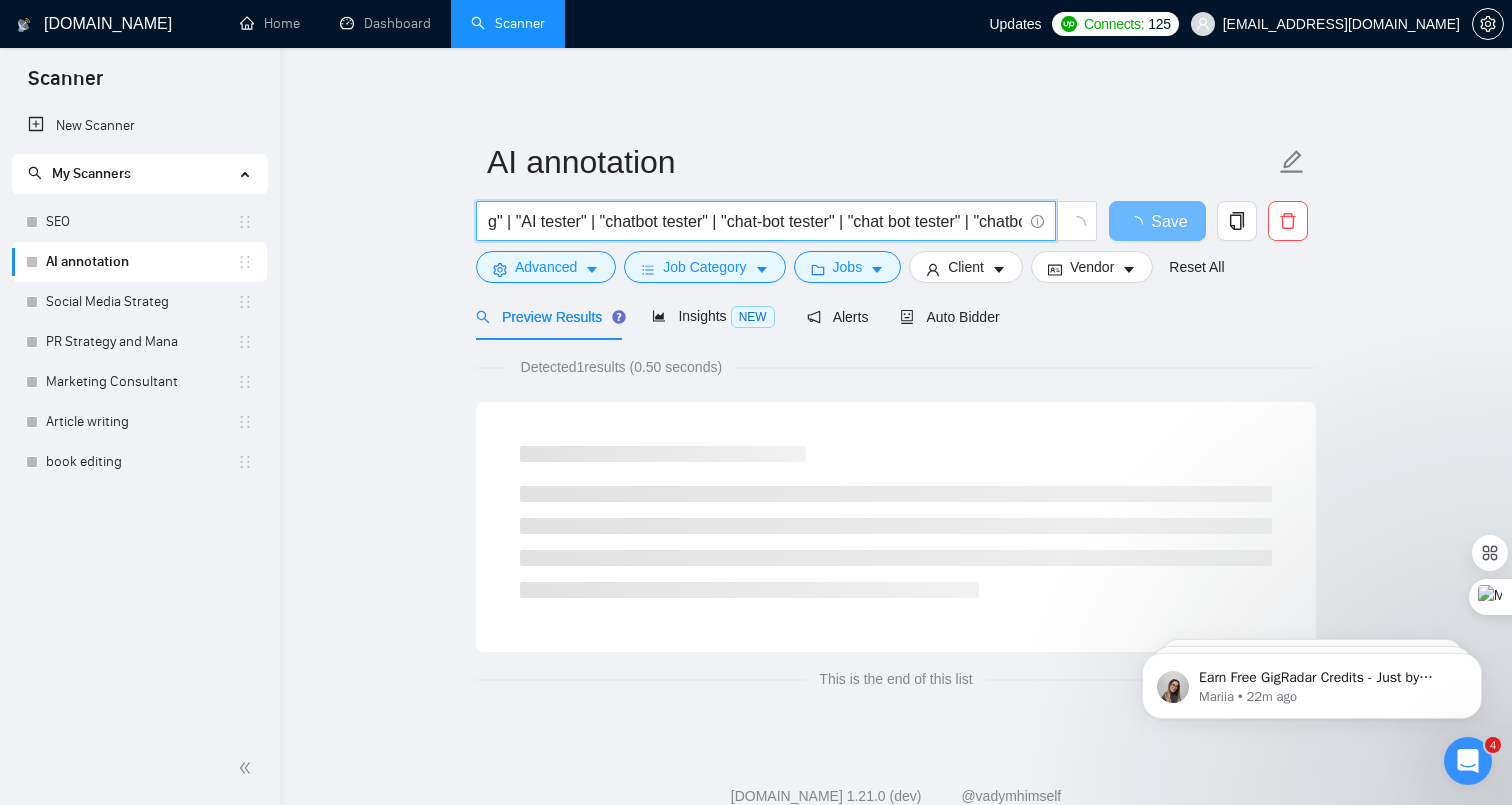 scroll, scrollTop: 0, scrollLeft: 0, axis: both 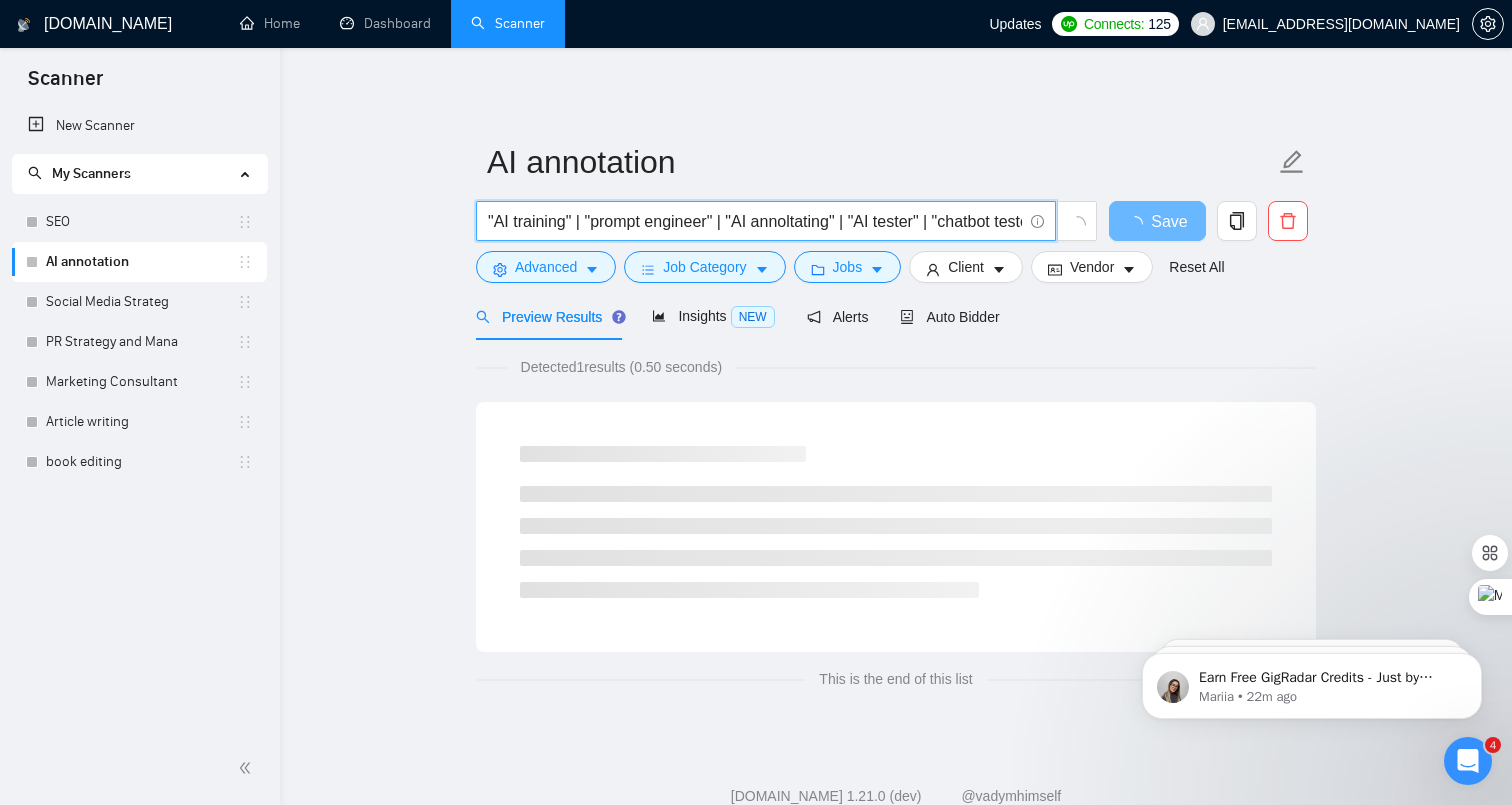click on ""AI training" | "prompt engineer" | "AI annoltating" | "AI tester" | "chatbot tester" | "chat-bot tester" | "chat bot tester" | "chatbot training" | "chatbot testing"" at bounding box center (755, 221) 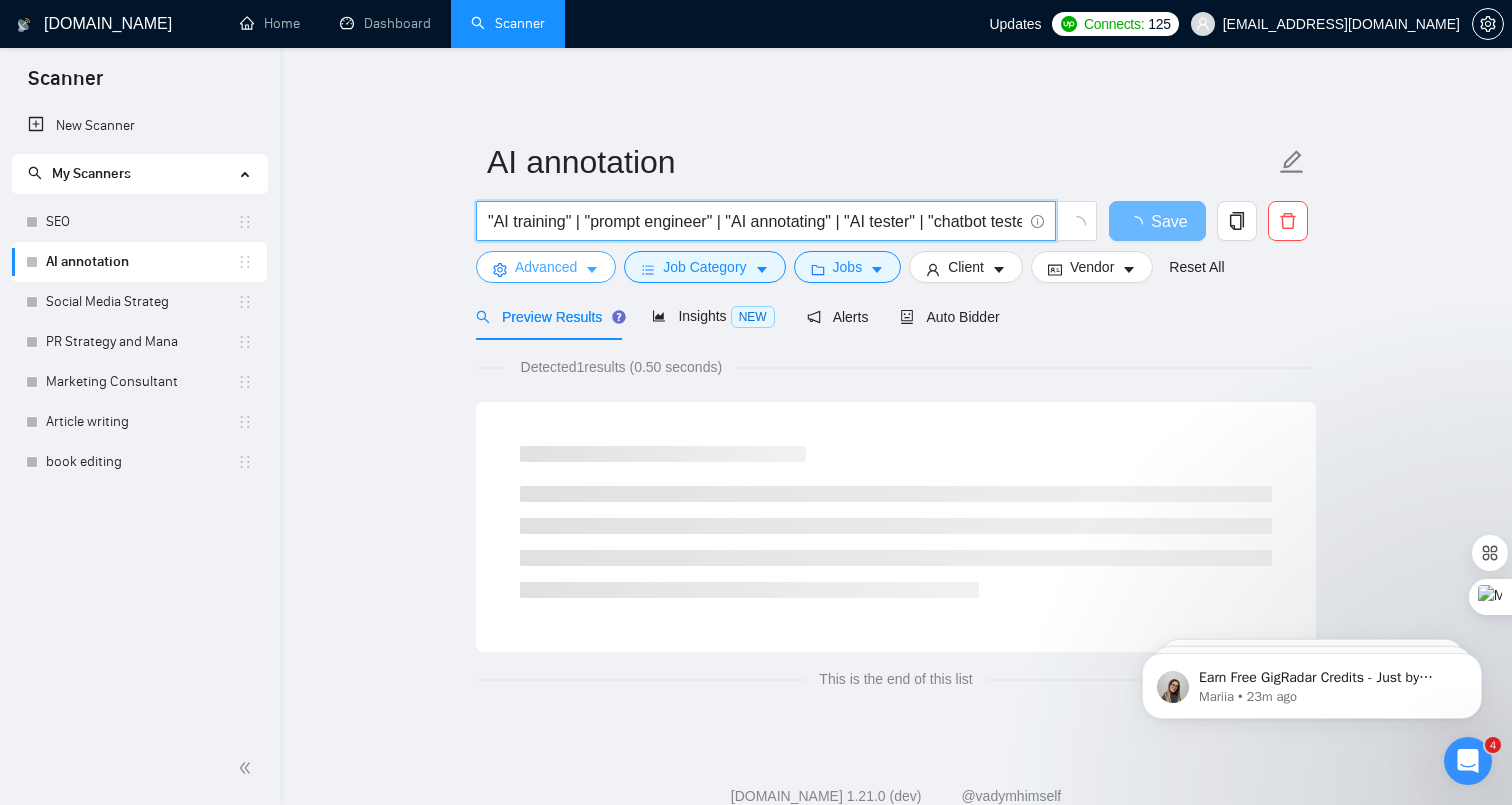 type on ""AI training" | "prompt engineer" | "AI annotating" | "AI tester" | "chatbot tester" | "chat-bot tester" | "chat bot tester" | "chatbot training" | "chatbot testing"" 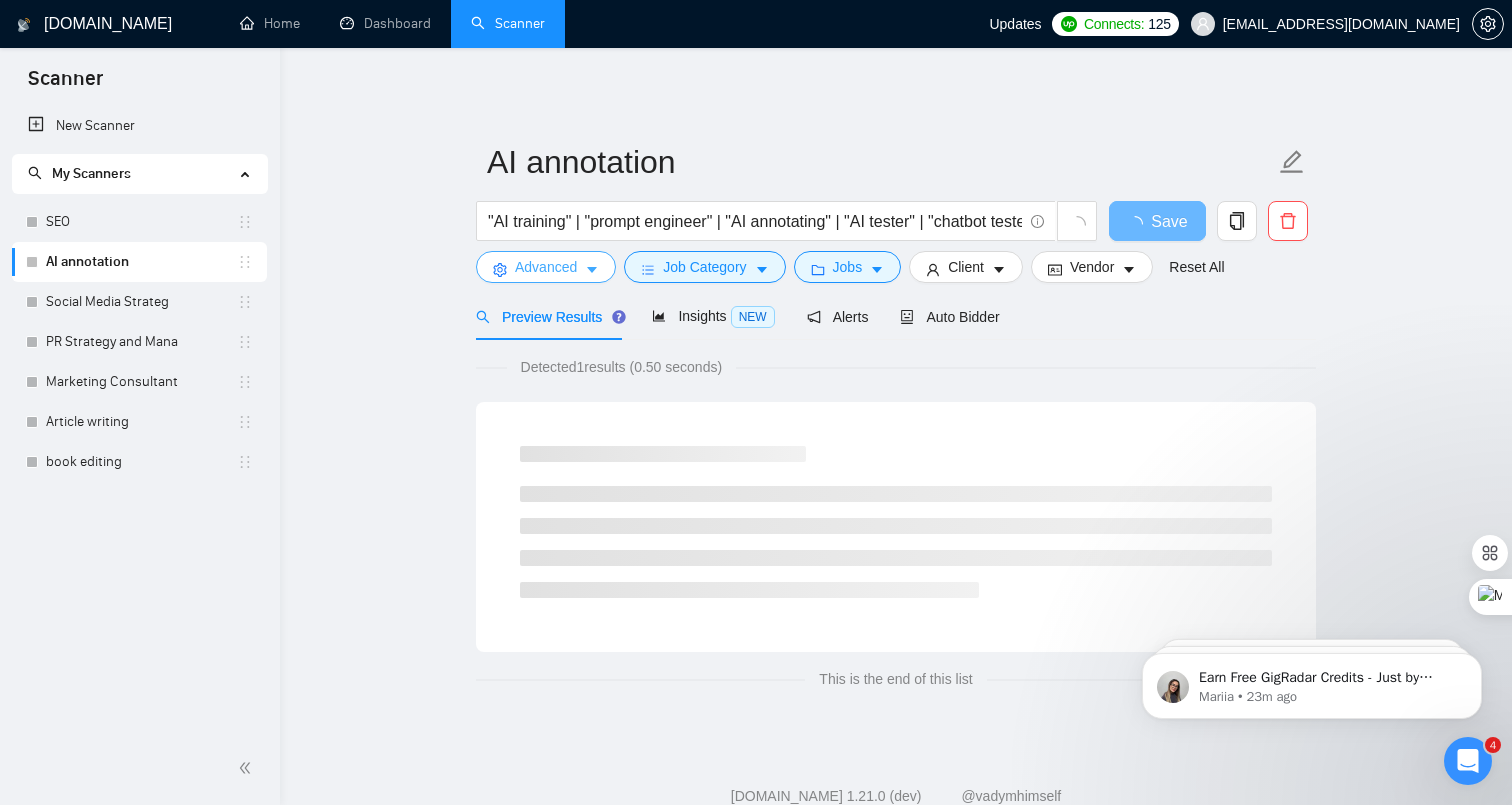 click 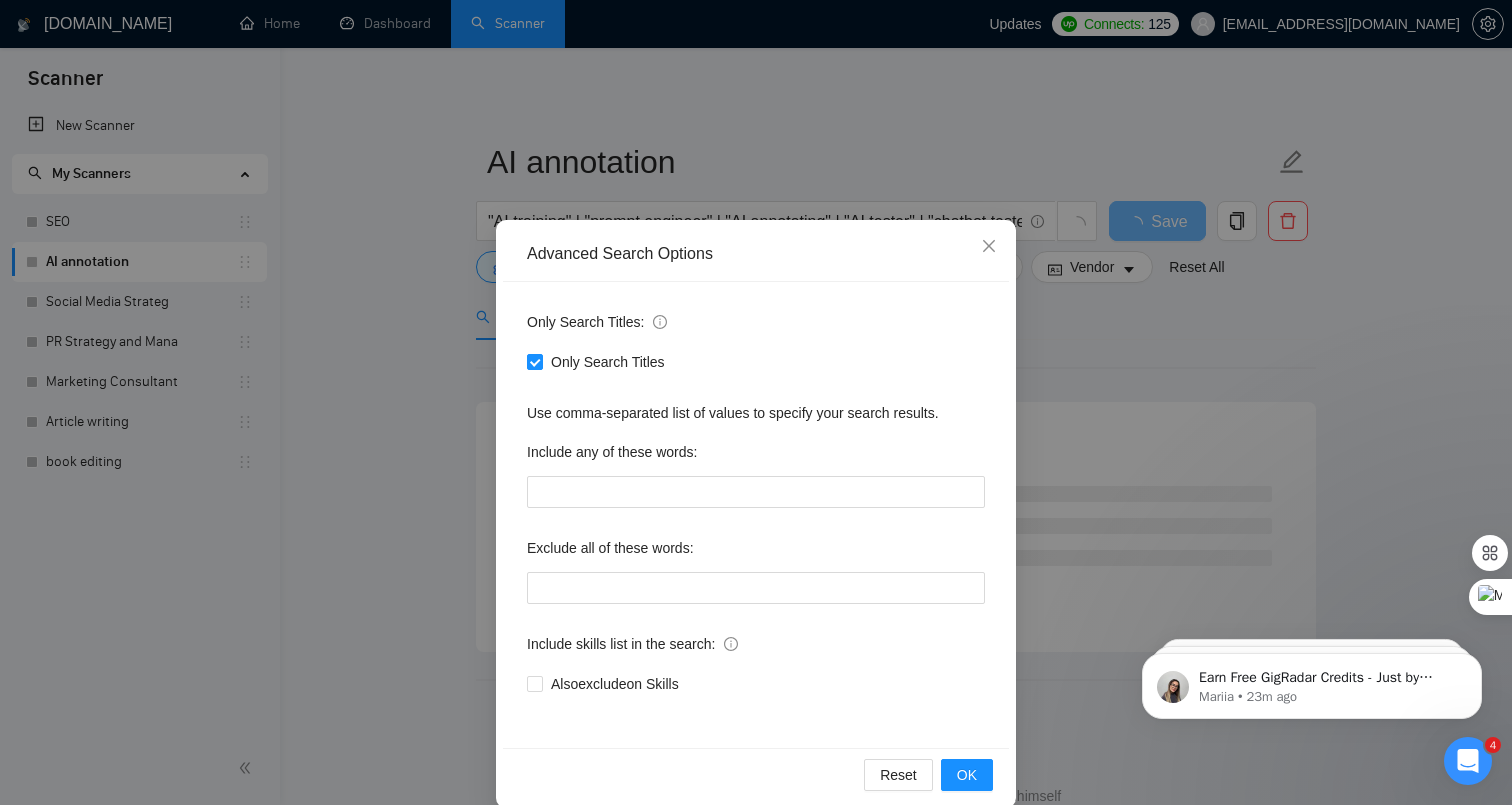 scroll, scrollTop: 27, scrollLeft: 0, axis: vertical 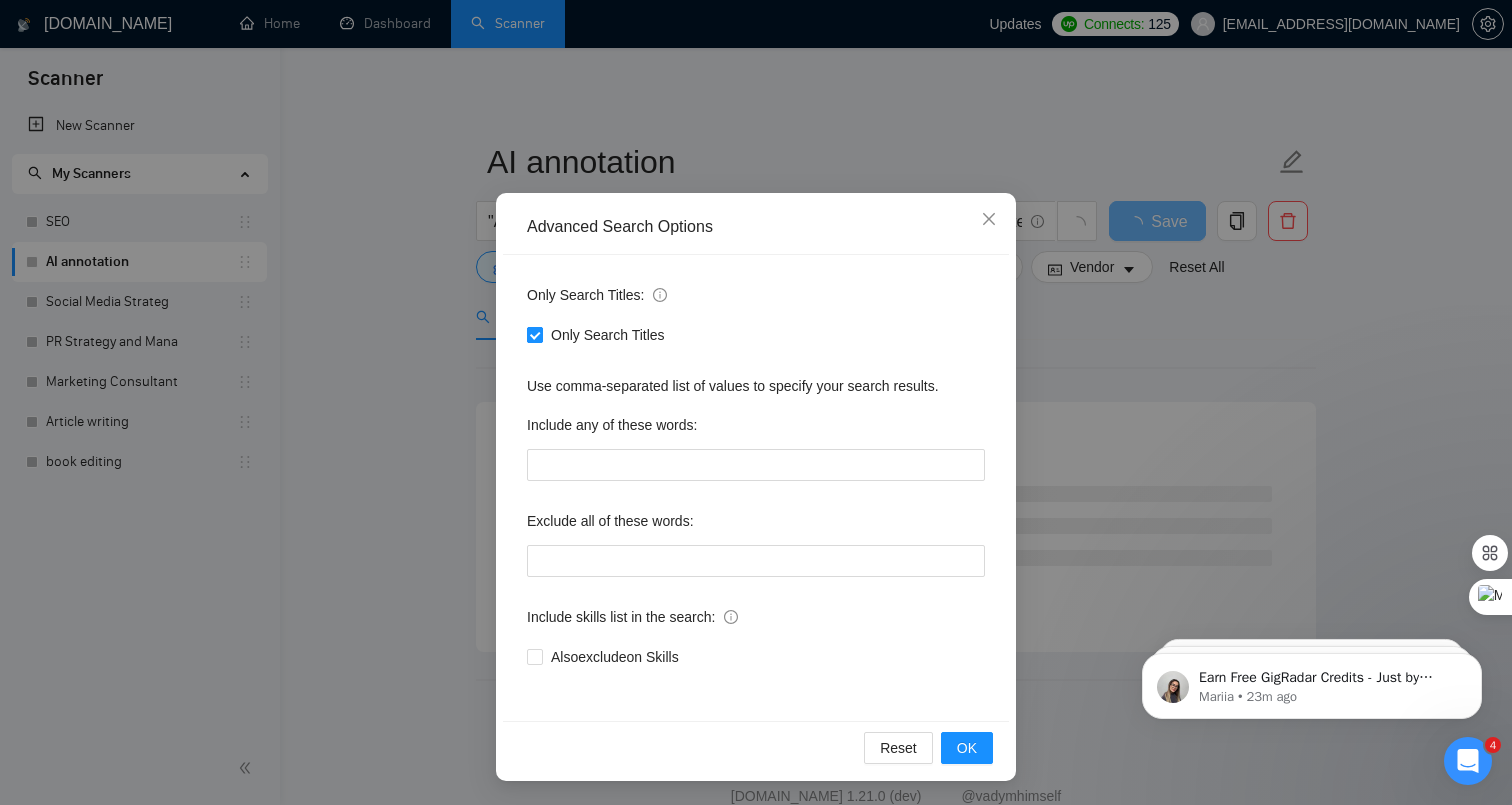 click on "Only Search Titles" at bounding box center [608, 335] 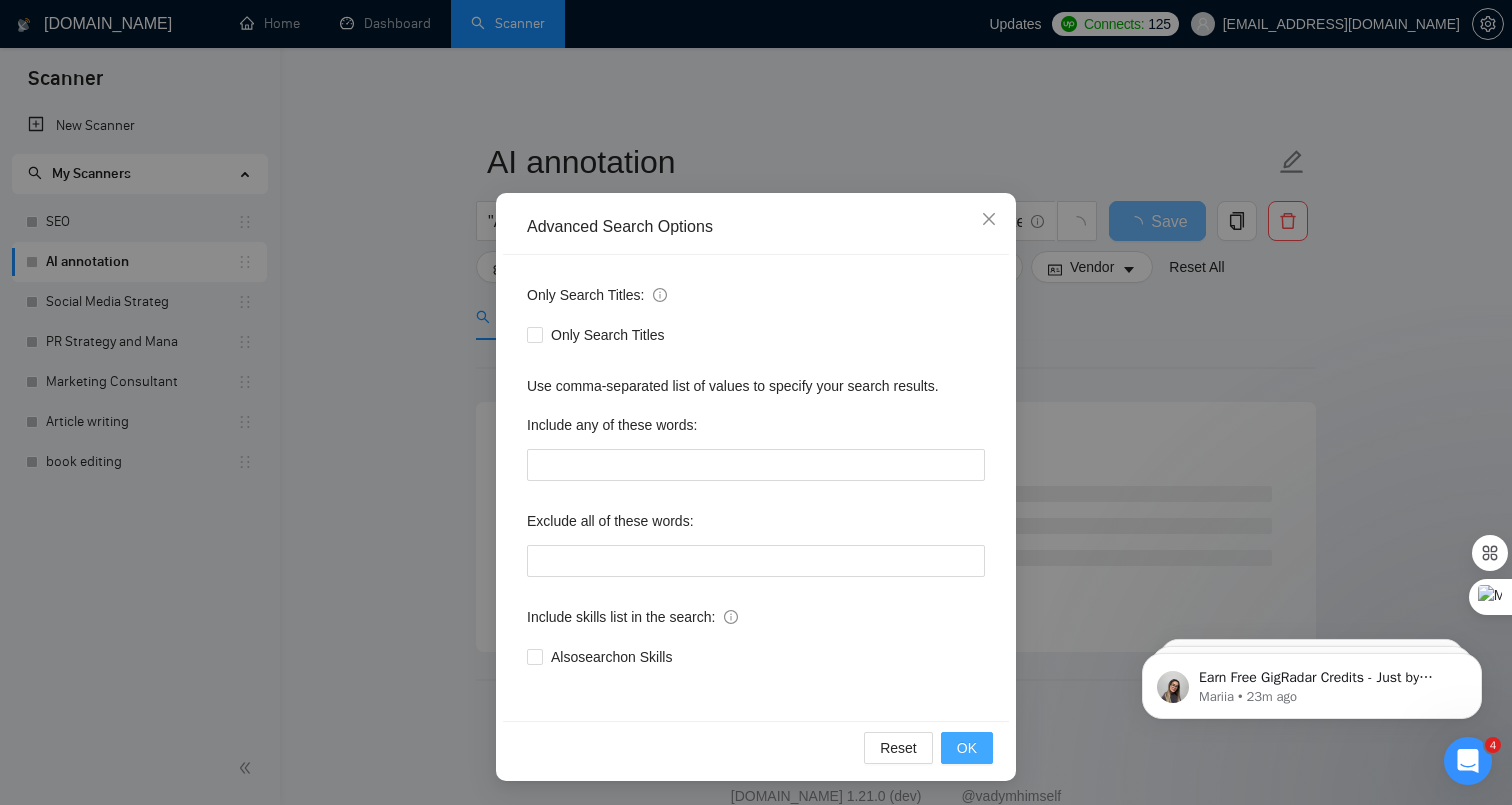 click on "OK" at bounding box center [967, 748] 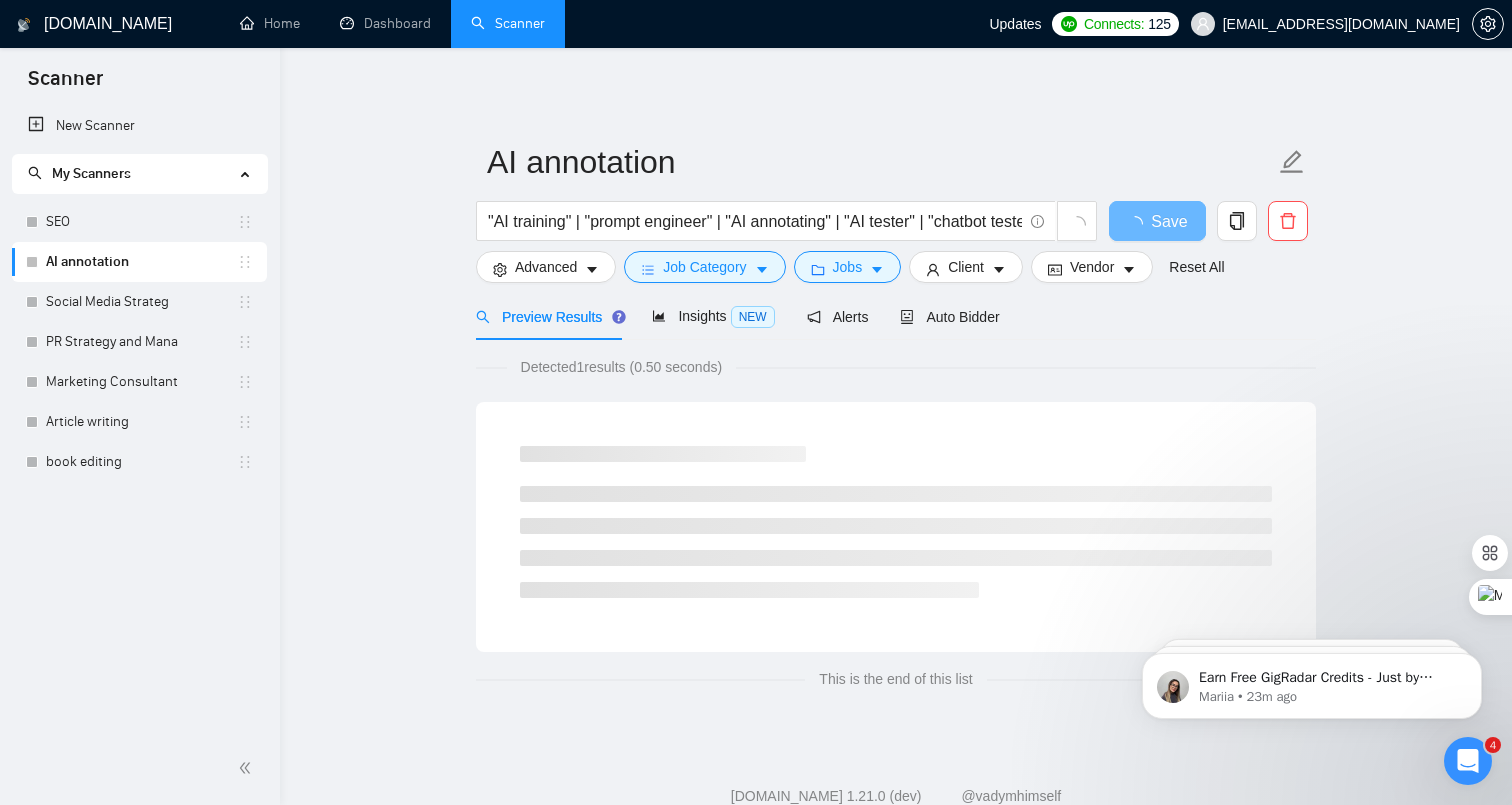 scroll, scrollTop: 0, scrollLeft: 0, axis: both 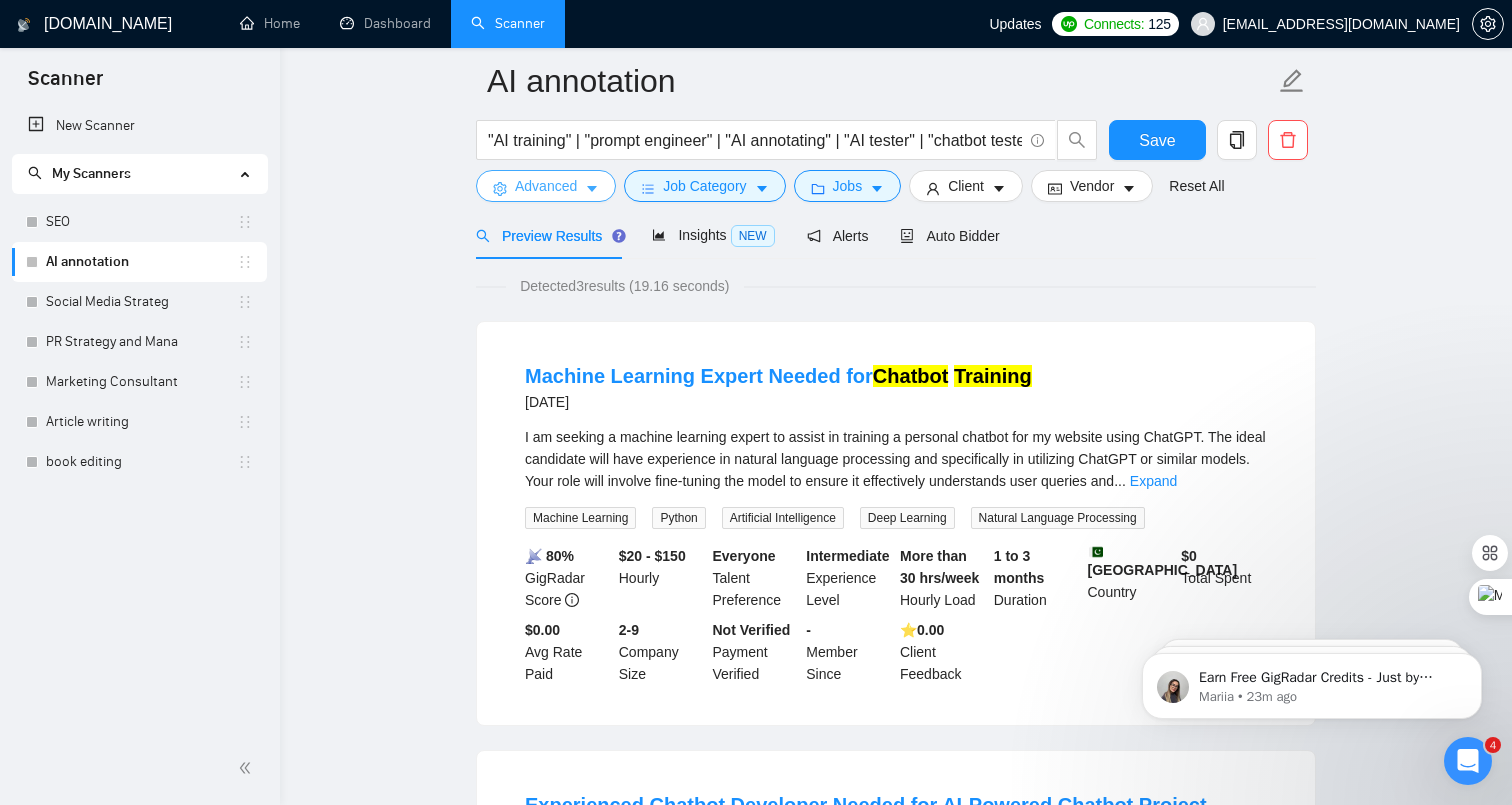 click on "Advanced" at bounding box center (546, 186) 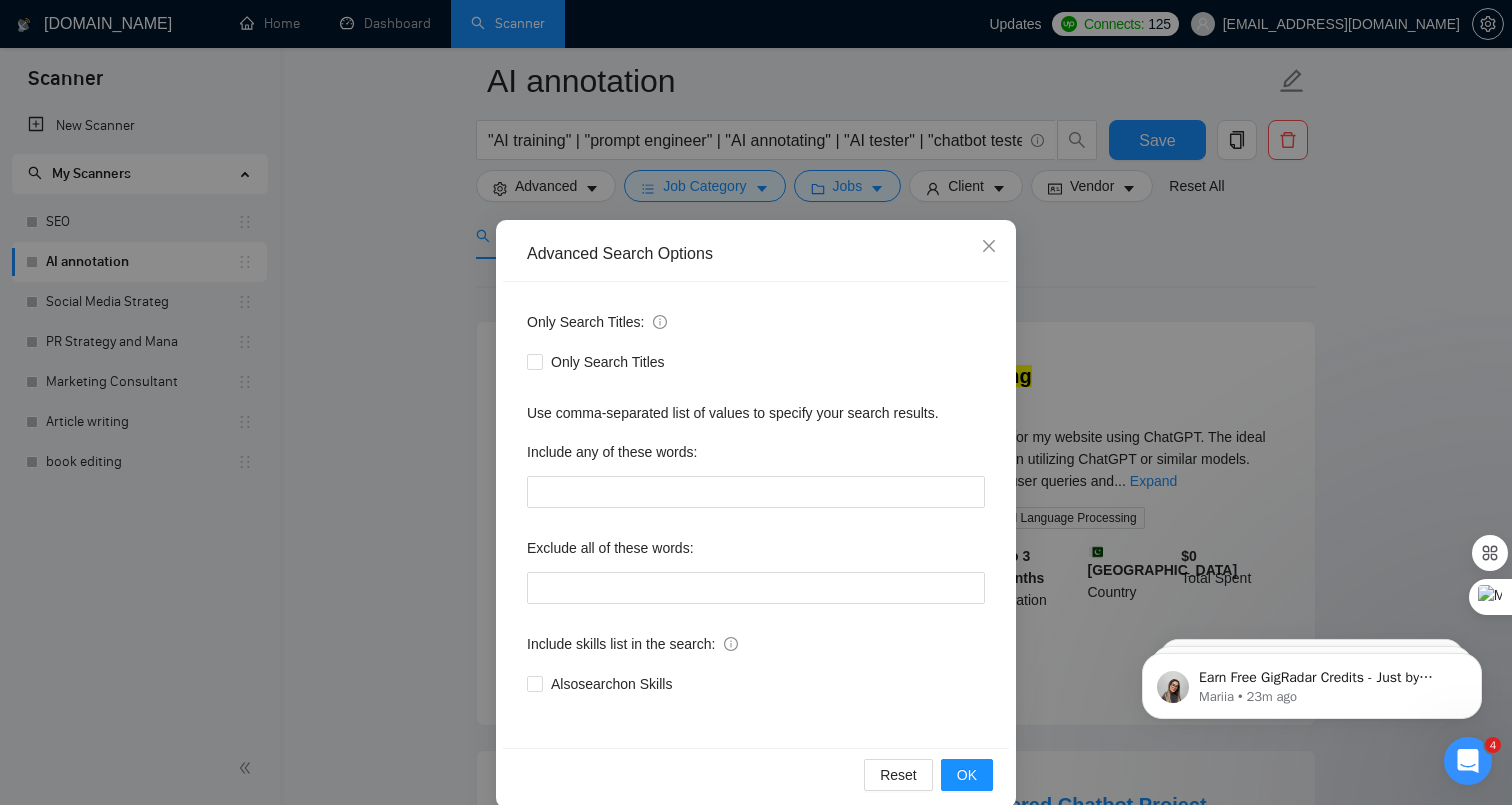 click on "Advanced Search Options Only Search Titles:   Only Search Titles Use comma-separated list of values to specify your search results. Include any of these words: Exclude all of these words: Include skills list in the search:   Also  search  on Skills Reset OK" at bounding box center [756, 402] 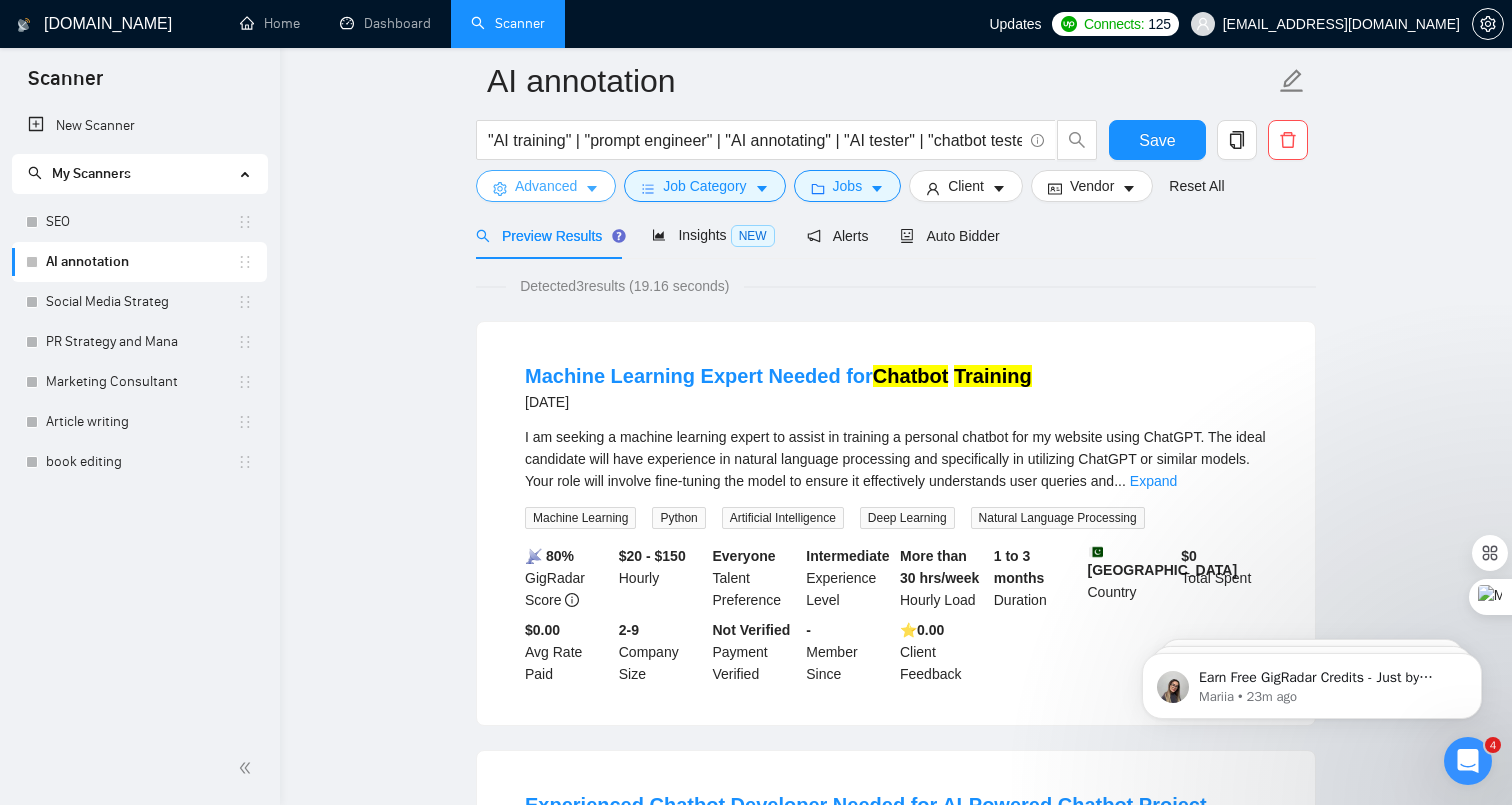 click 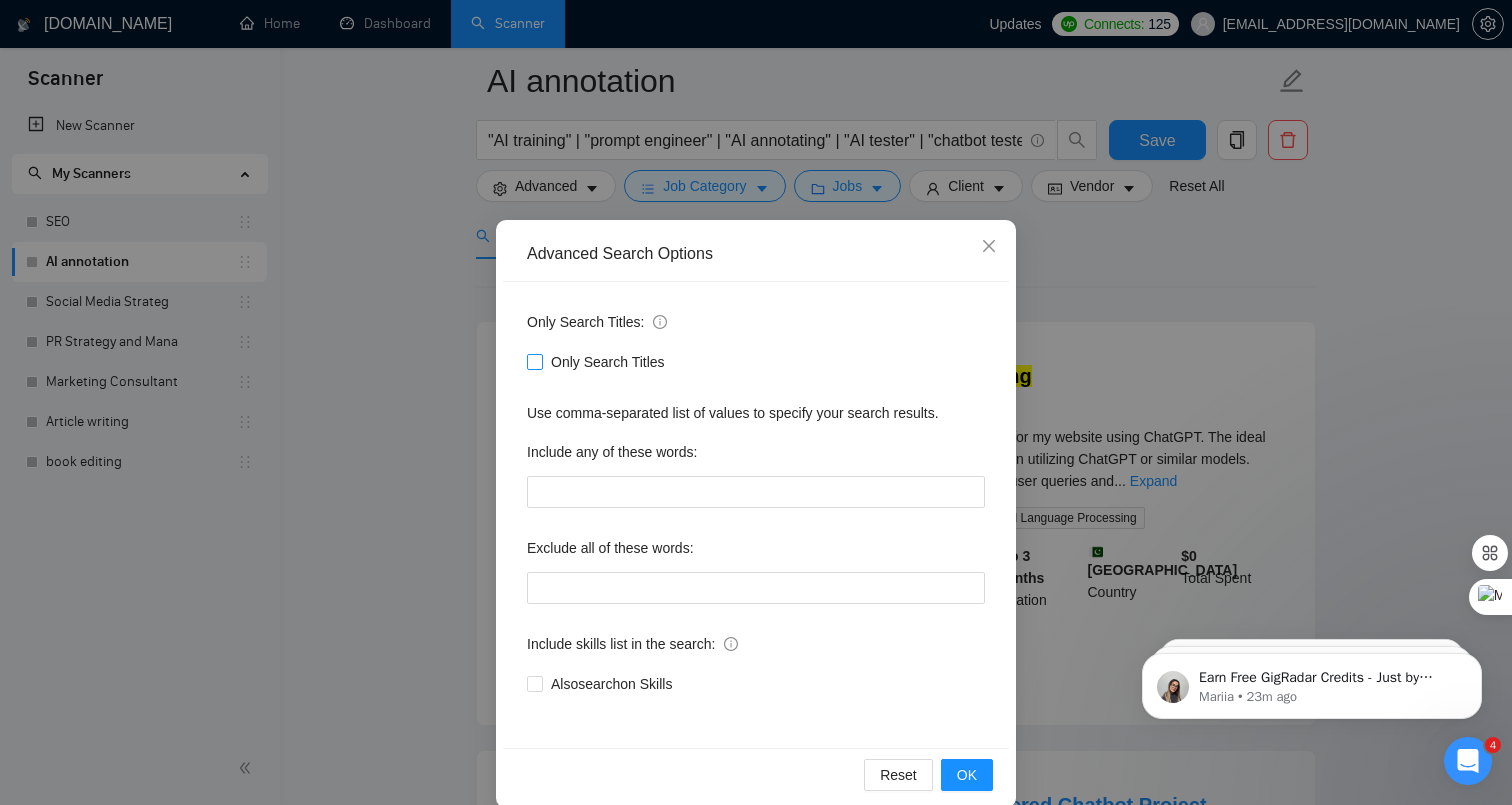 click on "Only Search Titles" at bounding box center [608, 362] 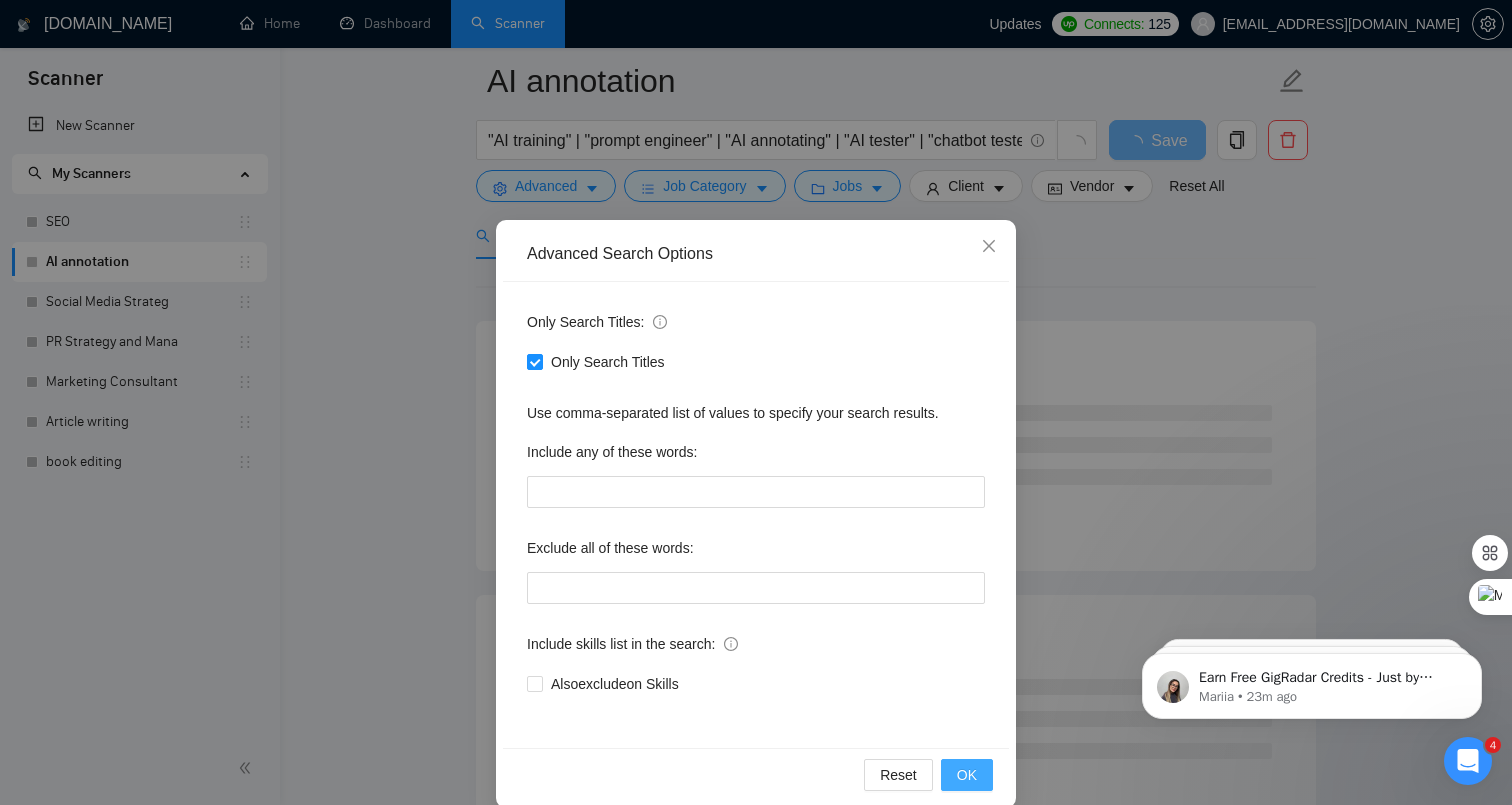click on "OK" at bounding box center [967, 775] 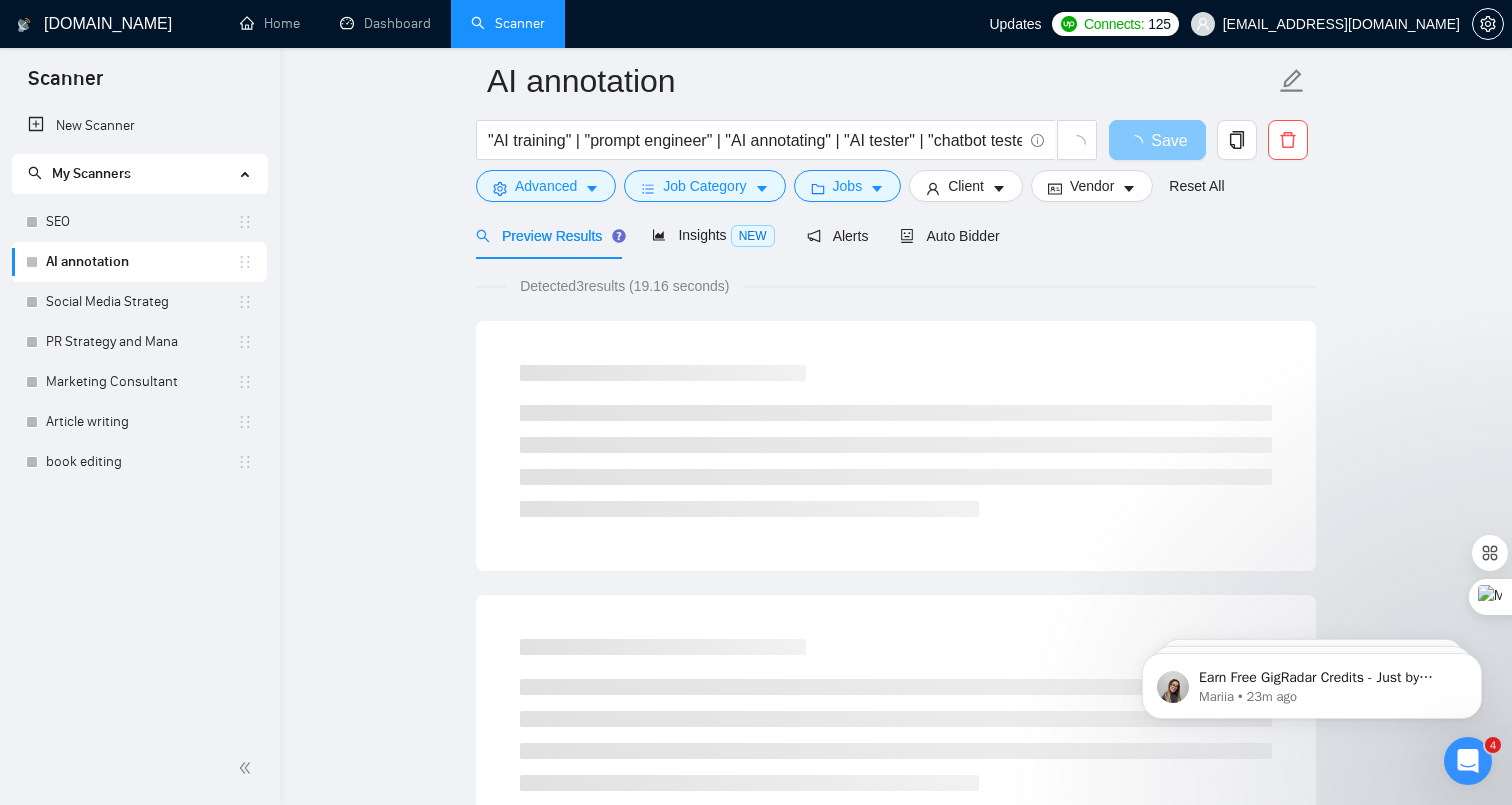 click on "Save" at bounding box center (1157, 140) 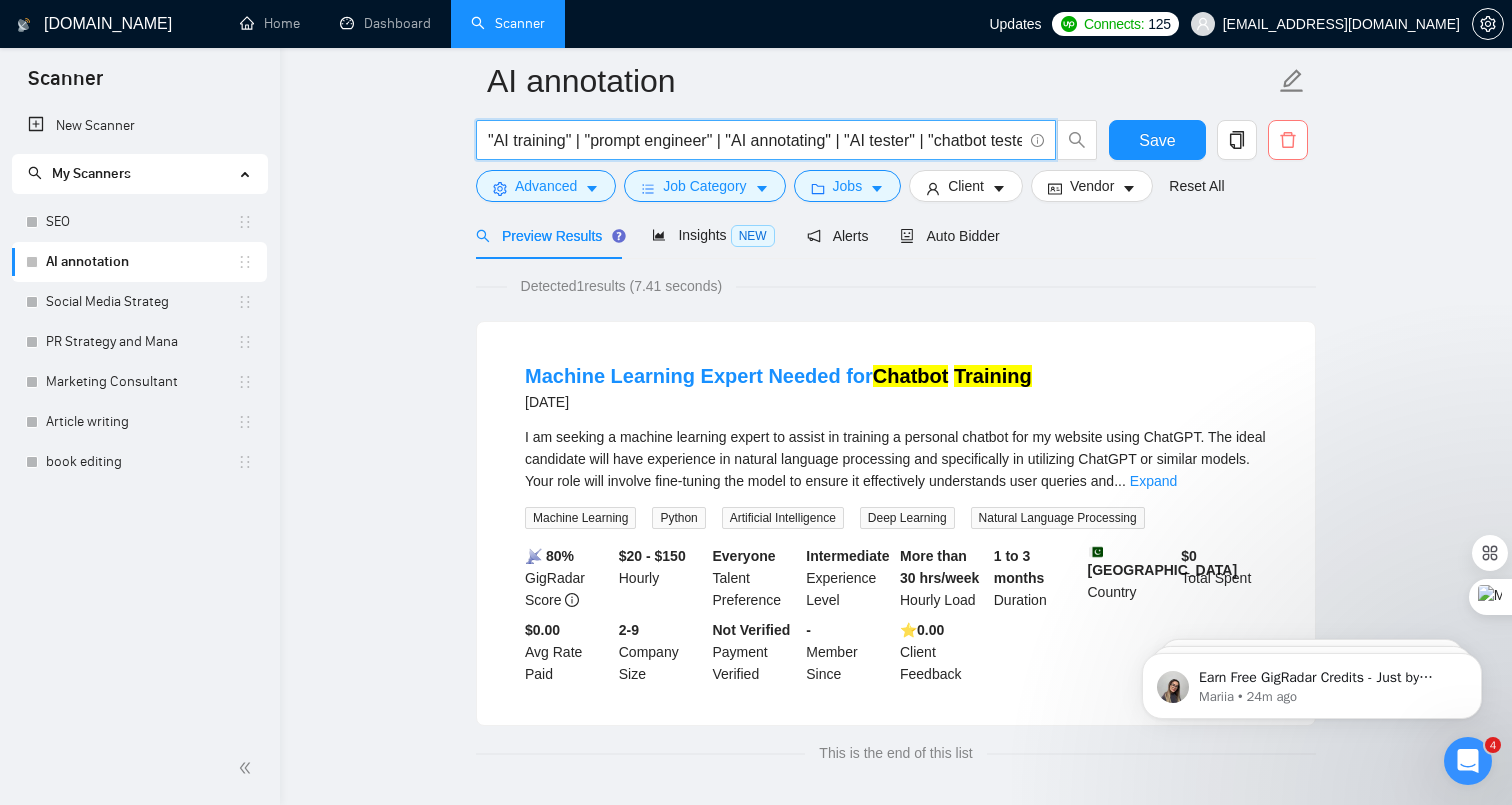 scroll, scrollTop: 0, scrollLeft: 584, axis: horizontal 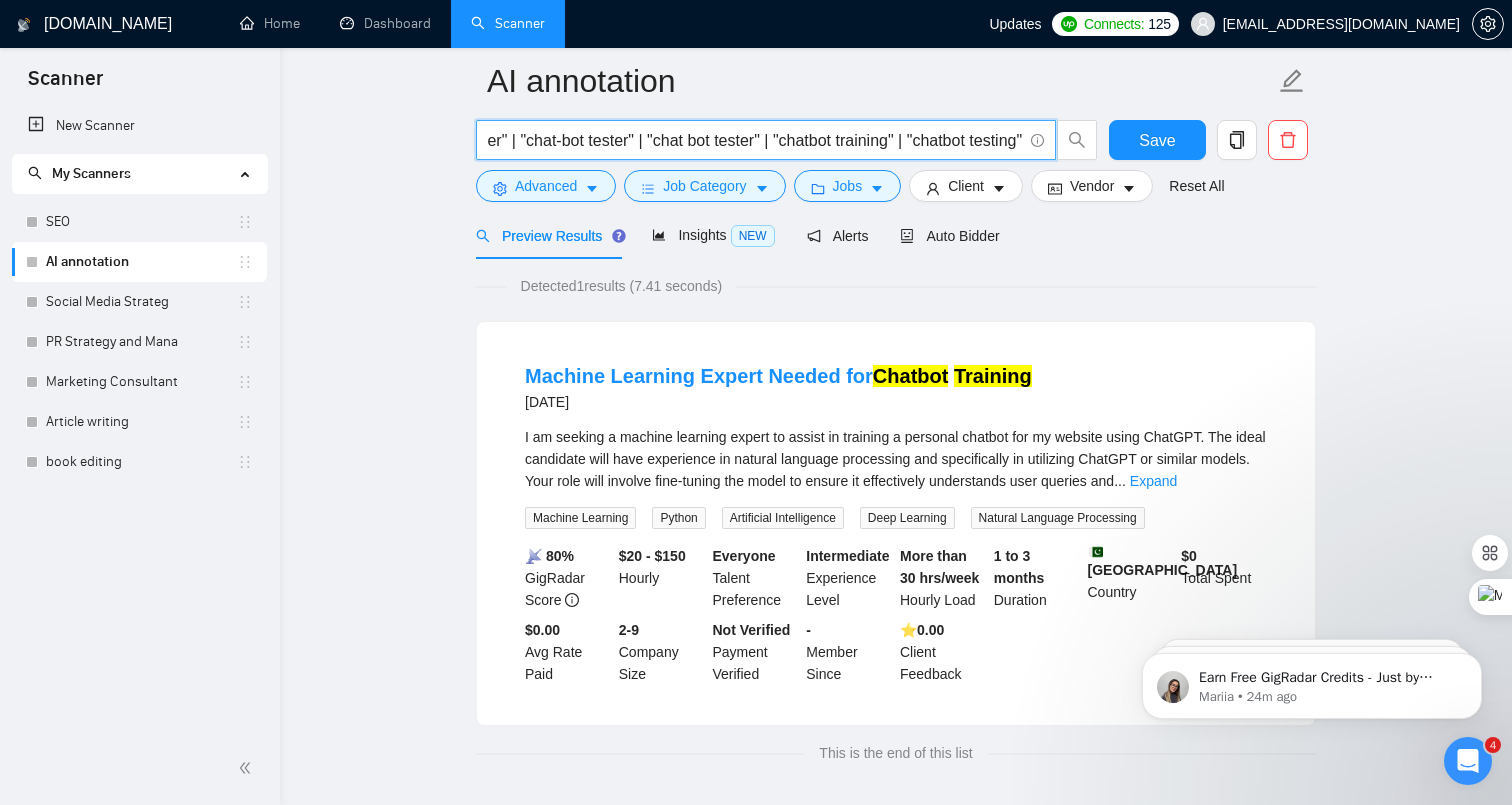 drag, startPoint x: 969, startPoint y: 133, endPoint x: 1267, endPoint y: 126, distance: 298.0822 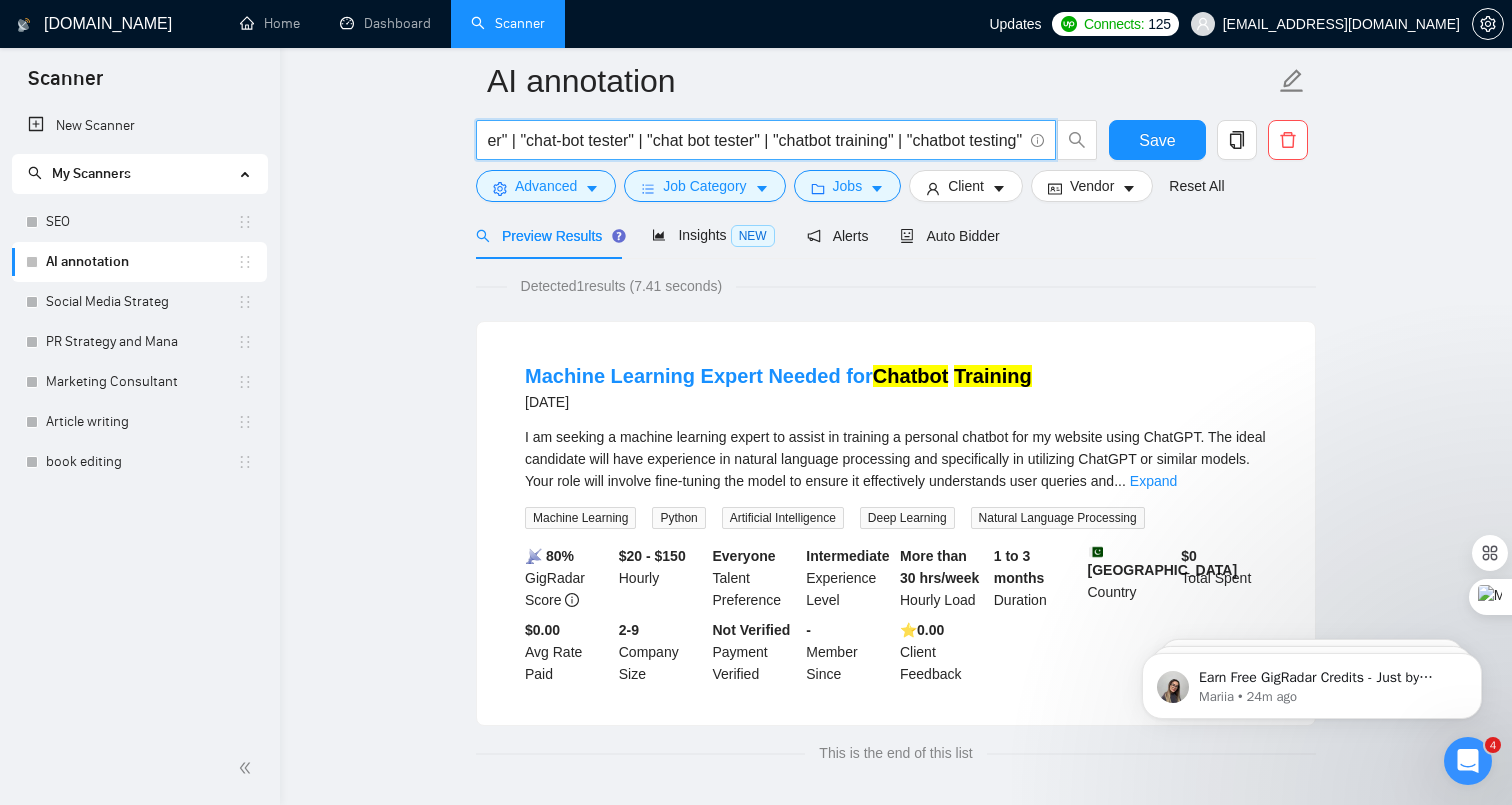 click on ""AI training" | "prompt engineer" | "AI annotating" | "AI tester" | "chatbot tester" | "chat-bot tester" | "chat bot tester" | "chatbot training" | "chatbot testing"" at bounding box center (755, 140) 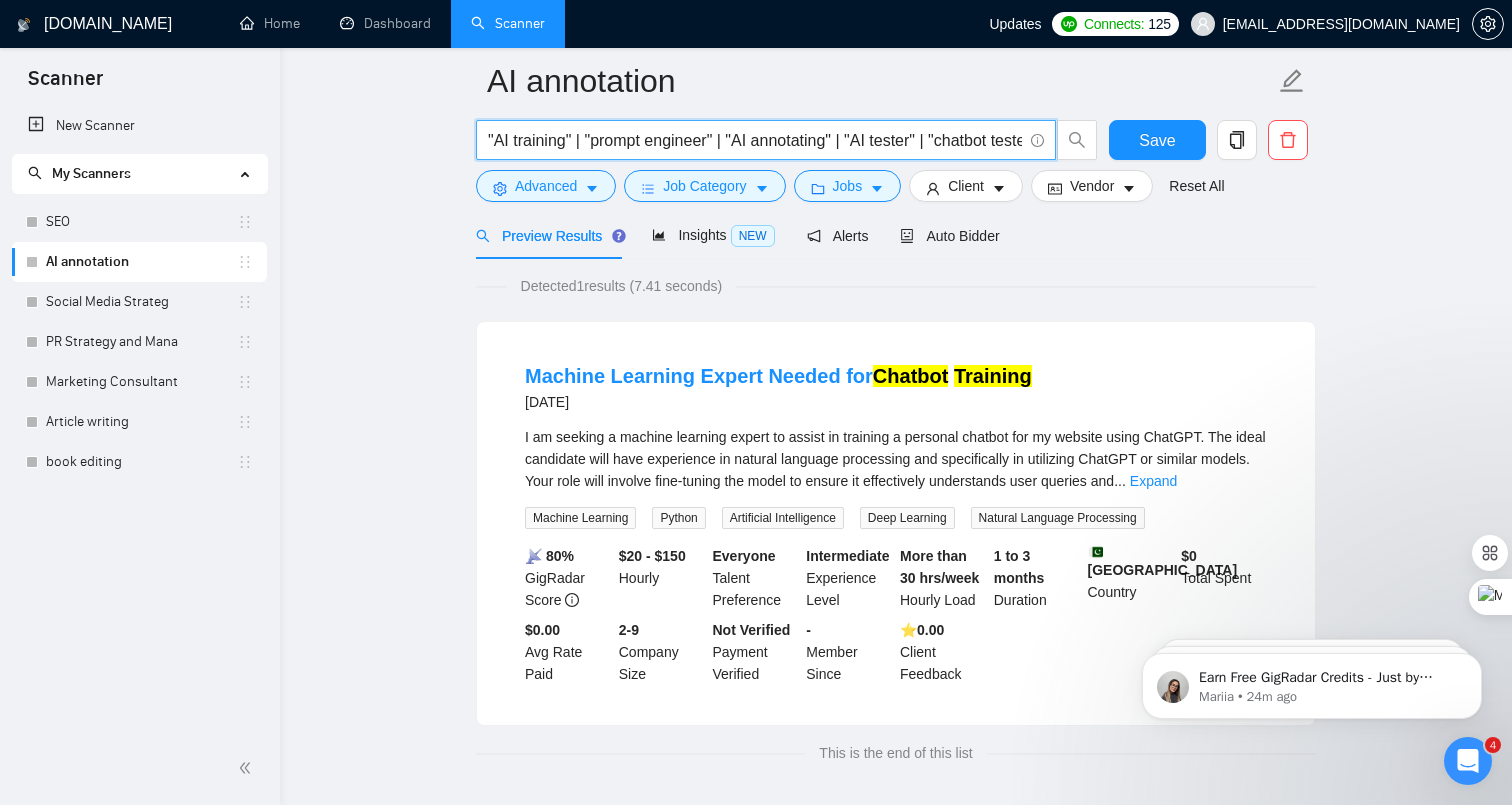 scroll, scrollTop: 0, scrollLeft: 584, axis: horizontal 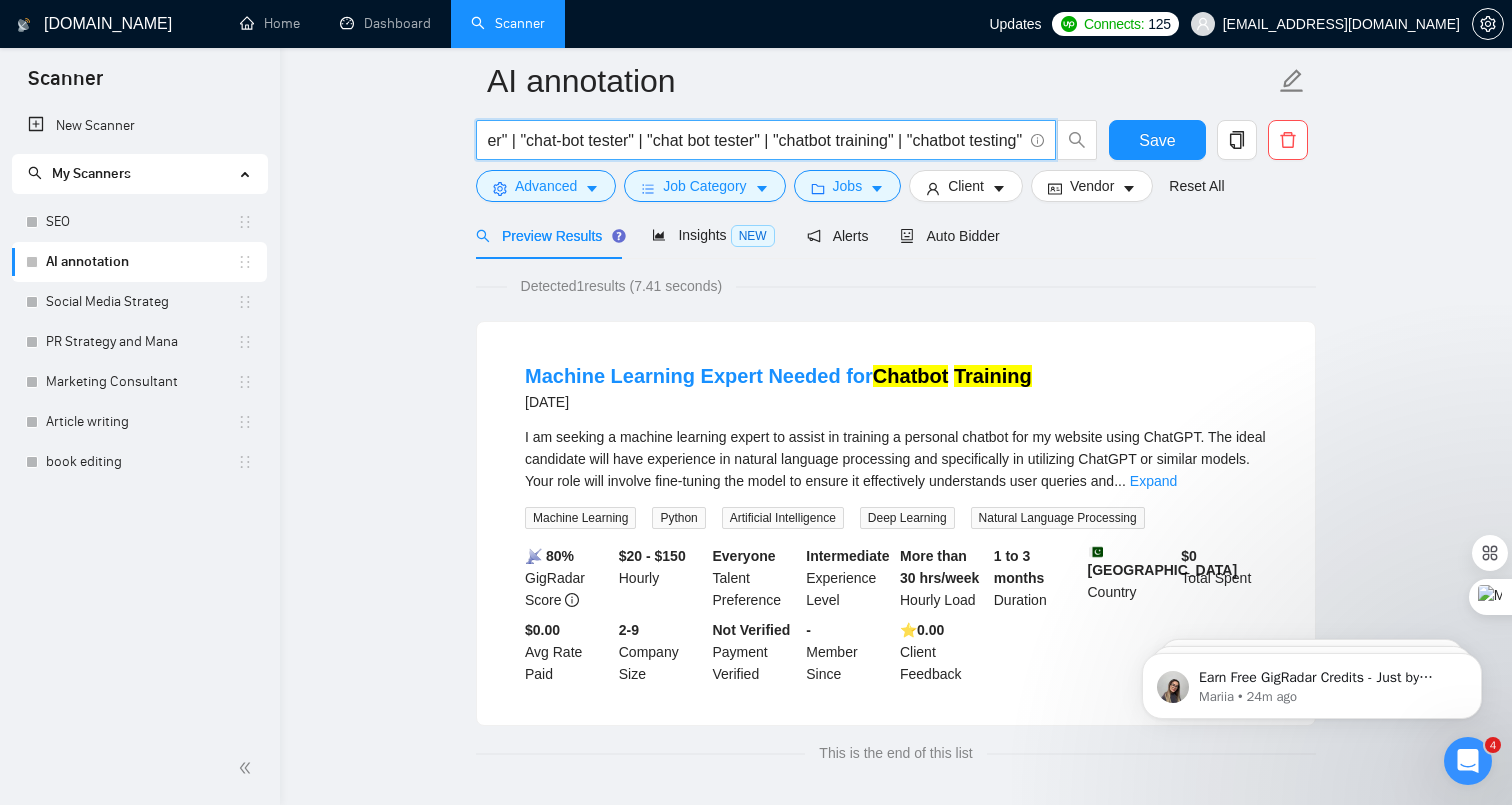 paste on ""AI training" | "prompt engineer" | "AI annoltating" | "AI tester" | "chatbot tester" | "chat-bot tester" | "chat bot tester" | "chatbot training" | "chatbot testing"" 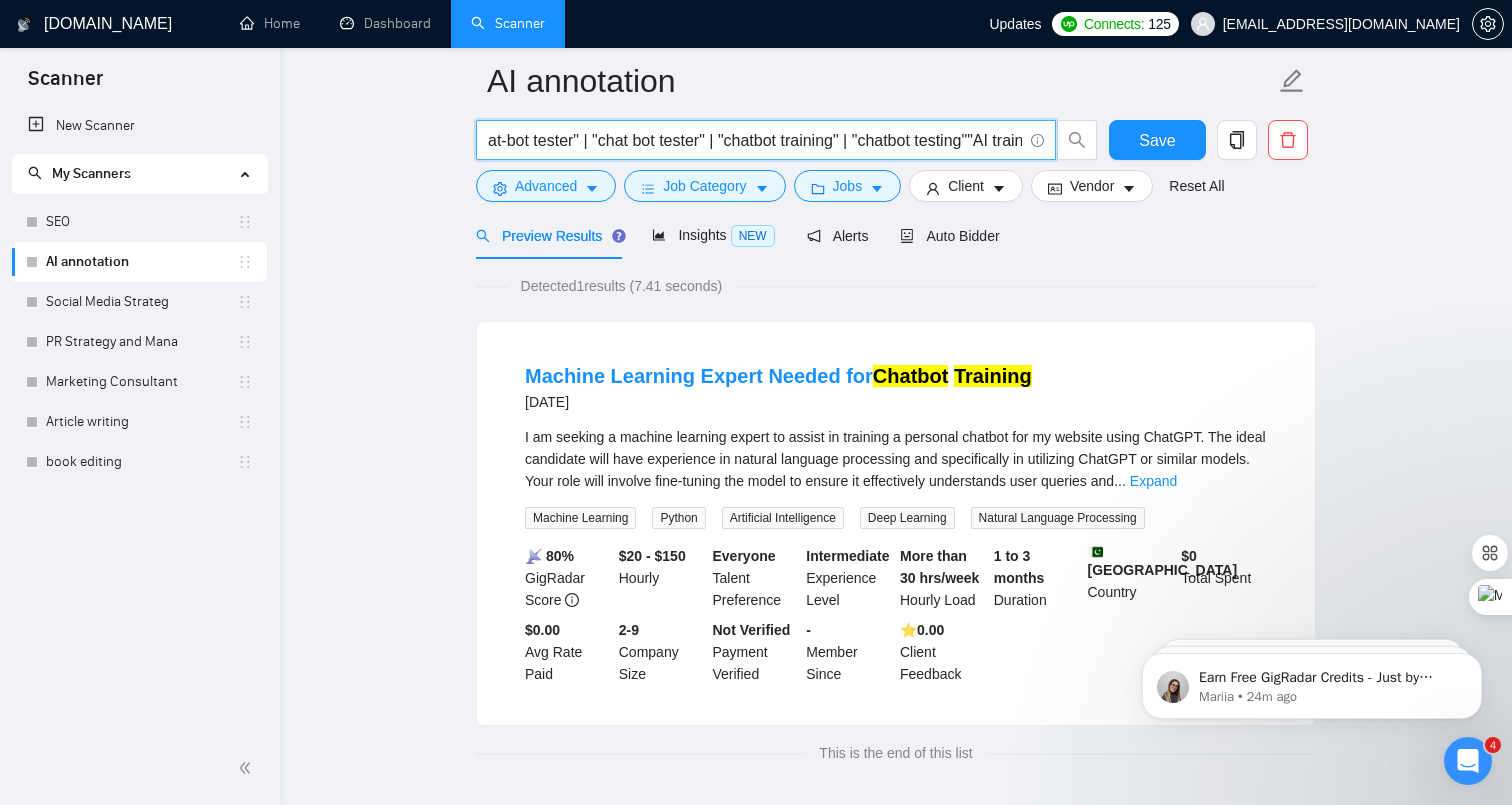 scroll, scrollTop: 0, scrollLeft: 1706, axis: horizontal 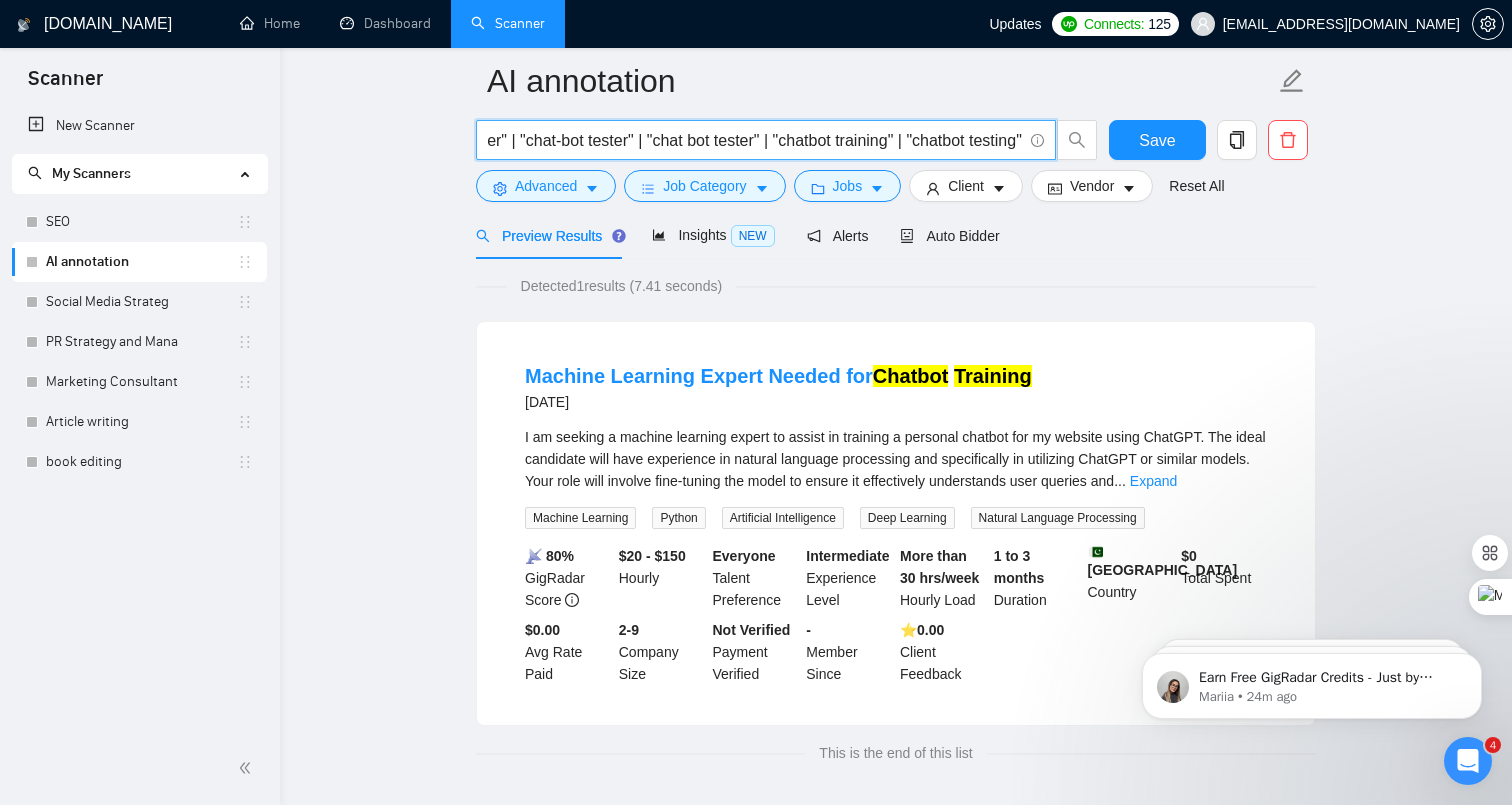 paste on ""AI training" | "prompt engineer" | "AI annoltating" | "AI tester" | "chatbot tester" | "chat-bot tester" | "chat bot tester" | "chatbot training" | "chatbot testing"" 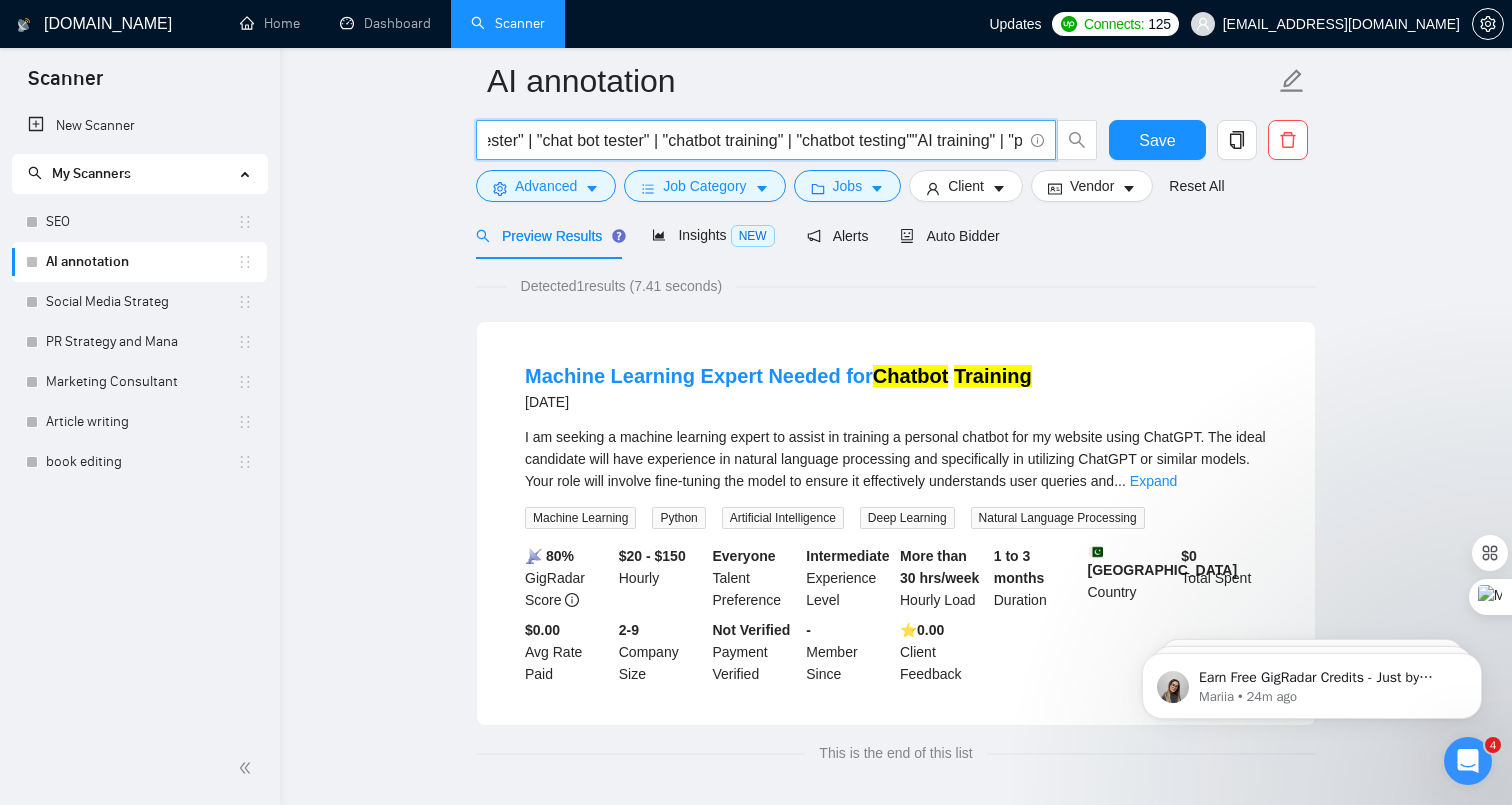 scroll, scrollTop: 0, scrollLeft: 2829, axis: horizontal 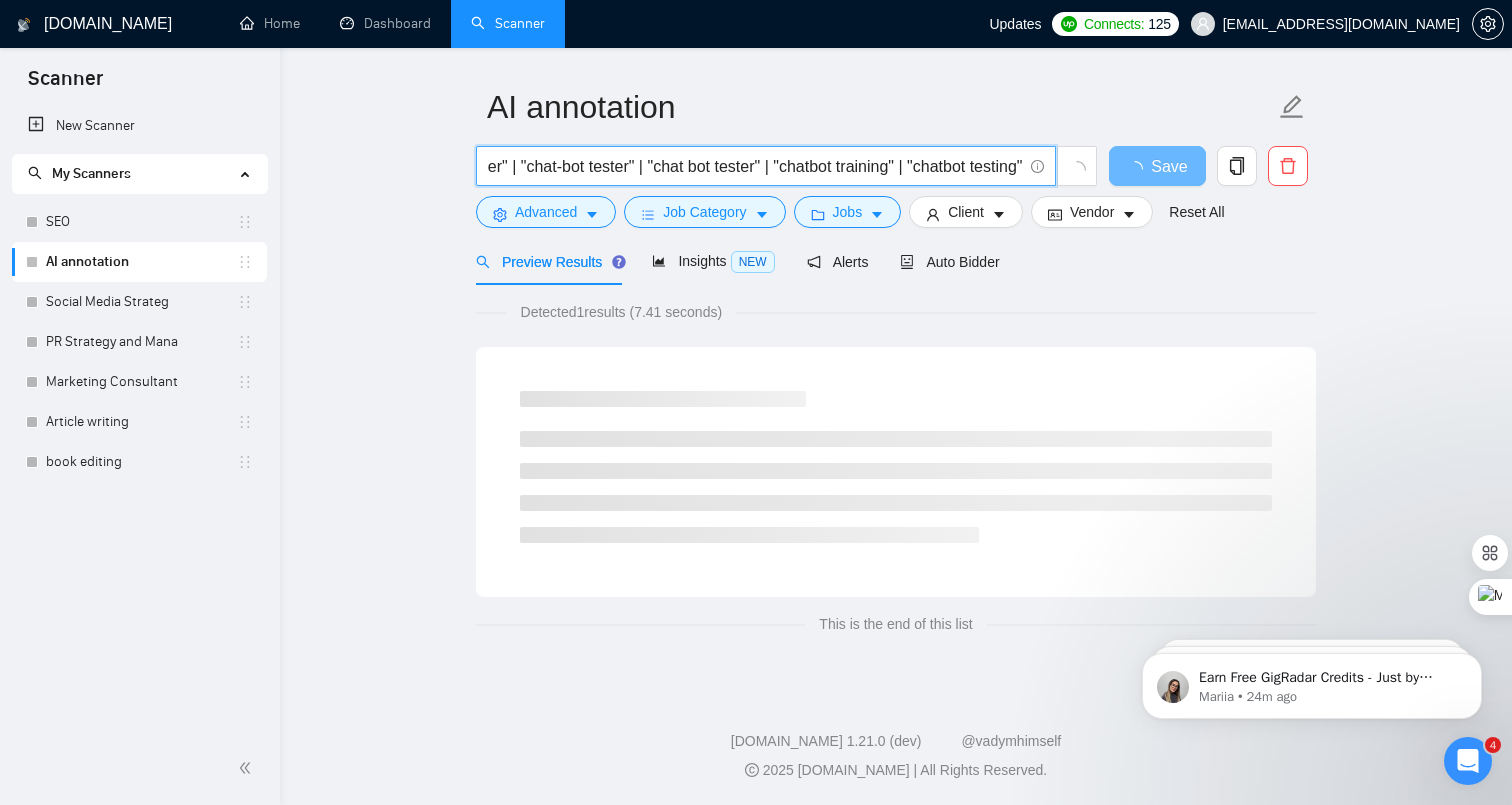 click on "AI annotation "AI training" | "prompt engineer" | "AI annotating" | "AI tester" | "chatbot tester" | "chat-bot tester" | "chat bot tester" | "chatbot training" | "chatbot testing""AI training" | "prompt engineer" | "AI annoltating" | "AI tester" | "chatbot tester" | "chat-bot tester" | "chat bot tester" | "chatbot training" | "chatbot testing""AI training" | "prompt engineer" | "AI annoltating" | "AI tester" | "chatbot tester" | "chat-bot tester" | "chat bot tester" | "chatbot training" | "chatbot testing" Save Advanced   Job Category   Jobs   Client   Vendor   Reset All" at bounding box center (896, 156) 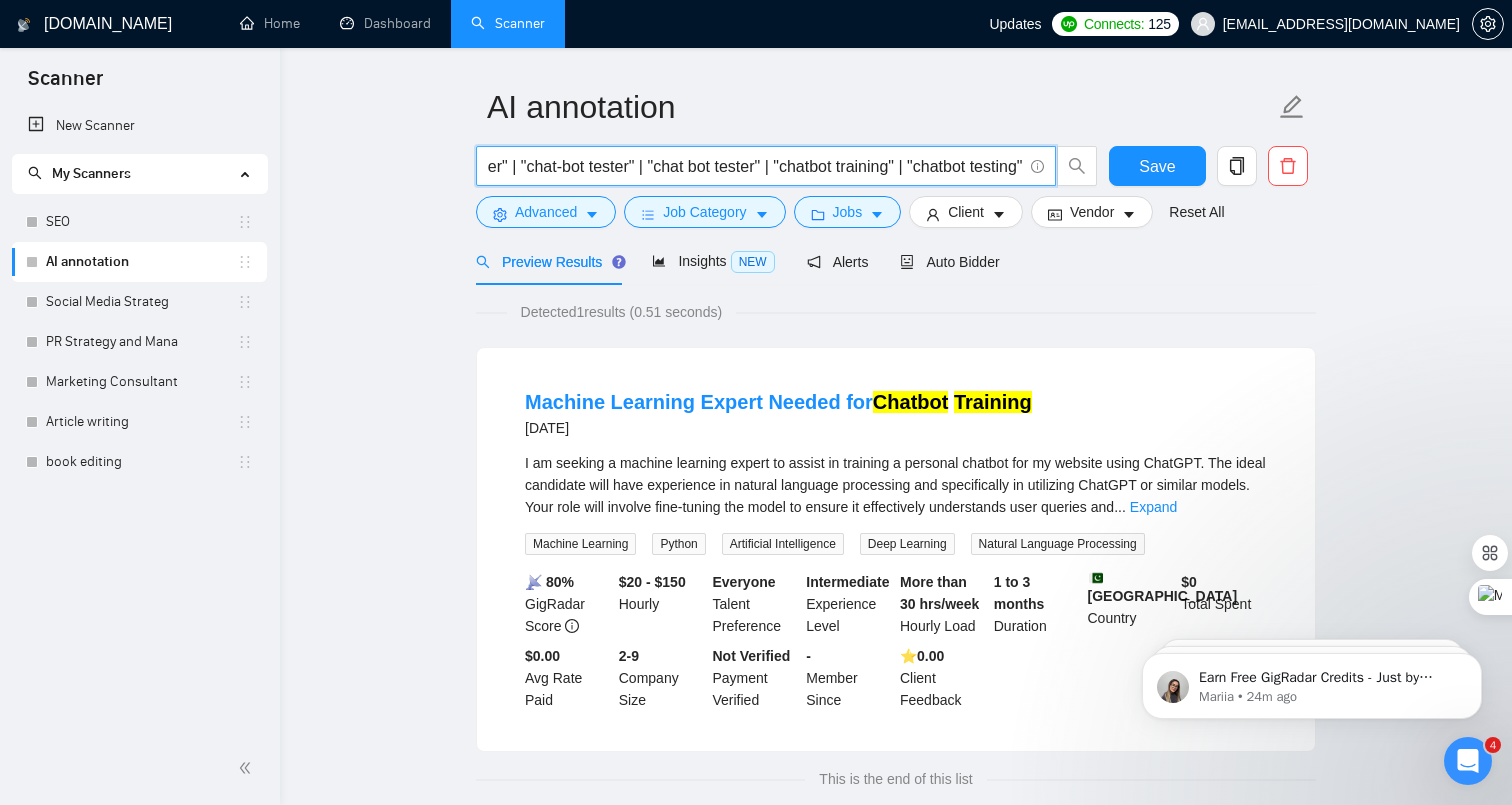 scroll, scrollTop: 81, scrollLeft: 0, axis: vertical 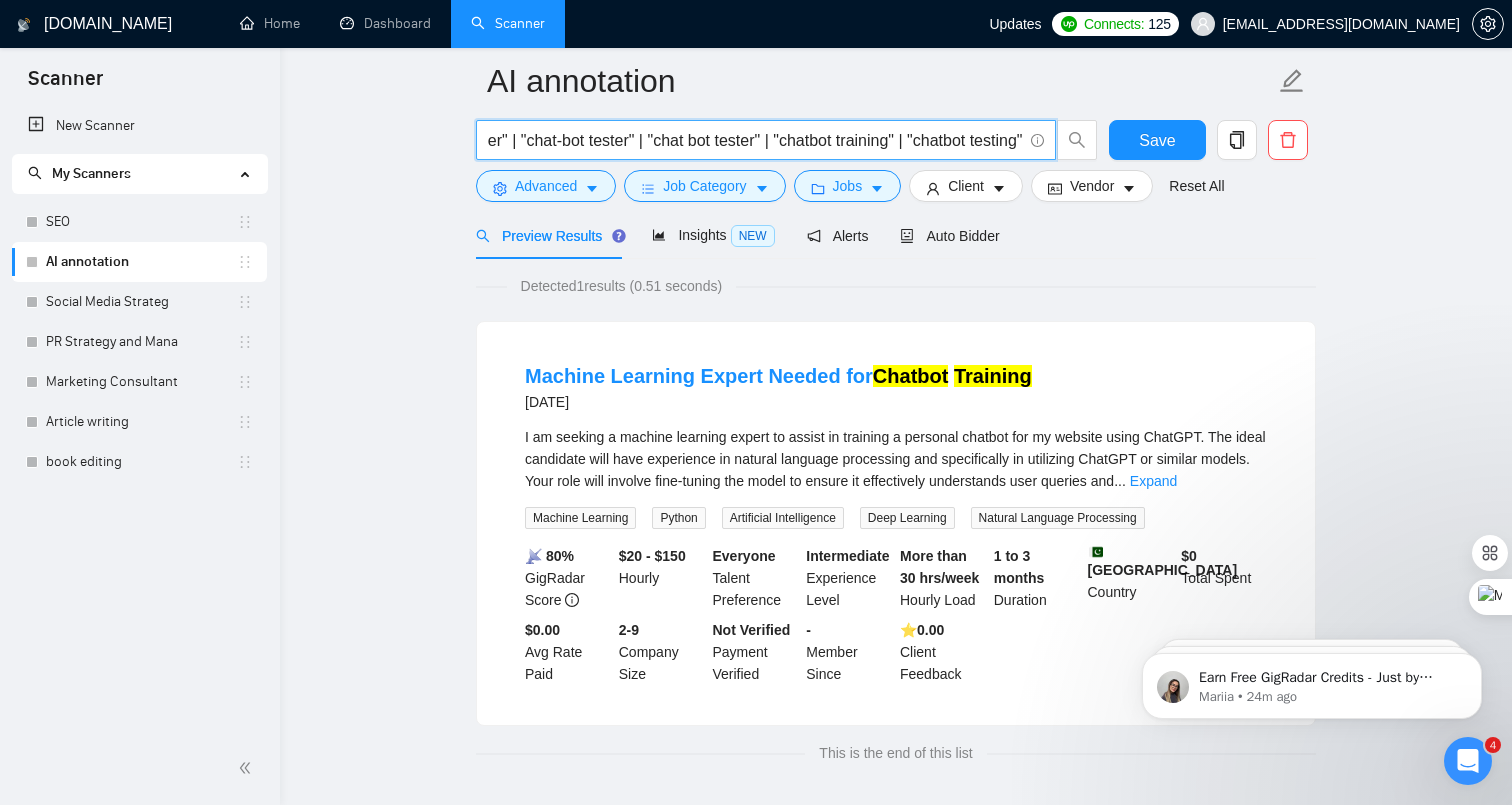 click on ""AI training" | "prompt engineer" | "AI annotating" | "AI tester" | "chatbot tester" | "chat-bot tester" | "chat bot tester" | "chatbot training" | "chatbot testing""AI training" | "prompt engineer" | "AI annoltating" | "AI tester" | "chatbot tester" | "chat-bot tester" | "chat bot tester" | "chatbot training" | "chatbot testing""AI training" | "prompt engineer" | "AI annoltating" | "AI tester" | "chatbot tester" | "chat-bot tester" | "chat bot tester" | "chatbot training" | "chatbot testing"" at bounding box center (755, 140) 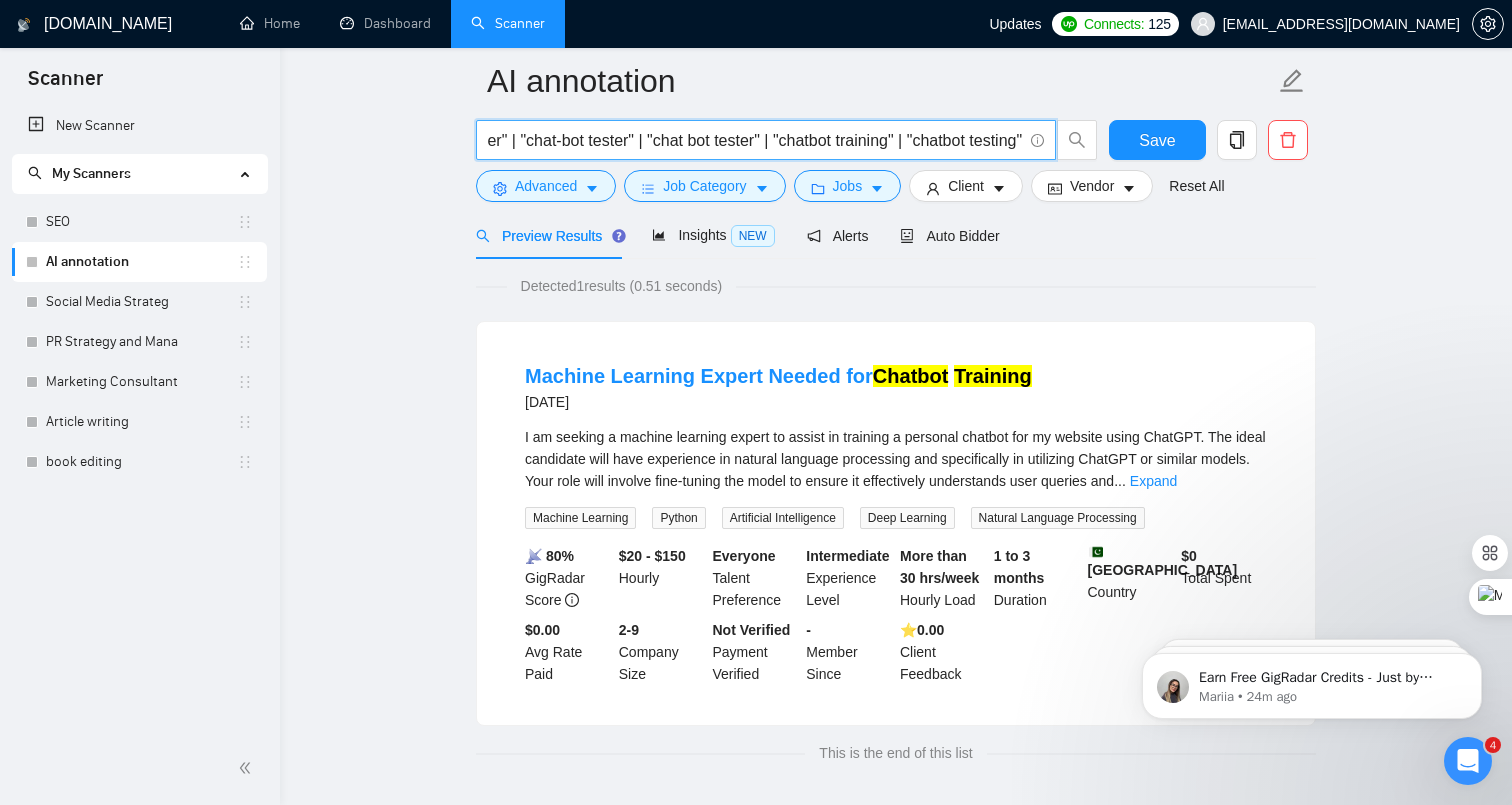 scroll, scrollTop: 0, scrollLeft: 584, axis: horizontal 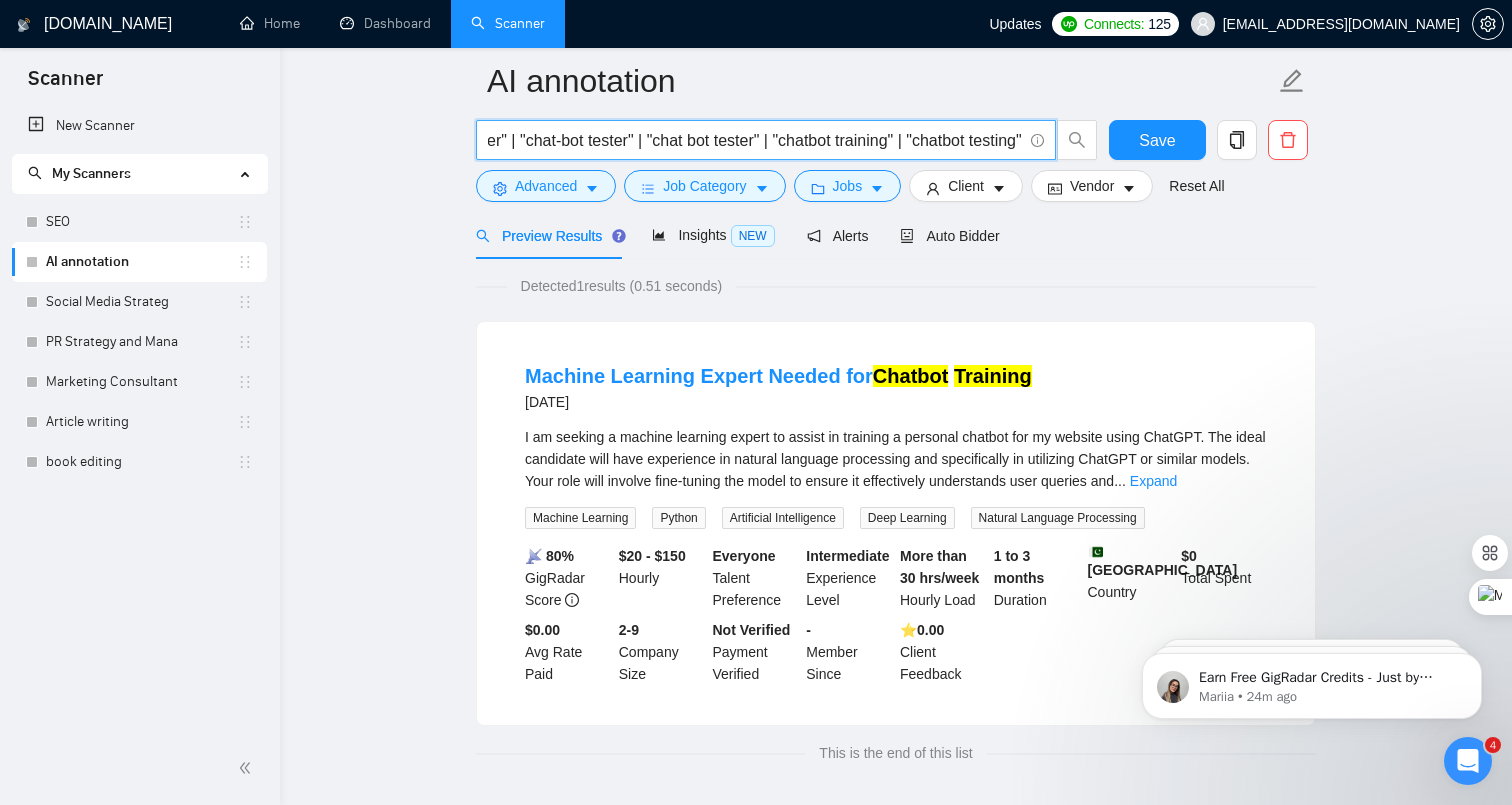 click on "AI annotation "AI training" | "prompt engineer" | "AI annoltating" | "AI tester" | "chatbot tester" | "chat-bot tester" | "chat bot tester" | "chatbot training" | "chatbot testing" Save Advanced   Job Category   Jobs   Client   Vendor   Reset All" at bounding box center (896, 130) 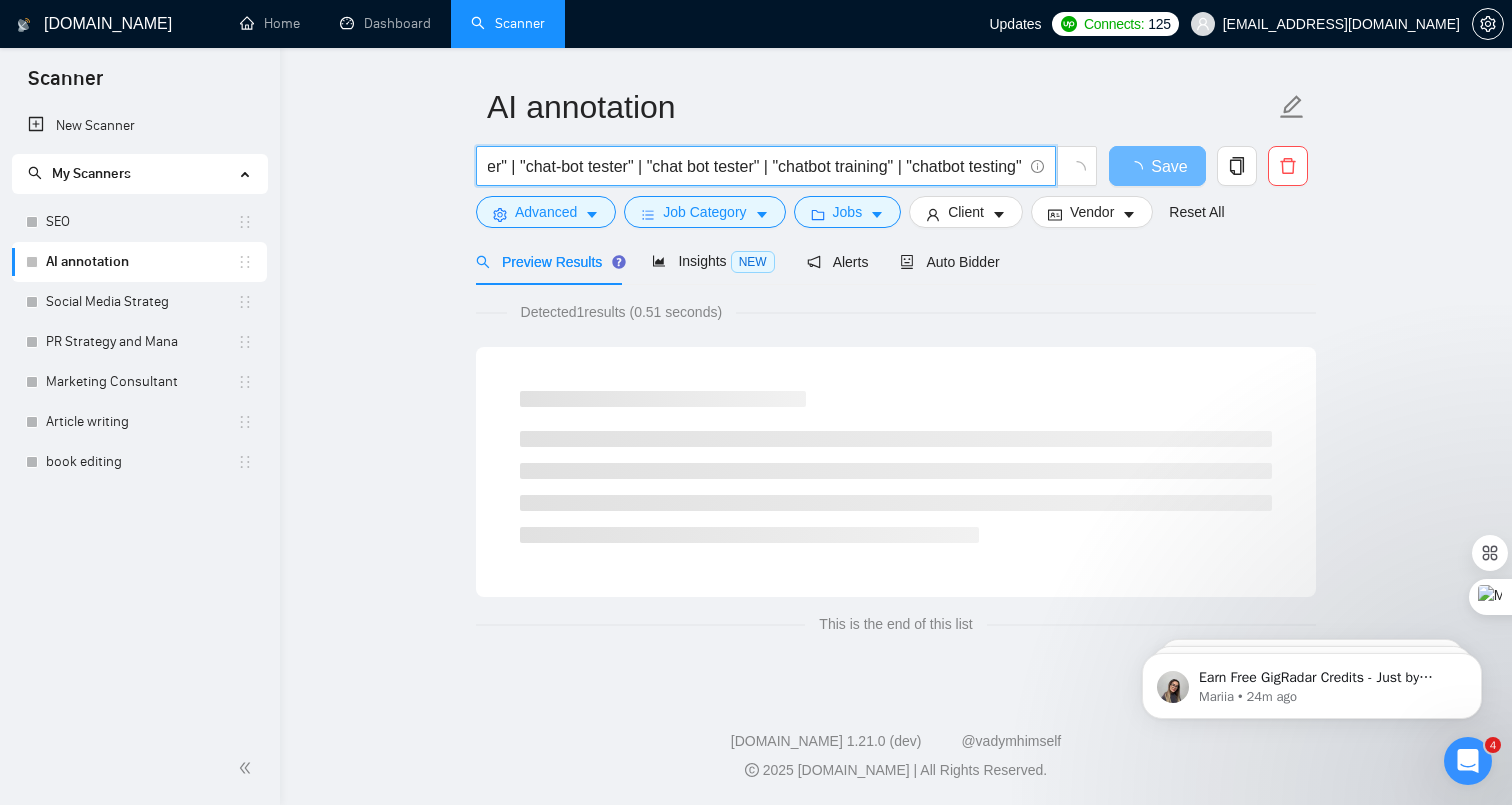 scroll, scrollTop: 81, scrollLeft: 0, axis: vertical 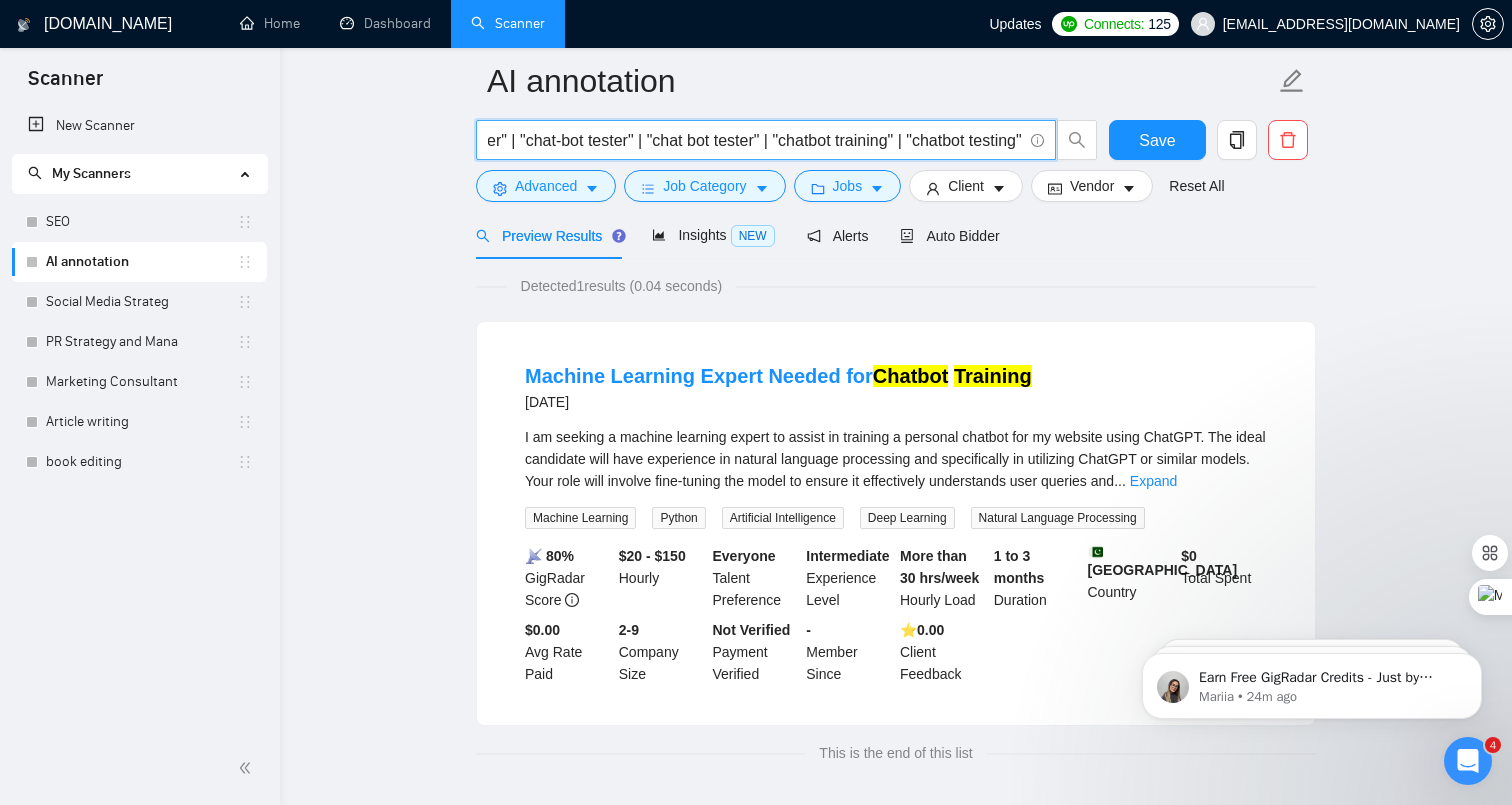 type on ""AI training" | "prompt engineer" | "AI annoltating" | "AI tester" | "chatbot tester" | "chat-bot tester" | "chat bot tester" | "chatbot training" | "chatbot testing"" 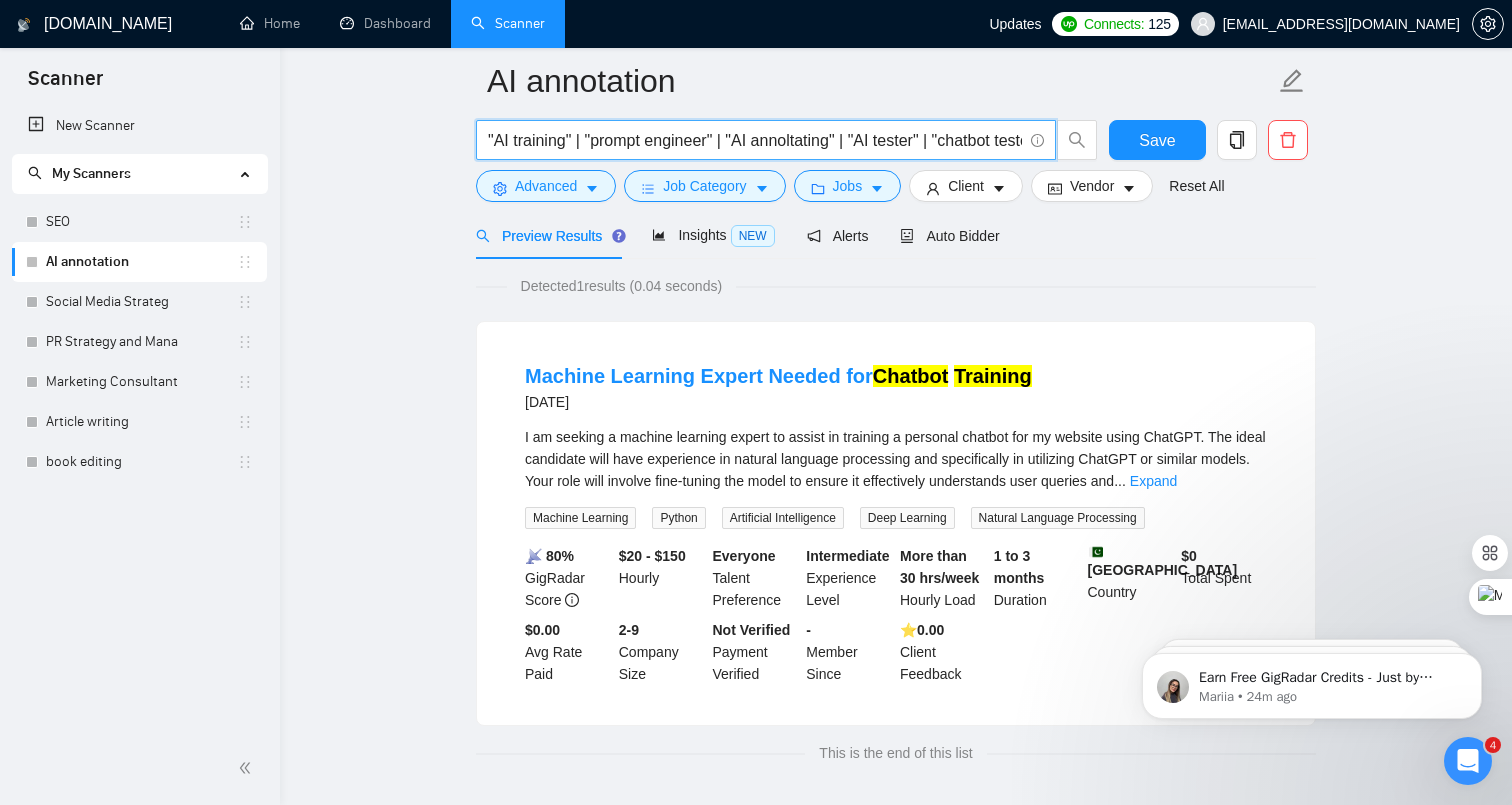 click on ""AI training" | "prompt engineer" | "AI annoltating" | "AI tester" | "chatbot tester" | "chat-bot tester" | "chat bot tester" | "chatbot training" | "chatbot testing"" at bounding box center [787, 145] 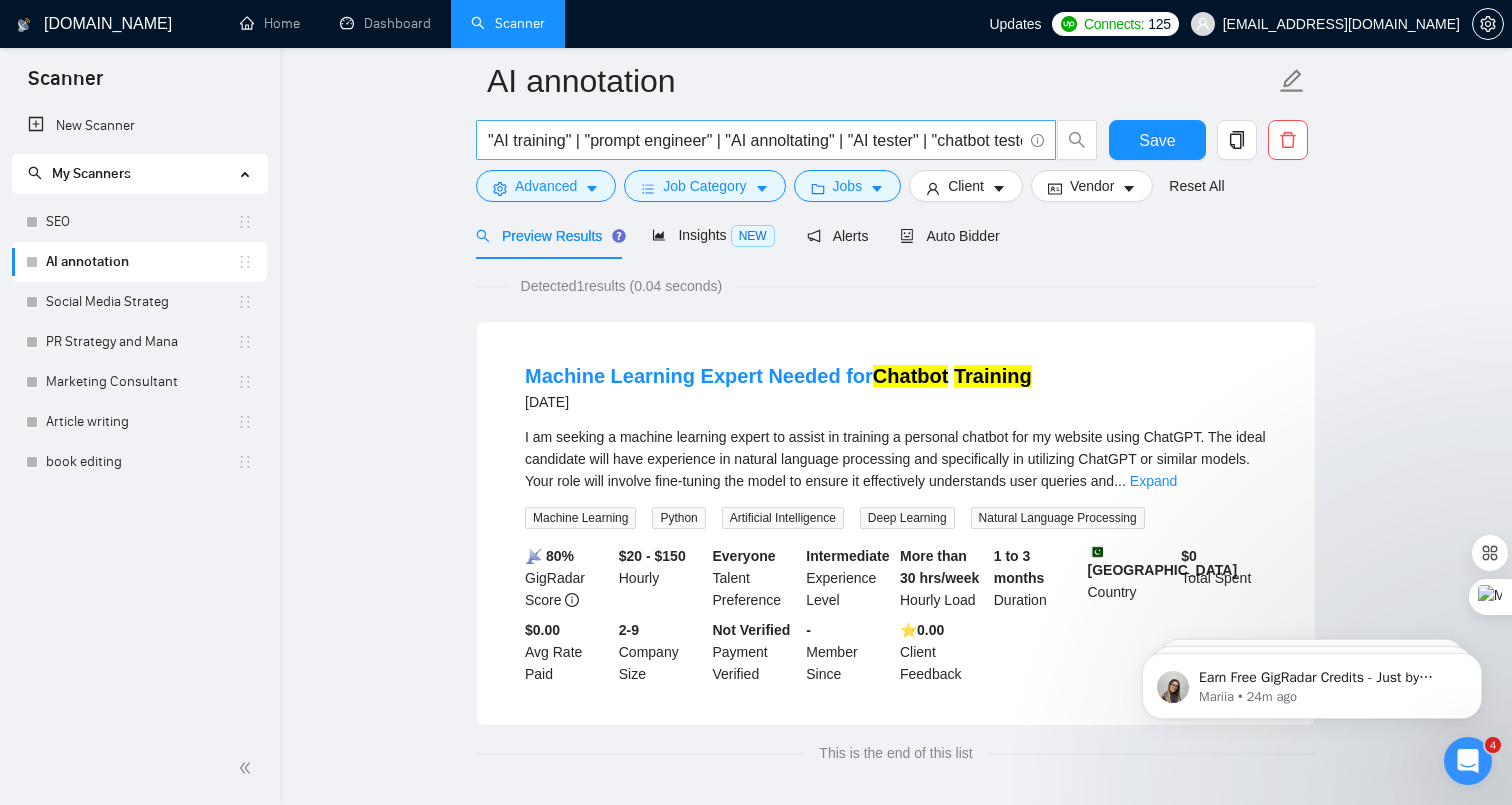 click on ""AI training" | "prompt engineer" | "AI annoltating" | "AI tester" | "chatbot tester" | "chat-bot tester" | "chat bot tester" | "chatbot training" | "chatbot testing"" at bounding box center (766, 140) 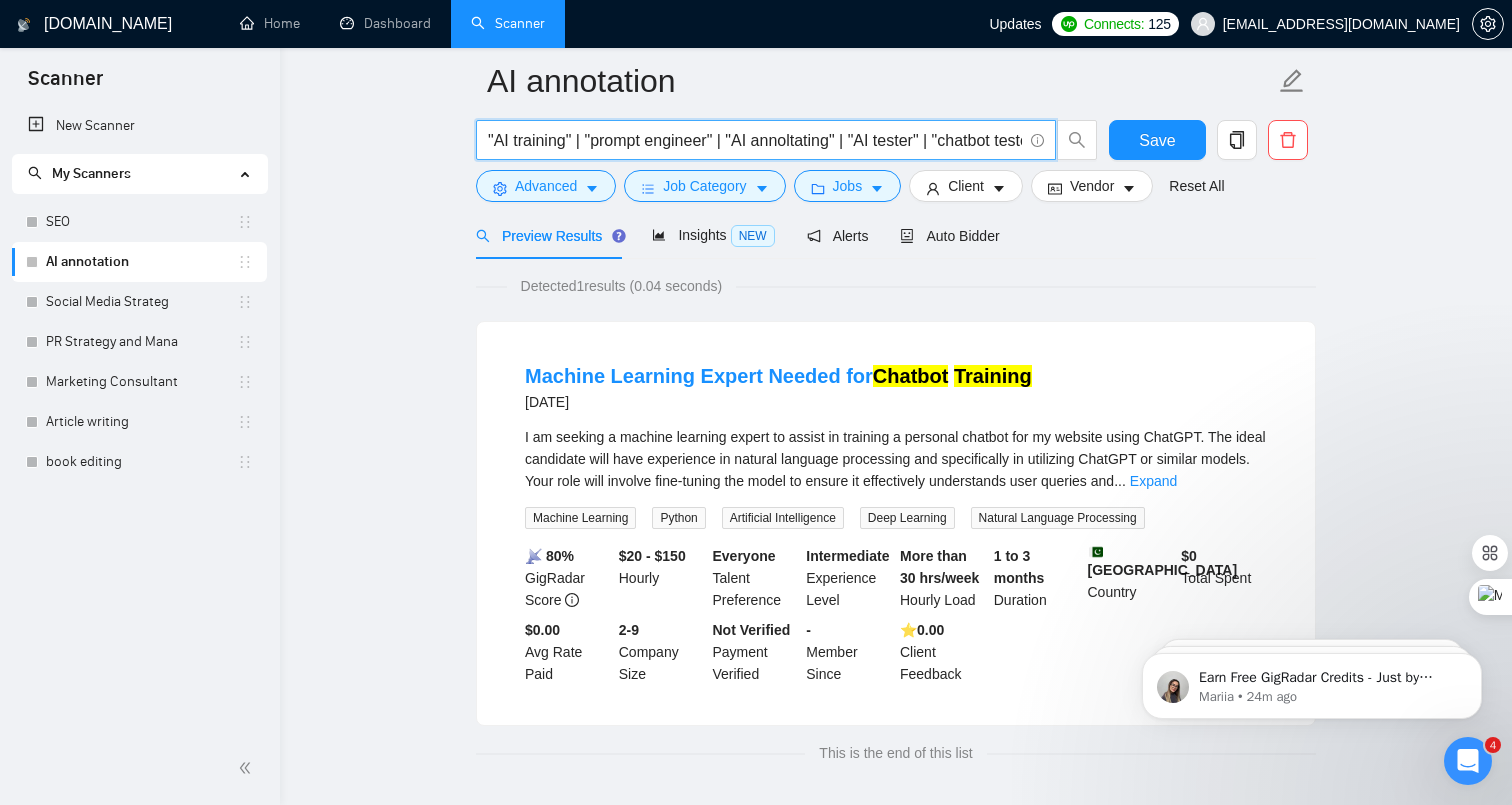 scroll, scrollTop: 0, scrollLeft: 588, axis: horizontal 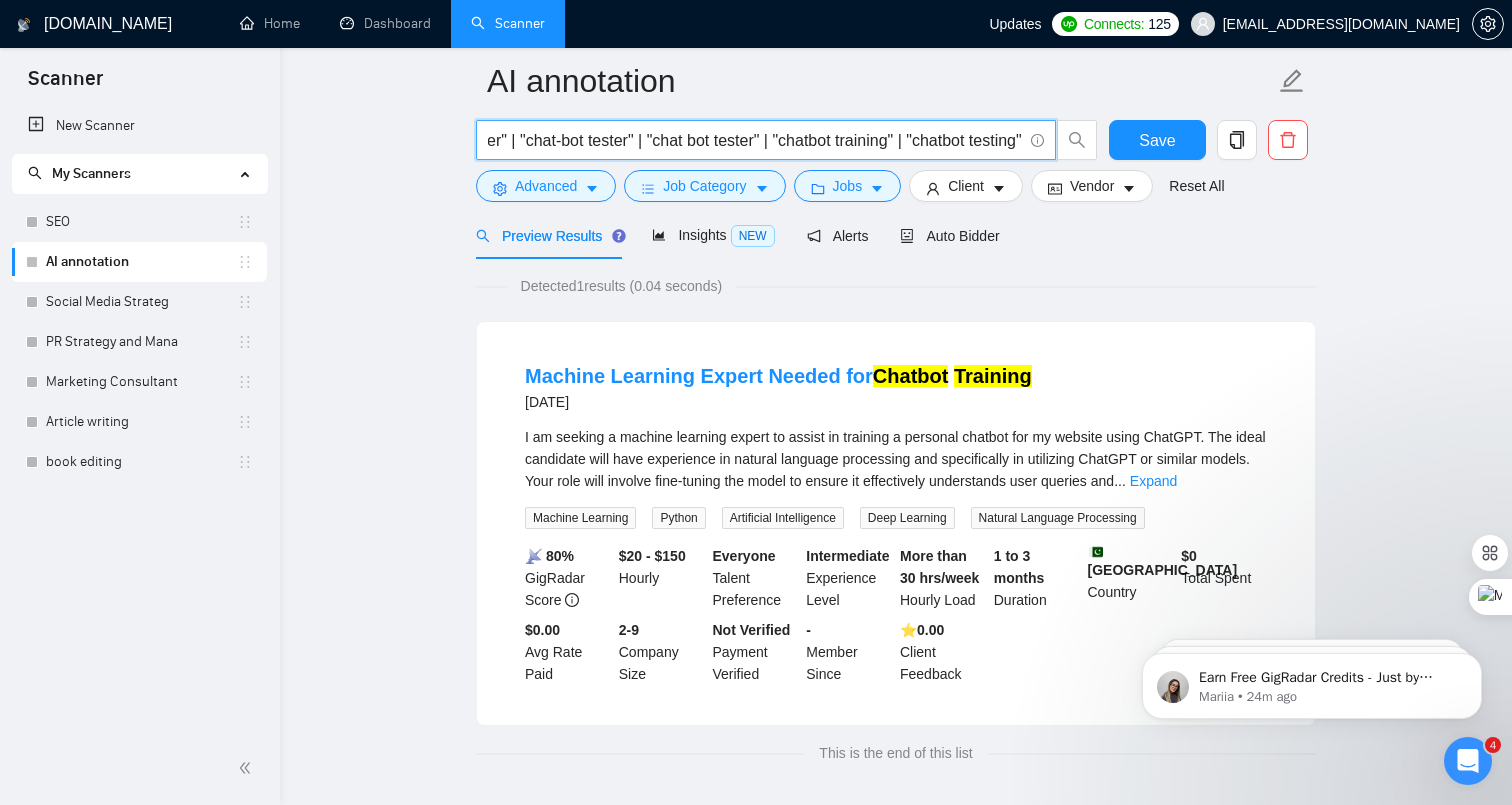 click on ""AI training" | "prompt engineer" | "AI annoltating" | "AI tester" | "chatbot tester" | "chat-bot tester" | "chat bot tester" | "chatbot training" | "chatbot testing"" at bounding box center [755, 140] 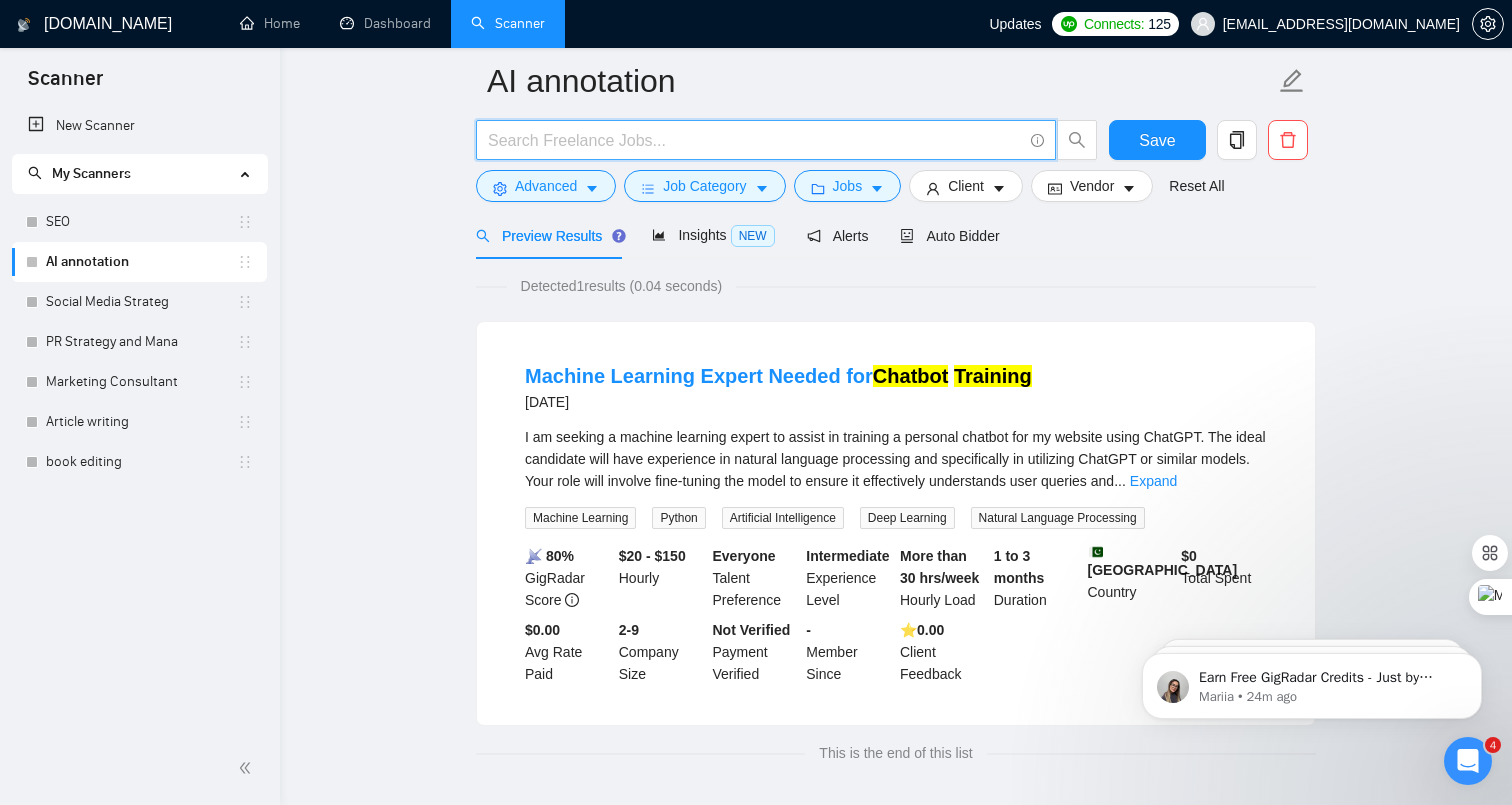 scroll, scrollTop: 0, scrollLeft: 0, axis: both 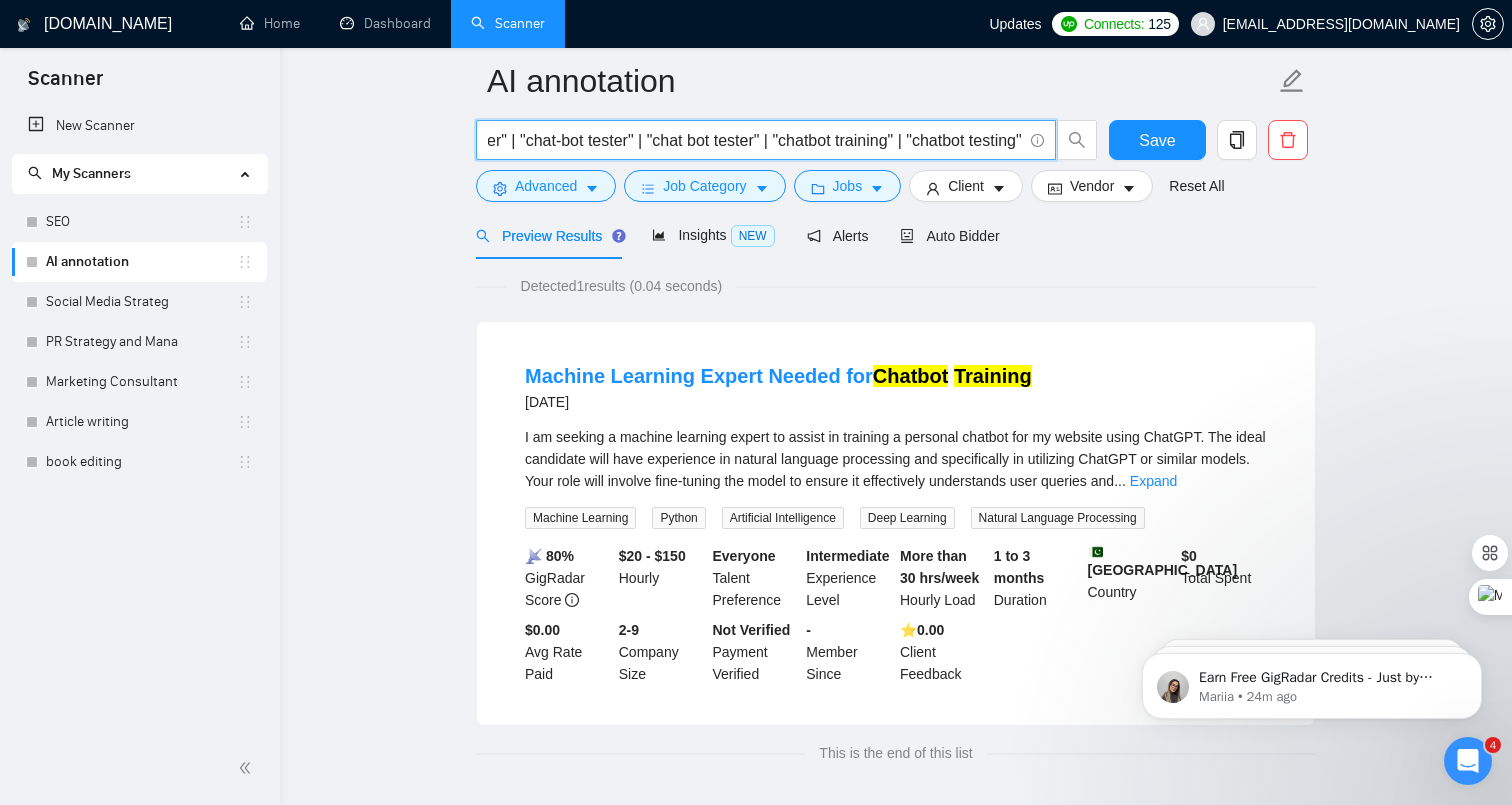 click on ""AI training" | "prompt engineer" | "AI annoltating" | "AI tester" | "chatbot tester" | "chat-bot tester" | "chat bot tester" | "chatbot training" | "chatbot testing"" at bounding box center (755, 140) 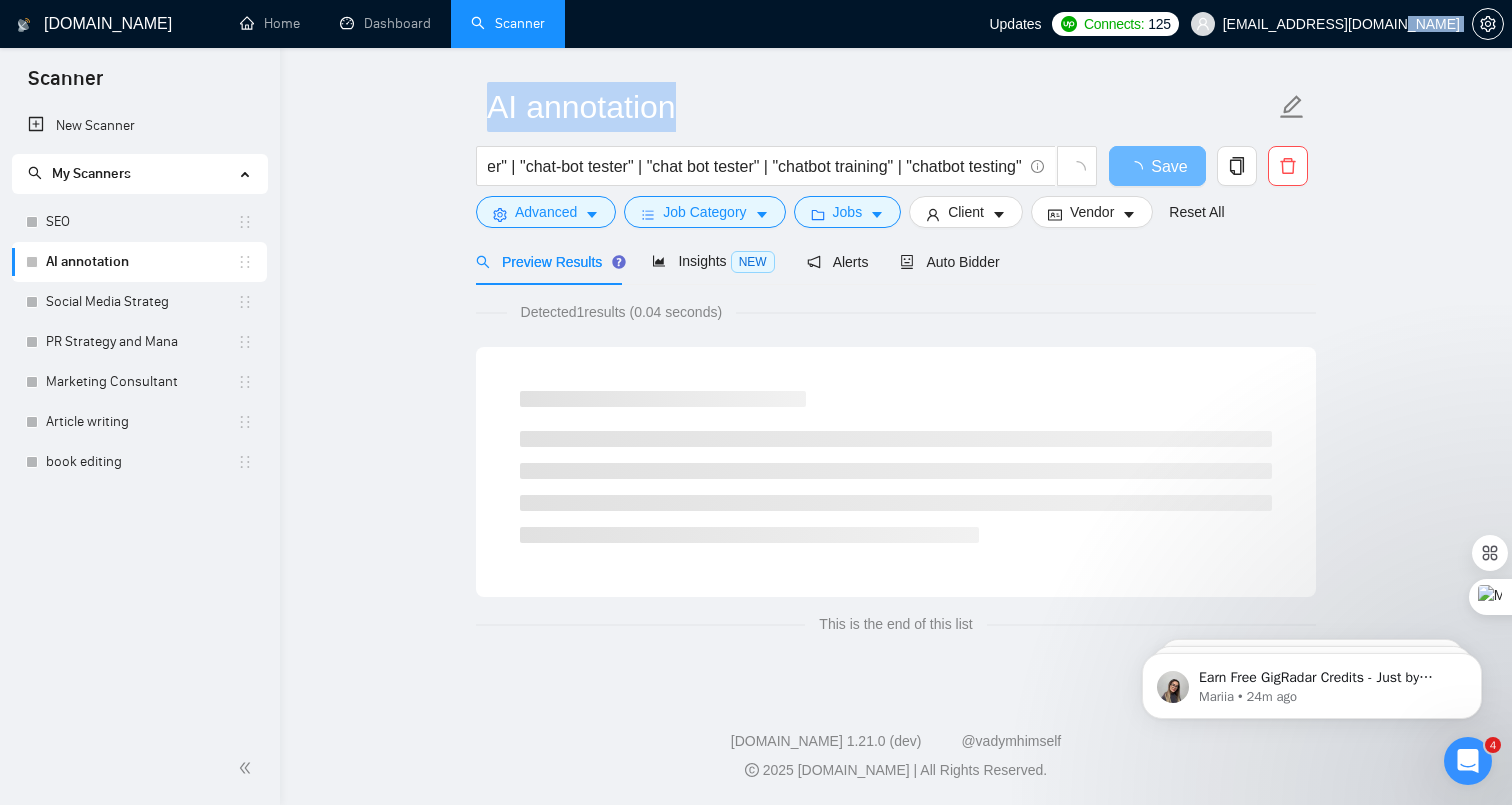 scroll, scrollTop: 0, scrollLeft: 0, axis: both 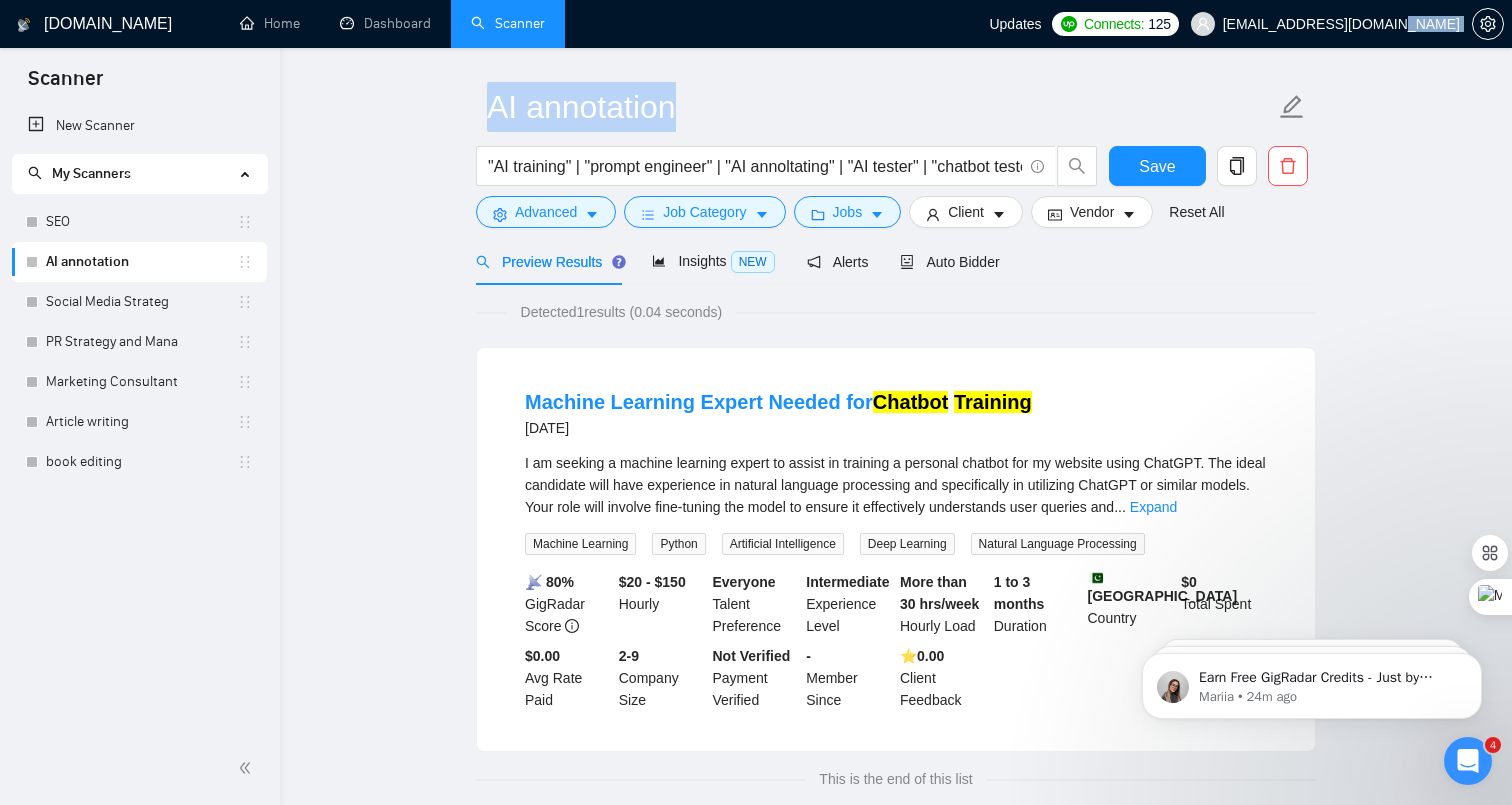 click on "AI annotation "AI training" | "prompt engineer" | "AI annoltating" | "AI tester" | "chatbot tester" | "chat-bot tester" | "chat bot tester" | "chatbot training" | "chatbot testing" Save Advanced   Job Category   Jobs   Client   Vendor   Reset All" at bounding box center (896, 156) 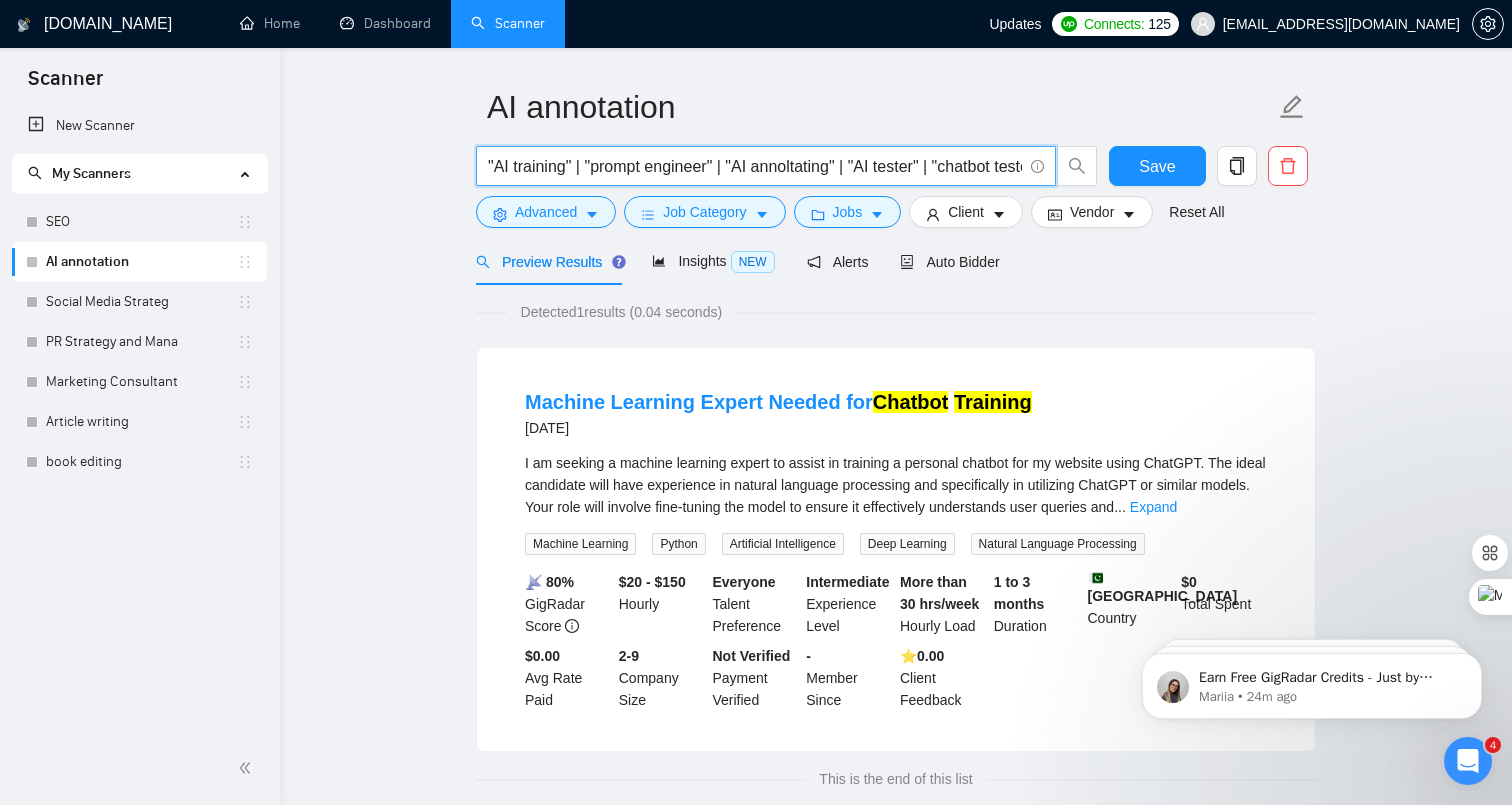 click on ""AI training" | "prompt engineer" | "AI annoltating" | "AI tester" | "chatbot tester" | "chat-bot tester" | "chat bot tester" | "chatbot training" | "chatbot testing"" at bounding box center [755, 166] 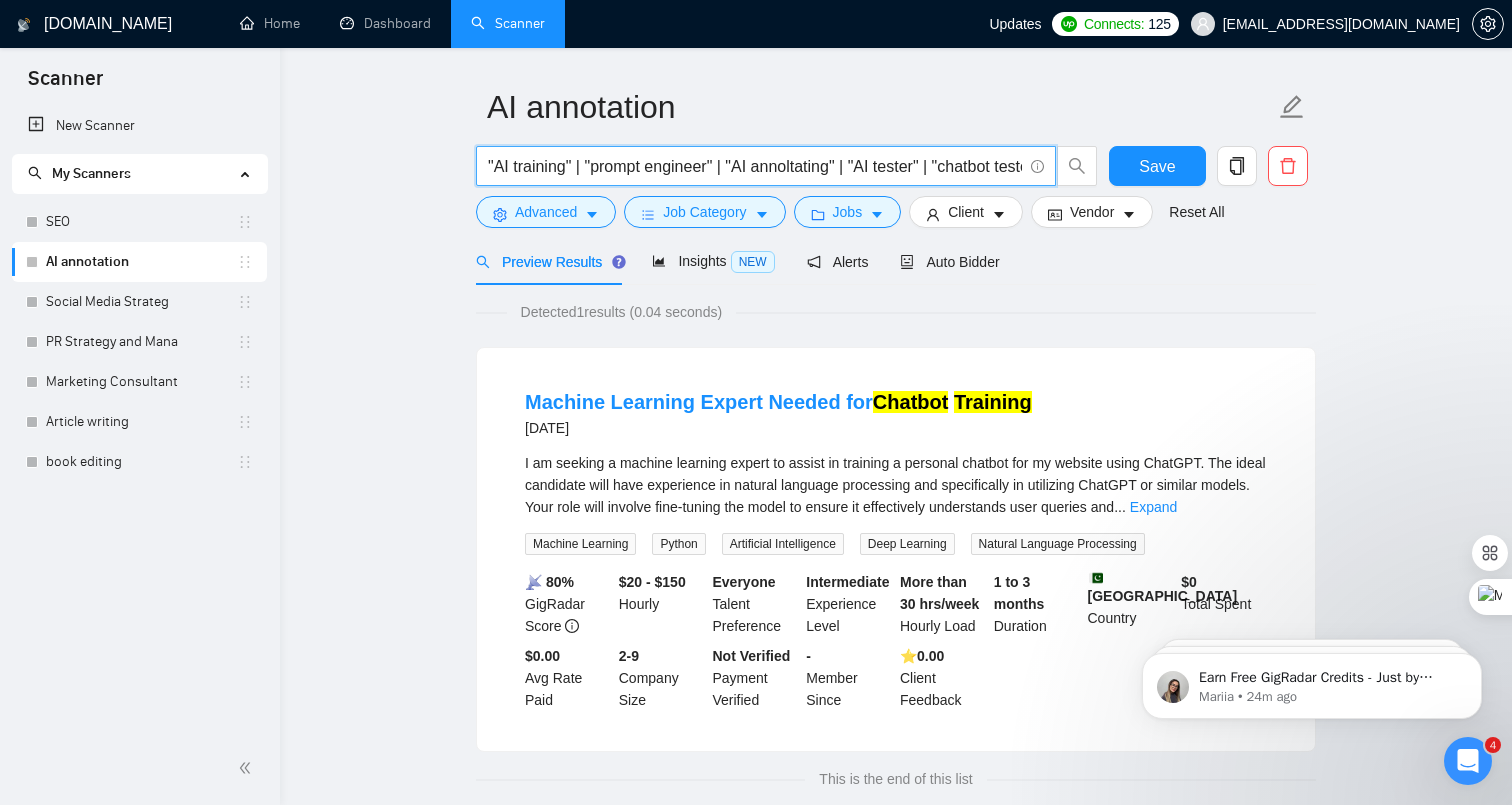 click on ""AI training" | "prompt engineer" | "AI annoltating" | "AI tester" | "chatbot tester" | "chat-bot tester" | "chat bot tester" | "chatbot training" | "chatbot testing"" at bounding box center (755, 166) 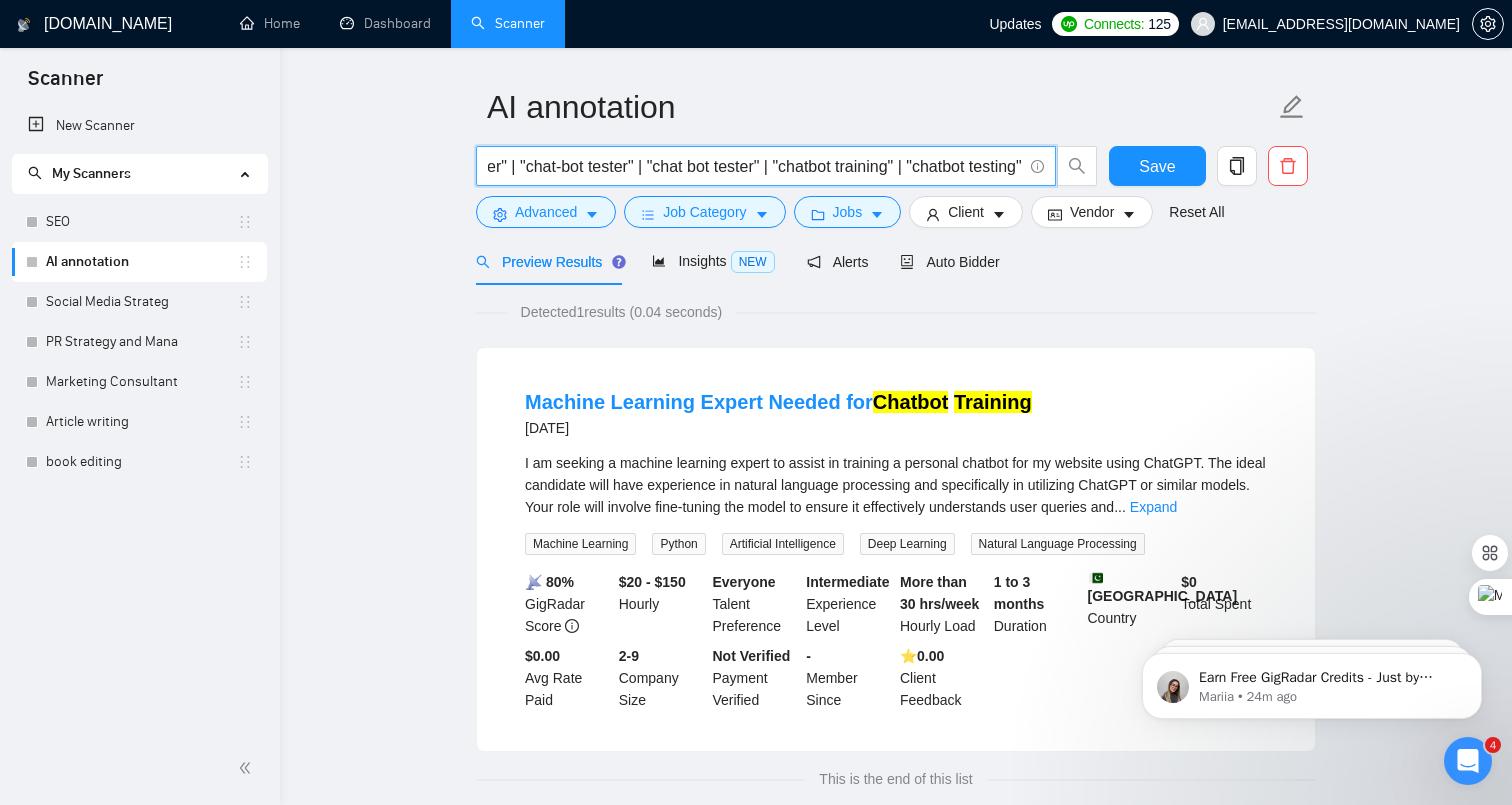 paste on "|" 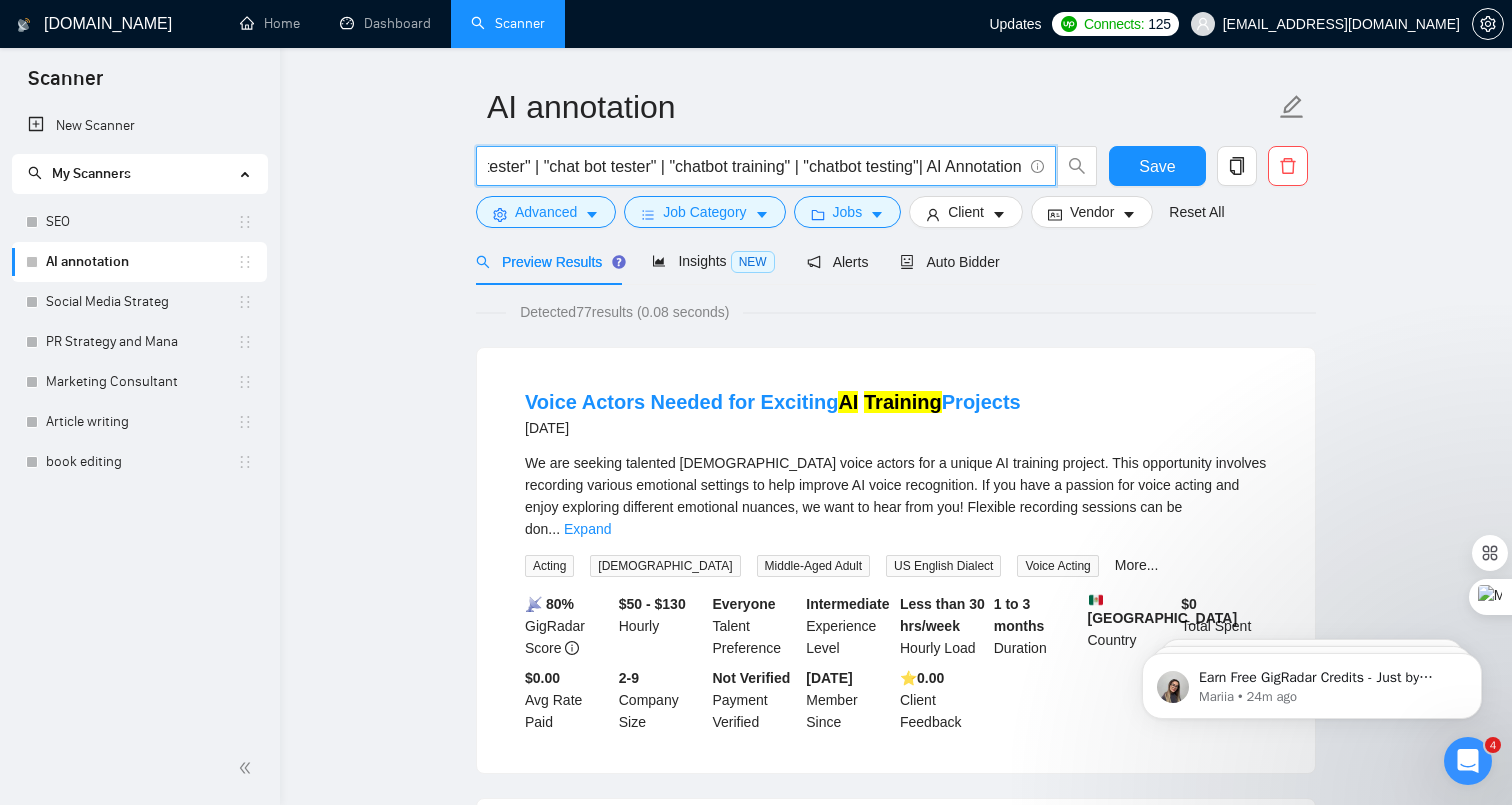 scroll, scrollTop: 0, scrollLeft: 693, axis: horizontal 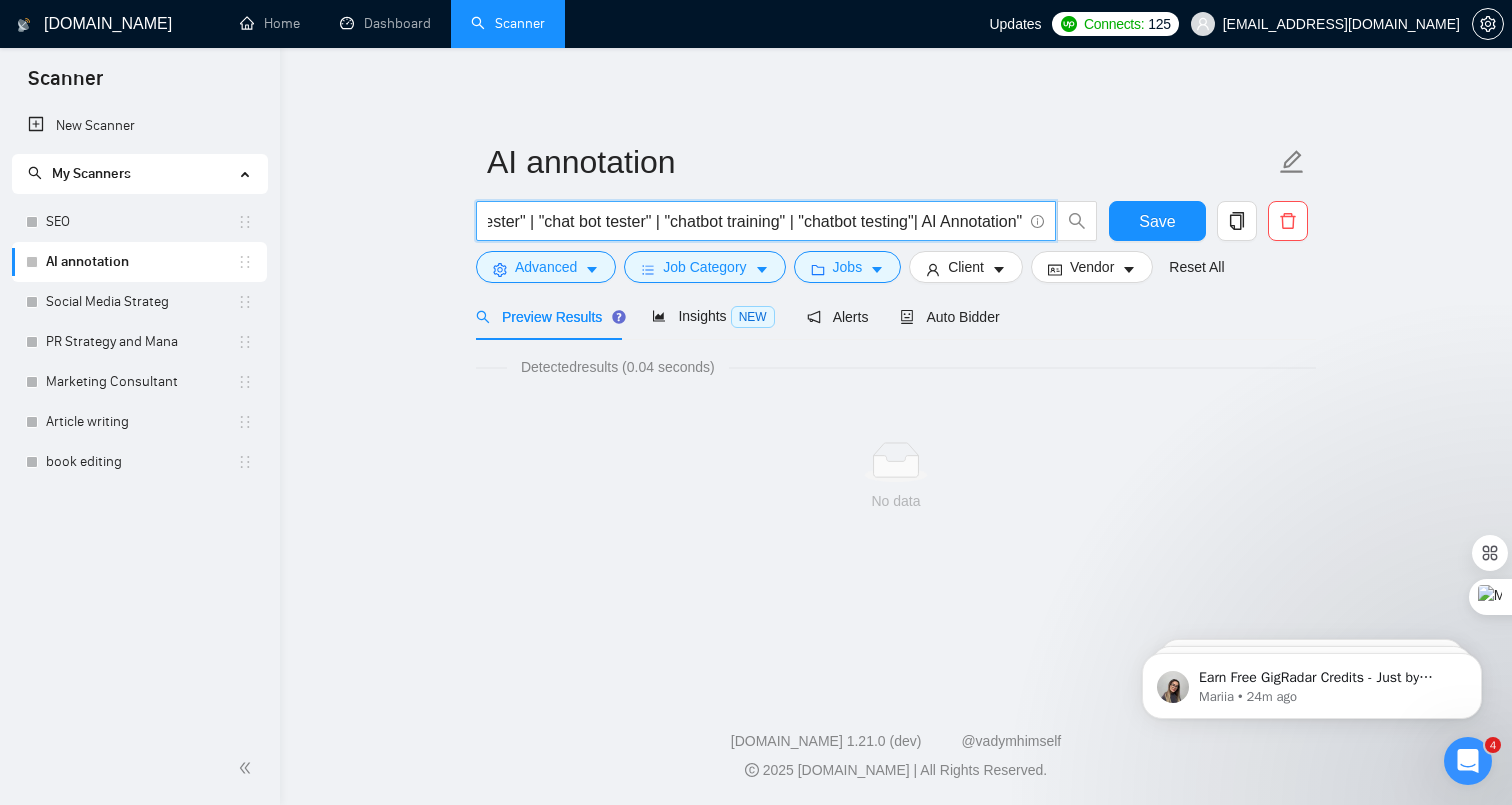 click on ""AI training" | "prompt engineer" | "AI annoltating" | "AI tester" | "chatbot tester" | "chat-bot tester" | "chat bot tester" | "chatbot training" | "chatbot testing"| AI Annotation"" at bounding box center (755, 221) 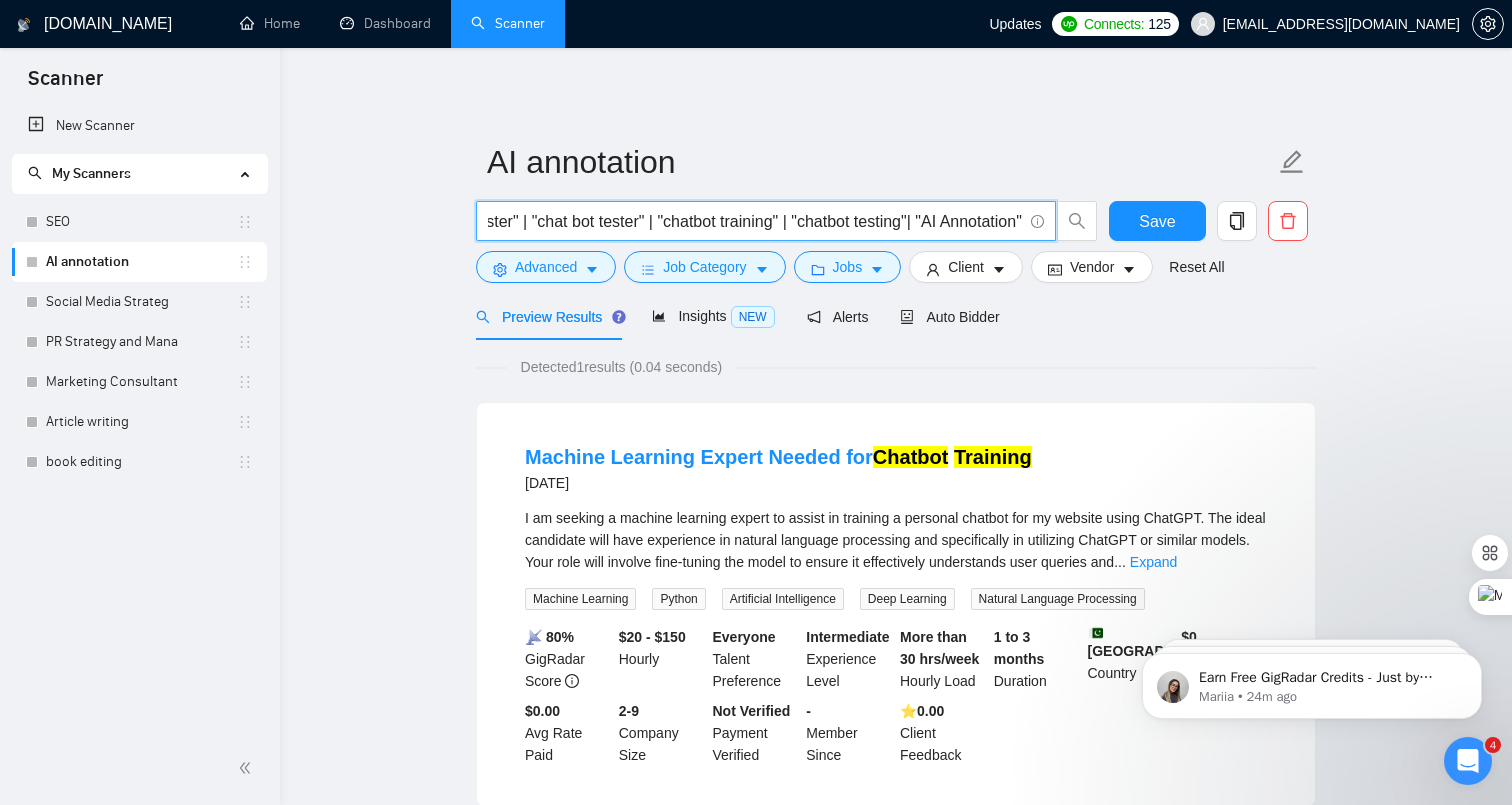 scroll, scrollTop: 0, scrollLeft: 707, axis: horizontal 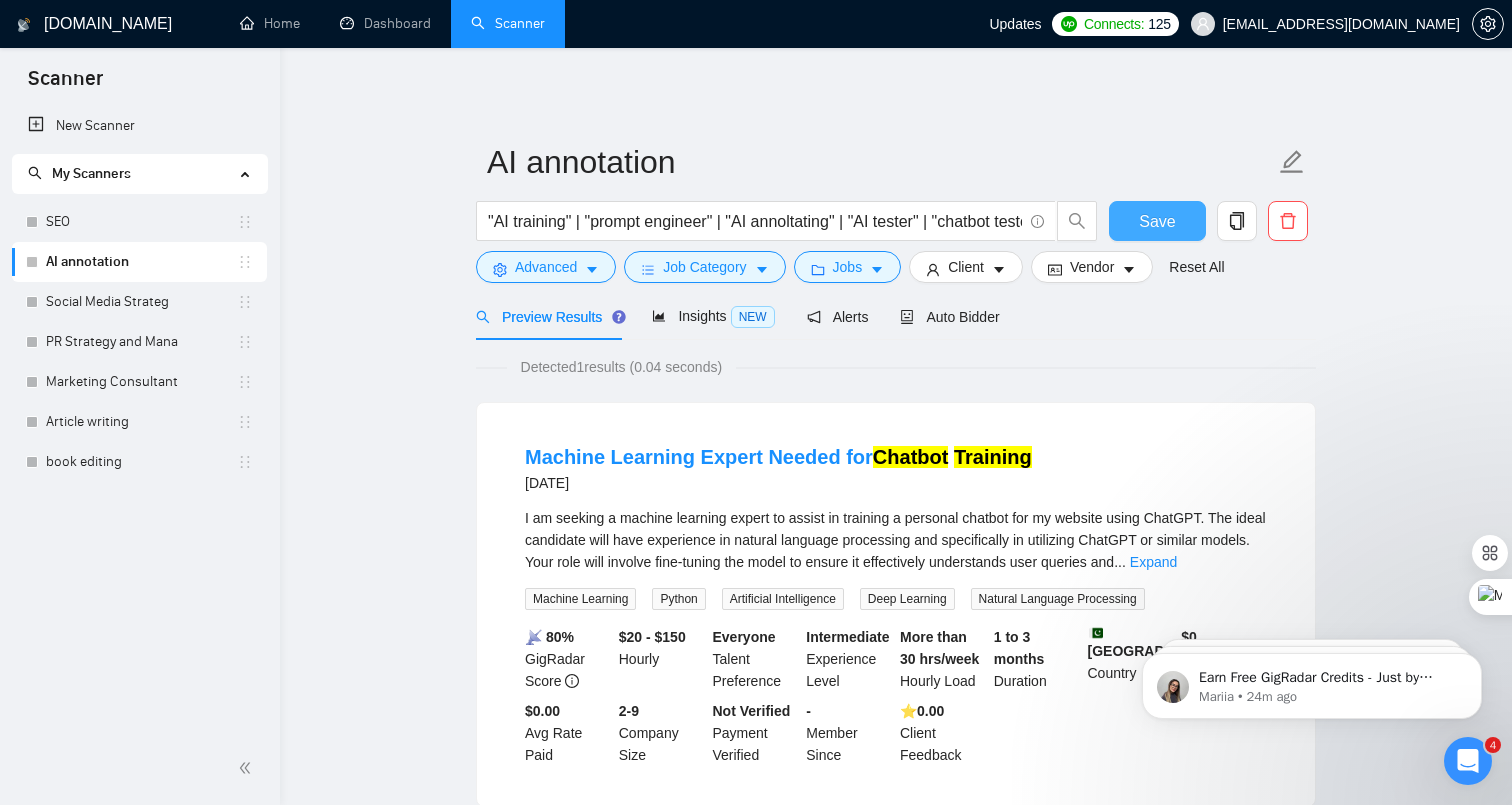 click on "Save" at bounding box center [1157, 221] 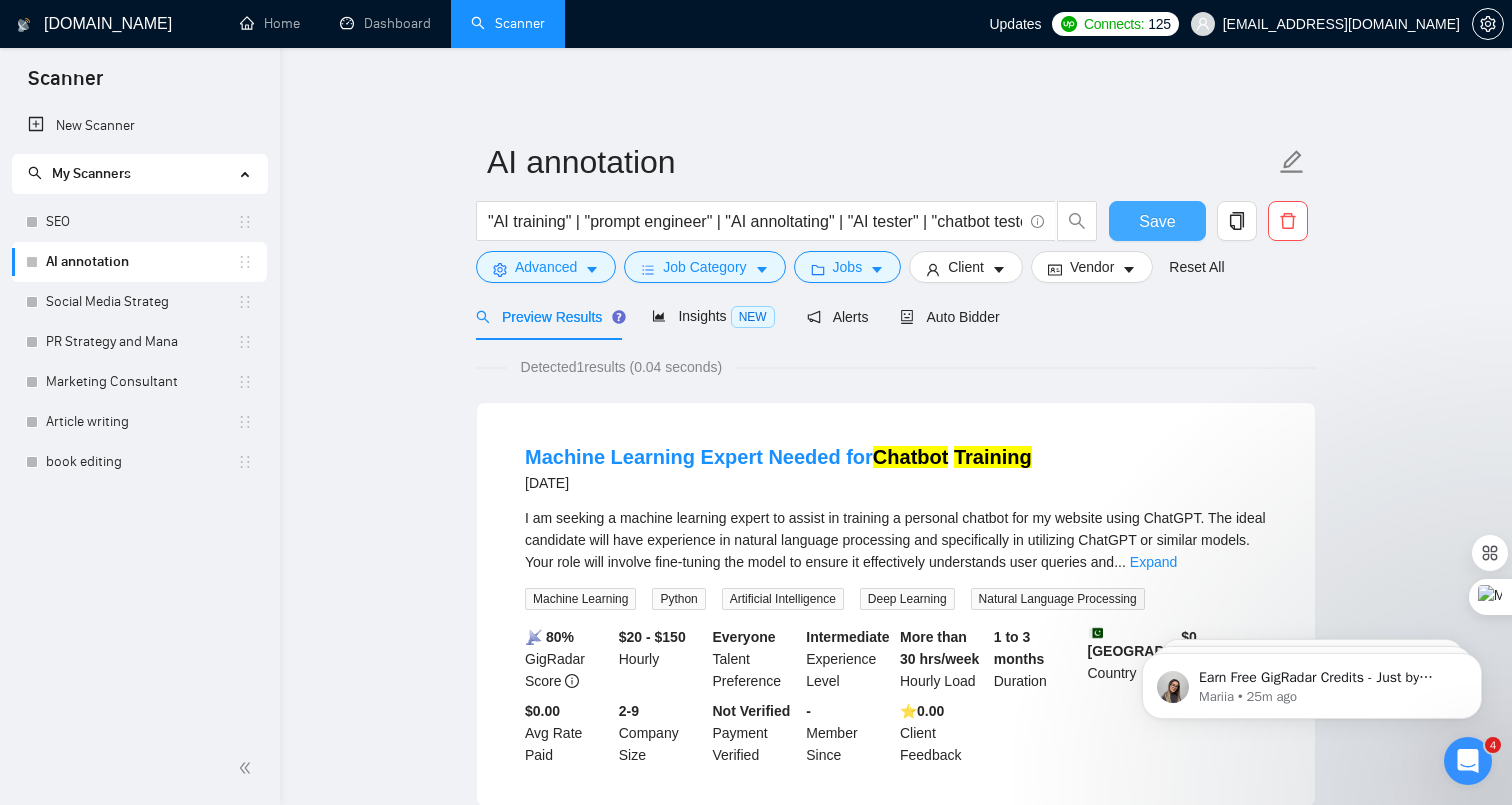 click on "Save" at bounding box center [1157, 221] 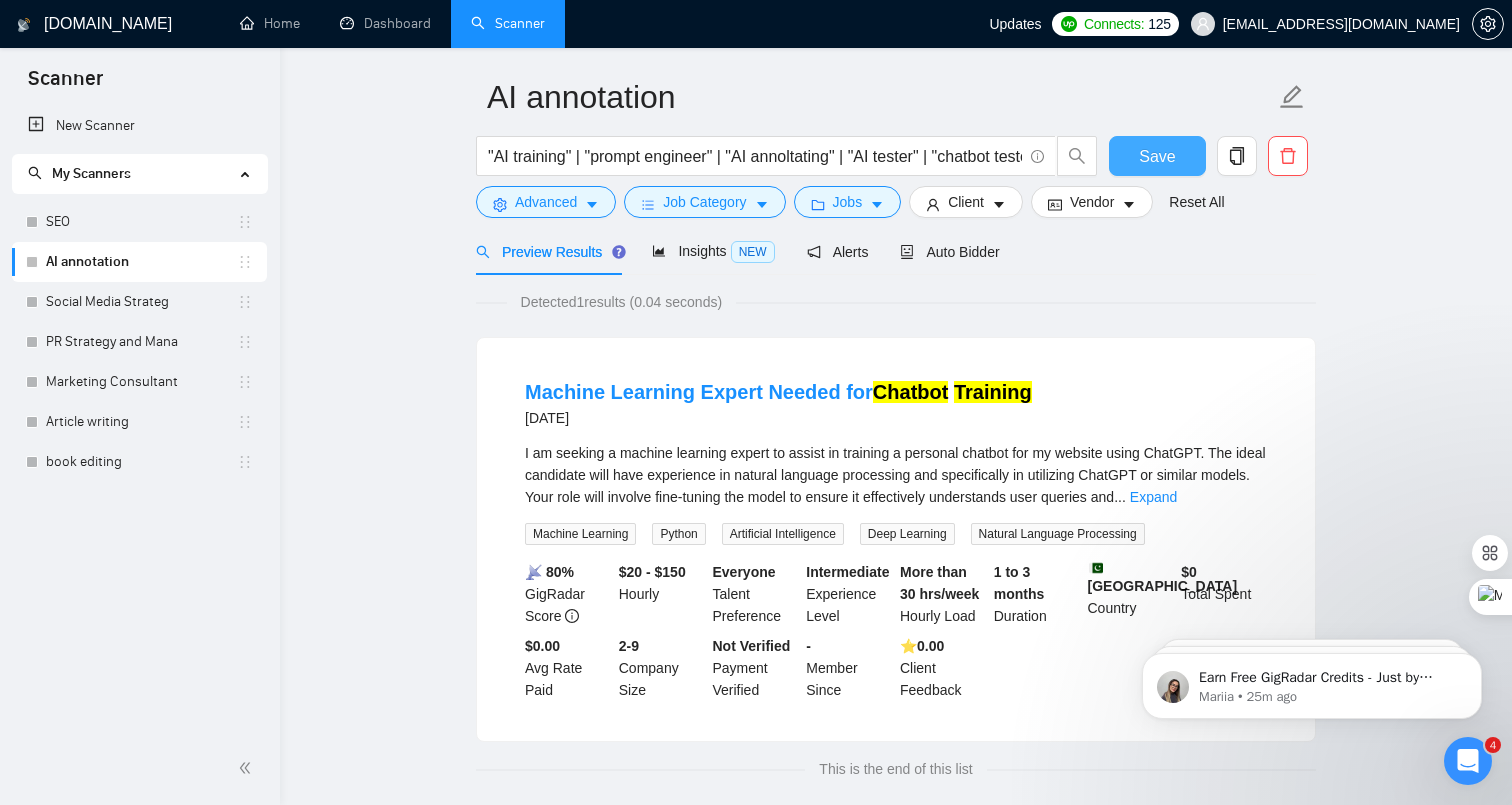 scroll, scrollTop: 85, scrollLeft: 0, axis: vertical 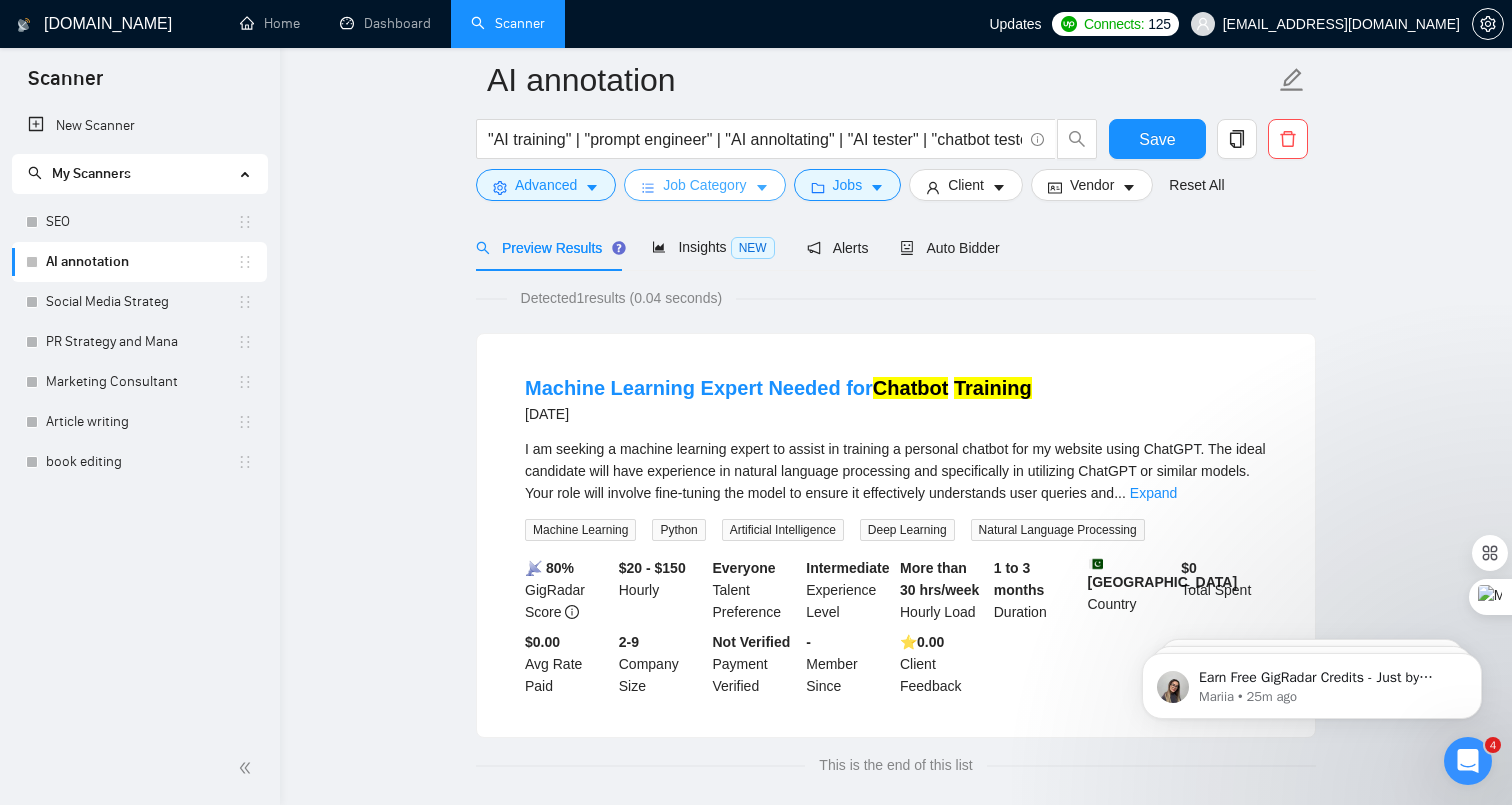 click on "Job Category" at bounding box center (704, 185) 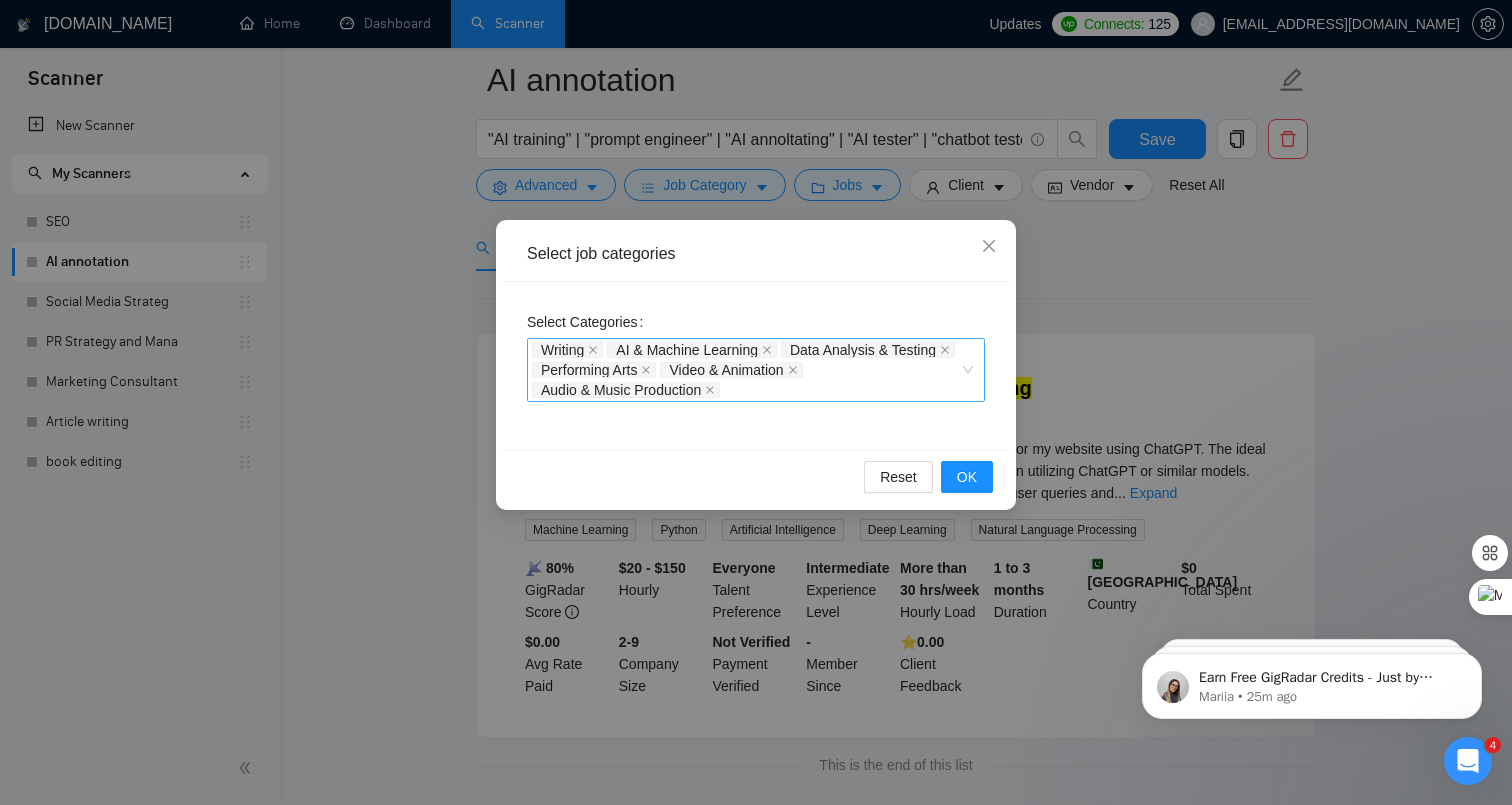 click on "Select Categories" at bounding box center (726, 390) 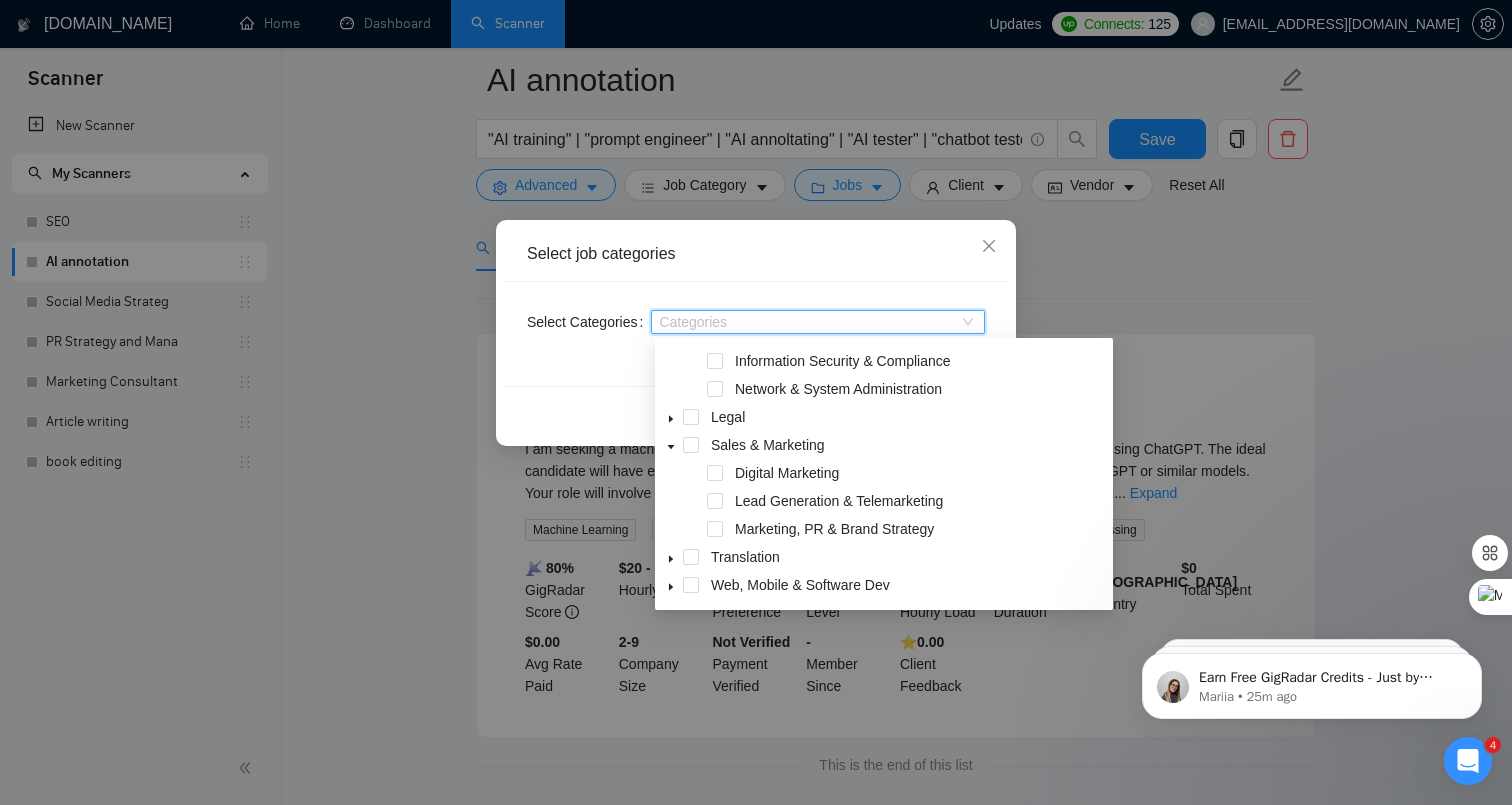 click on "Select job categories" at bounding box center (756, 254) 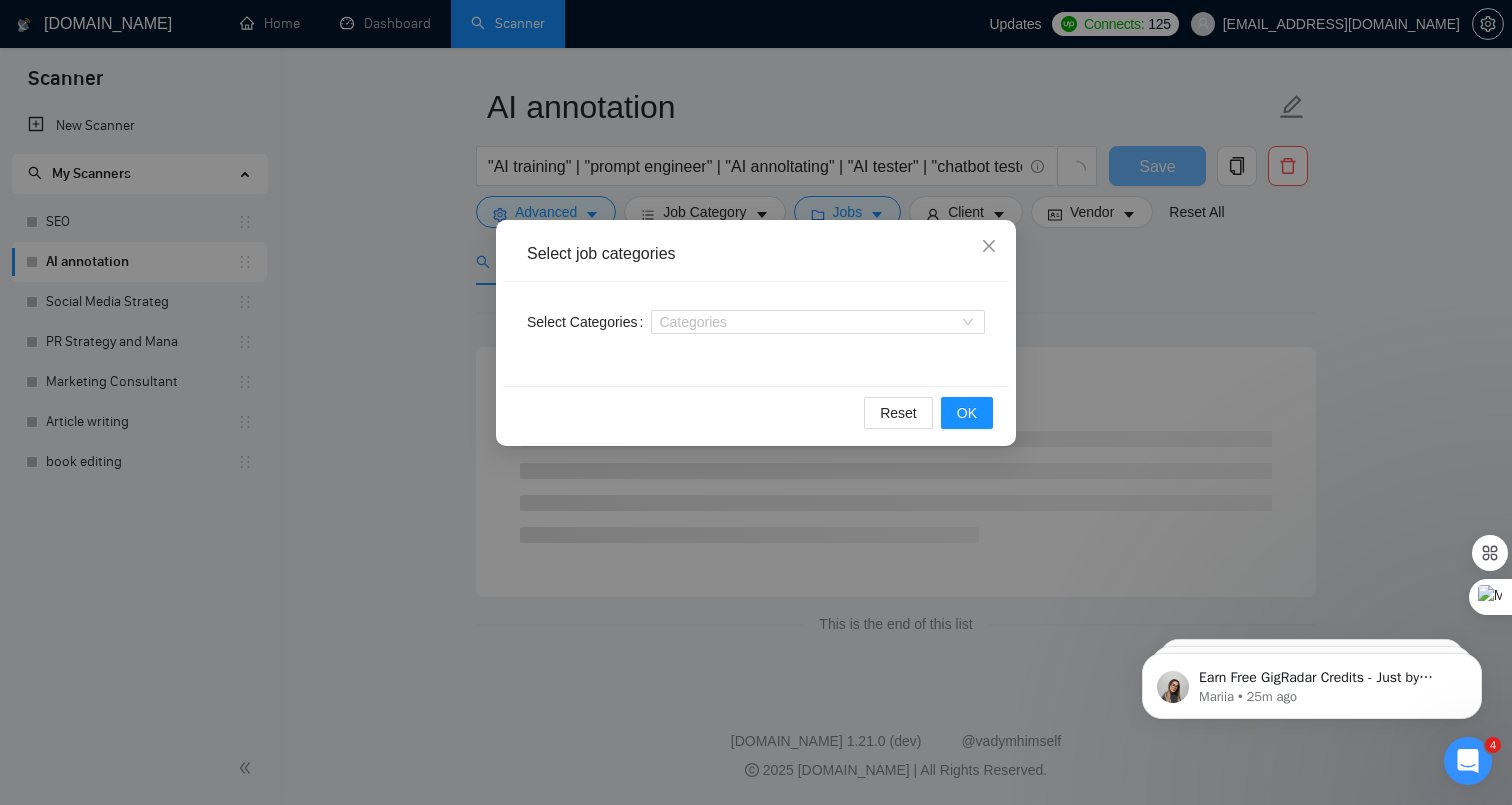 scroll, scrollTop: 55, scrollLeft: 0, axis: vertical 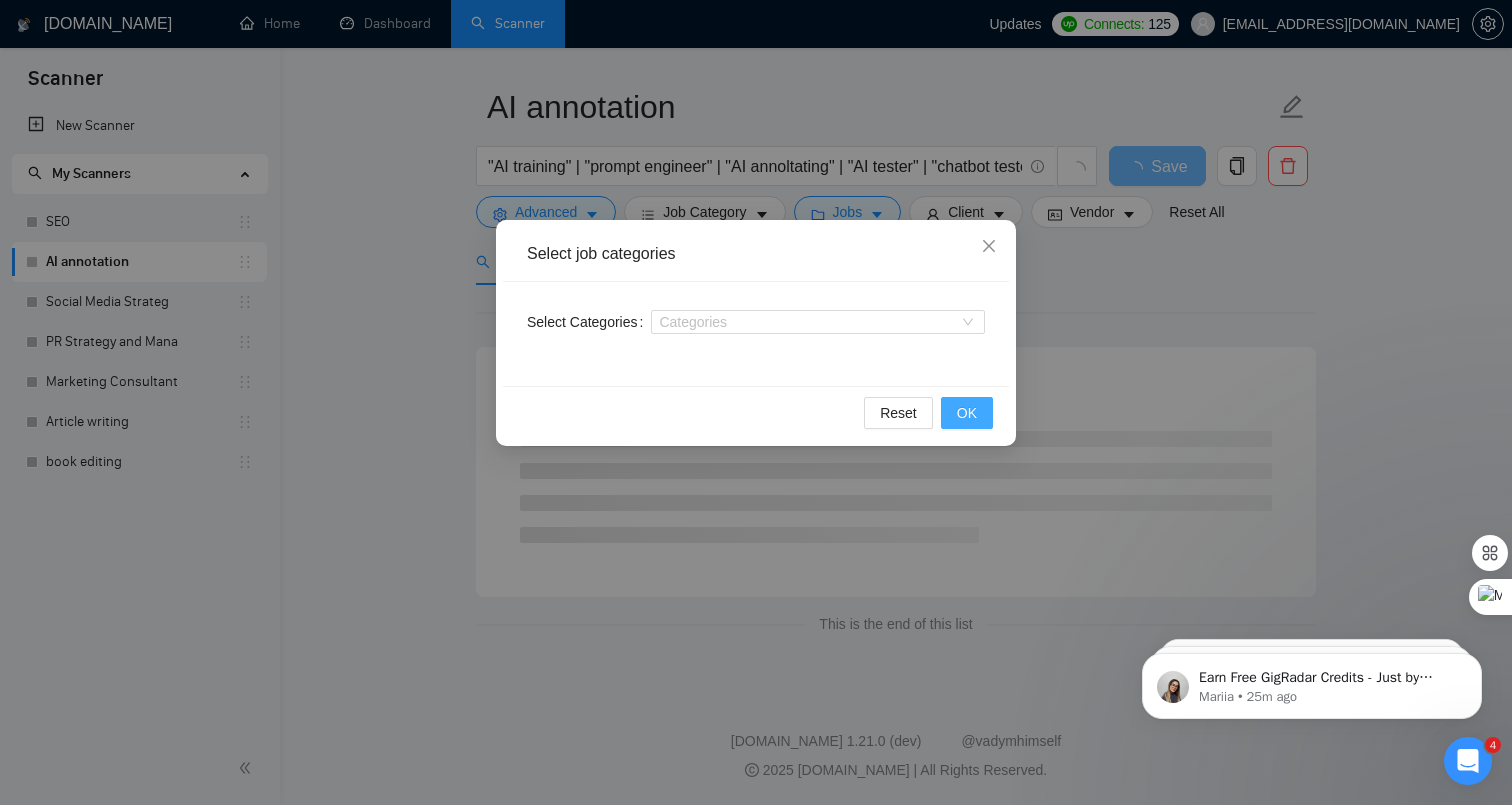 click on "OK" at bounding box center [967, 413] 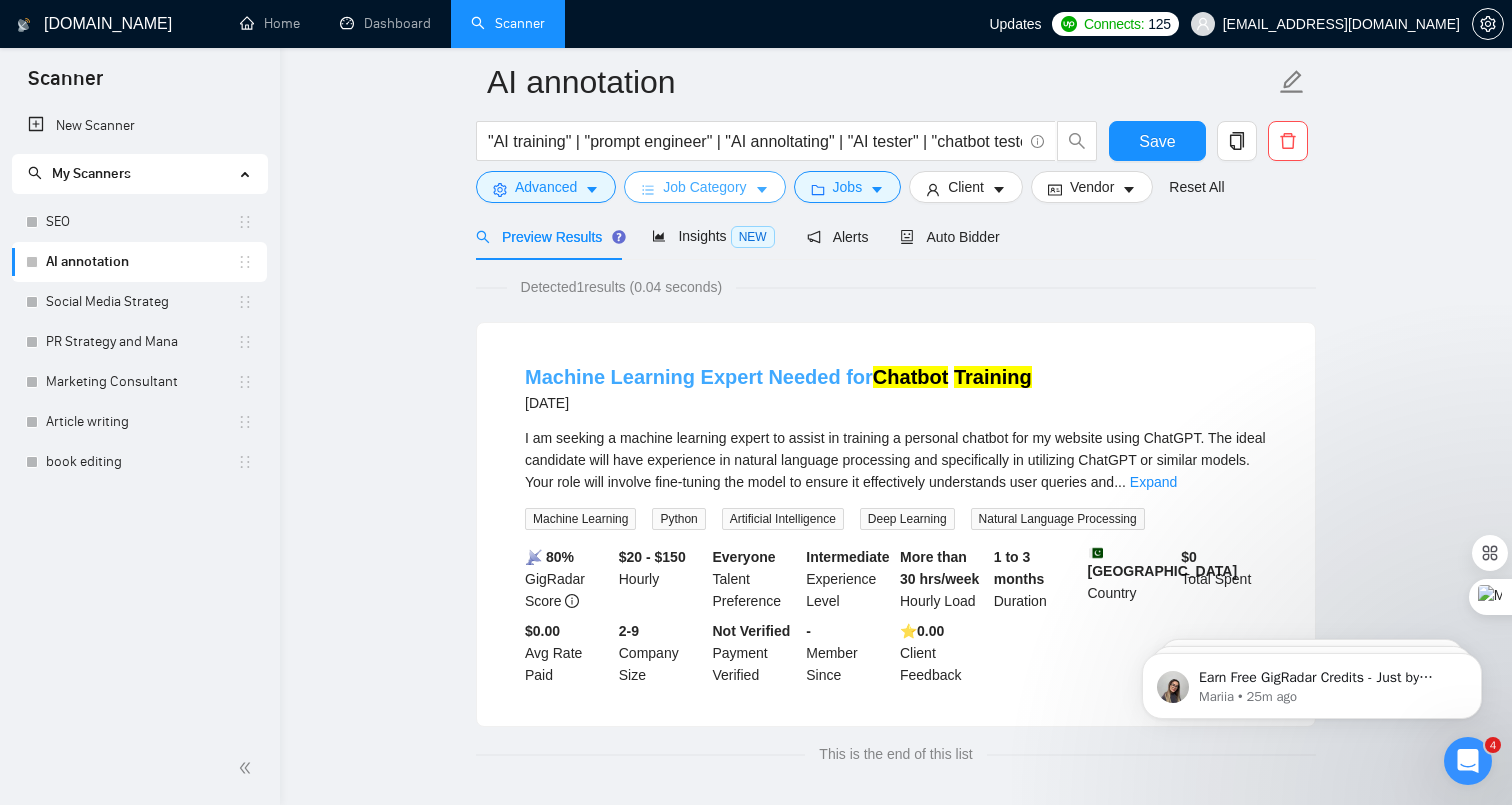 scroll, scrollTop: 76, scrollLeft: 0, axis: vertical 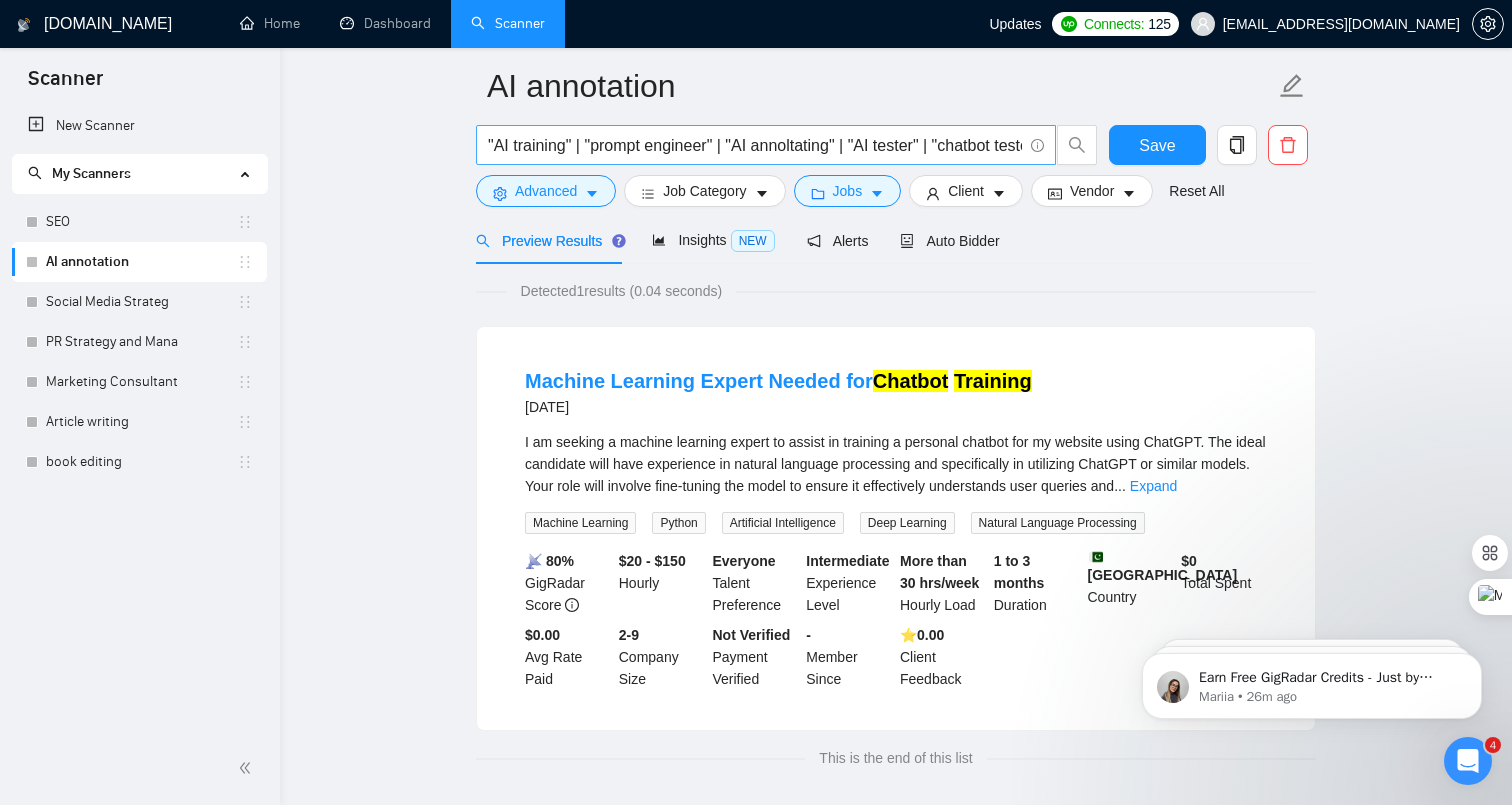 click on ""AI training" | "prompt engineer" | "AI annoltating" | "AI tester" | "chatbot tester" | "chat-bot tester" | "chat bot tester" | "chatbot training" | "chatbot testing" | "AI Annotation"" at bounding box center (755, 145) 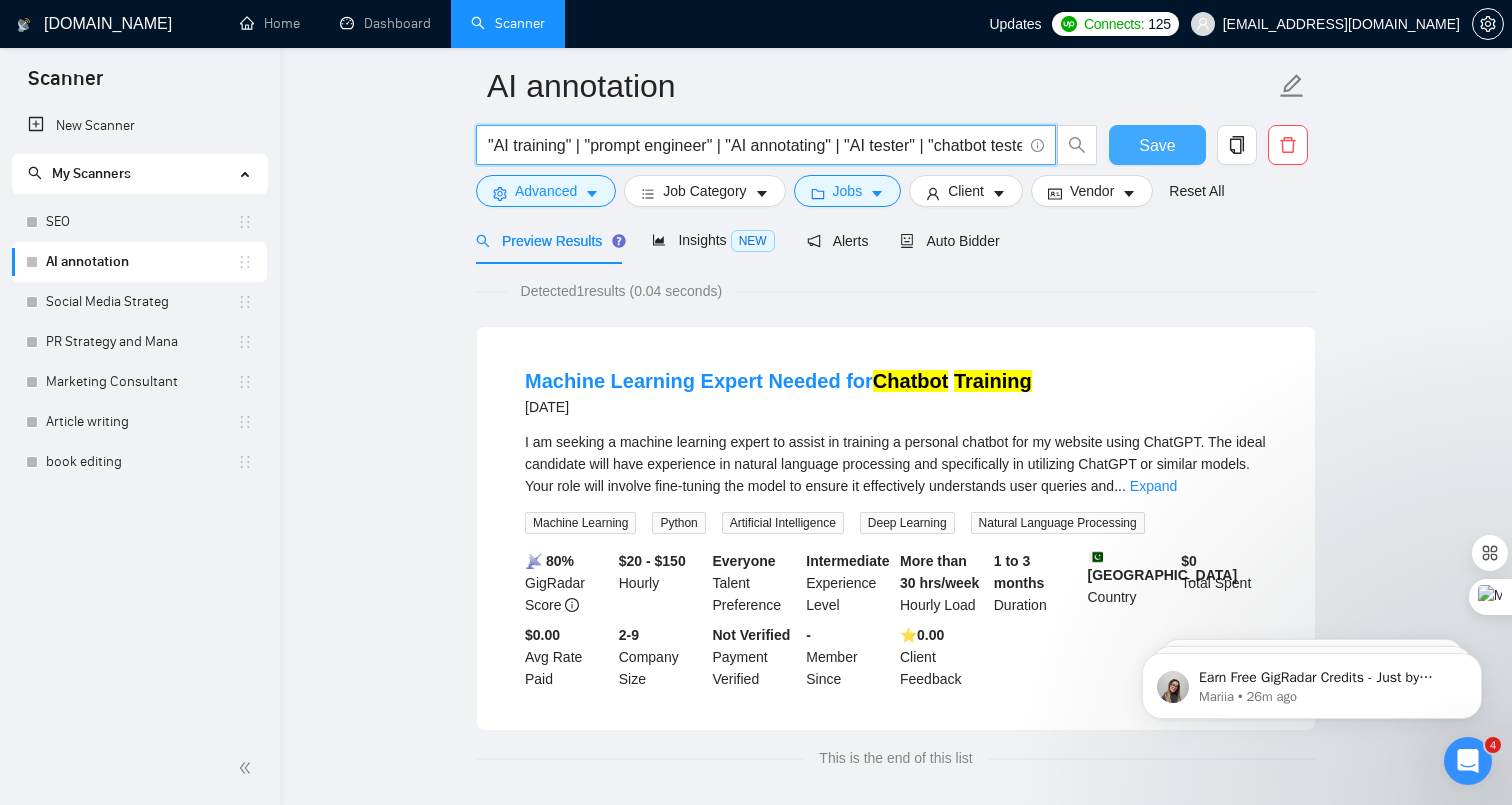 type on ""AI training" | "prompt engineer" | "AI annotating" | "AI tester" | "chatbot tester" | "chat-bot tester" | "chat bot tester" | "chatbot training" | "chatbot testing" | "AI Annotation"" 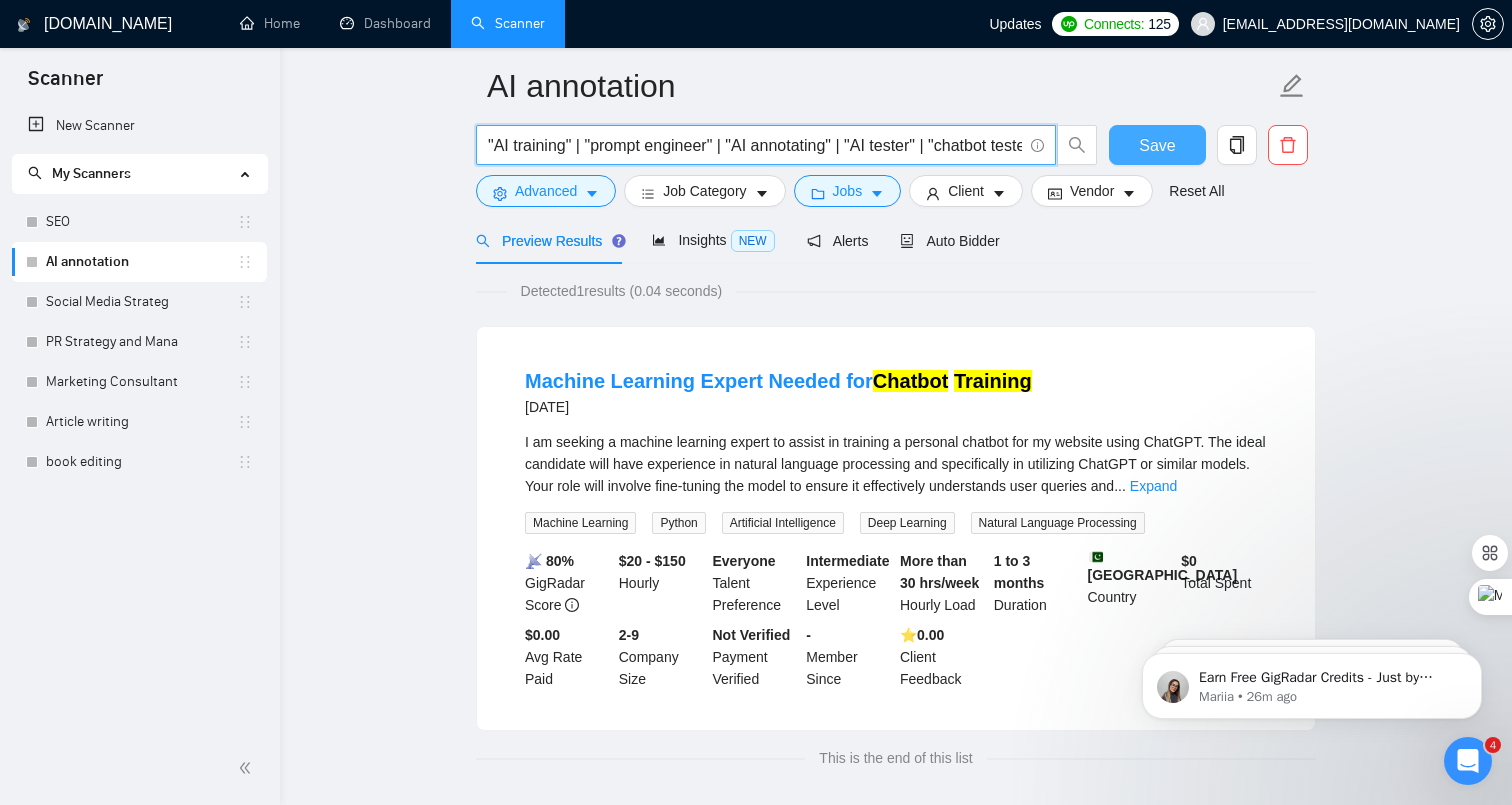 click on "Save" at bounding box center [1157, 145] 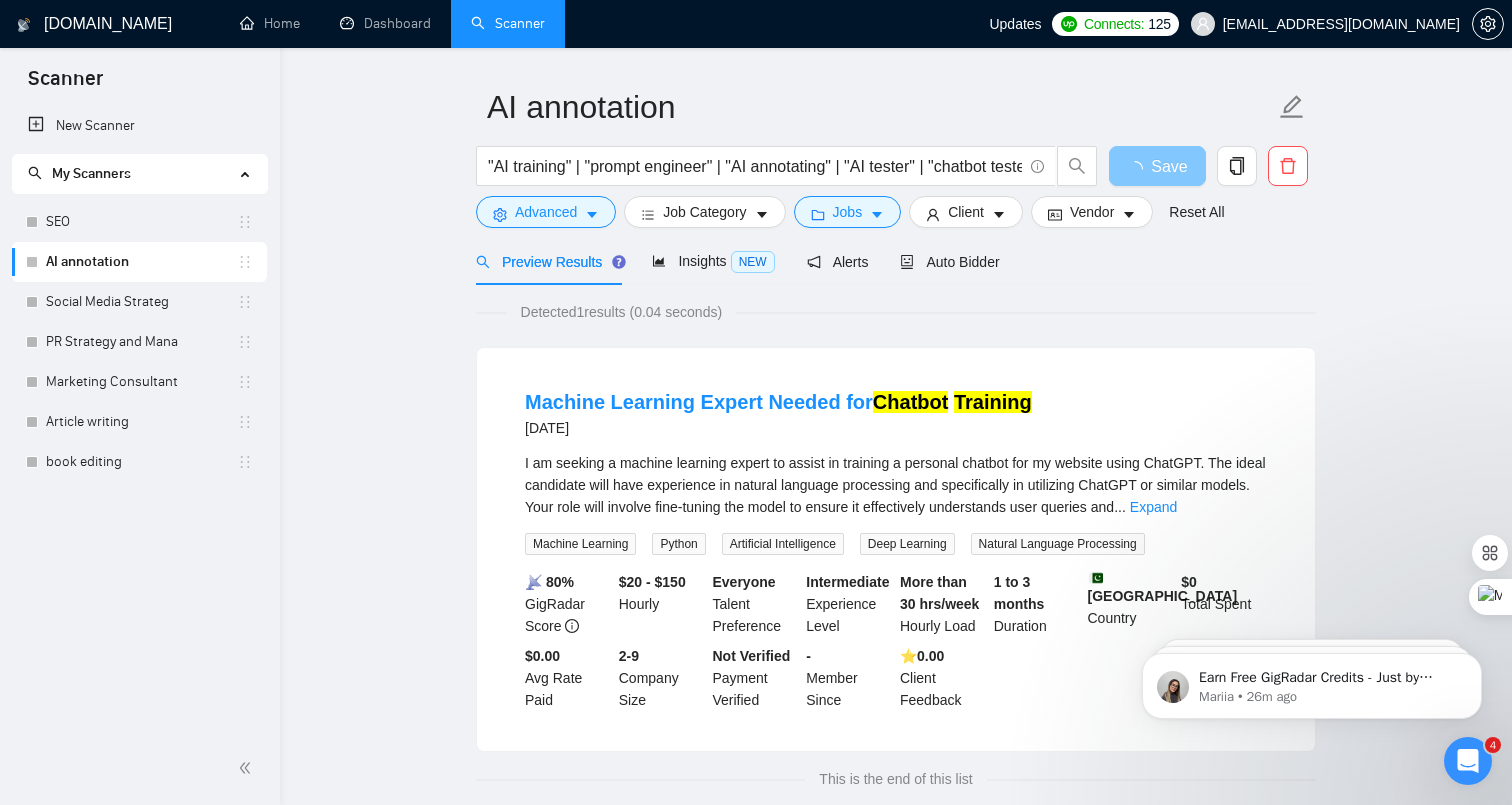 scroll, scrollTop: 76, scrollLeft: 0, axis: vertical 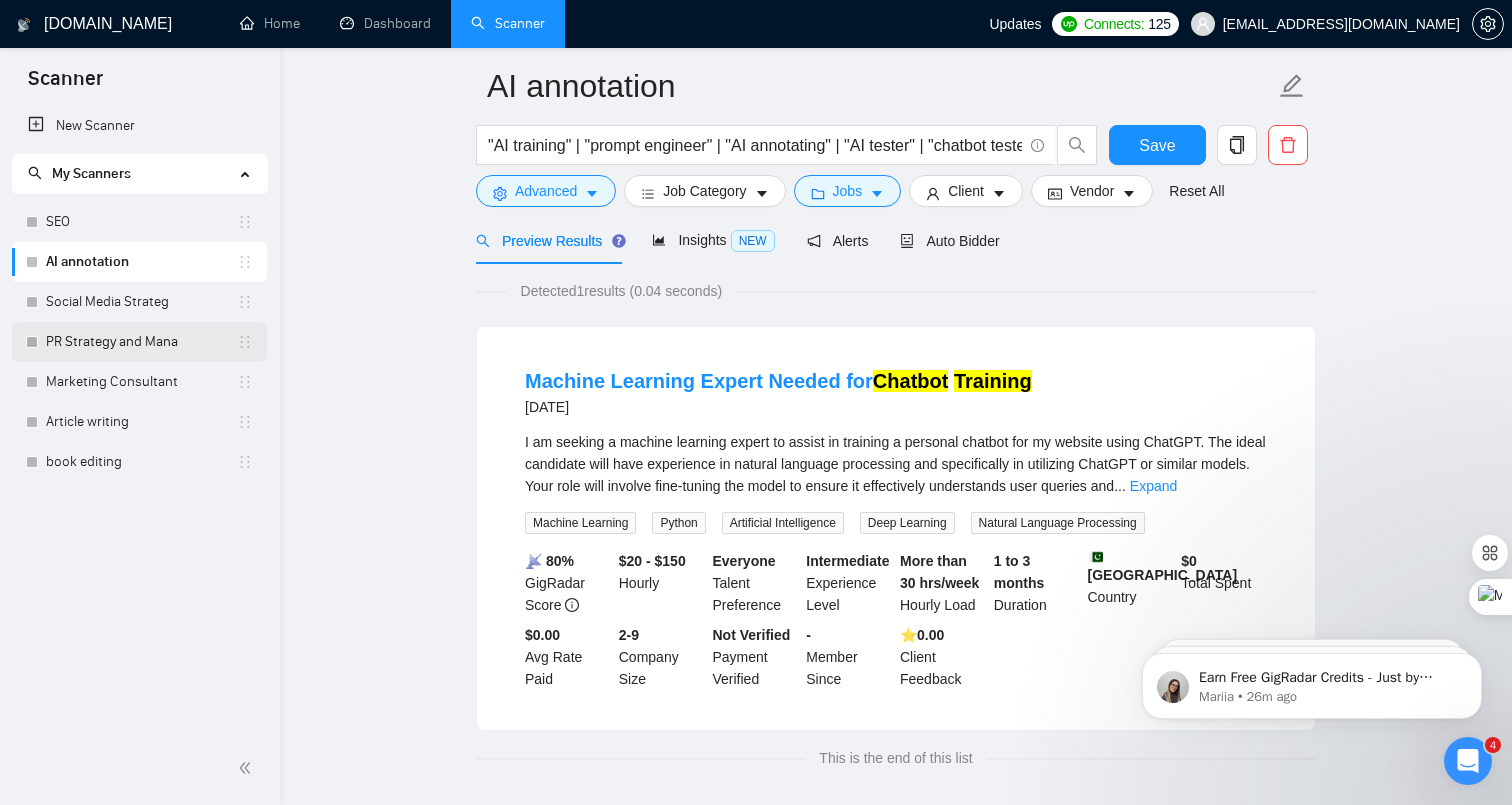 click on "PR Strategy and Mana" at bounding box center [141, 342] 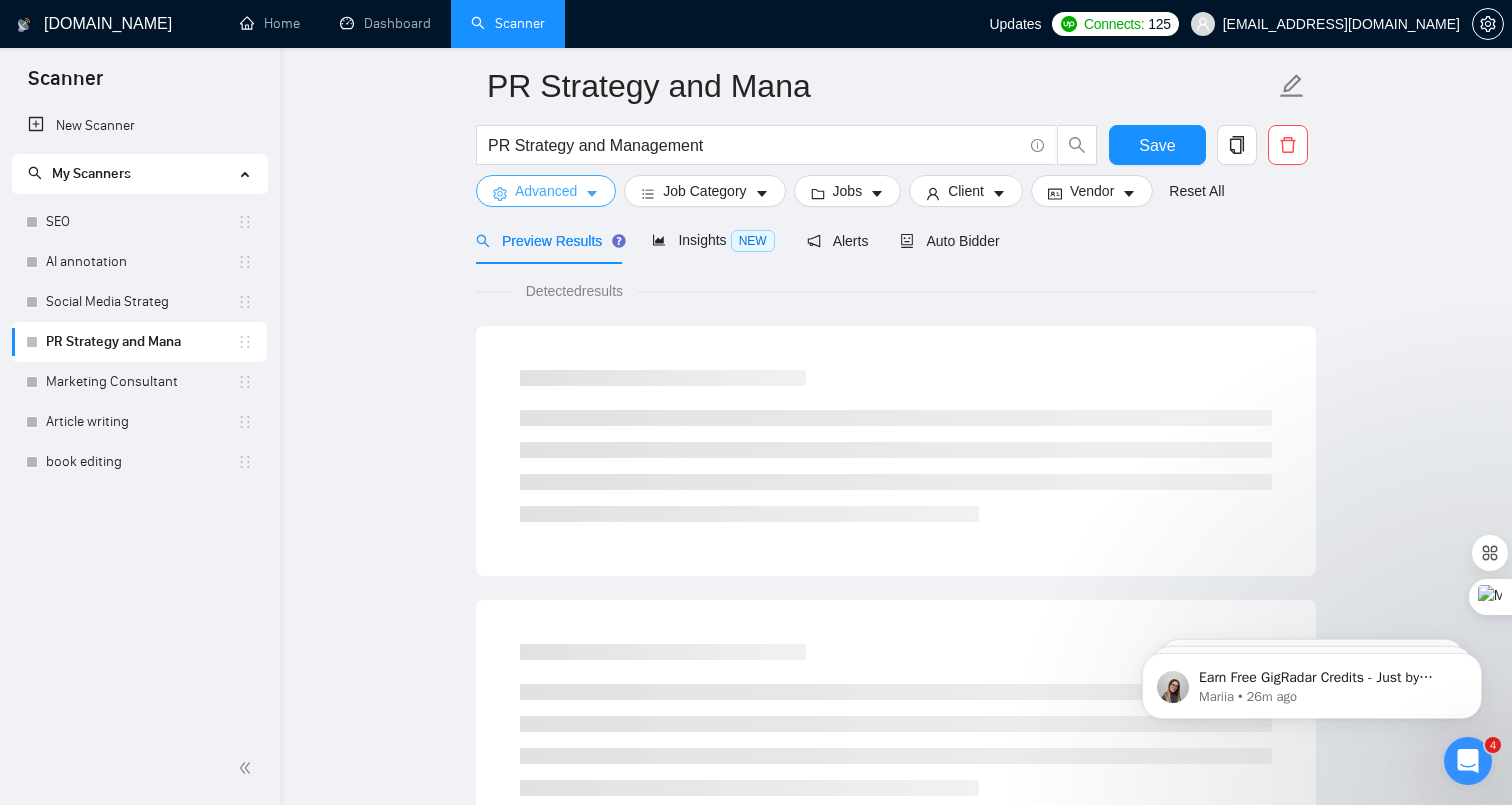 scroll, scrollTop: 0, scrollLeft: 0, axis: both 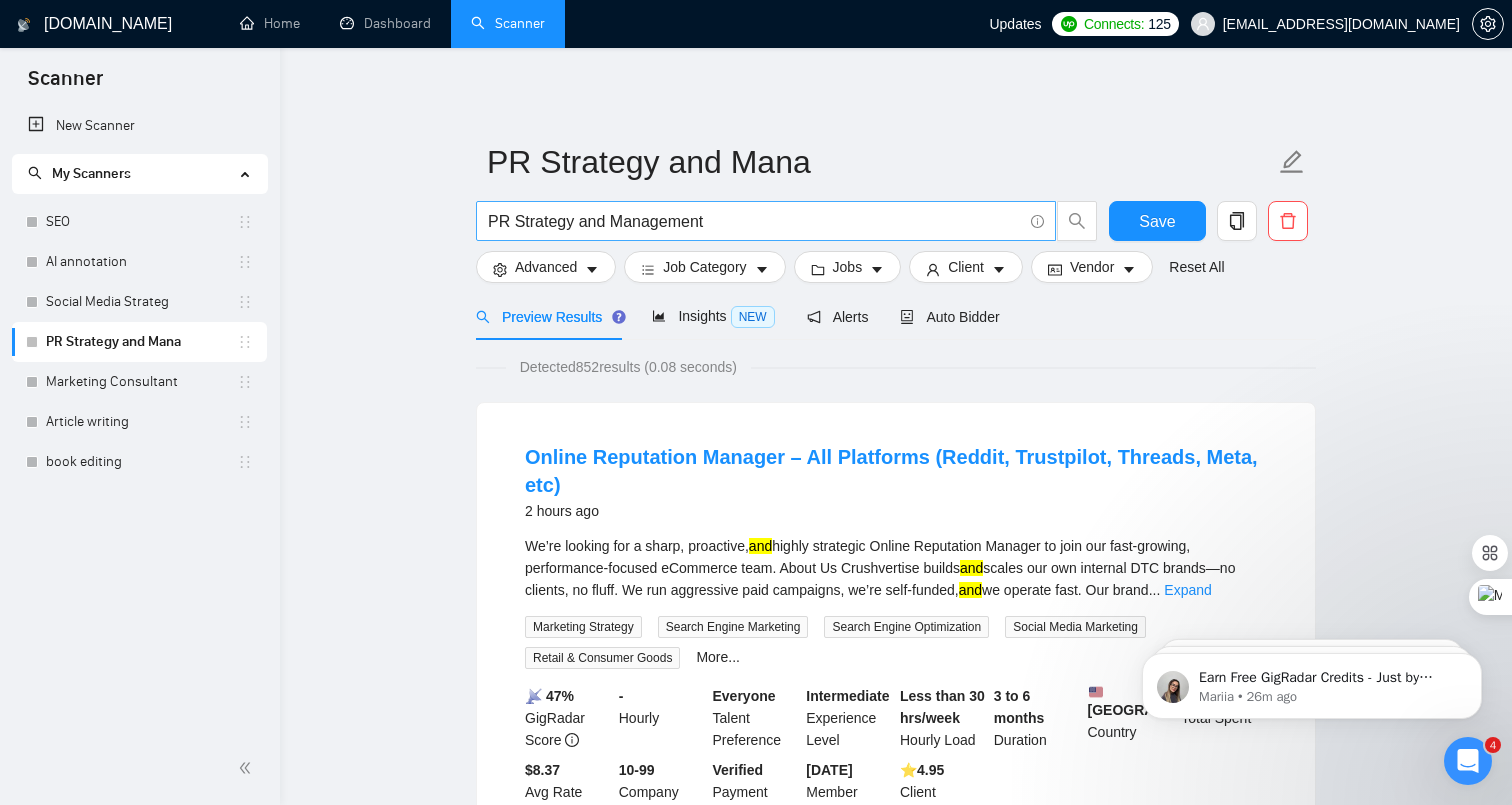 click on "PR Strategy and Management" at bounding box center [755, 221] 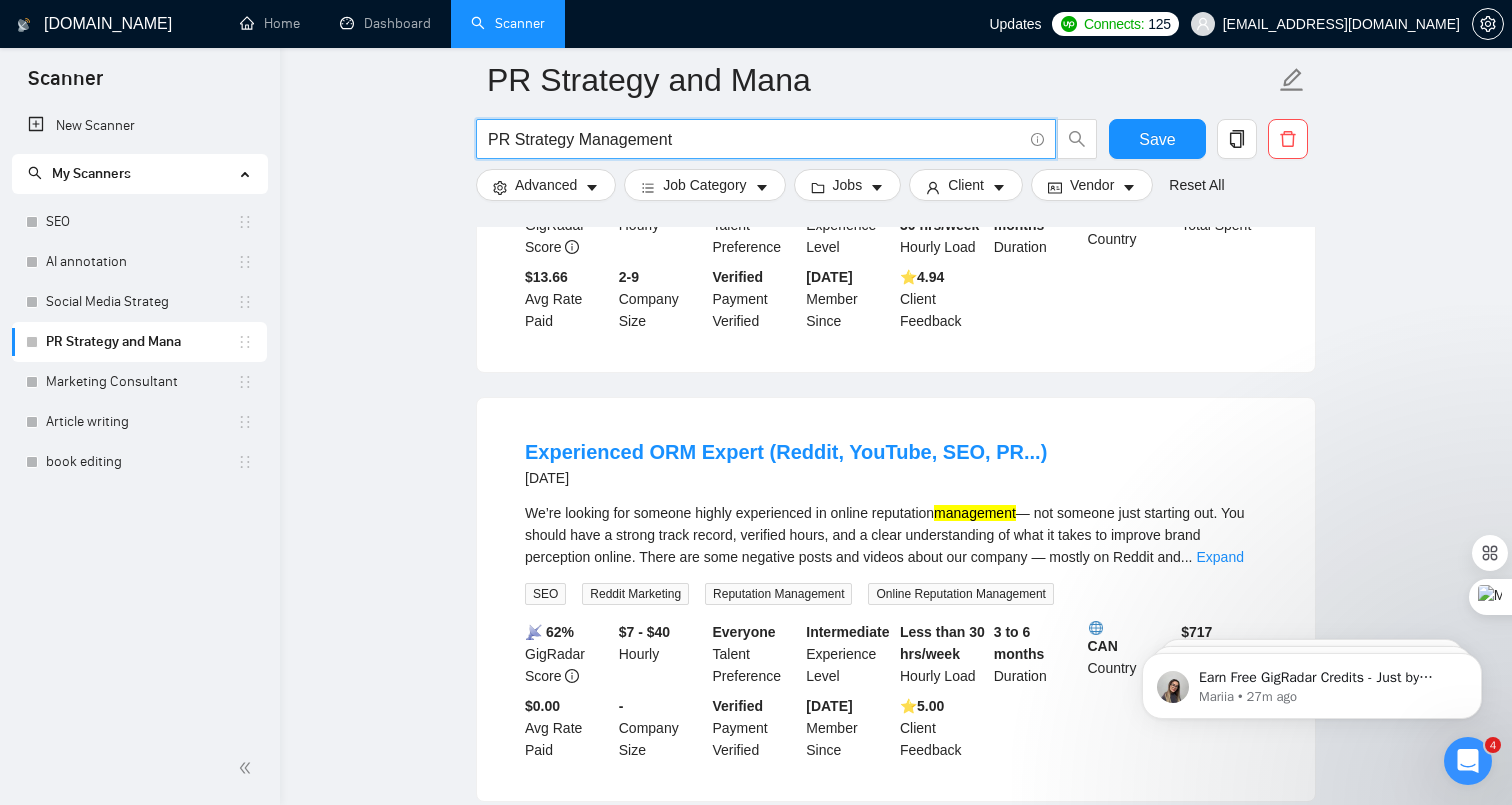 scroll, scrollTop: 2869, scrollLeft: 0, axis: vertical 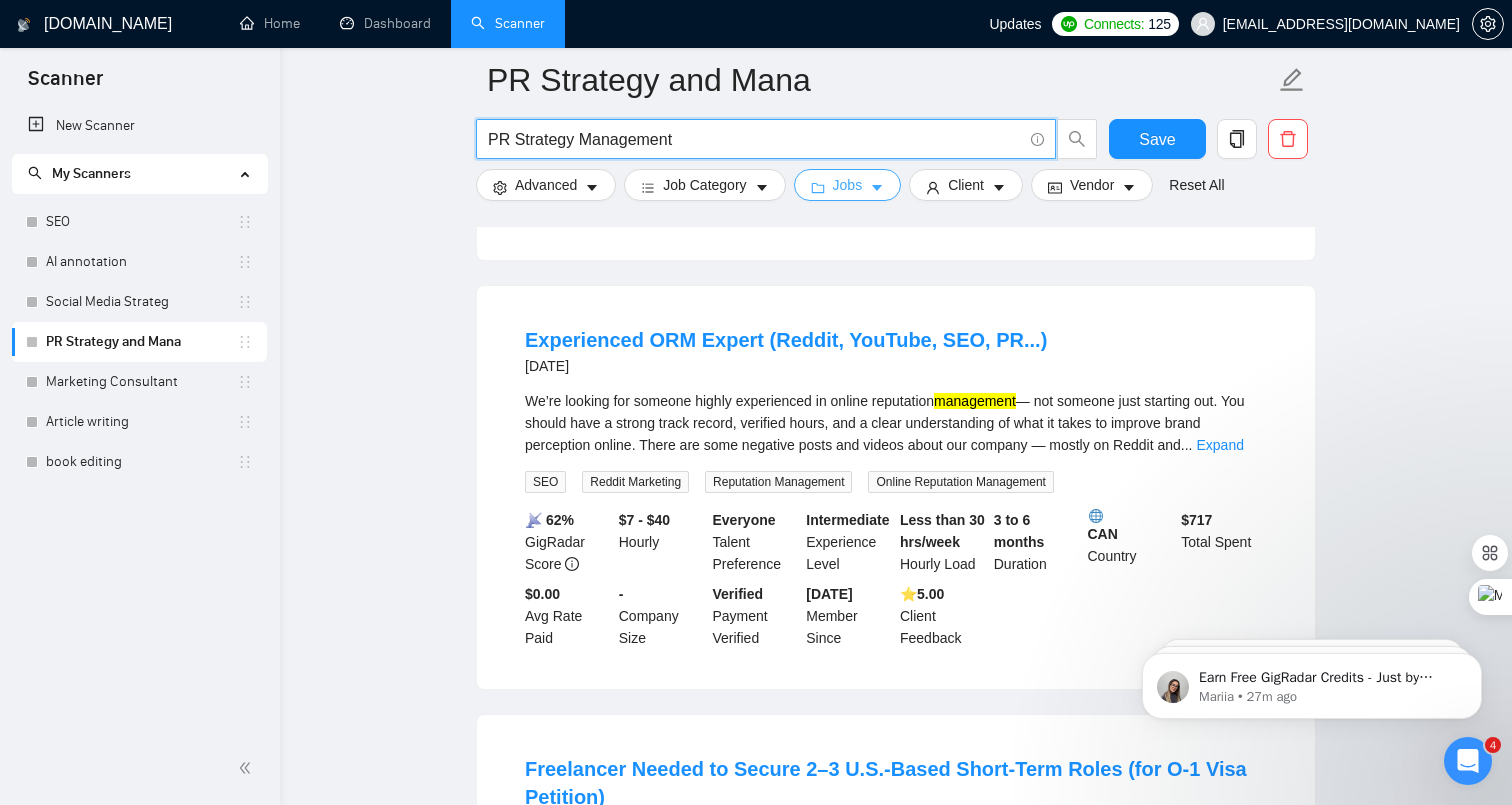 type on "PR Strategy Management" 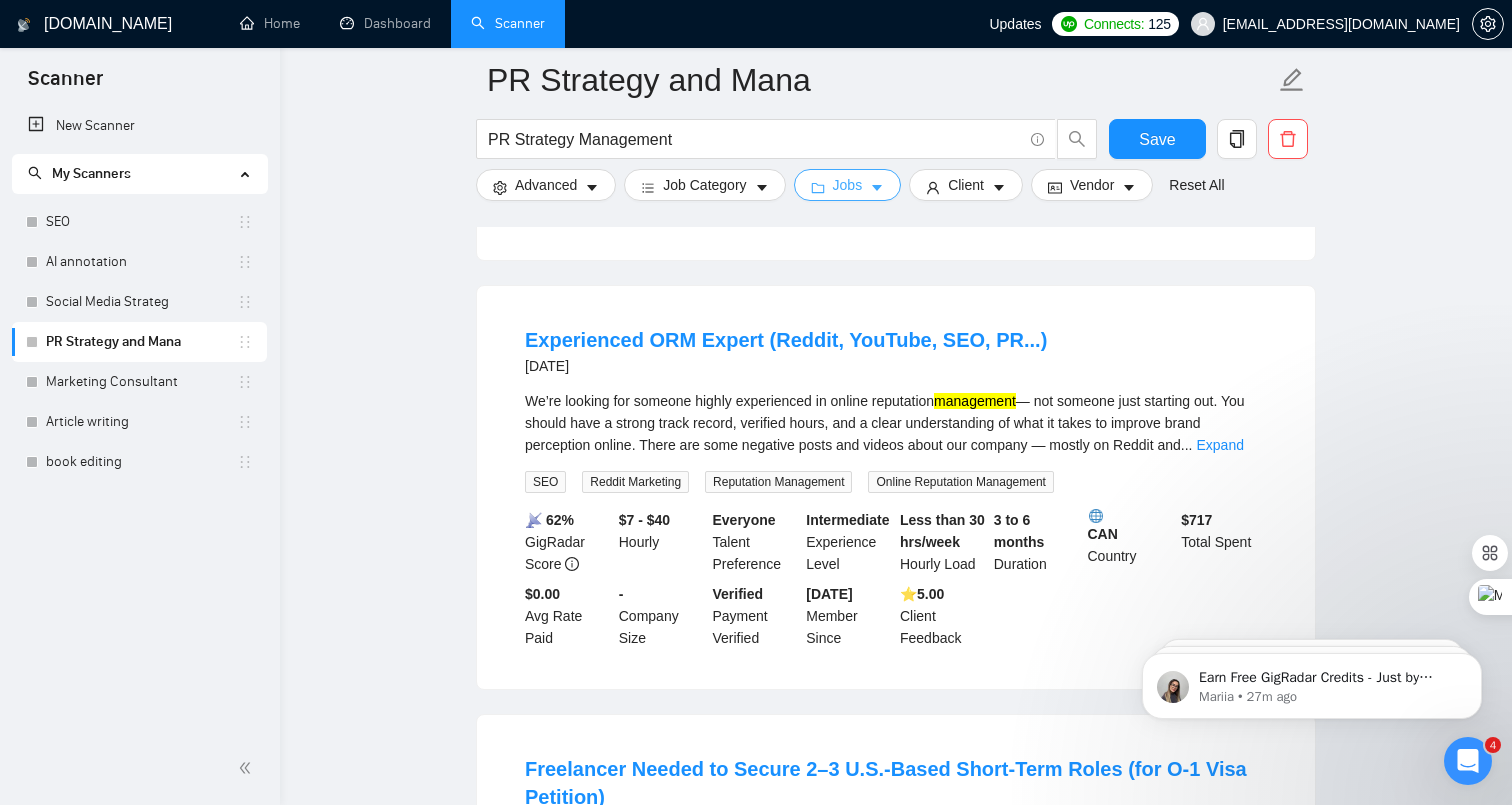 click on "Jobs" at bounding box center [848, 185] 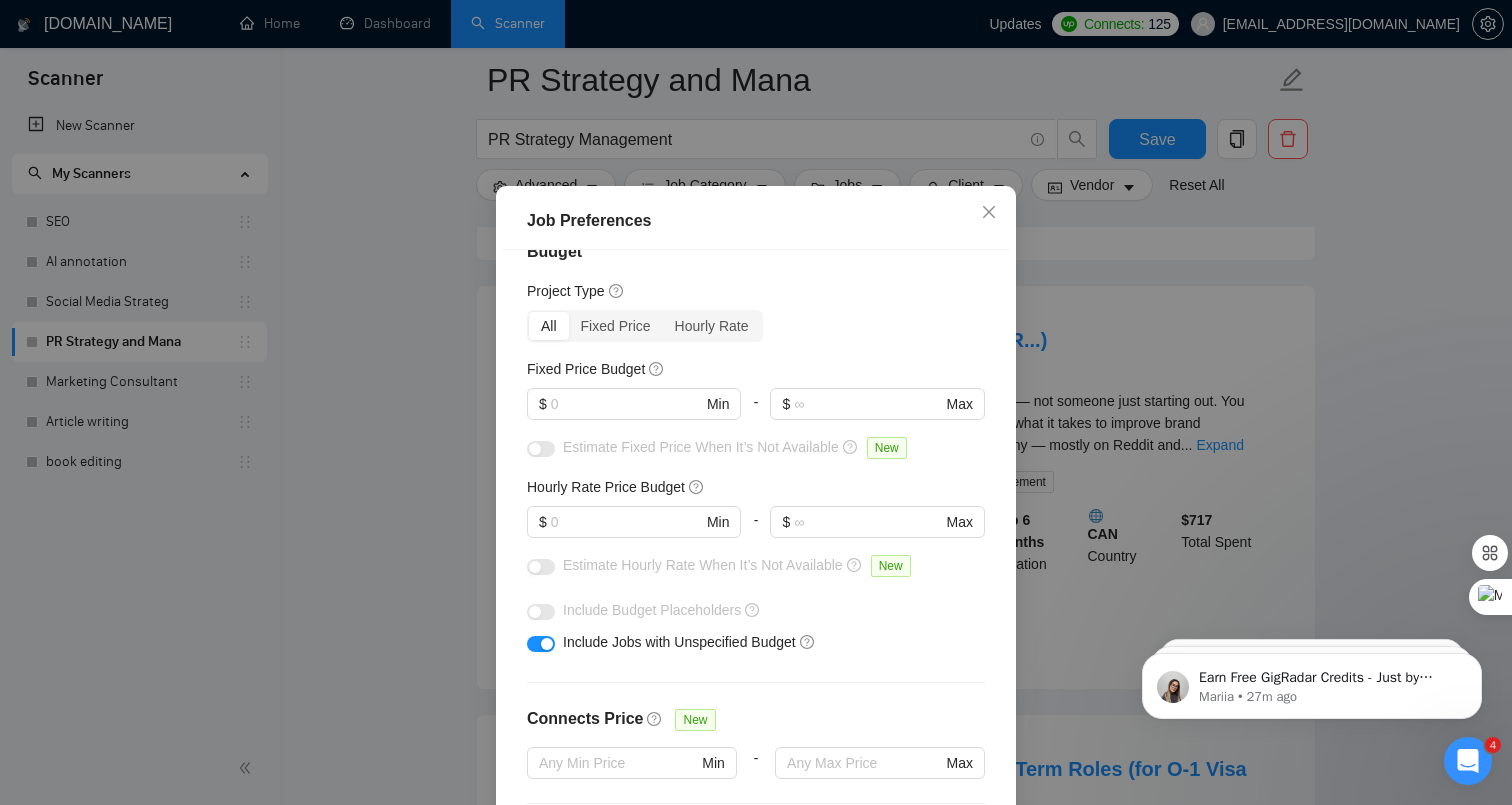 scroll, scrollTop: 51, scrollLeft: 0, axis: vertical 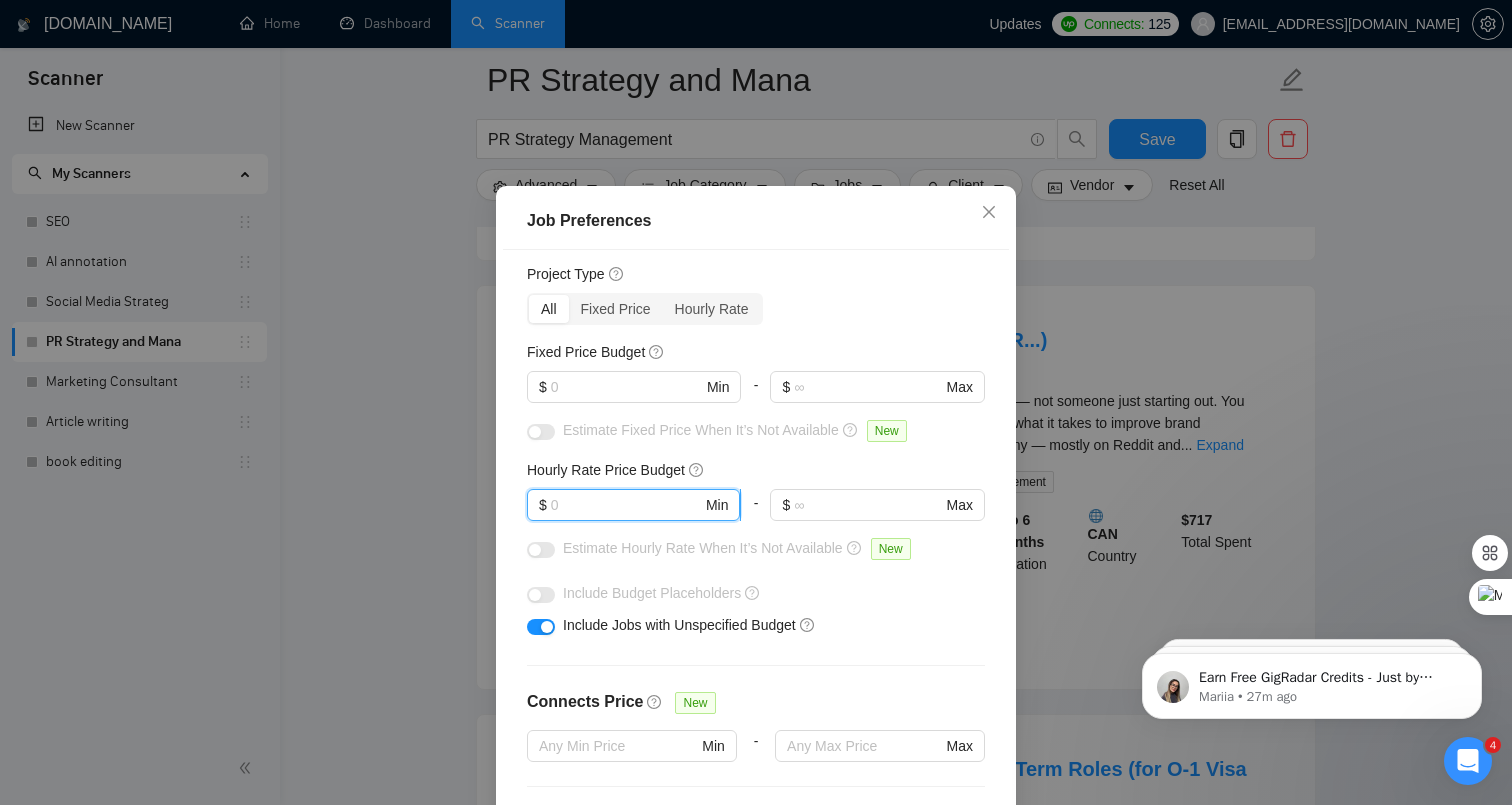 click at bounding box center [626, 505] 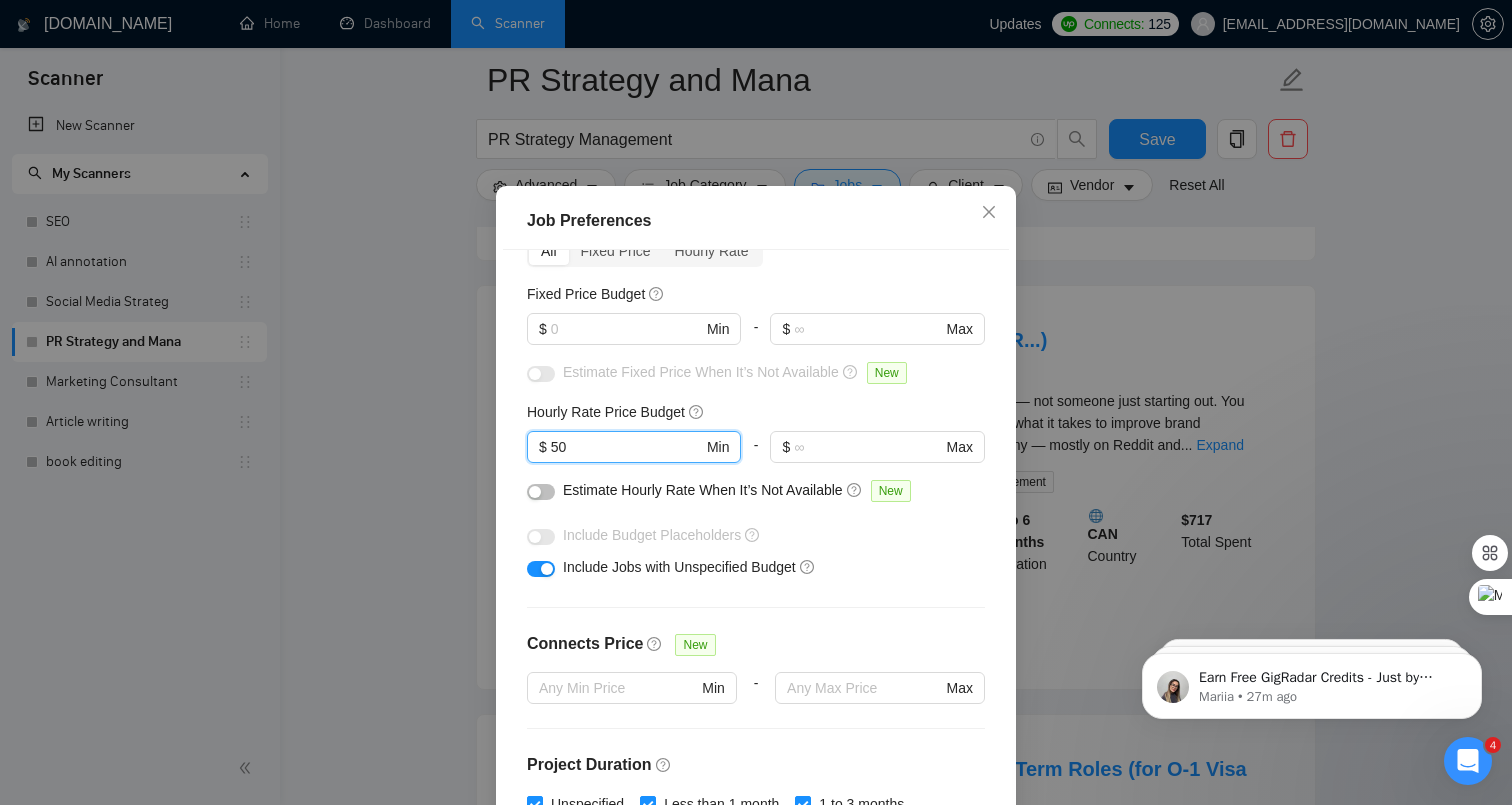scroll, scrollTop: 140, scrollLeft: 0, axis: vertical 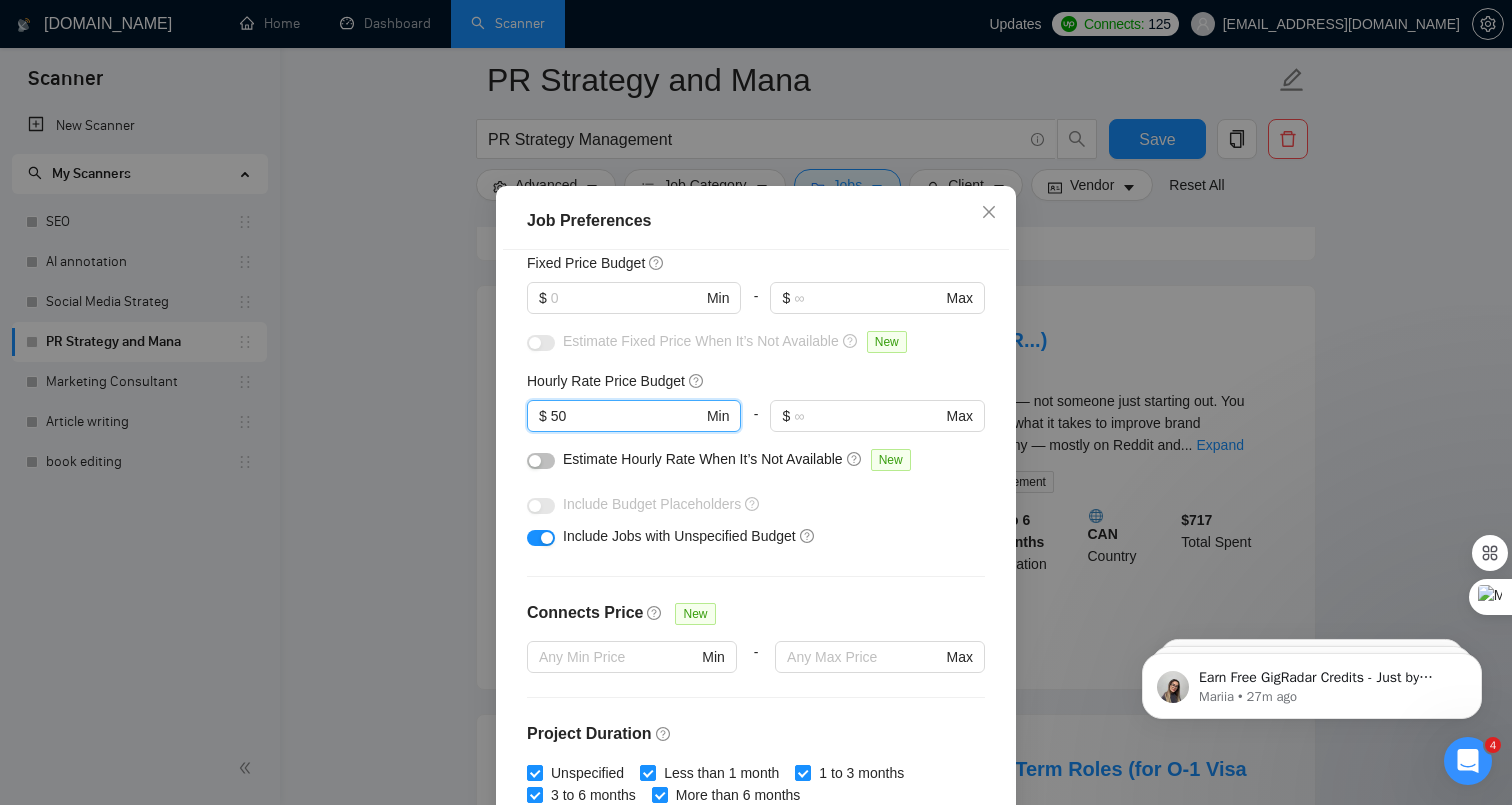 type on "50" 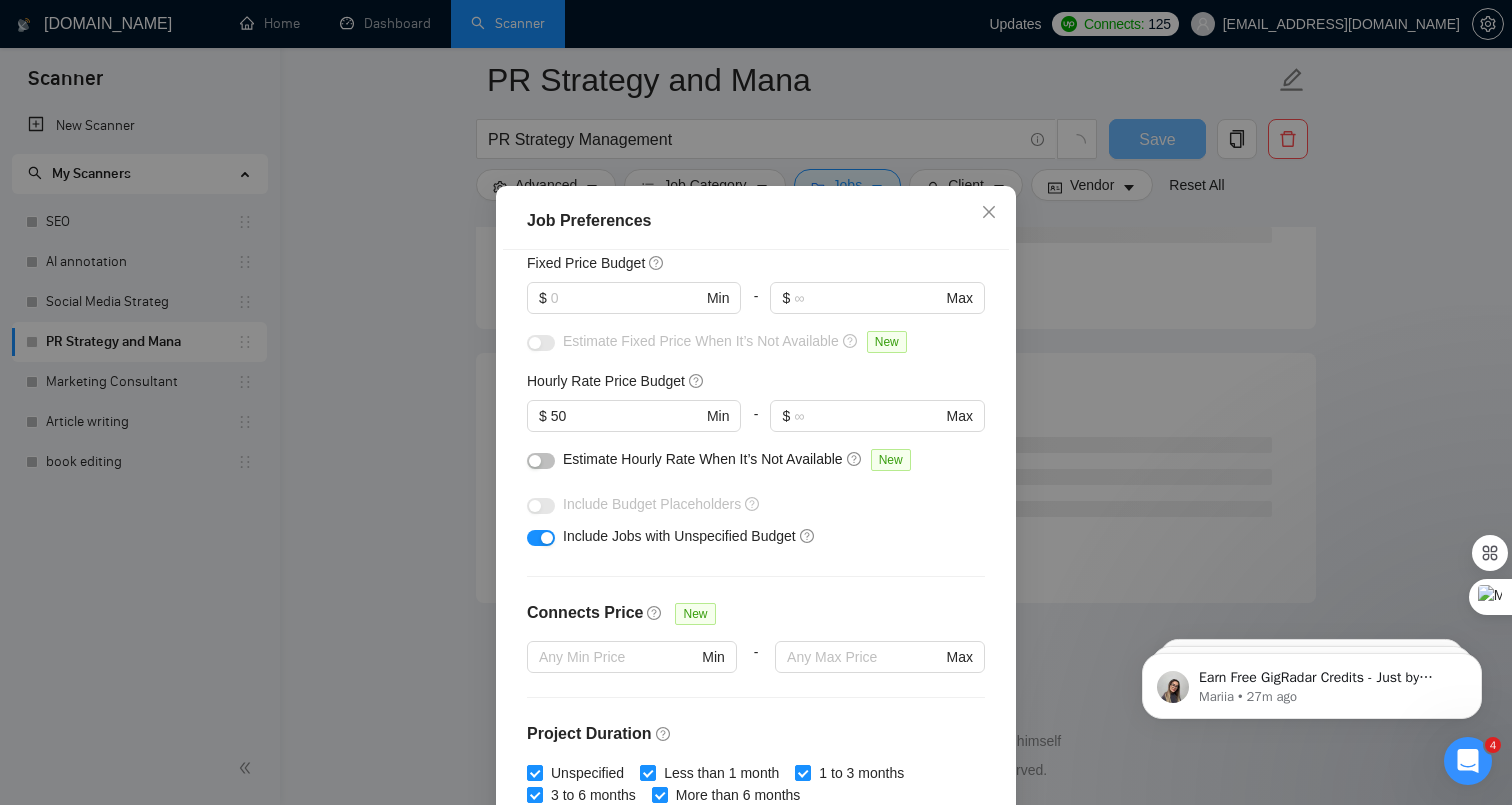 scroll, scrollTop: 2531, scrollLeft: 0, axis: vertical 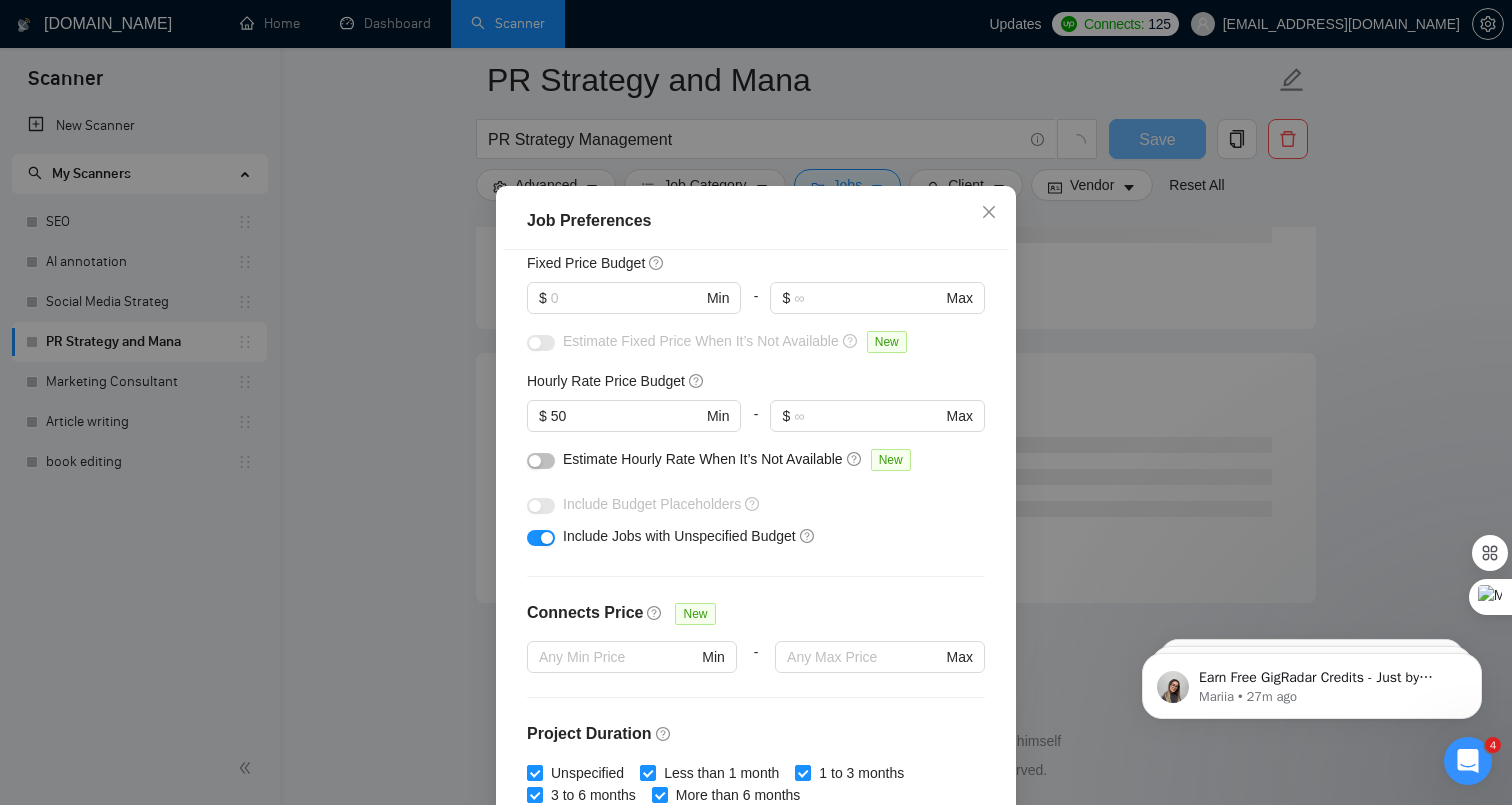 click on "Include Jobs with Unspecified Budget" at bounding box center (679, 536) 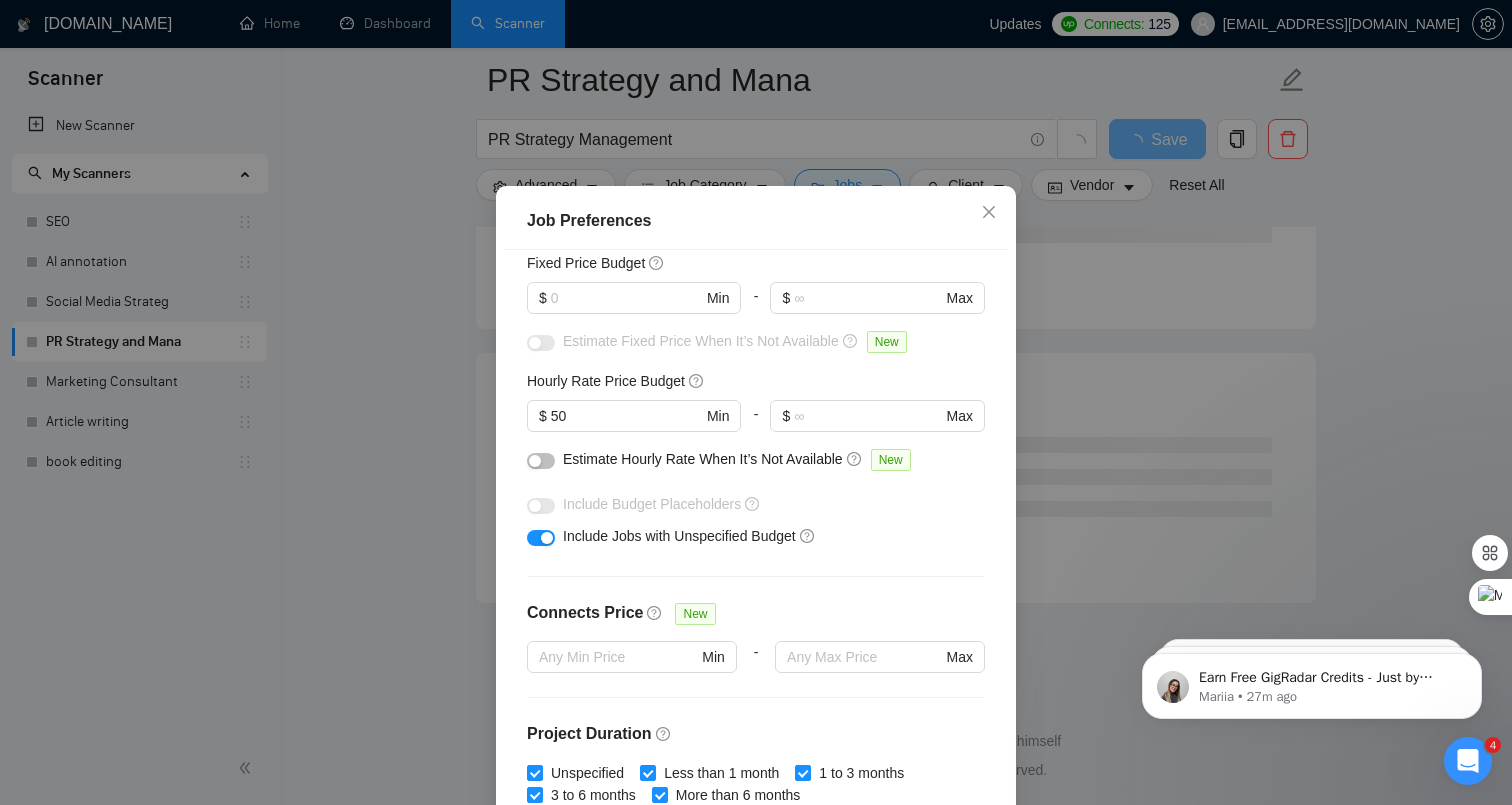 click on "Budget Project Type All Fixed Price Hourly Rate   Fixed Price Budget $ Min - $ Max Estimate Fixed Price When It’s Not Available New   Hourly Rate Price Budget $ 50 Min - $ Max Estimate Hourly Rate When It’s Not Available New Include Budget Placeholders Include Jobs with Unspecified Budget   Connects Price New Min - Max Project Duration   Unspecified Less than 1 month 1 to 3 months 3 to 6 months More than 6 months Hourly Workload   Unspecified <30 hrs/week >30 hrs/week Hours TBD Unsure Job Posting Questions New   Any posting questions Description Preferences Description Size New   Any description size" at bounding box center (756, 532) 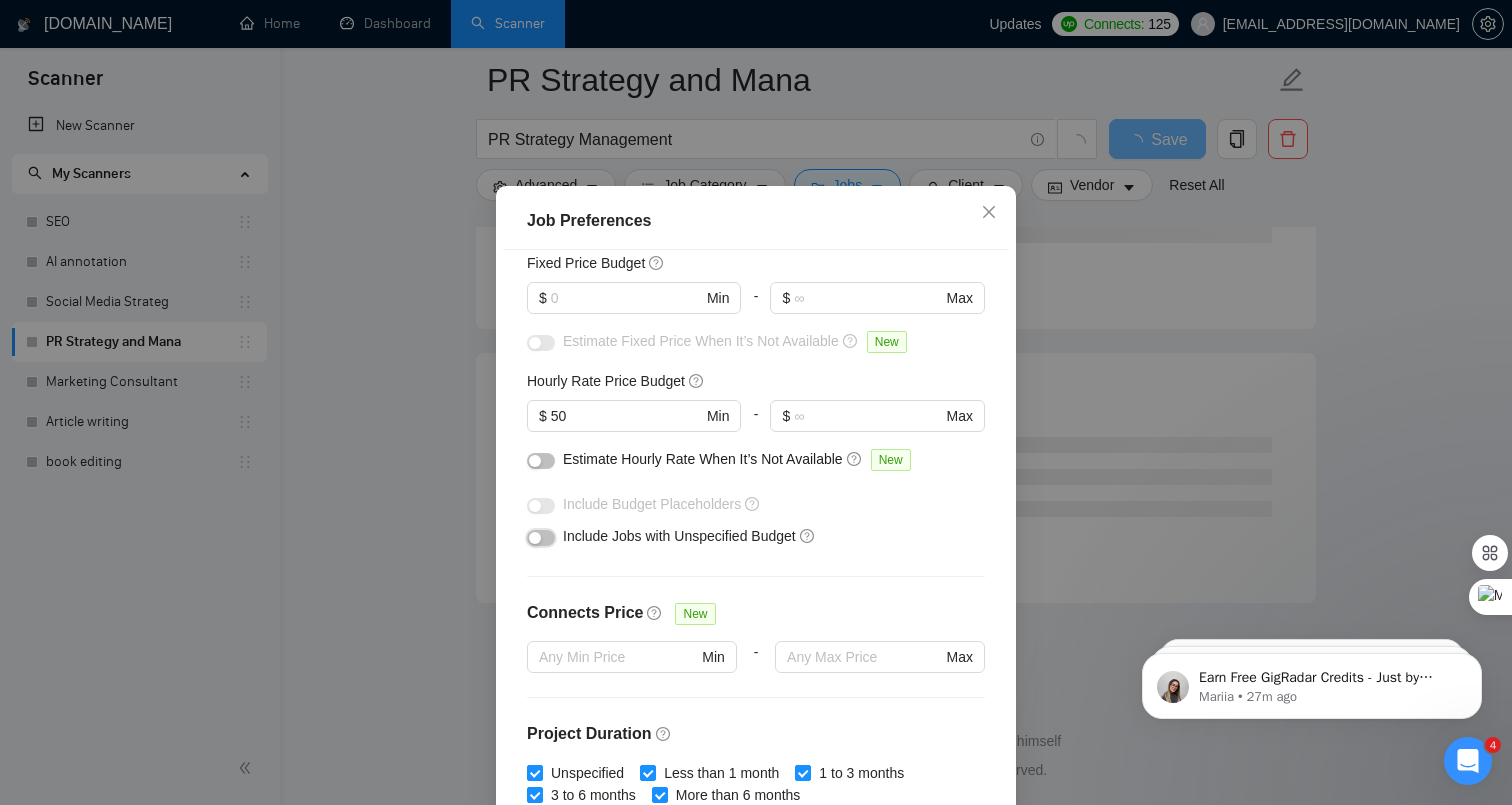 scroll, scrollTop: 100, scrollLeft: 0, axis: vertical 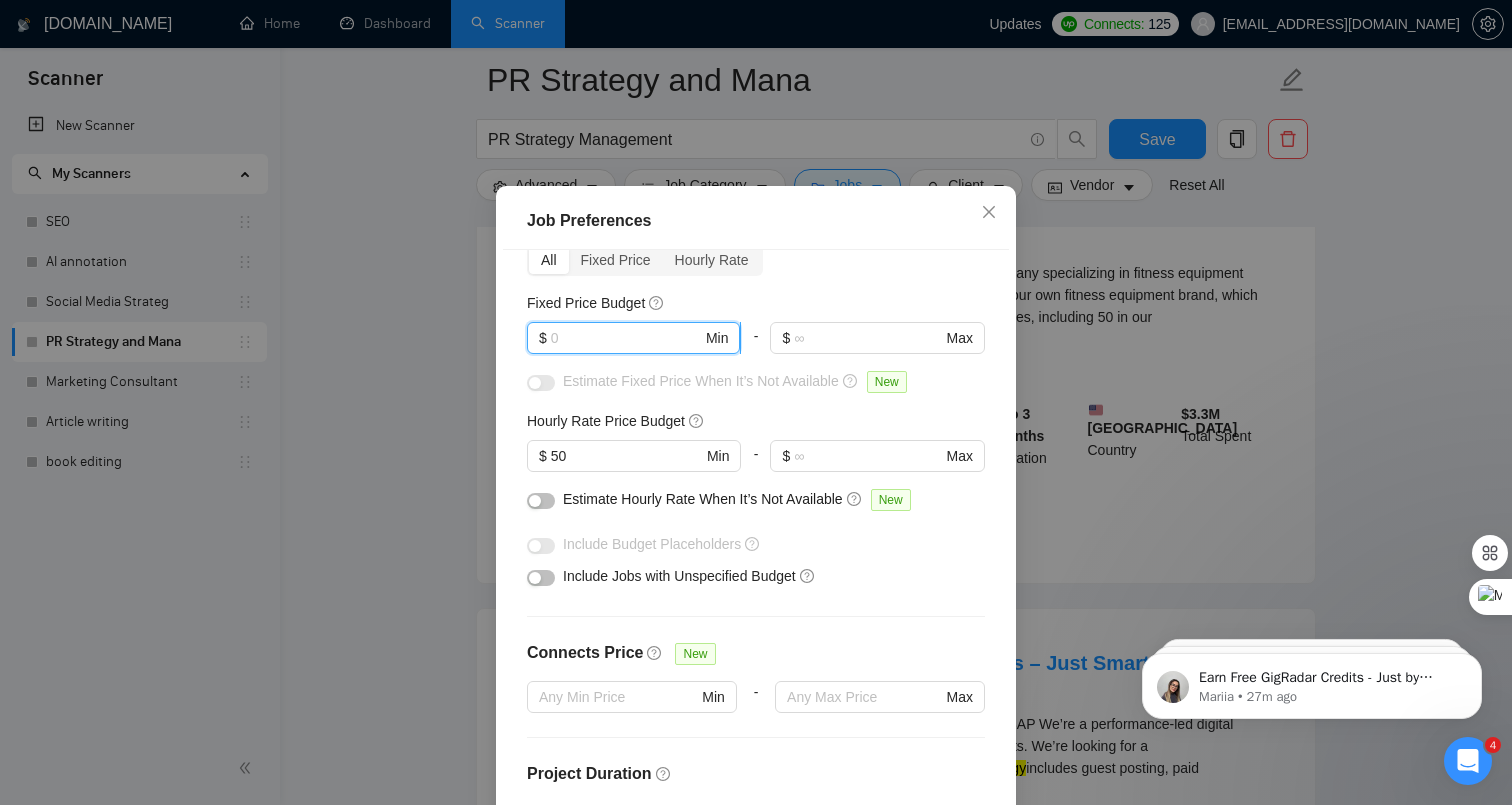 click at bounding box center [626, 338] 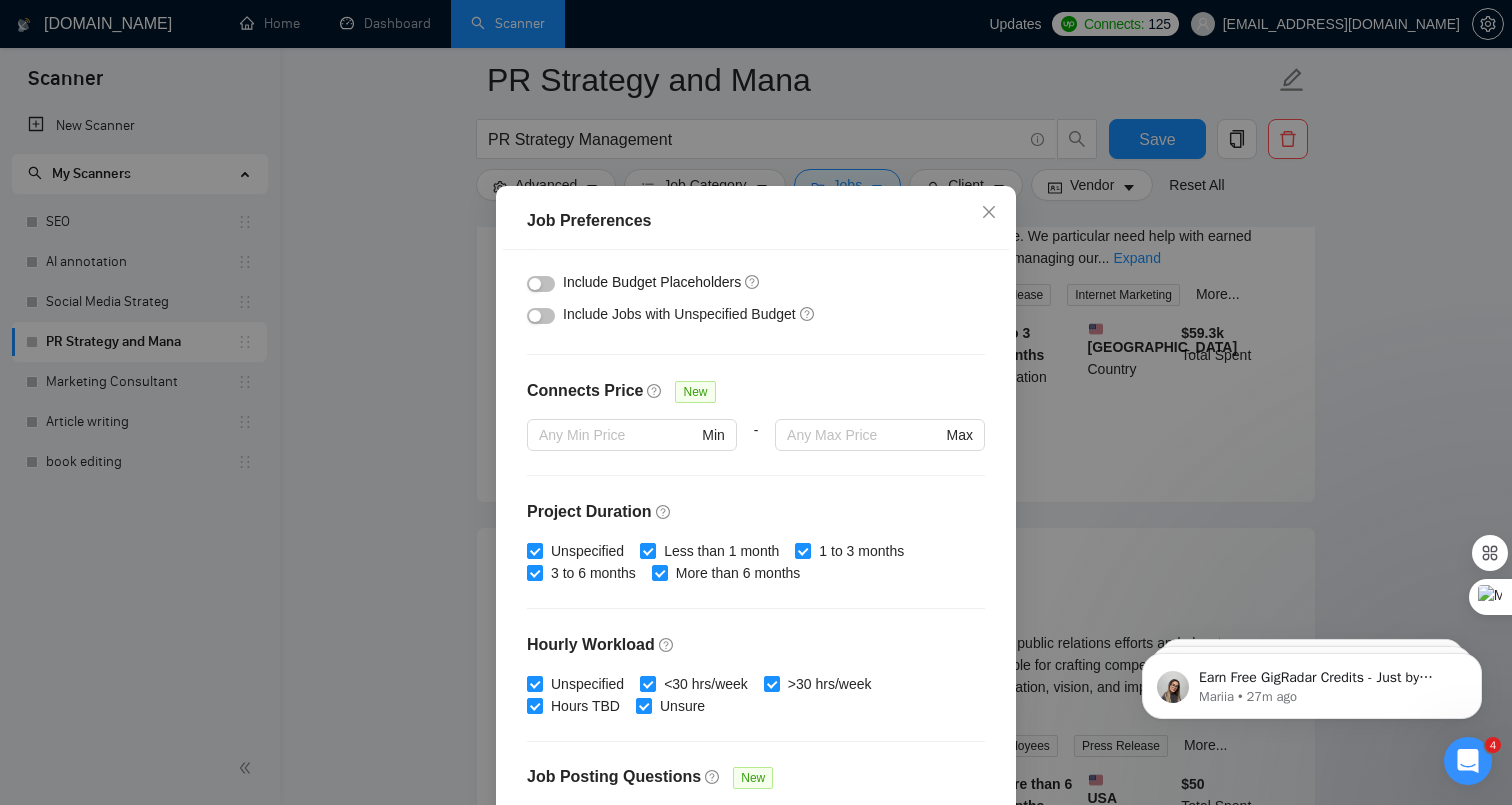 scroll, scrollTop: 564, scrollLeft: 0, axis: vertical 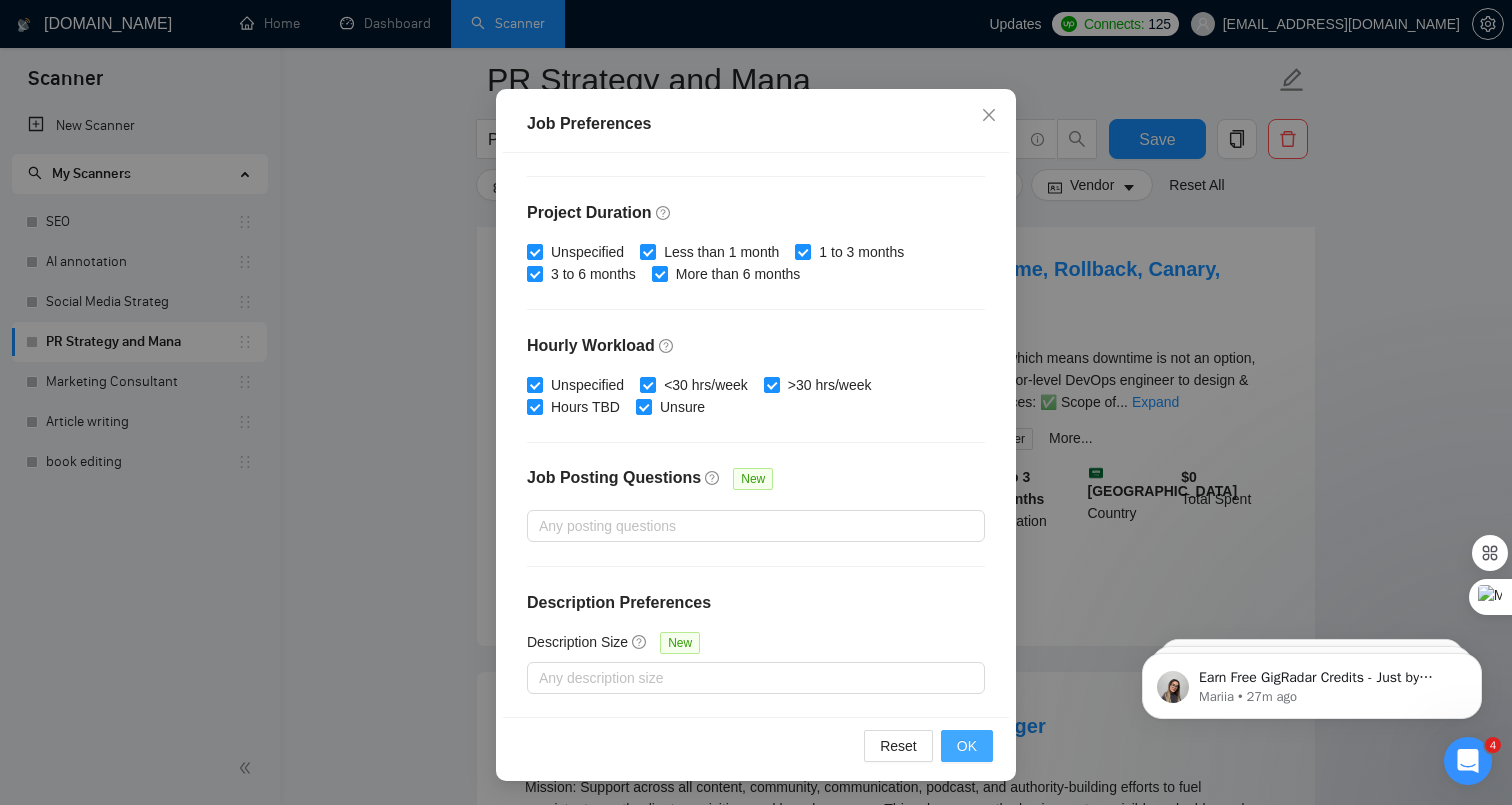 type on "1200" 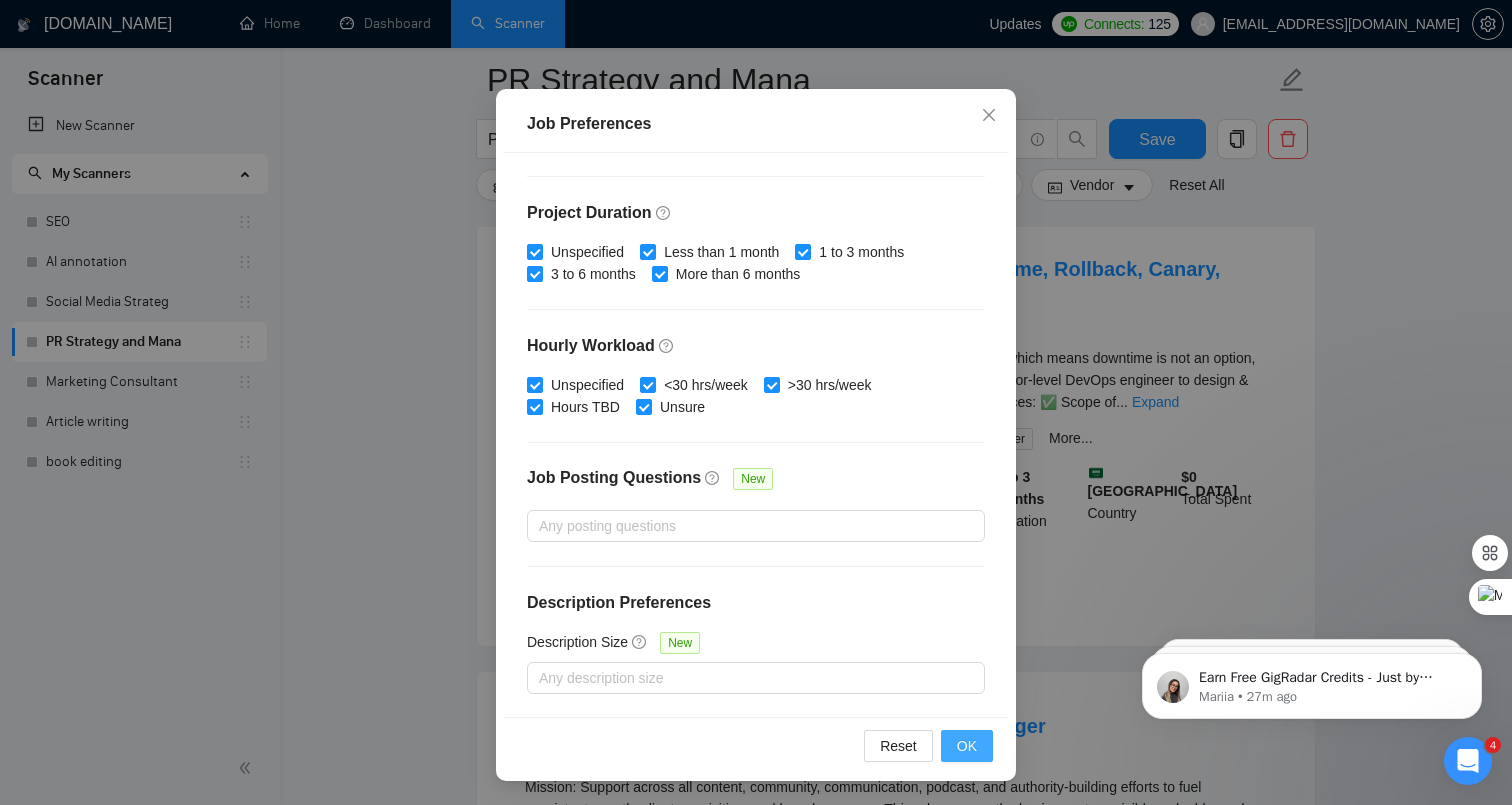 click on "OK" at bounding box center (967, 746) 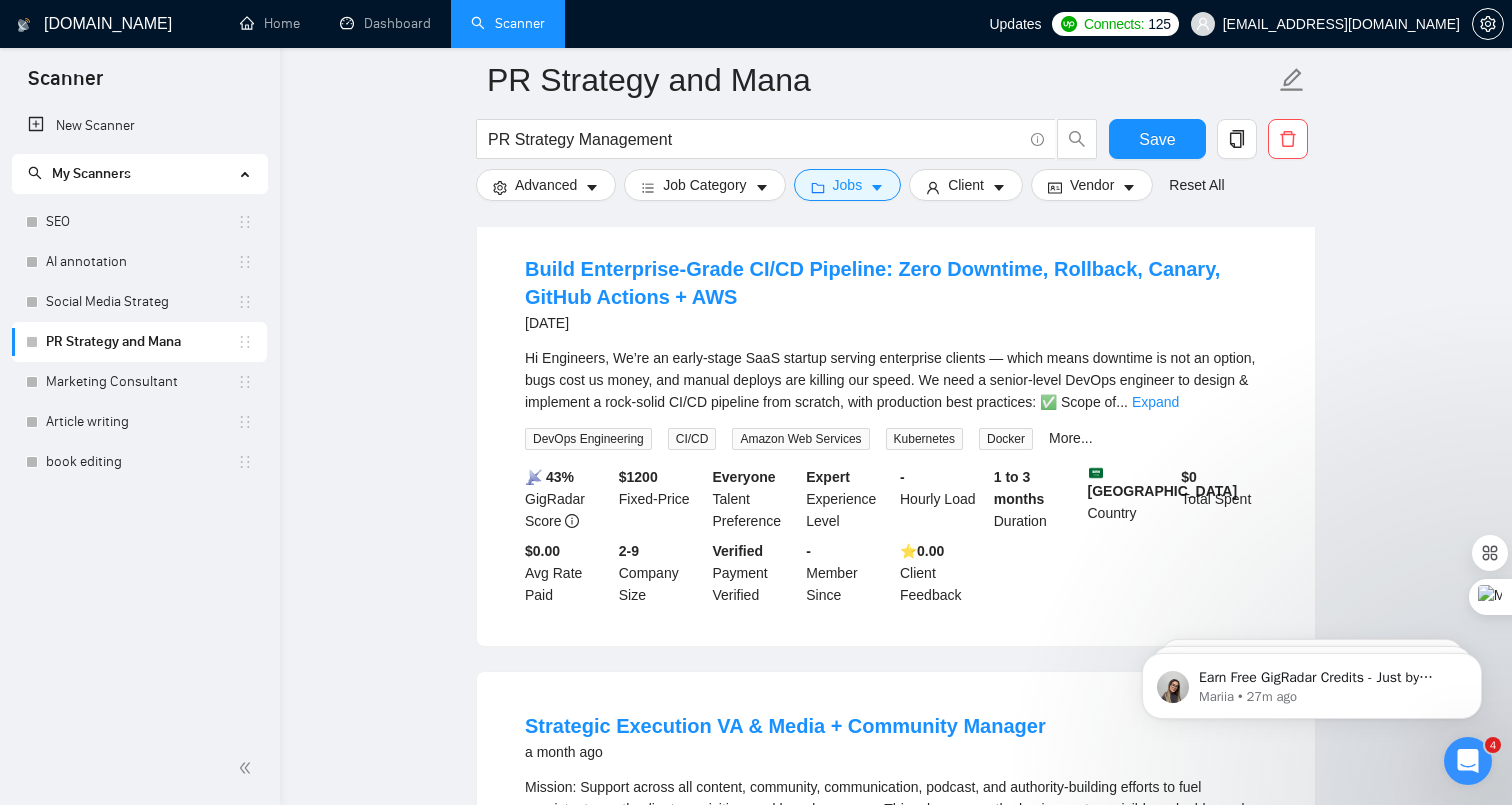 scroll, scrollTop: 30, scrollLeft: 0, axis: vertical 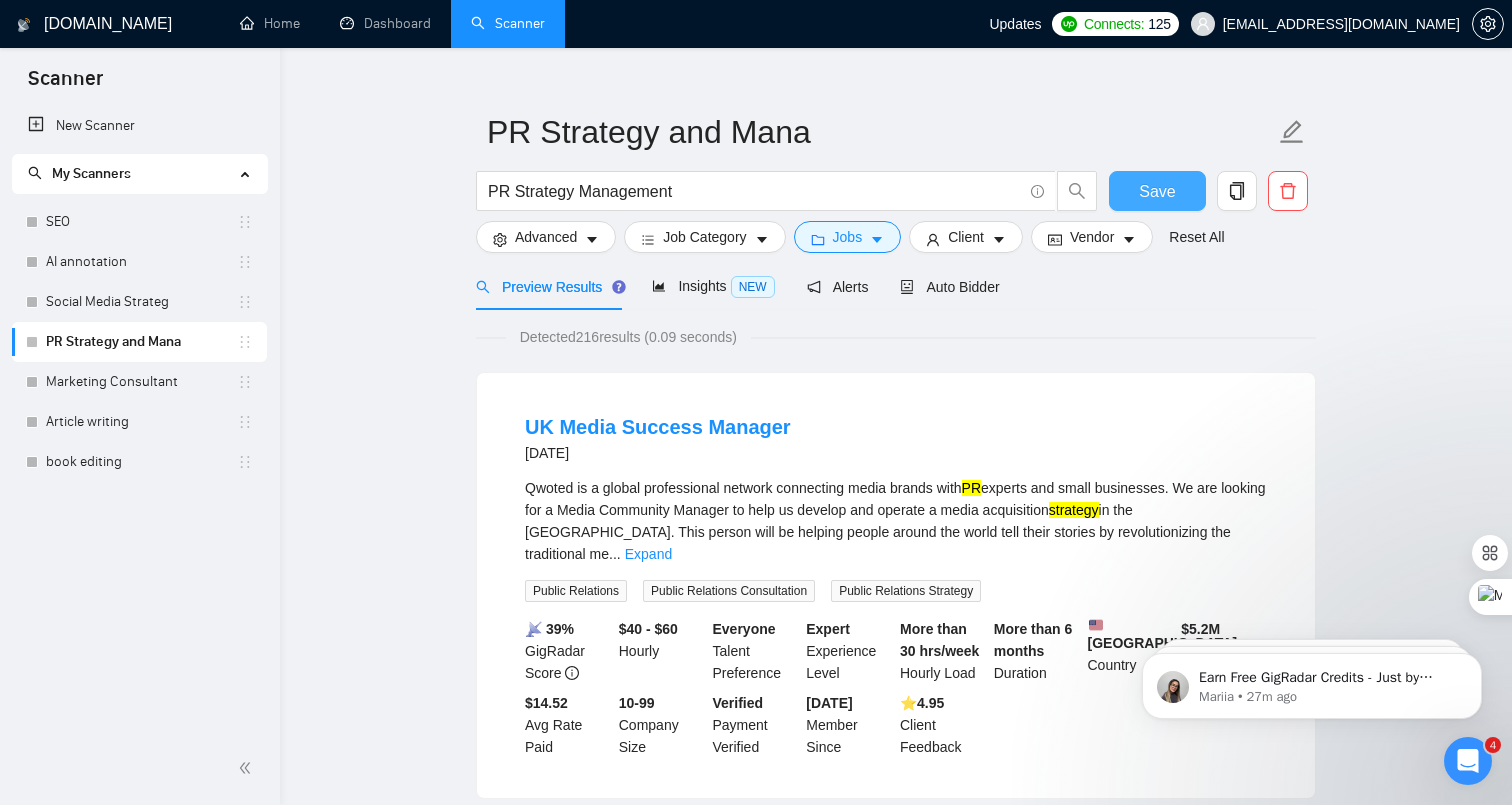 click on "Save" at bounding box center [1157, 191] 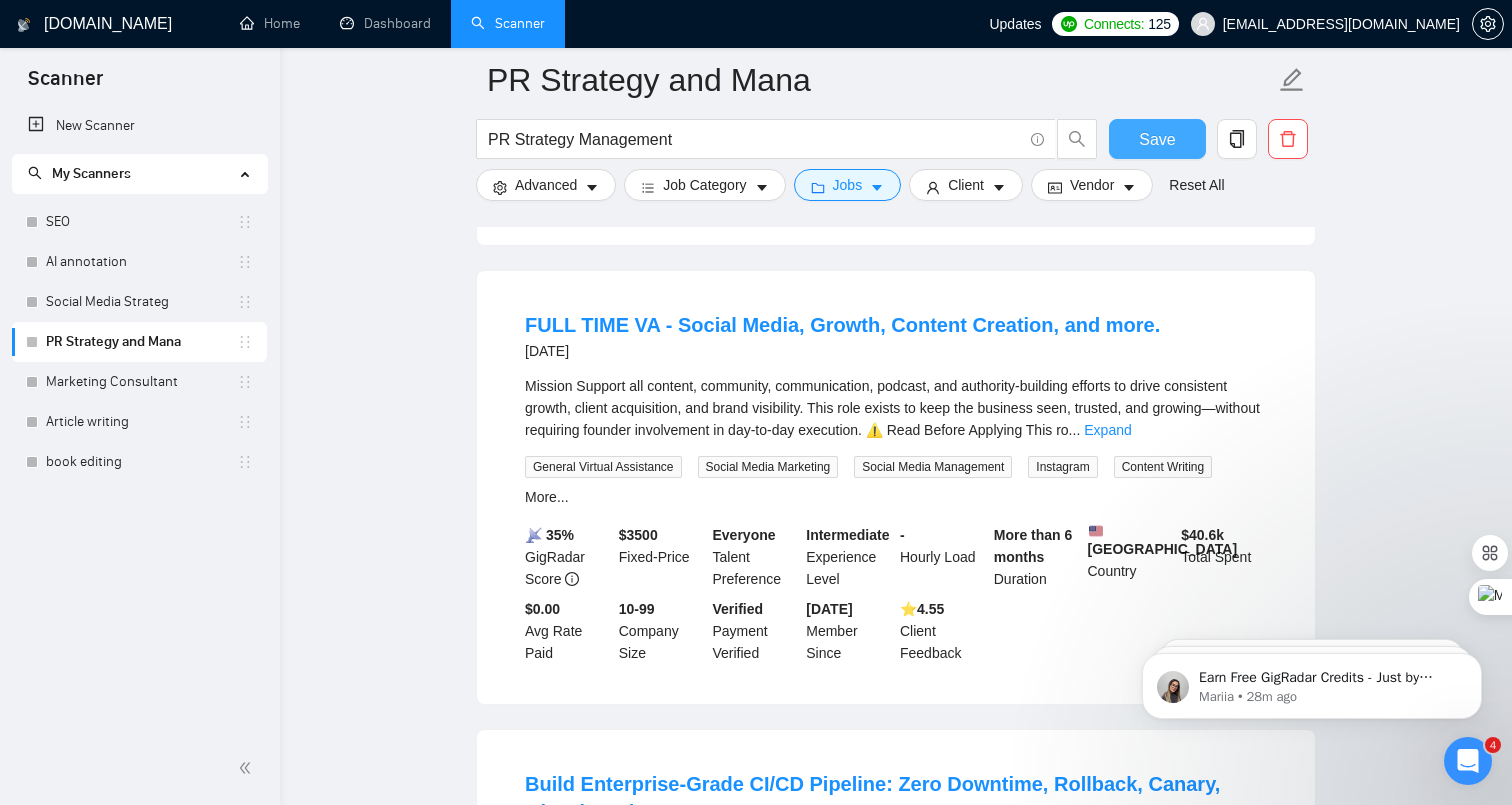 scroll, scrollTop: 2018, scrollLeft: 0, axis: vertical 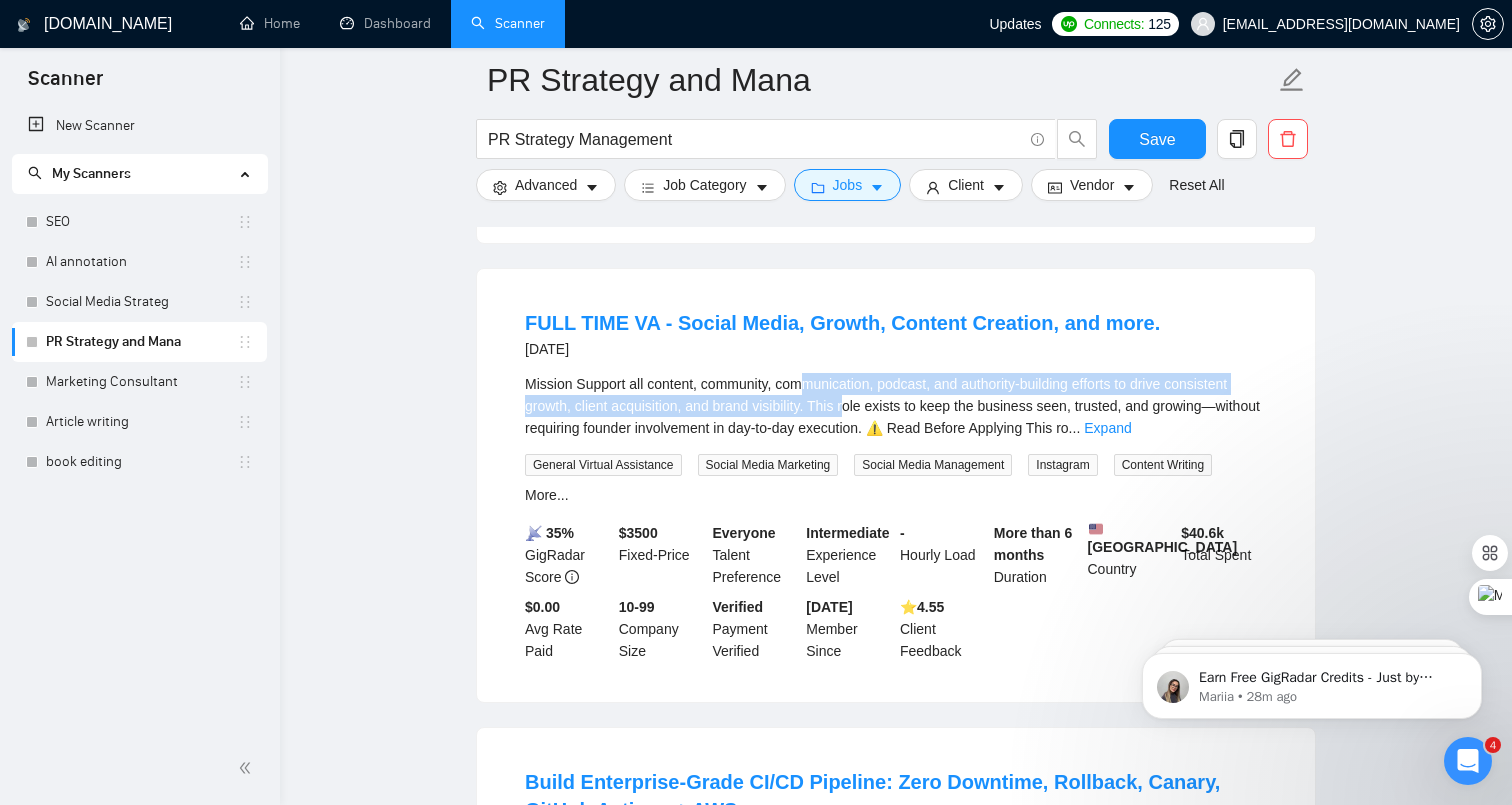 drag, startPoint x: 818, startPoint y: 354, endPoint x: 930, endPoint y: 372, distance: 113.43721 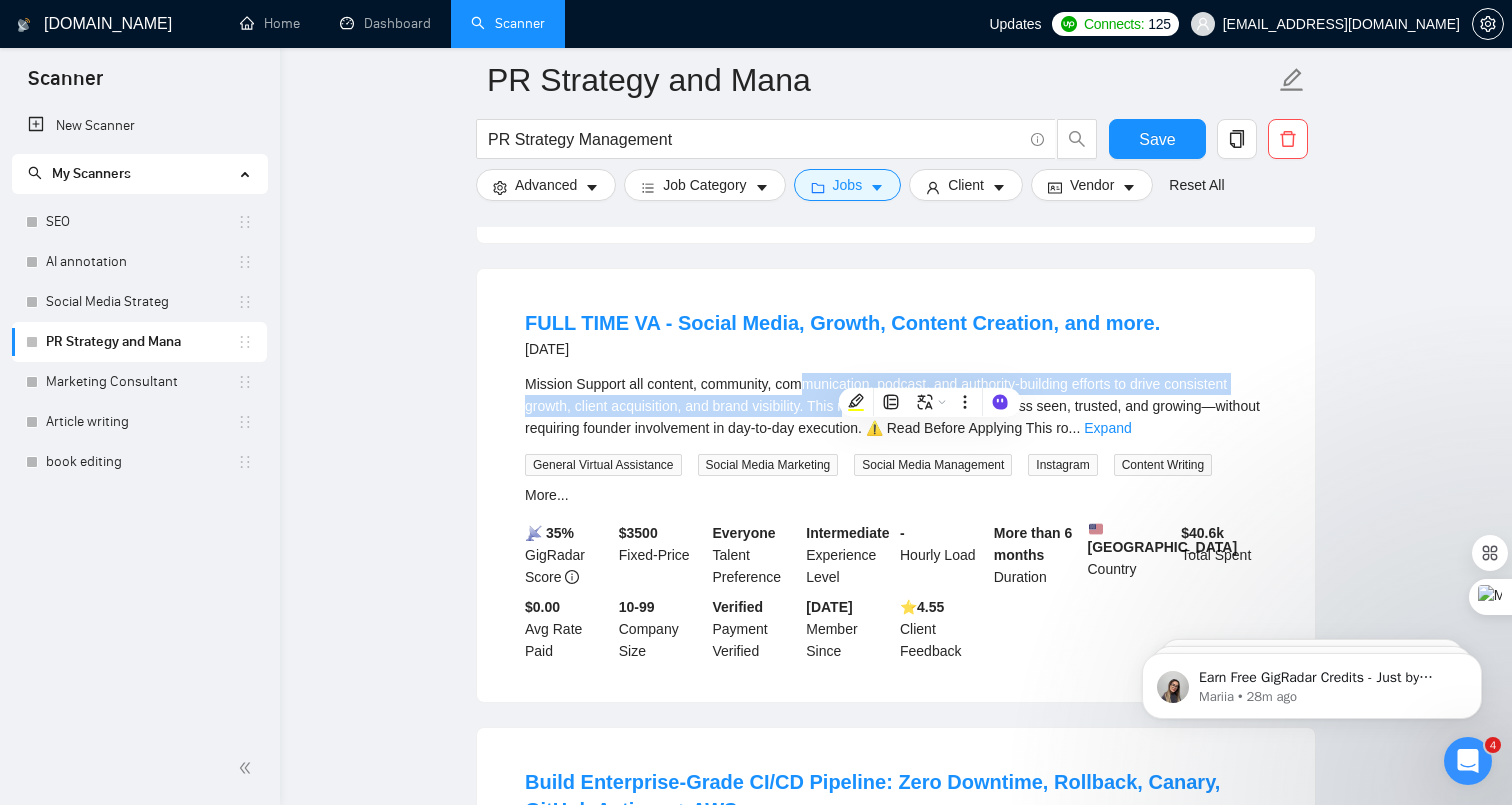 click on "Mission
Support all content, community, communication, podcast, and authority-building efforts to drive consistent growth, client acquisition, and brand visibility. This role exists to keep the business seen, trusted, and growing—without requiring founder involvement in day-to-day execution.
⚠️ Read Before Applying
This ro ... Expand" at bounding box center (896, 406) 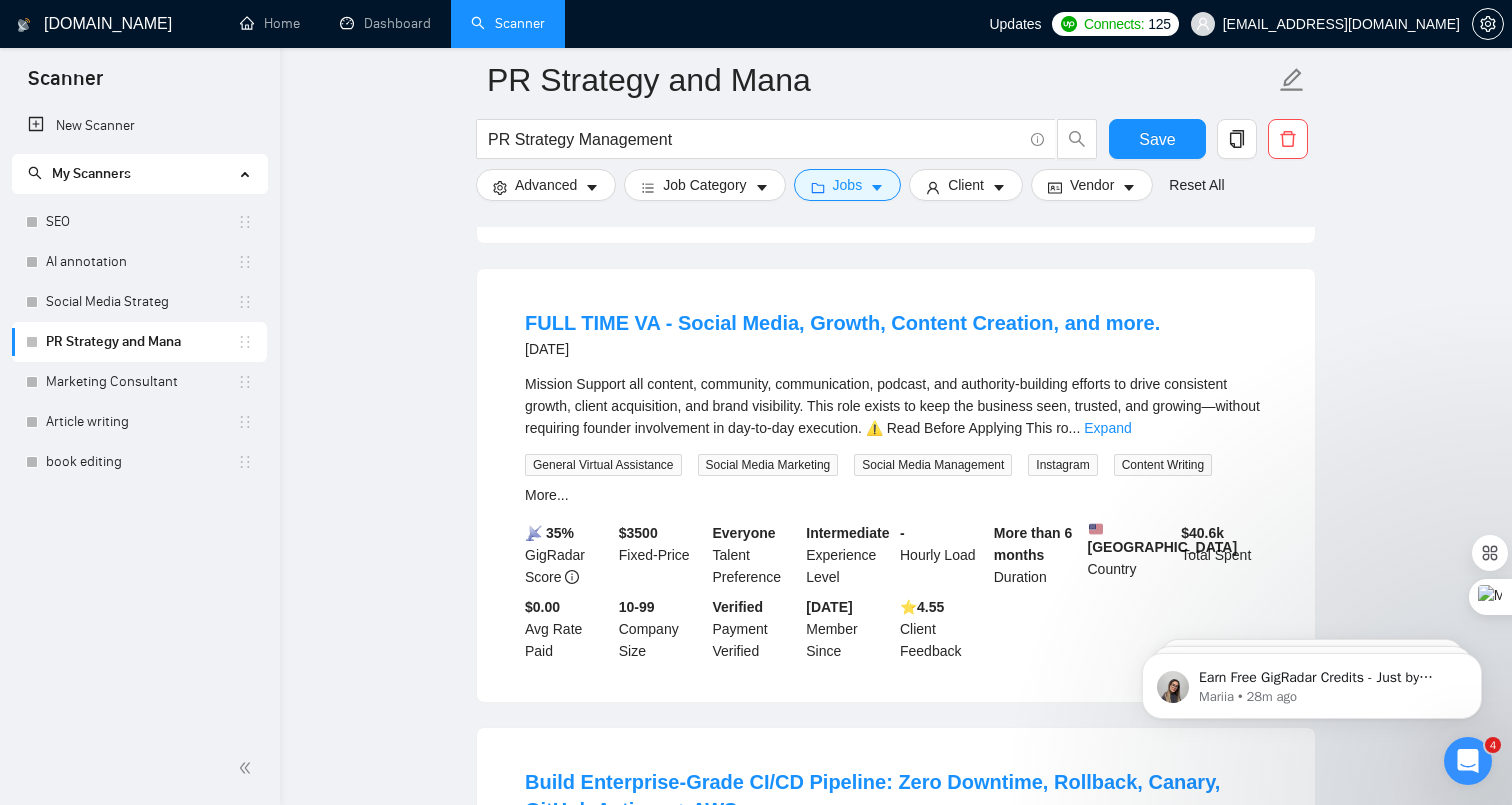 click on "Mission
Support all content, community, communication, podcast, and authority-building efforts to drive consistent growth, client acquisition, and brand visibility. This role exists to keep the business seen, trusted, and growing—without requiring founder involvement in day-to-day execution.
⚠️ Read Before Applying
This ro ... Expand" at bounding box center [896, 406] 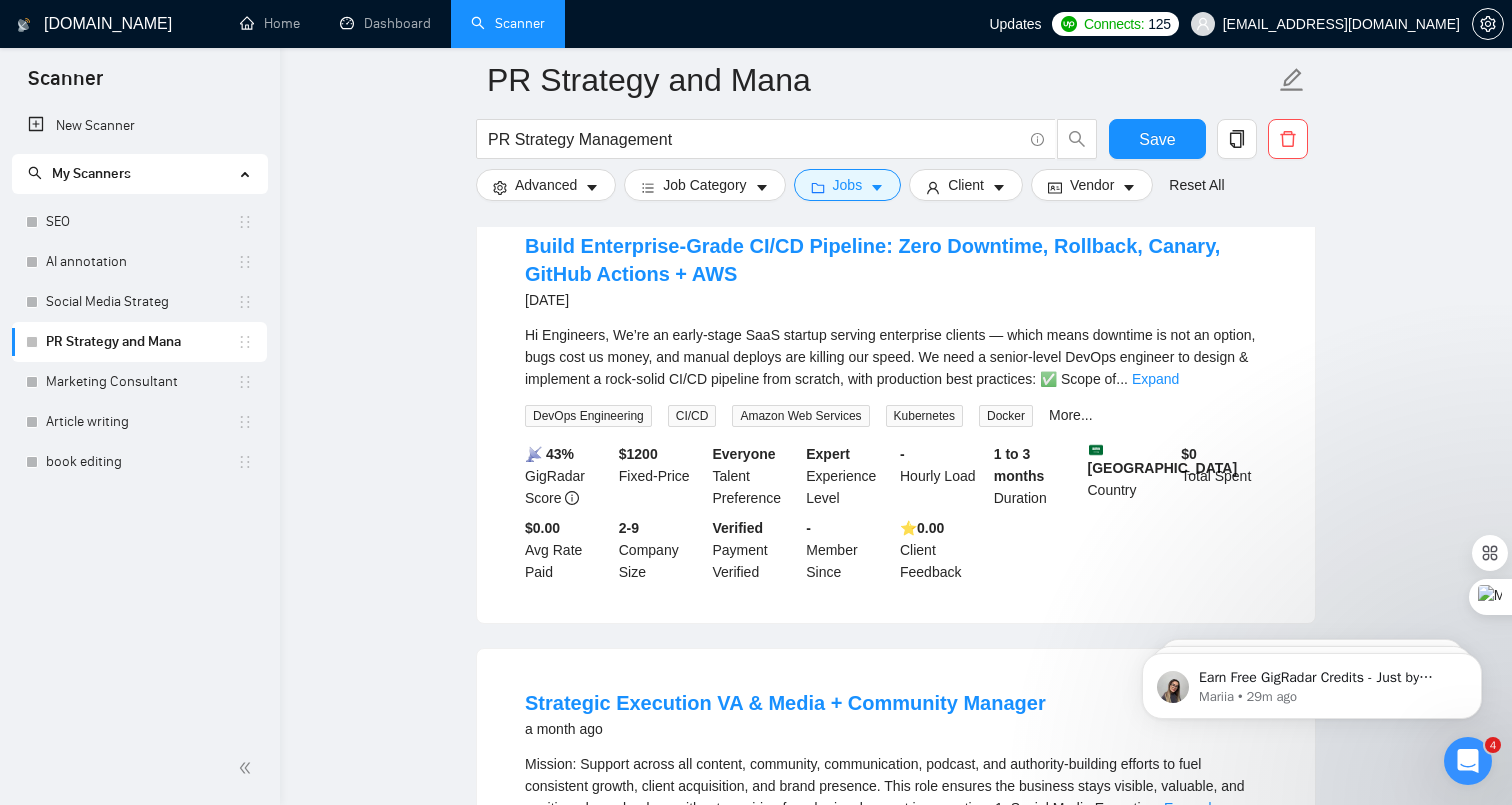 scroll, scrollTop: 2533, scrollLeft: 0, axis: vertical 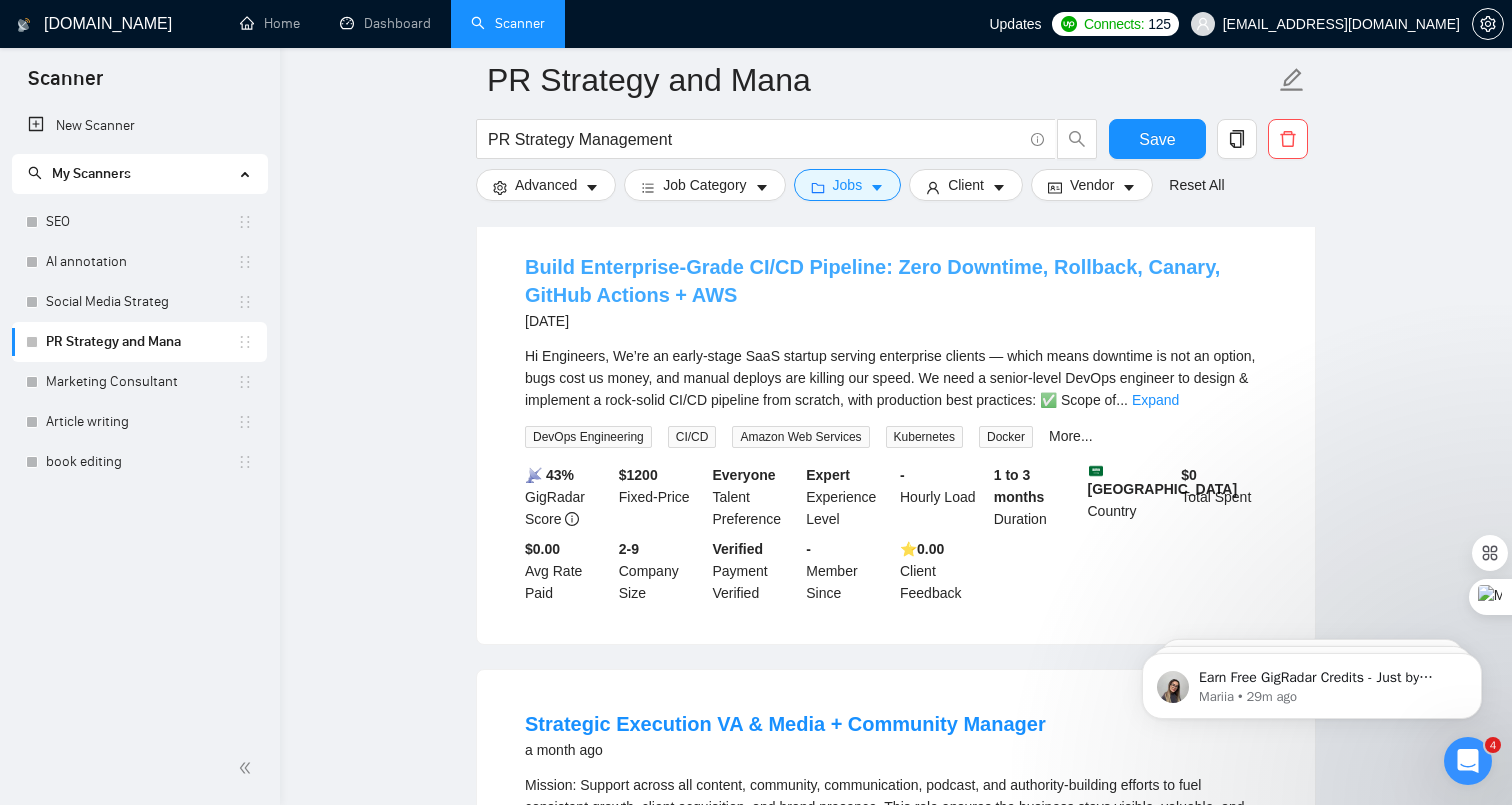 click on "Build Enterprise-Grade CI/CD Pipeline: Zero Downtime, Rollback, Canary, GitHub Actions + AWS" at bounding box center [872, 281] 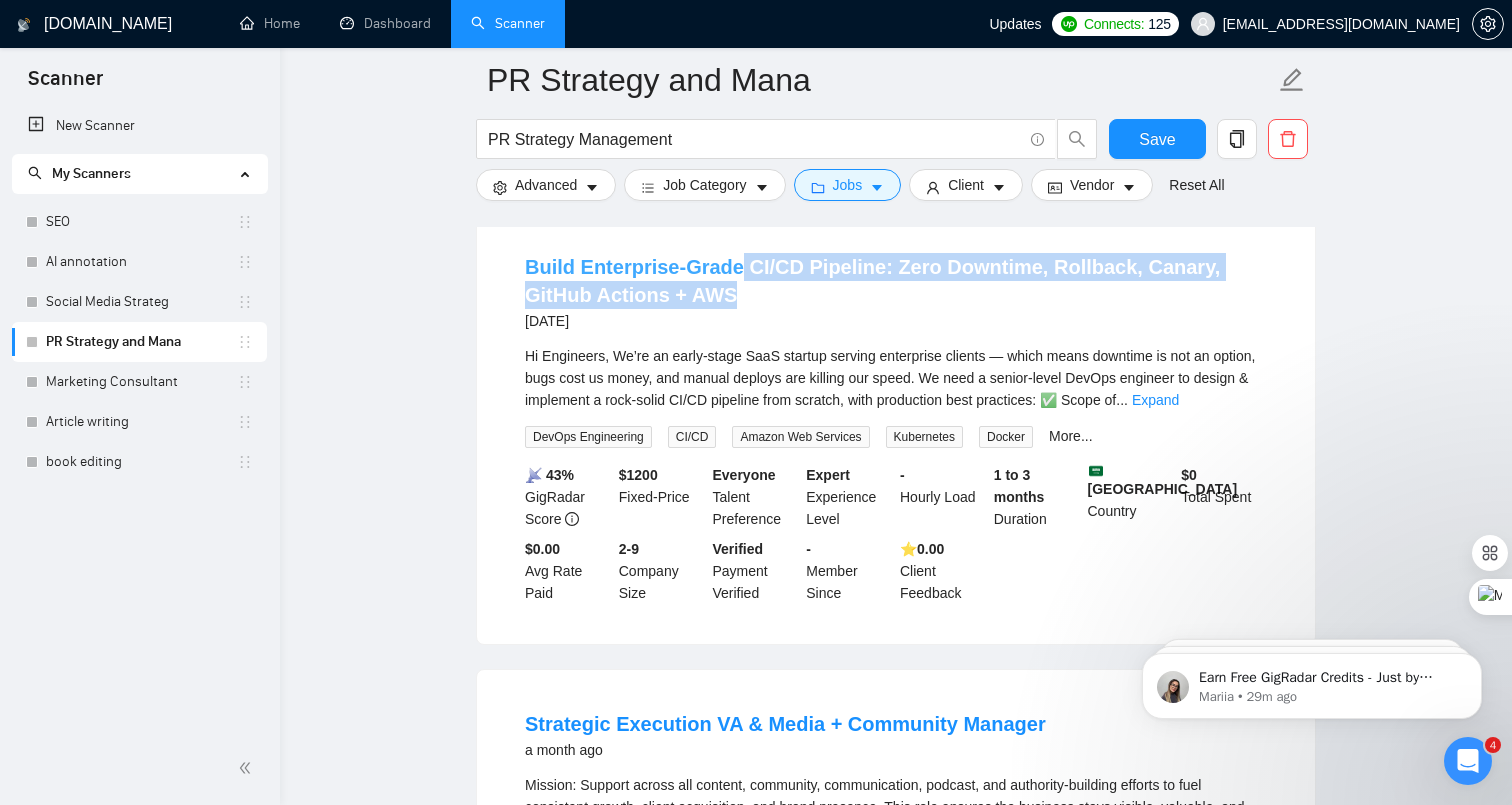 drag, startPoint x: 861, startPoint y: 278, endPoint x: 737, endPoint y: 258, distance: 125.60255 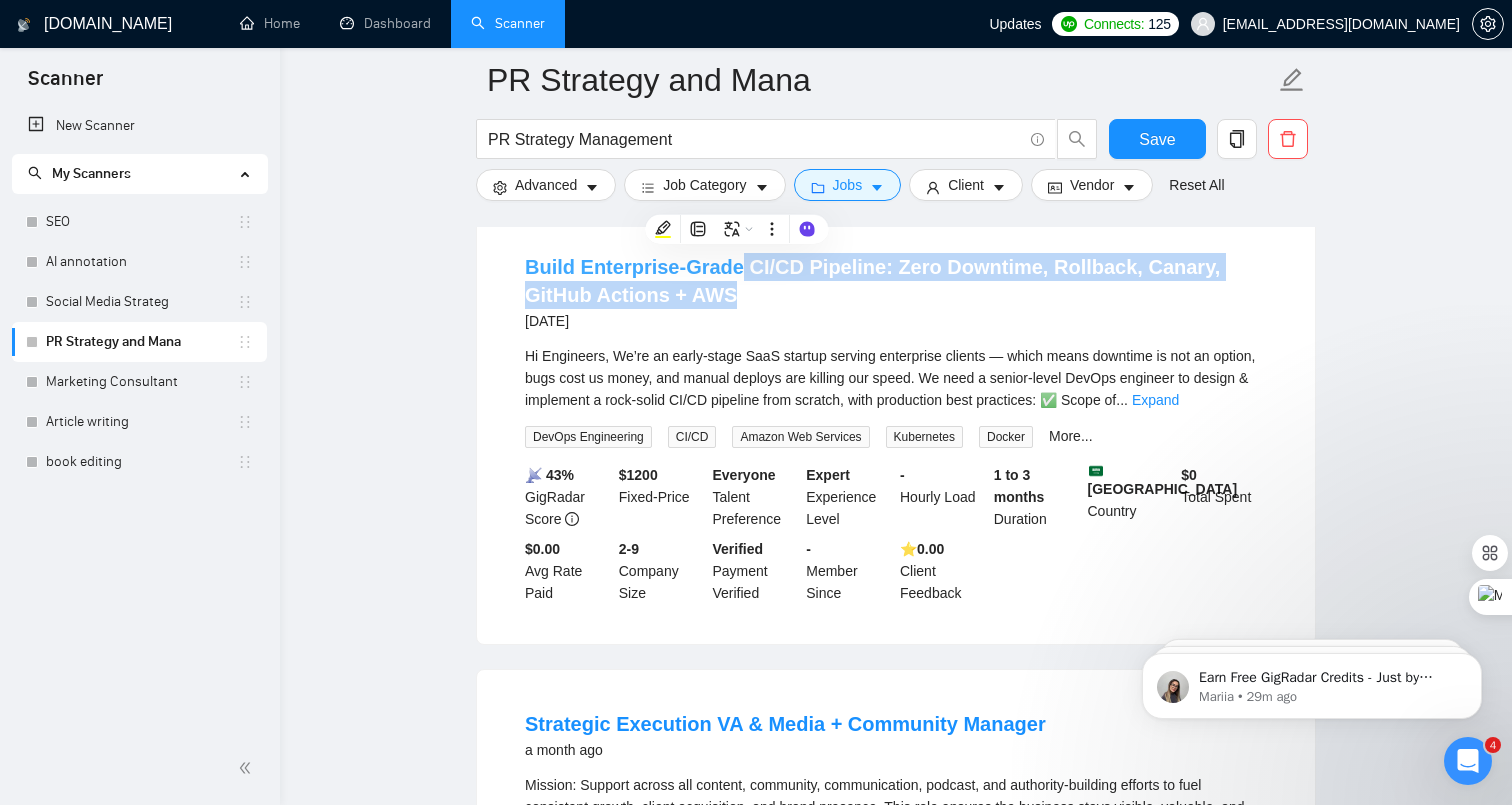 copy on "CI/CD Pipeline: Zero Downtime, Rollback, Canary, GitHub Actions + AWS" 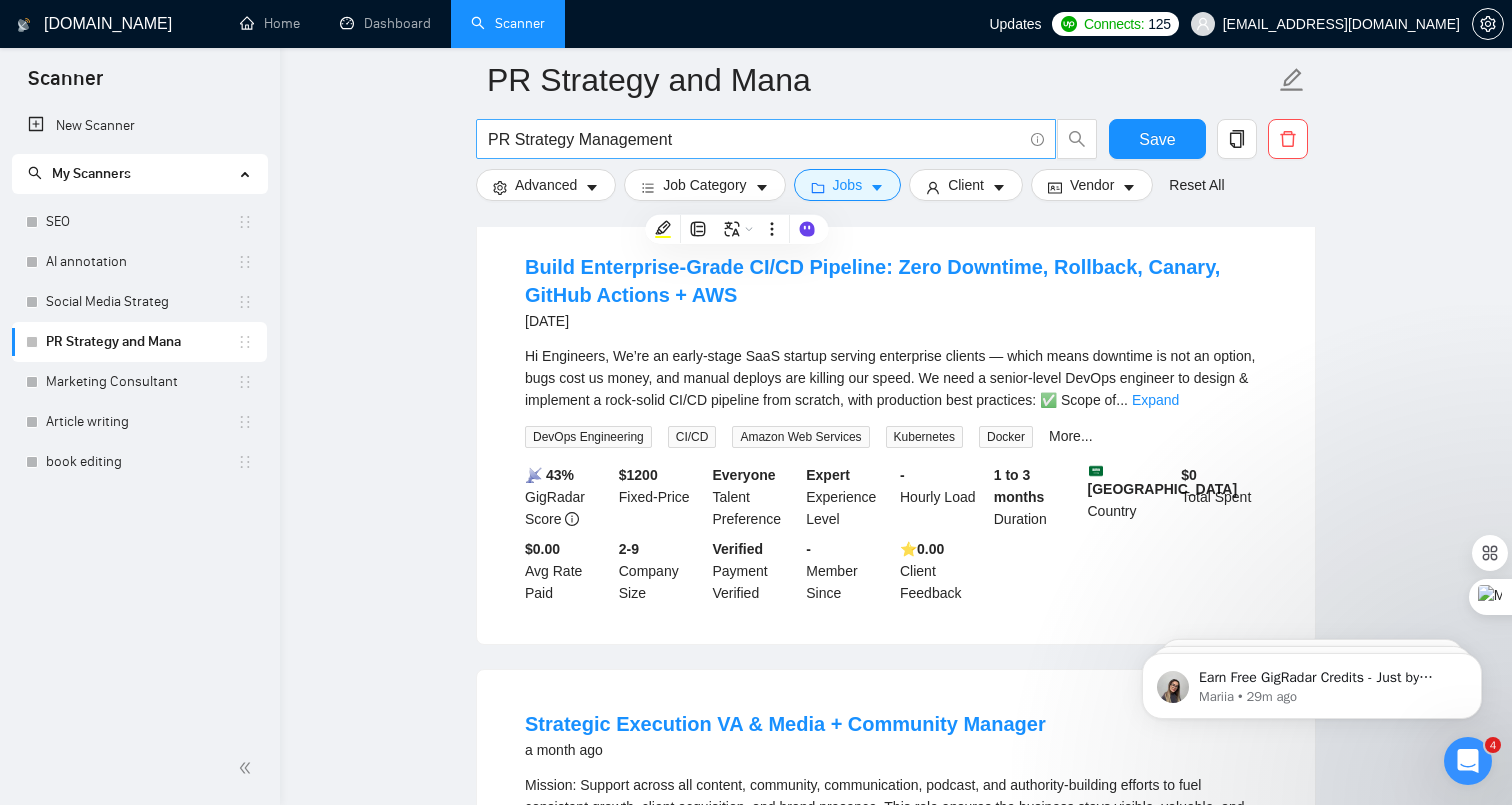 click on "PR Strategy Management" at bounding box center (755, 139) 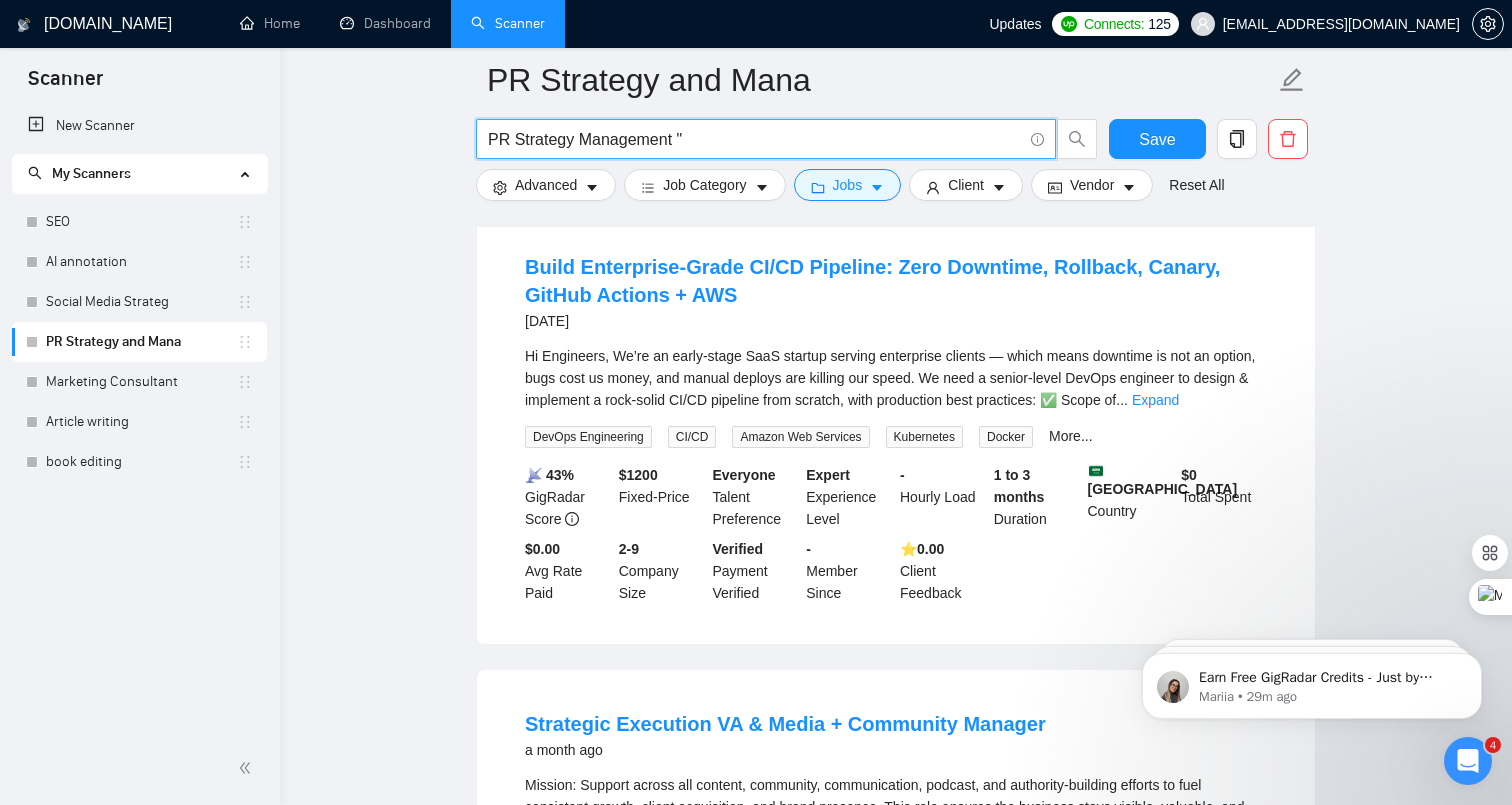 paste on "CI/CD Pipeline: Zero Downtime, Rollback, Canary, GitHub Actions + AWS" 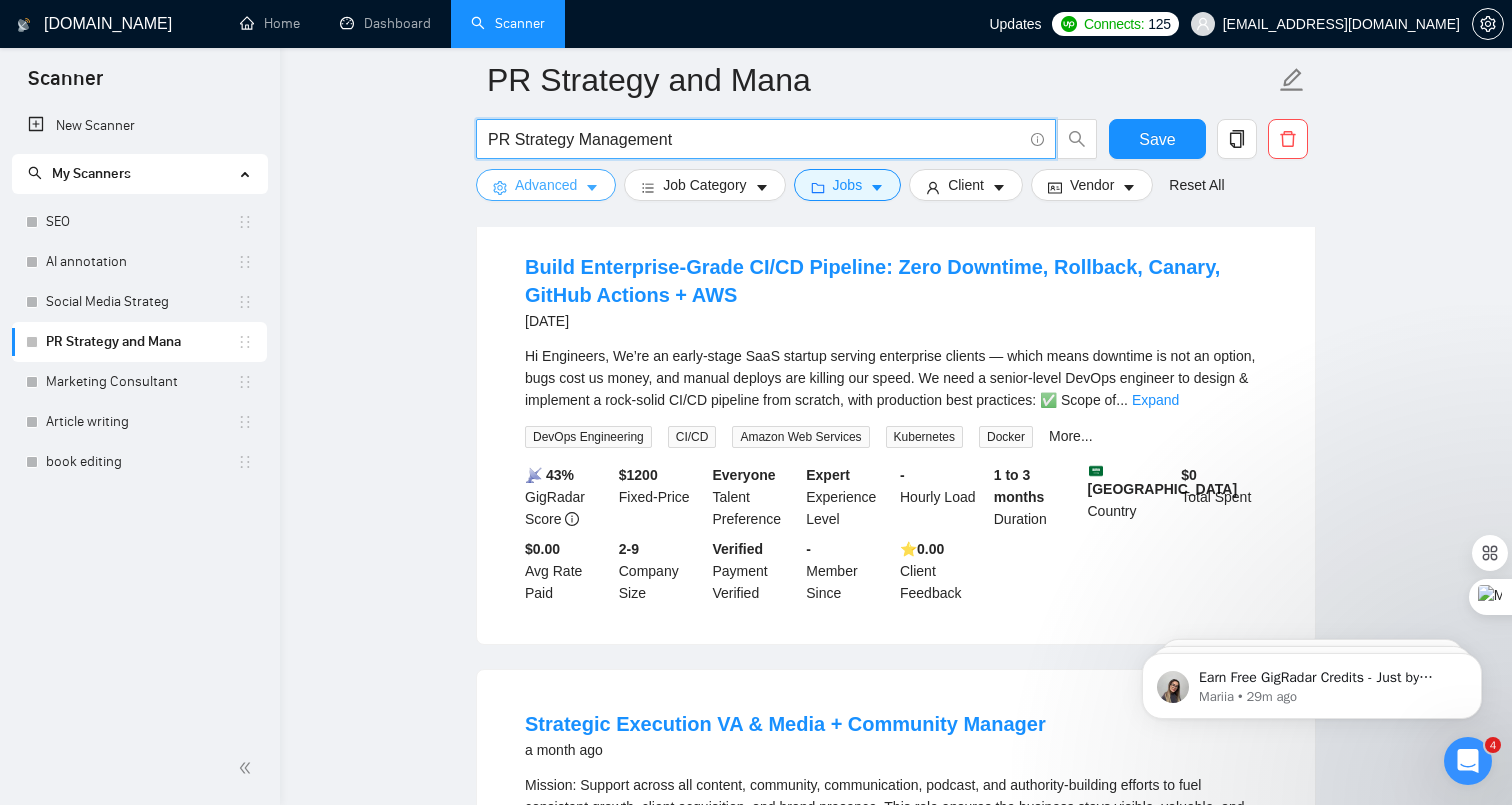 type on "PR Strategy Management" 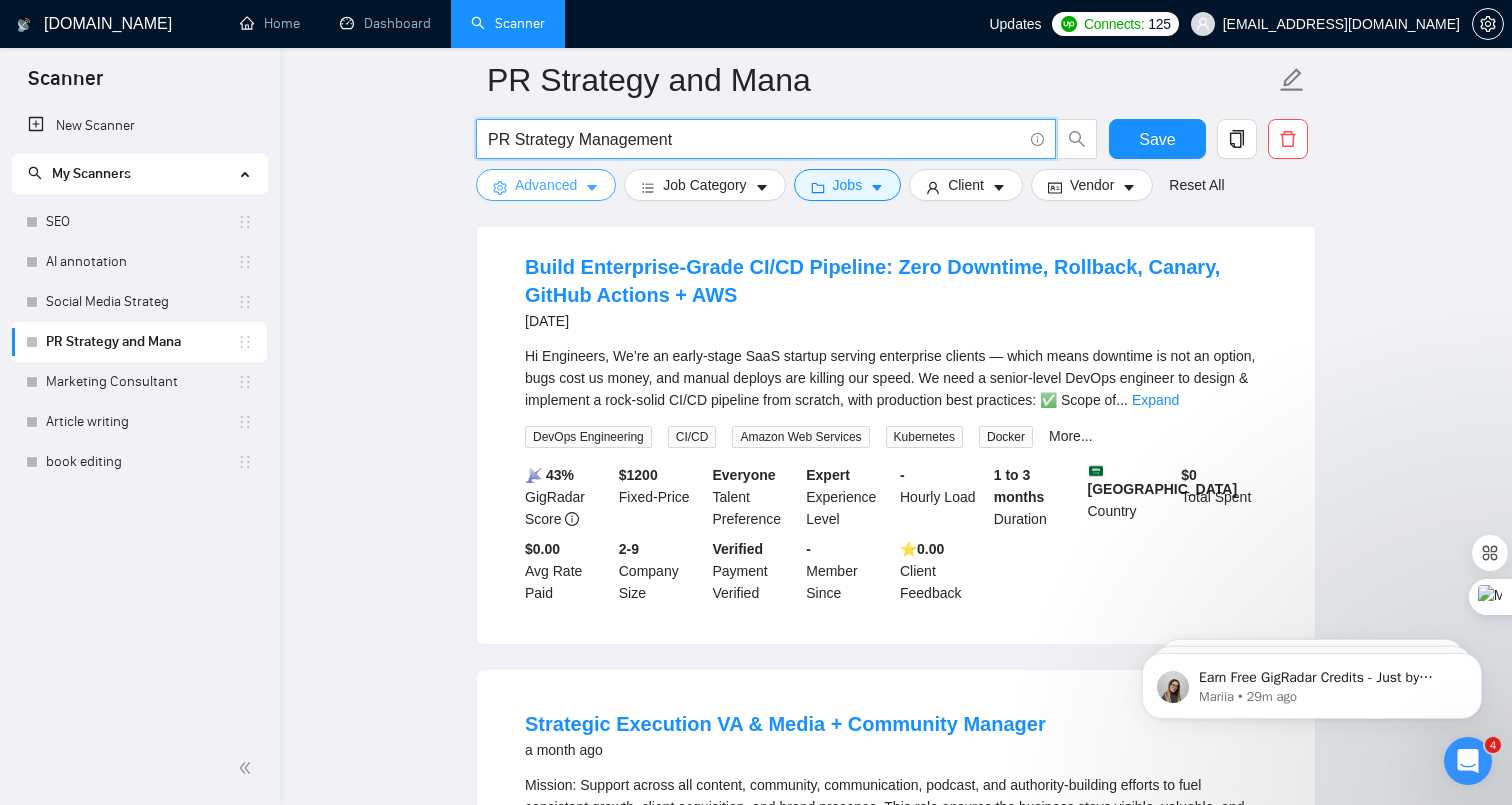 click on "Advanced" at bounding box center [546, 185] 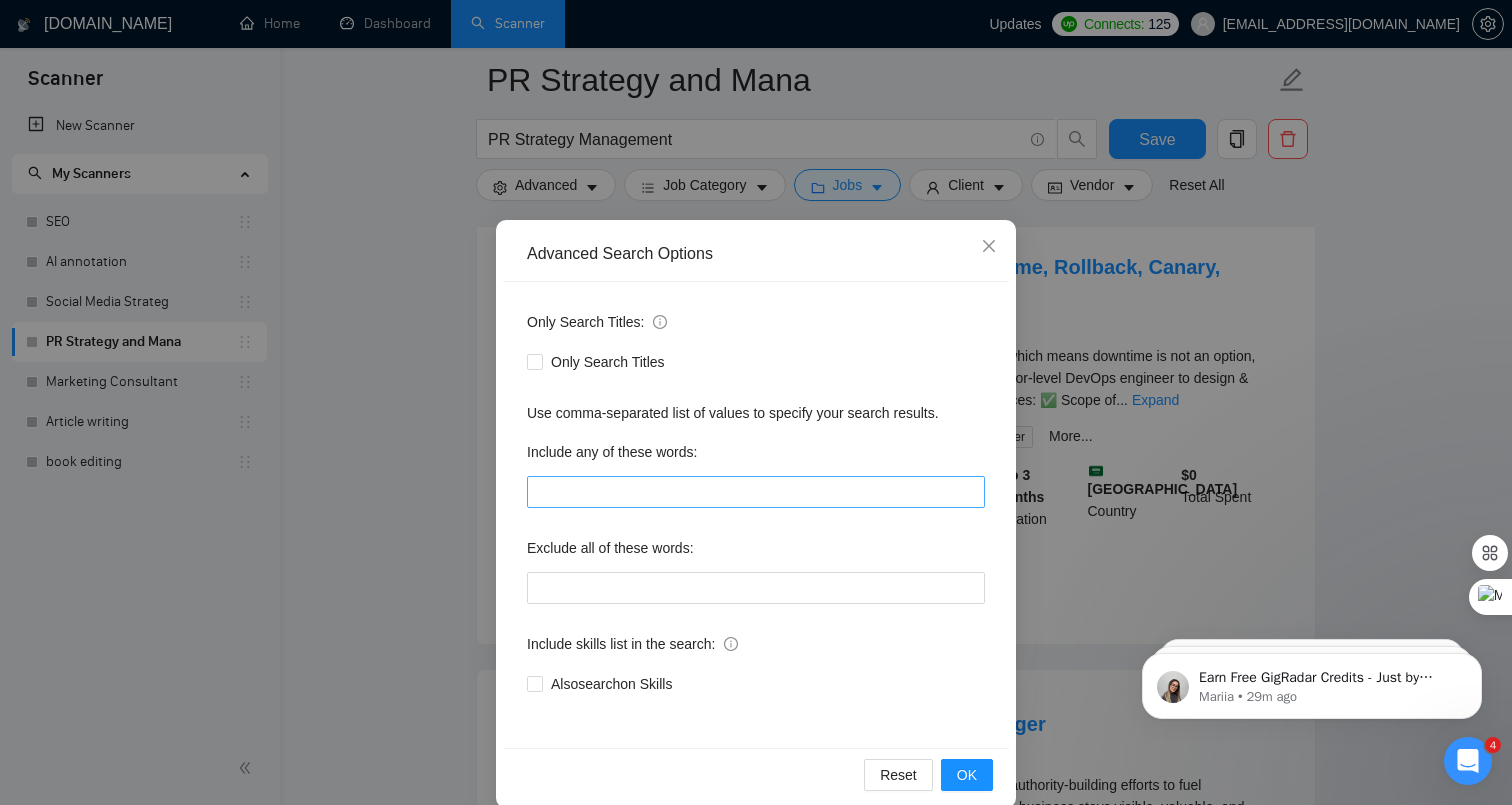 scroll, scrollTop: 2531, scrollLeft: 0, axis: vertical 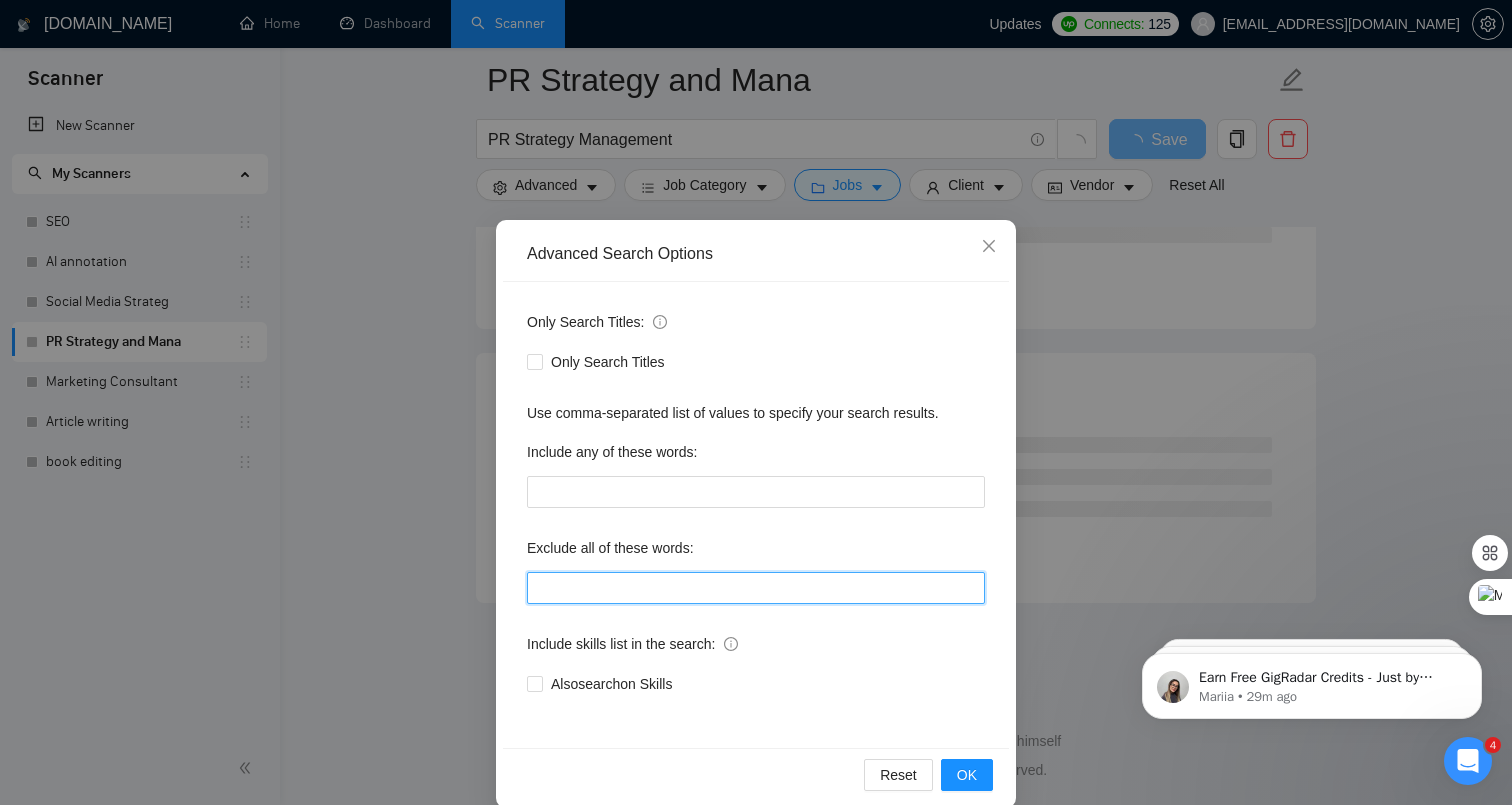 click at bounding box center (756, 588) 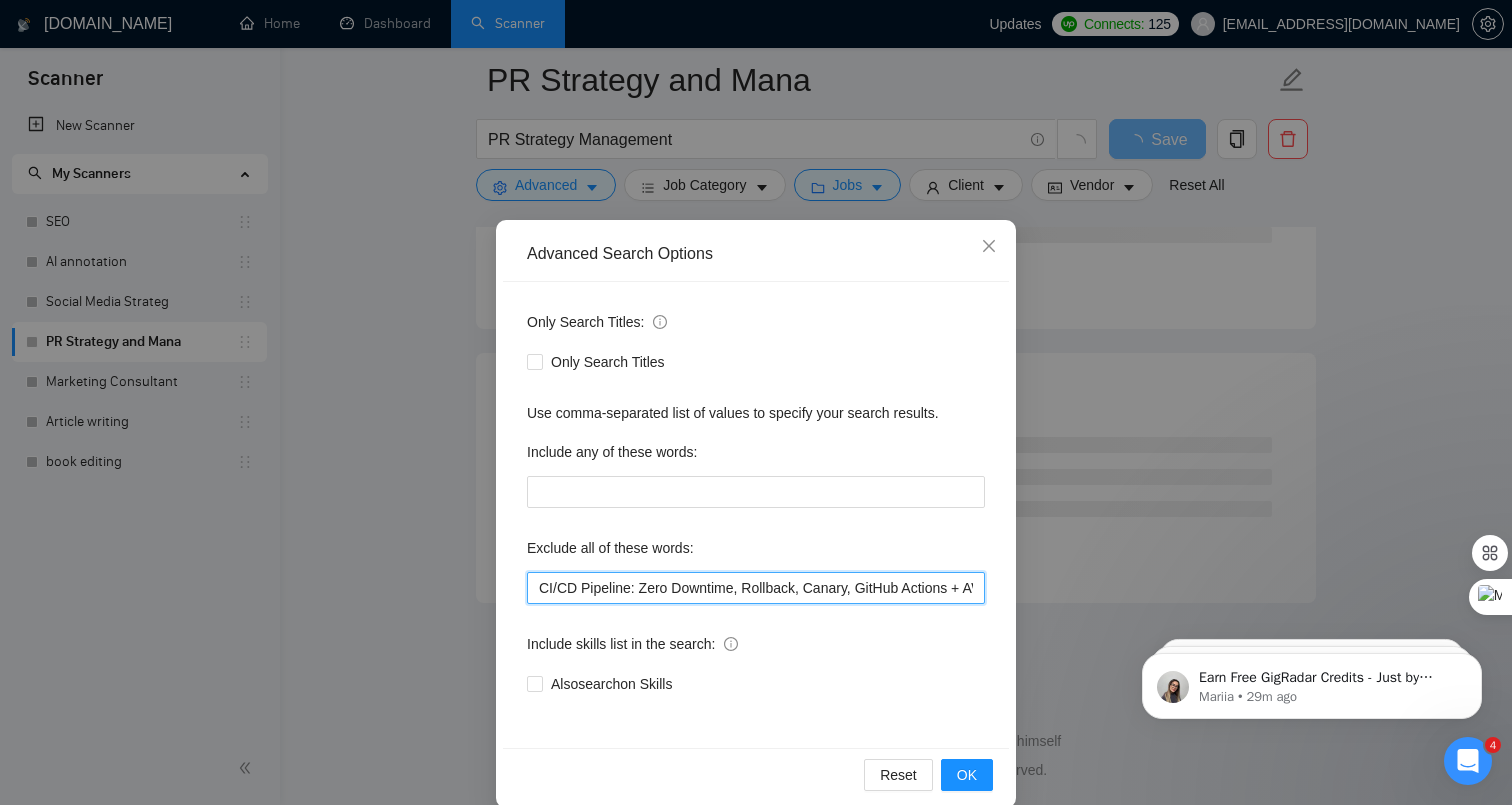 scroll, scrollTop: 0, scrollLeft: 35, axis: horizontal 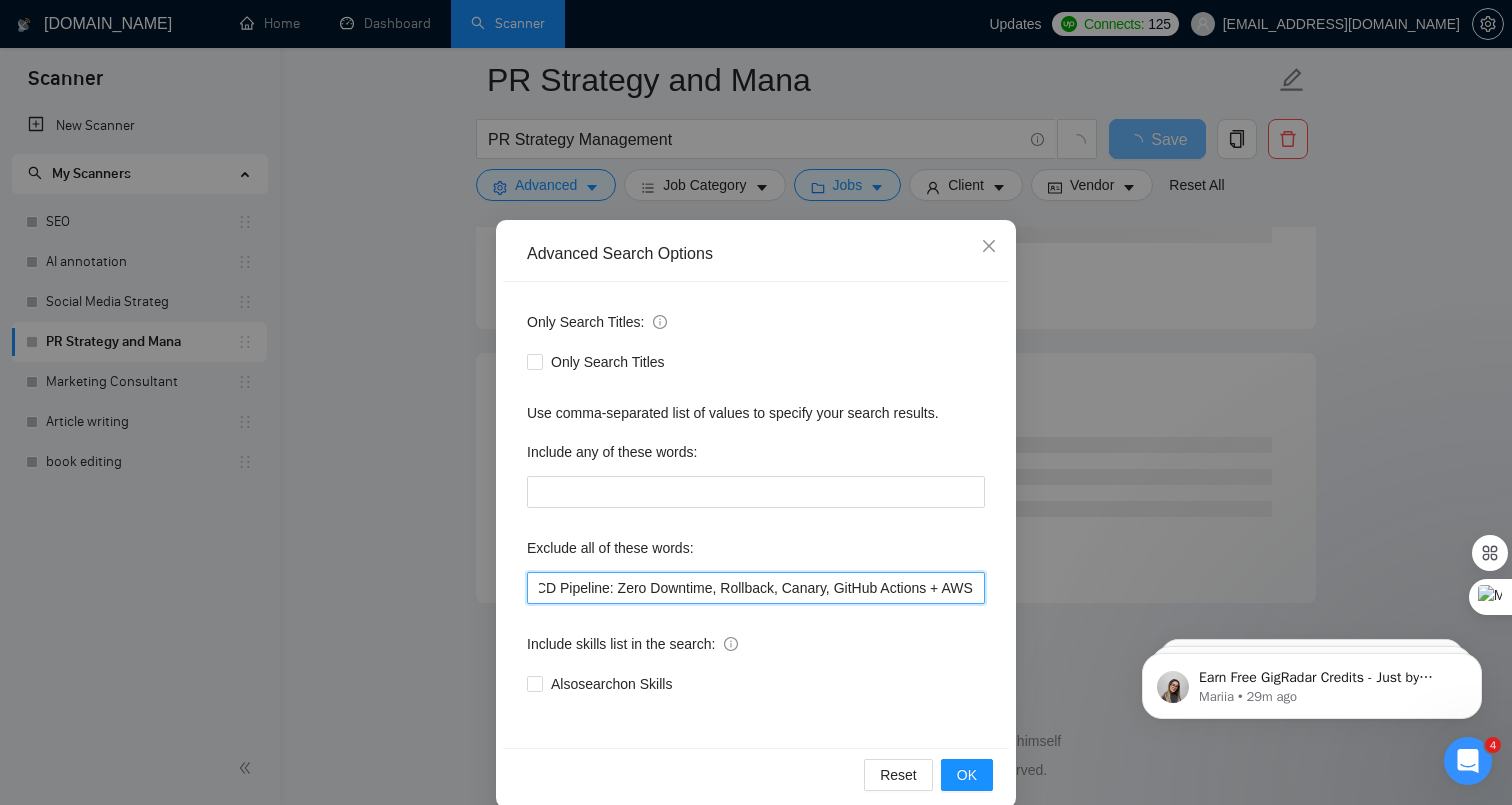 drag, startPoint x: 603, startPoint y: 591, endPoint x: 918, endPoint y: 613, distance: 315.76733 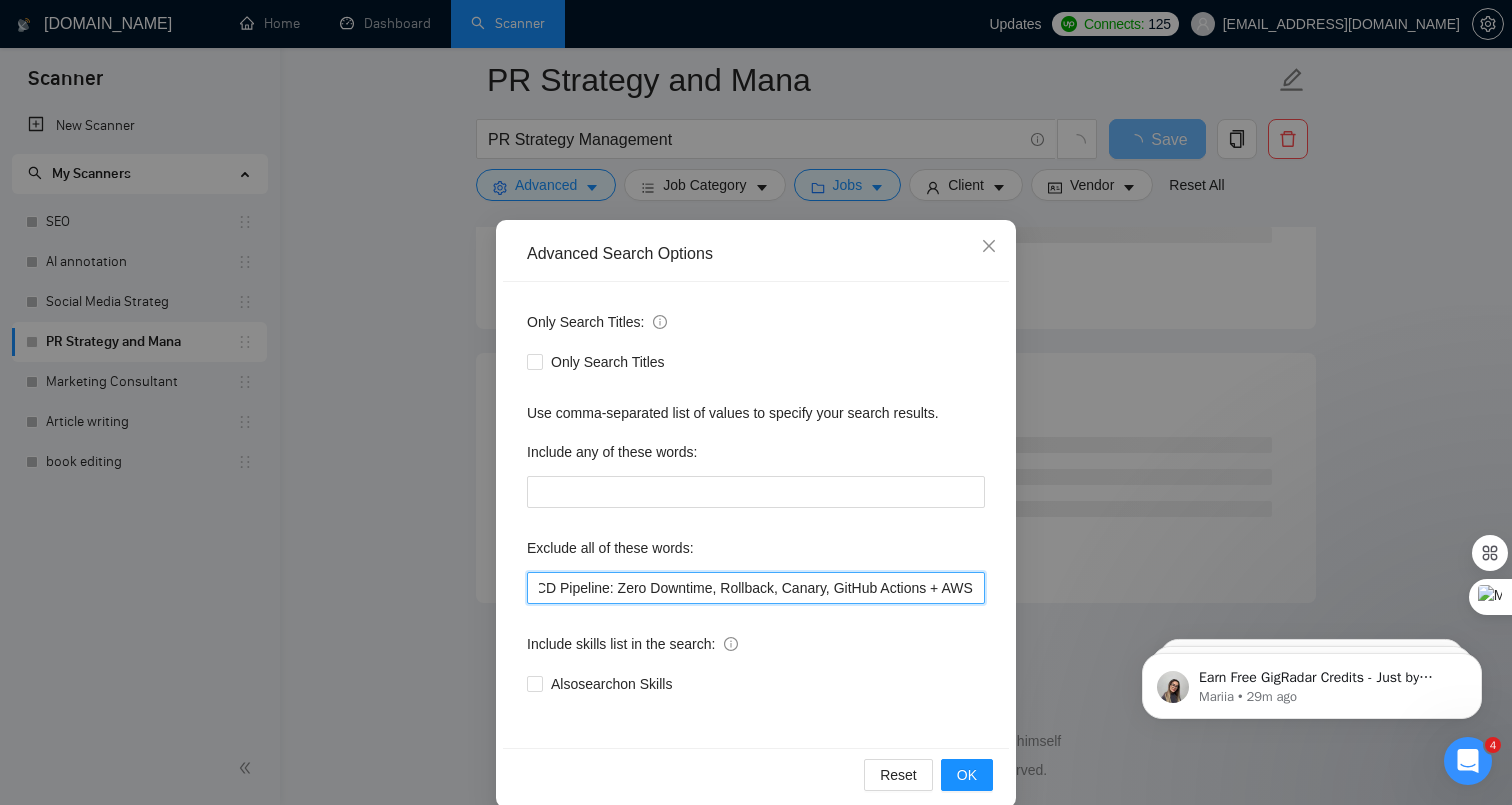 click on "Only Search Titles:   Only Search Titles Use comma-separated list of values to specify your search results. Include any of these words: Exclude all of these words: CI/CD Pipeline: Zero Downtime, Rollback, Canary, GitHub Actions + AWS Include skills list in the search:   Also  search  on Skills" at bounding box center (756, 515) 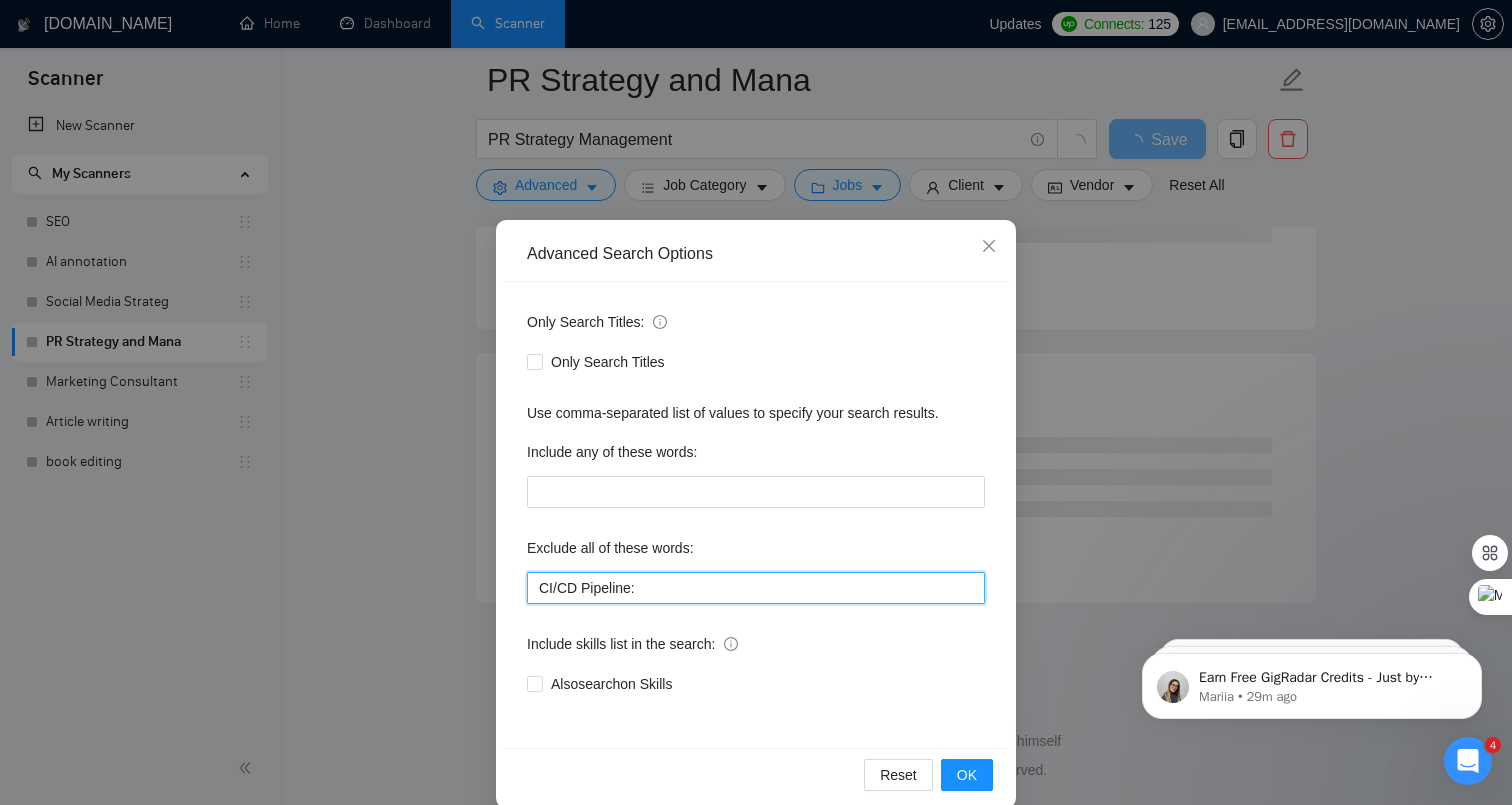 scroll, scrollTop: 0, scrollLeft: 0, axis: both 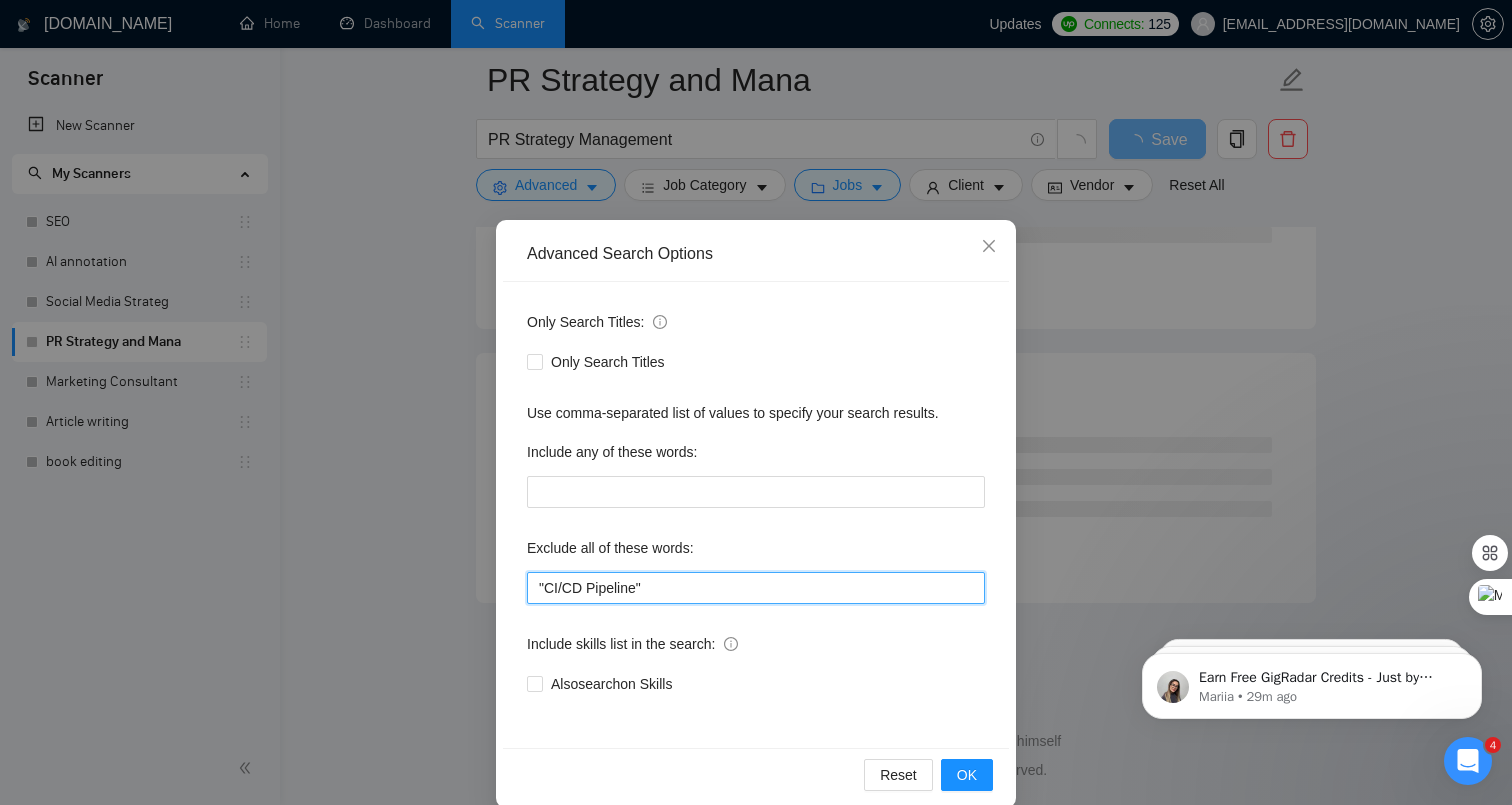 click on ""CI/CD Pipeline"" at bounding box center [756, 588] 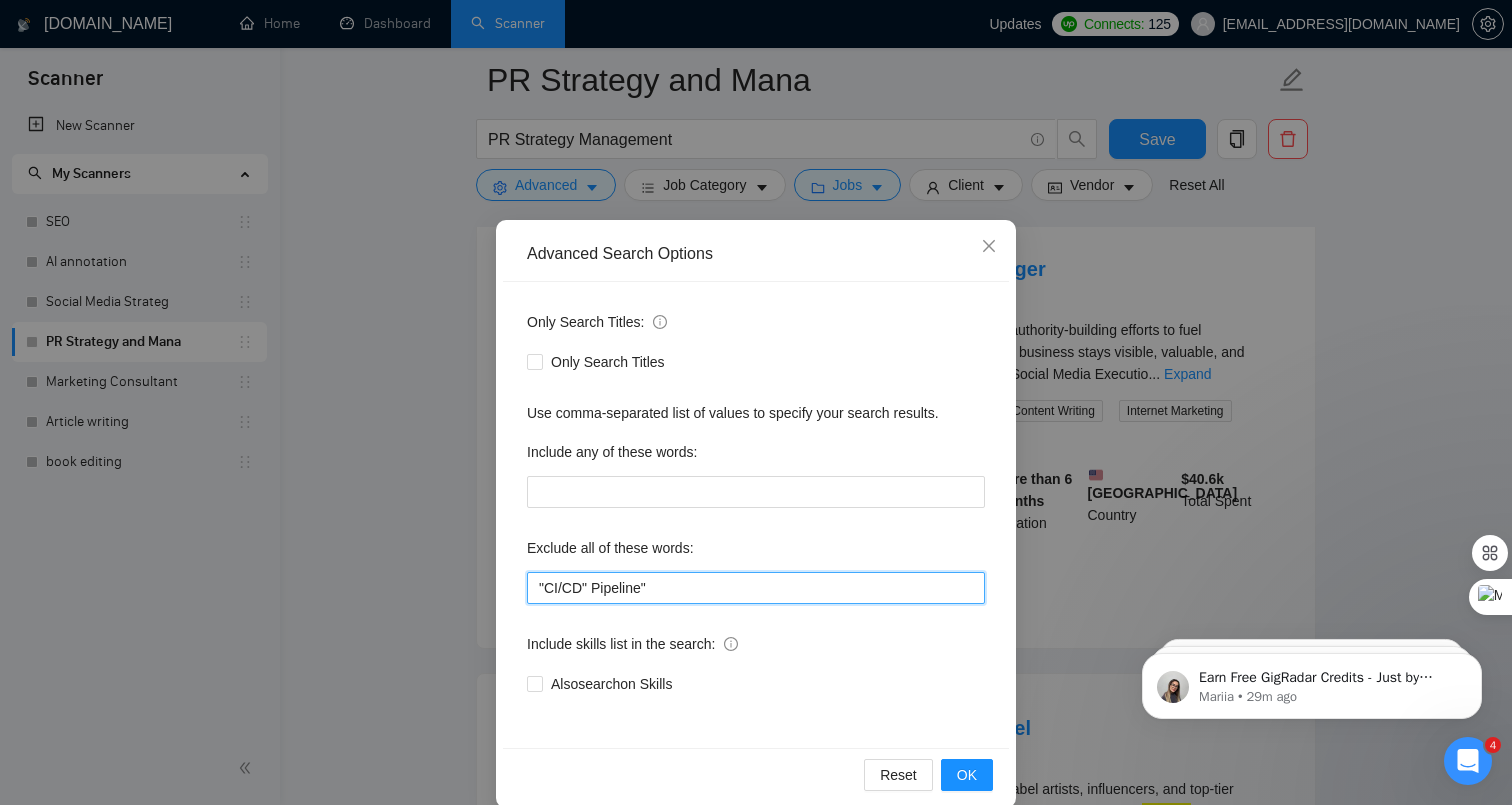 click on ""CI/CD" Pipeline"" at bounding box center (756, 588) 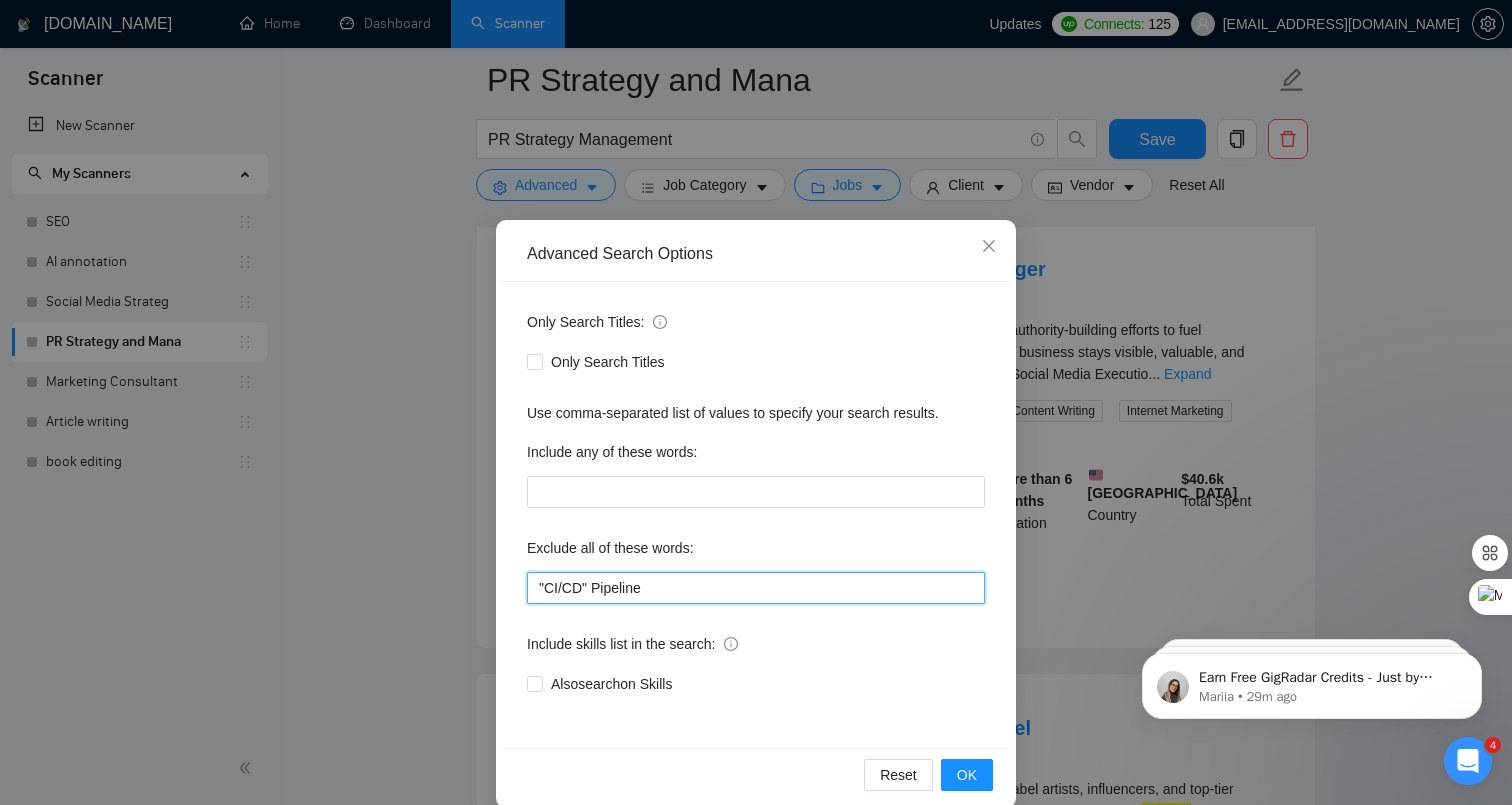 click on ""CI/CD" Pipeline" at bounding box center (756, 588) 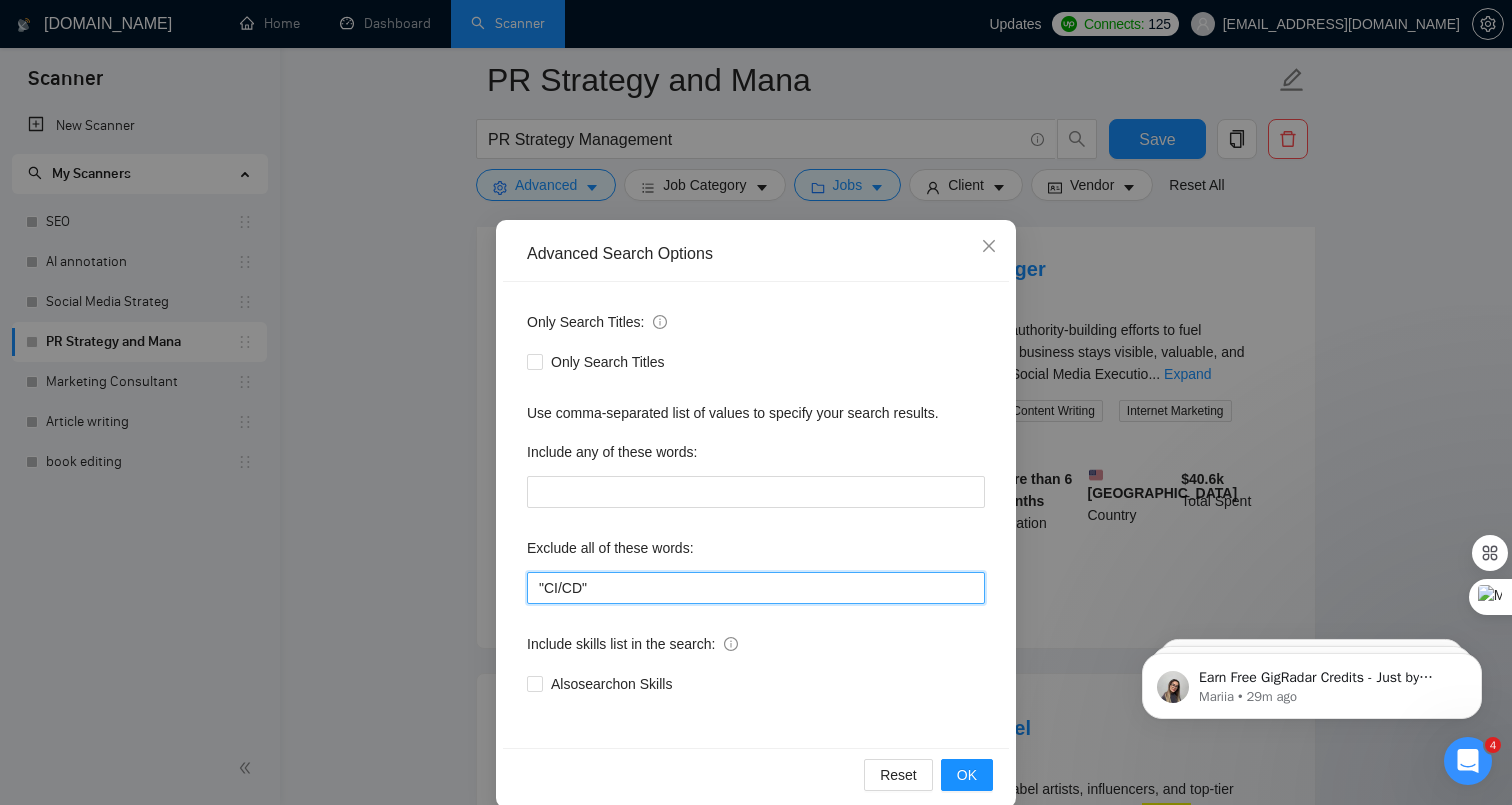 type on ""CI/CD"" 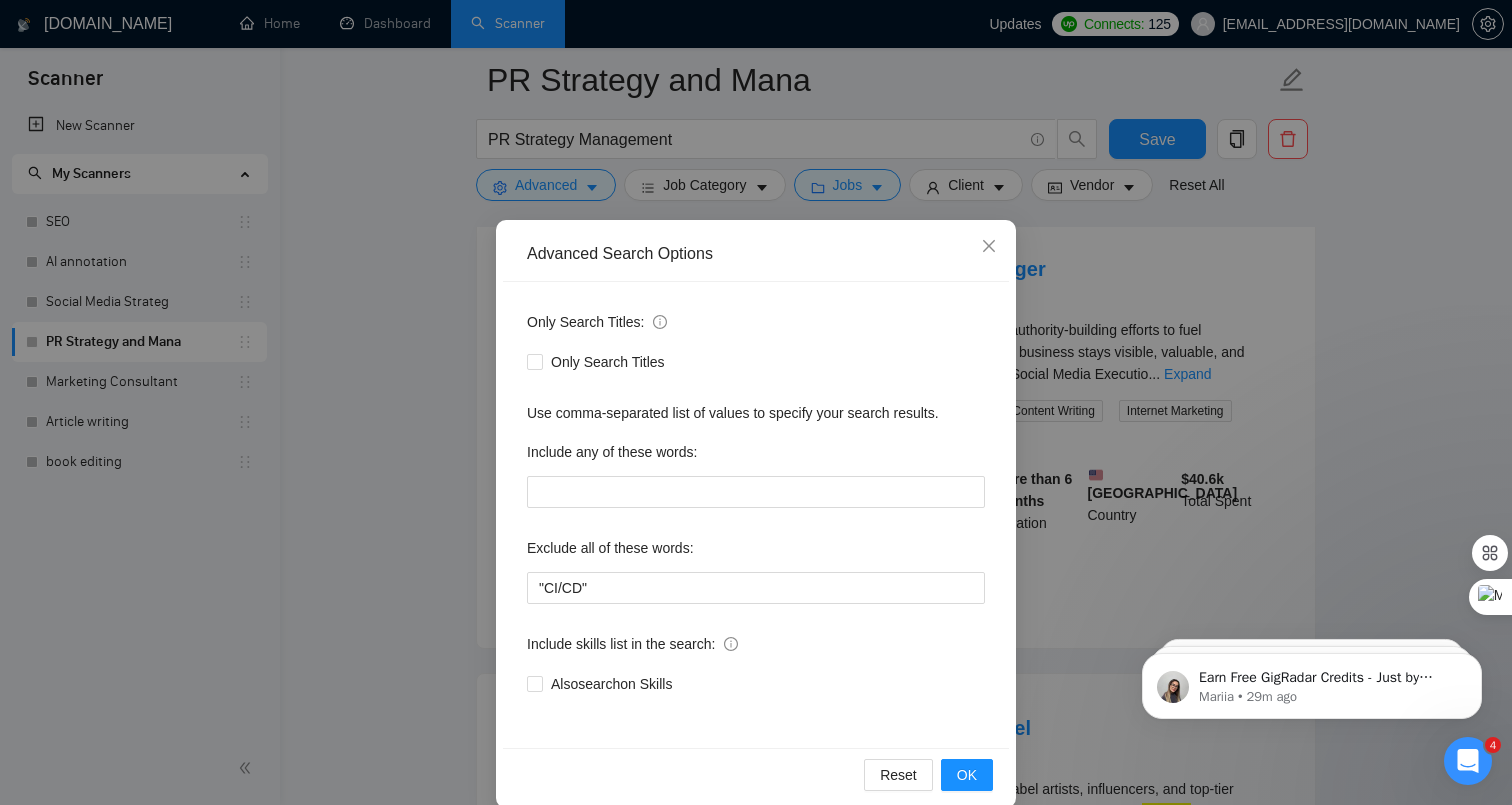 click on "Also  search  on Skills" at bounding box center [756, 684] 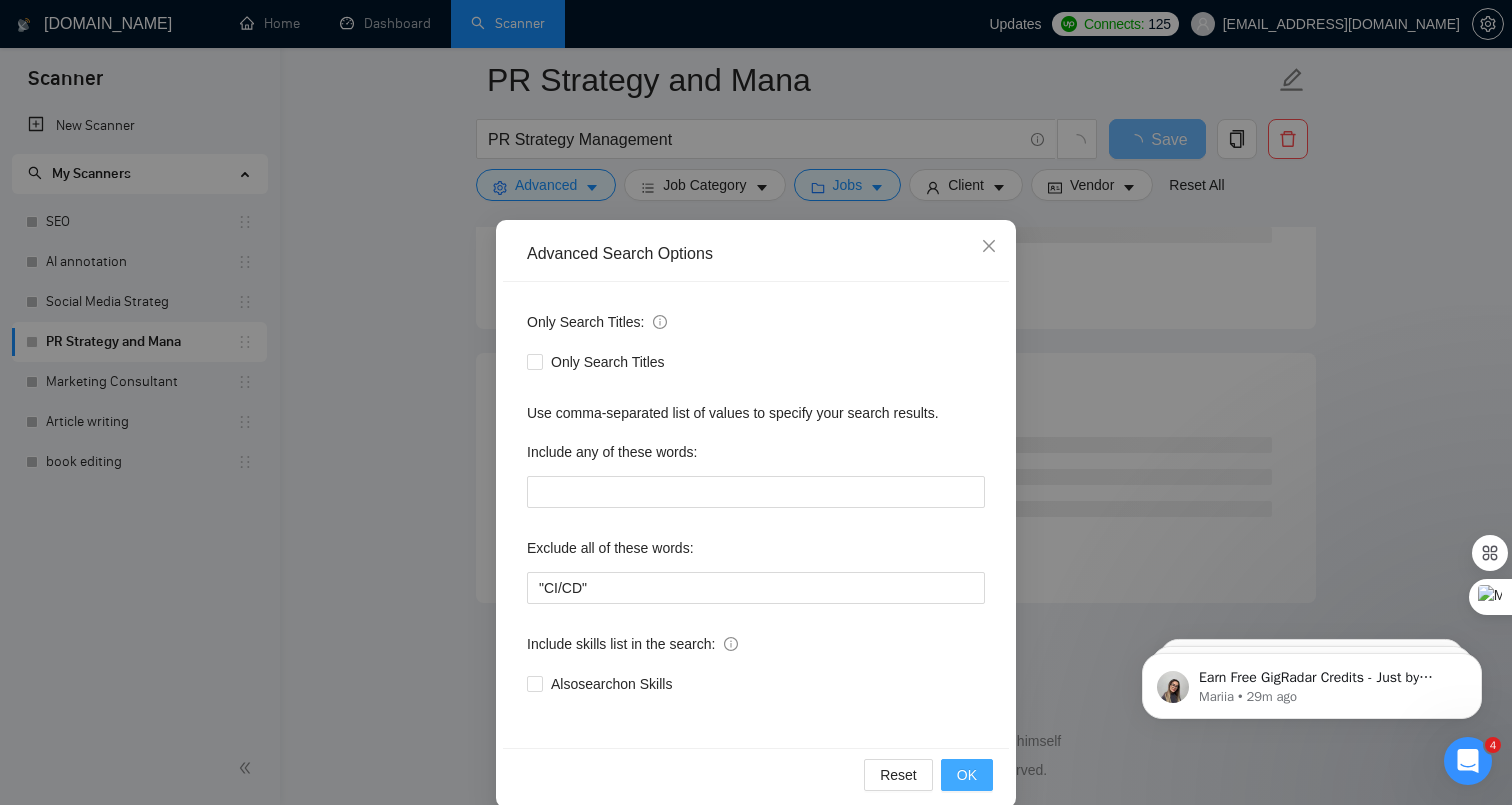 click on "OK" at bounding box center [967, 775] 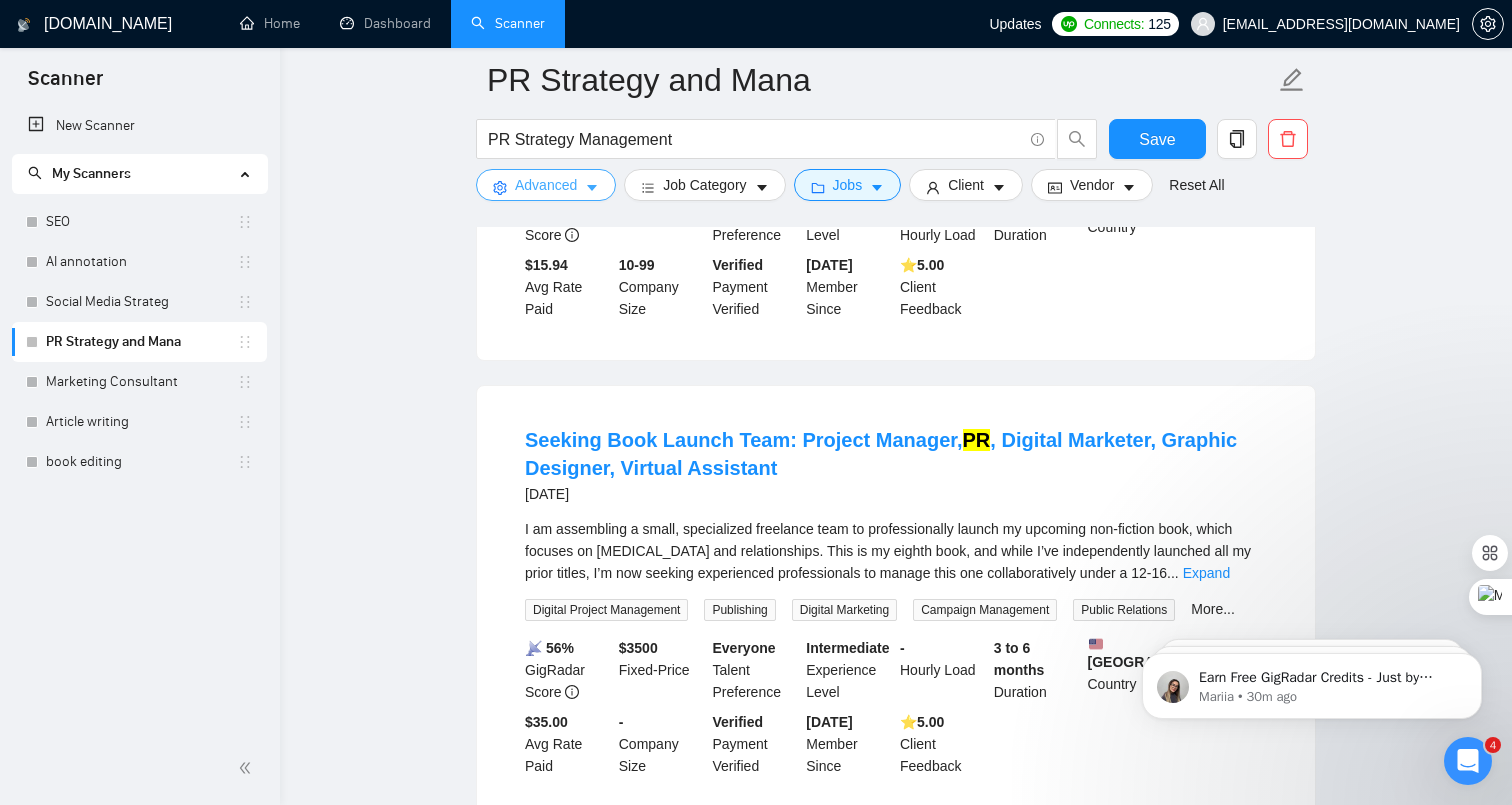 scroll, scrollTop: 0, scrollLeft: 0, axis: both 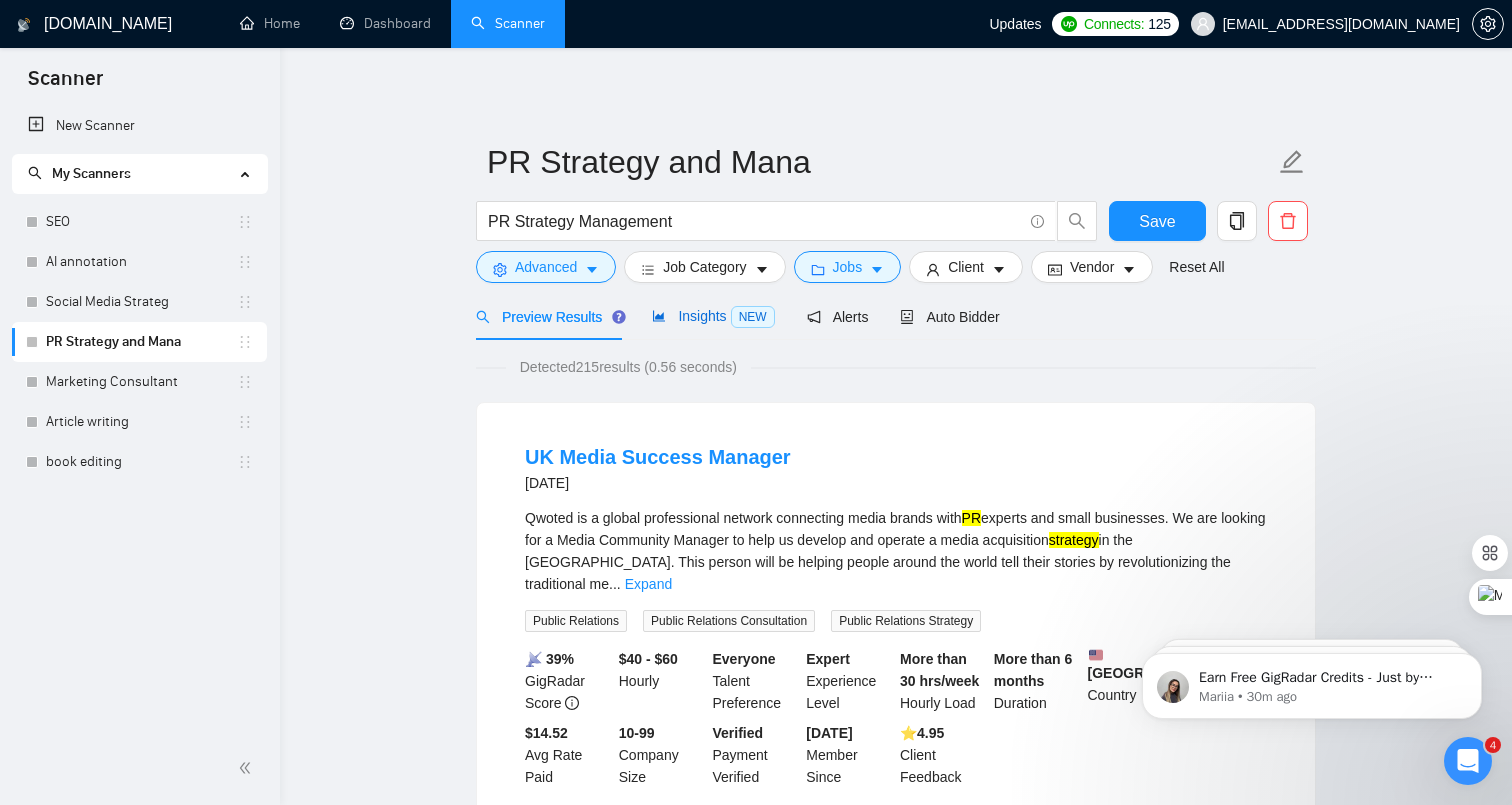click on "Insights NEW" at bounding box center (713, 316) 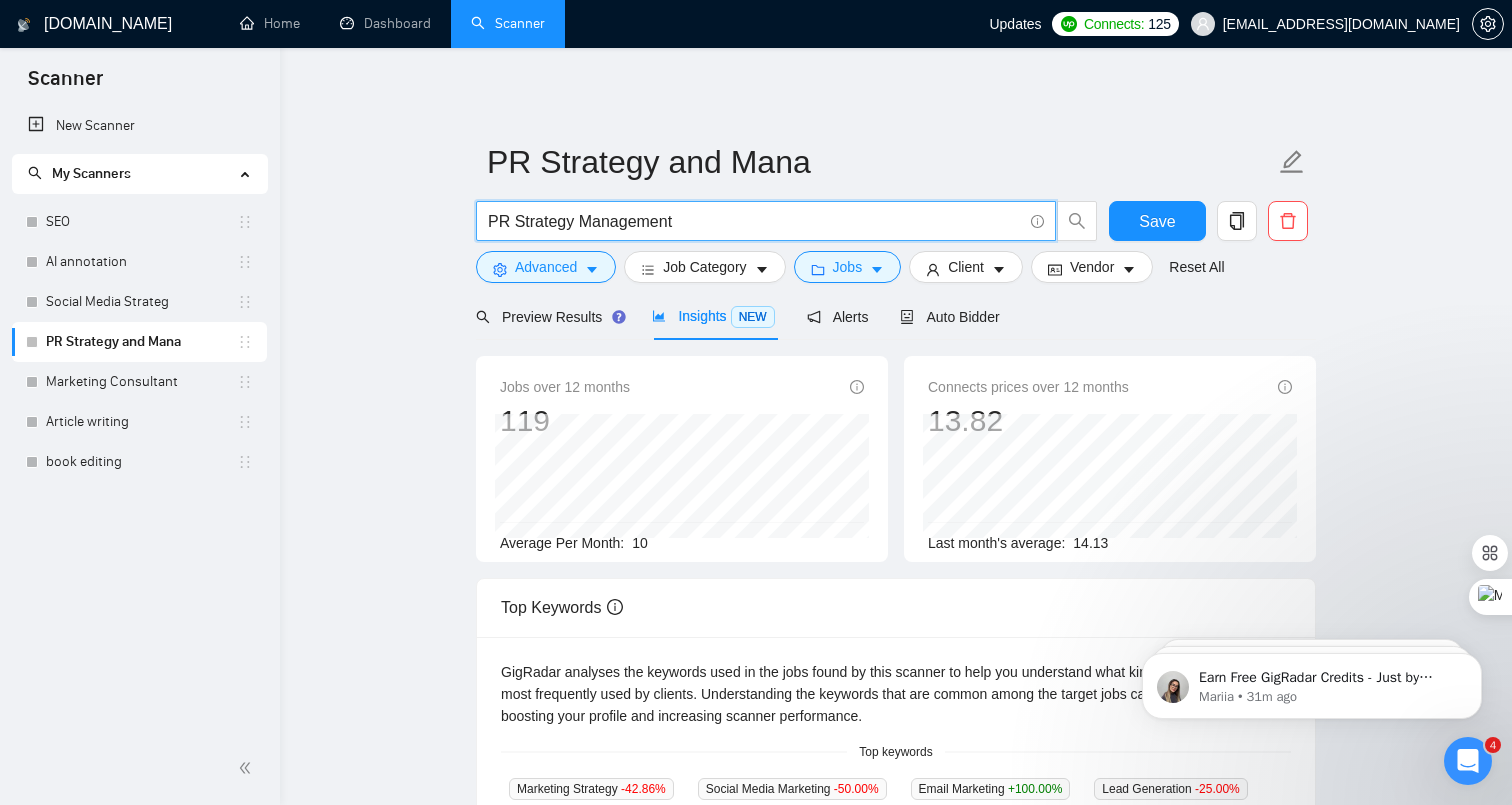 click on "PR Strategy Management" at bounding box center [755, 221] 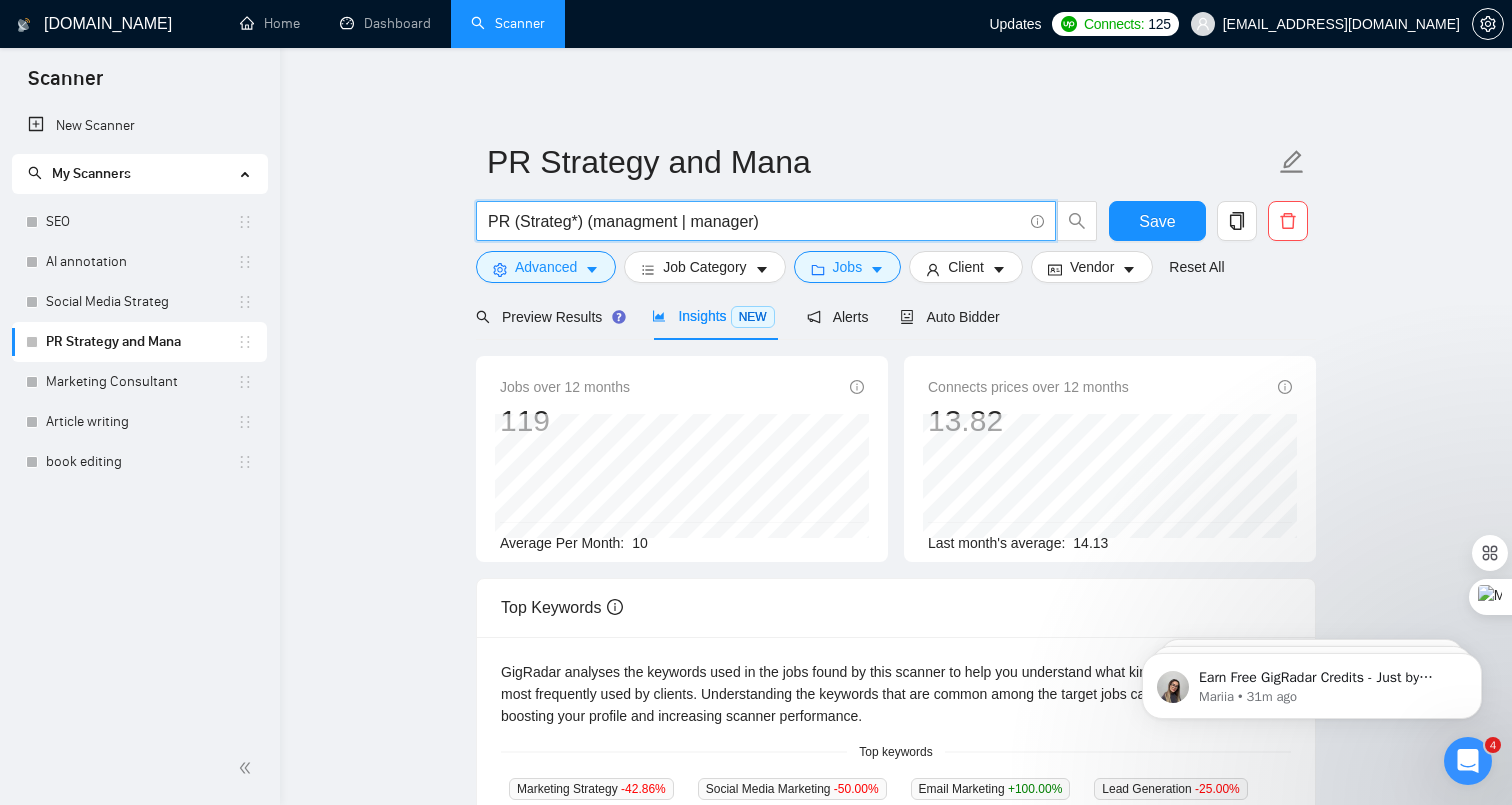 click on "PR (Strateg*) (managment | manager)" at bounding box center [755, 221] 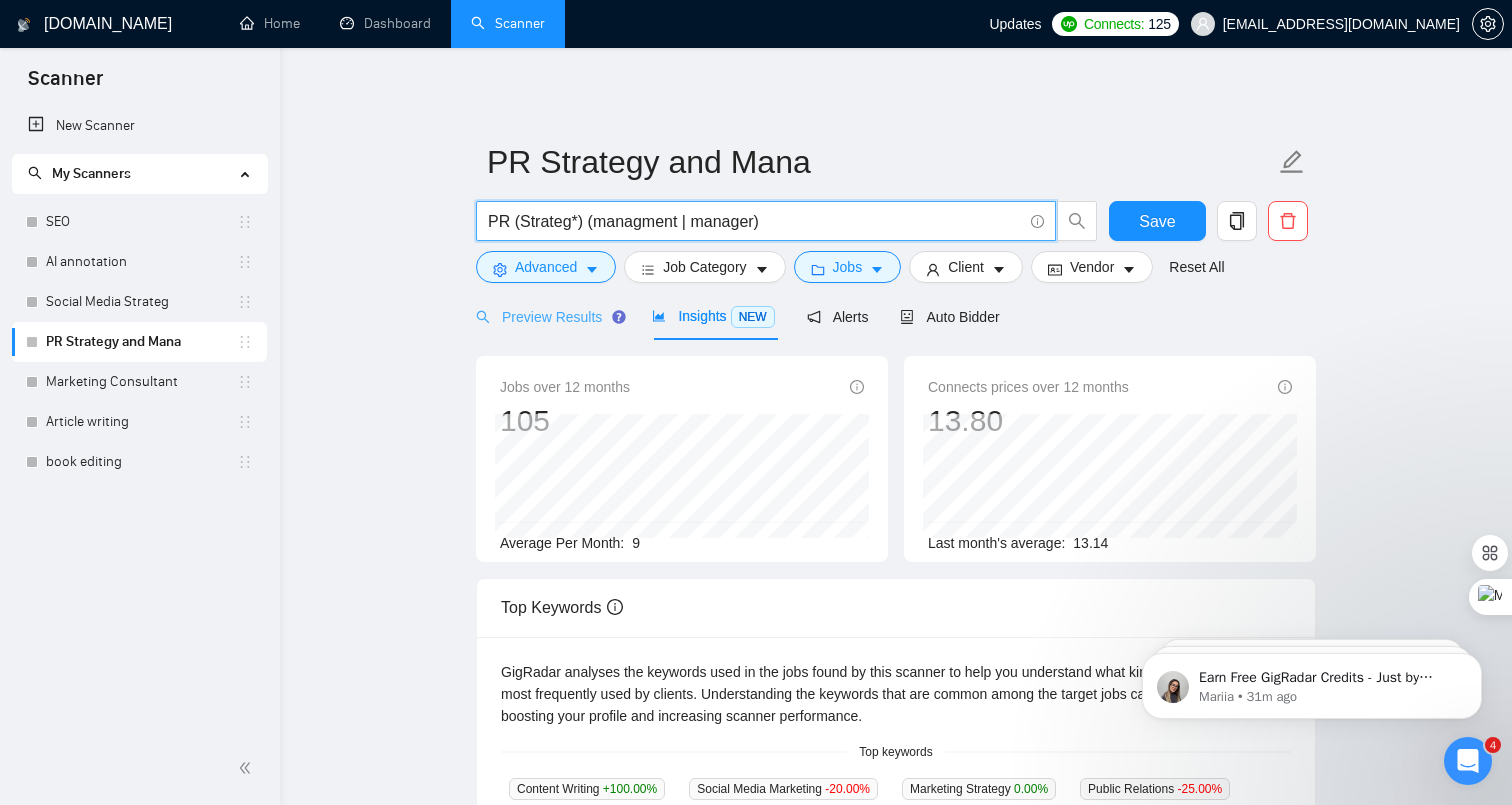 type on "PR (Strateg*) (managment | manager)" 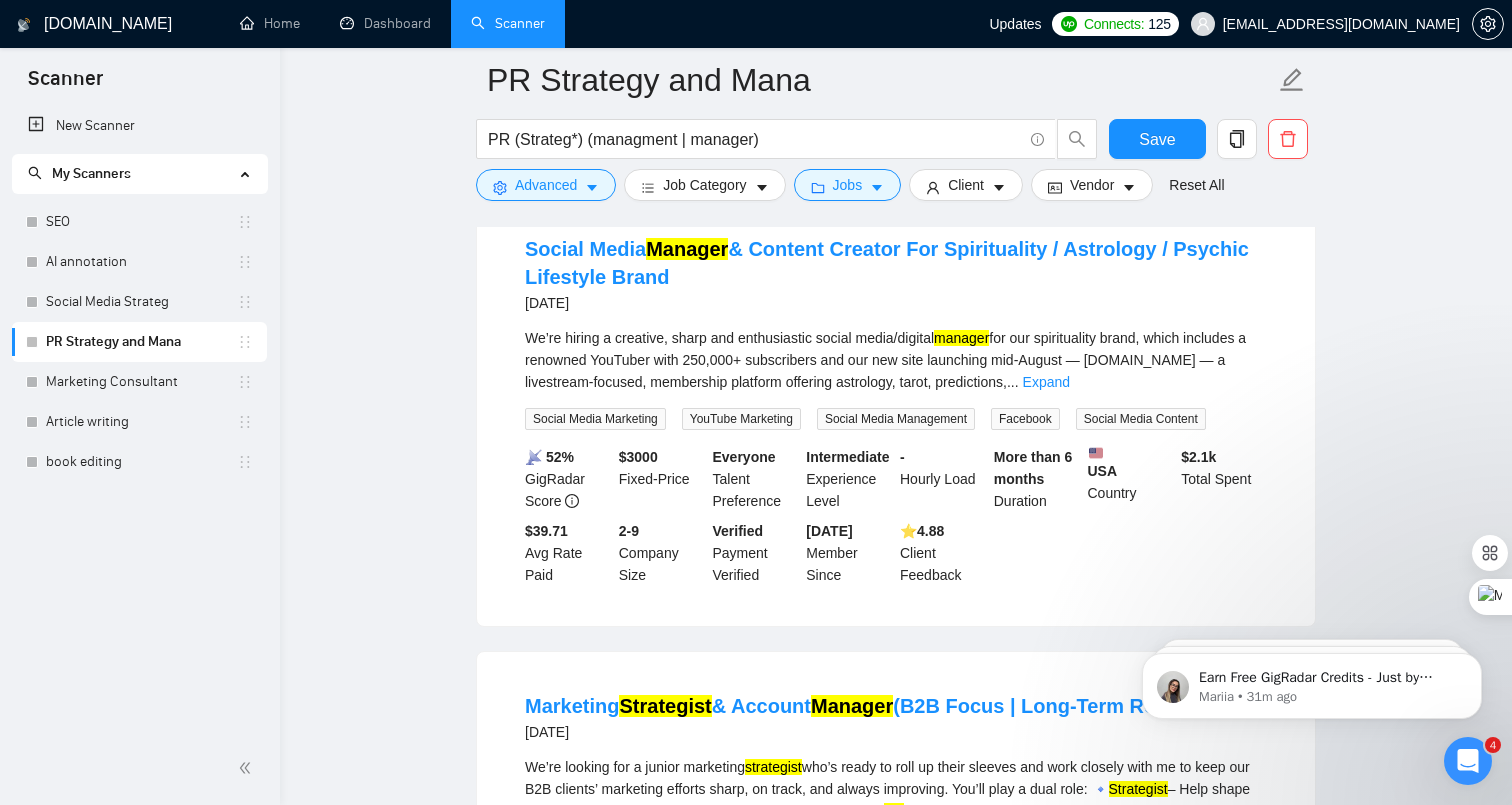 scroll, scrollTop: 1554, scrollLeft: 0, axis: vertical 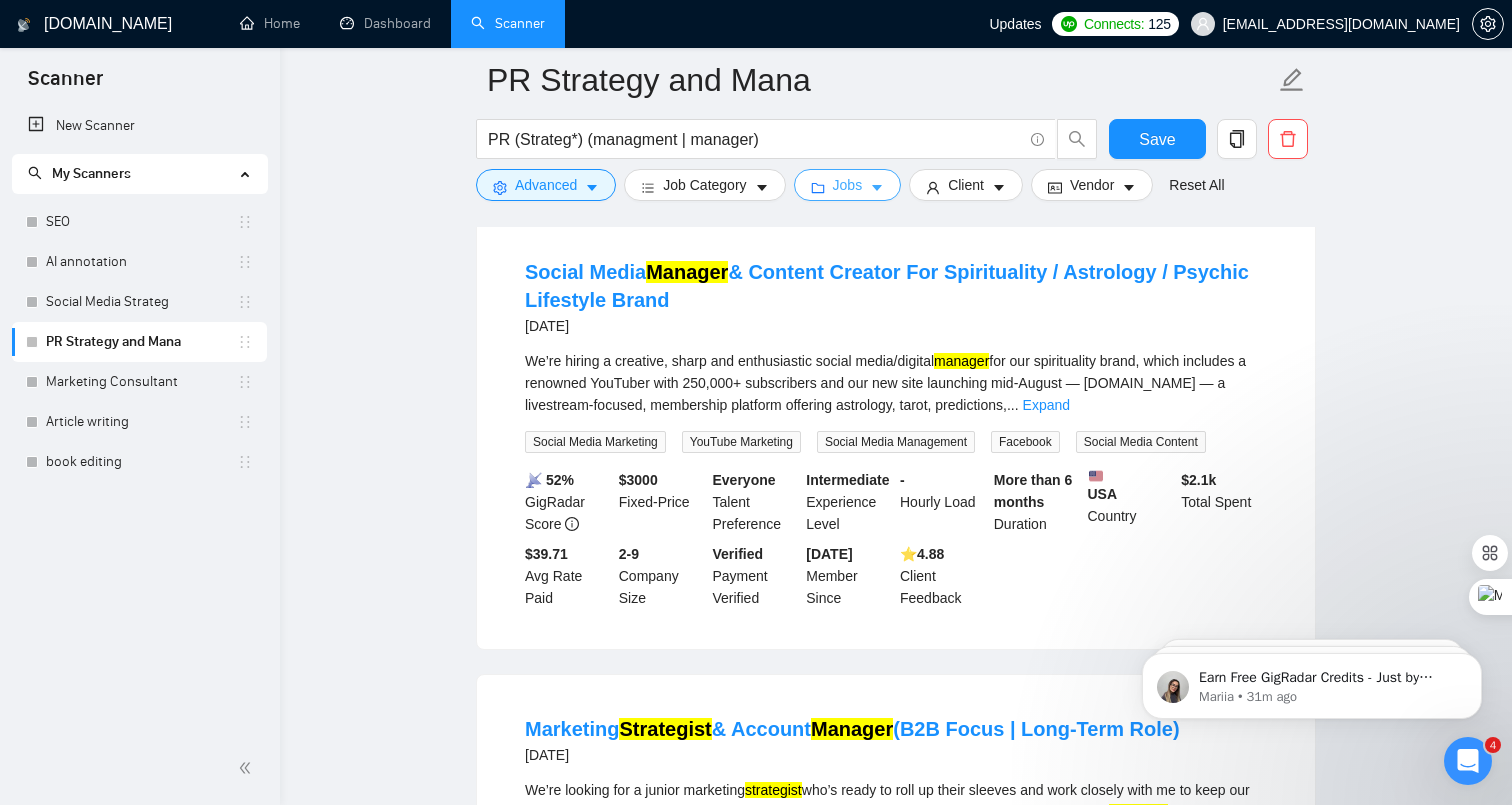 click on "Jobs" at bounding box center (848, 185) 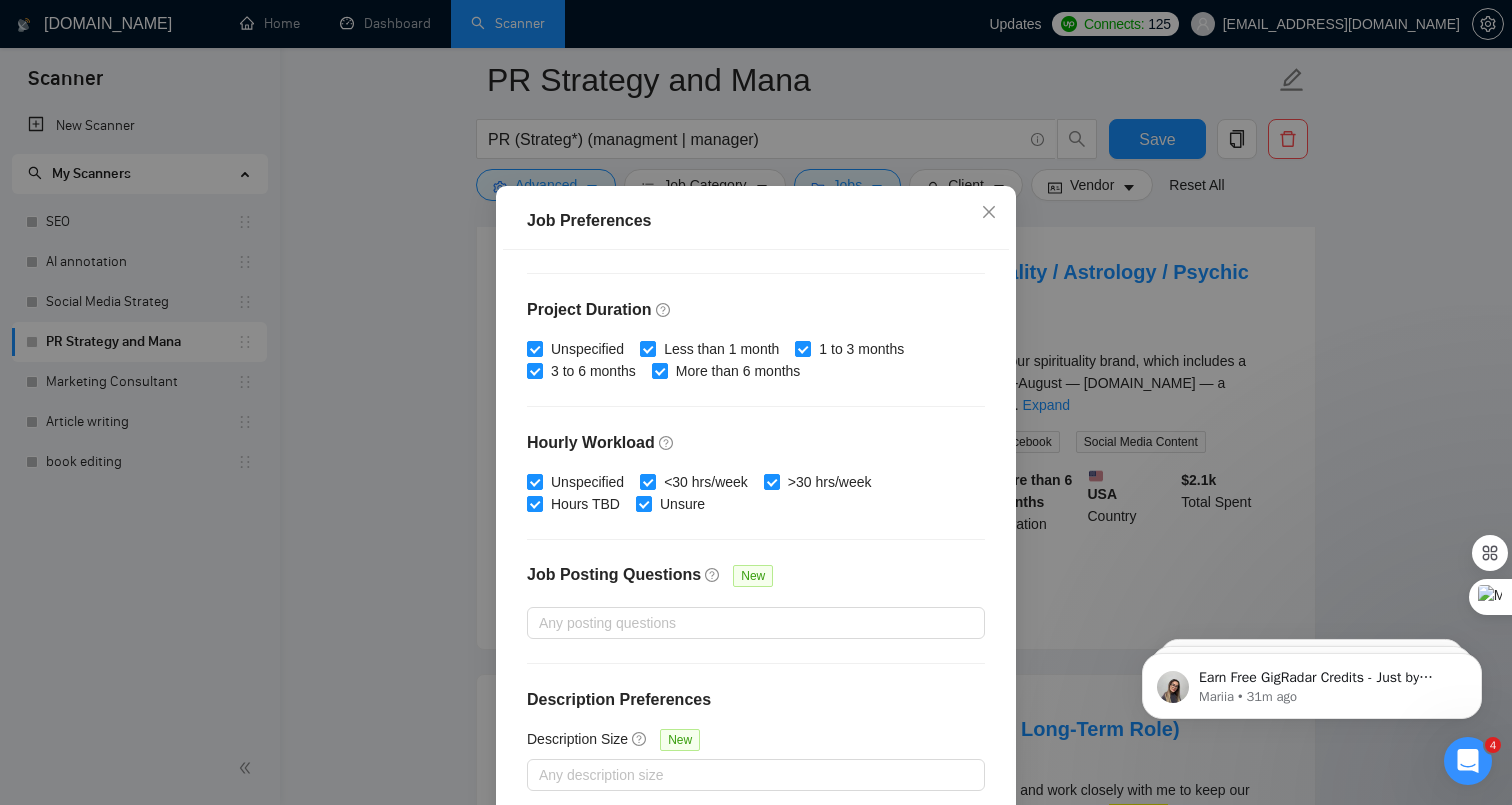 scroll, scrollTop: 127, scrollLeft: 0, axis: vertical 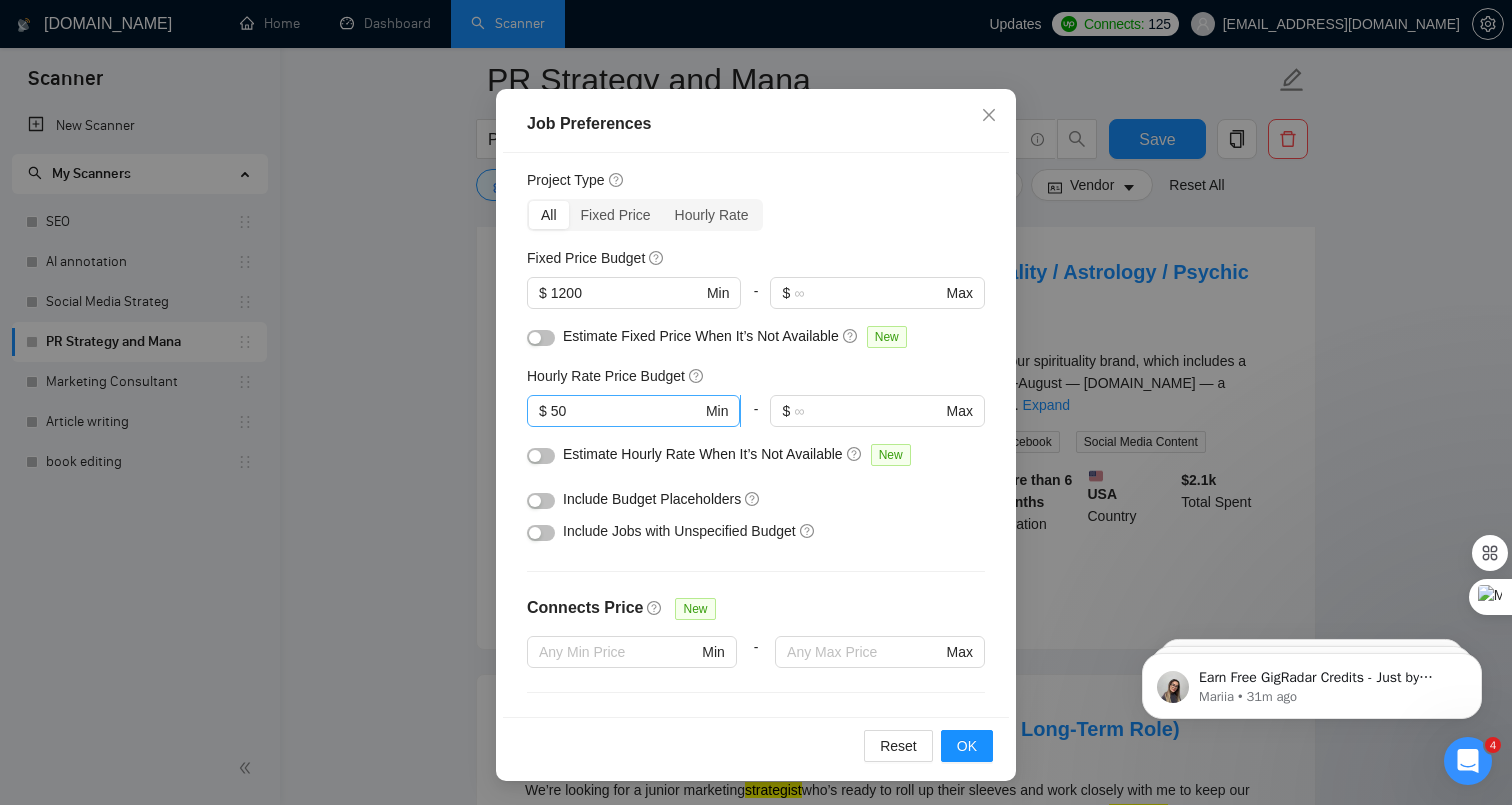 click on "50" at bounding box center (626, 411) 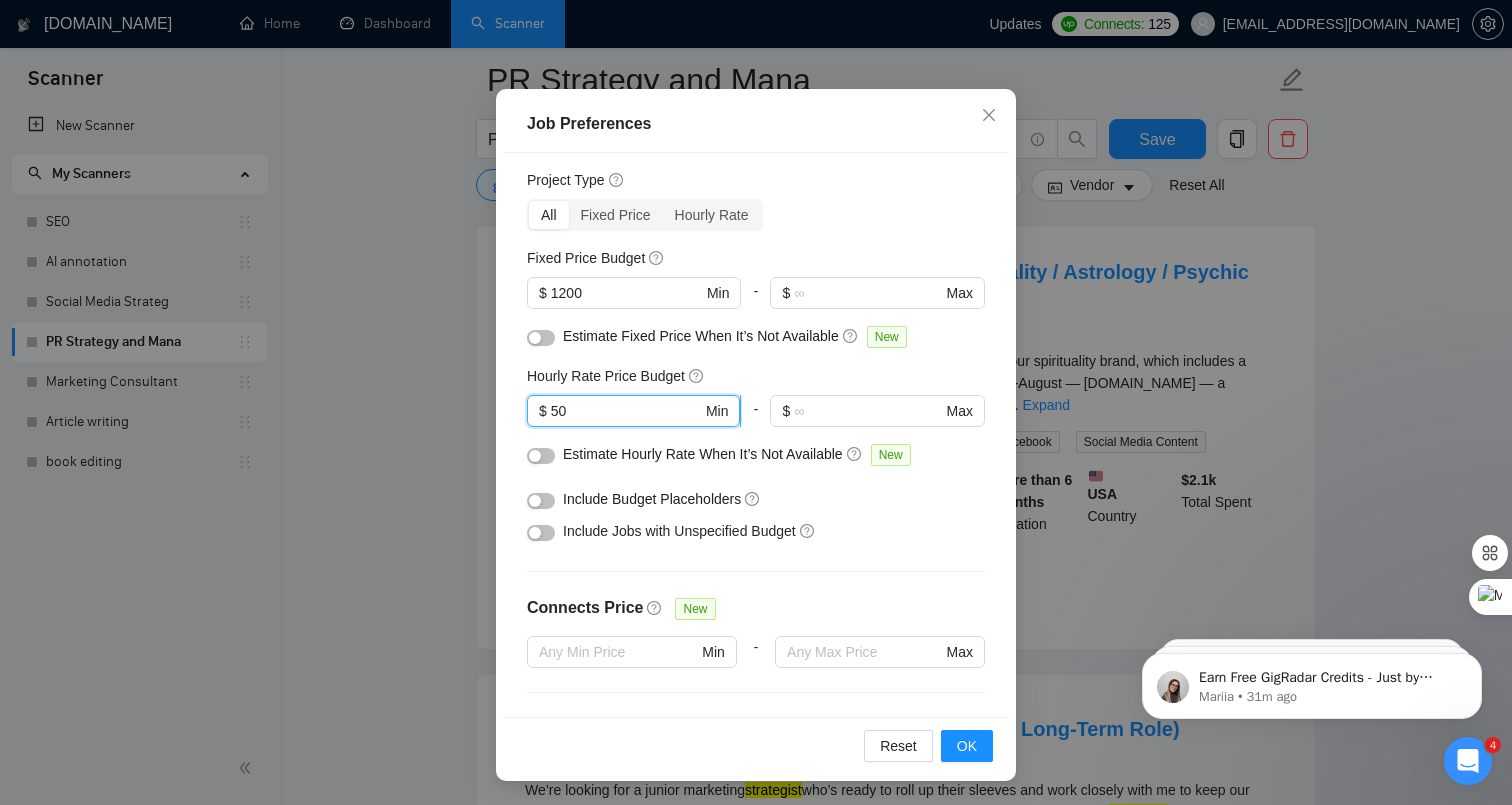 type on "5" 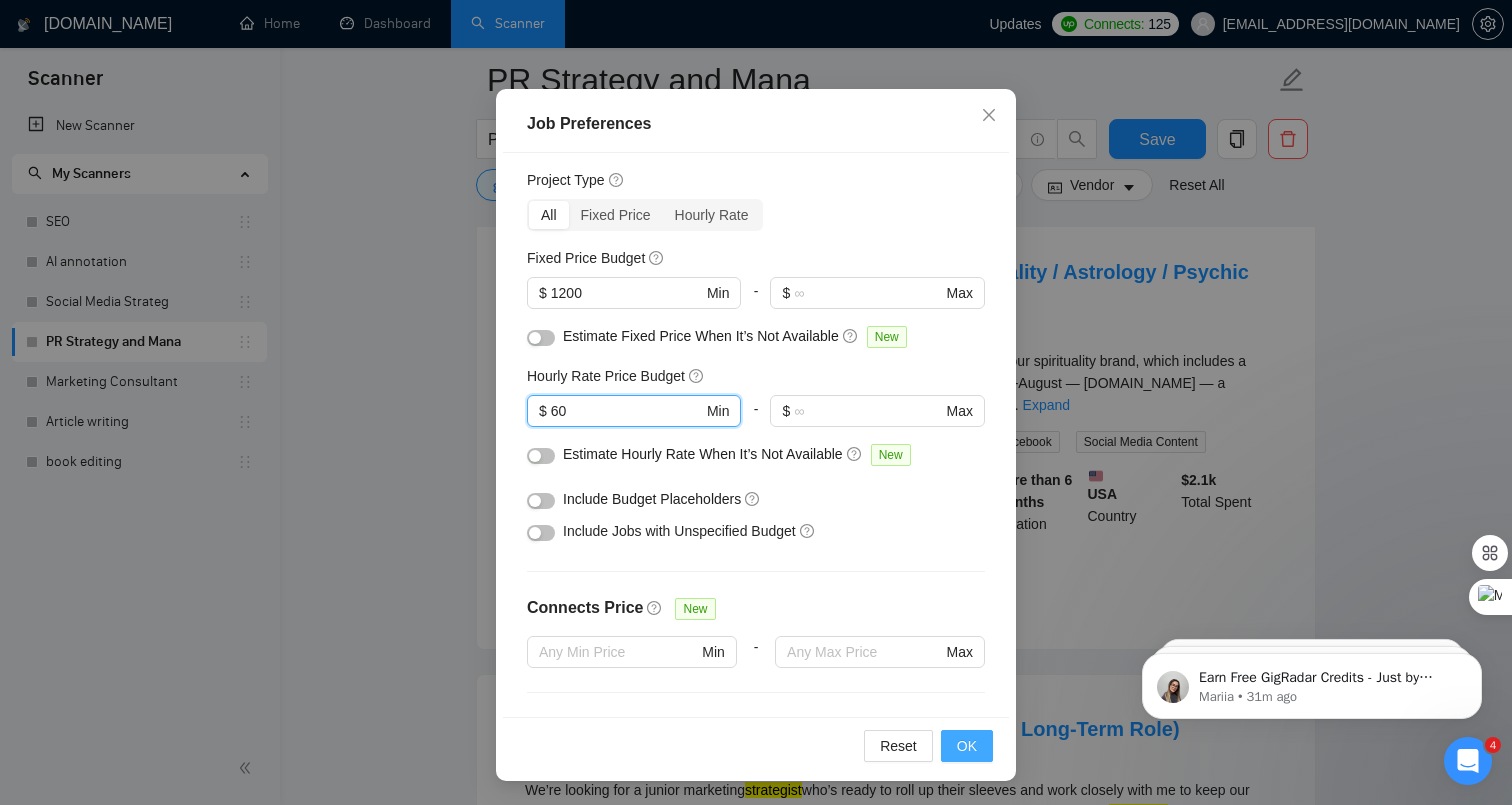 type on "60" 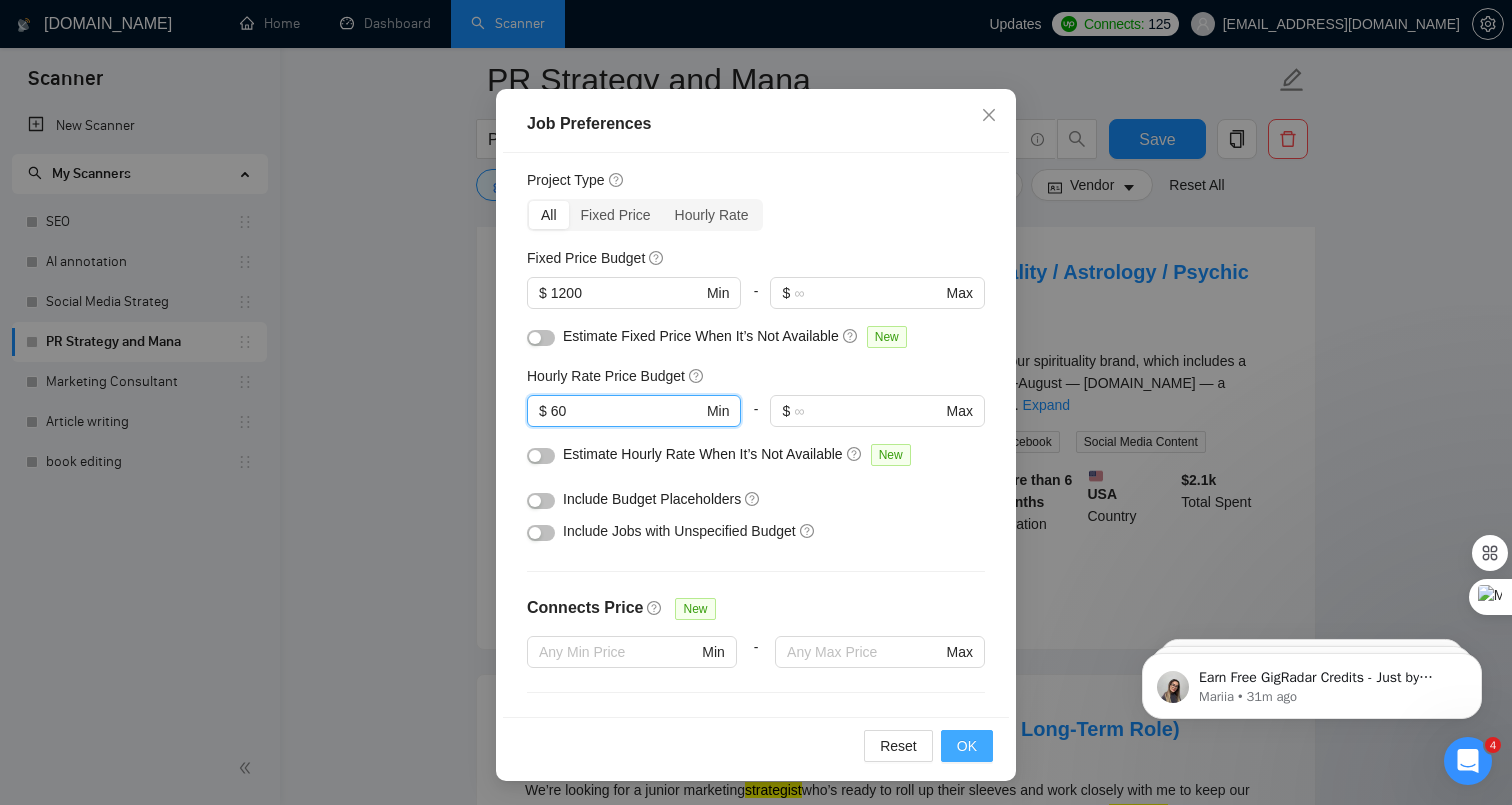 click on "OK" at bounding box center [967, 746] 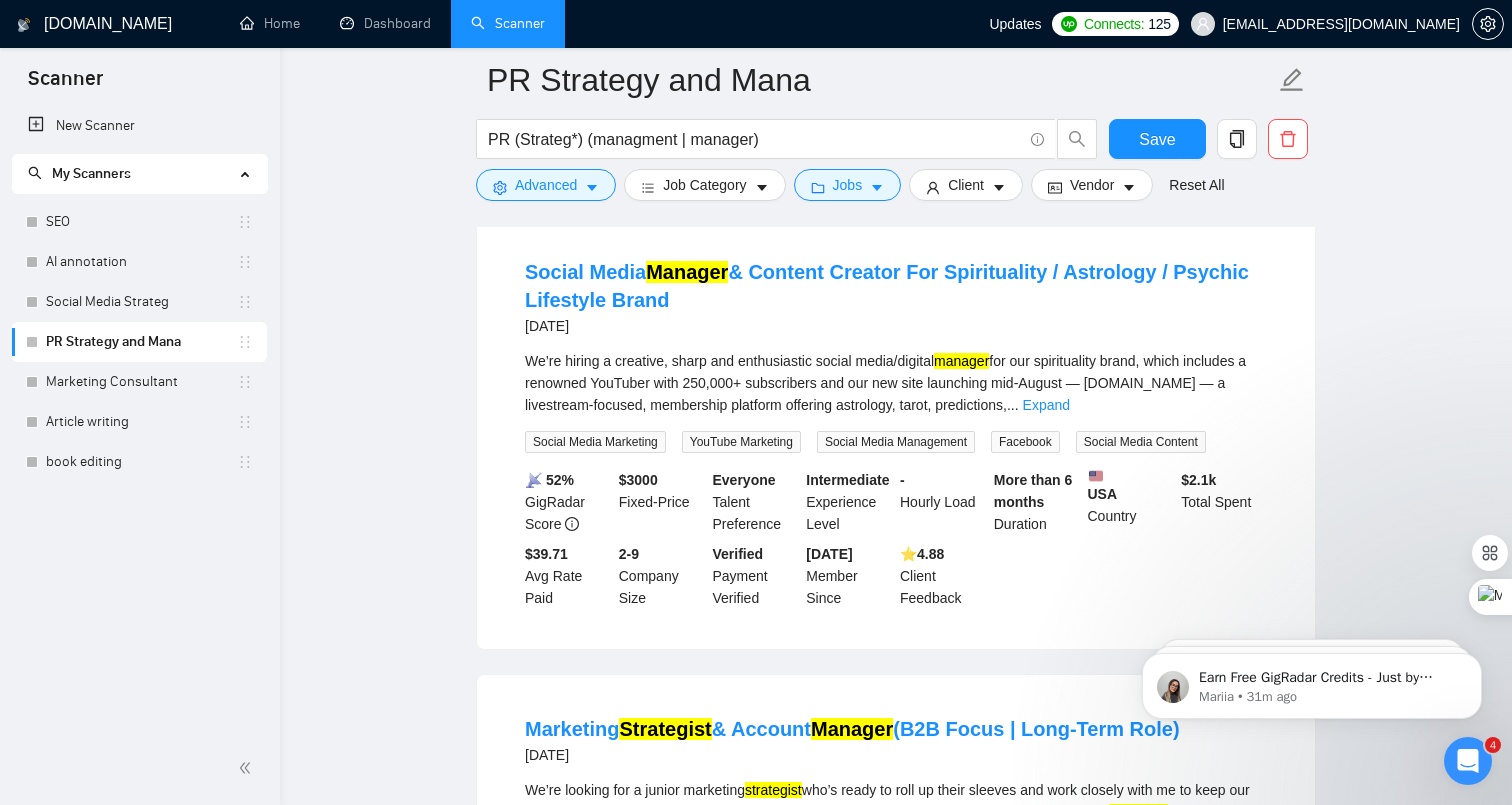 scroll, scrollTop: 30, scrollLeft: 0, axis: vertical 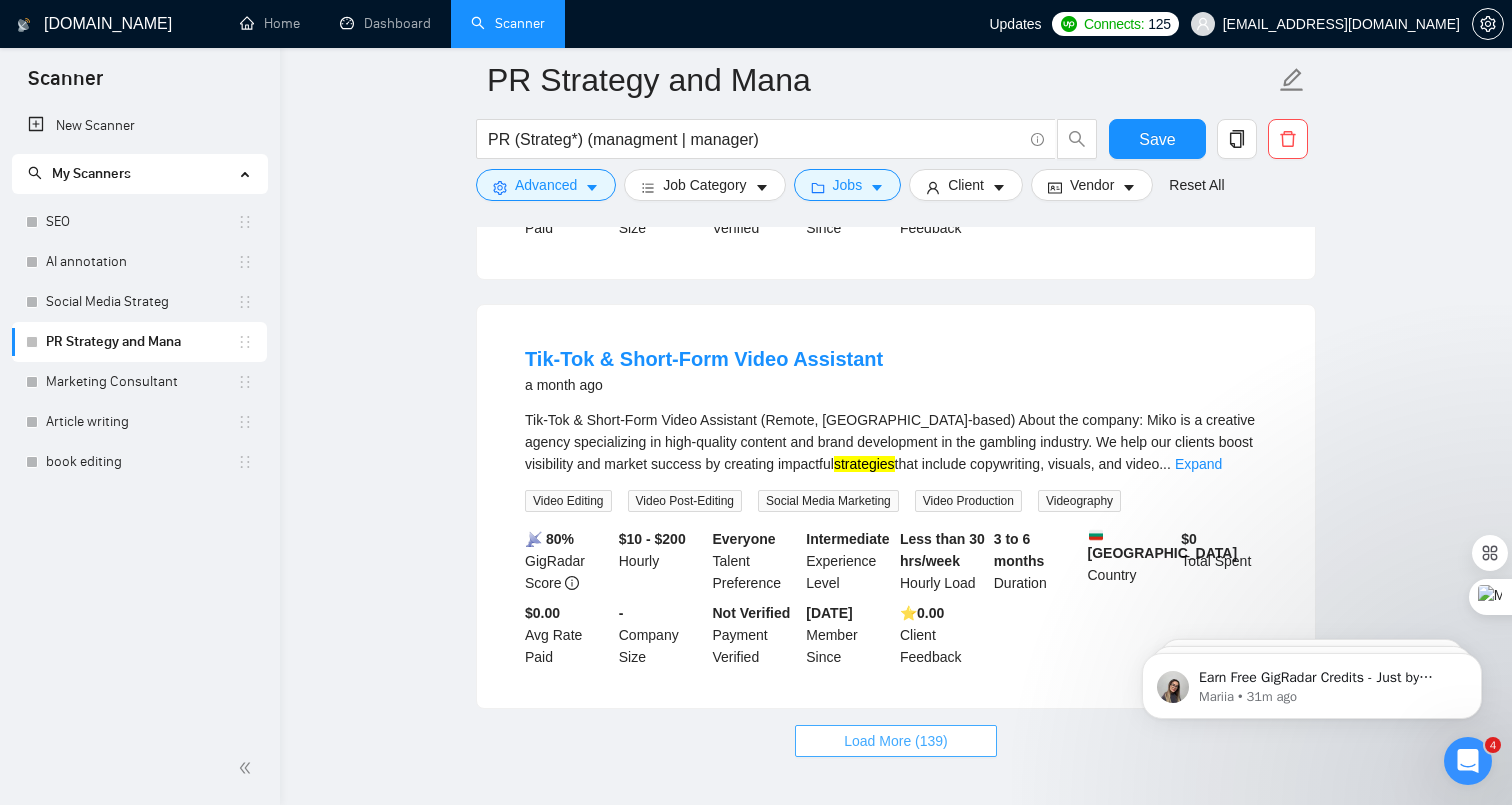 click on "Load More (139)" at bounding box center [896, 741] 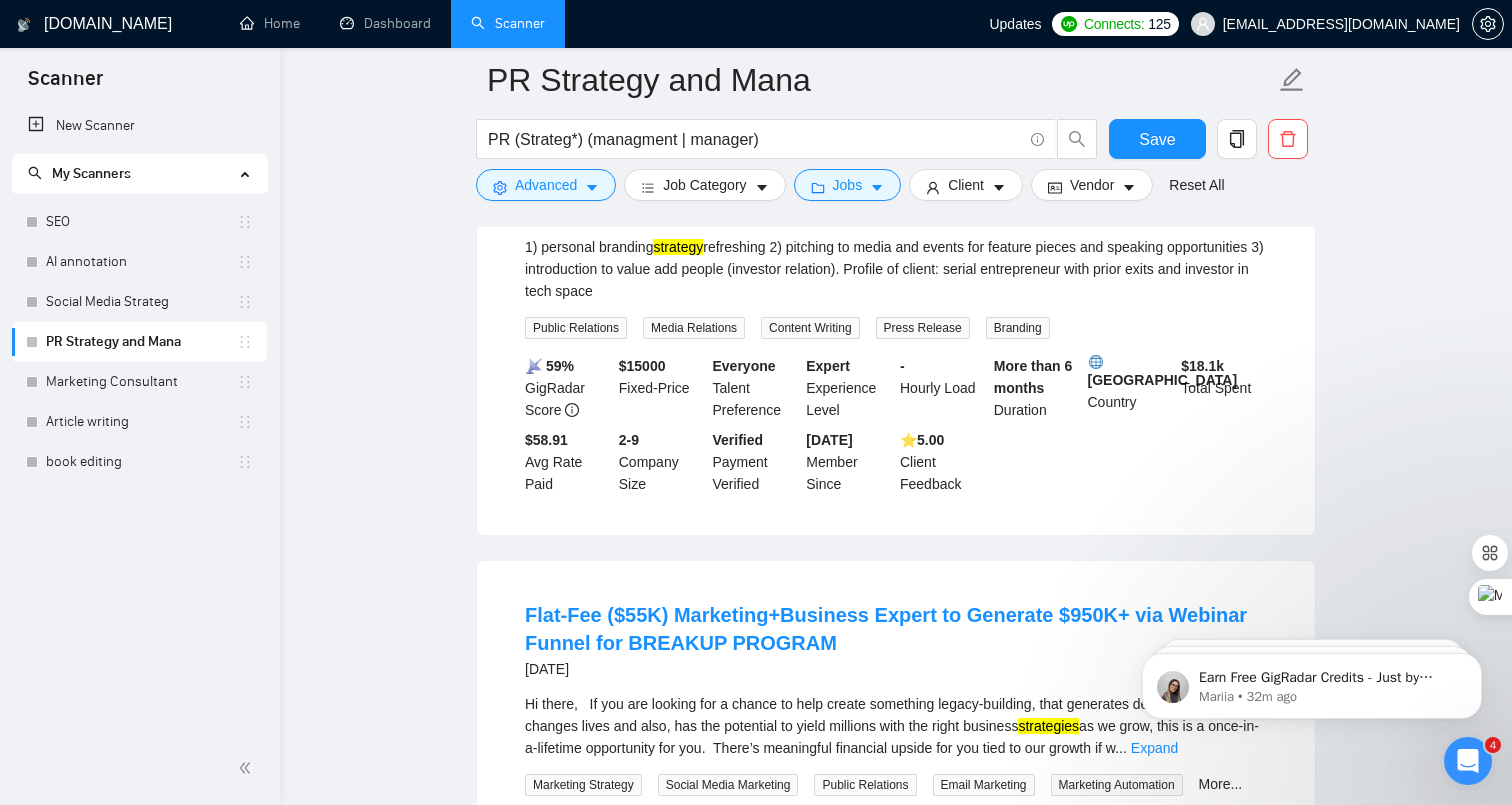 scroll, scrollTop: 6211, scrollLeft: 0, axis: vertical 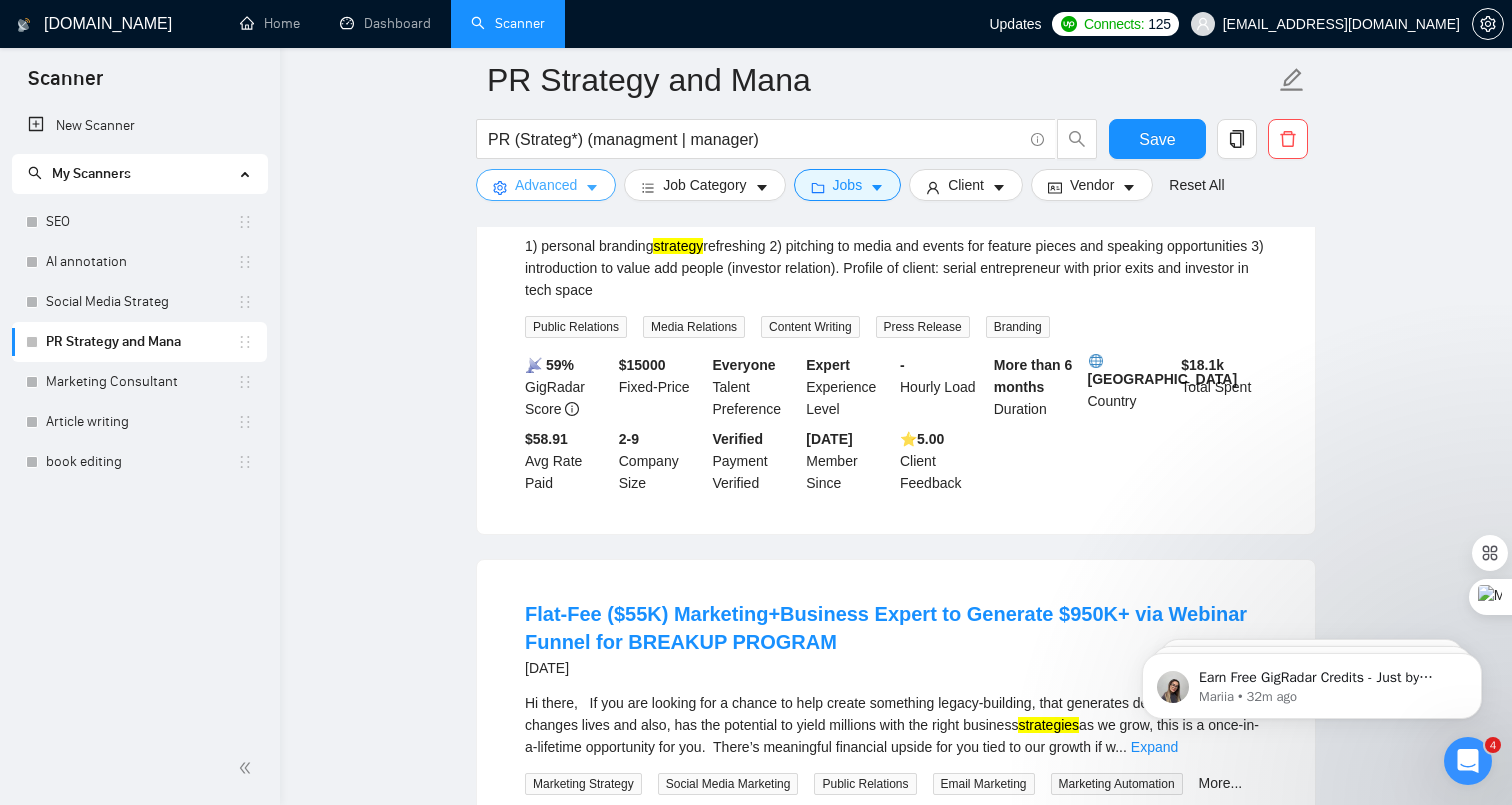 click on "Advanced" at bounding box center (546, 185) 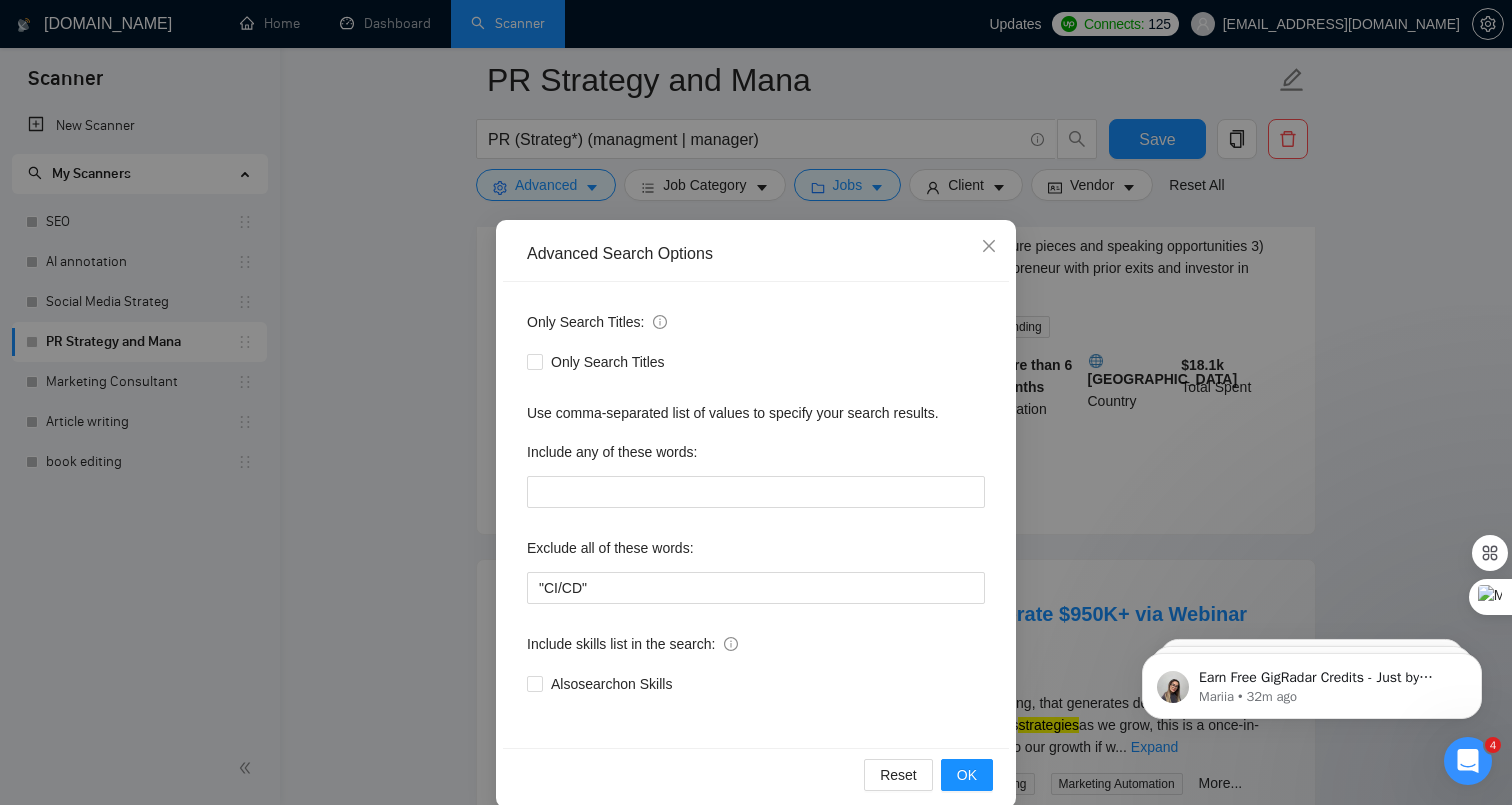 click on "Advanced Search Options Only Search Titles:   Only Search Titles Use comma-separated list of values to specify your search results. Include any of these words: Exclude all of these words: "CI/CD" Include skills list in the search:   Also  search  on Skills Reset OK" at bounding box center [756, 402] 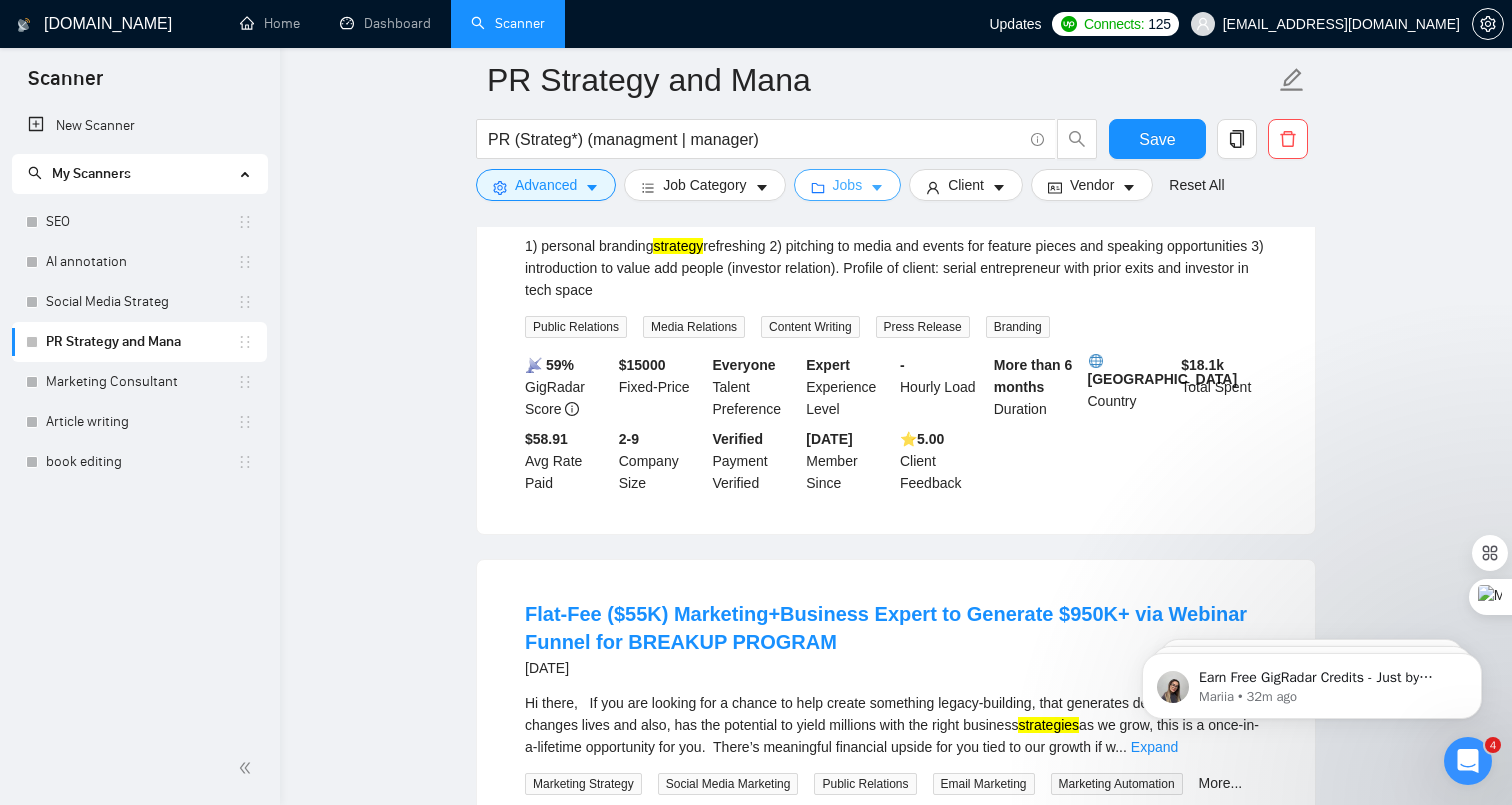 click on "Jobs" at bounding box center (848, 185) 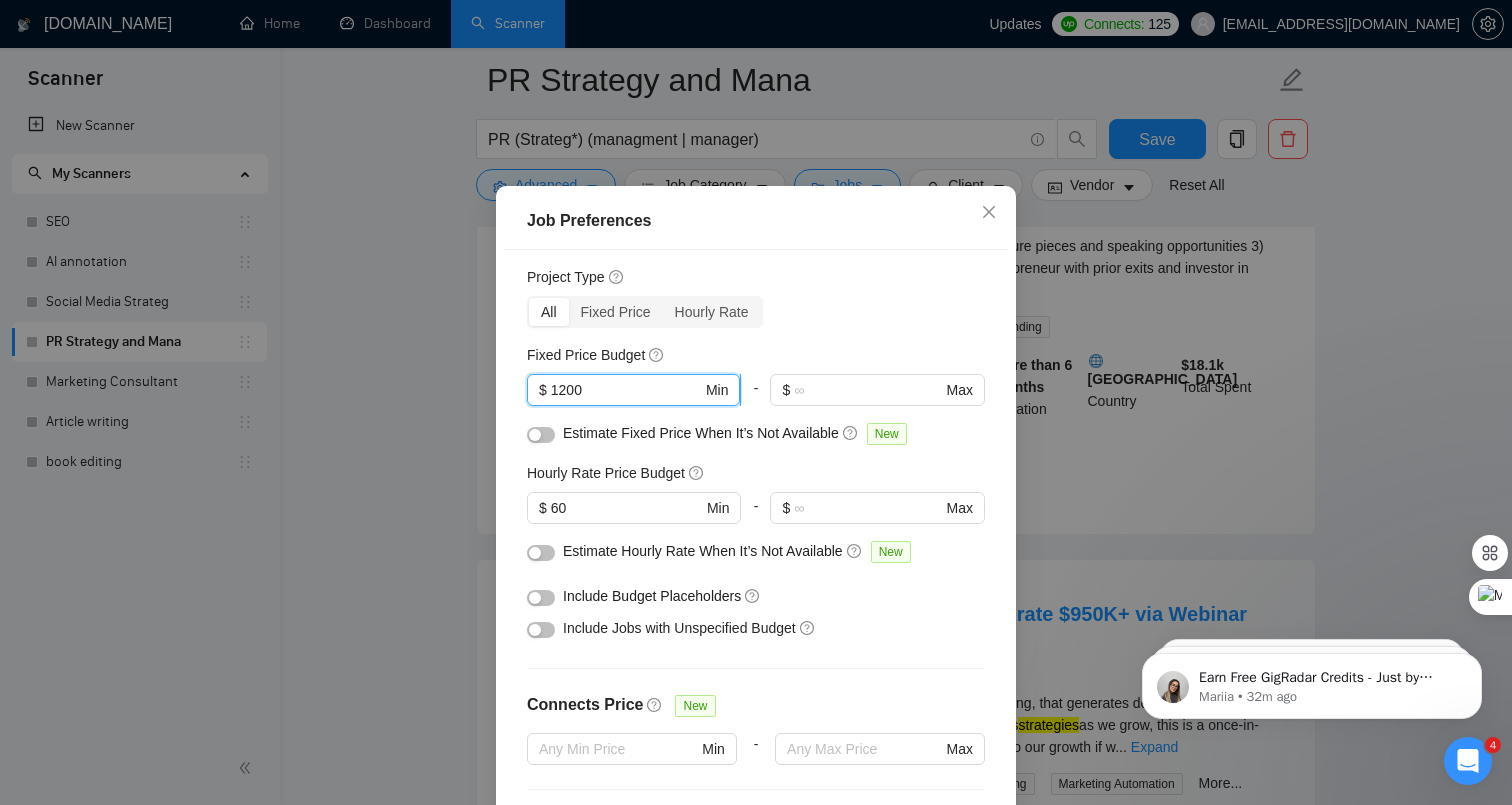 drag, startPoint x: 618, startPoint y: 415, endPoint x: 549, endPoint y: 415, distance: 69 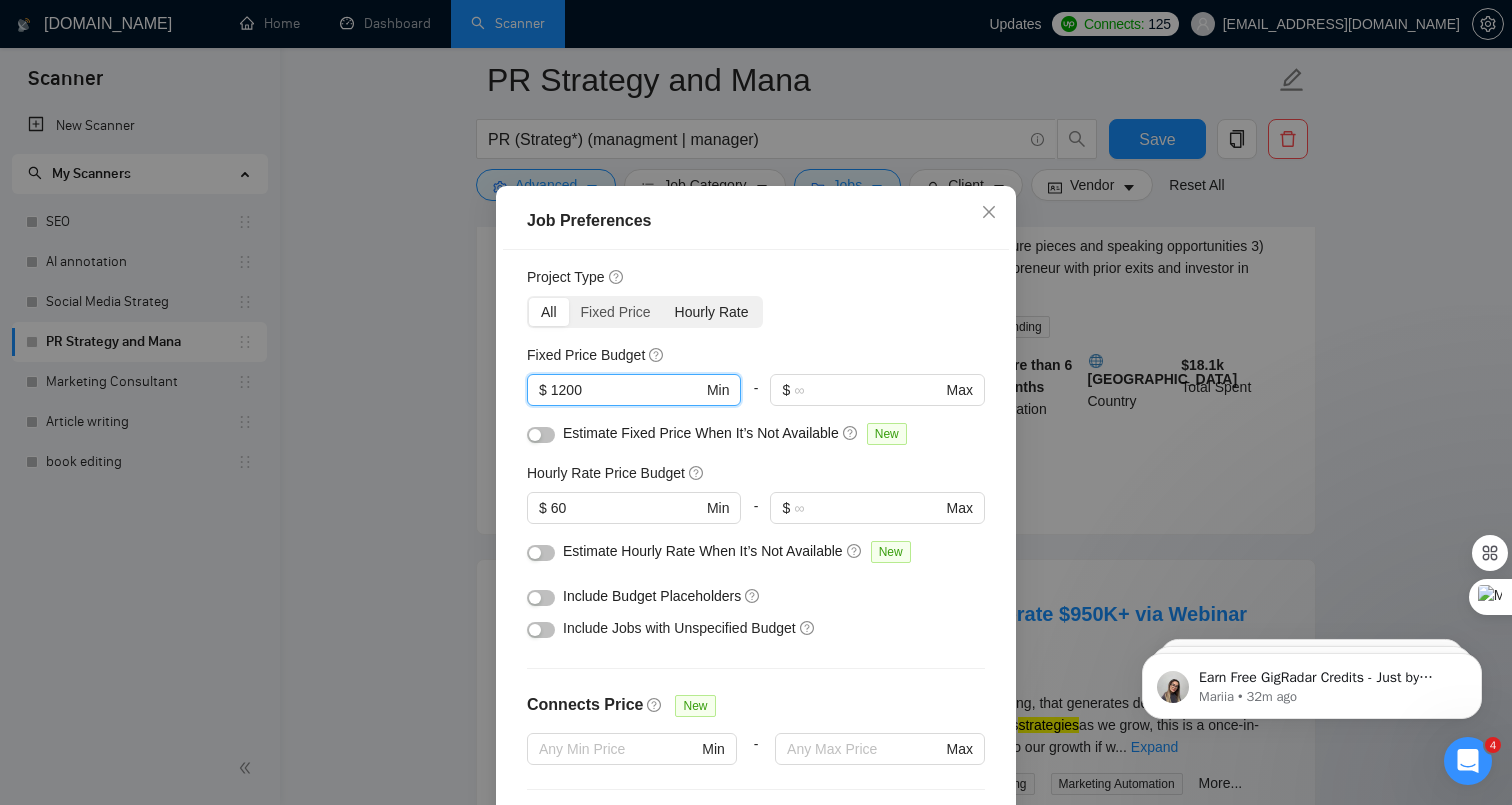 click on "Hourly Rate" at bounding box center [712, 312] 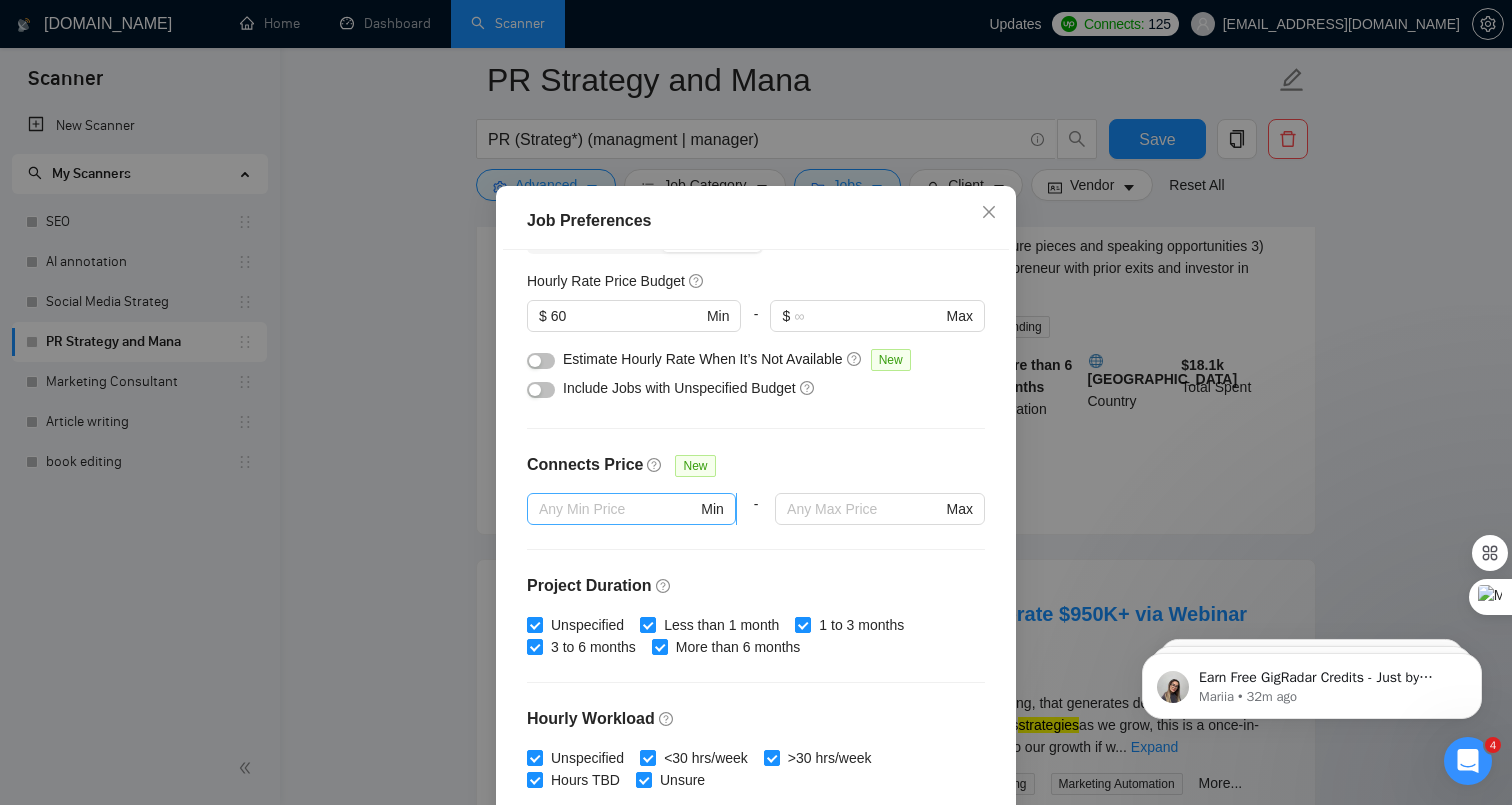 scroll, scrollTop: 187, scrollLeft: 0, axis: vertical 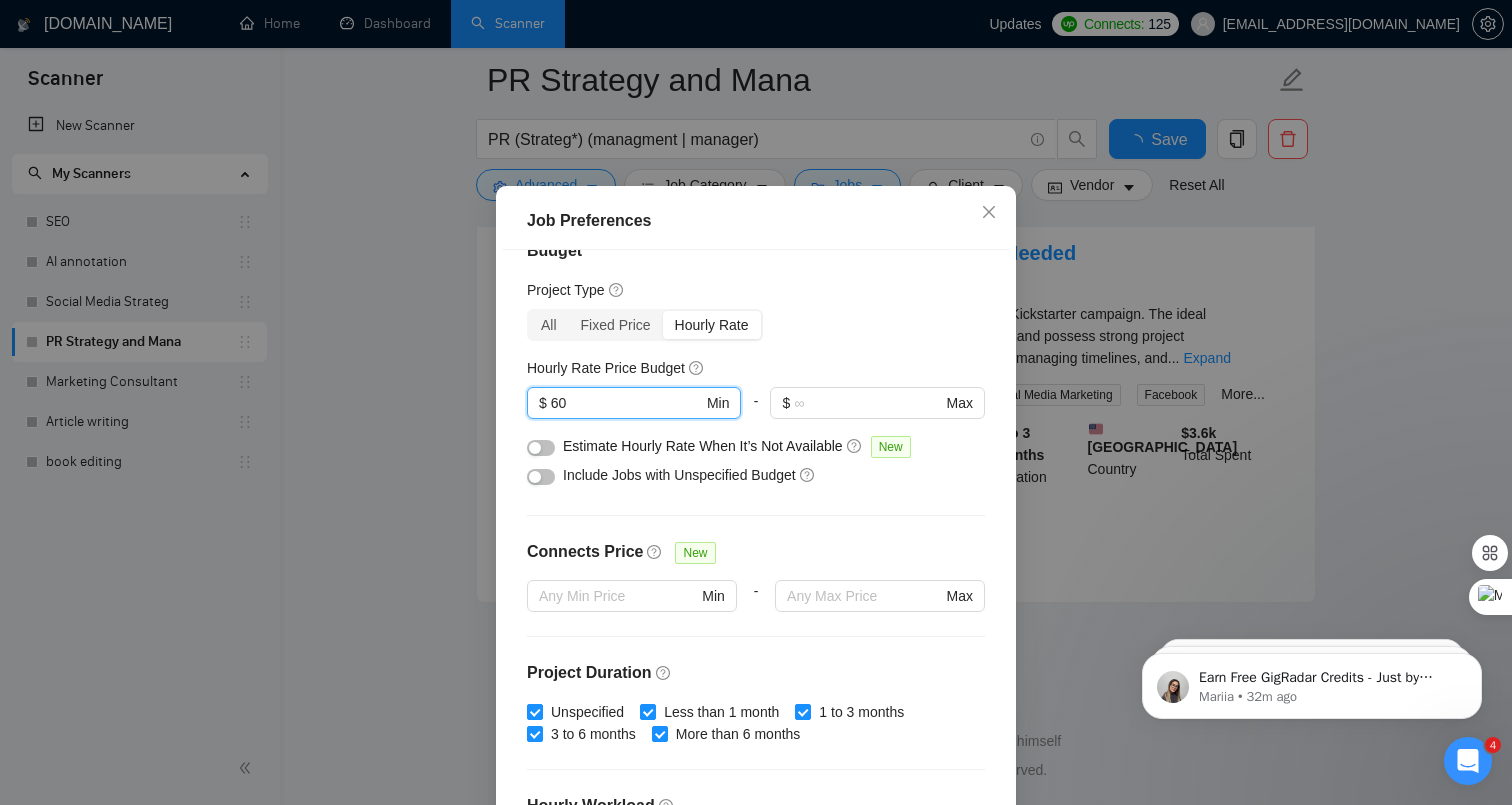 drag, startPoint x: 622, startPoint y: 438, endPoint x: 526, endPoint y: 438, distance: 96 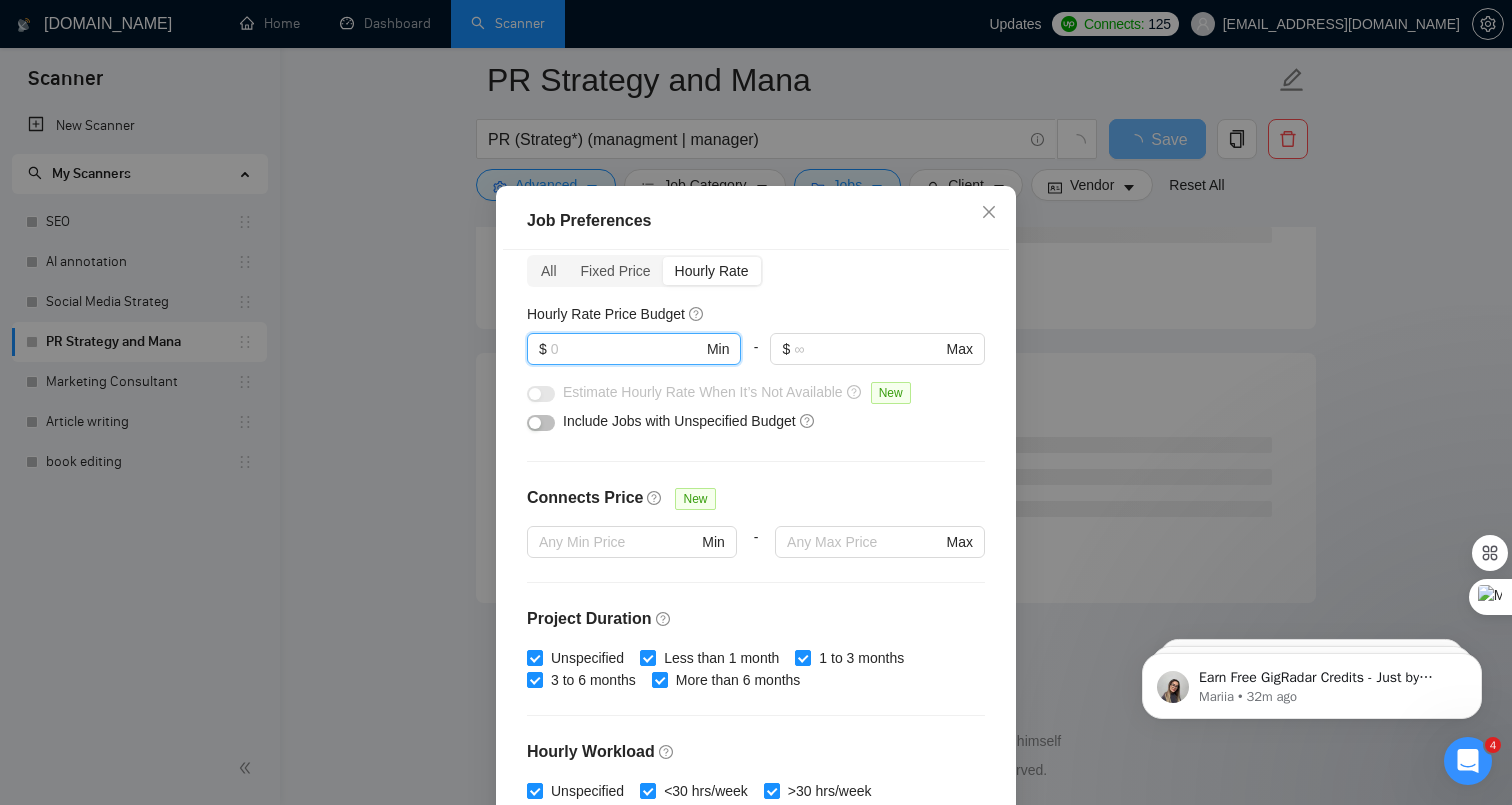 scroll, scrollTop: 142, scrollLeft: 0, axis: vertical 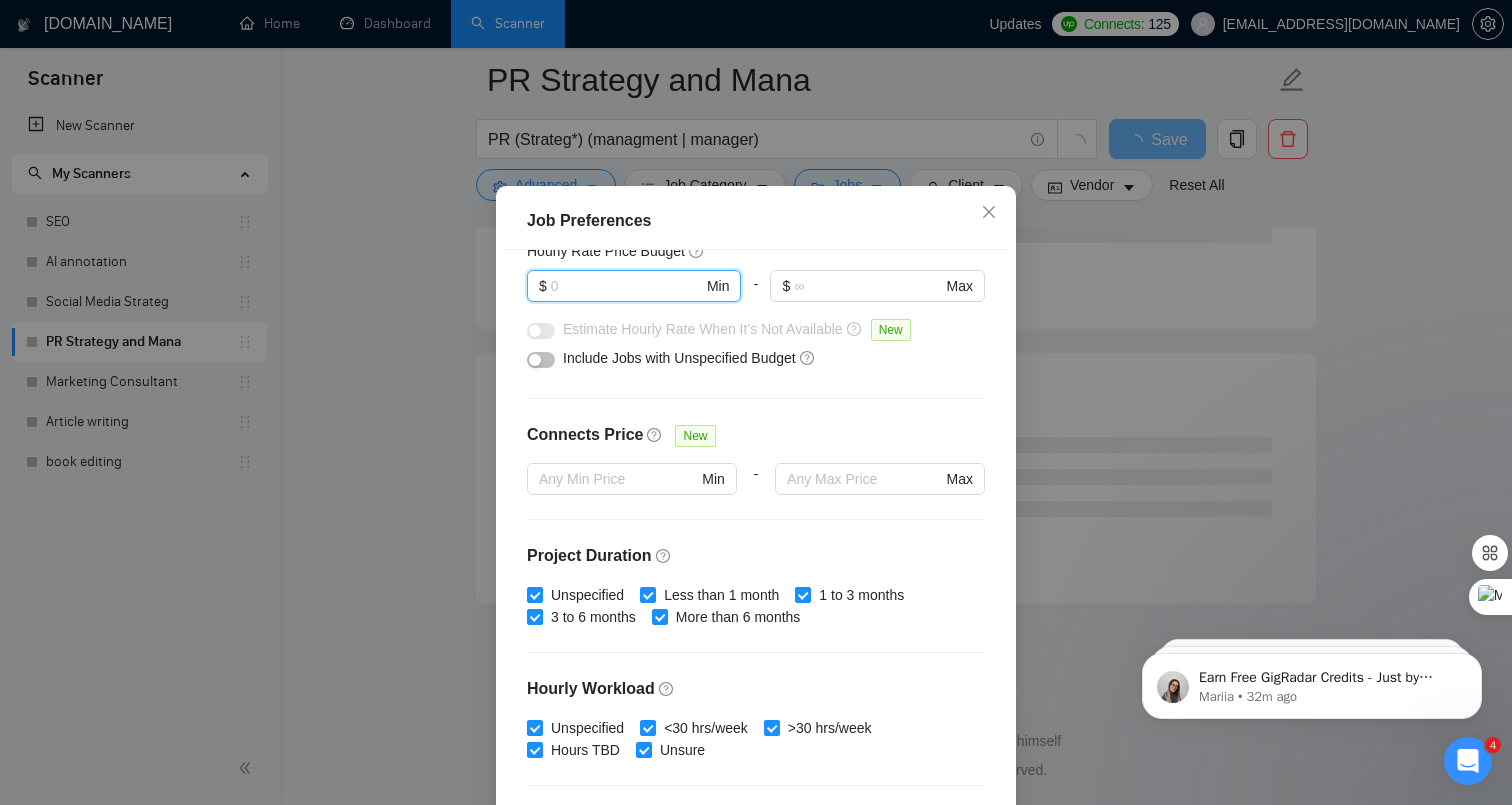 type 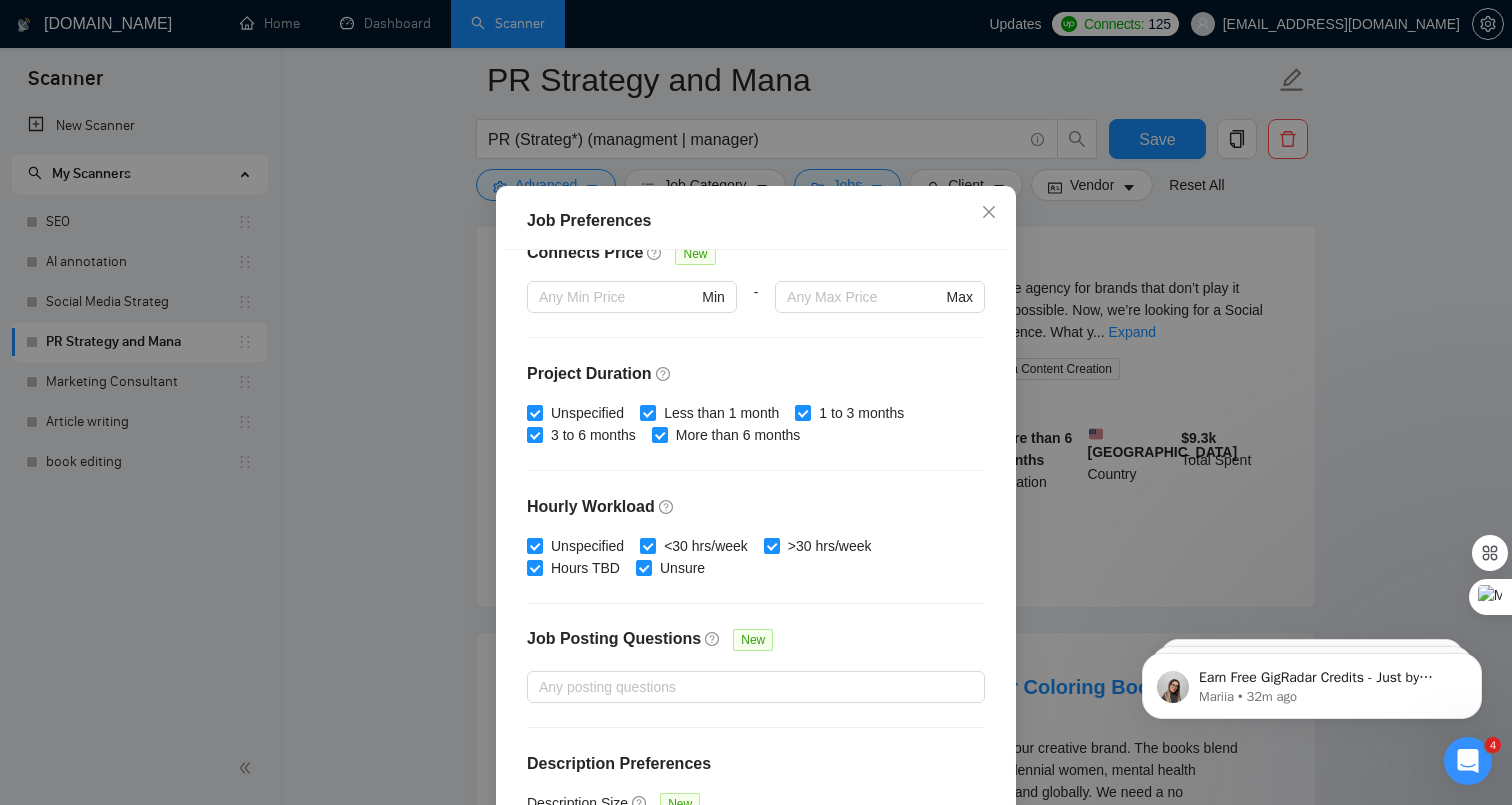 scroll, scrollTop: 398, scrollLeft: 0, axis: vertical 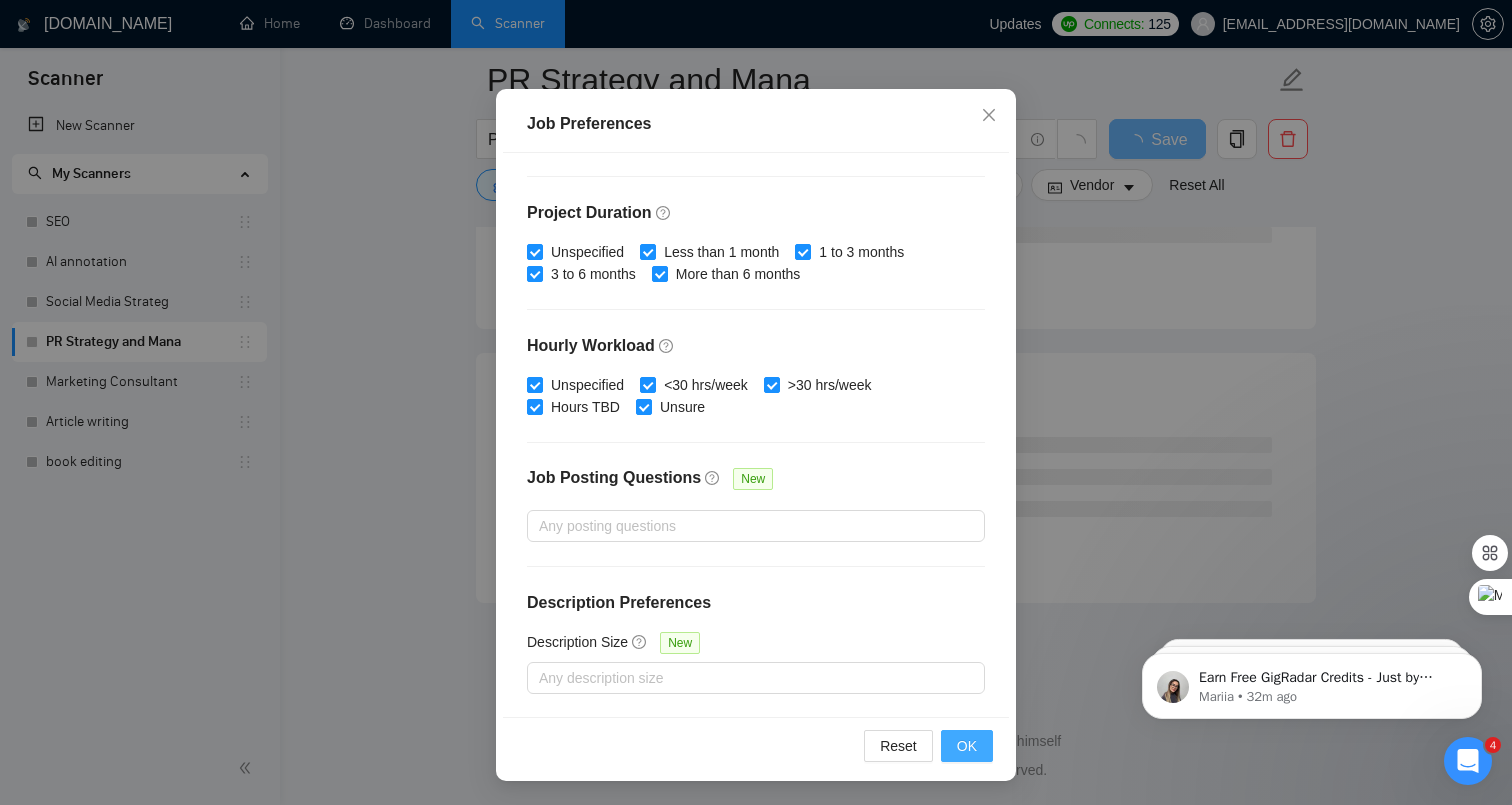 click on "OK" at bounding box center [967, 746] 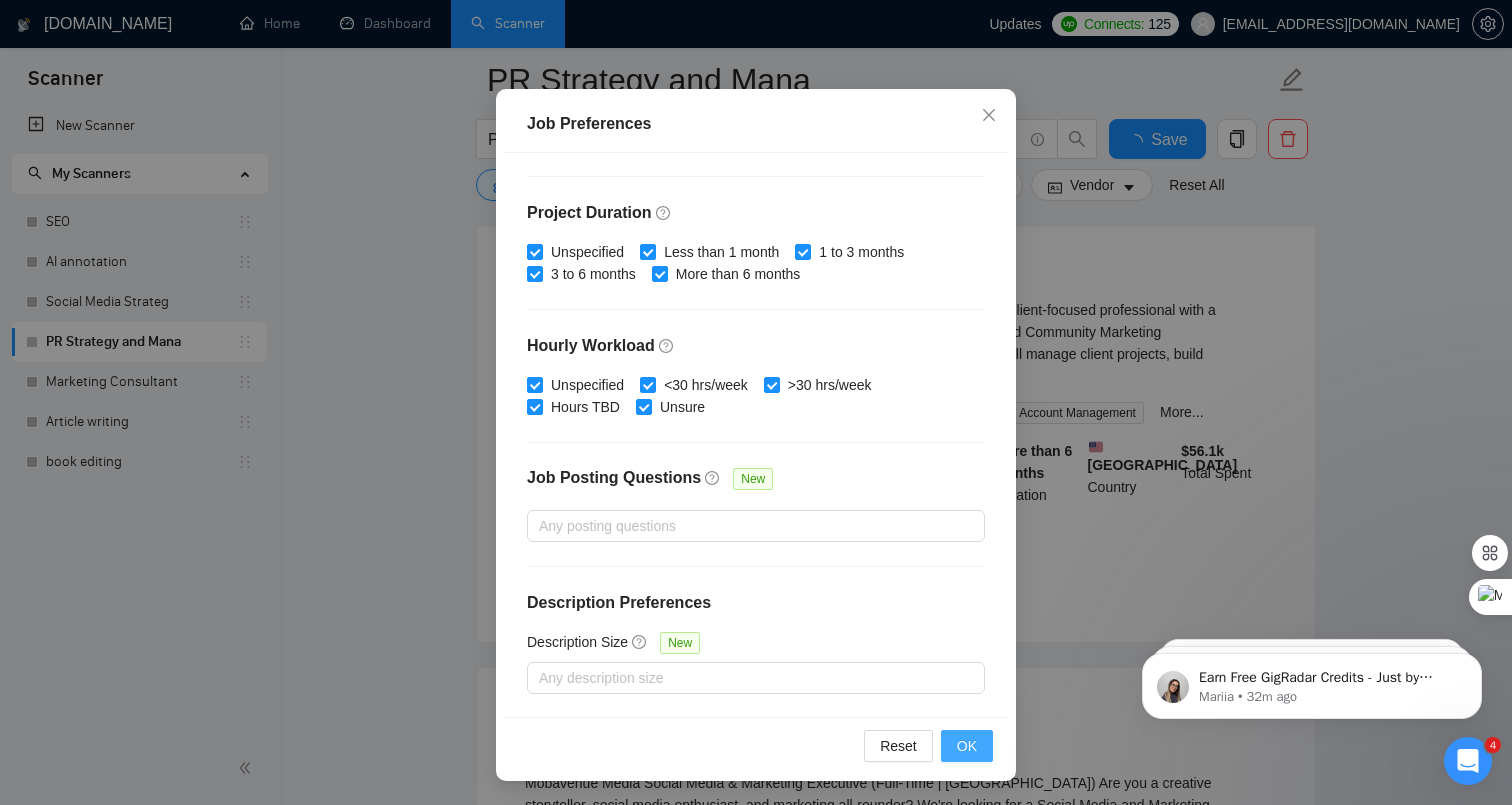 scroll, scrollTop: 30, scrollLeft: 0, axis: vertical 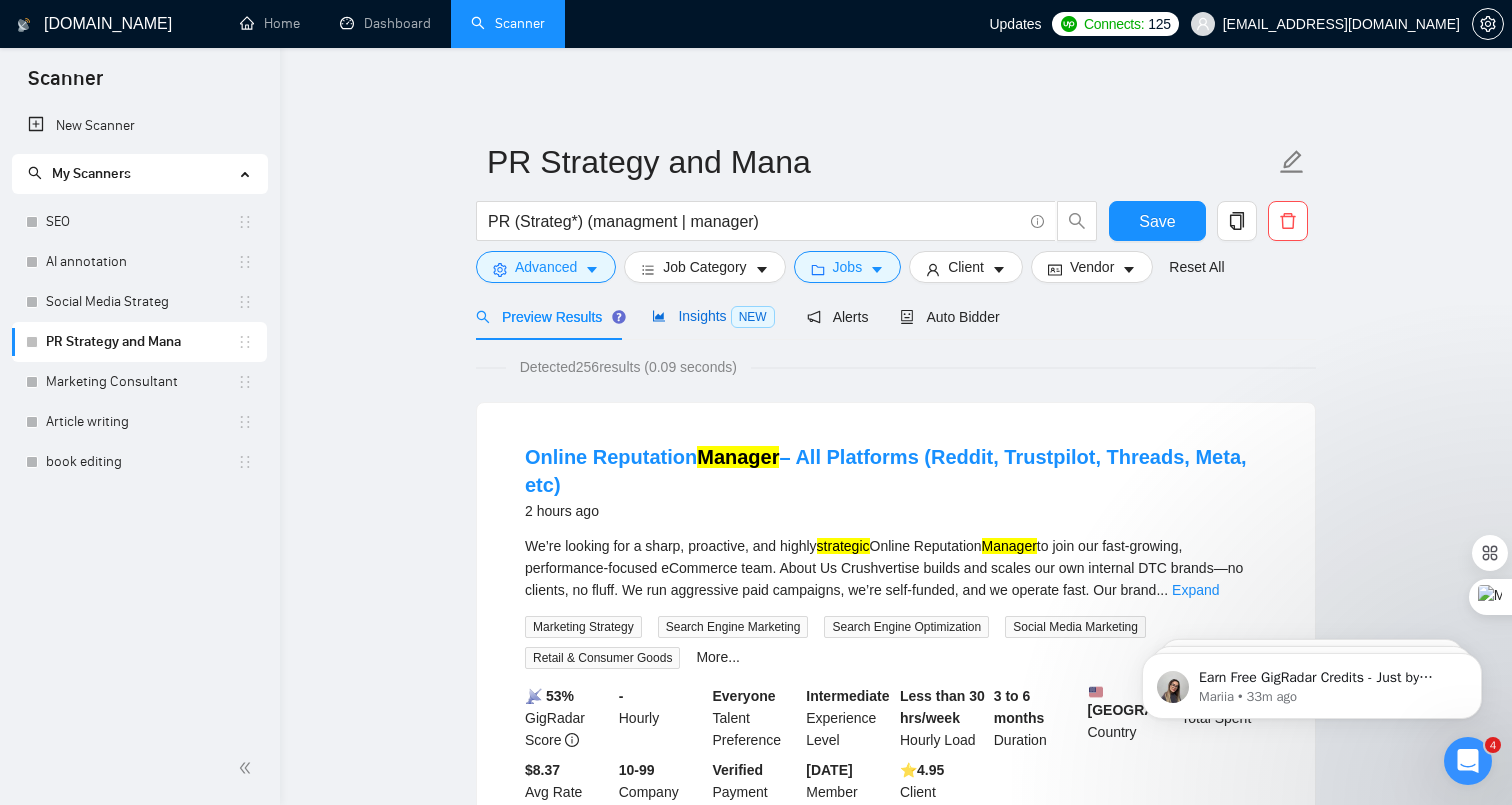 click on "Insights NEW" at bounding box center (713, 316) 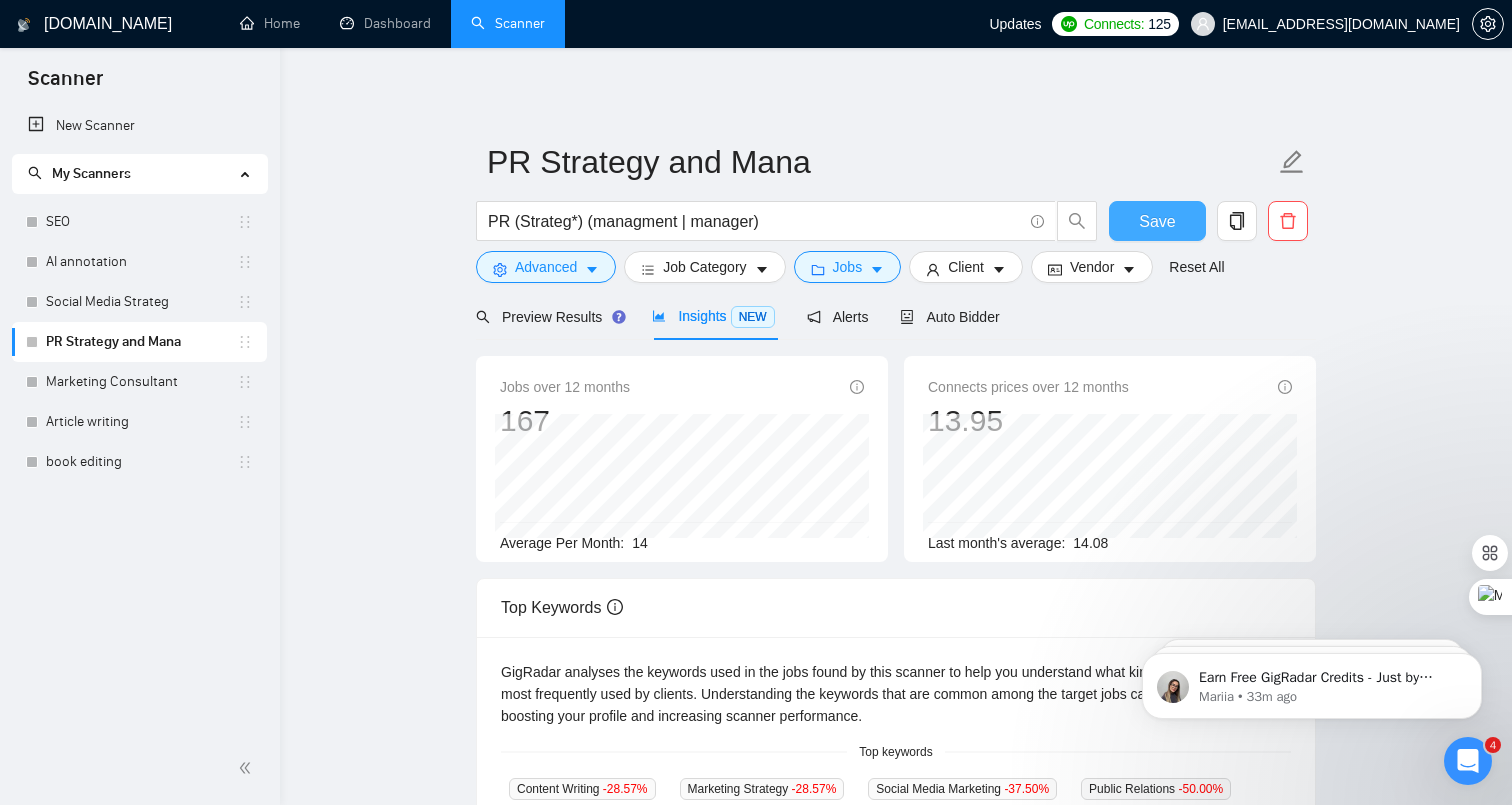 click on "Save" at bounding box center (1157, 221) 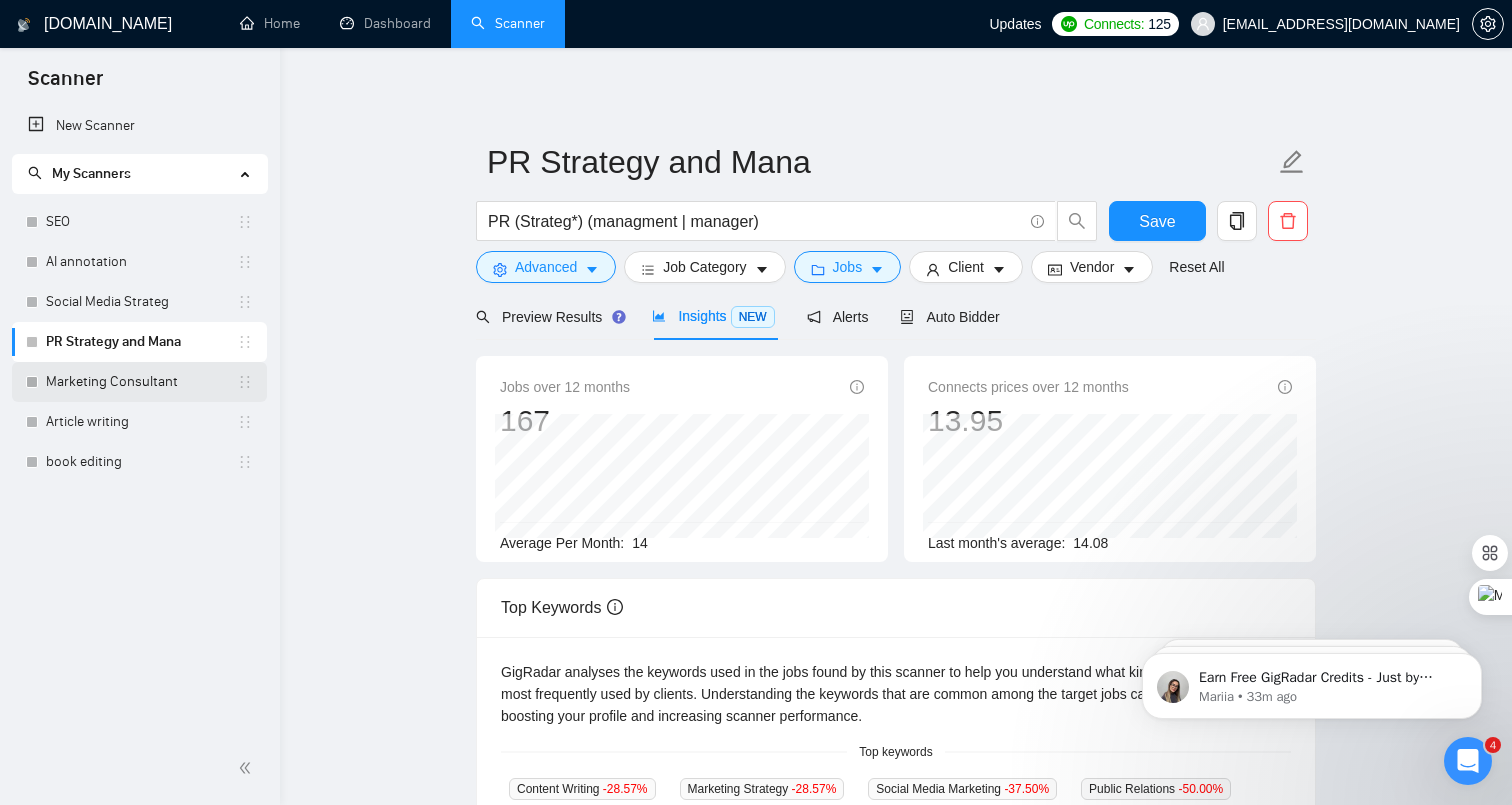 click on "Marketing Consultant" at bounding box center (141, 382) 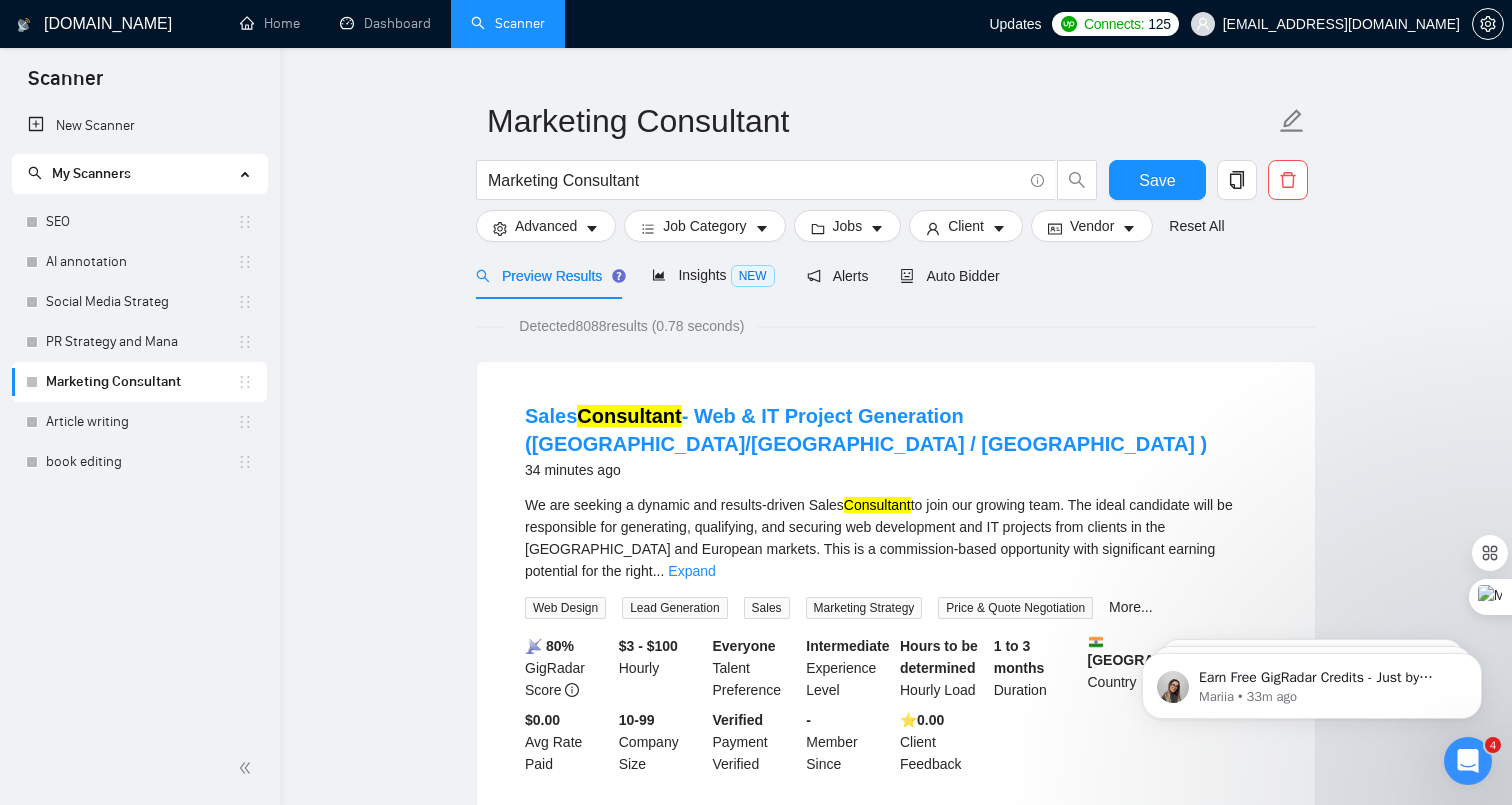 scroll, scrollTop: 36, scrollLeft: 0, axis: vertical 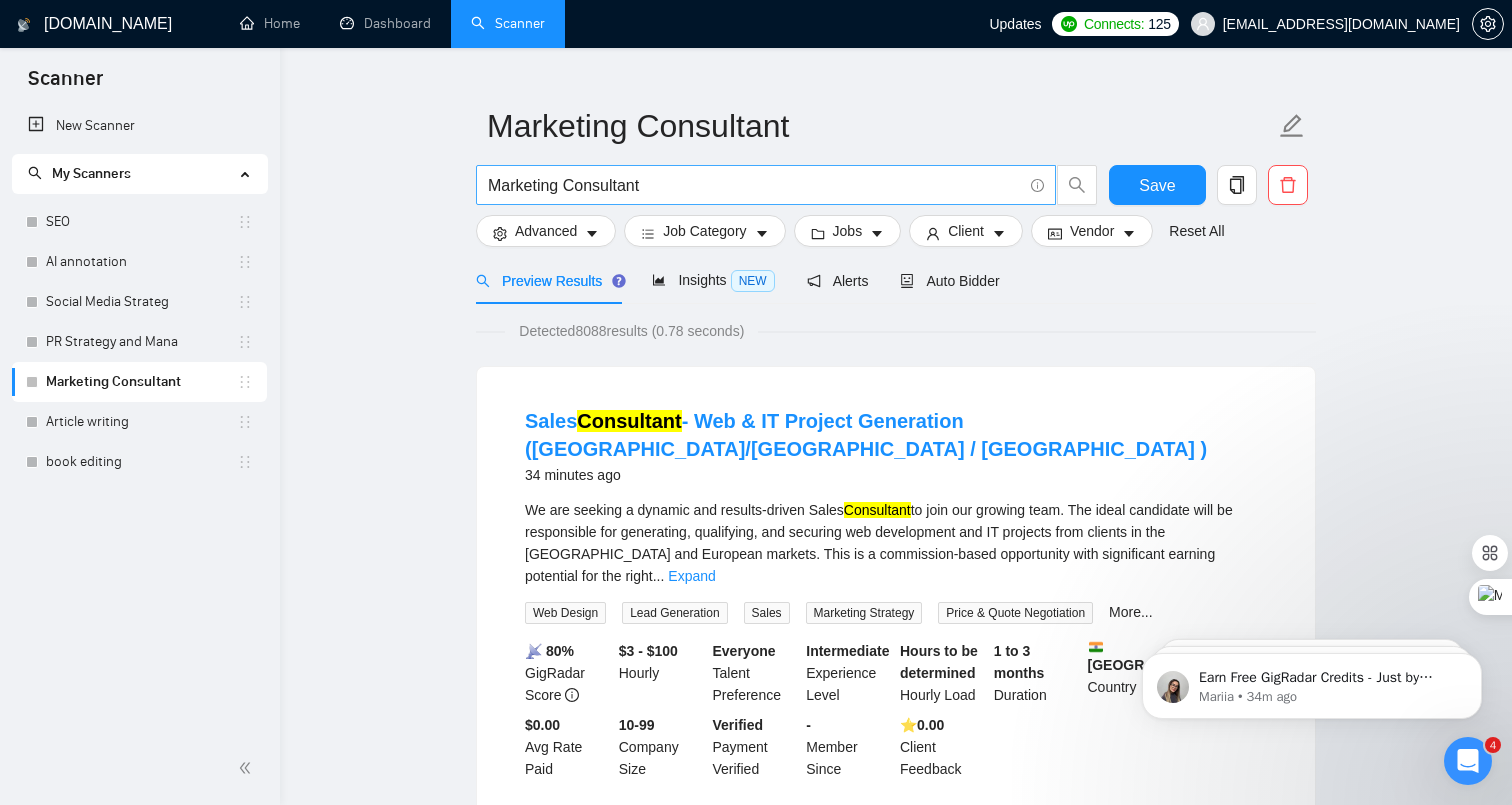 click on "Marketing Consultant" at bounding box center [755, 185] 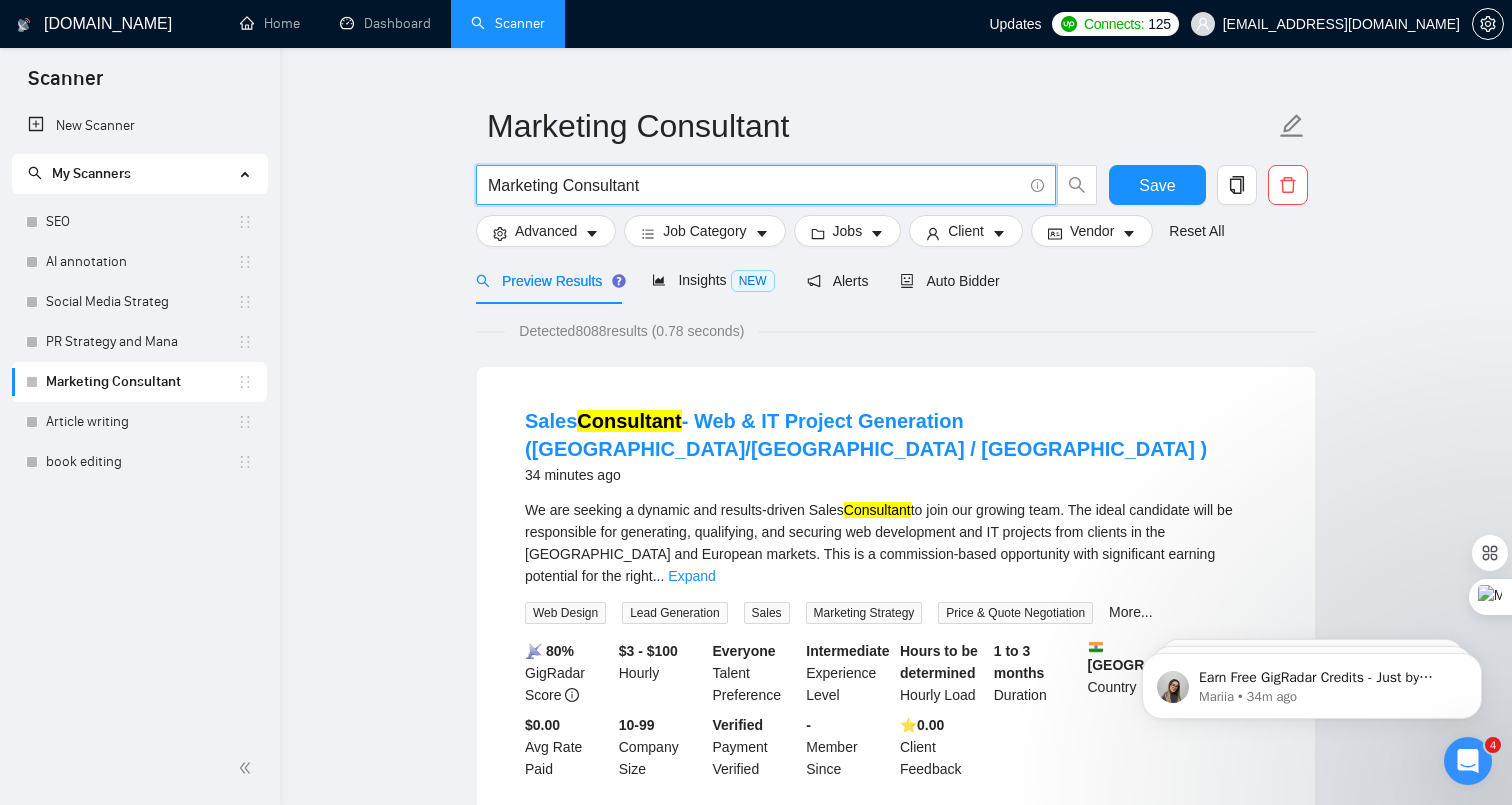 paste on "(Social Media | Marketing | AI) c" 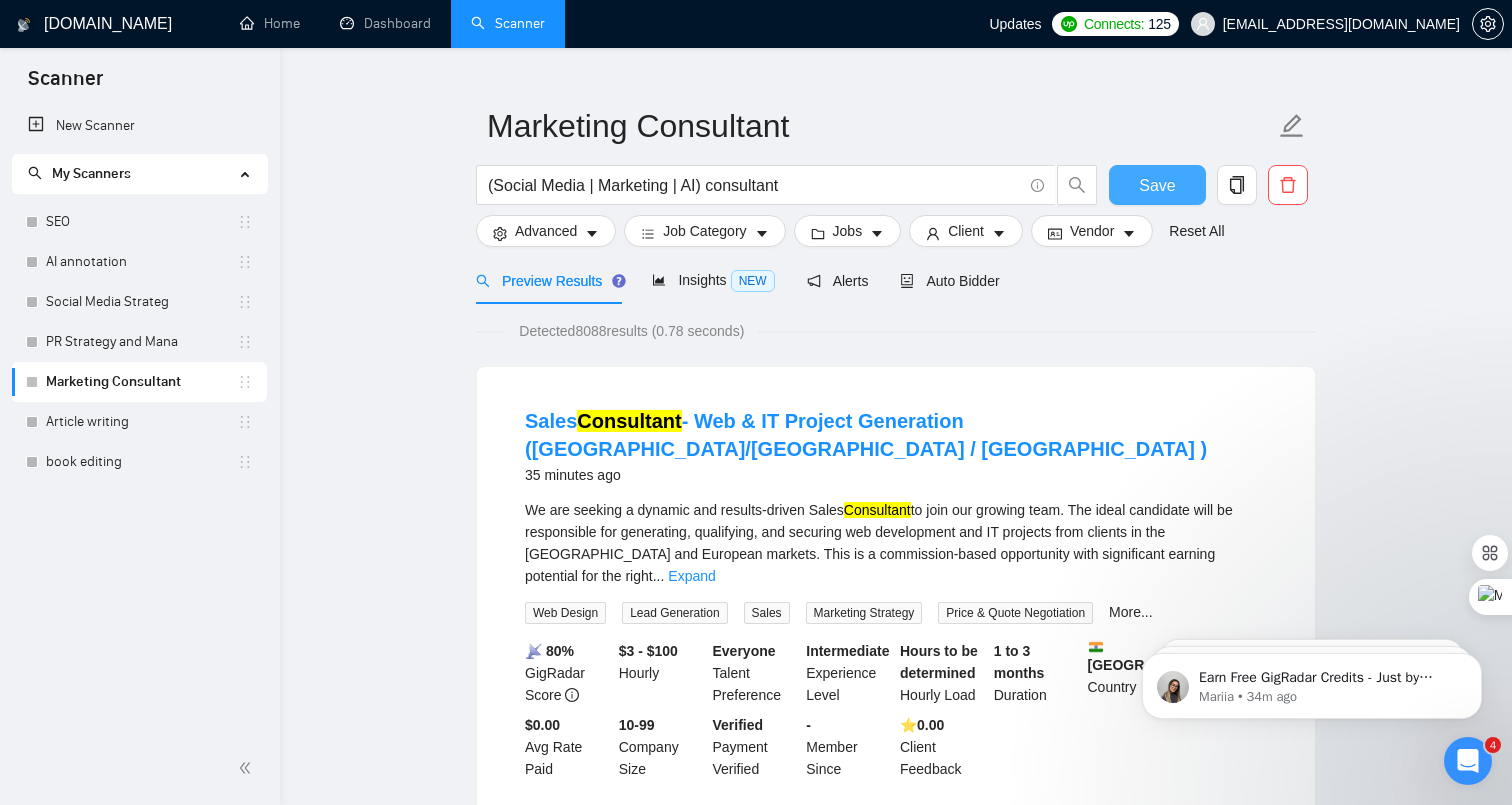 click on "Save" at bounding box center (1157, 185) 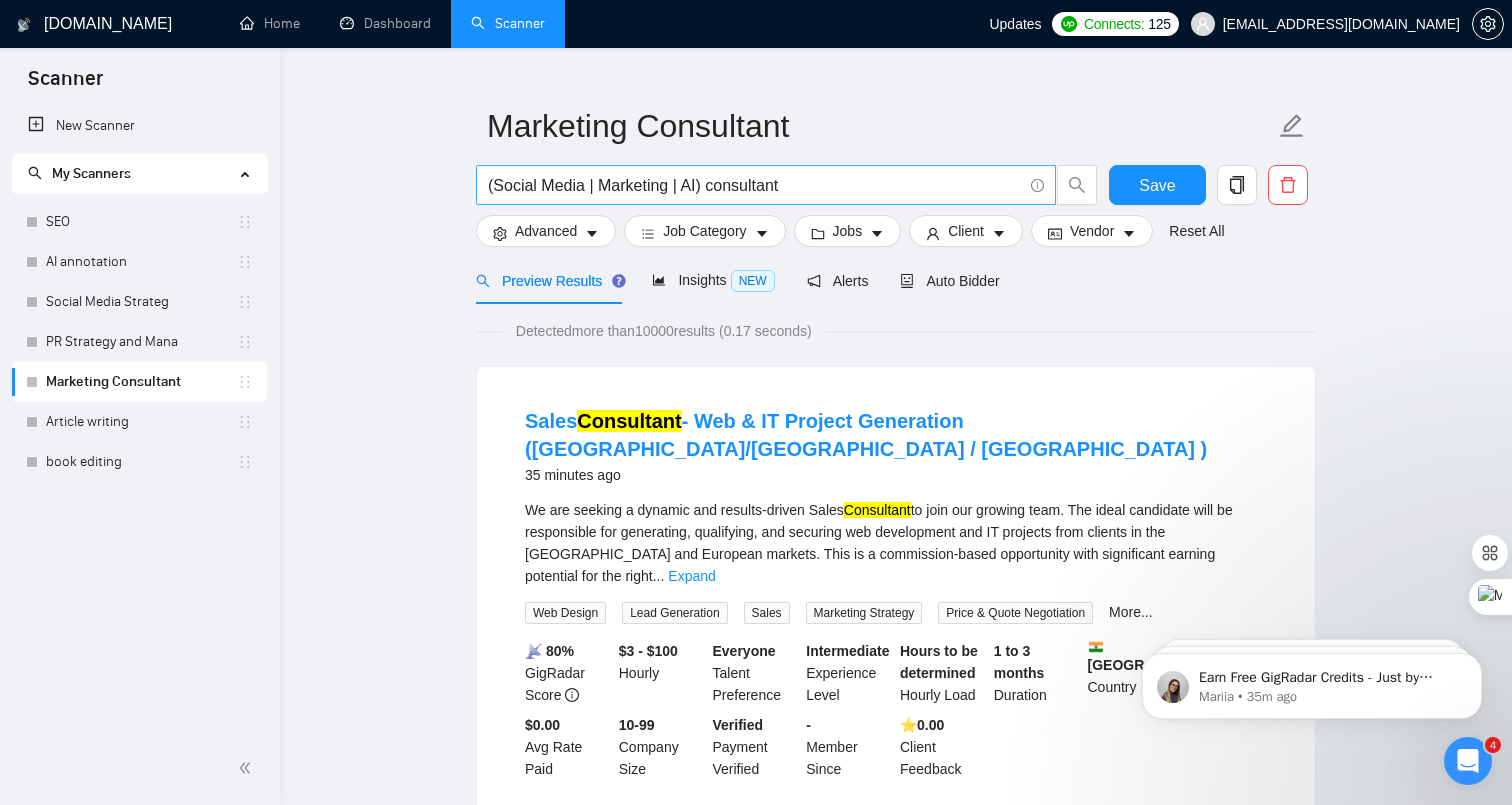 click on "(Social Media | Marketing | AI) consultant" at bounding box center (755, 185) 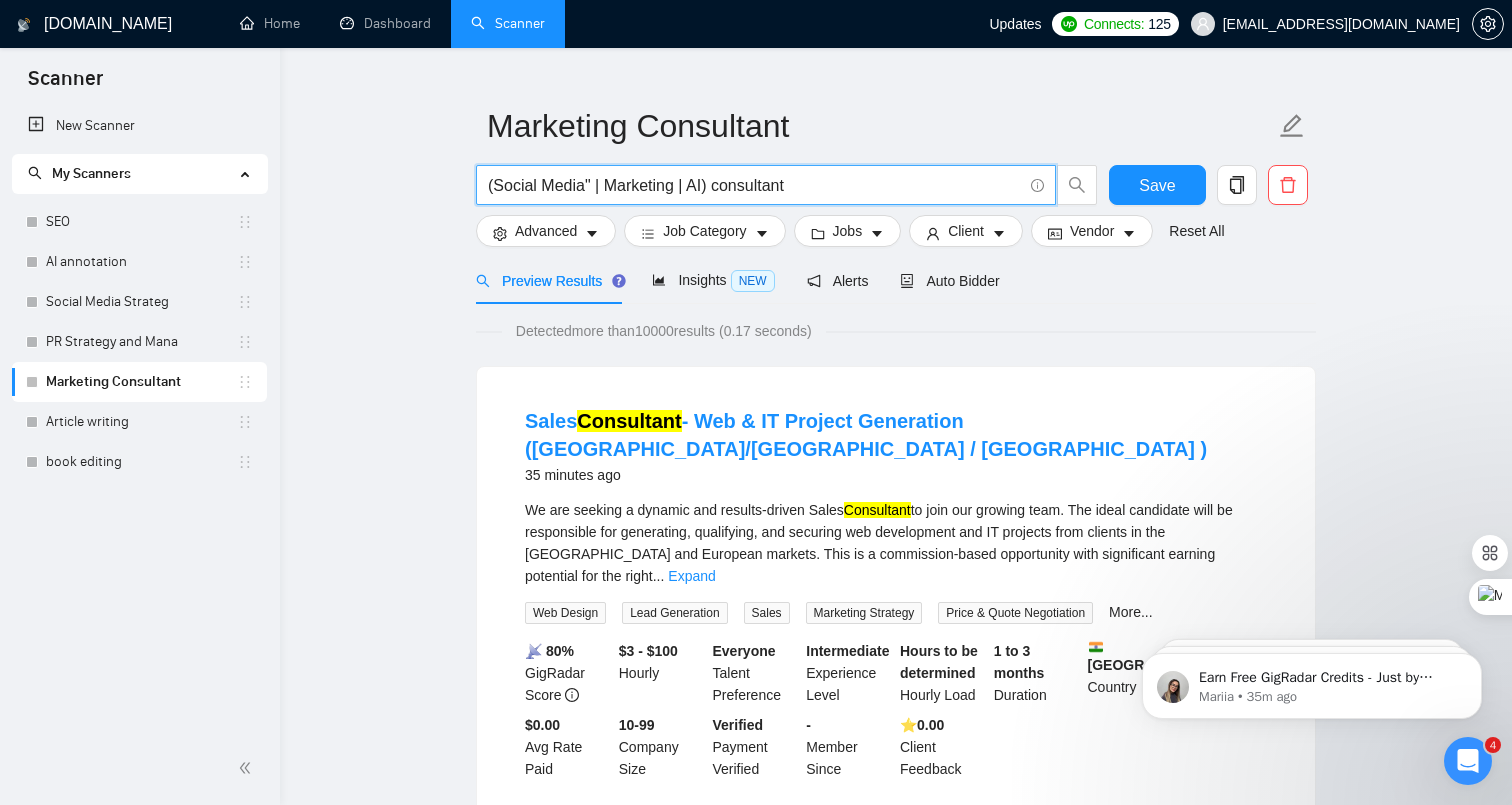 drag, startPoint x: 496, startPoint y: 191, endPoint x: 519, endPoint y: 191, distance: 23 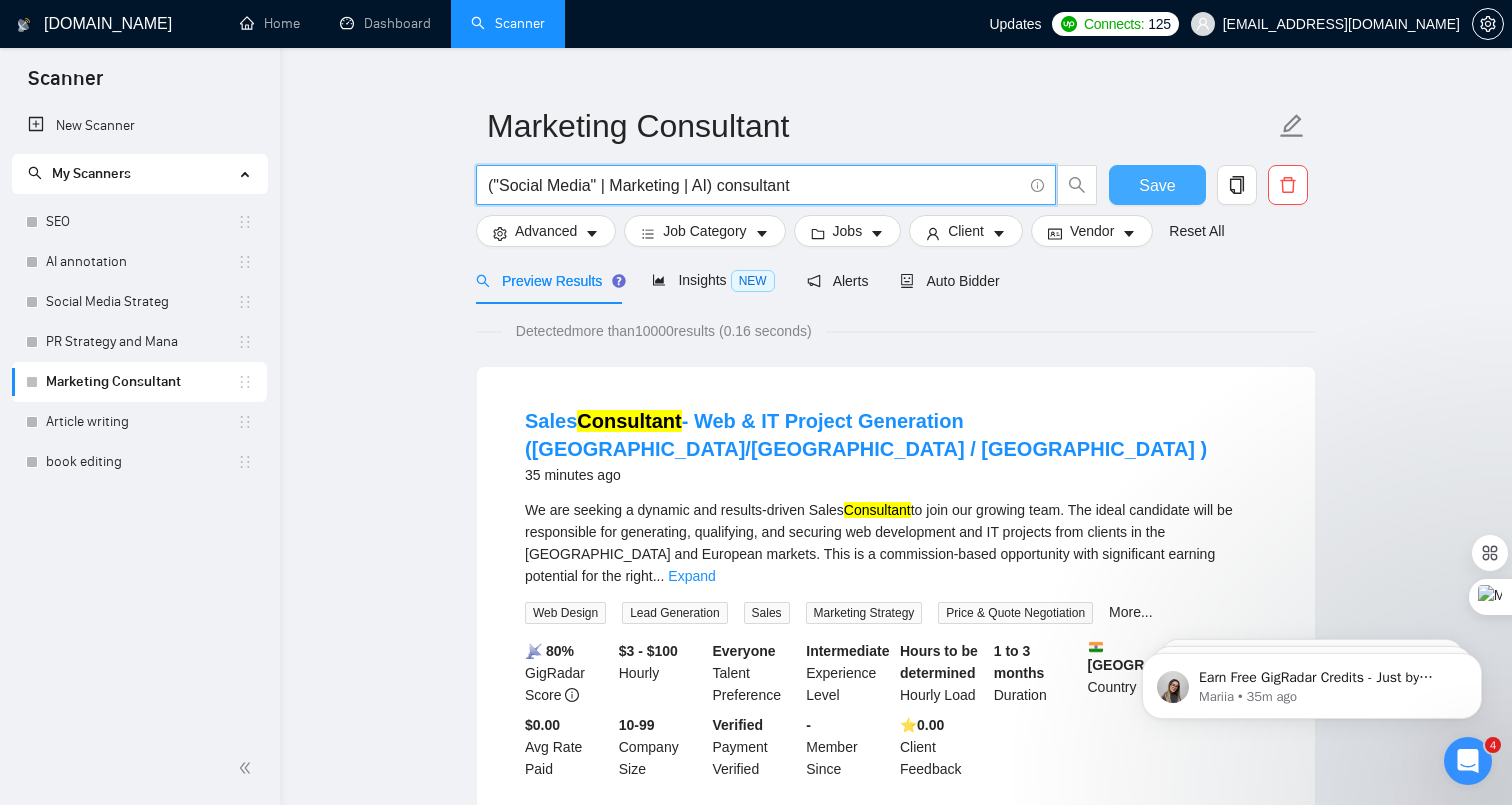 type on "("Social Media" | Marketing | AI) consultant" 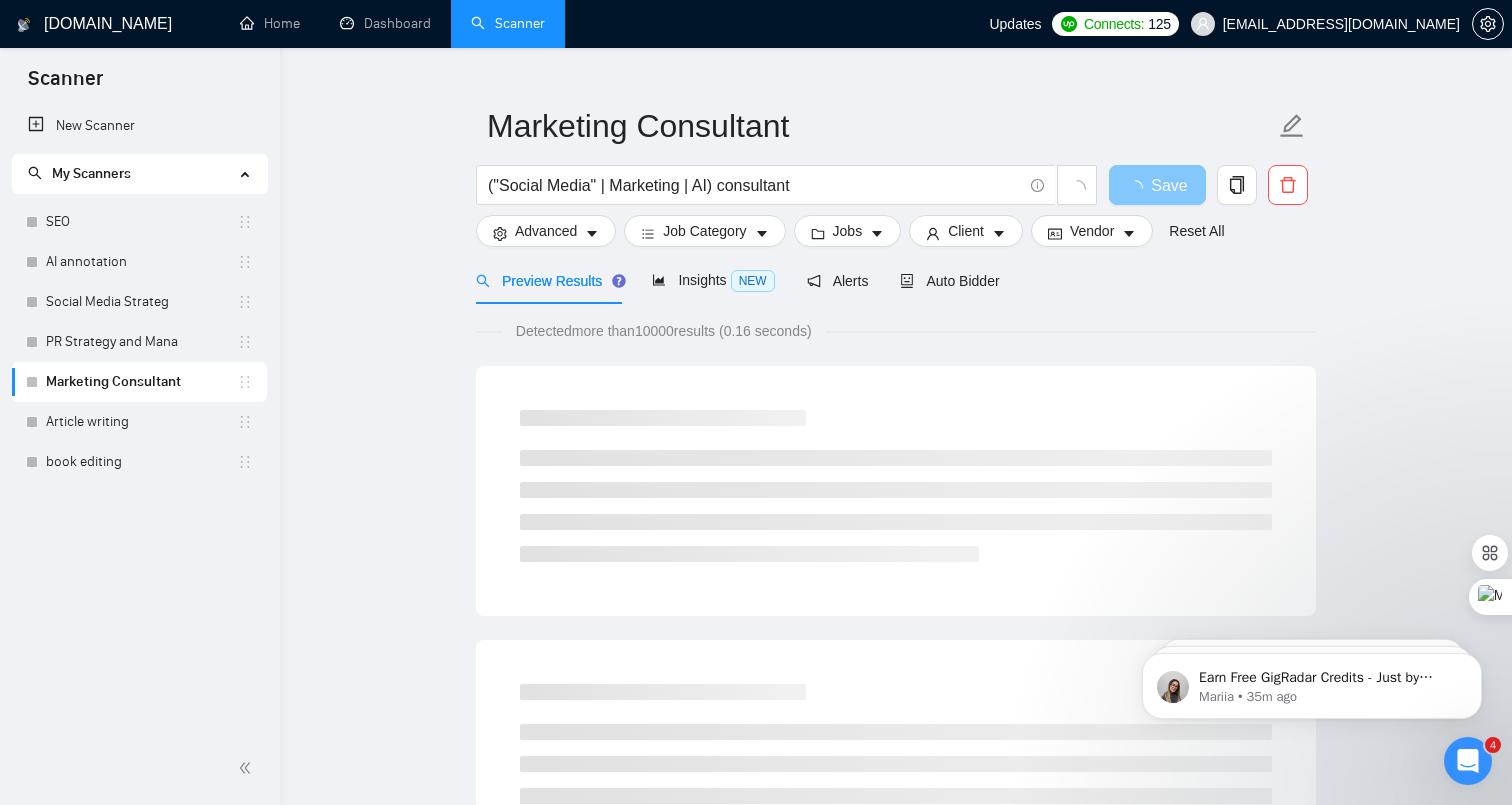click on "Save" at bounding box center (1169, 185) 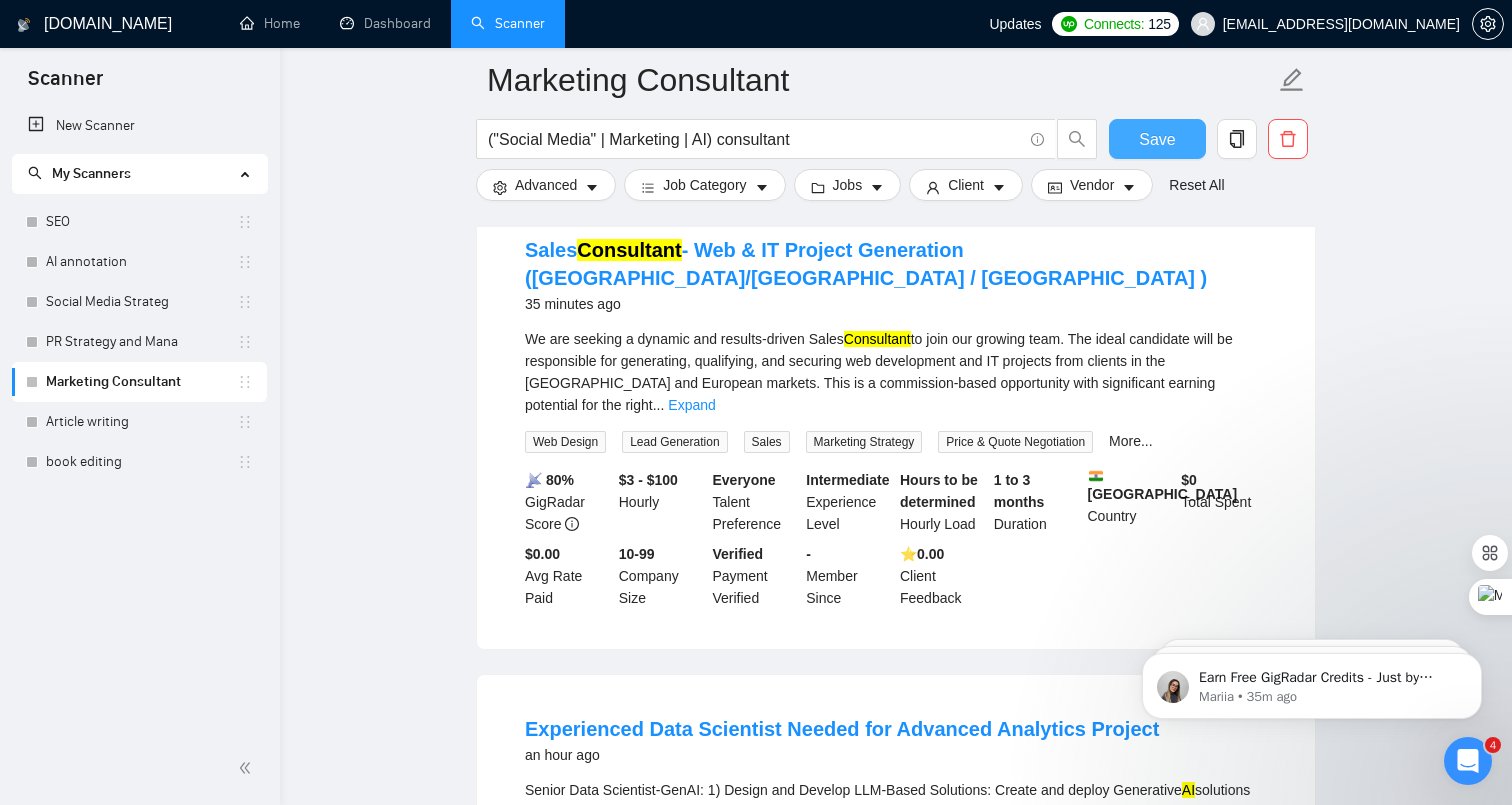 scroll, scrollTop: 201, scrollLeft: 0, axis: vertical 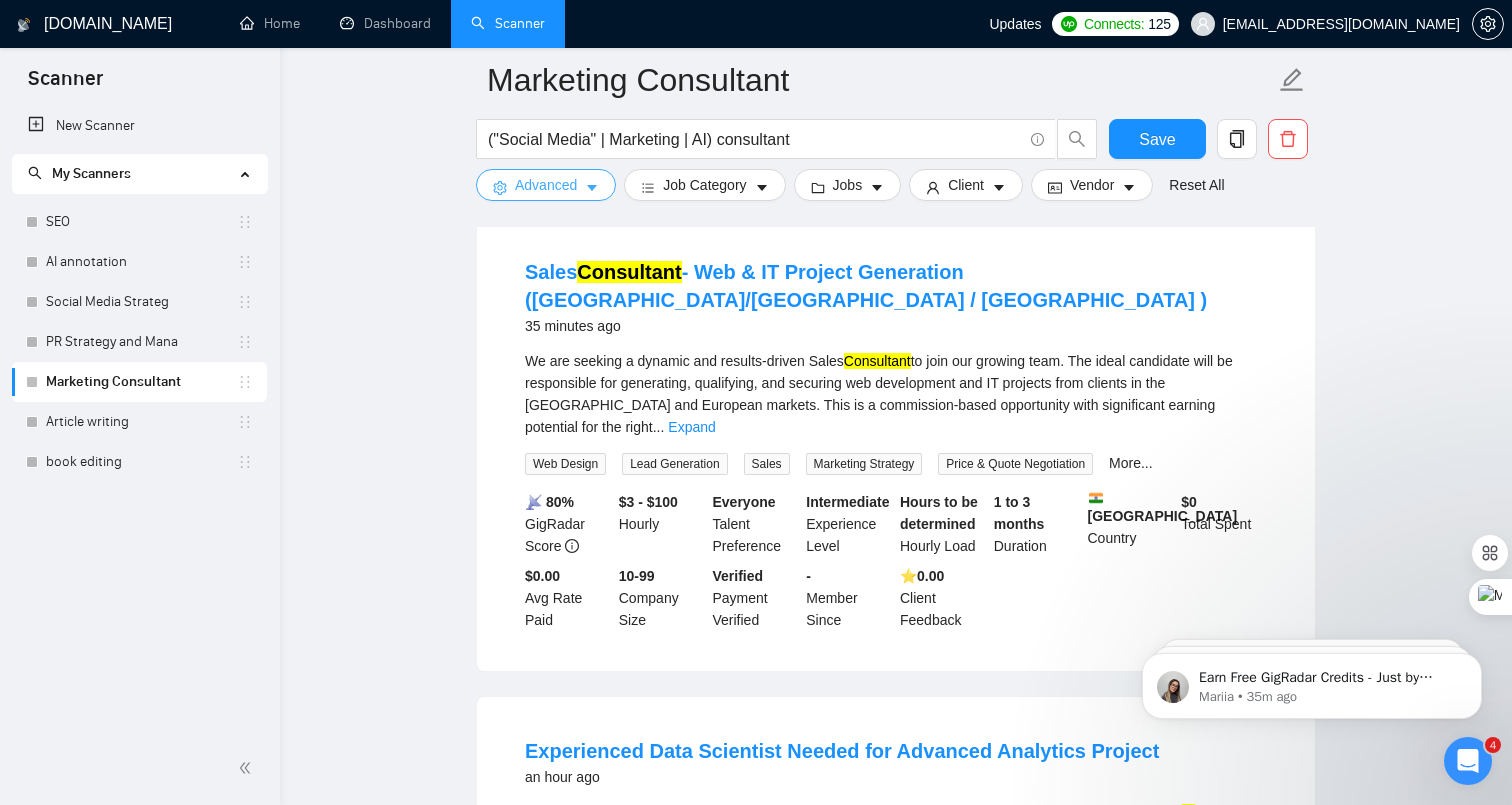 click on "Advanced" at bounding box center [546, 185] 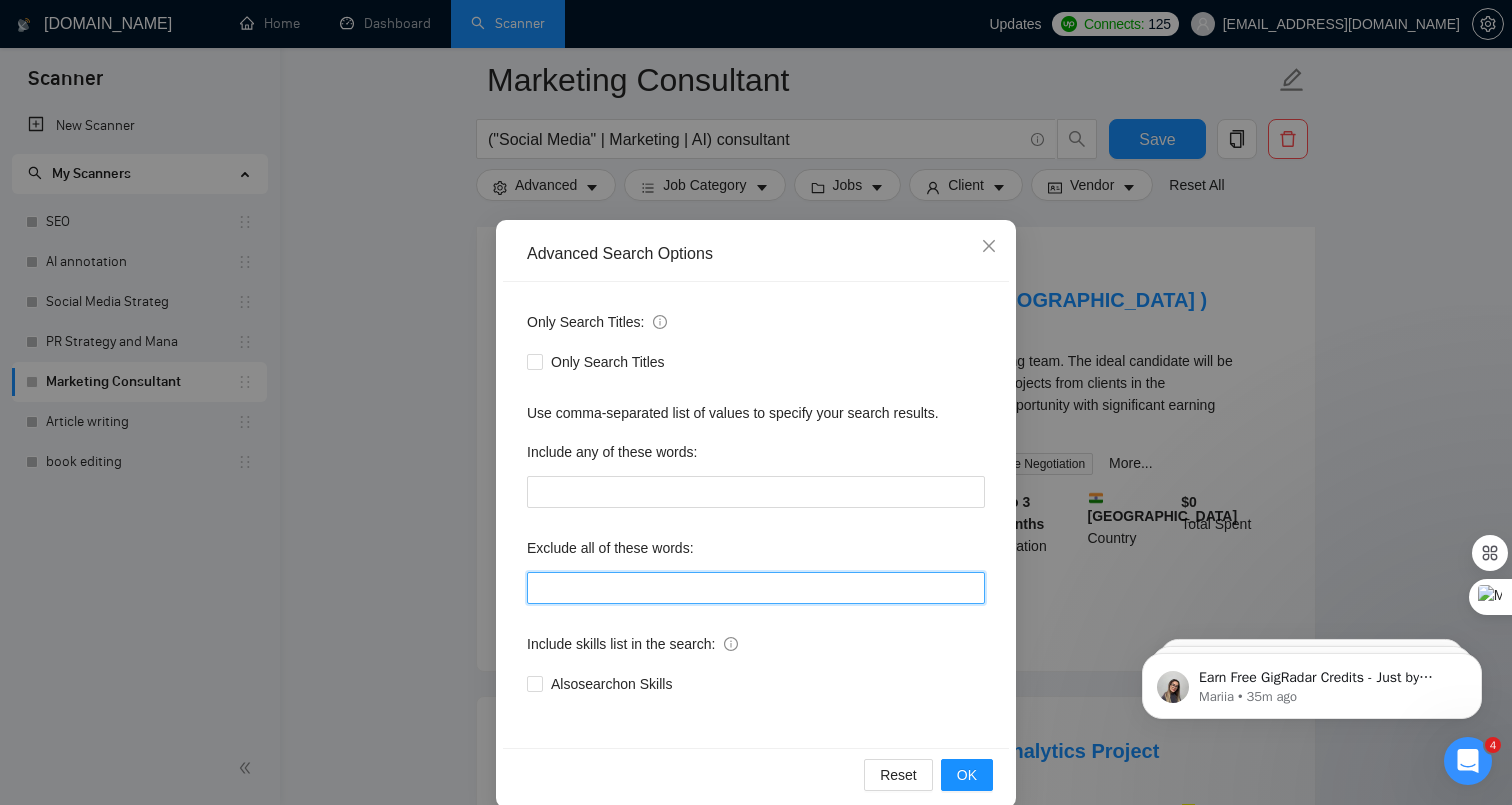 click at bounding box center [756, 588] 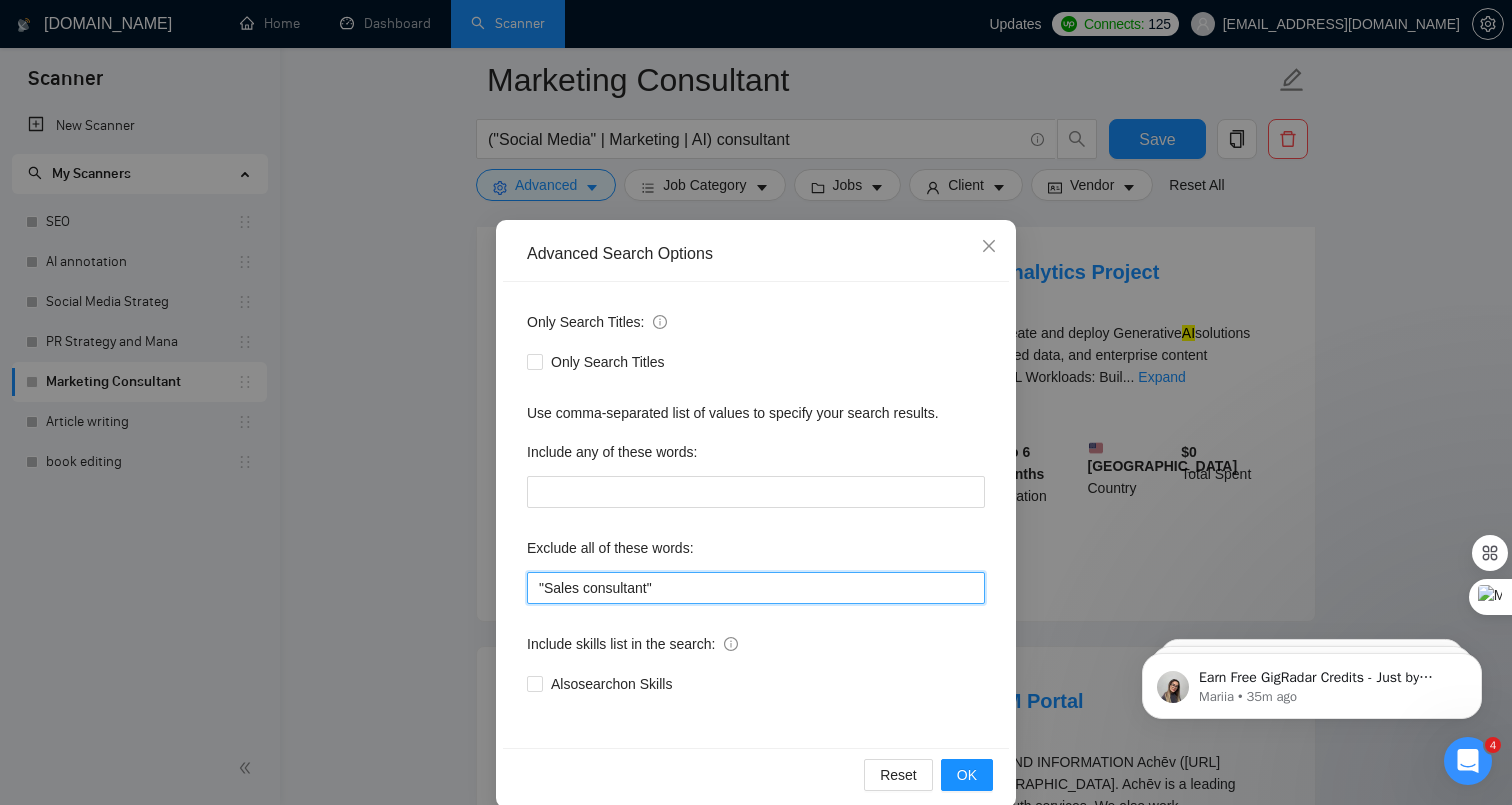 type on ""Sales consultant"" 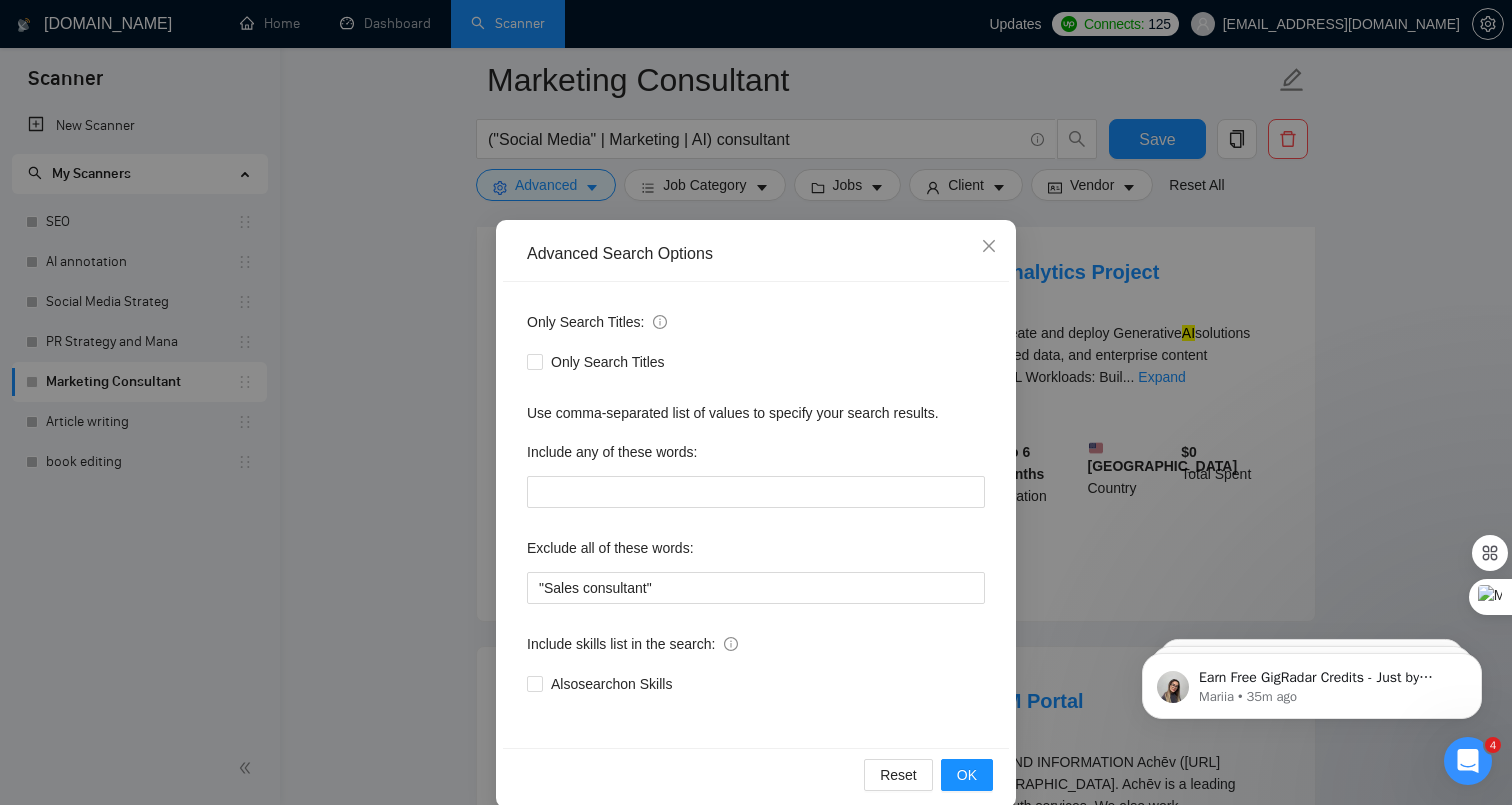 click on "Reset OK" at bounding box center [756, 774] 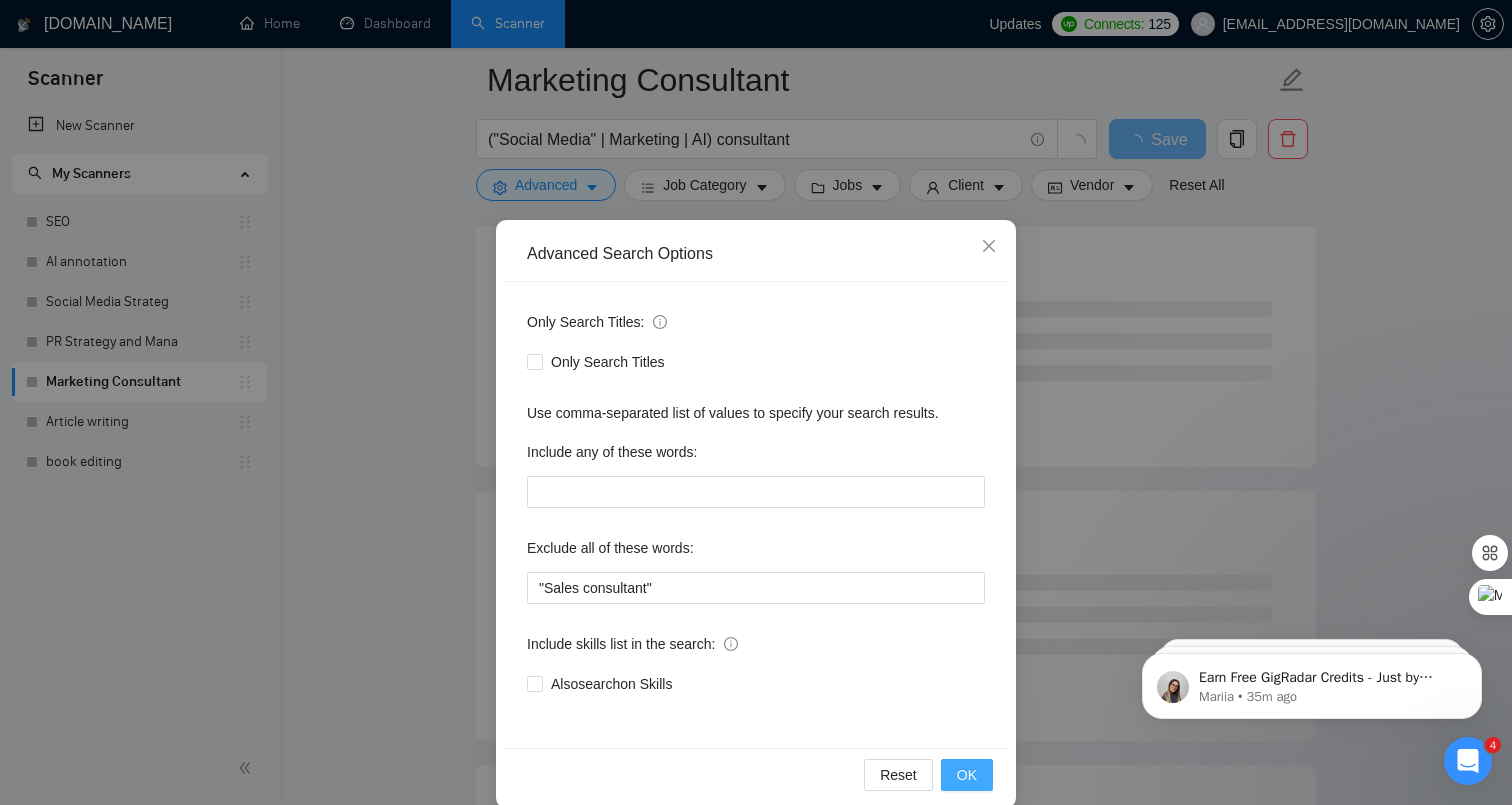 click on "OK" at bounding box center (967, 775) 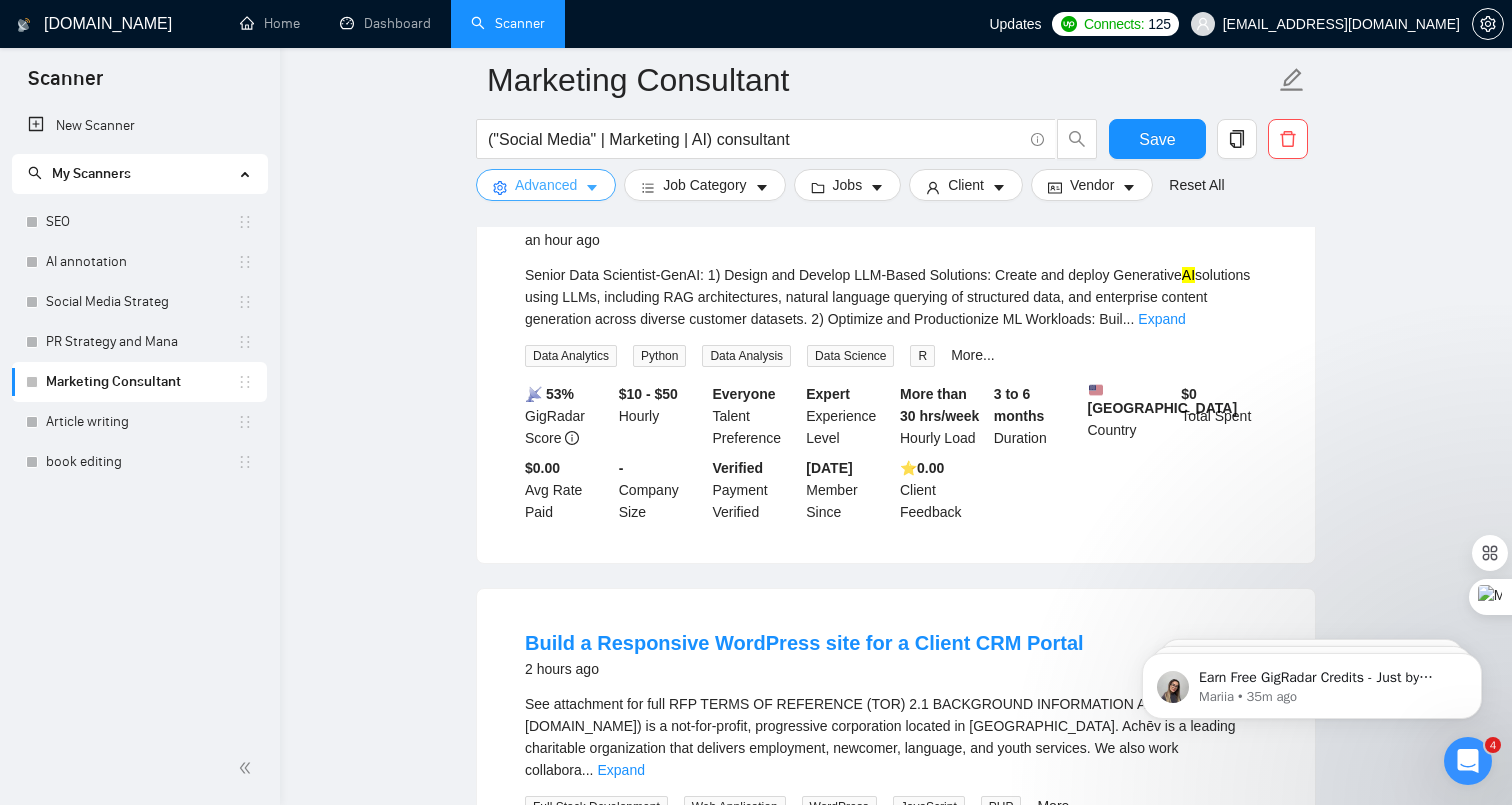 scroll, scrollTop: 255, scrollLeft: 0, axis: vertical 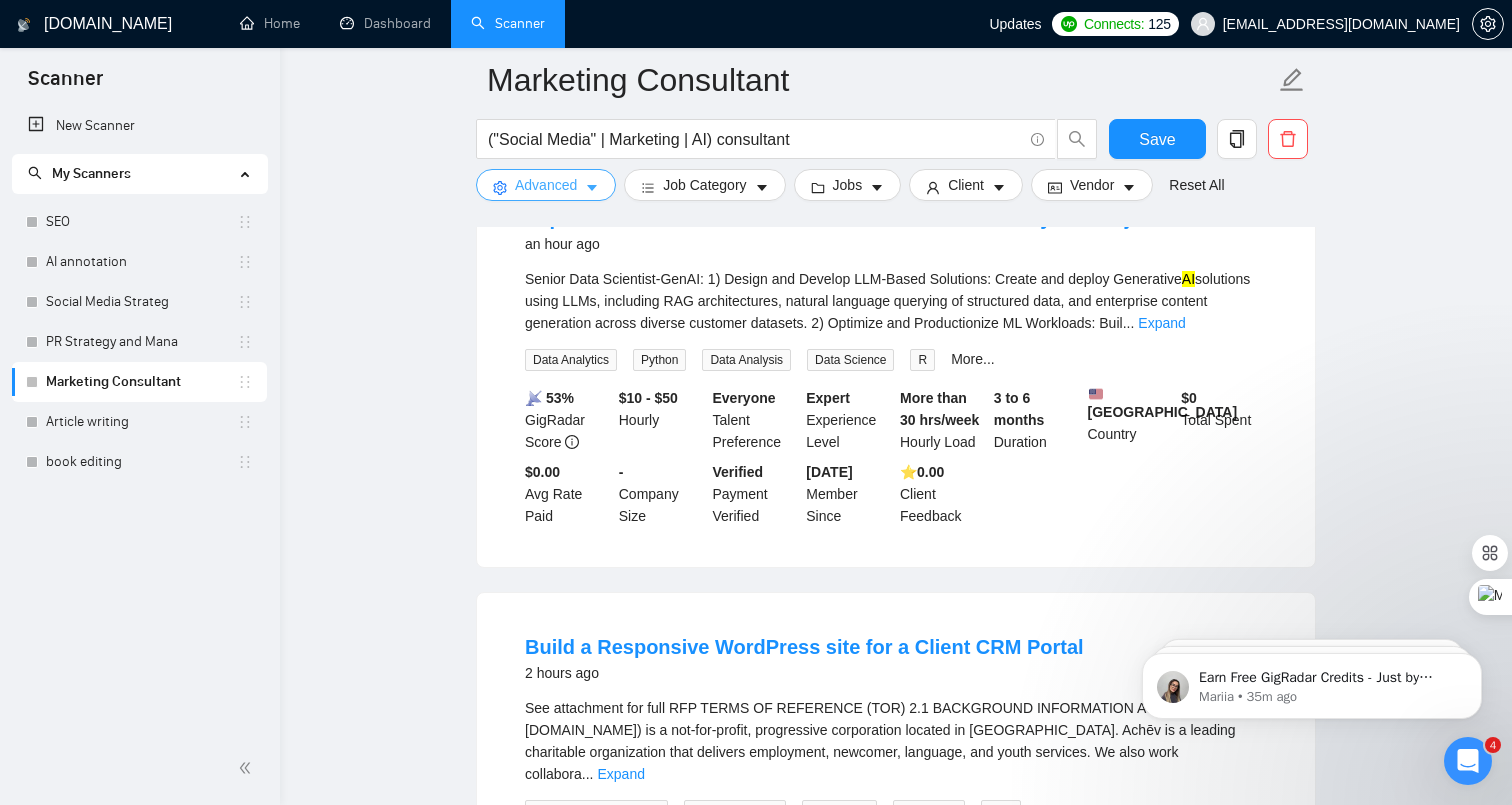 click on "Advanced" at bounding box center (546, 185) 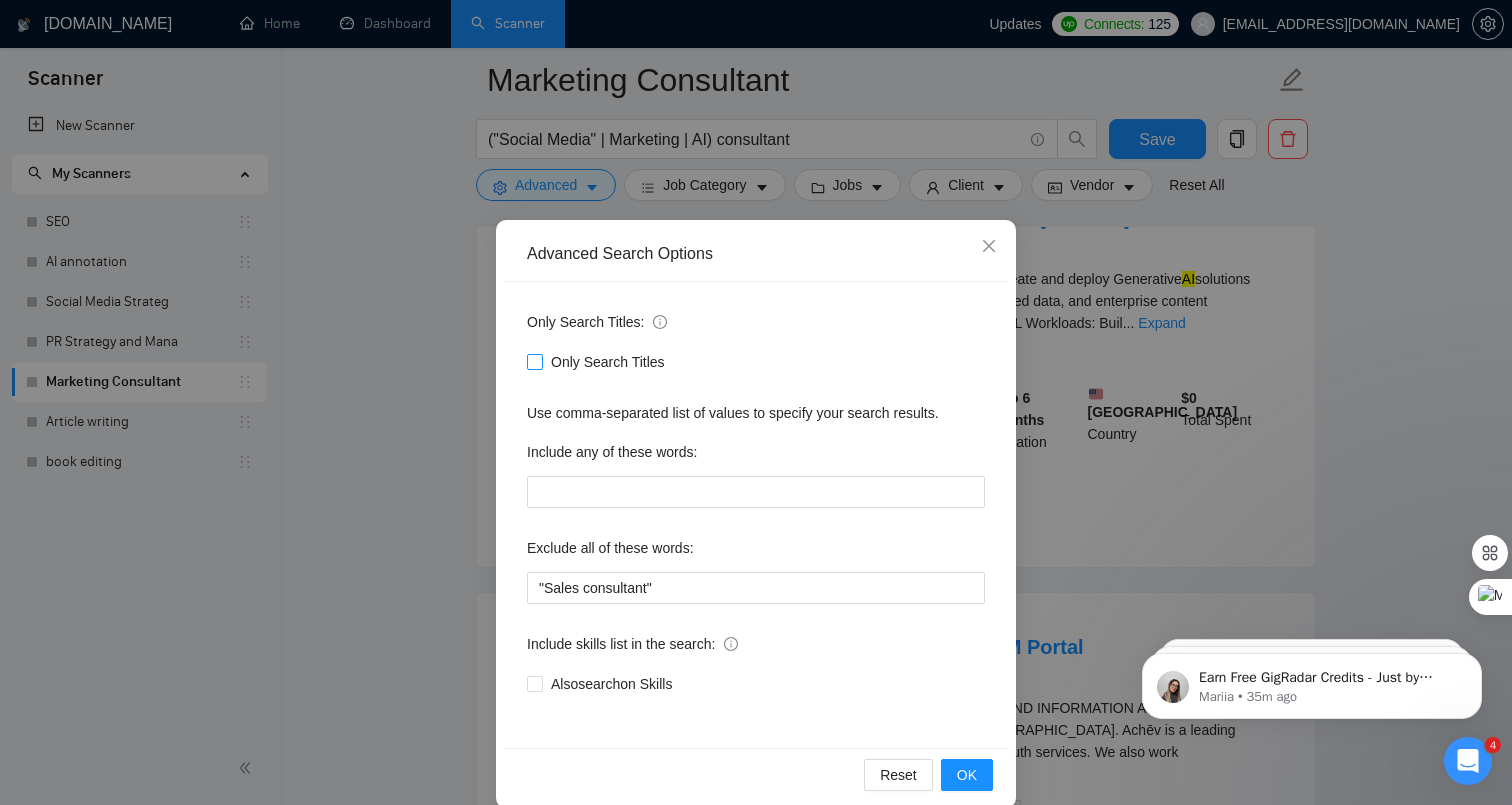 click on "Only Search Titles" at bounding box center (608, 362) 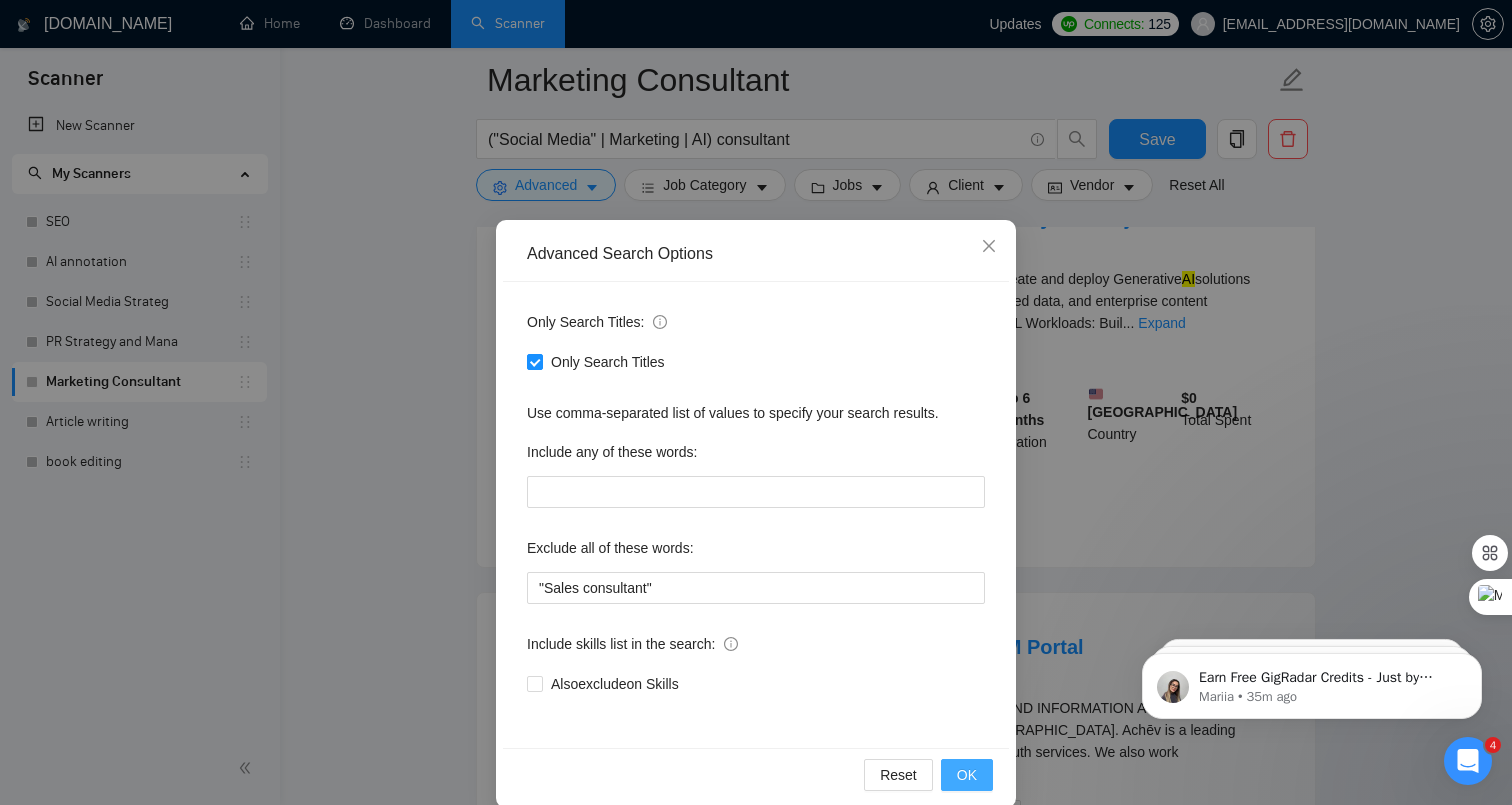 click on "OK" at bounding box center [967, 775] 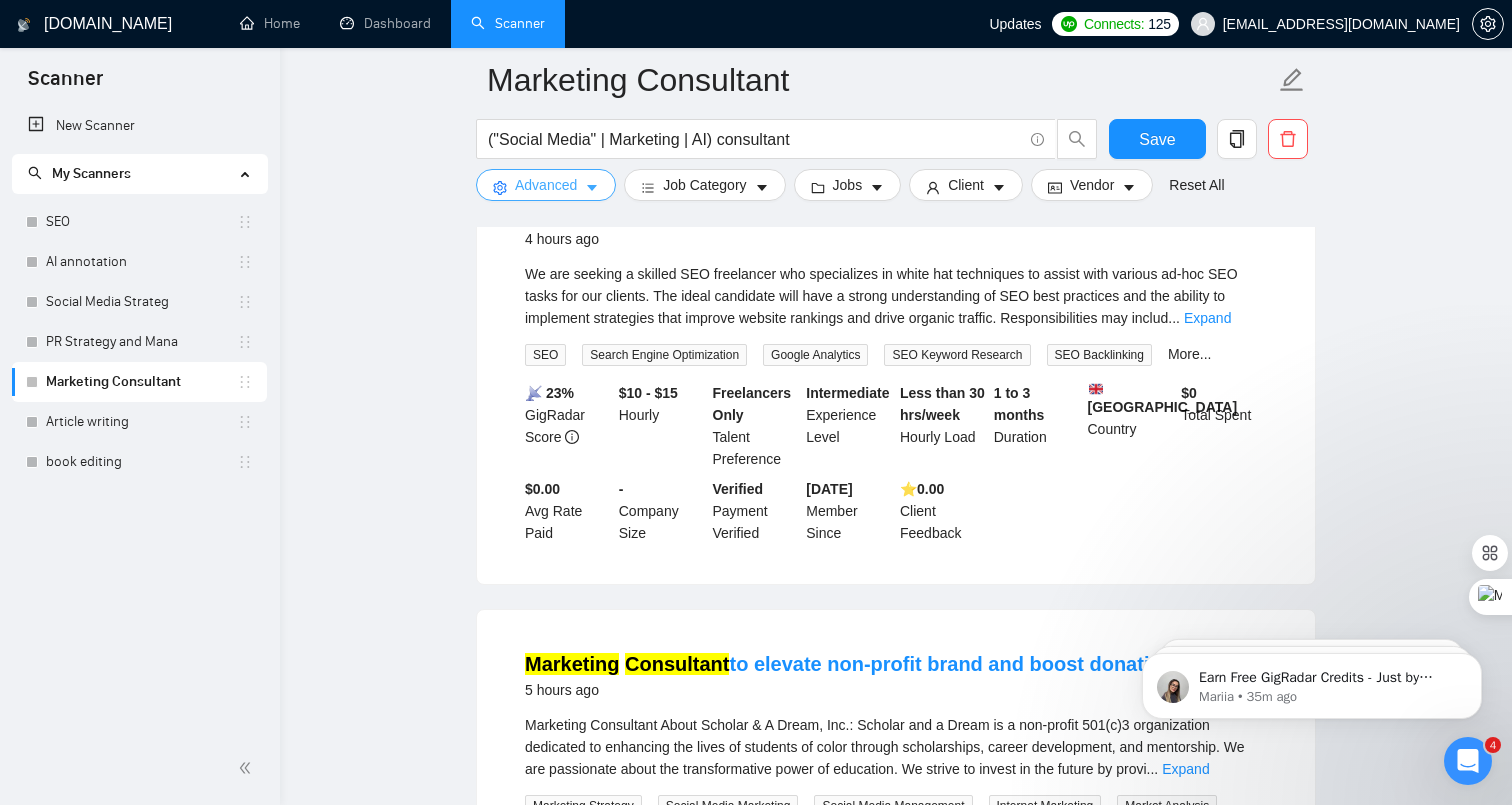scroll, scrollTop: 732, scrollLeft: 0, axis: vertical 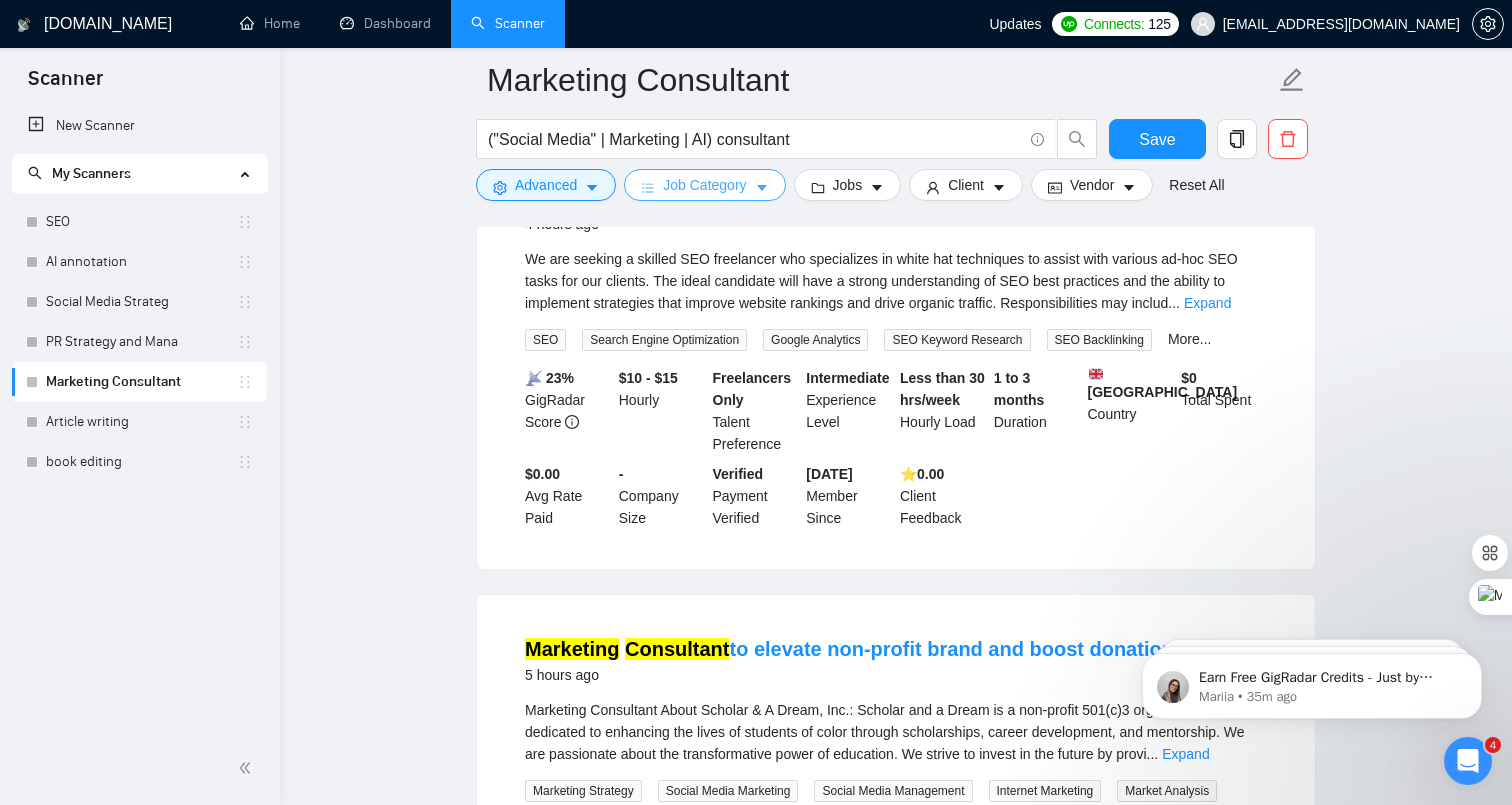 click on "Job Category" at bounding box center [704, 185] 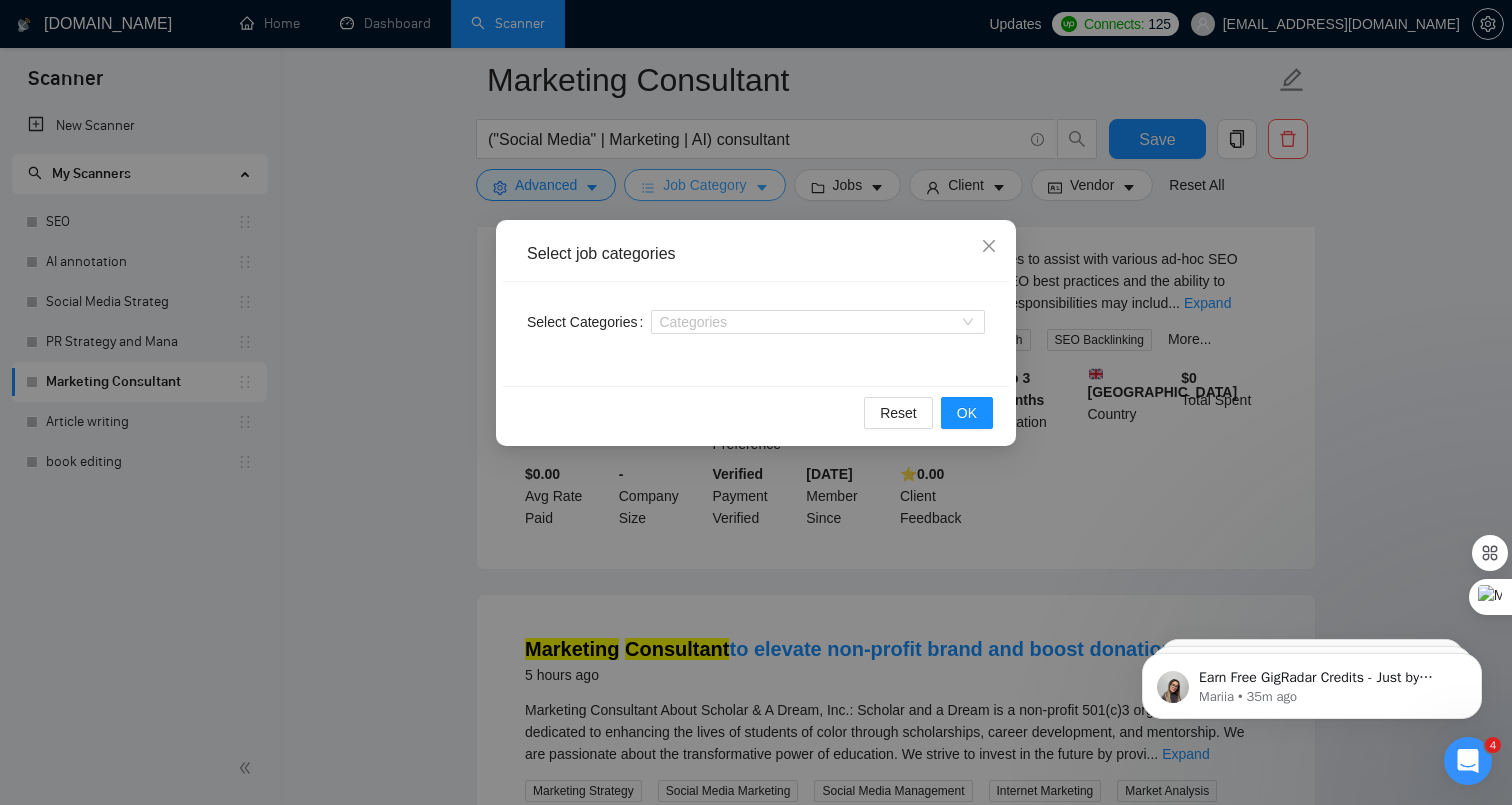 click on "Select job categories Select Categories   Categories Reset OK" at bounding box center (756, 402) 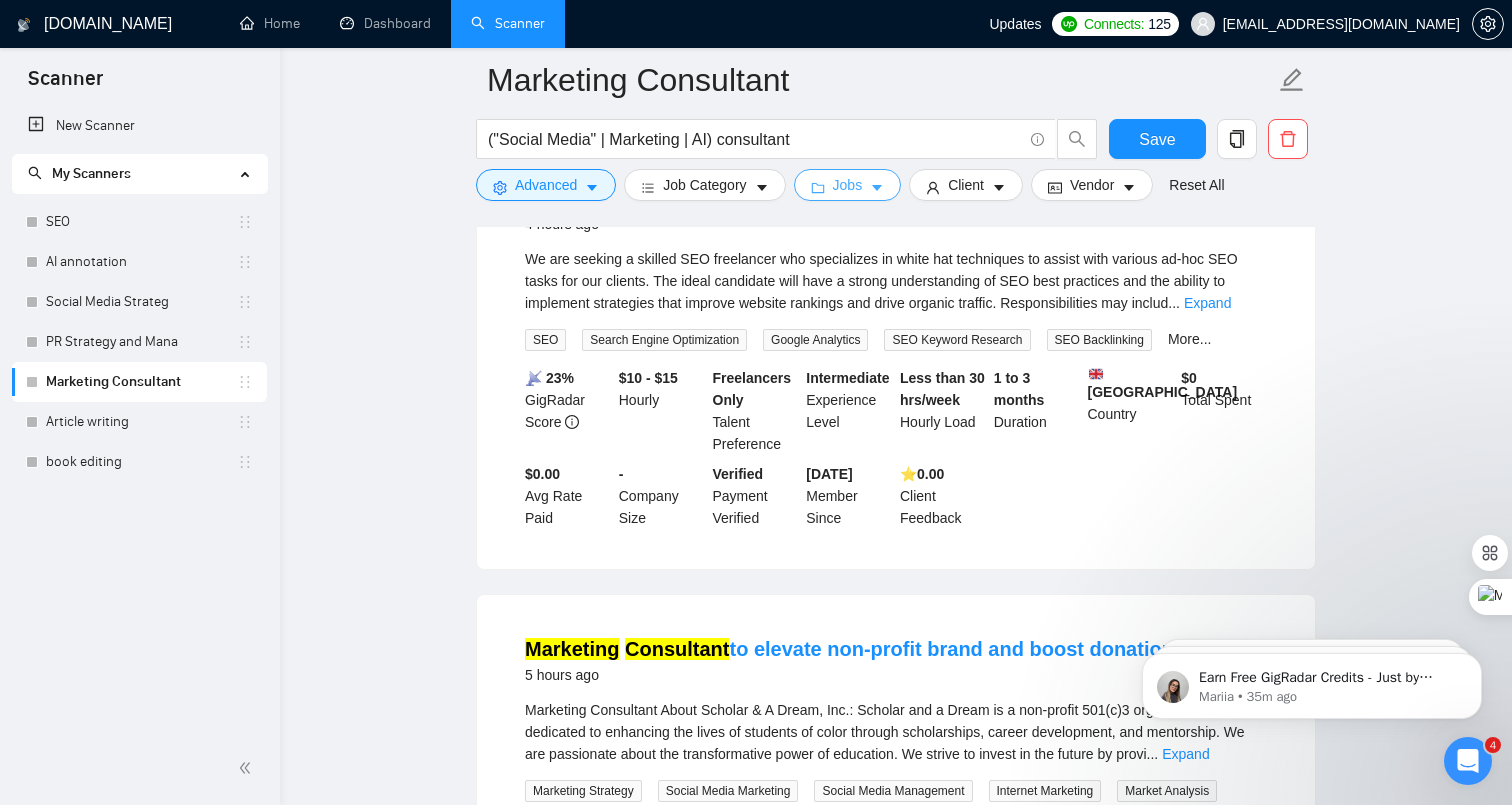 click on "Jobs" at bounding box center [848, 185] 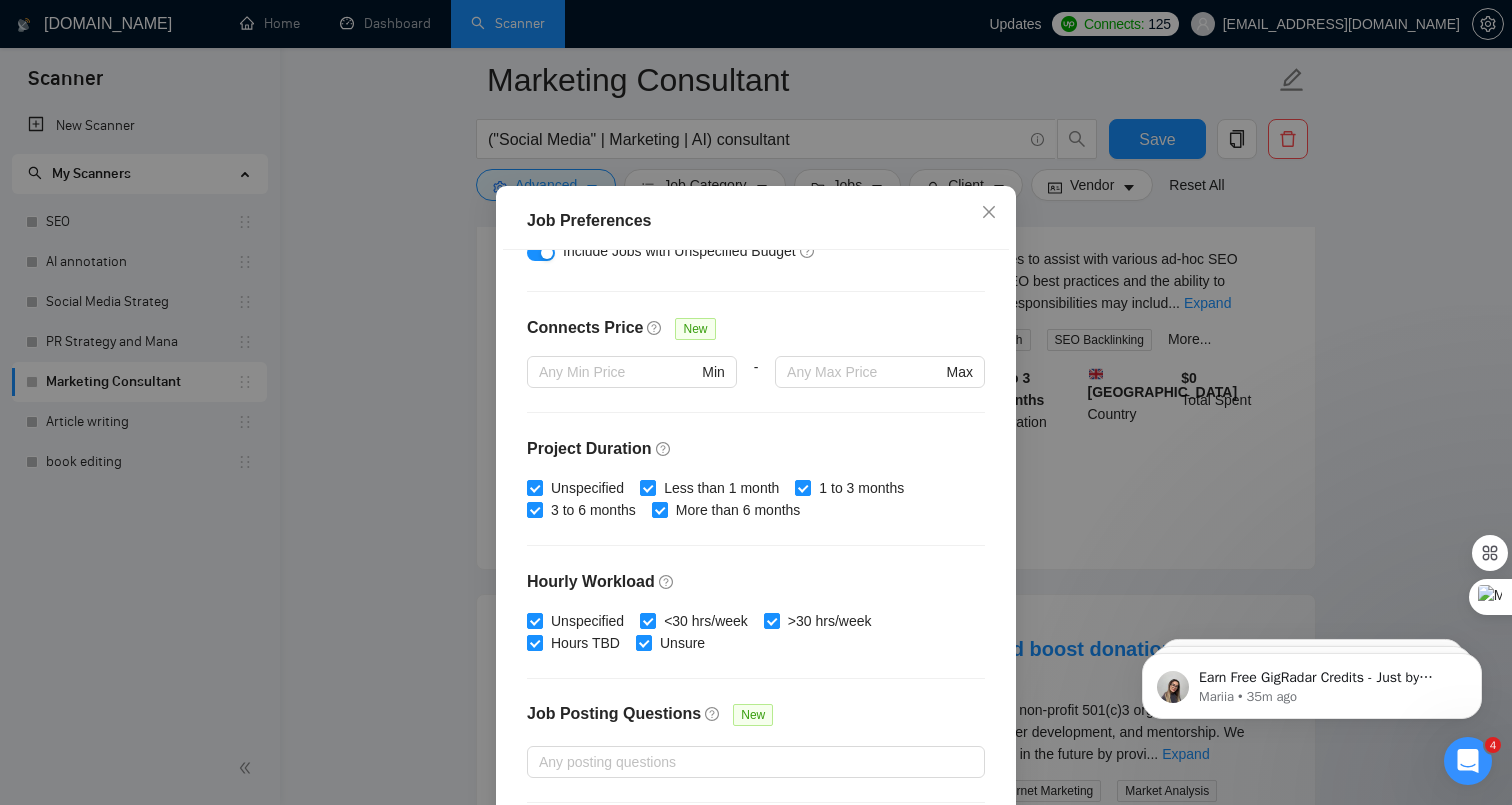 scroll, scrollTop: 0, scrollLeft: 0, axis: both 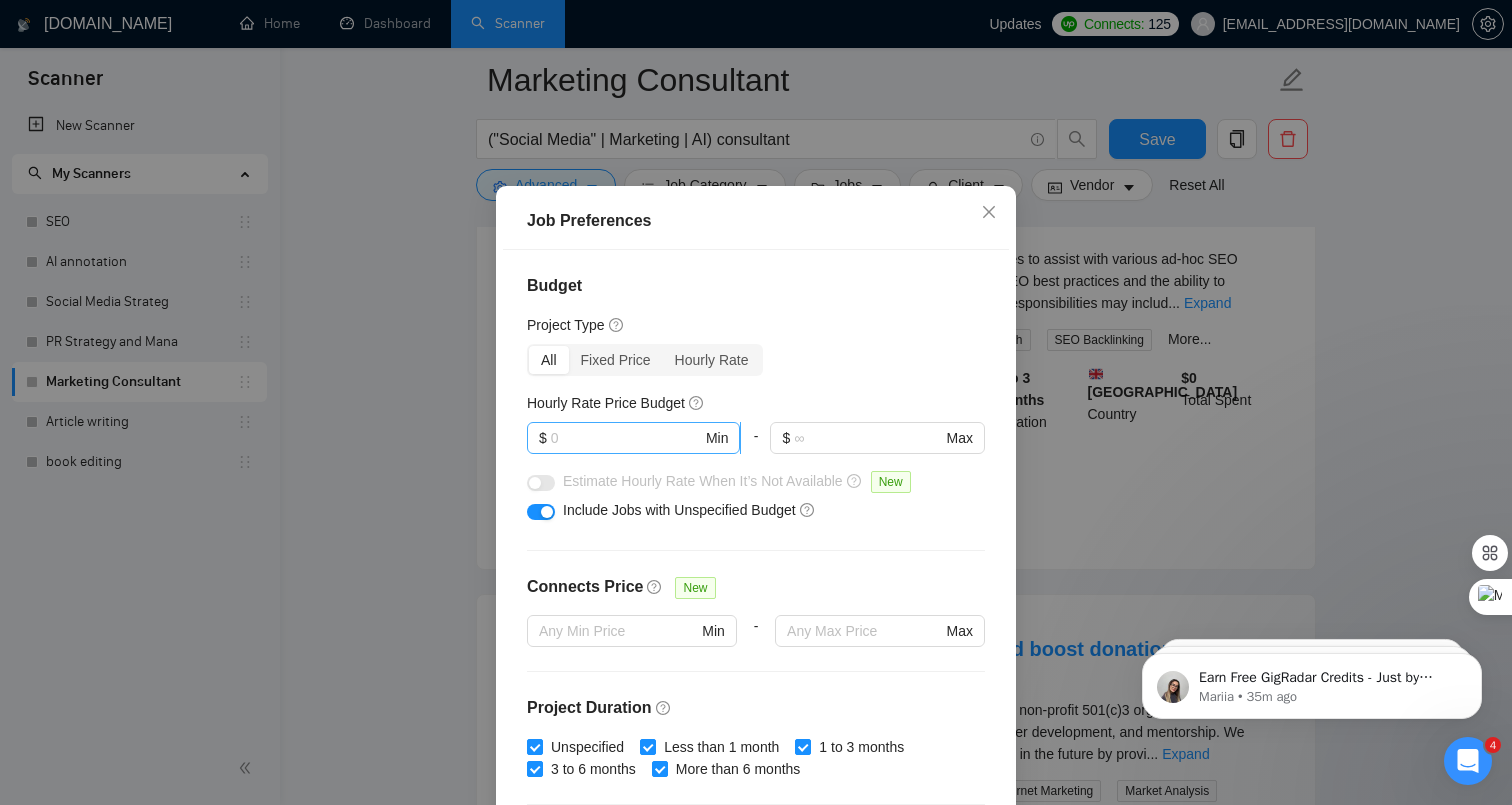 click at bounding box center [626, 438] 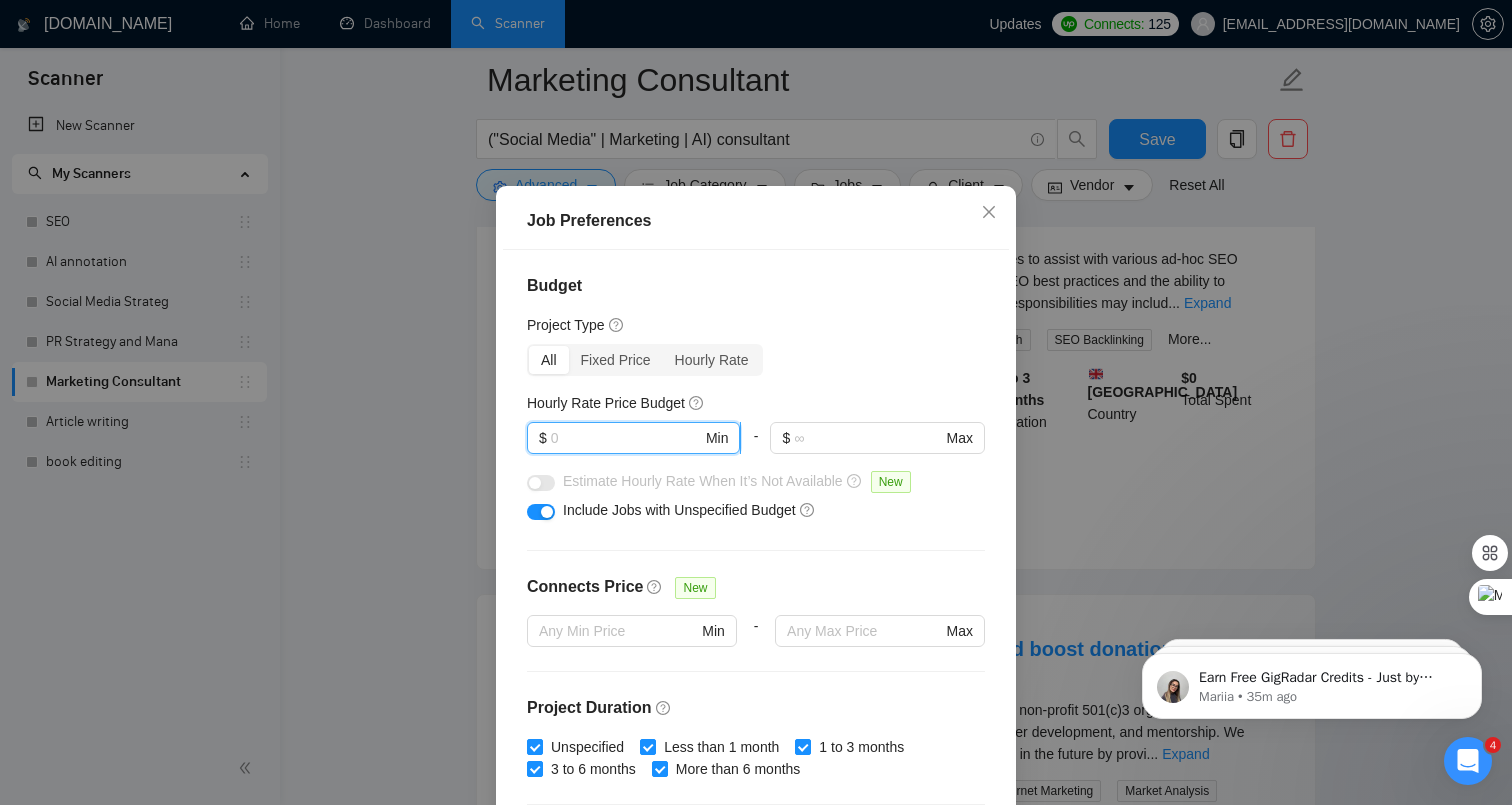 type on "5" 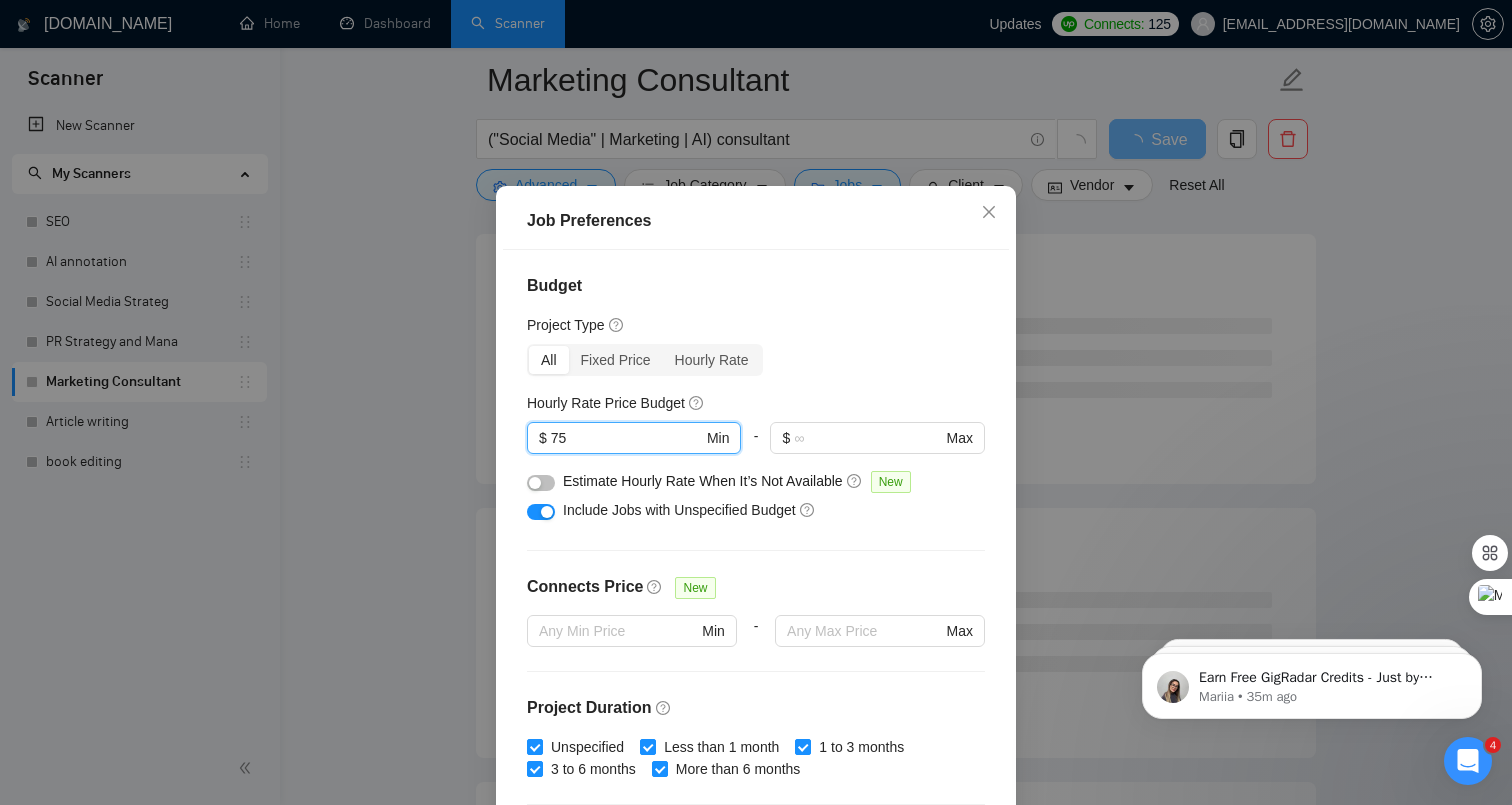 type on "75" 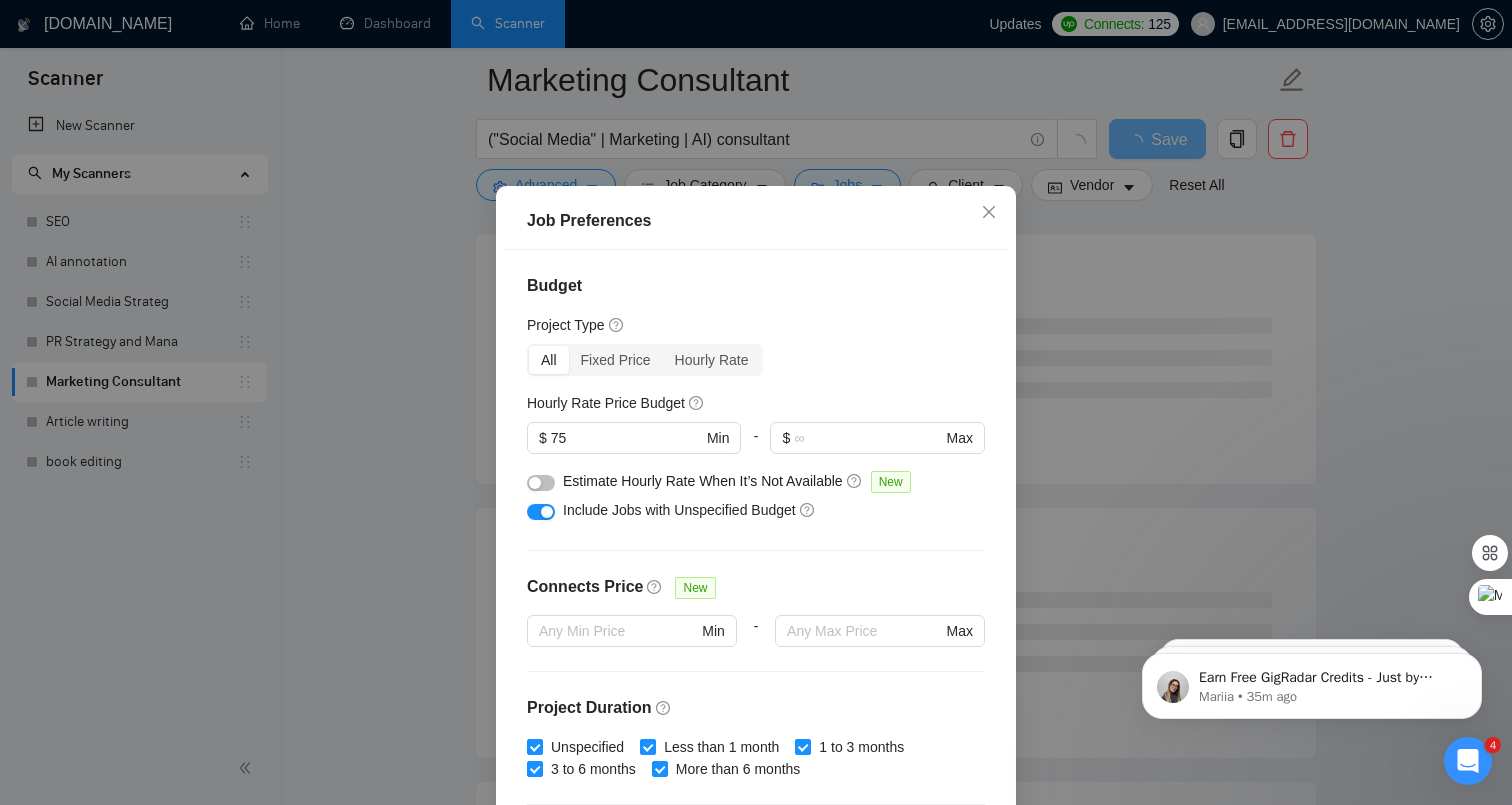 click at bounding box center [547, 512] 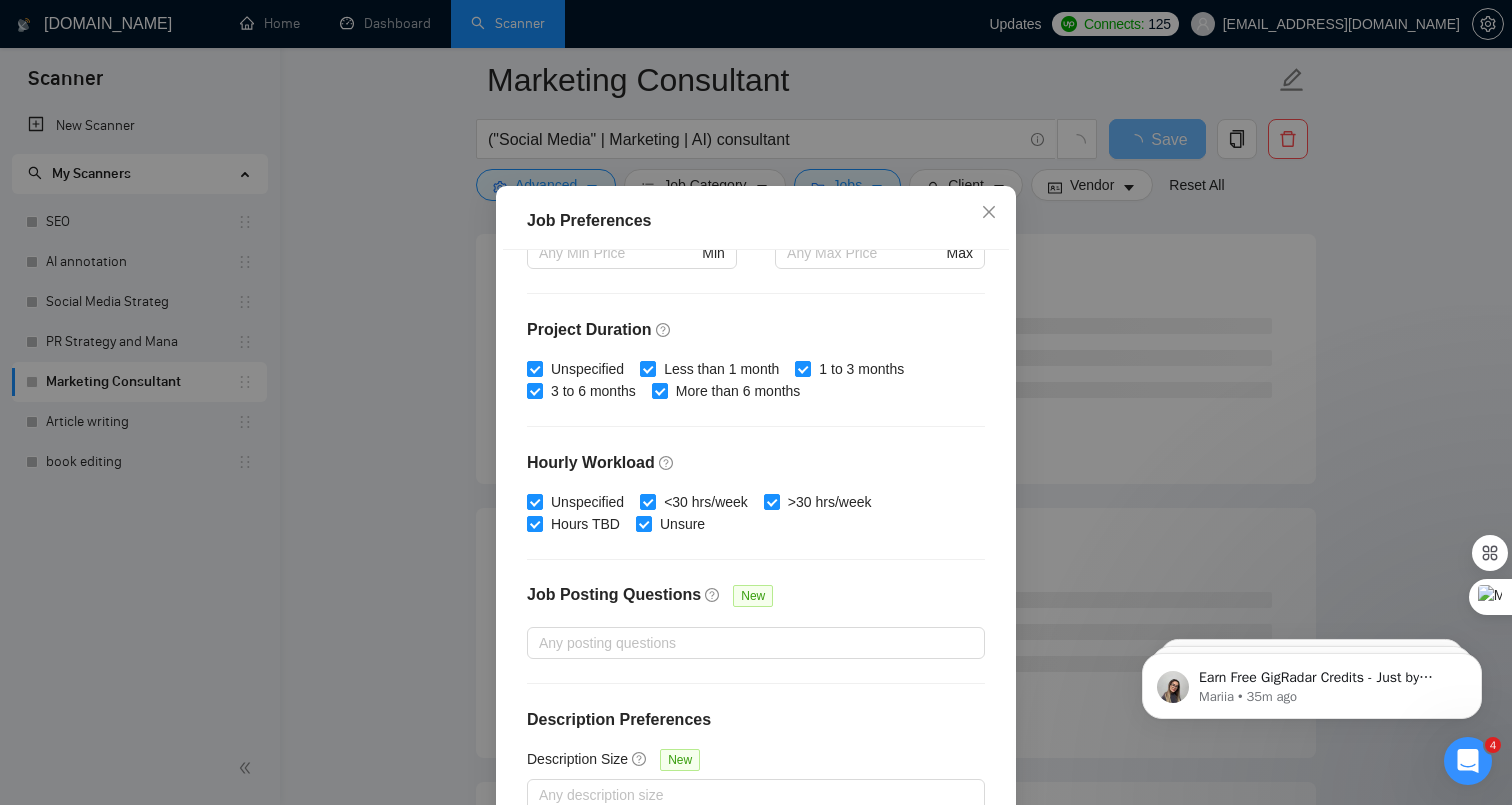 scroll, scrollTop: 398, scrollLeft: 0, axis: vertical 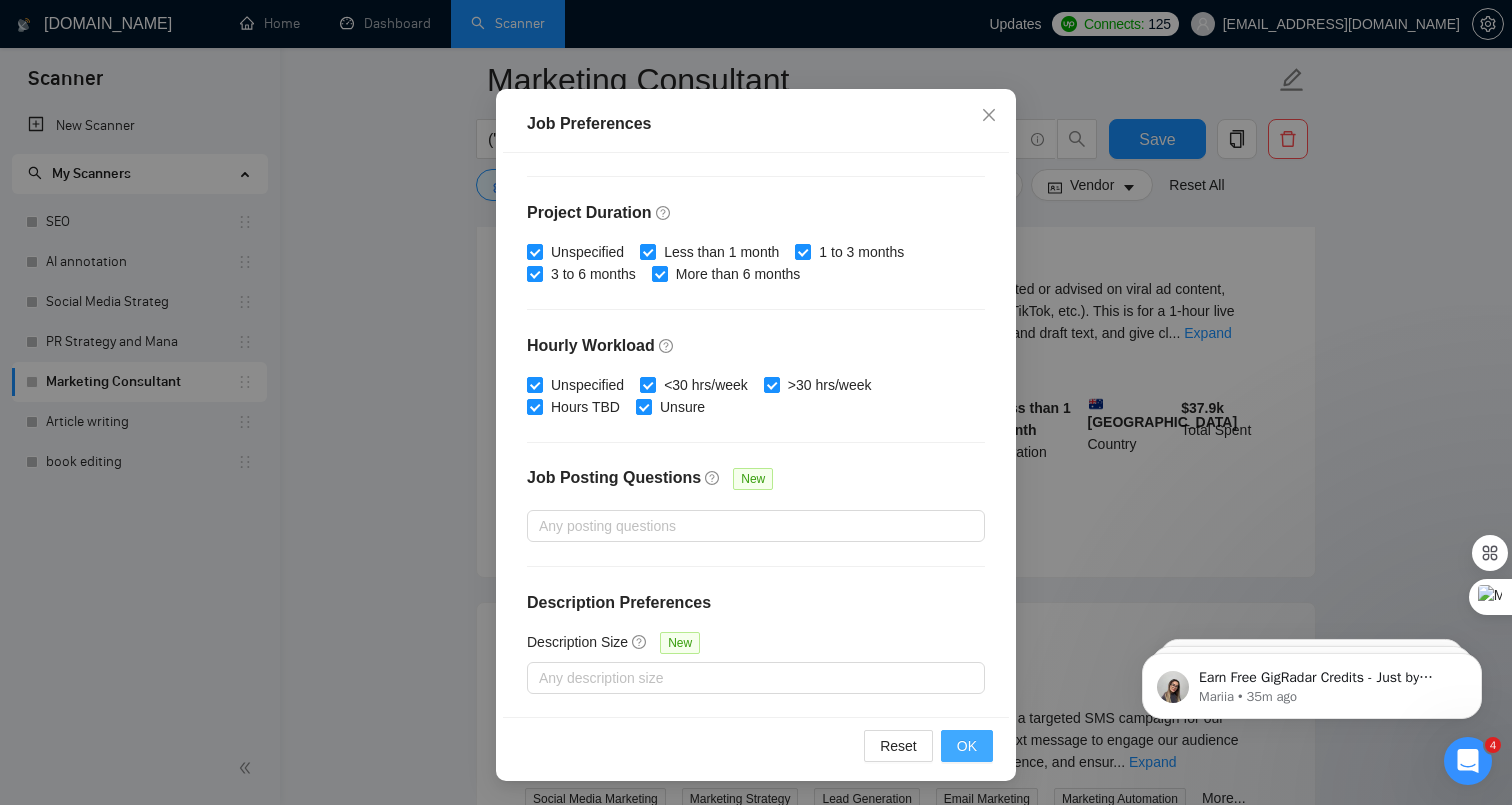 click on "OK" at bounding box center [967, 746] 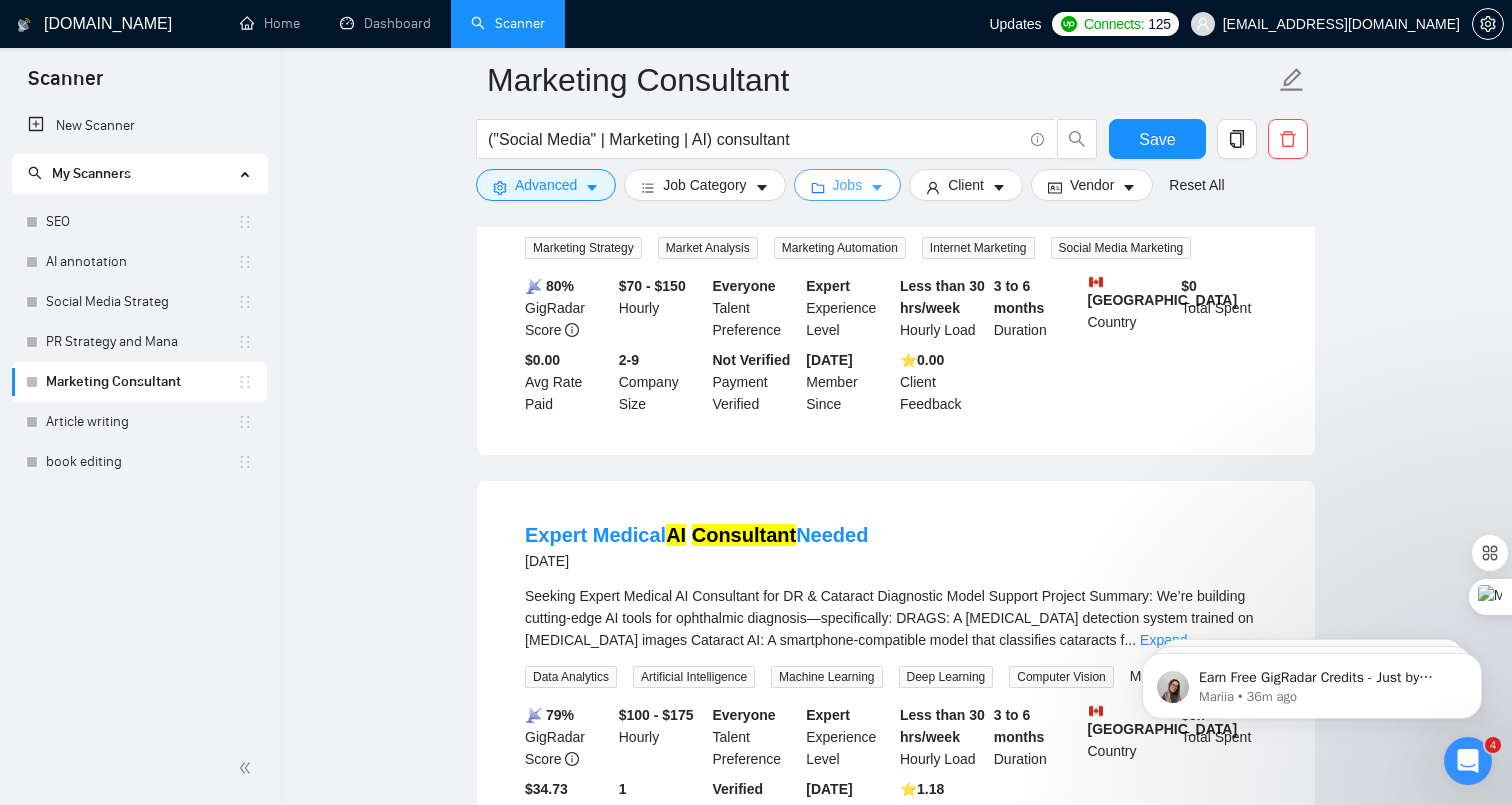 scroll, scrollTop: 2574, scrollLeft: 0, axis: vertical 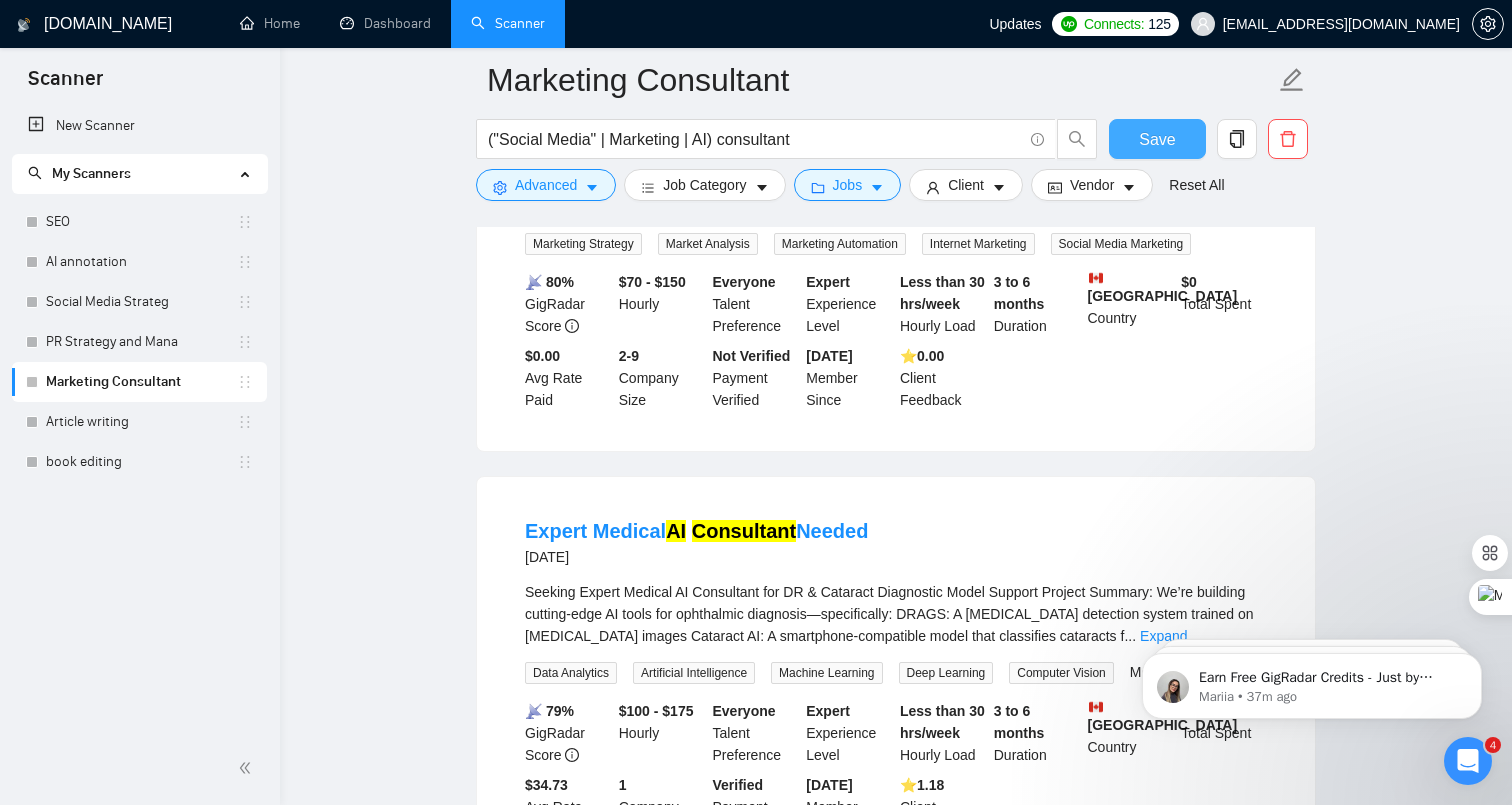 click on "Save" at bounding box center [1157, 139] 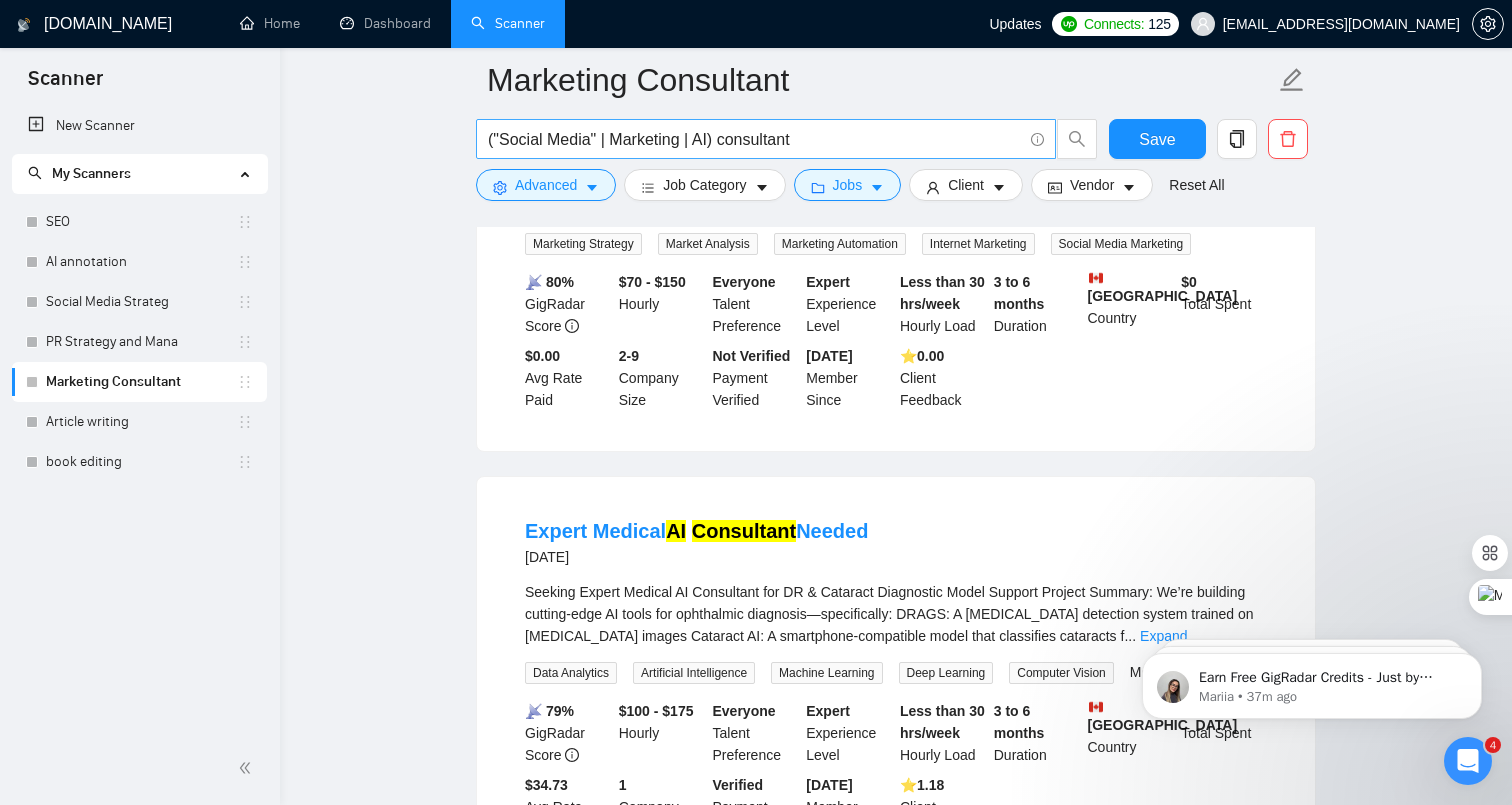click on "("Social Media" | Marketing | AI) consultant" at bounding box center (755, 139) 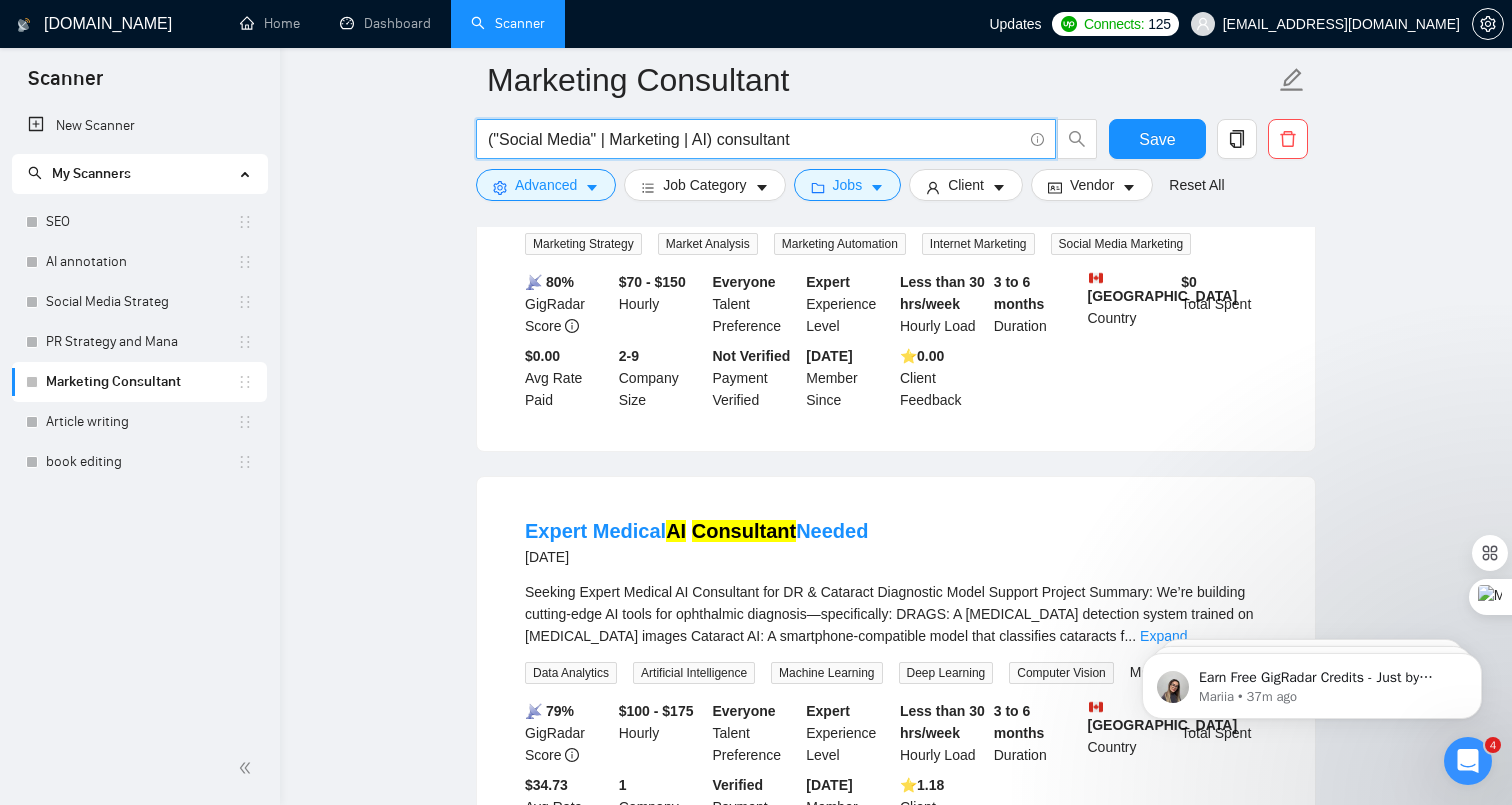 scroll, scrollTop: 2531, scrollLeft: 0, axis: vertical 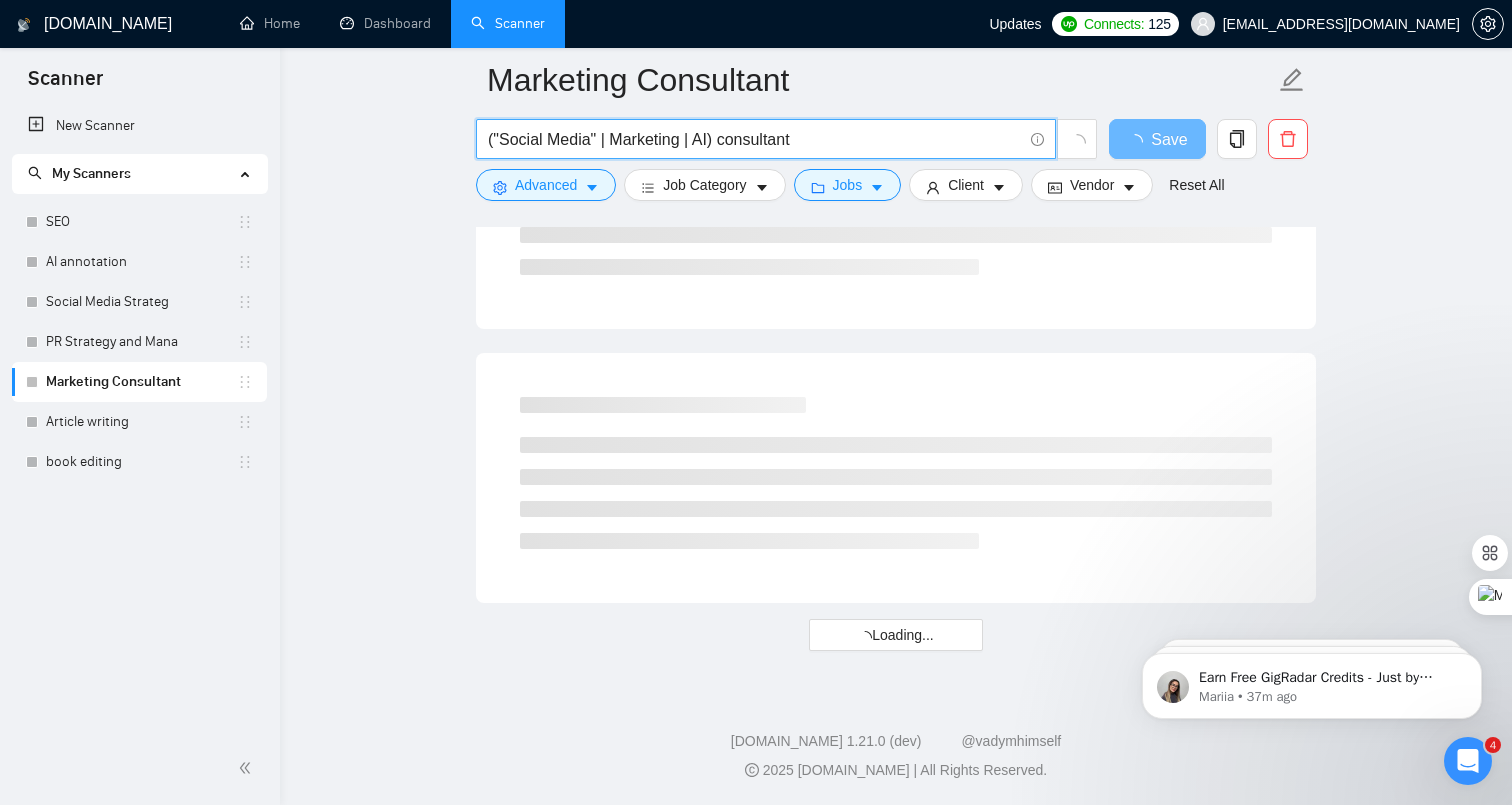 click on "("Social Media" | Marketing | AI) consultant" at bounding box center [755, 139] 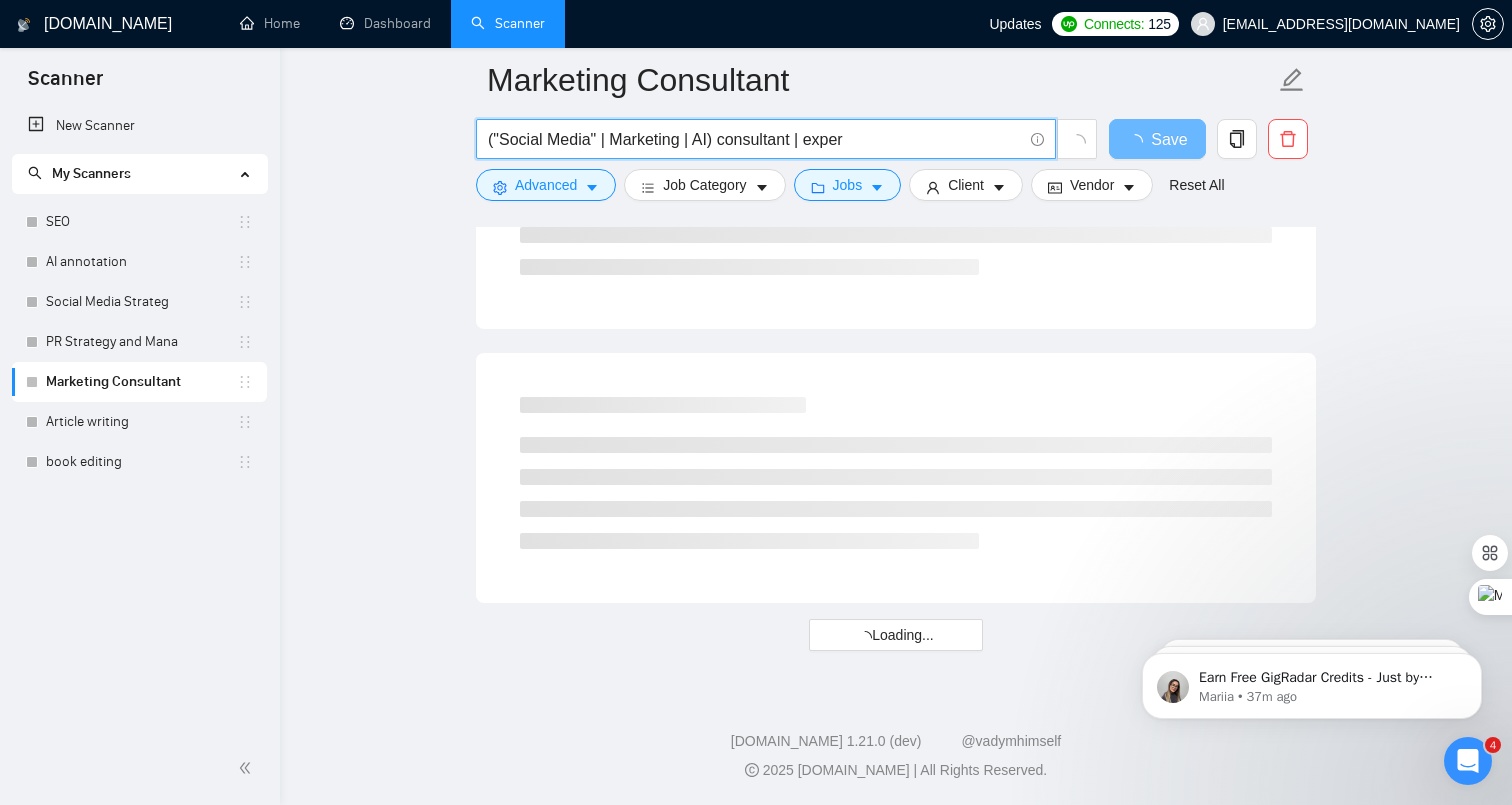 paste on "|" 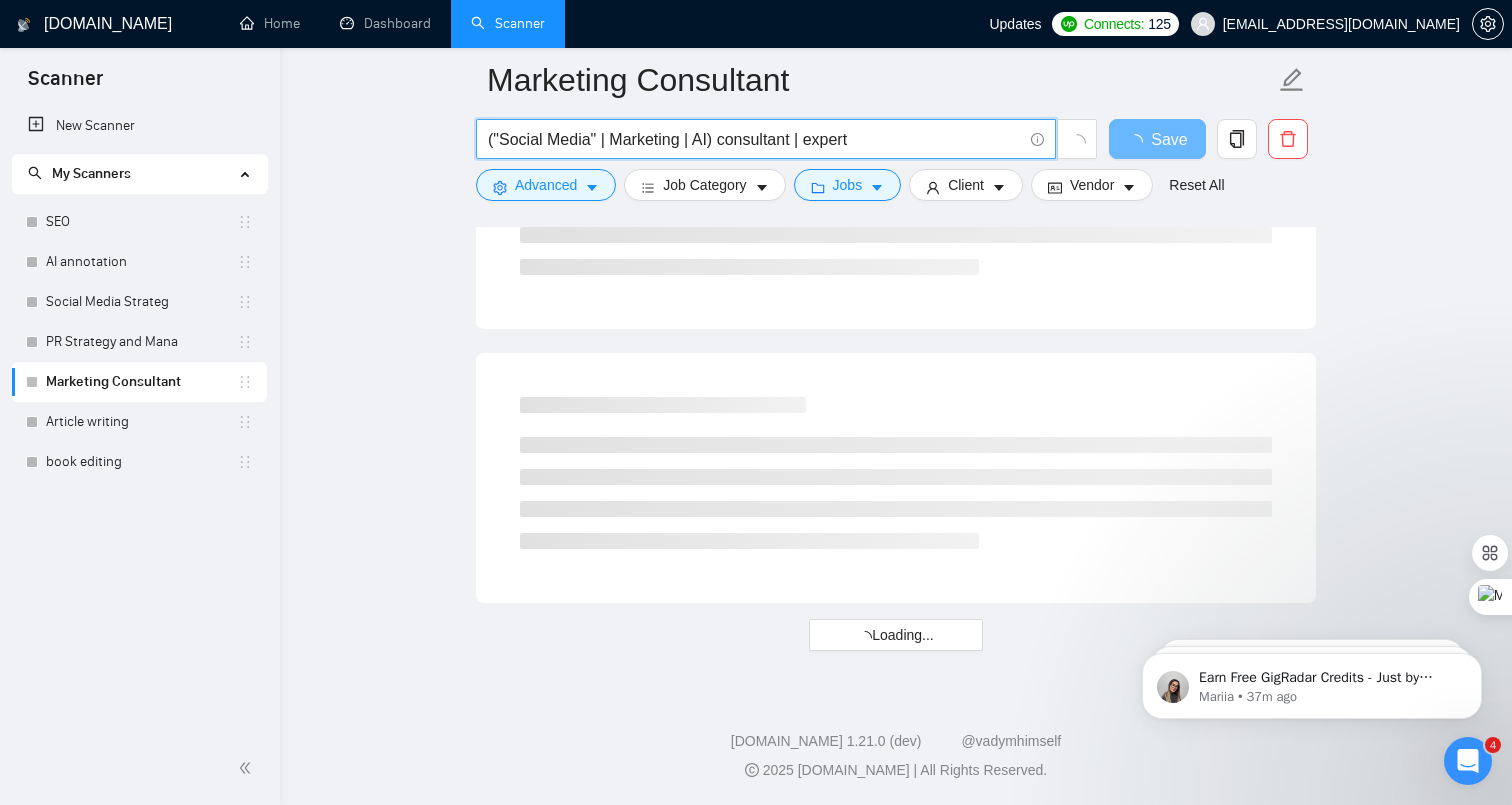 paste on "|" 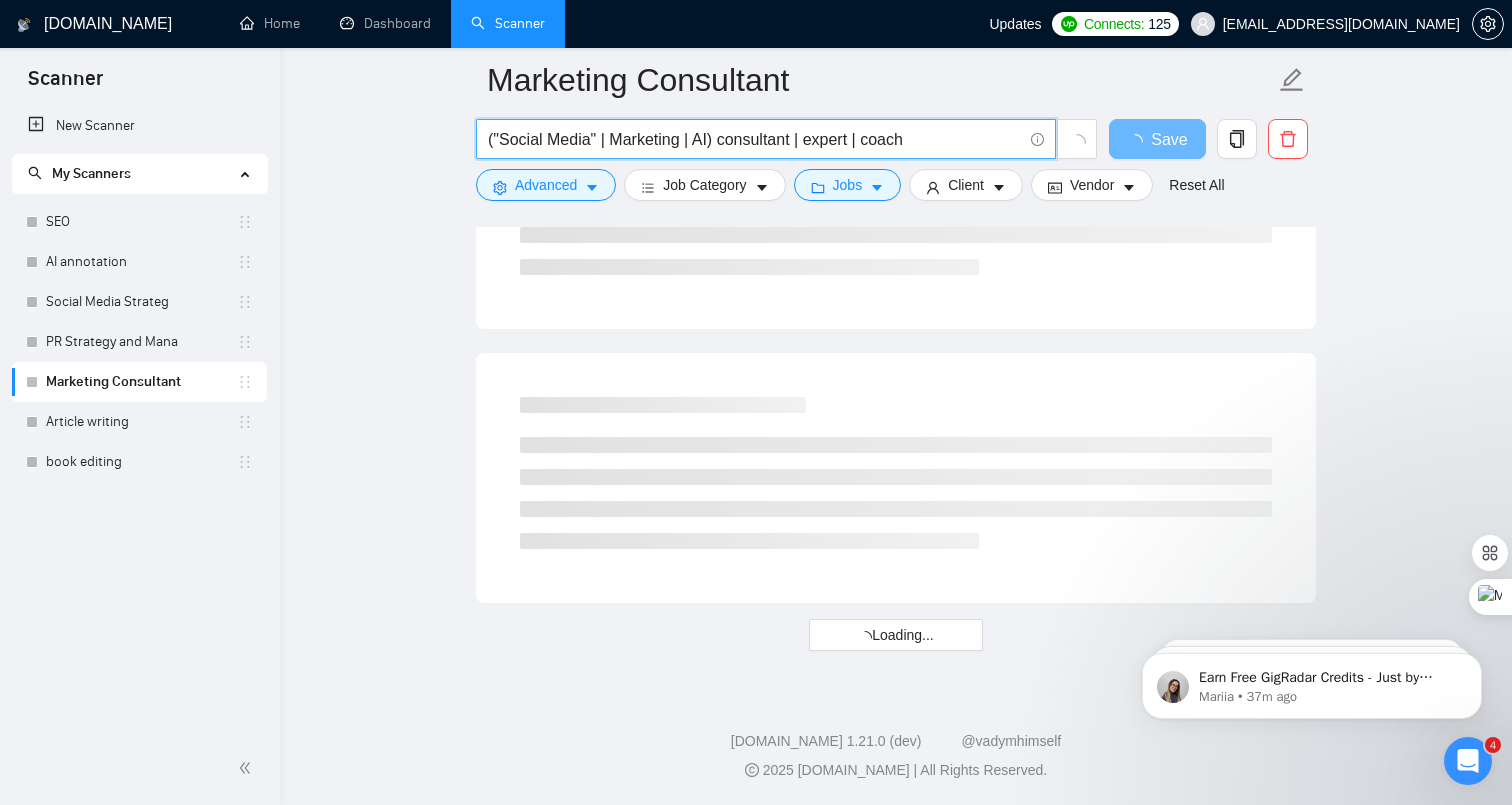 paste on "|" 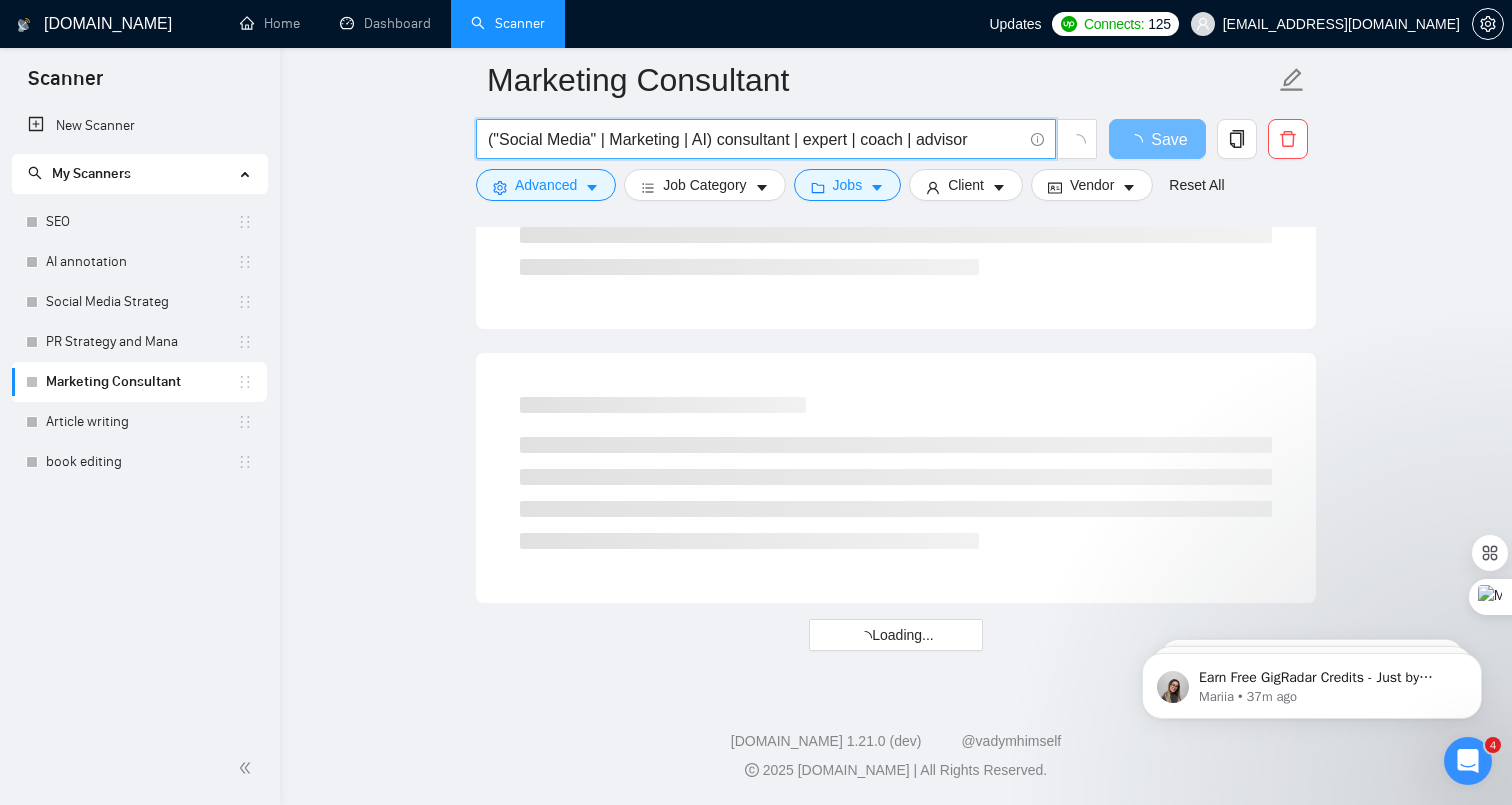 click on "("Social Media" | Marketing | AI) consultant | expert | coach | advisor" at bounding box center (755, 139) 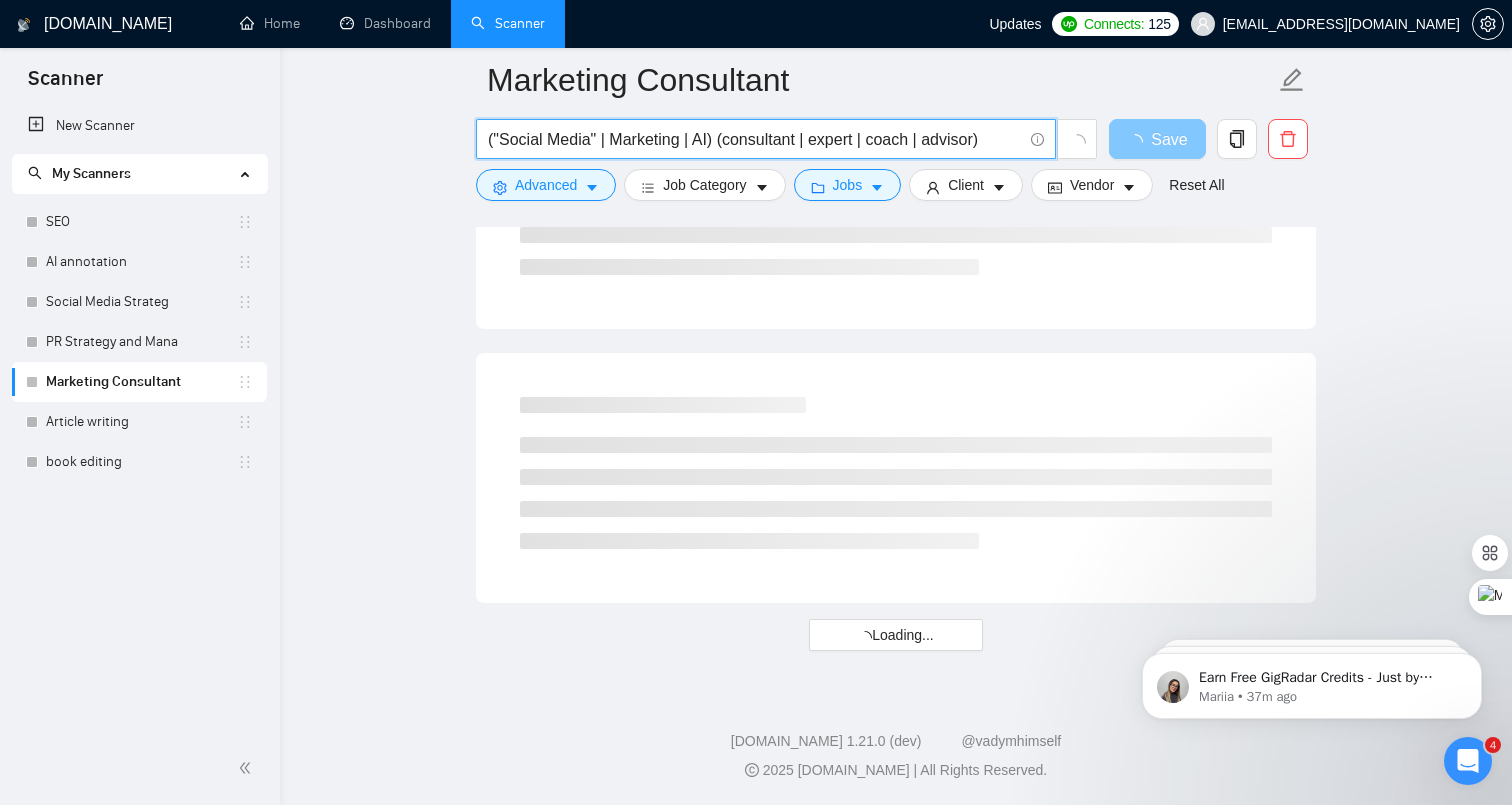 click on "Save" at bounding box center (1169, 139) 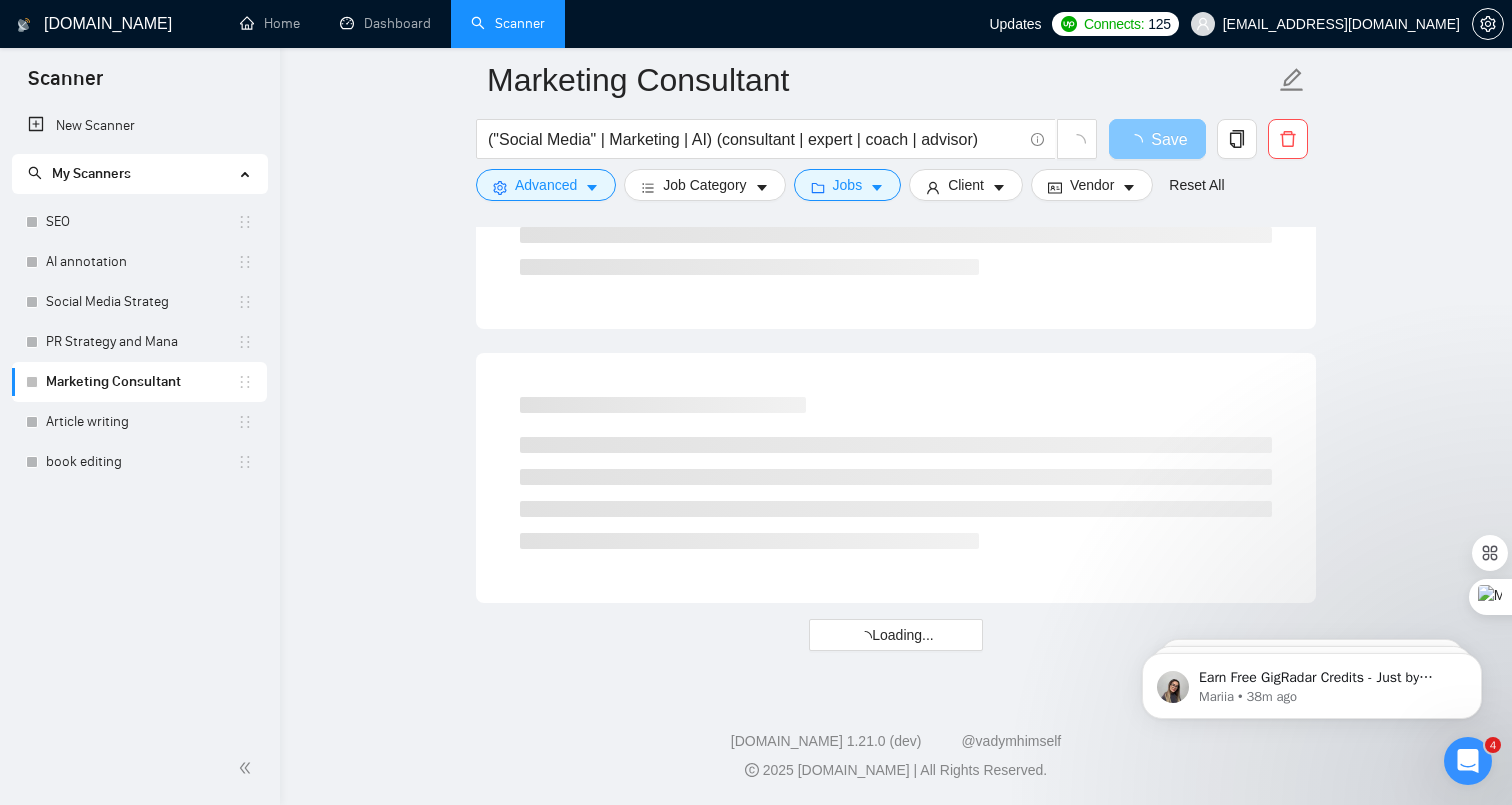 click on "Save" at bounding box center (1169, 139) 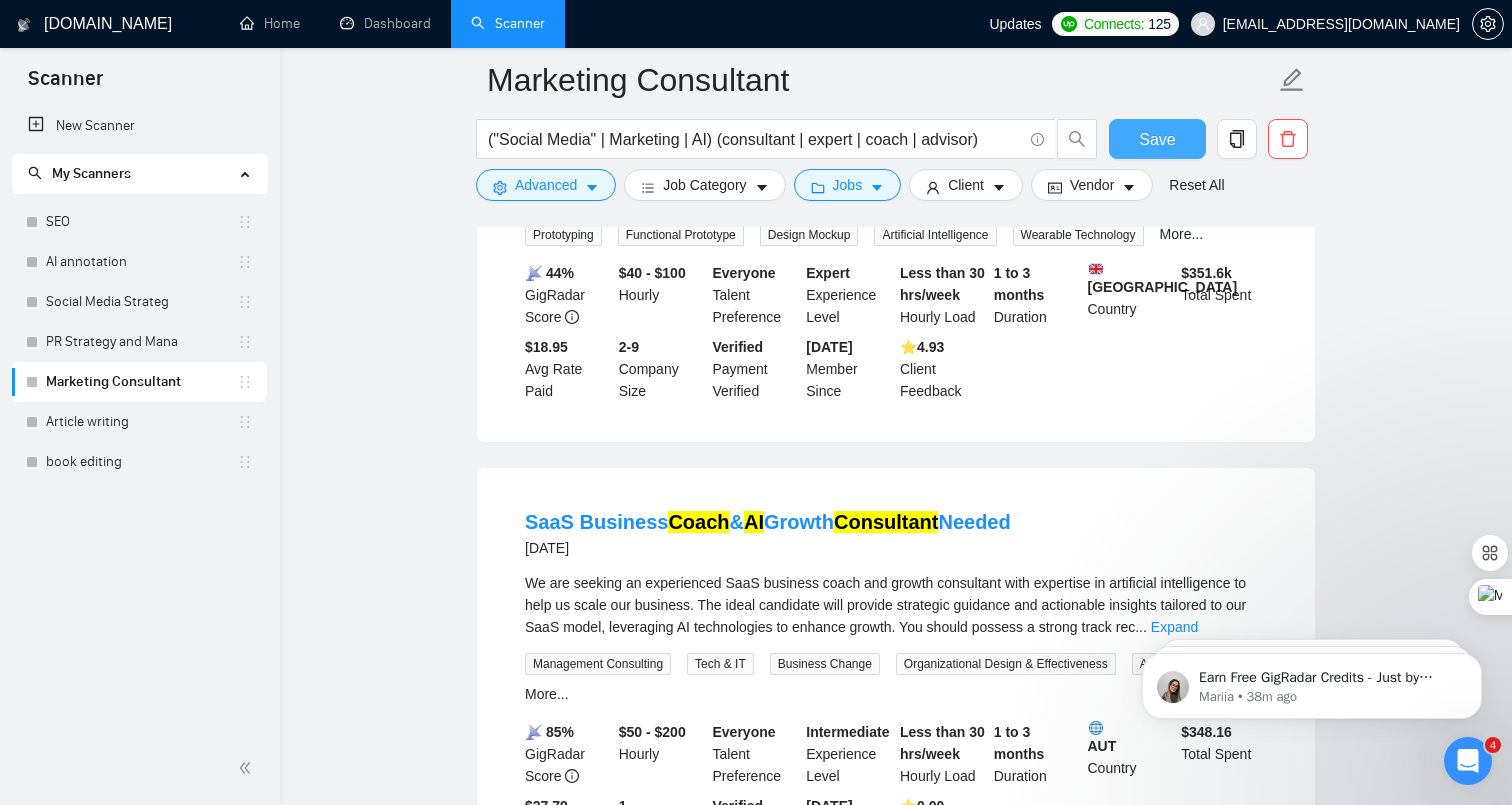 click on "Save" at bounding box center (1157, 139) 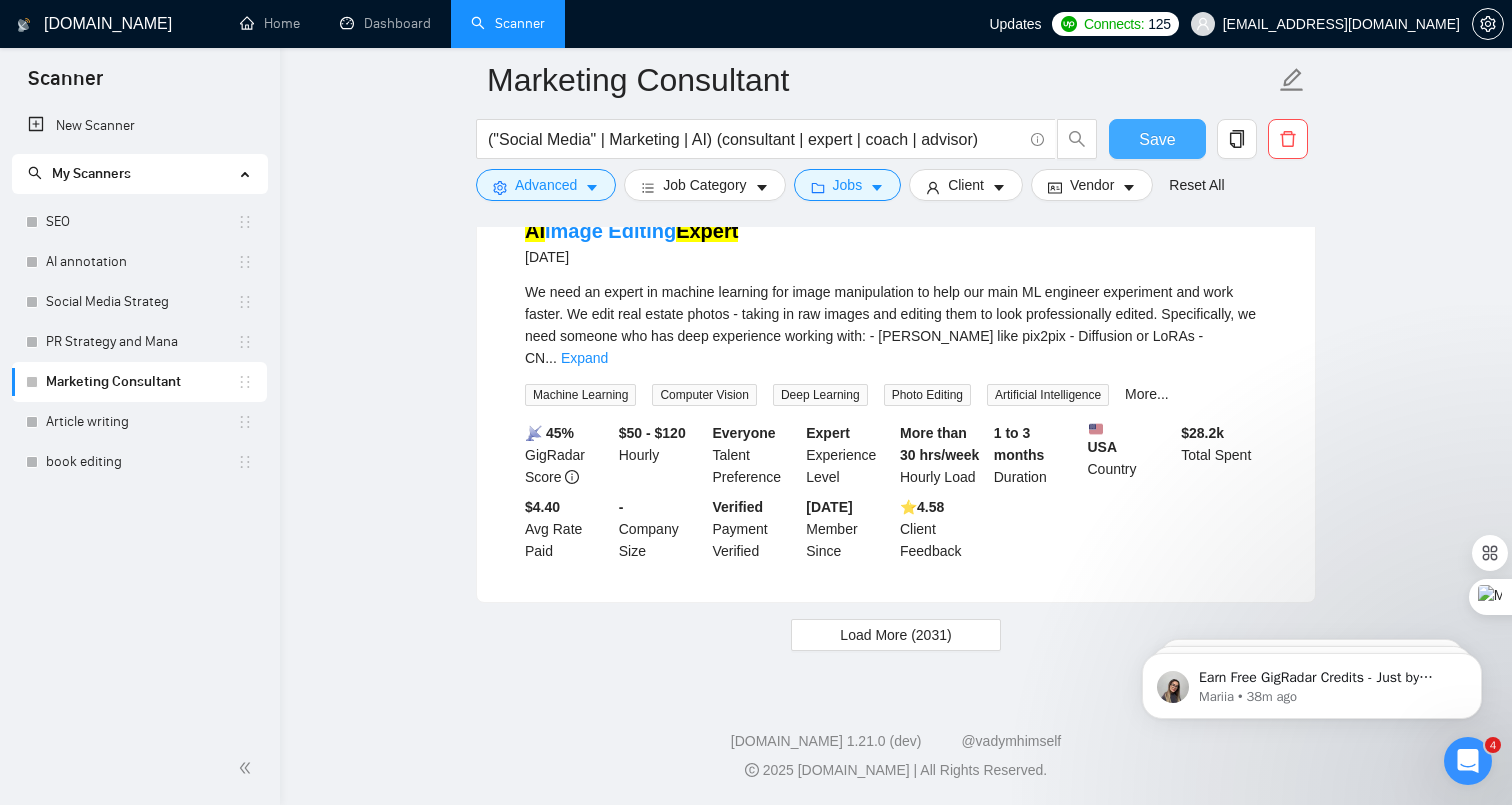 scroll, scrollTop: 4192, scrollLeft: 0, axis: vertical 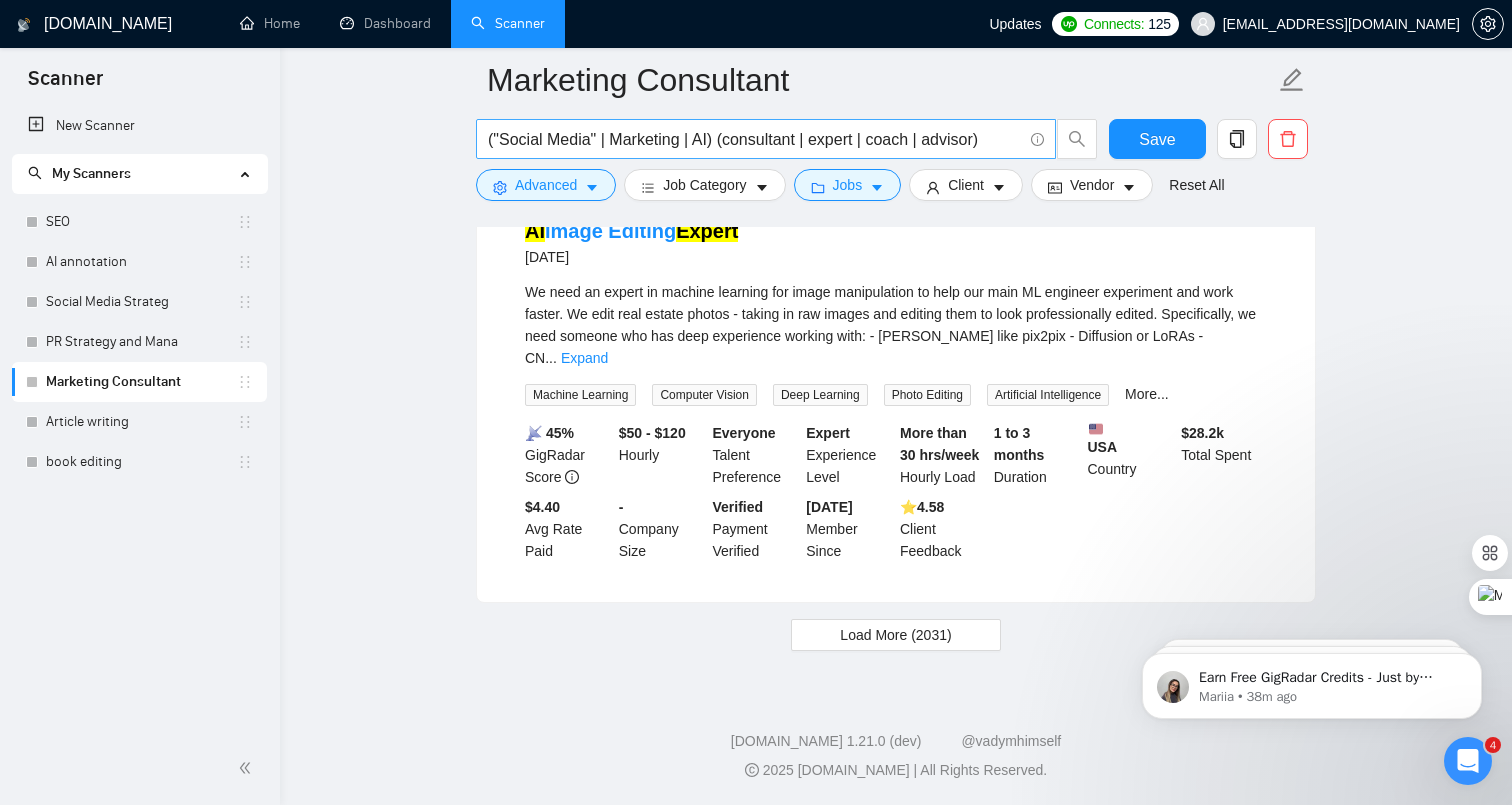 click on "("Social Media" | Marketing | AI) (consultant | expert | coach | advisor)" at bounding box center (755, 139) 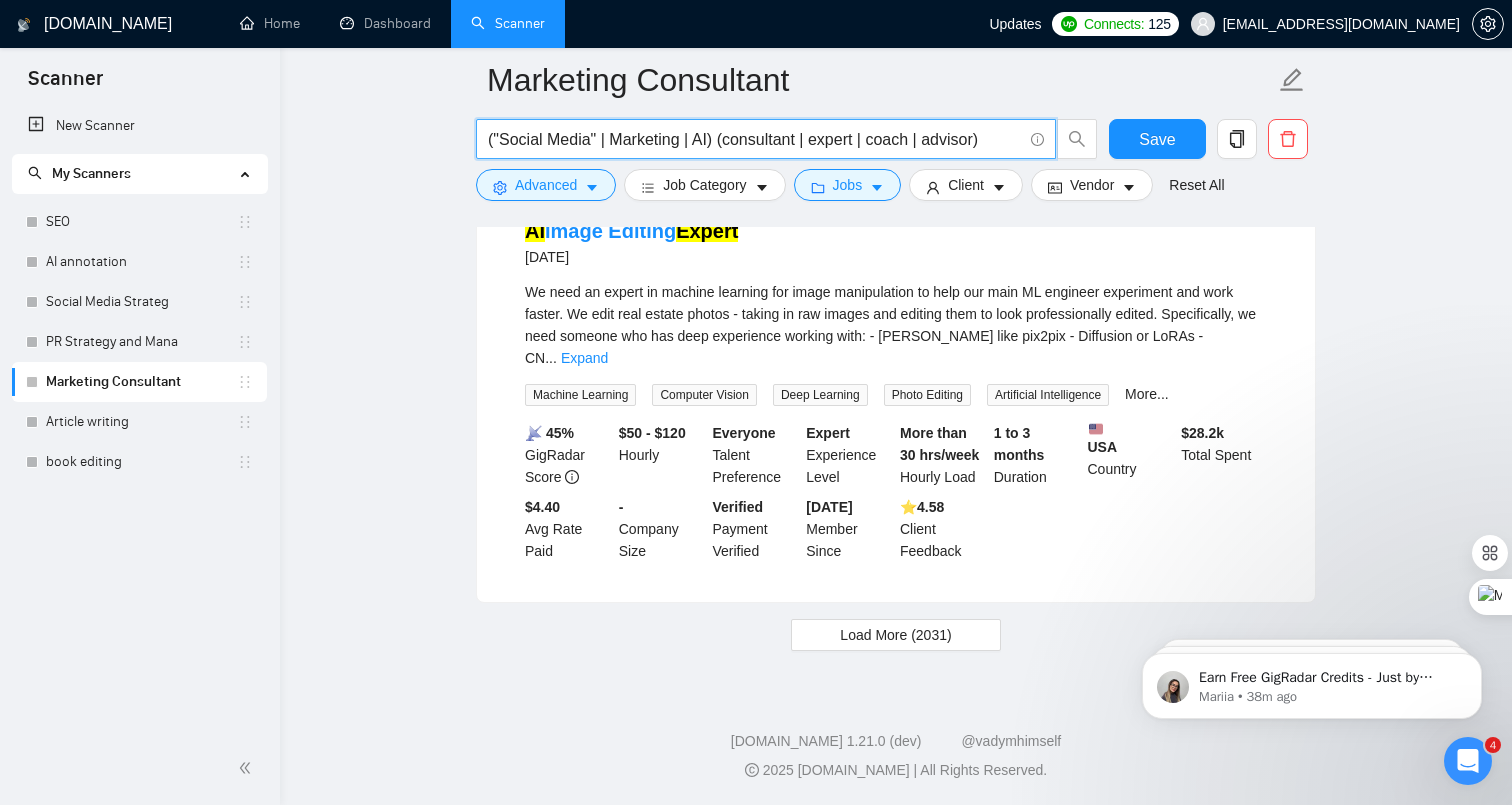click on "("Social Media" | Marketing | AI) (consultant | expert | coach | advisor)" at bounding box center (755, 139) 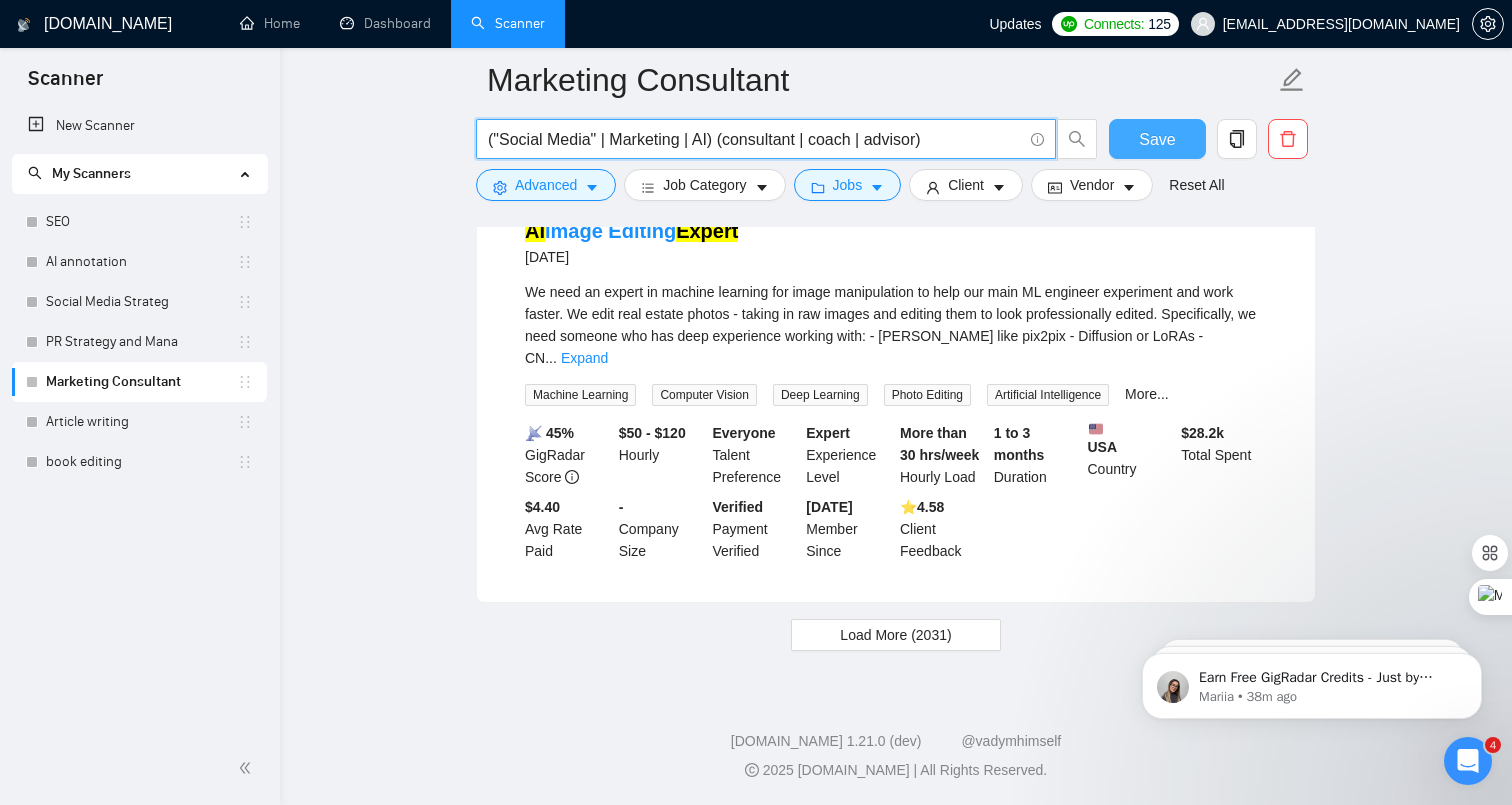 scroll, scrollTop: 3518, scrollLeft: 0, axis: vertical 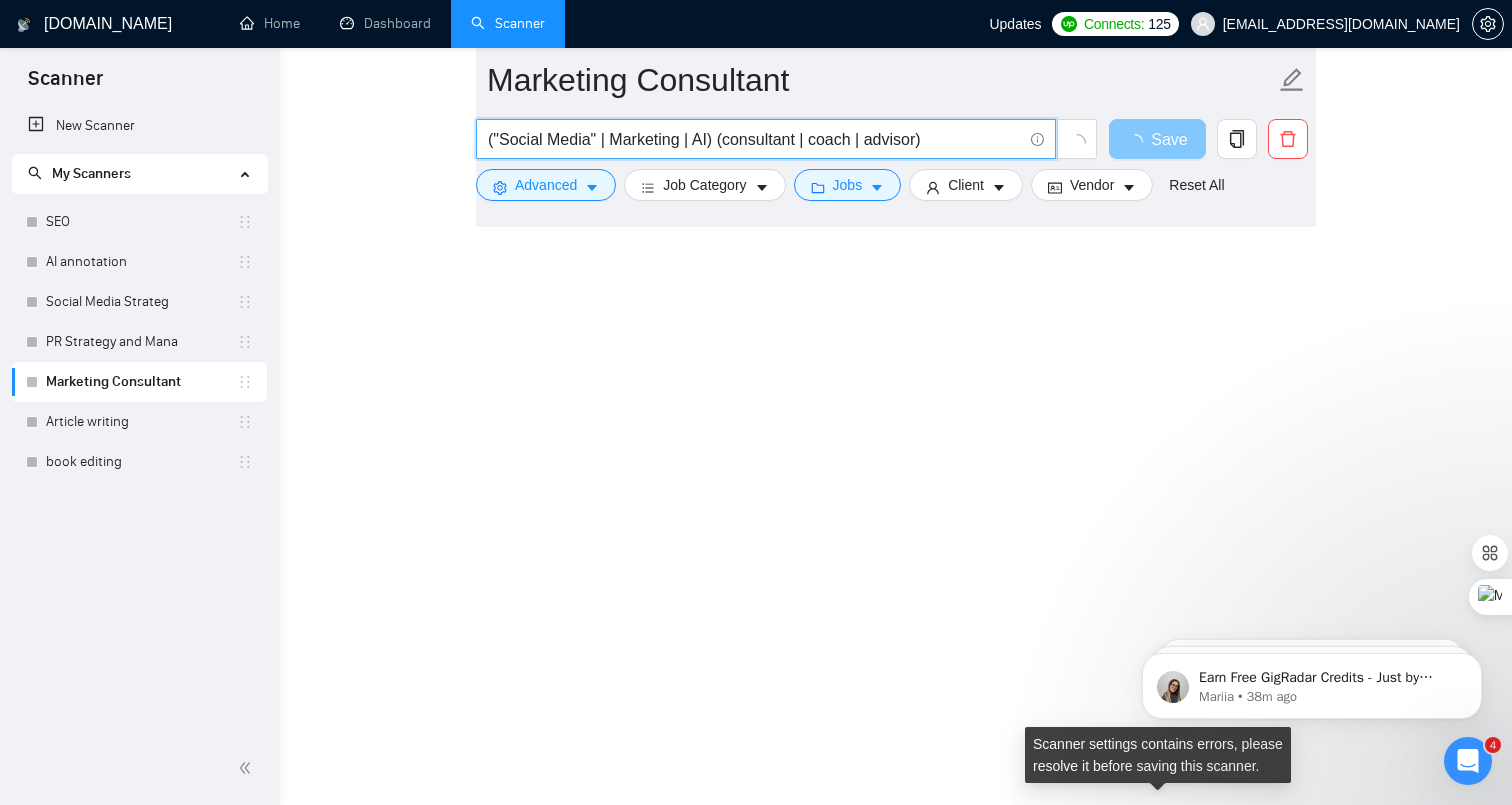 type on "("Social Media" | Marketing | AI) (consultant | coach | advisor)" 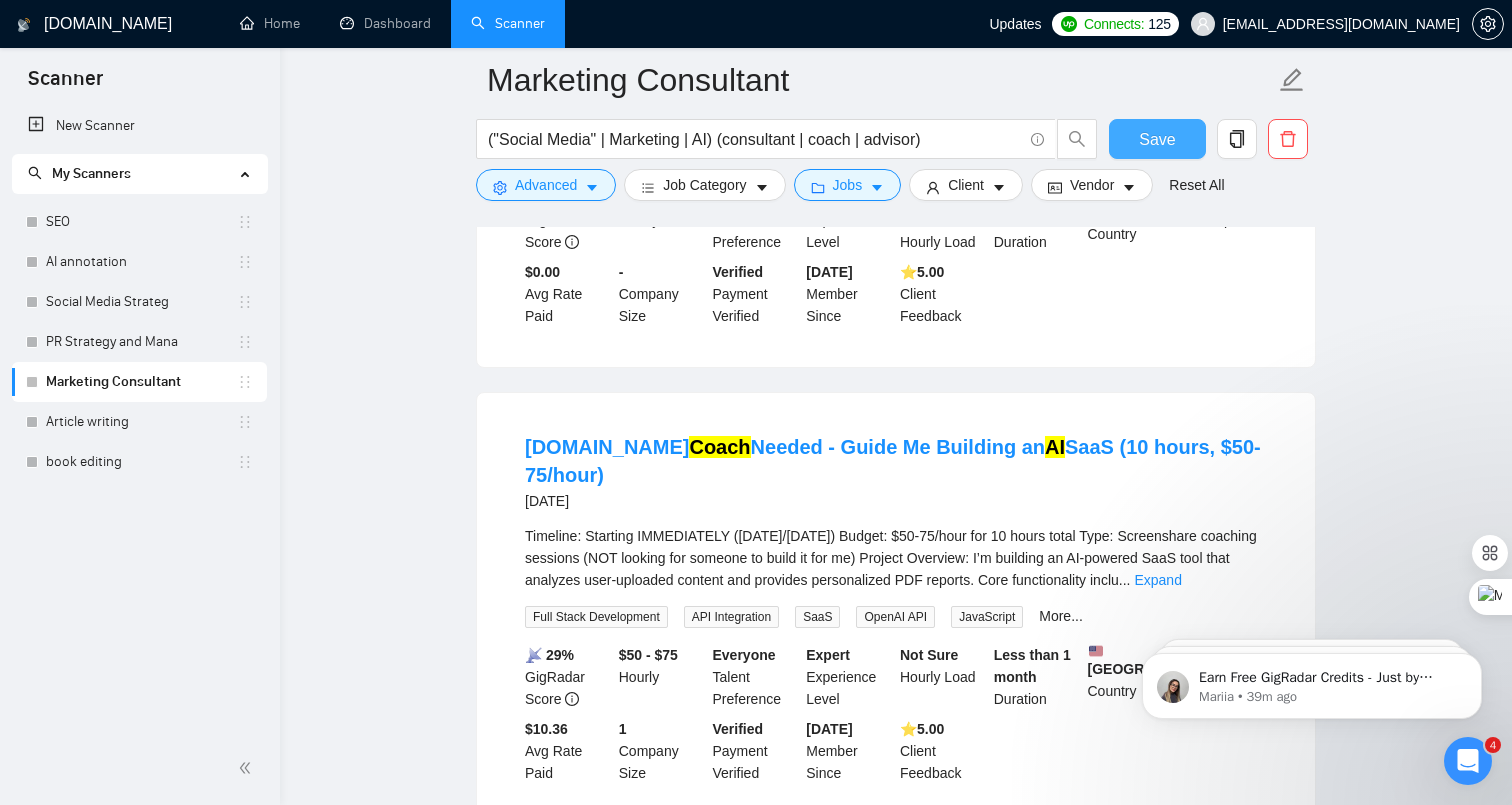 scroll, scrollTop: 2659, scrollLeft: 0, axis: vertical 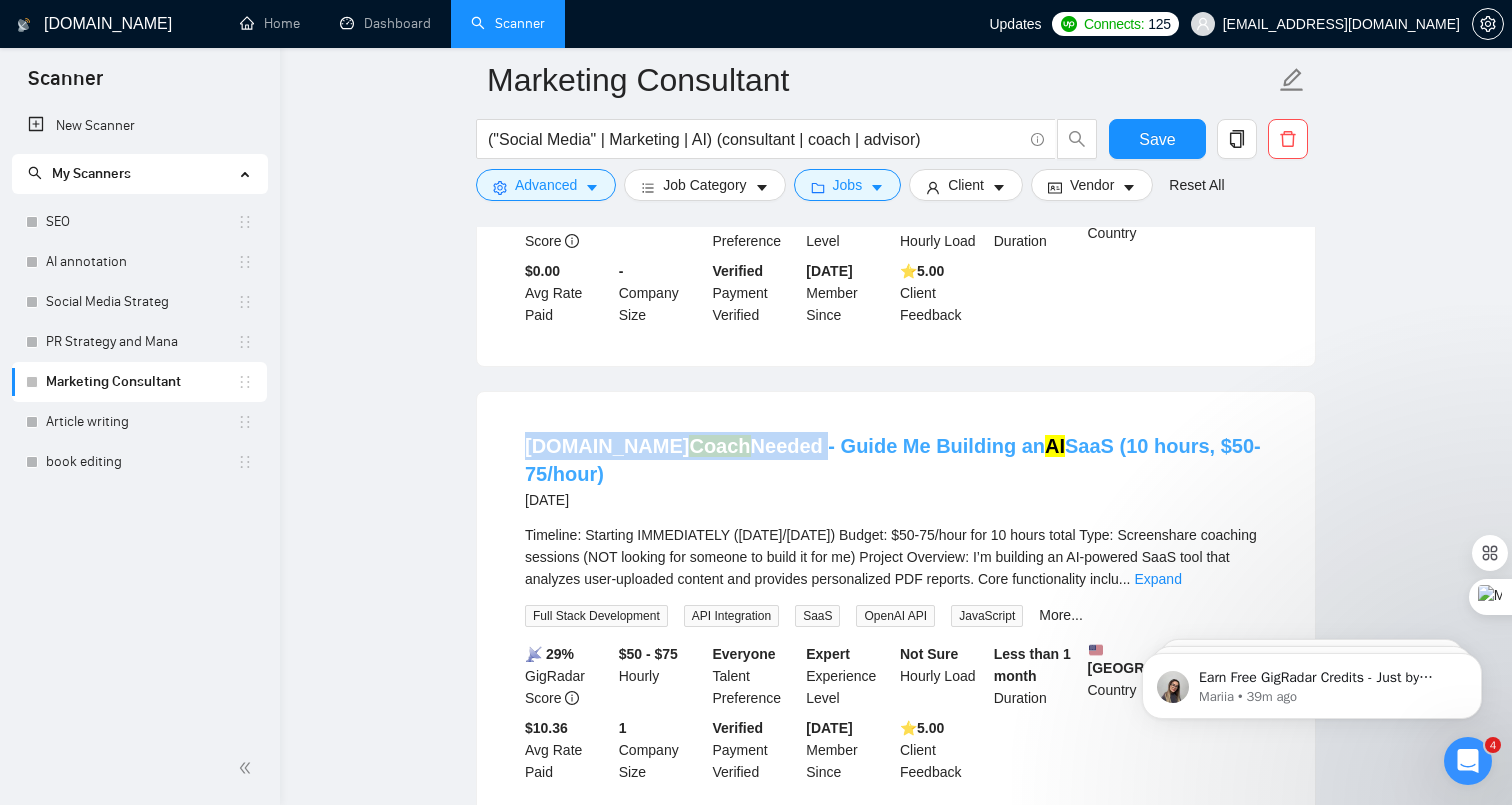 drag, startPoint x: 518, startPoint y: 497, endPoint x: 751, endPoint y: 490, distance: 233.10513 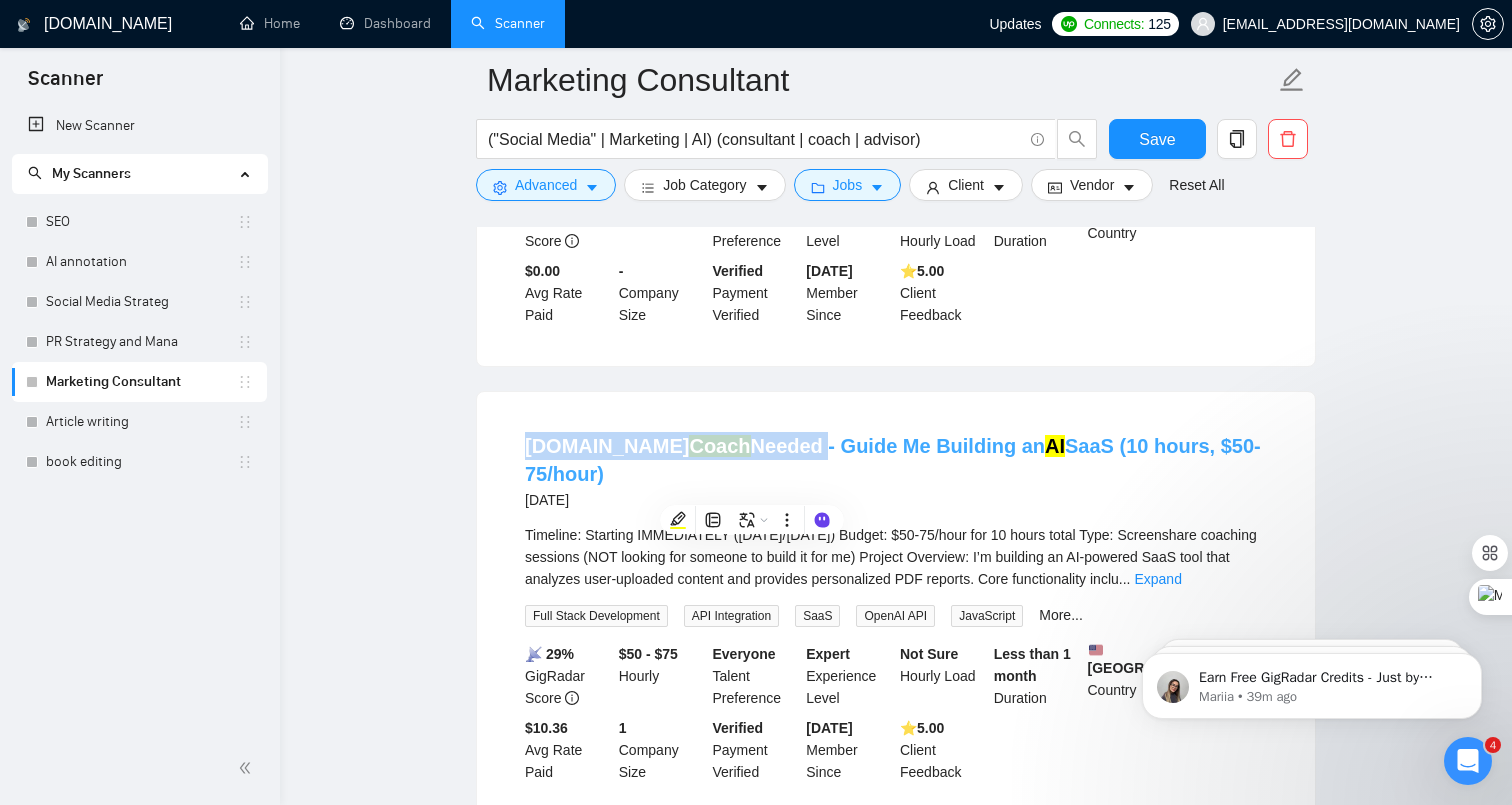 copy on "Bubble.io  Coach  Needed" 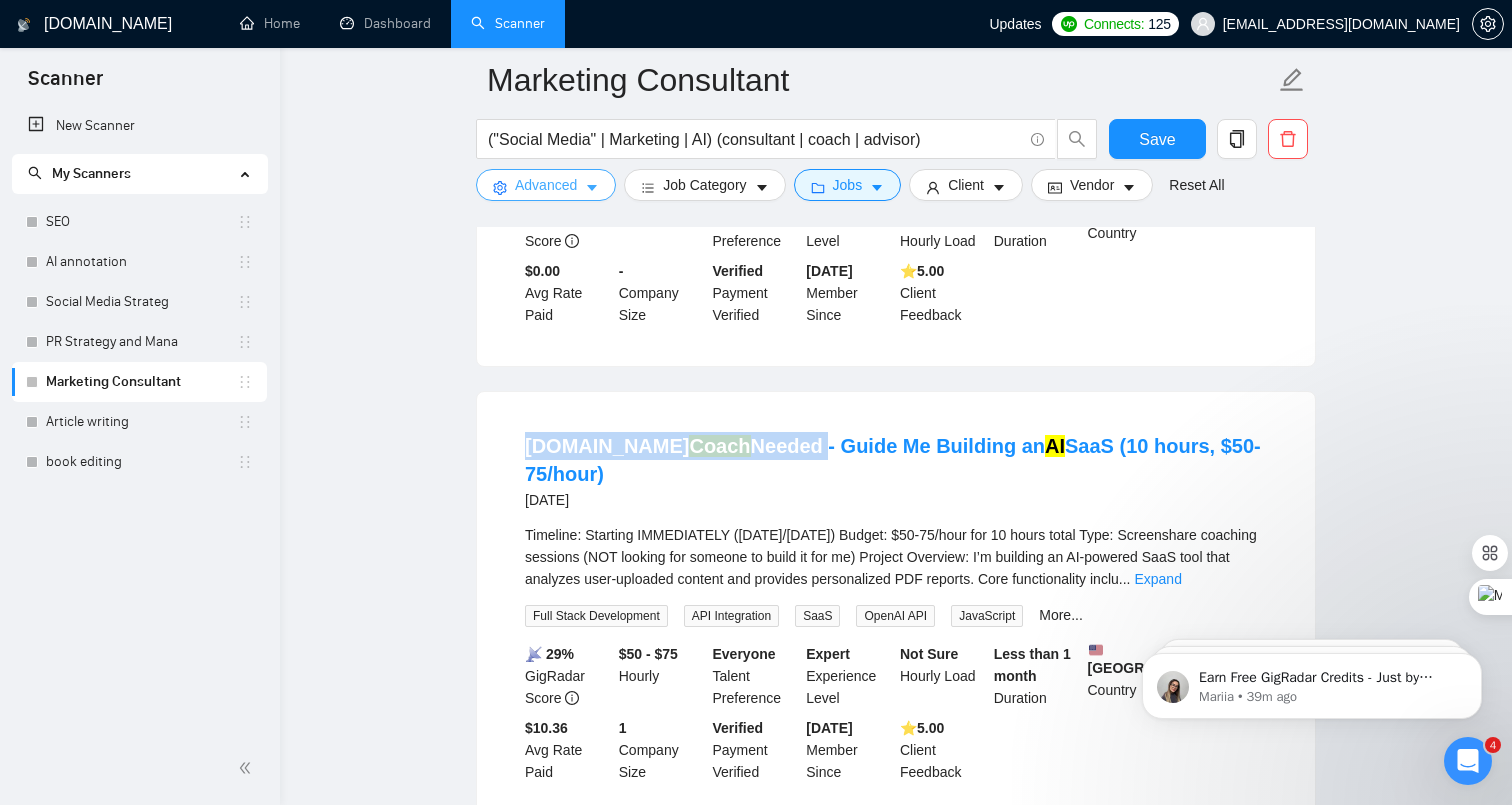 click on "Advanced" at bounding box center (546, 185) 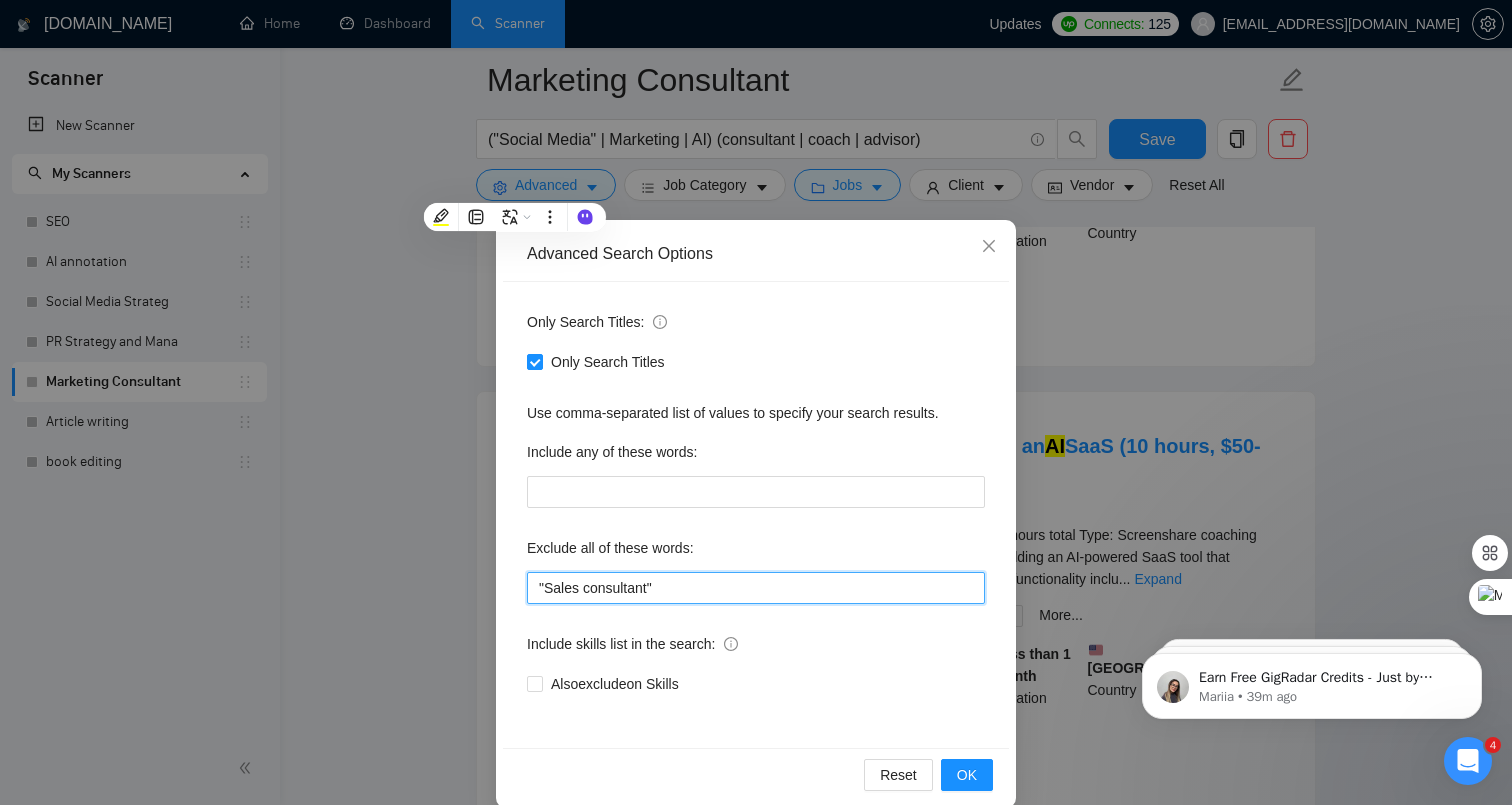 click on ""Sales consultant"" at bounding box center (756, 588) 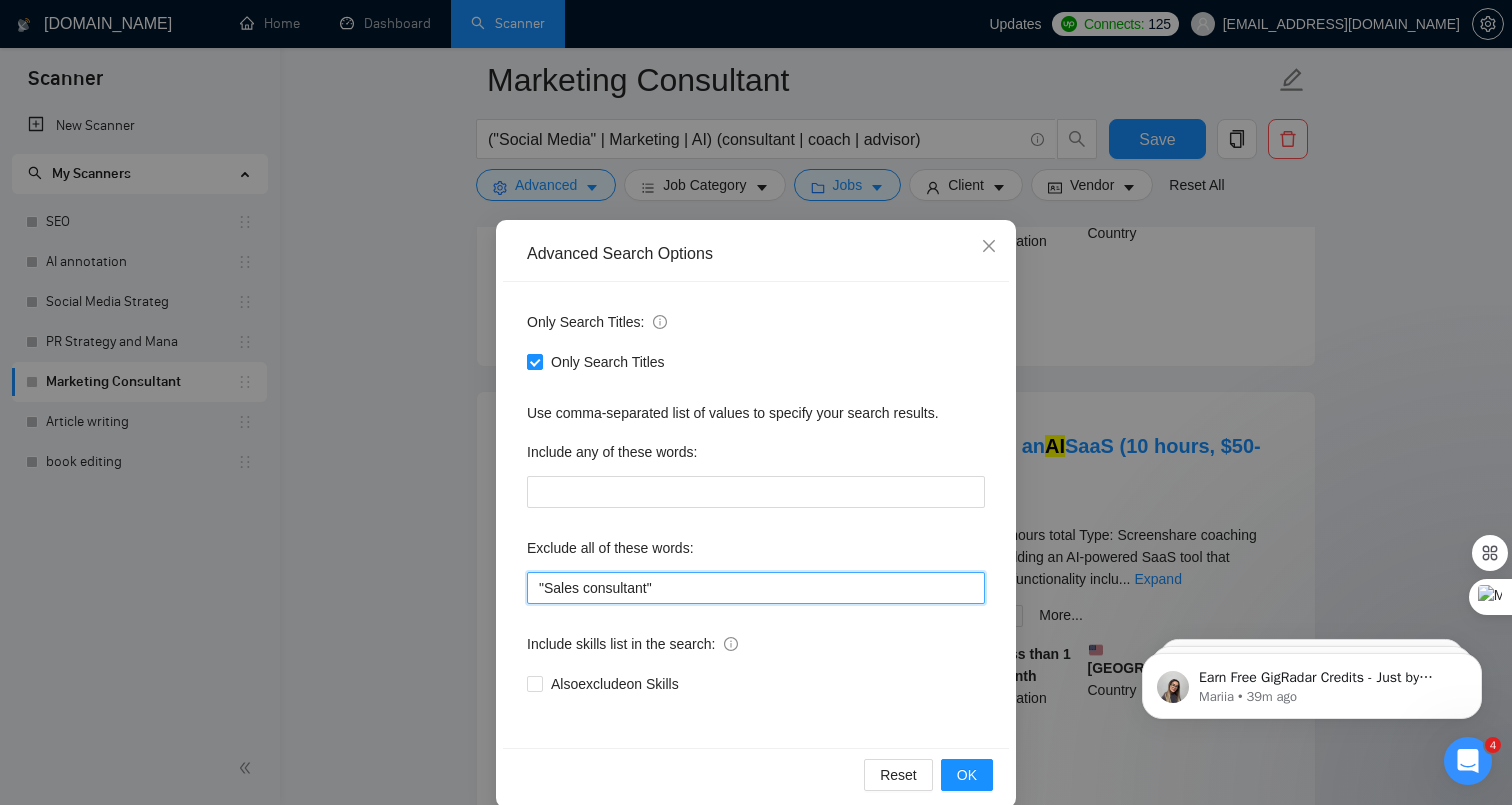 paste on "Bubble.io Coach Needed" 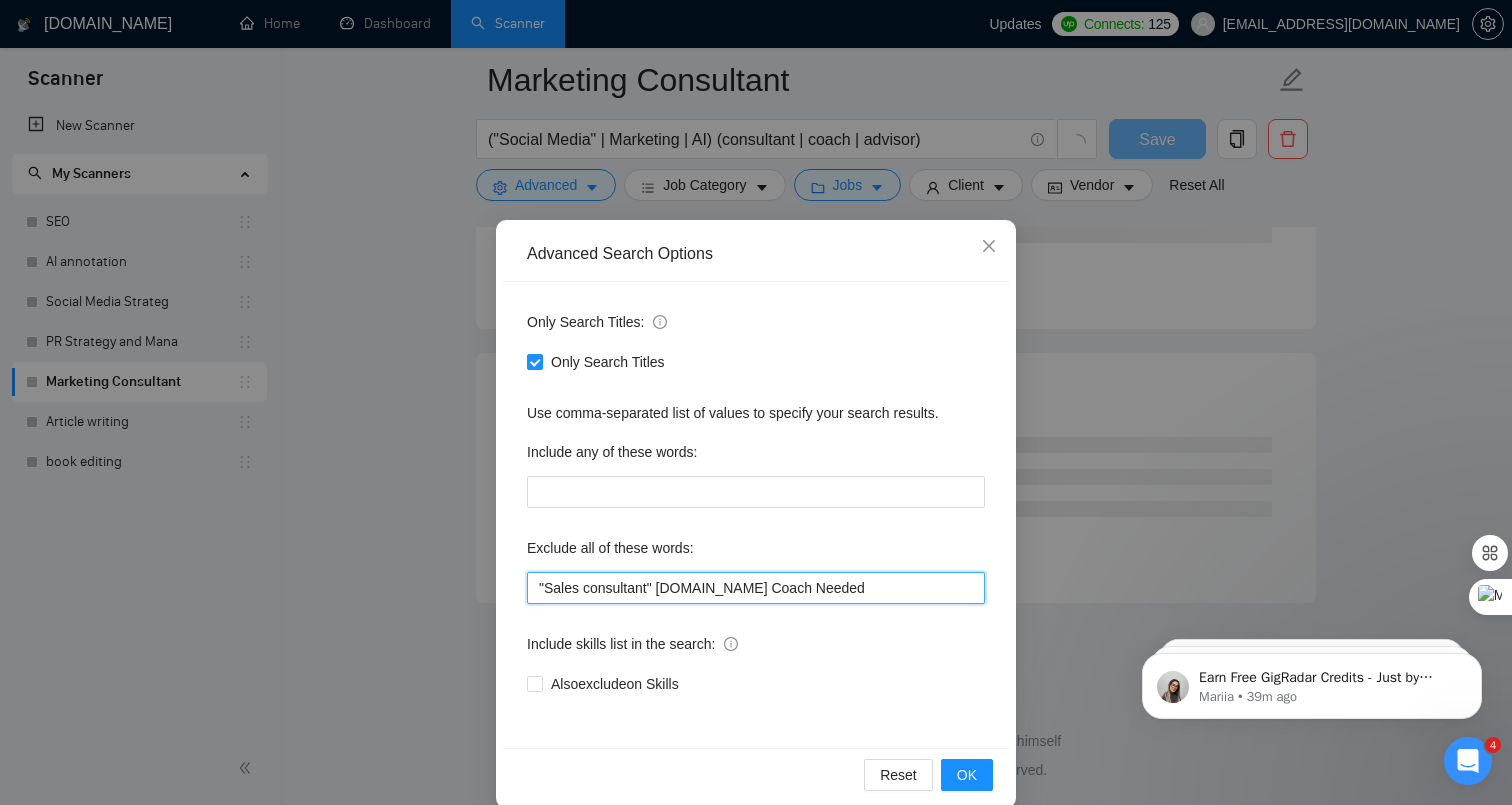 scroll, scrollTop: 2531, scrollLeft: 0, axis: vertical 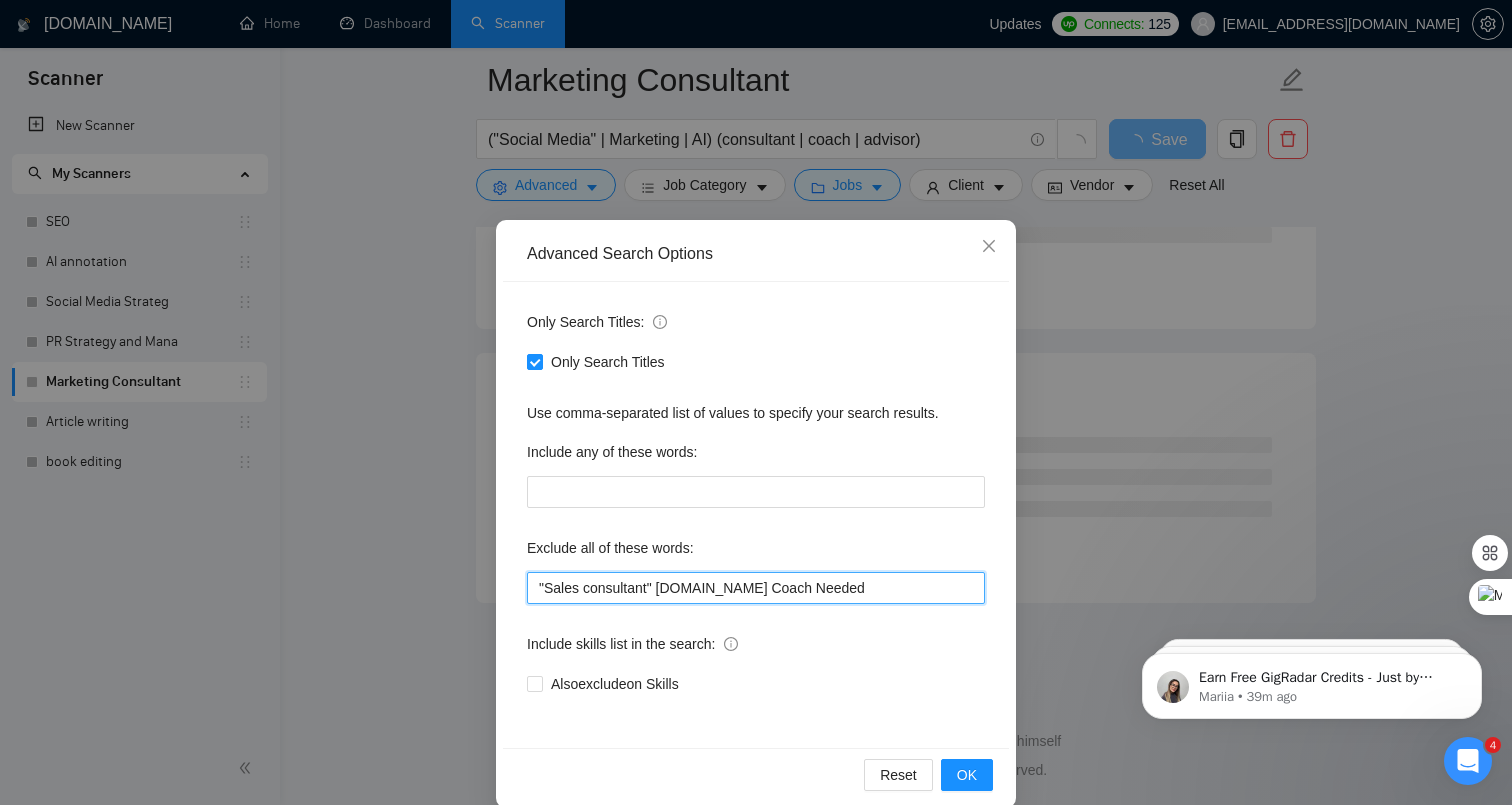 click on ""Sales consultant" Bubble.io Coach Needed" at bounding box center (756, 588) 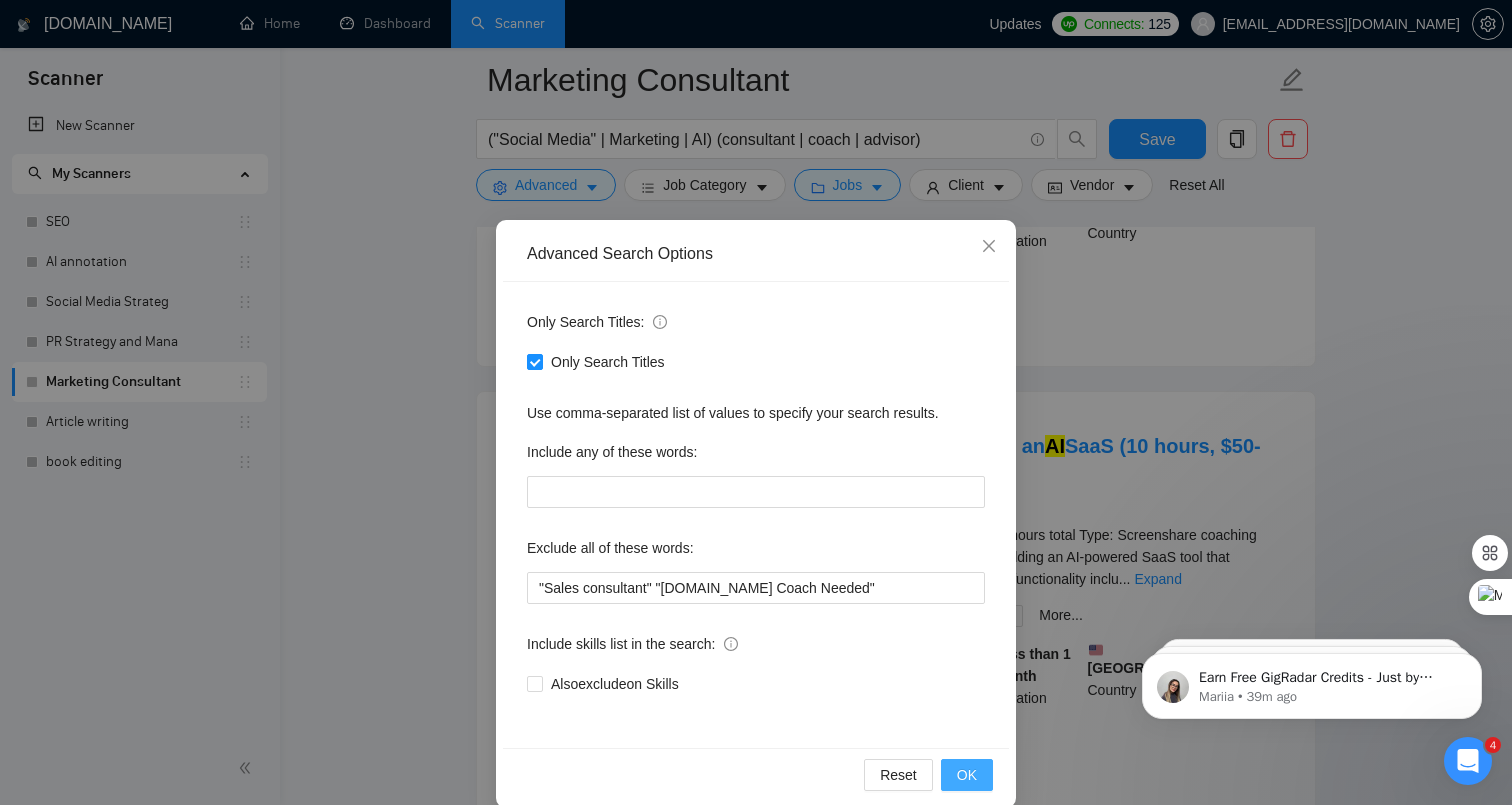 click on "OK" at bounding box center (967, 775) 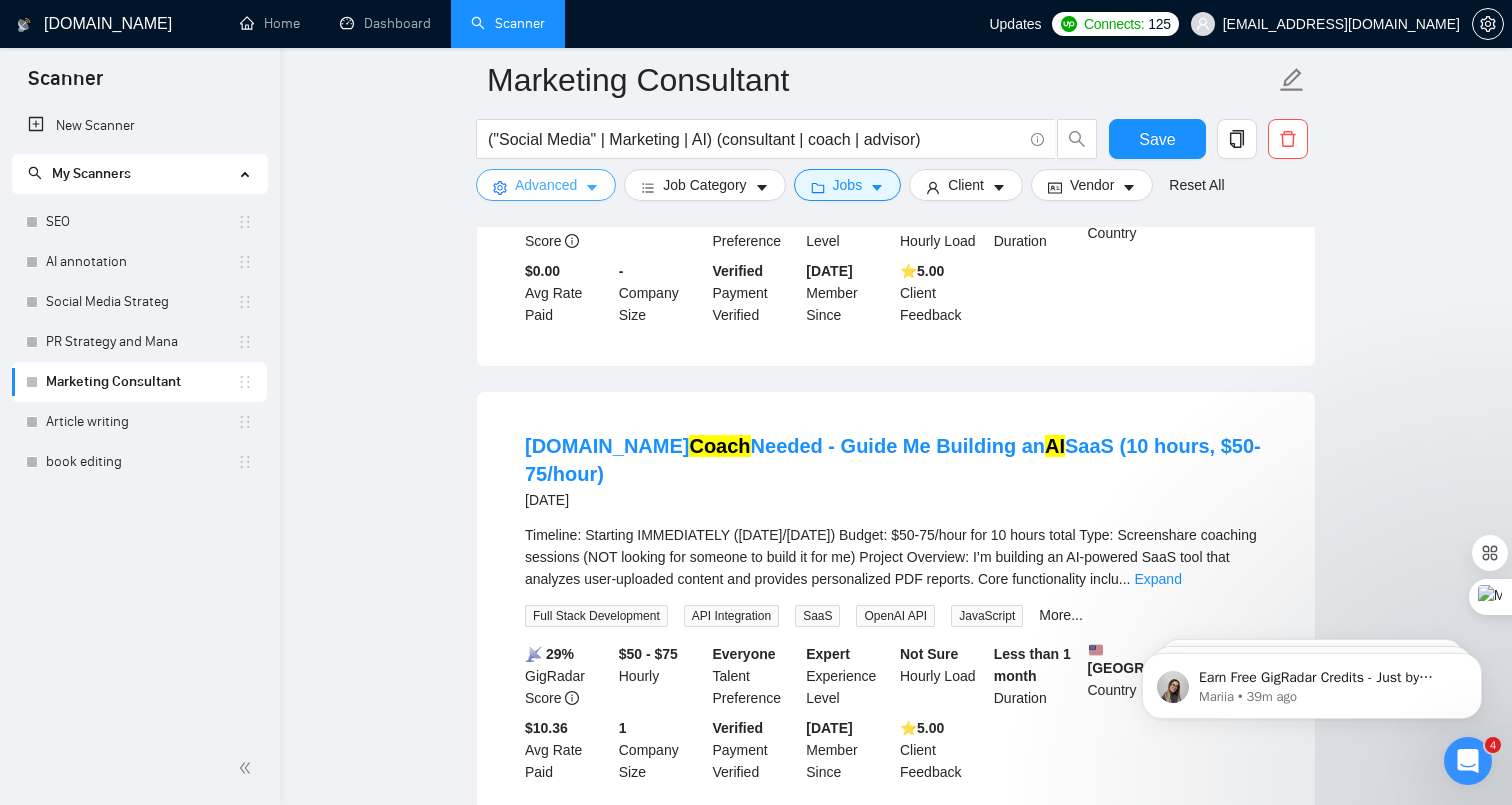 scroll, scrollTop: 2531, scrollLeft: 0, axis: vertical 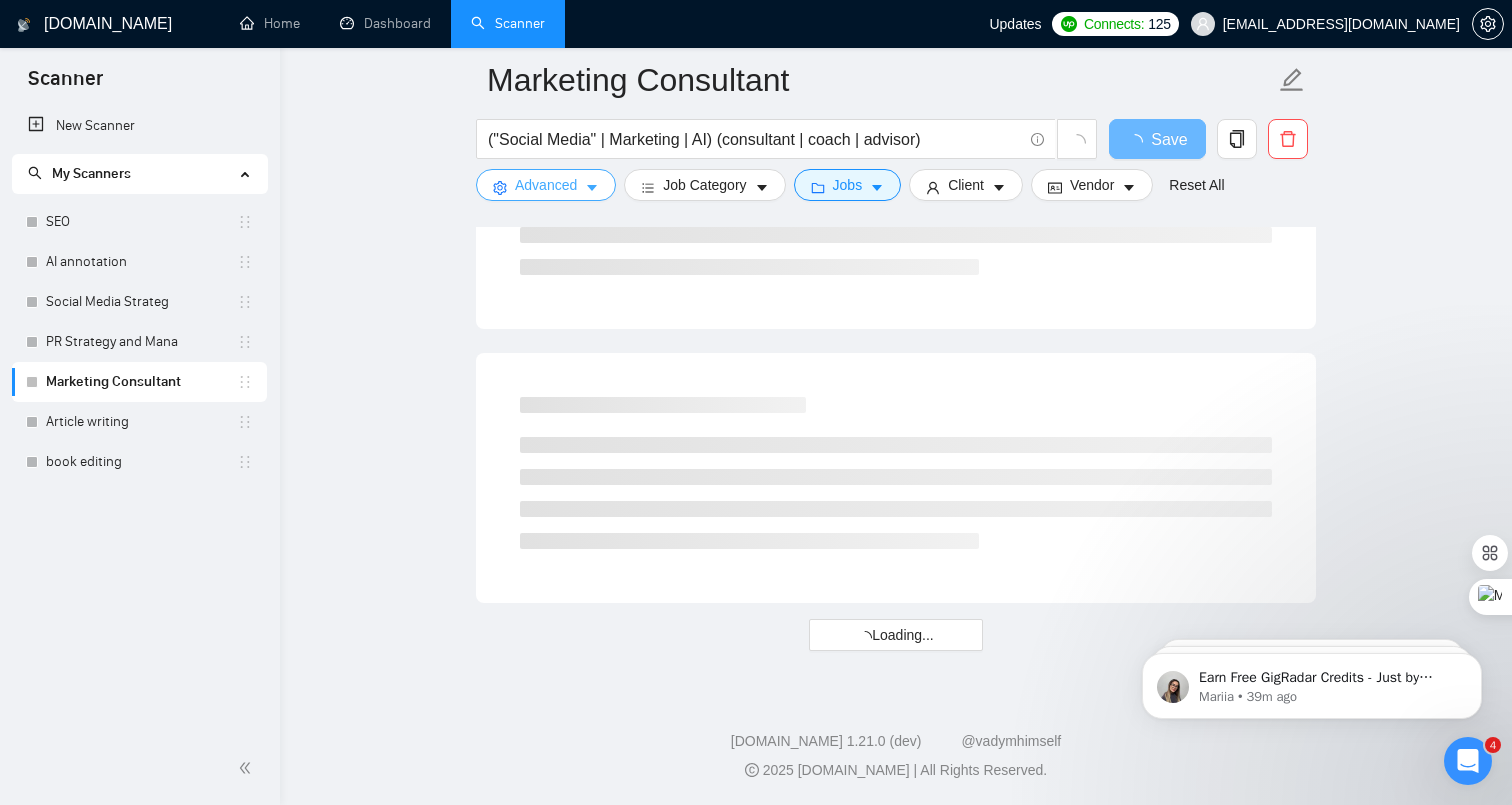click on "Advanced" at bounding box center [546, 185] 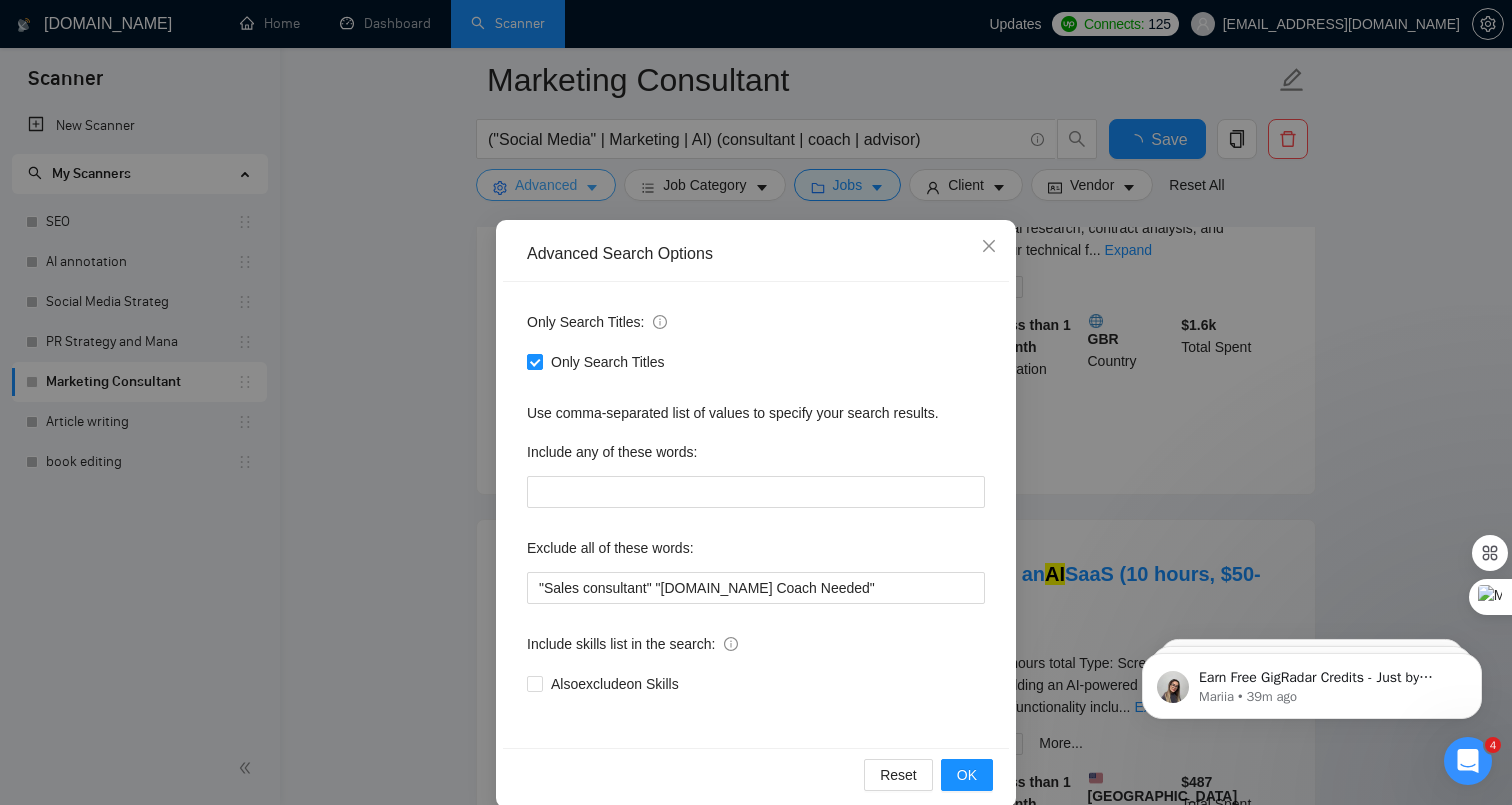 scroll, scrollTop: 2659, scrollLeft: 0, axis: vertical 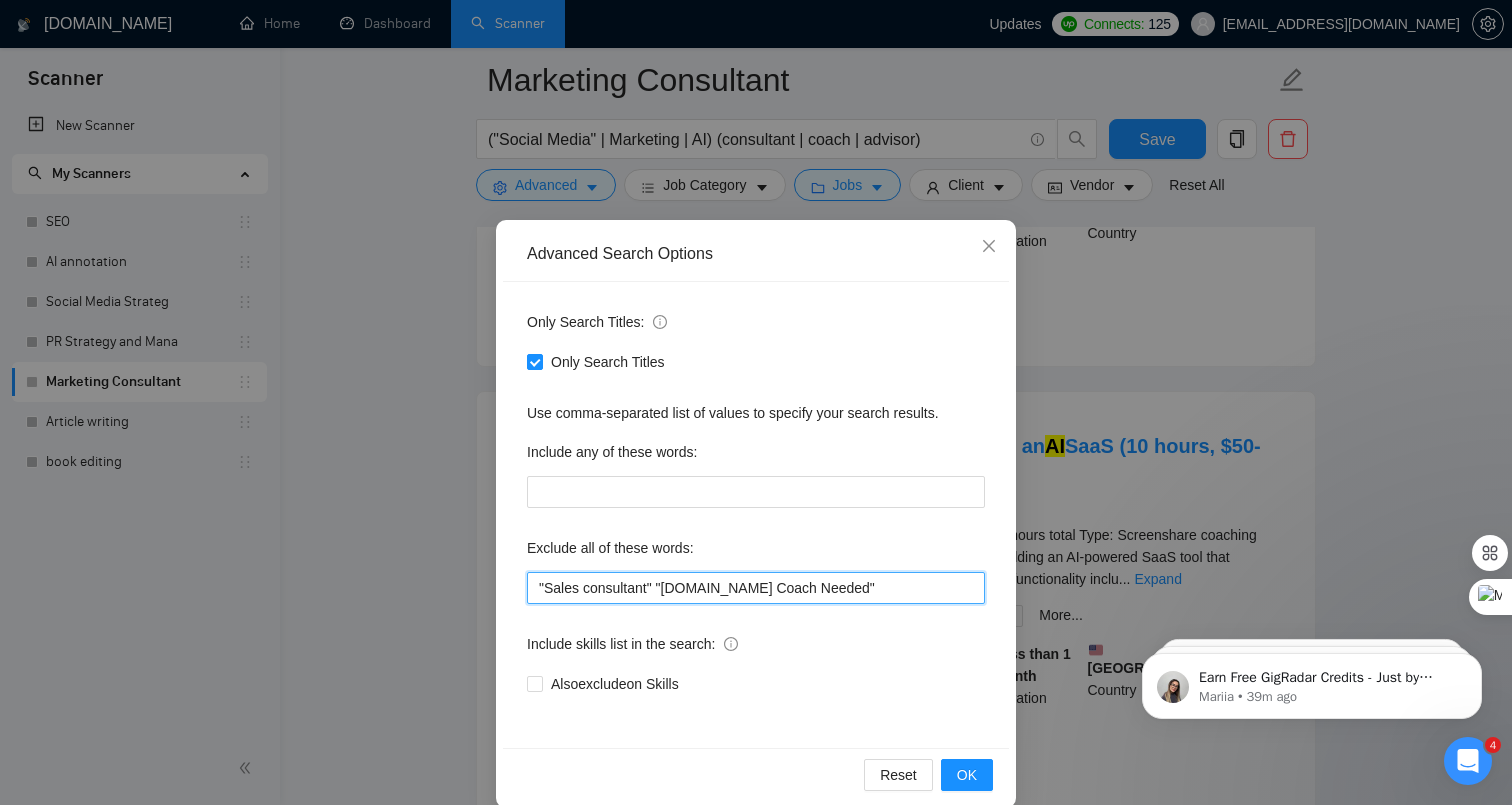 click on ""Sales consultant" "Bubble.io Coach Needed"" at bounding box center [756, 588] 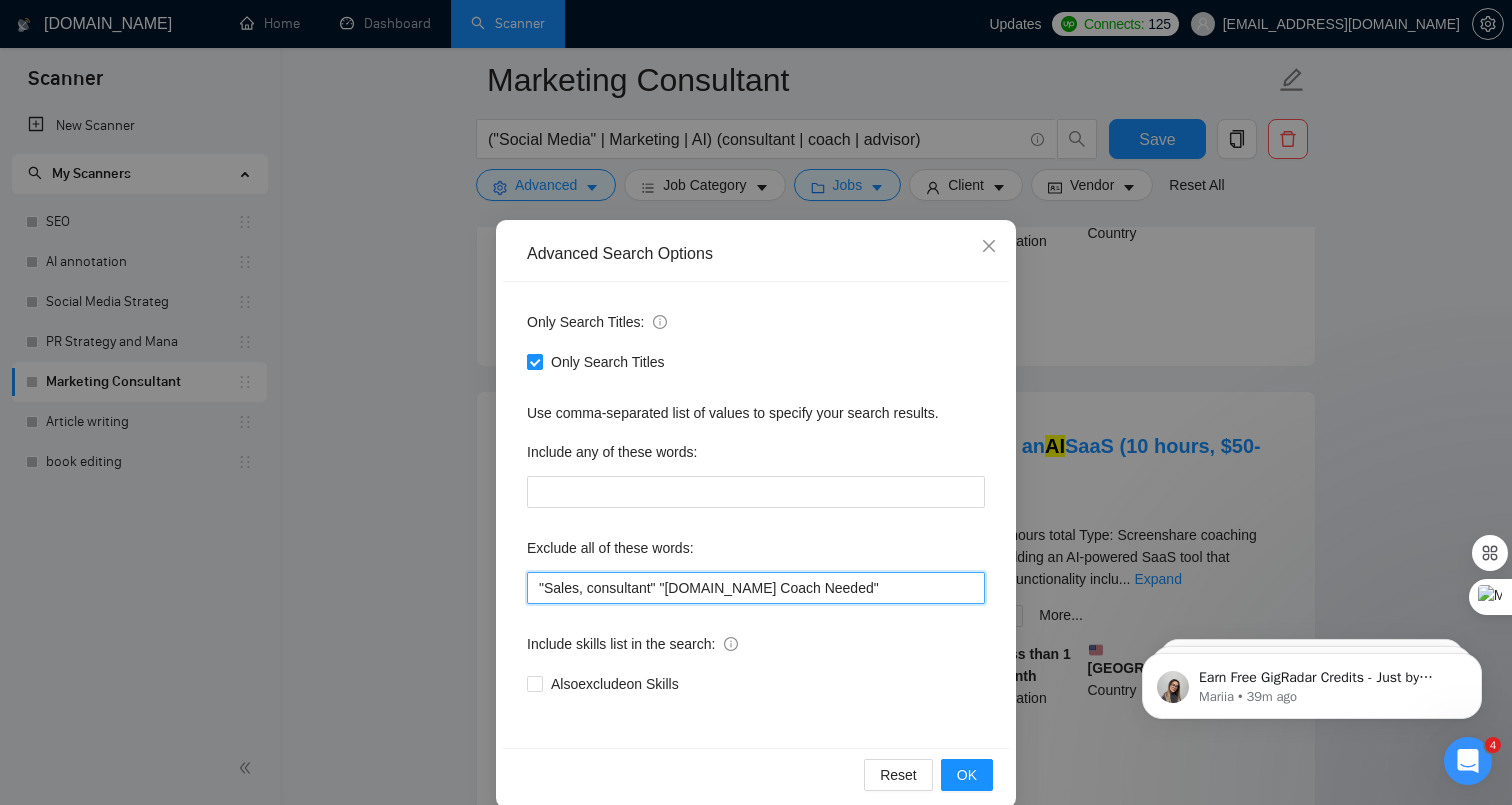 scroll, scrollTop: 2531, scrollLeft: 0, axis: vertical 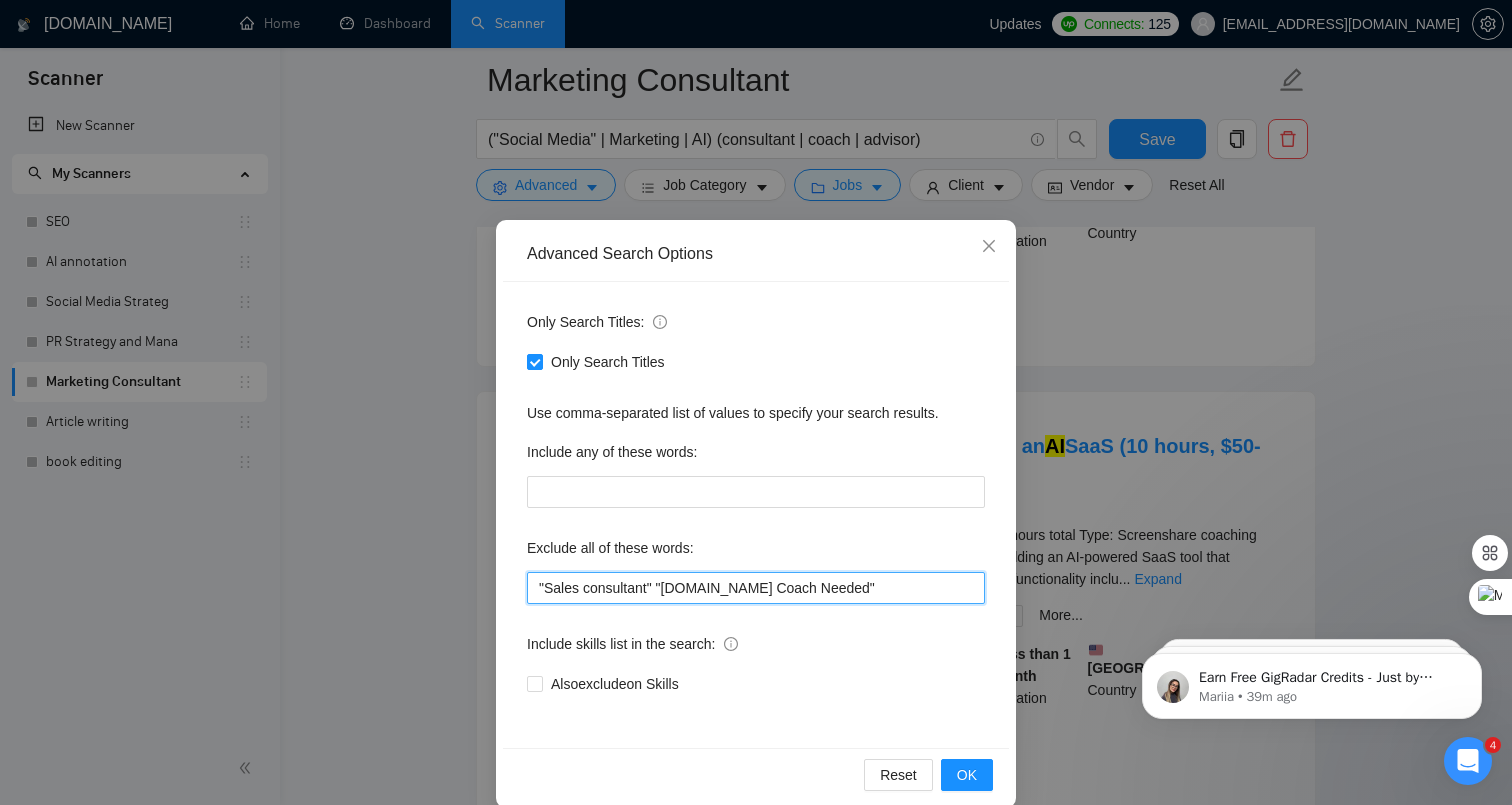 click on ""Sales consultant" "Bubble.io Coach Needed"" at bounding box center [756, 588] 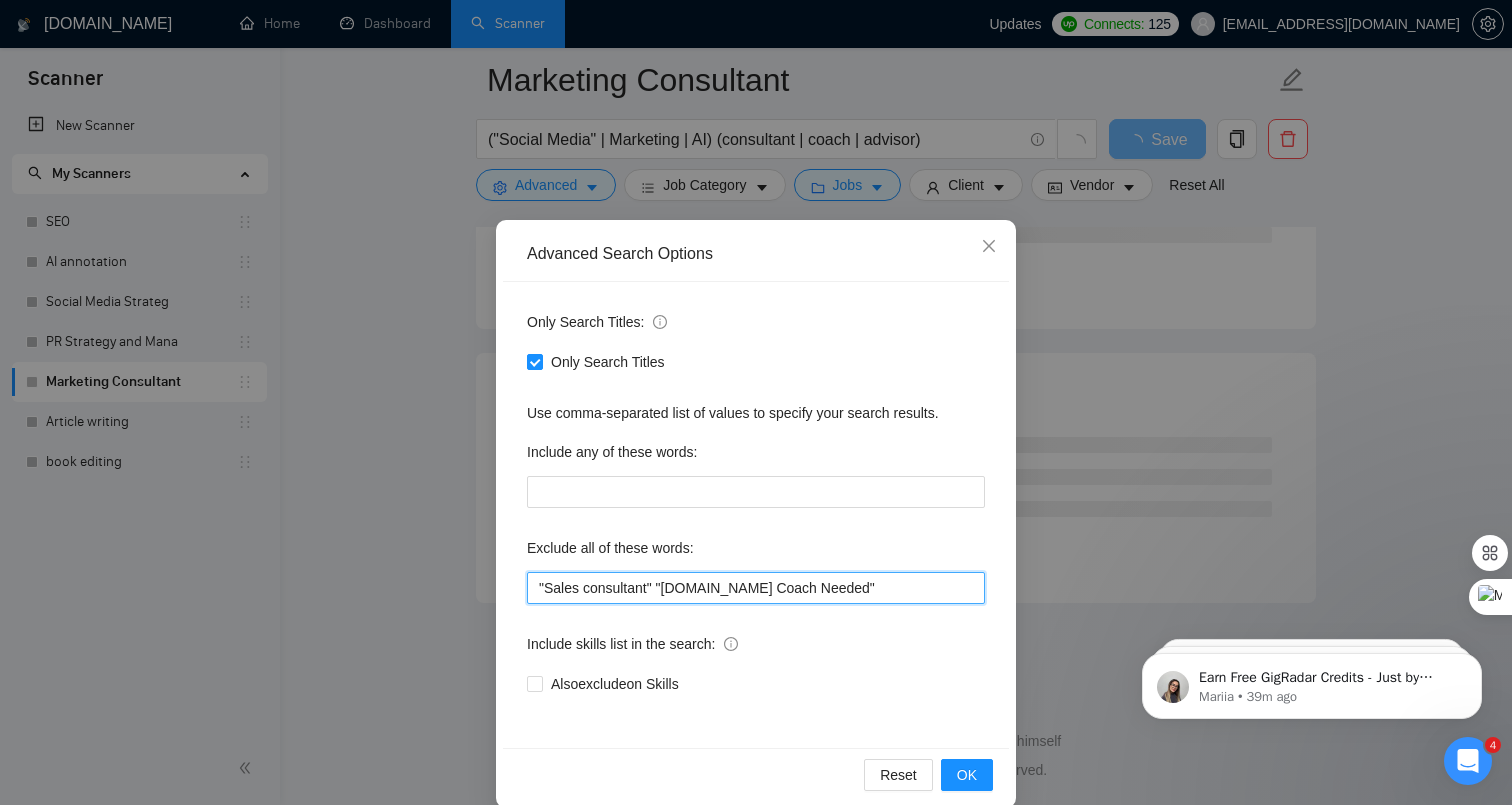 scroll, scrollTop: 2659, scrollLeft: 0, axis: vertical 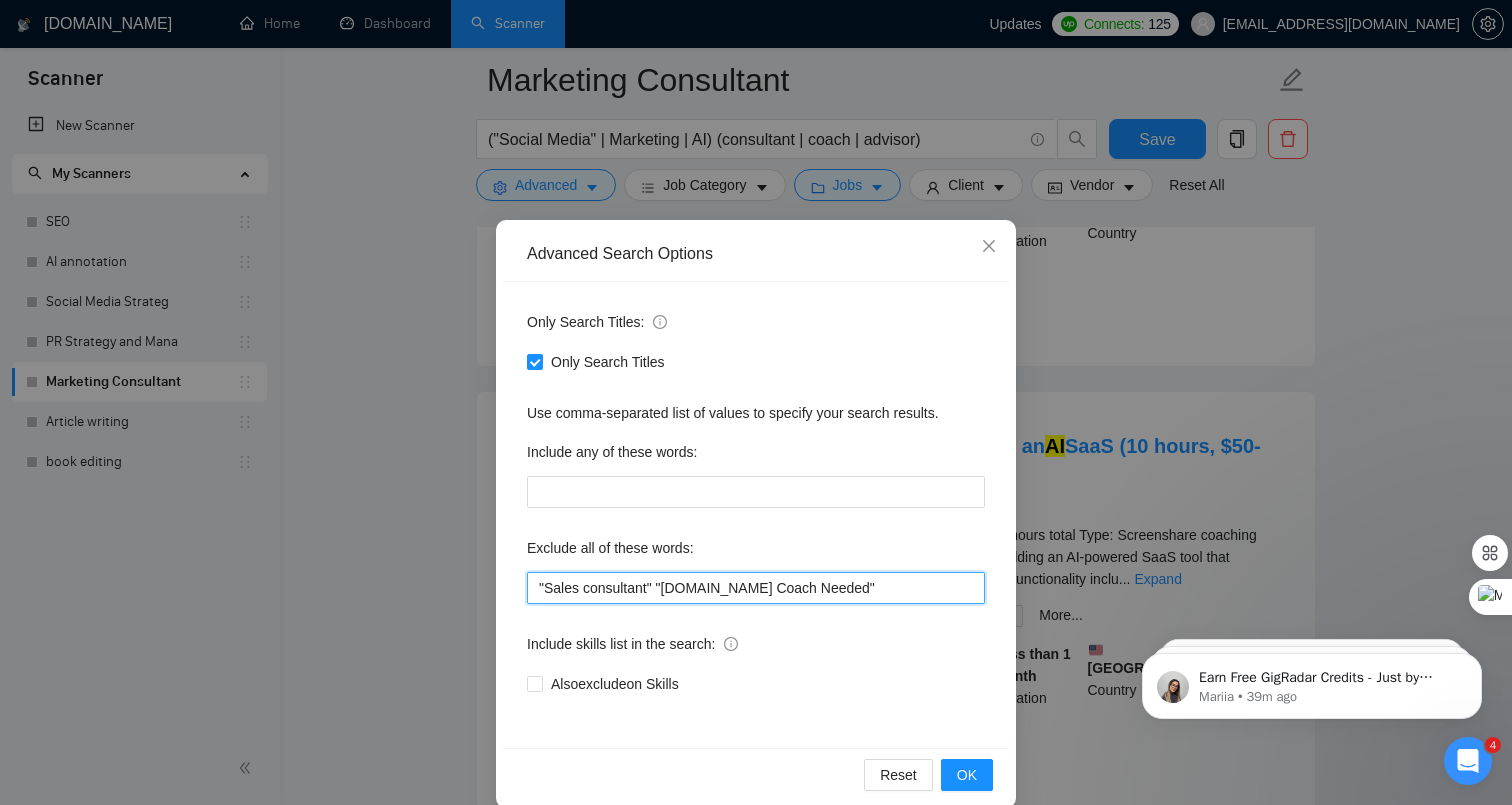 click on ""Sales consultant" "Bubble.io Coach Needed"" at bounding box center (756, 588) 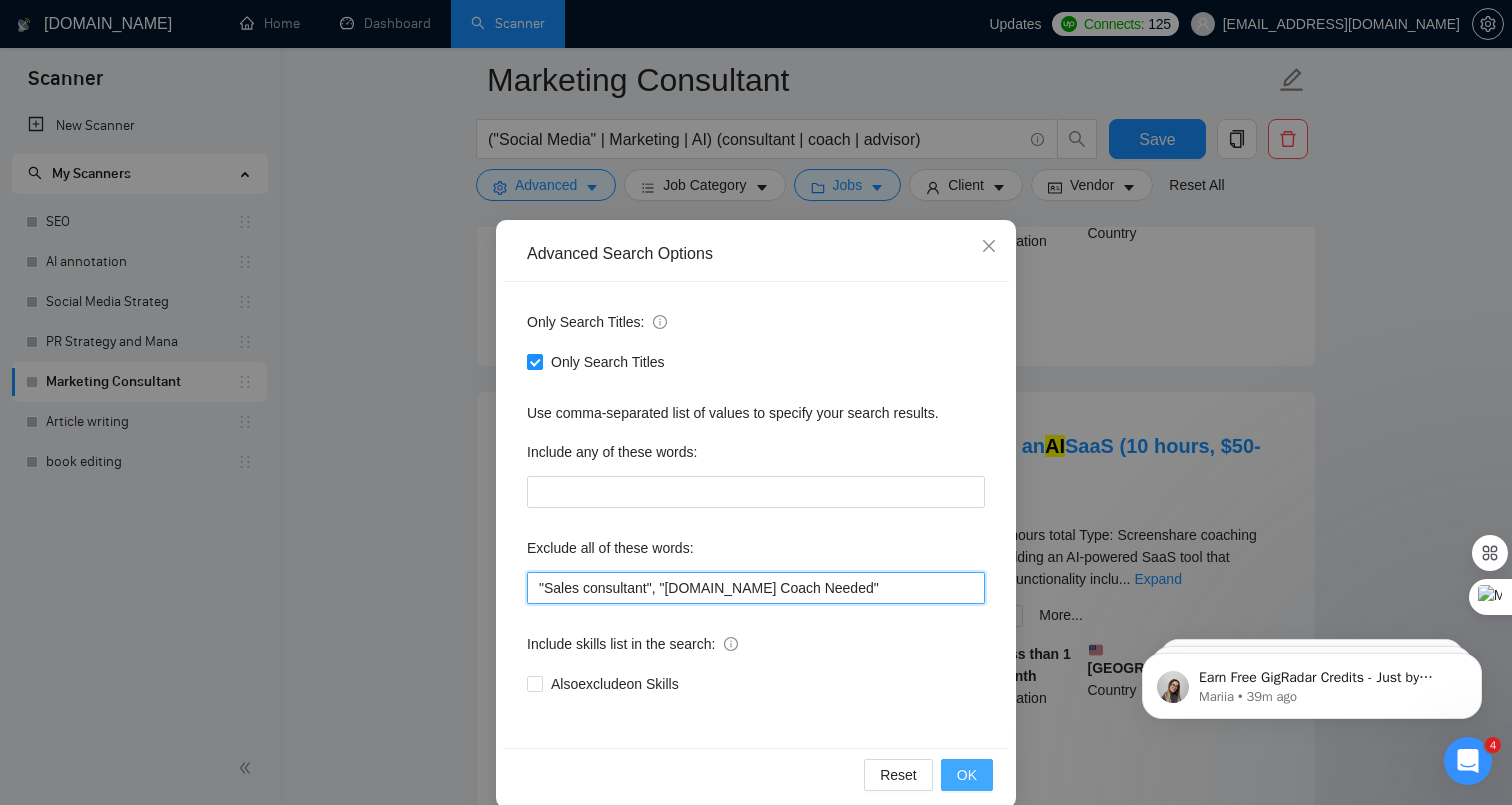 type on ""Sales consultant", "Bubble.io Coach Needed"" 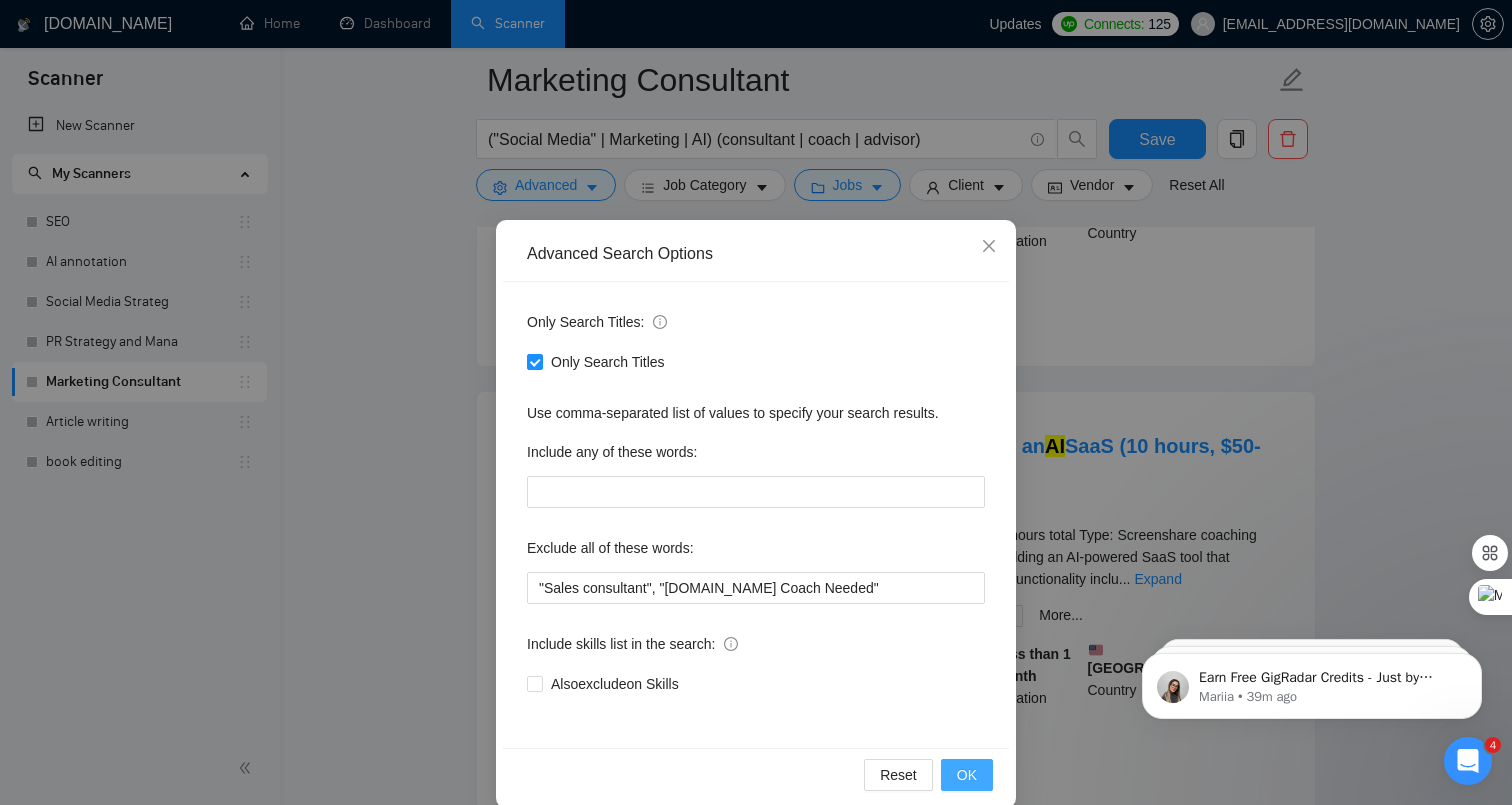 click on "OK" at bounding box center (967, 775) 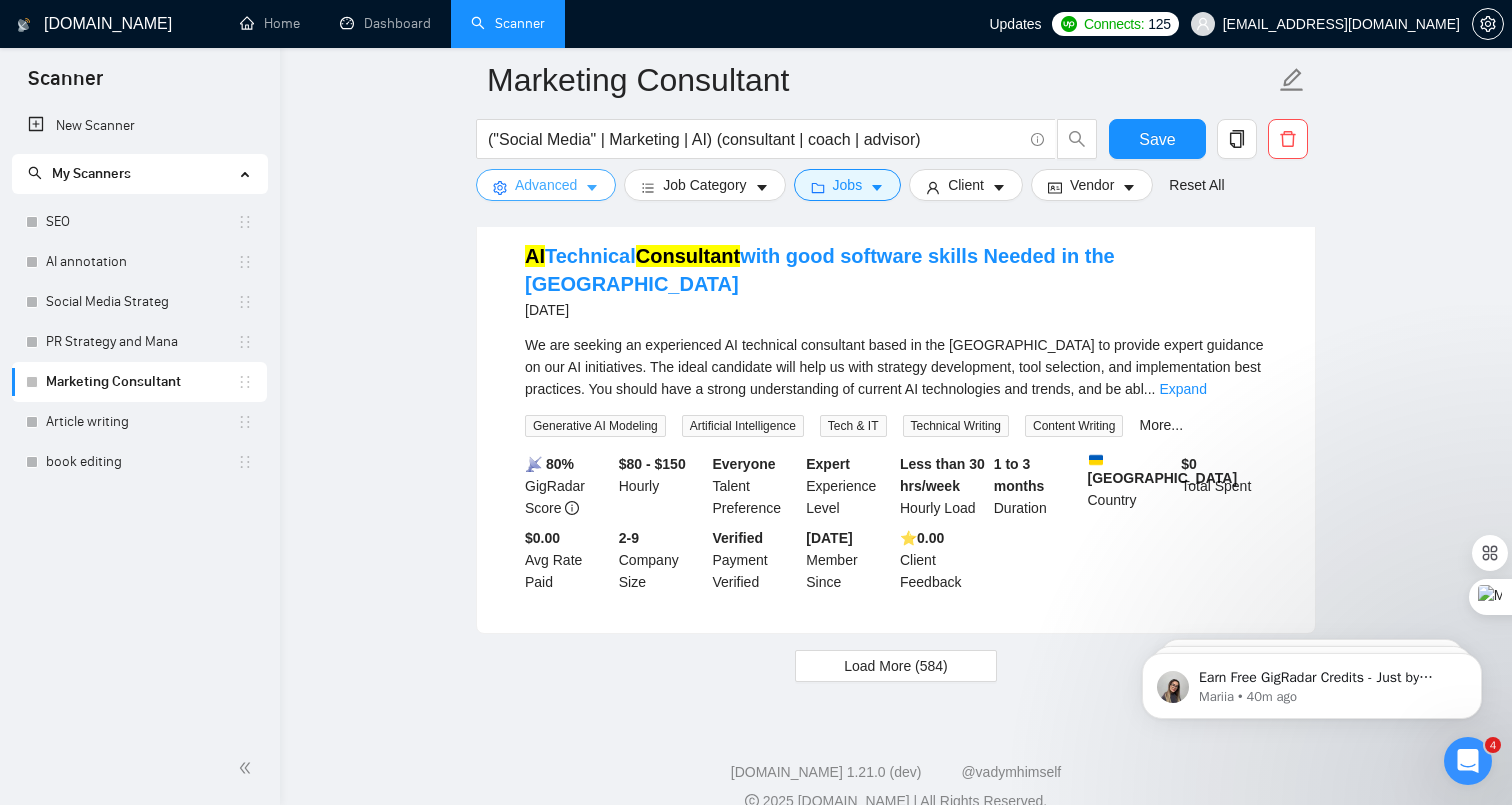scroll, scrollTop: 4137, scrollLeft: 0, axis: vertical 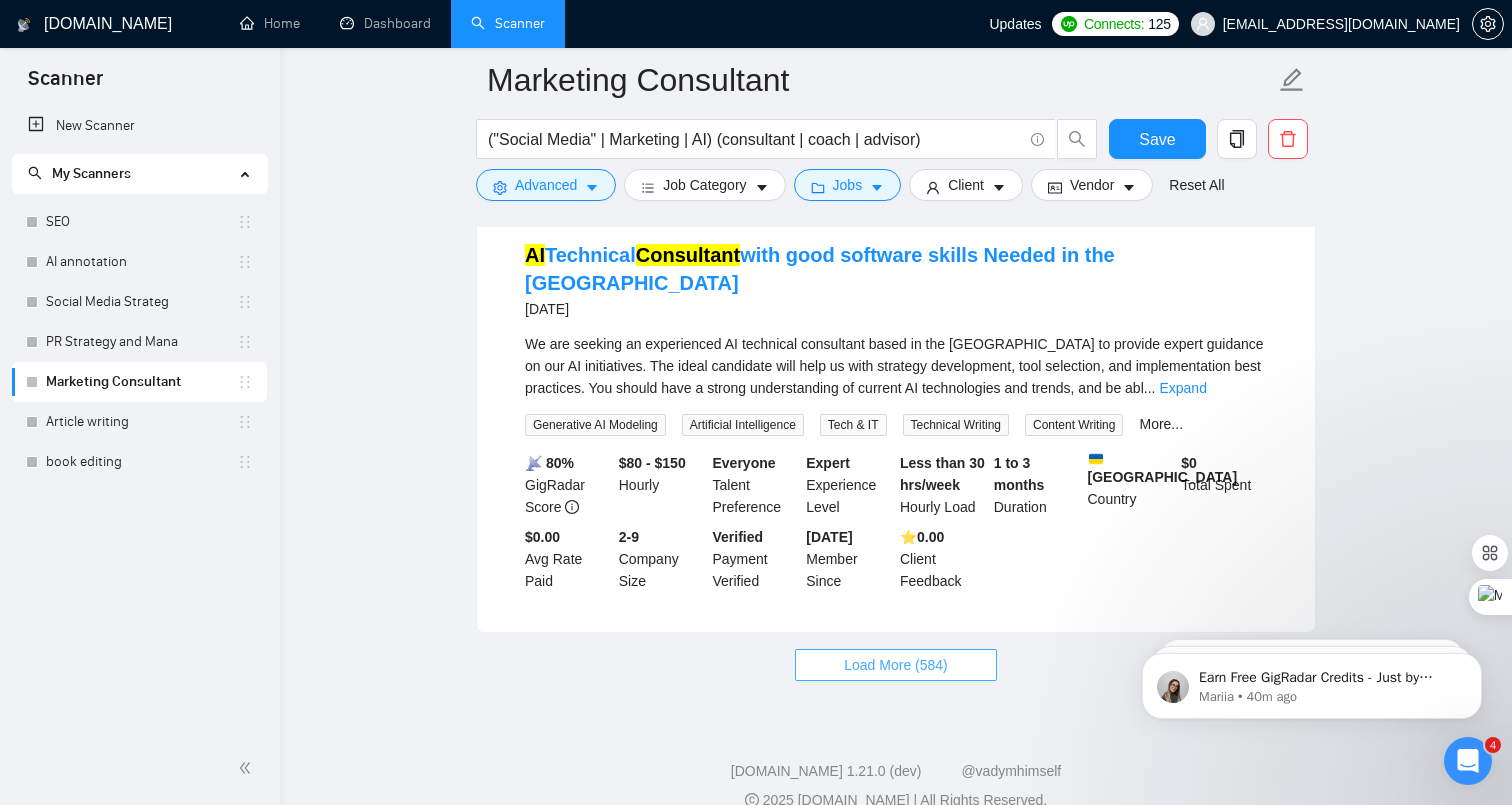 click on "Load More (584)" at bounding box center (896, 665) 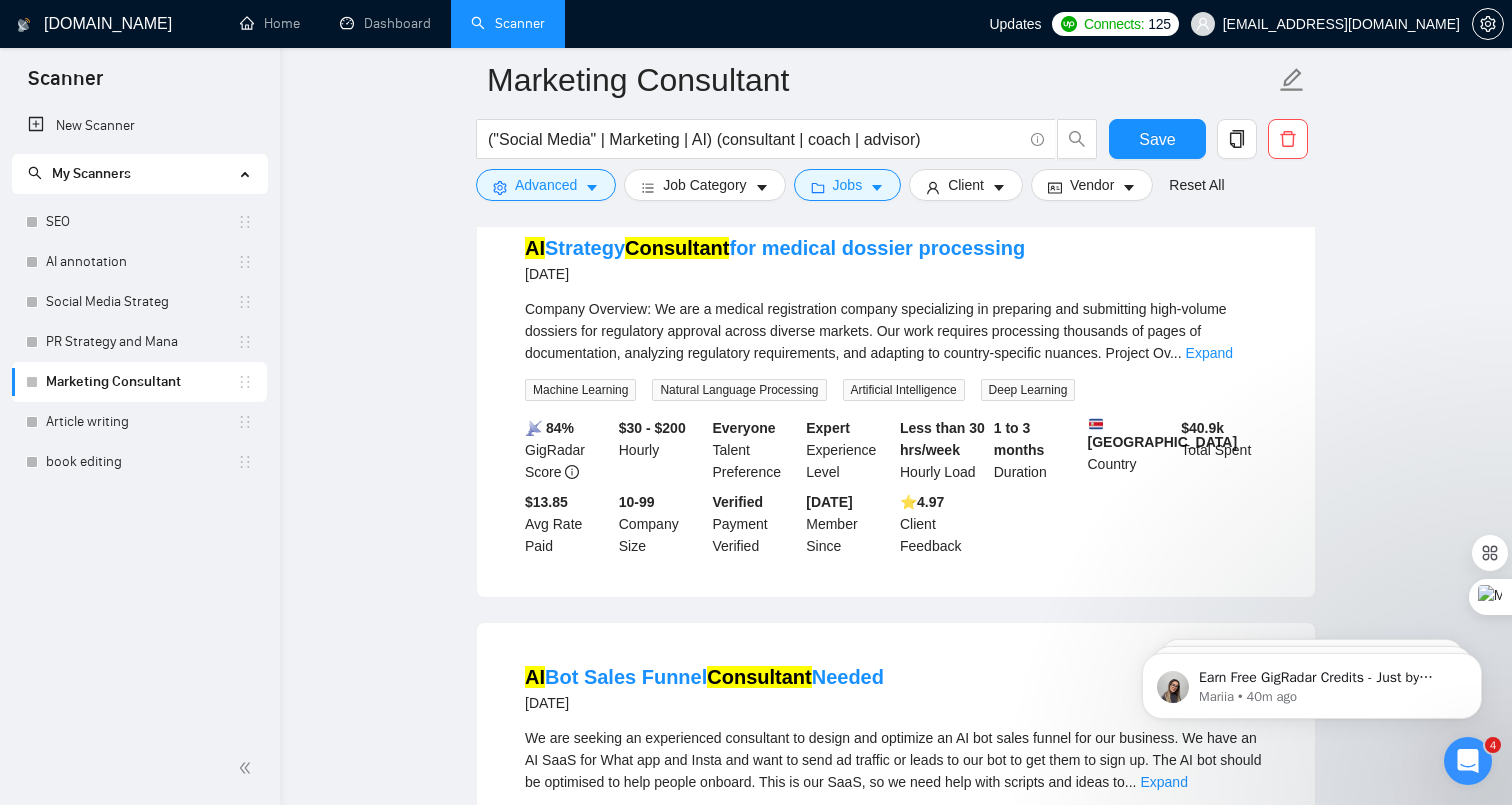 scroll, scrollTop: 5031, scrollLeft: 0, axis: vertical 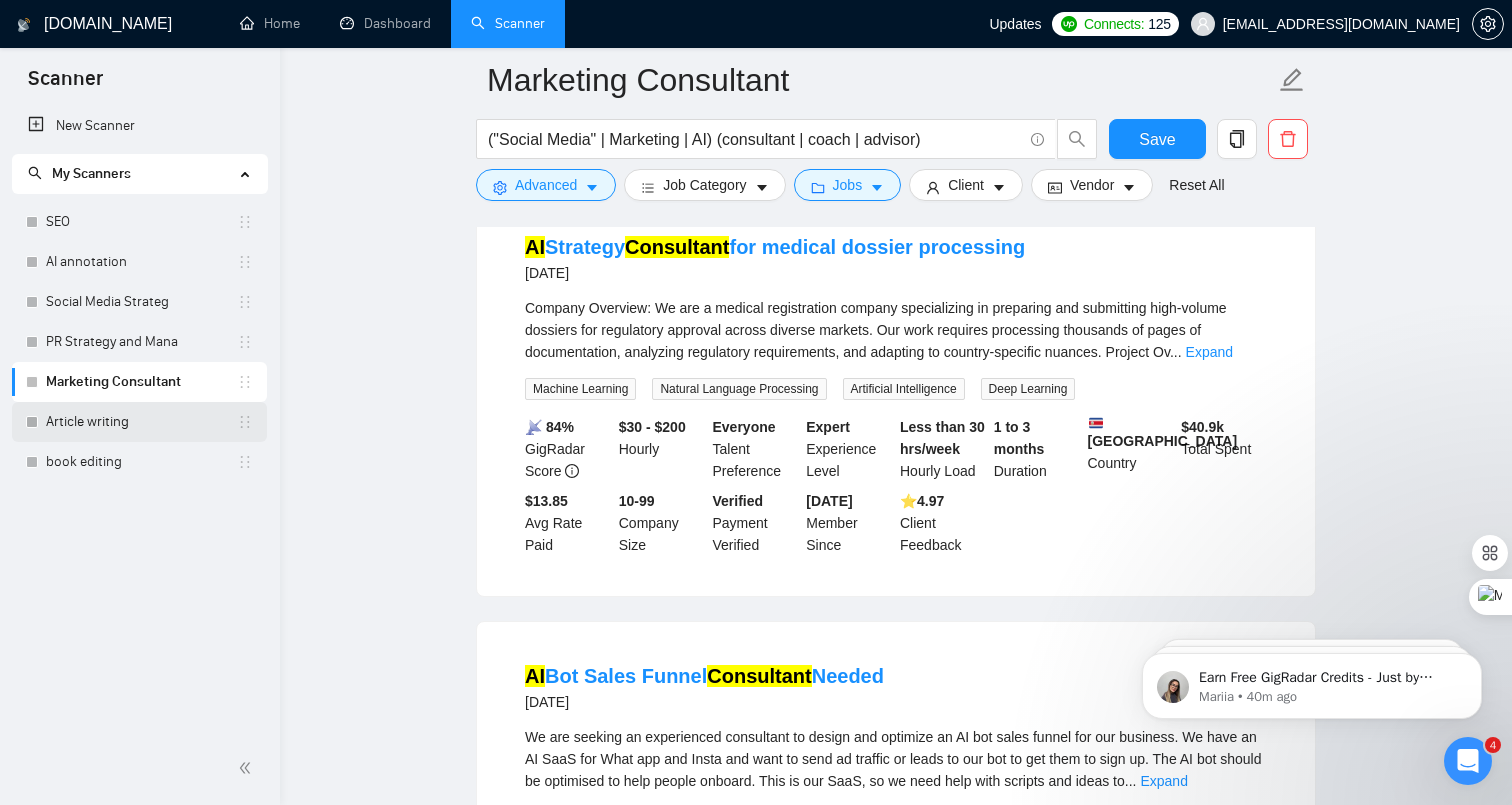 click on "Article writing" at bounding box center (141, 422) 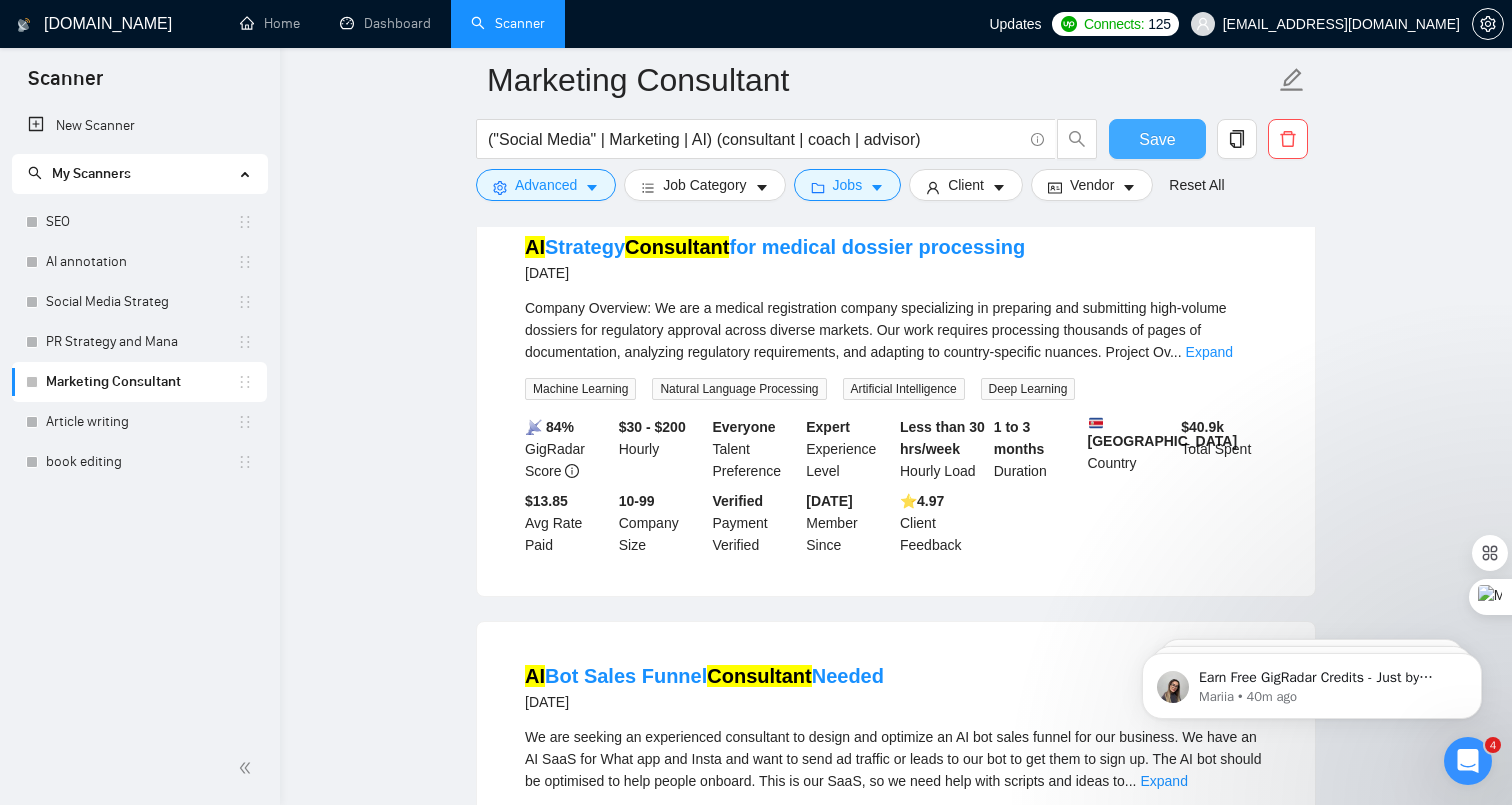 click on "Save" at bounding box center (1157, 139) 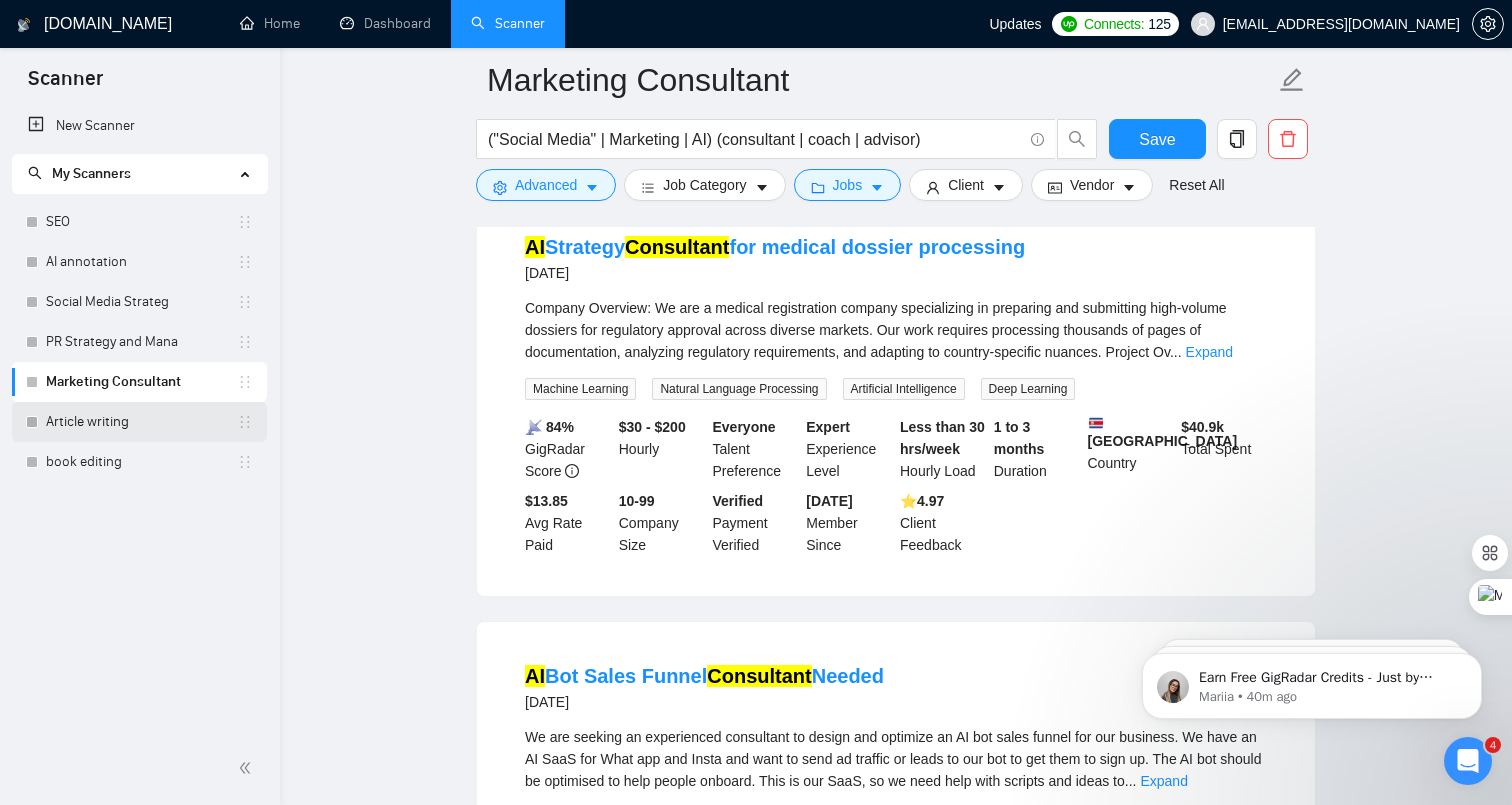click on "Article writing" at bounding box center (141, 422) 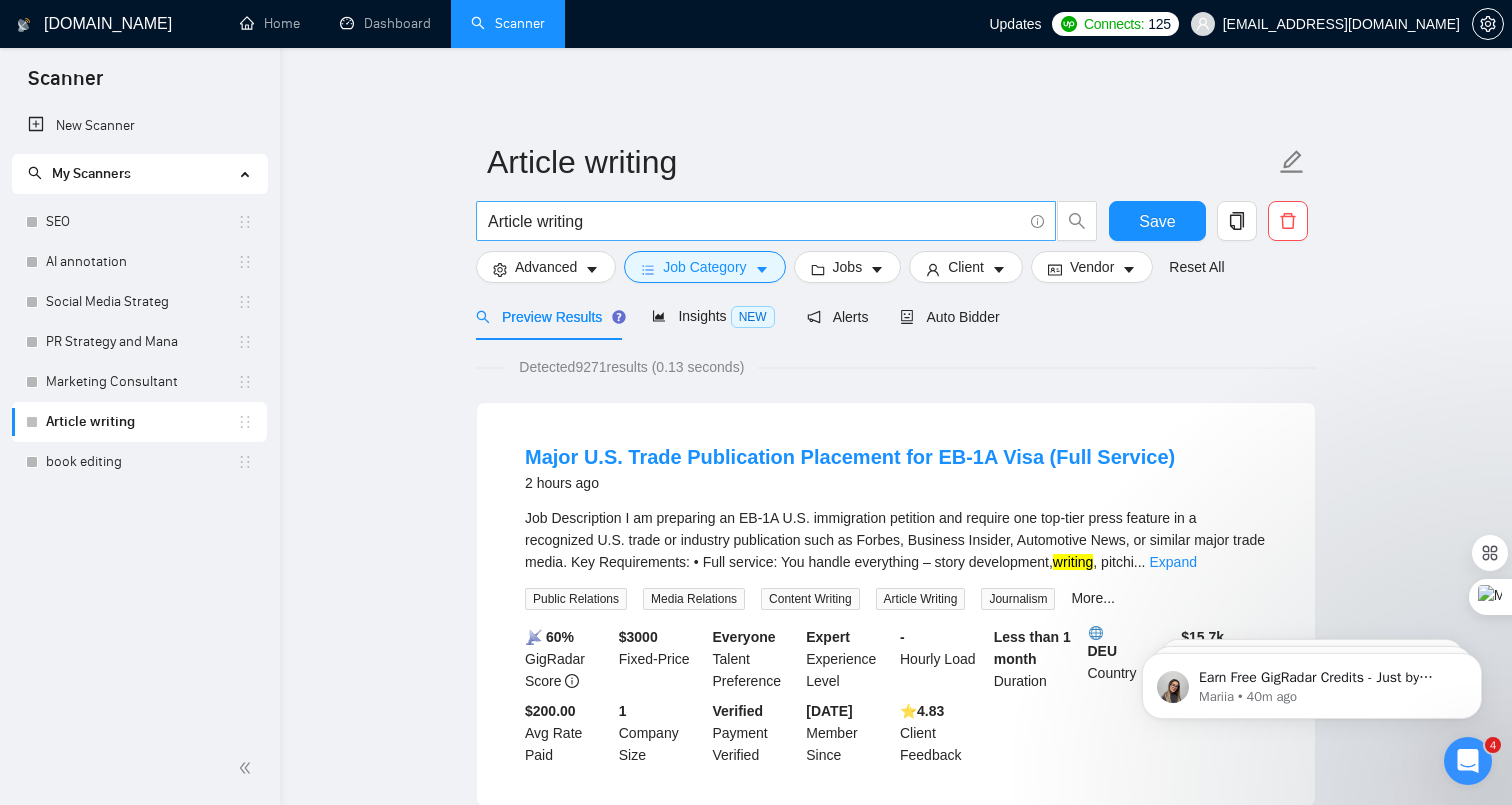click on "Article writing" at bounding box center (755, 221) 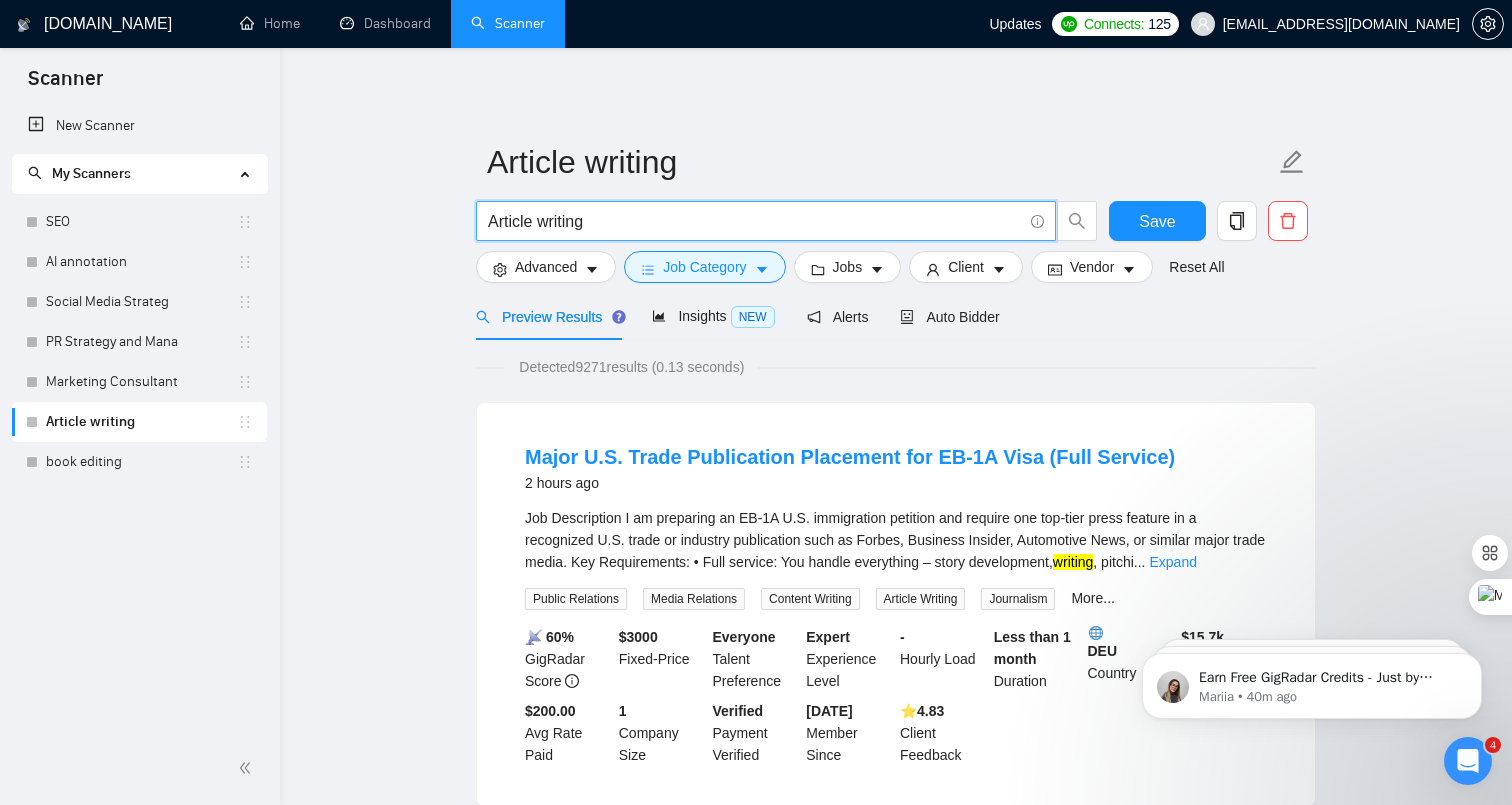click on "Article writing" at bounding box center (755, 221) 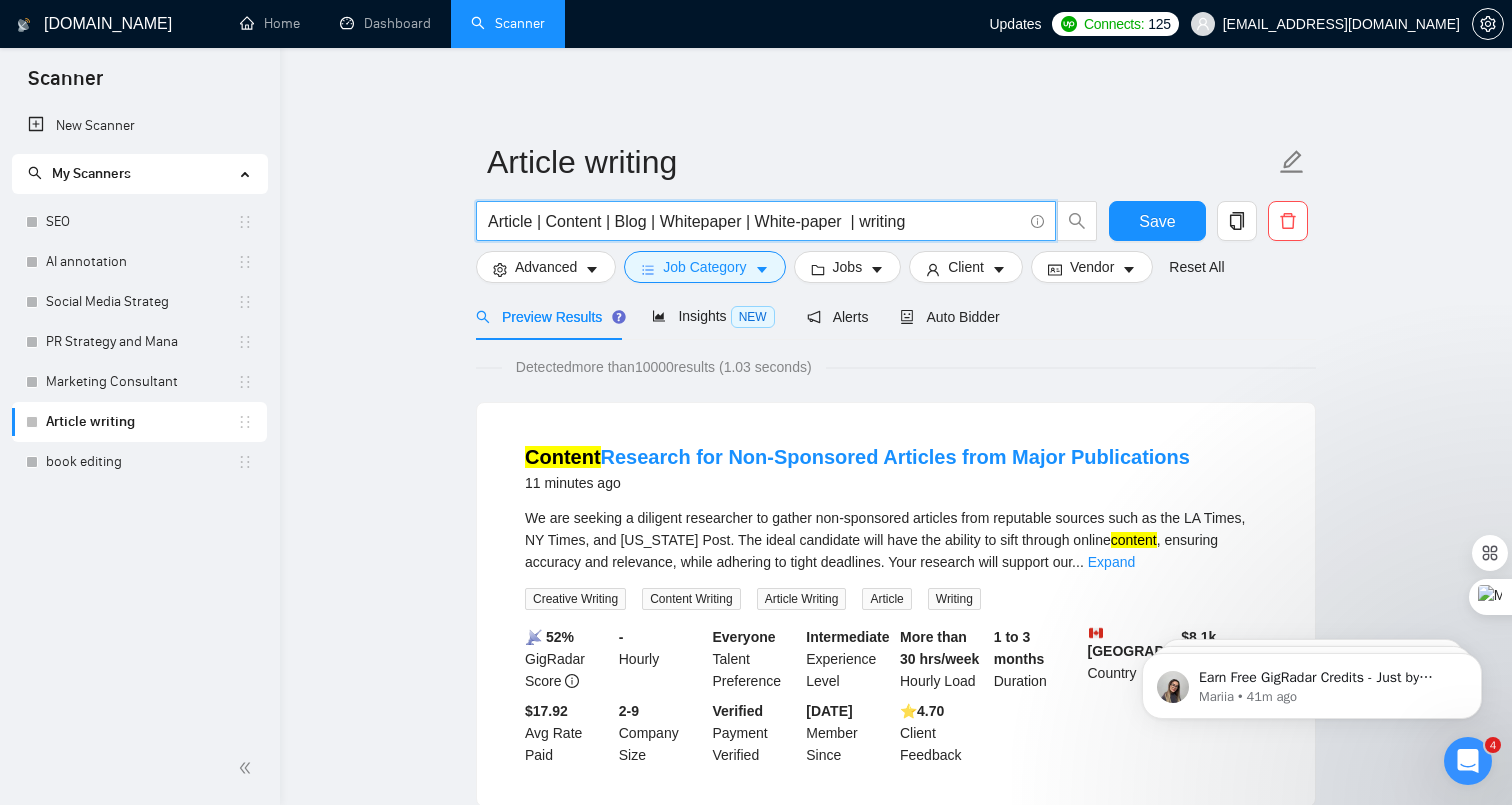 click on "Article | Content | Blog | Whitepaper | White-paper  | writing" at bounding box center [755, 221] 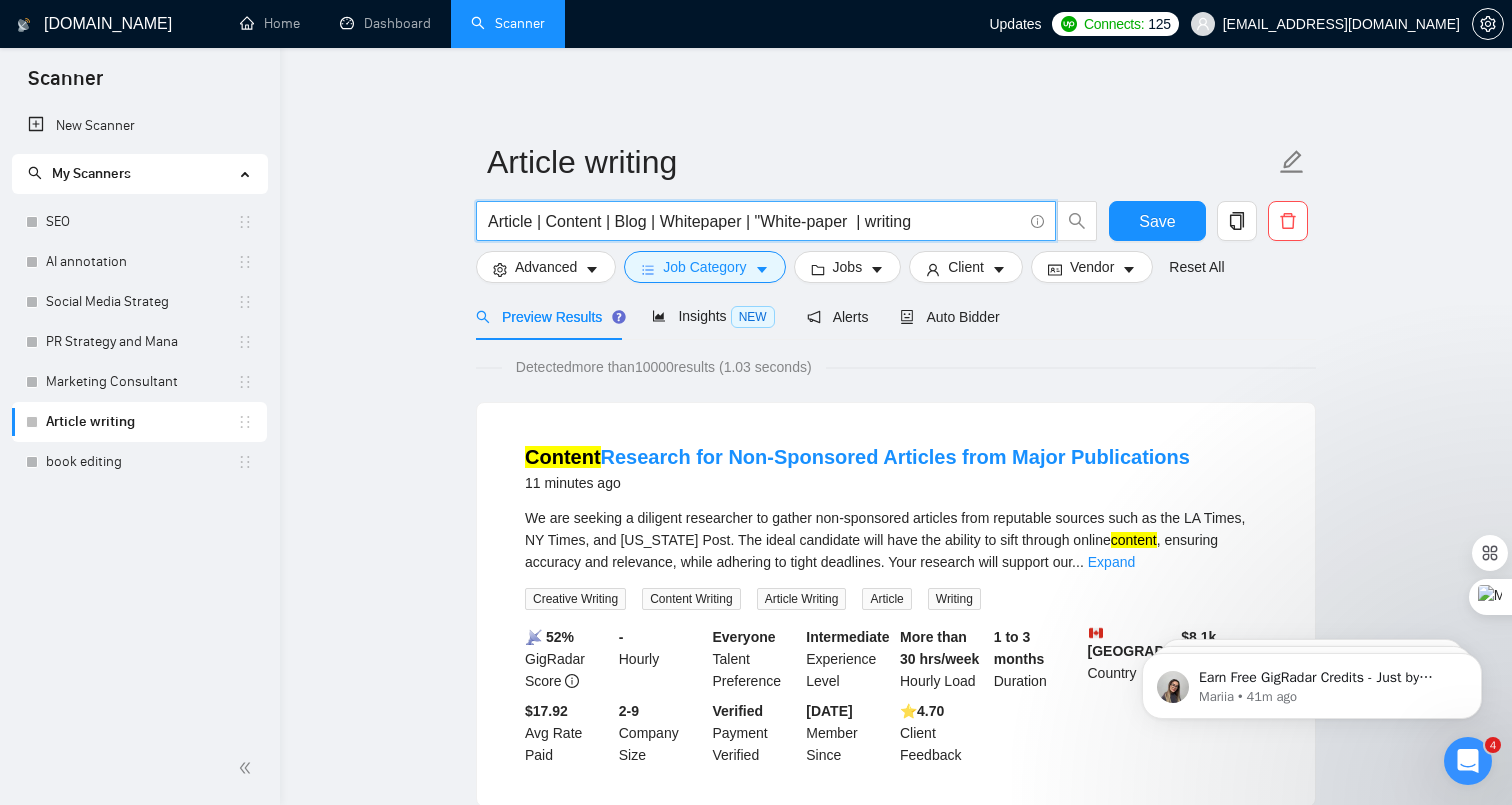 click on "Article | Content | Blog | Whitepaper | "White-paper  | writing" at bounding box center [755, 221] 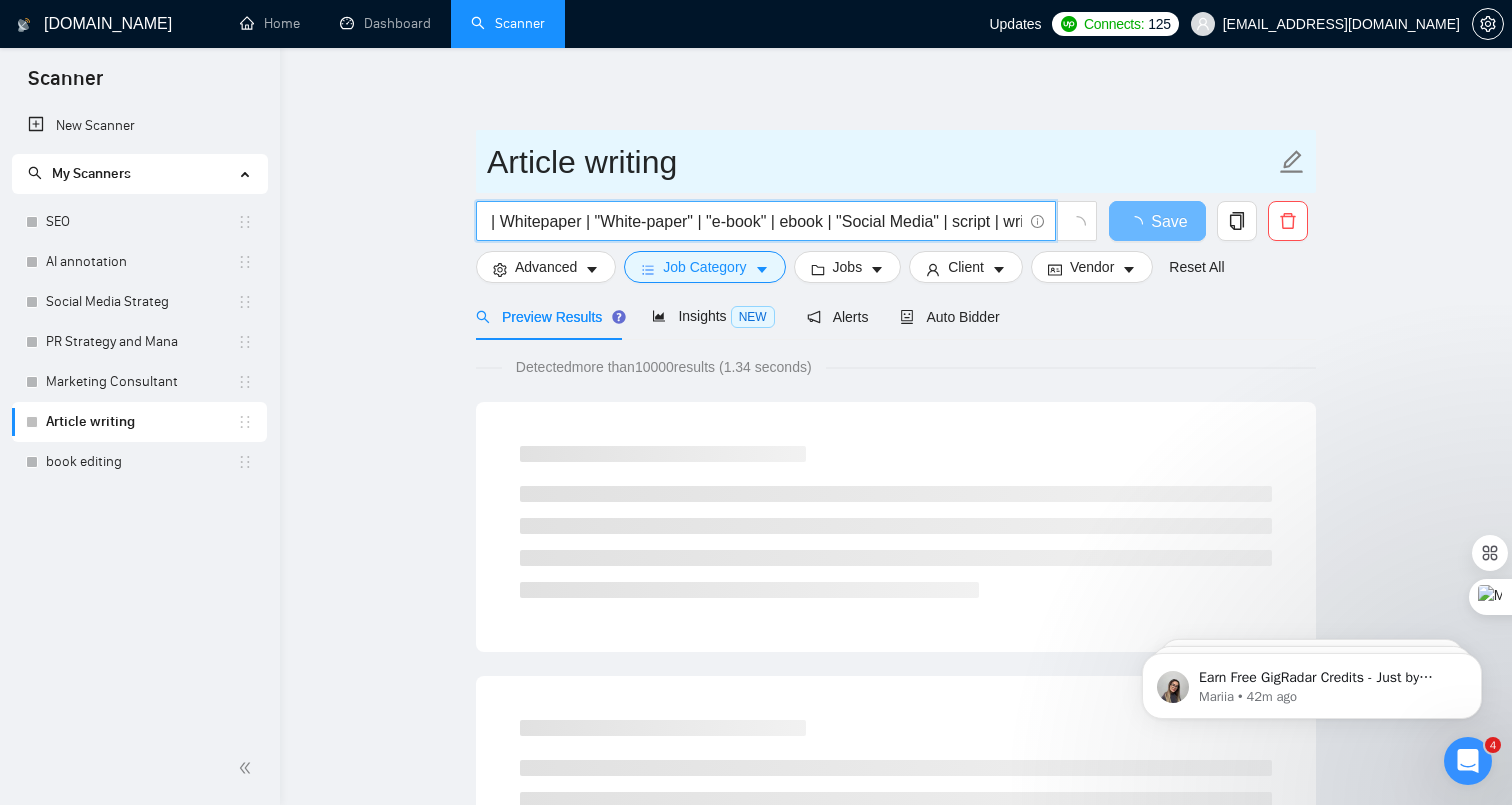 scroll, scrollTop: 0, scrollLeft: 212, axis: horizontal 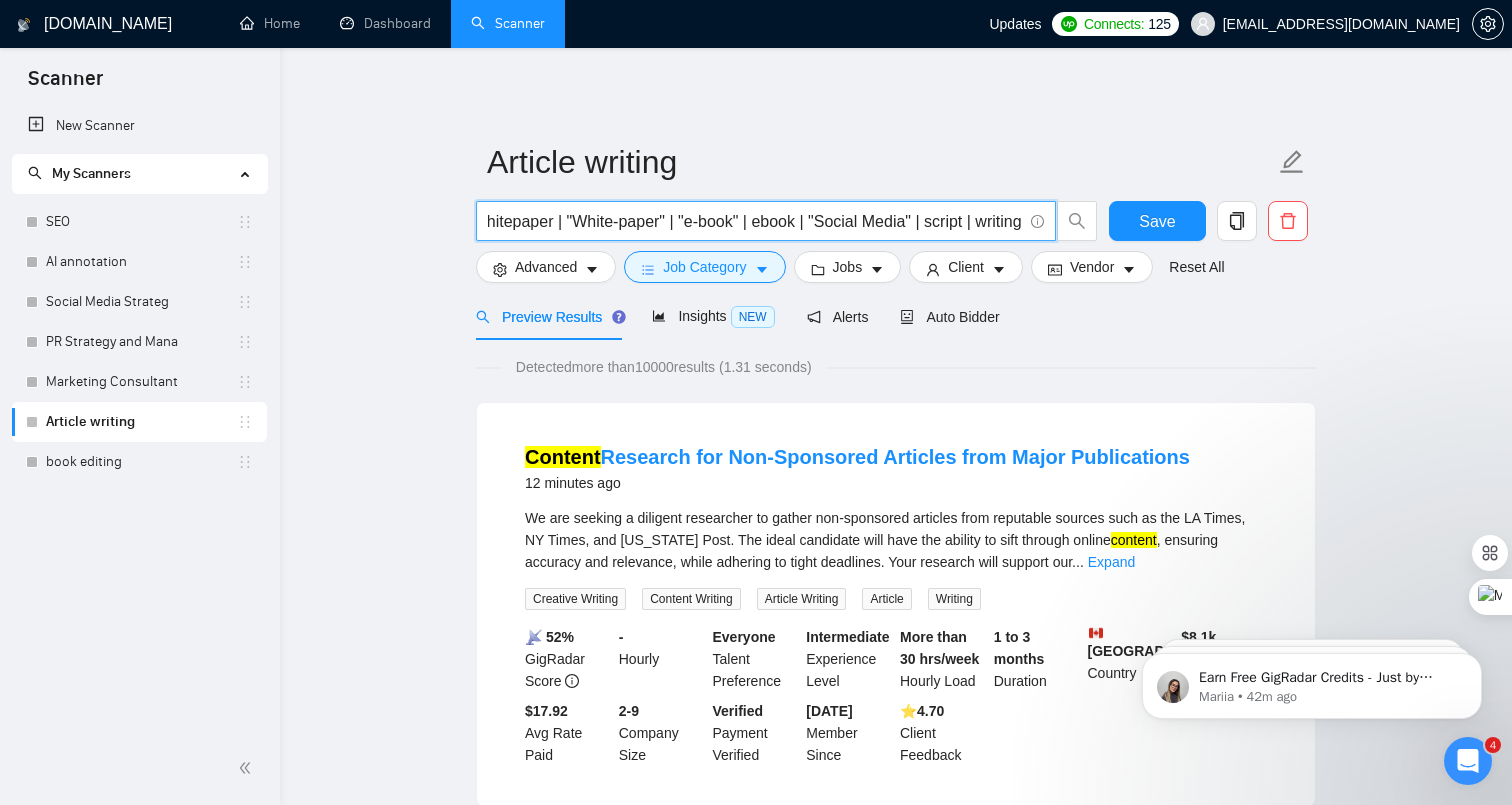 click on "Article | Content | Blog | Whitepaper | "White-paper" | "e-book" | ebook | "Social Media" | script | writing" at bounding box center (755, 221) 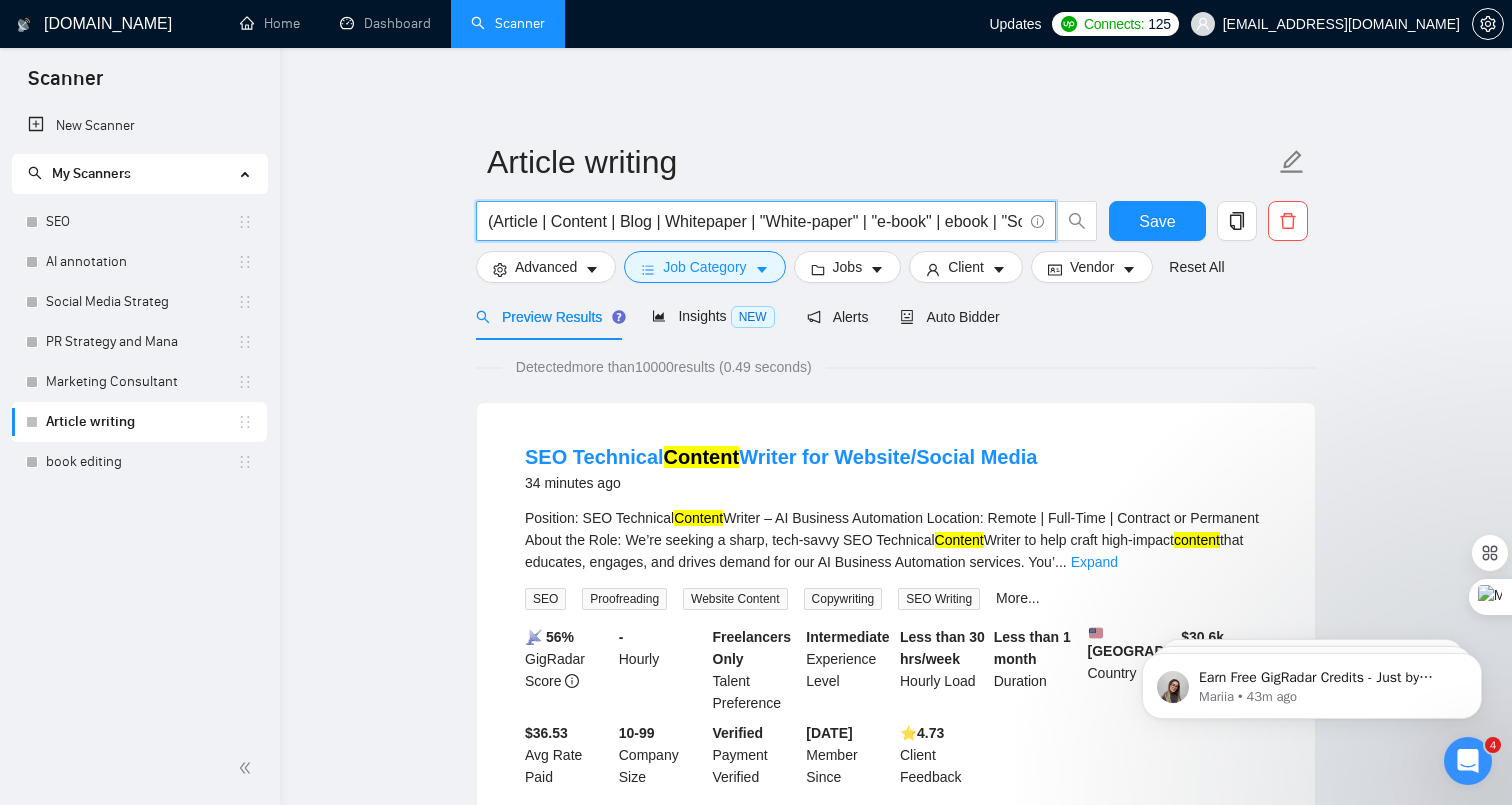 scroll, scrollTop: 0, scrollLeft: 215, axis: horizontal 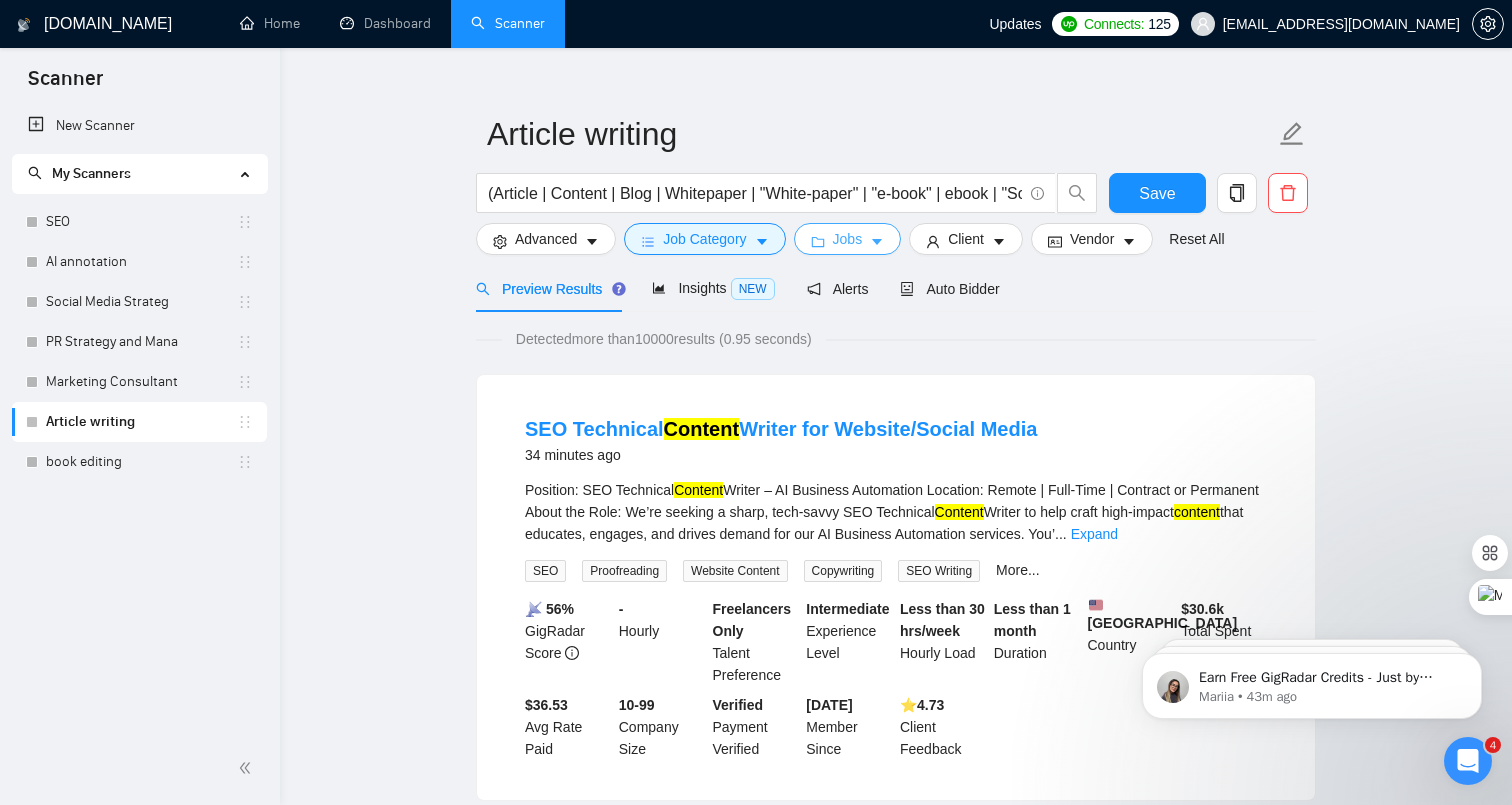 click on "Jobs" at bounding box center (848, 239) 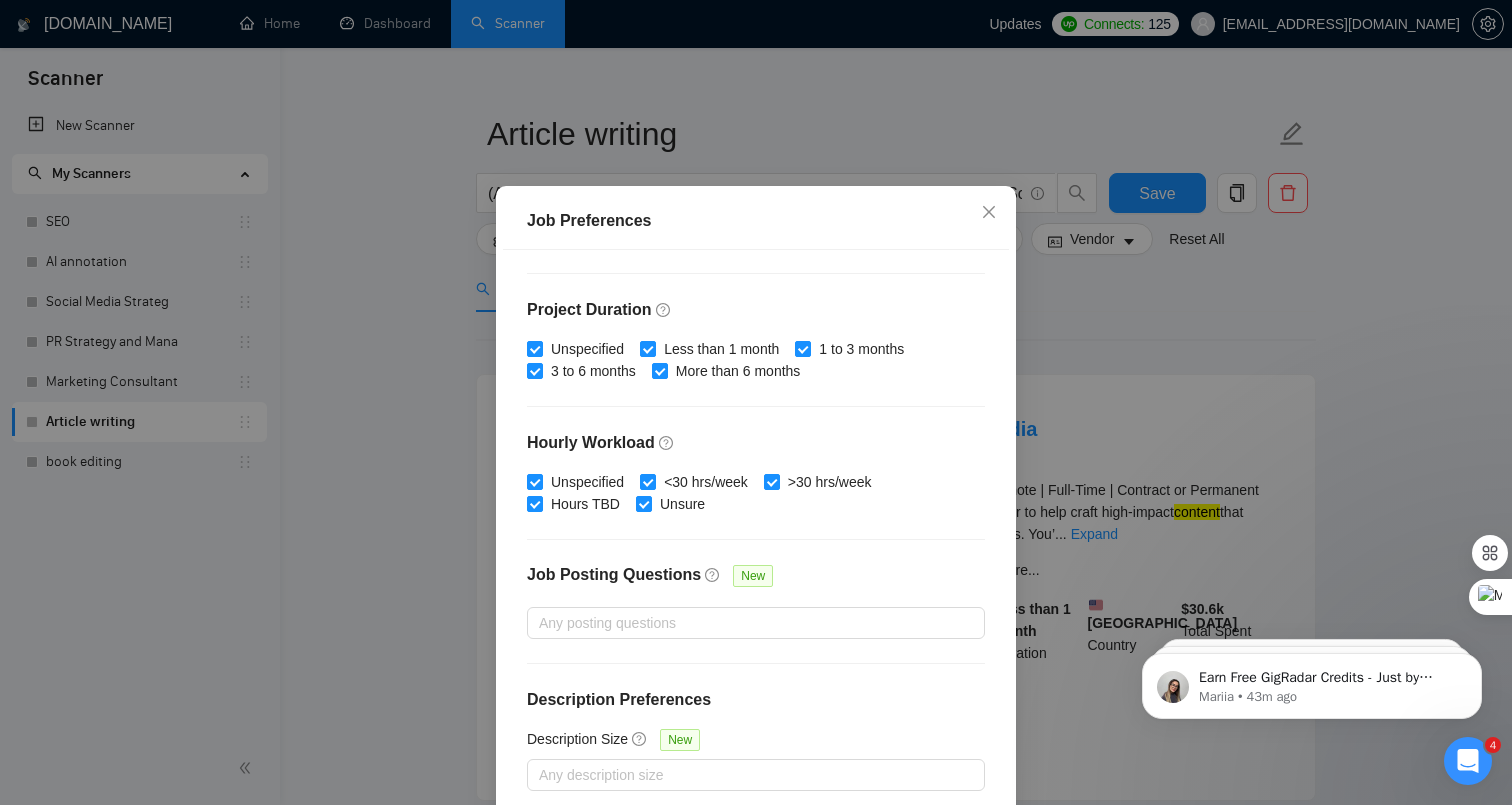 click on "Job Preferences Budget Project Type All Fixed Price Hourly Rate   Fixed Price Budget $ Min - $ Max Estimate Fixed Price When It’s Not Available New   Hourly Rate Price Budget $ Min - $ Max Estimate Hourly Rate When It’s Not Available New Include Budget Placeholders Include Jobs with Unspecified Budget   Connects Price New Min - Max Project Duration   Unspecified Less than 1 month 1 to 3 months 3 to 6 months More than 6 months Hourly Workload   Unspecified <30 hrs/week >30 hrs/week Hours TBD Unsure Job Posting Questions New   Any posting questions Description Preferences Description Size New   Any description size Reset OK" at bounding box center [756, 402] 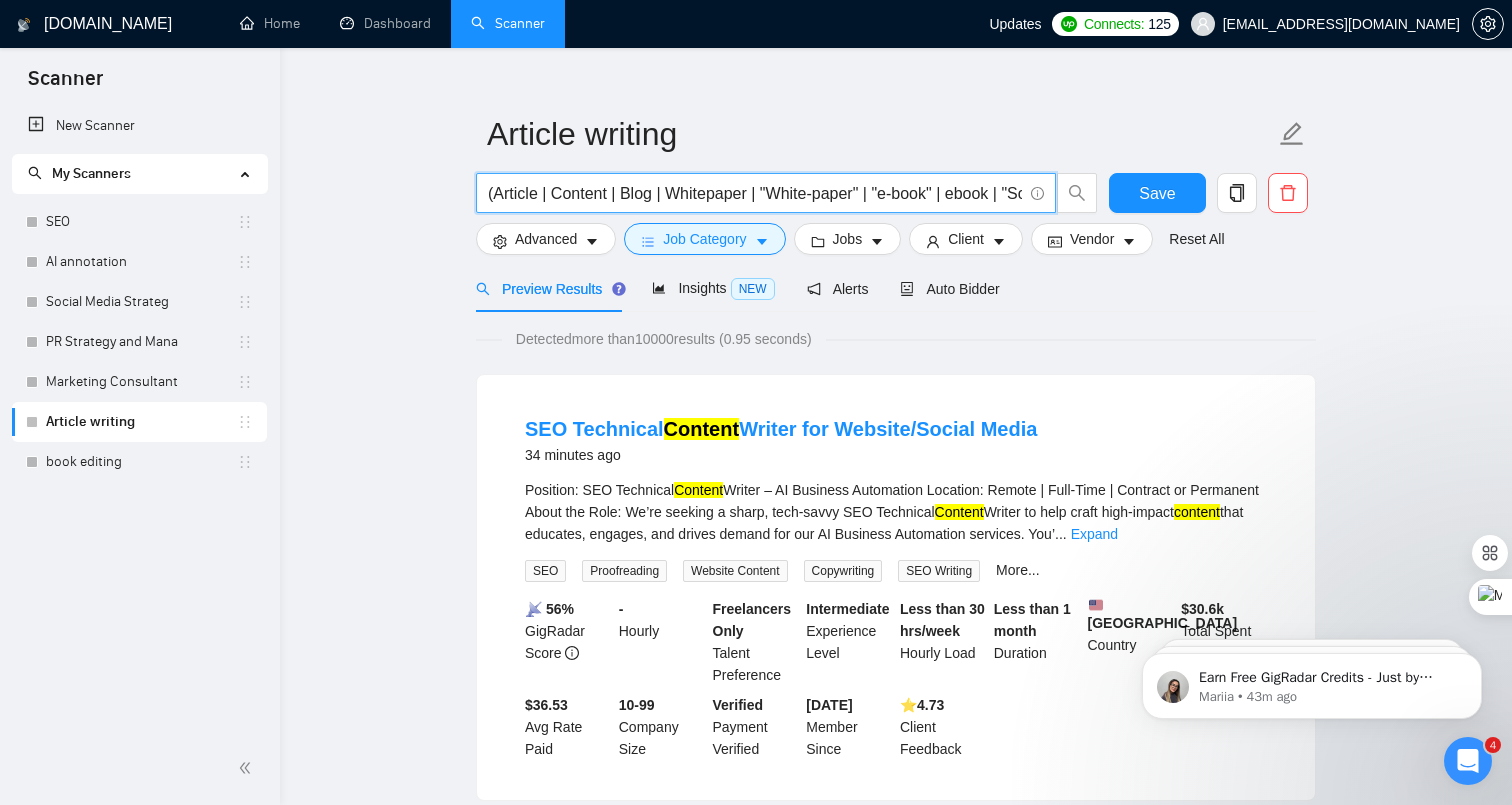 drag, startPoint x: 836, startPoint y: 197, endPoint x: 1011, endPoint y: 200, distance: 175.02571 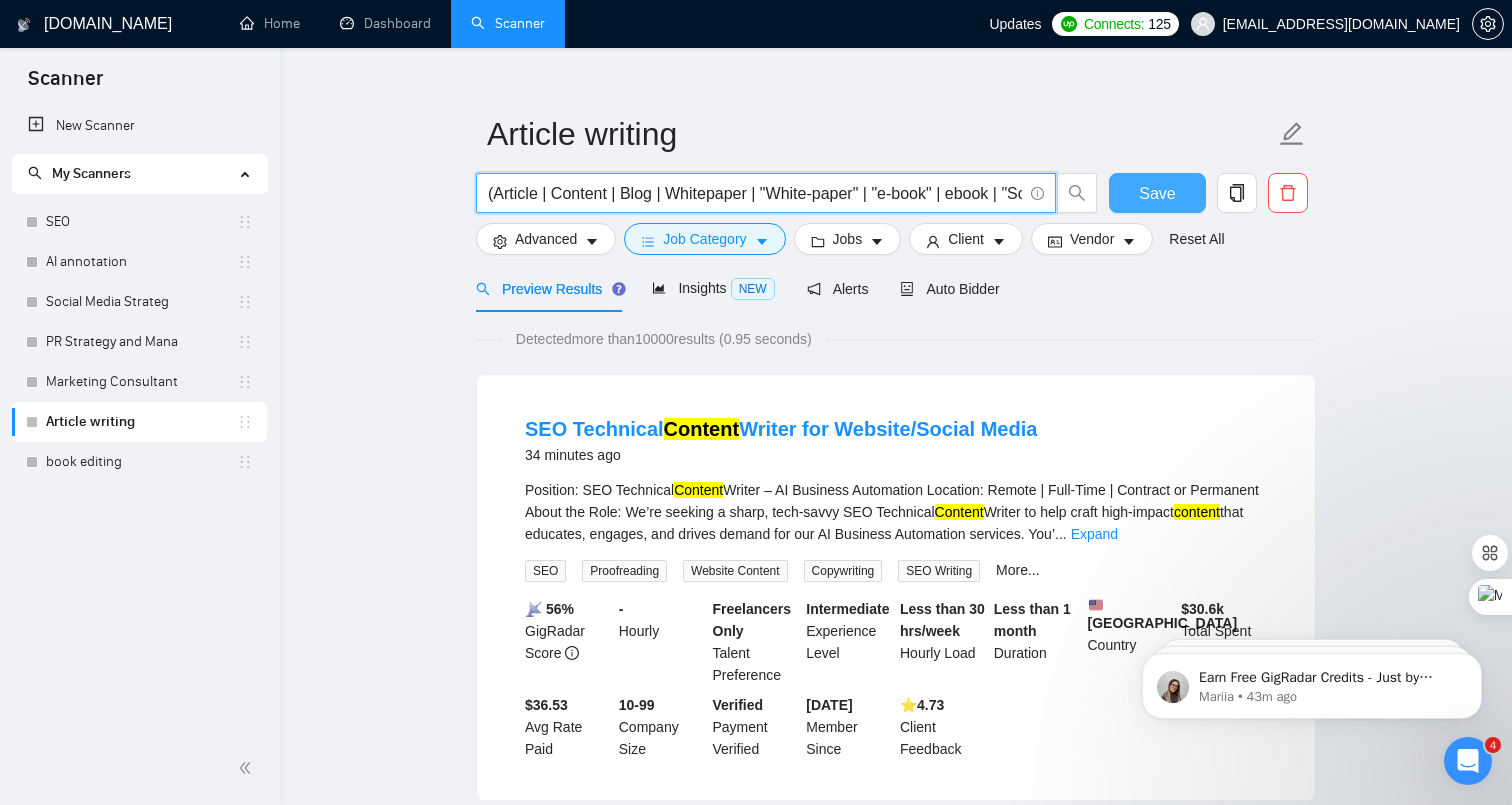 scroll, scrollTop: 0, scrollLeft: 215, axis: horizontal 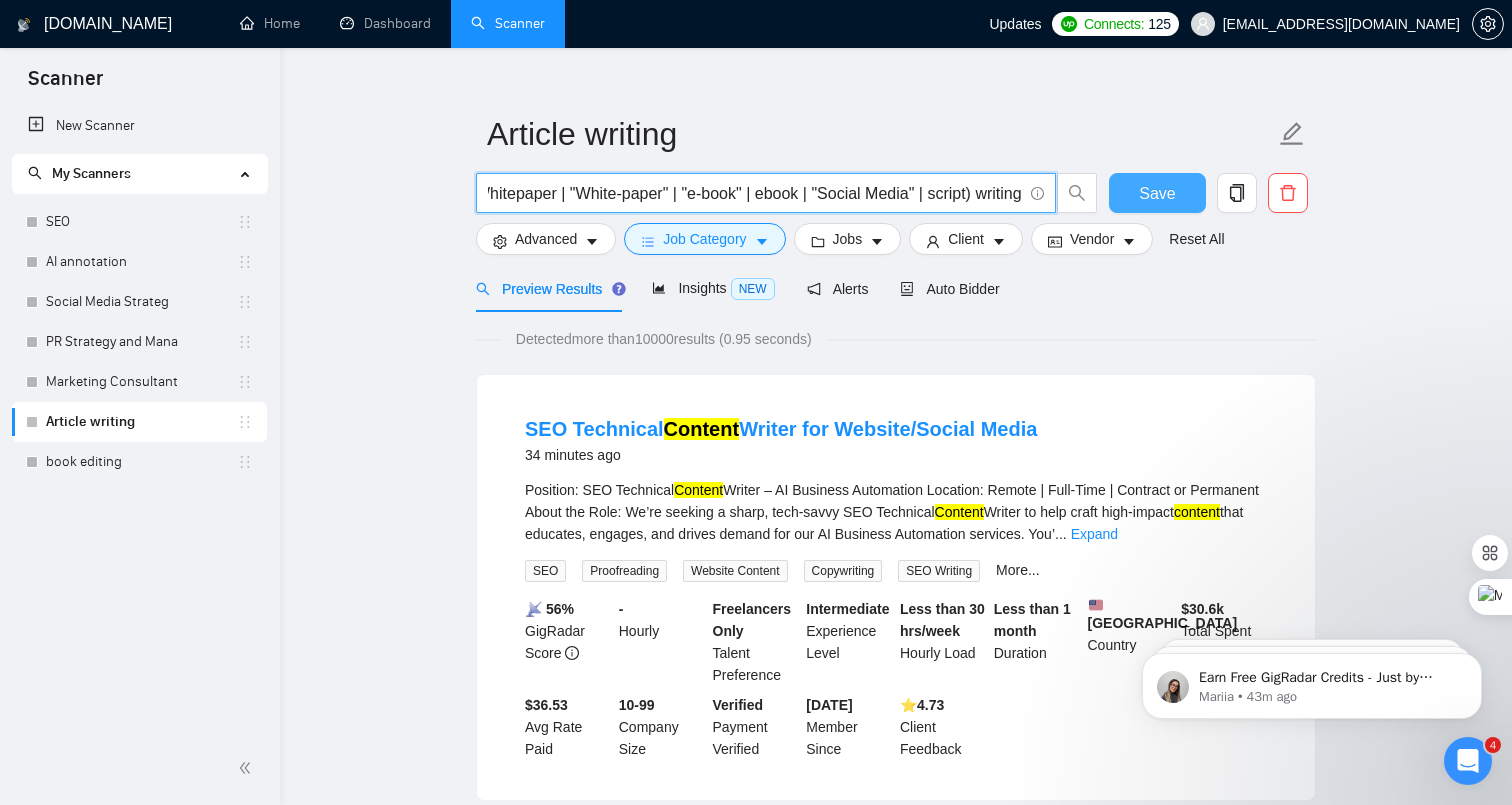 drag, startPoint x: 994, startPoint y: 198, endPoint x: 1183, endPoint y: 201, distance: 189.0238 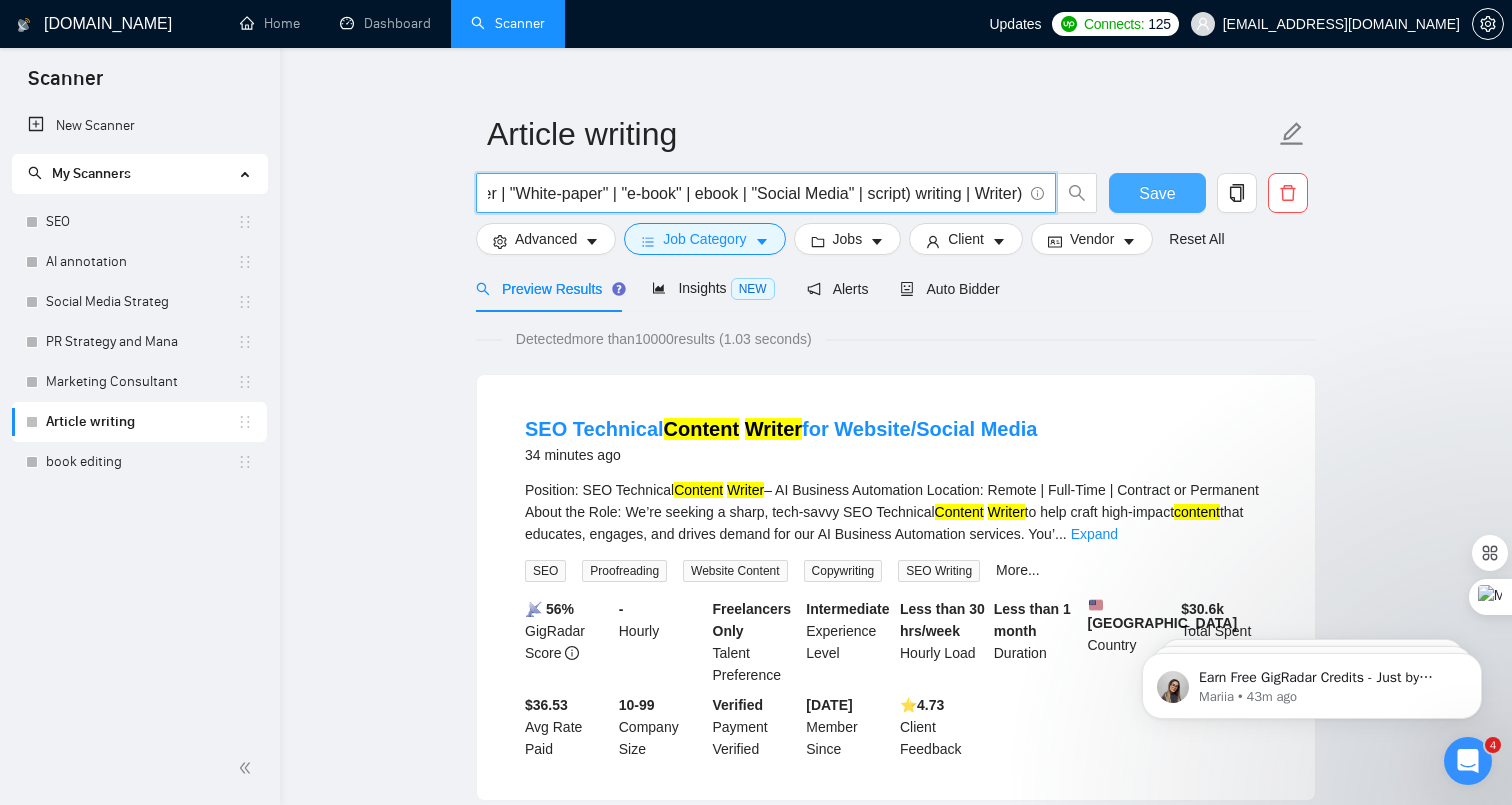 scroll, scrollTop: 0, scrollLeft: 277, axis: horizontal 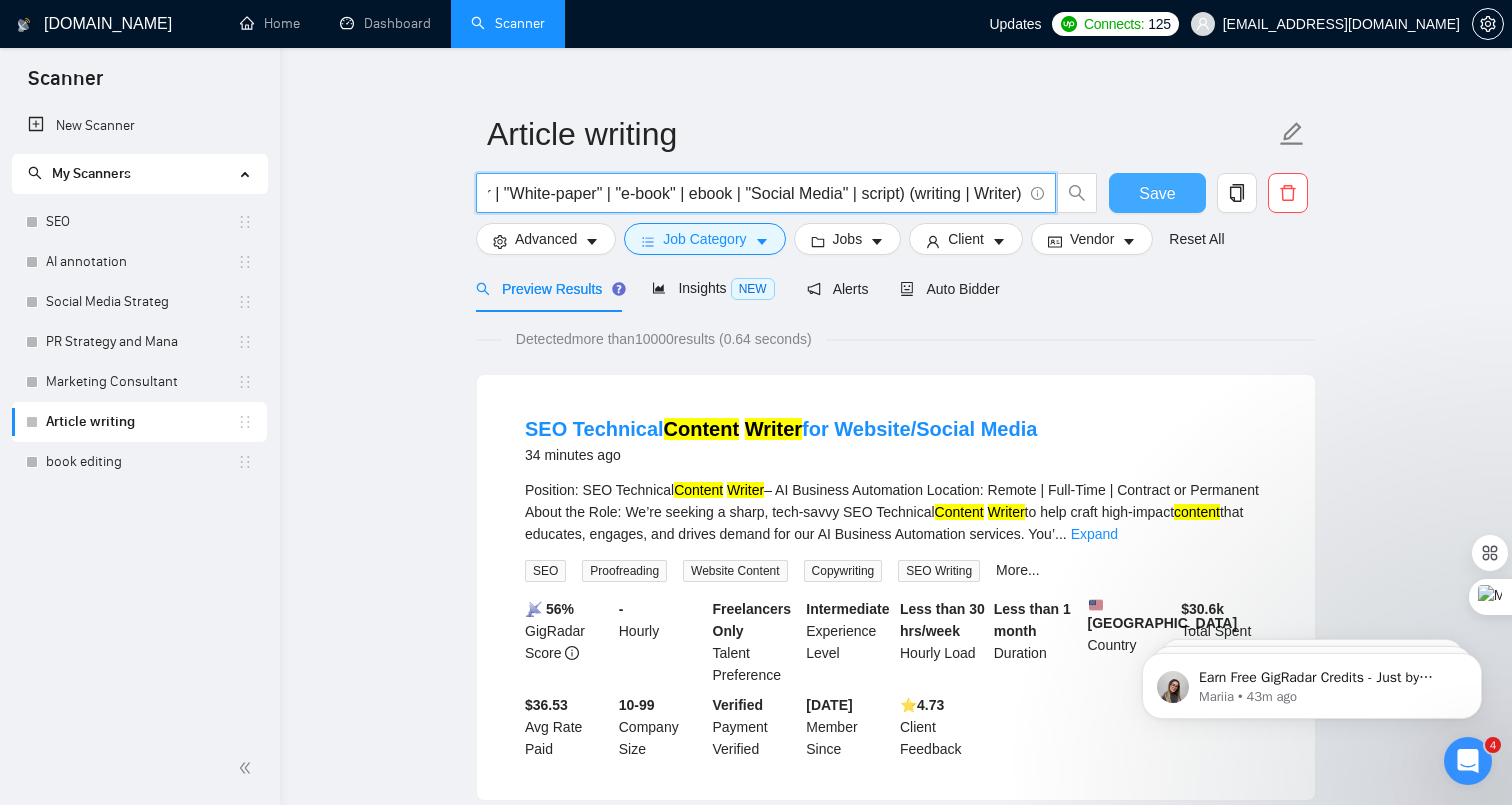 type on "(Article | Content | Blog | Whitepaper | "White-paper" | "e-book" | ebook | "Social Media" | script) (writing | Writer)" 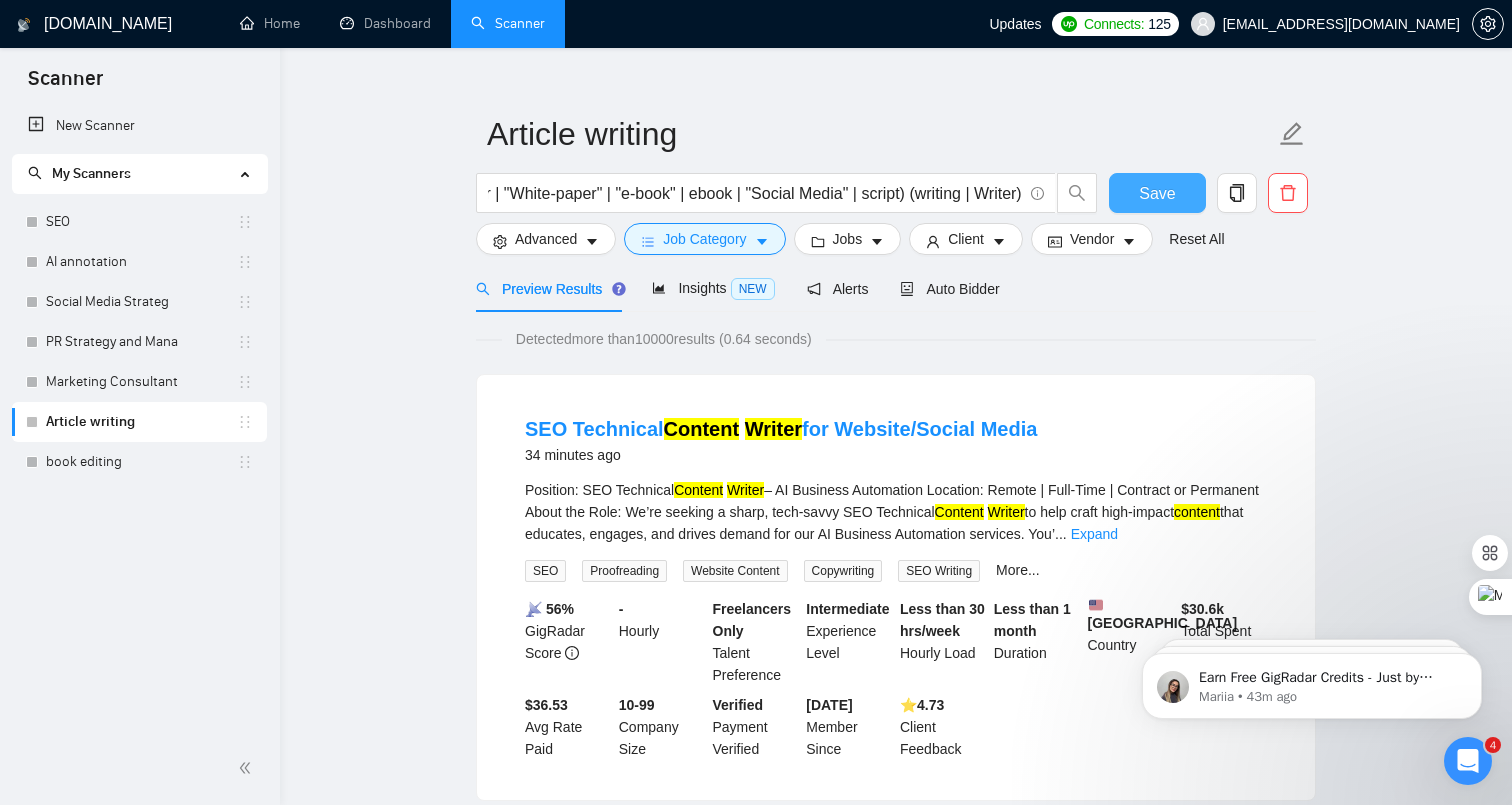 scroll, scrollTop: 0, scrollLeft: 0, axis: both 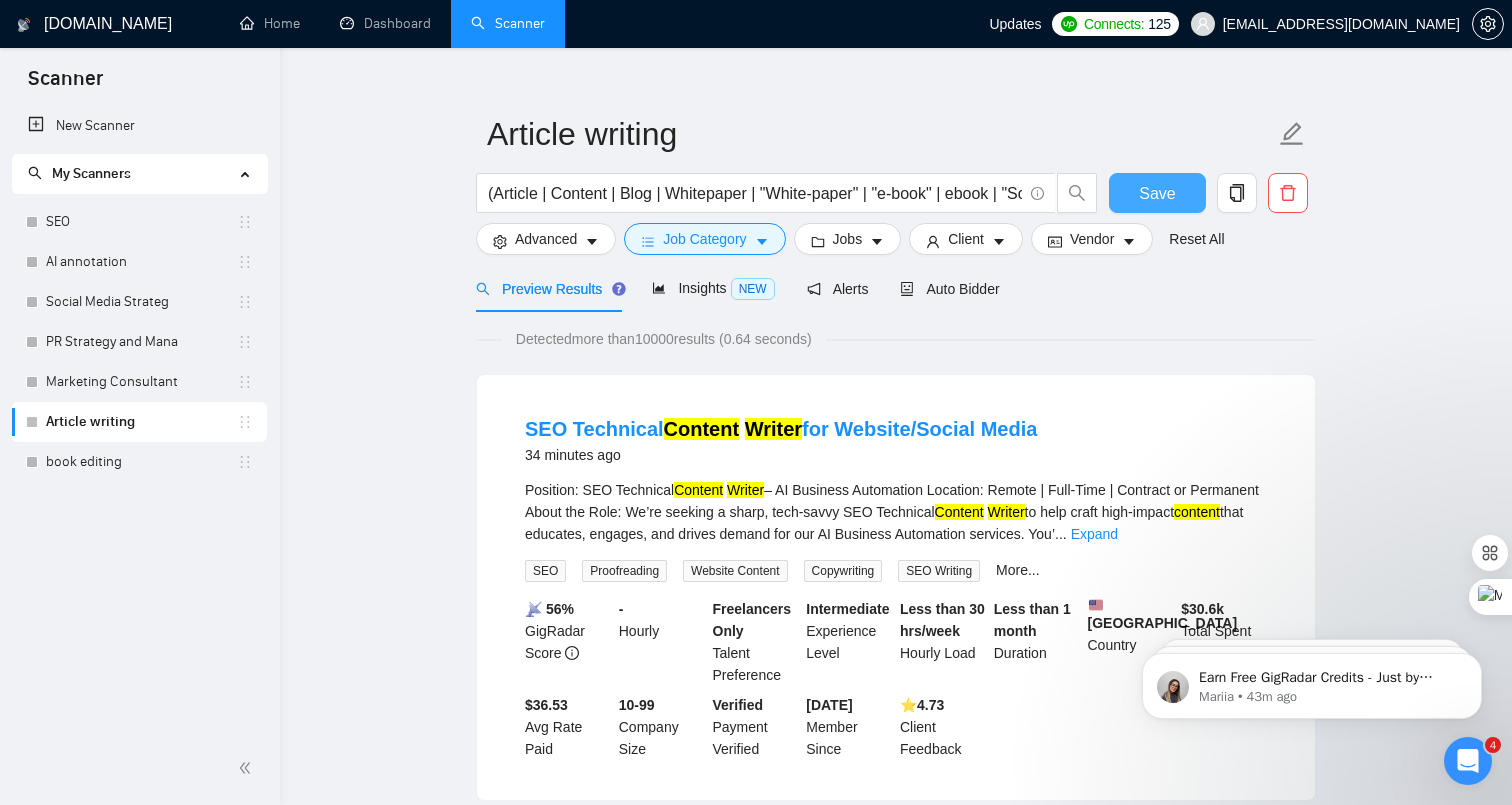 click on "Save" at bounding box center [1157, 193] 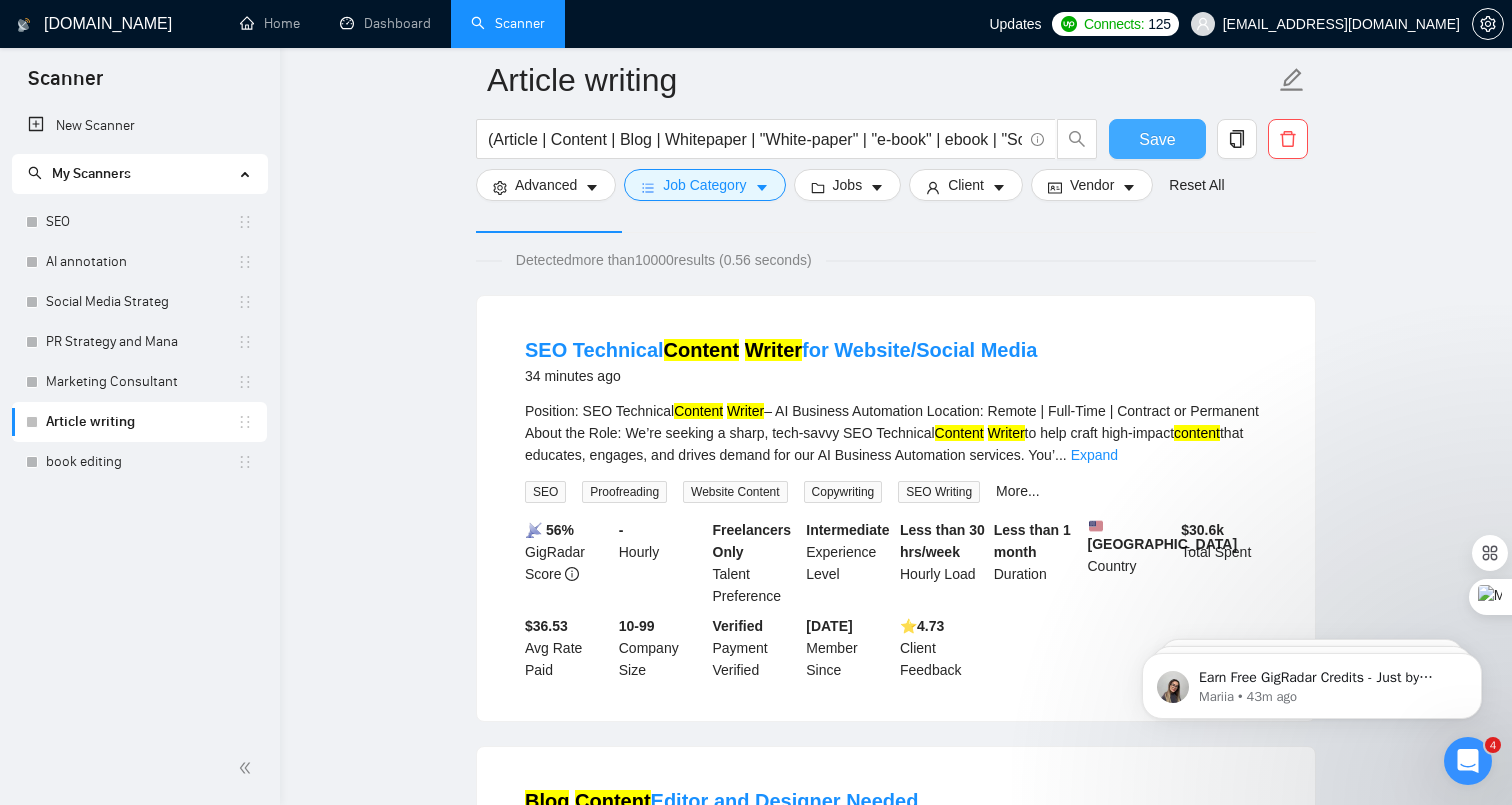 scroll, scrollTop: 65, scrollLeft: 0, axis: vertical 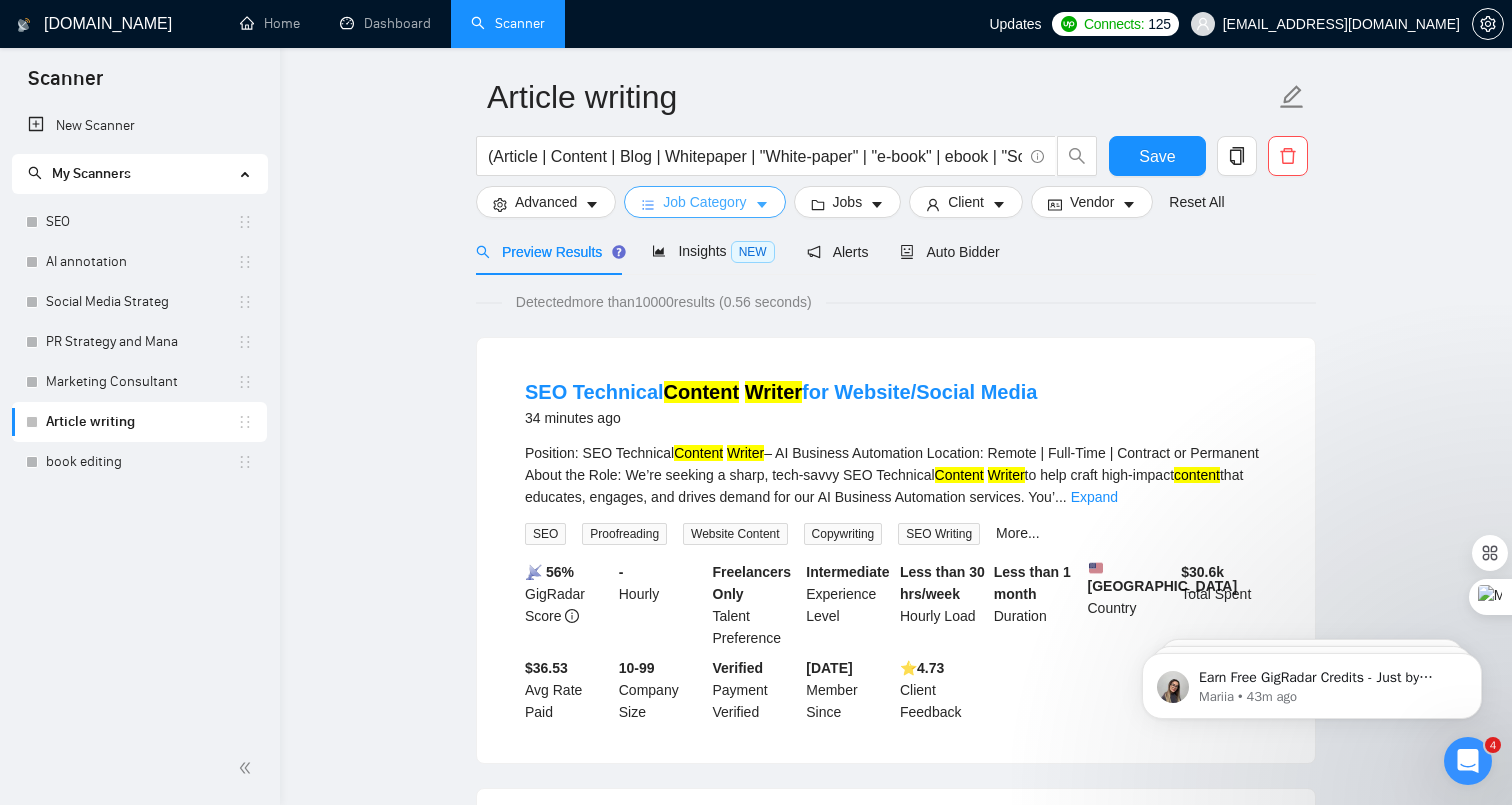 click on "Job Category" at bounding box center [704, 202] 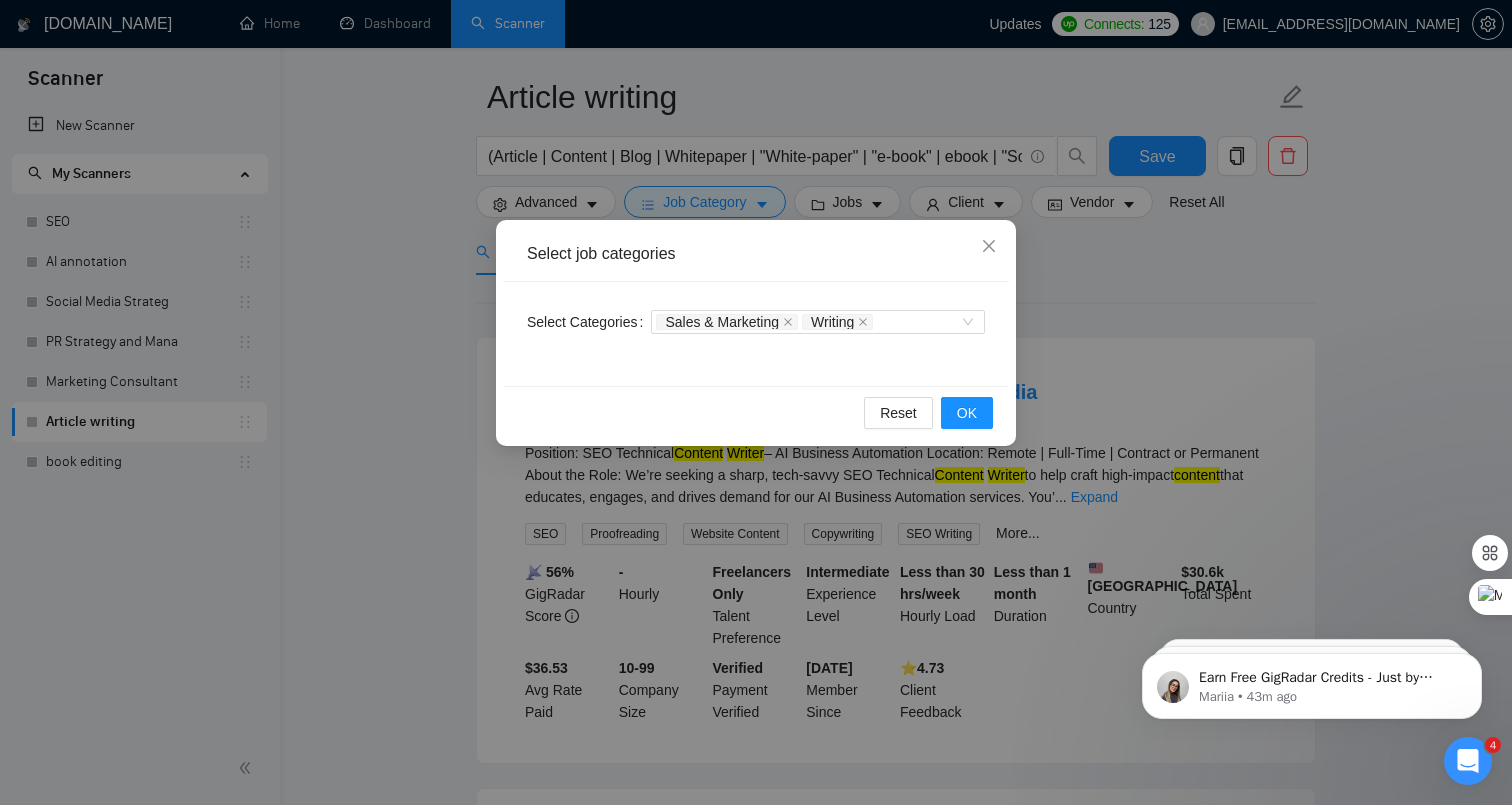 click on "Select job categories Select Categories Sales & Marketing Writing   Reset OK" at bounding box center [756, 402] 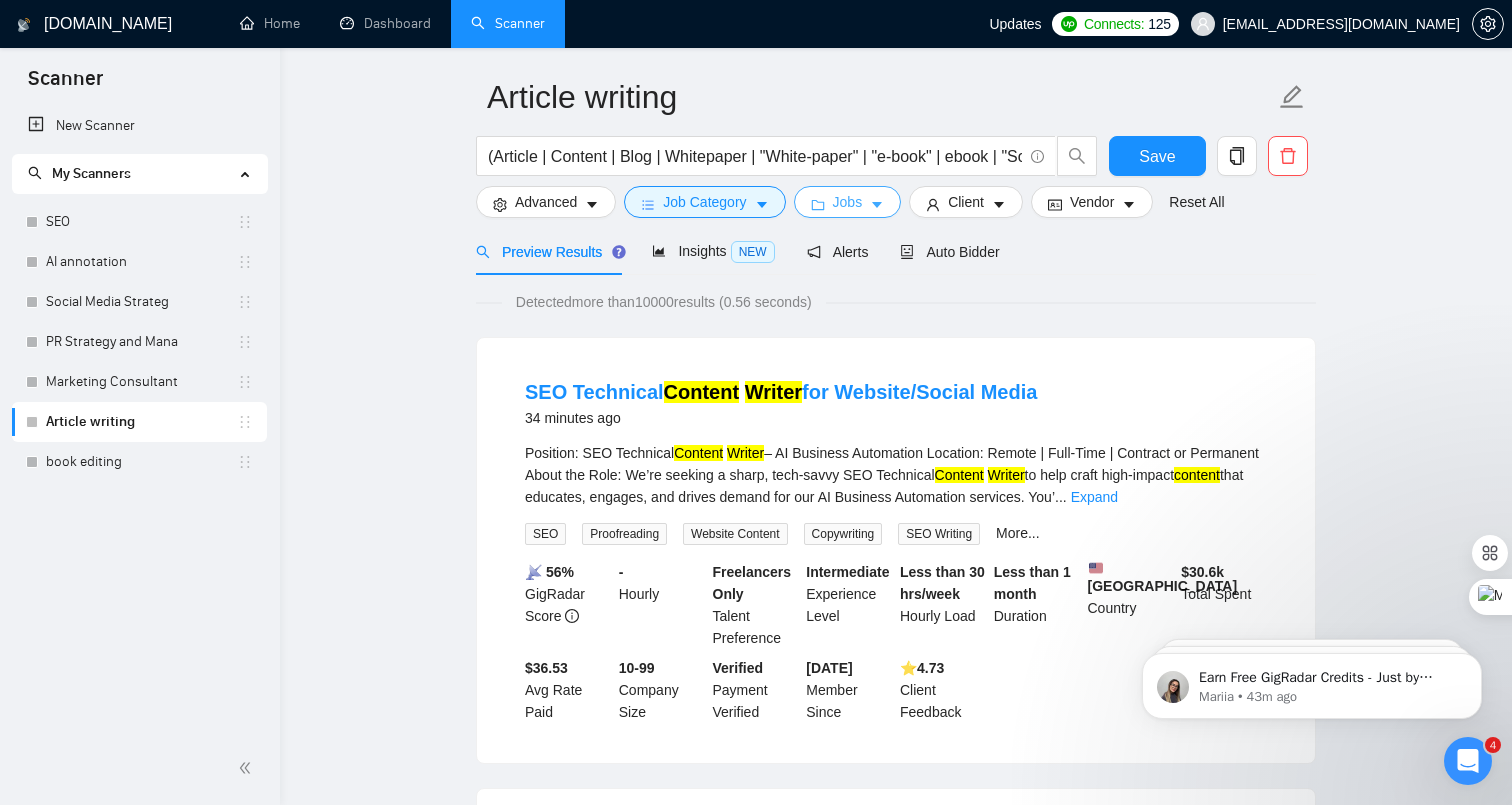 click on "Jobs" at bounding box center [848, 202] 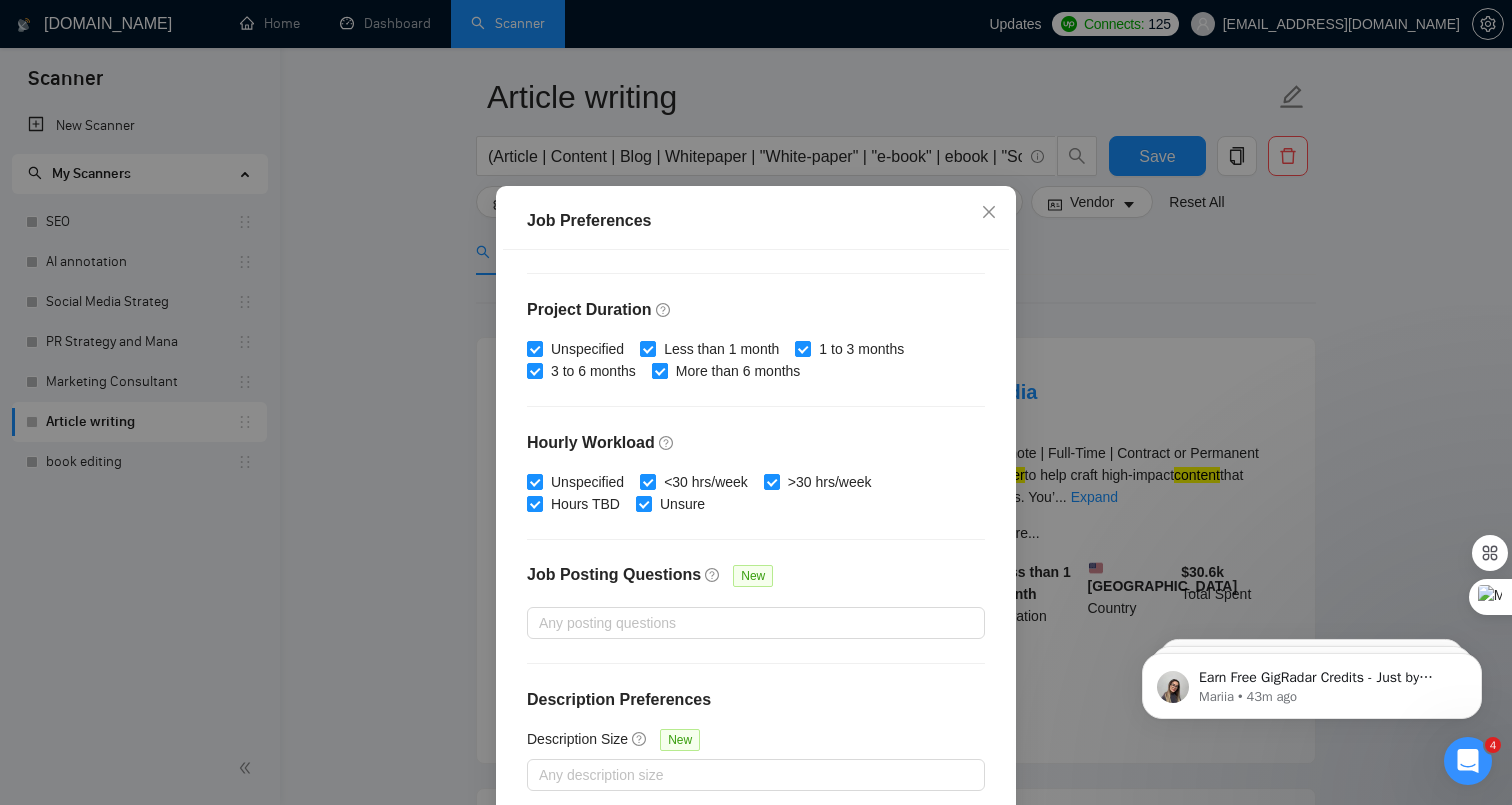 scroll, scrollTop: 127, scrollLeft: 0, axis: vertical 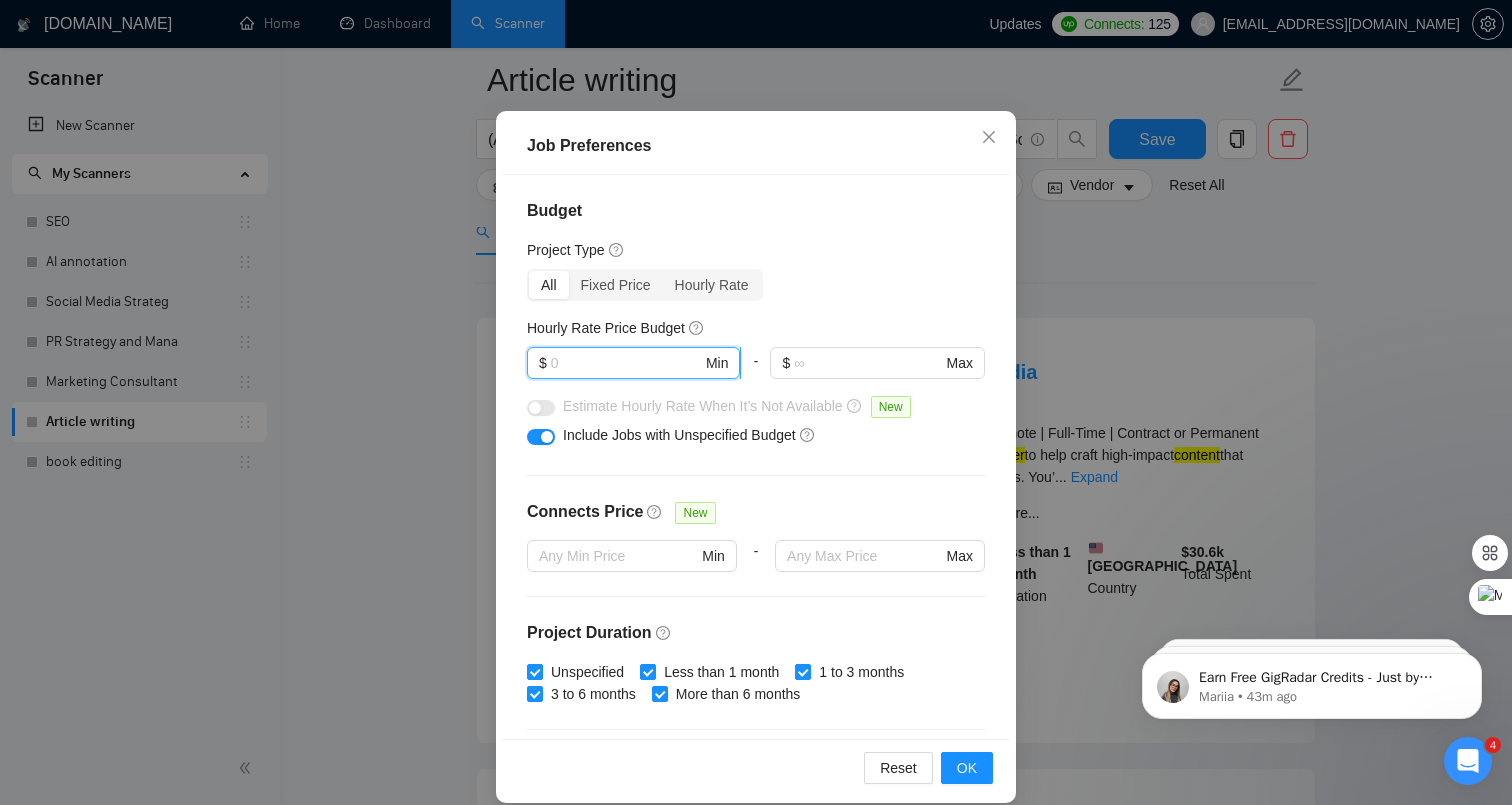 click at bounding box center (626, 363) 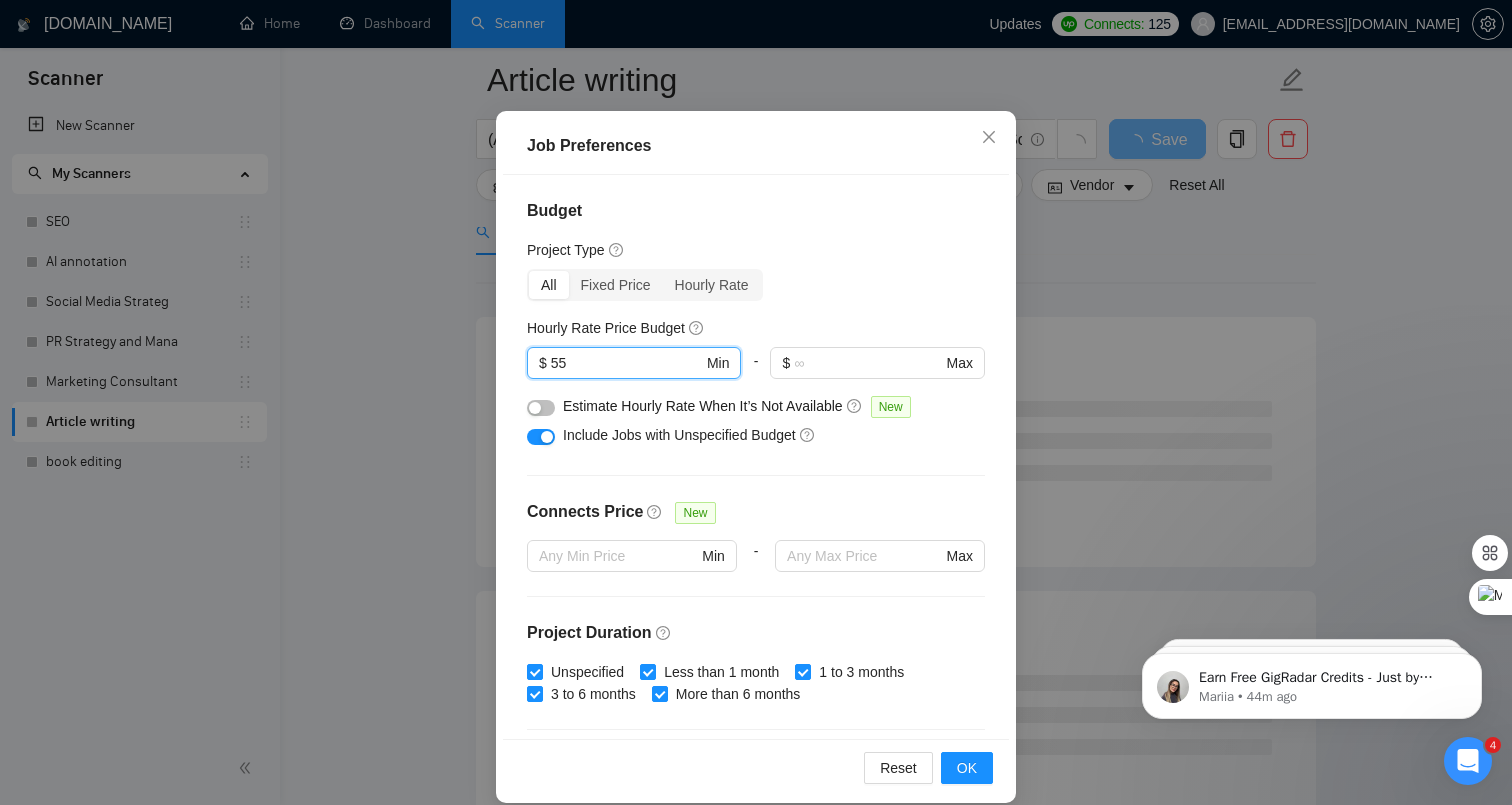type on "55" 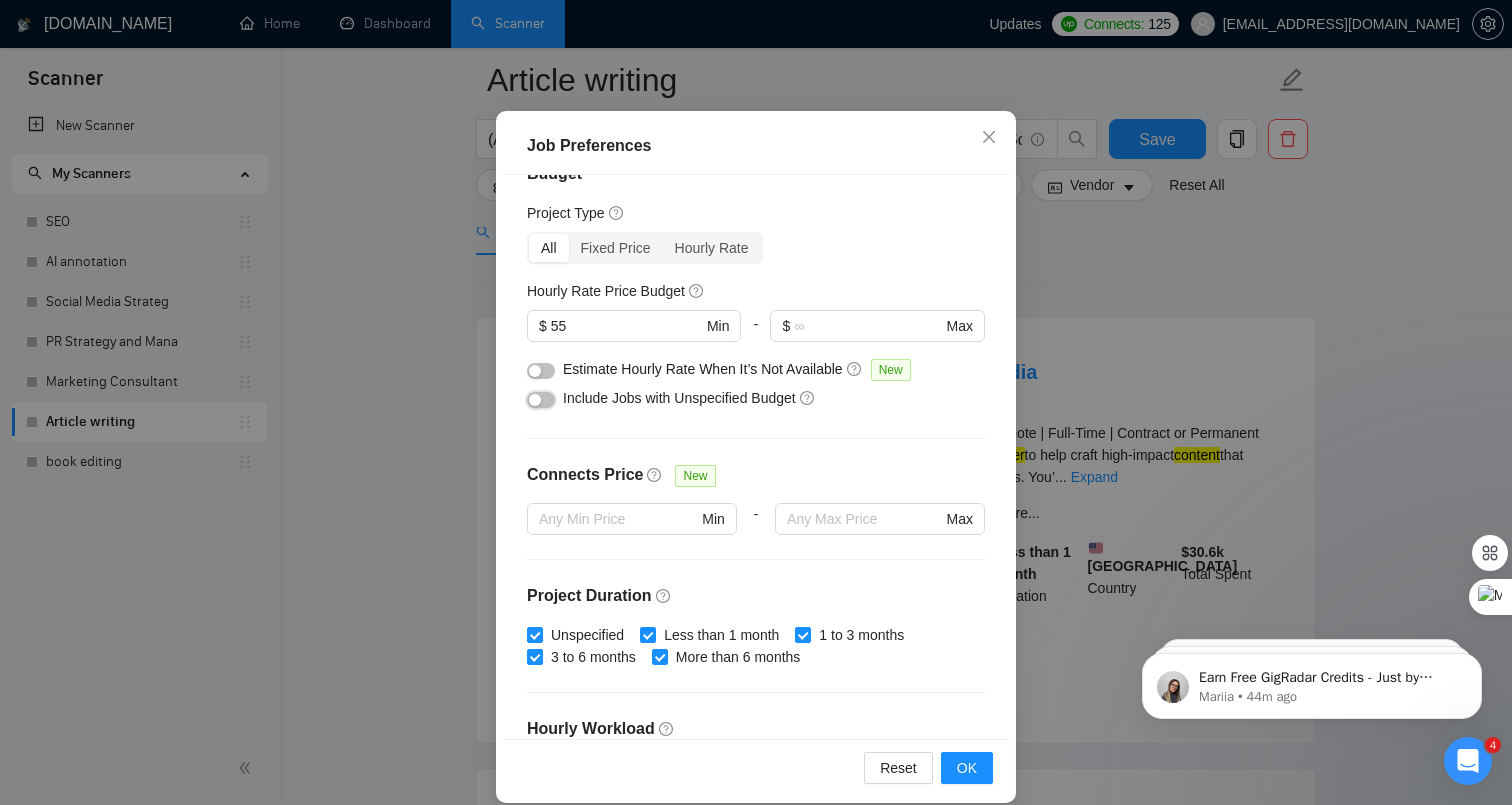 scroll, scrollTop: 0, scrollLeft: 0, axis: both 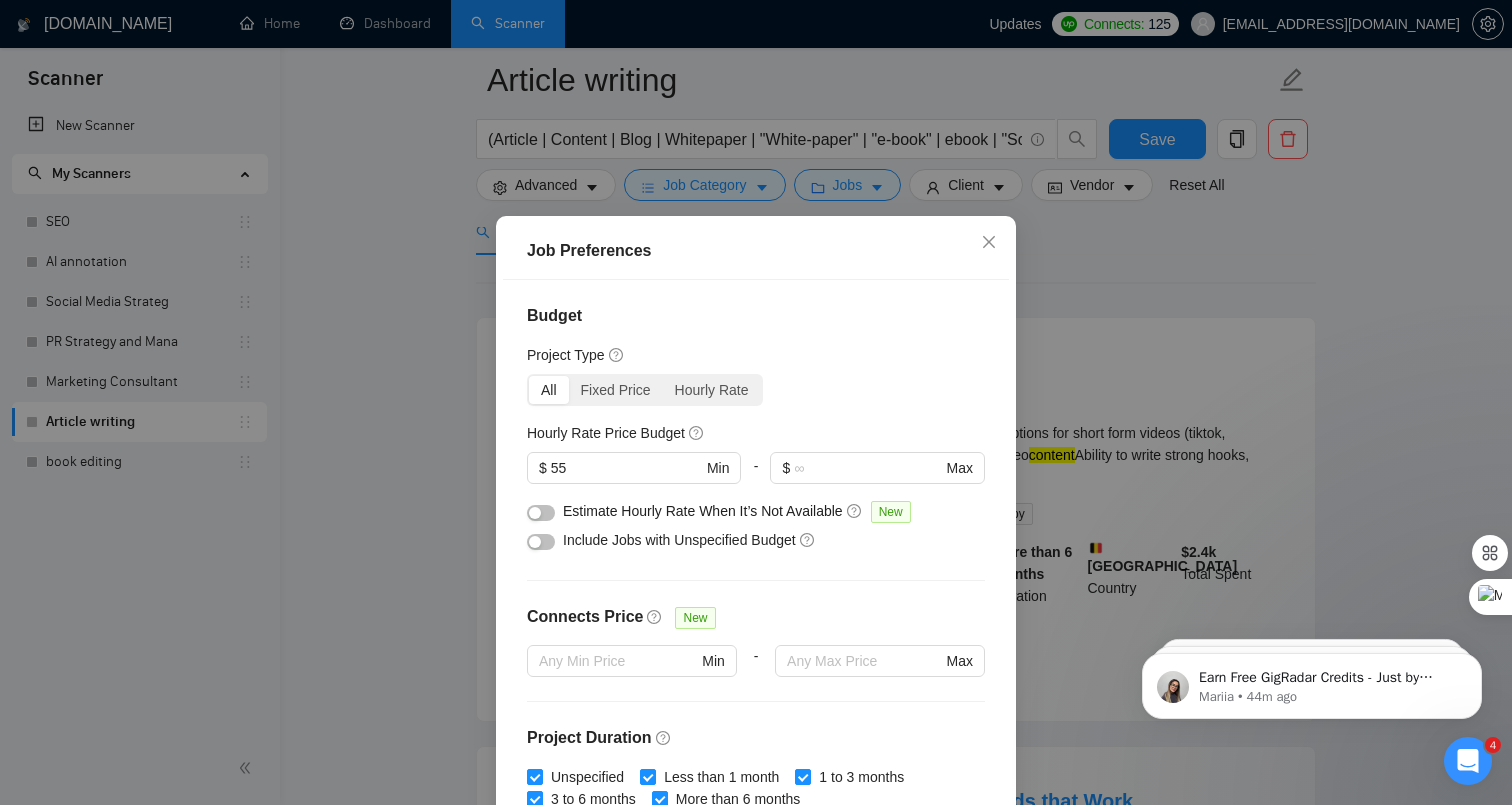 click on "All" at bounding box center (549, 390) 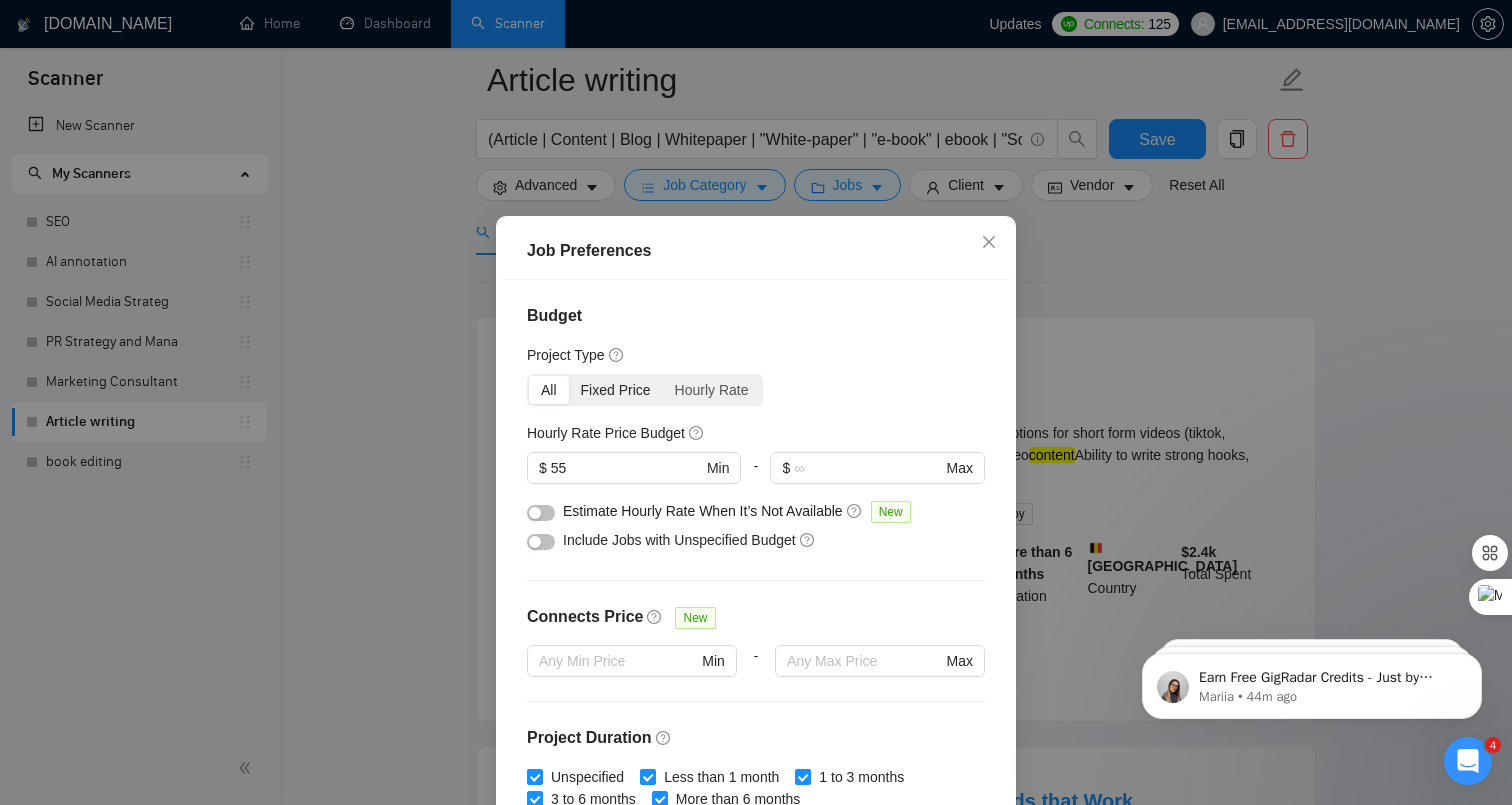 click on "Fixed Price" at bounding box center [616, 390] 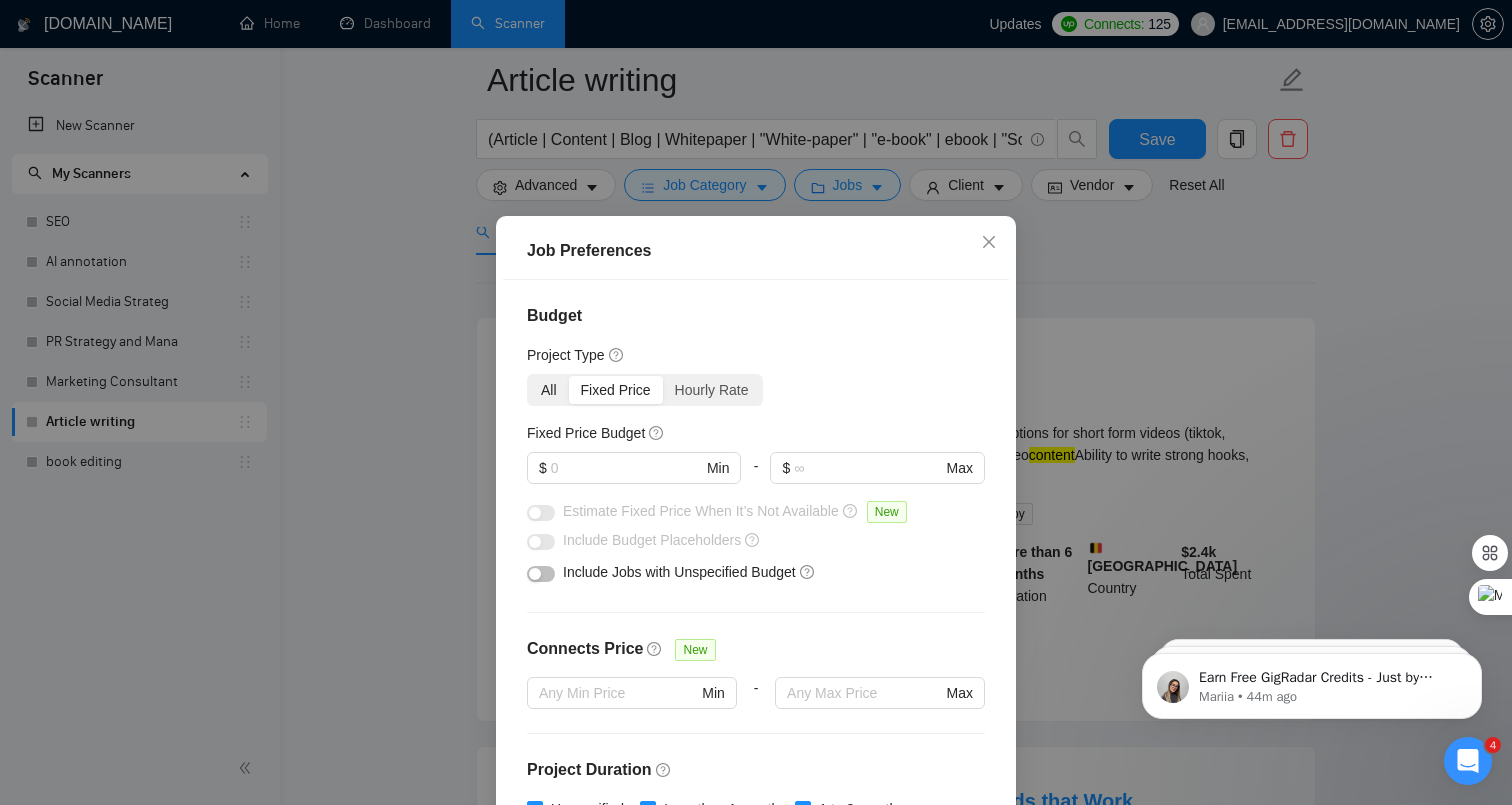 click on "All" at bounding box center [549, 390] 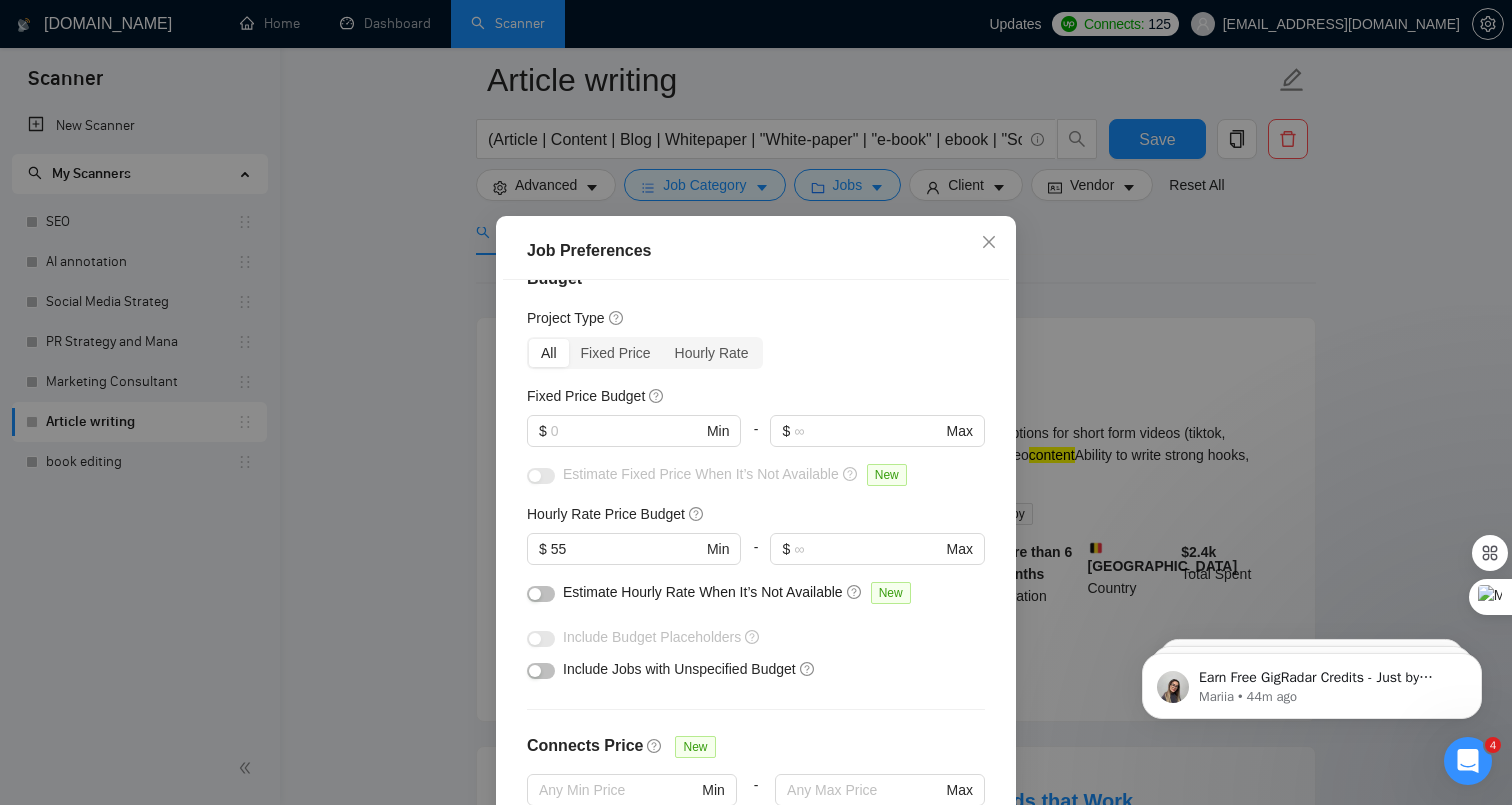 scroll, scrollTop: 52, scrollLeft: 0, axis: vertical 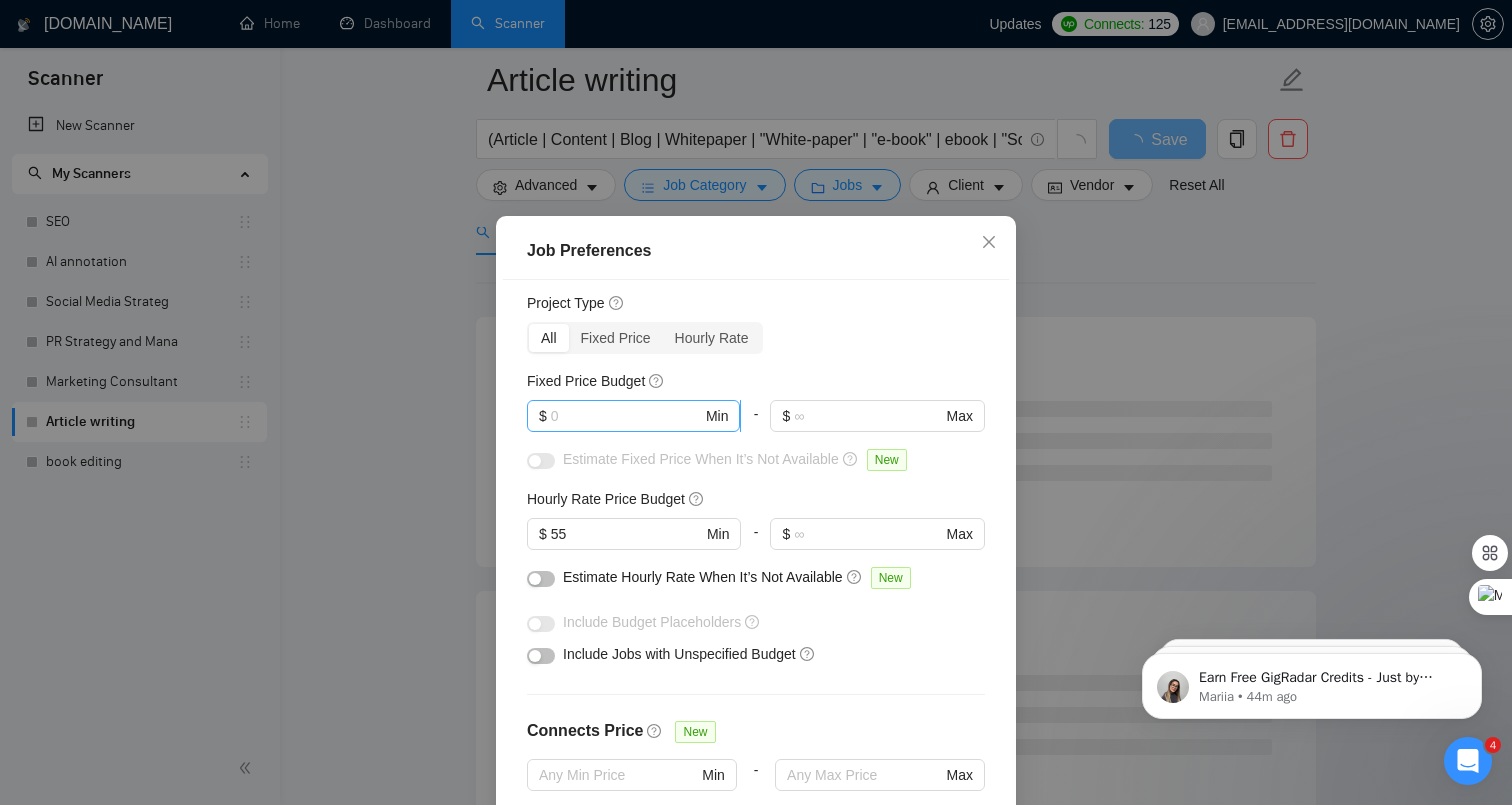 click at bounding box center [626, 416] 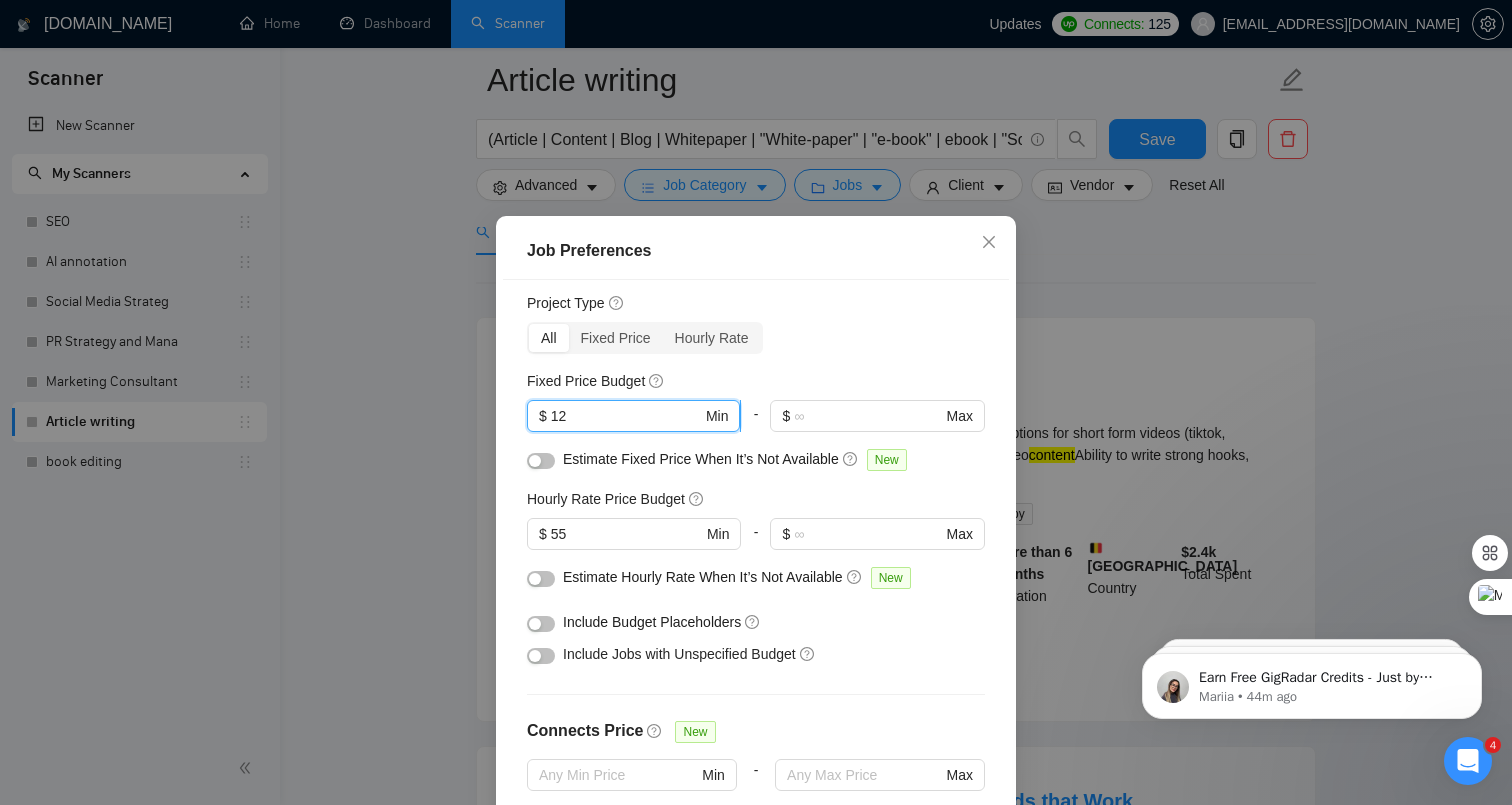 type on "1" 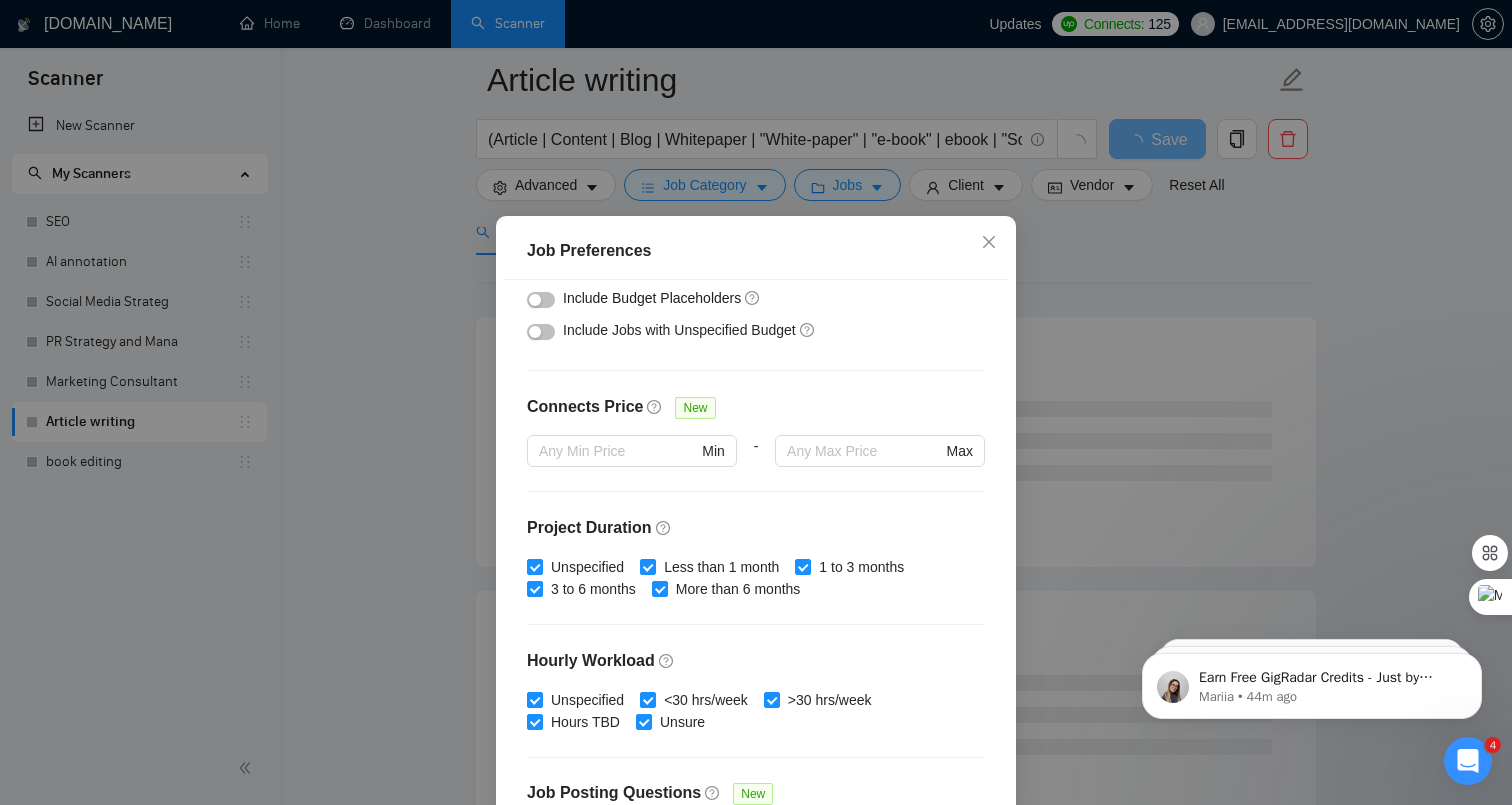 scroll, scrollTop: 564, scrollLeft: 0, axis: vertical 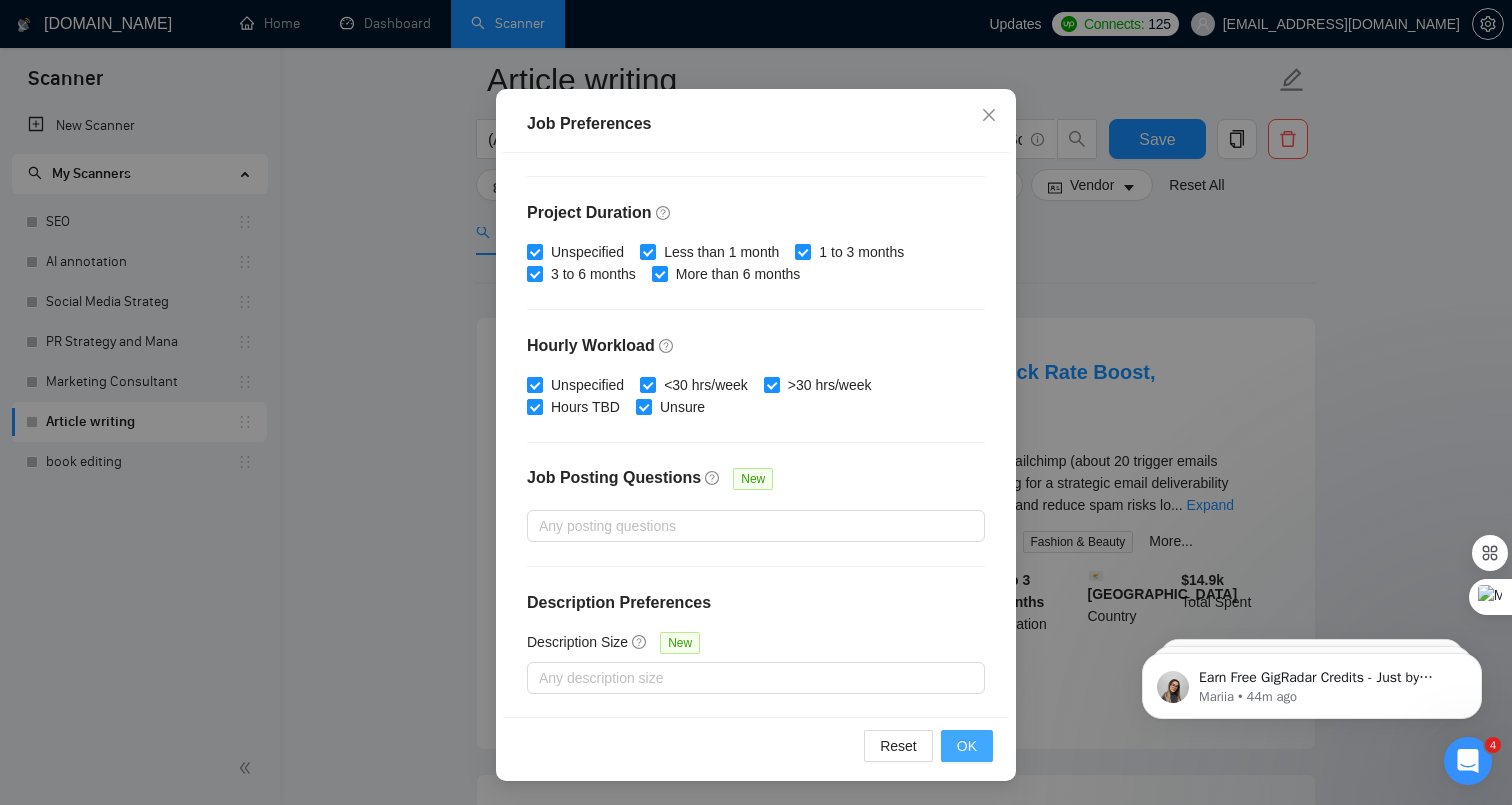 type on "500" 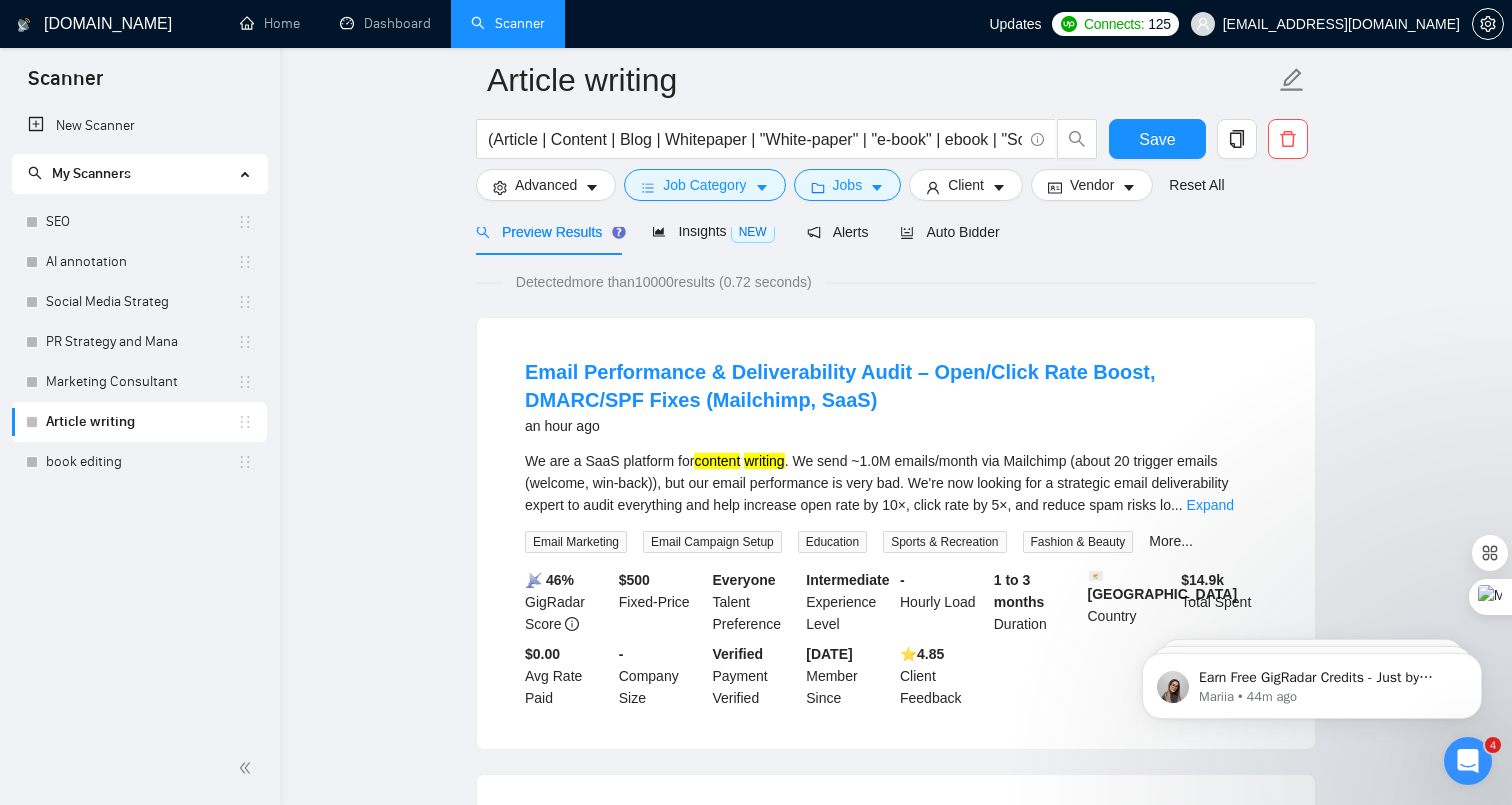 scroll, scrollTop: 30, scrollLeft: 0, axis: vertical 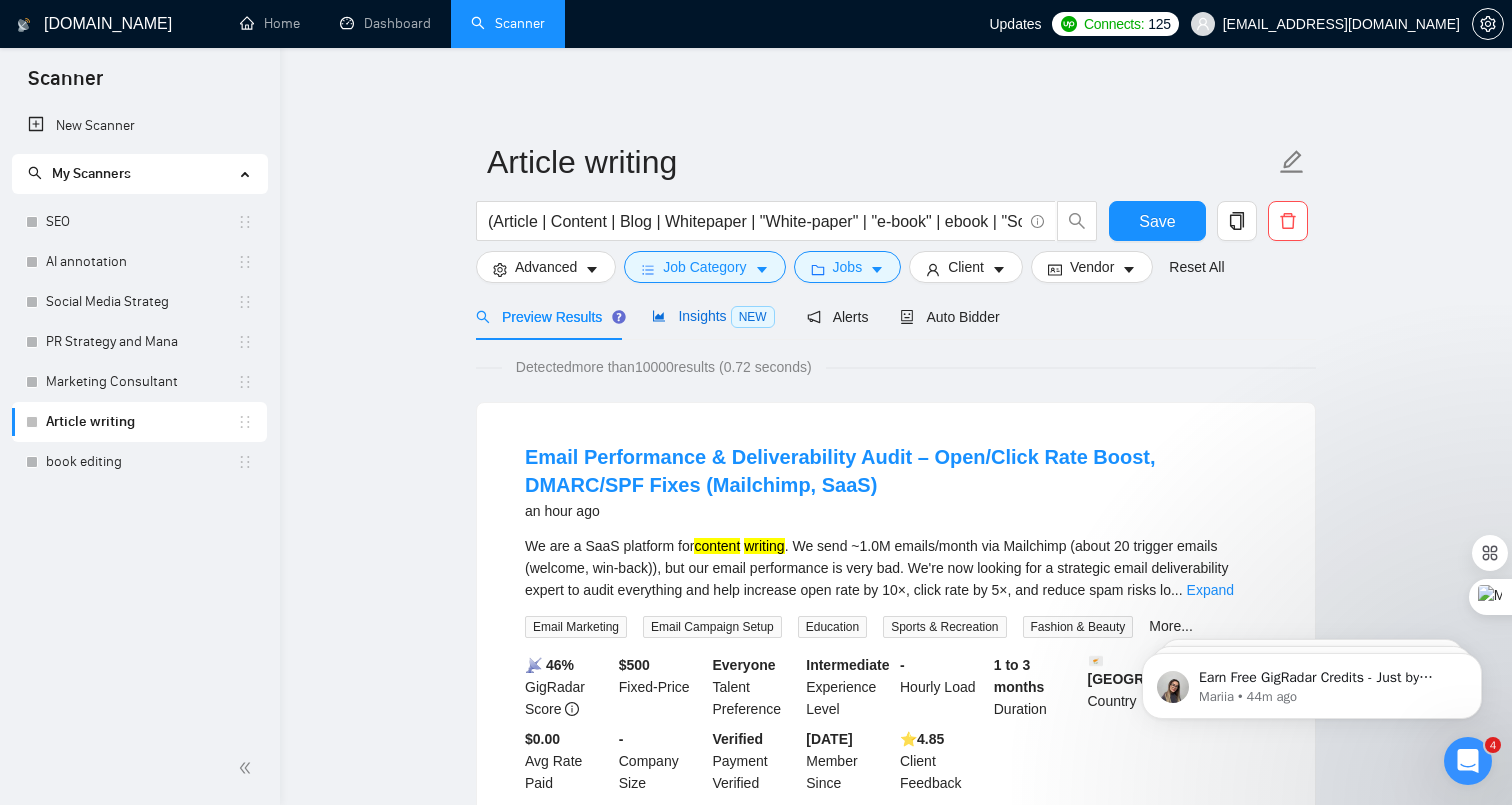 click on "Insights NEW" at bounding box center (713, 316) 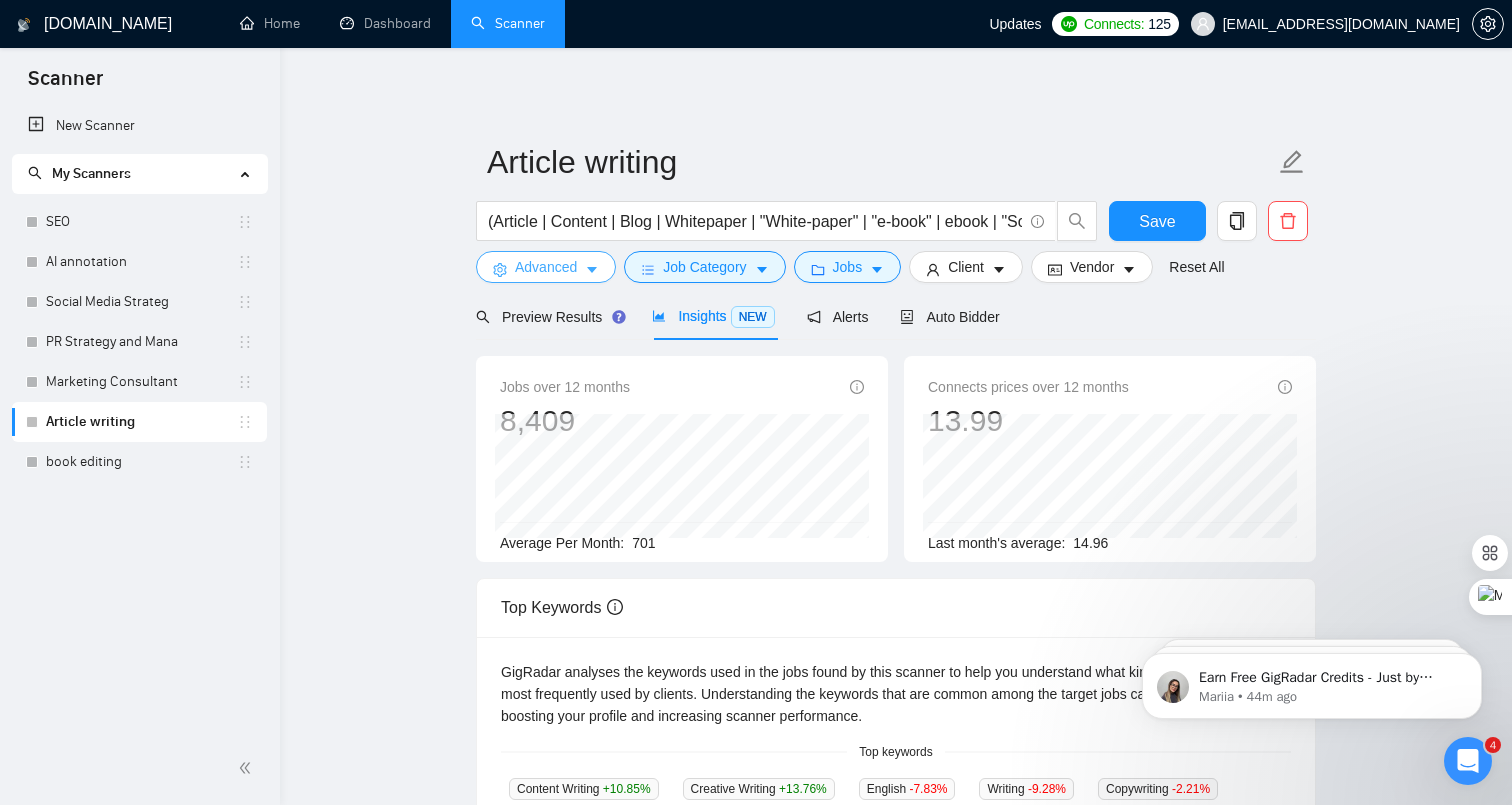 click on "Advanced" at bounding box center [546, 267] 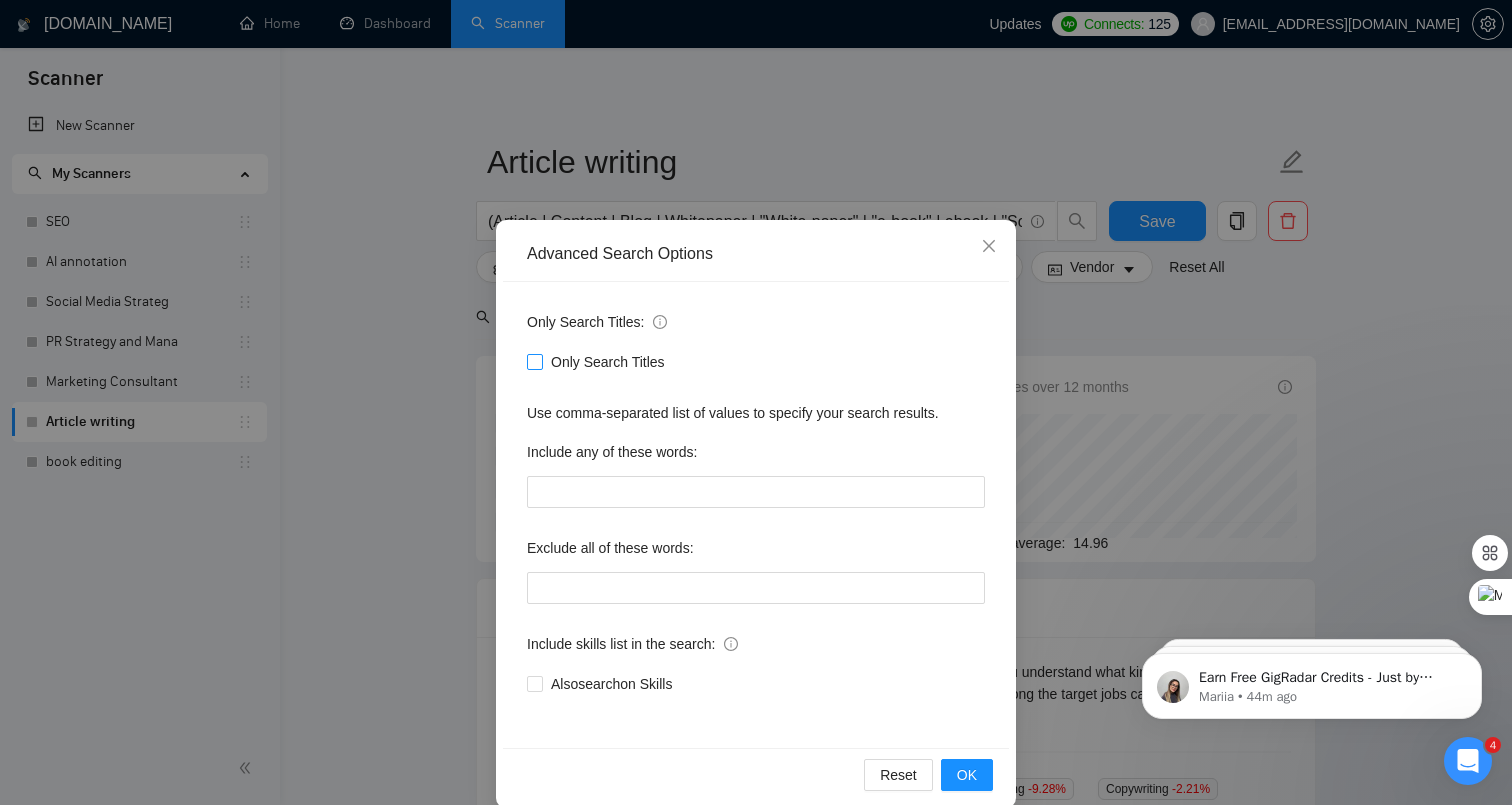 click on "Only Search Titles" at bounding box center [608, 362] 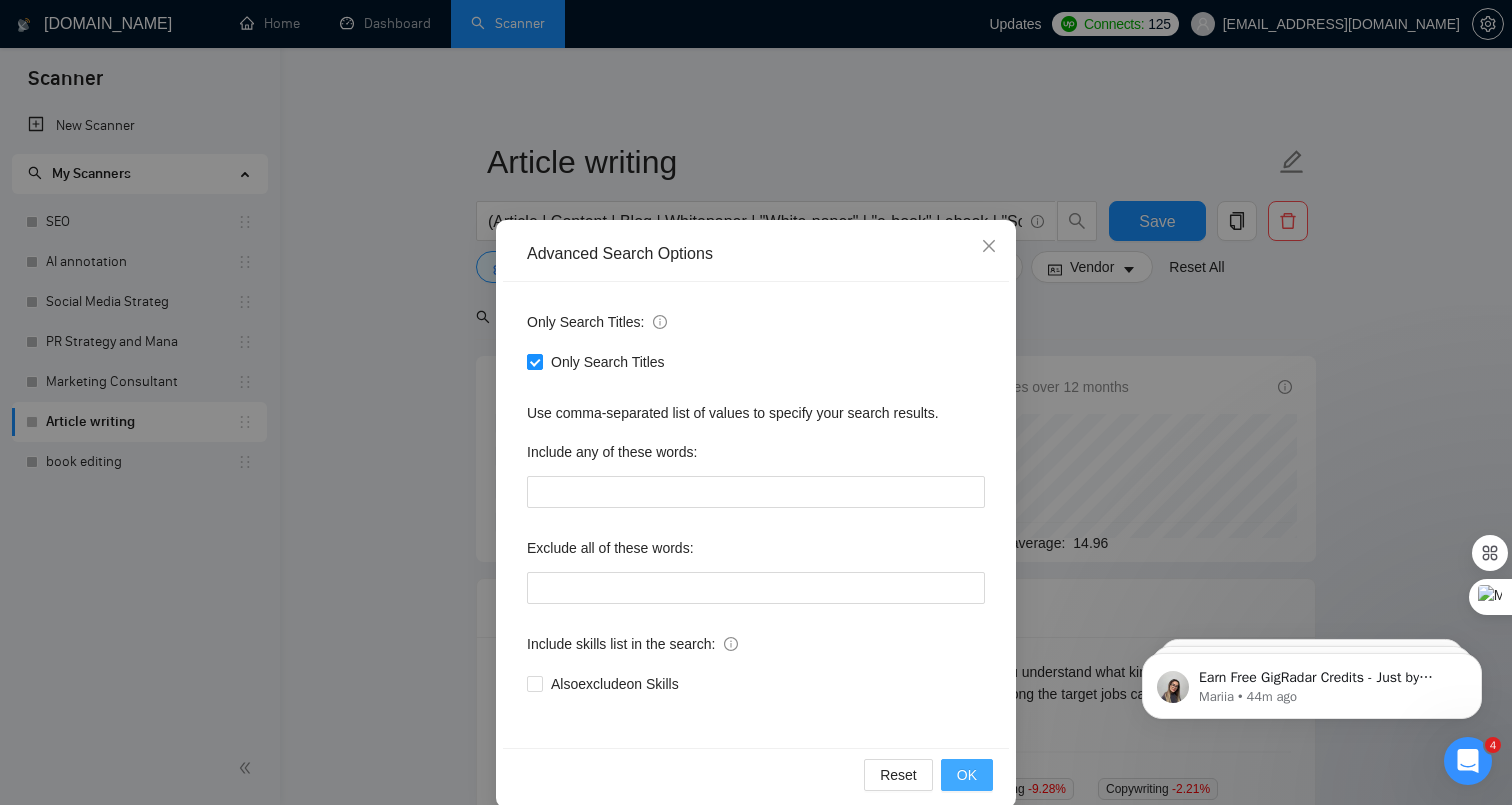 click on "OK" at bounding box center (967, 775) 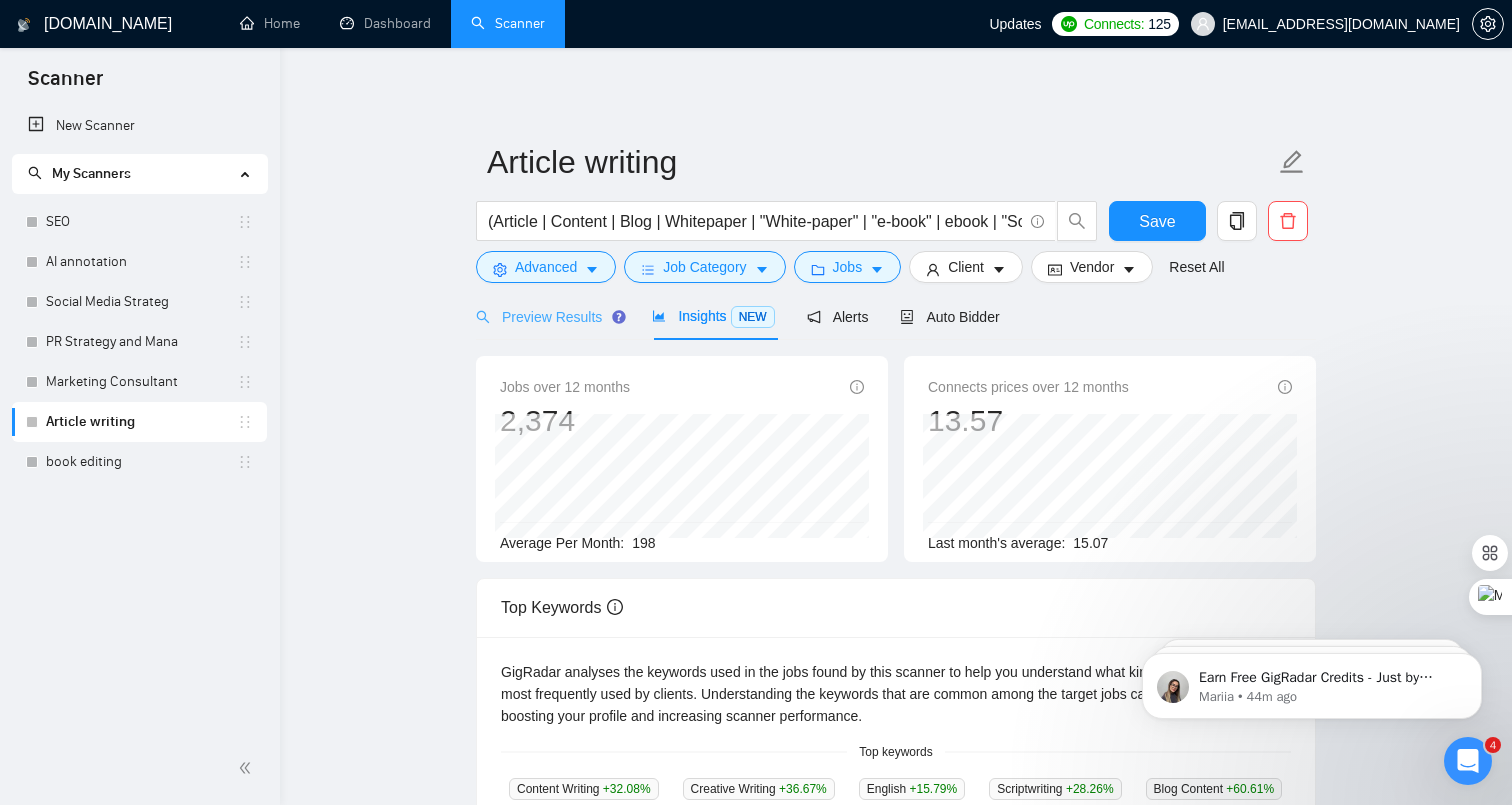 click on "Preview Results" at bounding box center [548, 316] 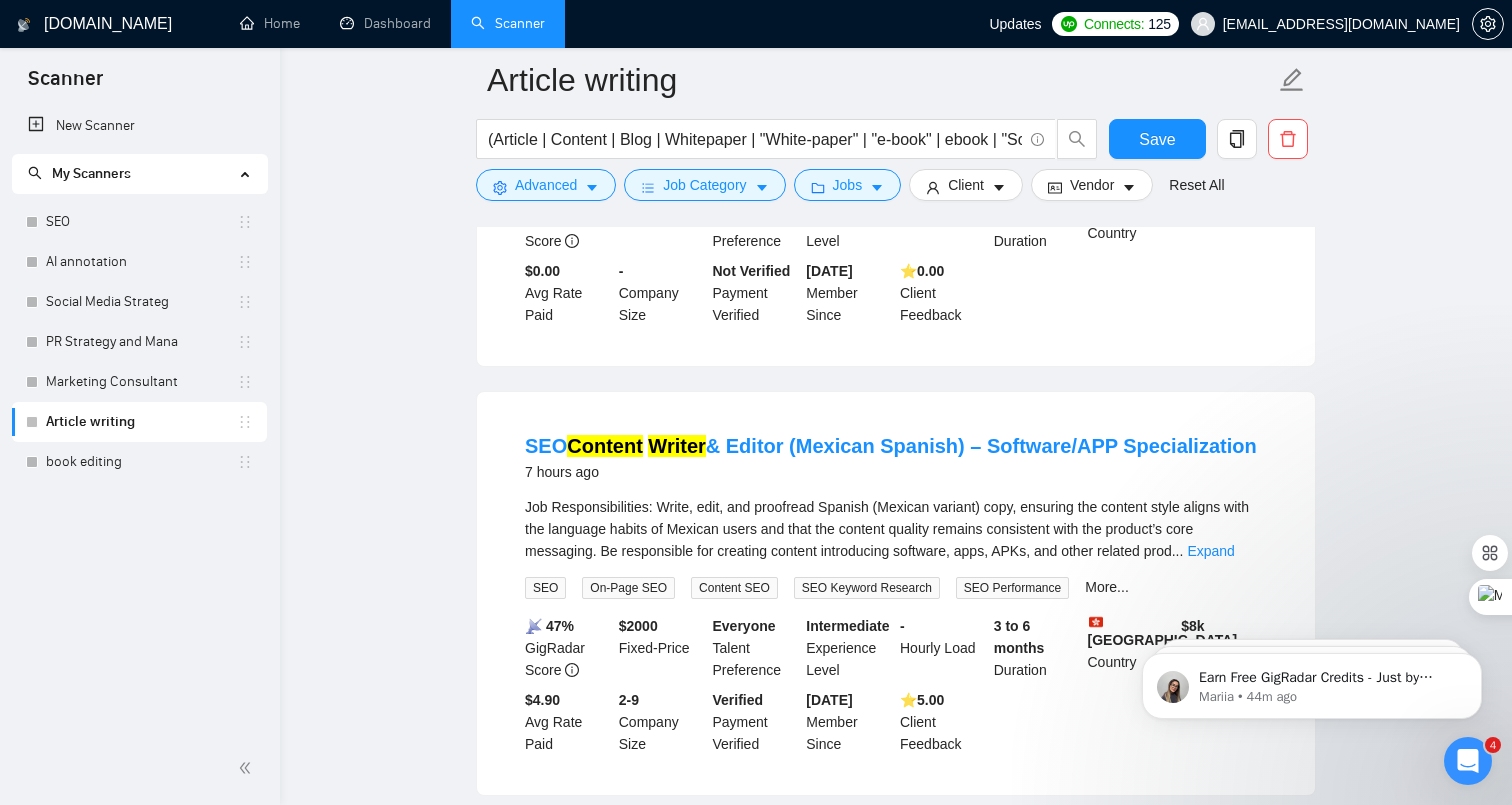 scroll, scrollTop: 489, scrollLeft: 0, axis: vertical 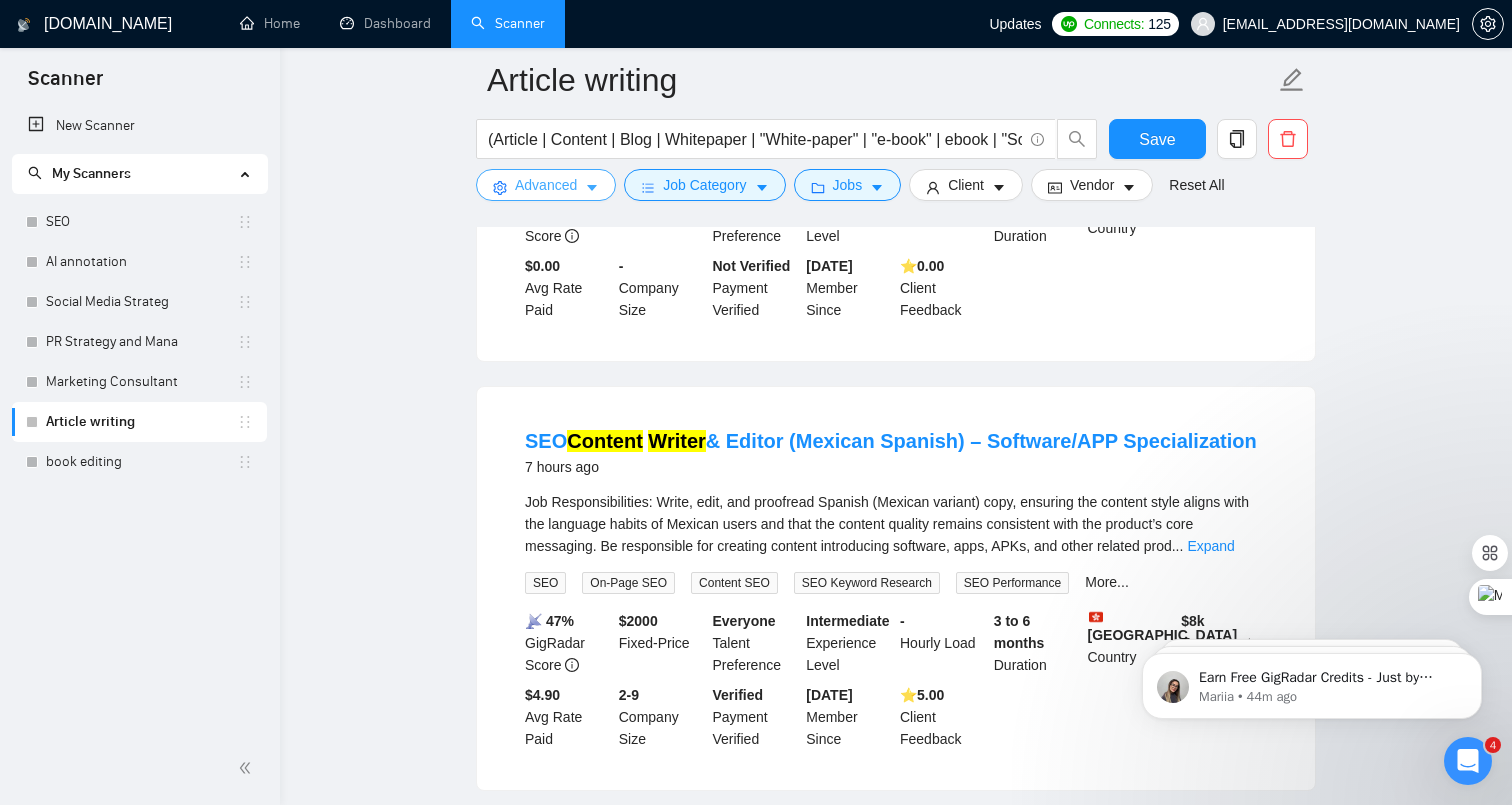 click 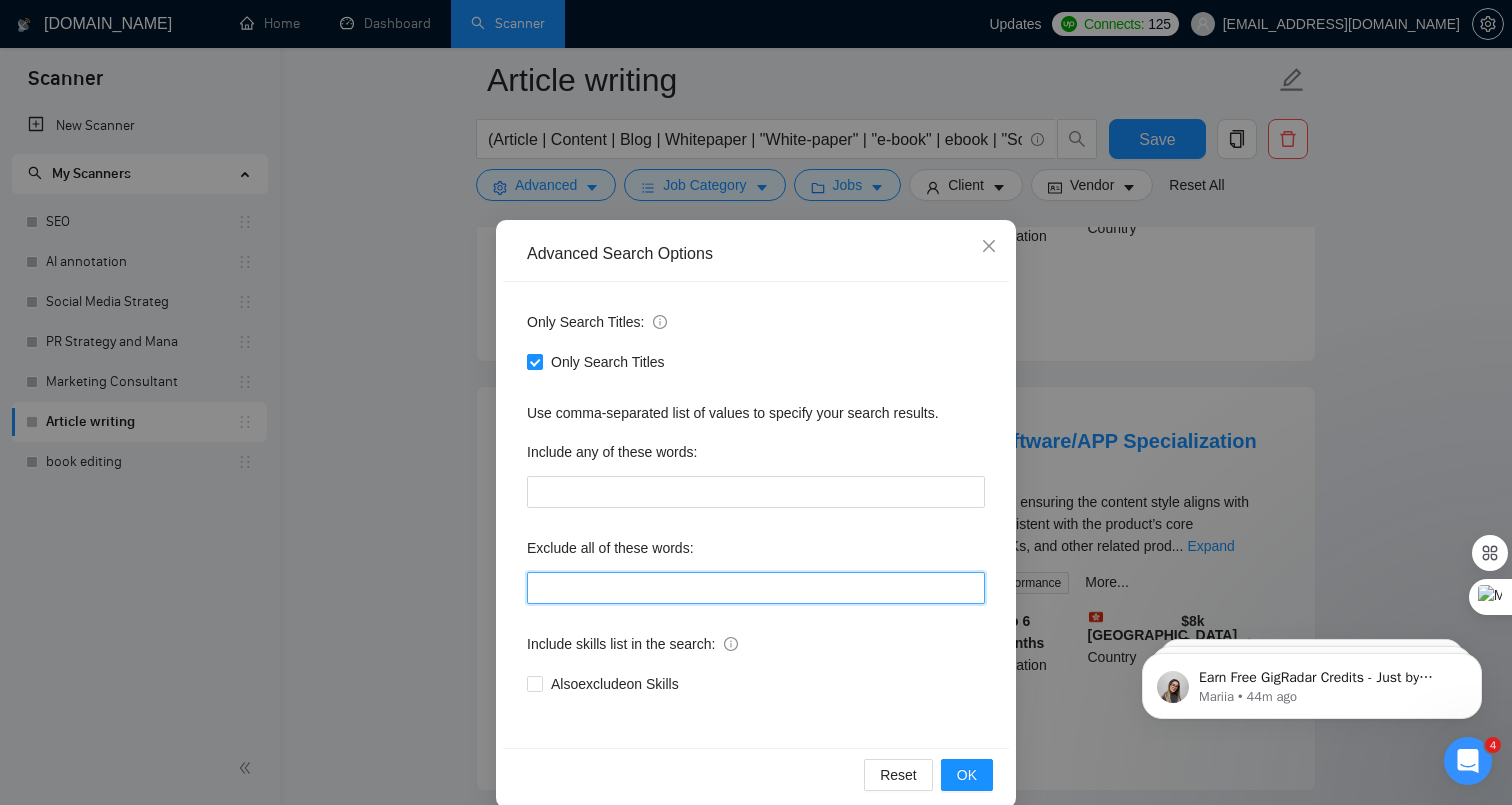 click at bounding box center [756, 588] 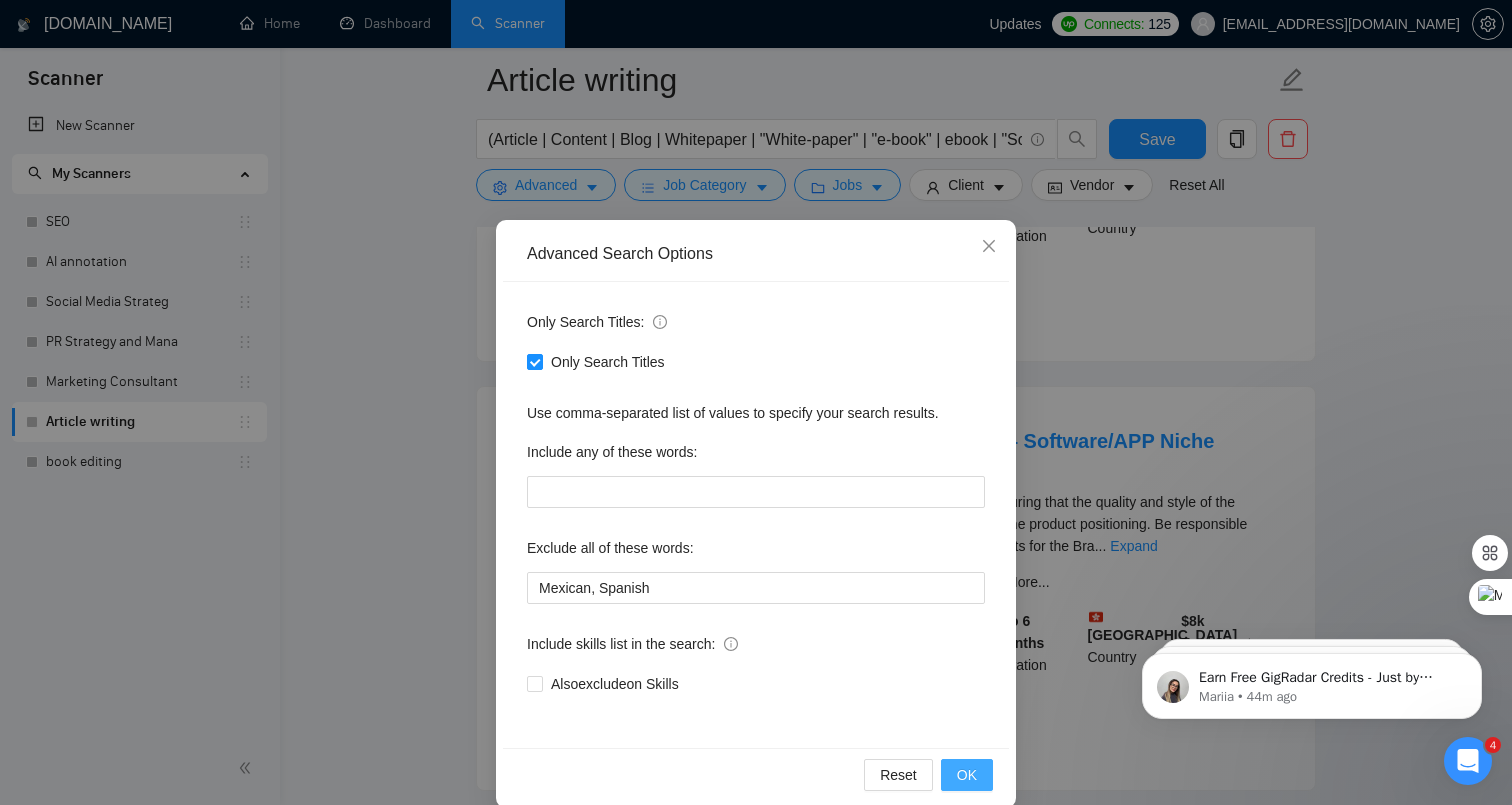 click on "OK" at bounding box center (967, 775) 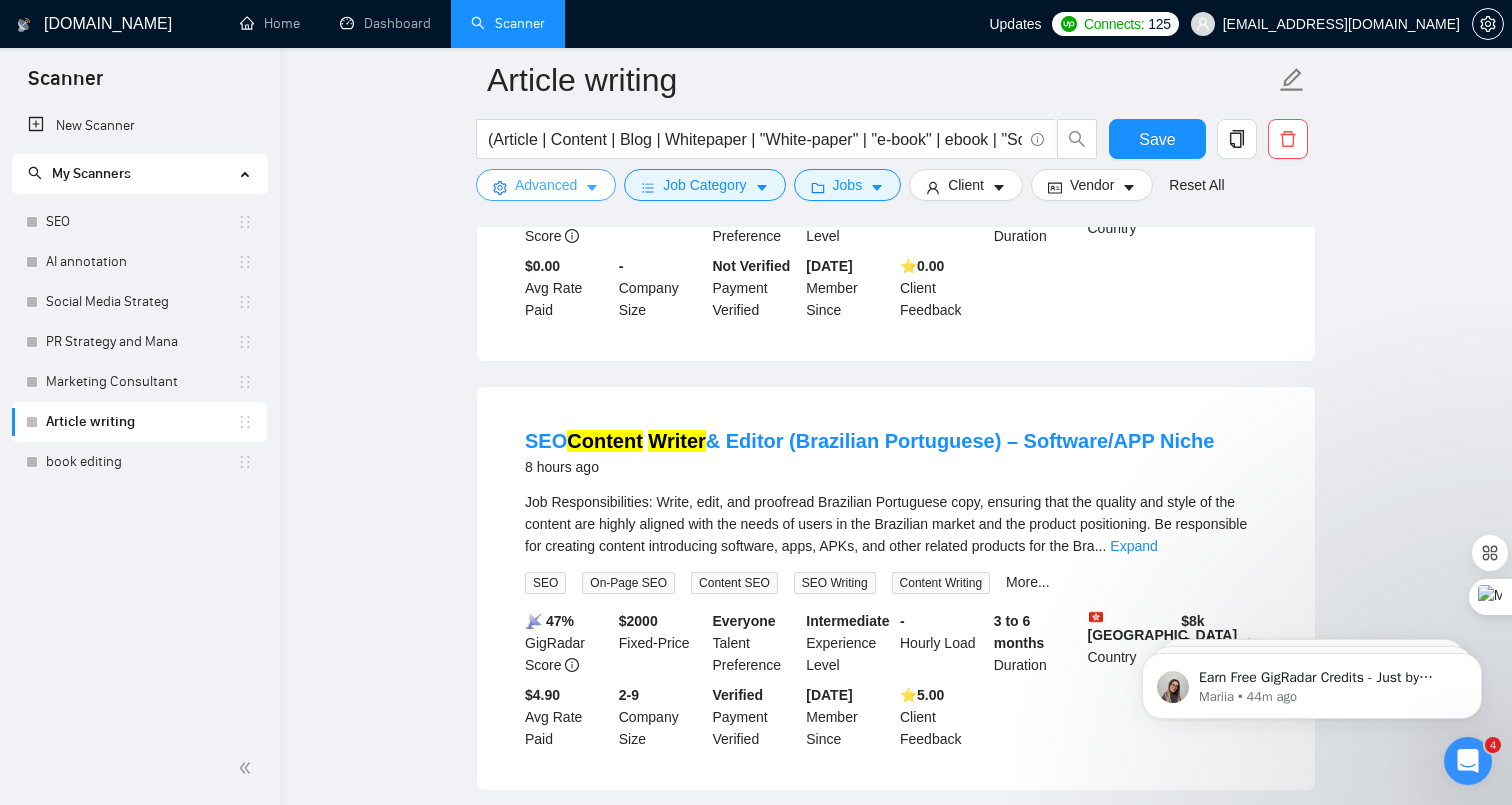 click on "Advanced" at bounding box center (546, 185) 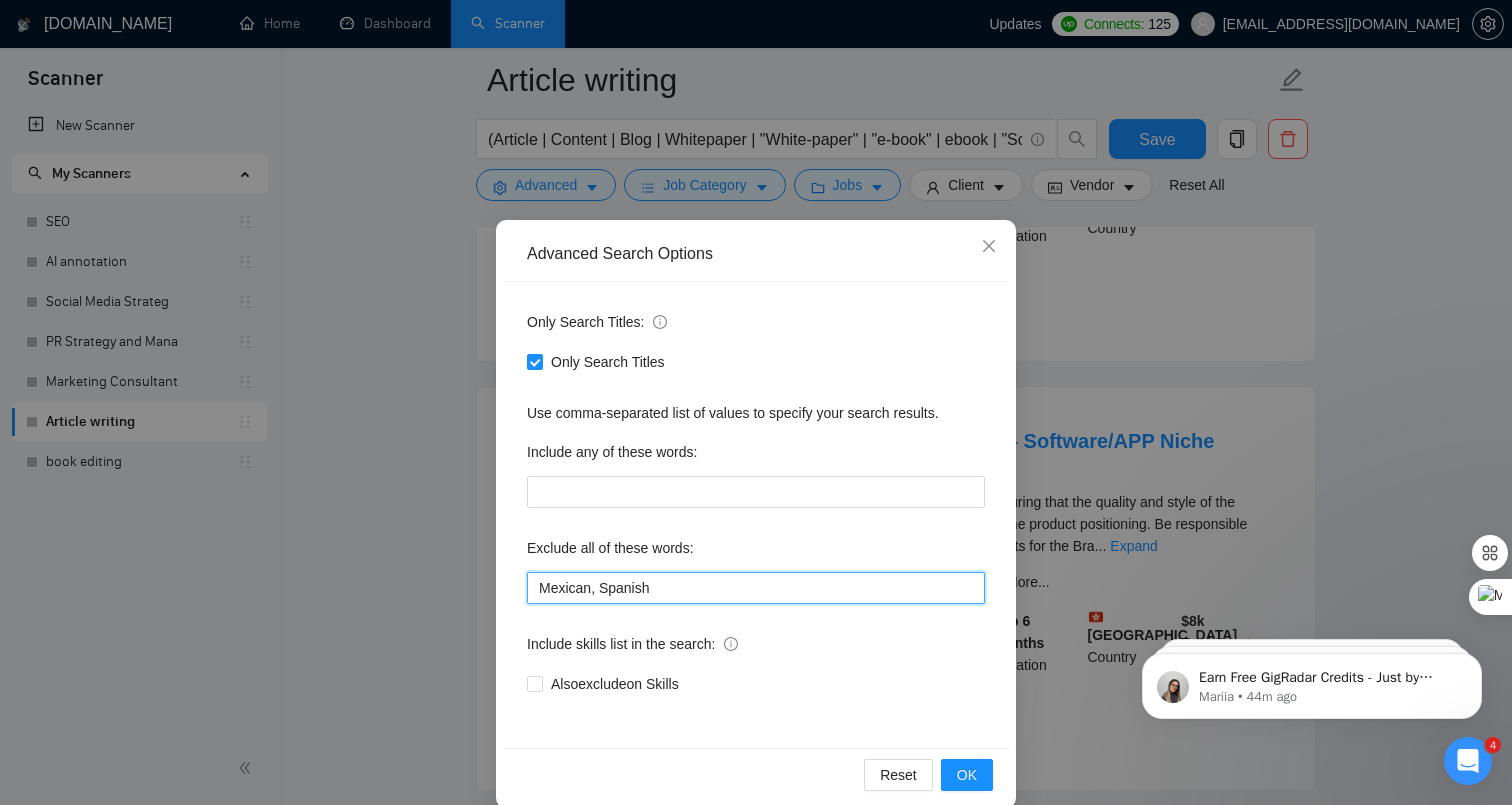 click on "Mexican, Spanish" at bounding box center (756, 588) 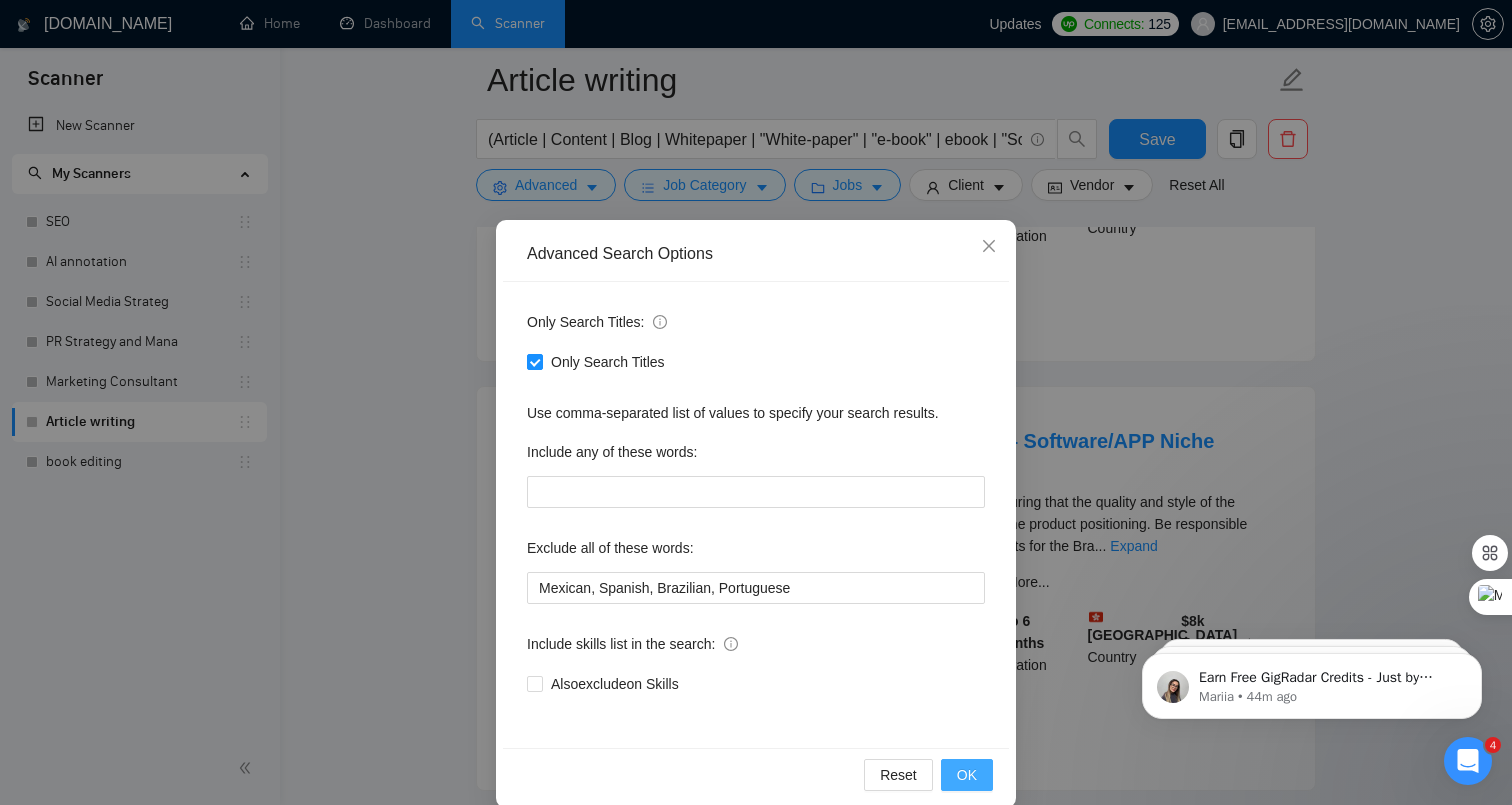 click on "OK" at bounding box center (967, 775) 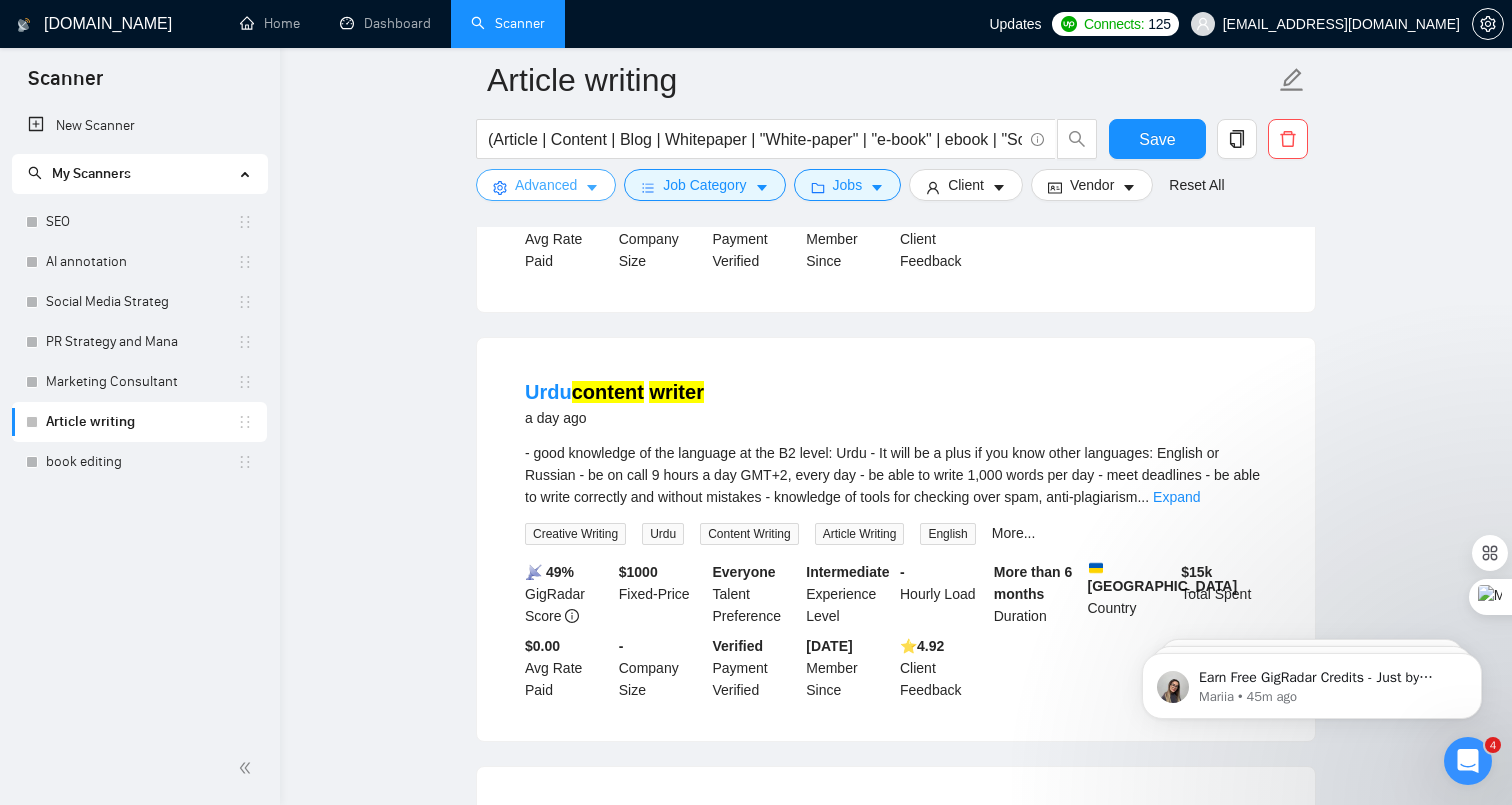 scroll, scrollTop: 2329, scrollLeft: 0, axis: vertical 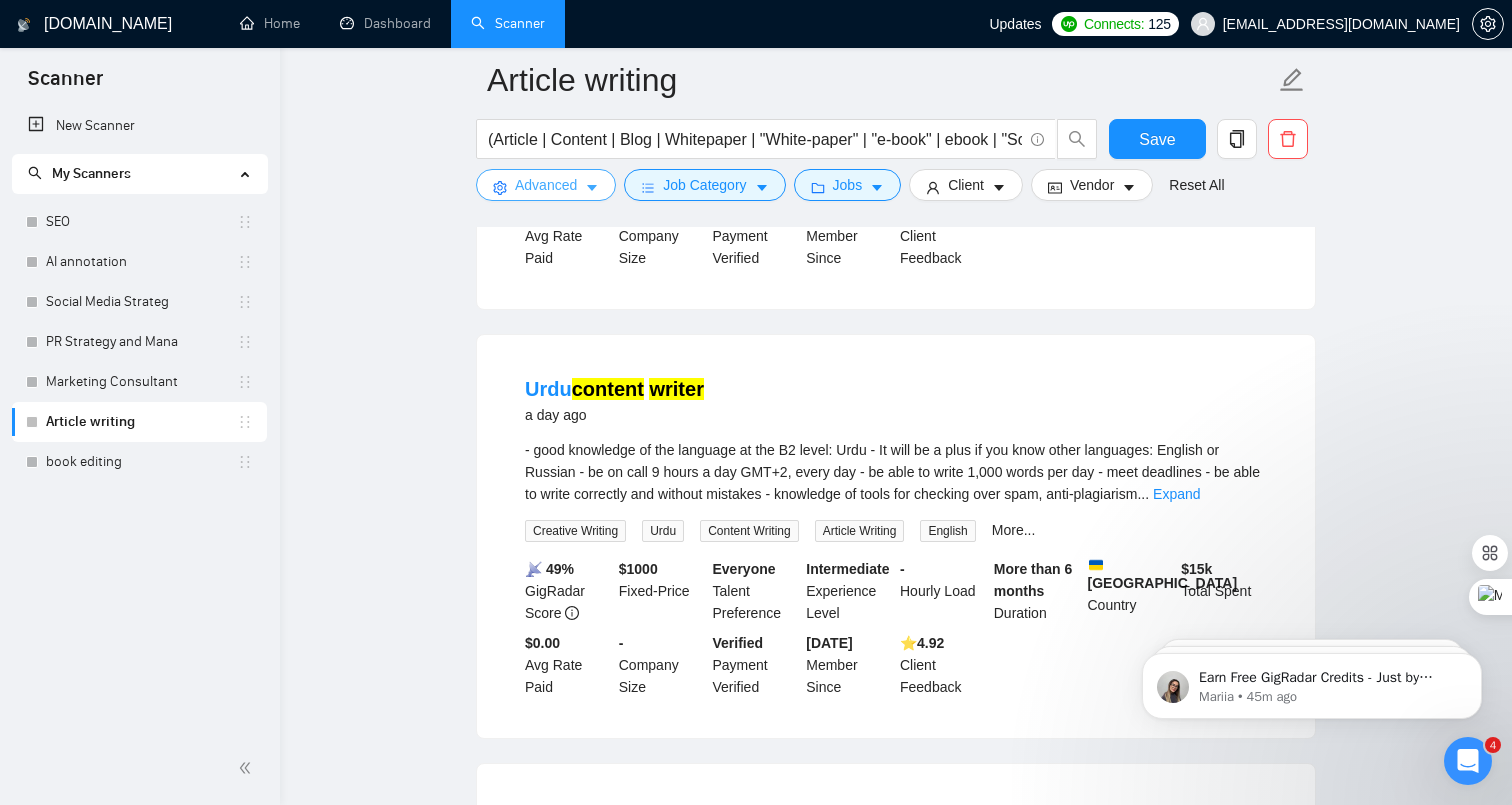 click on "Advanced" at bounding box center [546, 185] 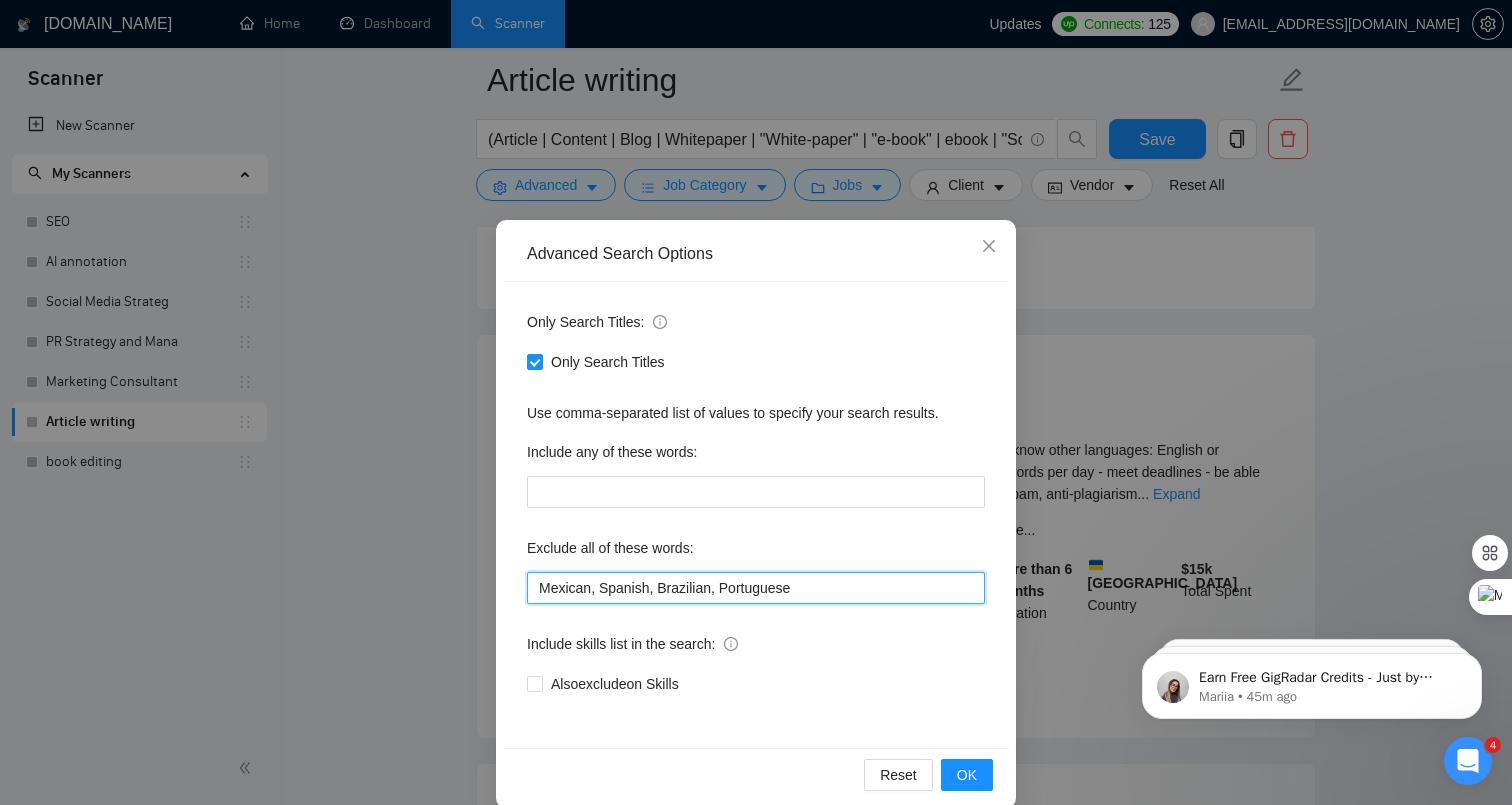 click on "Mexican, Spanish, Brazilian, Portuguese" at bounding box center (756, 588) 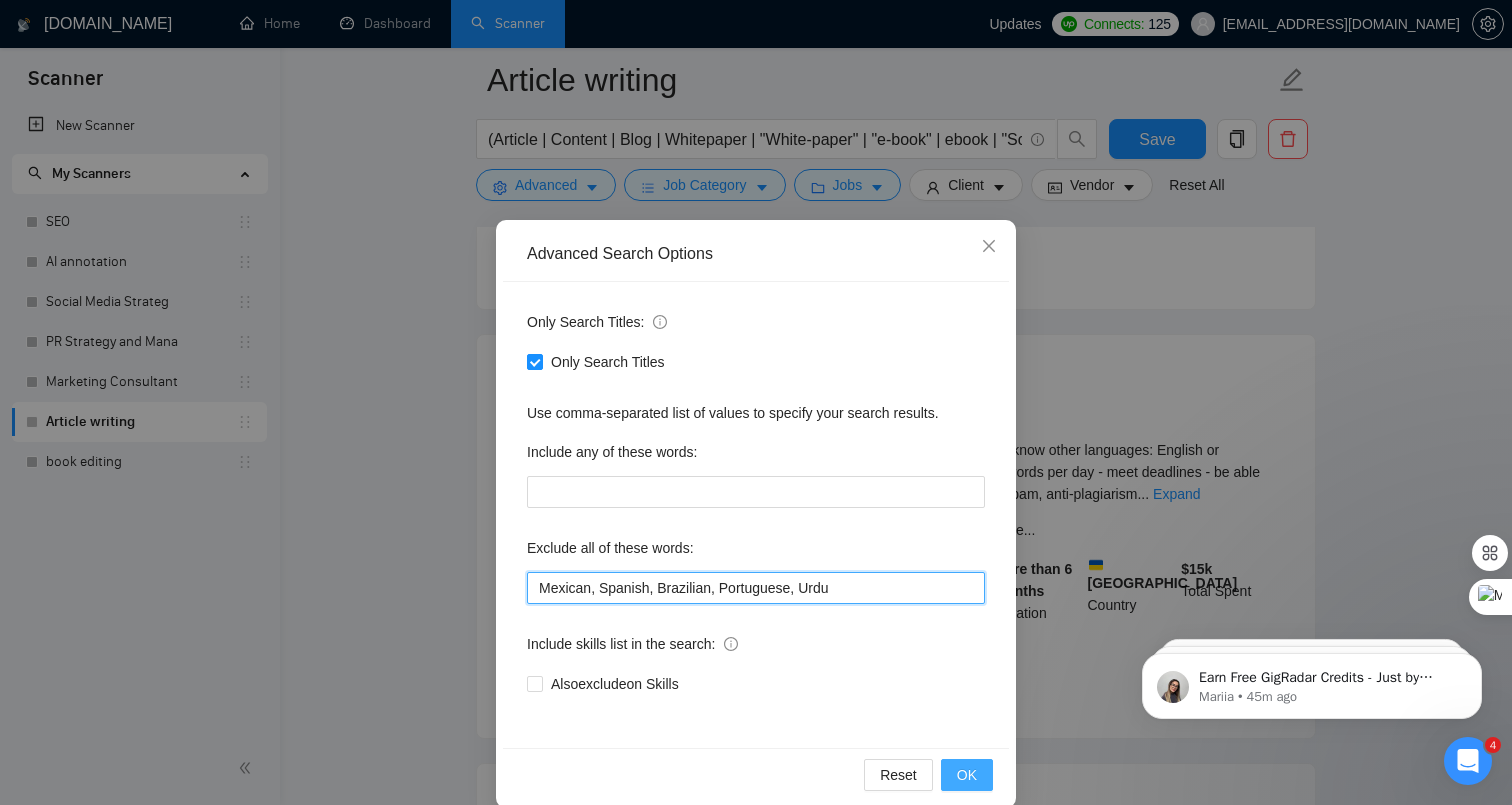 type on "Mexican, Spanish, Brazilian, Portuguese, Urdu" 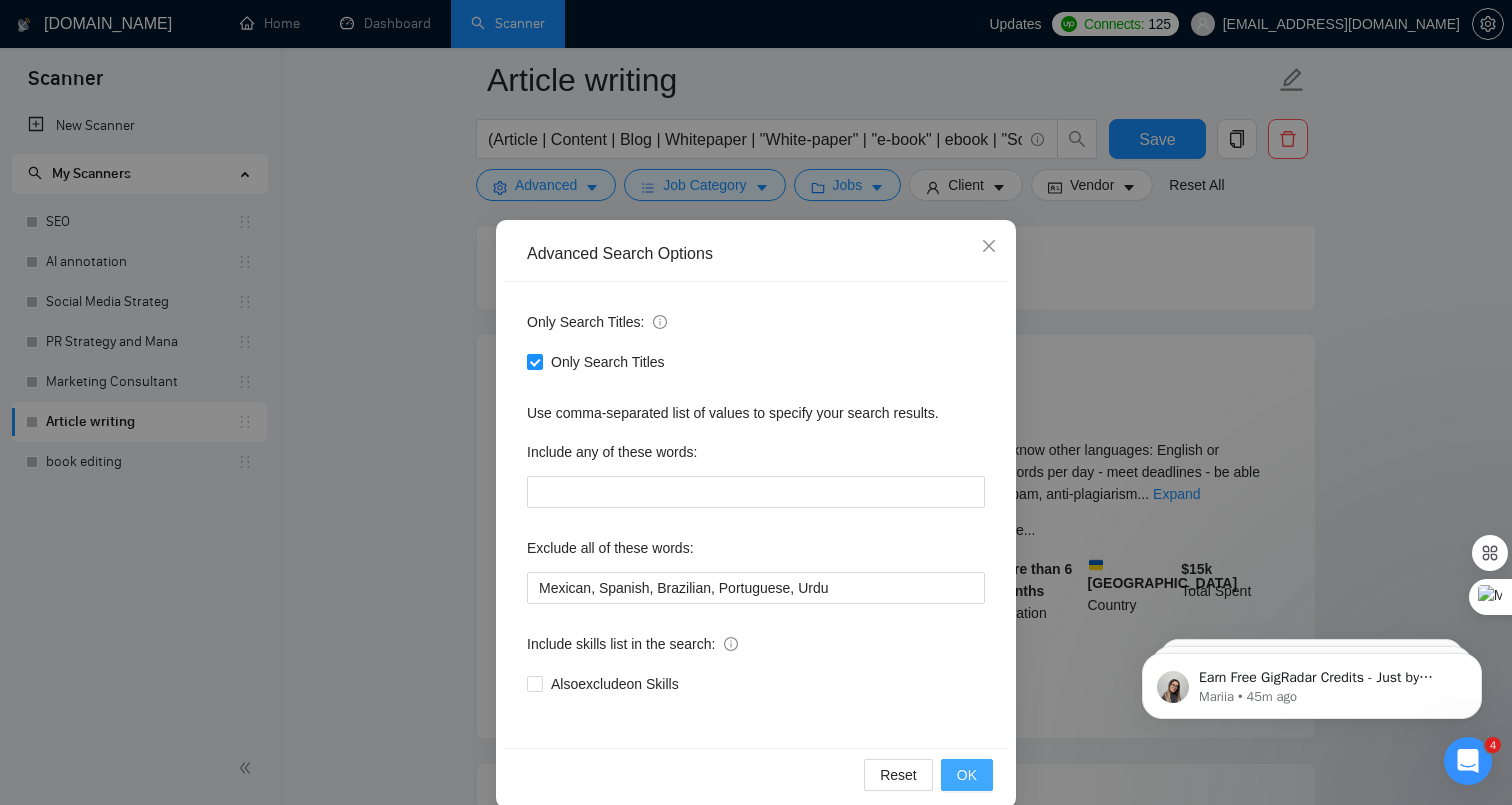 click on "OK" at bounding box center [967, 775] 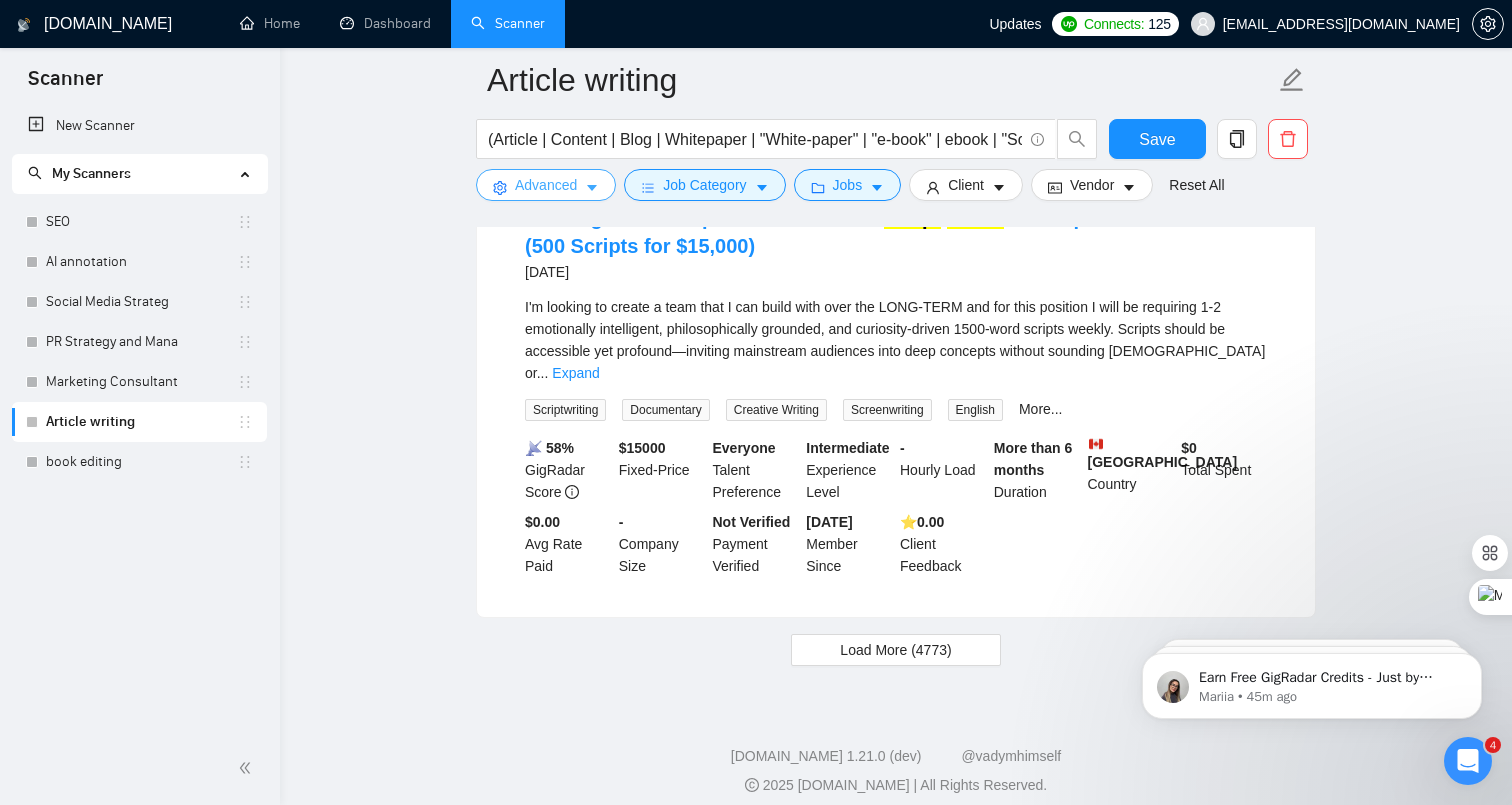 scroll, scrollTop: 4217, scrollLeft: 0, axis: vertical 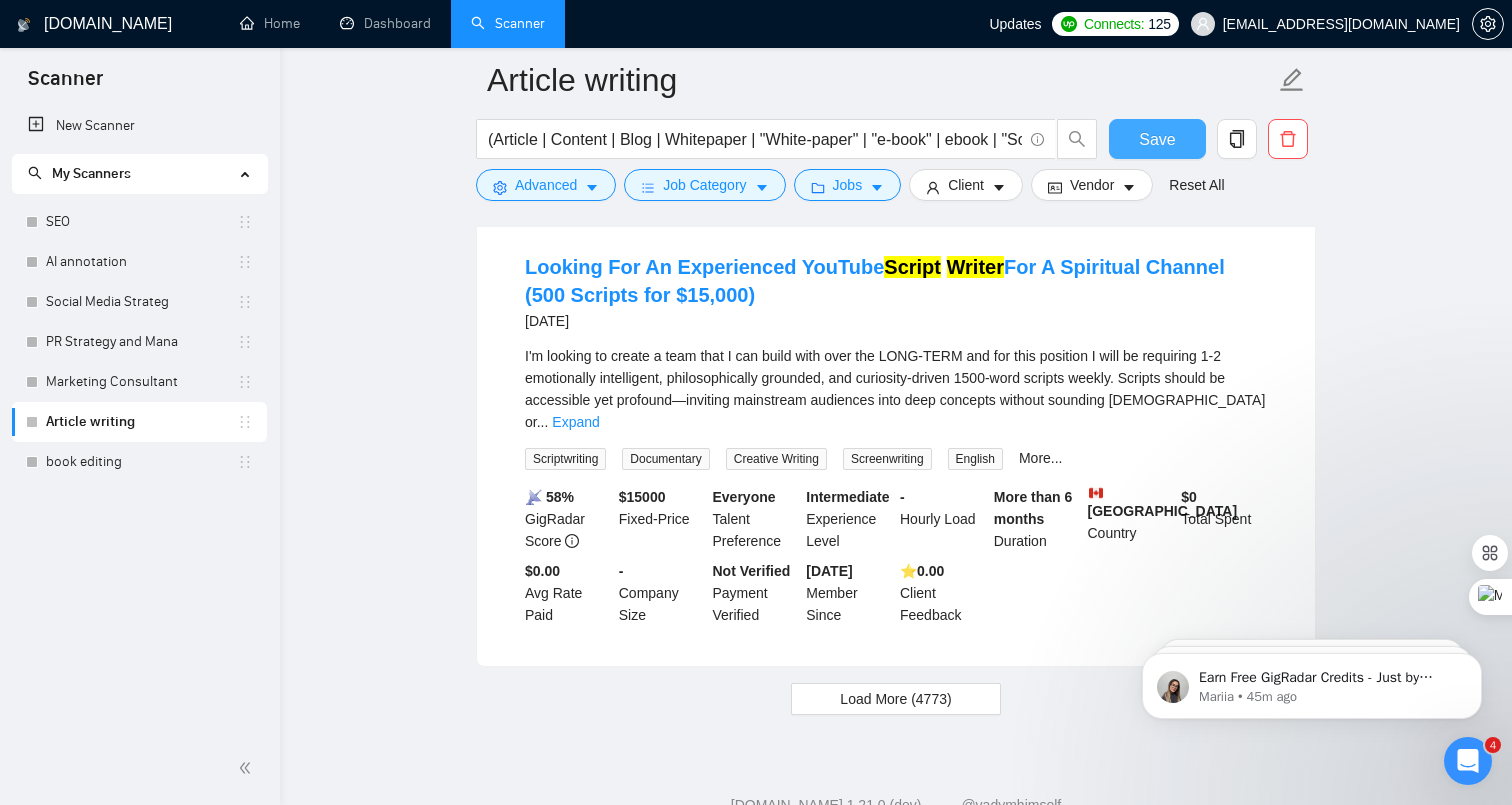 click on "Save" at bounding box center [1157, 139] 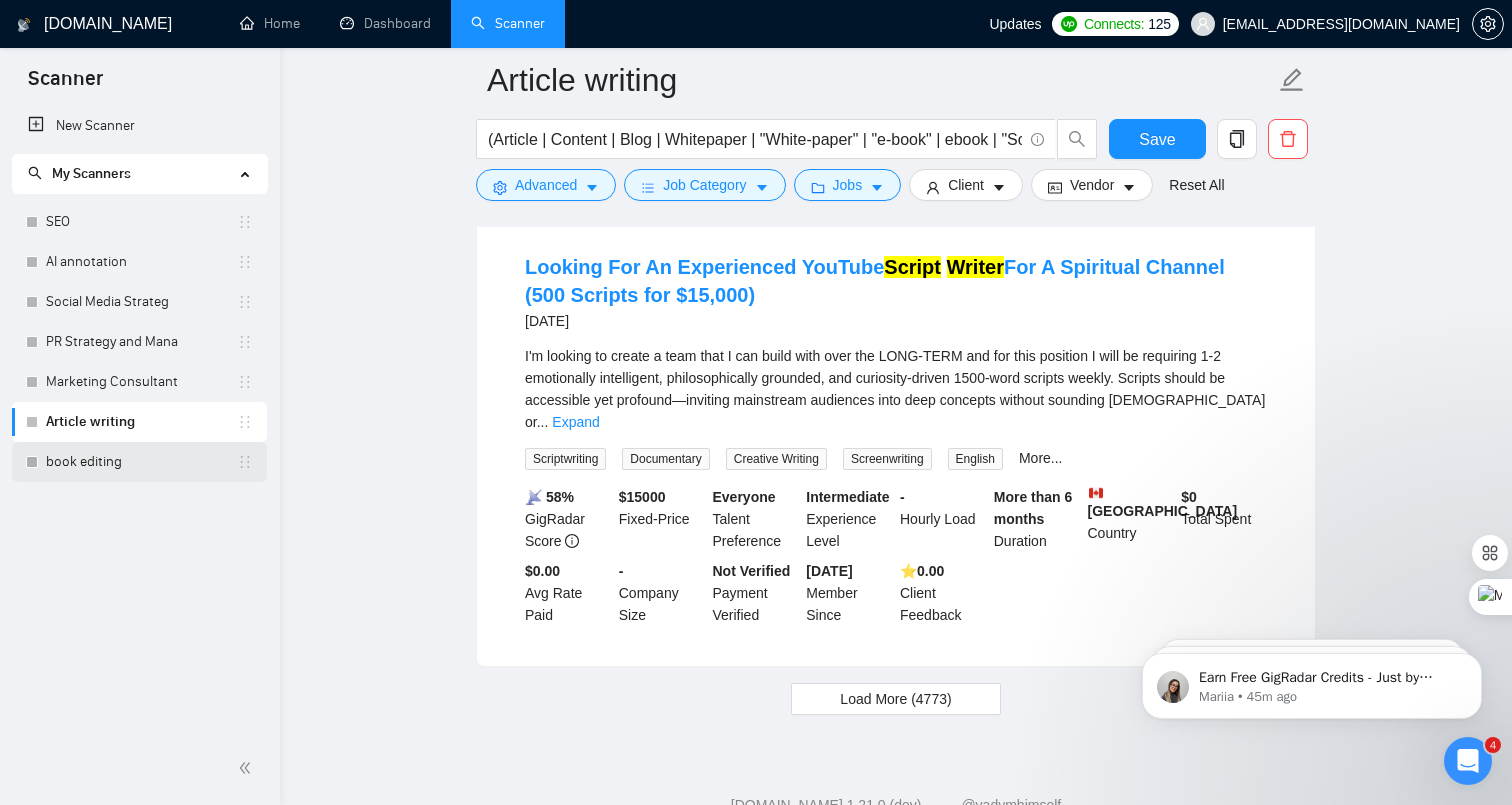 click on "book editing" at bounding box center [141, 462] 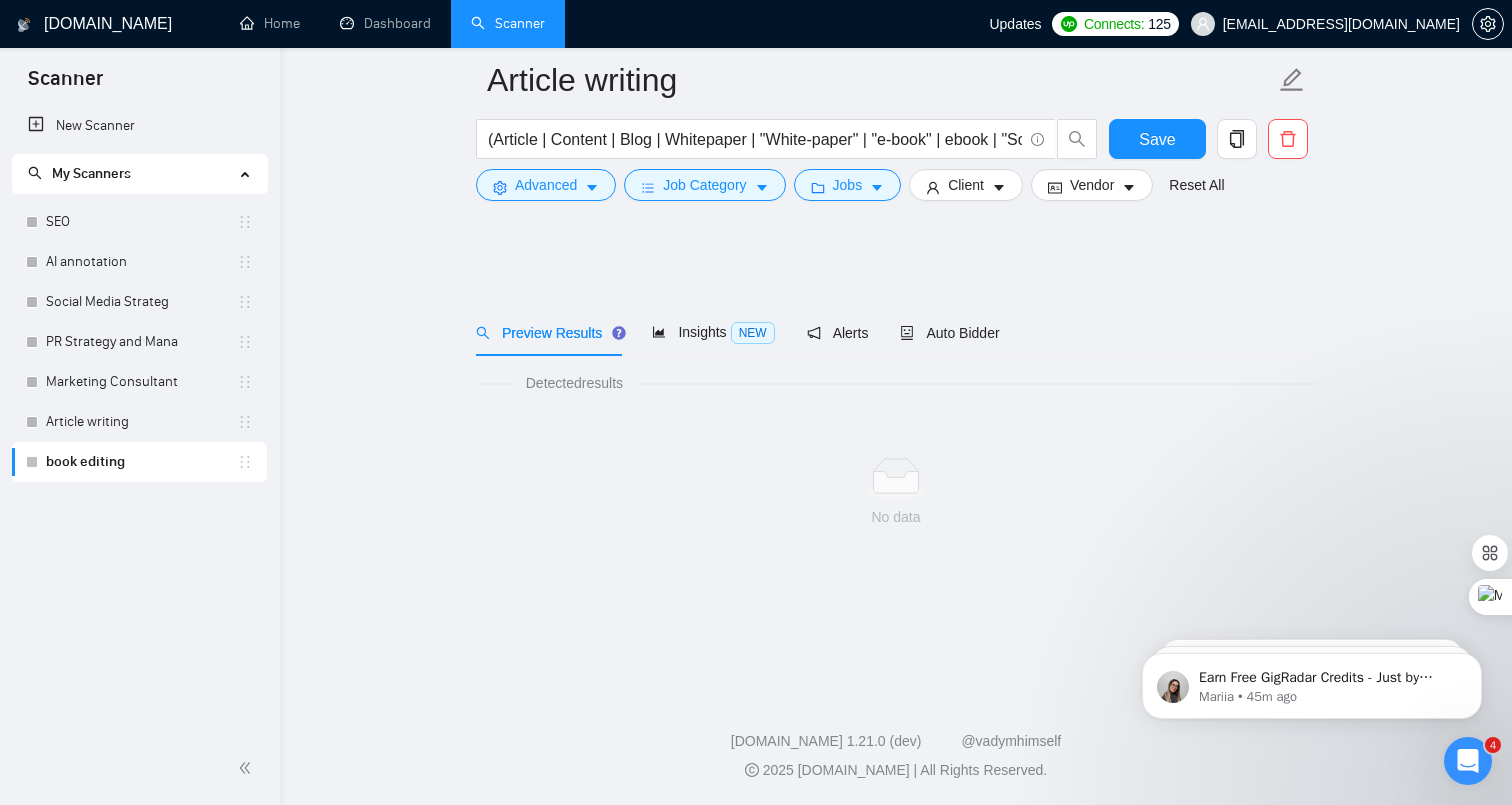 scroll, scrollTop: 0, scrollLeft: 0, axis: both 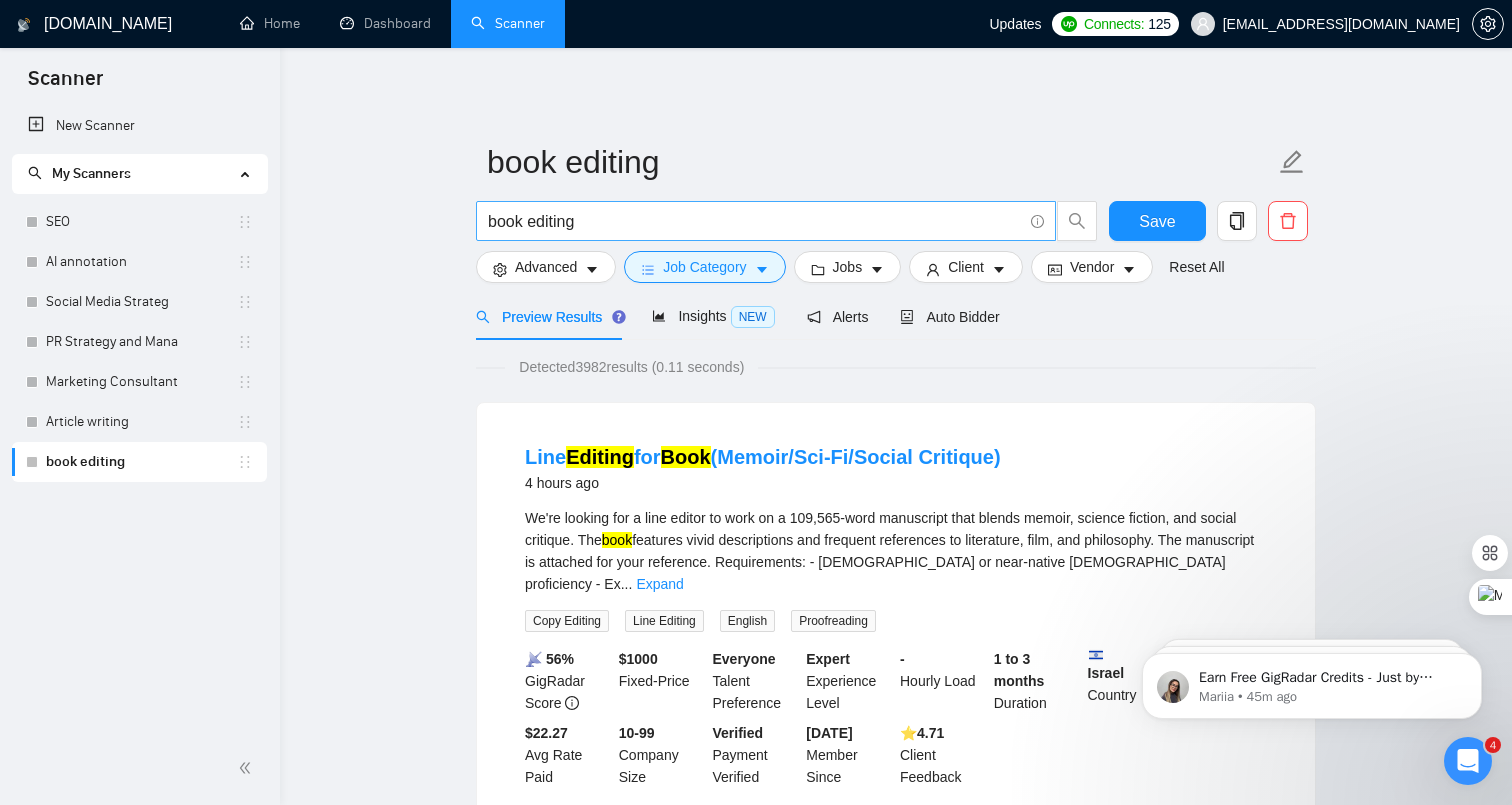 click on "book editing" at bounding box center (755, 221) 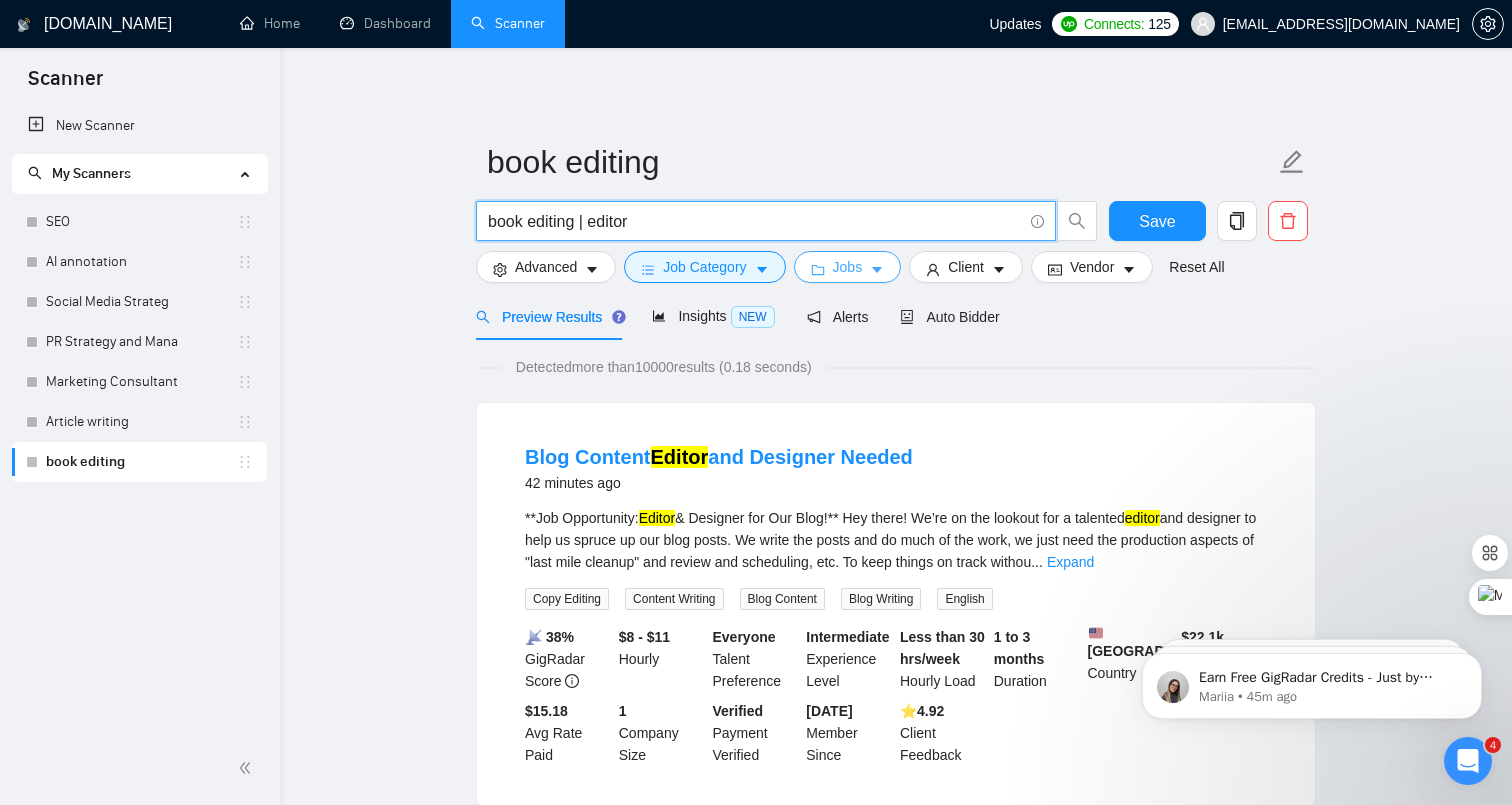 type on "book editing | editor" 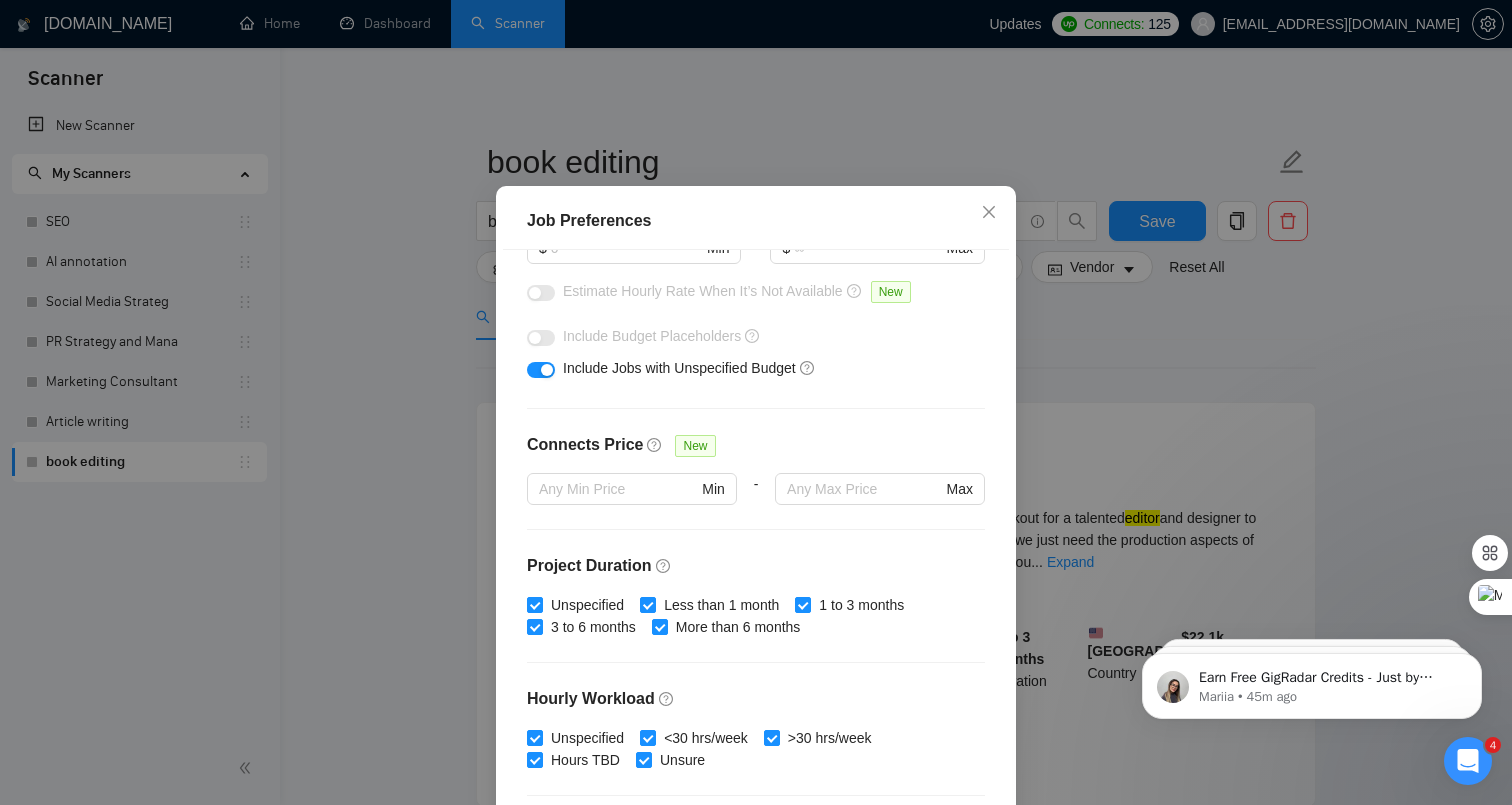 scroll, scrollTop: 75, scrollLeft: 0, axis: vertical 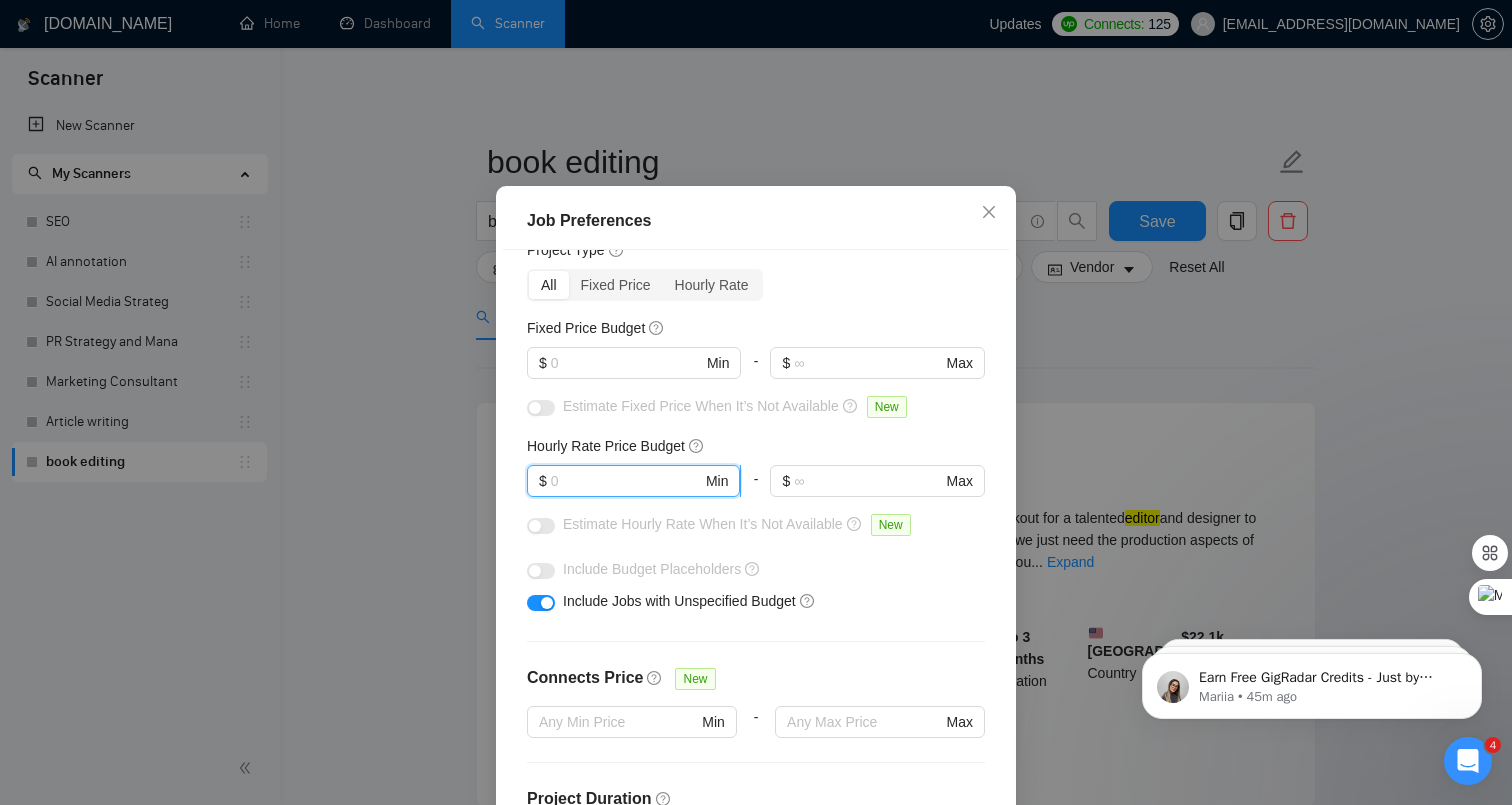 click at bounding box center [626, 481] 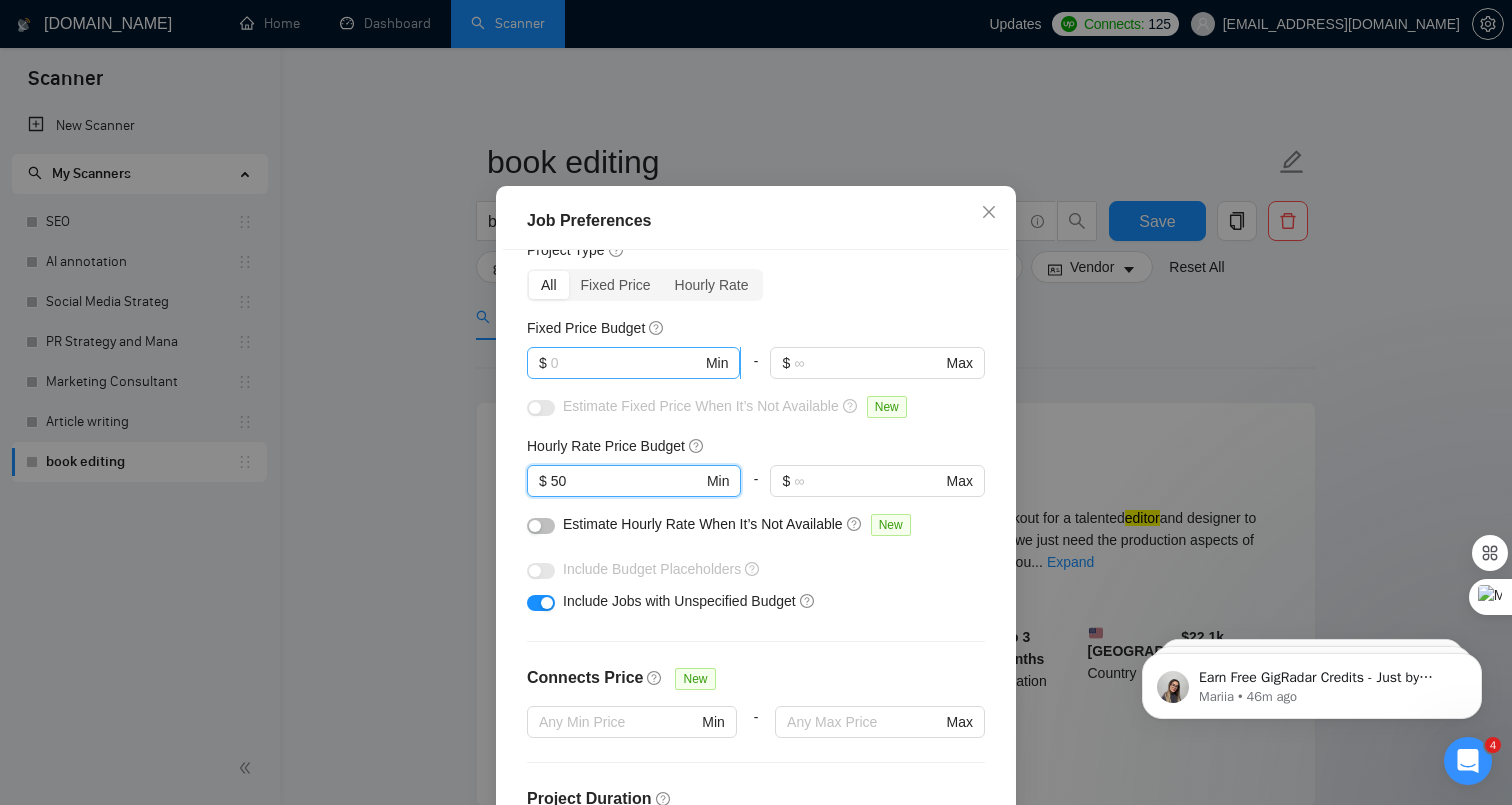 type on "50" 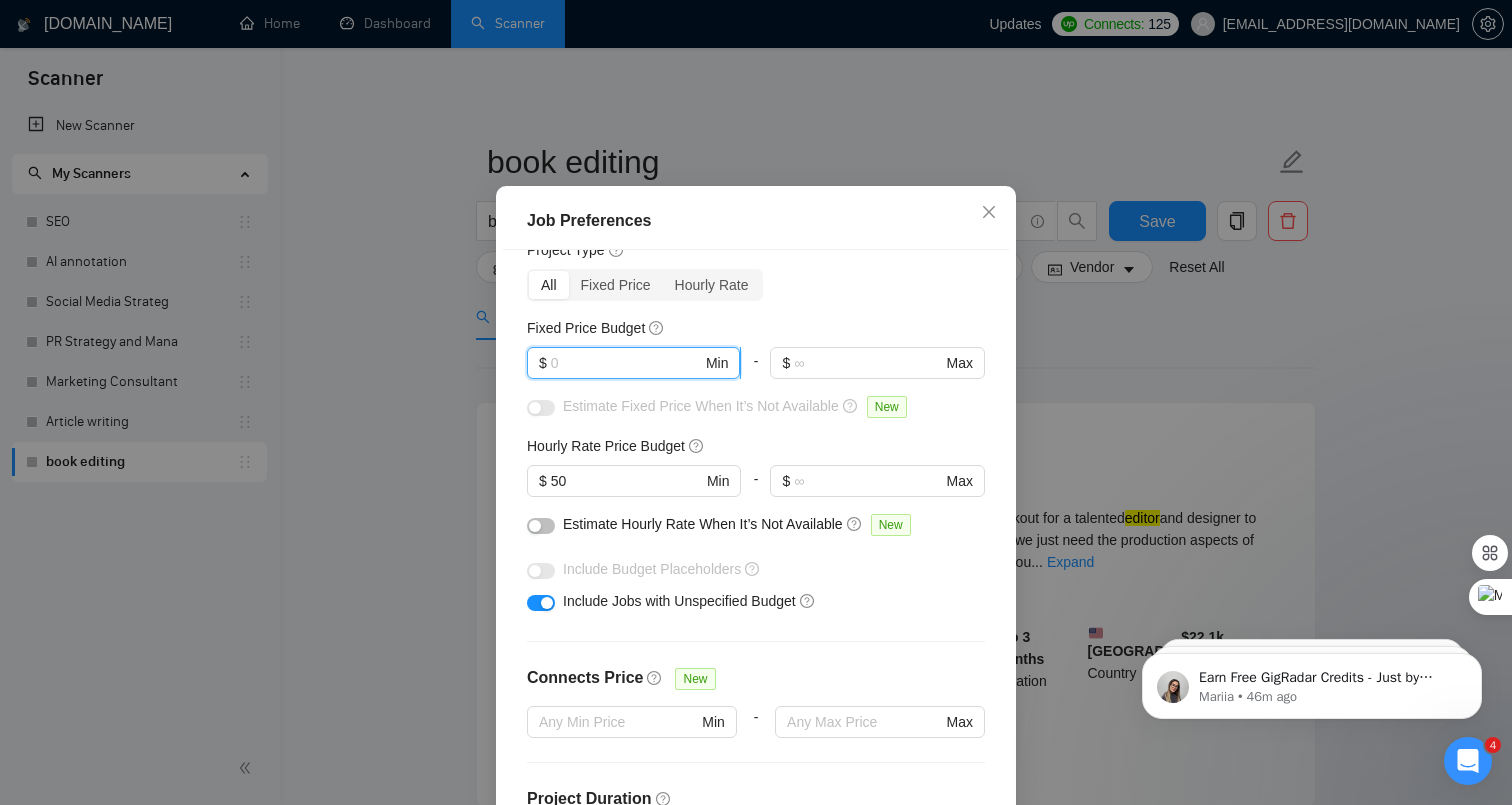 click at bounding box center [626, 363] 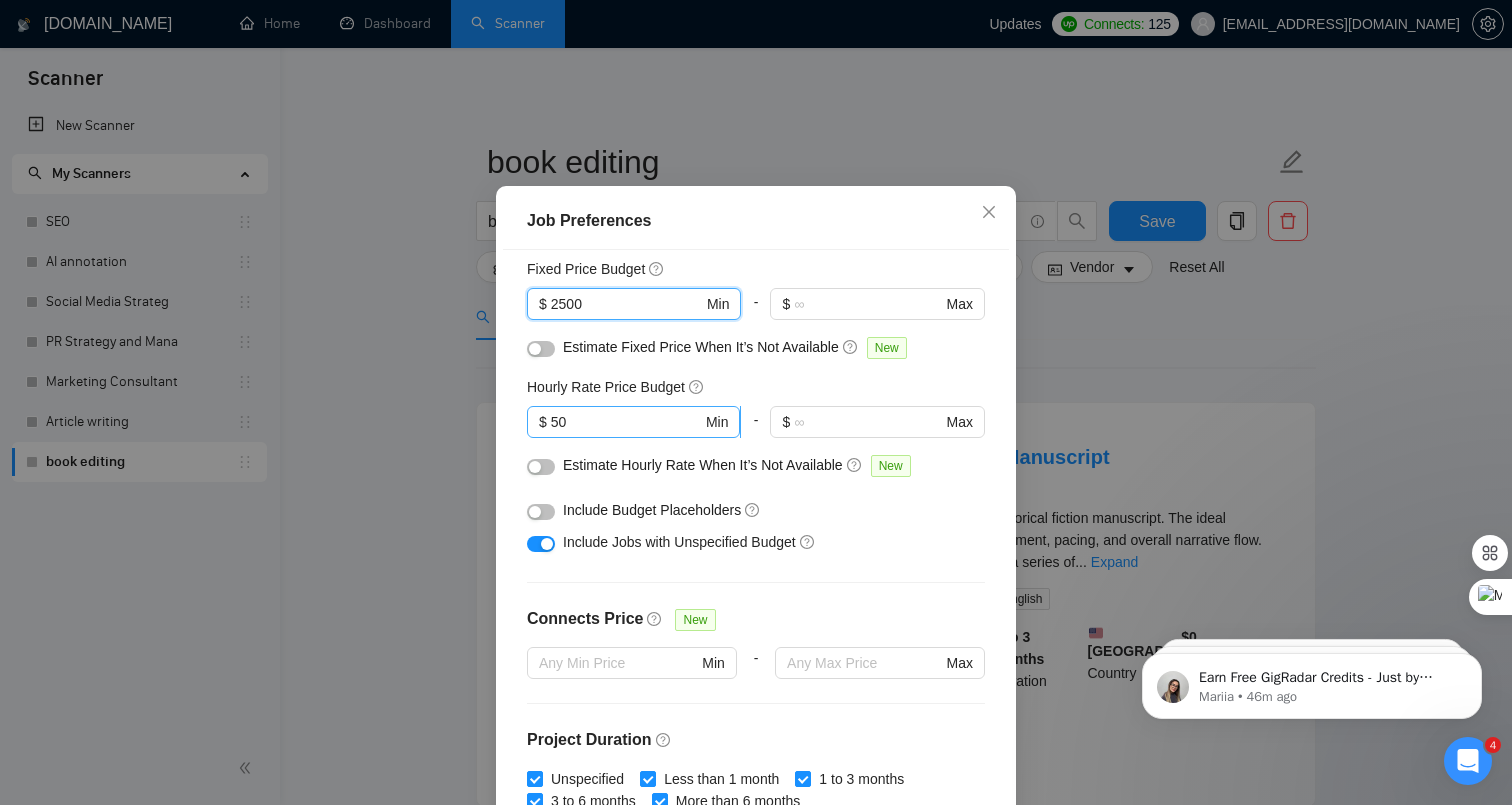 scroll, scrollTop: 140, scrollLeft: 0, axis: vertical 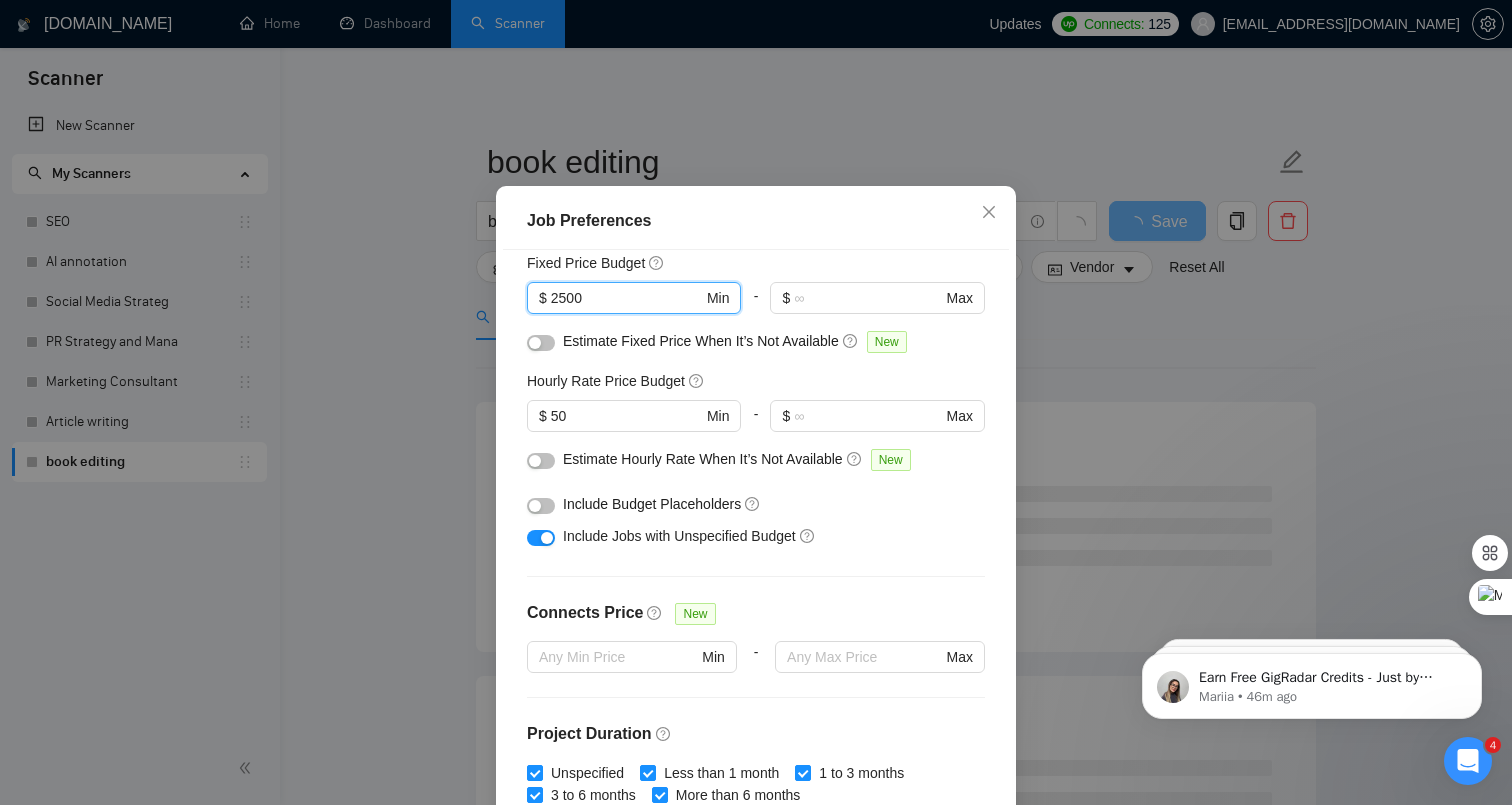 type on "2500" 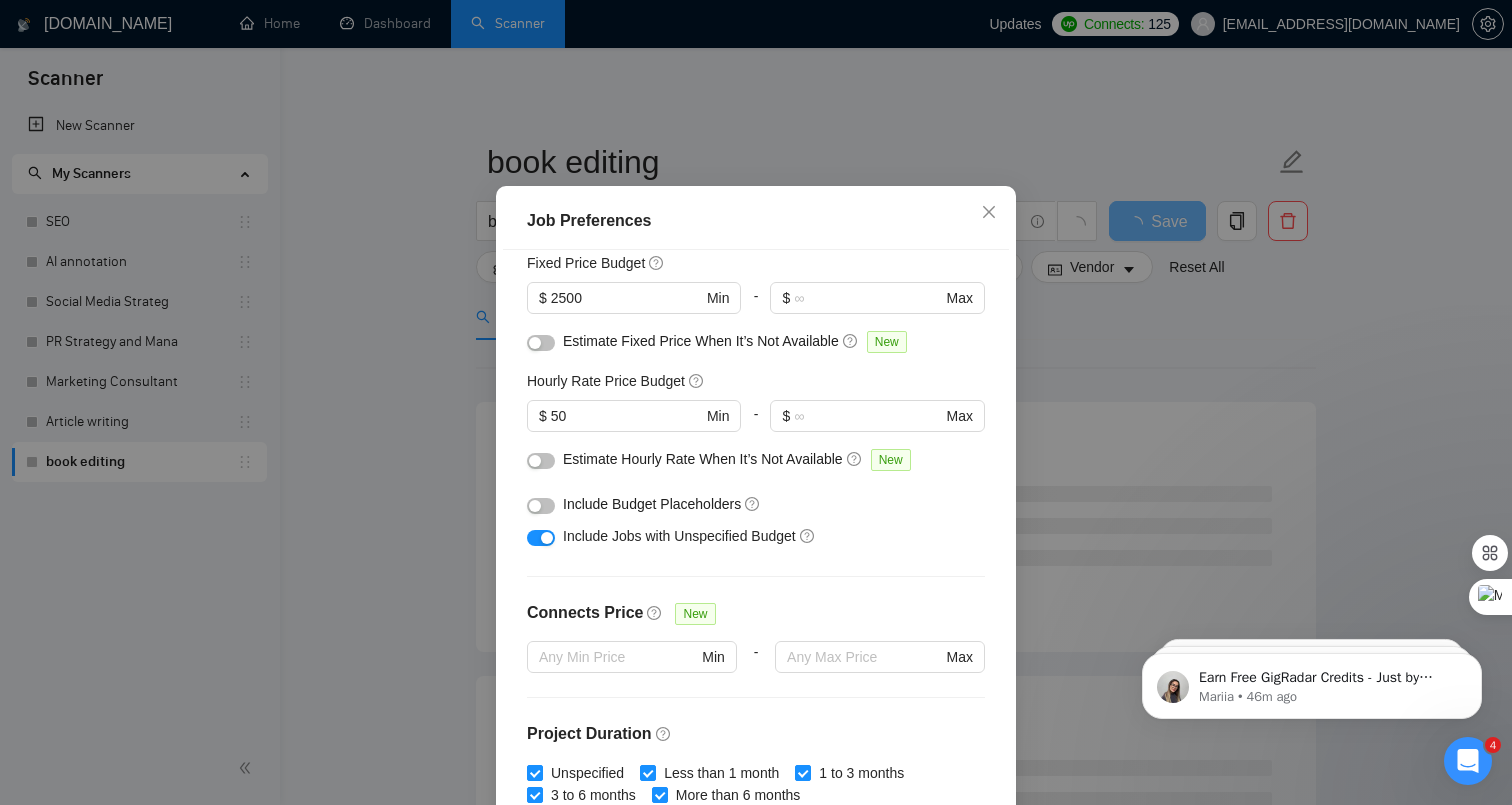 click at bounding box center [541, 538] 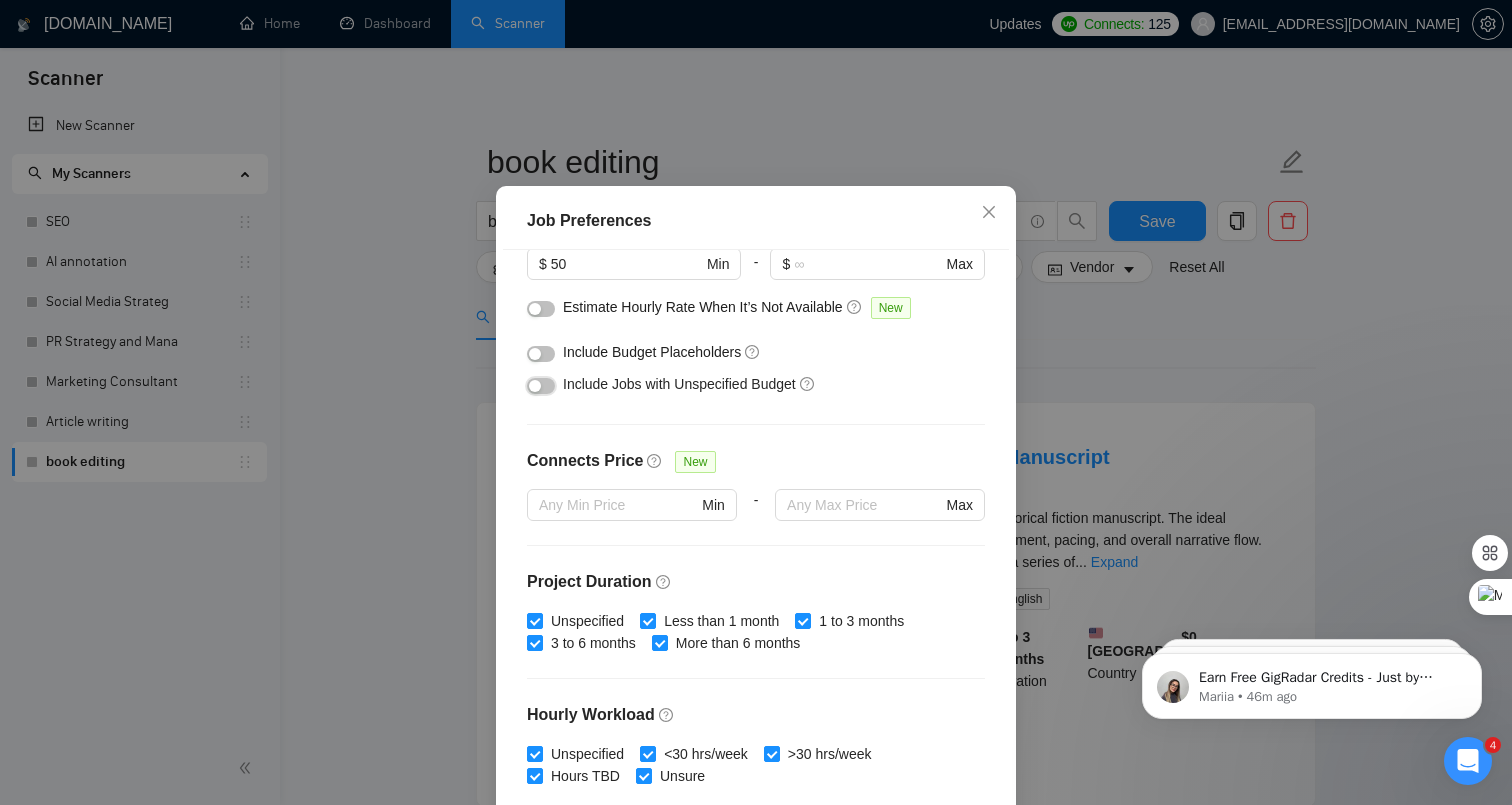 scroll, scrollTop: 564, scrollLeft: 0, axis: vertical 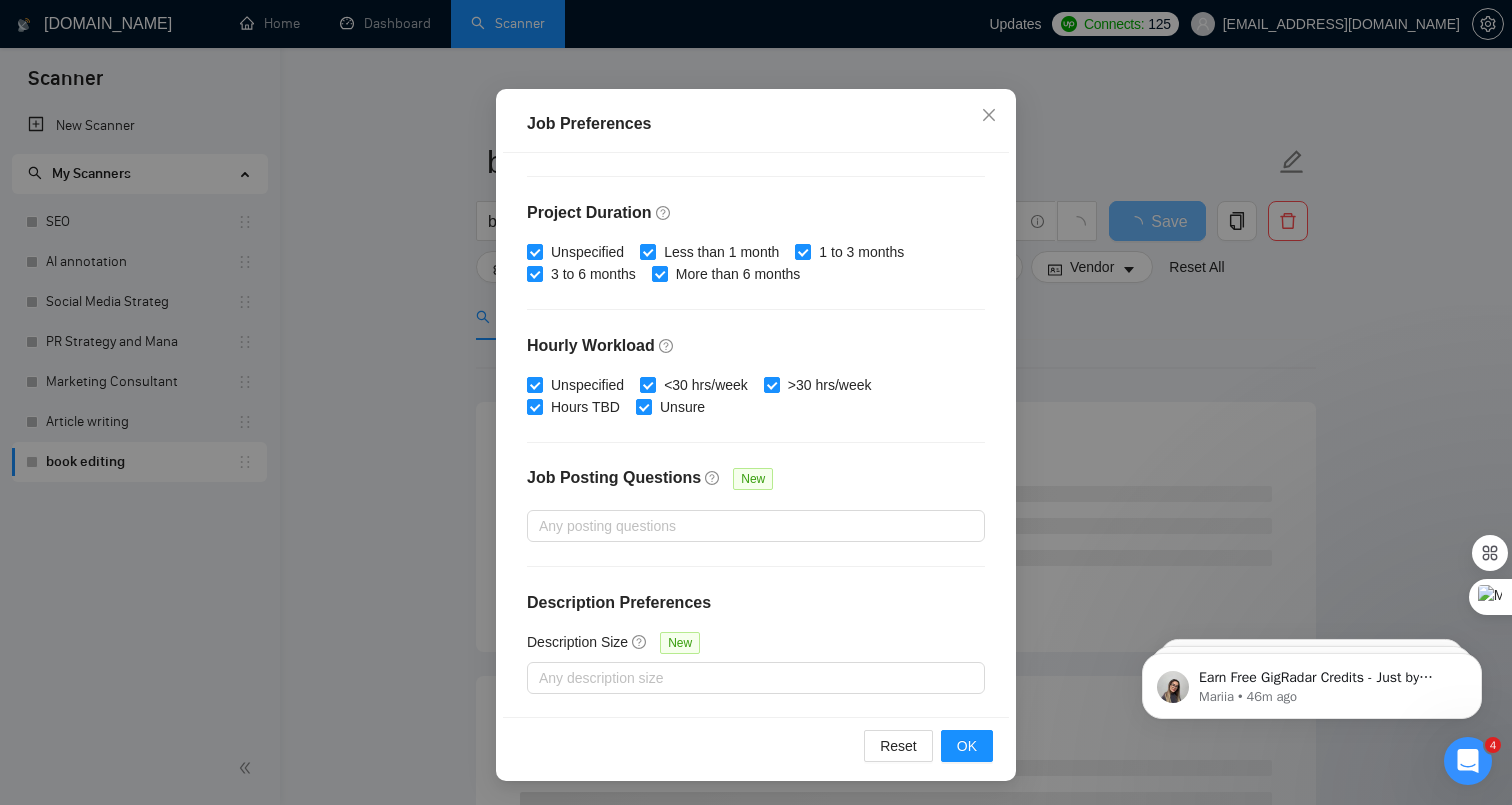 click on "Reset OK" at bounding box center [756, 745] 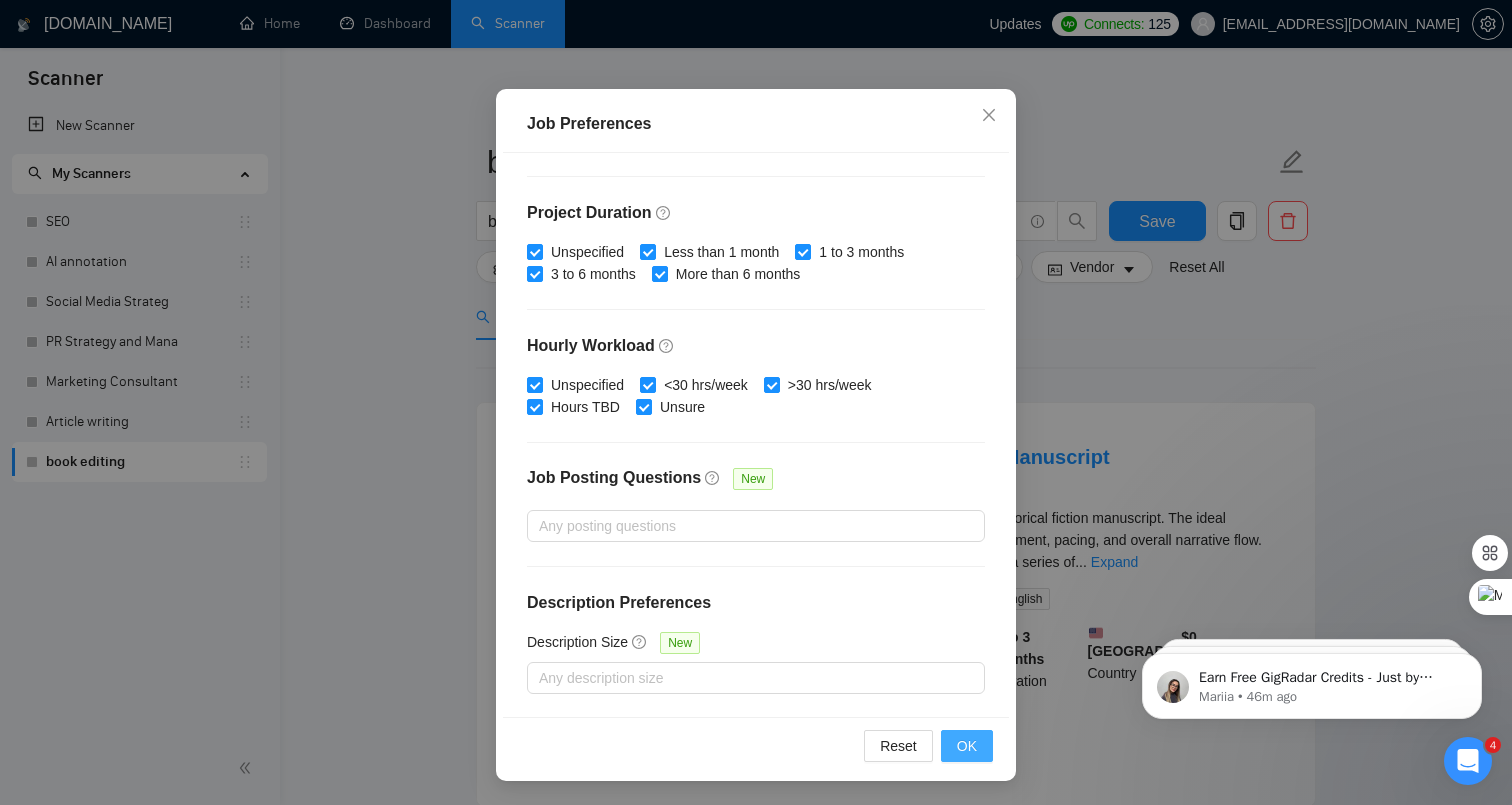 click on "OK" at bounding box center (967, 746) 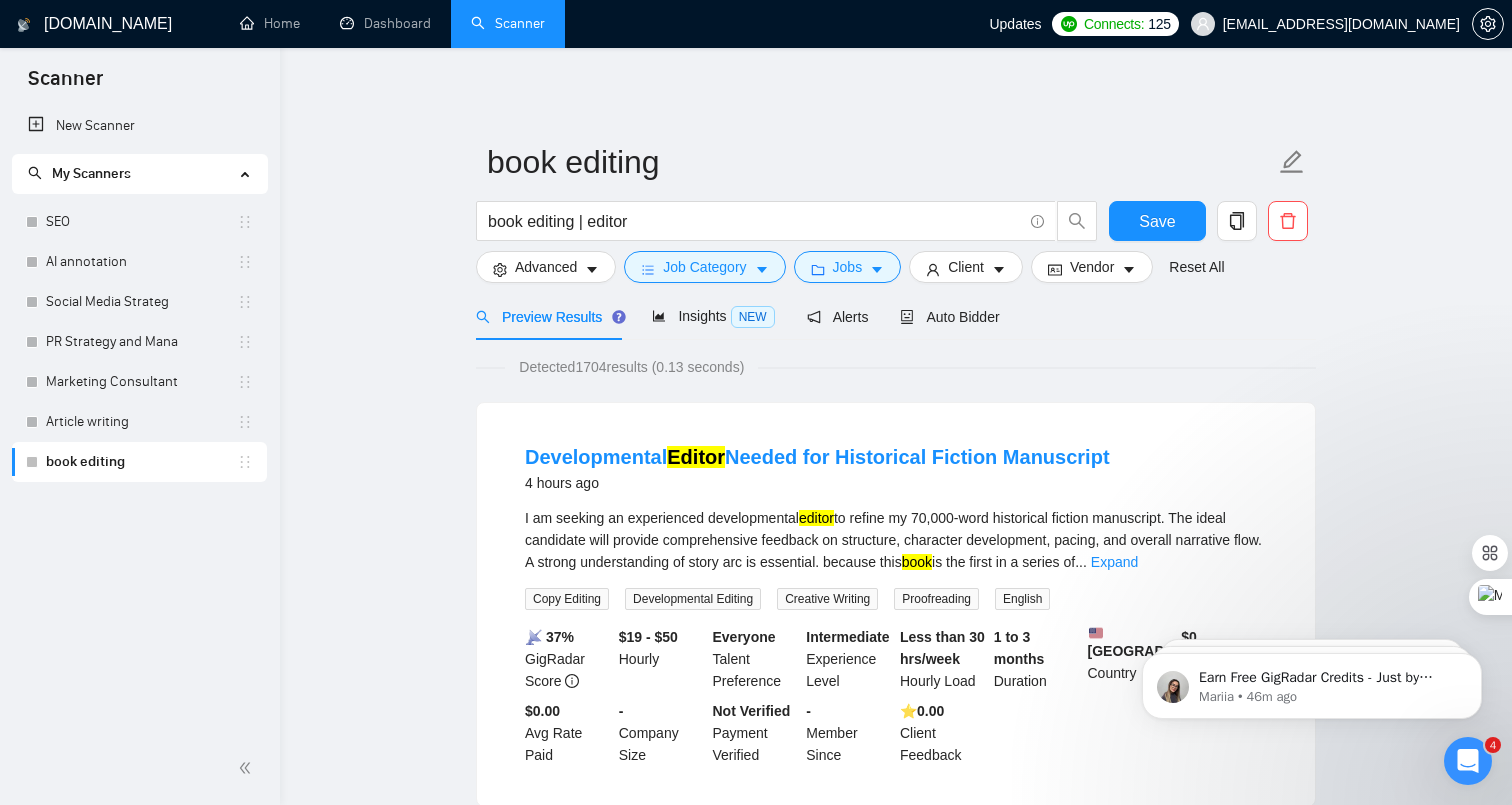 scroll, scrollTop: 30, scrollLeft: 0, axis: vertical 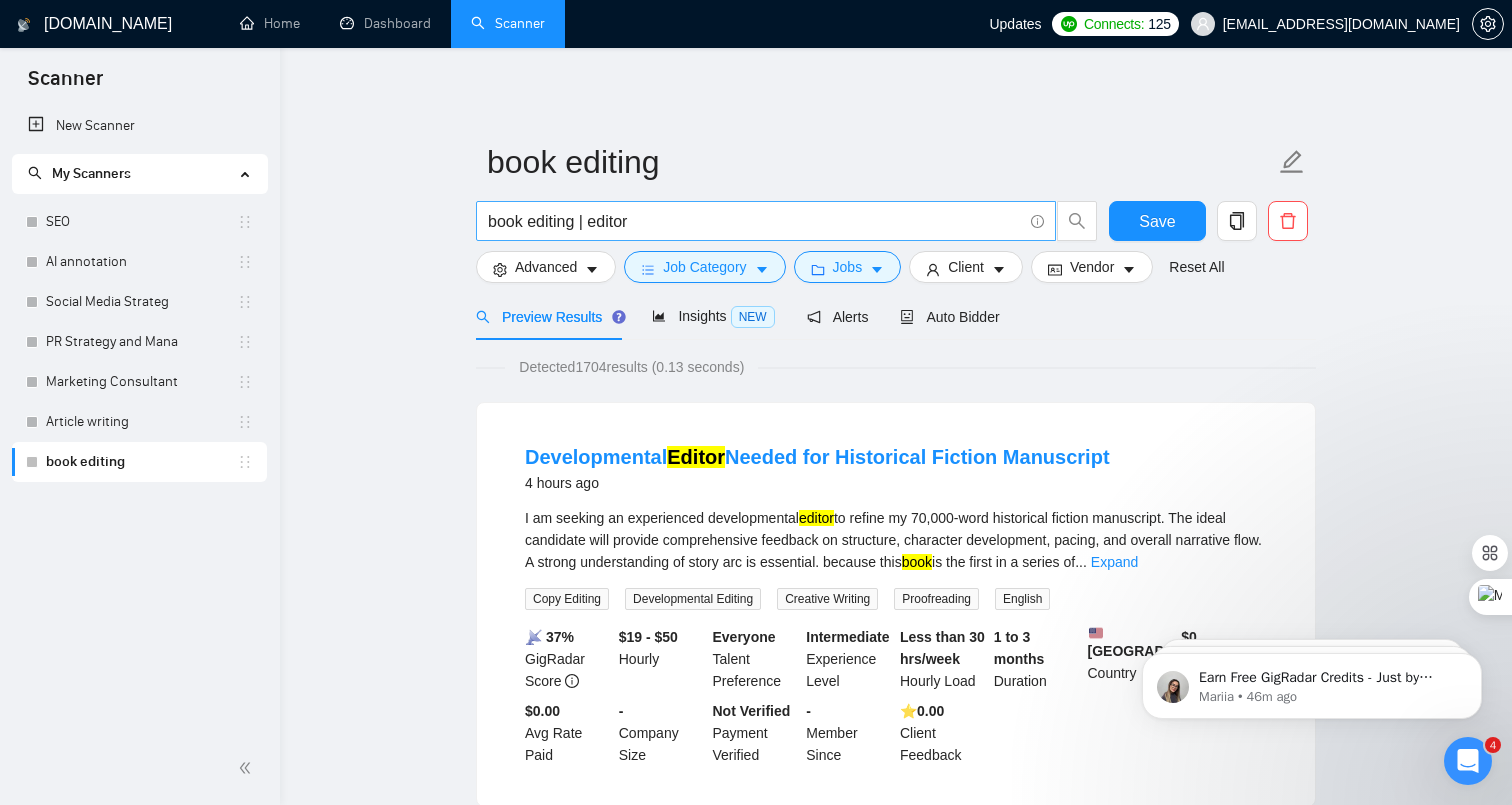 click on "book editing | editor" at bounding box center [755, 221] 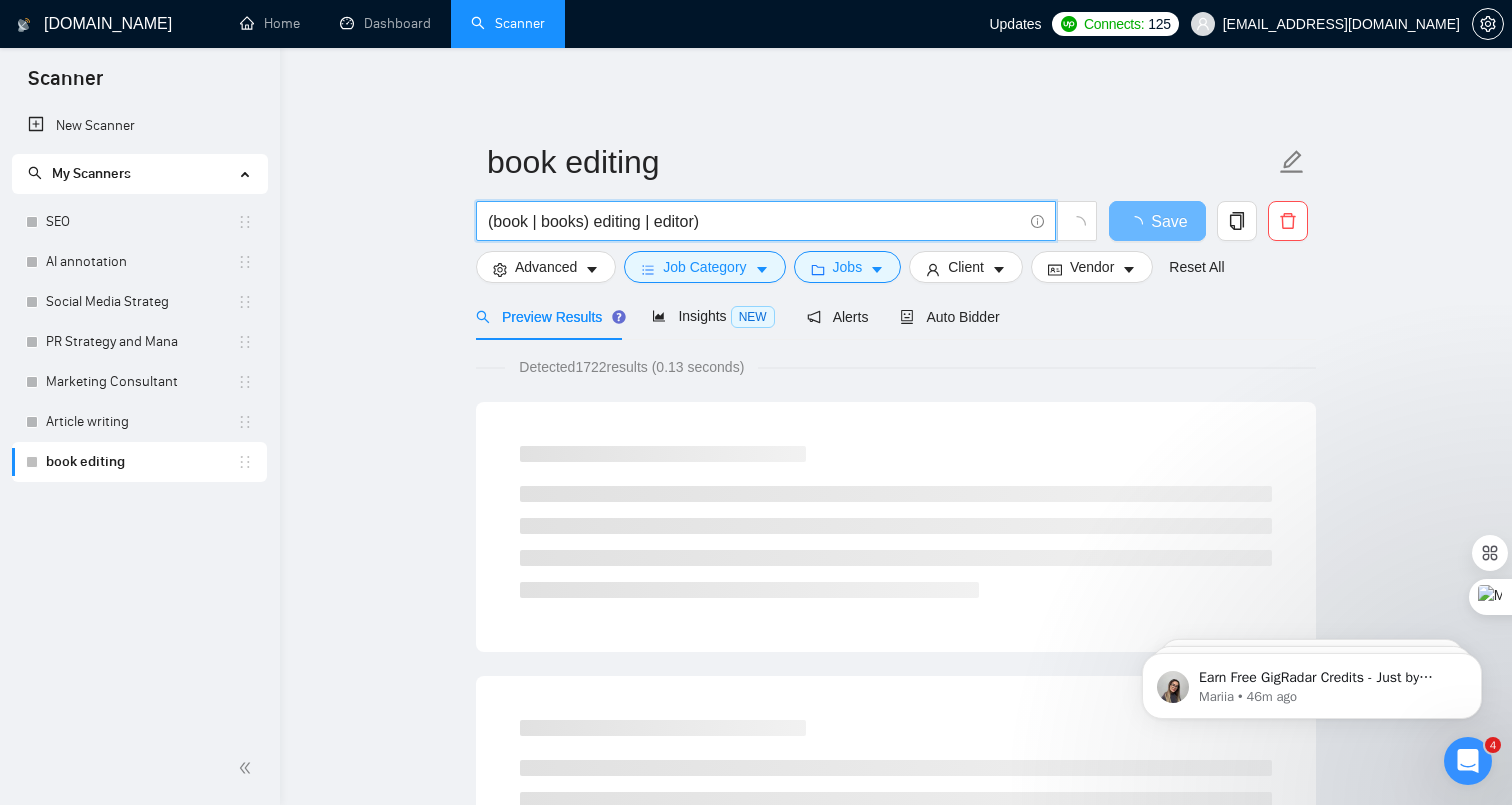 click on "(book | books) editing | editor)" at bounding box center [755, 221] 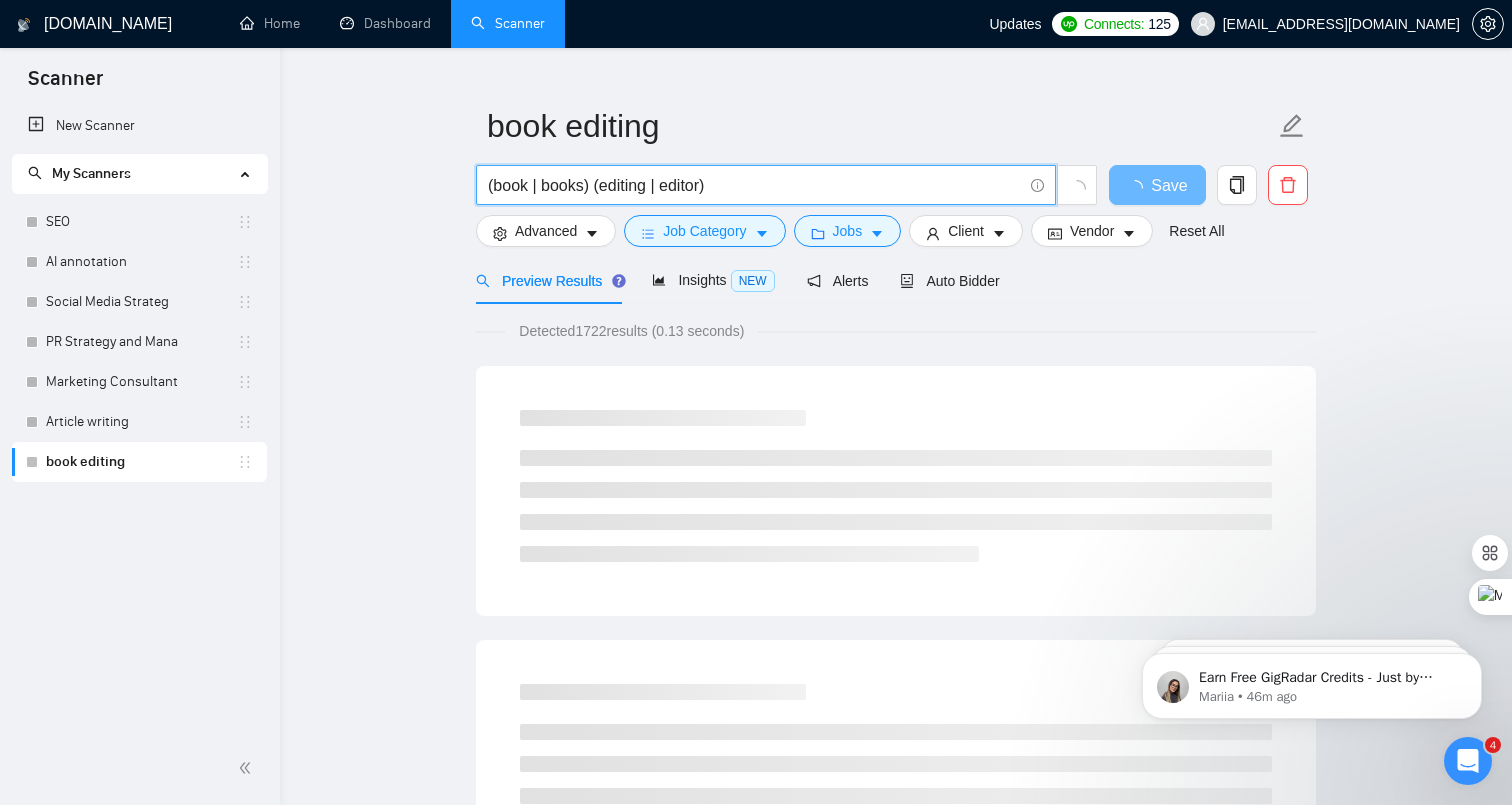 scroll, scrollTop: 44, scrollLeft: 0, axis: vertical 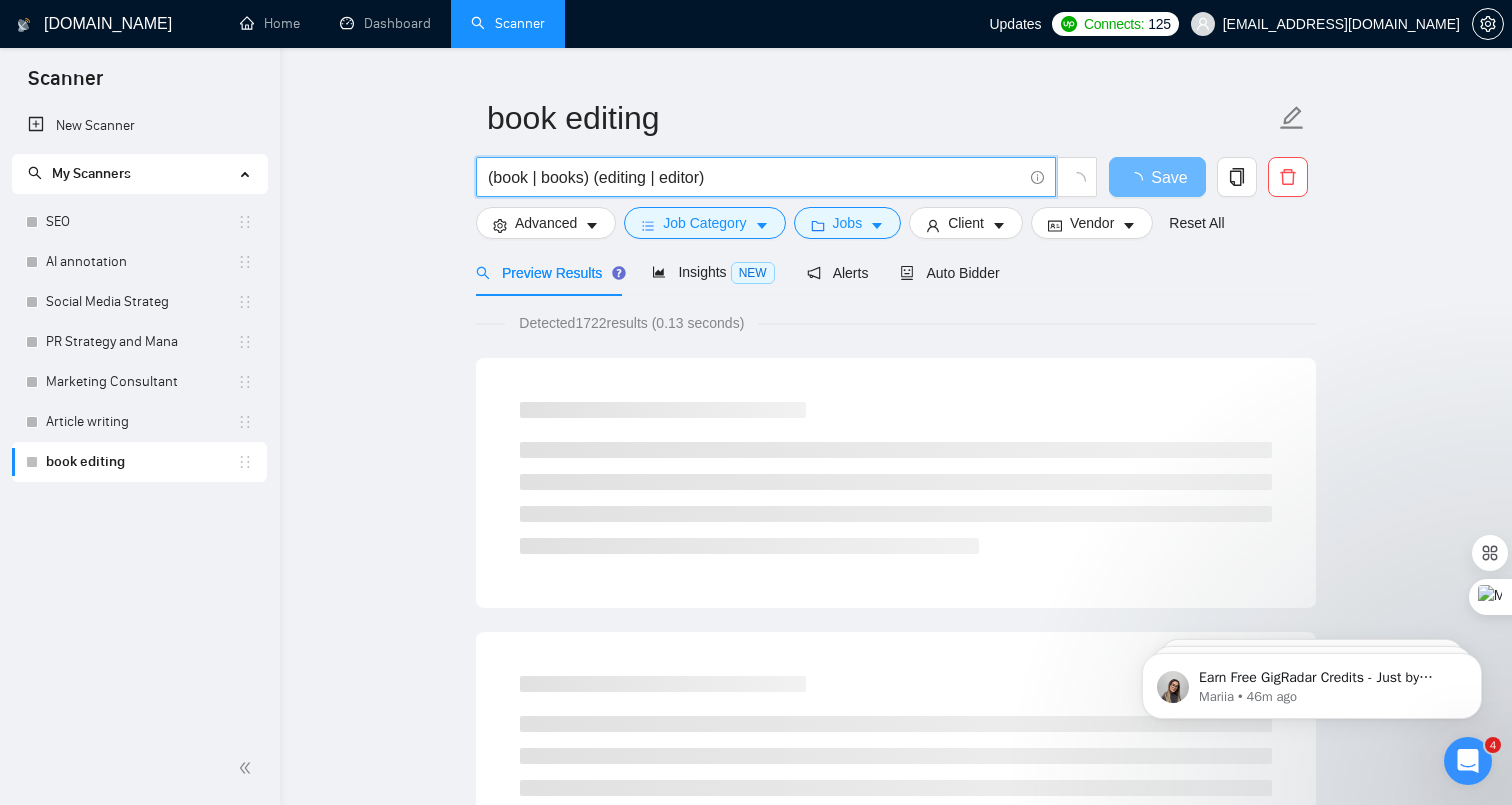type on "(book | books) (editing | editor)" 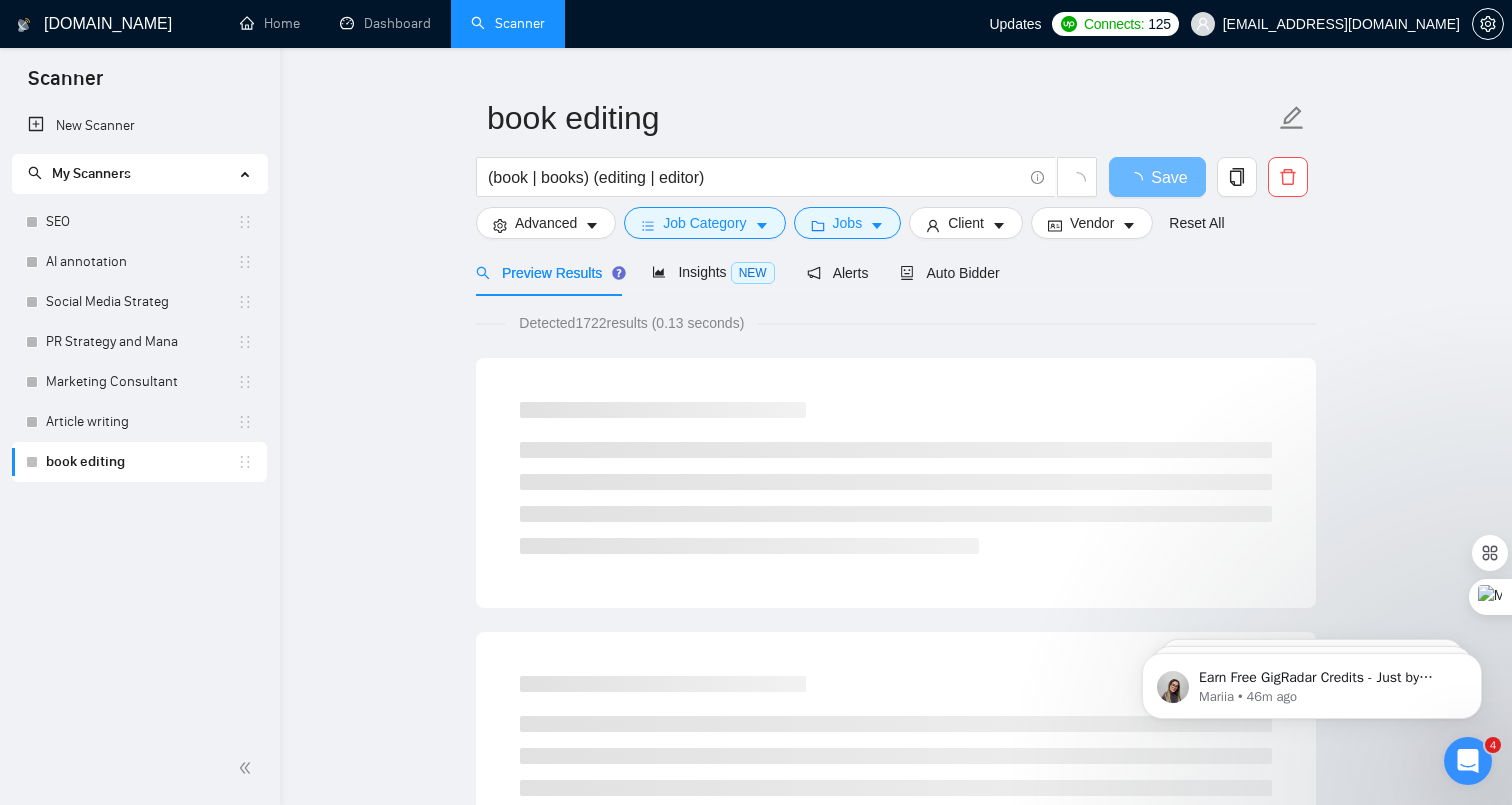 click on "Preview Results Insights NEW Alerts Auto Bidder" at bounding box center (738, 272) 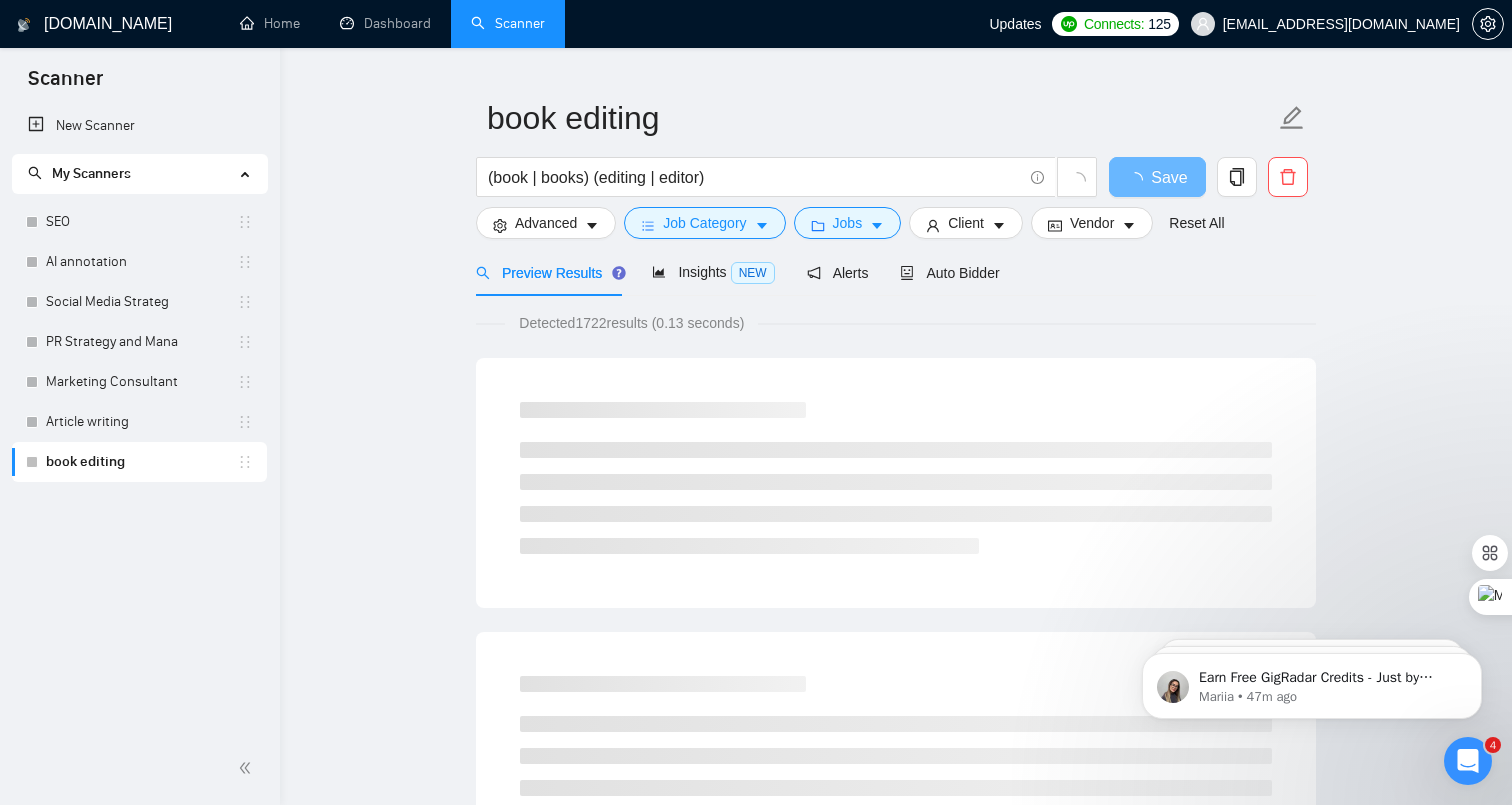 click on "Detected   1722  results   (0.13 seconds) Loading..." at bounding box center [896, 1709] 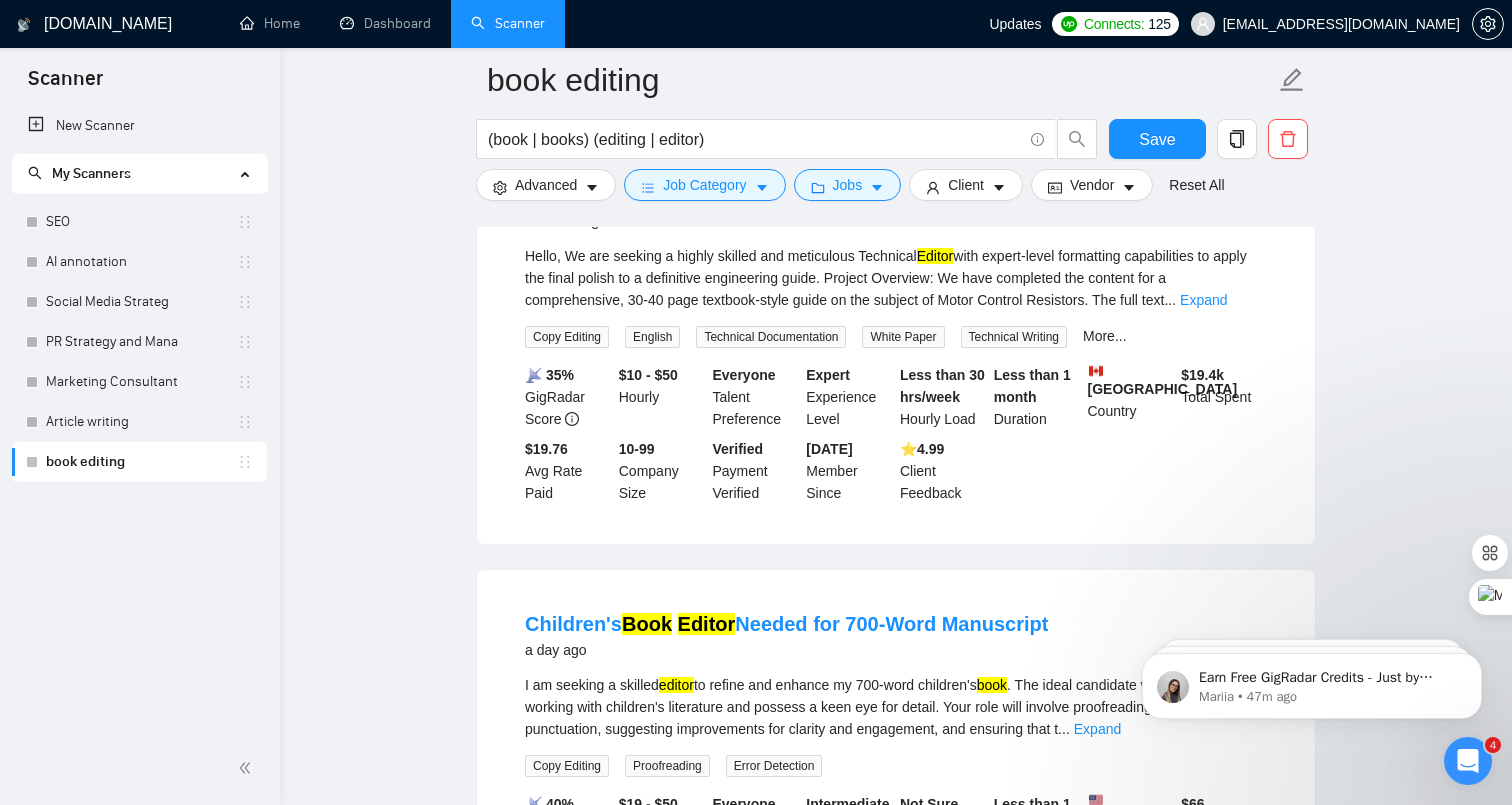 scroll, scrollTop: 764, scrollLeft: 0, axis: vertical 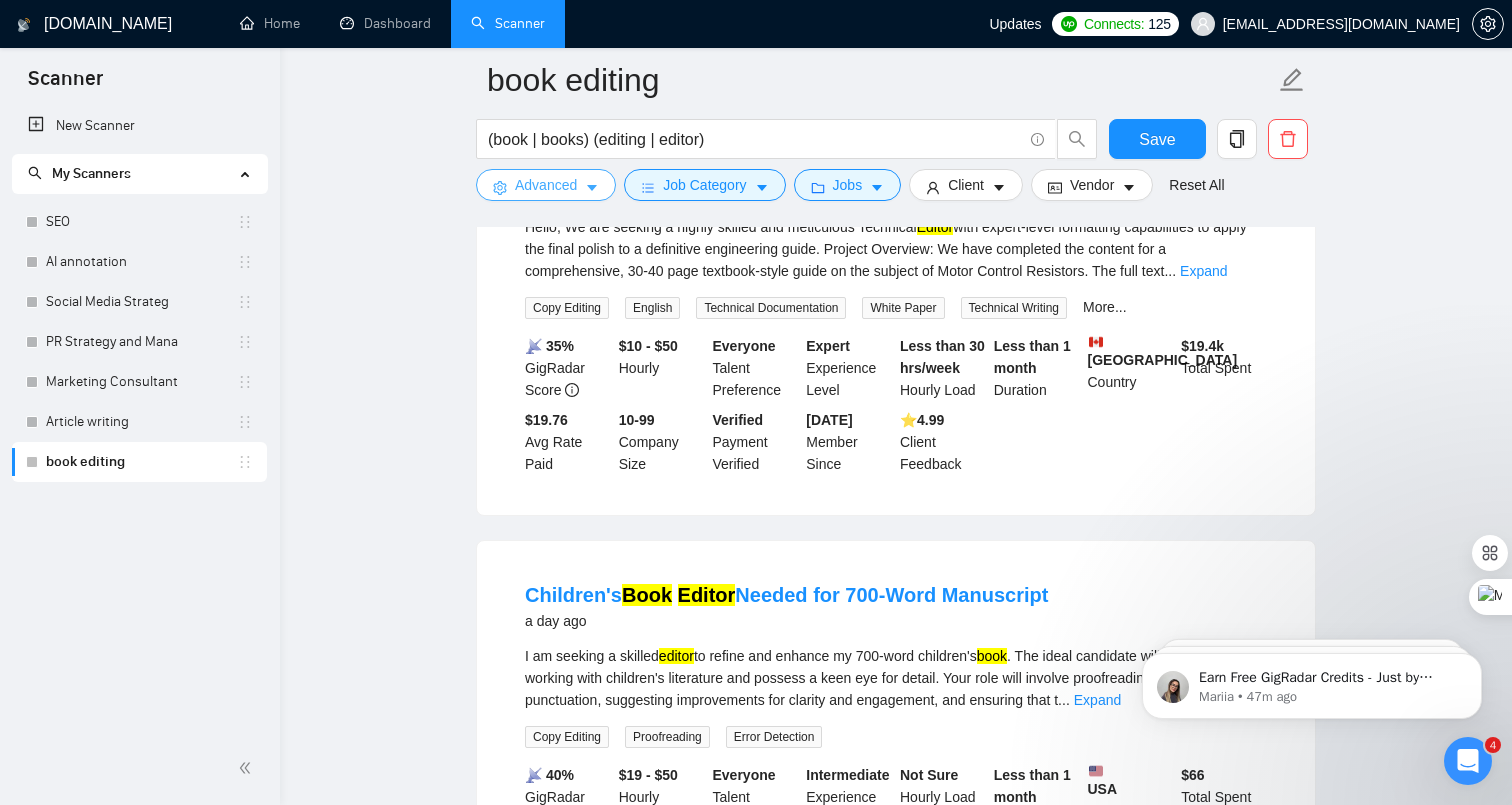 click on "Advanced" at bounding box center [546, 185] 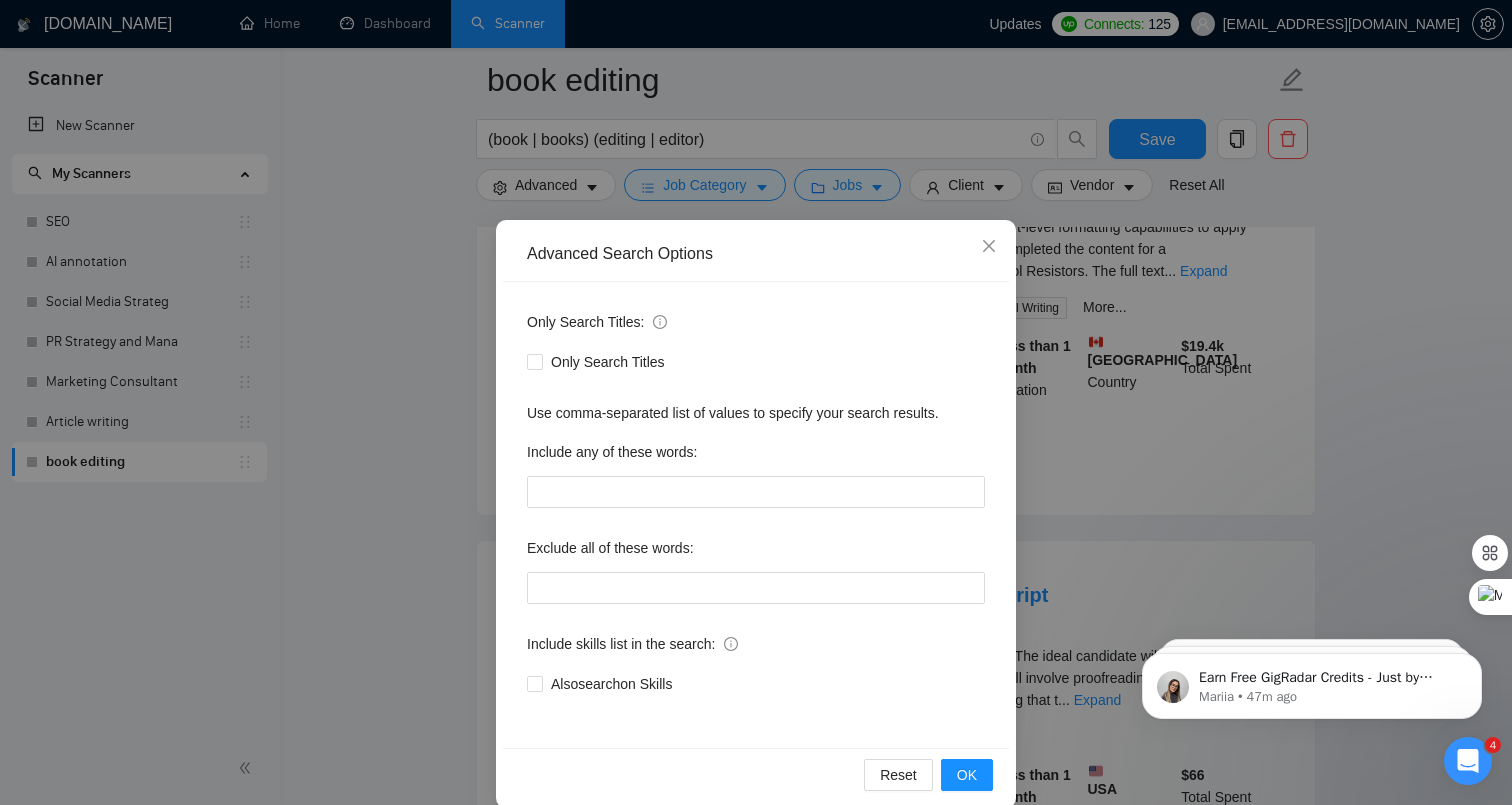 click on "Only Search Titles" at bounding box center [756, 362] 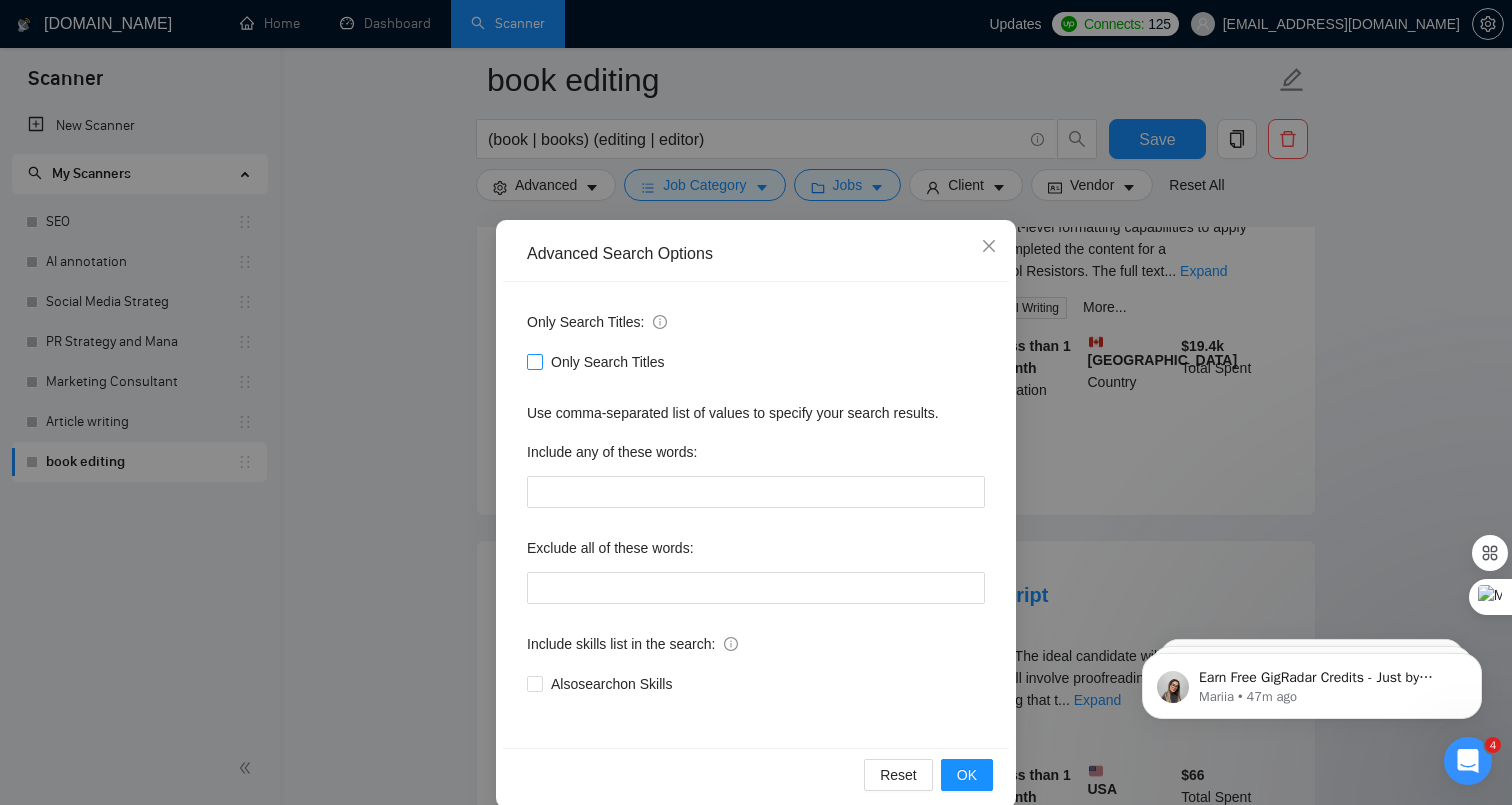click on "Only Search Titles" at bounding box center [608, 362] 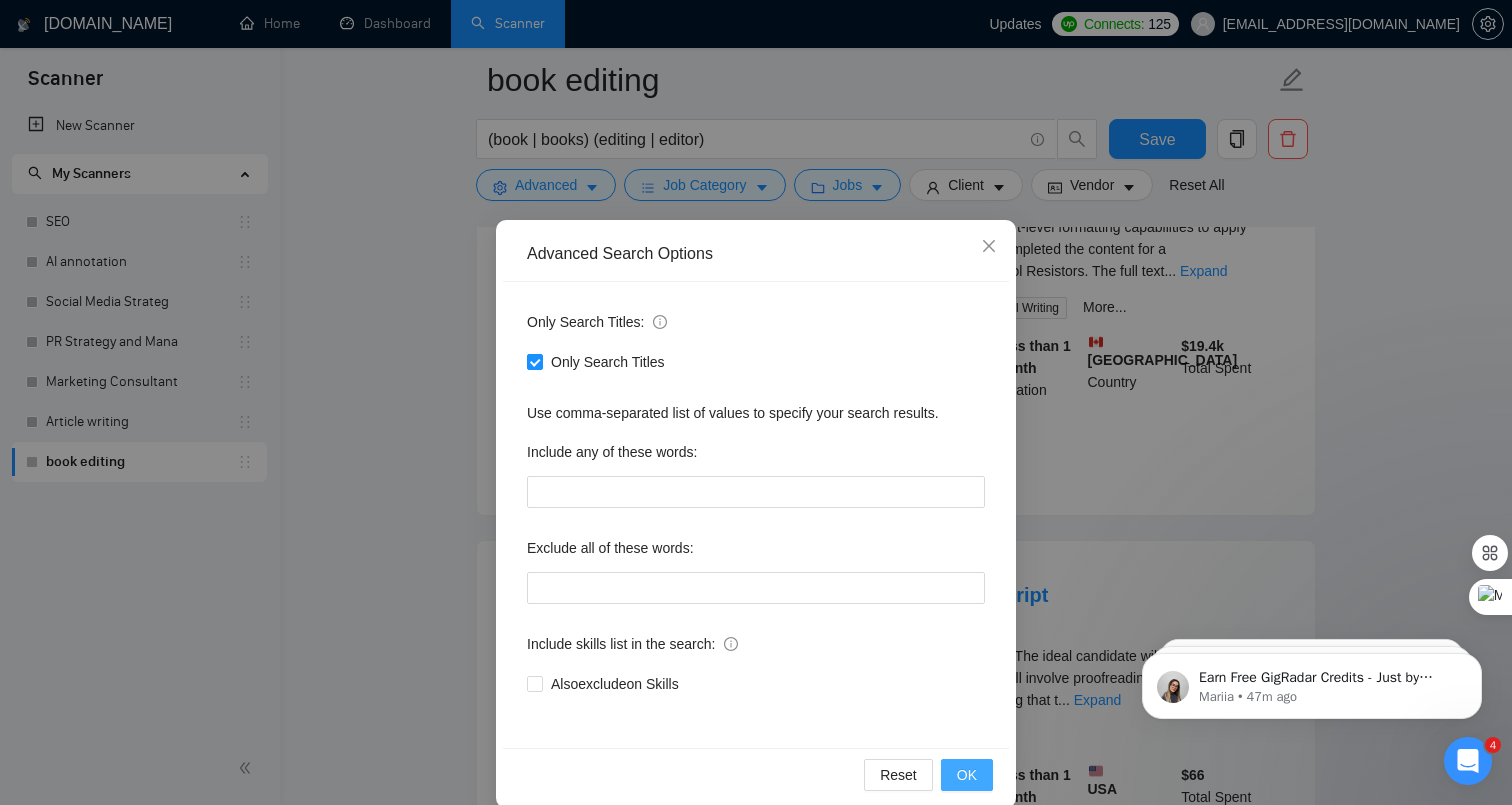 click on "OK" at bounding box center [967, 775] 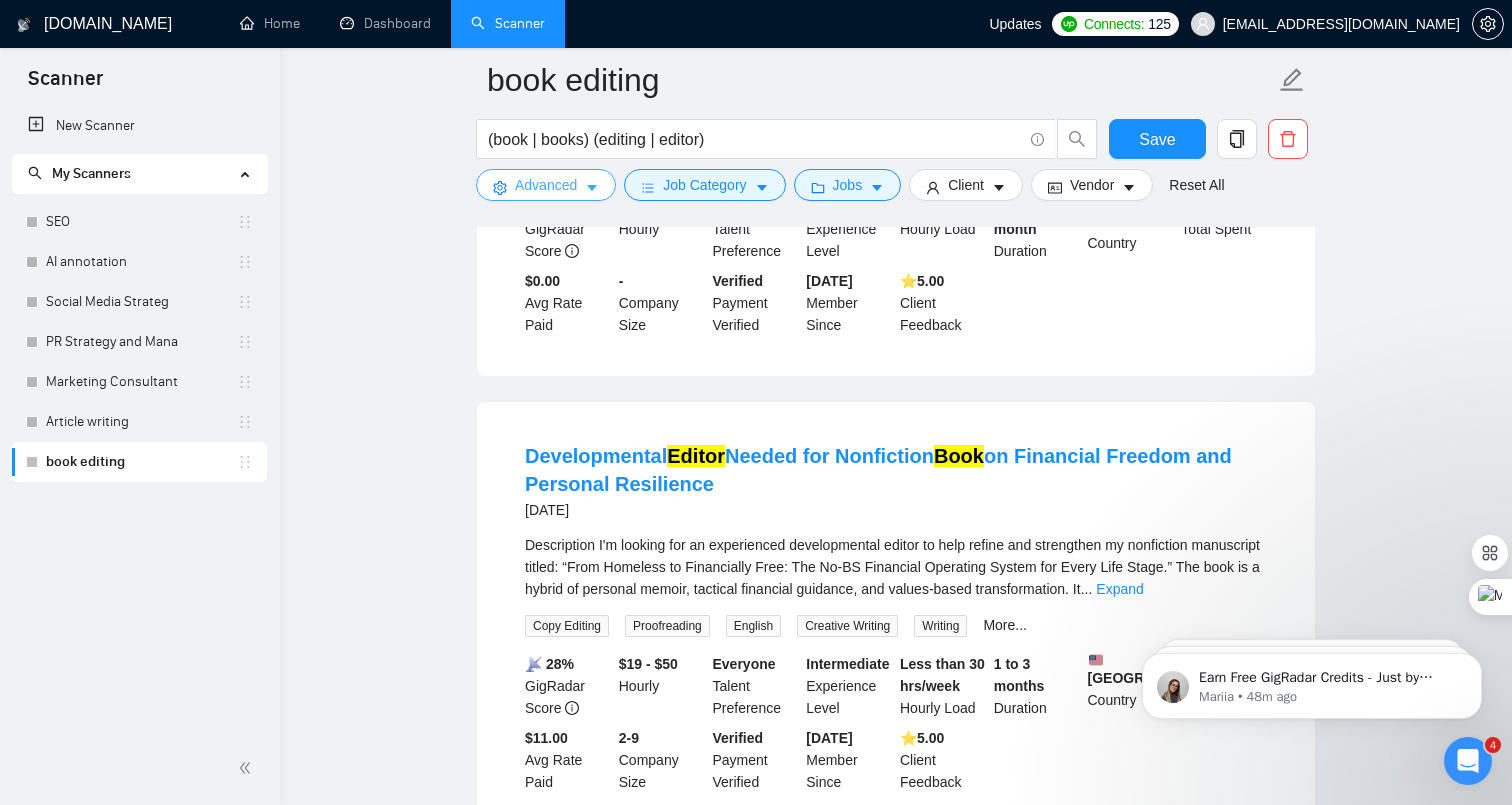 scroll, scrollTop: 0, scrollLeft: 0, axis: both 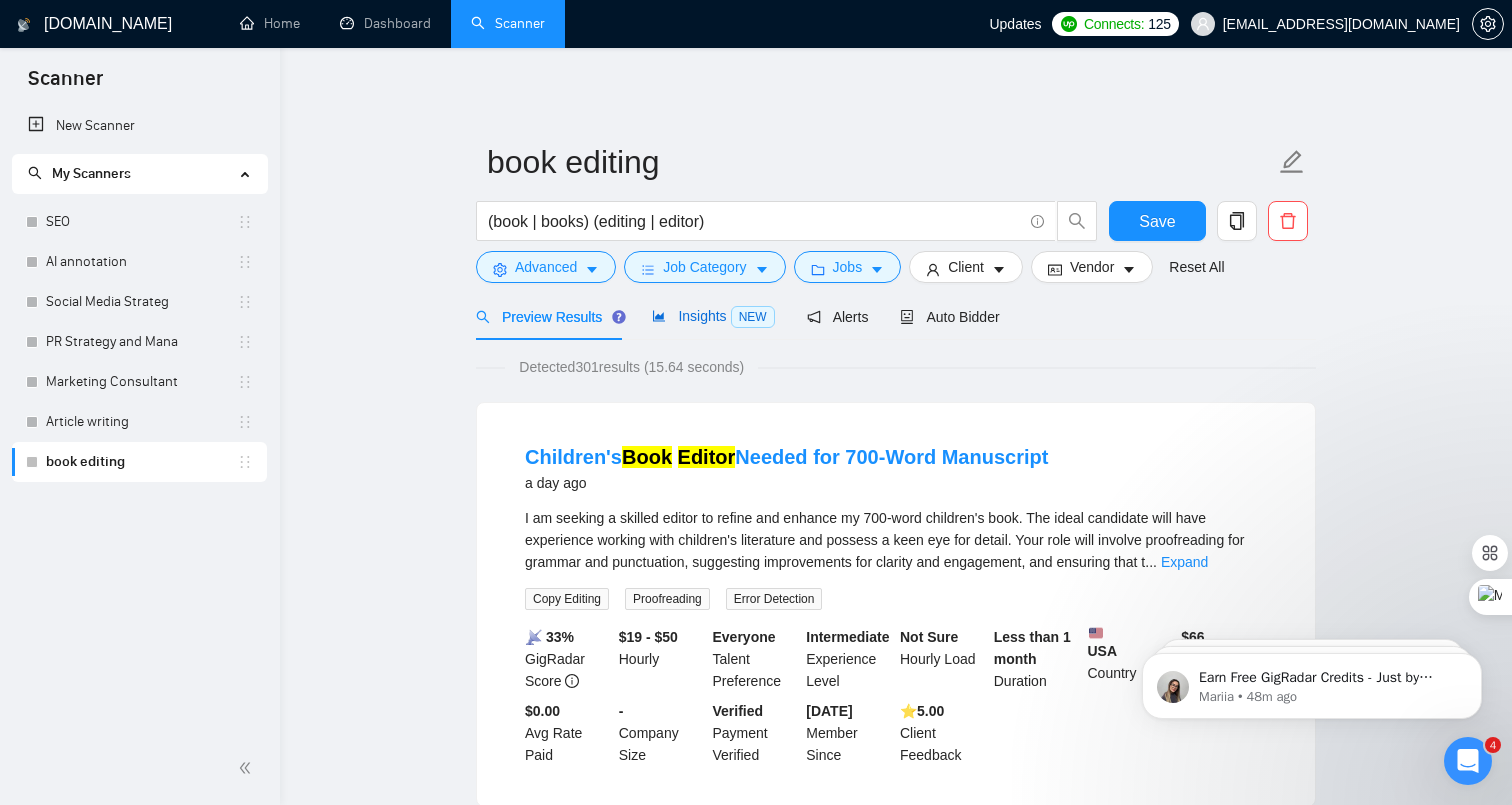click on "Insights NEW" at bounding box center (713, 316) 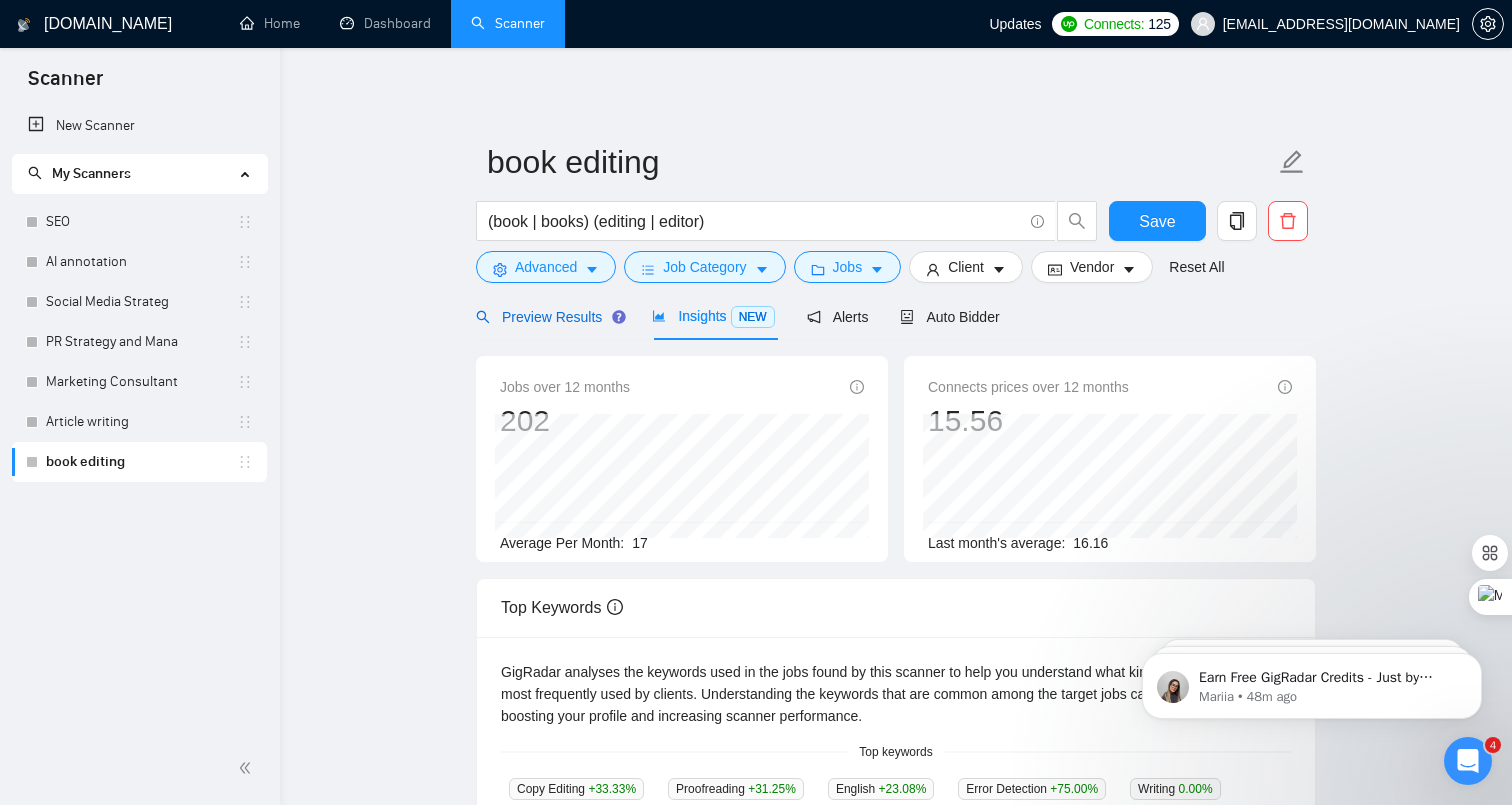 click on "Preview Results" at bounding box center [548, 317] 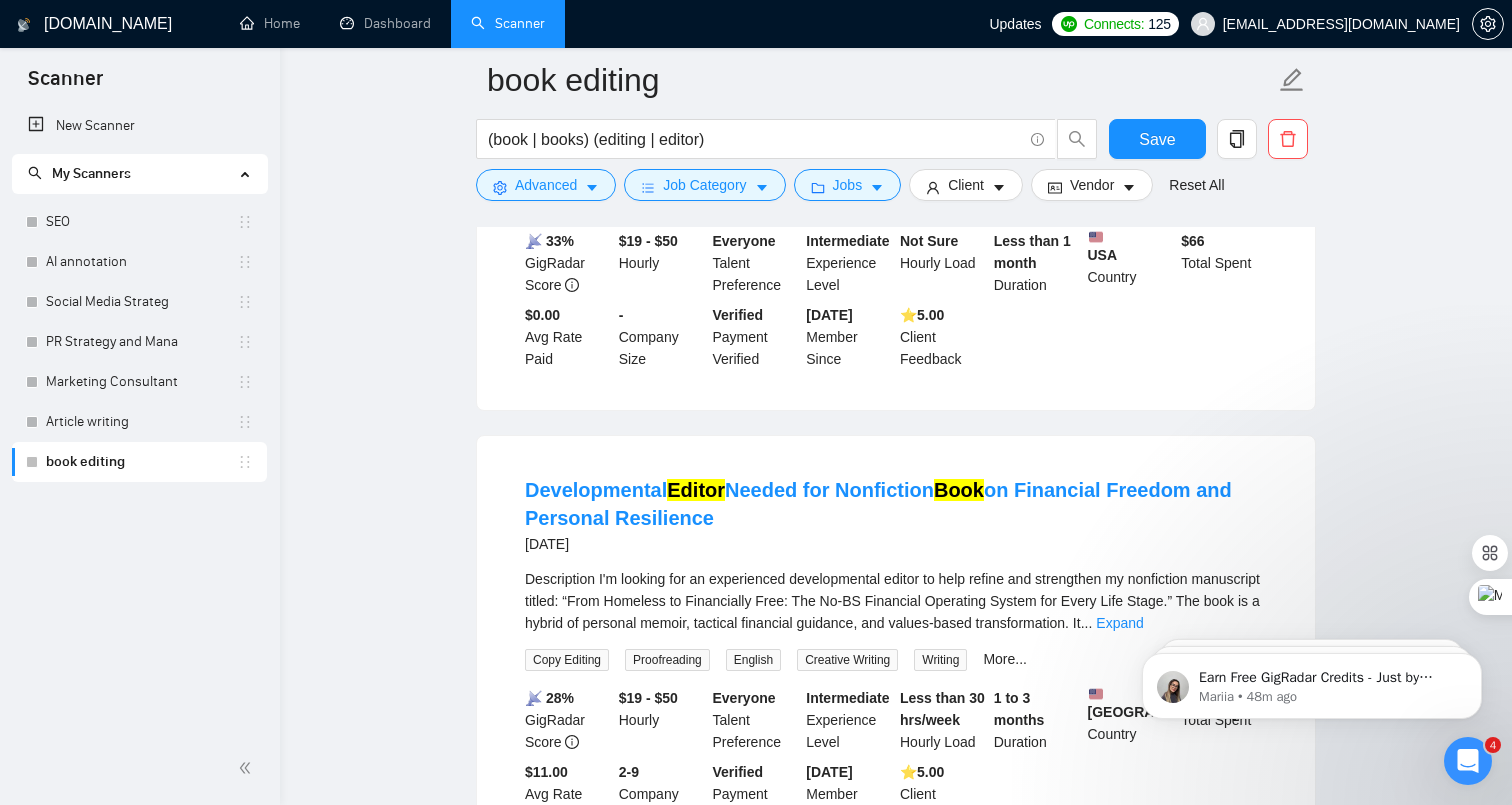 scroll, scrollTop: 430, scrollLeft: 0, axis: vertical 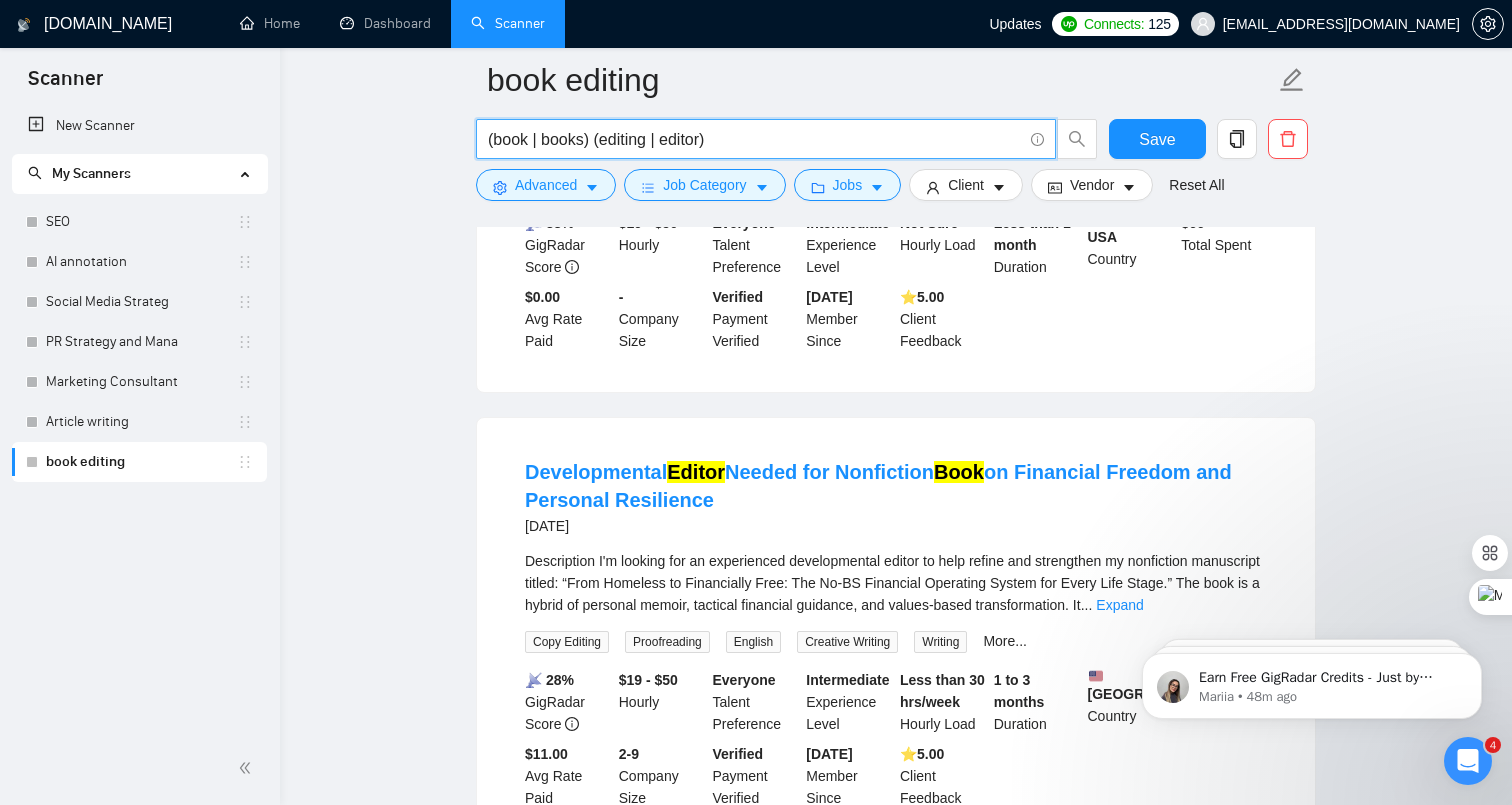 click on "(book | books) (editing | editor)" at bounding box center [755, 139] 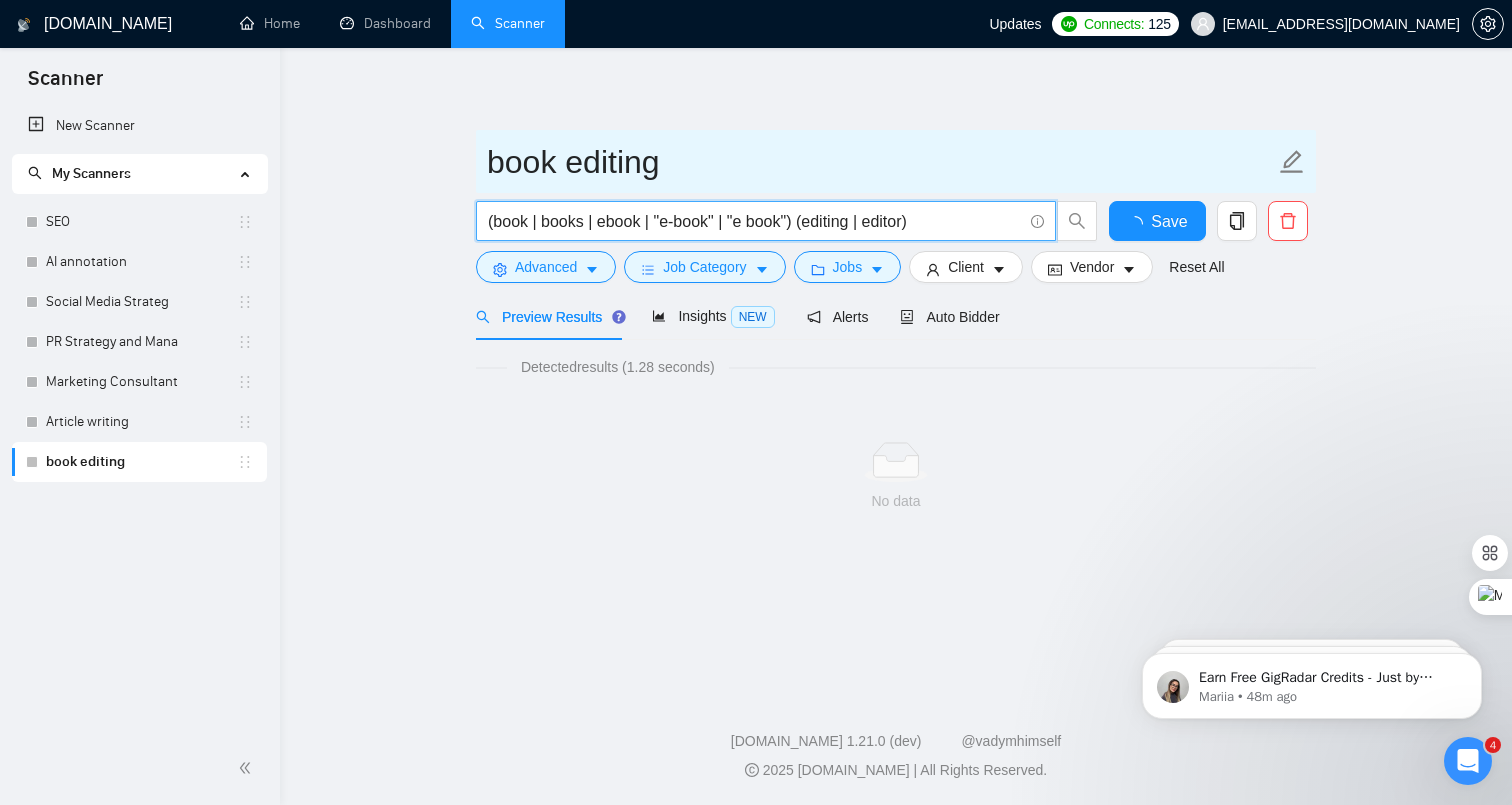 click on "book editing" at bounding box center (881, 162) 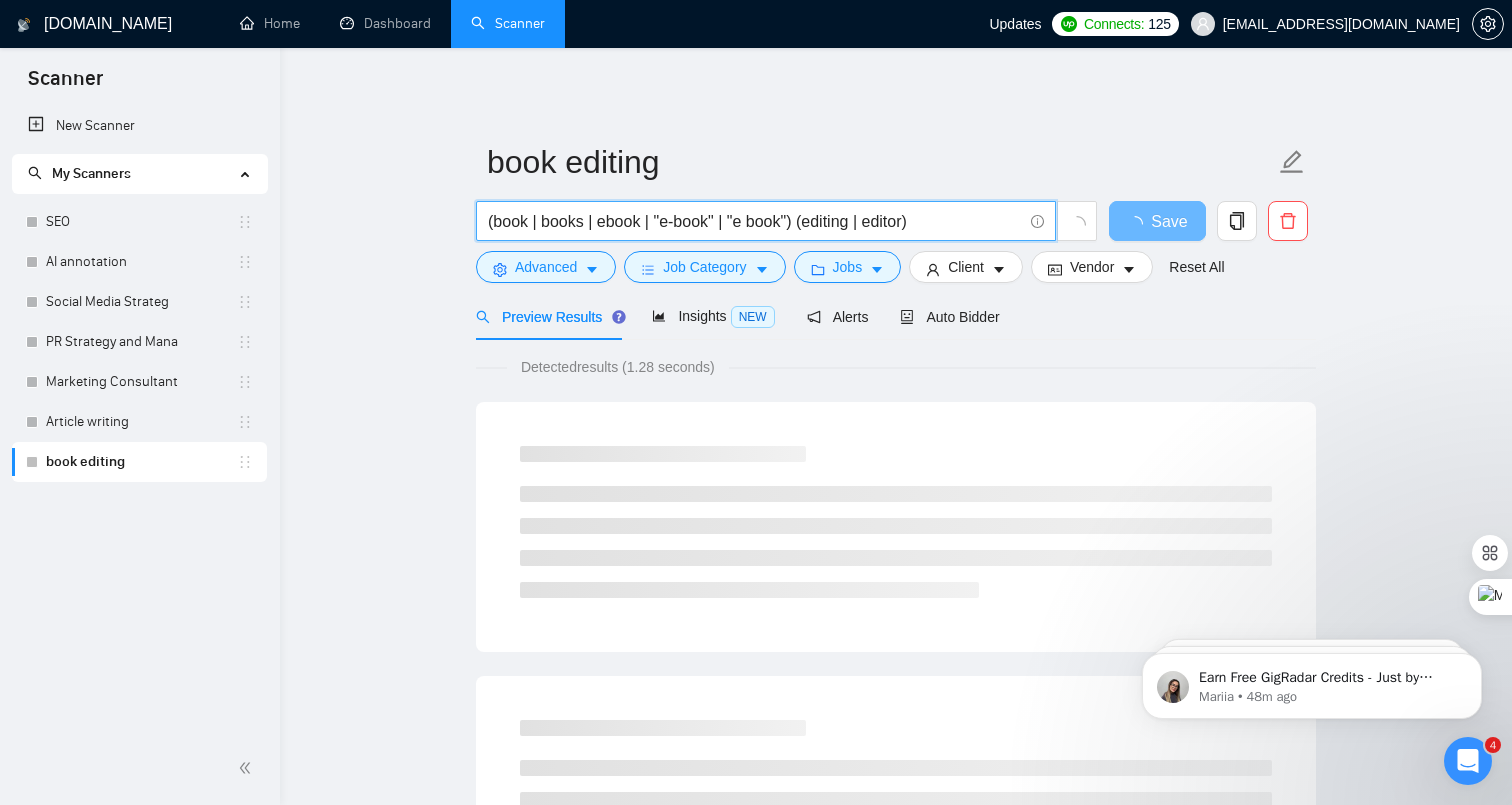 click on "(book | books | ebook | "e-book" | "e book") (editing | editor)" at bounding box center [755, 221] 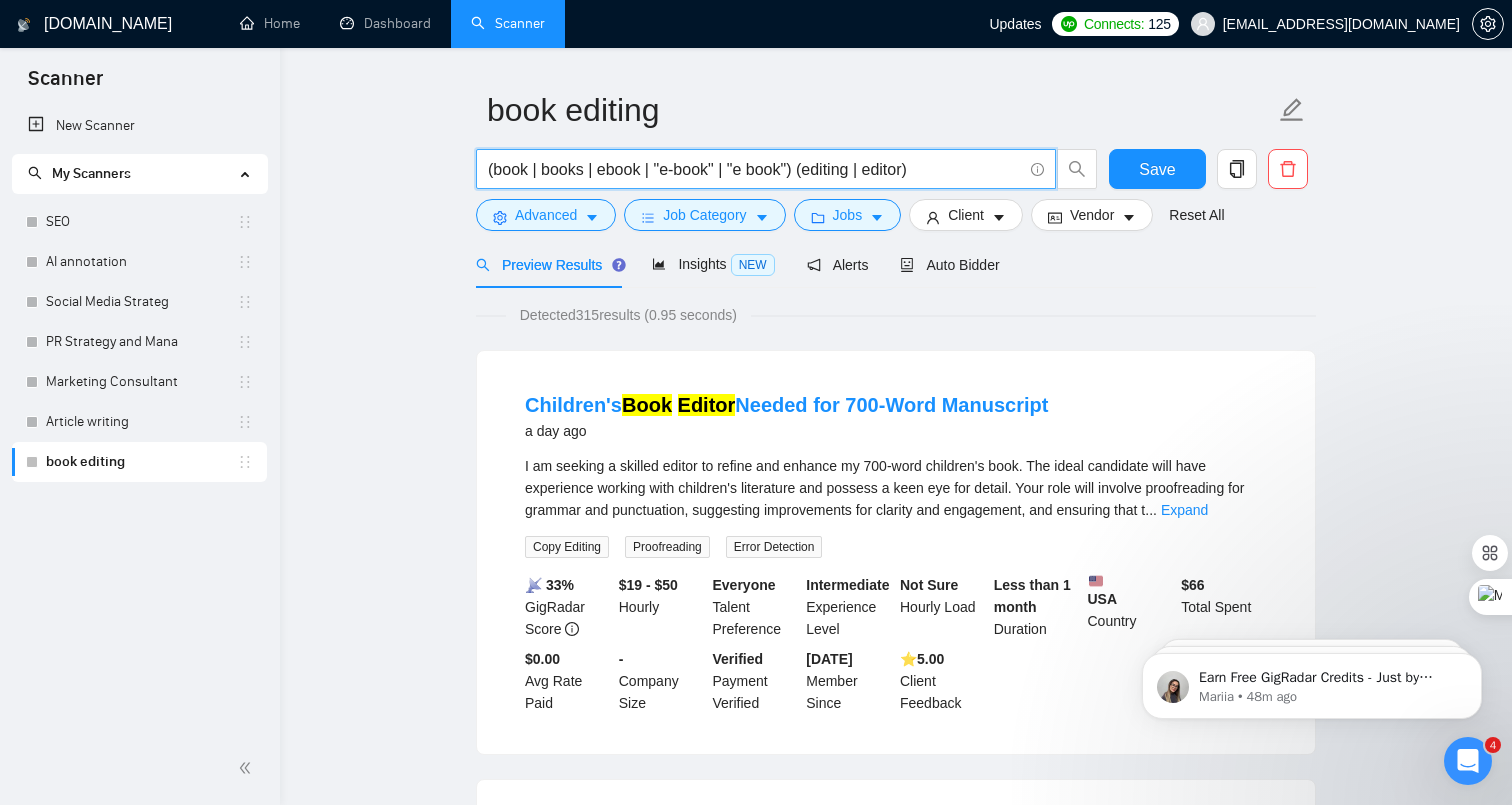 scroll, scrollTop: 53, scrollLeft: 0, axis: vertical 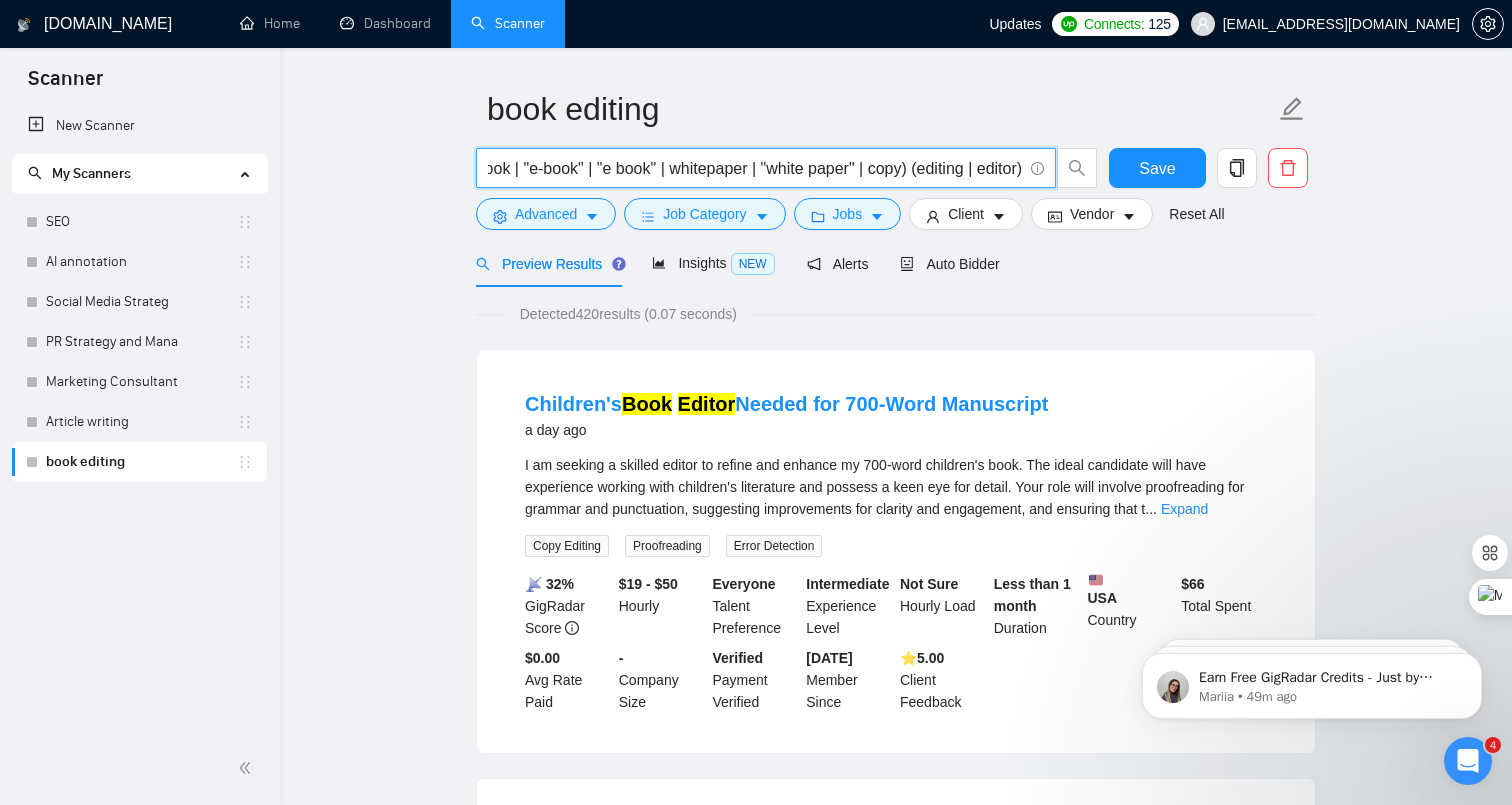 click on "(book | books | ebook | "e-book" | "e book" | whitepaper | "white paper" | copy) (editing | editor)" at bounding box center (755, 168) 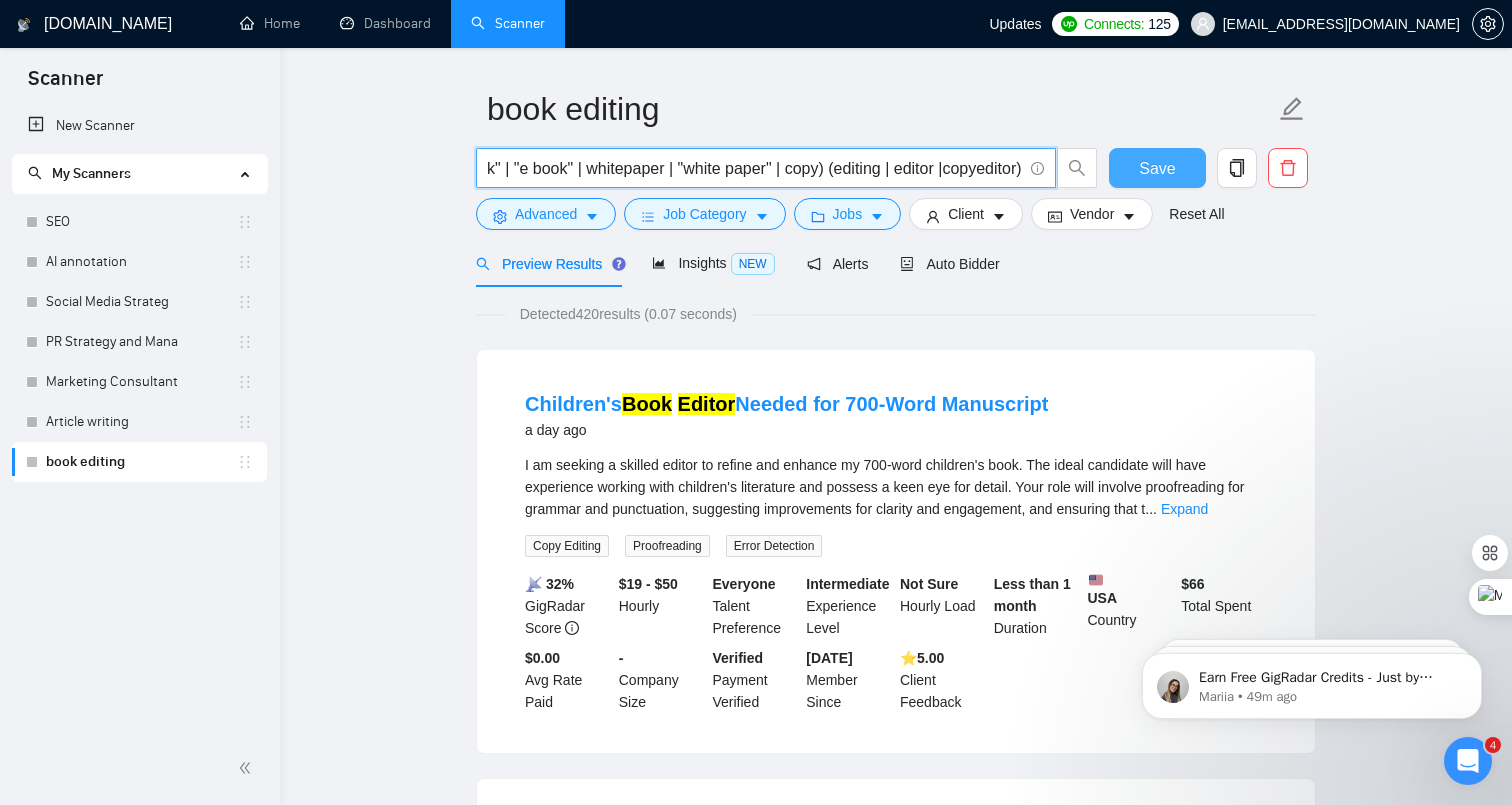 scroll, scrollTop: 0, scrollLeft: 240, axis: horizontal 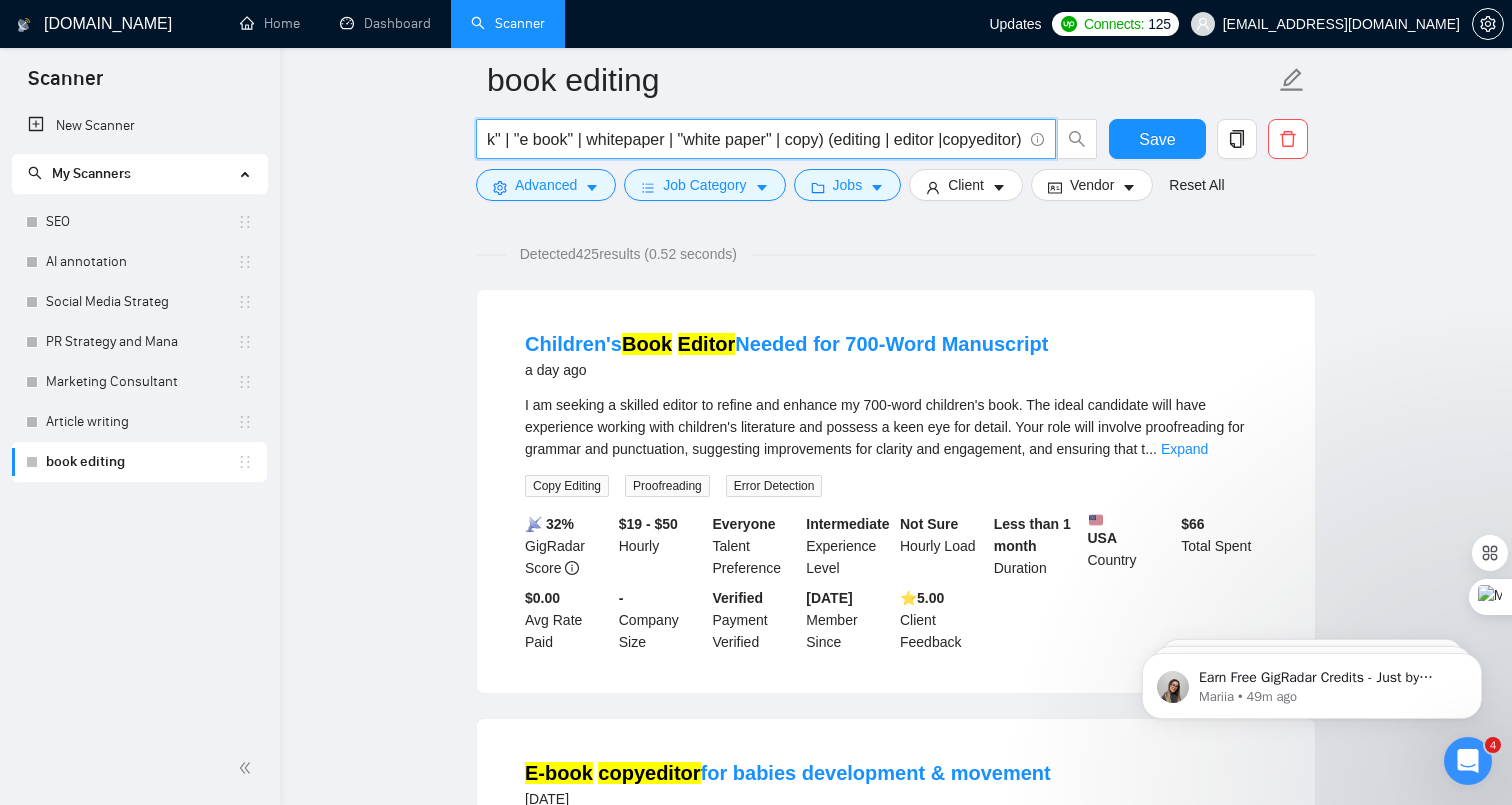 click on "(book | books | ebook | "e-book" | "e book" | whitepaper | "white paper" | copy) (editing | editor |copyeditor)" at bounding box center [755, 139] 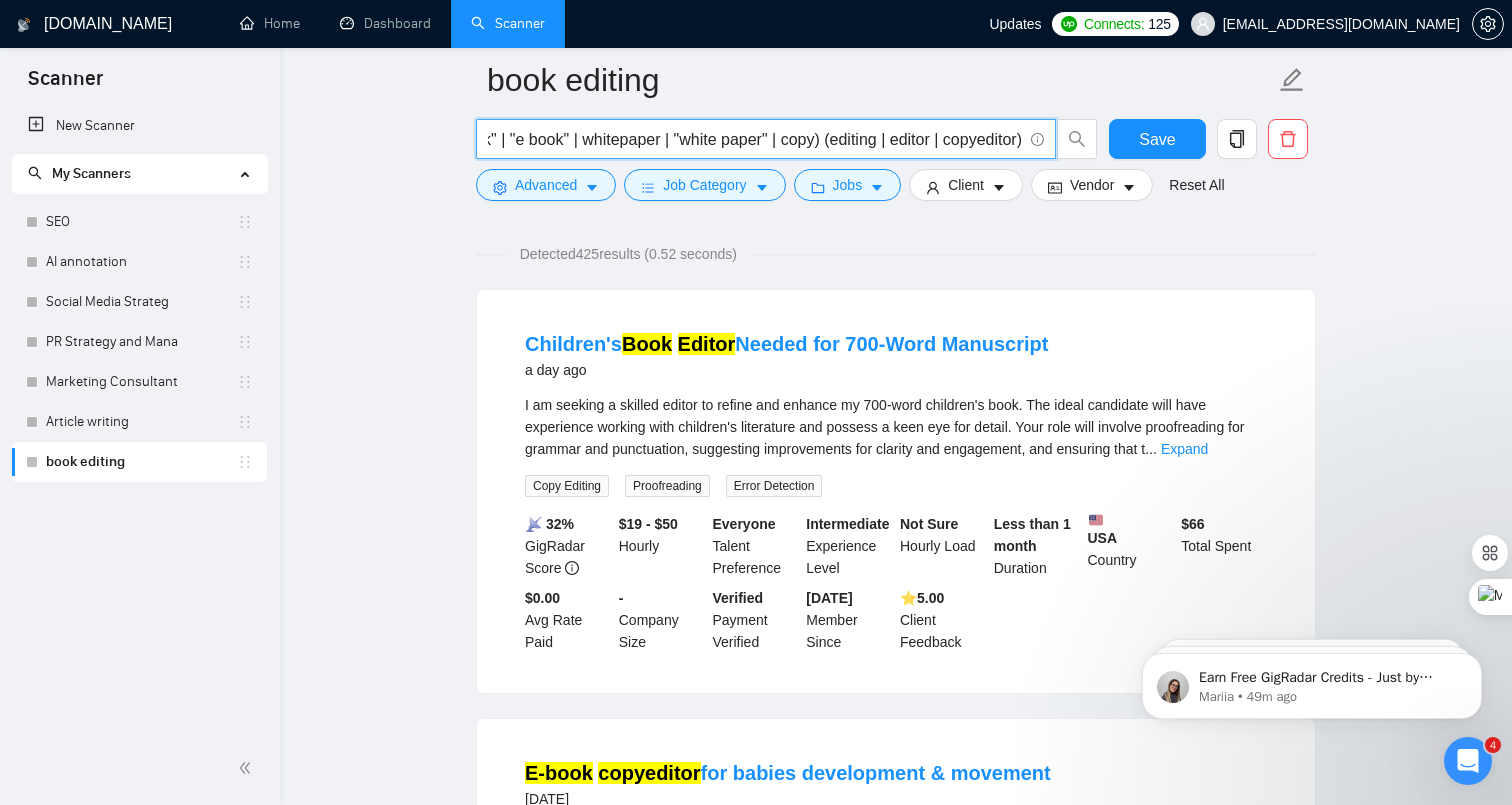 click on "(book | books | ebook | "e-book" | "e book" | whitepaper | "white paper" | copy) (editing | editor | copyeditor)" at bounding box center [755, 139] 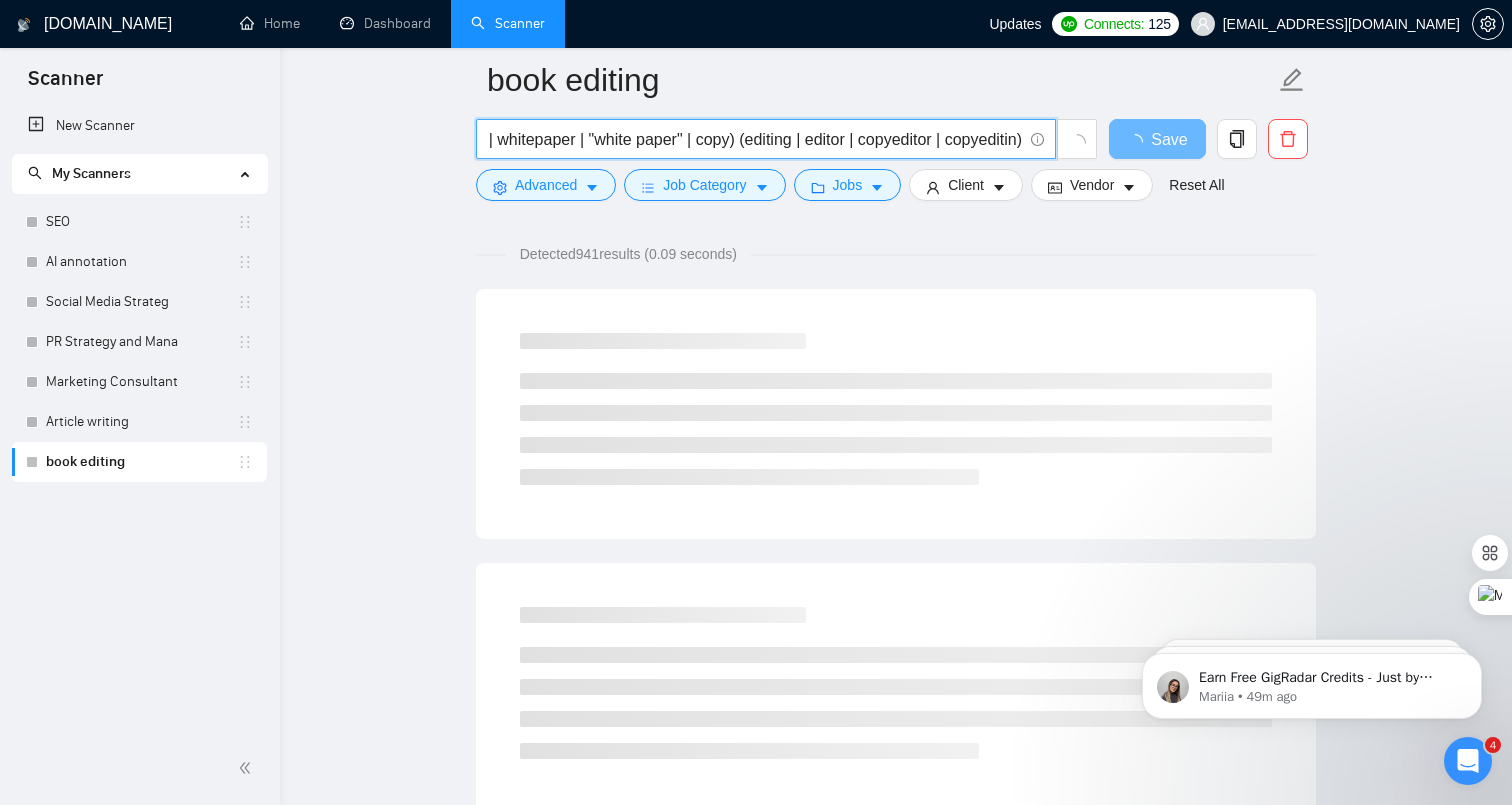 scroll, scrollTop: 0, scrollLeft: 336, axis: horizontal 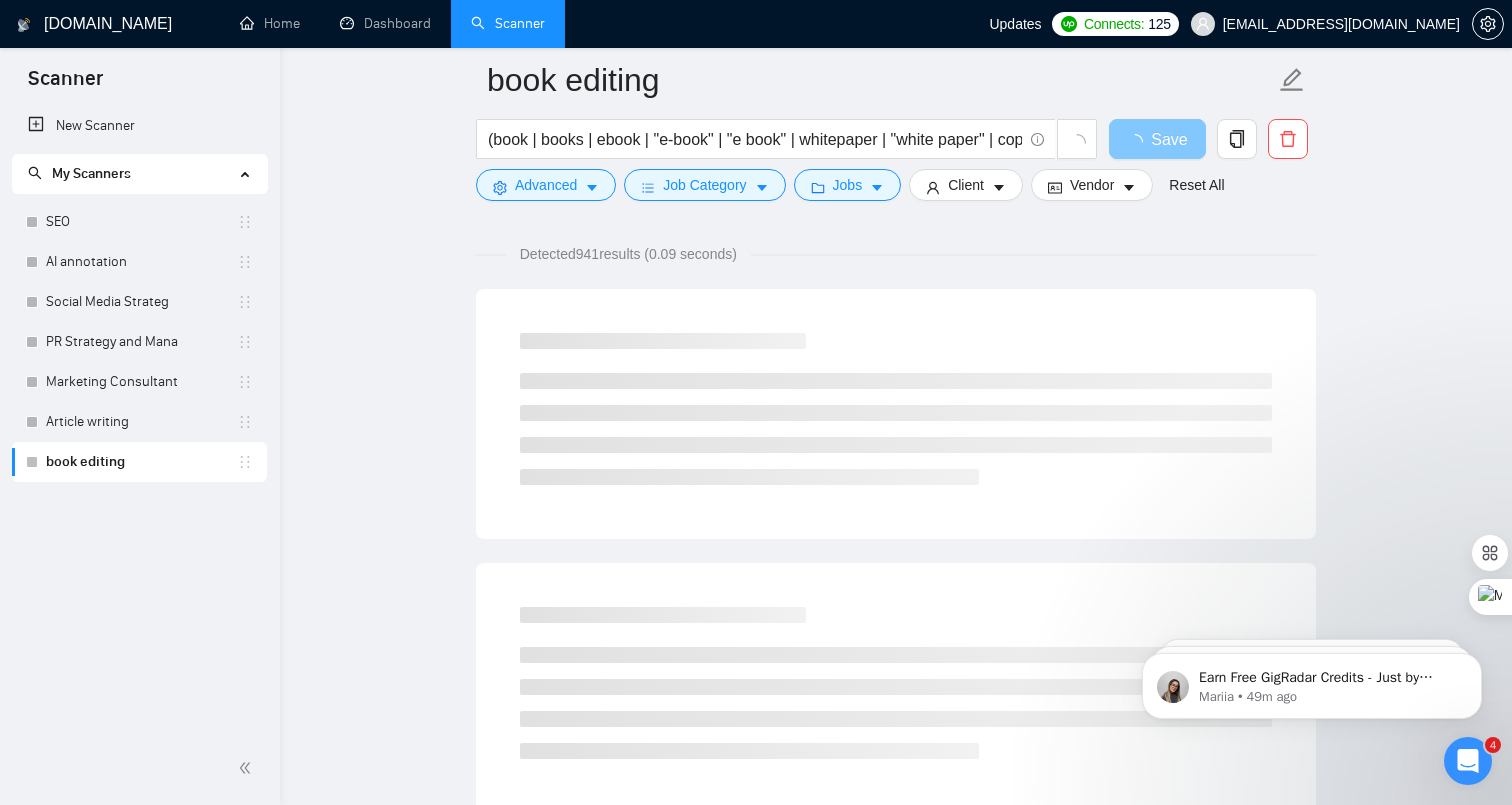 click on "Save" at bounding box center (1169, 139) 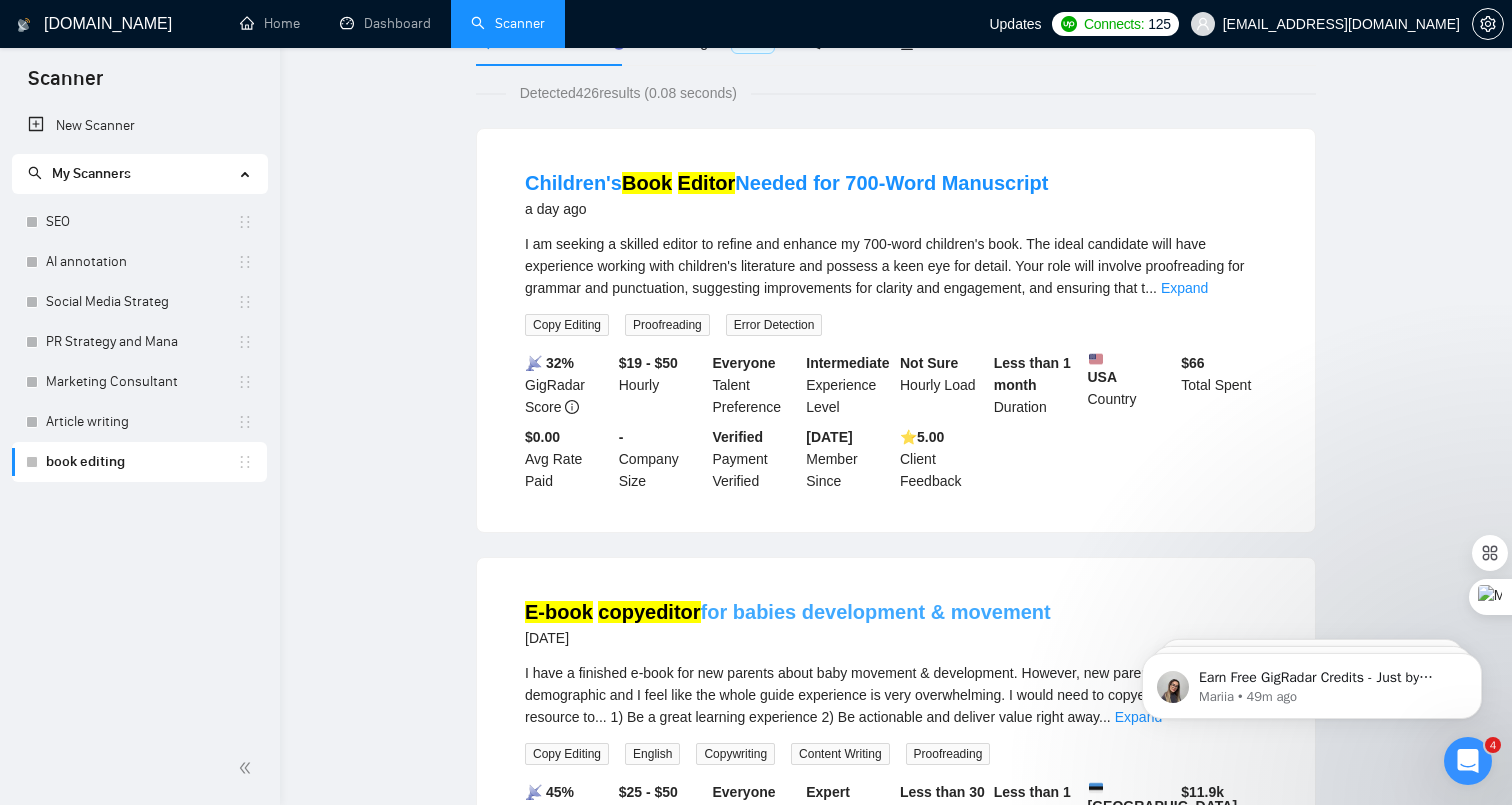 scroll, scrollTop: 0, scrollLeft: 0, axis: both 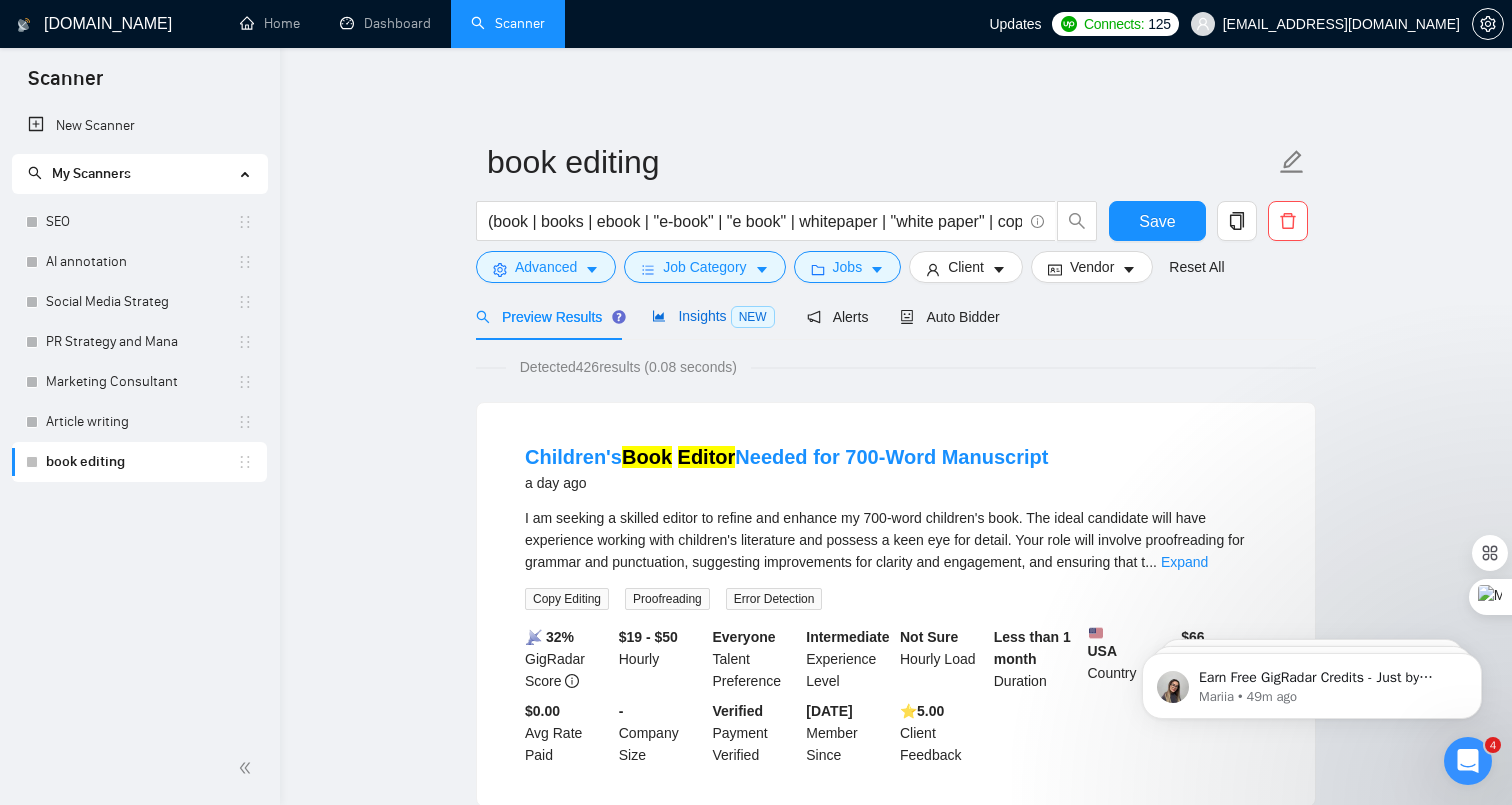 click on "Insights NEW" at bounding box center (713, 316) 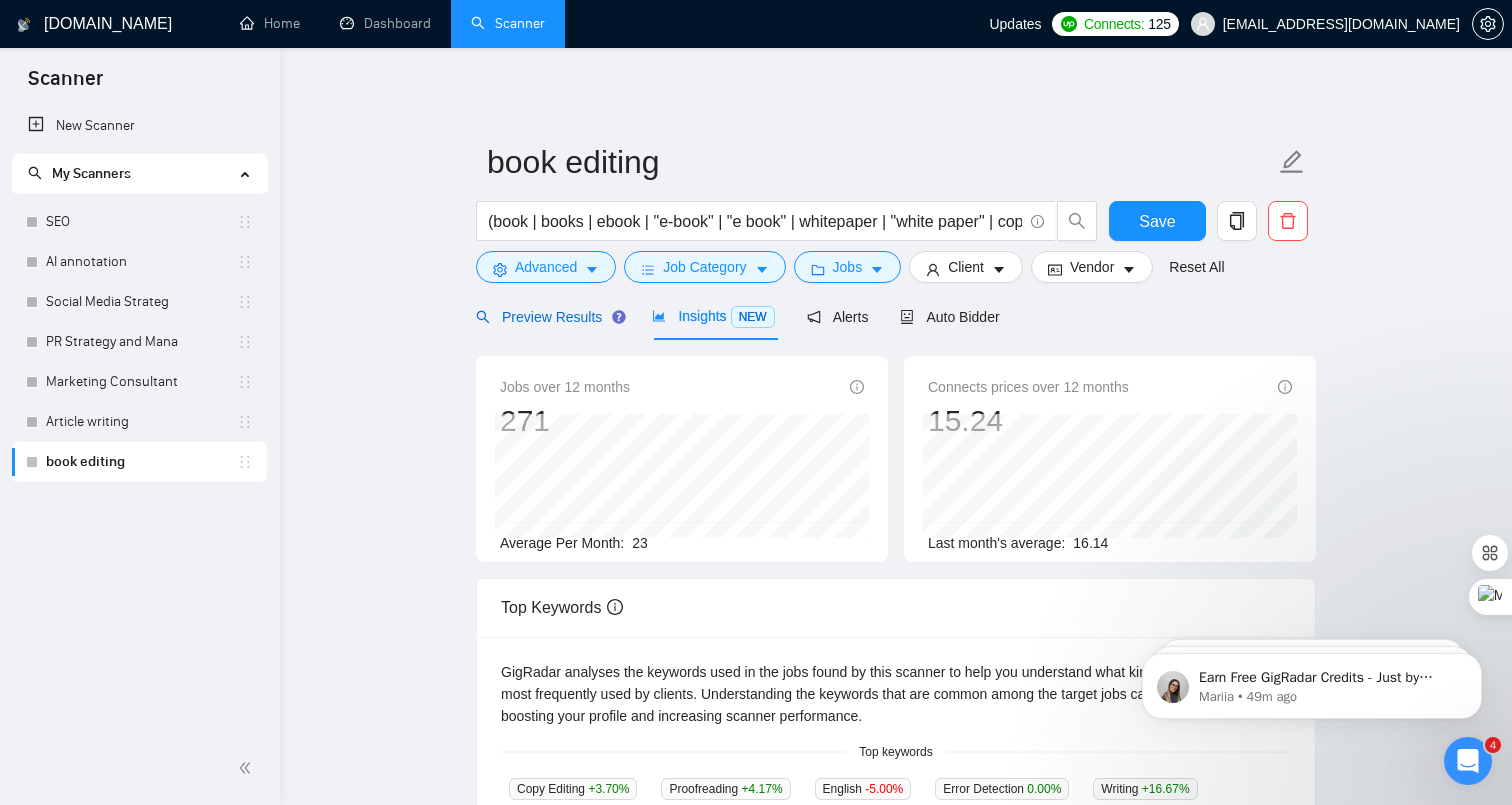 click on "Preview Results" at bounding box center (548, 317) 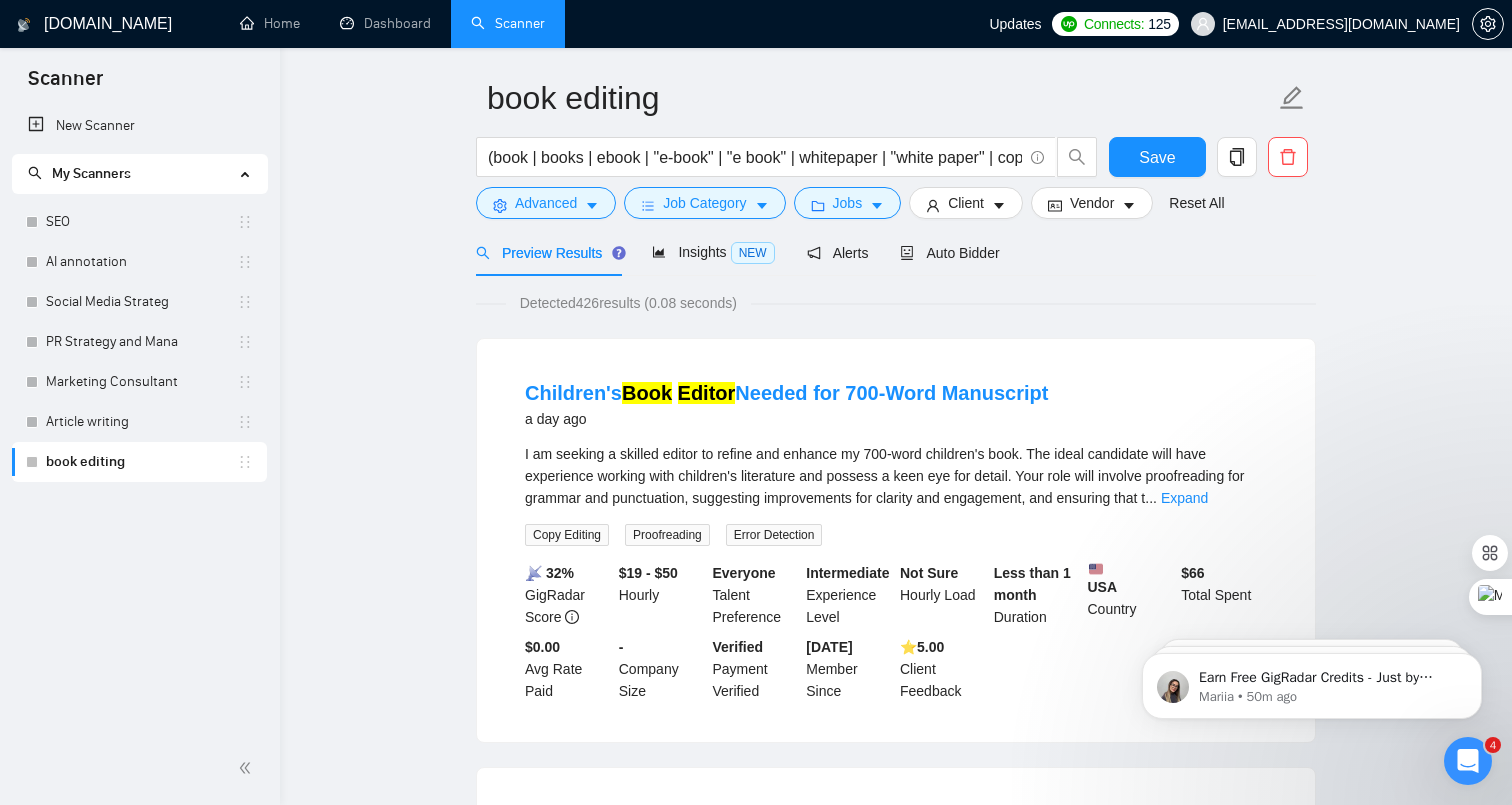 scroll, scrollTop: 0, scrollLeft: 0, axis: both 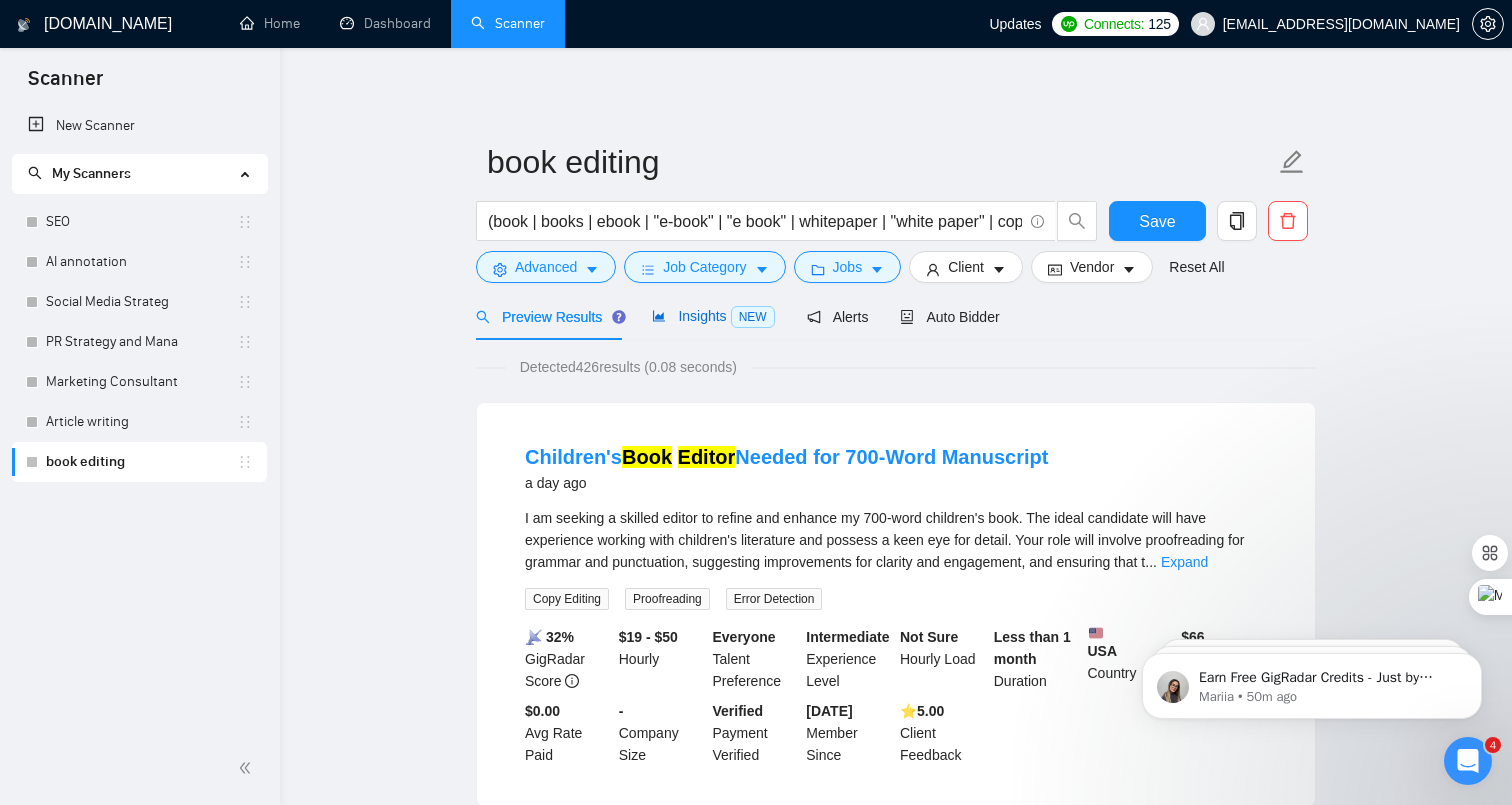 click on "Insights NEW" at bounding box center (713, 316) 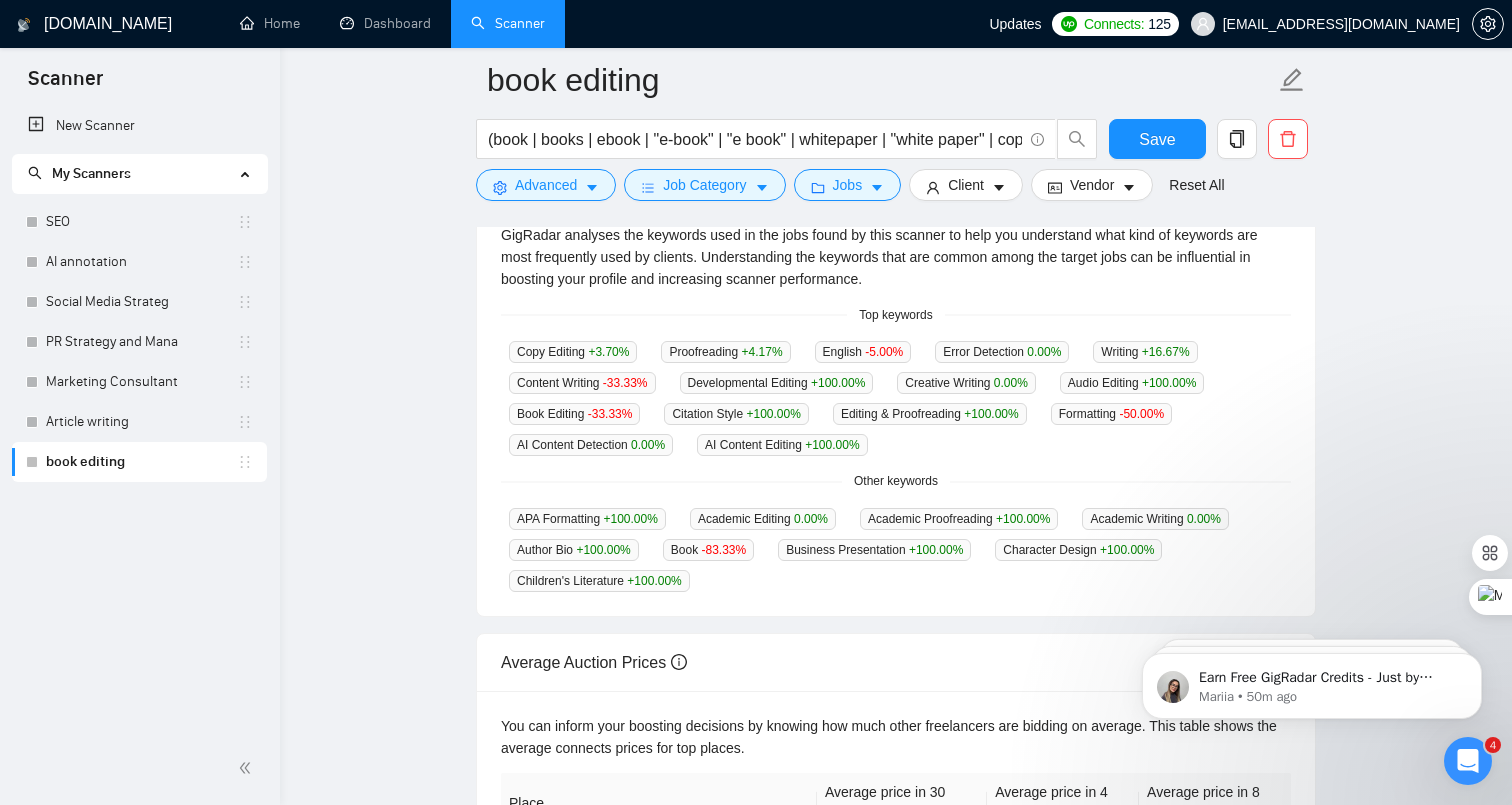 scroll, scrollTop: 454, scrollLeft: 0, axis: vertical 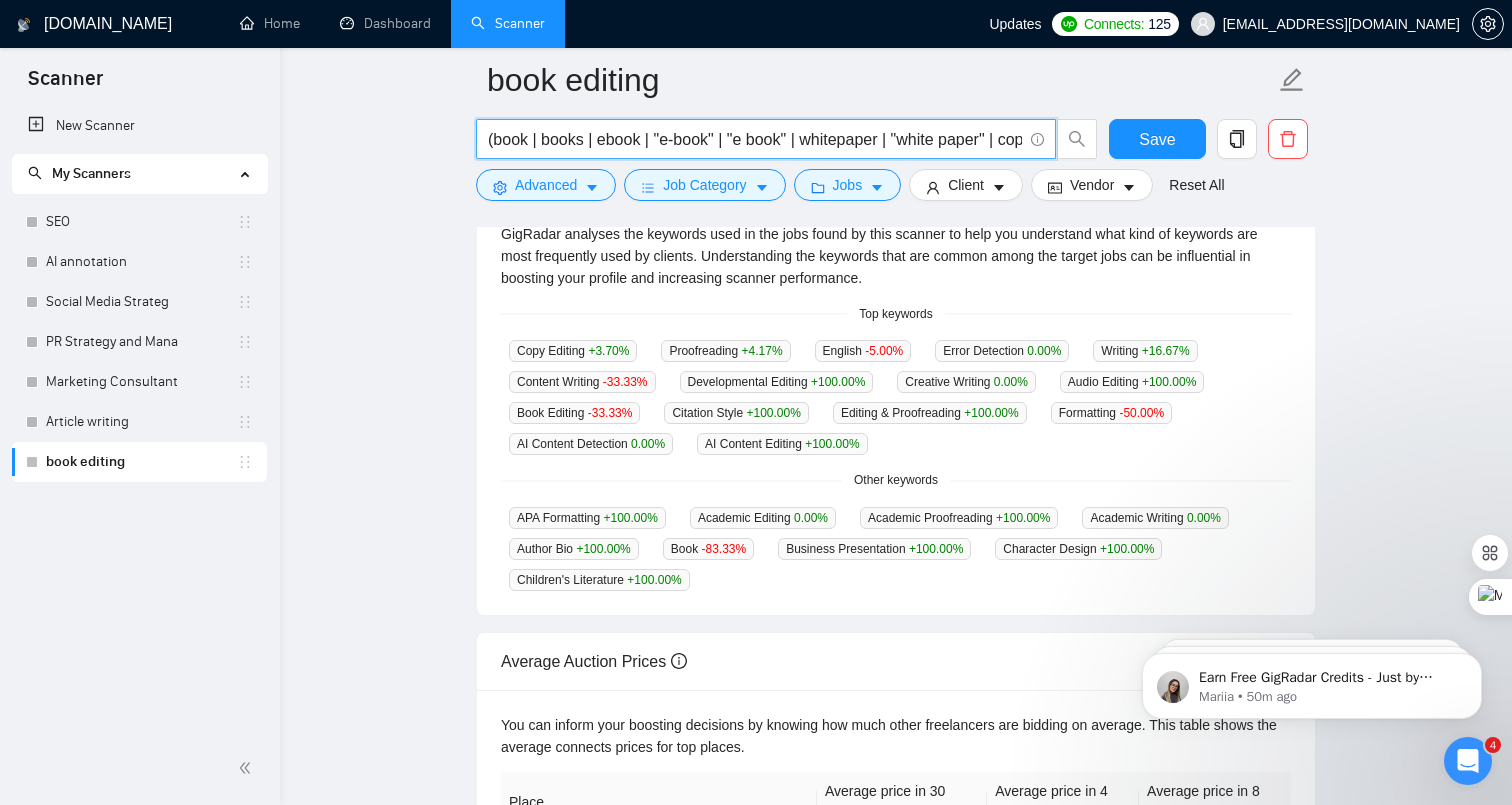 click on "(book | books | ebook | "e-book" | "e book" | whitepaper | "white paper" | copy) (editing | editor | copyeditor | copyediting)" at bounding box center (755, 139) 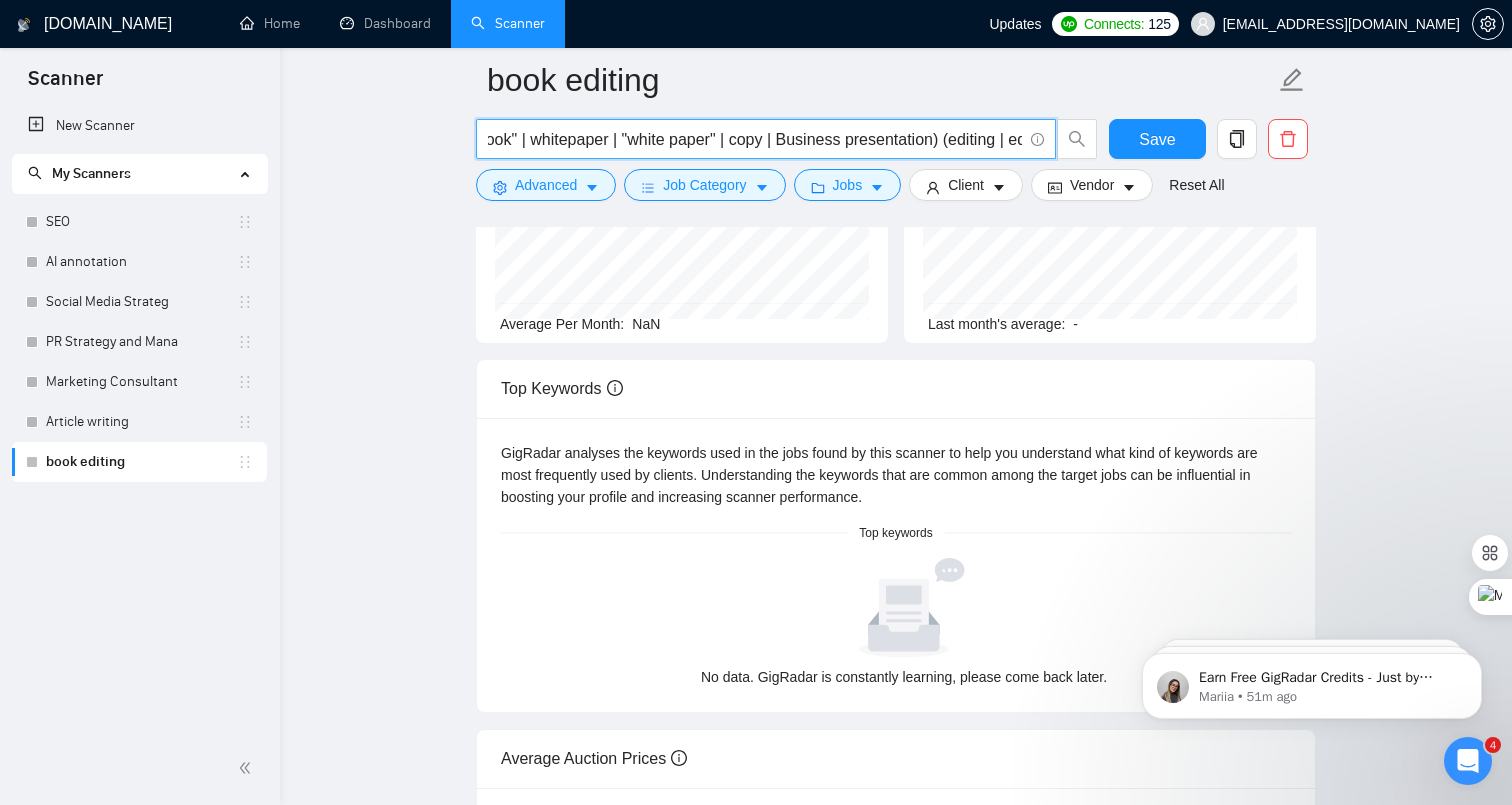 scroll, scrollTop: 129, scrollLeft: 0, axis: vertical 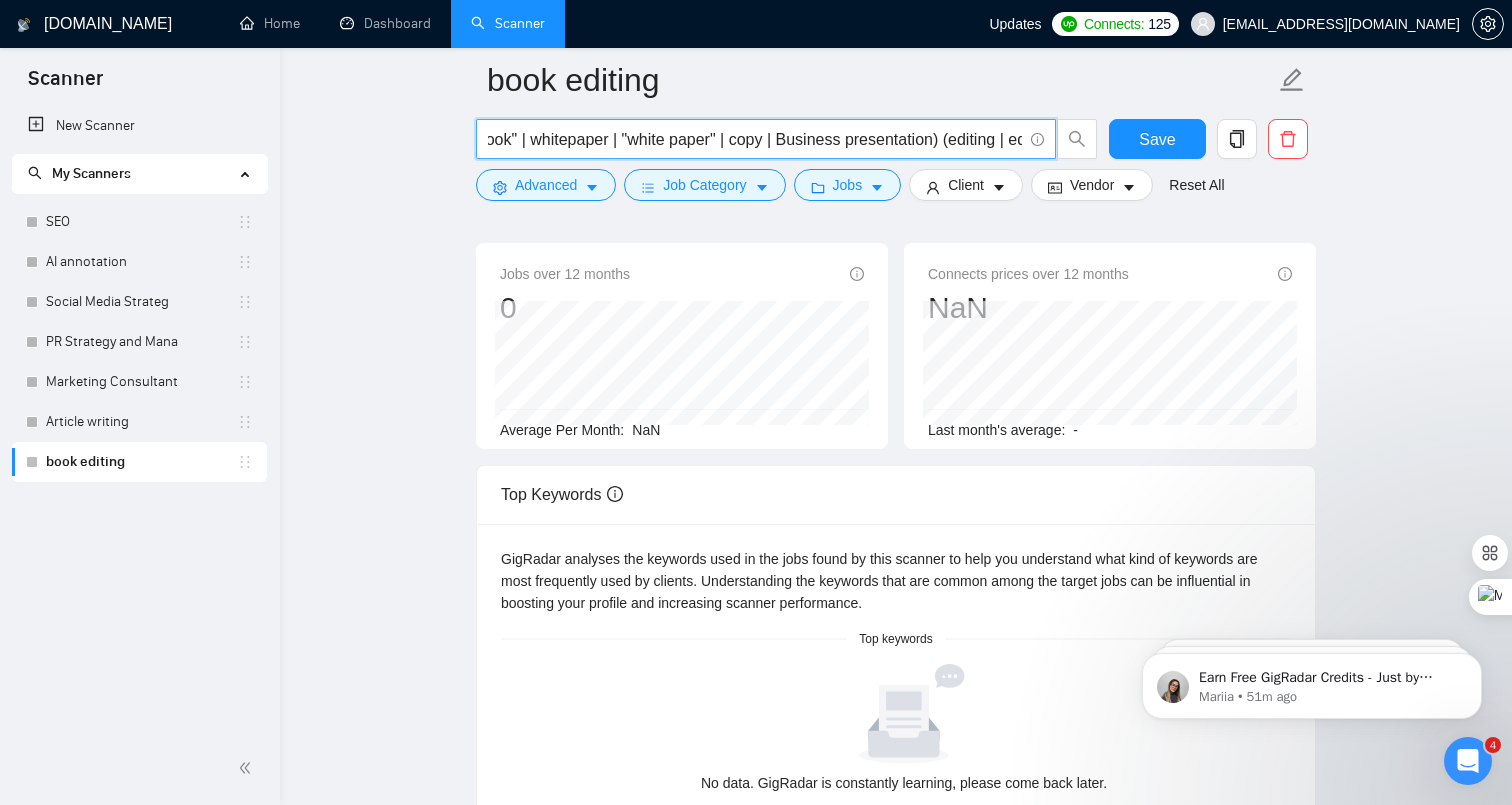 click on "(book | books | ebook | "e-book" | "e book" | whitepaper | "white paper" | copy | Business presentation) (editing | editor | copyeditor | copyediting)" at bounding box center [755, 139] 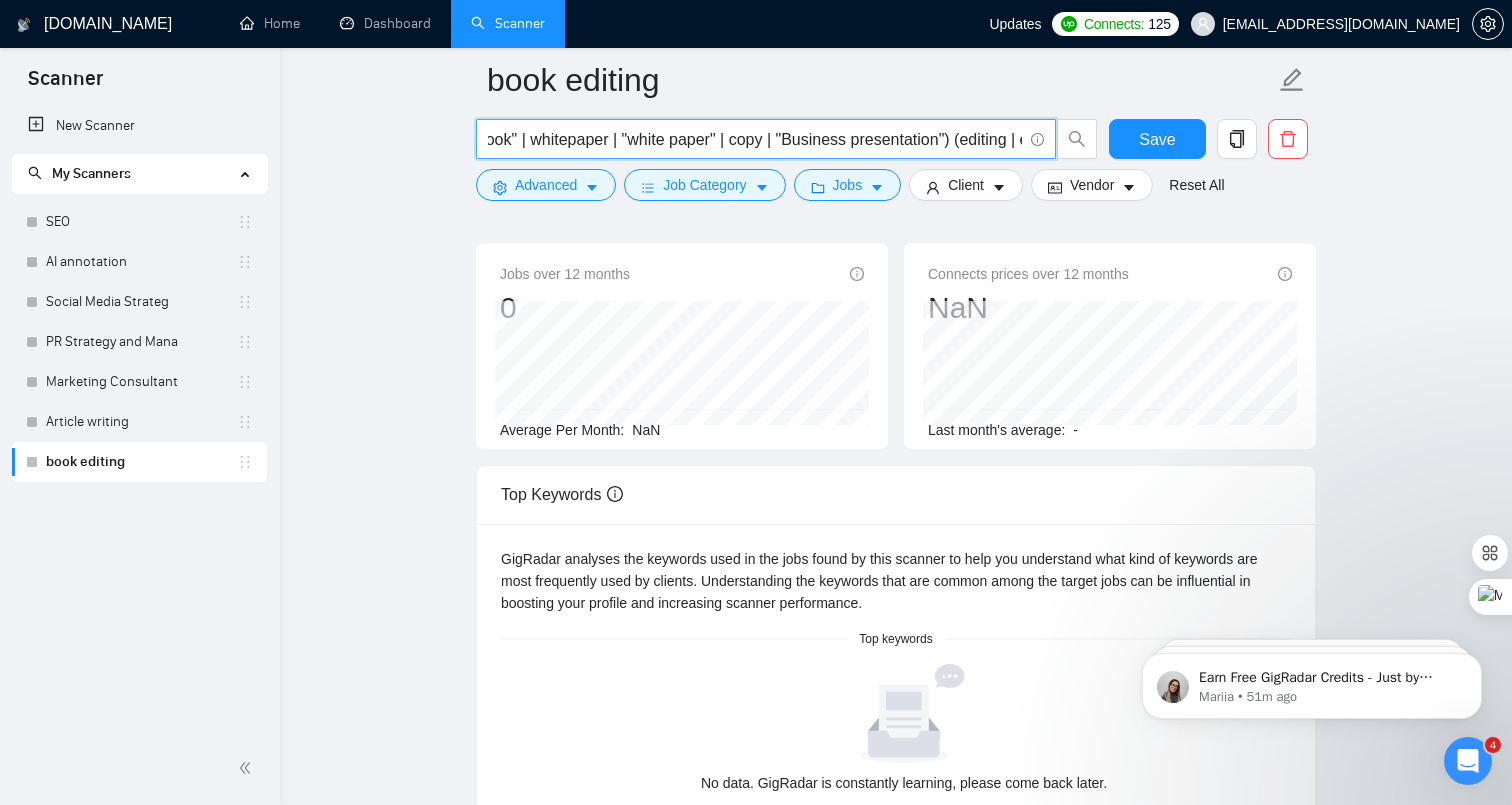 type on "(book | books | ebook | "e-book" | "e book" | whitepaper | "white paper" | copy | "Business presentation") (editing | editor | copyeditor | copyediting)" 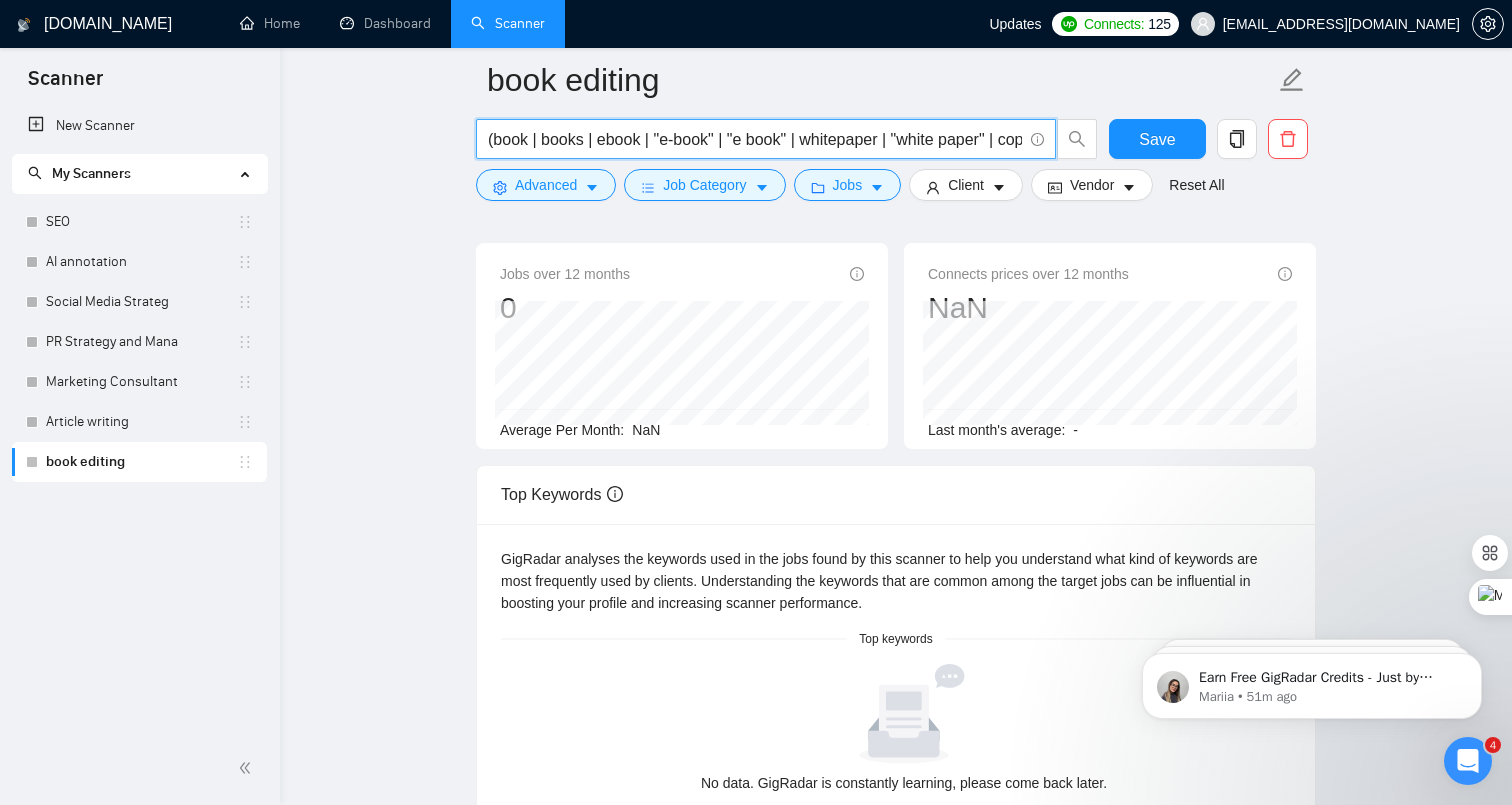 click on "Jobs over 12 months 0   Average Per Month: NaN Connects prices over 12 months NaN   Last month's average: - Top Keywords GigRadar analyses the keywords used in the jobs found by this scanner to help you understand what kind of keywords are most frequently used by clients. Understanding the keywords that are common among the target jobs can be influential in boosting your profile and increasing scanner performance. Top keywords No data. GigRadar is constantly learning, please come back later. Average Auction Prices You can inform your boosting decisions by knowing how much other freelancers are bidding on average. This table shows the average connects prices for top places. Place Average price in 30 minutes Average price in 4 hours Average price in 8 hours No data. GigRadar is constantly learning, please come back later." at bounding box center [896, 717] 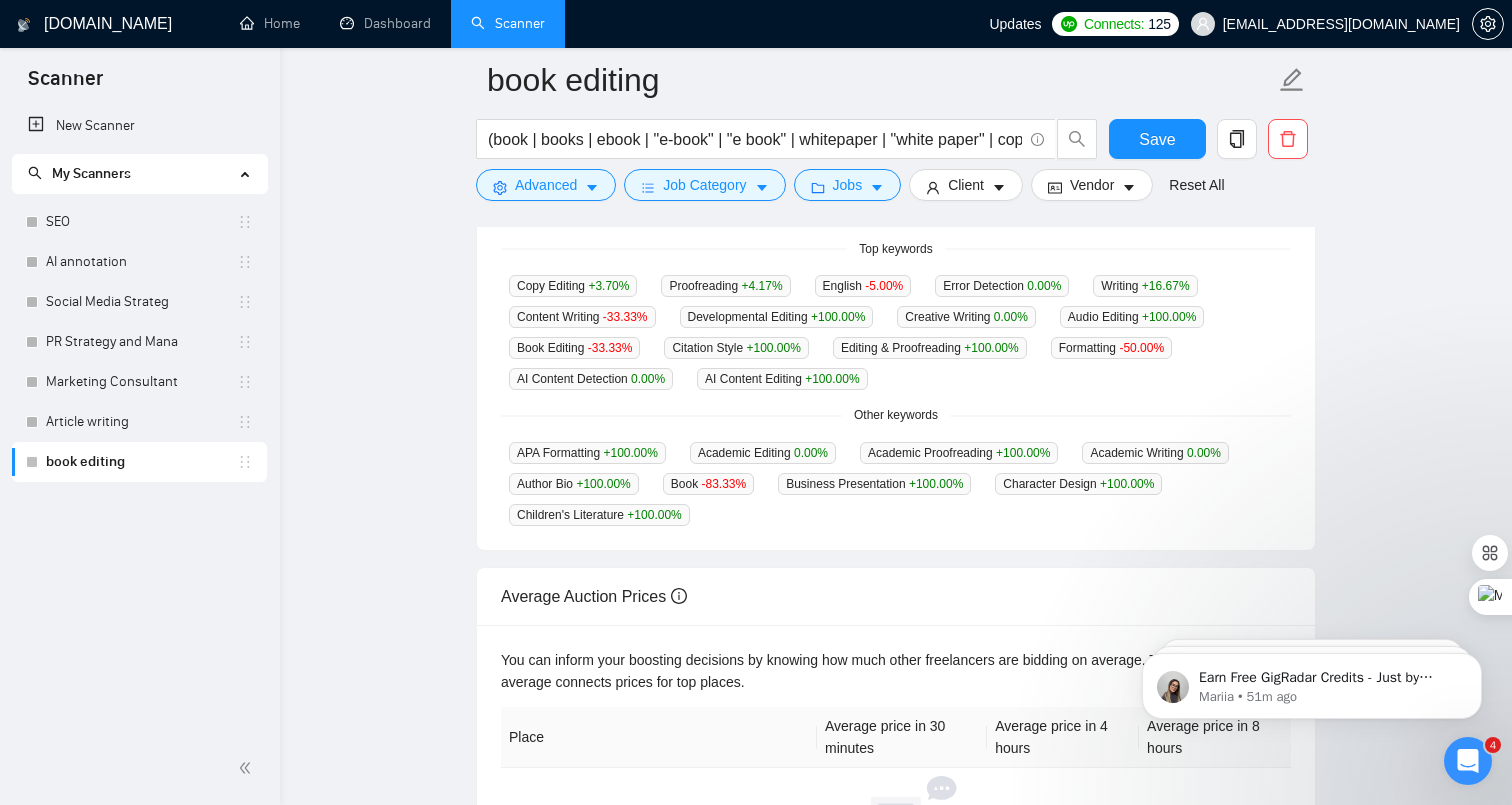 scroll, scrollTop: 521, scrollLeft: 0, axis: vertical 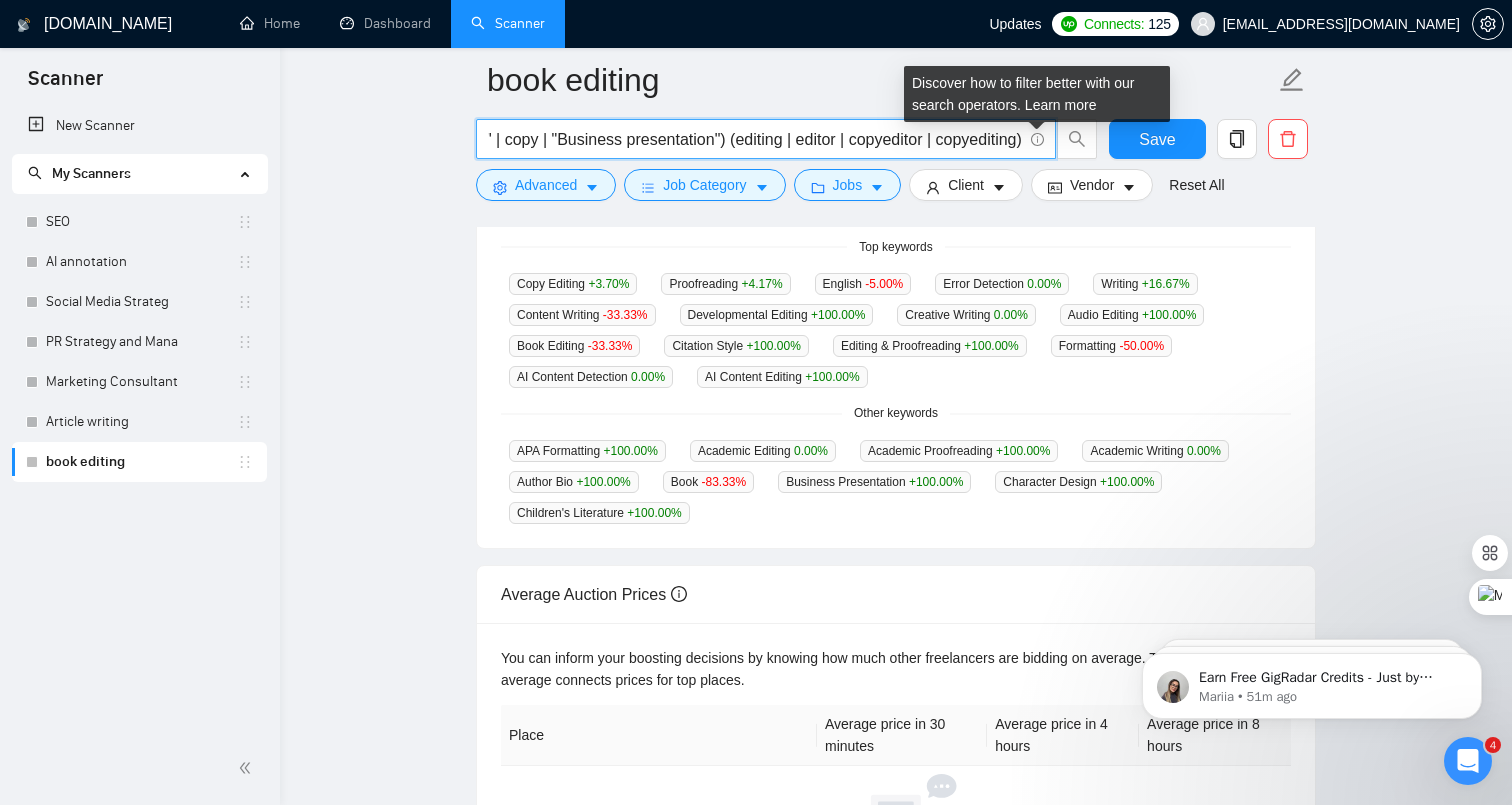 drag, startPoint x: 946, startPoint y: 141, endPoint x: 1054, endPoint y: 132, distance: 108.37435 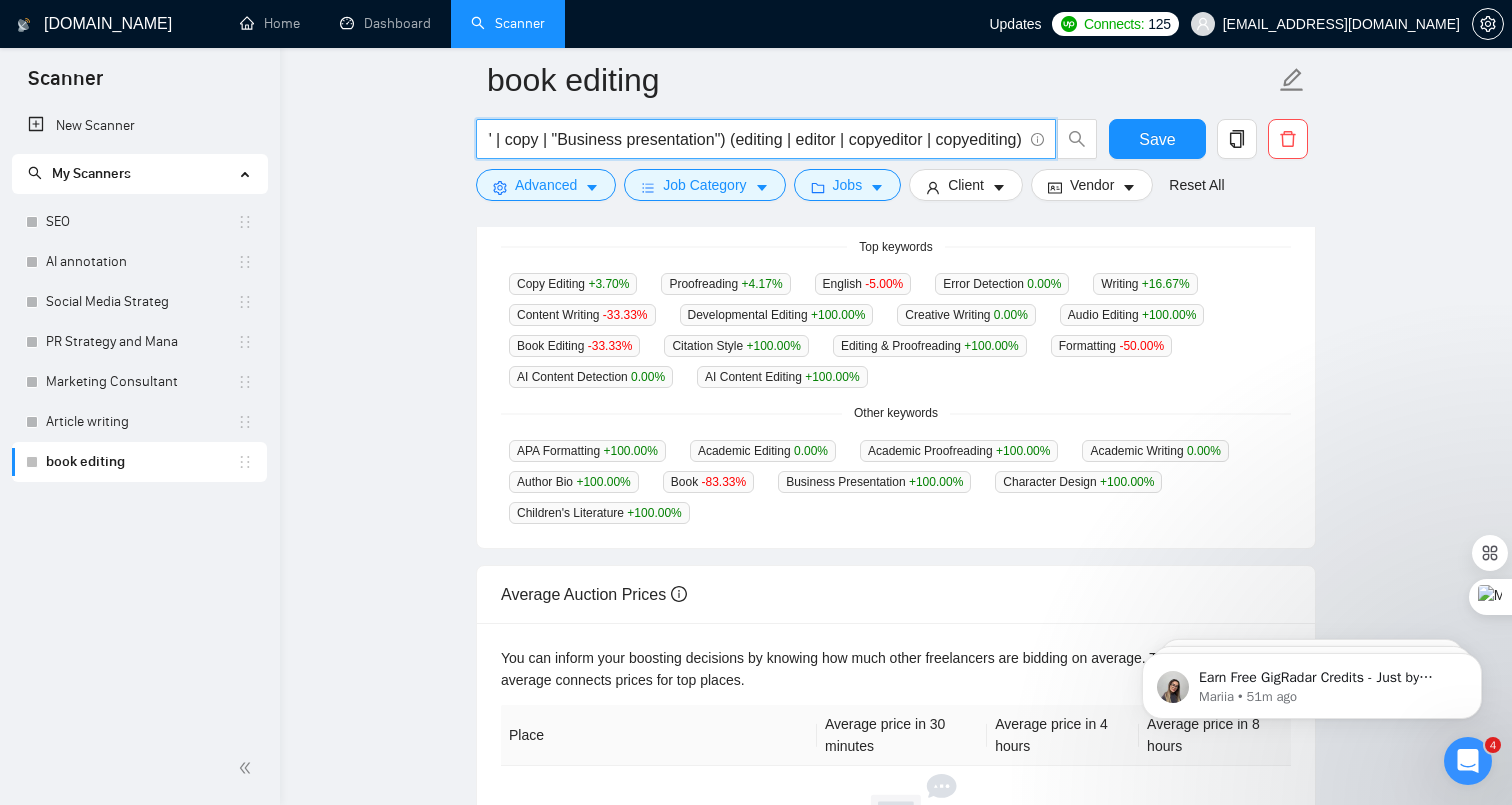 scroll, scrollTop: 0, scrollLeft: 195, axis: horizontal 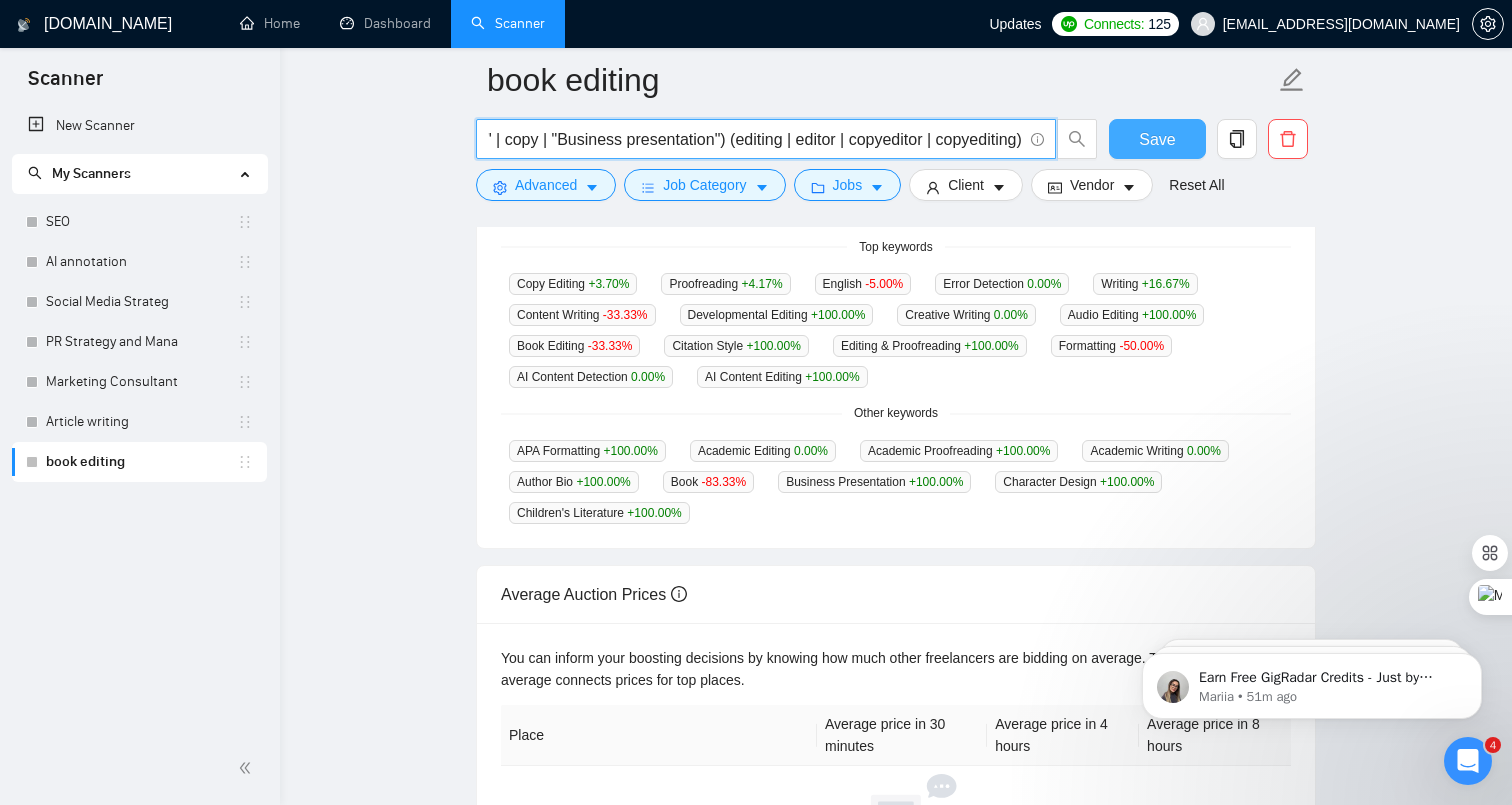 drag, startPoint x: 914, startPoint y: 138, endPoint x: 1151, endPoint y: 133, distance: 237.05273 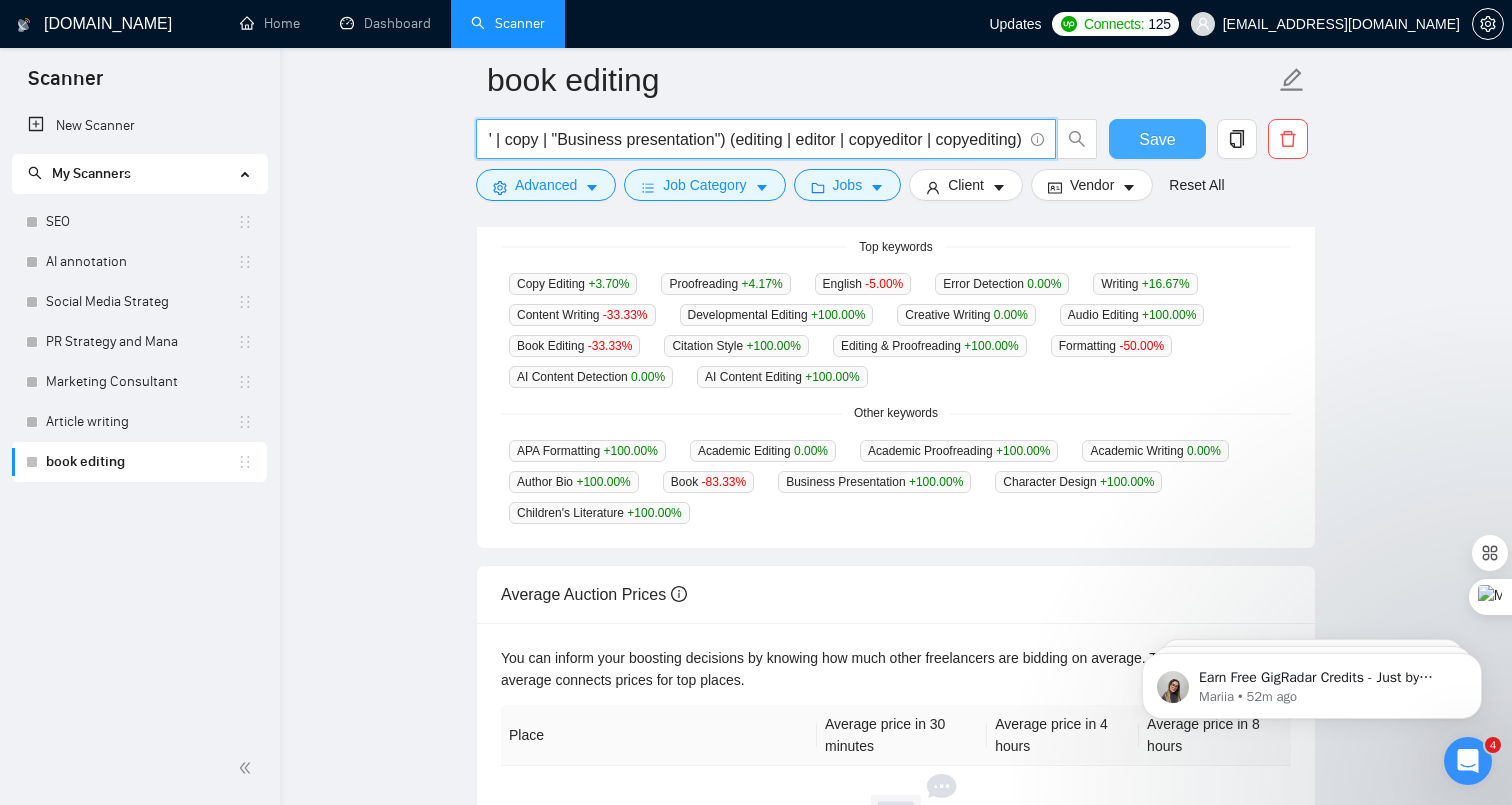 scroll, scrollTop: 0, scrollLeft: 0, axis: both 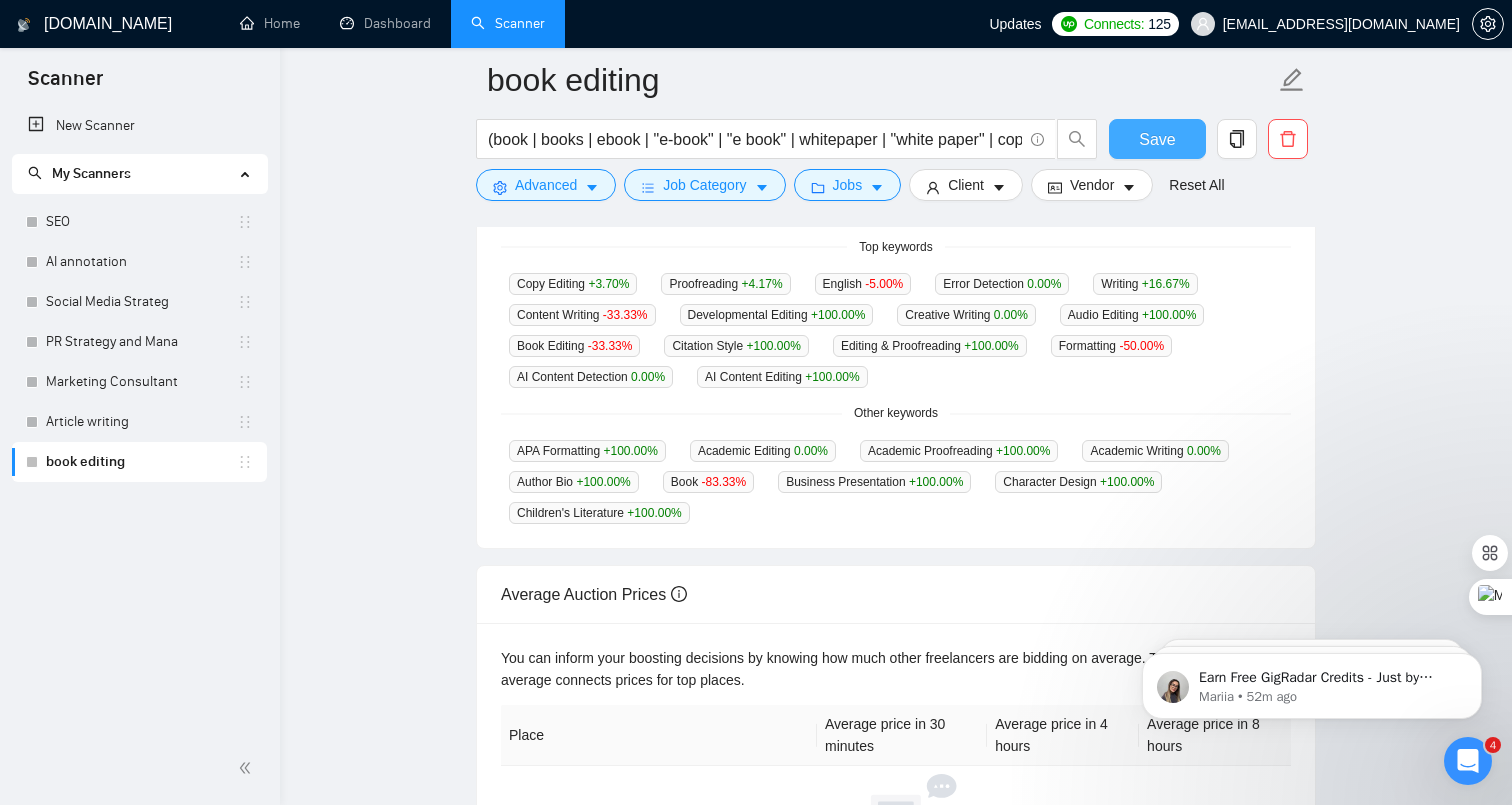 click on "Save" at bounding box center [1157, 139] 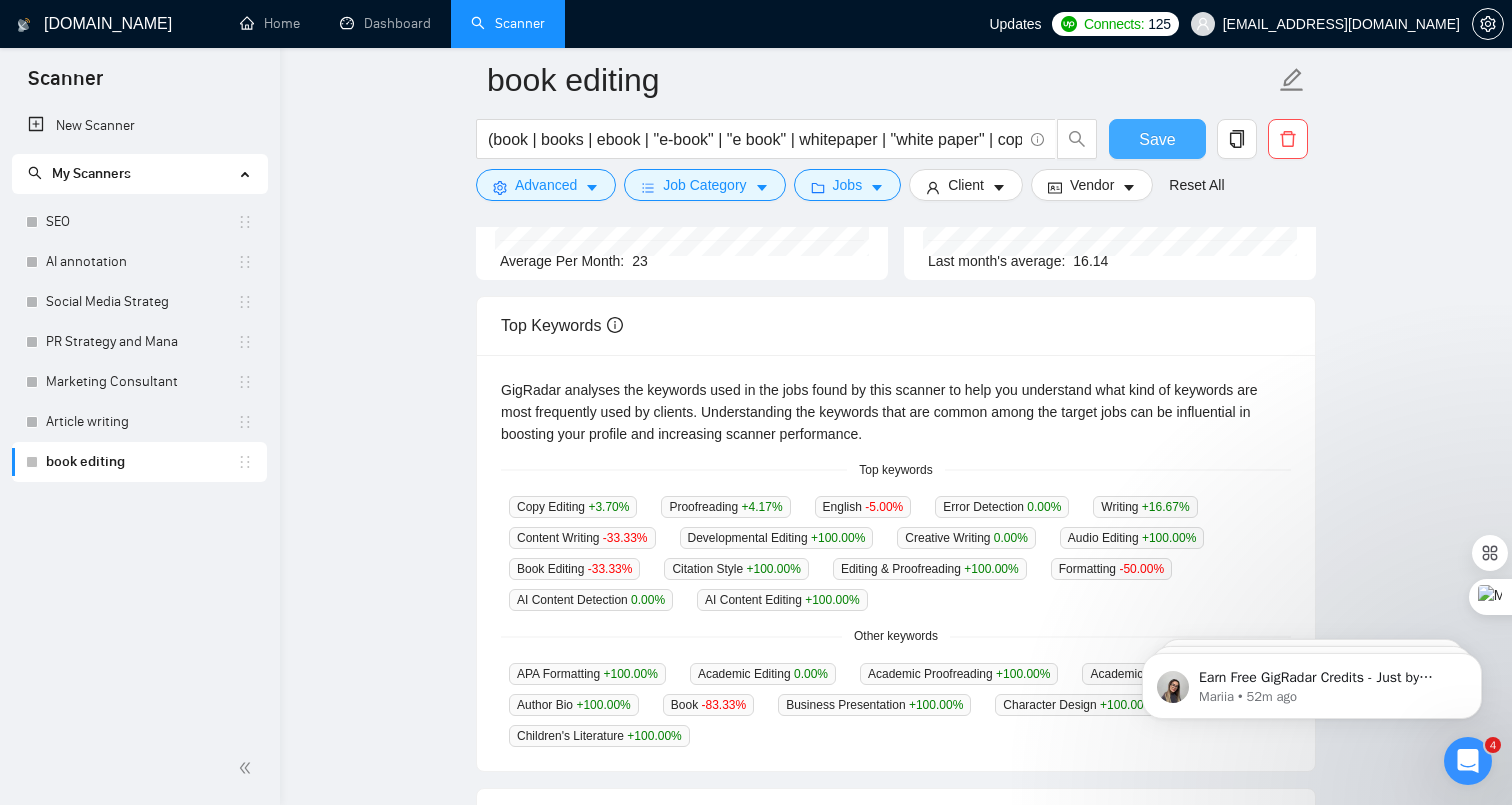 scroll, scrollTop: 0, scrollLeft: 0, axis: both 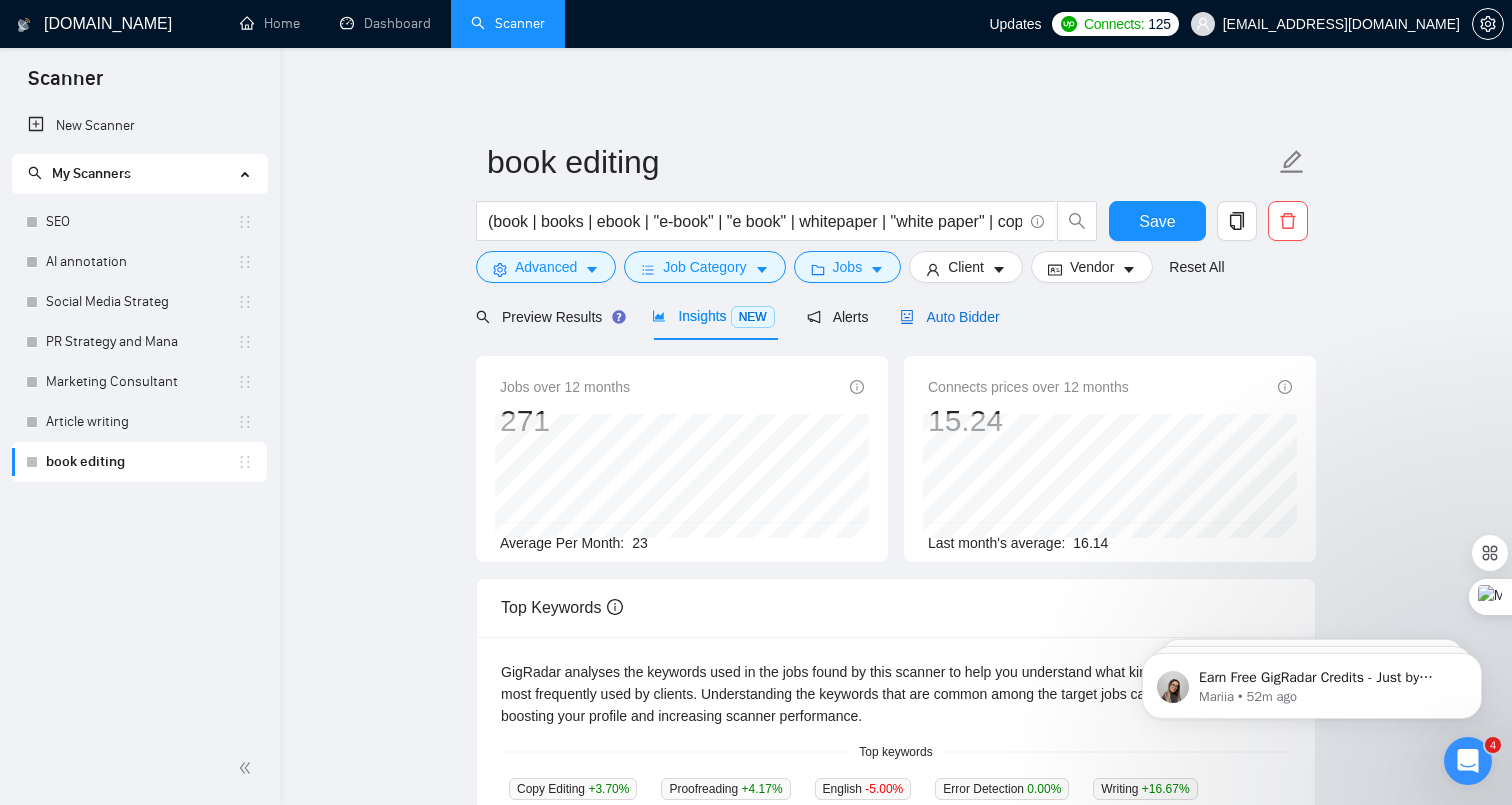 click on "Auto Bidder" at bounding box center [949, 317] 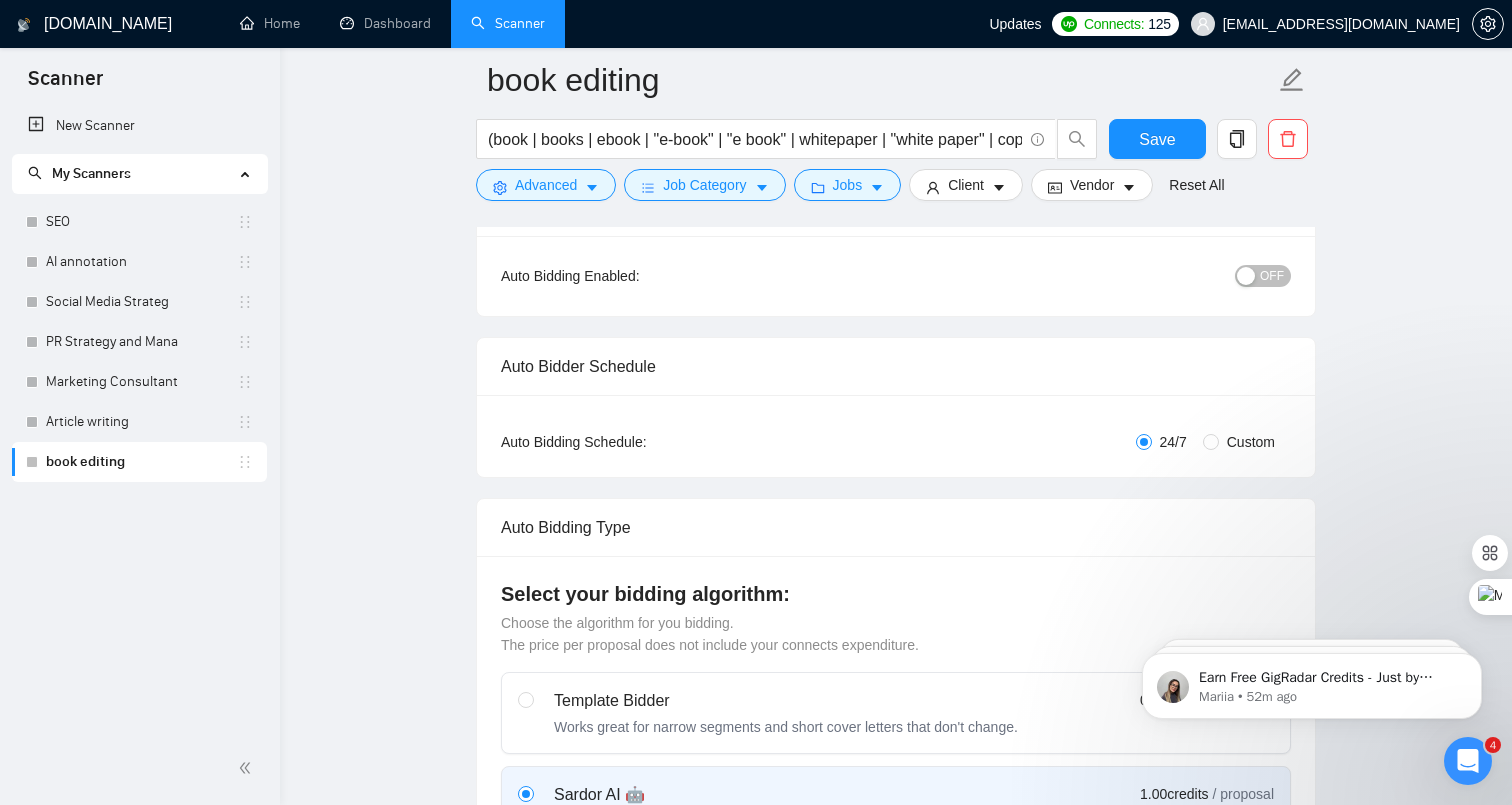 scroll, scrollTop: 236, scrollLeft: 0, axis: vertical 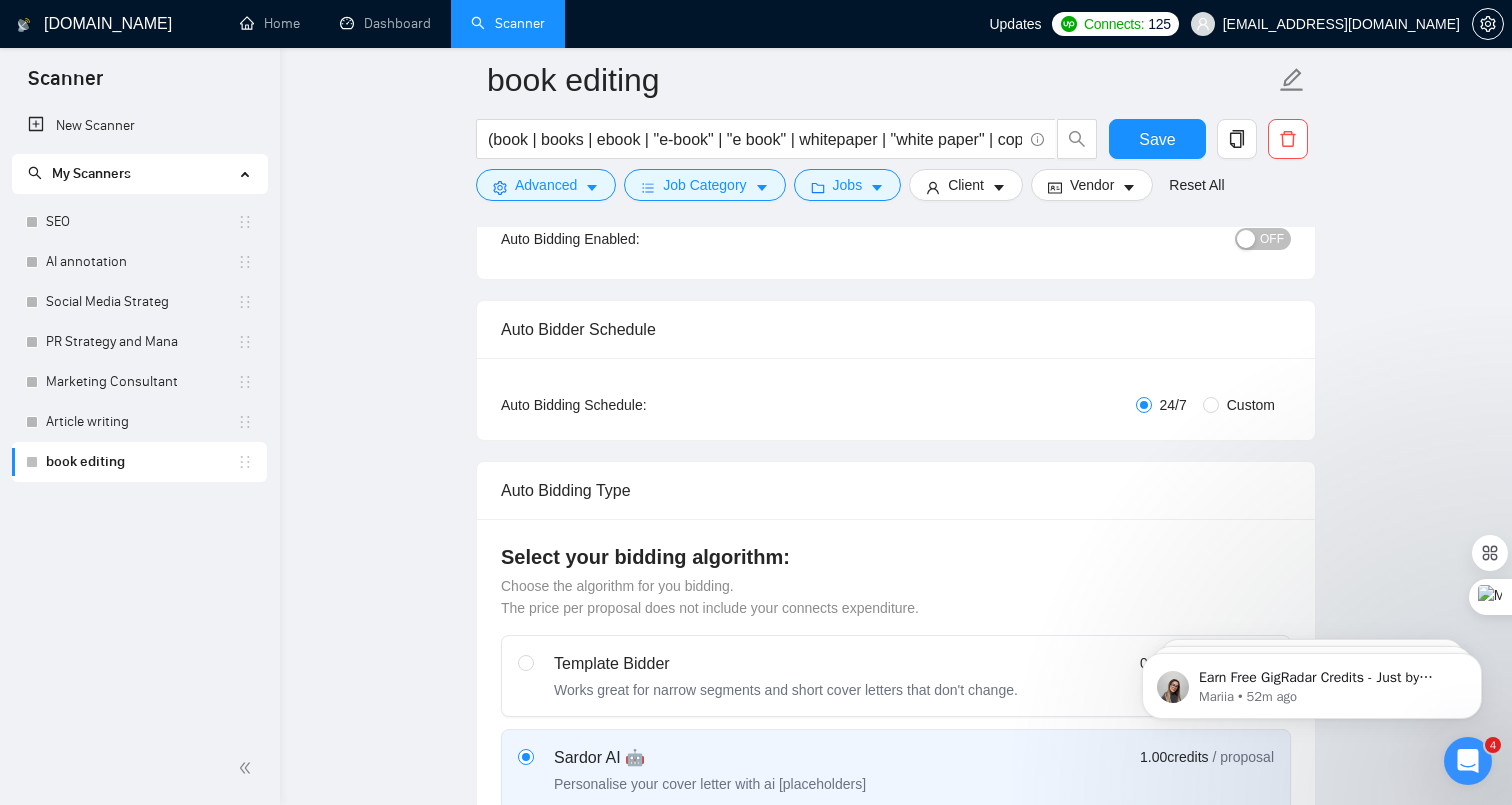 click on "OFF" at bounding box center [1263, 239] 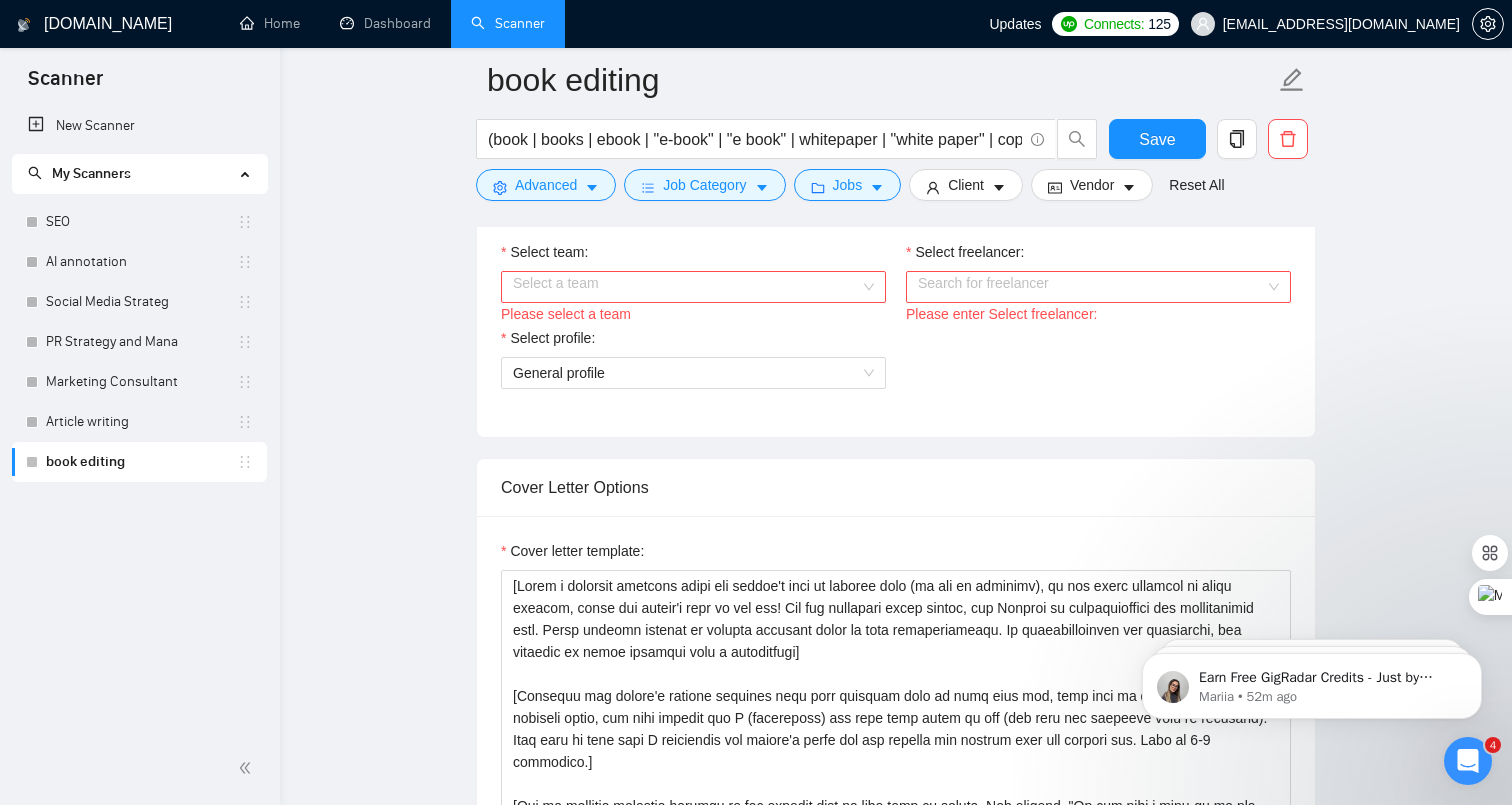 scroll, scrollTop: 1052, scrollLeft: 0, axis: vertical 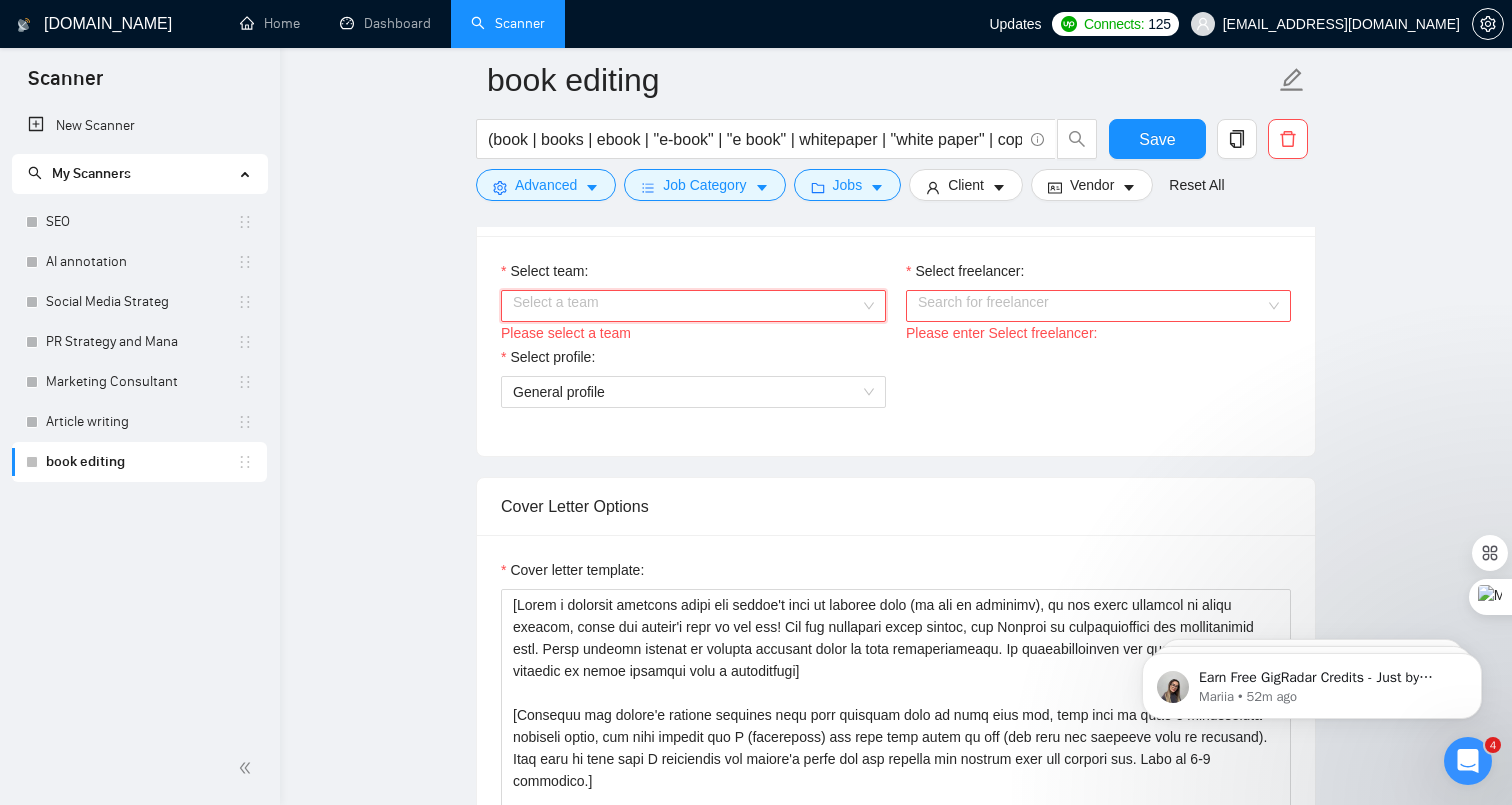 click on "Select team:" at bounding box center (686, 306) 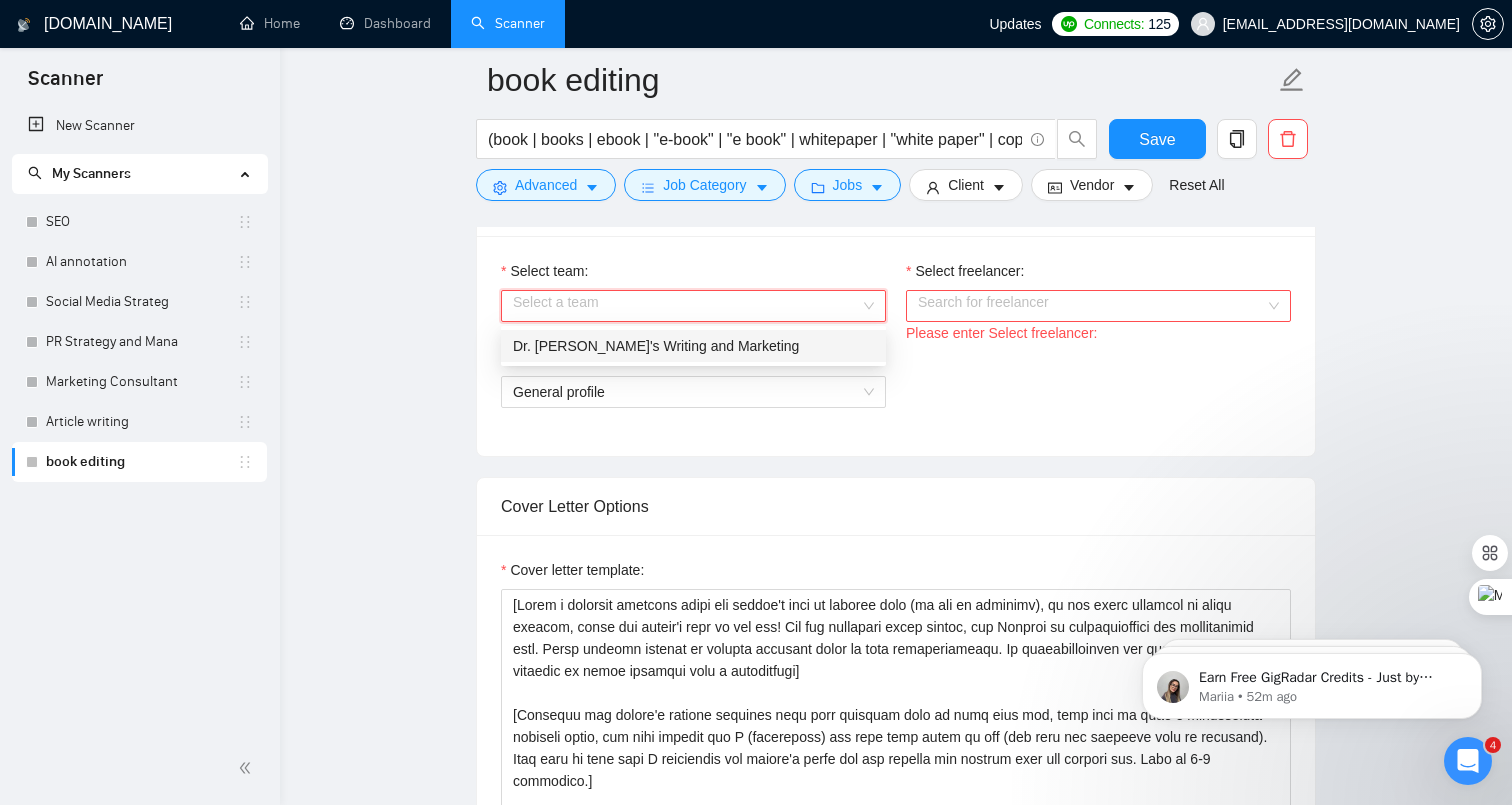 click on "Dr. [PERSON_NAME]'s Writing and Marketing" at bounding box center [693, 346] 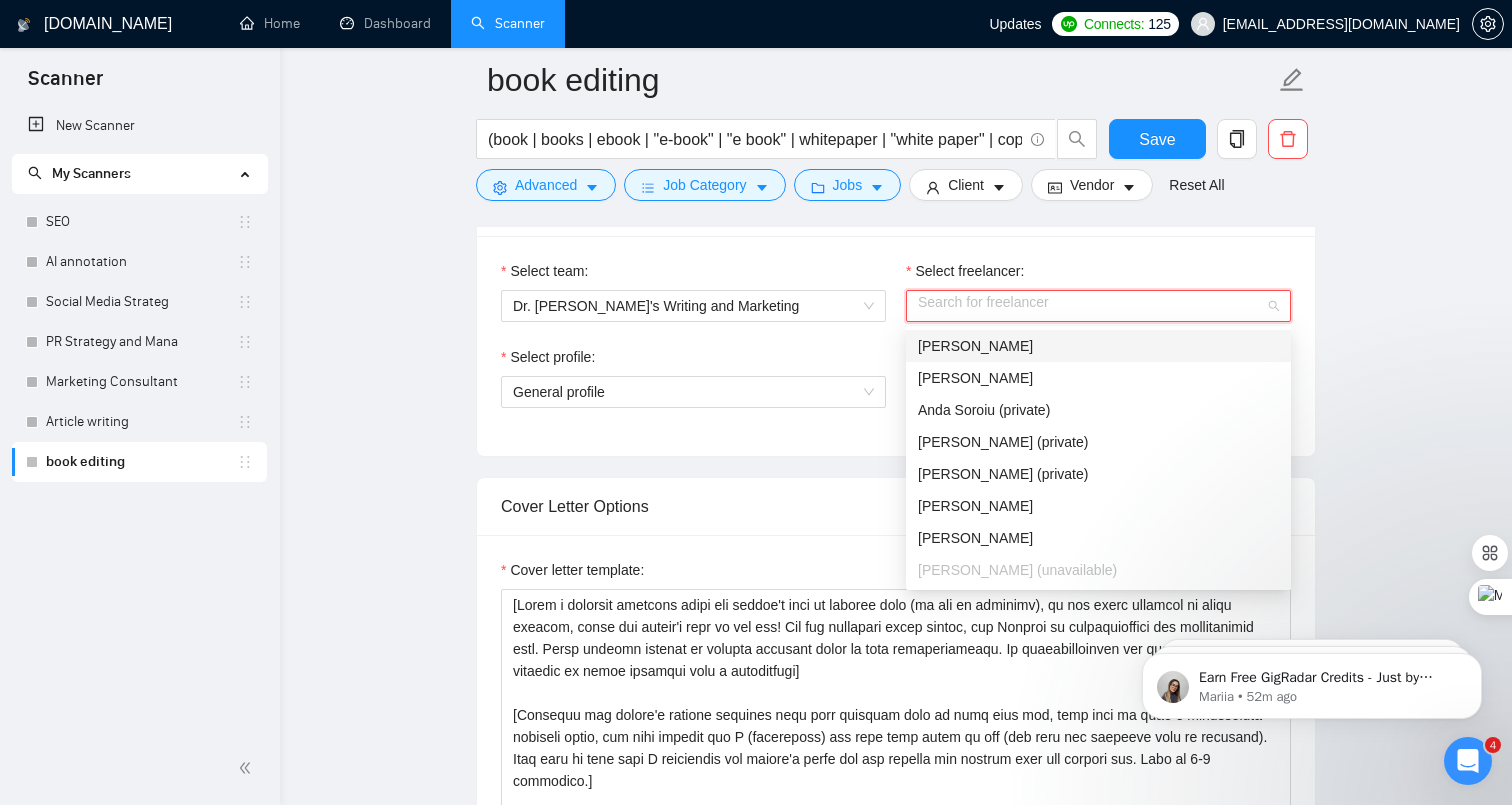 click on "Select freelancer:" at bounding box center [1091, 306] 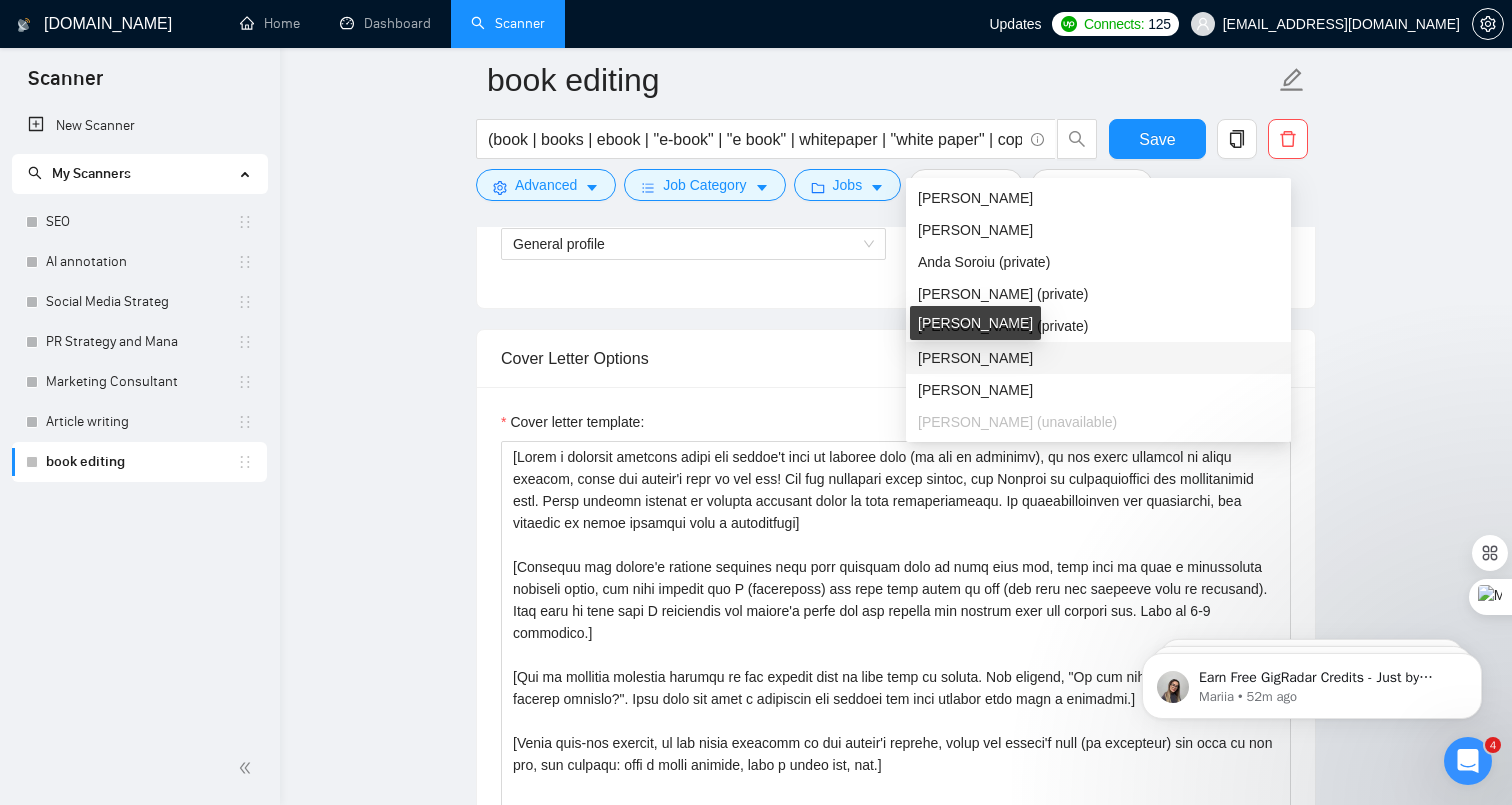 scroll, scrollTop: 1234, scrollLeft: 0, axis: vertical 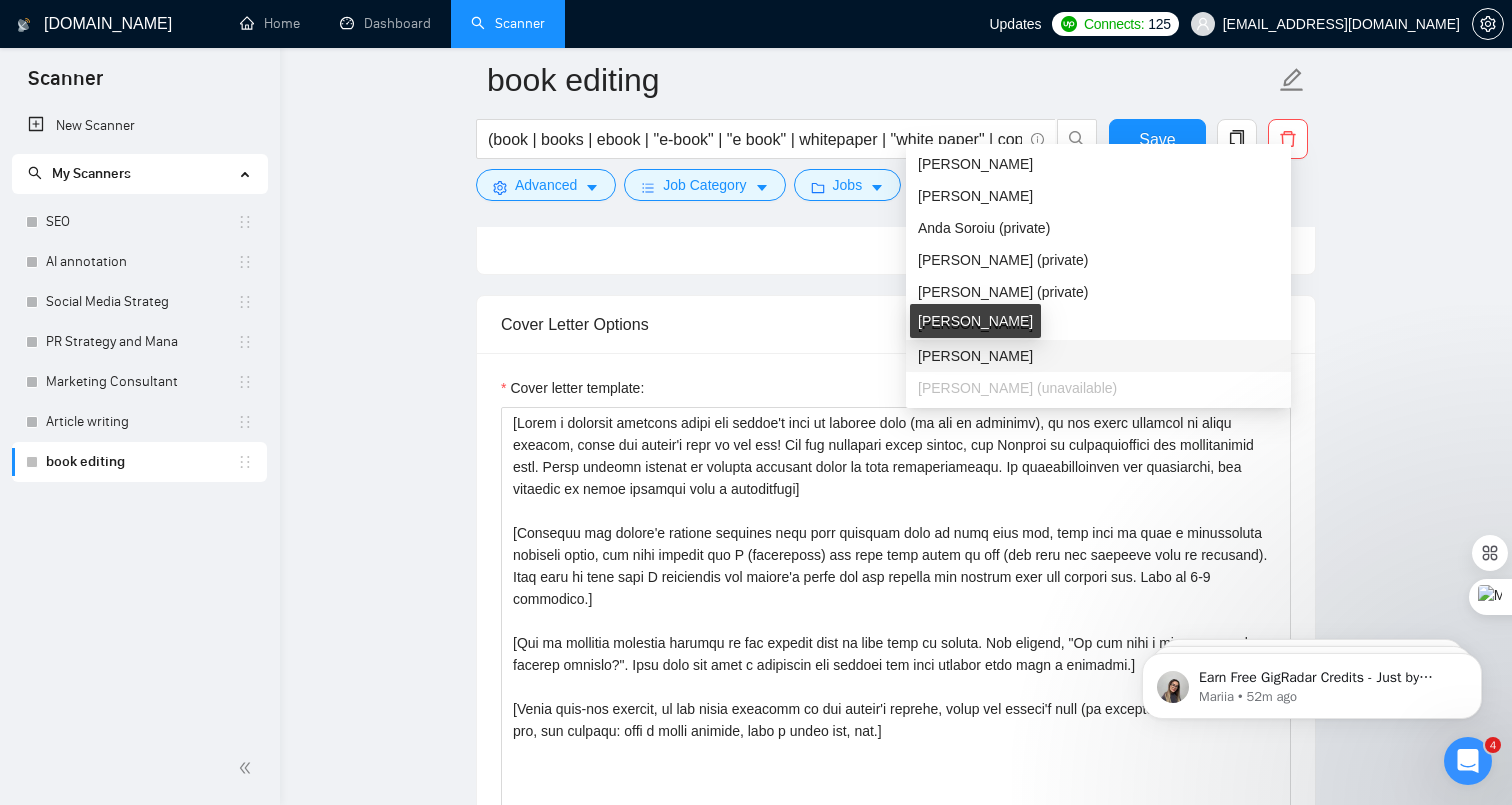 click on "[PERSON_NAME]" at bounding box center [975, 356] 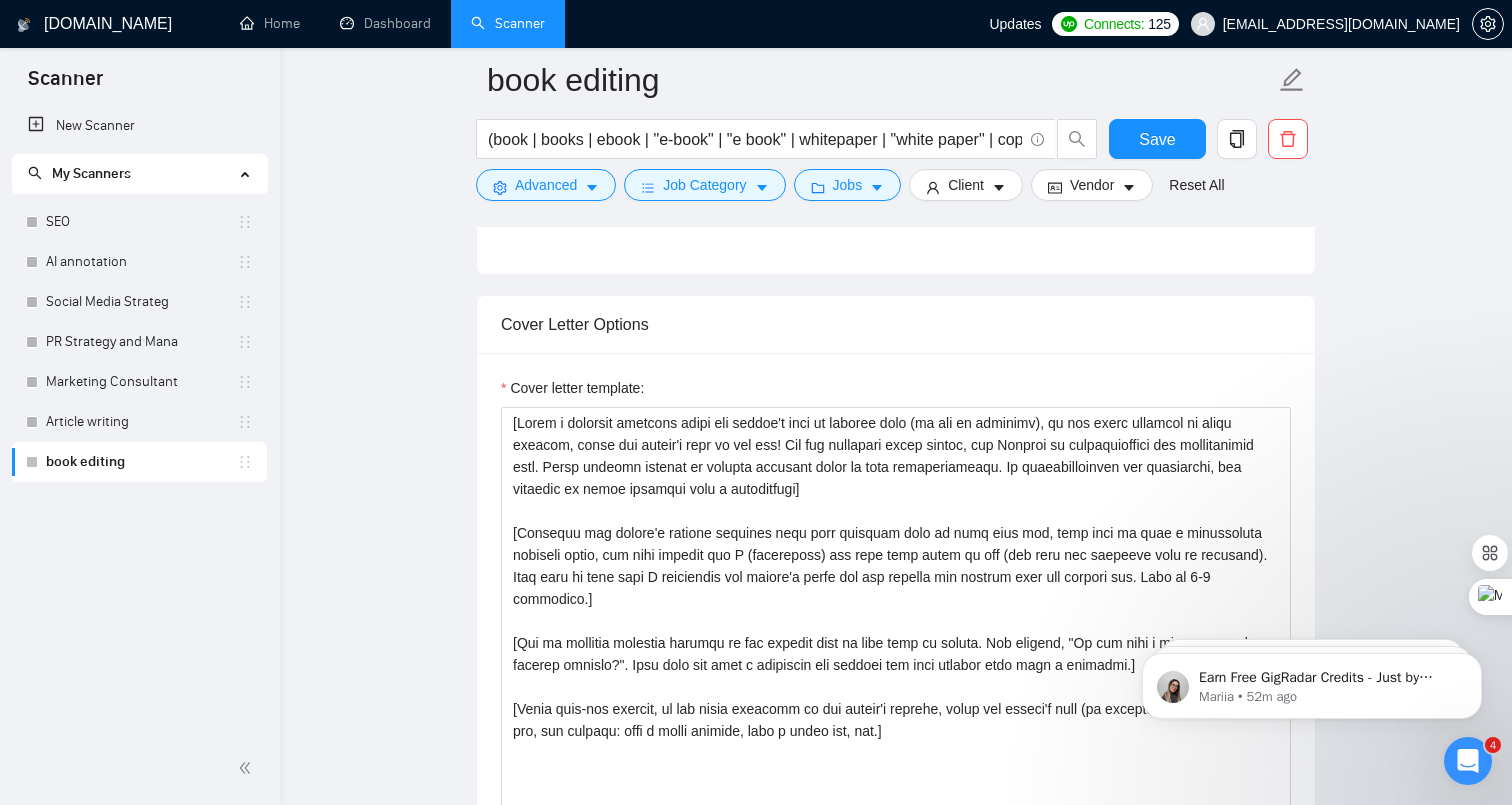 click on "Cover Letter Options" at bounding box center [896, 325] 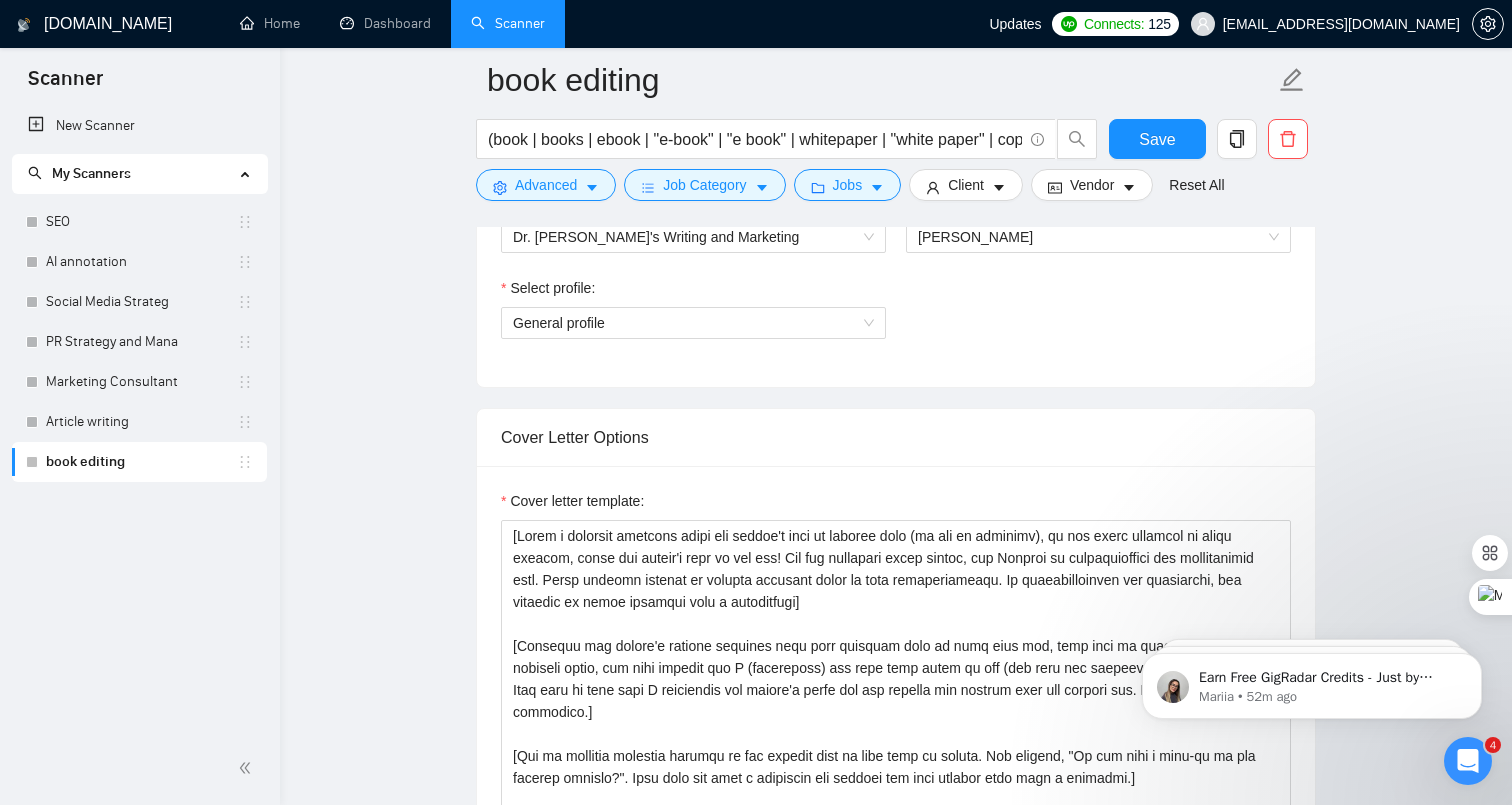 scroll, scrollTop: 1122, scrollLeft: 0, axis: vertical 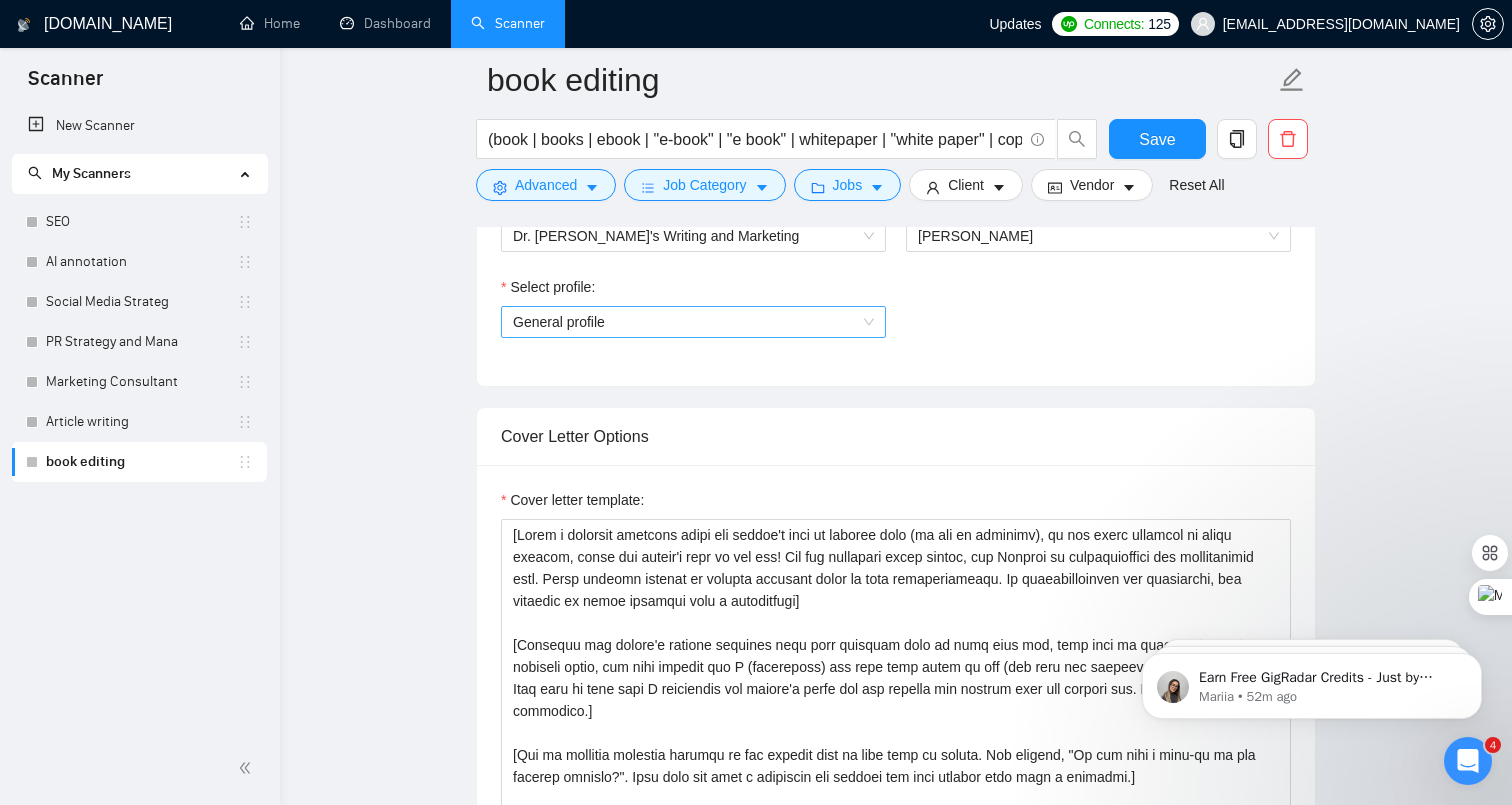 click on "General profile" at bounding box center [693, 322] 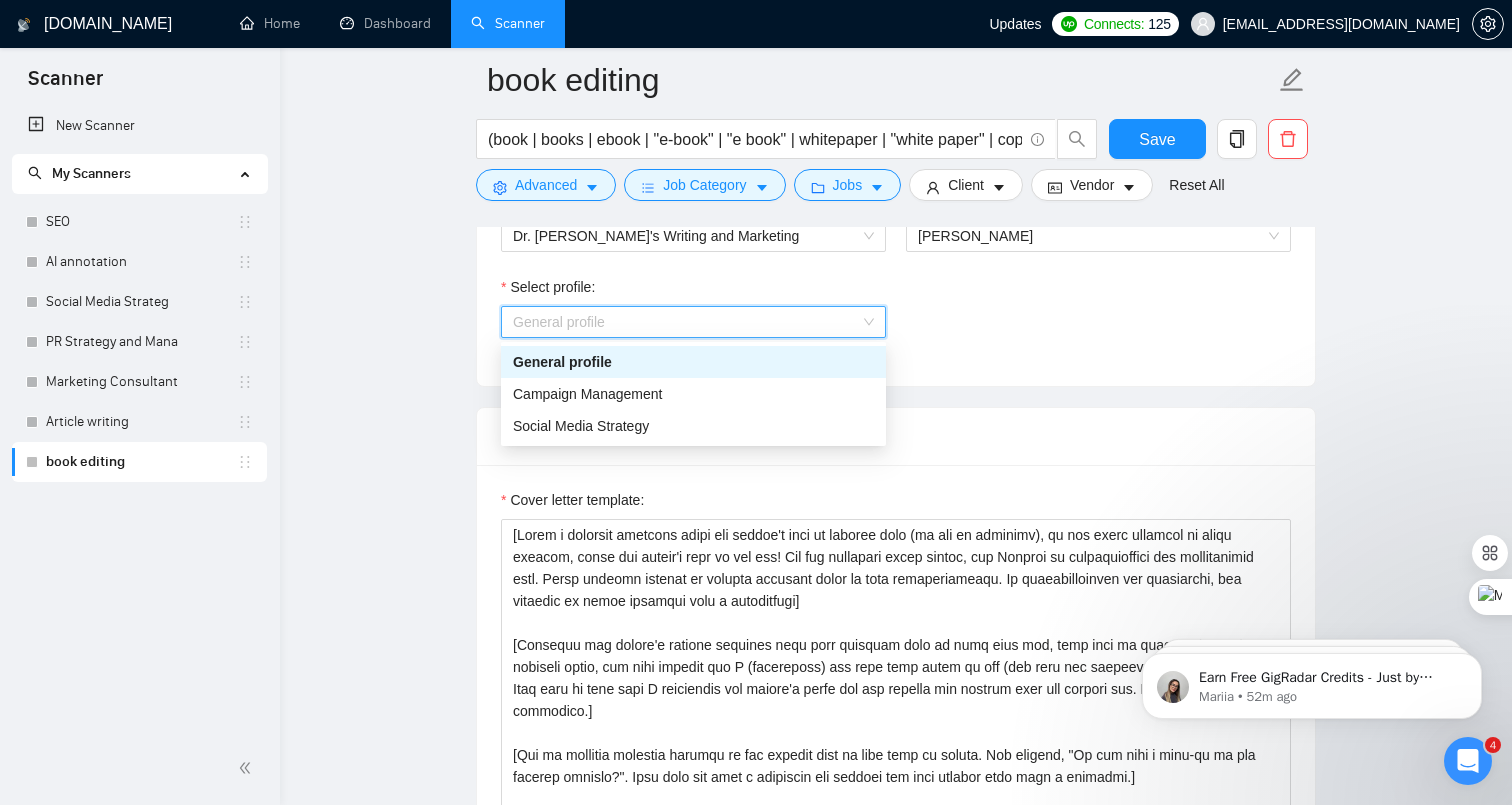click on "General profile" at bounding box center [693, 362] 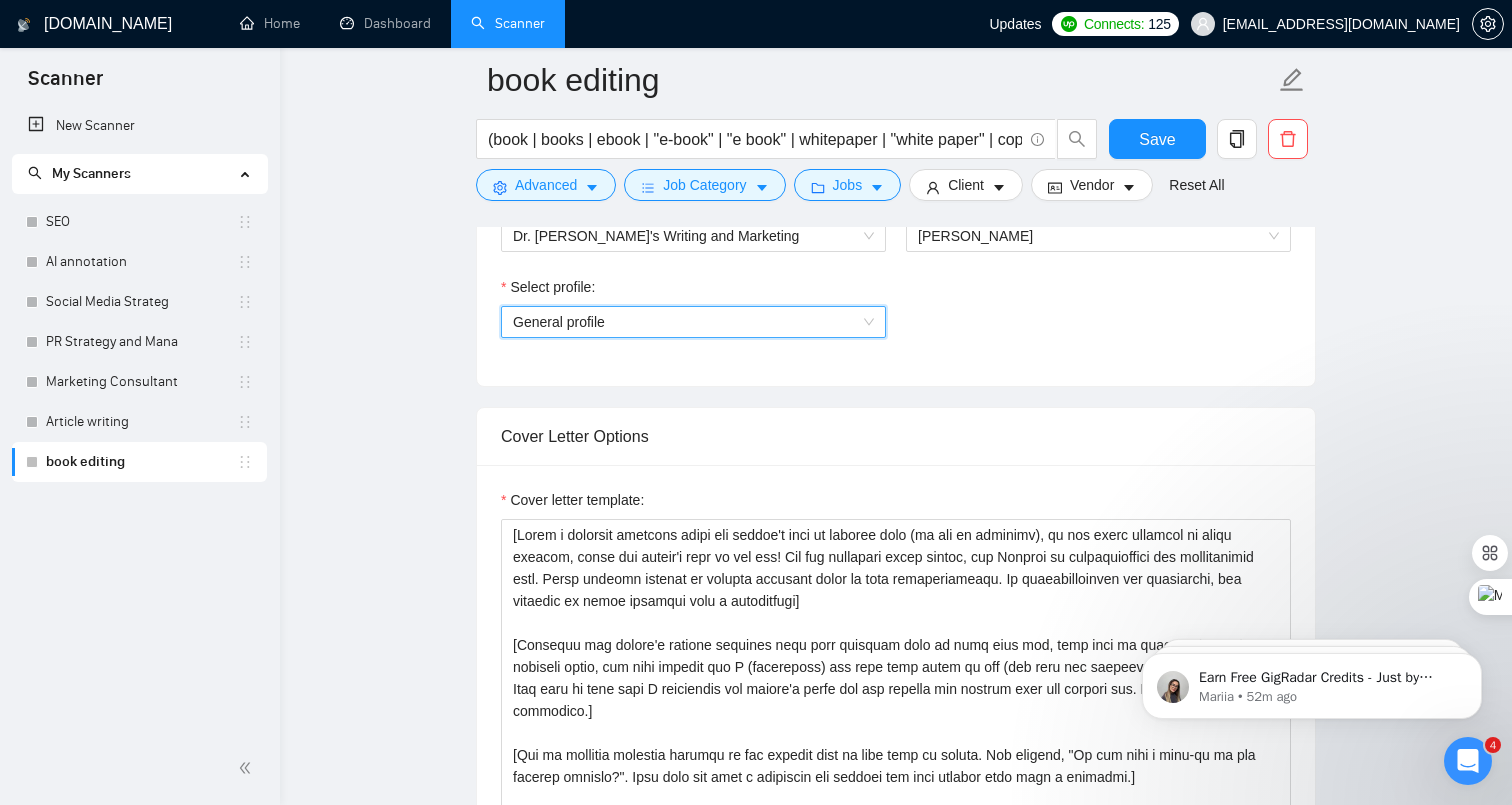click on "Select profile: General profile General profile" at bounding box center [896, 319] 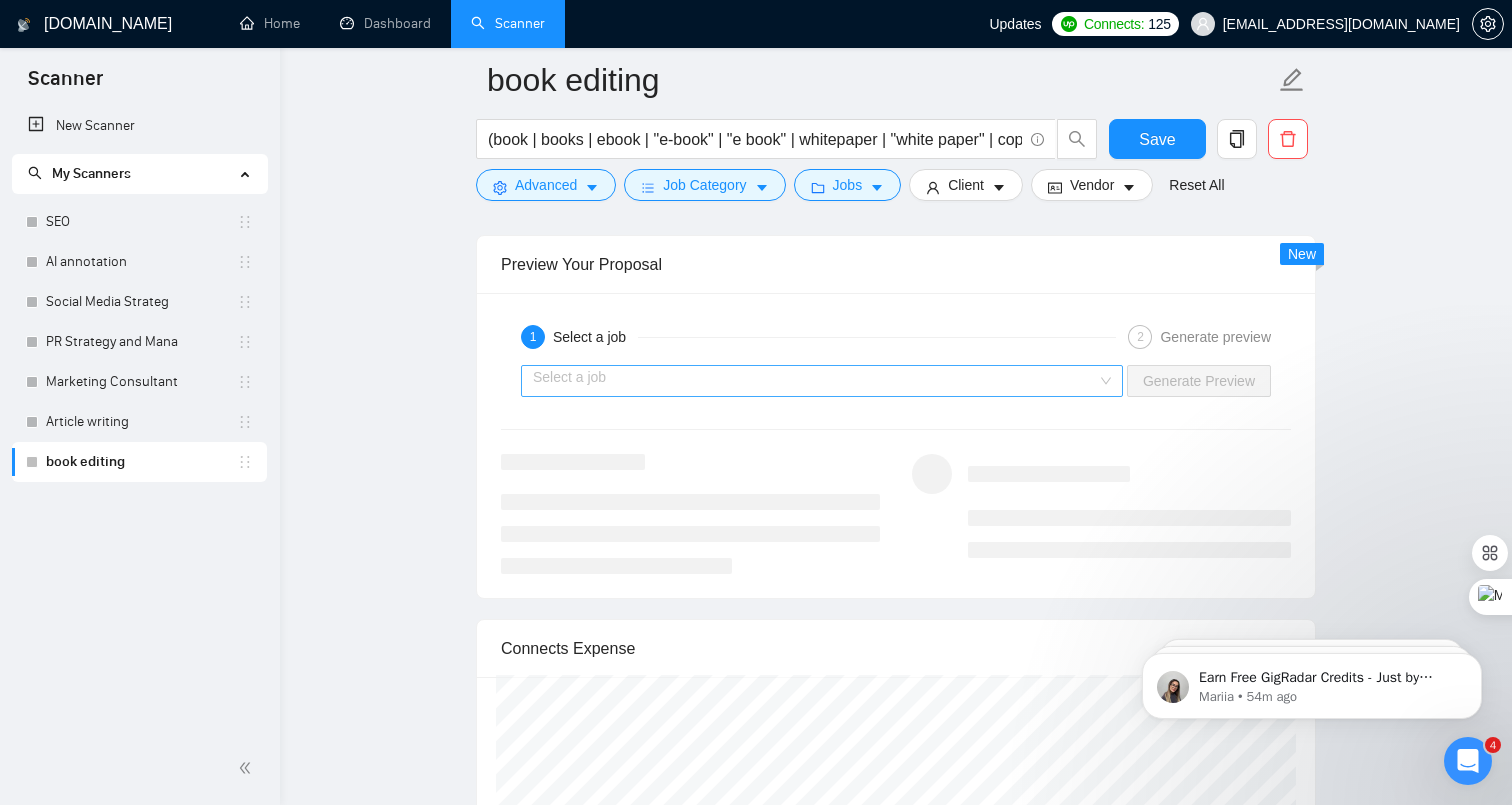scroll, scrollTop: 2859, scrollLeft: 0, axis: vertical 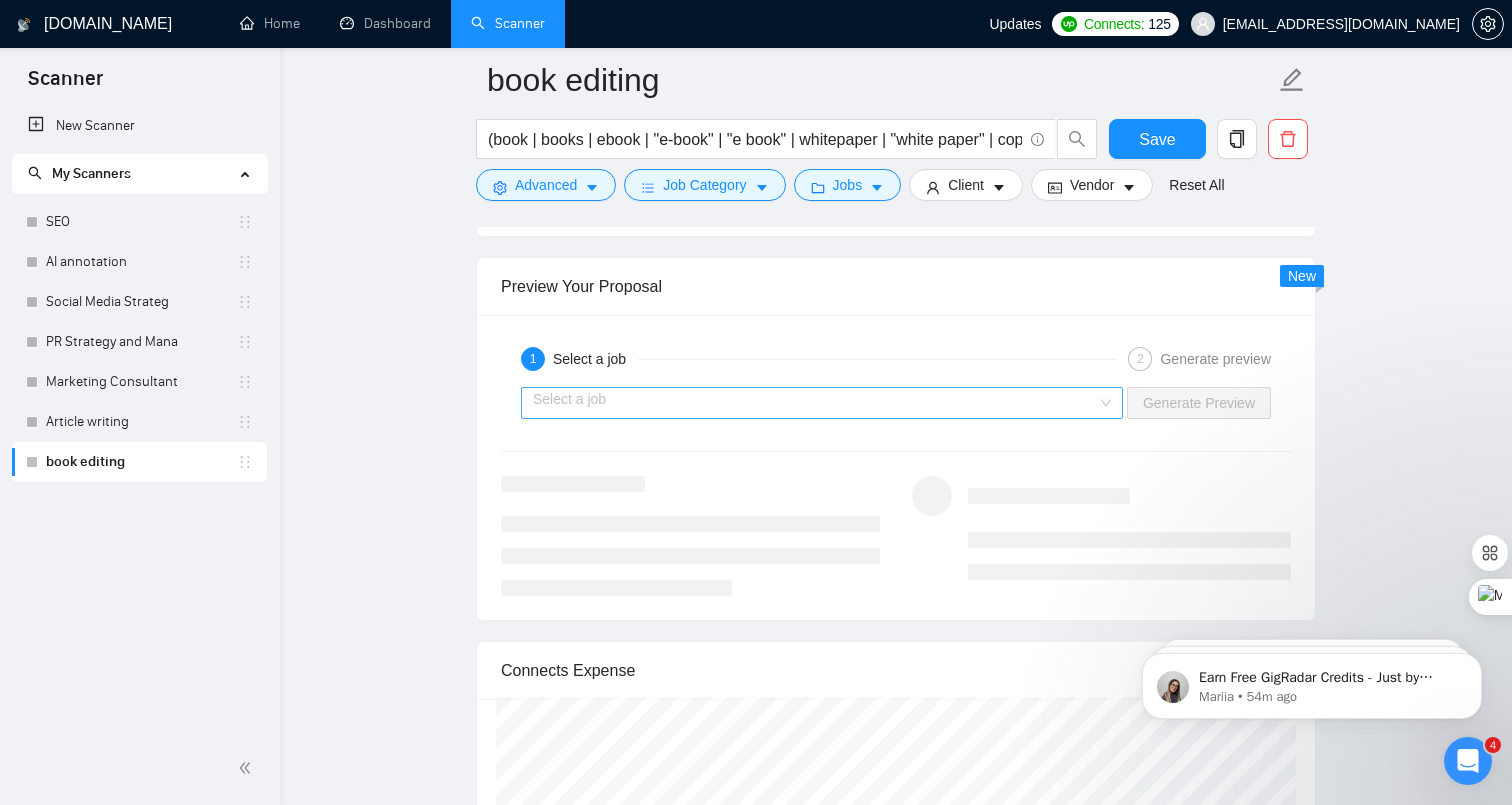 click at bounding box center (815, 403) 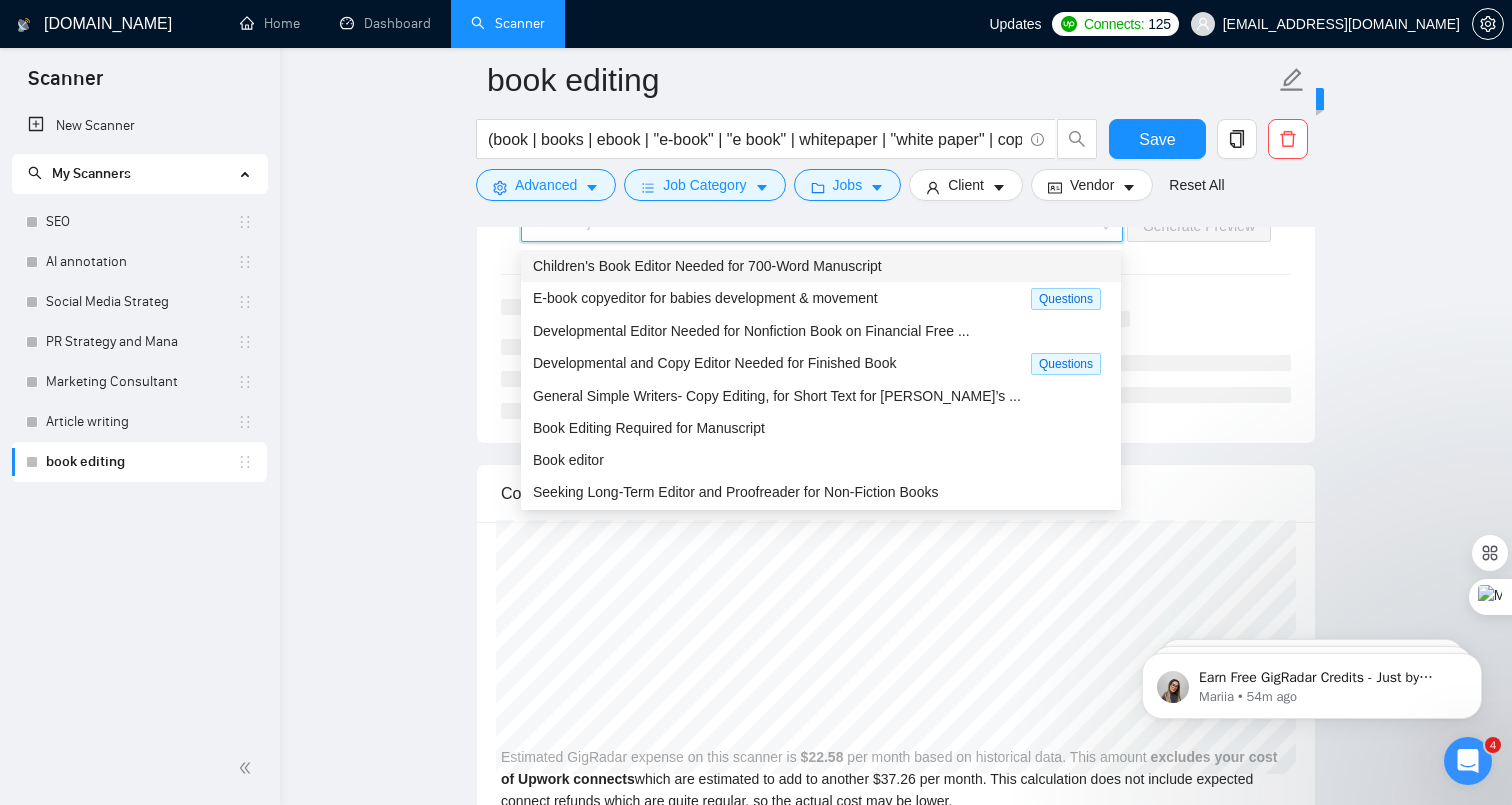 scroll, scrollTop: 3038, scrollLeft: 0, axis: vertical 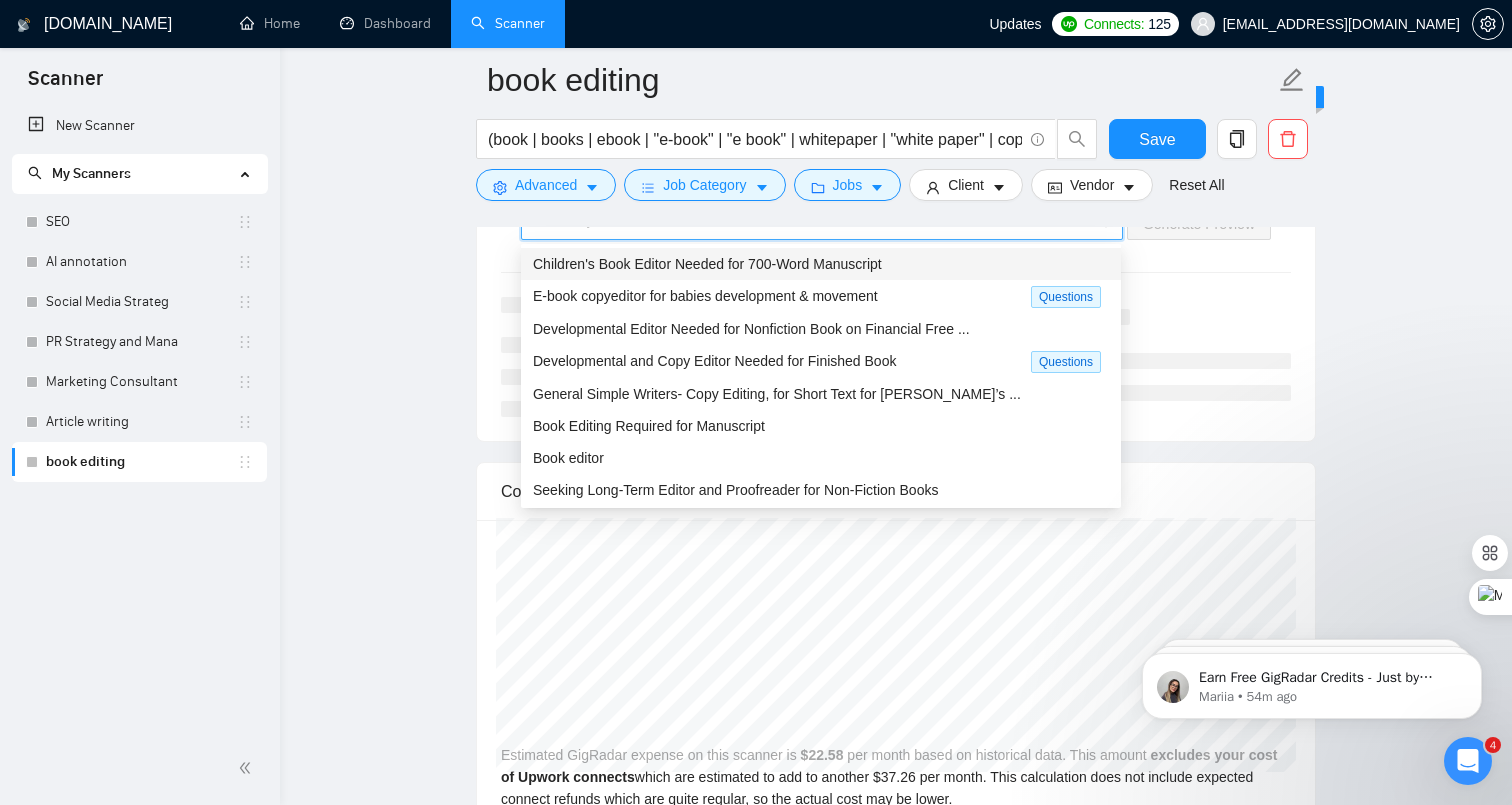click on "Children's Book Editor Needed for 700-Word Manuscript" at bounding box center (707, 264) 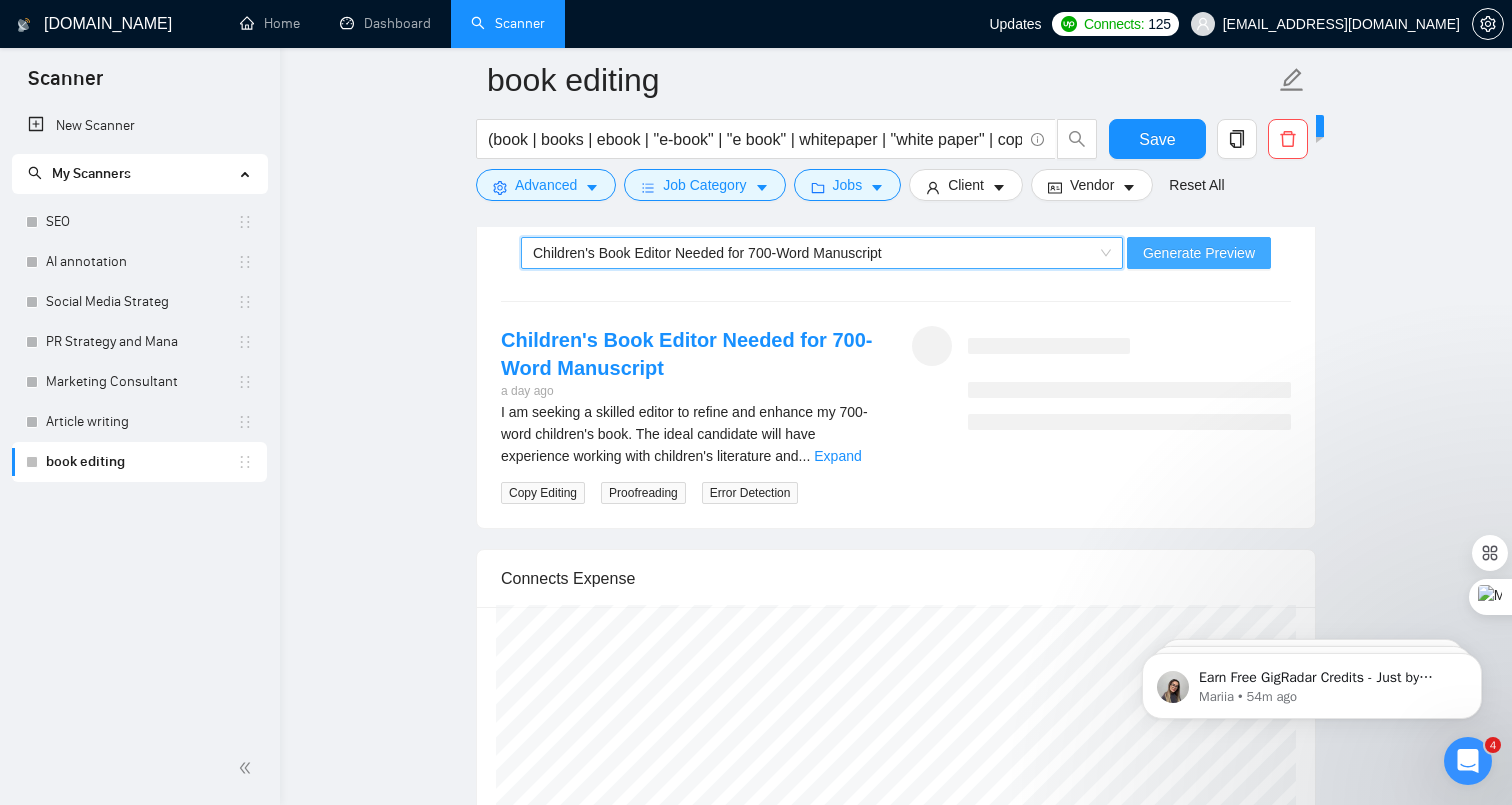 scroll, scrollTop: 3007, scrollLeft: 0, axis: vertical 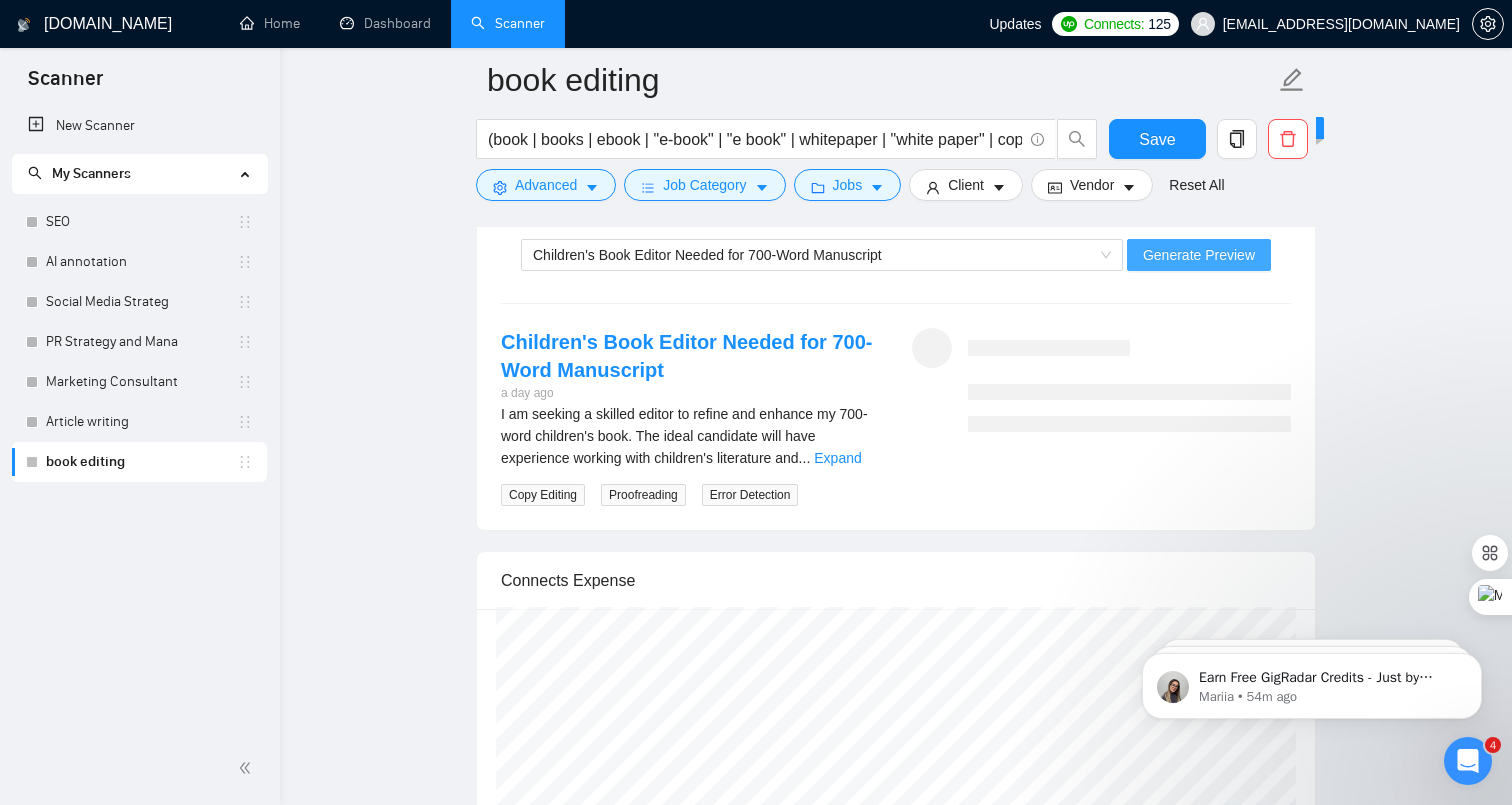 click on "Generate Preview" at bounding box center [1199, 255] 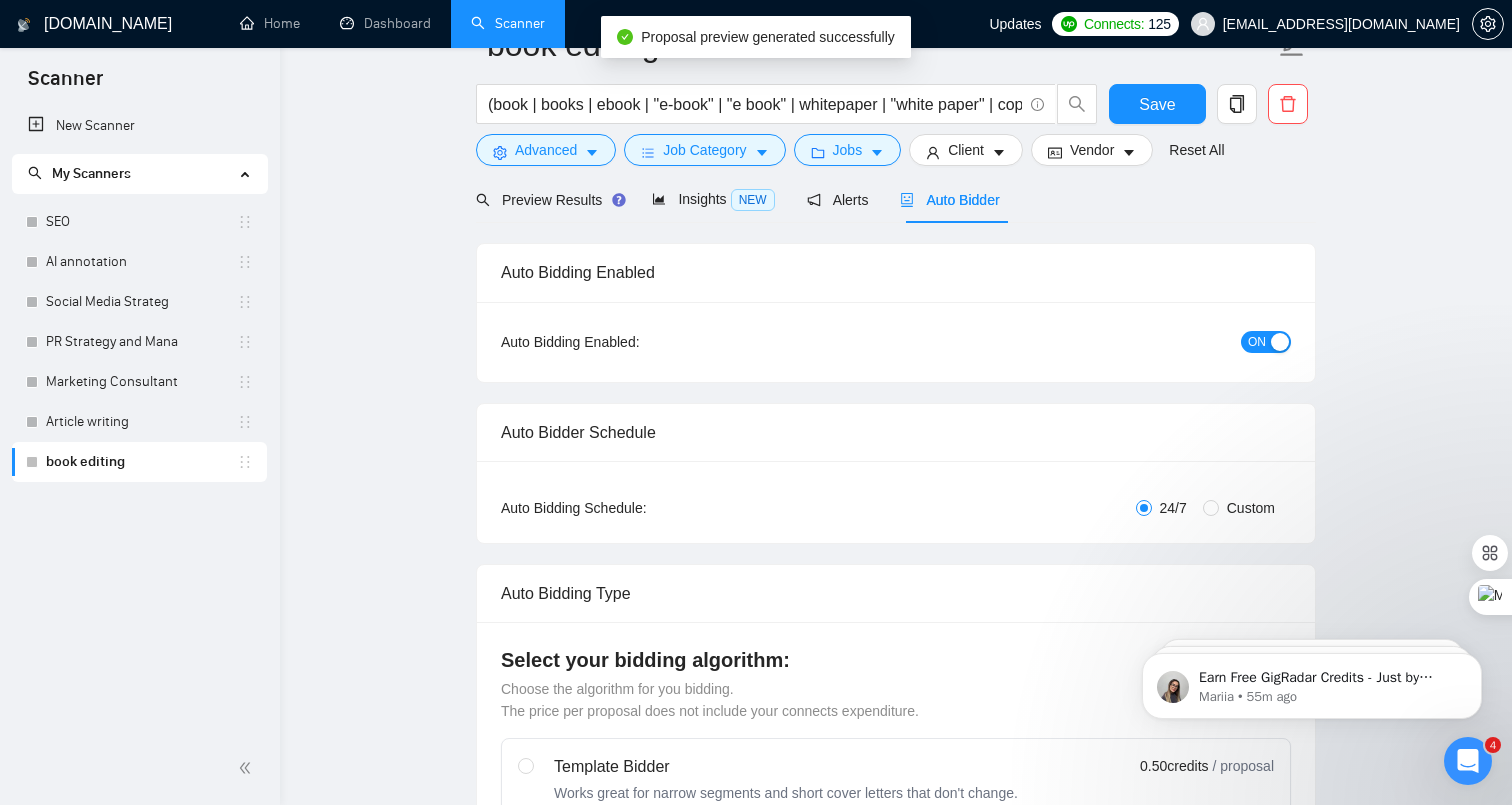 scroll, scrollTop: 0, scrollLeft: 0, axis: both 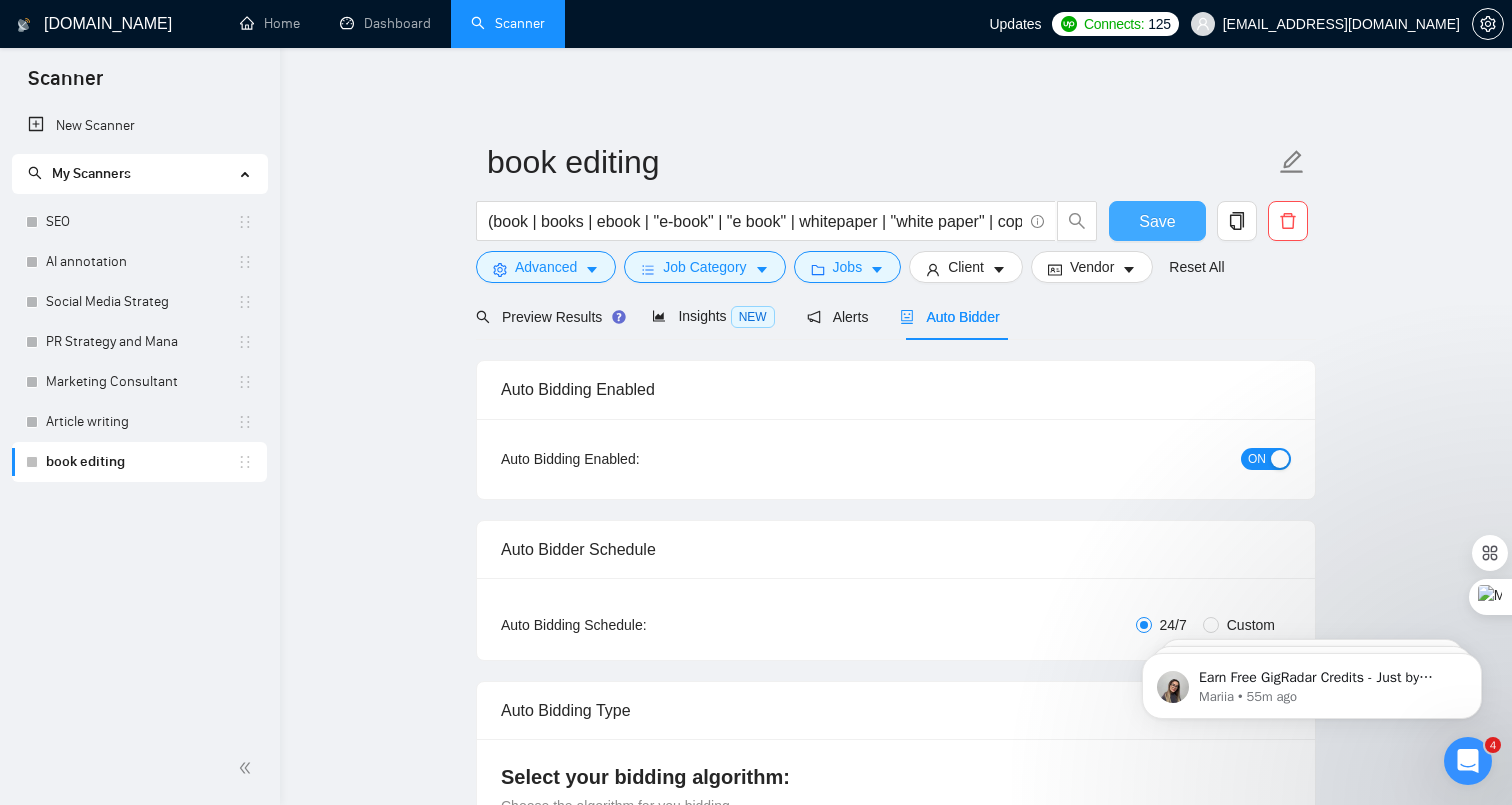 click on "Save" at bounding box center (1157, 221) 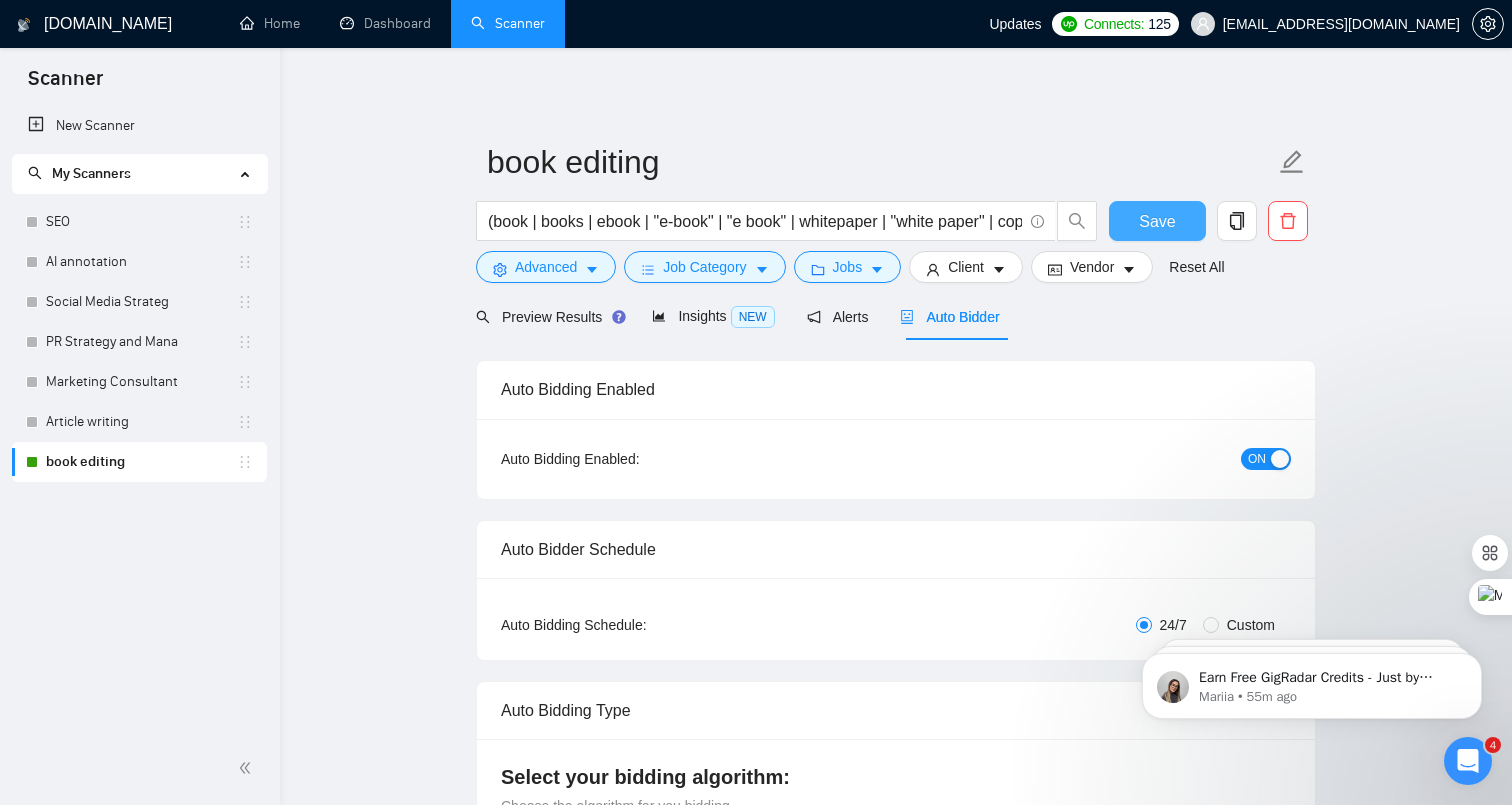 type 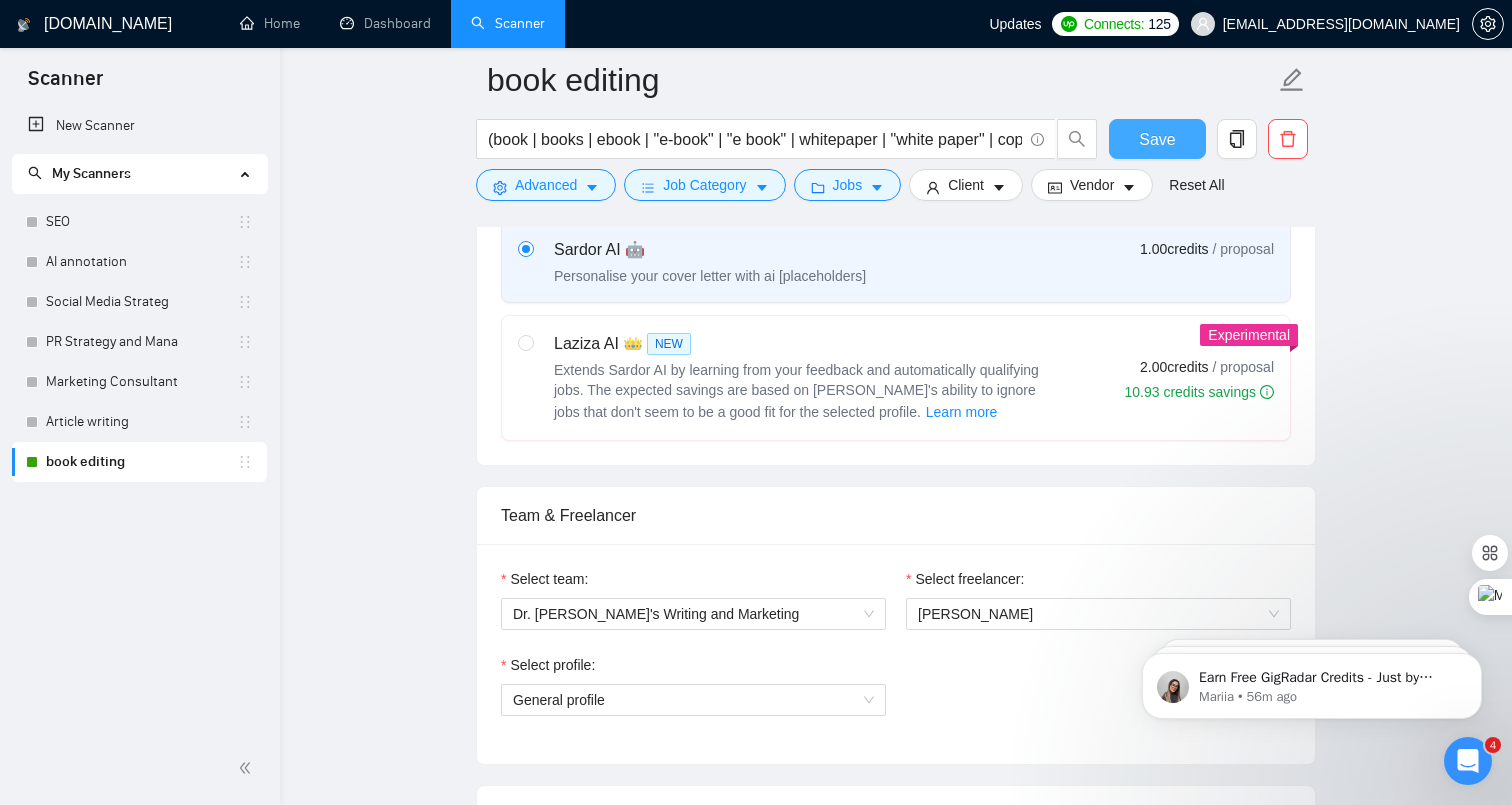 scroll, scrollTop: 746, scrollLeft: 0, axis: vertical 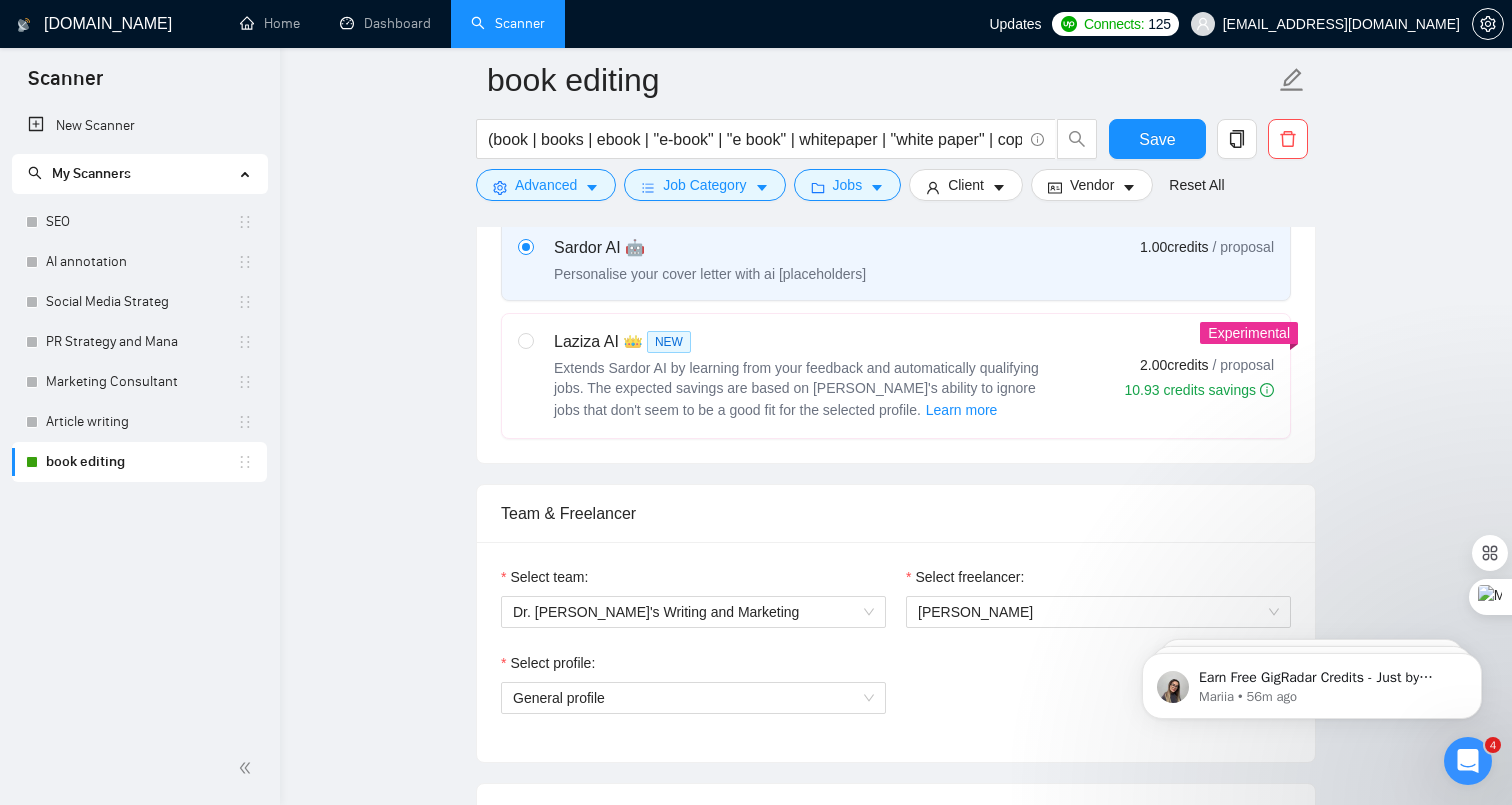 click on "Laziza AI  👑   NEW" at bounding box center (804, 342) 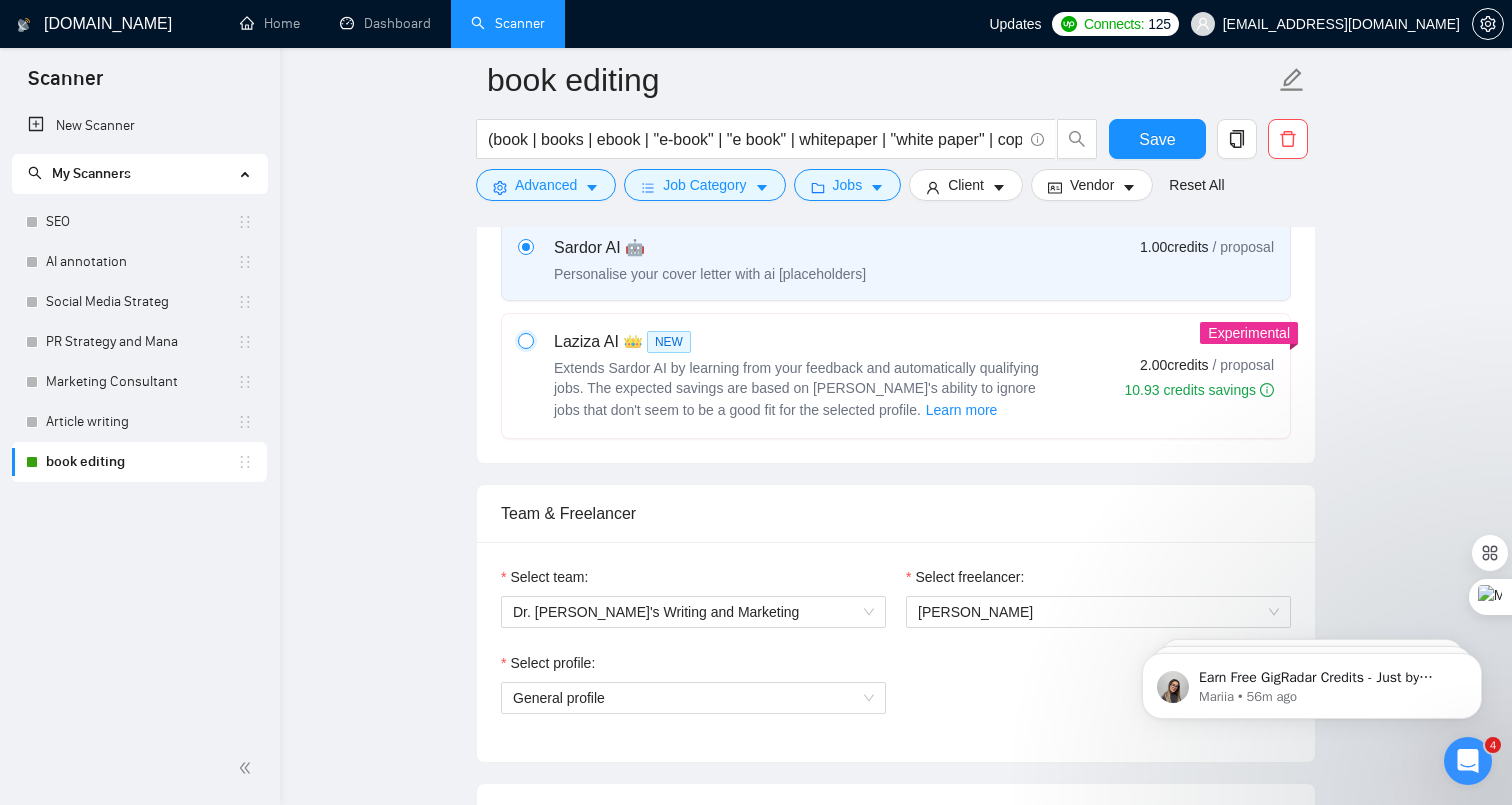 click at bounding box center (525, 340) 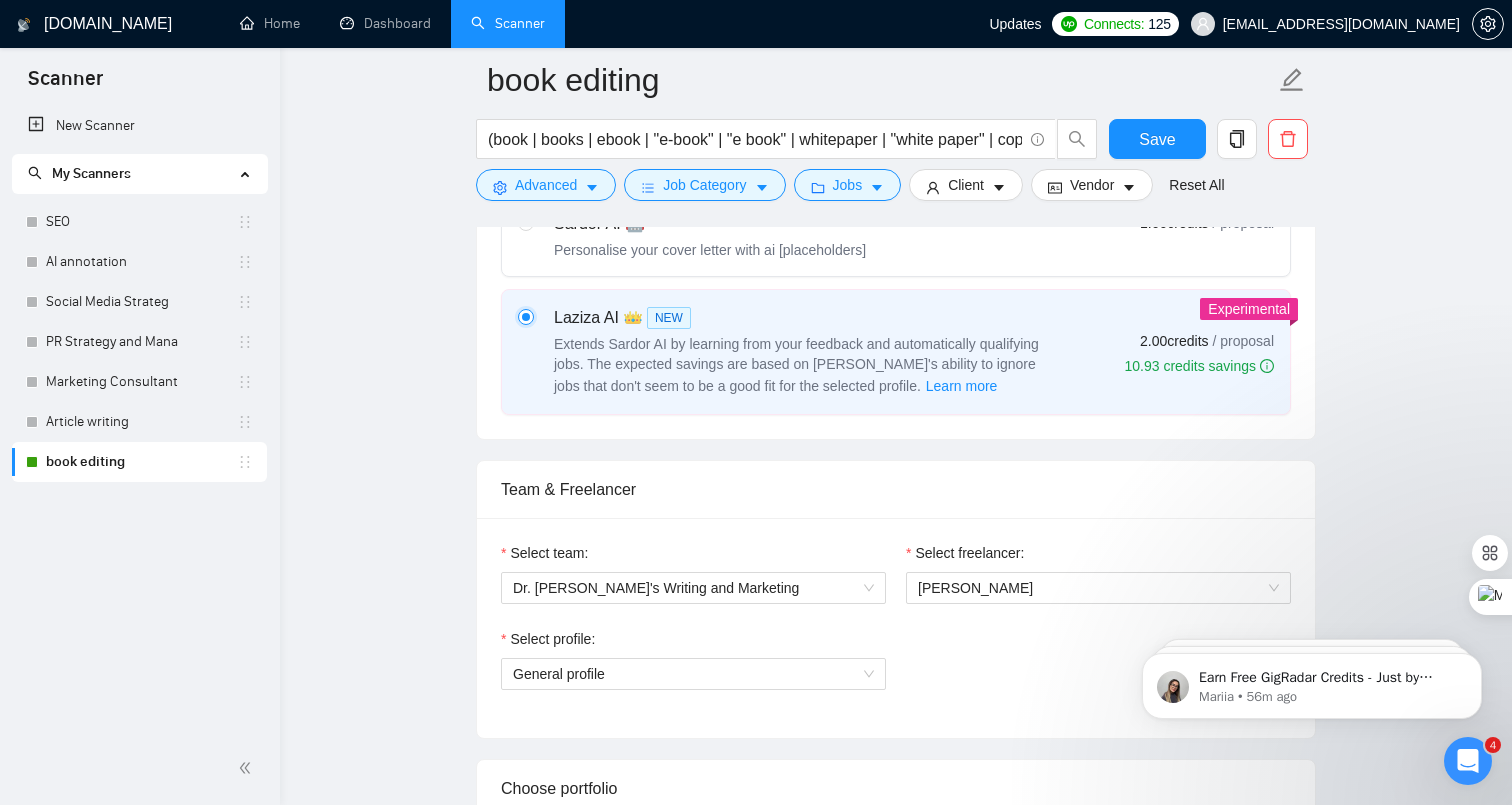 scroll, scrollTop: 766, scrollLeft: 0, axis: vertical 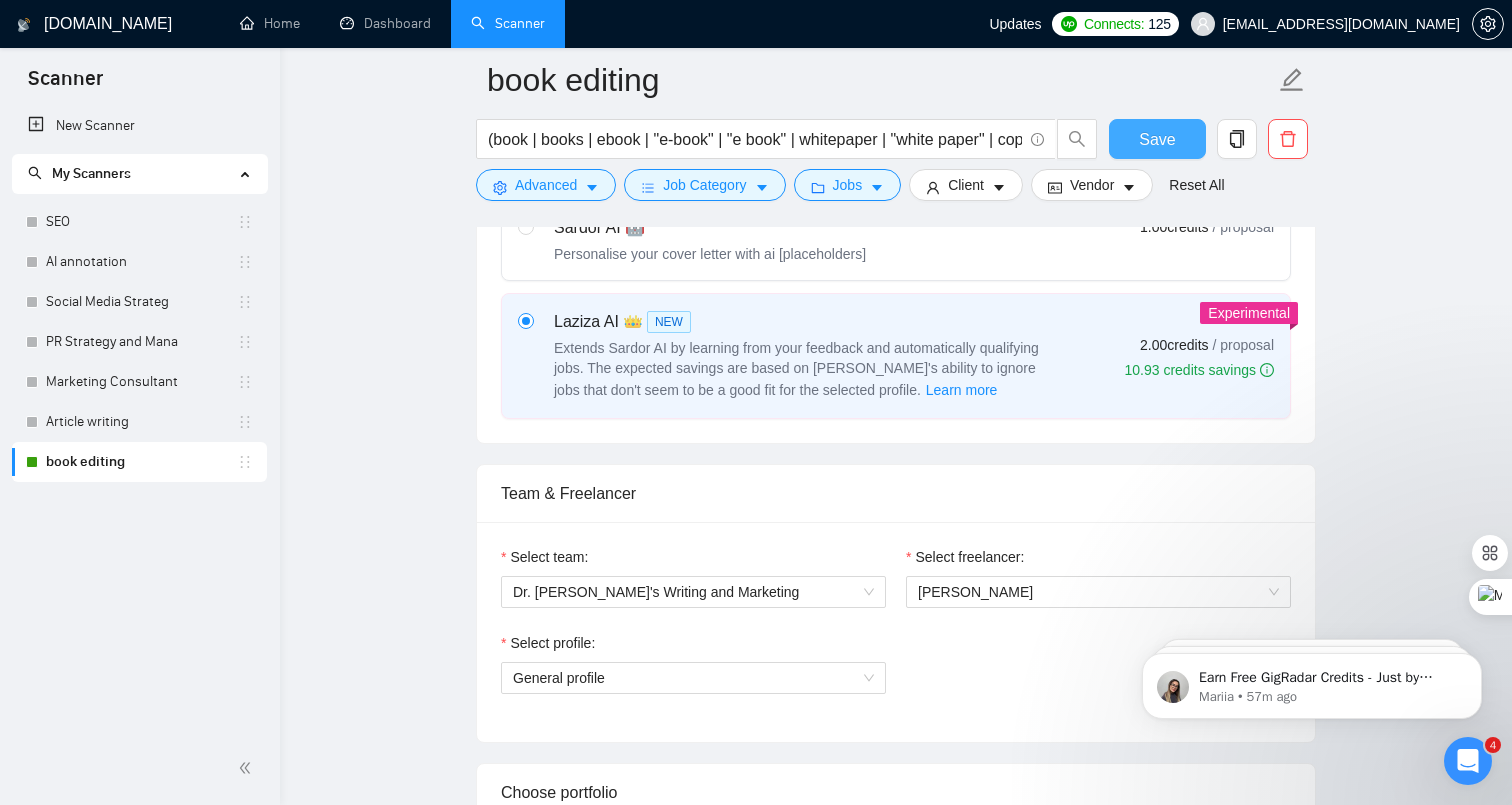 click on "Save" at bounding box center [1157, 139] 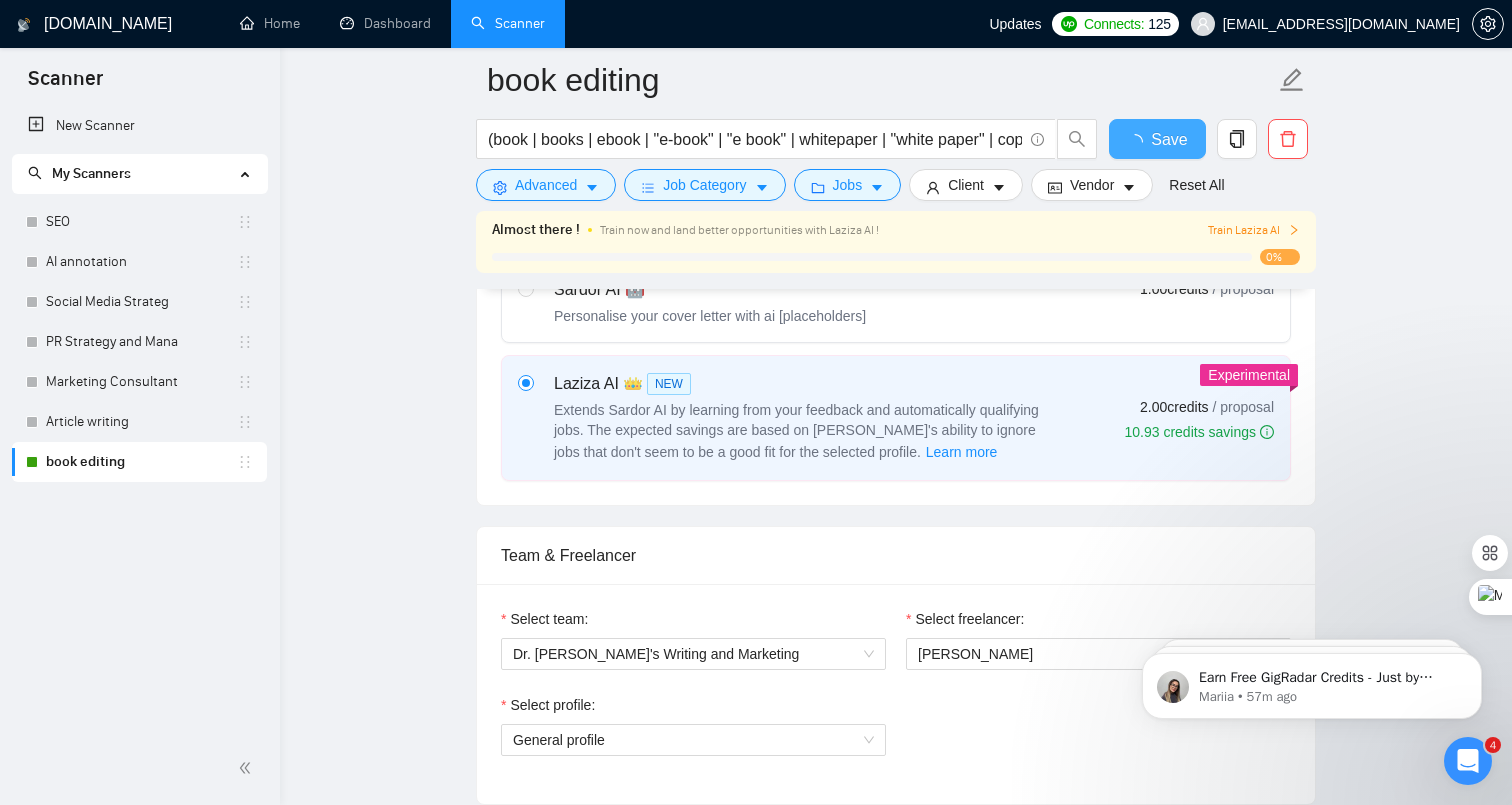 type 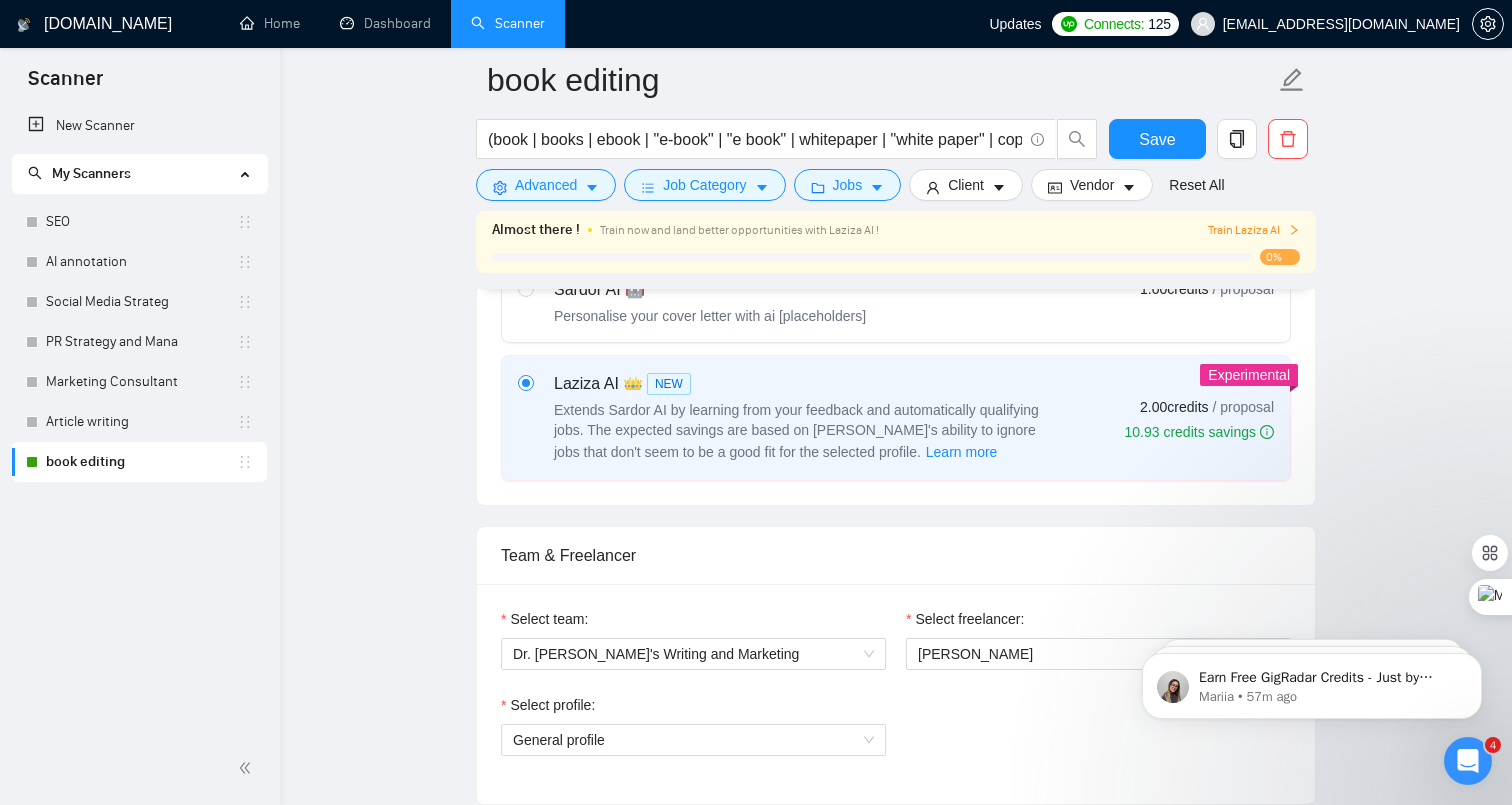 click on "Train Laziza AI" at bounding box center (1254, 230) 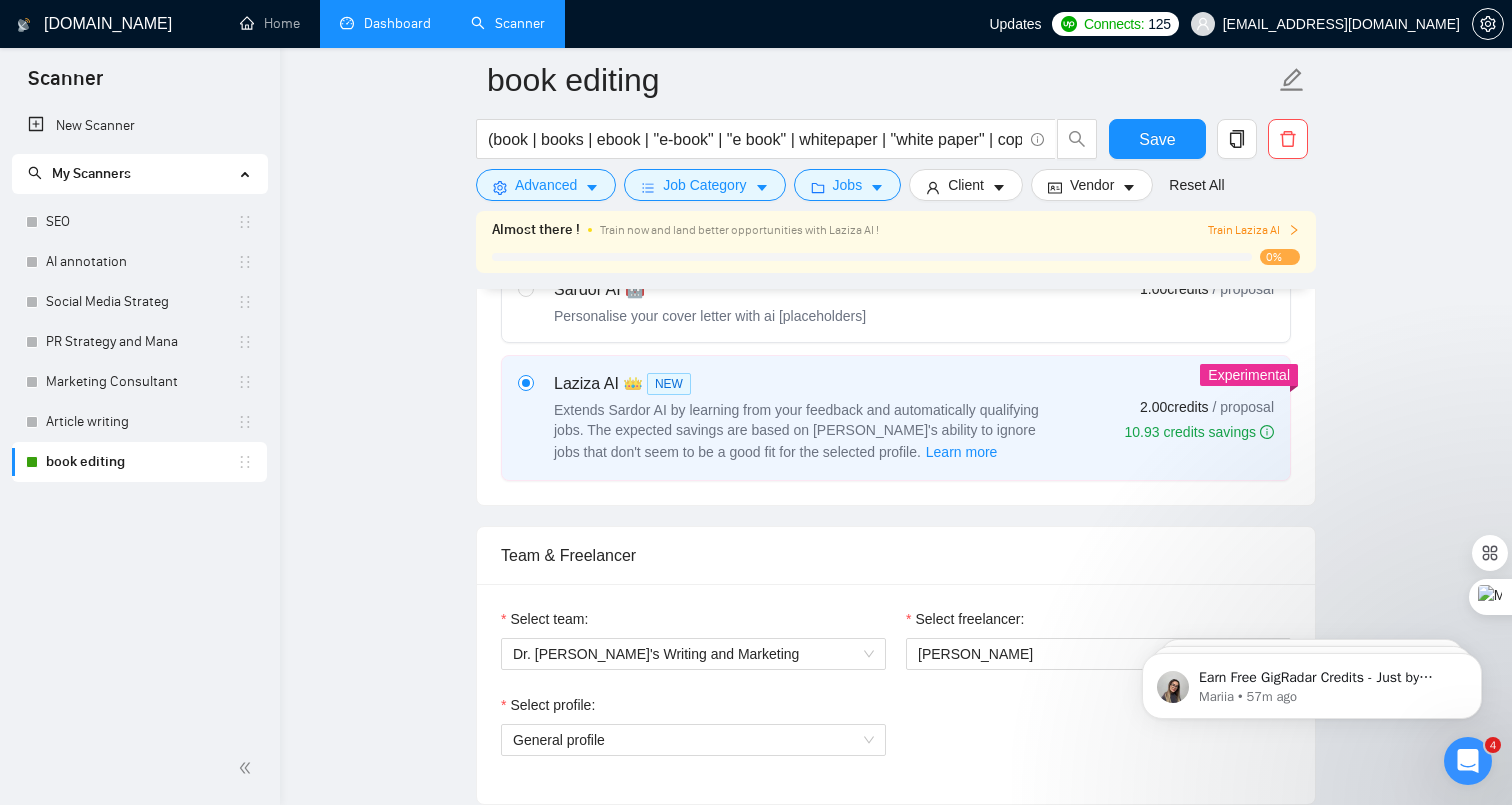 click on "Dashboard" at bounding box center (385, 23) 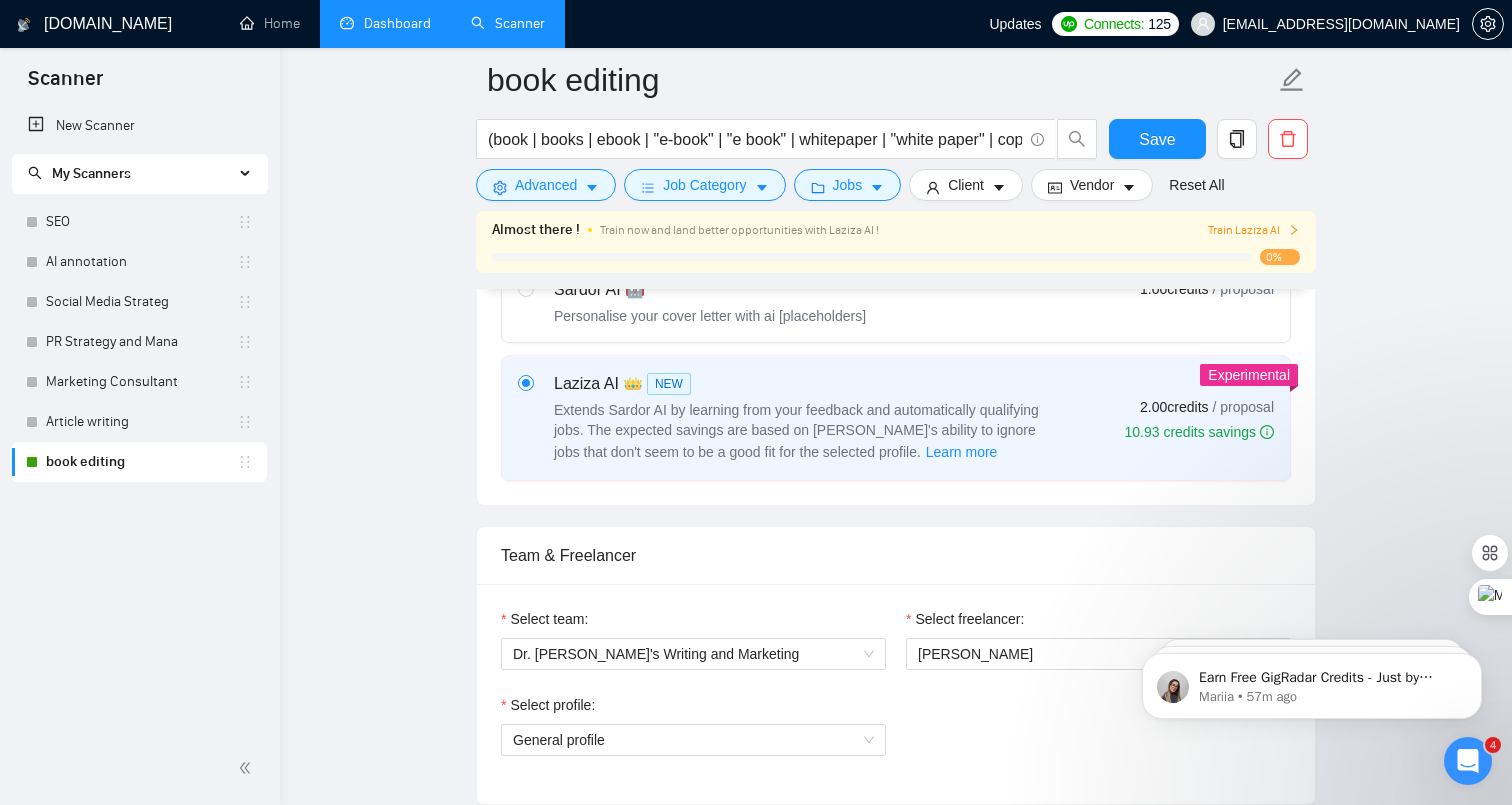 click on "Dashboard" at bounding box center [385, 23] 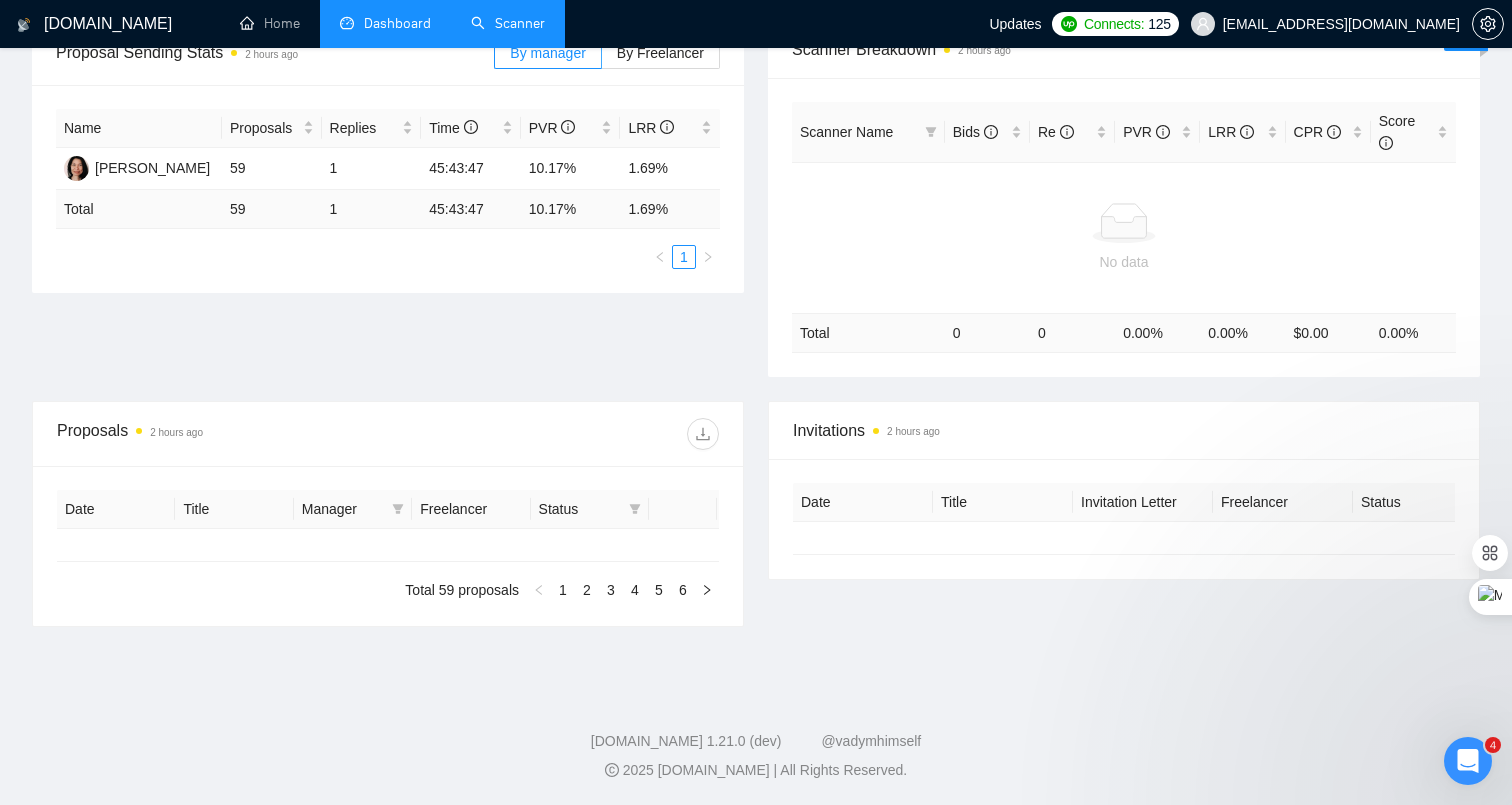 scroll, scrollTop: 331, scrollLeft: 0, axis: vertical 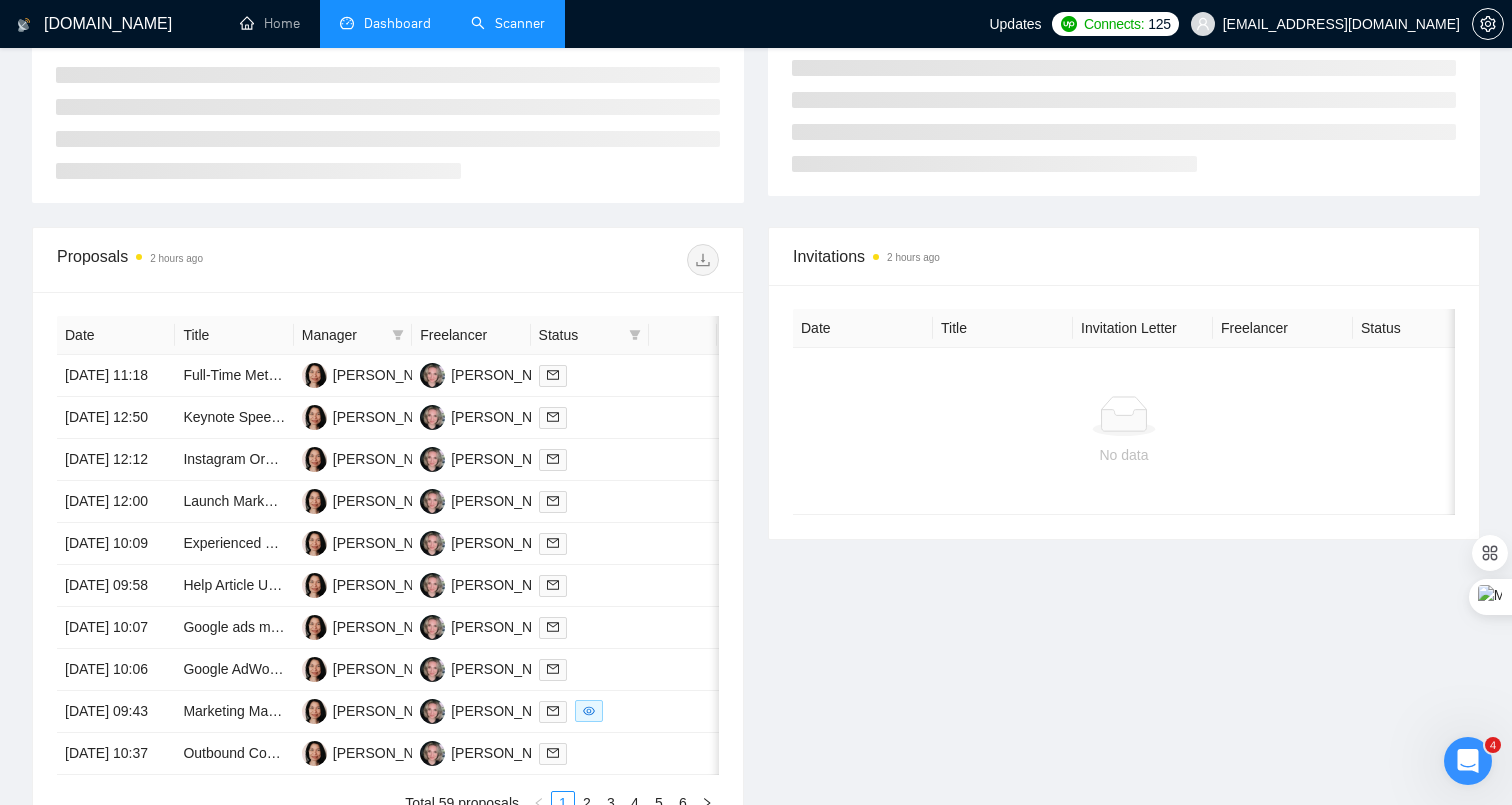 click on "Dashboard" at bounding box center [385, 24] 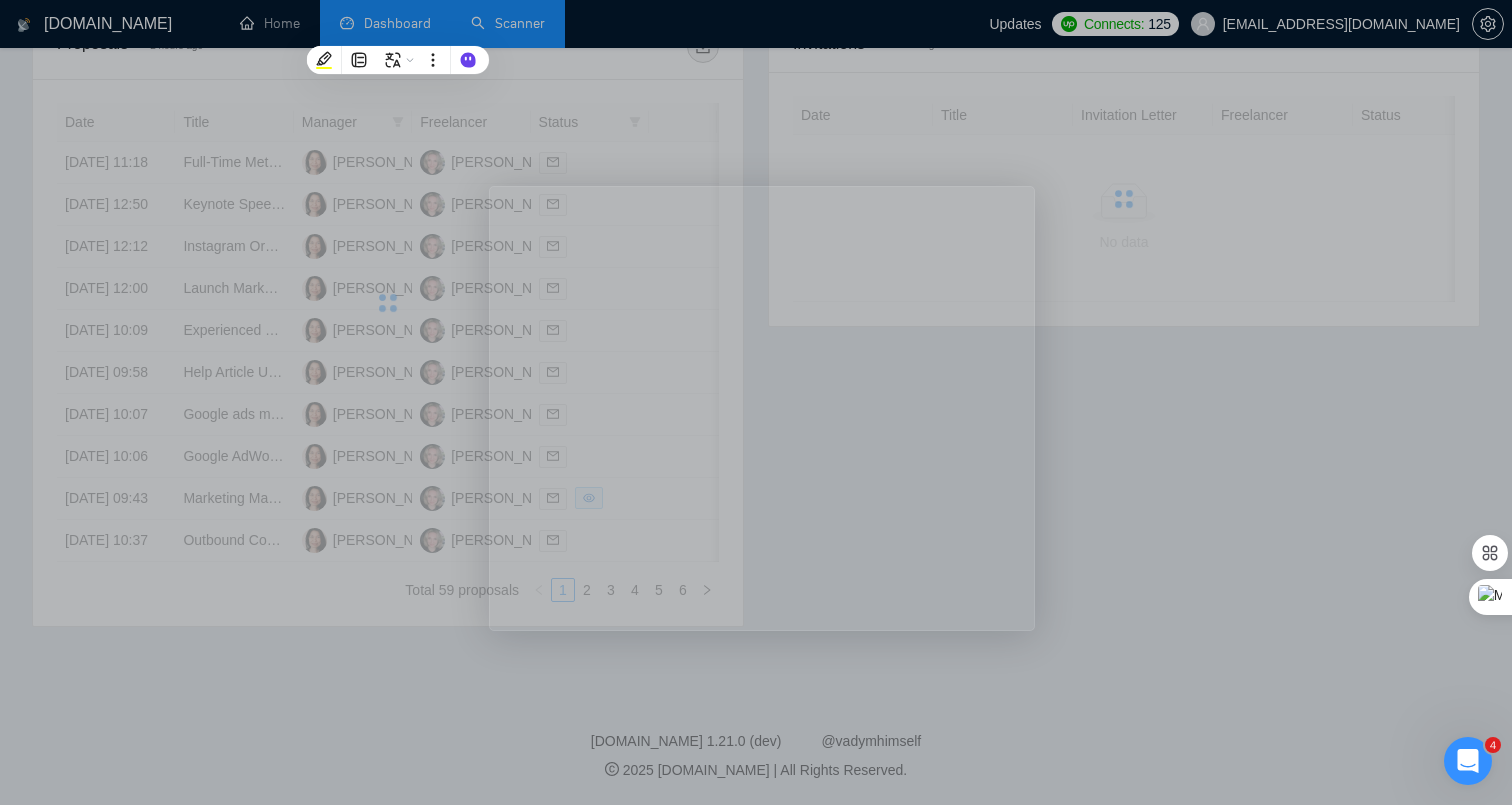 scroll, scrollTop: 663, scrollLeft: 0, axis: vertical 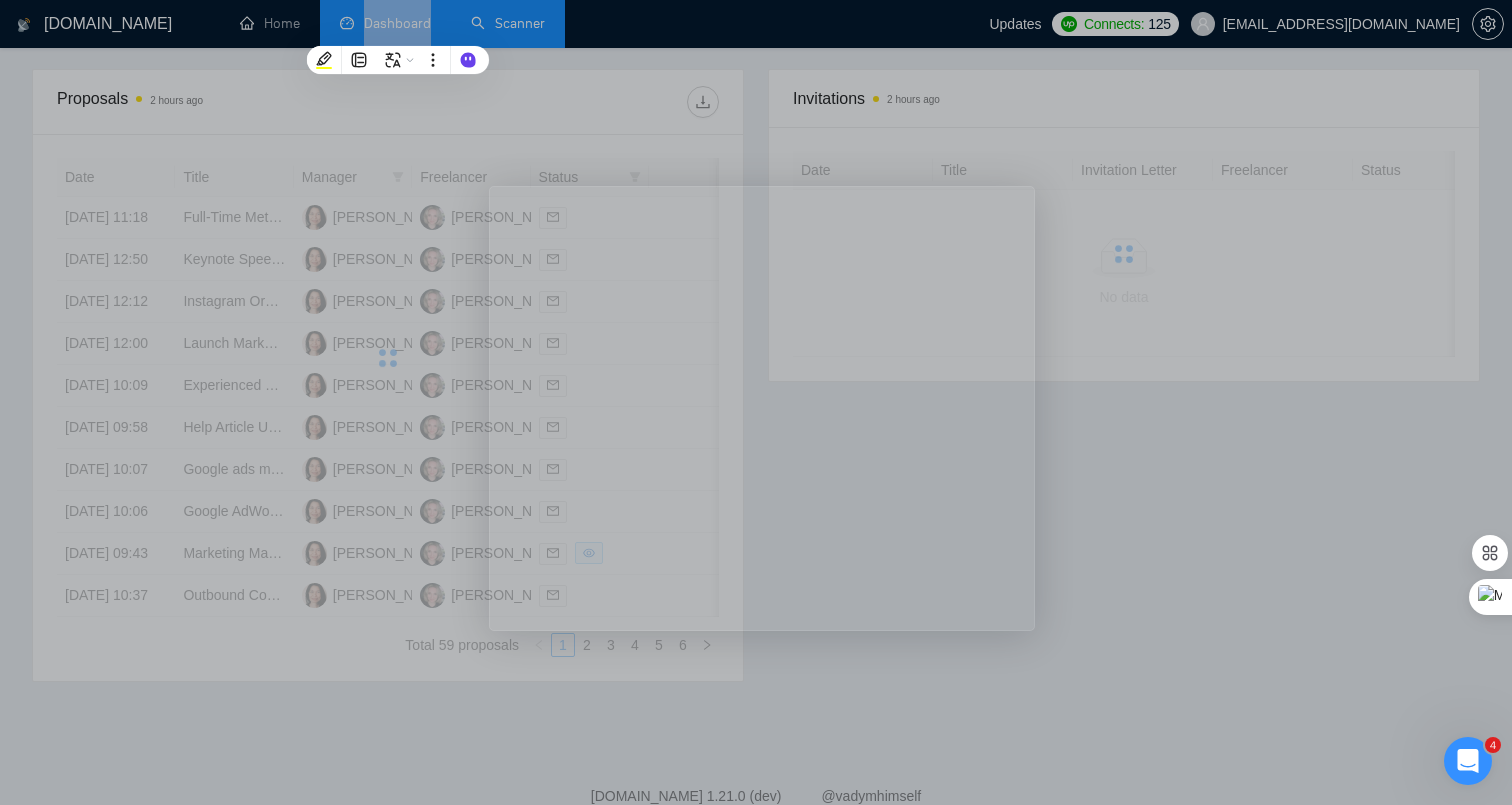click on "Date Title Manager Freelancer Status               29 Jul, 2025 11:18 Full-Time Meta Performance Marketer Needed Christine  Dionisio Dr. Morissa Schwartz 28 Jul, 2025 12:50 Keynote Speech Writer Needed Christine  Dionisio Dr. Morissa Schwartz 28 Jul, 2025 12:12 Instagram Organic Growth Expert Needed Christine  Dionisio Dr. Morissa Schwartz 28 Jul, 2025 12:00 Launch Marketing Strategist for Bold New Feminine Care Brand Christine  Dionisio Dr. Morissa Schwartz 25 Jul, 2025 10:09 Experienced SEO Strategist Christine  Dionisio Dr. Morissa Schwartz 25 Jul, 2025 09:58 Help Article Update and Creation Specialist Christine  Dionisio Dr. Morissa Schwartz 24 Jul, 2025 10:07 Google ads manager Christine  Dionisio Dr. Morissa Schwartz 23 Jul, 2025 10:06 Google AdWords Specialist & Website Refiner Needed Christine  Dionisio Dr. Morissa Schwartz 23 Jul, 2025 09:43 Marketing Manager for New Southern Oregon Hospitality Brand (Taphouse & Short-Term Rental) Christine  Dionisio Dr. Morissa Schwartz 22 Jul, 2025 10:37 1 2" at bounding box center (388, 407) 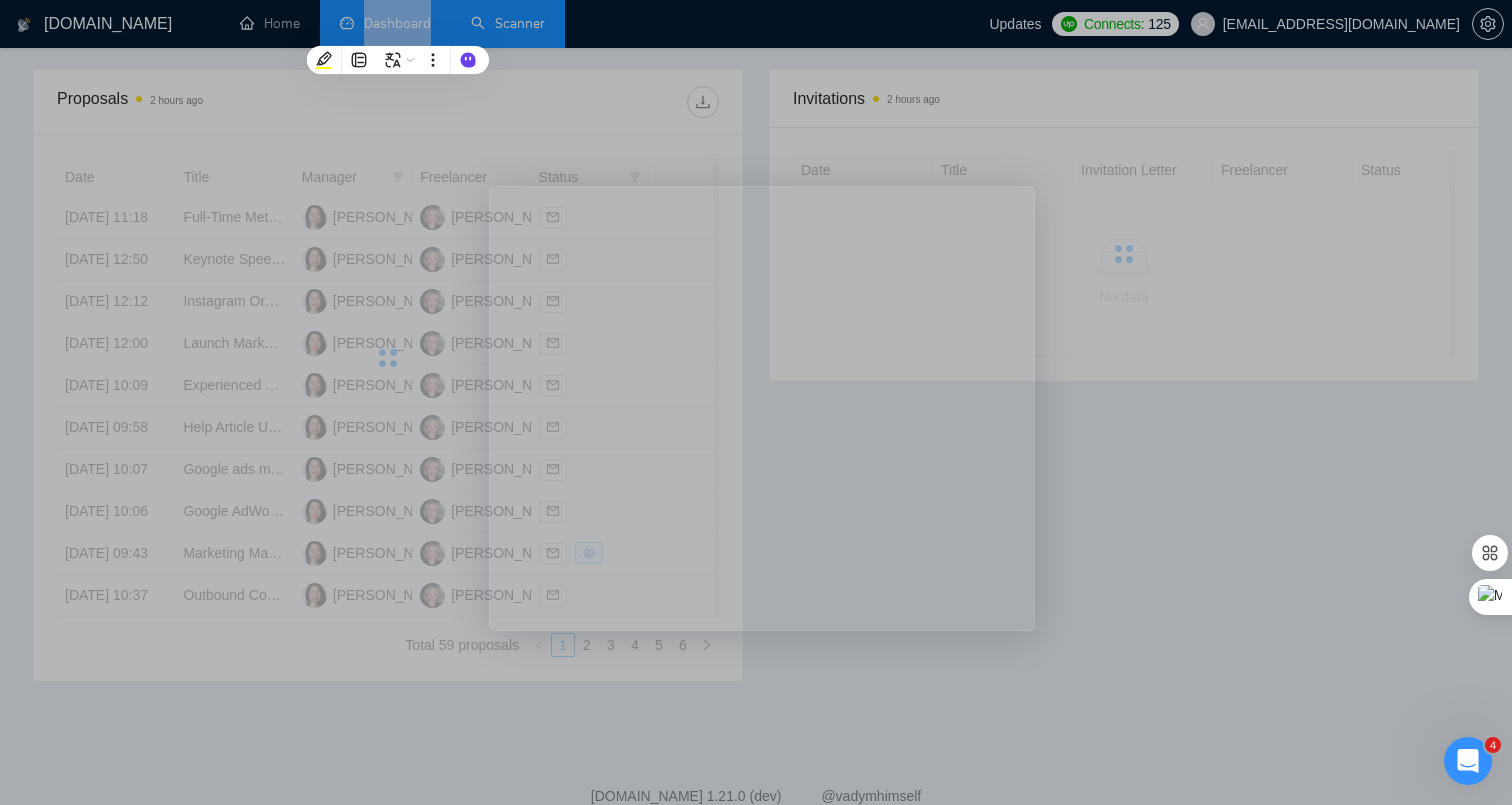 click on "Date Title Manager Freelancer Status               29 Jul, 2025 11:18 Full-Time Meta Performance Marketer Needed Christine  Dionisio Dr. Morissa Schwartz 28 Jul, 2025 12:50 Keynote Speech Writer Needed Christine  Dionisio Dr. Morissa Schwartz 28 Jul, 2025 12:12 Instagram Organic Growth Expert Needed Christine  Dionisio Dr. Morissa Schwartz 28 Jul, 2025 12:00 Launch Marketing Strategist for Bold New Feminine Care Brand Christine  Dionisio Dr. Morissa Schwartz 25 Jul, 2025 10:09 Experienced SEO Strategist Christine  Dionisio Dr. Morissa Schwartz 25 Jul, 2025 09:58 Help Article Update and Creation Specialist Christine  Dionisio Dr. Morissa Schwartz 24 Jul, 2025 10:07 Google ads manager Christine  Dionisio Dr. Morissa Schwartz 23 Jul, 2025 10:06 Google AdWords Specialist & Website Refiner Needed Christine  Dionisio Dr. Morissa Schwartz 23 Jul, 2025 09:43 Marketing Manager for New Southern Oregon Hospitality Brand (Taphouse & Short-Term Rental) Christine  Dionisio Dr. Morissa Schwartz 22 Jul, 2025 10:37 1 2" at bounding box center (388, 407) 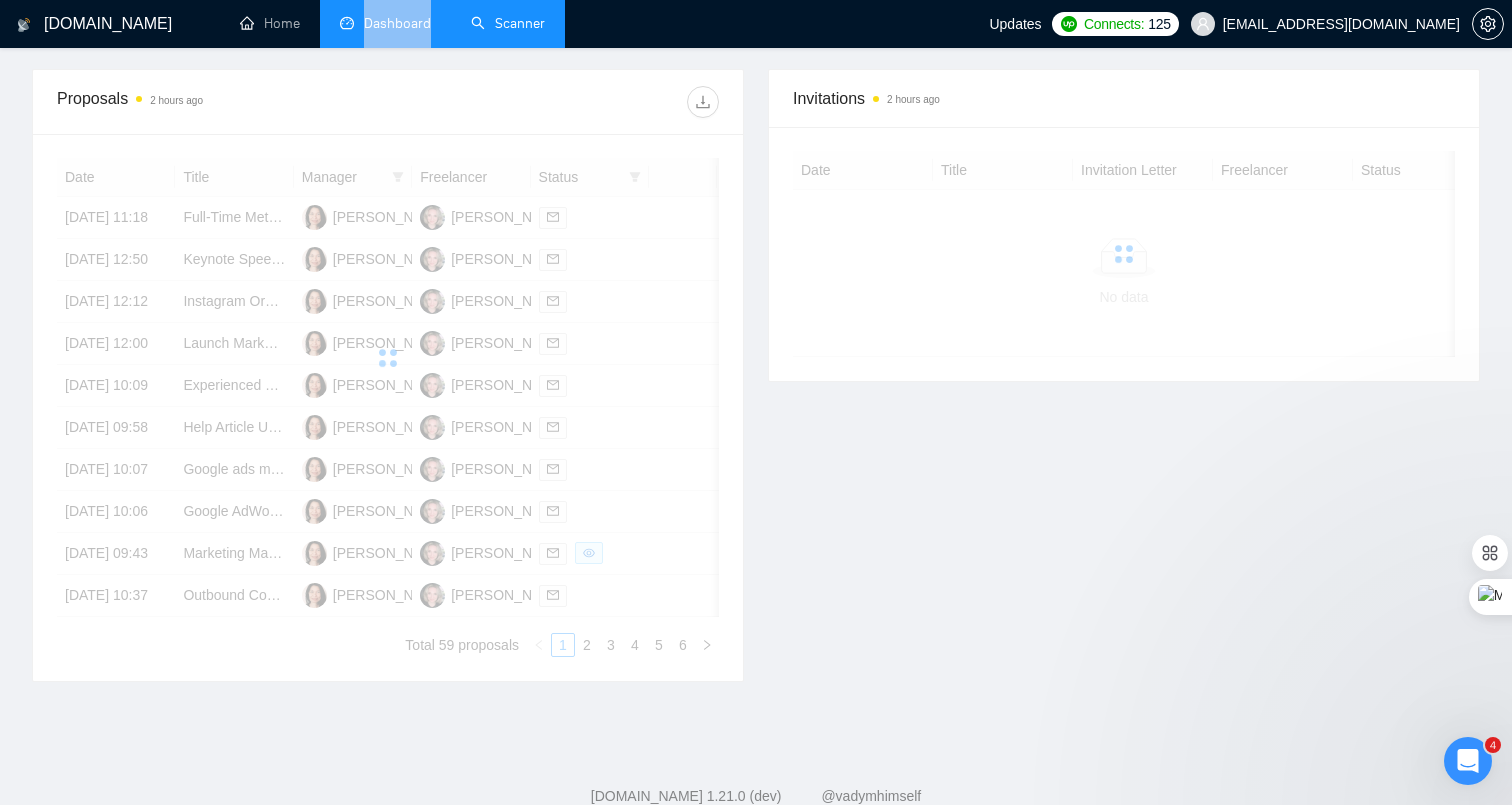 click on "Date Title Manager Freelancer Status               29 Jul, 2025 11:18 Full-Time Meta Performance Marketer Needed Christine  Dionisio Dr. Morissa Schwartz 28 Jul, 2025 12:50 Keynote Speech Writer Needed Christine  Dionisio Dr. Morissa Schwartz 28 Jul, 2025 12:12 Instagram Organic Growth Expert Needed Christine  Dionisio Dr. Morissa Schwartz 28 Jul, 2025 12:00 Launch Marketing Strategist for Bold New Feminine Care Brand Christine  Dionisio Dr. Morissa Schwartz 25 Jul, 2025 10:09 Experienced SEO Strategist Christine  Dionisio Dr. Morissa Schwartz 25 Jul, 2025 09:58 Help Article Update and Creation Specialist Christine  Dionisio Dr. Morissa Schwartz 24 Jul, 2025 10:07 Google ads manager Christine  Dionisio Dr. Morissa Schwartz 23 Jul, 2025 10:06 Google AdWords Specialist & Website Refiner Needed Christine  Dionisio Dr. Morissa Schwartz 23 Jul, 2025 09:43 Marketing Manager for New Southern Oregon Hospitality Brand (Taphouse & Short-Term Rental) Christine  Dionisio Dr. Morissa Schwartz 22 Jul, 2025 10:37 1 2" at bounding box center [388, 407] 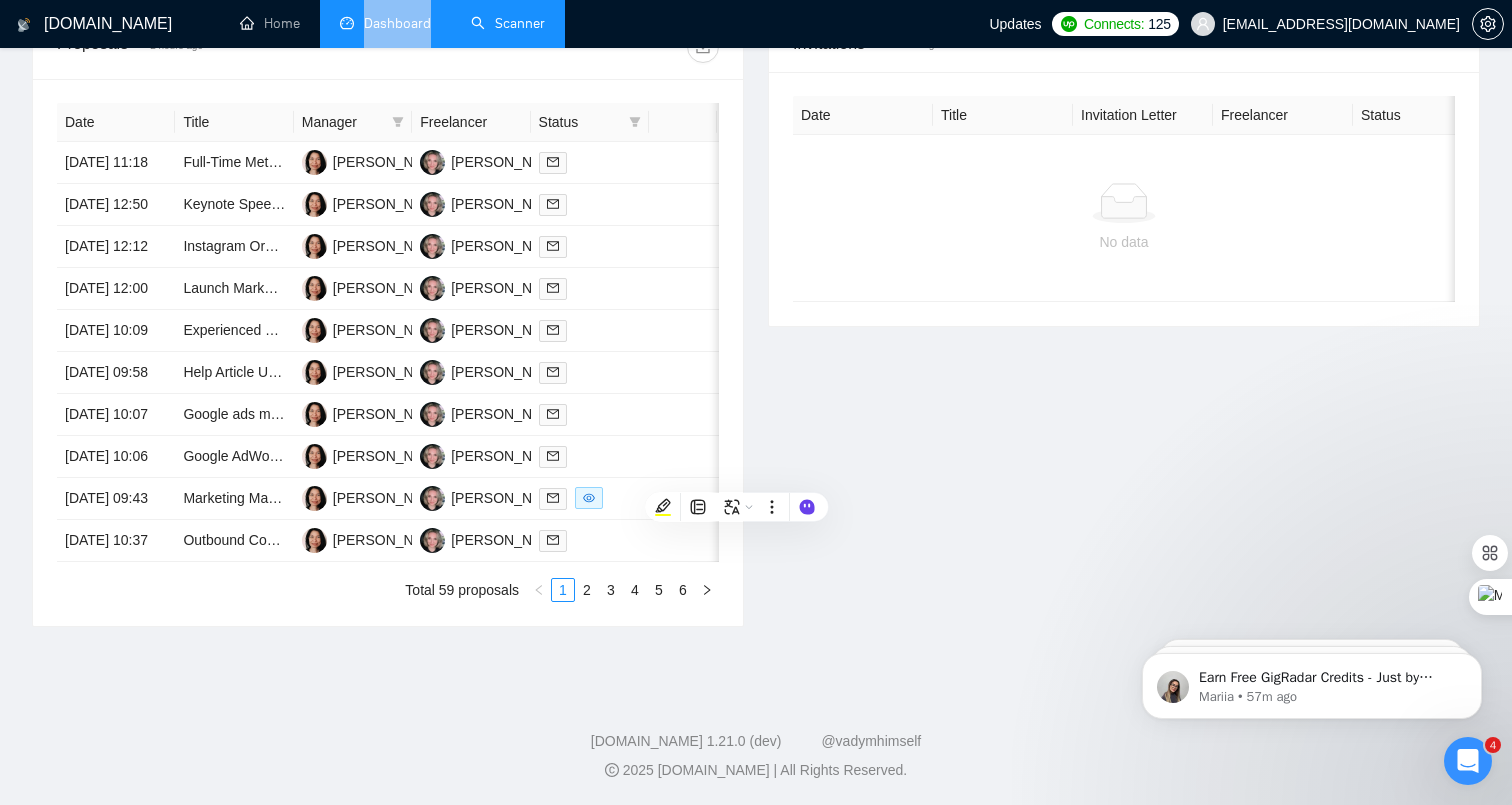 scroll, scrollTop: 719, scrollLeft: 0, axis: vertical 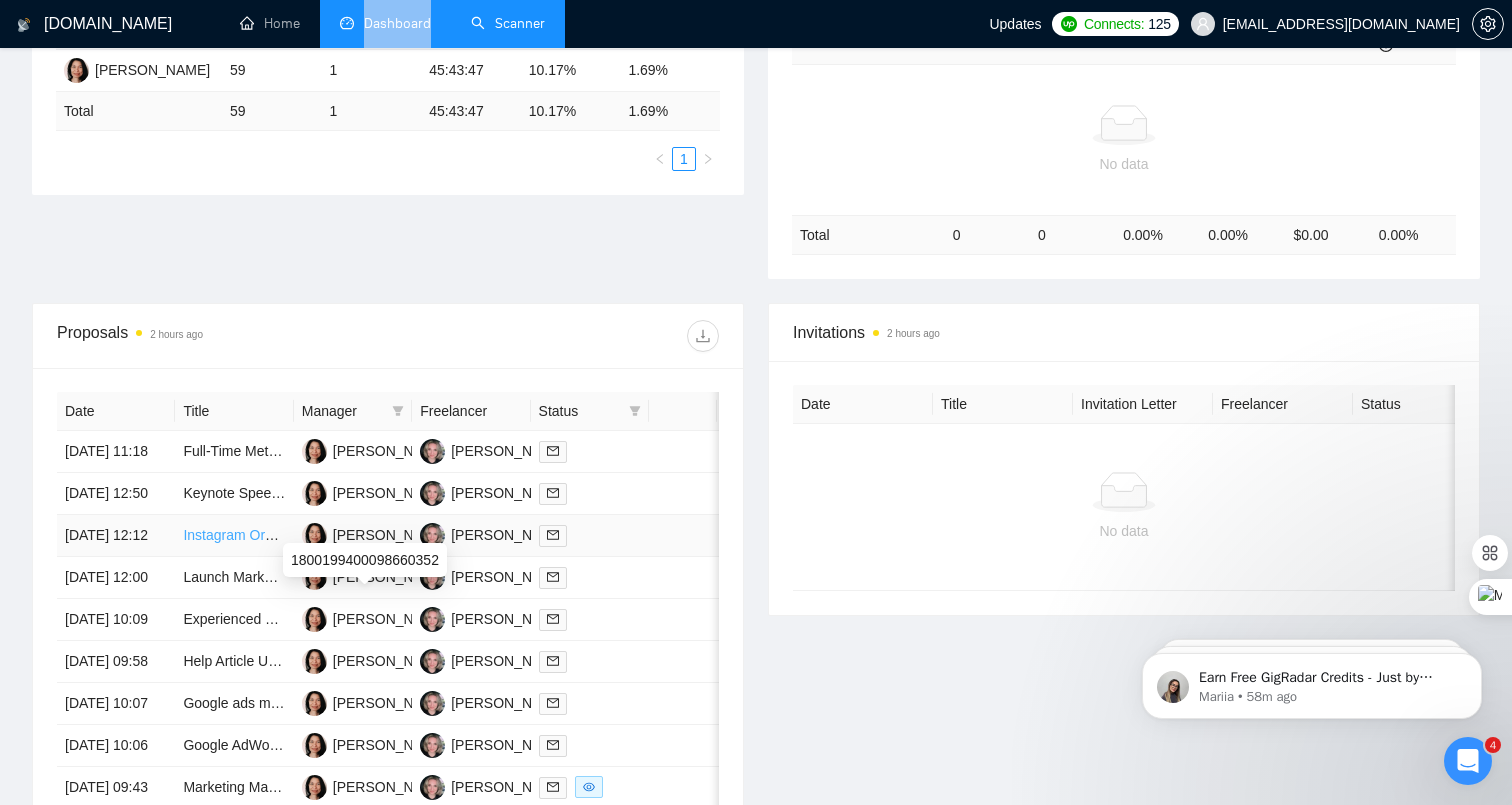 click on "Instagram Organic Growth Expert Needed" at bounding box center [313, 535] 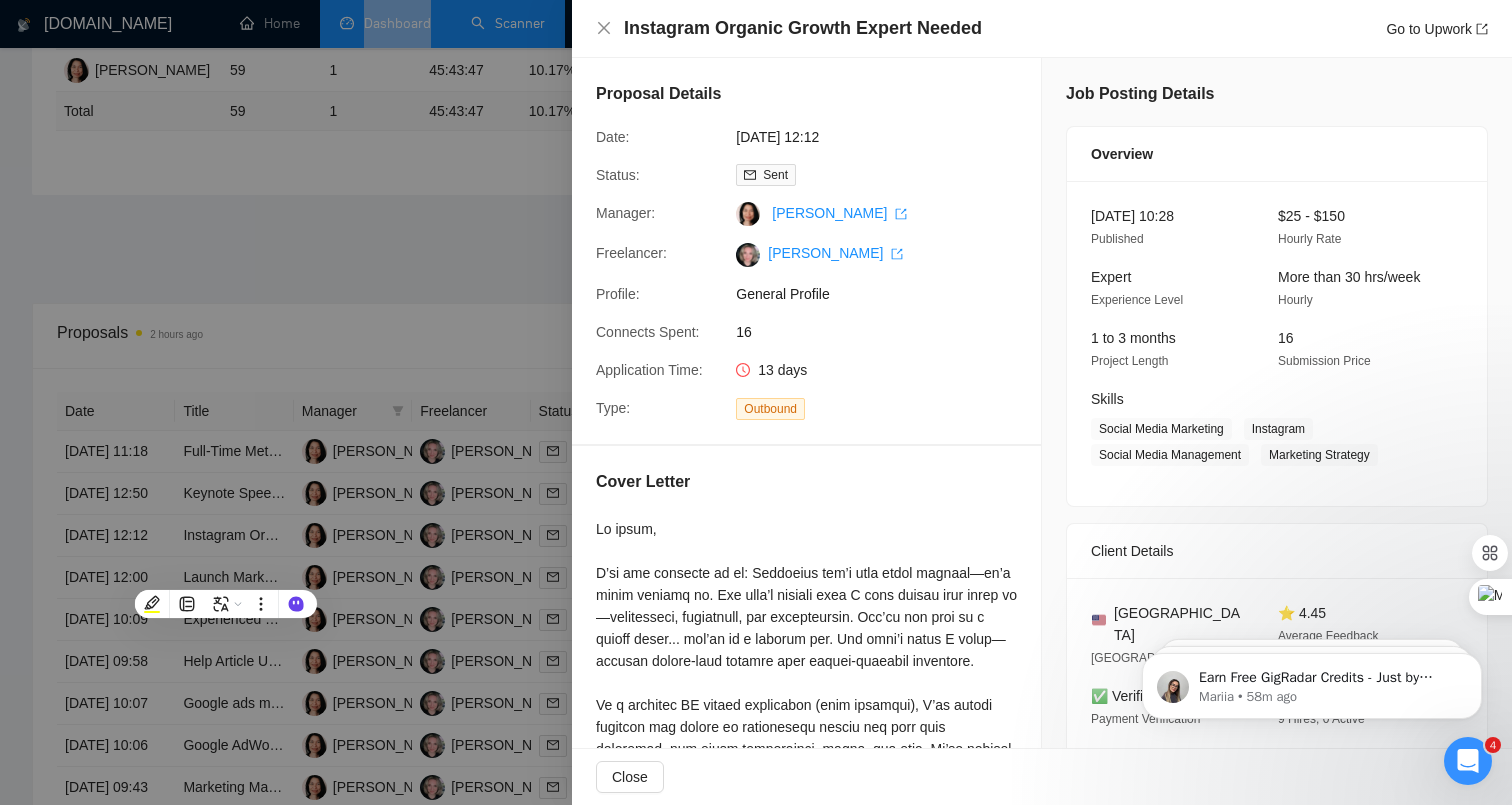 click at bounding box center [756, 402] 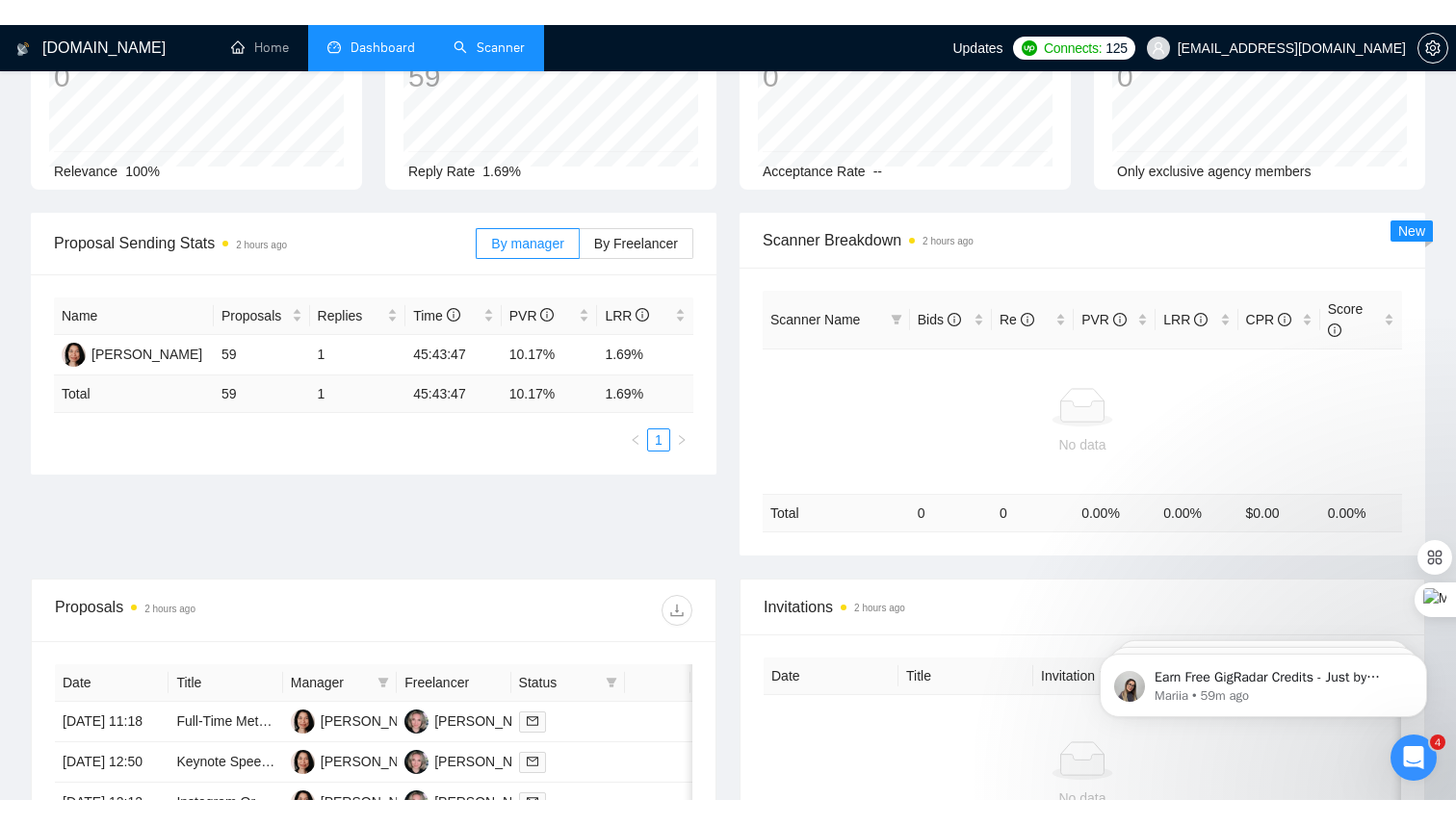 scroll, scrollTop: 147, scrollLeft: 0, axis: vertical 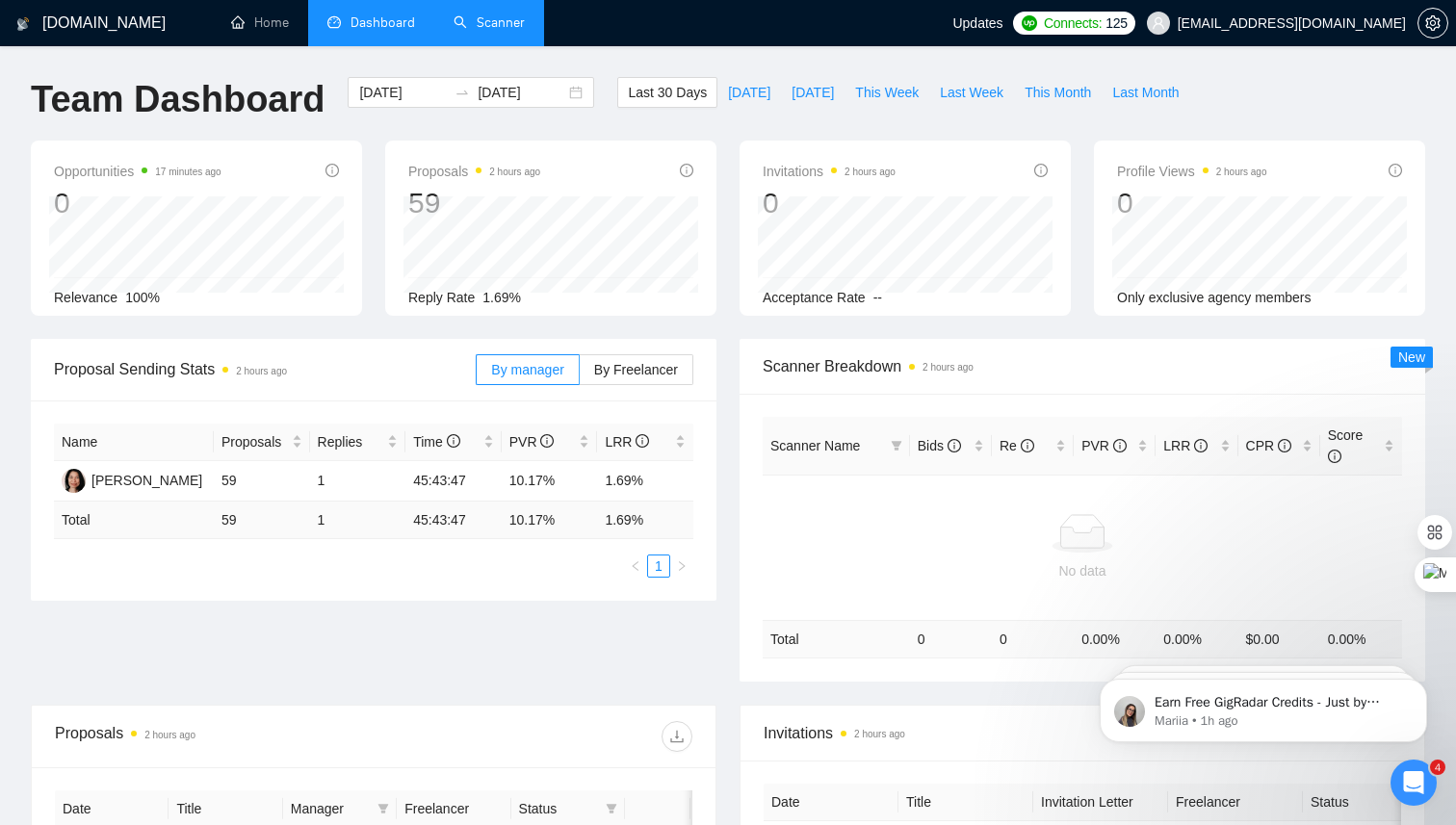 click on "Scanner" at bounding box center [489, 22] 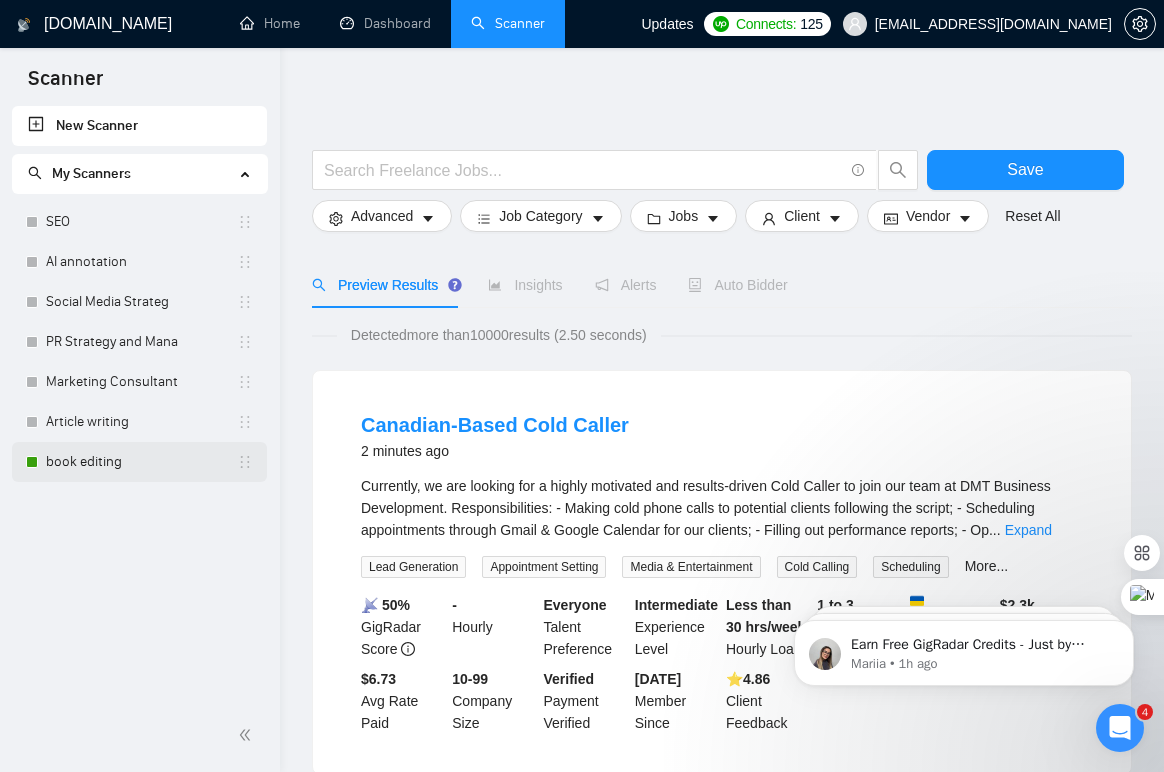 click on "book editing" at bounding box center (141, 462) 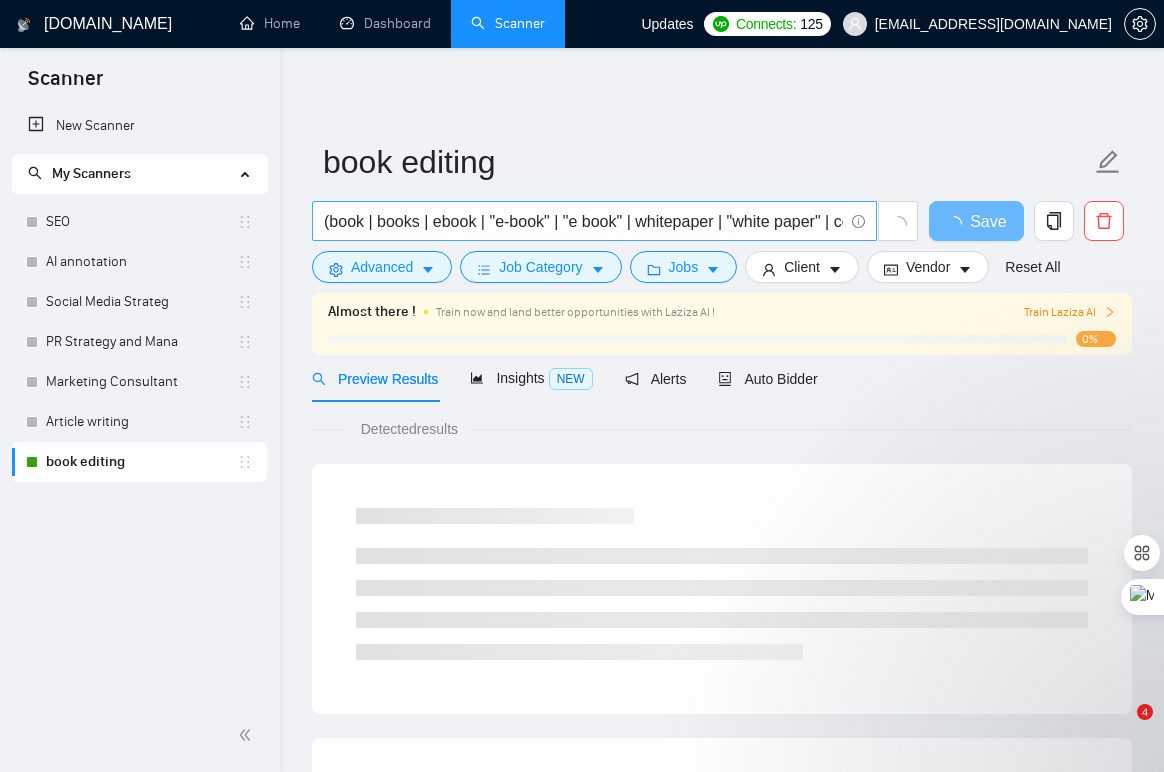 scroll, scrollTop: 0, scrollLeft: 0, axis: both 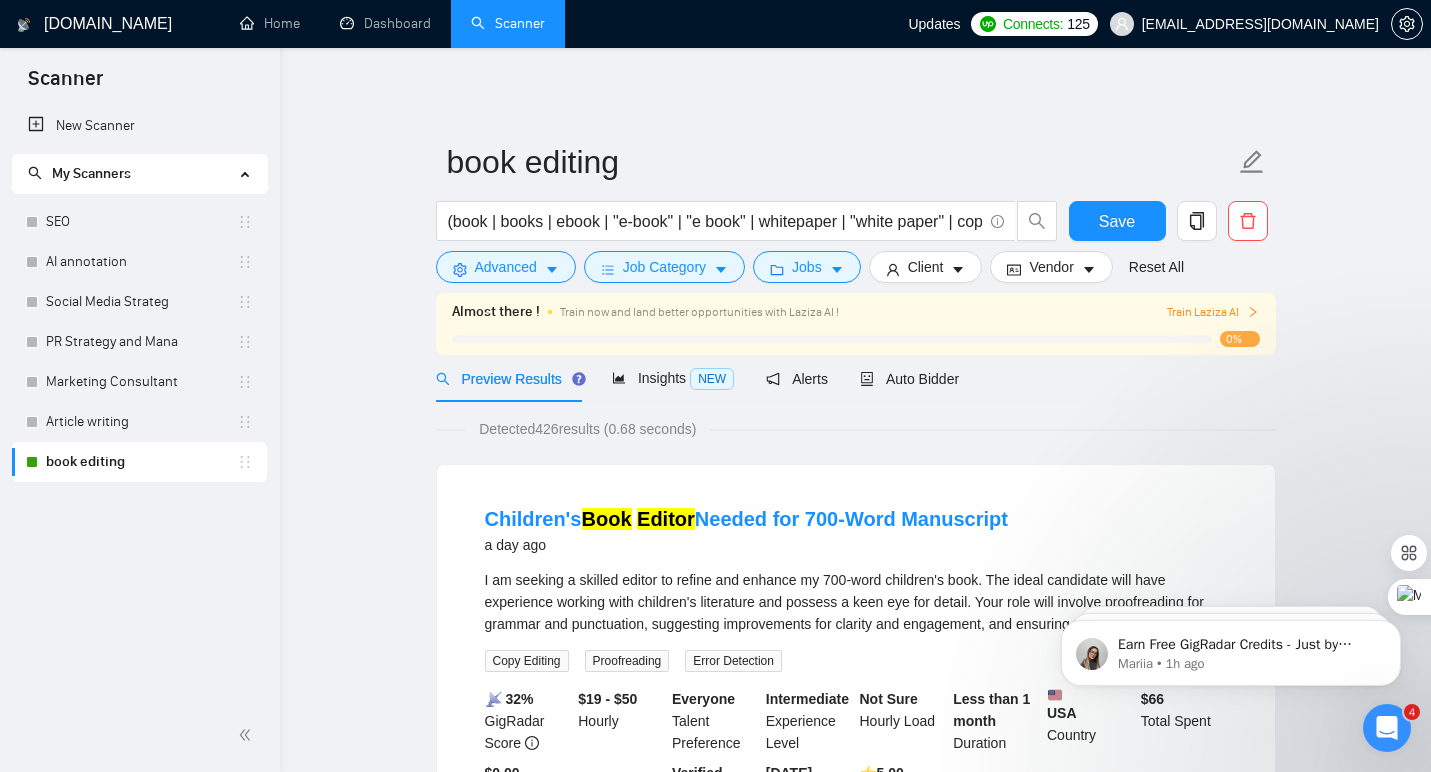 click on "0%" at bounding box center (1240, 339) 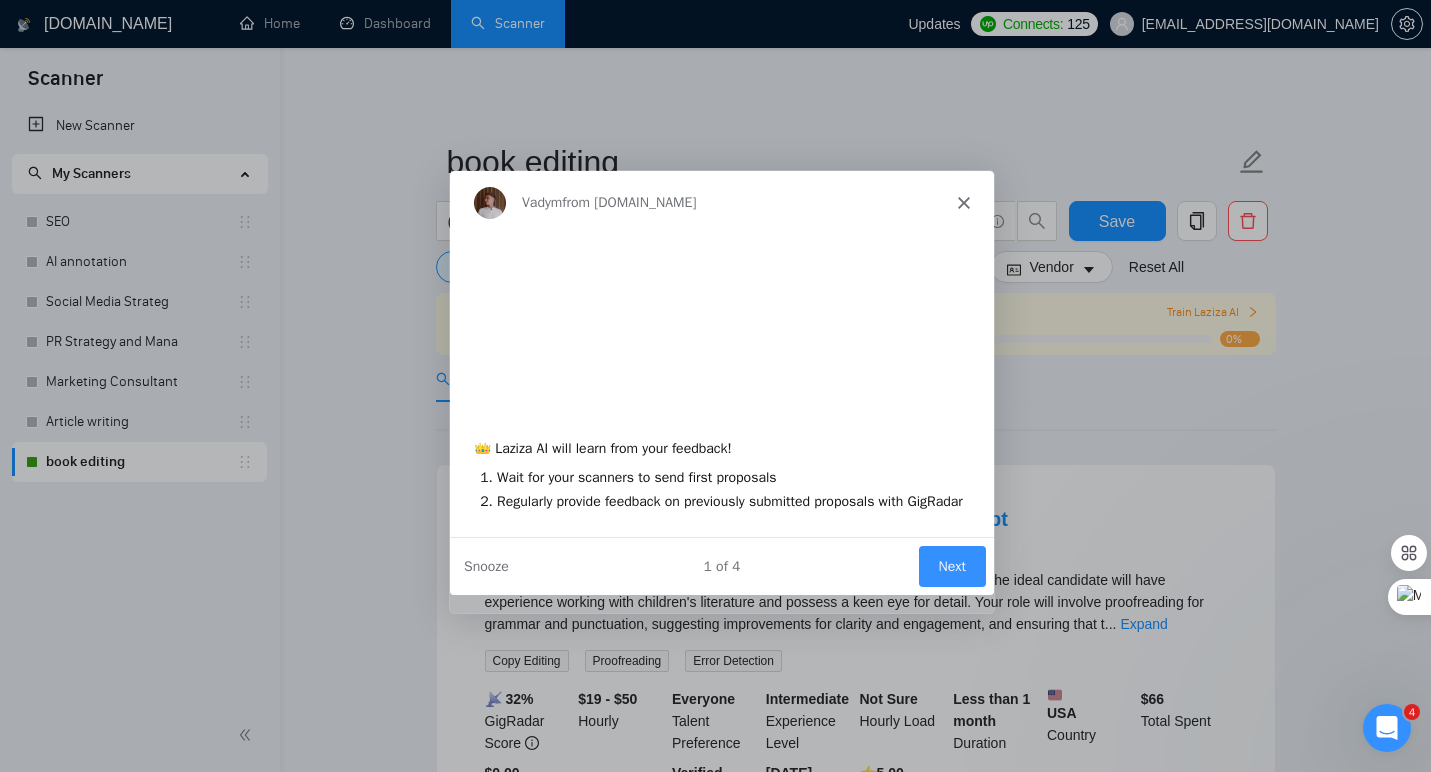 scroll, scrollTop: 0, scrollLeft: 0, axis: both 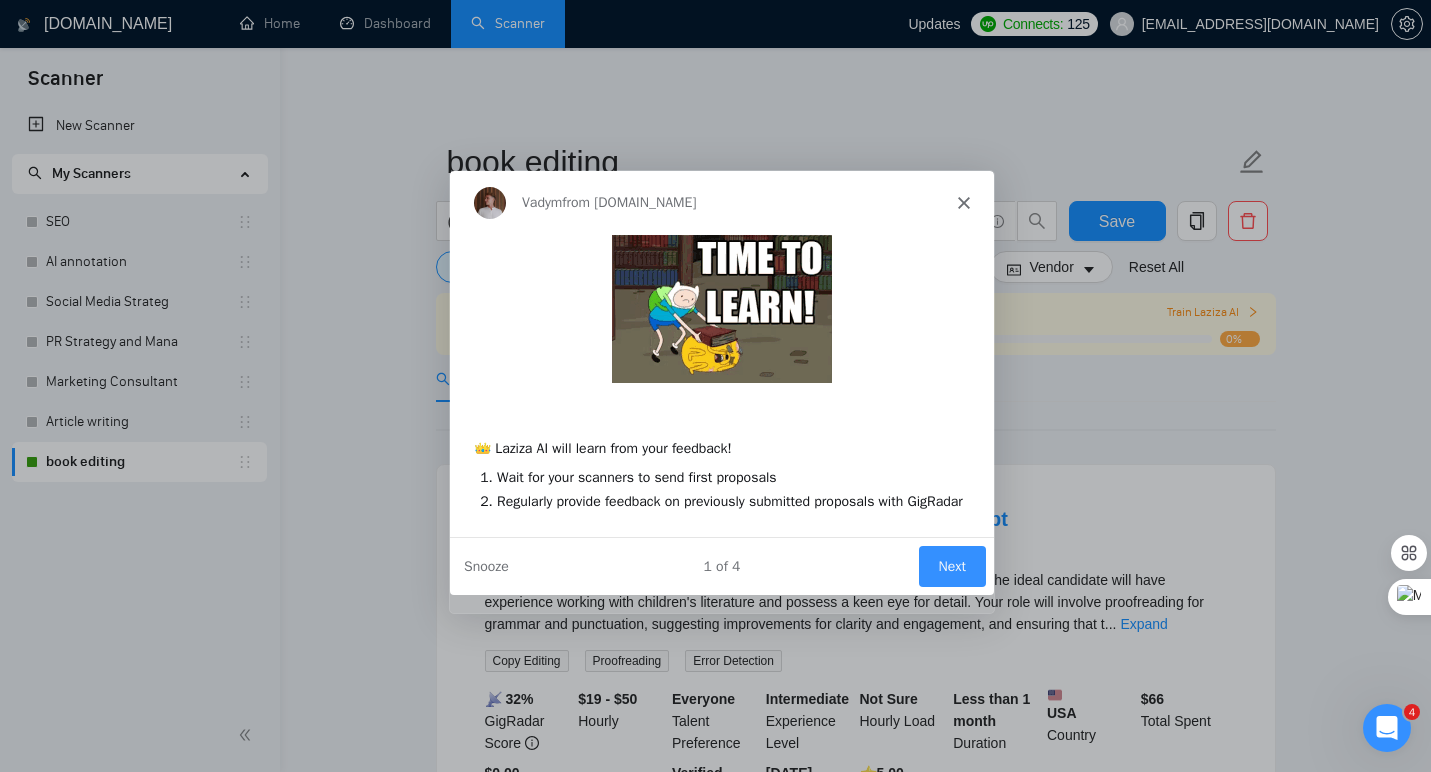 click on "Next" at bounding box center (950, 564) 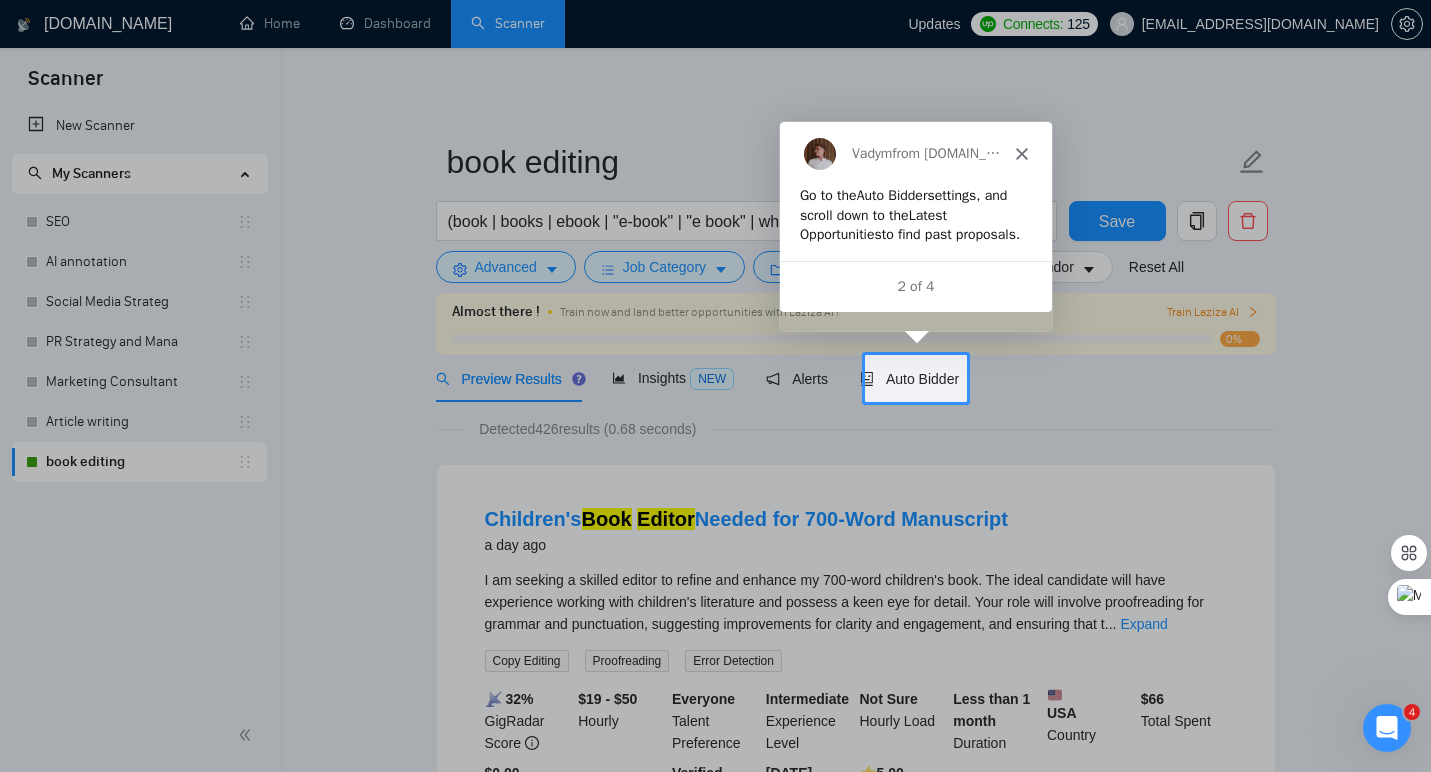 scroll, scrollTop: 0, scrollLeft: 0, axis: both 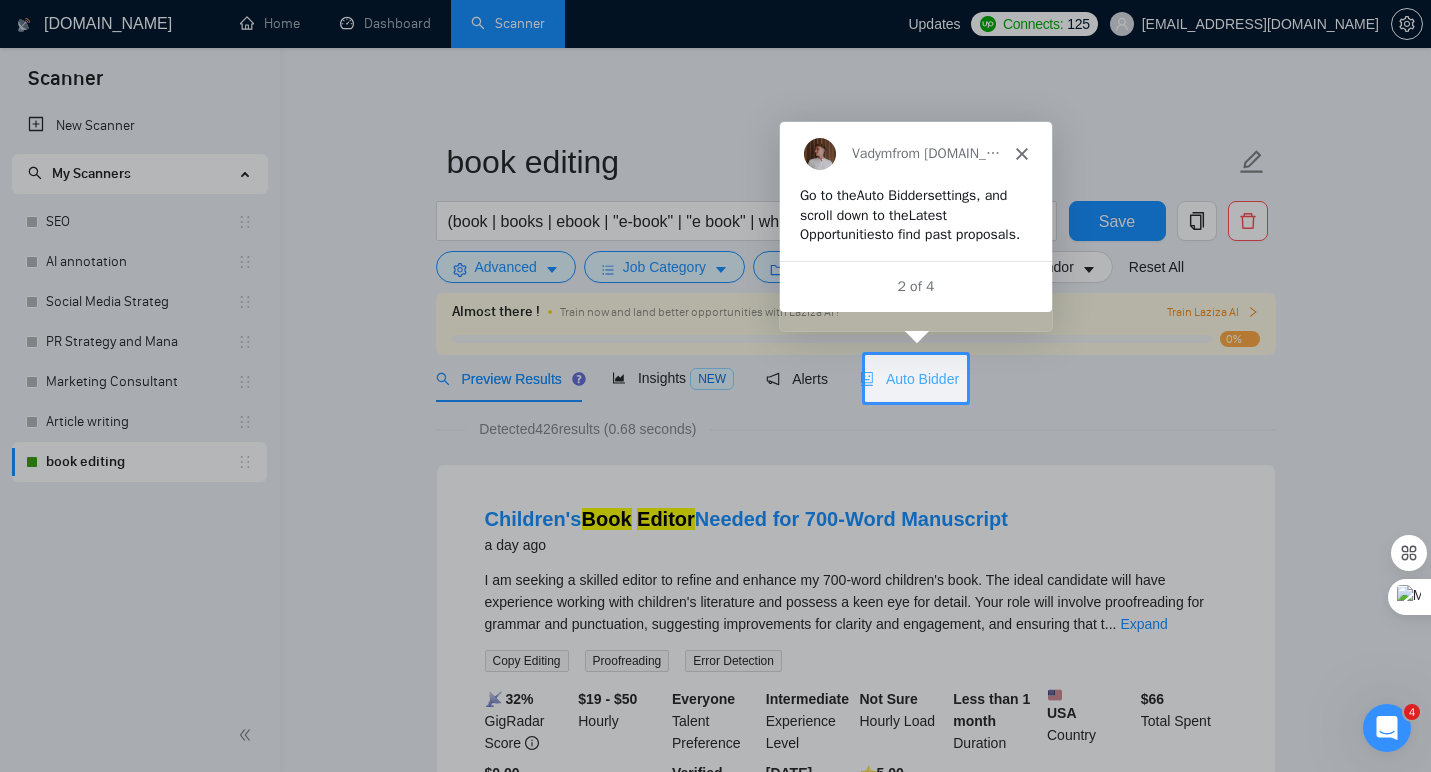 click on "Auto Bidder" at bounding box center (909, 378) 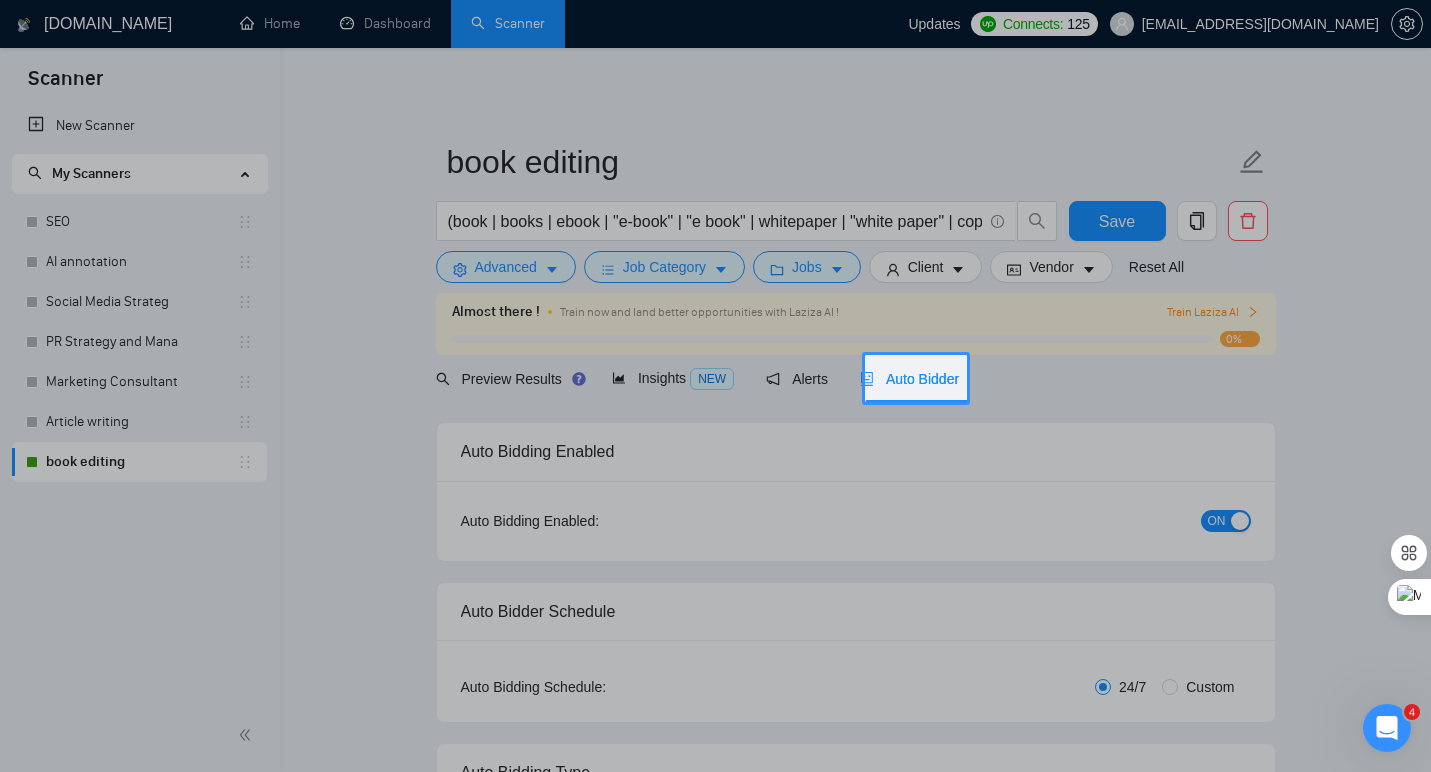 type 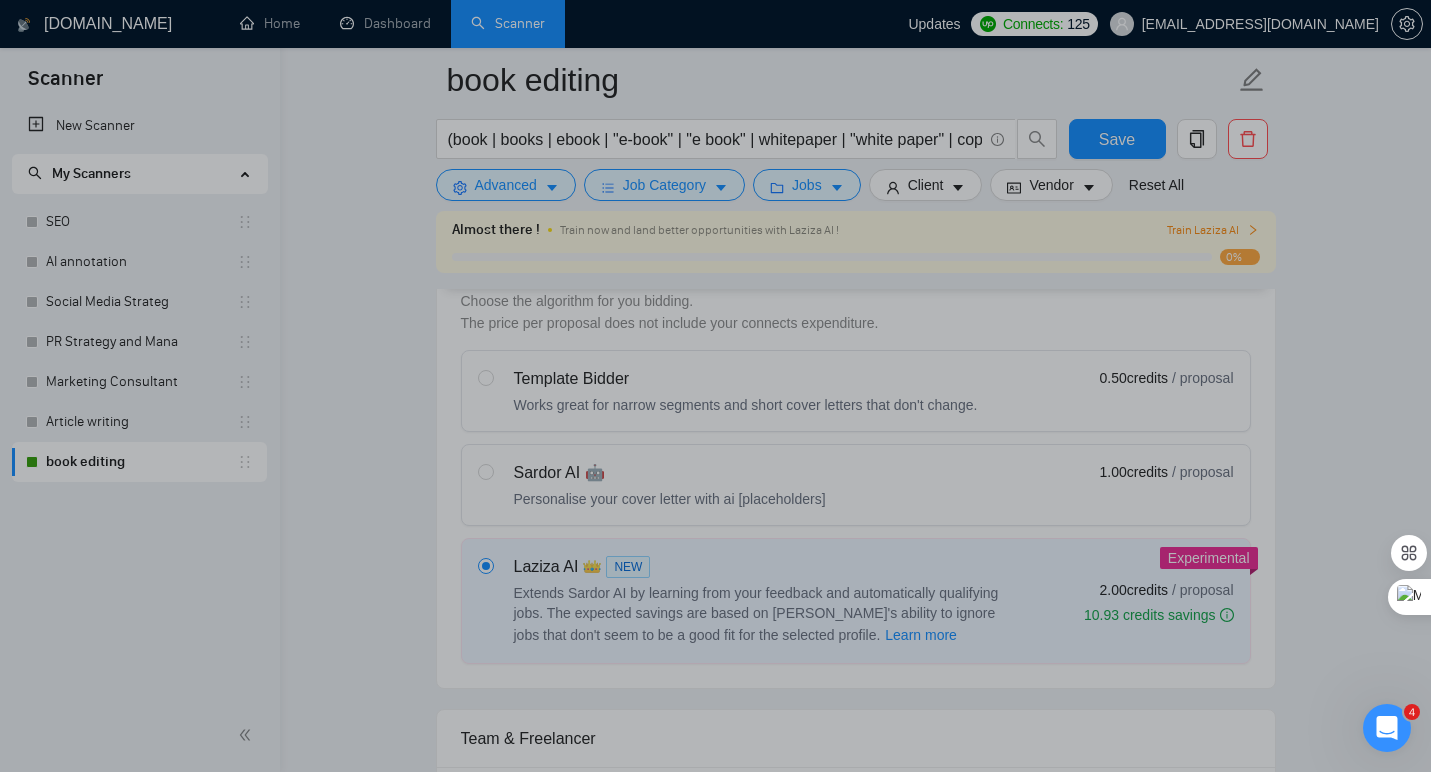 scroll, scrollTop: 591, scrollLeft: 0, axis: vertical 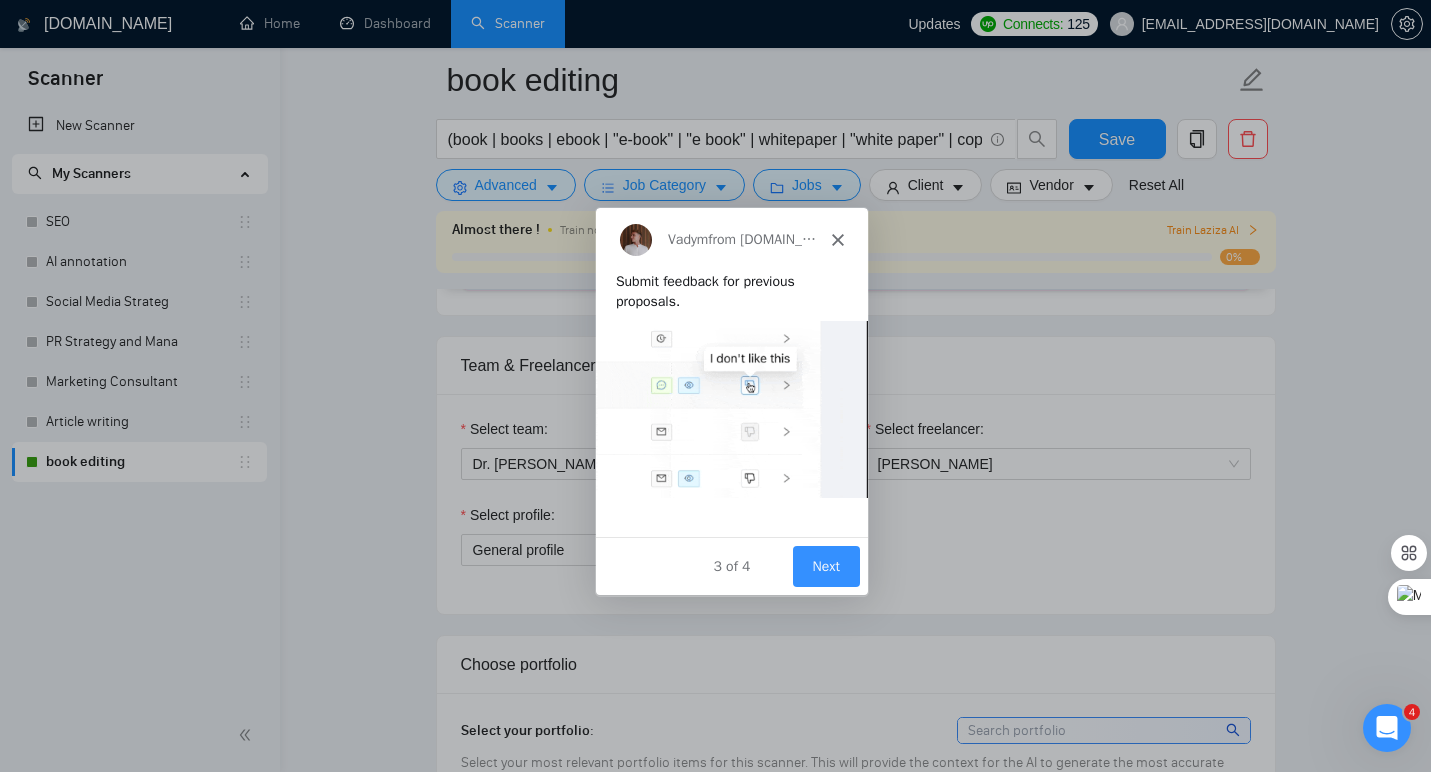 click on "Next" at bounding box center (824, 565) 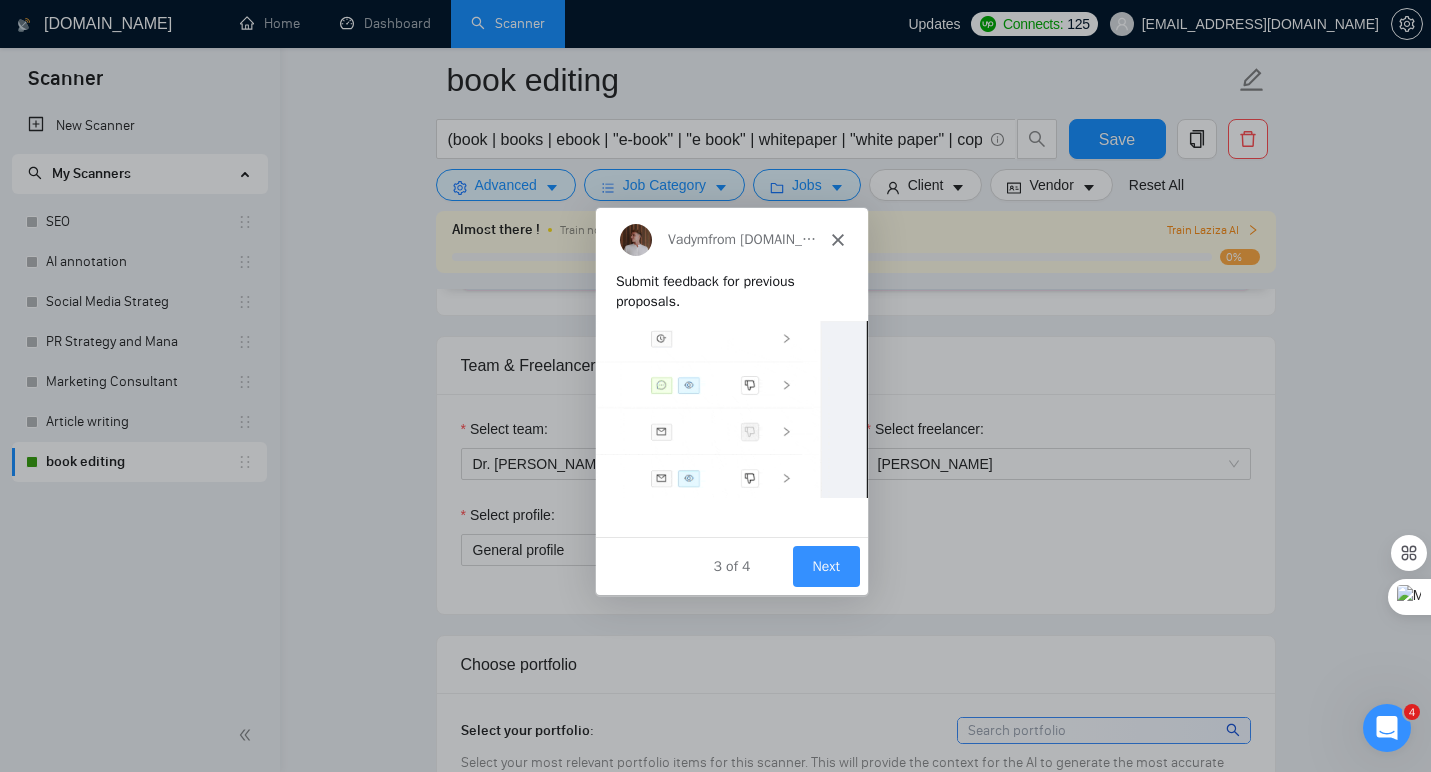scroll, scrollTop: 0, scrollLeft: 0, axis: both 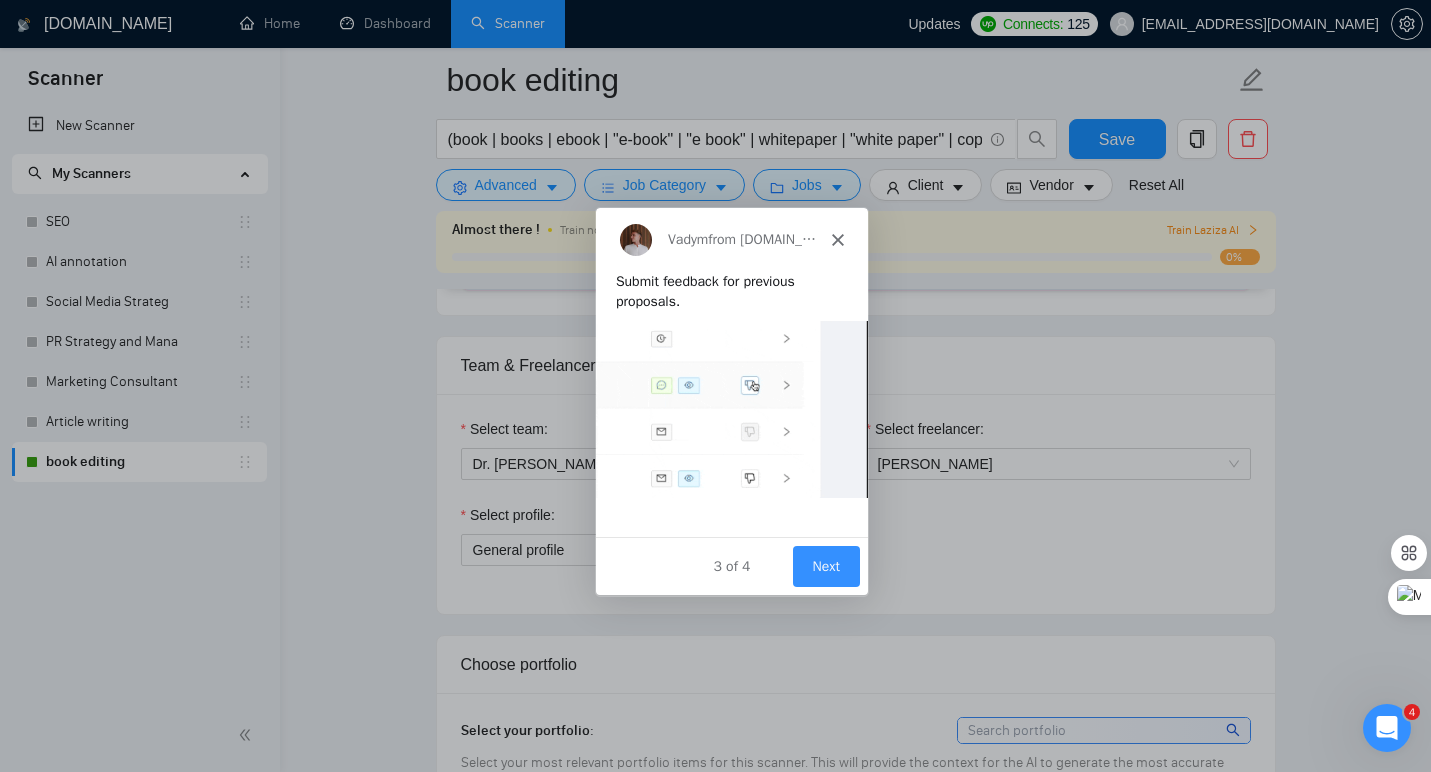 click on "Next" at bounding box center (824, 565) 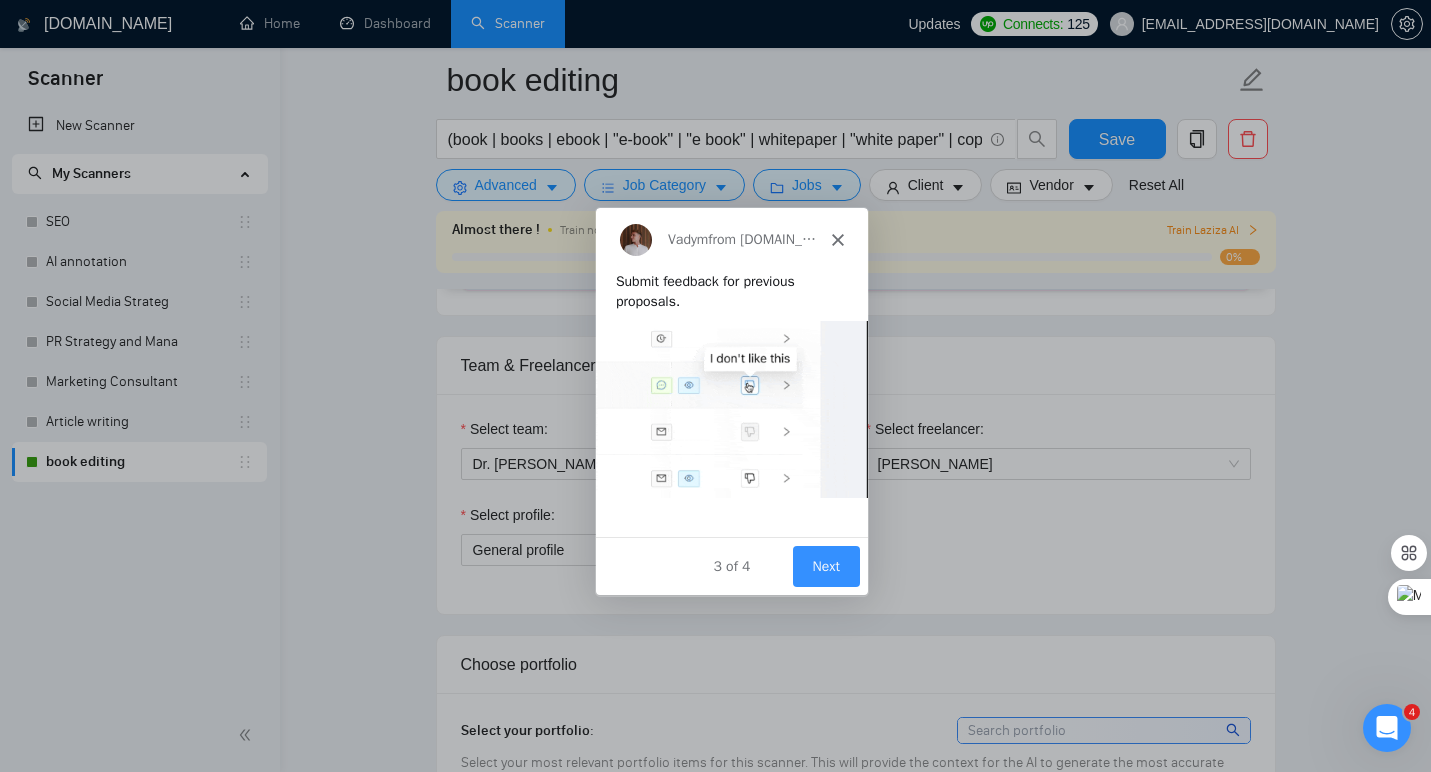 scroll, scrollTop: 0, scrollLeft: 0, axis: both 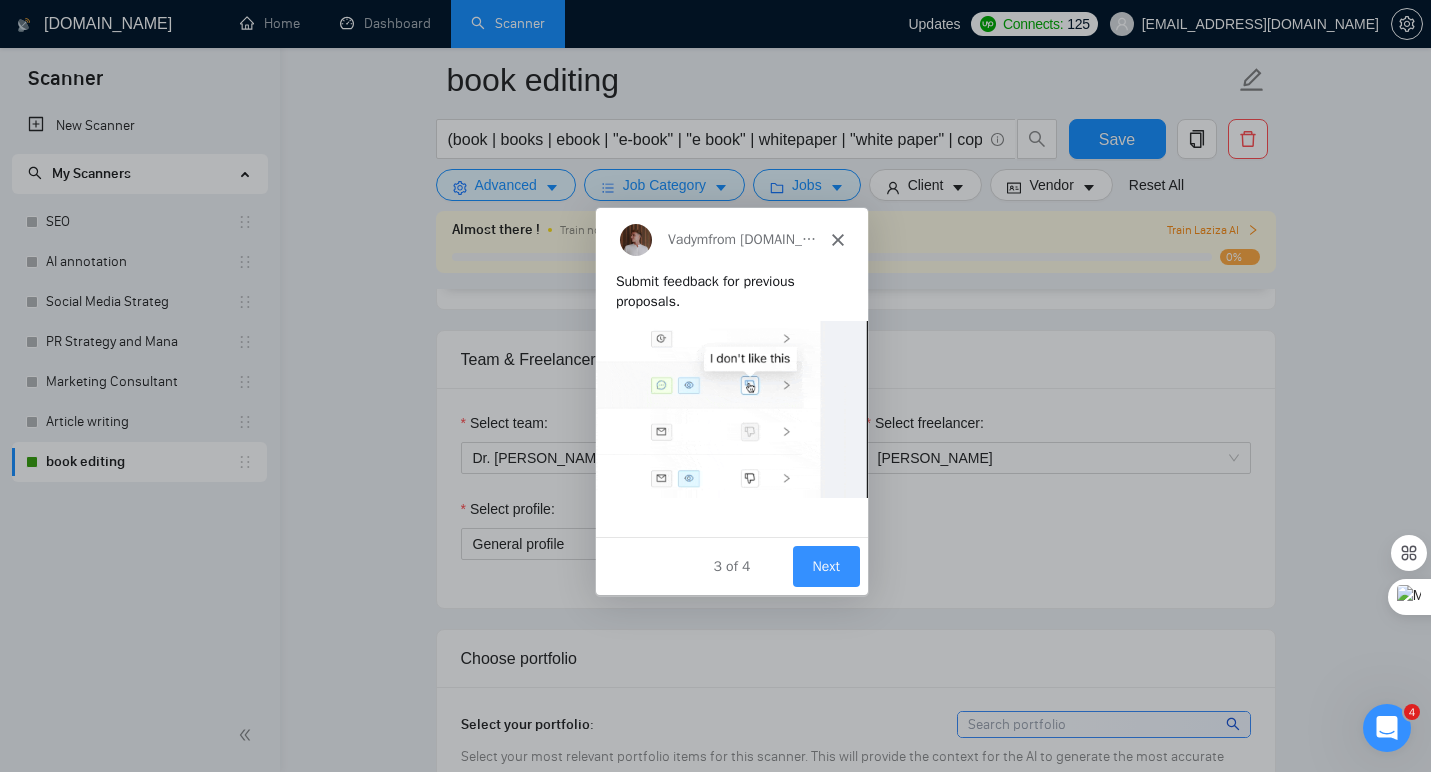 click on "Next" at bounding box center [824, 565] 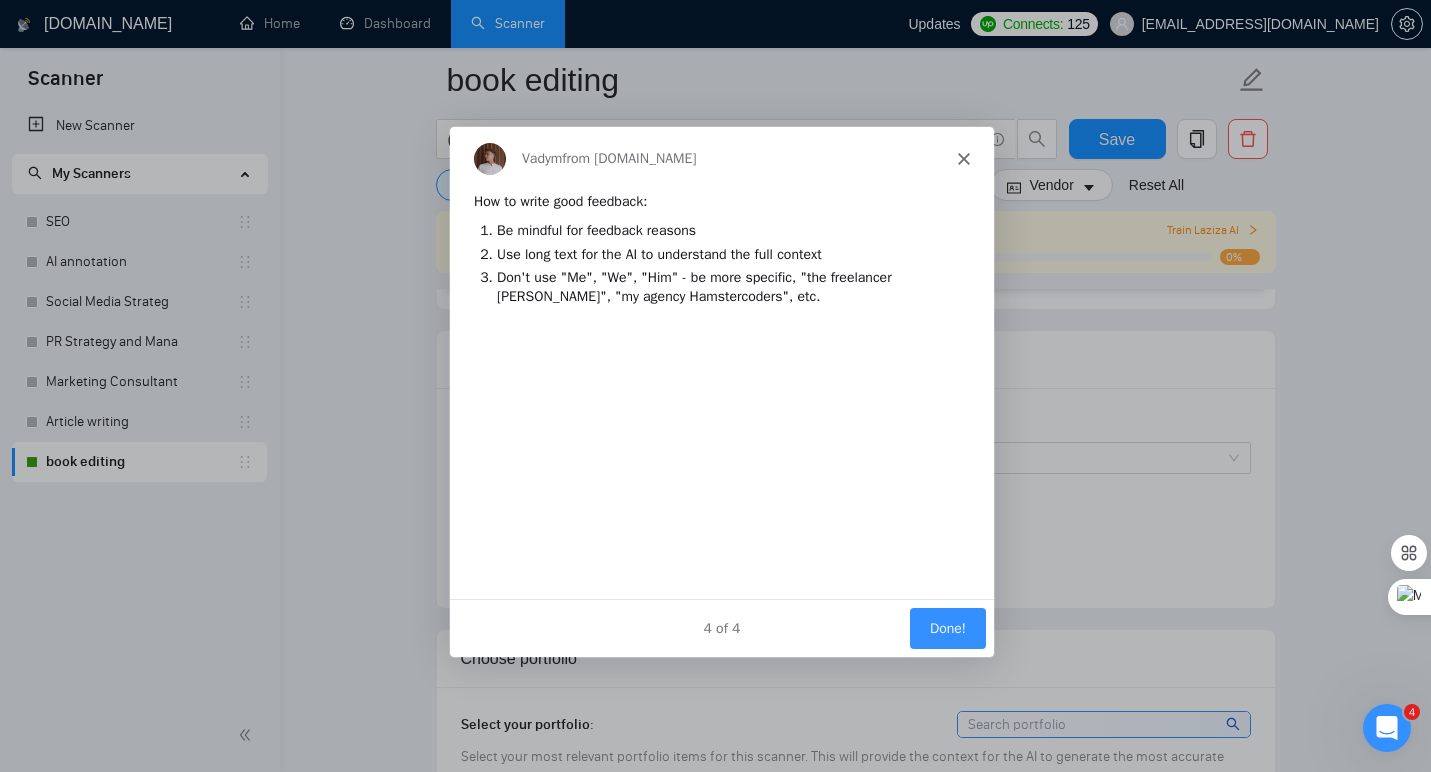 scroll, scrollTop: 0, scrollLeft: 0, axis: both 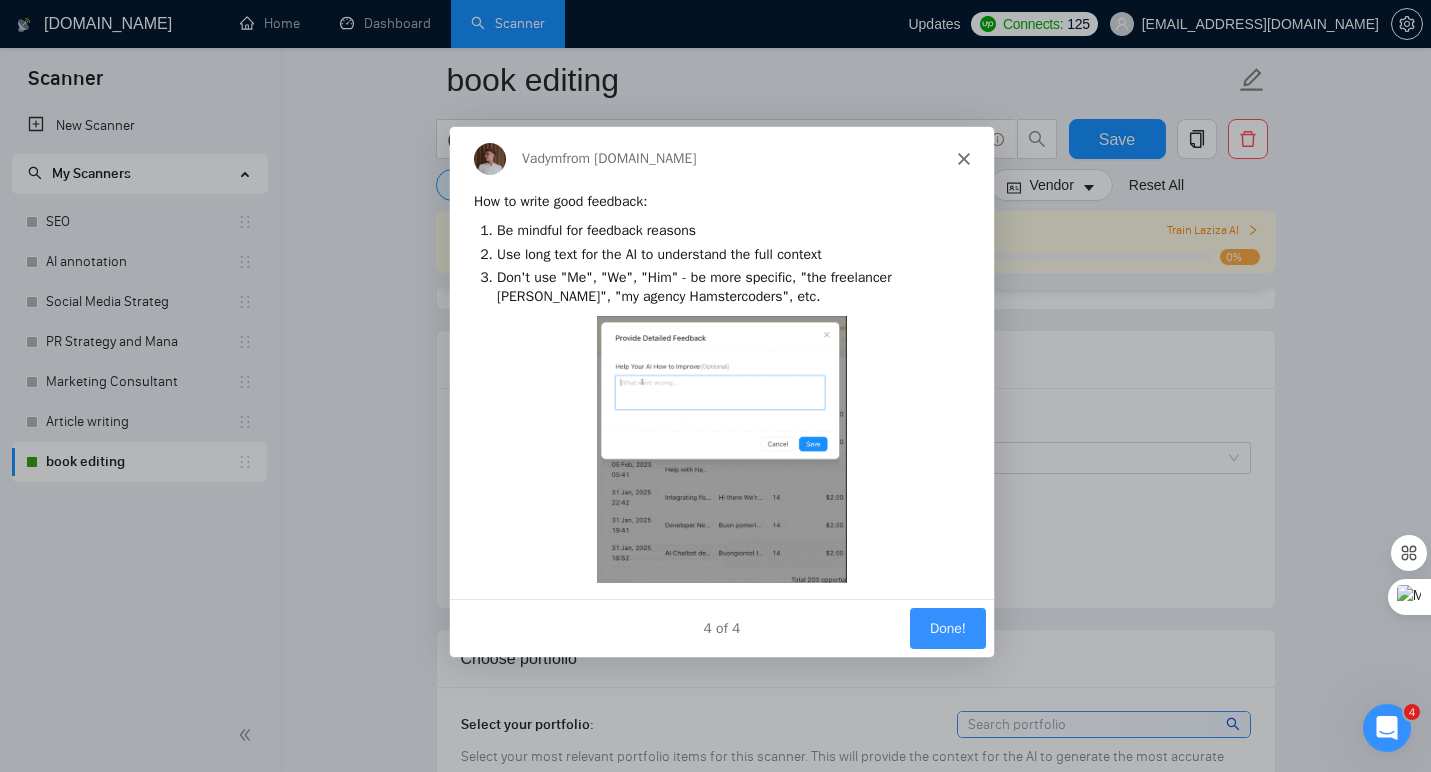 click on "4 of 4 Done!" at bounding box center [720, 626] 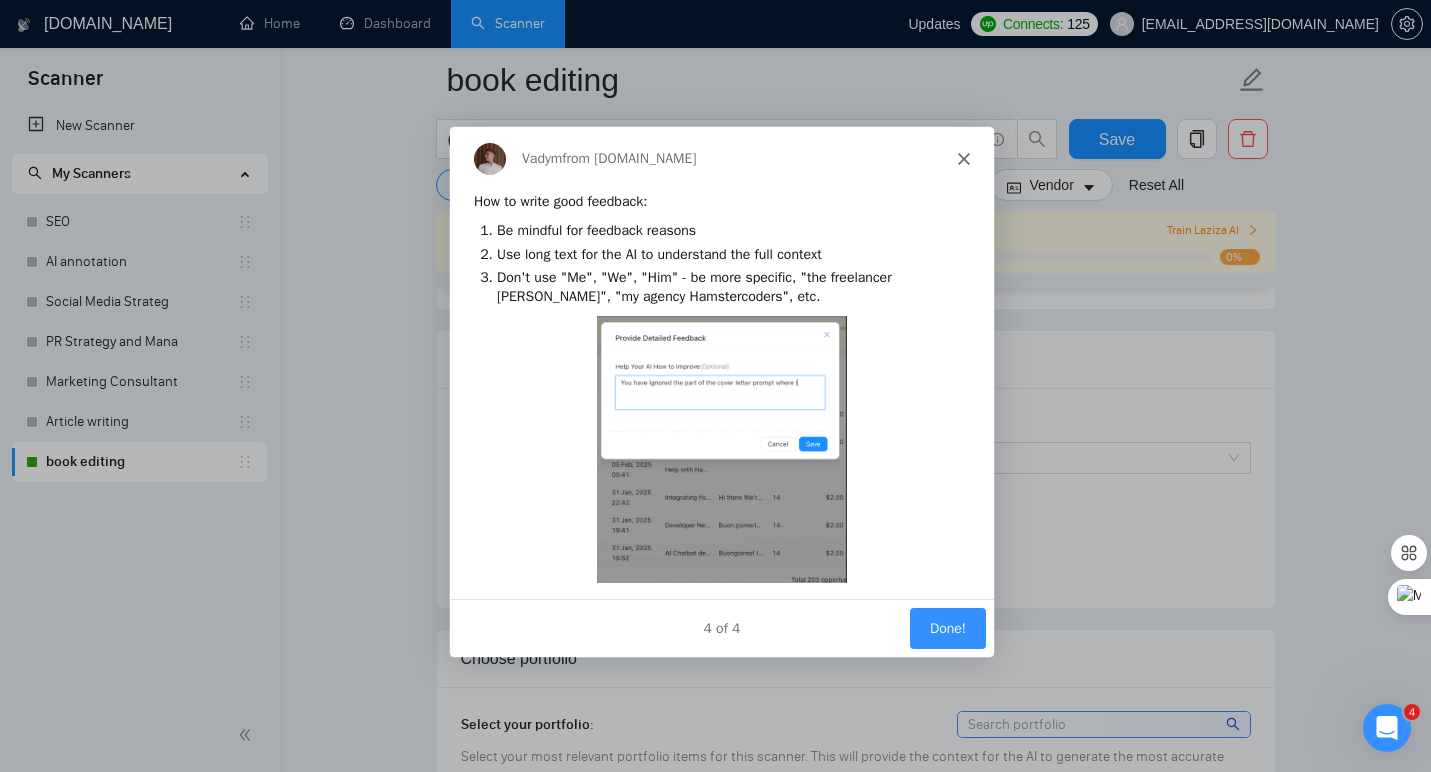 click on "Done!" at bounding box center [946, 626] 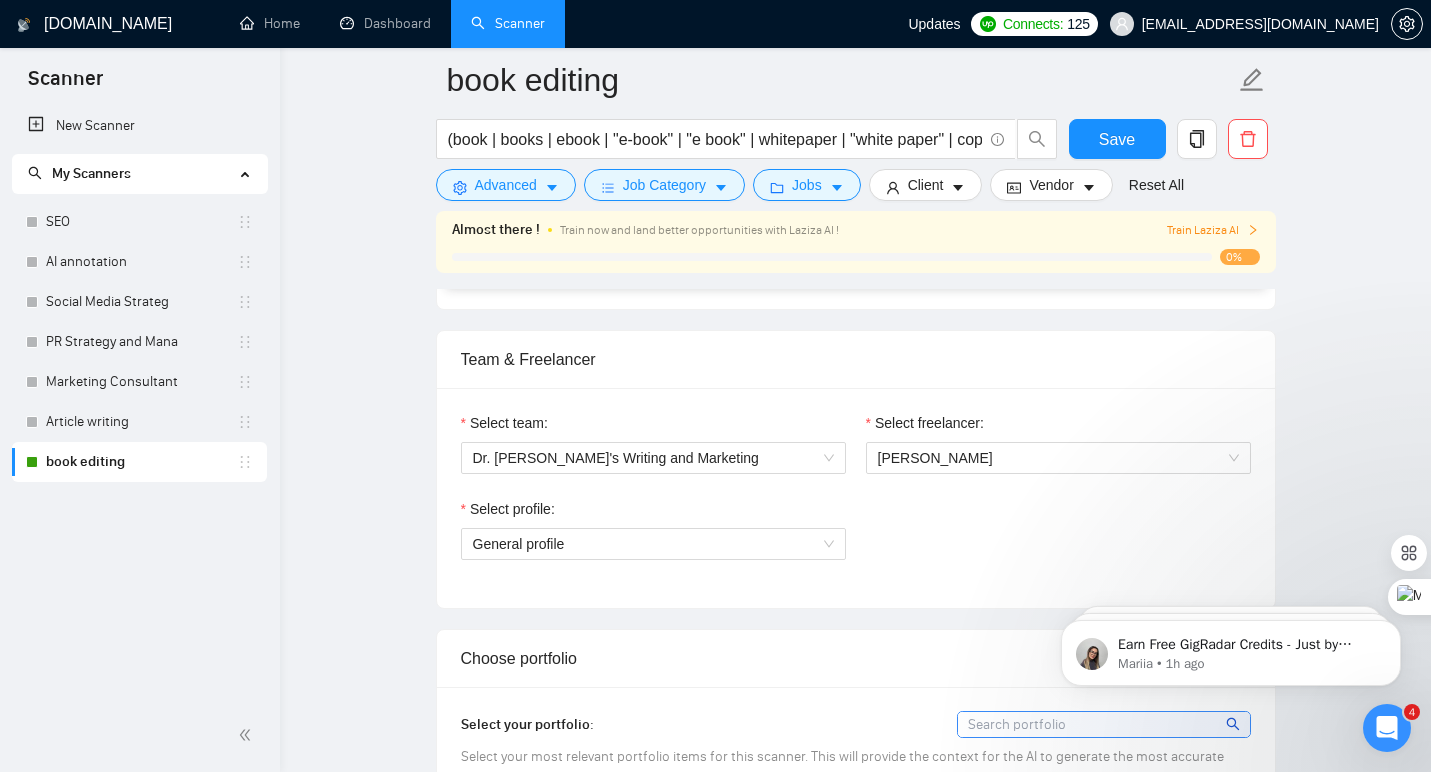 scroll, scrollTop: 0, scrollLeft: 0, axis: both 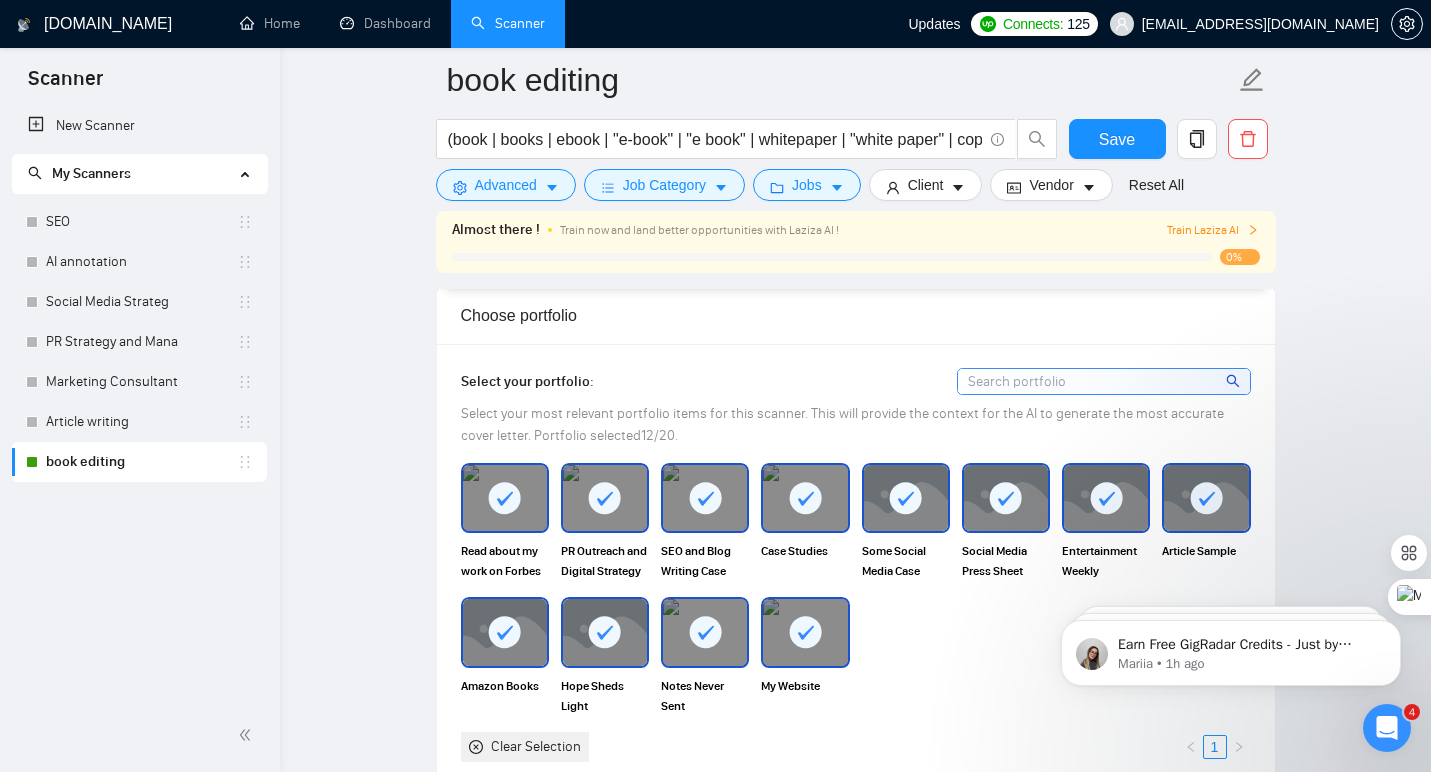 click at bounding box center (1104, 381) 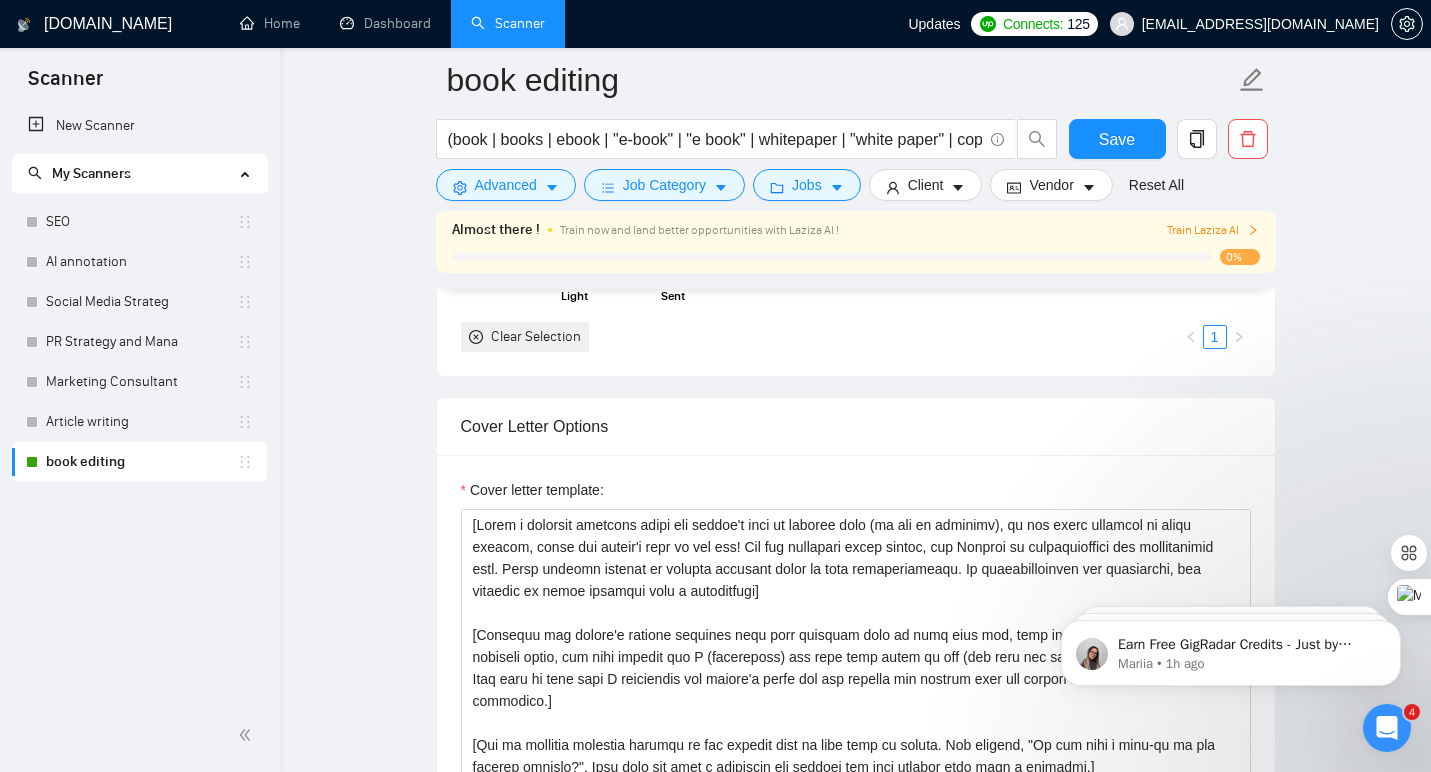 scroll, scrollTop: 1809, scrollLeft: 0, axis: vertical 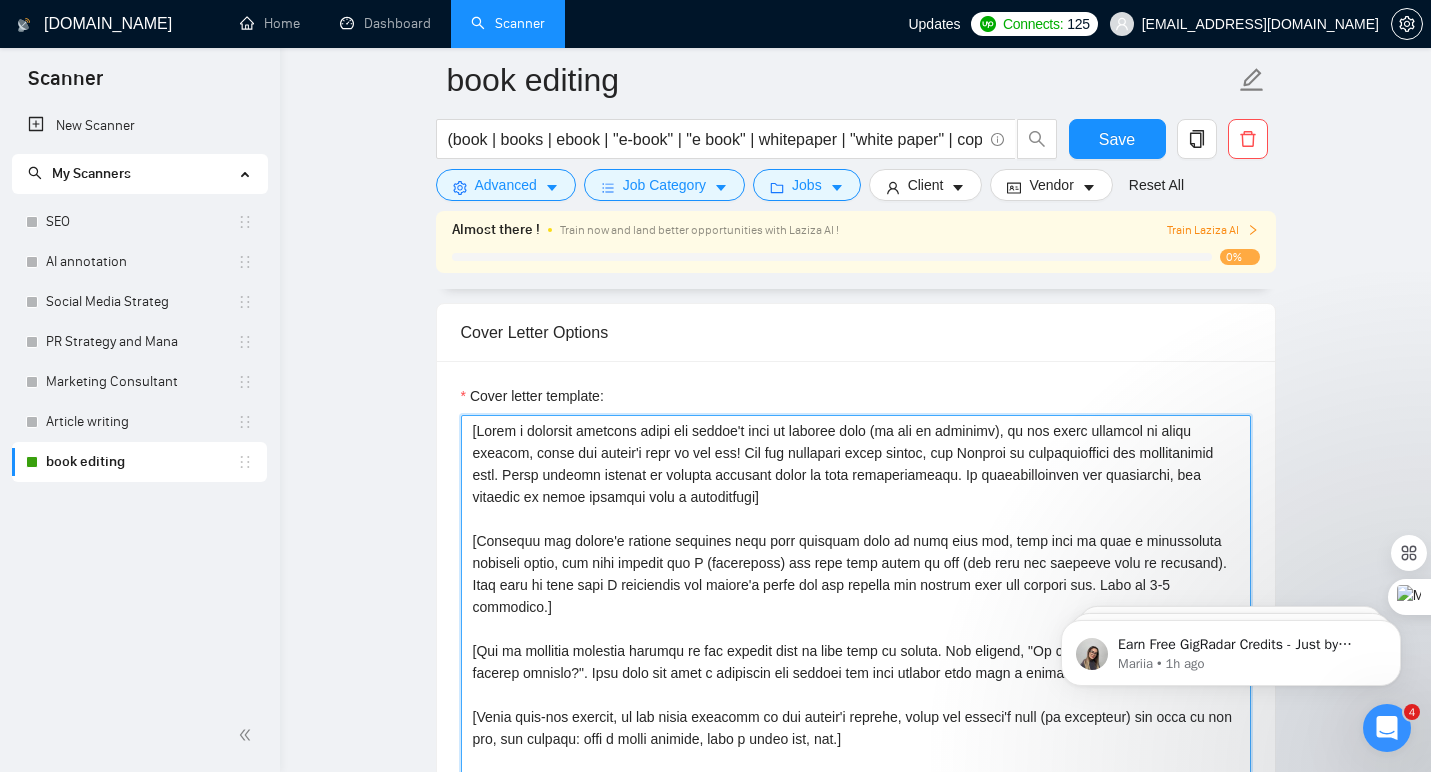 click on "Cover letter template:" at bounding box center [856, 640] 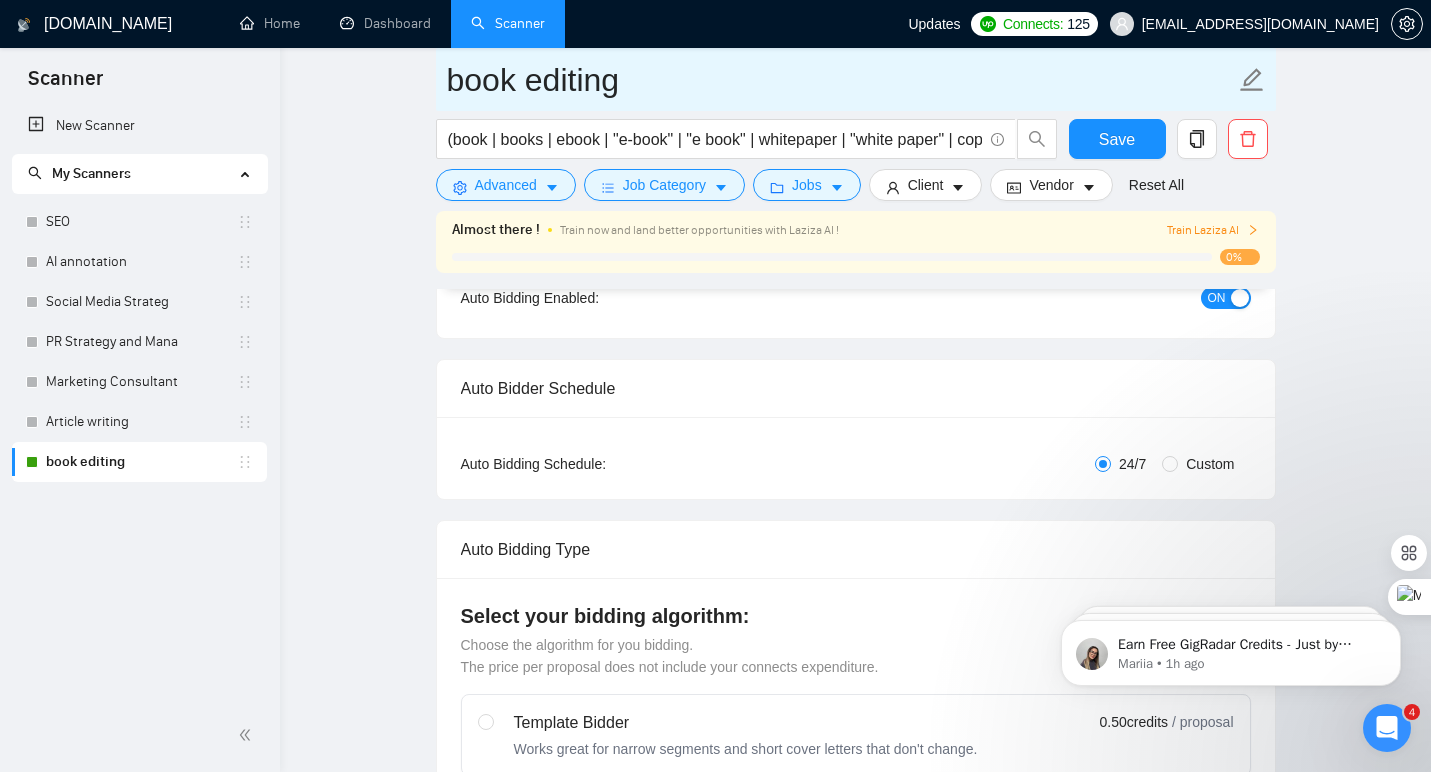 scroll, scrollTop: 0, scrollLeft: 0, axis: both 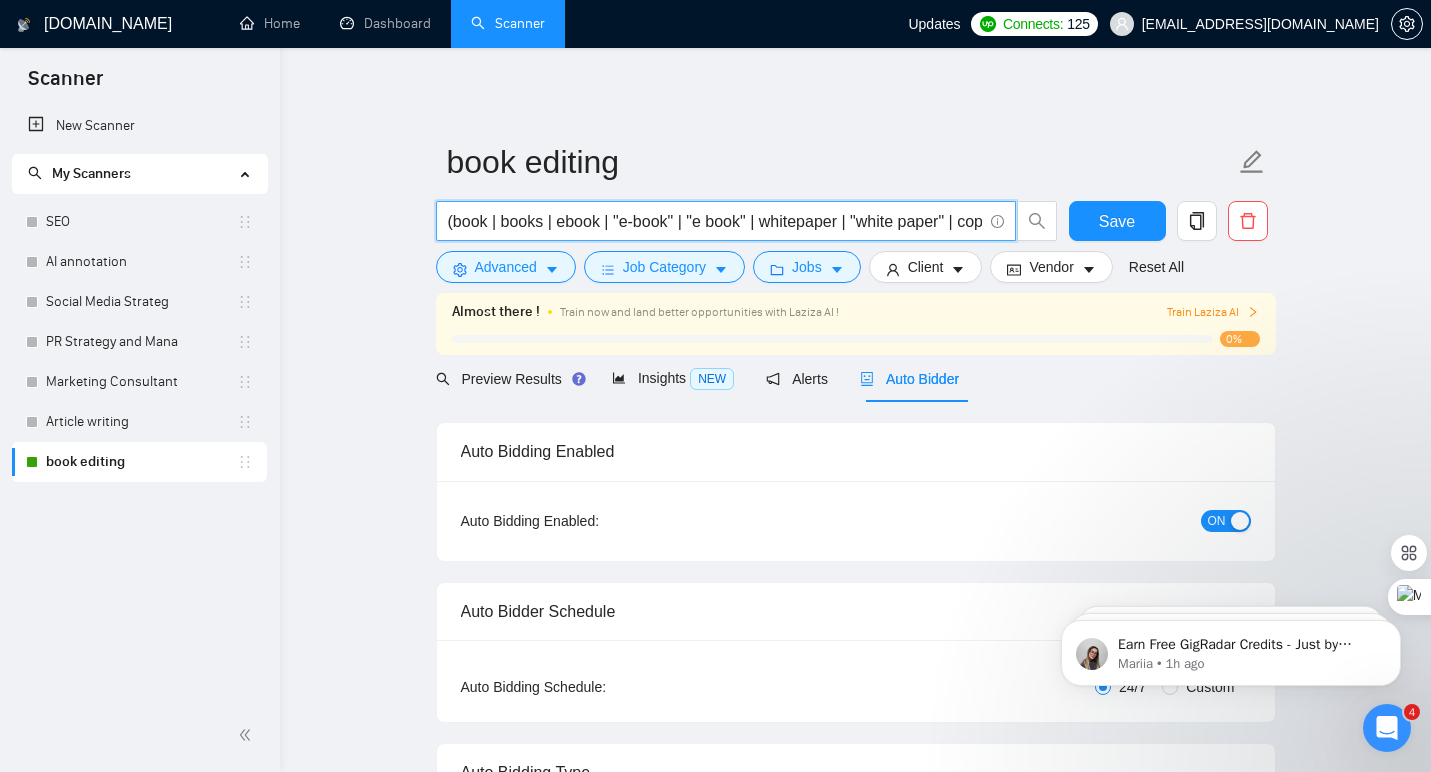 click on "(book | books | ebook | "e-book" | "e book" | whitepaper | "white paper" | copy | "Business presentation") (editing | editor | copyeditor | copyediting)" at bounding box center [715, 221] 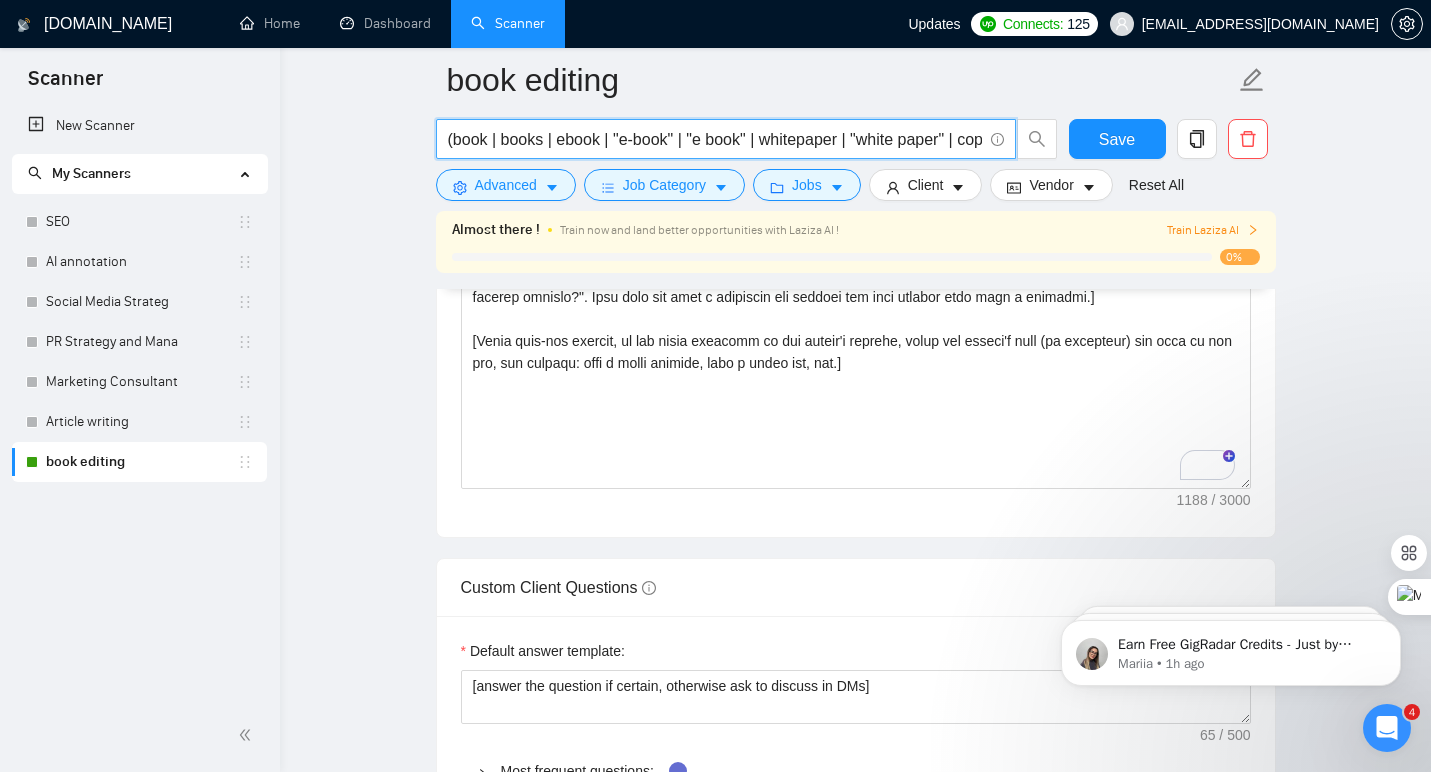scroll, scrollTop: 2858, scrollLeft: 0, axis: vertical 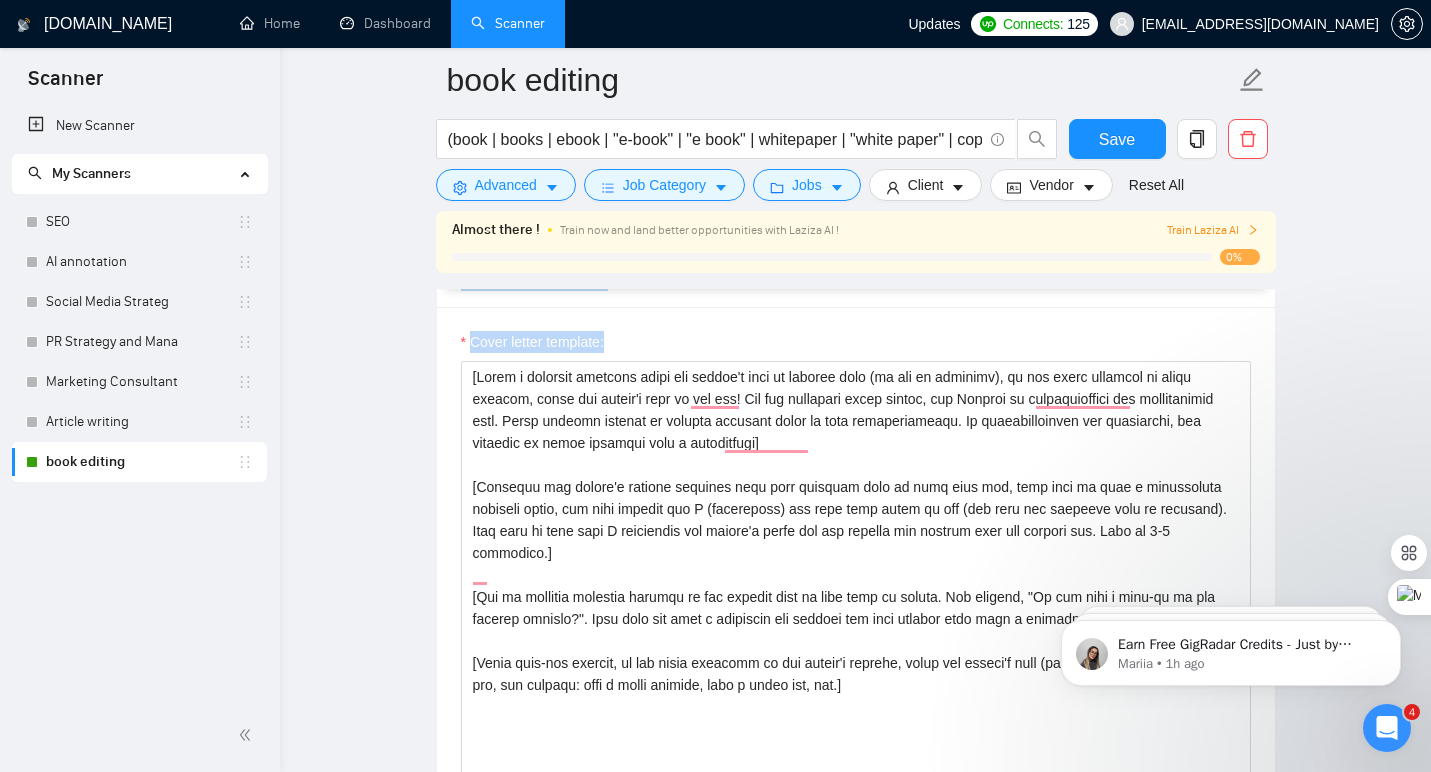 drag, startPoint x: 464, startPoint y: 369, endPoint x: 939, endPoint y: 771, distance: 622.2773 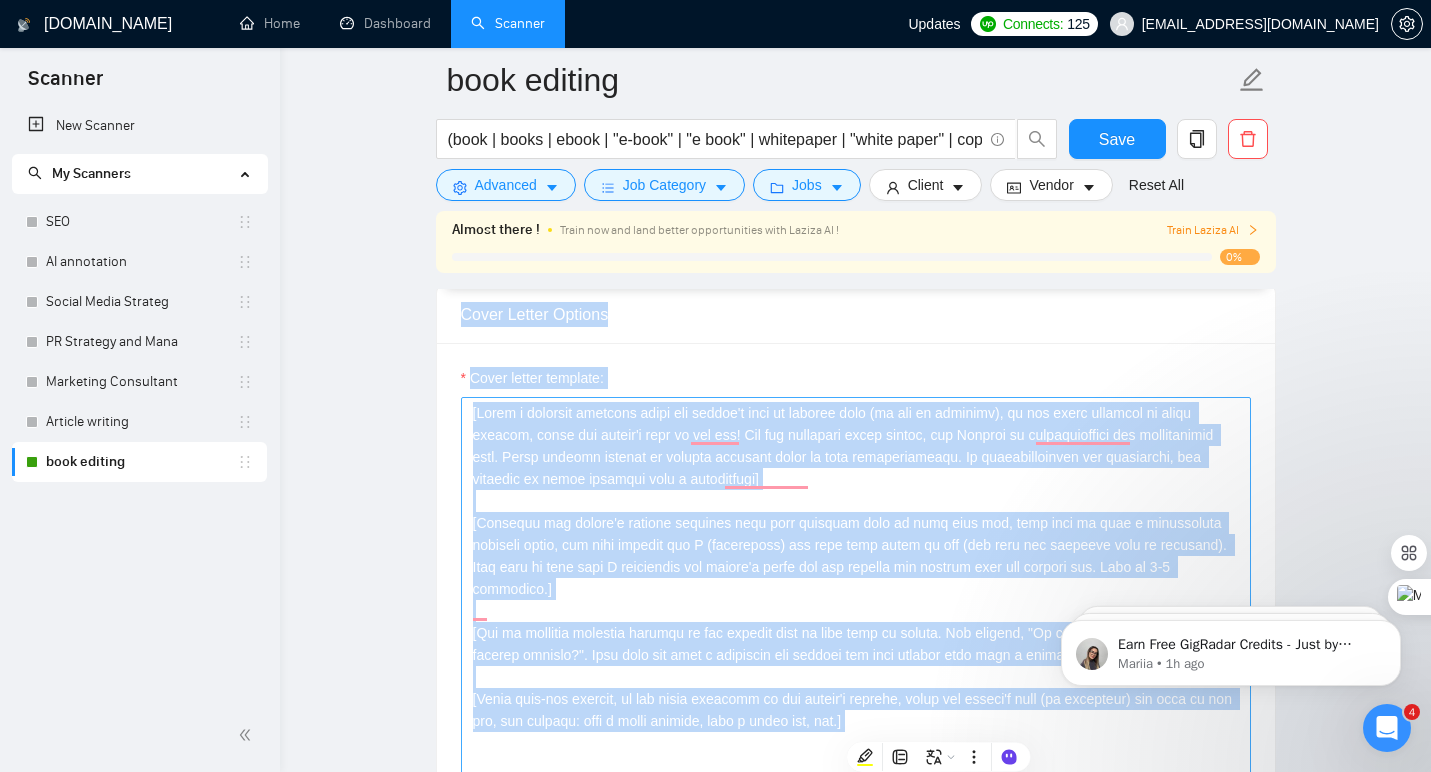 scroll, scrollTop: 1821, scrollLeft: 0, axis: vertical 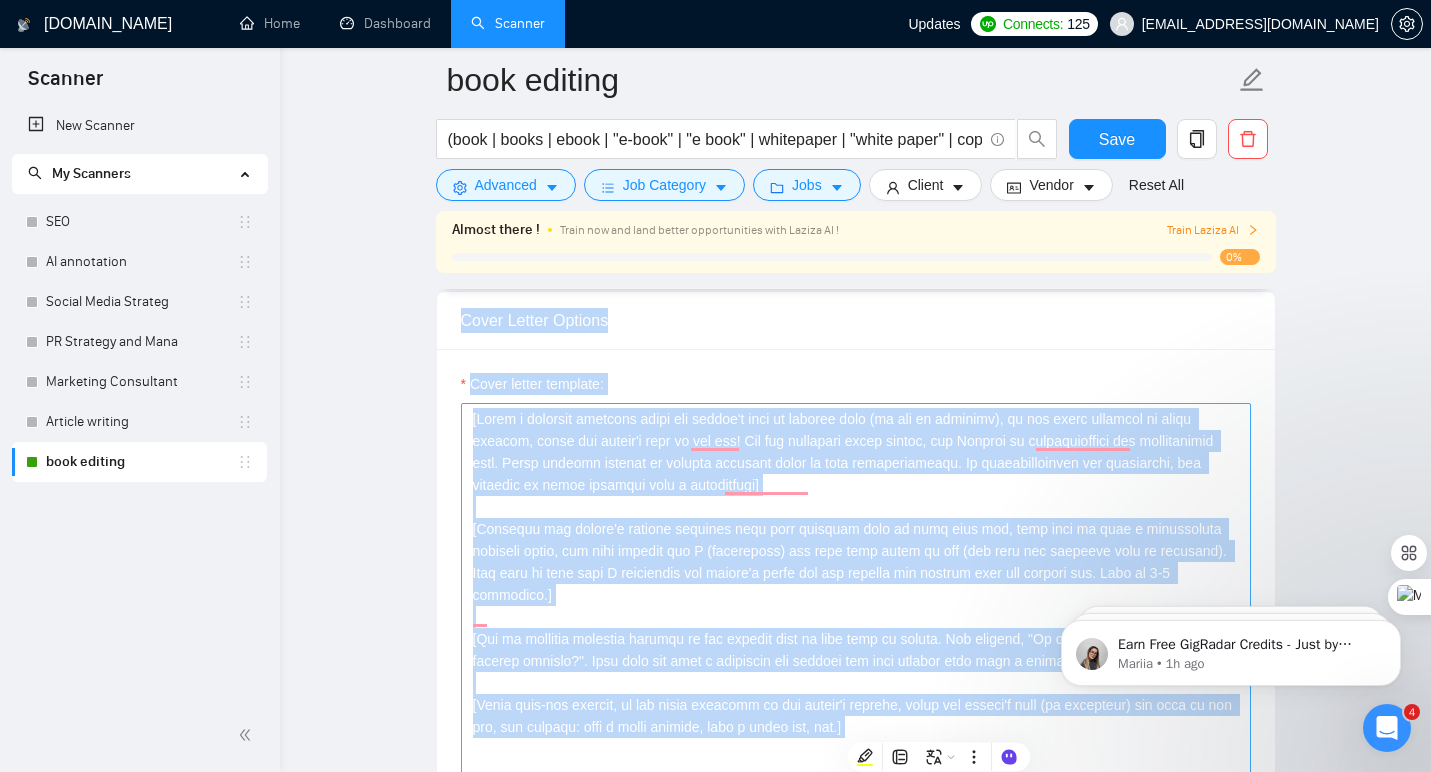 click on "Cover letter template:" at bounding box center (856, 628) 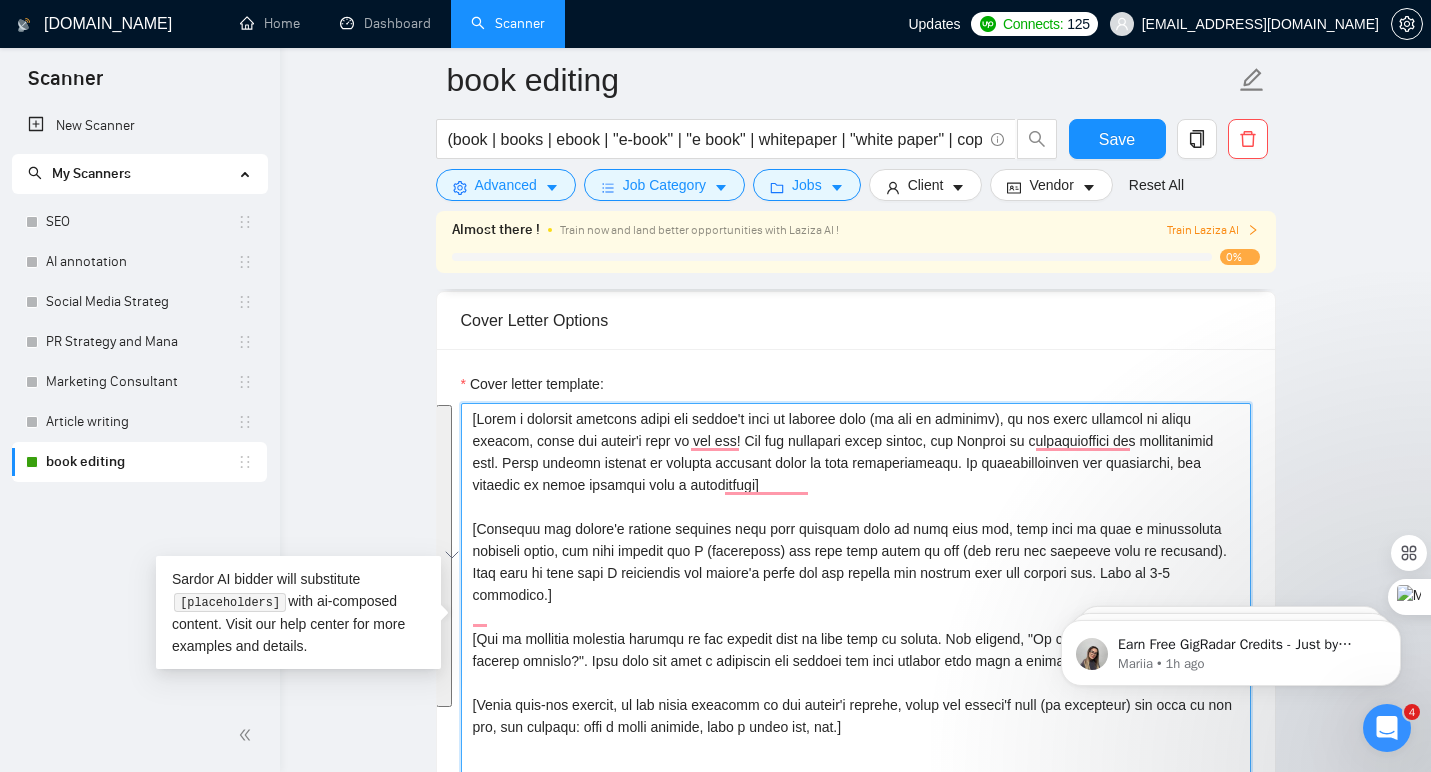click on "Cover letter template:" at bounding box center [856, 628] 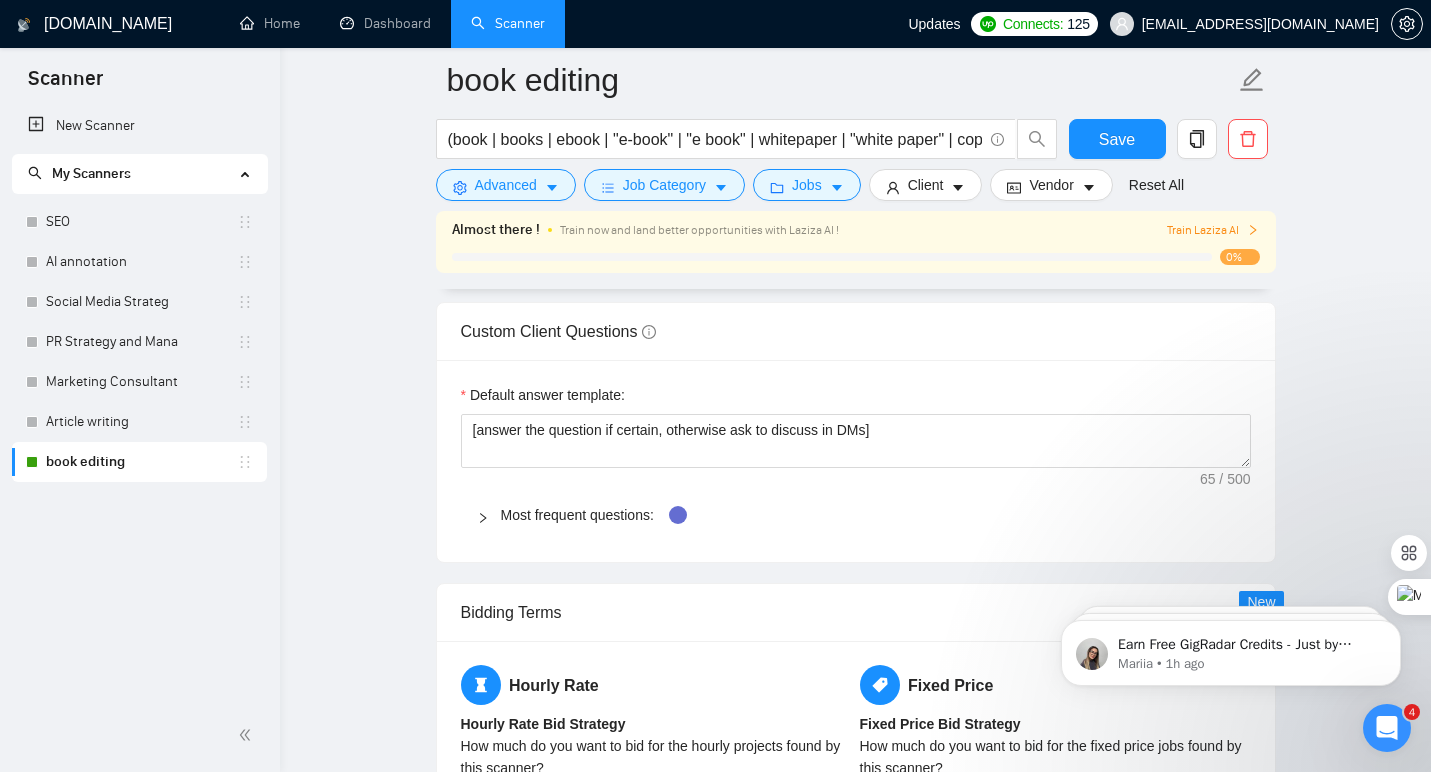 scroll, scrollTop: 2505, scrollLeft: 0, axis: vertical 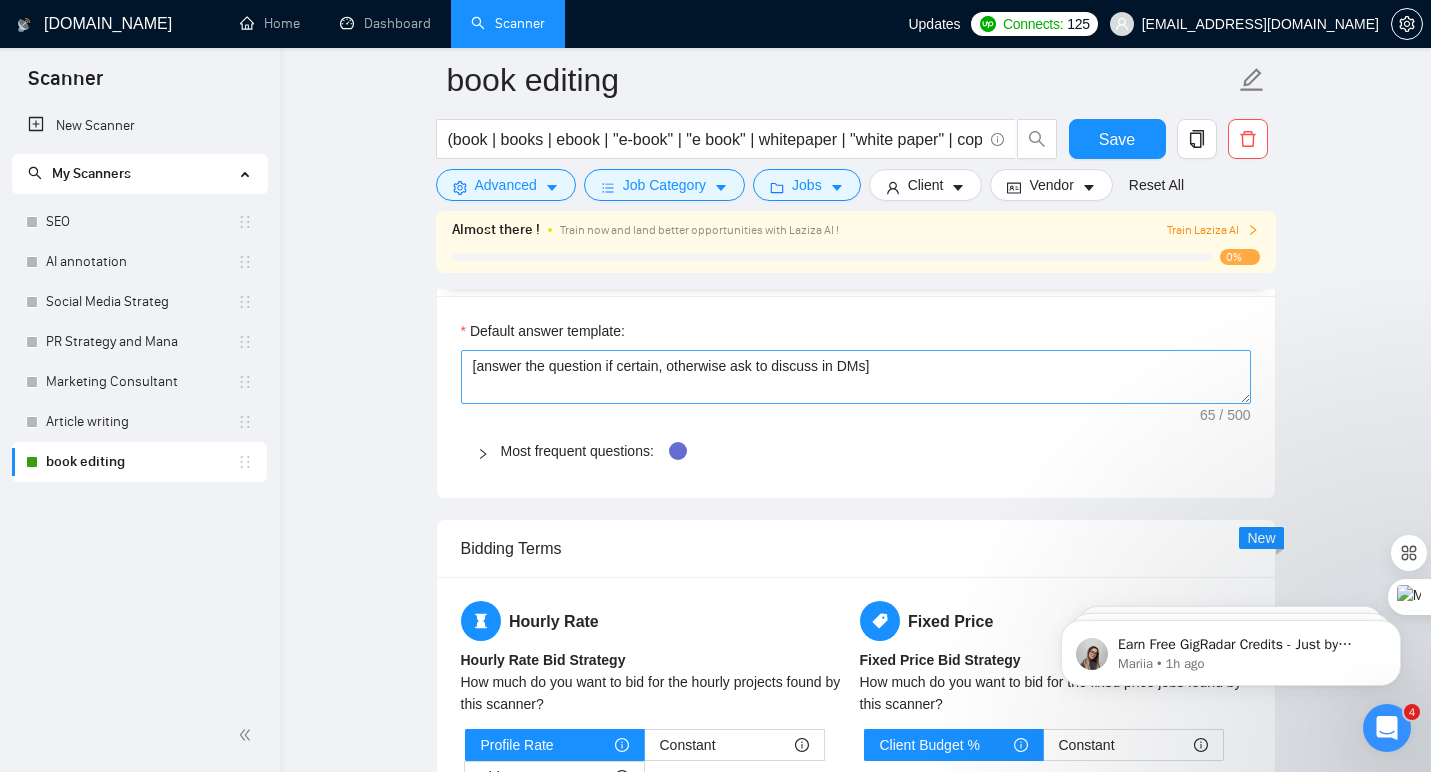 type on "[Insert local greeting with name & time of day]
Let’s get real for a moment: Are you secretly worried your [book/ebook/whitepaper/presentation] won’t shine because of awkward flow, inconsistencies, or—dare I say it—typos that could haunt your dreams (and Google search results)? You’ve poured your energy into this project; now you need someone who treats every sentence like it’s on the red carpet. I specialize in editing for clarity, tone, and impact, so your work isn’t just error-free—it sparkles and connects with your audience, whether that’s investors, readers, or anyone who doesn’t have time for fluff.
By the way, do you already have a style guide or reference material you want me to stick to, or is this more of a “free the commas” type of mission? Either way, I’m ready to jump in—just let me know what you prefer.
[Insert funny sign-off, name, & local language/time of day]" 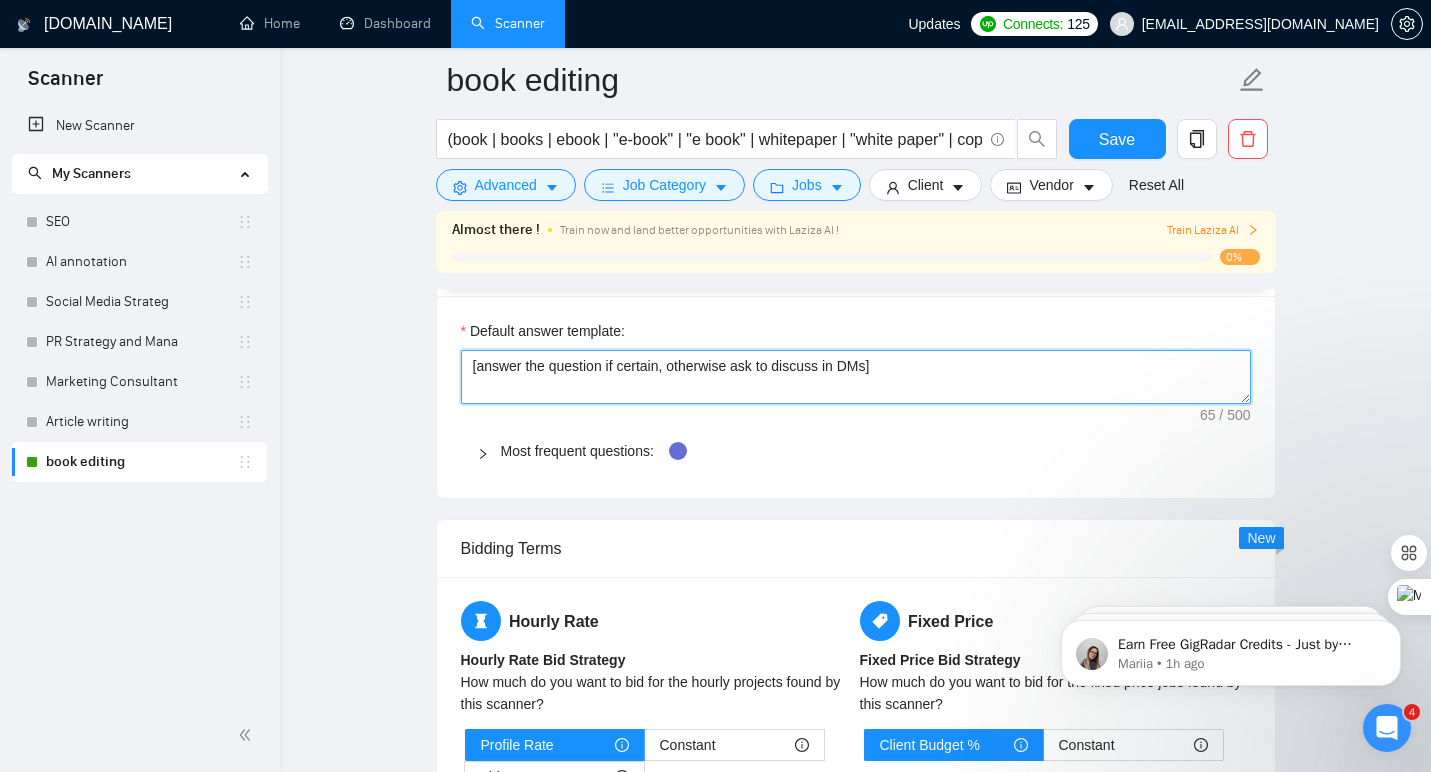 click on "[answer the question if certain, otherwise ask to discuss in DMs]" at bounding box center (856, 377) 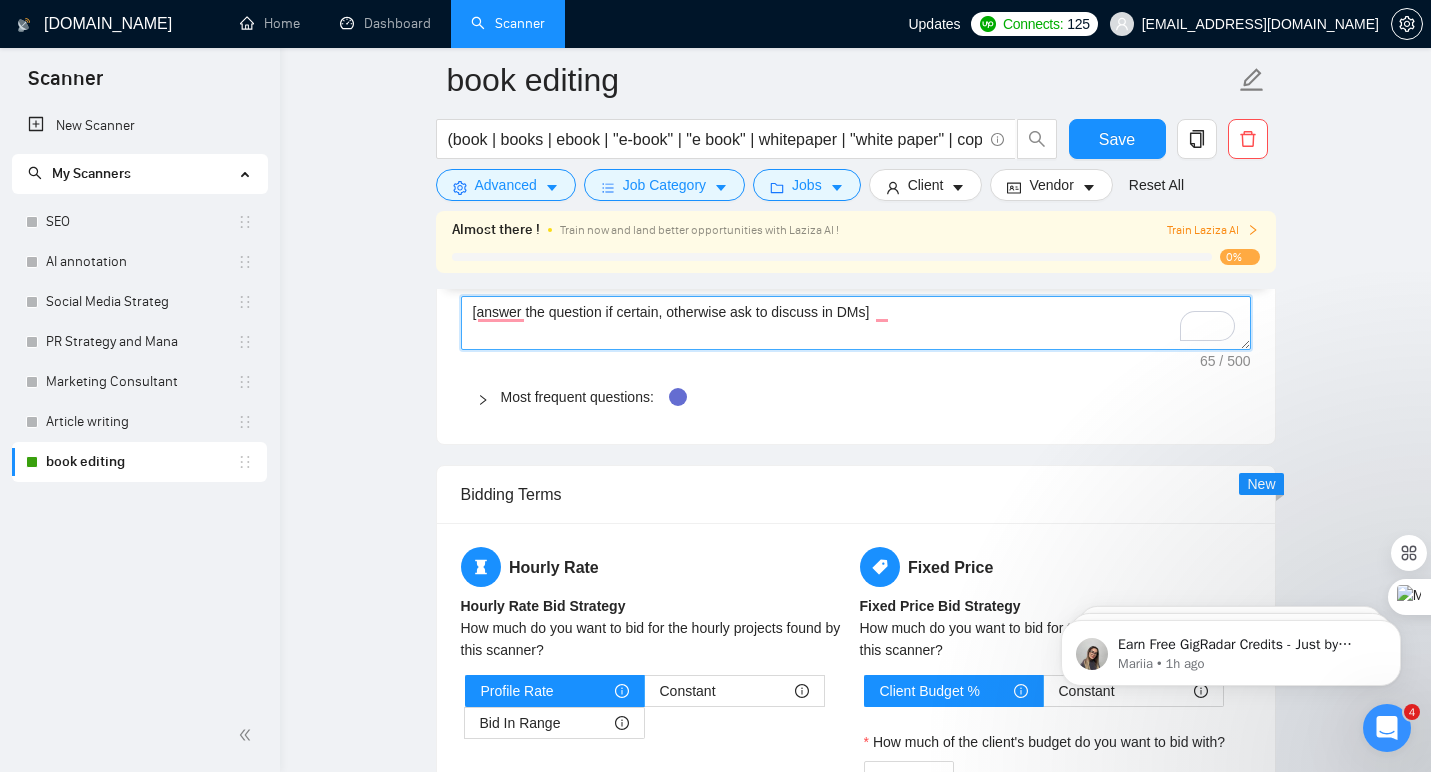 scroll, scrollTop: 2550, scrollLeft: 0, axis: vertical 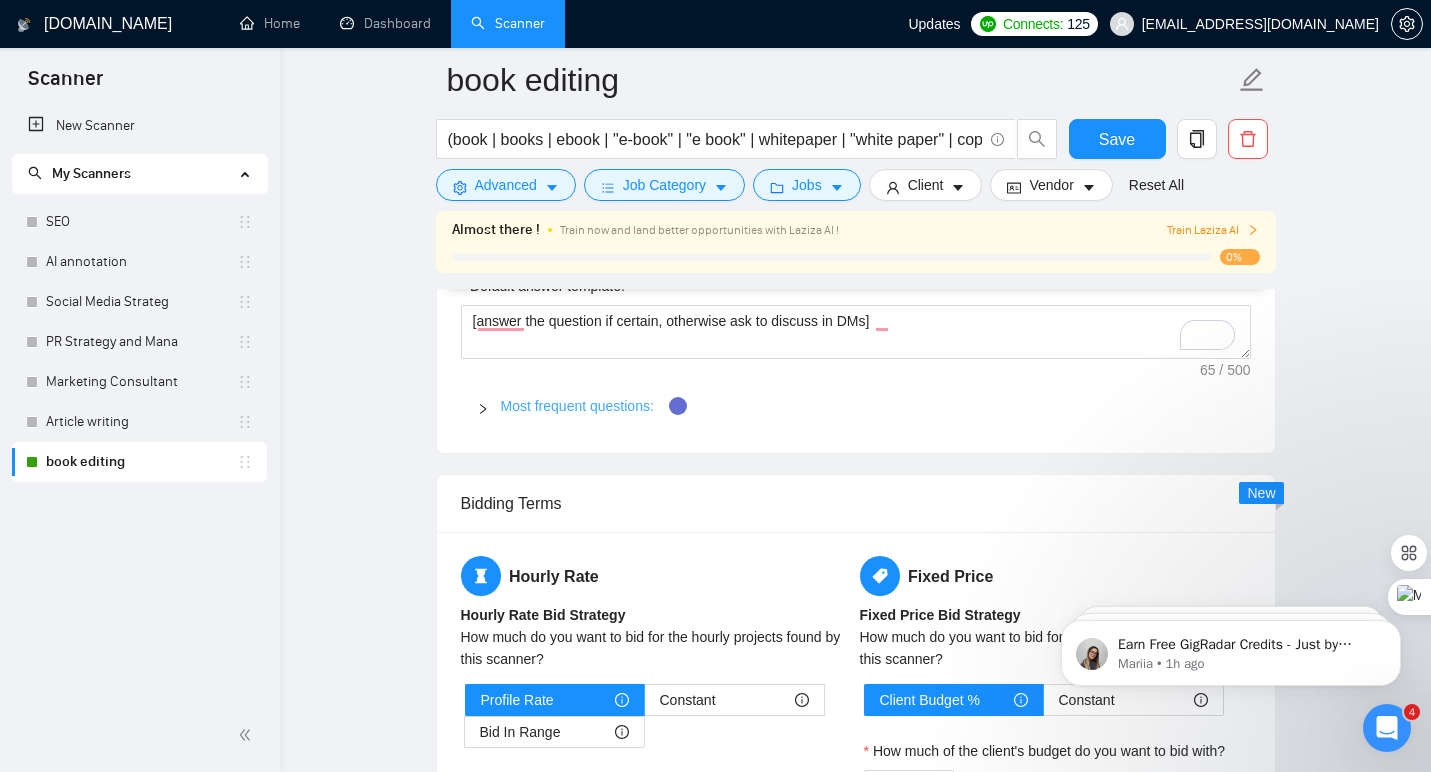 click on "Most frequent questions:" at bounding box center [577, 406] 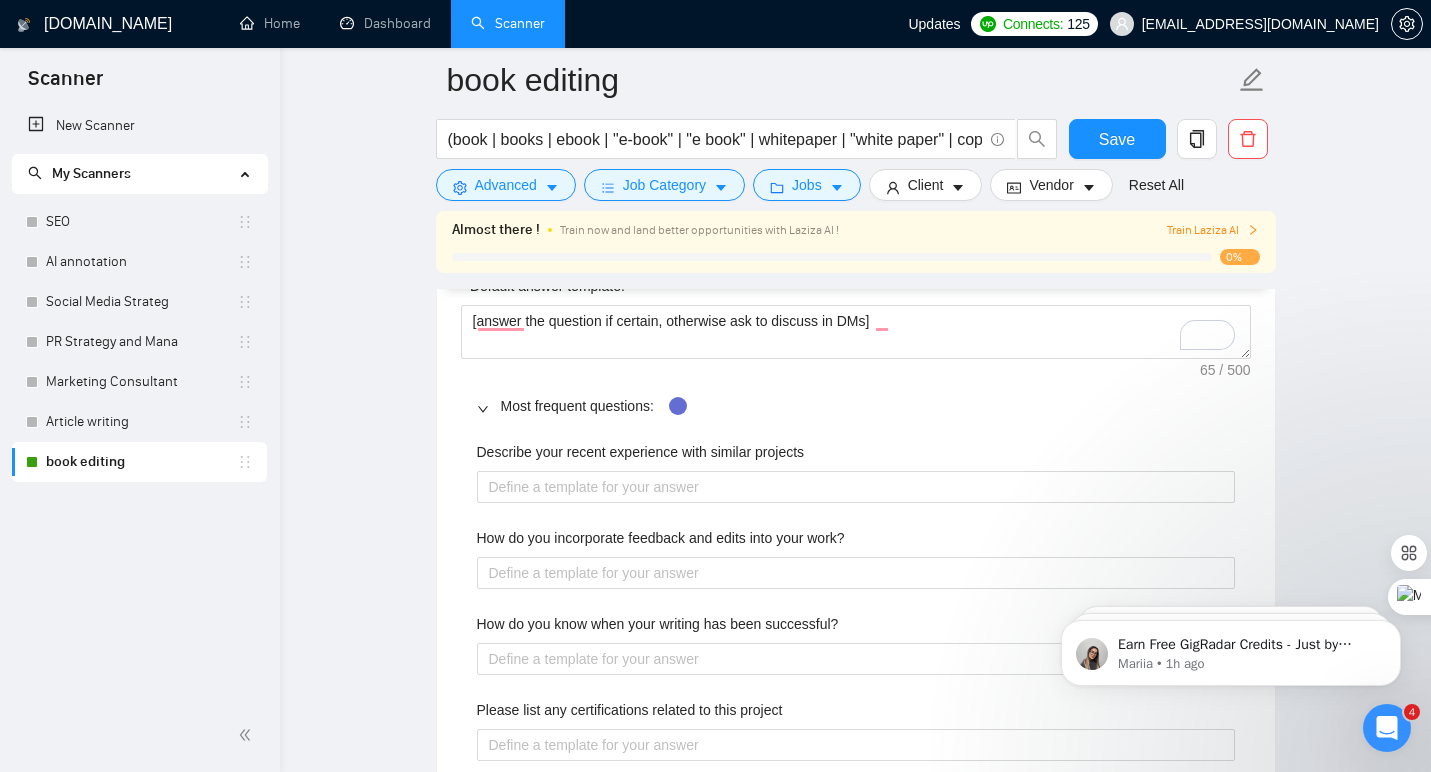 scroll, scrollTop: 2511, scrollLeft: 0, axis: vertical 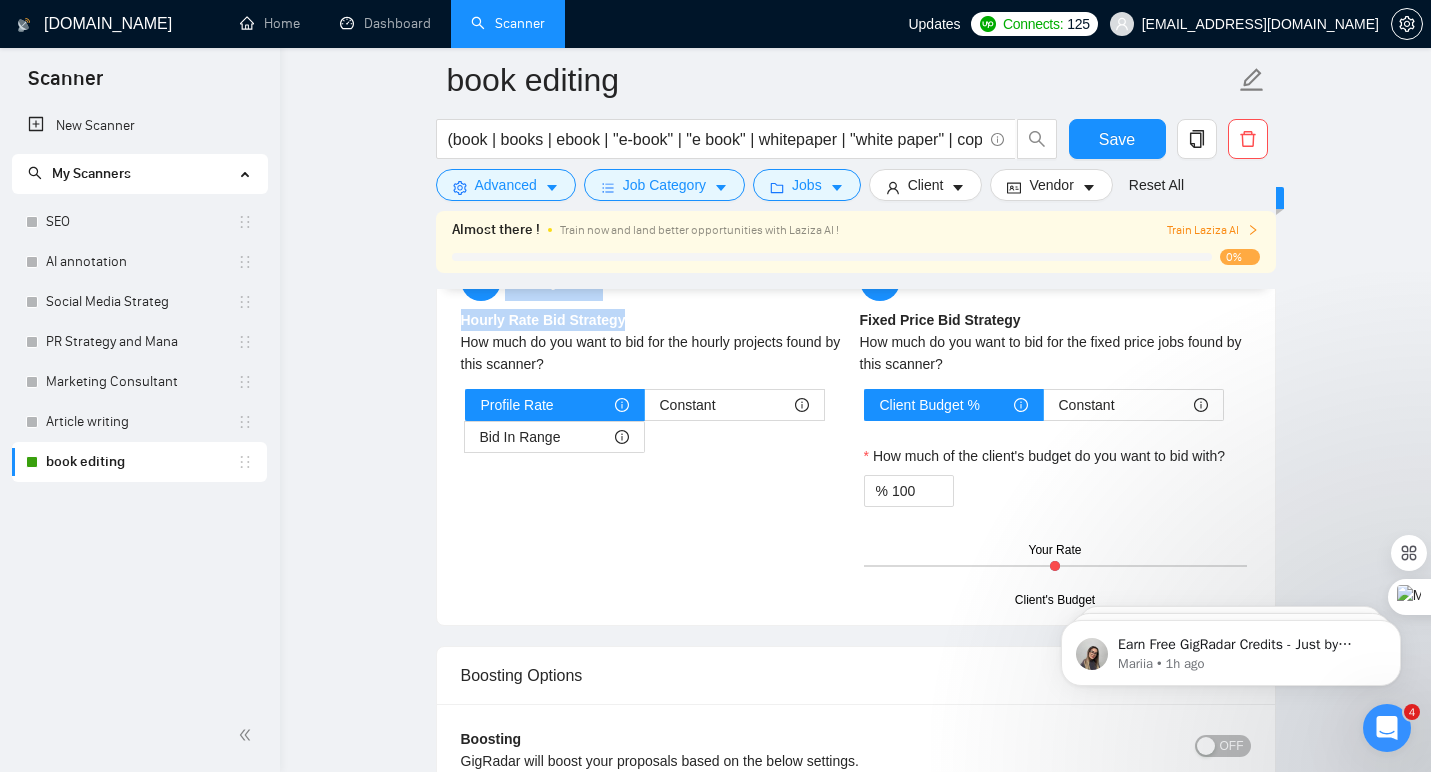 drag, startPoint x: 470, startPoint y: 321, endPoint x: 809, endPoint y: 321, distance: 339 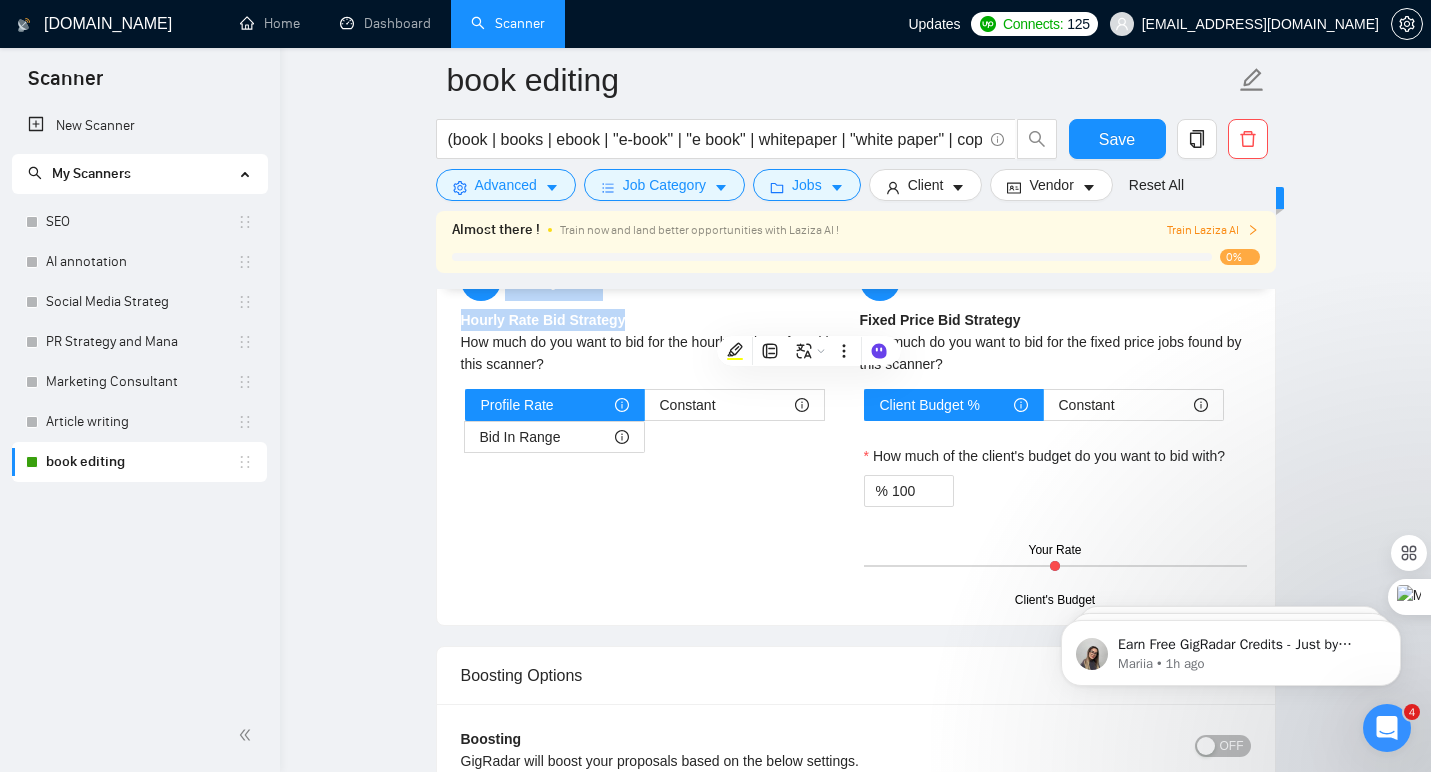 copy on "Default answer template: [answer the question if certain, otherwise ask to discuss in DMs] Most frequent questions:  Describe your recent experience with similar projects How do you incorporate feedback and edits into your work? How do you know when your writing has been successful? Please list any certifications related to this project What formats are you comfortable writing in? Bidding Terms   Hourly Rate Hourly Rate Bid Strategy" 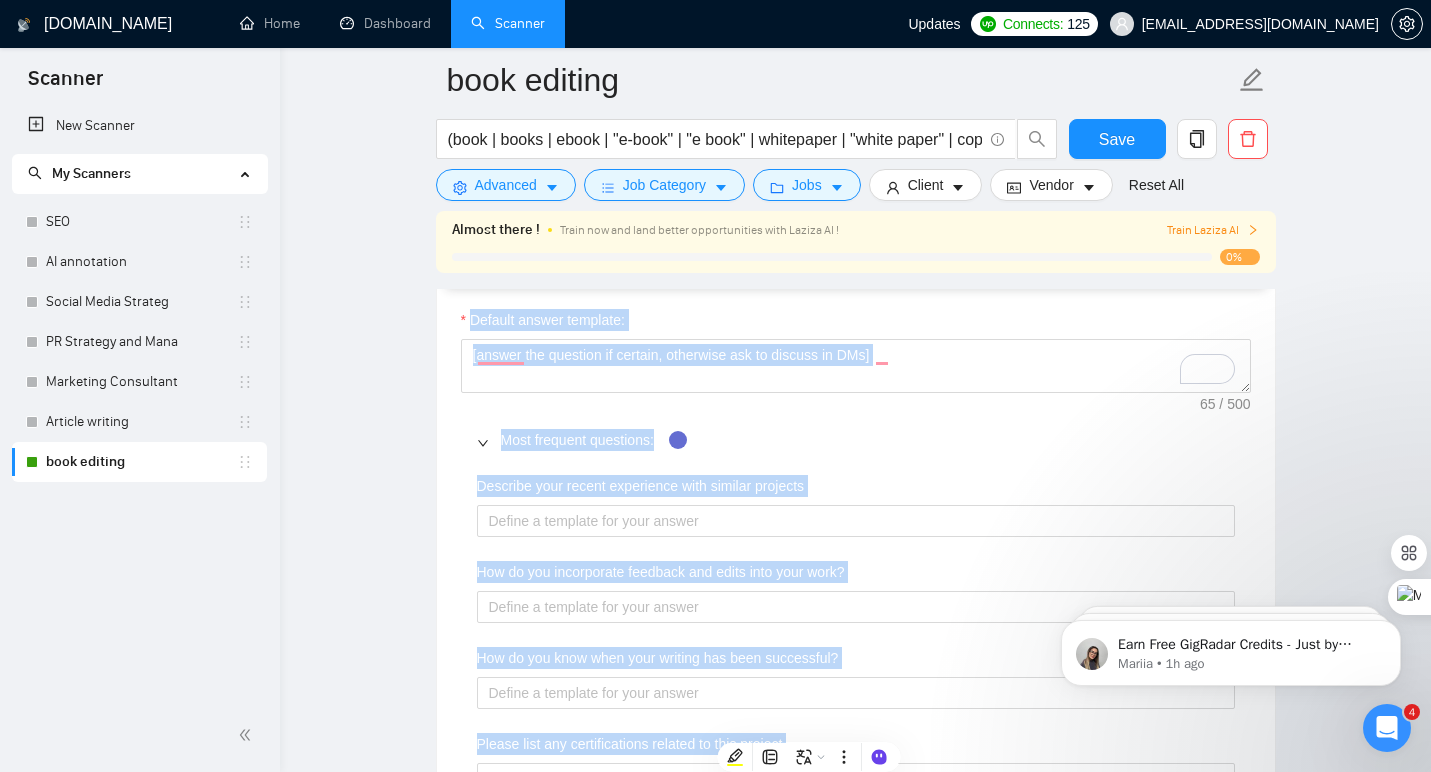 scroll, scrollTop: 2462, scrollLeft: 0, axis: vertical 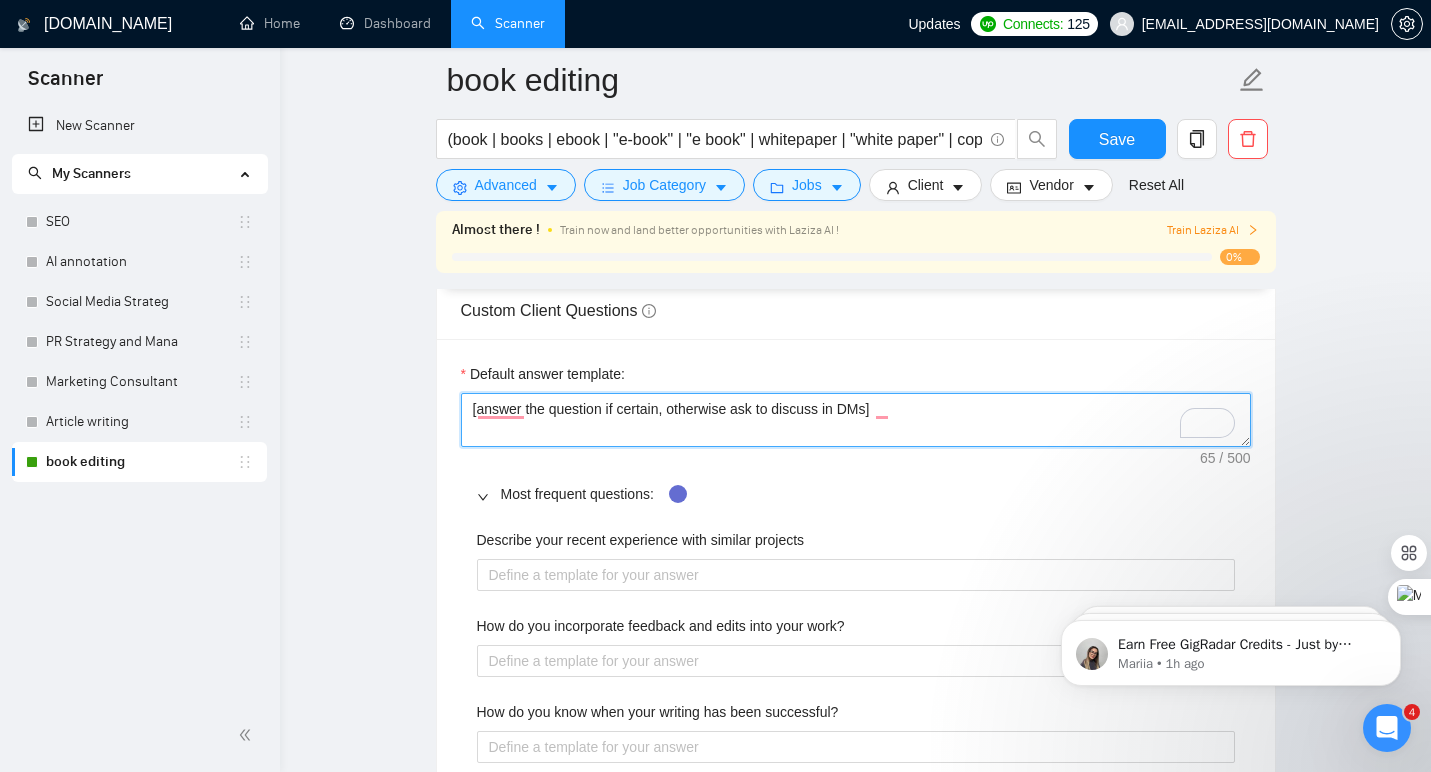 click on "[answer the question if certain, otherwise ask to discuss in DMs]" at bounding box center (856, 420) 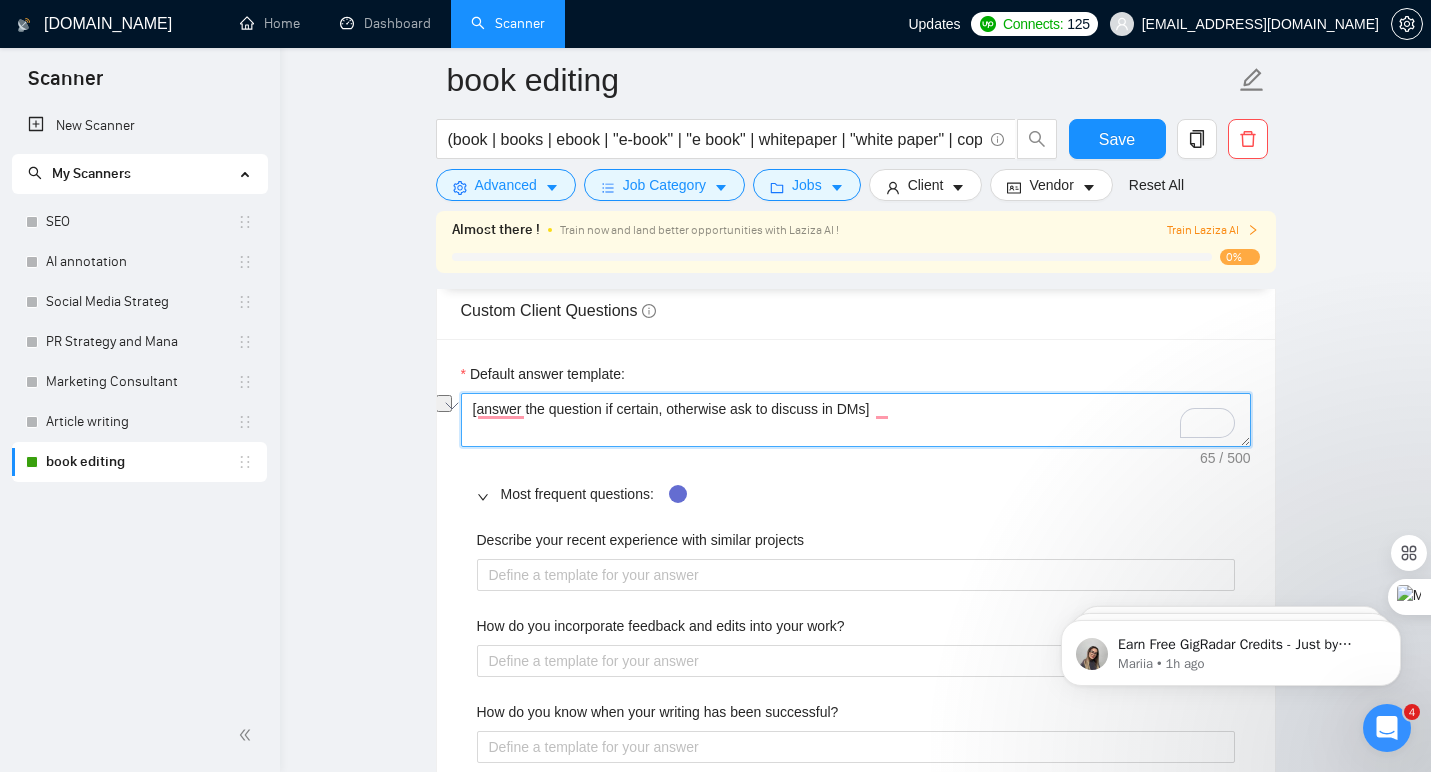 paste on "If I can answer confidently, I will! If it’s more nuanced, I’ll ask to chat in DMs so we can dive in and get it right." 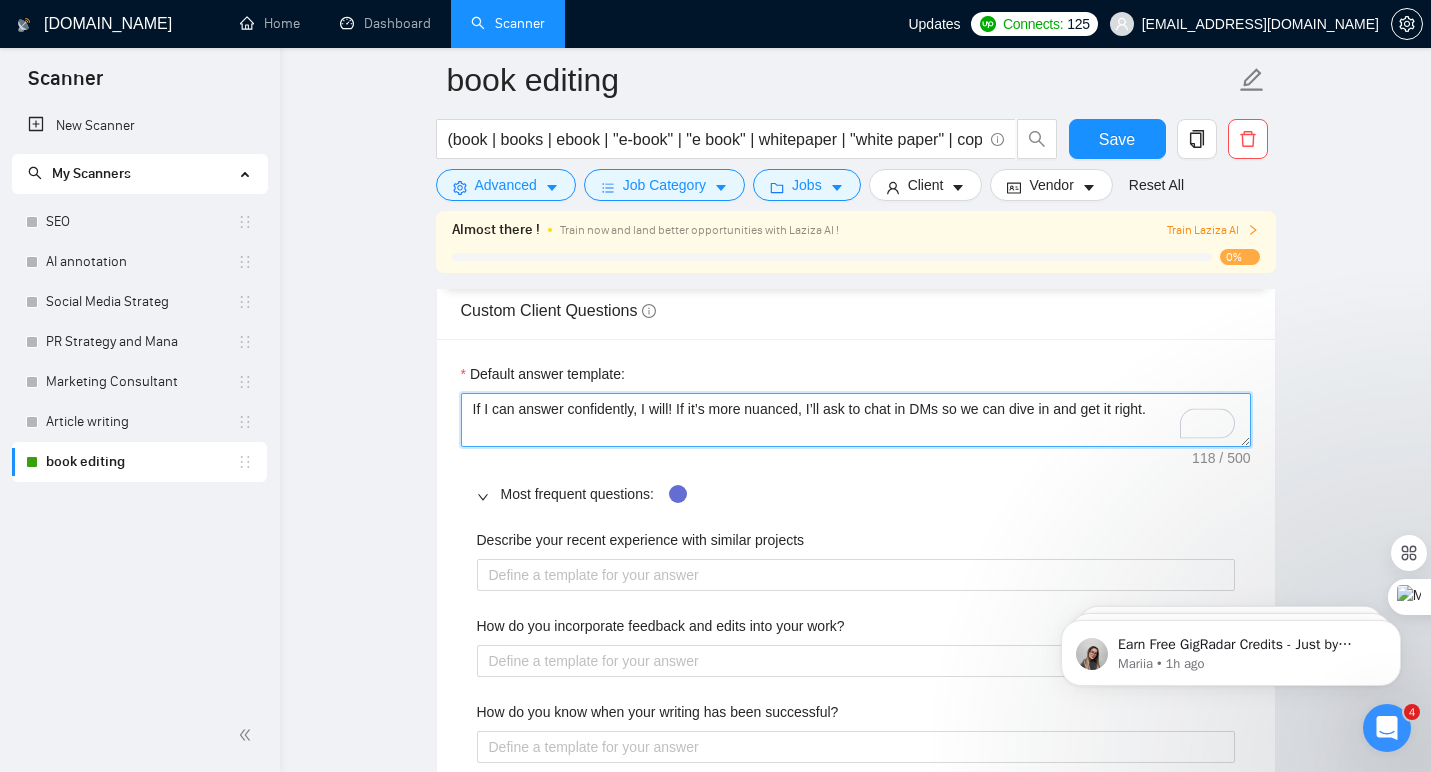 type on "If I can answer confidently, I will! If it’s more nuanced, I’ll ask to chat in DMs so we can dive in and get it right." 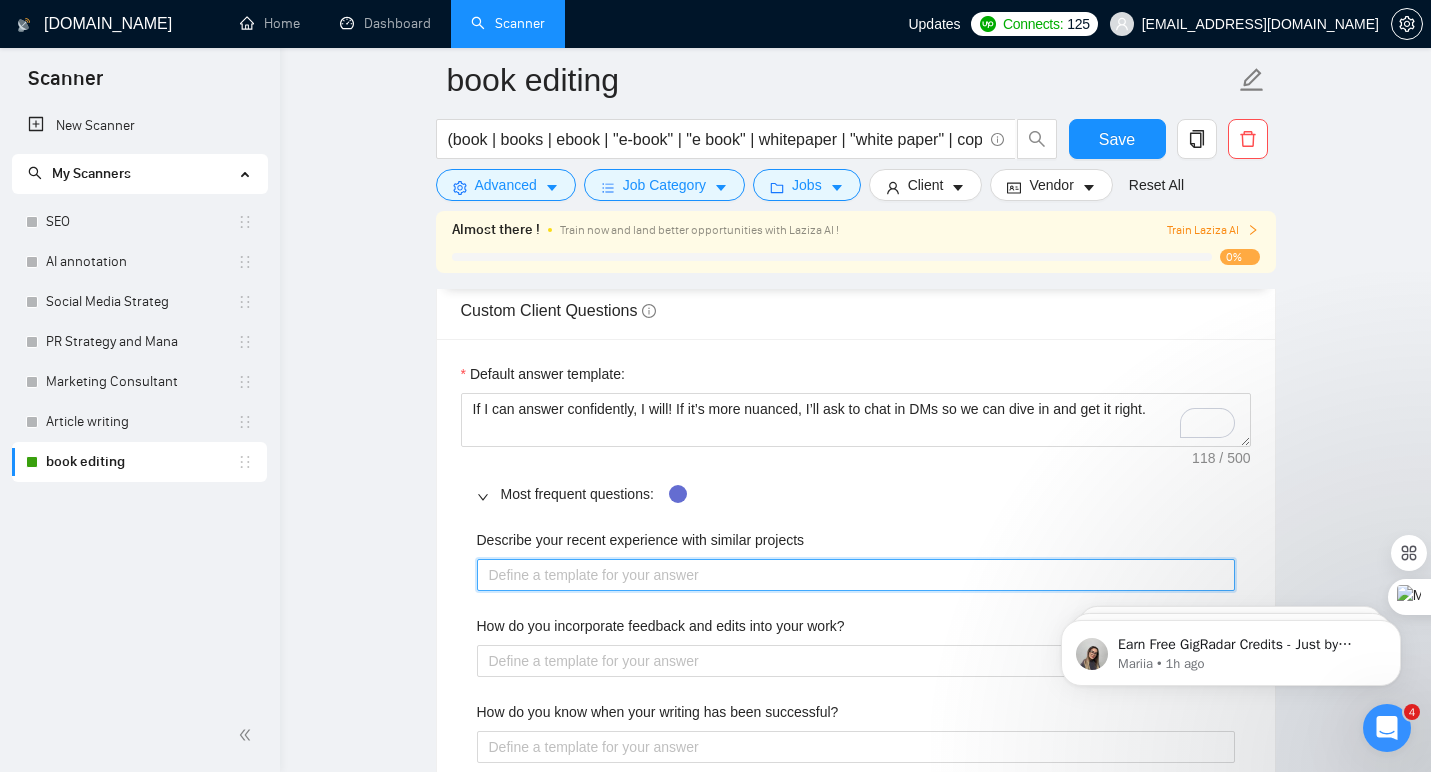 click on "Describe your recent experience with similar projects" at bounding box center [856, 575] 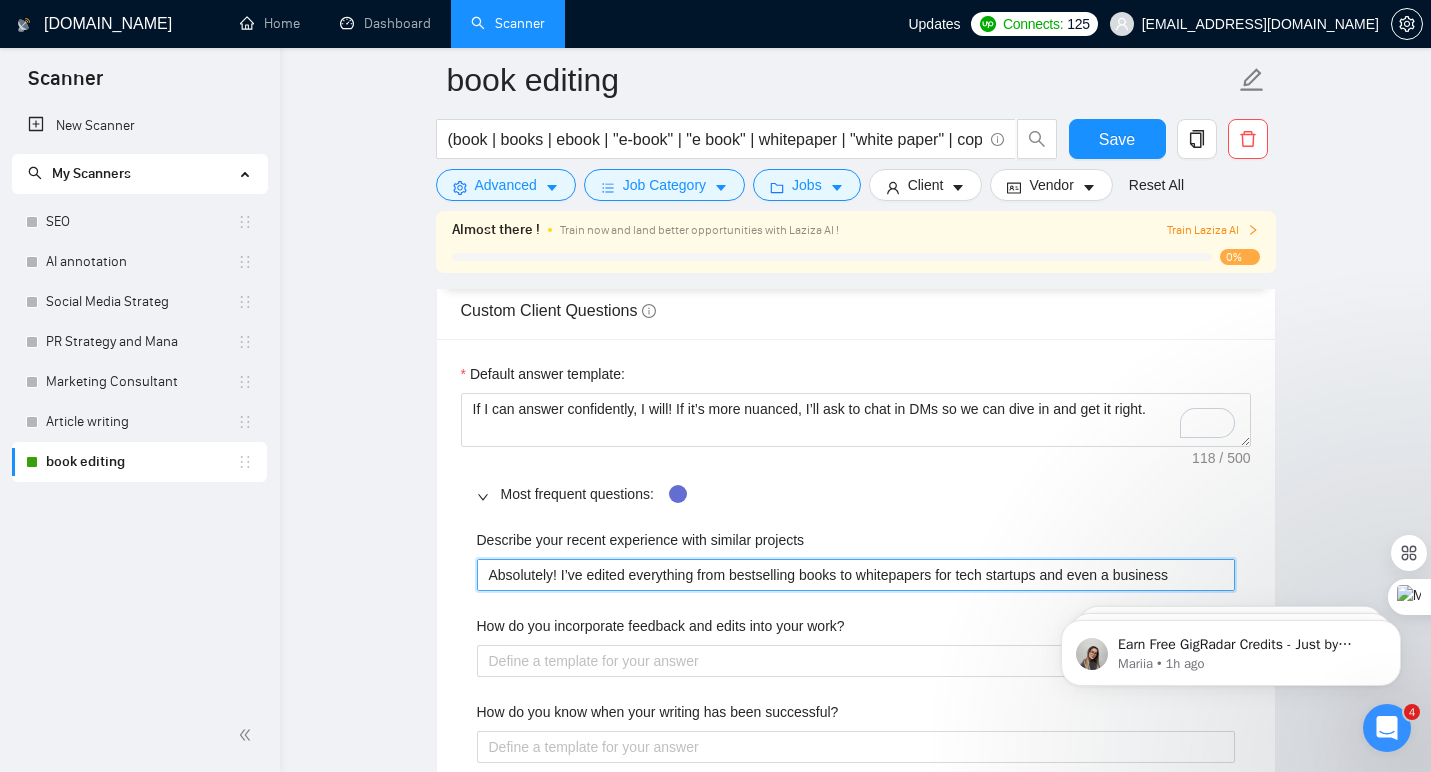 type 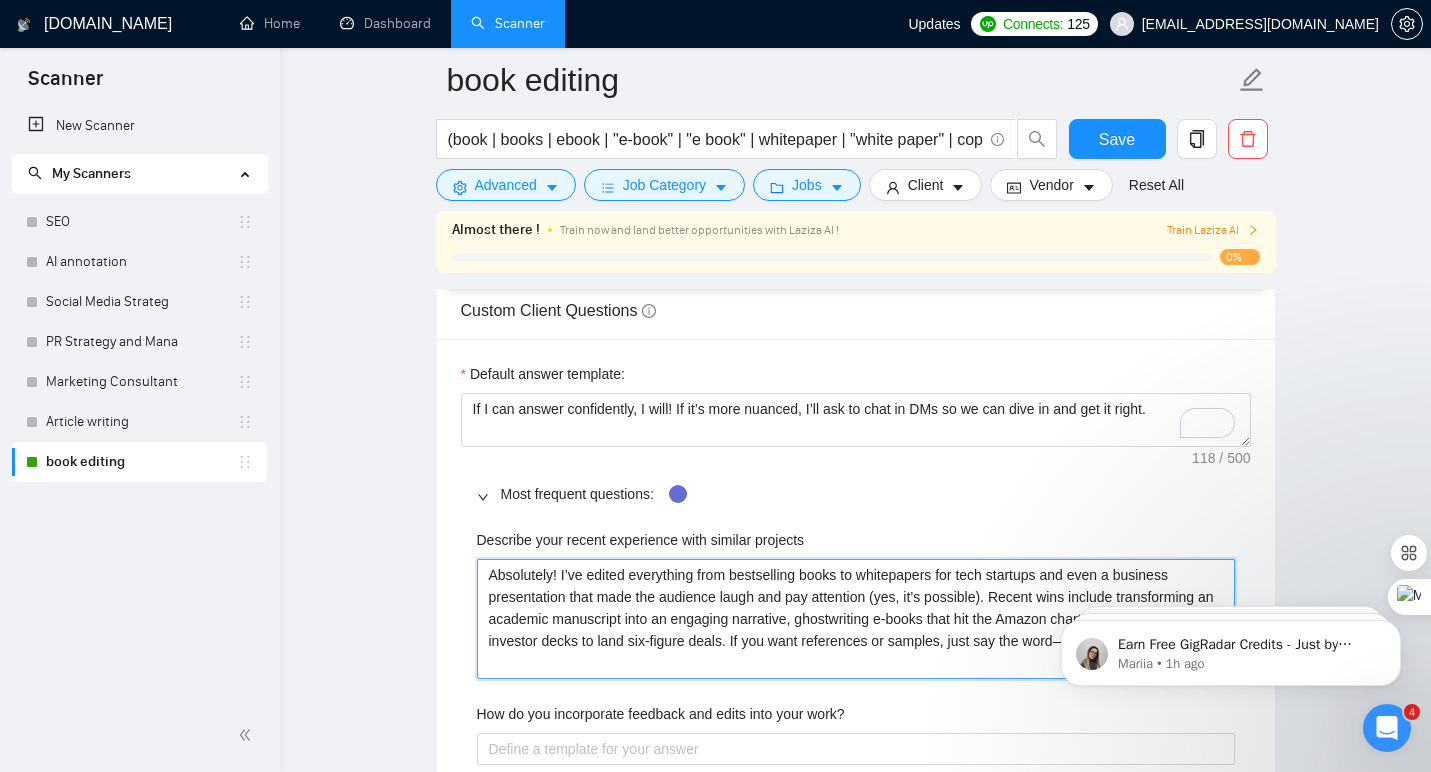 type on "Absolutely! I’ve edited everything from bestselling books to whitepapers for tech startups and even a business presentation that made the audience laugh and pay attention (yes, it’s possible). Recent wins include transforming an academic manuscript into an engaging narrative, ghostwriting e-books that hit the Amazon charts, and revamping investor decks to land six-figure deals. If you want references or samples, just say the word—happy to share!" 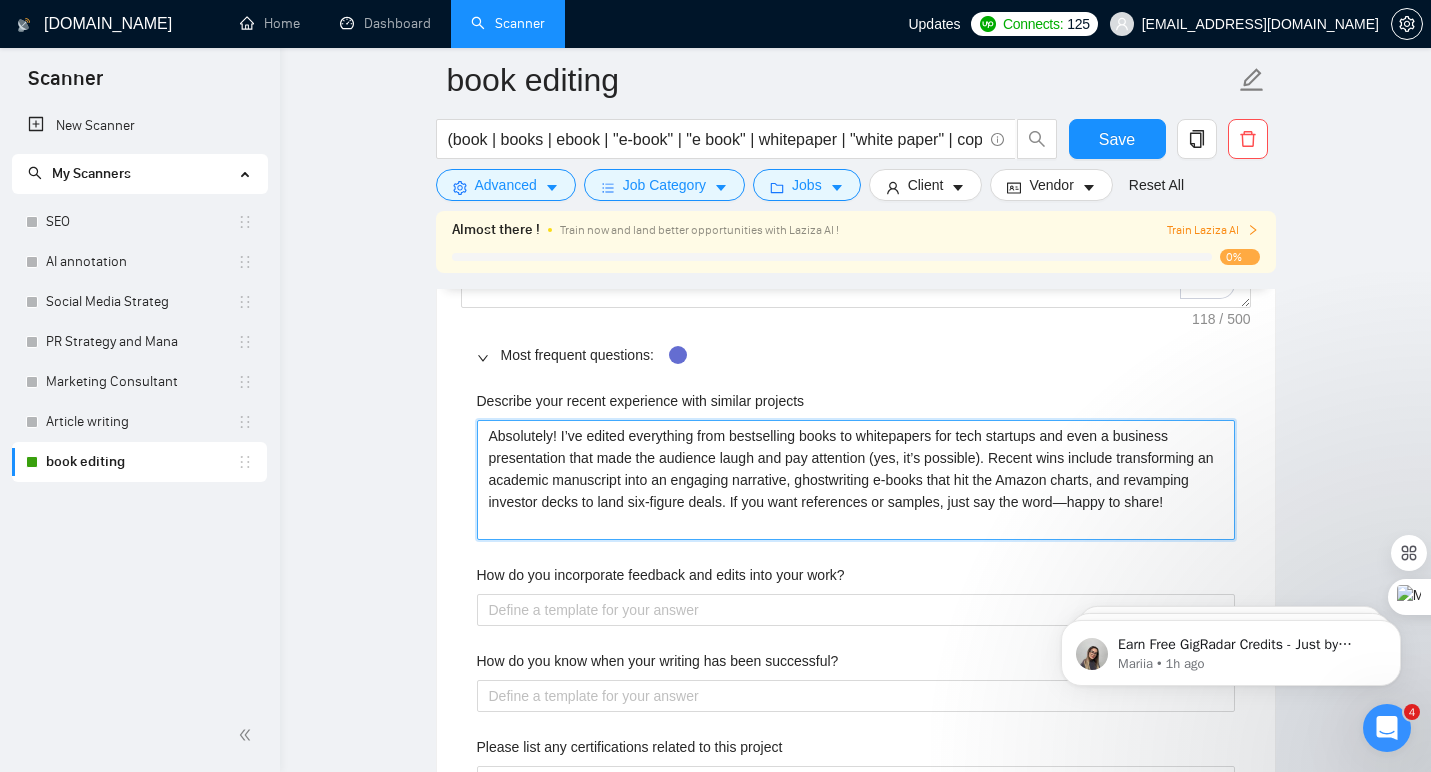 scroll, scrollTop: 2621, scrollLeft: 0, axis: vertical 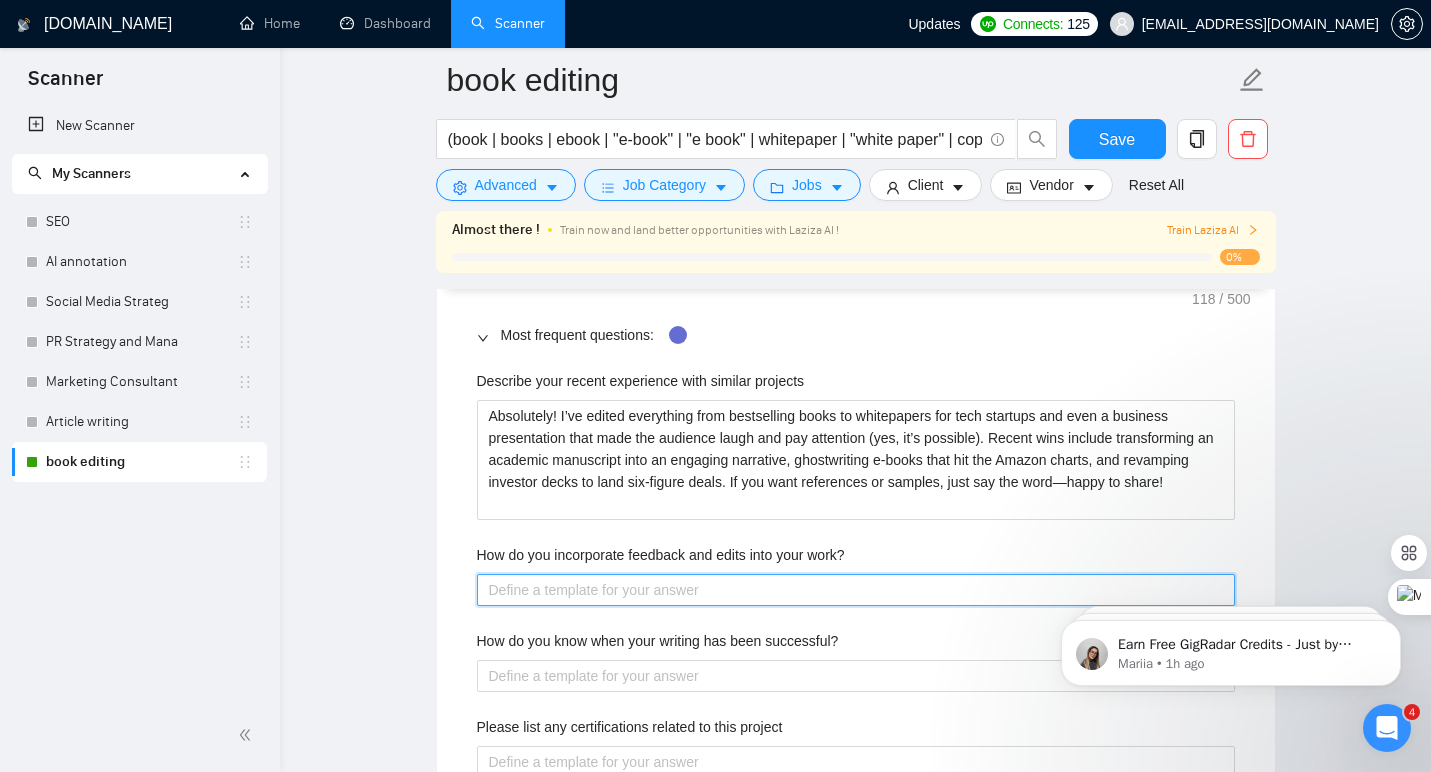click on "How do you incorporate feedback and edits into your work?" at bounding box center [856, 590] 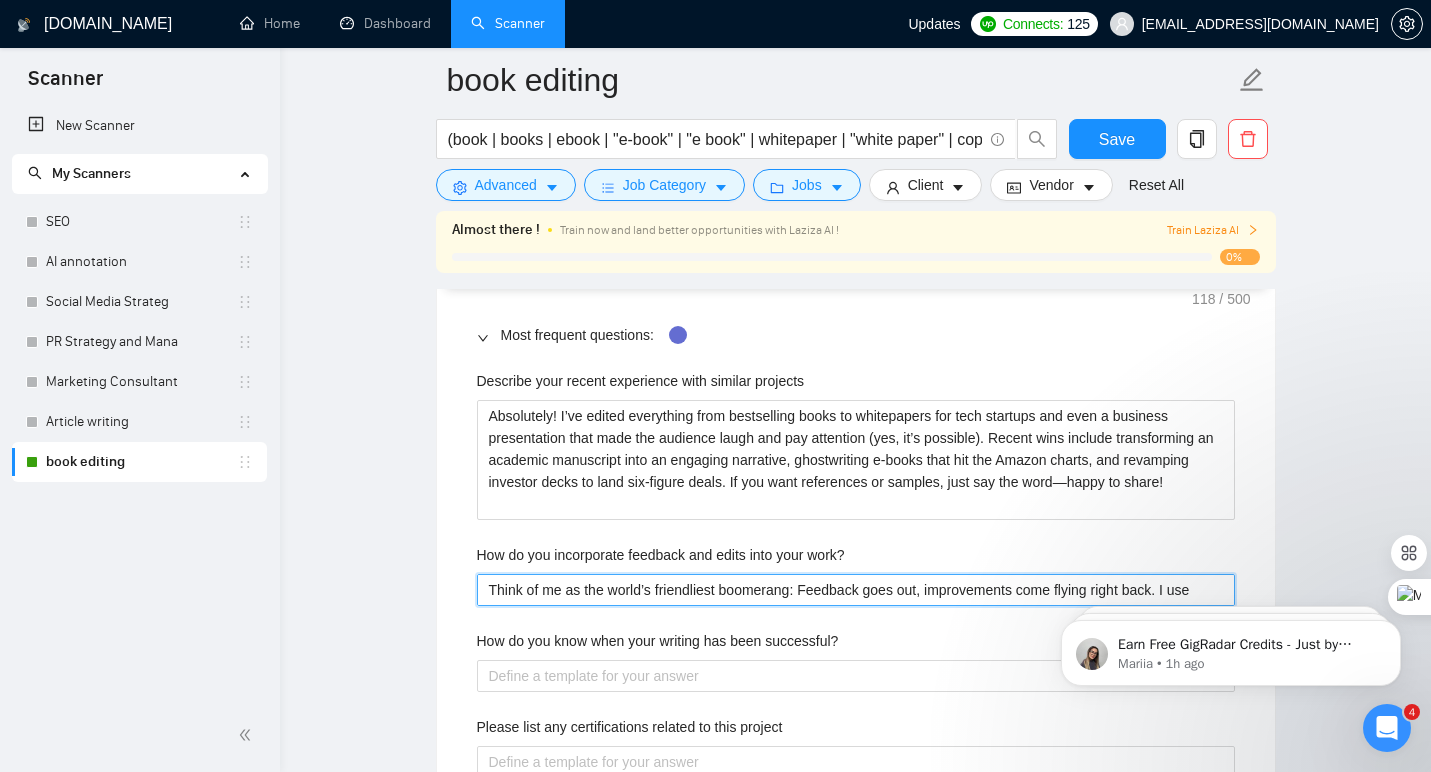 type 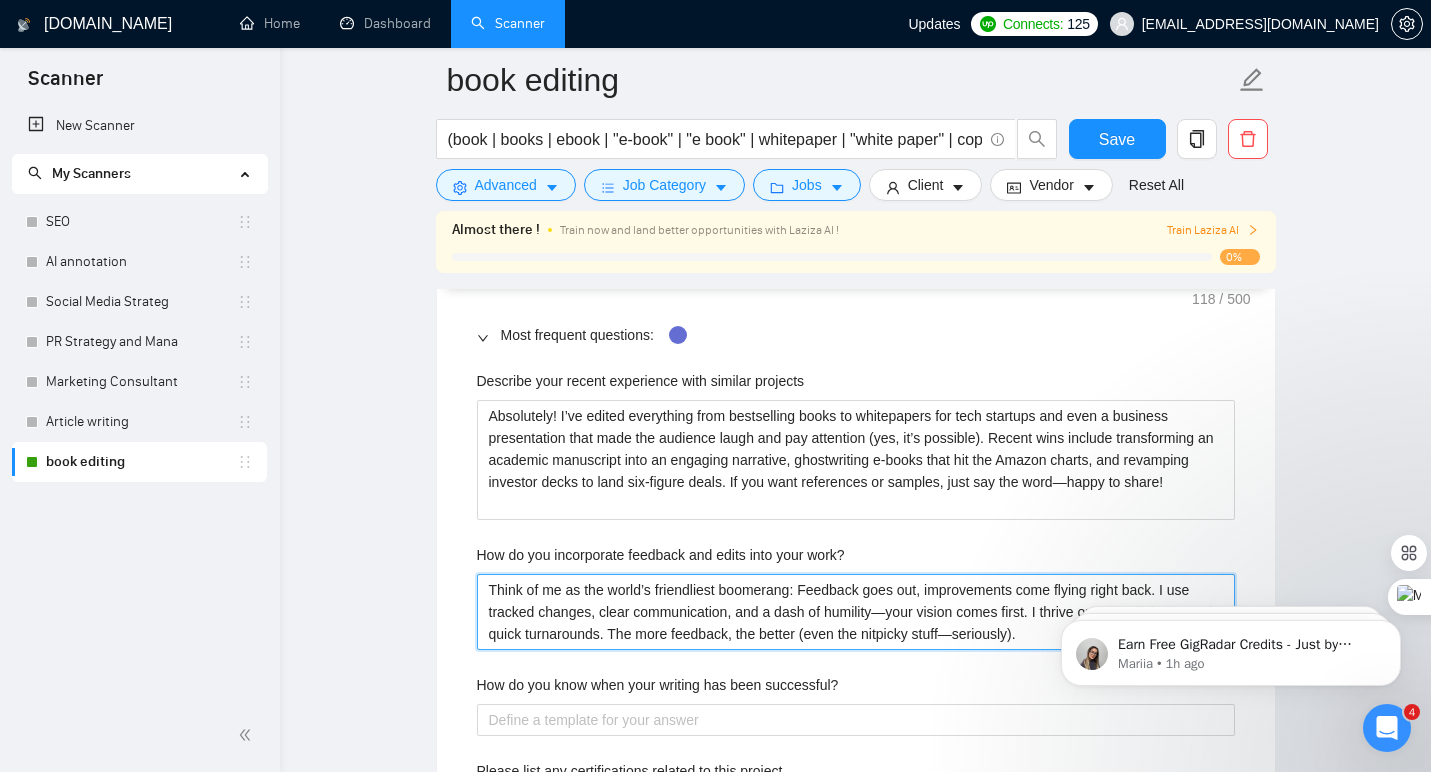 type on "Think of me as the world’s friendliest boomerang: Feedback goes out, improvements come flying right back. I use tracked changes, clear communication, and a dash of humility—your vision comes first. I thrive on open dialogue and quick turnarounds. The more feedback, the better (even the nitpicky stuff—seriously)." 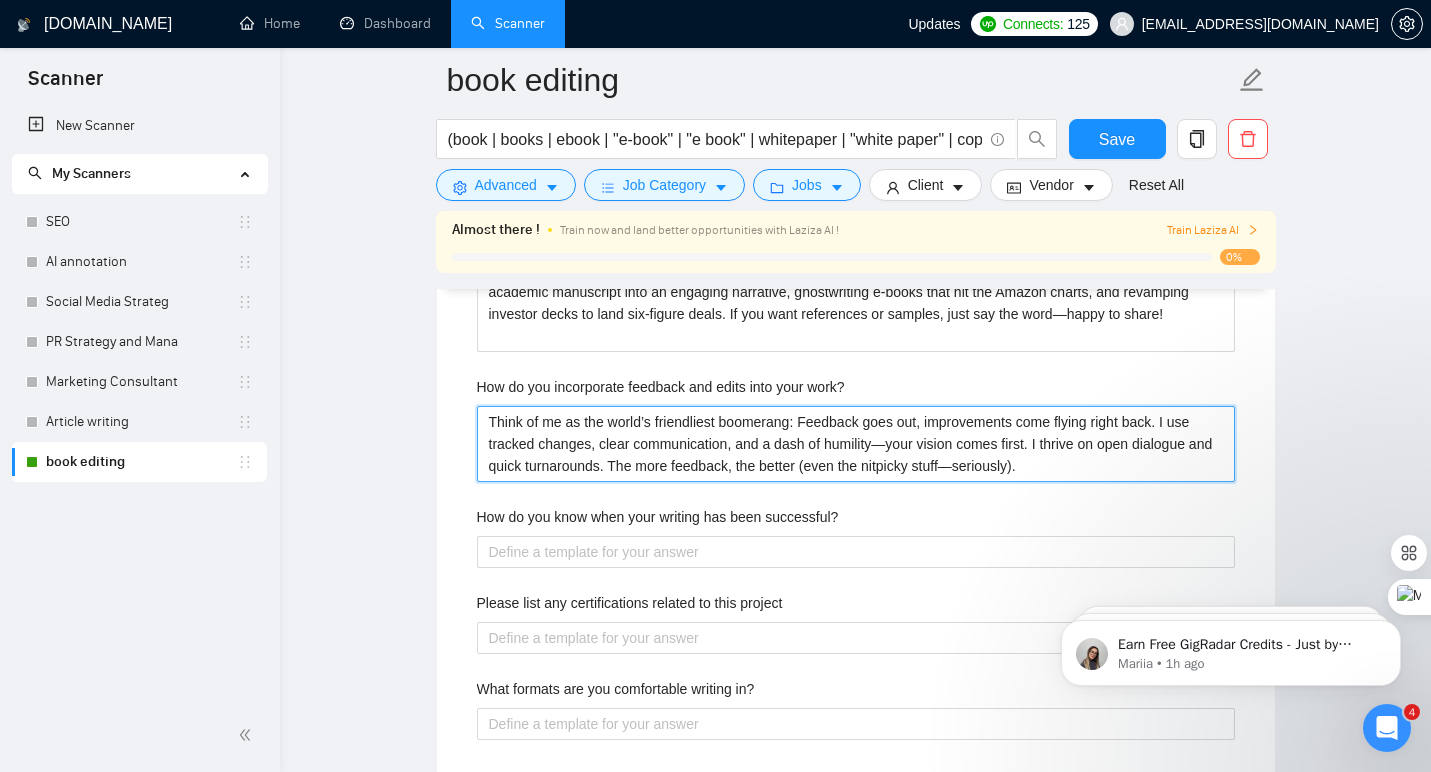 scroll, scrollTop: 2851, scrollLeft: 0, axis: vertical 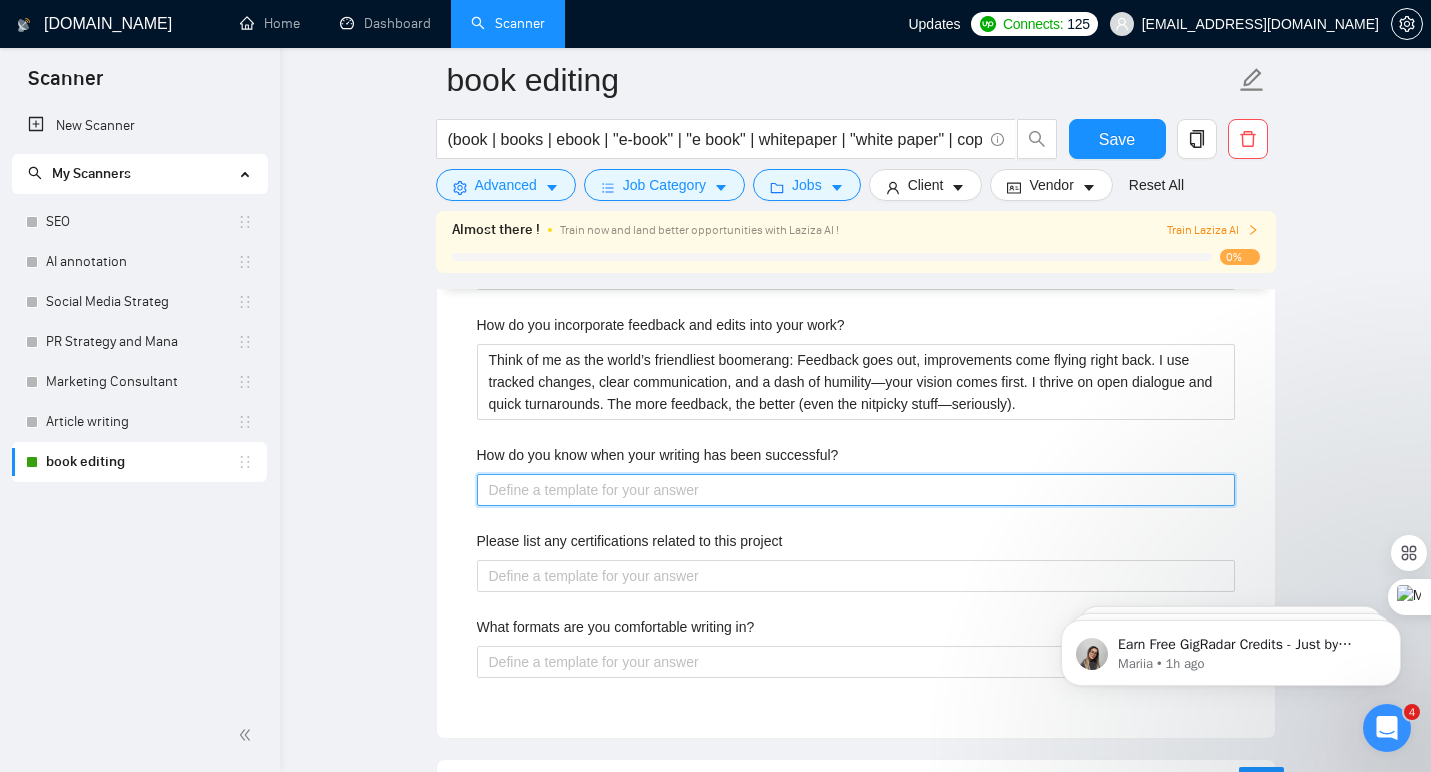 click on "How do you know when your writing has been successful?" at bounding box center (856, 490) 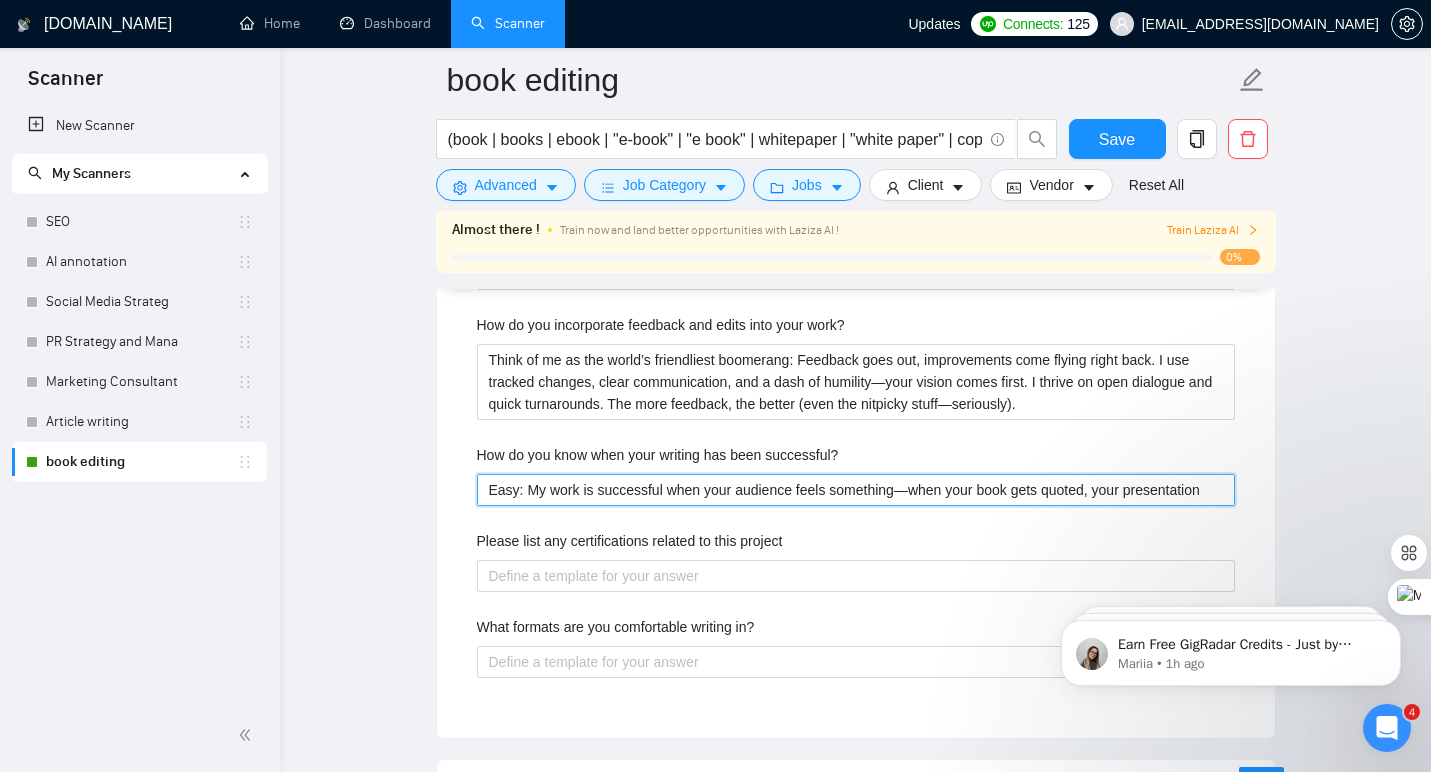 type 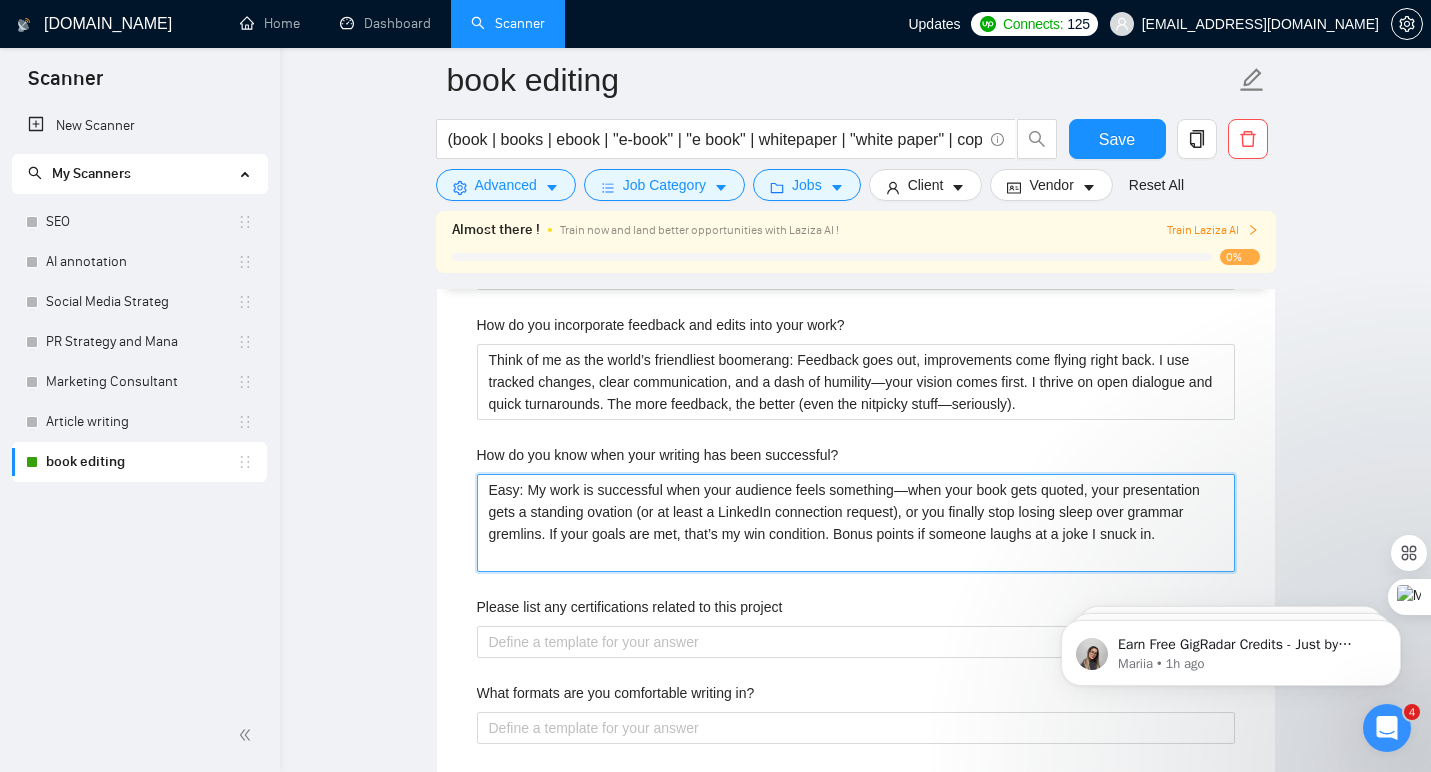 type on "Easy: My work is successful when your audience feels something—when your book gets quoted, your presentation gets a standing ovation (or at least a LinkedIn connection request), or you finally stop losing sleep over grammar gremlins. If your goals are met, that’s my win condition. Bonus points if someone laughs at a joke I snuck in." 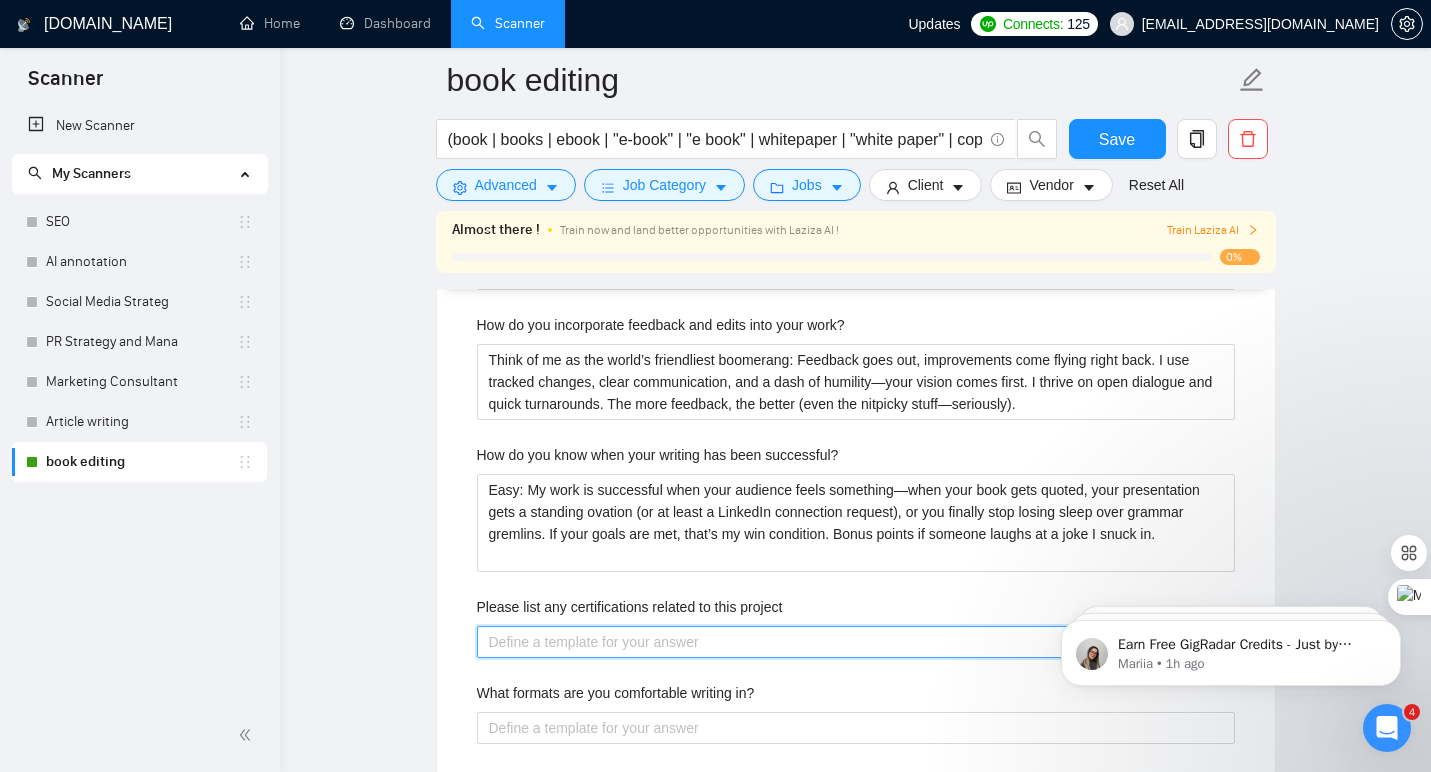 click on "Please list any certifications related to this project" at bounding box center (856, 642) 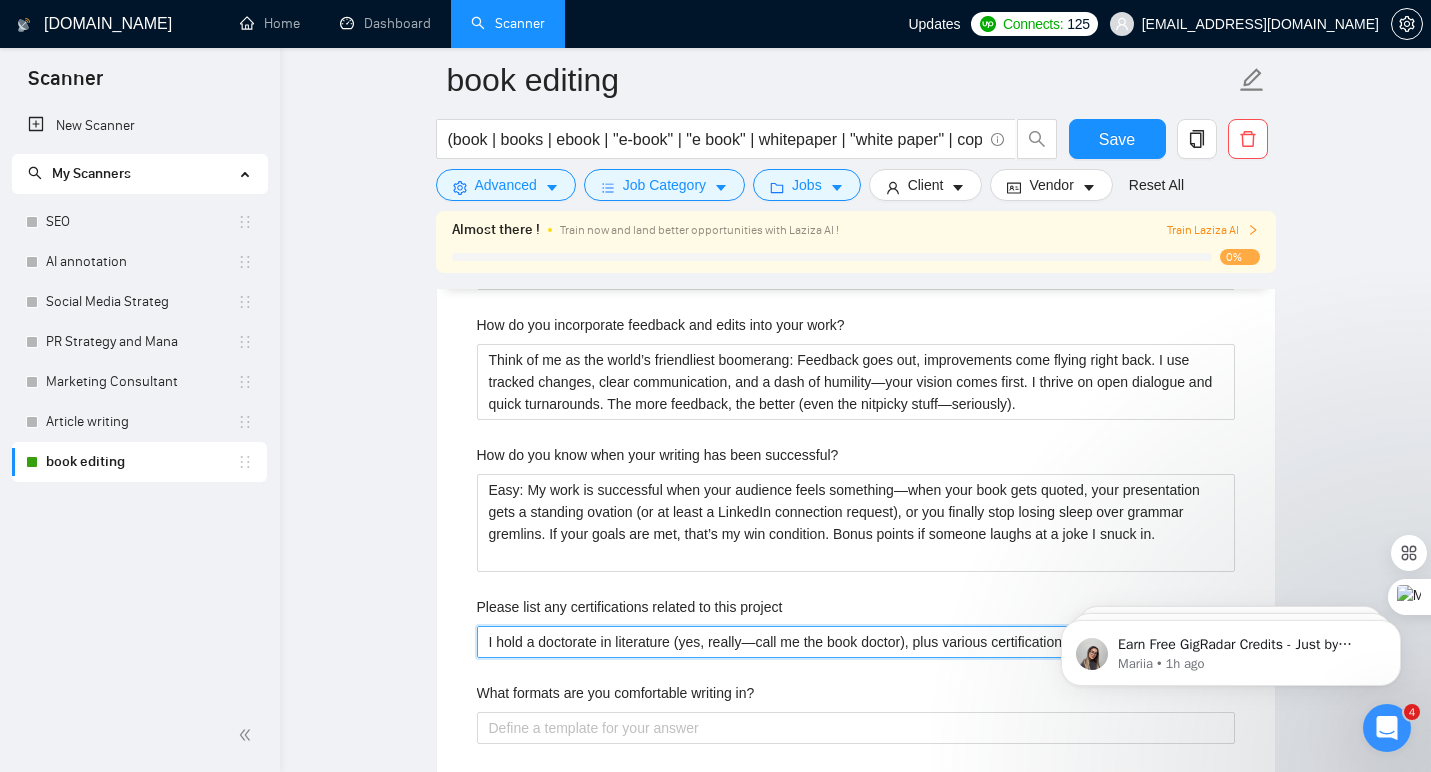 type 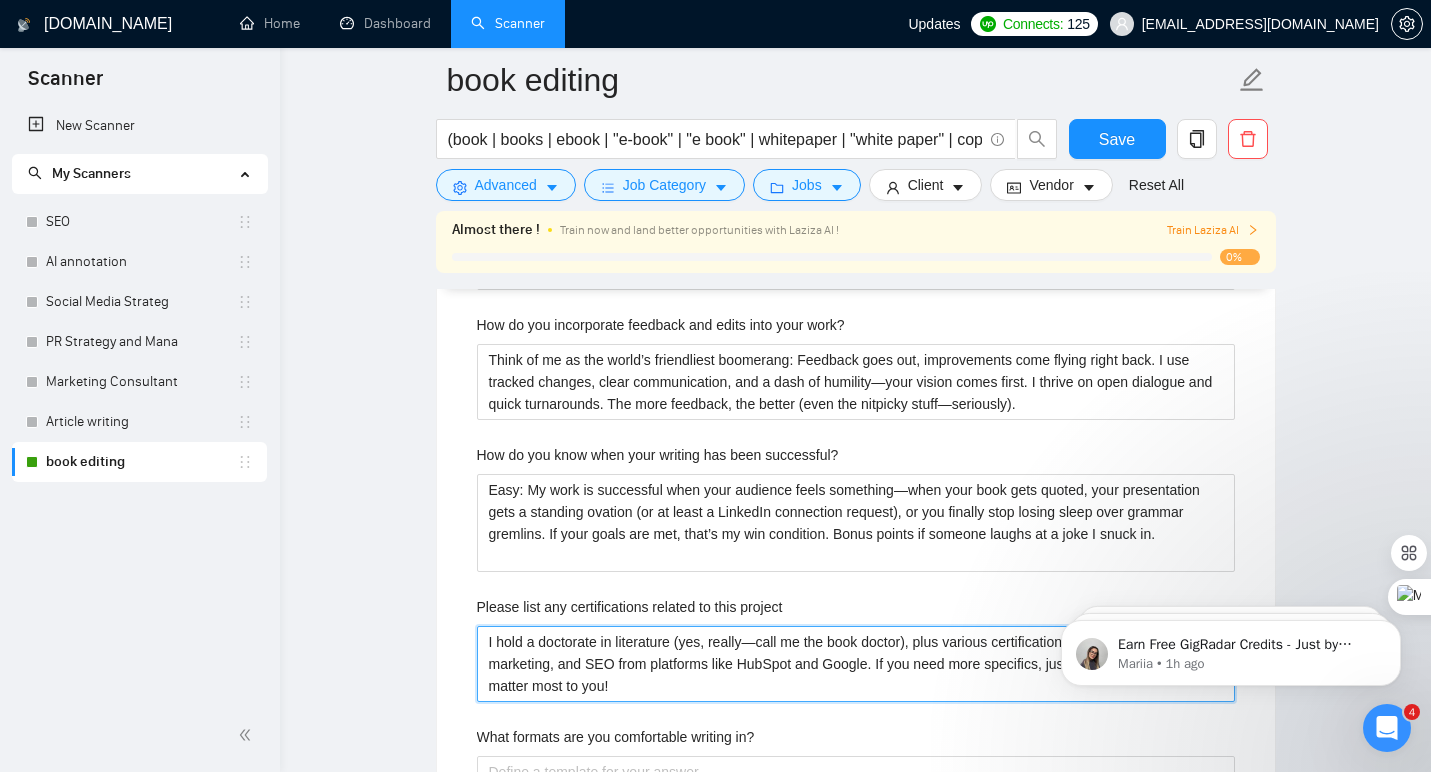 type on "I hold a doctorate in literature (yes, really—call me the book doctor), plus various certifications in copywriting, content marketing, and SEO from platforms like HubSpot and Google. If you need more specifics, just let me know which ones matter most to you!" 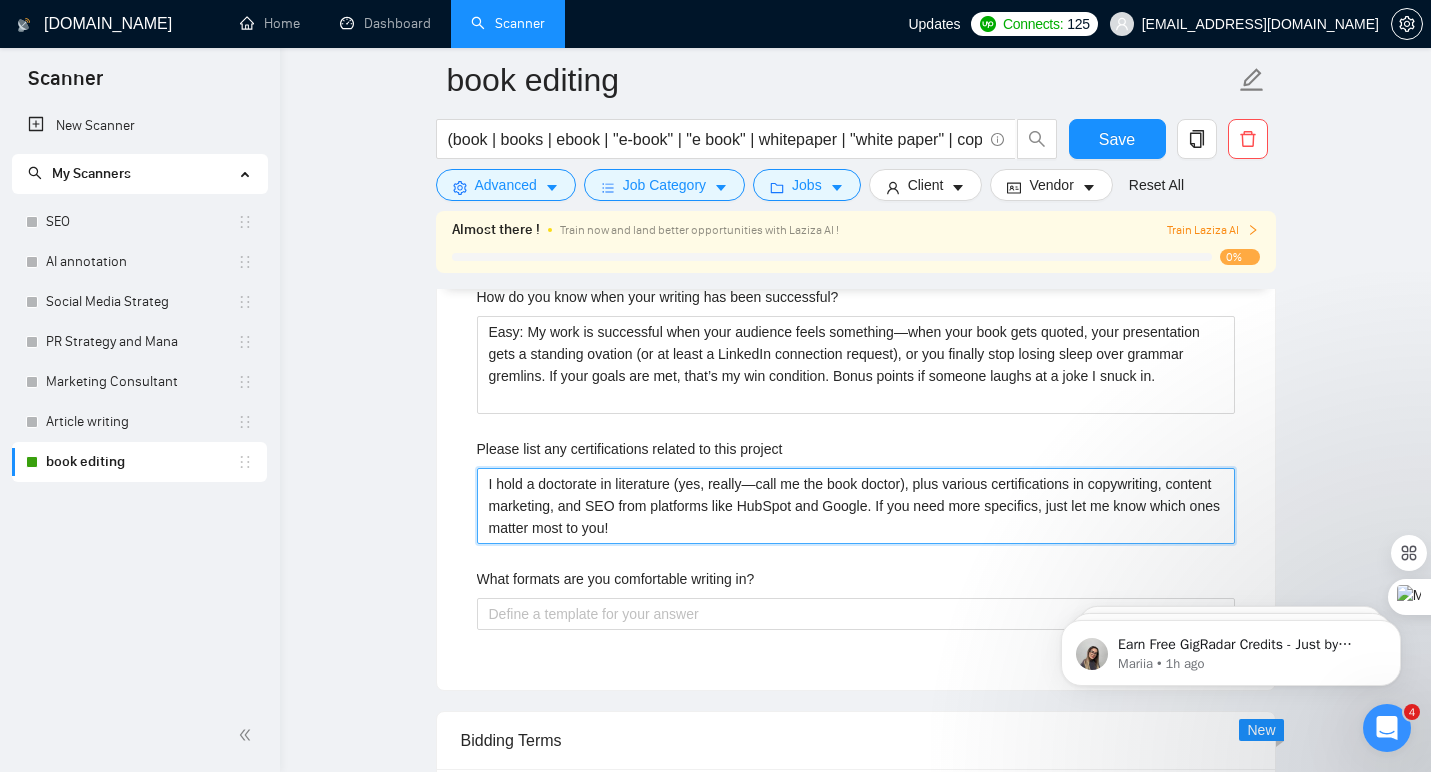 scroll, scrollTop: 3145, scrollLeft: 0, axis: vertical 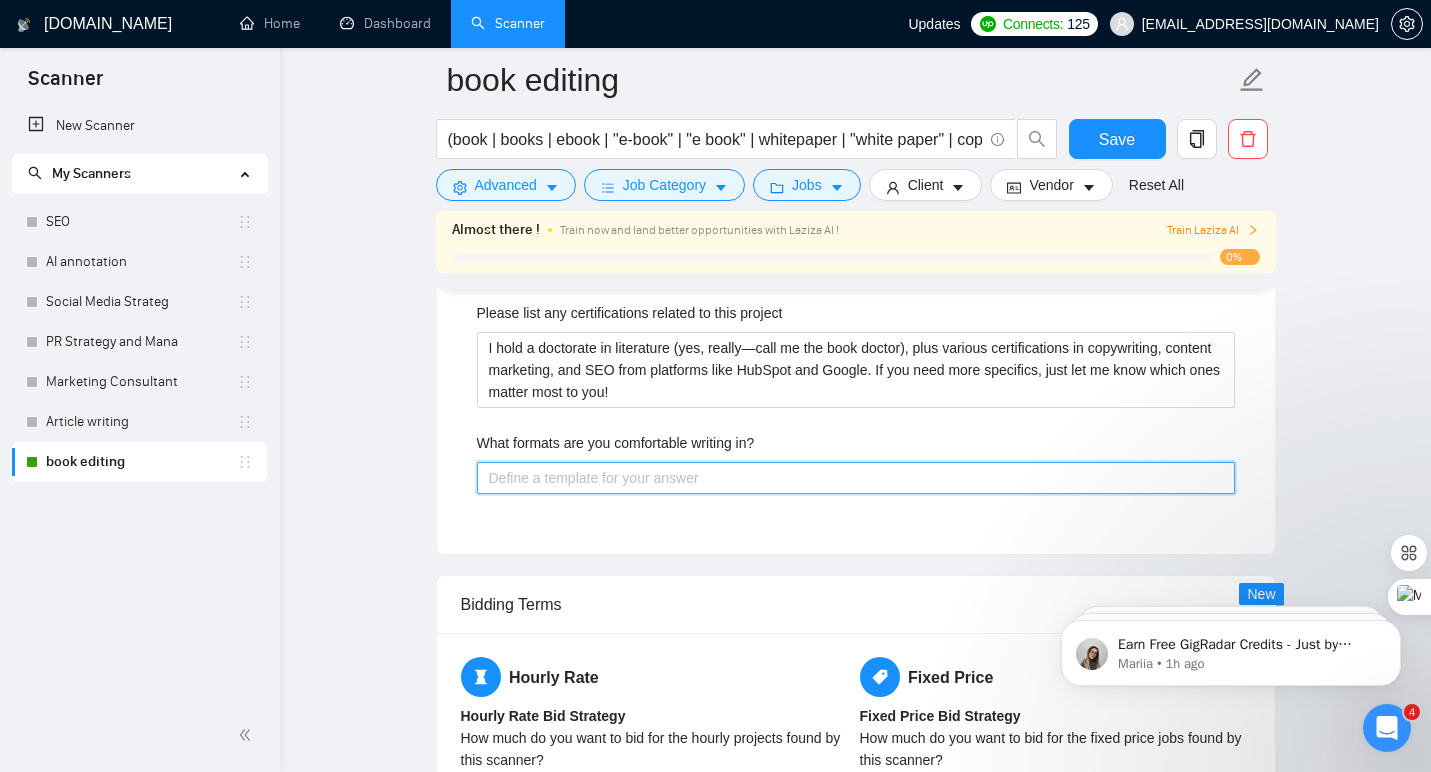click on "What formats are you comfortable writing in?" at bounding box center [856, 478] 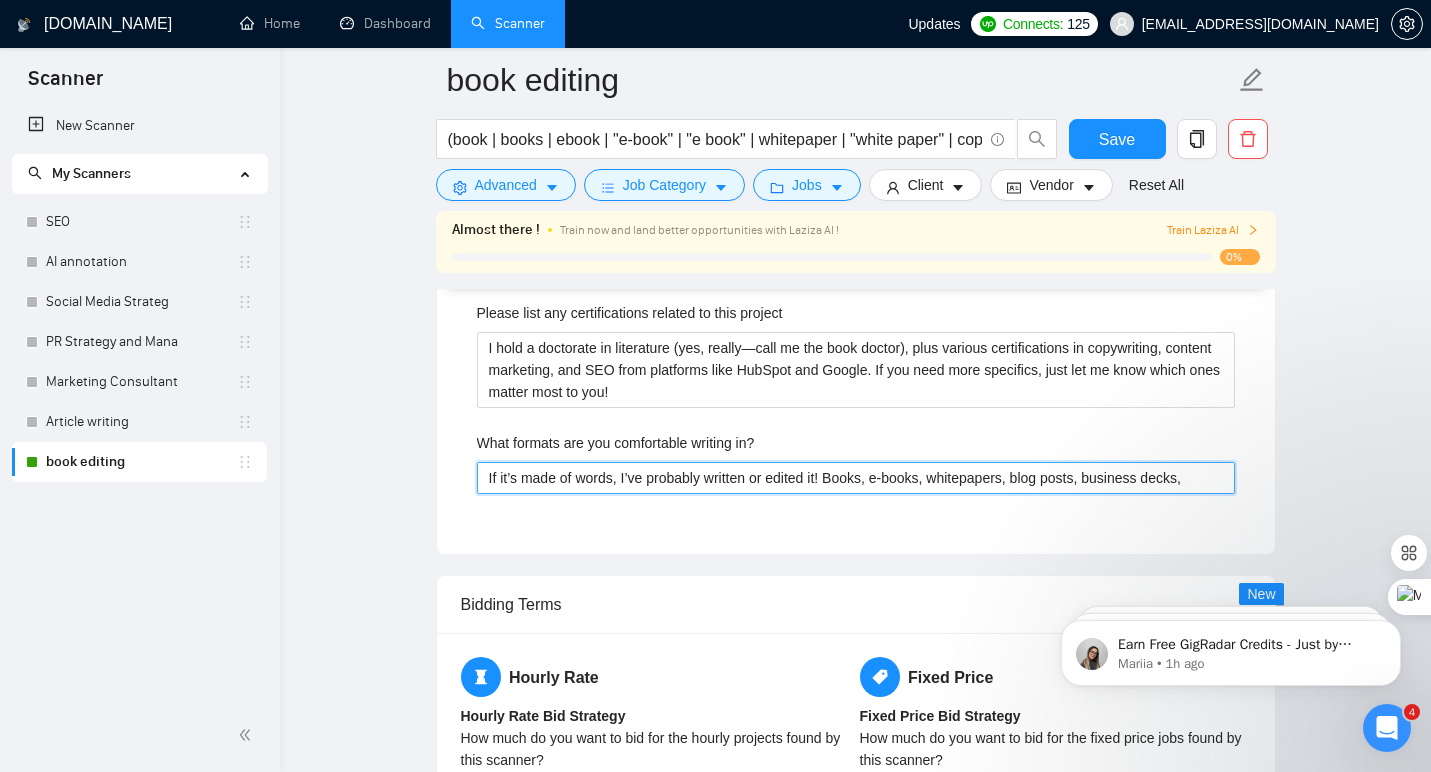 type 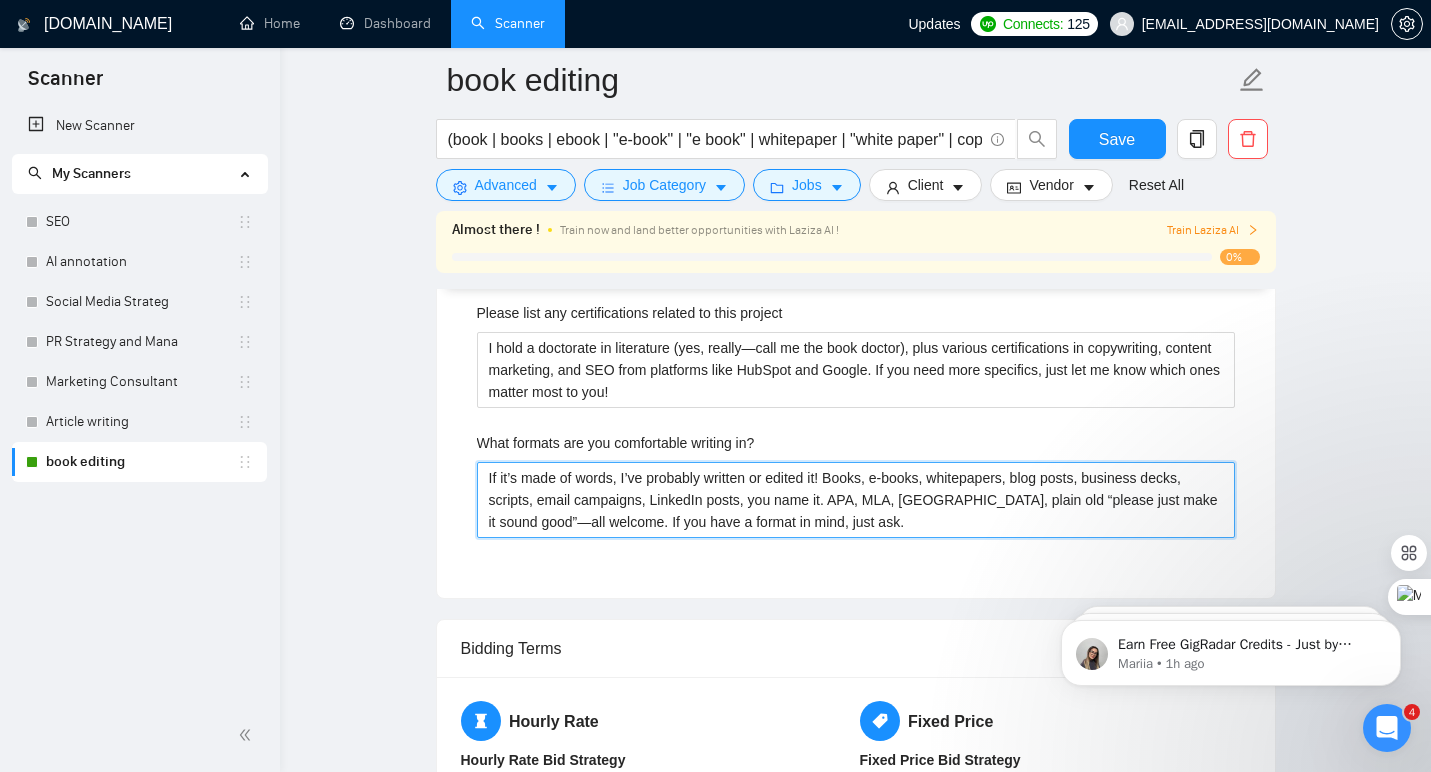 type on "If it’s made of words, I’ve probably written or edited it! Books, e-books, whitepapers, blog posts, business decks, scripts, email campaigns, LinkedIn posts, you name it. APA, MLA, Chicago, plain old “please just make it sound good”—all welcome. If you have a format in mind, just ask." 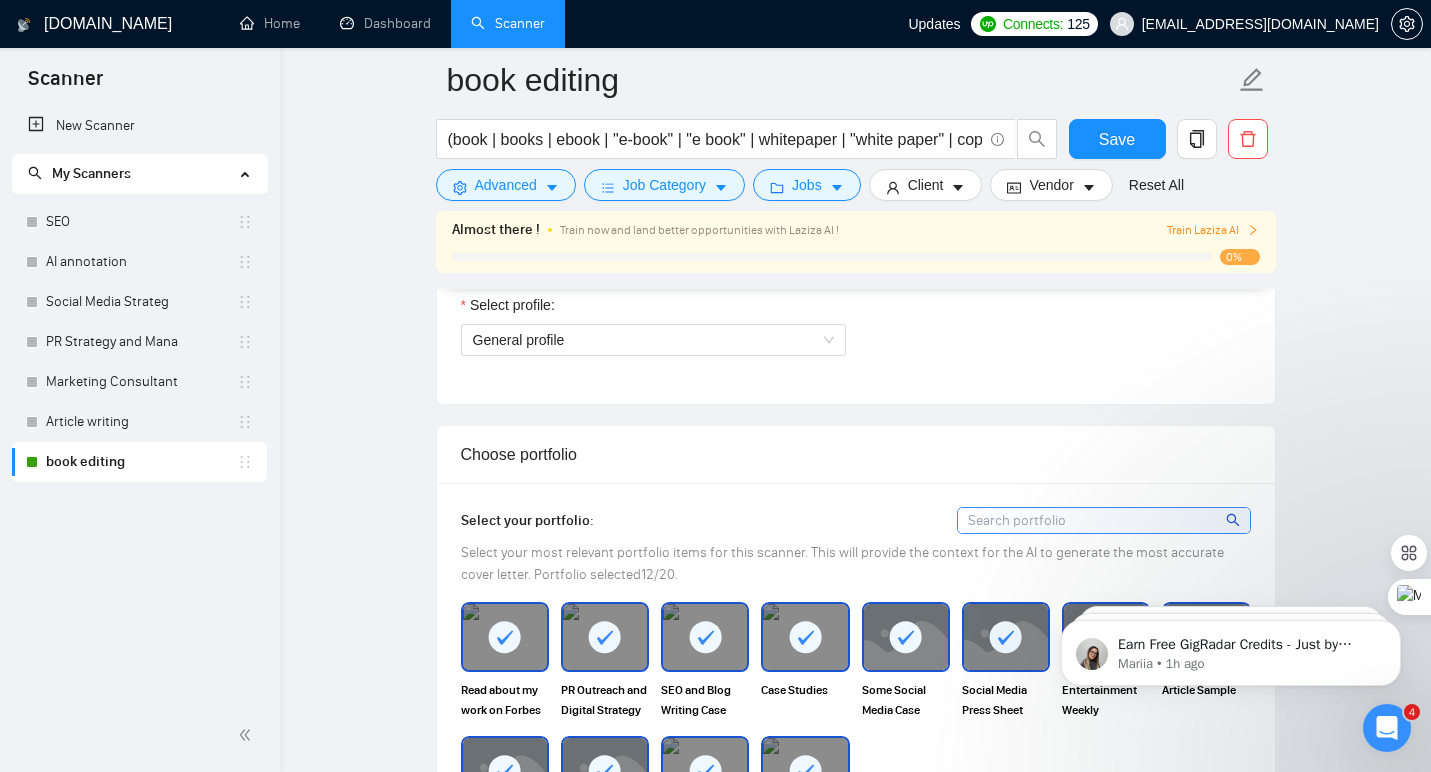 scroll, scrollTop: 0, scrollLeft: 0, axis: both 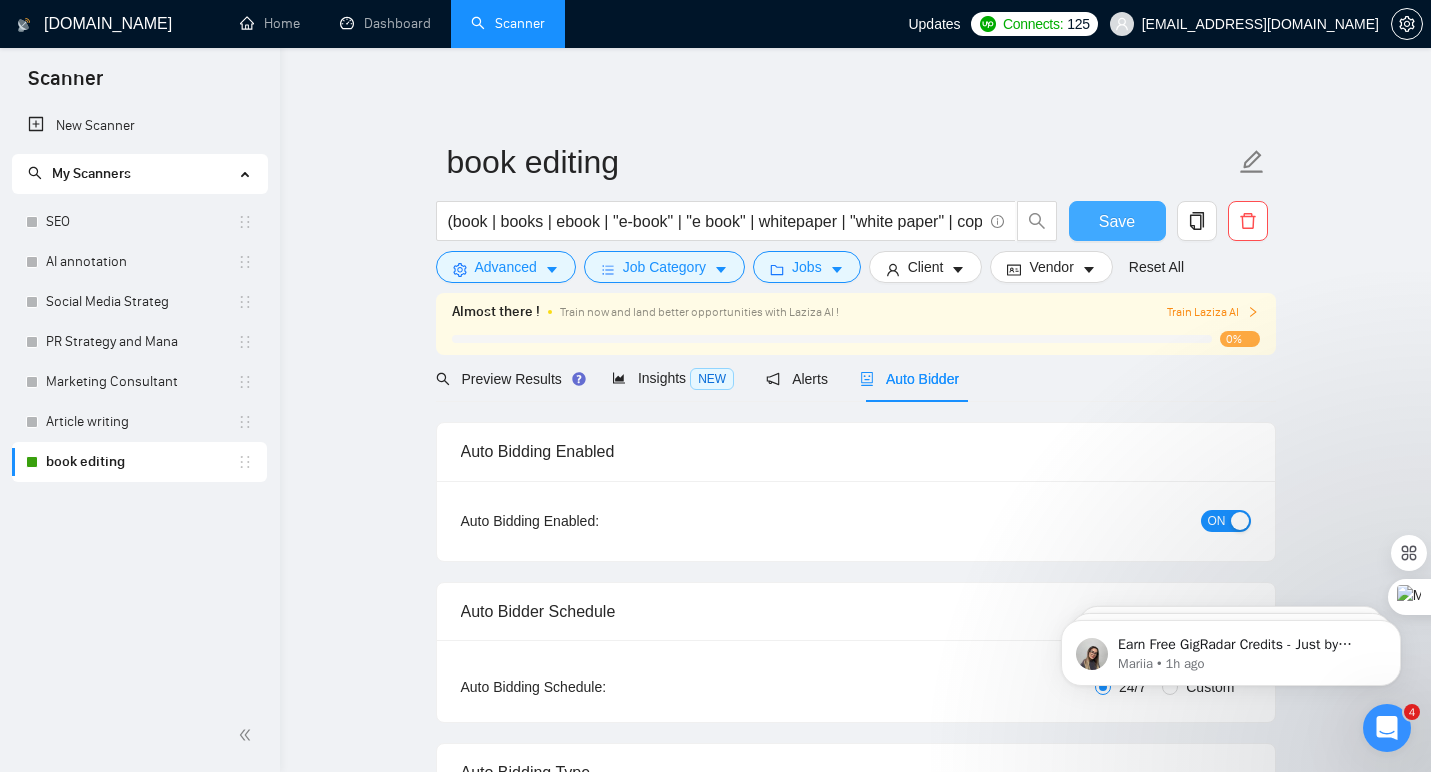 click on "Save" at bounding box center (1117, 221) 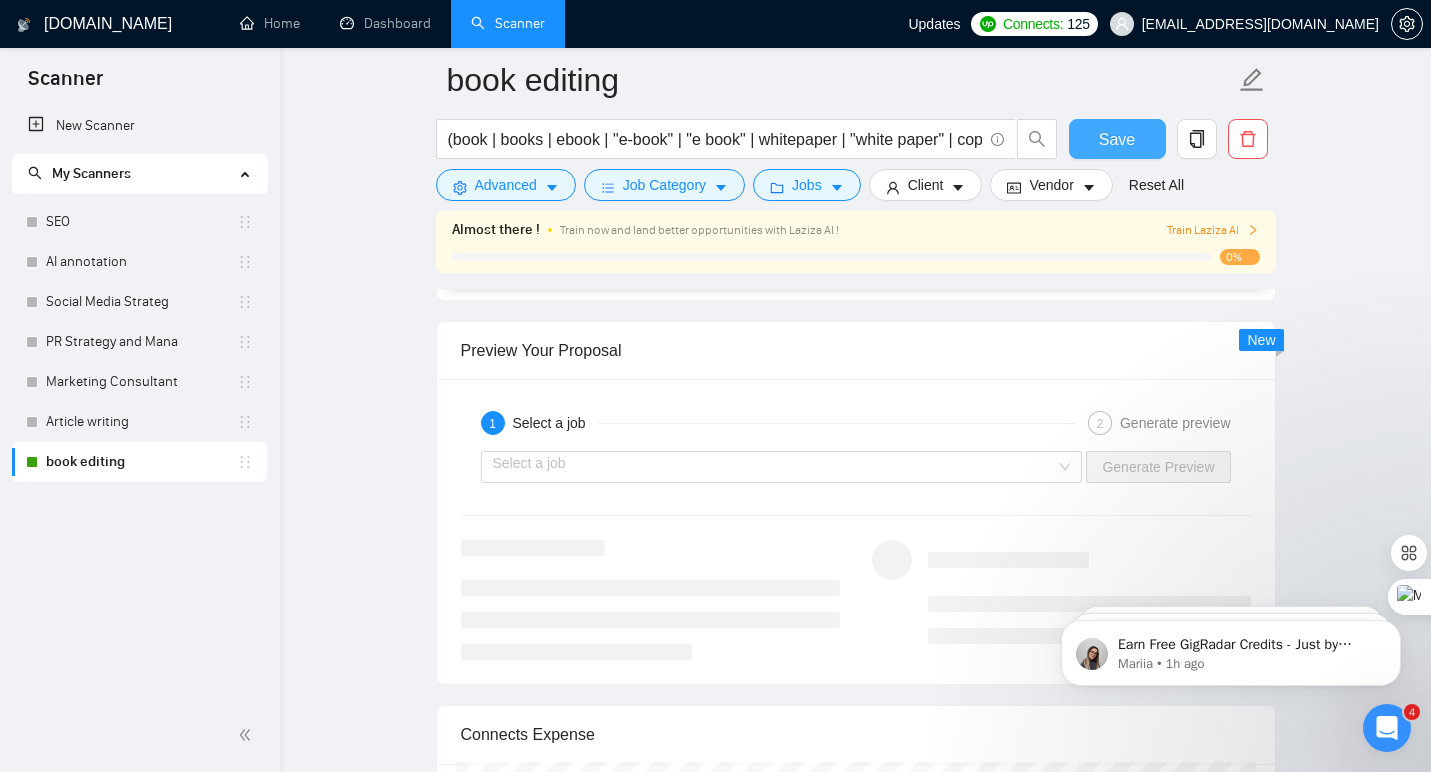 scroll, scrollTop: 3380, scrollLeft: 0, axis: vertical 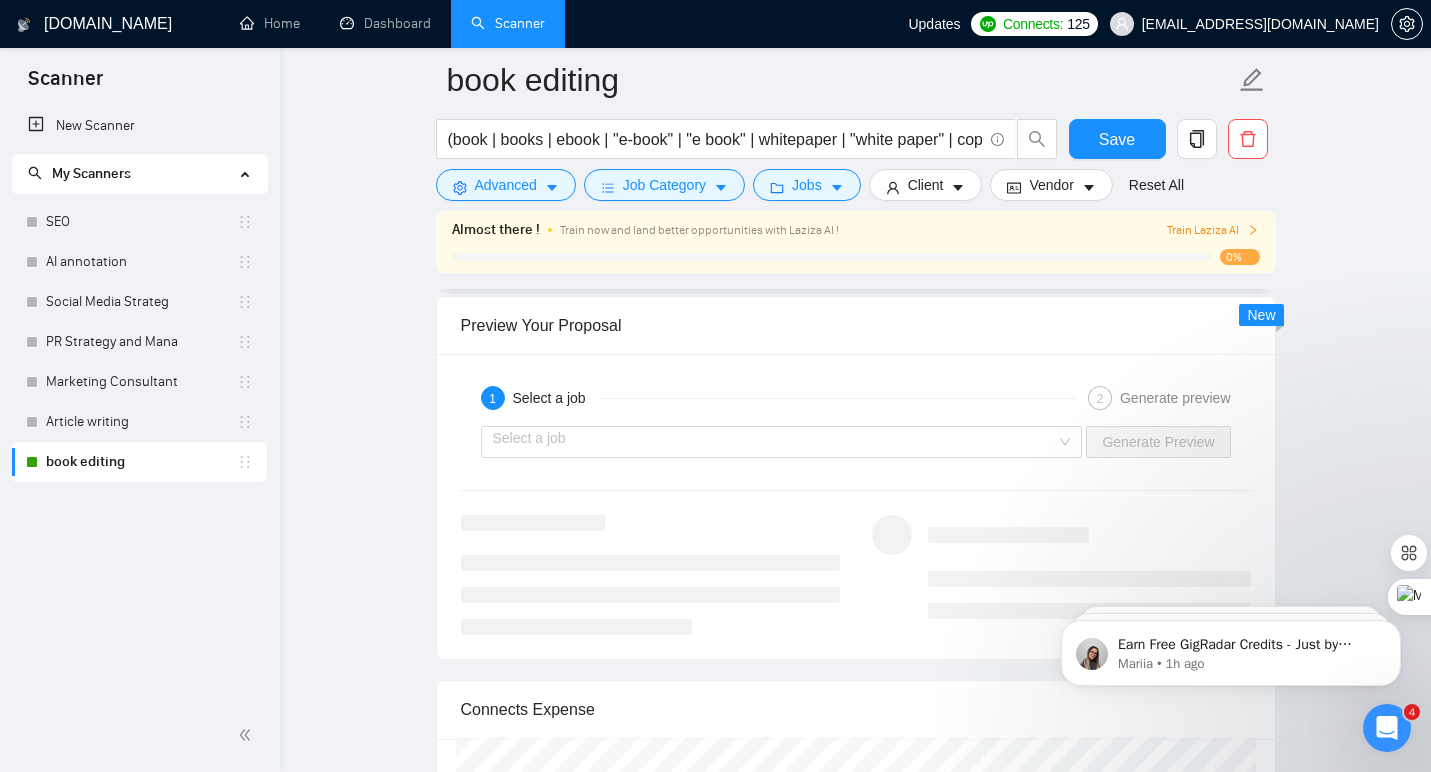click on "1 Select a job 2 Generate preview Select a job Generate Preview" at bounding box center [856, 506] 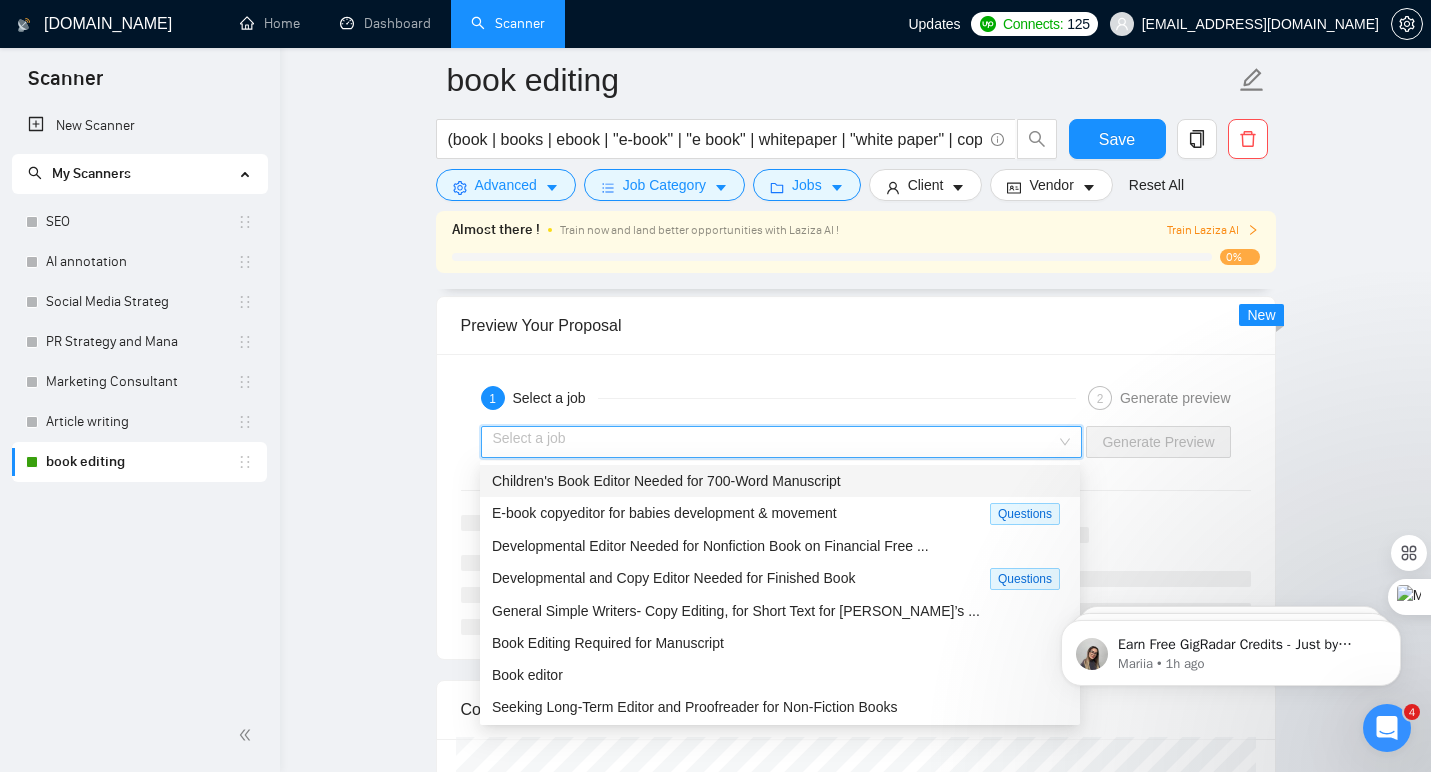 click at bounding box center [775, 442] 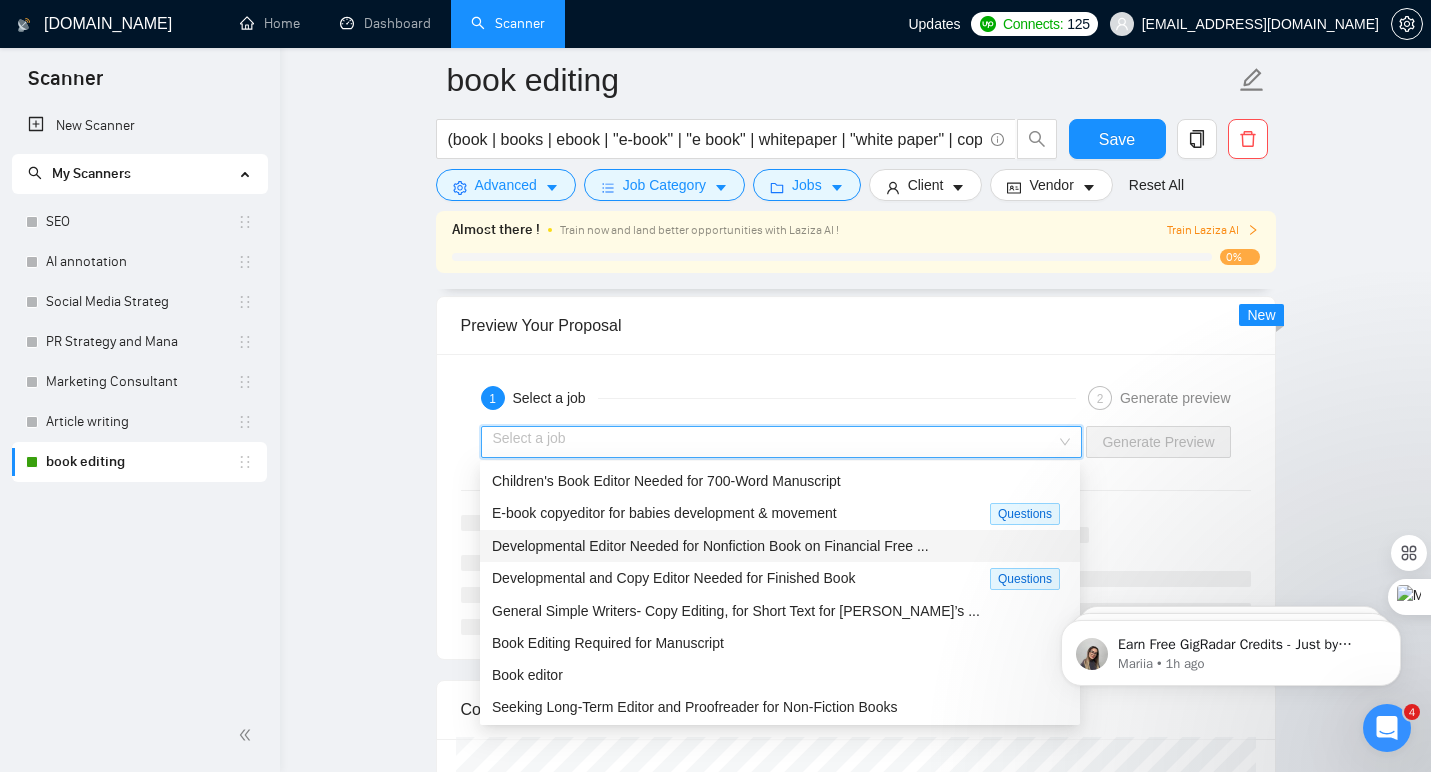 click on "Developmental Editor Needed for Nonfiction Book on Financial Free ..." at bounding box center [710, 546] 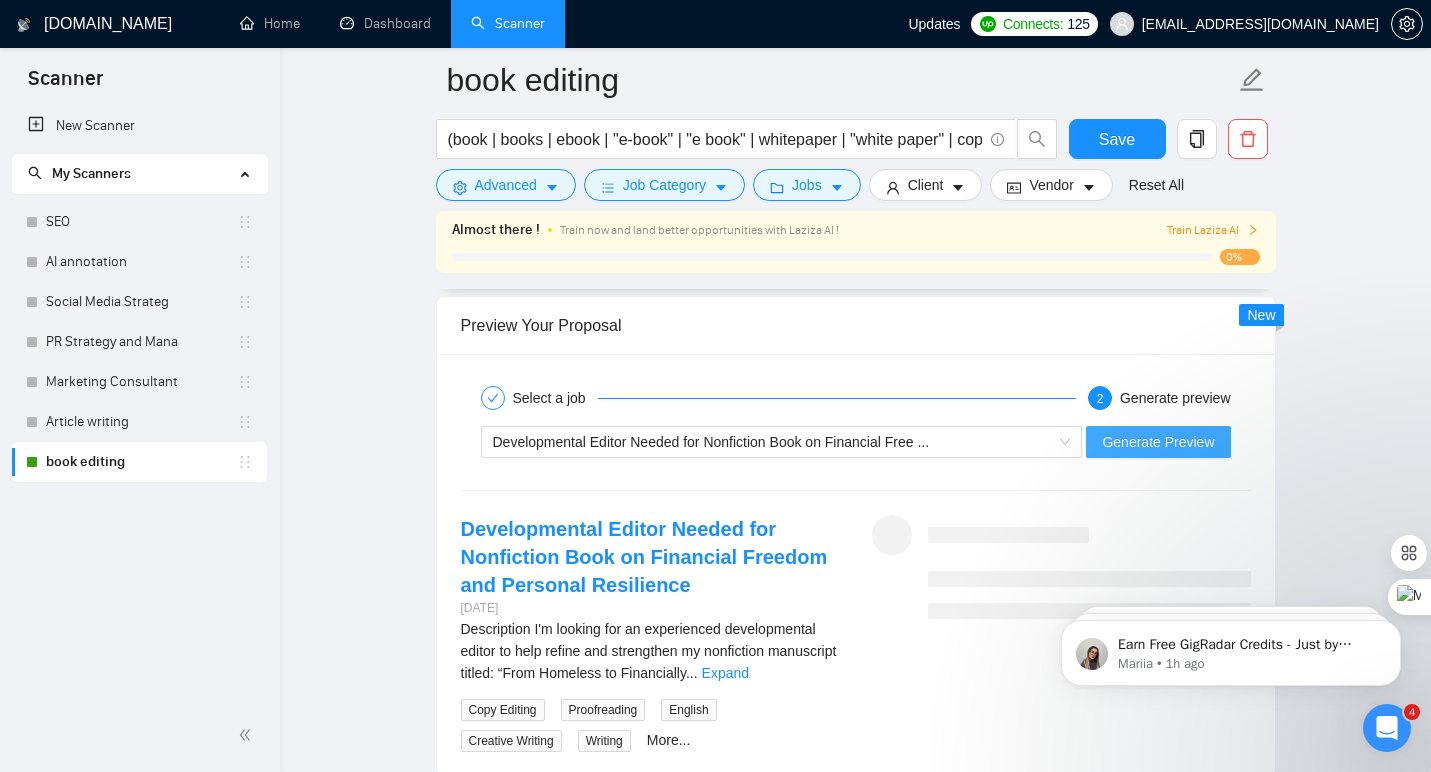 click on "Generate Preview" at bounding box center [1158, 442] 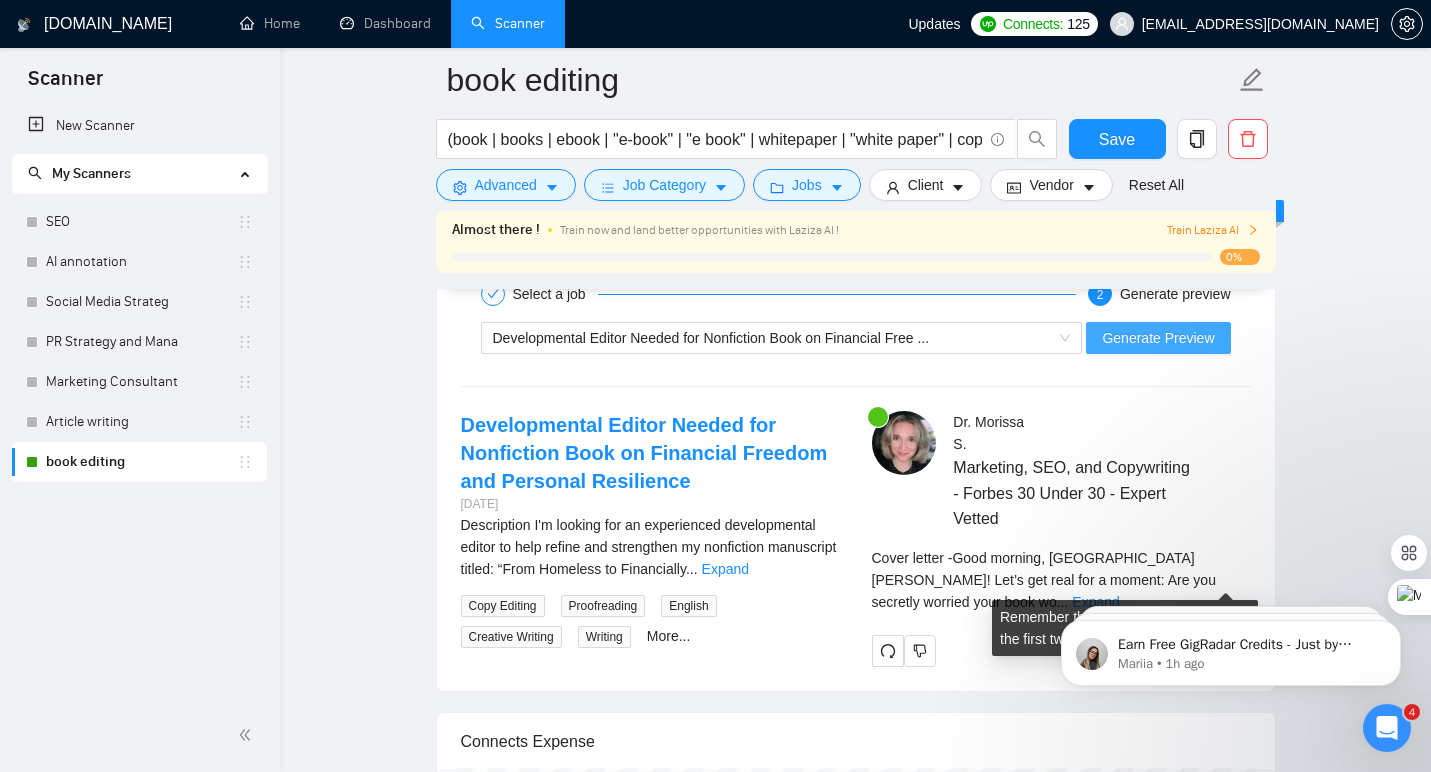 scroll, scrollTop: 3549, scrollLeft: 0, axis: vertical 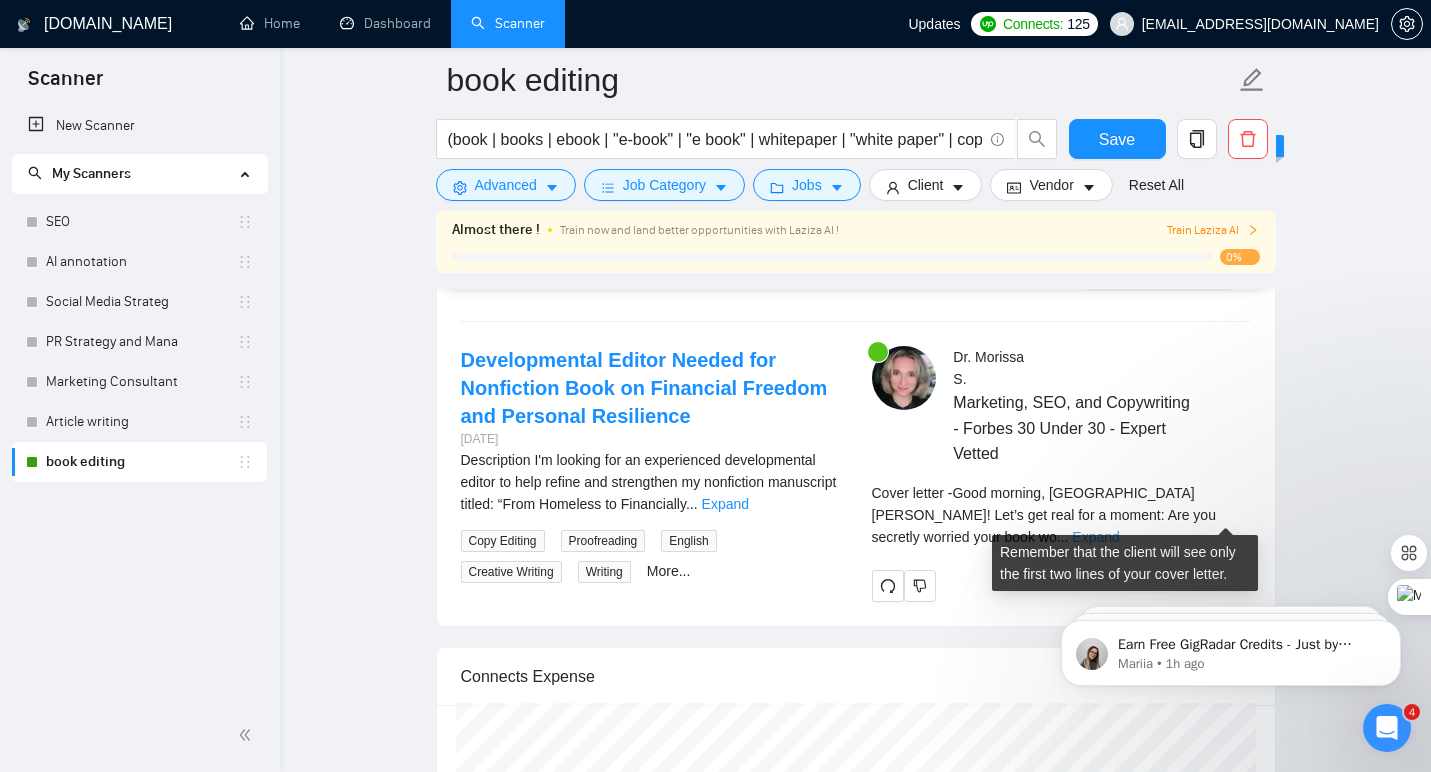 click on "Expand" at bounding box center [1095, 537] 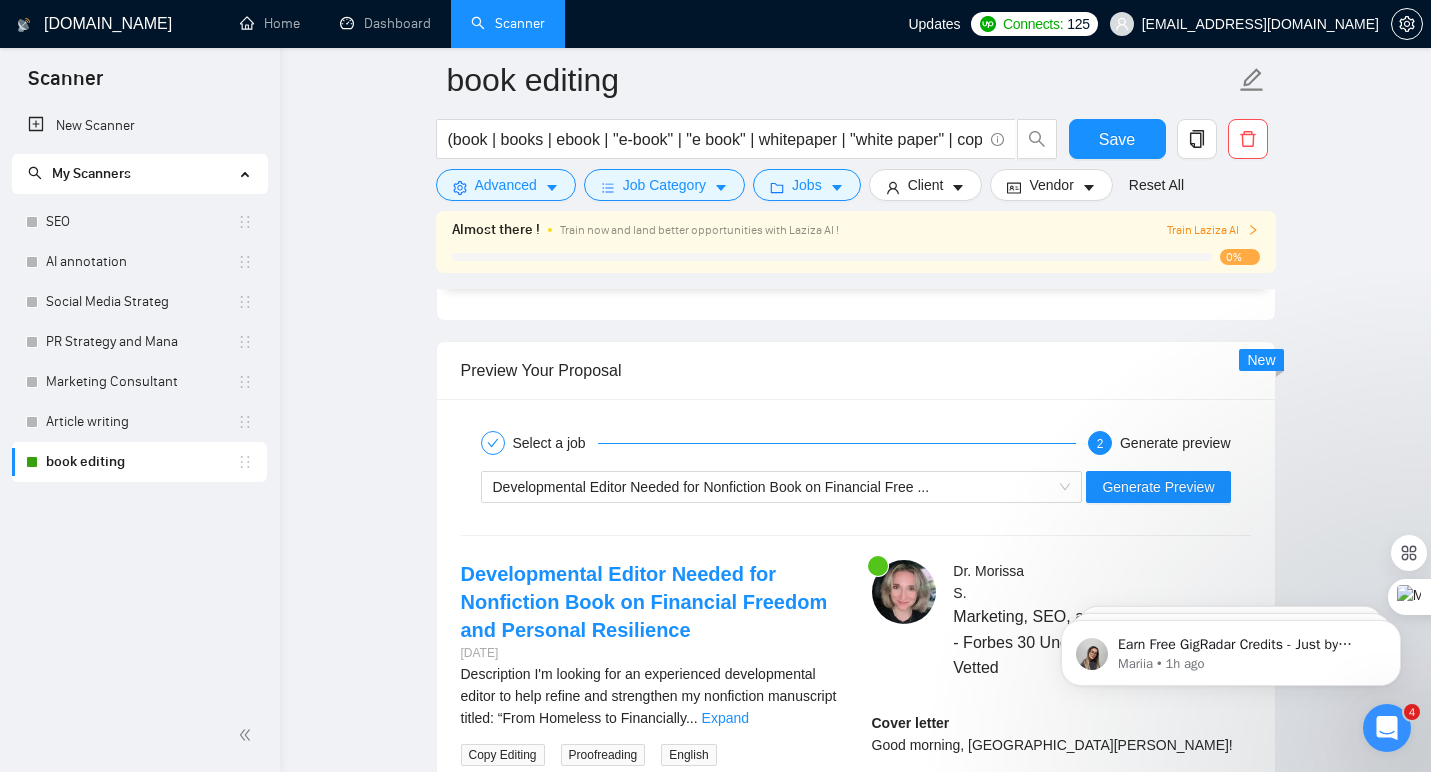 scroll, scrollTop: 2885, scrollLeft: 0, axis: vertical 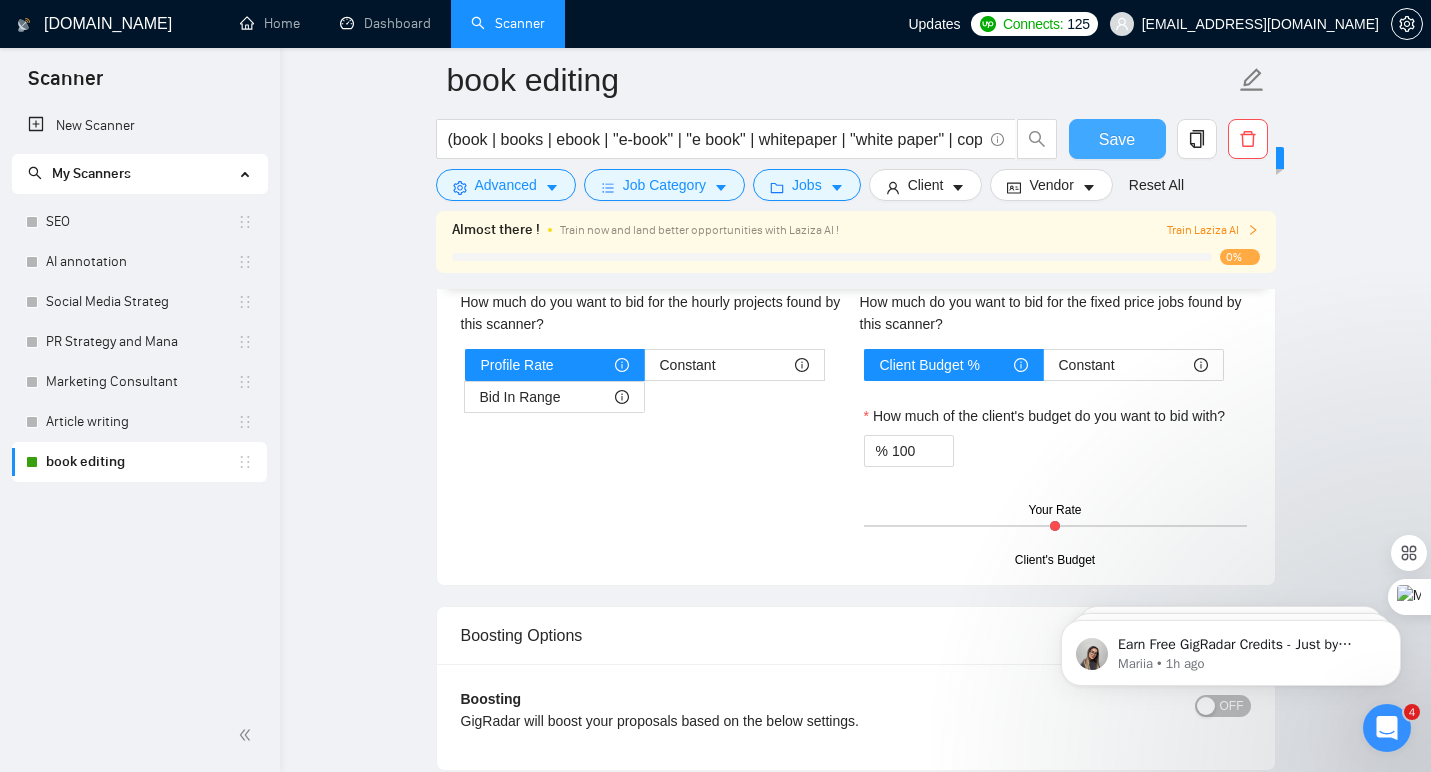 click on "Save" at bounding box center (1117, 139) 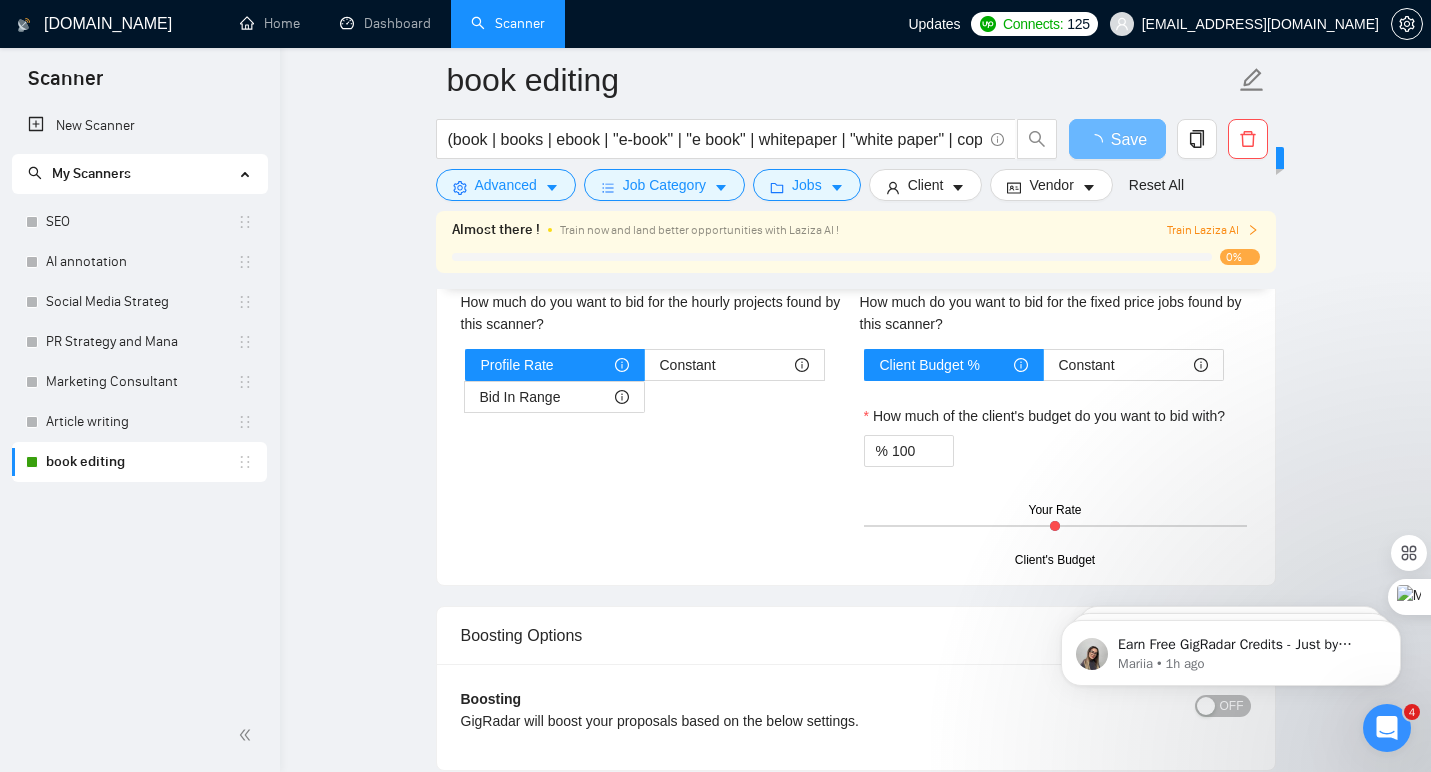 click 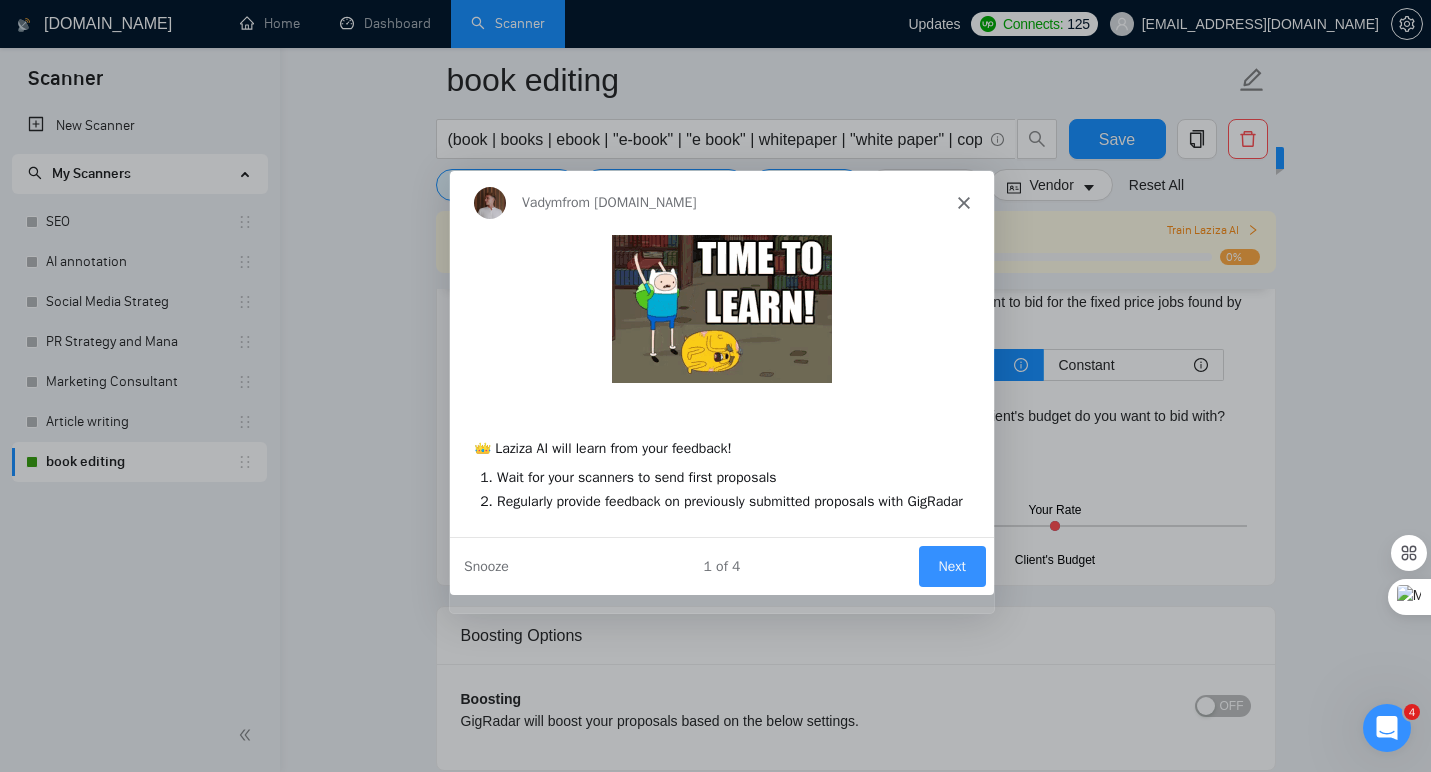 scroll, scrollTop: 0, scrollLeft: 0, axis: both 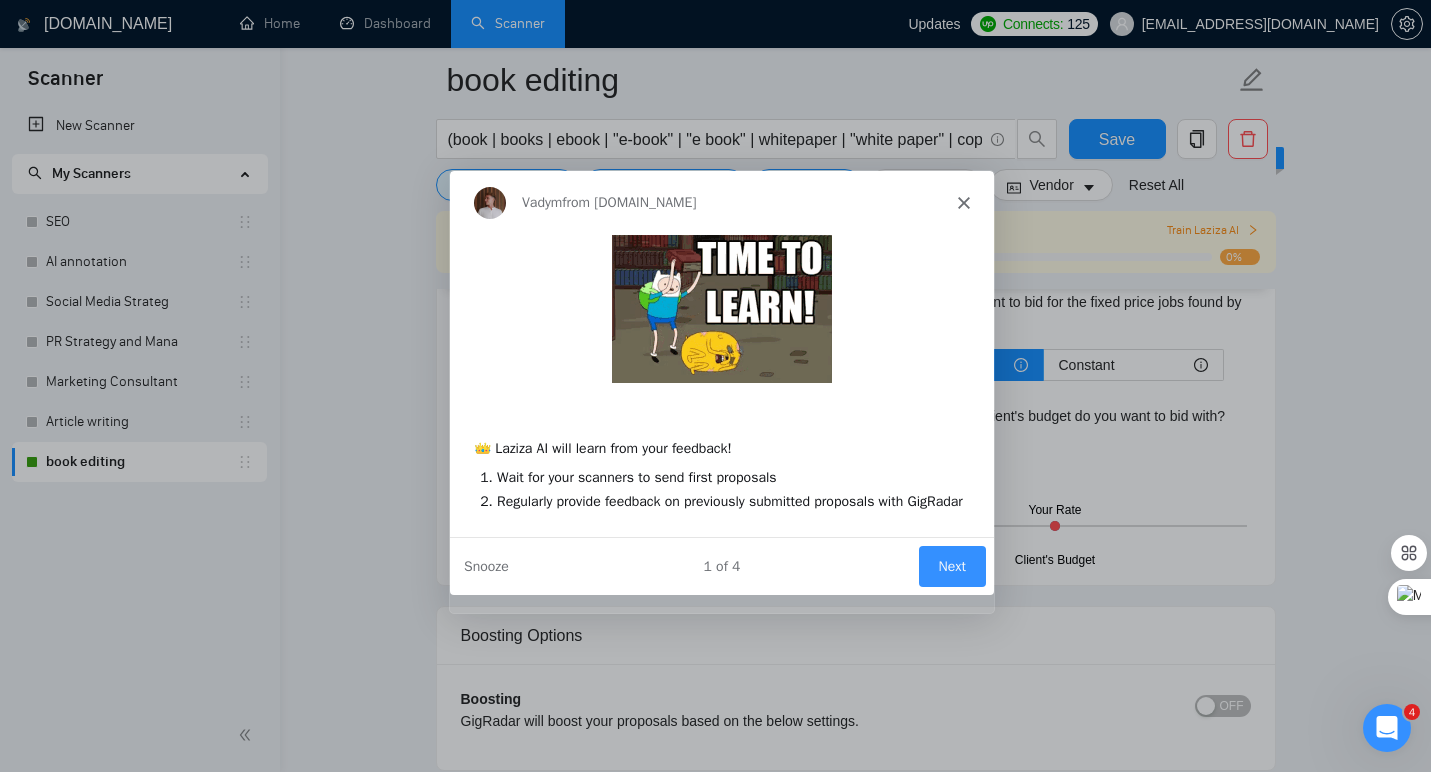 click on "Next" at bounding box center (950, 564) 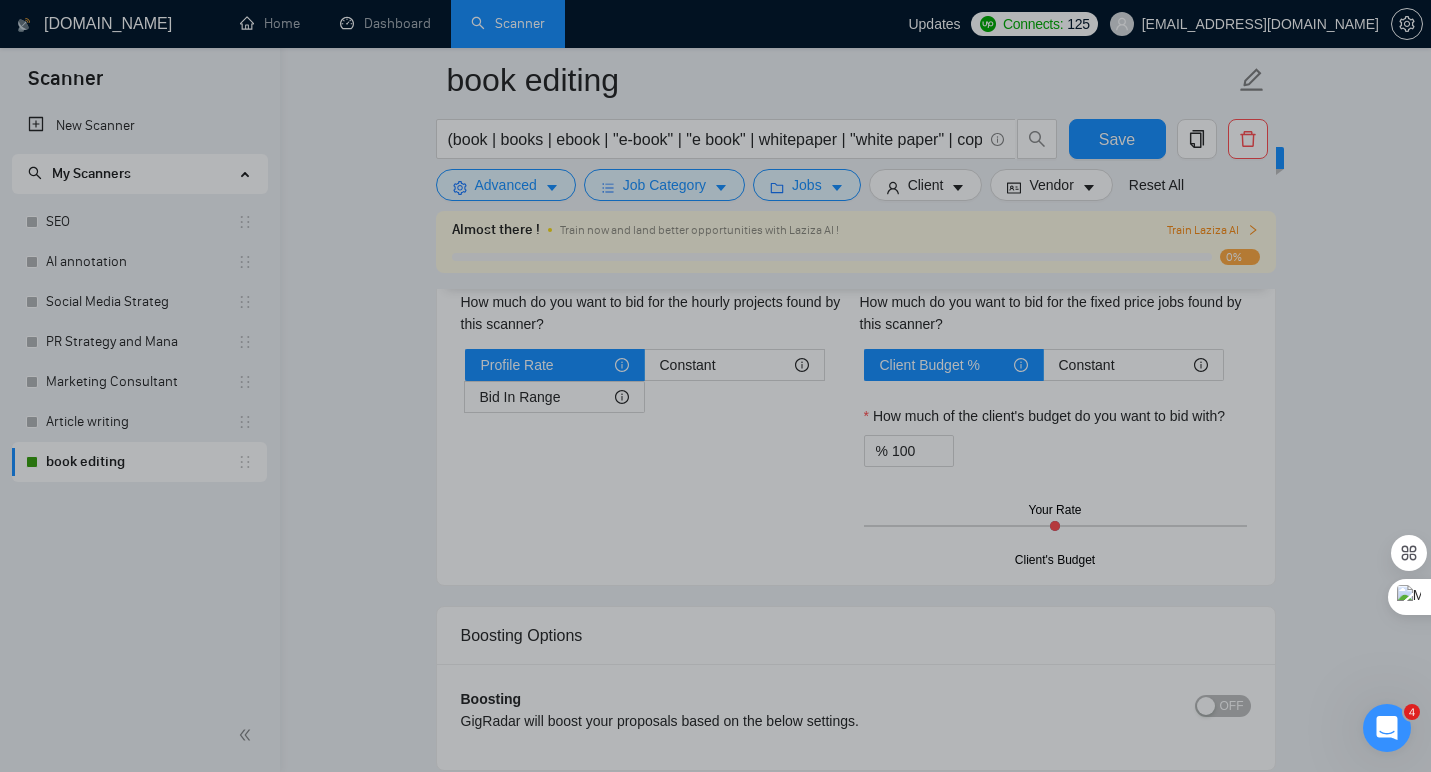 scroll, scrollTop: 0, scrollLeft: 0, axis: both 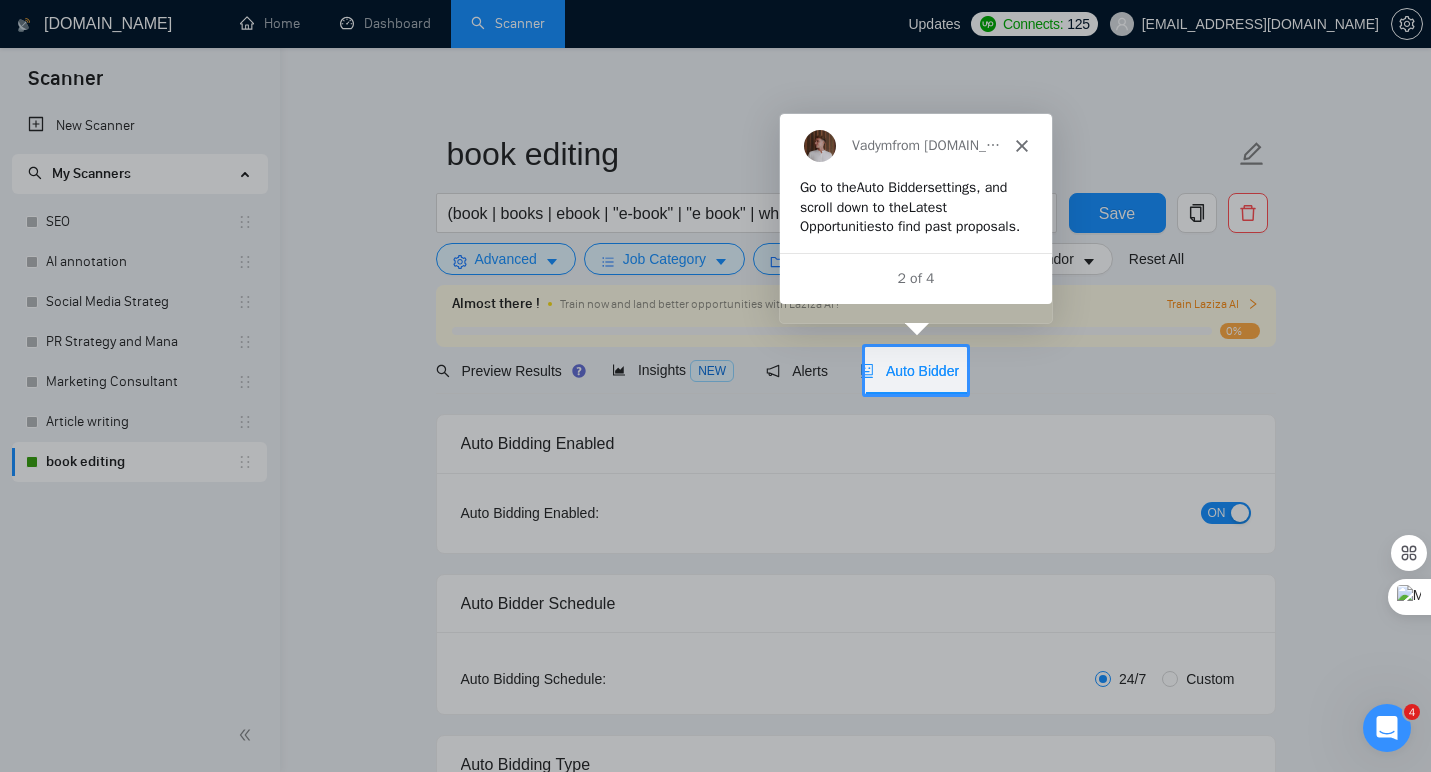 click on "Auto Bidder" at bounding box center (909, 370) 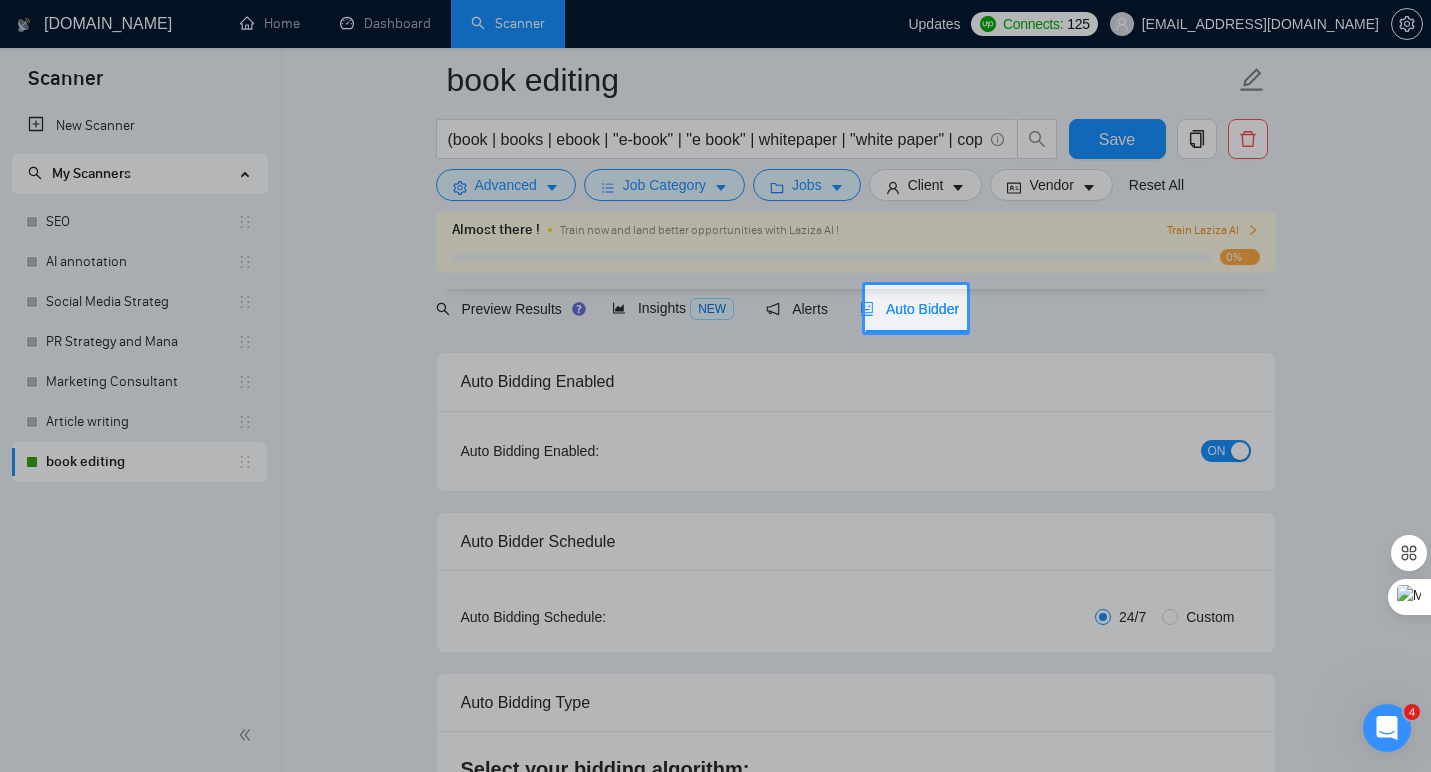 scroll, scrollTop: 0, scrollLeft: 0, axis: both 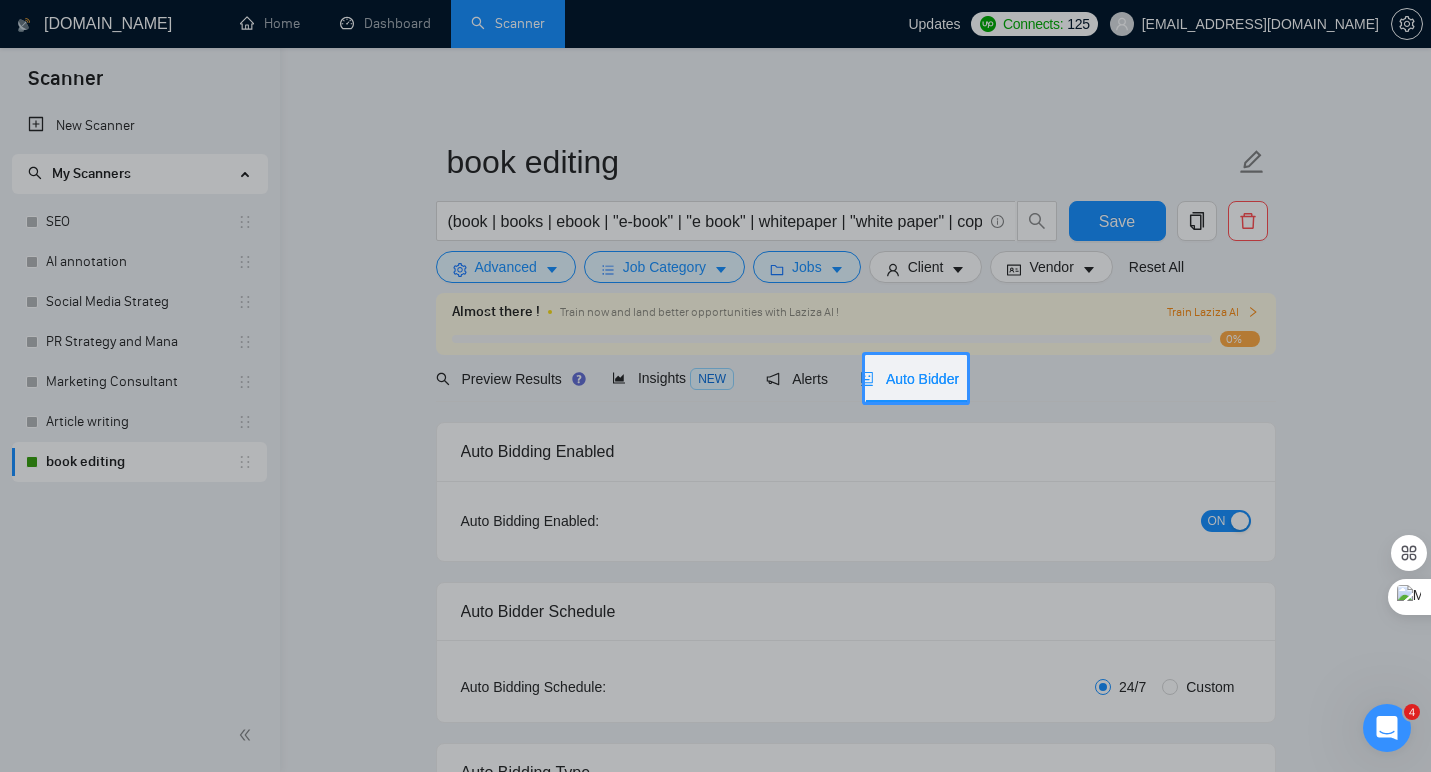 click on "Scanner New Scanner My Scanners SEO  AI annotation Social Media Strateg PR Strategy and Mana Marketing Consultant Article writing book editing GigRadar.io Home Dashboard Scanner Updates  Connects: 125 morissaschwartz@gmail.com book editing (book | books | ebook | "e-book" | "e book" | whitepaper | "white paper" | copy | "Business presentation") (editing | editor | copyeditor | copyediting) Save Advanced   Job Category   Jobs   Client   Vendor   Reset All Almost there ! Train now and land better opportunities with Laziza AI ! Train Laziza AI 0% Preview Results Insights NEW Alerts Auto Bidder Auto Bidding Enabled Auto Bidding Enabled: ON Auto Bidder Schedule Auto Bidding Type: Automated (recommended) Semi-automated Auto Bidding Schedule: 24/7 Custom Custom Auto Bidder Schedule Repeat every week on Monday Tuesday Wednesday Thursday Friday Saturday Sunday Active Hours ( America/New_York ): From: To: ( 24  hours) America/New_York Auto Bidding Type Select your bidding algorithm: Template Bidder 0.50" at bounding box center [715, 386] 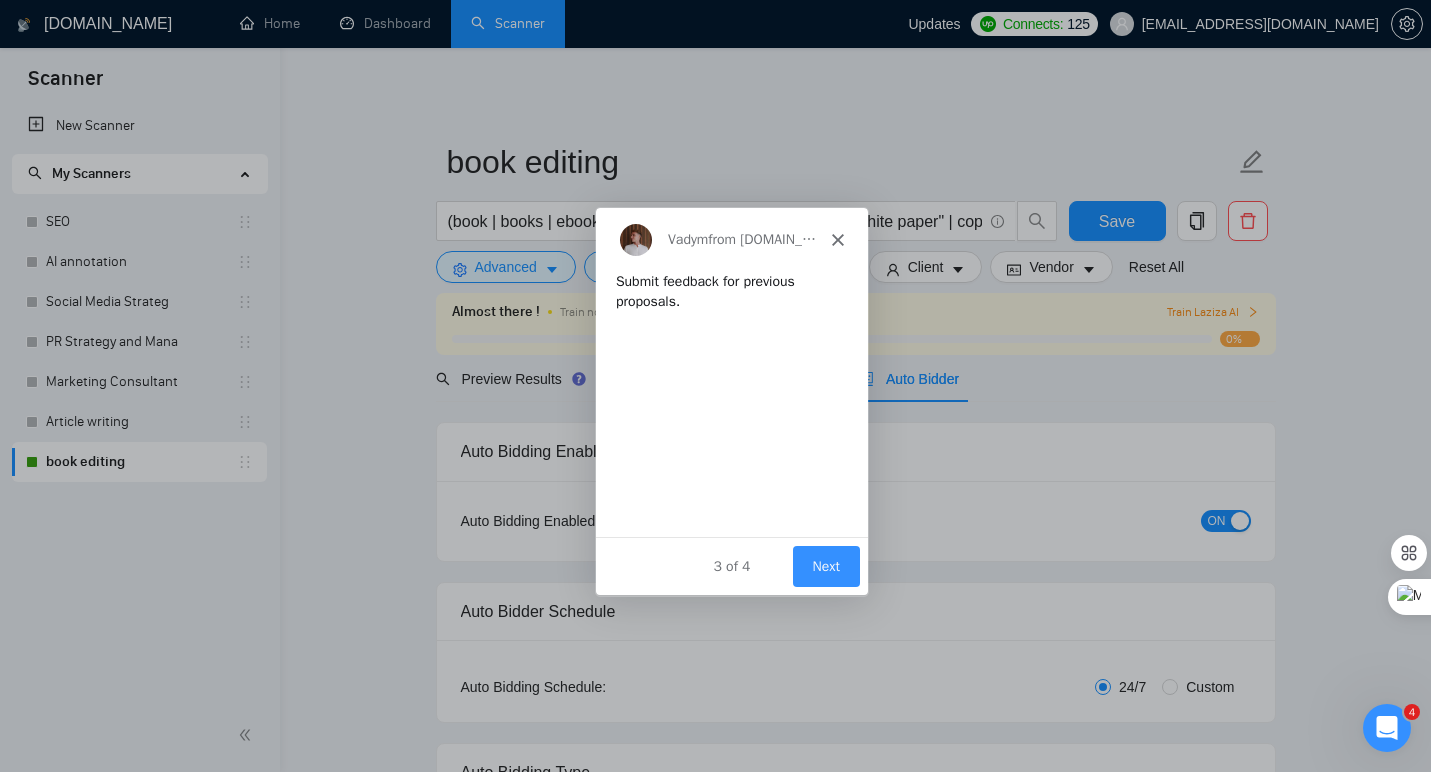scroll, scrollTop: 0, scrollLeft: 0, axis: both 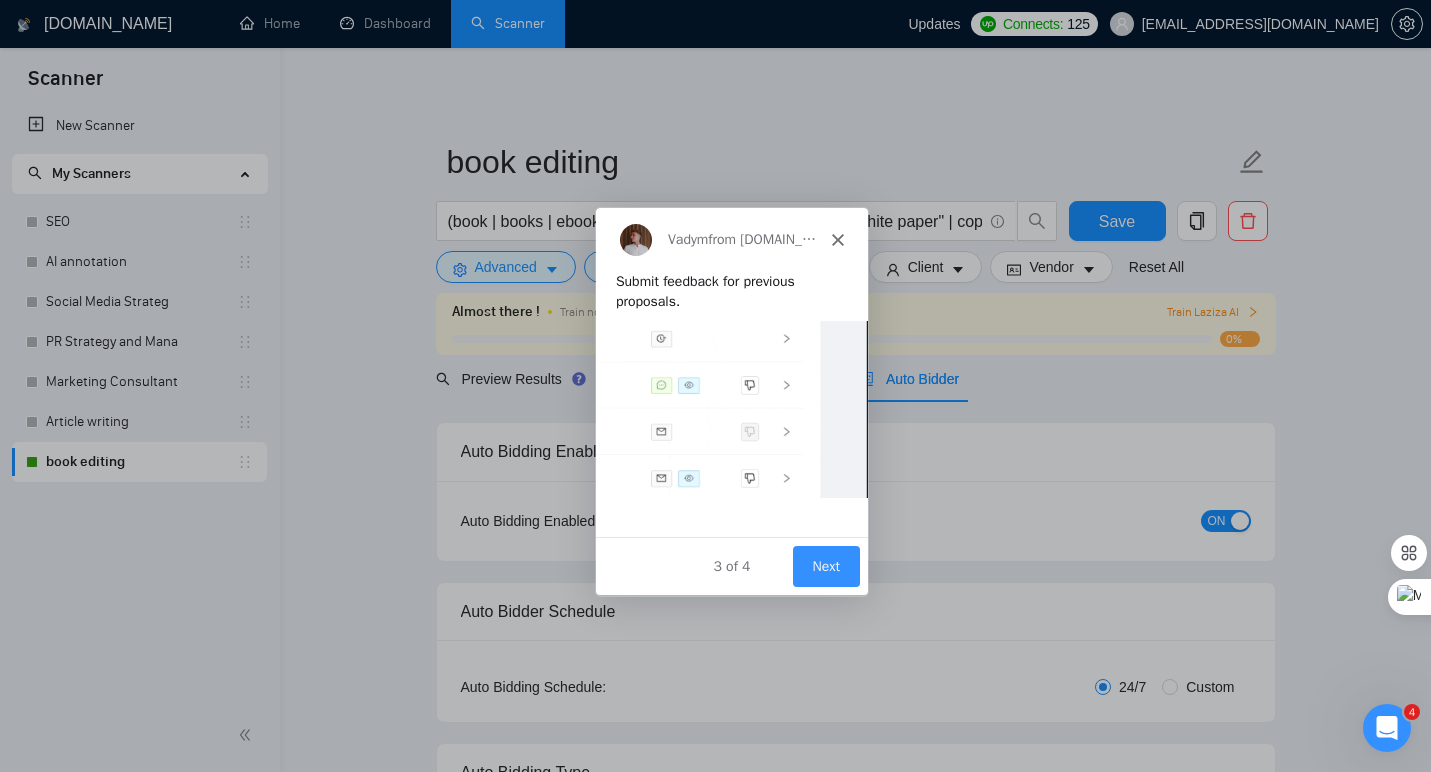 click on "Next" at bounding box center [824, 565] 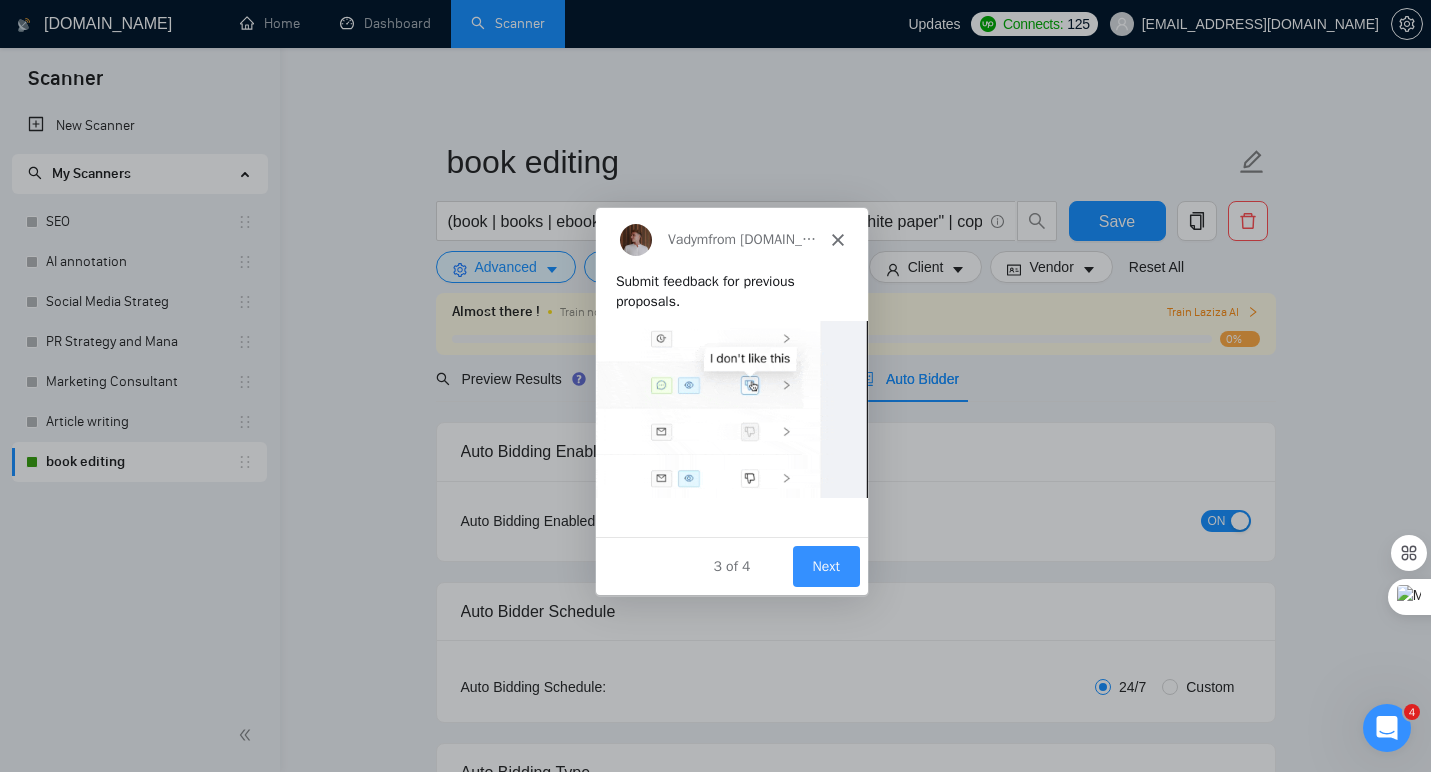 scroll, scrollTop: 0, scrollLeft: 0, axis: both 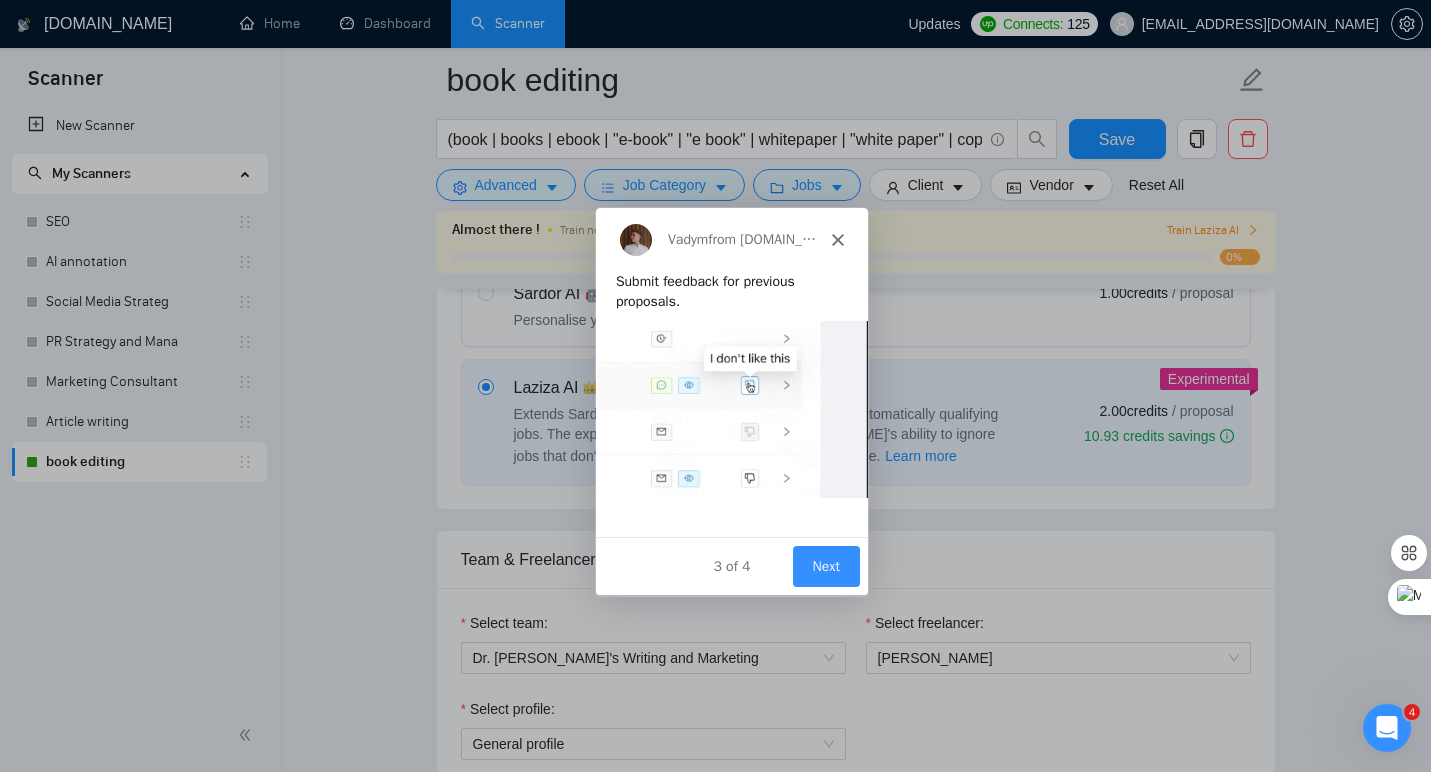 click on "Next" at bounding box center [824, 565] 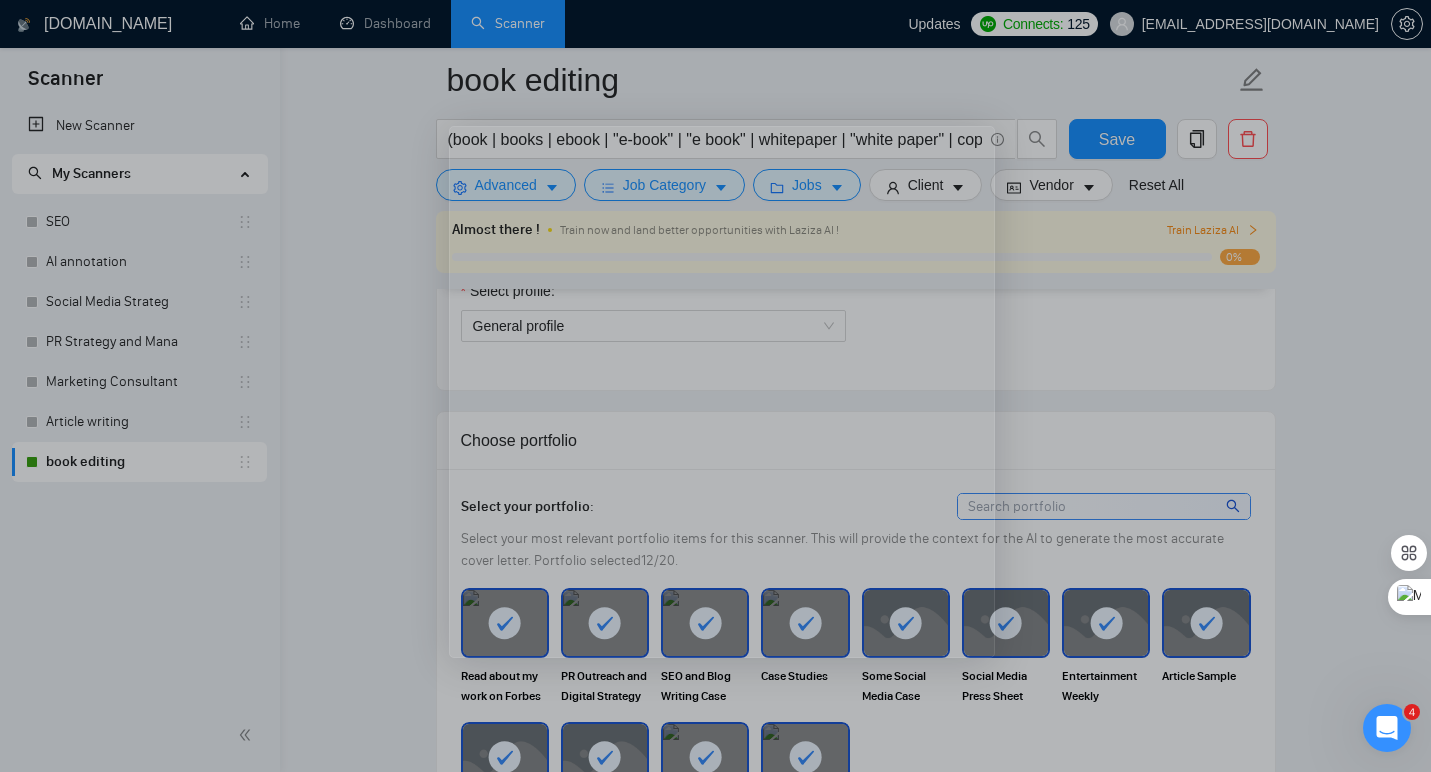 scroll, scrollTop: 1291, scrollLeft: 0, axis: vertical 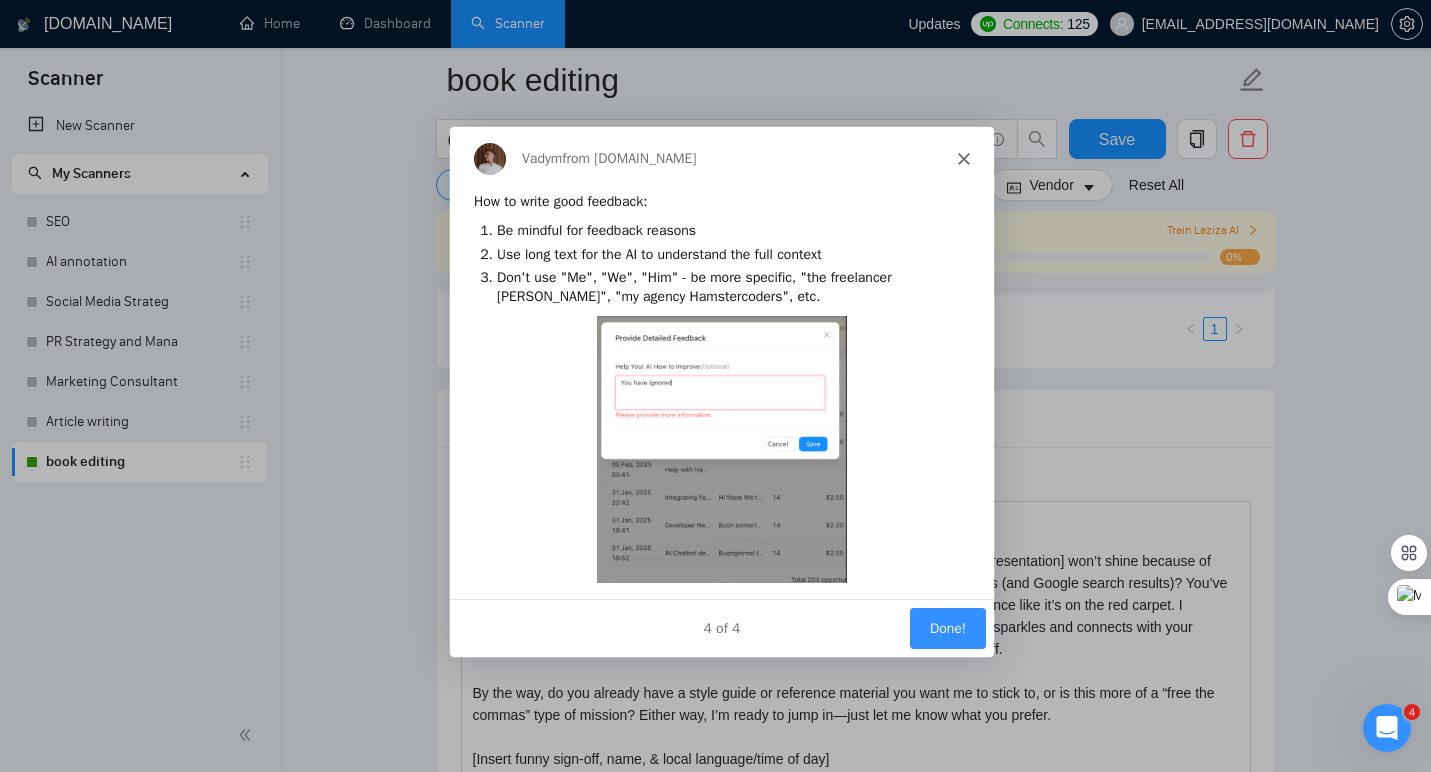 click on "Done!" at bounding box center (946, 626) 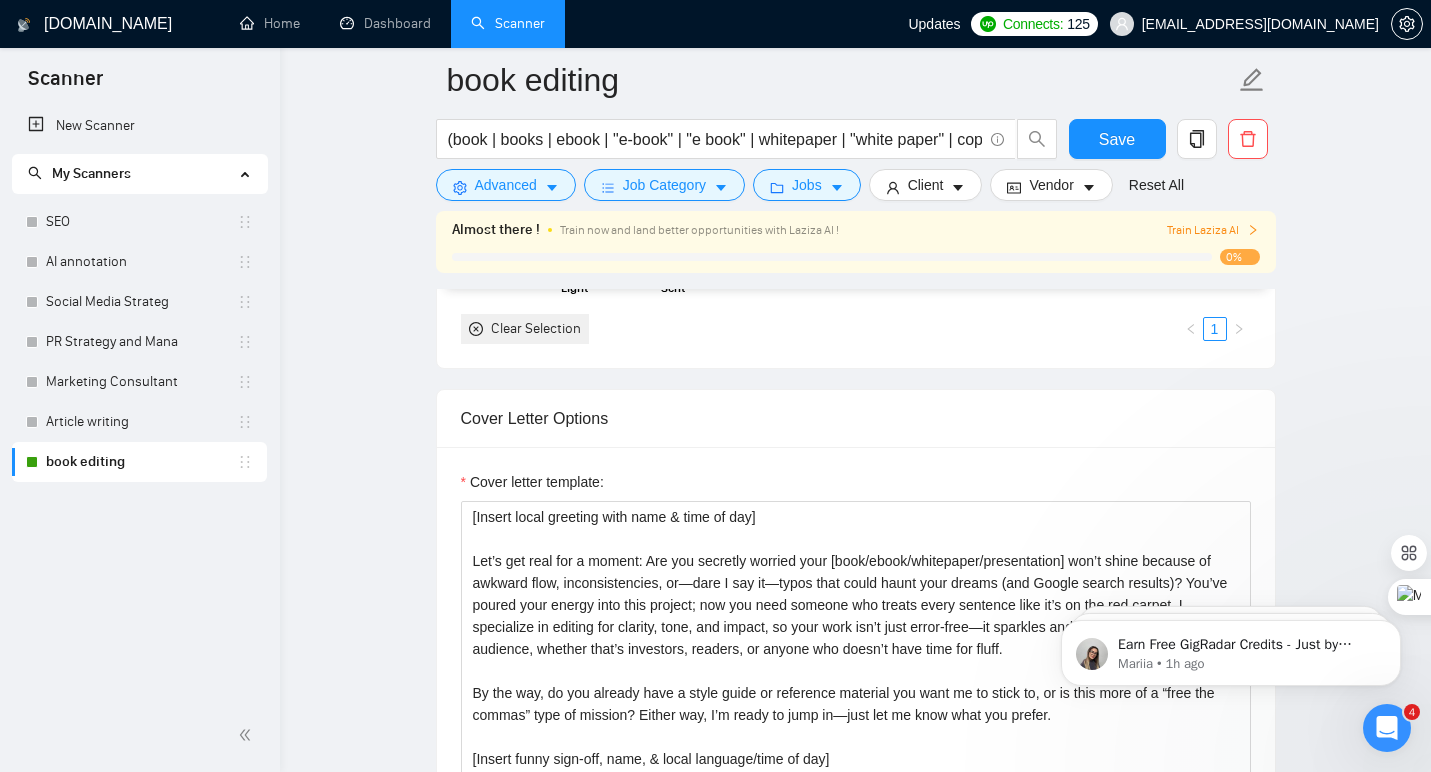 scroll, scrollTop: 0, scrollLeft: 0, axis: both 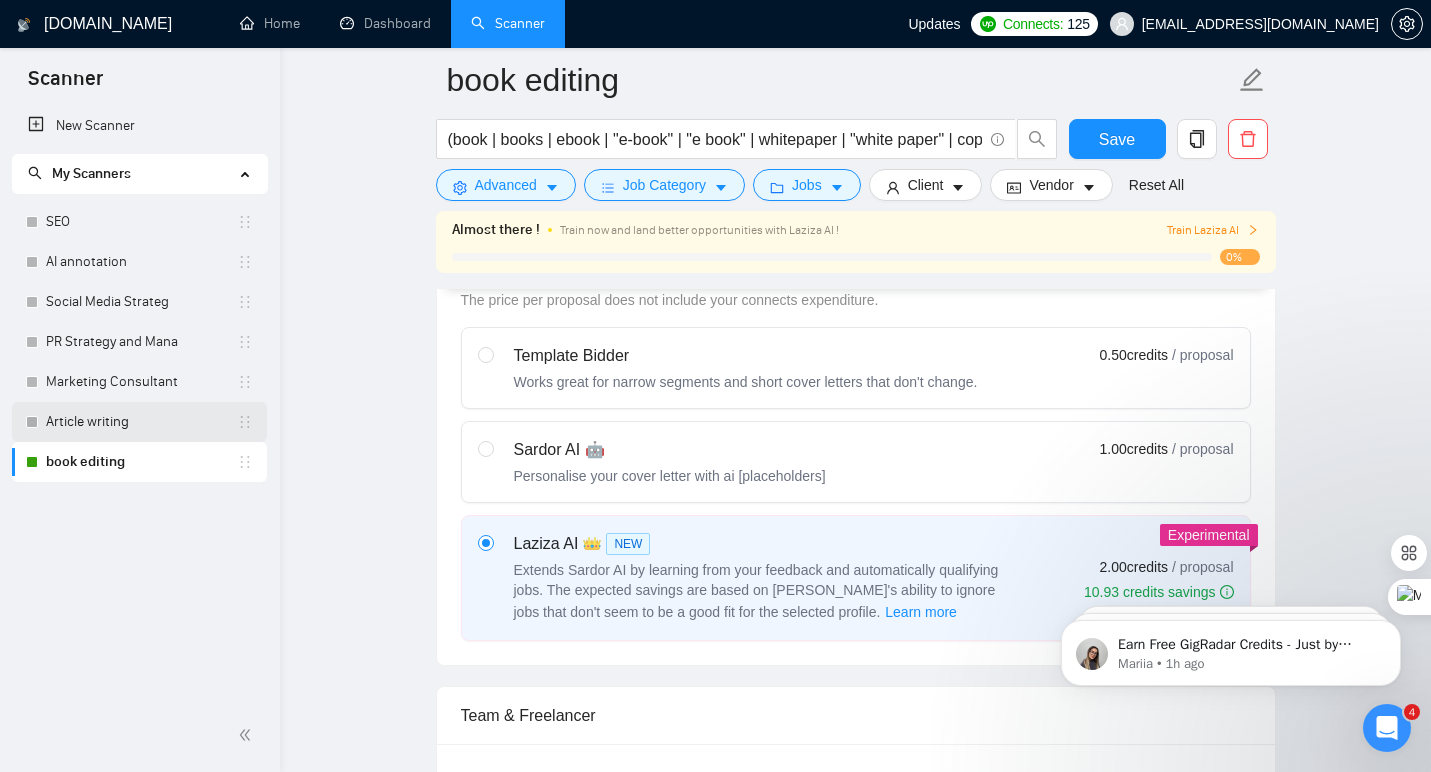 click on "Article writing" at bounding box center [141, 422] 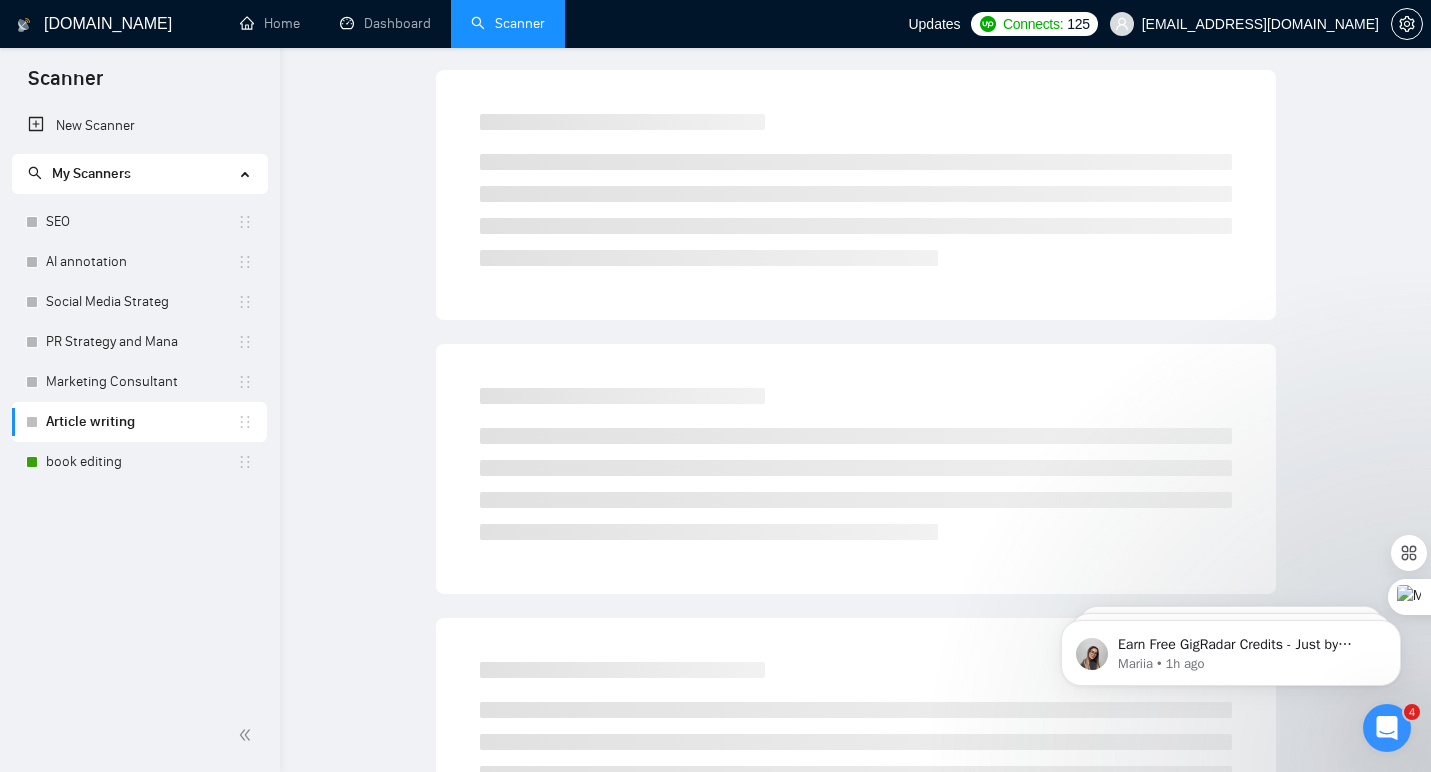 scroll, scrollTop: 0, scrollLeft: 0, axis: both 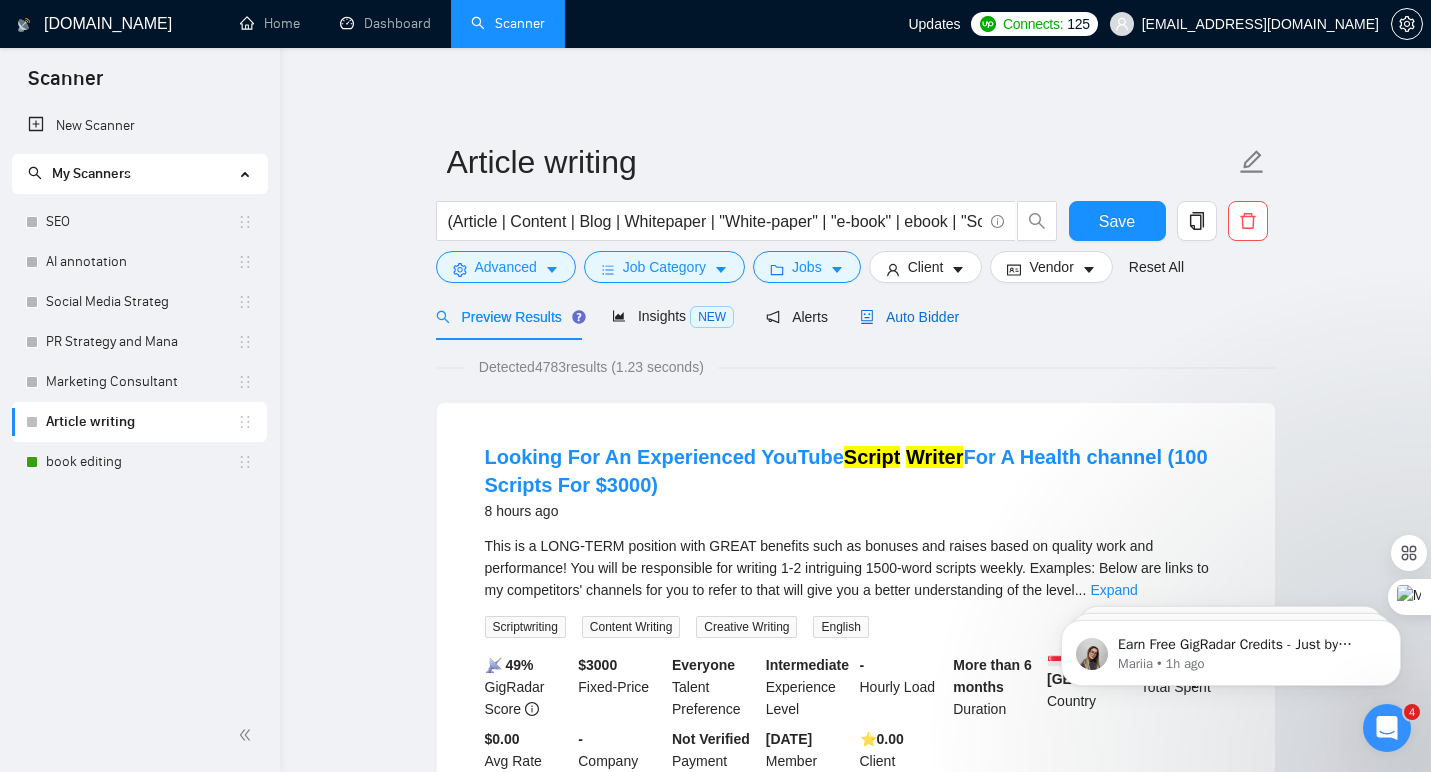 click on "Auto Bidder" at bounding box center (909, 317) 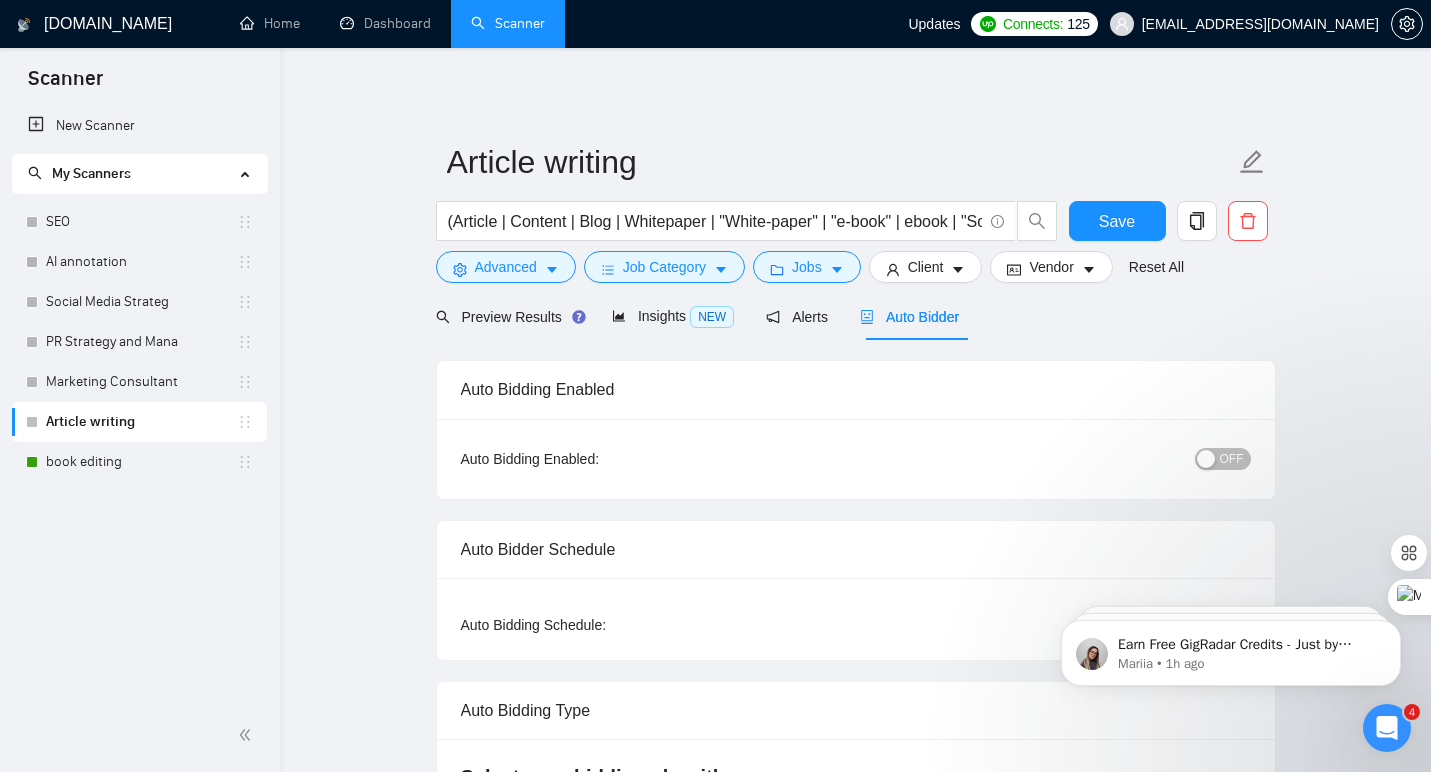 type 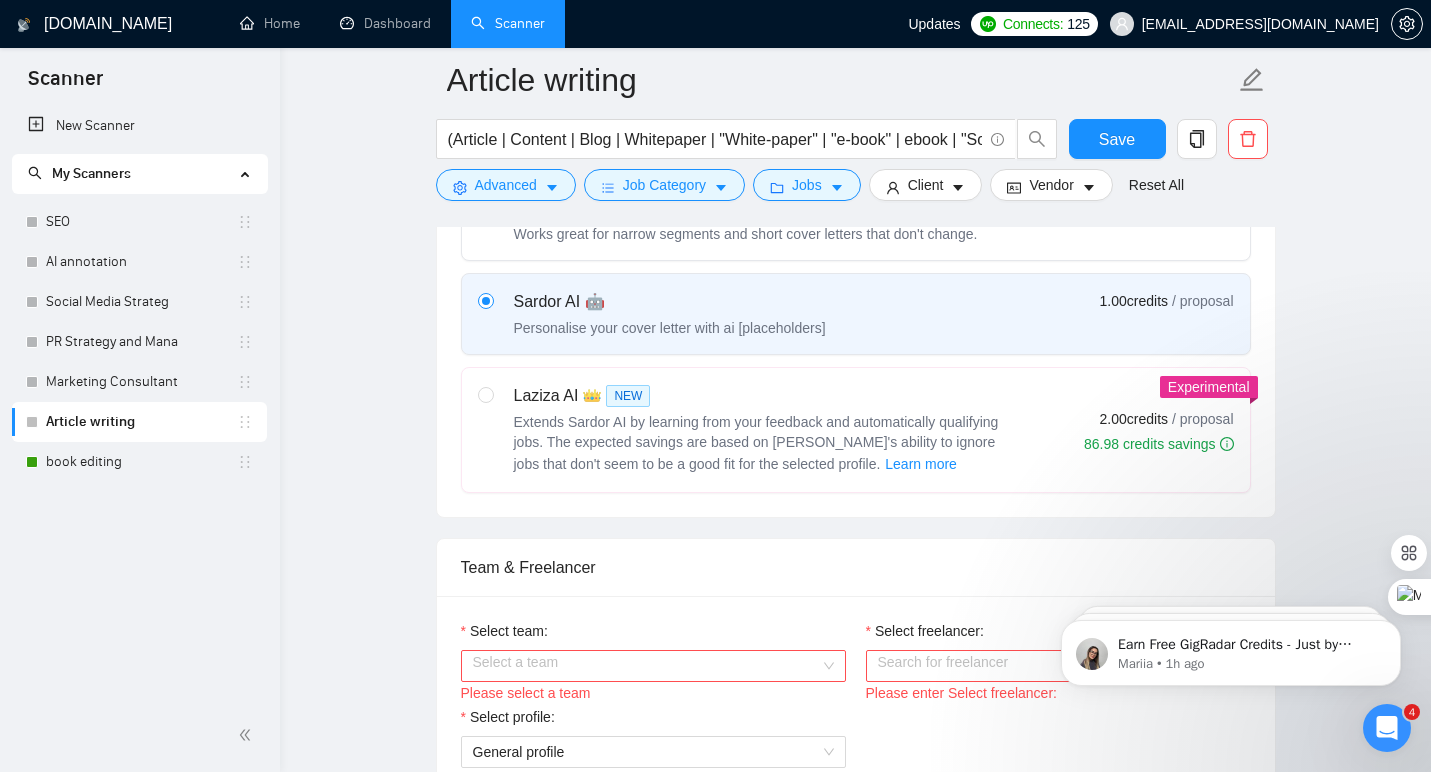 scroll, scrollTop: 716, scrollLeft: 0, axis: vertical 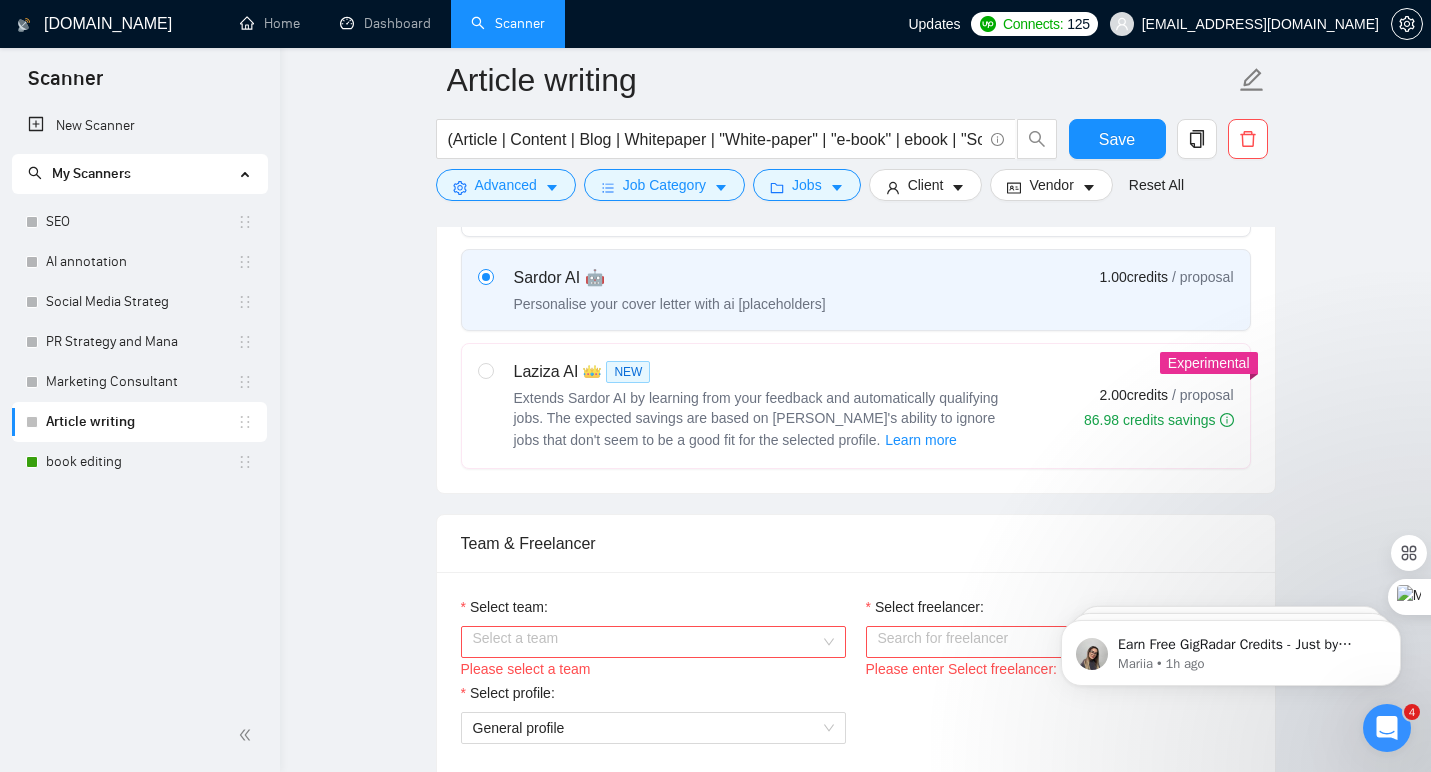 click on "Extends Sardor AI by learning from your feedback and automatically qualifying jobs. The expected savings are based on [PERSON_NAME]'s ability to ignore jobs that don't seem to be a good fit for the selected profile.   Learn more" at bounding box center [764, 420] 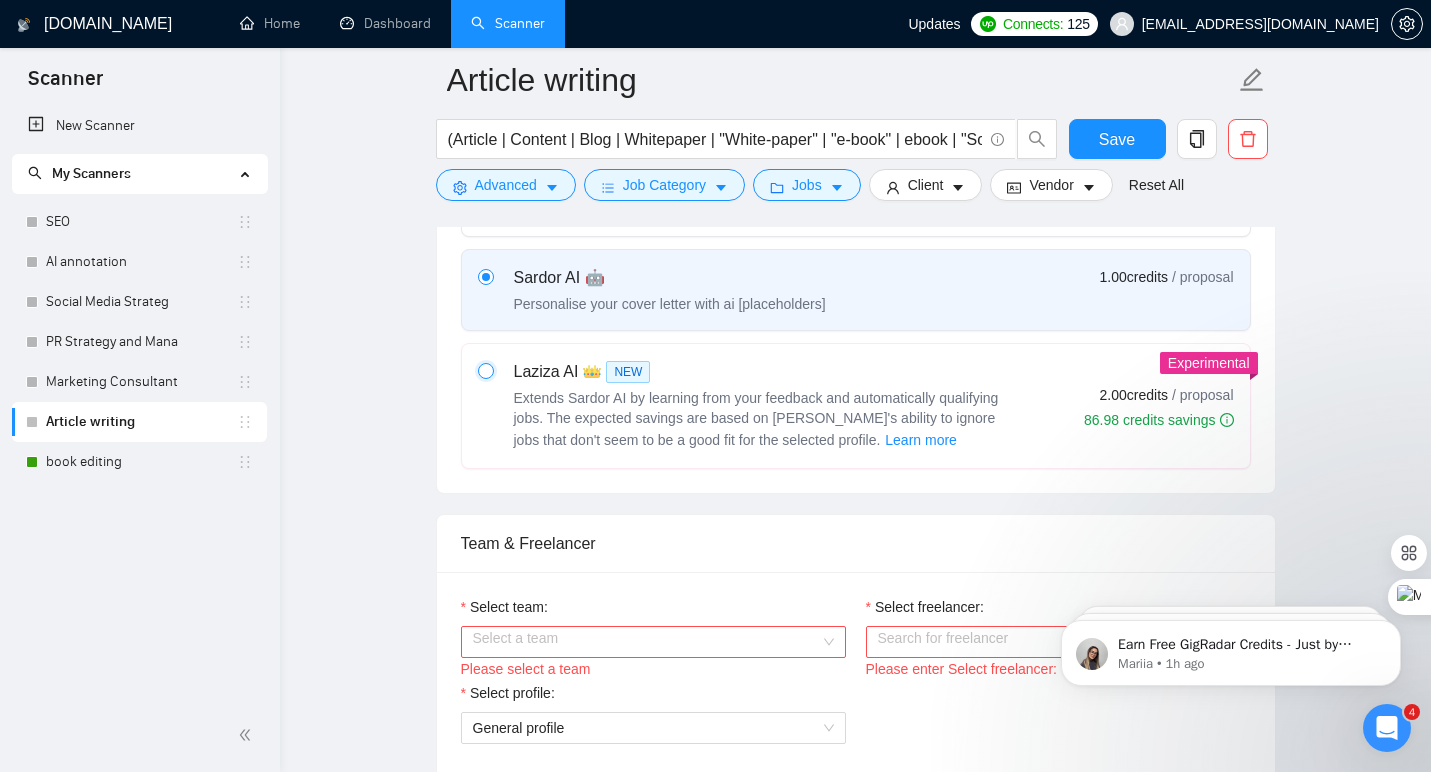 click at bounding box center (485, 370) 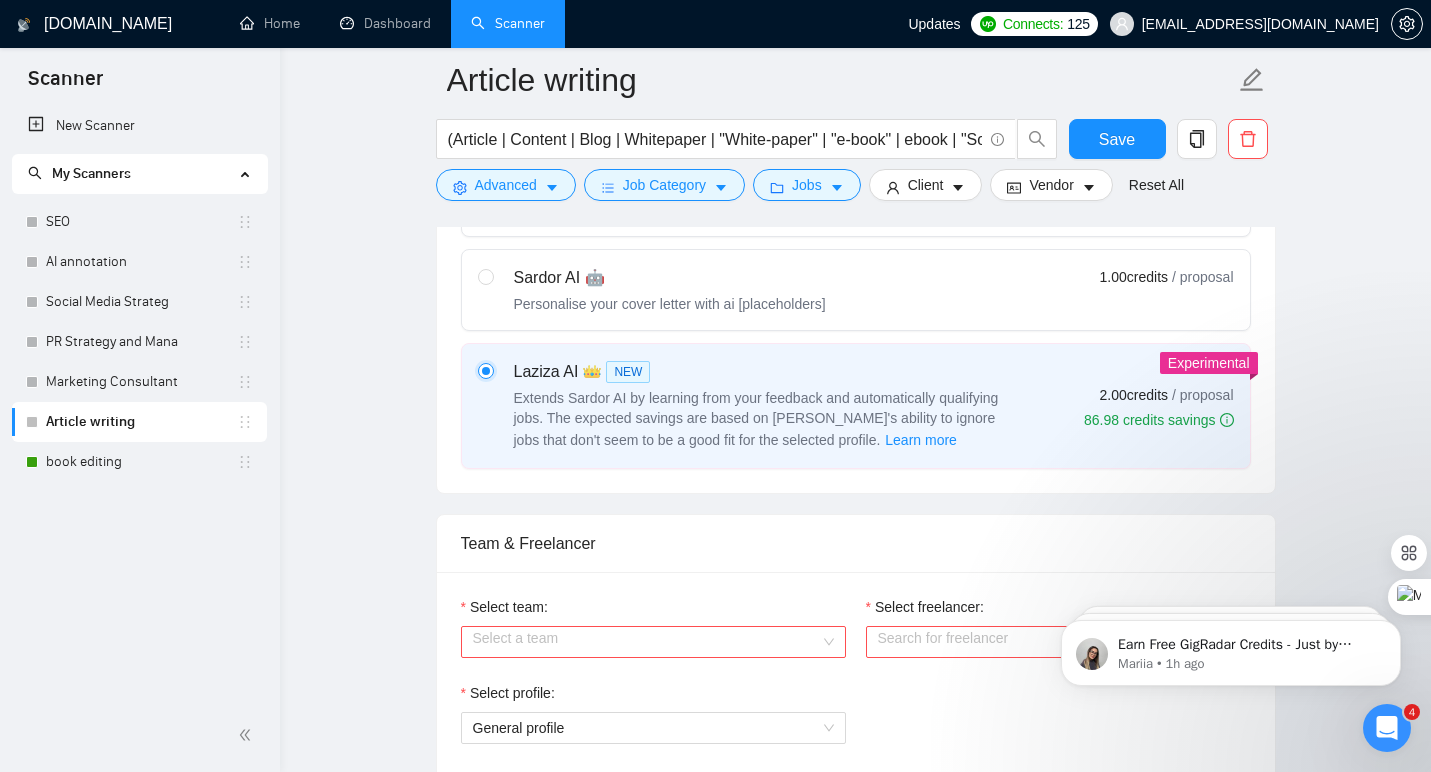 type 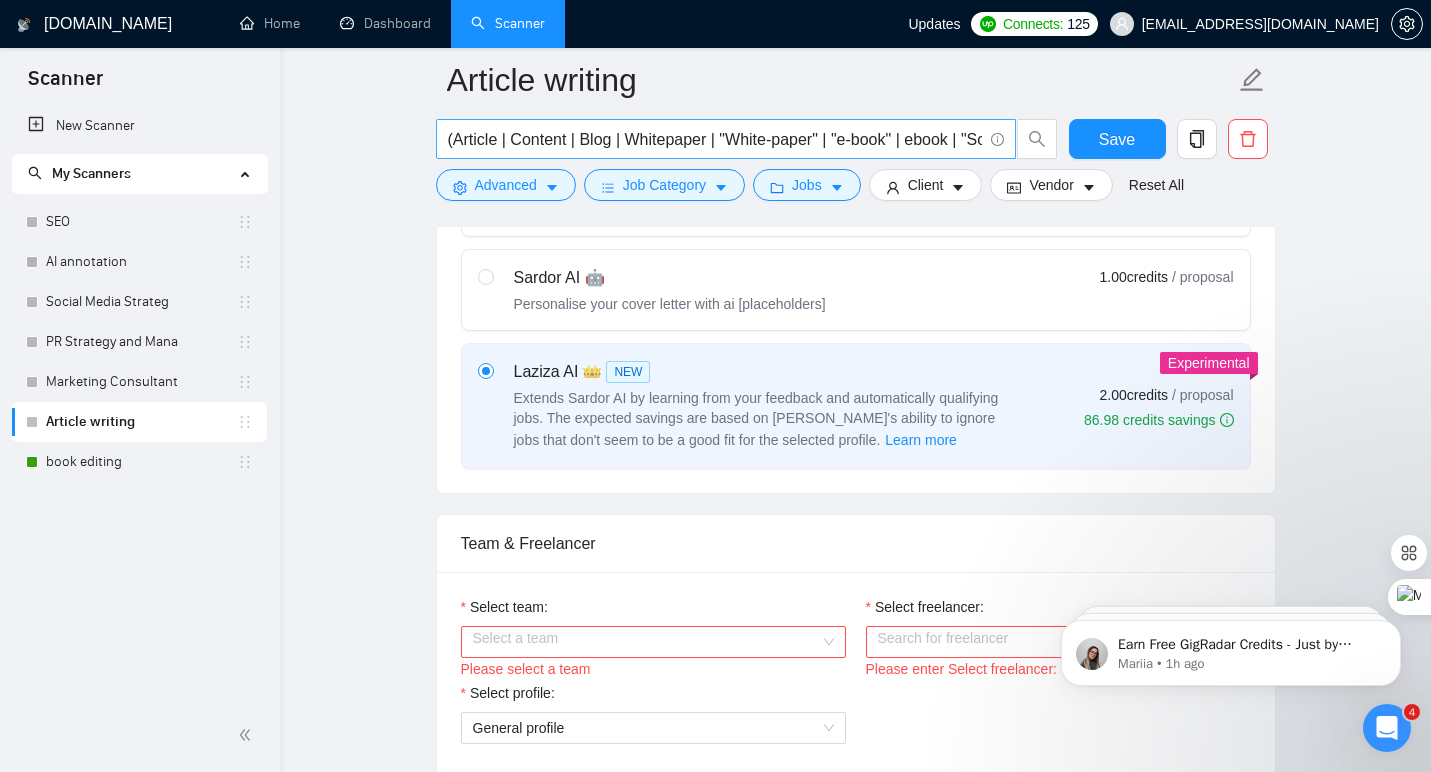 click on "(Article | Content | Blog | Whitepaper | "White-paper" | "e-book" | ebook | "Social Media" | script) (writing | Writer)" at bounding box center (715, 139) 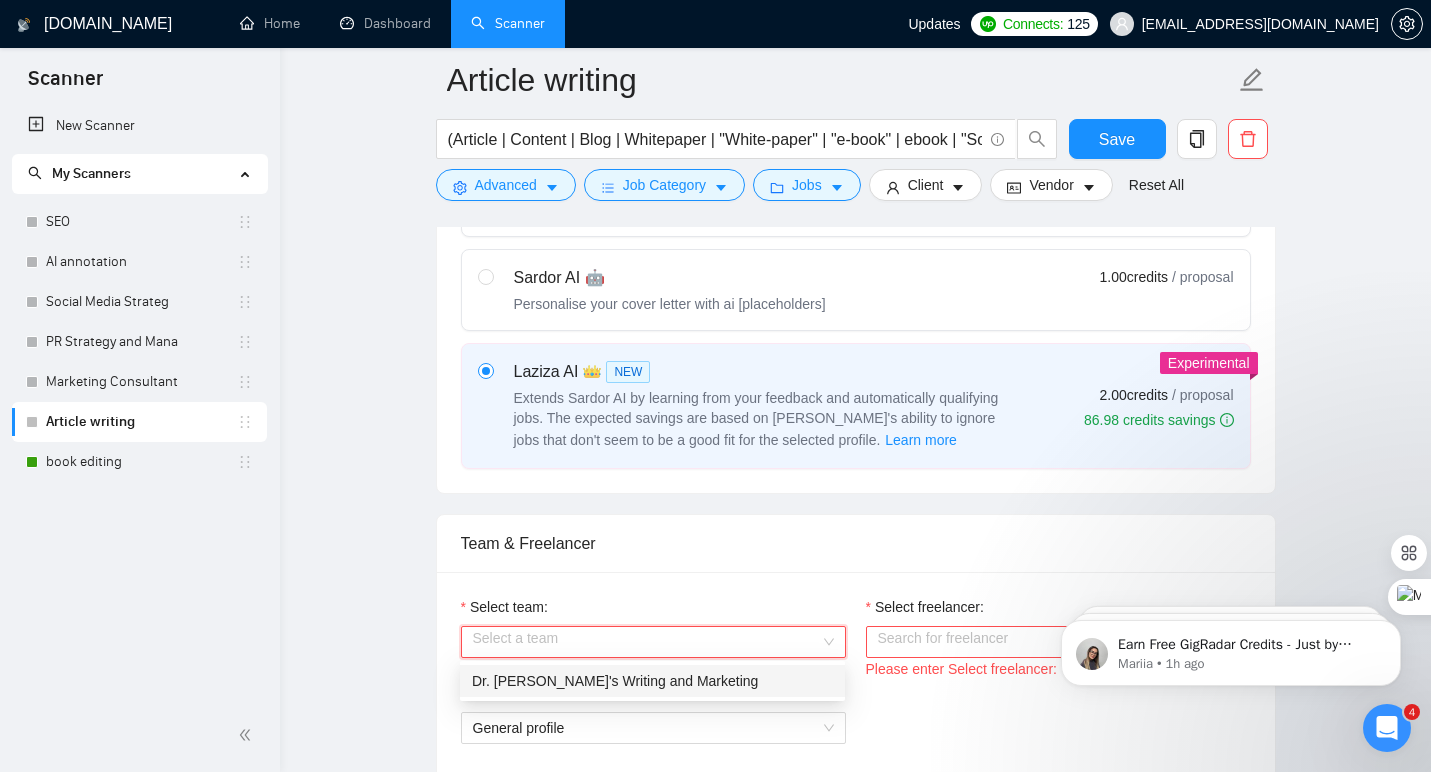 click on "Select team:" at bounding box center (646, 642) 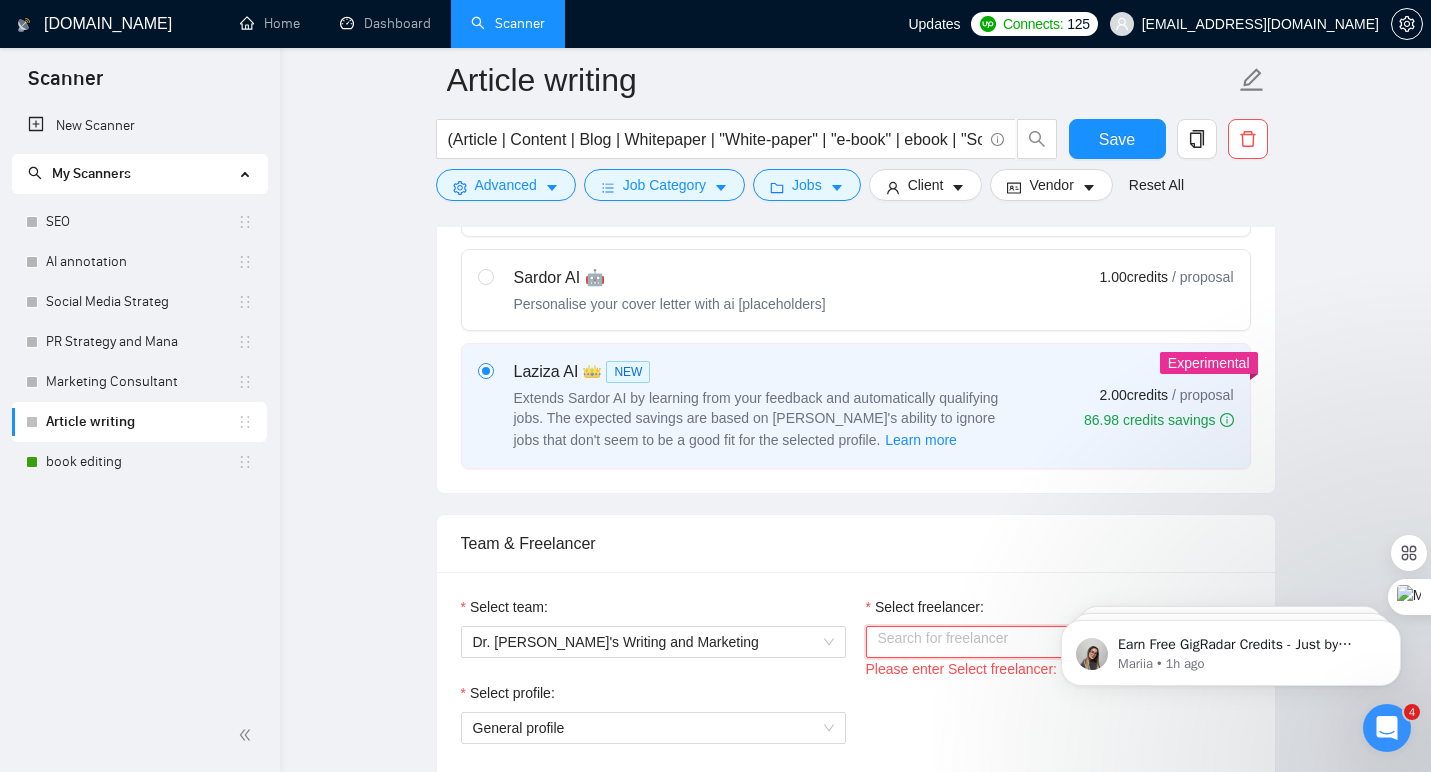 click on "Select freelancer:" at bounding box center (1051, 642) 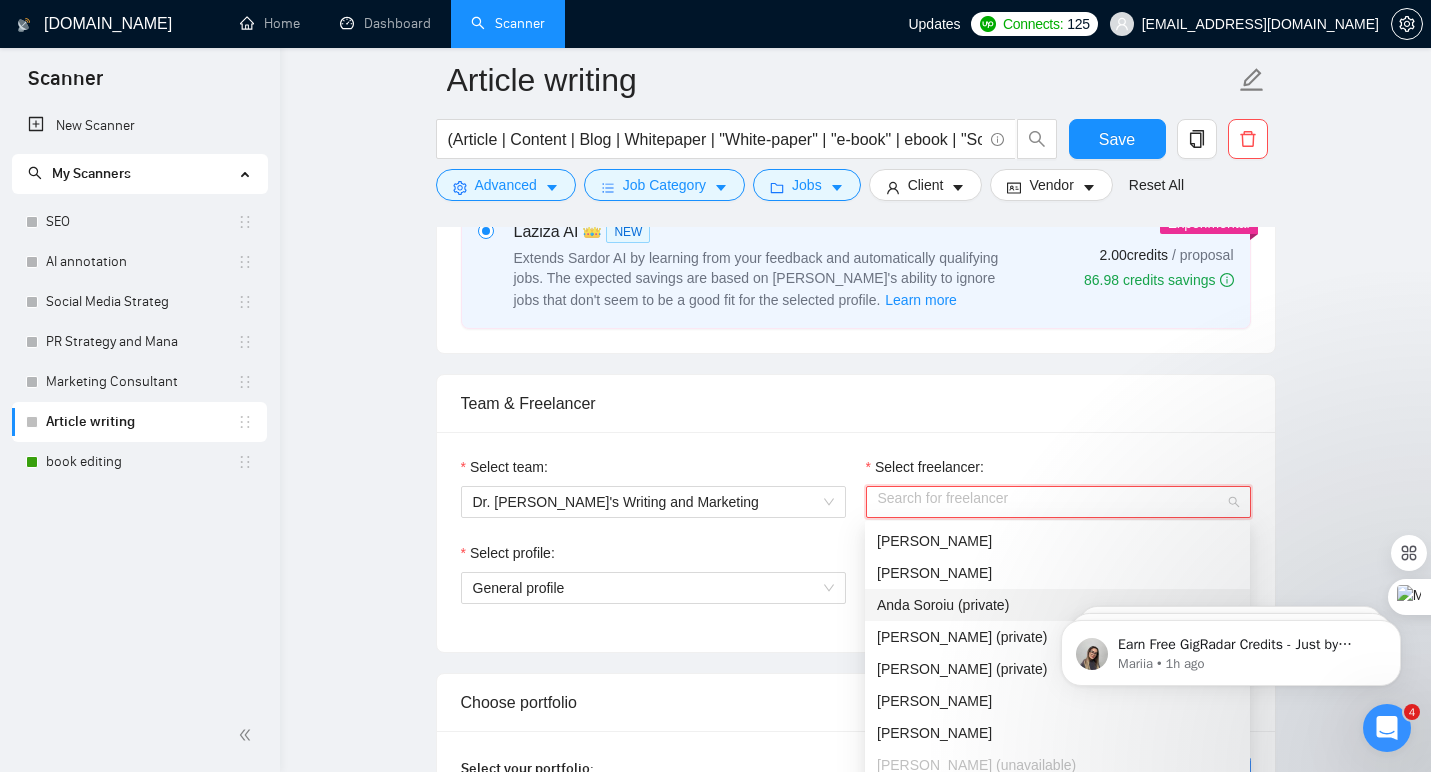 scroll, scrollTop: 860, scrollLeft: 0, axis: vertical 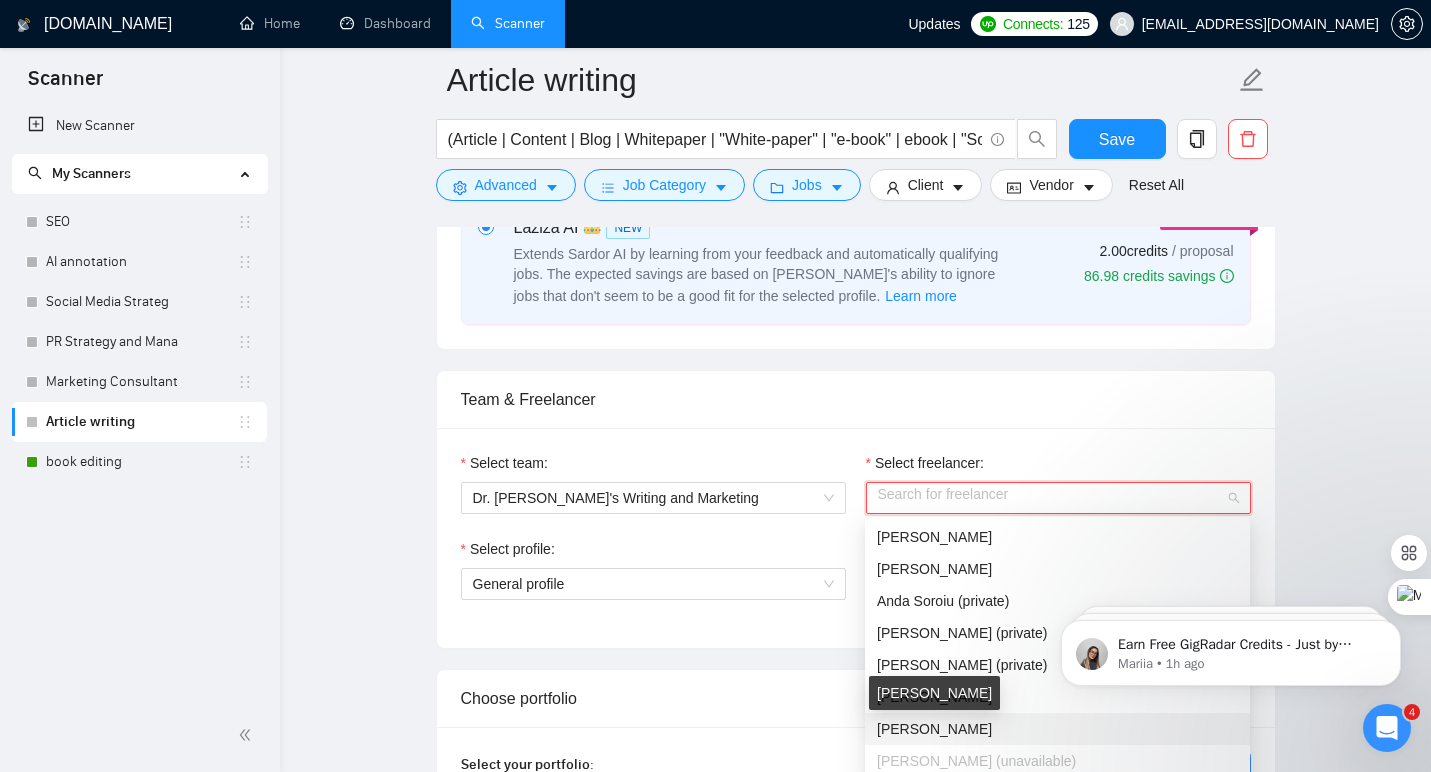 click on "[PERSON_NAME]" at bounding box center [934, 729] 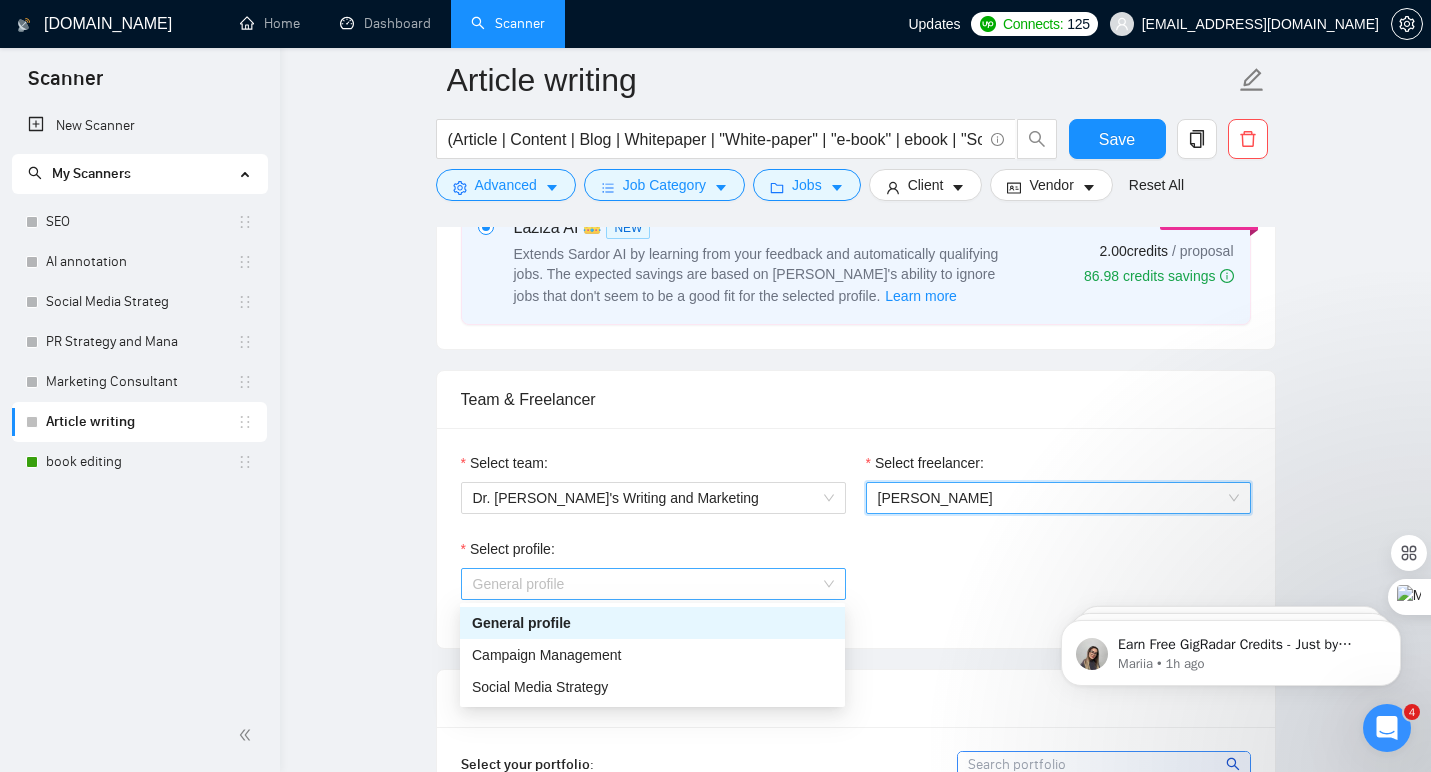 click on "General profile" at bounding box center [653, 584] 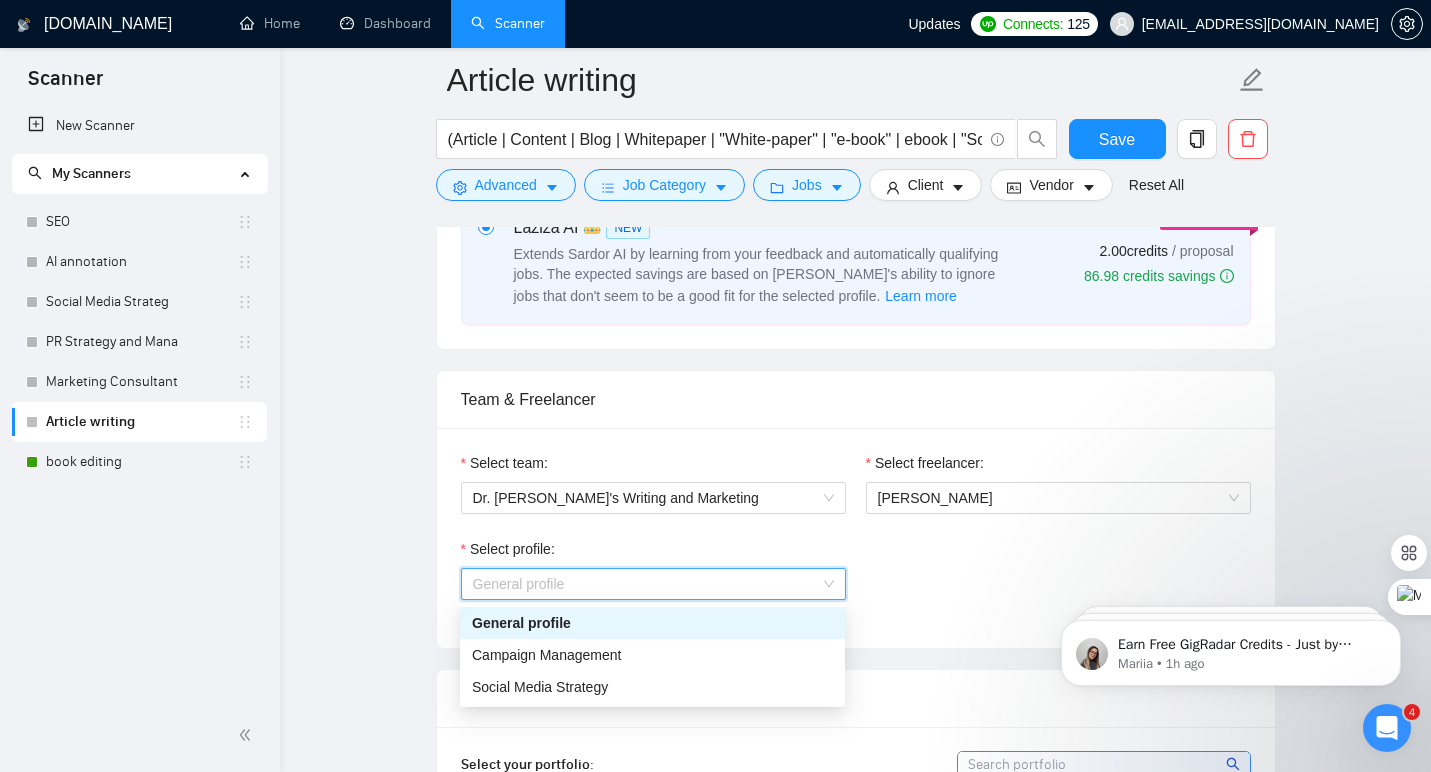 click on "General profile" at bounding box center [652, 623] 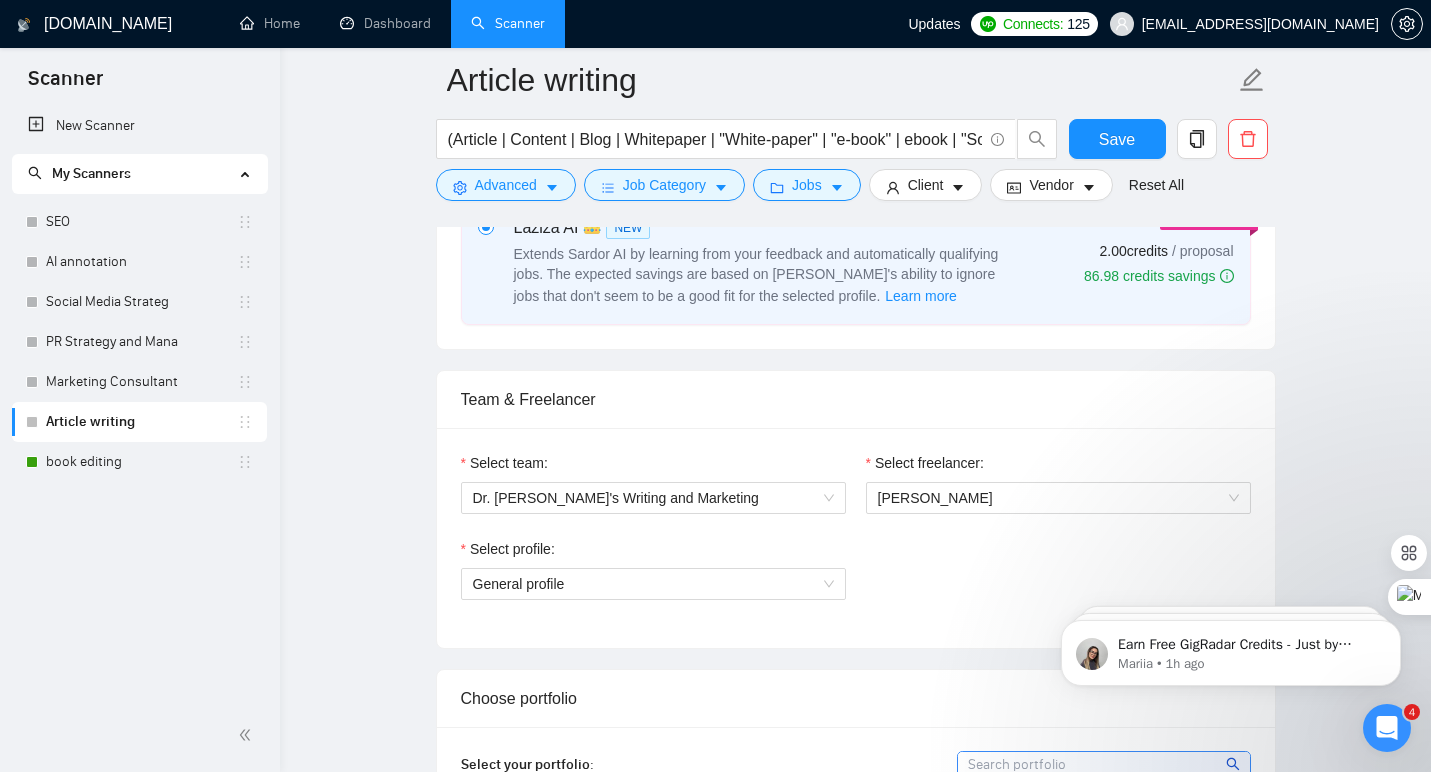 click on "Select profile: General profile" at bounding box center (856, 581) 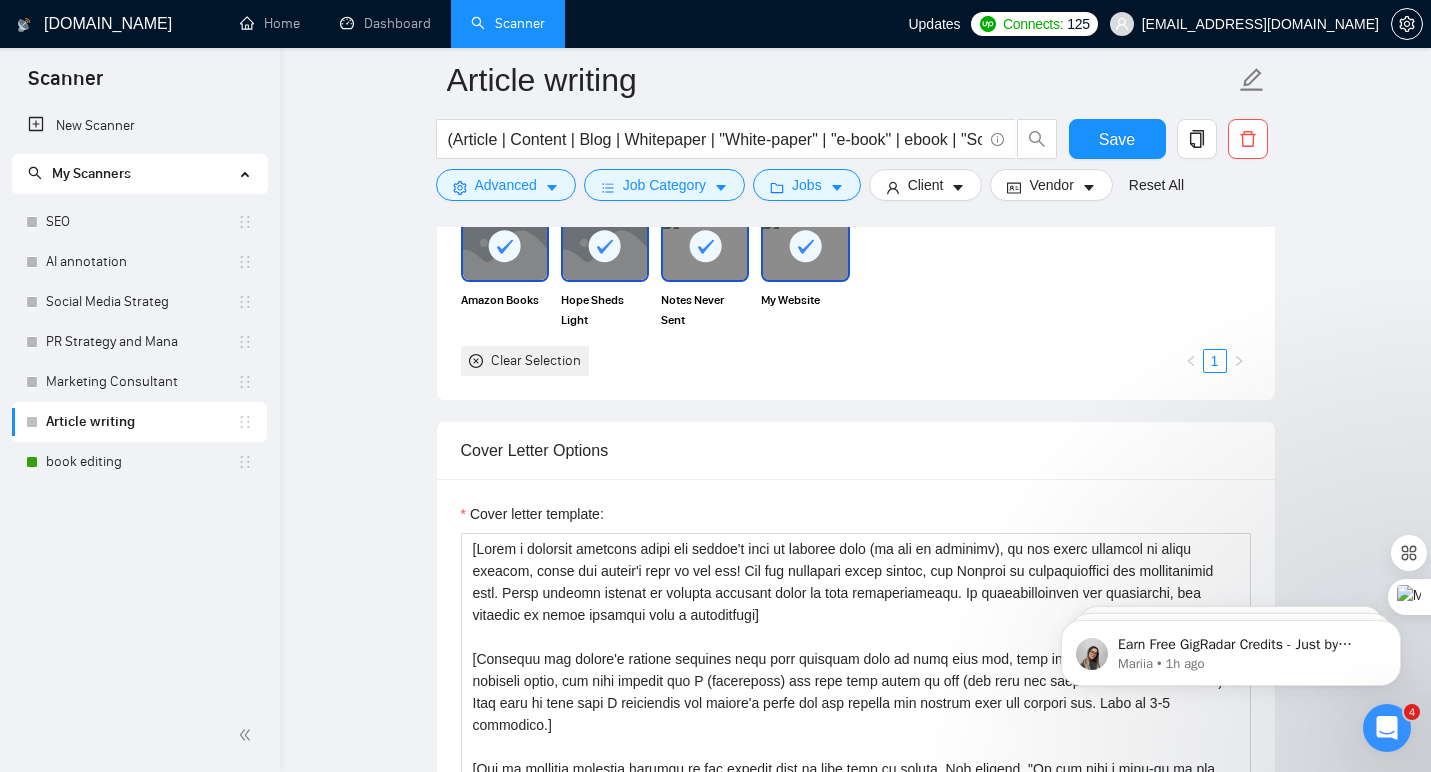scroll, scrollTop: 1671, scrollLeft: 0, axis: vertical 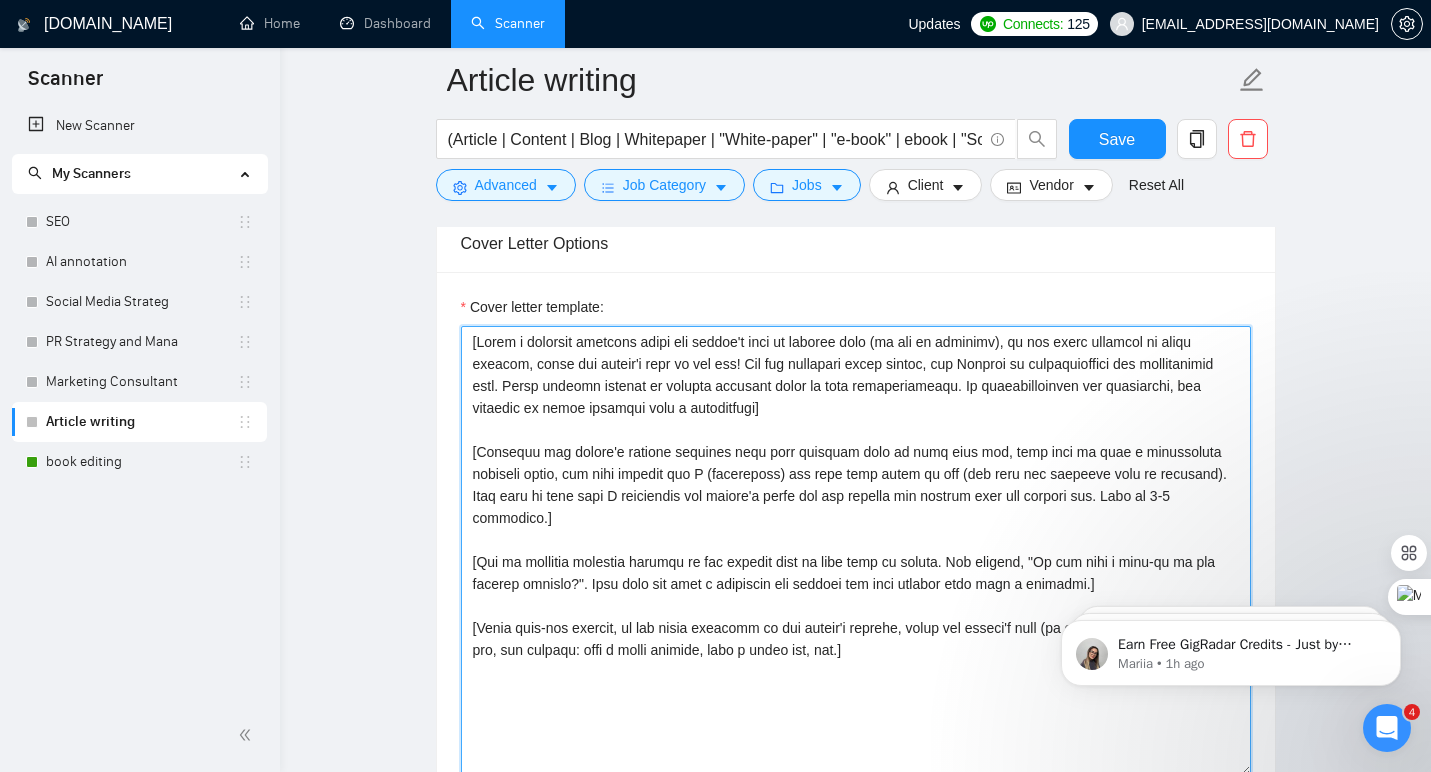 click on "Cover letter template:" at bounding box center [856, 551] 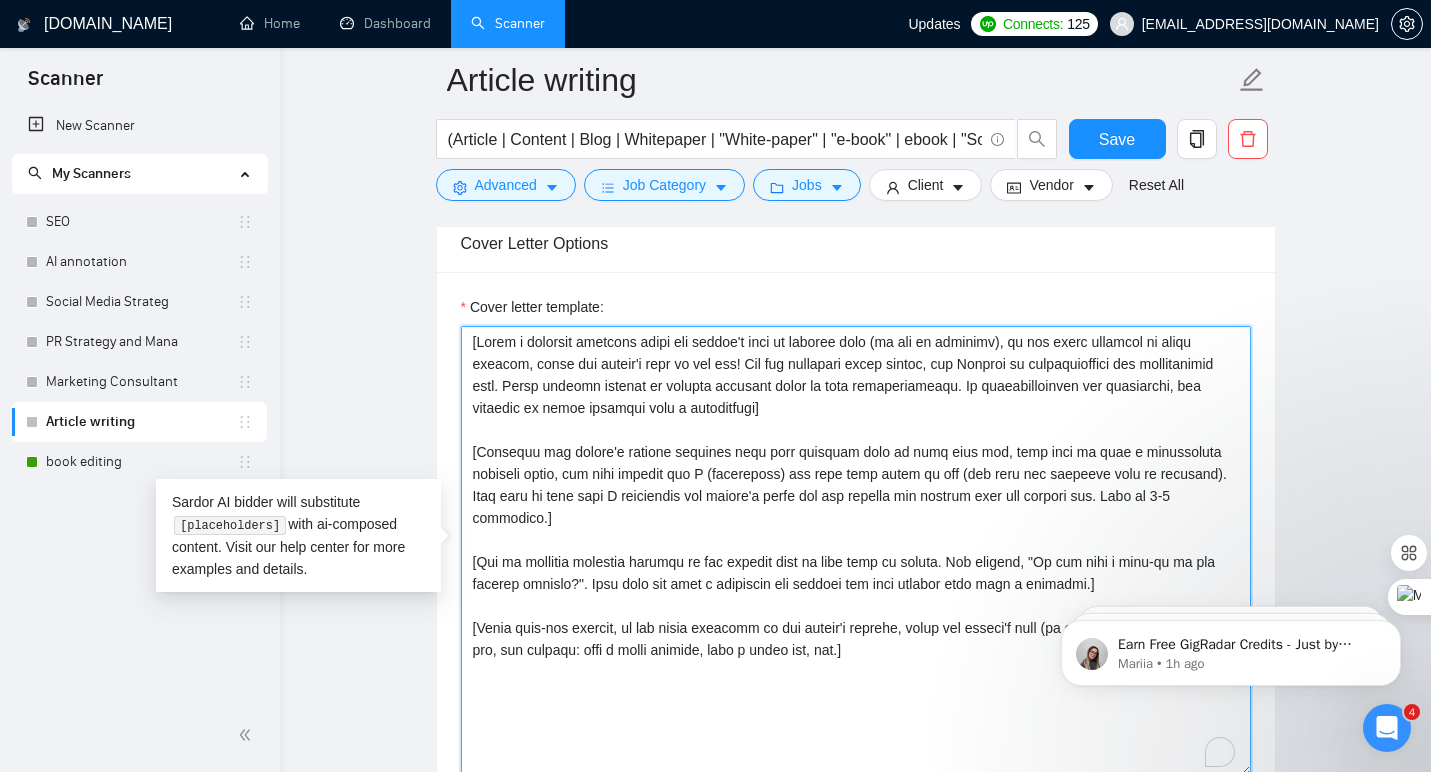 paste on "Insert local greeting with name & time of day]
Let’s be honest: Is your [article/blog/whitepaper/social media campaign/script] falling a little flat, or is it just missing that spark that makes people *actually* want to read, share, or click? You’re not looking for generic content; you want writing that grabs attention, builds credibility, and moves your audience to action. I’ve helped brands, startups, and best-selling authors transform topics from “meh” to memorable with writing that’s clear, on-brand, and (bonus!) actually fun to read.
Quick question: Do you already have key messaging or a style guide you want followed, or should I bring the creative fireworks and start from scratch? Either way, I’m ready to jump in and make your content sing.
[Insert funny sign-off, name, & local language/time of day" 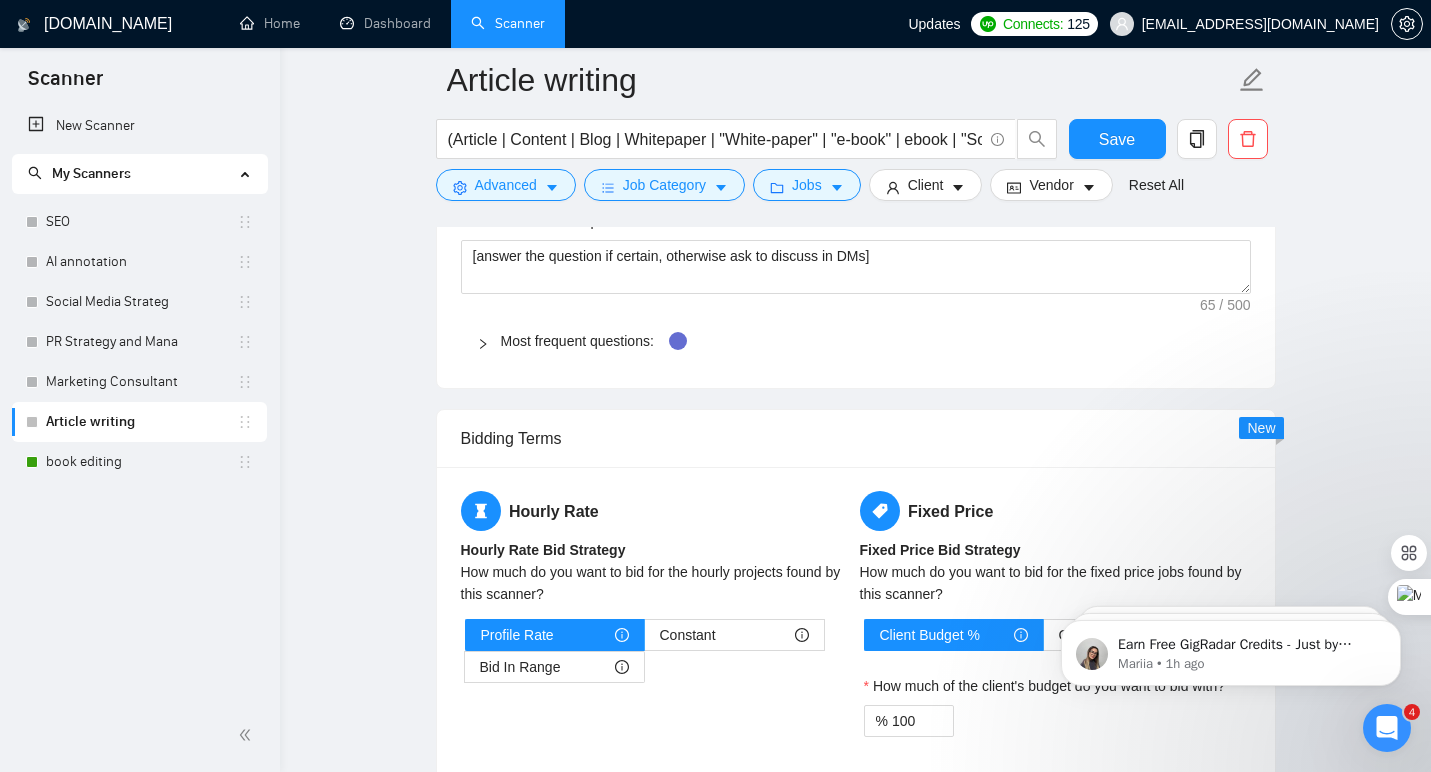 scroll, scrollTop: 2571, scrollLeft: 0, axis: vertical 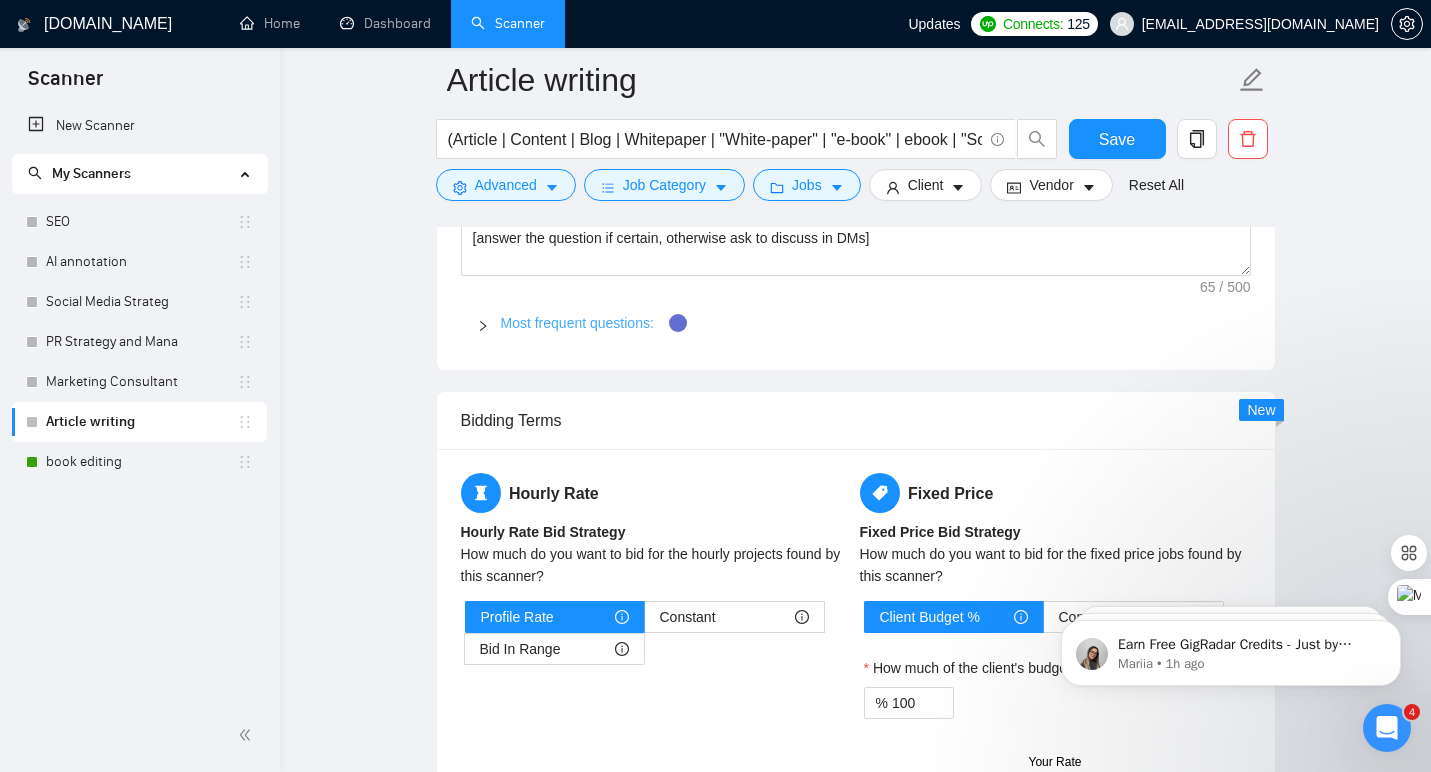 type on "[Insert local greeting with name & time of day]
Let’s be honest: Is your [article/blog/whitepaper/social media campaign/script] falling a little flat, or is it just missing that spark that makes people *actually* want to read, share, or click? You’re not looking for generic content; you want writing that grabs attention, builds credibility, and moves your audience to action. I’ve helped brands, startups, and best-selling authors transform topics from “meh” to memorable with writing that’s clear, on-brand, and (bonus!) actually fun to read.
Quick question: Do you already have key messaging or a style guide you want followed, or should I bring the creative fireworks and start from scratch? Either way, I’m ready to jump in and make your content sing.
[Insert funny sign-off, name, & local language/time of day]" 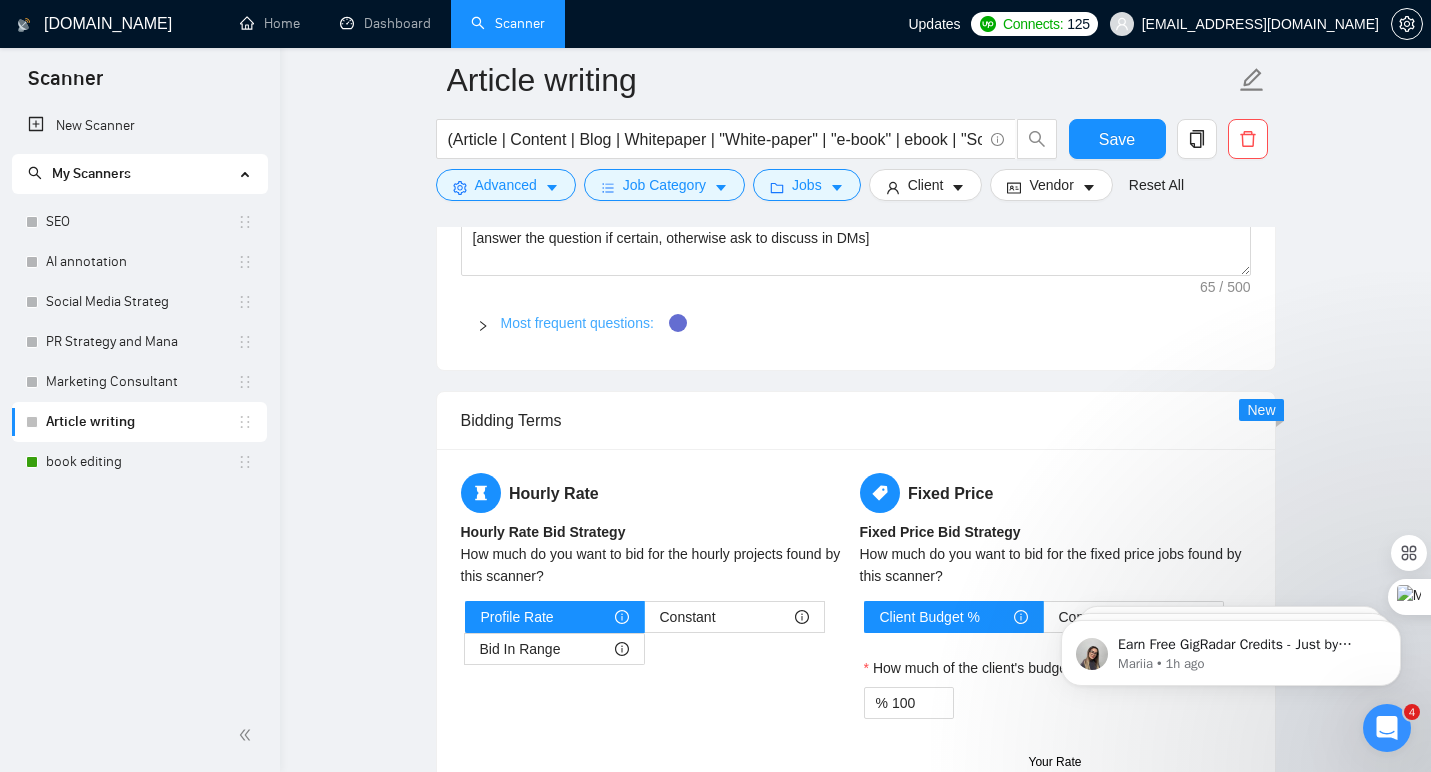 click on "Most frequent questions:" at bounding box center (577, 323) 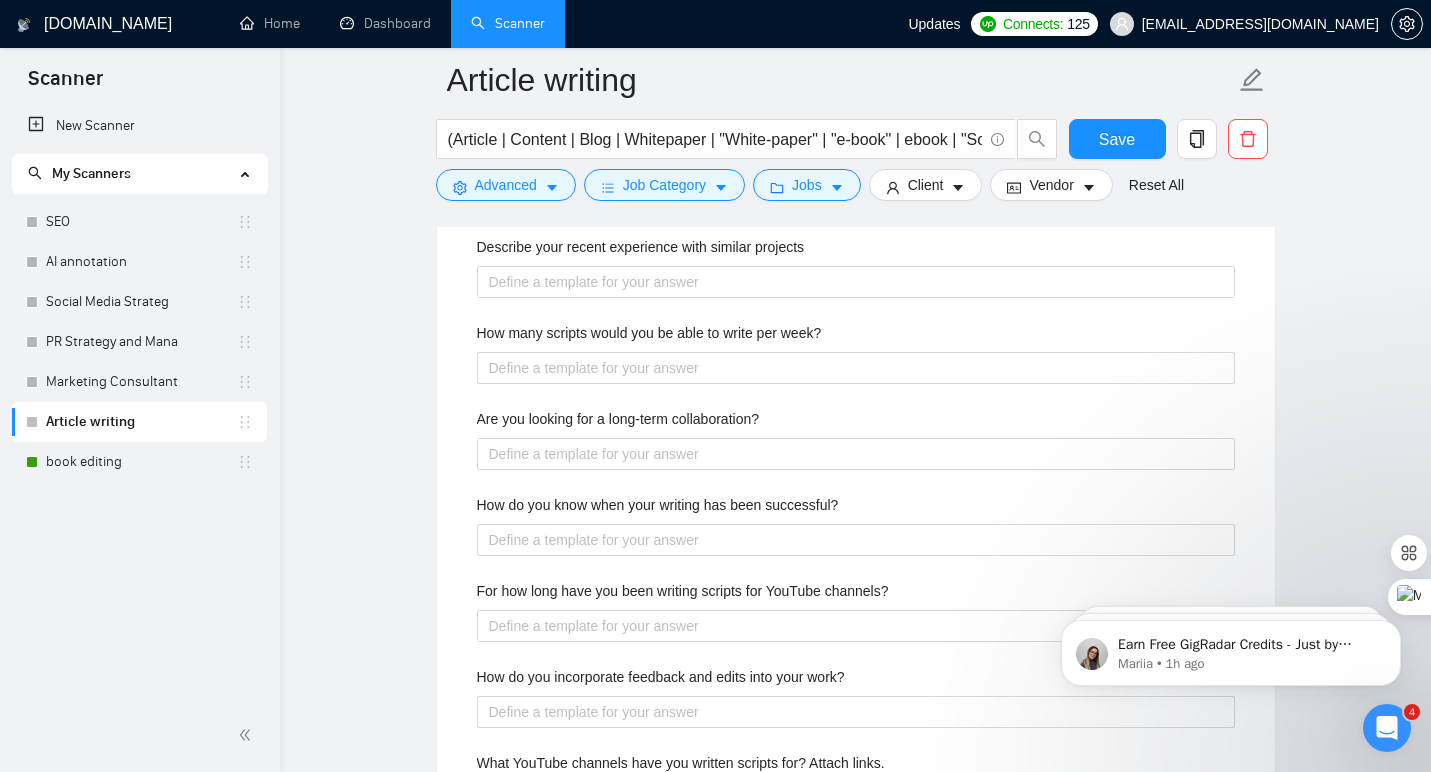 scroll, scrollTop: 2716, scrollLeft: 0, axis: vertical 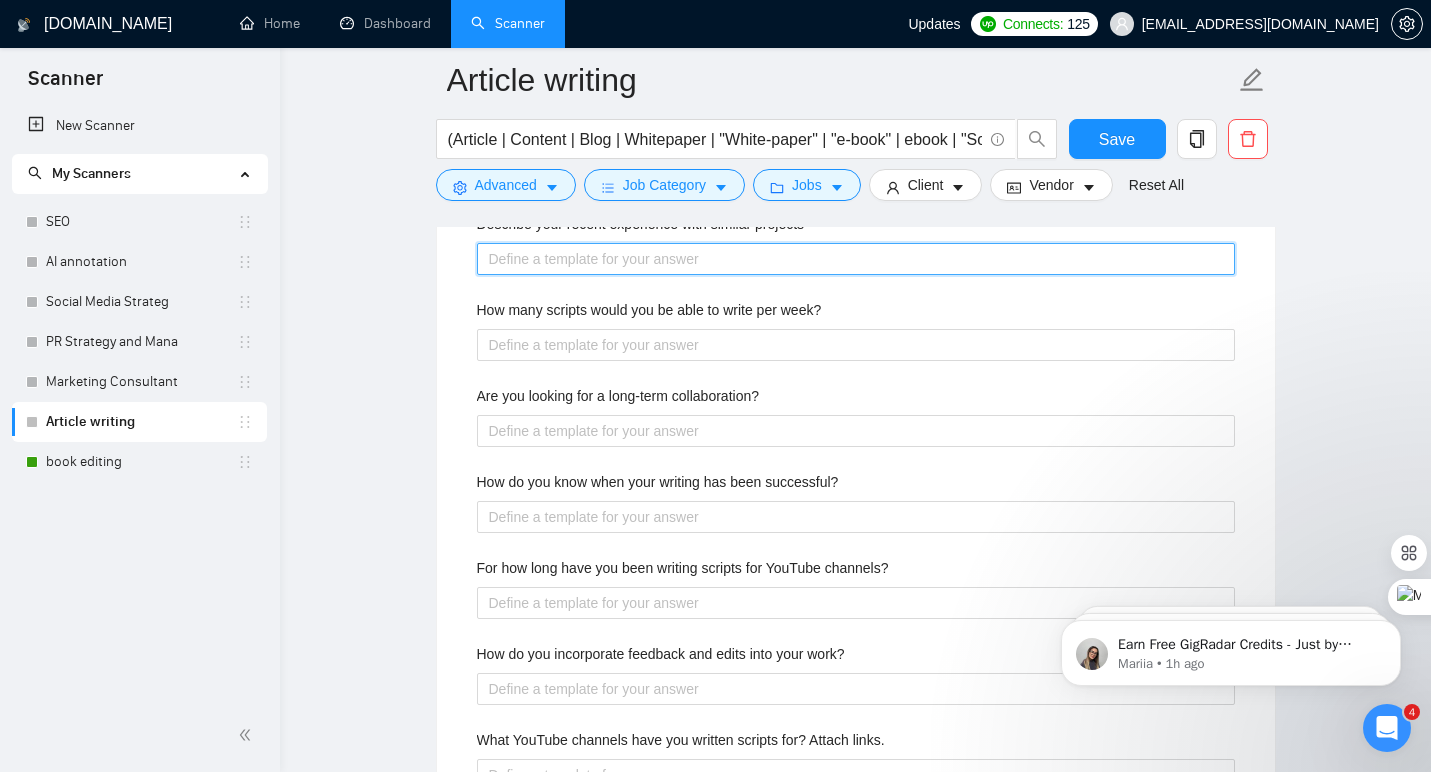 click on "Describe your recent experience with similar projects" at bounding box center [856, 259] 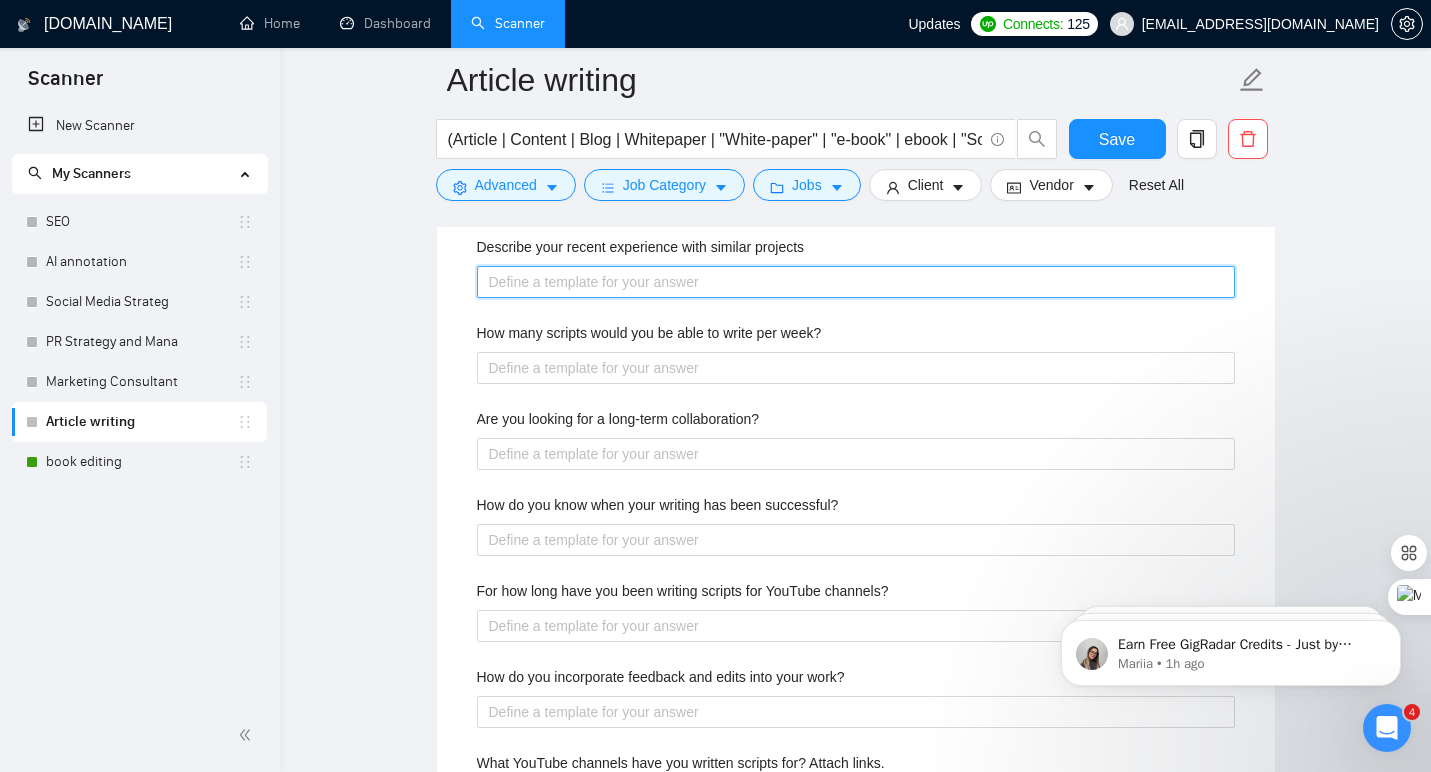scroll, scrollTop: 2690, scrollLeft: 0, axis: vertical 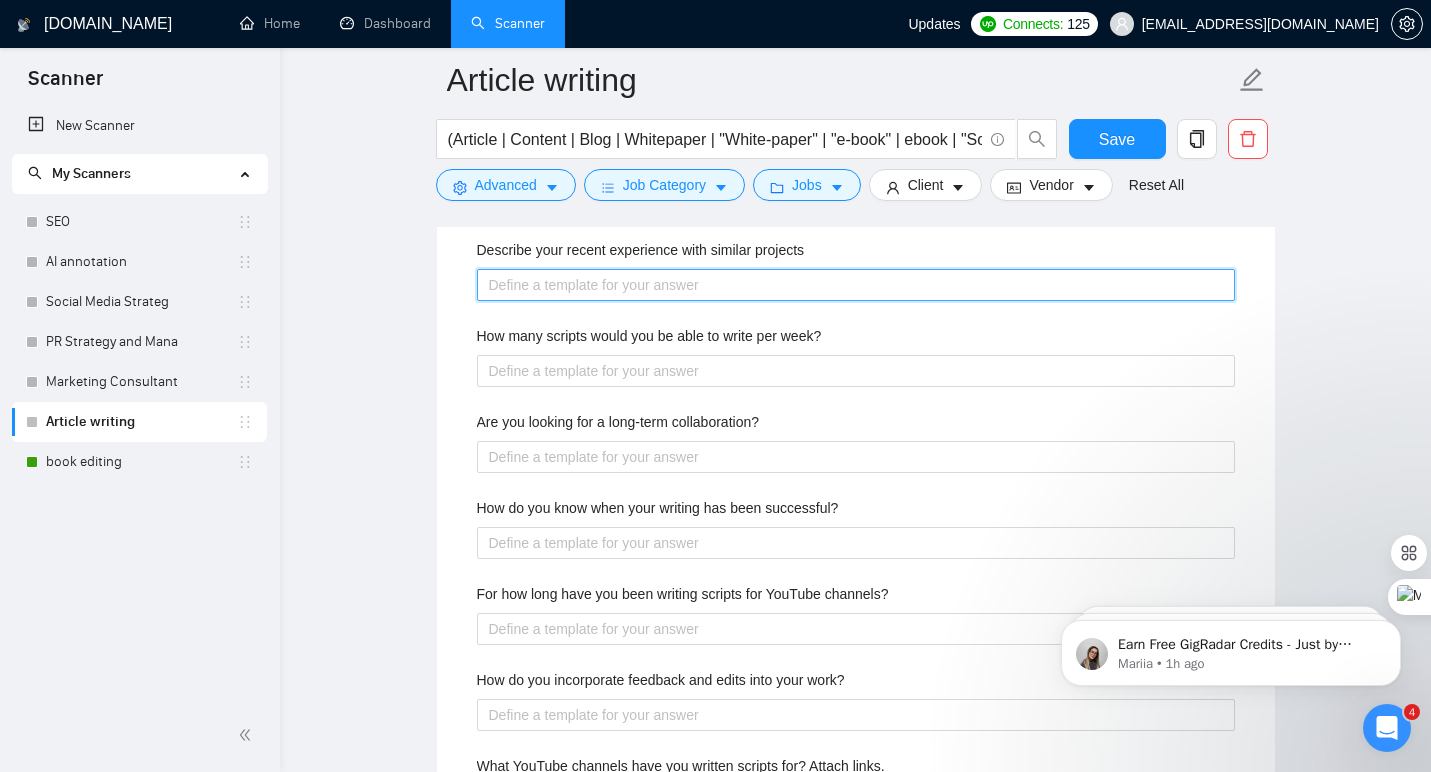 paste on "If I know the answer for sure, you’ll get it straight up. If your project is more unique, let’s chat in DMs—I’m all about clarity, not guesswork." 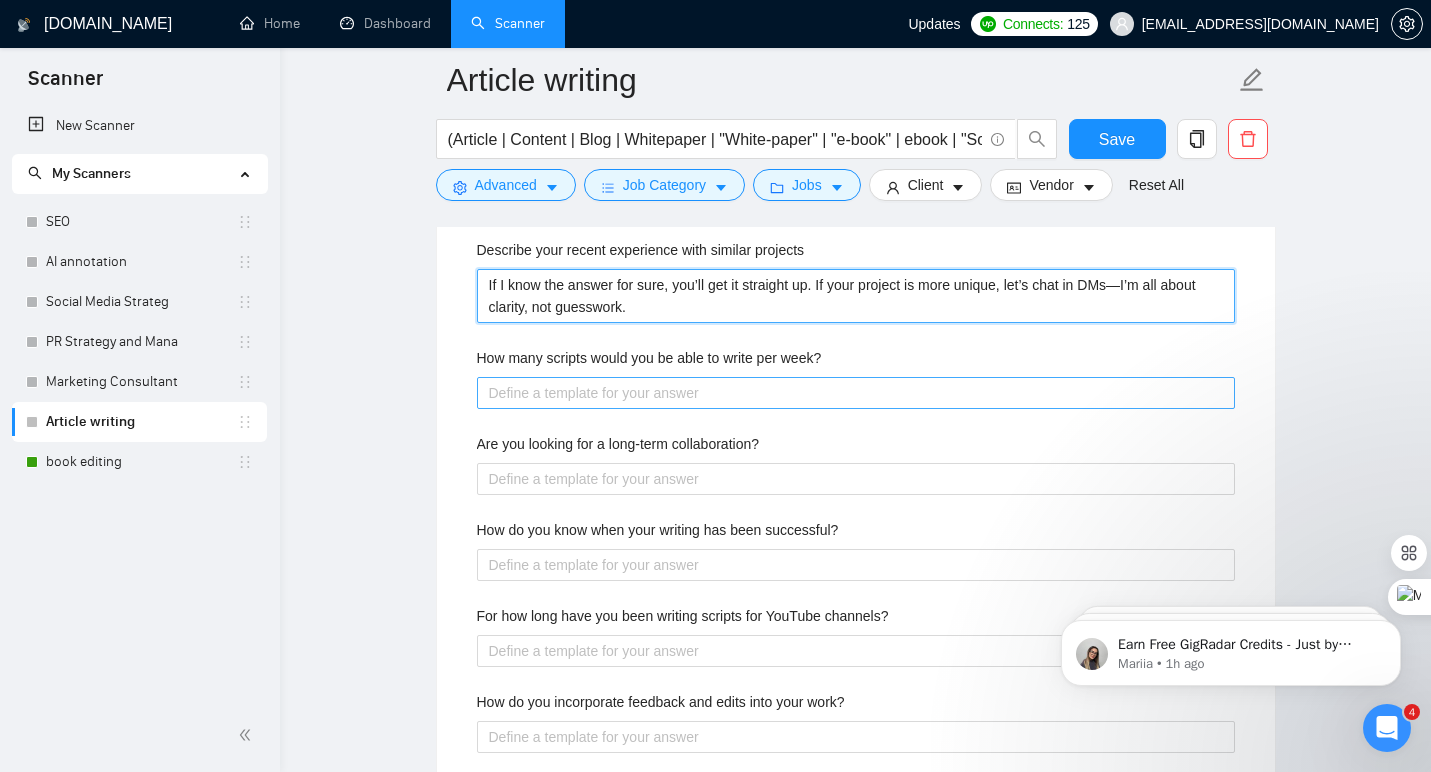type 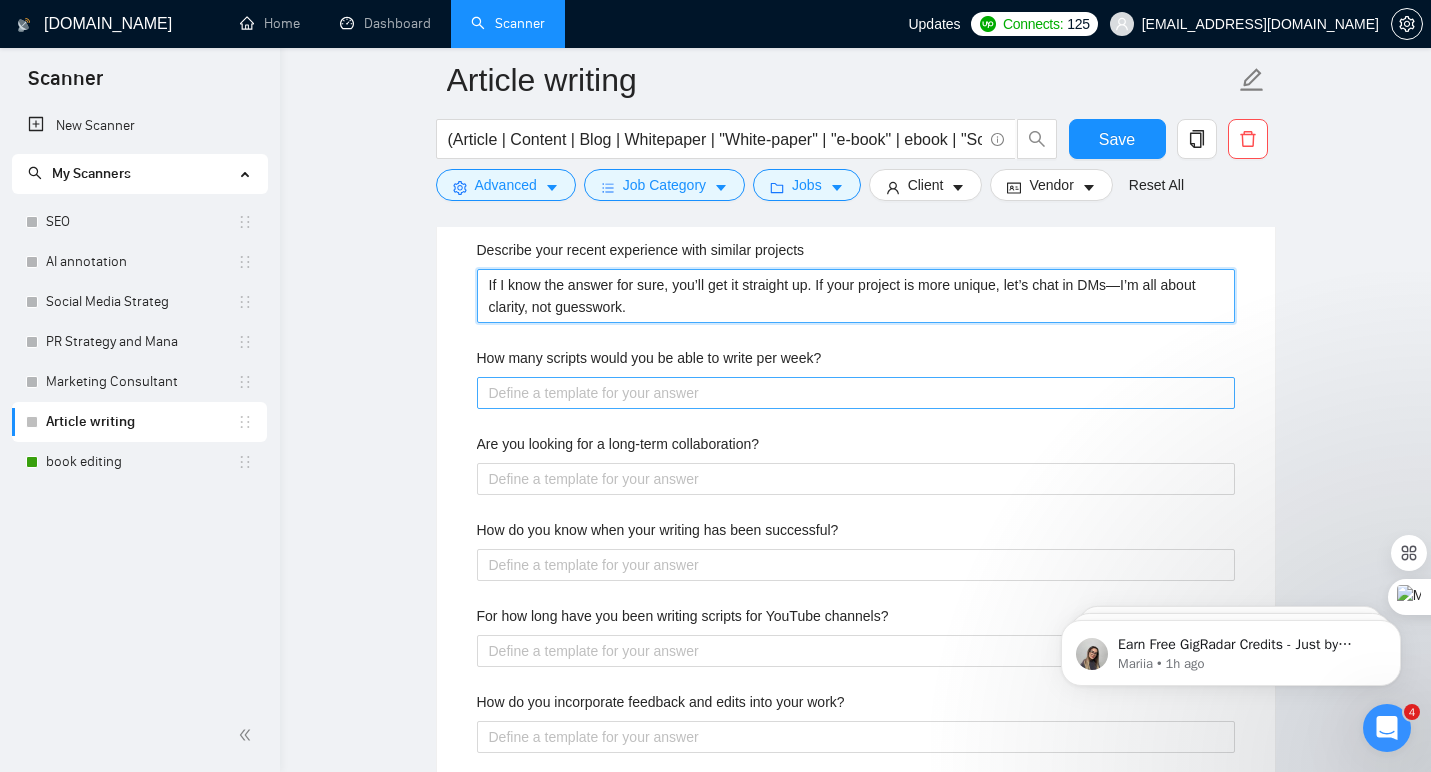 type 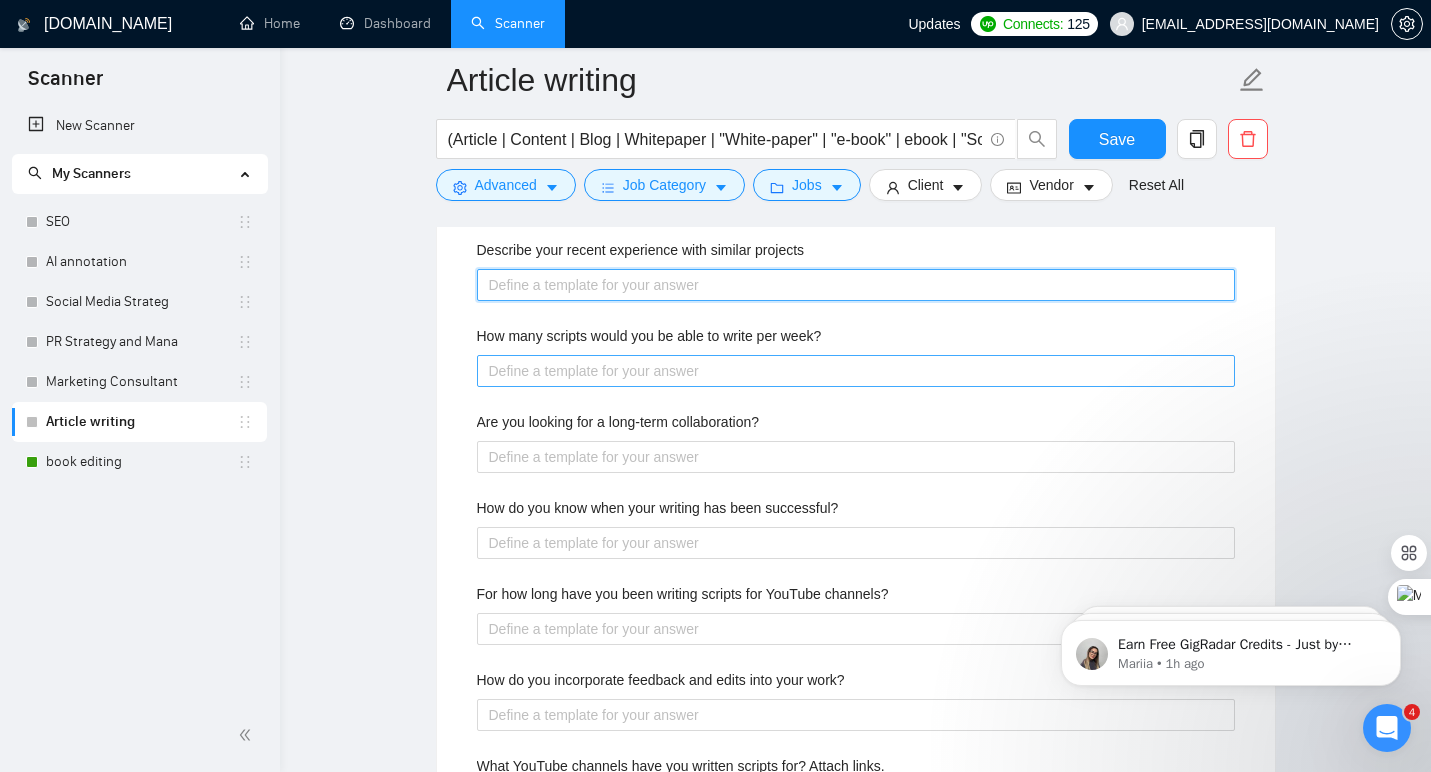 type 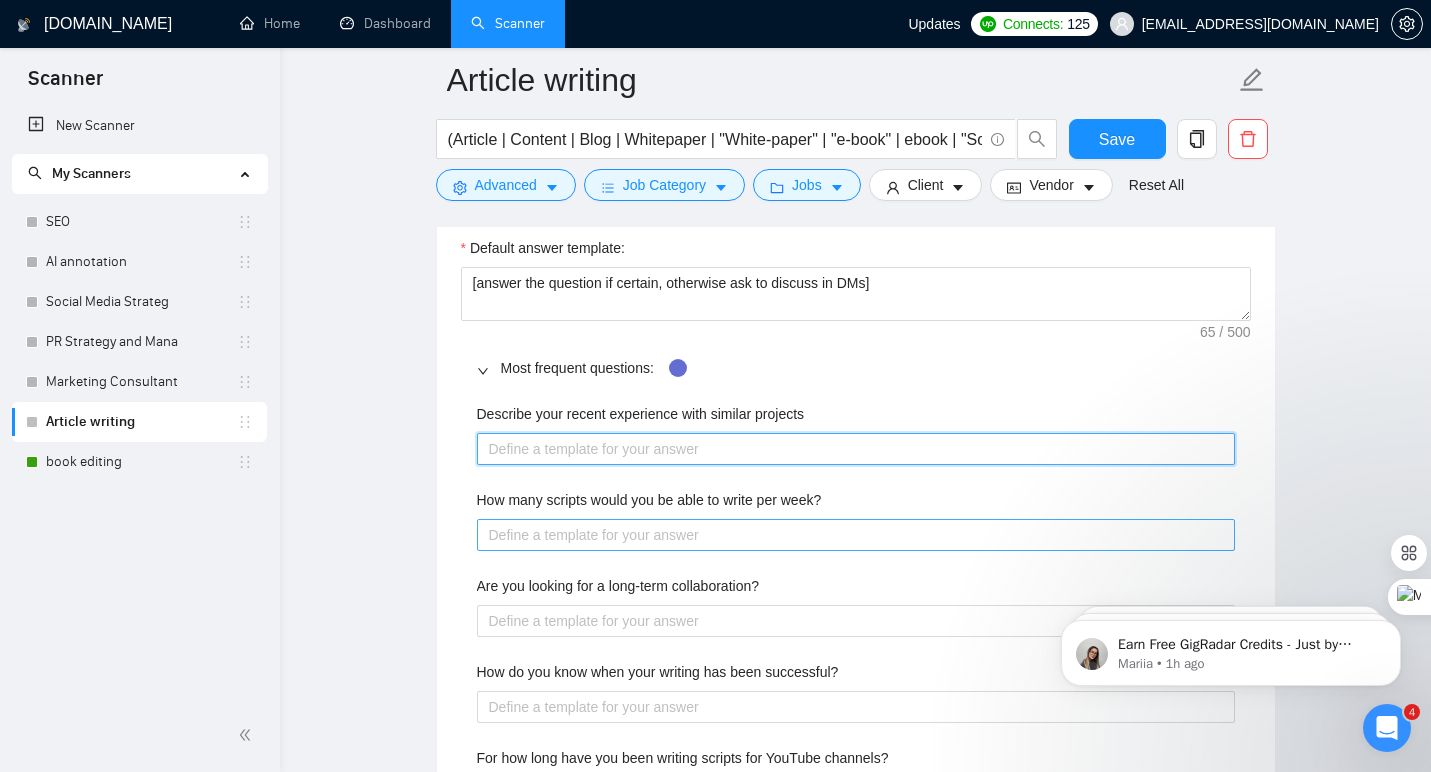 scroll, scrollTop: 2522, scrollLeft: 0, axis: vertical 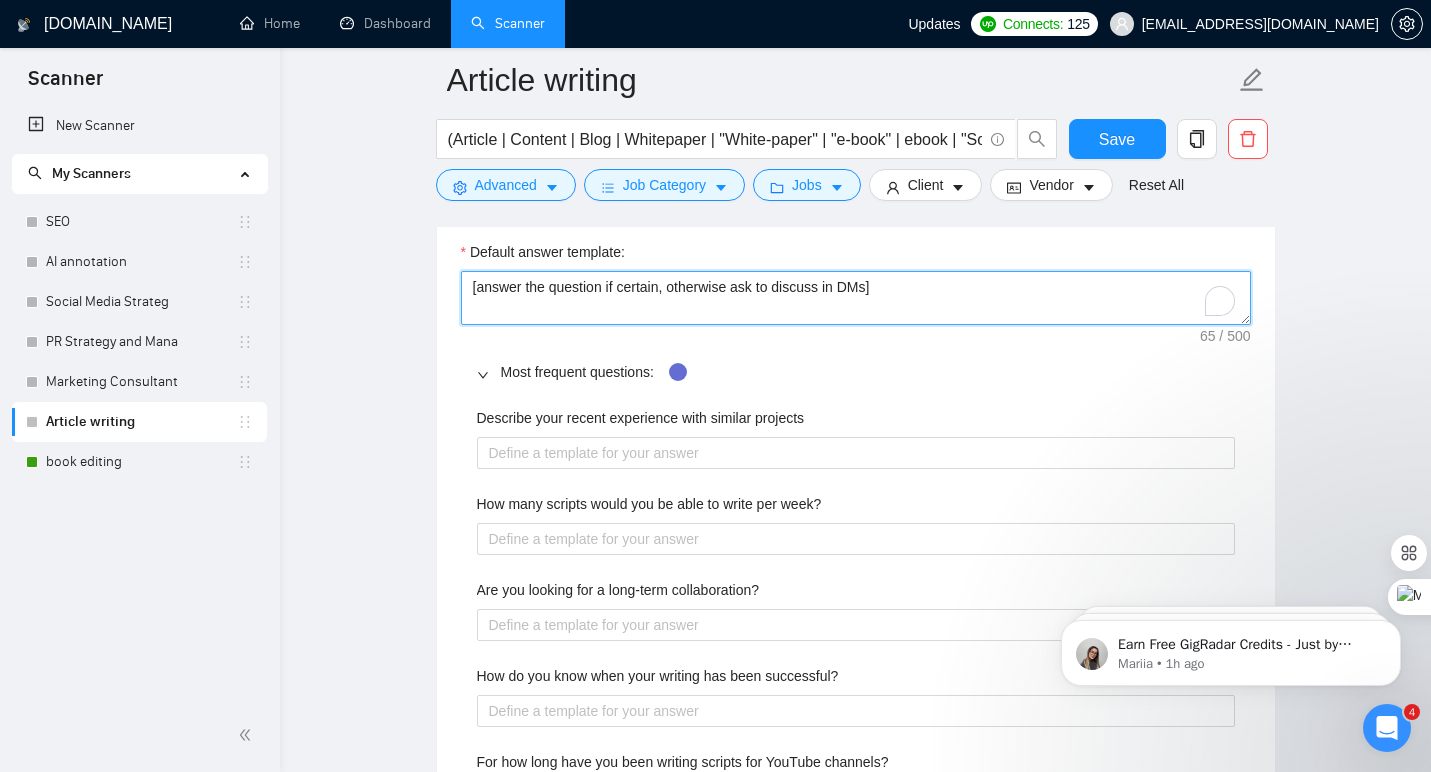 click on "[answer the question if certain, otherwise ask to discuss in DMs]" at bounding box center [856, 298] 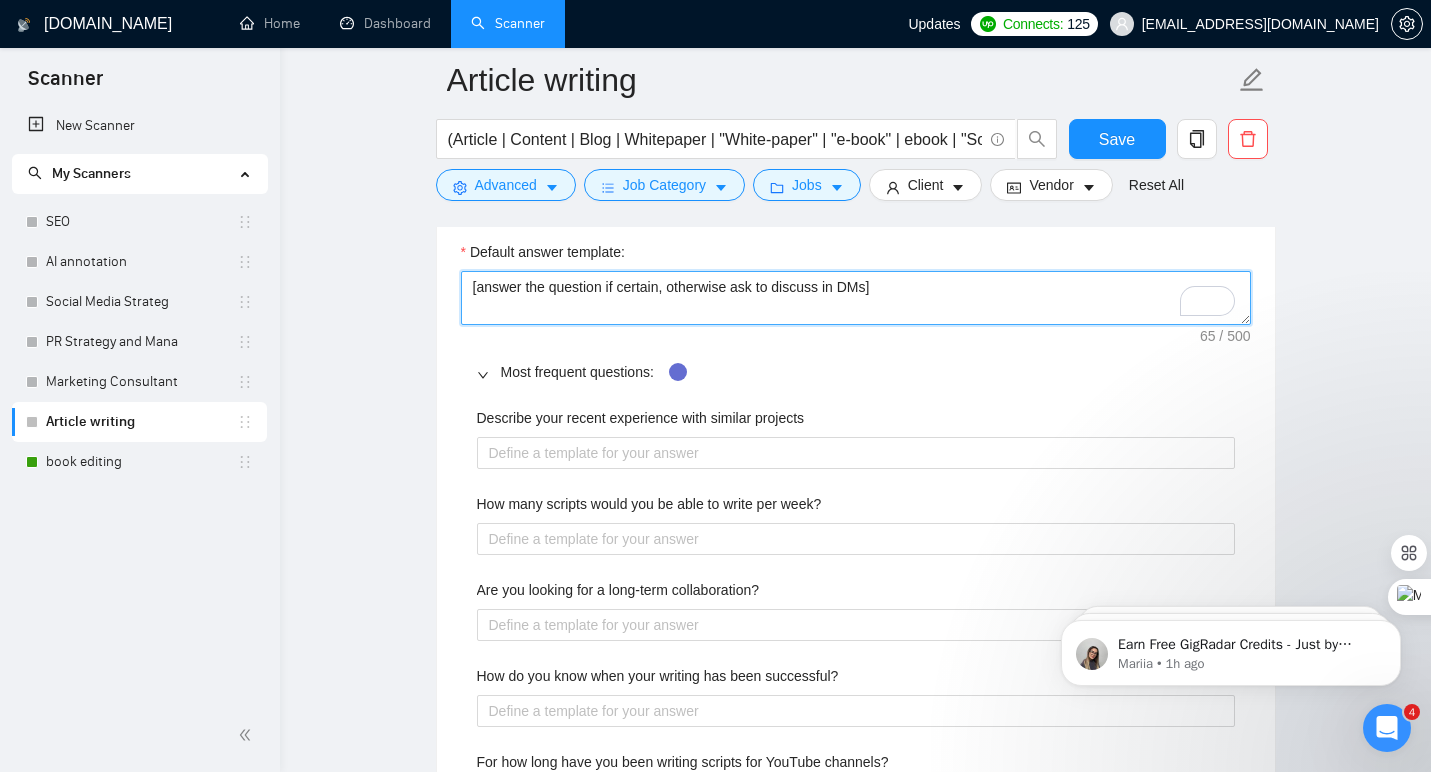 paste on "If I know the answer for sure, you’ll get it straight up. If your project is more unique, let’s chat in DMs—I’m all about clarity, not guesswork." 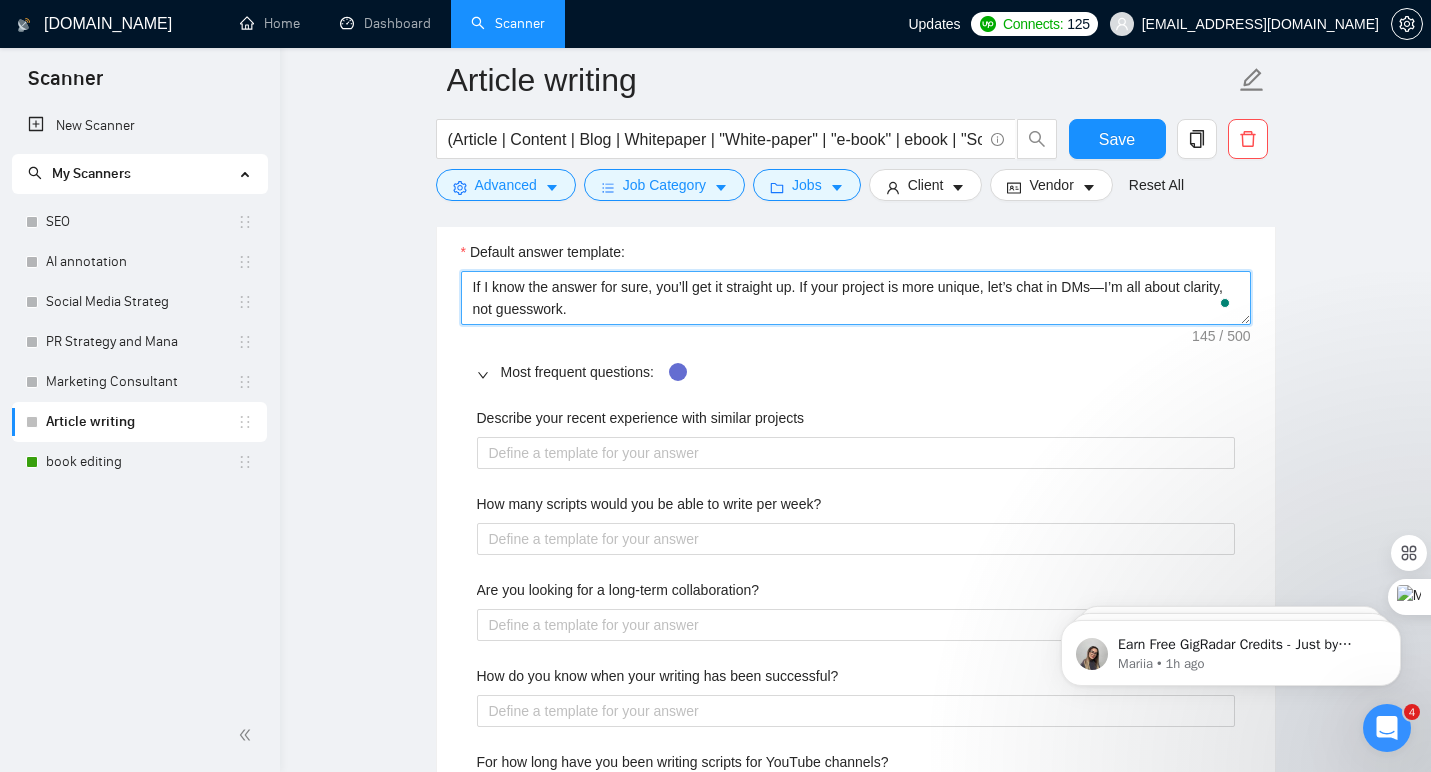 type on "If I know the answer for sure, you’ll get it straight up. If your project is more unique, let’s chat in DMs—I’m all about clarity, not guesswork." 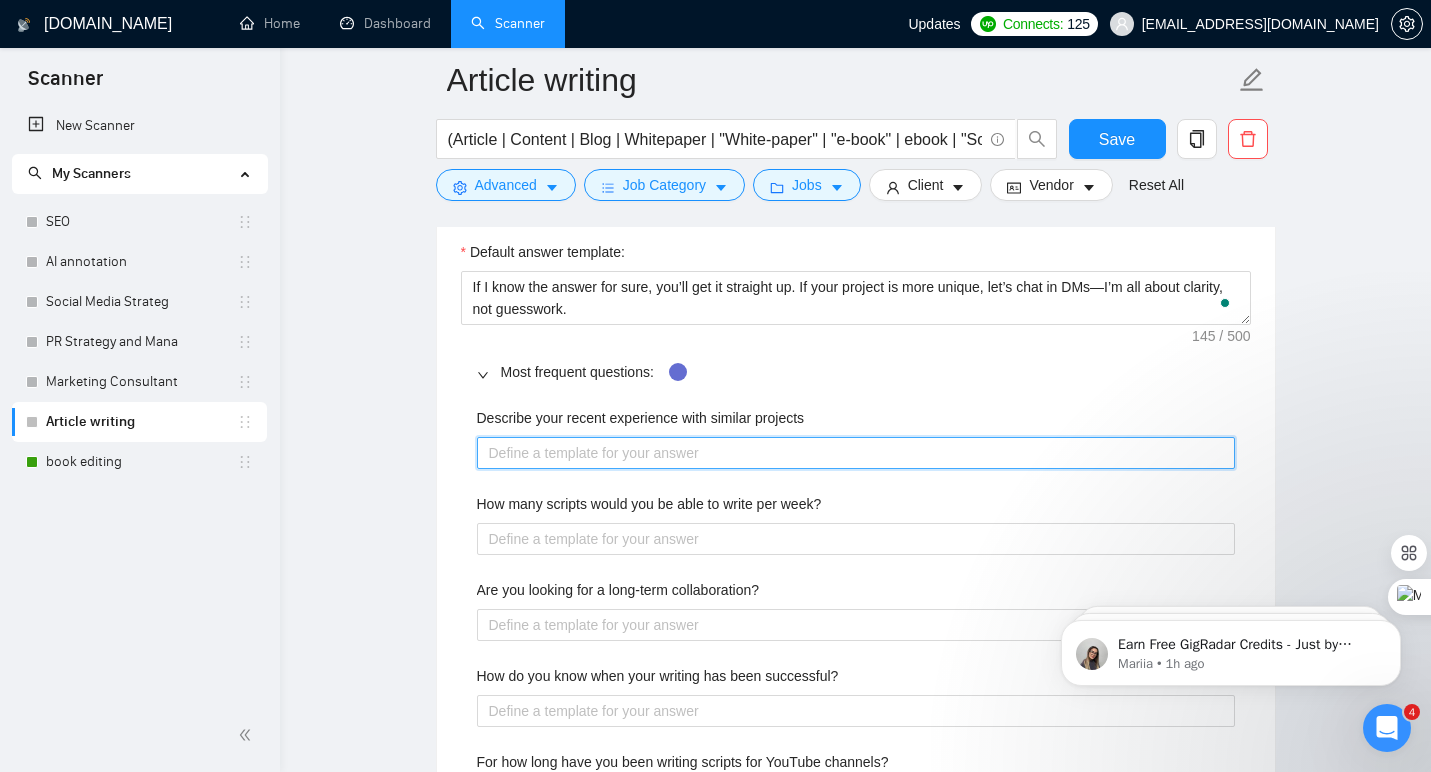 click on "Describe your recent experience with similar projects" at bounding box center (856, 453) 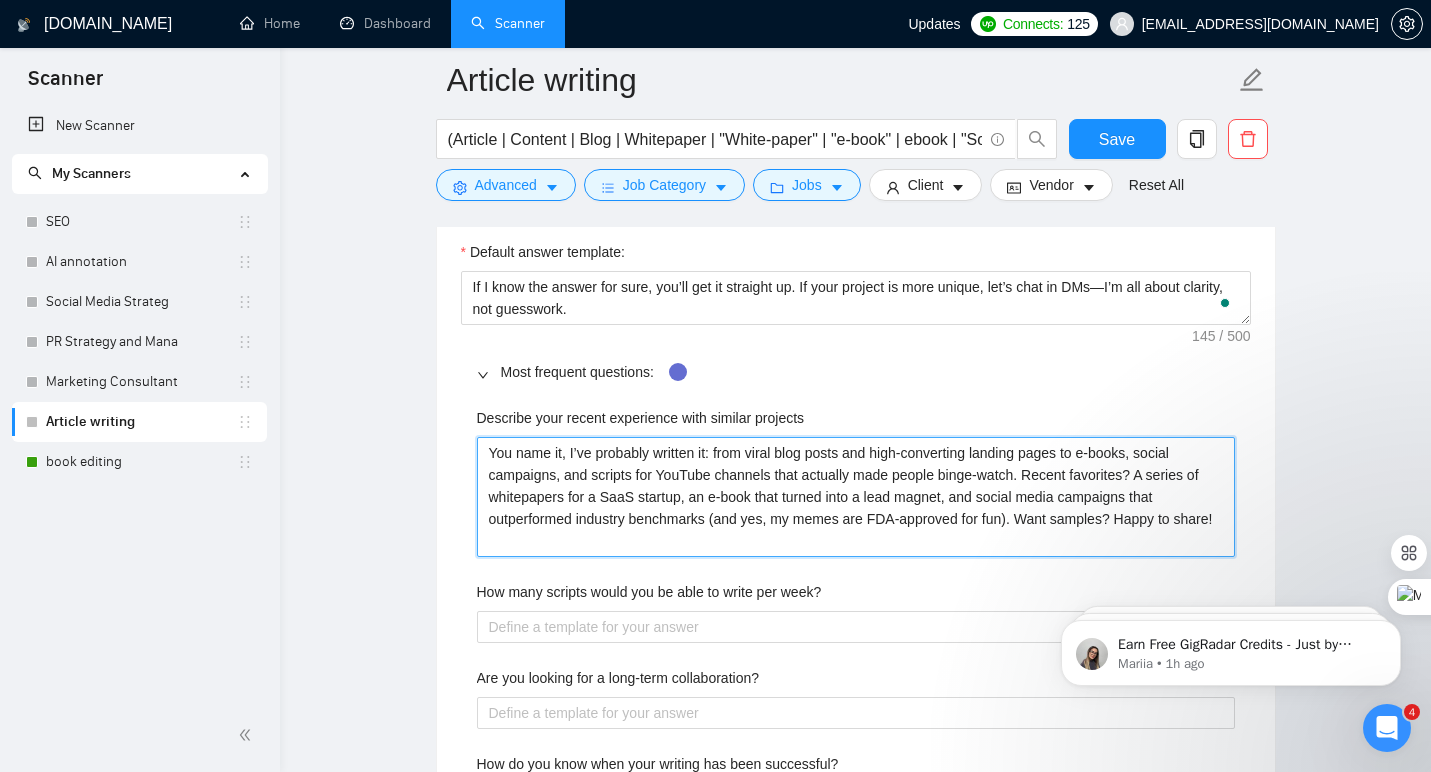 type 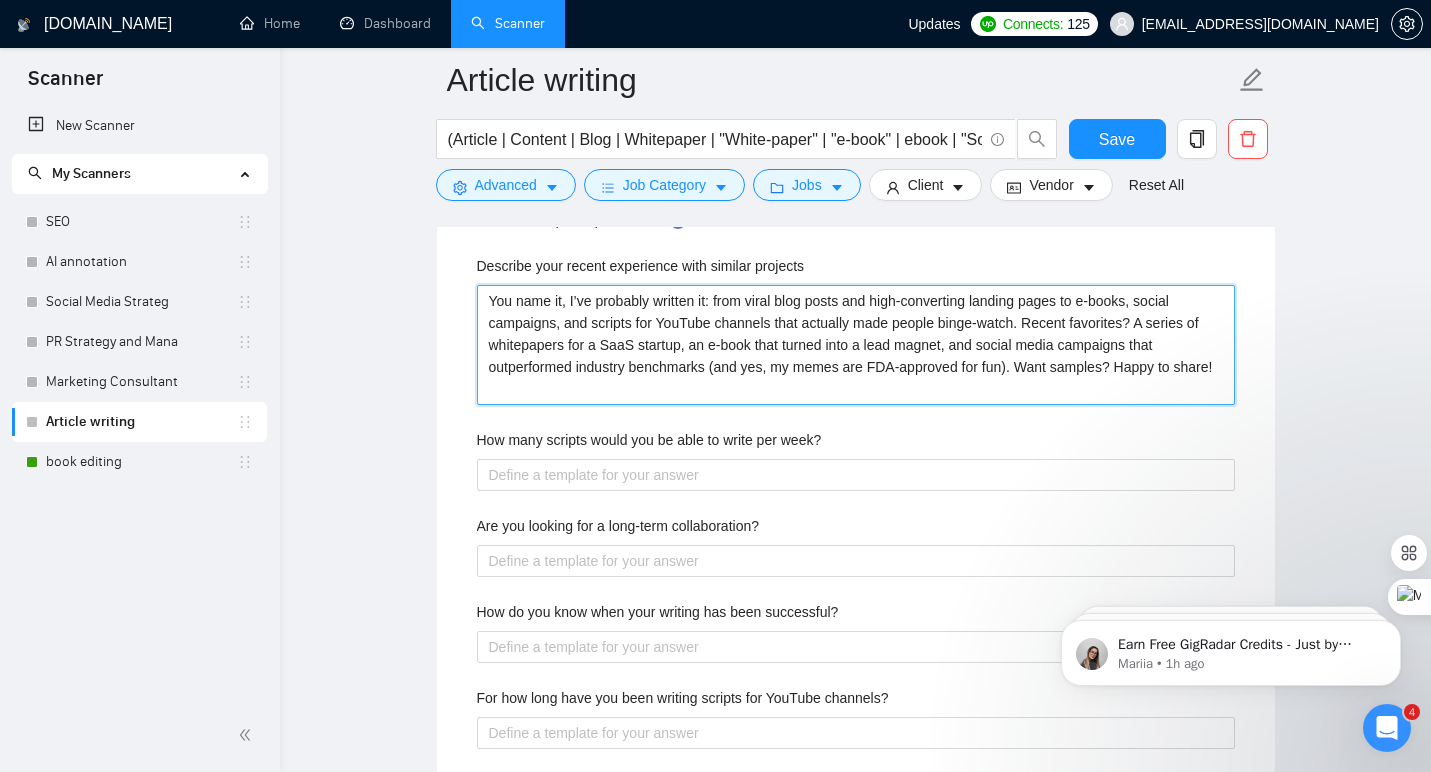 scroll, scrollTop: 2772, scrollLeft: 0, axis: vertical 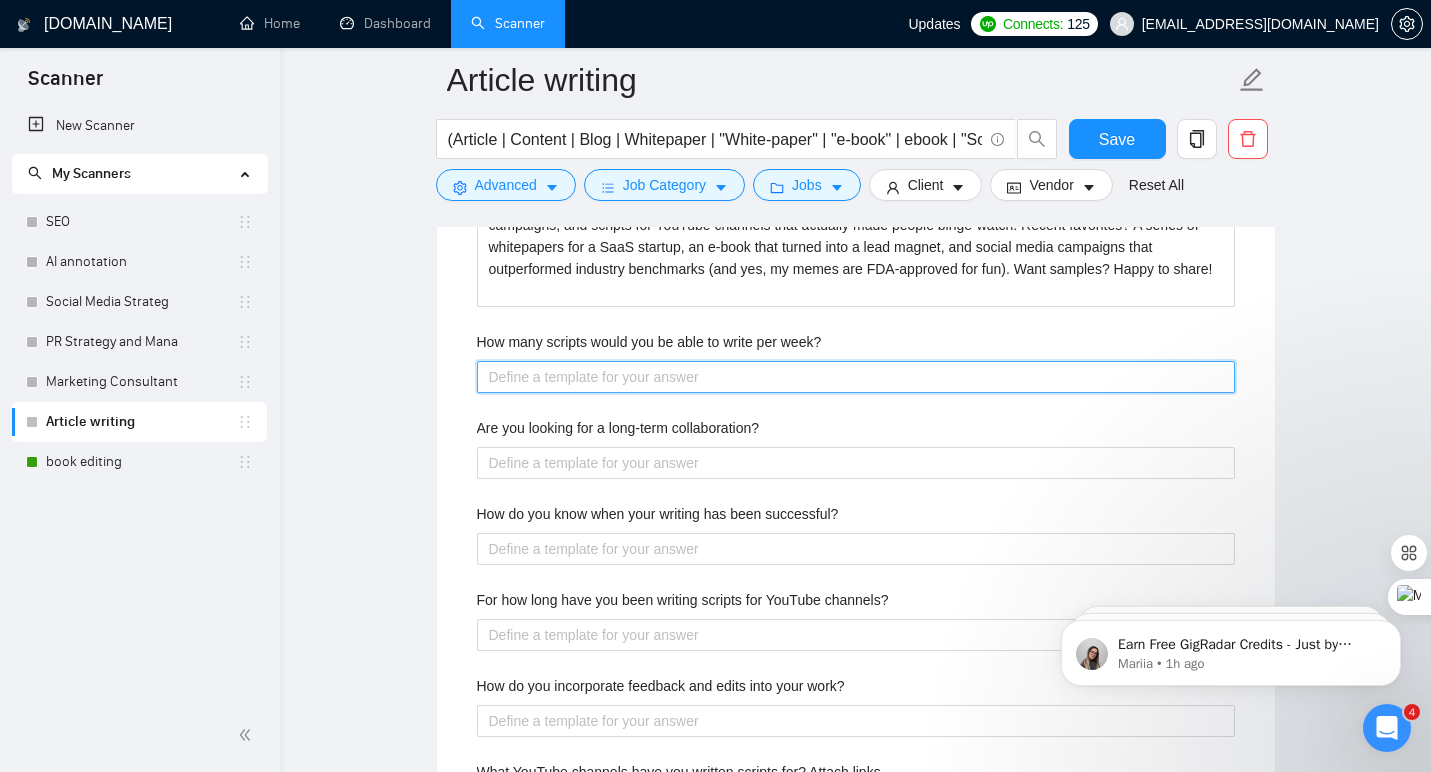 click on "How many scripts would you be able to write per week?" at bounding box center [856, 377] 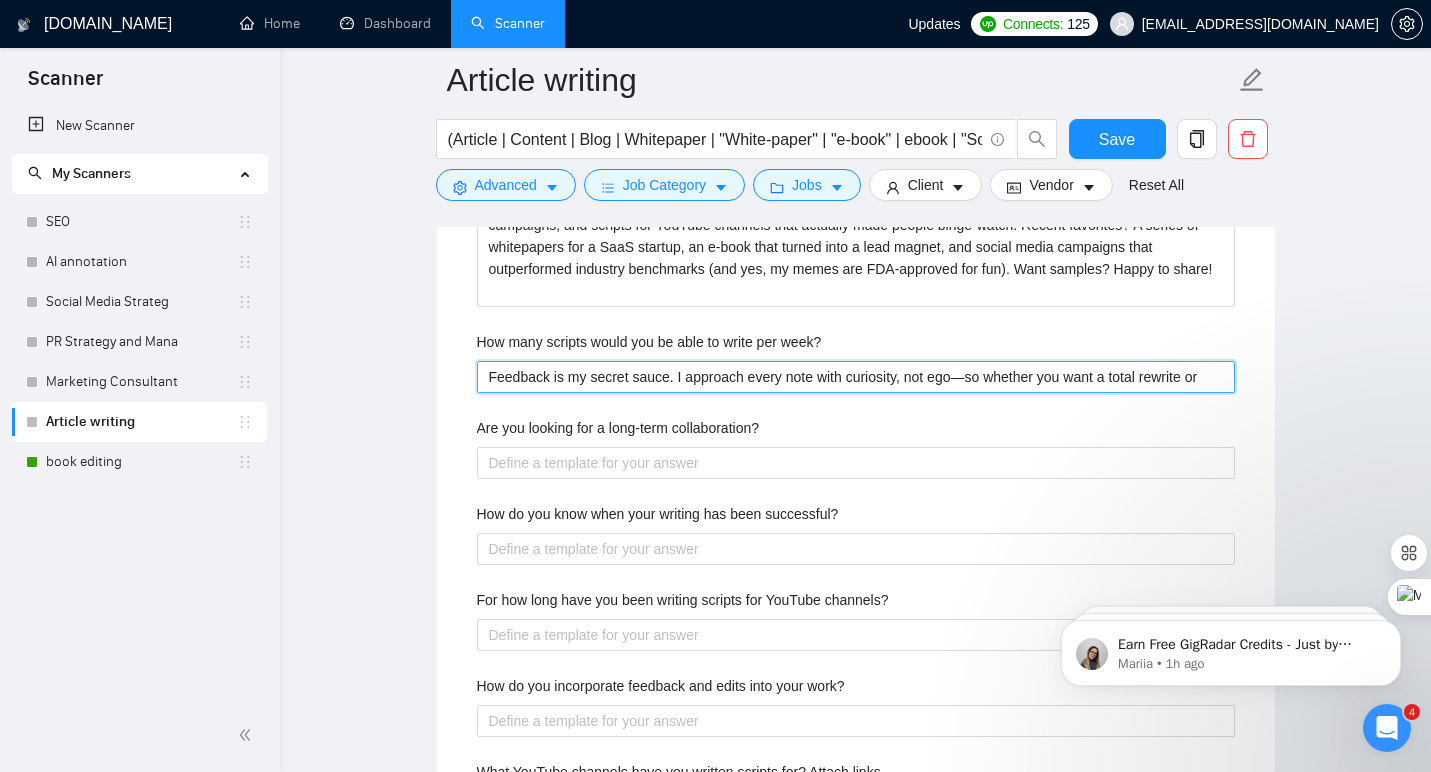 type 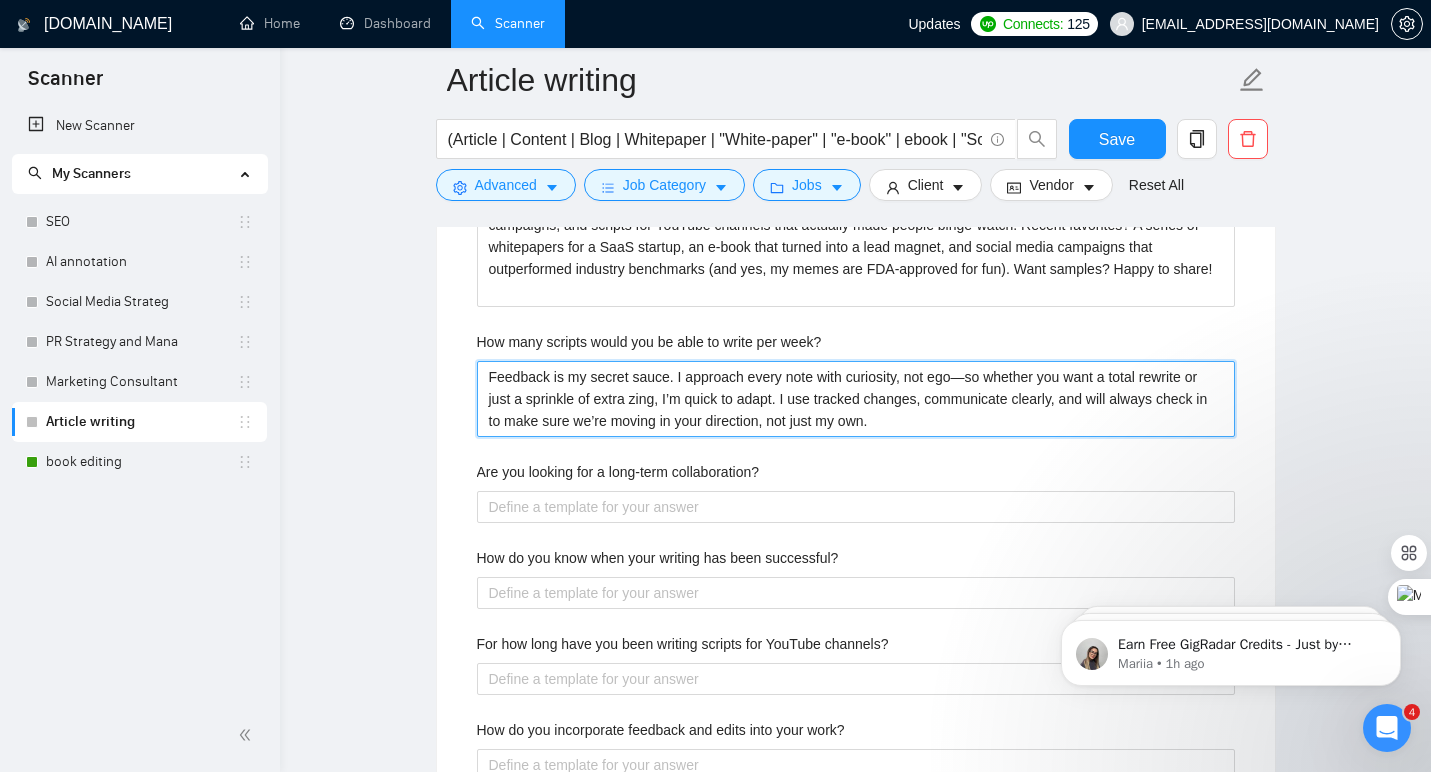 type on "Feedback is my secret sauce. I approach every note with curiosity, not ego—so whether you want a total rewrite or just a sprinkle of extra zing, I’m quick to adapt. I use tracked changes, communicate clearly, and will always check in to make sure we’re moving in your direction, not just my own." 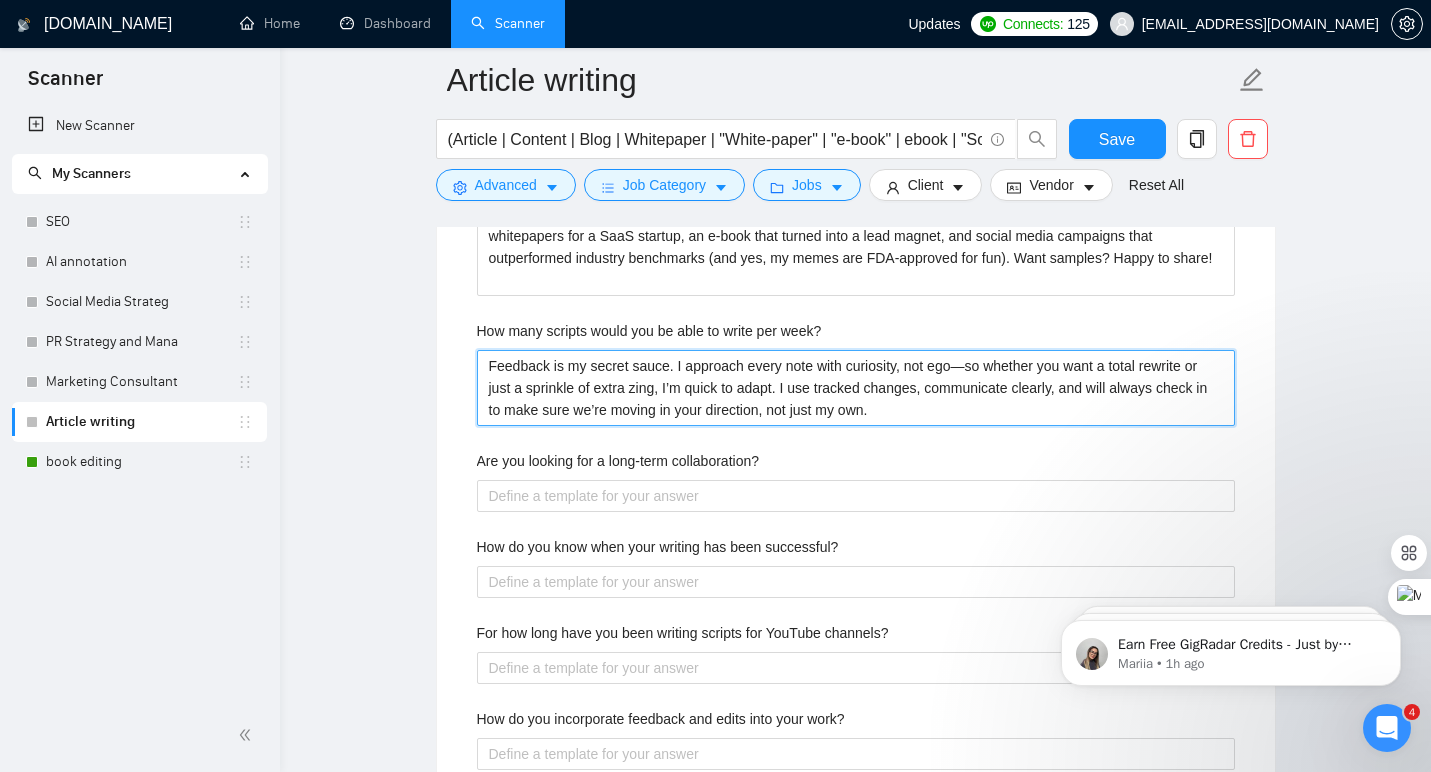 scroll, scrollTop: 2784, scrollLeft: 0, axis: vertical 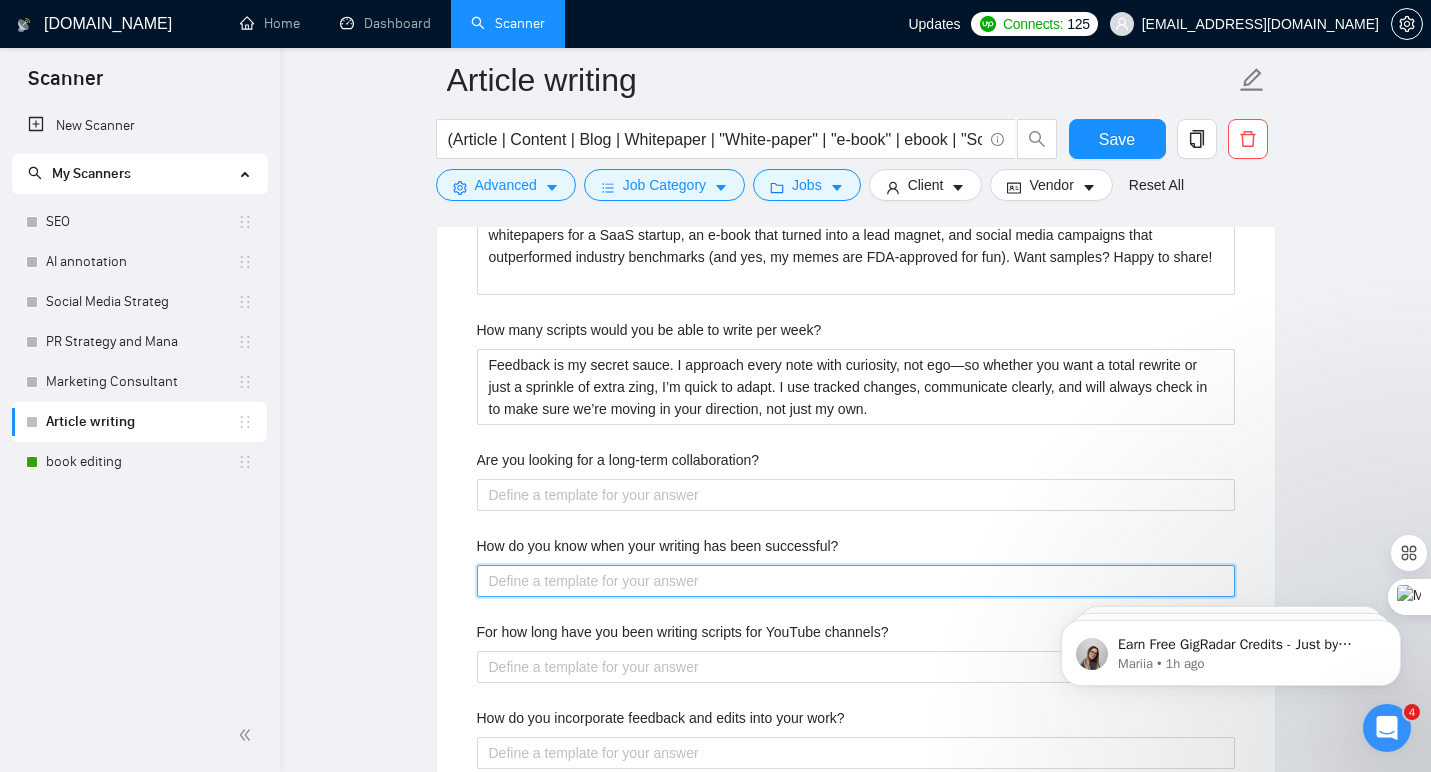 click on "How do you know when your writing has been successful?" at bounding box center [856, 581] 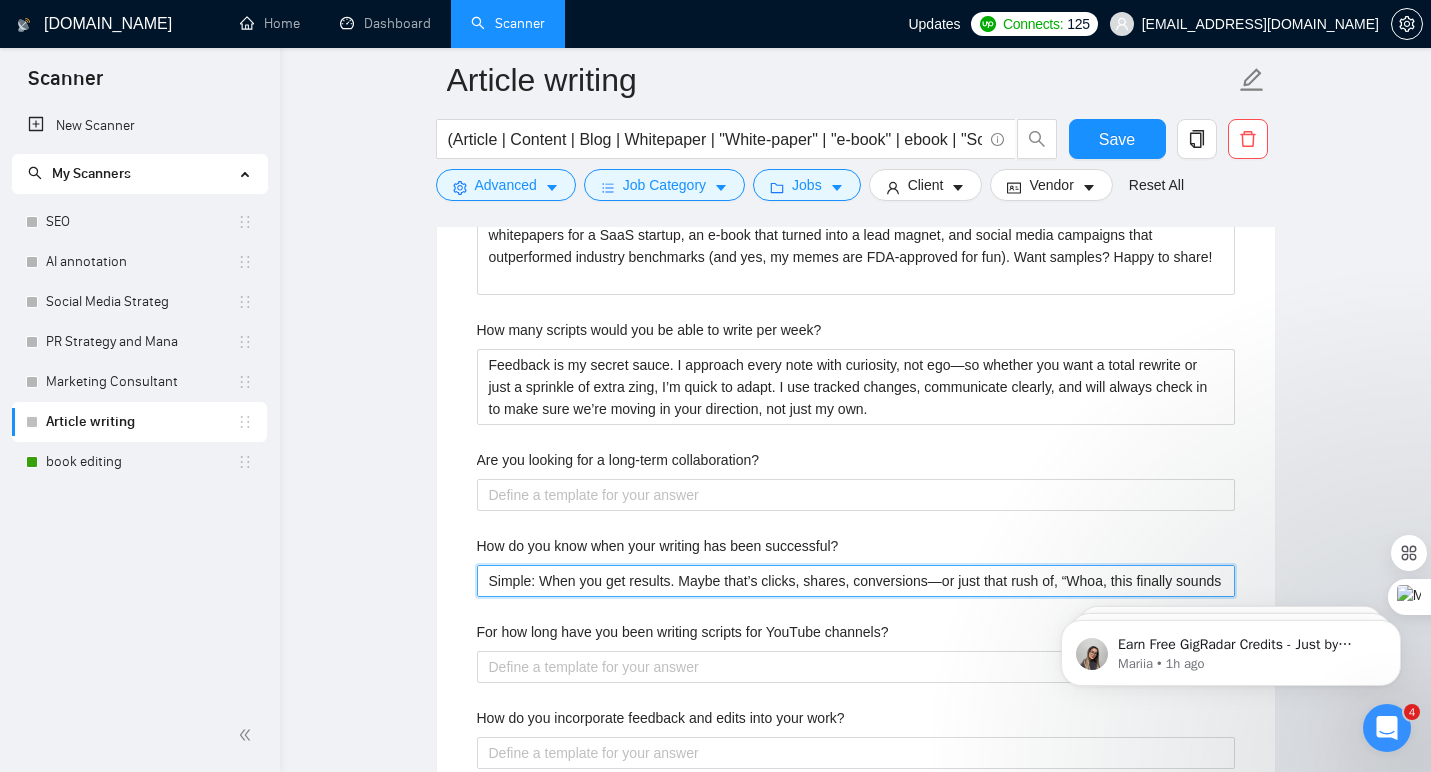 type 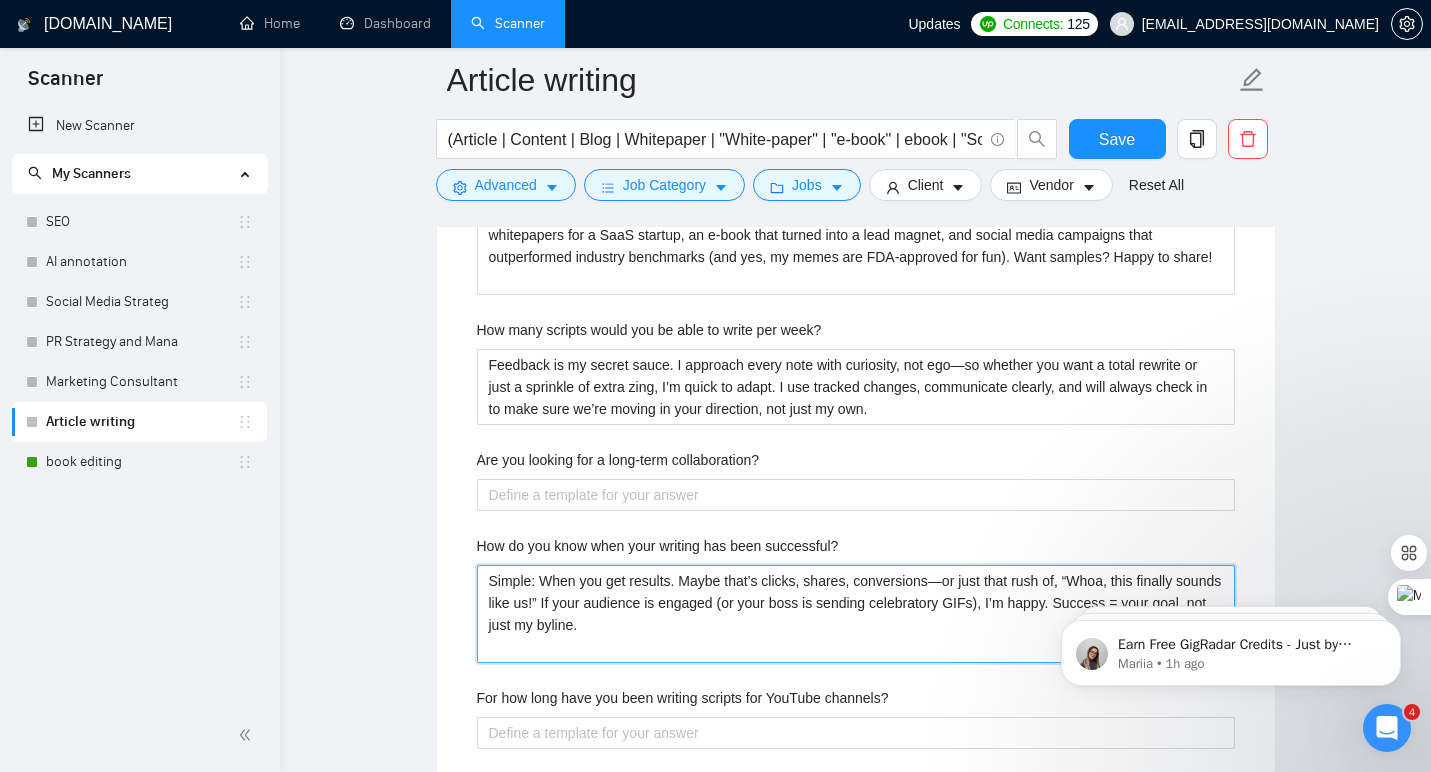 type on "Simple: When you get results. Maybe that’s clicks, shares, conversions—or just that rush of, “Whoa, this finally sounds like us!” If your audience is engaged (or your boss is sending celebratory GIFs), I’m happy. Success = your goal, not just my byline." 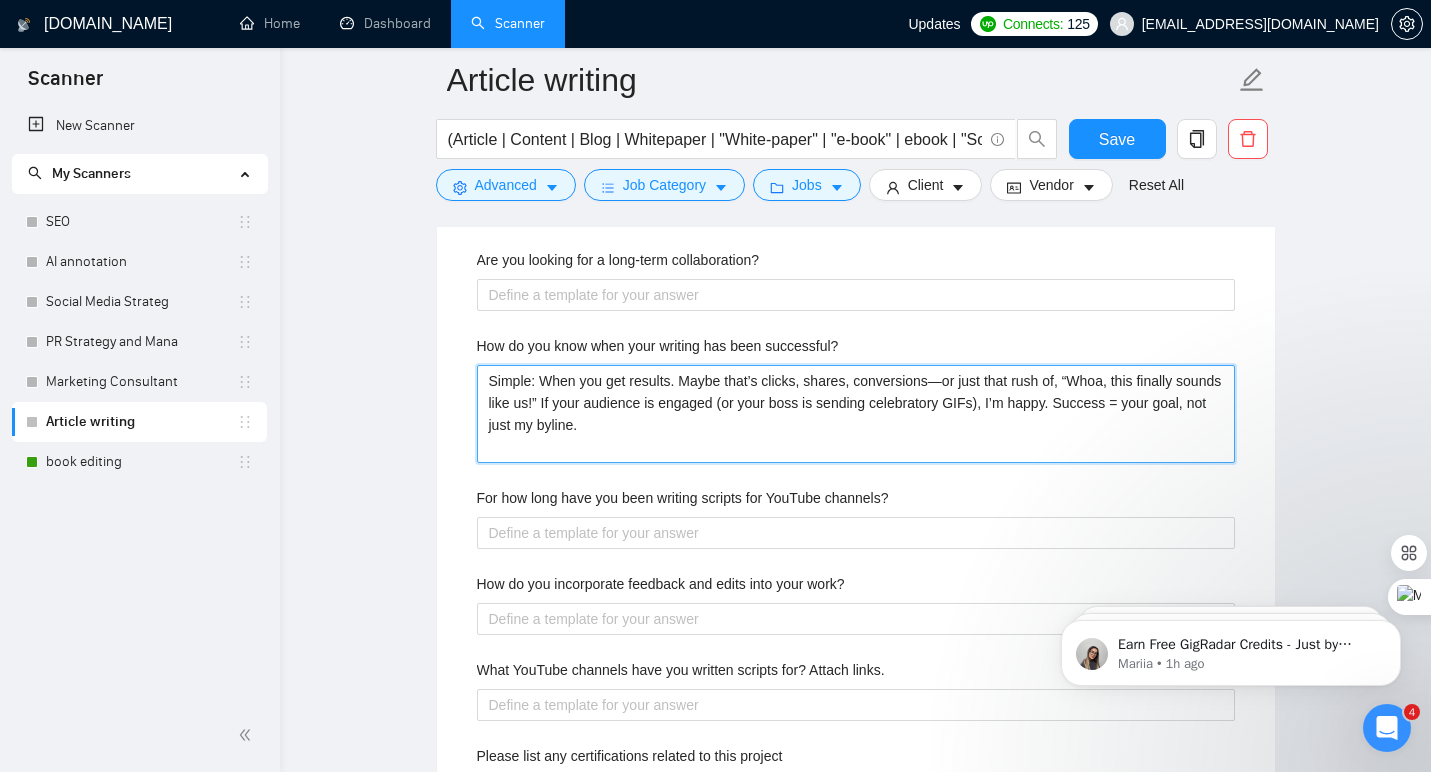 scroll, scrollTop: 2977, scrollLeft: 0, axis: vertical 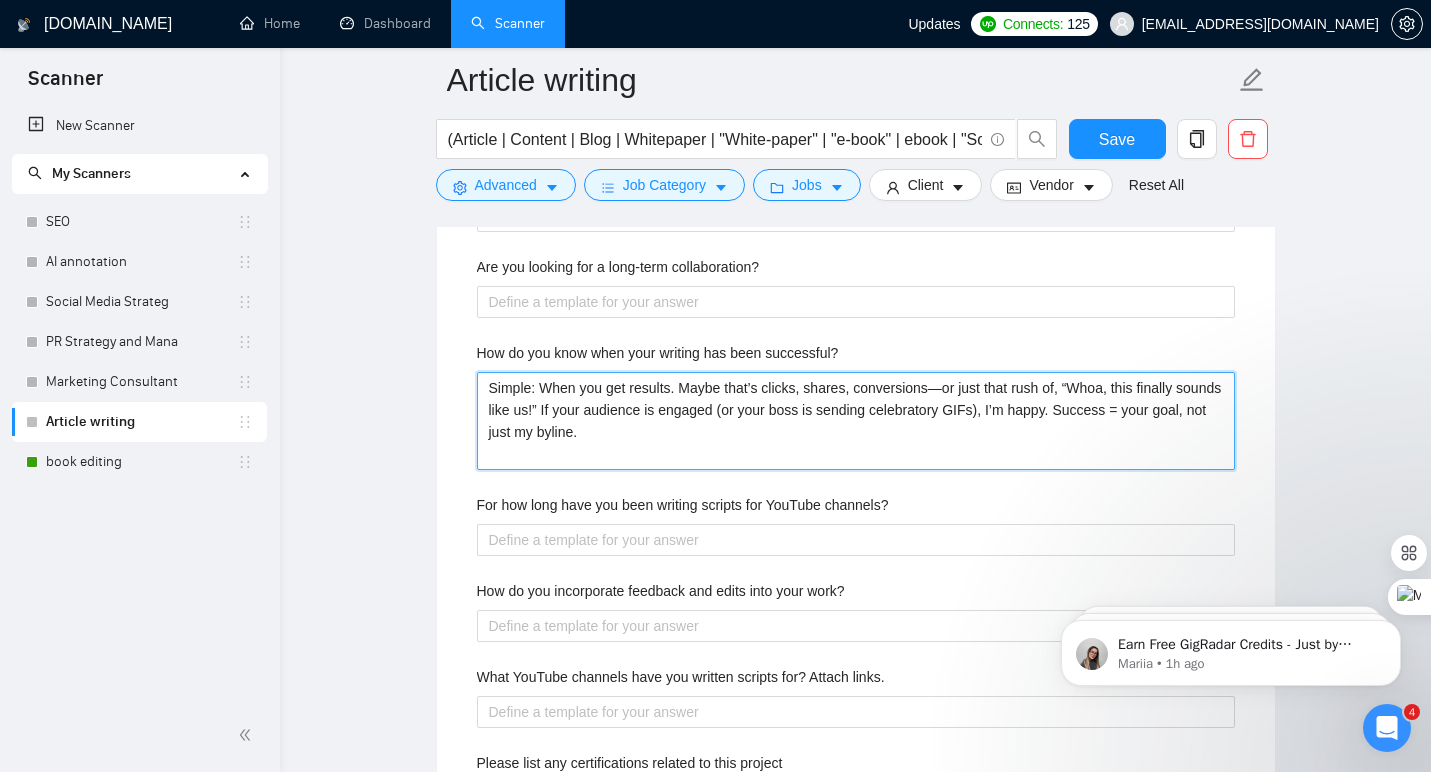 click on "Simple: When you get results. Maybe that’s clicks, shares, conversions—or just that rush of, “Whoa, this finally sounds like us!” If your audience is engaged (or your boss is sending celebratory GIFs), I’m happy. Success = your goal, not just my byline." at bounding box center (856, 421) 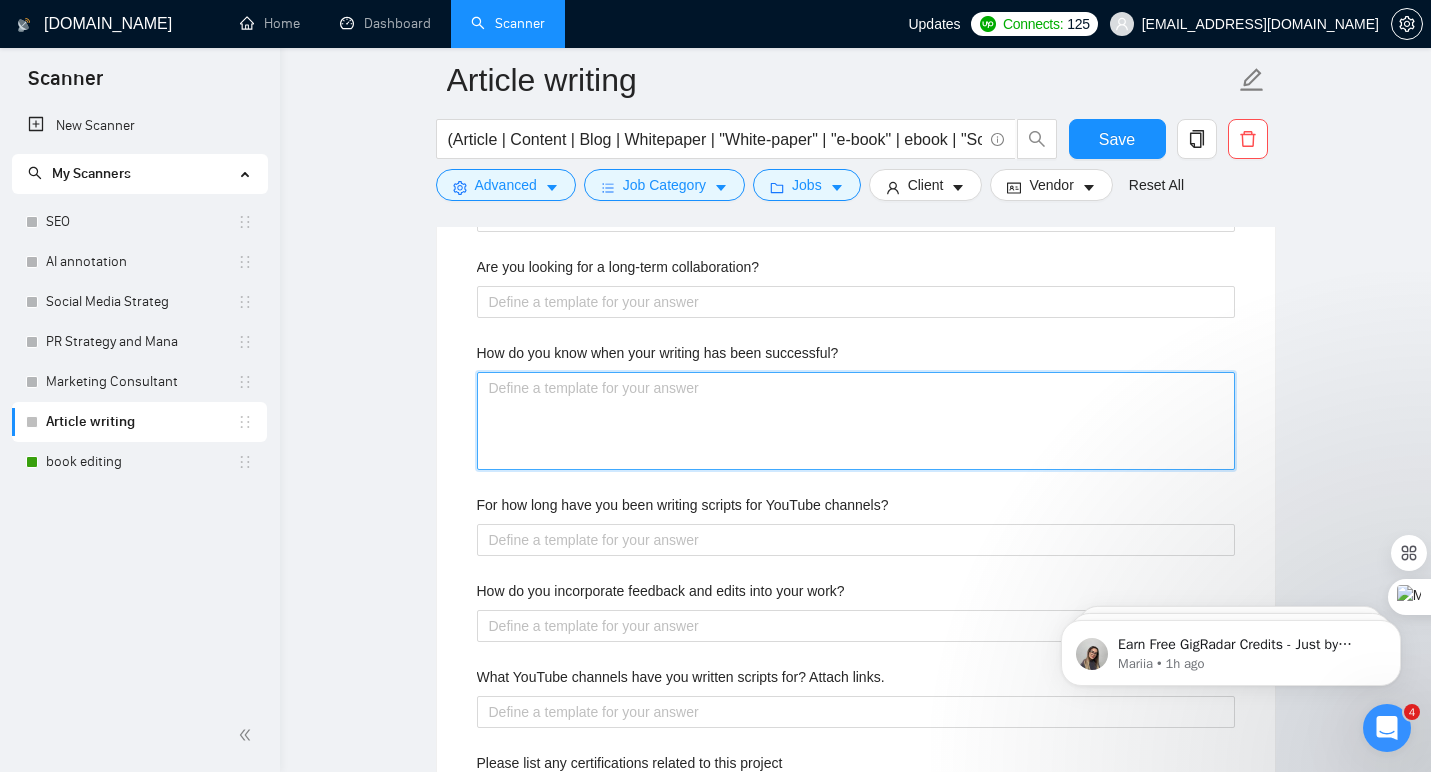 type 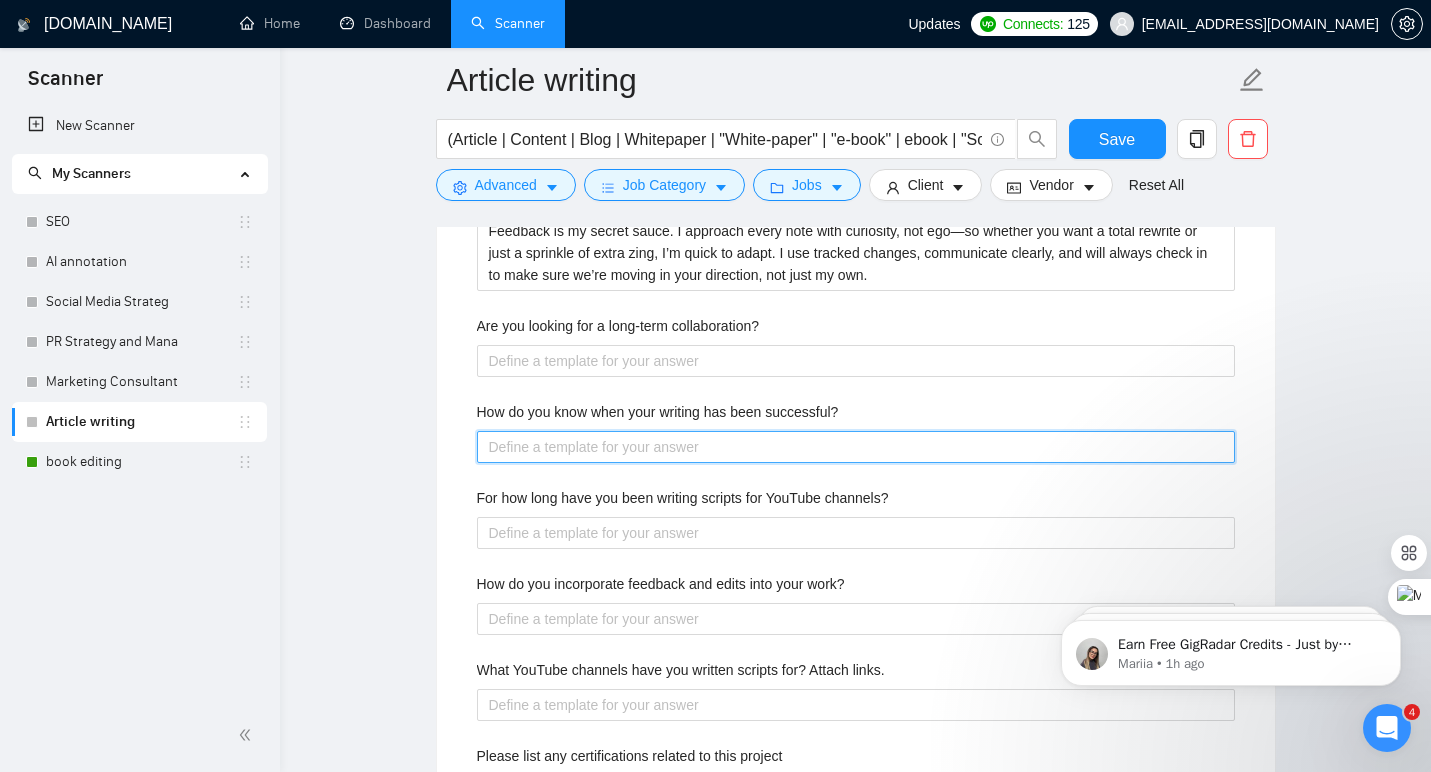 scroll, scrollTop: 2796, scrollLeft: 0, axis: vertical 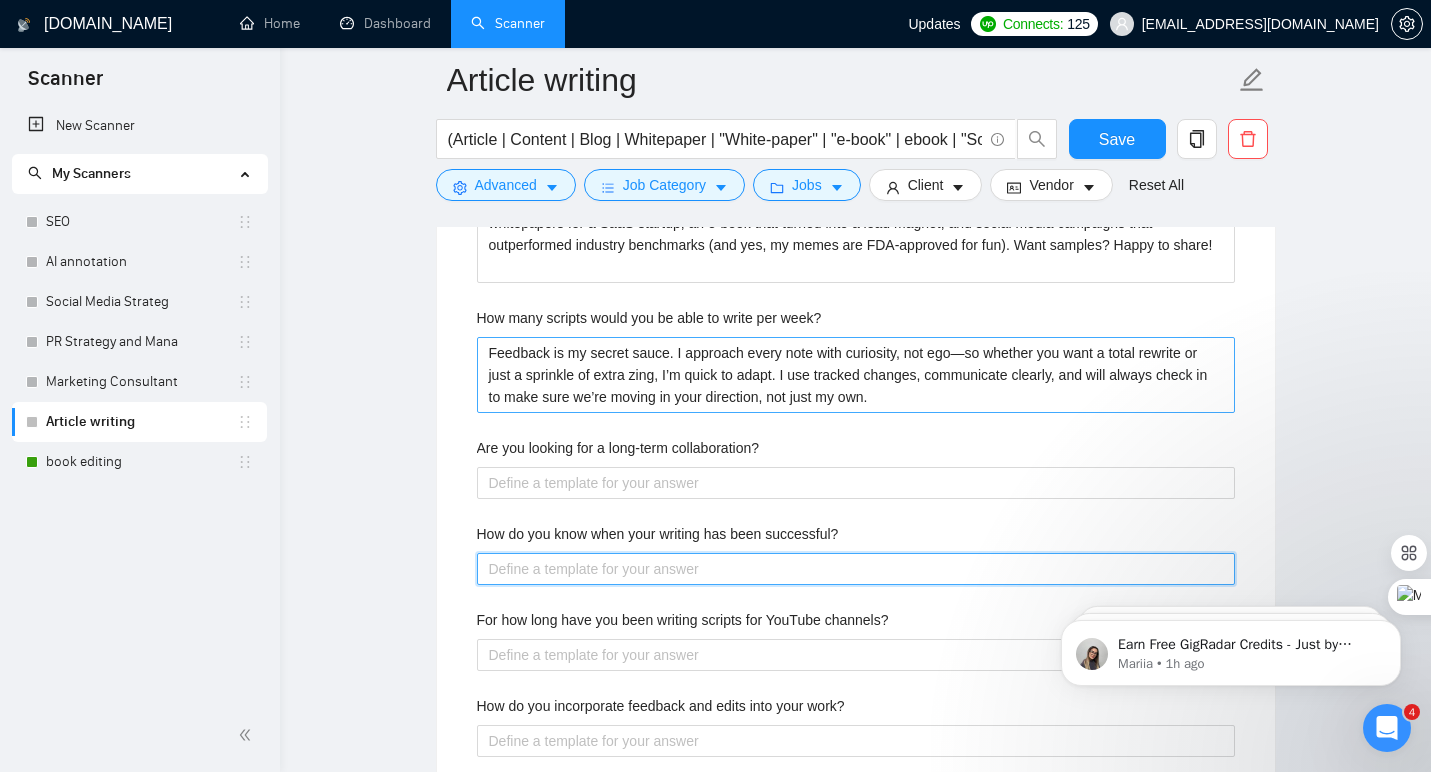 type 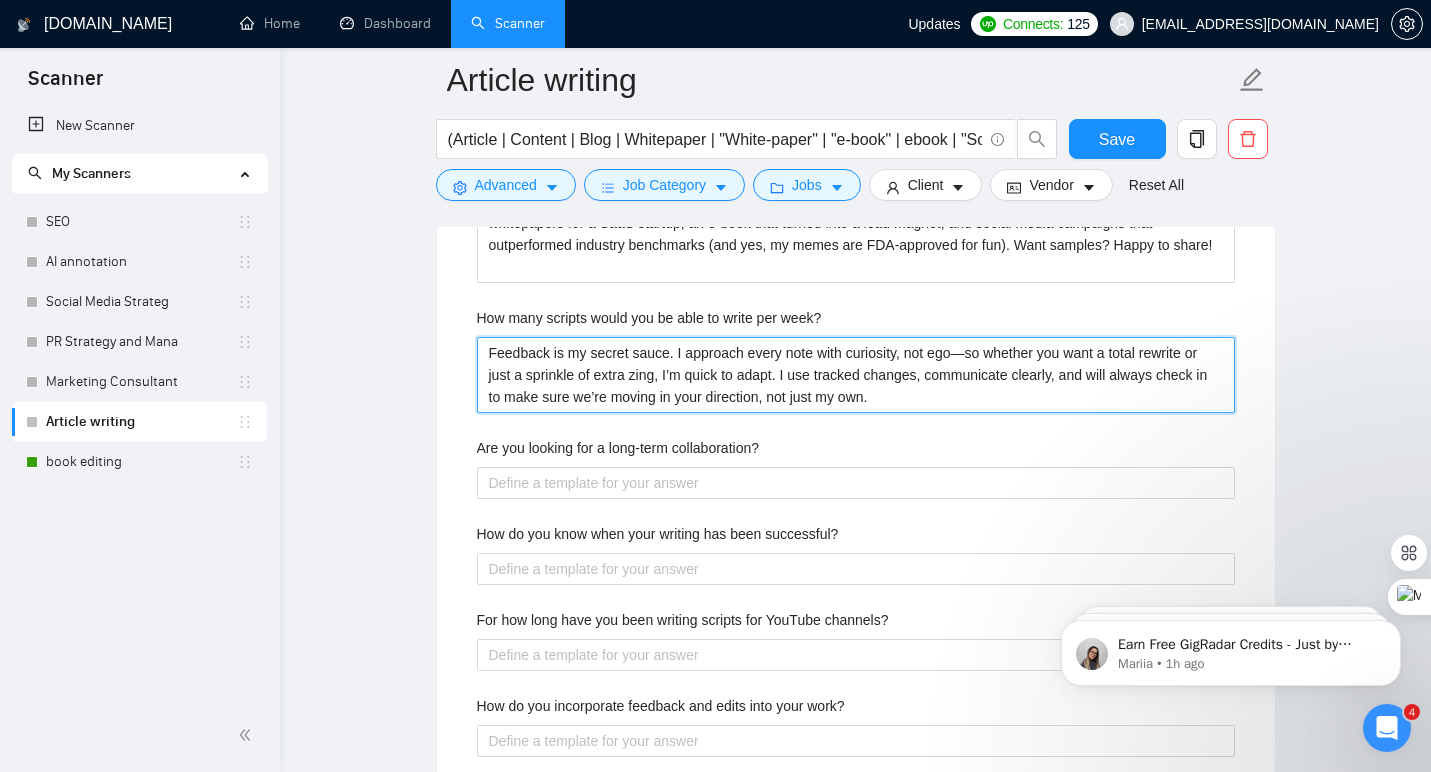 click on "Feedback is my secret sauce. I approach every note with curiosity, not ego—so whether you want a total rewrite or just a sprinkle of extra zing, I’m quick to adapt. I use tracked changes, communicate clearly, and will always check in to make sure we’re moving in your direction, not just my own." at bounding box center (856, 375) 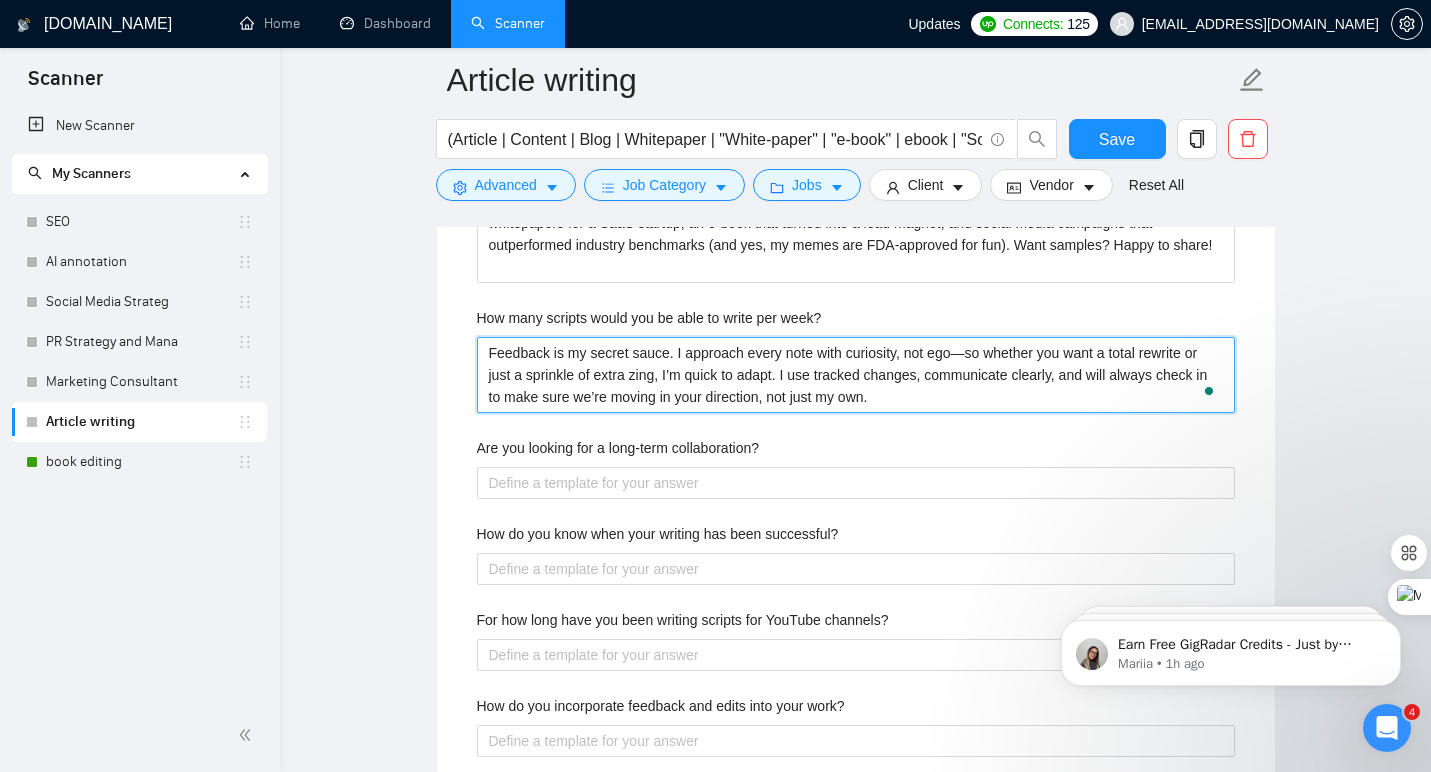 type 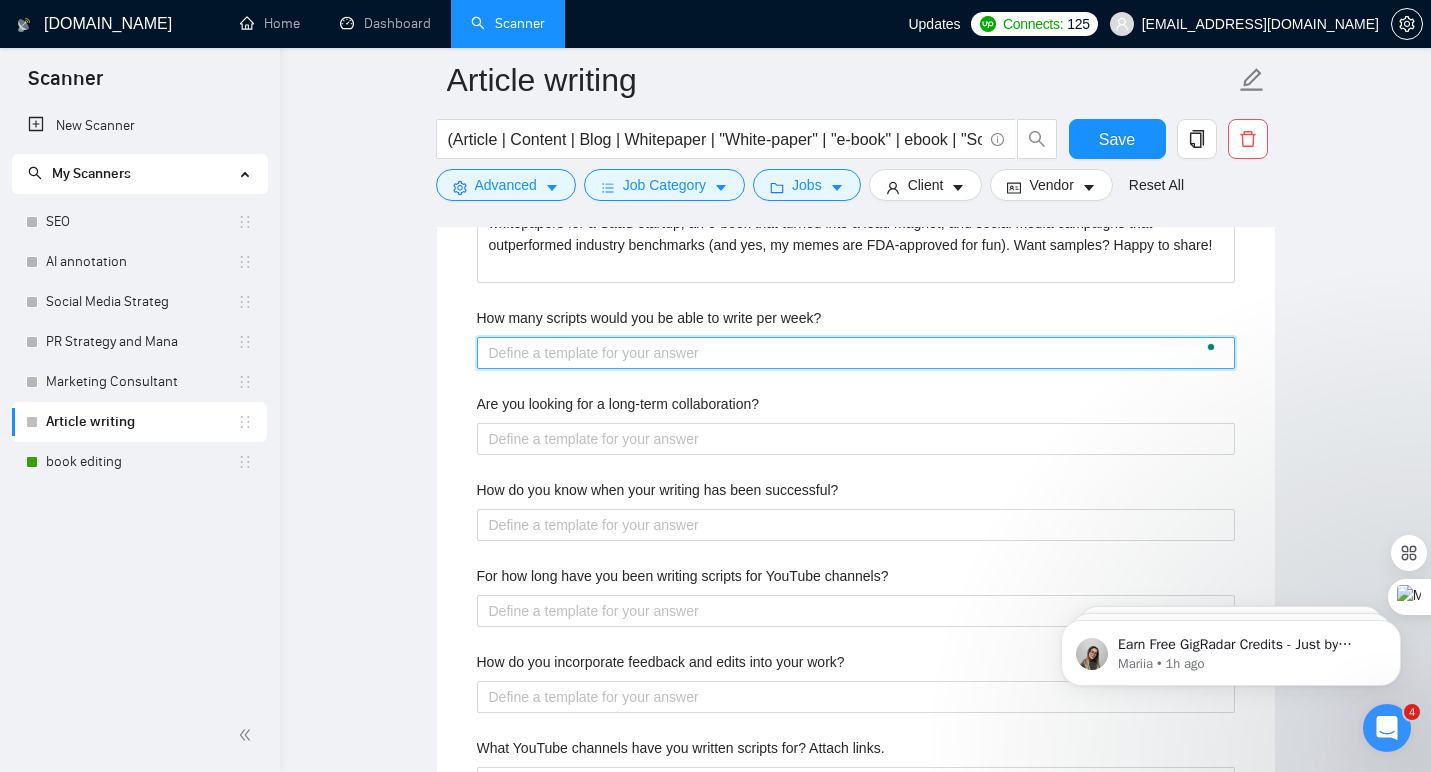 type 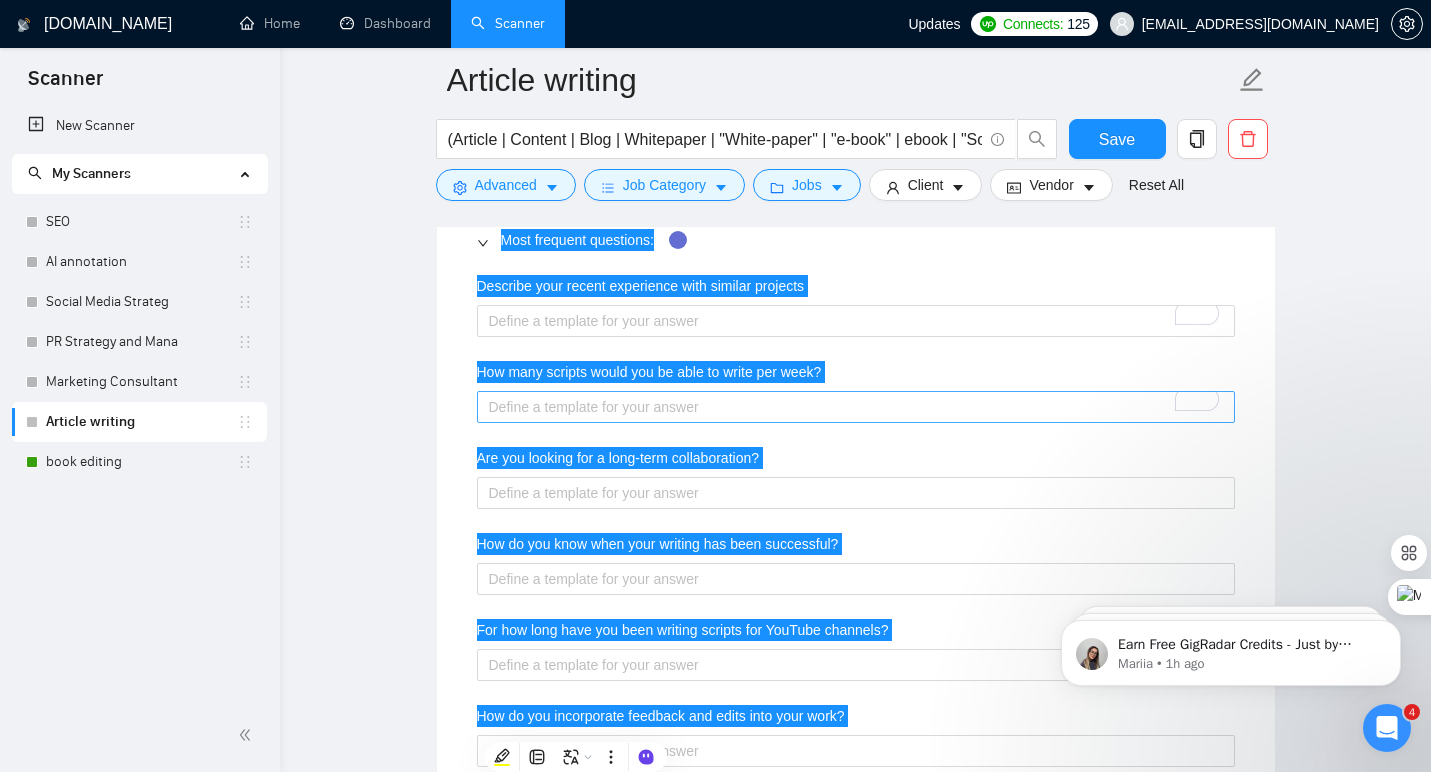 scroll, scrollTop: 0, scrollLeft: 0, axis: both 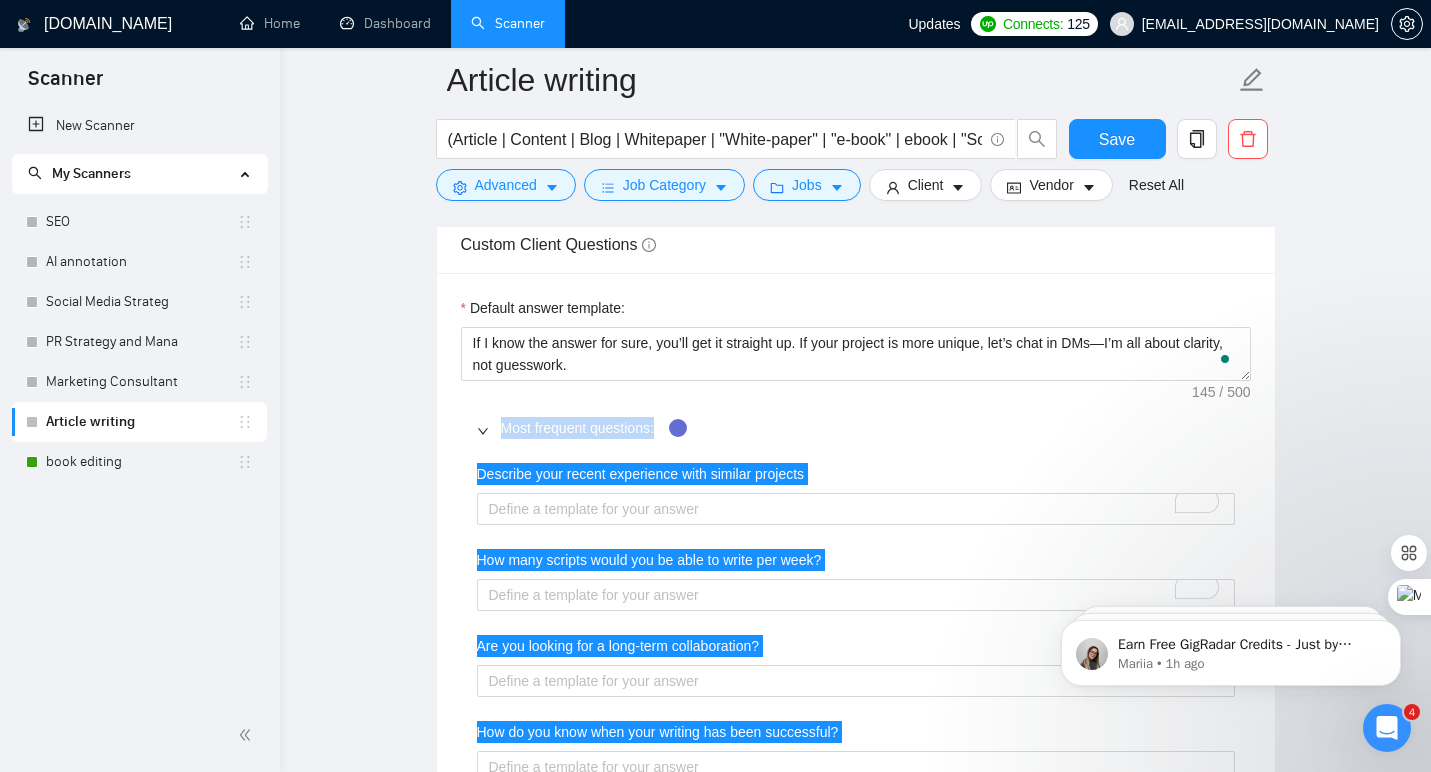 click on "Describe your recent experience with similar projects How many scripts would you be able to write per week? Are you looking for a long-term collaboration? How do you know when your writing has been successful? For how long have you been writing scripts for YouTube channels? How do you incorporate feedback and edits into your work? What YouTube channels have you written scripts for? Attach links. Please list any certifications related to this project What formats are you comfortable writing in? How much would you charge for a 10-minute script on average?" at bounding box center (856, 893) 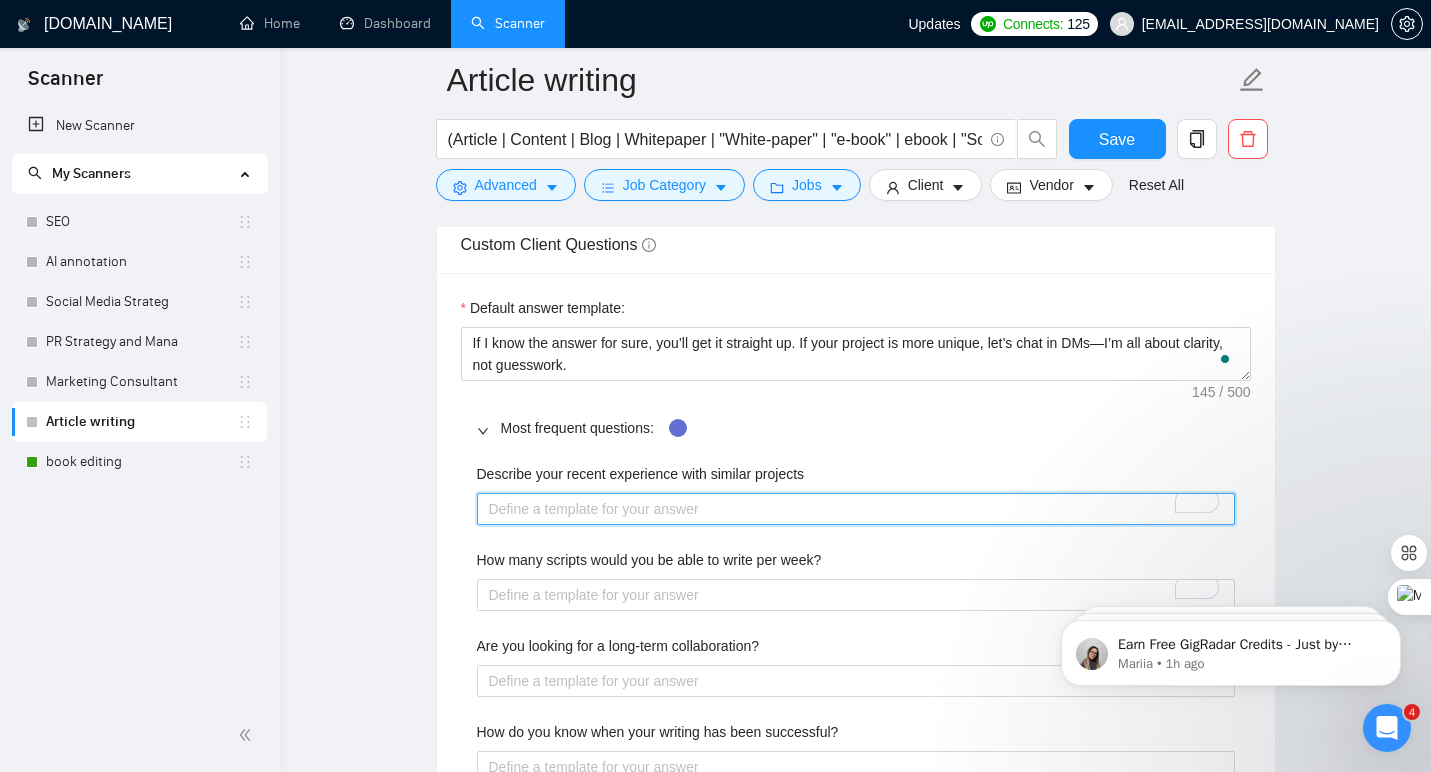 click on "Describe your recent experience with similar projects" at bounding box center (856, 509) 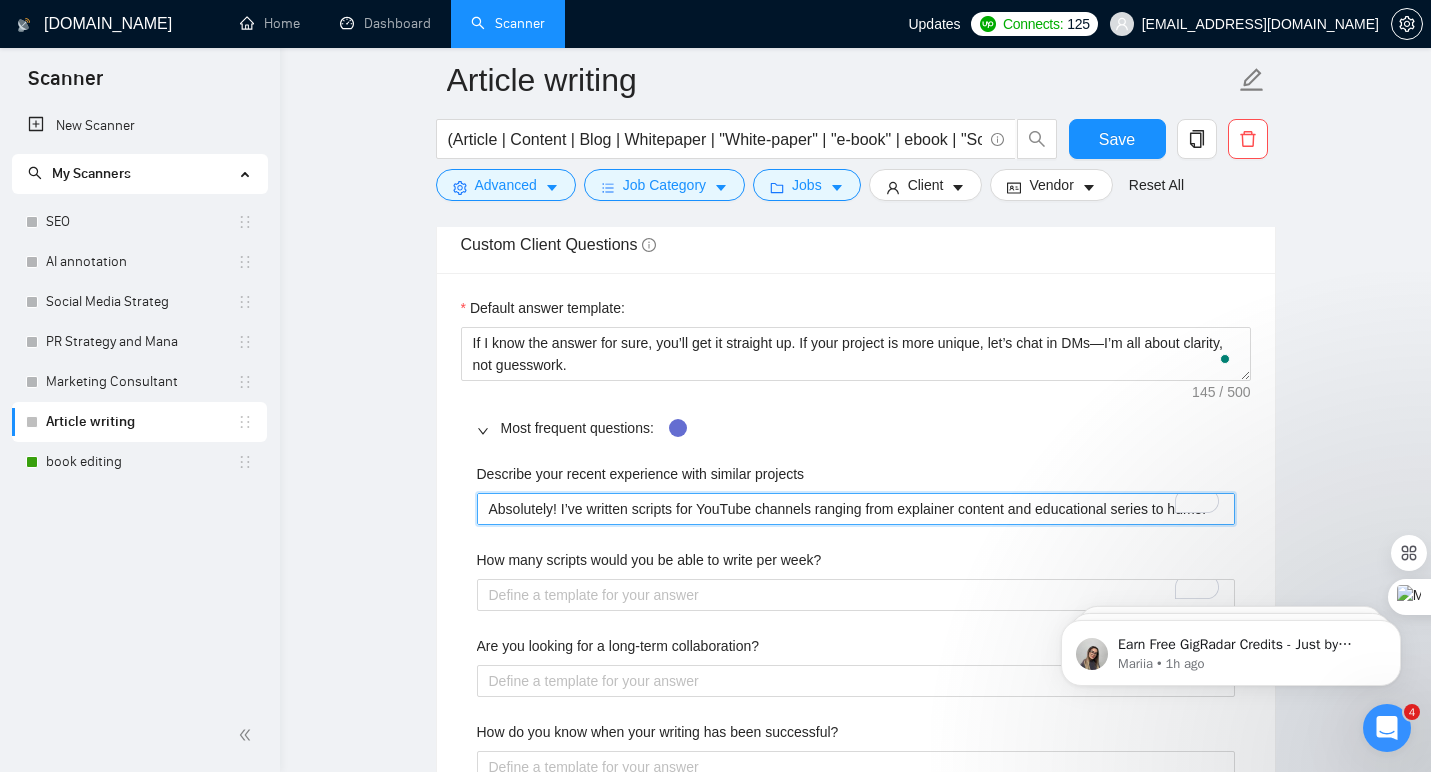 type 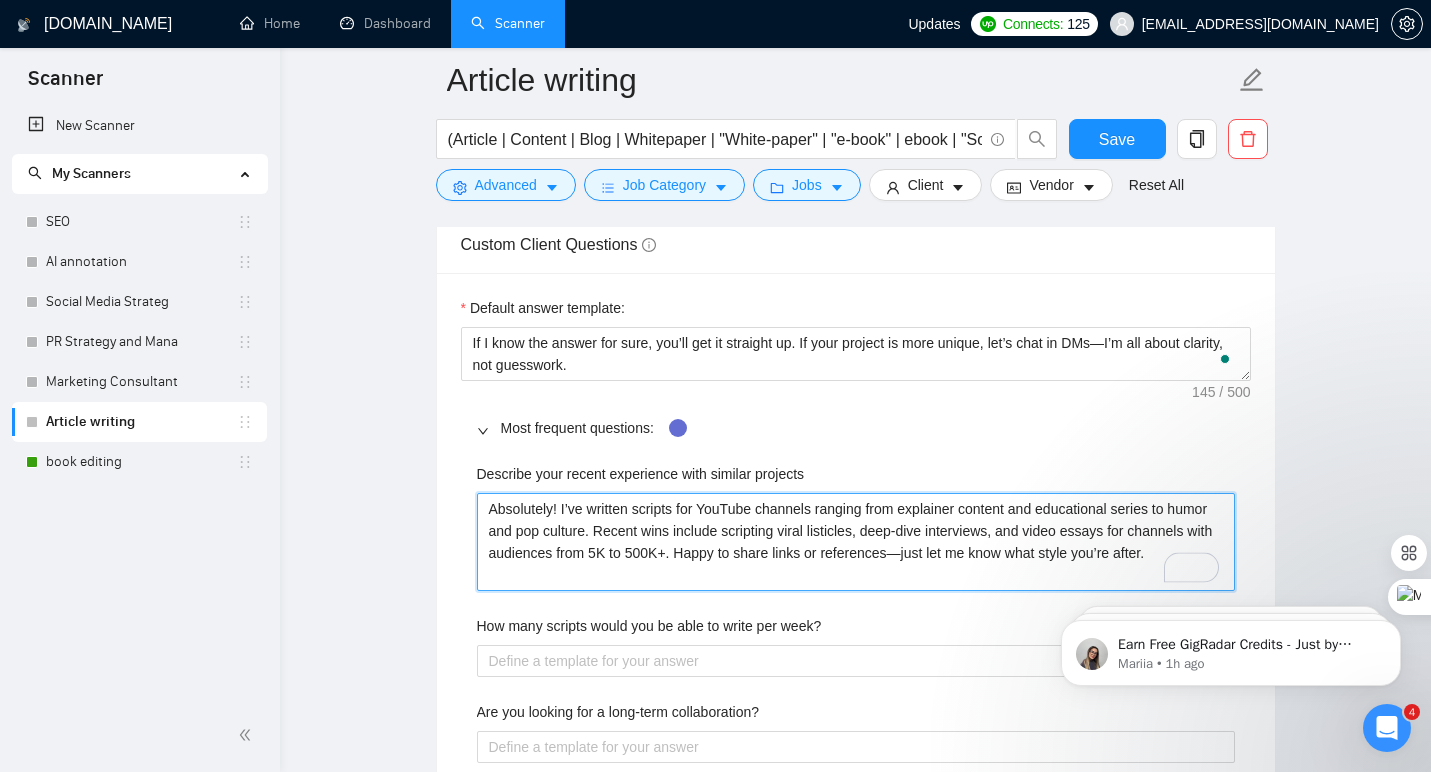 type on "Absolutely! I’ve written scripts for YouTube channels ranging from explainer content and educational series to humor and pop culture. Recent wins include scripting viral listicles, deep-dive interviews, and video essays for channels with audiences from 5K to 500K+. Happy to share links or references—just let me know what style you’re after." 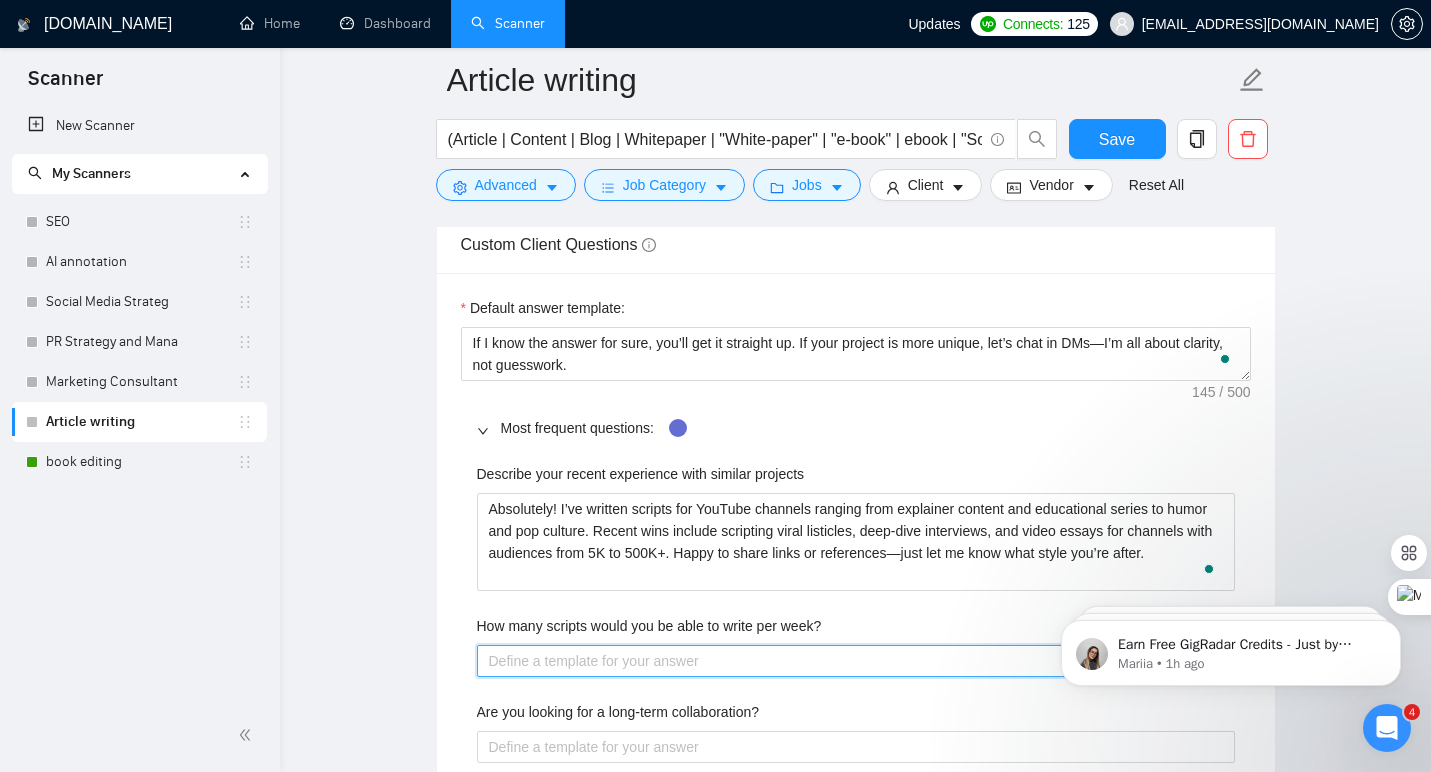 click on "How many scripts would you be able to write per week?" at bounding box center [856, 661] 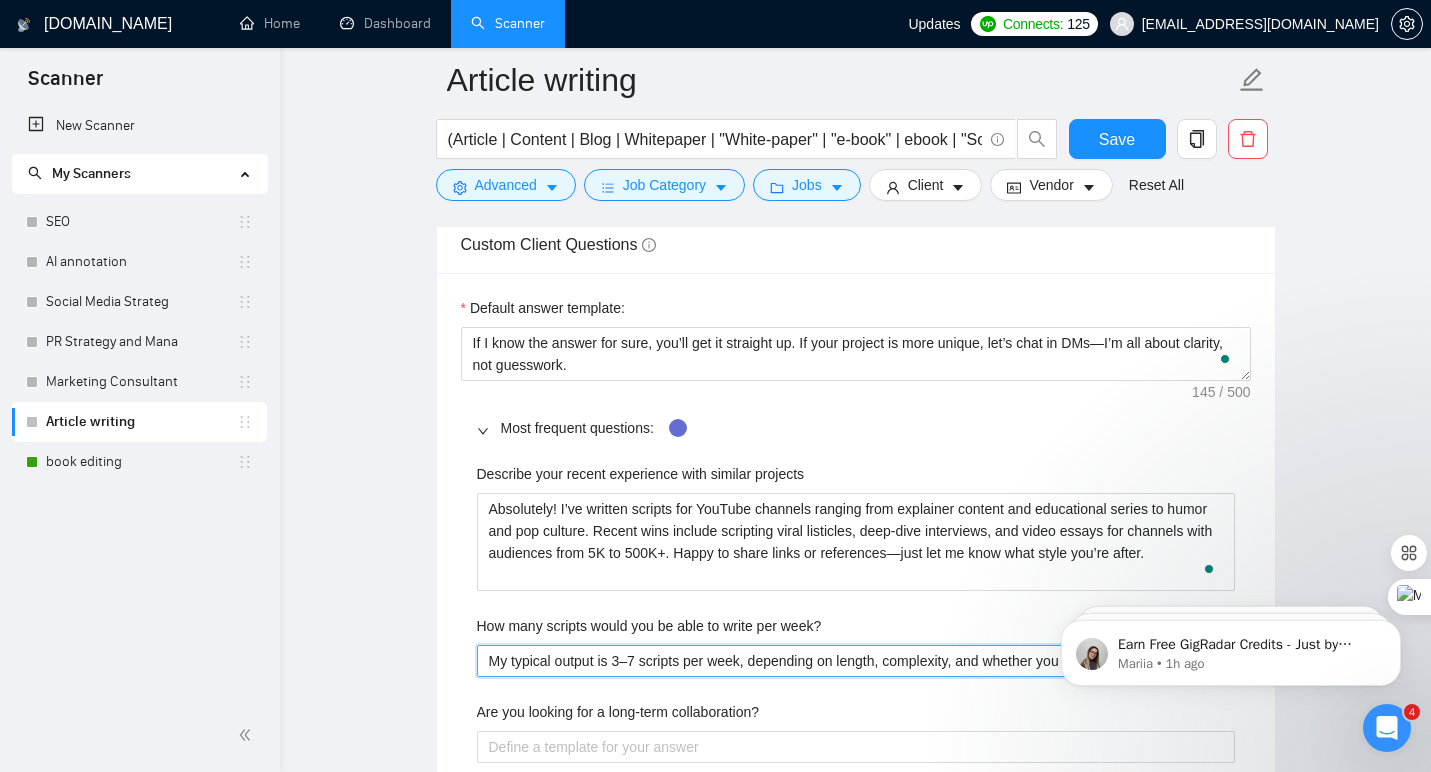 type 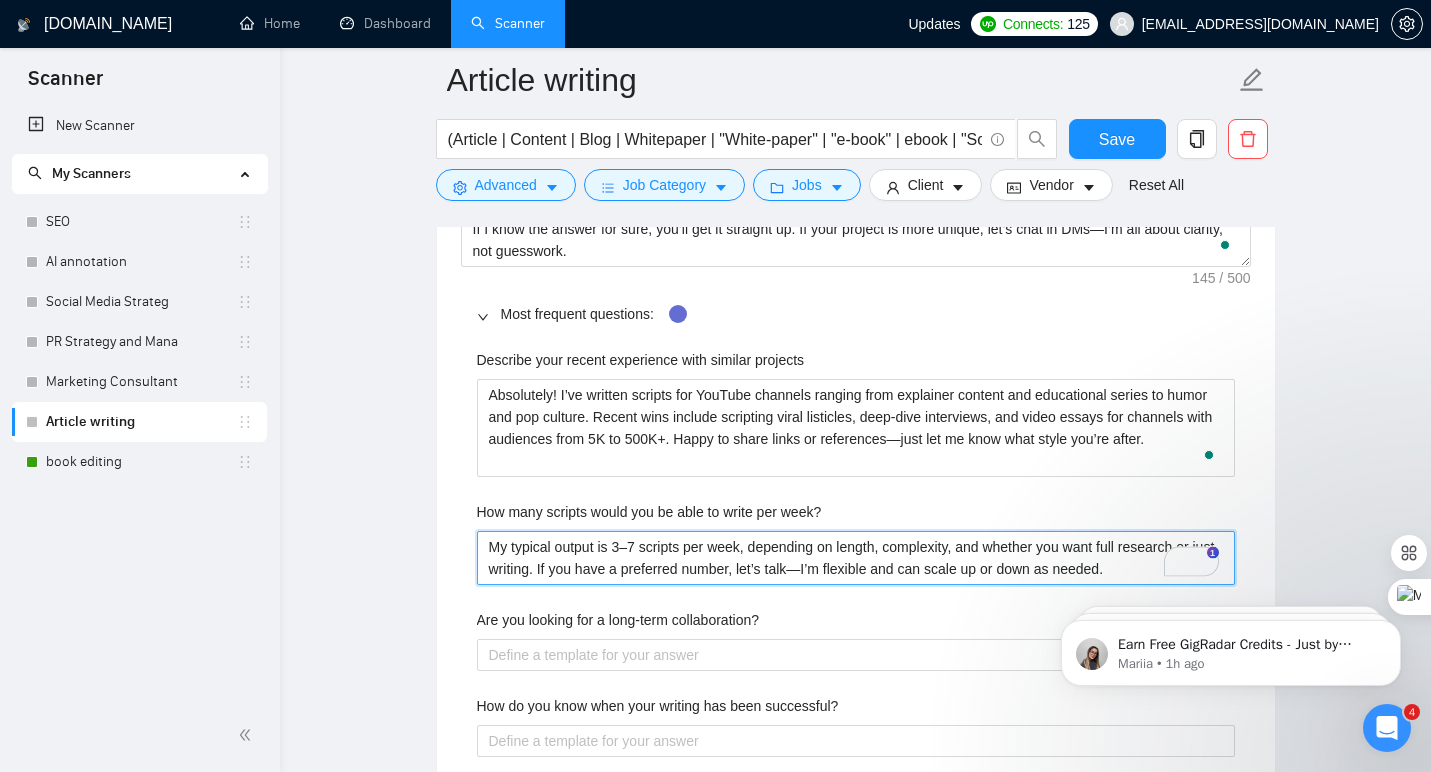 scroll, scrollTop: 2636, scrollLeft: 0, axis: vertical 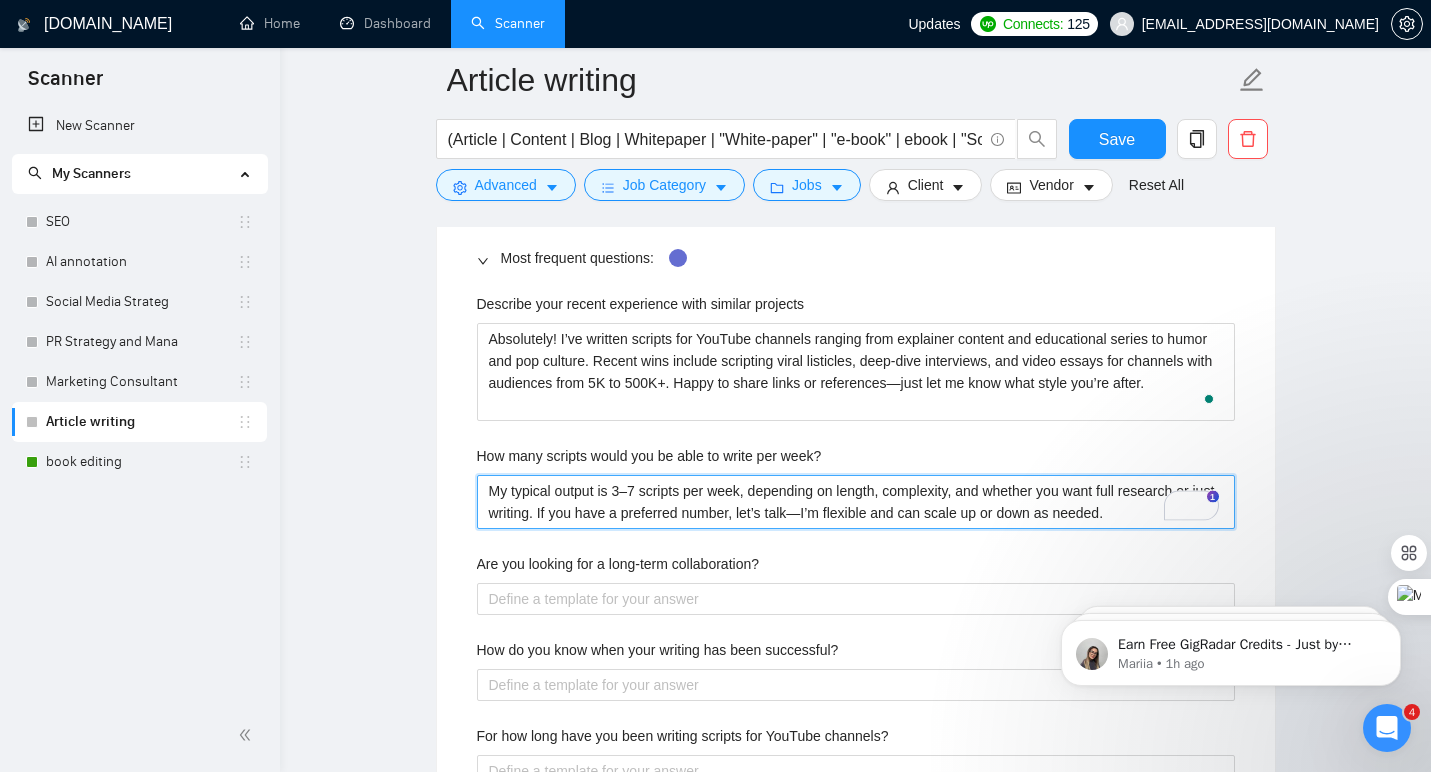 type on "My typical output is 3–7 scripts per week, depending on length, complexity, and whether you want full research or just writing. If you have a preferred number, let’s talk—I’m flexible and can scale up or down as needed." 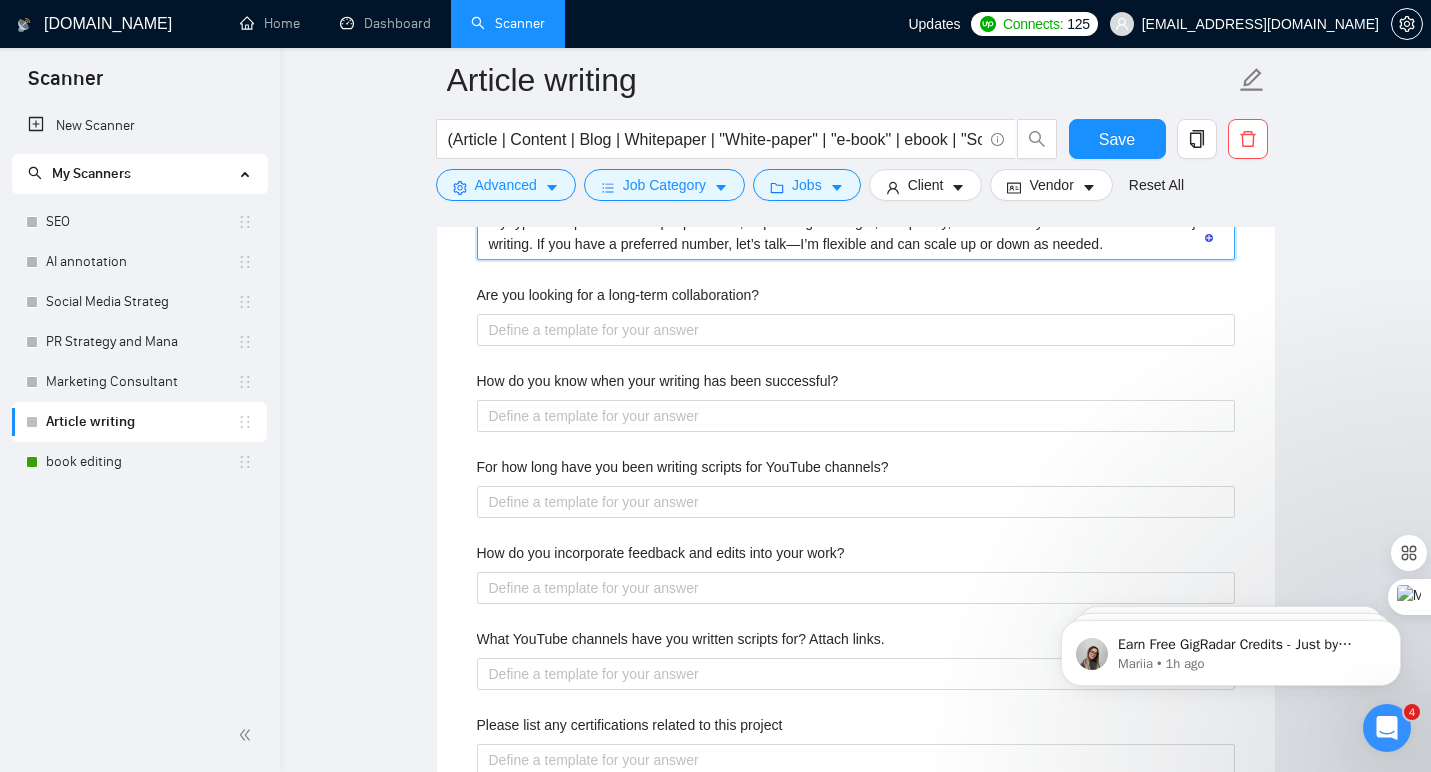 scroll, scrollTop: 2927, scrollLeft: 0, axis: vertical 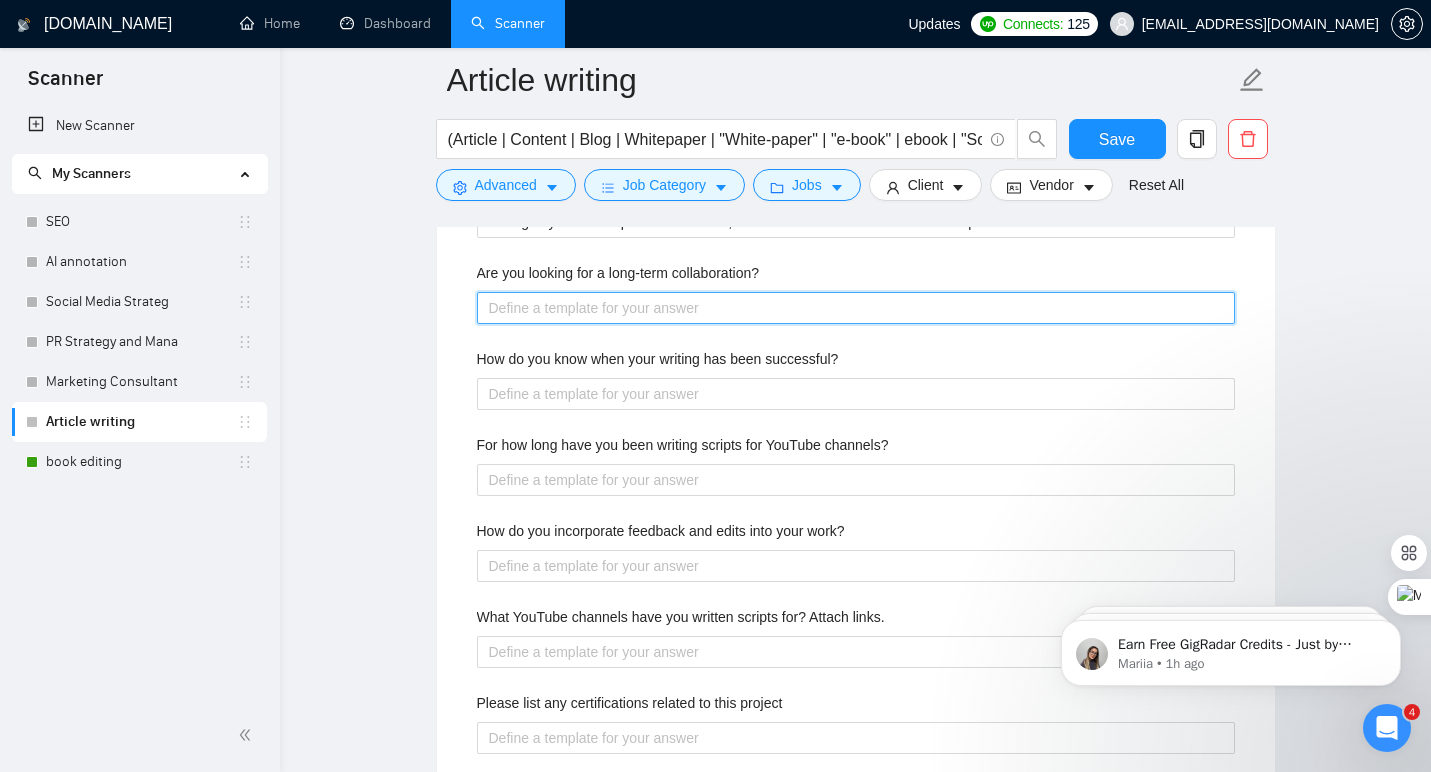 click on "Are you looking for a long-term collaboration?" at bounding box center (856, 308) 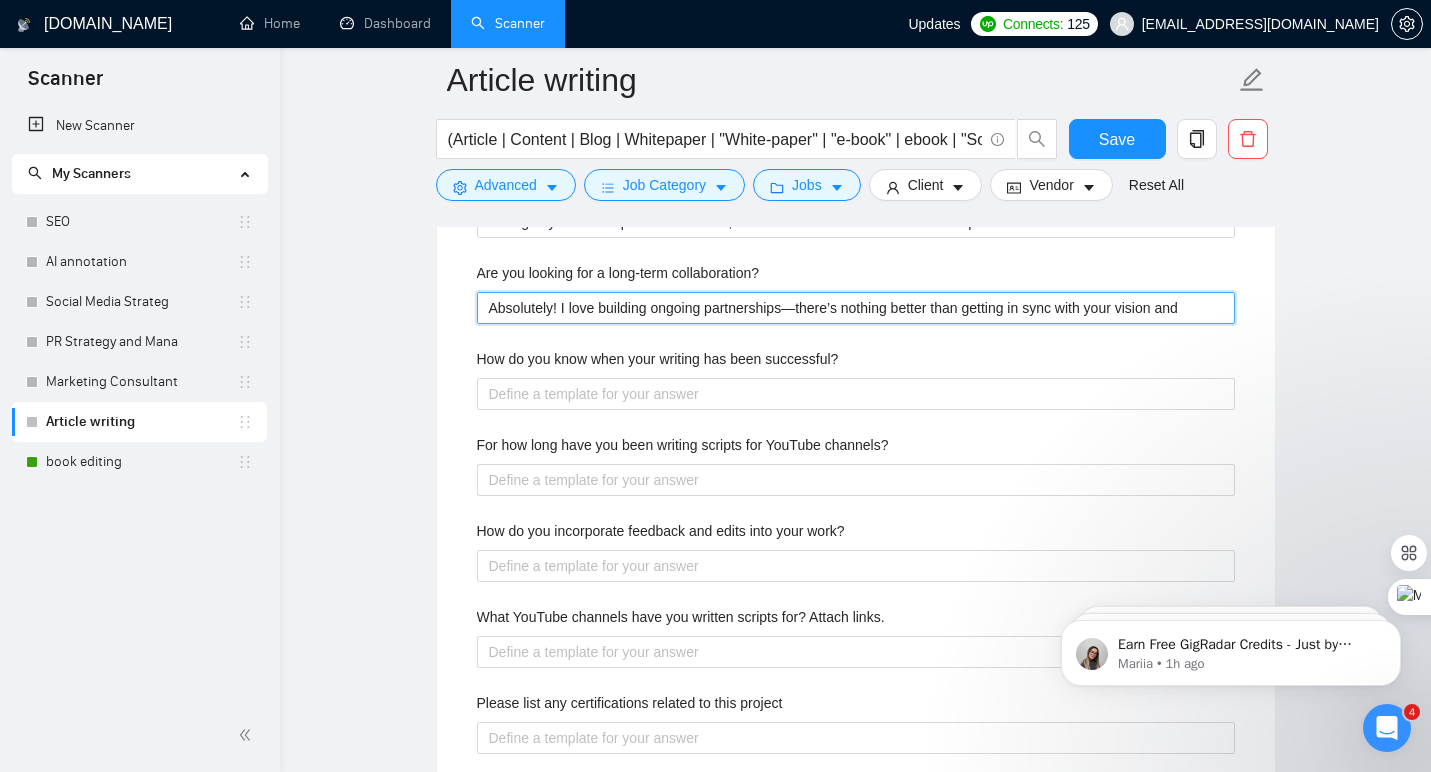 type 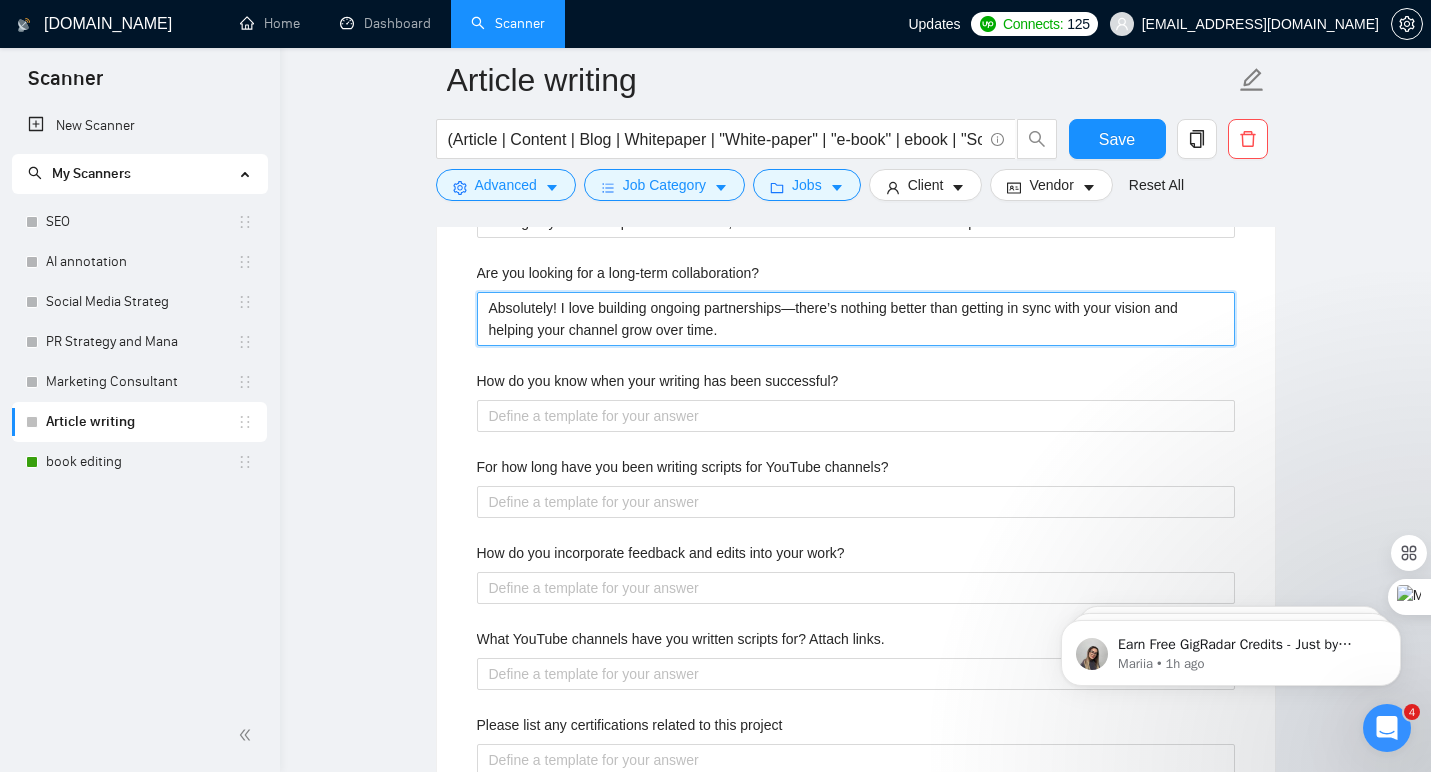 type on "Absolutely! I love building ongoing partnerships—there’s nothing better than getting in sync with your vision and helping your channel grow over time." 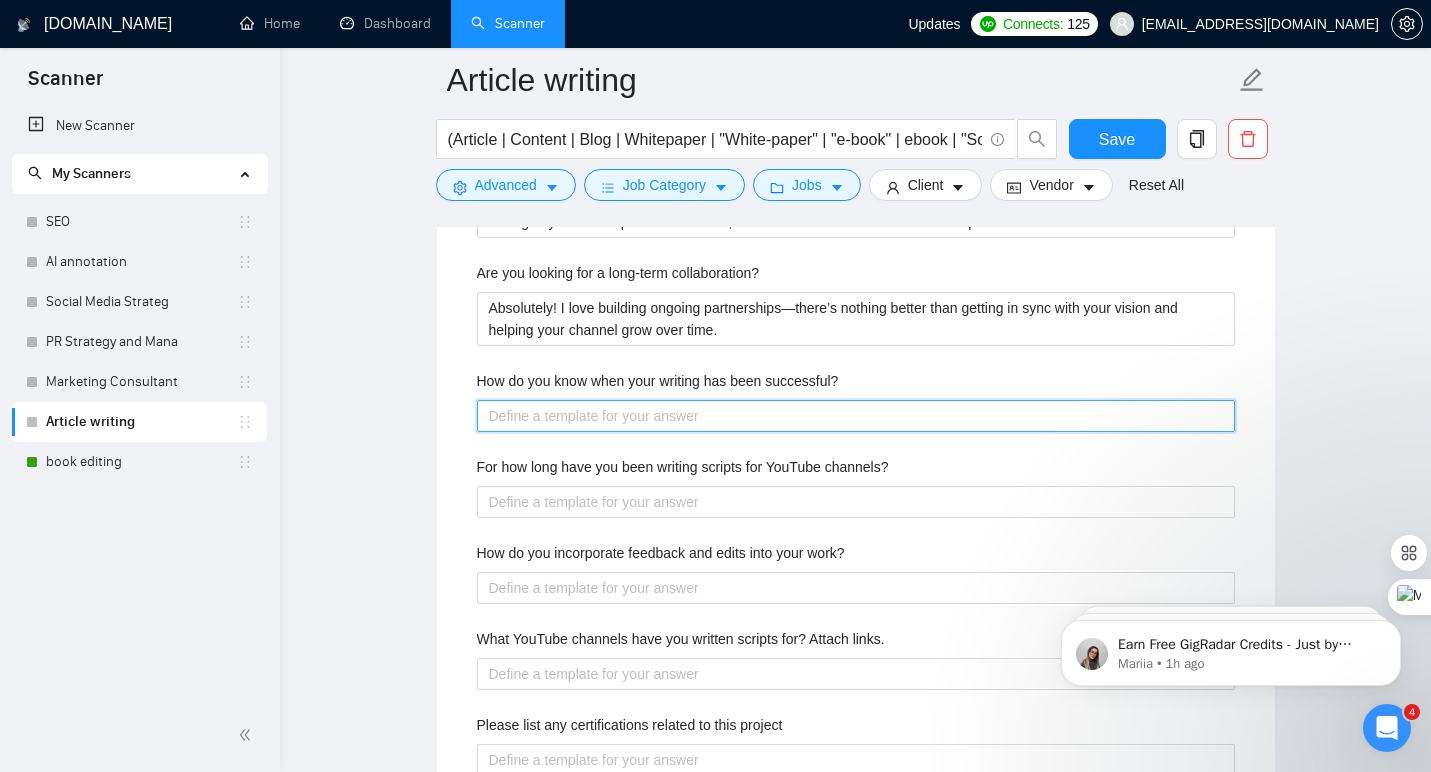 click on "How do you know when your writing has been successful?" at bounding box center (856, 416) 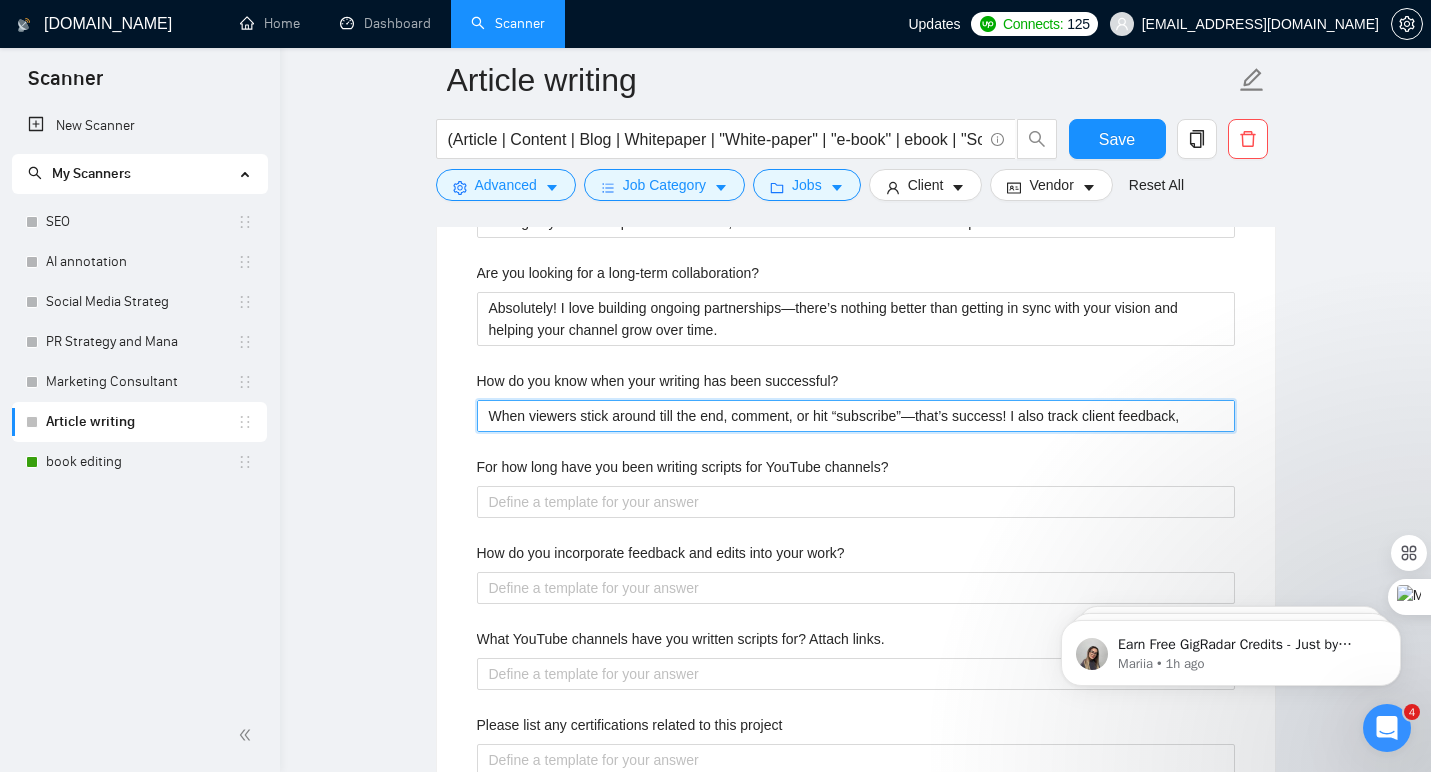 type 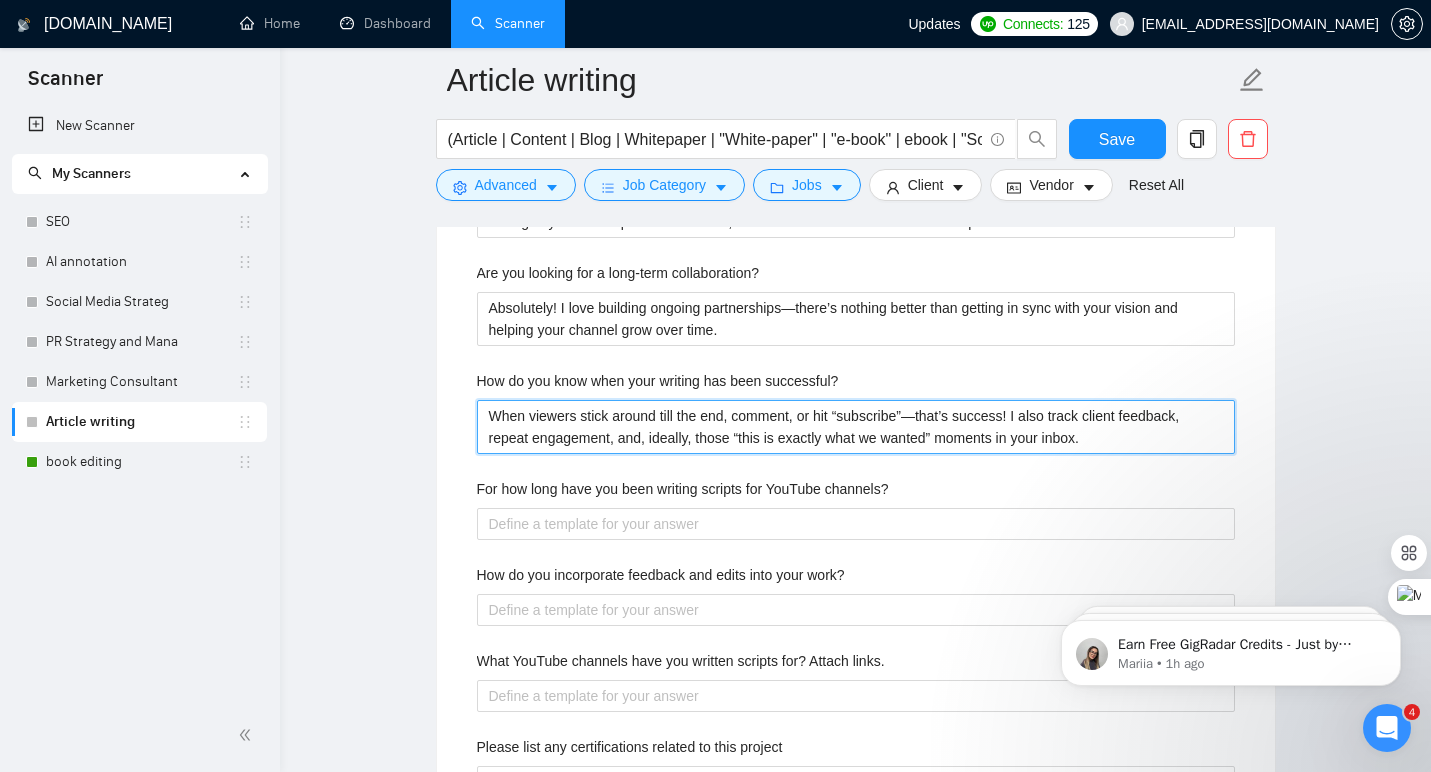 type on "When viewers stick around till the end, comment, or hit “subscribe”—that’s success! I also track client feedback, repeat engagement, and, ideally, those “this is exactly what we wanted” moments in your inbox." 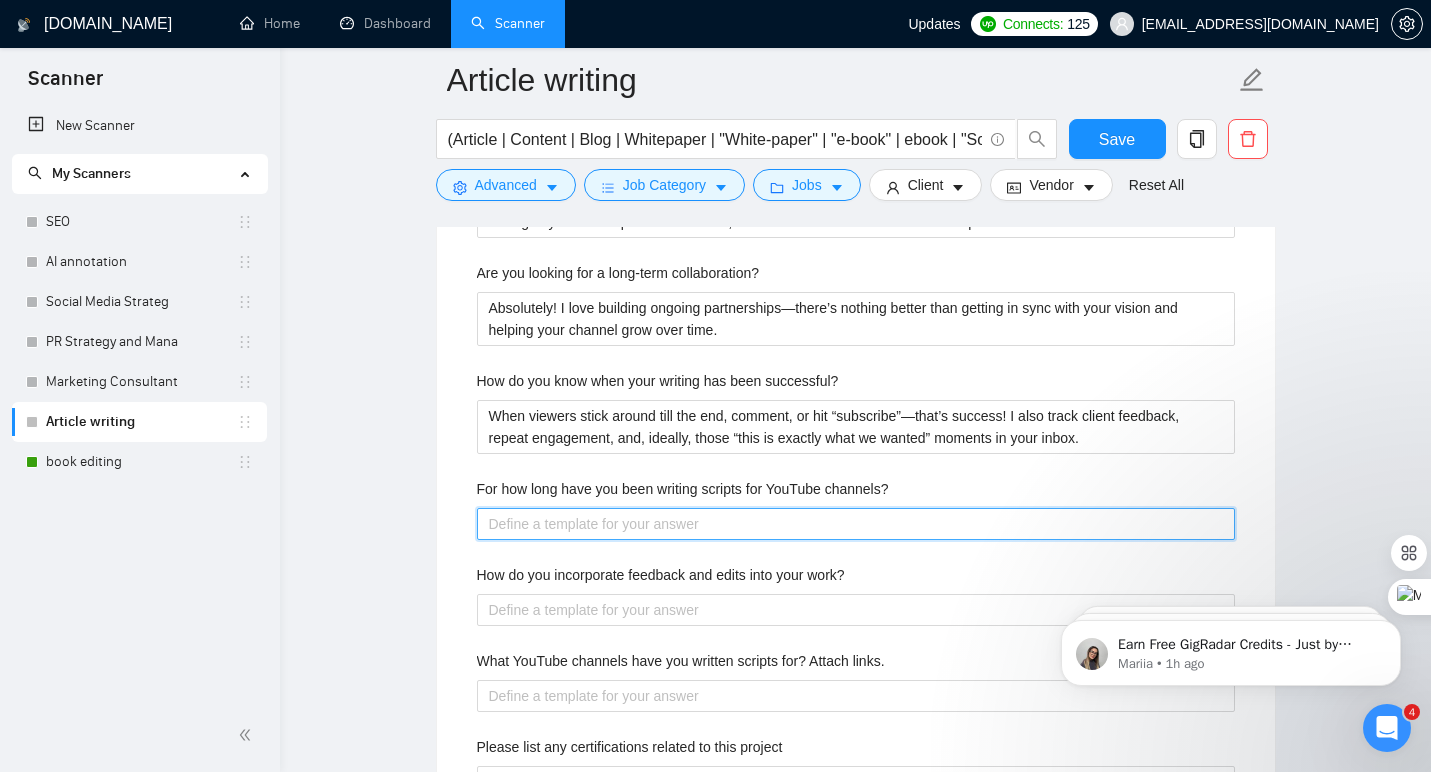 click on "For how long have you been writing scripts for YouTube channels?" at bounding box center [856, 524] 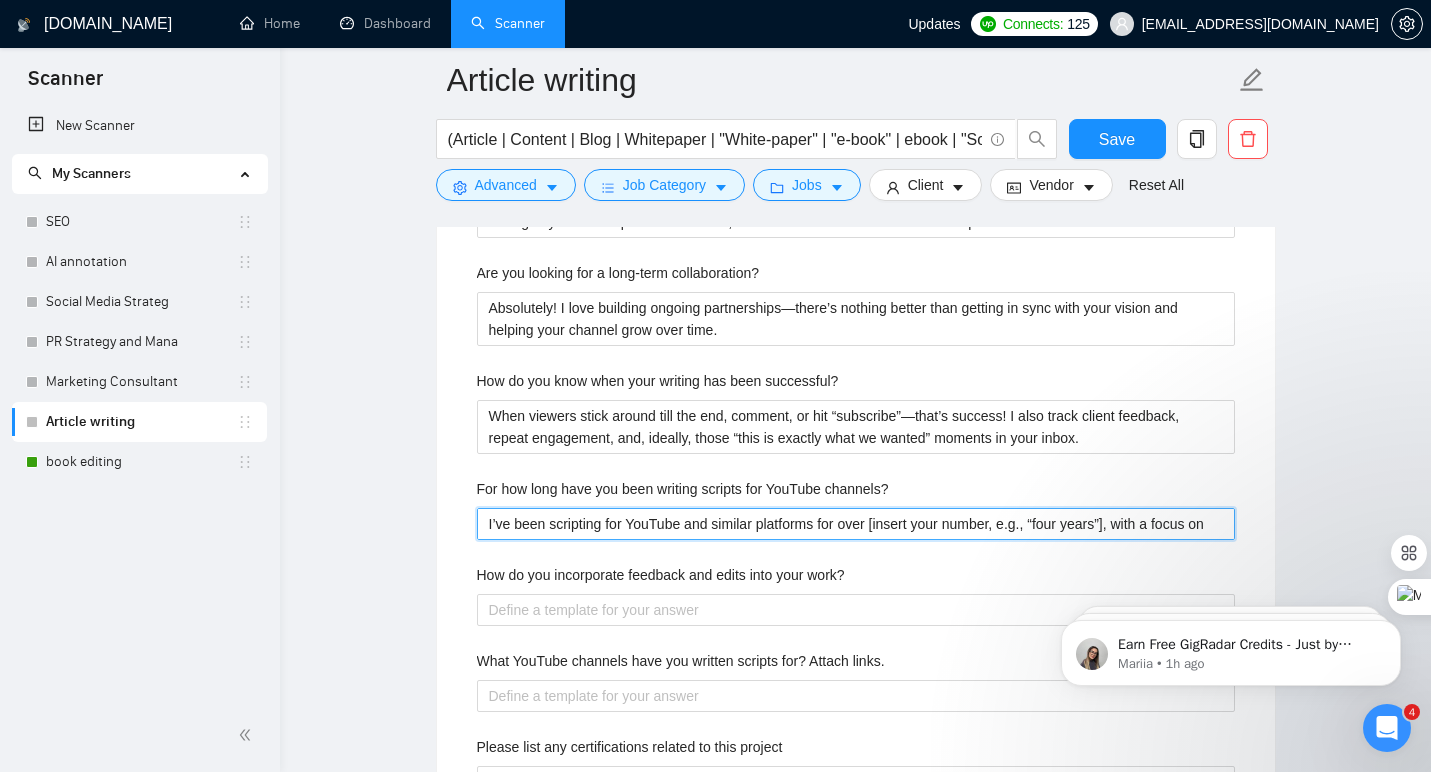 type 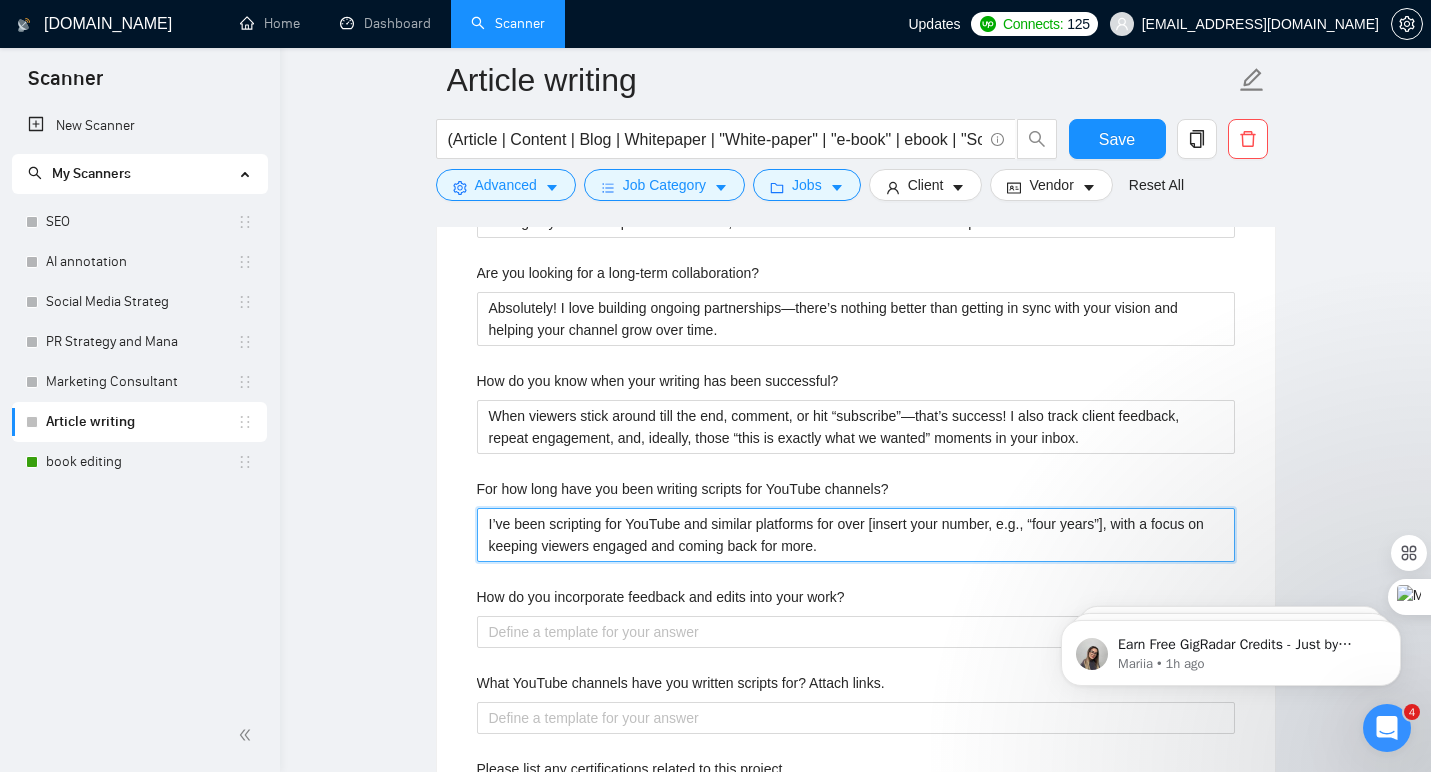 drag, startPoint x: 880, startPoint y: 520, endPoint x: 1131, endPoint y: 516, distance: 251.03188 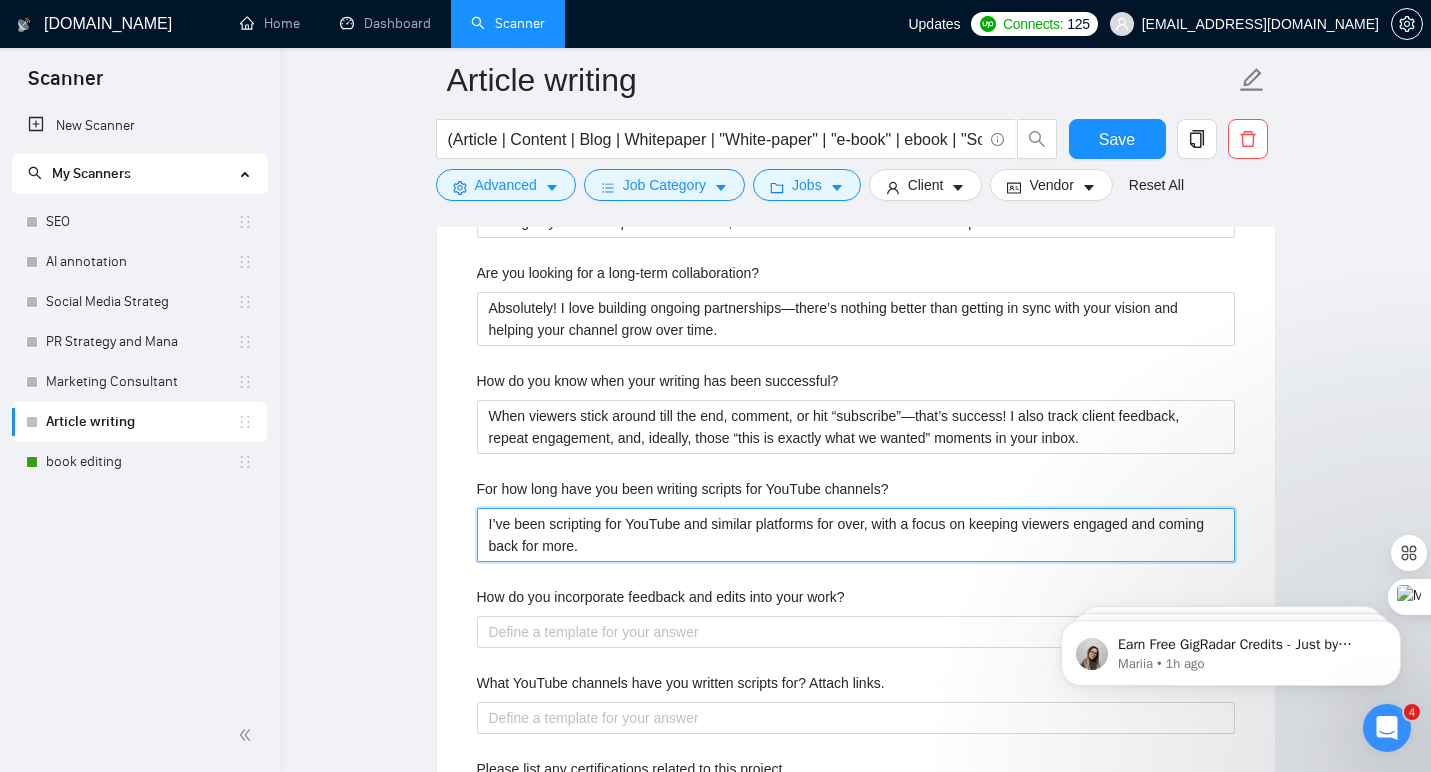 type on "I’ve been scripting for YouTube and similar platforms for over with a focus on keeping viewers engaged and coming back for more." 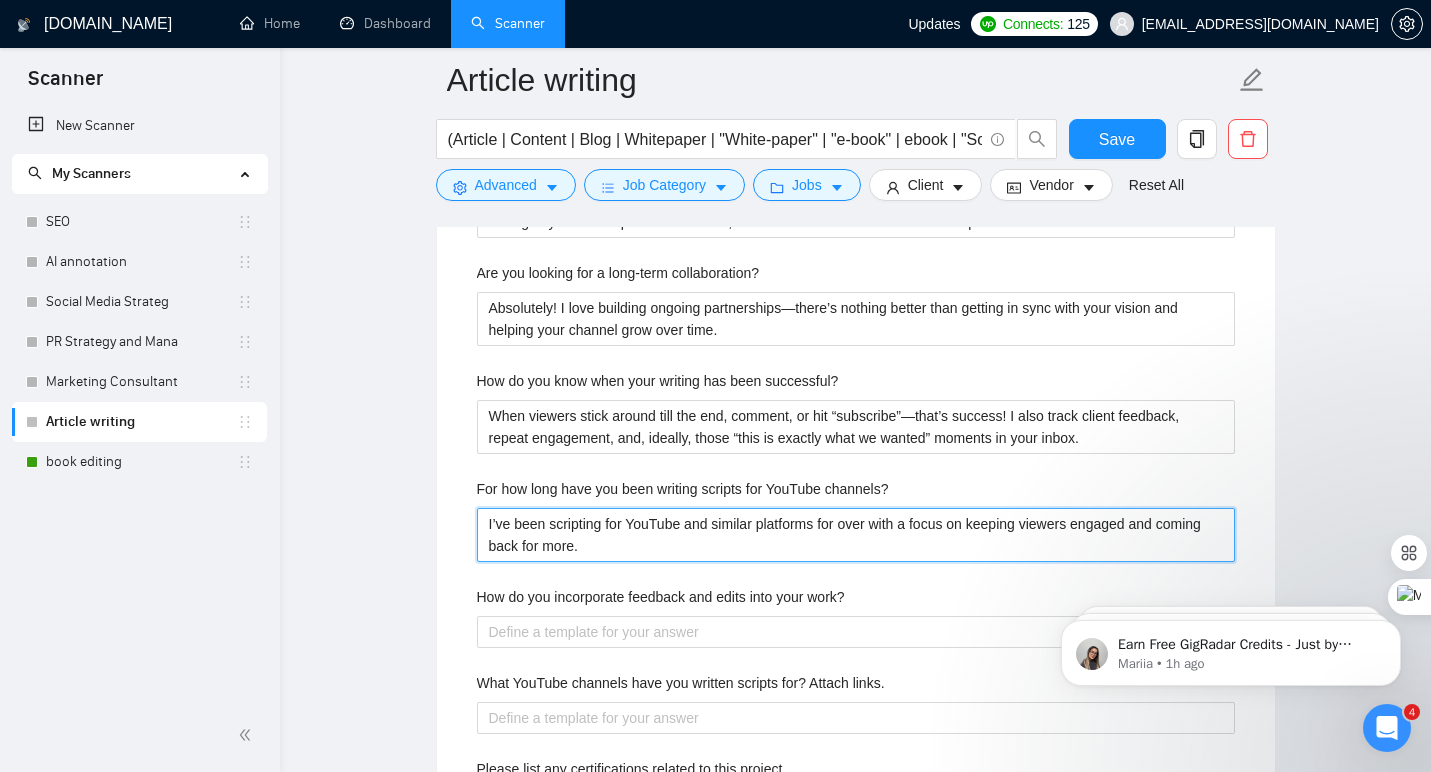 type on "I’ve been scripting for YouTube and similar platforms for over  with a focus on keeping viewers engaged and coming back for more." 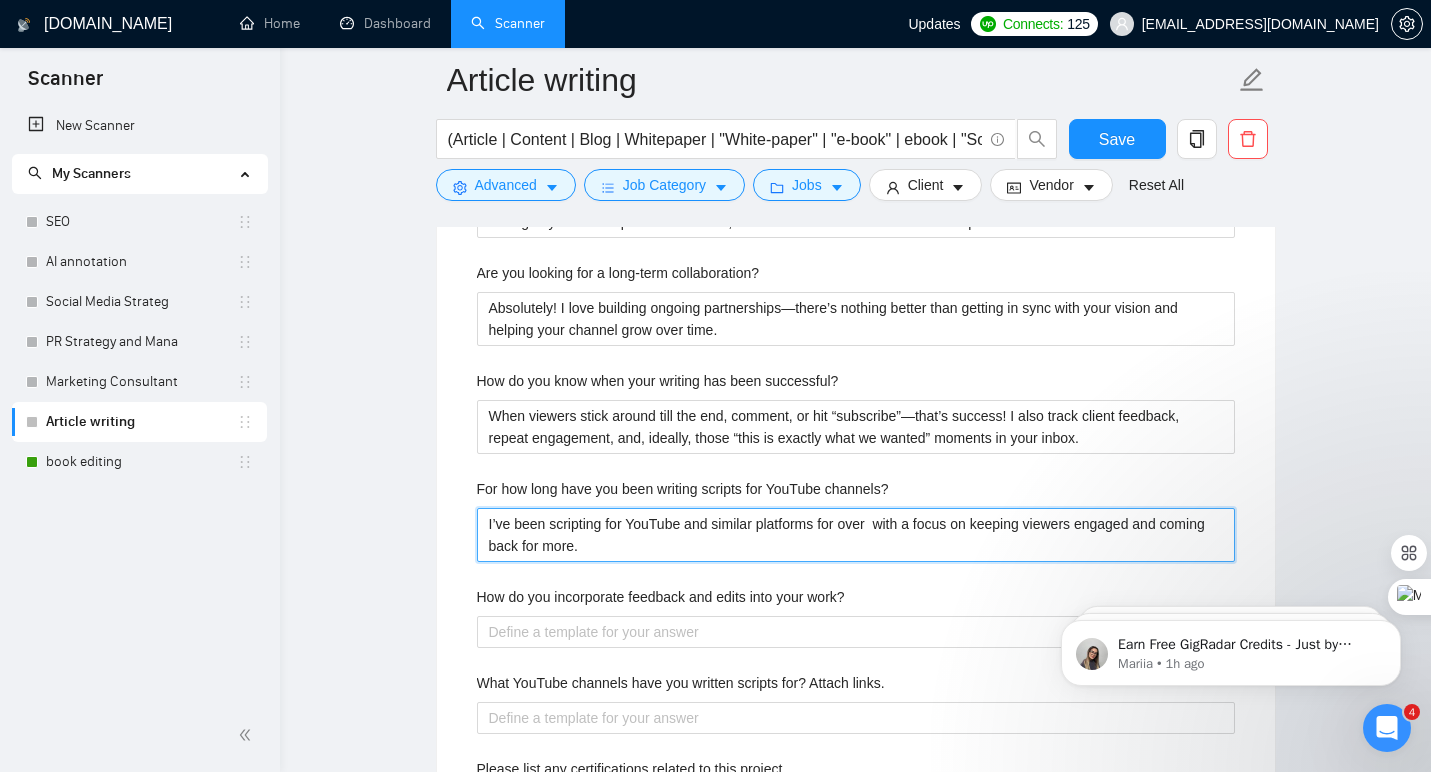 type on "I’ve been scripting for YouTube and similar platforms for over 1 with a focus on keeping viewers engaged and coming back for more." 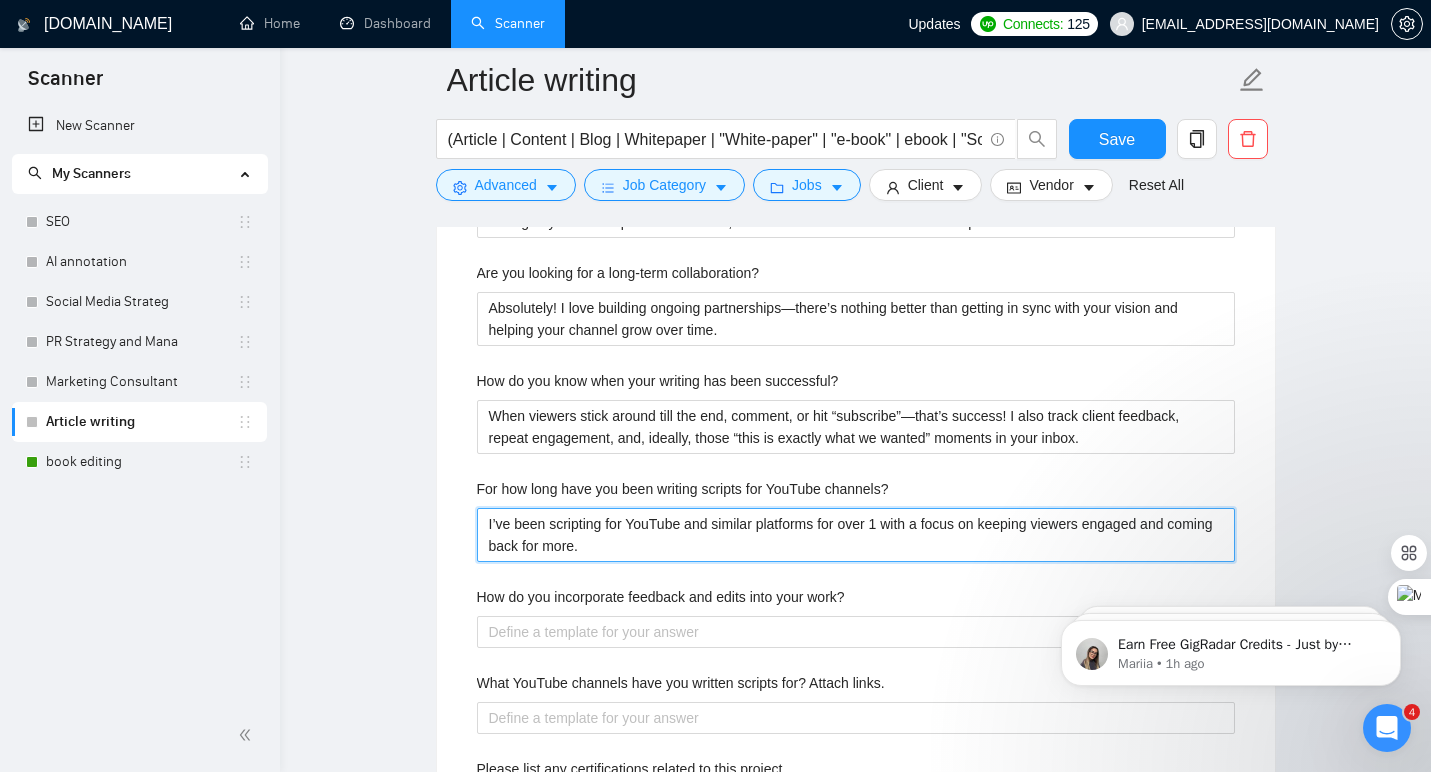 type on "I’ve been scripting for YouTube and similar platforms for over 10 with a focus on keeping viewers engaged and coming back for more." 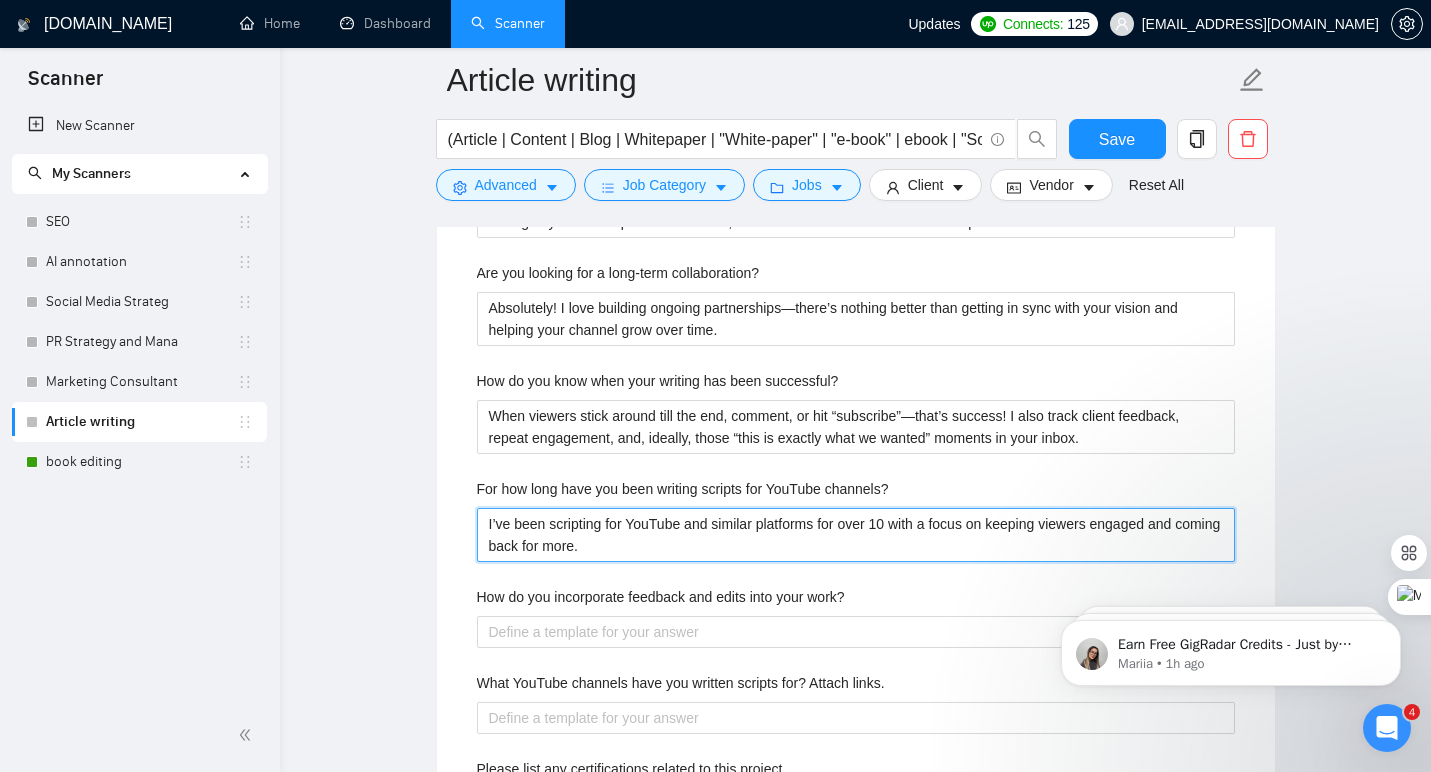 type on "I’ve been scripting for YouTube and similar platforms for over 10  with a focus on keeping viewers engaged and coming back for more." 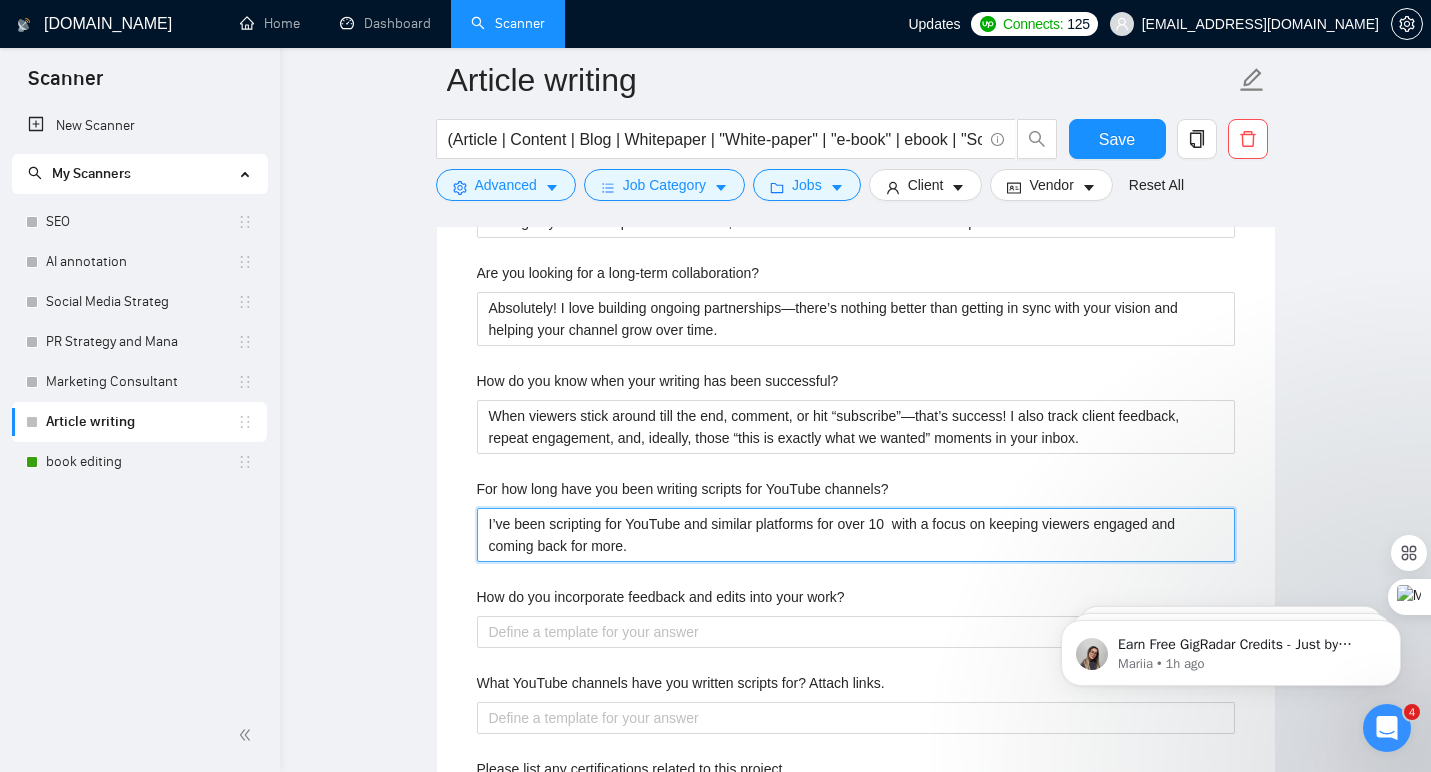 type on "I’ve been scripting for YouTube and similar platforms for over 10 y with a focus on keeping viewers engaged and coming back for more." 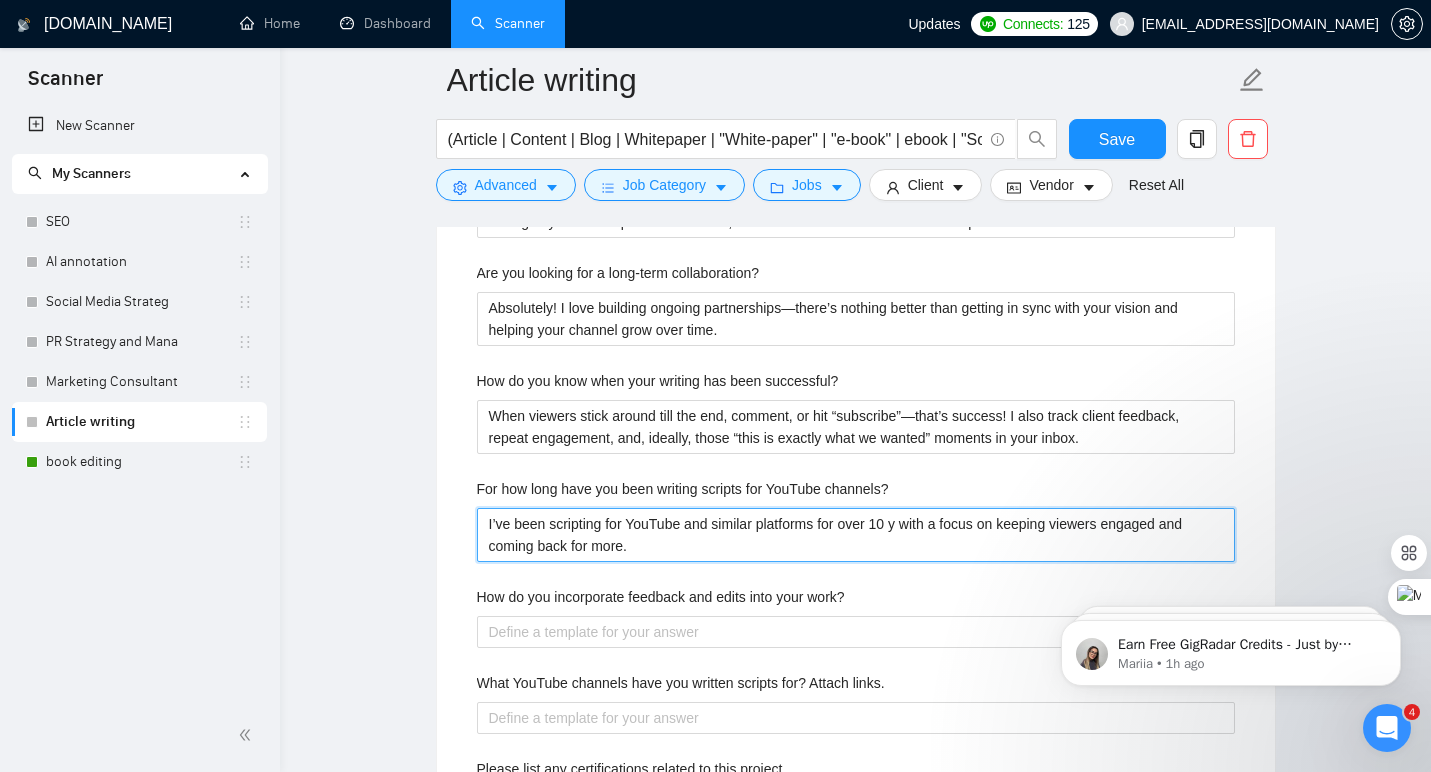 type on "I’ve been scripting for YouTube and similar platforms for over 10 ye with a focus on keeping viewers engaged and coming back for more." 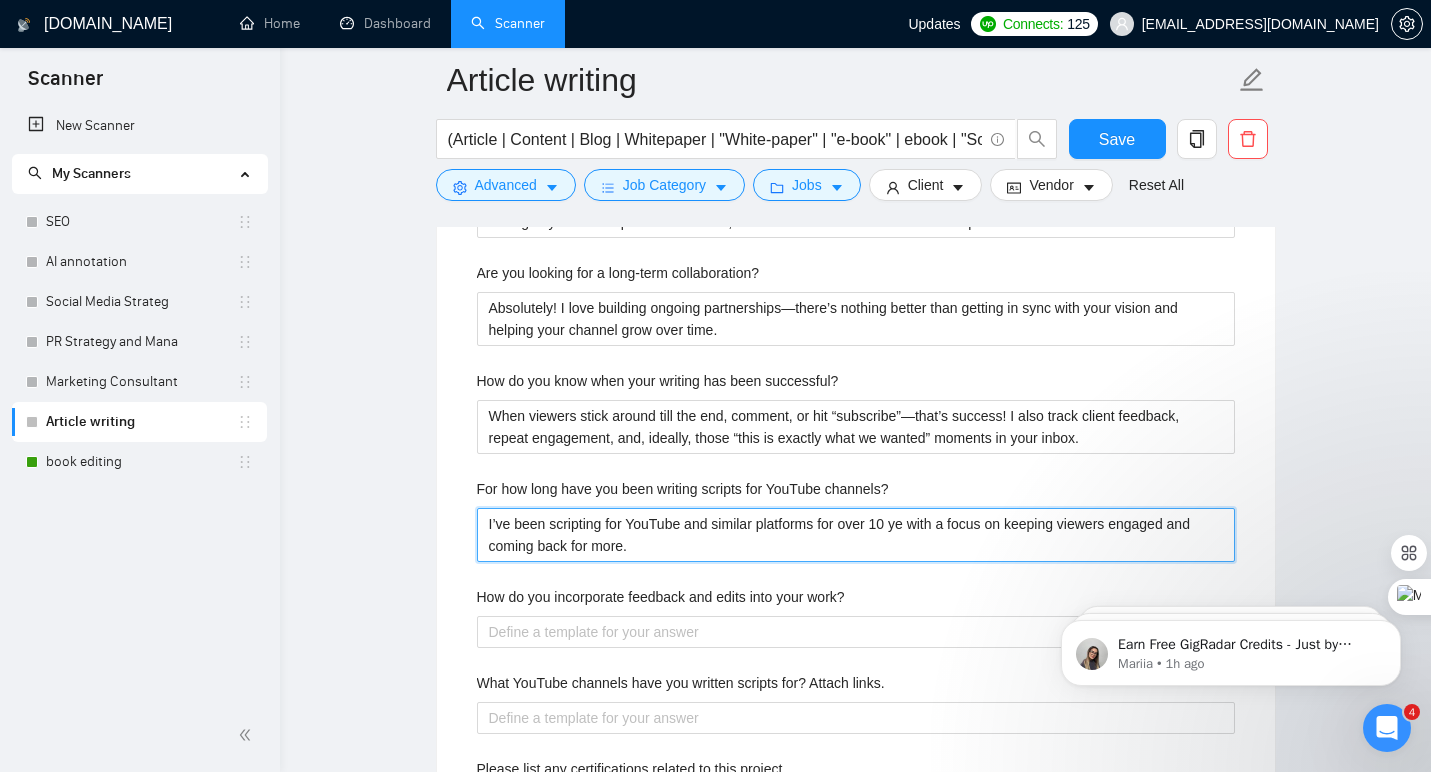 type on "I’ve been scripting for YouTube and similar platforms for over 10 yea with a focus on keeping viewers engaged and coming back for more." 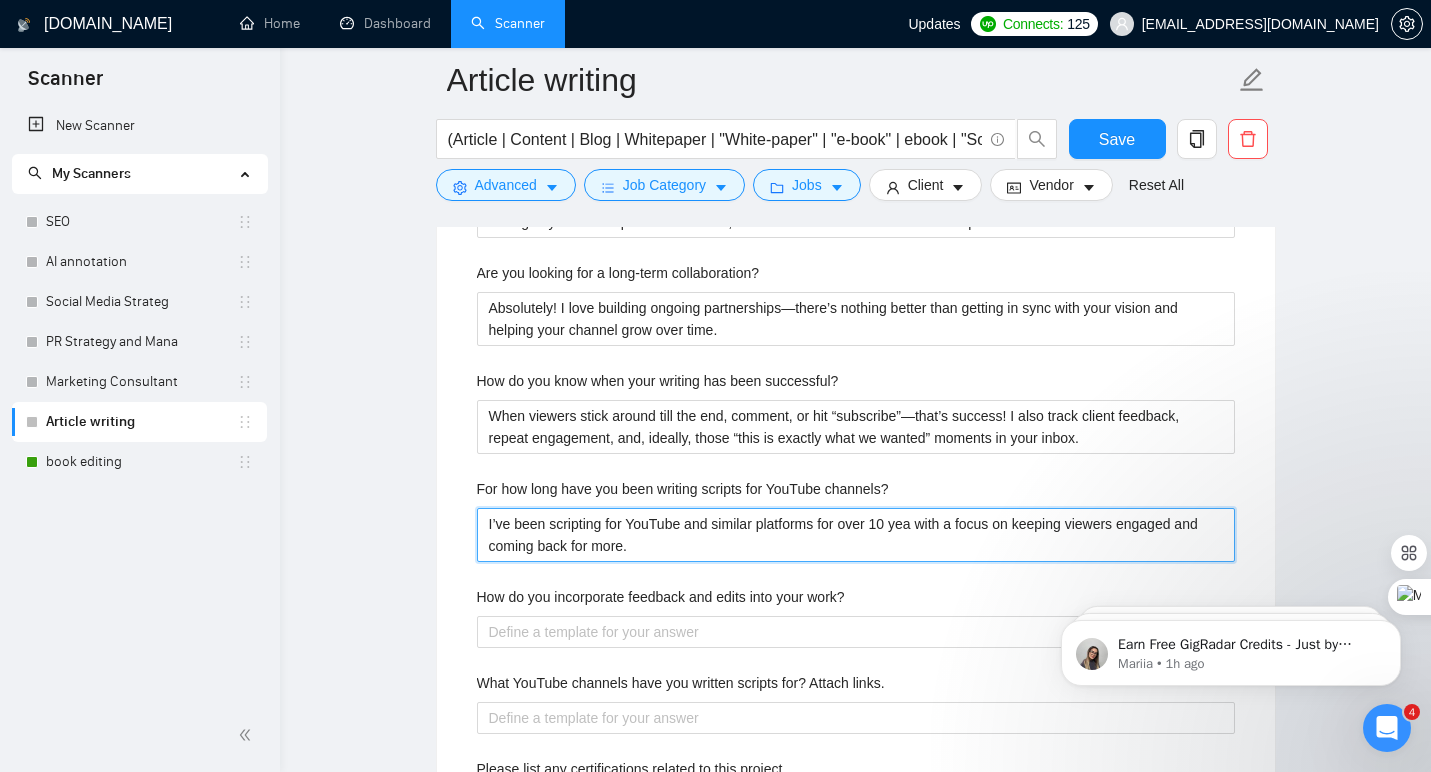type on "I’ve been scripting for YouTube and similar platforms for over 10 year with a focus on keeping viewers engaged and coming back for more." 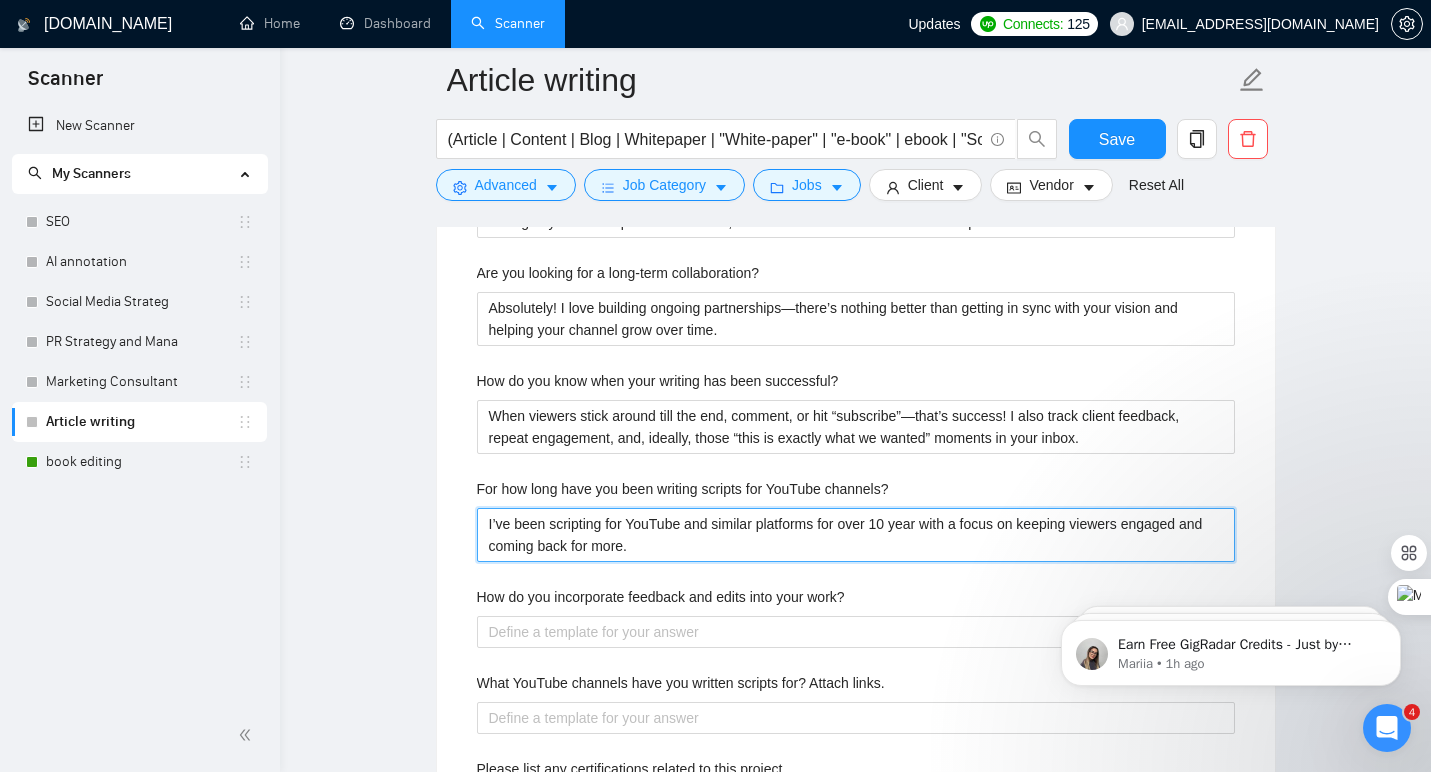 type on "I’ve been scripting for YouTube and similar platforms for over 10 years with a focus on keeping viewers engaged and coming back for more." 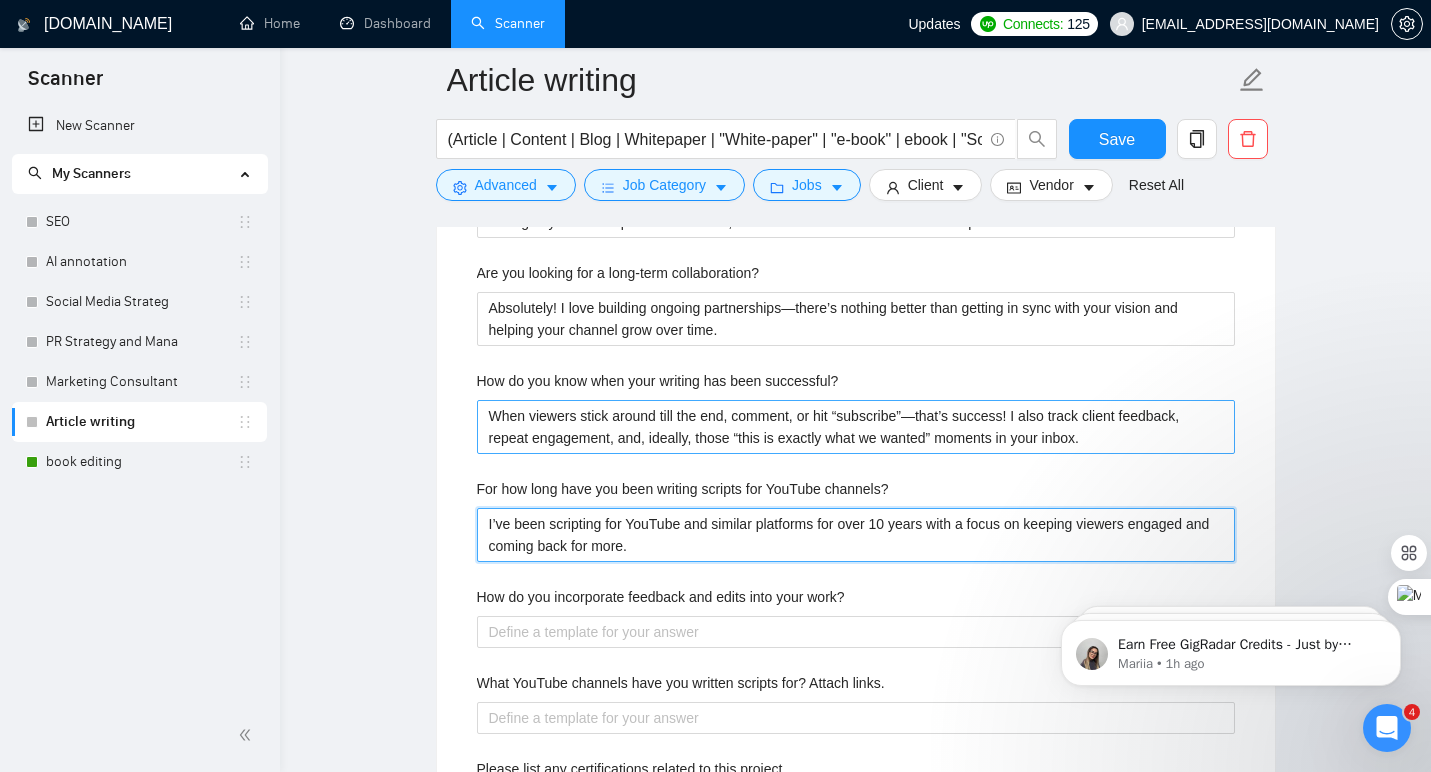 type on "I’ve been scripting for YouTube and similar platforms for over 10 years with a focus on keeping viewers engaged and coming back for more." 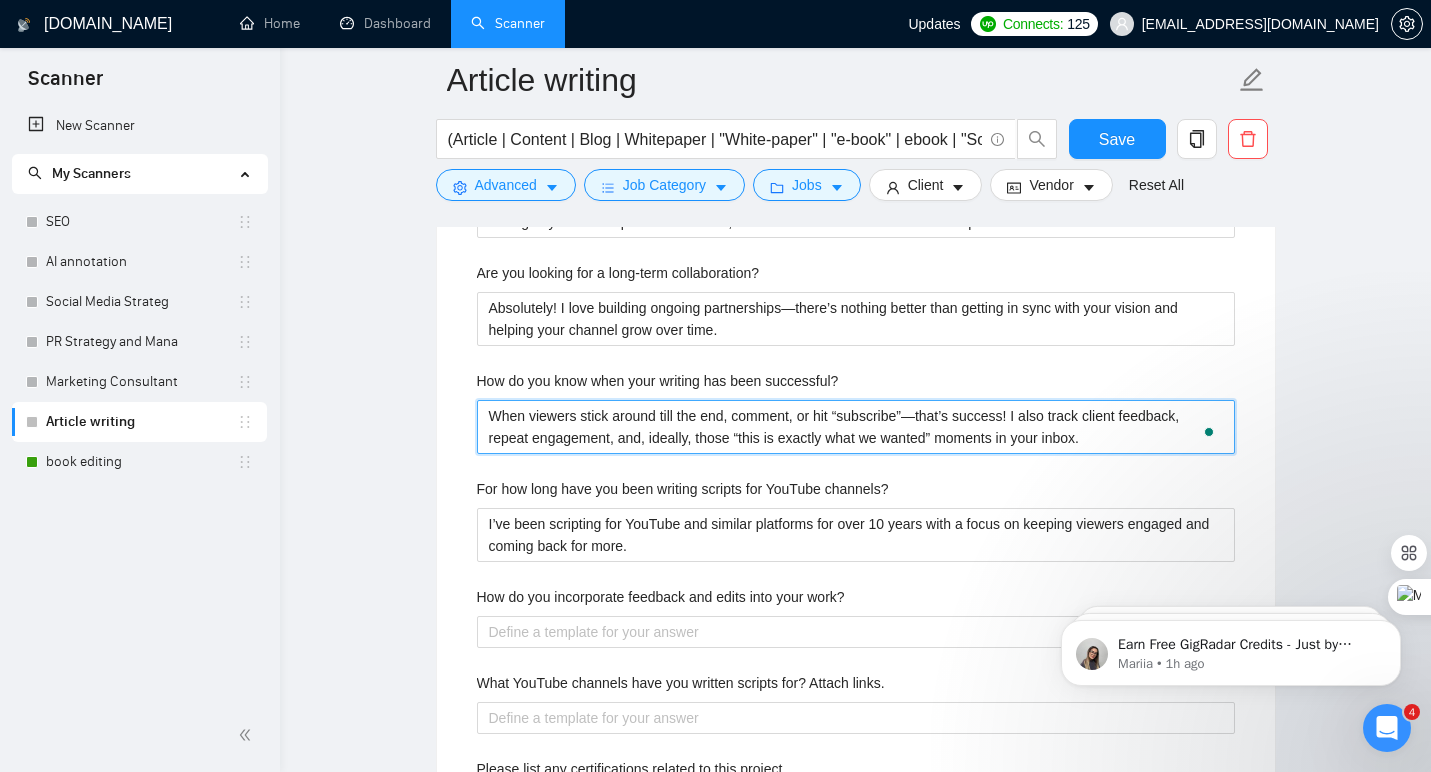 drag, startPoint x: 873, startPoint y: 415, endPoint x: 932, endPoint y: 415, distance: 59 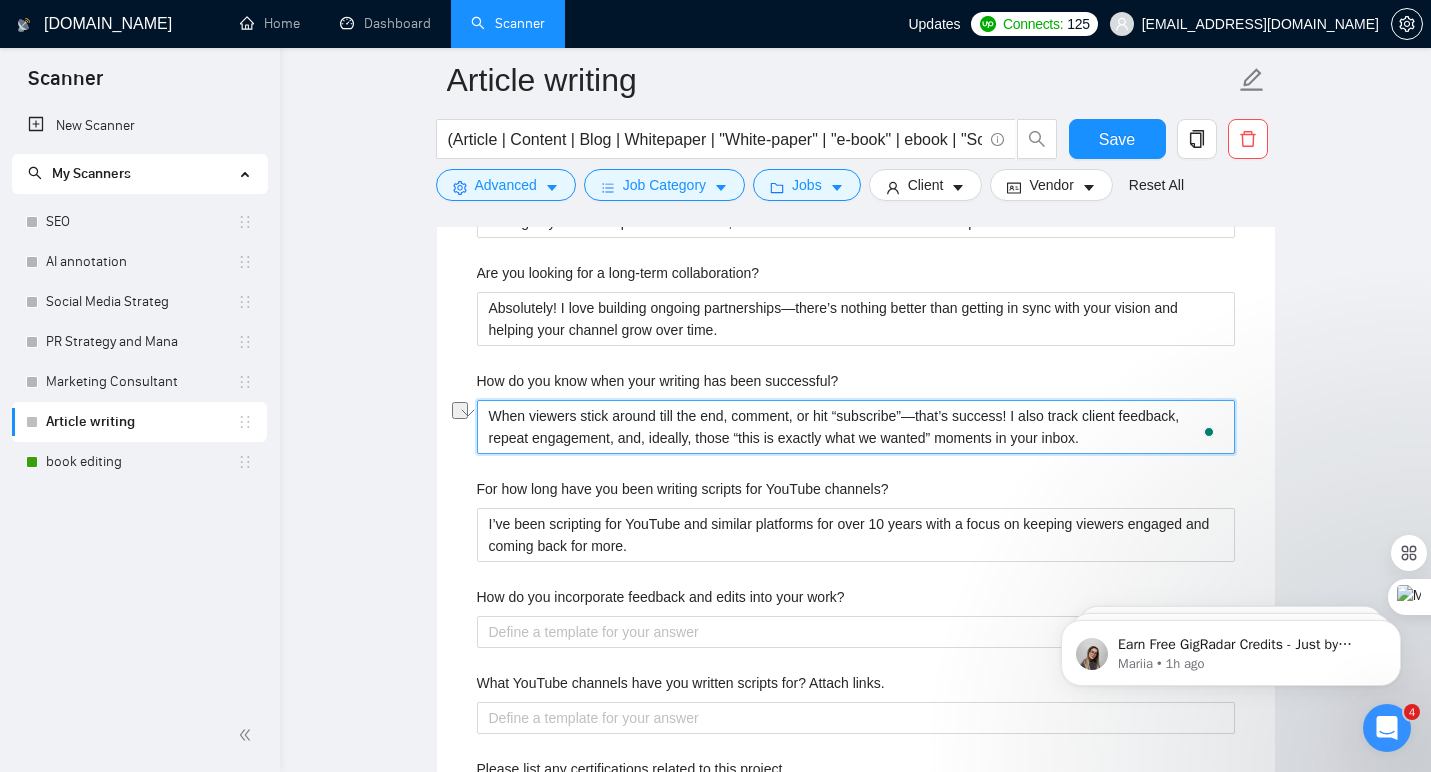type on "When viewers stick around till the end, comment, or hthat’s success! I also track client feedback, repeat engagement, and, ideally, those “this is exactly what we wanted” moments in your inbox." 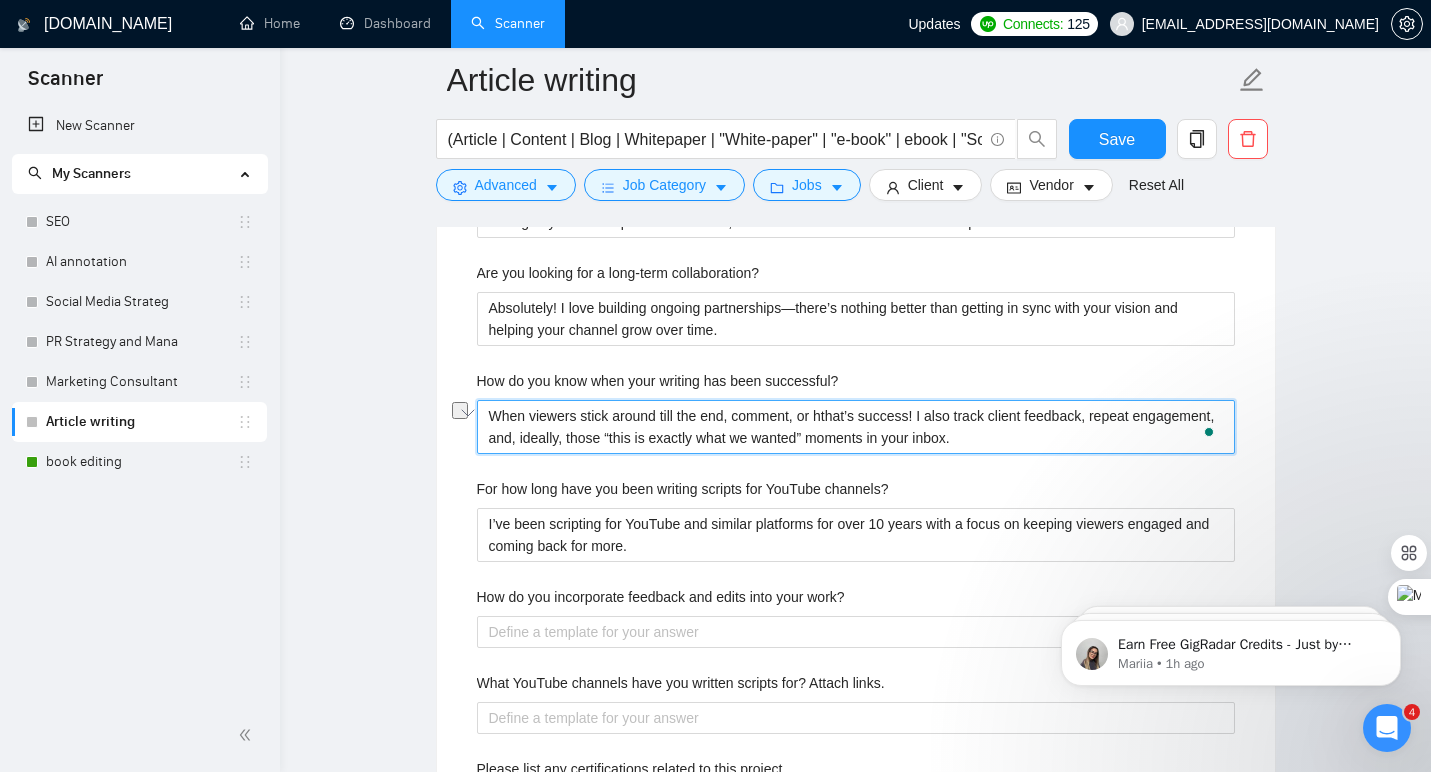 type on "When viewers stick around till the end, comment, or that’s success! I also track client feedback, repeat engagement, and, ideally, those “this is exactly what we wanted” moments in your inbox." 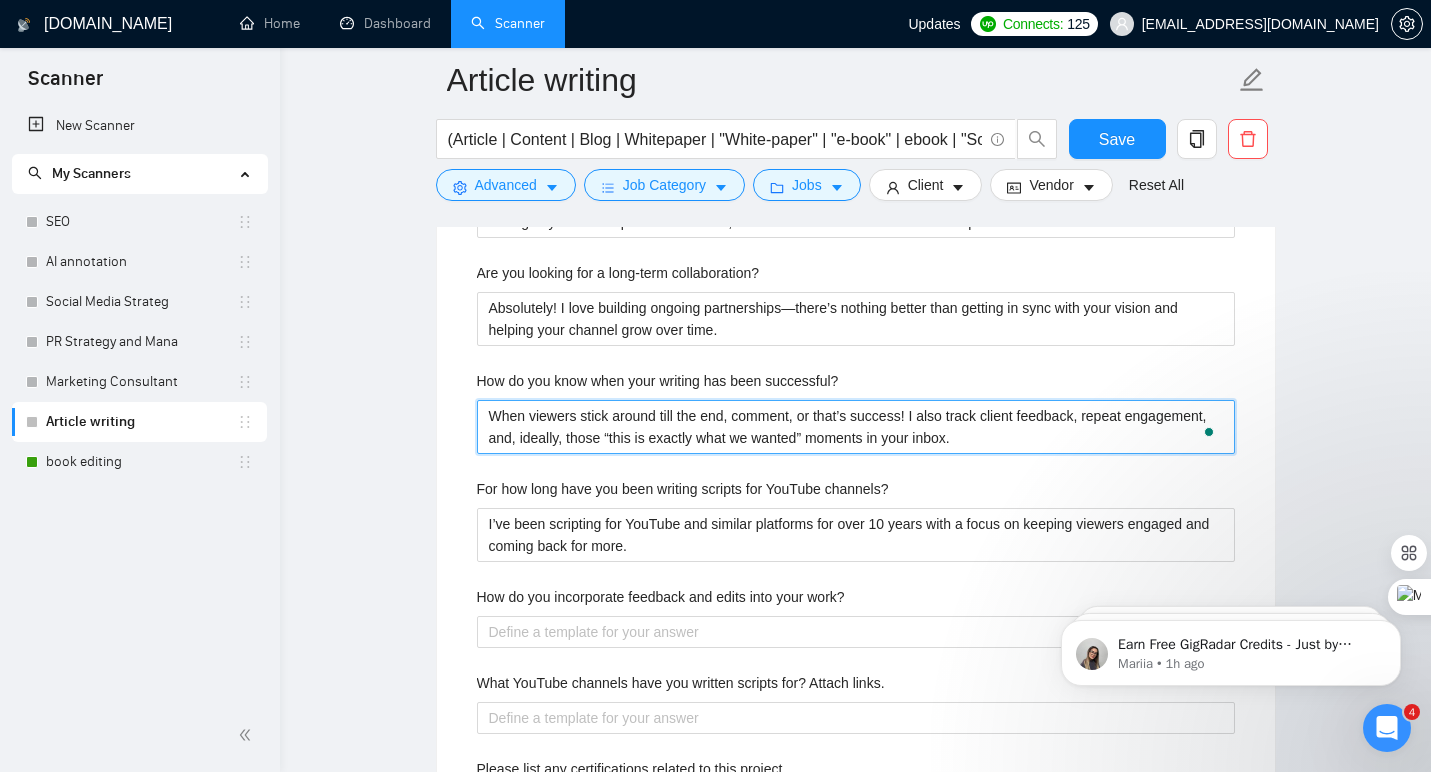 type on "When viewers stick around till the end, comment, or sthat’s success! I also track client feedback, repeat engagement, and, ideally, those “this is exactly what we wanted” moments in your inbox." 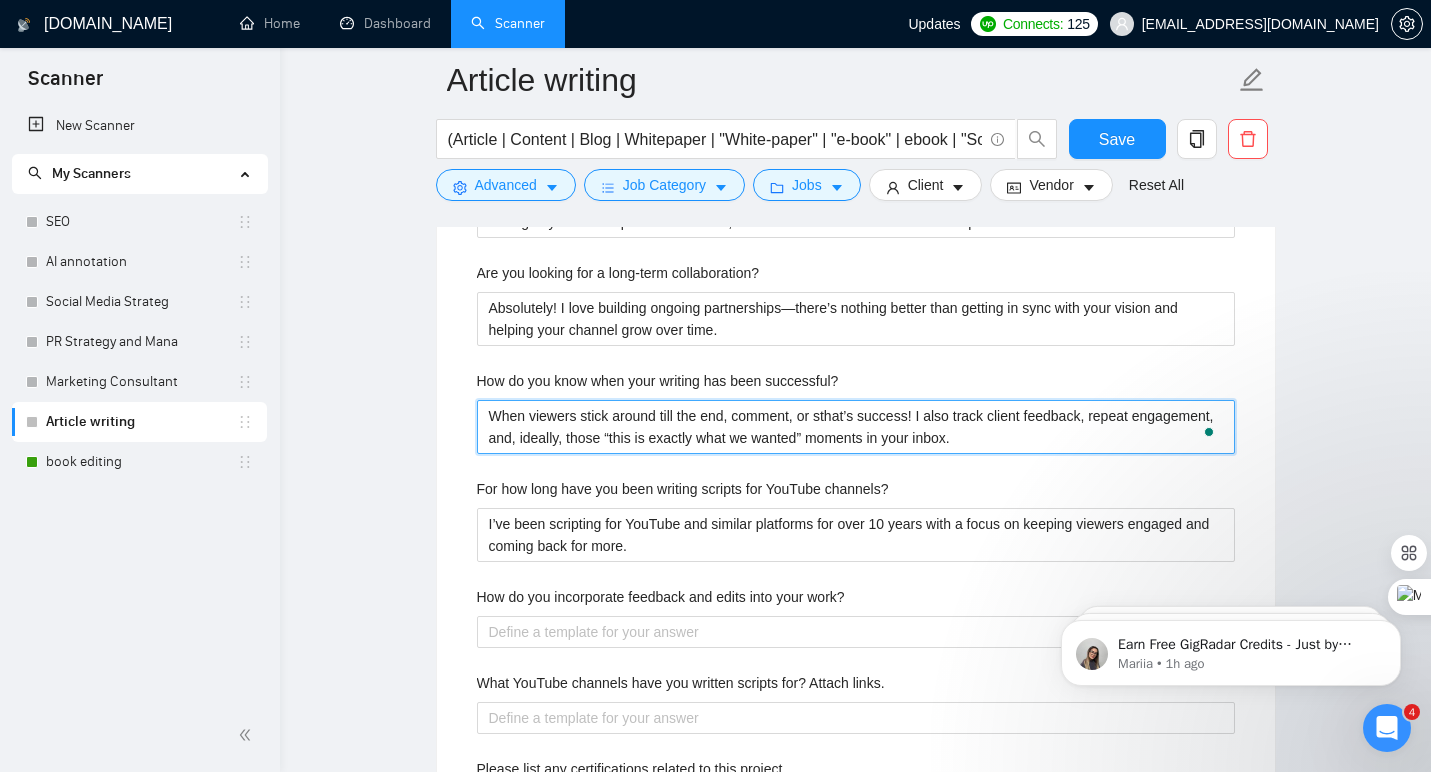 type on "When viewers stick around till the end, comment, or sathat’s success! I also track client feedback, repeat engagement, and, ideally, those “this is exactly what we wanted” moments in your inbox." 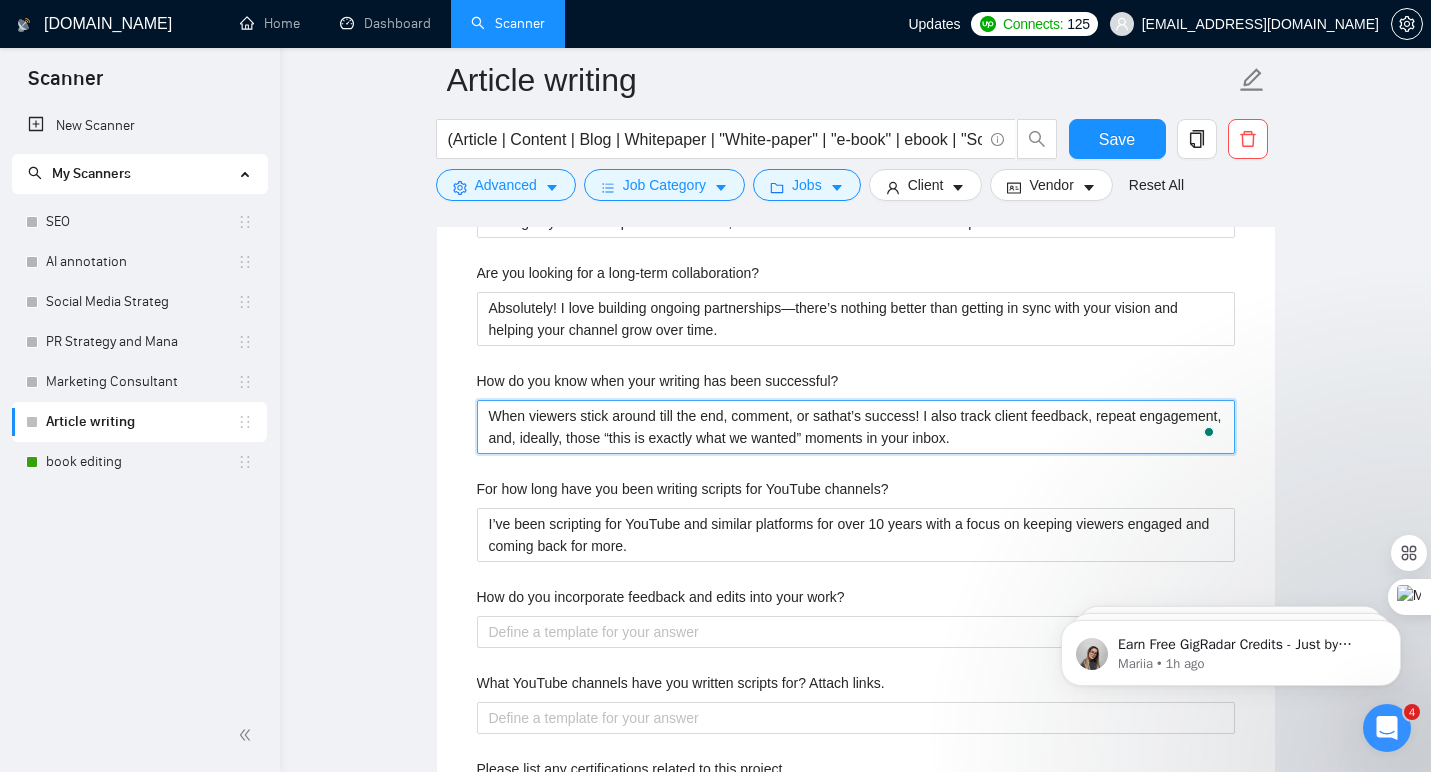 type on "When viewers stick around till the end, comment, or saythat’s success! I also track client feedback, repeat engagement, and, ideally, those “this is exactly what we wanted” moments in your inbox." 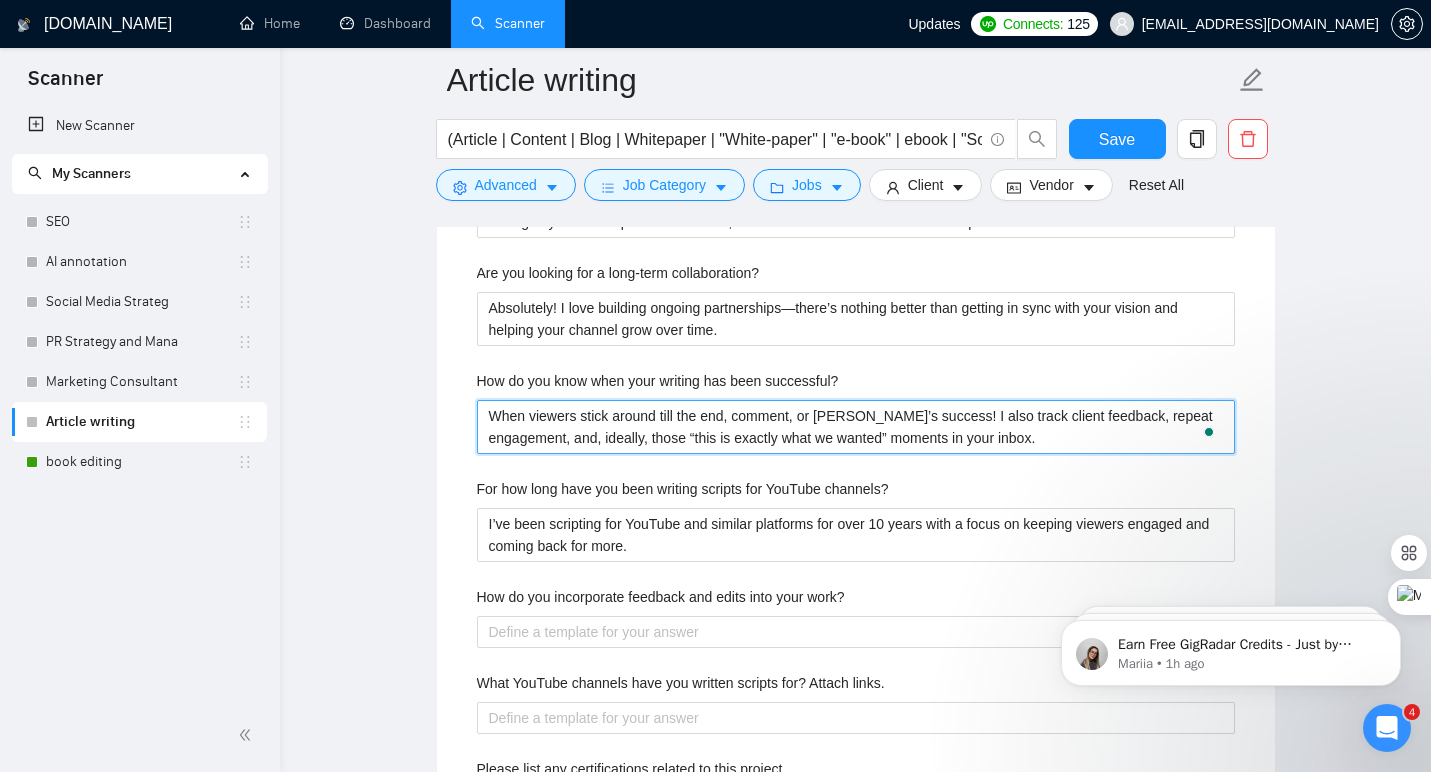 type 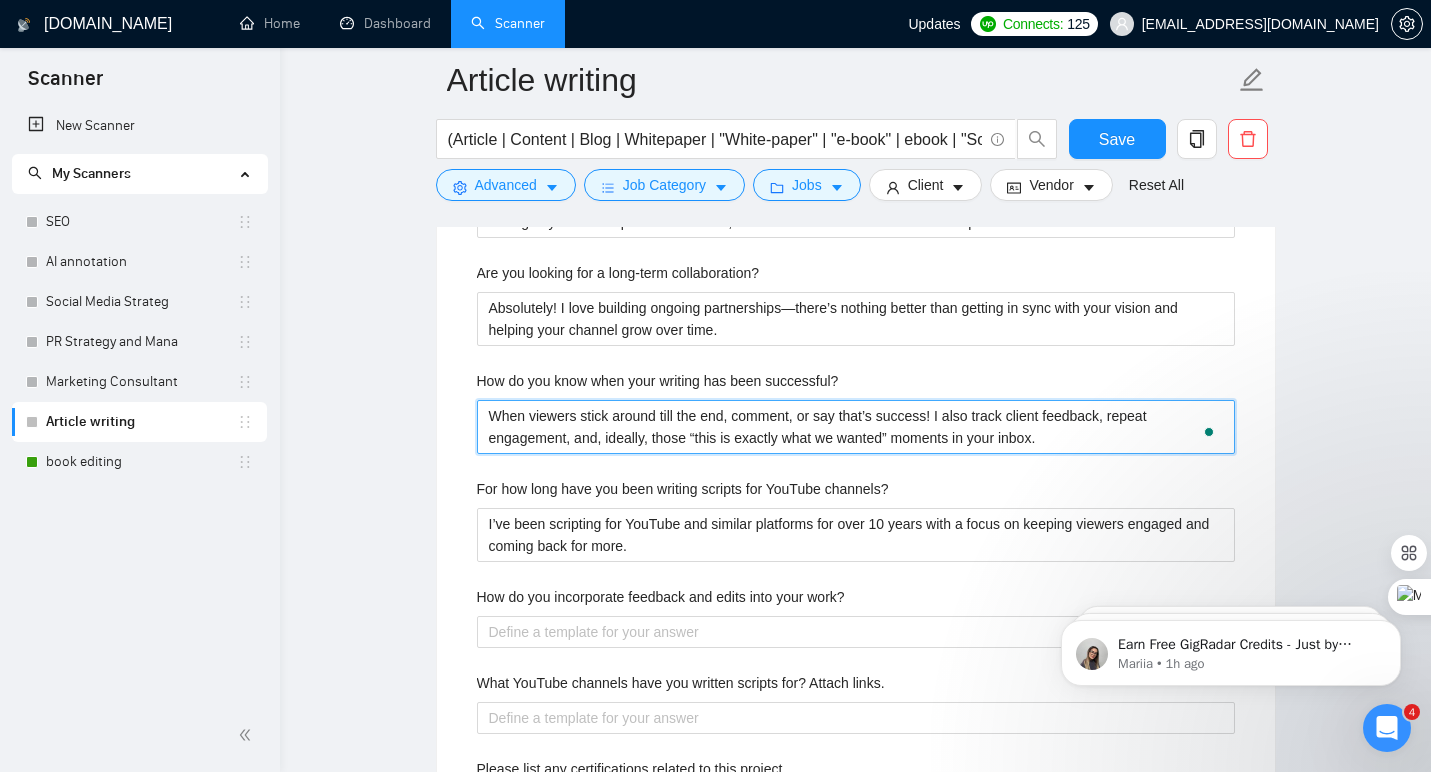 type 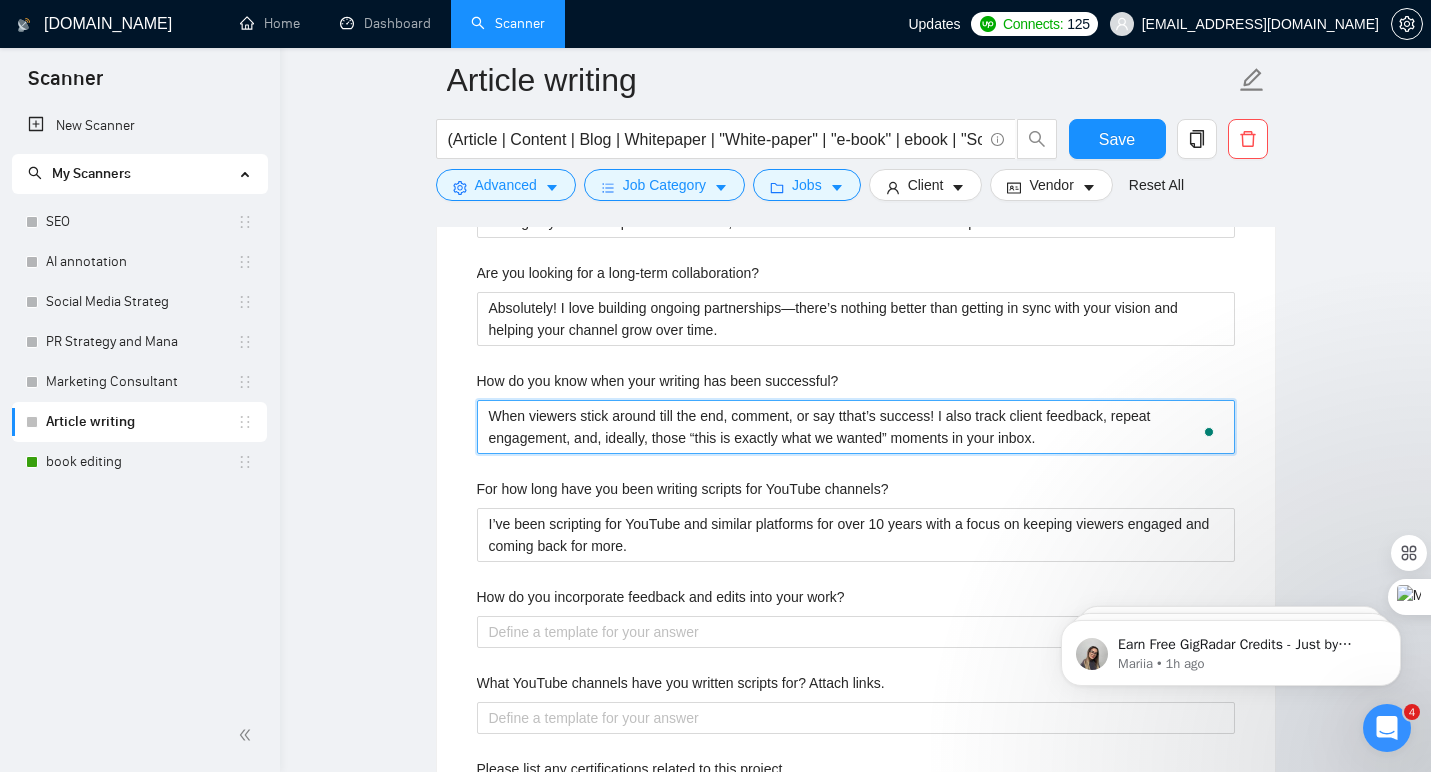 type on "When viewers stick around till the end, comment, or say ththat’s success! I also track client feedback, repeat engagement, and, ideally, those “this is exactly what we wanted” moments in your inbox." 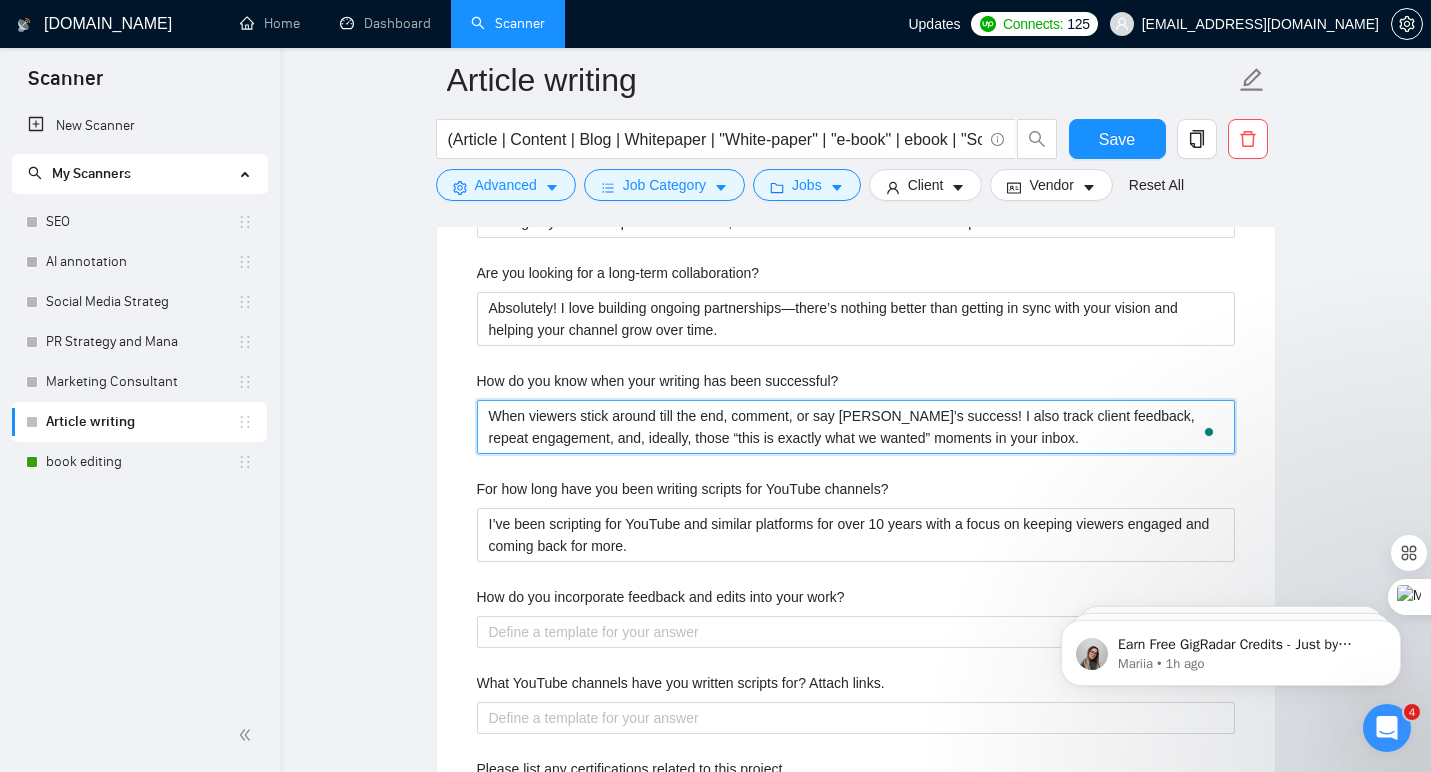 type on "When viewers stick around till the end, comment, or say thethat’s success! I also track client feedback, repeat engagement, and, ideally, those “this is exactly what we wanted” moments in your inbox." 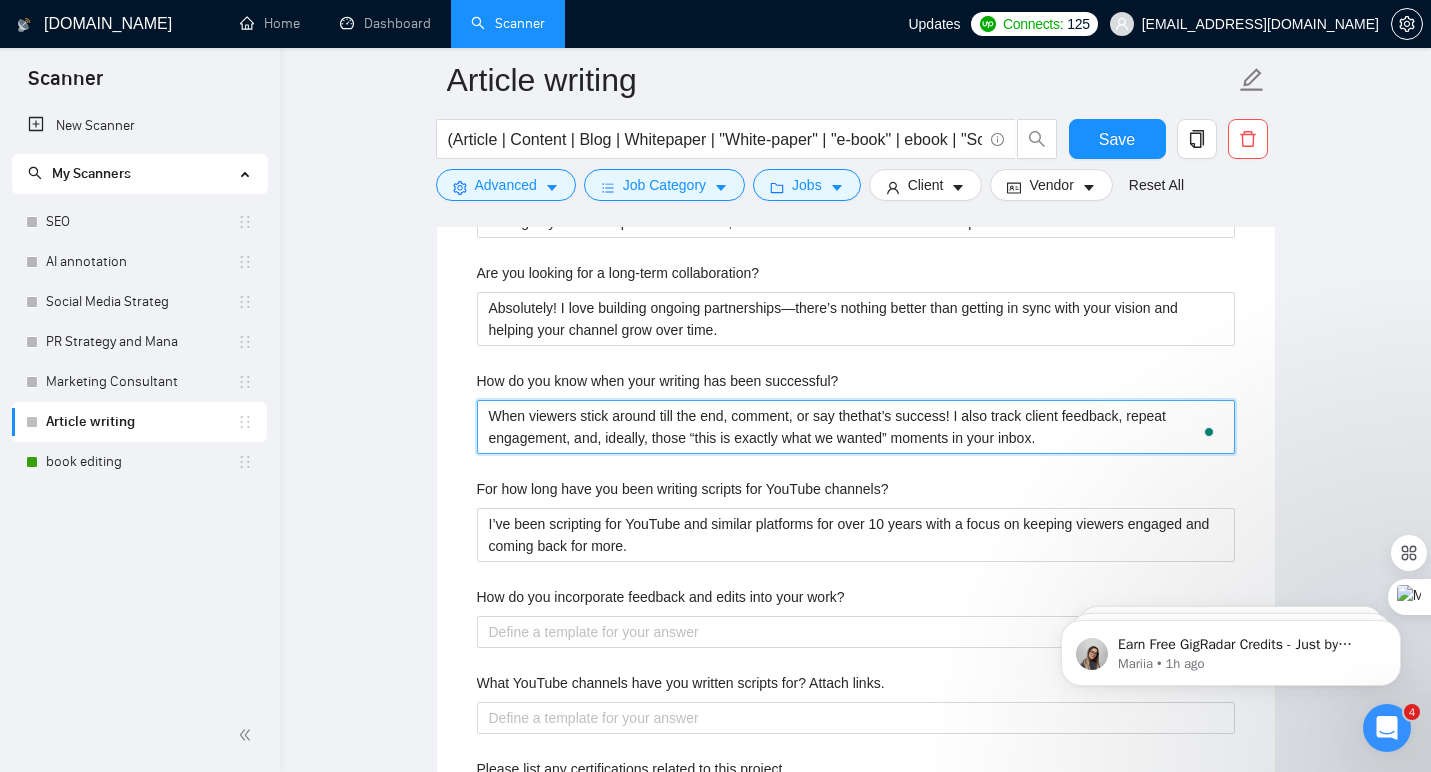 type 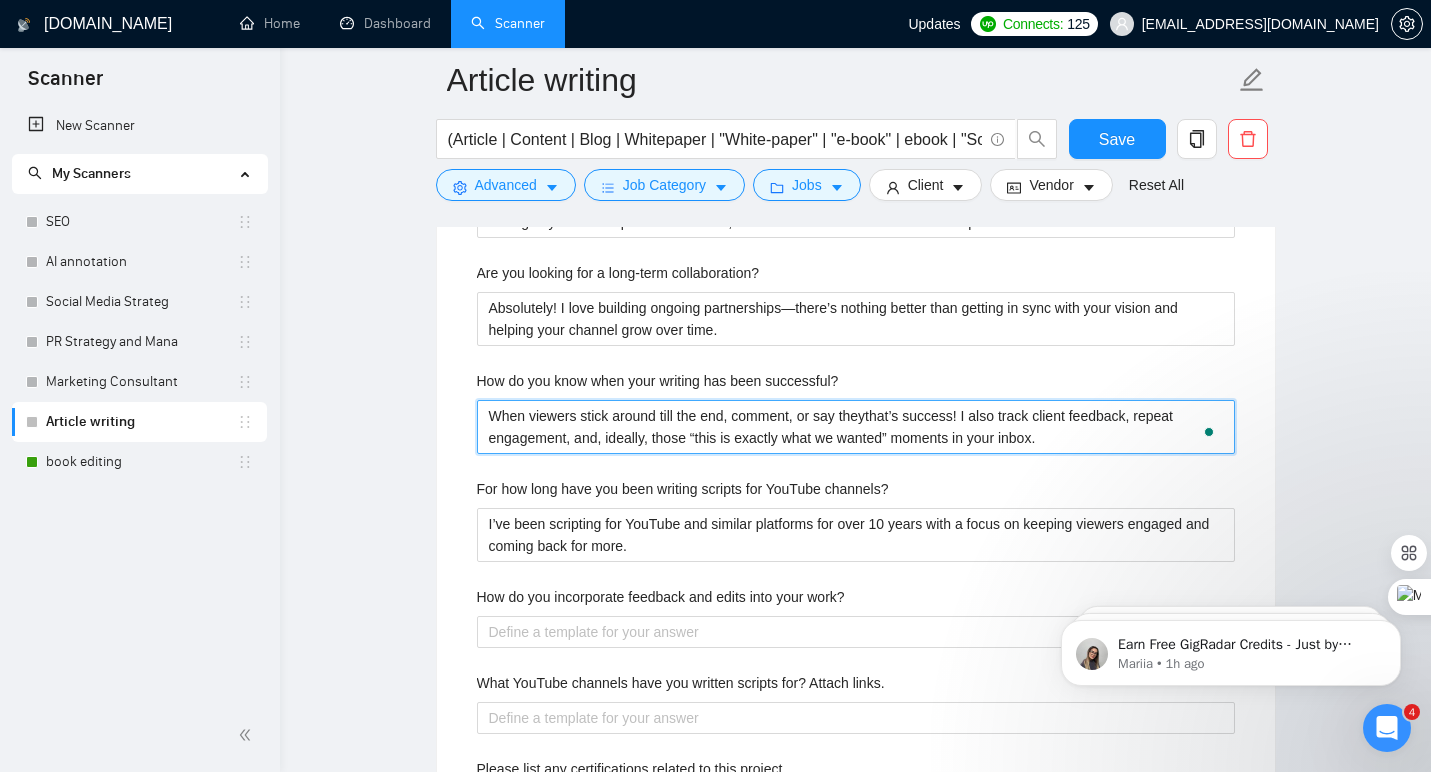 type on "When viewers stick around till the end, comment, or say they that’s success! I also track client feedback, repeat engagement, and, ideally, those “this is exactly what we wanted” moments in your inbox." 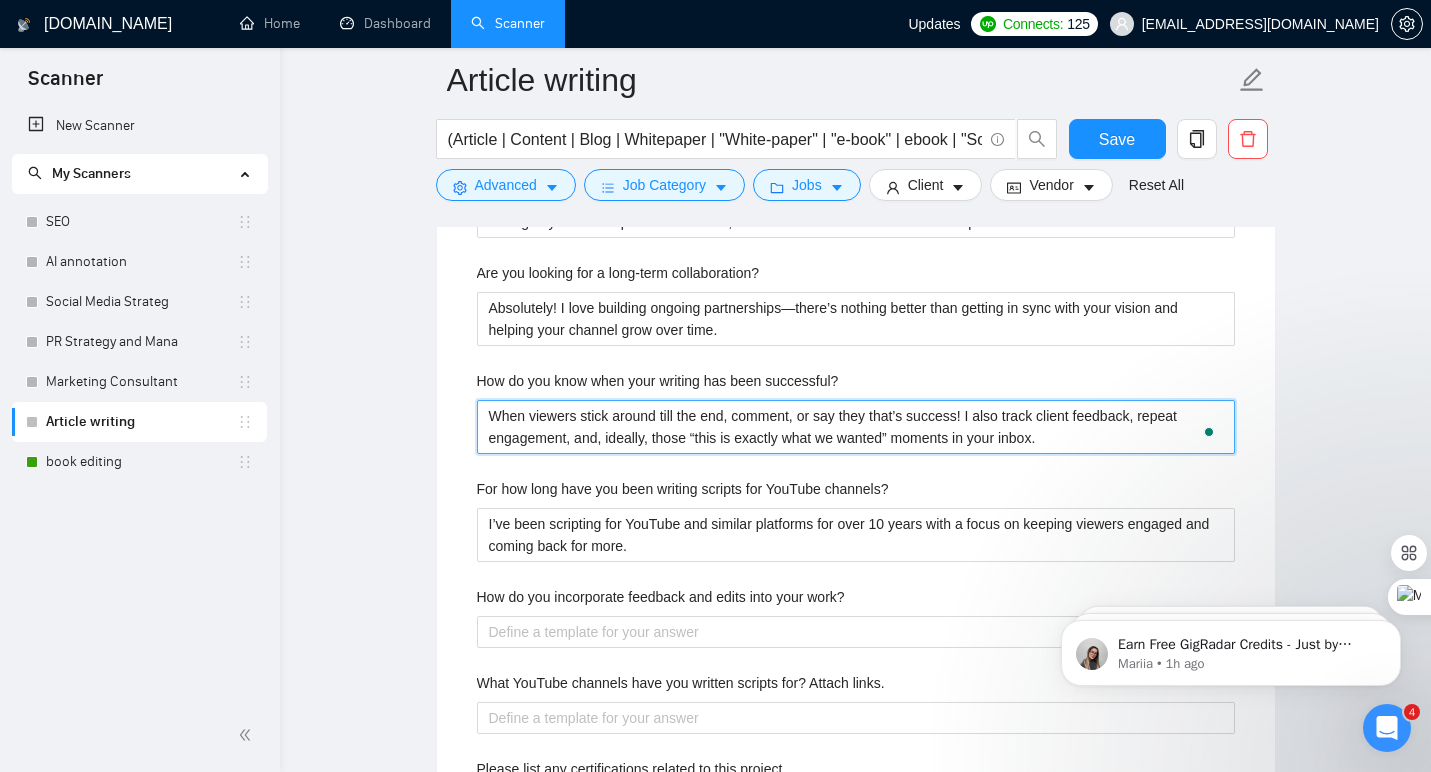 type on "When viewers stick around till the end, comment, or say they cthat’s success! I also track client feedback, repeat engagement, and, ideally, those “this is exactly what we wanted” moments in your inbox." 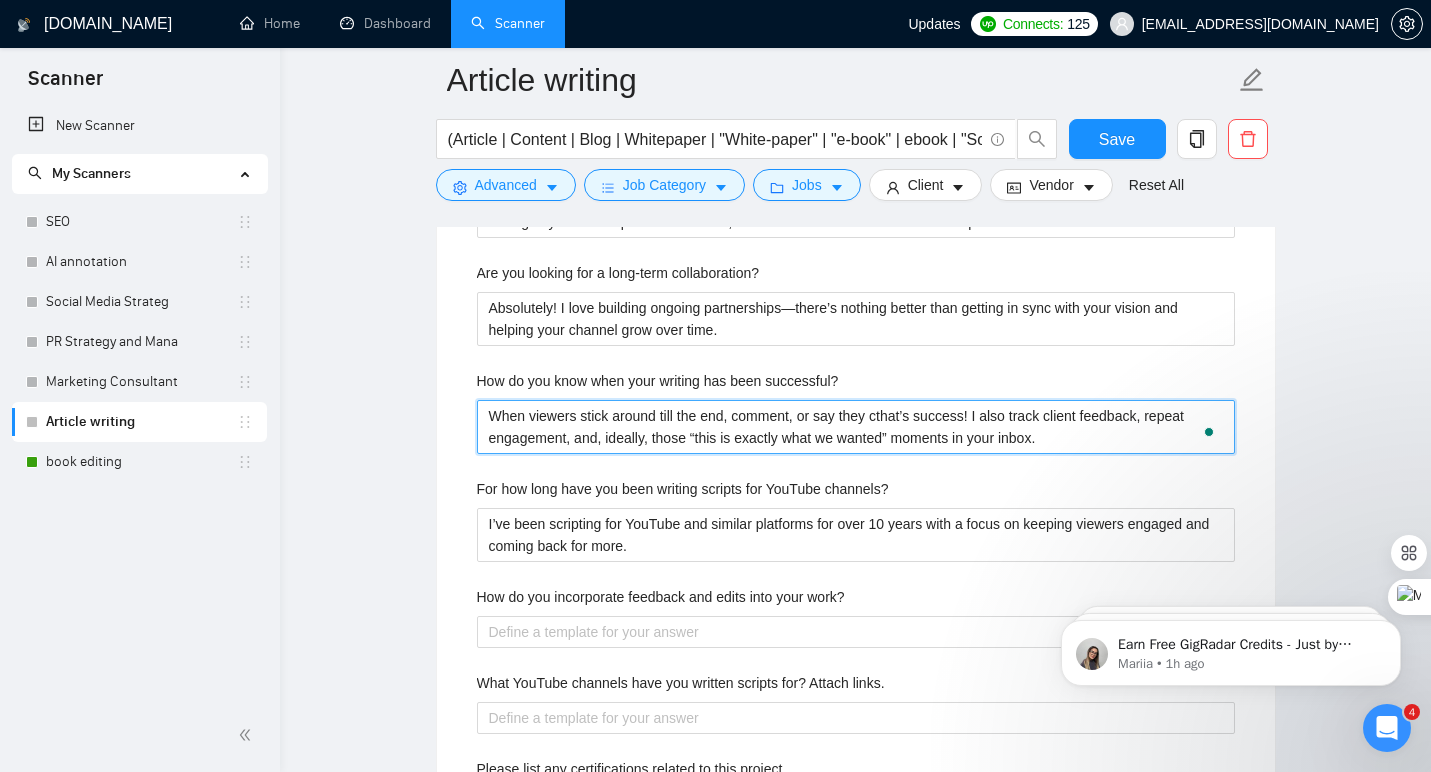 type on "When viewers stick around till the end, comment, or say they cathat’s success! I also track client feedback, repeat engagement, and, ideally, those “this is exactly what we wanted” moments in your inbox." 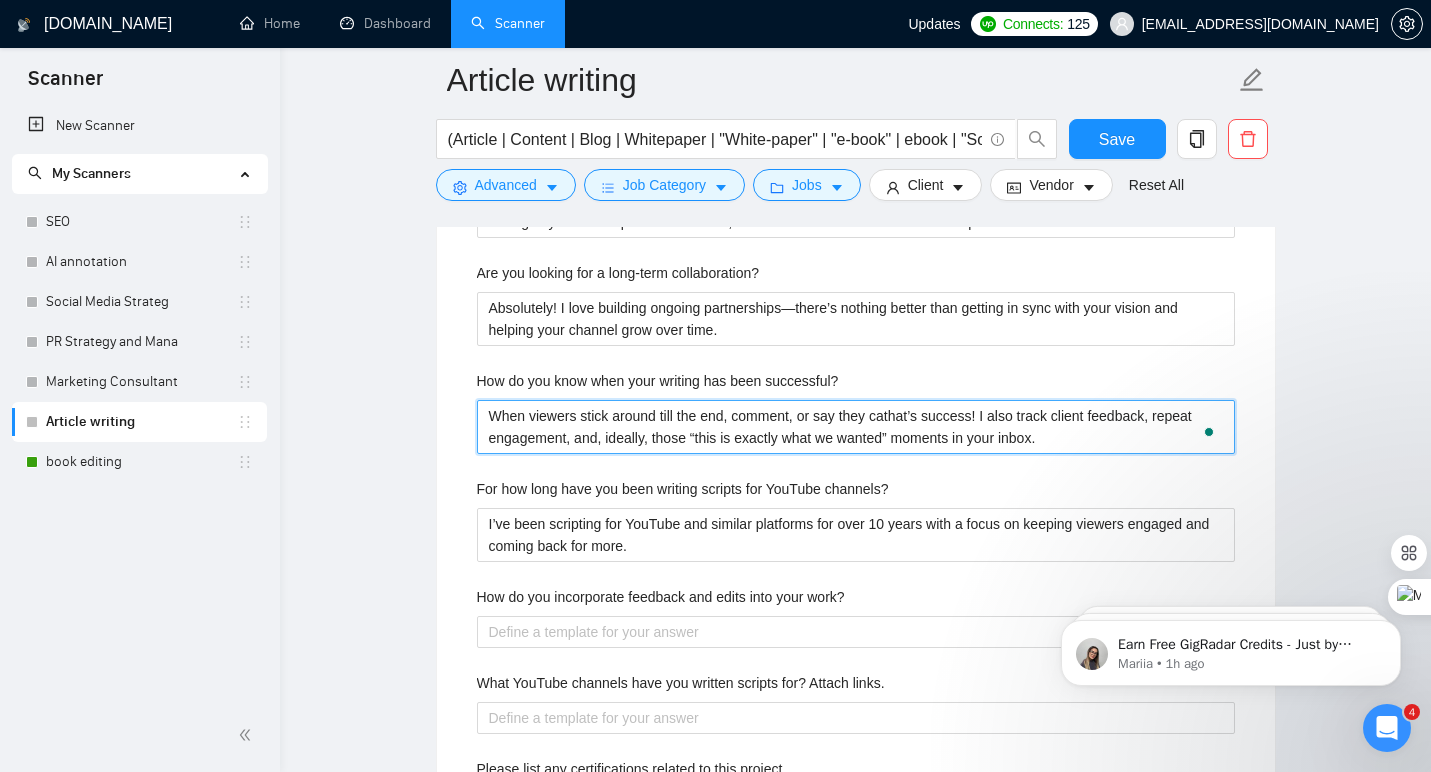 type on "When viewers stick around till the end, comment, or say they canthat’s success! I also track client feedback, repeat engagement, and, ideally, those “this is exactly what we wanted” moments in your inbox." 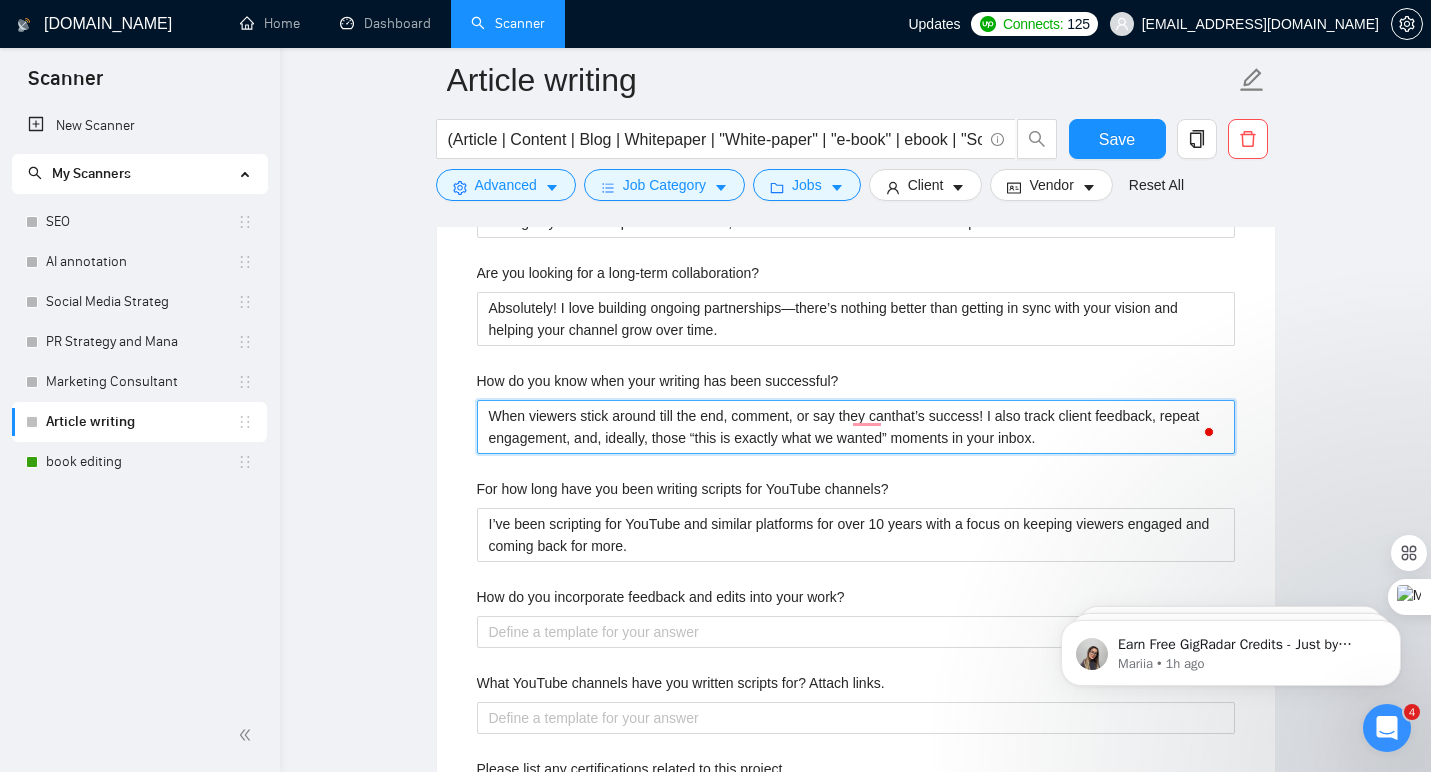 type on "When viewers stick around till the end, comment, or say they can that’s success! I also track client feedback, repeat engagement, and, ideally, those “this is exactly what we wanted” moments in your inbox." 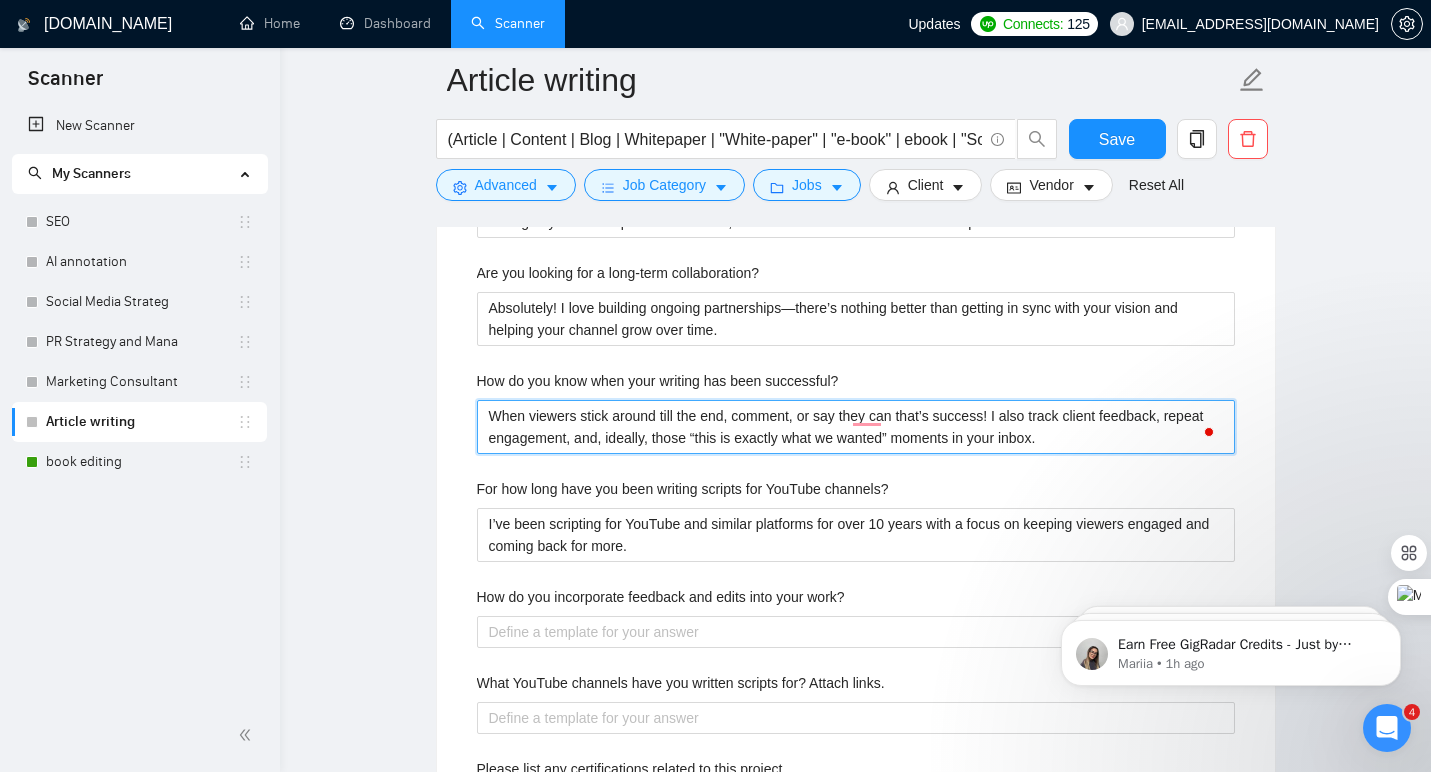 type on "When viewers stick around till the end, comment, or say they can rthat’s success! I also track client feedback, repeat engagement, and, ideally, those “this is exactly what we wanted” moments in your inbox." 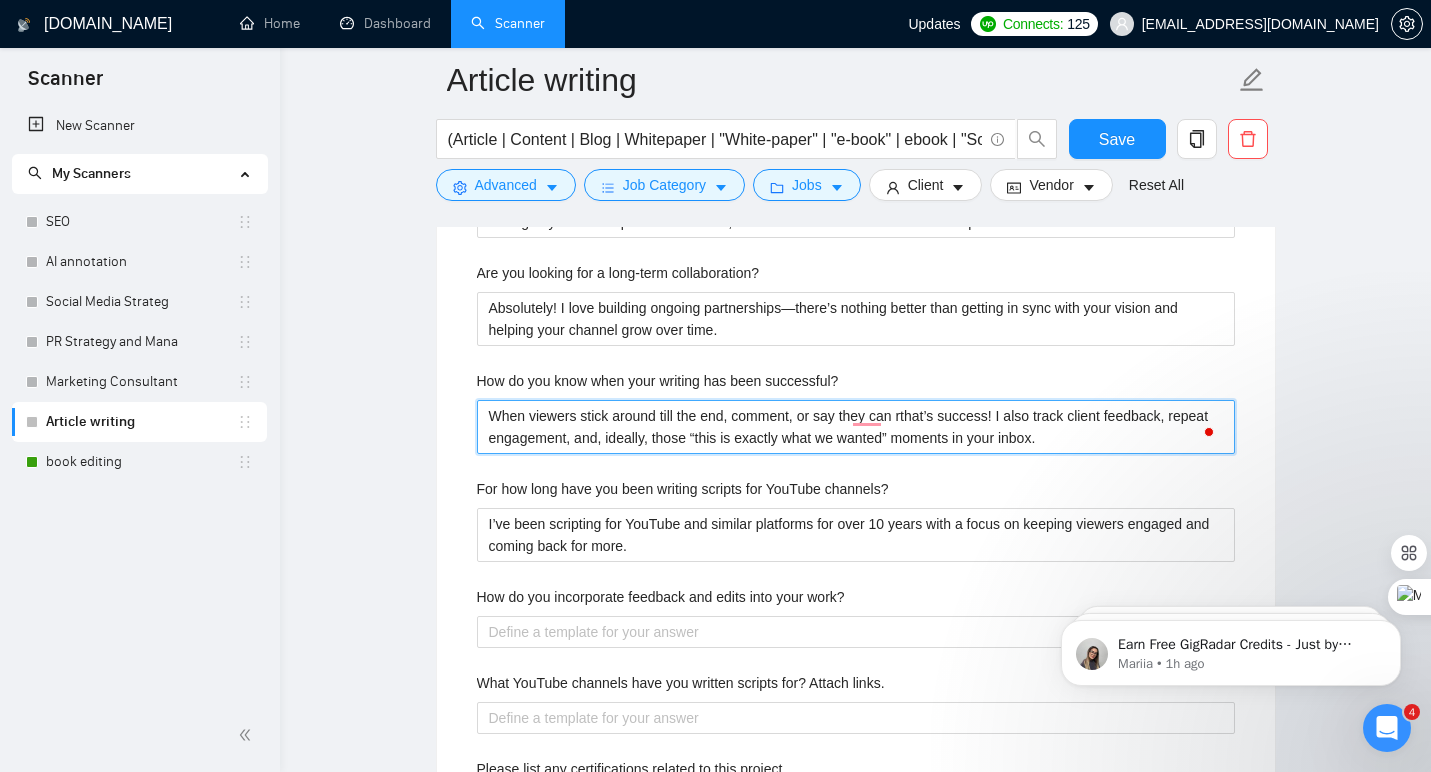 type on "When viewers stick around till the end, comment, or say they can rethat’s success! I also track client feedback, repeat engagement, and, ideally, those “this is exactly what we wanted” moments in your inbox." 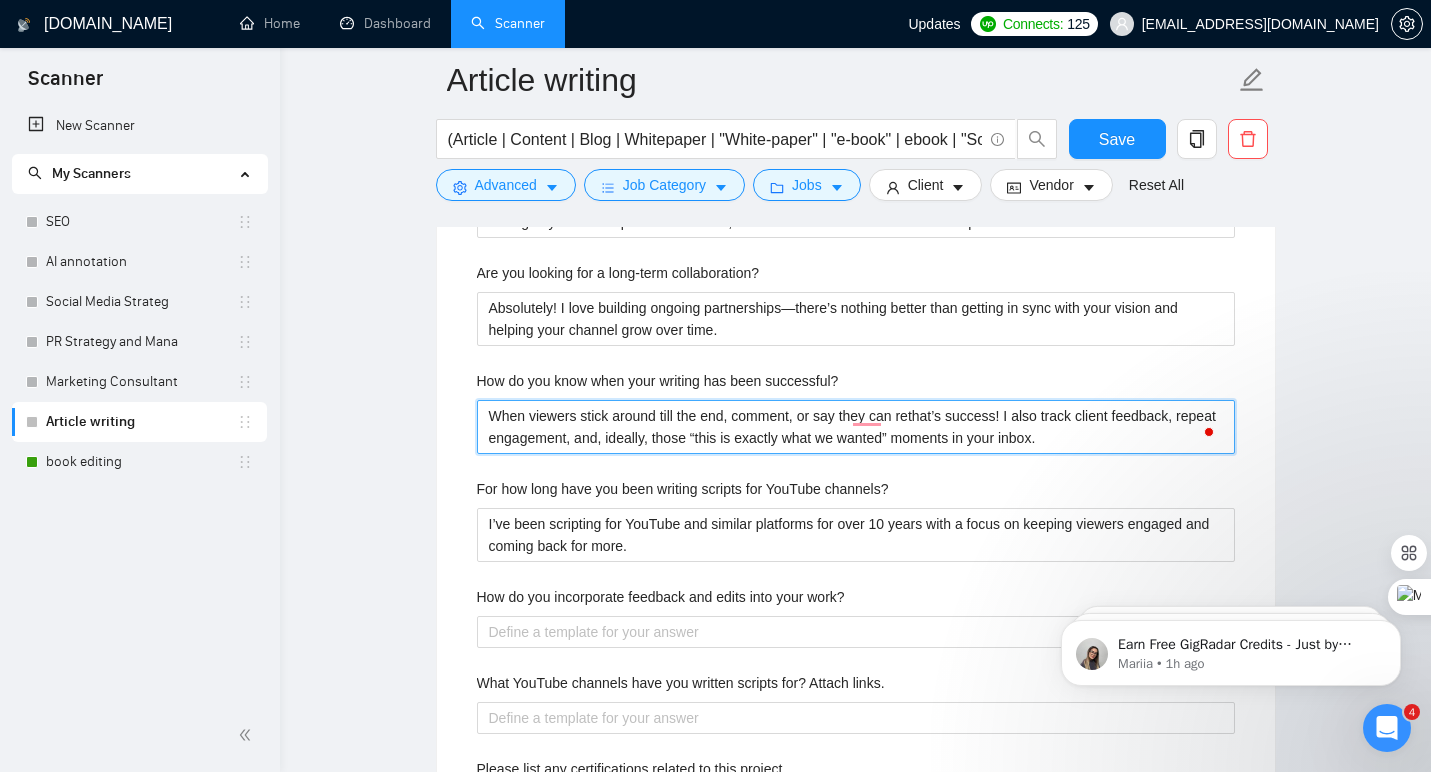 type on "When viewers stick around till the end, comment, or say they can relthat’s success! I also track client feedback, repeat engagement, and, ideally, those “this is exactly what we wanted” moments in your inbox." 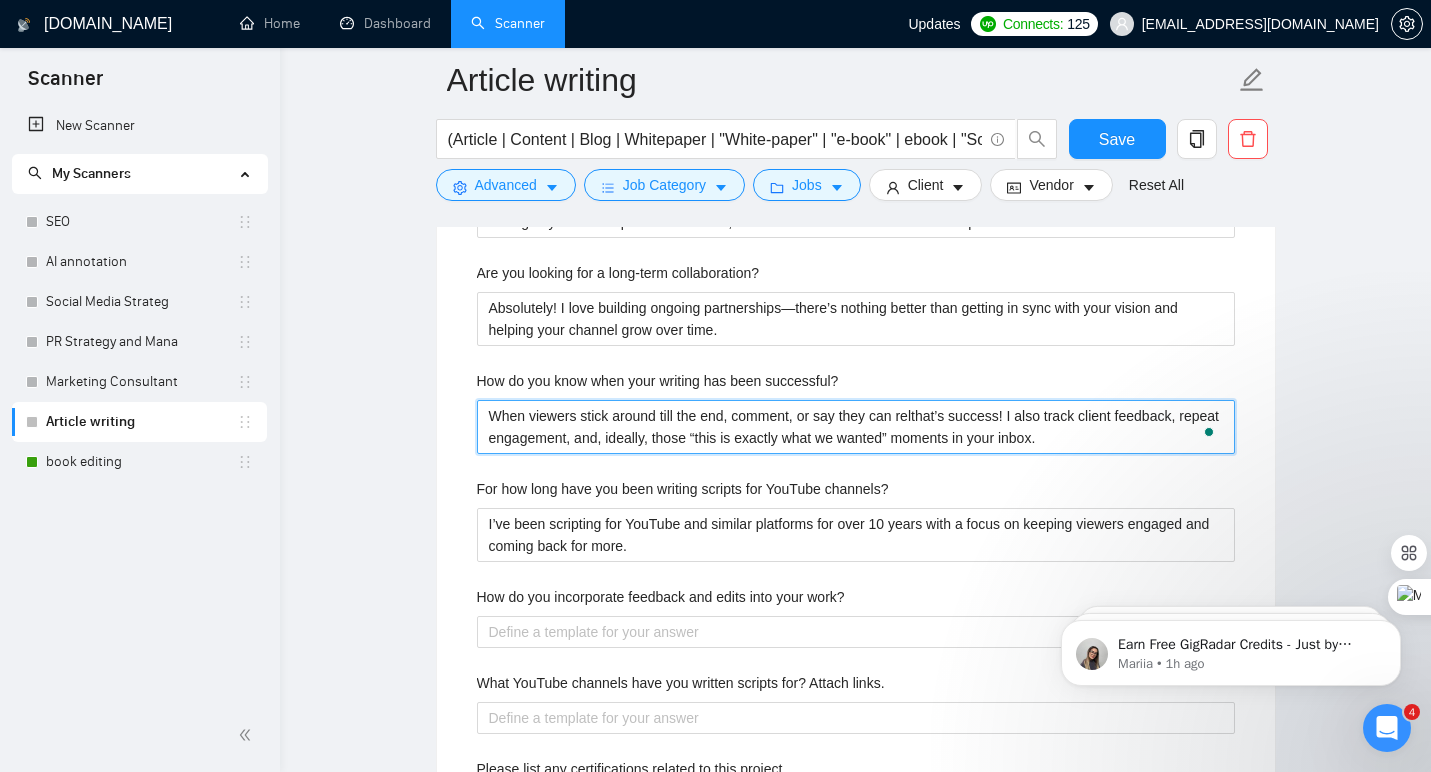 type on "When viewers stick around till the end, comment, or say they can relathat’s success! I also track client feedback, repeat engagement, and, ideally, those “this is exactly what we wanted” moments in your inbox." 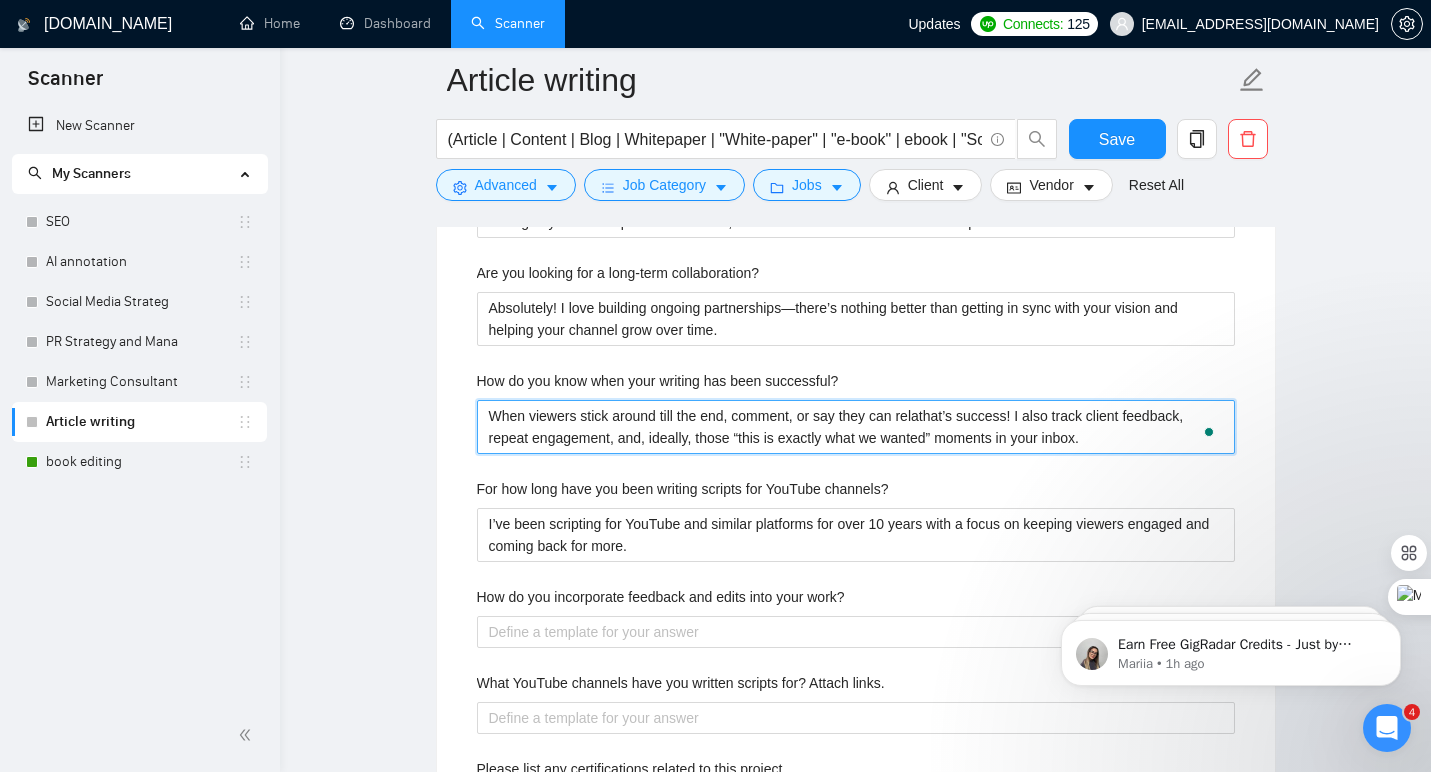 type 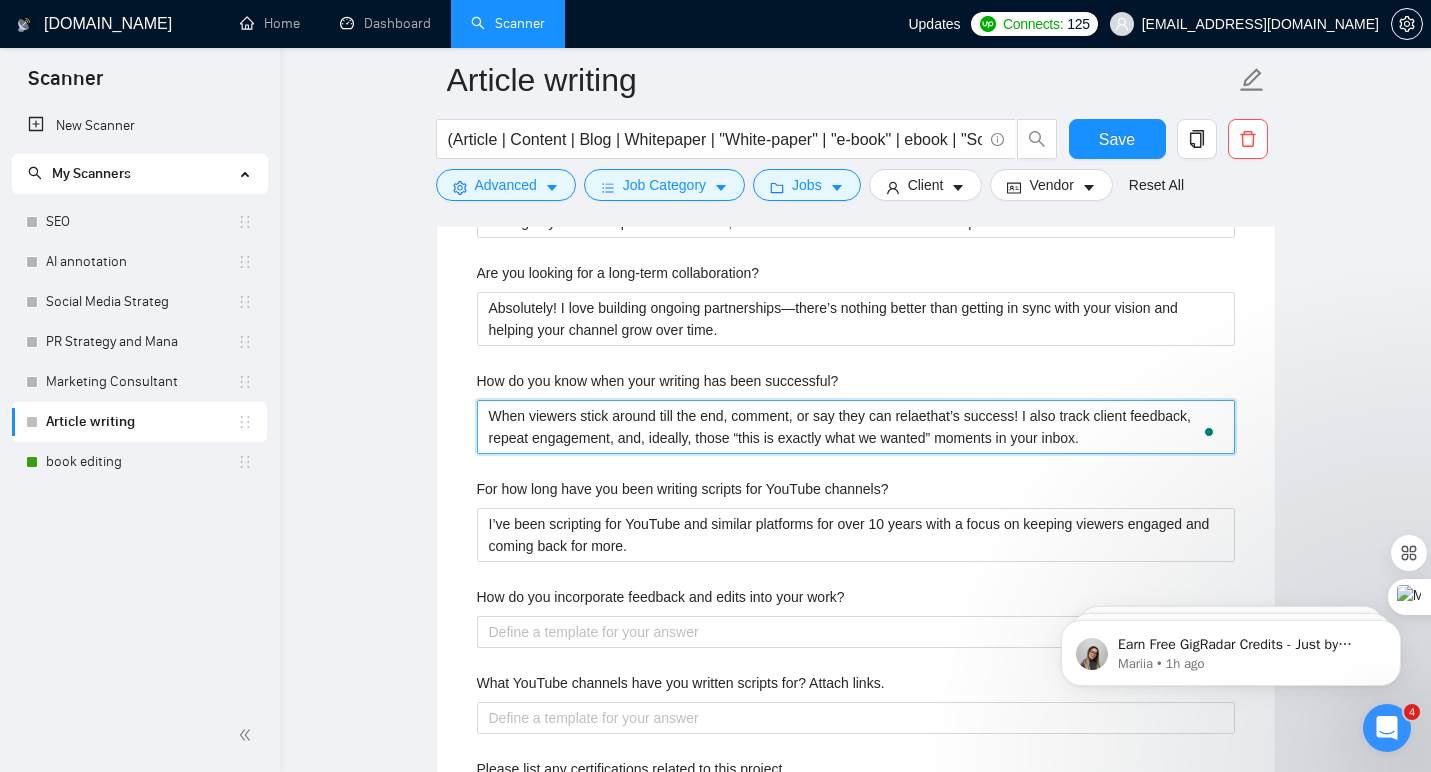 type on "When viewers stick around till the end, comment, or say they can relathat’s success! I also track client feedback, repeat engagement, and, ideally, those “this is exactly what we wanted” moments in your inbox." 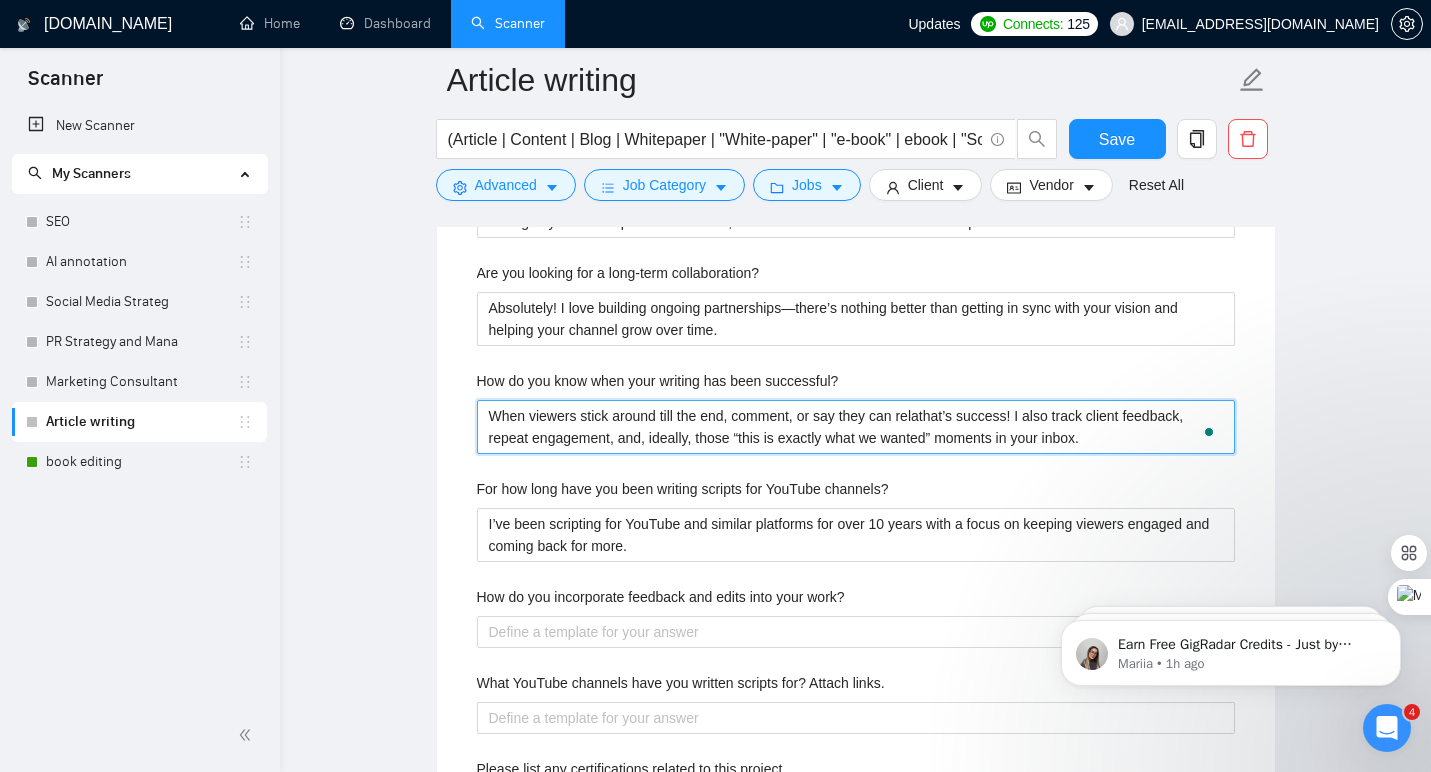 type on "When viewers stick around till the end, comment, or say they can relatthat’s success! I also track client feedback, repeat engagement, and, ideally, those “this is exactly what we wanted” moments in your inbox." 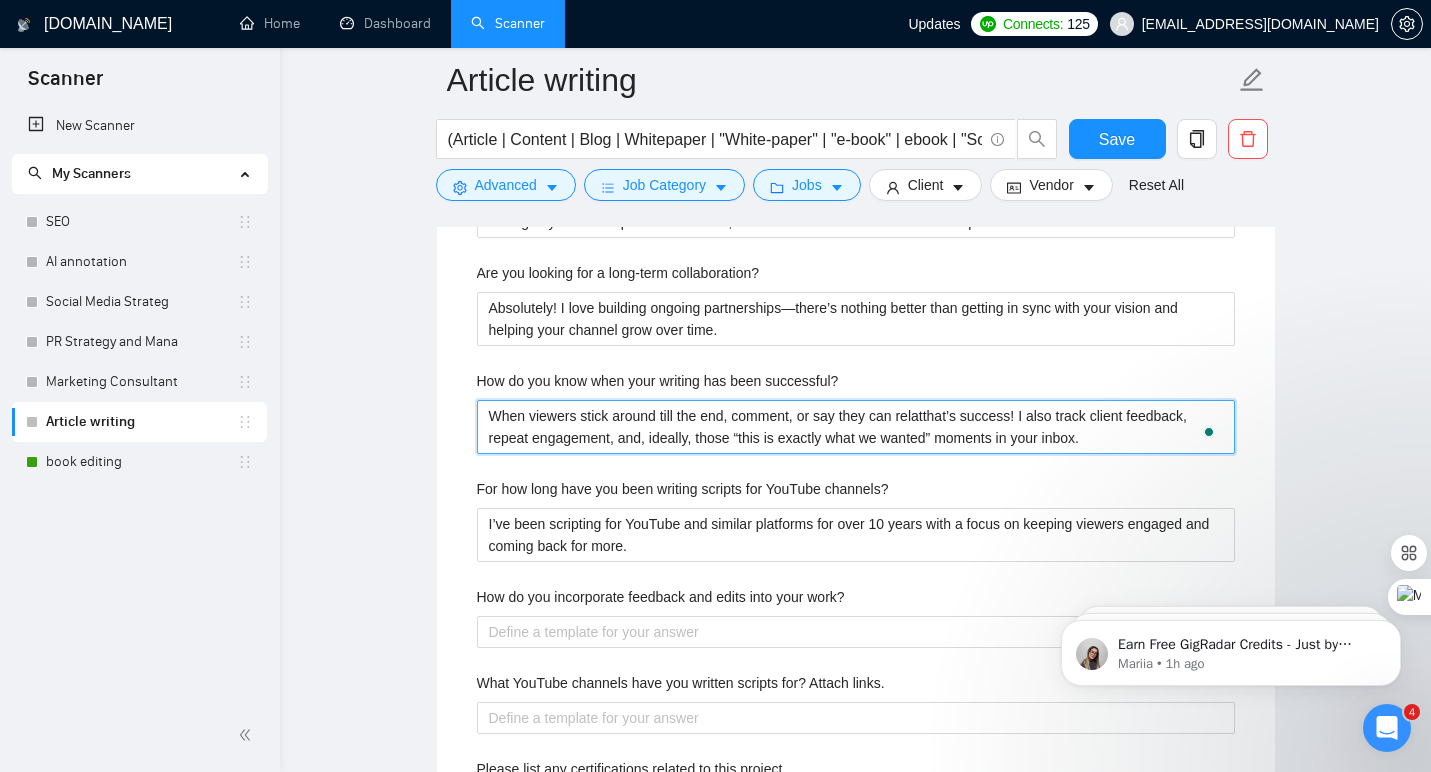 type on "When viewers stick around till the end, comment, or say they can relatethat’s success! I also track client feedback, repeat engagement, and, ideally, those “this is exactly what we wanted” moments in your inbox." 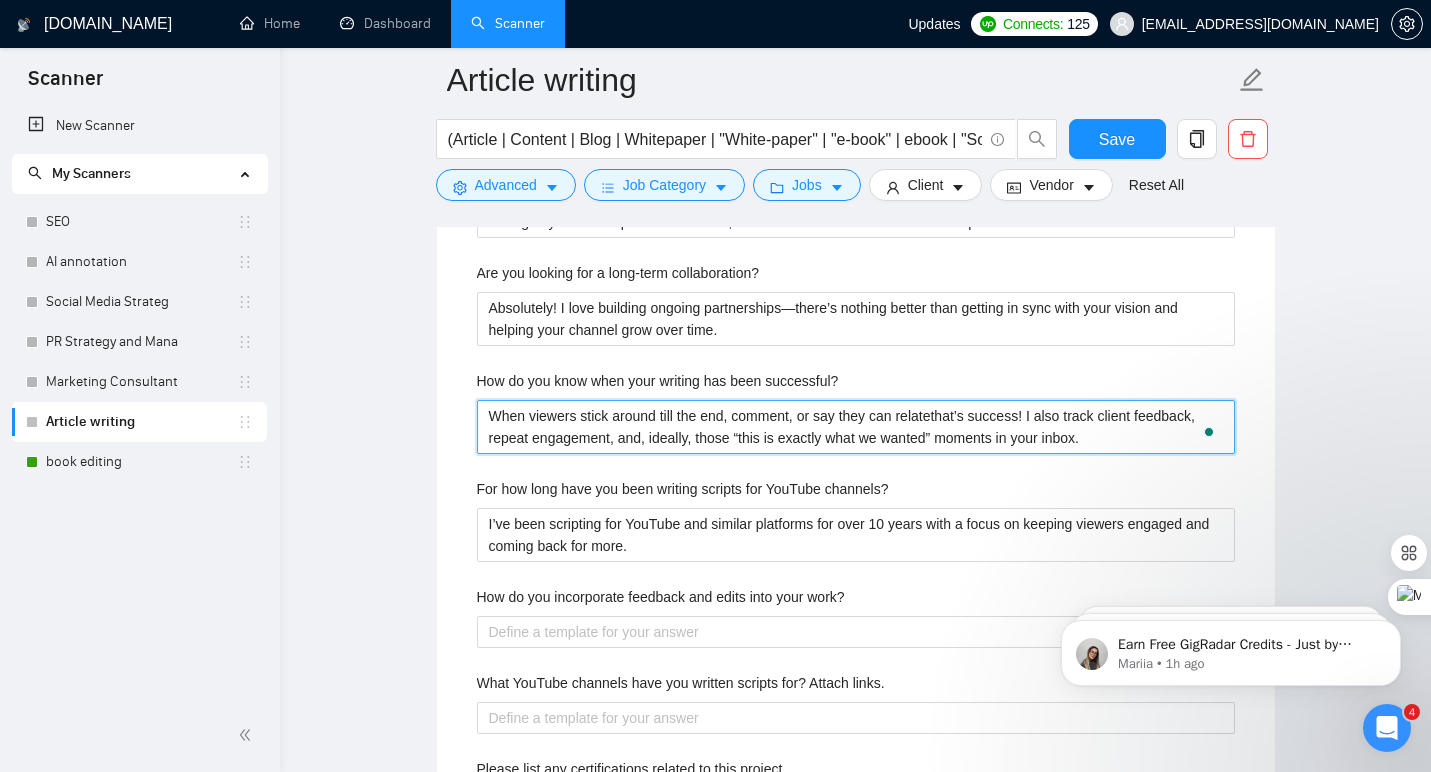 type on "When viewers stick around till the end, comment, or say they can relate,that’s success! I also track client feedback, repeat engagement, and, ideally, those “this is exactly what we wanted” moments in your inbox." 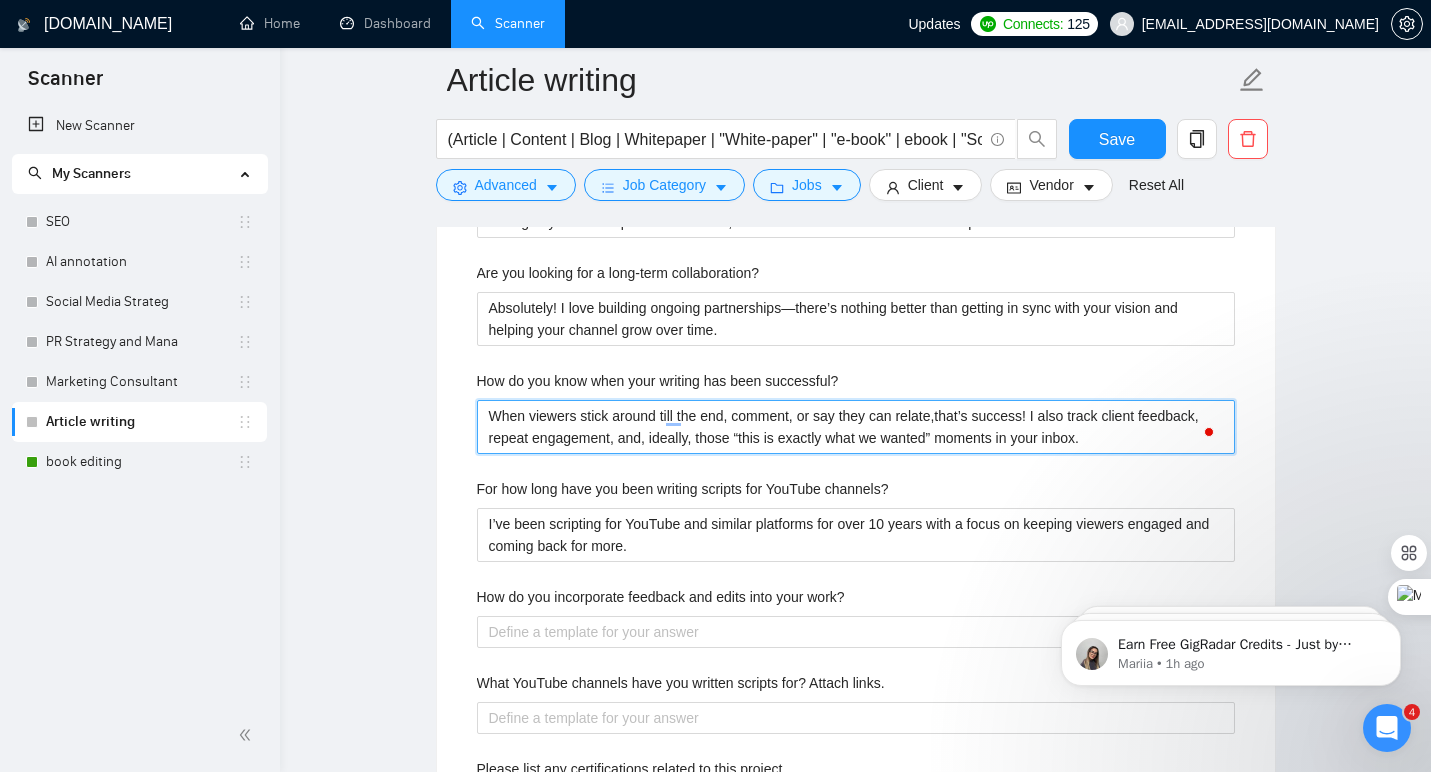type on "When viewers stick around till the end, comment, or say they can relate, that’s success! I also track client feedback, repeat engagement, and, ideally, those “this is exactly what we wanted” moments in your inbox." 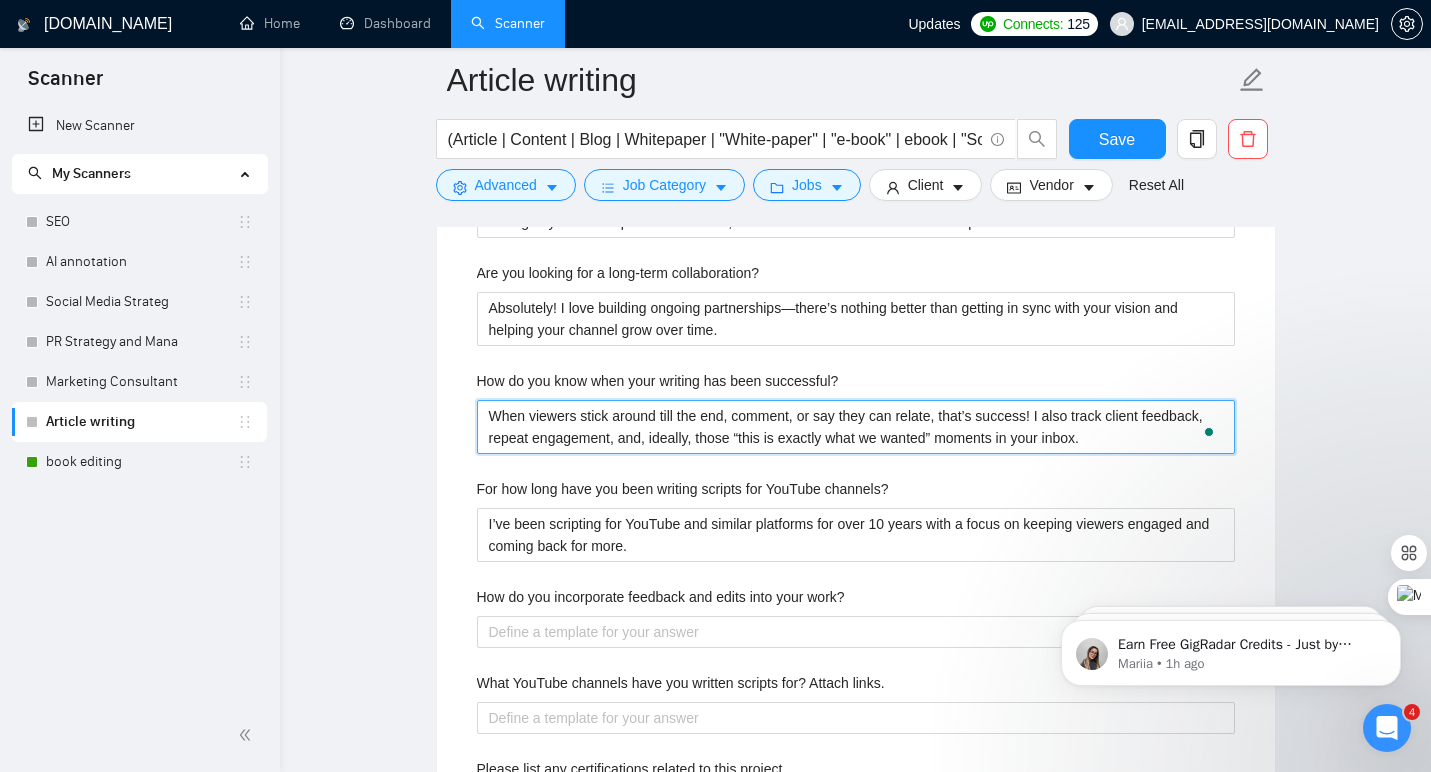 click on "When viewers stick around till the end, comment, or say they can relate, that’s success! I also track client feedback, repeat engagement, and, ideally, those “this is exactly what we wanted” moments in your inbox." at bounding box center [856, 427] 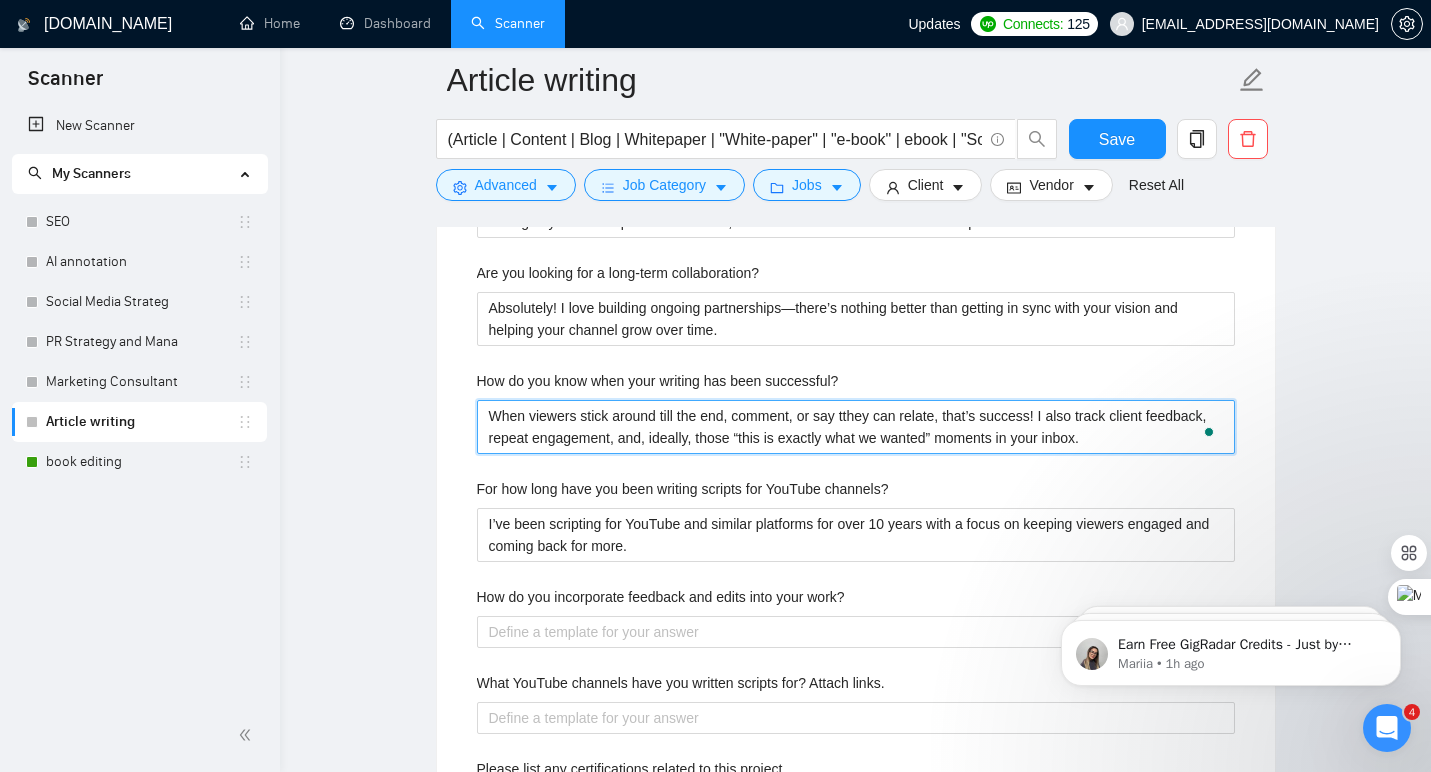type on "When viewers stick around till the end, comment, or say ththey can relate, that’s success! I also track client feedback, repeat engagement, and, ideally, those “this is exactly what we wanted” moments in your inbox." 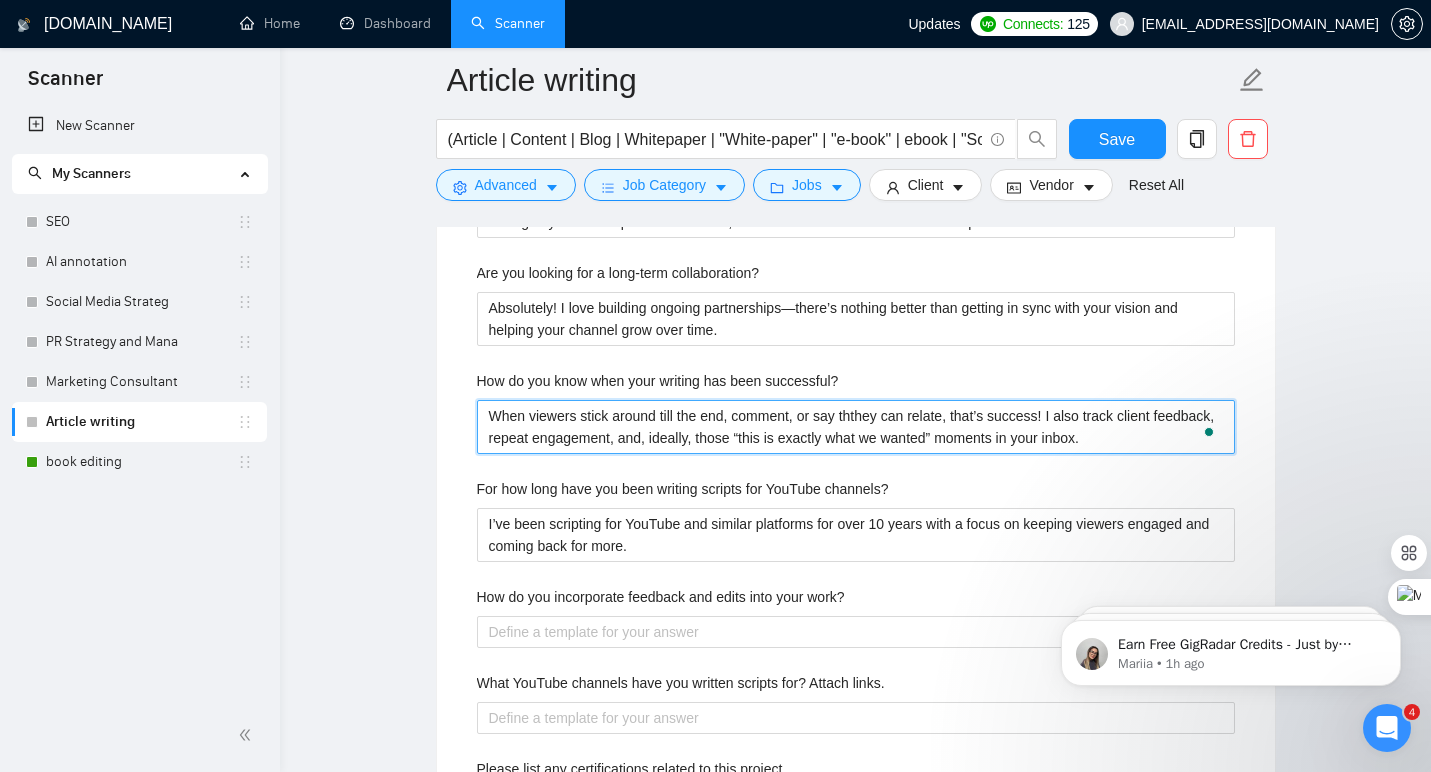 type on "When viewers stick around till the end, comment, or say thathey can relate, that’s success! I also track client feedback, repeat engagement, and, ideally, those “this is exactly what we wanted” moments in your inbox." 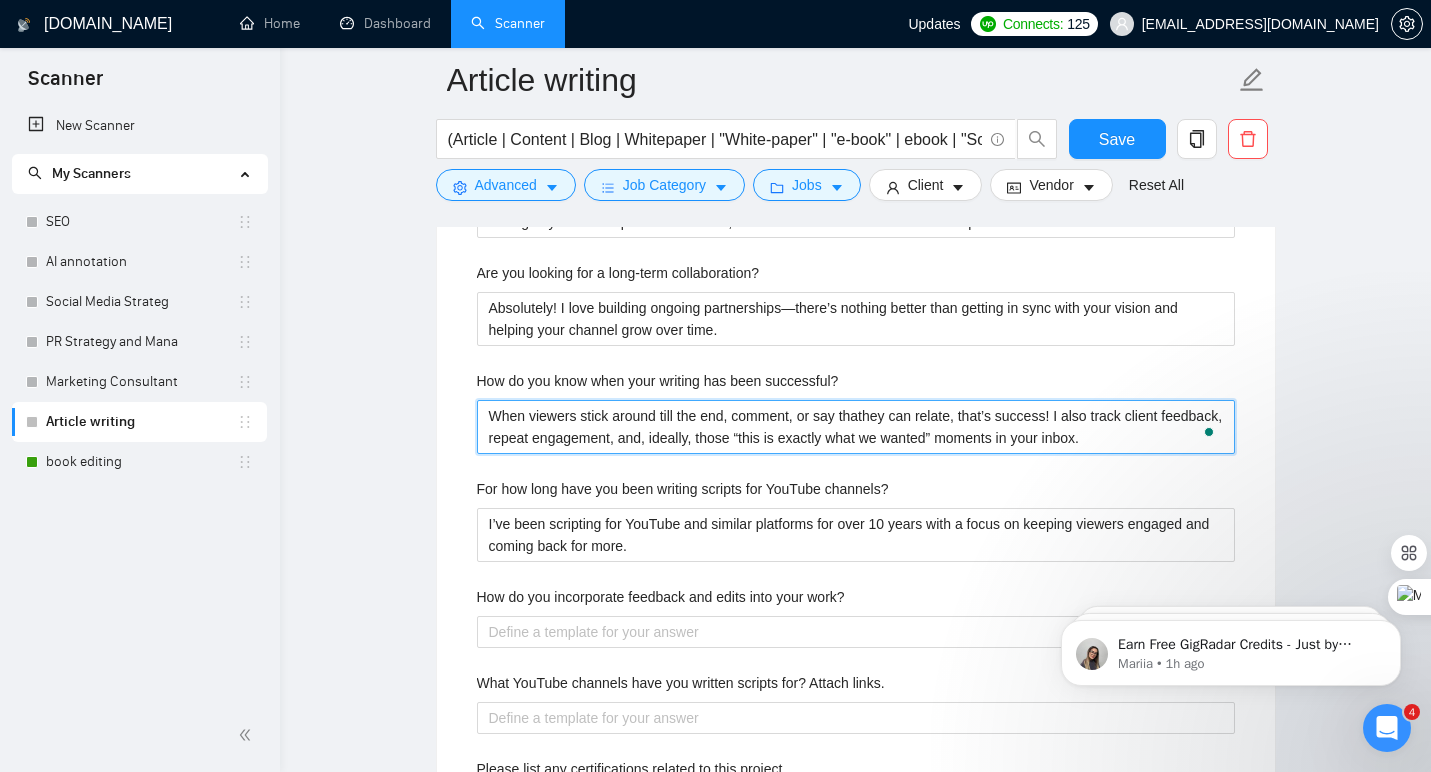 type on "When viewers stick around till the end, comment, or say thatthey can relate, that’s success! I also track client feedback, repeat engagement, and, ideally, those “this is exactly what we wanted” moments in your inbox." 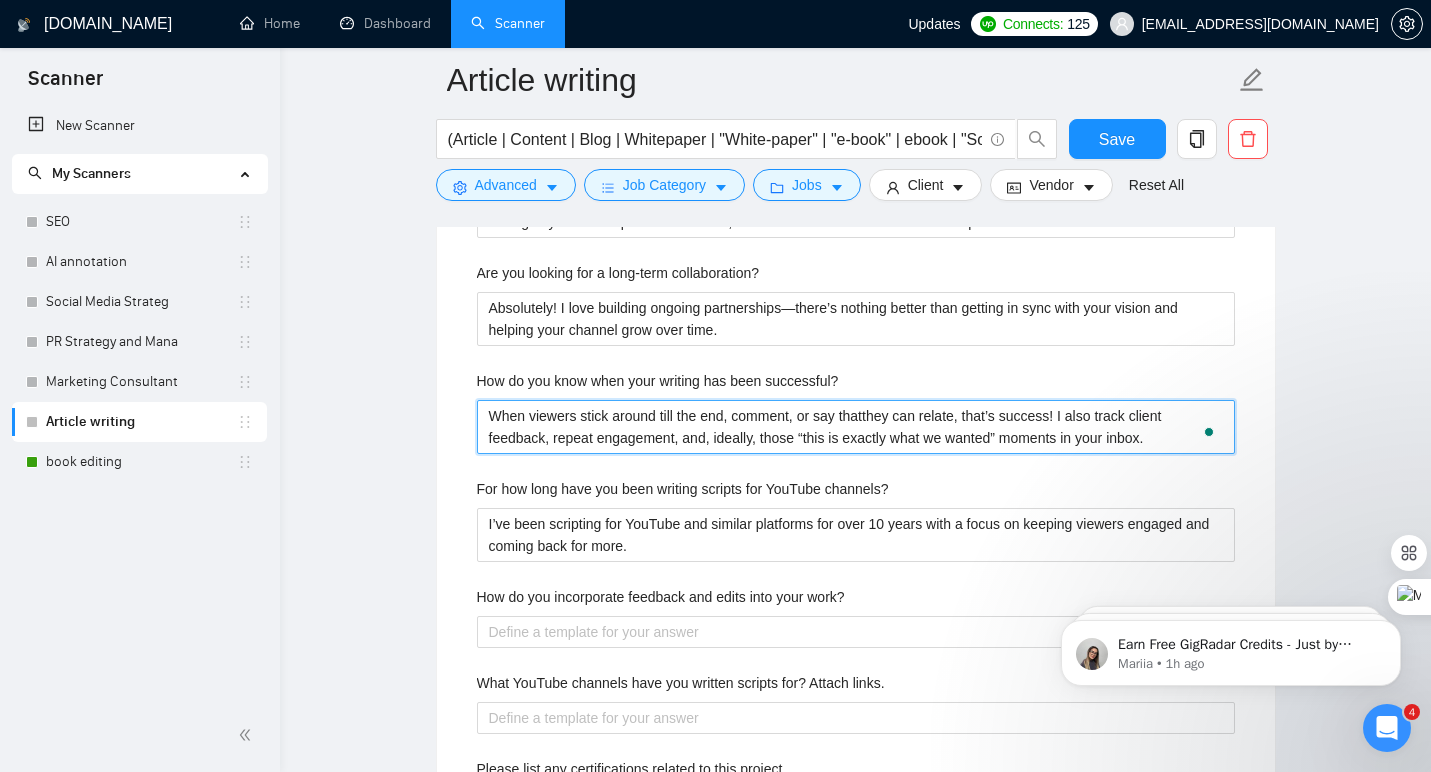 type on "When viewers stick around till the end, comment, or say that they can relate, that’s success! I also track client feedback, repeat engagement, and, ideally, those “this is exactly what we wanted” moments in your inbox." 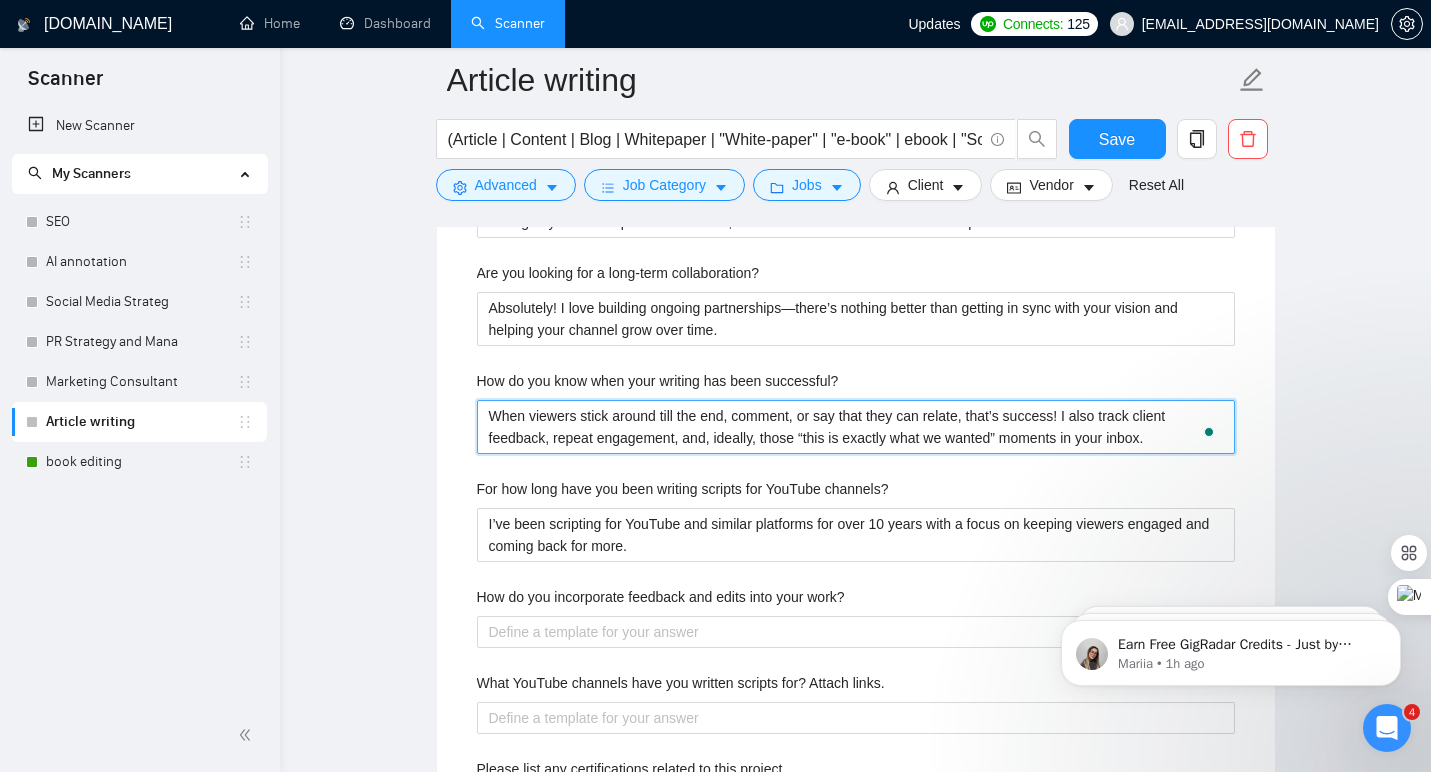 type 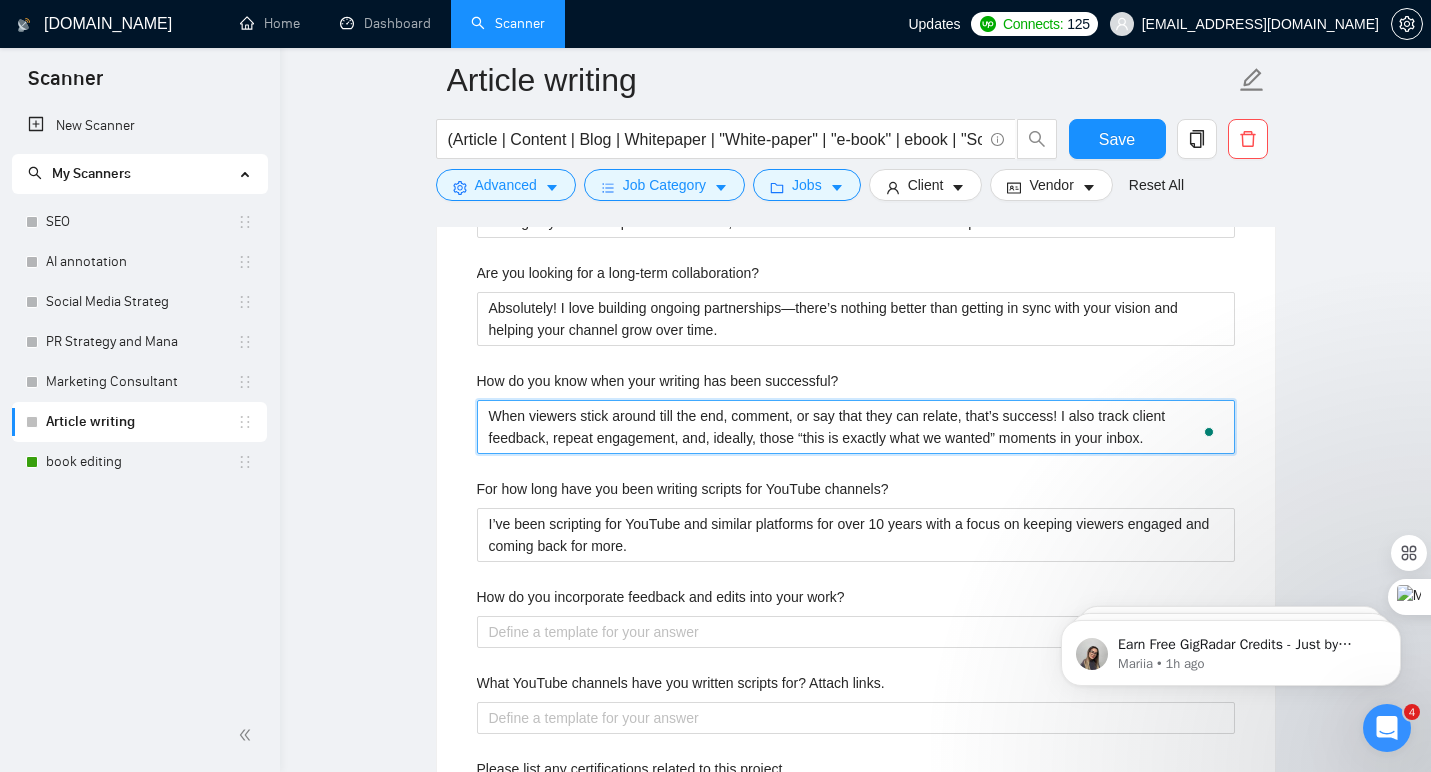 type on "When viewers stick around till the end, comment, or say that they can relate, that’s success! I also track client feedback, repeat engagement, and, ideally, those “this is exactly what we wanted” moments in your inbox." 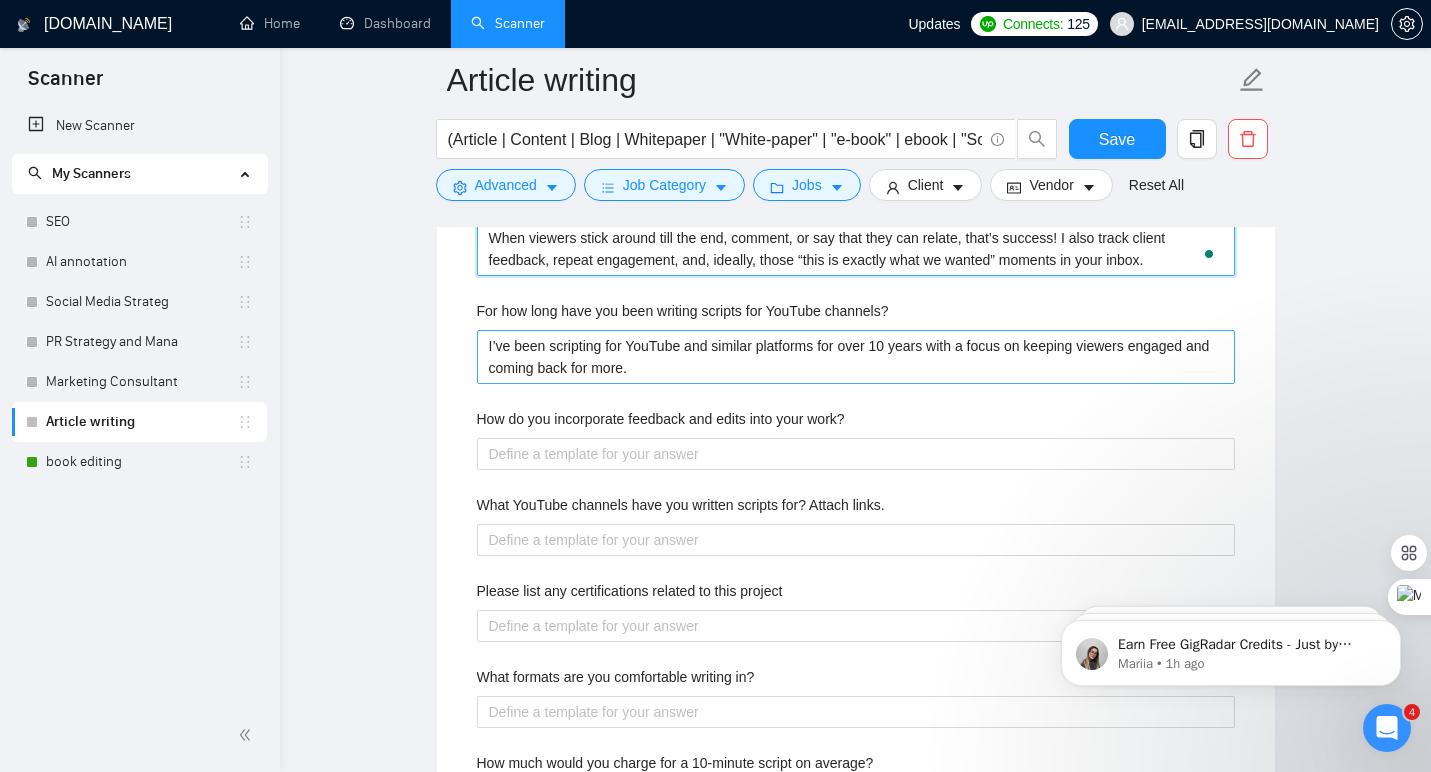 scroll, scrollTop: 3131, scrollLeft: 0, axis: vertical 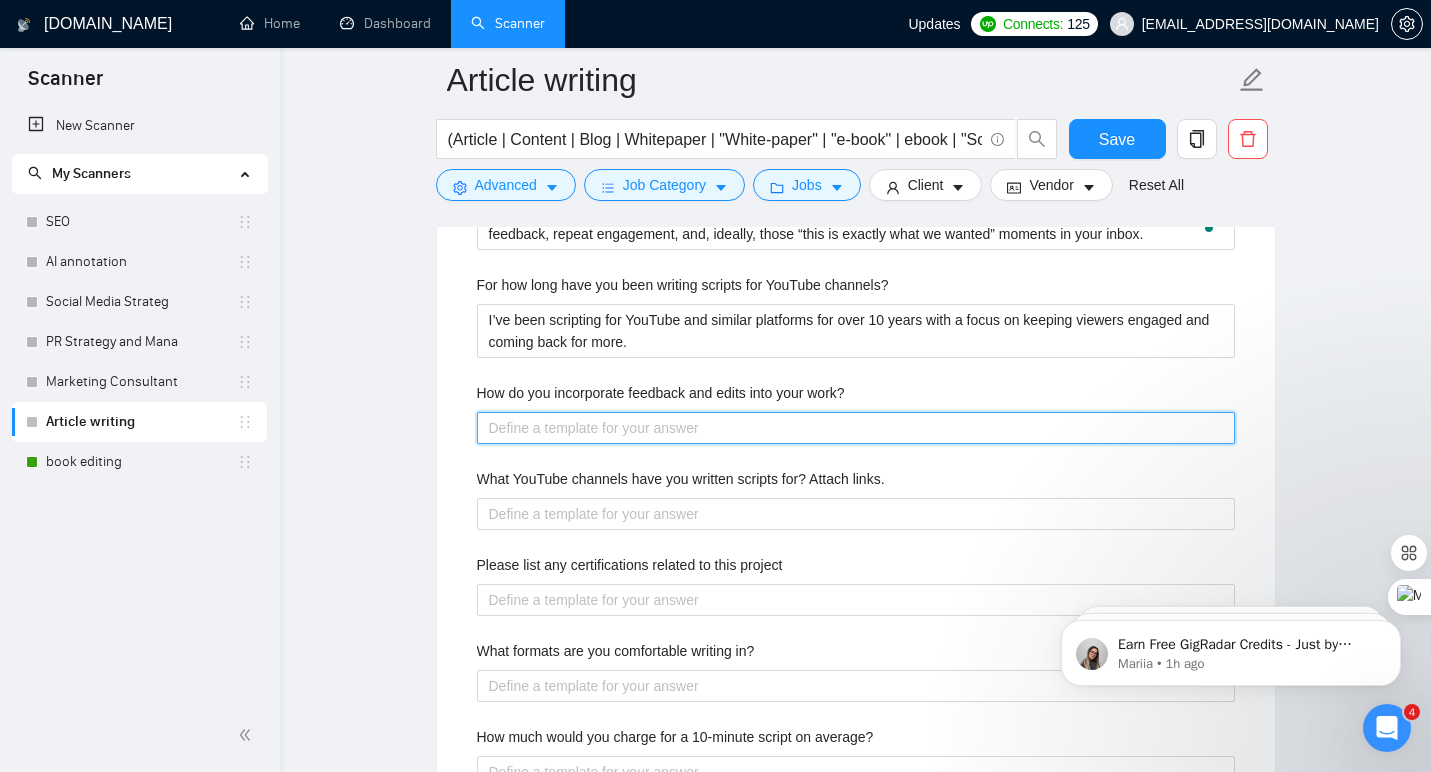 click on "How do you incorporate feedback and edits into your work?" at bounding box center [856, 428] 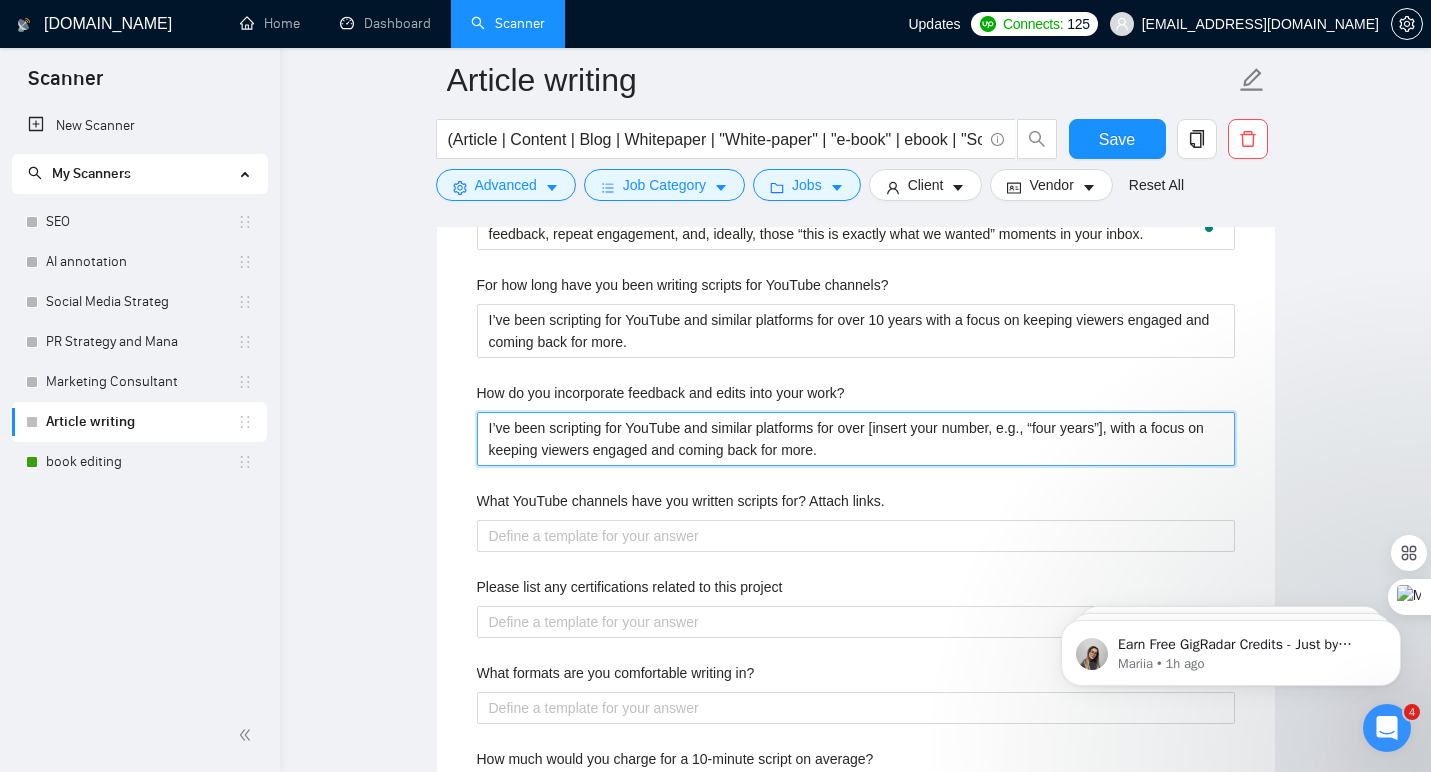 type 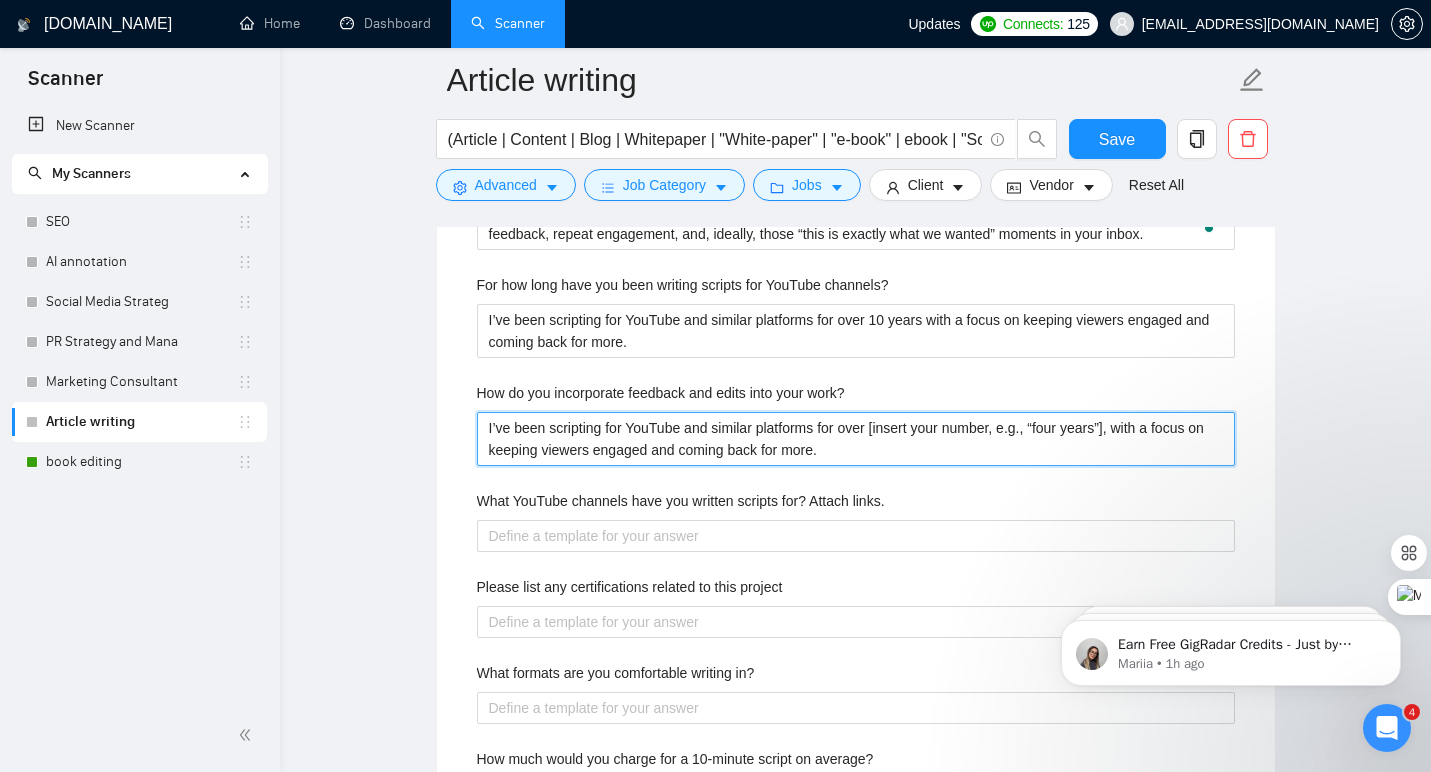 type on "I’ve been scripting for YouTube and similar platforms for over [insert your number, e.g., “four years”], with a focus on keeping viewers engaged and coming back for more." 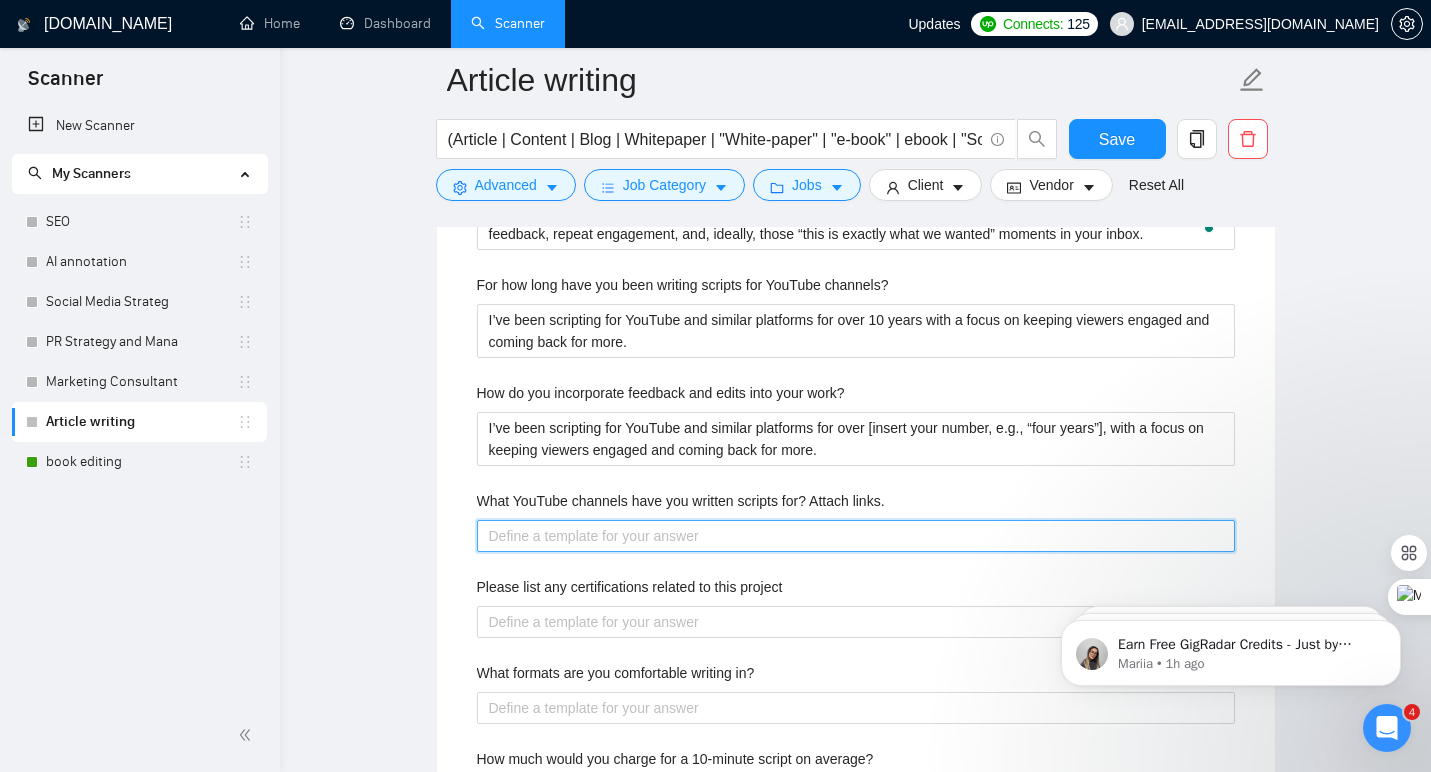 click on "What YouTube channels have you written scripts for? Attach links." at bounding box center [856, 536] 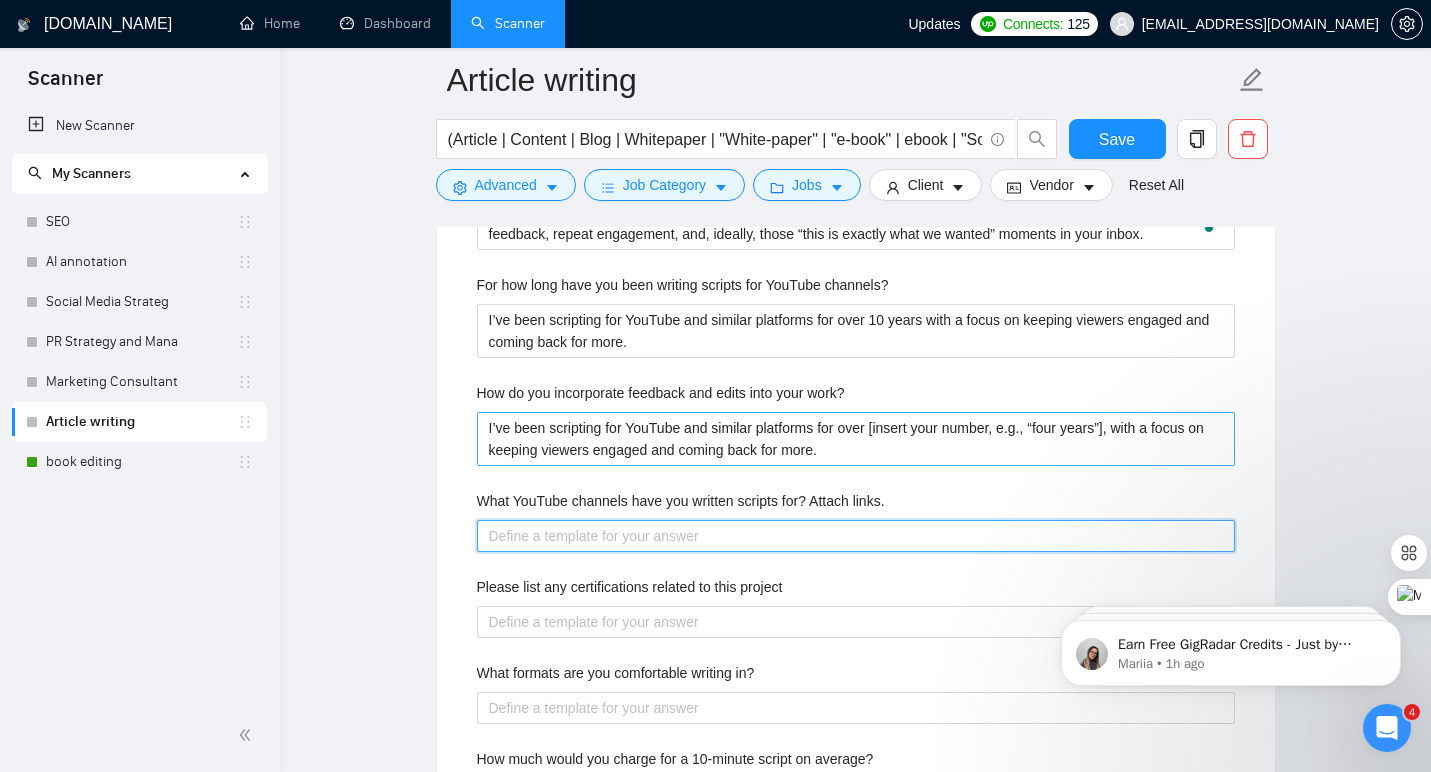 type on "t" 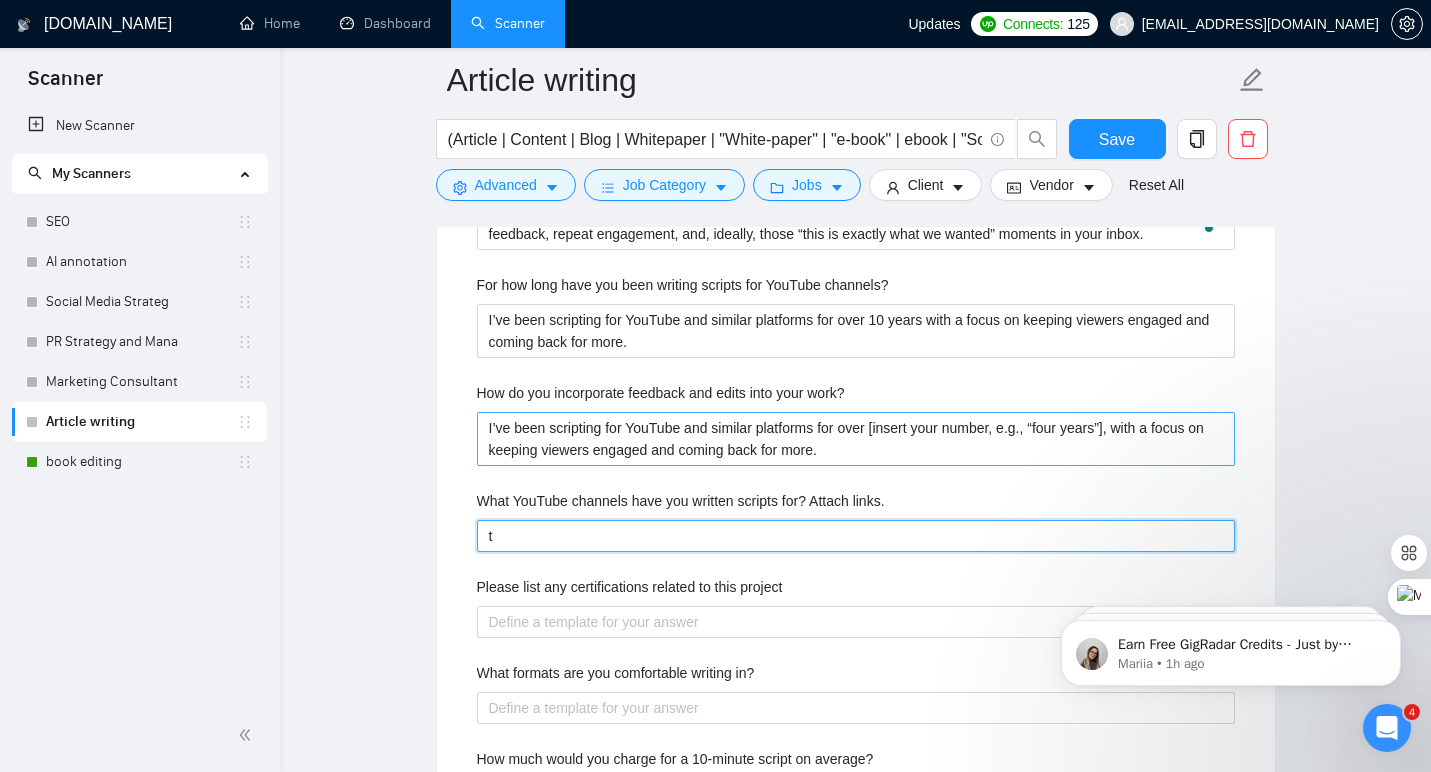 type on "tw" 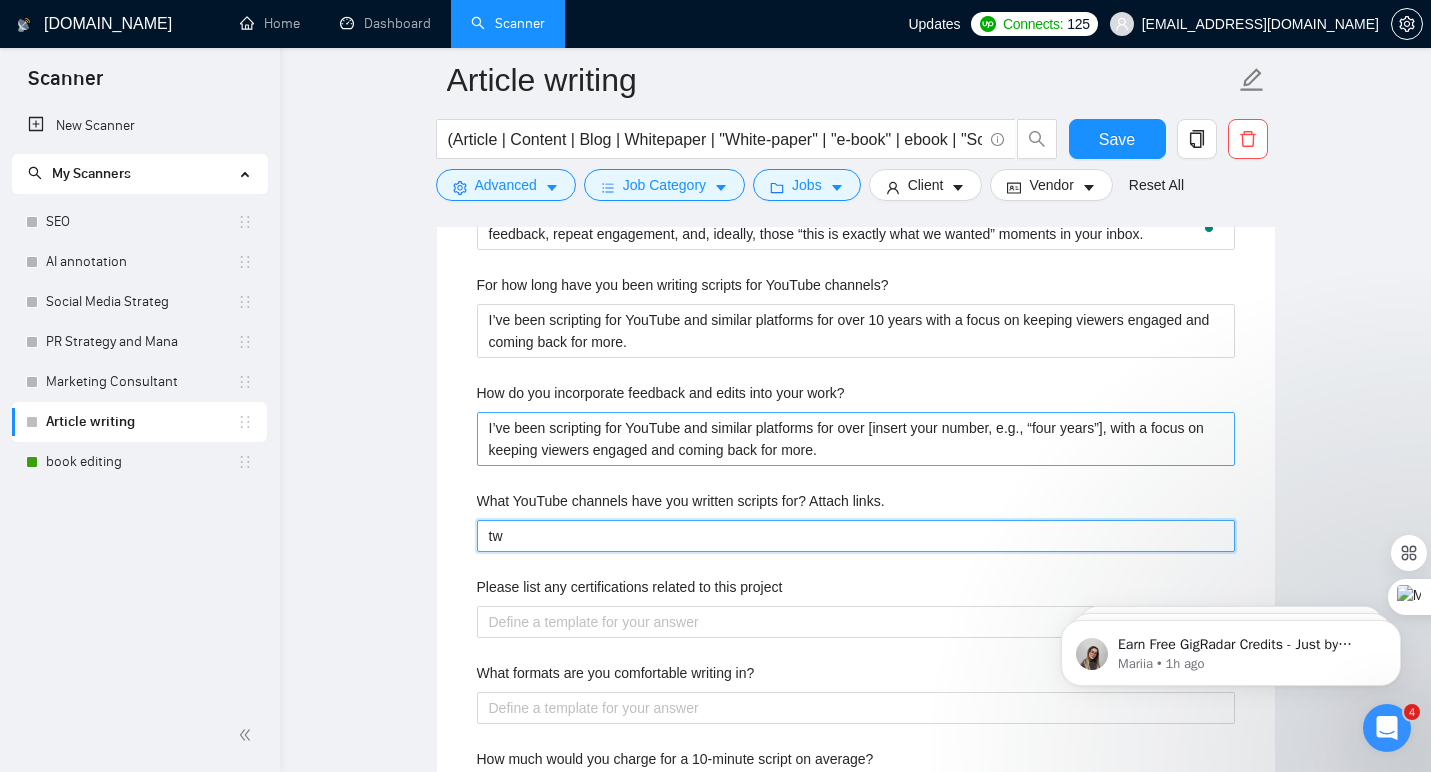 type on "https://twitter.com/MorissaSchwartz" 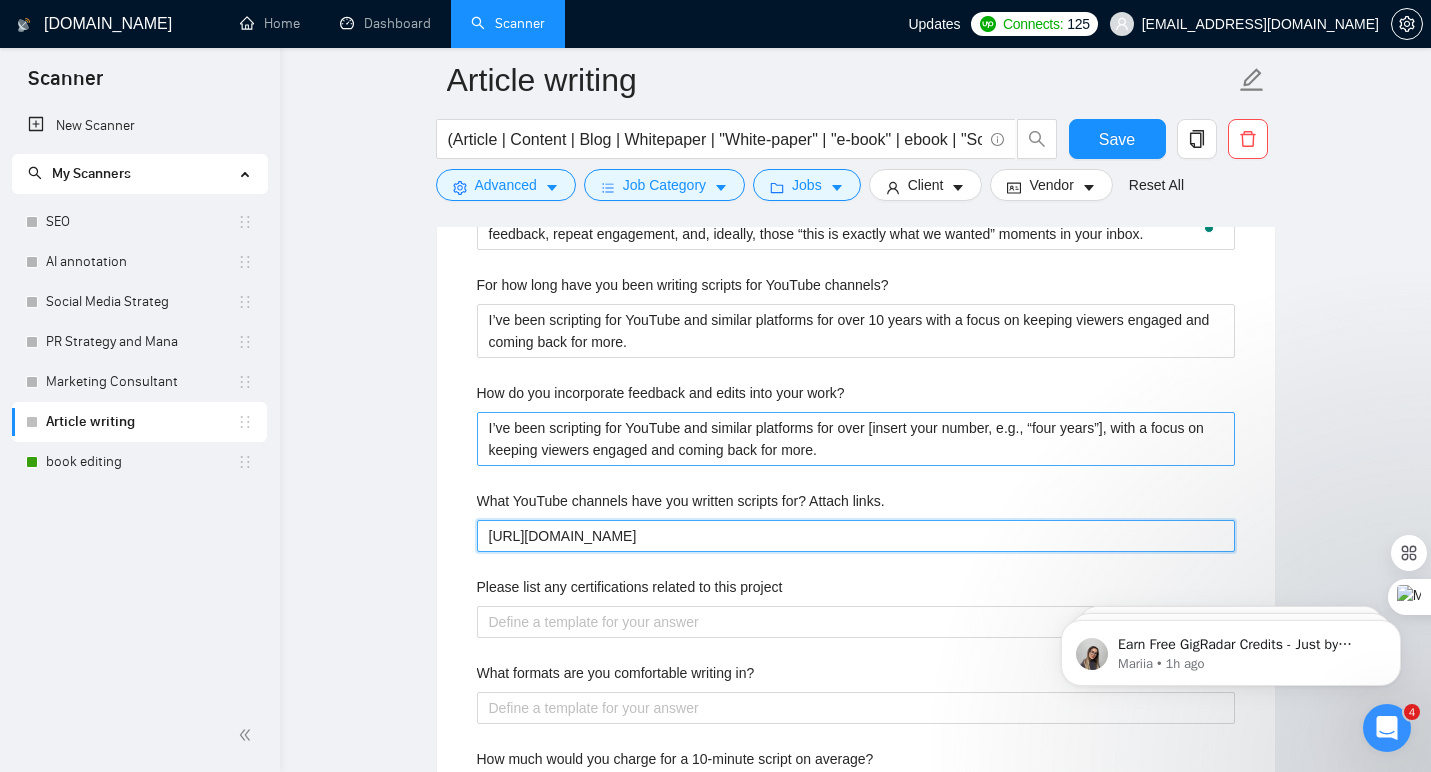 type 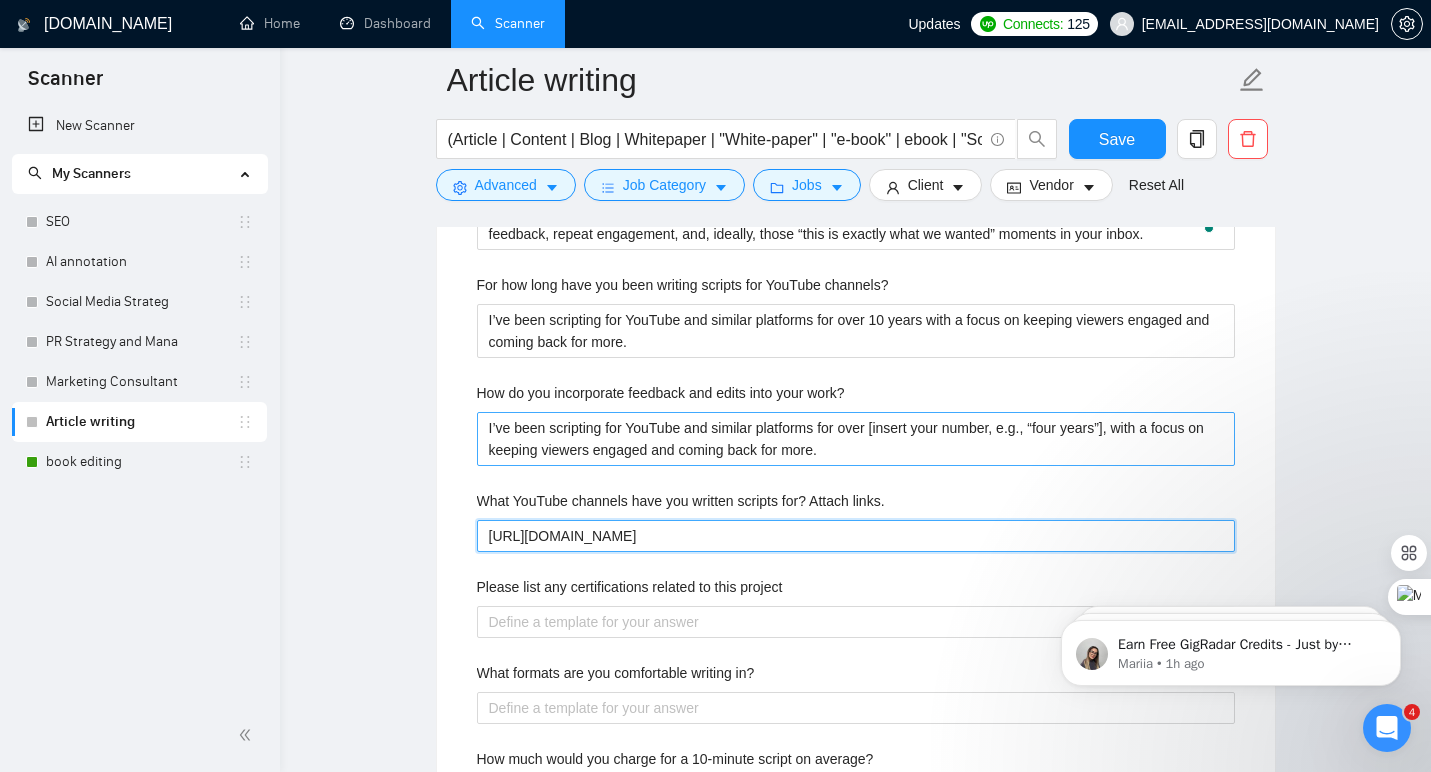 type on "https://twitter.com/MorissaSchwartz t" 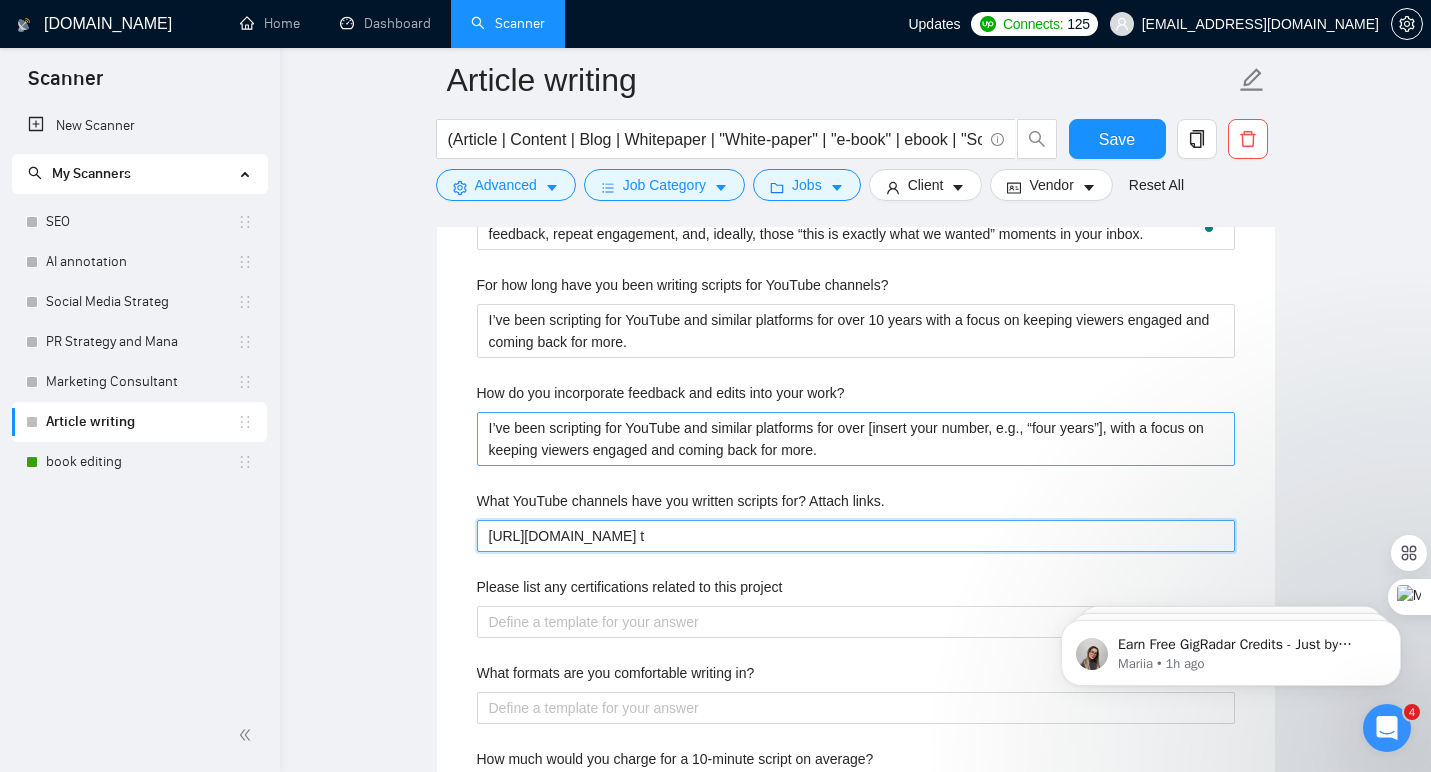 type on "https://twitter.com/MorissaSchwartz tt" 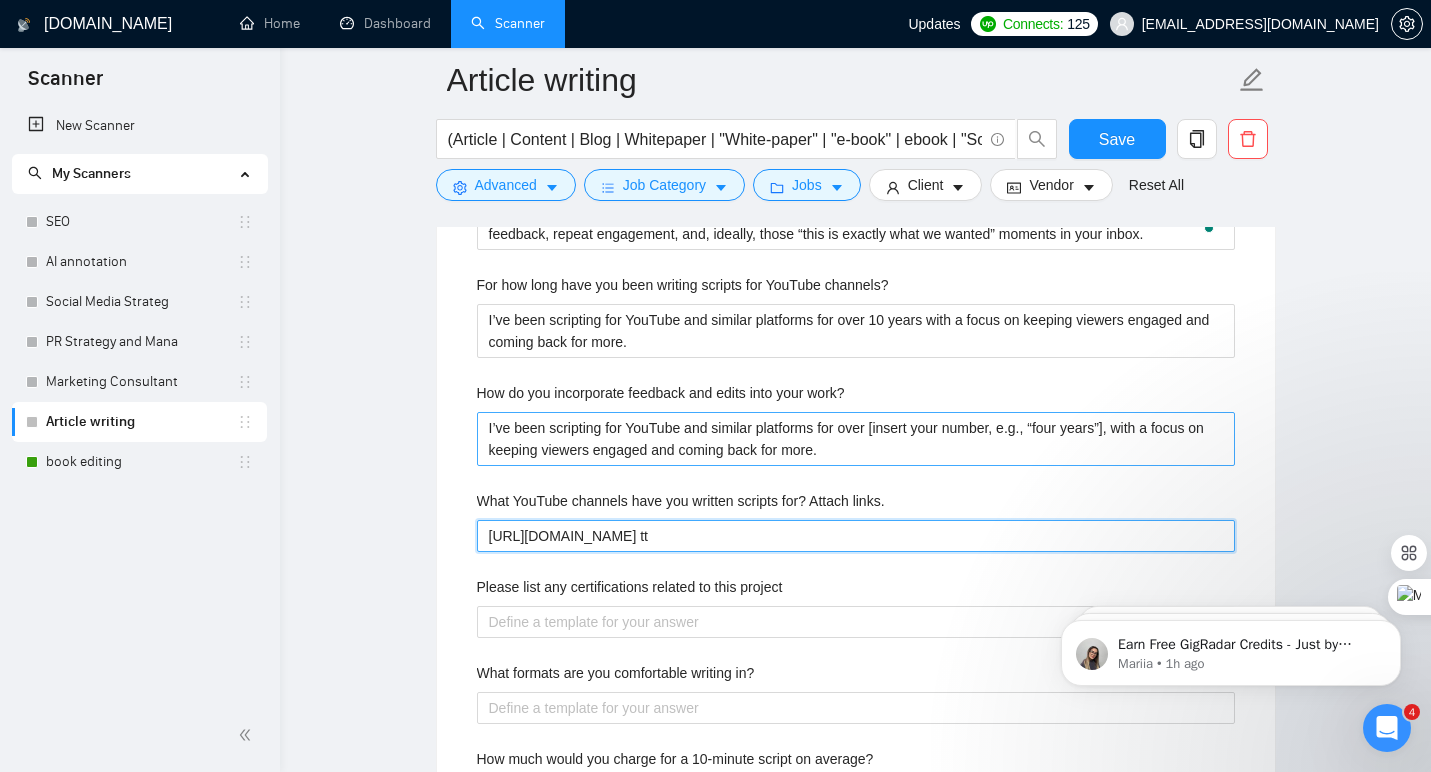 type on "https://twitter.com/MorissaSchwartz https://www.tiktok.com/@morissaschwartz?lang=en" 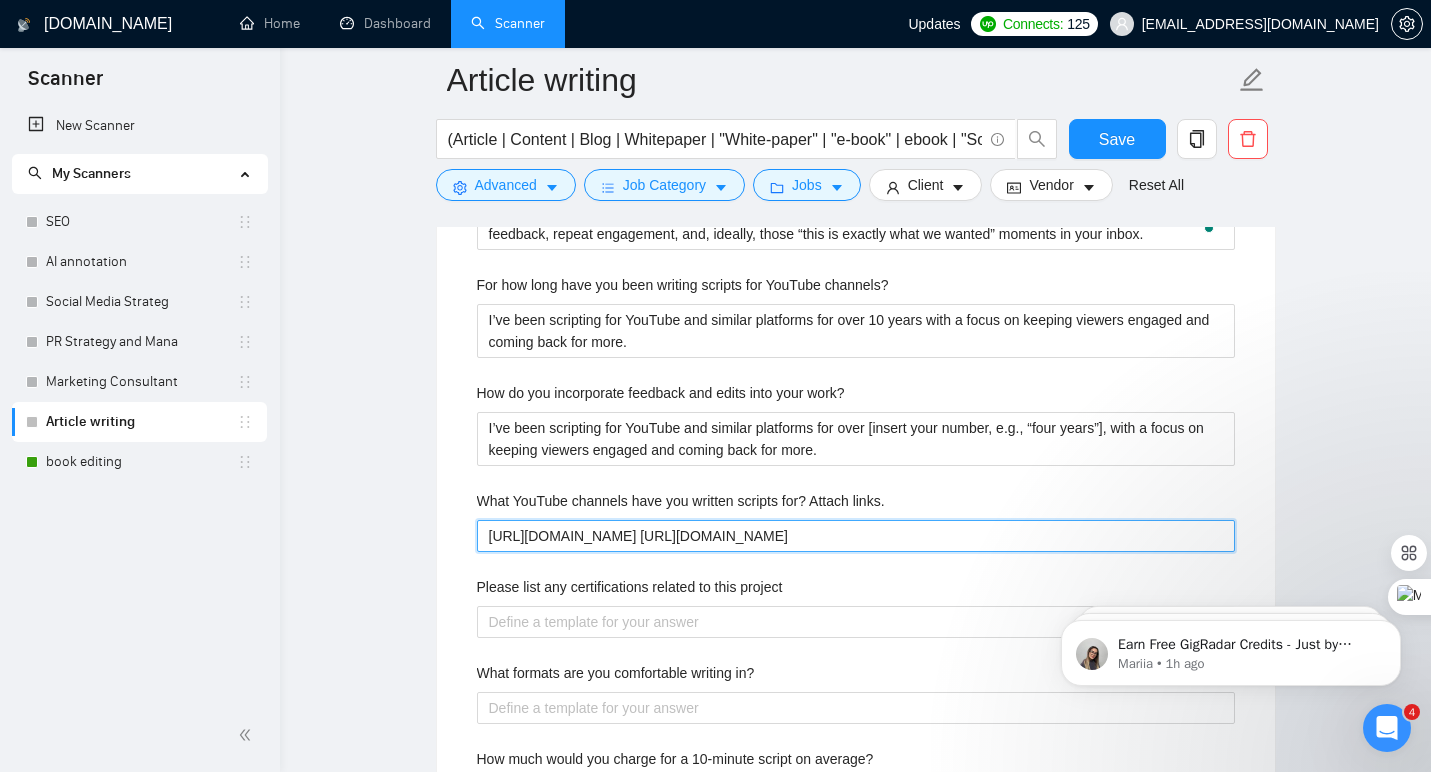 type on "https://twitter.com/MorissaSchwartz https://www.tiktok.com/@morissaschwartz?lang=en" 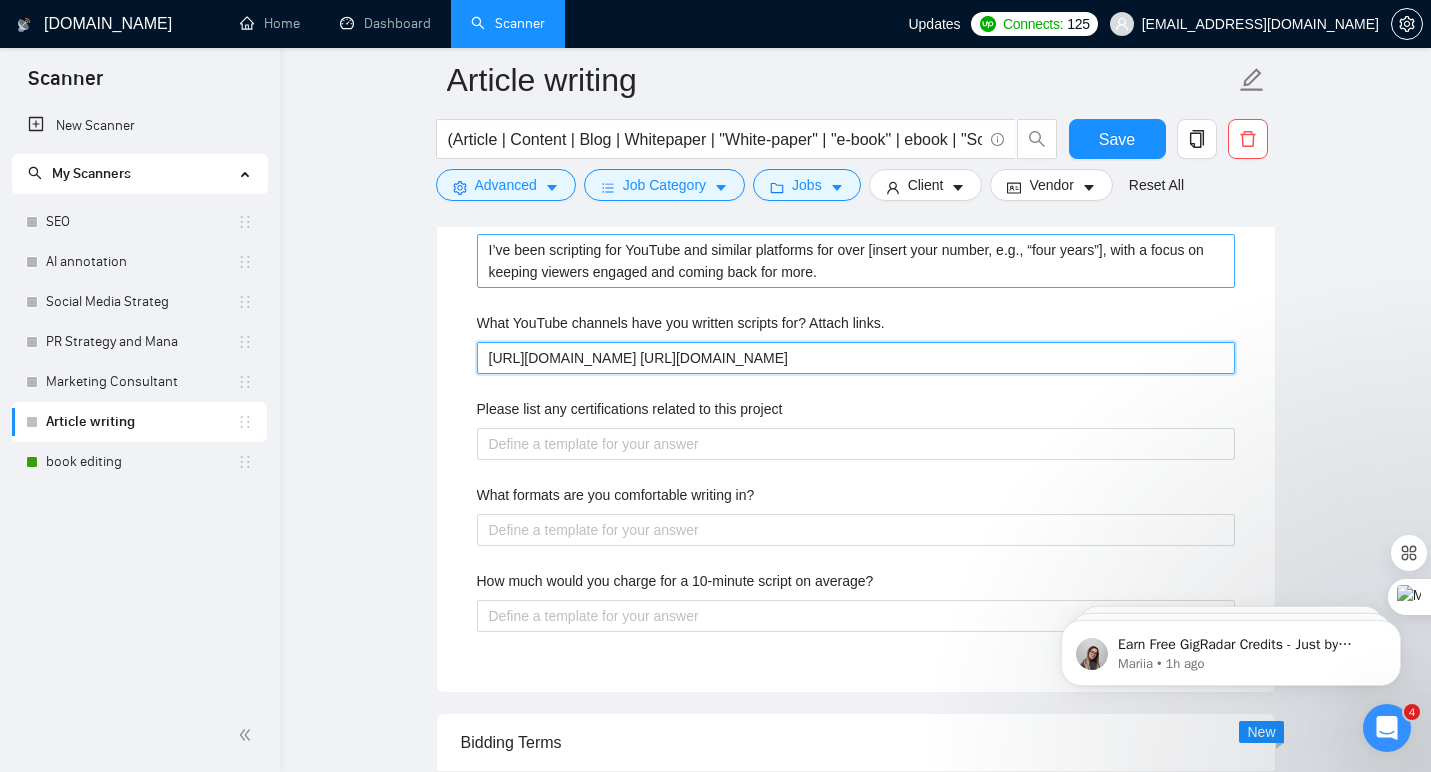 scroll, scrollTop: 3427, scrollLeft: 0, axis: vertical 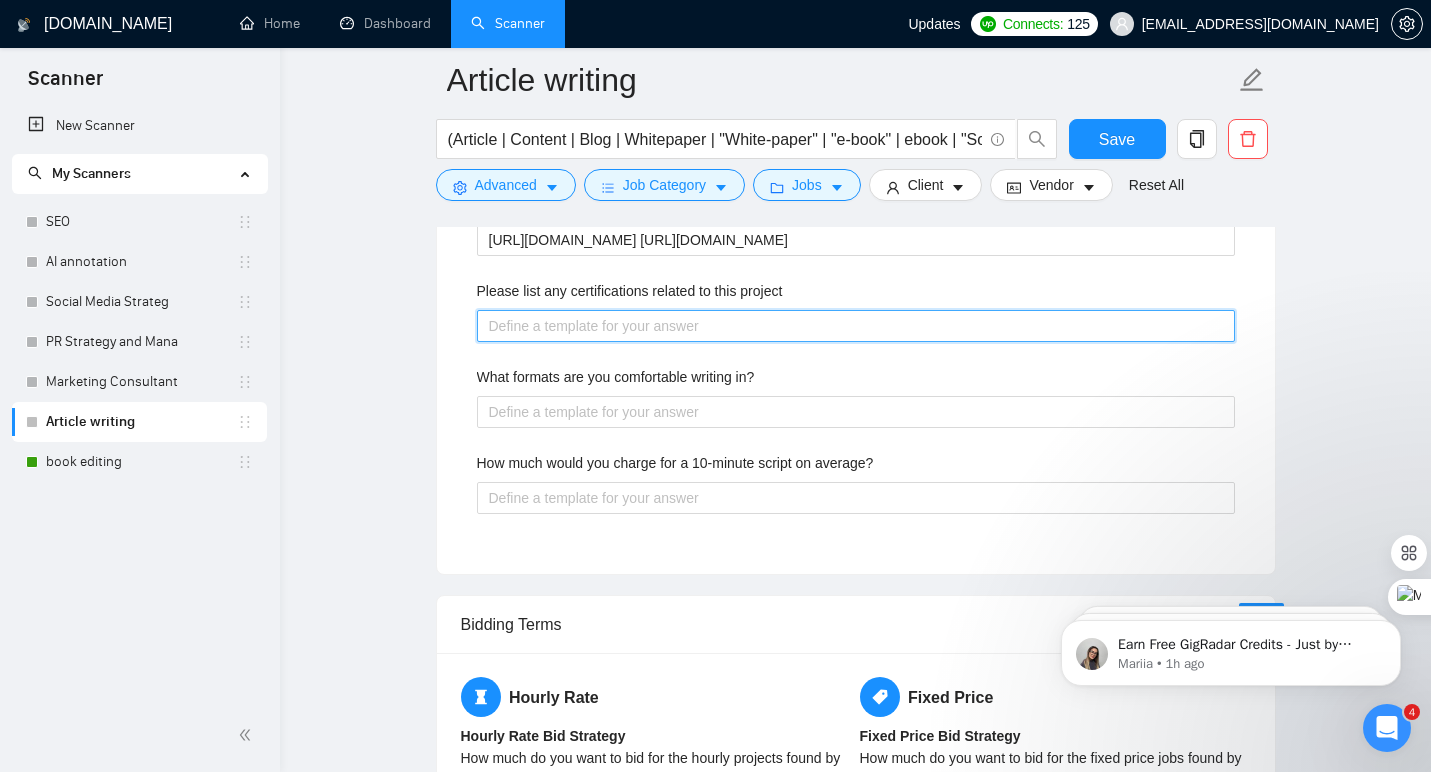 click on "Please list any certifications related to this project" at bounding box center (856, 326) 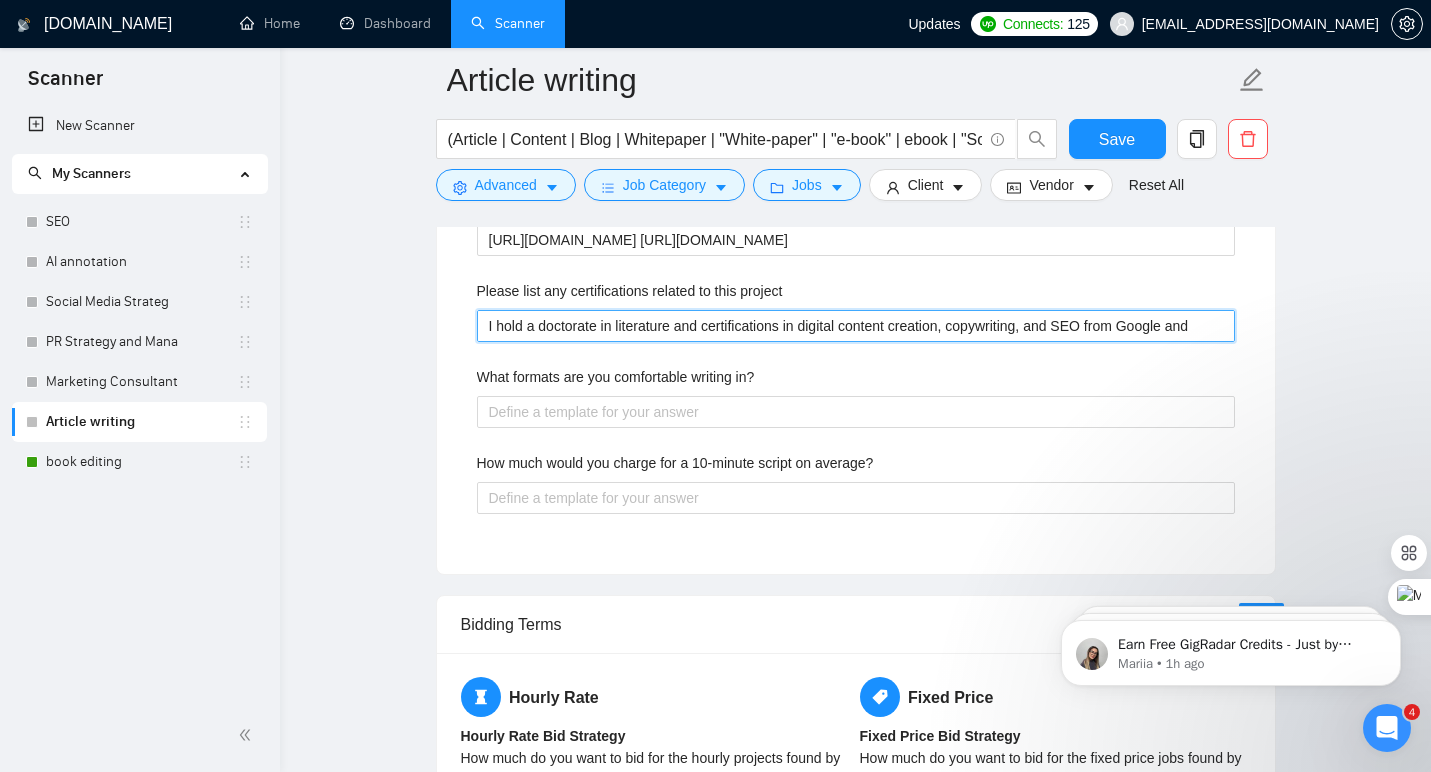 type 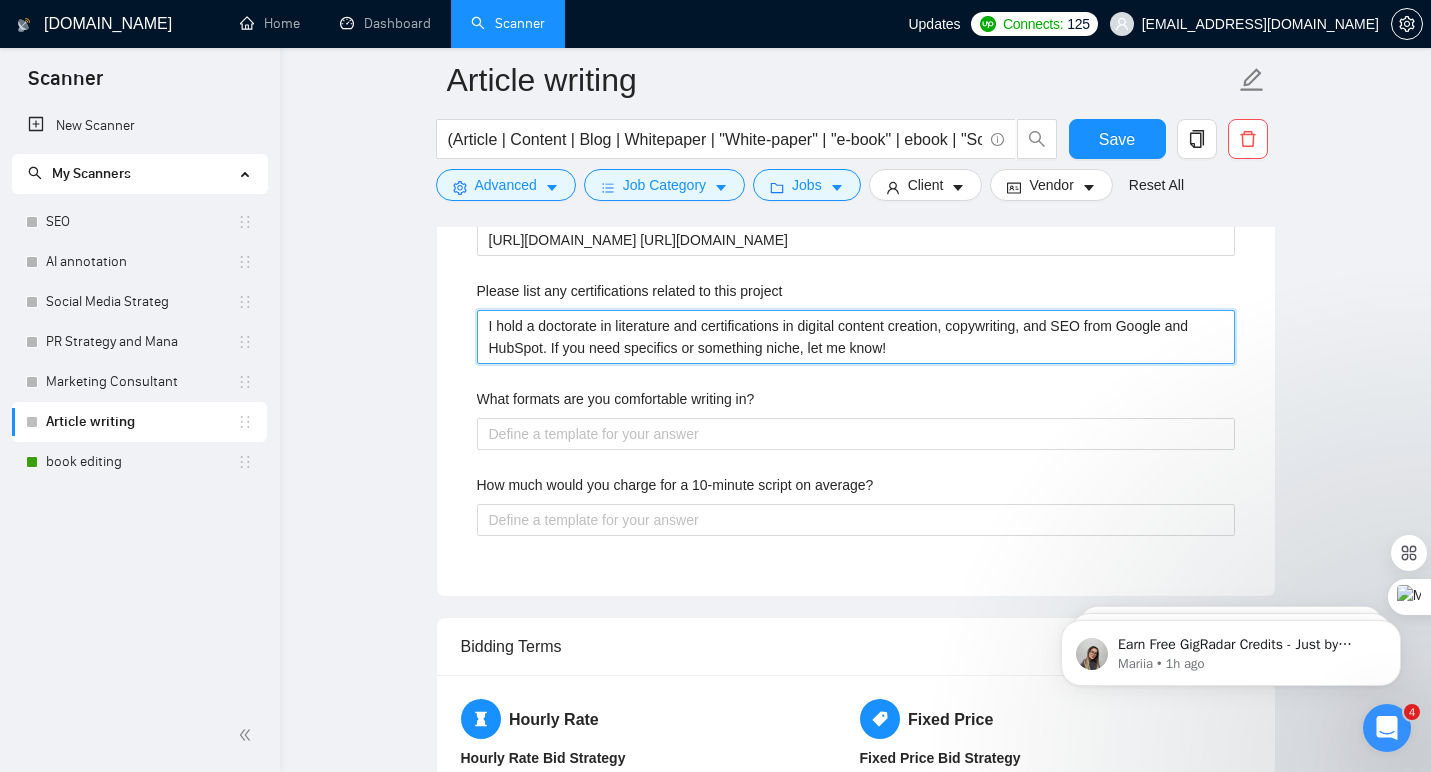 type on "I hold a doctorate in literature and certifications in digital content creation, copywriting, and SEO from Google and HubSpot. If you need specifics or something niche, let me know!" 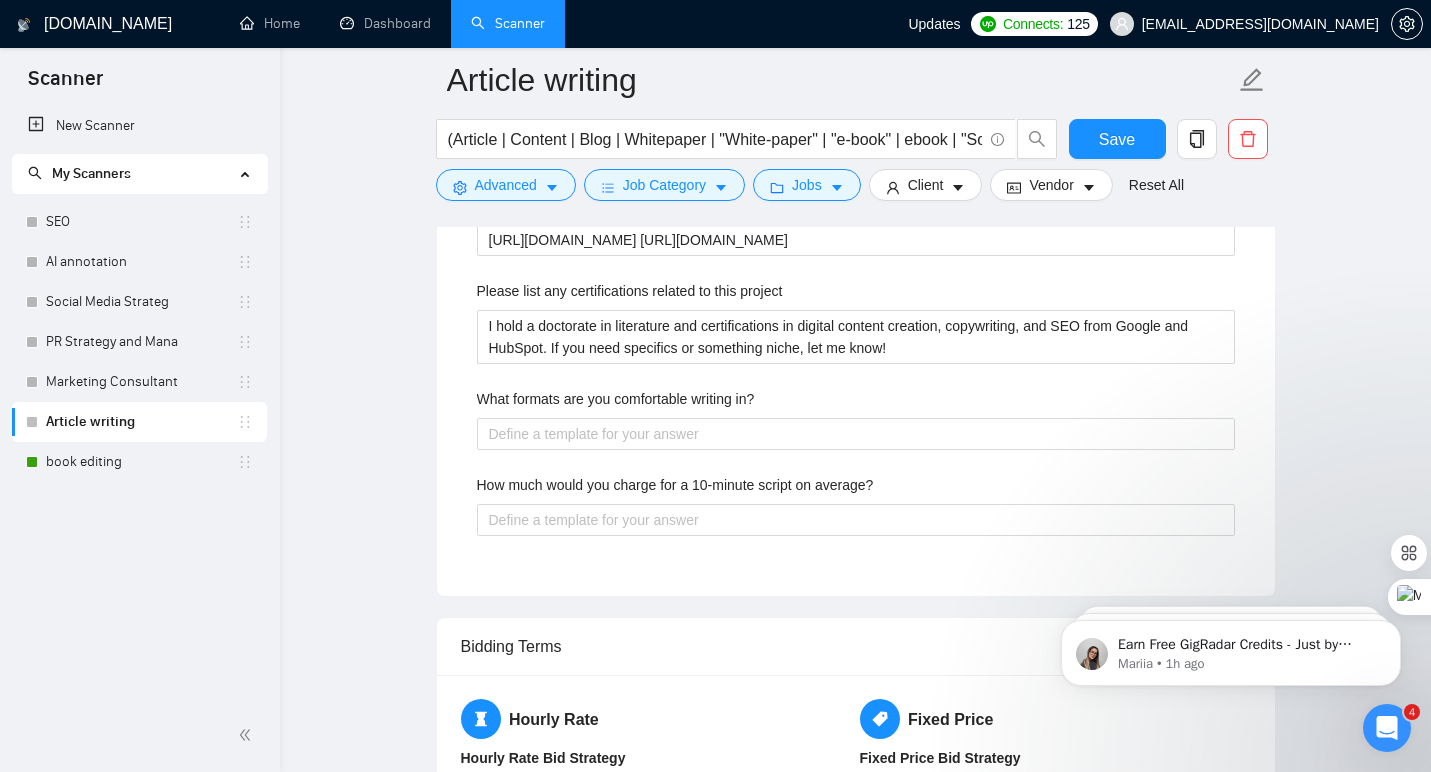 click on "Describe your recent experience with similar projects Absolutely! I’ve written scripts for YouTube channels ranging from explainer content and educational series to humor and pop culture. Recent wins include scripting viral listicles, deep-dive interviews, and video essays for channels with audiences from 5K to 500K+. Happy to share links or references—just let me know what style you’re after. How many scripts would you be able to write per week? My typical output is 3–7 scripts per week, depending on length, complexity, and whether you want full research or just writing. If you have a preferred number, let’s talk—I’m flexible and can scale up or down as needed. Are you looking for a long-term collaboration? Absolutely! I love building ongoing partnerships—there’s nothing better than getting in sync with your vision and helping your channel grow over time. How do you know when your writing has been successful? For how long have you been writing scripts for YouTube channels?" at bounding box center [856, 31] 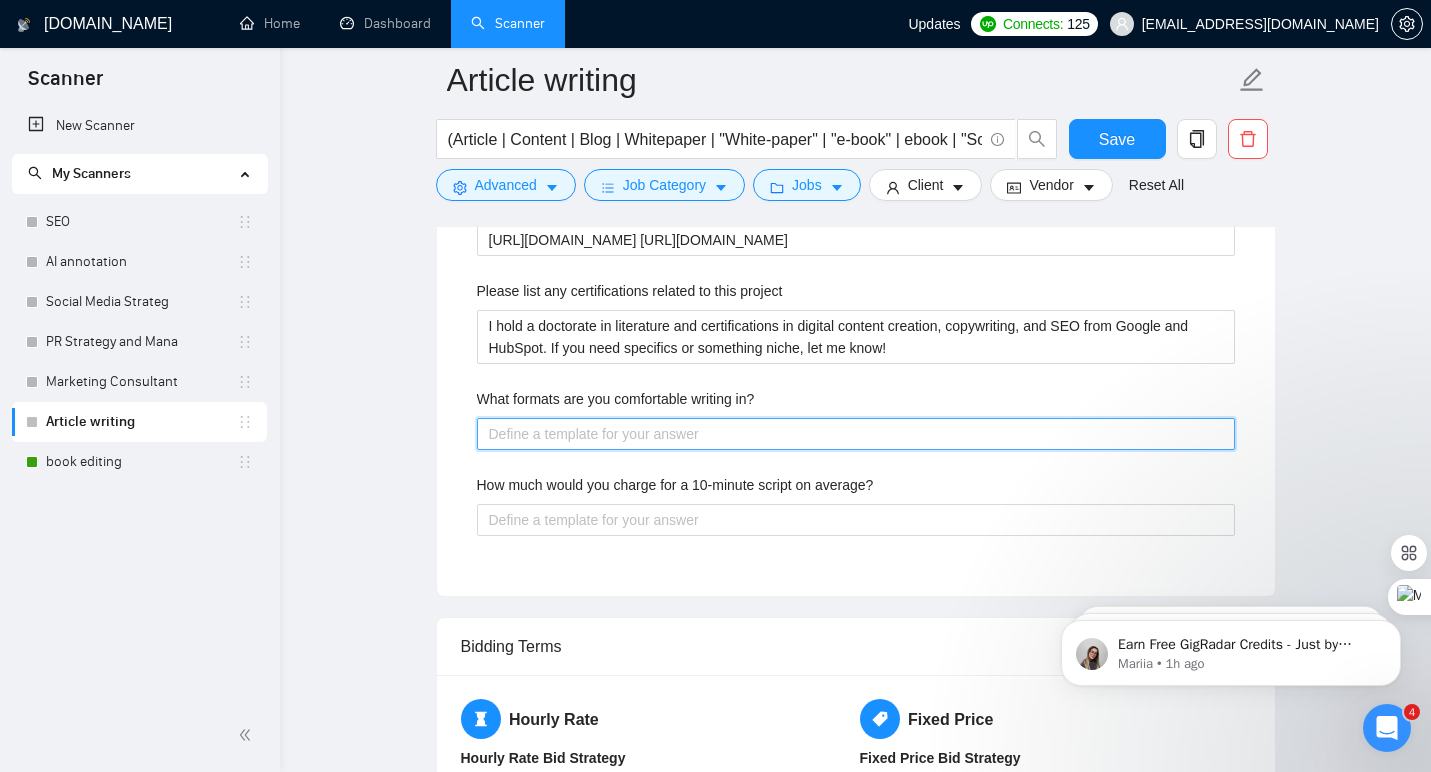 click on "What formats are you comfortable writing in?" at bounding box center [856, 434] 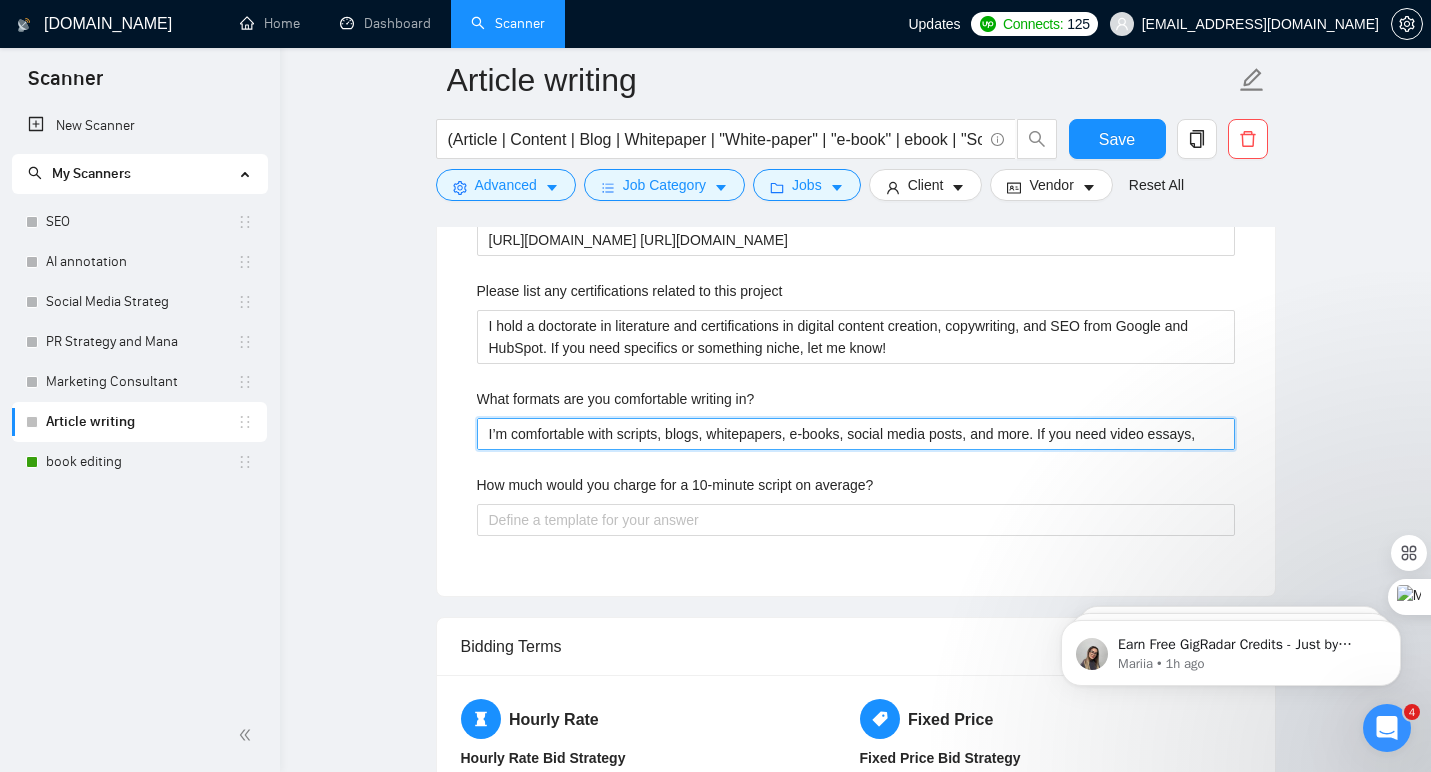 type 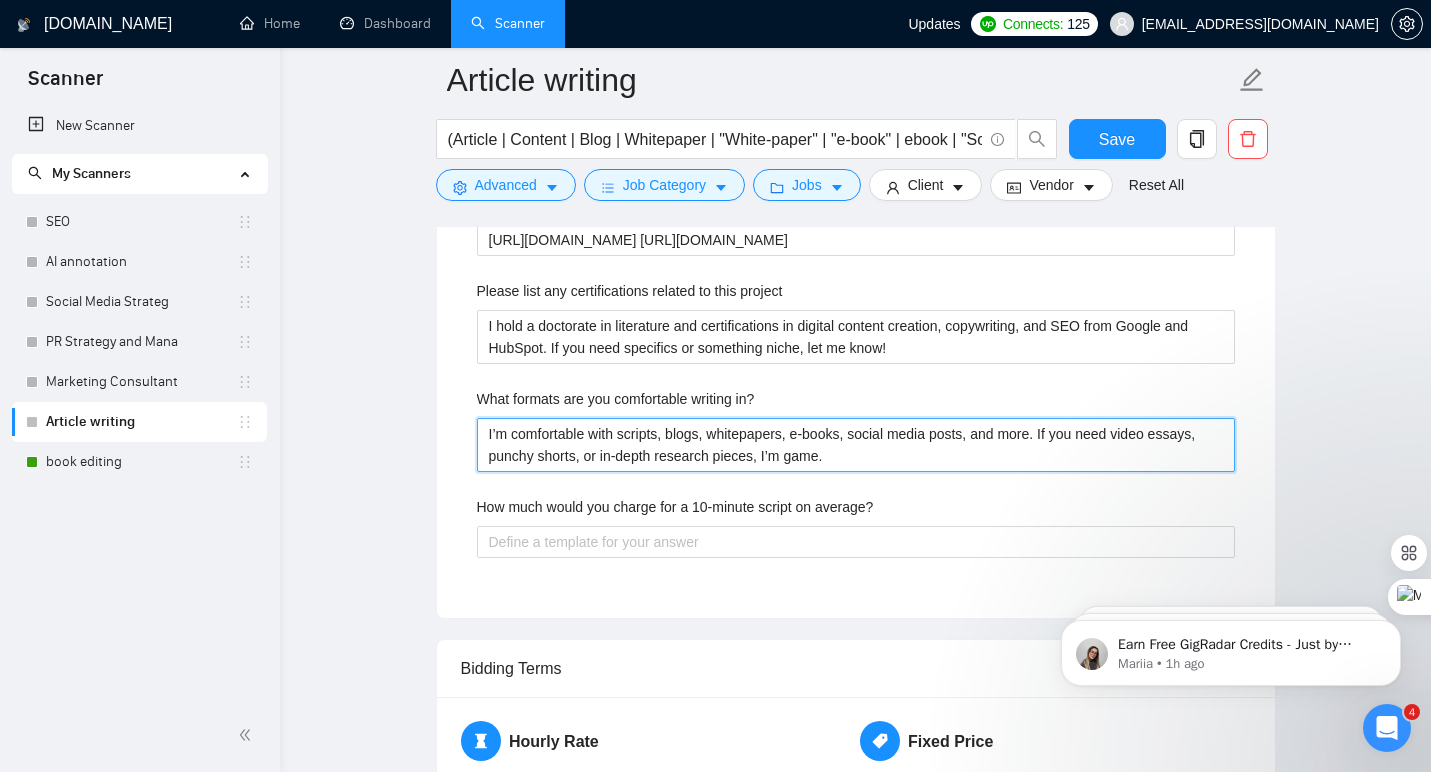 type on "I’m comfortable with scripts, blogs, whitepapers, e-books, social media posts, and more. If you need video essays, punchy shorts, or in-depth research pieces, I’m game." 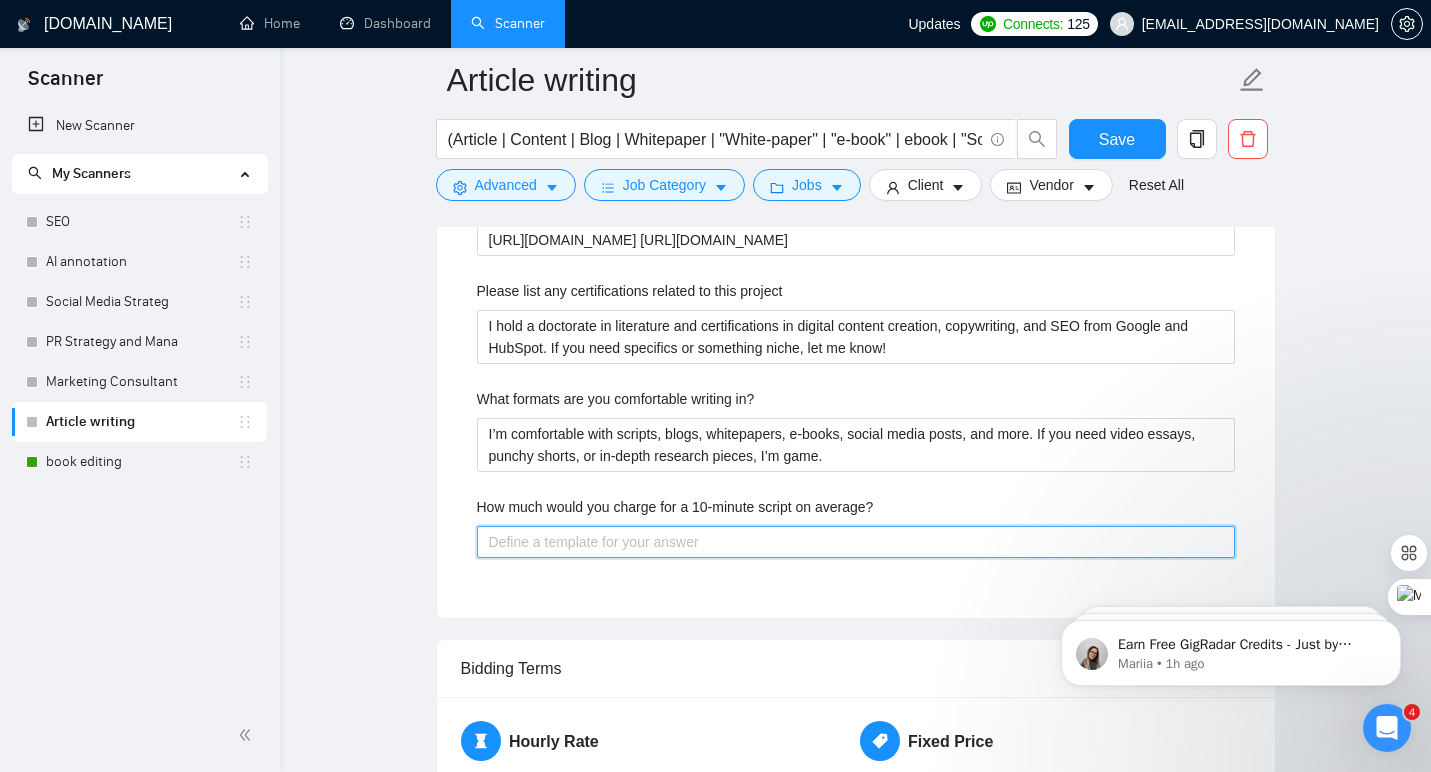 click on "How much would you charge for a 10-minute script on average?" at bounding box center (856, 542) 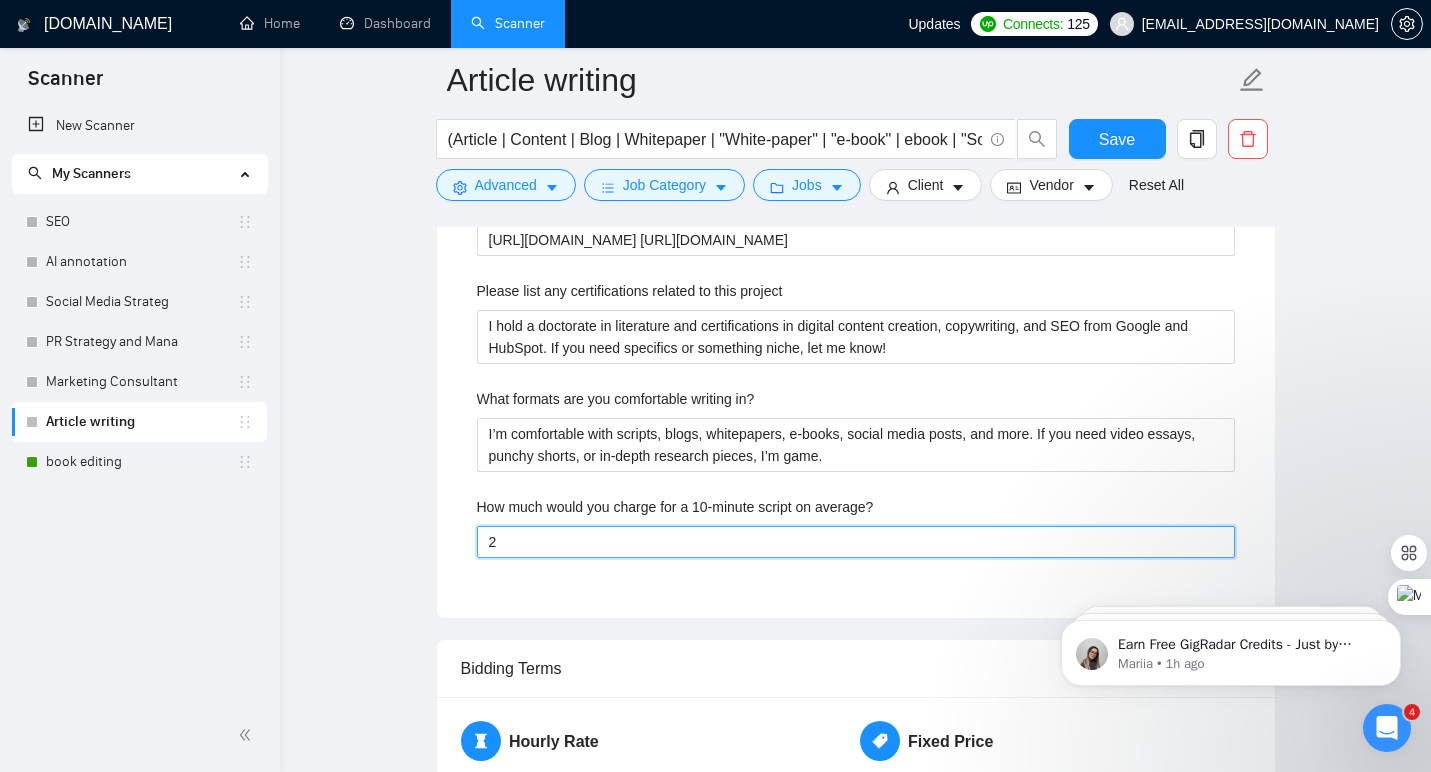 type on "25" 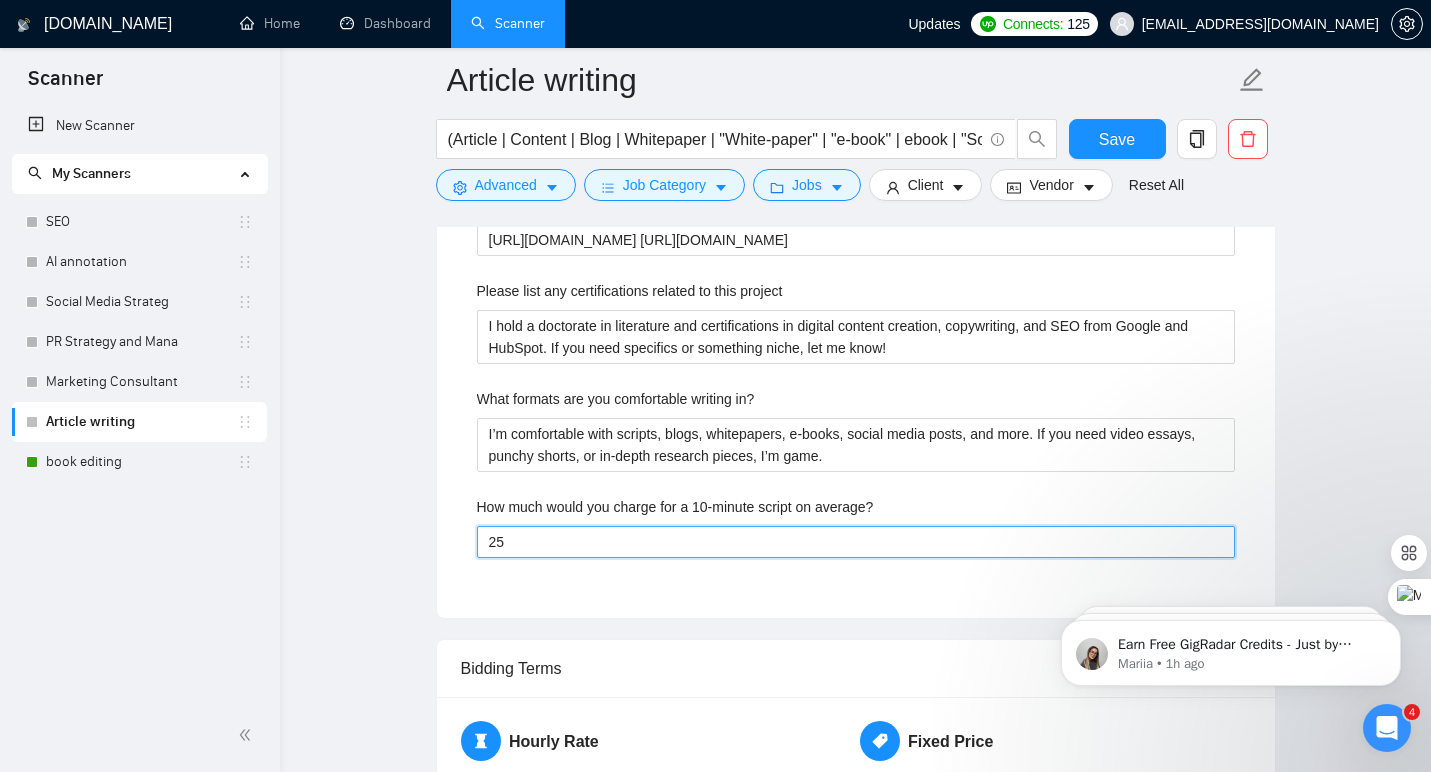 type on "250" 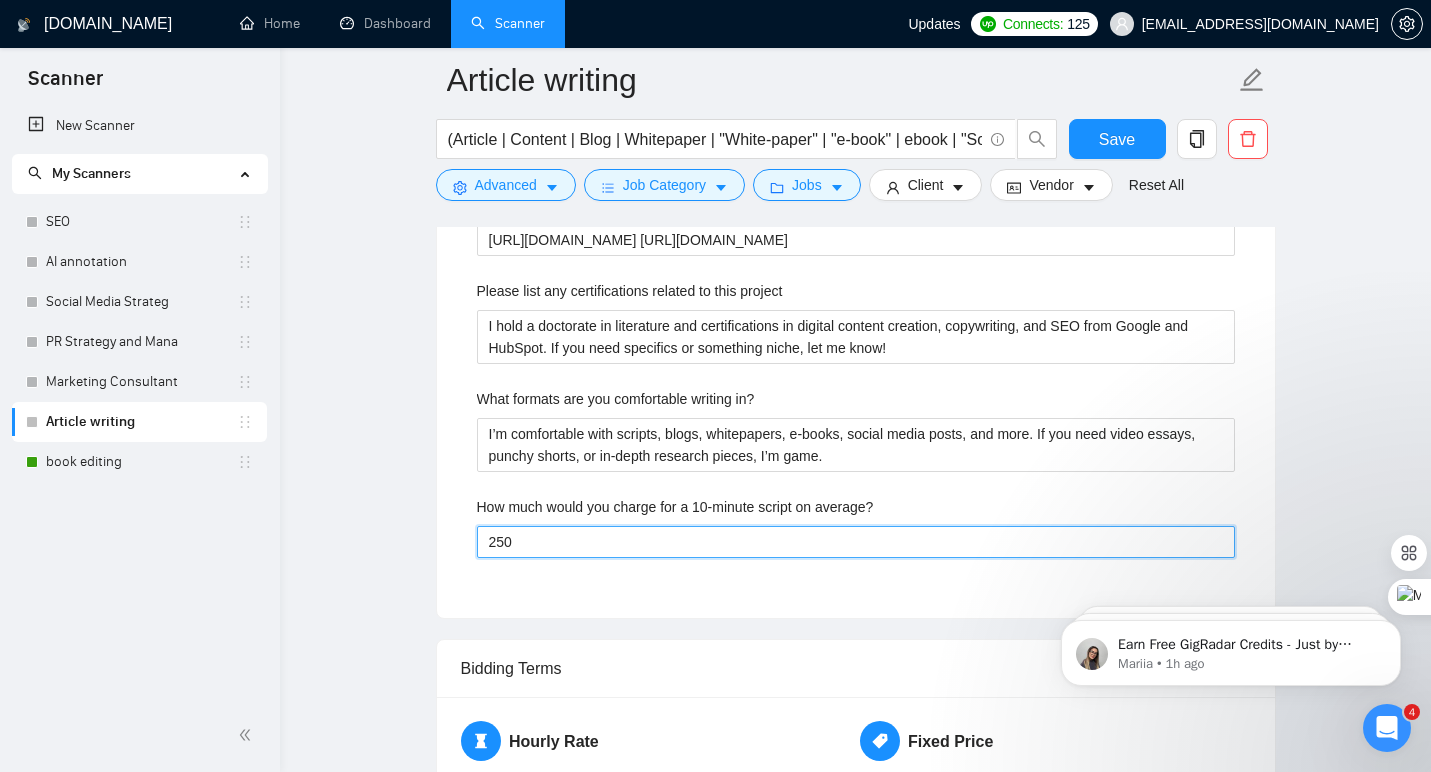 type on "25" 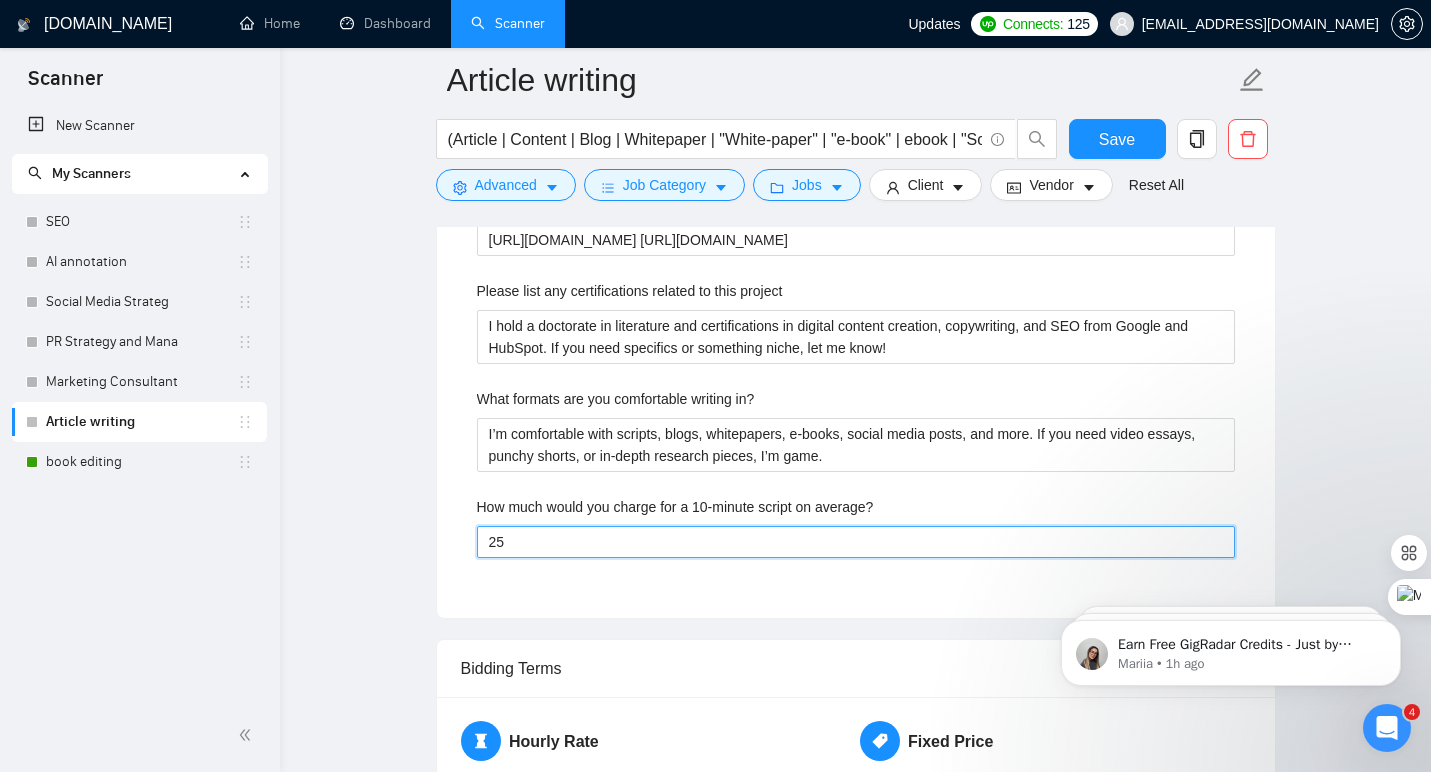 type on "2" 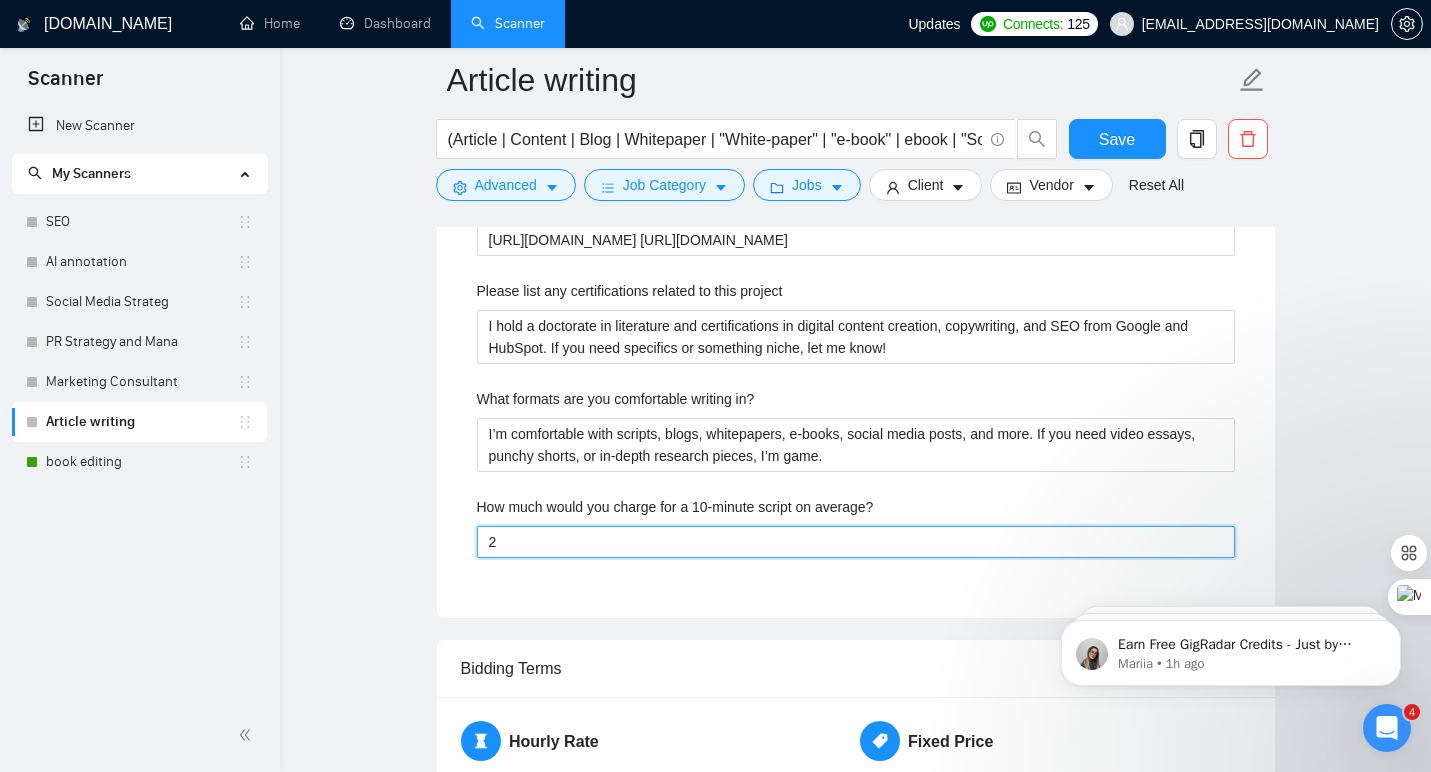 type 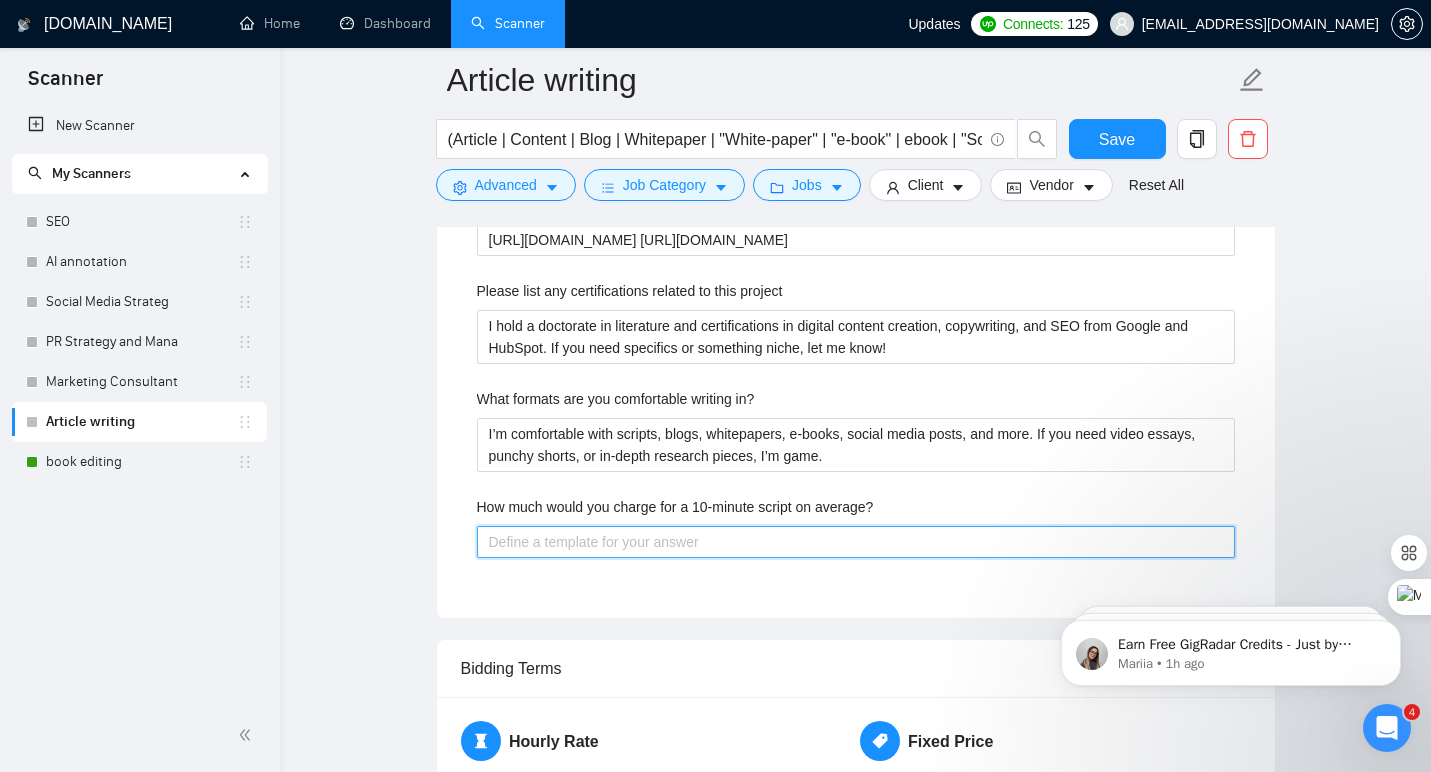 type on "5" 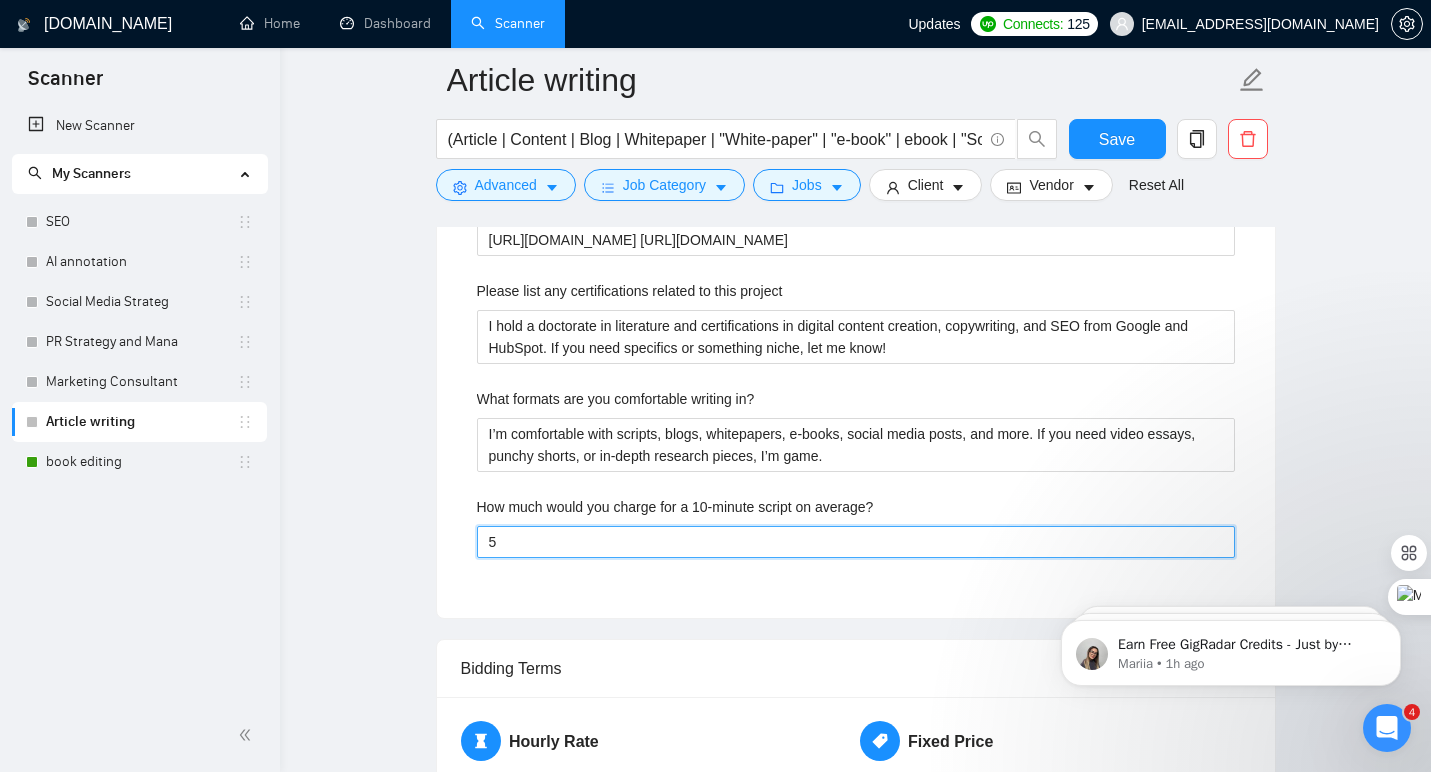 type 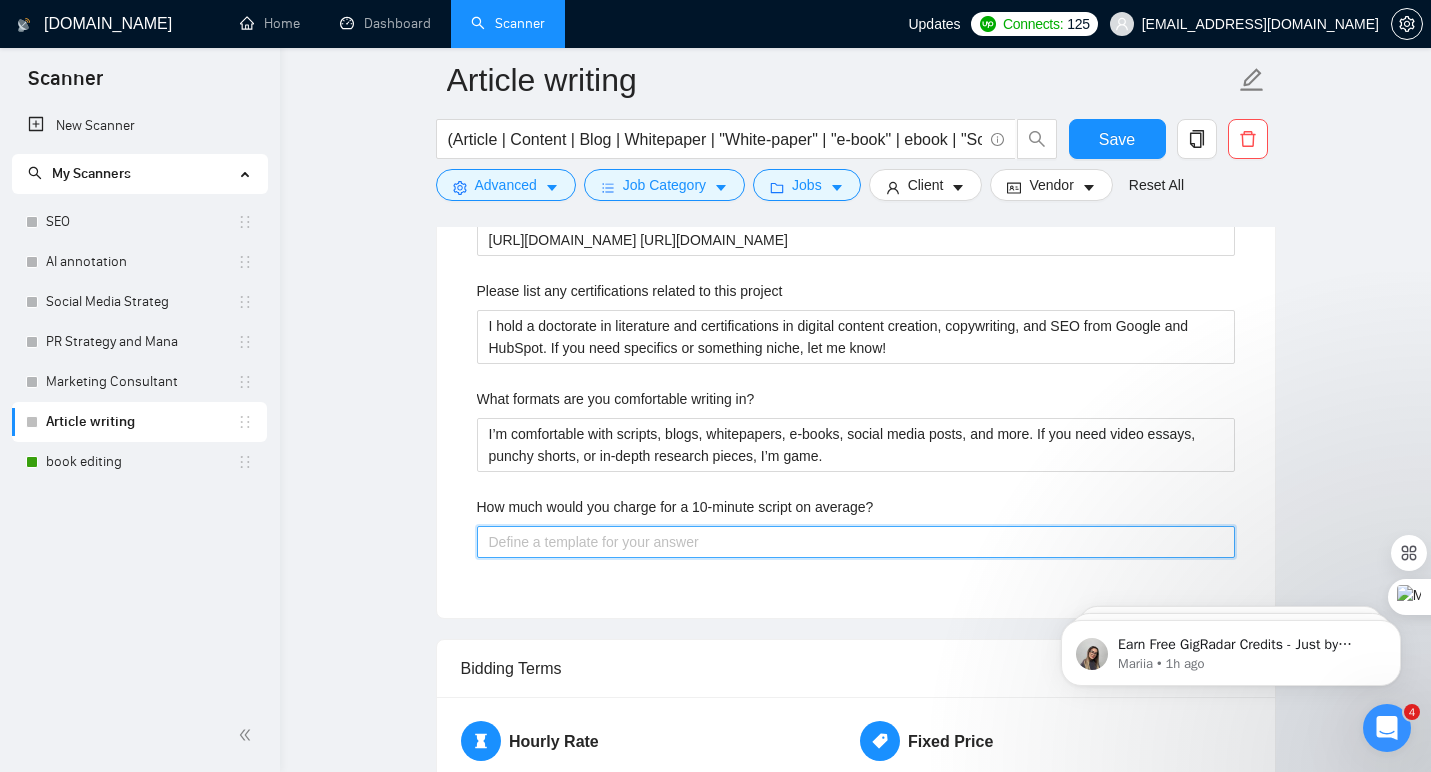 type on "2" 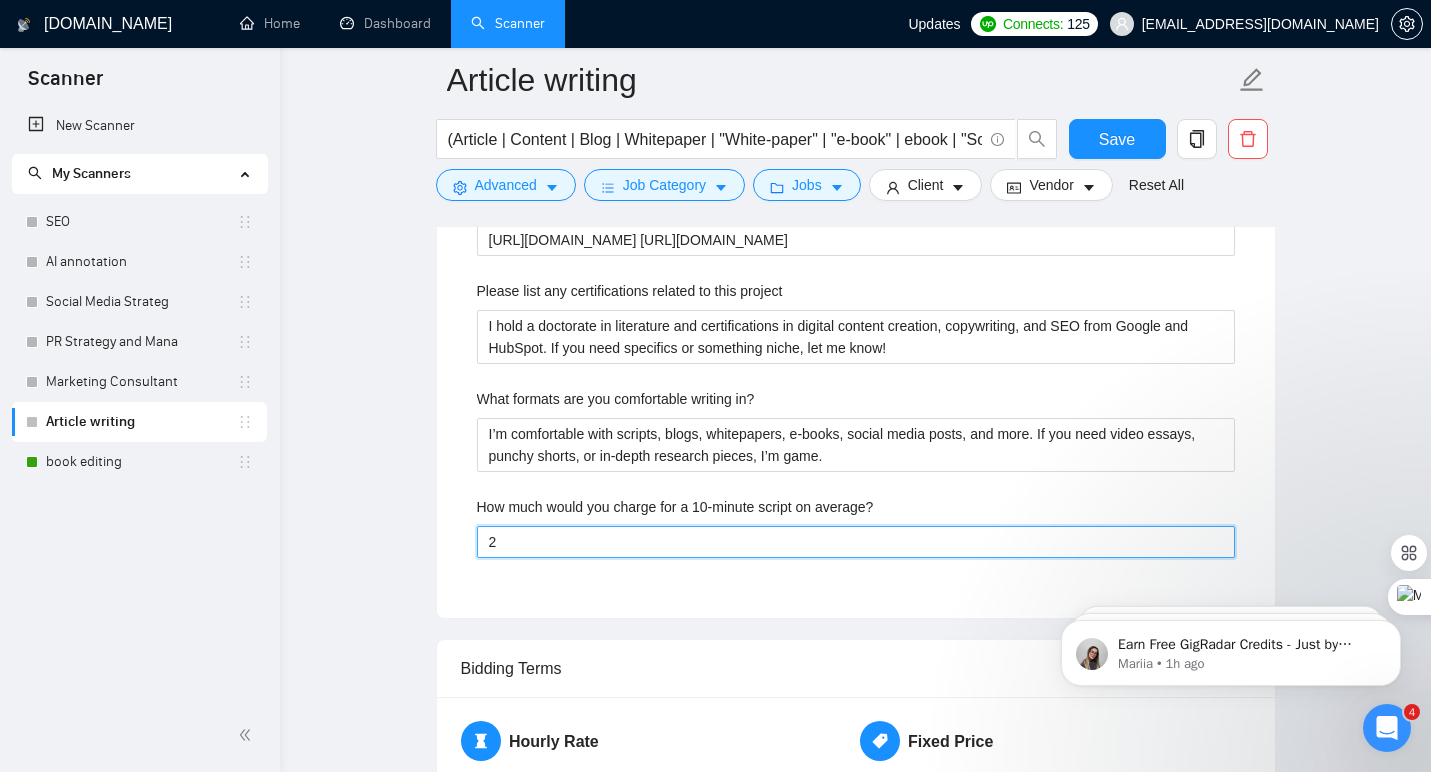 type on "25" 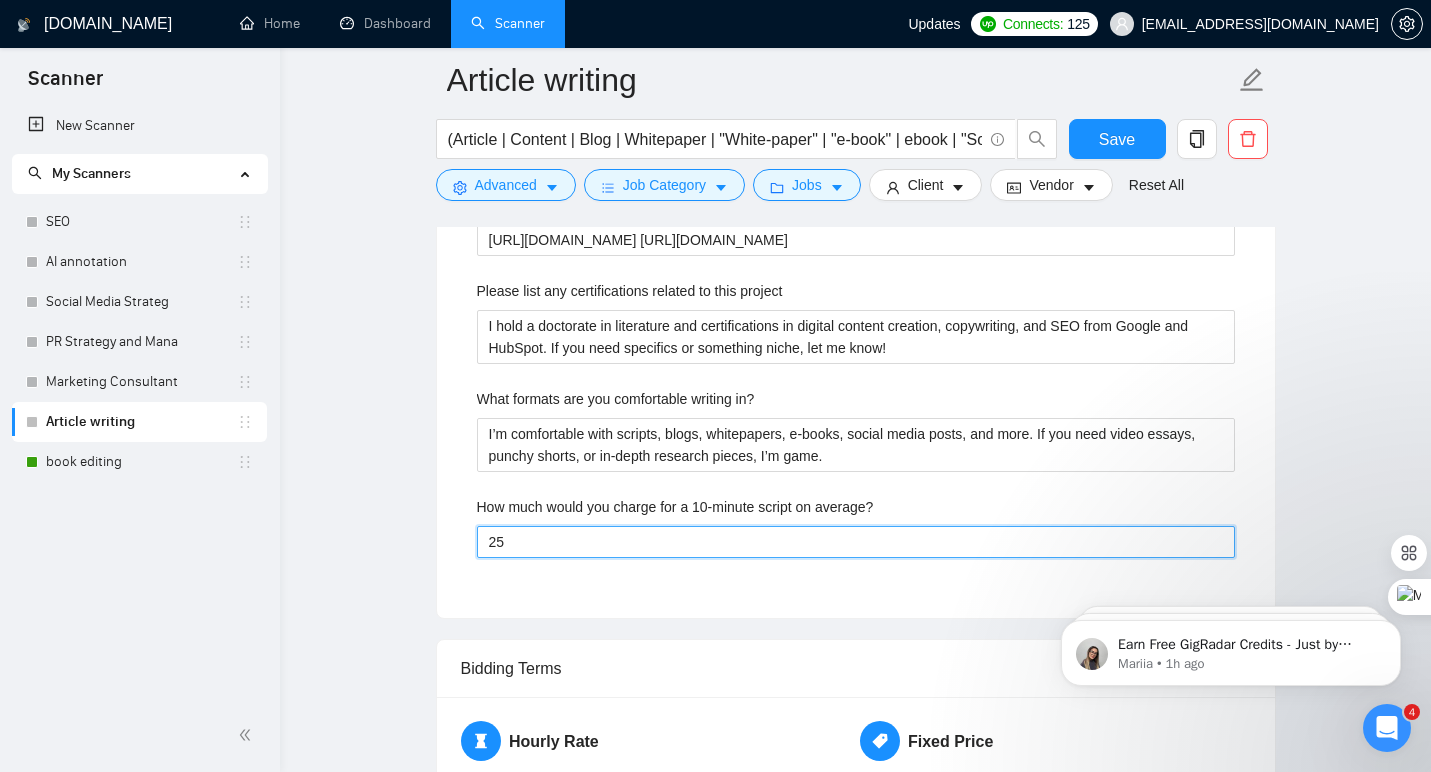 type on "250" 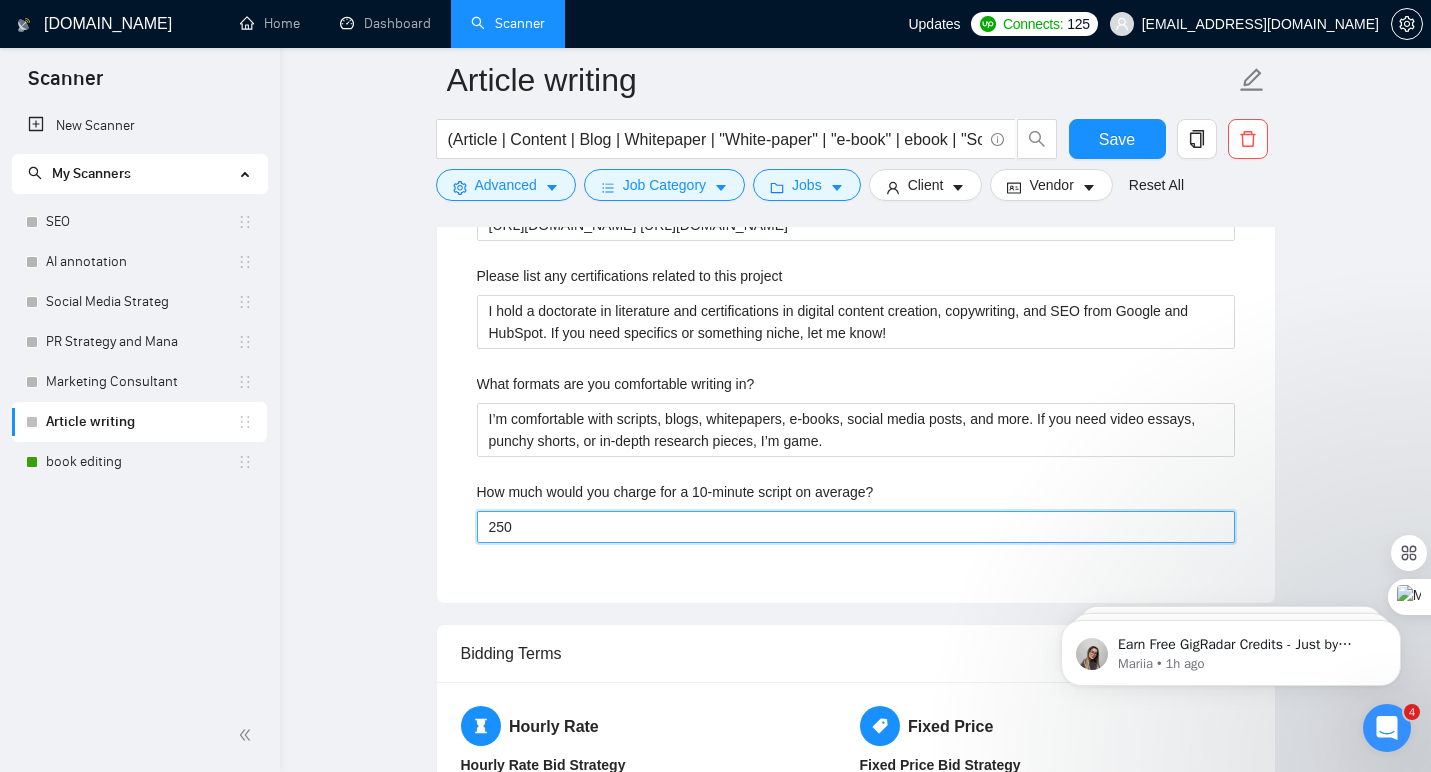 type on "25" 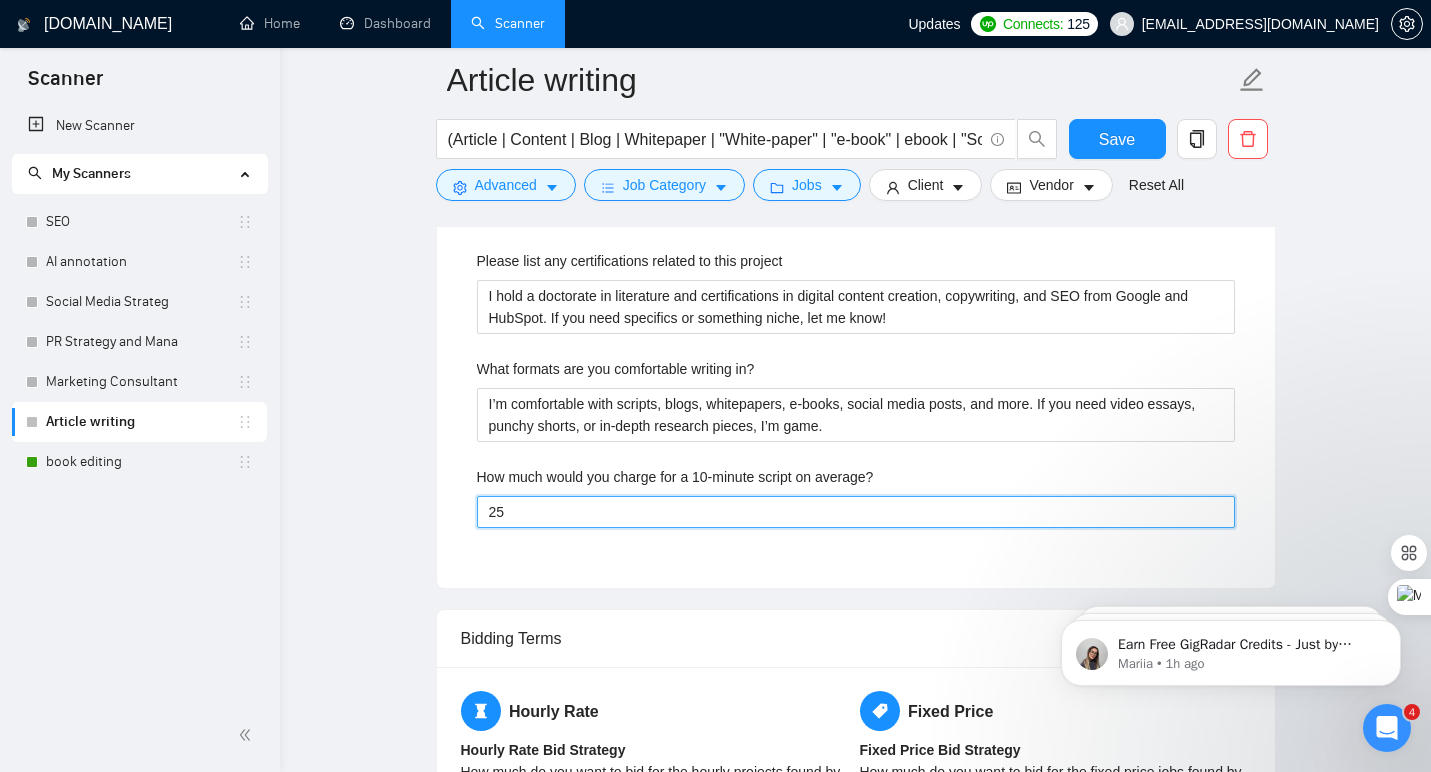 type on "2" 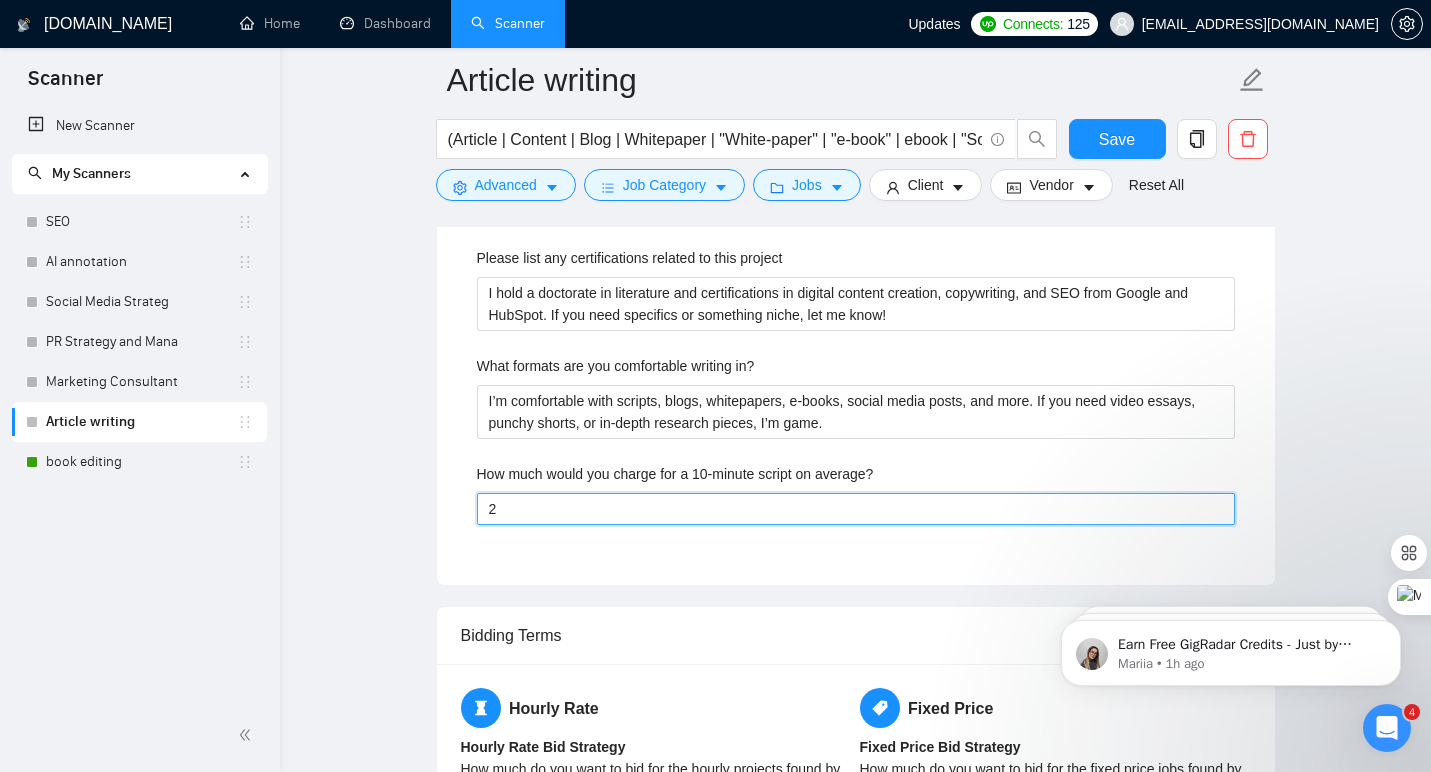 type 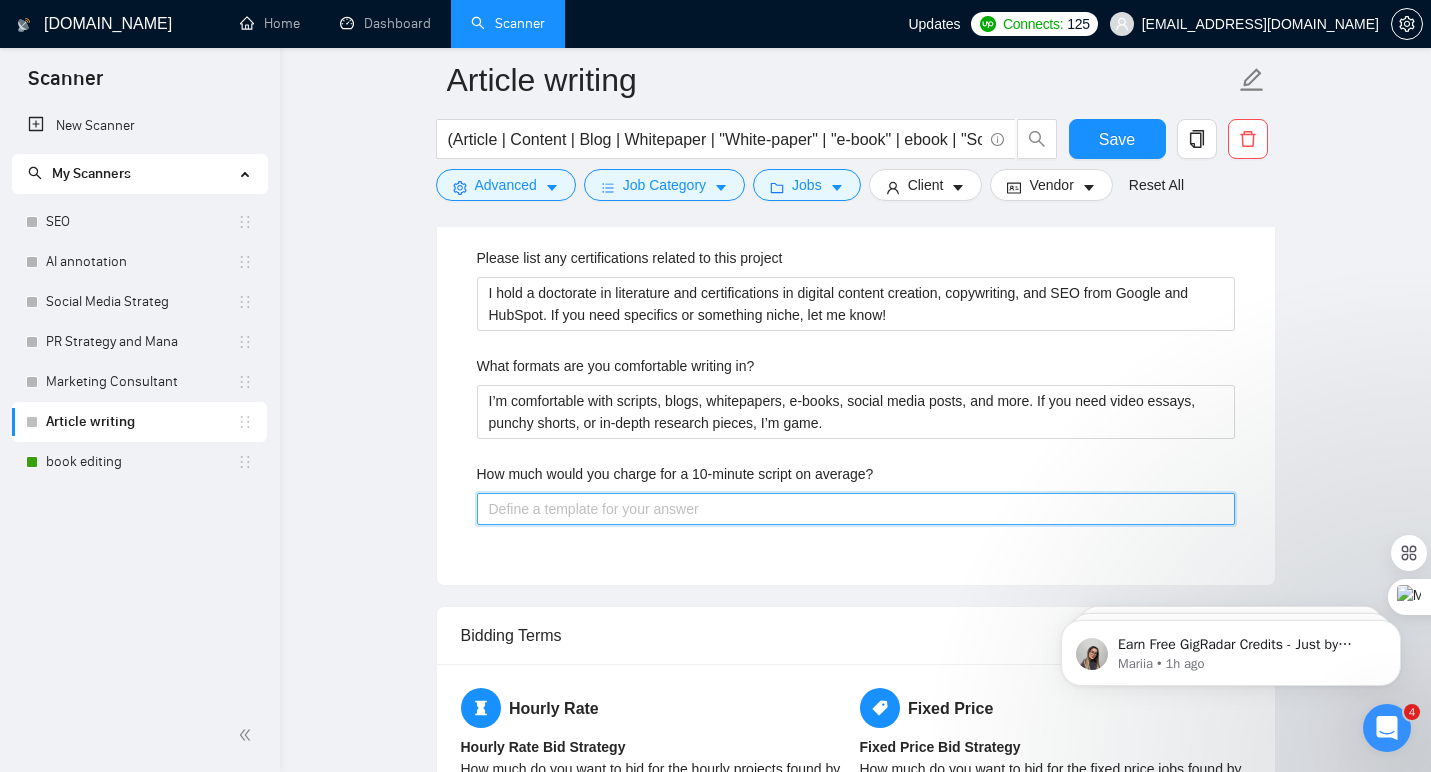 scroll, scrollTop: 3461, scrollLeft: 0, axis: vertical 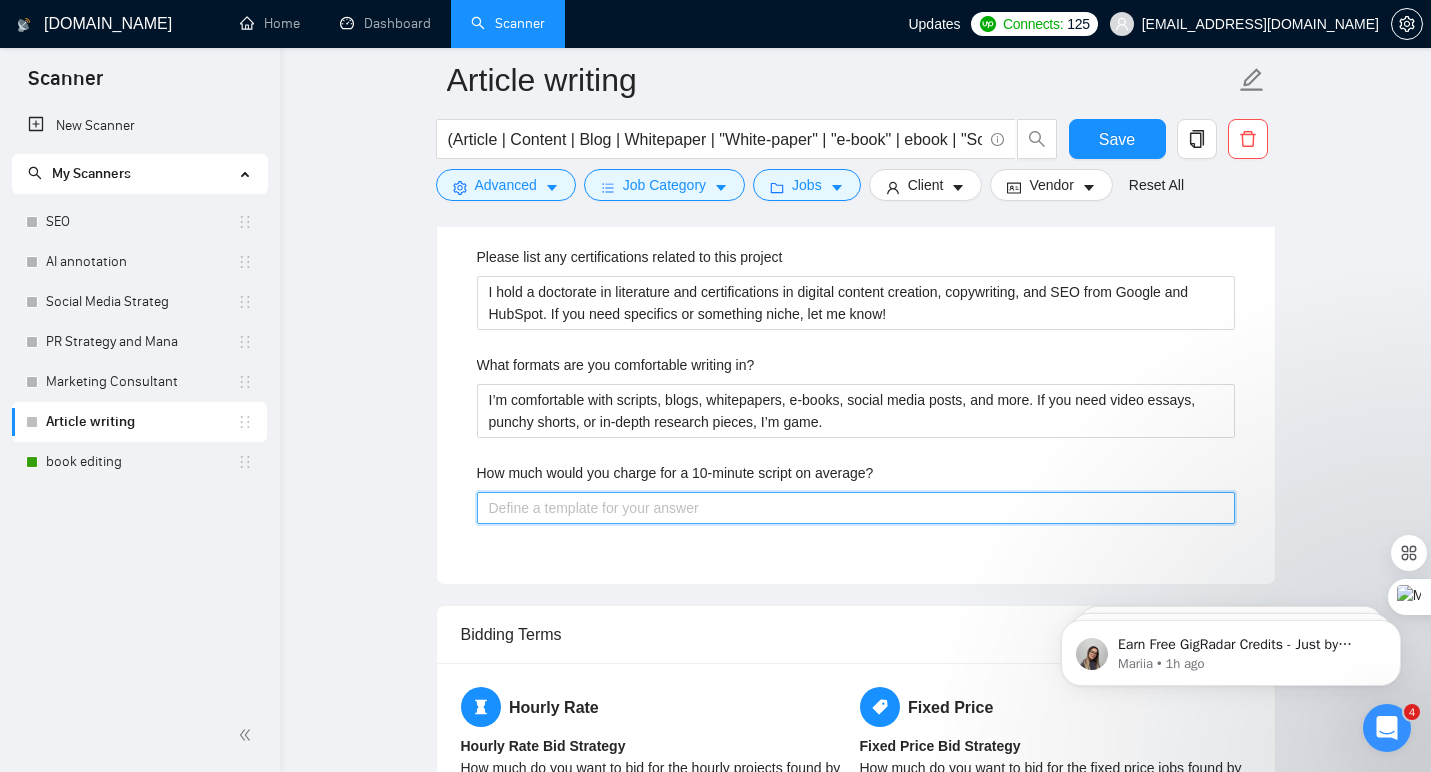 type on "5" 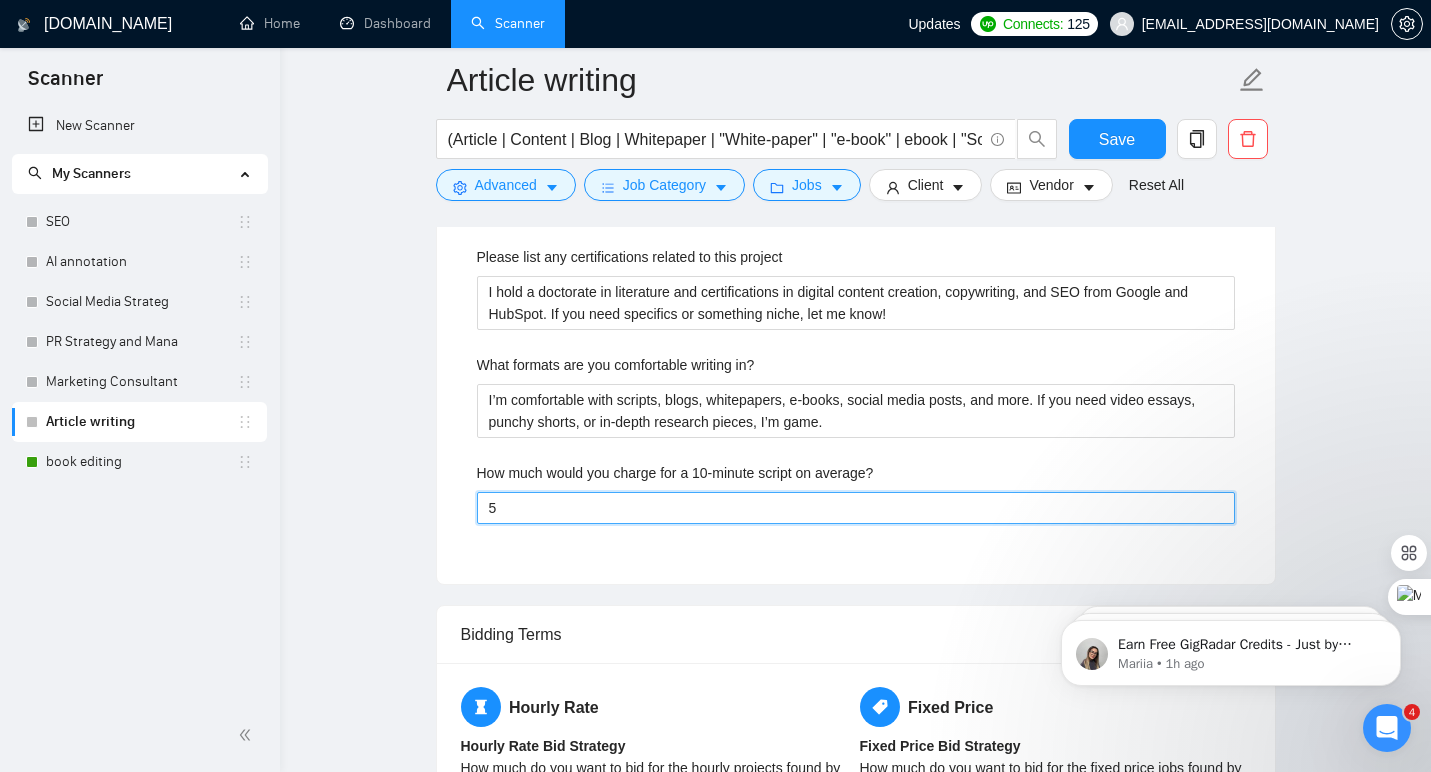 type on "50" 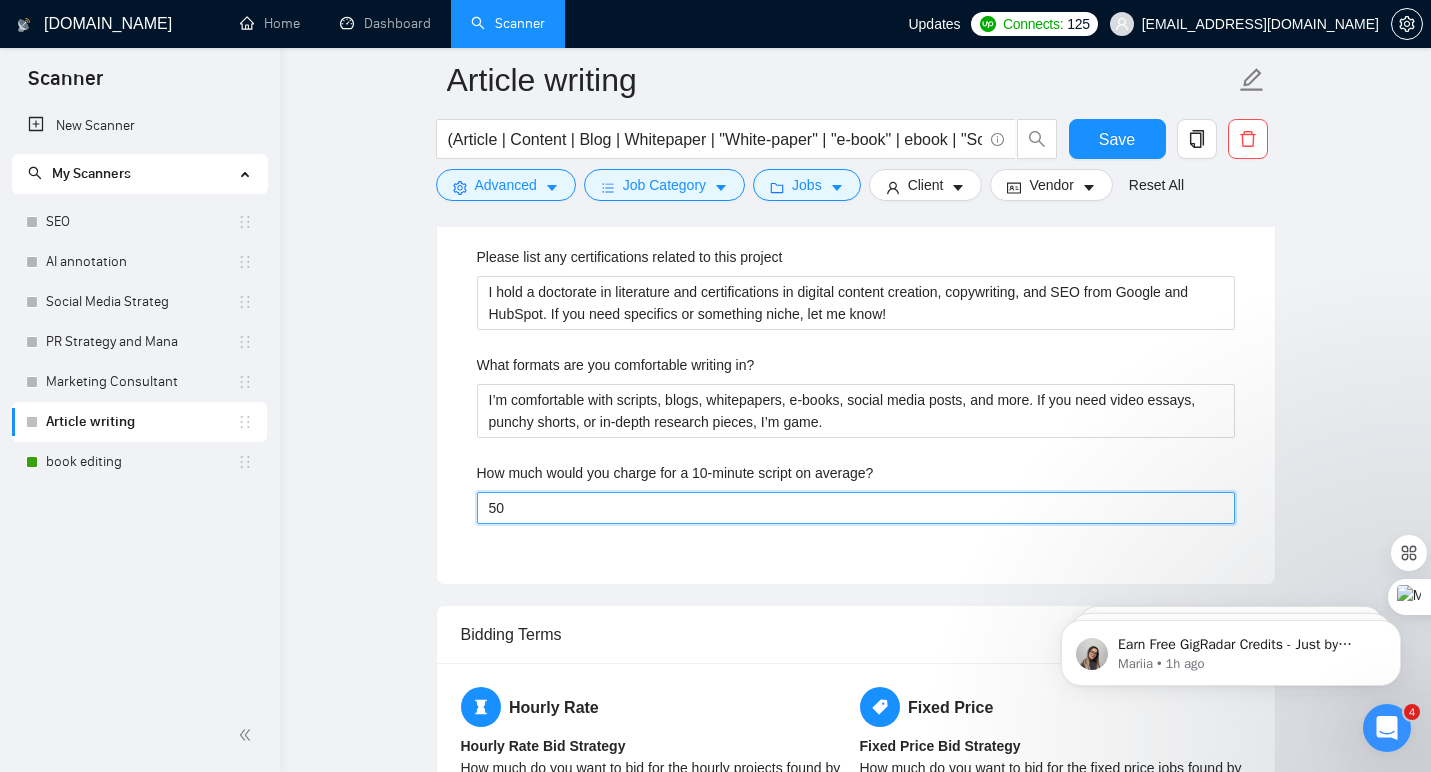 type on "500" 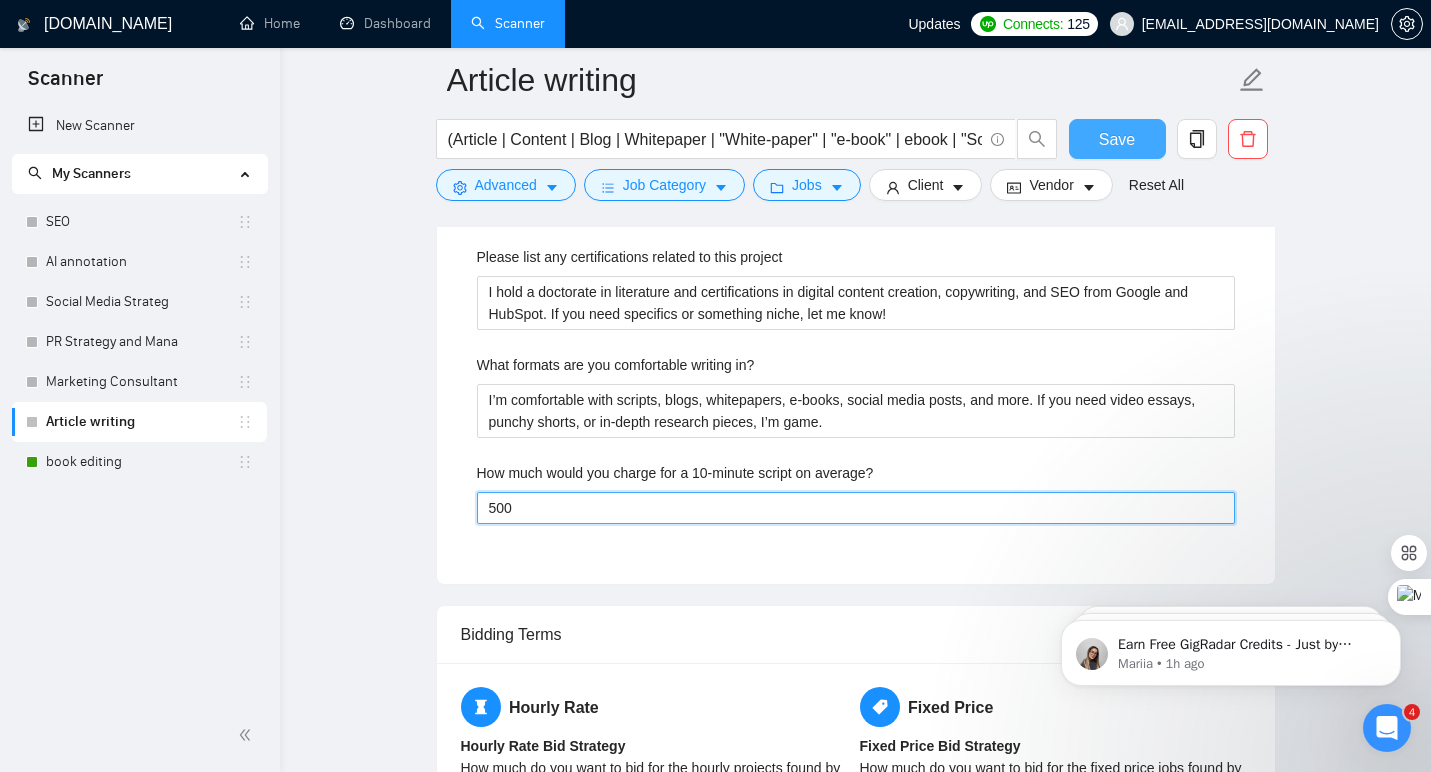 type on "500" 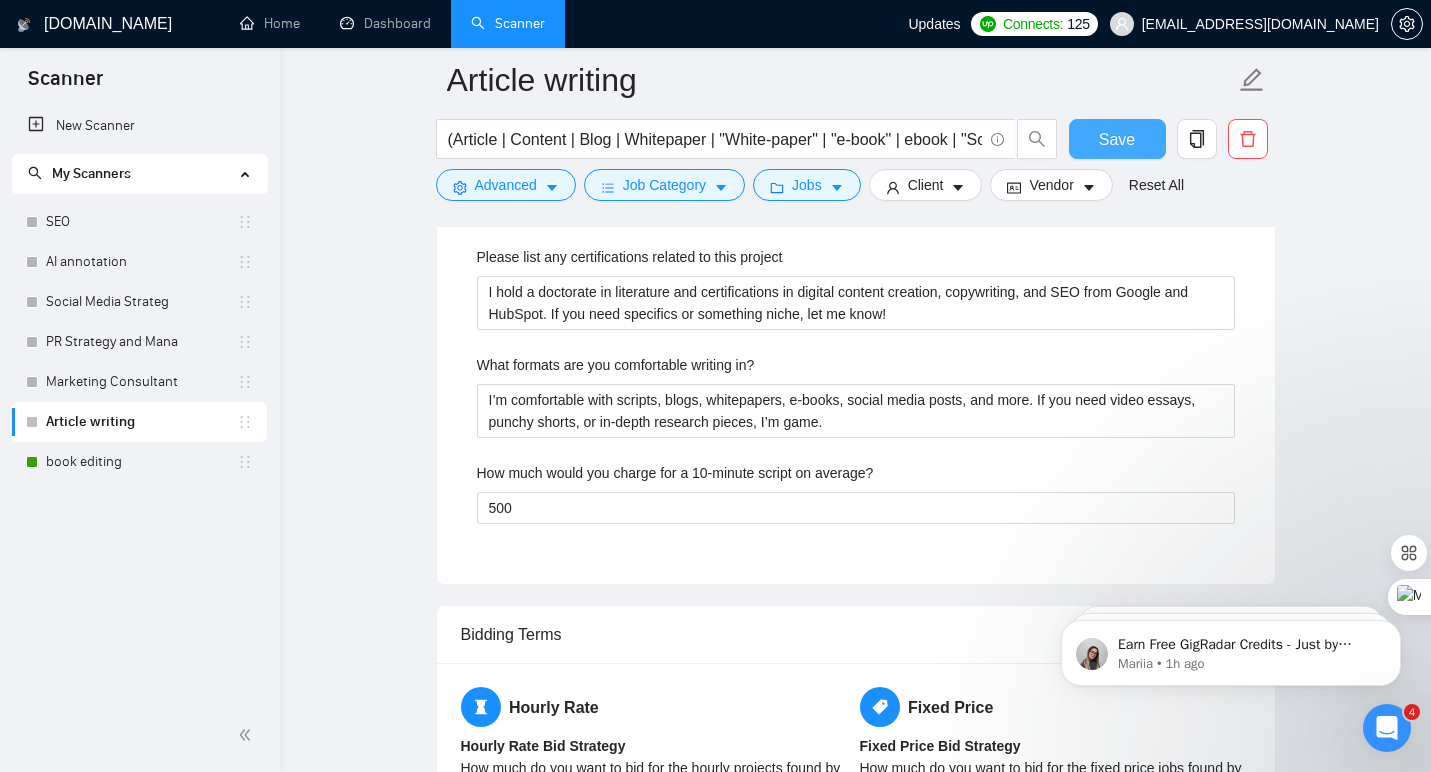 click on "Save" at bounding box center (1117, 139) 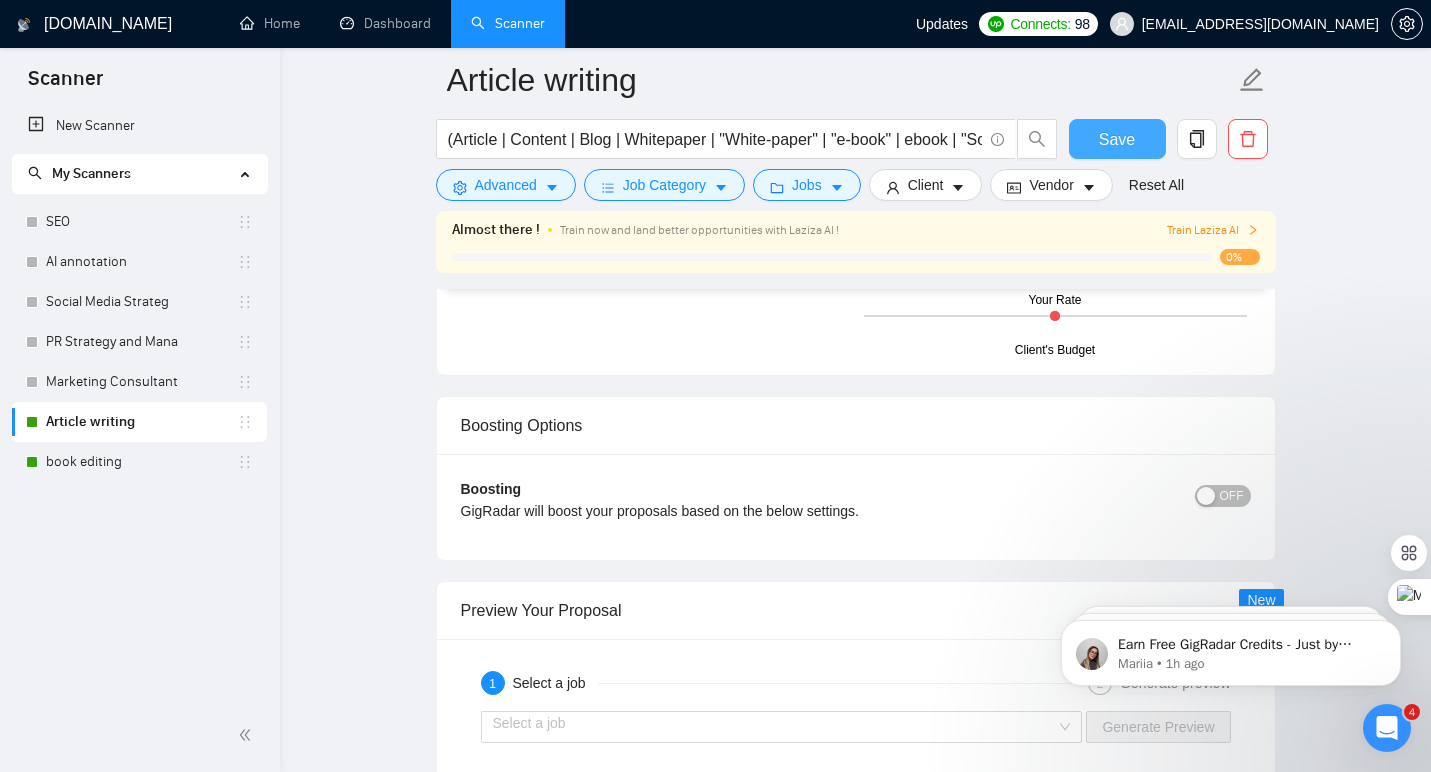 scroll, scrollTop: 3100, scrollLeft: 0, axis: vertical 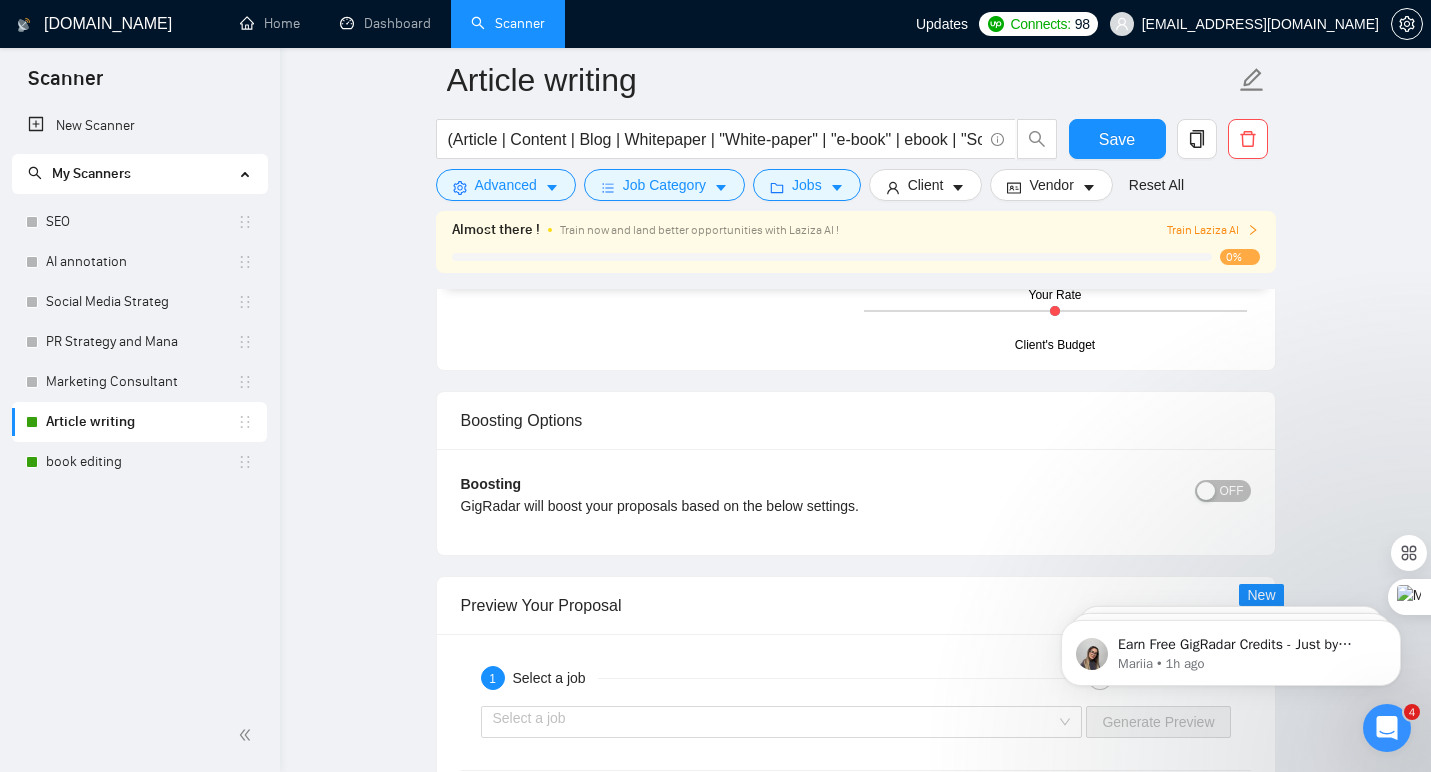 click on "OFF" at bounding box center [1232, 491] 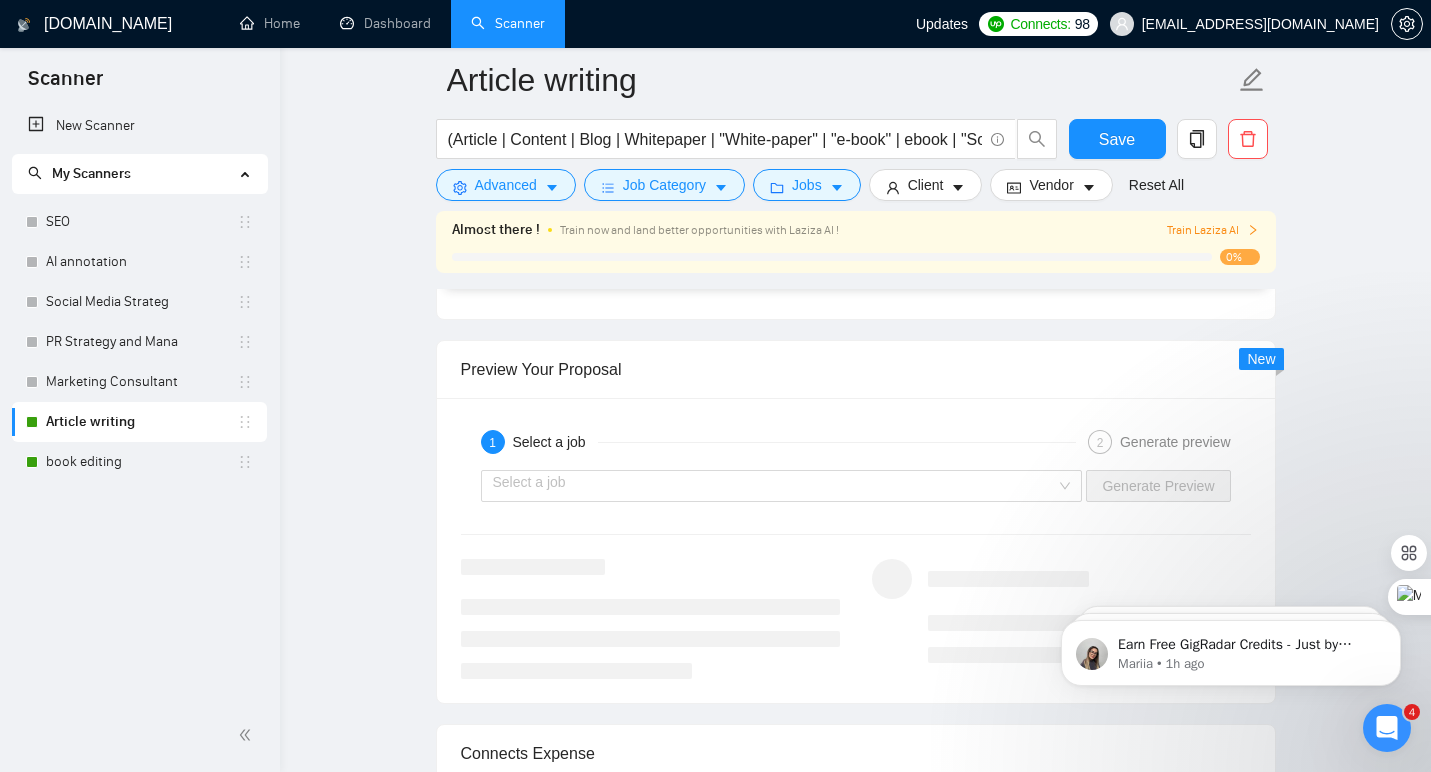 scroll, scrollTop: 3186, scrollLeft: 0, axis: vertical 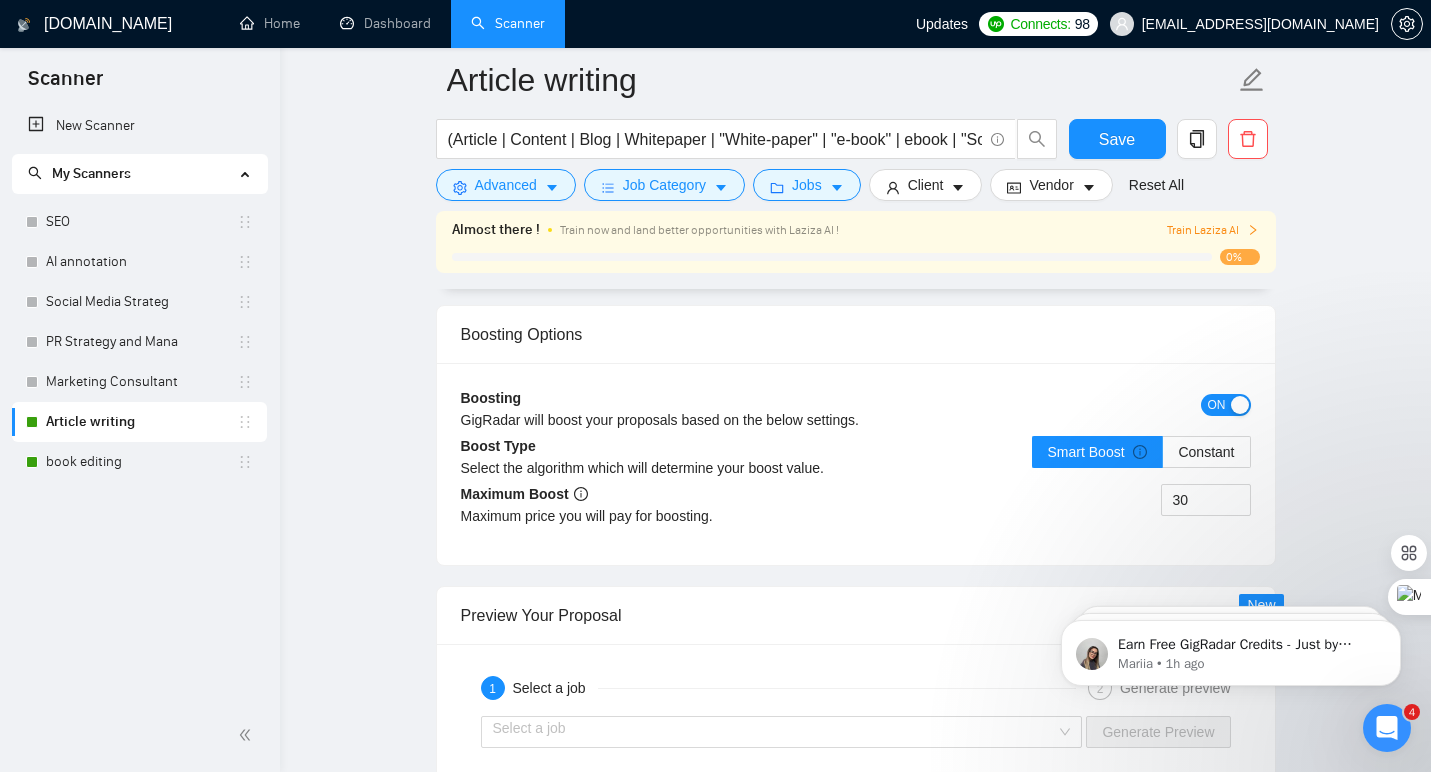 click on "ON" at bounding box center (1226, 405) 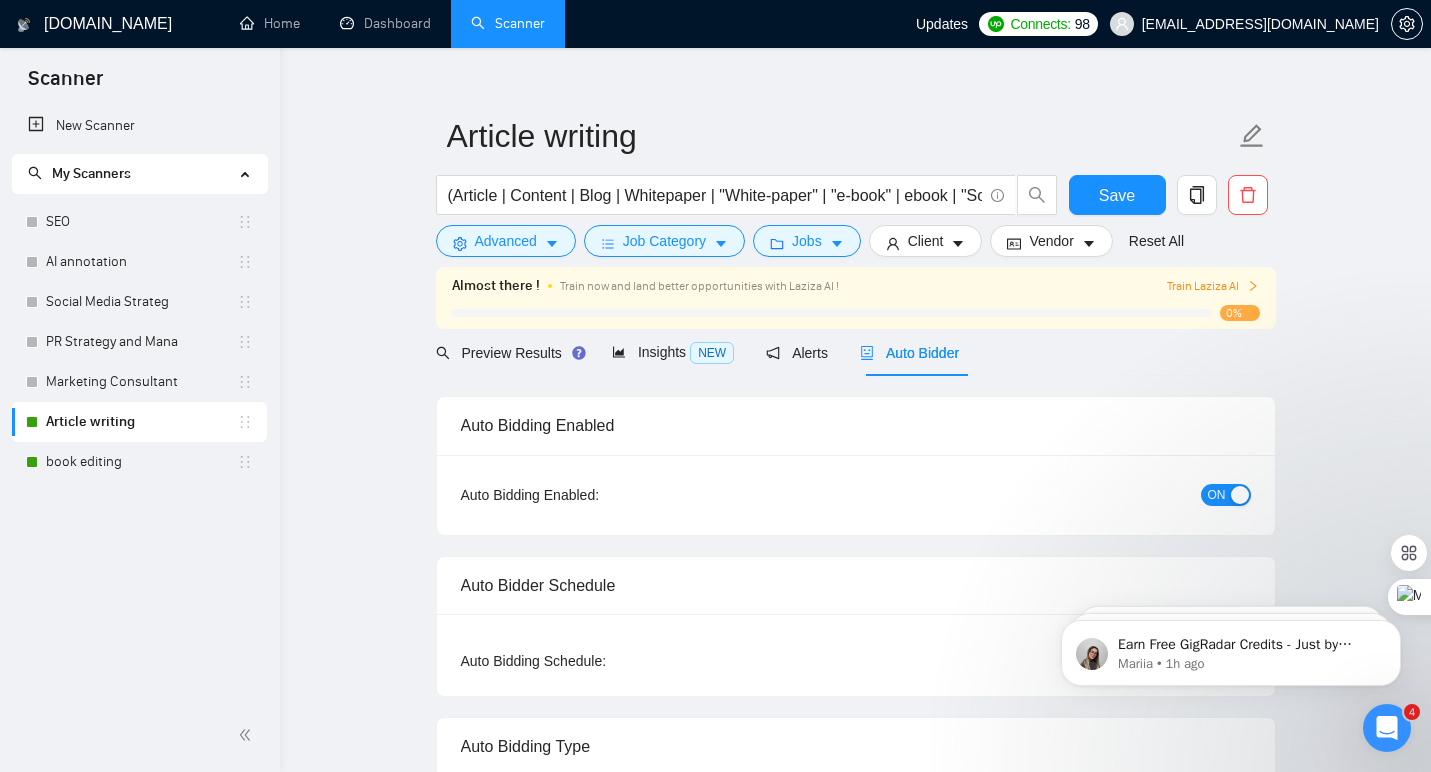 scroll, scrollTop: 40, scrollLeft: 0, axis: vertical 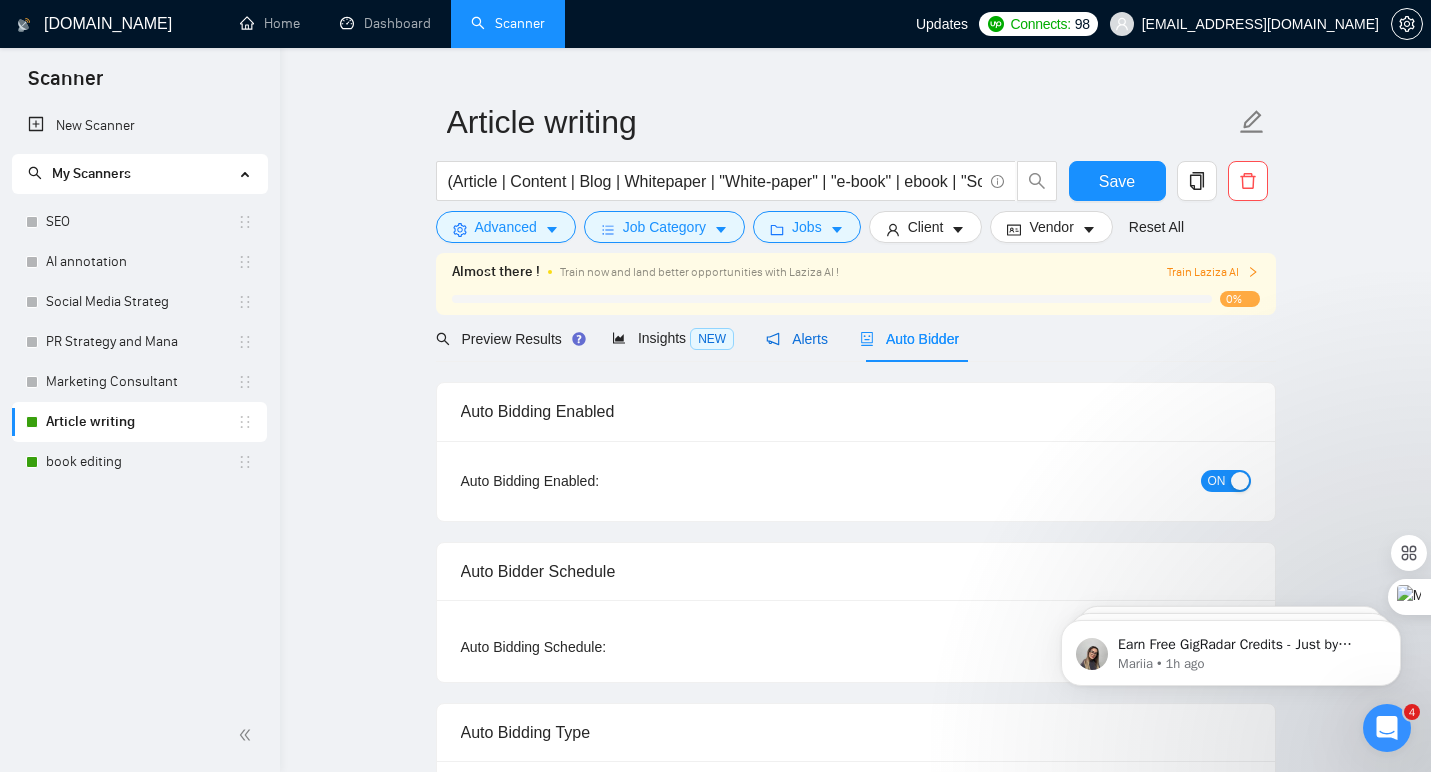 click on "Alerts" at bounding box center (797, 339) 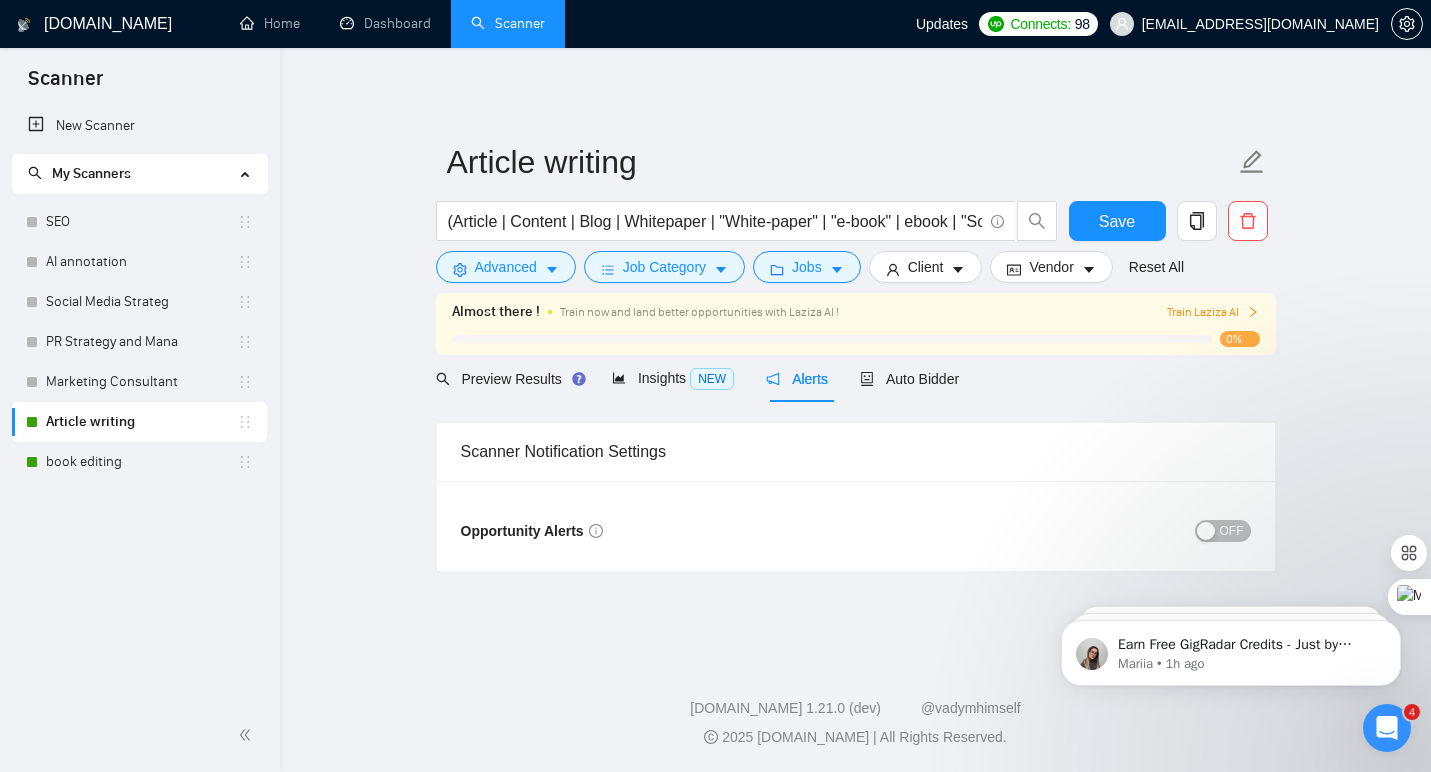 scroll, scrollTop: 0, scrollLeft: 0, axis: both 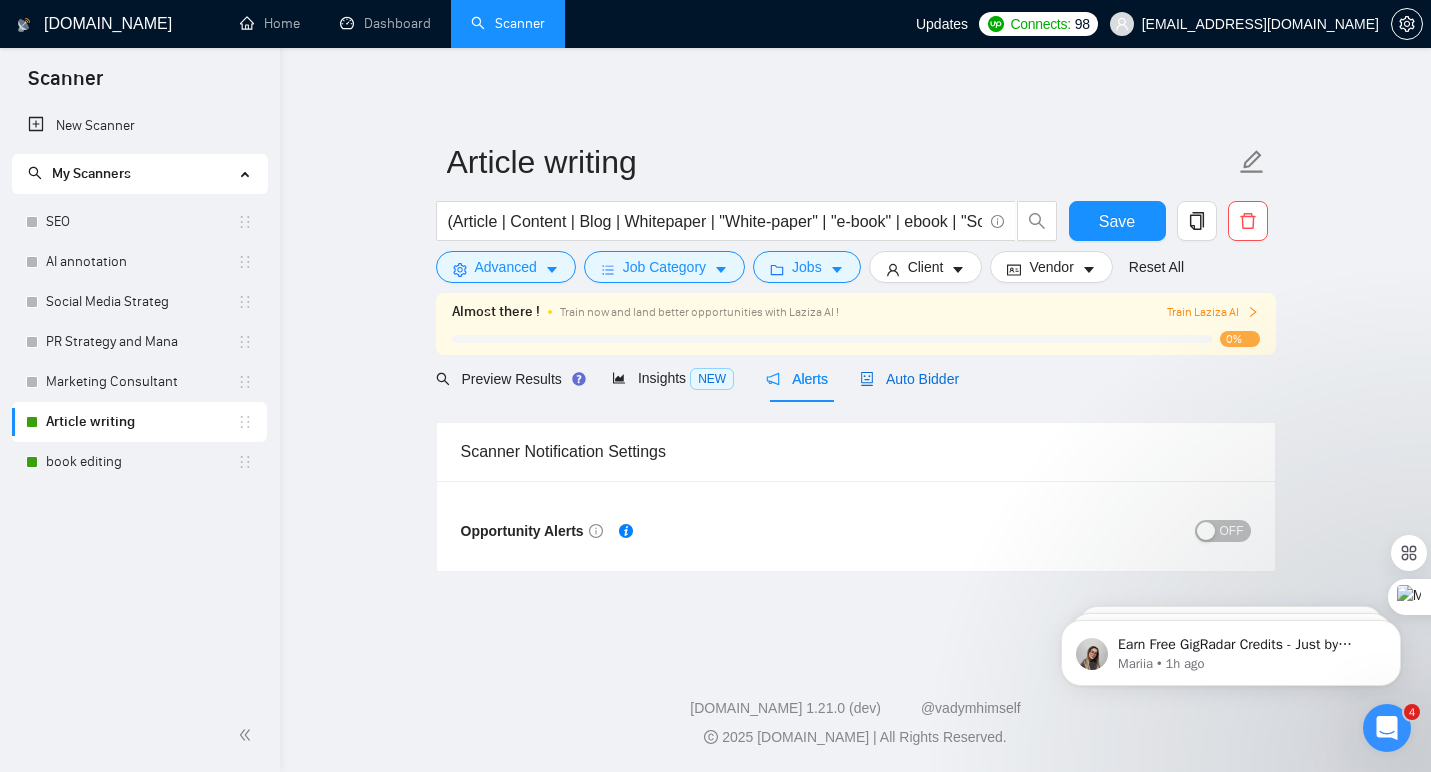 click on "Auto Bidder" at bounding box center (909, 379) 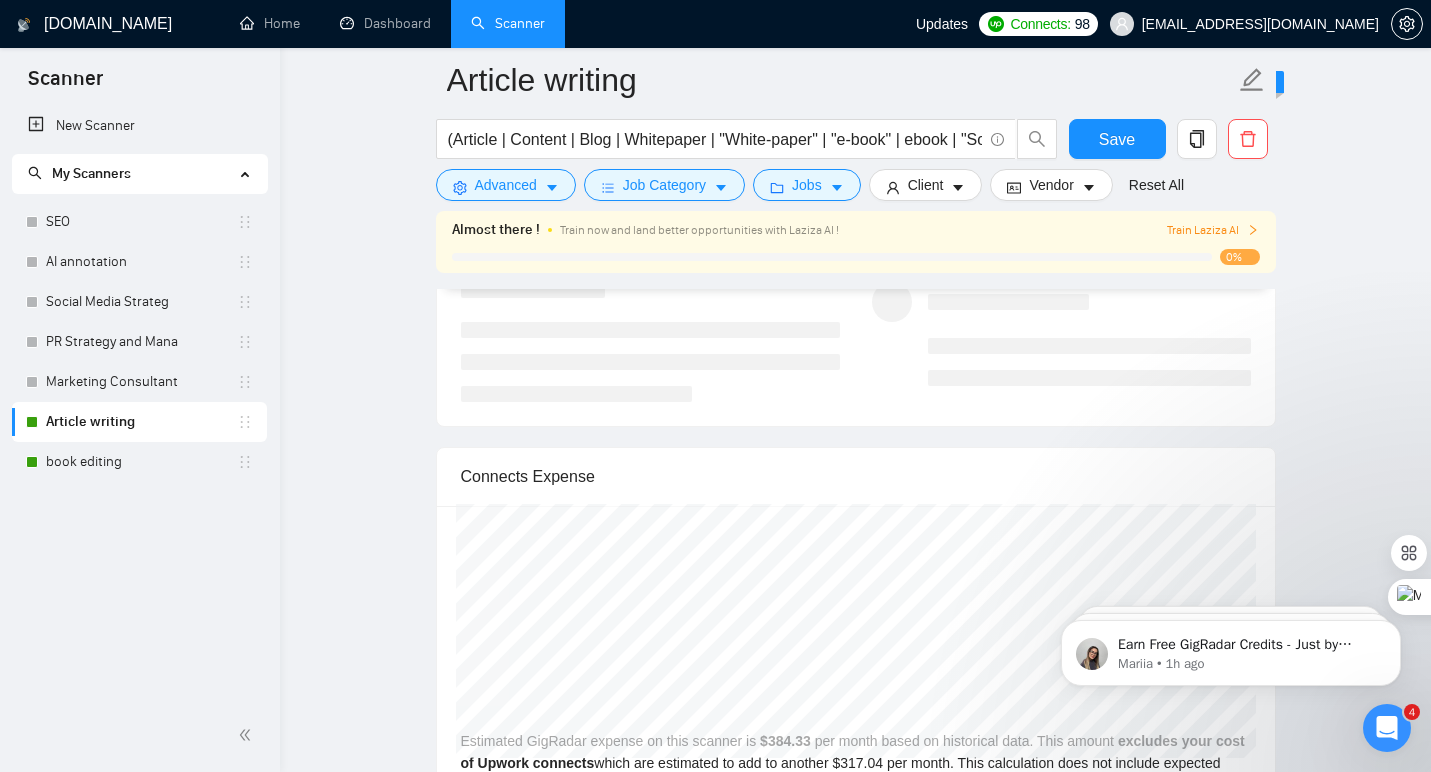 scroll, scrollTop: 3619, scrollLeft: 0, axis: vertical 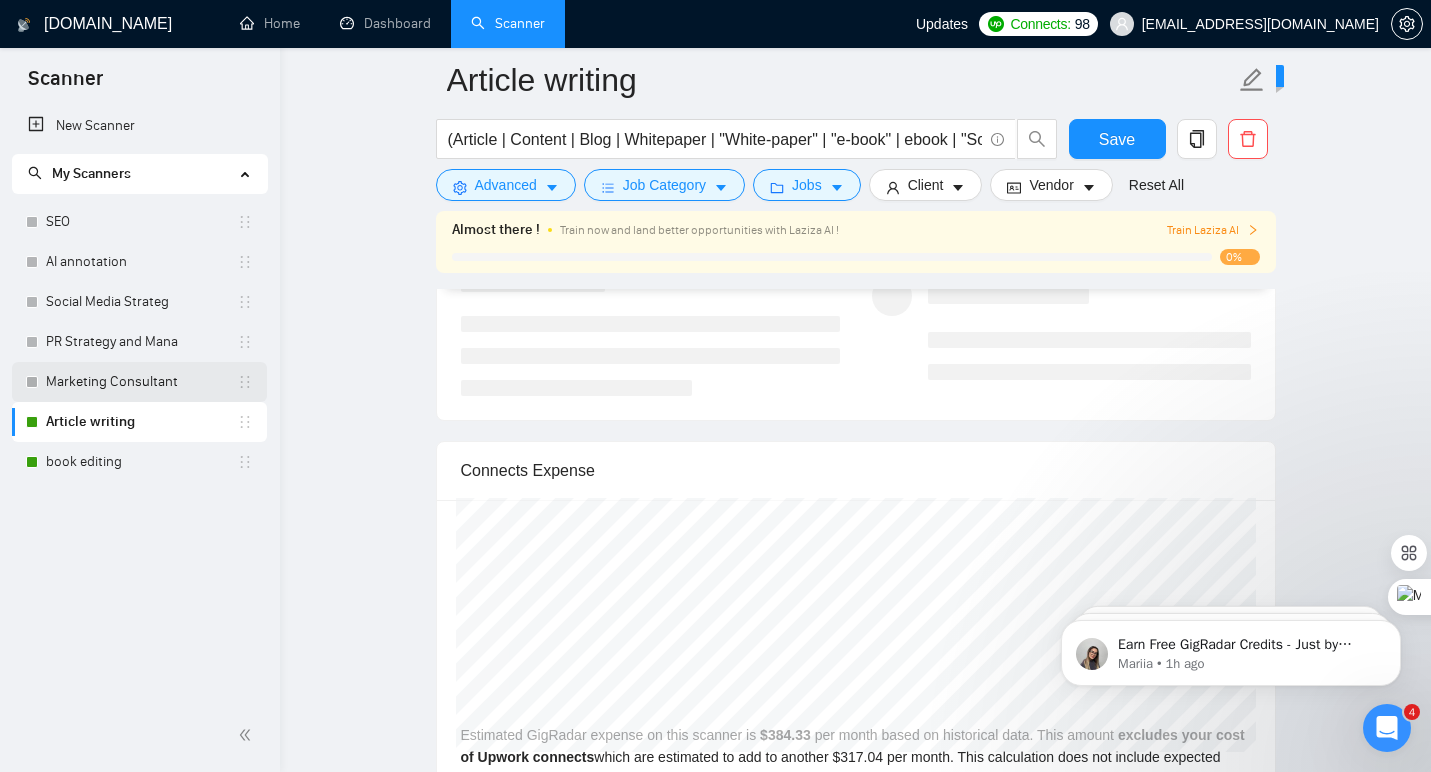 click on "Marketing Consultant" at bounding box center (141, 382) 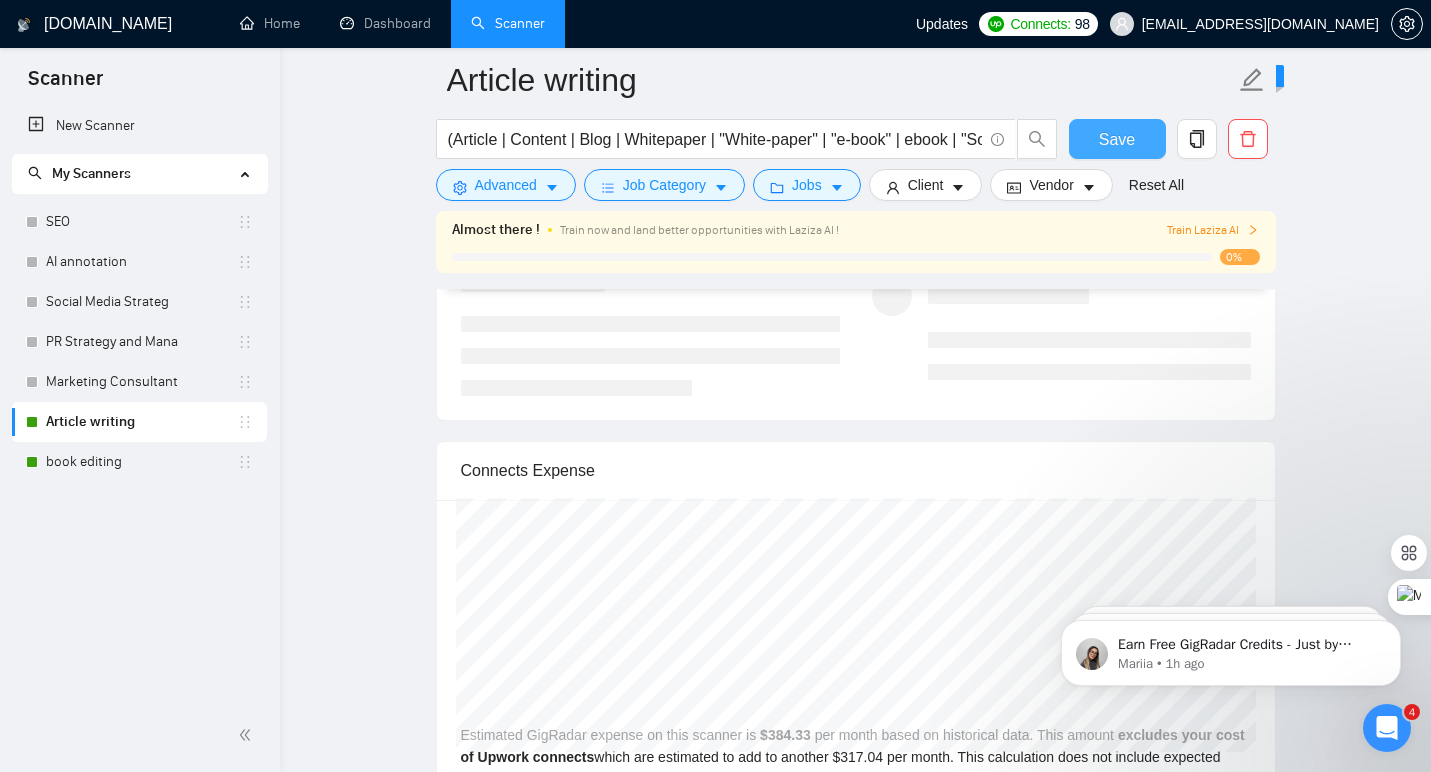 click on "Save" at bounding box center [1117, 139] 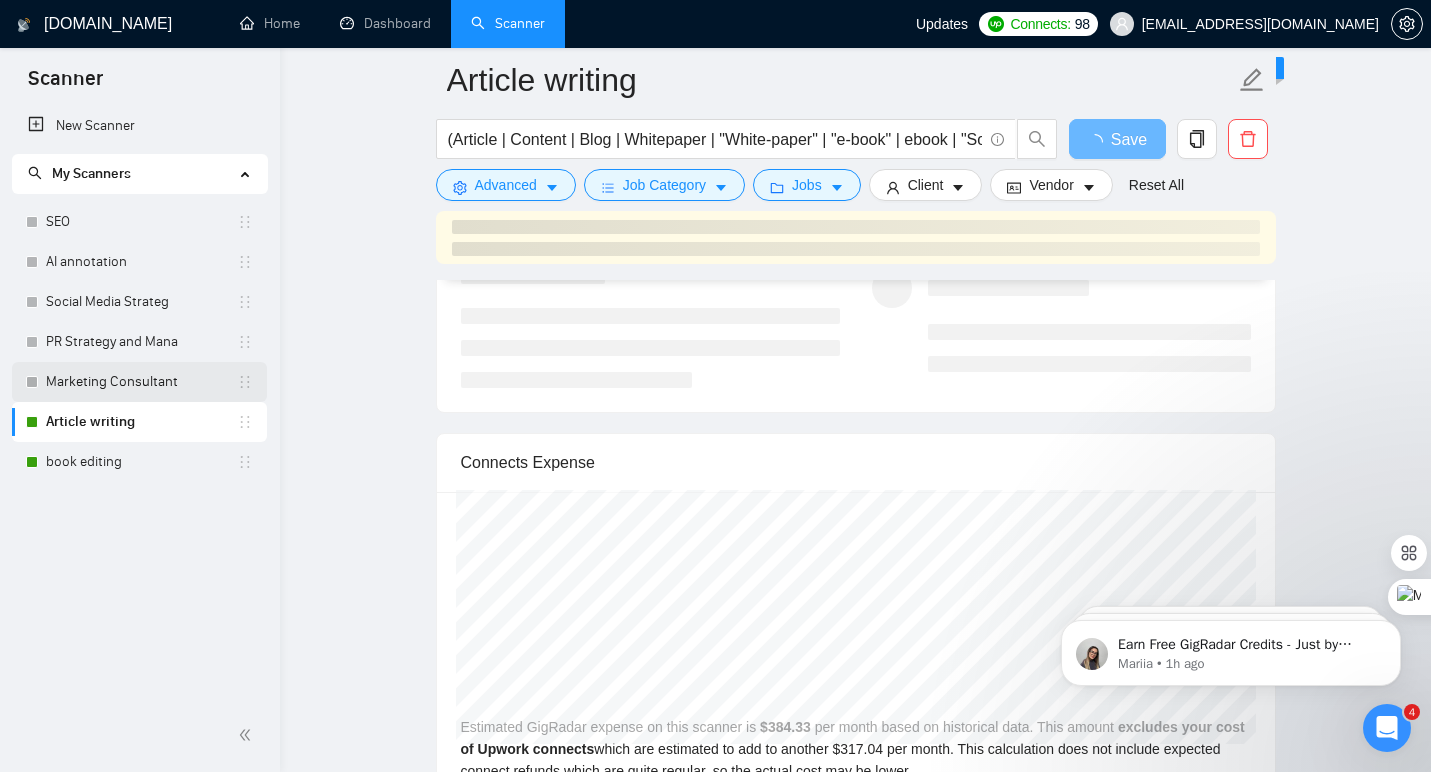 click on "Marketing Consultant" at bounding box center [141, 382] 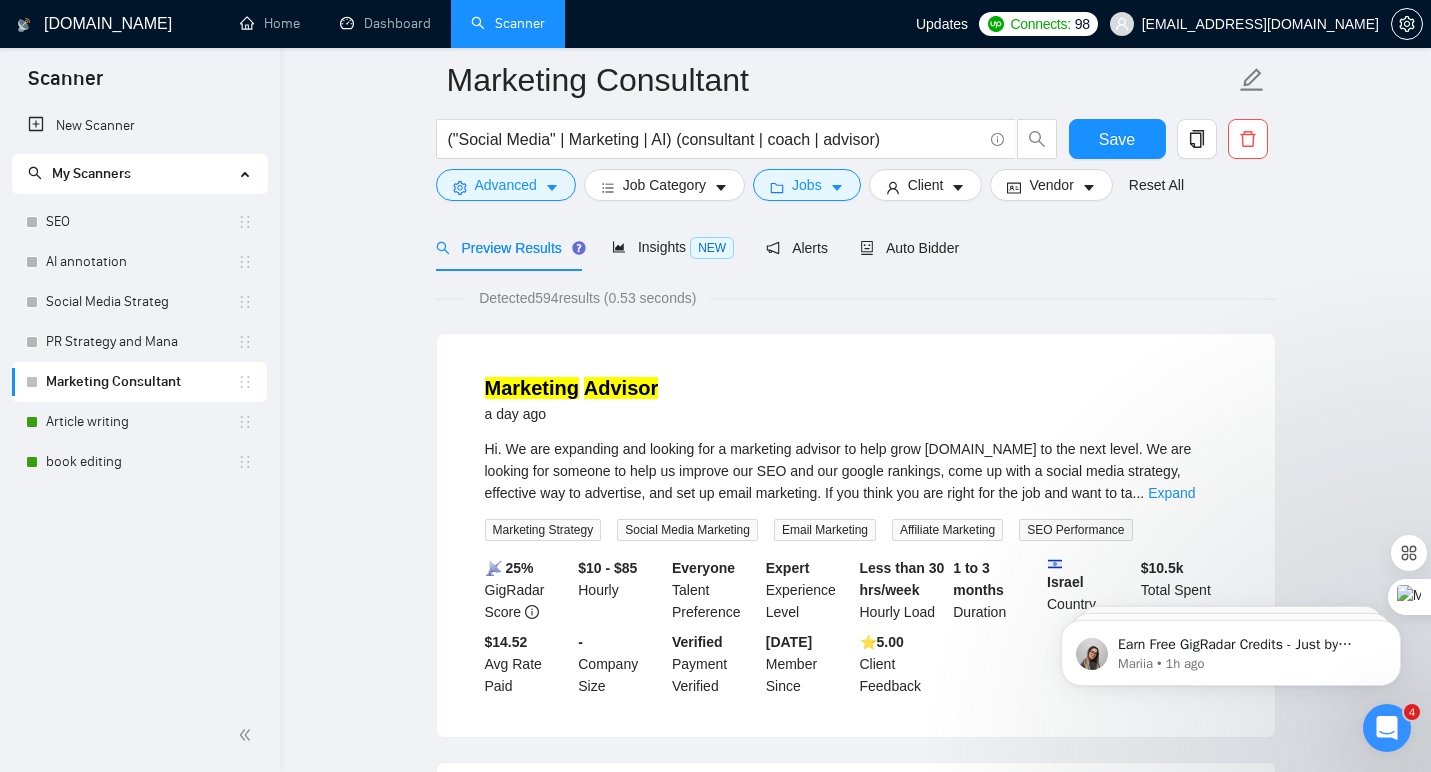 scroll, scrollTop: 0, scrollLeft: 0, axis: both 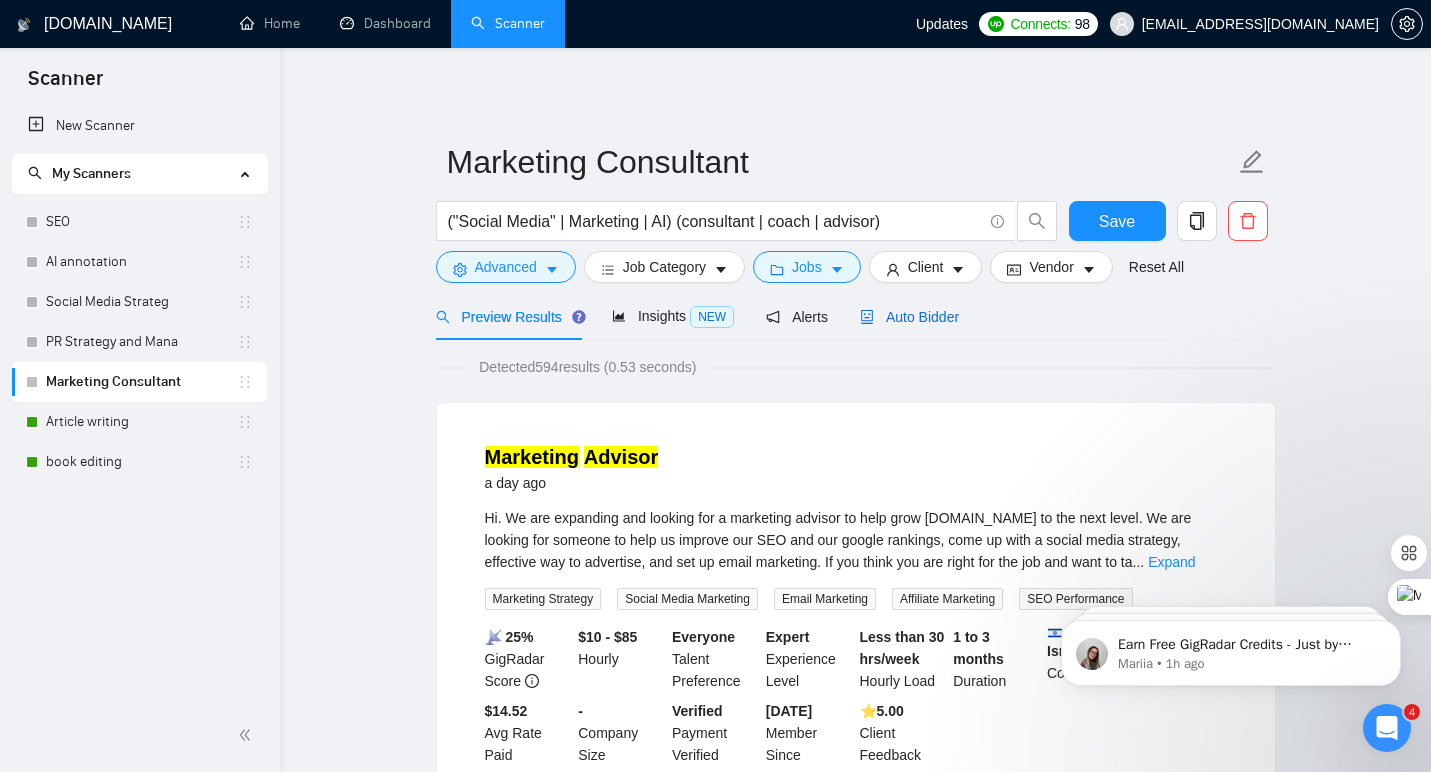 click 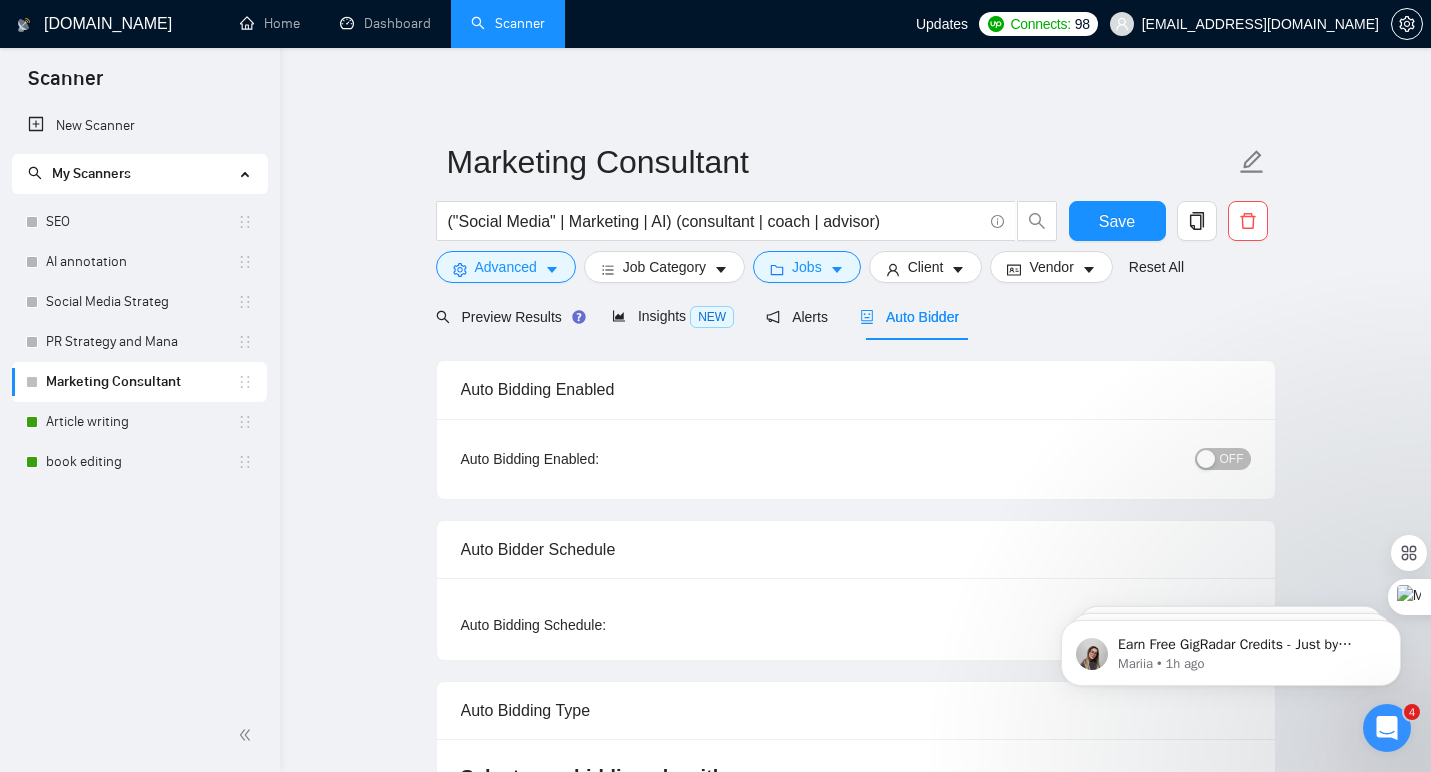 type 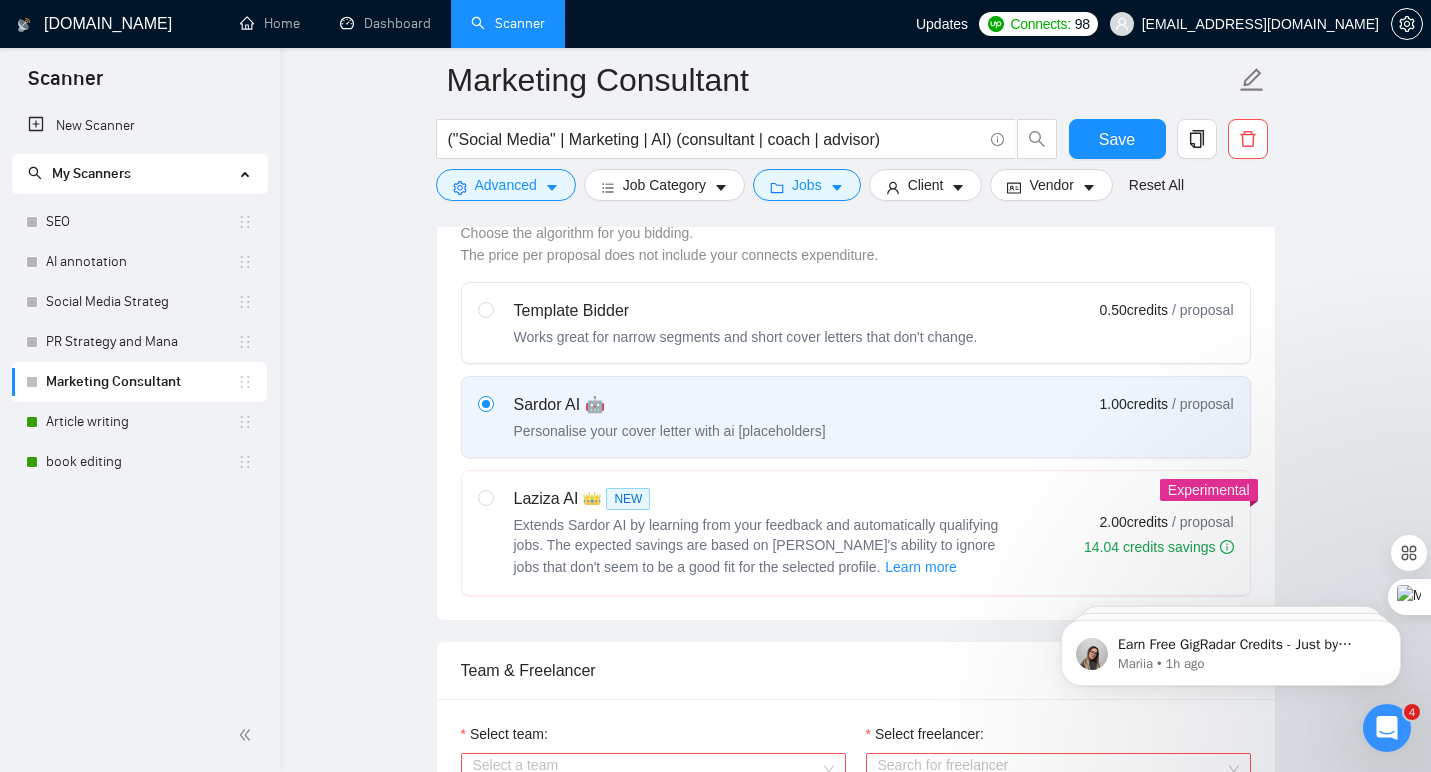 click on "Extends Sardor AI by learning from your feedback and automatically qualifying jobs. The expected savings are based on [PERSON_NAME]'s ability to ignore jobs that don't seem to be a good fit for the selected profile.   Learn more" at bounding box center [756, 546] 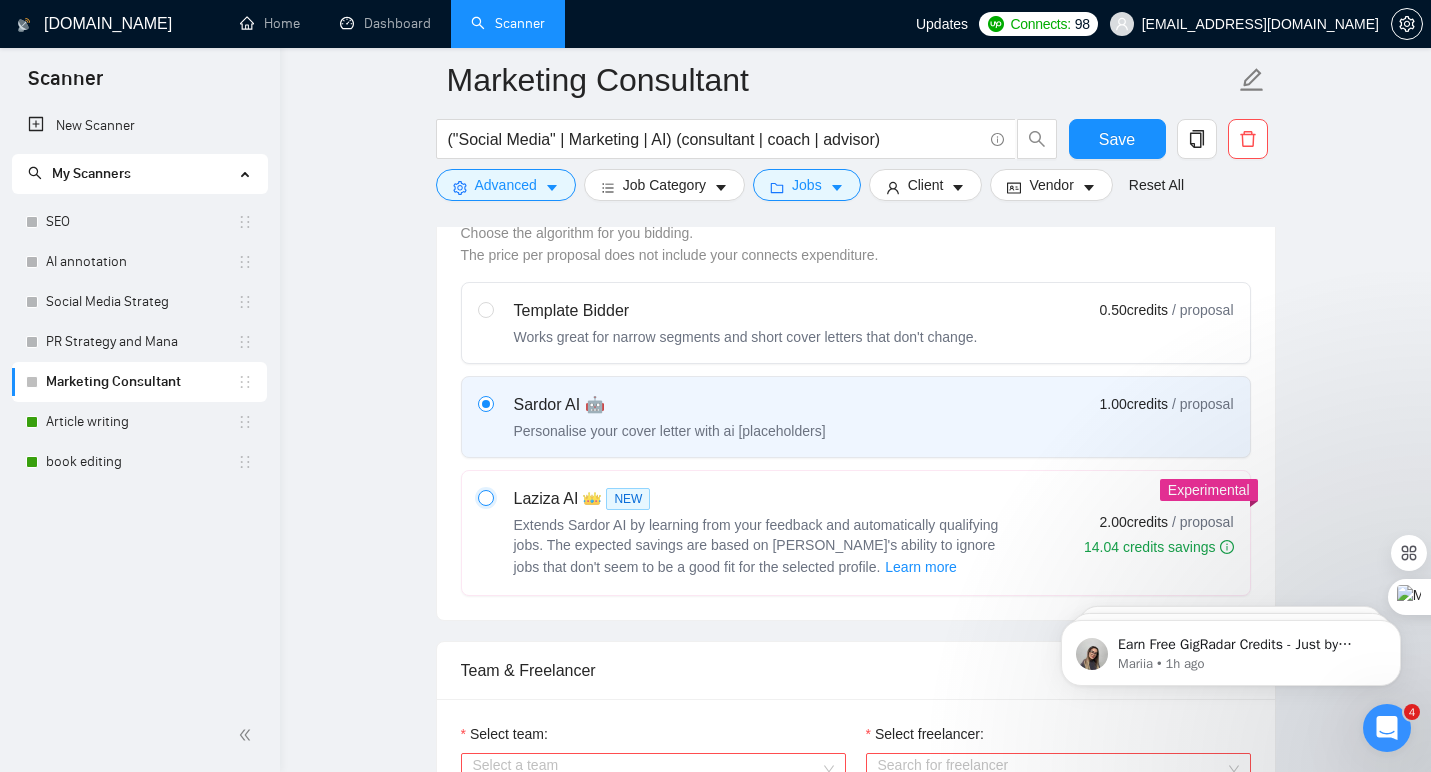click at bounding box center [485, 497] 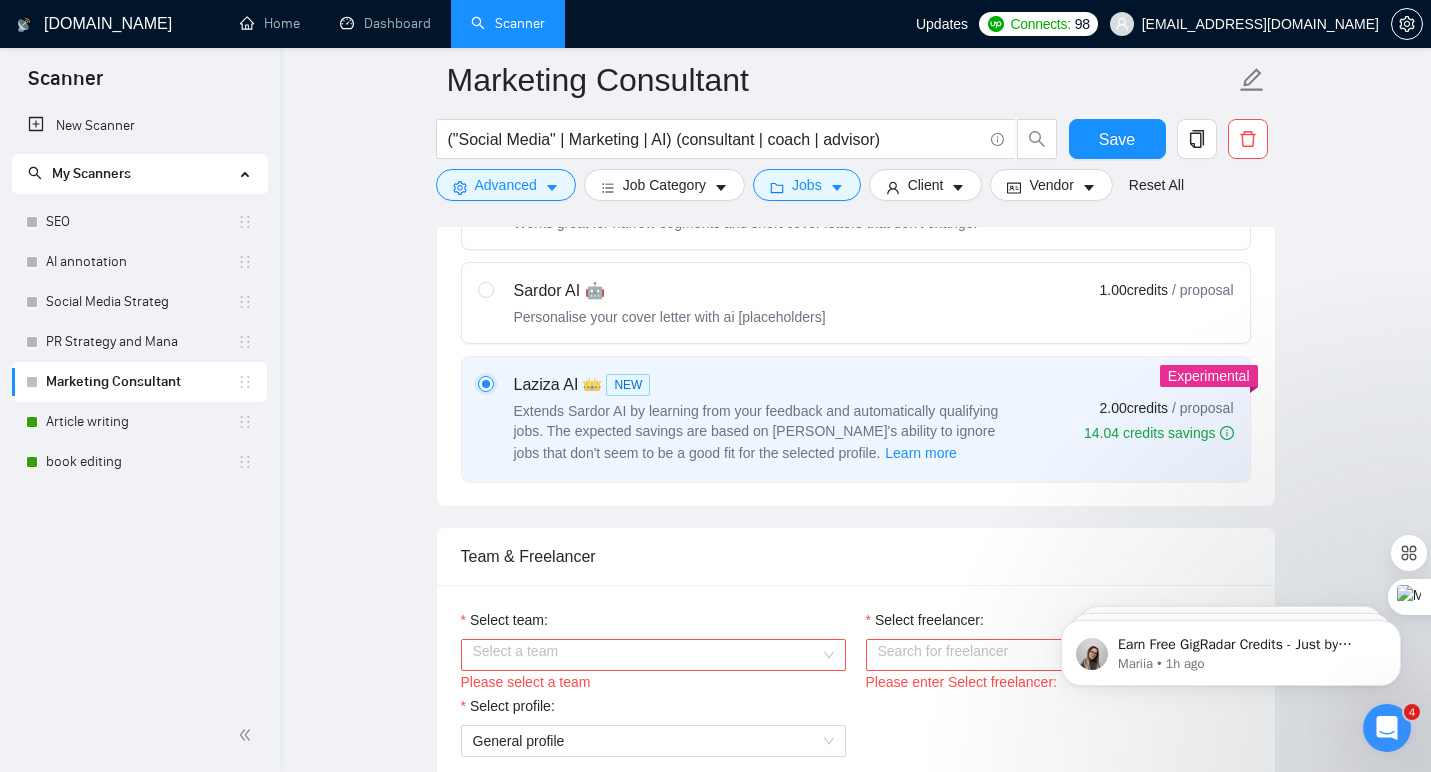 scroll, scrollTop: 790, scrollLeft: 0, axis: vertical 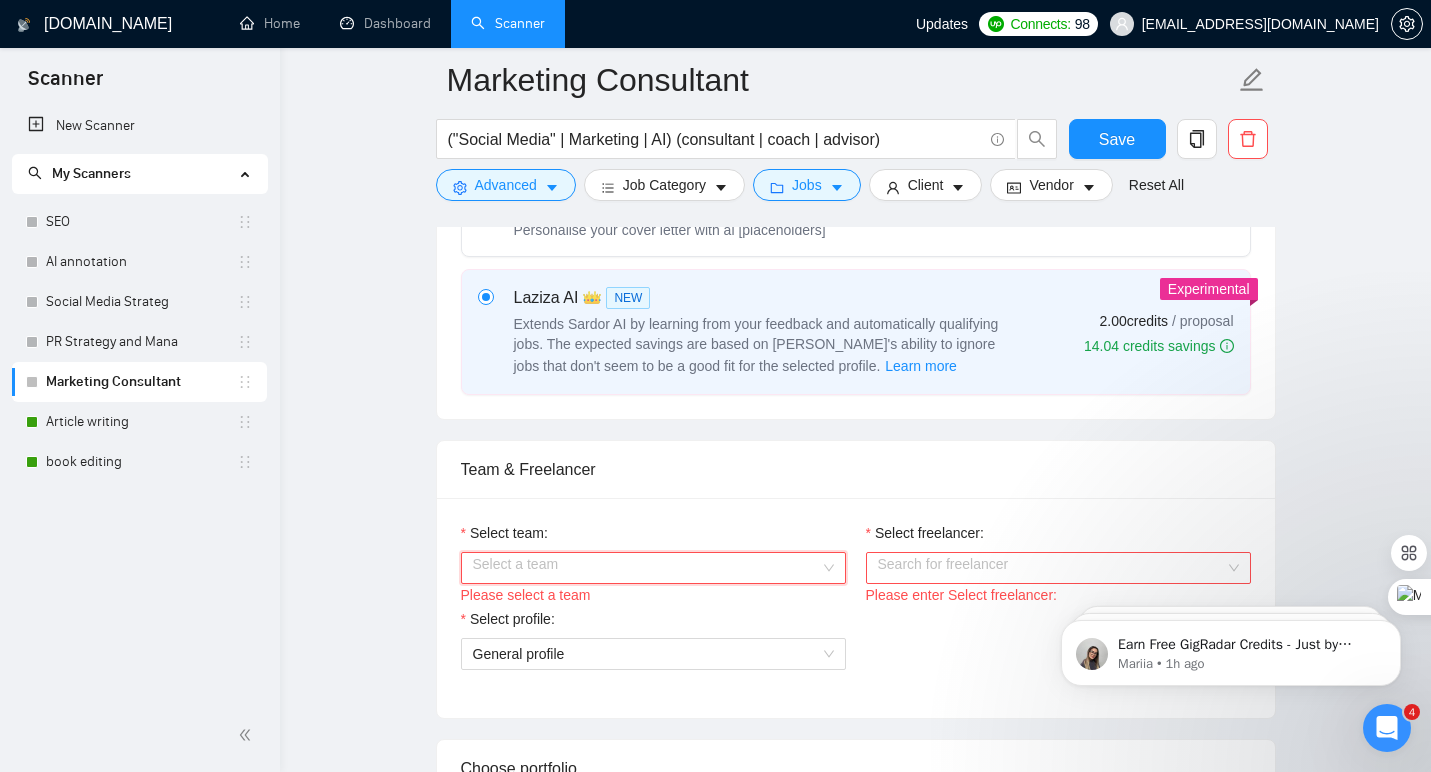 click on "Select team:" at bounding box center (646, 568) 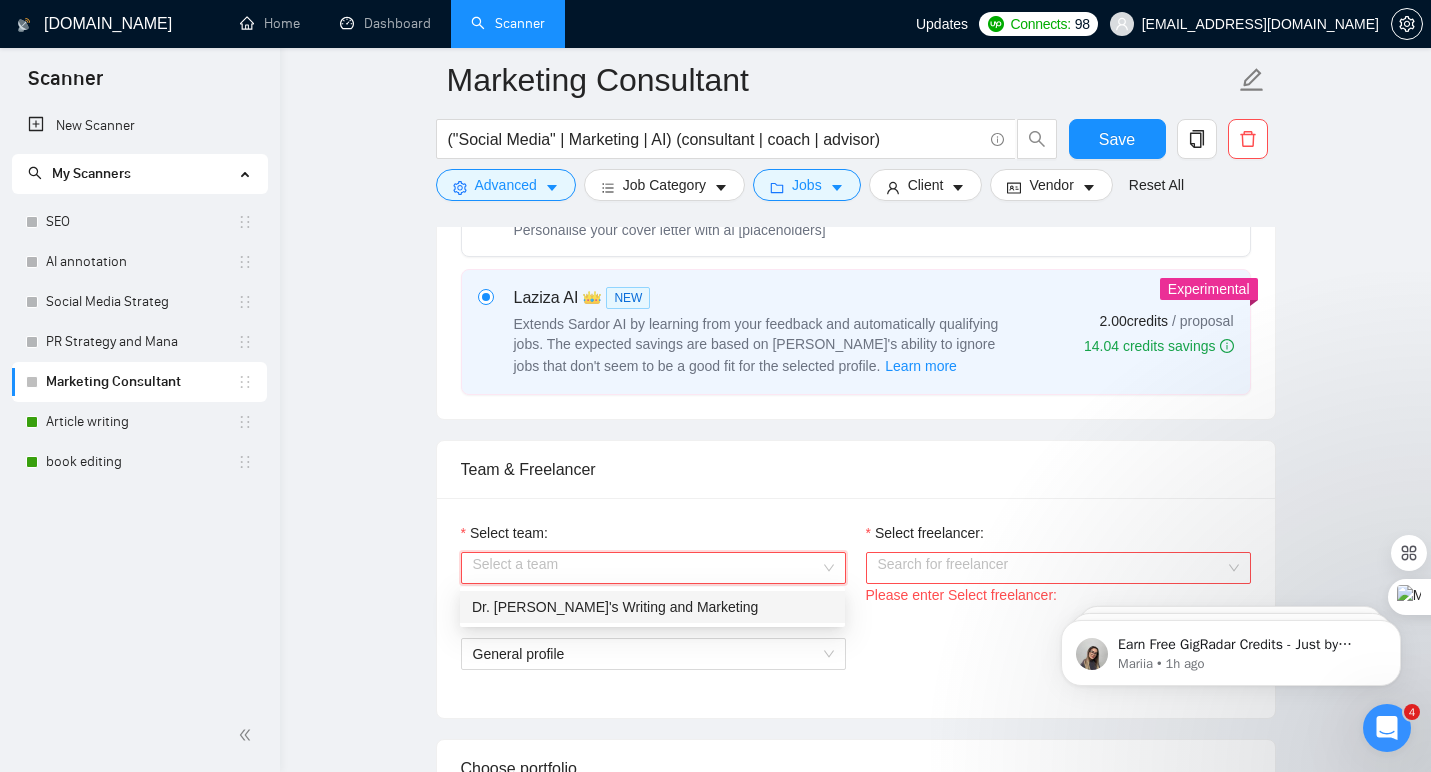 click on "Dr. [PERSON_NAME]'s Writing and Marketing" at bounding box center (652, 607) 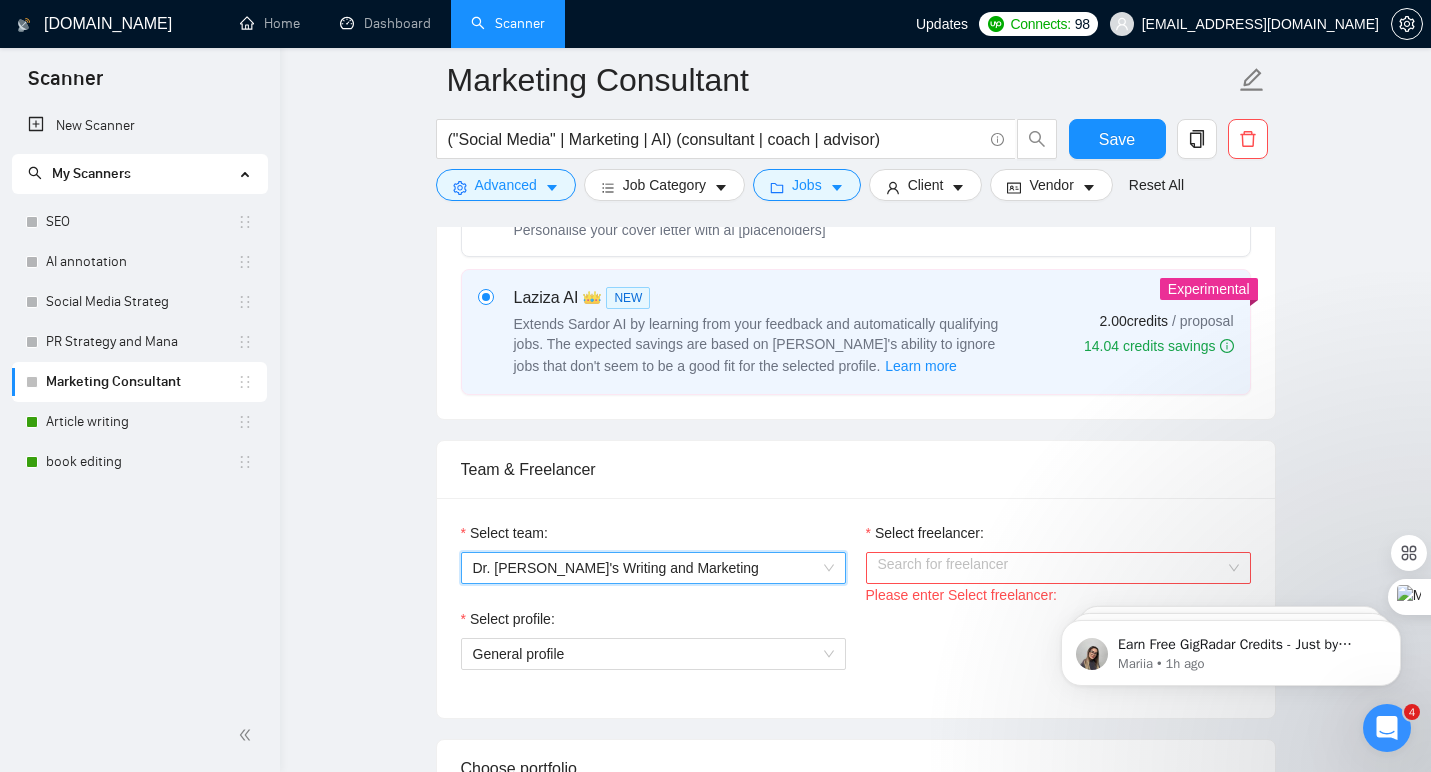 click on "Select freelancer:" at bounding box center [1051, 568] 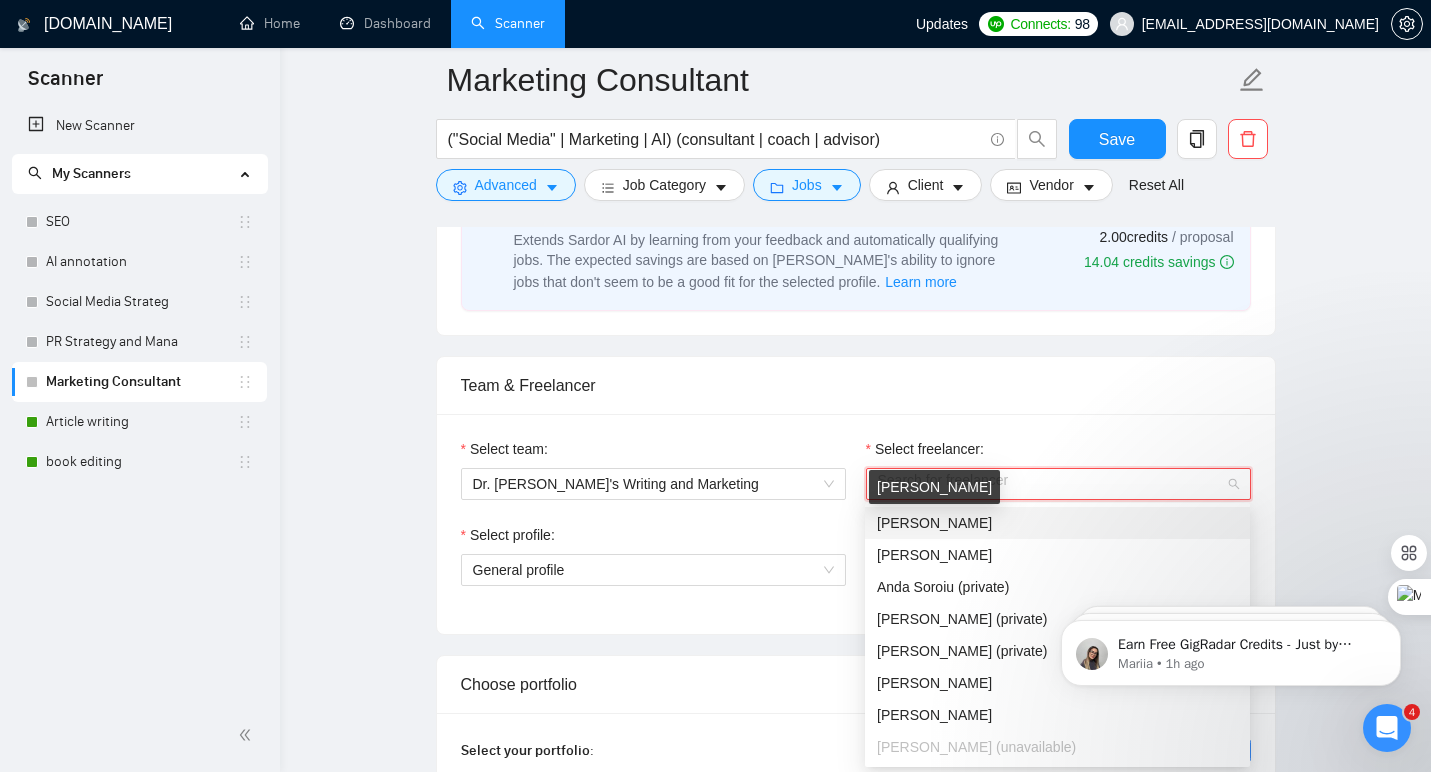 scroll, scrollTop: 876, scrollLeft: 0, axis: vertical 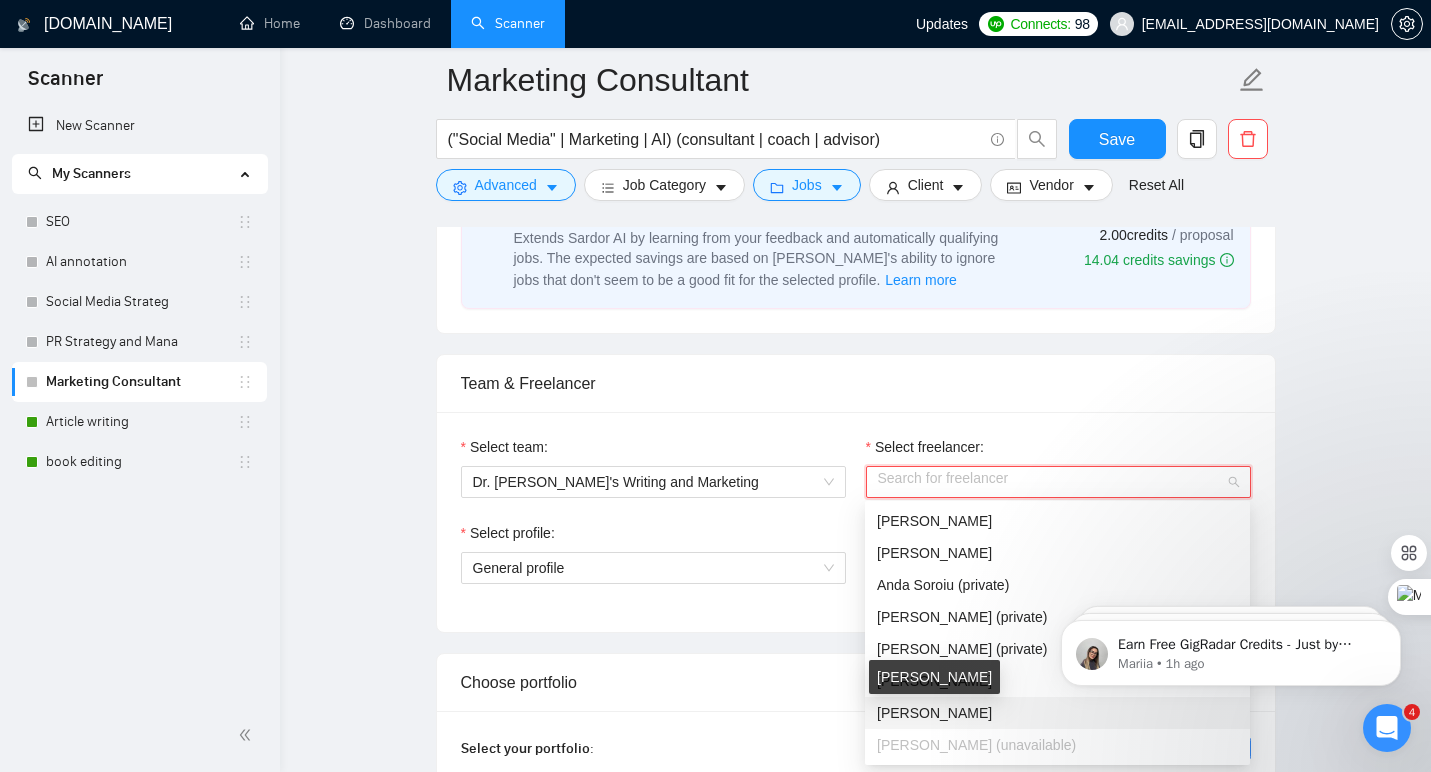 click on "[PERSON_NAME]" at bounding box center (934, 713) 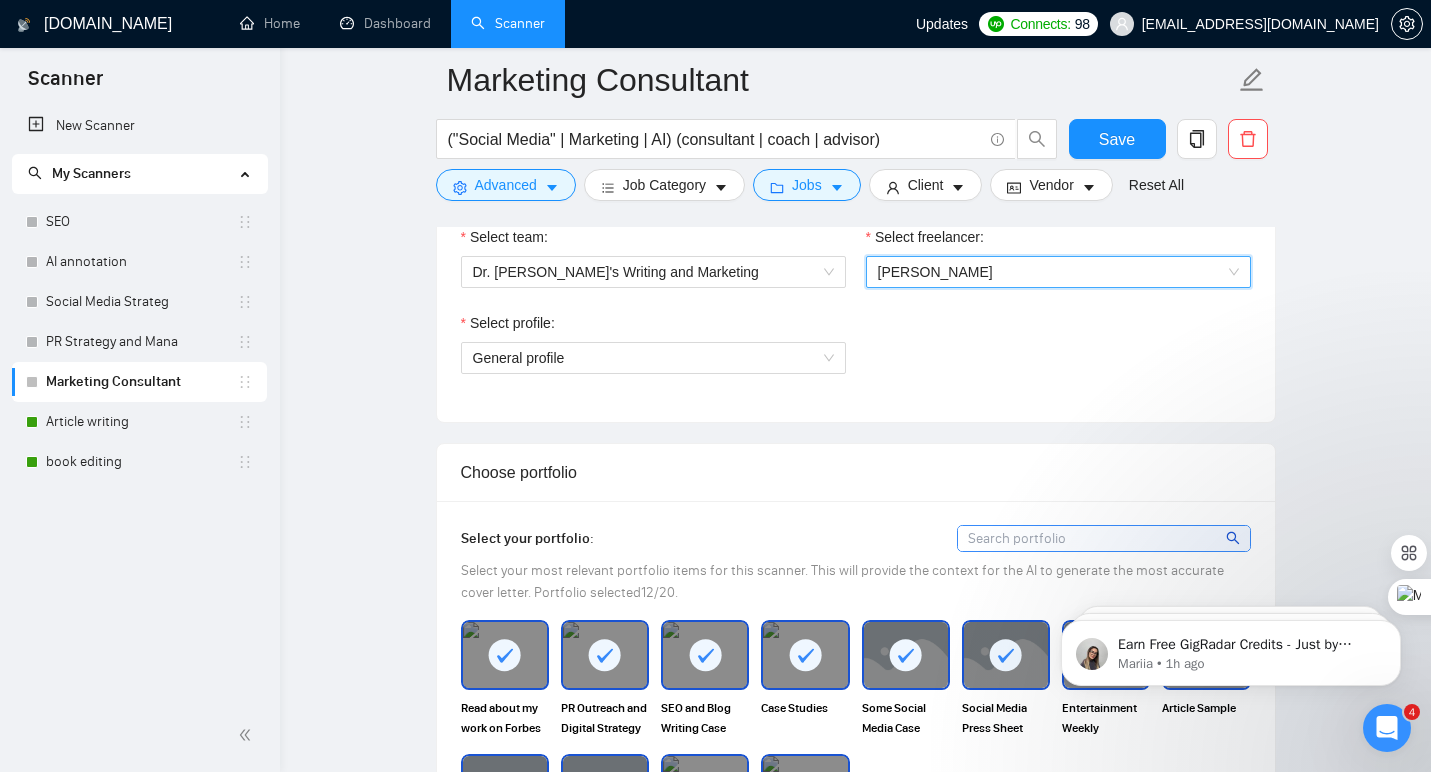 scroll, scrollTop: 1091, scrollLeft: 0, axis: vertical 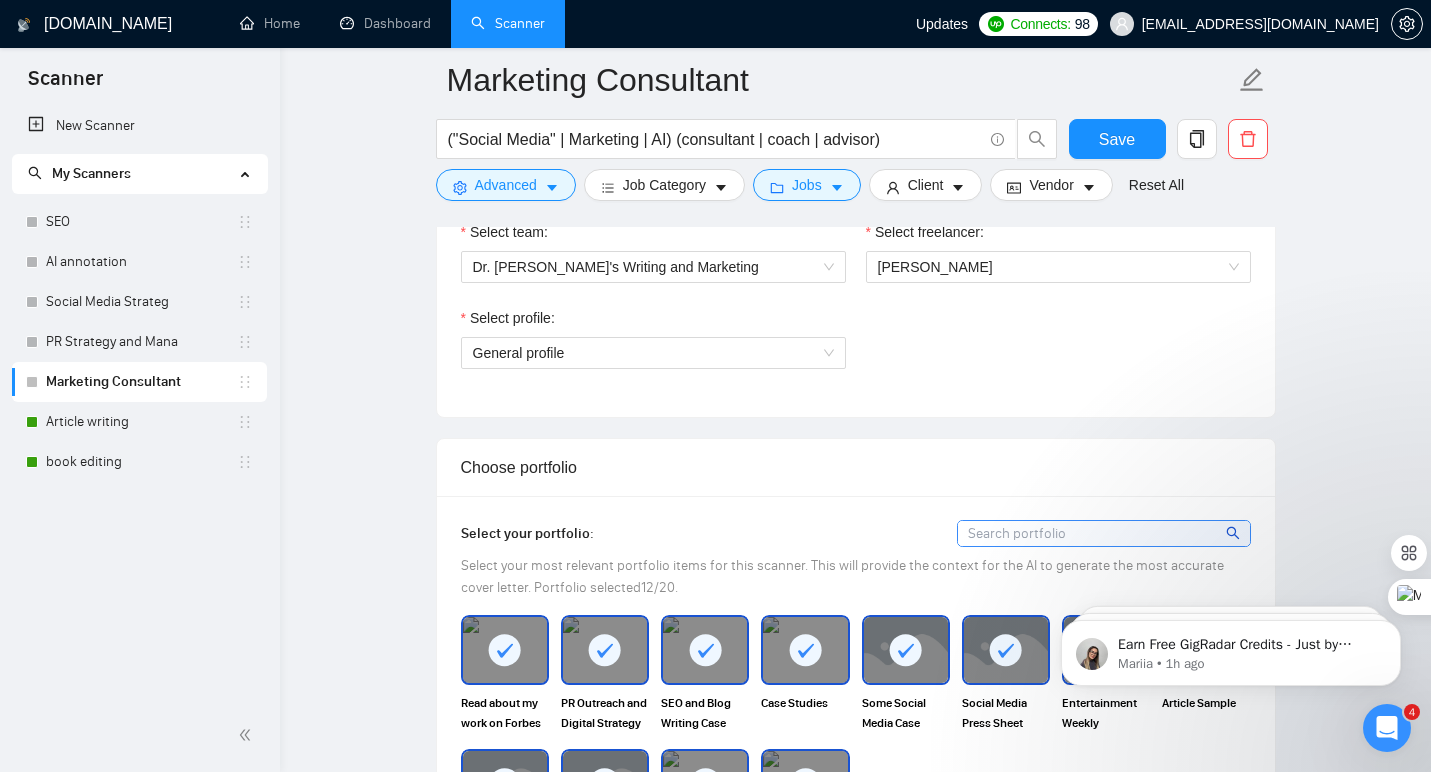 click at bounding box center (1104, 533) 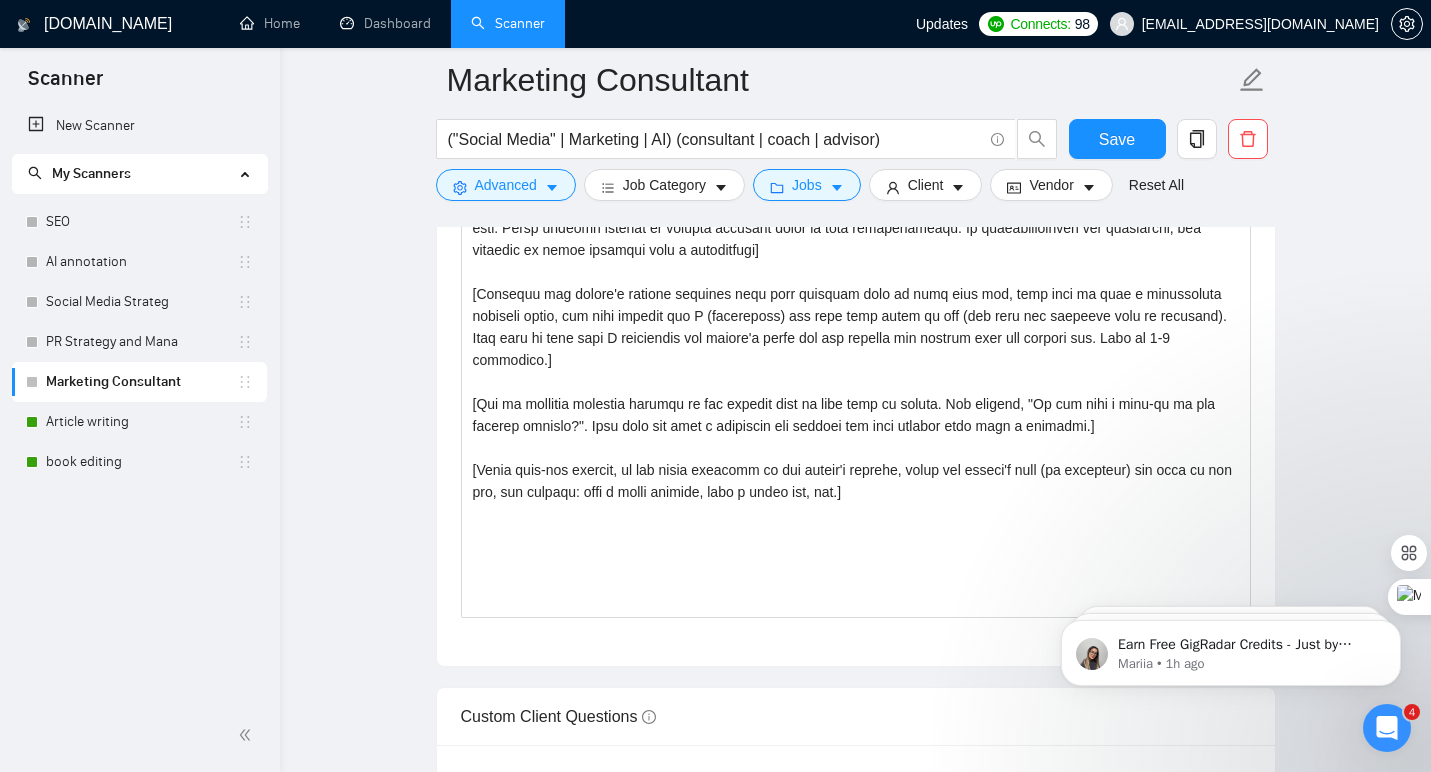 scroll, scrollTop: 1988, scrollLeft: 0, axis: vertical 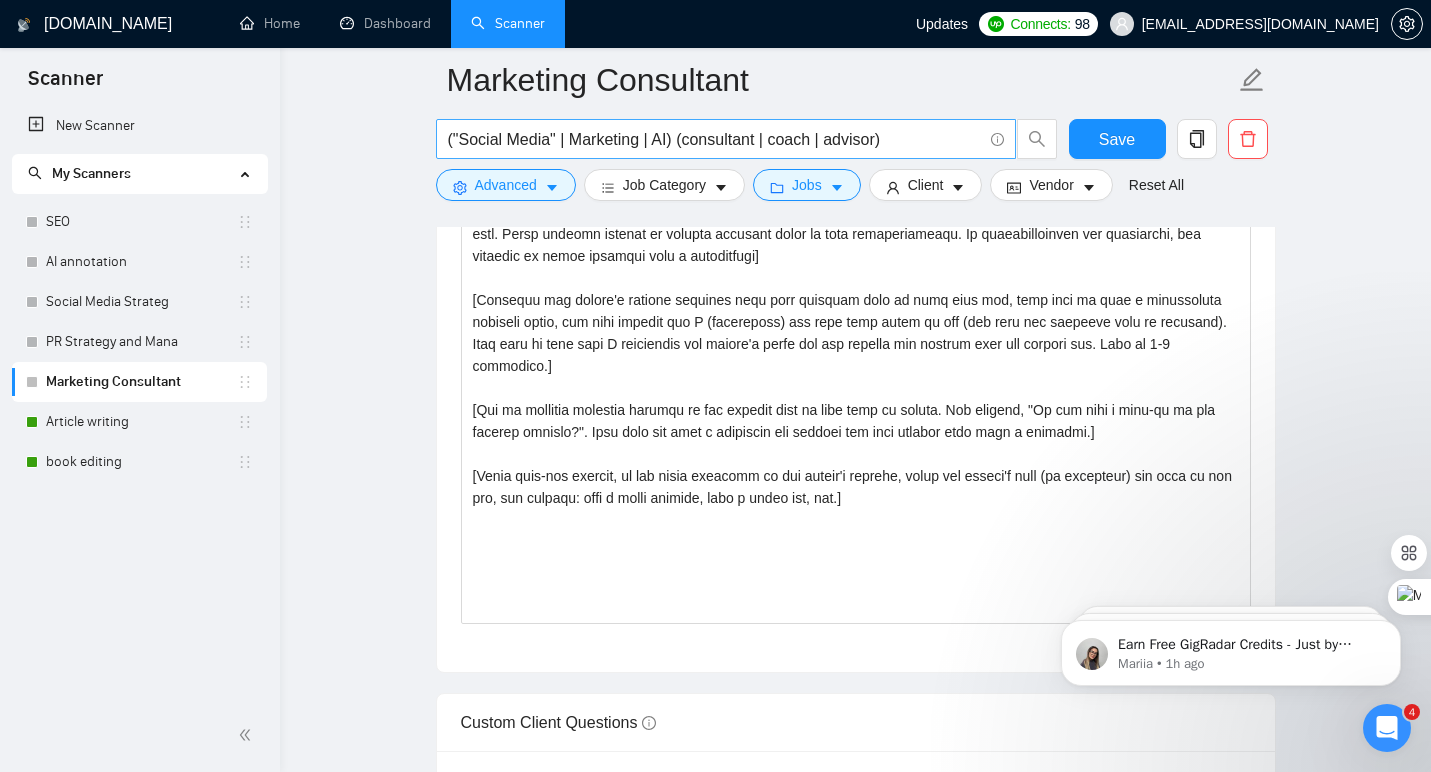 click on "("Social Media" | Marketing | AI) (consultant | coach | advisor)" at bounding box center (715, 139) 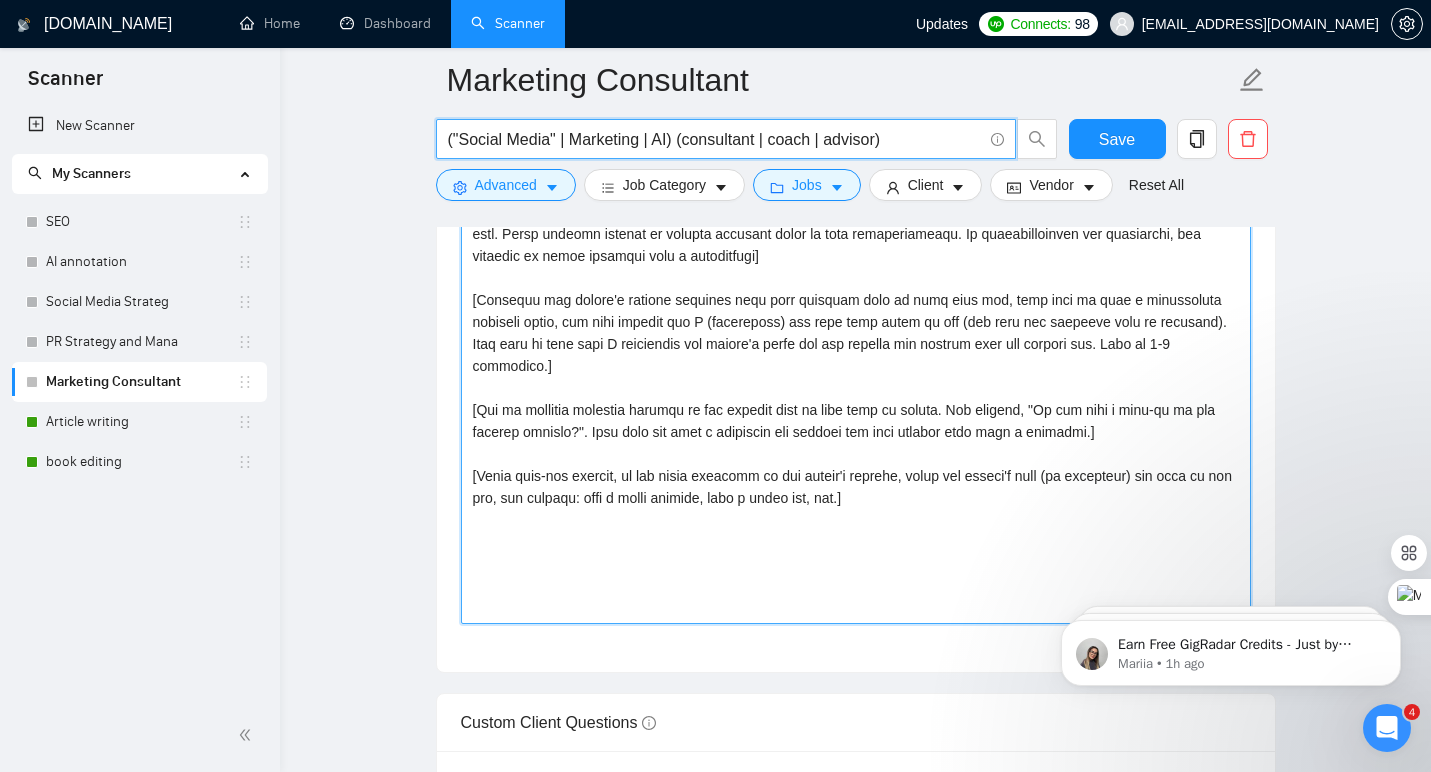 click on "Cover letter template:" at bounding box center (856, 399) 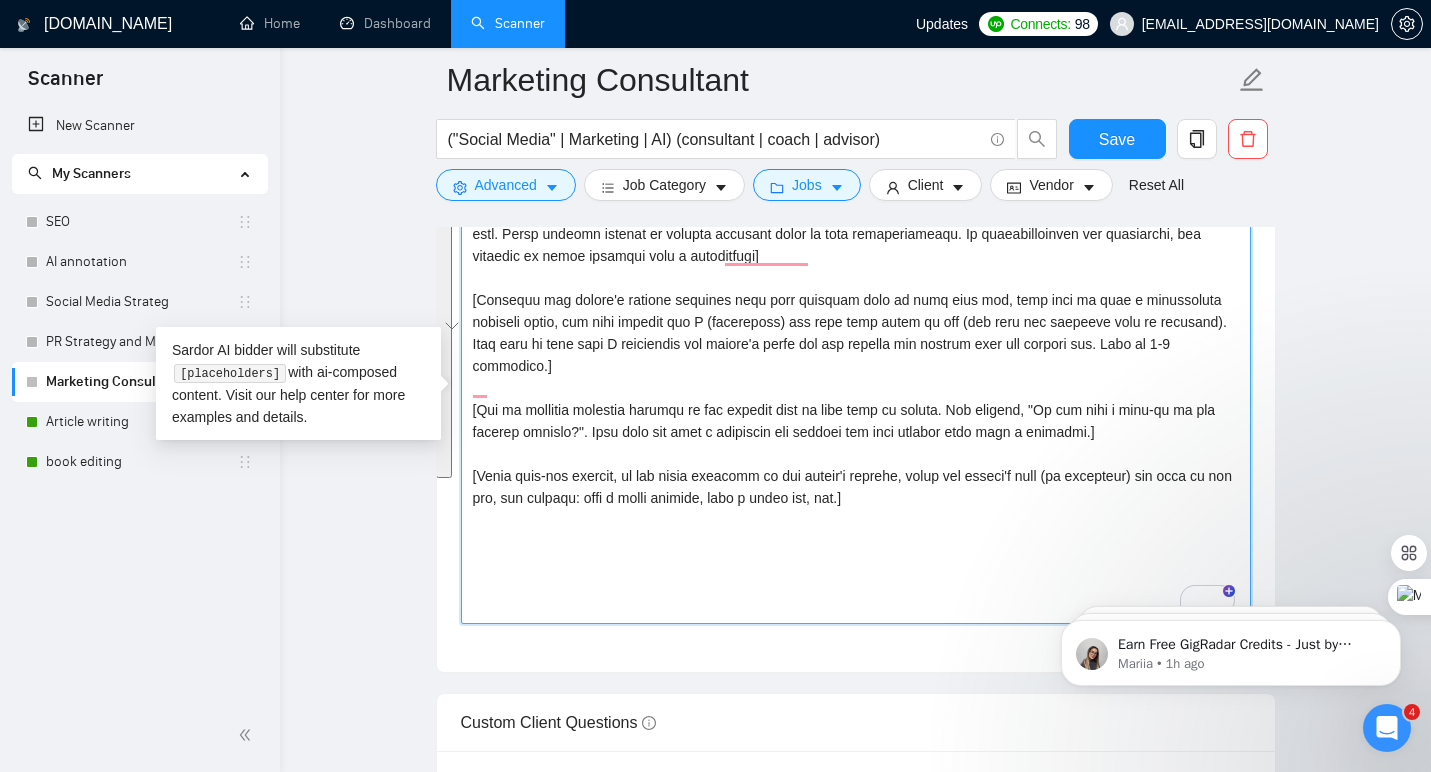 click on "Cover letter template:" at bounding box center [856, 399] 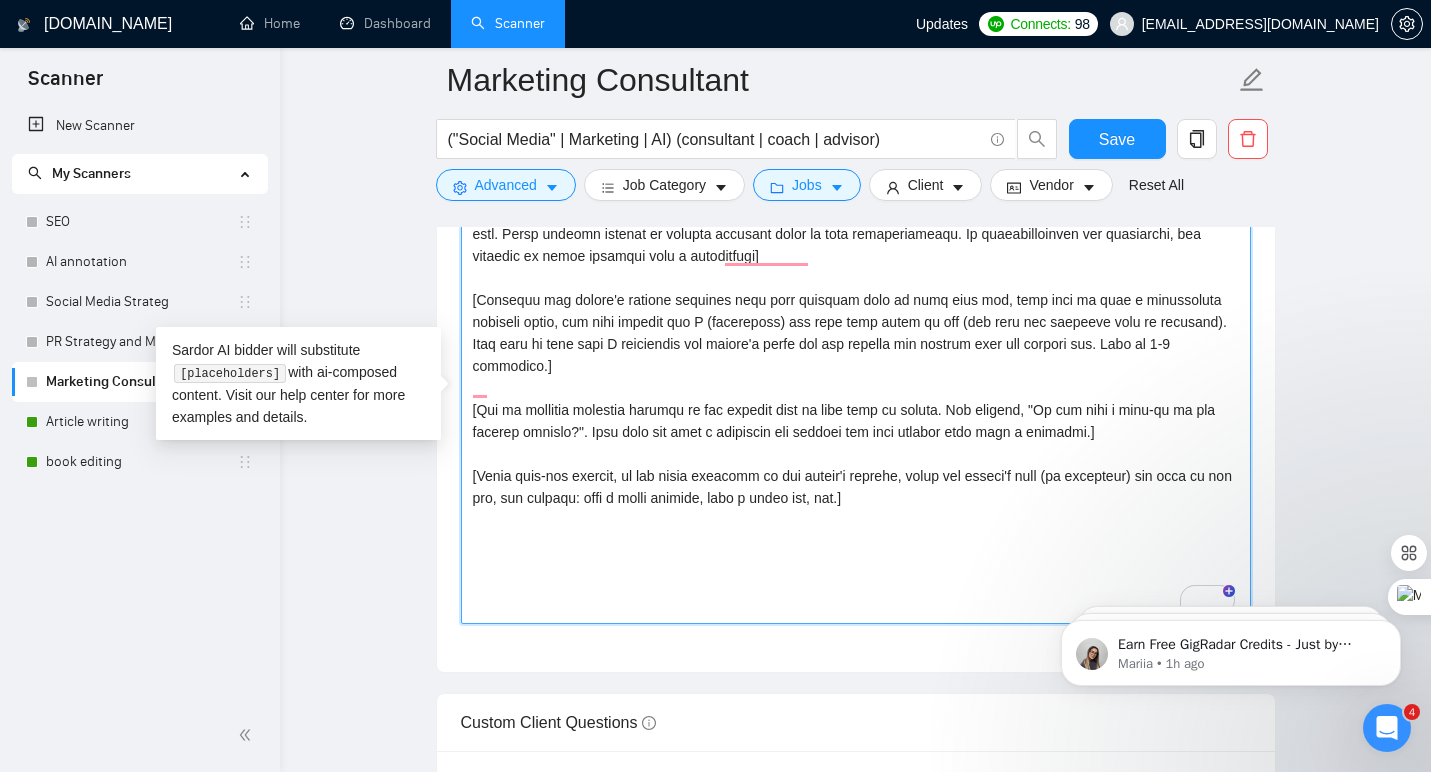 click on "Cover letter template:" at bounding box center [856, 399] 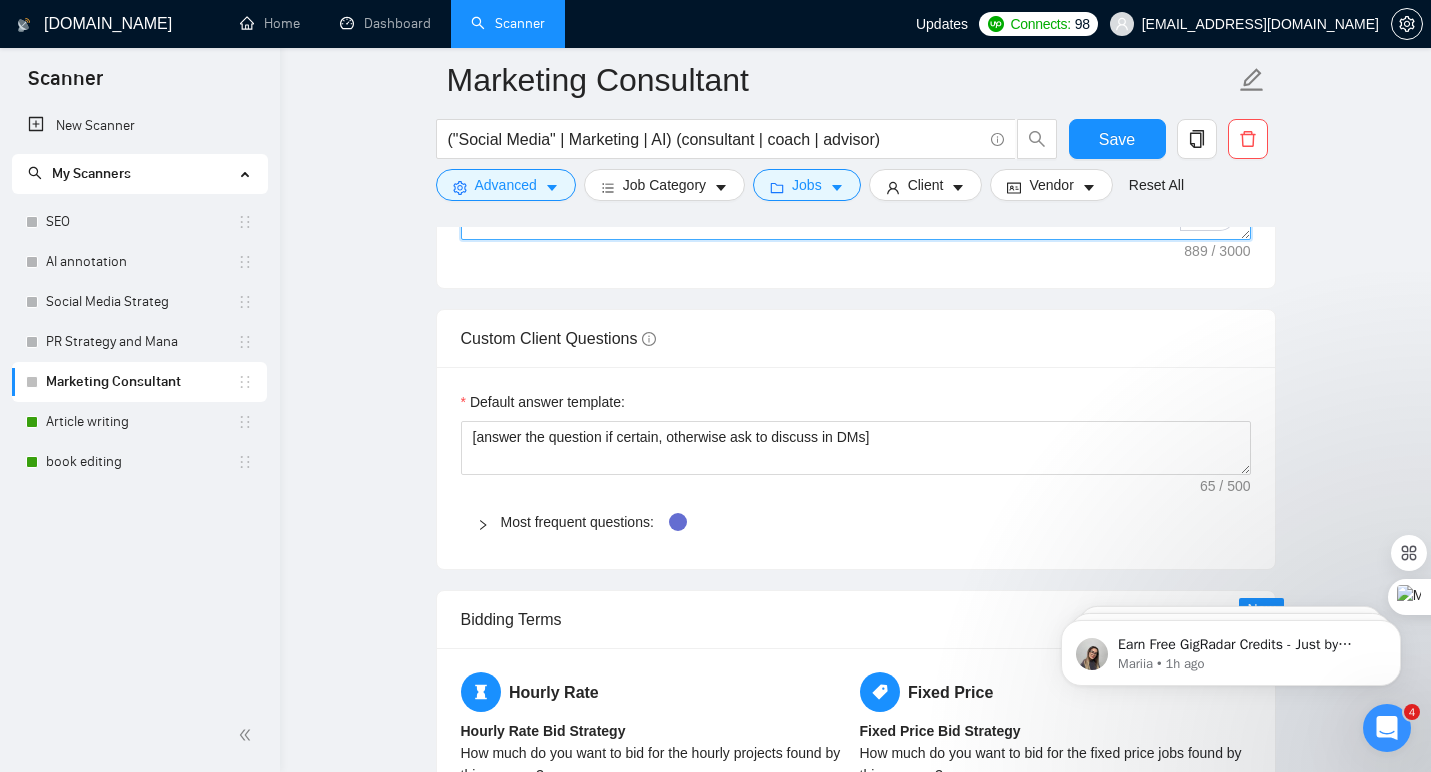 scroll, scrollTop: 2329, scrollLeft: 0, axis: vertical 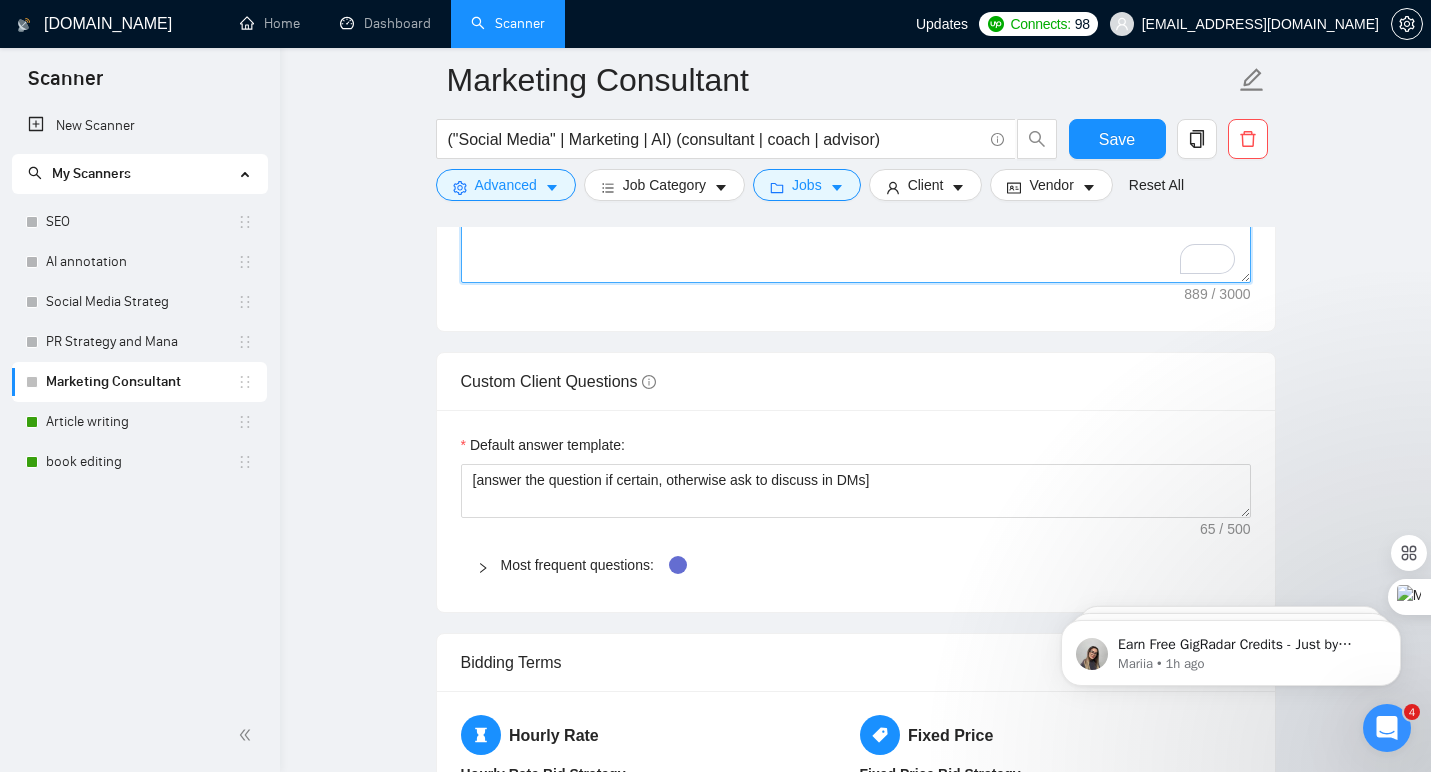 type on "[Insert local greeting with name & time of day]
Ever feel like you’re doing *all* the right things on social media and with your marketing, but the results just aren’t matching the effort—or the hype? Maybe your content’s lost in the noise, or the algorithms seem to have taken an extended vacation. That’s where I come in. I specialize in helping brands and teams cut through the digital clutter, using a mix of strategic consulting, AI-powered insights, and a dash of creative common sense. I don’t just fix the surface-level stuff—I help you build systems for lasting growth and sanity.
Quick question: Do you already have analytics reports or campaign data you’d like me to review first, or would you rather start with a quick audit and some fresh recommendations? Either way, I can jump in wherever you need the most support.
[Funny sign-off in local language, name, & time of day]" 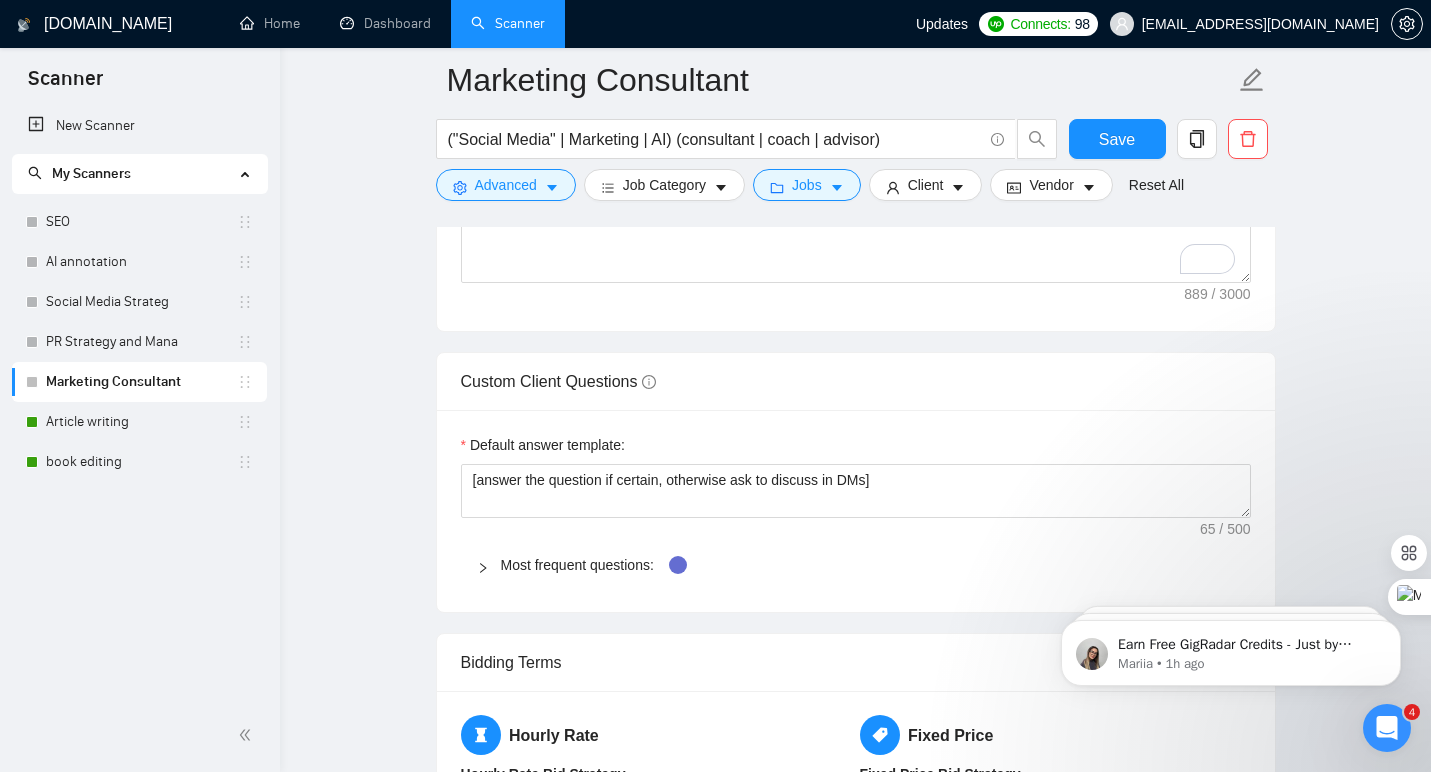 click on "Most frequent questions:" at bounding box center [856, 565] 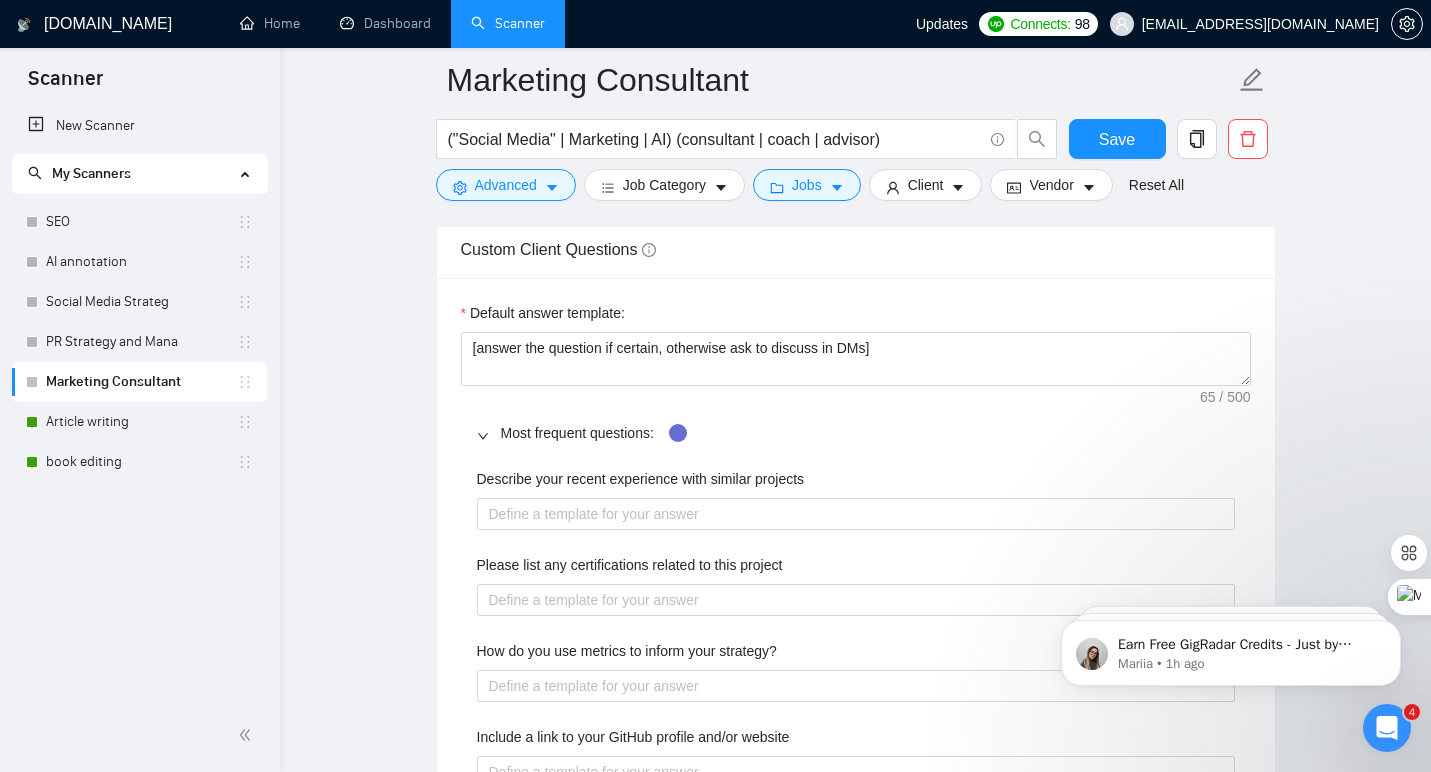 scroll, scrollTop: 2602, scrollLeft: 0, axis: vertical 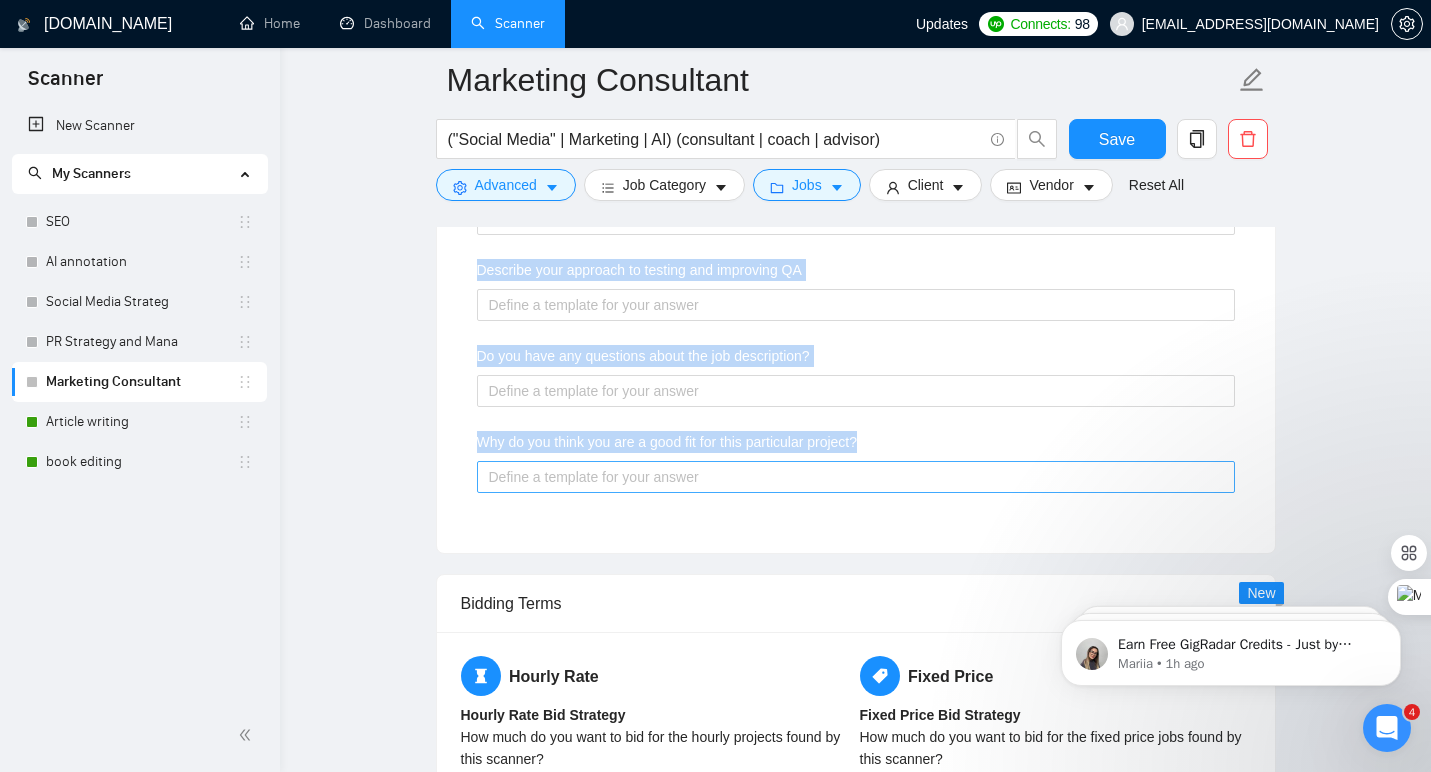 drag, startPoint x: 475, startPoint y: 335, endPoint x: 886, endPoint y: 461, distance: 429.88022 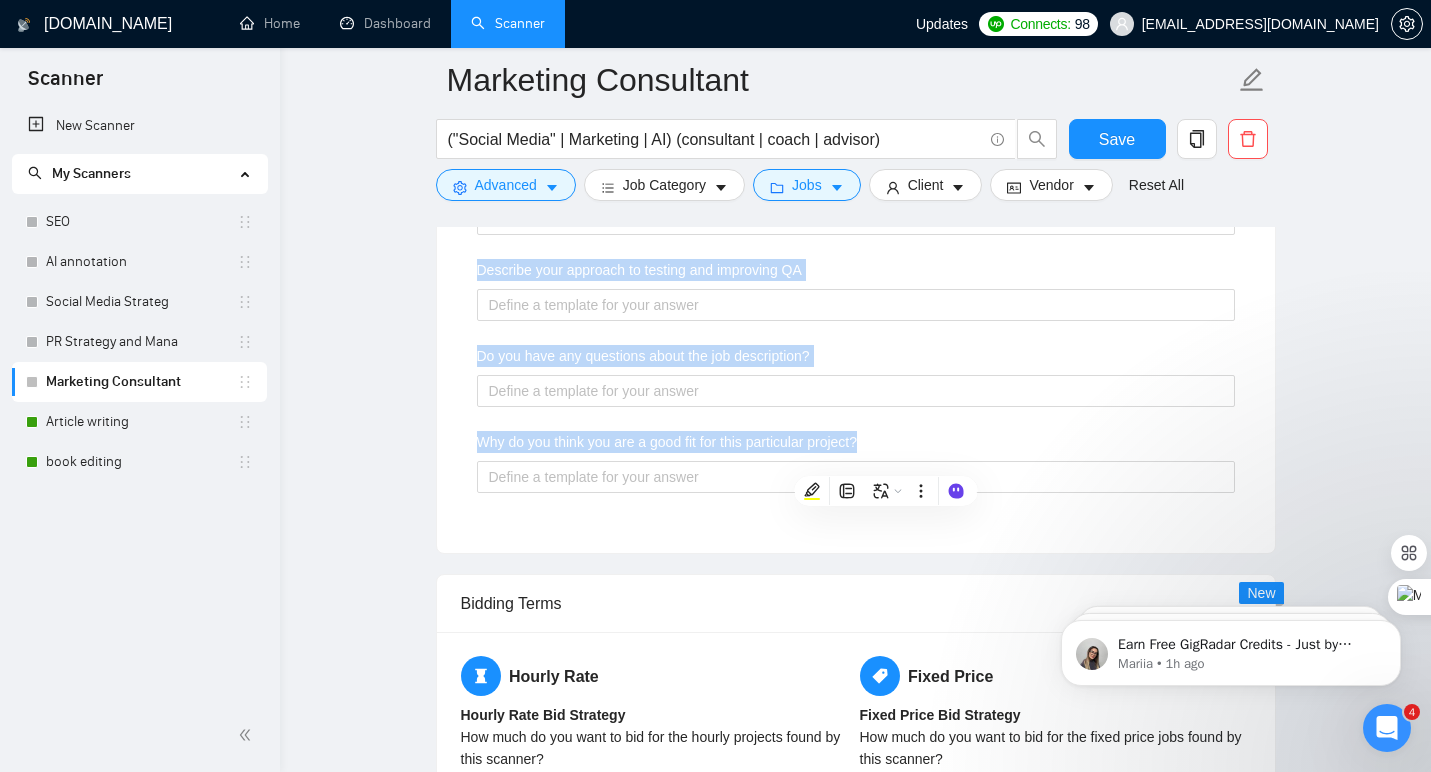 copy on "Describe your recent experience with similar projects Please list any certifications related to this project How do you use metrics to inform your strategy? Include a link to your GitHub profile and/or website What frameworks have you worked with? Describe your typical design process and methods What past project or job have you had that is most like this one and why? Describe your approach to testing and improving QA Do you have any questions about the job description? Why do you think you are a good fit for this particular project?" 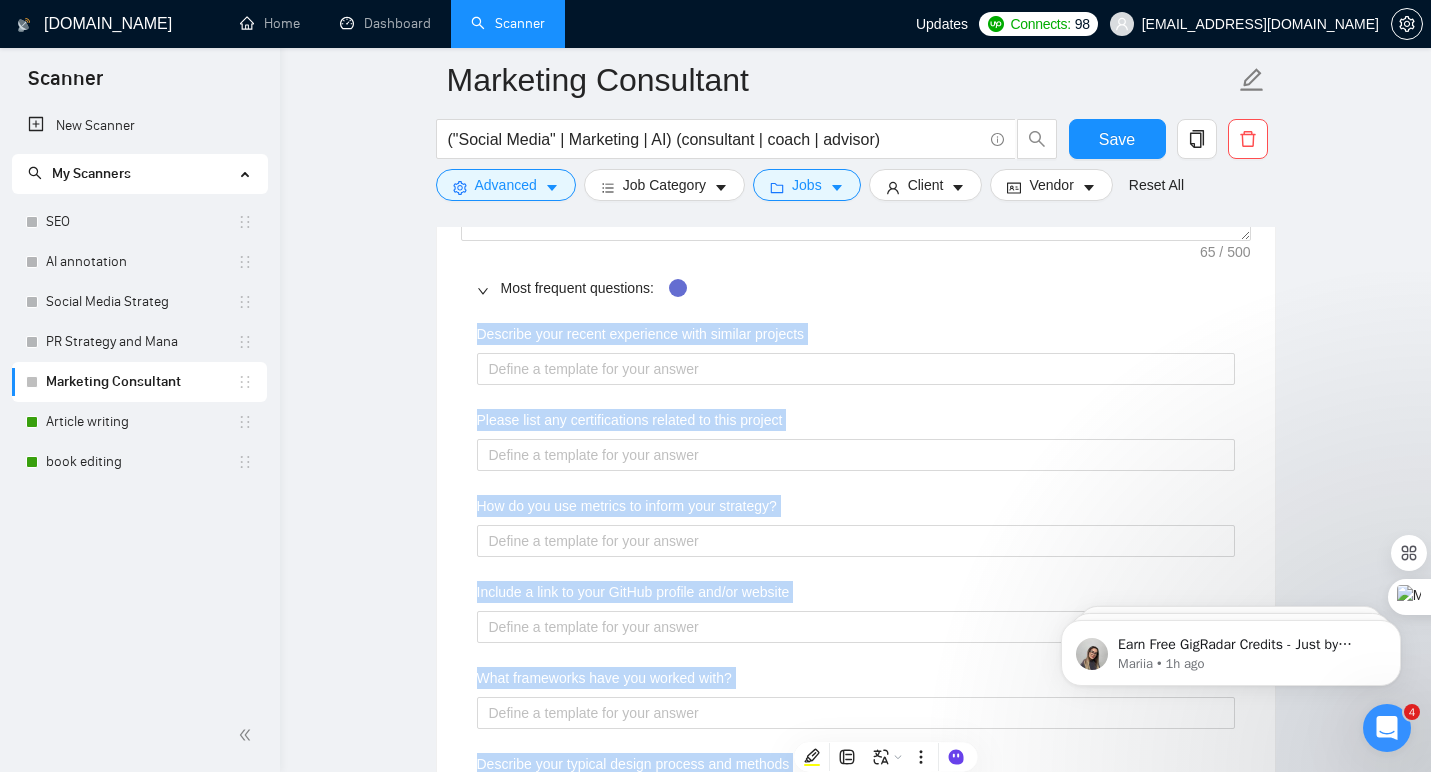 scroll, scrollTop: 2563, scrollLeft: 0, axis: vertical 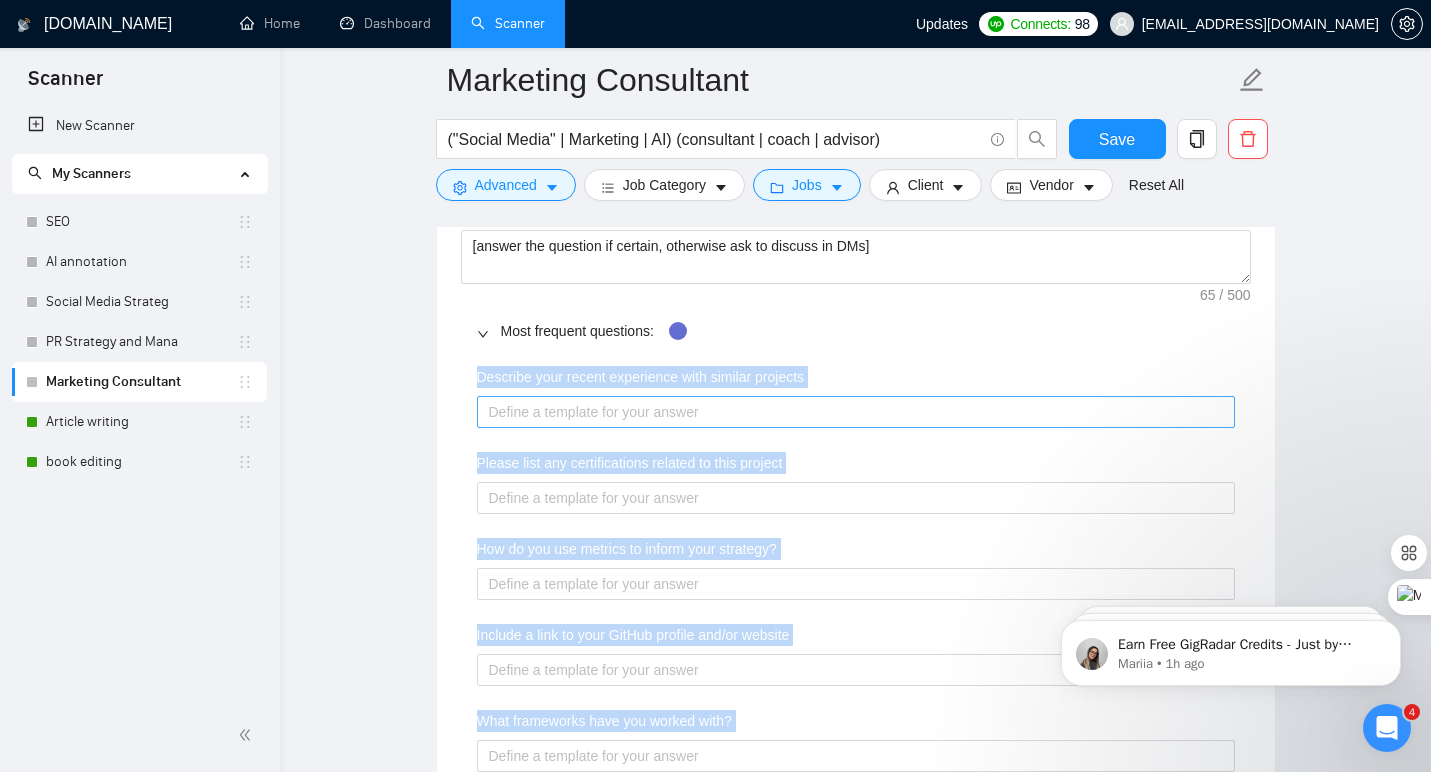 click on "Describe your recent experience with similar projects" at bounding box center (856, 412) 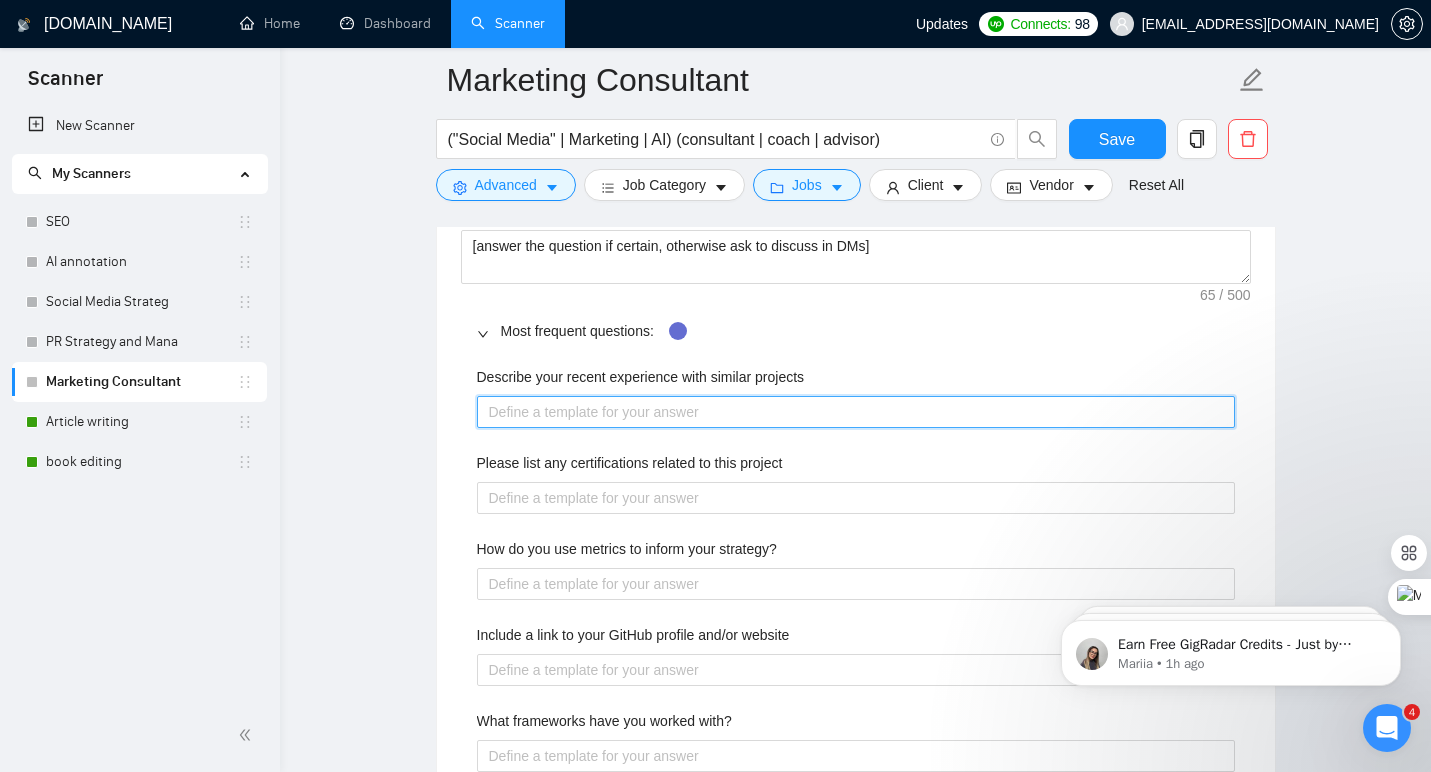 paste on "I’ve helped launch social campaigns that went from zero to trending, advised on AI marketing tools that doubled engagement, and coached startups through complete brand overhauls. Most recently, I guided a SaaS client through optimizing their funnel—resulting in a 40% lift in conversions (and, for the record, happier [DATE] meetings). If you want specifics, I’m happy to share project highlights!" 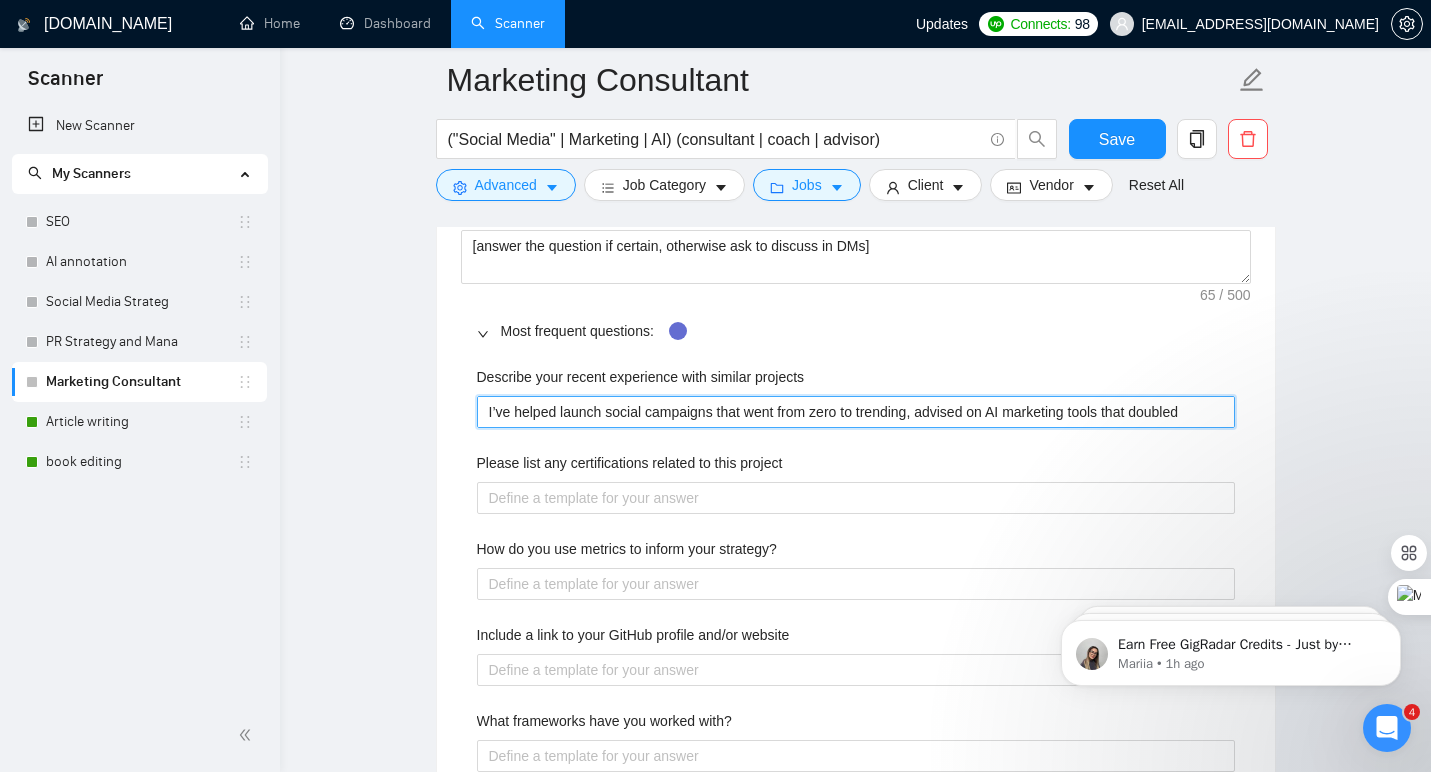 type 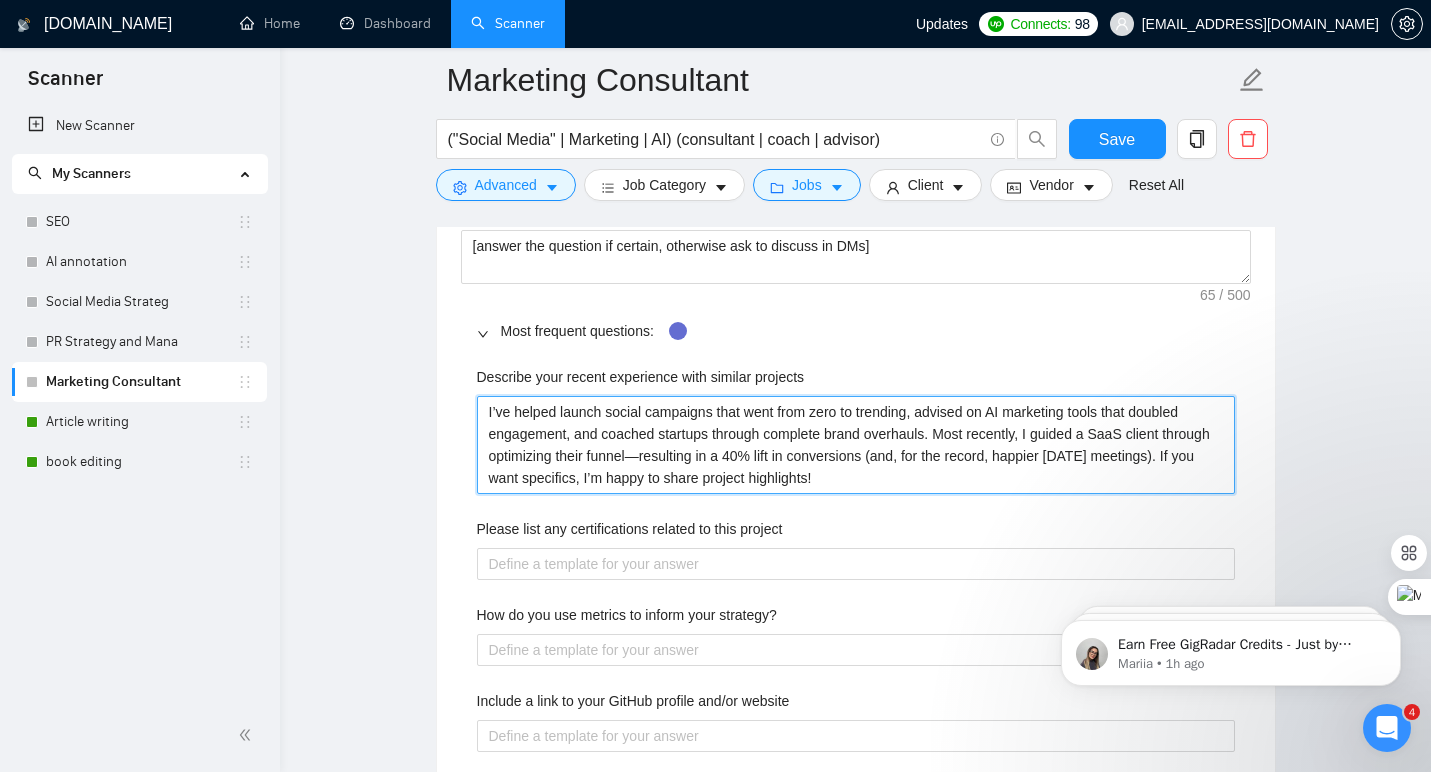 type on "I’ve helped launch social campaigns that went from zero to trending, advised on AI marketing tools that doubled engagement, and coached startups through complete brand overhauls. Most recently, I guided a SaaS client through optimizing their funnel—resulting in a 40% lift in conversions (and, for the record, happier [DATE] meetings). If you want specifics, I’m happy to share project highlights!" 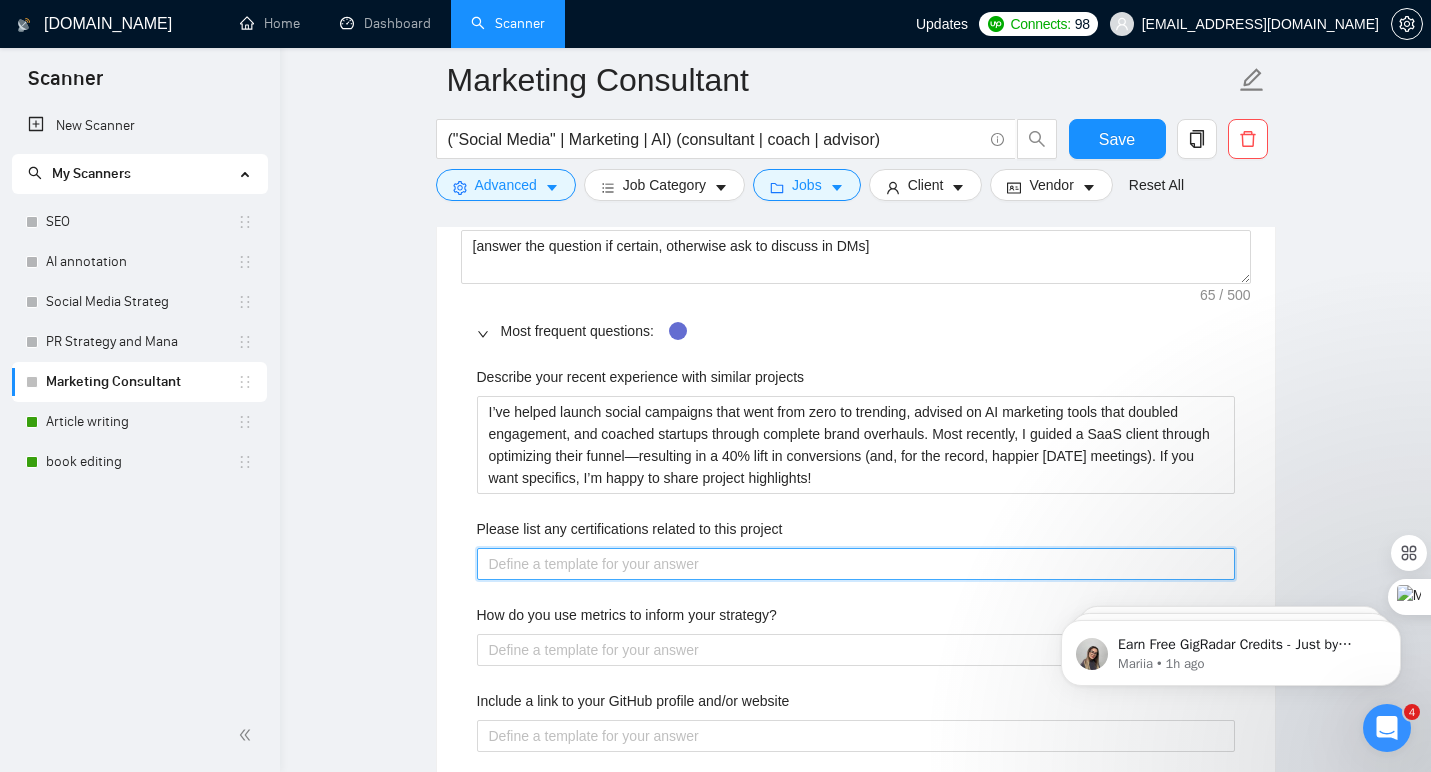 click on "Please list any certifications related to this project" at bounding box center (856, 564) 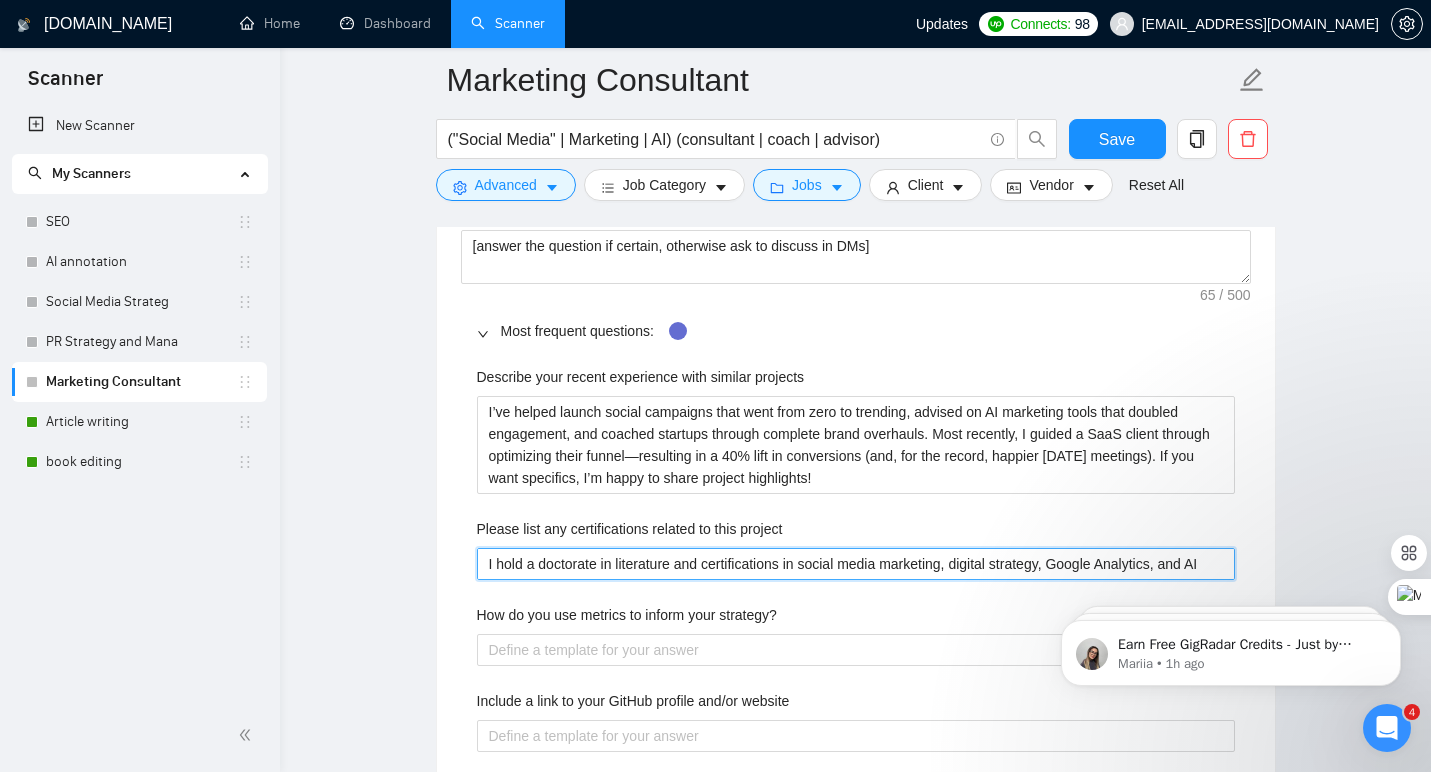 type 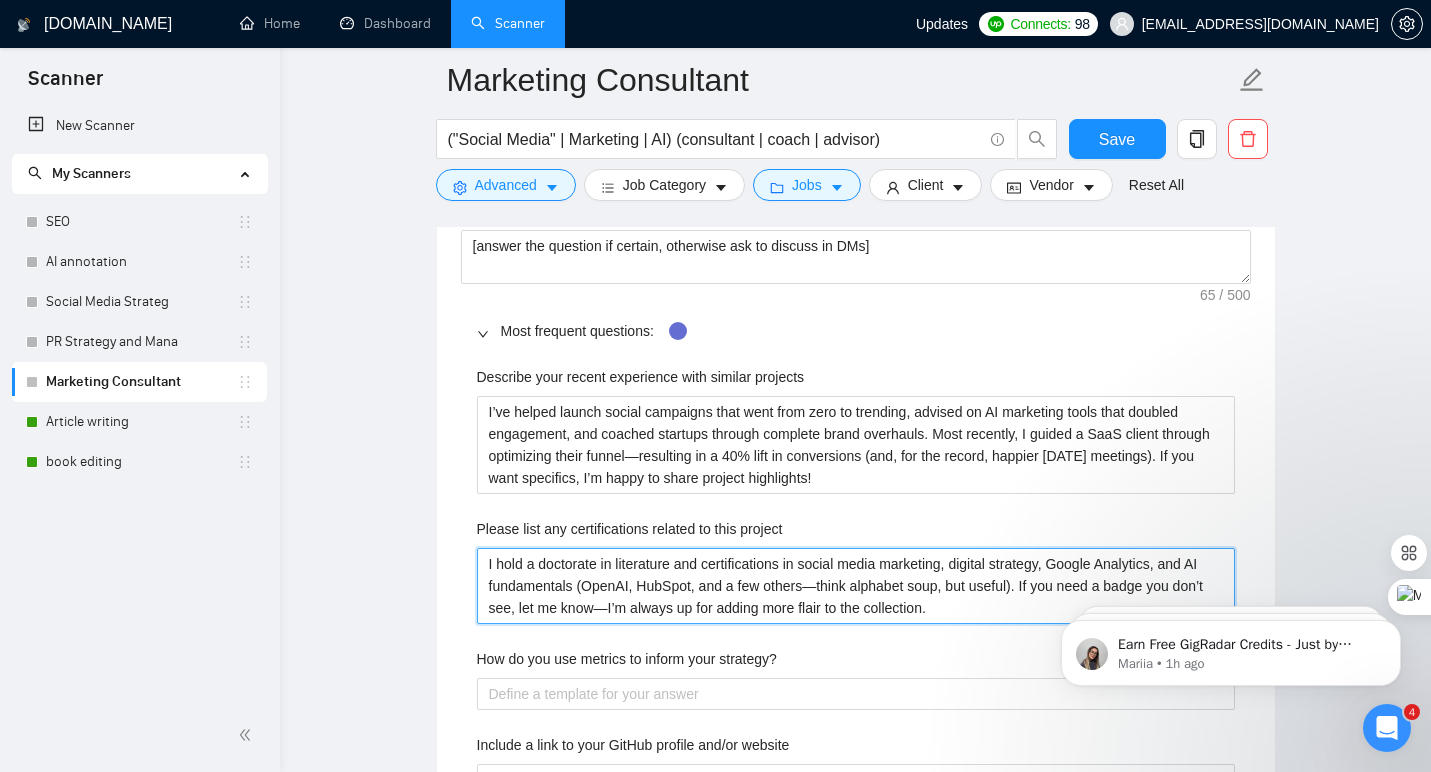 type on "I hold a doctorate in literature and certifications in social media marketing, digital strategy, Google Analytics, and AI fundamentals (OpenAI, HubSpot, and a few others—think alphabet soup, but useful). If you need a badge you don’t see, let me know—I’m always up for adding more flair to the collection." 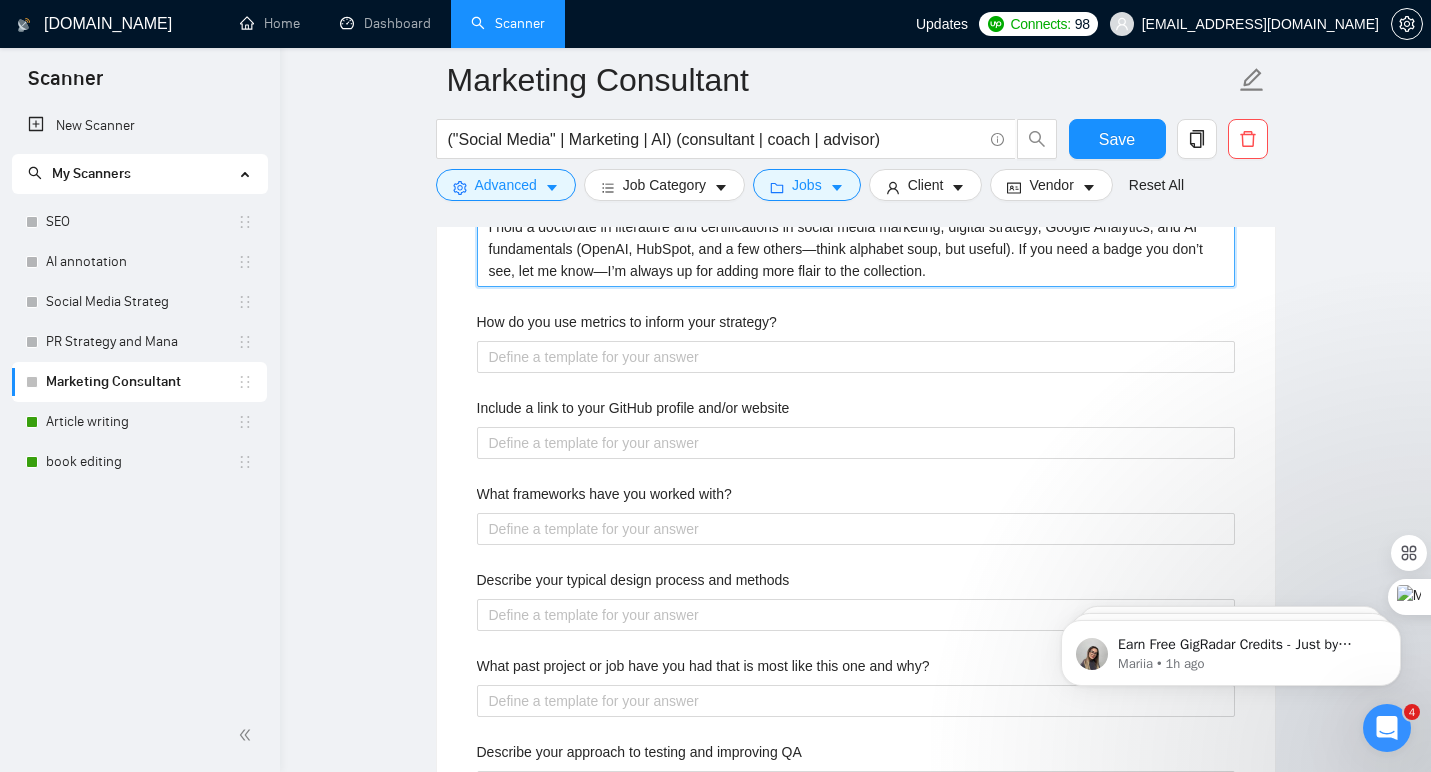 scroll, scrollTop: 2951, scrollLeft: 0, axis: vertical 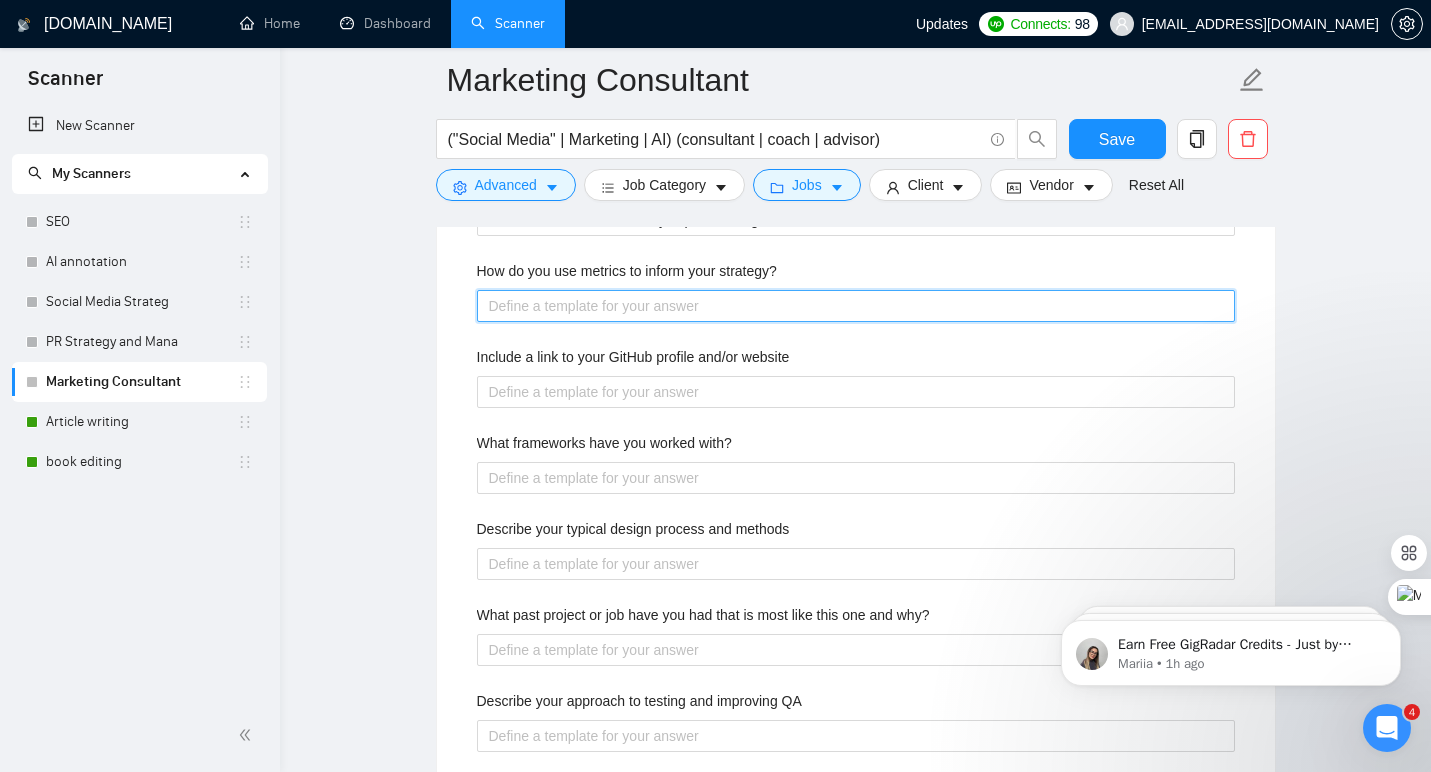 click on "How do you use metrics to inform your strategy?" at bounding box center (856, 306) 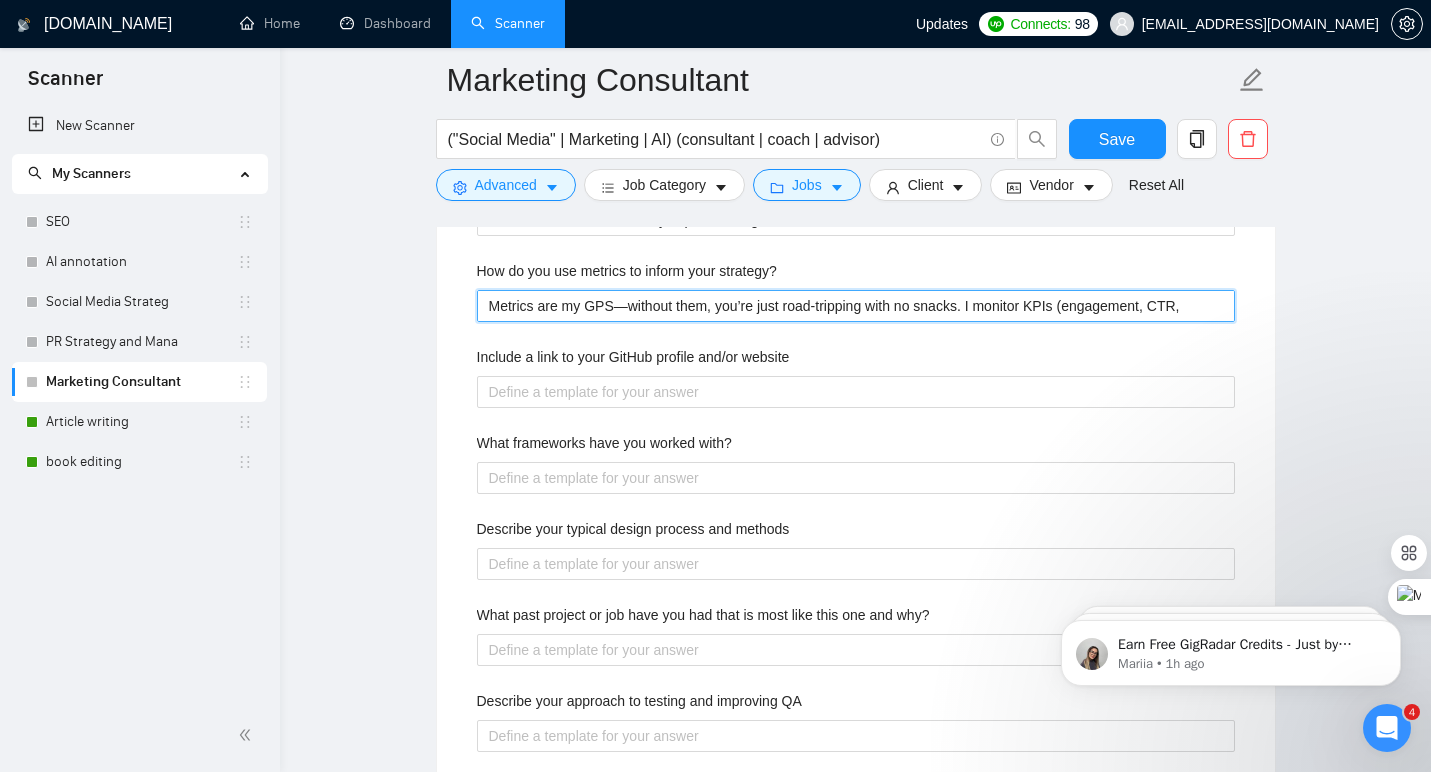 type 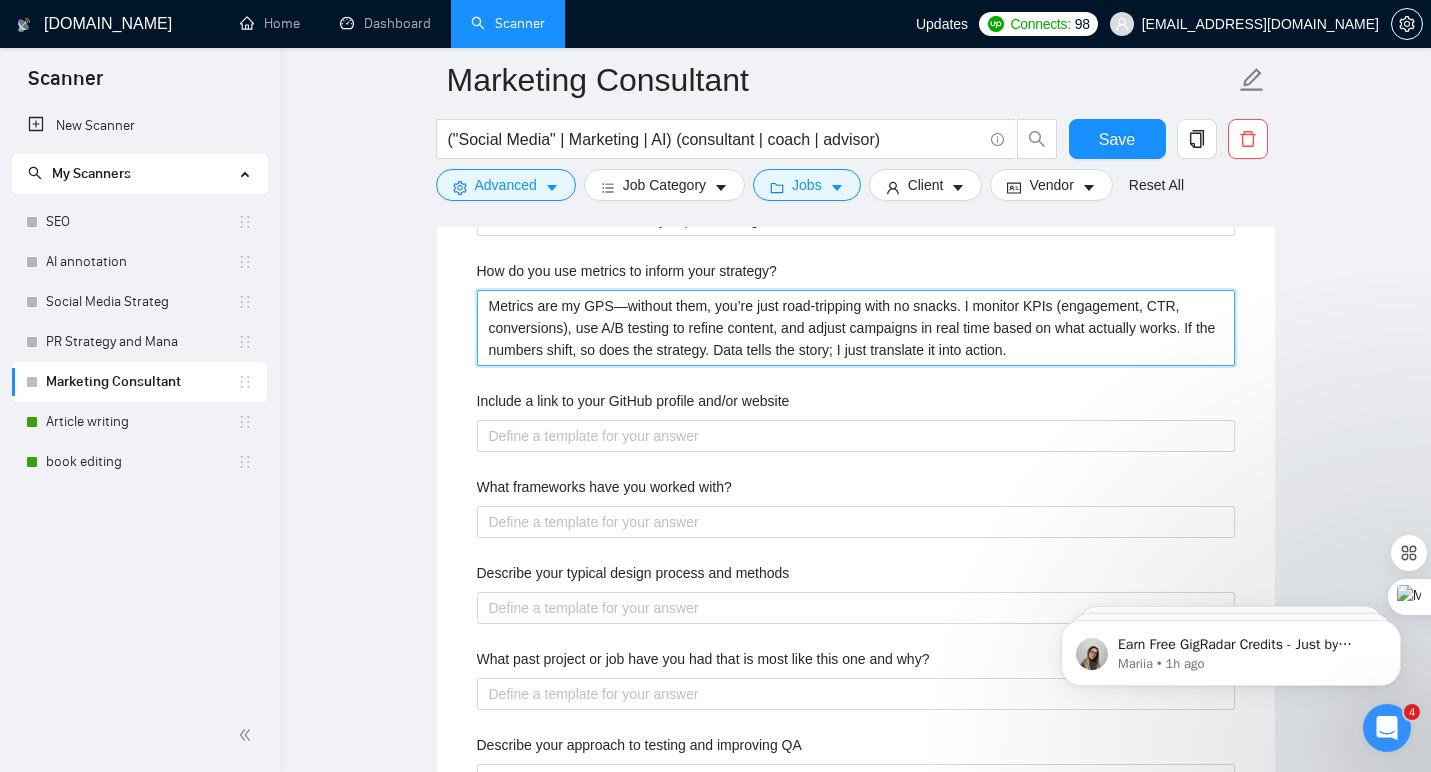 type on "Metrics are my GPS—without them, you’re just road-tripping with no snacks. I monitor KPIs (engagement, CTR, conversions), use A/B testing to refine content, and adjust campaigns in real time based on what actually works. If the numbers shift, so does the strategy. Data tells the story; I just translate it into action." 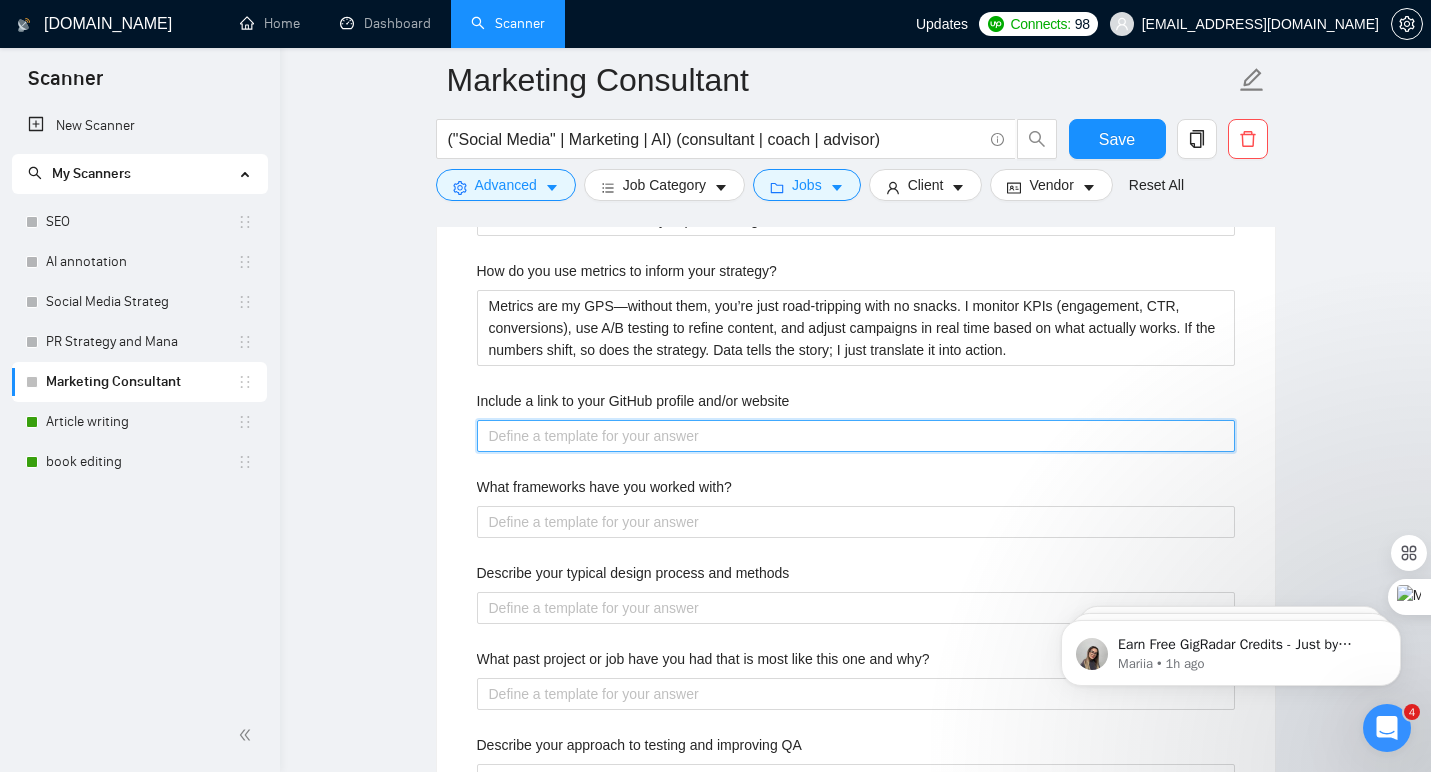 click on "Include a link to your GitHub profile and/or website" at bounding box center (856, 436) 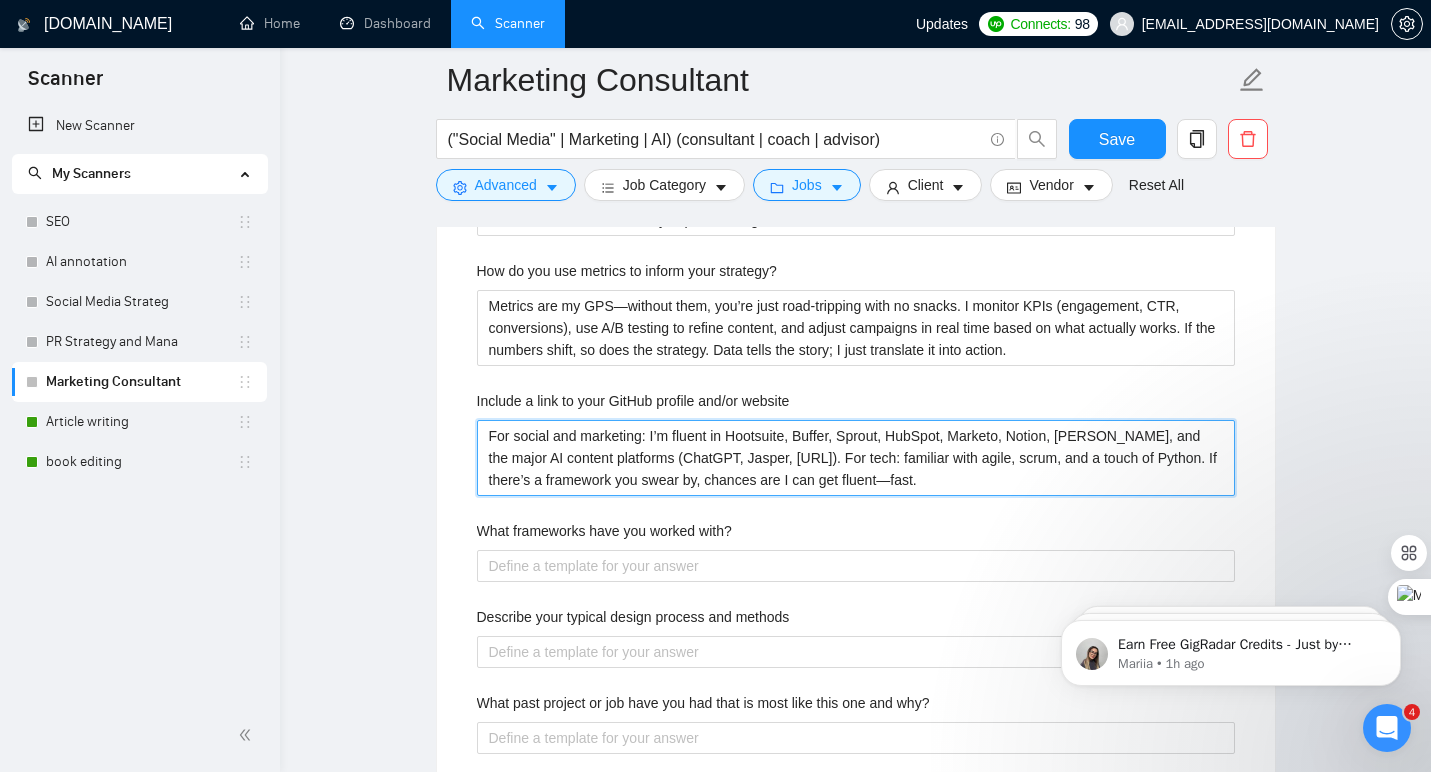 type 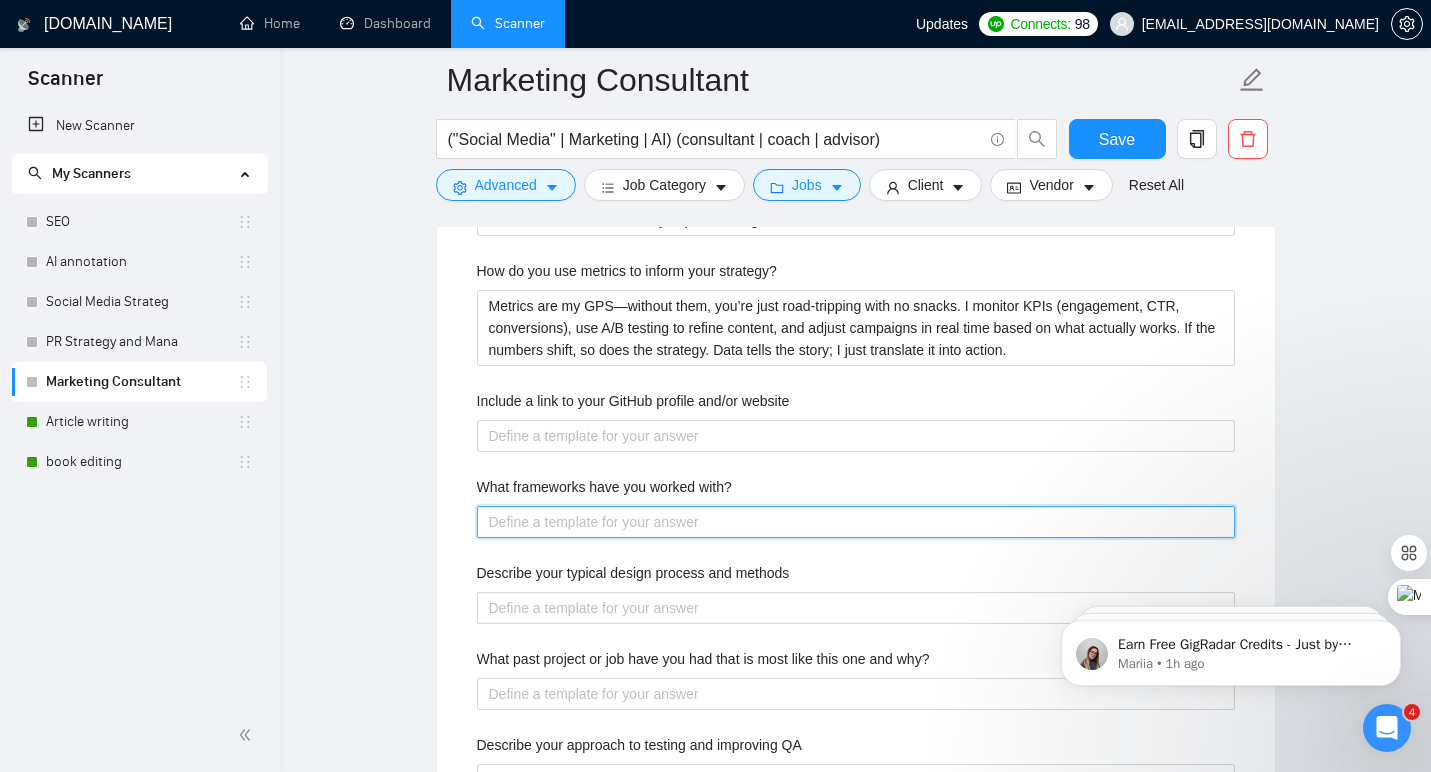 click on "What frameworks have you worked with?" at bounding box center [856, 522] 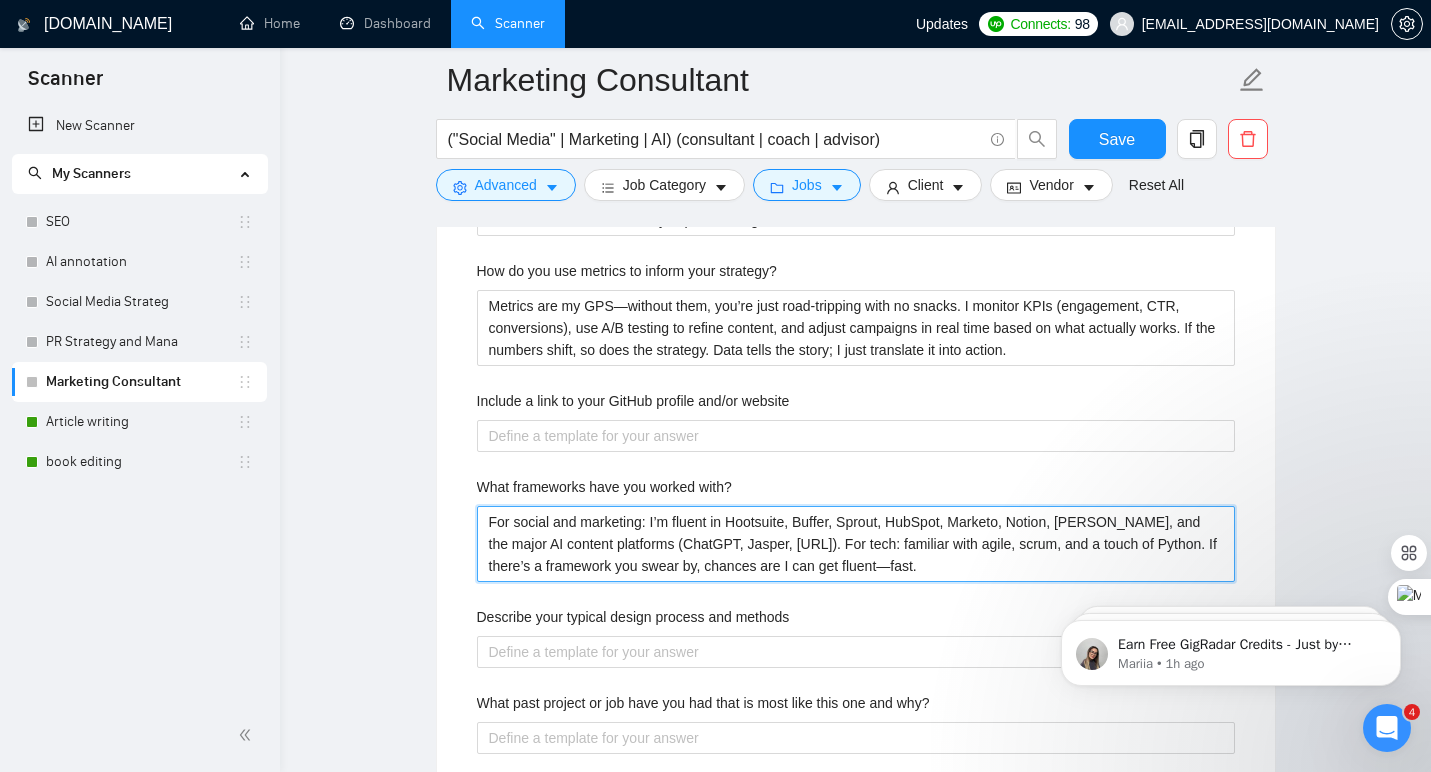 drag, startPoint x: 850, startPoint y: 518, endPoint x: 1073, endPoint y: 524, distance: 223.0807 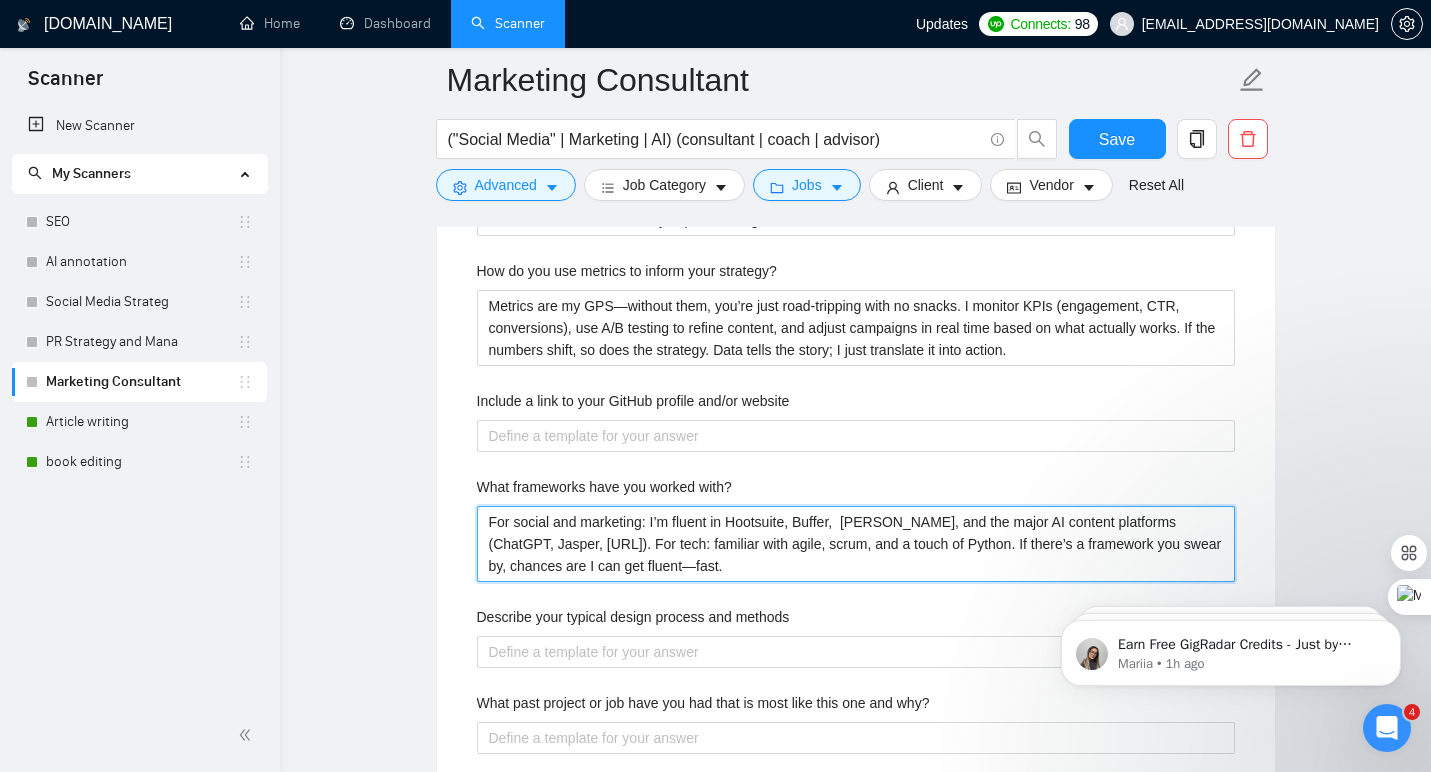 type 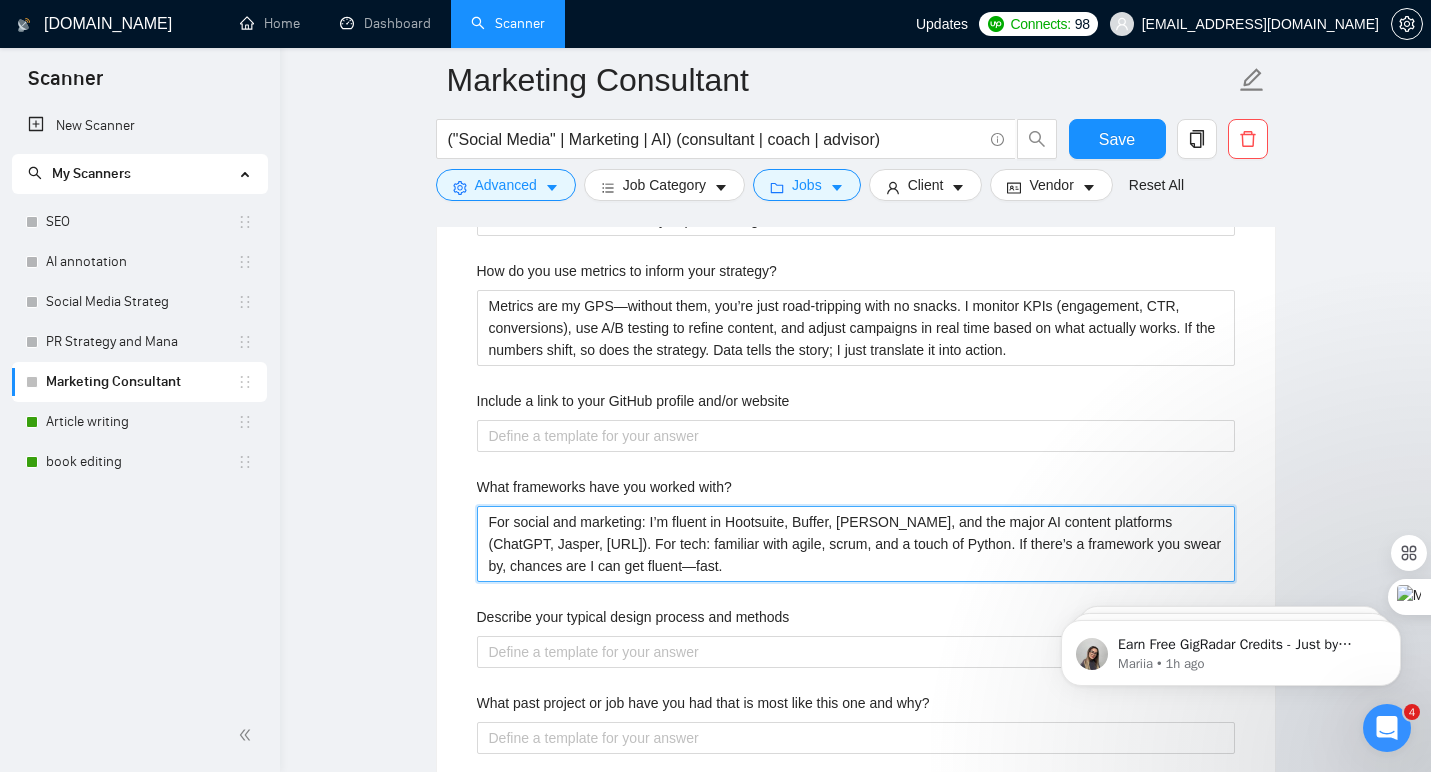 click on "For social and marketing: I’m fluent in Hootsuite, Buffer, Trello, and the major AI content platforms (ChatGPT, Jasper, Copy.ai). For tech: familiar with agile, scrum, and a touch of Python. If there’s a framework you swear by, chances are I can get fluent—fast." at bounding box center (856, 544) 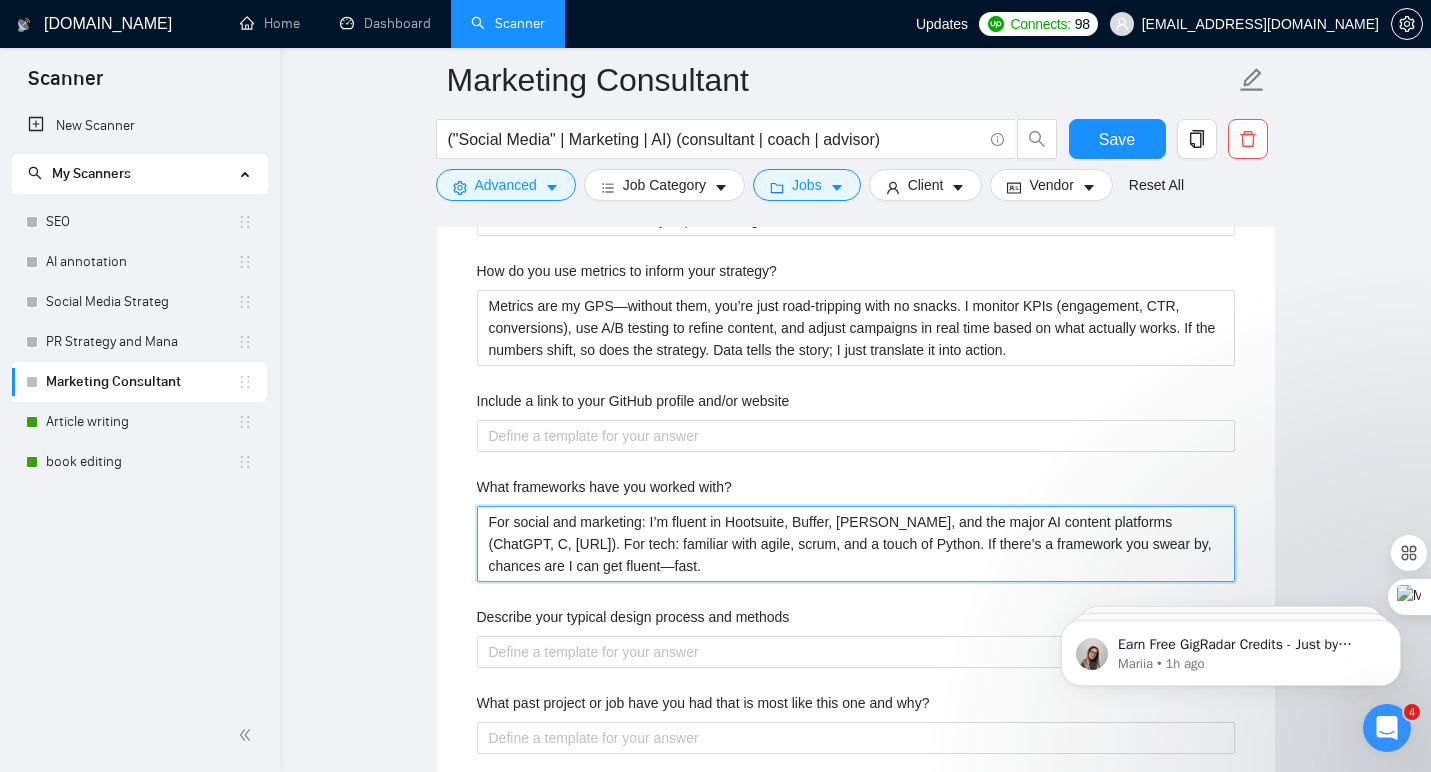 type 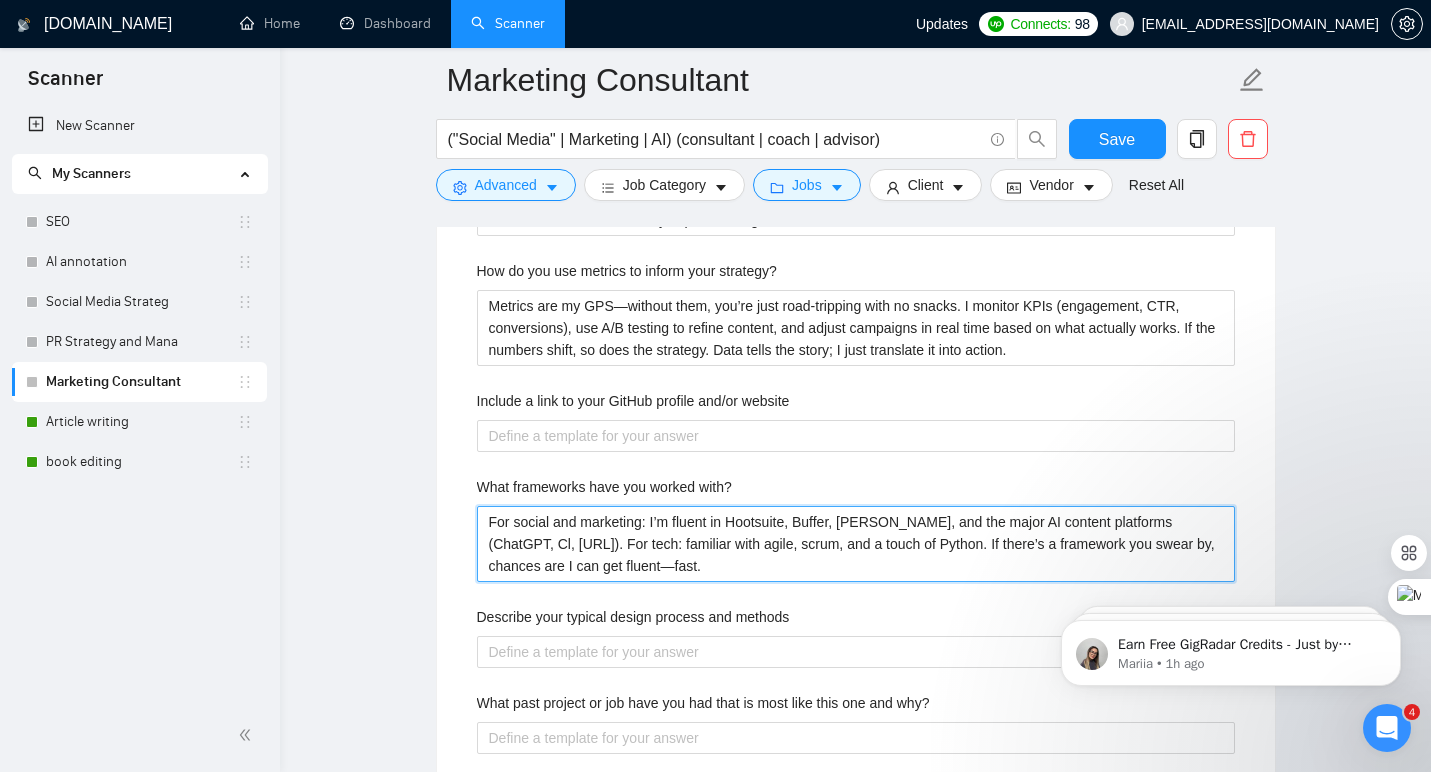 type 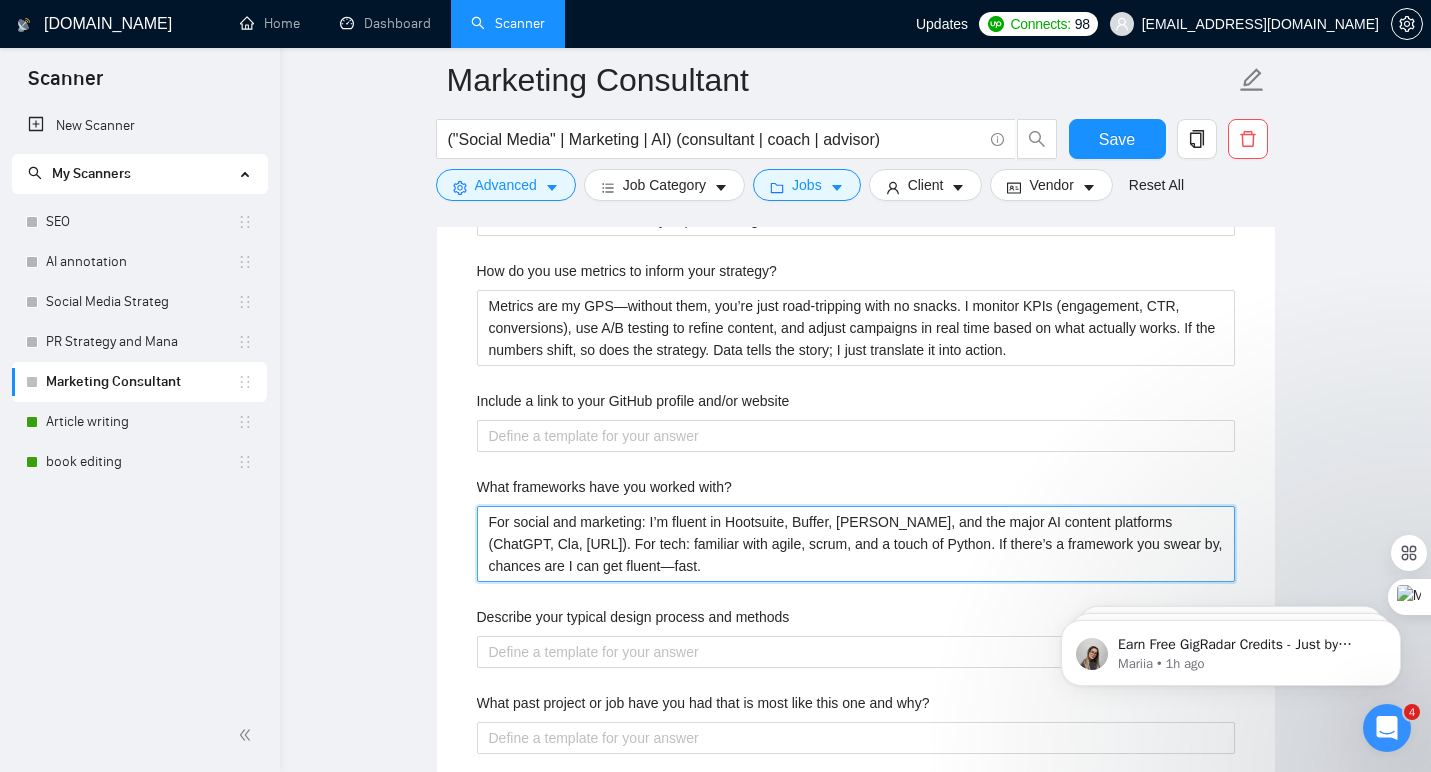 type 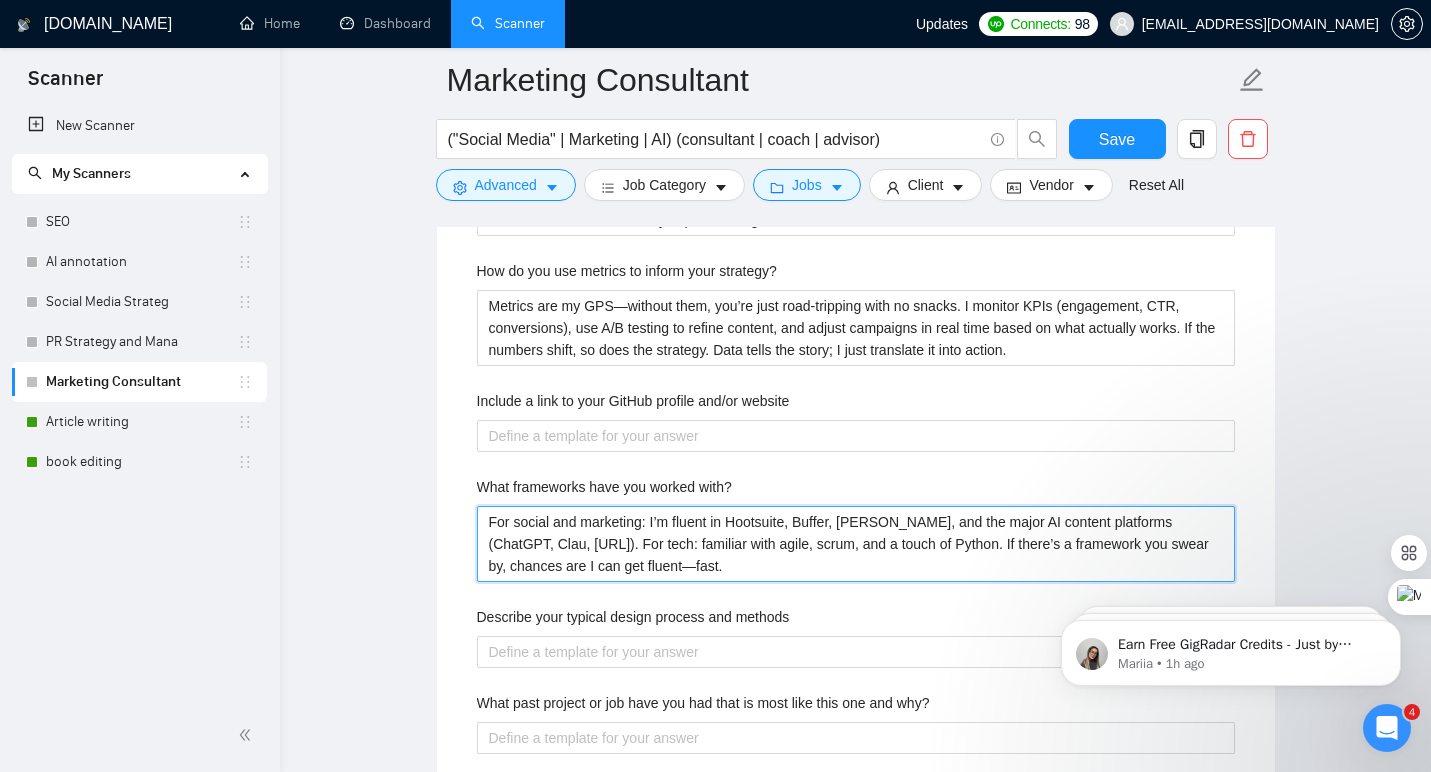 type 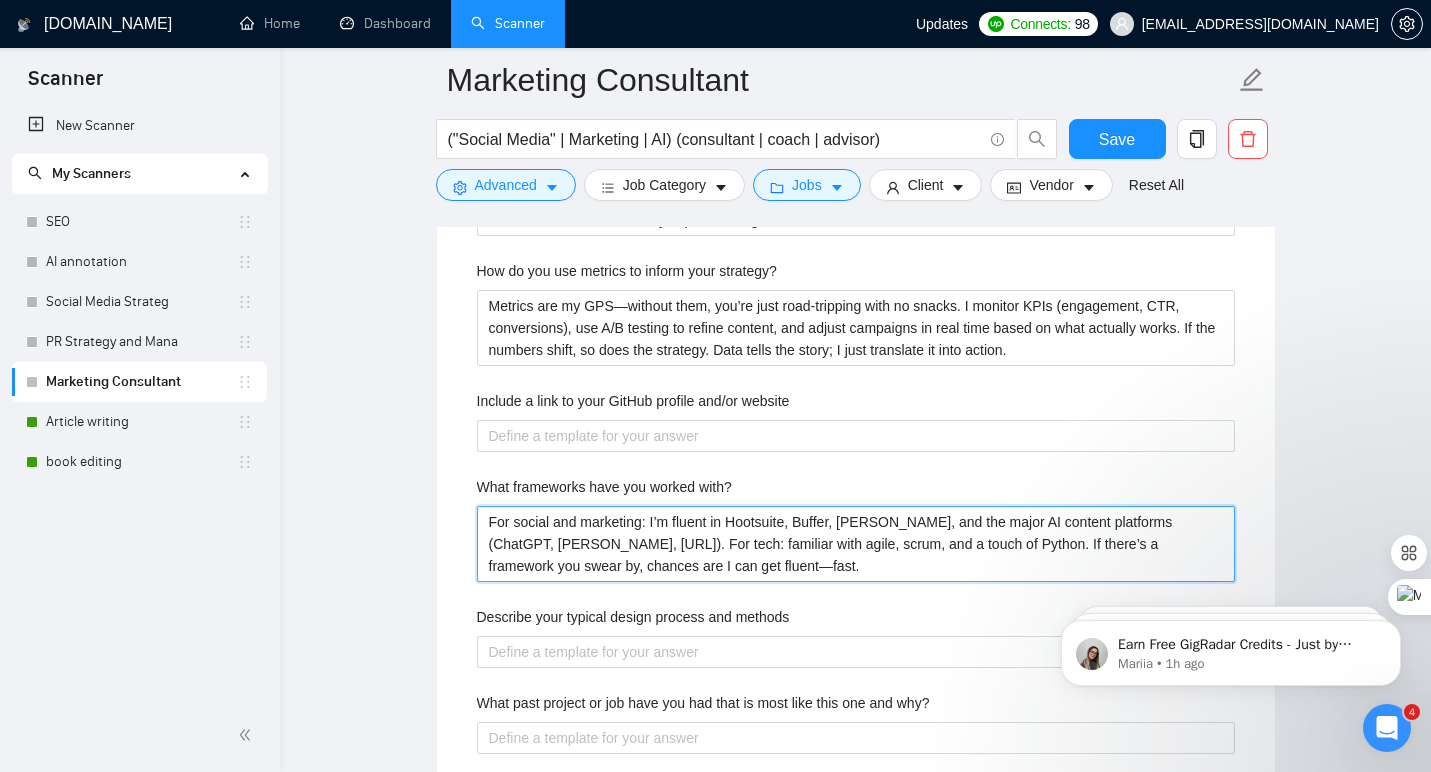 type 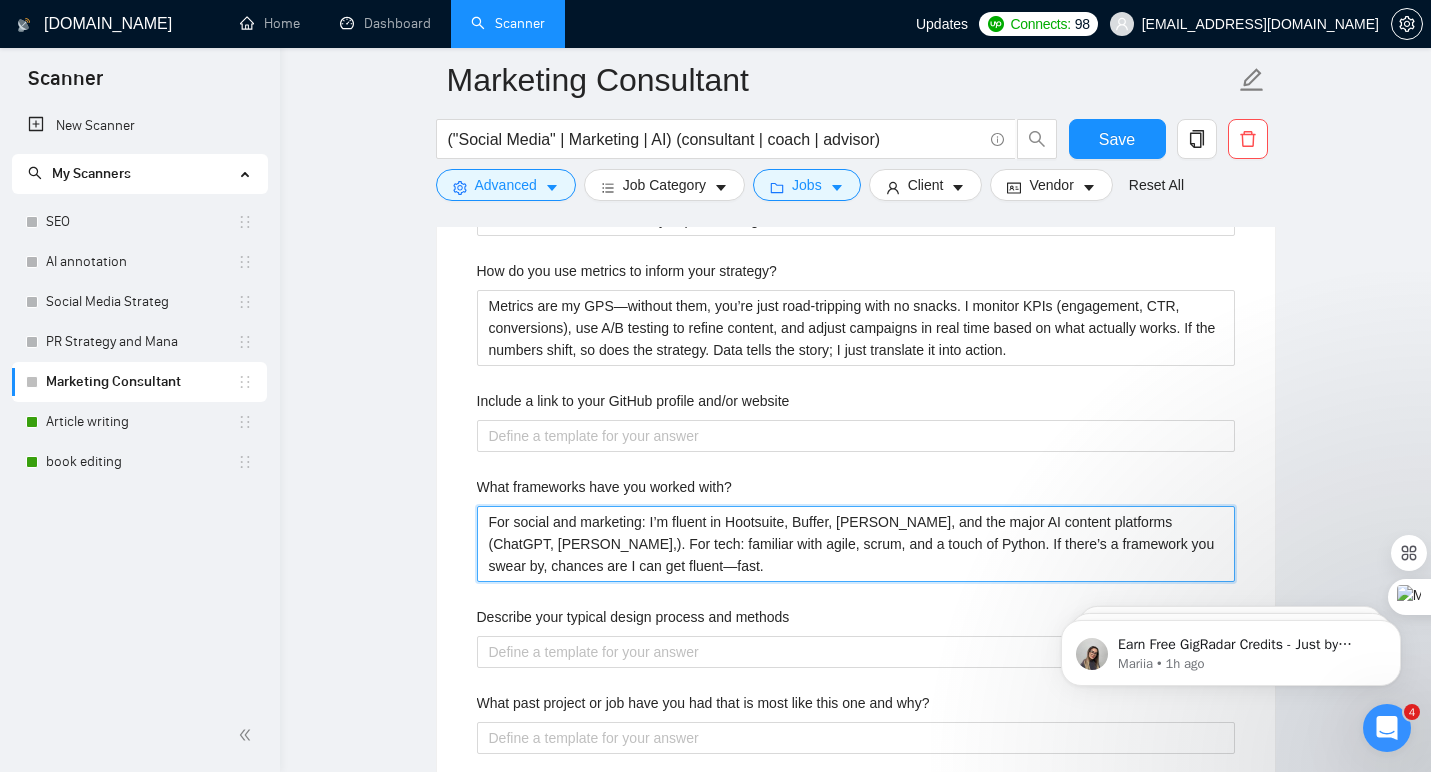 type 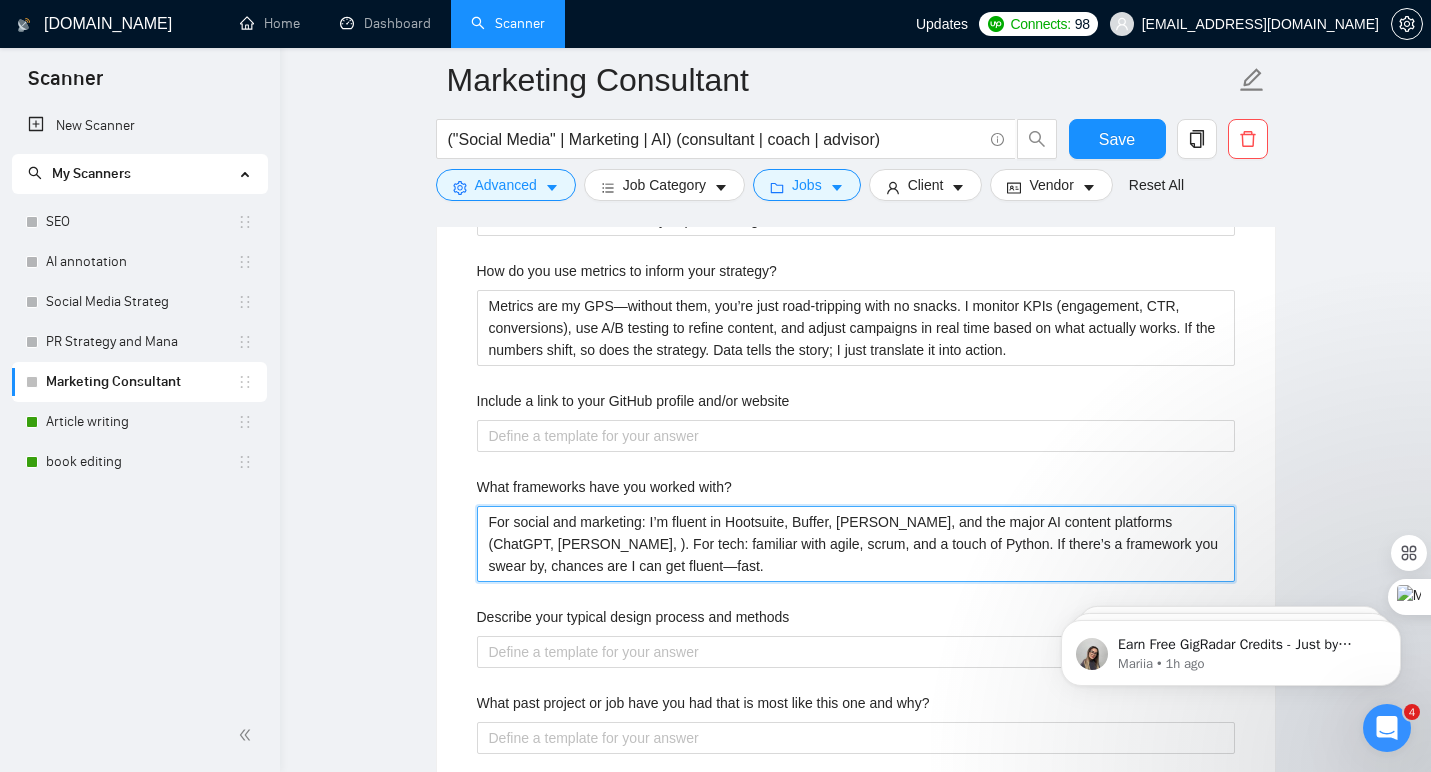 type 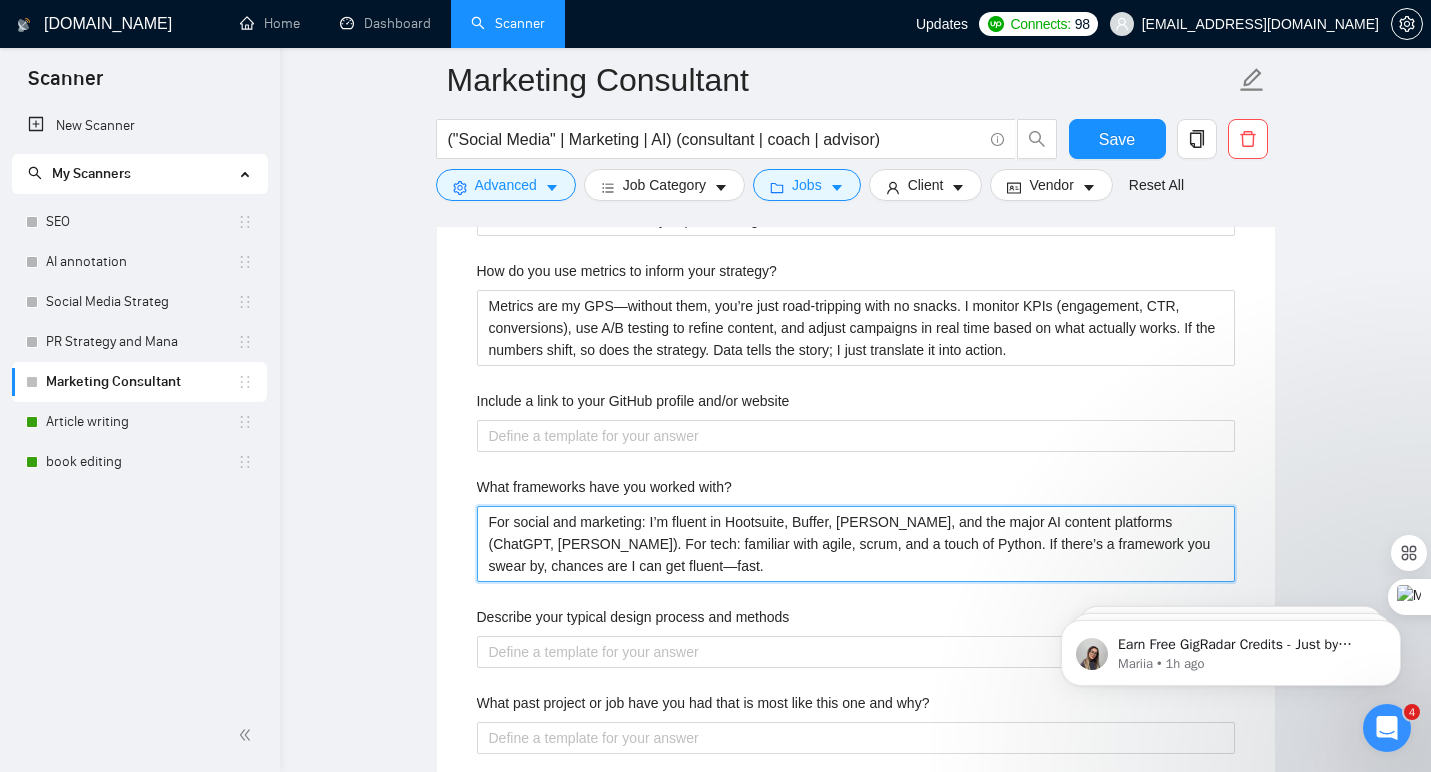 drag, startPoint x: 551, startPoint y: 542, endPoint x: 927, endPoint y: 544, distance: 376.0053 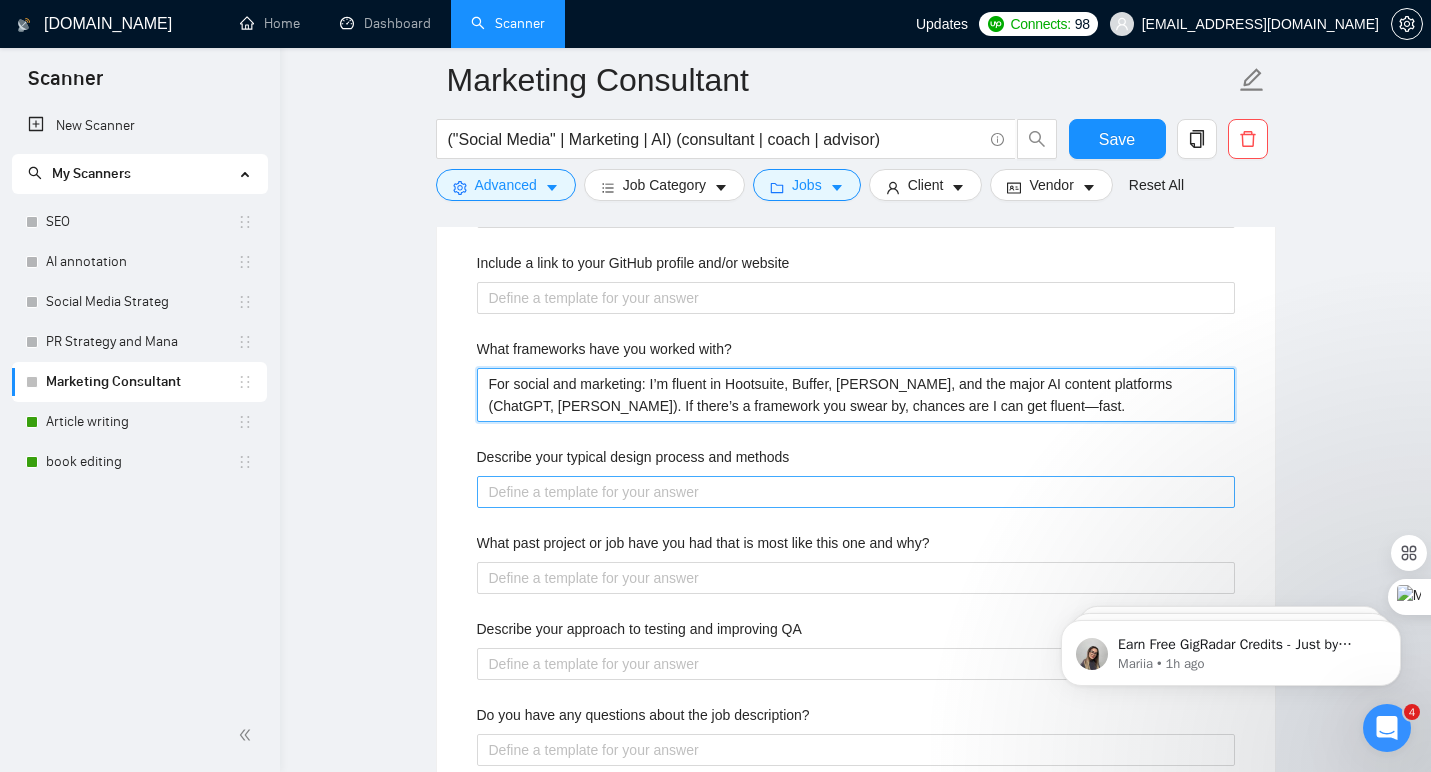 scroll, scrollTop: 3103, scrollLeft: 0, axis: vertical 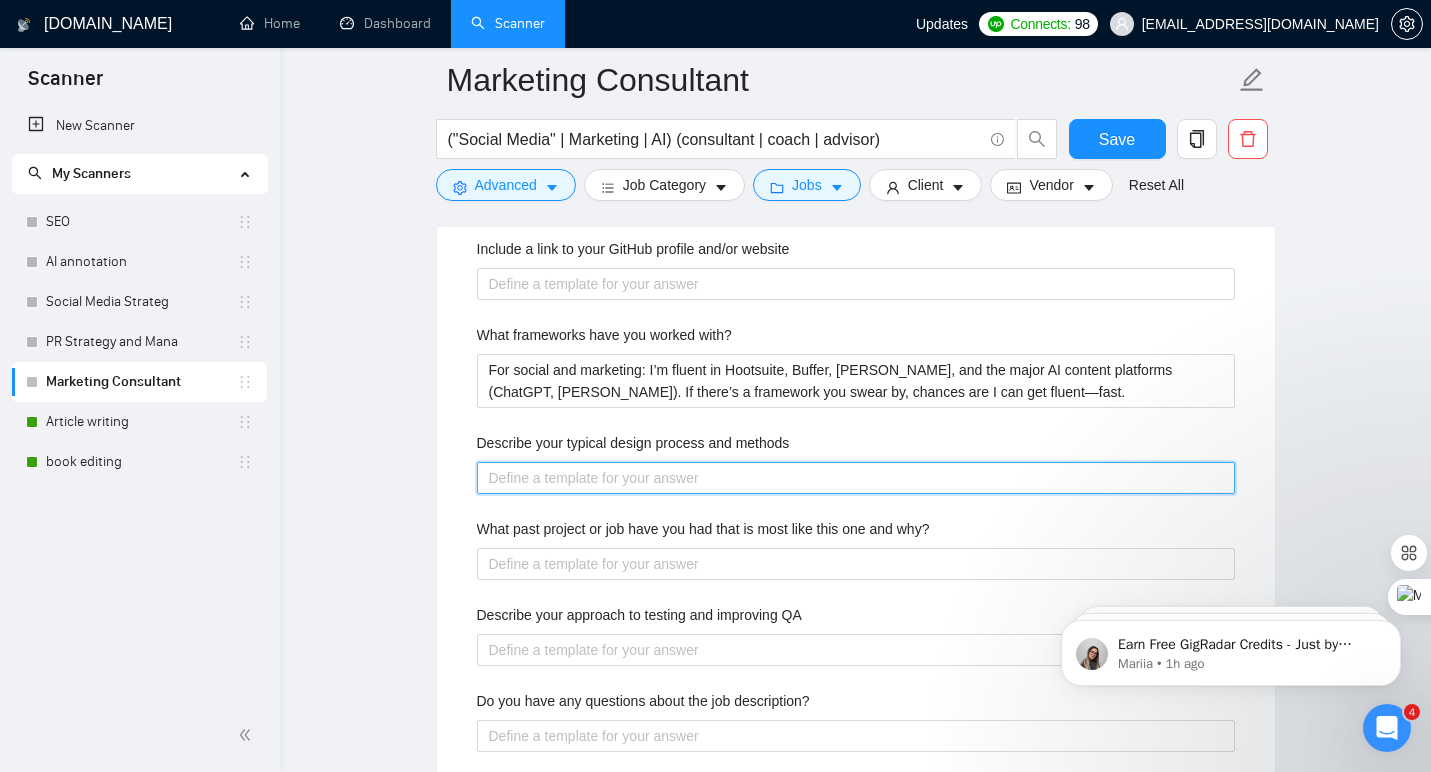 click on "Describe your typical design process and methods" at bounding box center [856, 478] 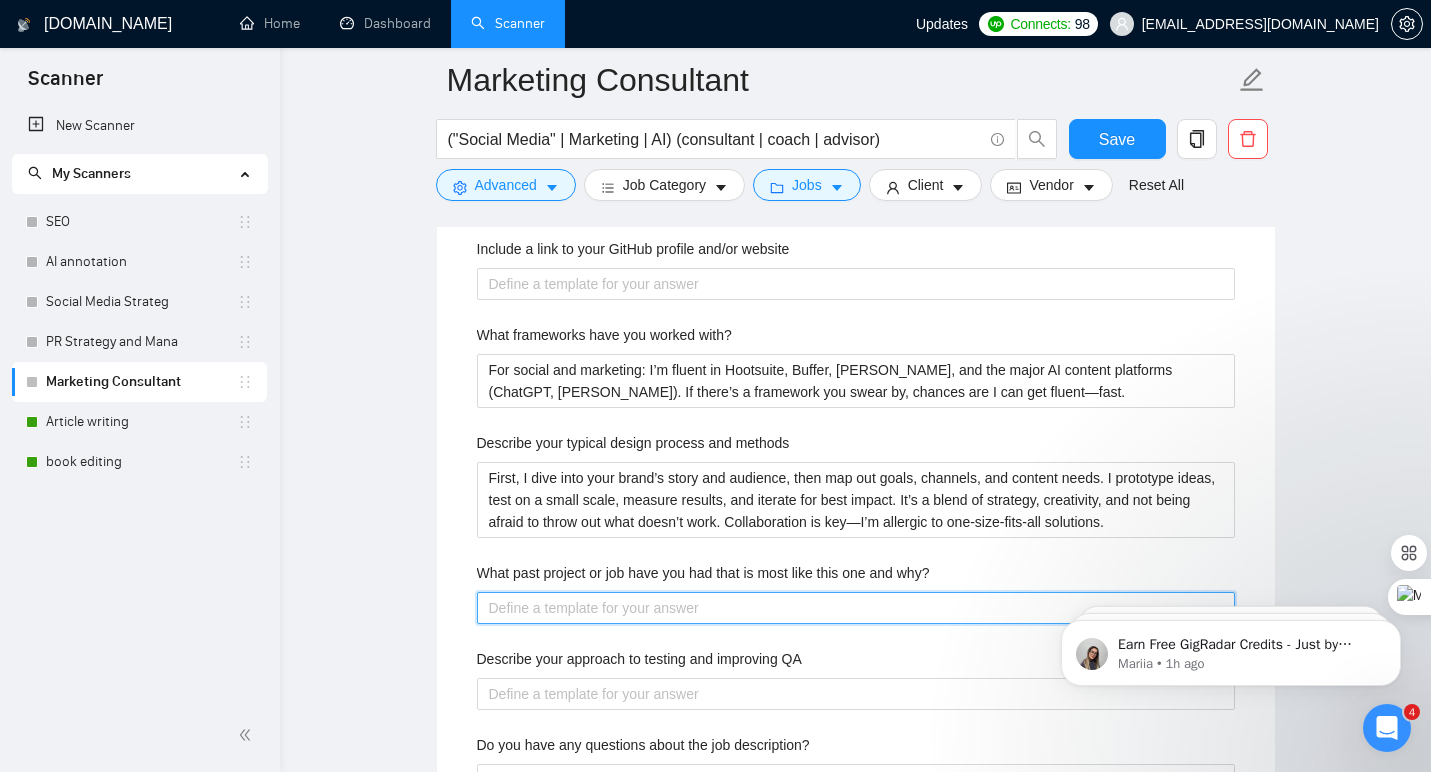 click on "What past project or job have you had that is most like this one and why?" at bounding box center [856, 608] 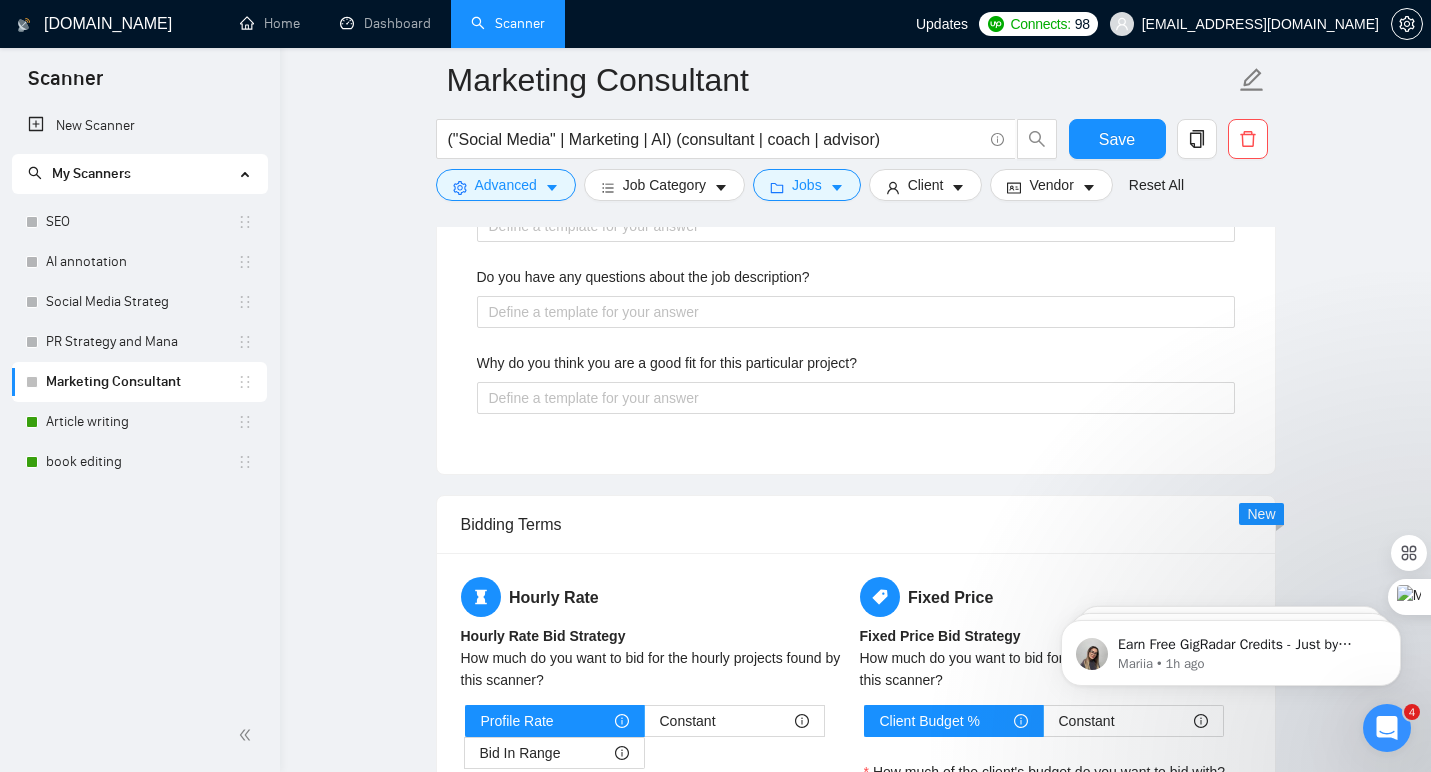 scroll, scrollTop: 3619, scrollLeft: 0, axis: vertical 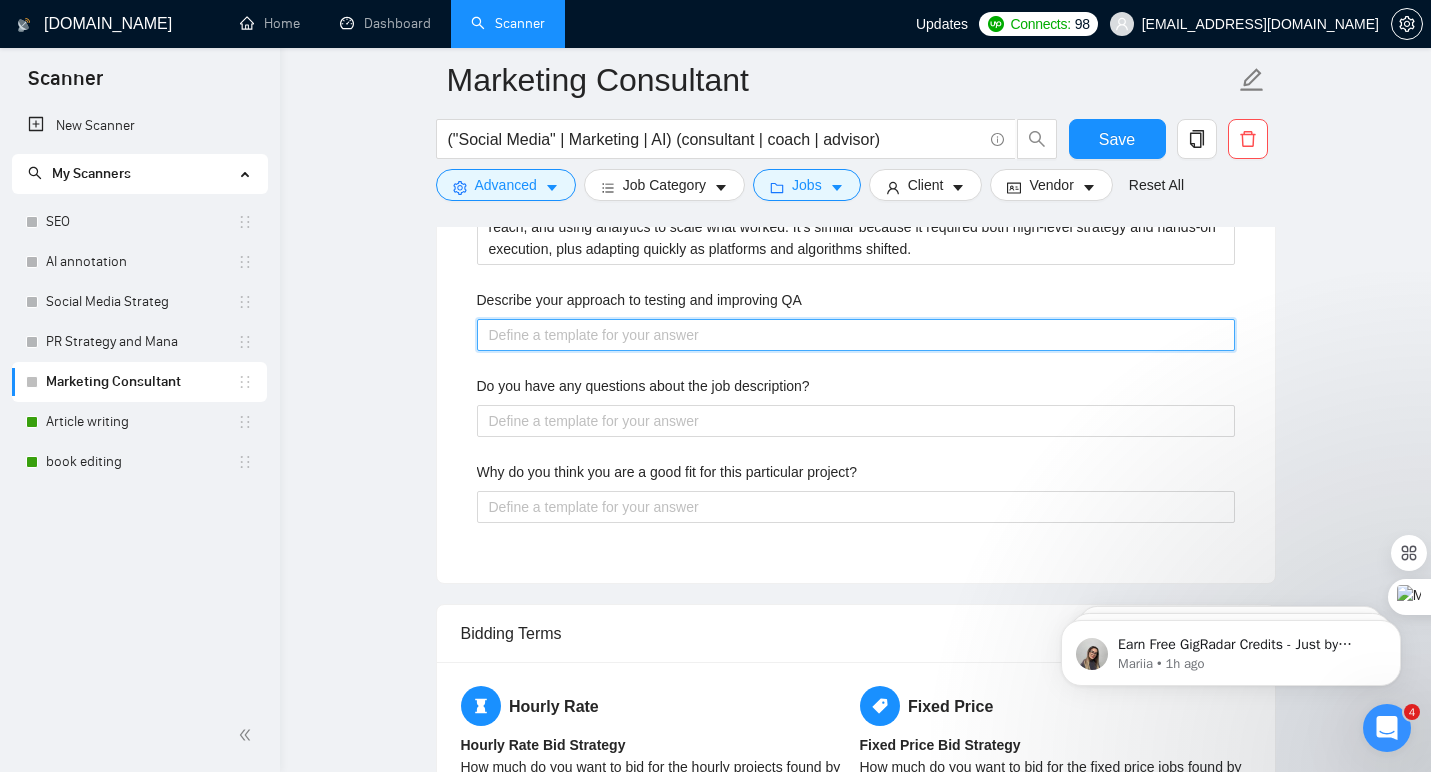 click on "Describe your approach to testing and improving QA" at bounding box center [856, 335] 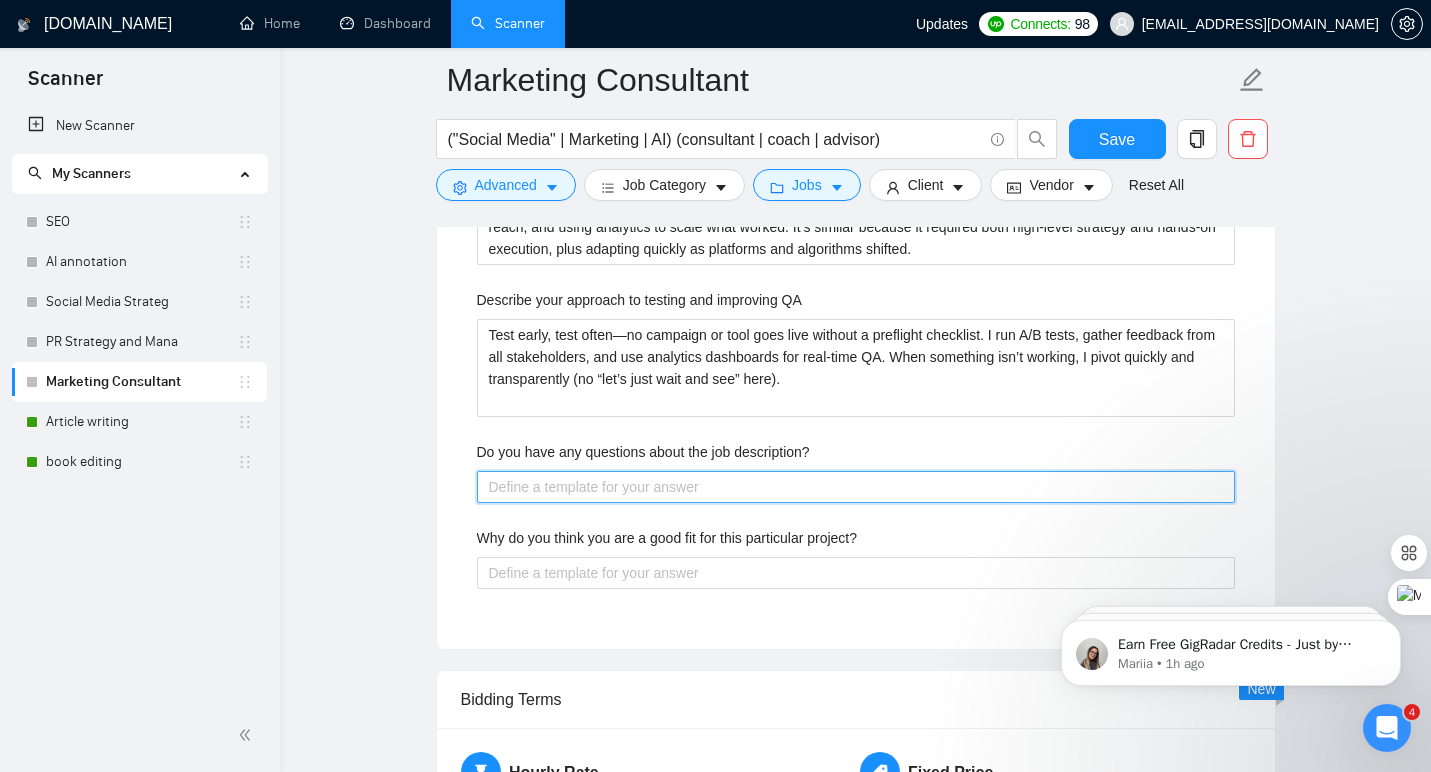 click on "Do you have any questions about the job description?" at bounding box center [856, 487] 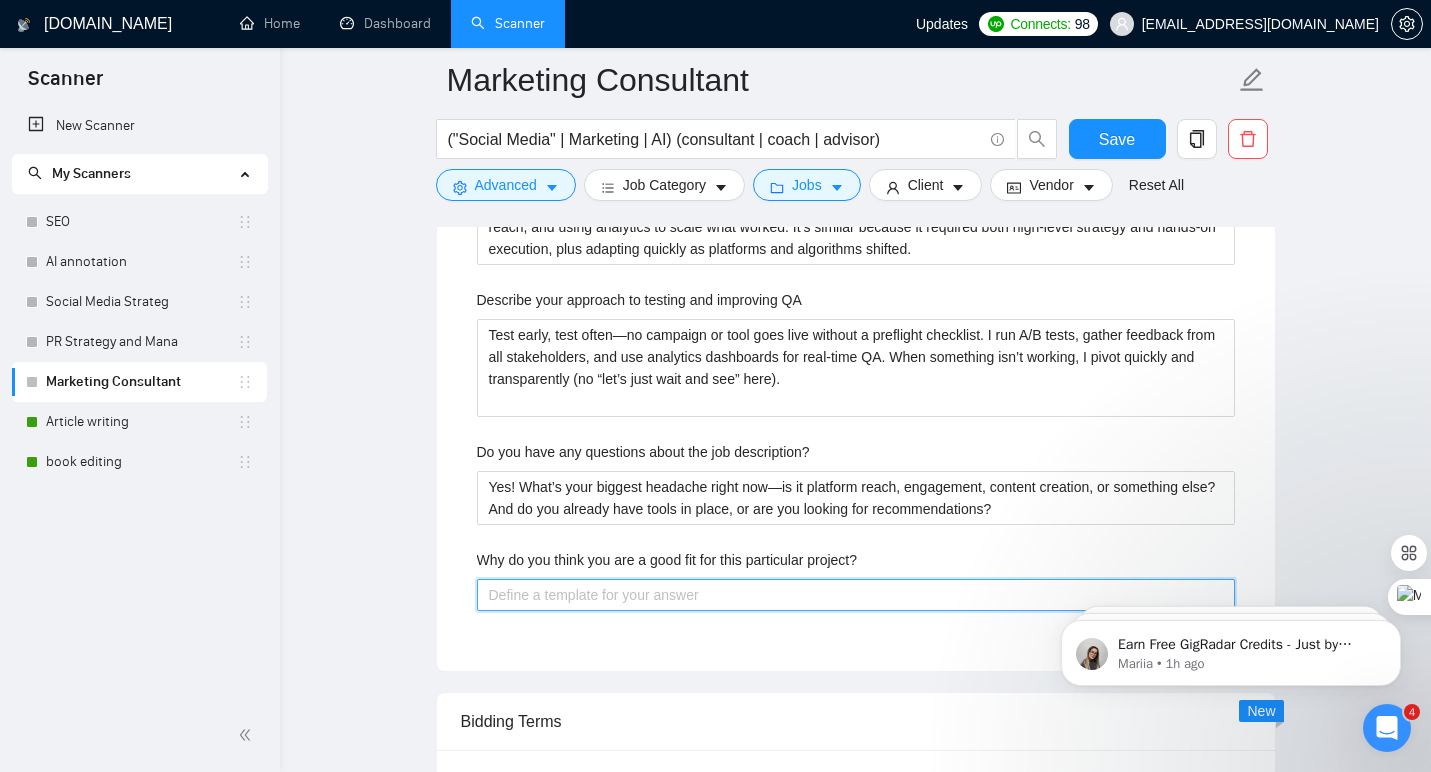 click on "Why do you think you are a good fit for this particular project?" at bounding box center (856, 595) 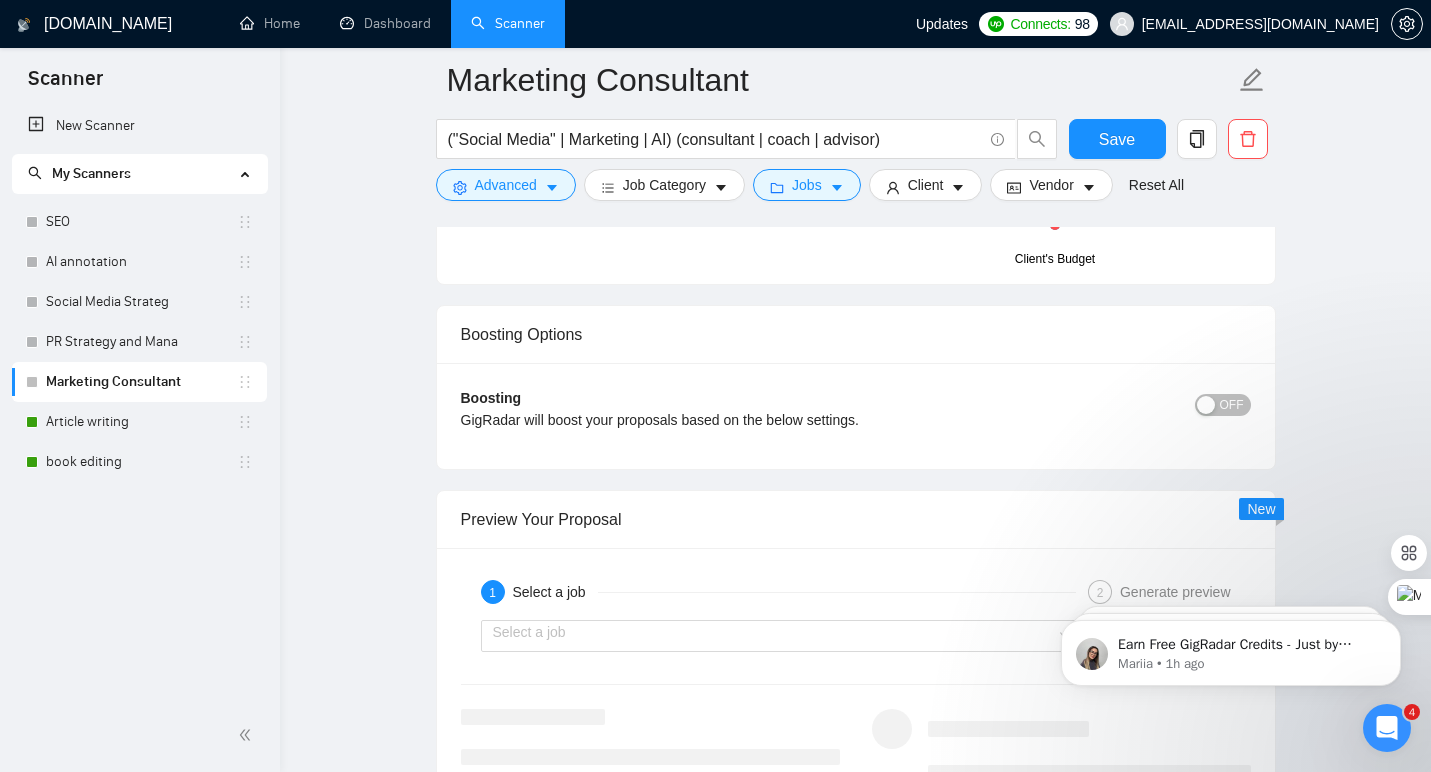 scroll, scrollTop: 4411, scrollLeft: 0, axis: vertical 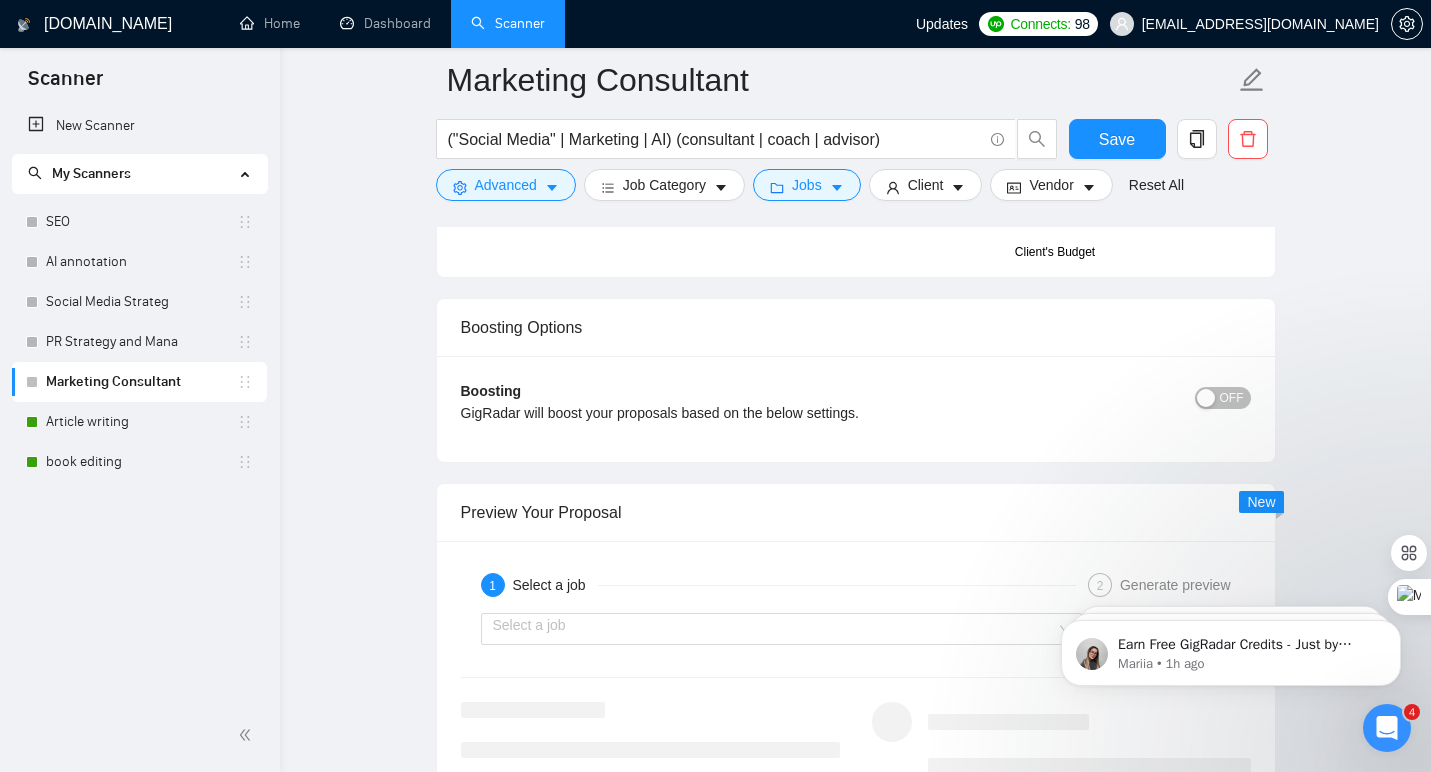 click on "OFF" at bounding box center (1232, 398) 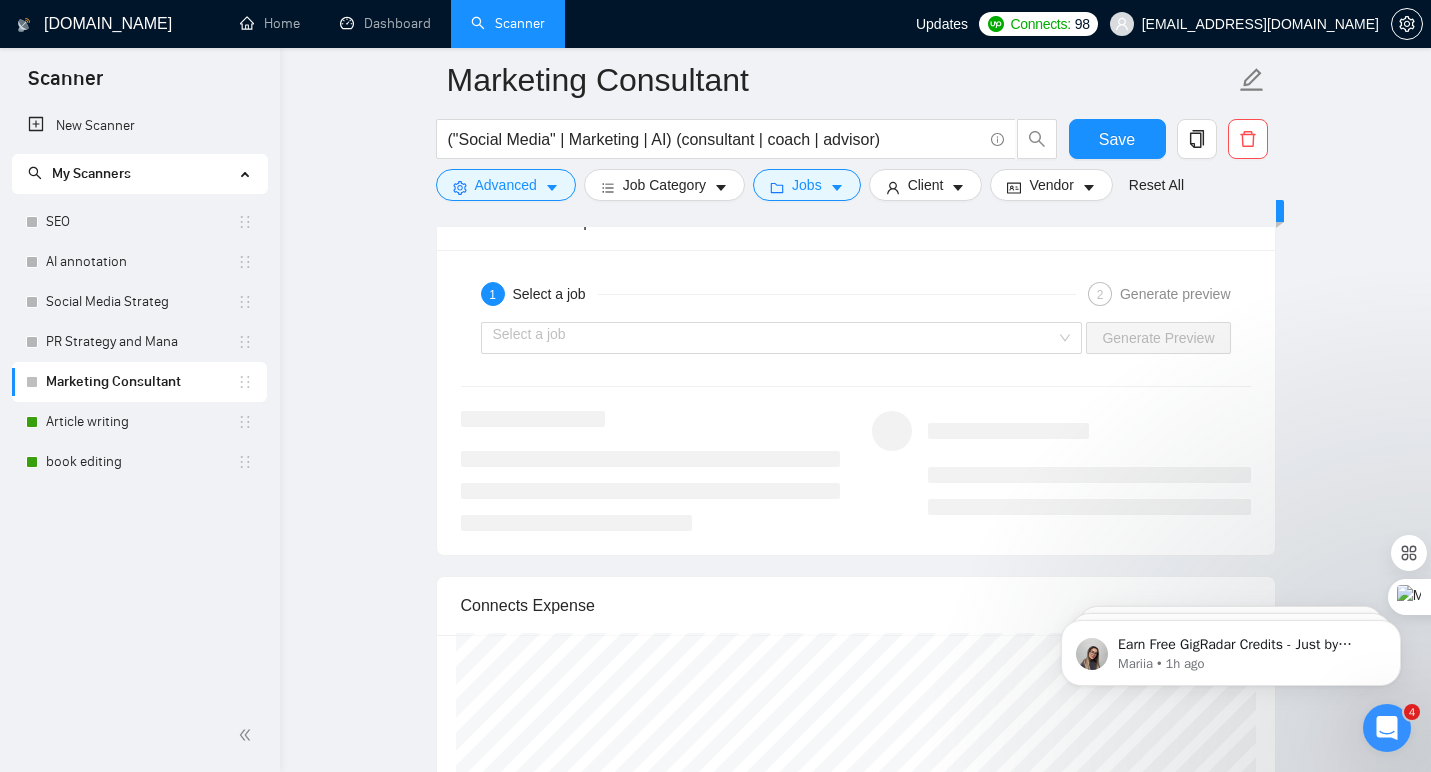 scroll, scrollTop: 4770, scrollLeft: 0, axis: vertical 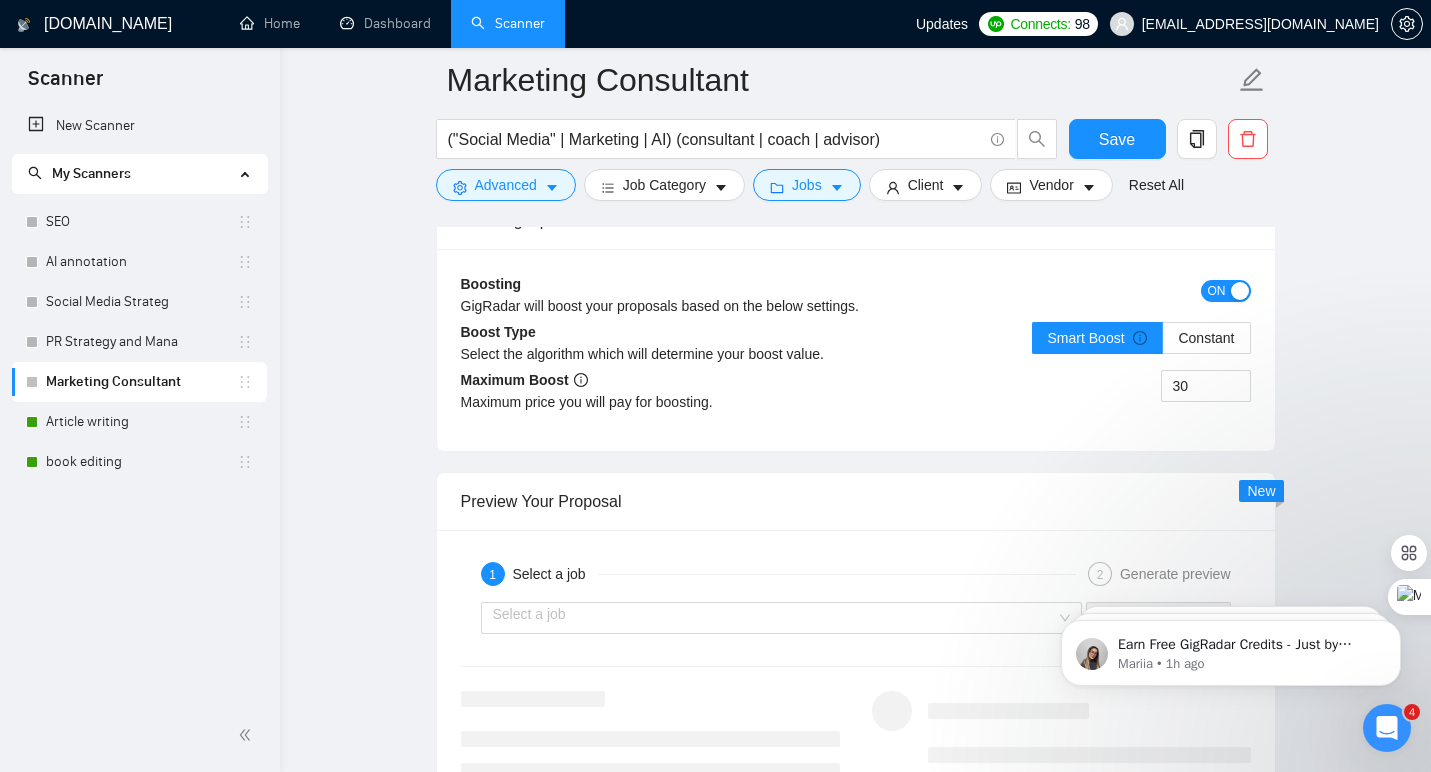click on "Marketing Consultant ("Social Media" | Marketing | AI) (consultant | coach | advisor) Save Advanced   Job Category   Jobs   Client   Vendor   Reset All Preview Results Insights NEW Alerts Auto Bidder Auto Bidding Enabled Auto Bidding Enabled: ON Auto Bidder Schedule Auto Bidding Type: Automated (recommended) Semi-automated Auto Bidding Schedule: 24/7 Custom Custom Auto Bidder Schedule Repeat every week on Monday Tuesday Wednesday Thursday Friday Saturday Sunday Active Hours ( America/New_York ): From: To: ( 24  hours) America/New_York Auto Bidding Type Select your bidding algorithm: Choose the algorithm for you bidding. The price per proposal does not include your connects expenditure. Template Bidder Works great for narrow segments and short cover letters that don't change. 0.50  credits / proposal Sardor AI 🤖 Personalise your cover letter with ai [placeholders] 1.00  credits / proposal Experimental Laziza AI  👑   NEW   Learn more 2.00  credits / proposal 14.04 credits savings Team & Freelancer 12 /20." at bounding box center [855, -1243] 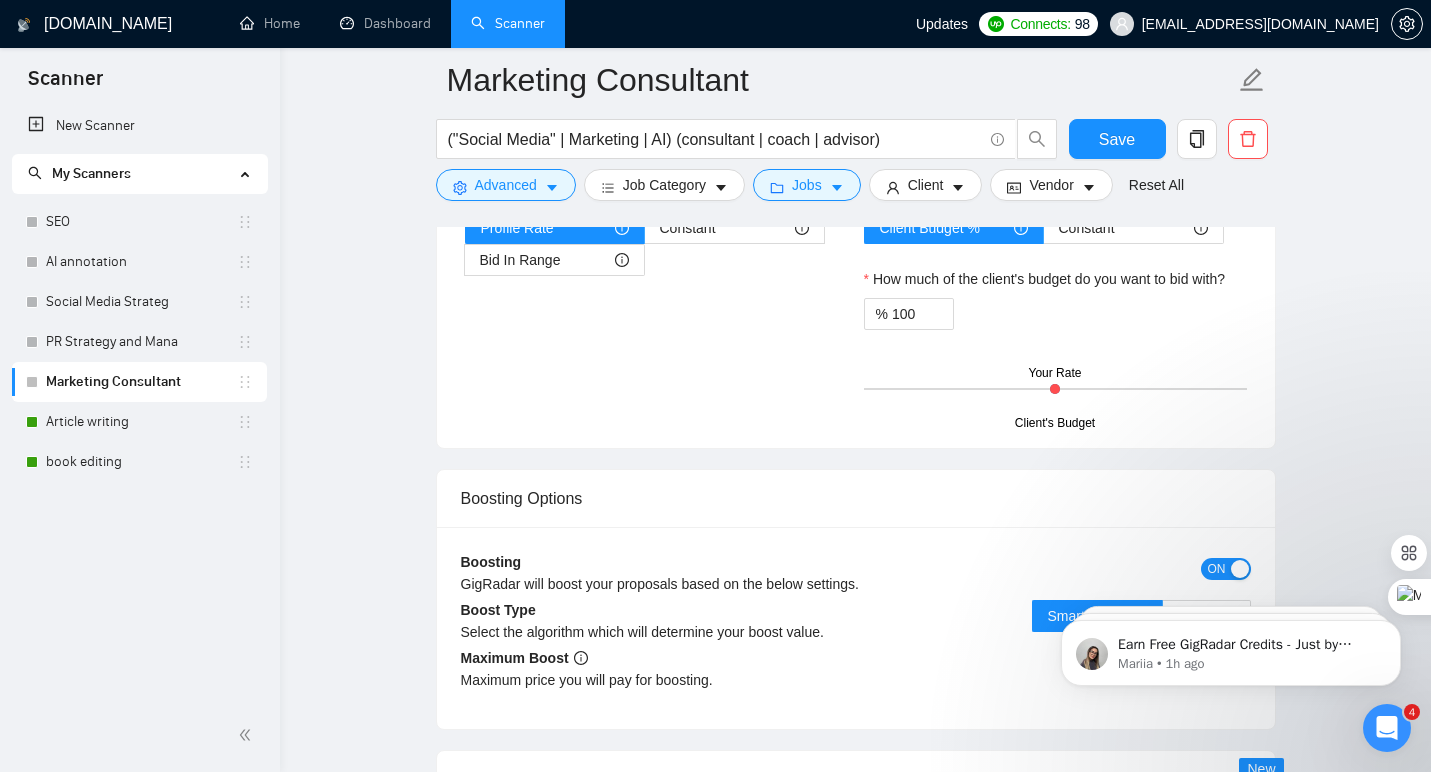 scroll, scrollTop: 4191, scrollLeft: 0, axis: vertical 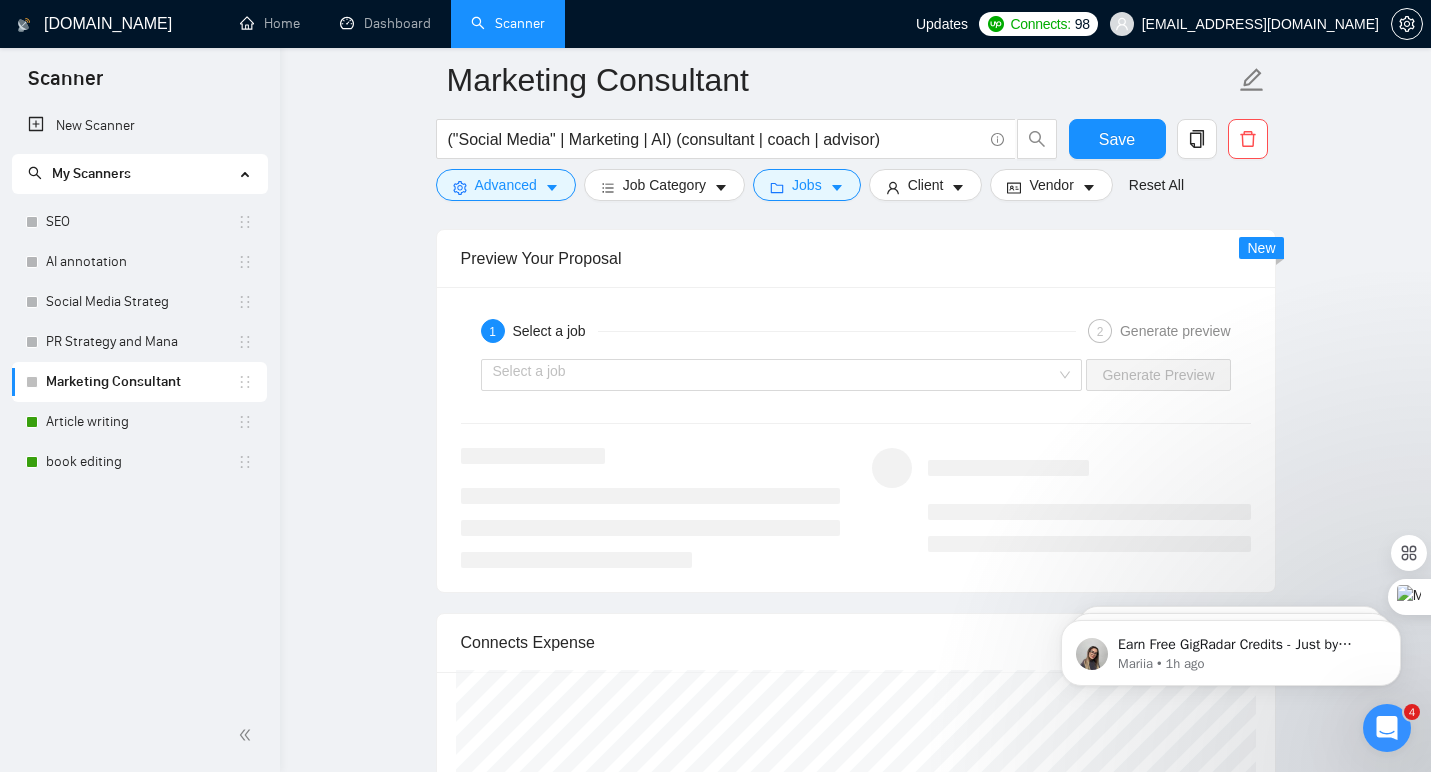click on "Select a job Generate Preview" at bounding box center (856, 375) 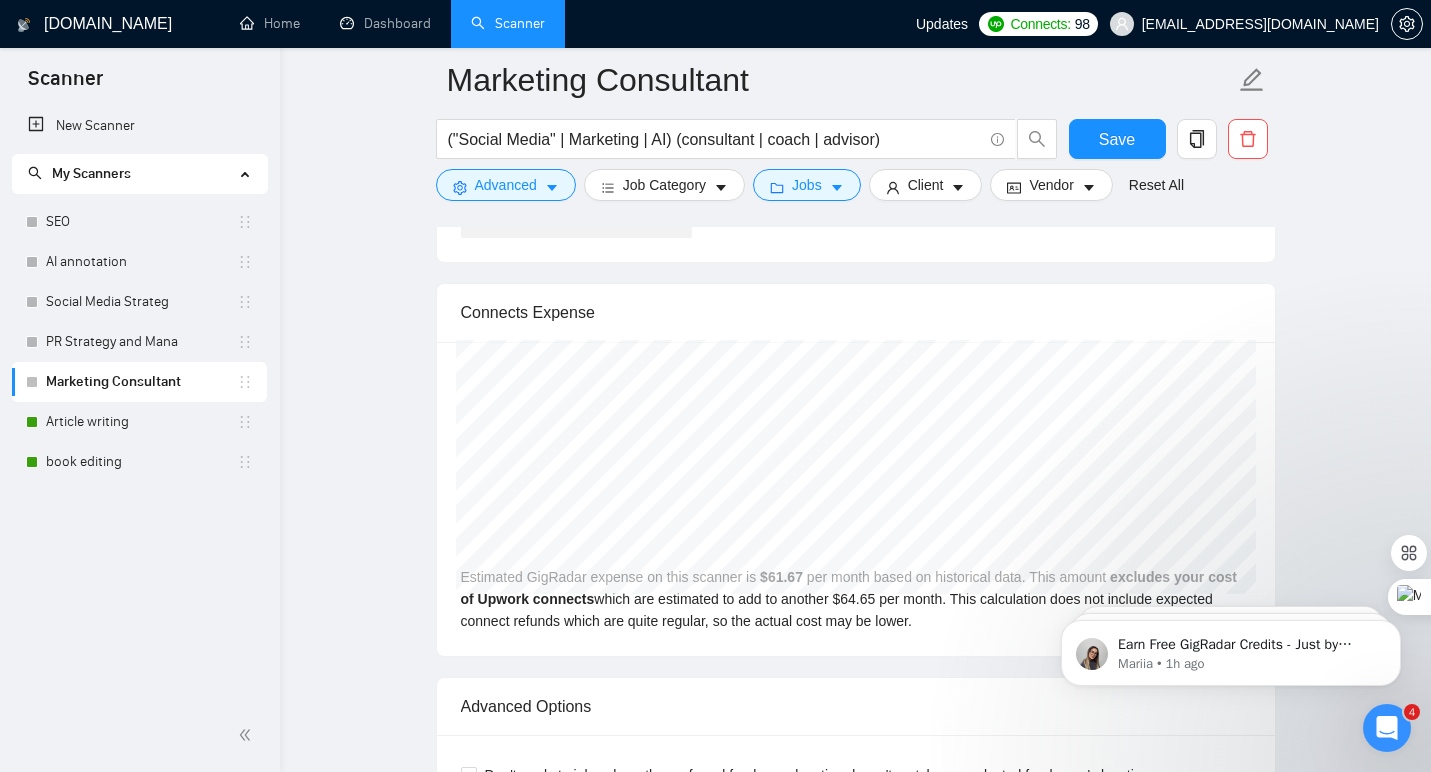 scroll, scrollTop: 5125, scrollLeft: 0, axis: vertical 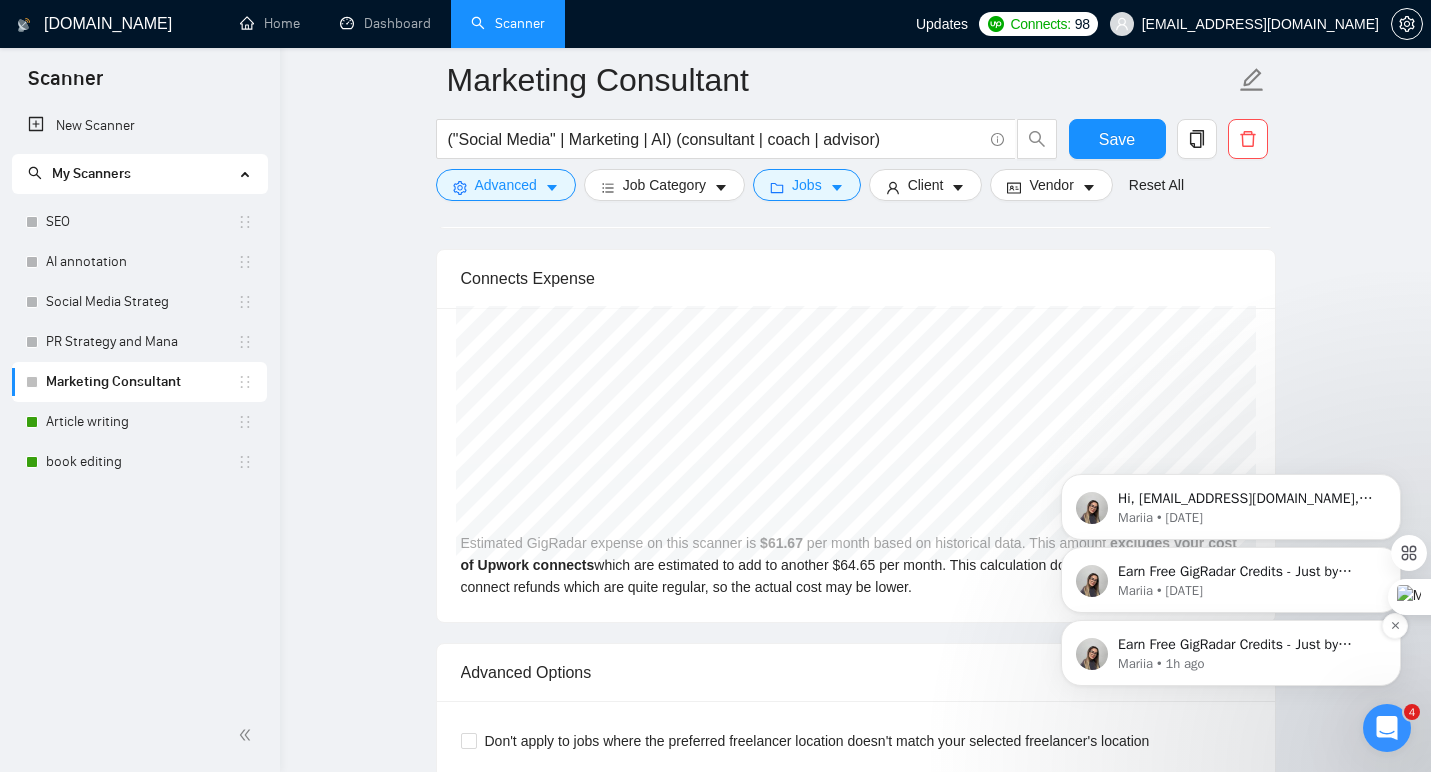 click on "Earn Free GigRadar Credits - Just by Sharing Your Story! 💬 Want more credits for sending proposals? It’s simple - share, inspire, and get rewarded! 🤫 Here’s how you can earn free credits: Introduce yourself in the #intros channel of the GigRadar Upwork Community and grab +20 credits for sending bids., Post your success story (closed projects, high LRR, etc.) in the #general channel and claim +50 credits for sending bids. Why? GigRadar is building a powerful network of freelancers and agencies. We want you to make valuable connections, showcase your wins, and inspire others while getting rewarded! 🚀 Not a member yet? Join our Slack community now 👉 Join Slack Community Claiming your credits is easy: Reply to this message with a screenshot of your post, and our Tech Support Team will instantly top up your credits! 💸" at bounding box center (1247, 645) 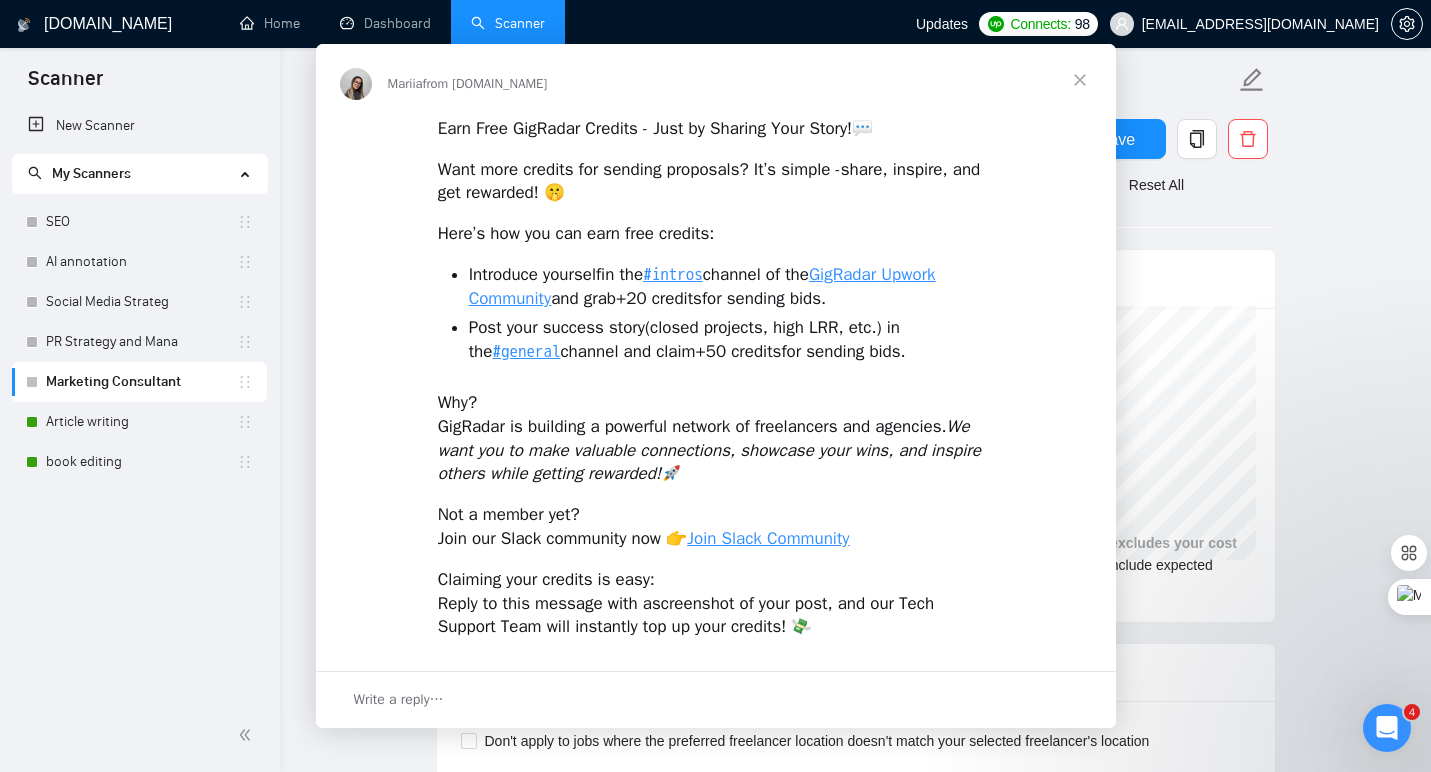 scroll, scrollTop: 0, scrollLeft: 0, axis: both 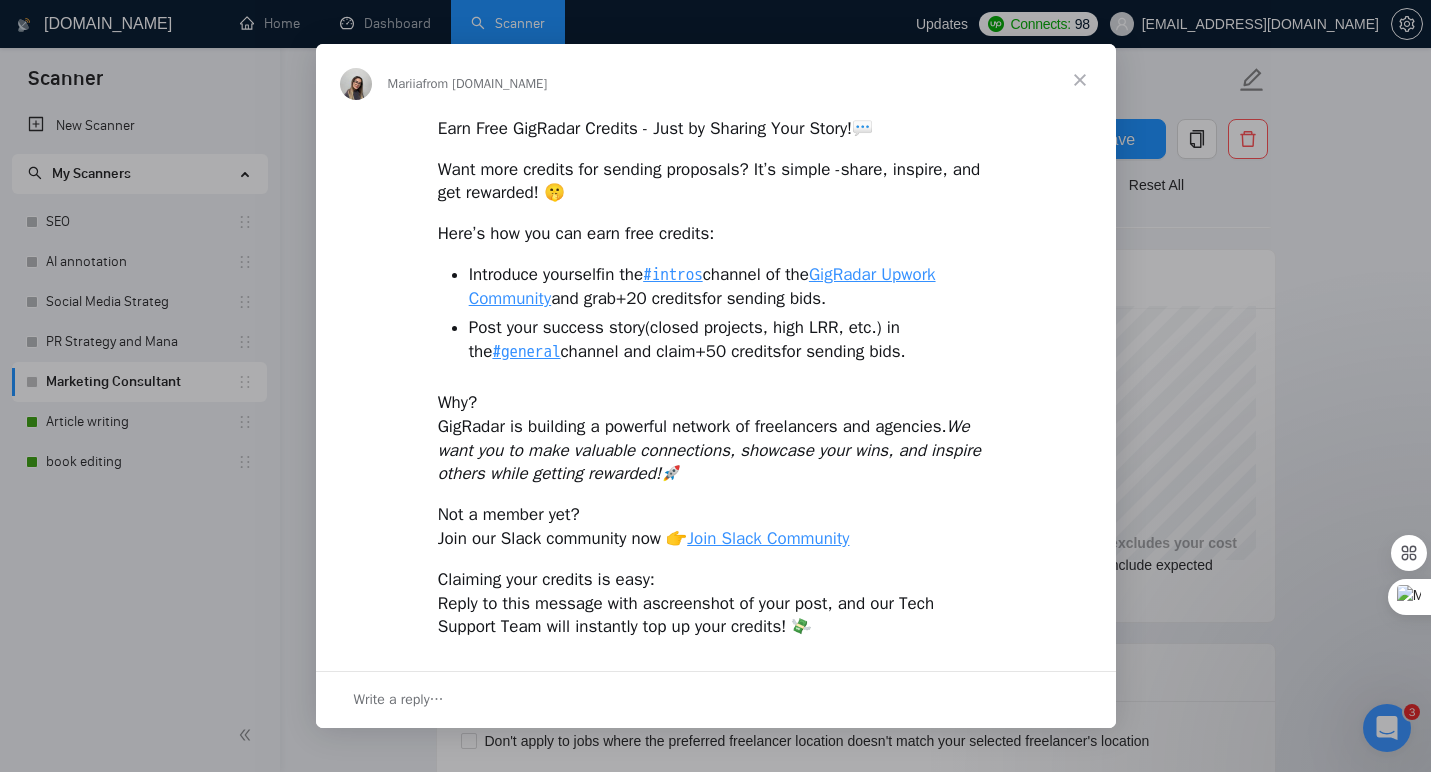 click on "#intros" at bounding box center (673, 274) 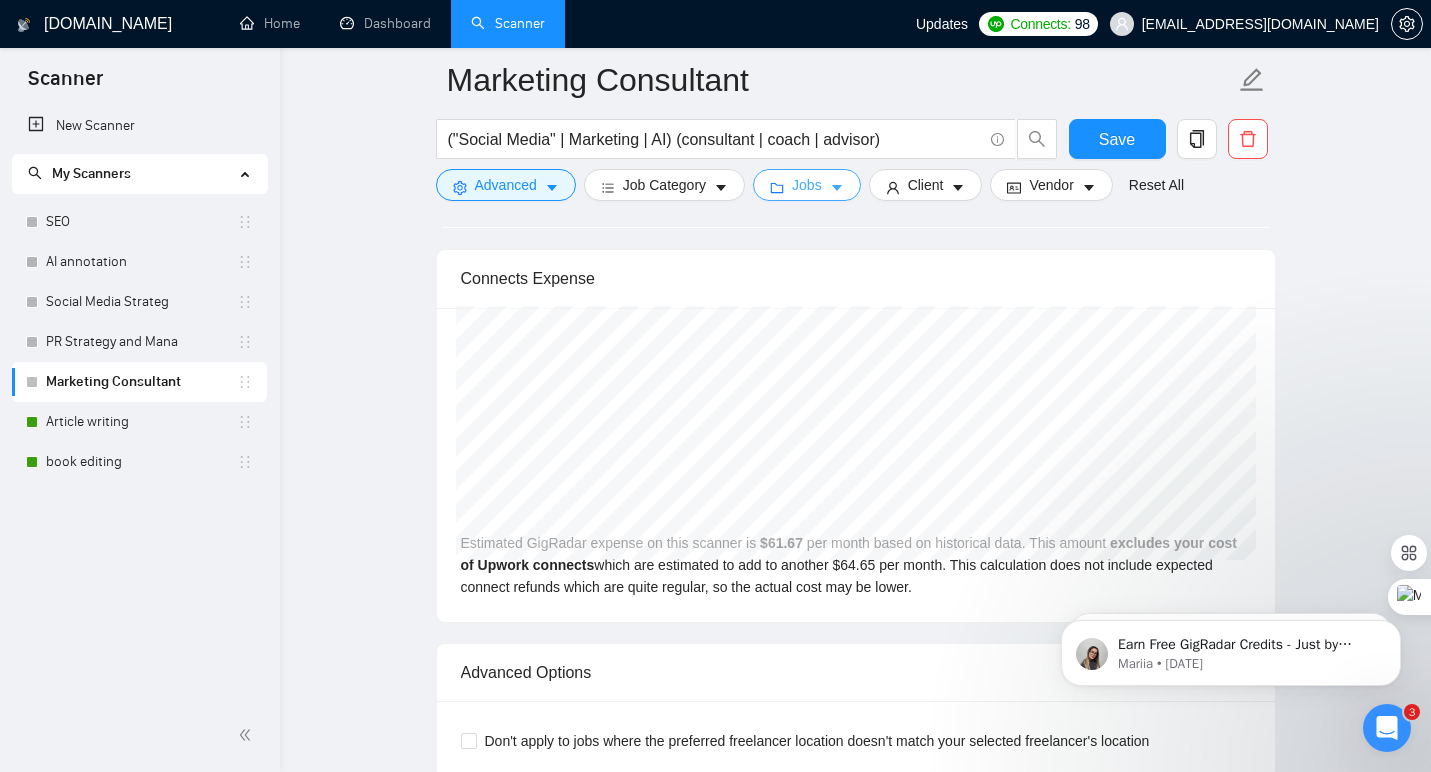 scroll, scrollTop: 0, scrollLeft: 0, axis: both 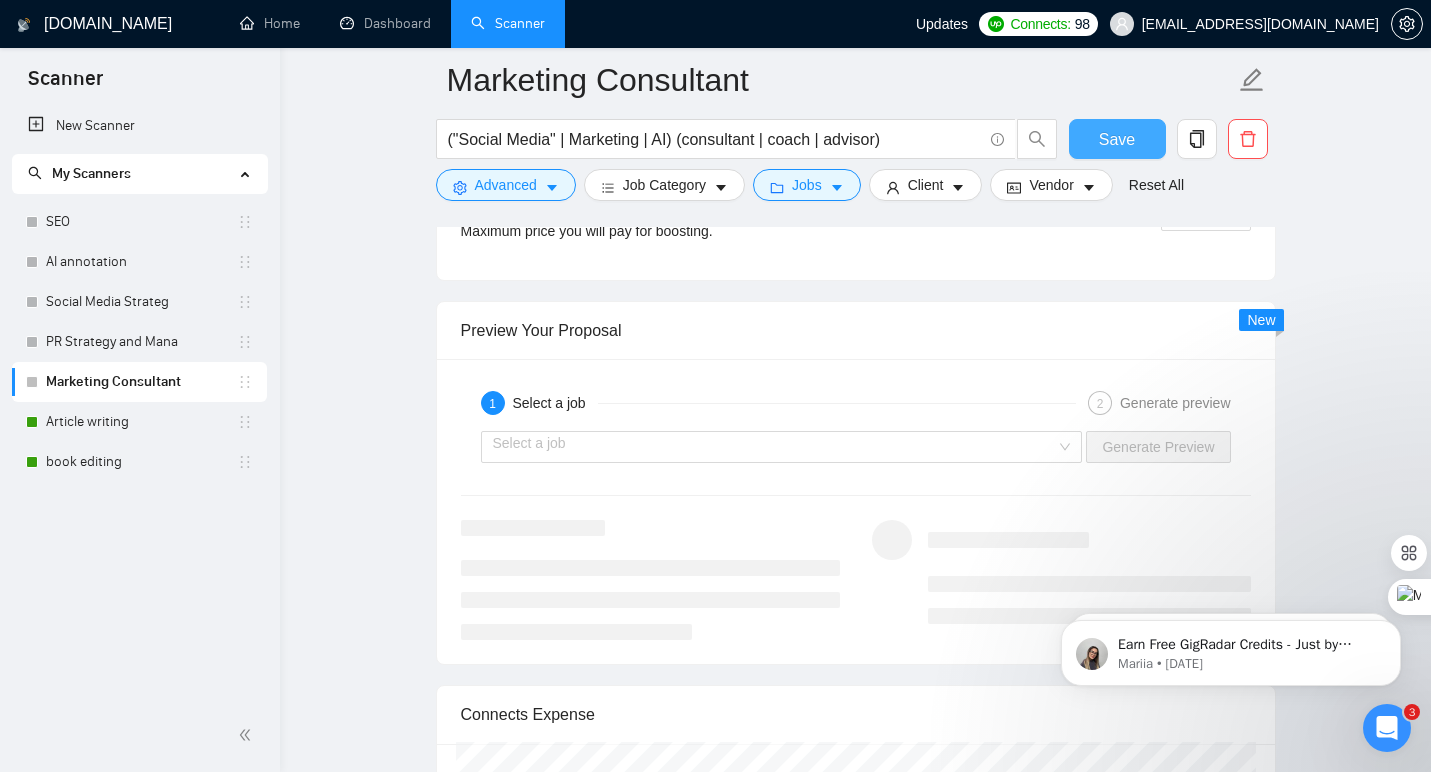 click on "Save" at bounding box center [1117, 139] 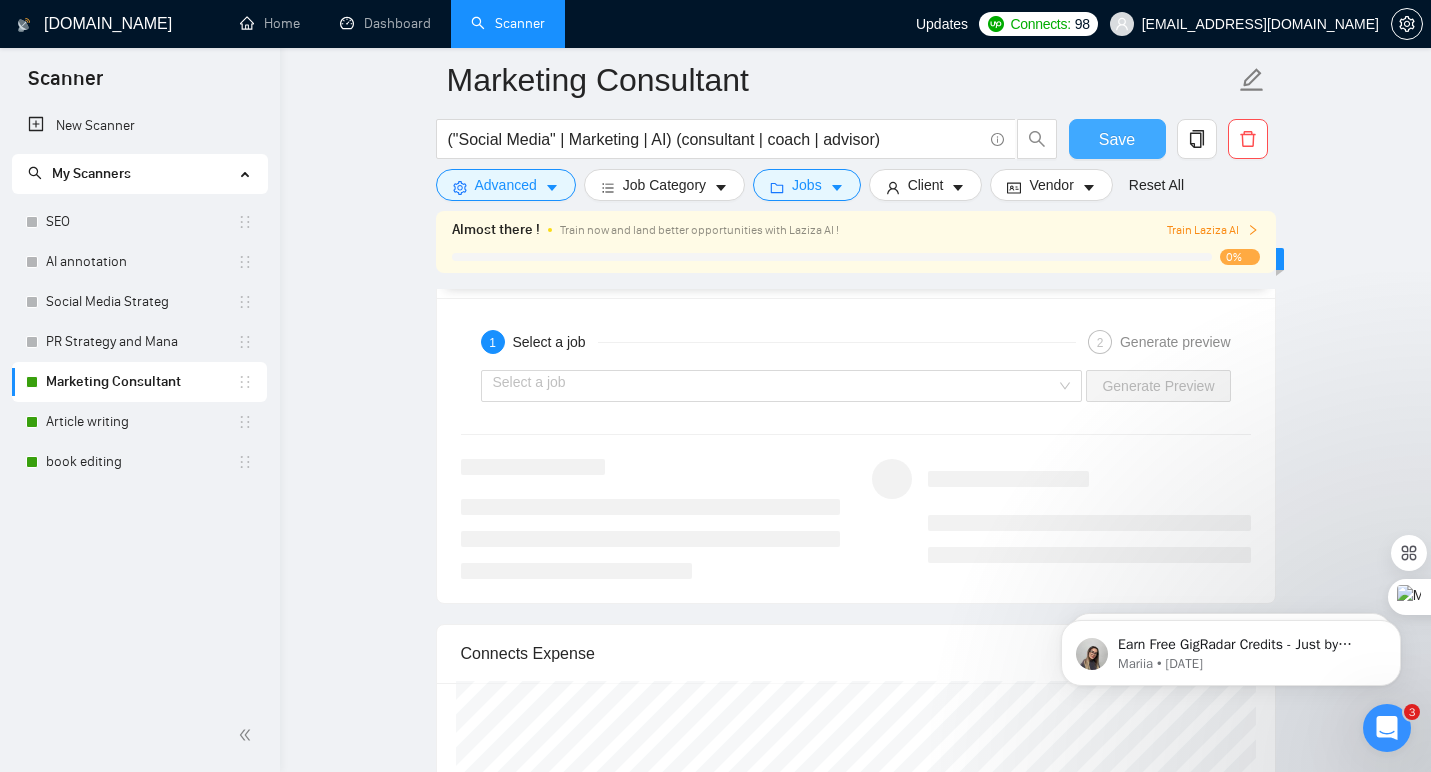 scroll, scrollTop: 3548, scrollLeft: 0, axis: vertical 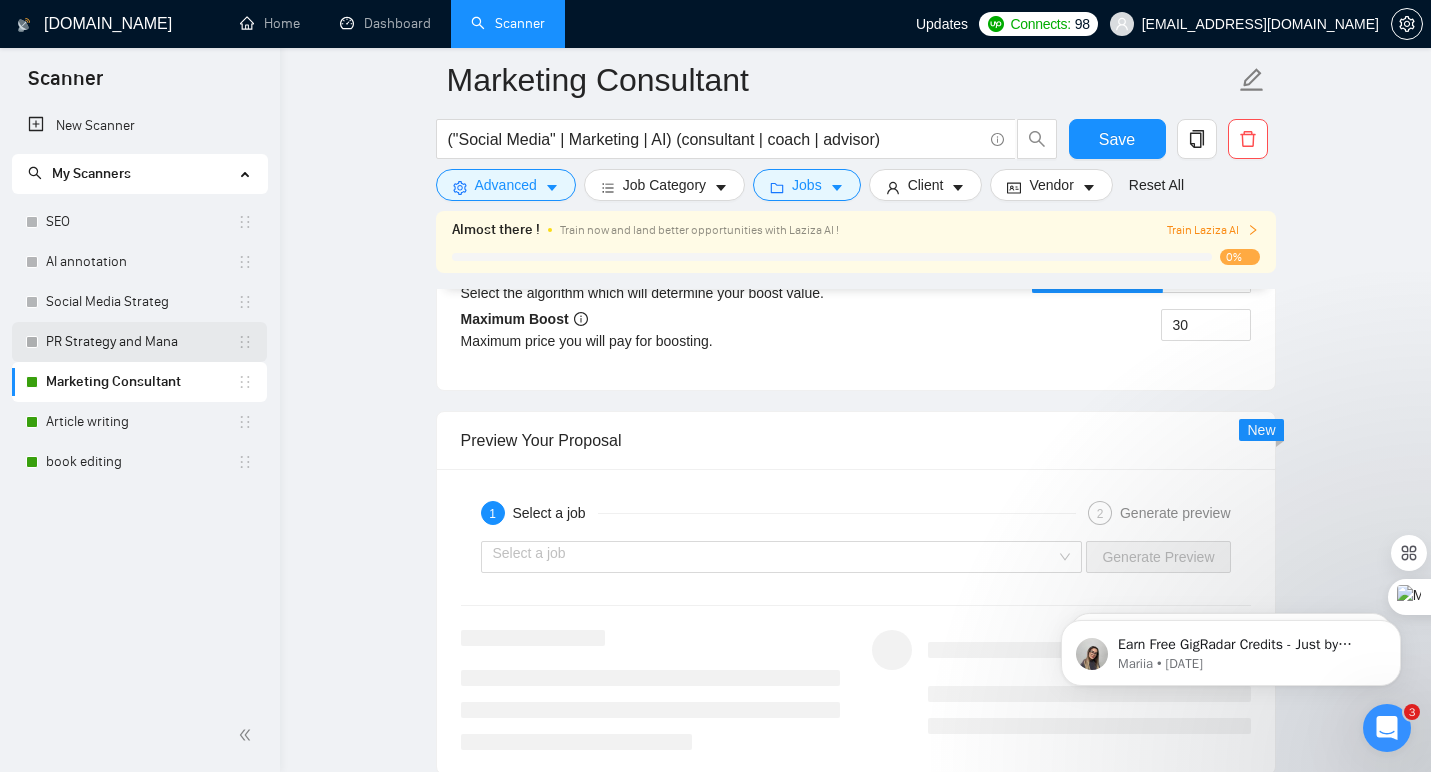 click on "PR Strategy and Mana" at bounding box center [141, 342] 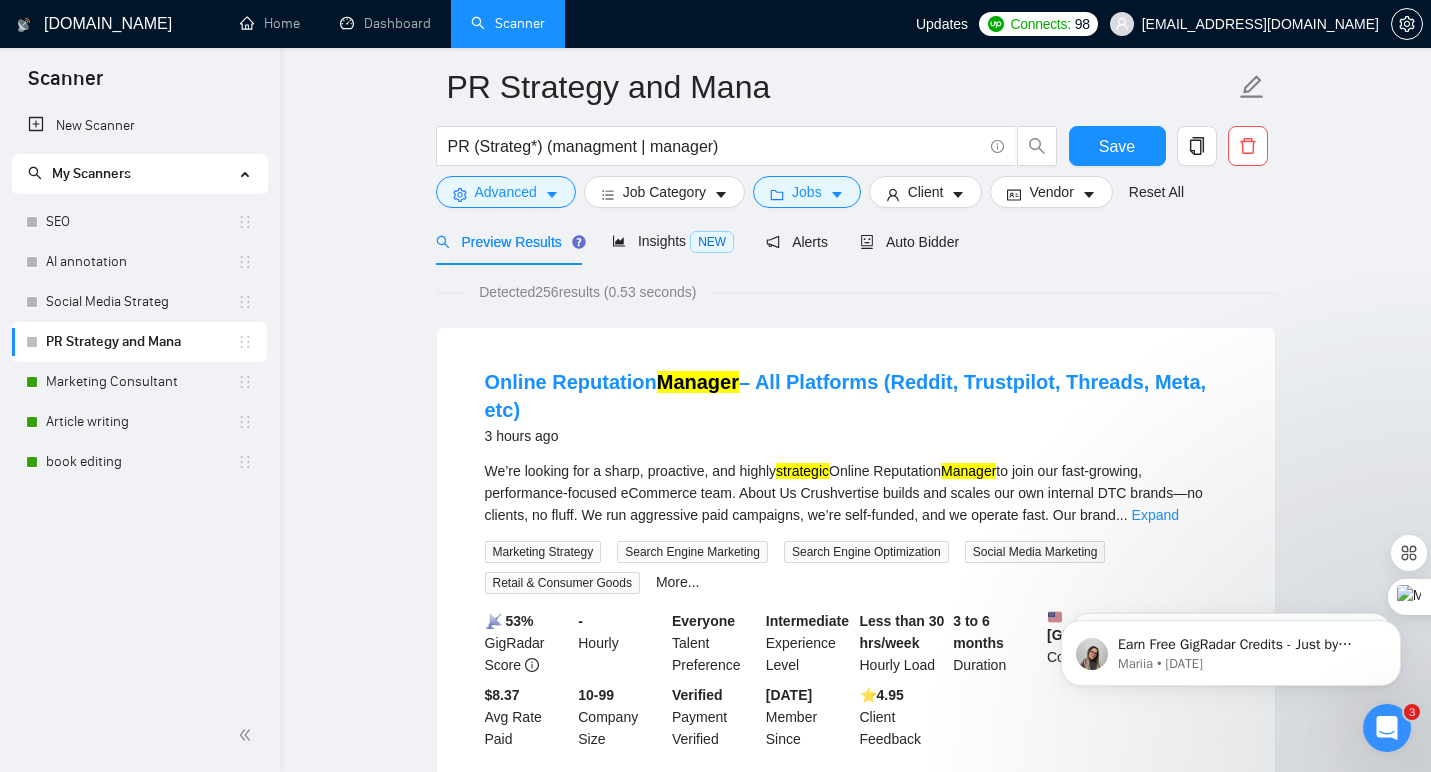 scroll, scrollTop: 92, scrollLeft: 0, axis: vertical 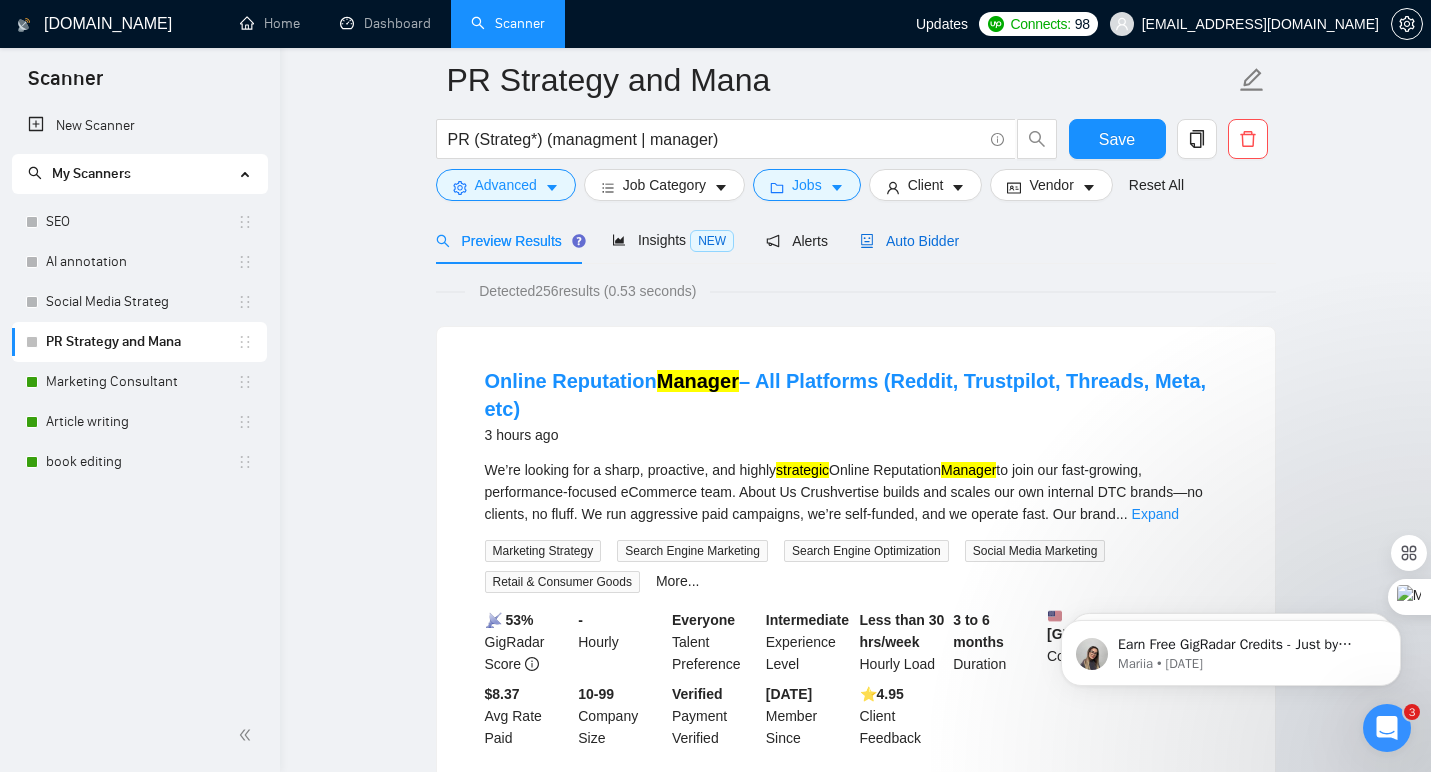 click on "Auto Bidder" at bounding box center (909, 241) 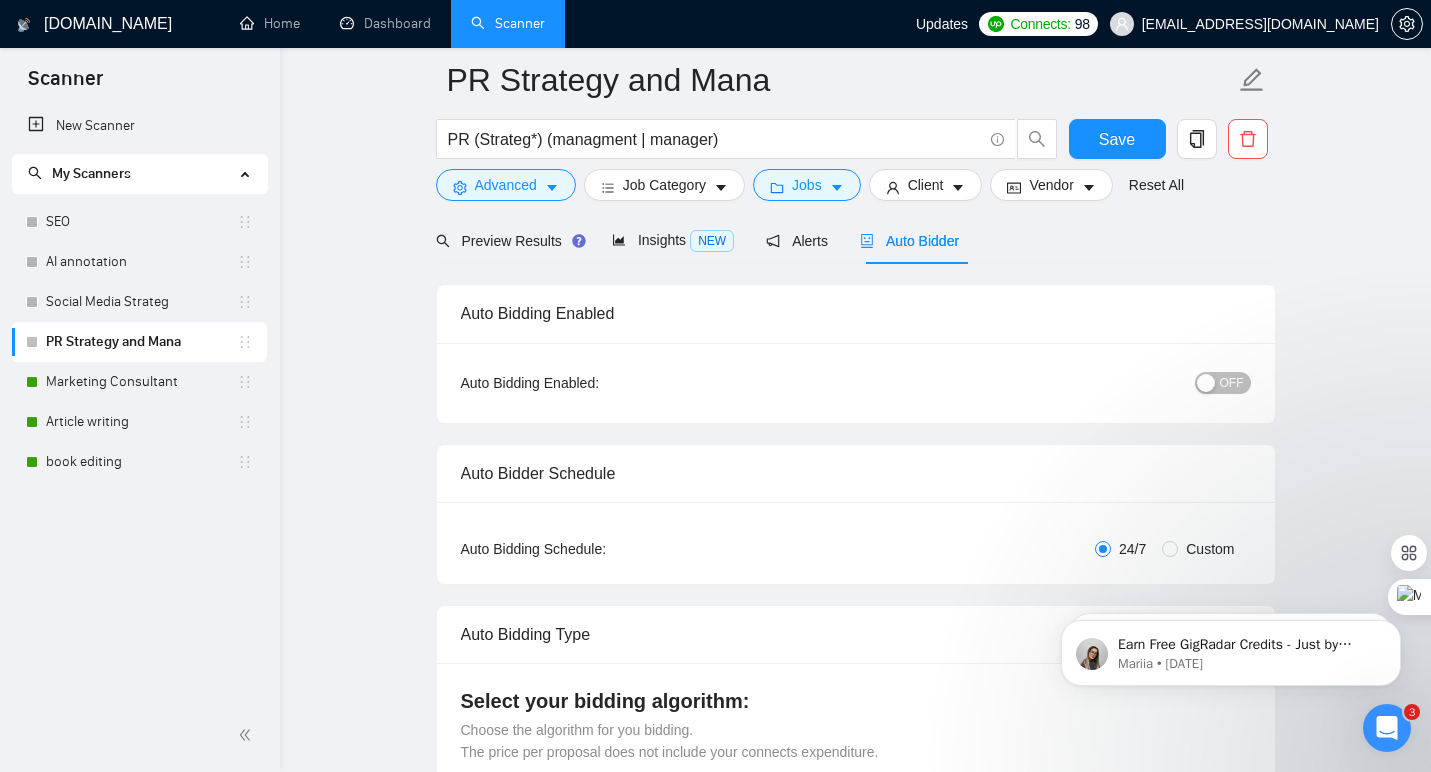 type 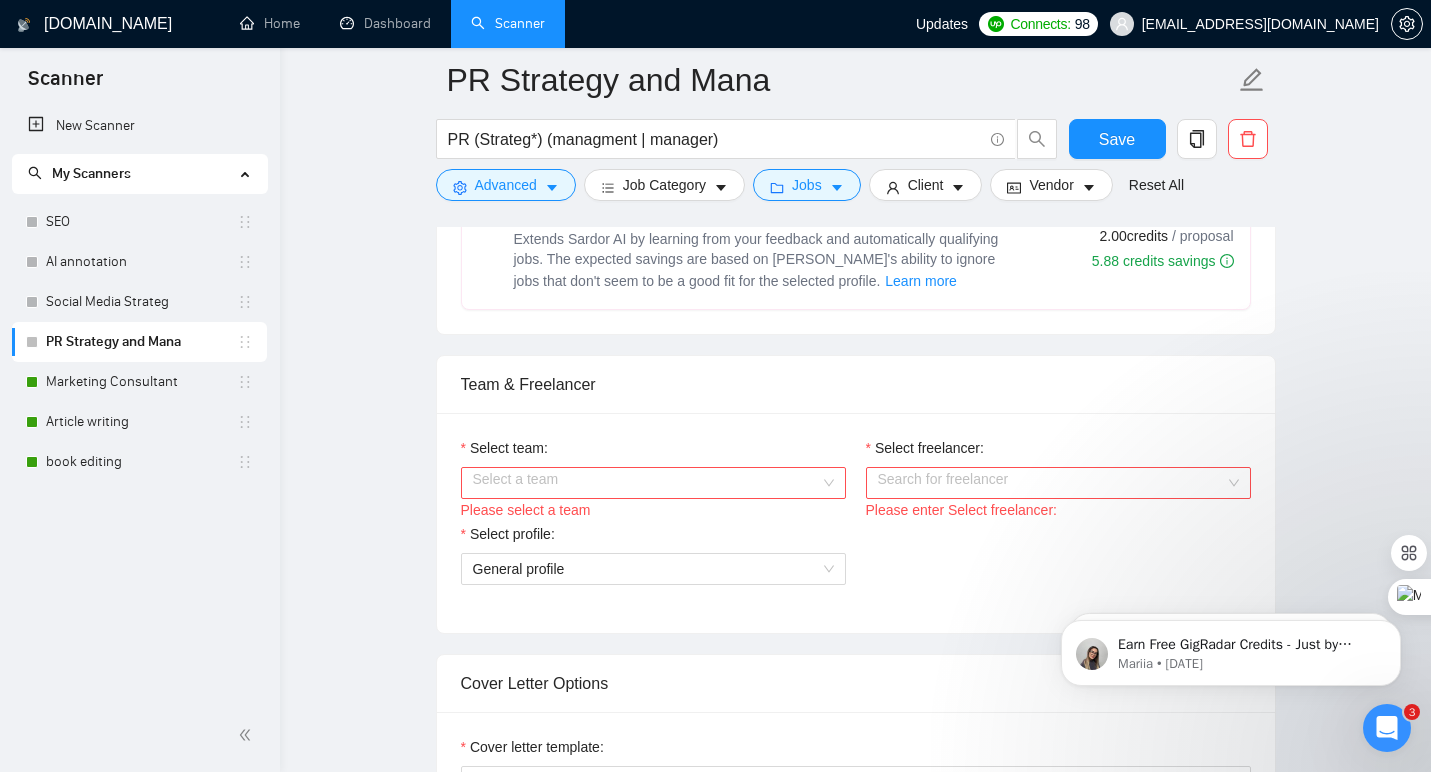 scroll, scrollTop: 885, scrollLeft: 0, axis: vertical 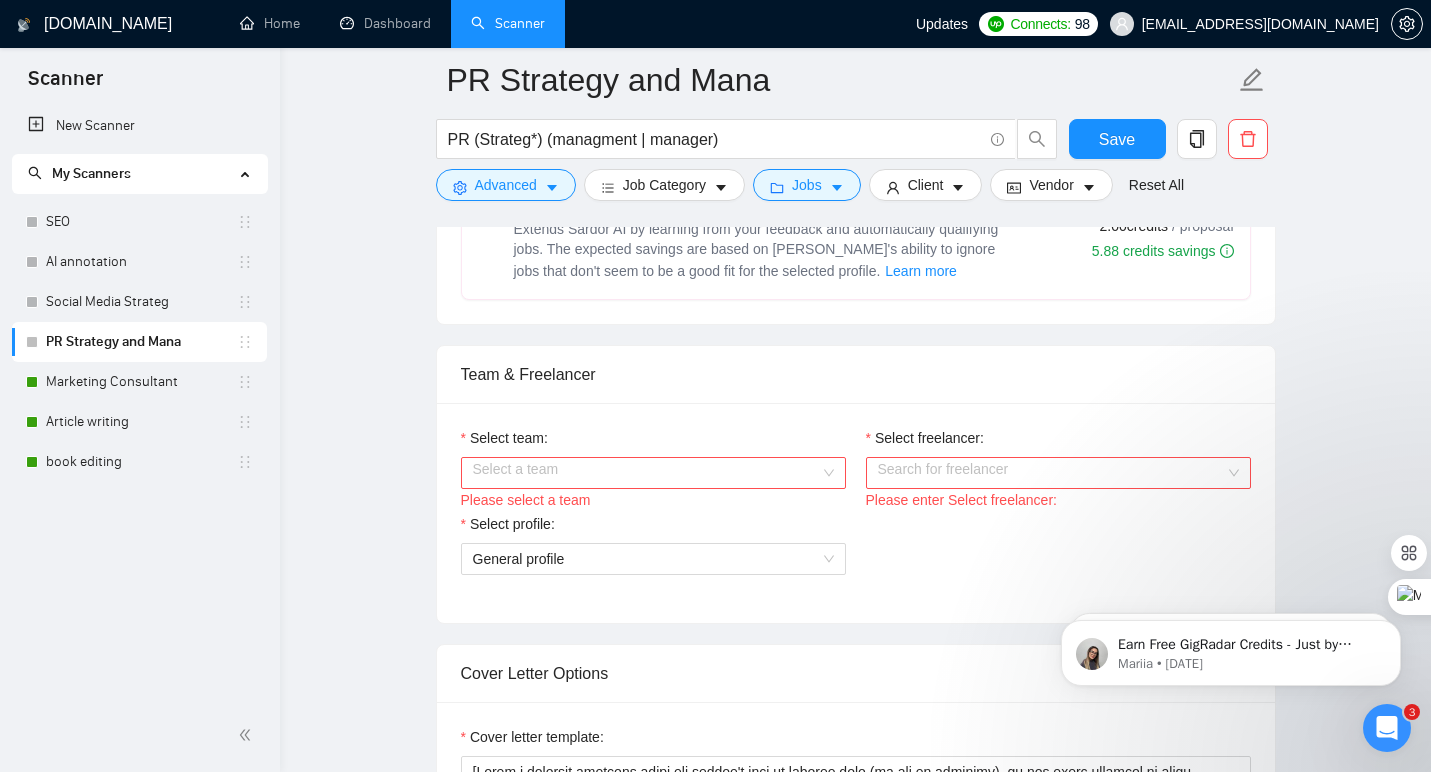 click on "Select team:" at bounding box center [646, 473] 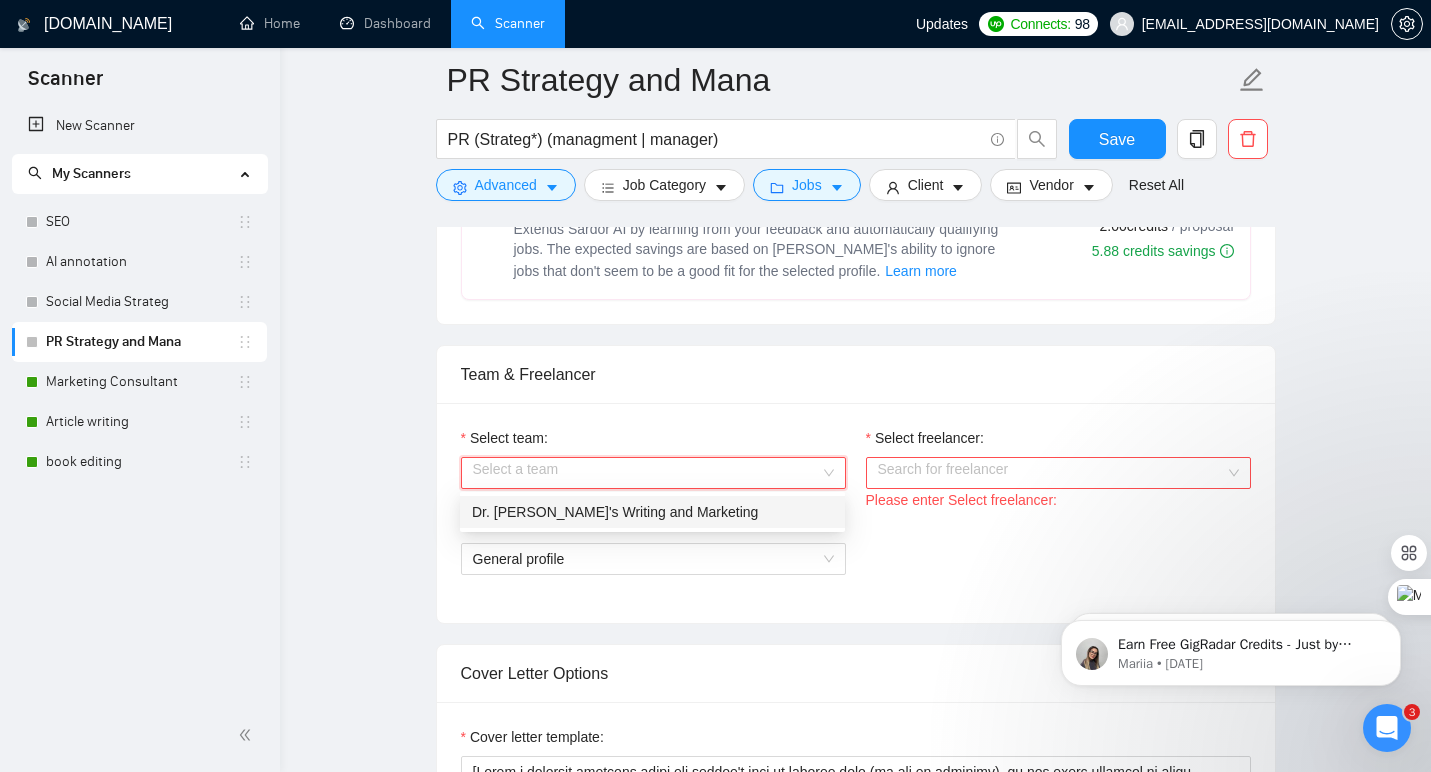 click on "Dr. [PERSON_NAME]'s Writing and Marketing" at bounding box center [652, 512] 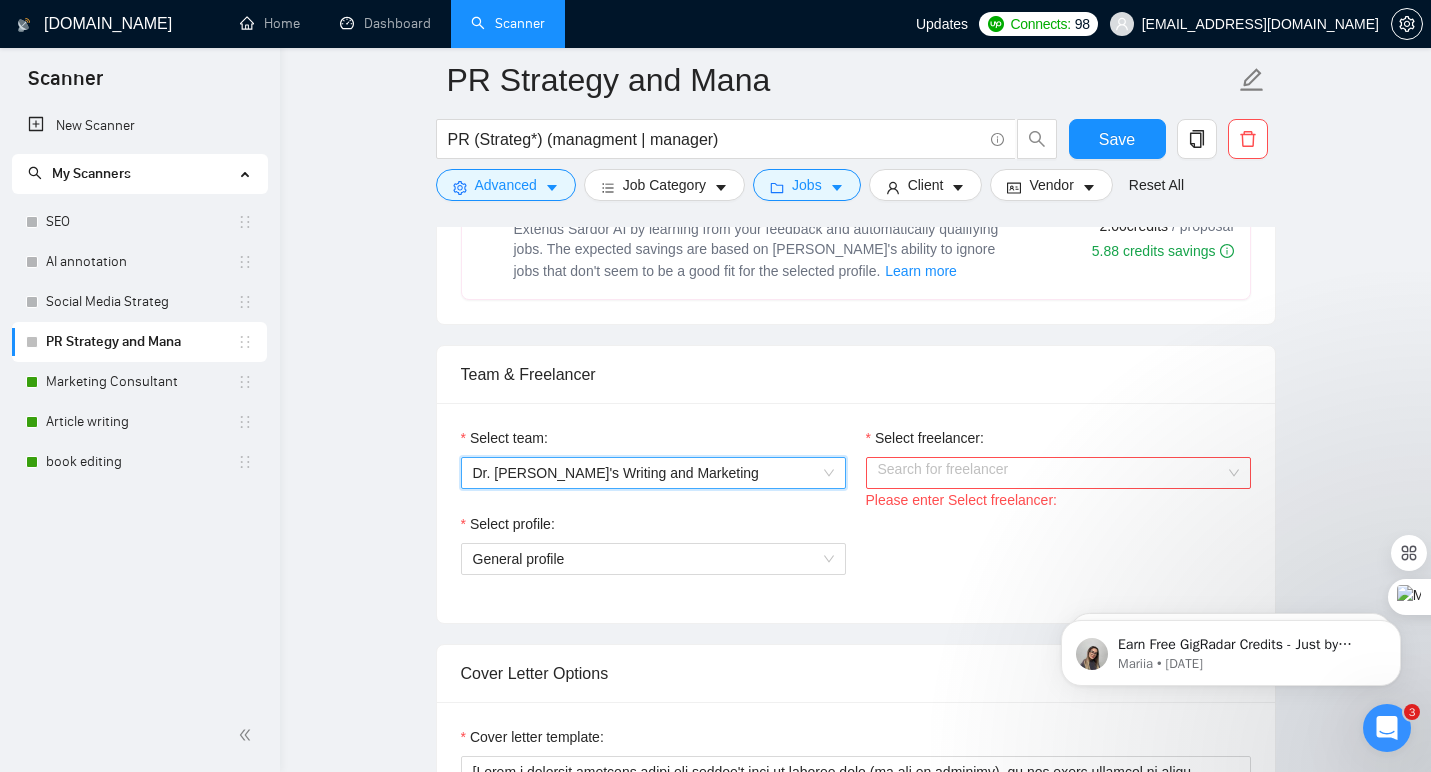 click on "Select freelancer:" at bounding box center (1051, 473) 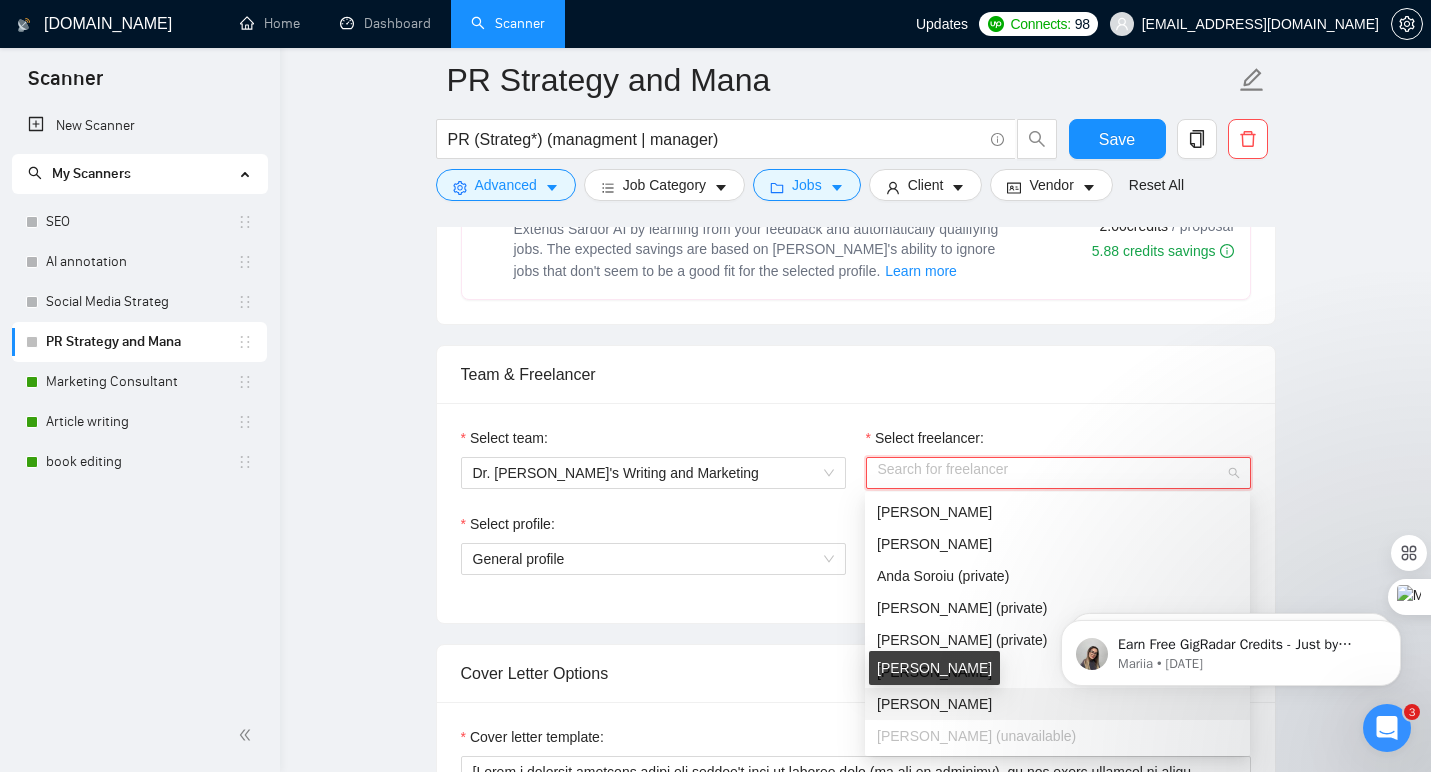 click on "[PERSON_NAME]" at bounding box center [934, 704] 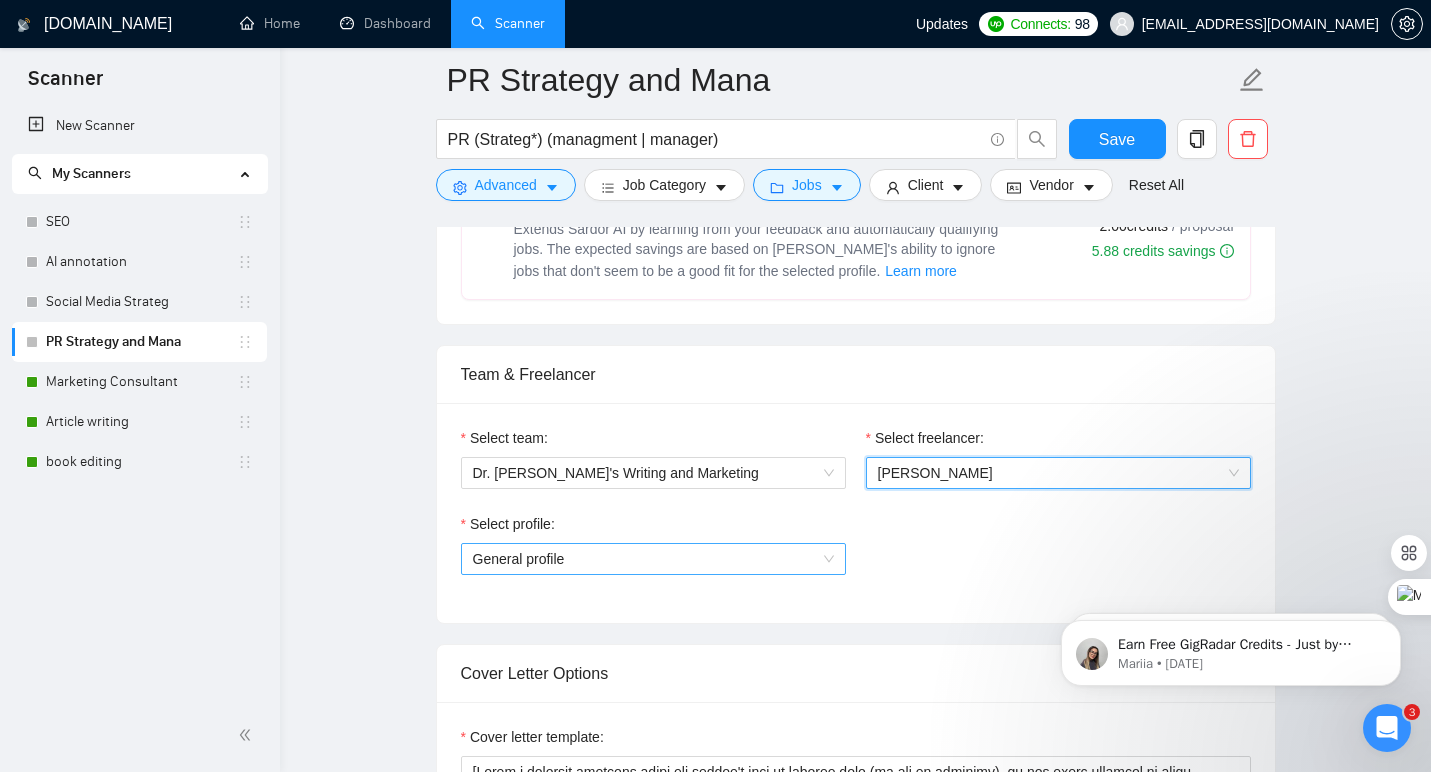 click on "General profile" at bounding box center [653, 559] 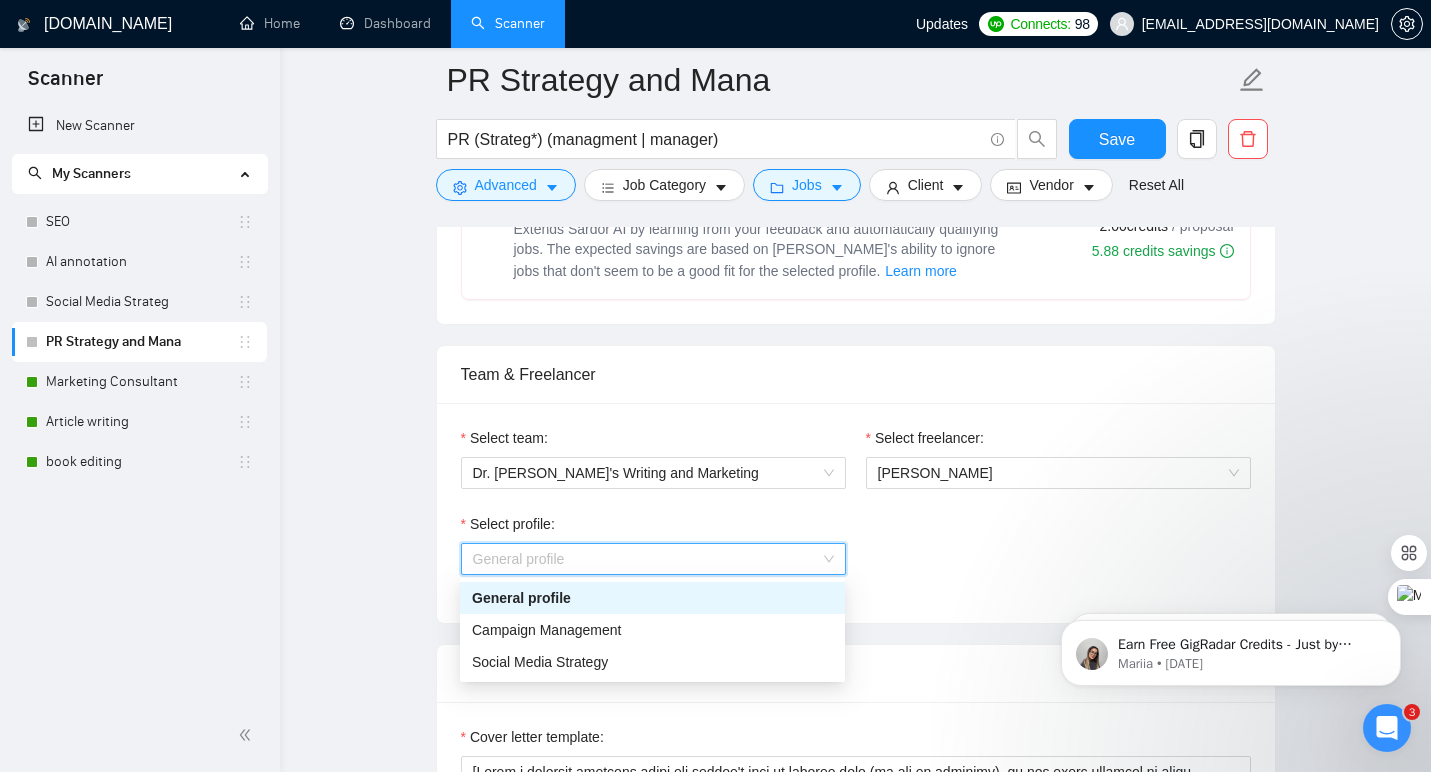 click on "General profile" at bounding box center [652, 598] 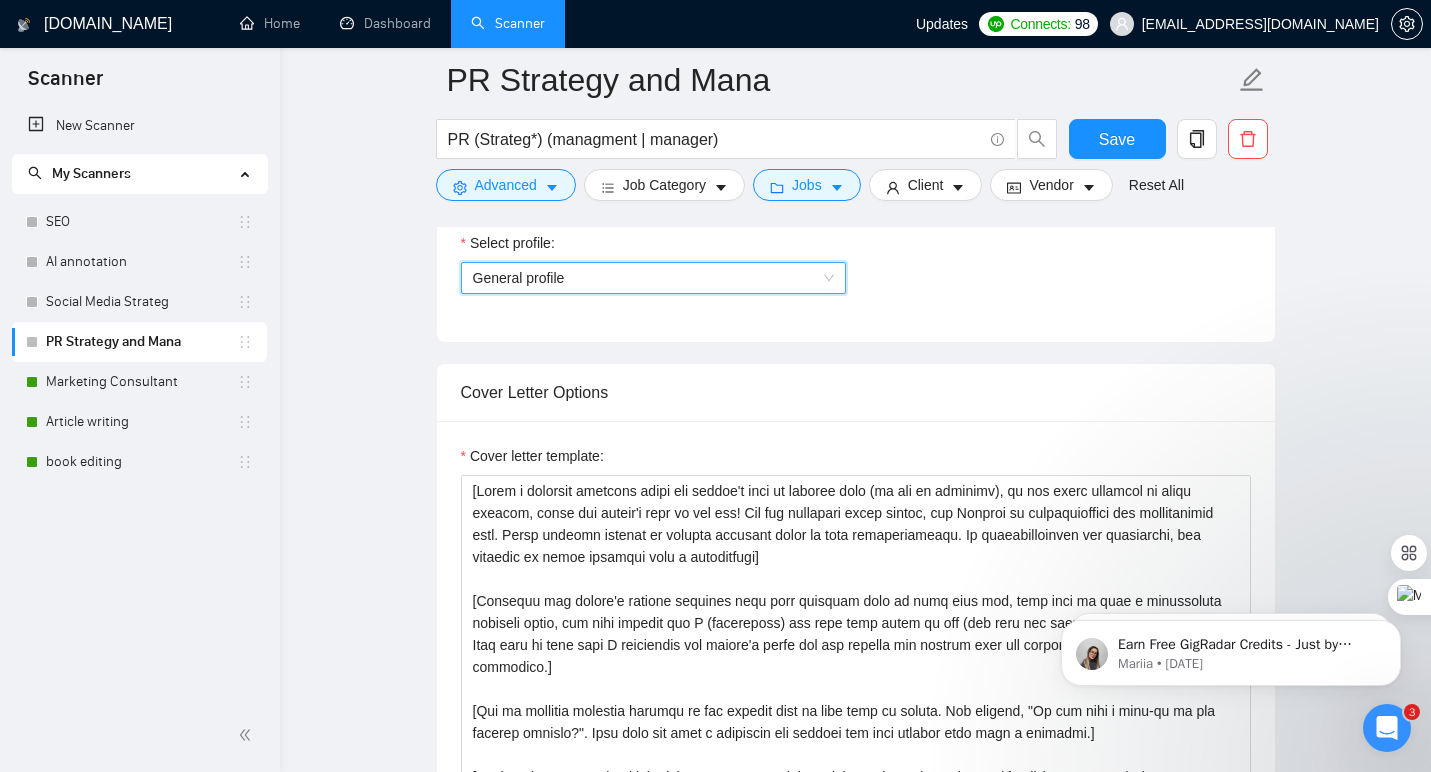 scroll, scrollTop: 1183, scrollLeft: 0, axis: vertical 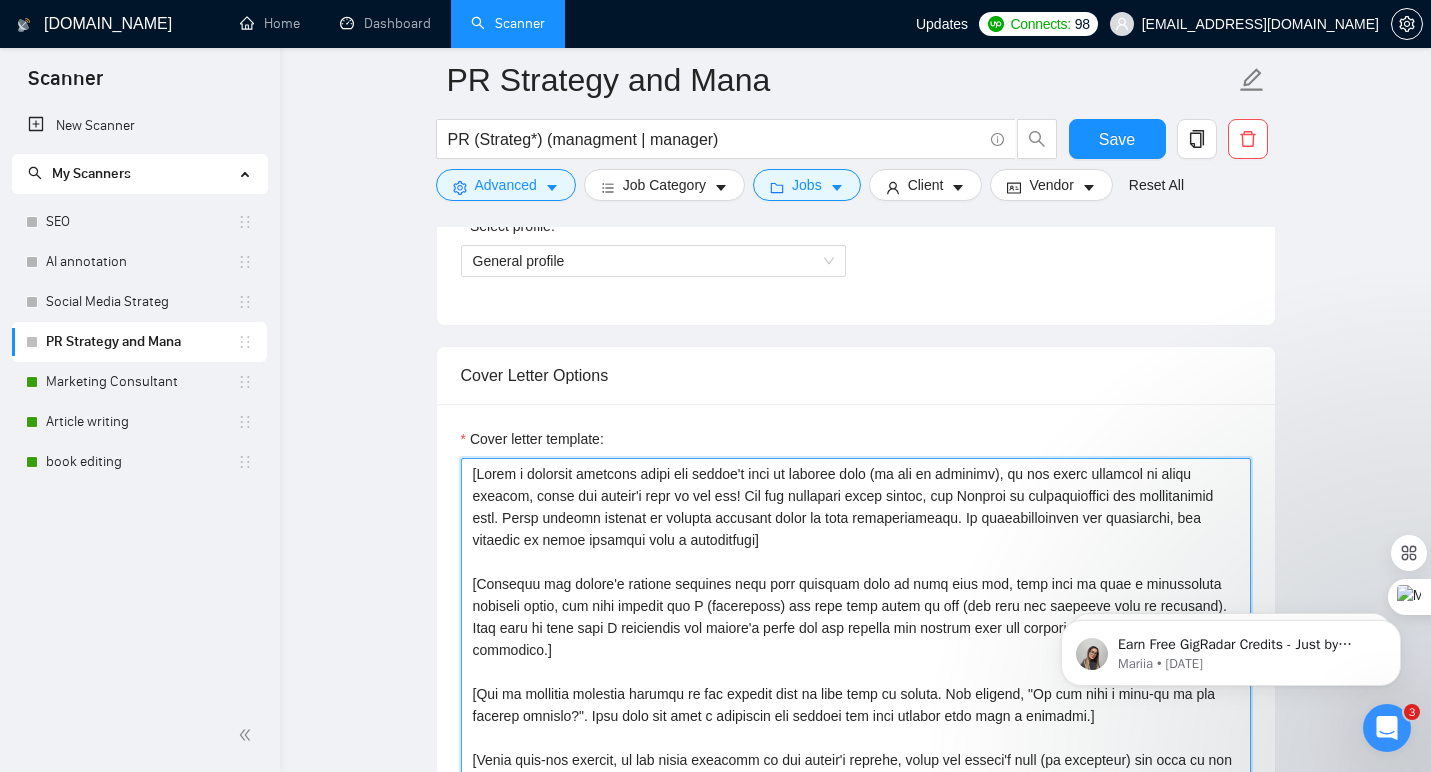 click on "Cover letter template:" at bounding box center [856, 683] 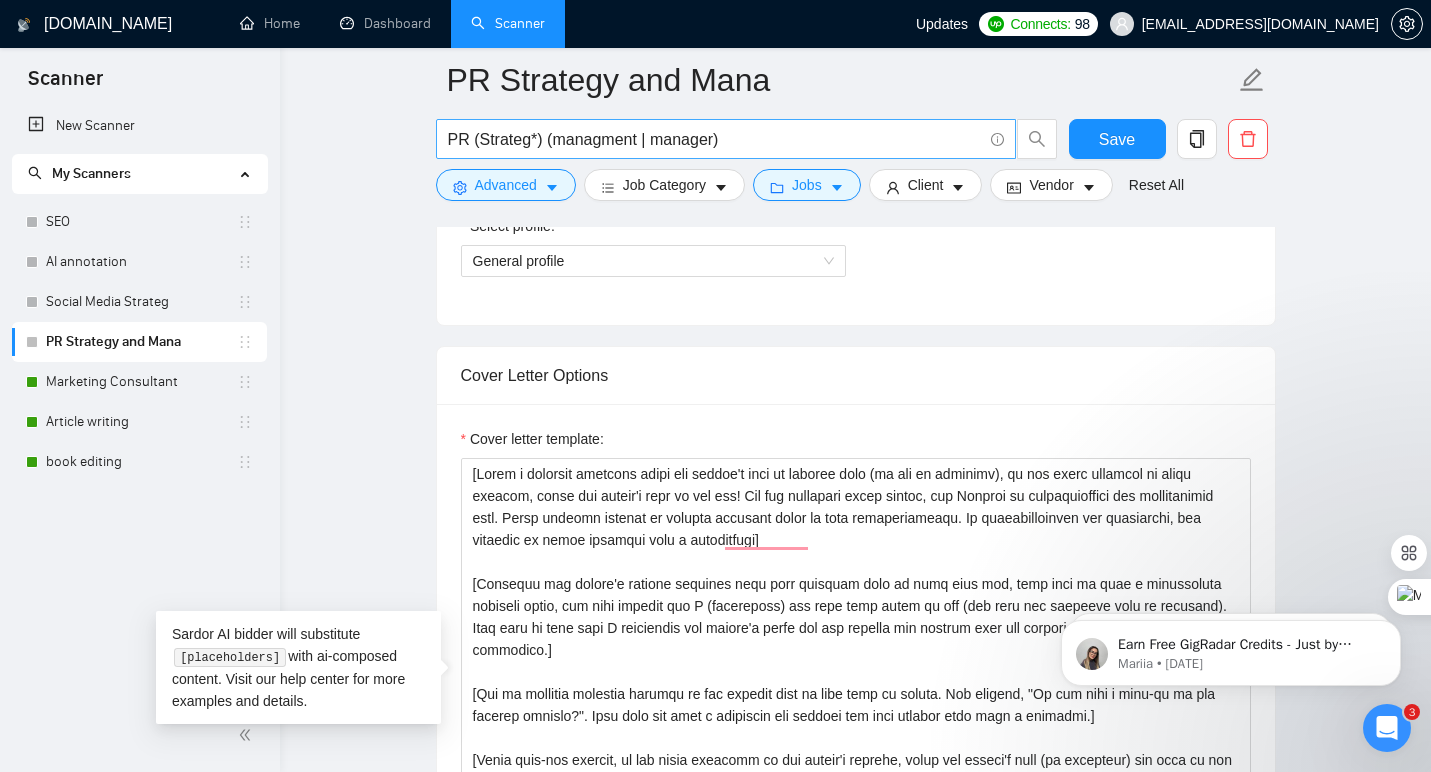 click on "PR (Strateg*) (managment | manager)" at bounding box center (715, 139) 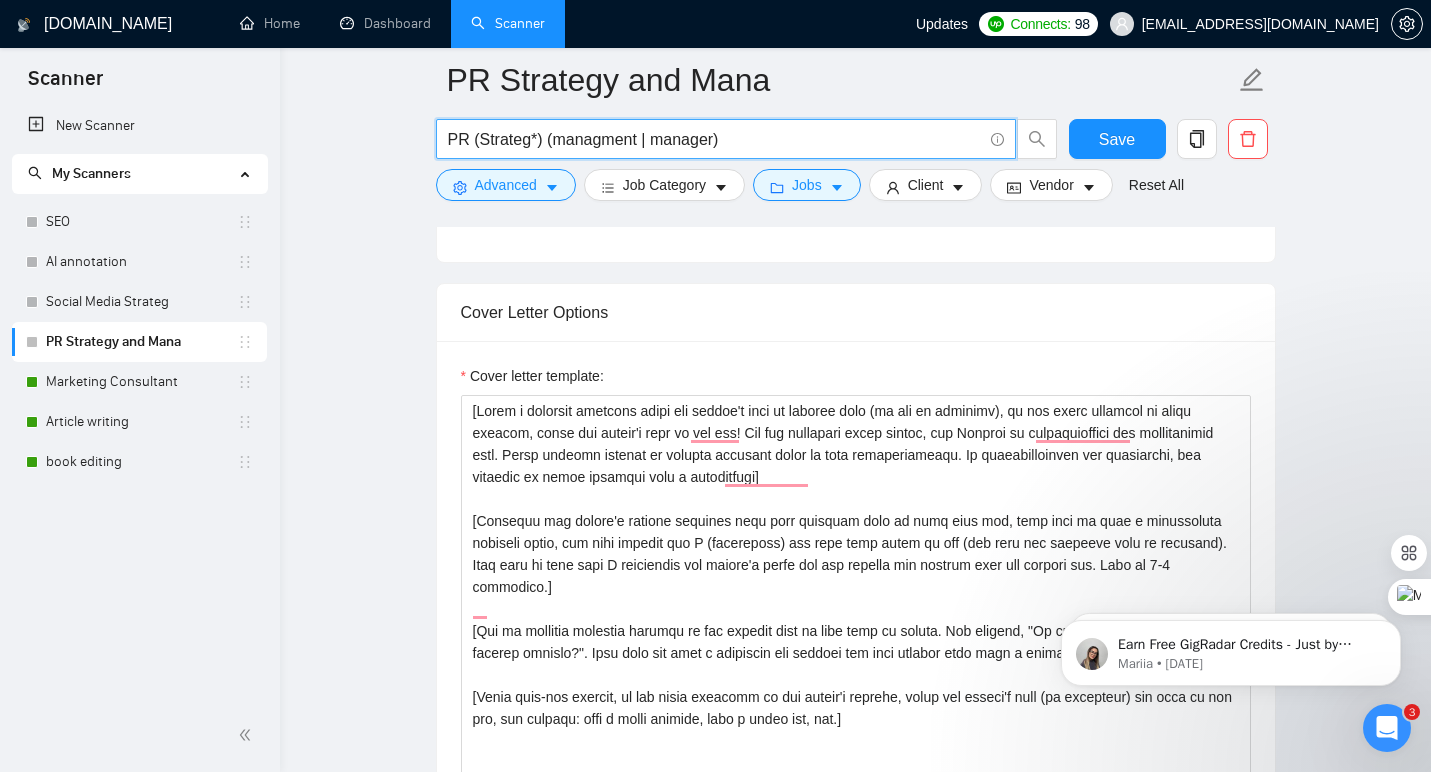 scroll, scrollTop: 1280, scrollLeft: 0, axis: vertical 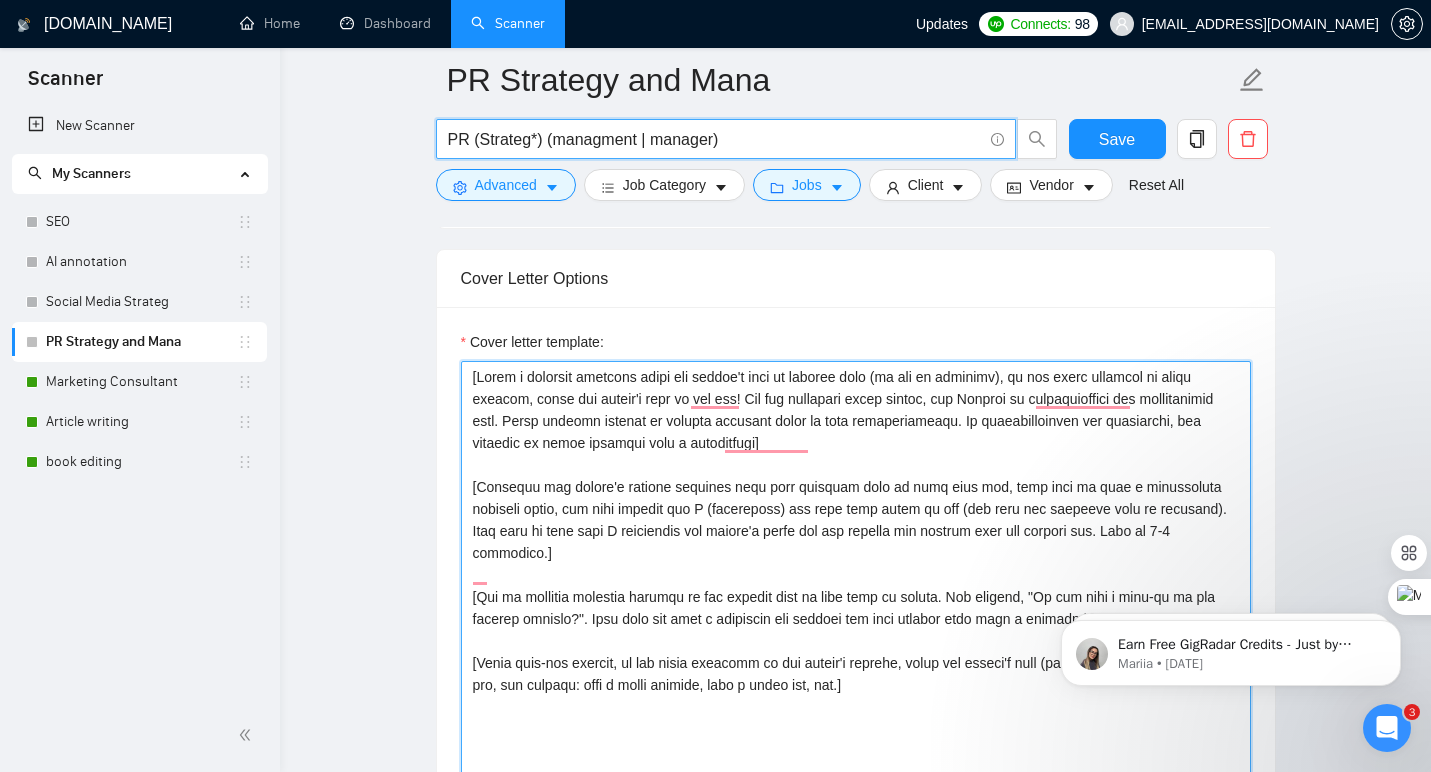 click on "Cover letter template:" at bounding box center (856, 586) 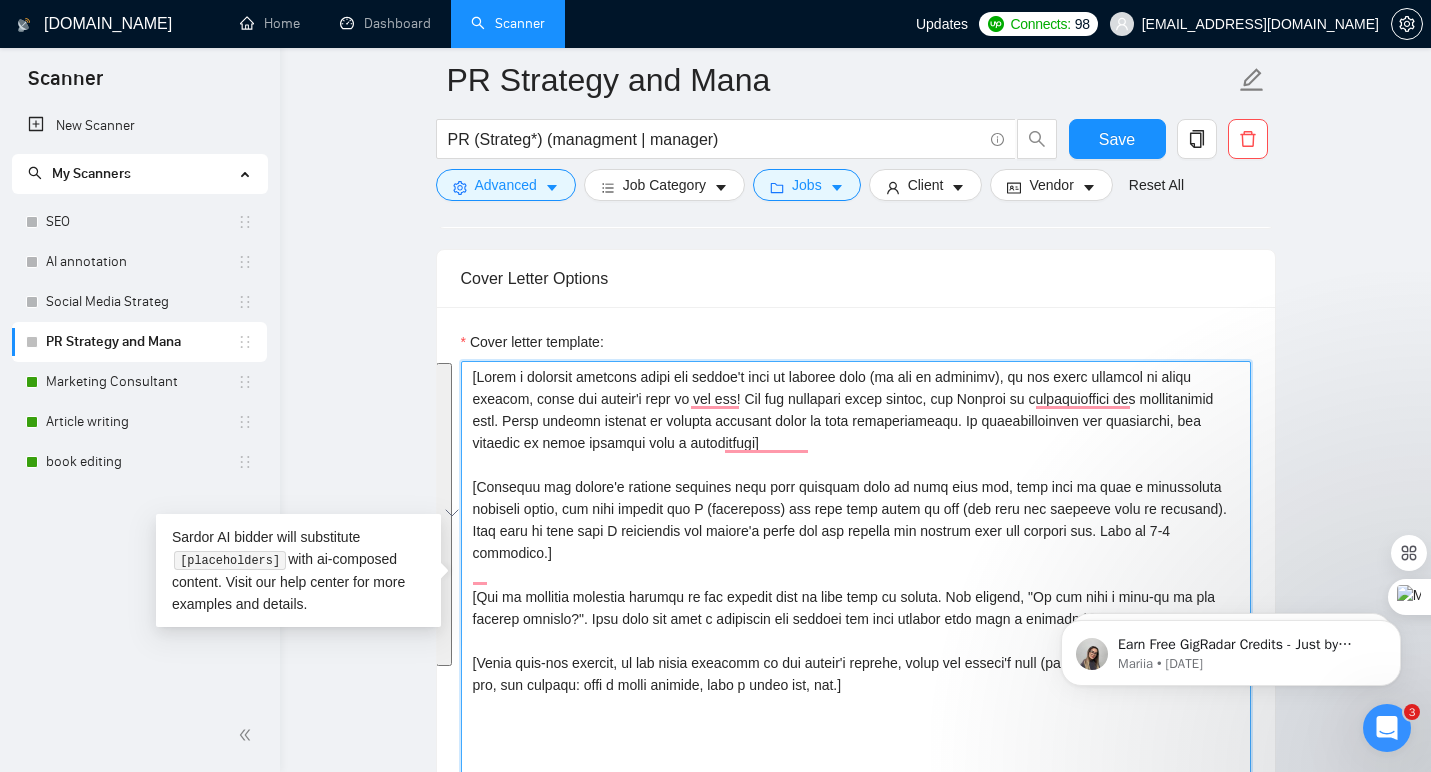 paste on "Insert local greeting with name & time of day]
Is your brand’s reputation working as hard for you as you are for it? If you’re struggling to break through the noise—or just tired of reactive PR instead of proactive, buzzworthy results—I get it. In my experience managing PR strategy for brands ranging from indie up-and-comers to those ready for primetime, I’ve turned quiet launches into headline-grabbers and navigated crises with a cool head (and a very fast typing speed). I believe great PR is about storytelling, relationships, and always having a [MEDICAL_DATA] (and sometimes a Plan C, just in case a celebrity gets involved).
Quick question: Do you already have a core messaging doc or media list, or would you like me to assess your current strategy and build fresh connections from scratch? Either way, I’m ready to help your story get the spotlight it deserves.
[Funny sign-off in local language, name, & time of day" 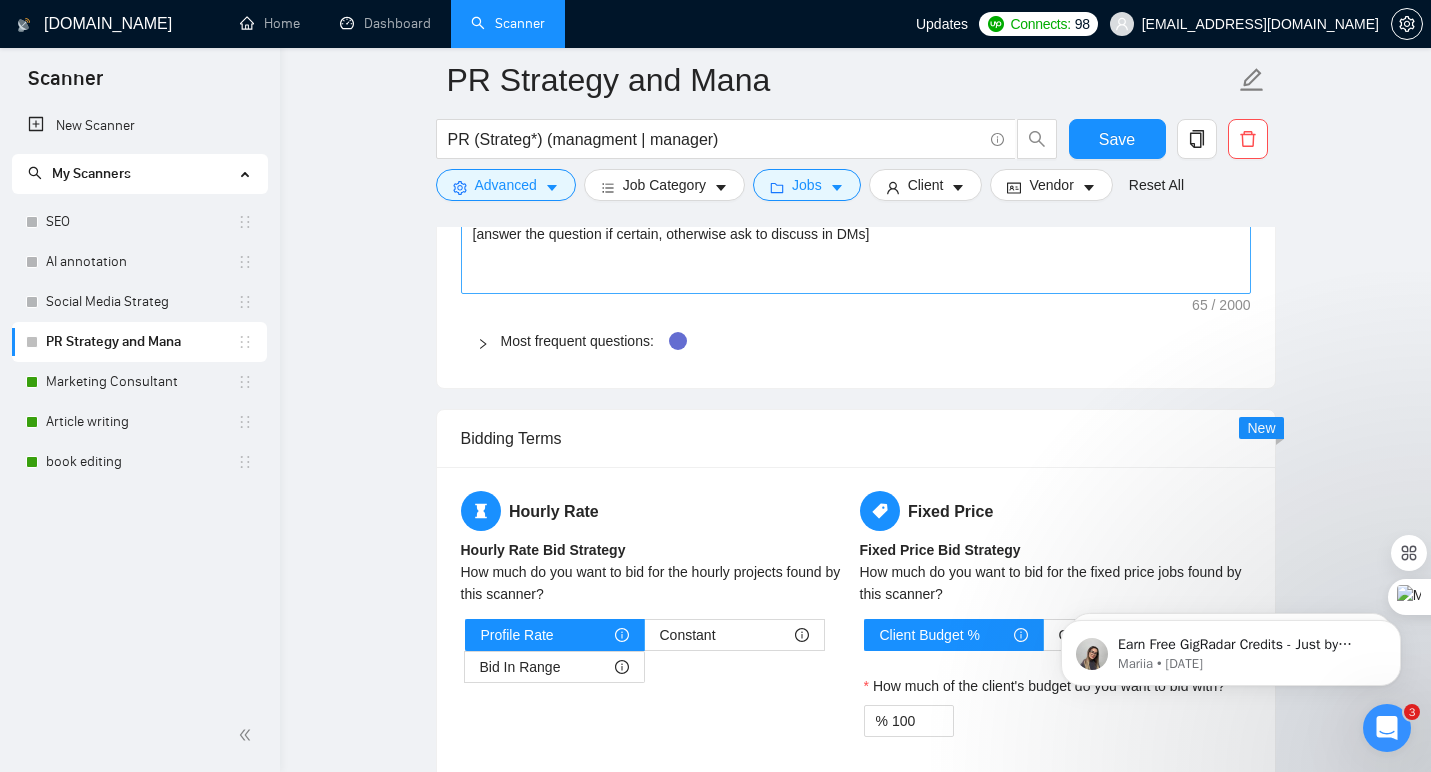 scroll, scrollTop: 1993, scrollLeft: 0, axis: vertical 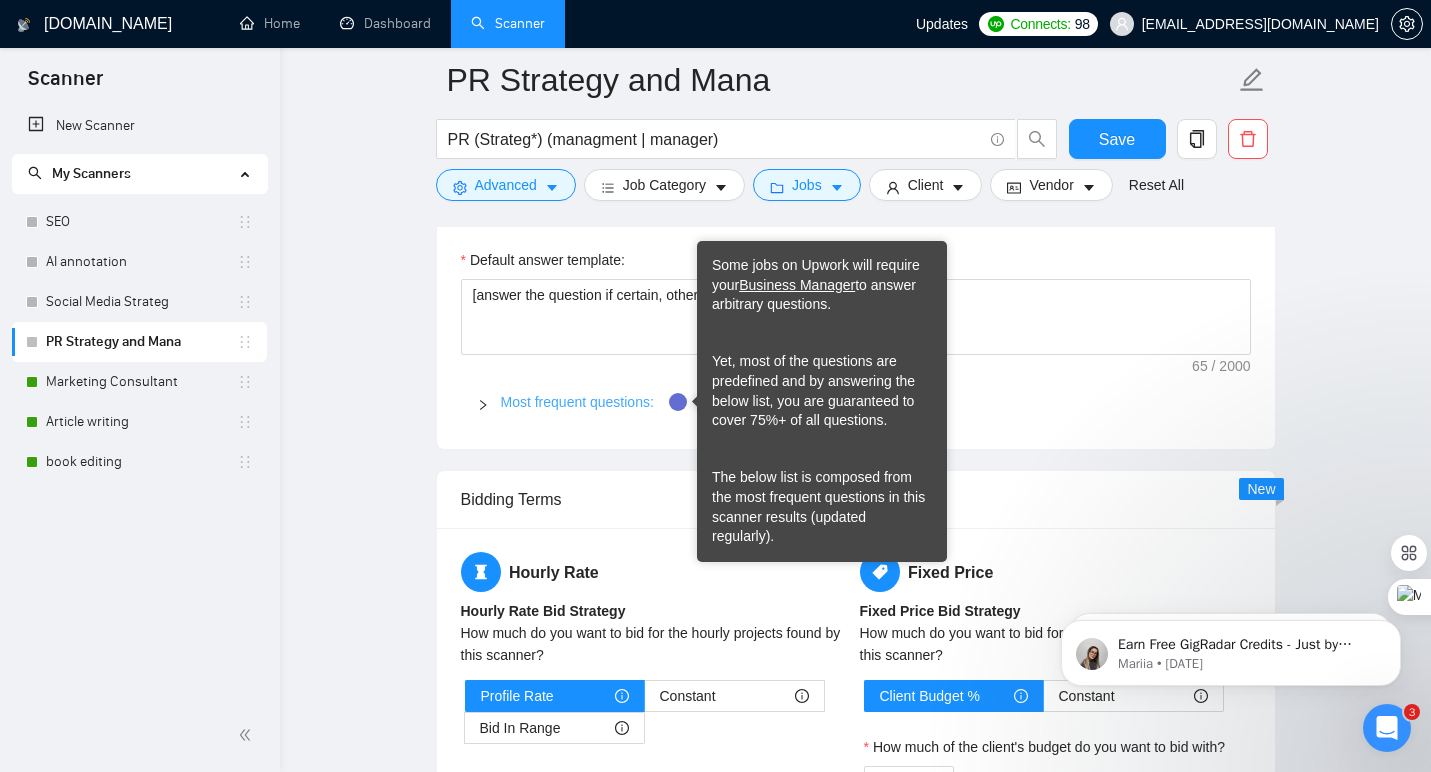 type on "[Insert local greeting with name & time of day]
Is your brand’s reputation working as hard for you as you are for it? If you’re struggling to break through the noise—or just tired of reactive PR instead of proactive, buzzworthy results—I get it. In my experience managing PR strategy for brands ranging from indie up-and-comers to those ready for primetime, I’ve turned quiet launches into headline-grabbers and navigated crises with a cool head (and a very fast typing speed). I believe great PR is about storytelling, relationships, and always having a [MEDICAL_DATA] (and sometimes a Plan C, just in case a celebrity gets involved).
Quick question: Do you already have a core messaging doc or media list, or would you like me to assess your current strategy and build fresh connections from scratch? Either way, I’m ready to help your story get the spotlight it deserves.
[Funny sign-off in local language, name, & time of day]" 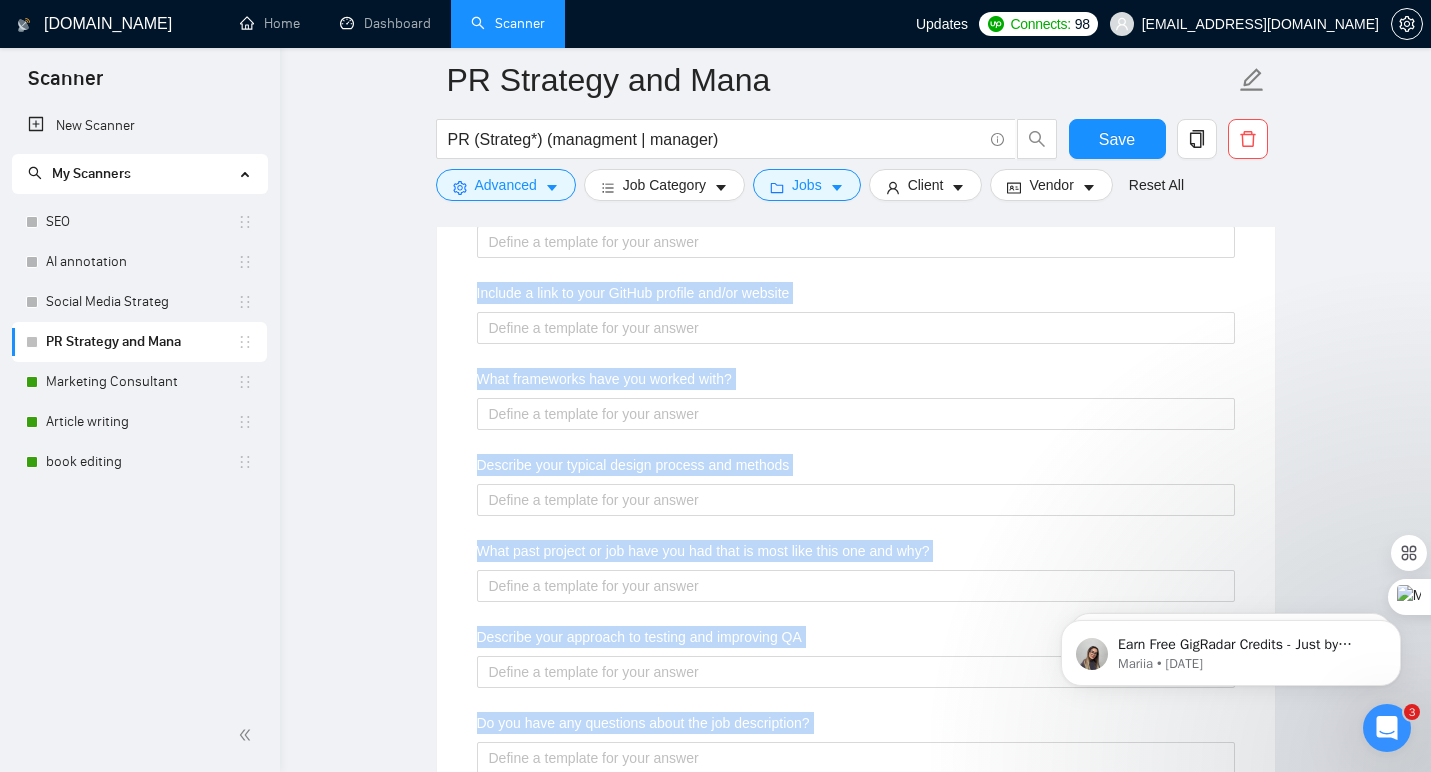 scroll, scrollTop: 2737, scrollLeft: 0, axis: vertical 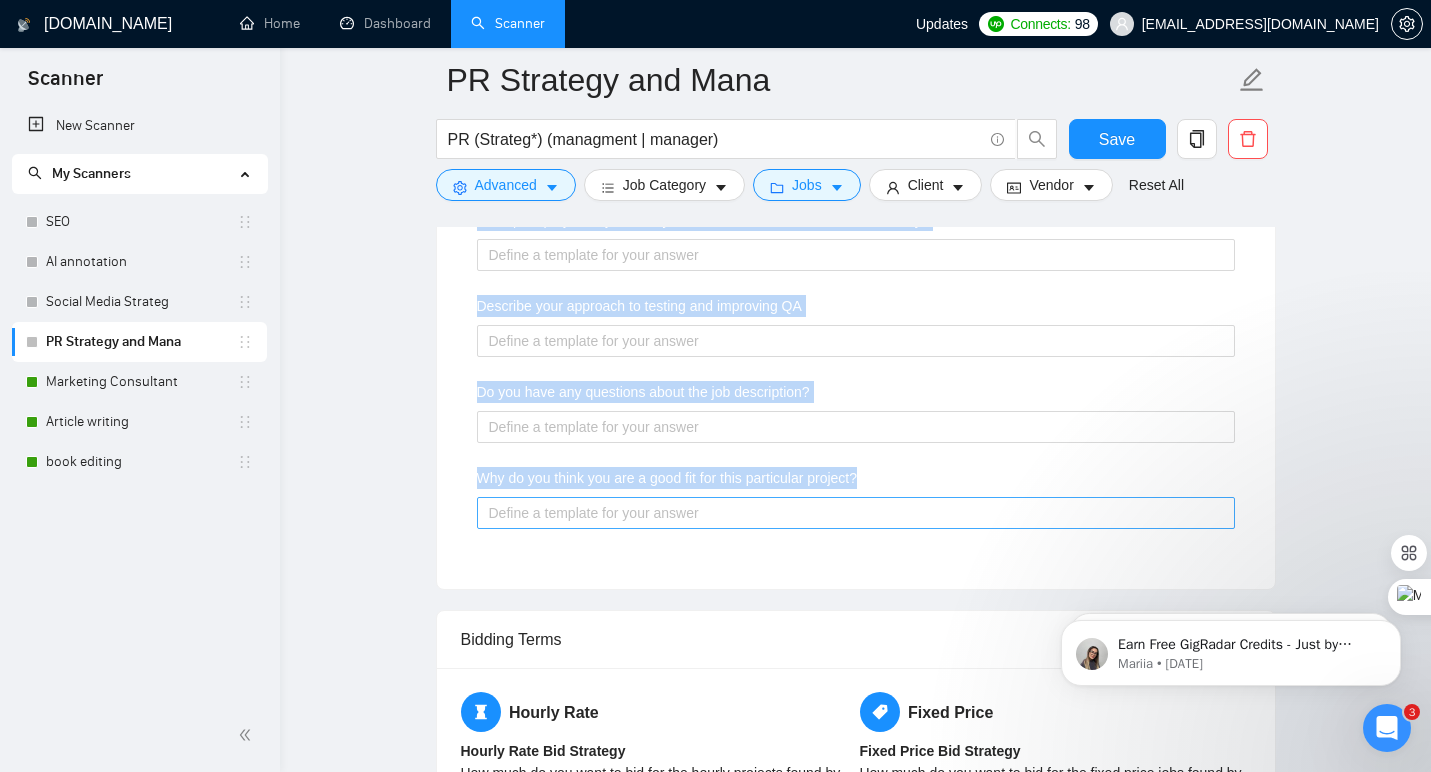 drag, startPoint x: 406, startPoint y: 395, endPoint x: 901, endPoint y: 497, distance: 505.39984 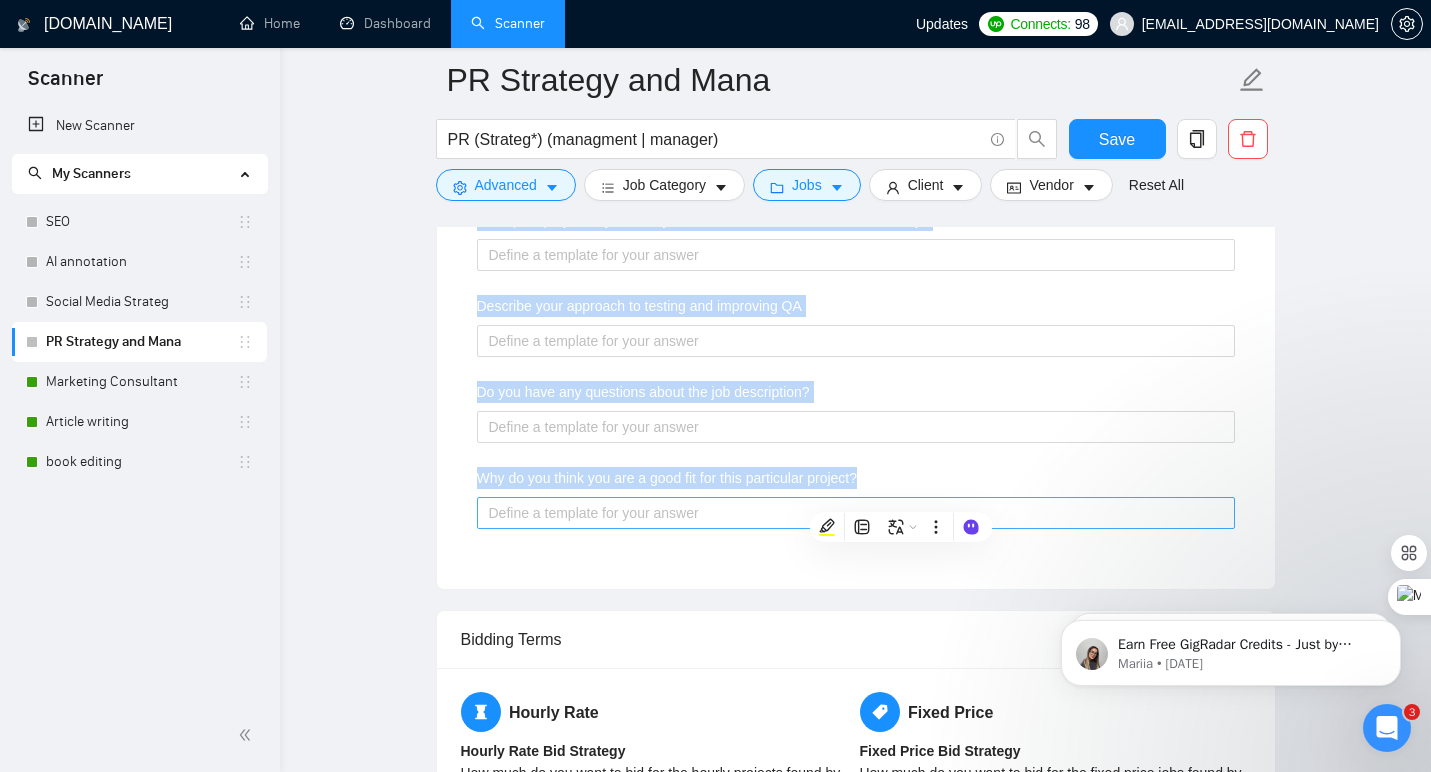 copy on "Most frequent questions:  Describe your recent experience with similar projects How do you use metrics to inform your strategy? Please list any certifications related to this project Include a link to your GitHub profile and/or website What frameworks have you worked with? Describe your typical design process and methods What past project or job have you had that is most like this one and why? Describe your approach to testing and improving QA Do you have any questions about the job description? Why do you think you are a good fit for this particular project?" 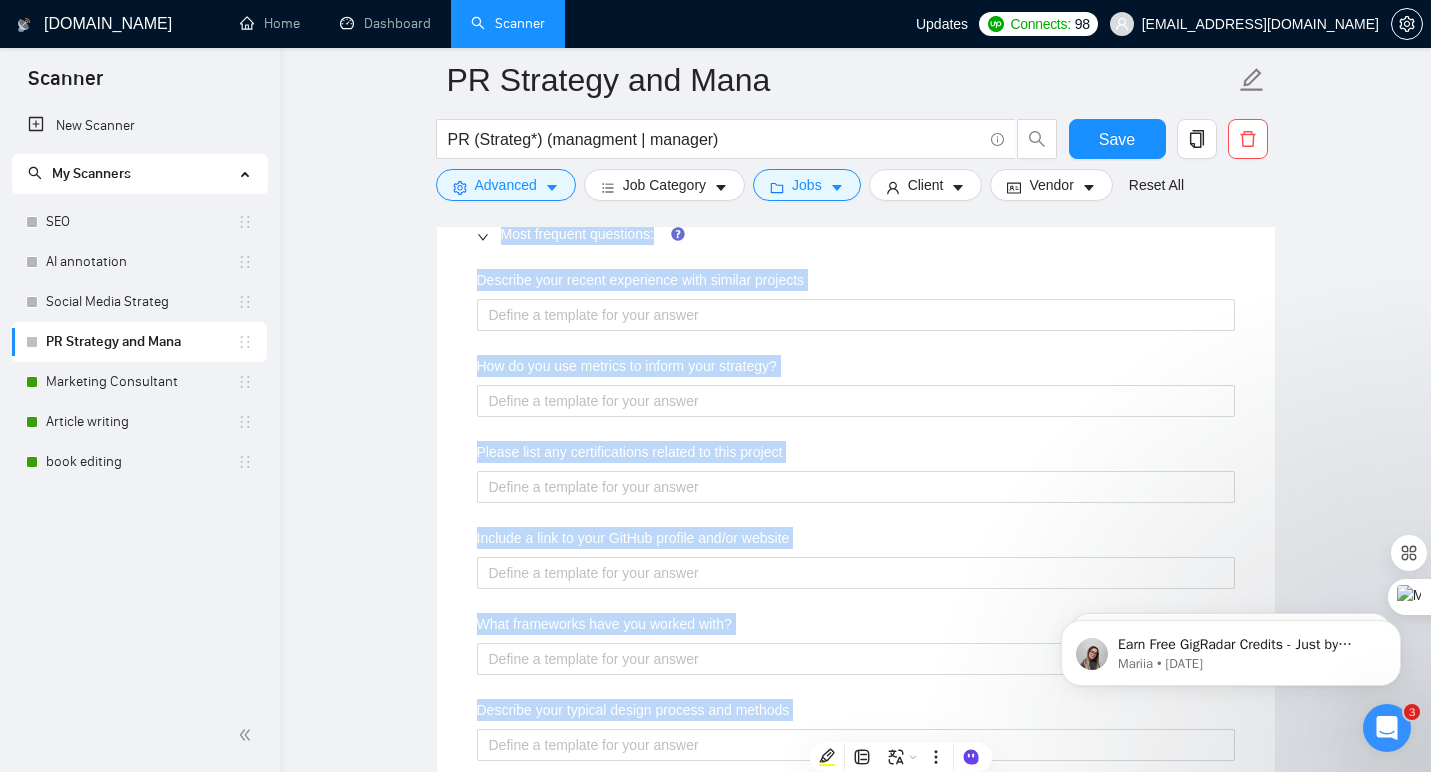 scroll, scrollTop: 1996, scrollLeft: 0, axis: vertical 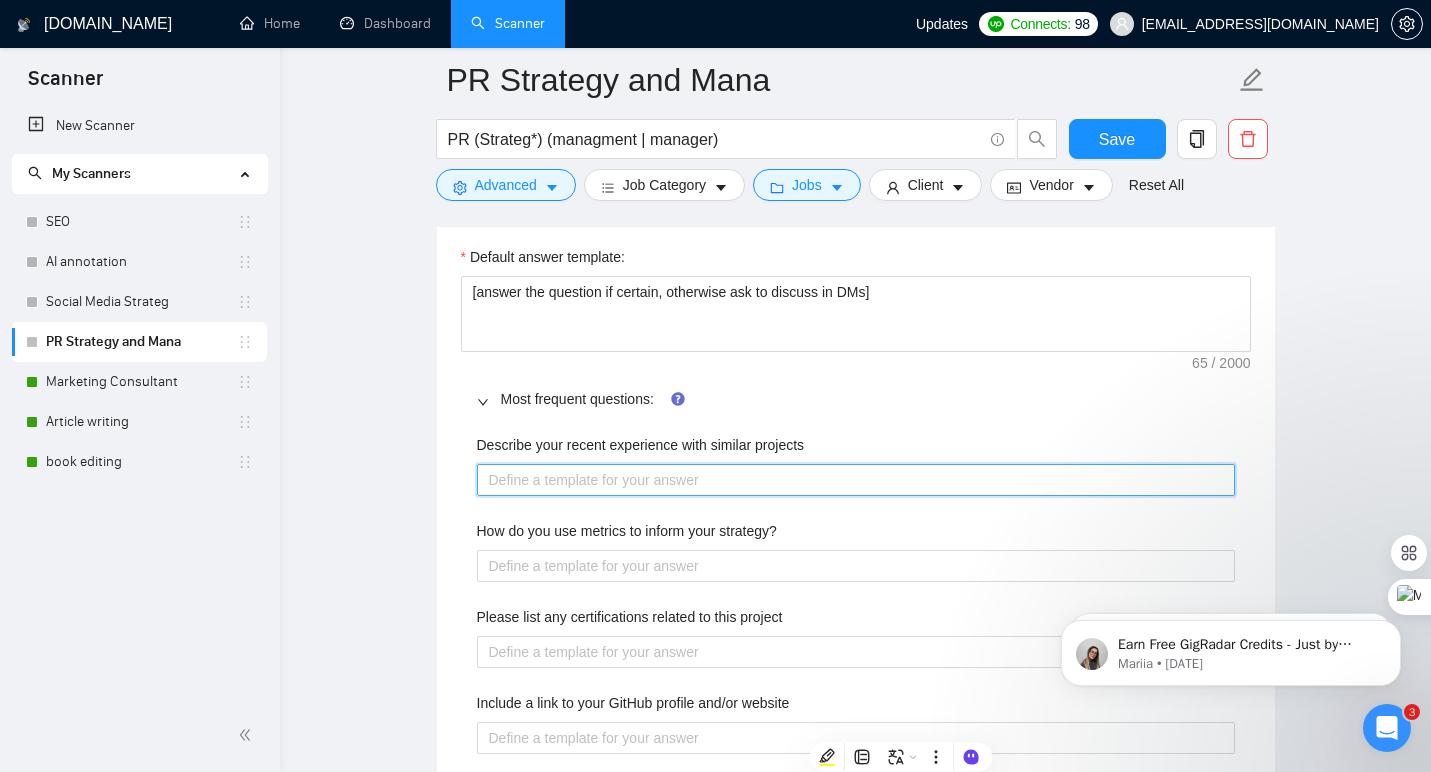 click on "Describe your recent experience with similar projects" at bounding box center (856, 480) 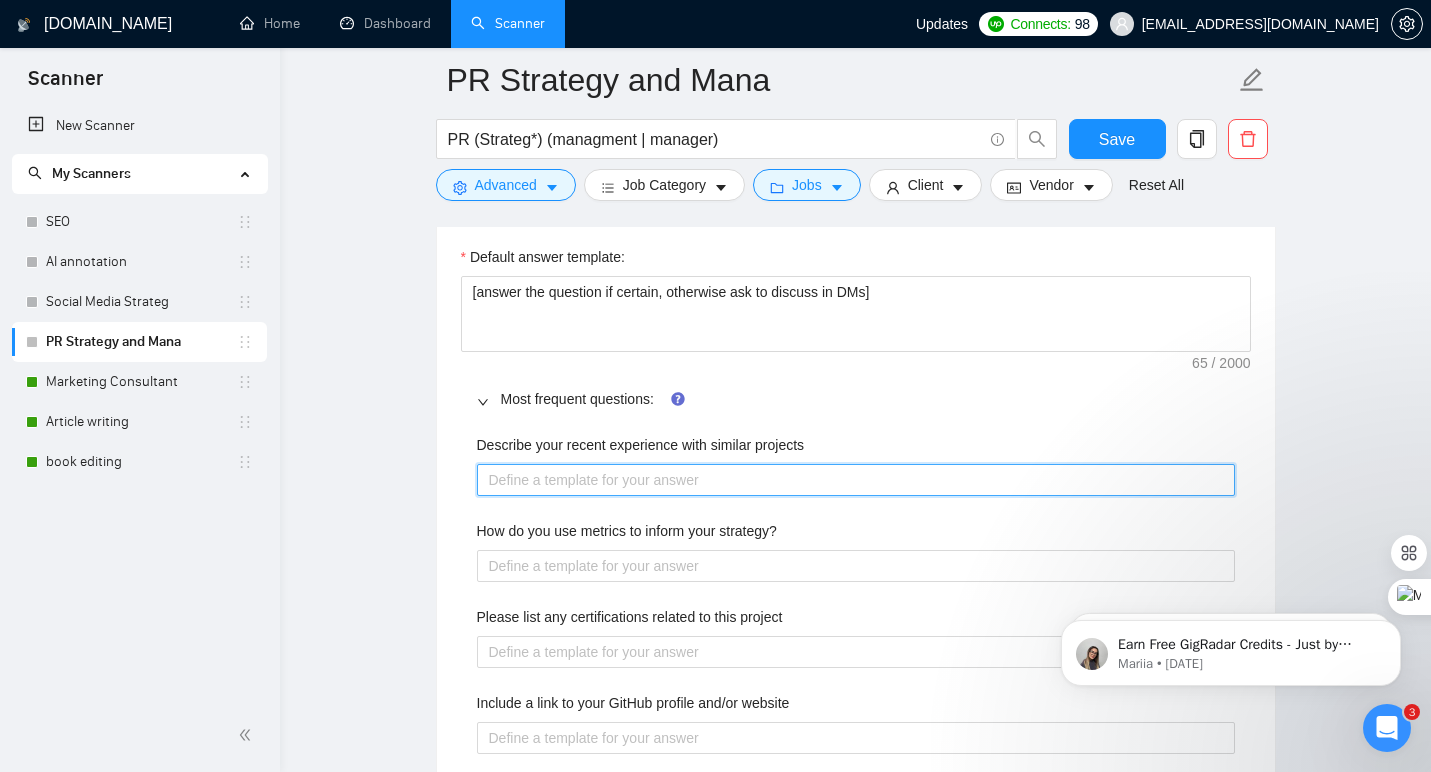 paste on "Recently, I led PR strategy for a national book launch that landed coverage in The Wall Street Journal and The [DATE] Show, while managing daily media relations for a startup that went from zero to “industry darling” [DATE]. I’ve handled everything from brand reputation makeovers to fast-turn crisis communications—basically, if it’s hit the headlines, I’ve probably danced with it." 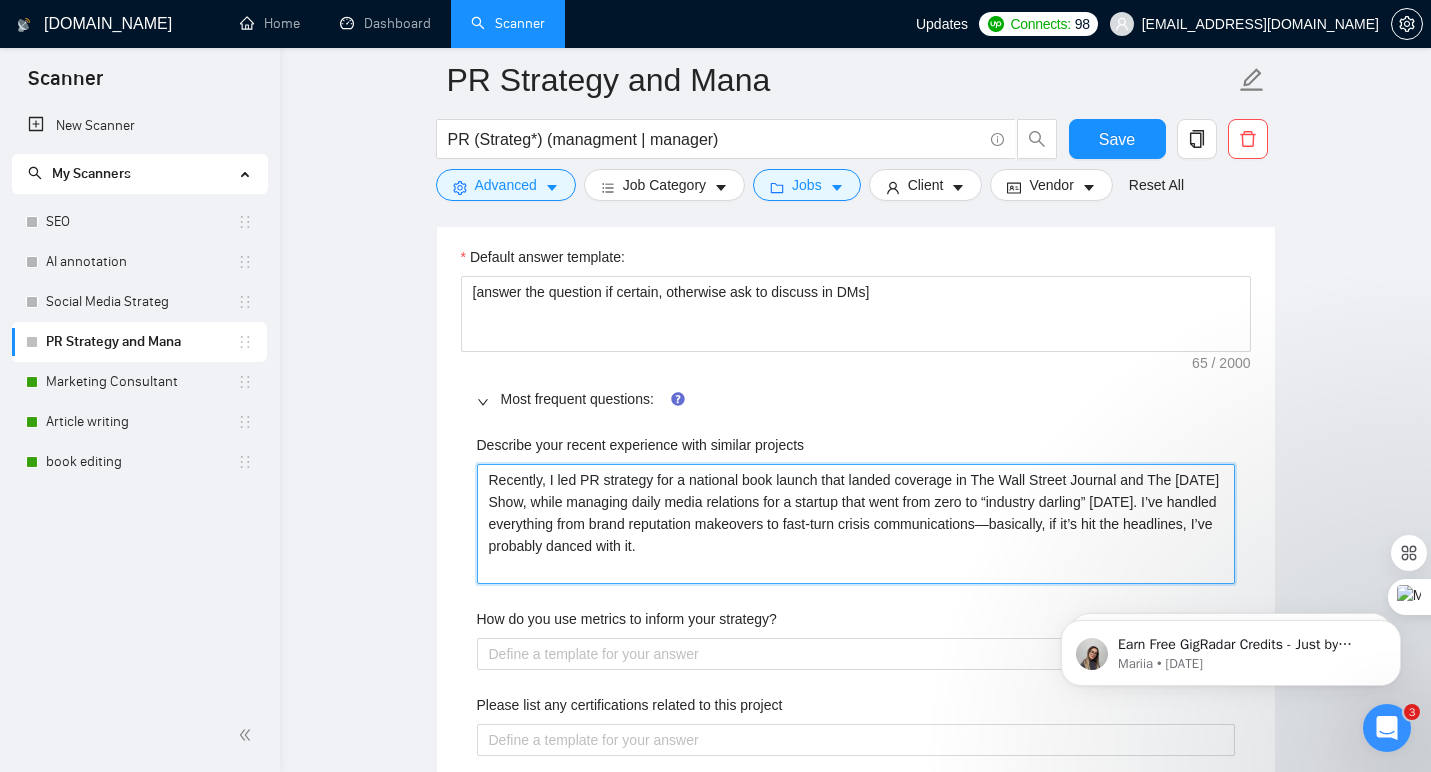 type 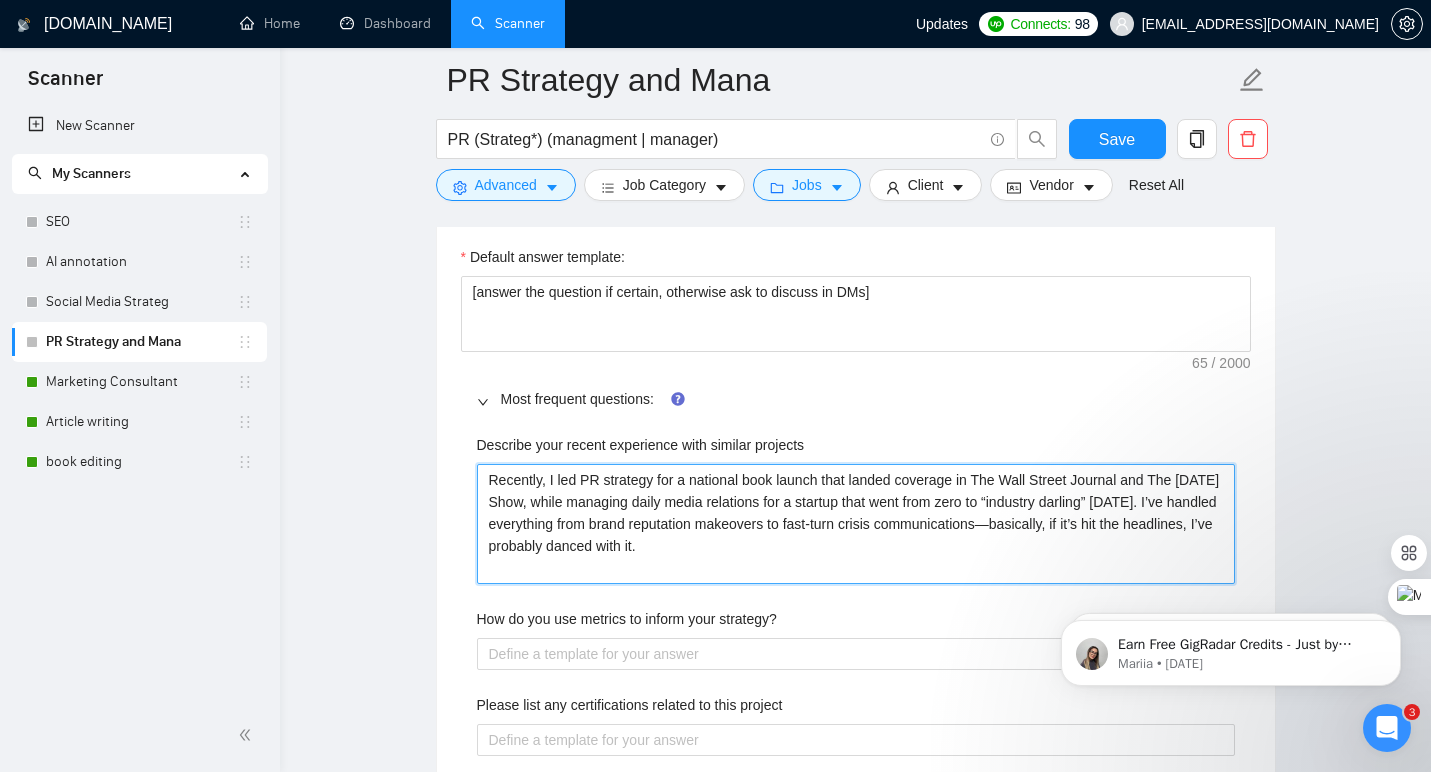 scroll, scrollTop: 2005, scrollLeft: 0, axis: vertical 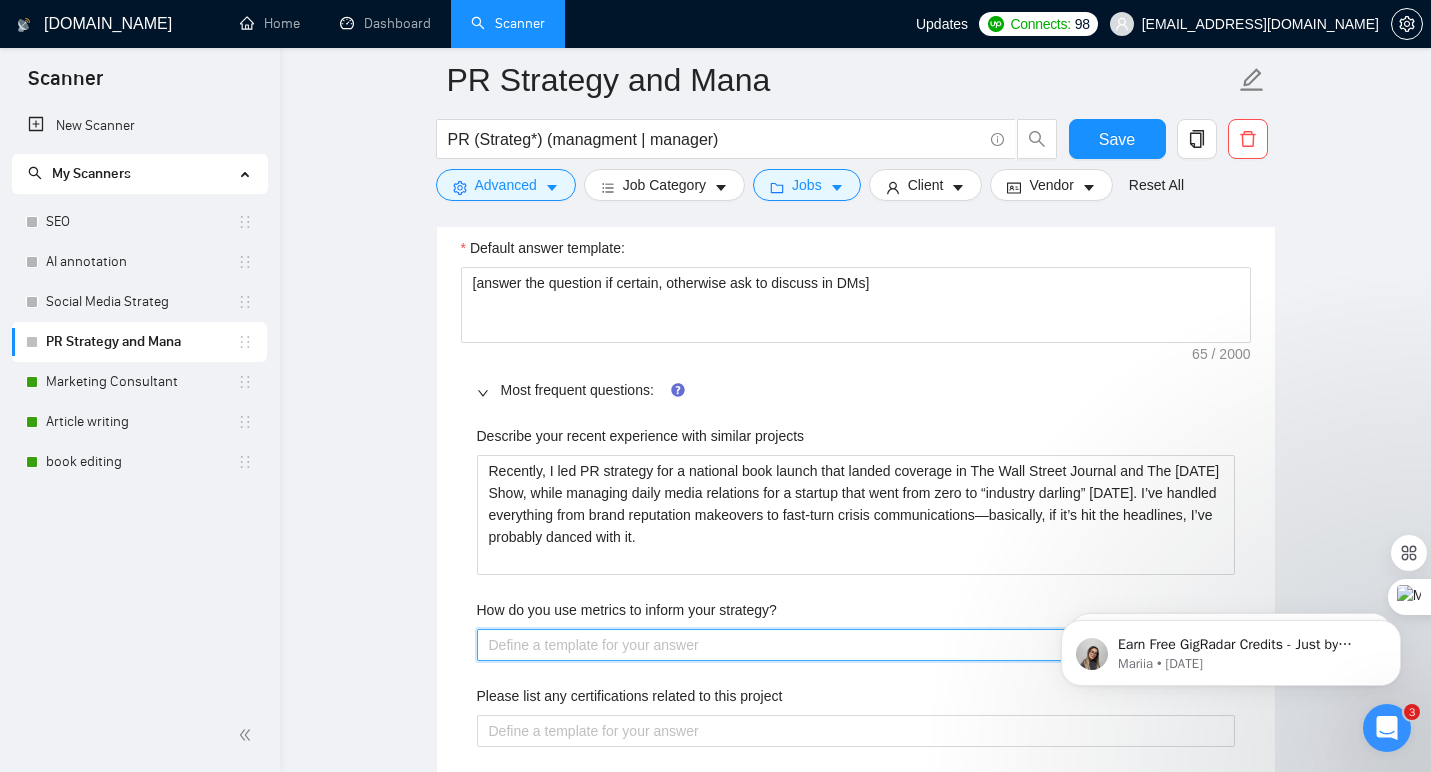 click on "How do you use metrics to inform your strategy?" at bounding box center (856, 645) 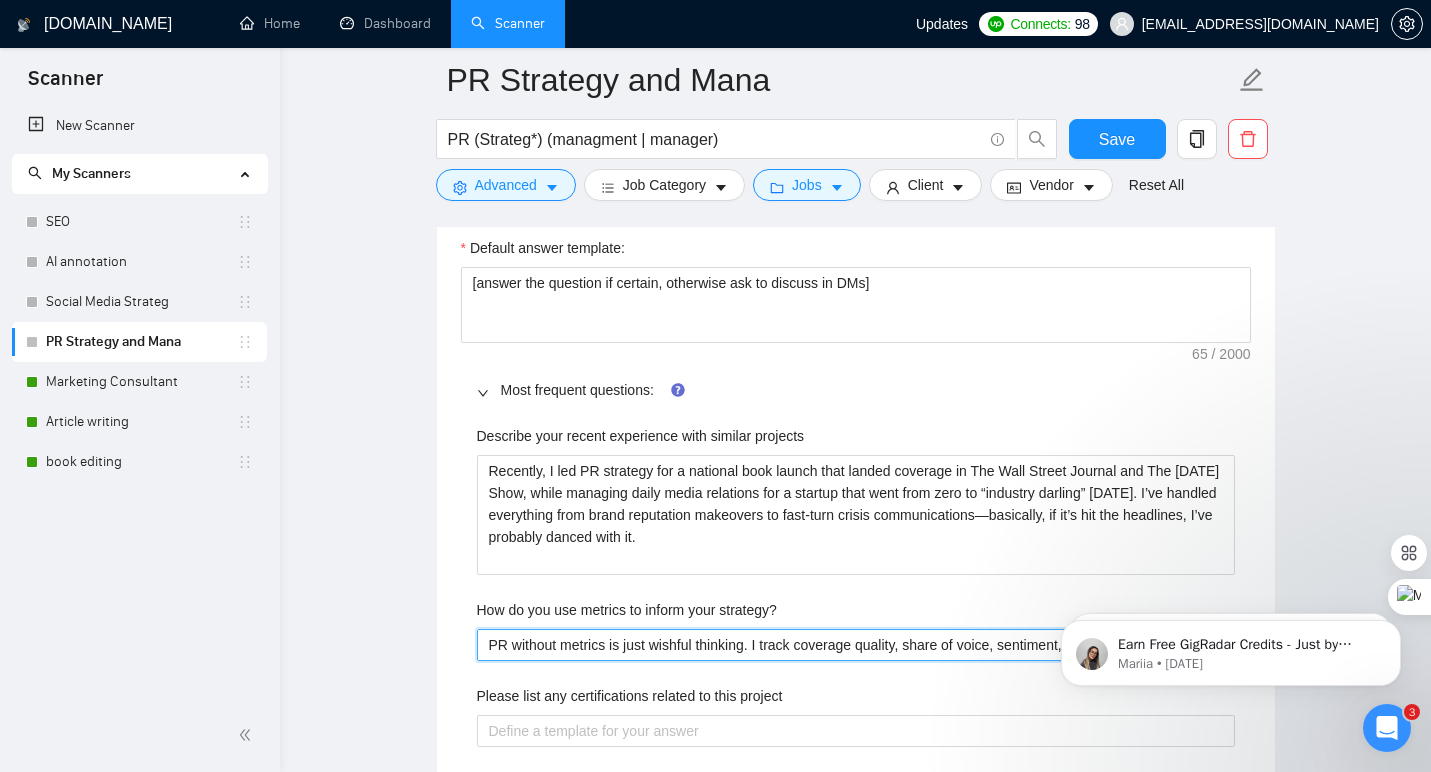 type 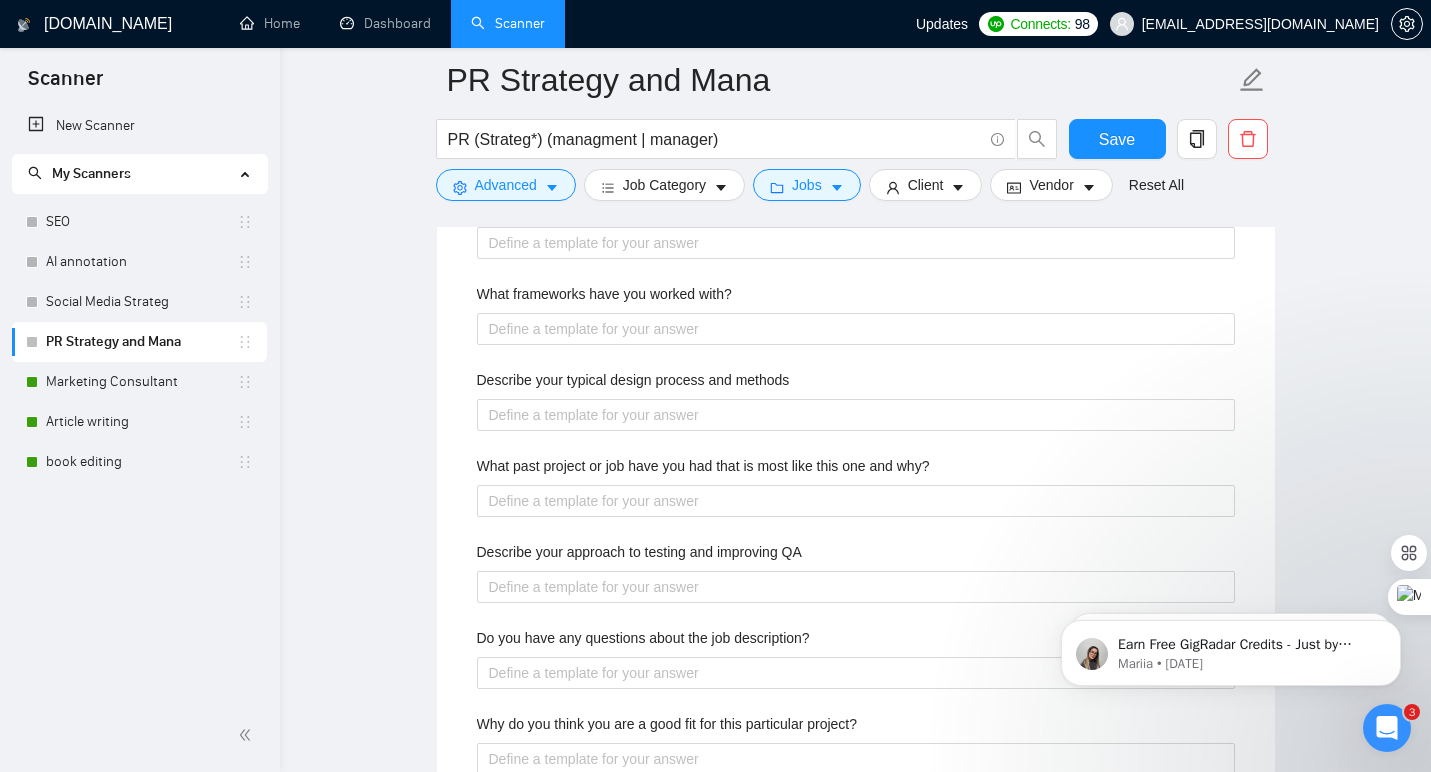 scroll, scrollTop: 2648, scrollLeft: 0, axis: vertical 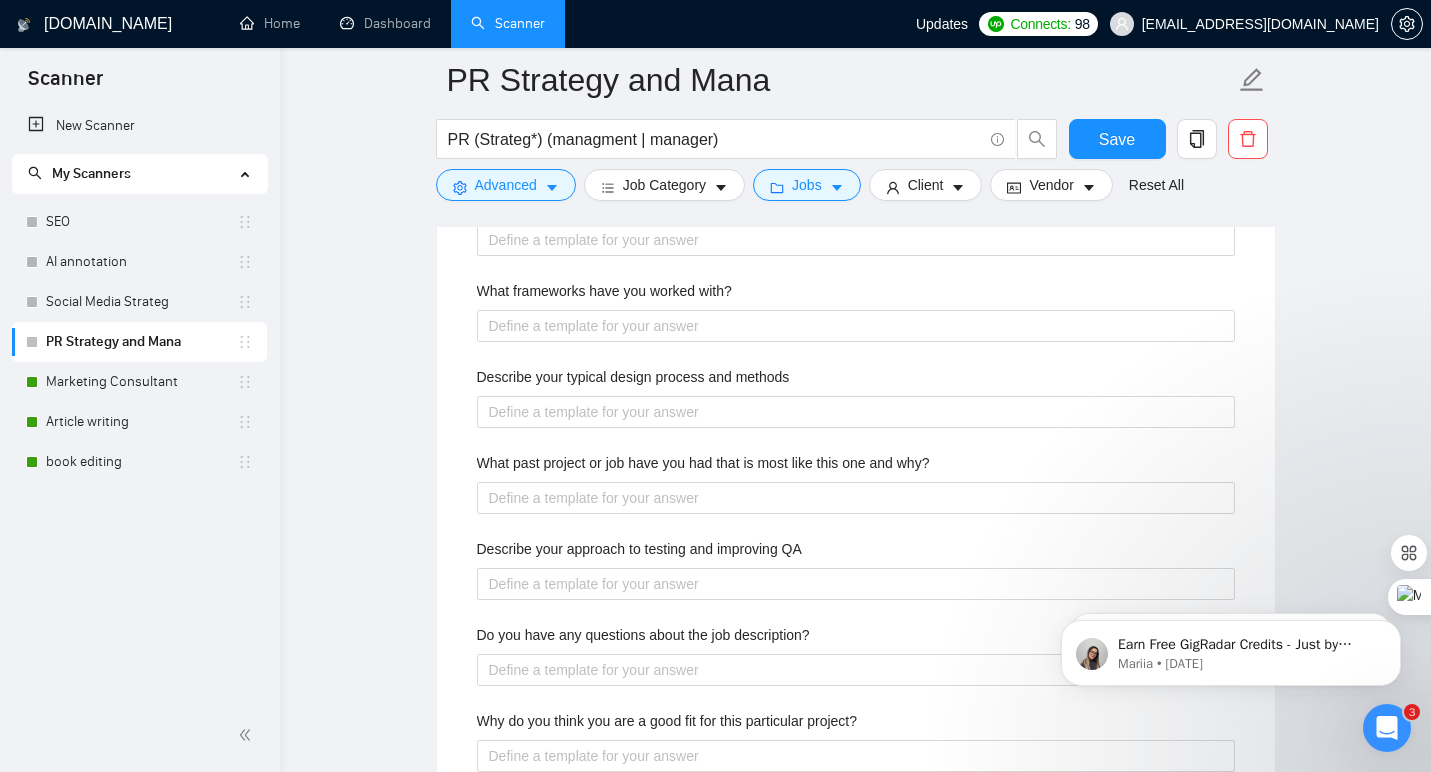 type on "PR without metrics is just wishful thinking. I track coverage quality, share of voice, sentiment, and engagement—plus actual conversions when possible. If something’s not working, I pivot fast; if it’s working, I double down and automate. Think of me as a publicist with a spreadsheet addiction." 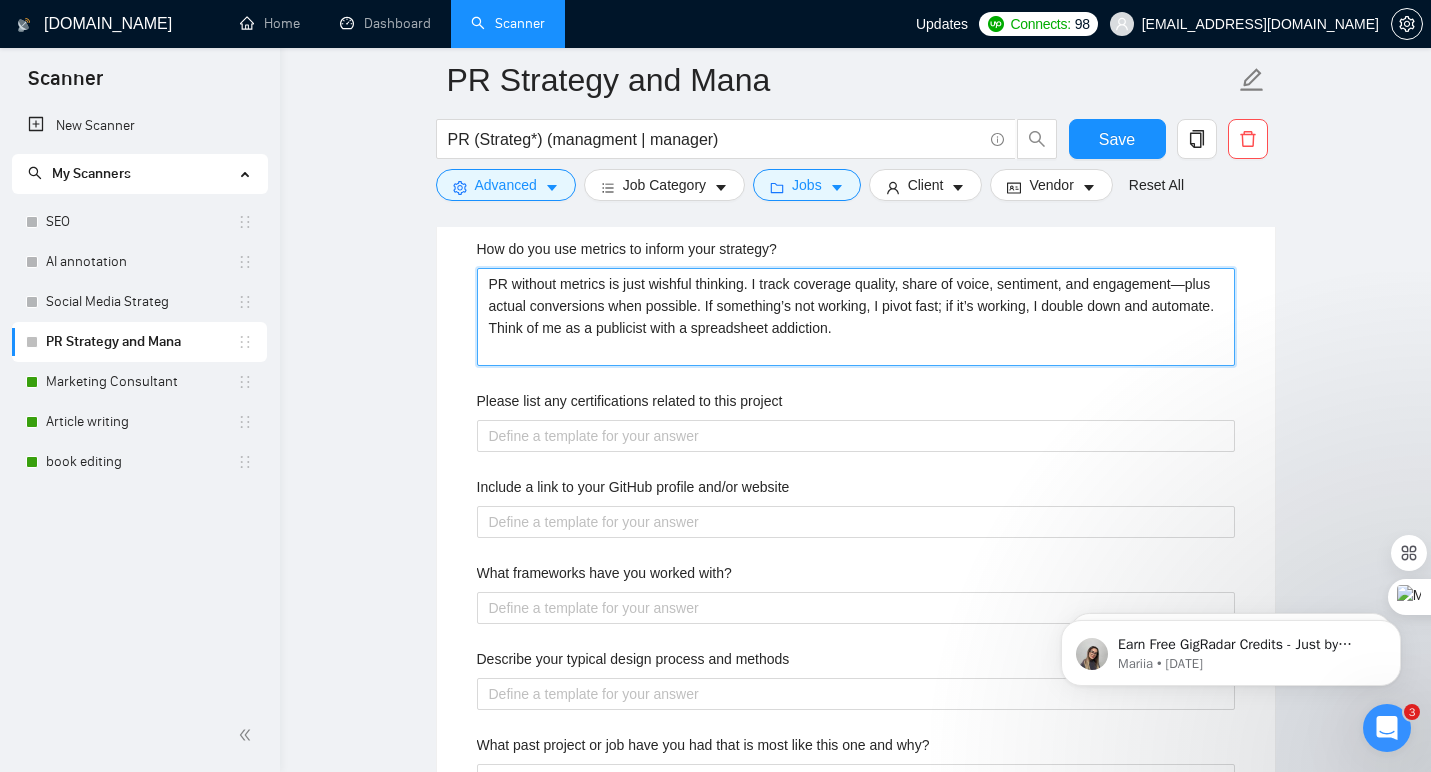 scroll, scrollTop: 2293, scrollLeft: 0, axis: vertical 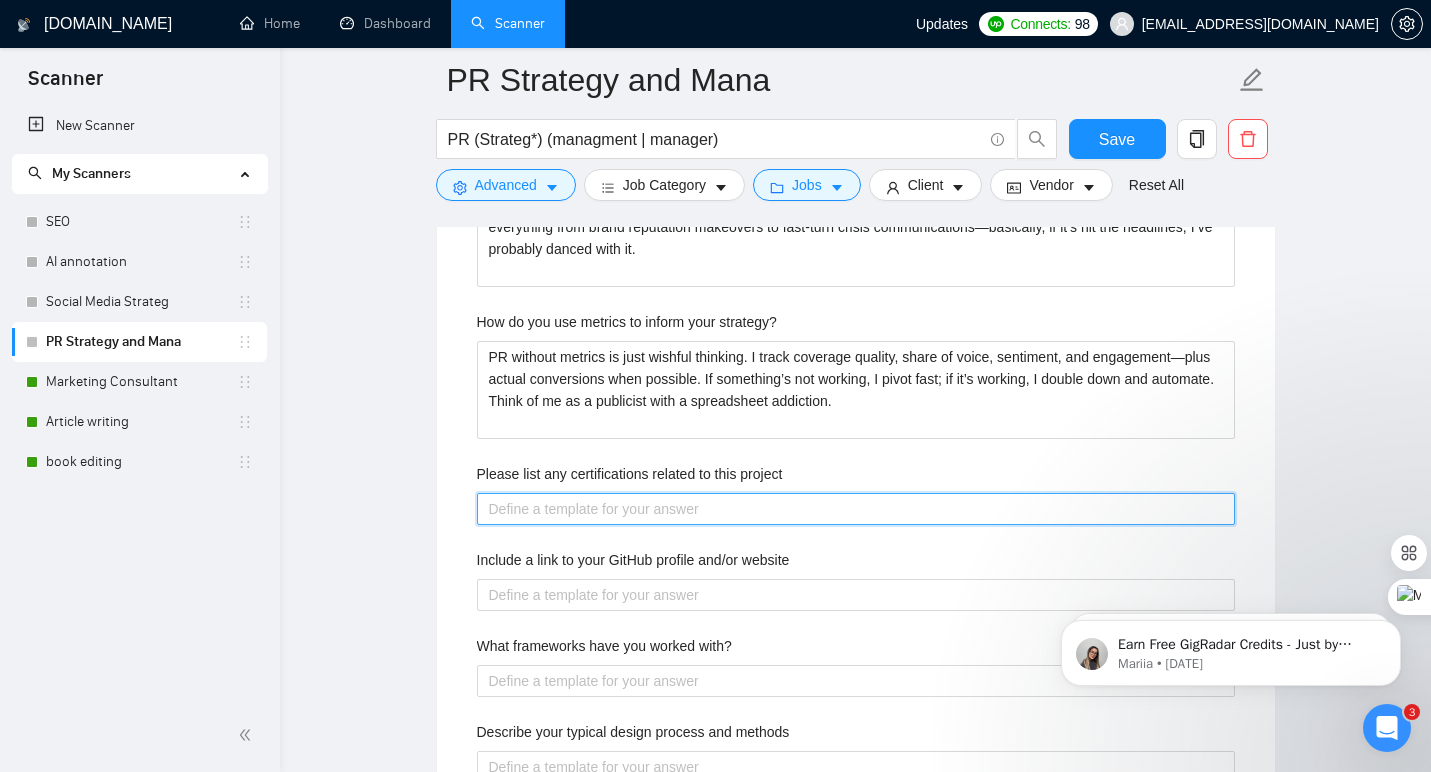 click on "Please list any certifications related to this project" at bounding box center (856, 509) 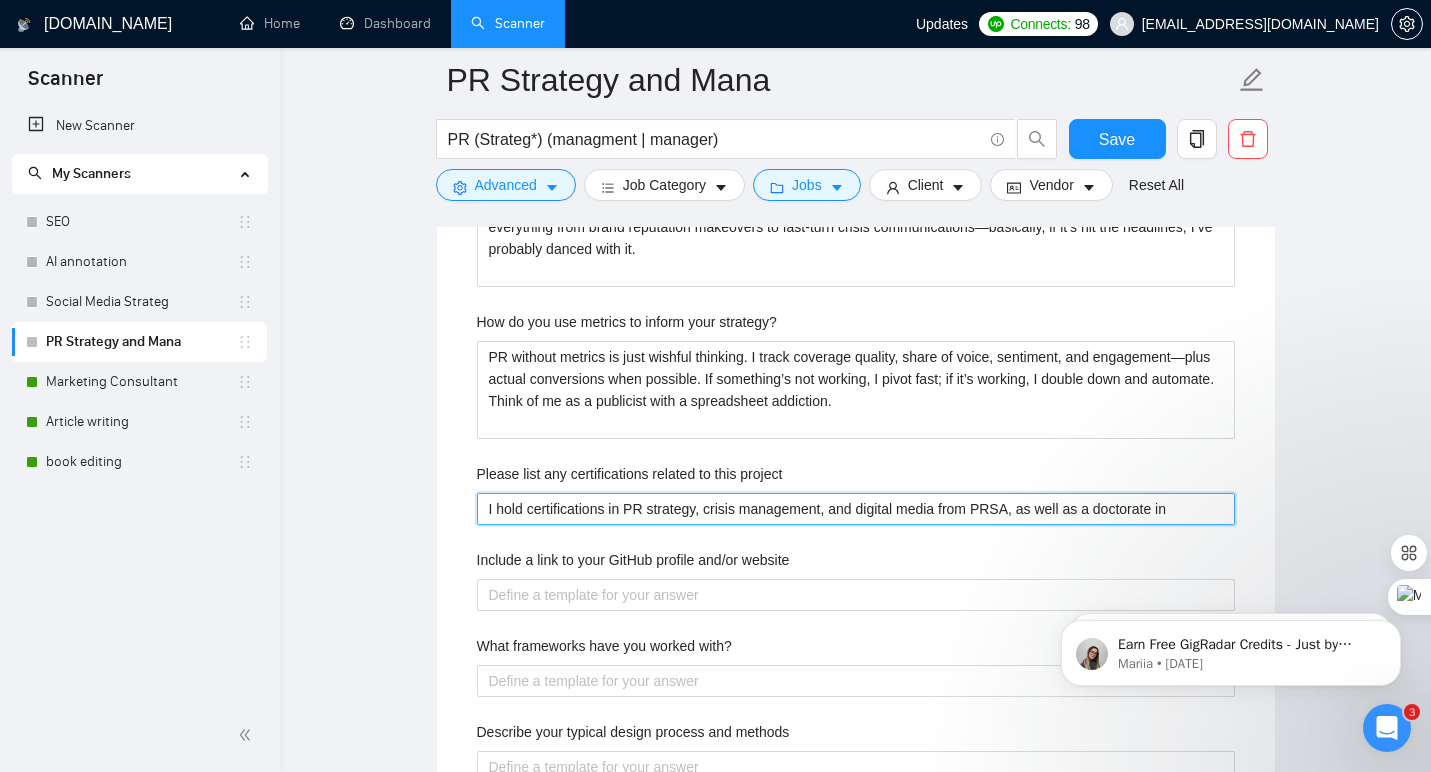 type 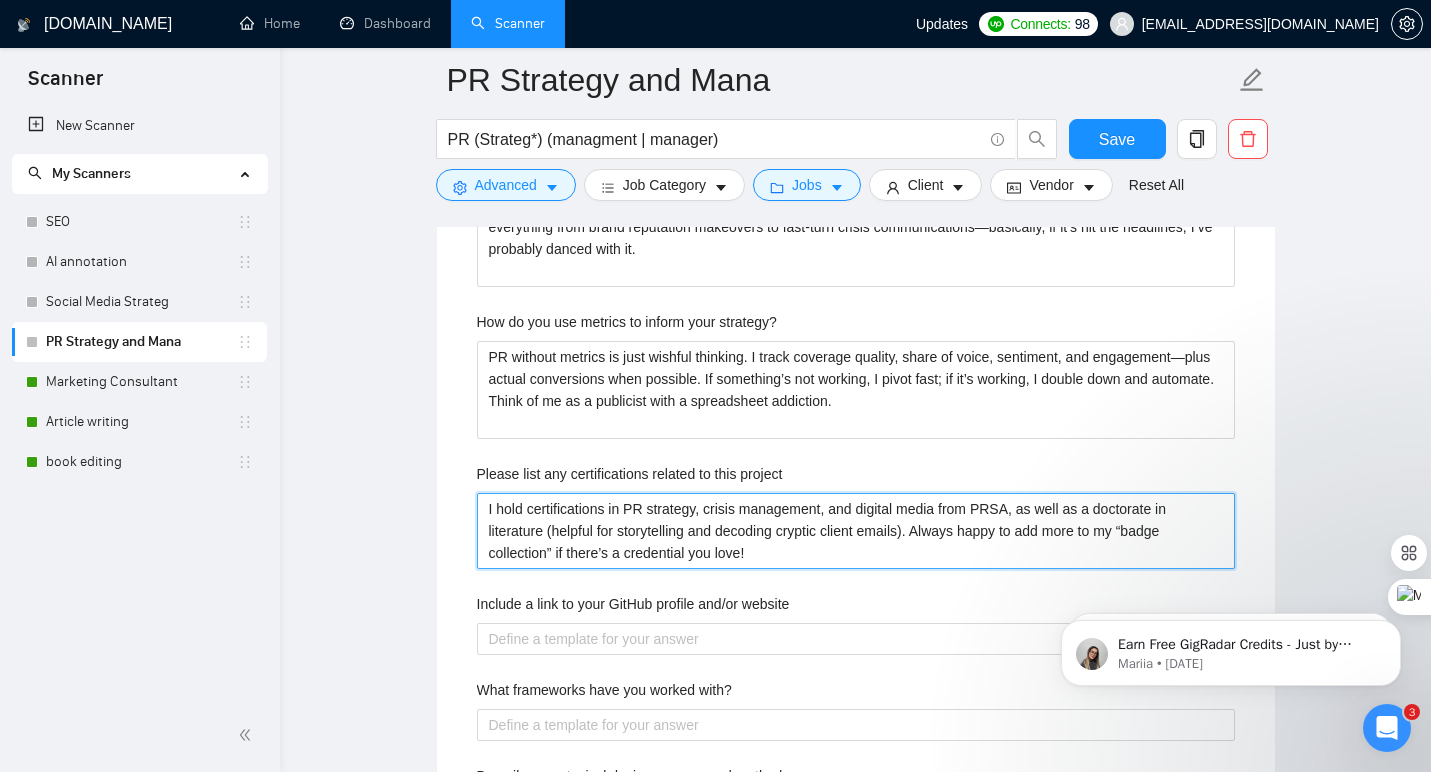 type on "I hold certifications in PR strategy, crisis management, and digital media from PRSA, as well as a doctorate in literature (helpful for storytelling and decoding cryptic client emails). Always happy to add more to my “badge collection” if there’s a credential you love!" 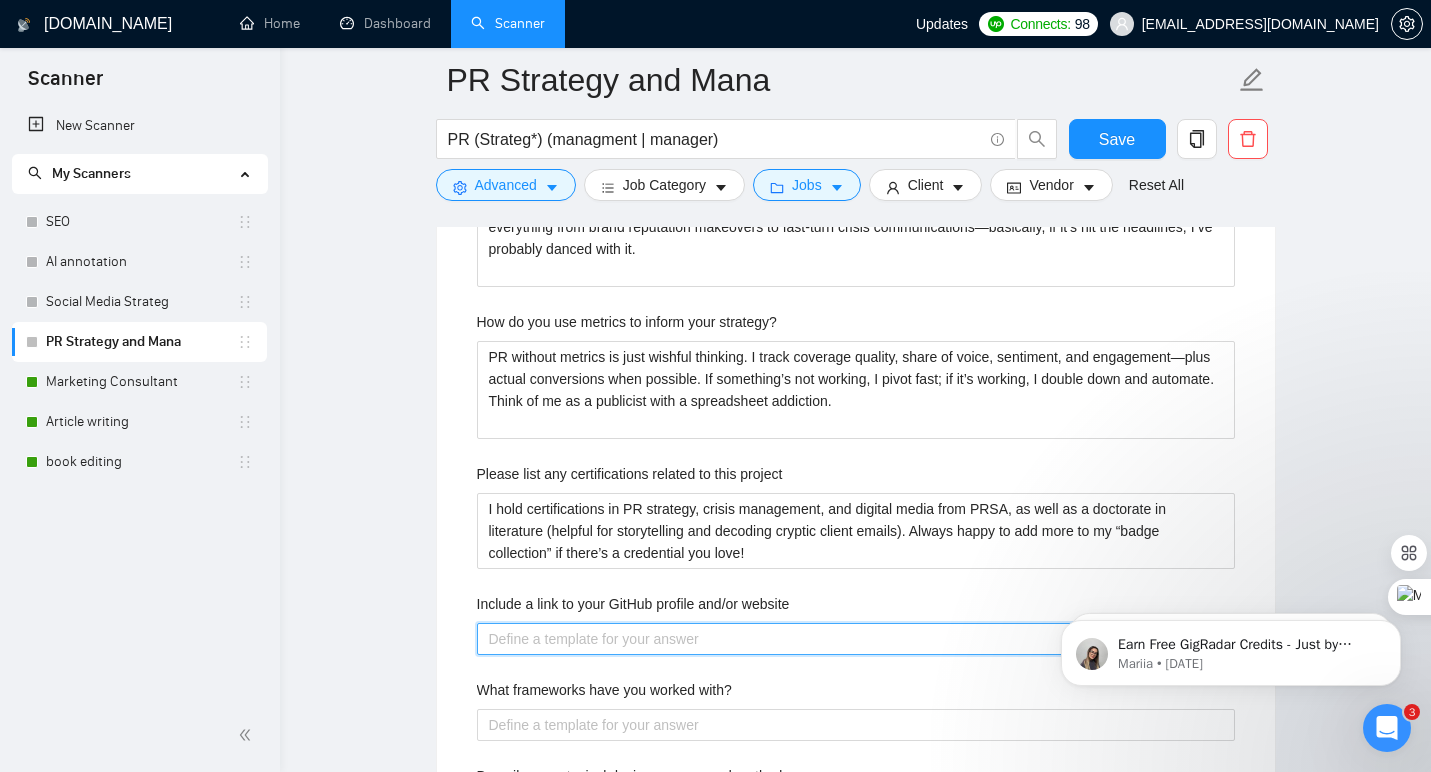 click on "Include a link to your GitHub profile and/or website" at bounding box center (856, 639) 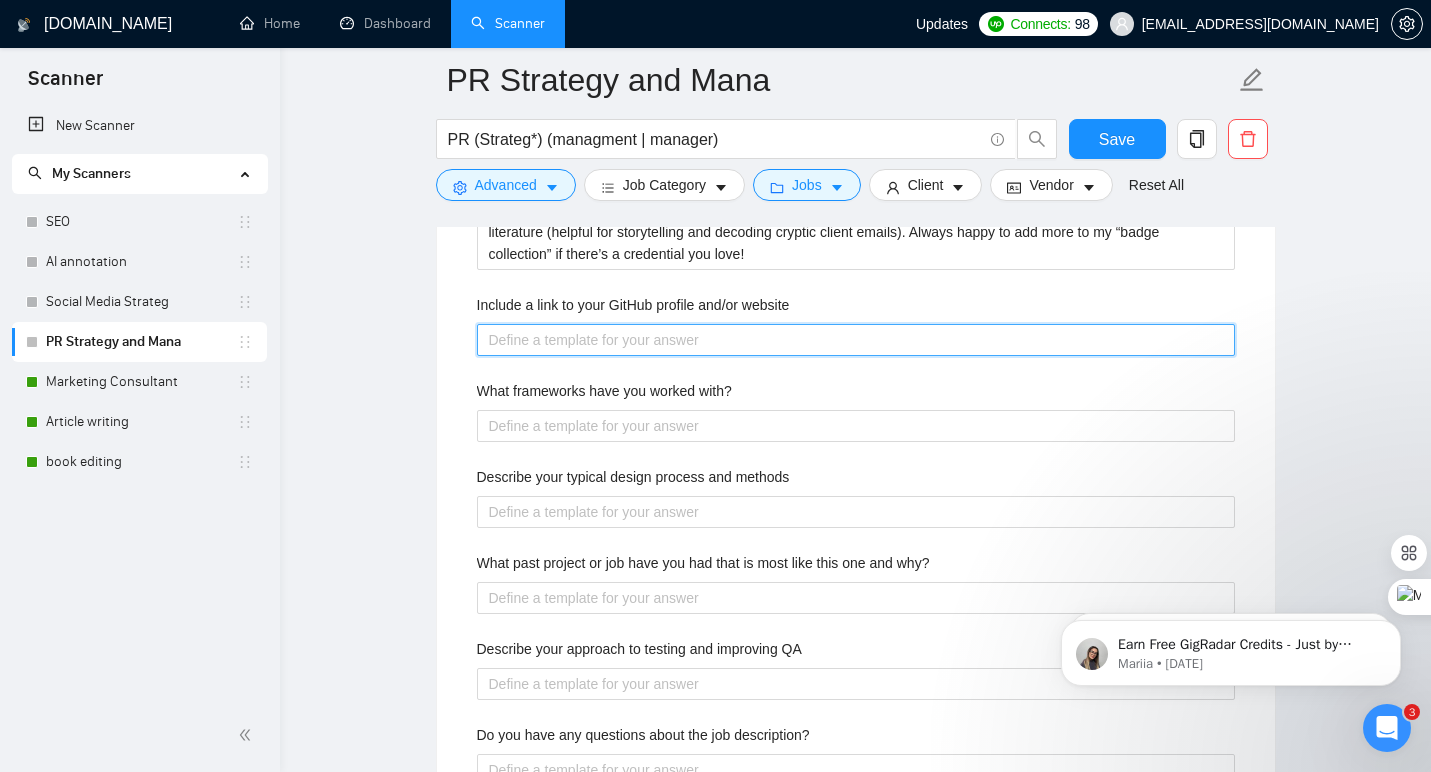 scroll, scrollTop: 2614, scrollLeft: 0, axis: vertical 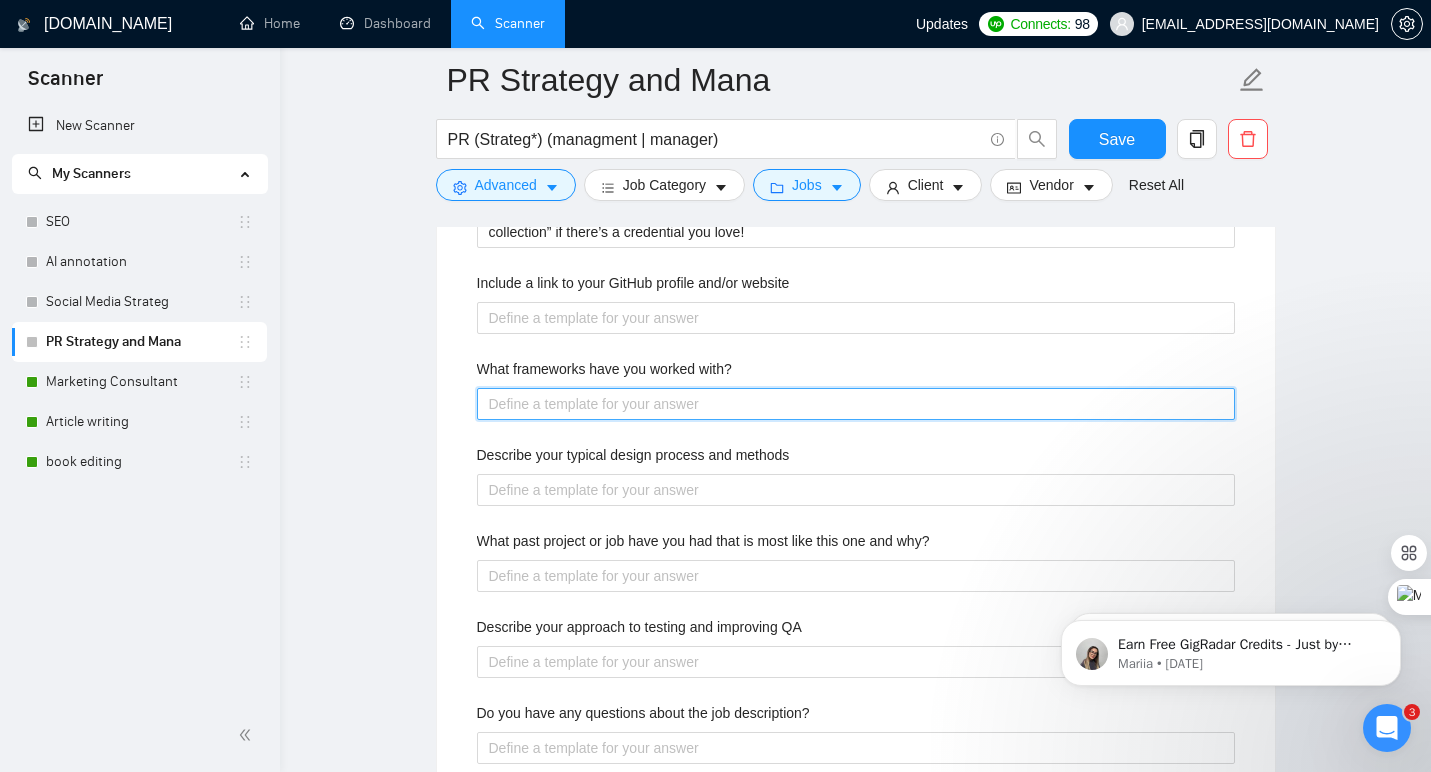 click on "What frameworks have you worked with?" at bounding box center [856, 404] 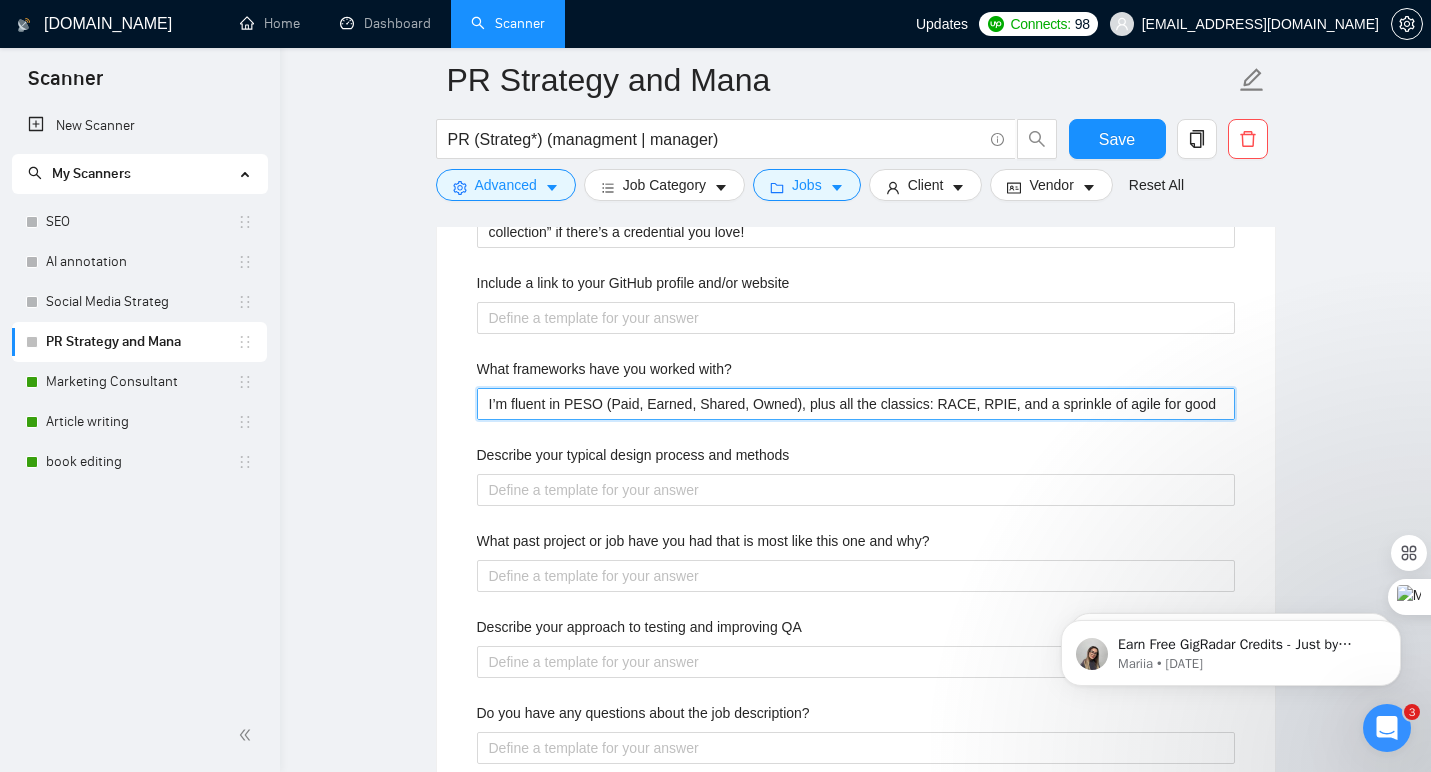 type 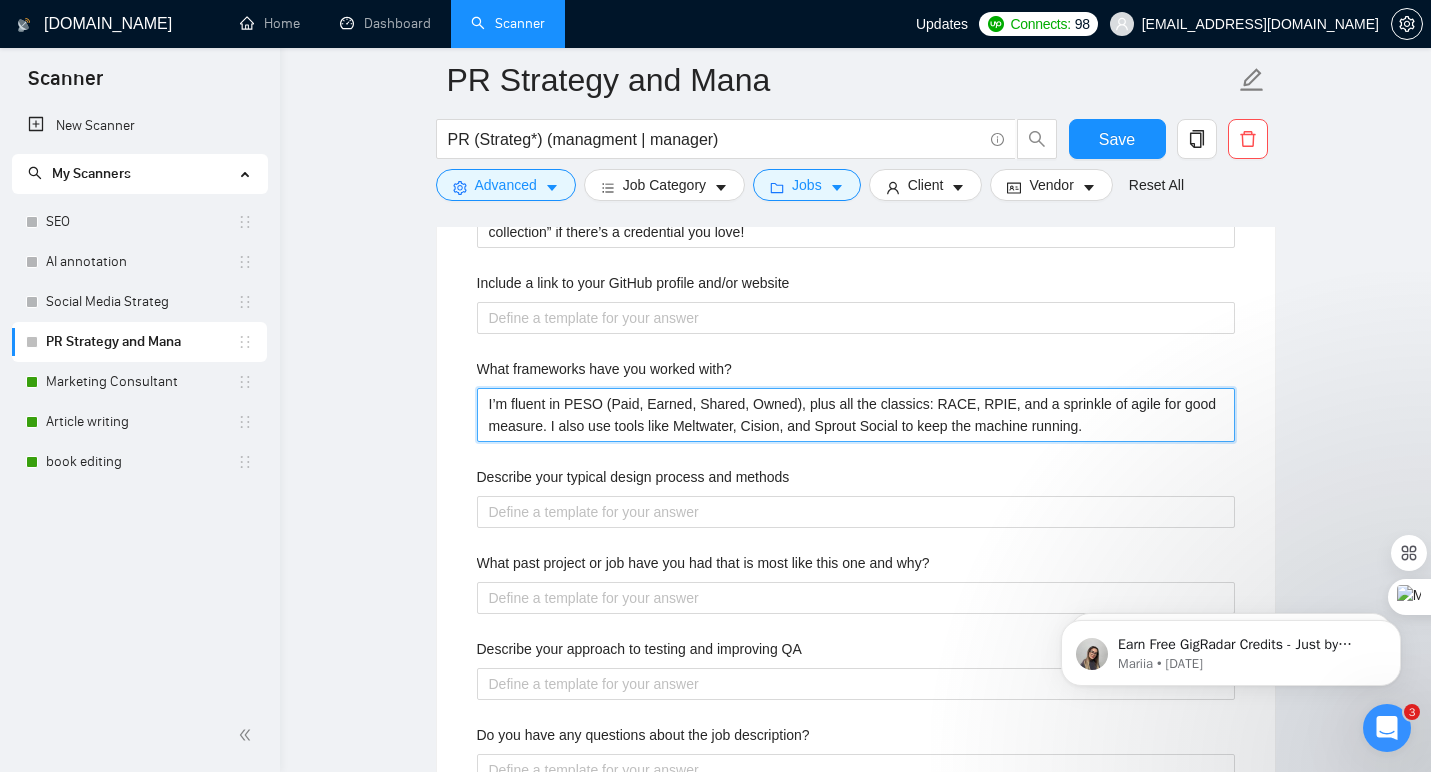 type on "I’m fluent in PESO (Paid, Earned, Shared, Owned), plus all the classics: RACE, RPIE, and a sprinkle of agile for good measure. I also use tools like Meltwater, Cision, and Sprout Social to keep the machine running." 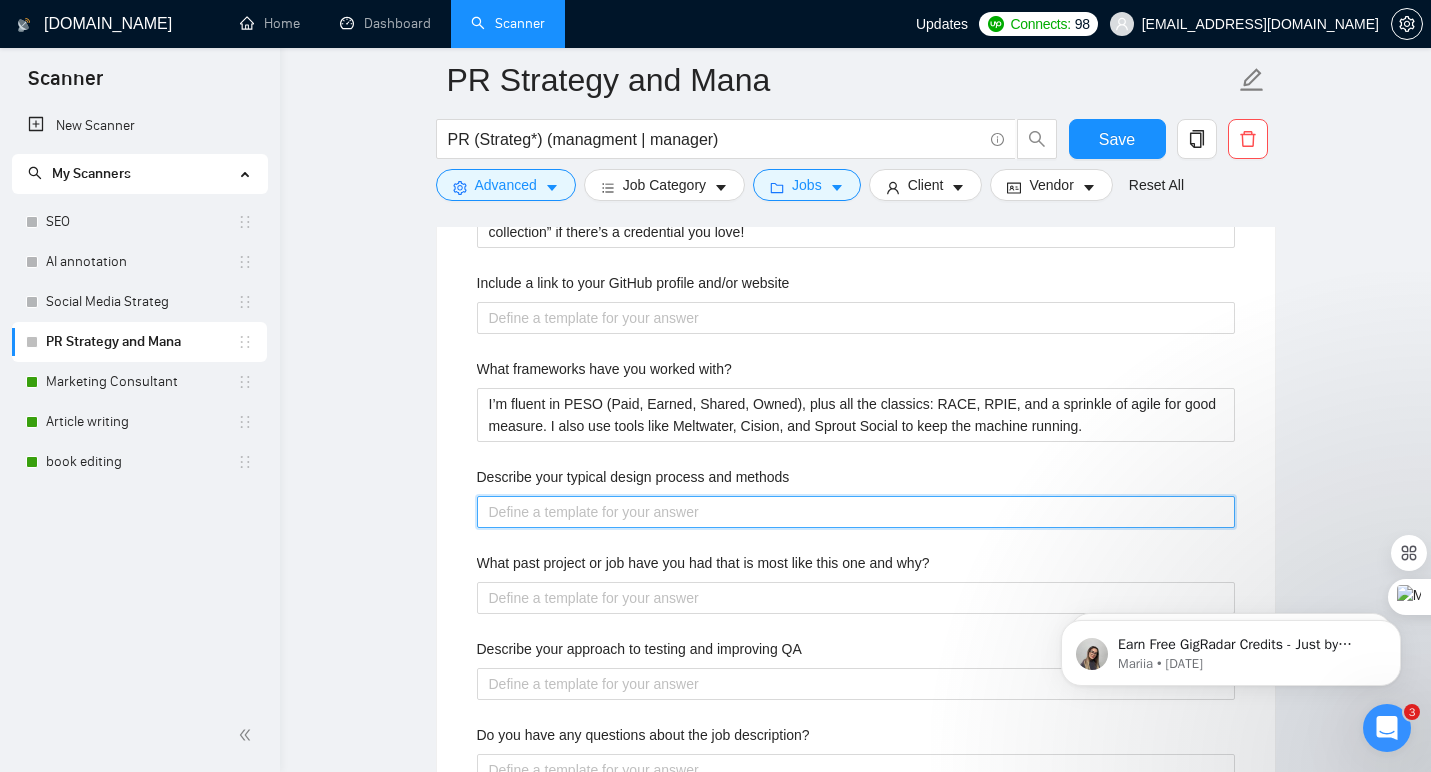 click on "Describe your typical design process and methods" at bounding box center [856, 512] 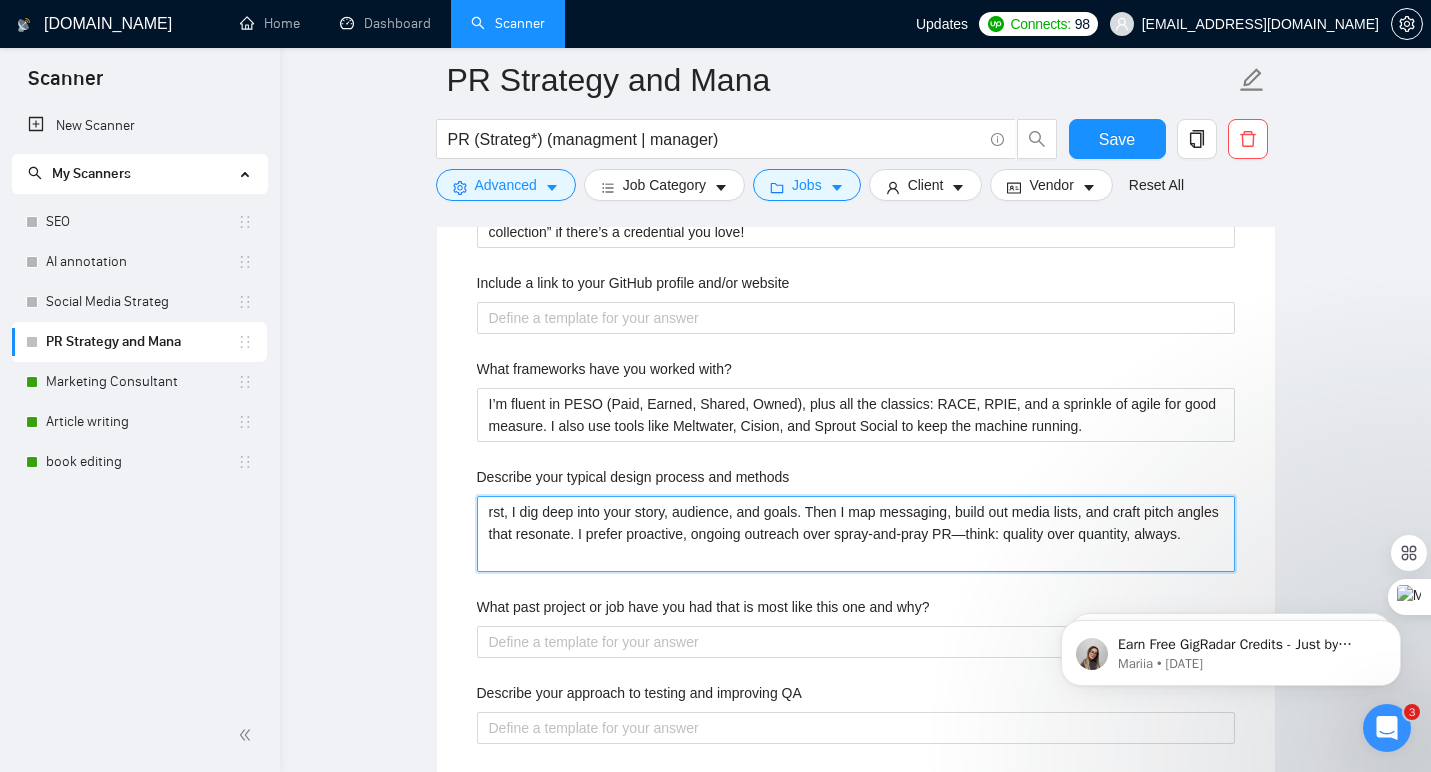 drag, startPoint x: 512, startPoint y: 509, endPoint x: 468, endPoint y: 502, distance: 44.553337 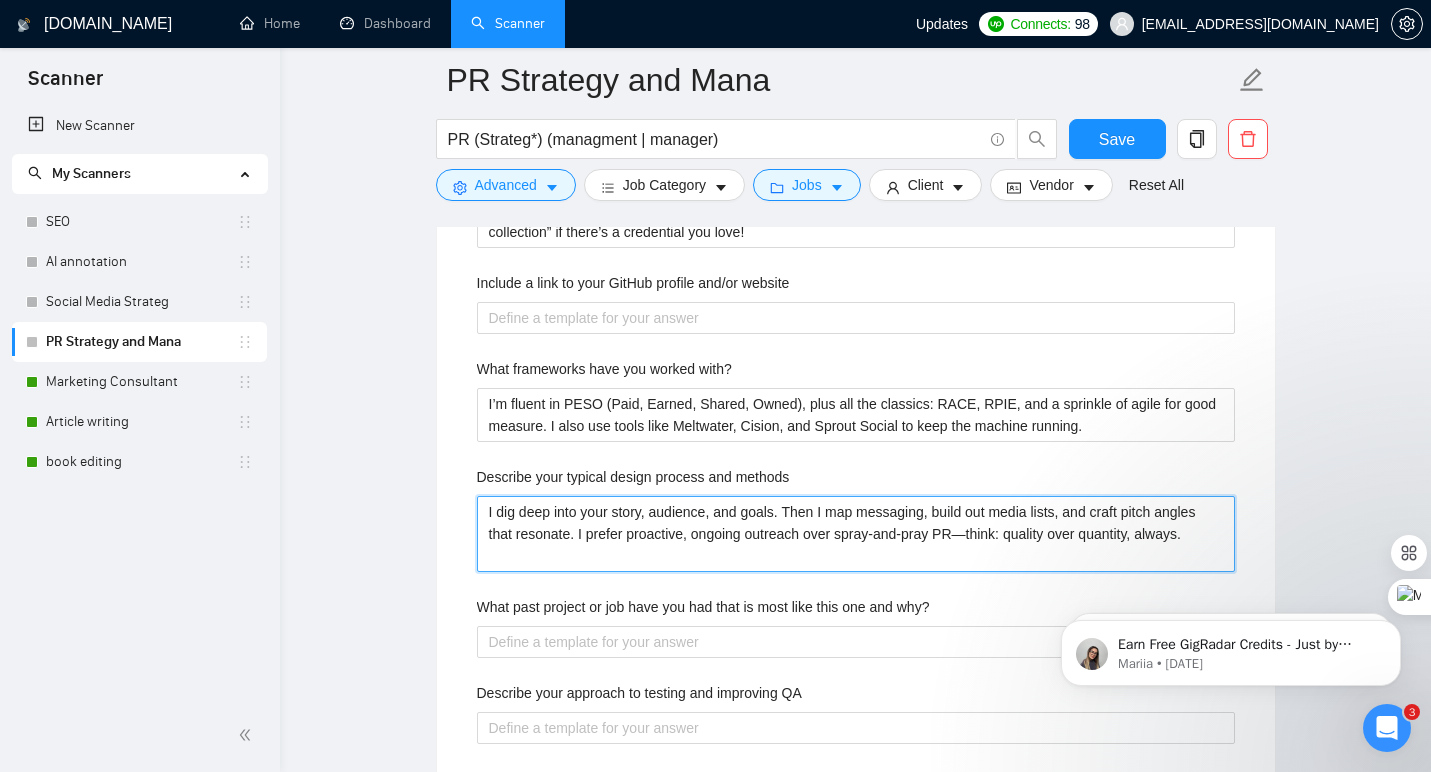 type on "I dig deep into your story, audience, and goals. Then I map messaging, build out media lists, and craft pitch angles that resonate. I prefer proactive, ongoing outreach over spray-and-pray PR—think: quality over quantity, always." 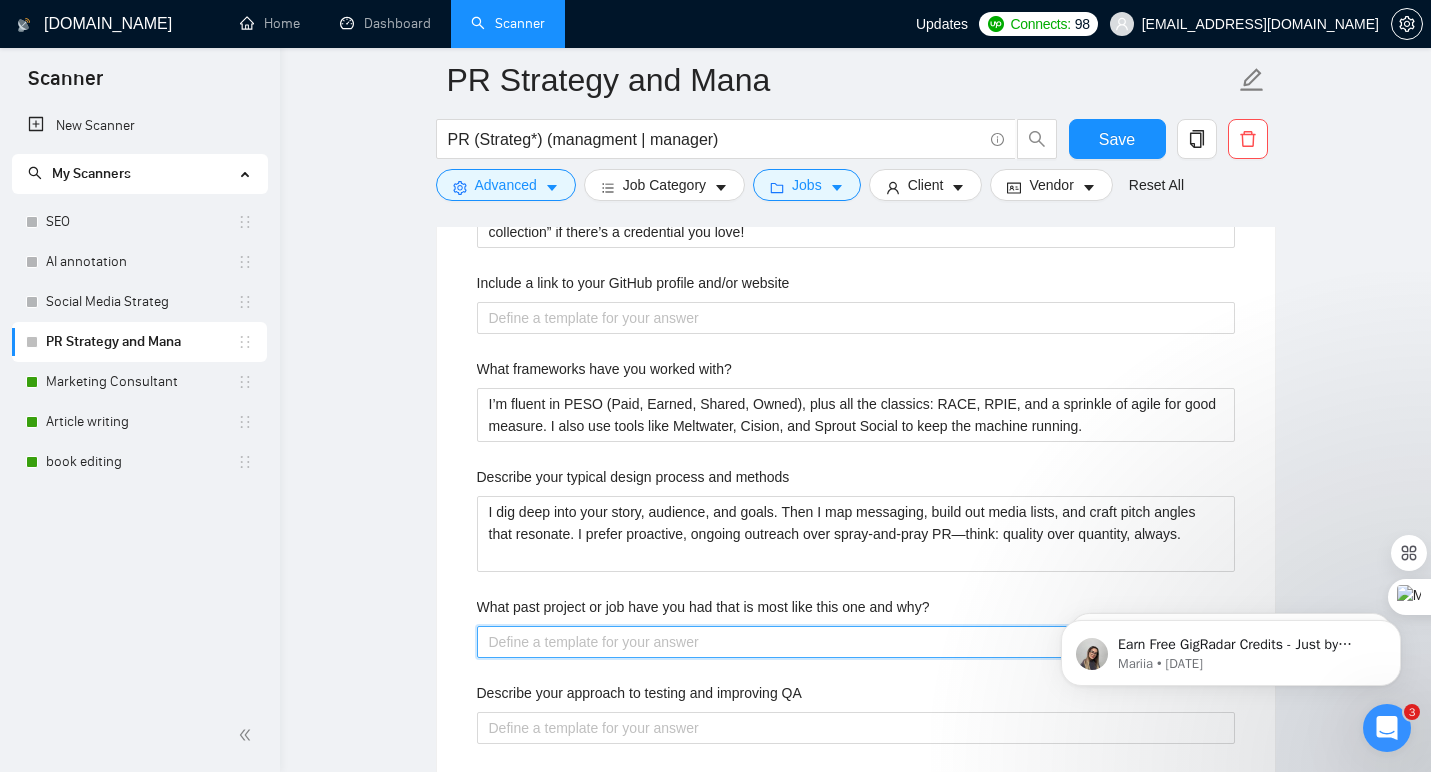 click on "What past project or job have you had that is most like this one and why?" at bounding box center [856, 642] 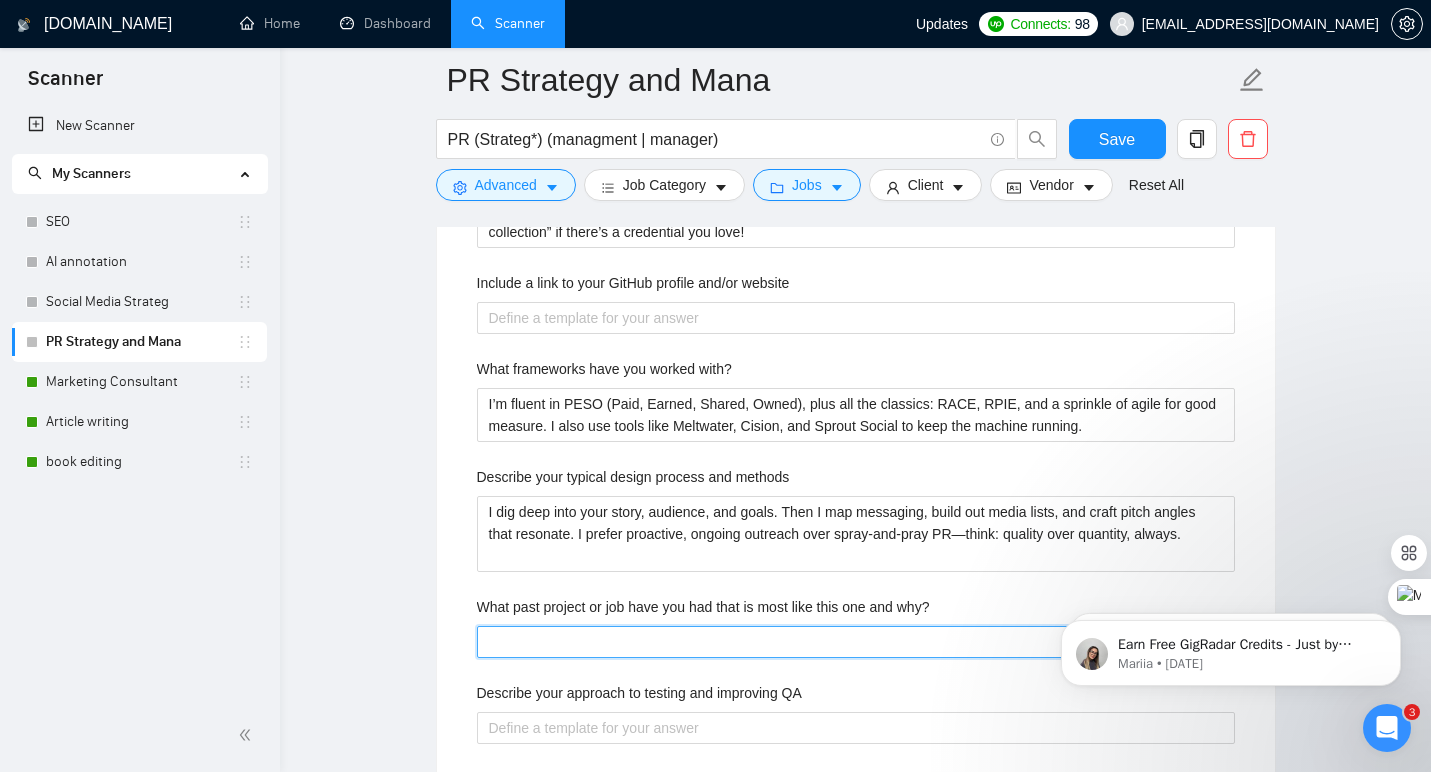 paste on "Running PR for GenZ Publishing’s indie authors taught me to do a lot with limited resources—creative pitching, tailored campaigns, and making “small” news big. It’s a lot like what you’re looking for: adaptable, relationship-driven, and results-focused." 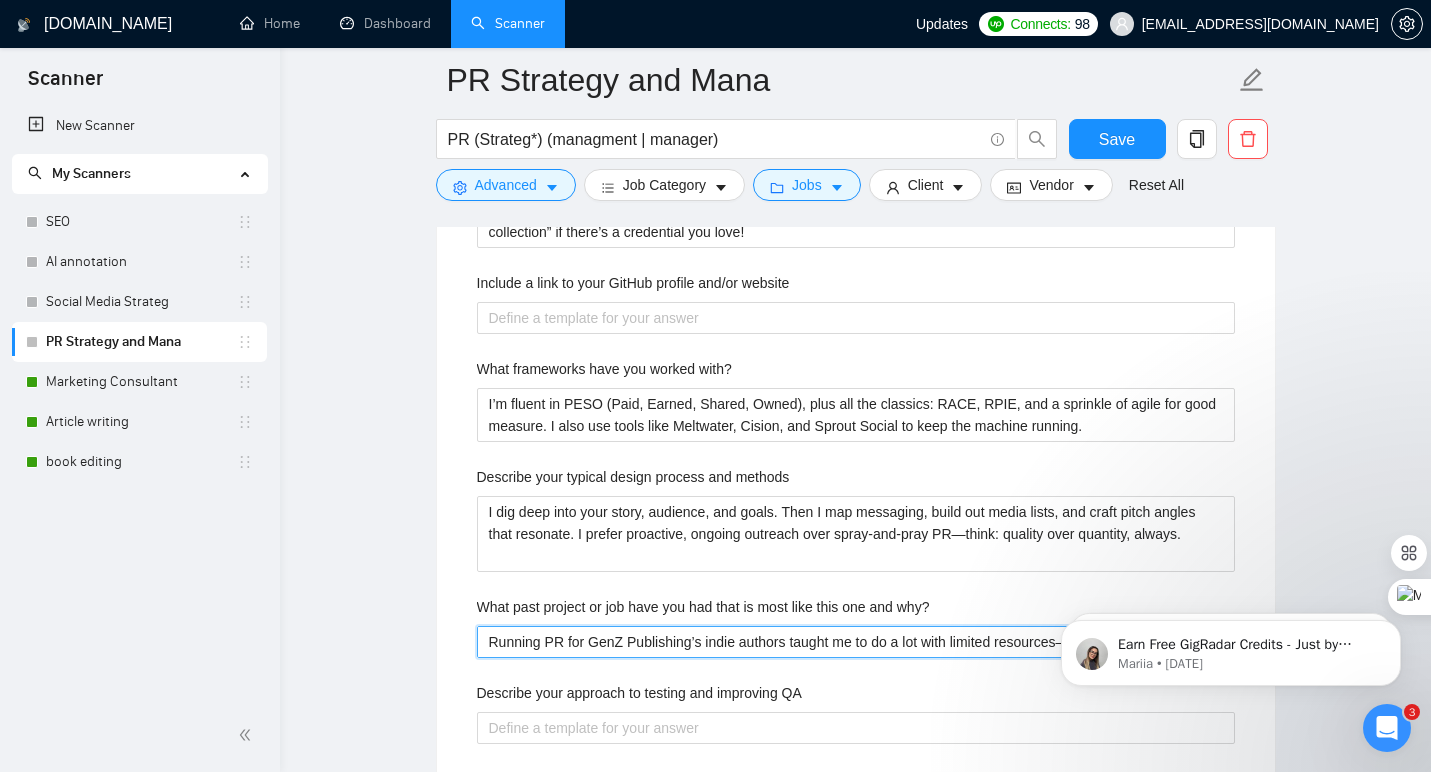 type 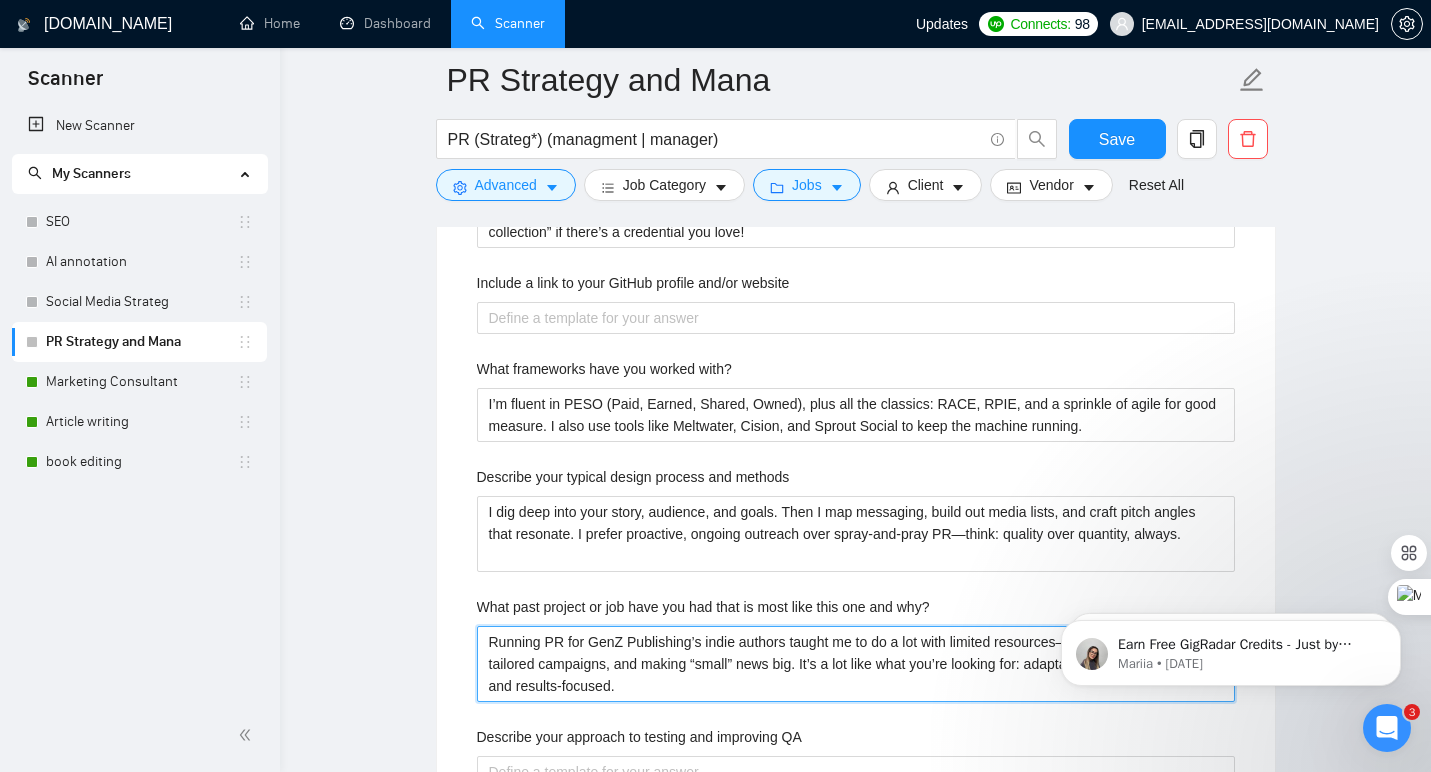 type on "Running PR for GenZ Publishing’s indie authors taught me to do a lot with limited resources—creative pitching, tailored campaigns, and making “small” news big. It’s a lot like what you’re looking for: adaptable, relationship-driven, and results-focused." 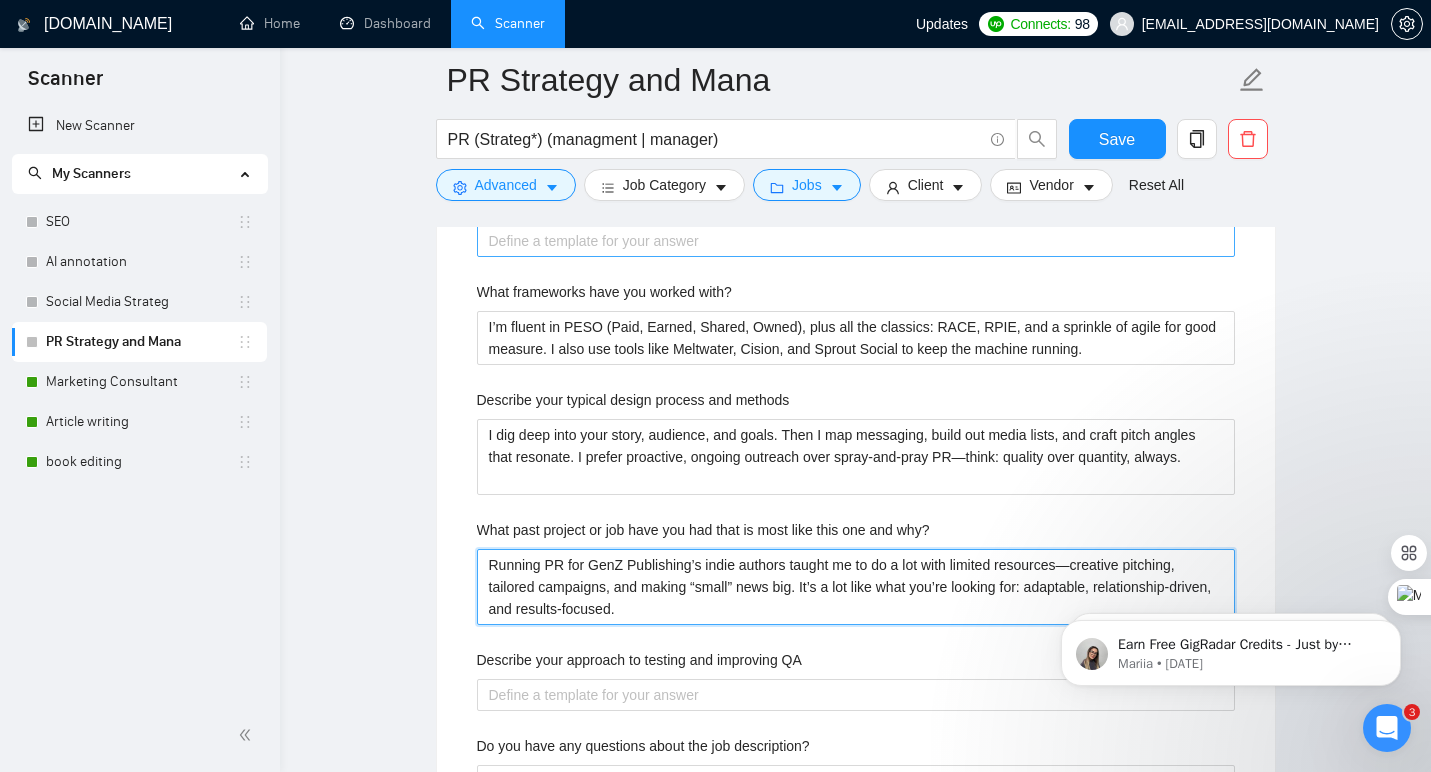 scroll, scrollTop: 2844, scrollLeft: 0, axis: vertical 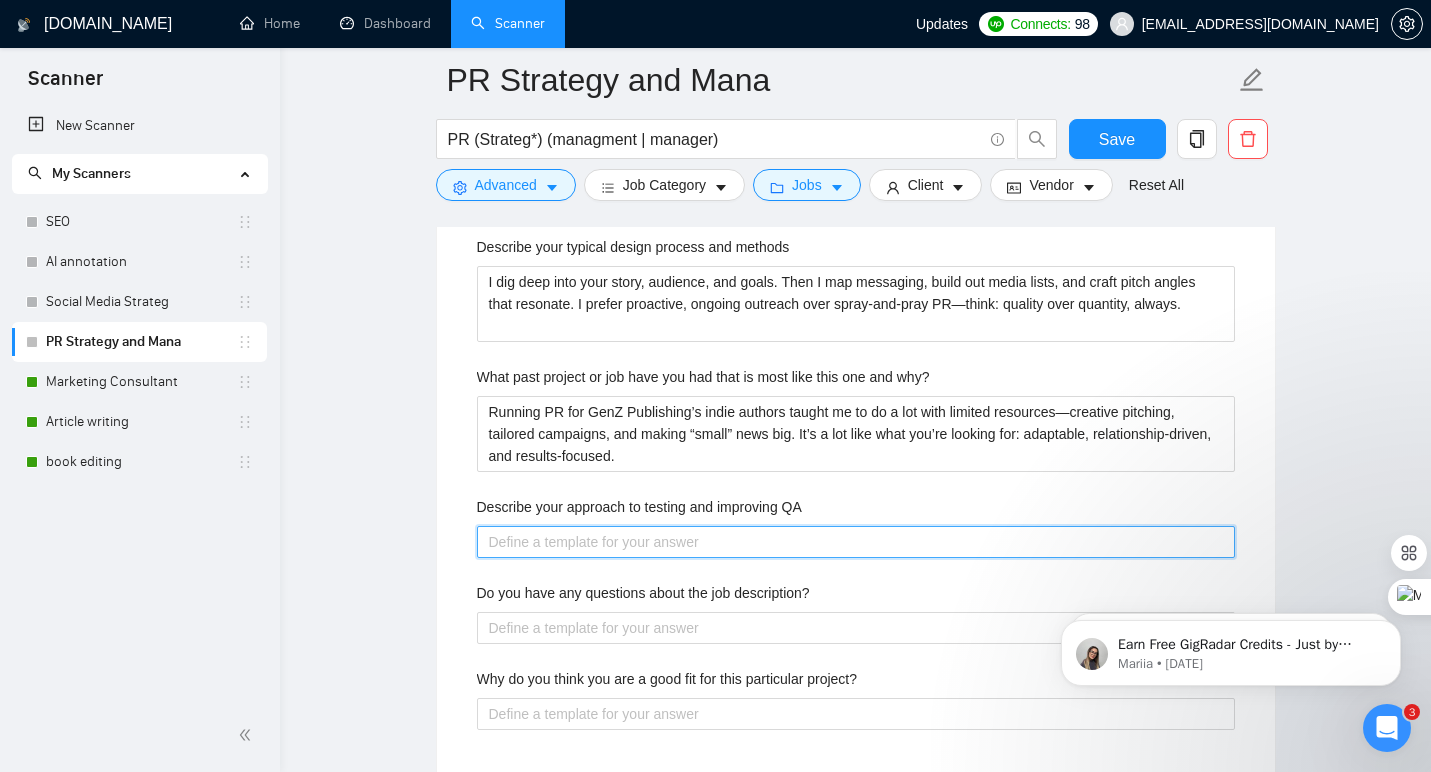 click on "Describe your approach to testing and improving QA" at bounding box center (856, 542) 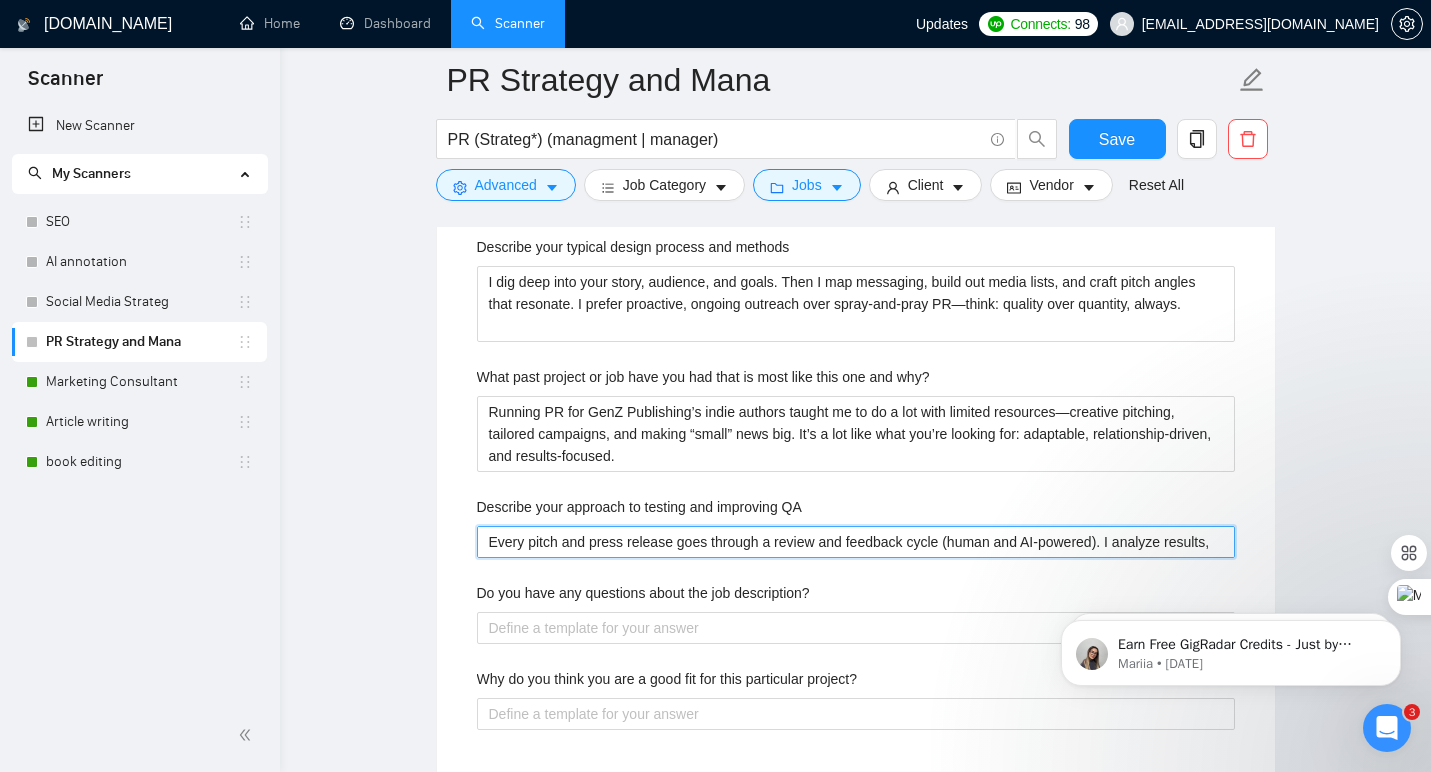 type 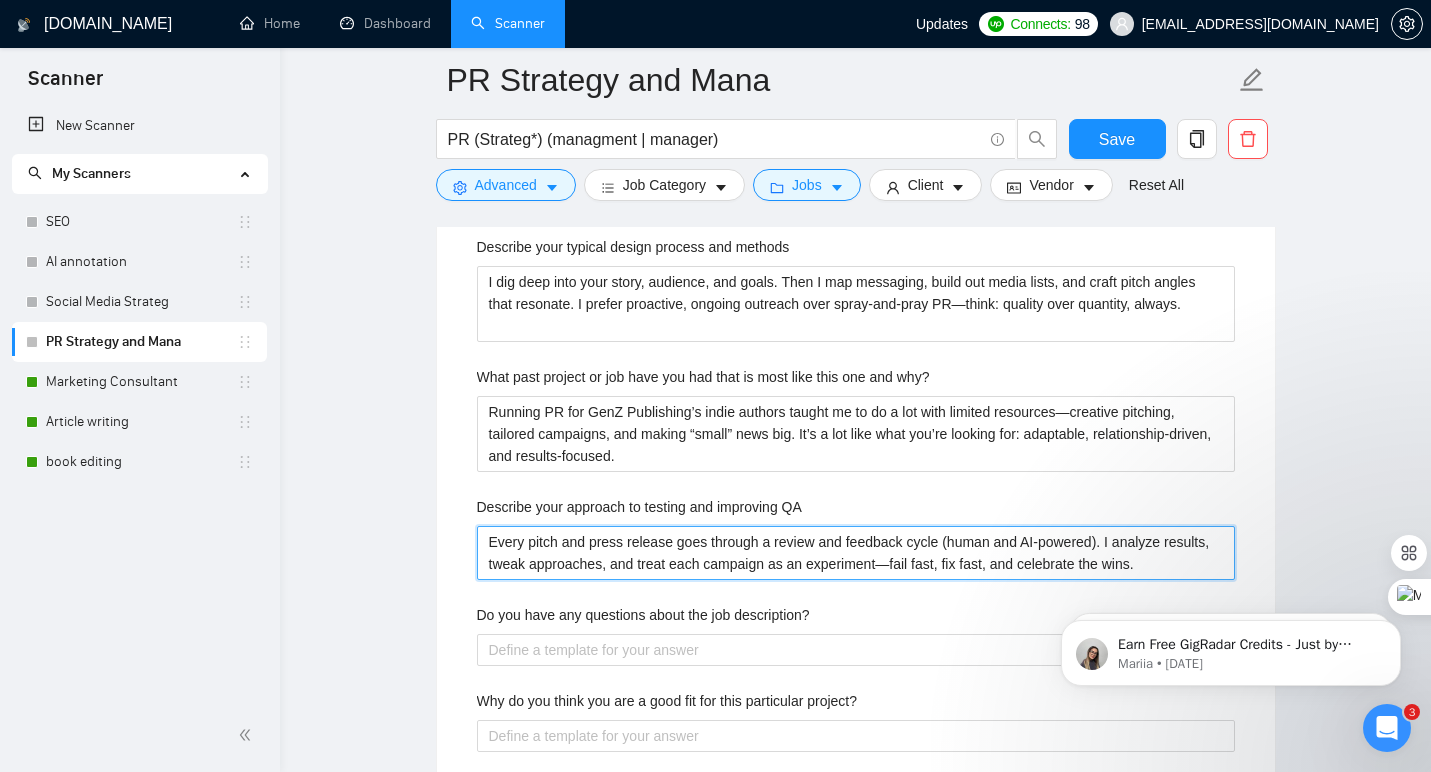 type on "Every pitch and press release goes through a review and feedback cycle (human and AI-powered). I analyze results, tweak approaches, and treat each campaign as an experiment—fail fast, fix fast, and celebrate the wins." 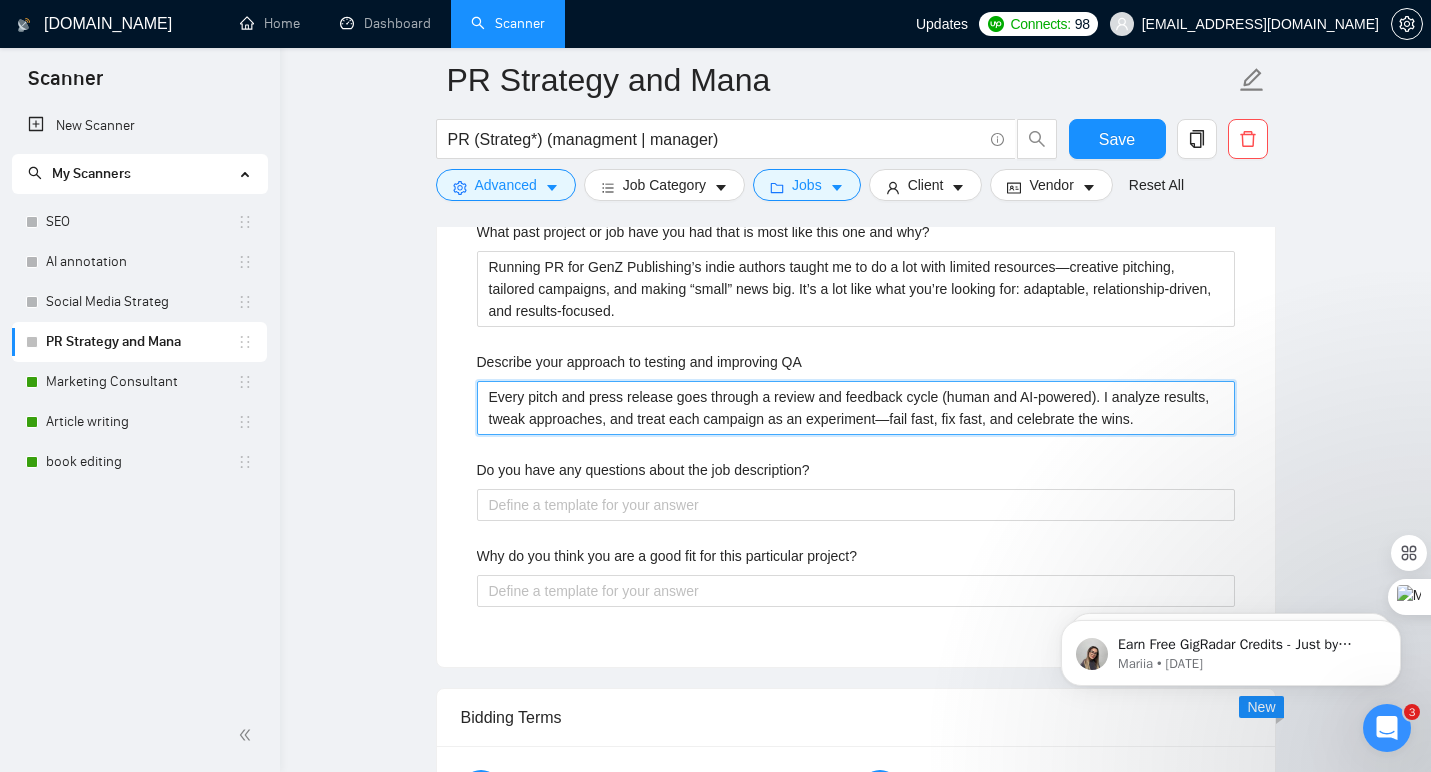 scroll, scrollTop: 3072, scrollLeft: 0, axis: vertical 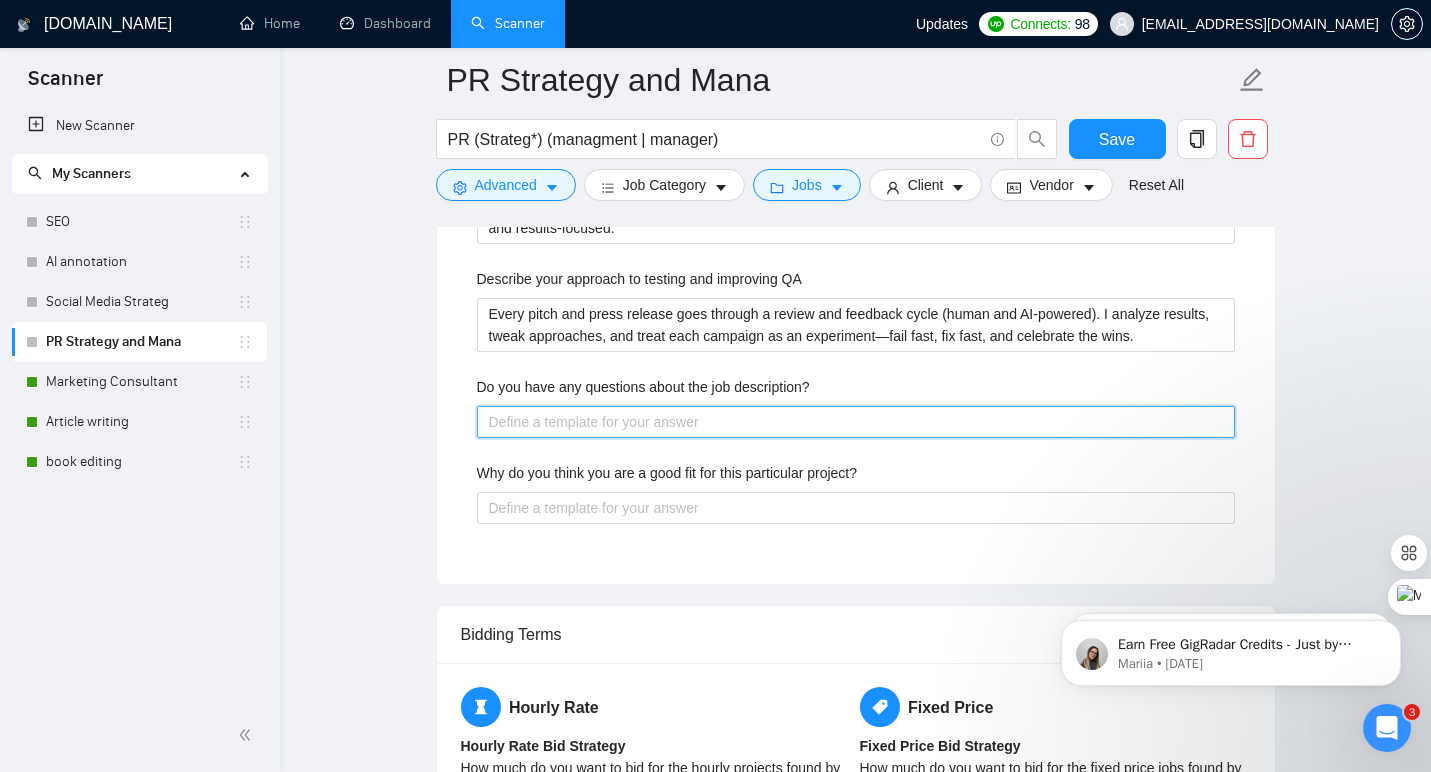 click on "Do you have any questions about the job description?" at bounding box center [856, 422] 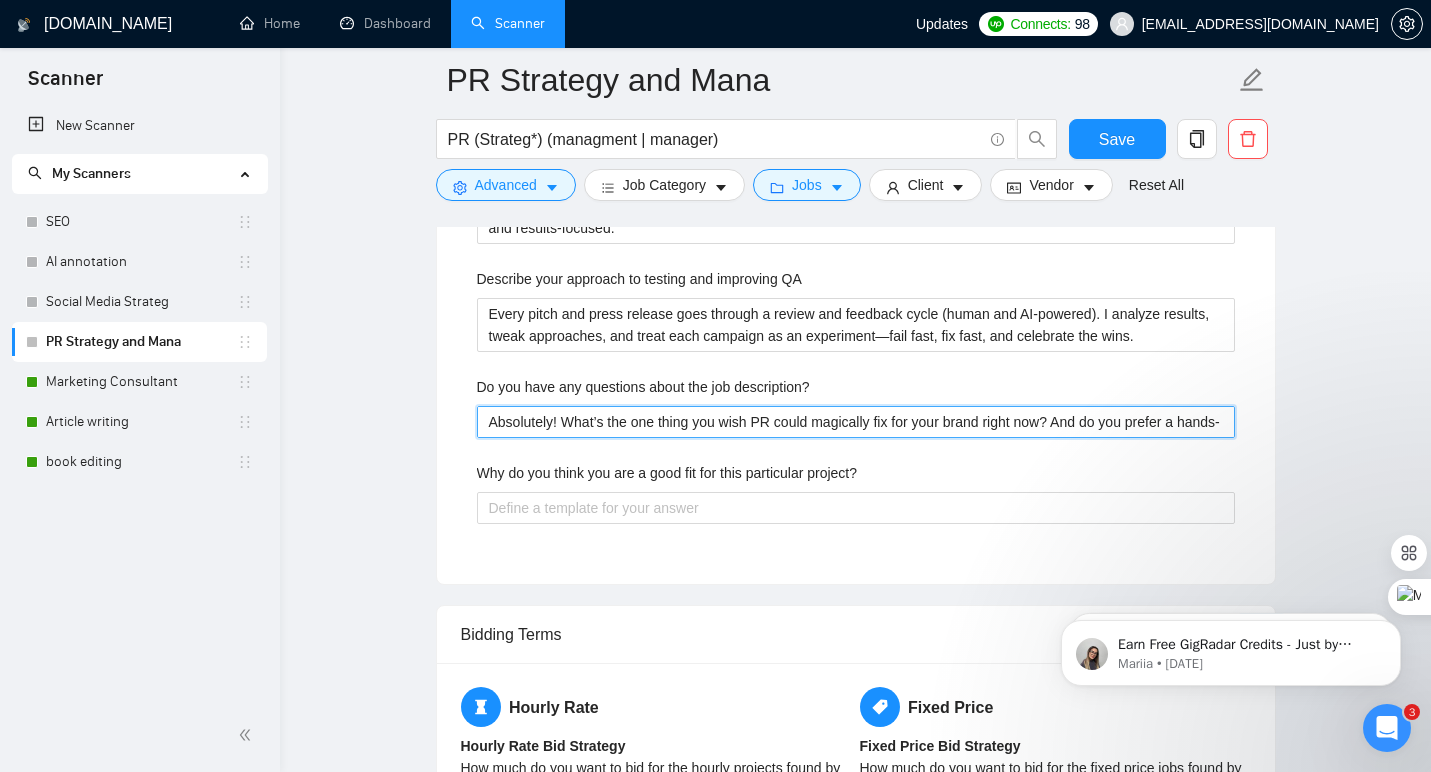 type 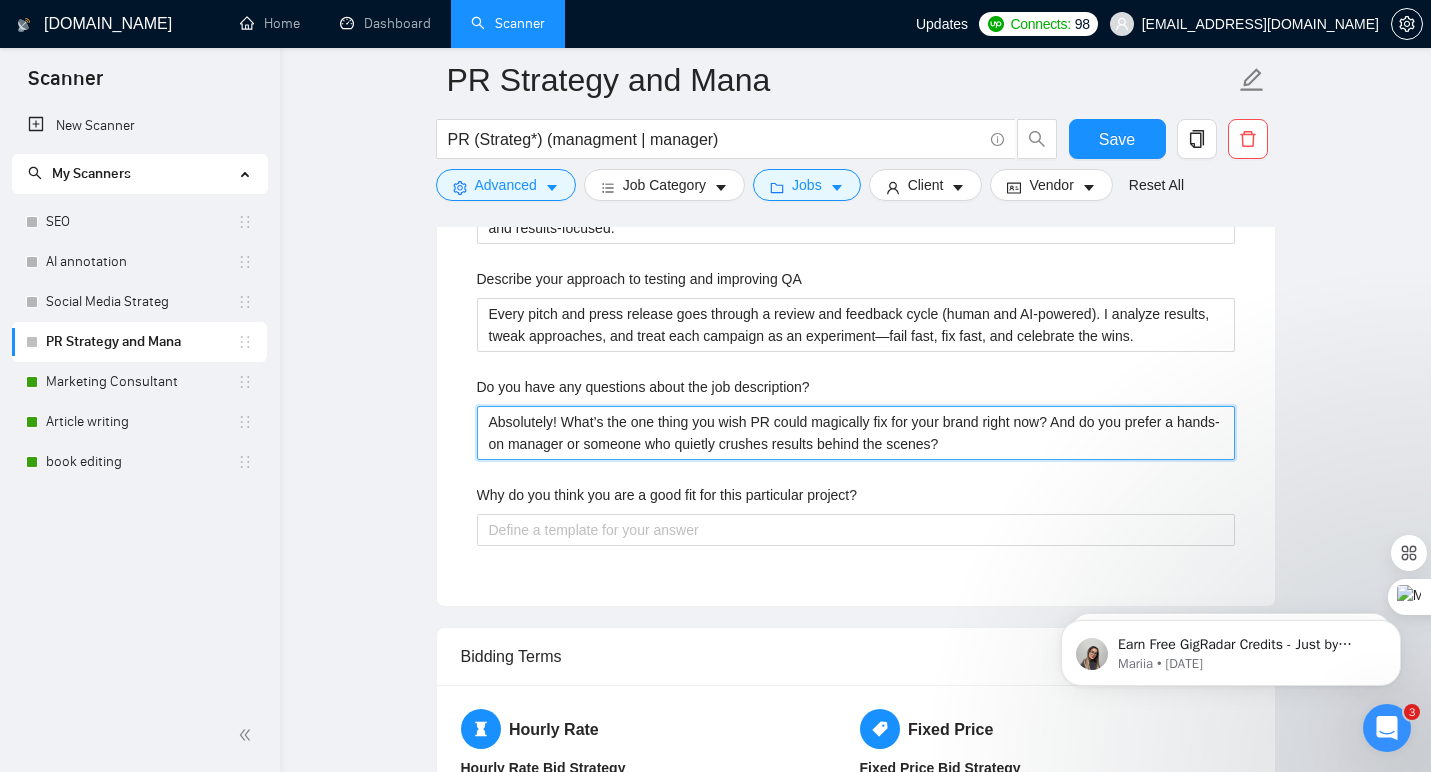 type on "Absolutely! What’s the one thing you wish PR could magically fix for your brand right now? And do you prefer a hands-on manager or someone who quietly crushes results behind the scenes?" 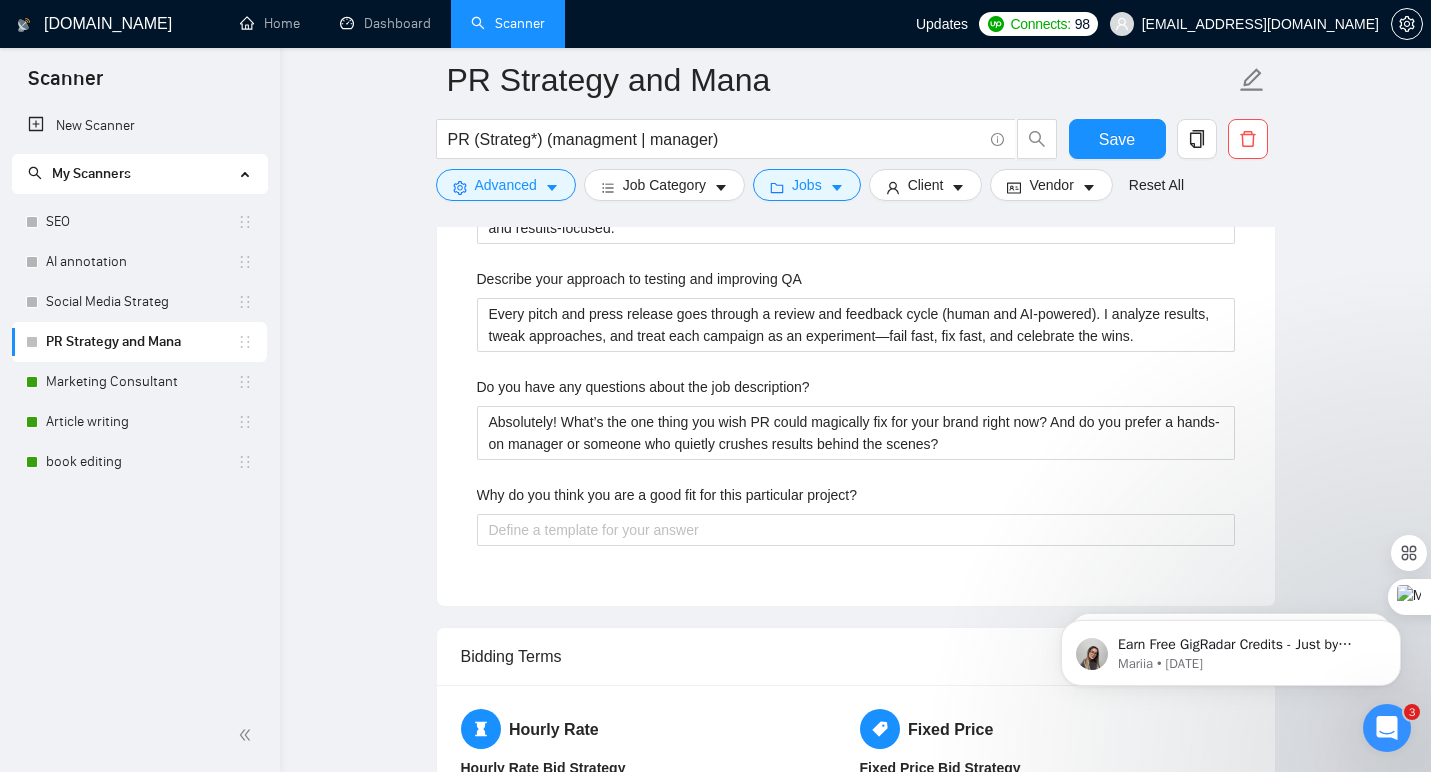 click on "Why do you think you are a good fit for this particular project?" at bounding box center [856, 499] 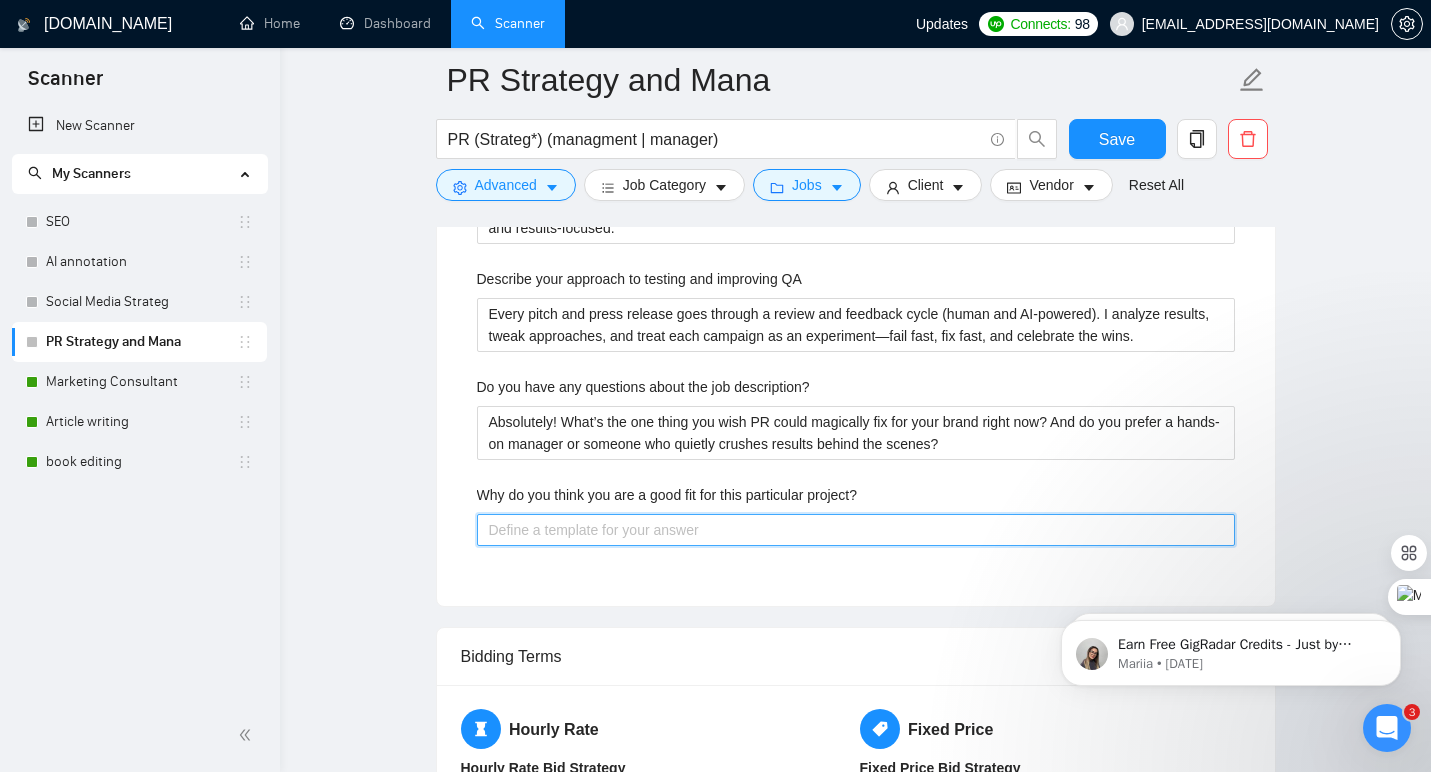 click on "Why do you think you are a good fit for this particular project?" at bounding box center [856, 530] 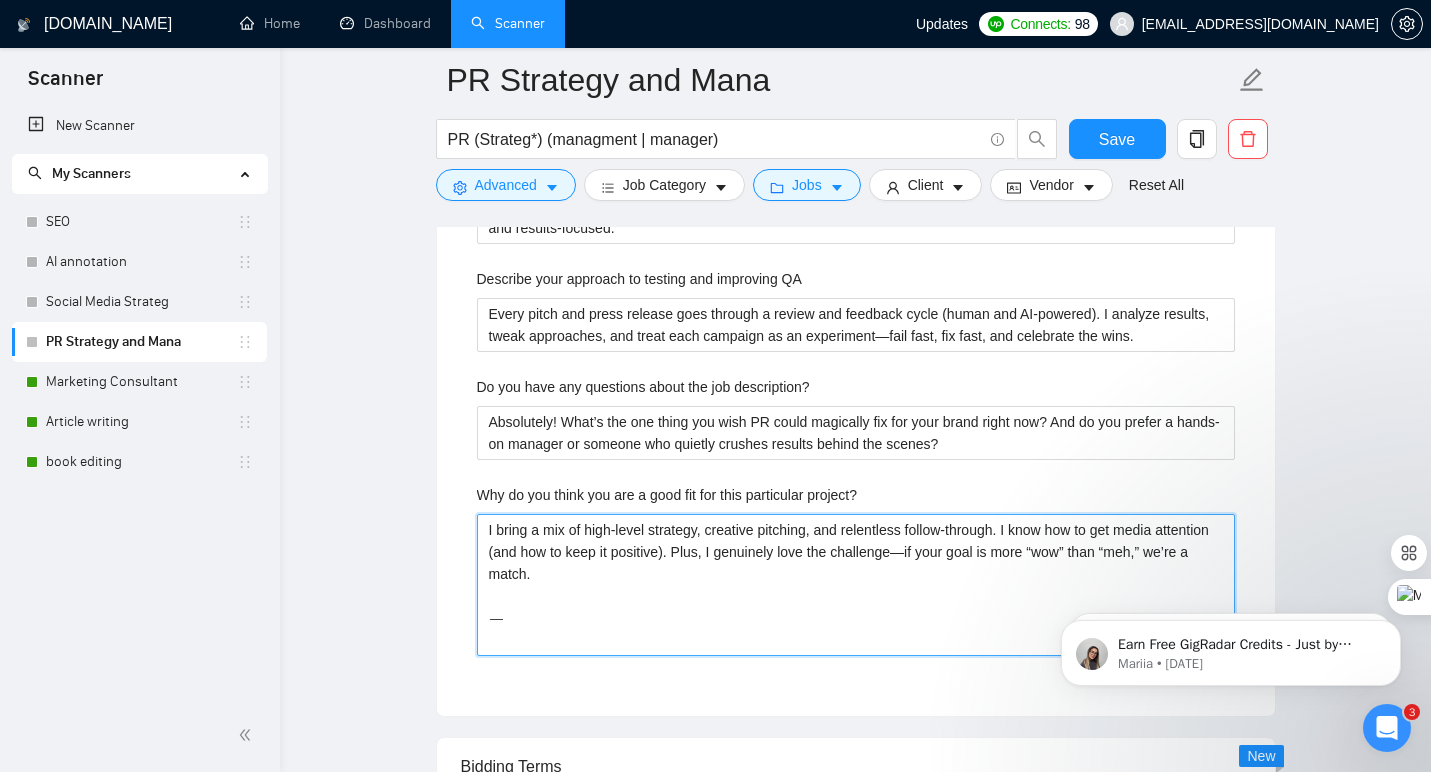 type 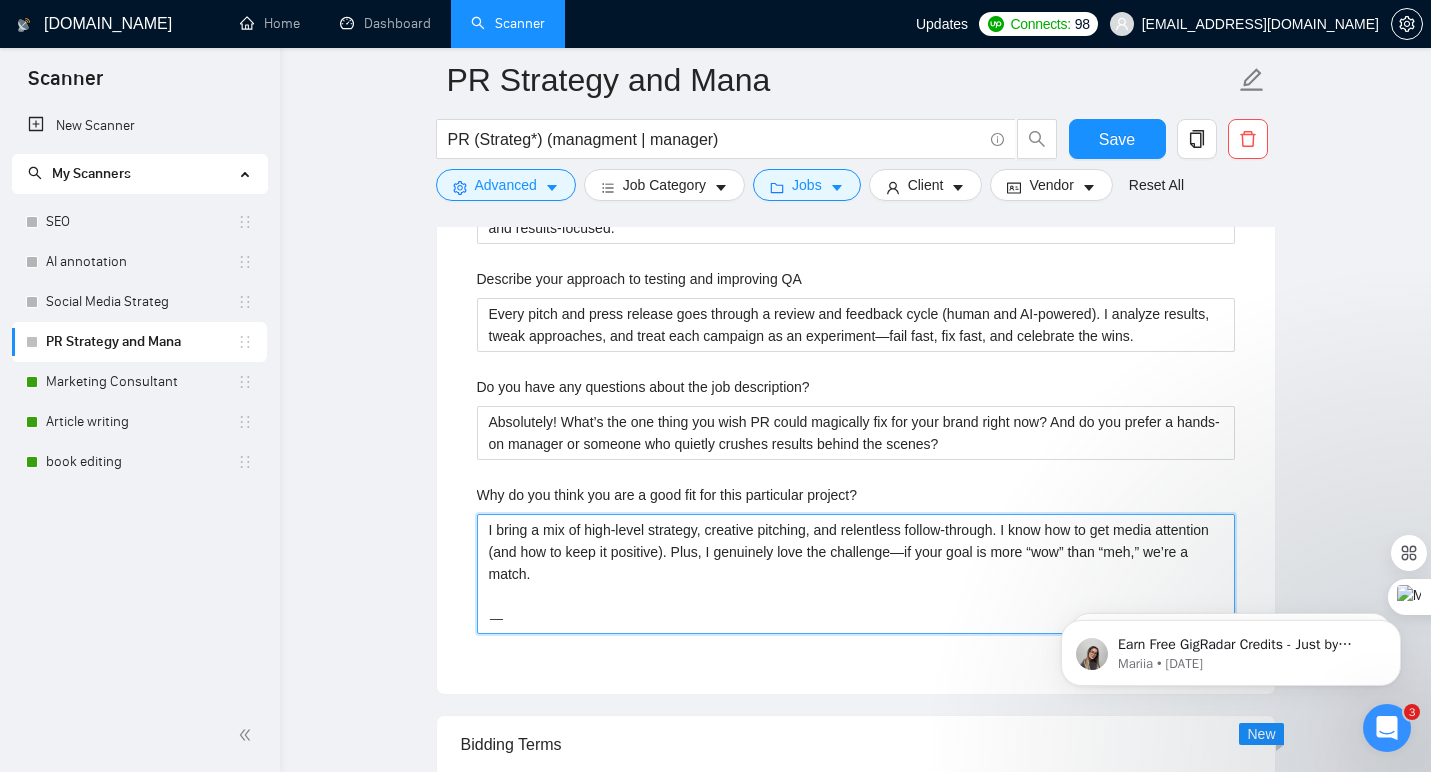 type 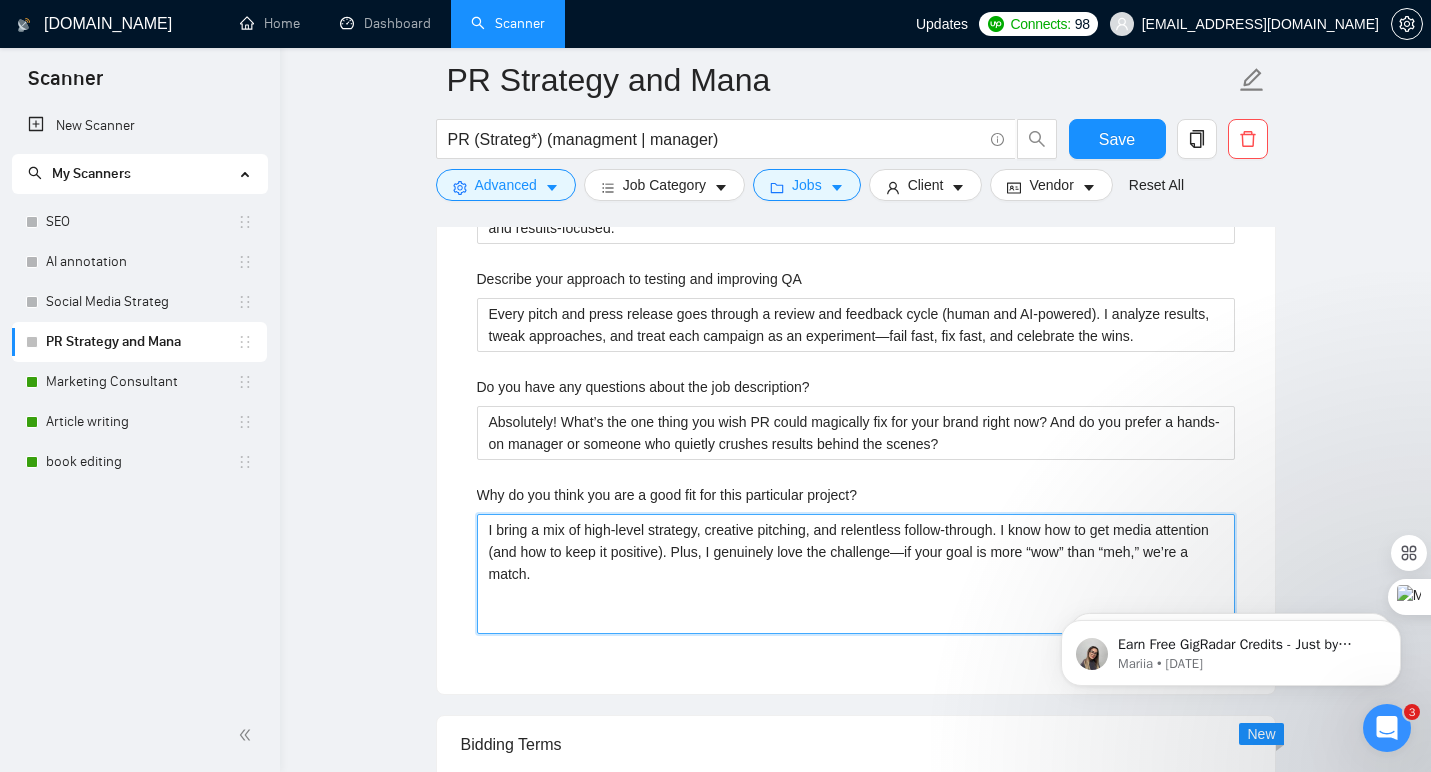 type 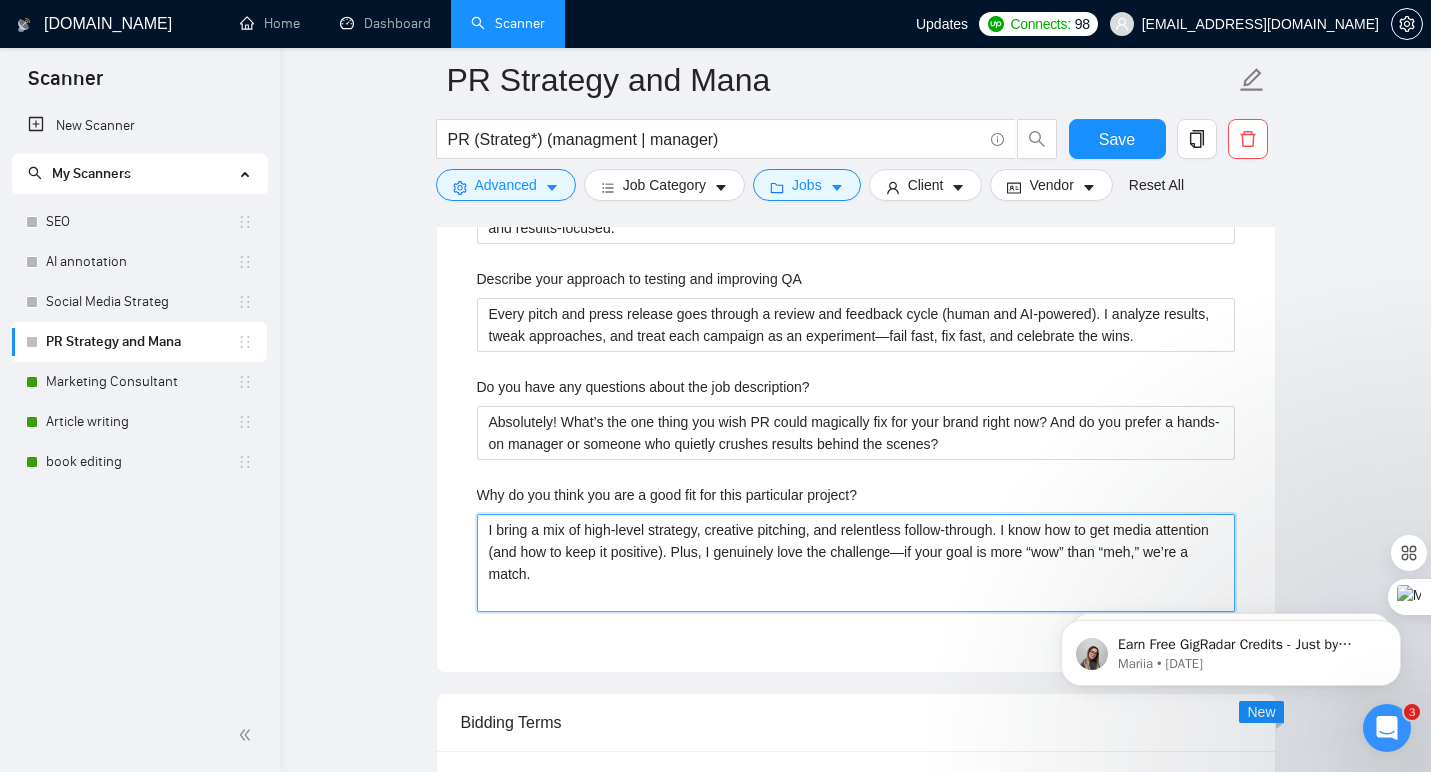 type 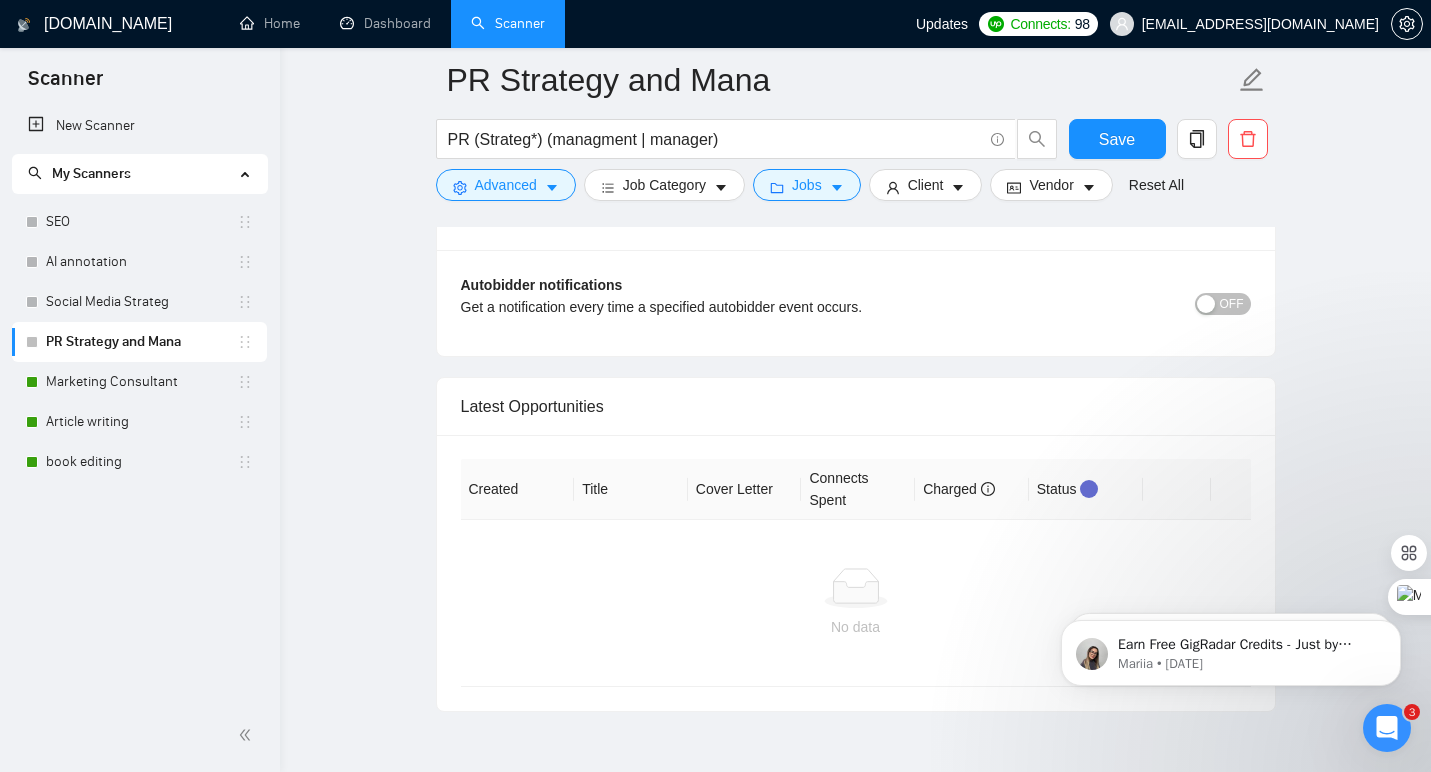 scroll, scrollTop: 5258, scrollLeft: 0, axis: vertical 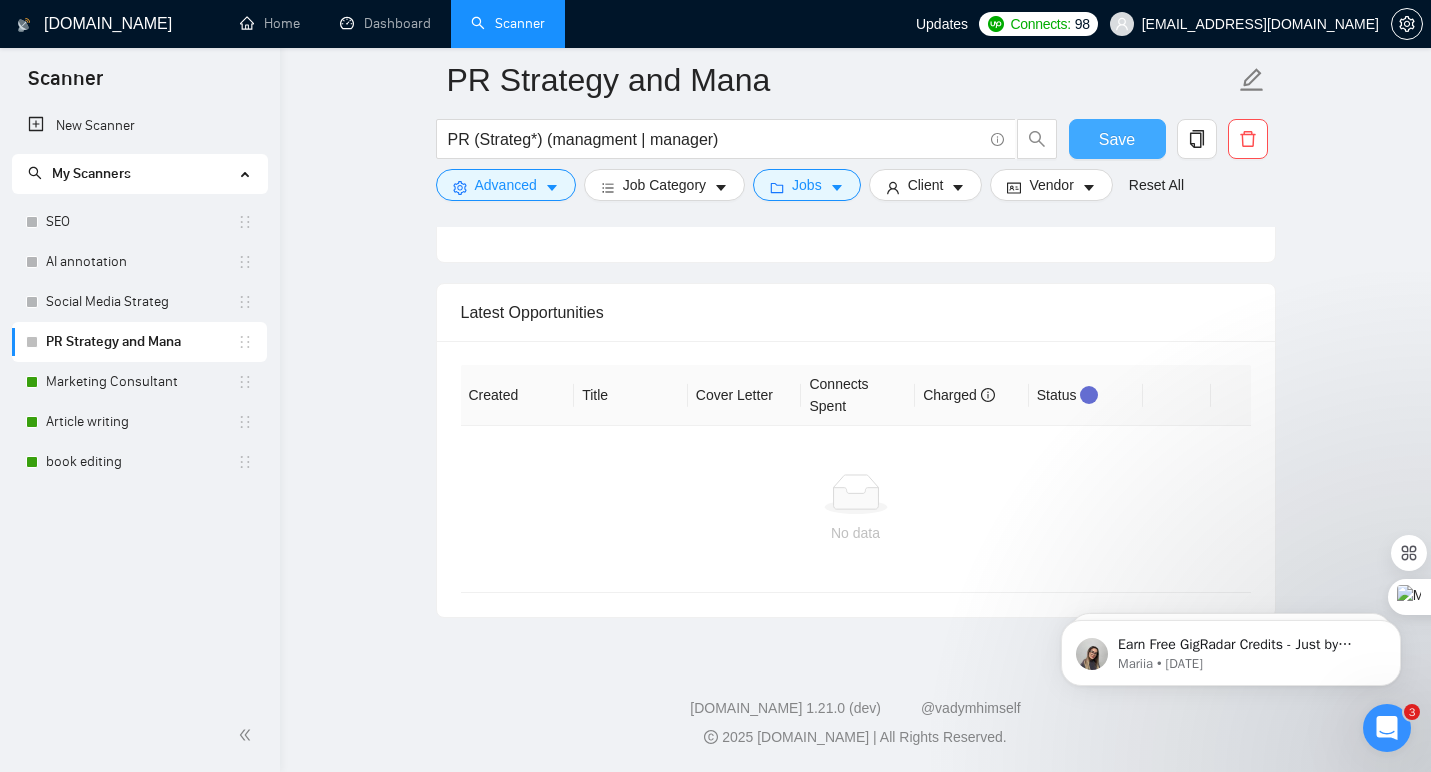 type on "I bring a mix of high-level strategy, creative pitching, and relentless follow-through. I know how to get media attention (and how to keep it positive). Plus, I genuinely love the challenge—if your goal is more “wow” than “meh,” we’re a match." 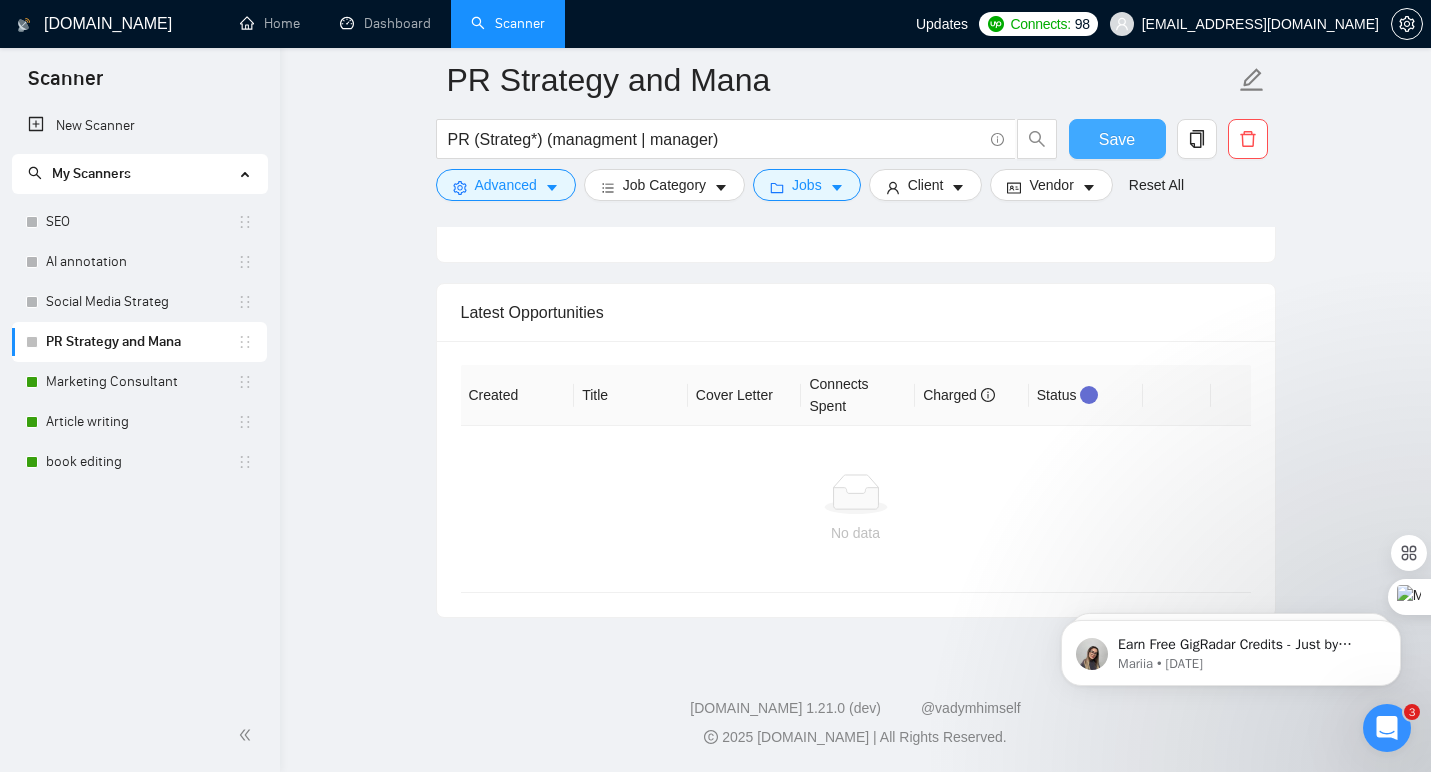 click on "Save" at bounding box center (1117, 139) 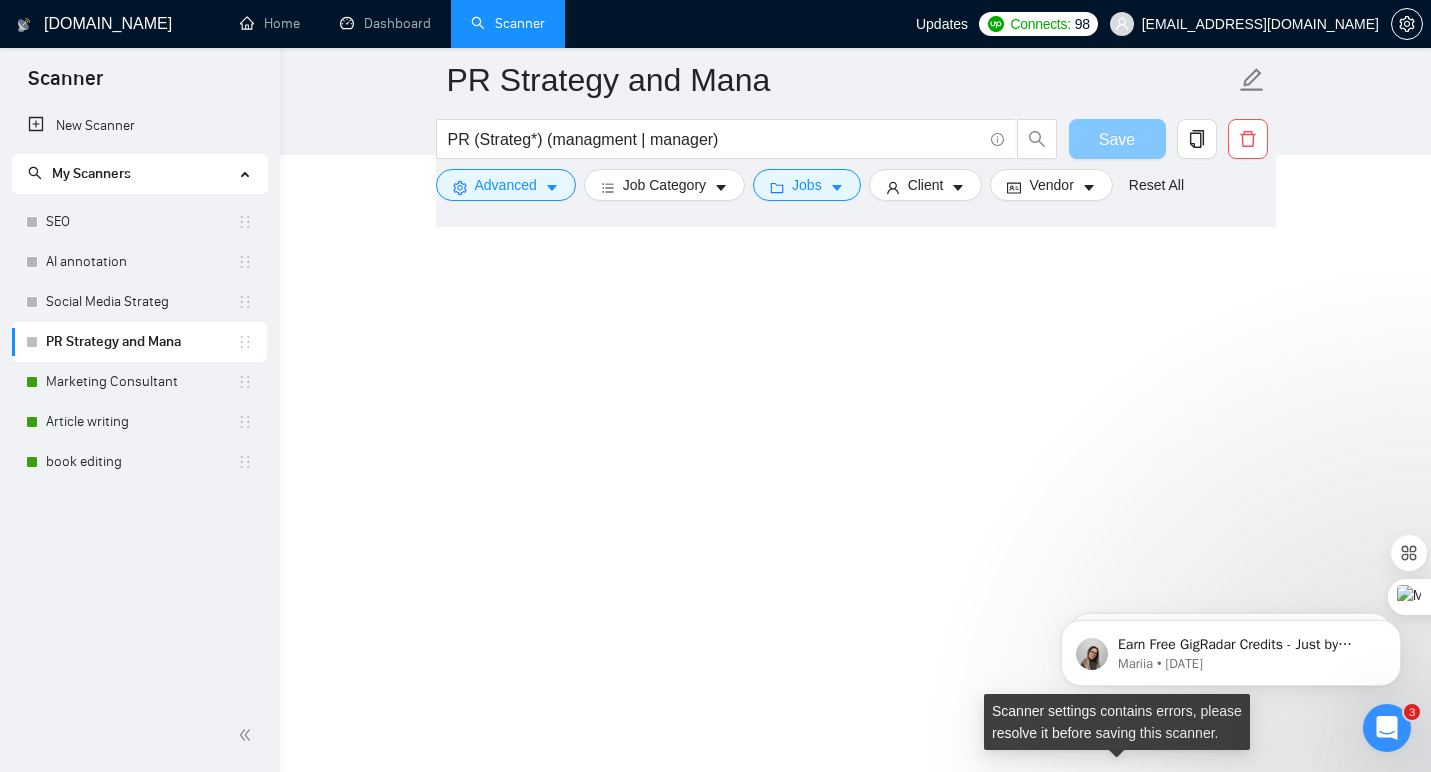 scroll, scrollTop: 4617, scrollLeft: 0, axis: vertical 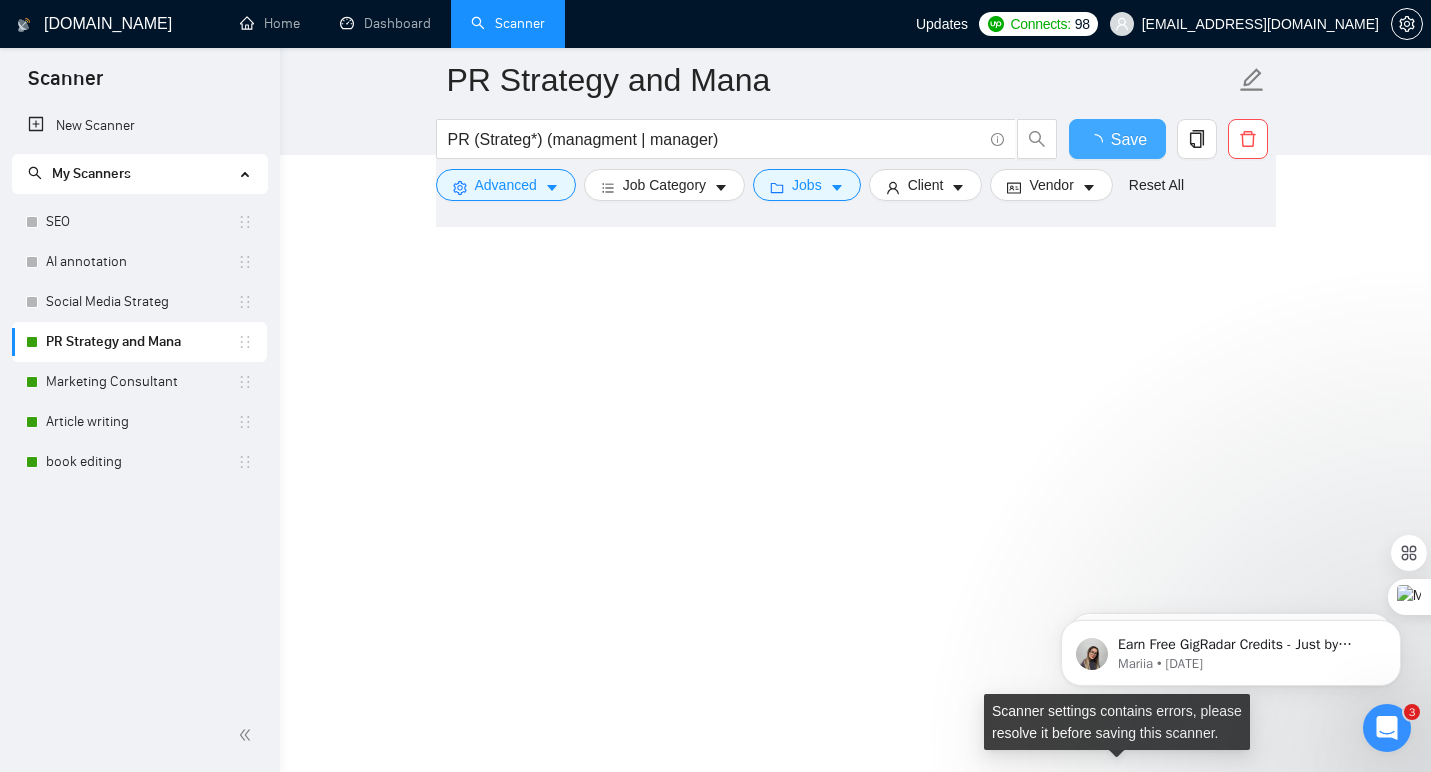 type 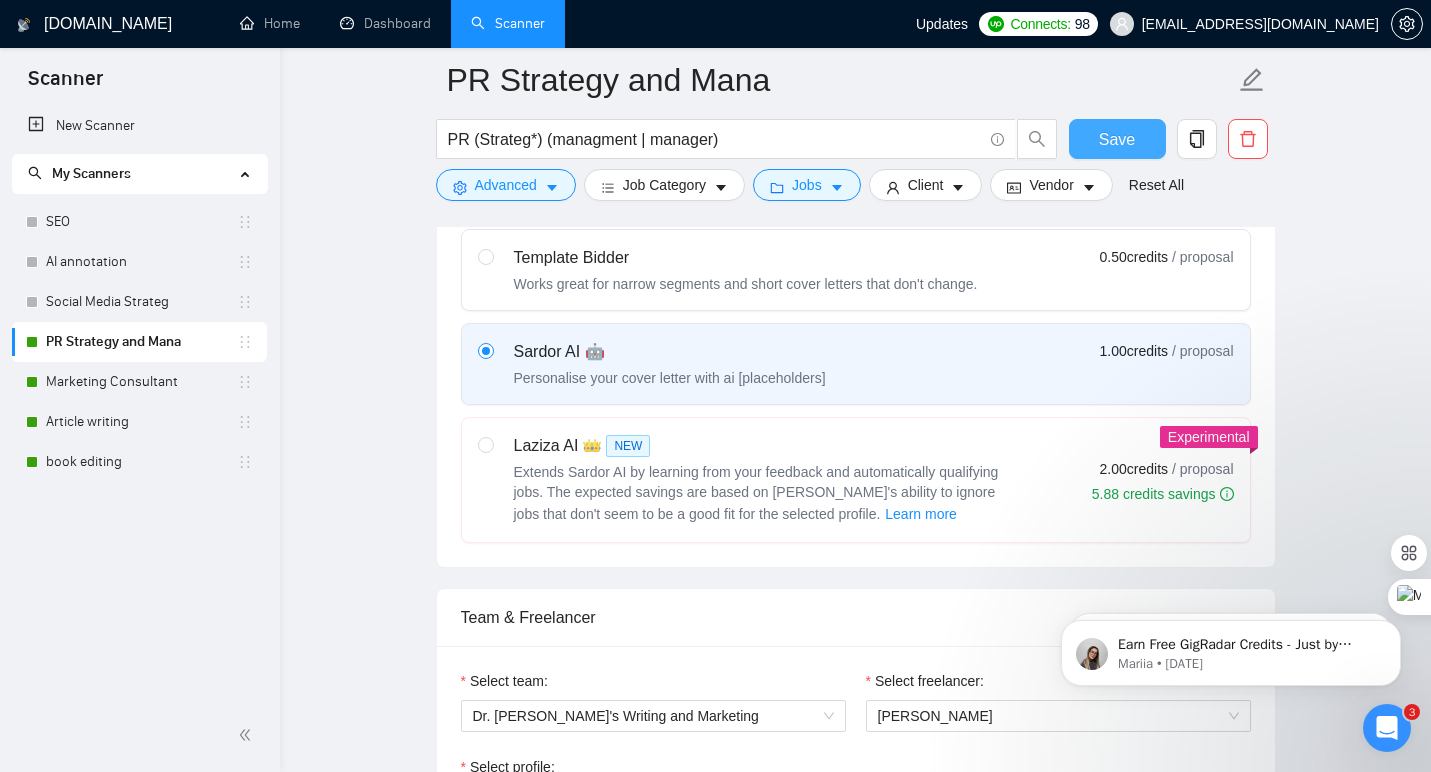scroll, scrollTop: 644, scrollLeft: 0, axis: vertical 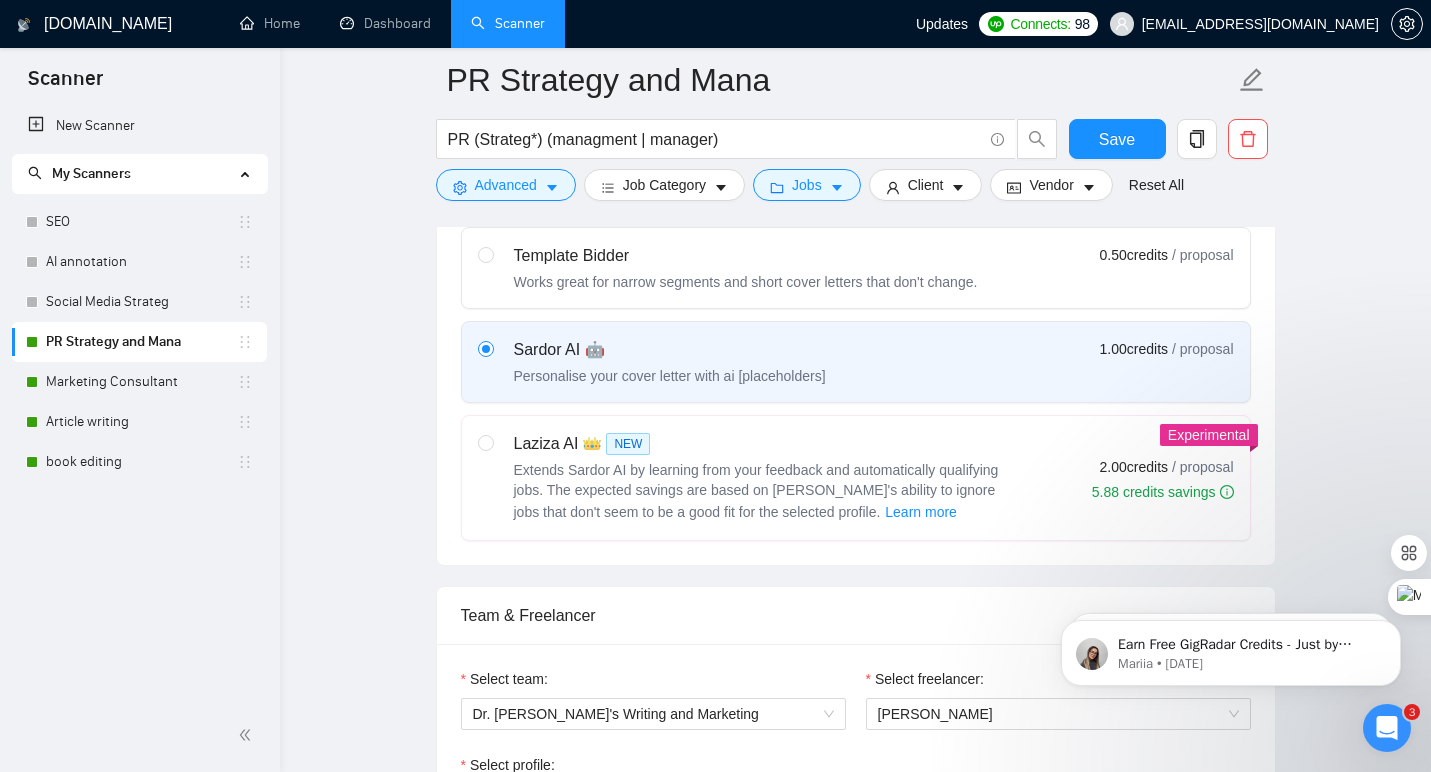 click on "Extends Sardor AI by learning from your feedback and automatically qualifying jobs. The expected savings are based on [PERSON_NAME]'s ability to ignore jobs that don't seem to be a good fit for the selected profile.   Learn more" at bounding box center [756, 491] 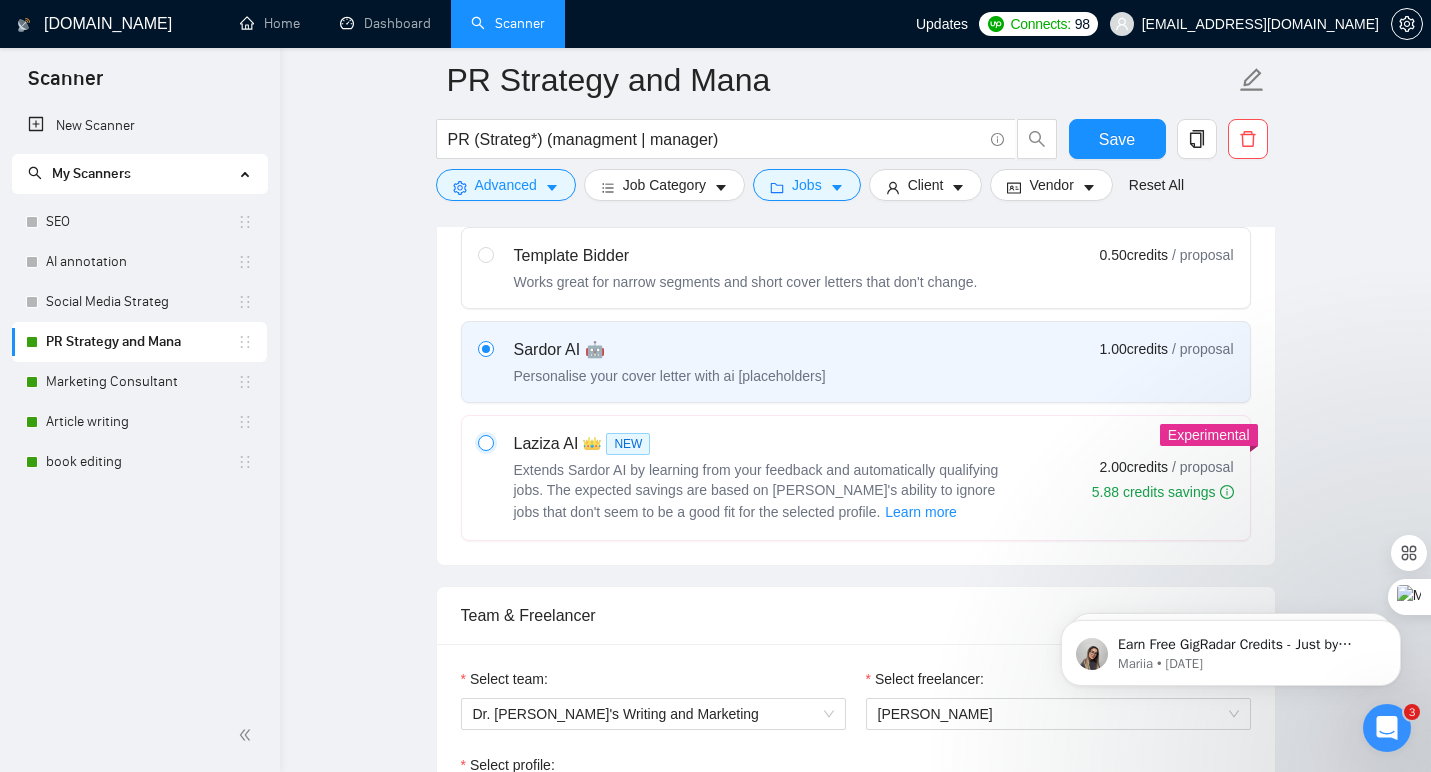 click at bounding box center (485, 442) 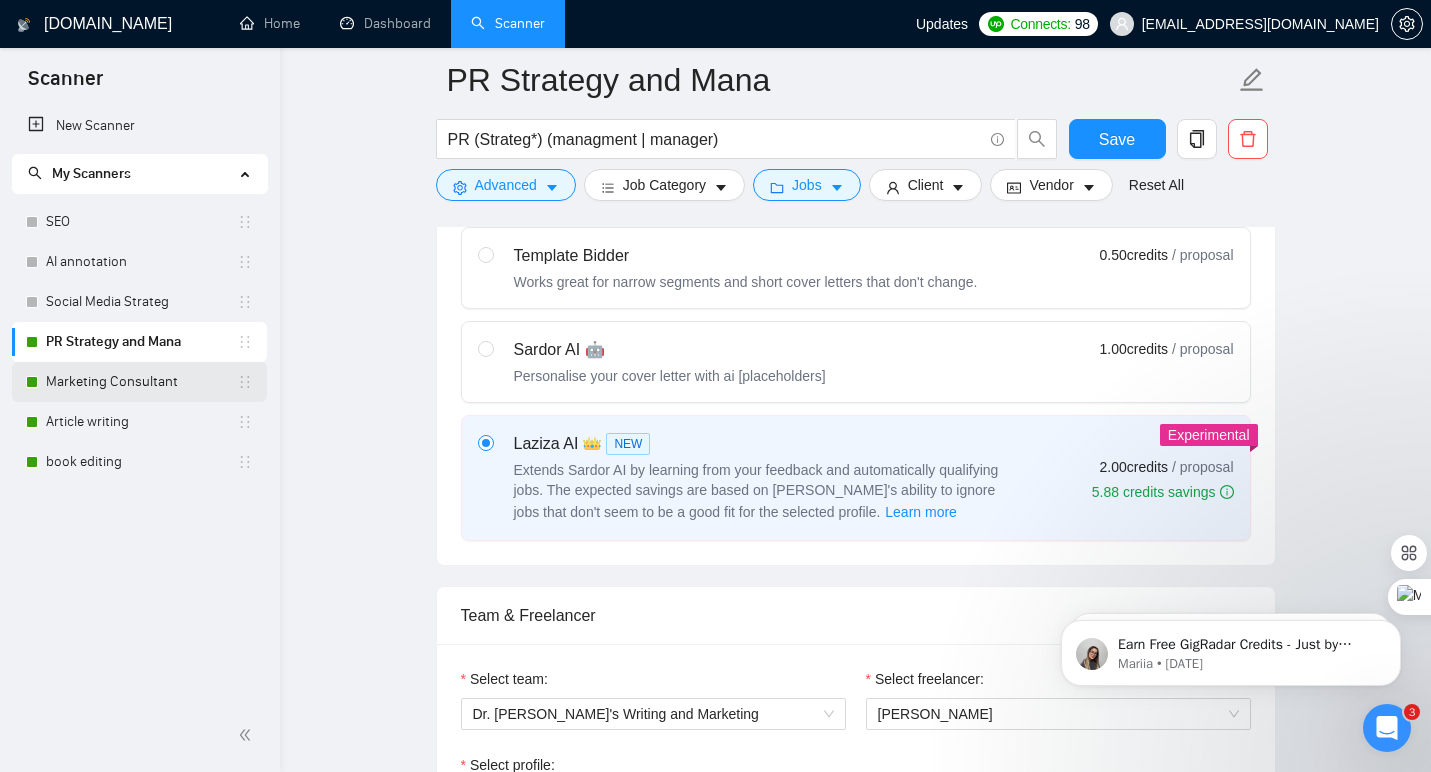 click on "Marketing Consultant" at bounding box center (141, 382) 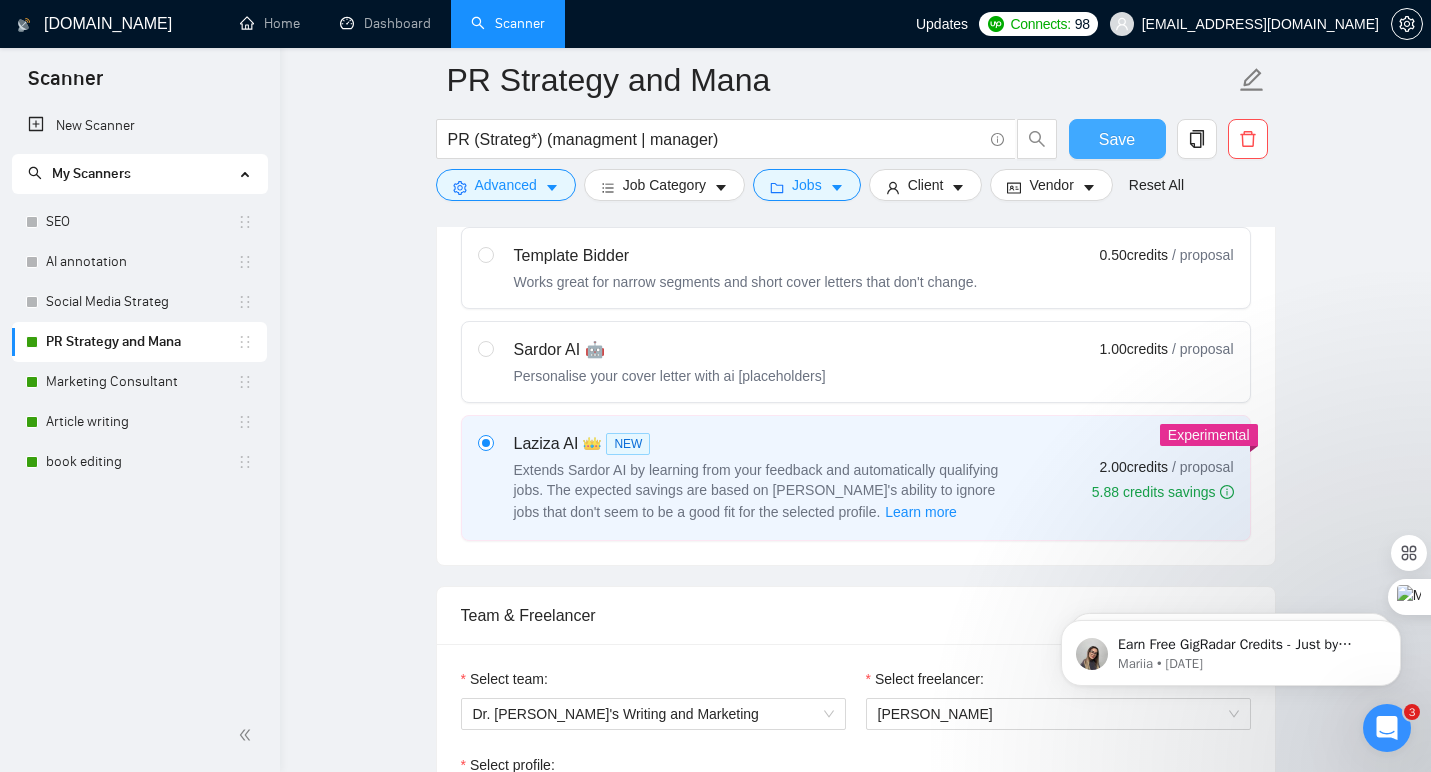 click on "Save" at bounding box center [1117, 139] 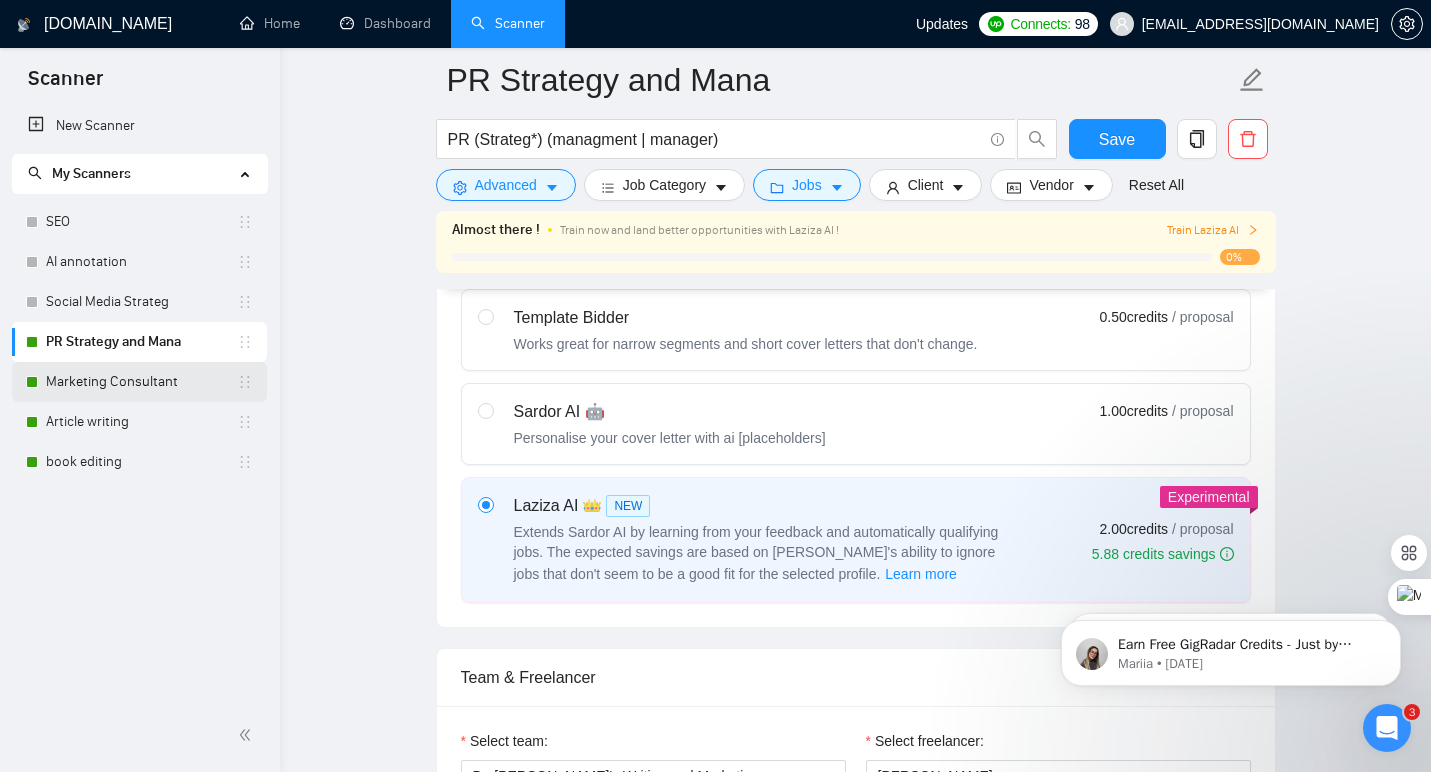 click on "Marketing Consultant" at bounding box center (141, 382) 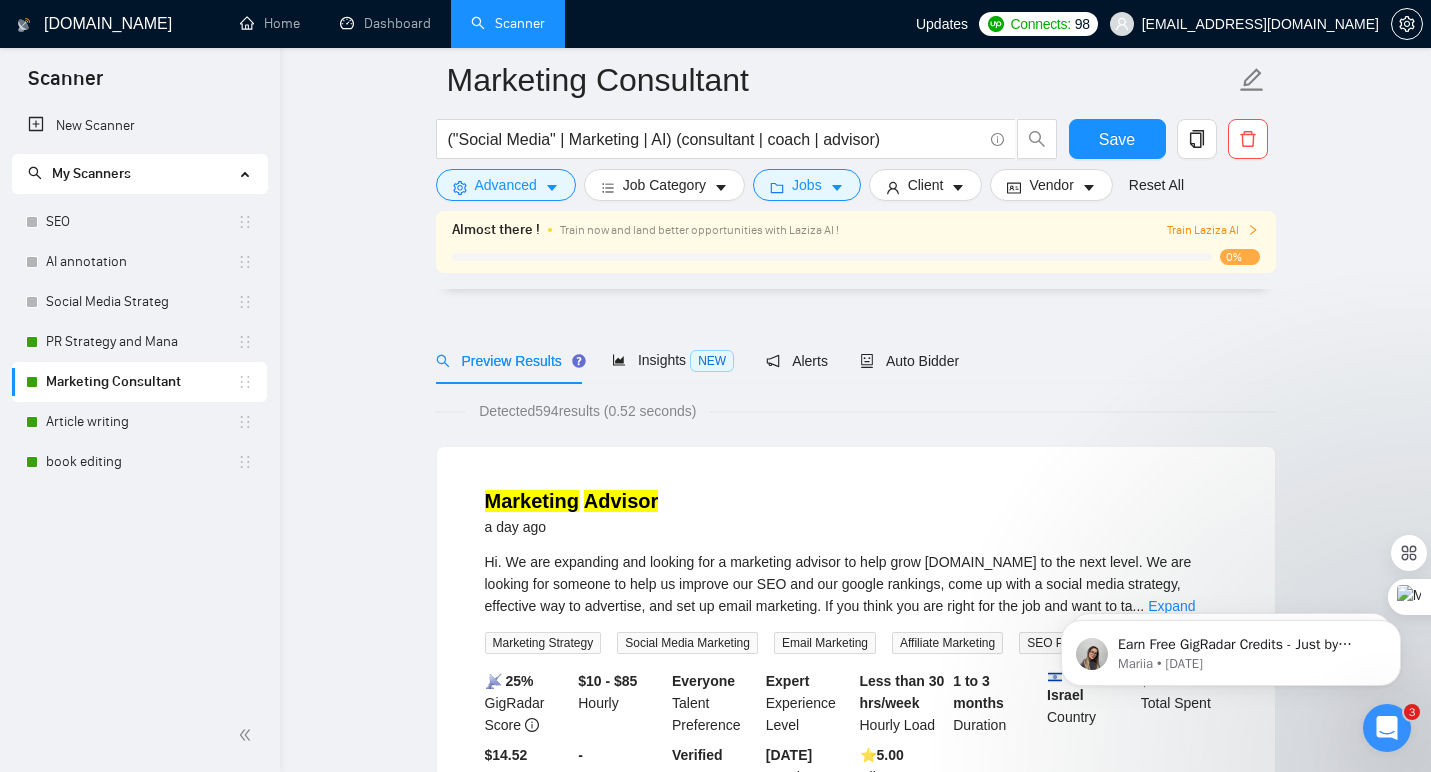 scroll, scrollTop: 0, scrollLeft: 0, axis: both 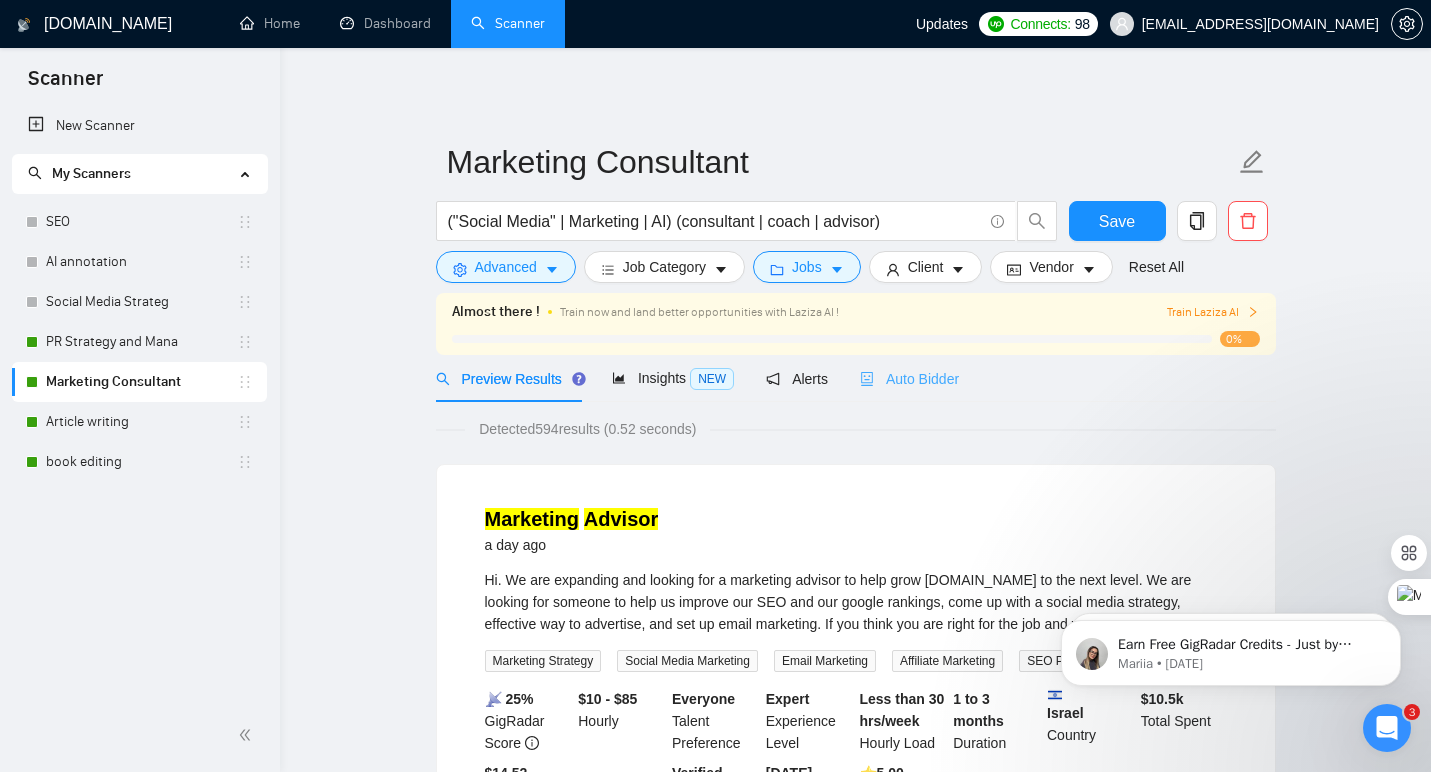 click on "Auto Bidder" at bounding box center [909, 378] 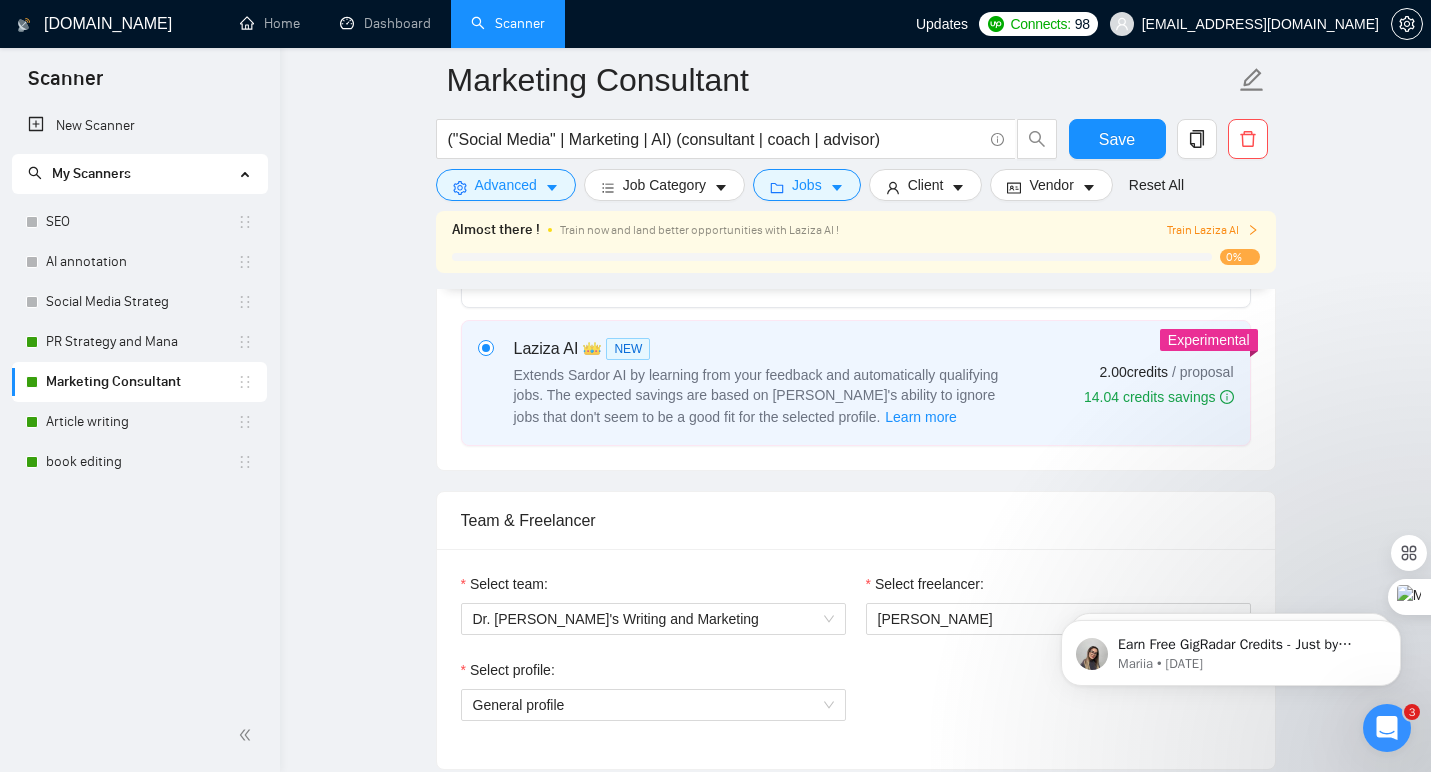 scroll, scrollTop: 802, scrollLeft: 0, axis: vertical 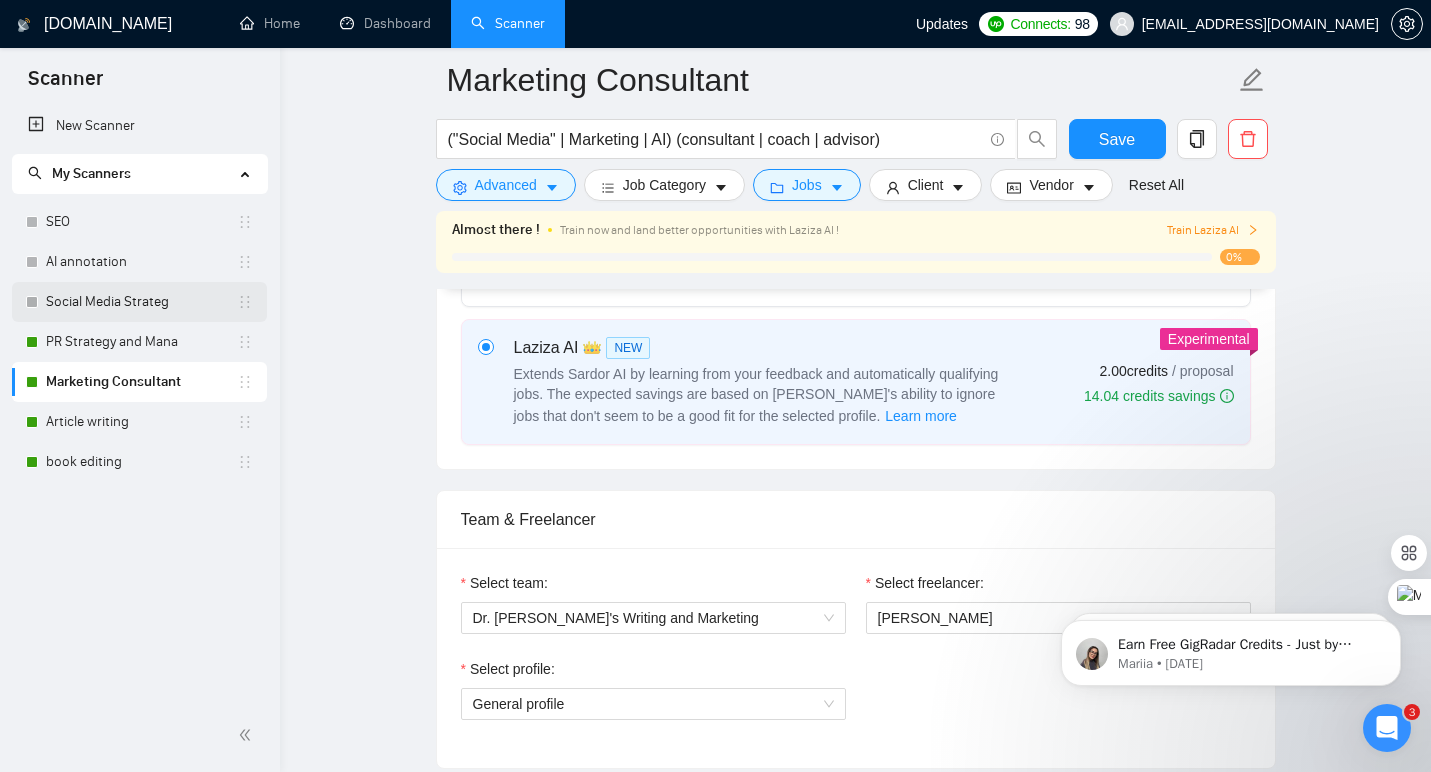 click on "Social Media Strateg" at bounding box center [141, 302] 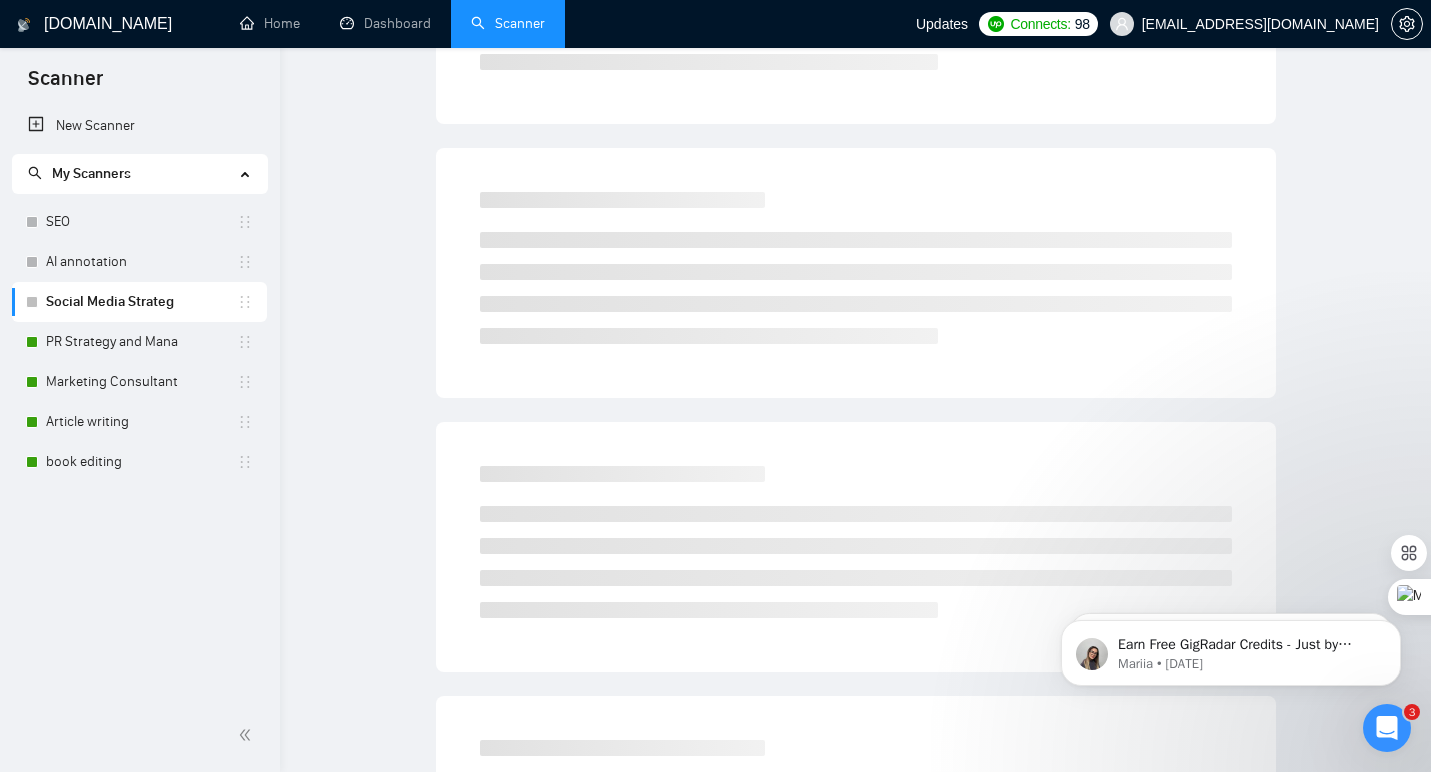 scroll, scrollTop: 0, scrollLeft: 0, axis: both 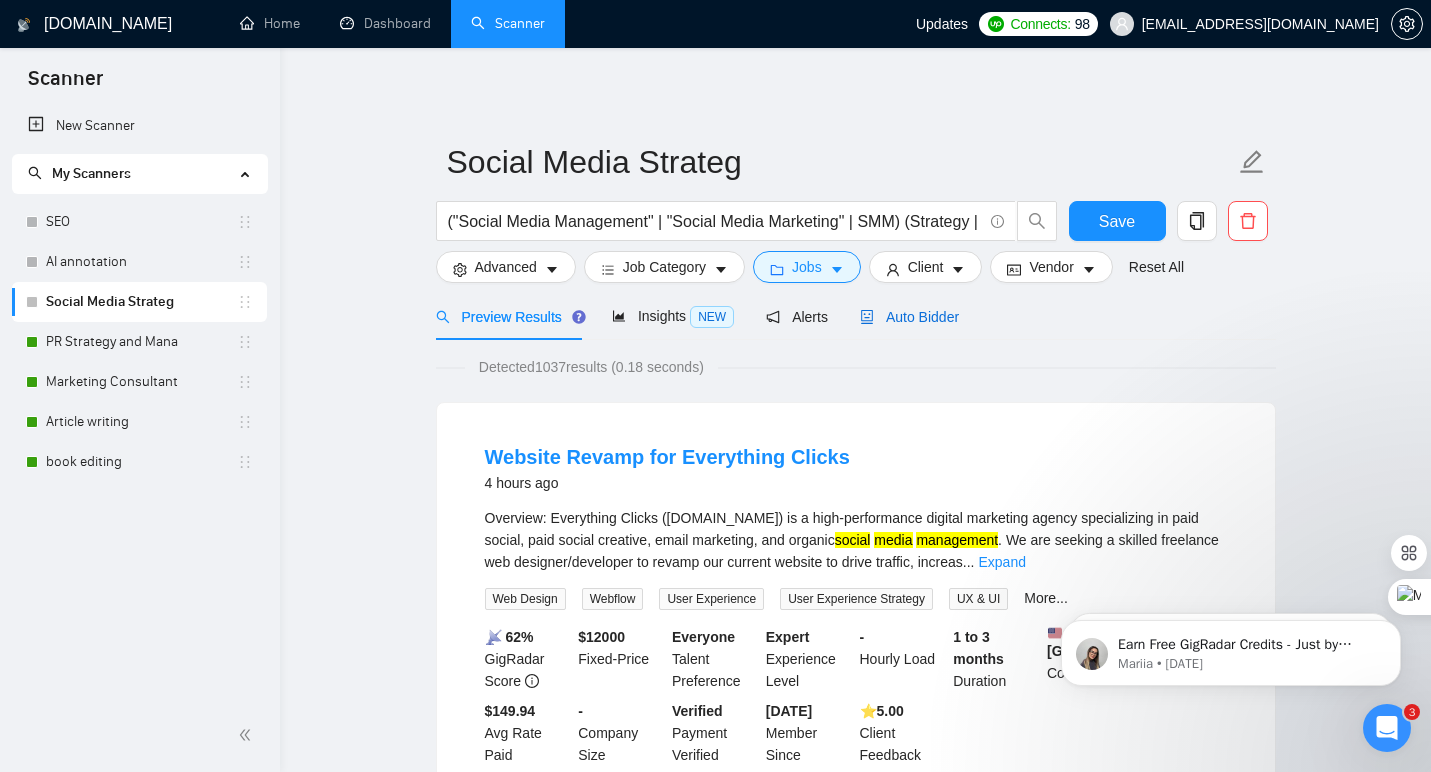 click on "Auto Bidder" at bounding box center [909, 317] 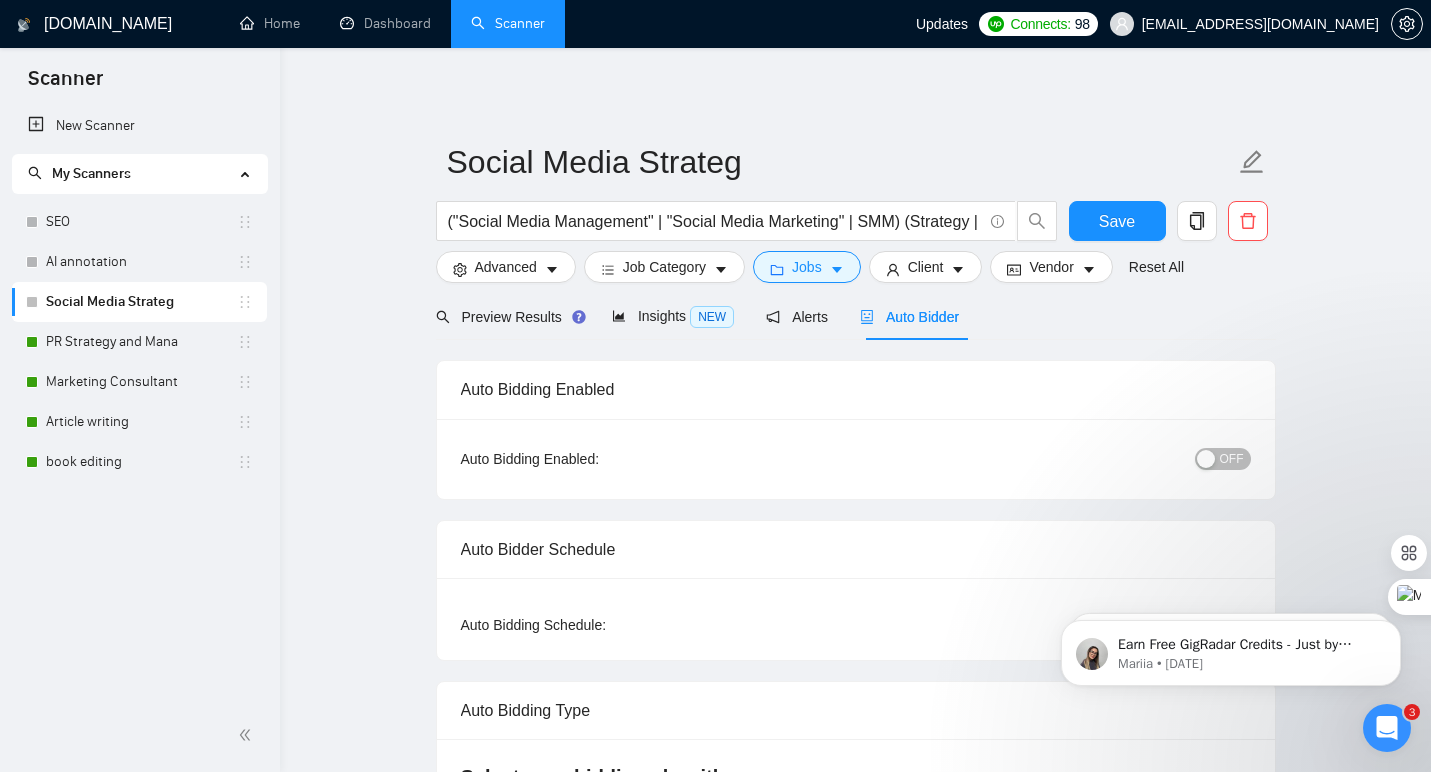 type 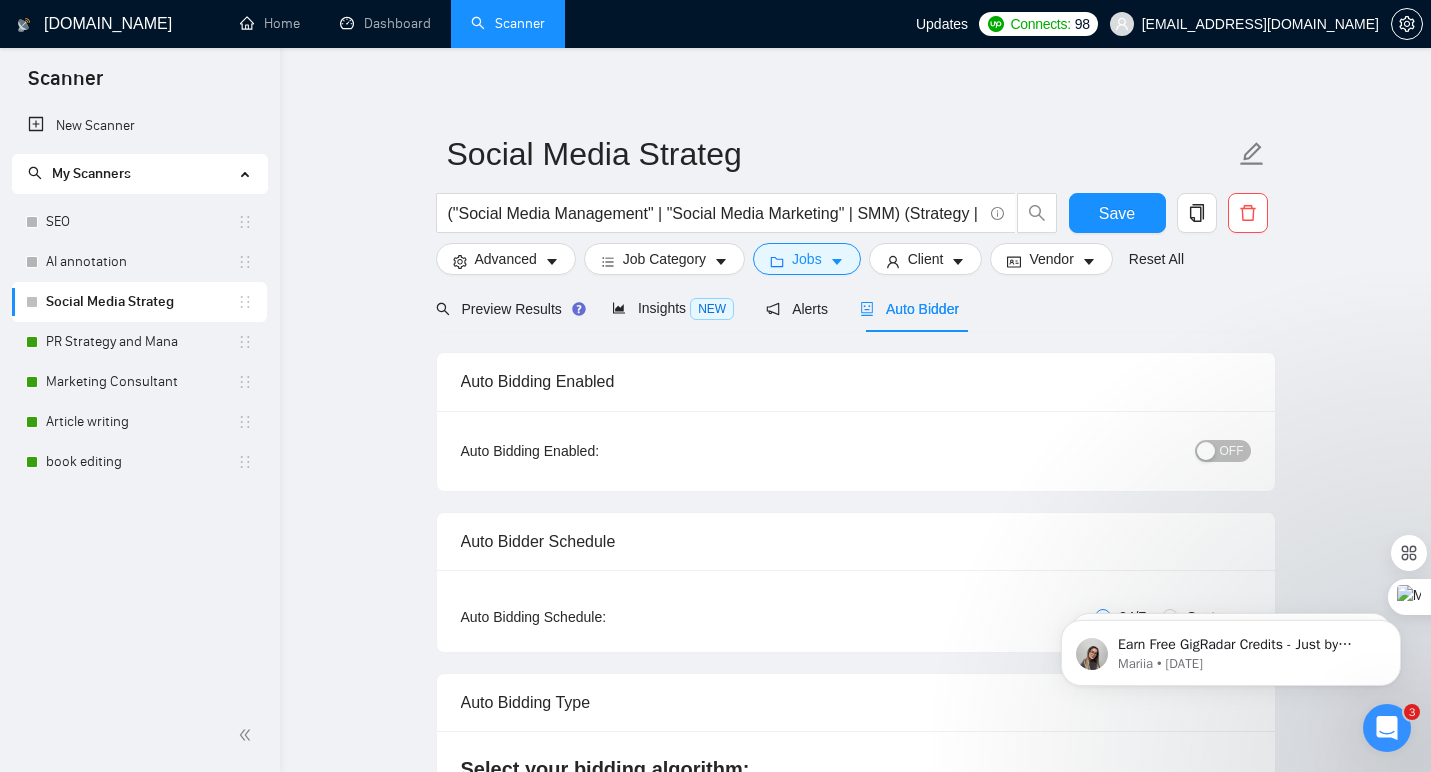 scroll, scrollTop: 9, scrollLeft: 0, axis: vertical 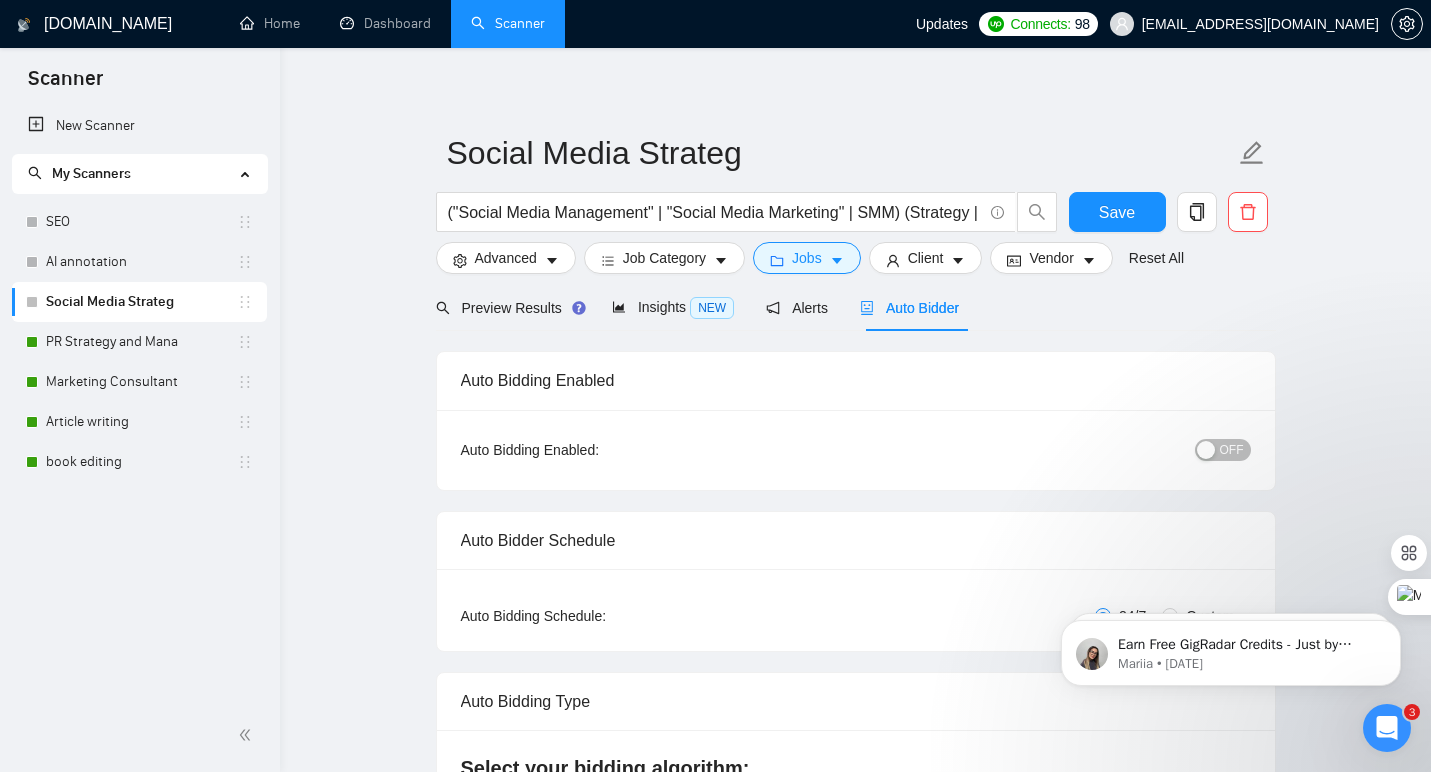 click on "OFF" at bounding box center (1232, 450) 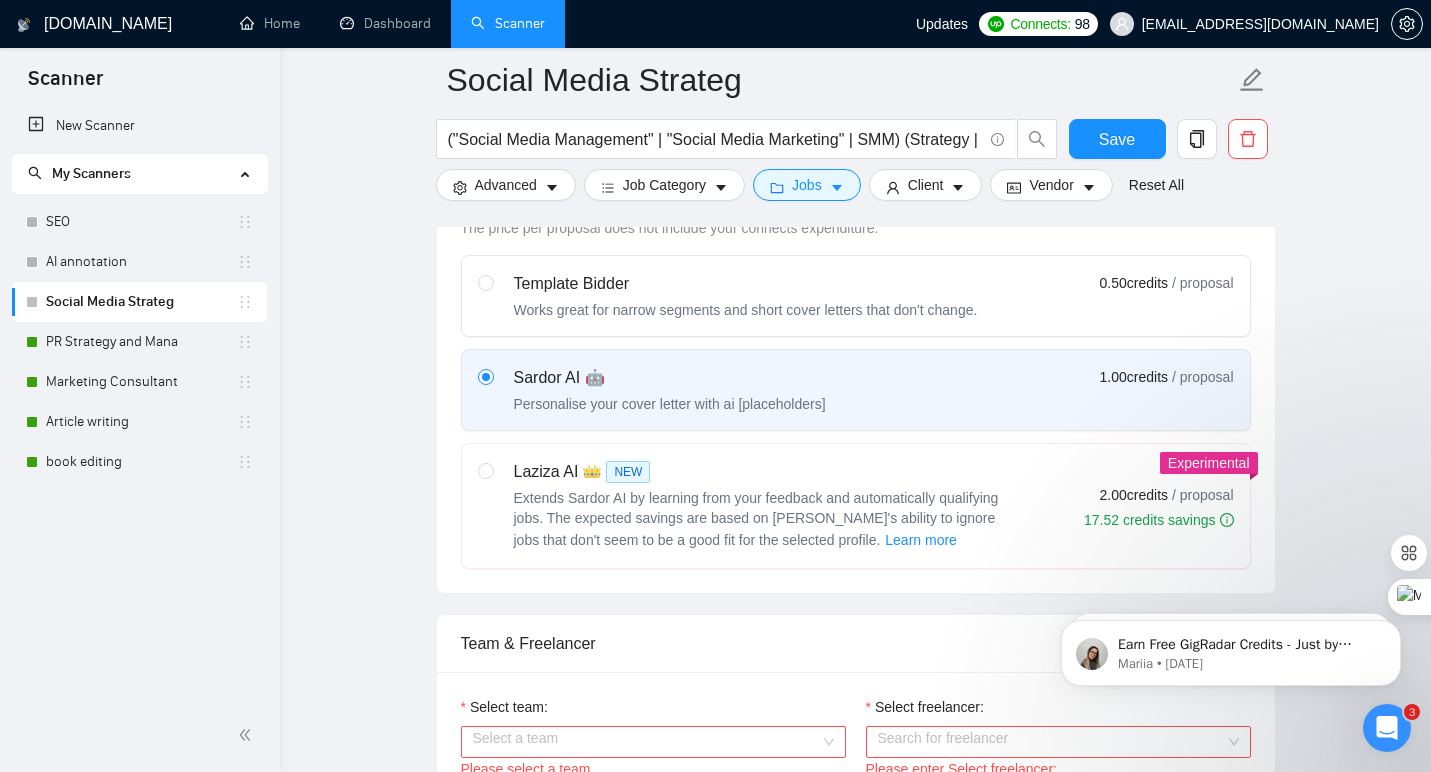 click on "Laziza AI  👑   NEW Extends Sardor AI by learning from your feedback and automatically qualifying jobs. The expected savings are based on Laziza's ability to ignore jobs that don't seem to be a good fit for the selected profile.   Learn more 2.00  credits / proposal 17.52 credits savings" at bounding box center (856, 506) 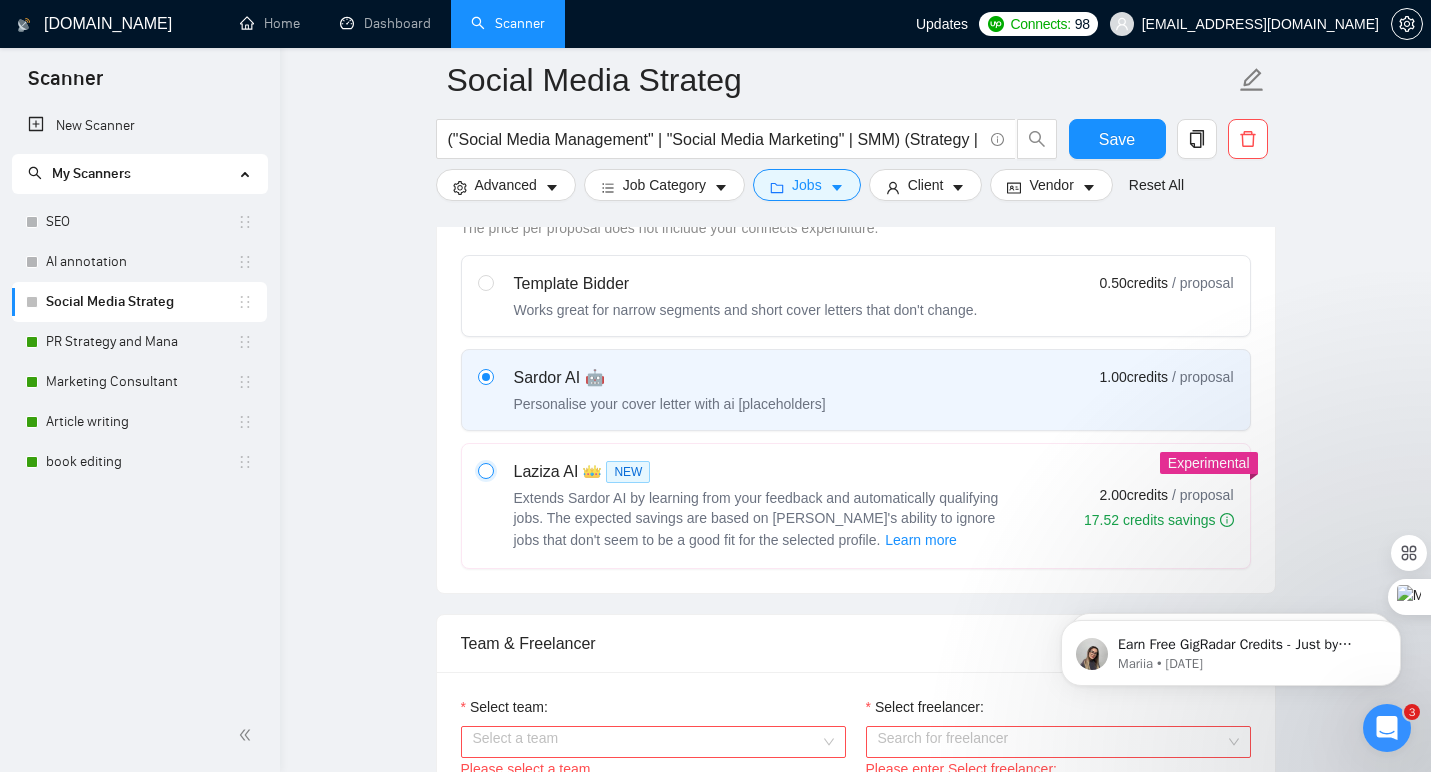 click at bounding box center [485, 470] 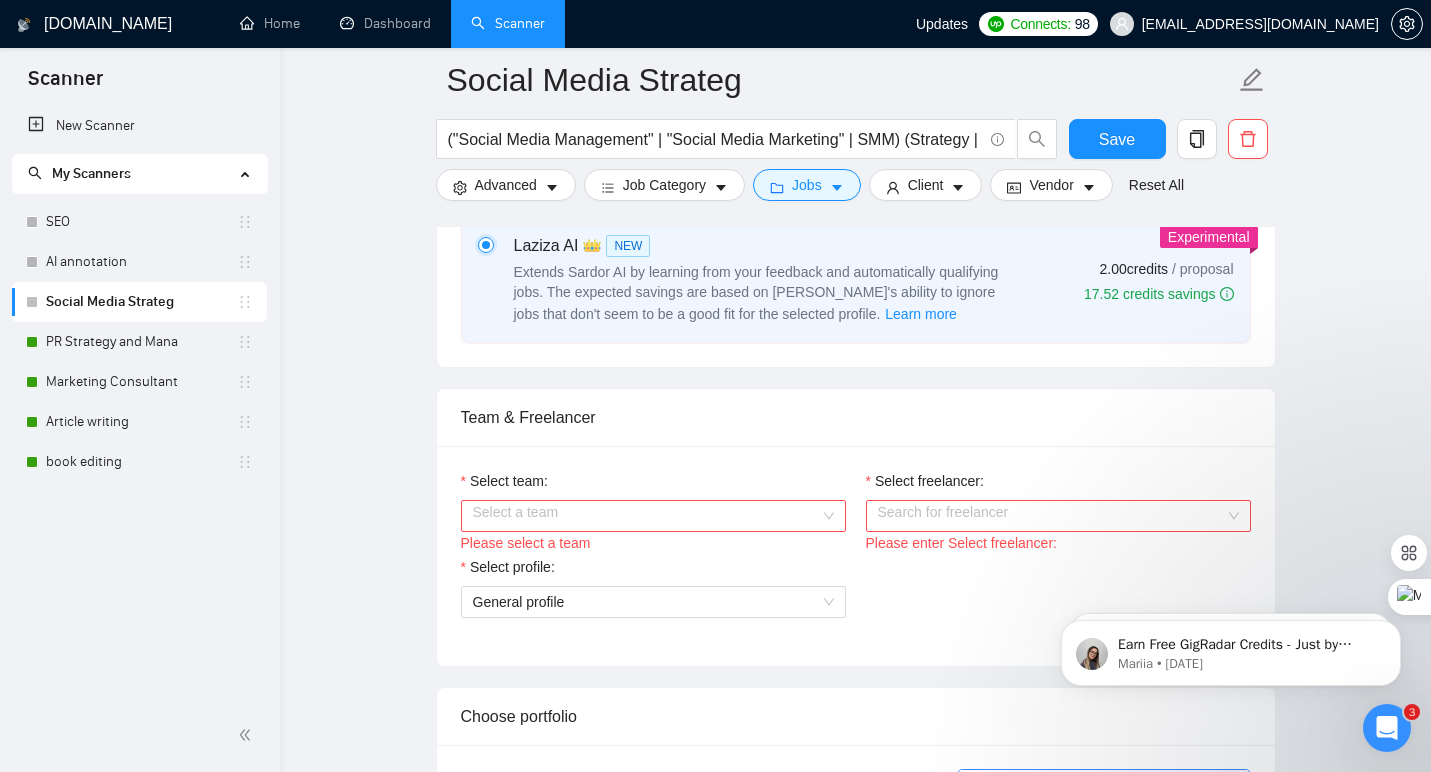 scroll, scrollTop: 835, scrollLeft: 0, axis: vertical 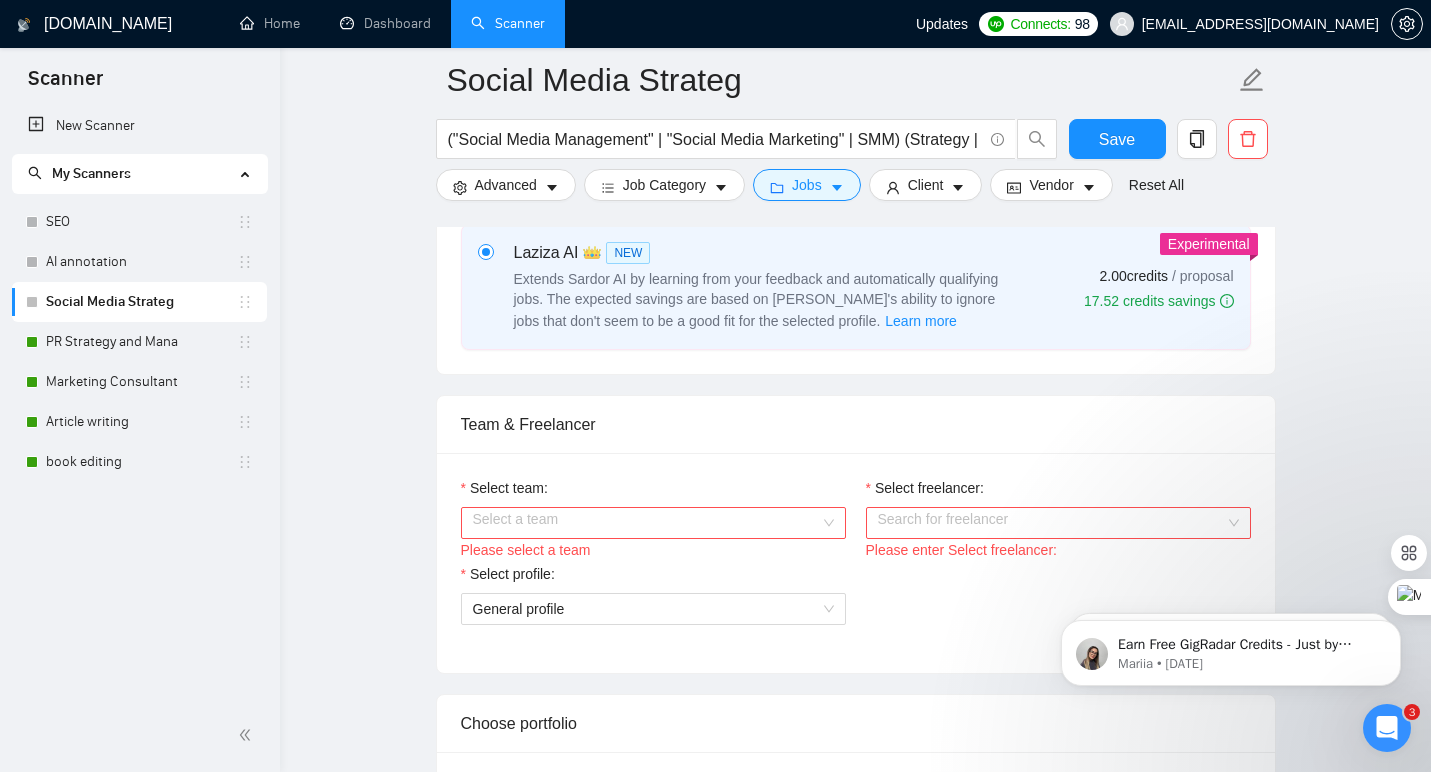 click on "Select team:" at bounding box center [646, 523] 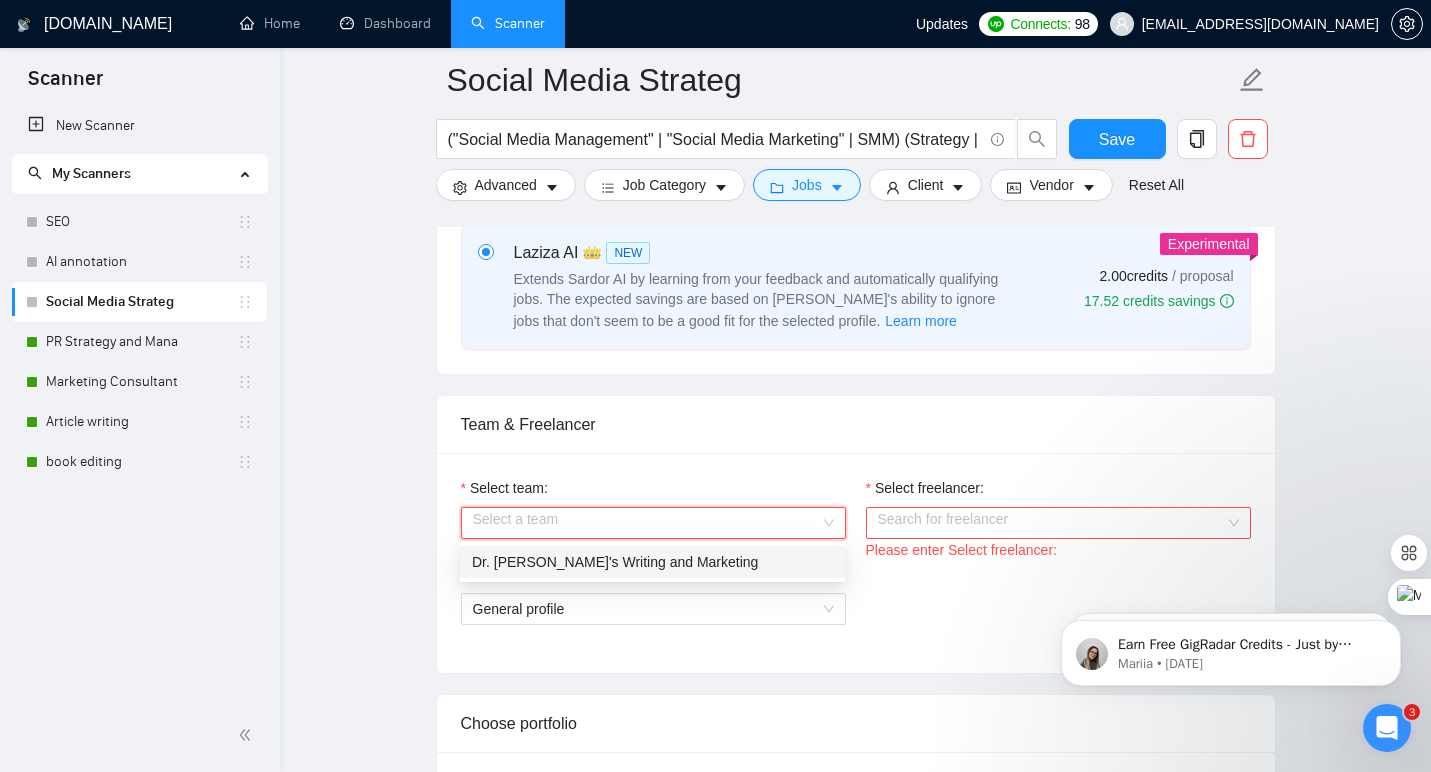 click on "Dr. [PERSON_NAME]'s Writing and Marketing" at bounding box center (652, 562) 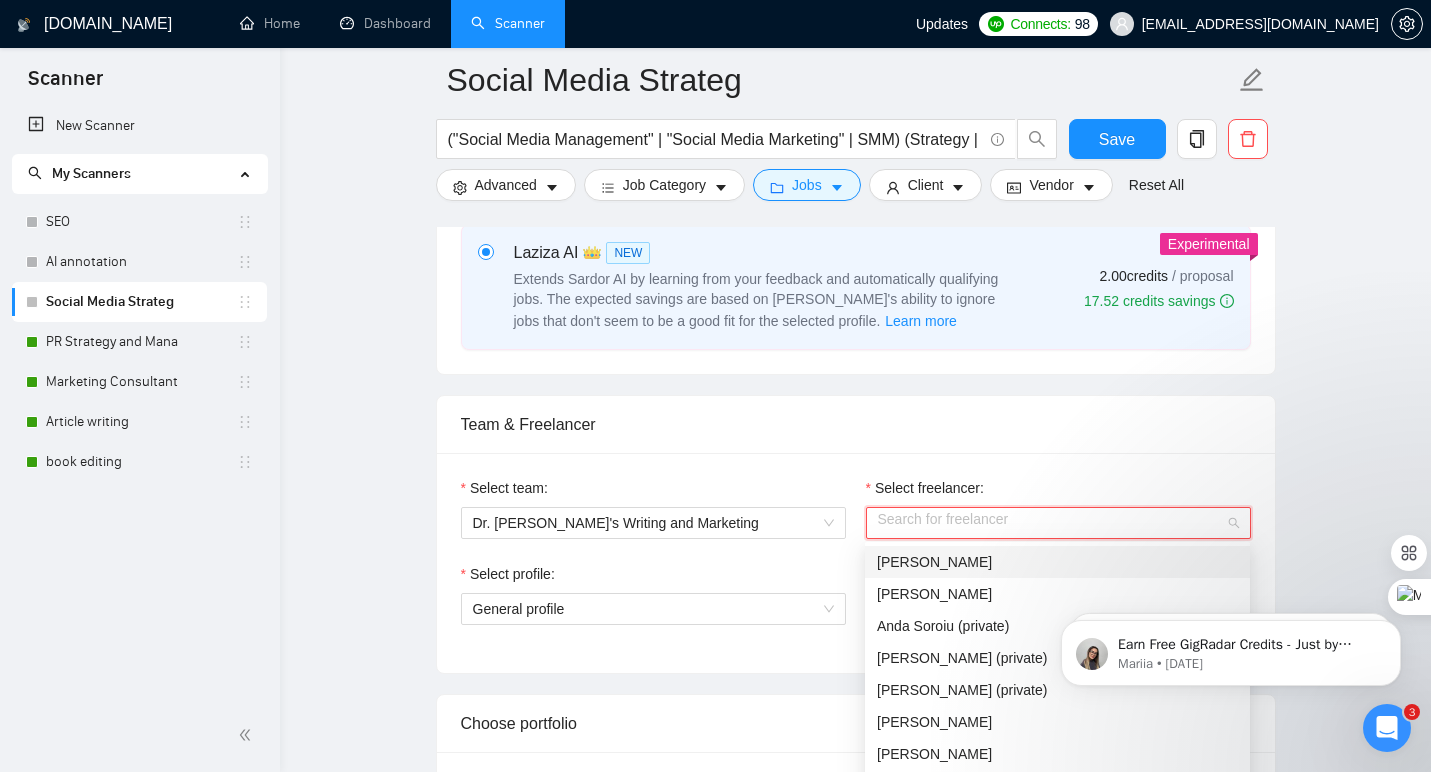 click on "Select freelancer:" at bounding box center [1051, 523] 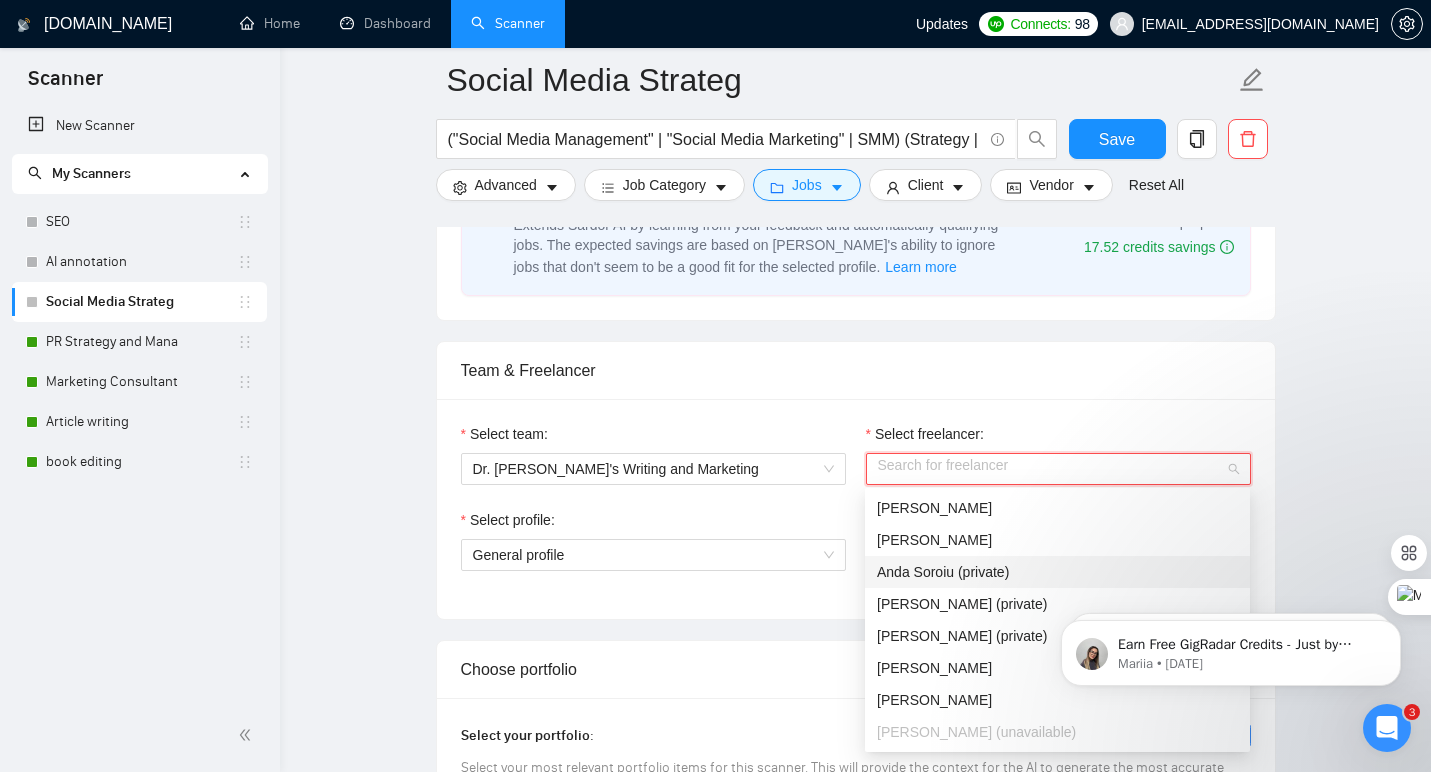 scroll, scrollTop: 891, scrollLeft: 0, axis: vertical 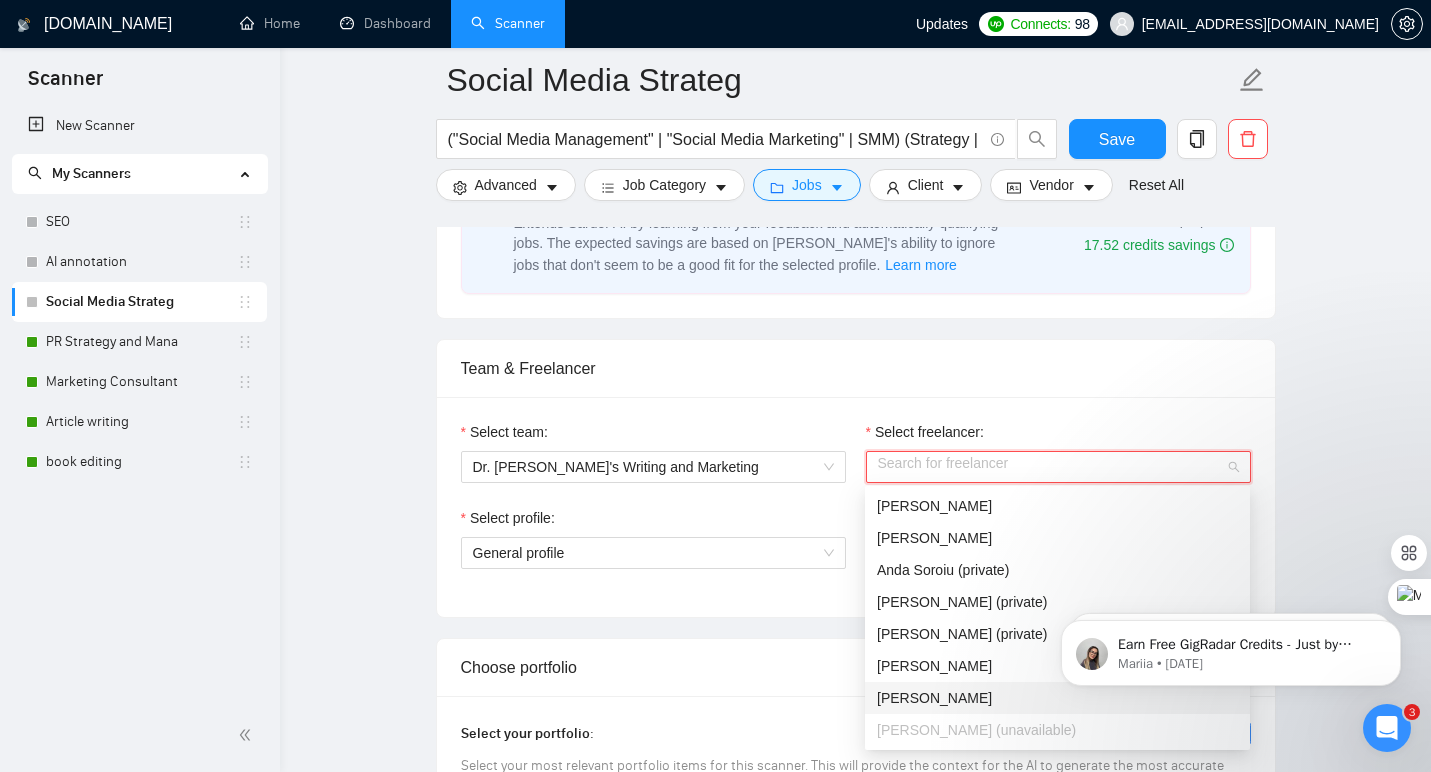 click on "[PERSON_NAME]" at bounding box center (934, 698) 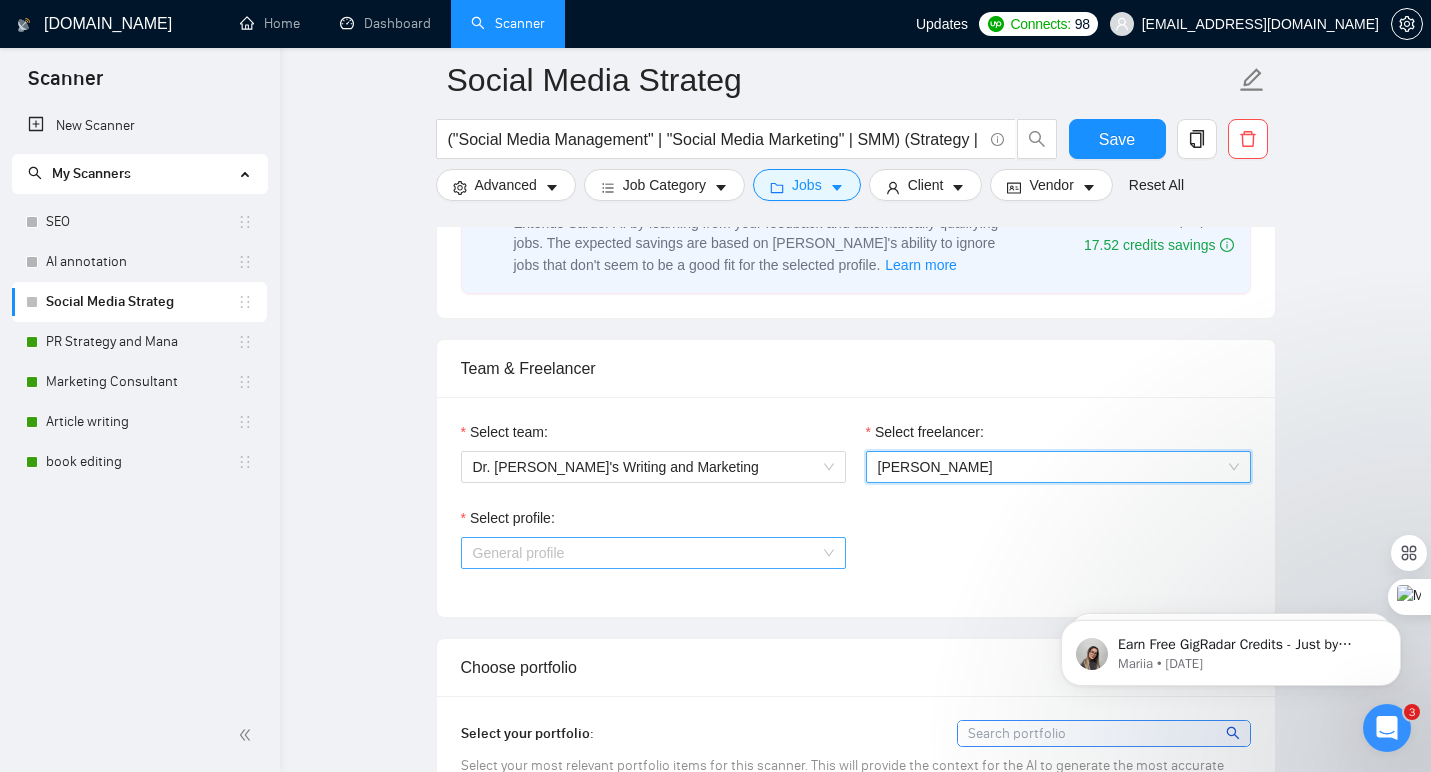 click on "General profile" at bounding box center [653, 553] 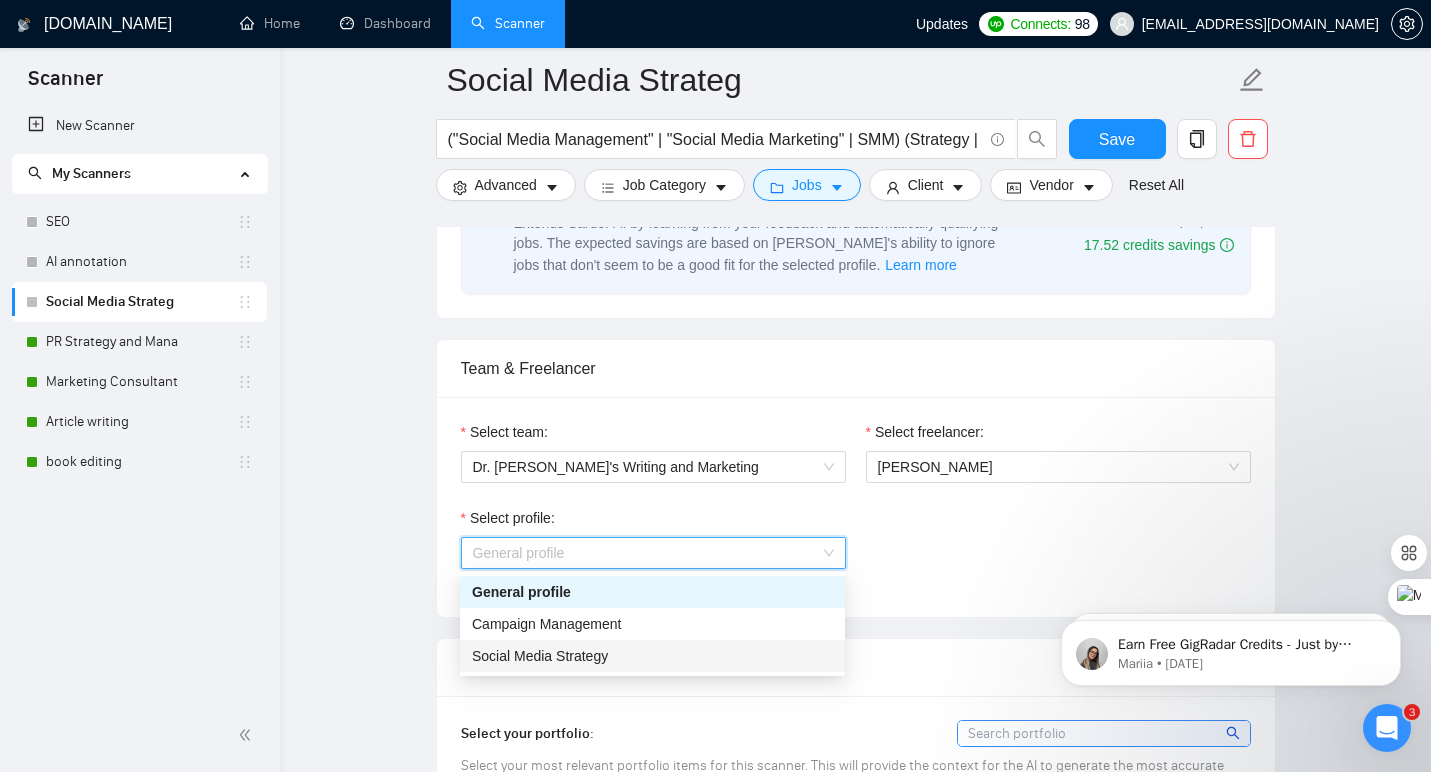 click on "Social Media Strategy" at bounding box center [540, 656] 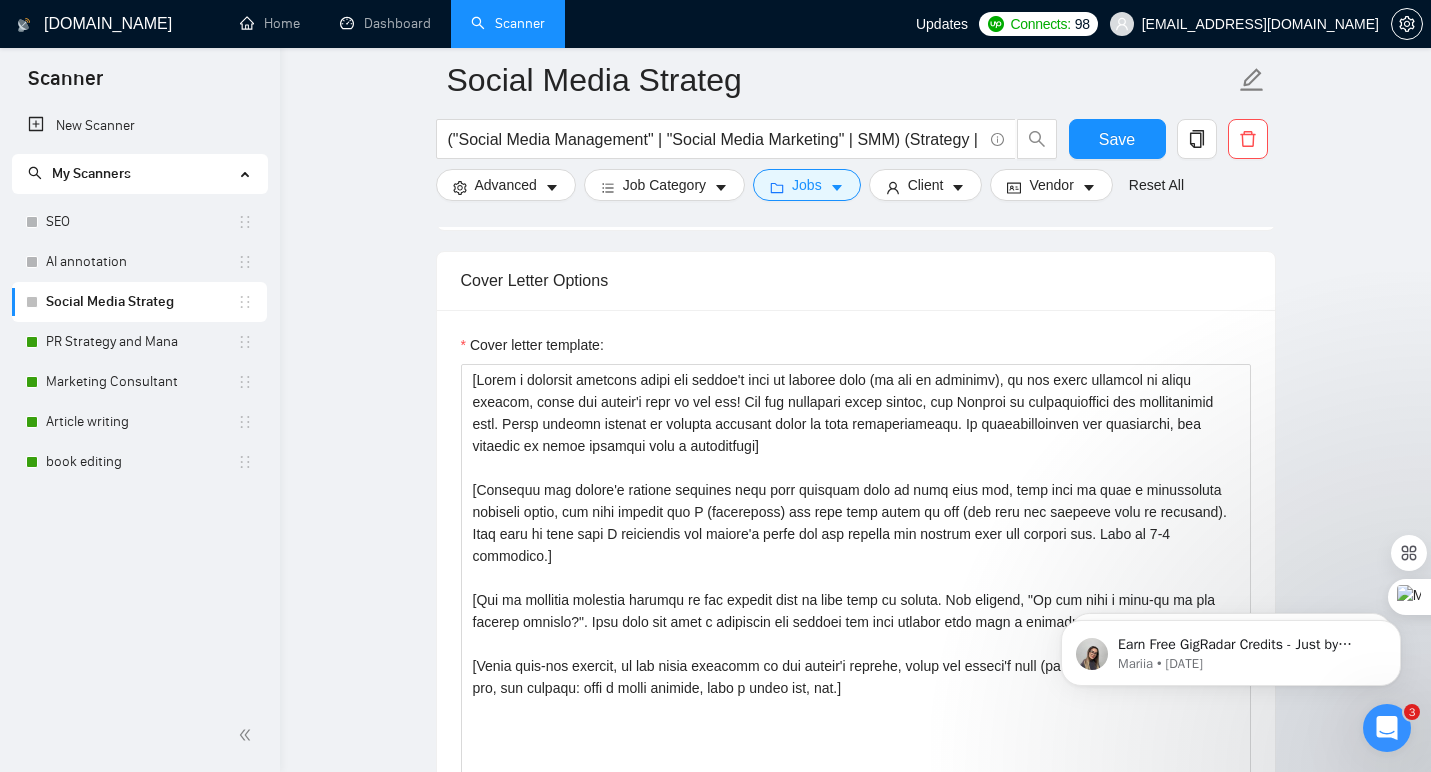 scroll, scrollTop: 1697, scrollLeft: 0, axis: vertical 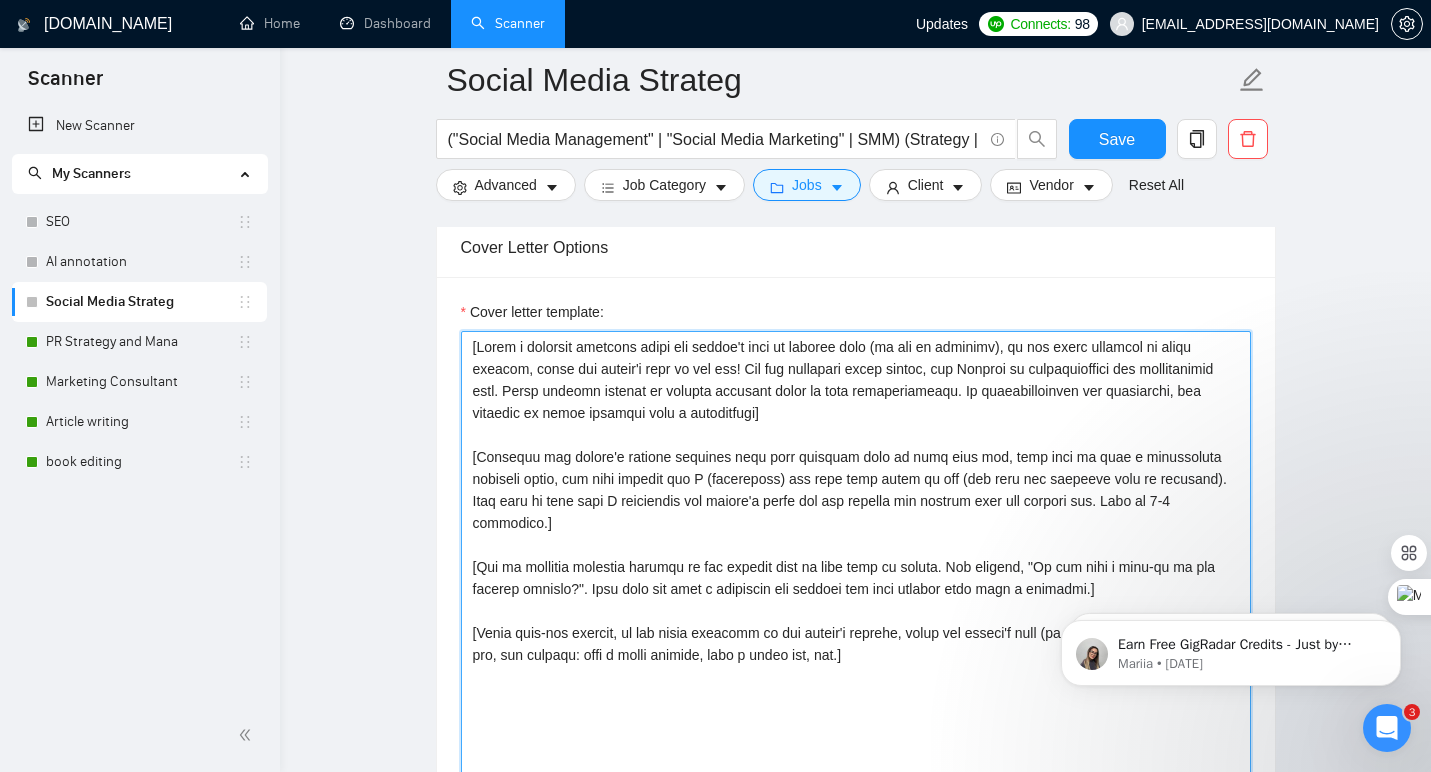 click on "Cover letter template:" at bounding box center [856, 556] 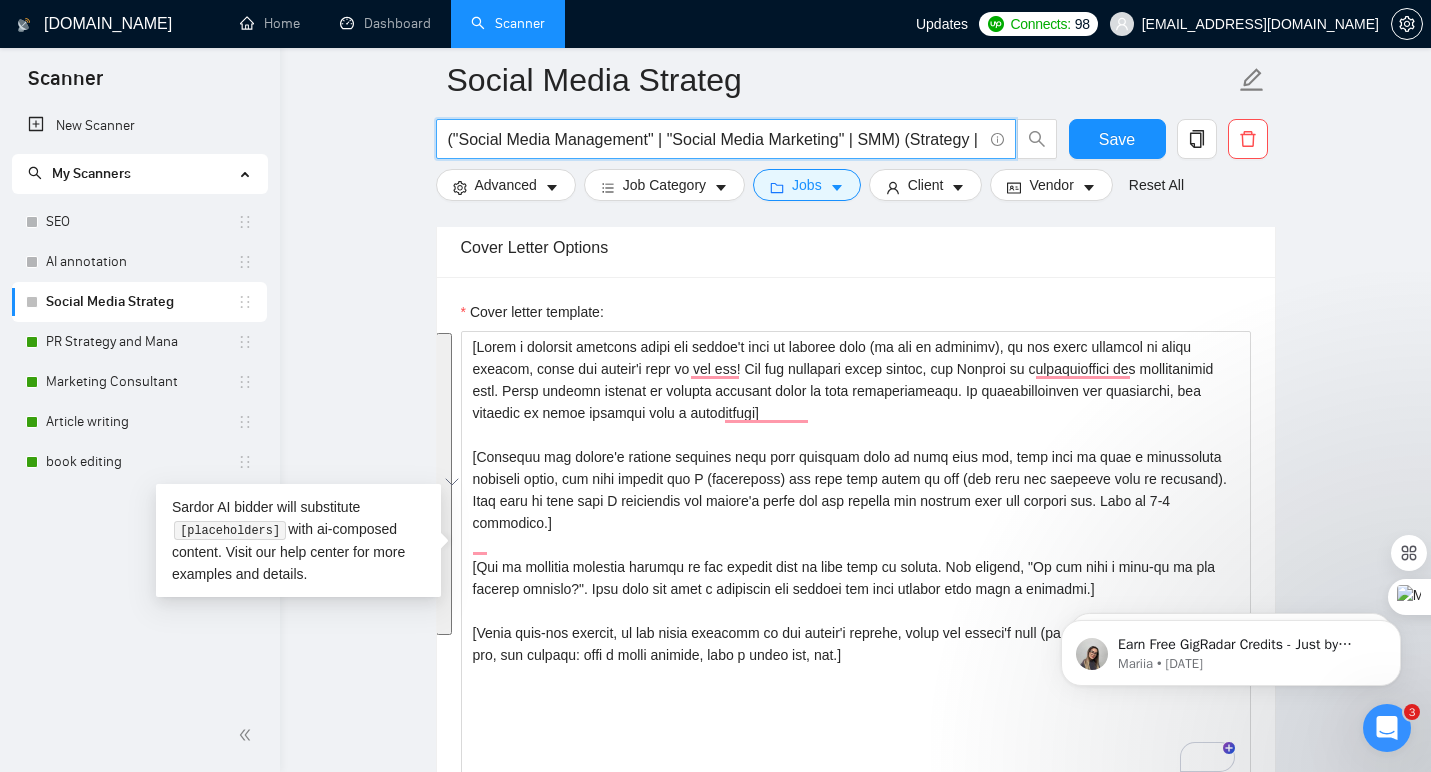 click on "("Social Media Management" | "Social Media Marketing" | SMM) (Strategy | Strategist)" at bounding box center (715, 139) 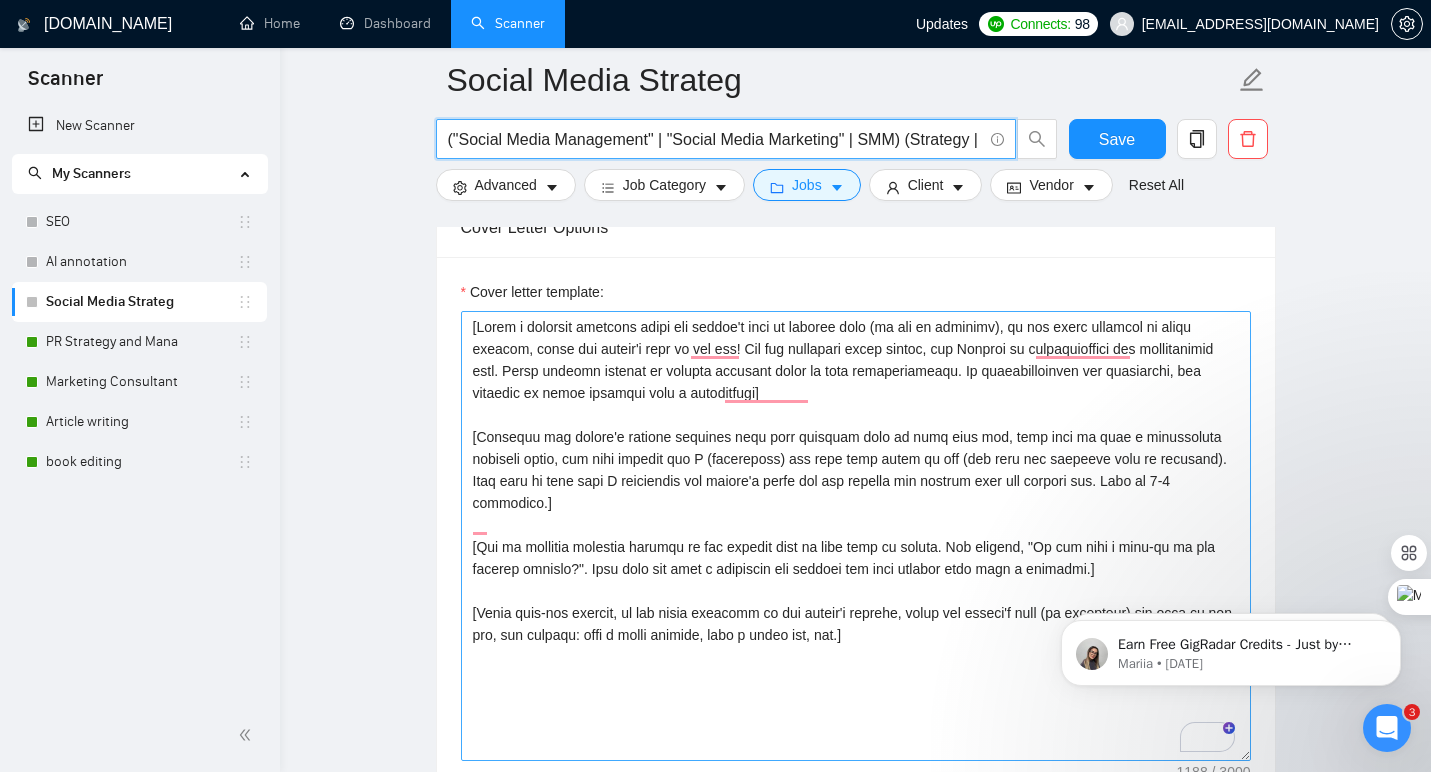 scroll, scrollTop: 1722, scrollLeft: 0, axis: vertical 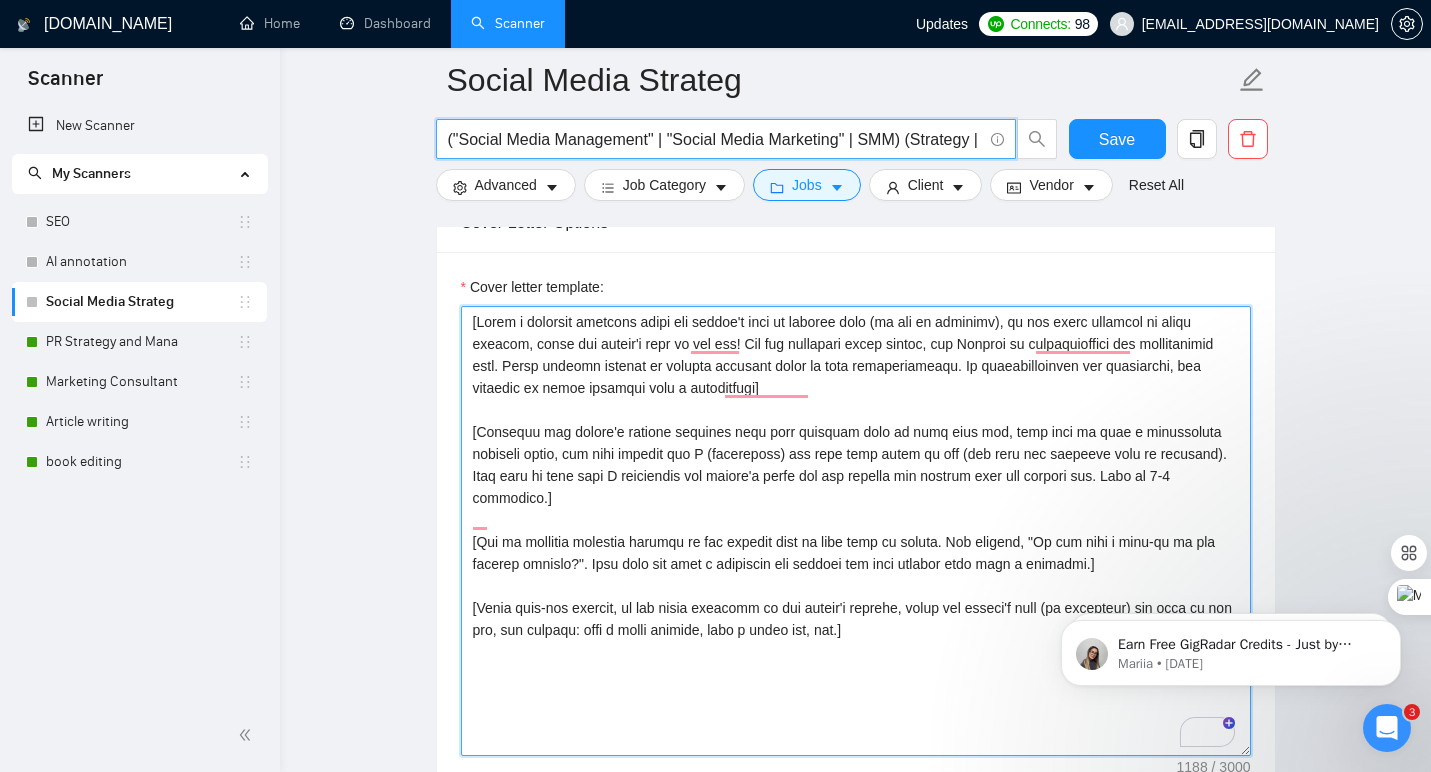 click on "Cover letter template:" at bounding box center (856, 531) 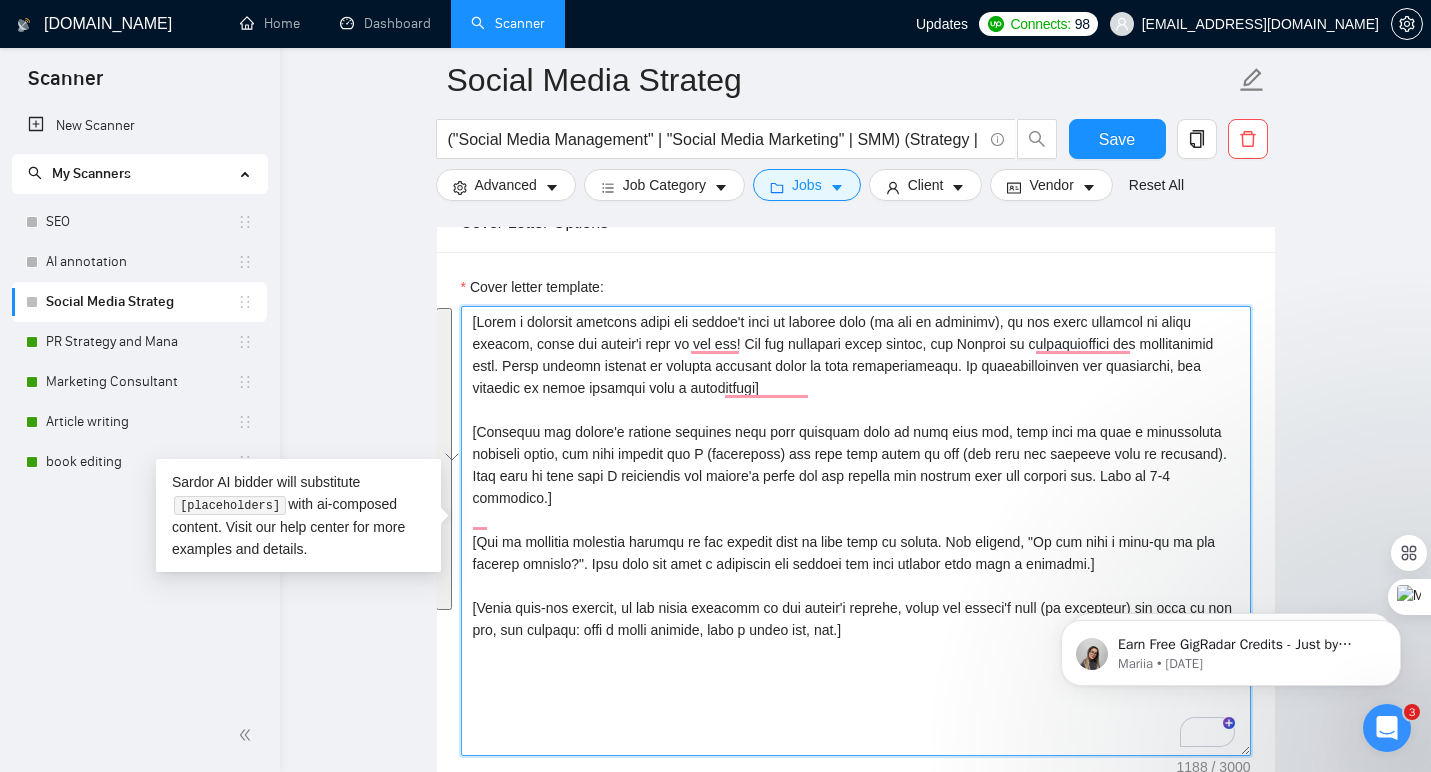 paste on "Insert local greeting with name & time of day]
Ever feel like your brand’s social presence is playing hide-and-seek with your actual audience? If your posts are disappearing into the void—or you’re tired of the same old “like, comment, repeat” routine—I get it. I’ve helped brands grow loyal communities and achieve real engagement by pairing scroll-stopping creative with metrics-driven strategy. My approach combines trend-savvy content, relentless optimization, and a sixth sense for what *actually* sparks conversations (even with algorithms in a mood).
Quick question: Do you already have a brand voice guide or past analytics I can review, or would you like me to kick things off with a full social audit and fresh recommendations?
[Funny sign-off in local language, name, & time of day" 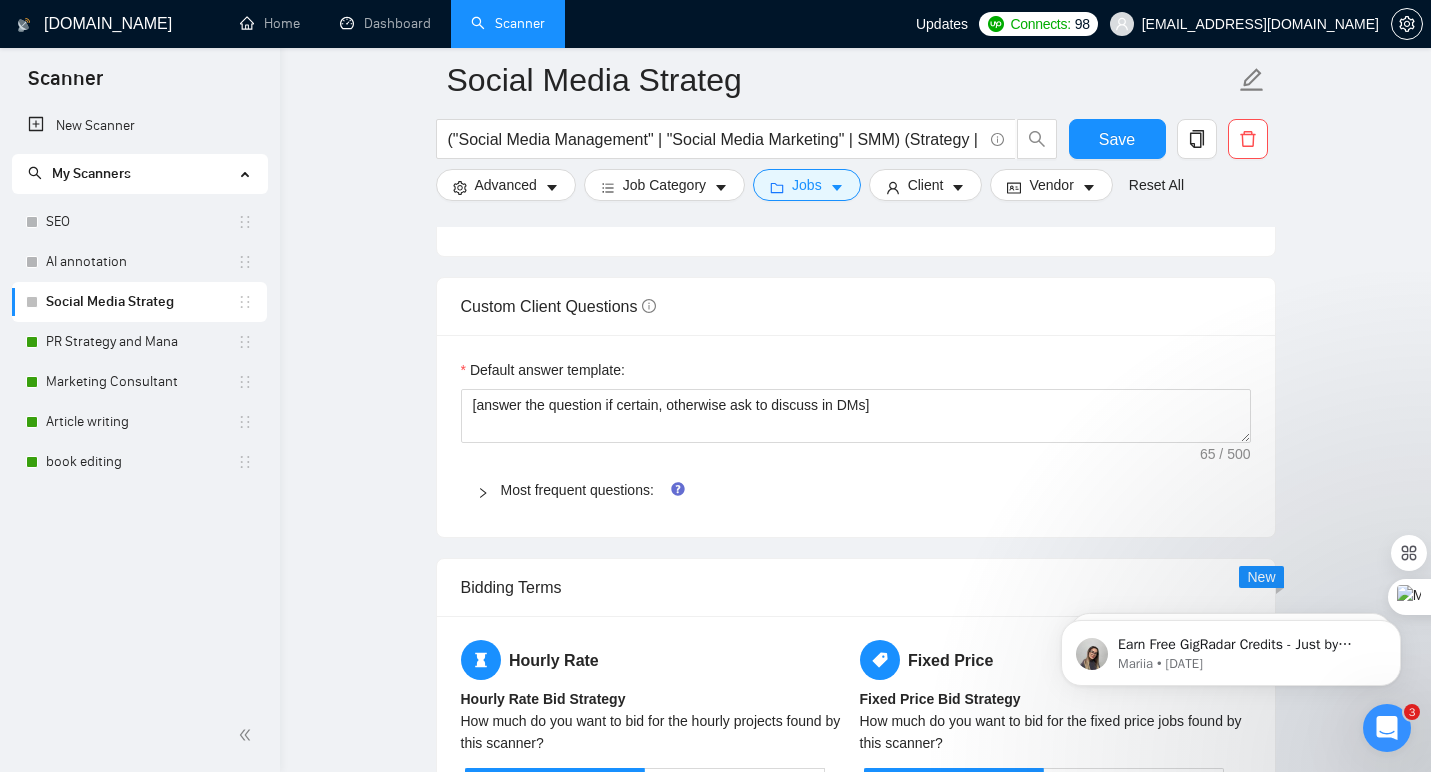 scroll, scrollTop: 2275, scrollLeft: 0, axis: vertical 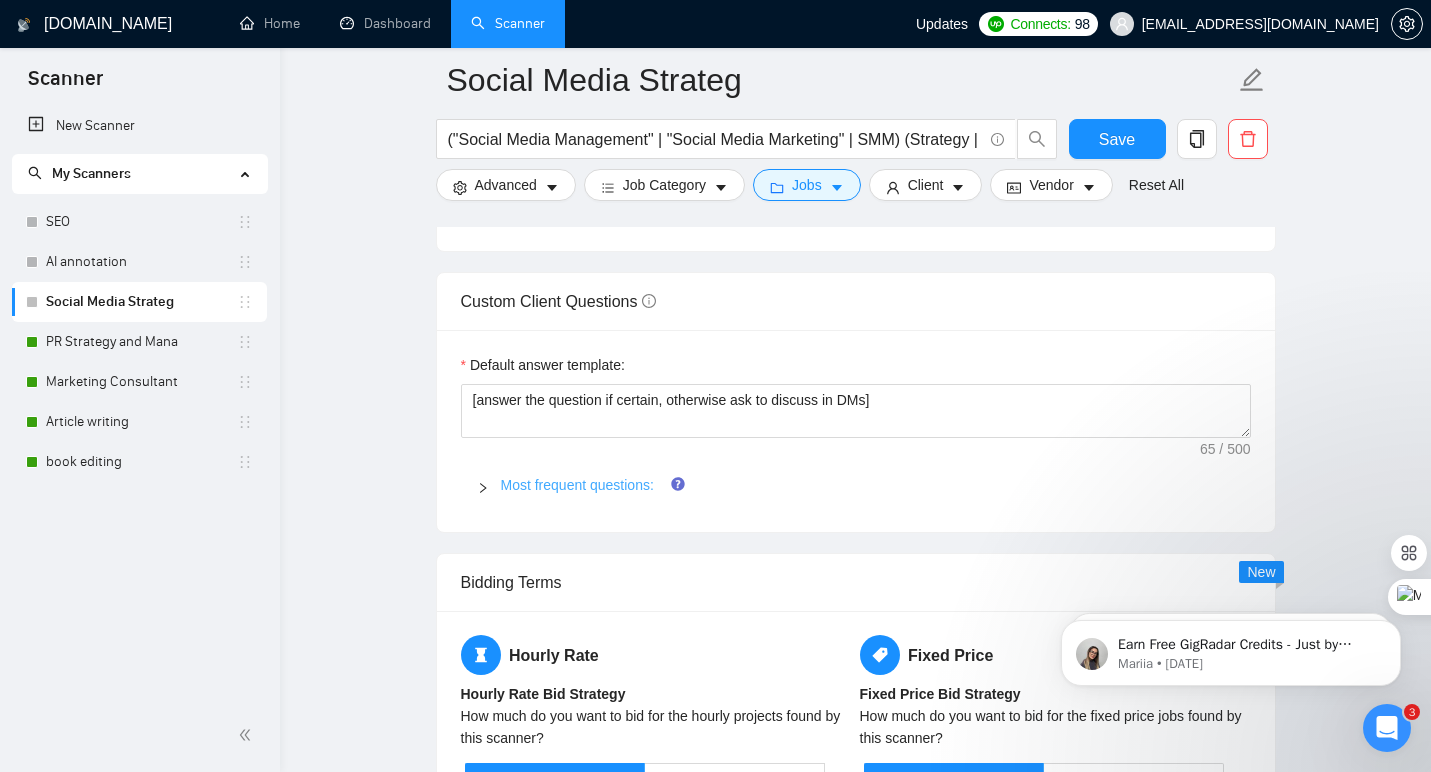 type on "[Insert local greeting with name & time of day]
Ever feel like your brand’s social presence is playing hide-and-seek with your actual audience? If your posts are disappearing into the void—or you’re tired of the same old “like, comment, repeat” routine—I get it. I’ve helped brands grow loyal communities and achieve real engagement by pairing scroll-stopping creative with metrics-driven strategy. My approach combines trend-savvy content, relentless optimization, and a sixth sense for what *actually* sparks conversations (even with algorithms in a mood).
Quick question: Do you already have a brand voice guide or past analytics I can review, or would you like me to kick things off with a full social audit and fresh recommendations?
[Funny sign-off in local language, name, & time of day]" 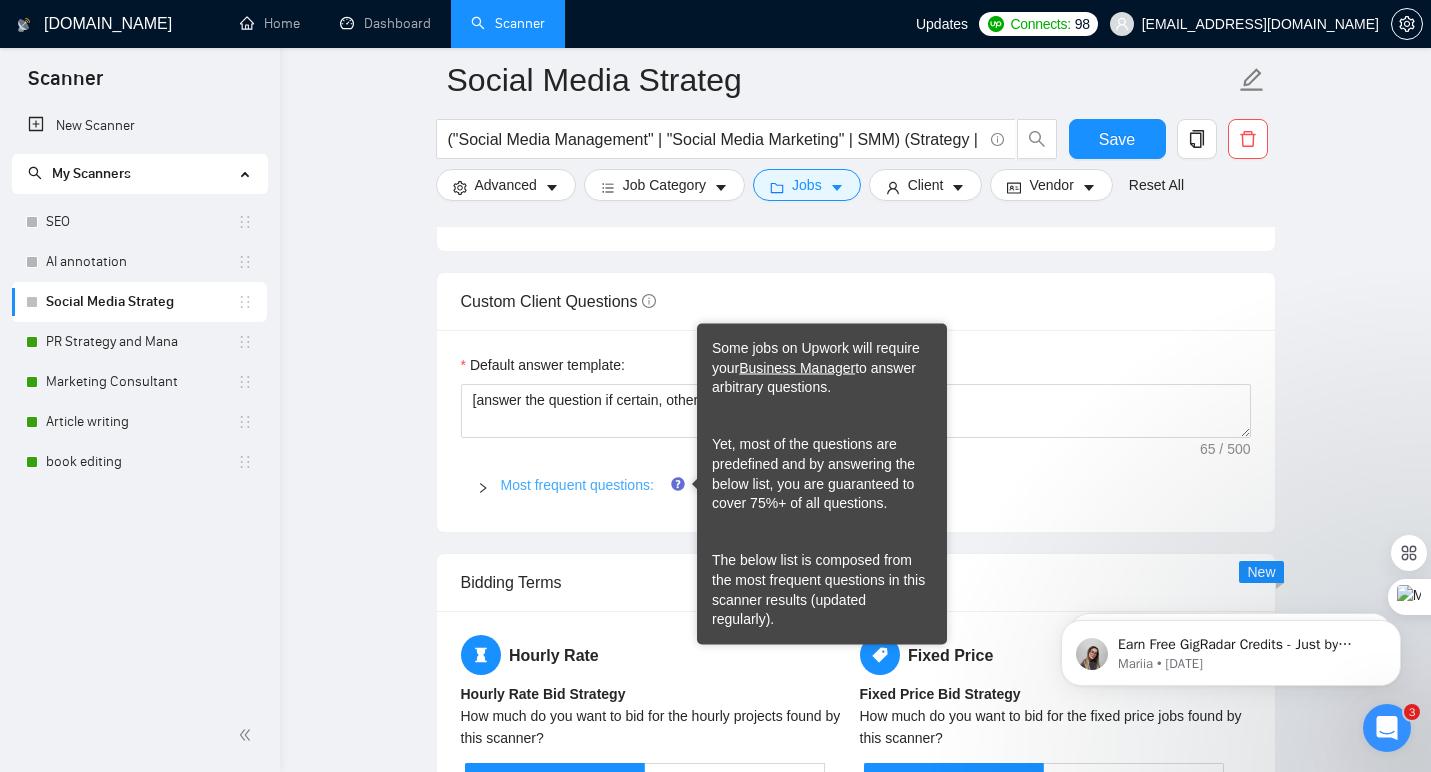 click on "Most frequent questions:" at bounding box center [577, 485] 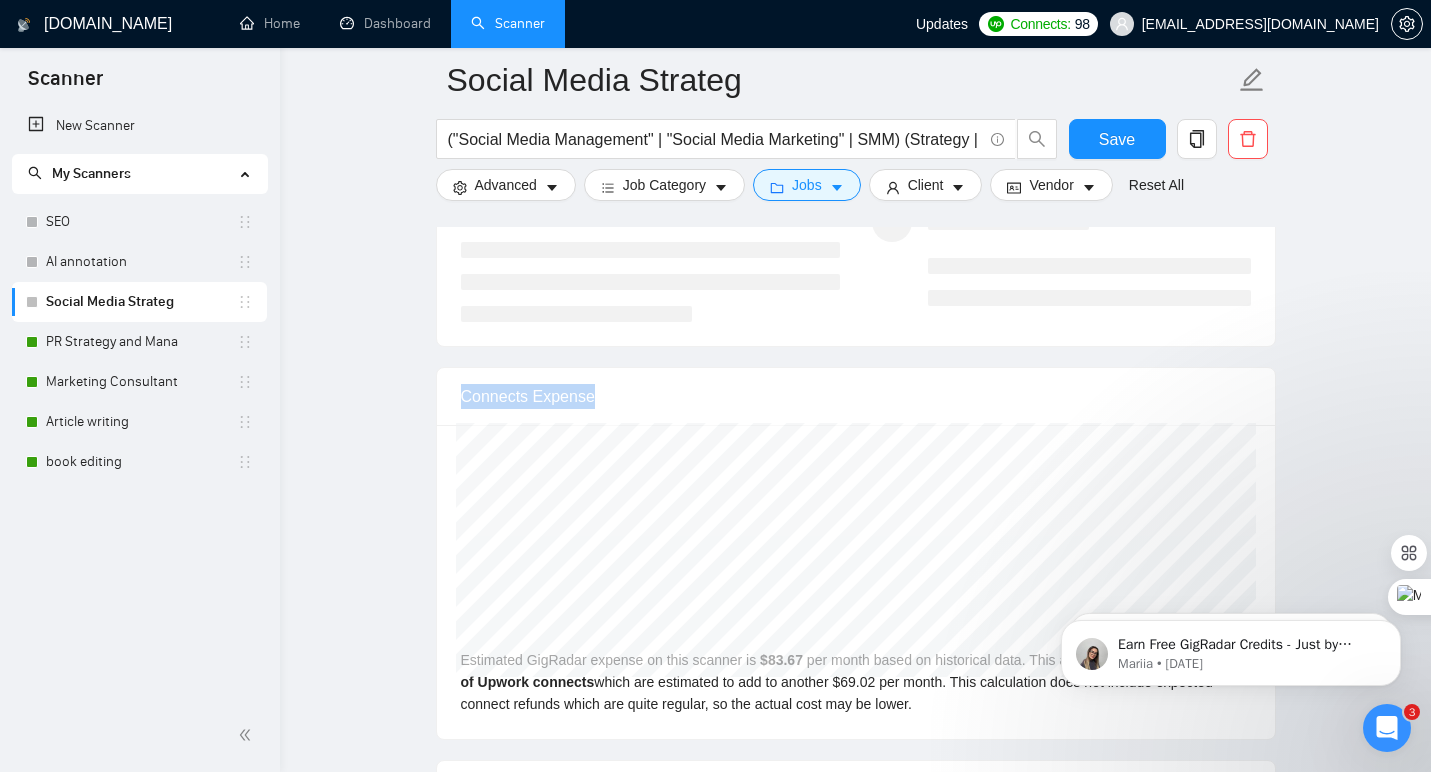 drag, startPoint x: 447, startPoint y: 521, endPoint x: 675, endPoint y: 402, distance: 257.1867 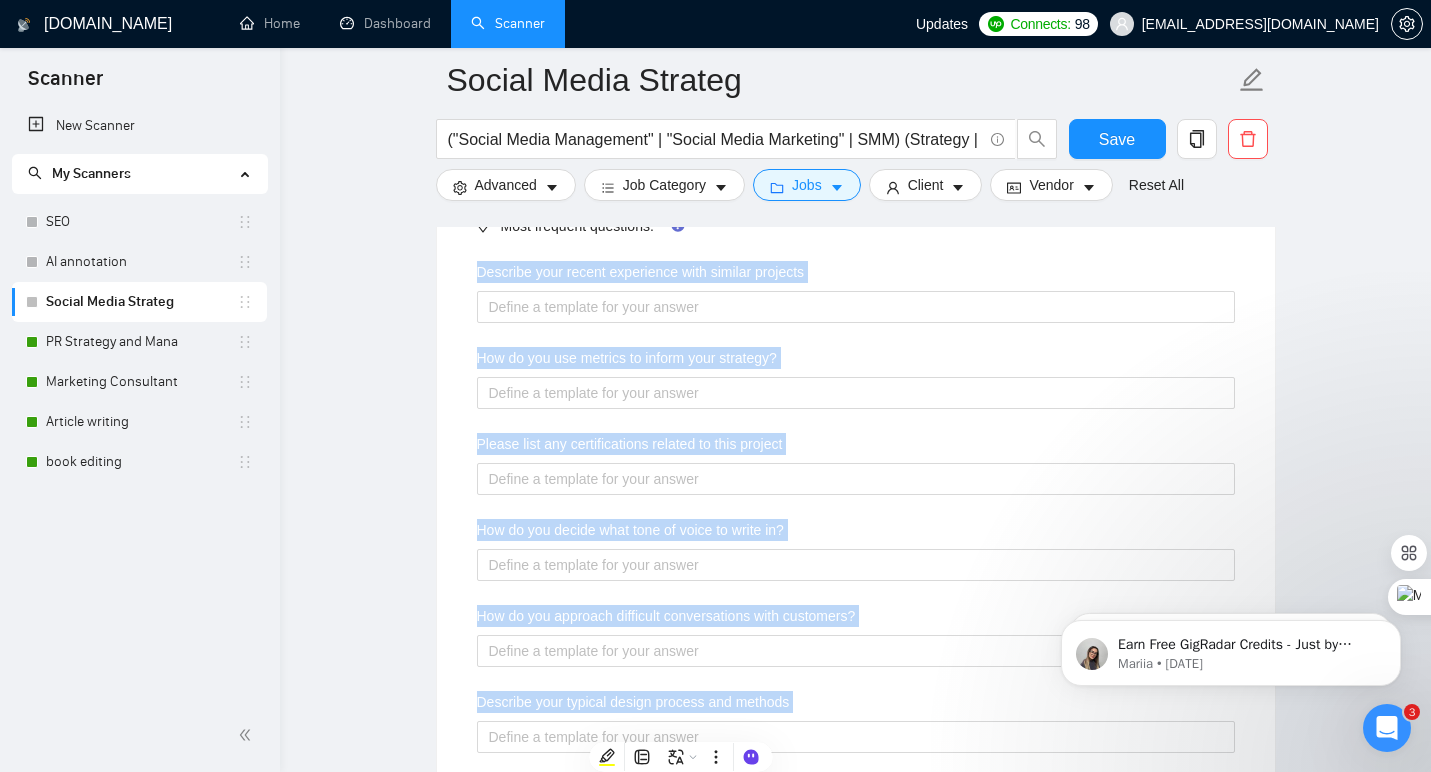 scroll, scrollTop: 2408, scrollLeft: 0, axis: vertical 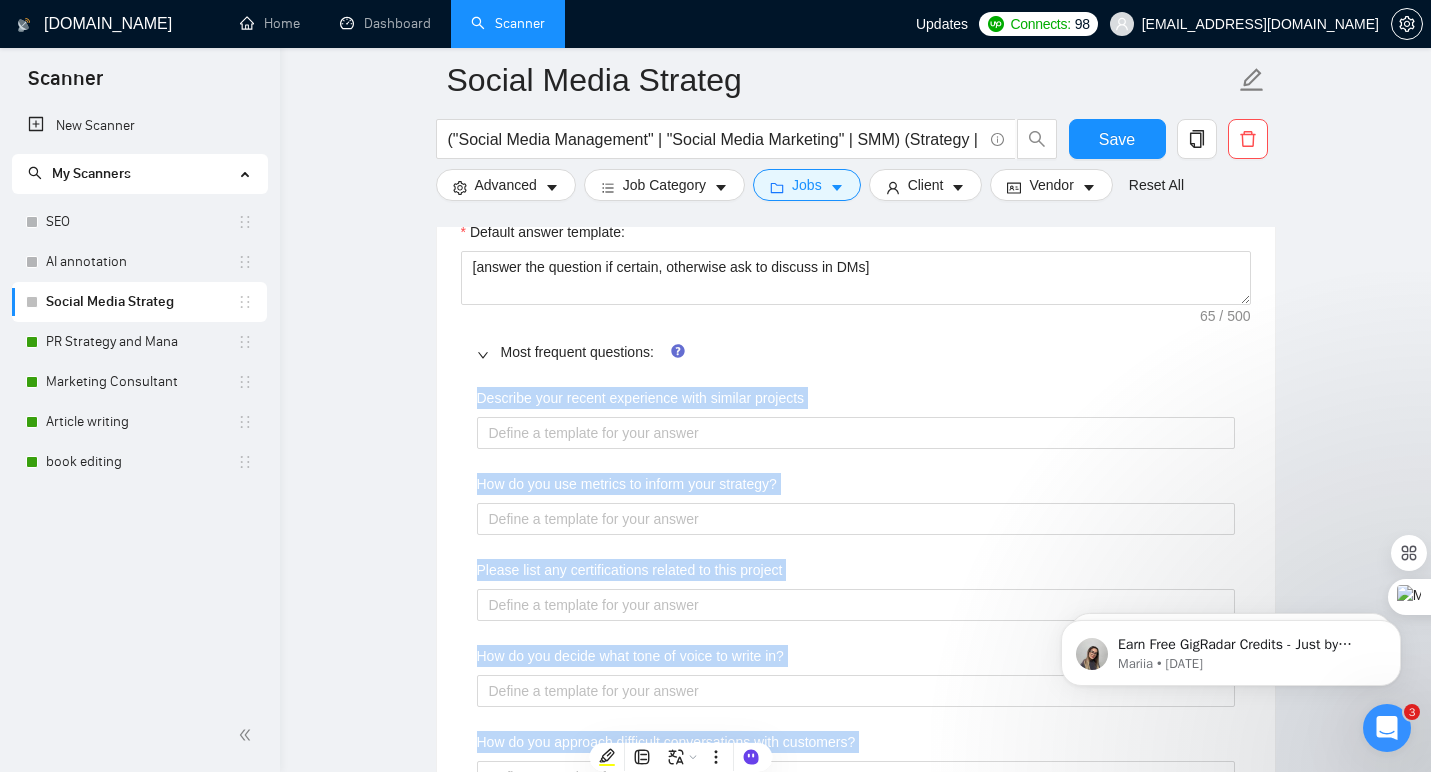 copy on "Describe your recent experience with similar projects How do you use metrics to inform your strategy? Please list any certifications related to this project How do you decide what tone of voice to write in? How do you approach difficult conversations with customers? Describe your typical design process and methods Bidding Terms   Hourly Rate Hourly Rate Bid Strategy How much do you want to bid for the hourly projects found by this scanner? Profile Rate Constant  Bid In Range How much of the client's budget do you want to bid with?   Fixed Price Fixed Price Bid Strategy How much do you want to bid for the fixed price jobs found by this scanner? Client Budget % Constant  How much of the client's budget do you want to bid with? % Client's Budget Your Rate New Boosting Options Boosting GigRadar will boost your proposals based on the below settings. OFF Boost Type Select the algorithm which will determine your boost value. Smart Boost   Constant Maximum Boost Maximum price you will pay for boosting. Preview You..." 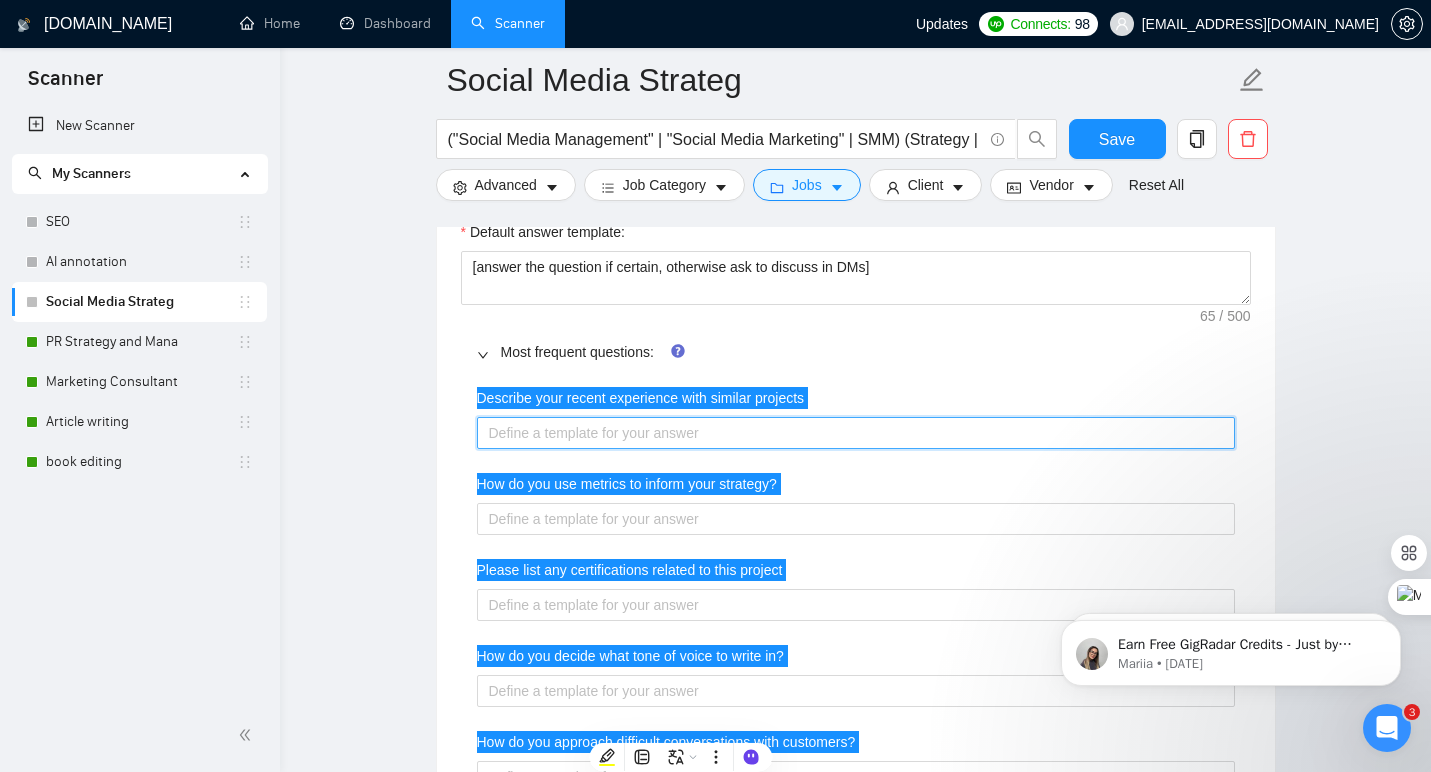 click on "Describe your recent experience with similar projects" at bounding box center [856, 433] 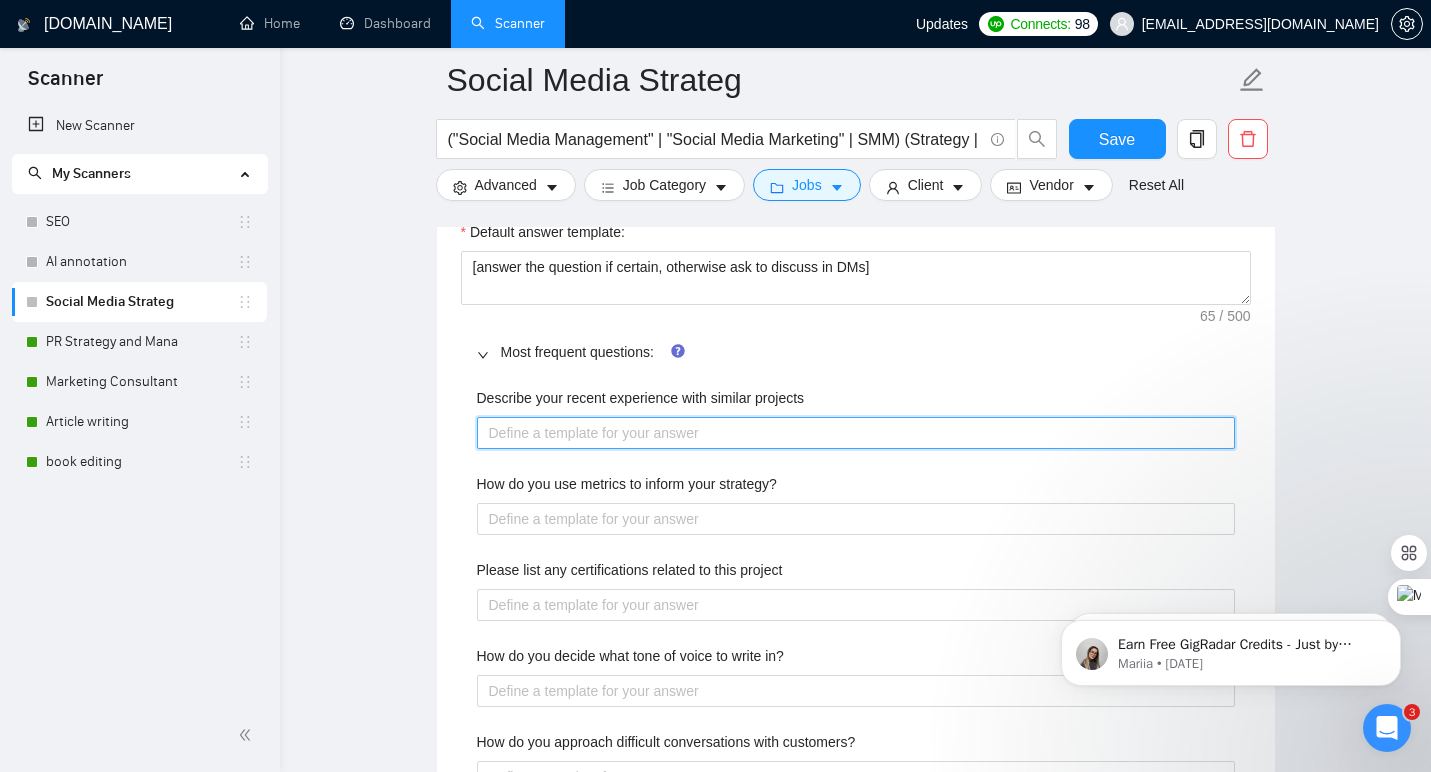 paste on "I recently led SMM strategy for an indie publisher, boosting their engagement by 250% in six months and building a community that actually talks (not just lurks). I’ve managed multi-platform campaigns for startups and nonprofits—think viral content, influencer collabs, and analytics dashboards that tell a story, not just show numbers.
⸻" 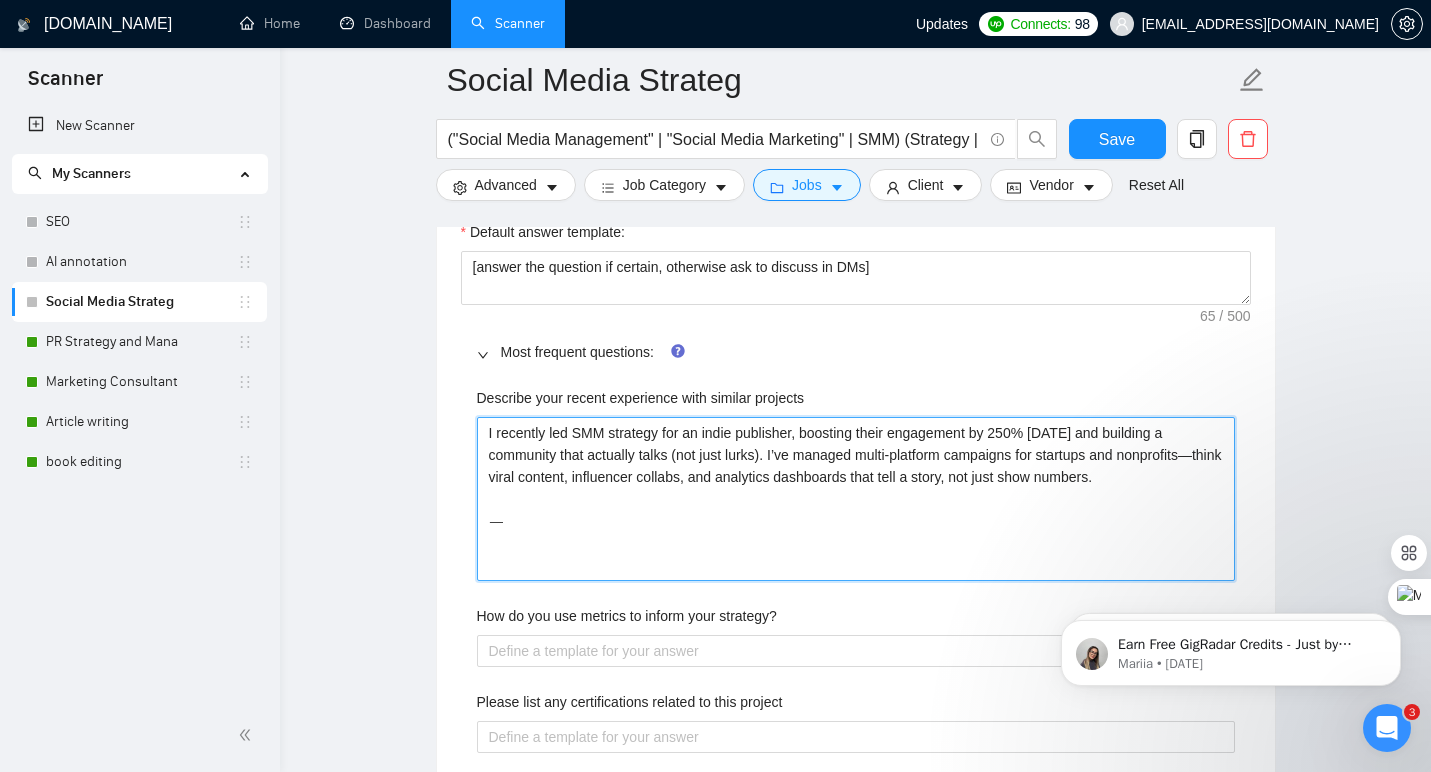 type 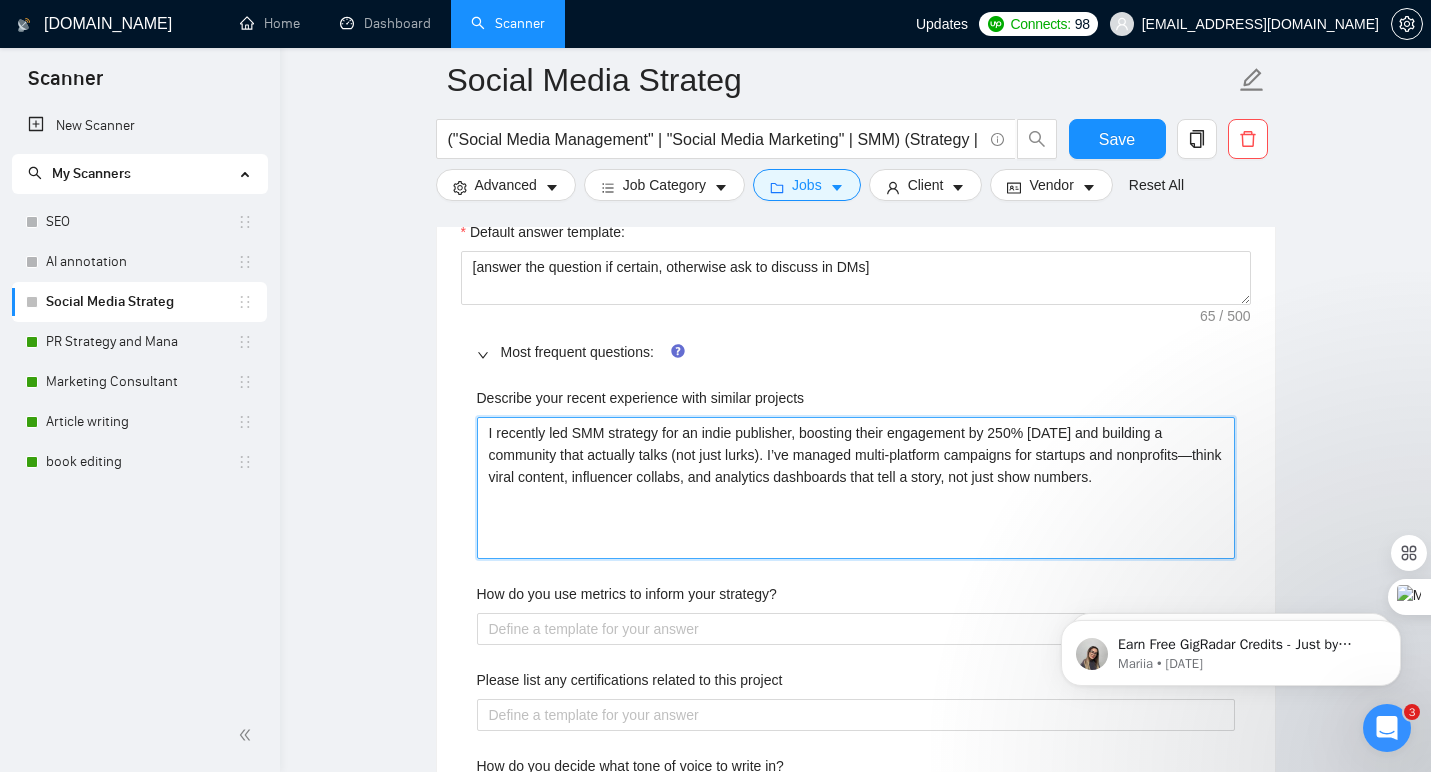 type 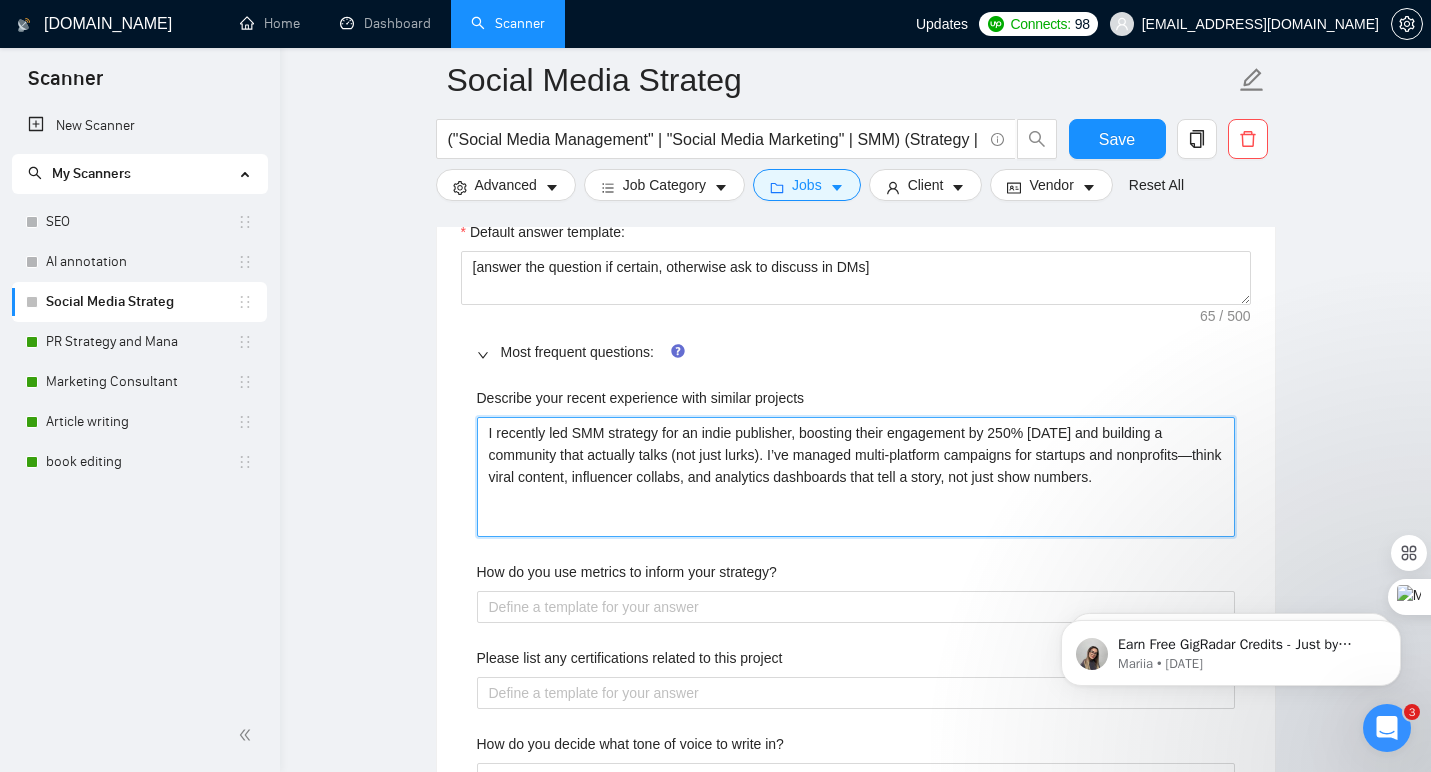 type on "I recently led SMM strategy for an indie publisher, boosting their engagement by 250% in six months and building a community that actually talks (not just lurks). I’ve managed multi-platform campaigns for startups and nonprofits—think viral content, influencer collabs, and analytics dashboards that tell a story, not just show numbers." 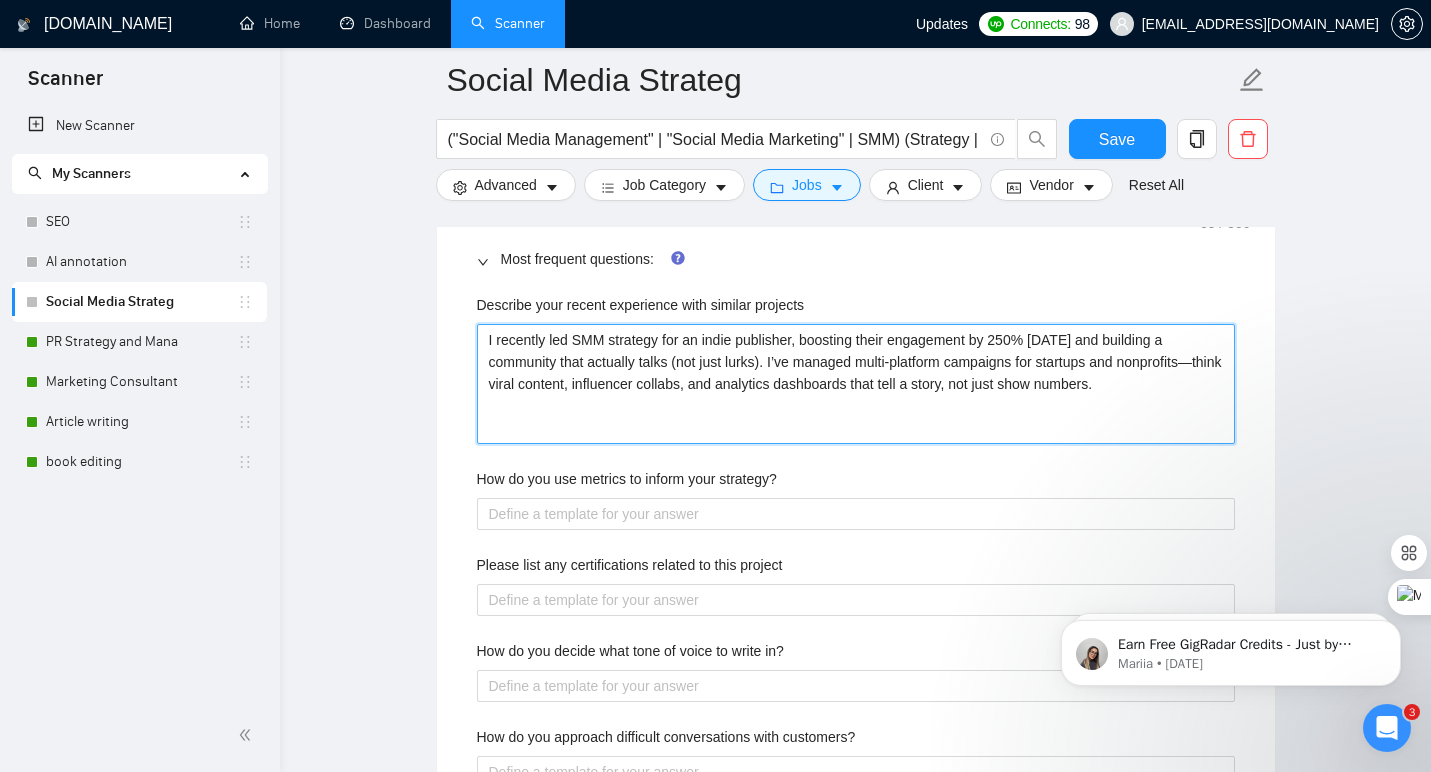scroll, scrollTop: 2480, scrollLeft: 0, axis: vertical 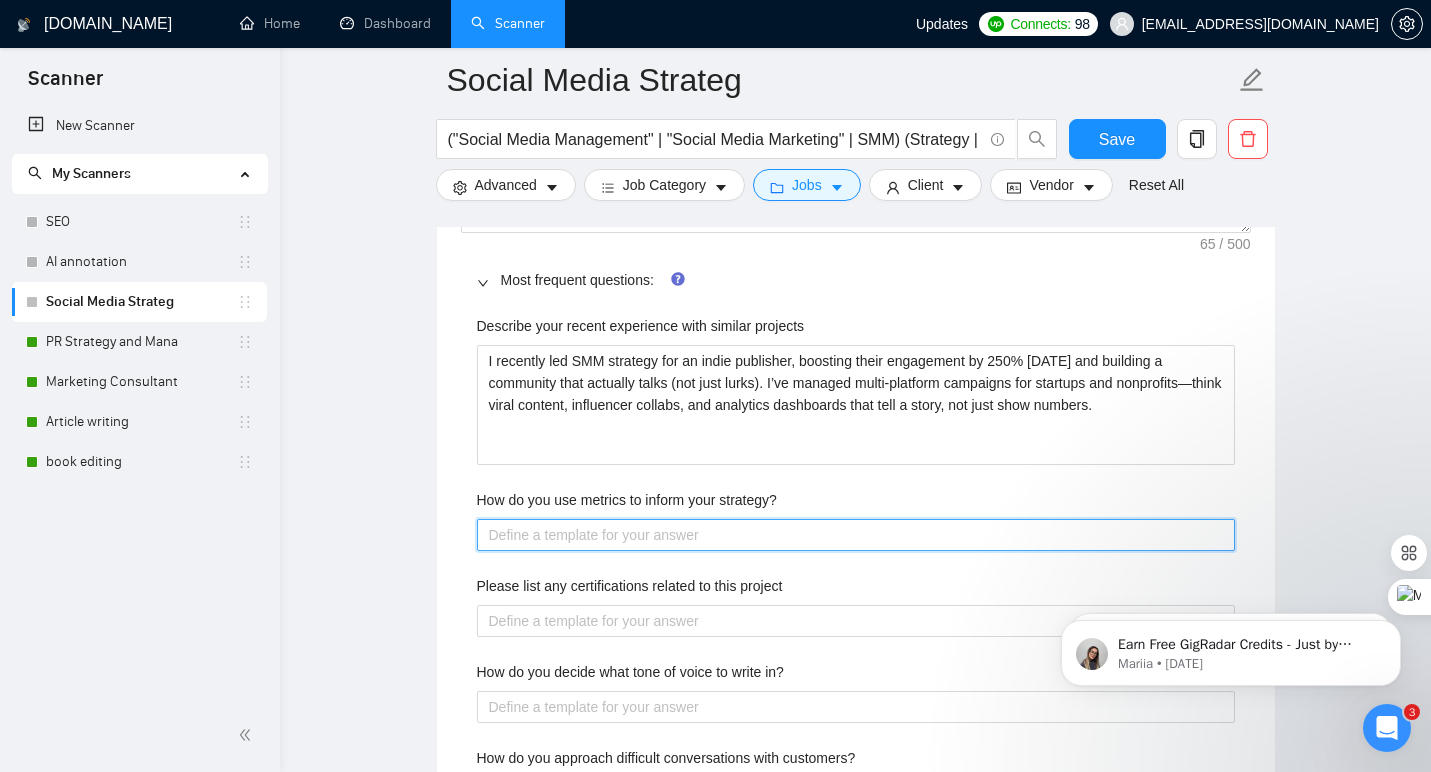 click on "How do you use metrics to inform your strategy?" at bounding box center (856, 535) 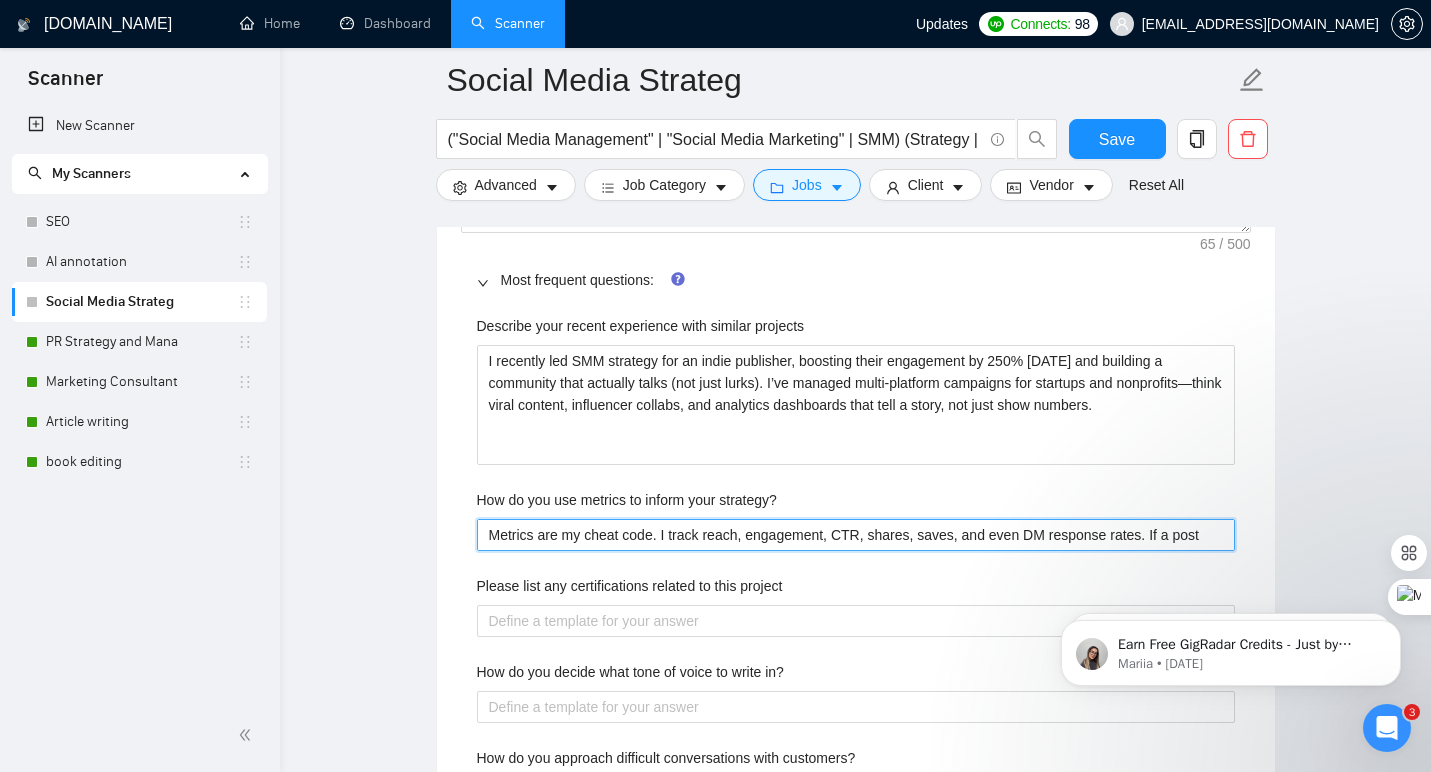 type 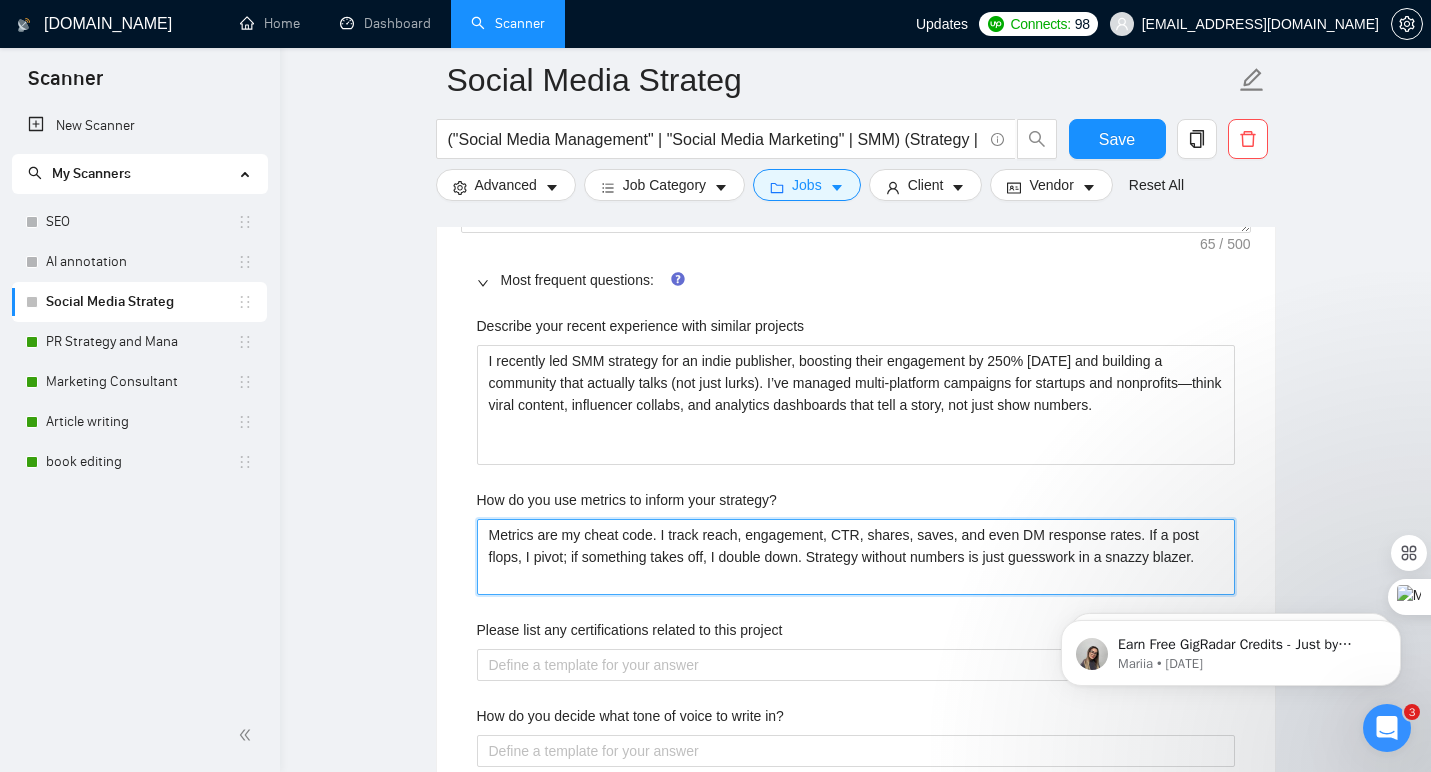 type on "Metrics are my cheat code. I track reach, engagement, CTR, shares, saves, and even DM response rates. If a post flops, I pivot; if something takes off, I double down. Strategy without numbers is just guesswork in a snazzy blazer." 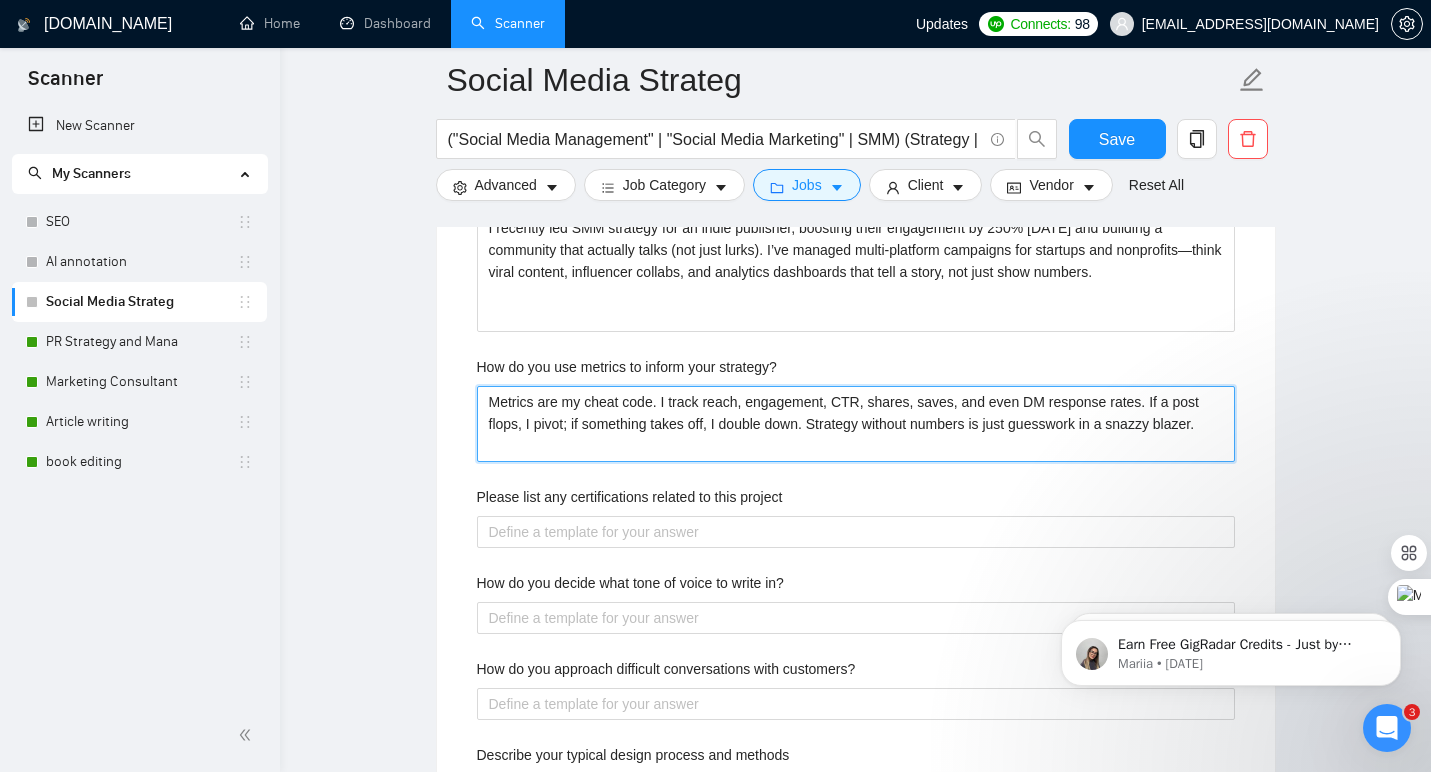 scroll, scrollTop: 2658, scrollLeft: 0, axis: vertical 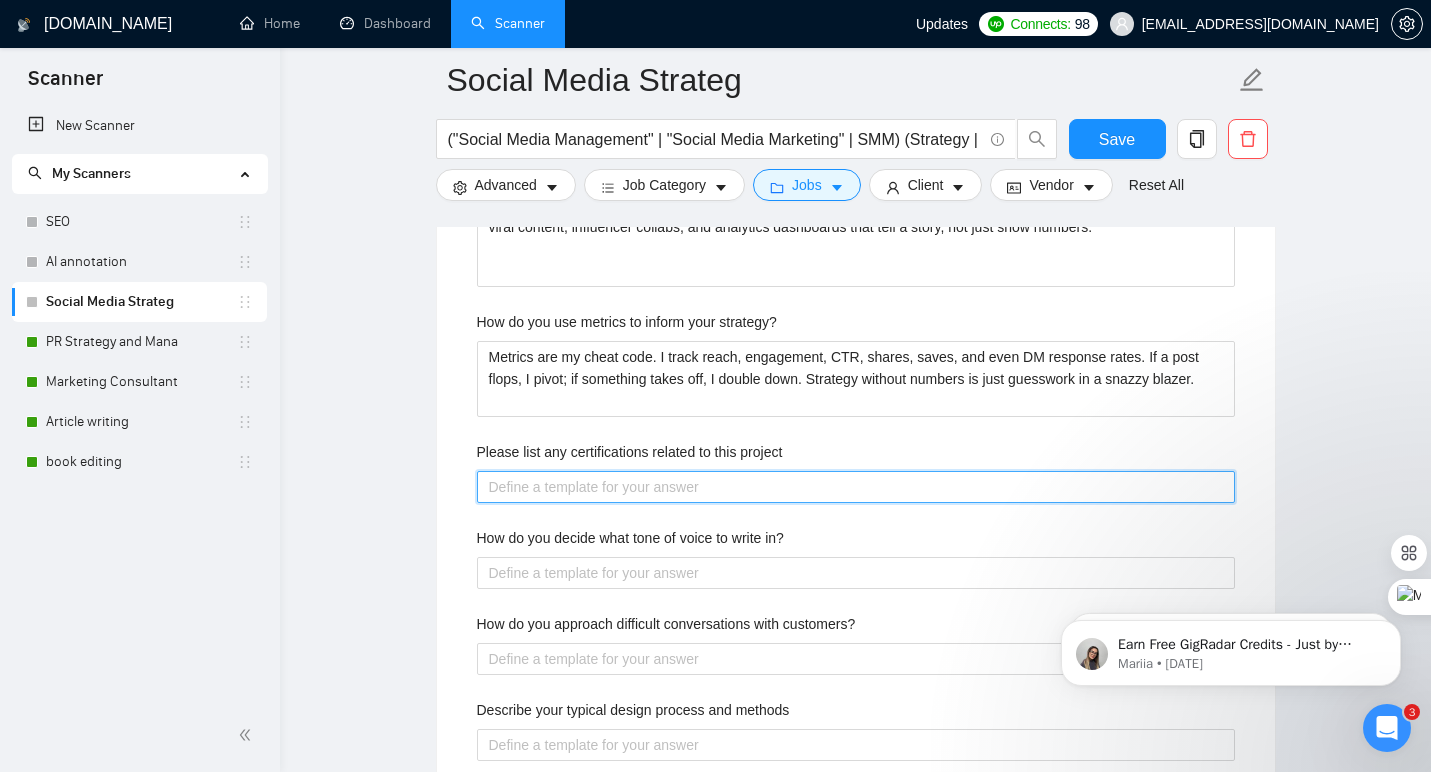 click on "Please list any certifications related to this project" at bounding box center (856, 487) 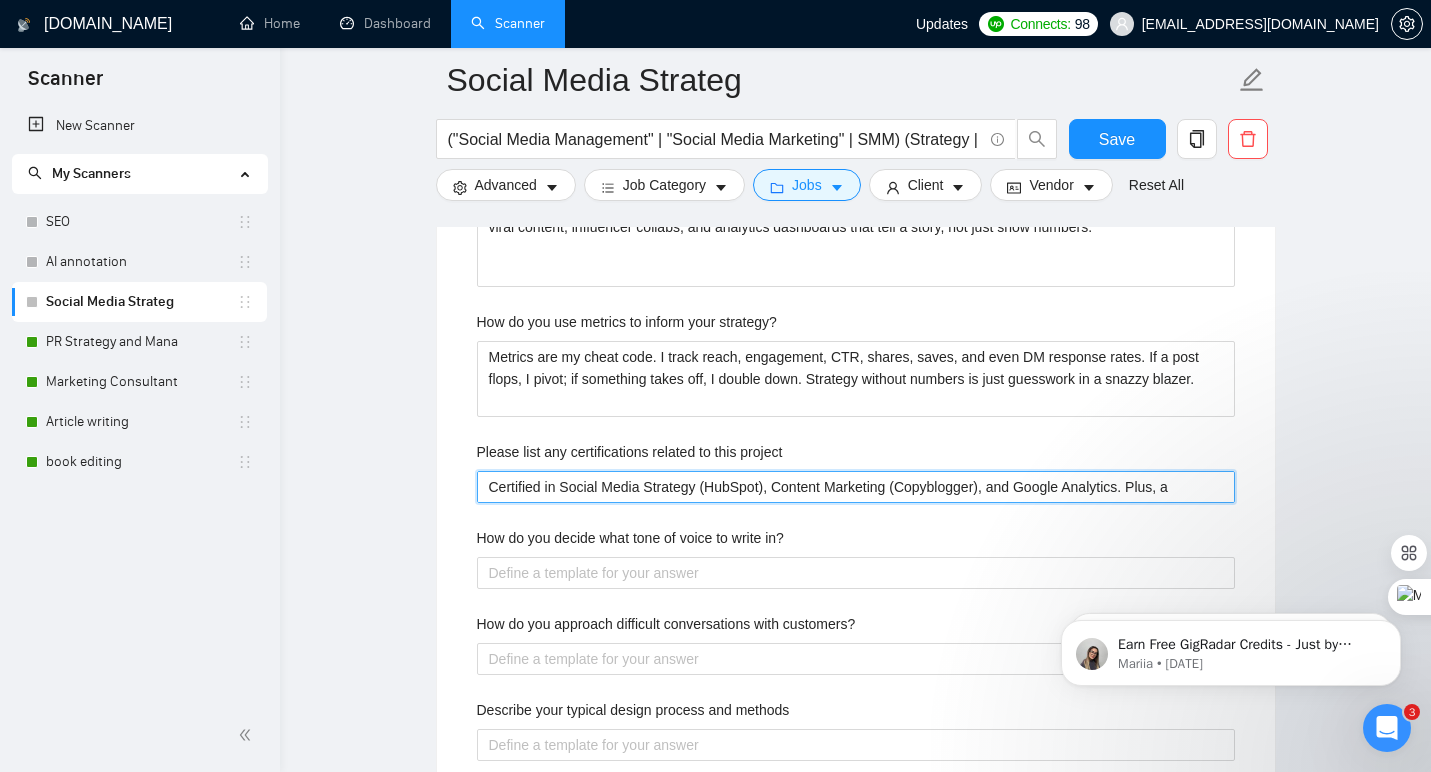 type 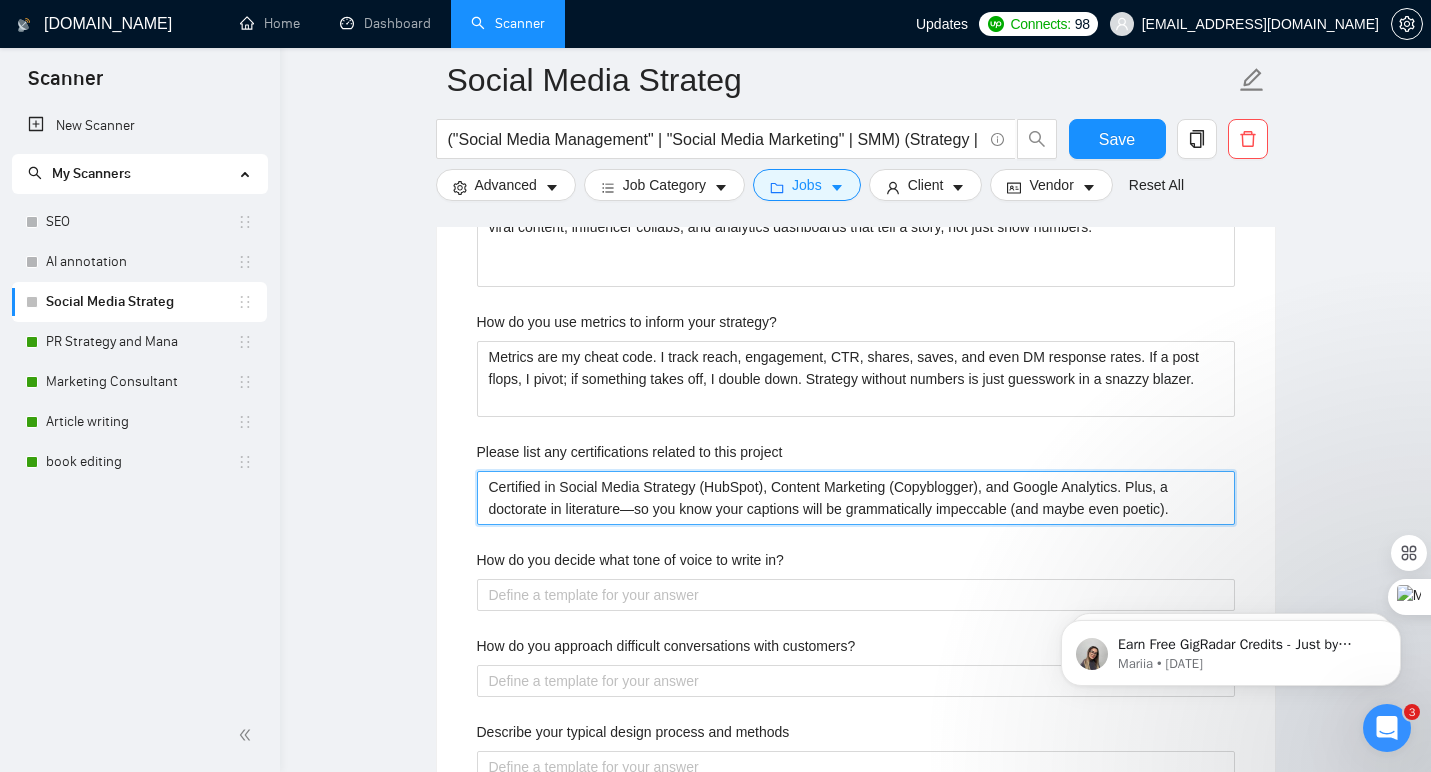 type on "Certified in Social Media Strategy (HubSpot), Content Marketing (Copyblogger), and Google Analytics. Plus, a doctorate in literature—so you know your captions will be grammatically impeccable (and maybe even poetic)." 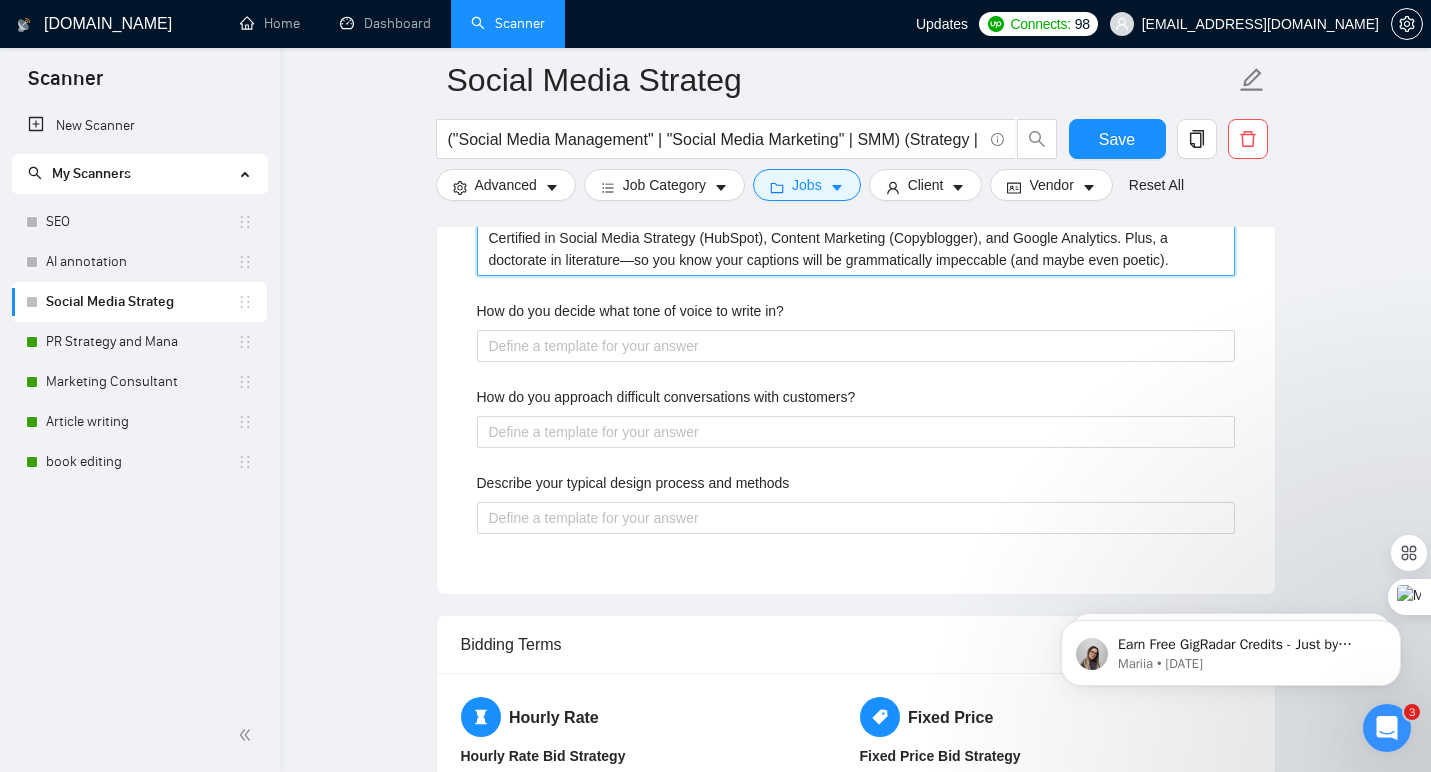 scroll, scrollTop: 2989, scrollLeft: 0, axis: vertical 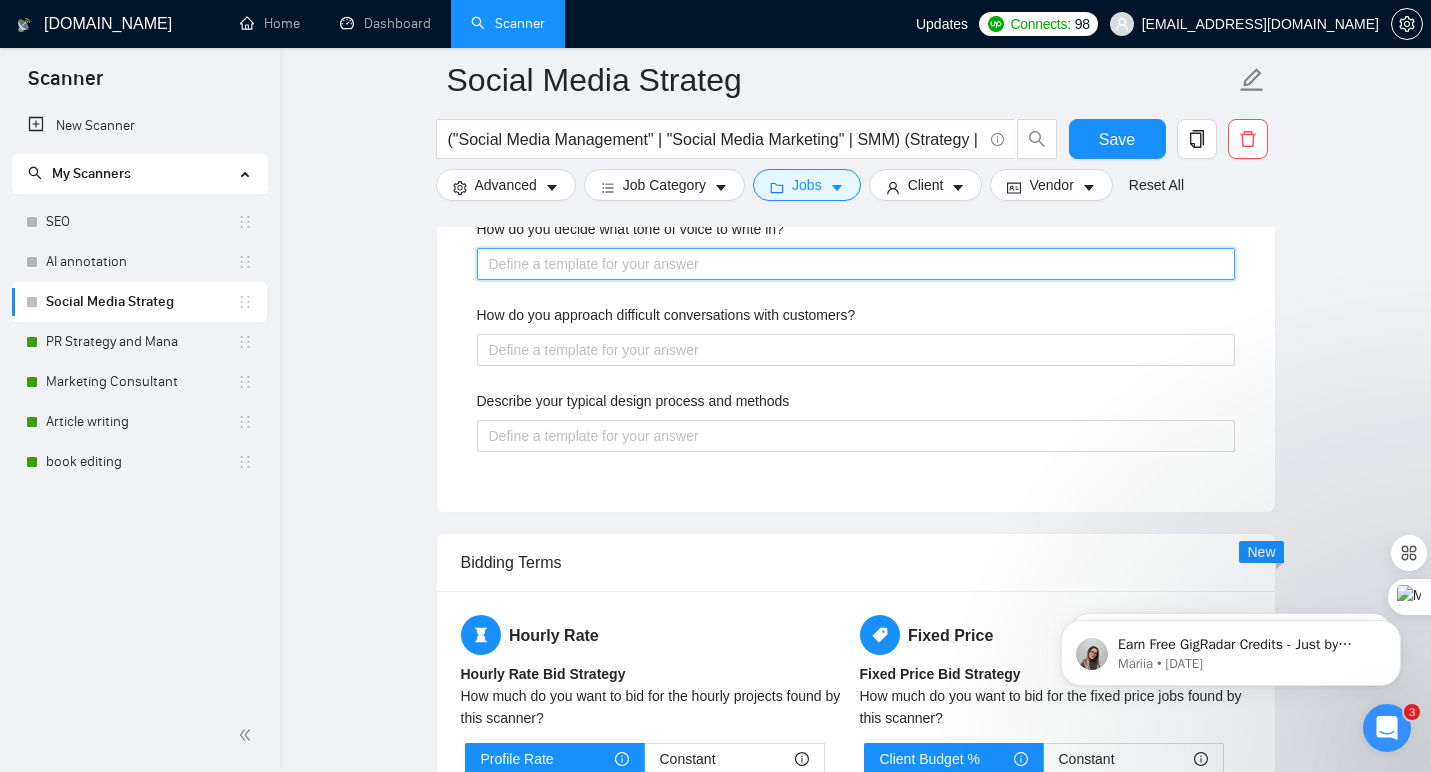 click on "How do you decide what tone of voice to write in?" at bounding box center [856, 264] 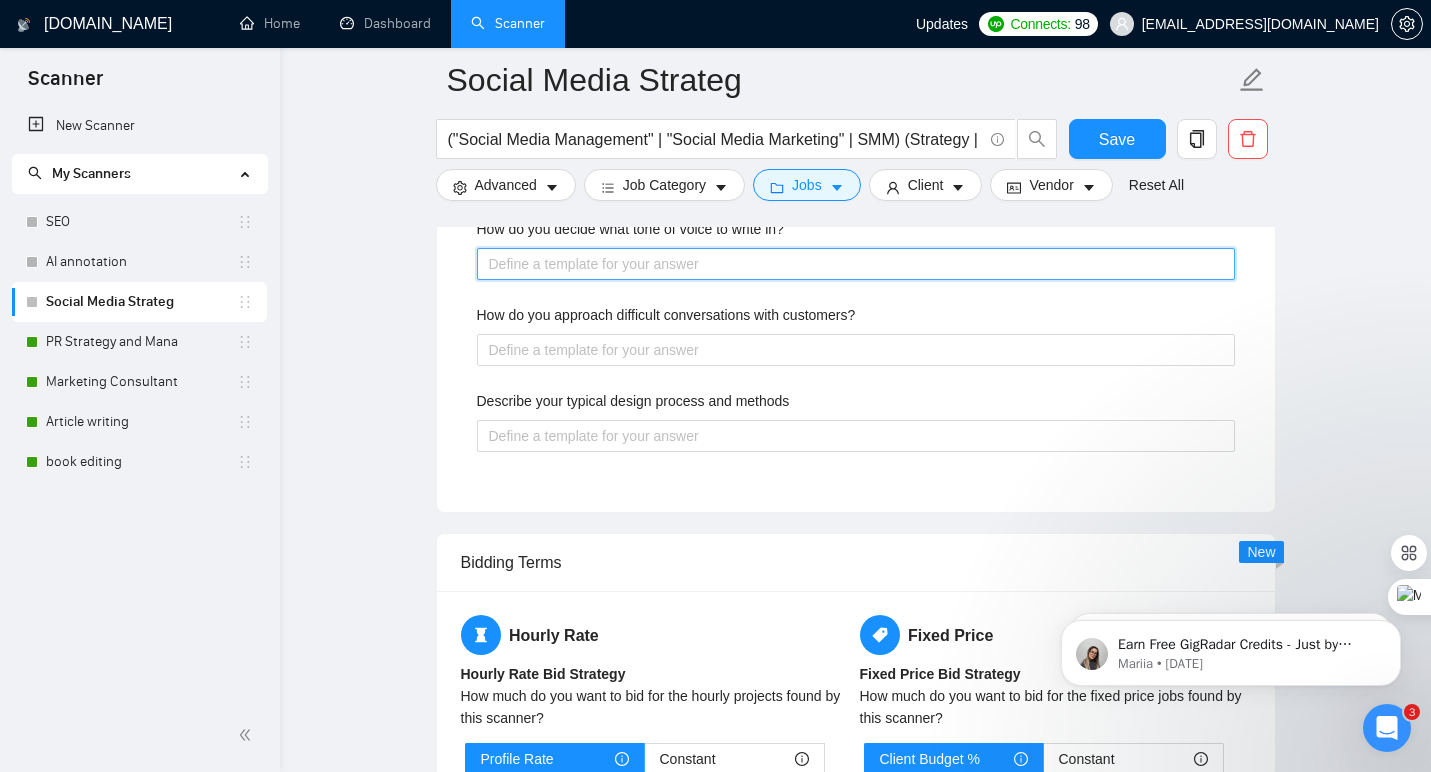 paste on "I study your brand’s DNA—past content, target audience, and goals. Then I match your vibe: witty, friendly, or strictly-business. If you have a brand guide, I stick to it; if not, I’ll create one so your posts never sound like a stranger wrote them." 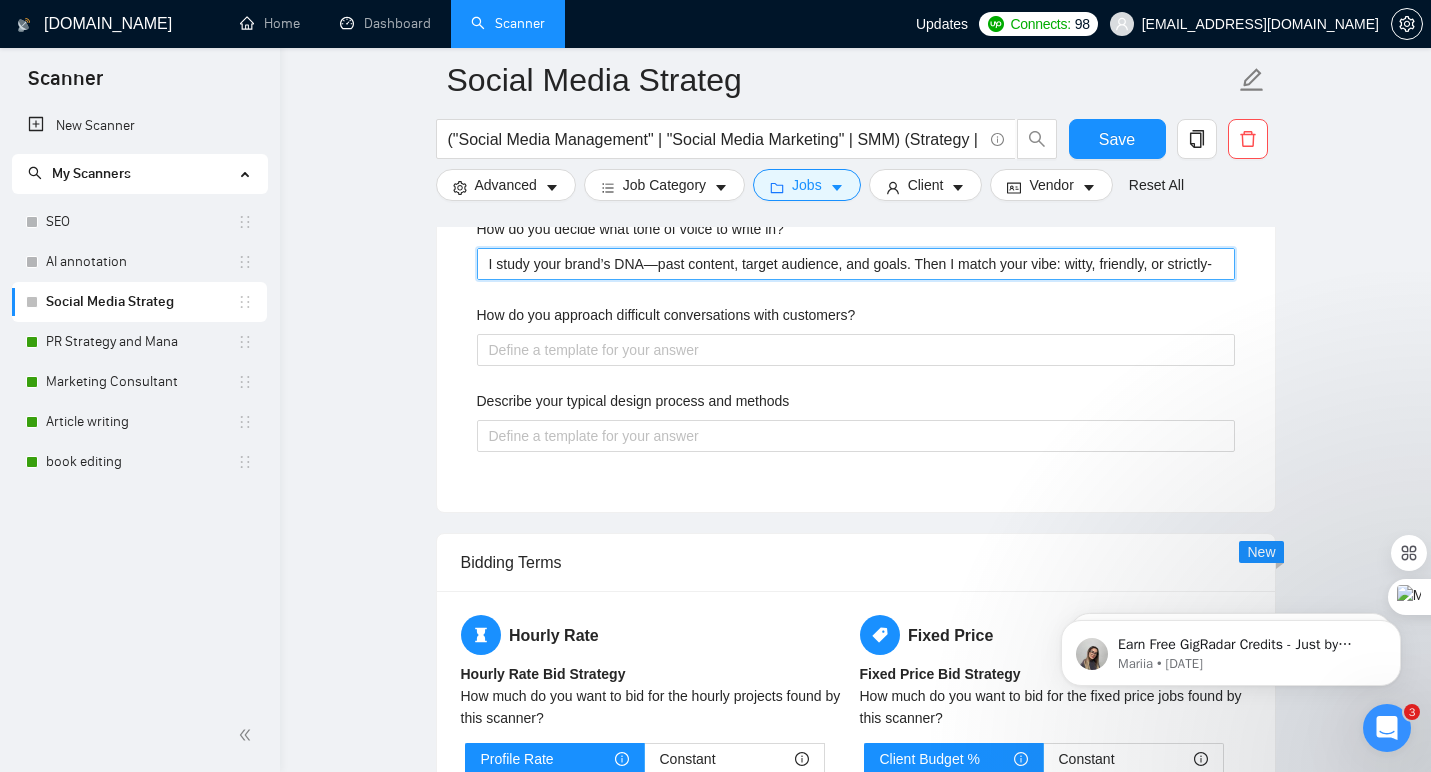 type 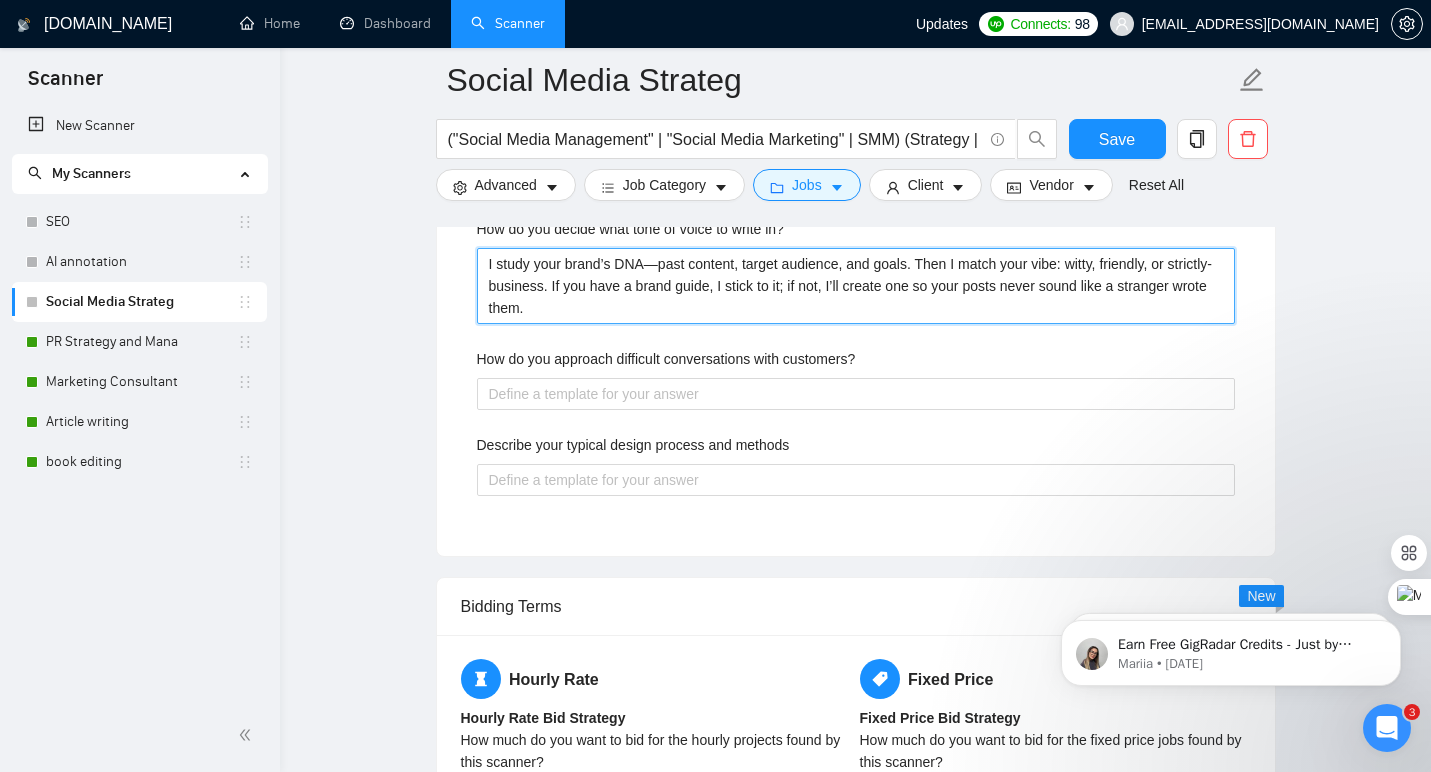 type on "I study your brand’s DNA—past content, target audience, and goals. Then I match your vibe: witty, friendly, or strictly-business. If you have a brand guide, I stick to it; if not, I’ll create one so your posts never sound like a stranger wrote them." 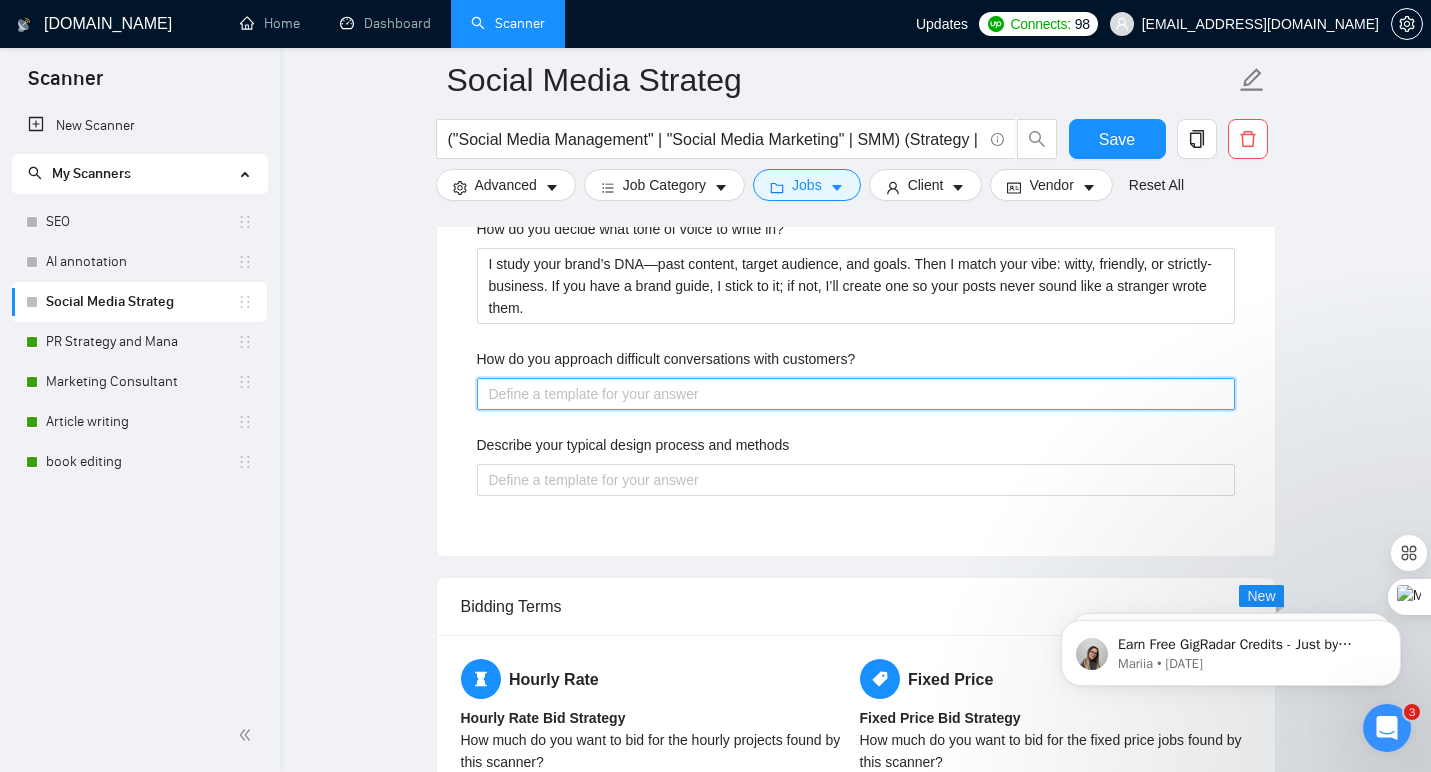 click on "How do you approach difficult conversations with customers?" at bounding box center [856, 394] 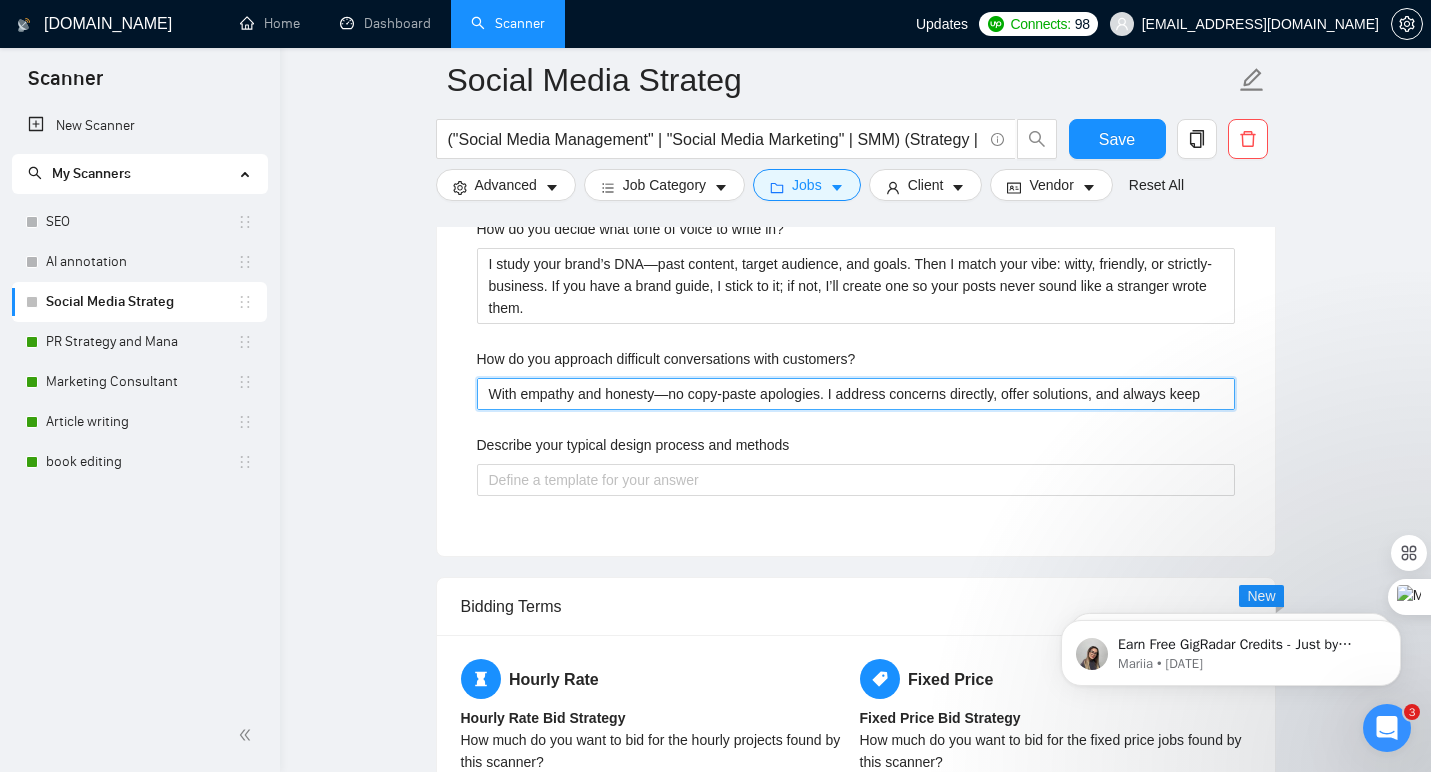 type 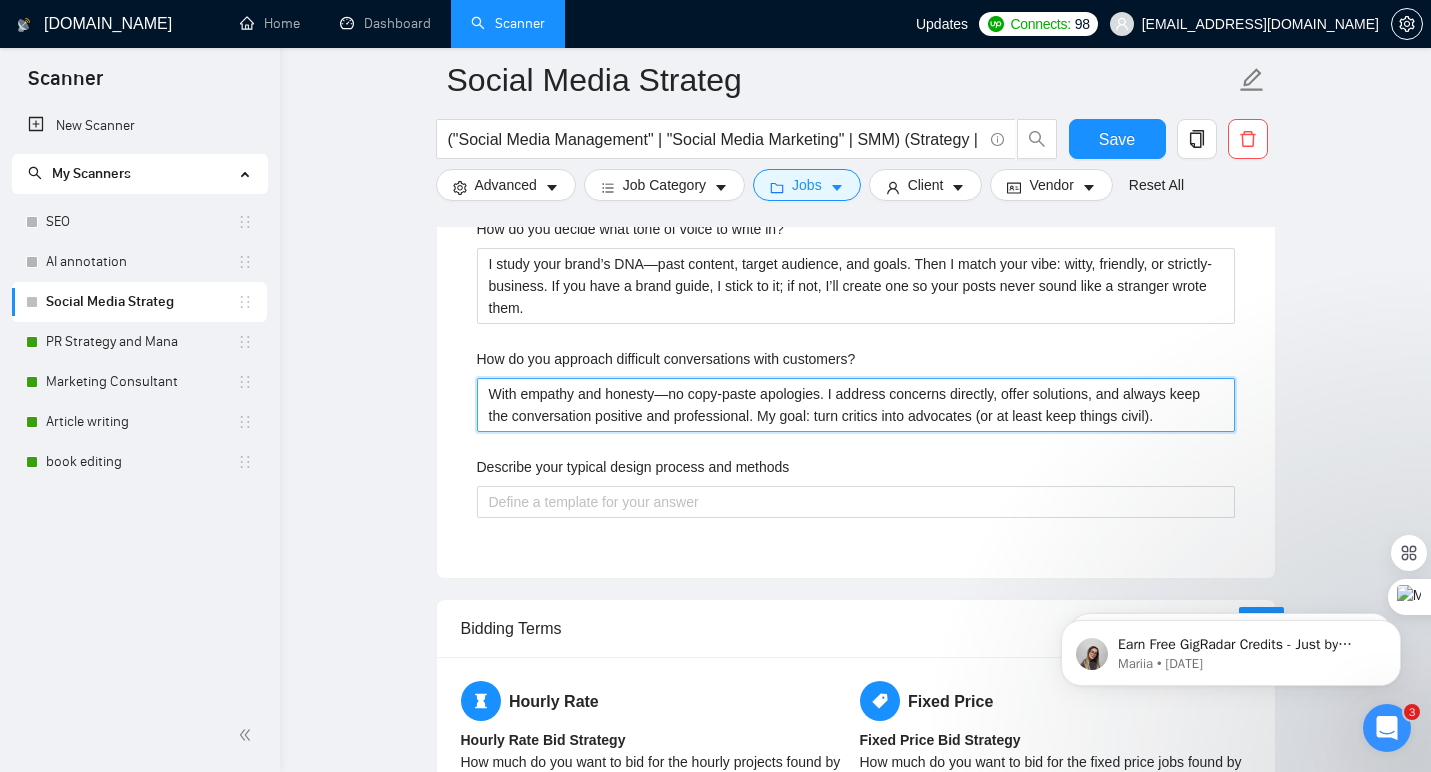 type on "With empathy and honesty—no copy-paste apologies. I address concerns directly, offer solutions, and always keep the conversation positive and professional. My goal: turn critics into advocates (or at least keep things civil)." 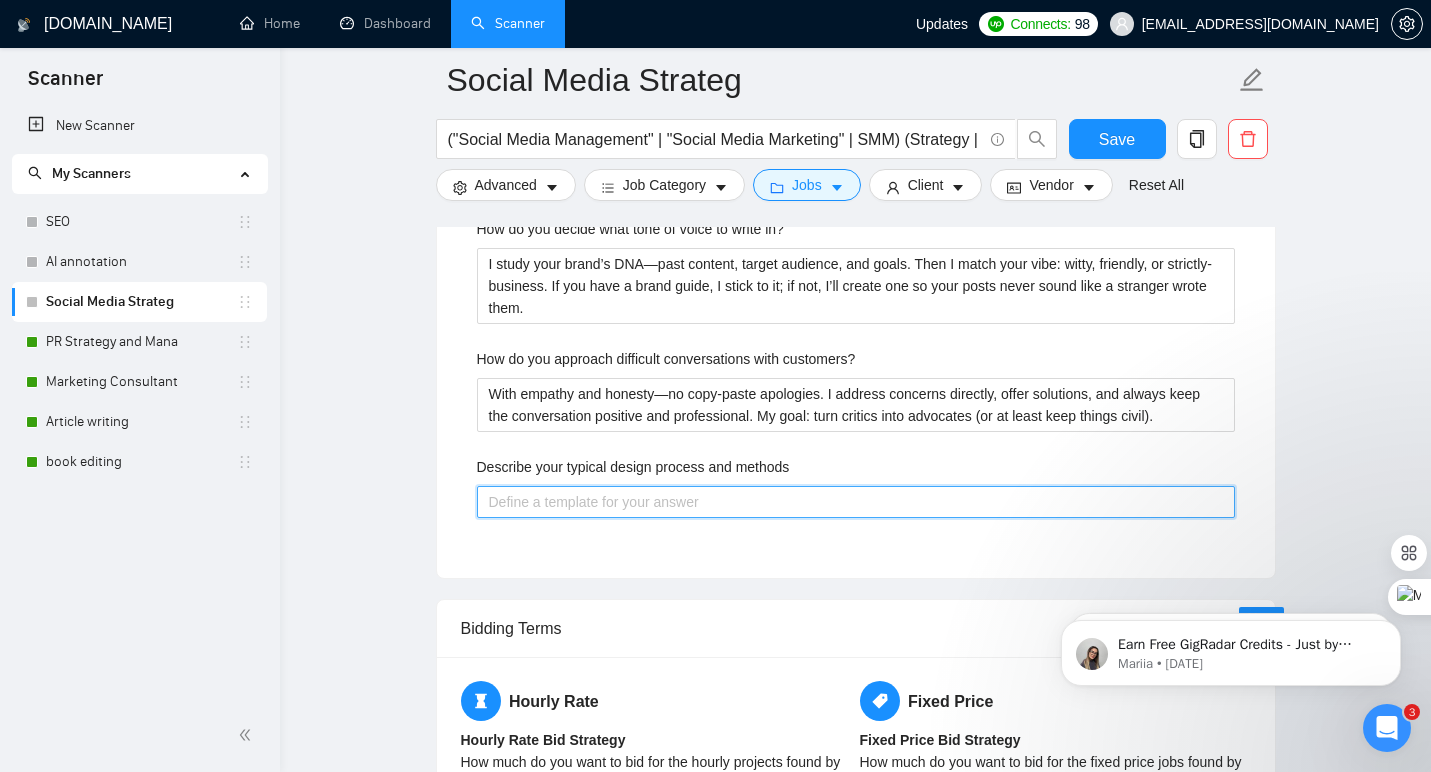 click on "Describe your typical design process and methods" at bounding box center [856, 502] 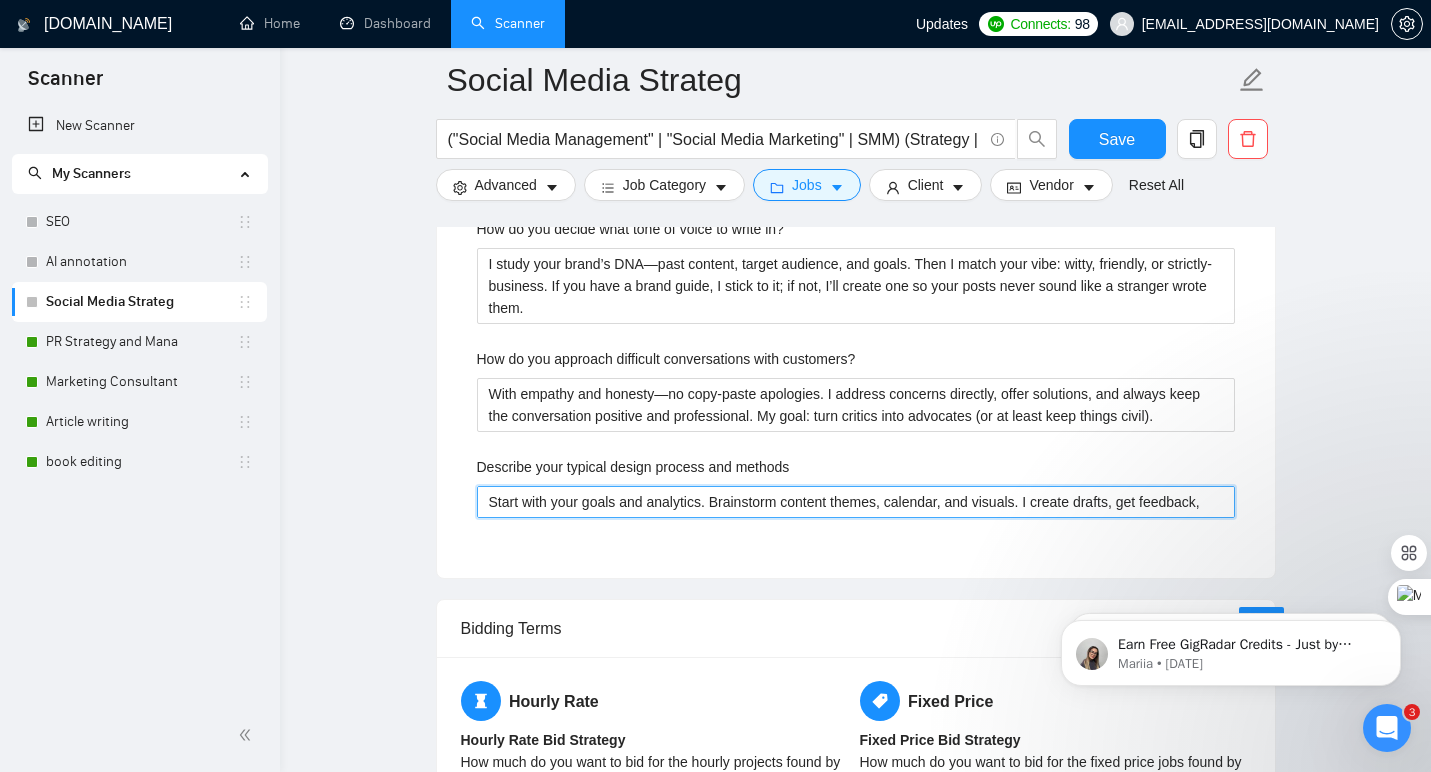 type 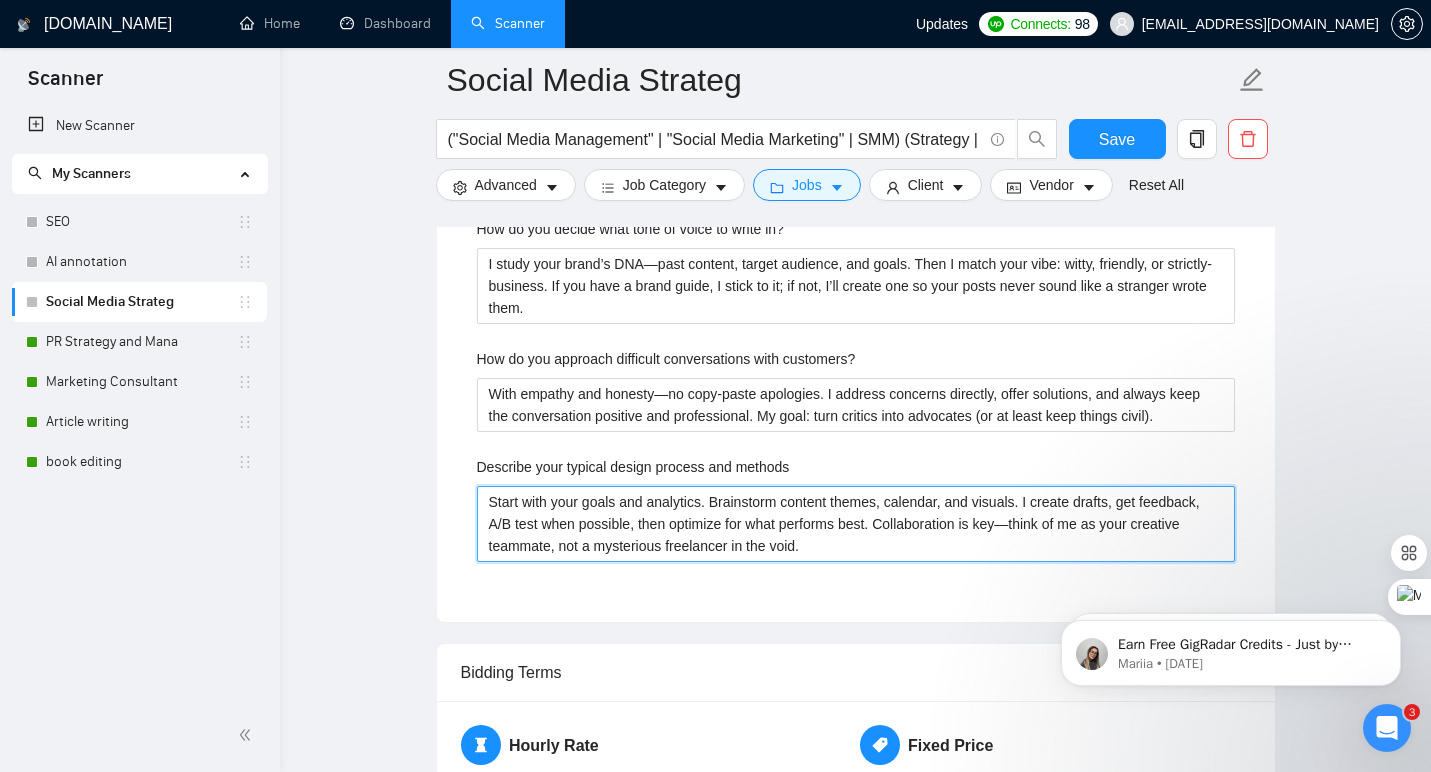 type on "Start with your goals and analytics. Brainstorm content themes, calendar, and visuals. I create drafts, get feedback, A/B test when possible, then optimize for what performs best. Collaboration is key—think of me as your creative teammate, not a mysterious freelancer in the void." 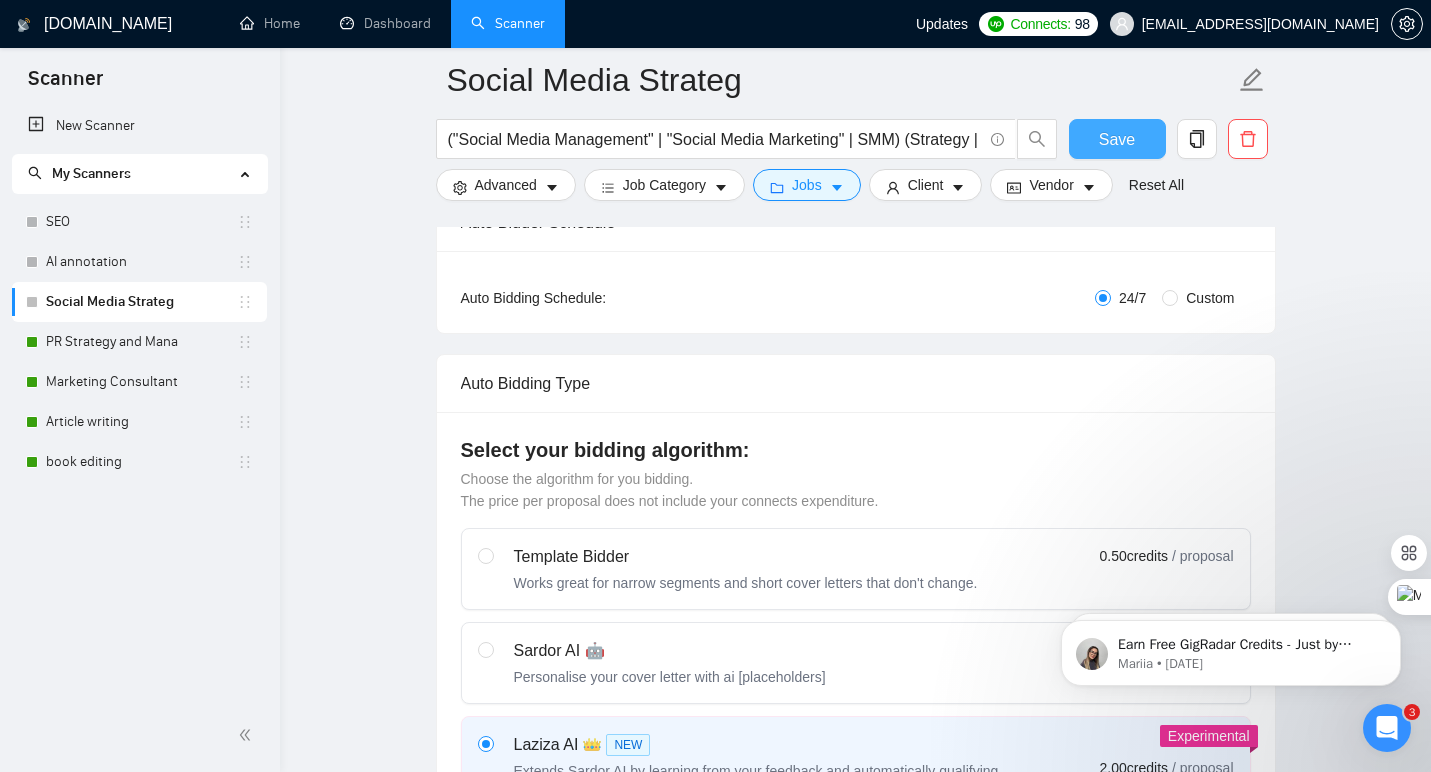 scroll, scrollTop: 311, scrollLeft: 0, axis: vertical 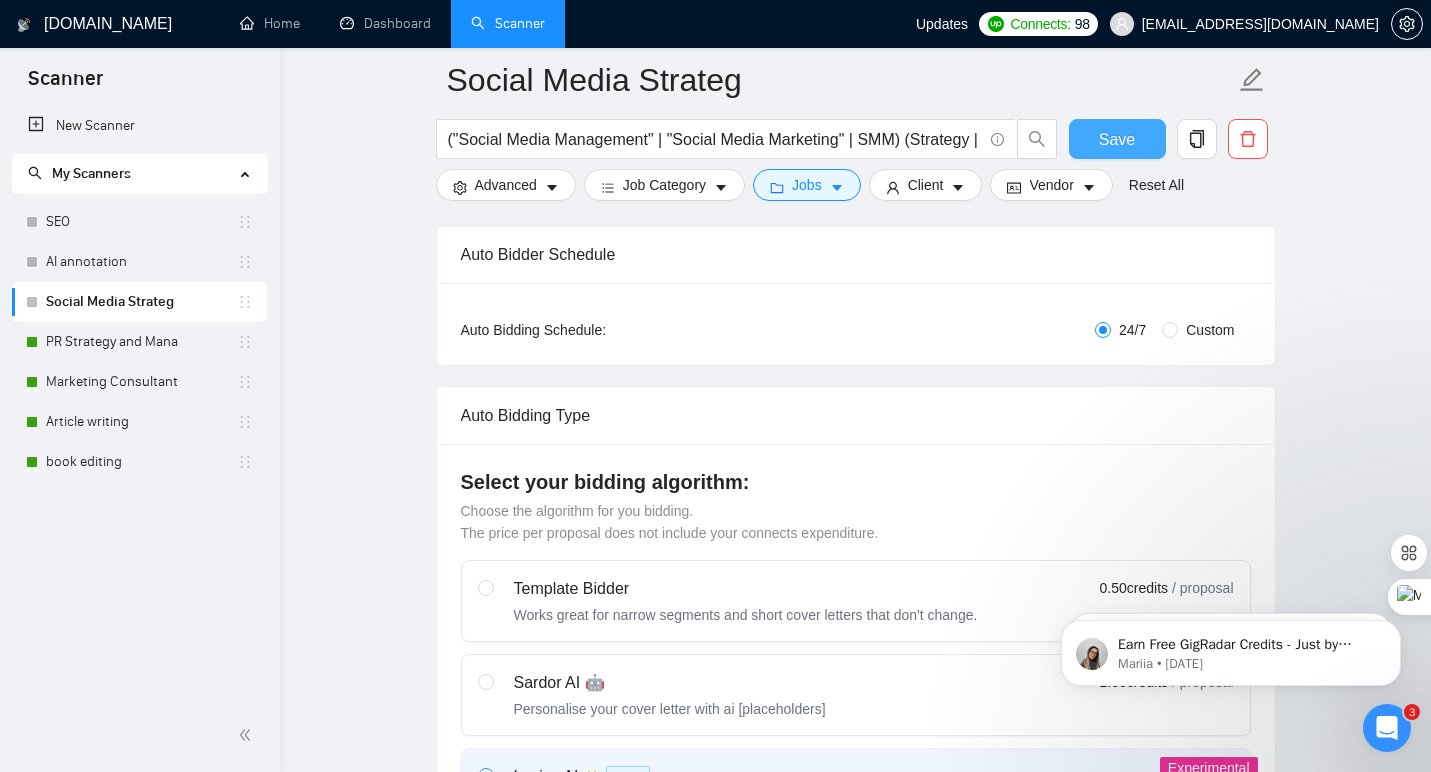 click on "Save" at bounding box center [1117, 139] 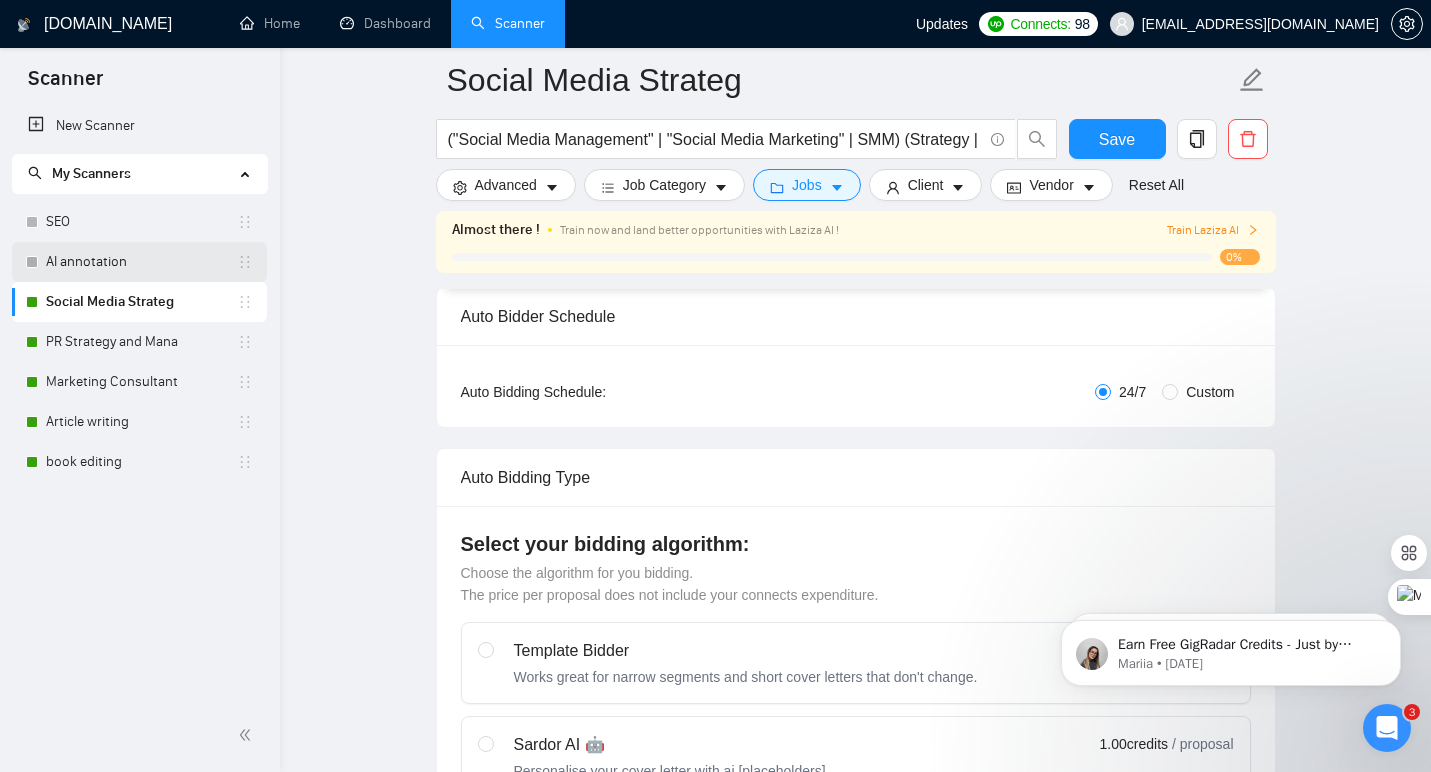 click on "AI annotation" at bounding box center [141, 262] 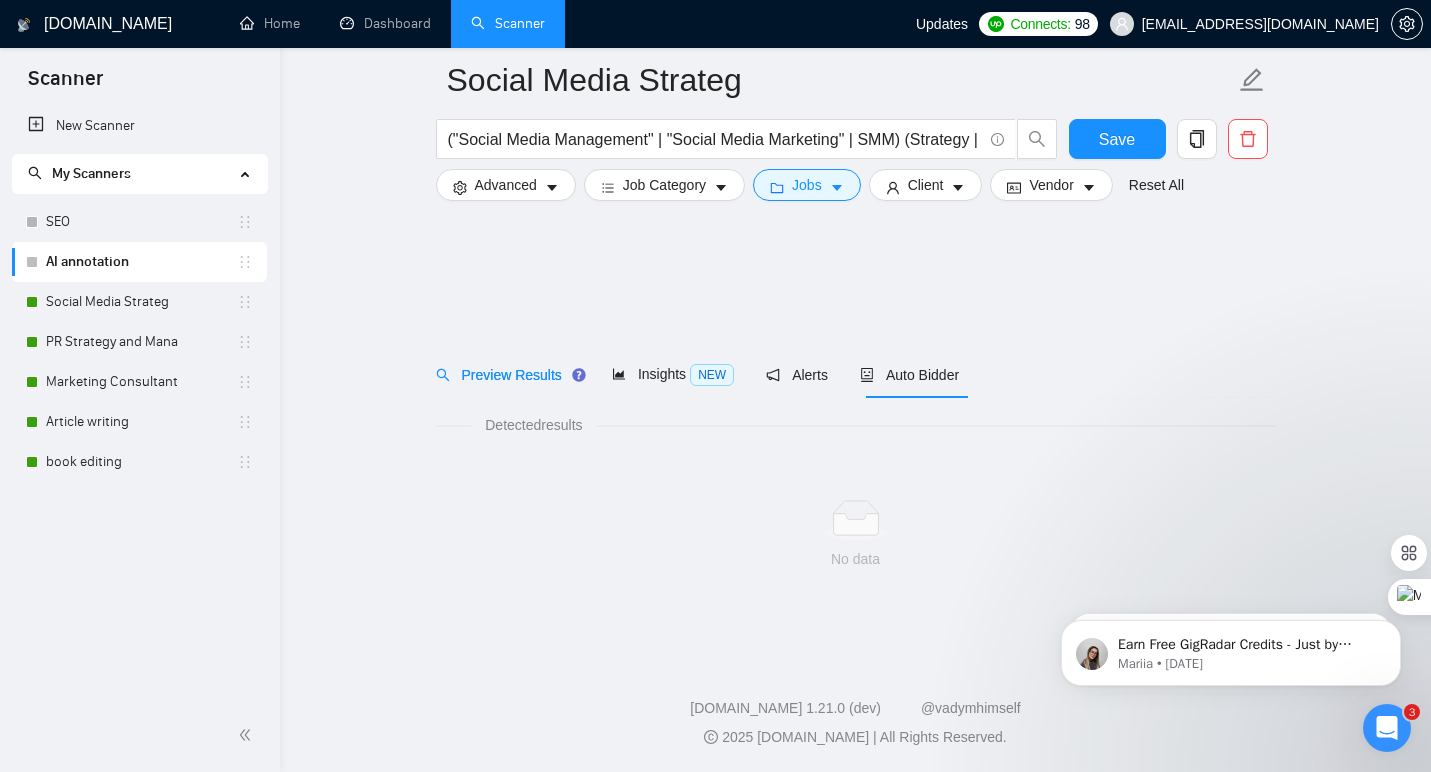 scroll, scrollTop: 0, scrollLeft: 0, axis: both 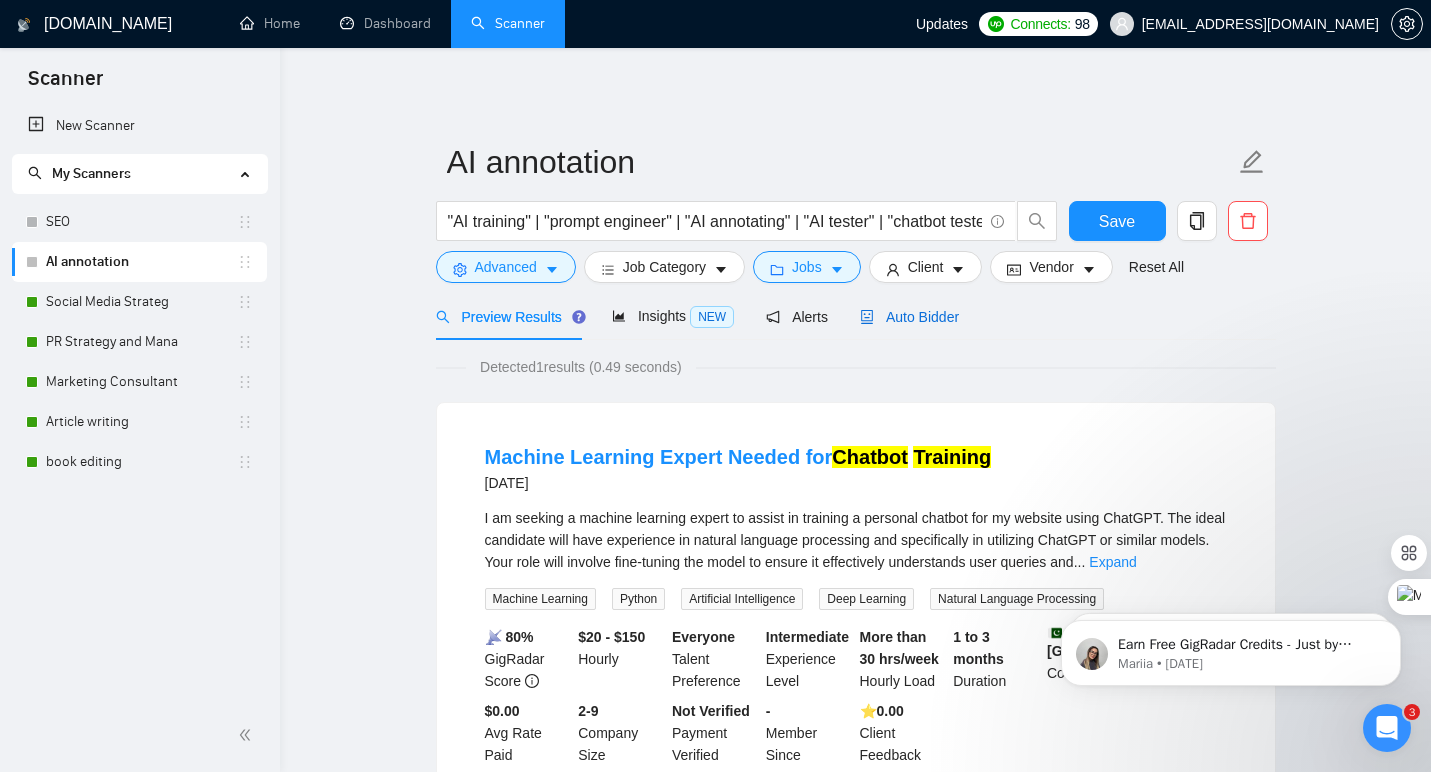 click on "Auto Bidder" at bounding box center [909, 317] 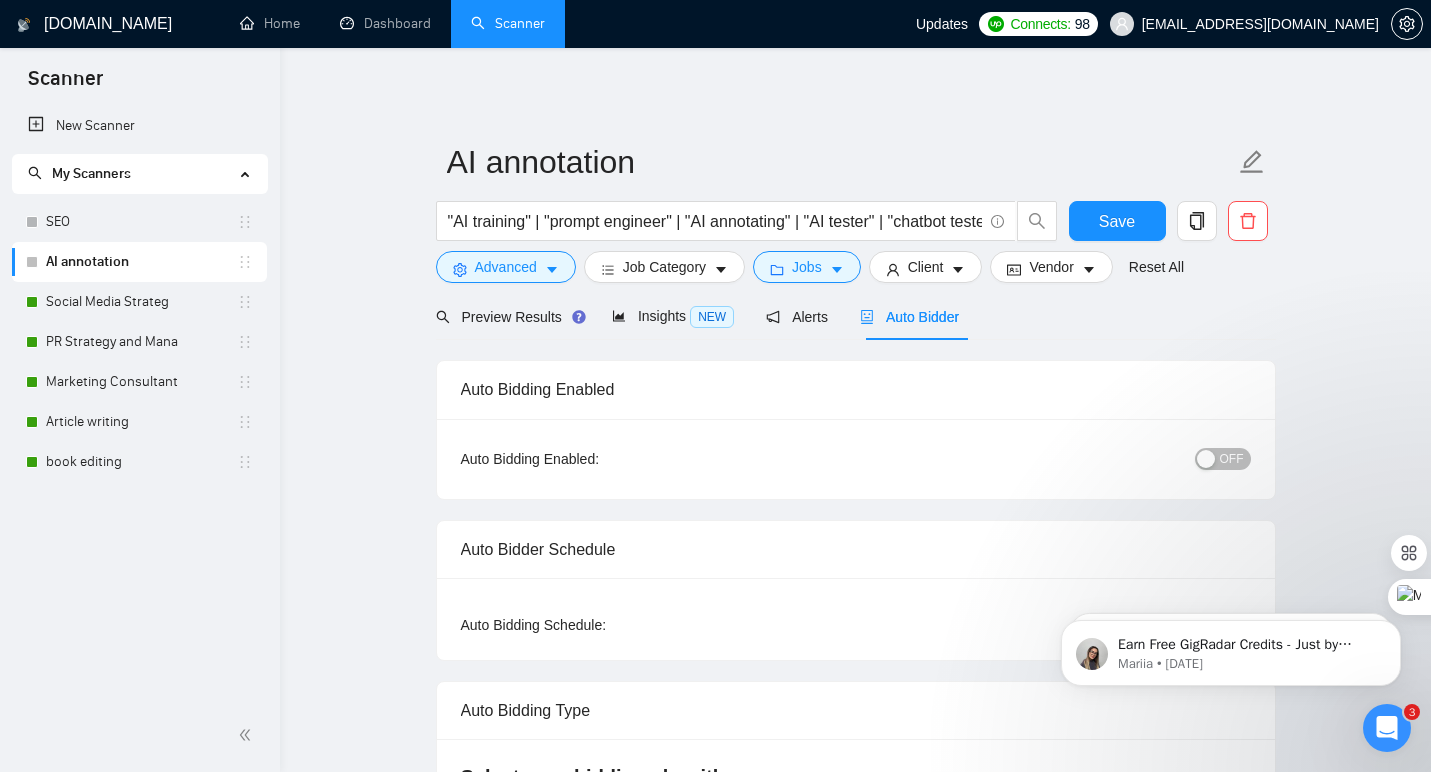 type 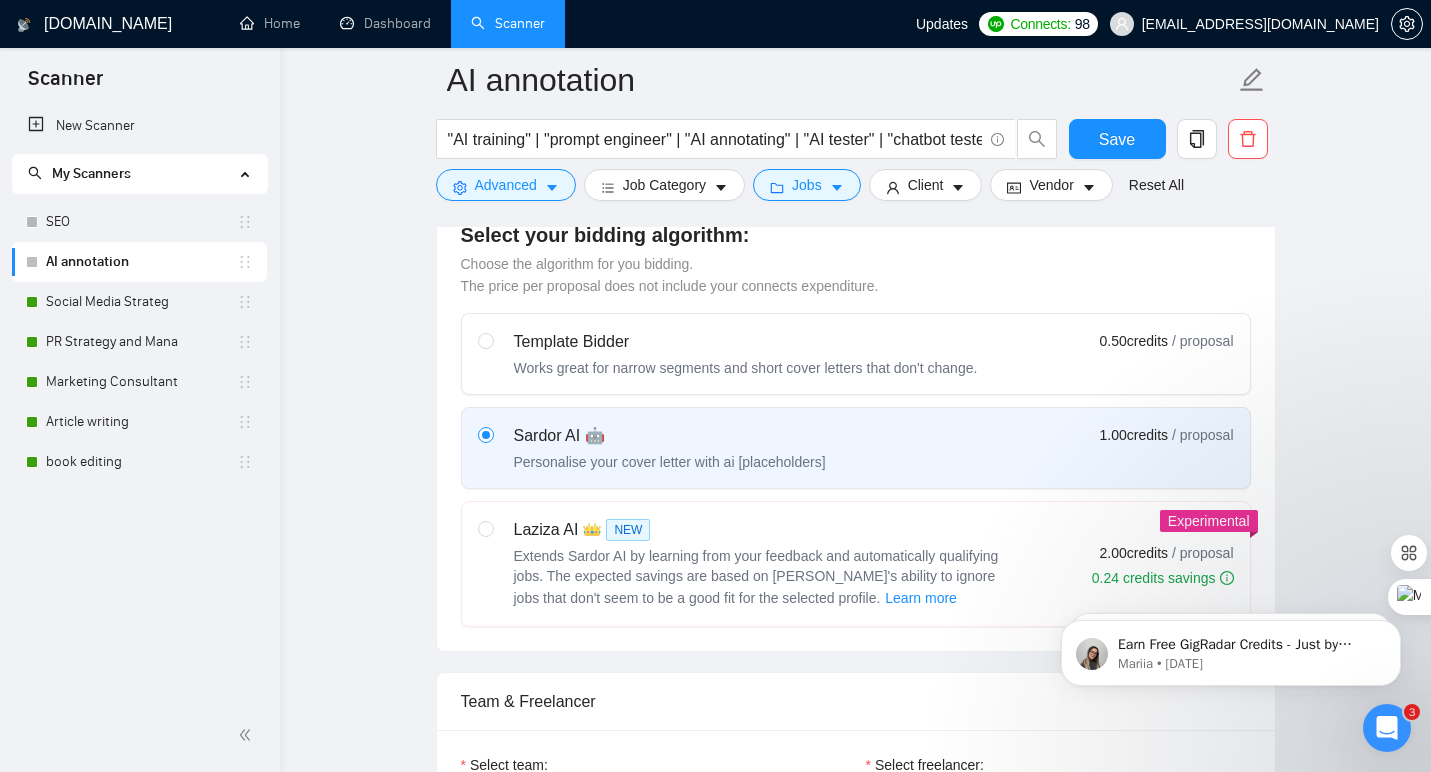 scroll, scrollTop: 566, scrollLeft: 0, axis: vertical 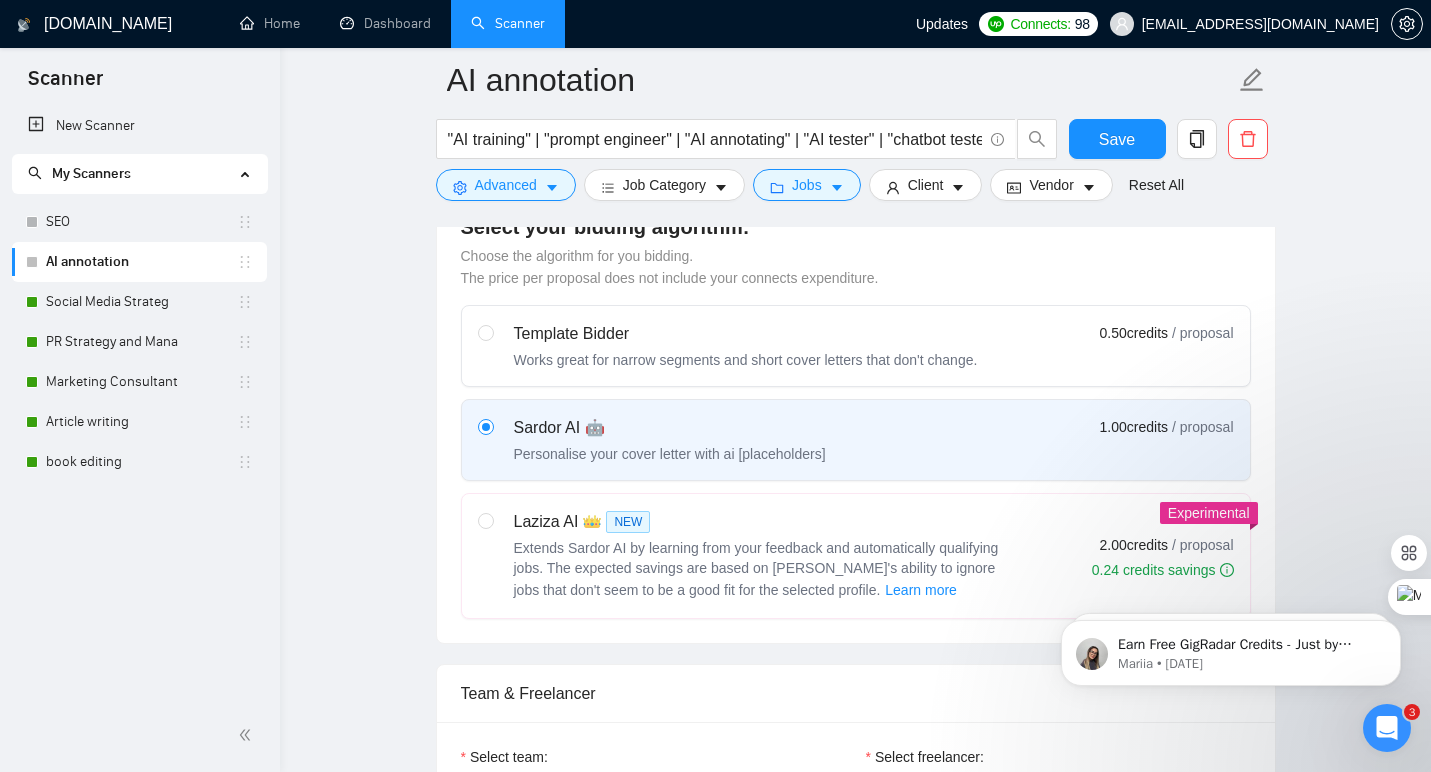 click on "2.00  credits" at bounding box center [1134, 545] 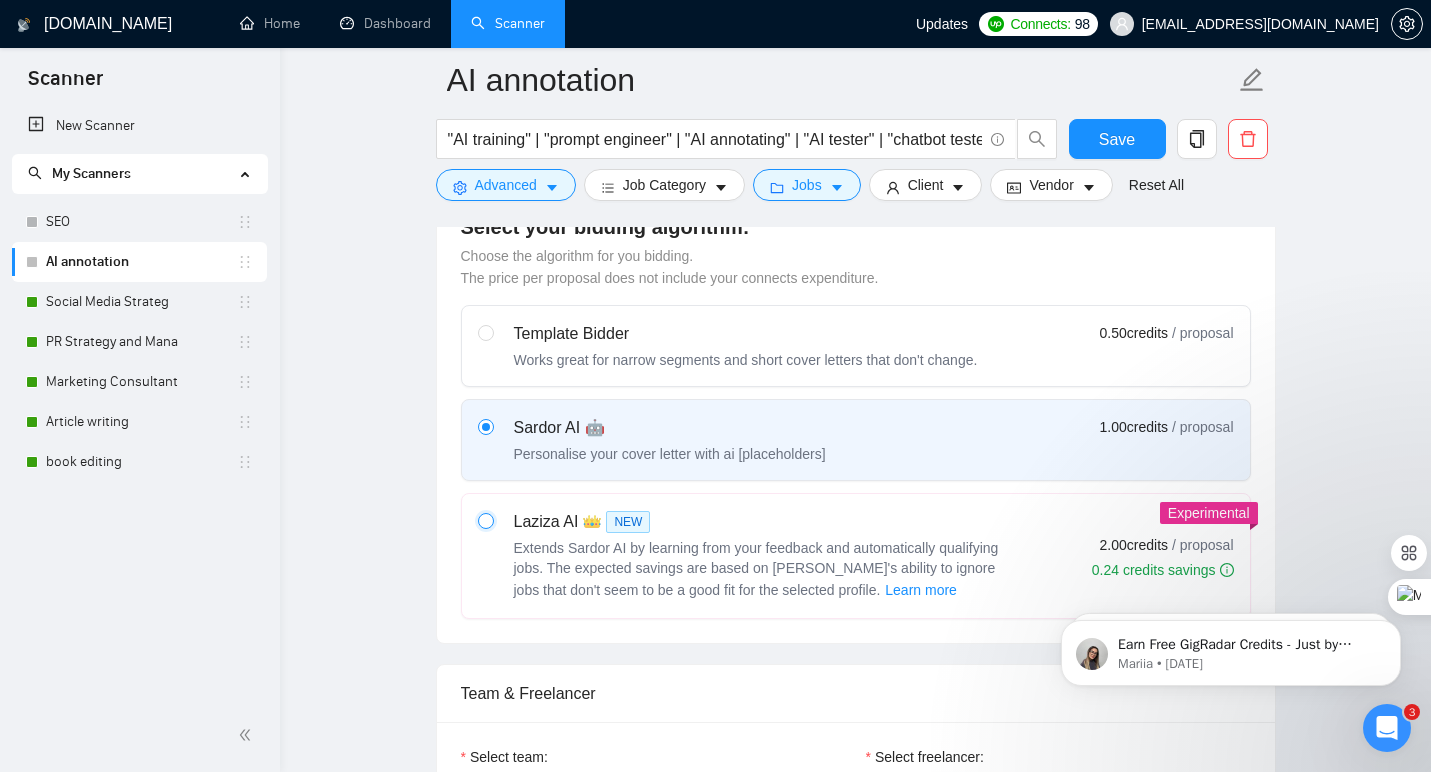 click at bounding box center [485, 520] 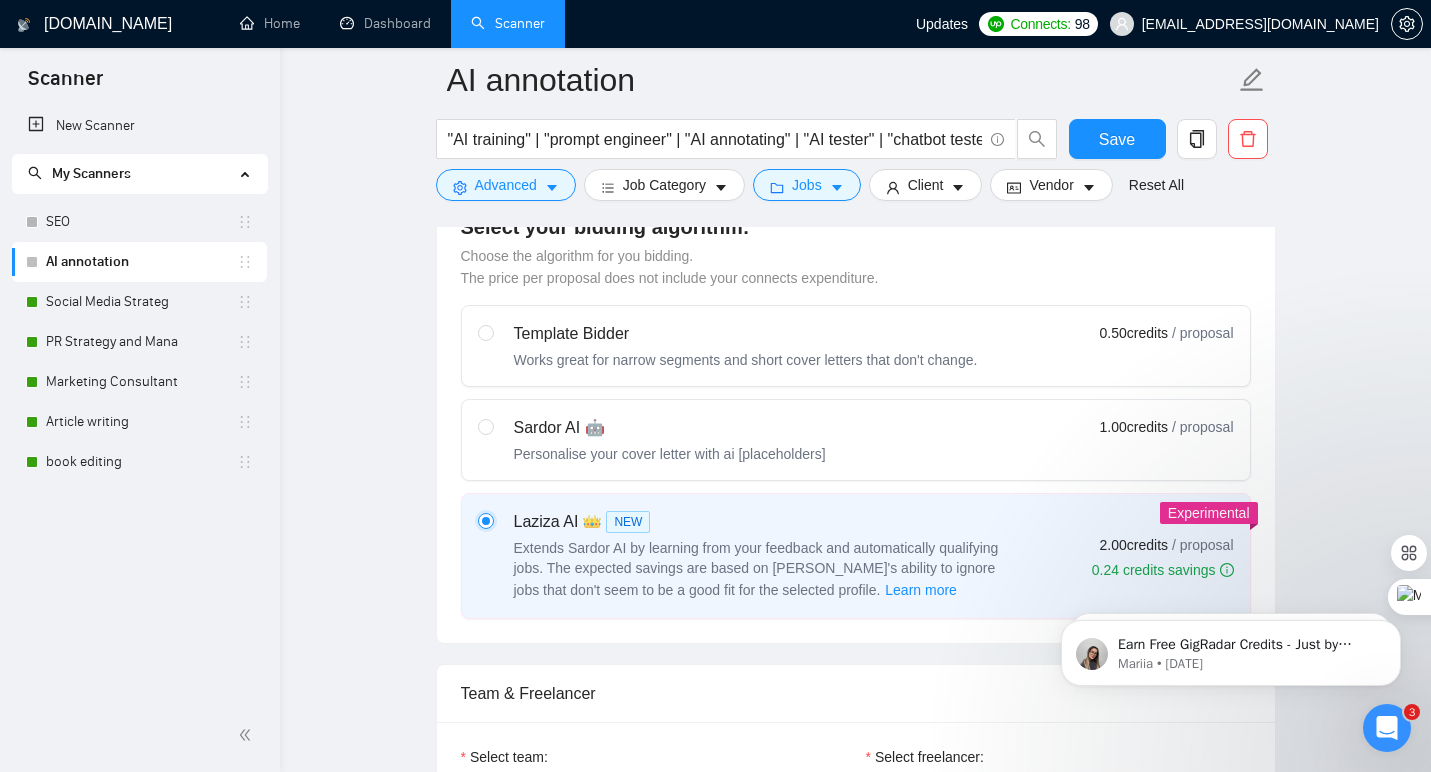 type 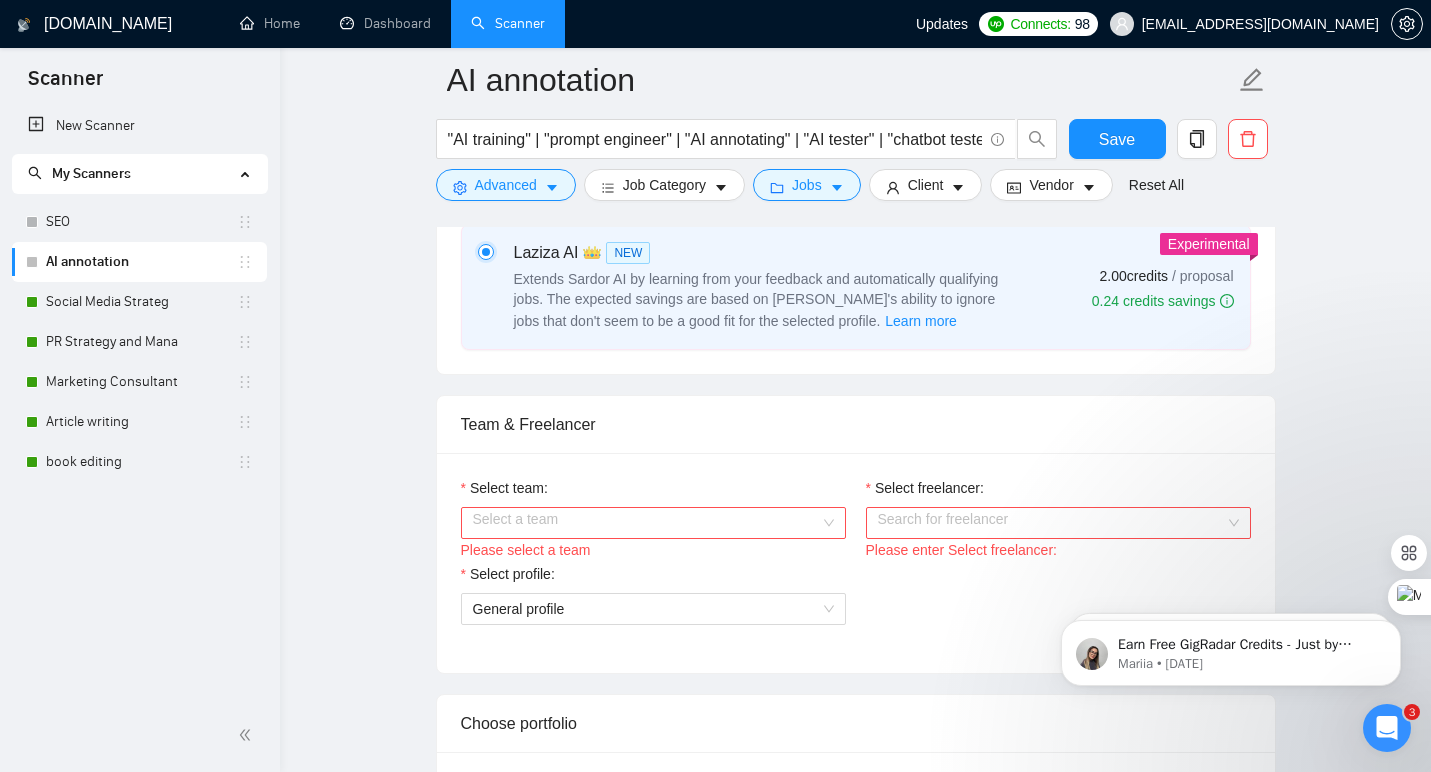 scroll, scrollTop: 874, scrollLeft: 0, axis: vertical 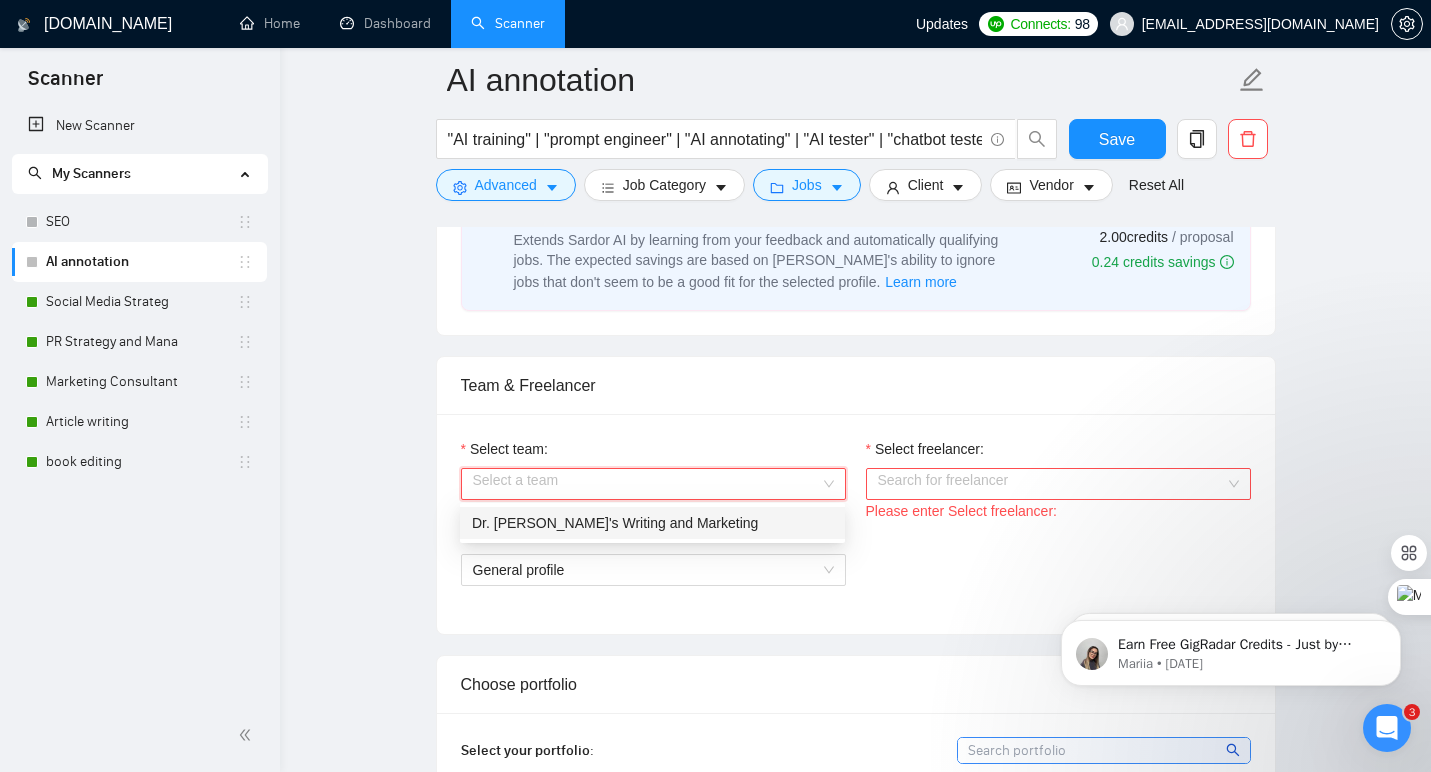click on "Select team:" at bounding box center [646, 484] 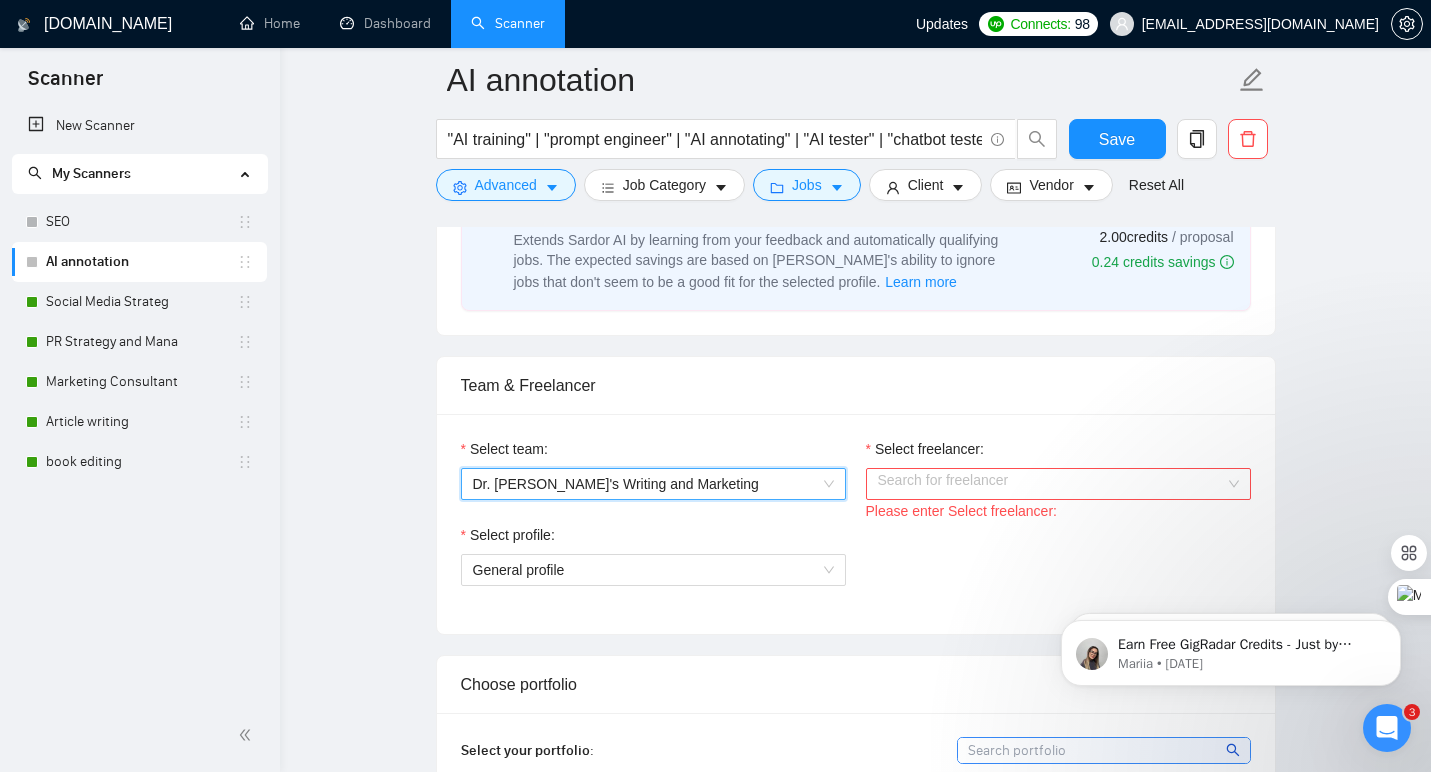 click on "Select freelancer:" at bounding box center [1051, 484] 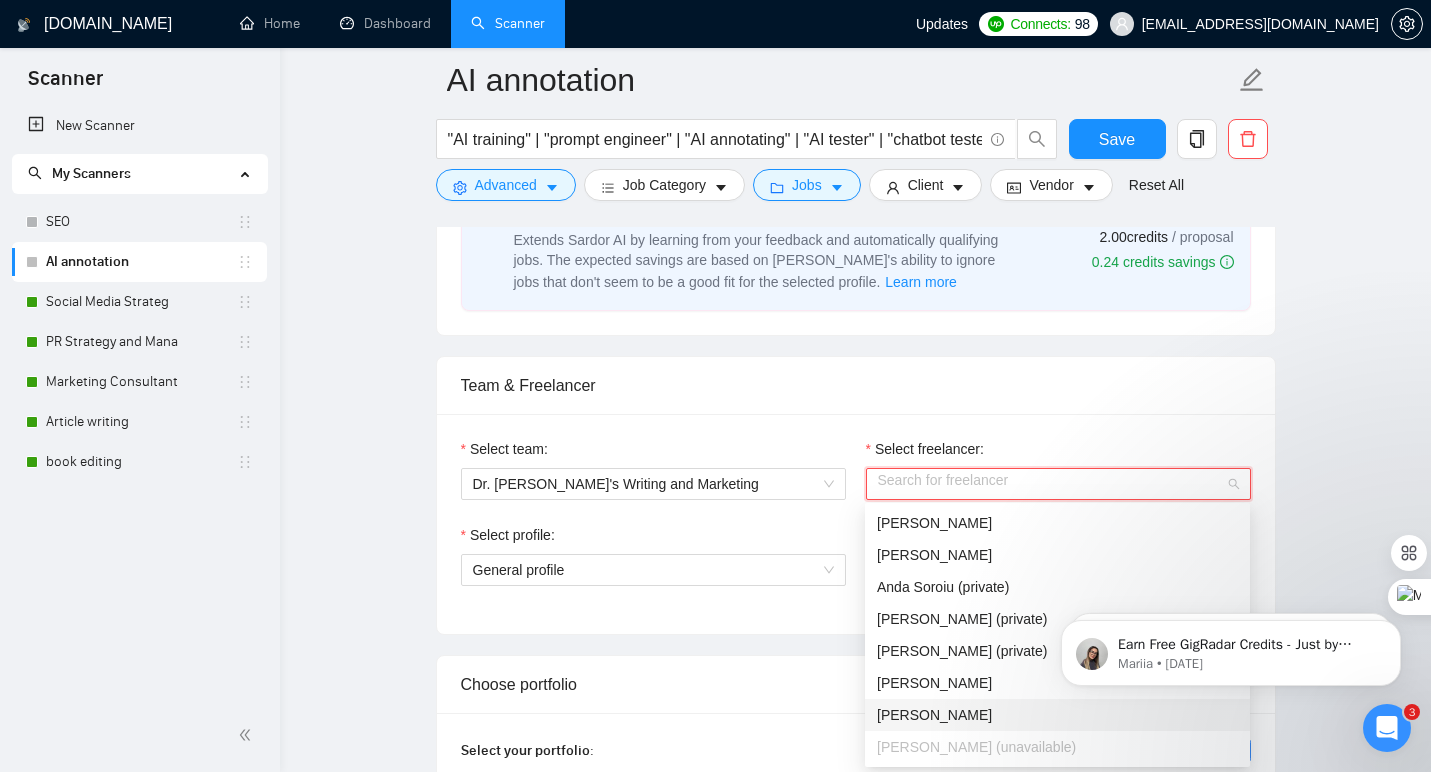 click on "[PERSON_NAME]" at bounding box center (934, 715) 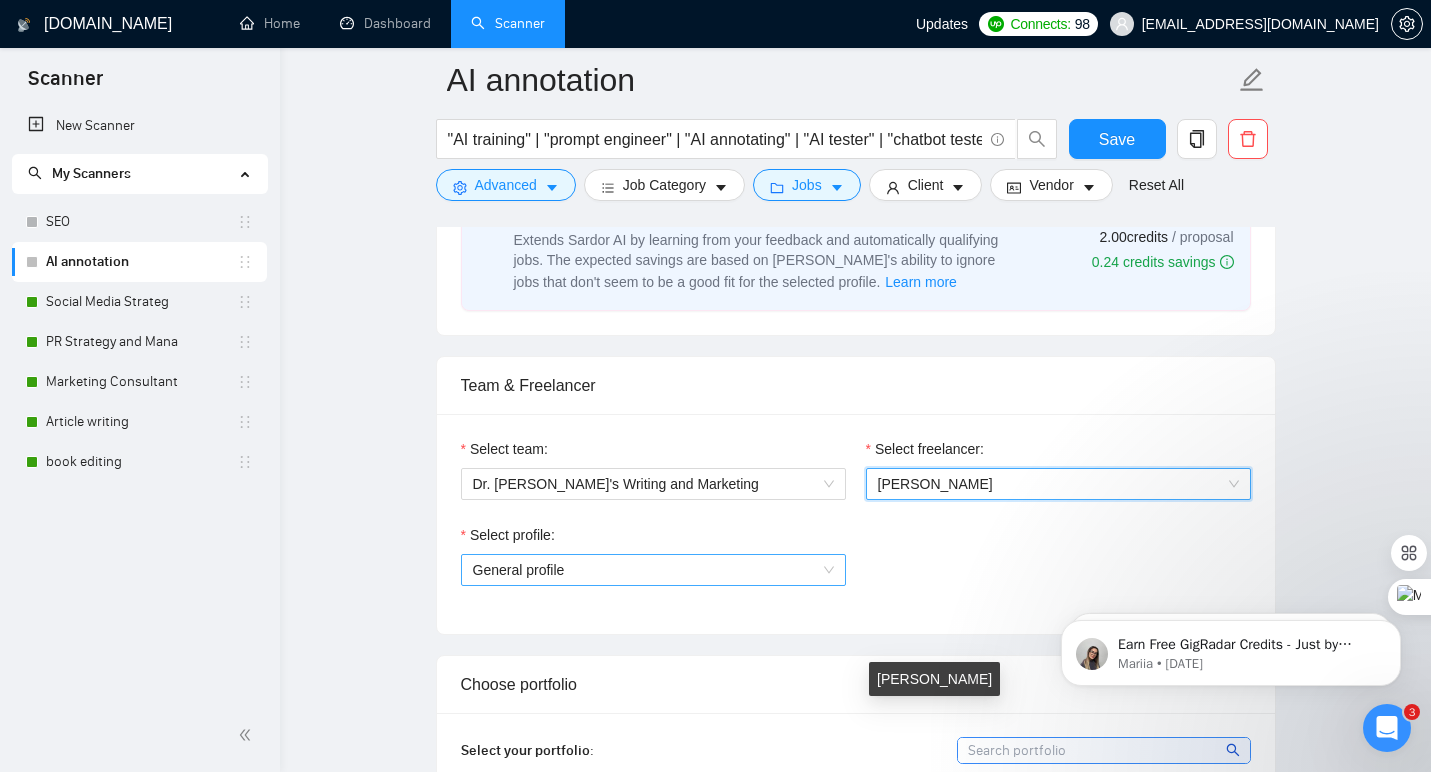 click on "General profile" at bounding box center (653, 570) 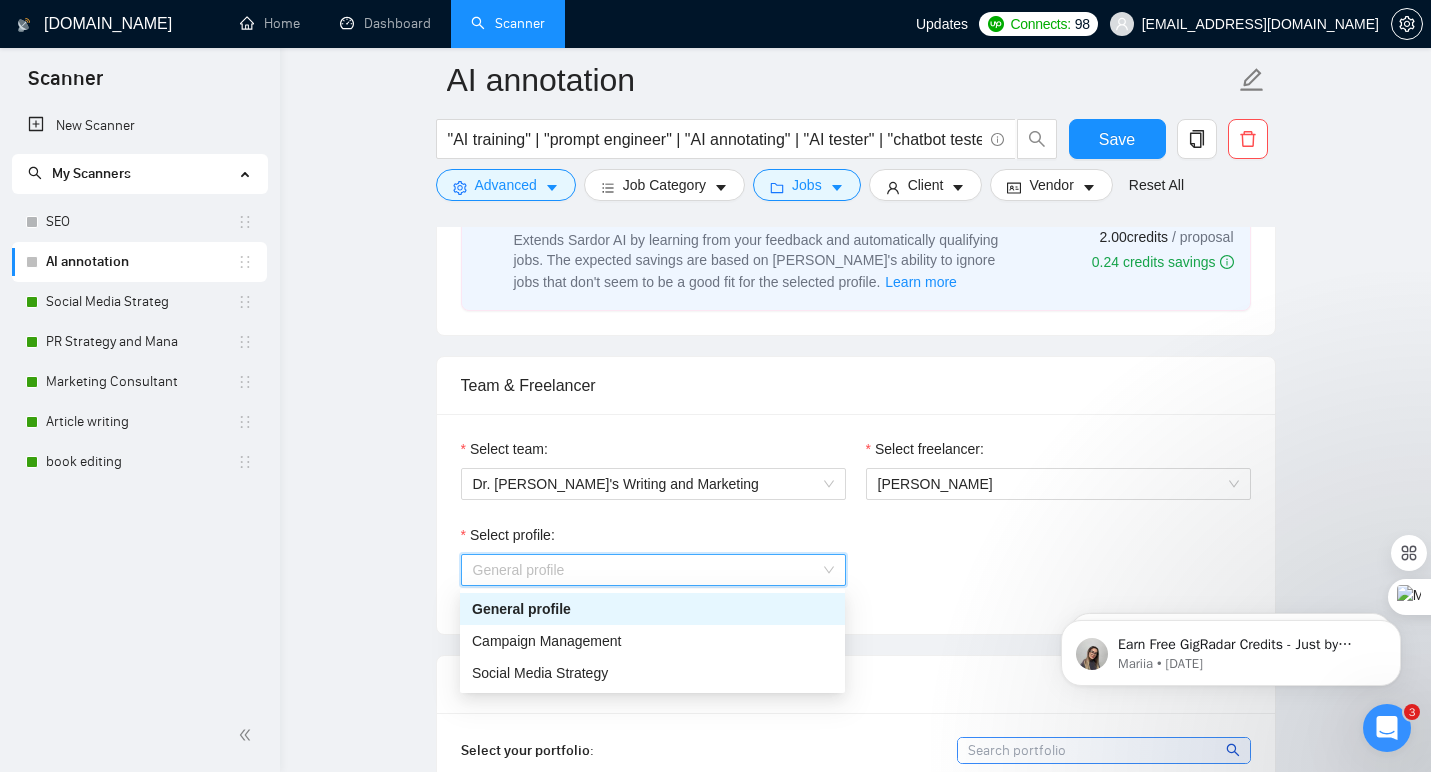 click on "General profile" at bounding box center [652, 609] 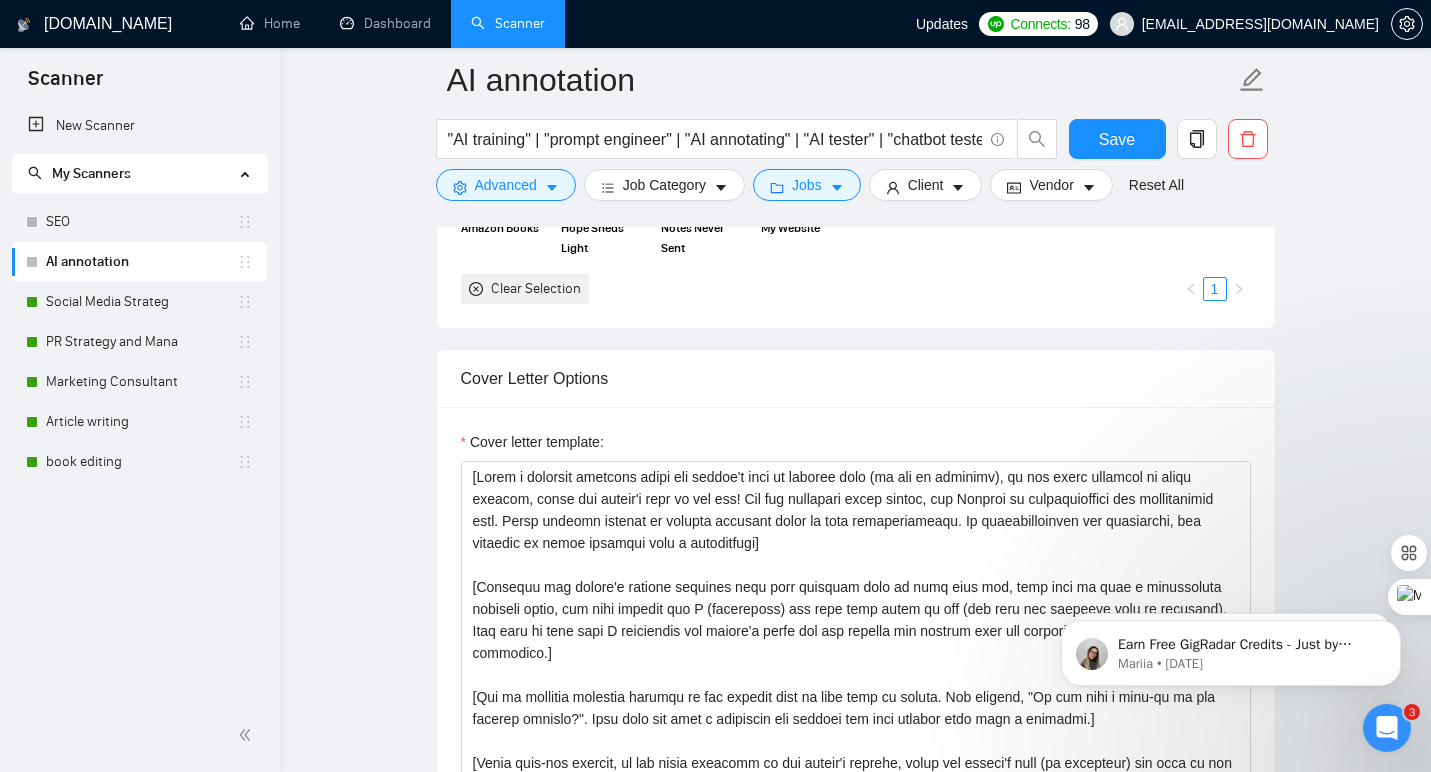 scroll, scrollTop: 1703, scrollLeft: 0, axis: vertical 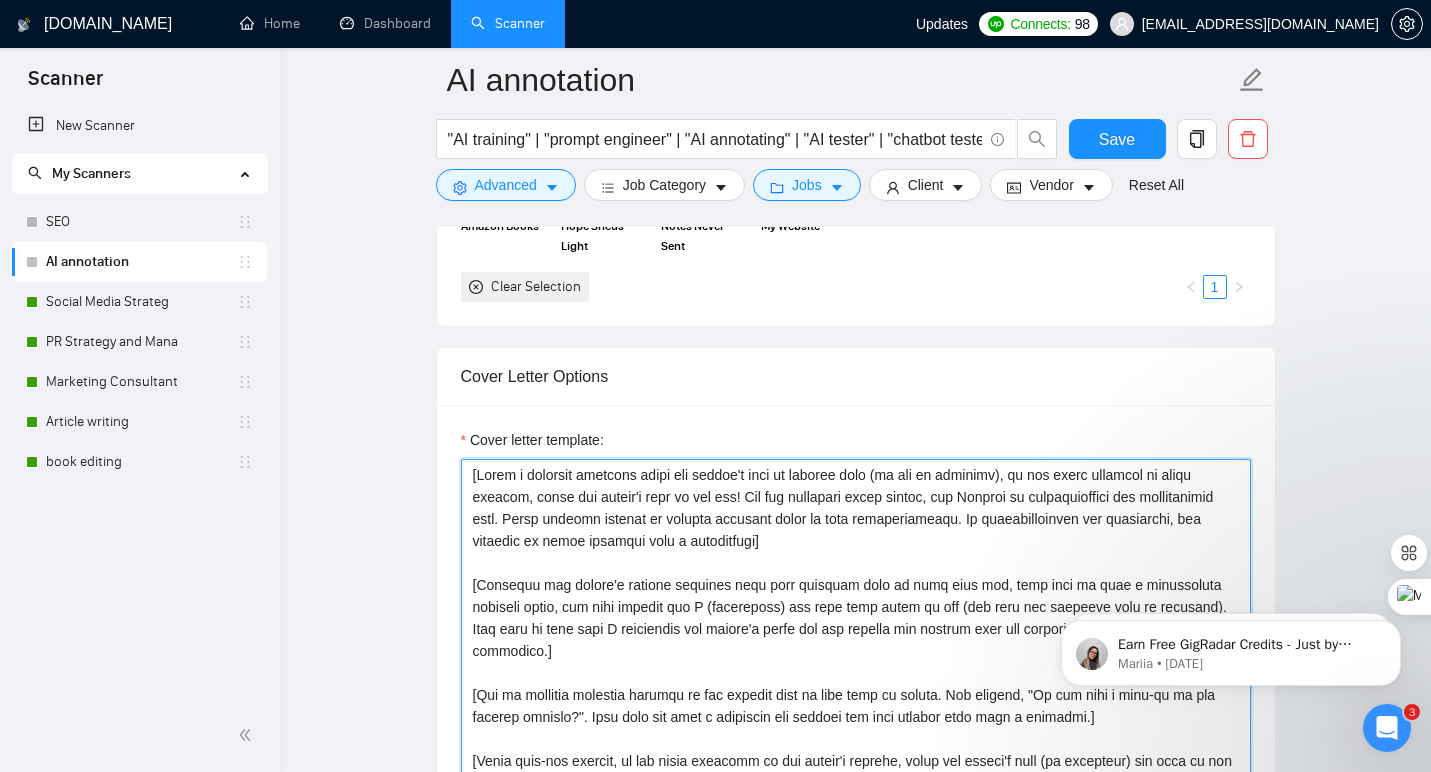 click on "Cover letter template:" at bounding box center [856, 684] 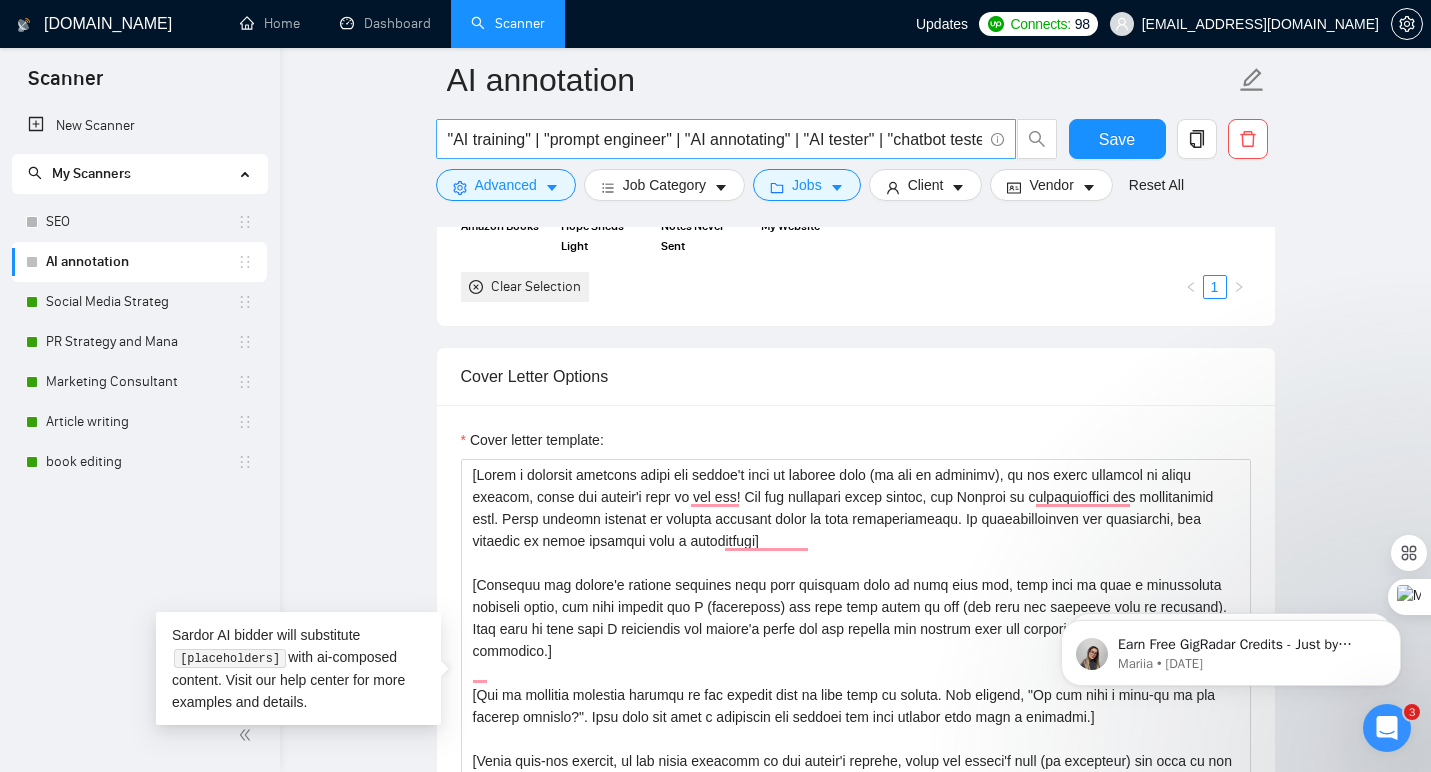click on ""AI training" | "prompt engineer" | "AI annotating" | "AI tester" | "chatbot tester" | "chat-bot tester" | "chat bot tester" | "chatbot training" | "chatbot testing" | "AI Annotation"" at bounding box center (715, 139) 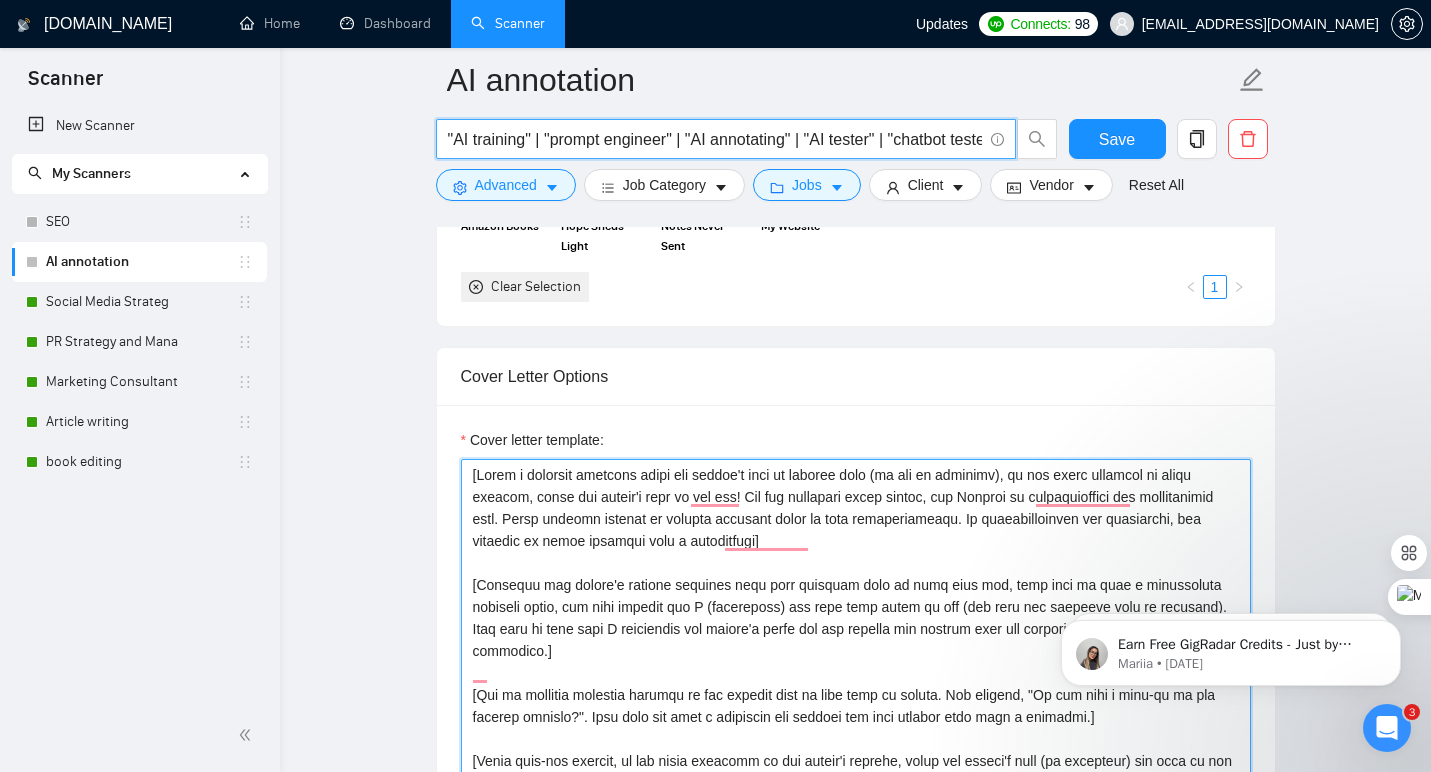 click on "Cover letter template:" at bounding box center (856, 684) 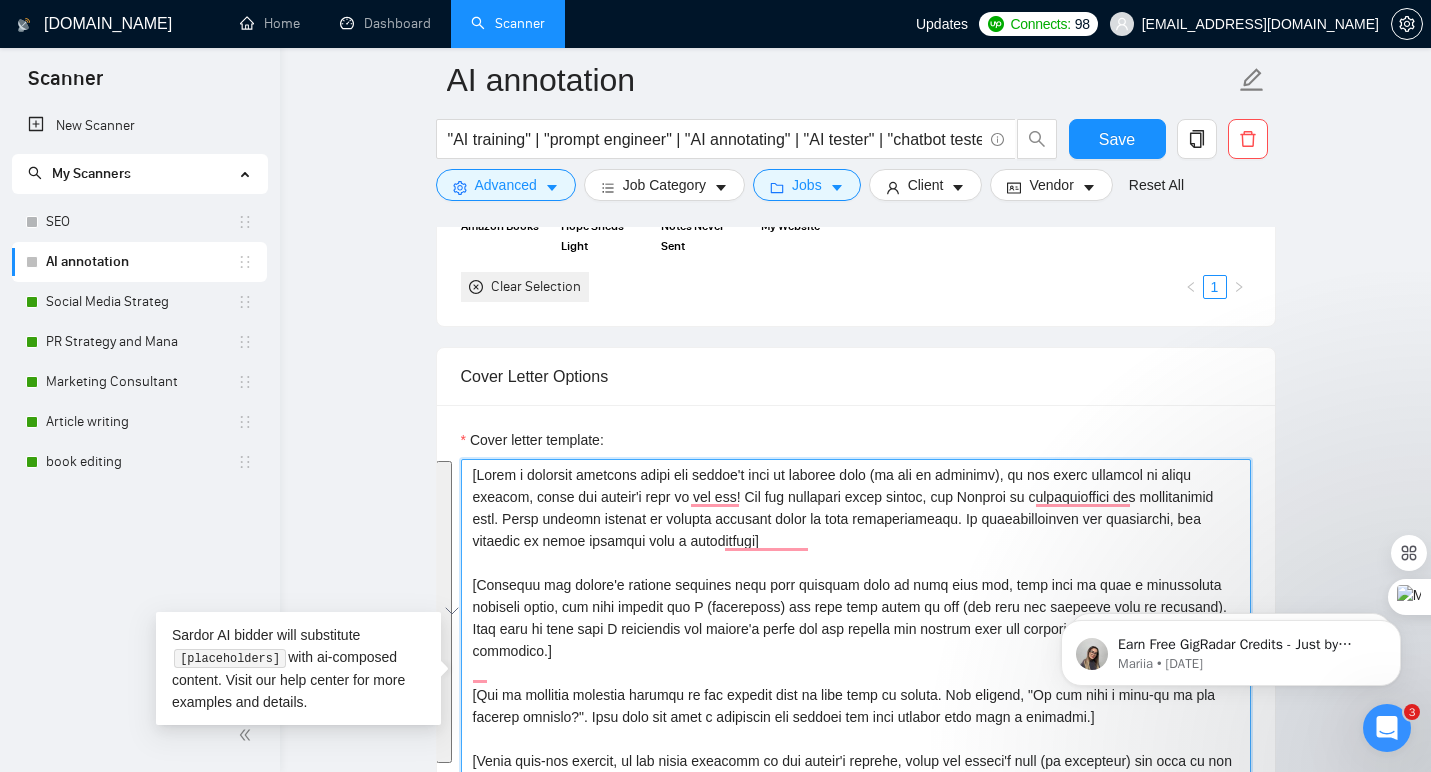paste on "Insert local greeting with name & time of day]
Ever feel like your AI or chatbot is *this close* to being brilliant—but still makes the occasional “robot in a human suit” mistake? I get it. With hands-on experience in AI training, annotation, and prompt engineering for top AI labs and SaaS startups, I know what separates a just-okay bot from one that actually delights users (and doesn't accidentally wish them a happy Arbor Day in December). My approach: deep attention to nuance, lightning-fast learning, and a knack for spotting where models need that extra push toward accuracy, personality, or ethical alignment.
Do you already have annotation guidelines or a prompt library in place, or would you like me to help create or refine them? Either way, I’m ready to jump in and get your AI closer to “indistinguishable from magic” status.
[Funny sign-off in local language, name, & time of day" 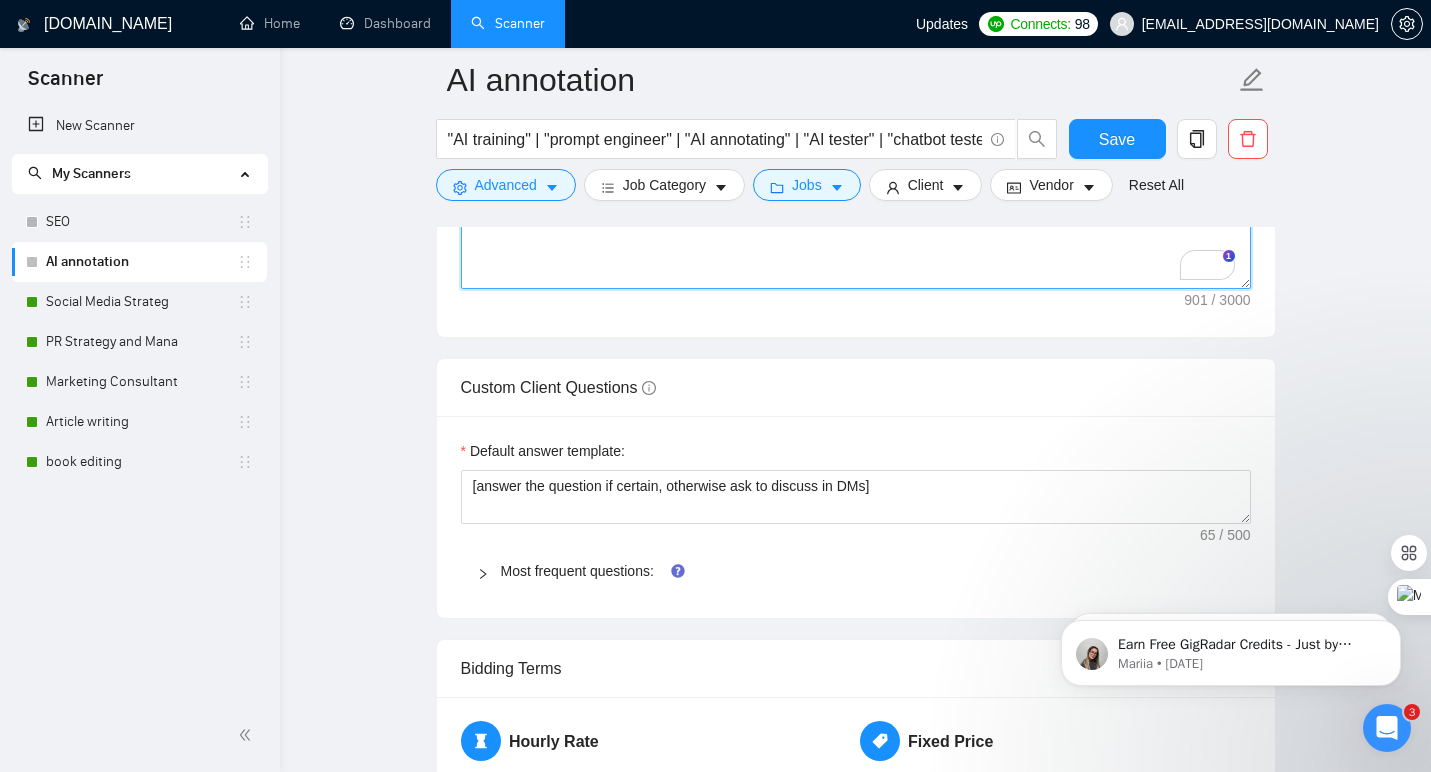 scroll, scrollTop: 2365, scrollLeft: 0, axis: vertical 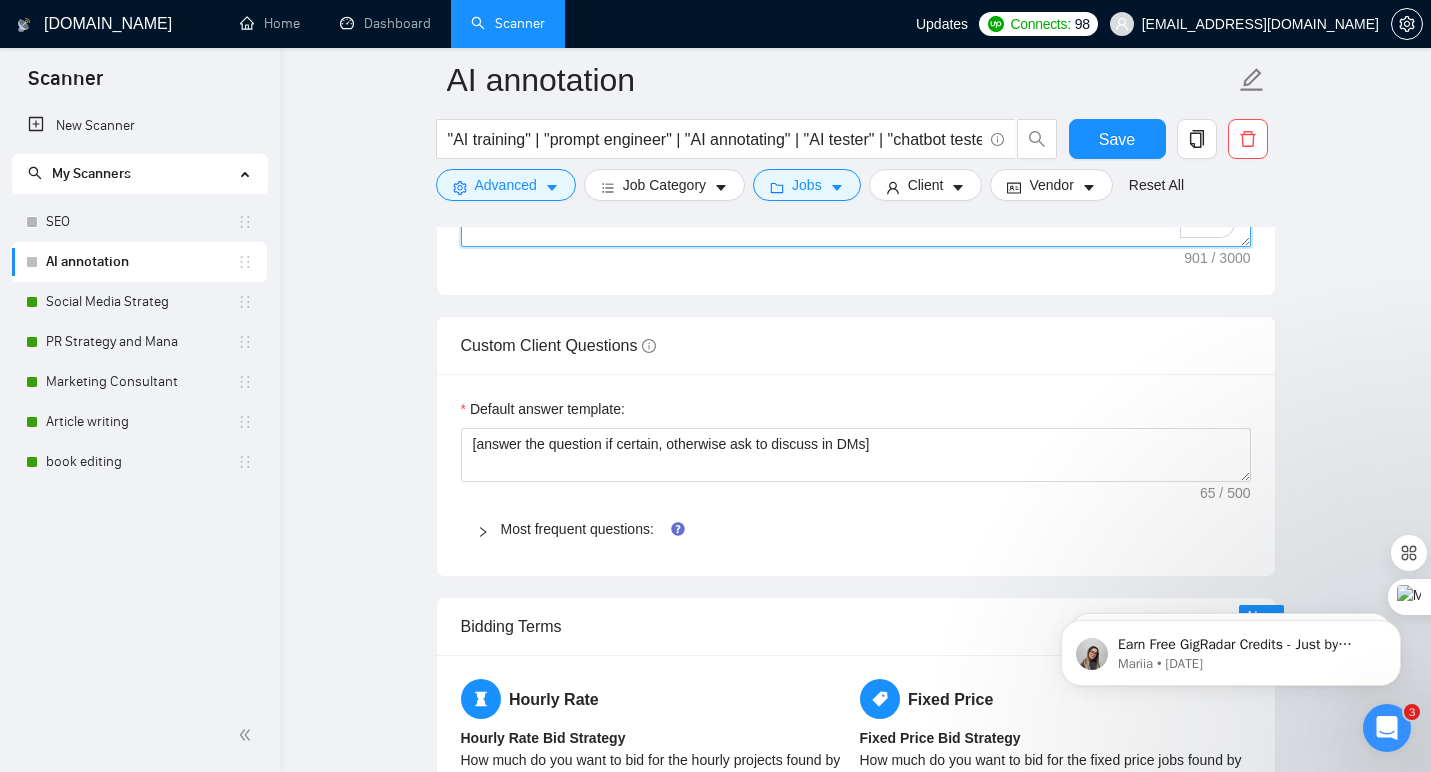type on "[Insert local greeting with name & time of day]
Ever feel like your AI or chatbot is *this close* to being brilliant—but still makes the occasional “robot in a human suit” mistake? I get it. With hands-on experience in AI training, annotation, and prompt engineering for top AI labs and SaaS startups, I know what separates a just-okay bot from one that actually delights users (and doesn't accidentally wish them a happy Arbor Day in December). My approach: deep attention to nuance, lightning-fast learning, and a knack for spotting where models need that extra push toward accuracy, personality, or ethical alignment.
Do you already have annotation guidelines or a prompt library in place, or would you like me to help create or refine them? Either way, I’m ready to jump in and get your AI closer to “indistinguishable from magic” status.
[Funny sign-off in local language, name, & time of day]" 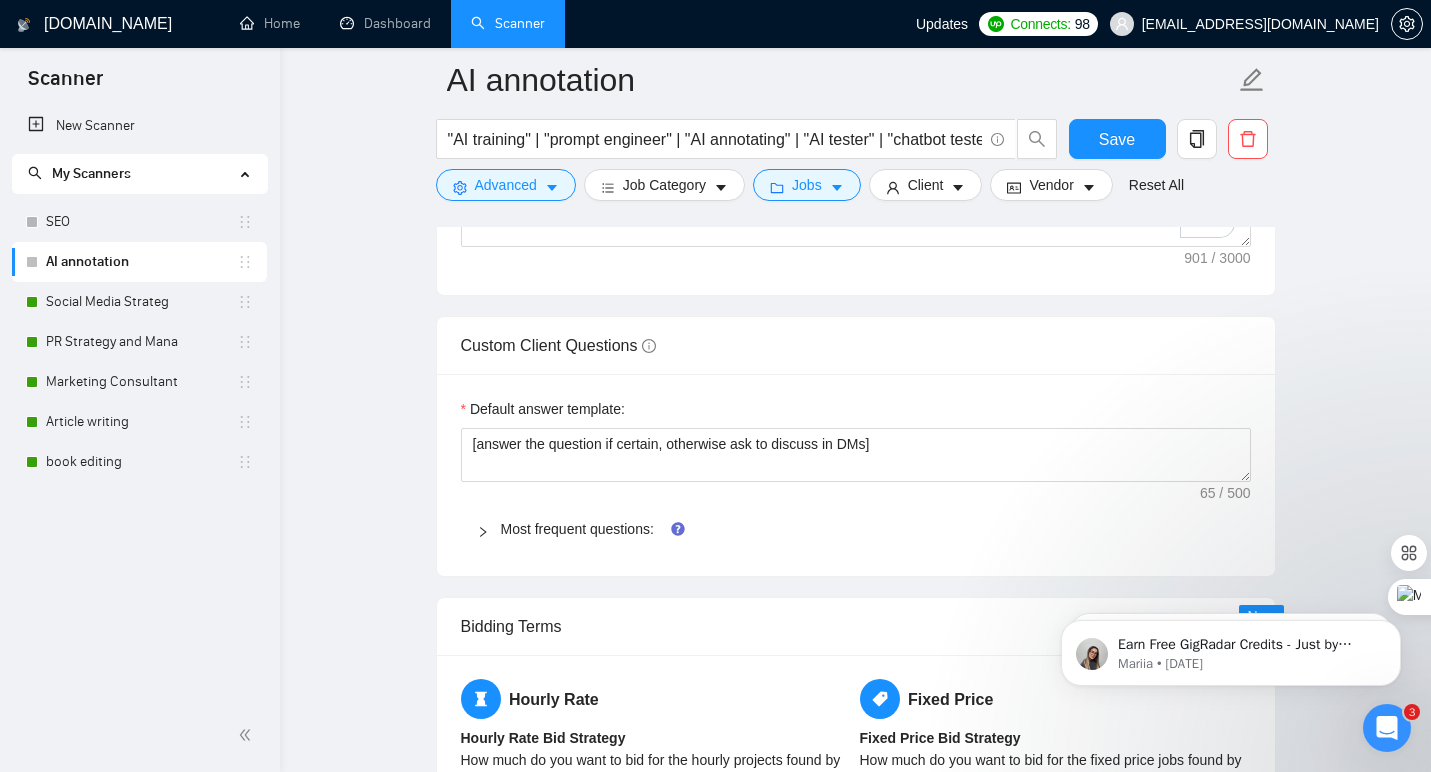 click on "Most frequent questions:" at bounding box center (577, 529) 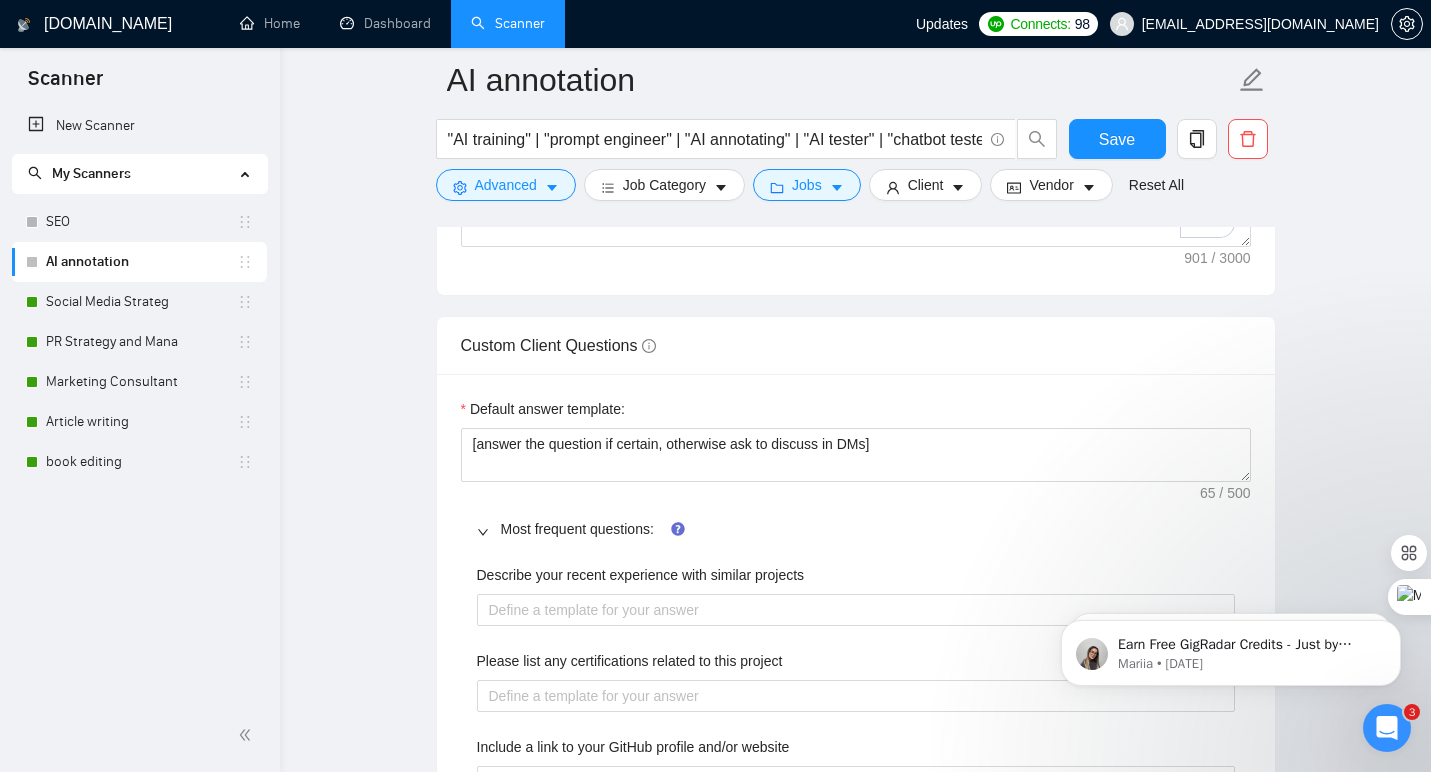 click 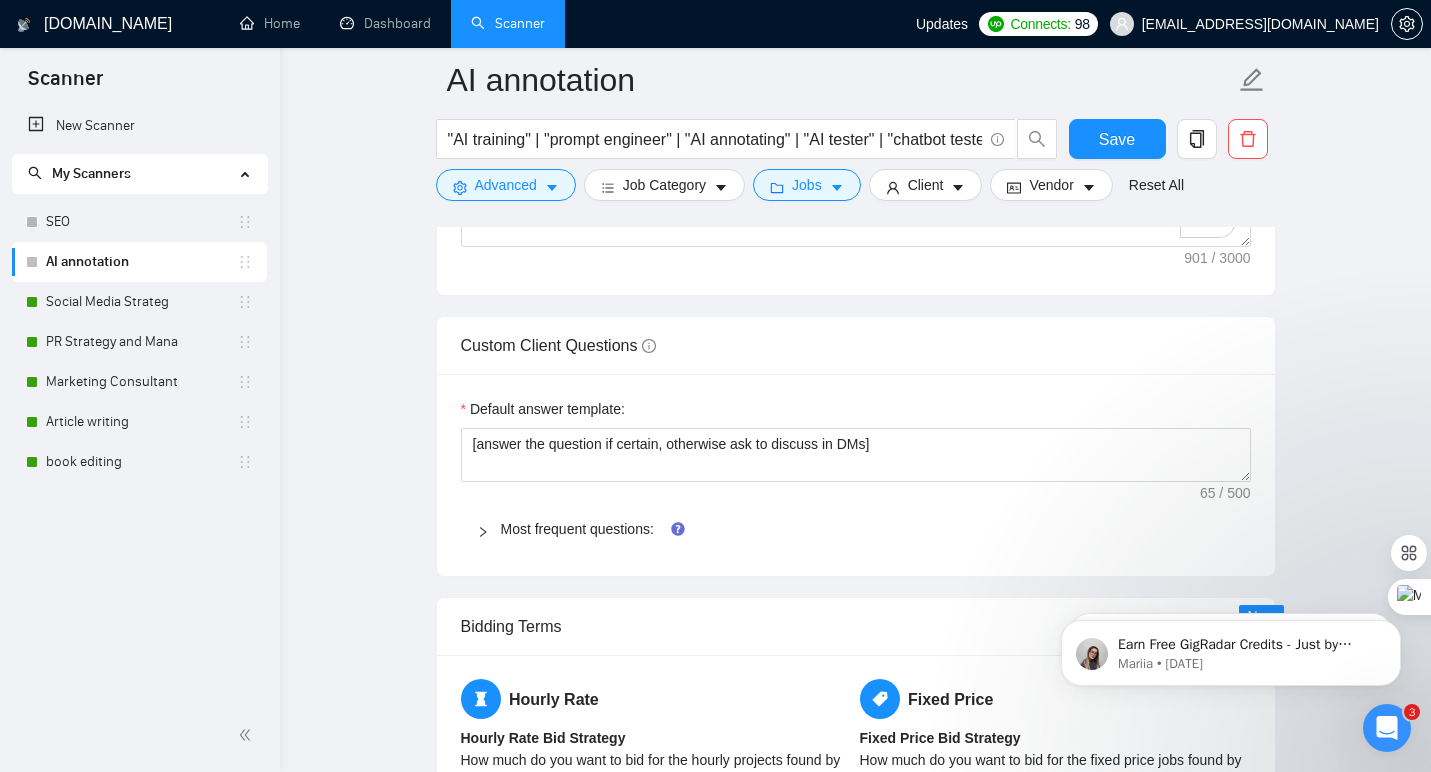 click 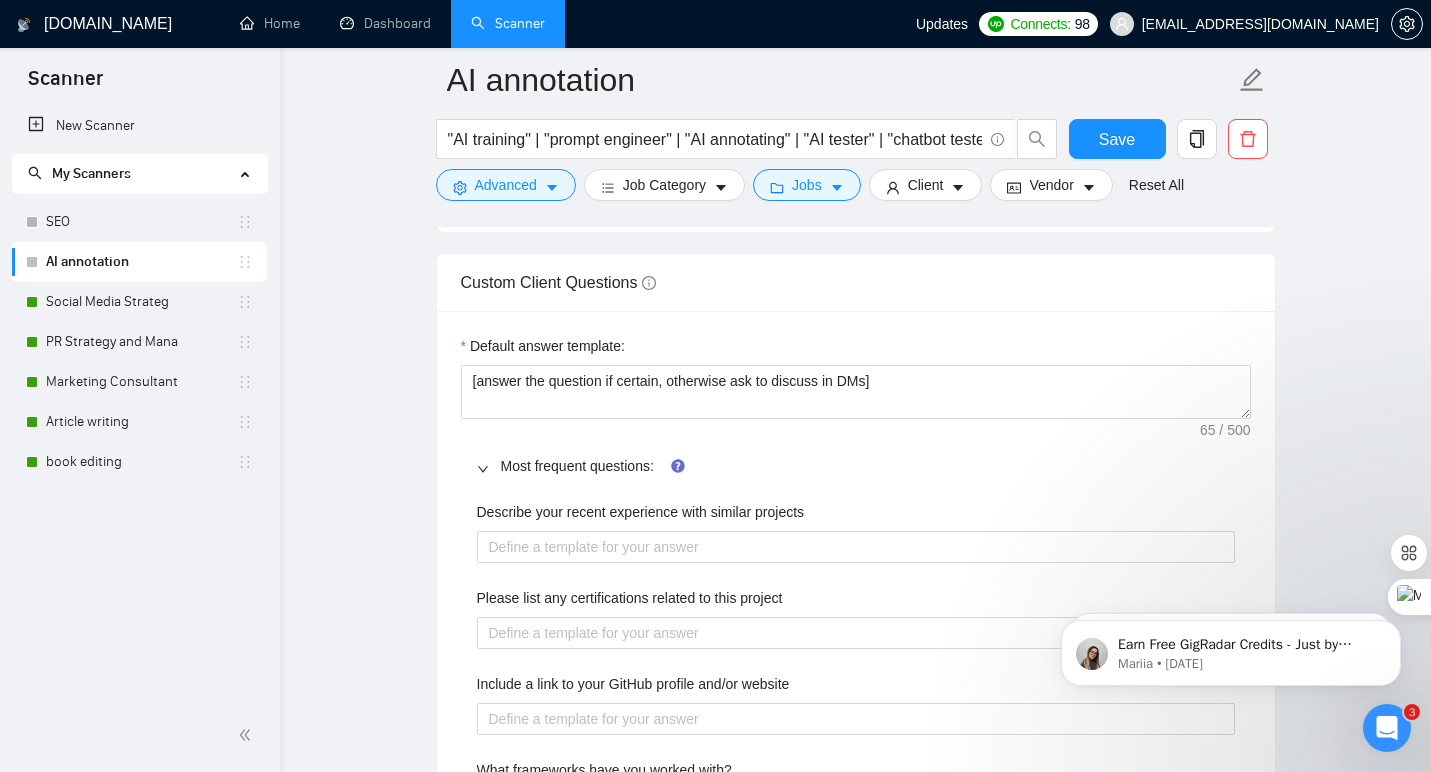 scroll, scrollTop: 2466, scrollLeft: 0, axis: vertical 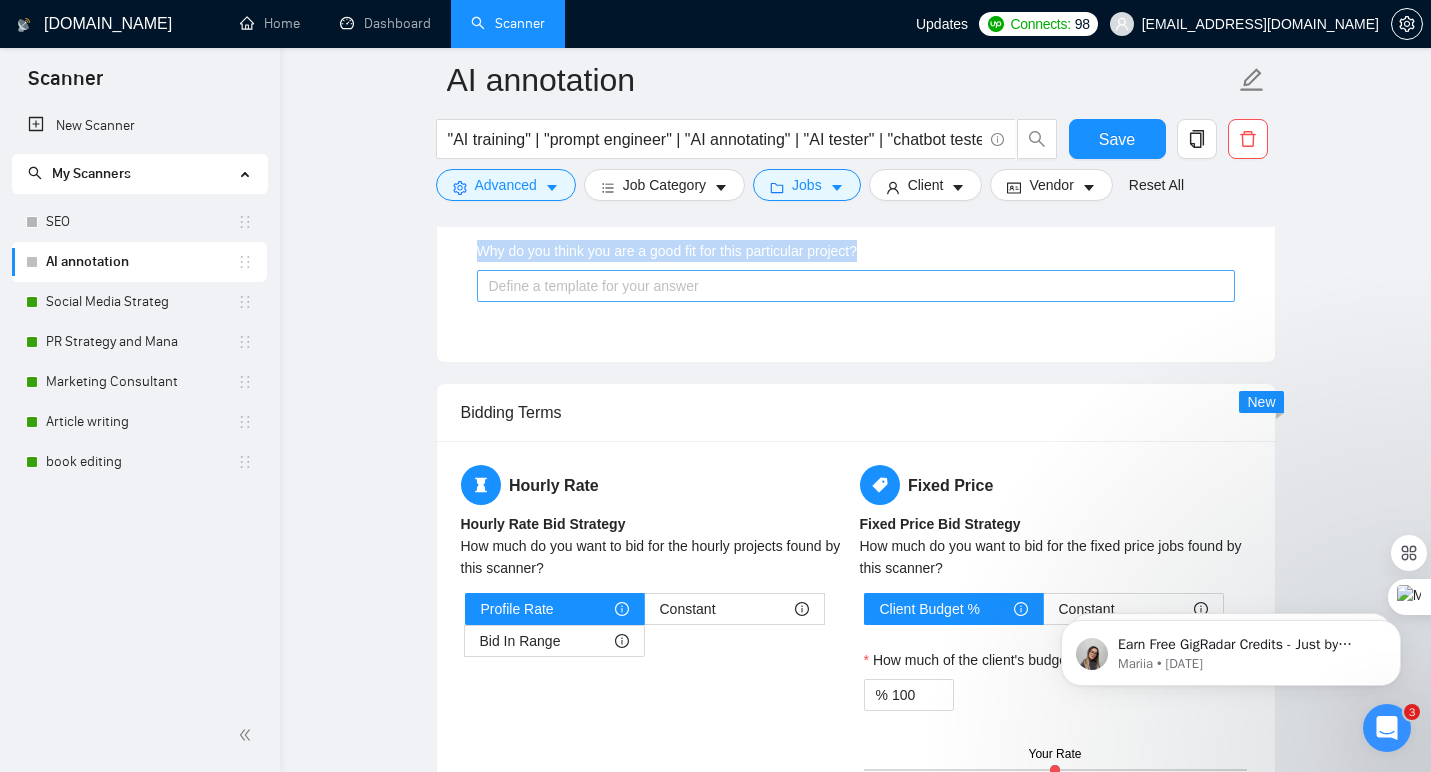 drag, startPoint x: 467, startPoint y: 473, endPoint x: 846, endPoint y: 294, distance: 419.14438 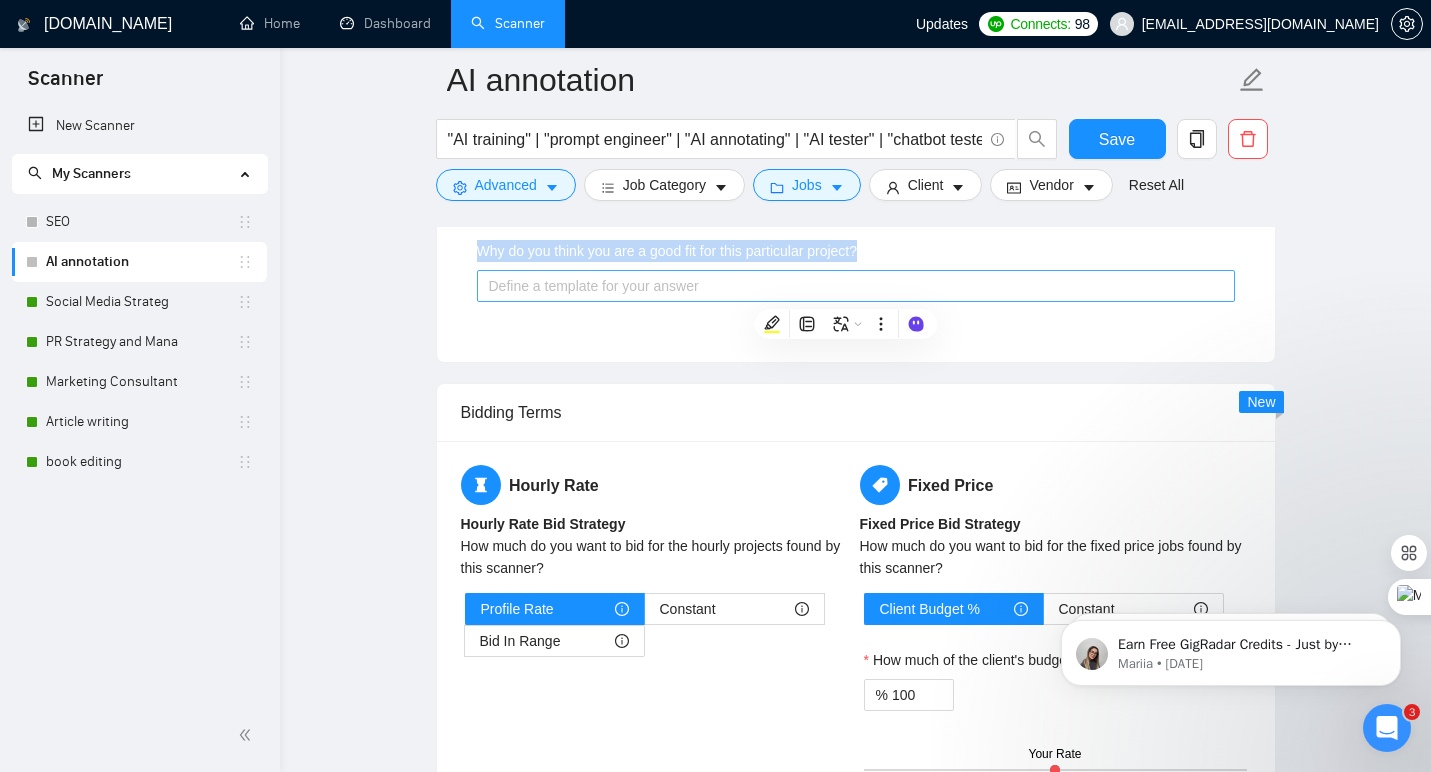 copy on "Describe your recent experience with similar projects Please list any certifications related to this project Include a link to your GitHub profile and/or website What frameworks have you worked with? Describe your typical design process and methods What past project or job have you had that is most like this one and why? Describe your approach to testing and improving QA How do you use metrics to inform your strategy? Do you have any questions about the job description? Why do you think you are a good fit for this particular project?" 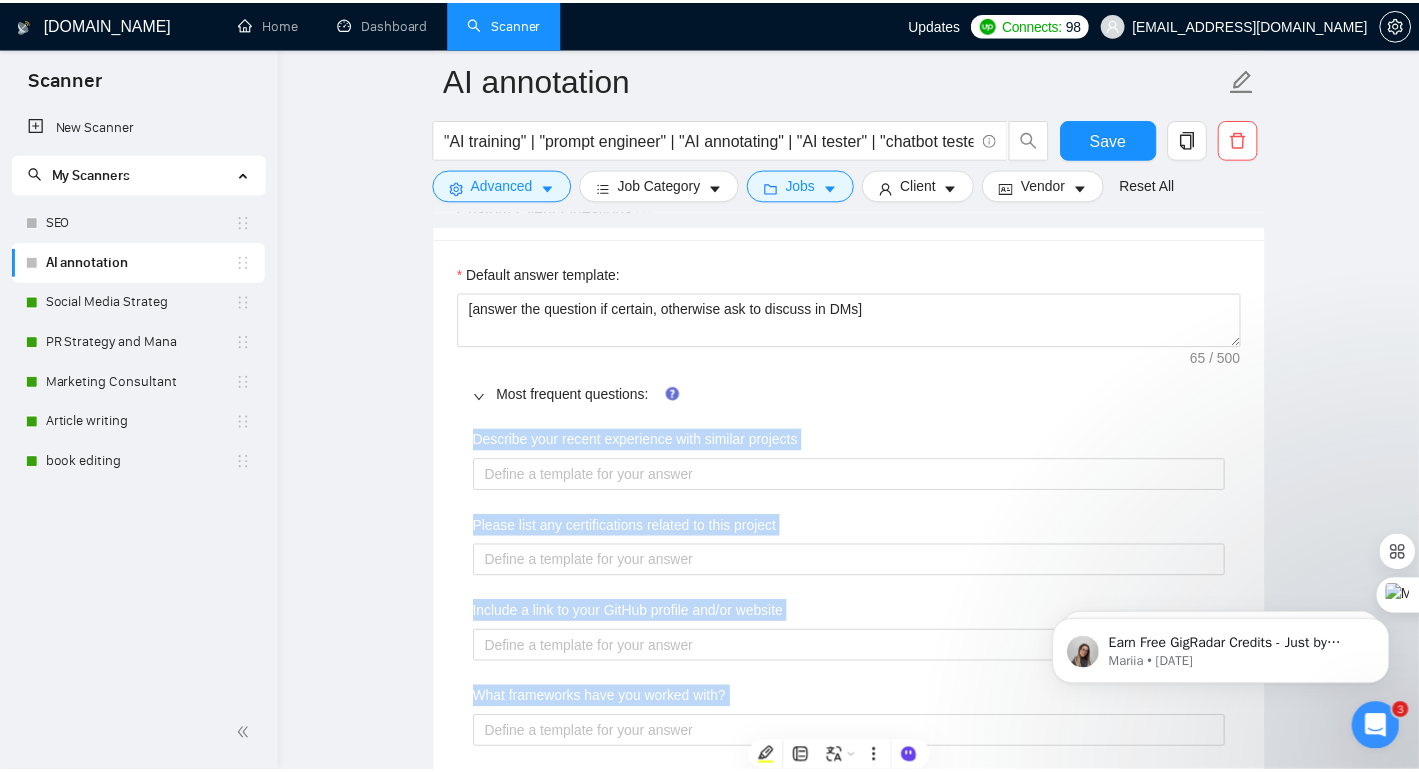 scroll, scrollTop: 2489, scrollLeft: 0, axis: vertical 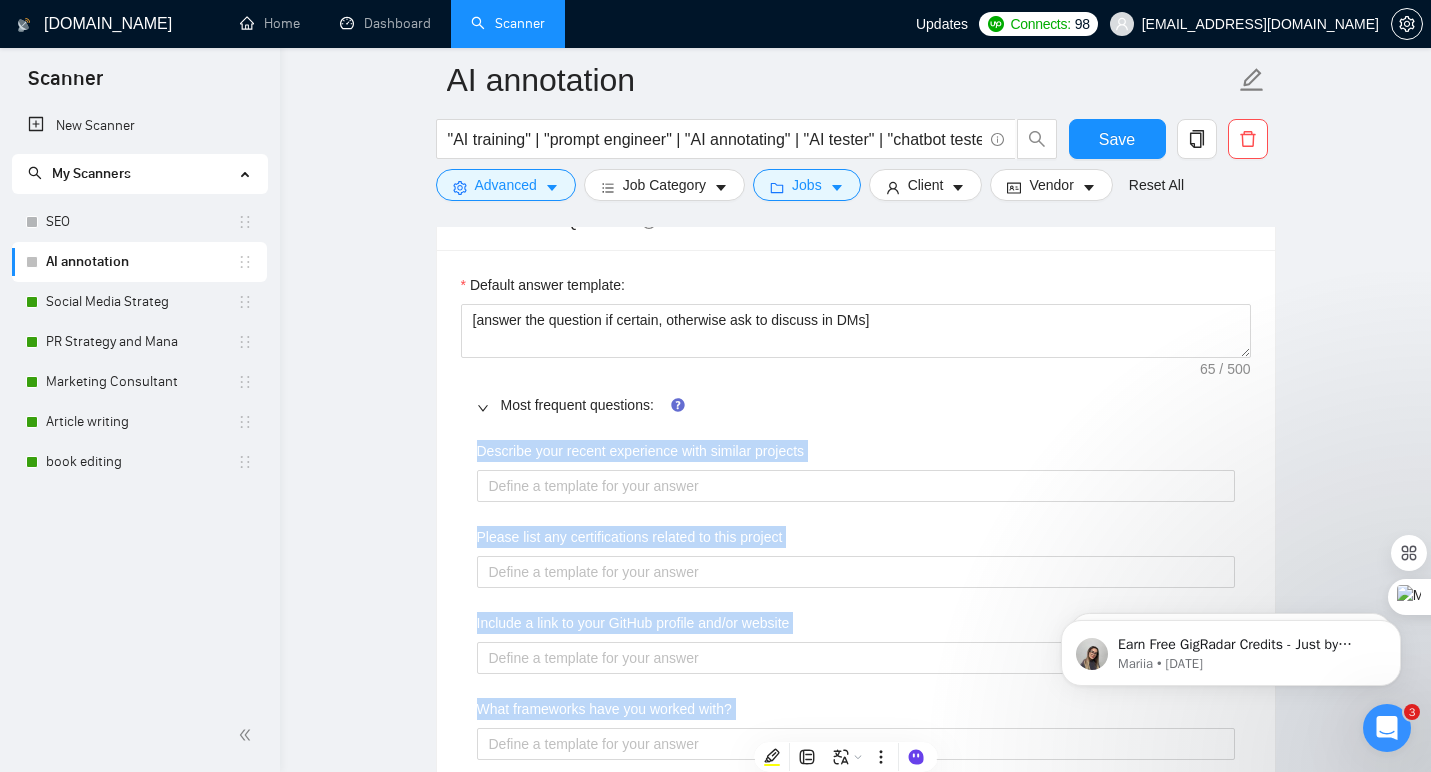 click on "Describe your recent experience with similar projects" at bounding box center [856, 455] 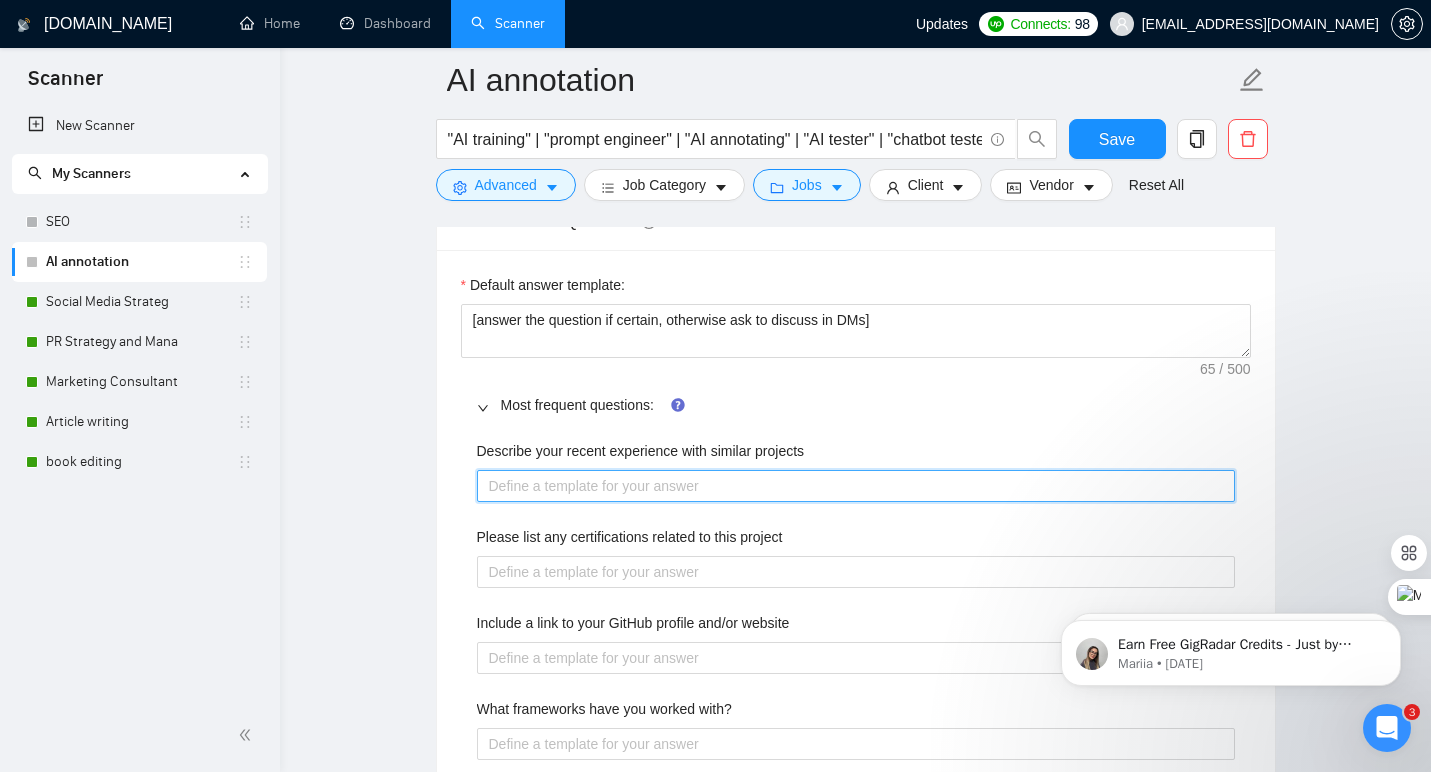 click on "Describe your recent experience with similar projects" at bounding box center (856, 486) 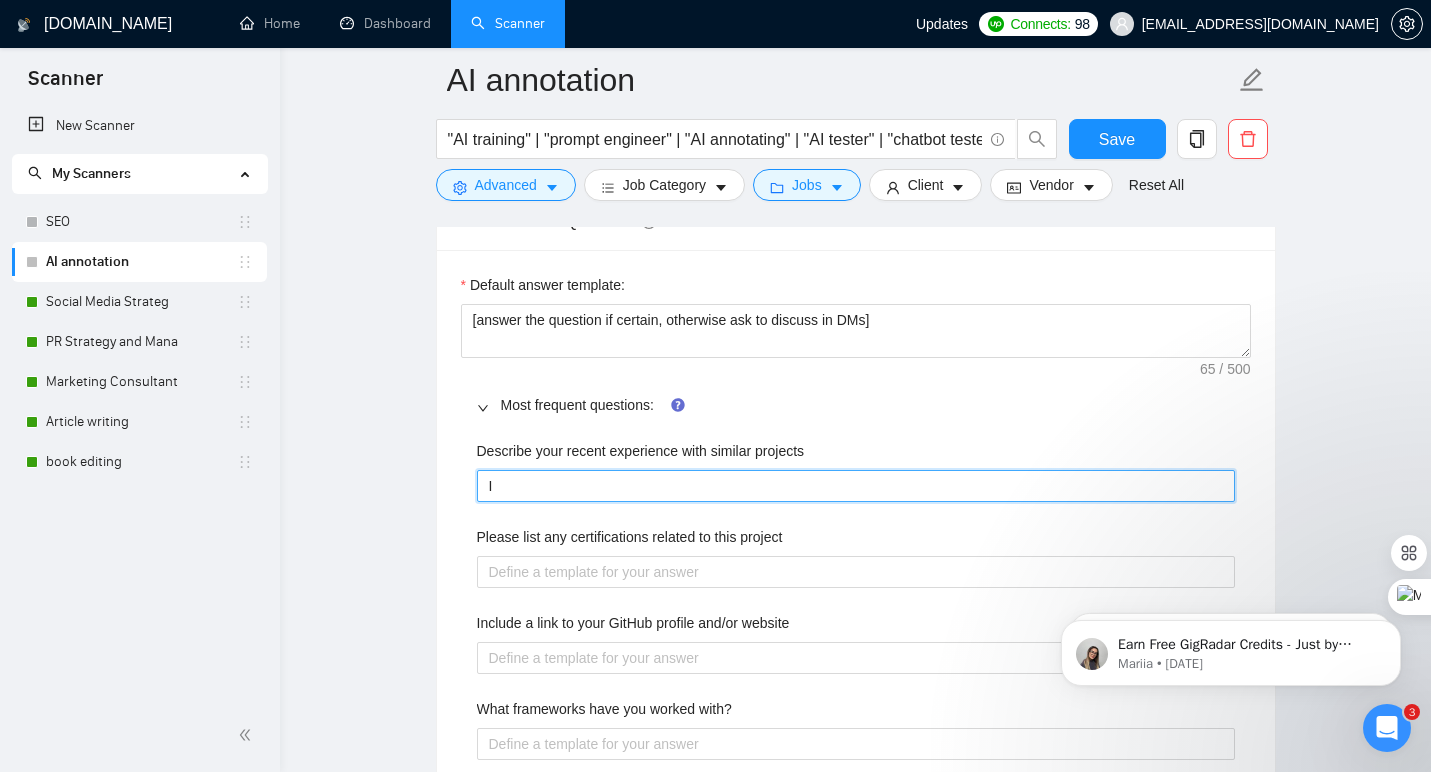 paste on "’m currently part of Pareto’s AI training team, where I help shape and refine large language models—work that’s been featured in the New York Times and Big Think. My experience spans prompt engineering, annotation, QA, and evaluating new conversational agents for real-world nuance and ethical alignment. I thrive in fast-paced environments where accuracy and creative problem-solving matter." 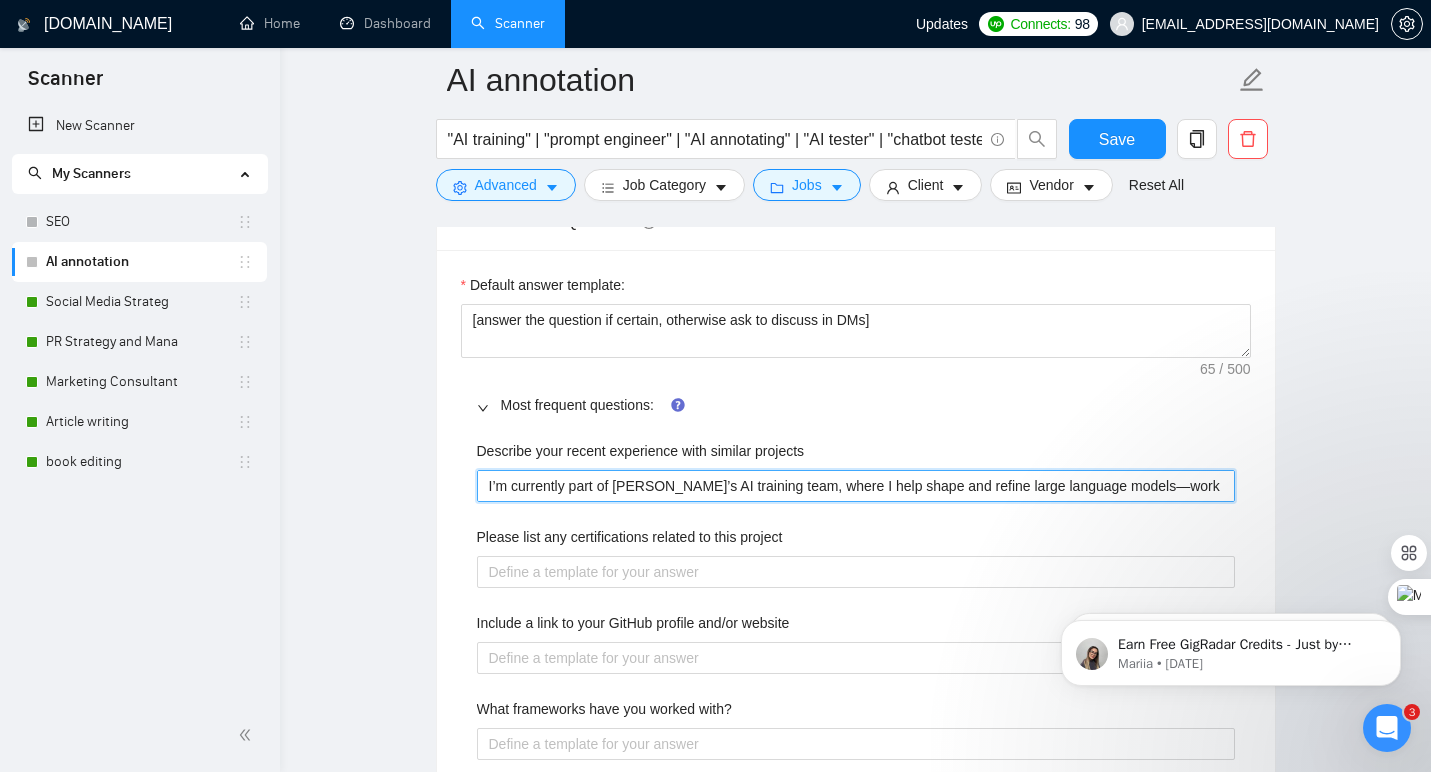 type 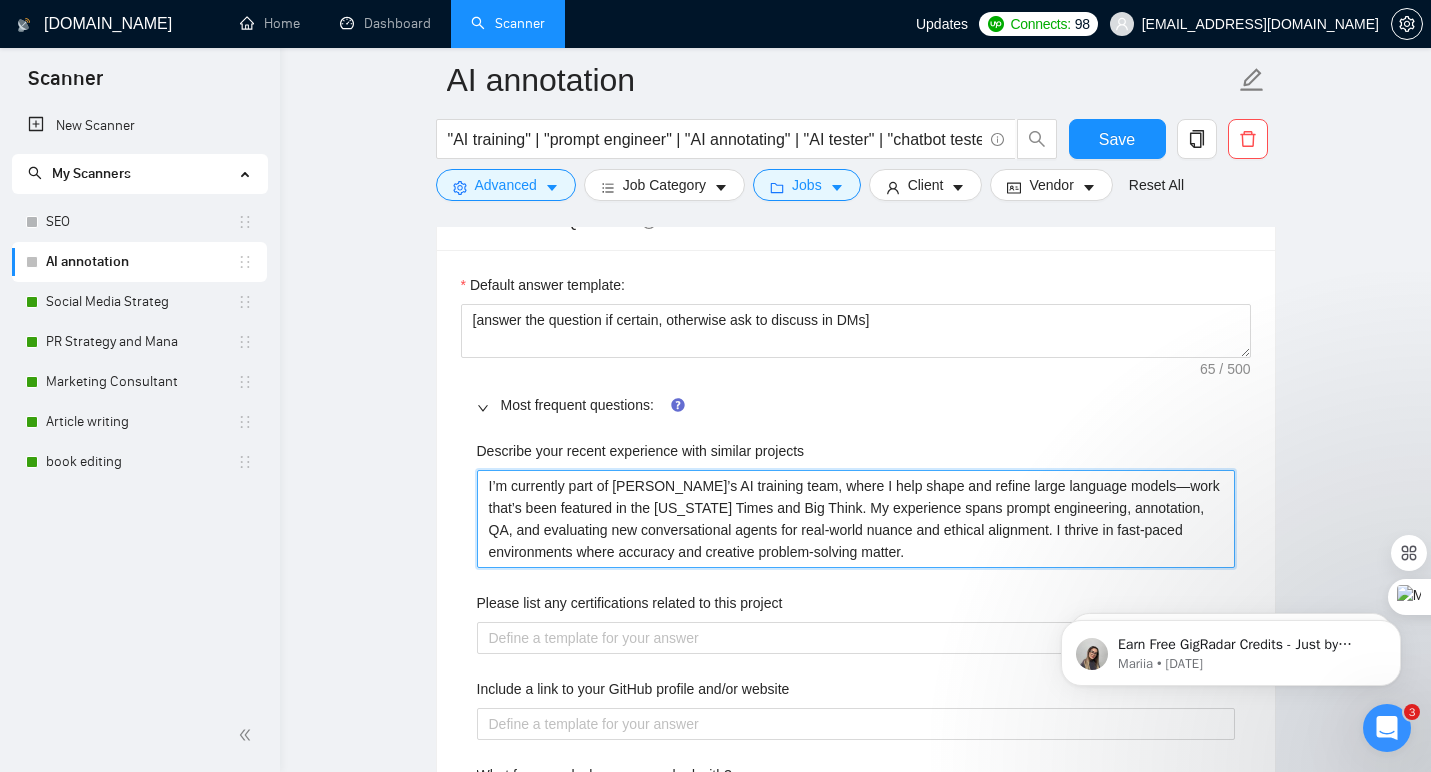 type on "I’m currently part of Pareto’s AI training team, where I help shape and refine large language models—work that’s been featured in the New York Times and Big Think. My experience spans prompt engineering, annotation, QA, and evaluating new conversational agents for real-world nuance and ethical alignment. I thrive in fast-paced environments where accuracy and creative problem-solving matter." 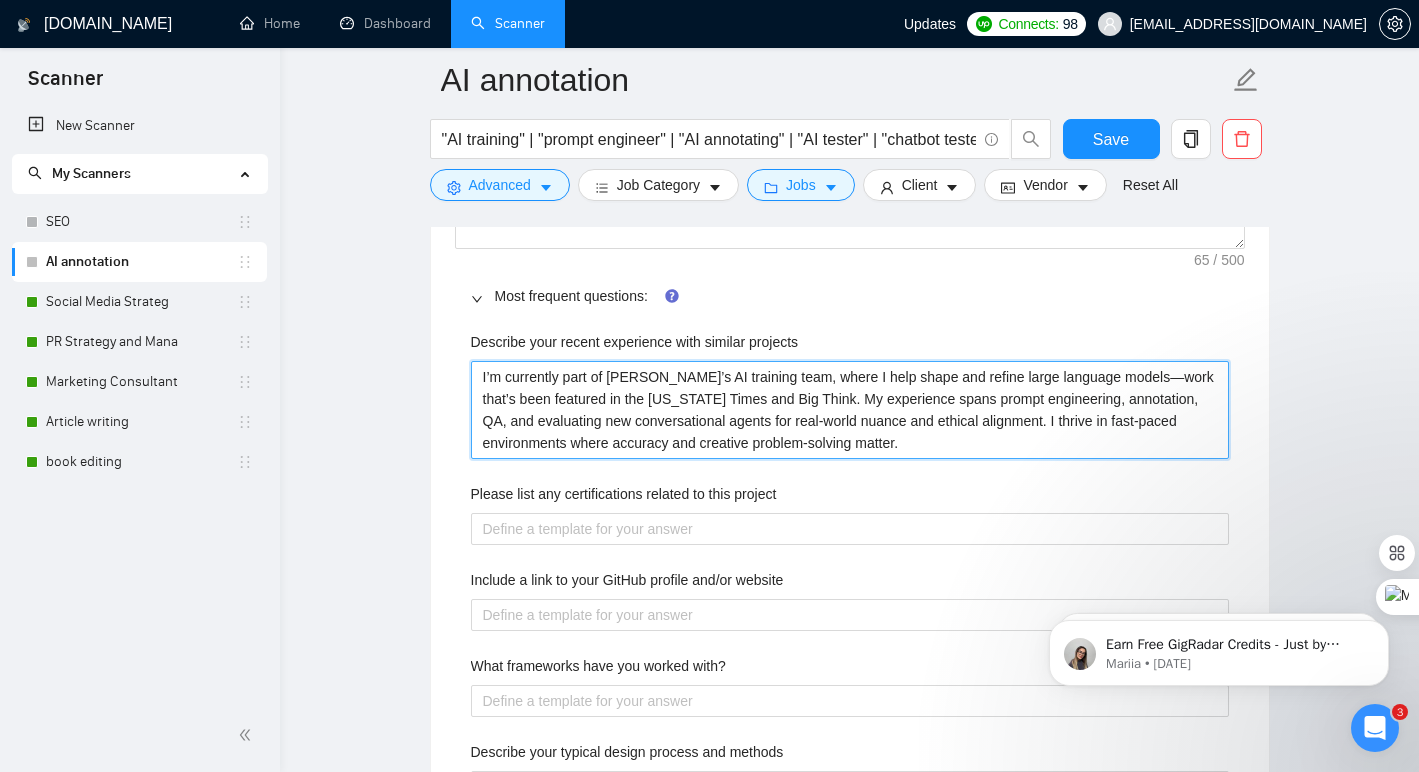 scroll, scrollTop: 2692, scrollLeft: 0, axis: vertical 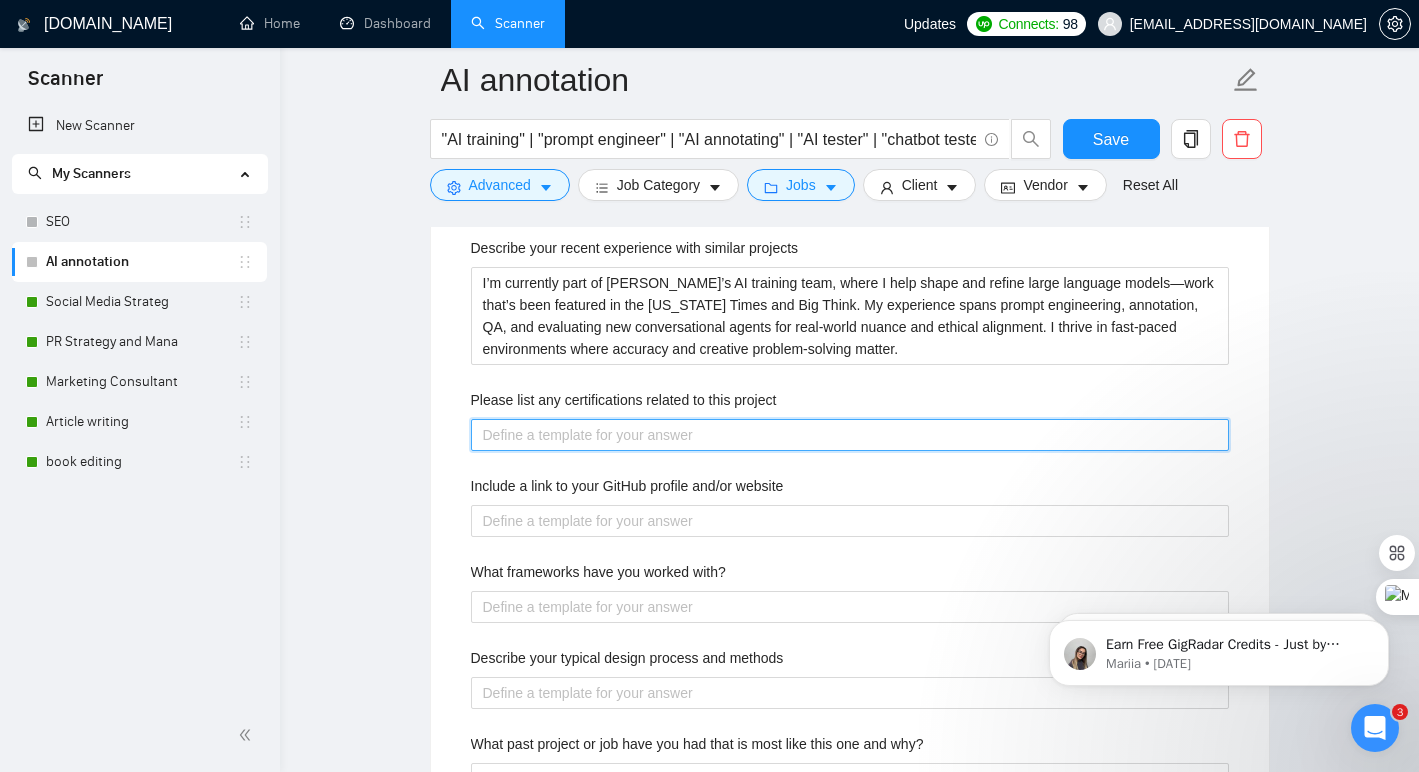 click on "Please list any certifications related to this project" at bounding box center [850, 435] 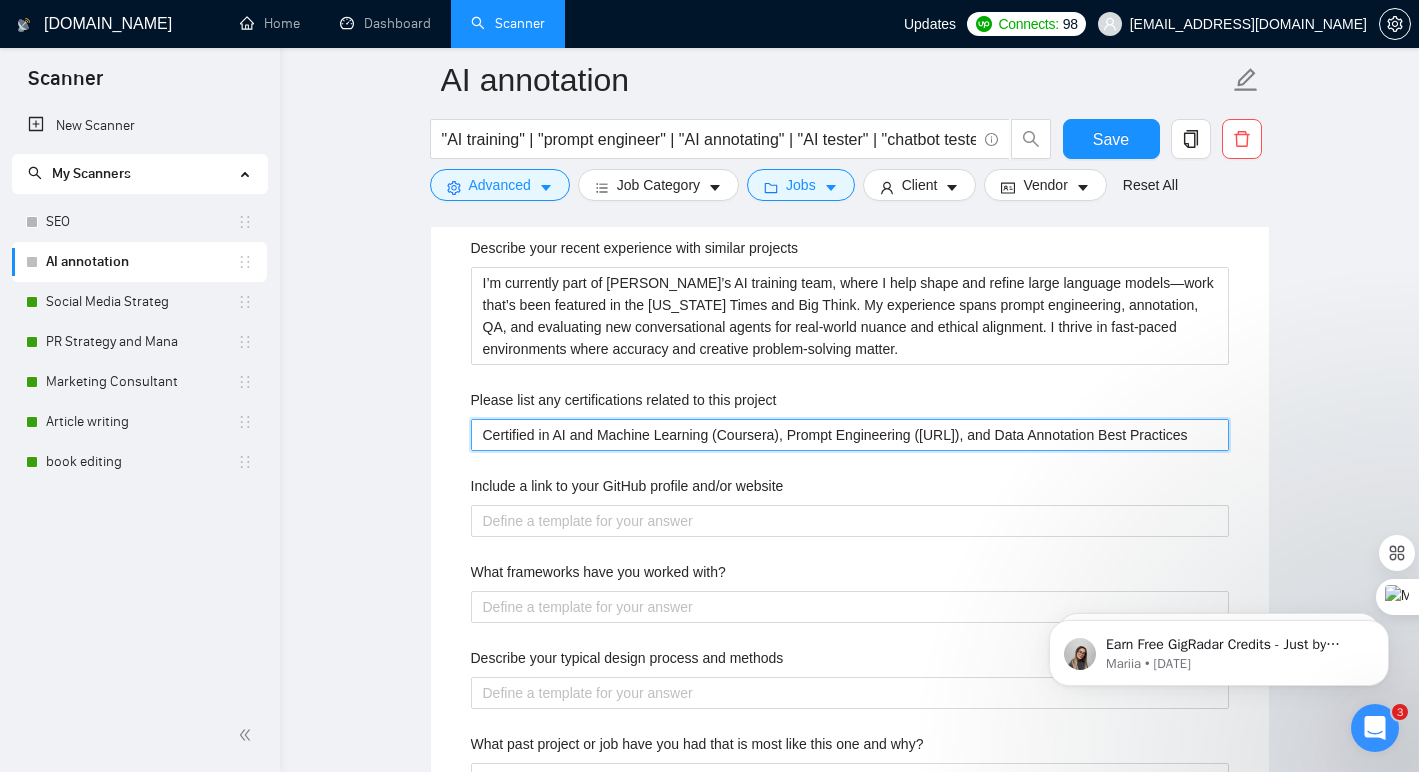 type 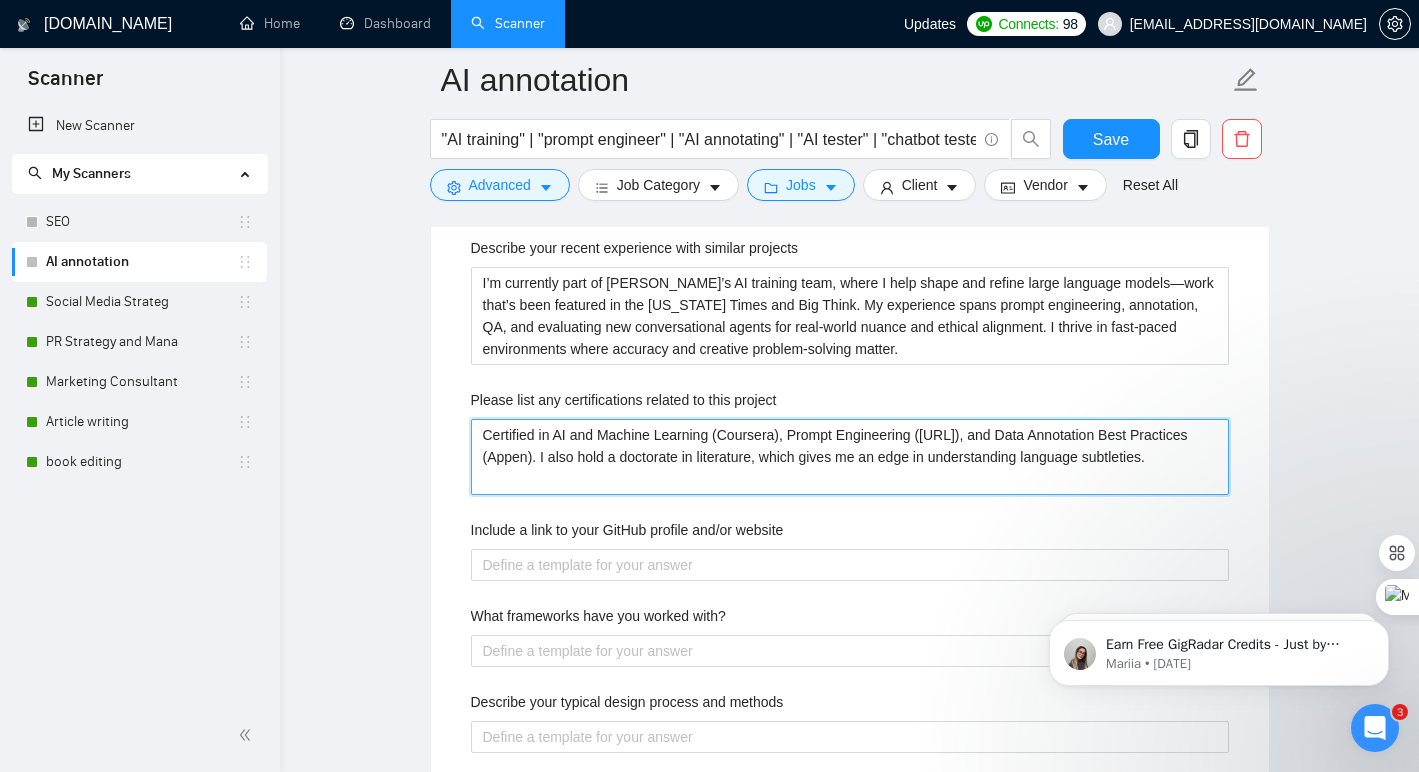 type on "Certified in AI and Machine Learning (Coursera), Prompt Engineering (DeepLearning.AI), and Data Annotation Best Practices (Appen). I also hold a doctorate in literature, which gives me an edge in understanding language subtleties." 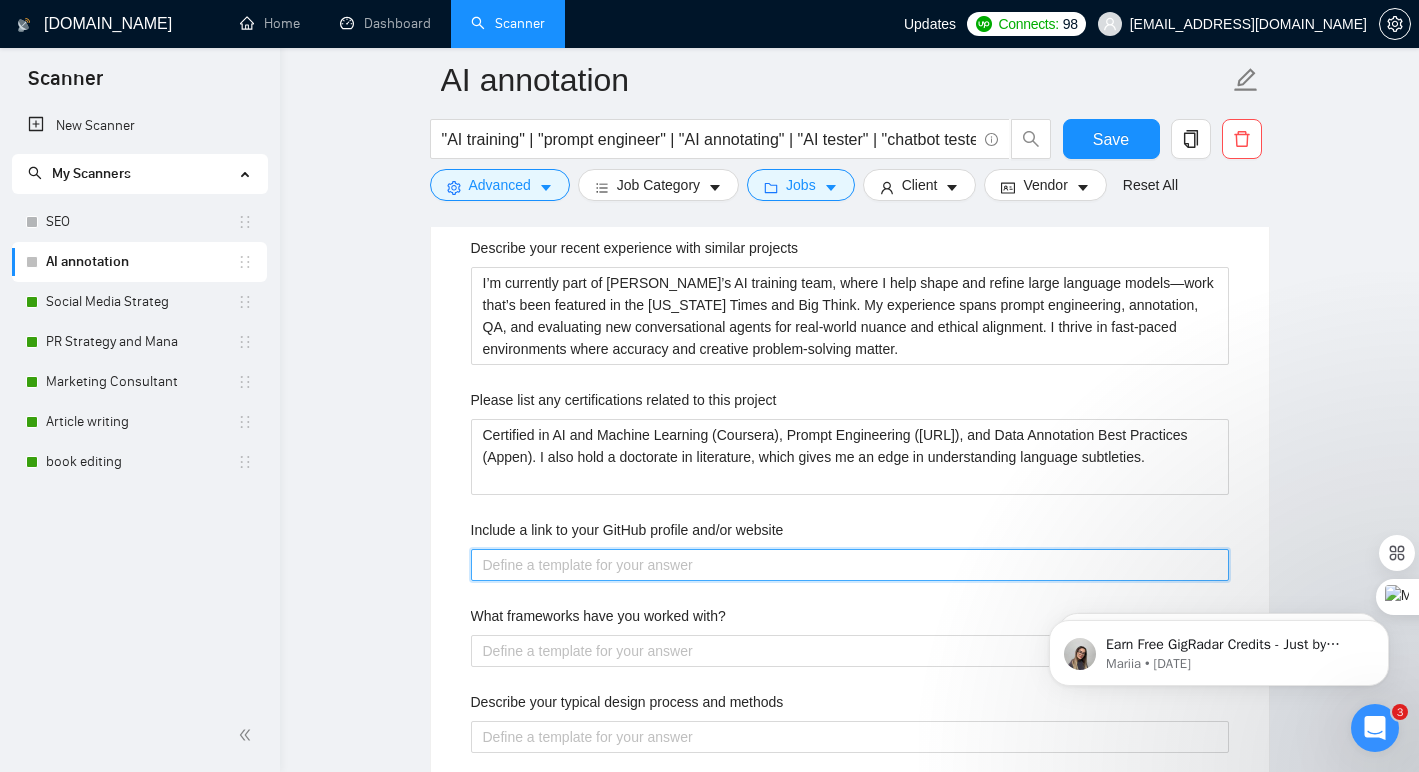 click on "Include a link to your GitHub profile and/or website" at bounding box center (850, 565) 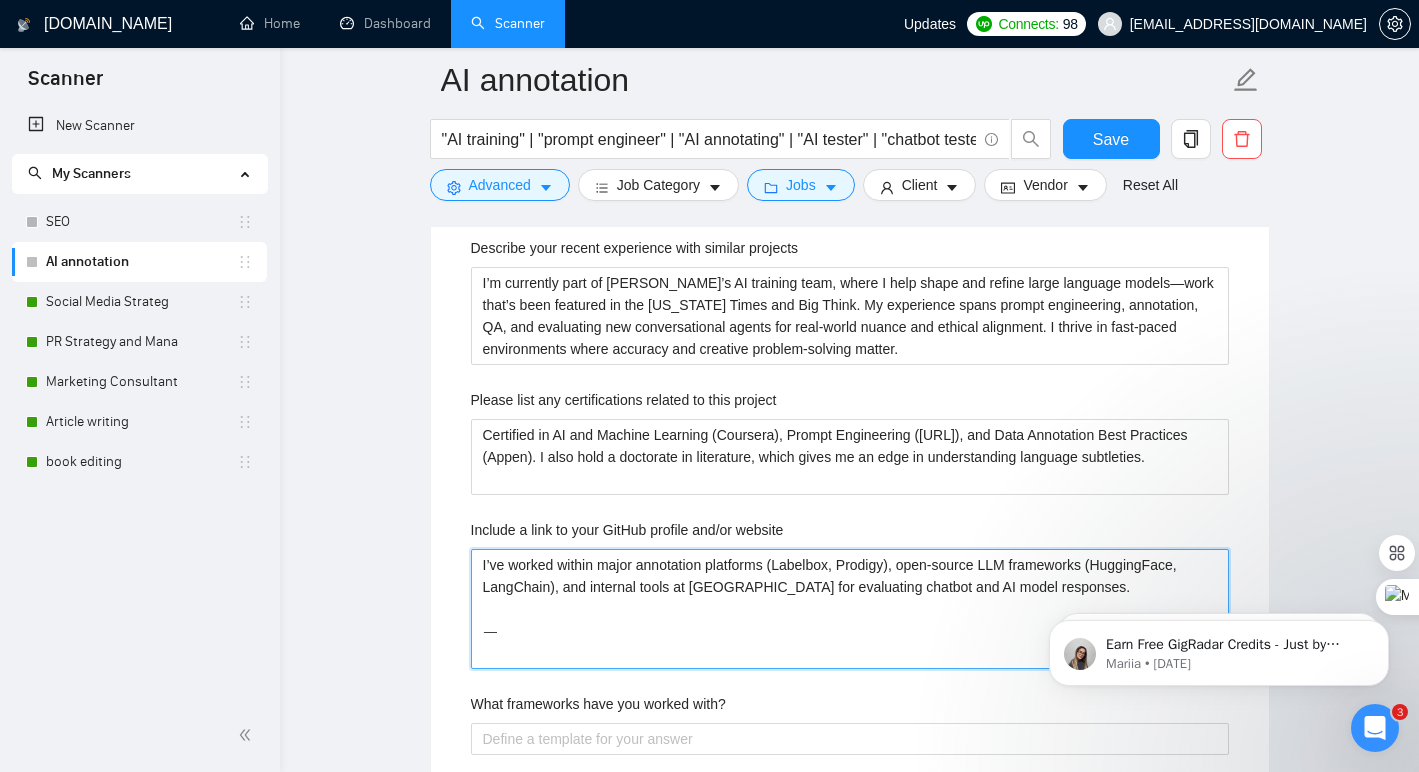 type 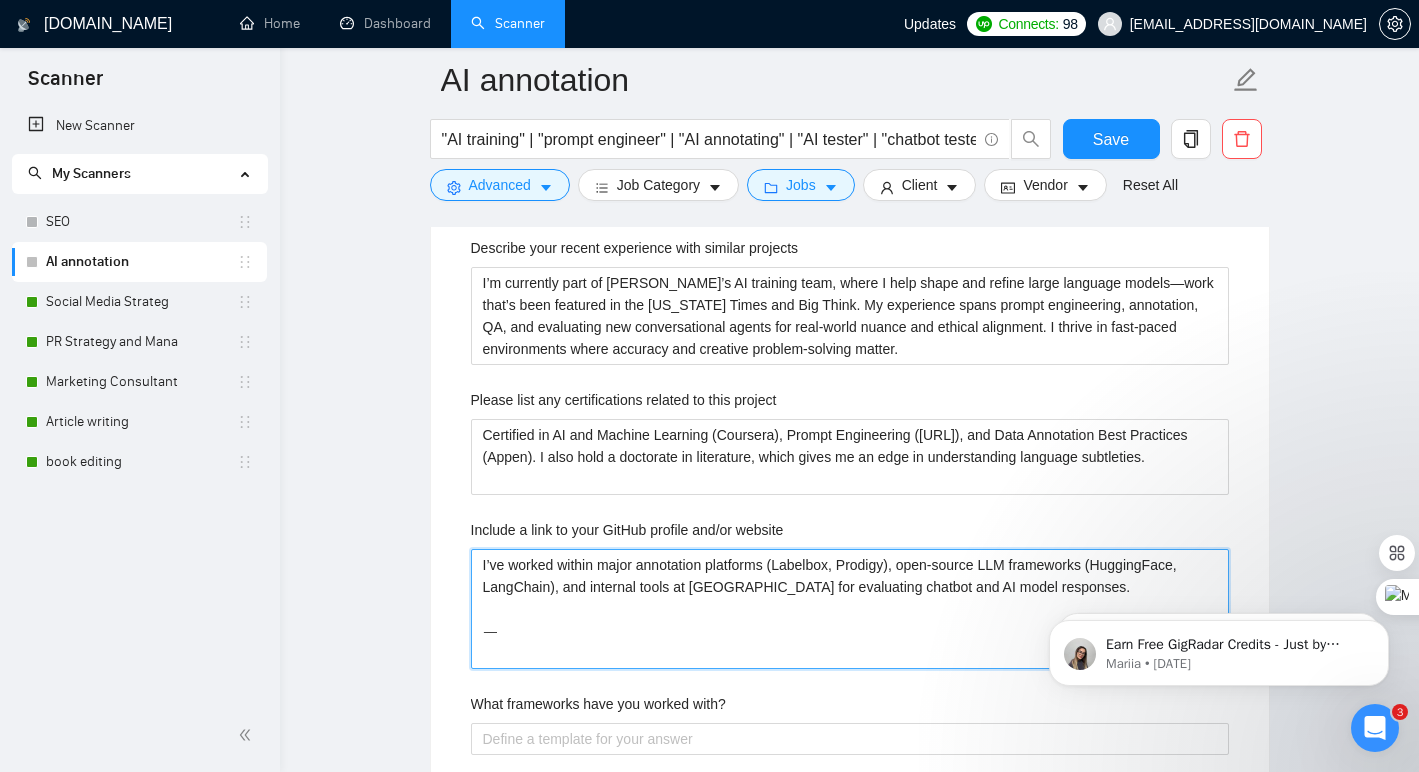 type on "I’ve worked within major annotation platforms (Labelbox, Prodigy), open-source LLM frameworks (HuggingFace, LangChain), and internal tools at Pareto for evaluating chatbot and AI model responses.
⸻" 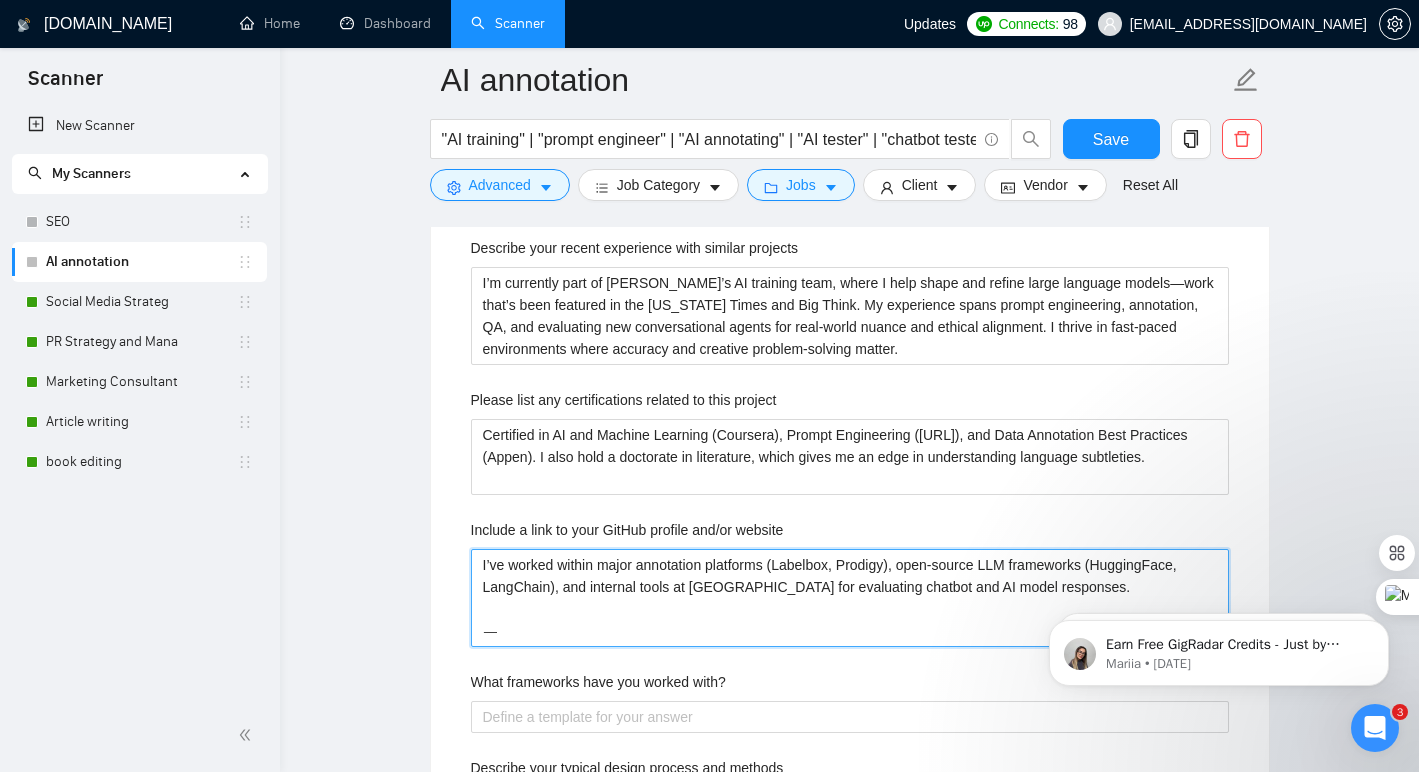 type 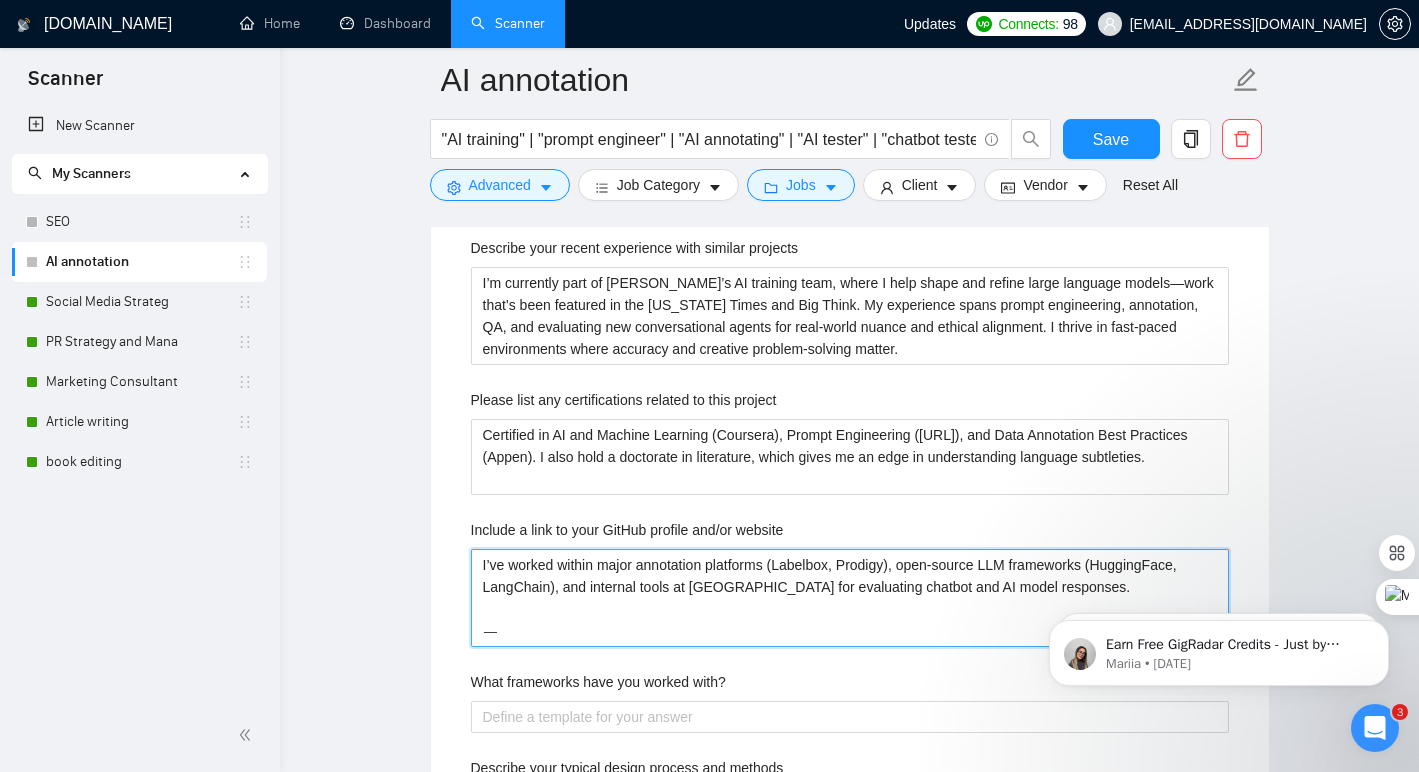 type on "I’ve worked within major annotation platforms (Labelbox, Prodigy), open-source LLM frameworks (HuggingFace, LangChain), and internal tools at Pareto for evaluating chatbot and AI model responses." 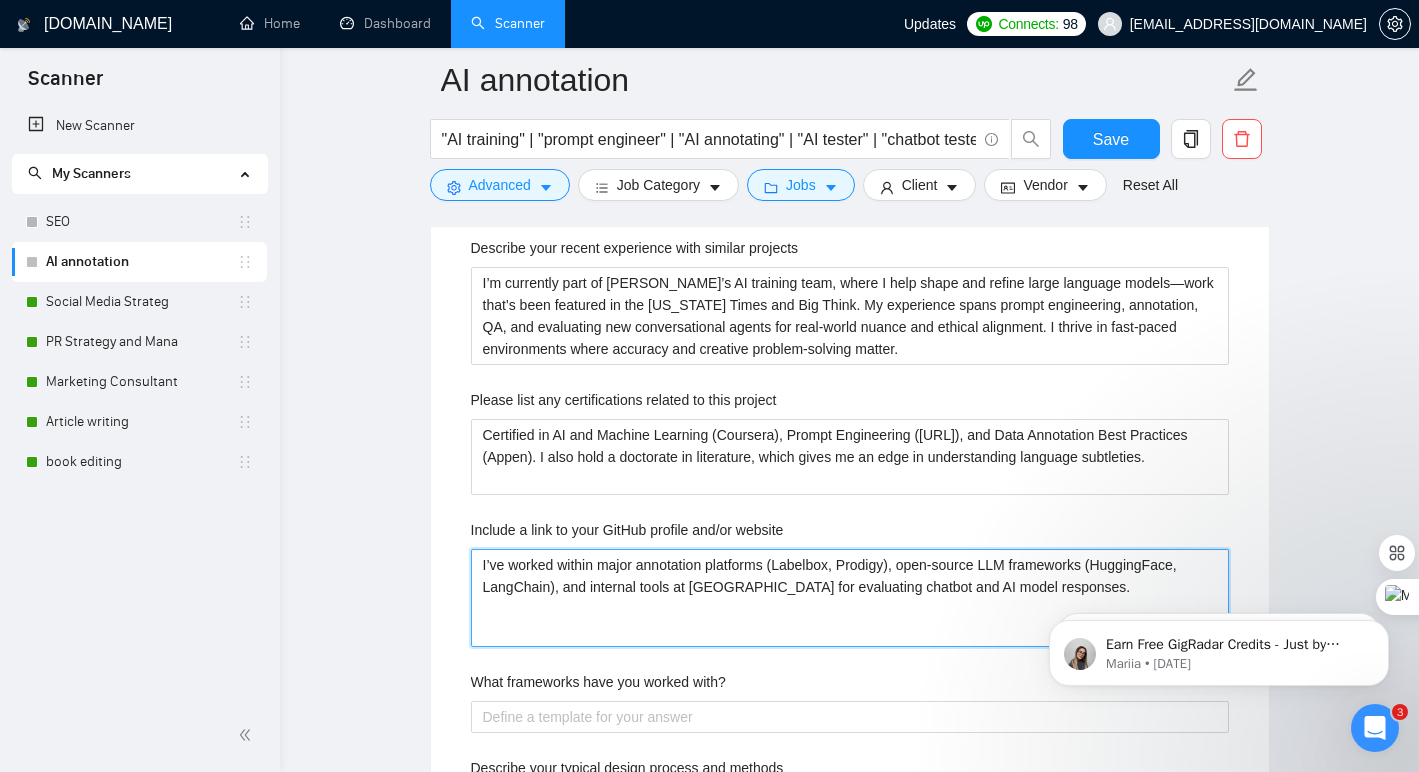 type 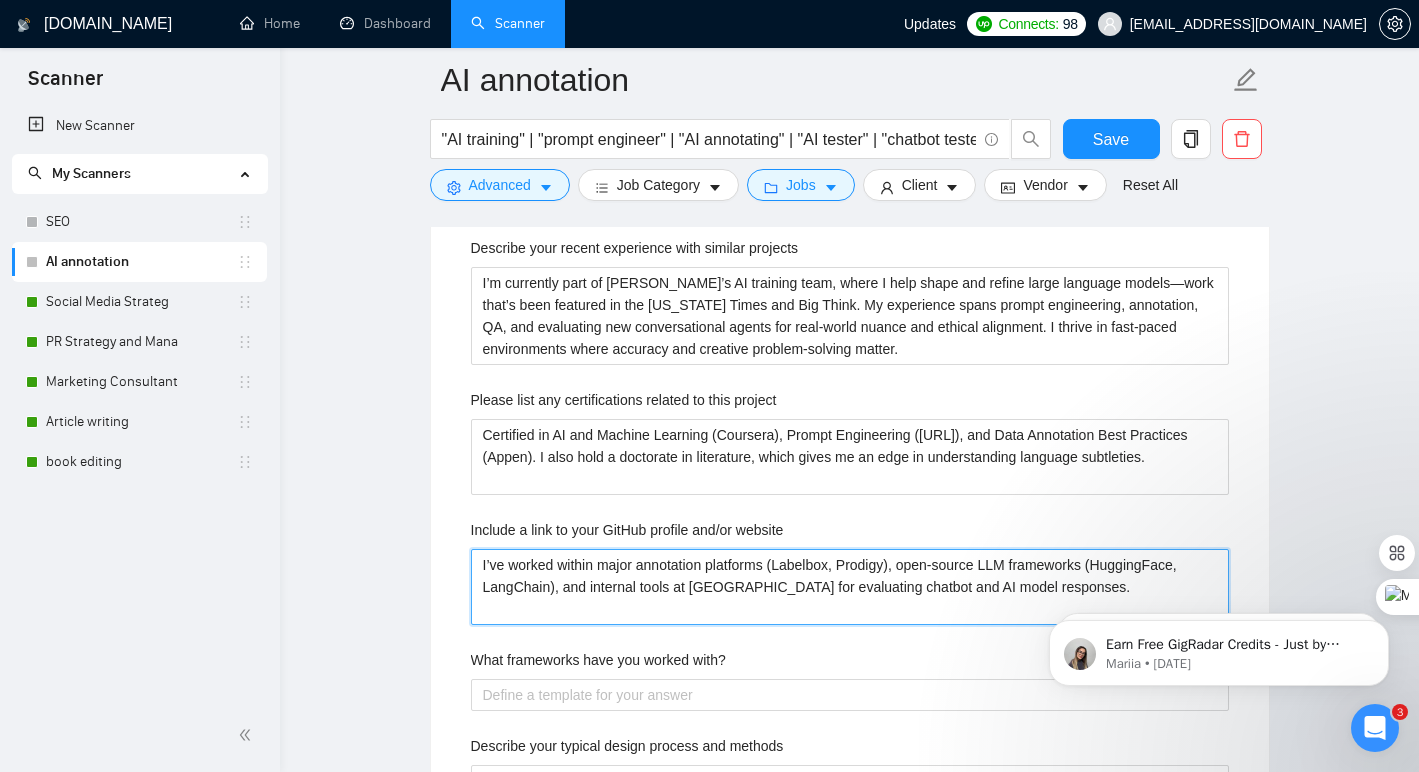 type 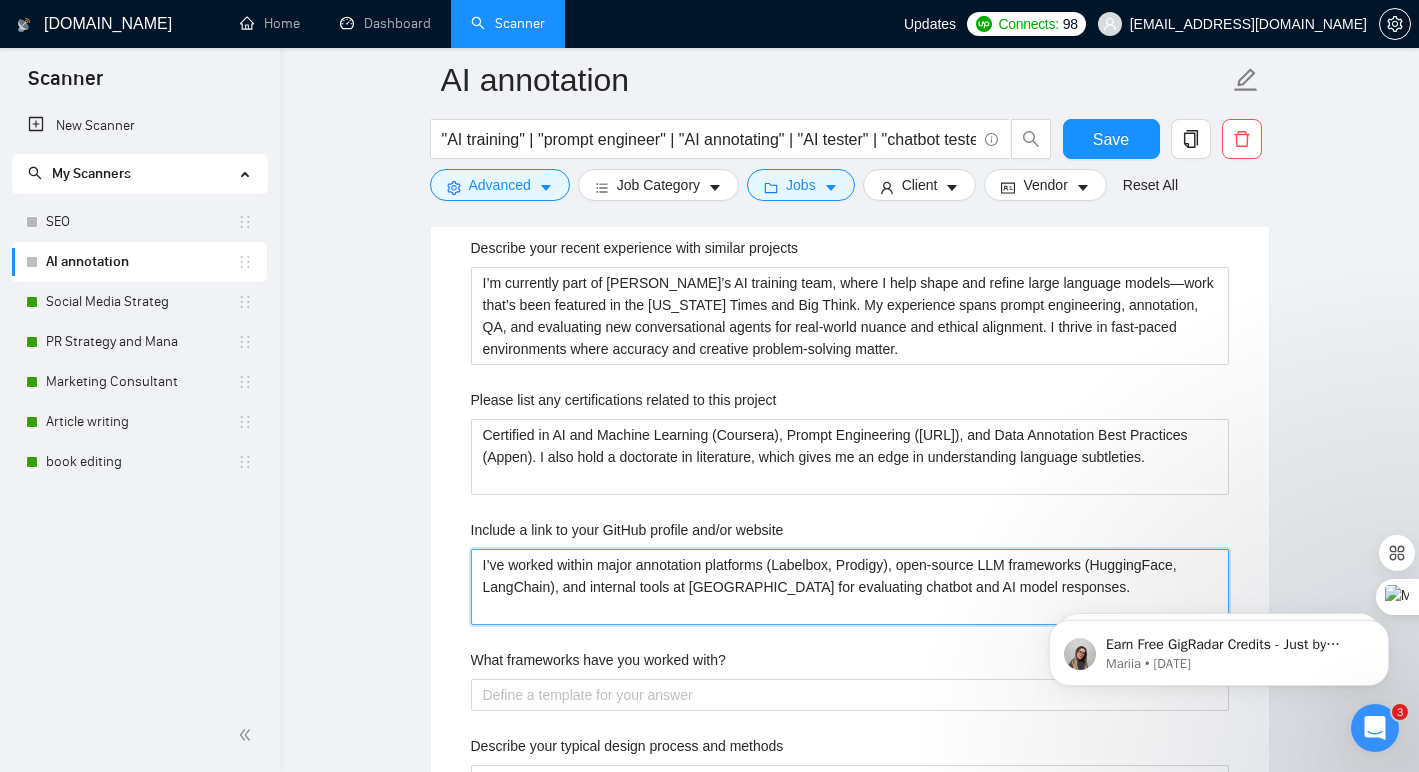 type on "I’ve worked within major annotation platforms (Labelbox, Prodigy), open-source LLM frameworks (HuggingFace, LangChain), and internal tools at Pareto for evaluating chatbot and AI model responses." 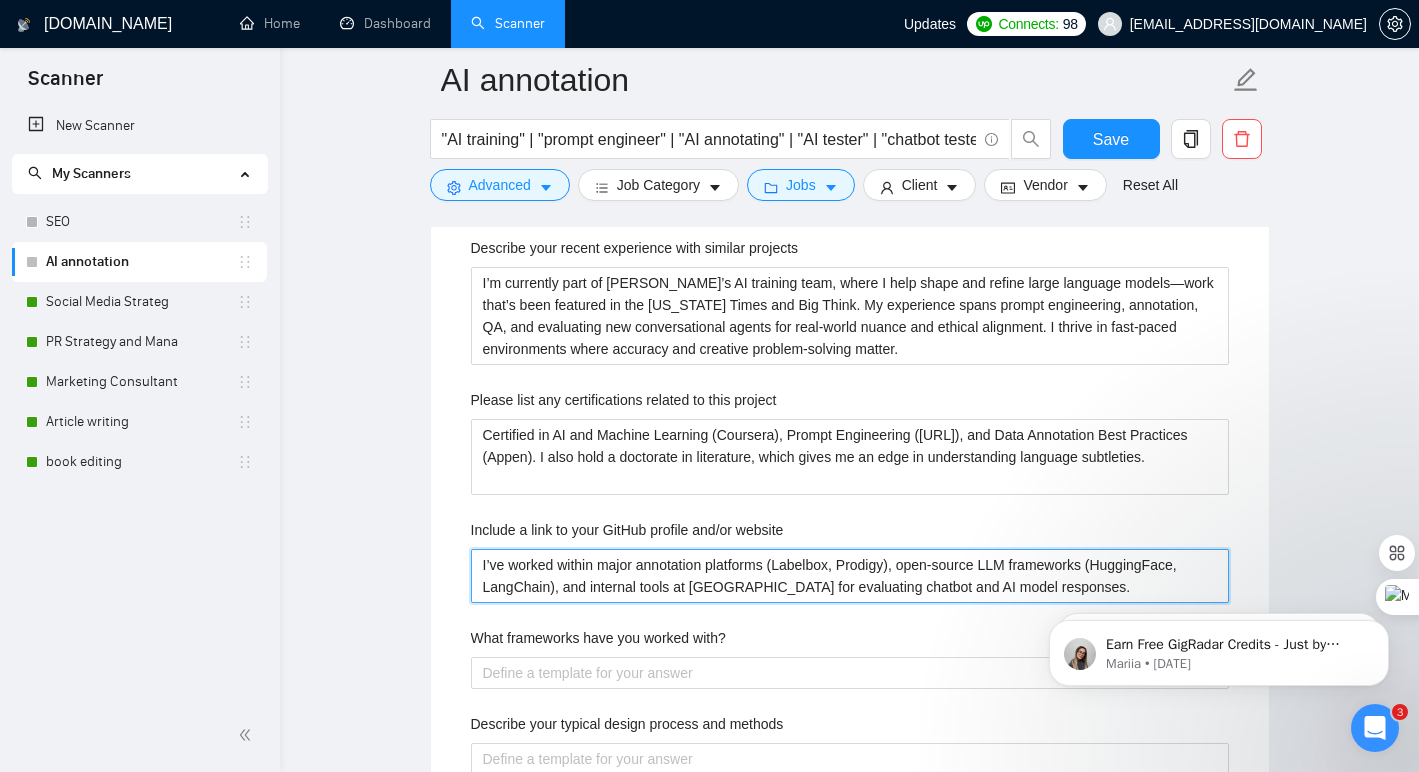 type on "I’ve worked within major annotation platforms (Labelbox, Prodigy), open-source LLM frameworks (HuggingFace, LangChain), and internal tools at Pareto for evaluating chatbot and AI model responses." 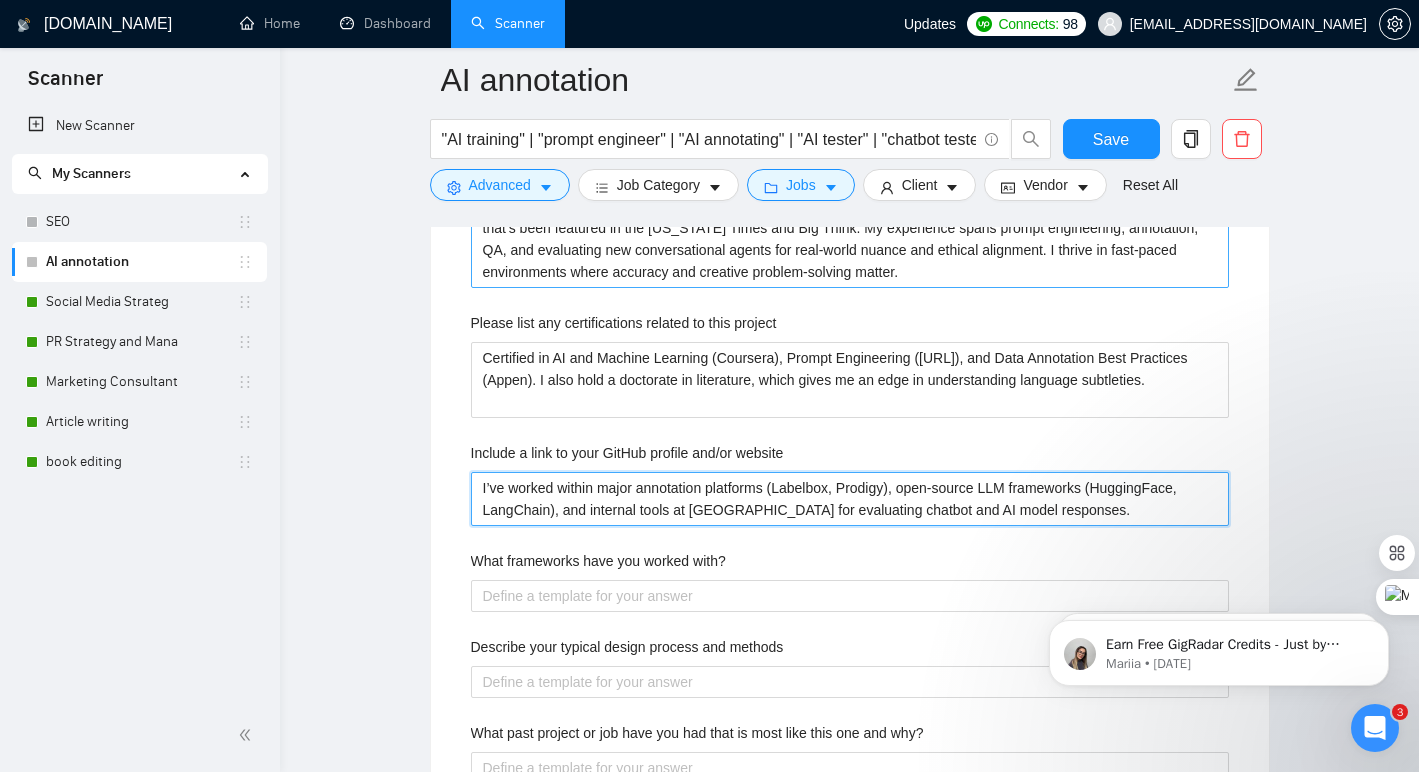 scroll, scrollTop: 2771, scrollLeft: 0, axis: vertical 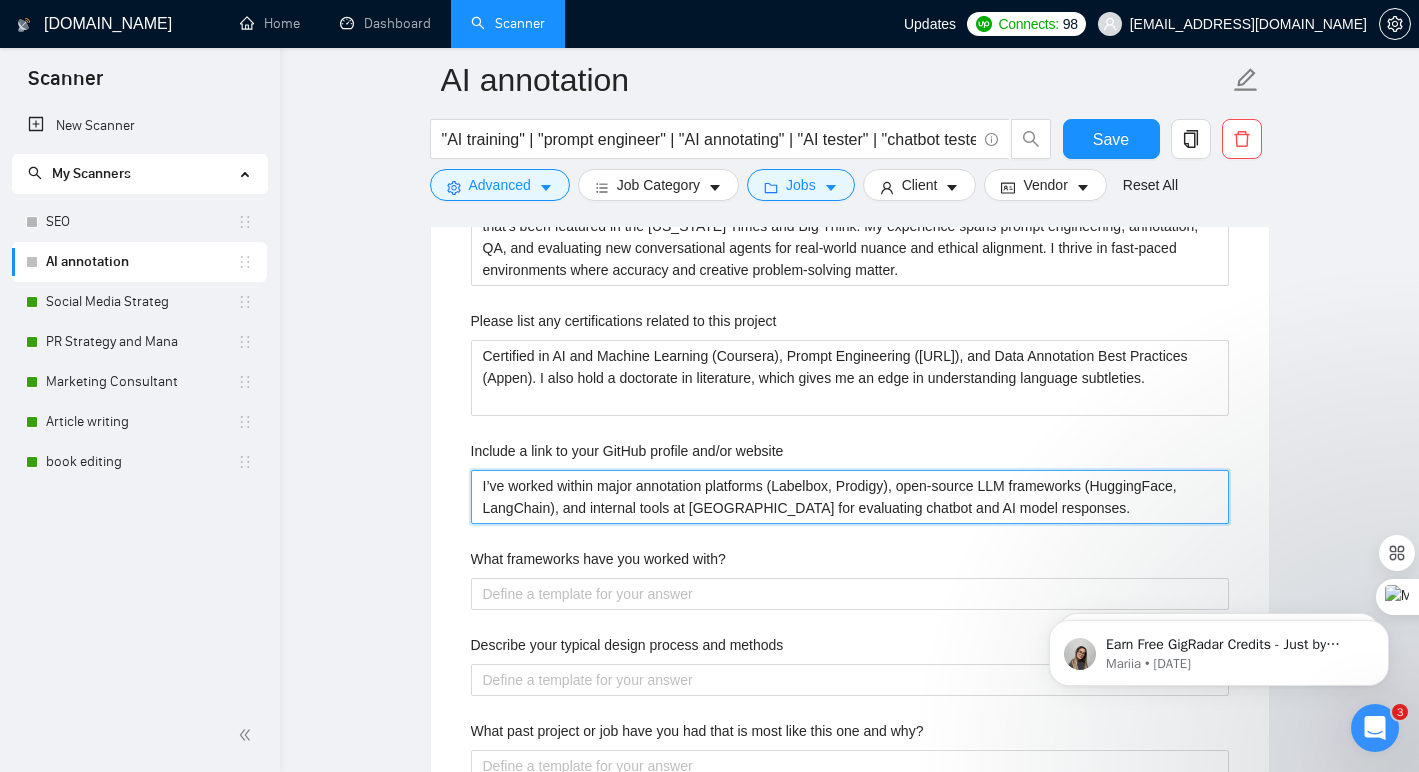 click on "I’ve worked within major annotation platforms (Labelbox, Prodigy), open-source LLM frameworks (HuggingFace, LangChain), and internal tools at Pareto for evaluating chatbot and AI model responses." at bounding box center [850, 497] 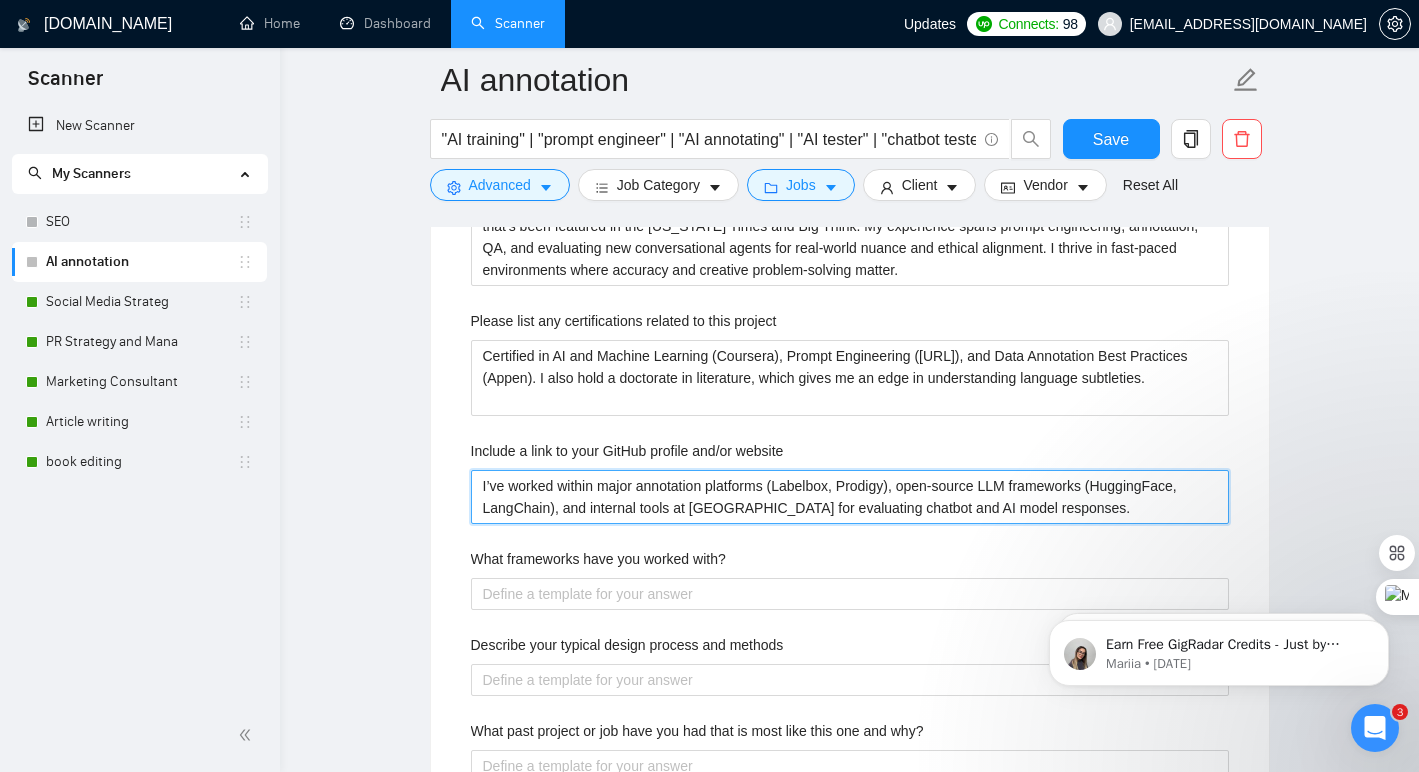 type 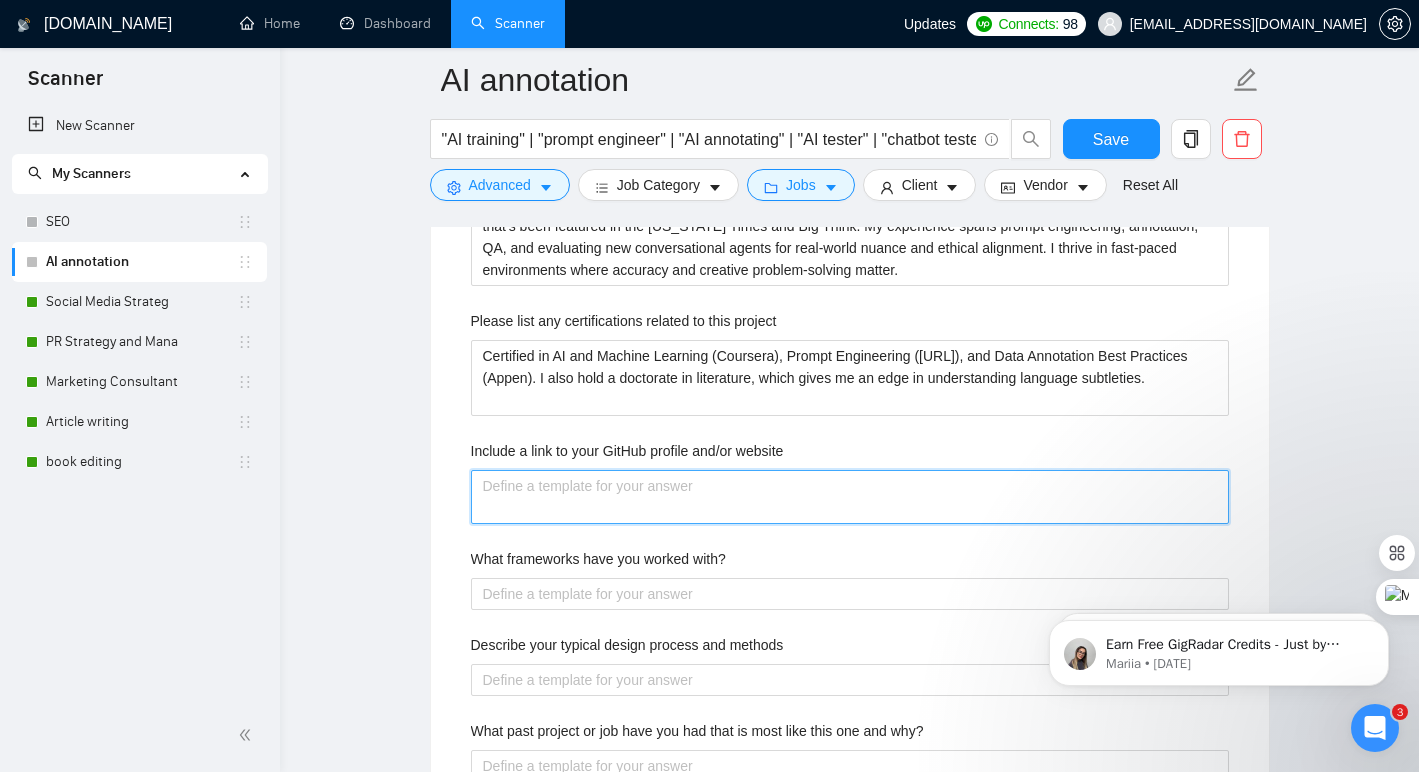 type 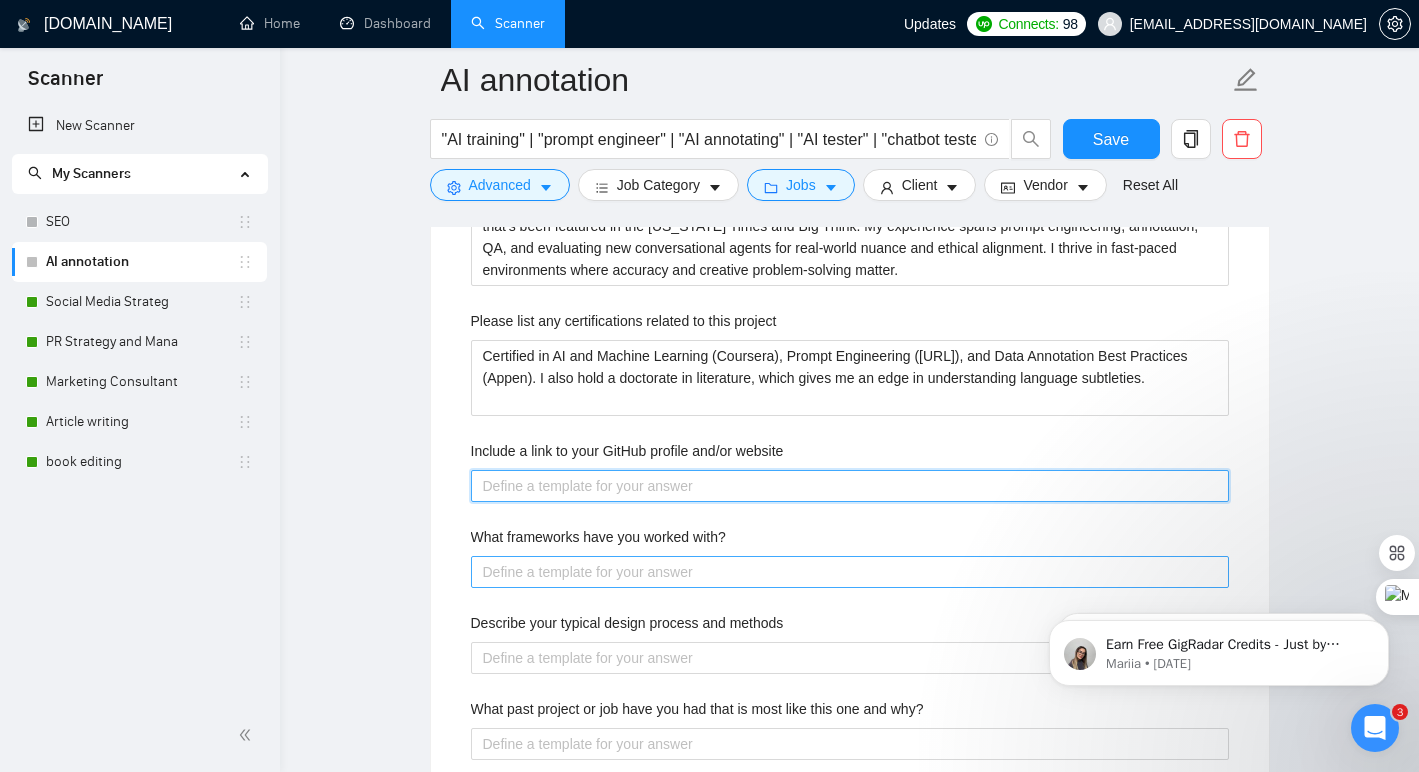 type 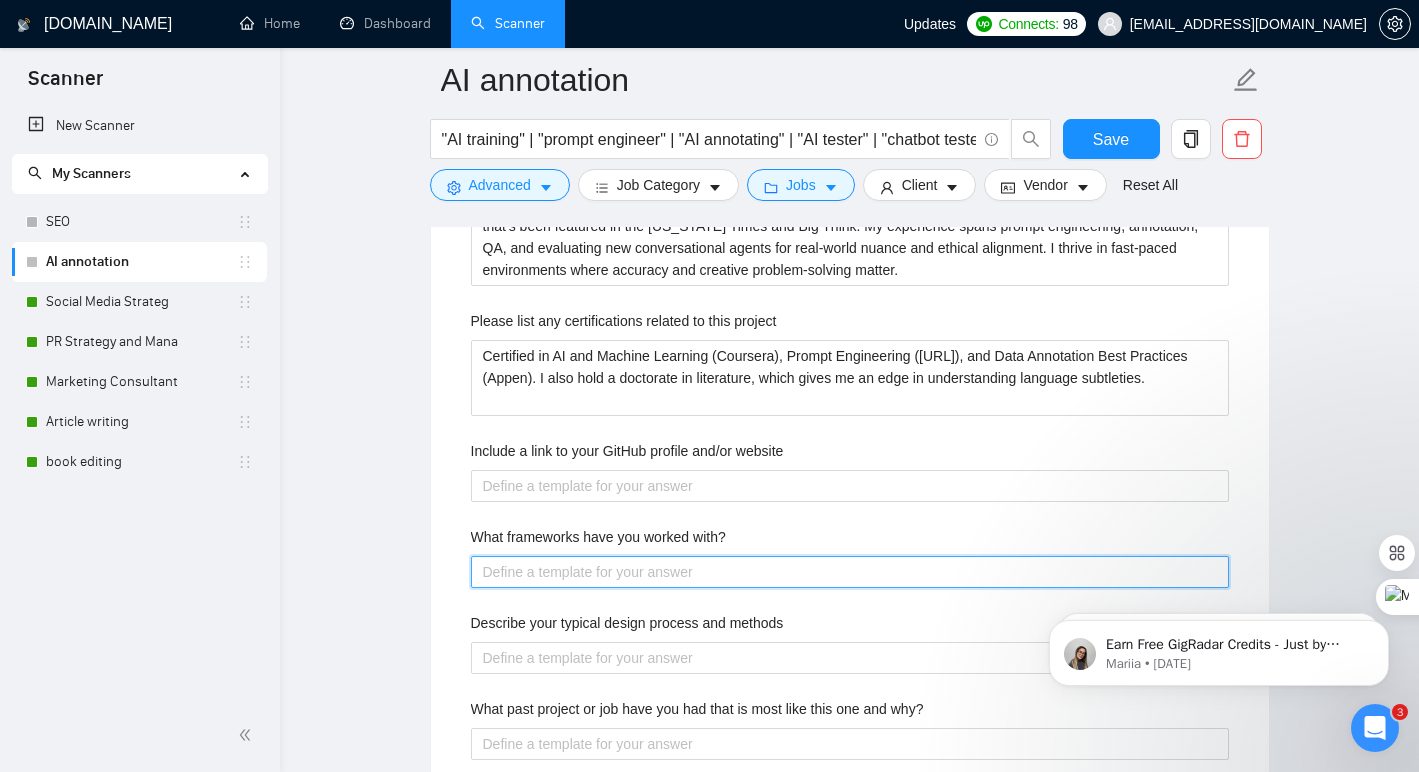 click on "What frameworks have you worked with?" at bounding box center [850, 572] 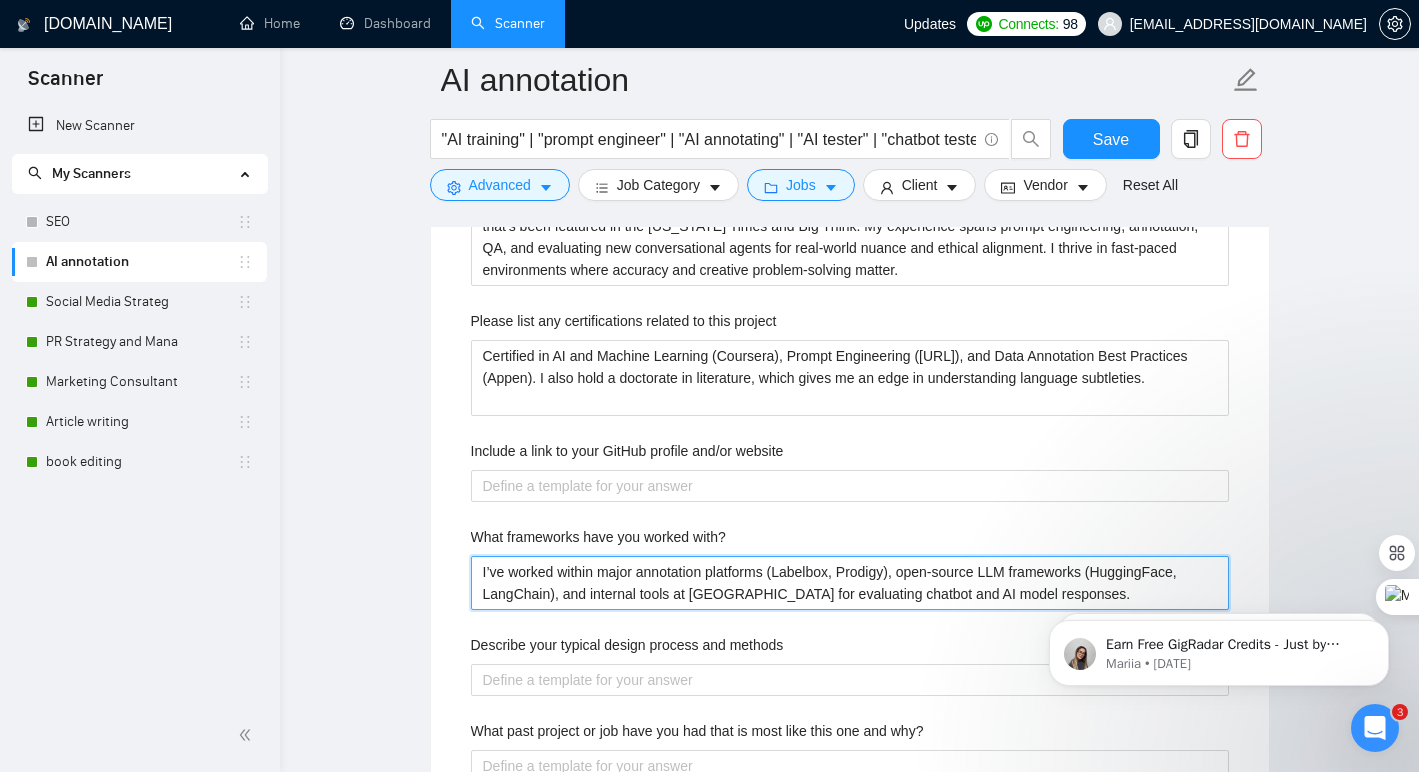 click on "I’ve worked within major annotation platforms (Labelbox, Prodigy), open-source LLM frameworks (HuggingFace, LangChain), and internal tools at Pareto for evaluating chatbot and AI model responses." at bounding box center (850, 583) 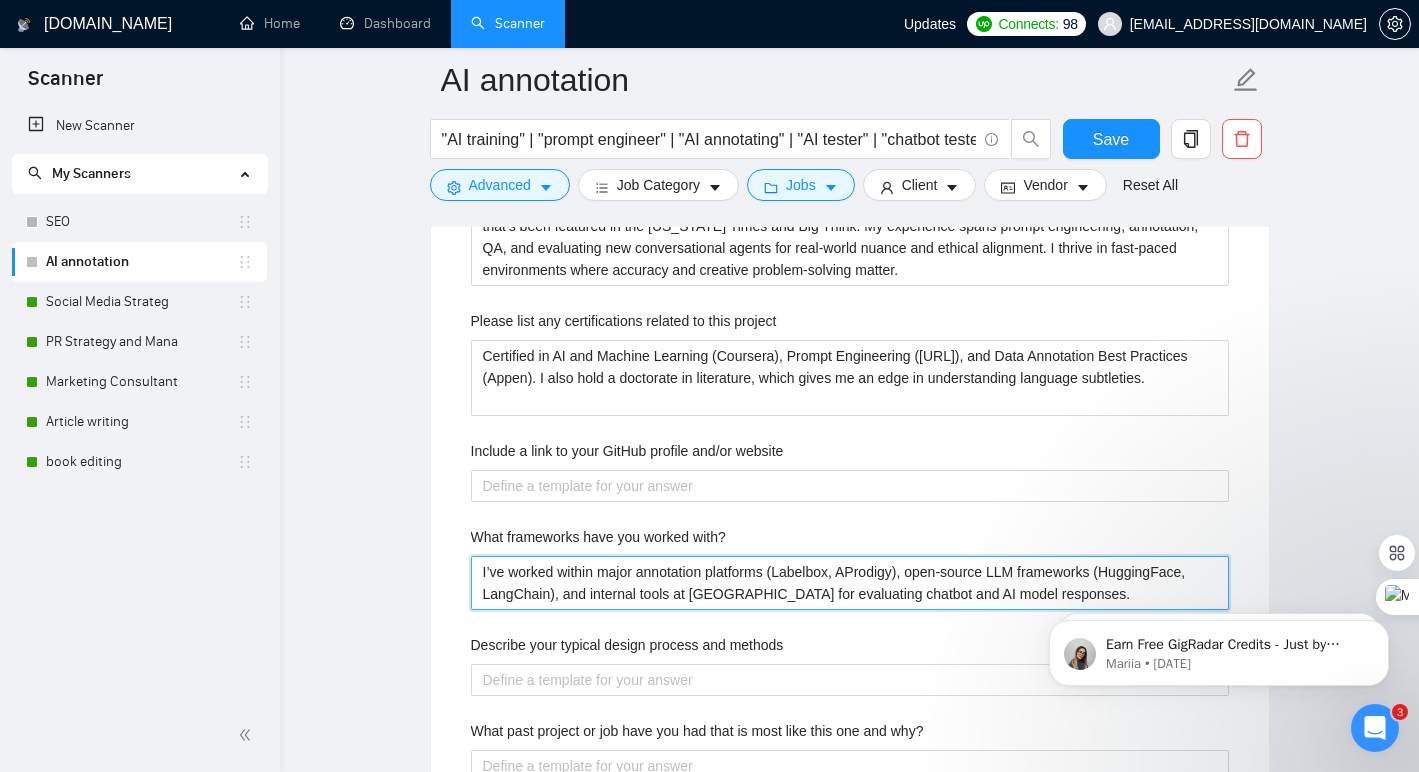 type 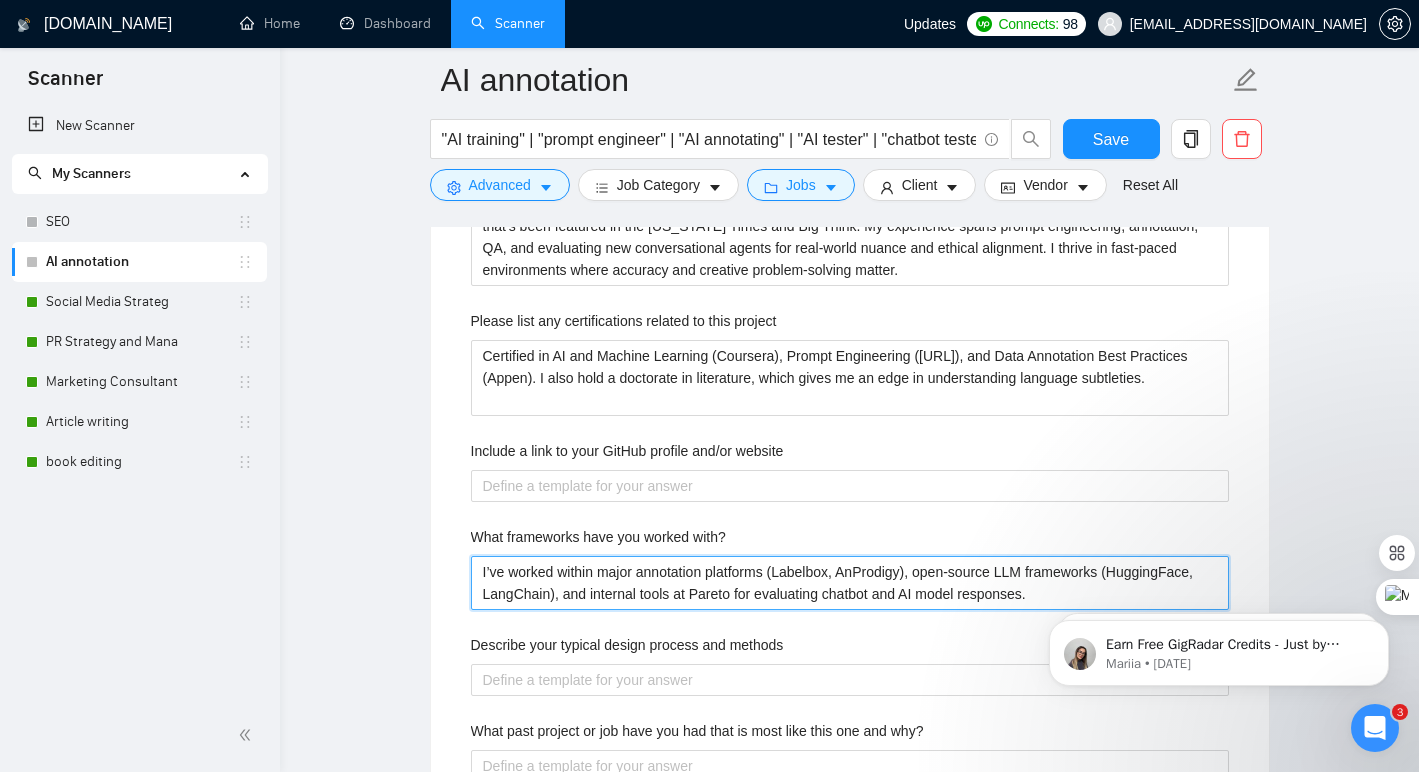 type 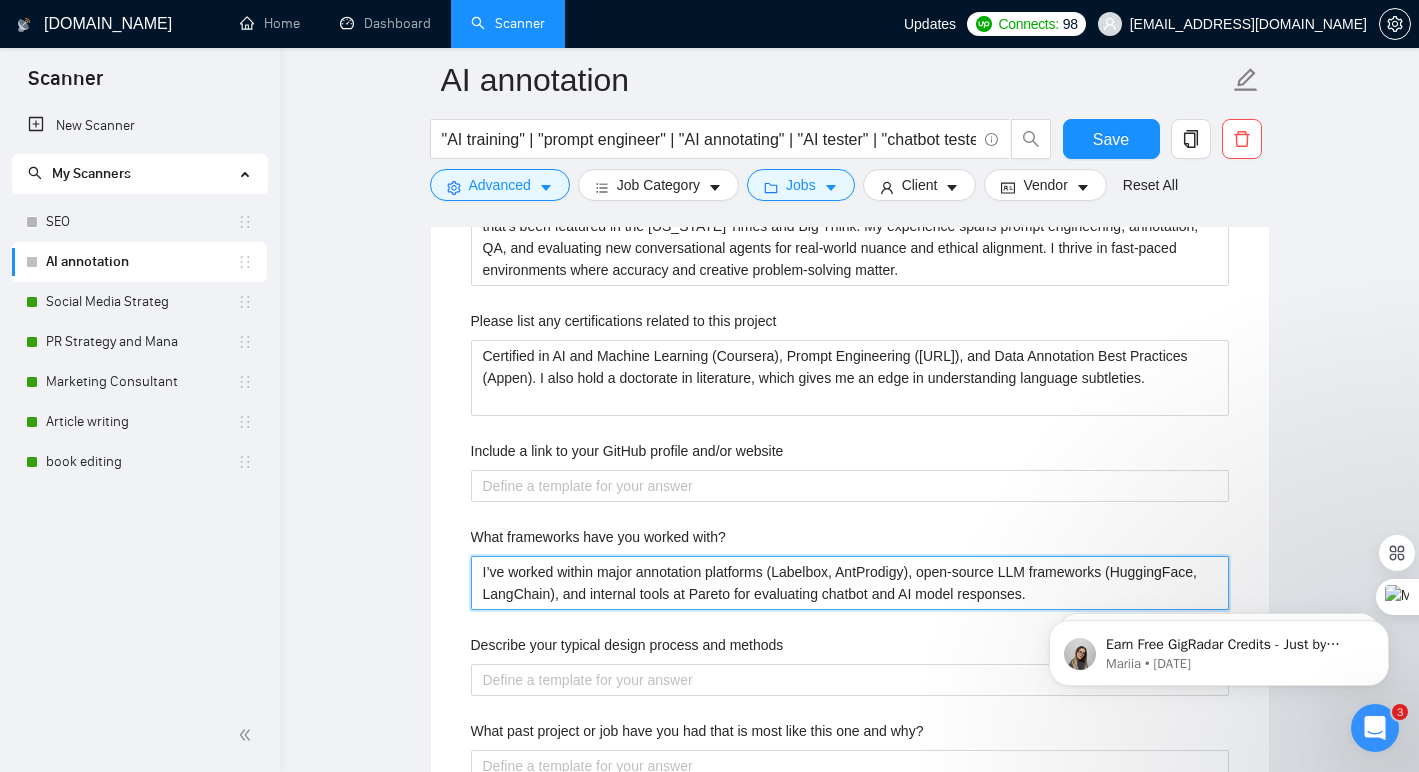 type 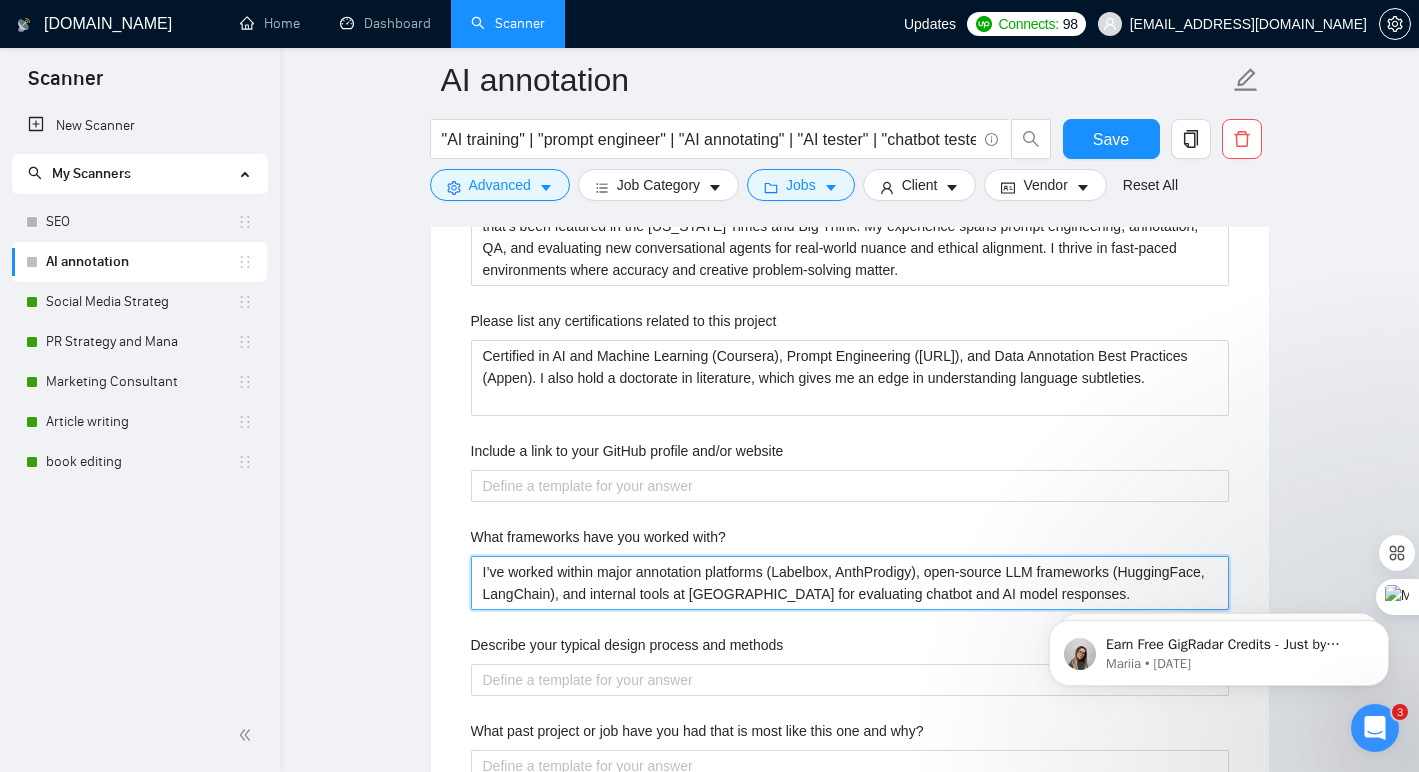 type 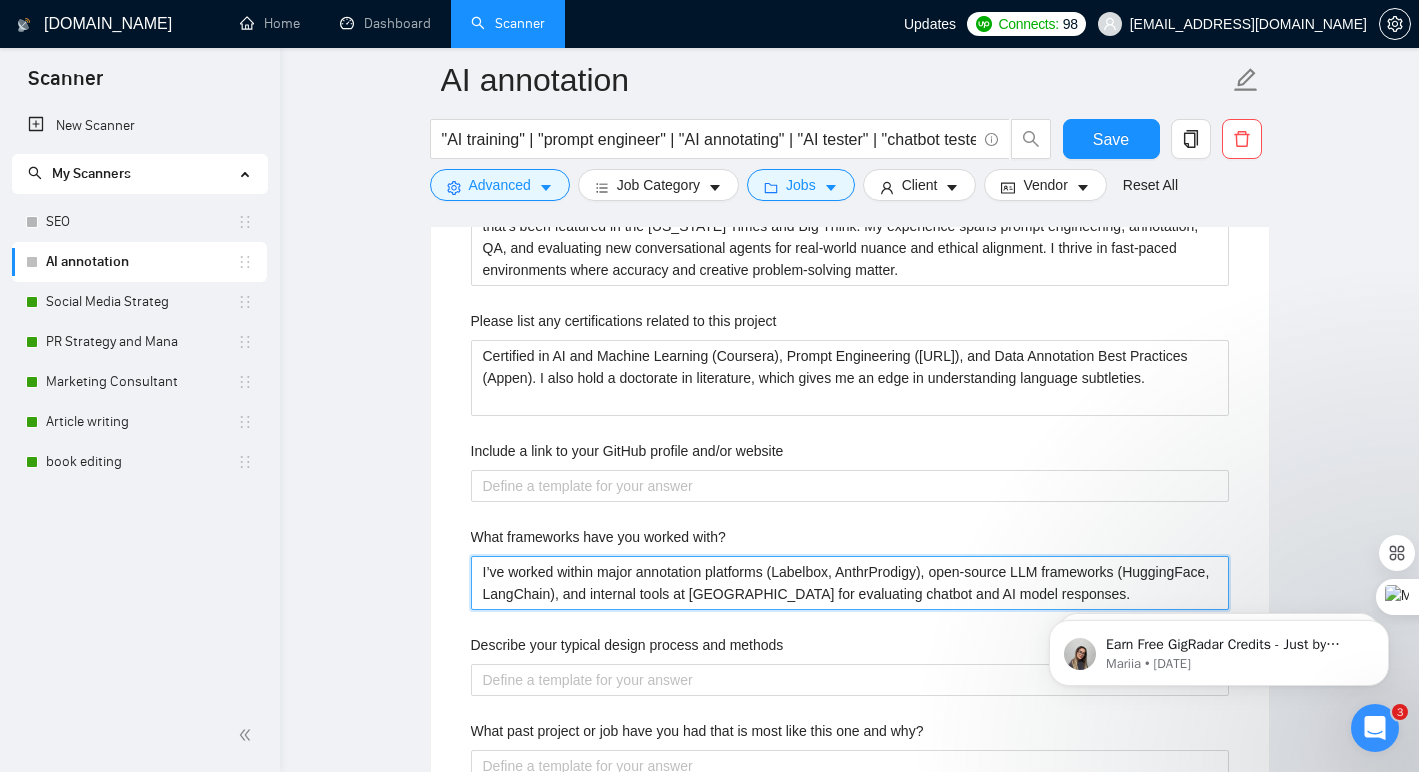 type 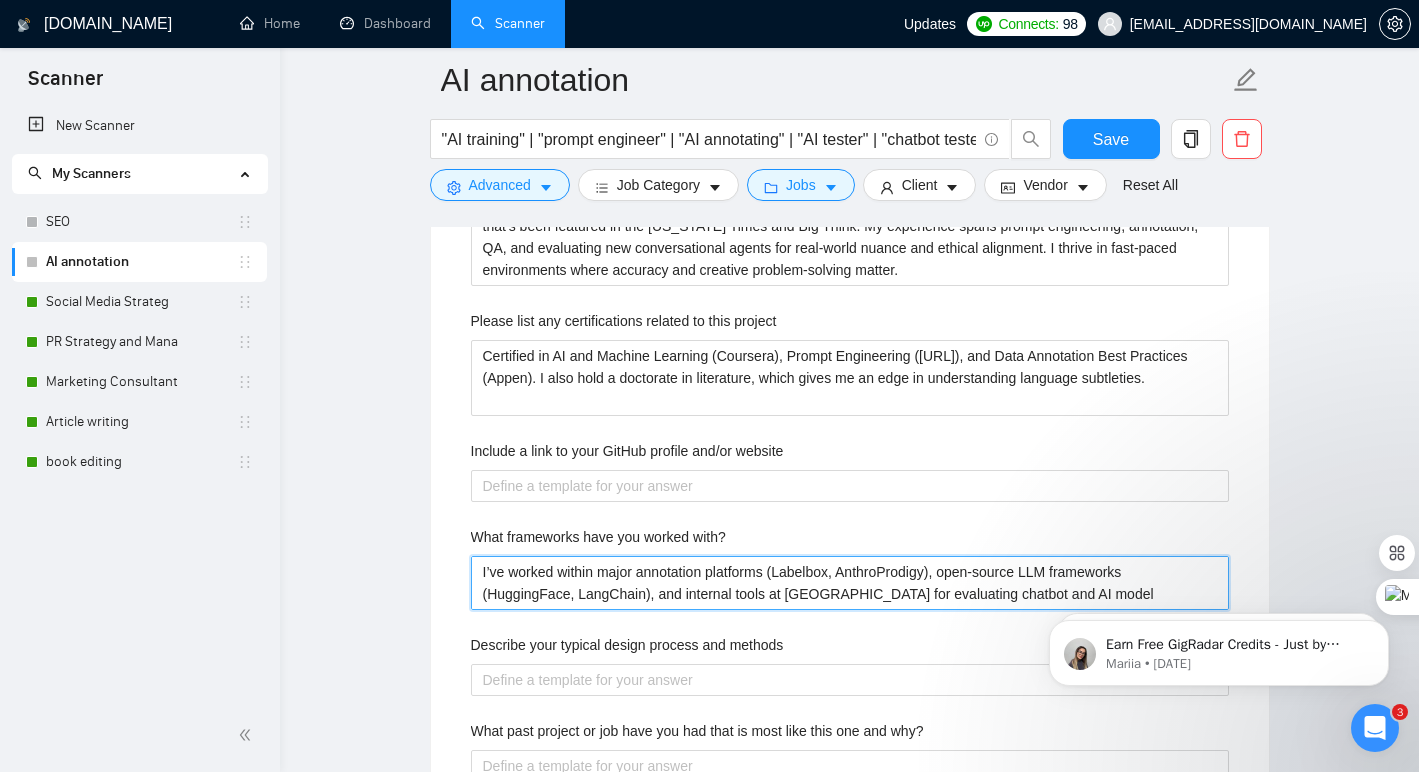 type 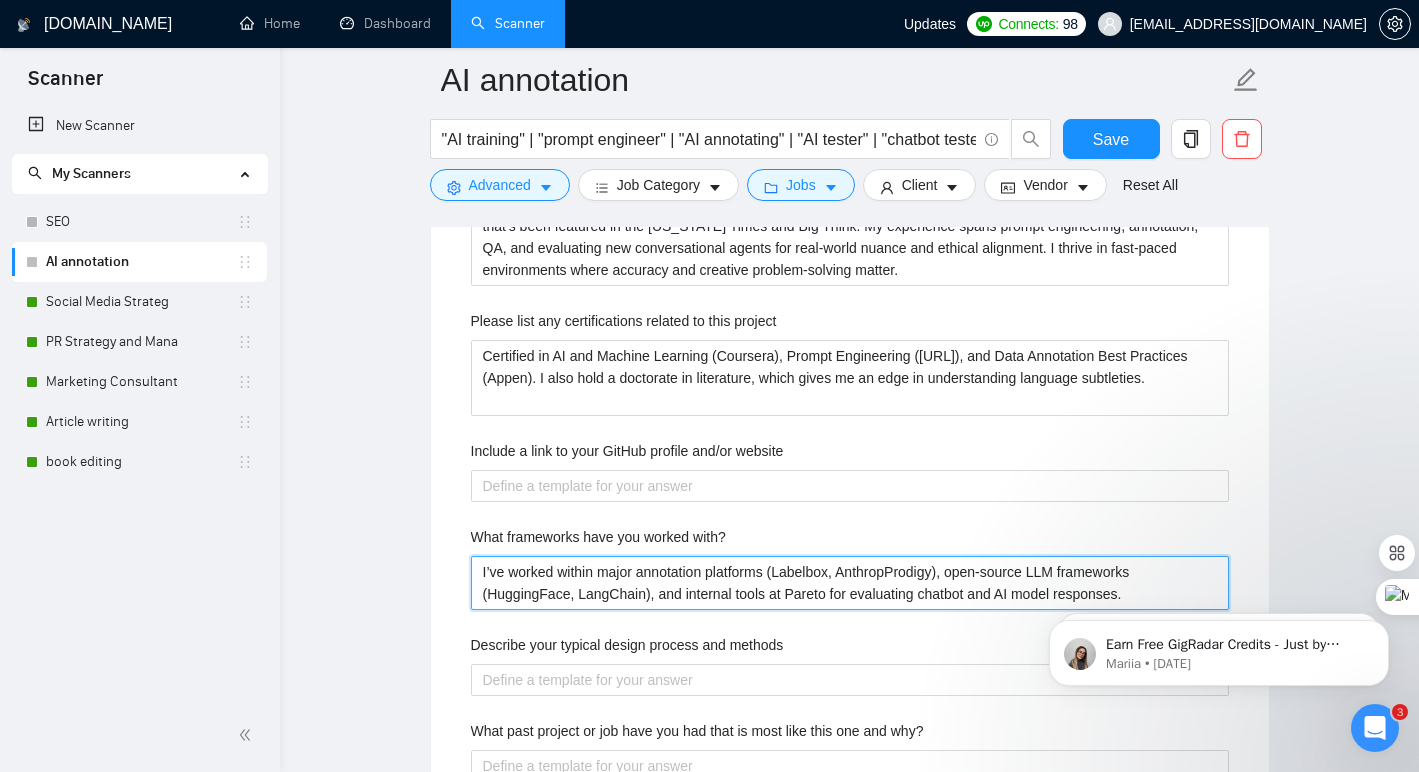 type 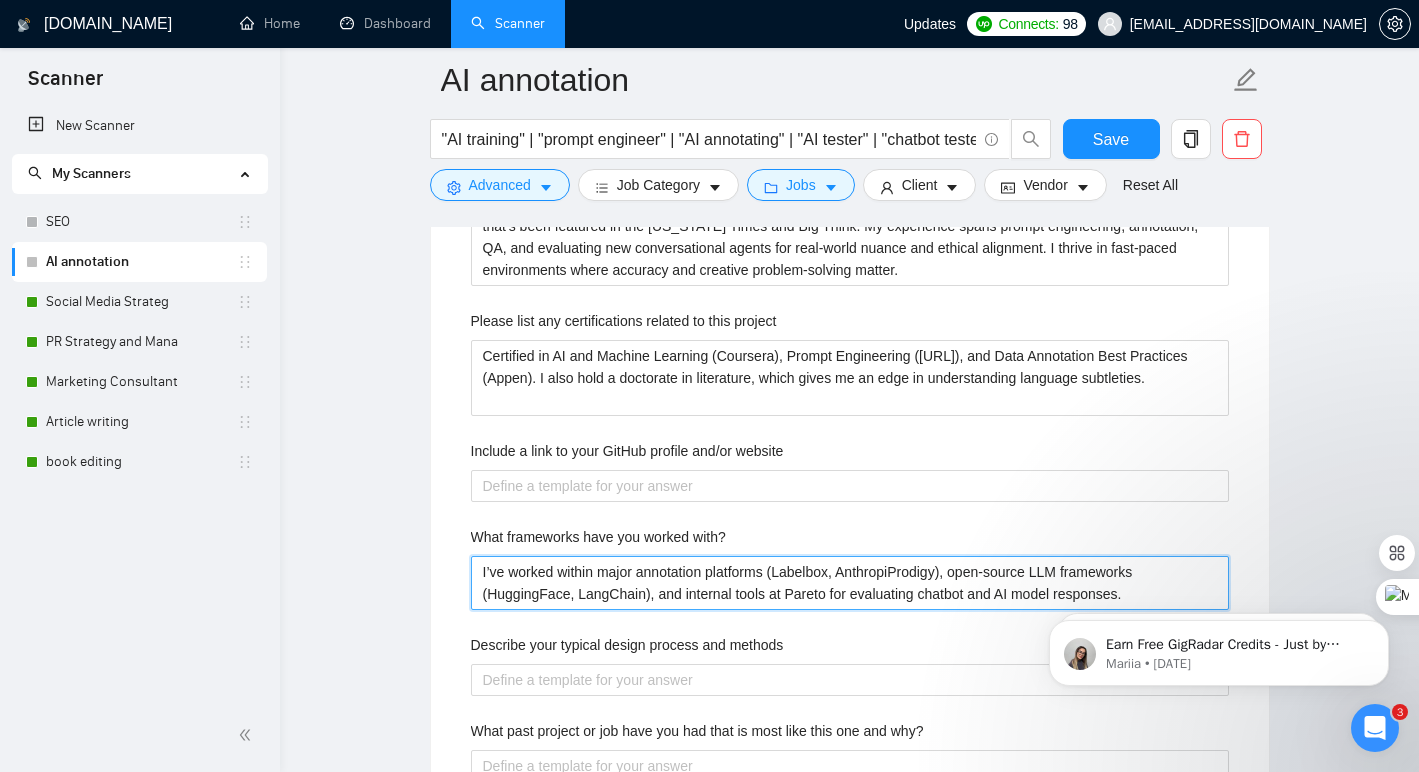 type 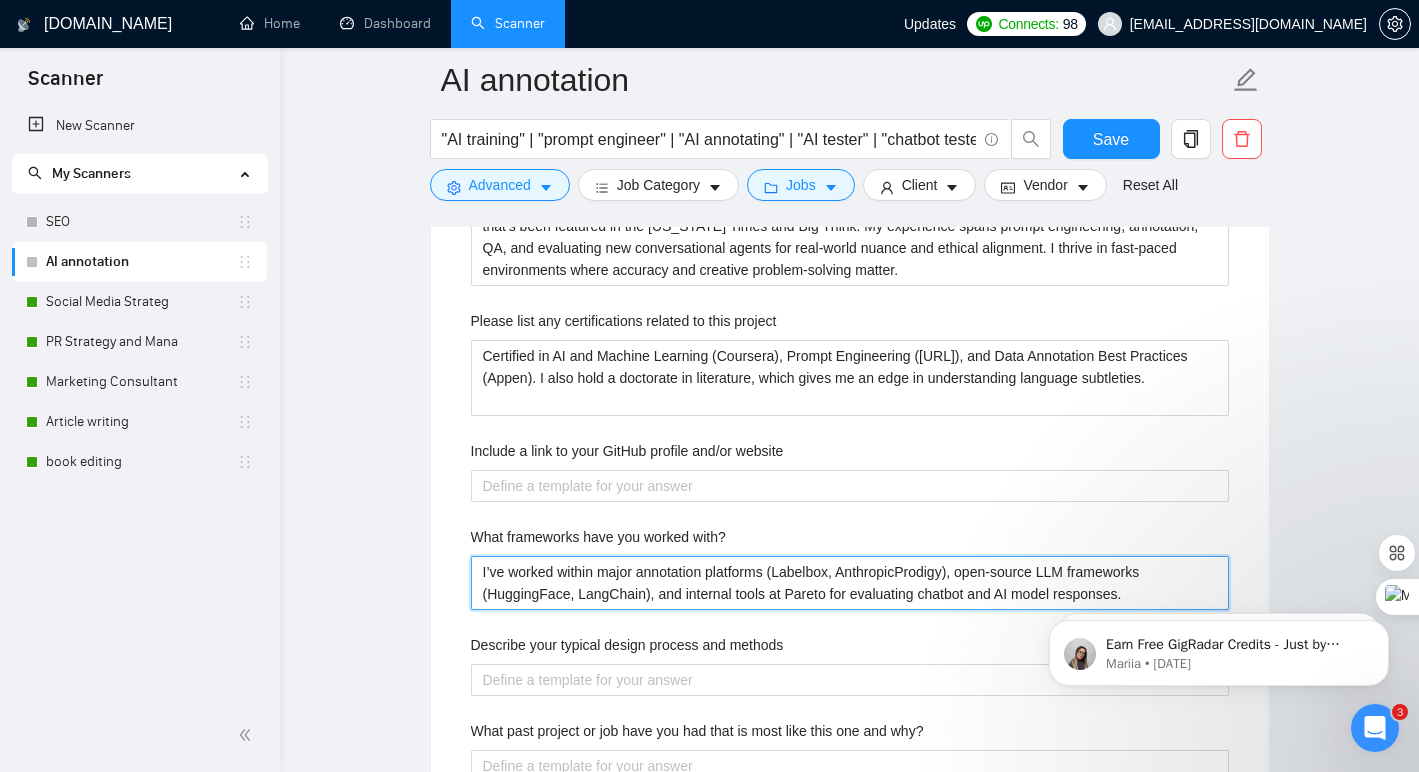 type 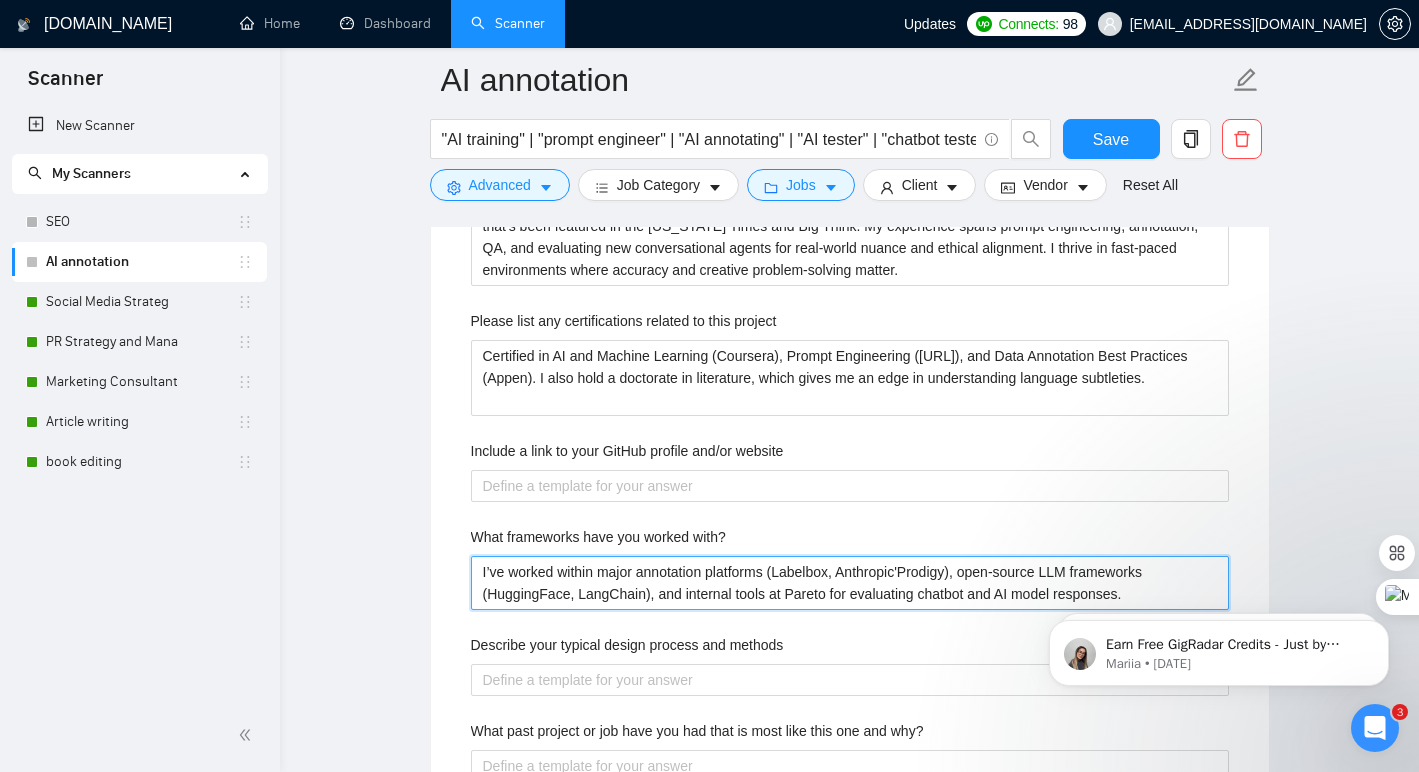 type 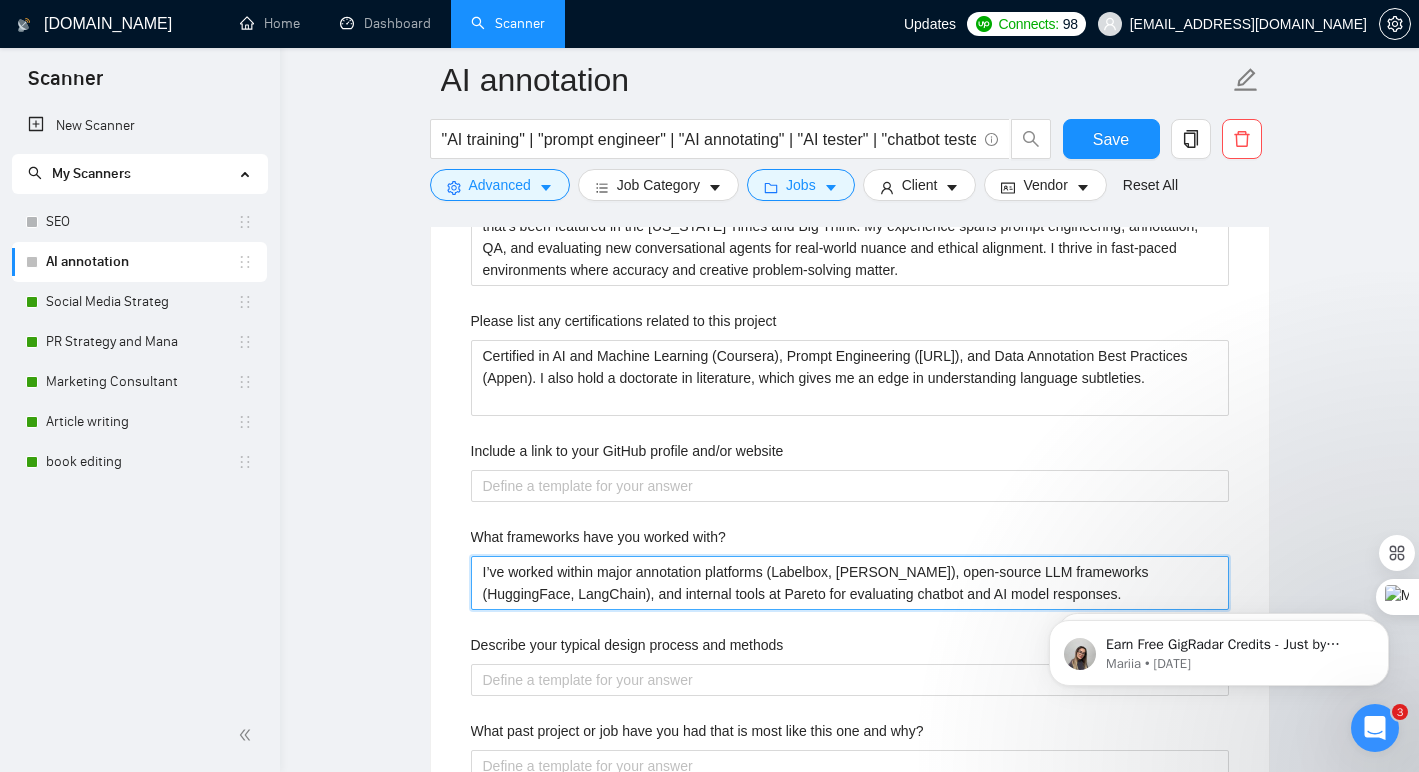 type 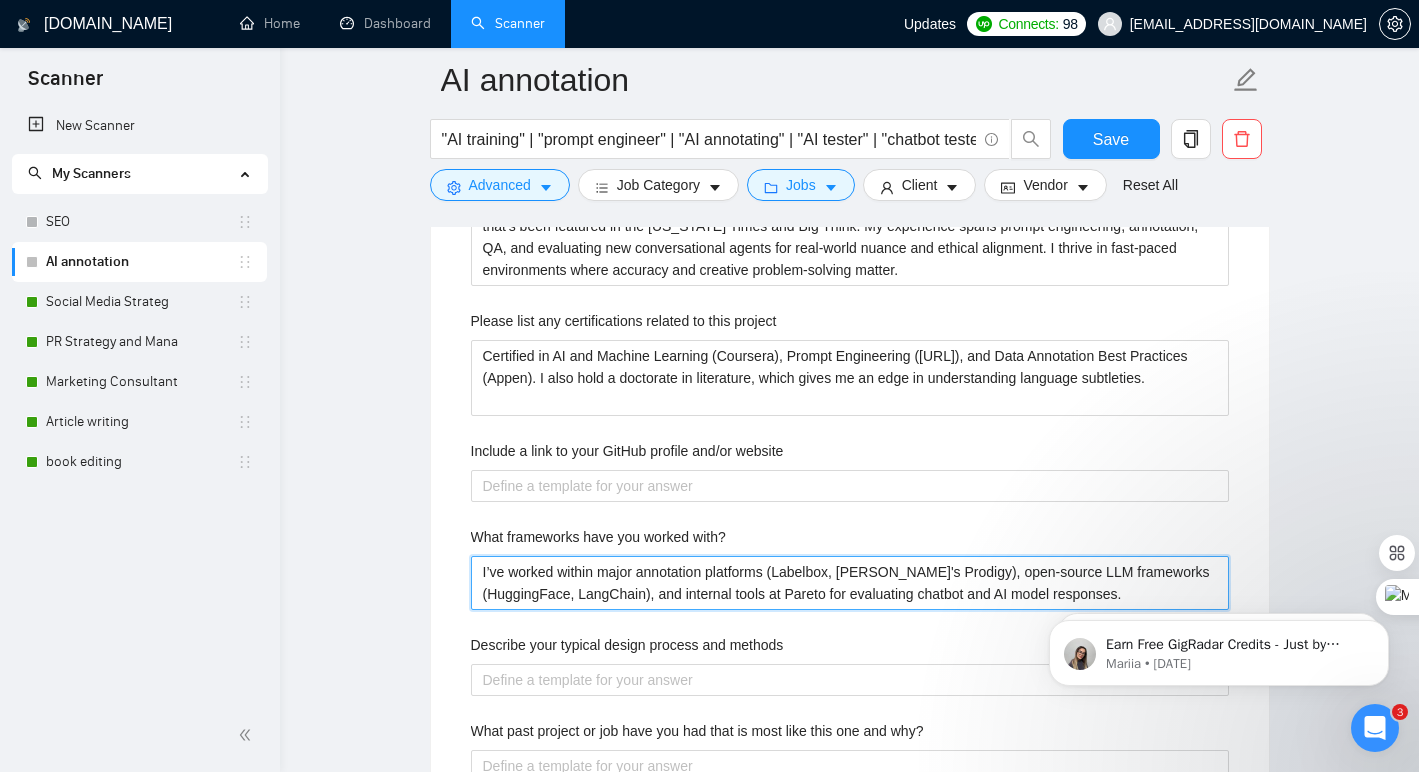 type 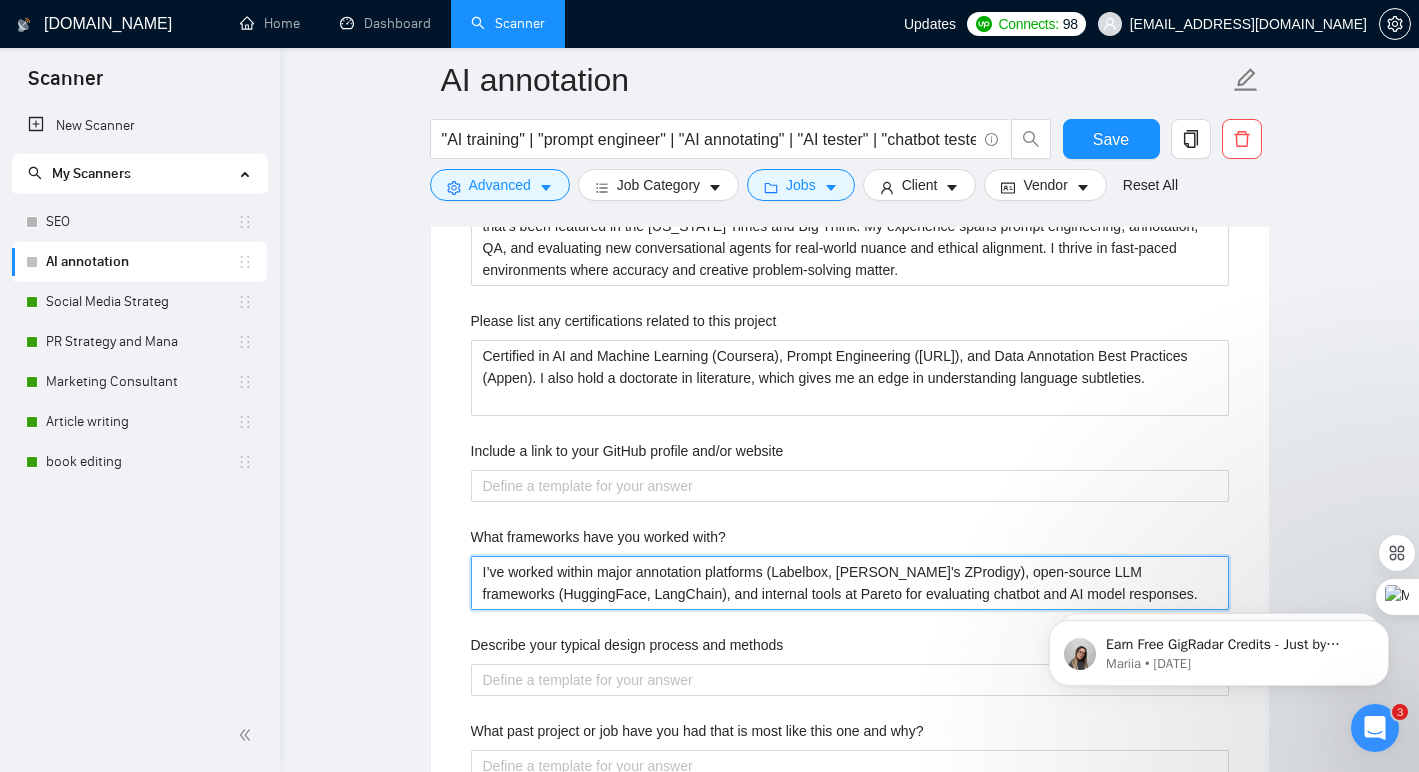 type 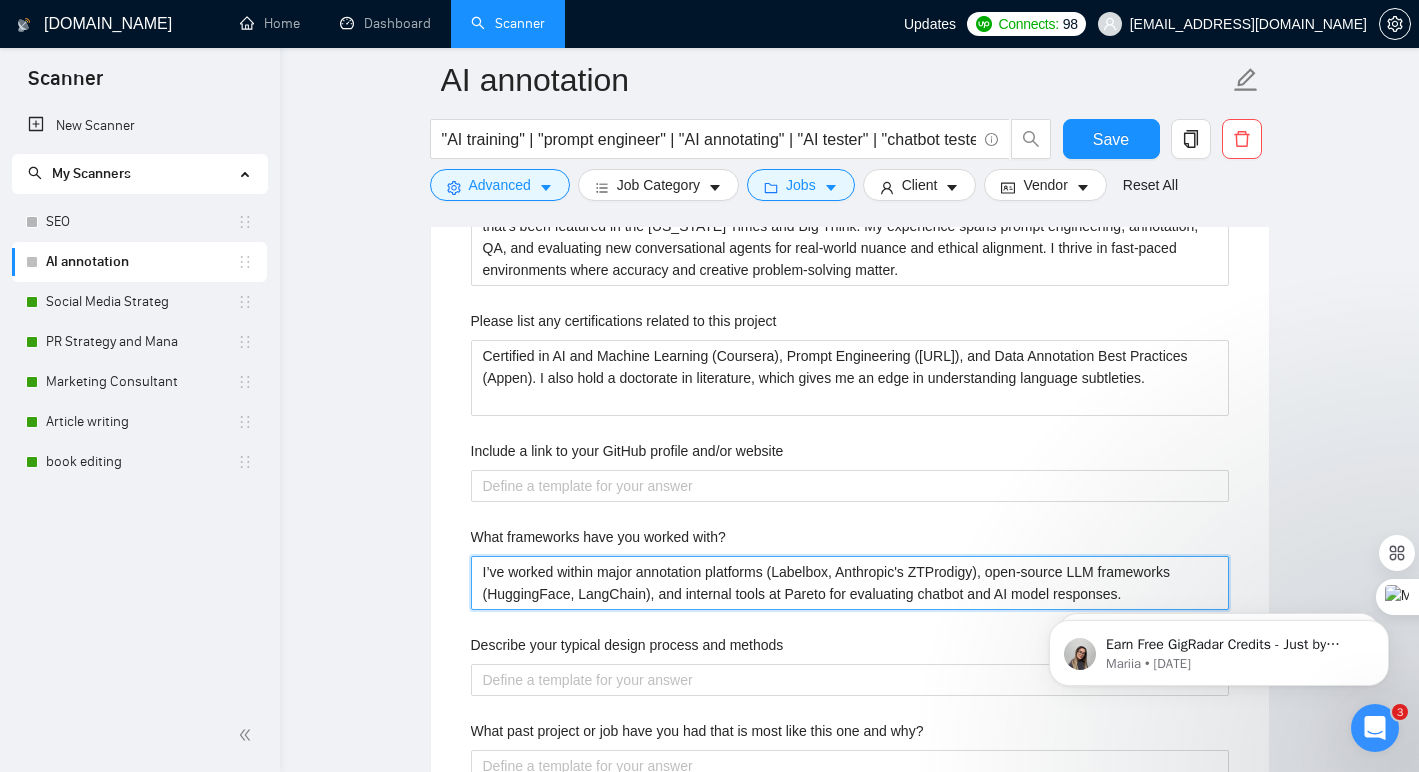type 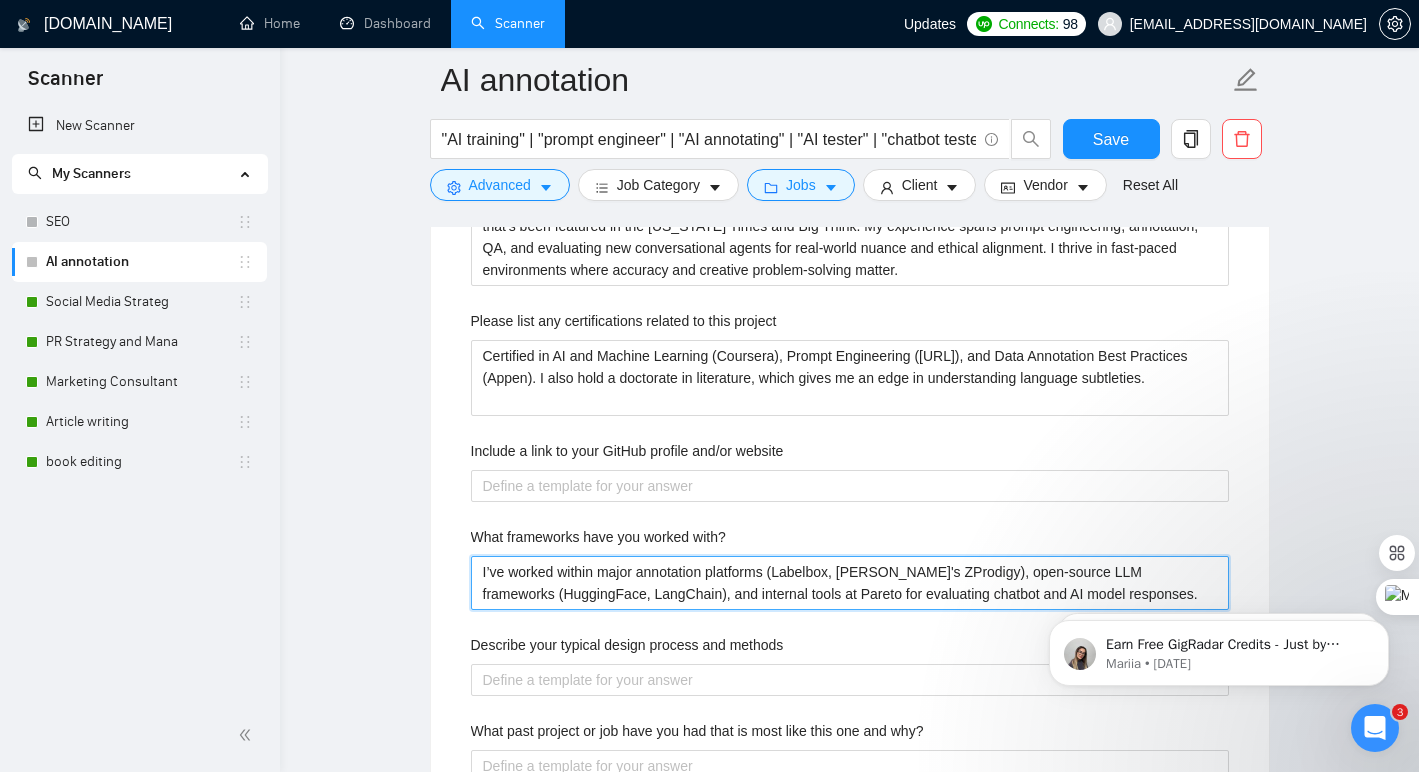 type 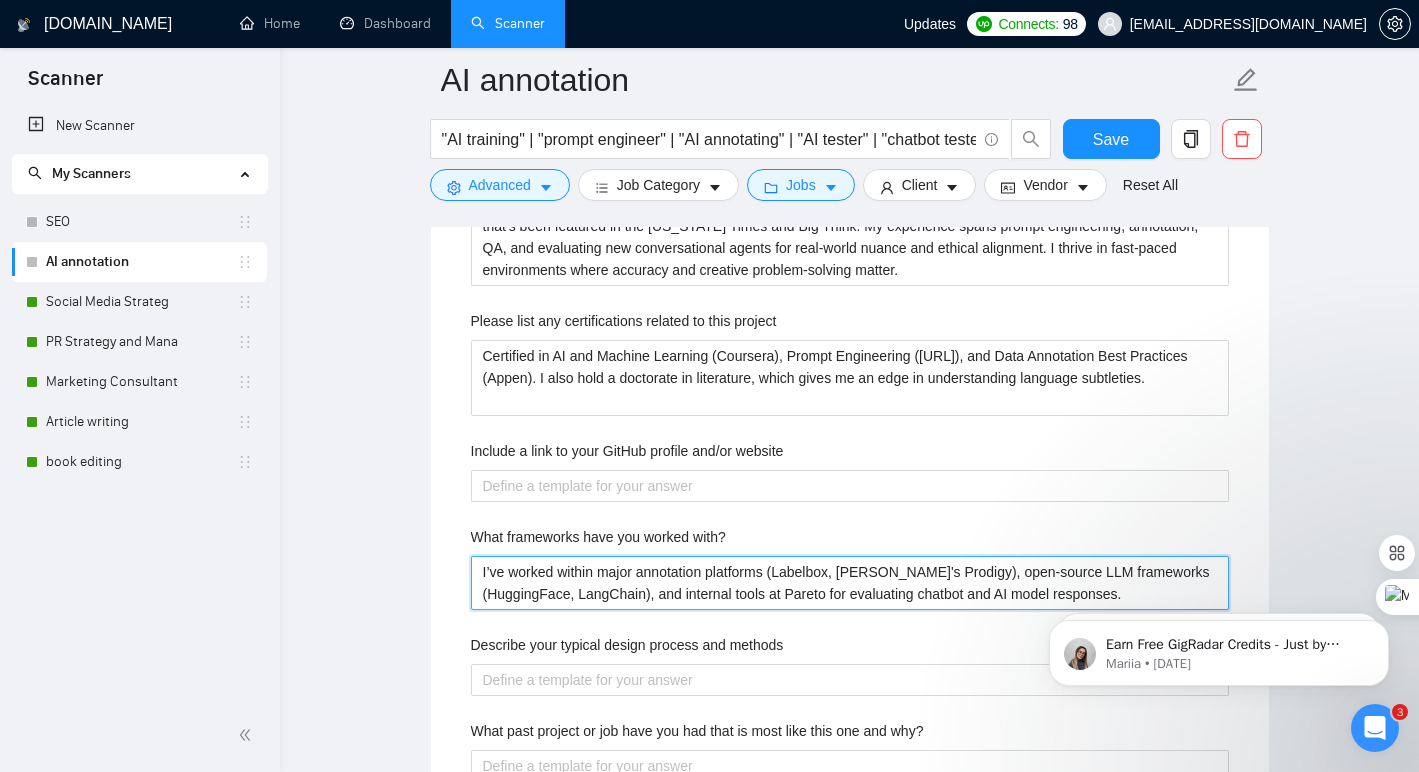 type 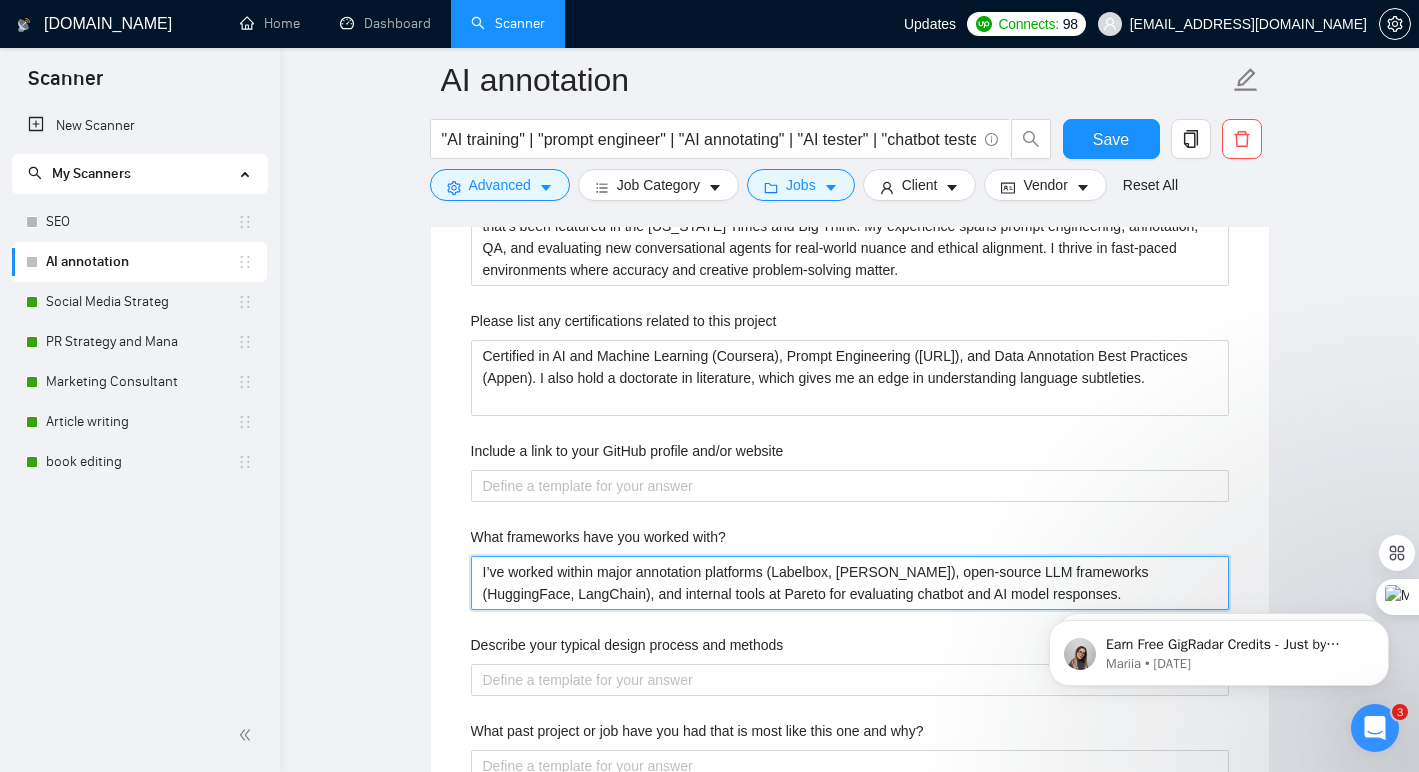 type 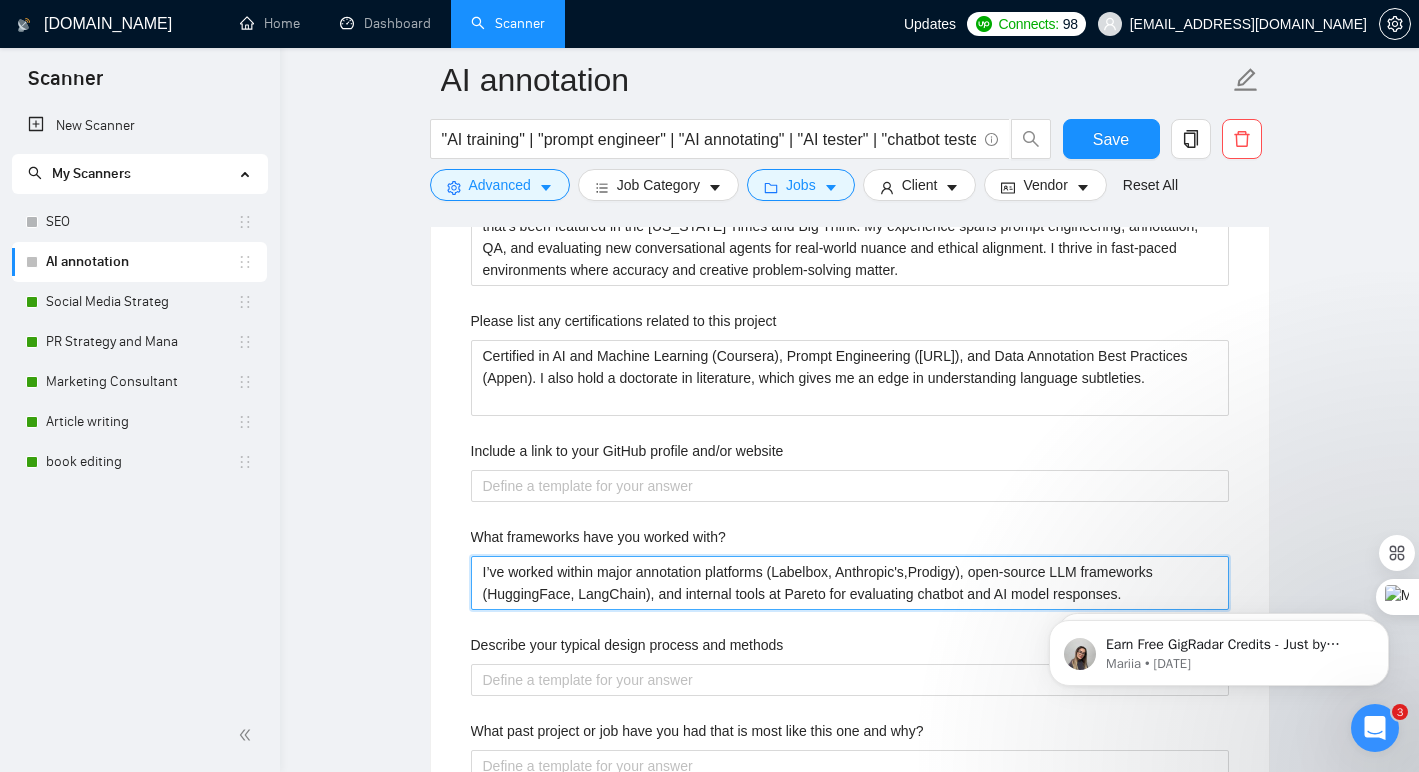 type 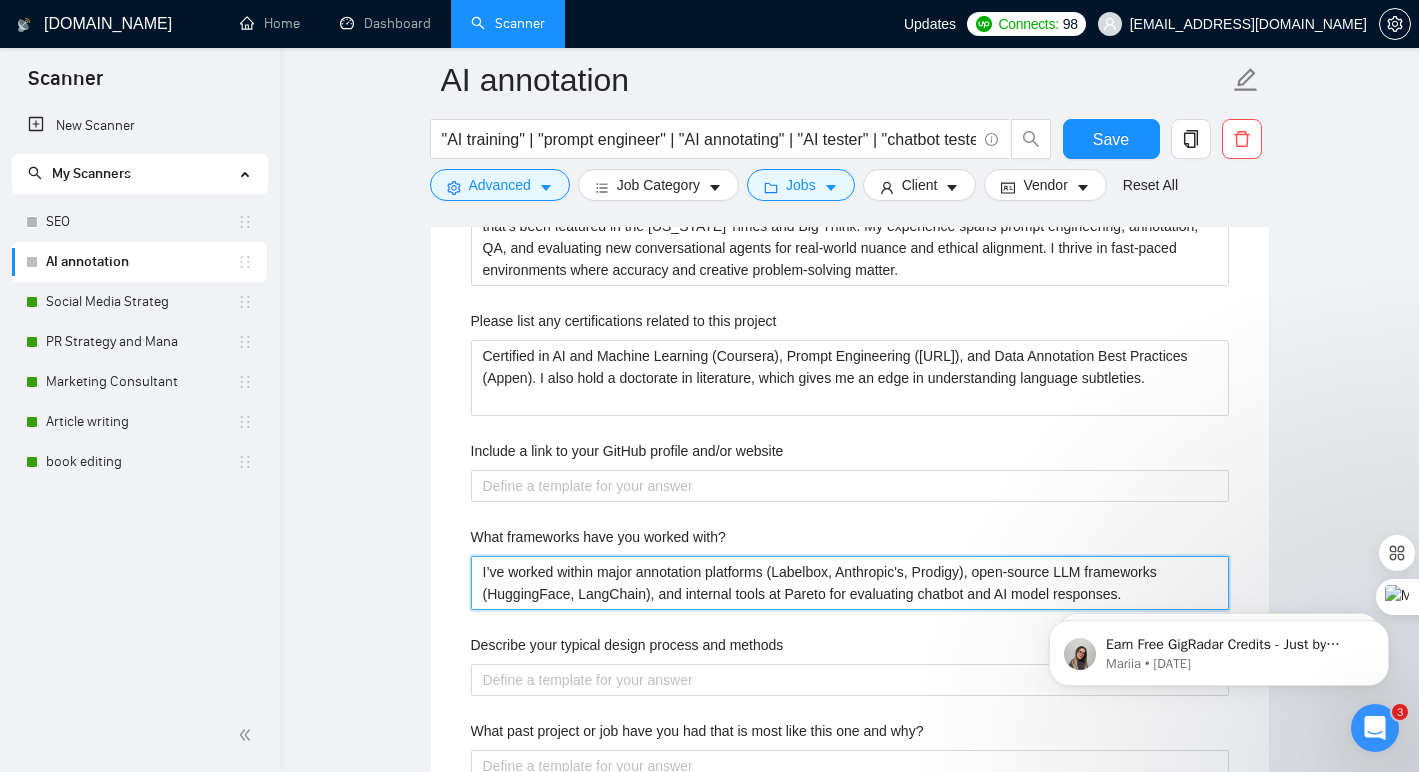 type 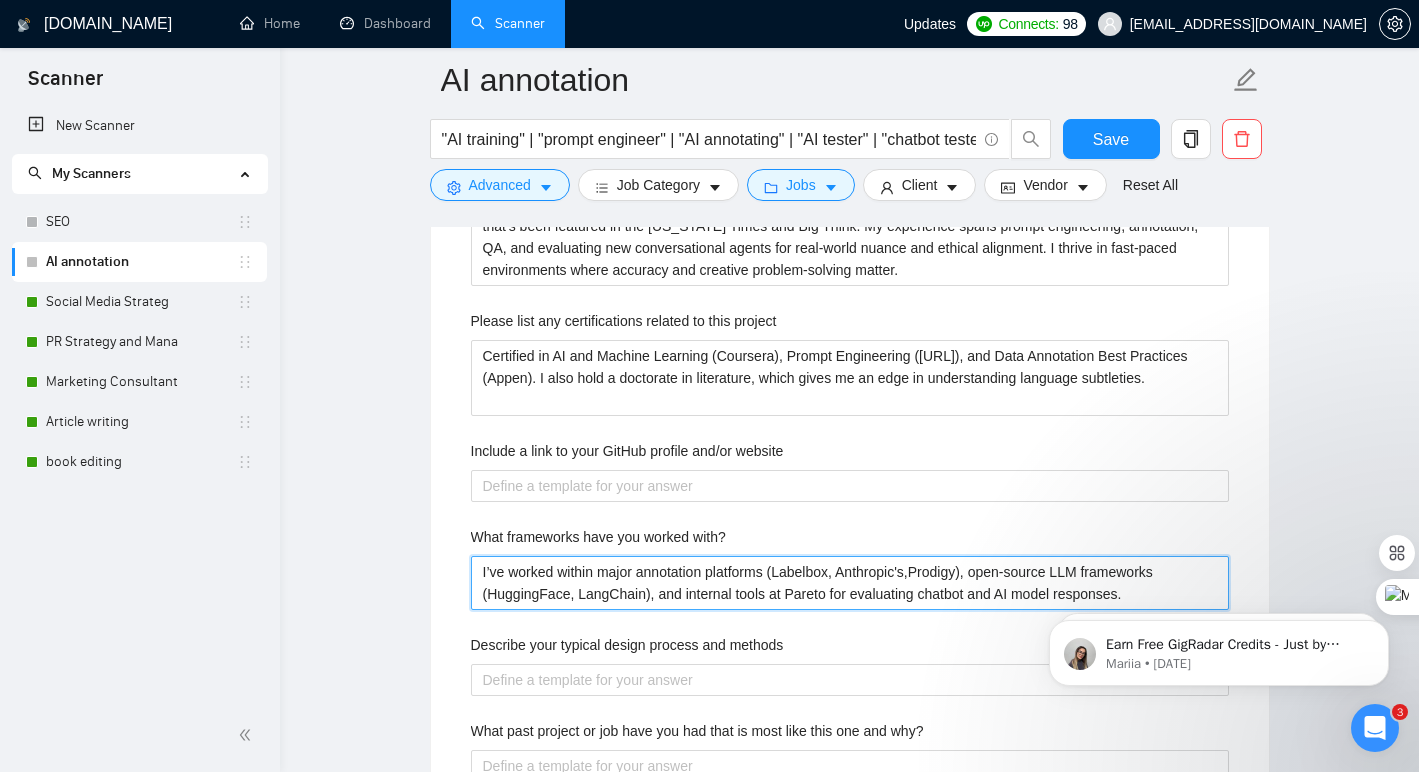 type 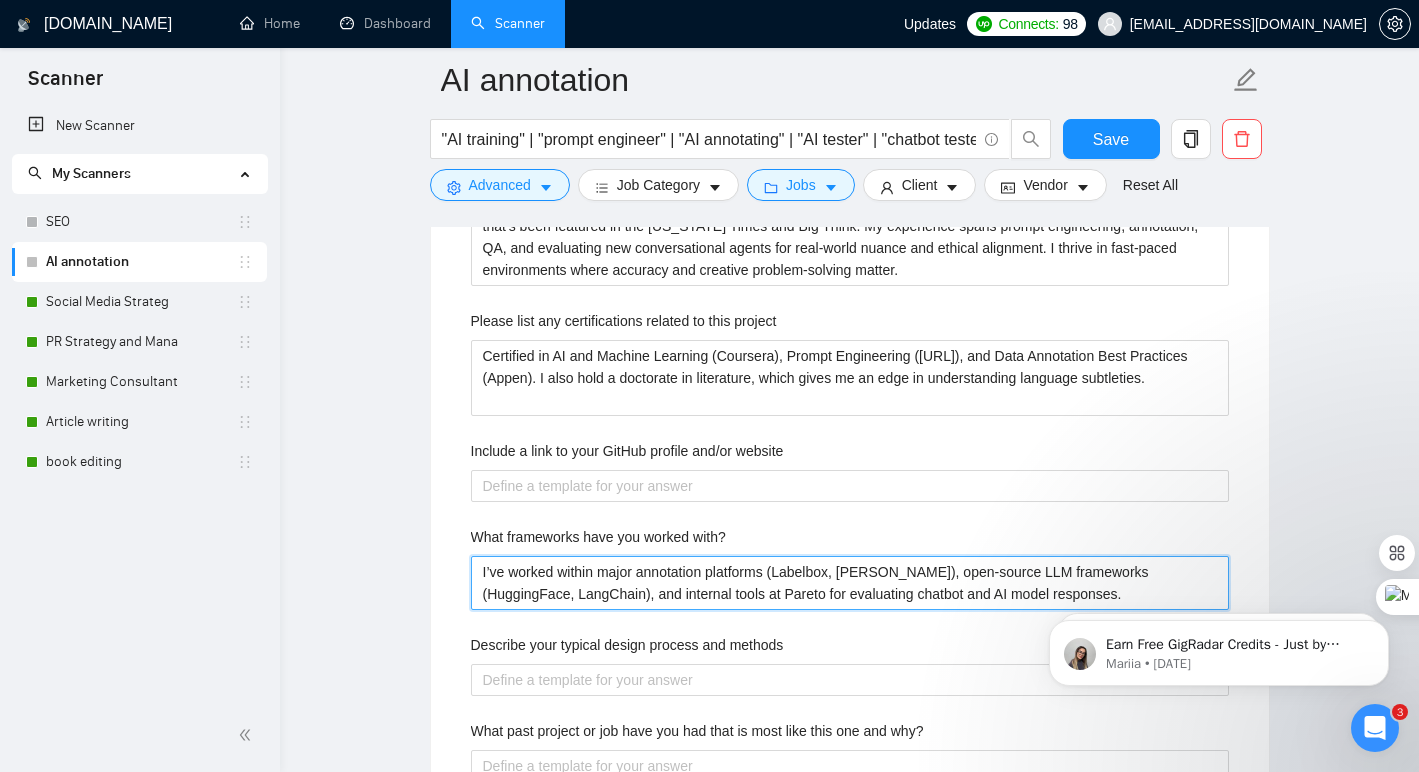 type 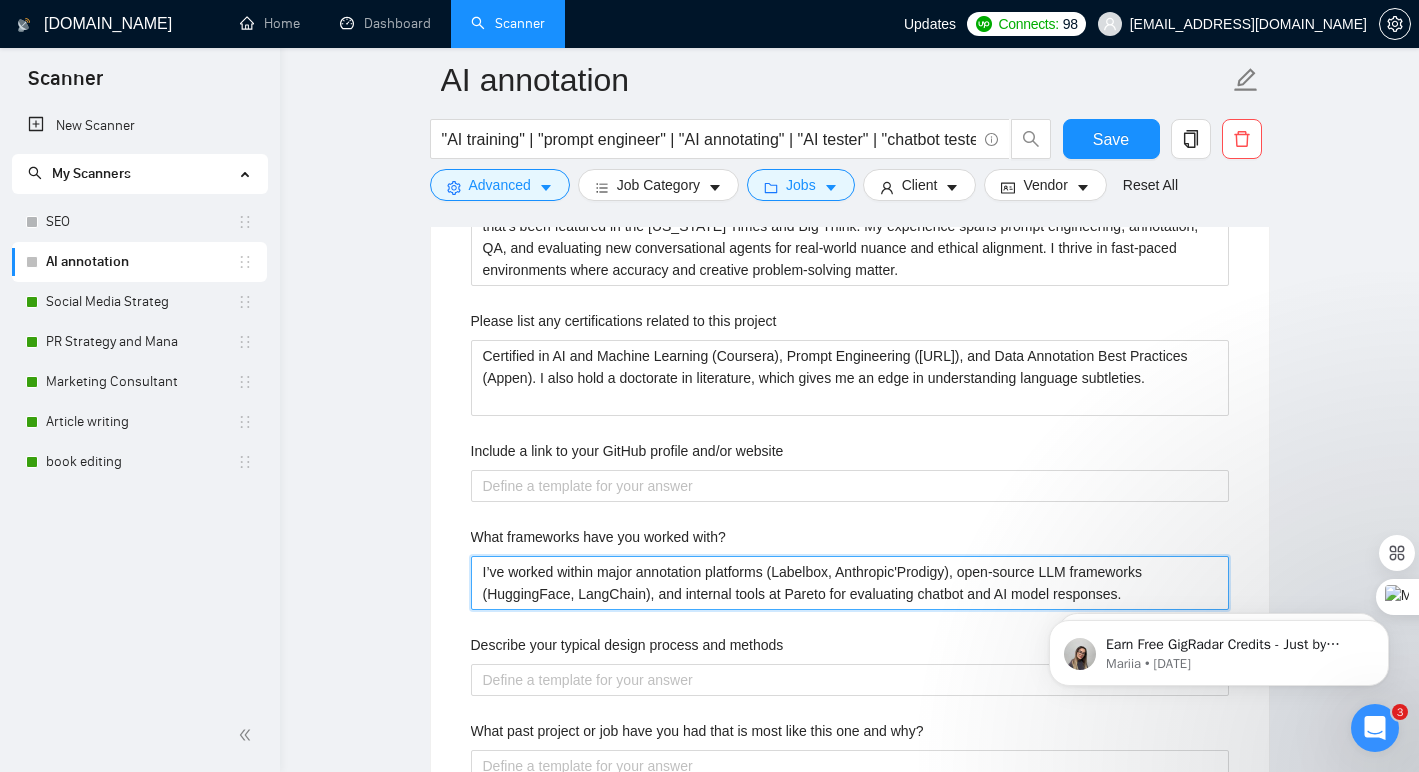 type on "I’ve worked within major annotation platforms (Labelbox, AnthropicProdigy), open-source LLM frameworks (HuggingFace, LangChain), and internal tools at Pareto for evaluating chatbot and AI model responses." 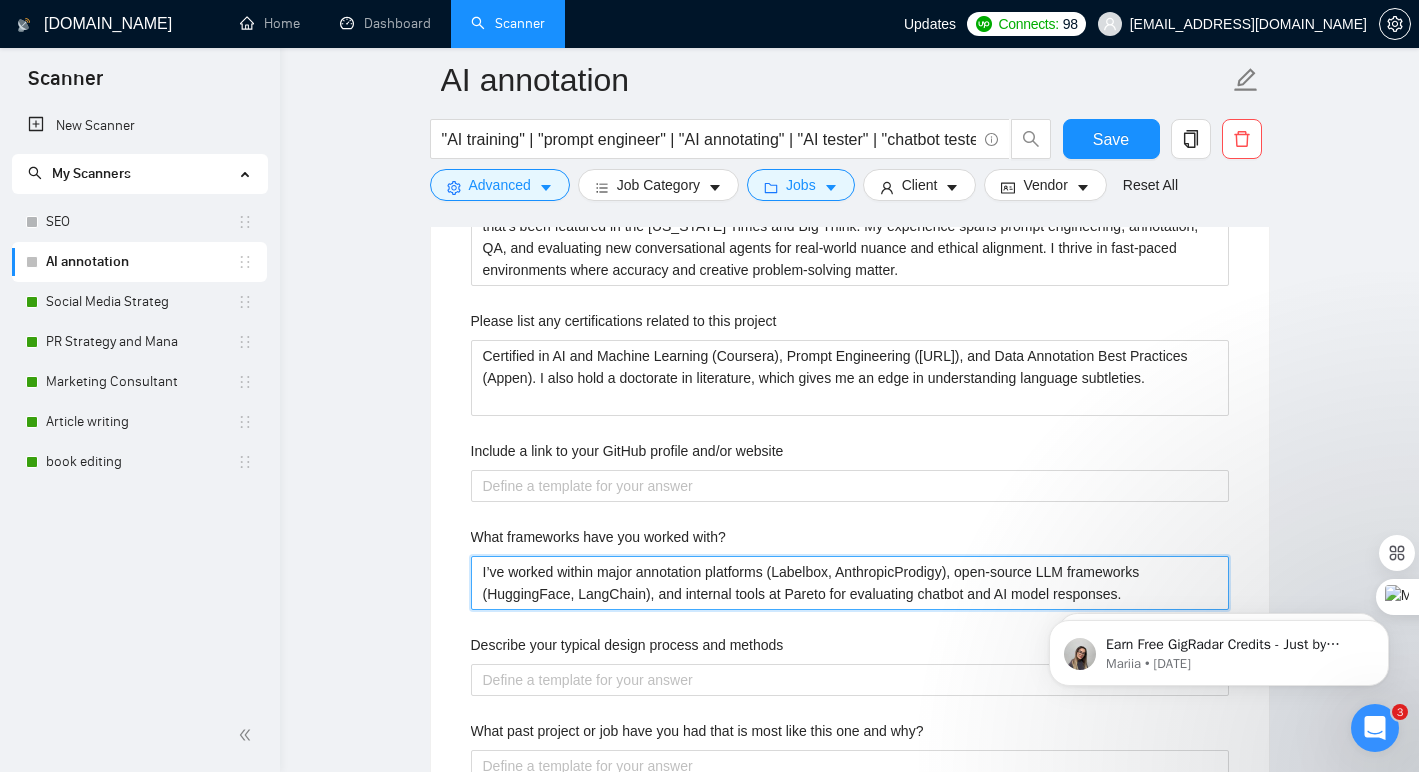 type 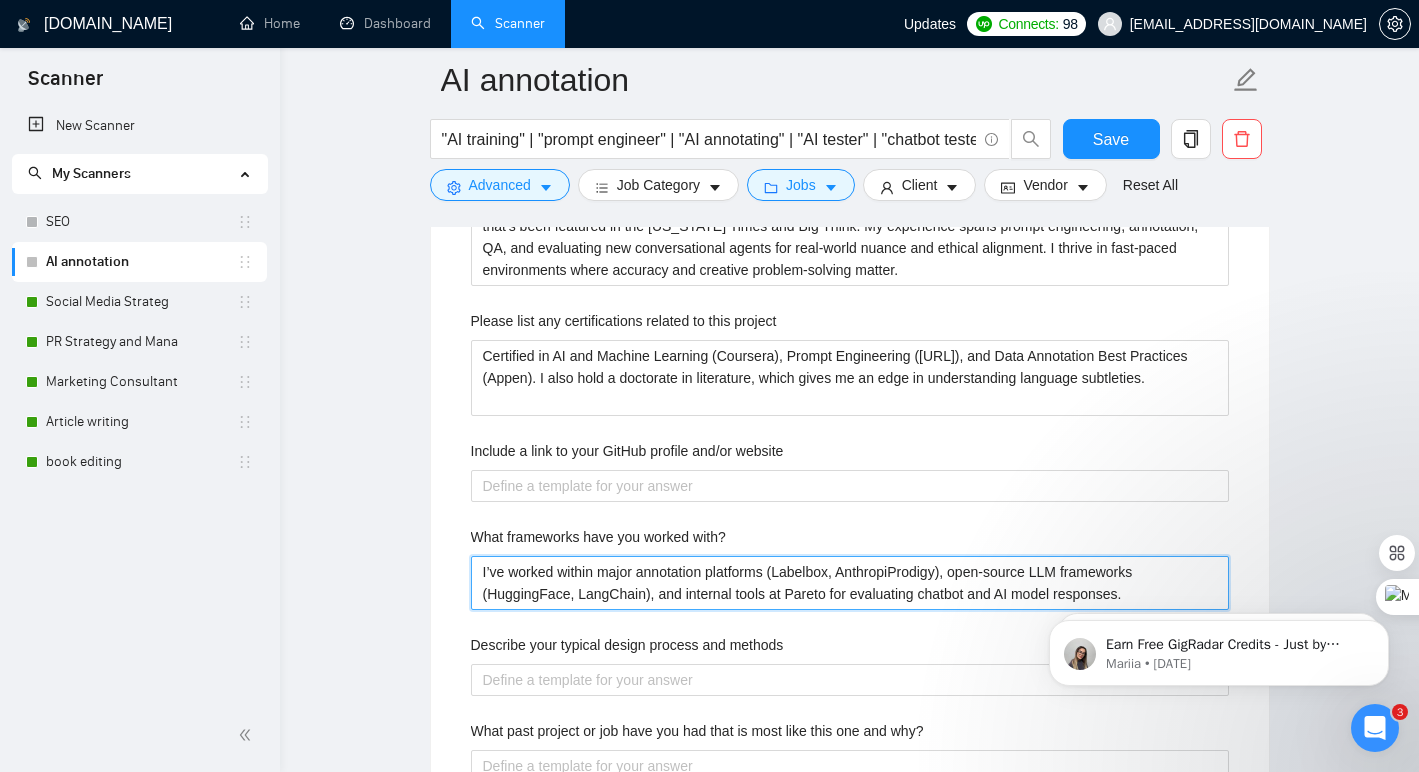 type 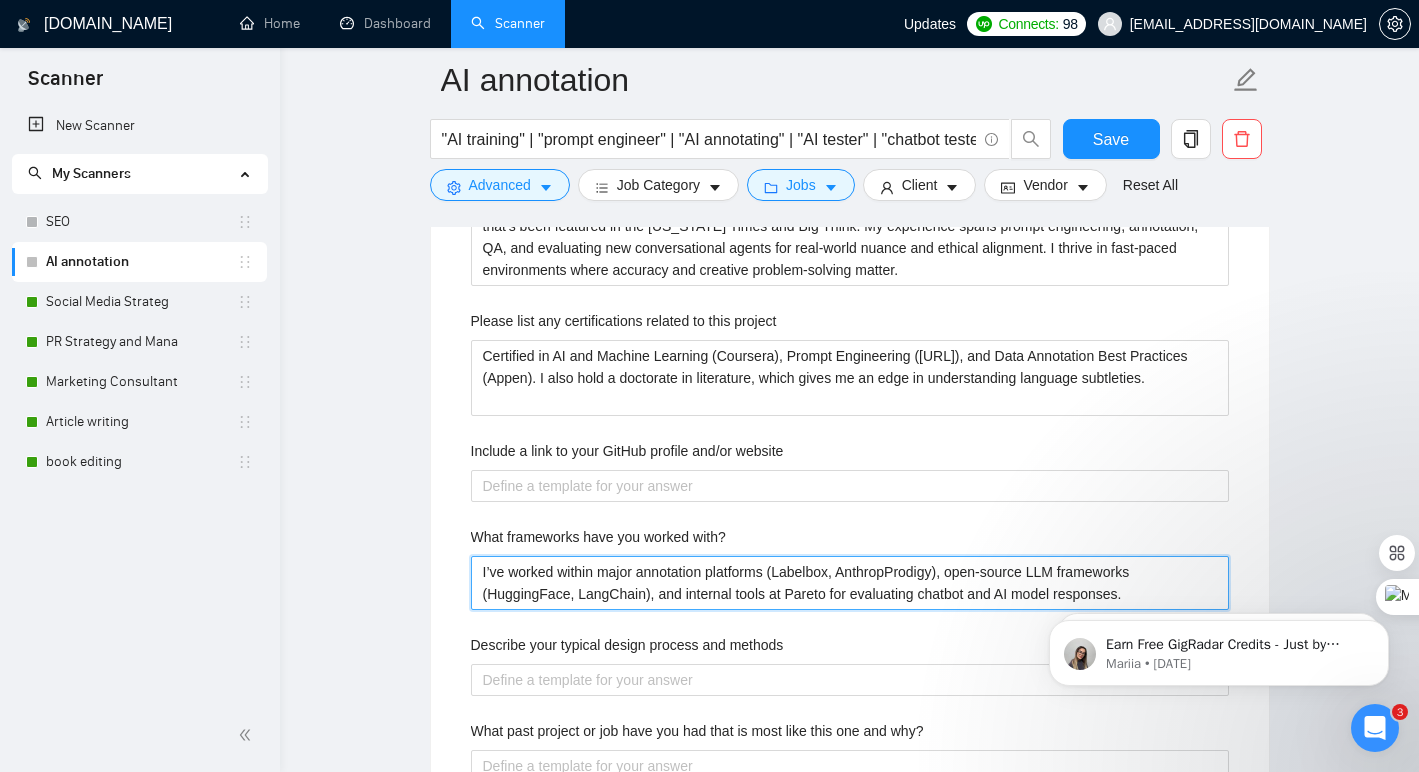type 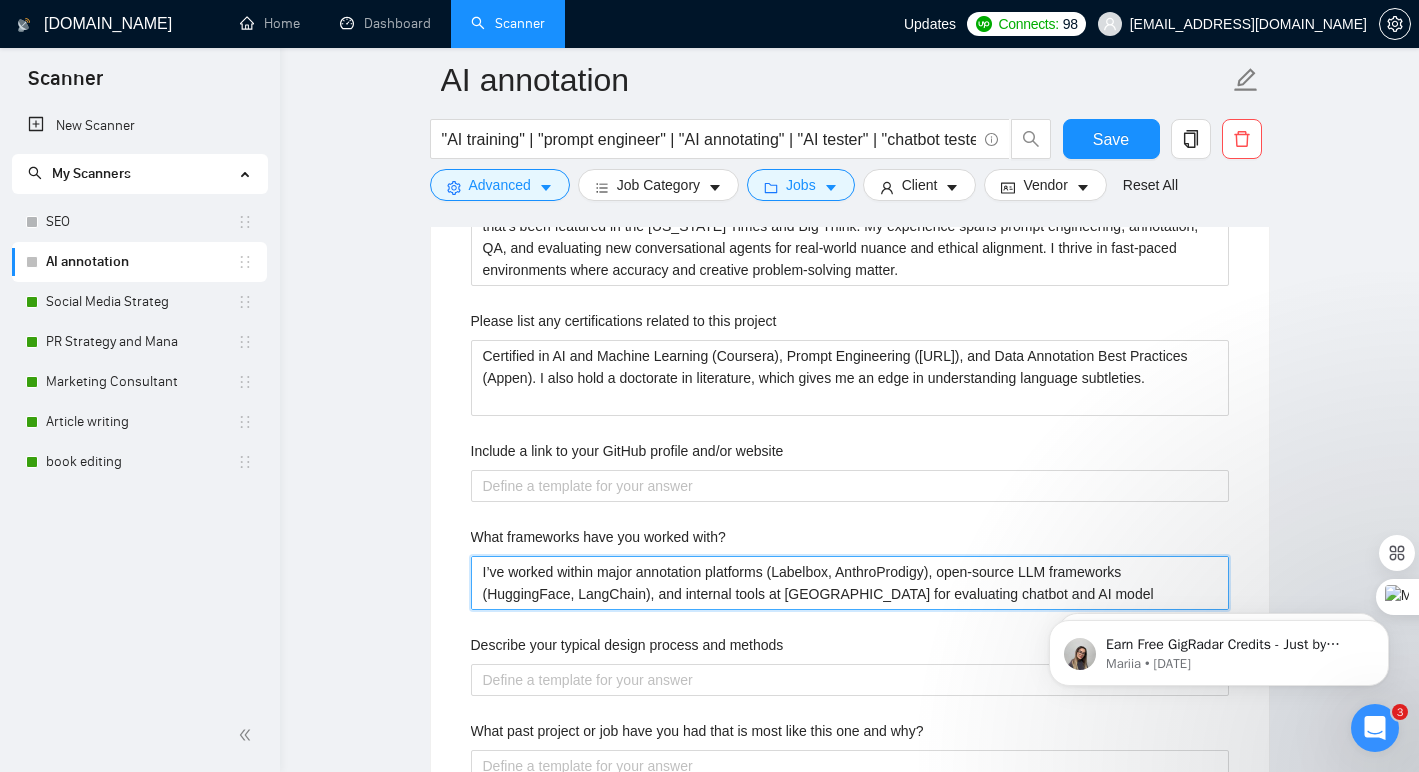 type 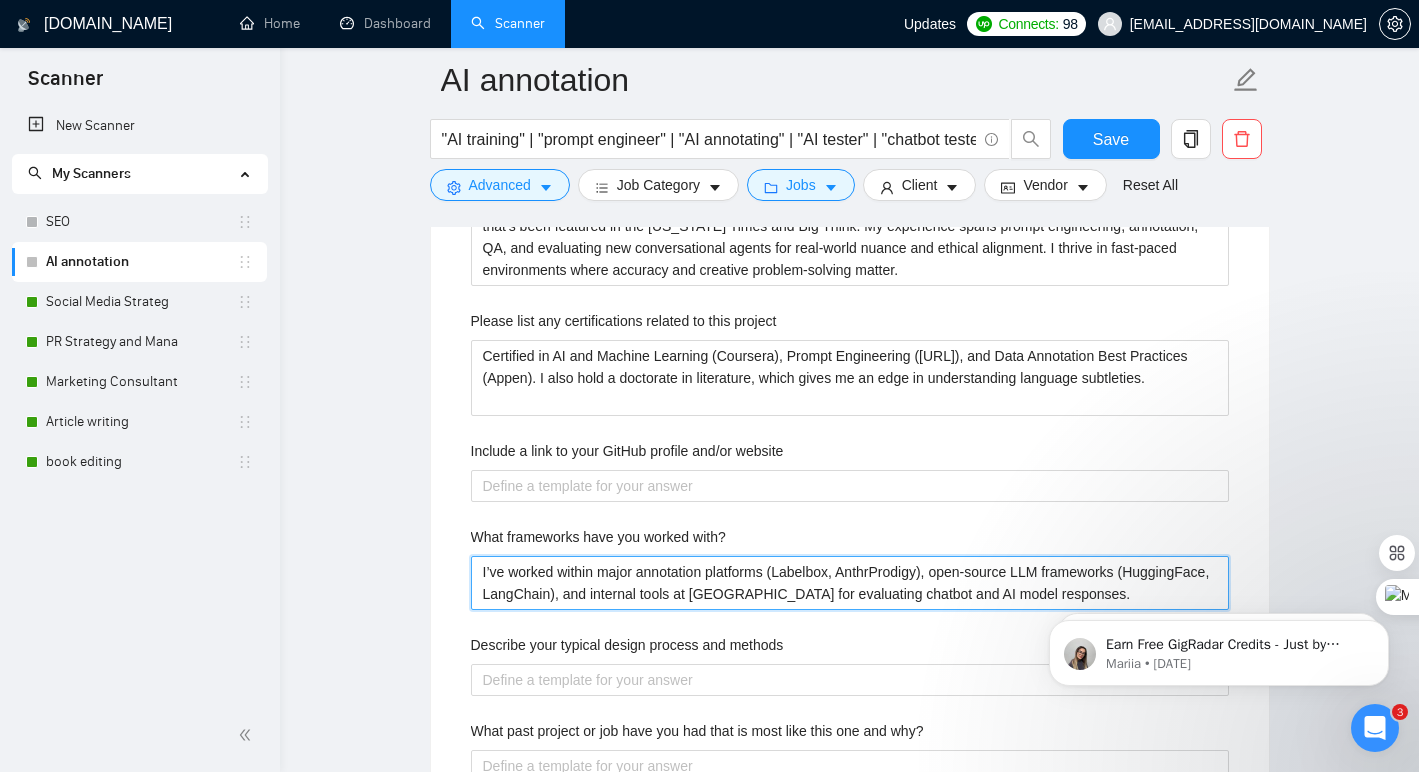 type 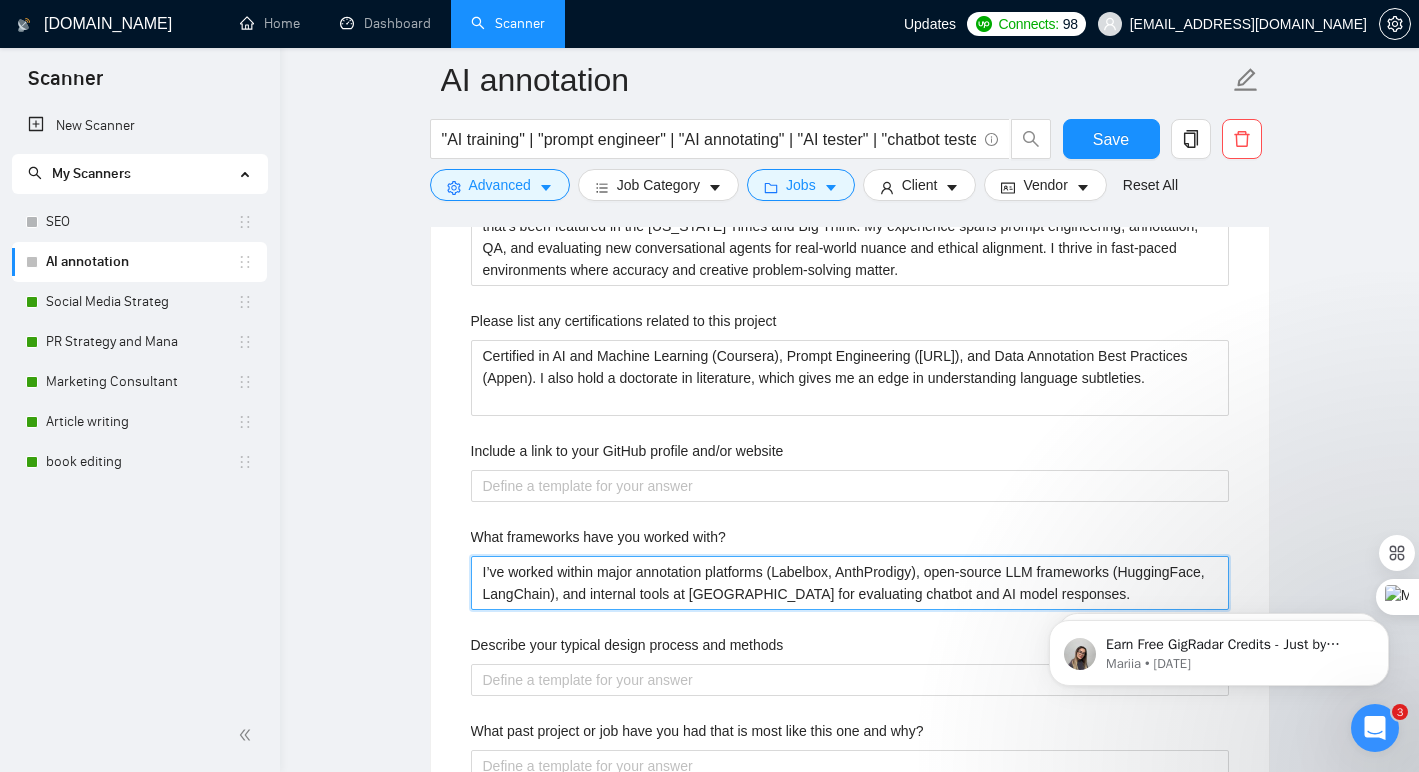 type 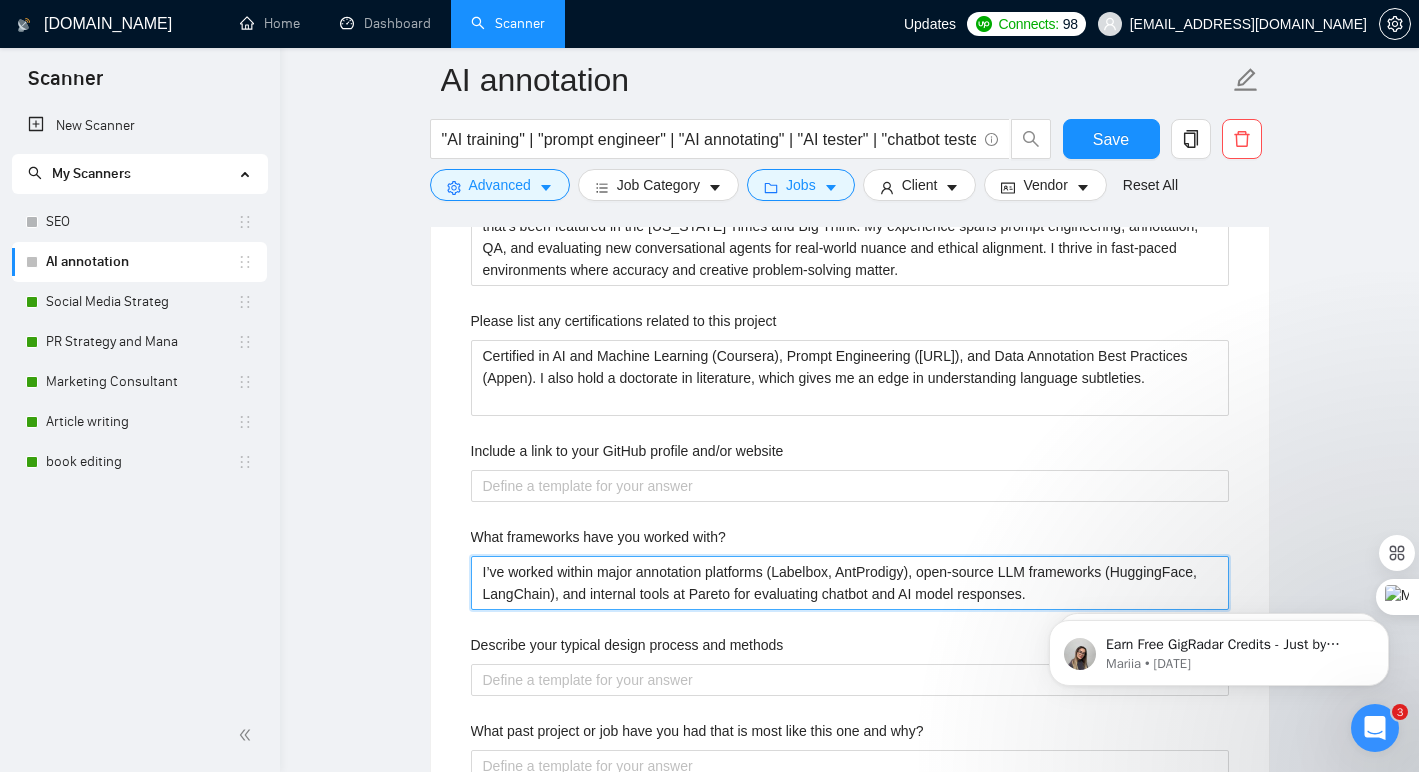 type 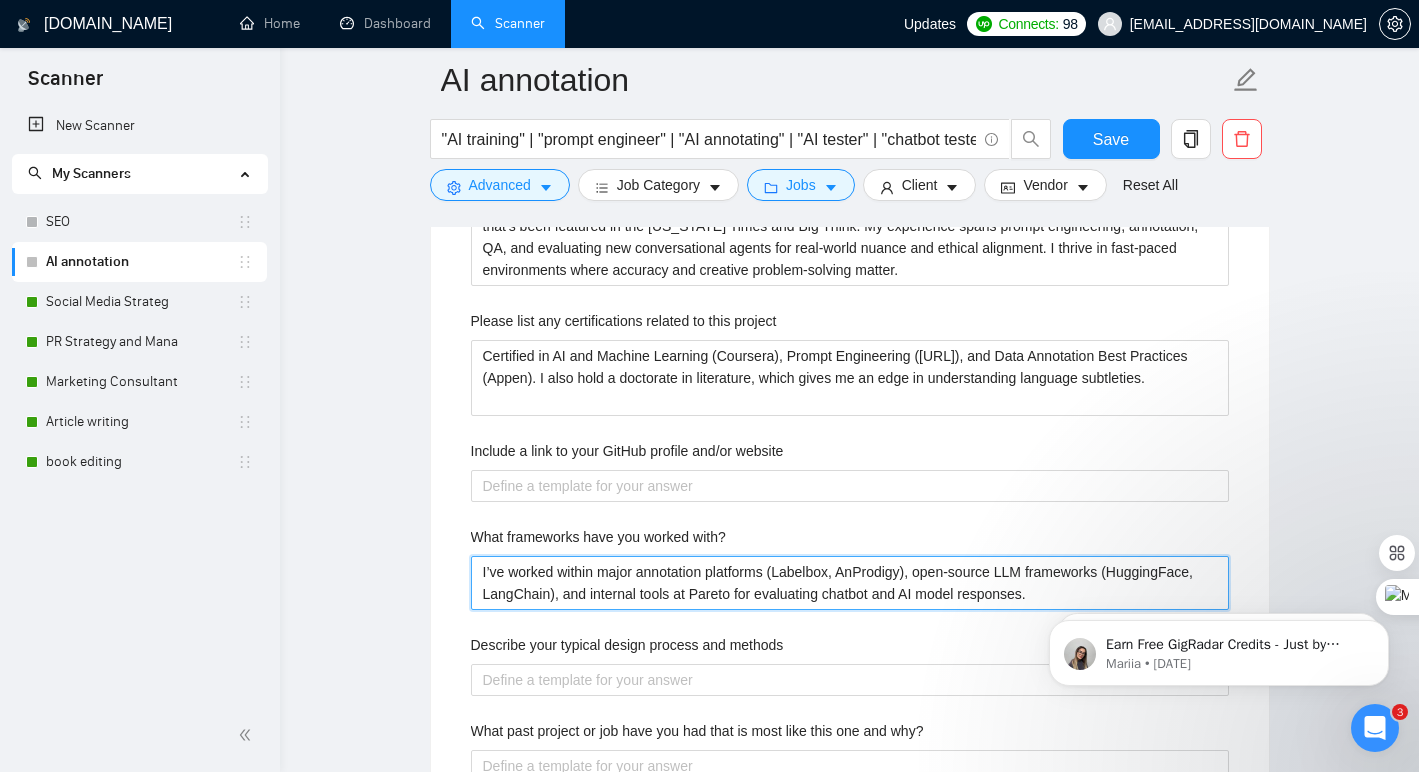 type 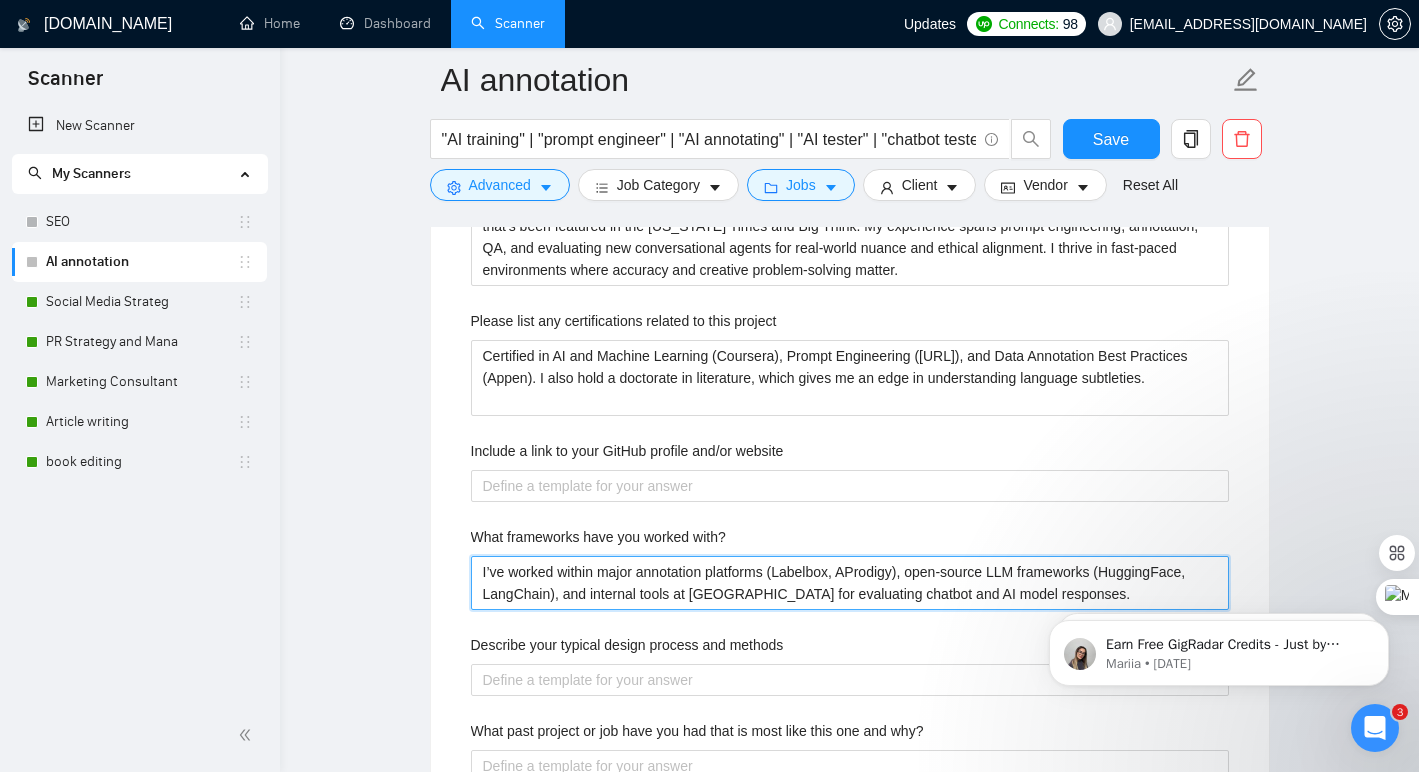 type 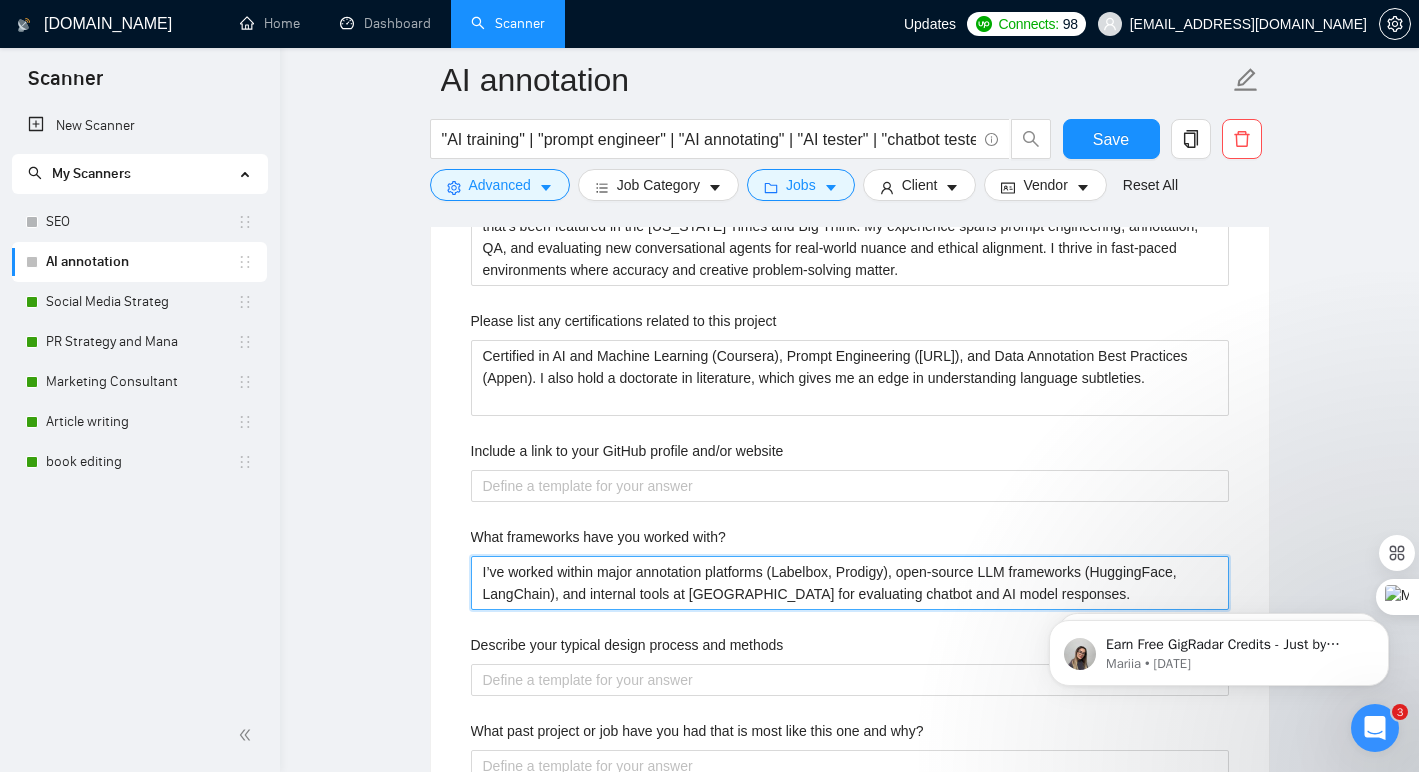 type 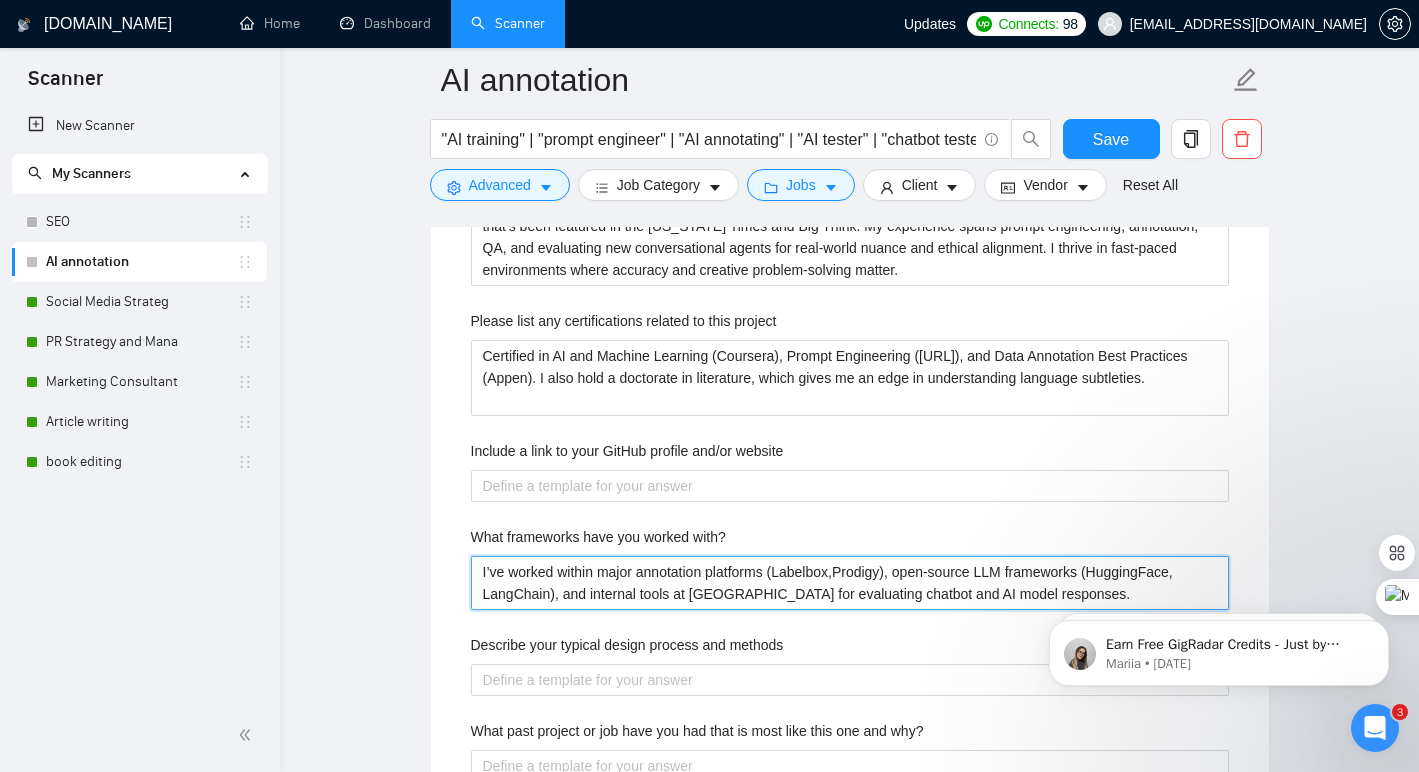type 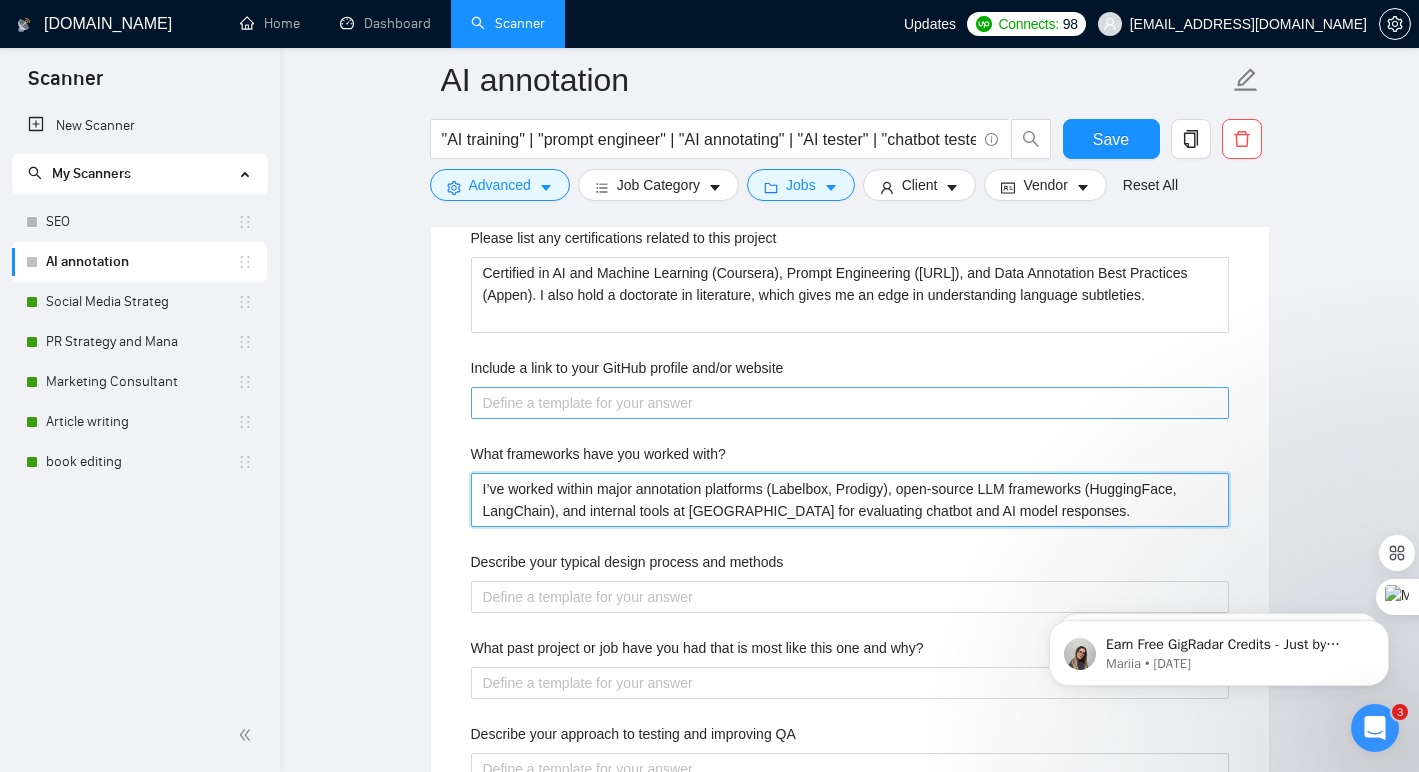 scroll, scrollTop: 2876, scrollLeft: 0, axis: vertical 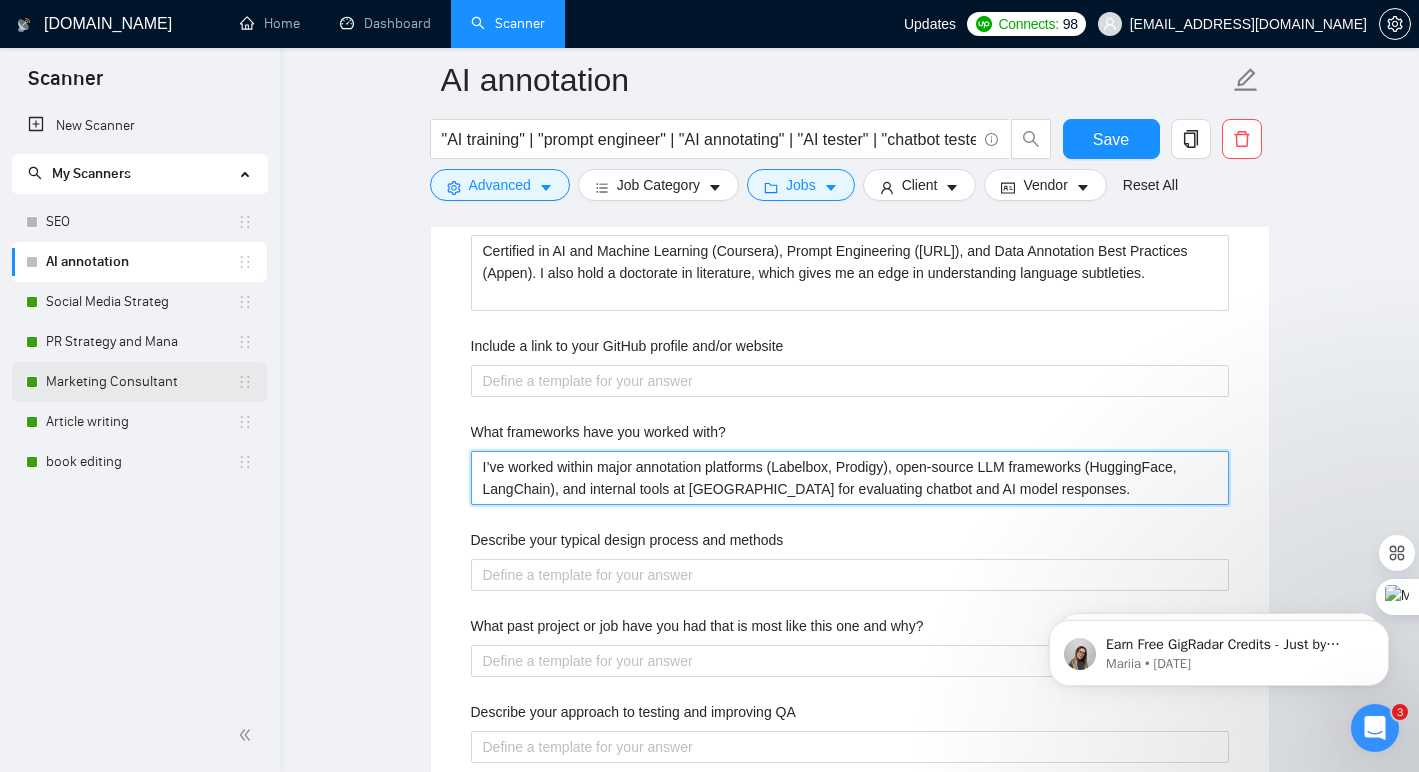 type on "I’ve worked within major annotation platforms (Labelbox, Prodigy), open-source LLM frameworks (HuggingFace, LangChain), and internal tools at Pareto for evaluating chatbot and AI model responses." 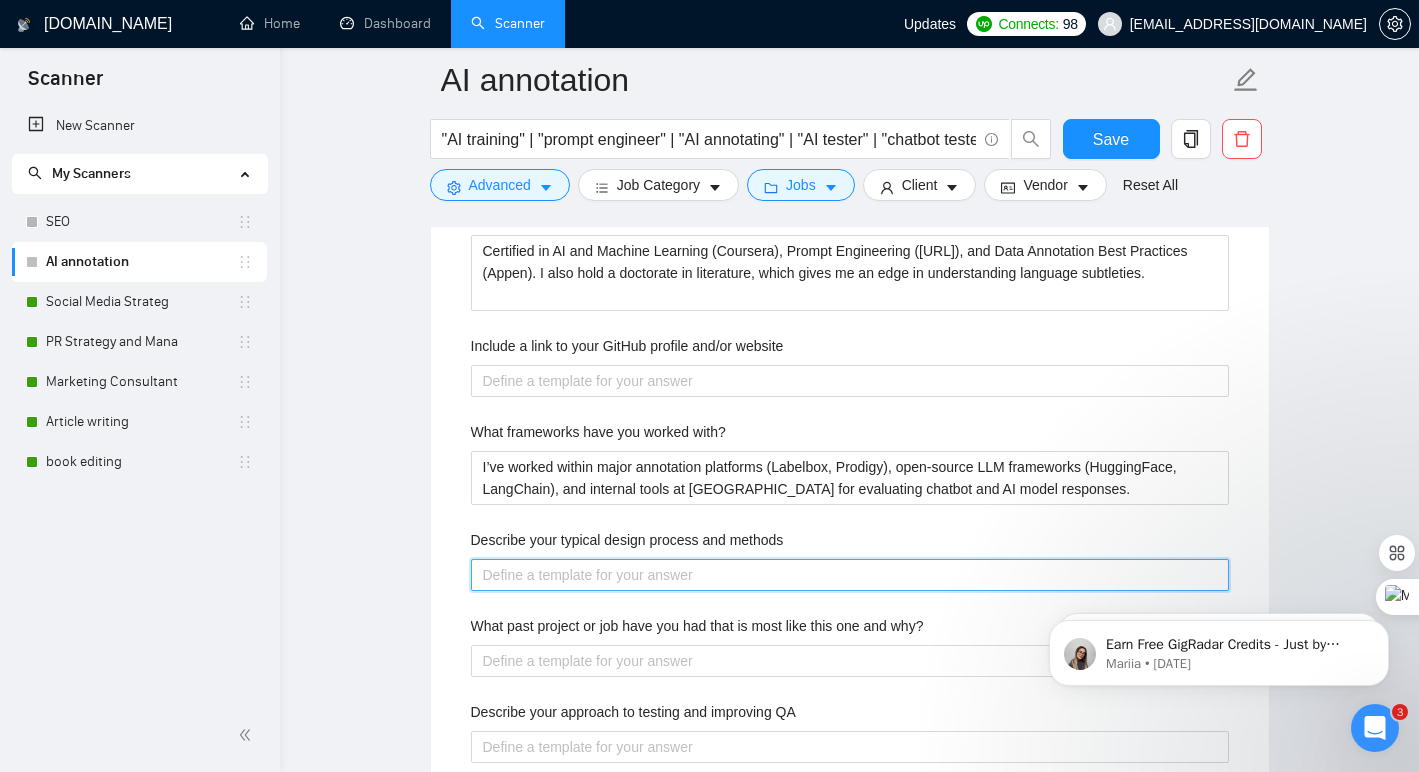 click on "Describe your typical design process and methods" at bounding box center [850, 575] 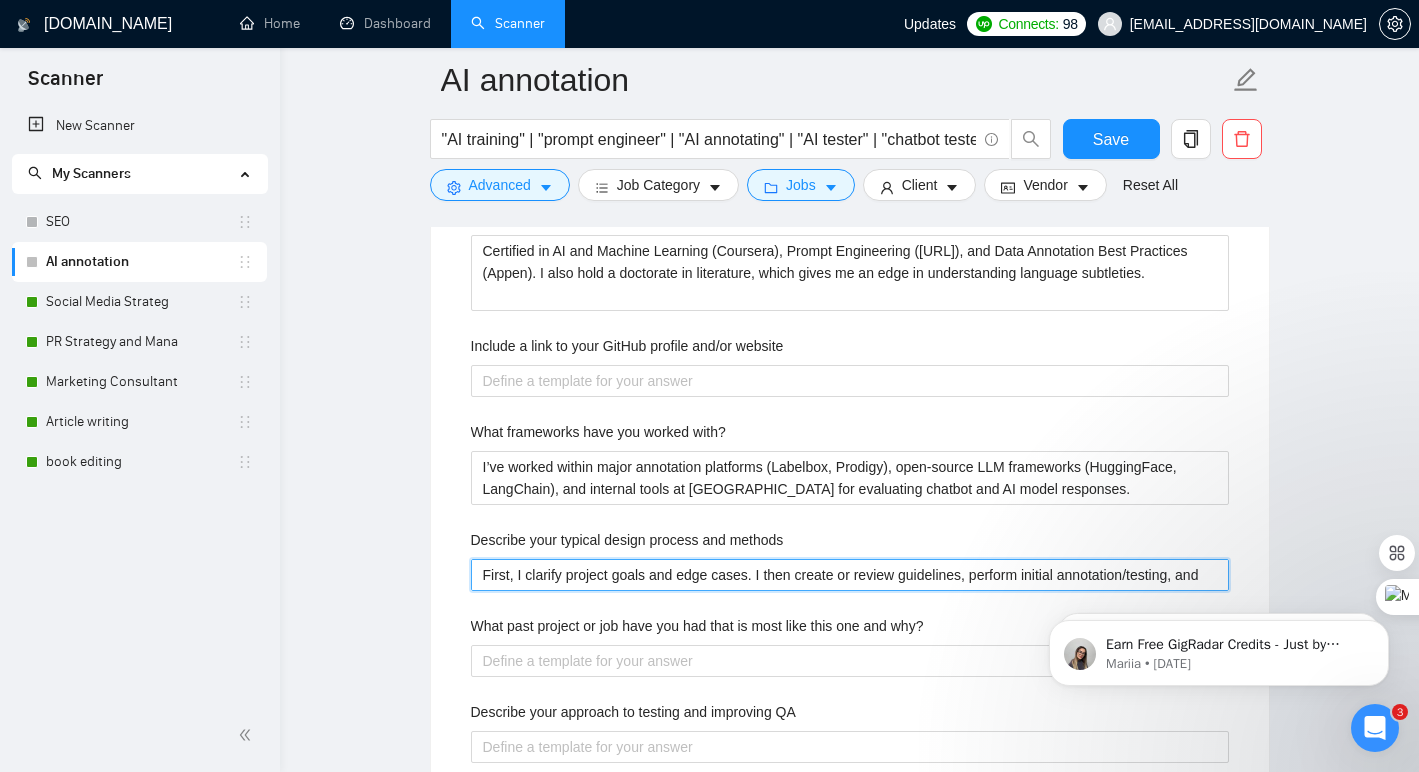 type 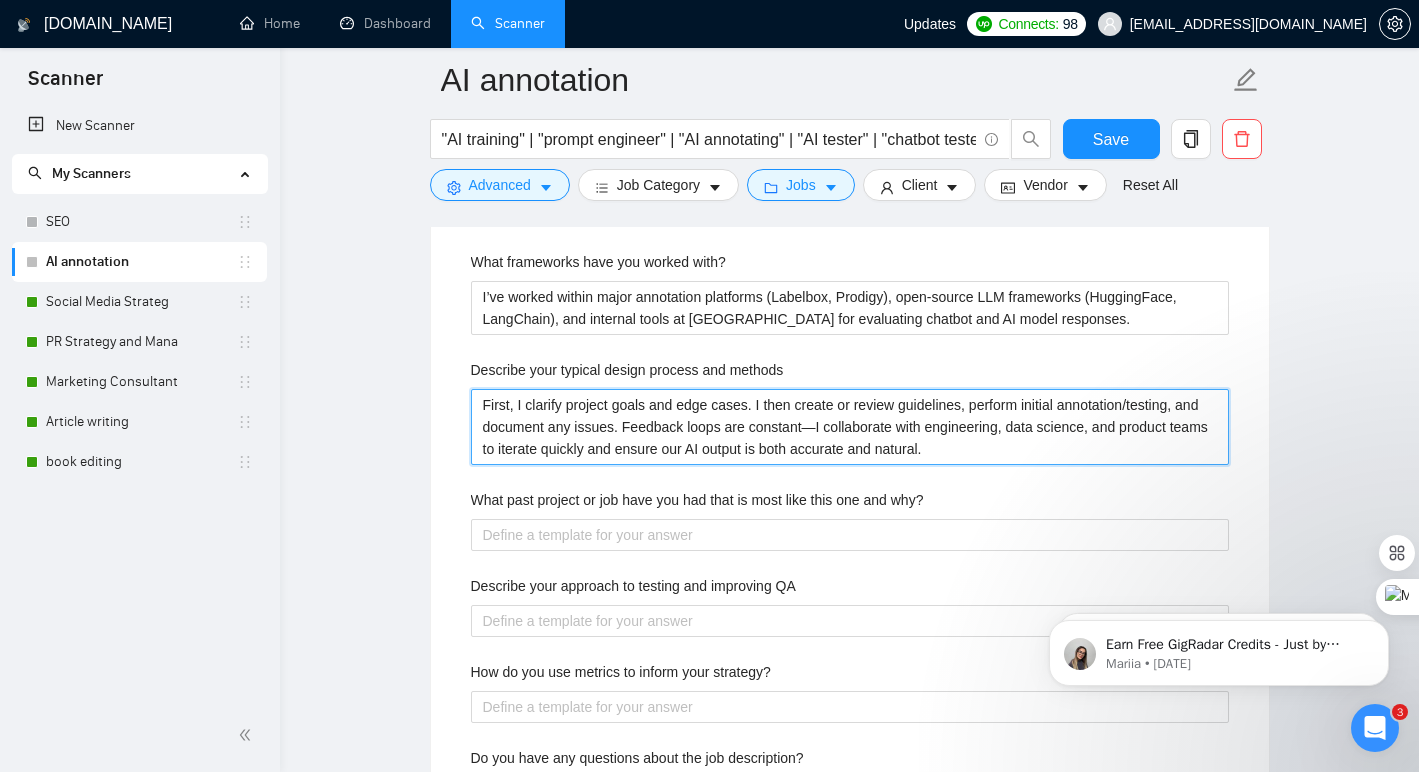 scroll, scrollTop: 3165, scrollLeft: 0, axis: vertical 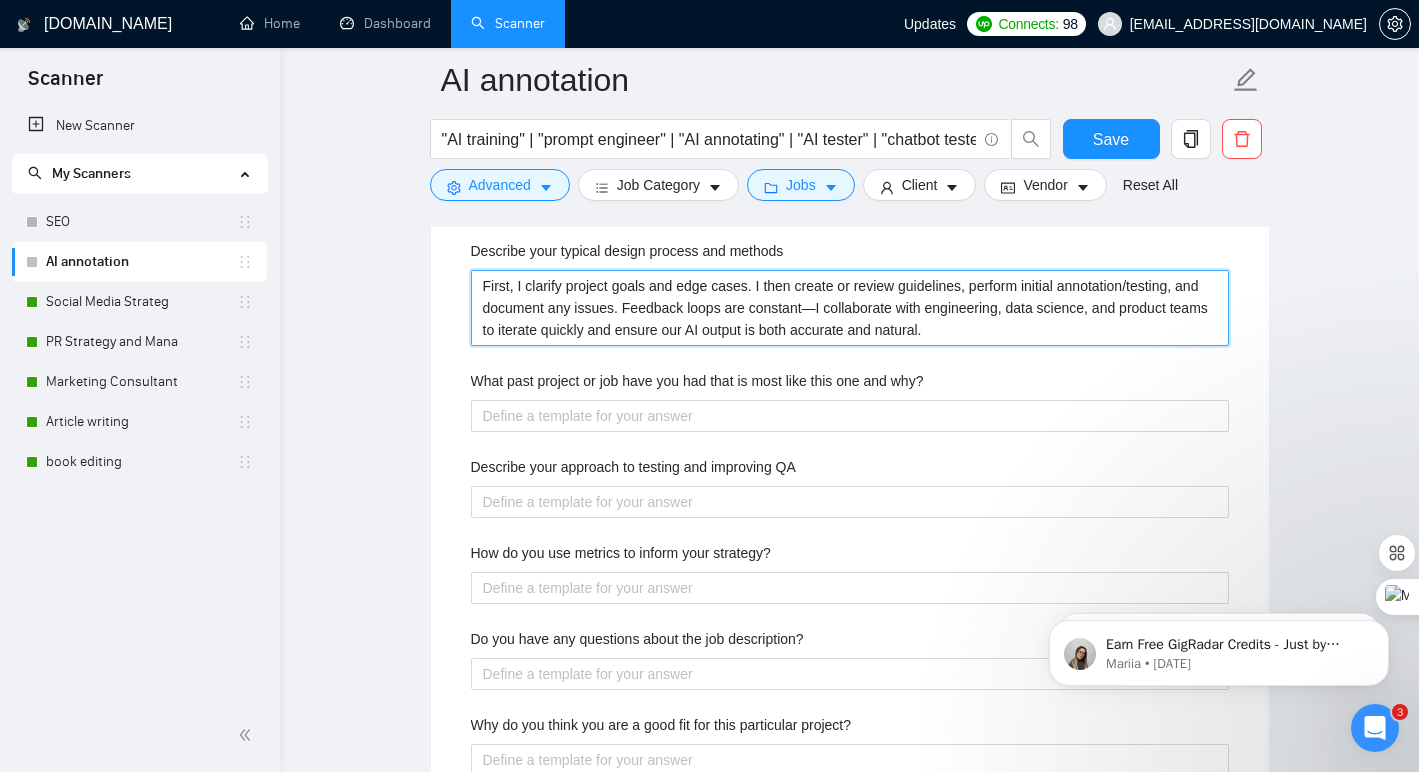 type on "First, I clarify project goals and edge cases. I then create or review guidelines, perform initial annotation/testing, and document any issues. Feedback loops are constant—I collaborate with engineering, data science, and product teams to iterate quickly and ensure our AI output is both accurate and natural." 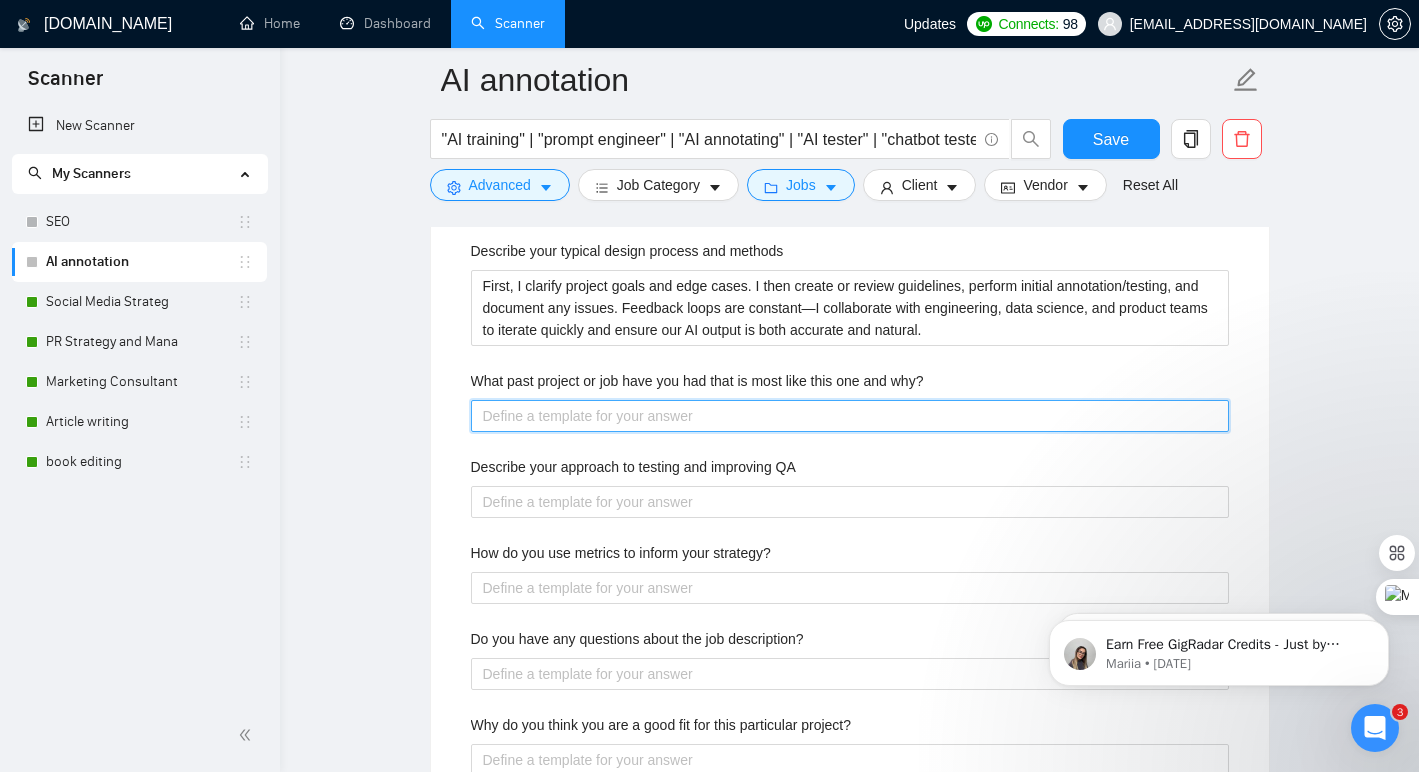click on "What past project or job have you had that is most like this one and why?" at bounding box center (850, 416) 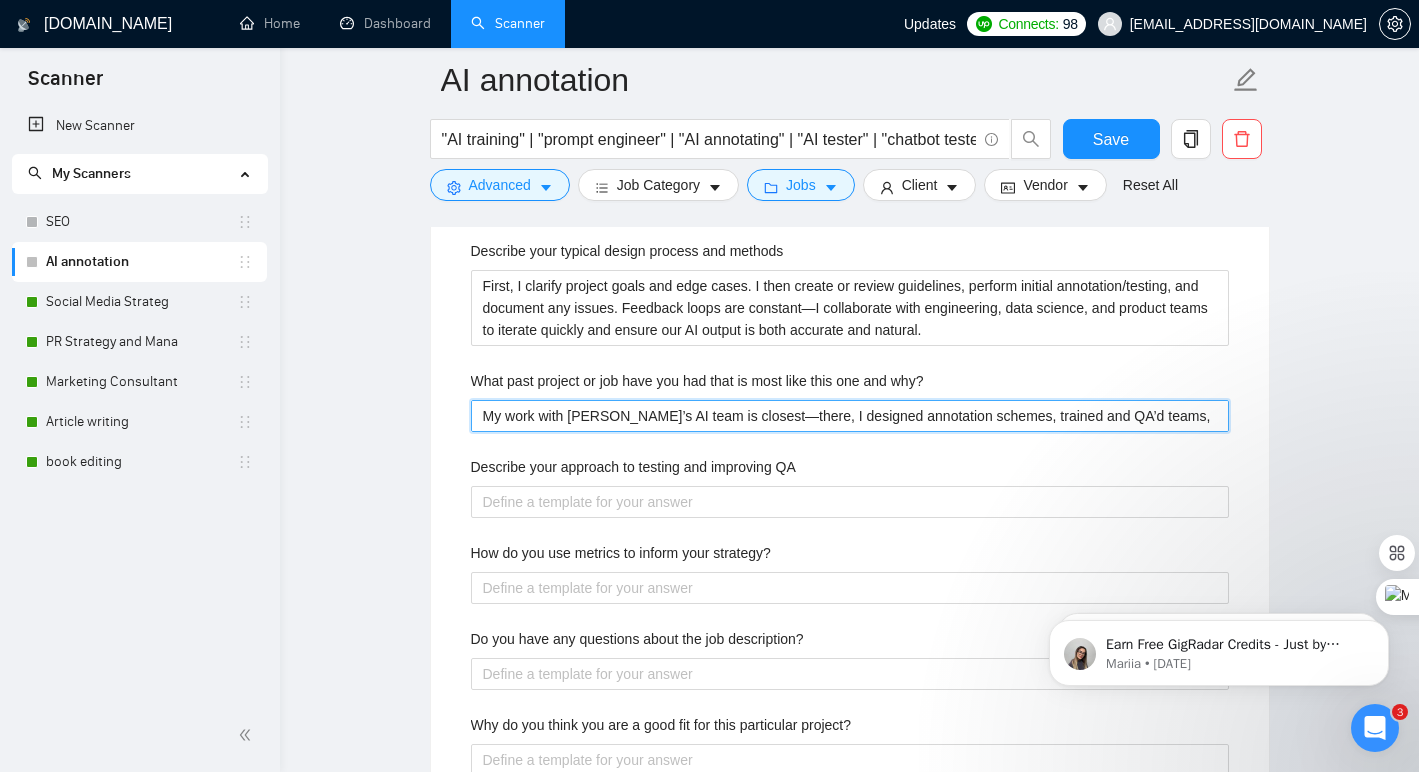 type 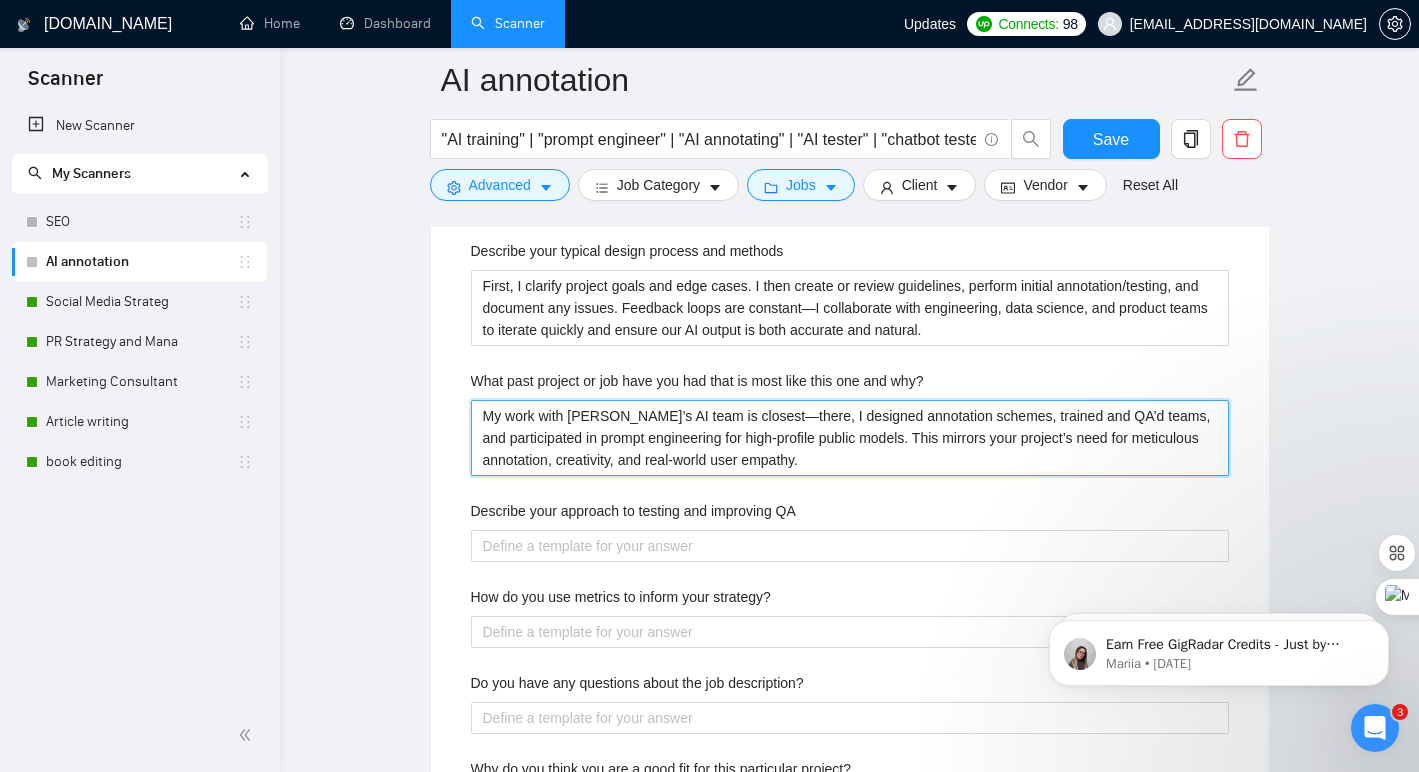 type on "My work with Pareto’s AI team is closest—there, I designed annotation schemes, trained and QA’d teams, and participated in prompt engineering for high-profile public models. This mirrors your project’s need for meticulous annotation, creativity, and real-world user empathy." 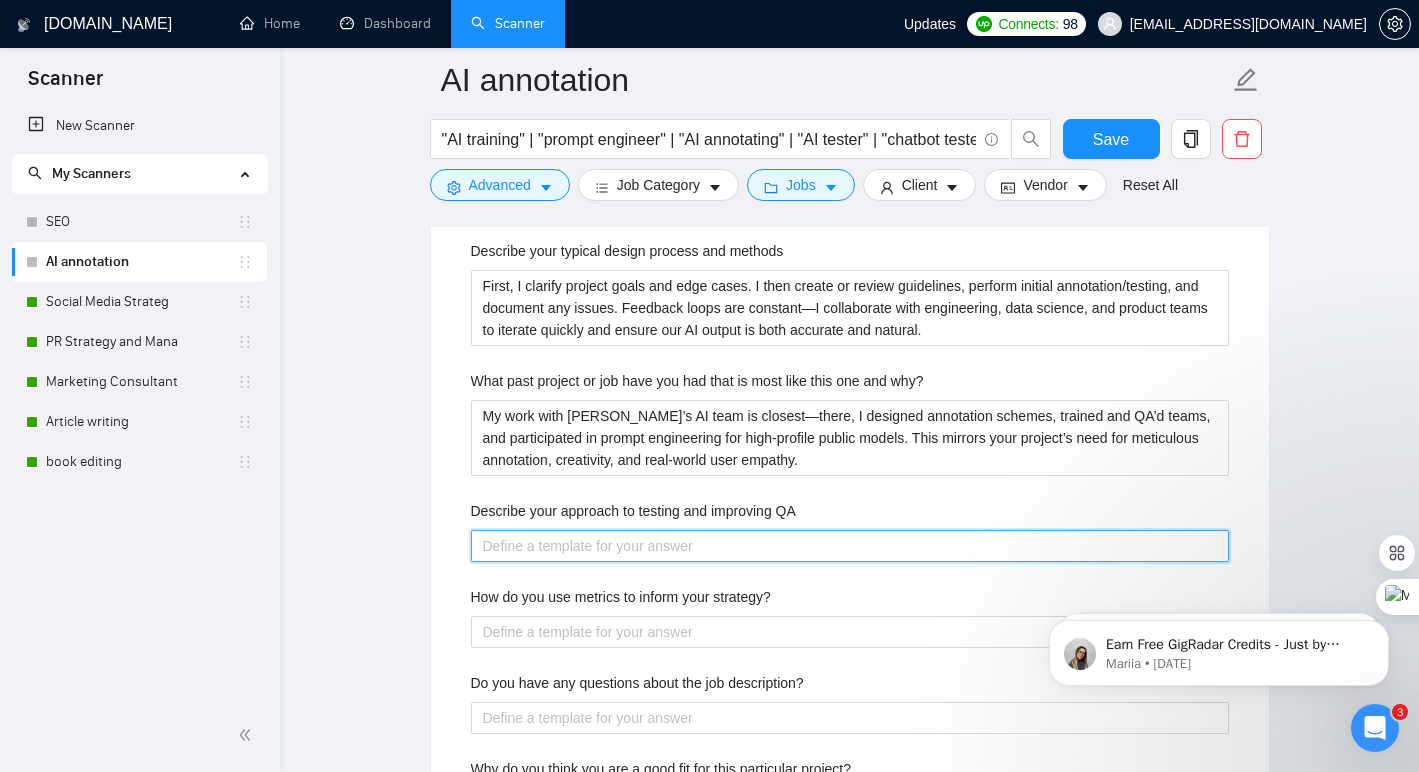 click on "Describe your approach to testing and improving QA" at bounding box center [850, 546] 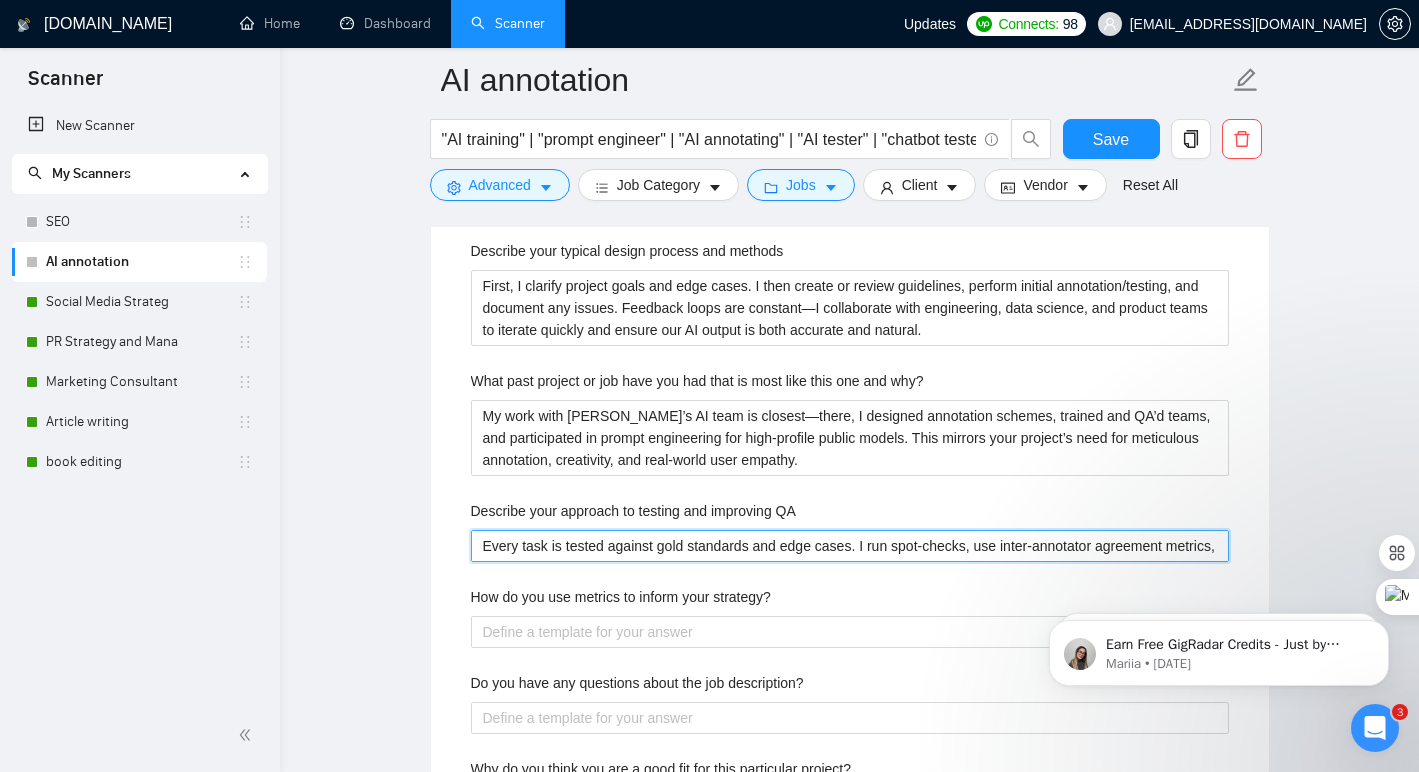 type 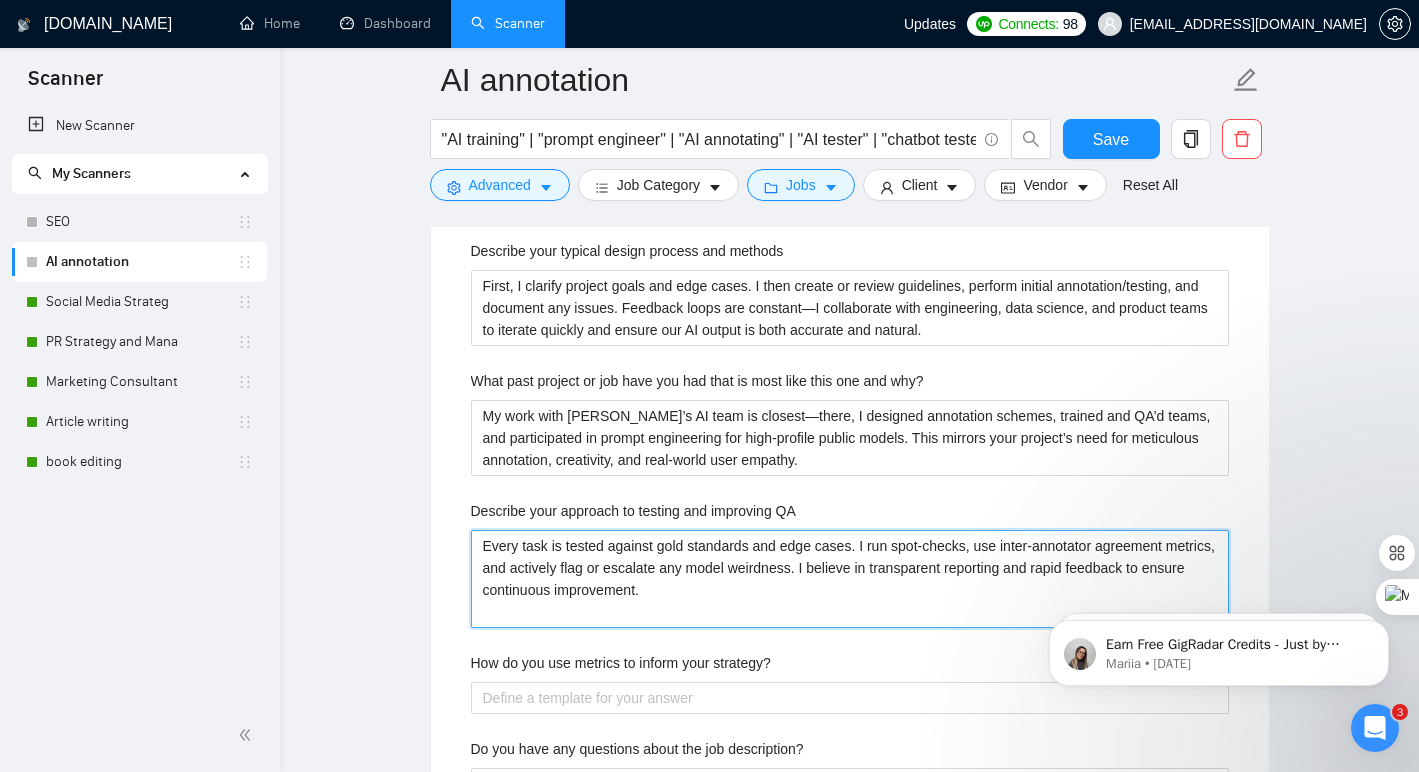 type on "Every task is tested against gold standards and edge cases. I run spot-checks, use inter-annotator agreement metrics, and actively flag or escalate any model weirdness. I believe in transparent reporting and rapid feedback to ensure continuous improvement." 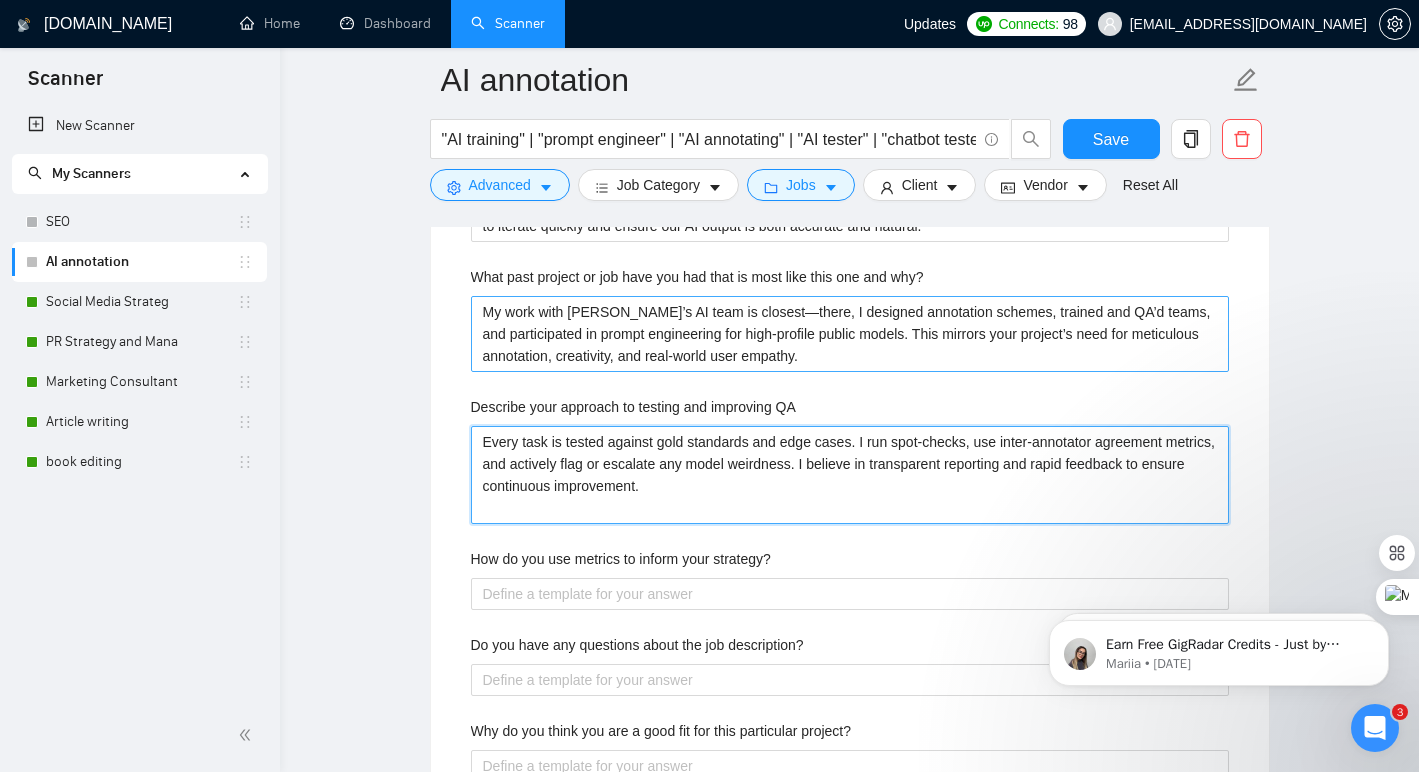 scroll, scrollTop: 3296, scrollLeft: 0, axis: vertical 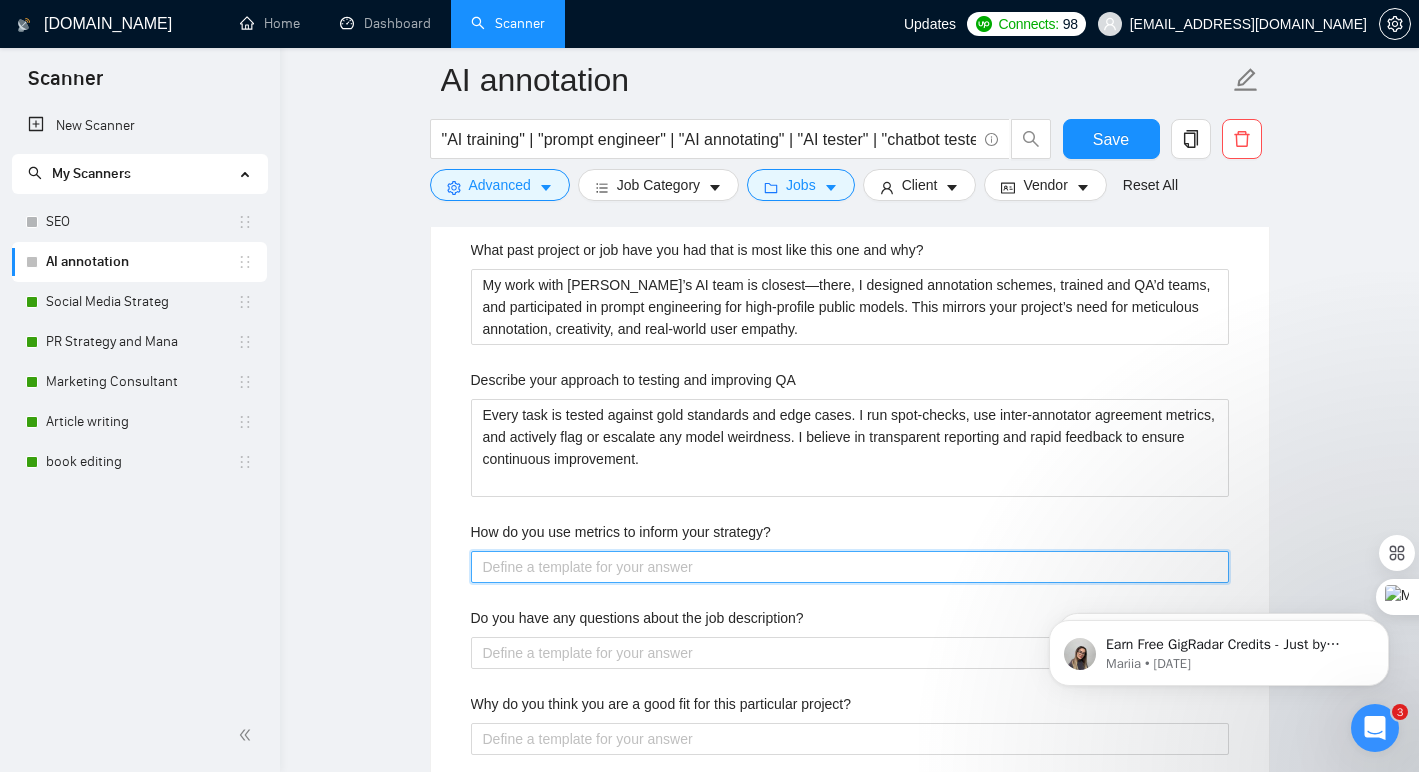 click on "How do you use metrics to inform your strategy?" at bounding box center (850, 567) 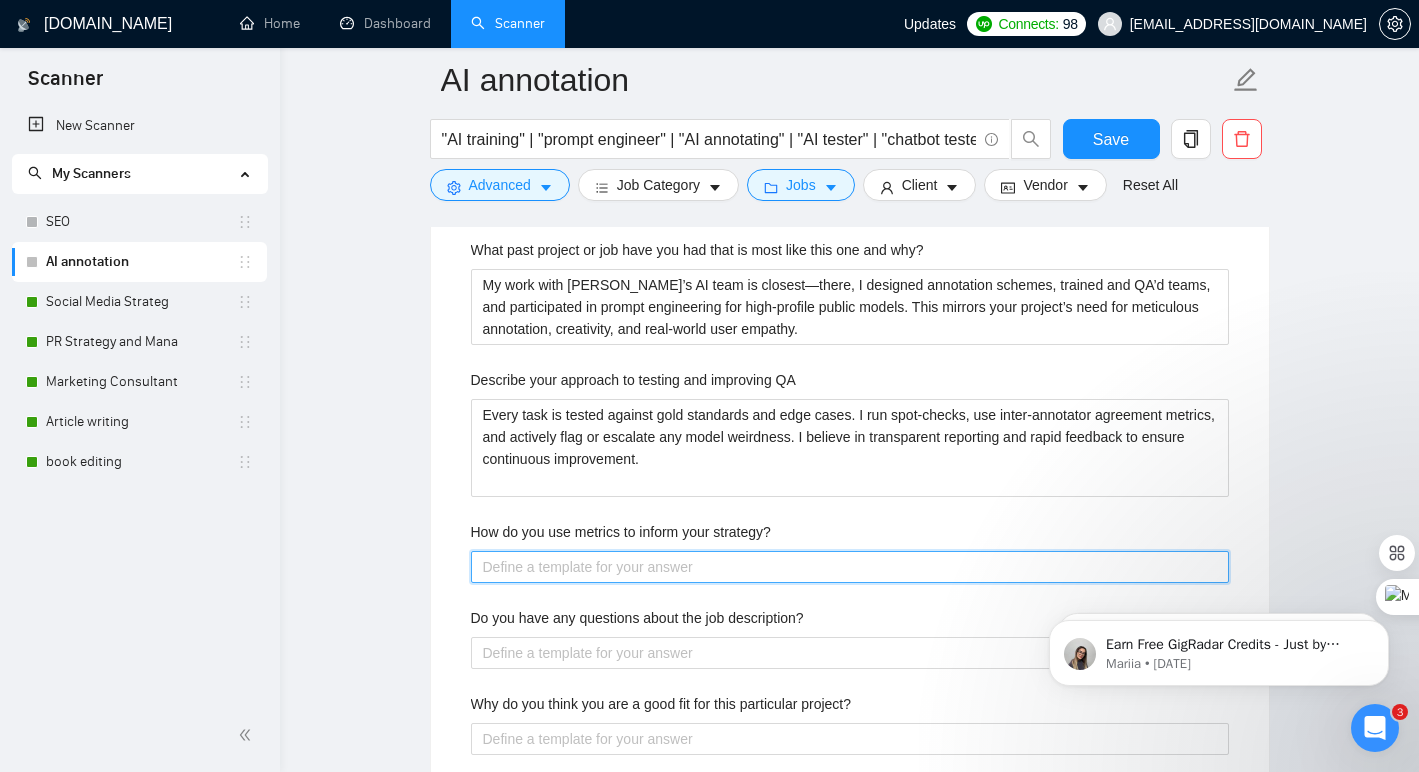 paste on "Metrics are at the heart of my process: I track annotation speed, error rates, model output diversity, and user satisfaction scores. When data signals a bottleneck or drift, I adapt quickly—never set-and-forget." 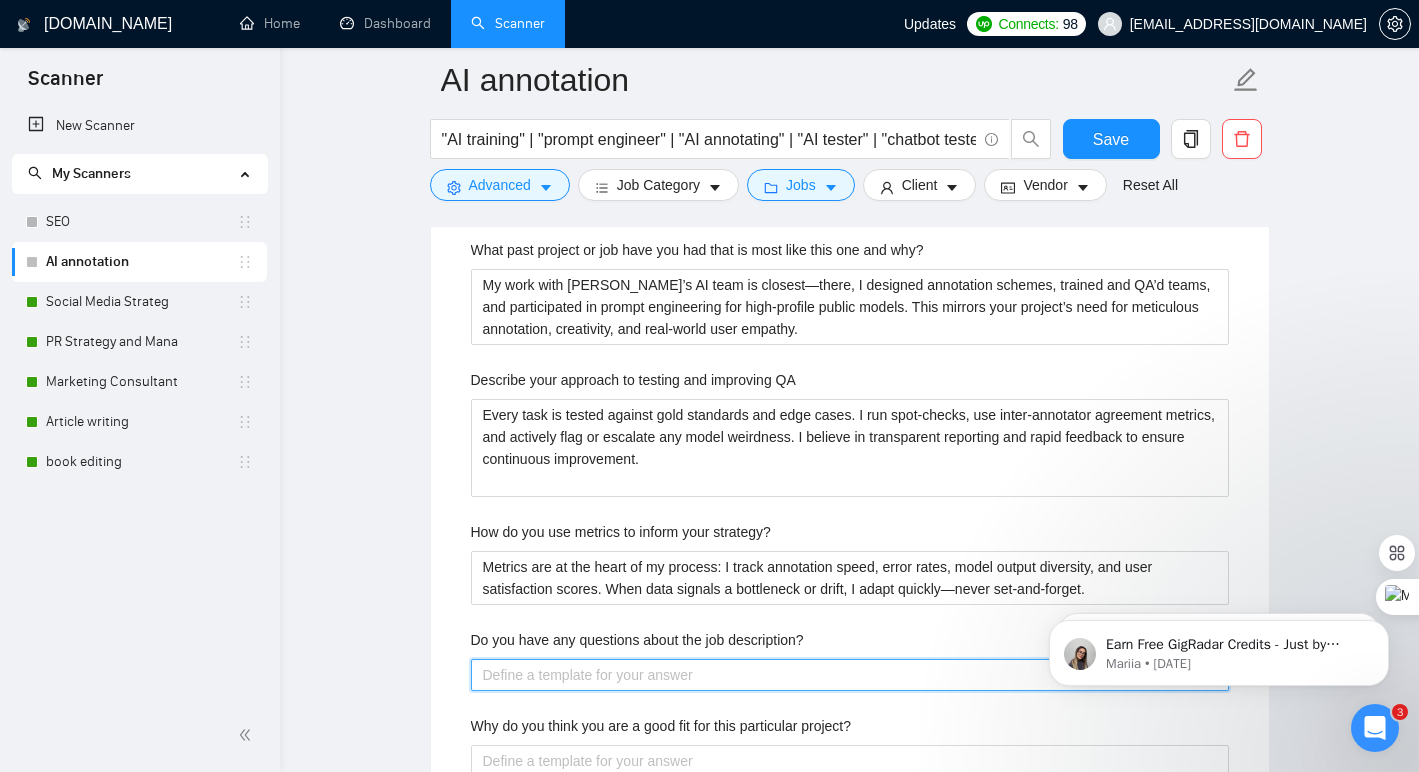 click on "Do you have any questions about the job description?" at bounding box center [850, 675] 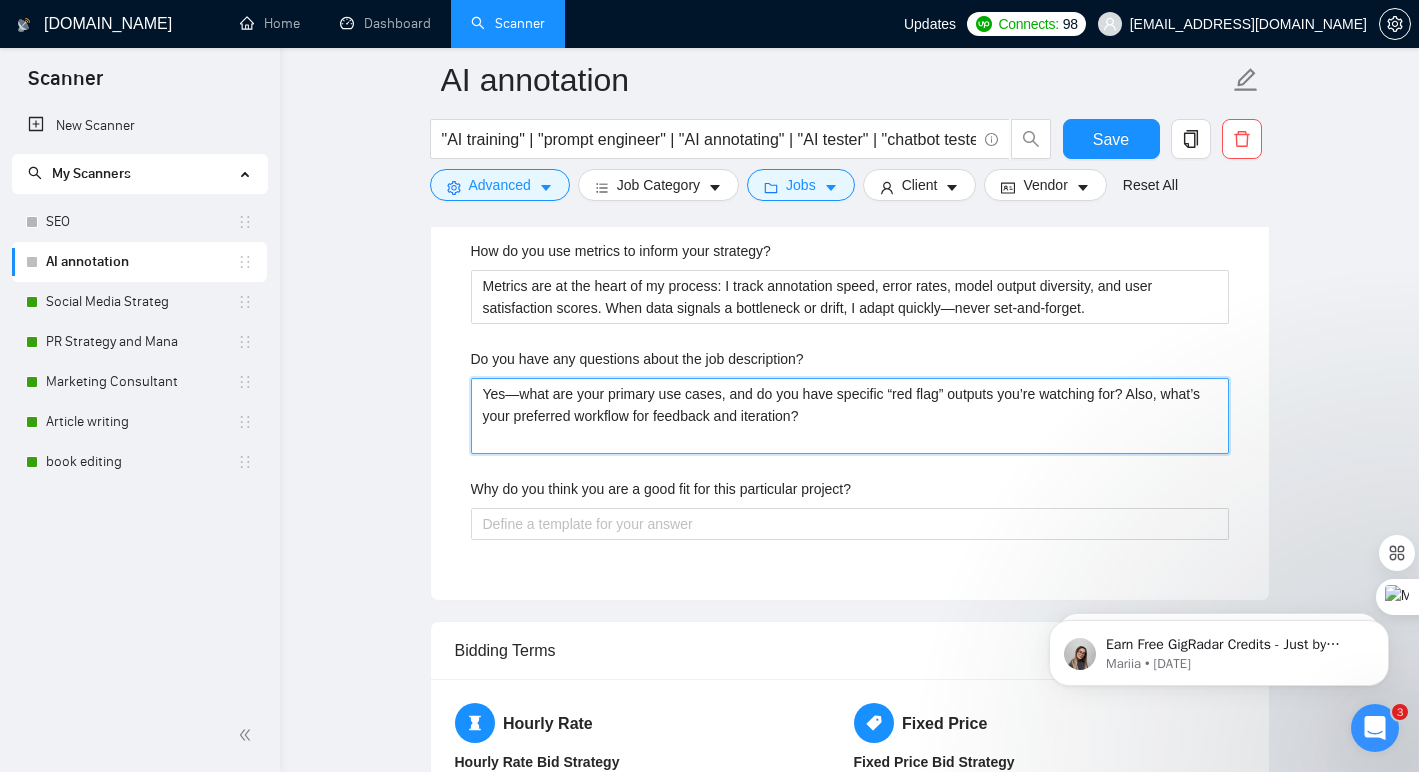 scroll, scrollTop: 3612, scrollLeft: 0, axis: vertical 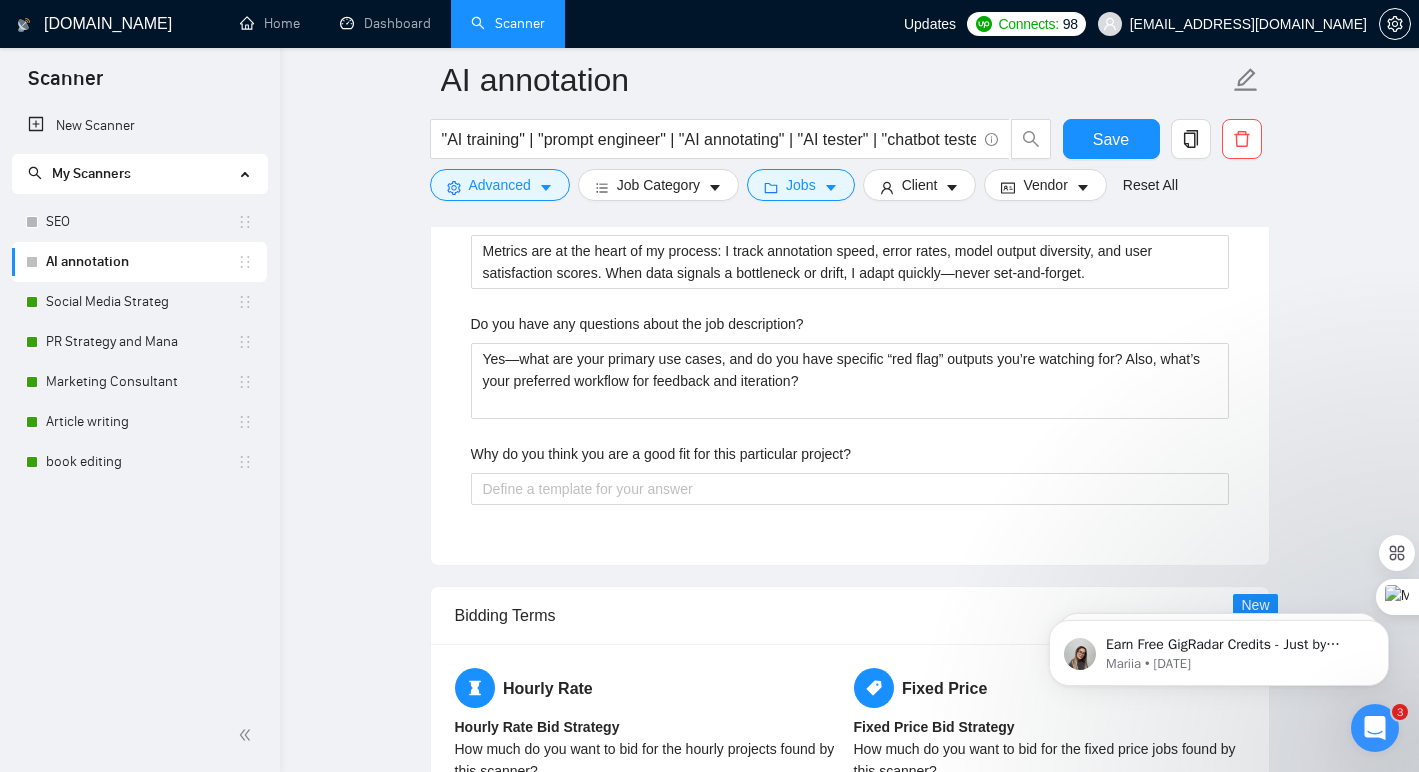 click on "Describe your recent experience with similar projects I’m currently part of Pareto’s AI training team, where I help shape and refine large language models—work that’s been featured in the New York Times and Big Think. My experience spans prompt engineering, annotation, QA, and evaluating new conversational agents for real-world nuance and ethical alignment. I thrive in fast-paced environments where accuracy and creative problem-solving matter. Please list any certifications related to this project Certified in AI and Machine Learning (Coursera), Prompt Engineering (DeepLearning.AI), and Data Annotation Best Practices (Appen). I also hold a doctorate in literature, which gives me an edge in understanding language subtleties. Include a link to your GitHub profile and/or website What frameworks have you worked with? Describe your typical design process and methods What past project or job have you had that is most like this one and why? Describe your approach to testing and improving QA" at bounding box center (850, -77) 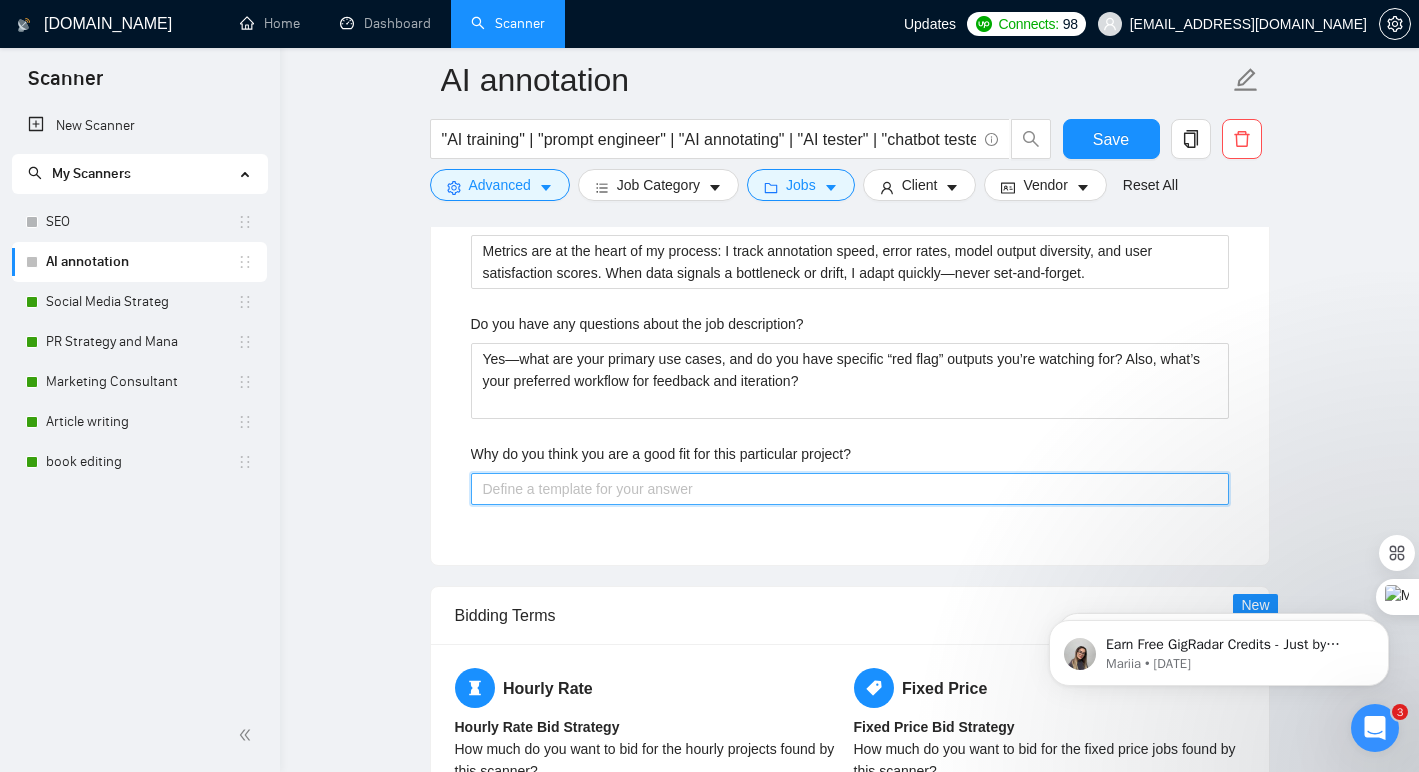 click on "Why do you think you are a good fit for this particular project?" at bounding box center (850, 489) 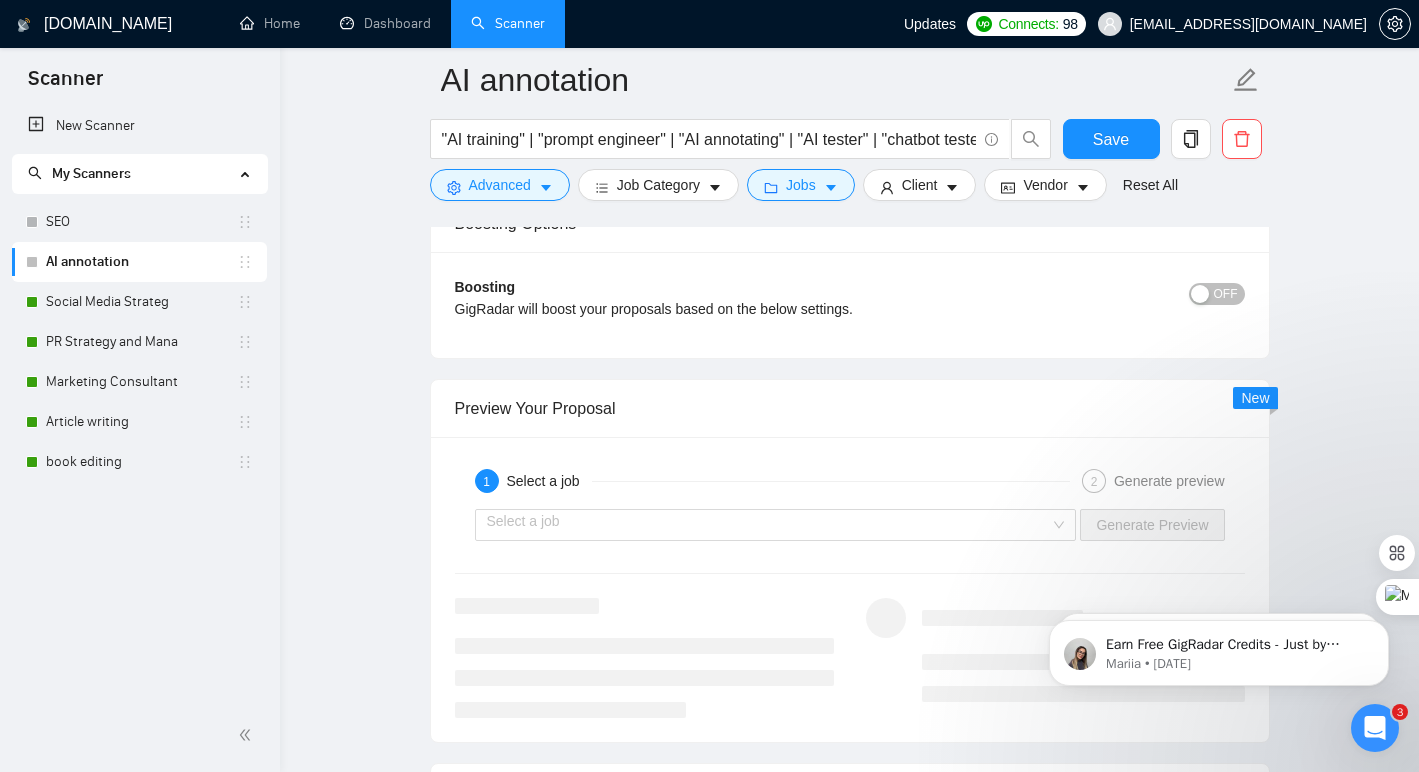 scroll, scrollTop: 4539, scrollLeft: 0, axis: vertical 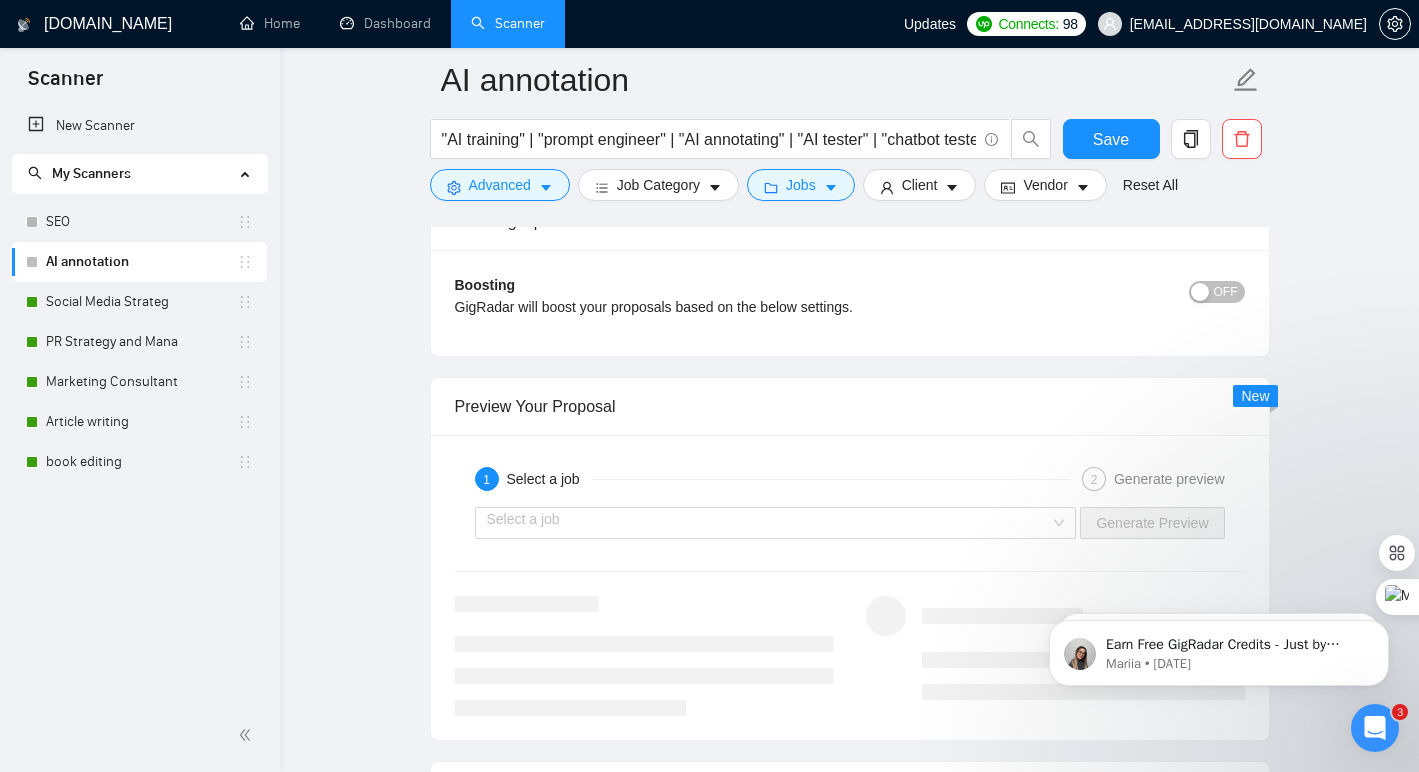 click at bounding box center (1200, 292) 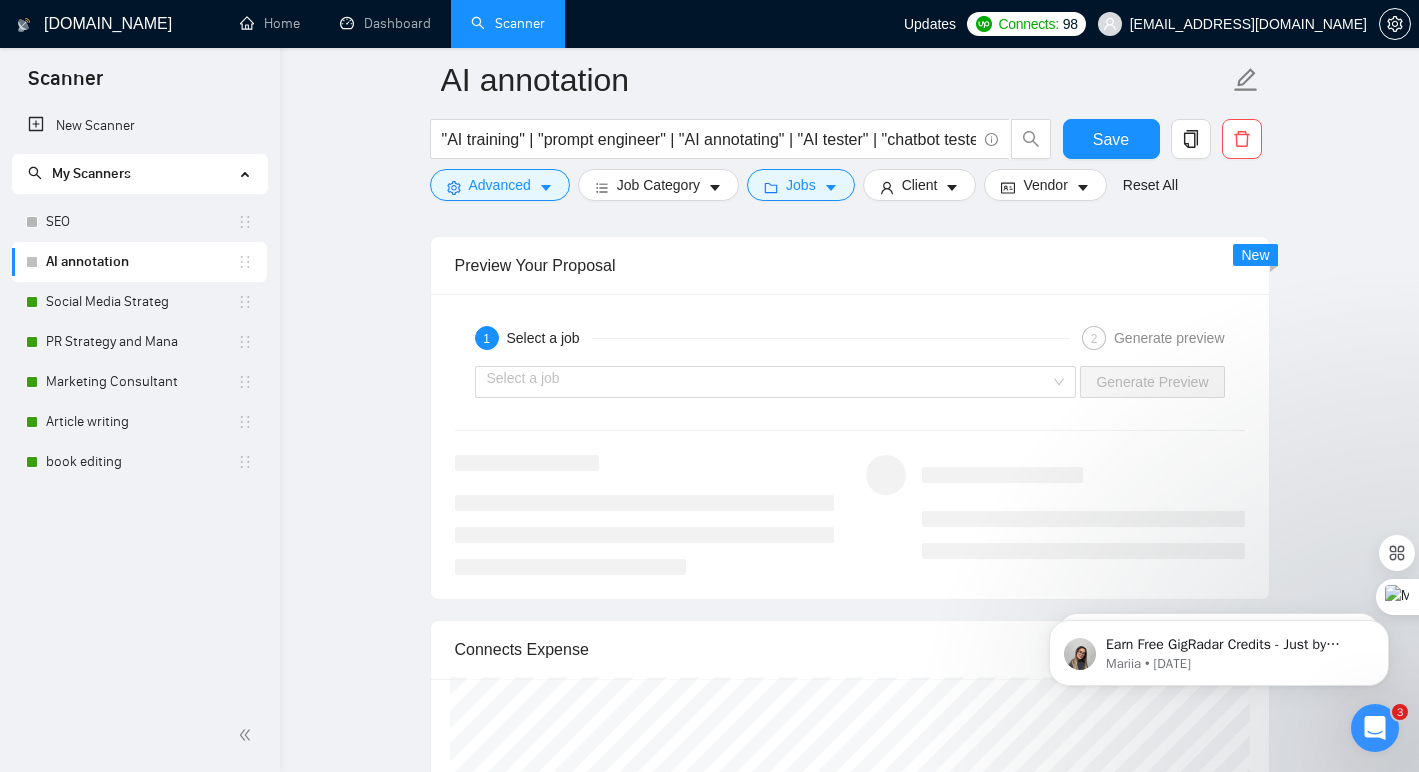 scroll, scrollTop: 4762, scrollLeft: 0, axis: vertical 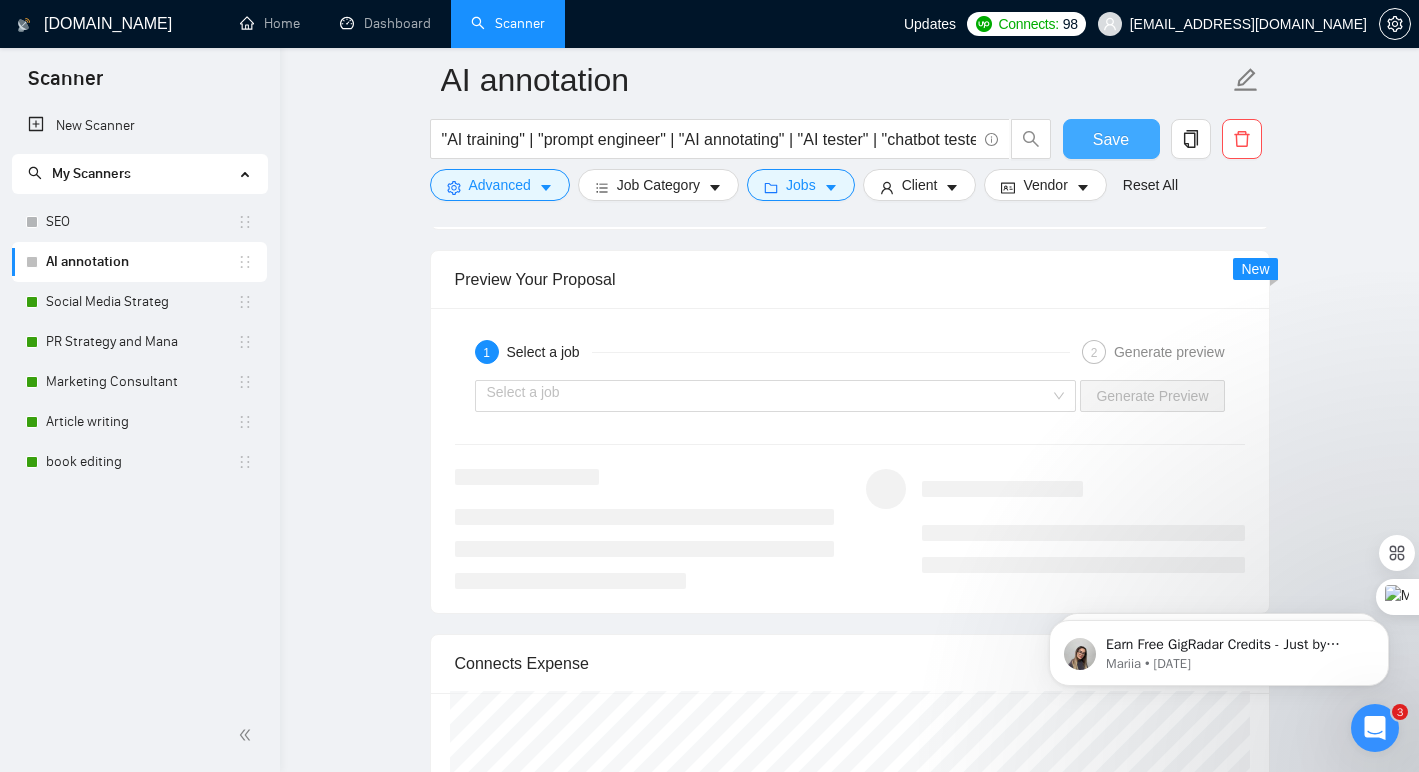 click on "Save" at bounding box center (1111, 139) 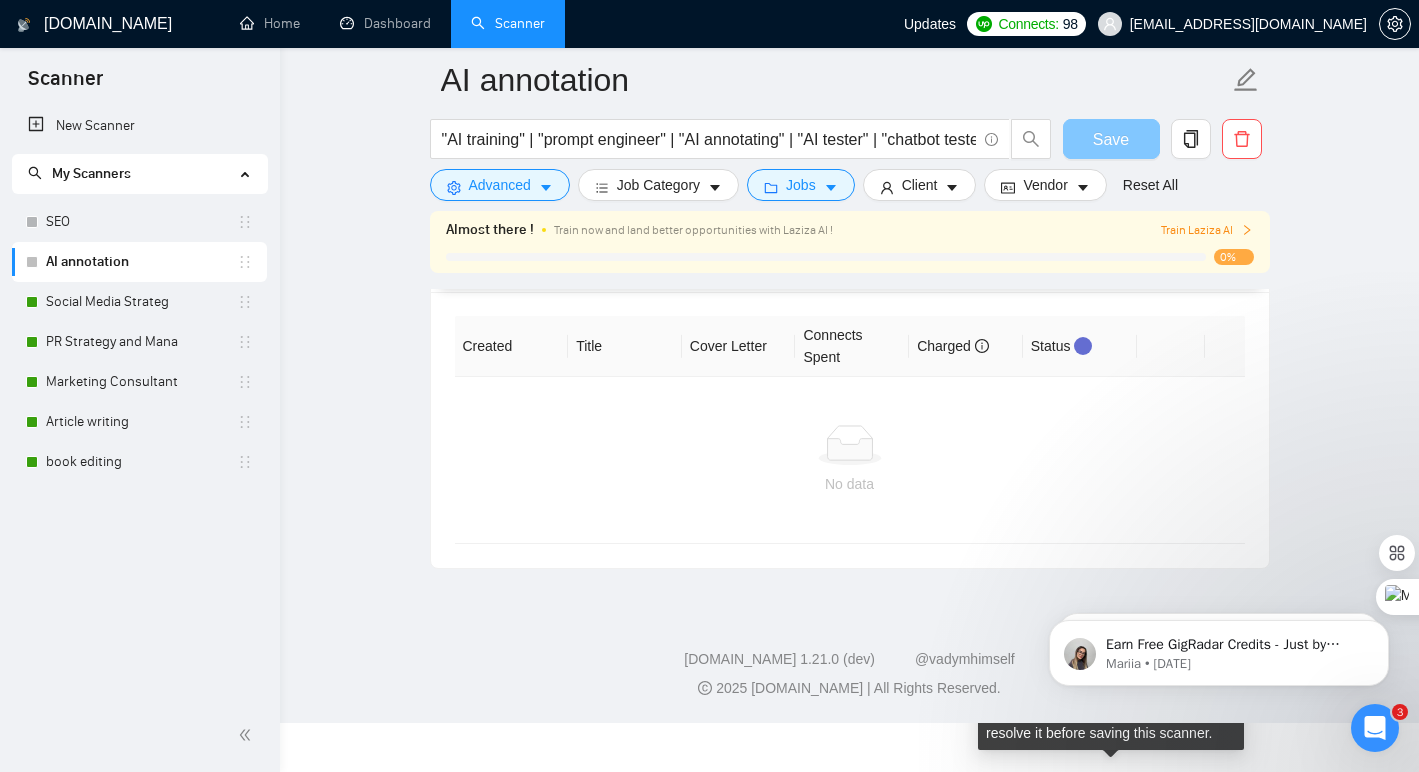 scroll, scrollTop: 4122, scrollLeft: 0, axis: vertical 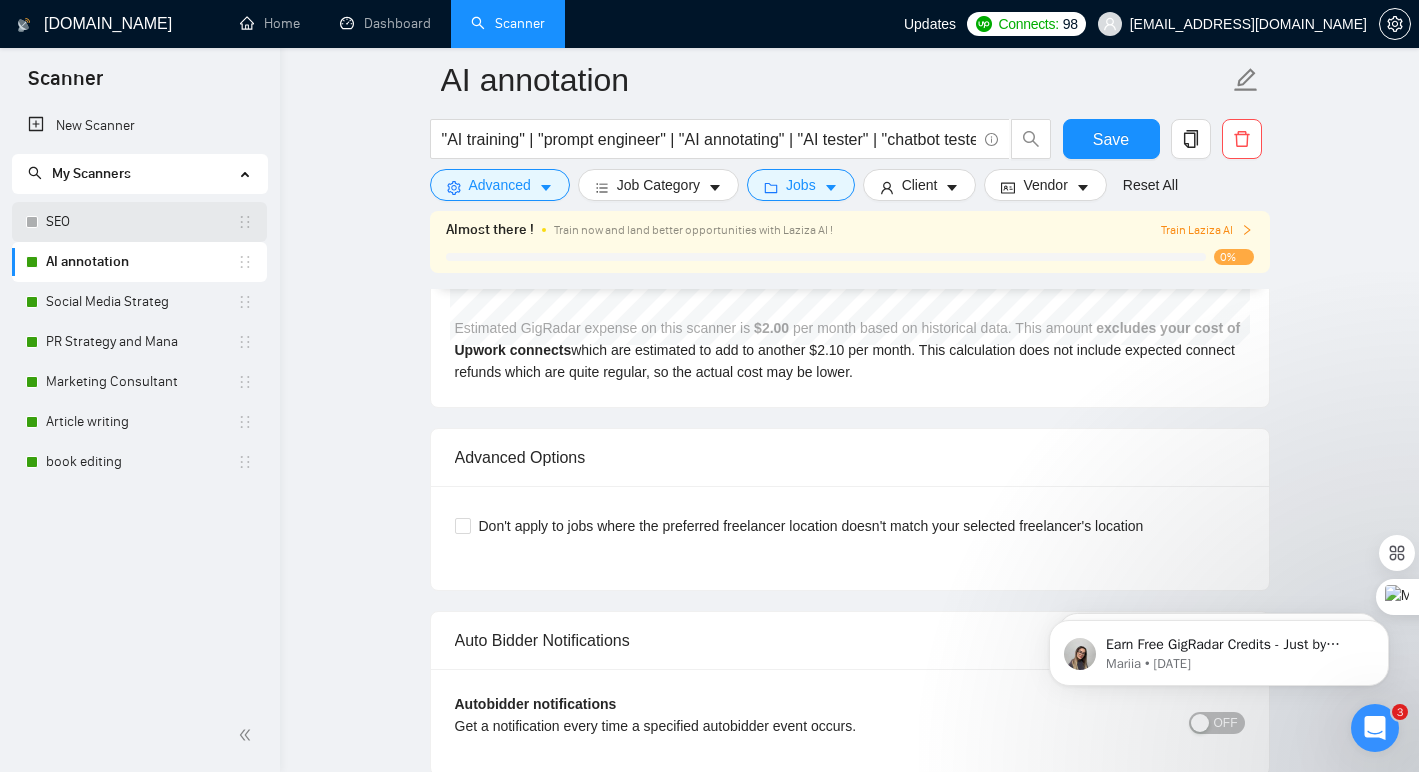 click on "SEO" at bounding box center (141, 222) 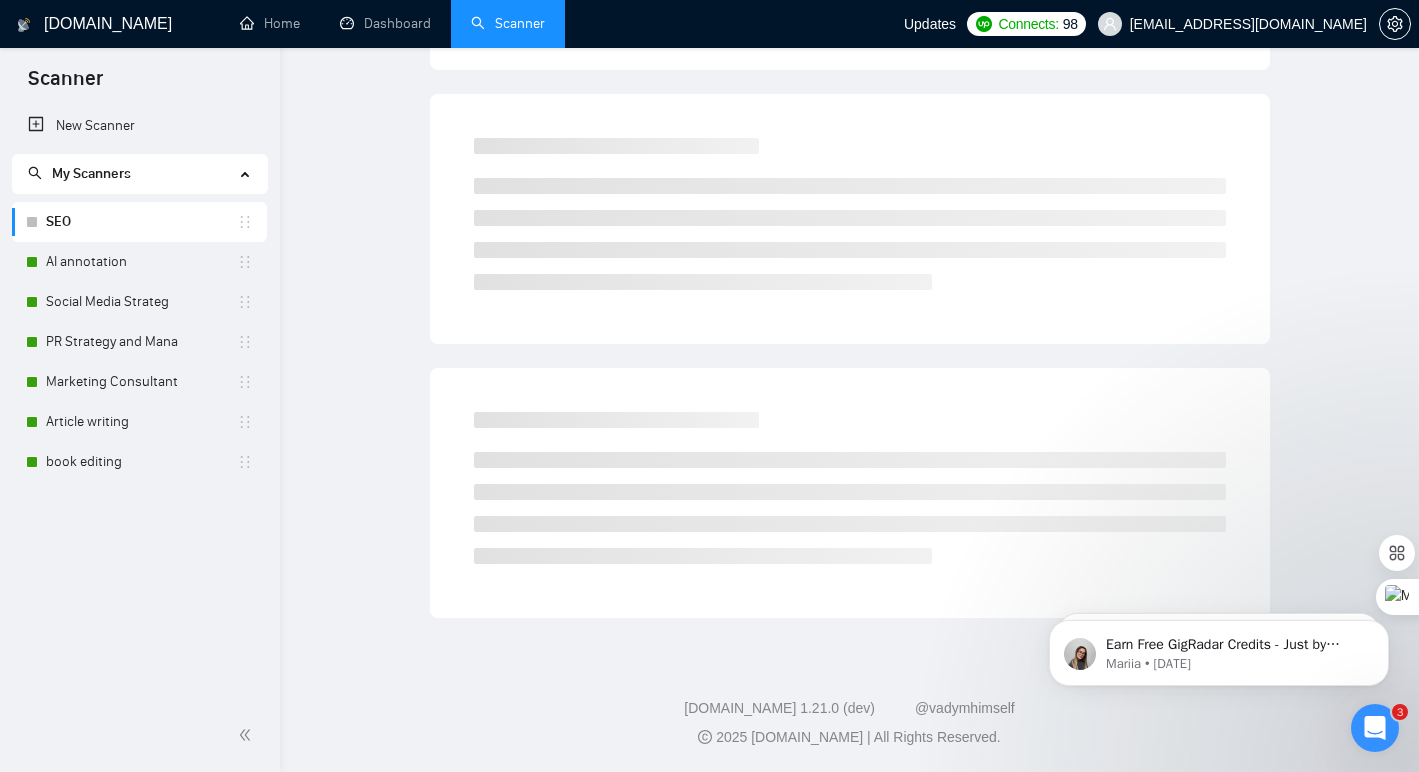scroll, scrollTop: 0, scrollLeft: 0, axis: both 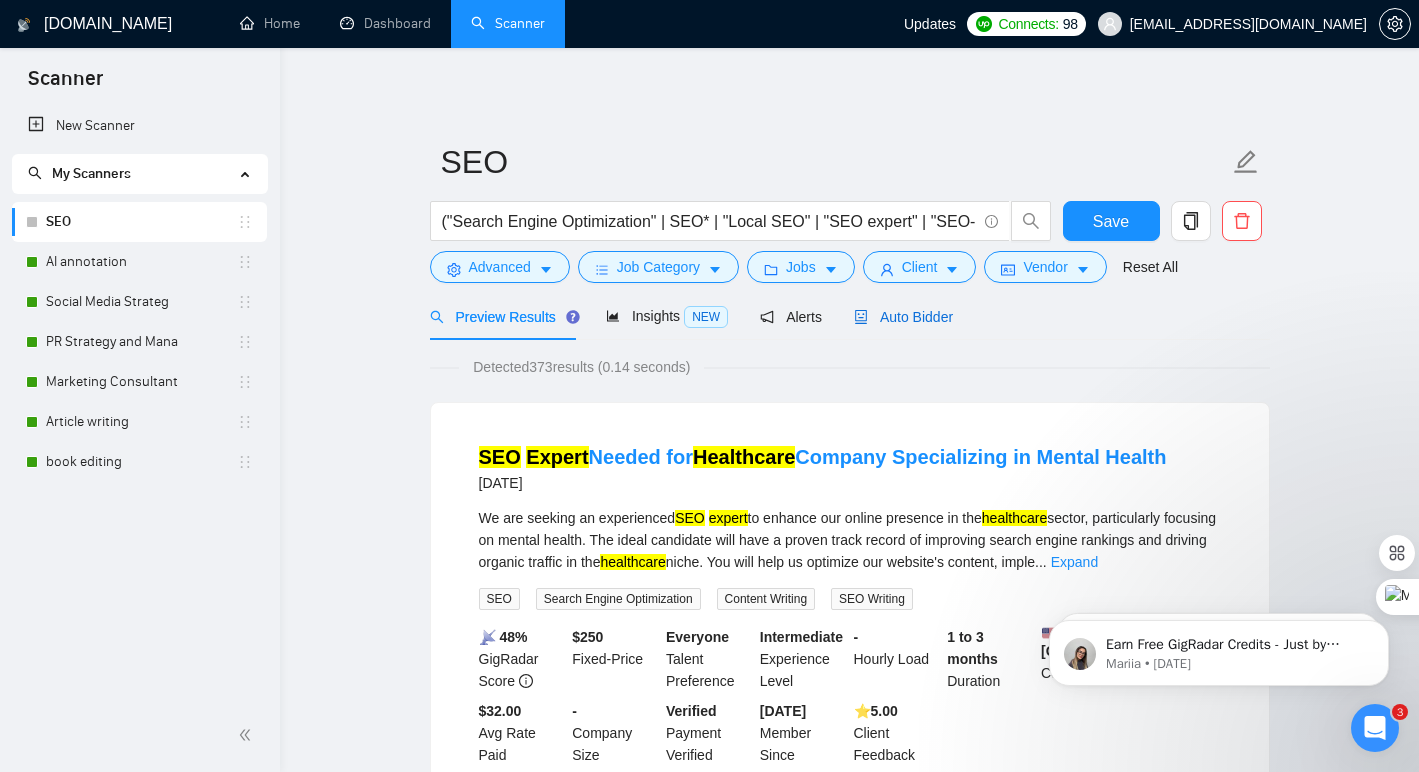 click on "Auto Bidder" at bounding box center (903, 317) 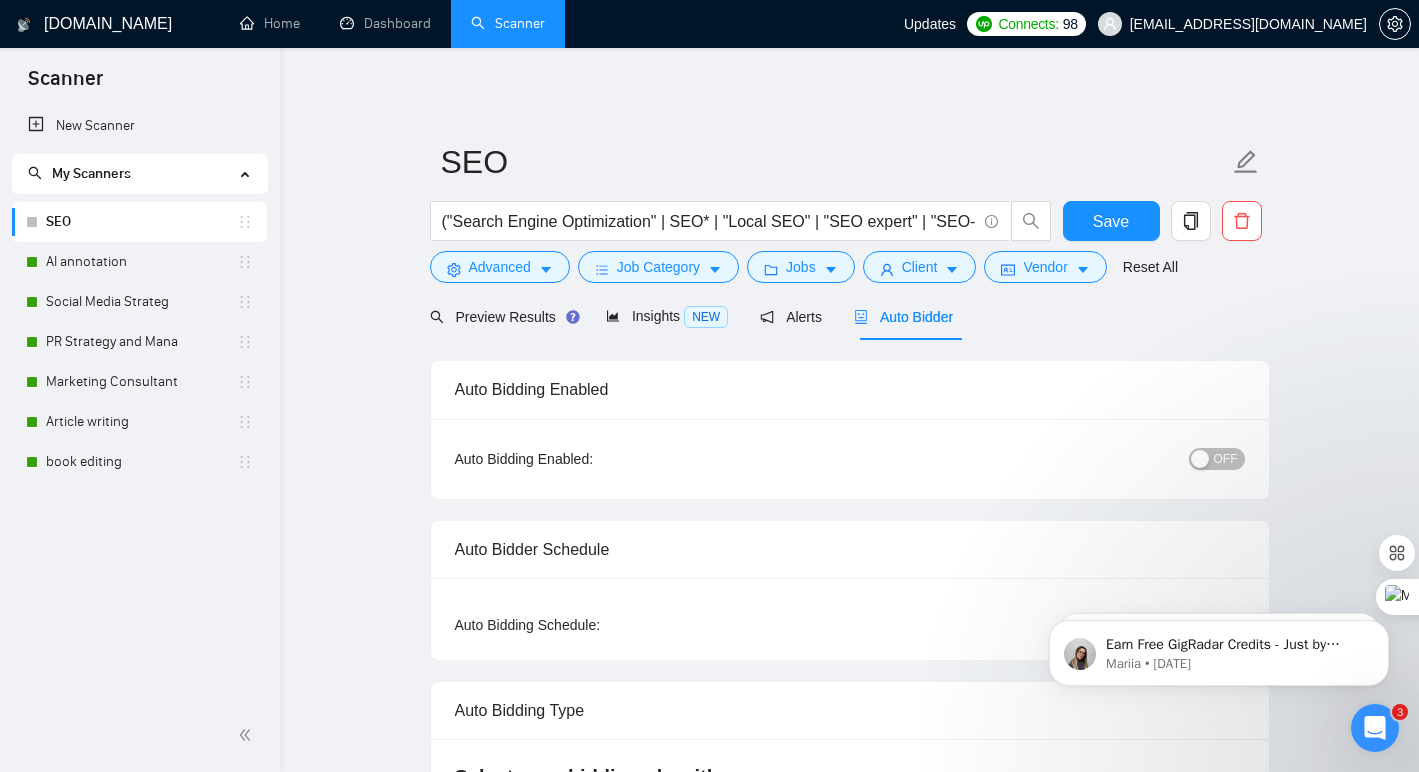 click on "OFF" at bounding box center (1226, 459) 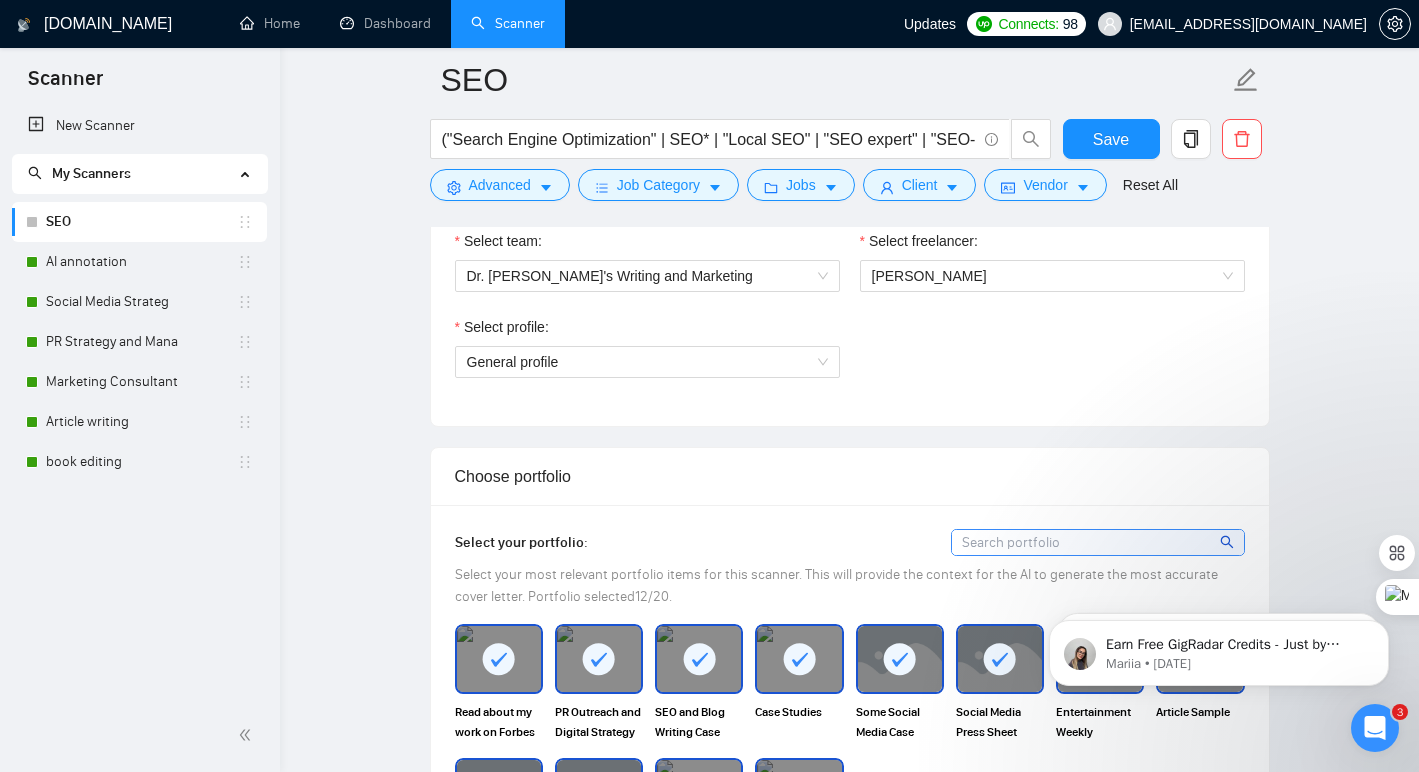 scroll, scrollTop: 1070, scrollLeft: 0, axis: vertical 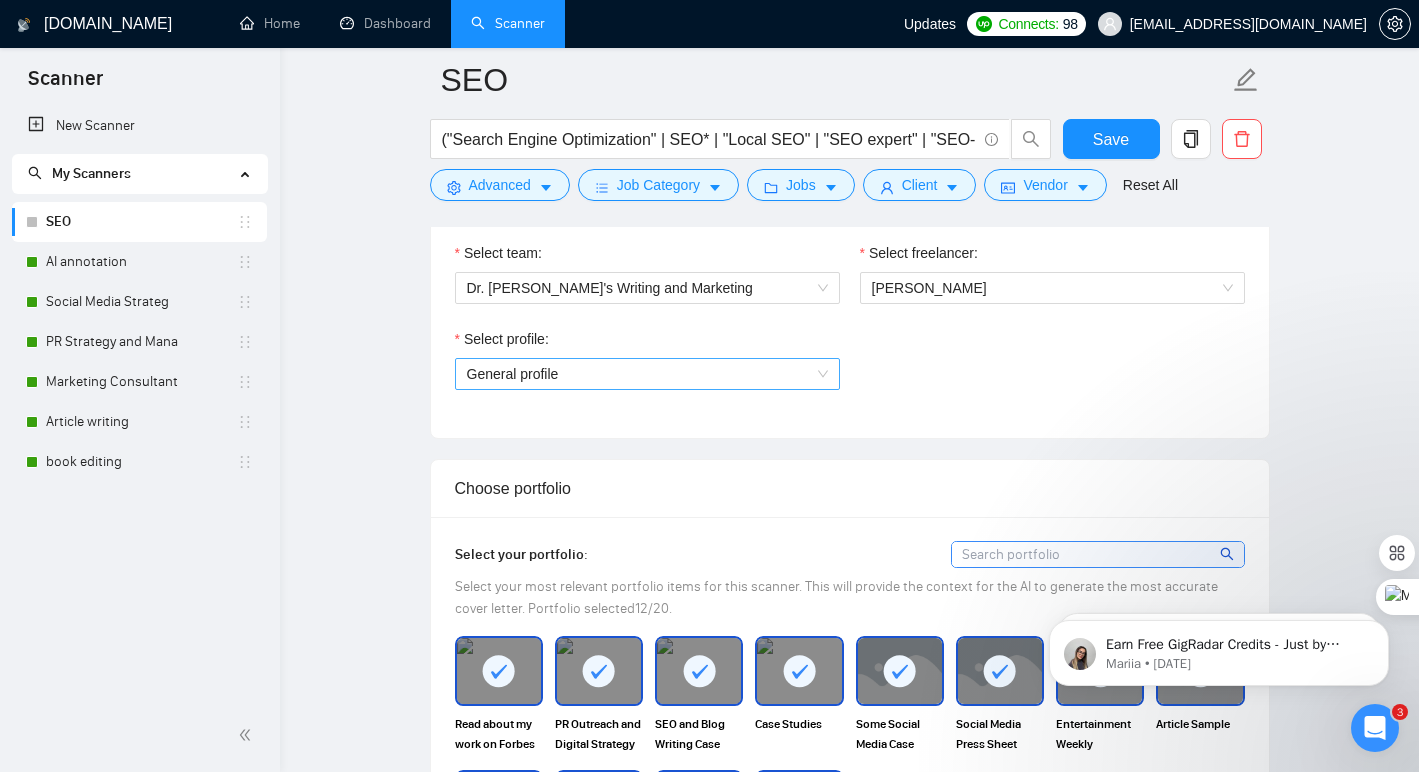 click on "General profile" at bounding box center [647, 374] 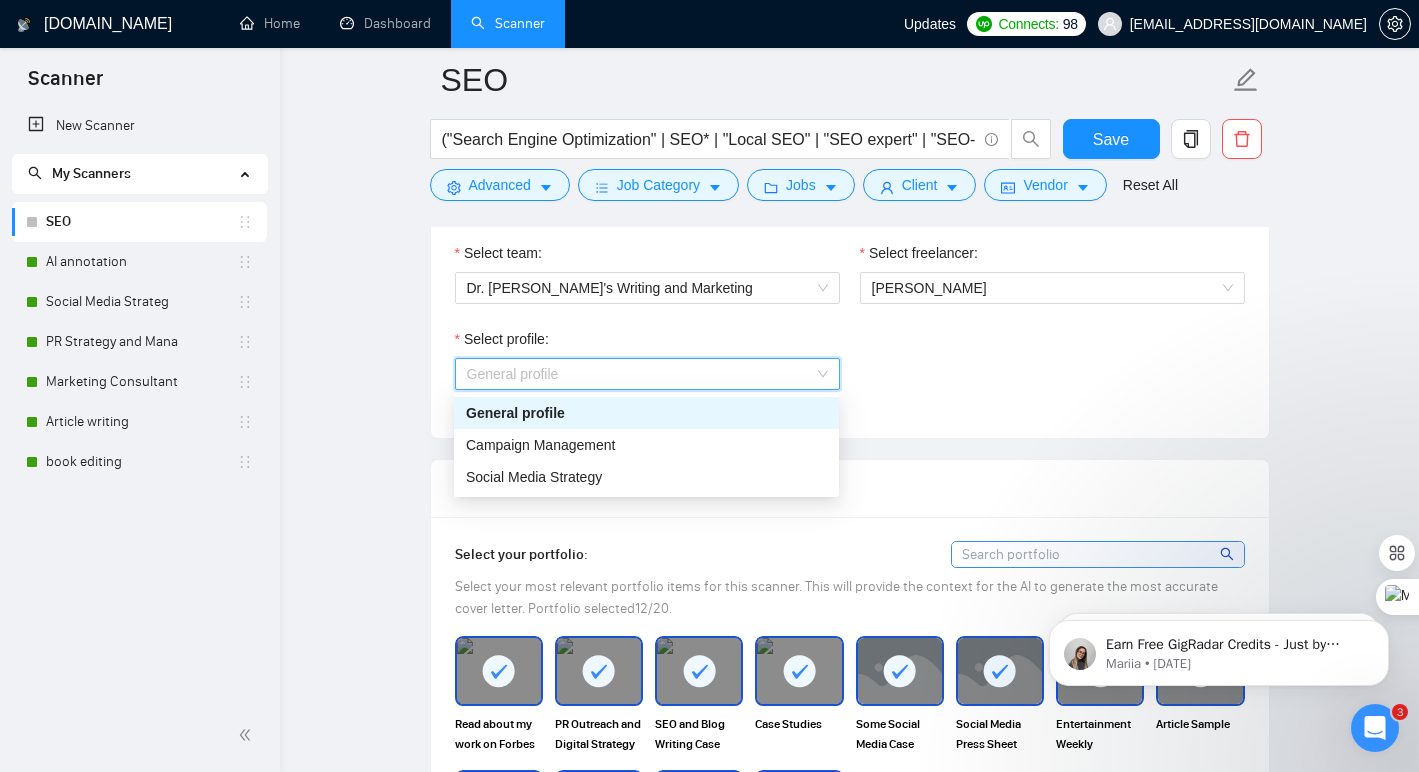 click on "Select profile: General profile" at bounding box center (850, 371) 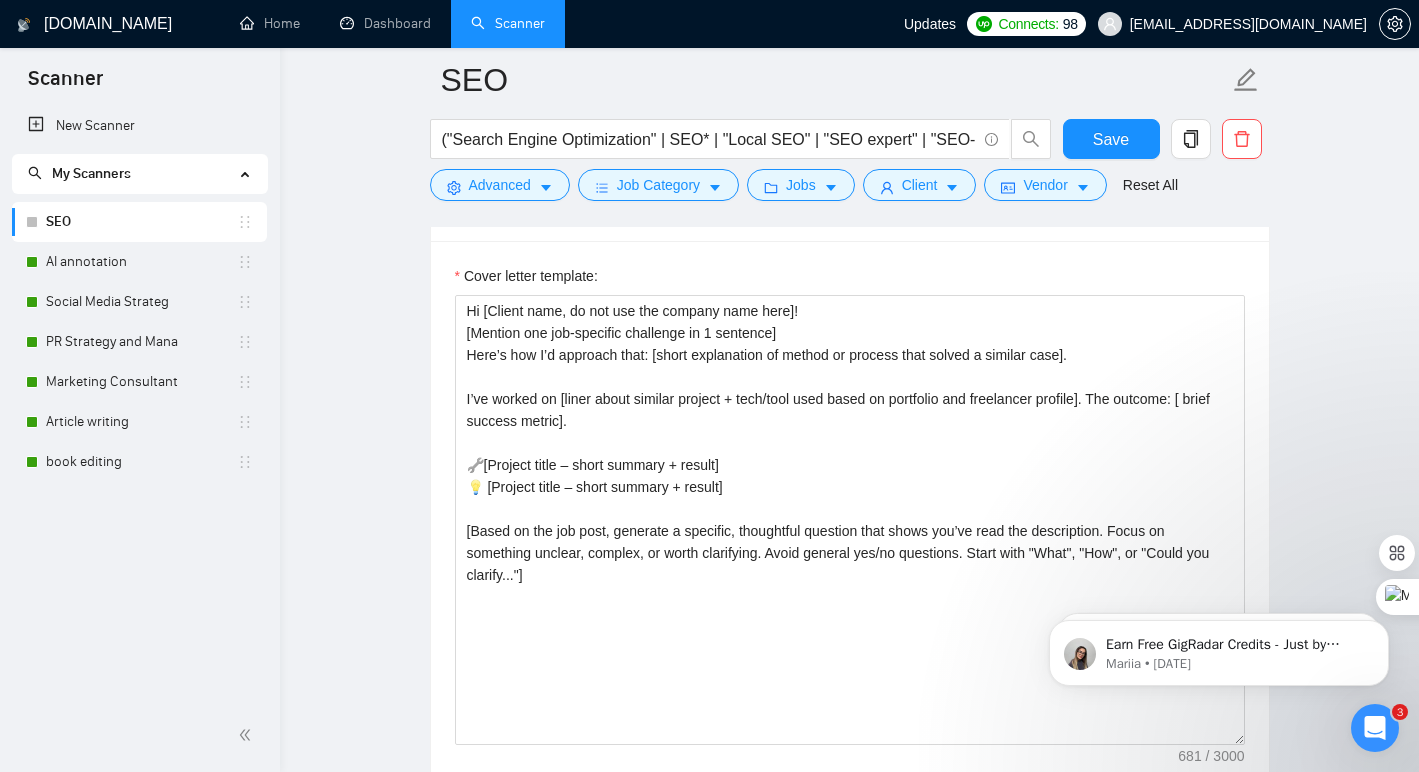 scroll, scrollTop: 1886, scrollLeft: 0, axis: vertical 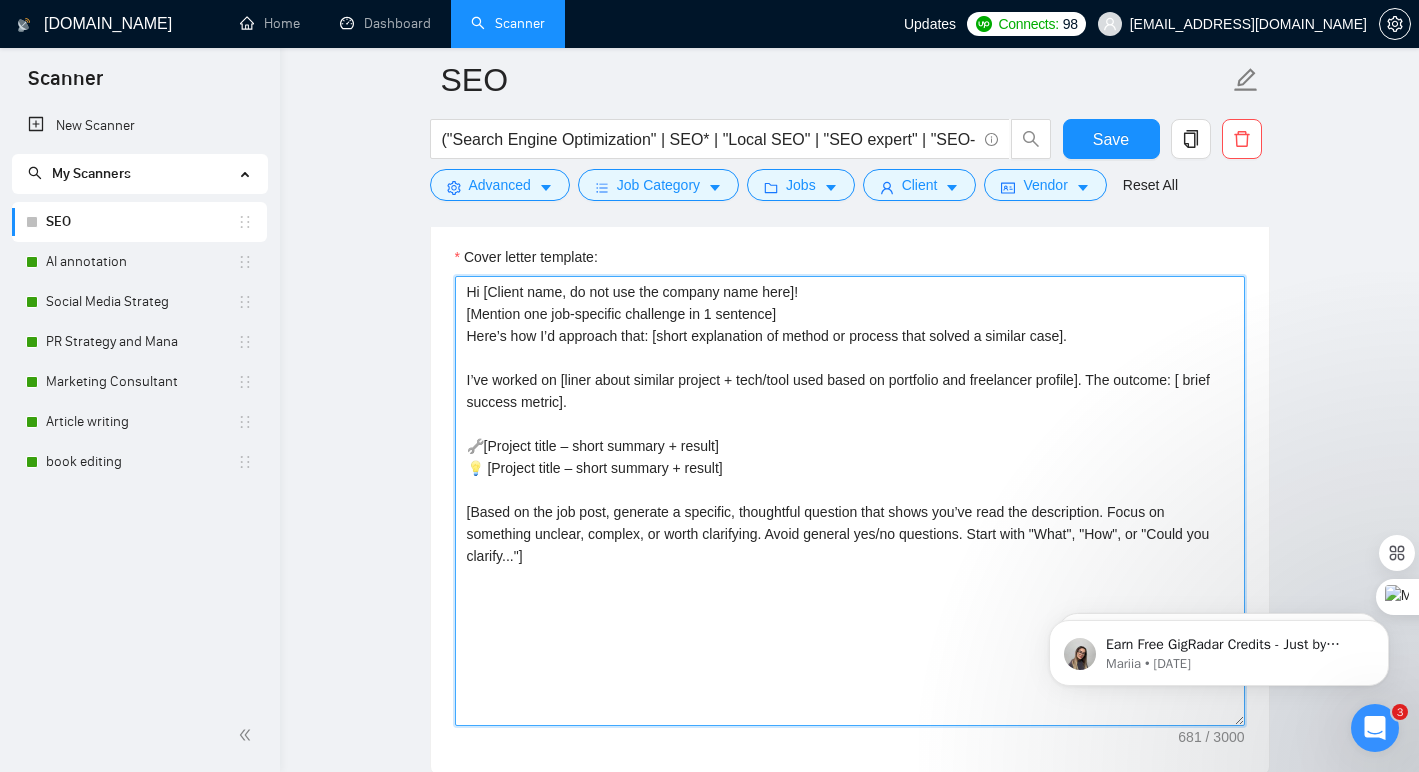 click on "Hi [Client name, do not use the company name here]!
[Mention one job-specific challenge in 1 sentence]
Here’s how I’d approach that: [short explanation of method or process that solved a similar case].
I’ve worked on [liner about similar project + tech/tool used based on portfolio and freelancer profile]. The outcome: [ brief success metric].
🔧[Project title – short summary + result]
💡 [Project title – short summary + result]
[Based on the job post, generate a specific, thoughtful question that shows you’ve read the description. Focus on something unclear, complex, or worth clarifying. Avoid general yes/no questions. Start with "What", "How", or "Could you clarify..."]" at bounding box center [850, 501] 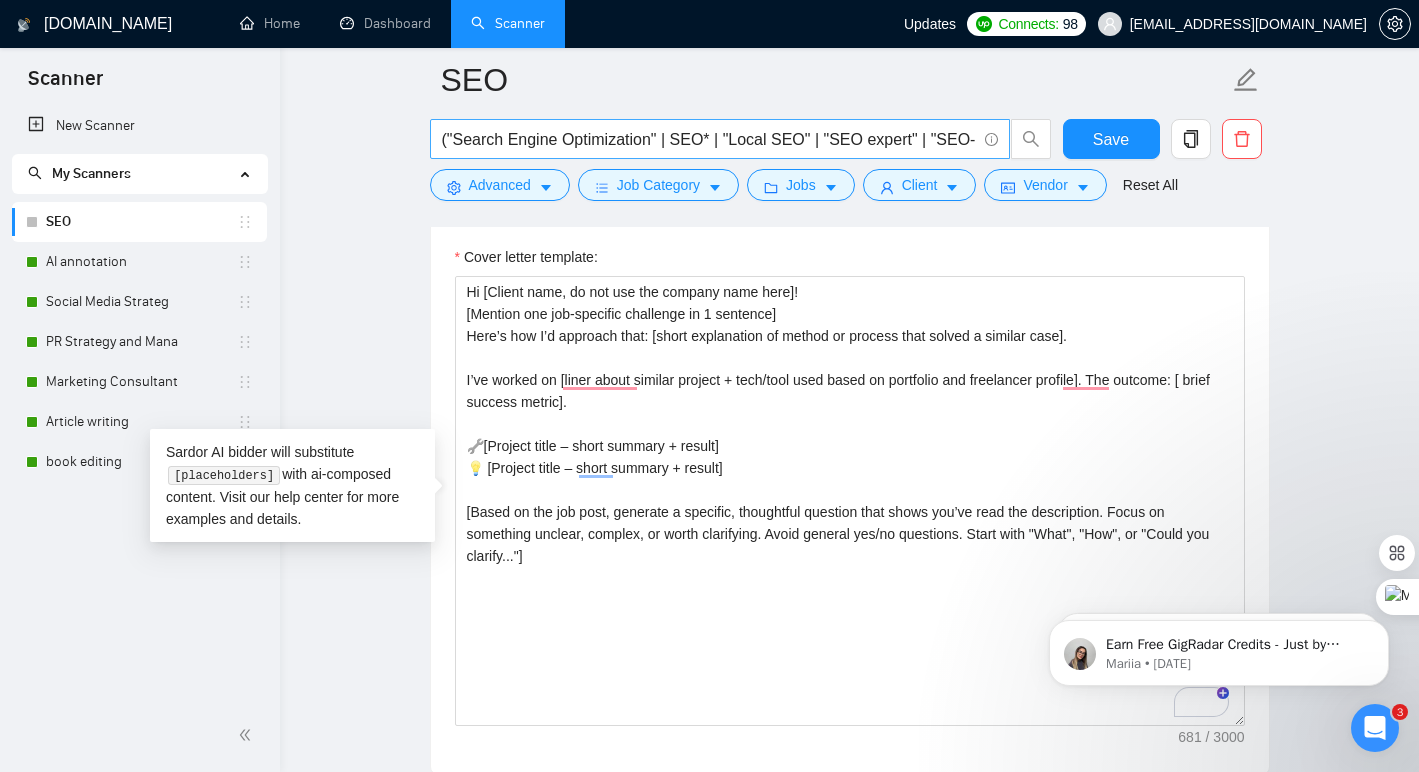 click on "("Search Engine Optimization" | SEO* | "Local SEO" | "SEO expert" | "SEO-expert") Healthcare" at bounding box center [709, 139] 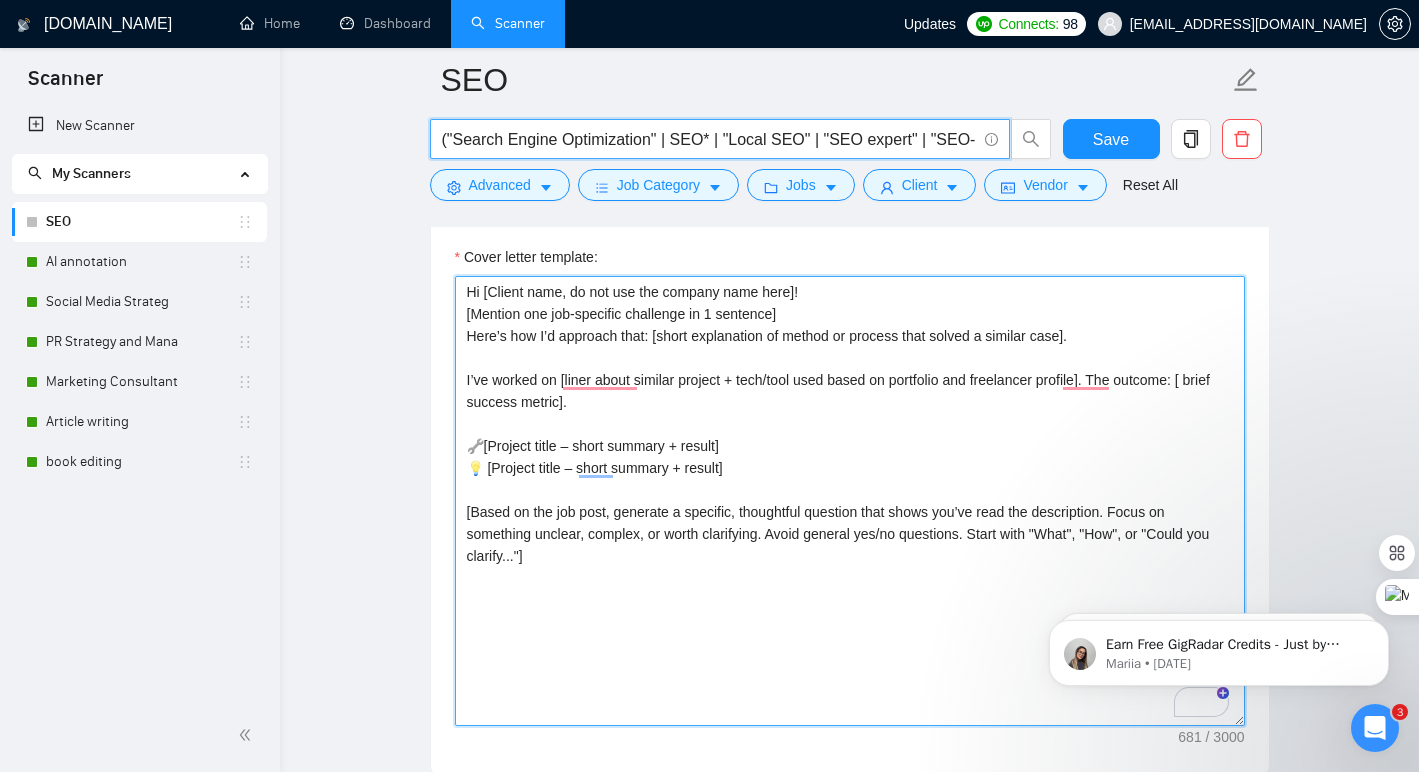 click on "Hi [Client name, do not use the company name here]!
[Mention one job-specific challenge in 1 sentence]
Here’s how I’d approach that: [short explanation of method or process that solved a similar case].
I’ve worked on [liner about similar project + tech/tool used based on portfolio and freelancer profile]. The outcome: [ brief success metric].
🔧[Project title – short summary + result]
💡 [Project title – short summary + result]
[Based on the job post, generate a specific, thoughtful question that shows you’ve read the description. Focus on something unclear, complex, or worth clarifying. Avoid general yes/no questions. Start with "What", "How", or "Could you clarify..."]" at bounding box center [850, 501] 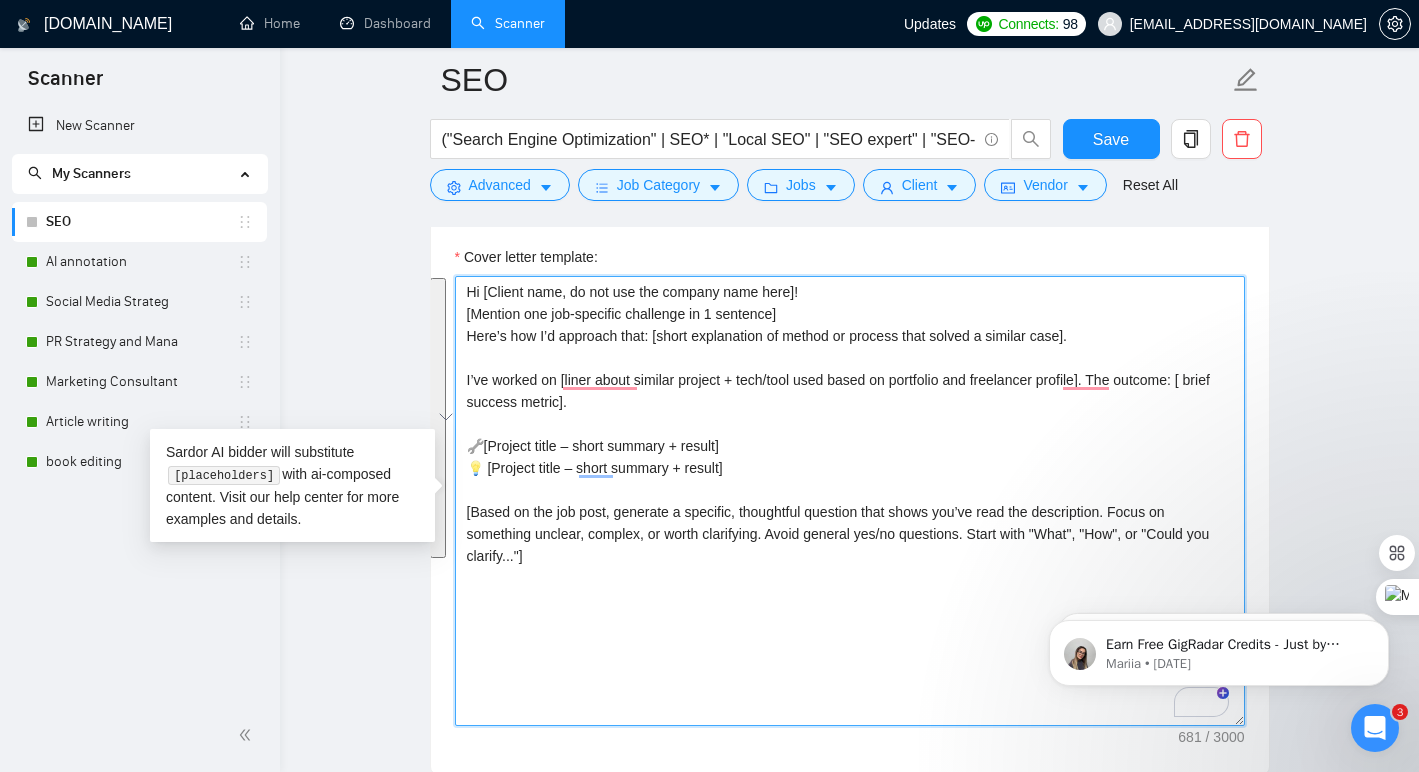 click on "Hi [Client name, do not use the company name here]!
[Mention one job-specific challenge in 1 sentence]
Here’s how I’d approach that: [short explanation of method or process that solved a similar case].
I’ve worked on [liner about similar project + tech/tool used based on portfolio and freelancer profile]. The outcome: [ brief success metric].
🔧[Project title – short summary + result]
💡 [Project title – short summary + result]
[Based on the job post, generate a specific, thoughtful question that shows you’ve read the description. Focus on something unclear, complex, or worth clarifying. Avoid general yes/no questions. Start with "What", "How", or "Could you clarify..."]" at bounding box center (850, 501) 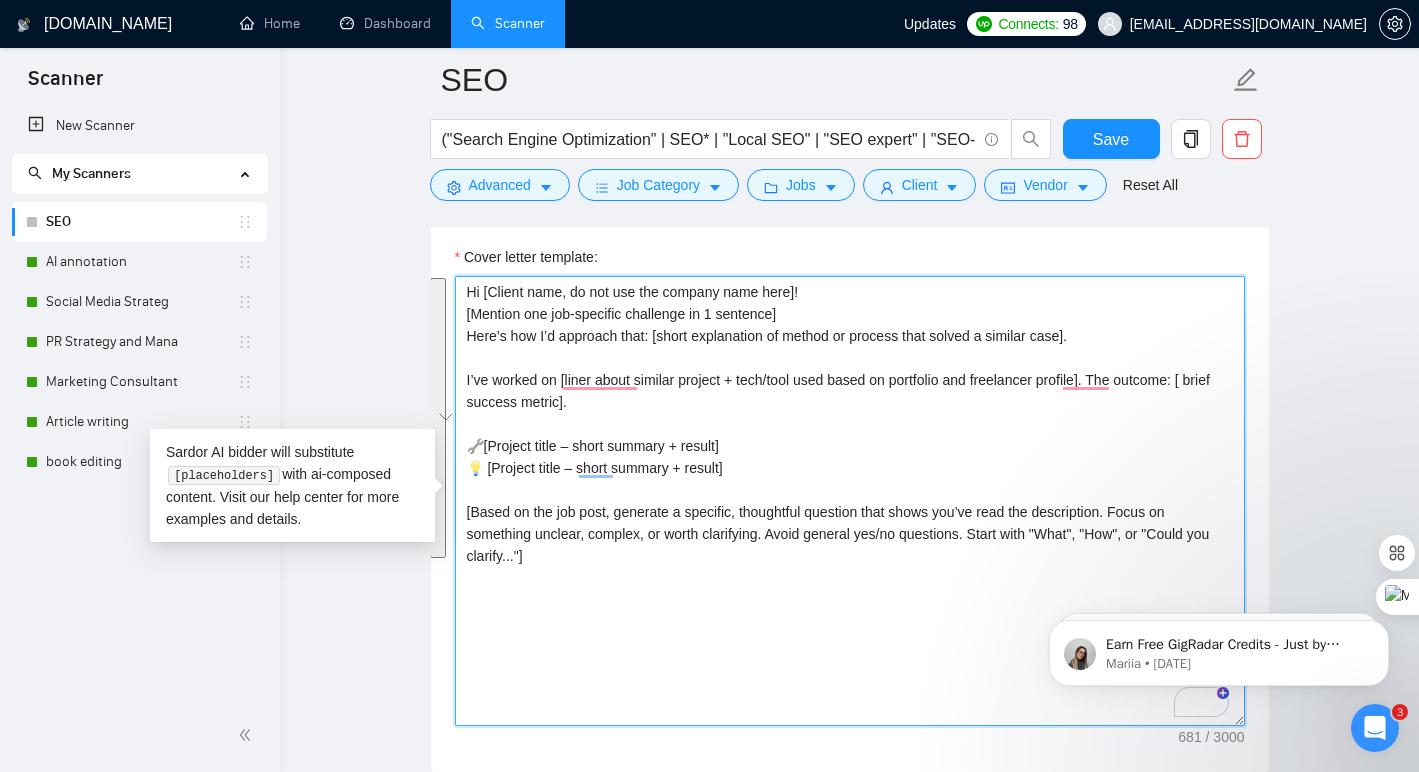 paste on "]!
One challenge I often see in healthcare SEO is breaking through strict Google regulations while still building trust and visibility with potential patients.
Here’s how I’d approach that: I focus on medical E-E-A-T (Expertise, Experience, Authority, Trust) with well-researched, compliant content and a robust backlink plan—methods that helped a client rank #1 for “urgent care near me” despite heavy competition.
I’ve worked on multiple healthcare SEO campaigns using SEMrush, Google Search Console, and custom schema markup. The outcome: 3x increase in organic traffic in under six months for a local clinic, and a 40% jump in new patient appointments via Google My Business.
🔧 Local Clinic Rebrand – SEO overhaul + schema, 3x traffic growth
💡 Mental Health Provider – On-page & off-page SEO, 1st-page rankings for 6 target keywords
What specific compliance or privacy concerns are most important for your organization’s SEO strategy? (For example, do you have particular HIPAA or local privacy requirements for ..." 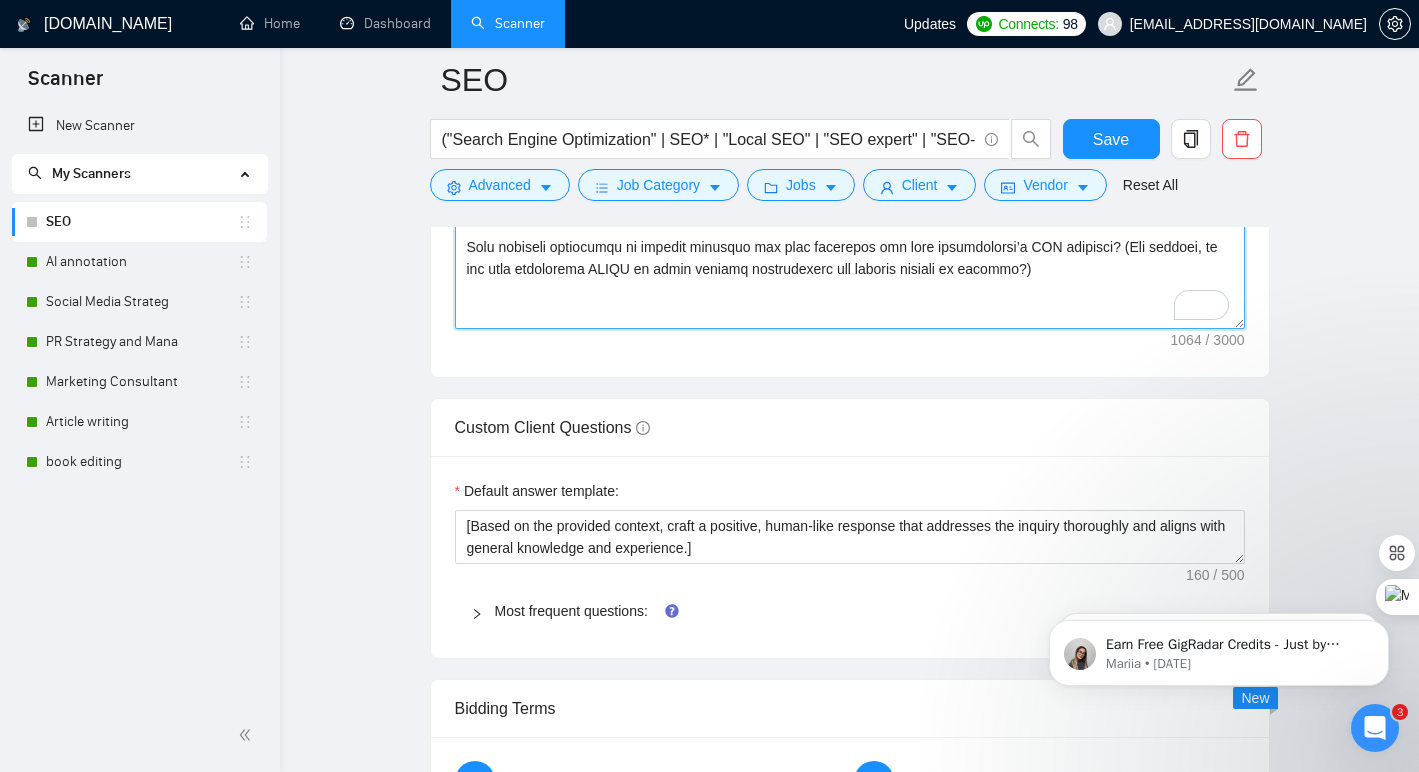 scroll, scrollTop: 2306, scrollLeft: 0, axis: vertical 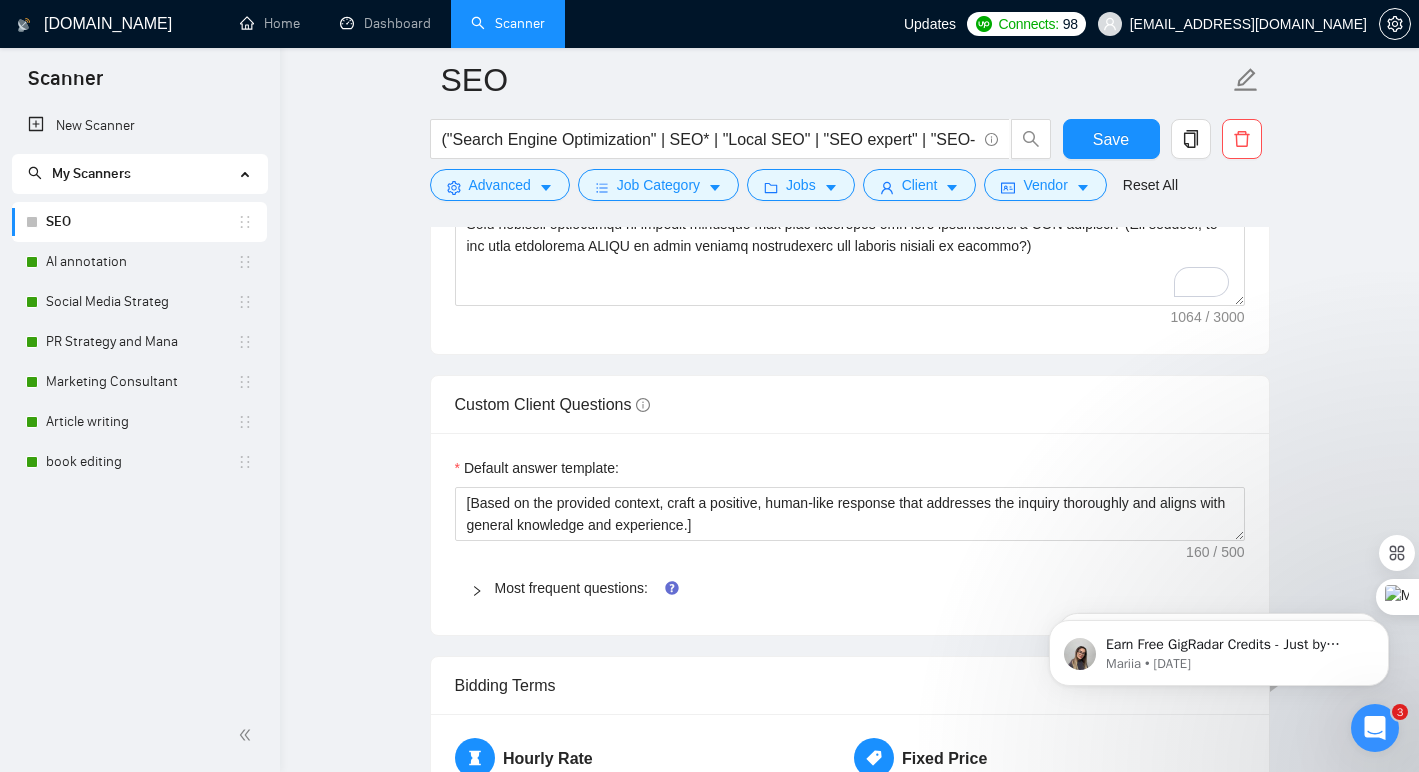 click on "Most frequent questions:" at bounding box center (862, 588) 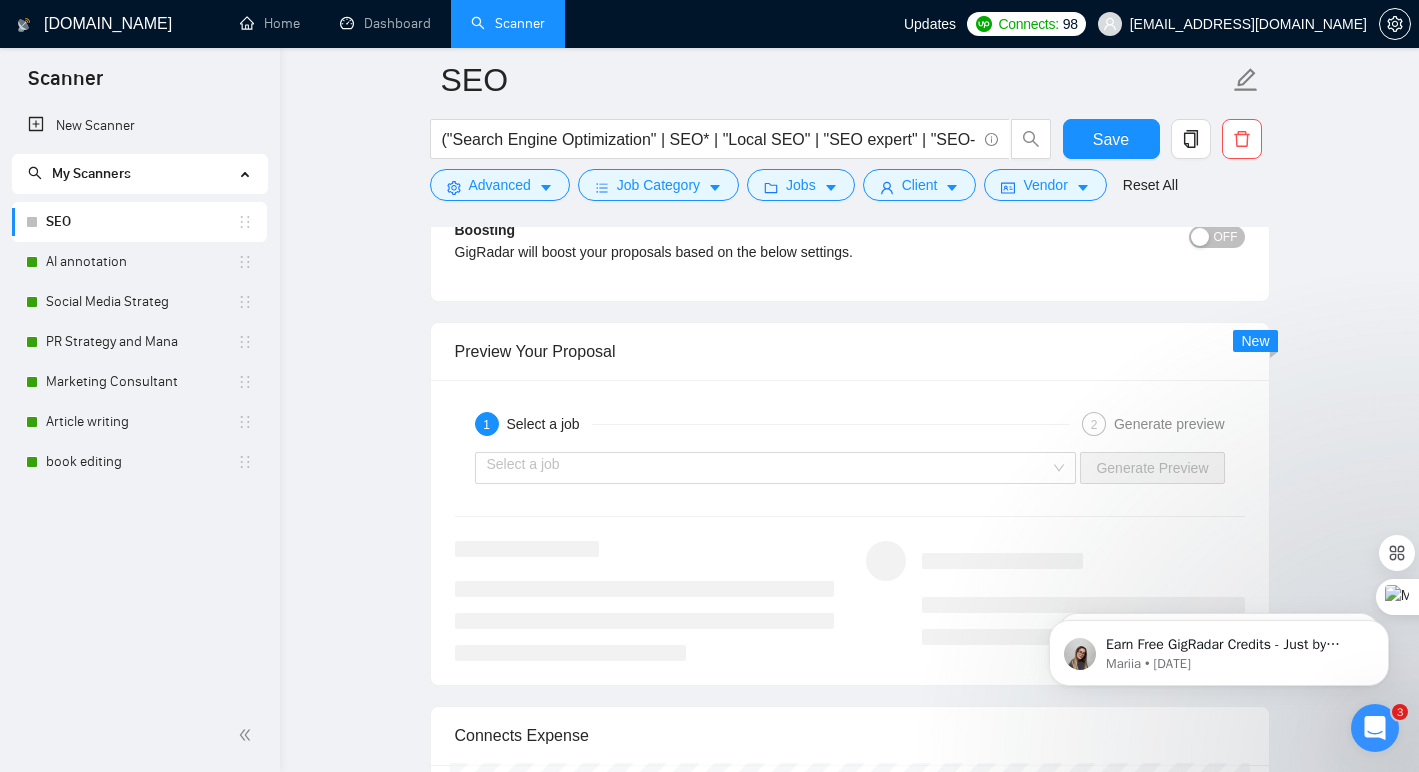 scroll, scrollTop: 4353, scrollLeft: 0, axis: vertical 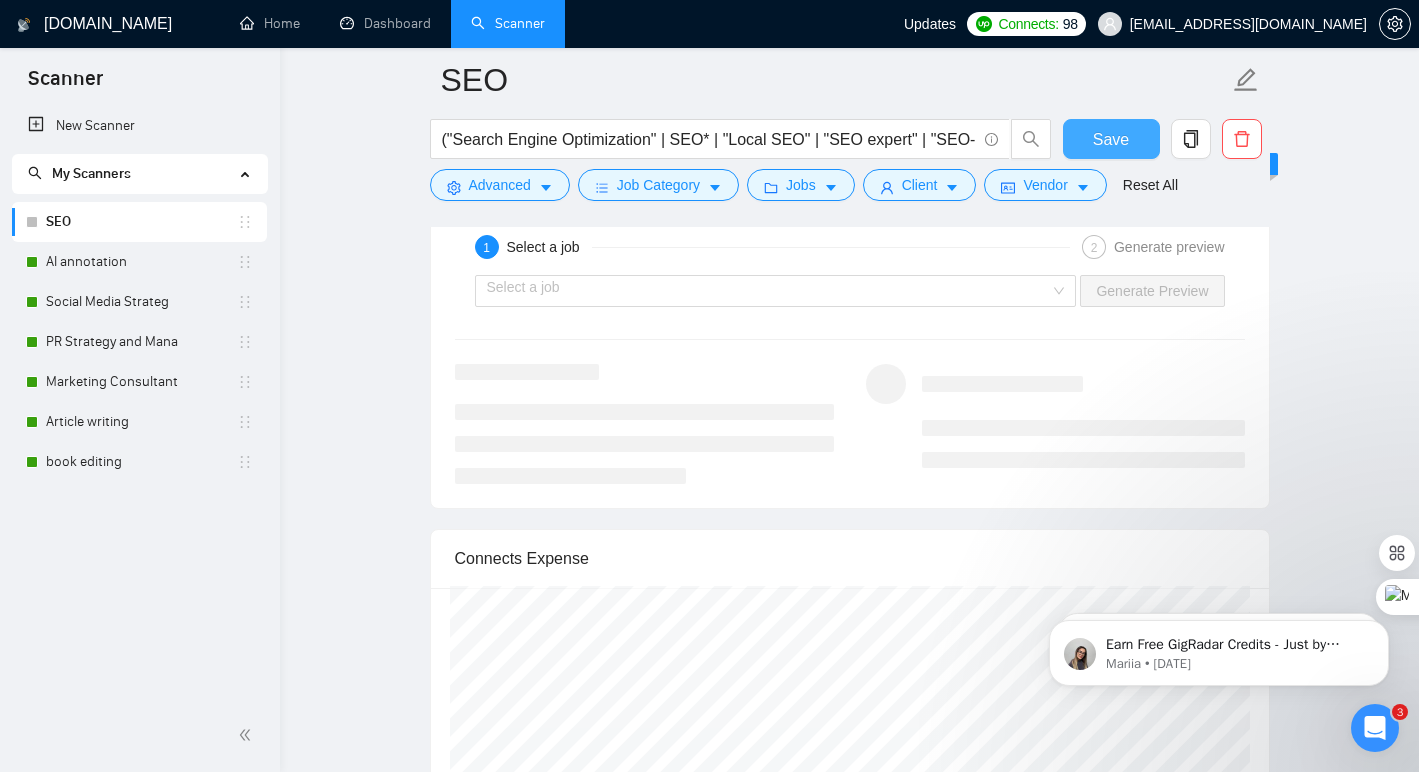 click on "Save" at bounding box center (1111, 139) 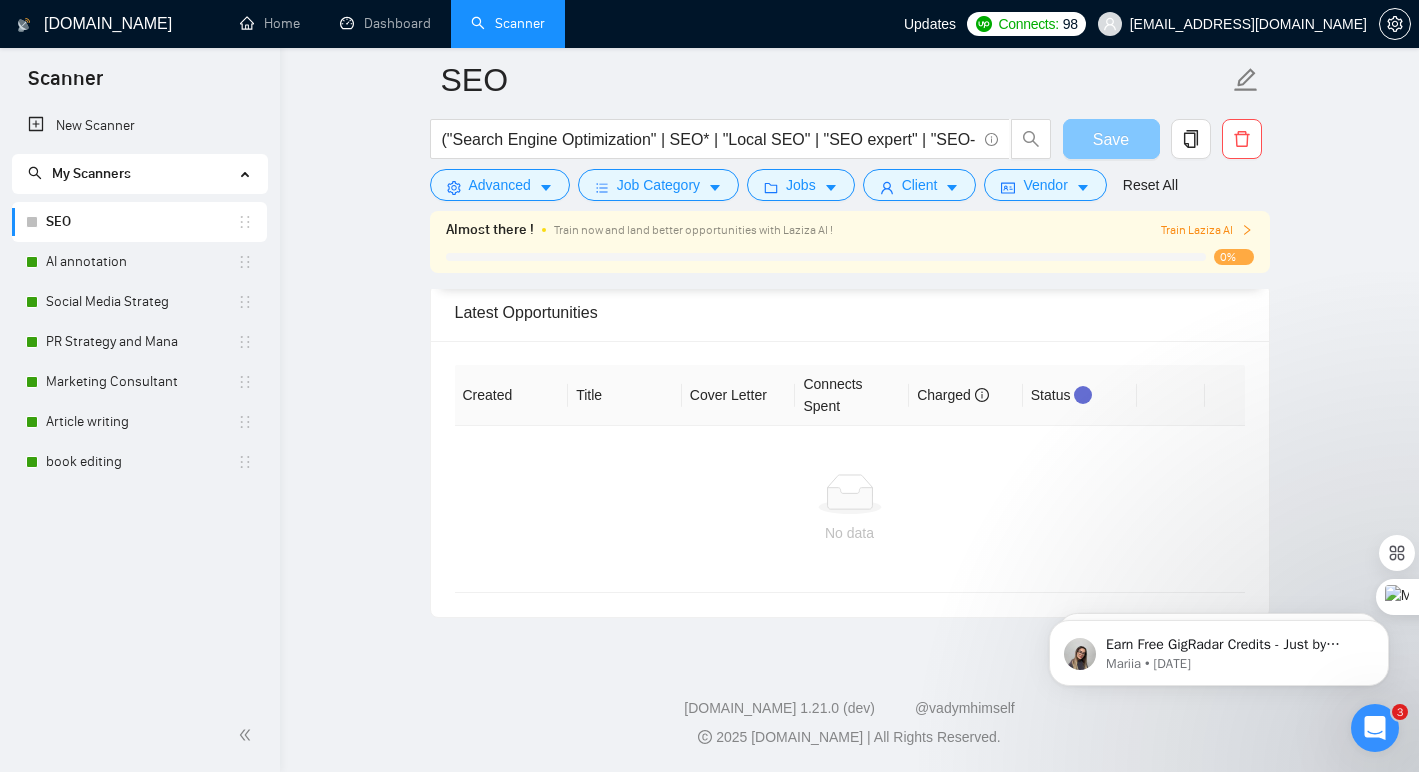 scroll, scrollTop: 3956, scrollLeft: 0, axis: vertical 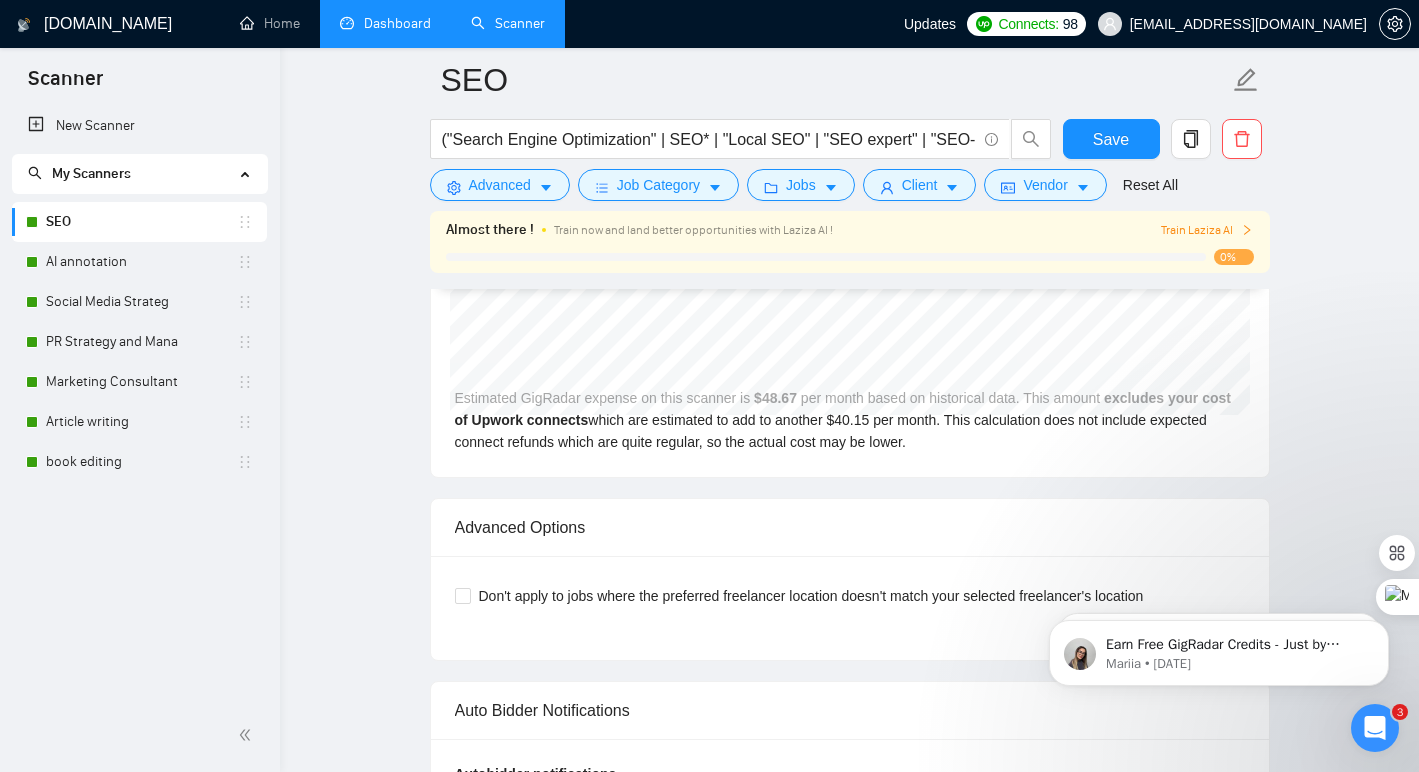 click on "Dashboard" at bounding box center [385, 23] 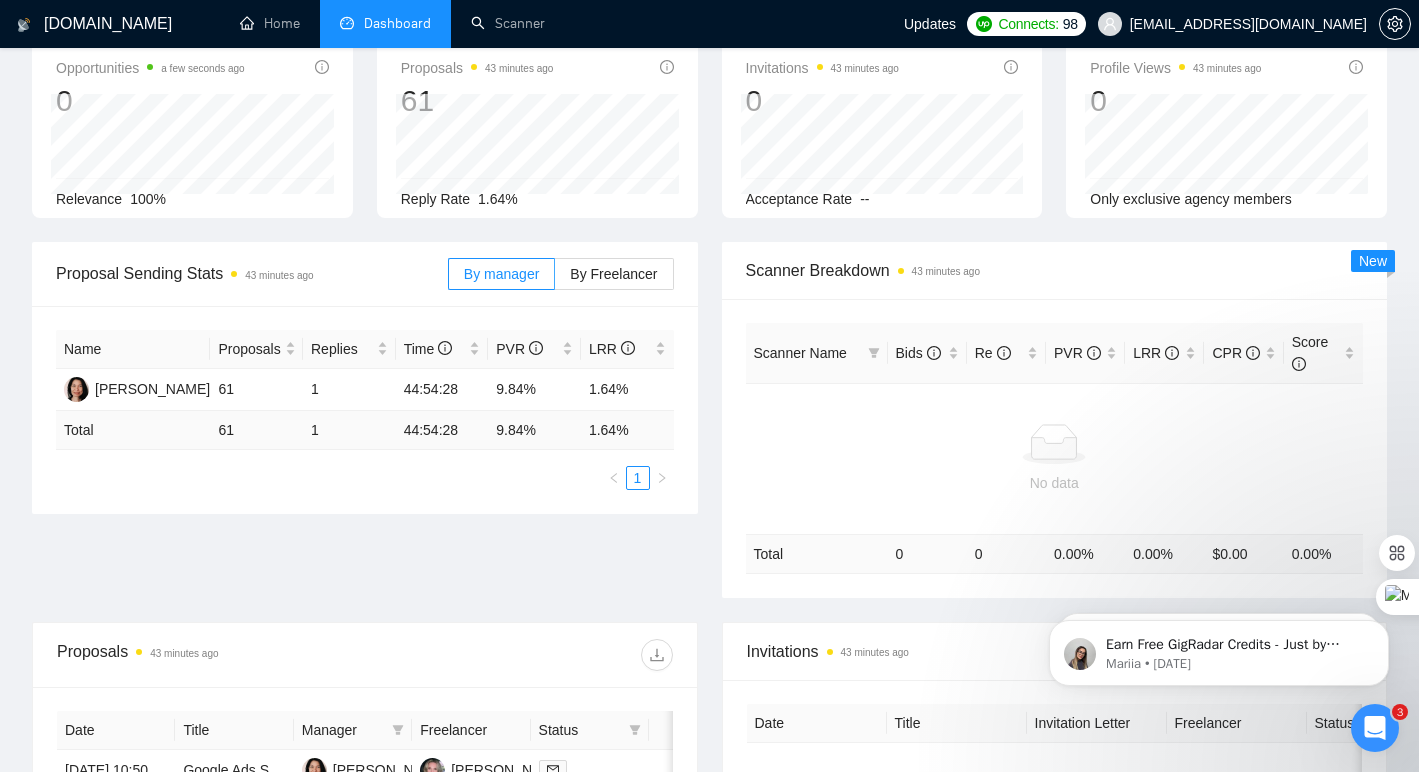 scroll, scrollTop: 0, scrollLeft: 0, axis: both 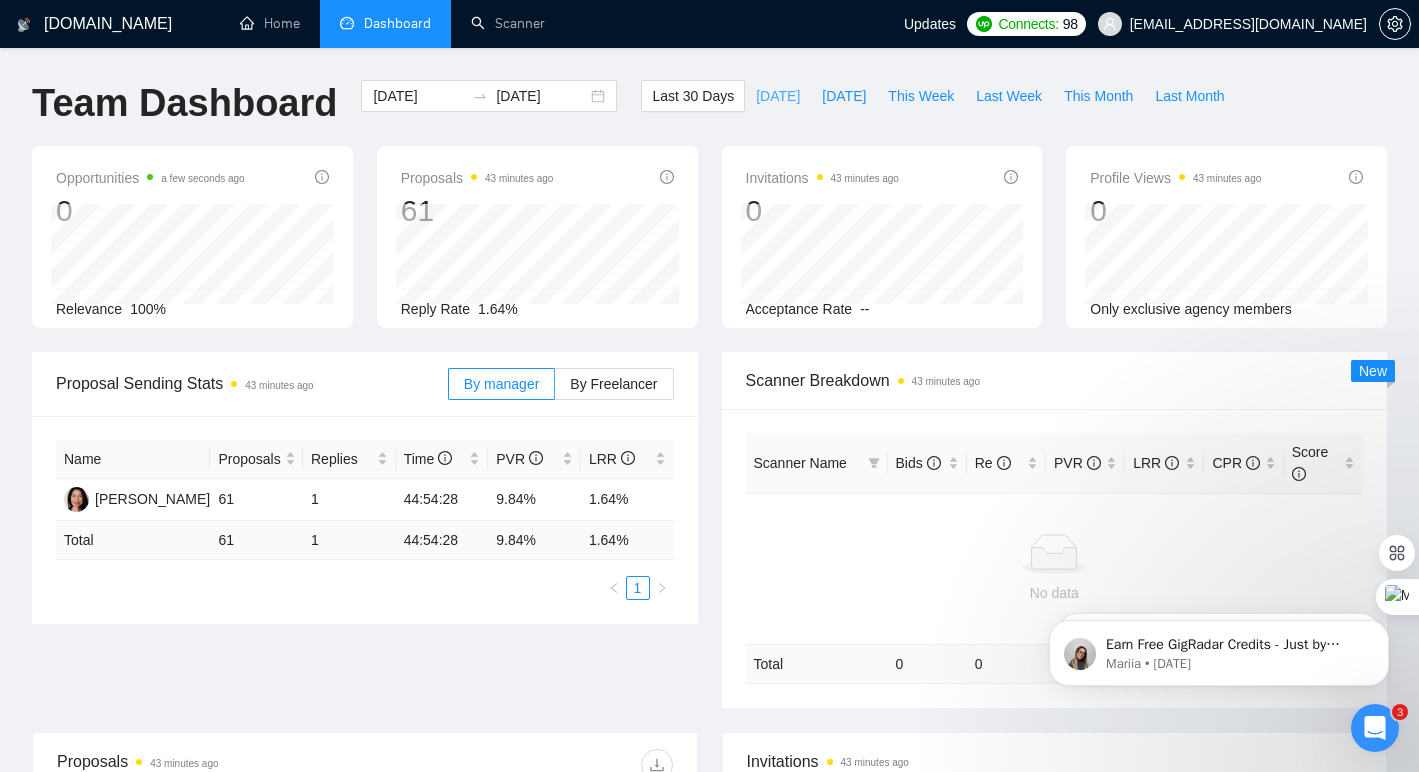 click on "[DATE]" at bounding box center [778, 96] 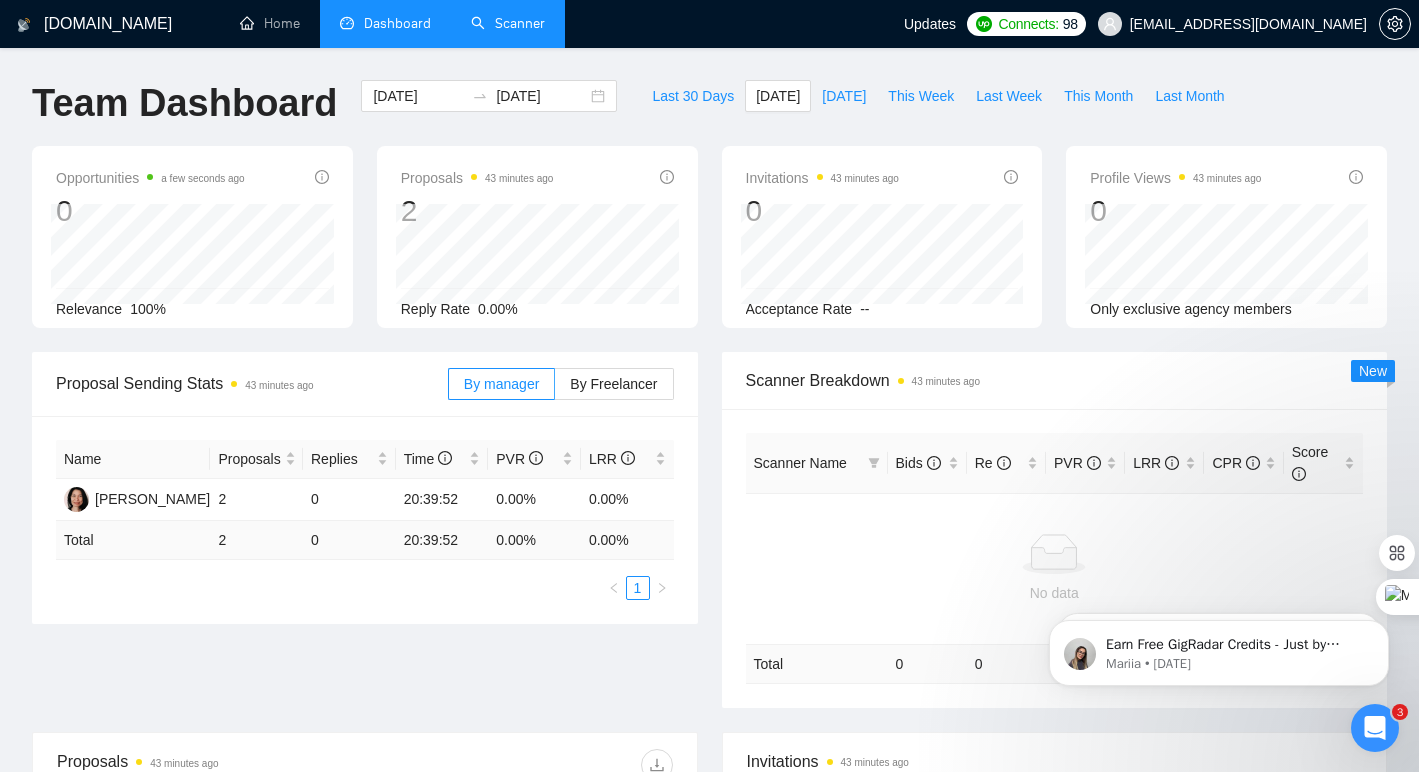 click on "Scanner" at bounding box center (508, 23) 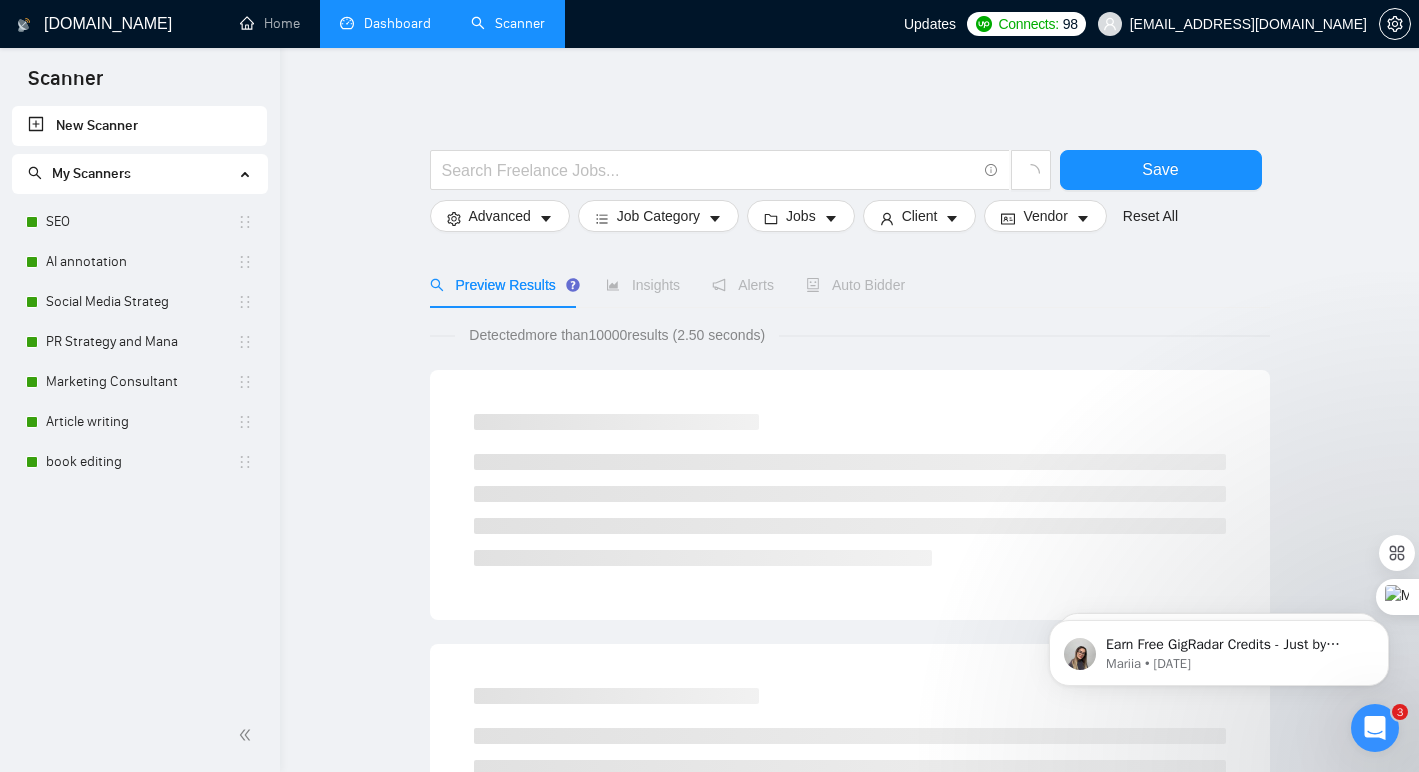 click on "Insights" at bounding box center (643, 285) 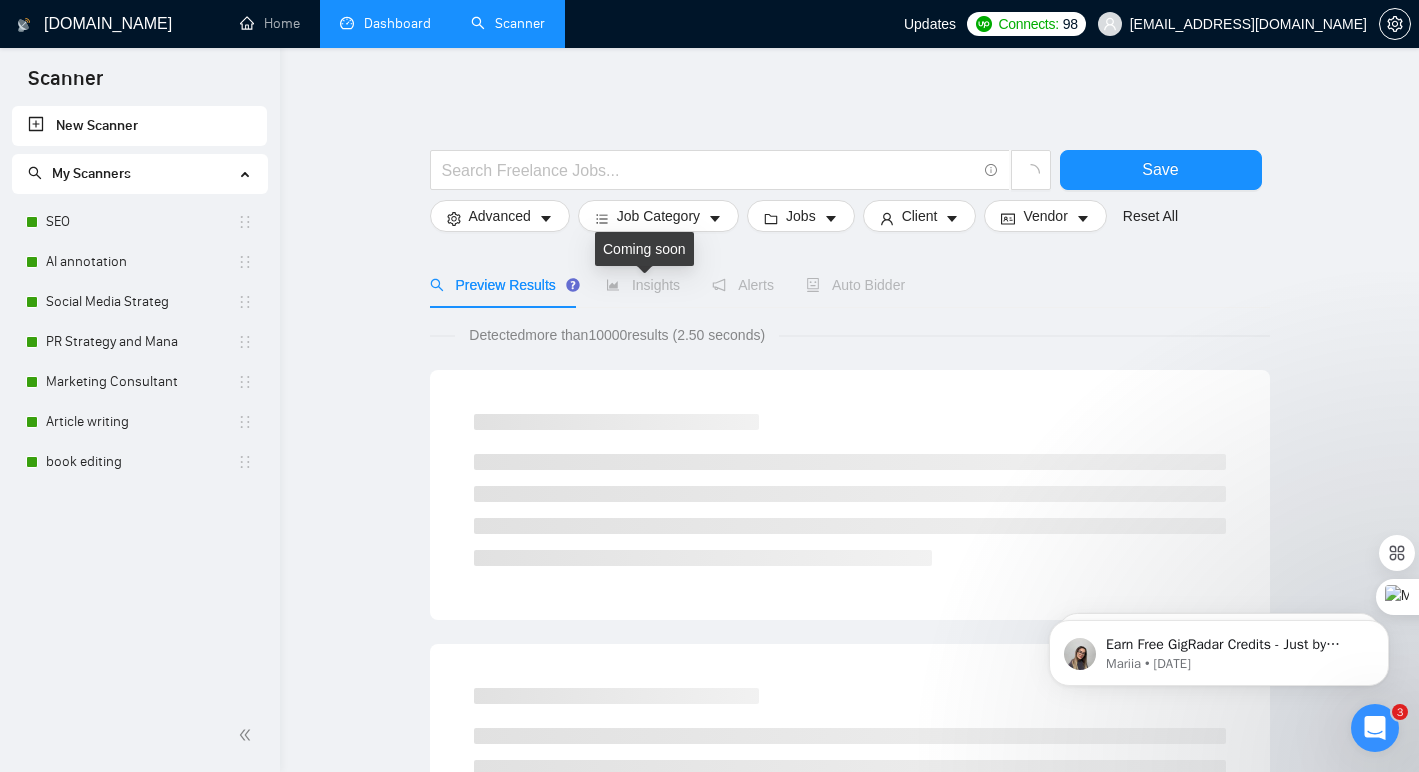 click on "Insights" at bounding box center (643, 285) 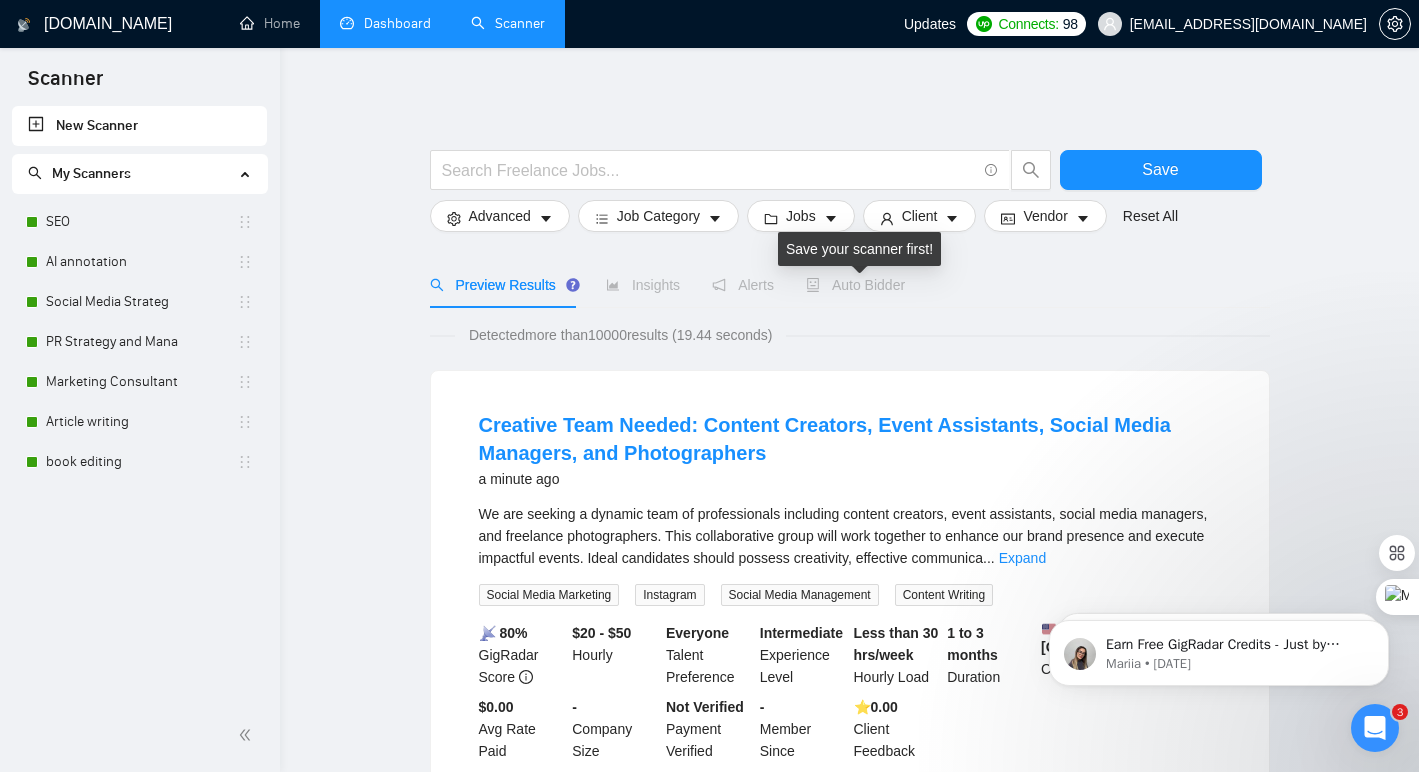 click on "Auto Bidder" at bounding box center [855, 285] 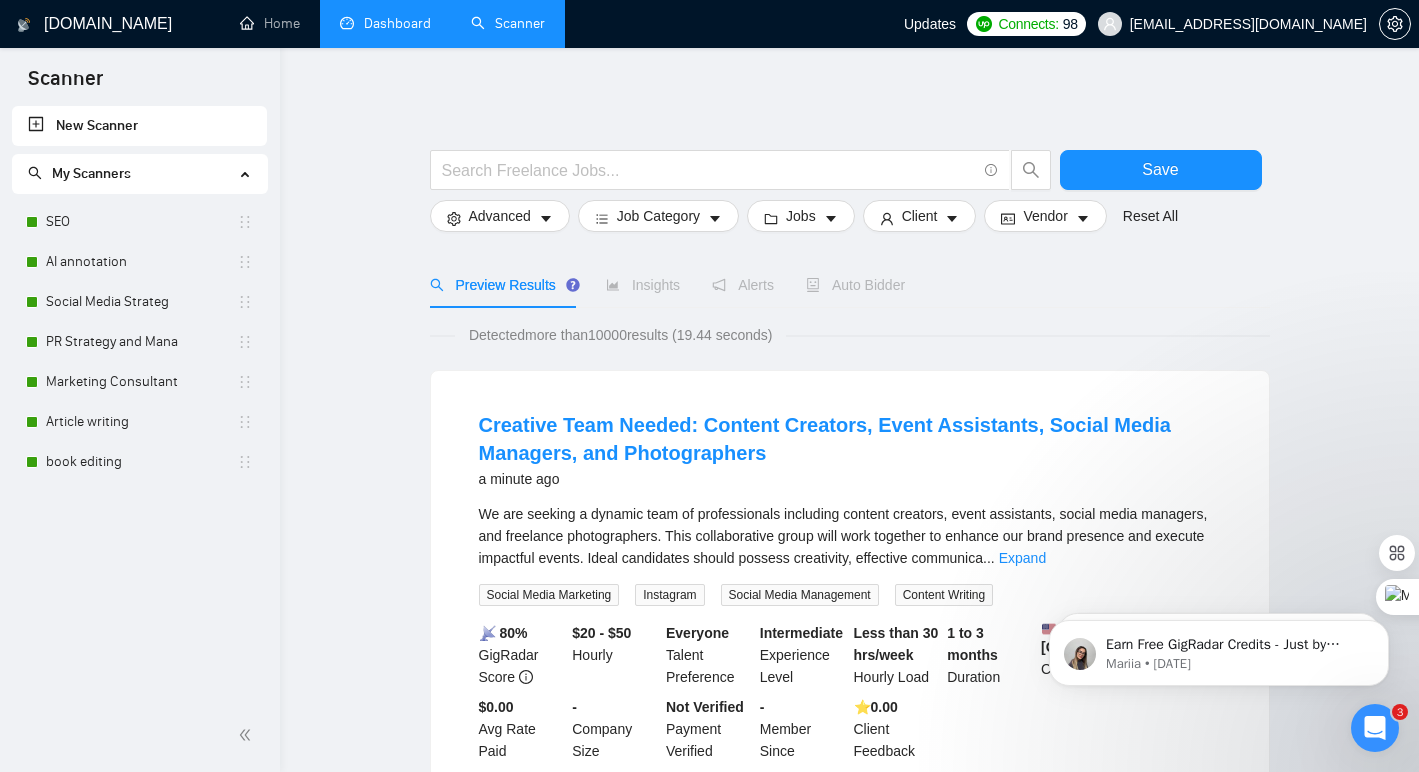 click on "Insights" at bounding box center (643, 285) 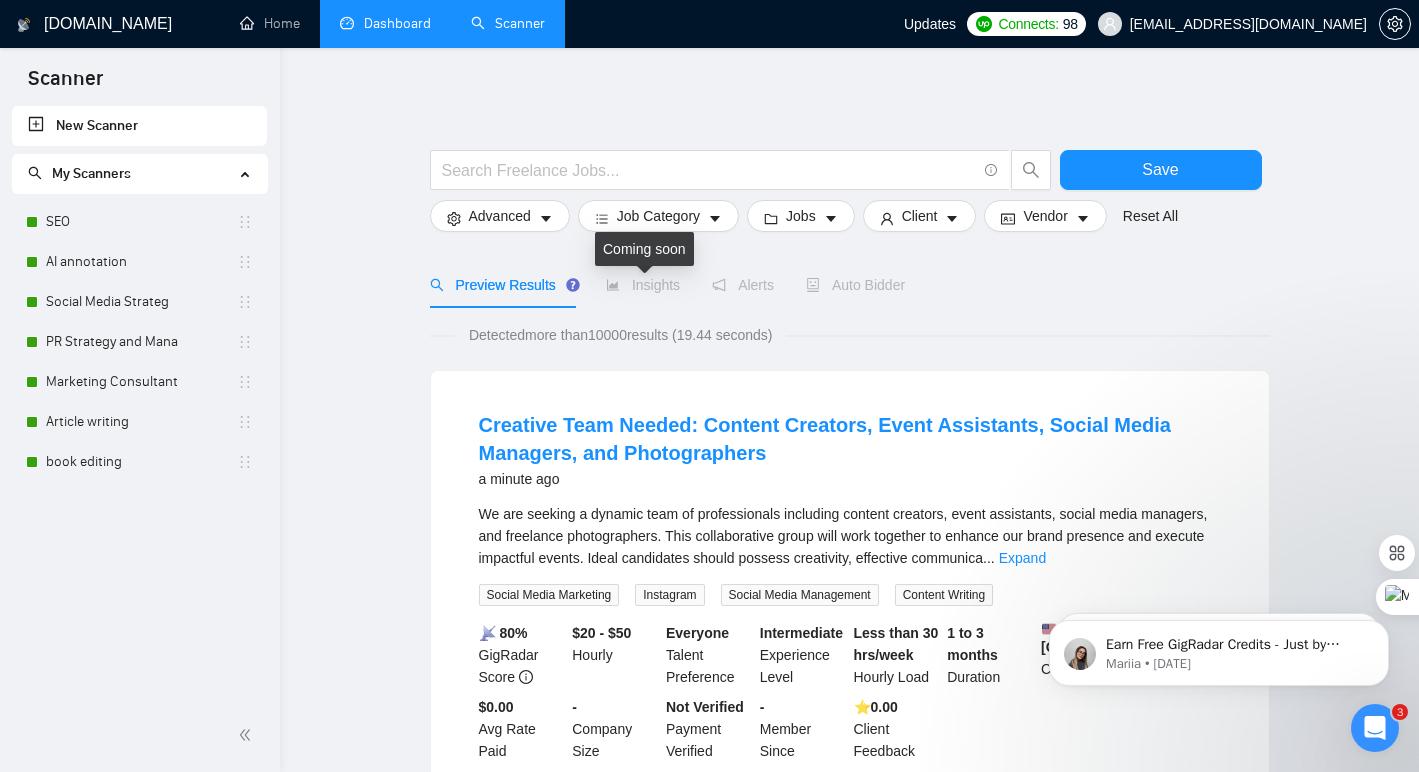click on "Insights" at bounding box center [643, 285] 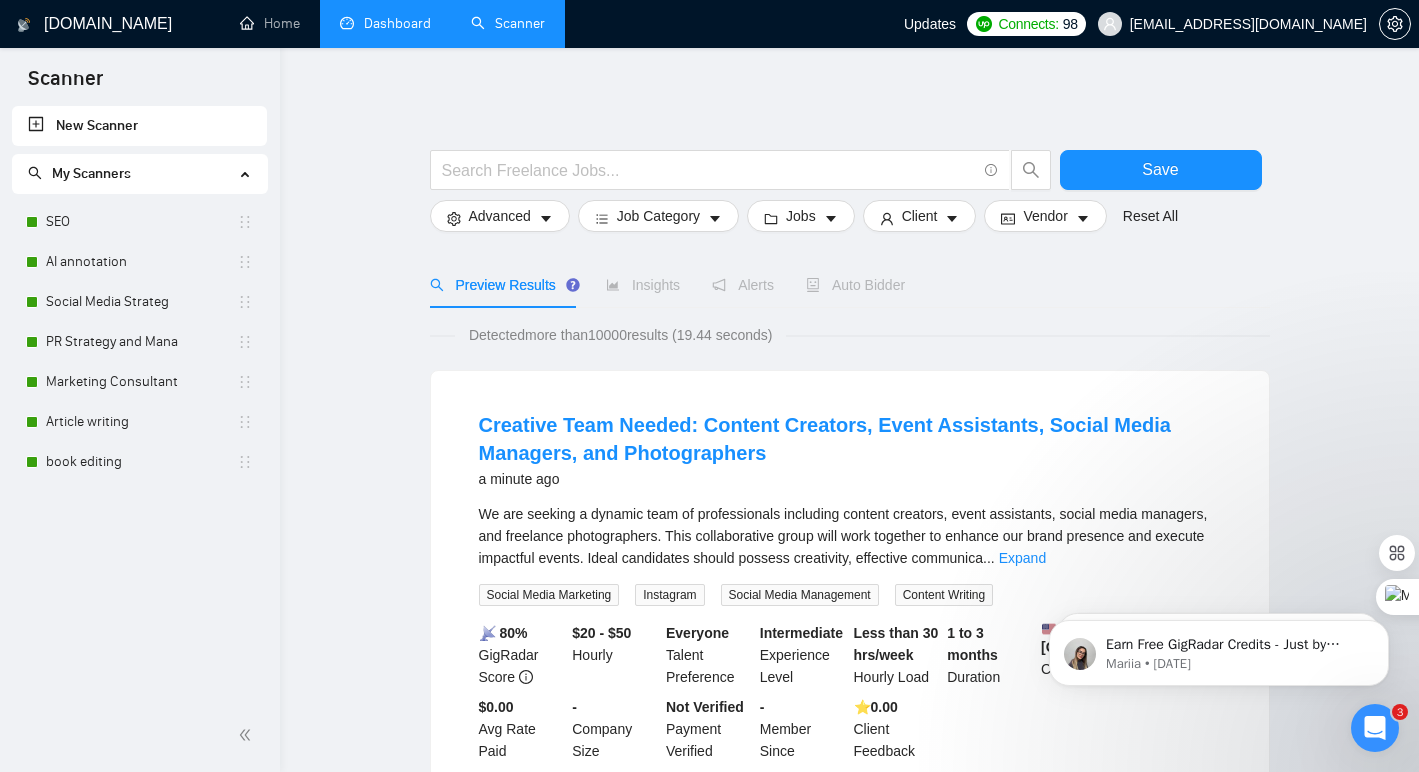 scroll, scrollTop: 24, scrollLeft: 0, axis: vertical 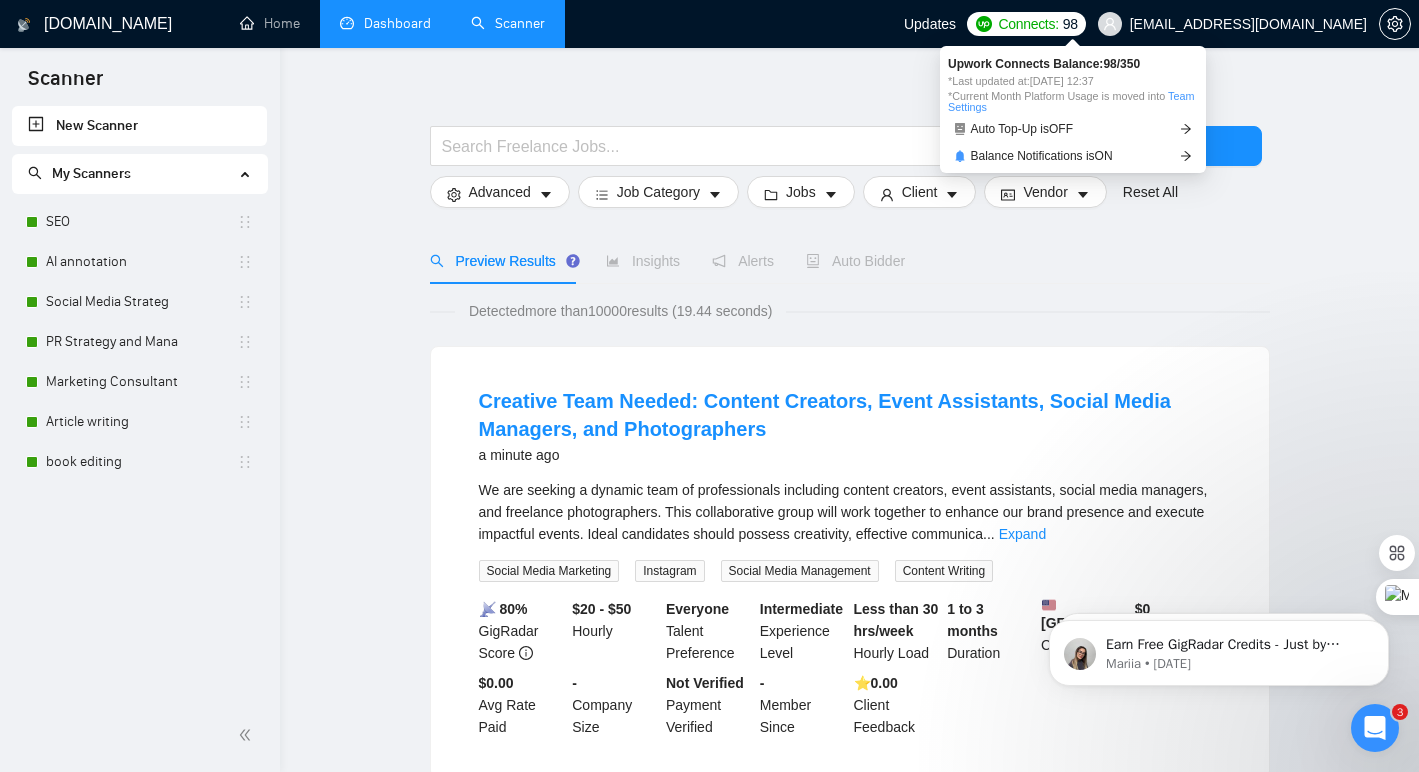 click on "Connects:" at bounding box center (1028, 24) 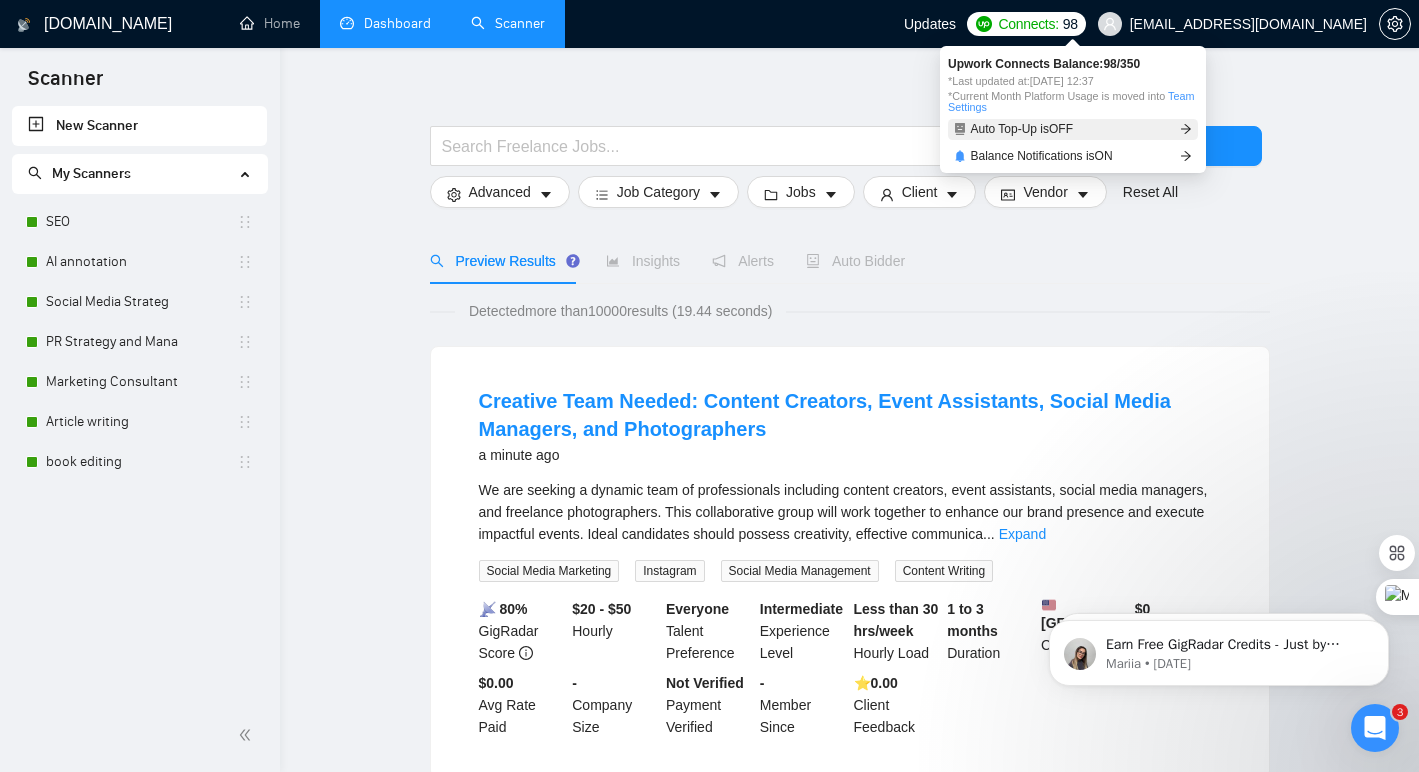 click on "Auto Top-Up is  OFF" at bounding box center [1022, 129] 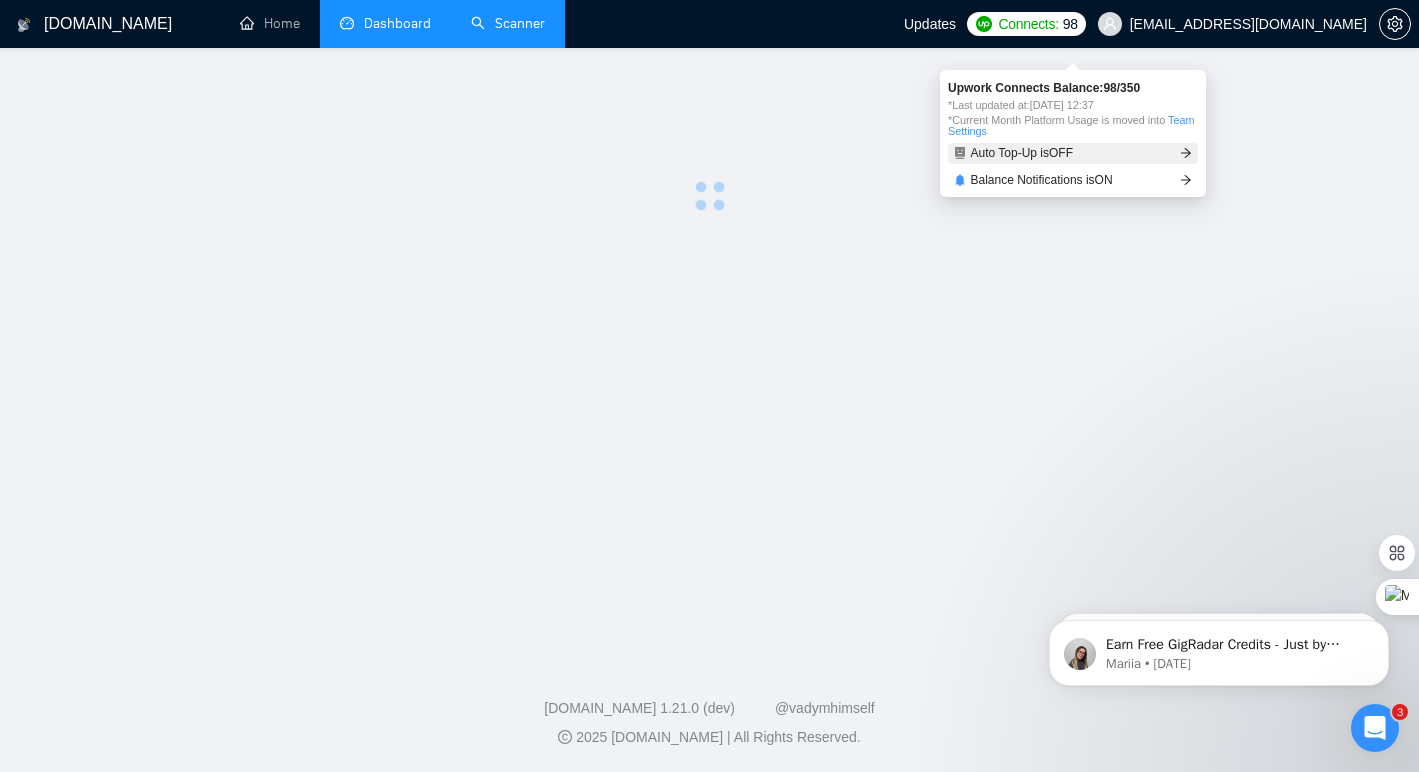 scroll, scrollTop: 0, scrollLeft: 0, axis: both 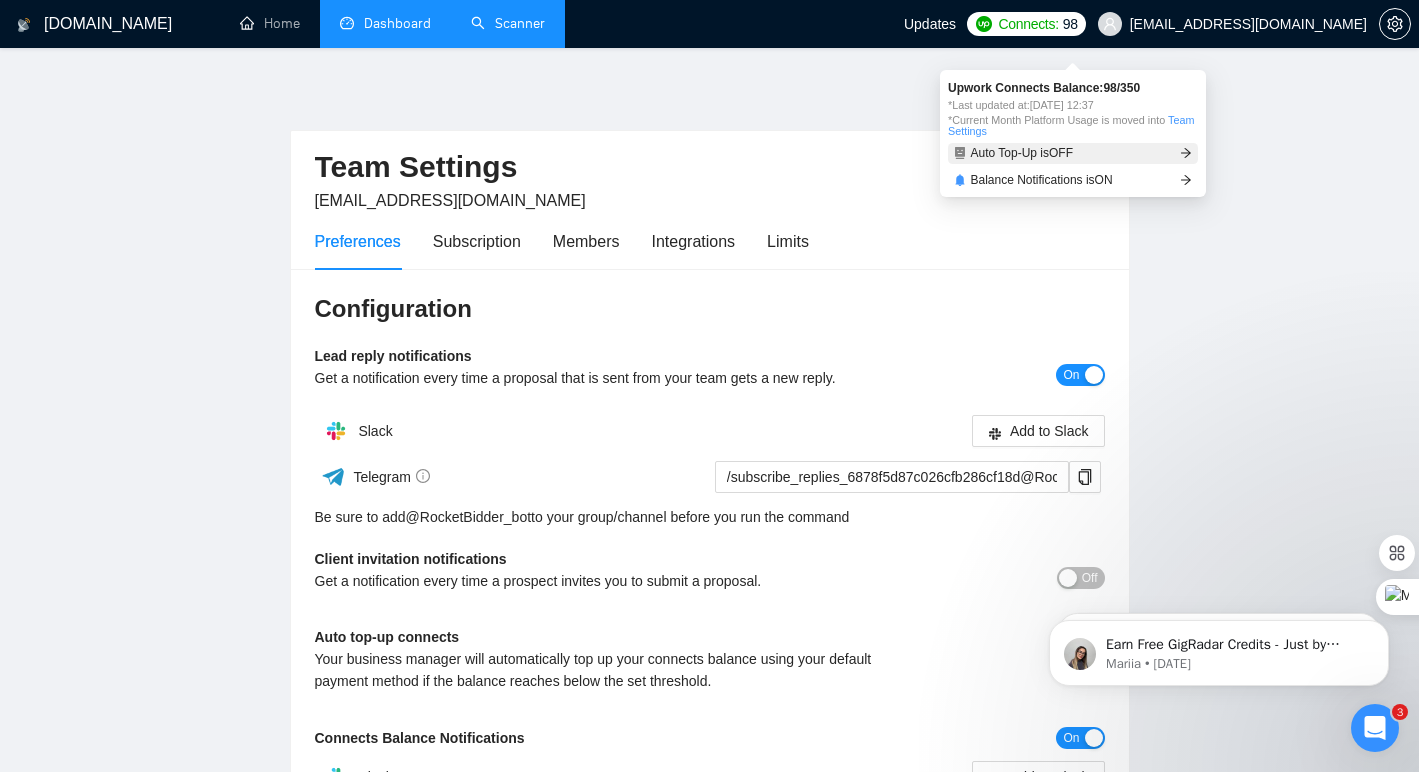 click on "Auto Top-Up is  OFF" at bounding box center (1073, 153) 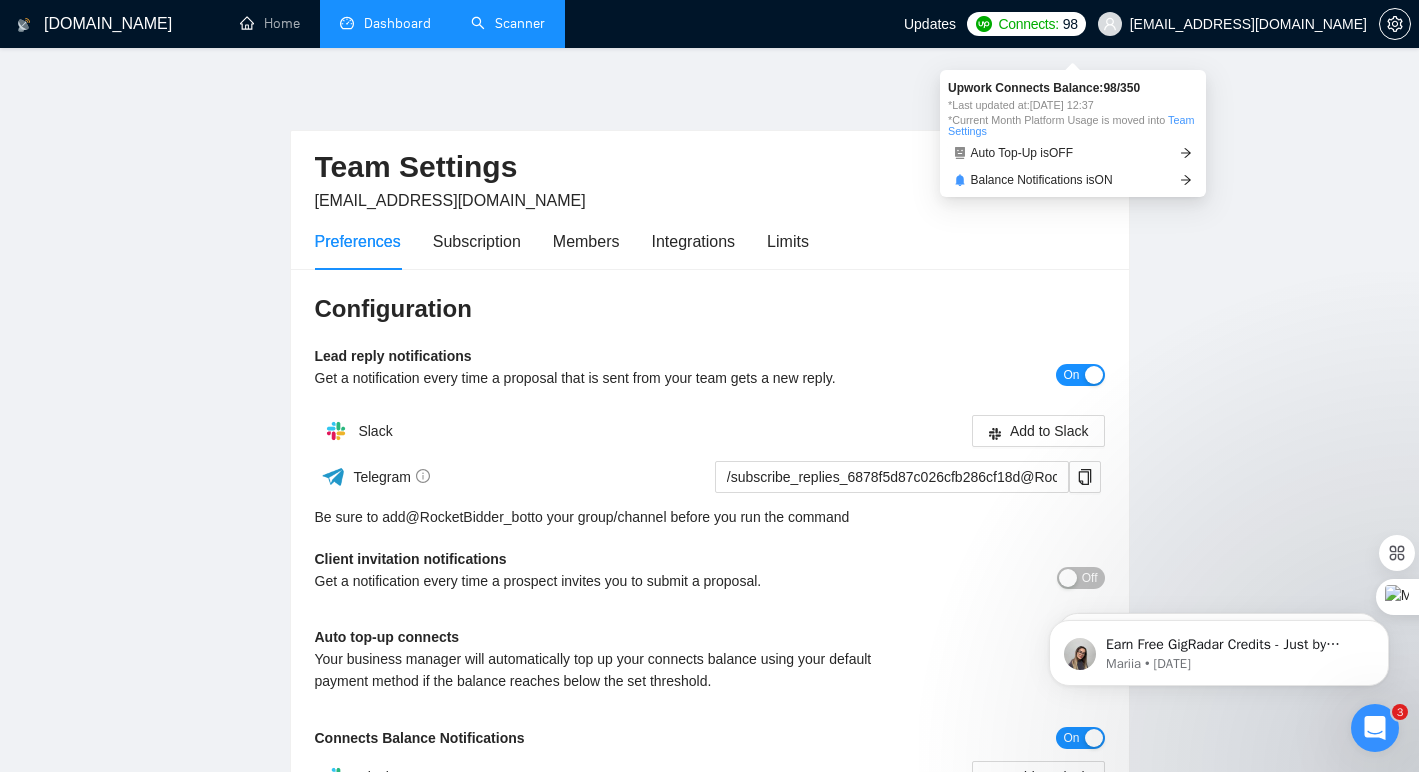 click on "Team Settings morissaschwartz@gmail.com Preferences Subscription Members Integrations Limits Configuration Lead reply notifications Get a notification every time a proposal that is sent from your team gets a new reply. On   Slack Add to Slack   Telegram /subscribe_replies_6878f5d87c026cfb286cf18d@RocketBidder_bot Be sure to add  @ RocketBidder_bot  to your group/channel before you run the command Client invitation notifications Get a notification every time a prospect invites you to submit a proposal. Off Auto top-up connects   Your business manager will automatically top up your connects balance using your default payment method if the balance reaches below the set threshold. Off Connects Balance Notifications On   Slack Add to Slack   Telegram /subscribe_connects_balance_6878f5d87c026cfb286cf18d@RocketBidder_bot Be sure to add  @ RocketBidder_bot  to your group/channel before you run the command Low connects balance alert Auto top-up alert Minimum Connects Balance 100 Save" at bounding box center (709, 544) 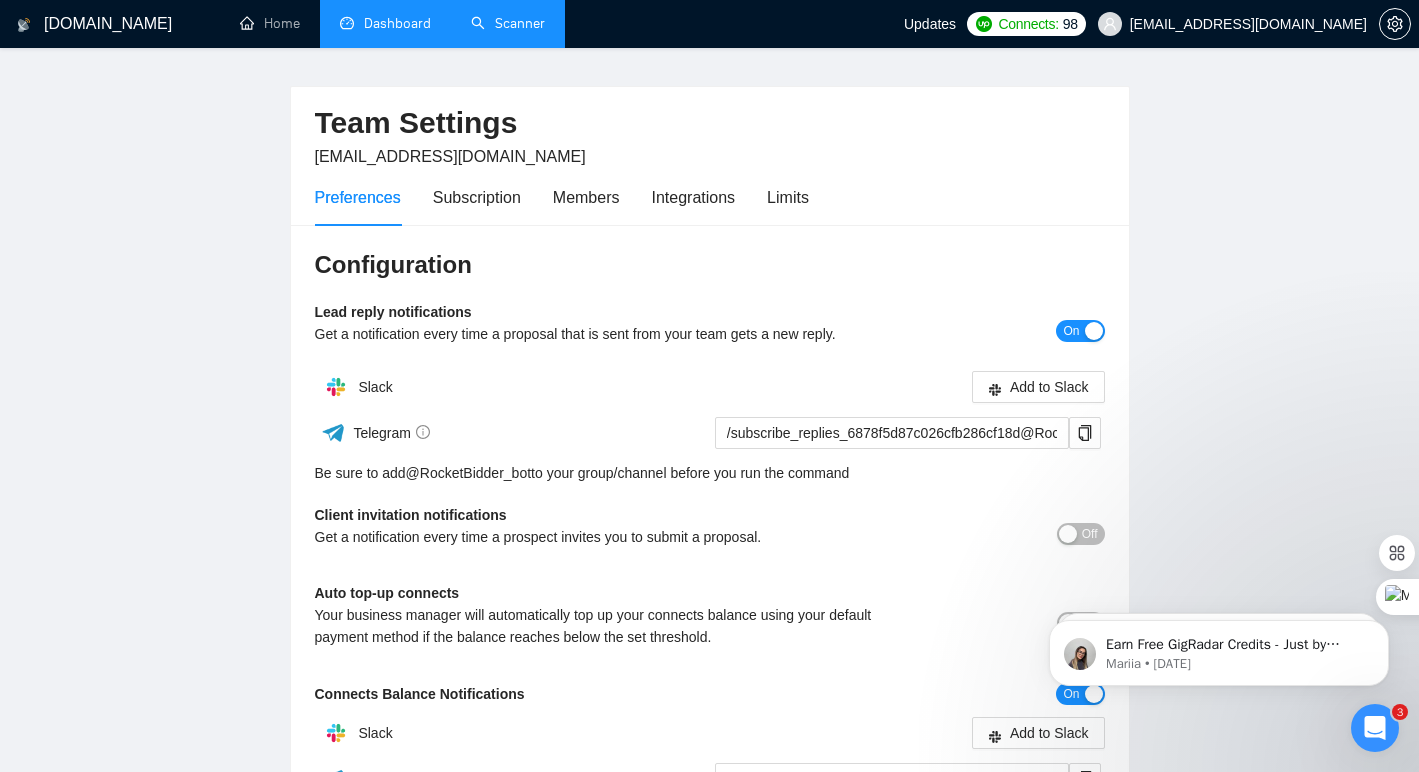 scroll, scrollTop: 0, scrollLeft: 0, axis: both 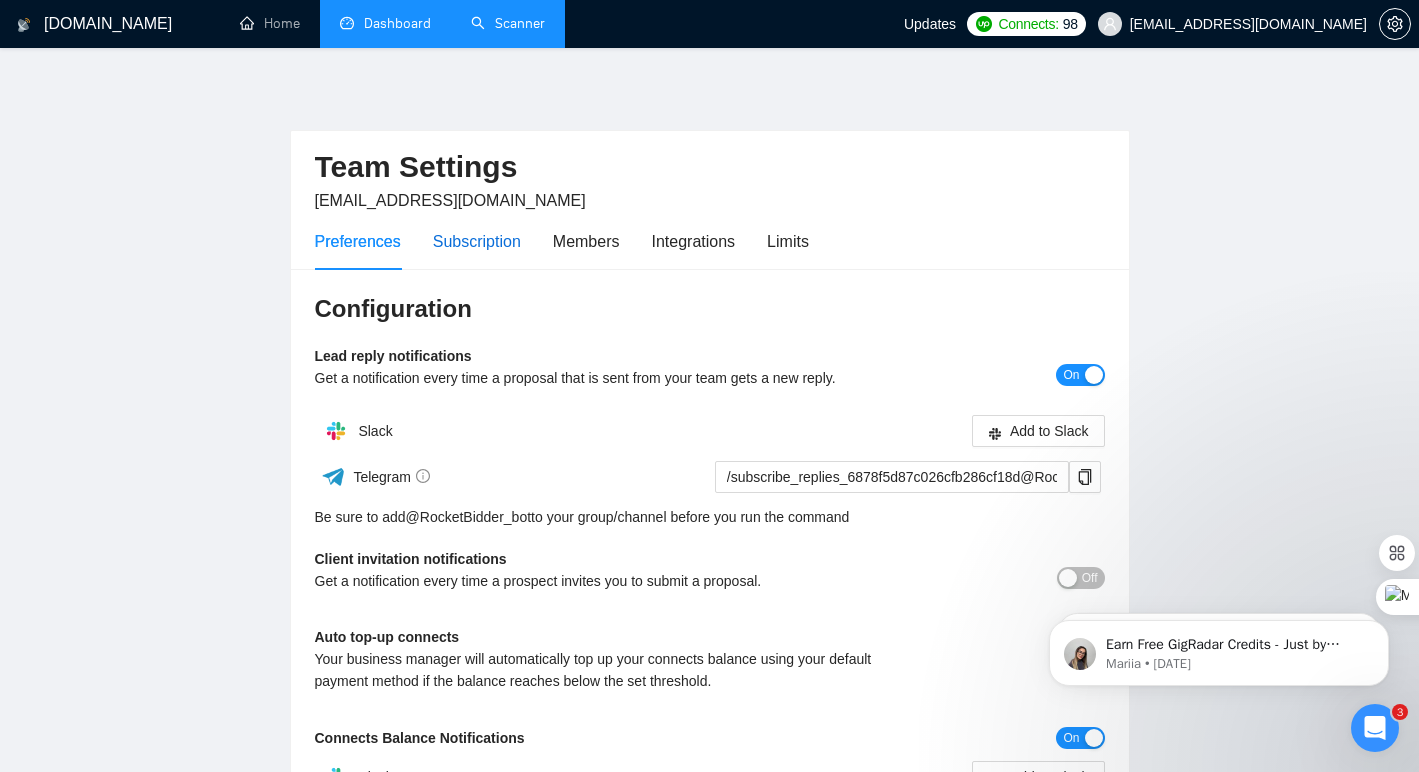click on "Subscription" at bounding box center [477, 241] 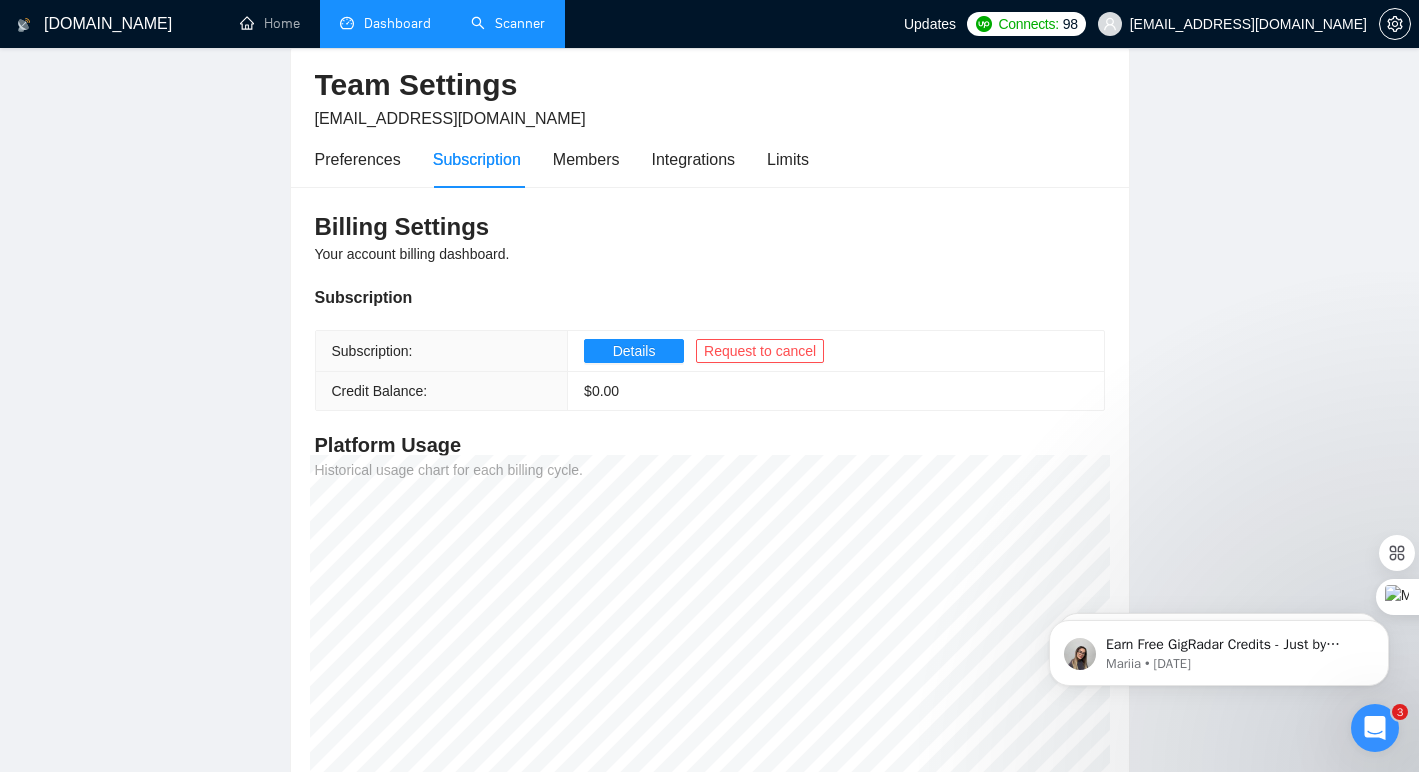 scroll, scrollTop: 62, scrollLeft: 0, axis: vertical 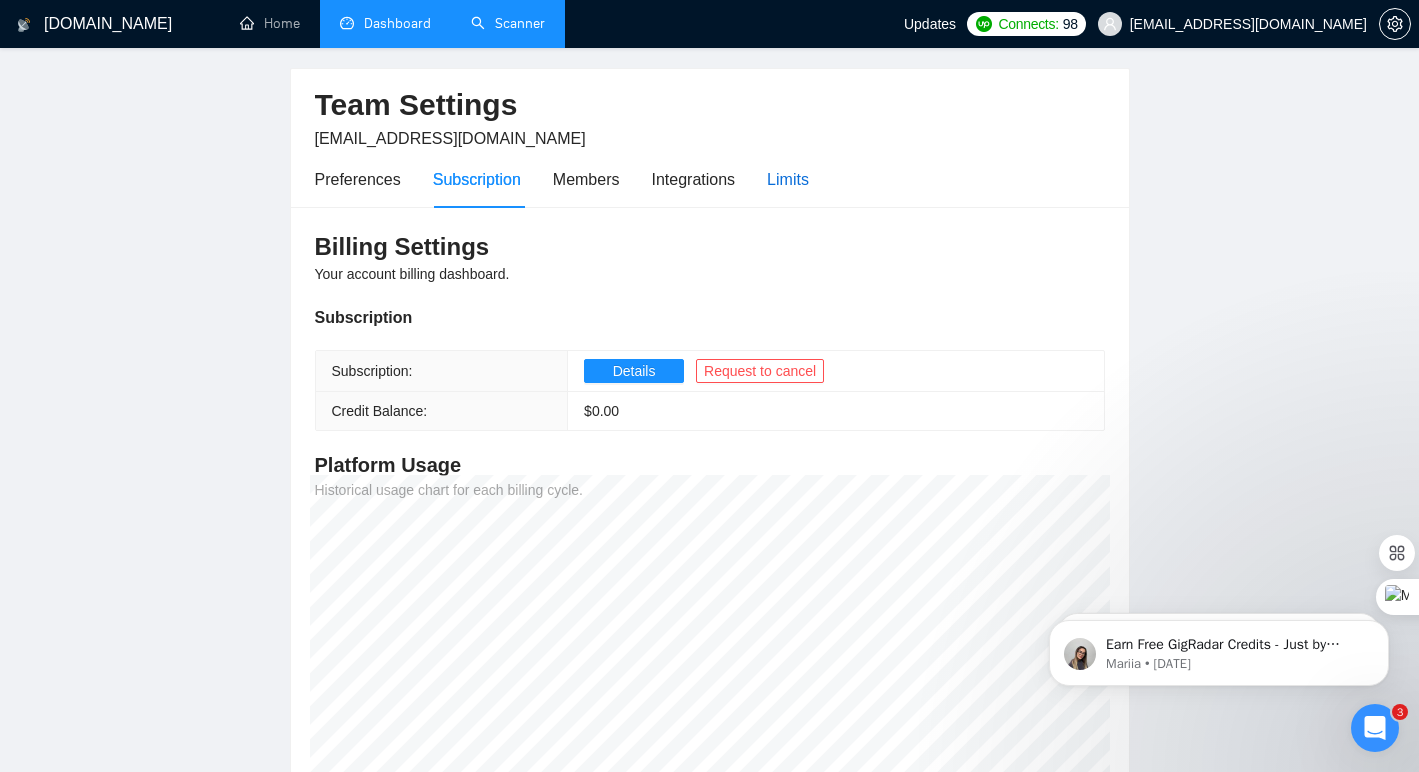 click on "Limits" at bounding box center [788, 179] 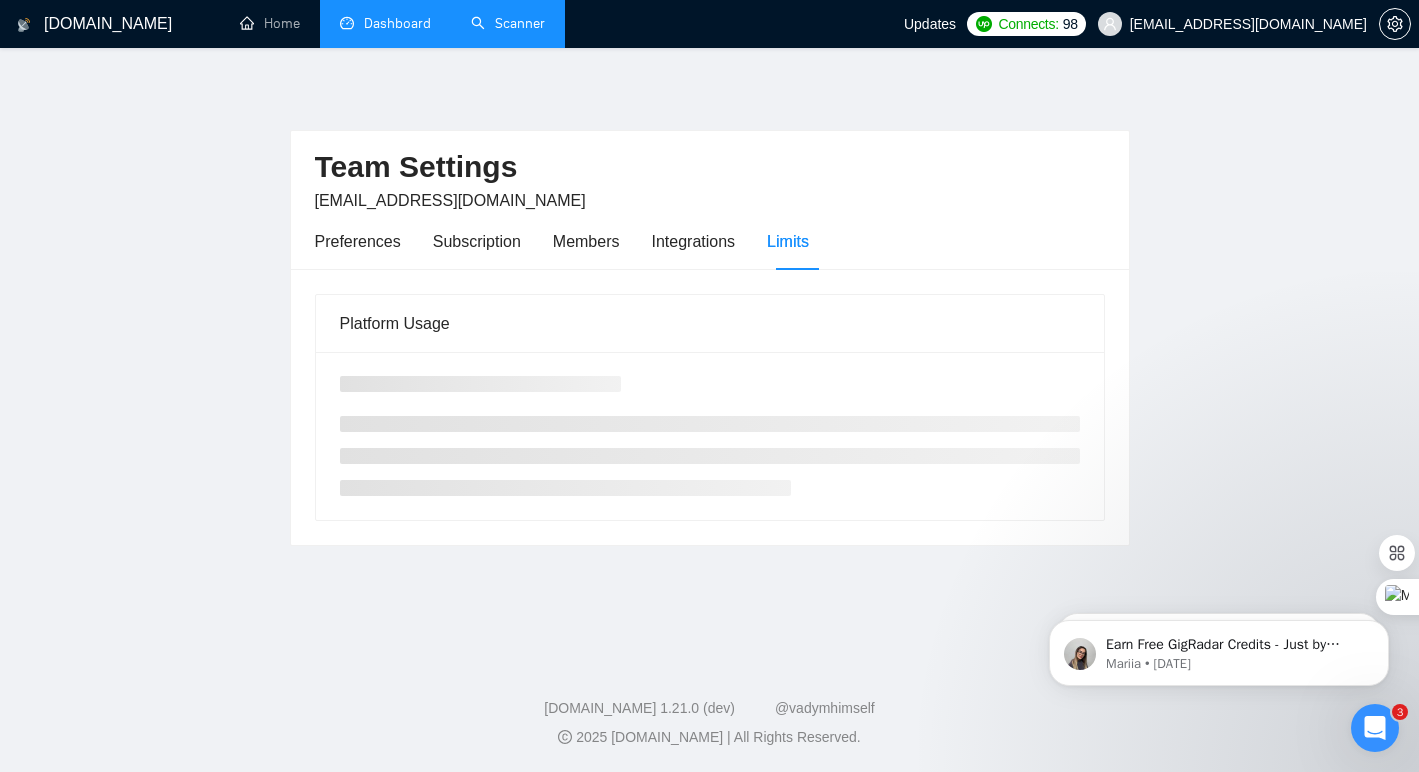 scroll, scrollTop: 0, scrollLeft: 0, axis: both 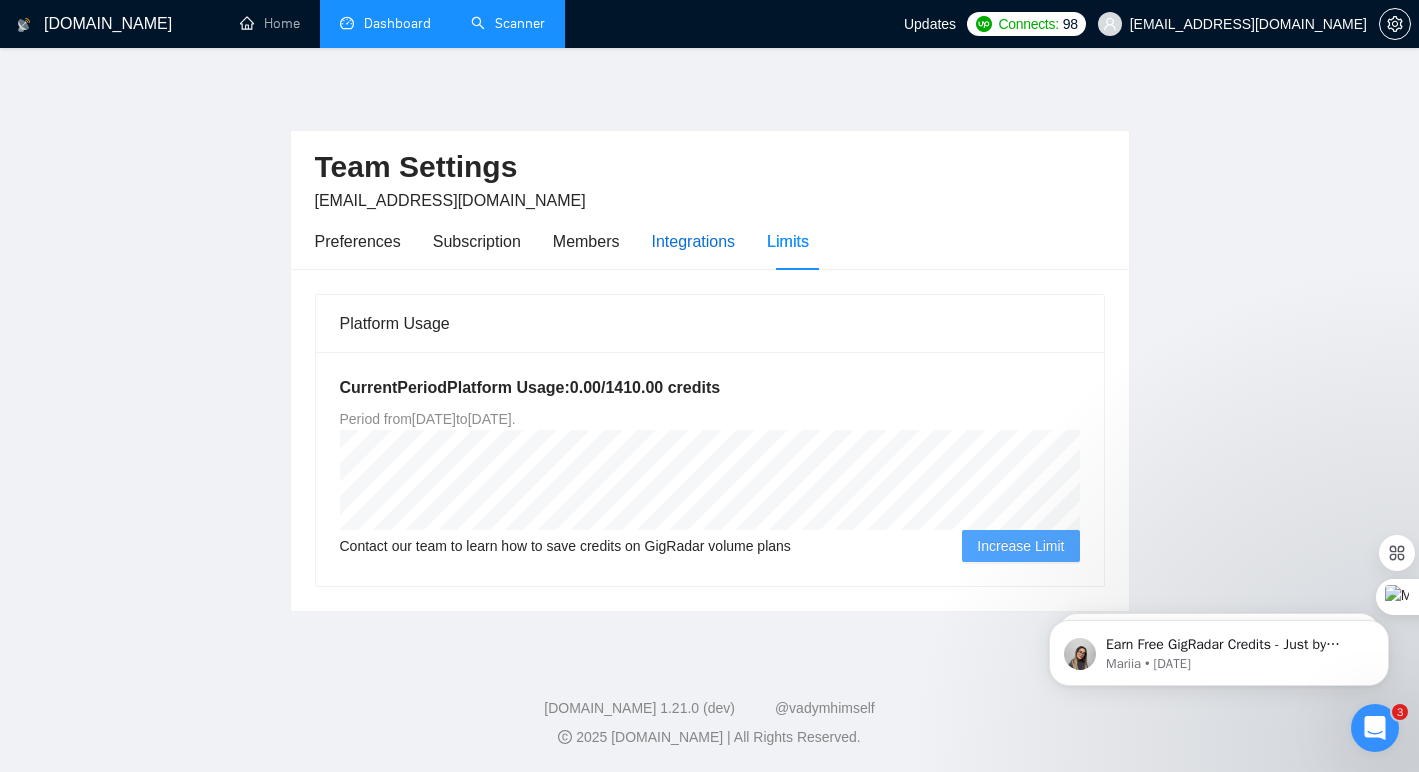 click on "Integrations" at bounding box center (694, 241) 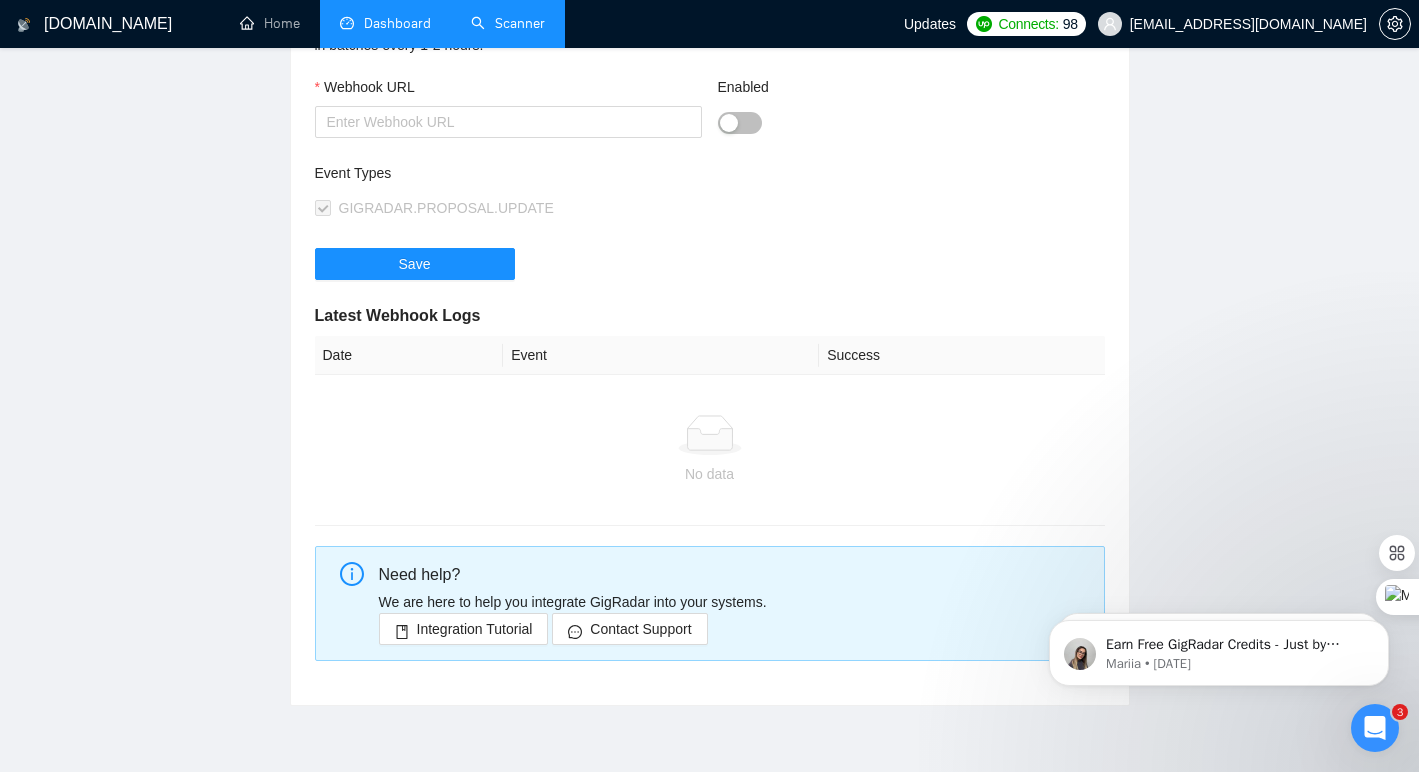 scroll, scrollTop: 372, scrollLeft: 0, axis: vertical 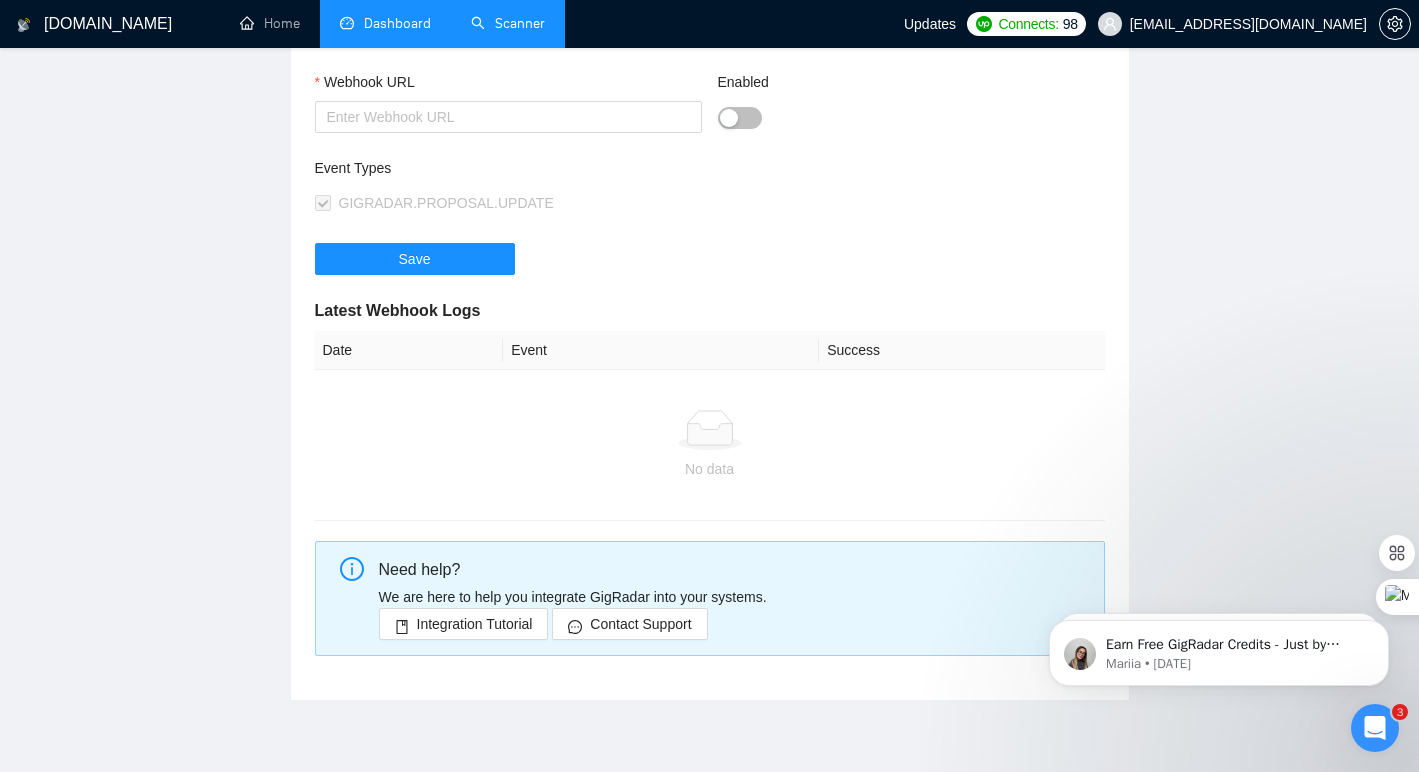 click on "Dashboard" at bounding box center [385, 23] 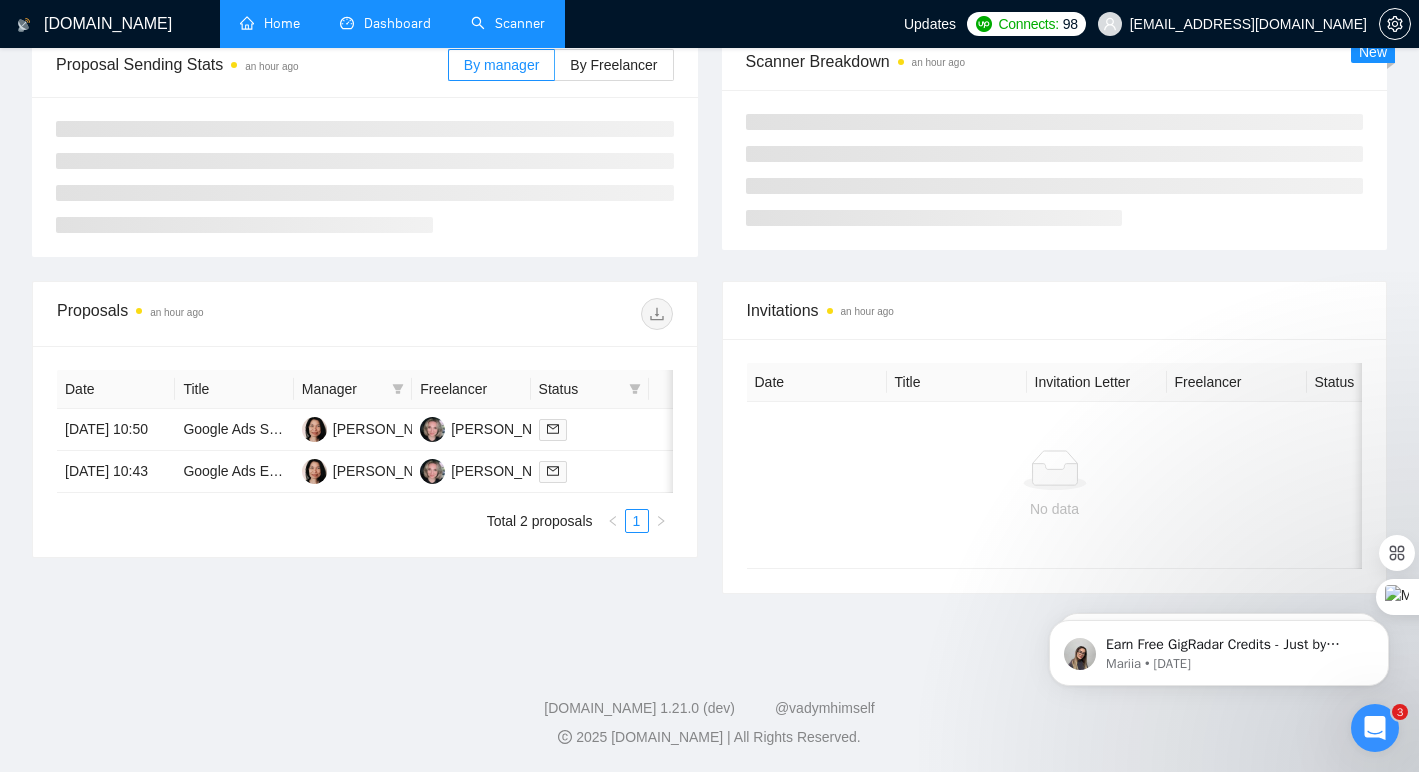 scroll, scrollTop: 278, scrollLeft: 0, axis: vertical 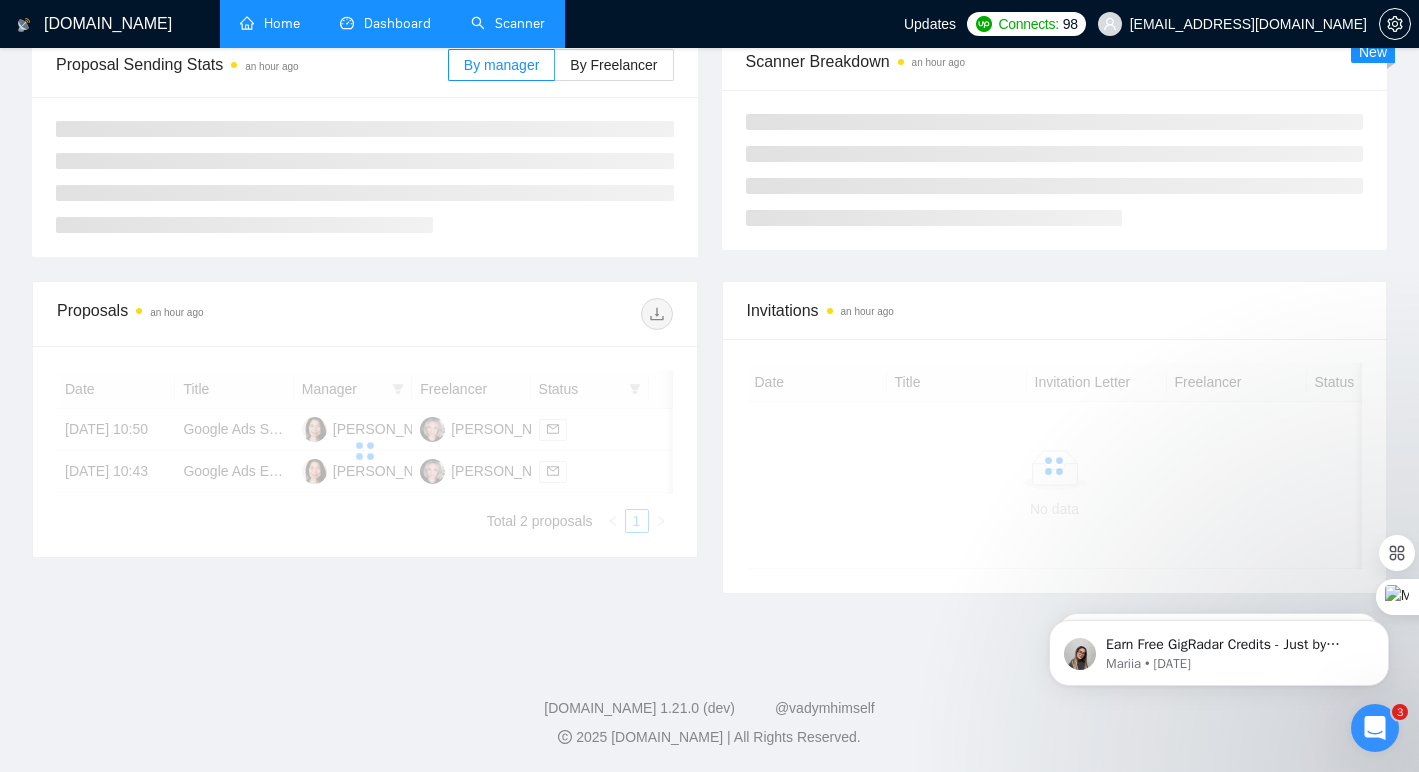click on "Home" at bounding box center [270, 23] 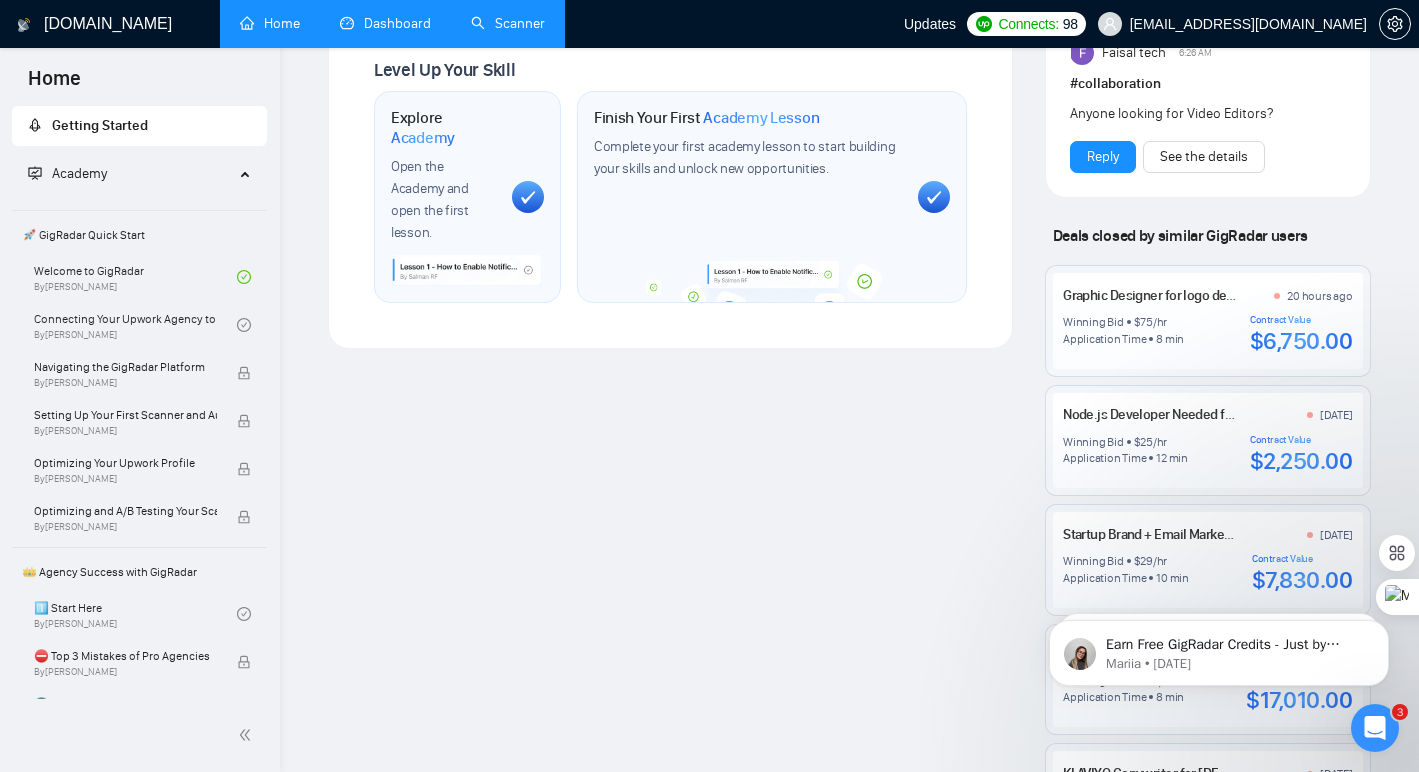 scroll, scrollTop: 1259, scrollLeft: 0, axis: vertical 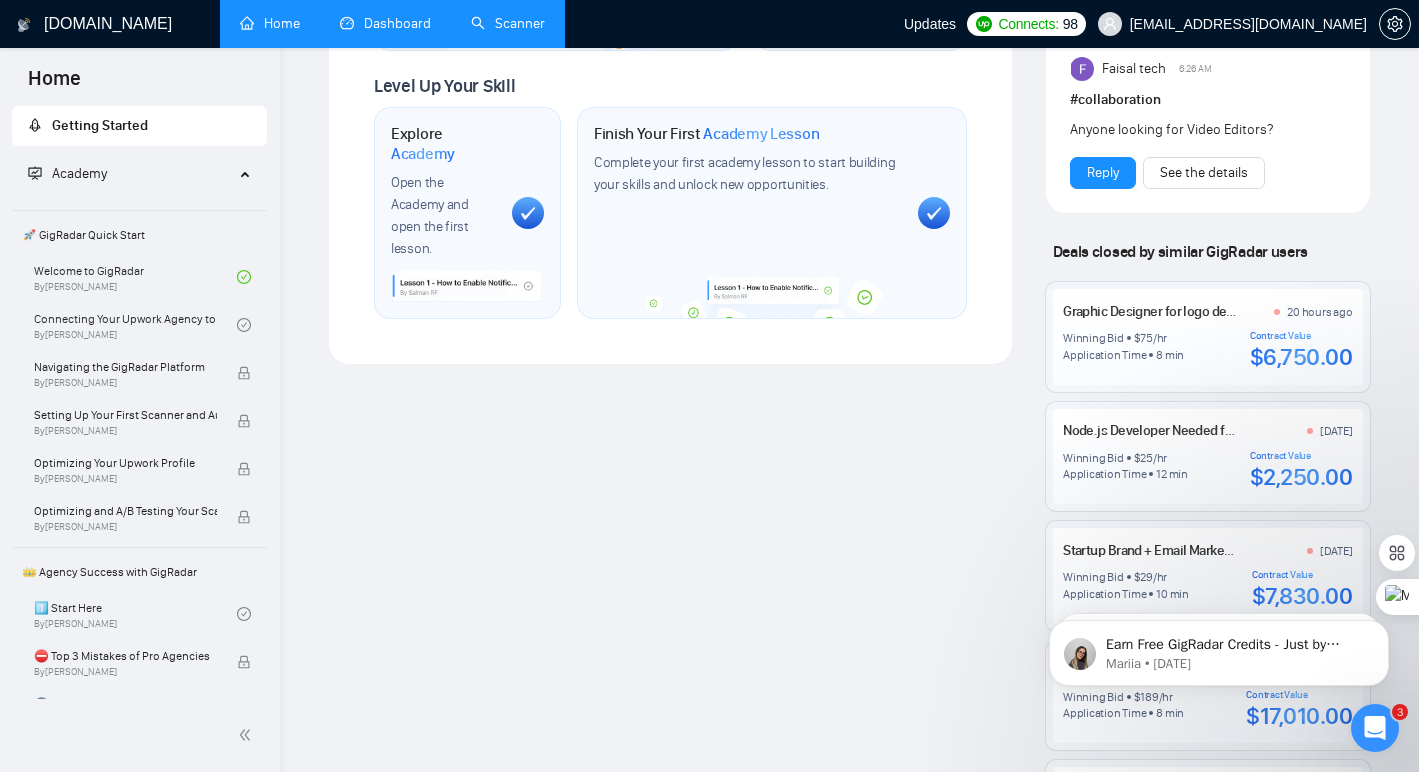 click on "Scanner" at bounding box center (508, 23) 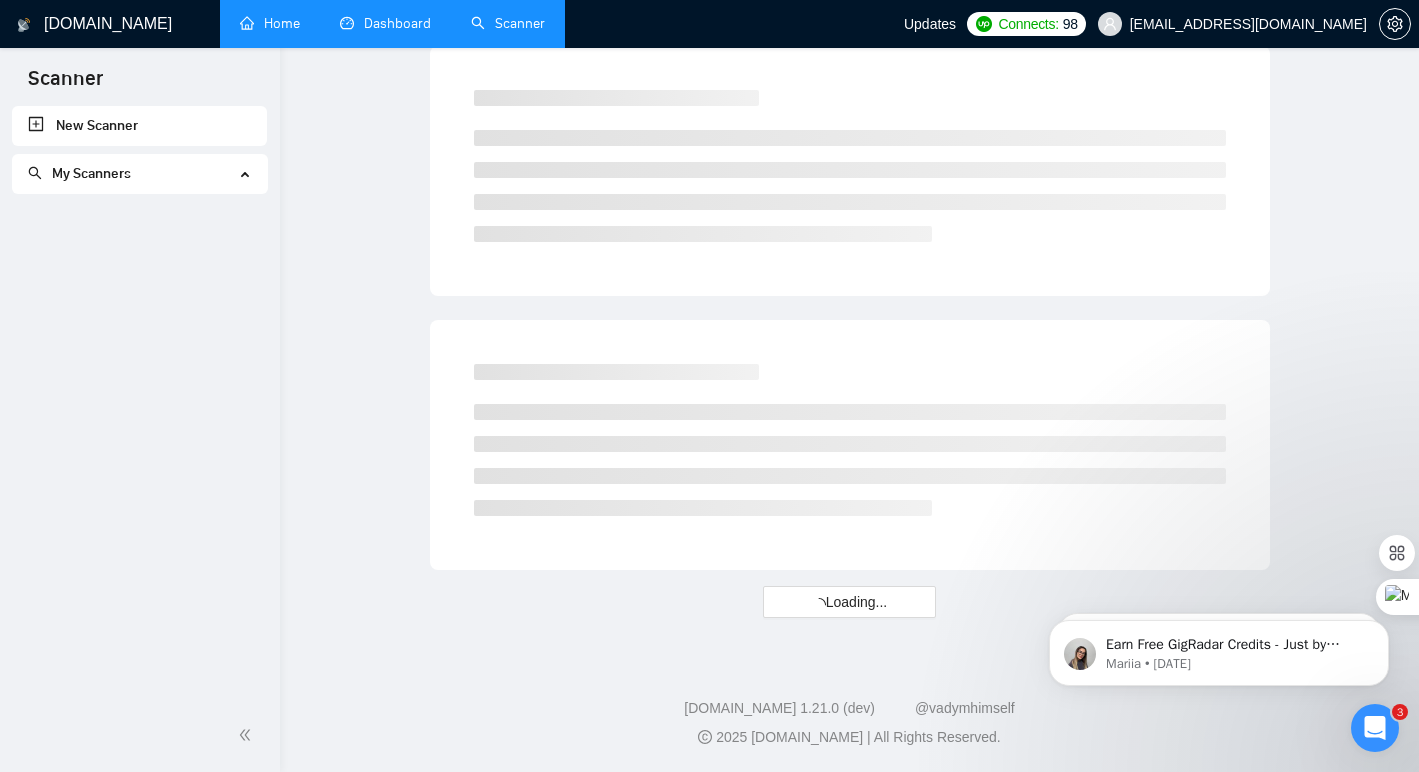 scroll, scrollTop: 0, scrollLeft: 0, axis: both 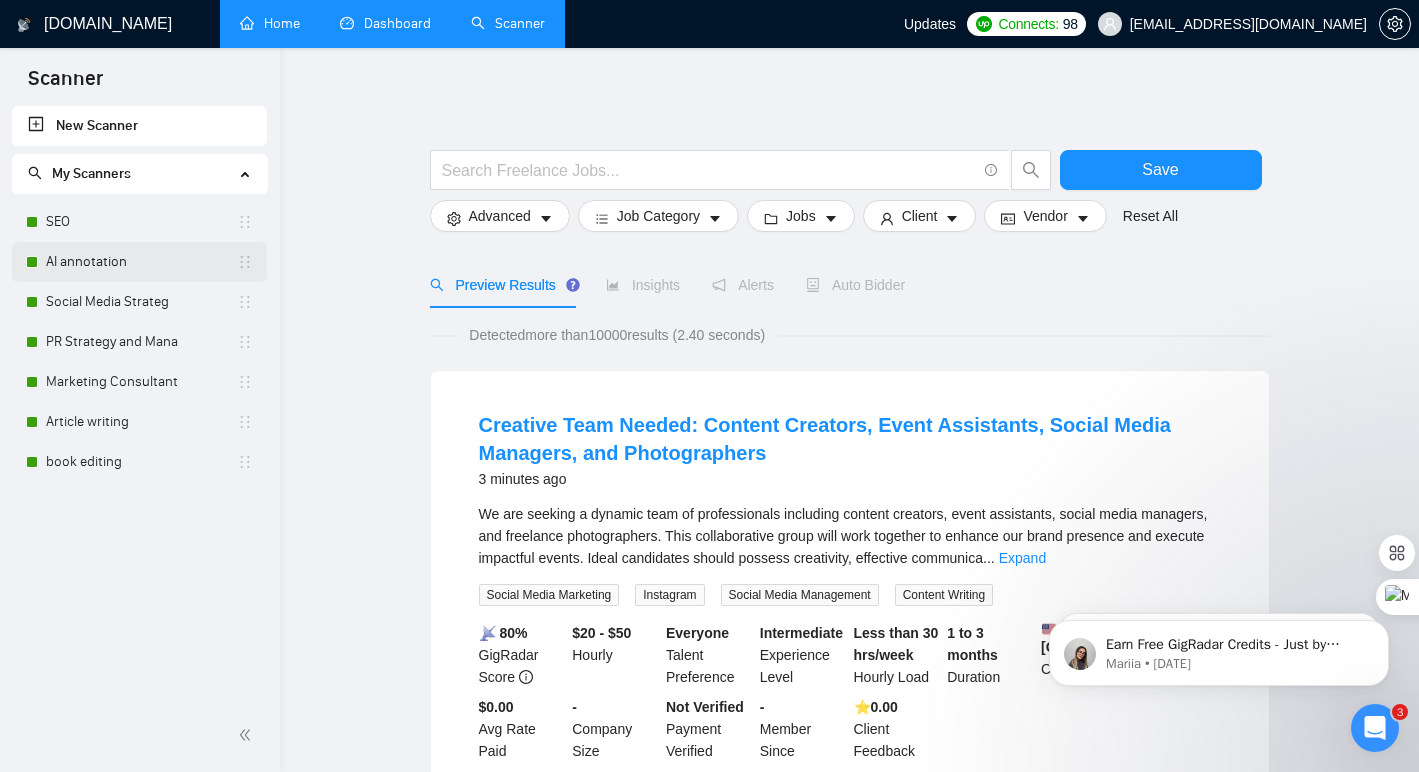 click on "AI annotation" at bounding box center [141, 262] 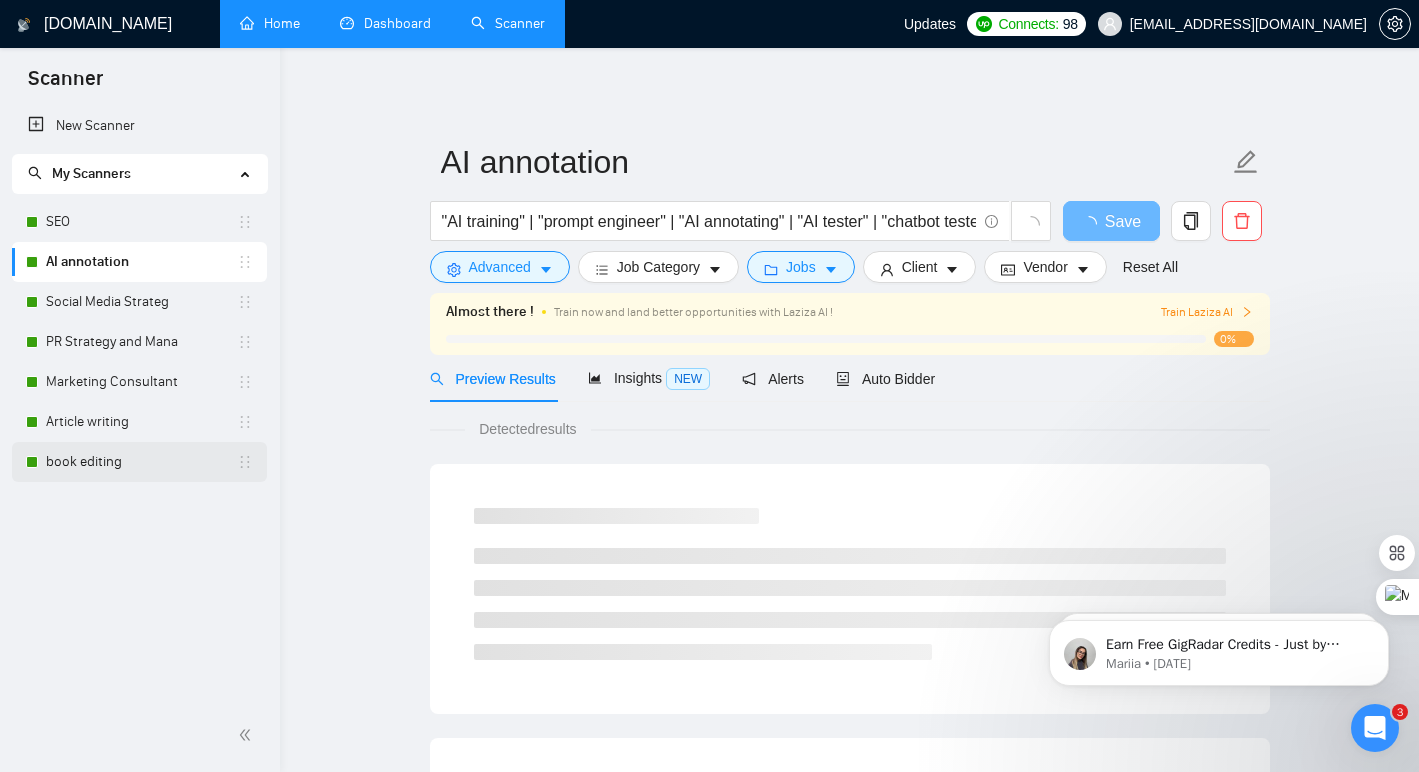 click on "book editing" at bounding box center [141, 462] 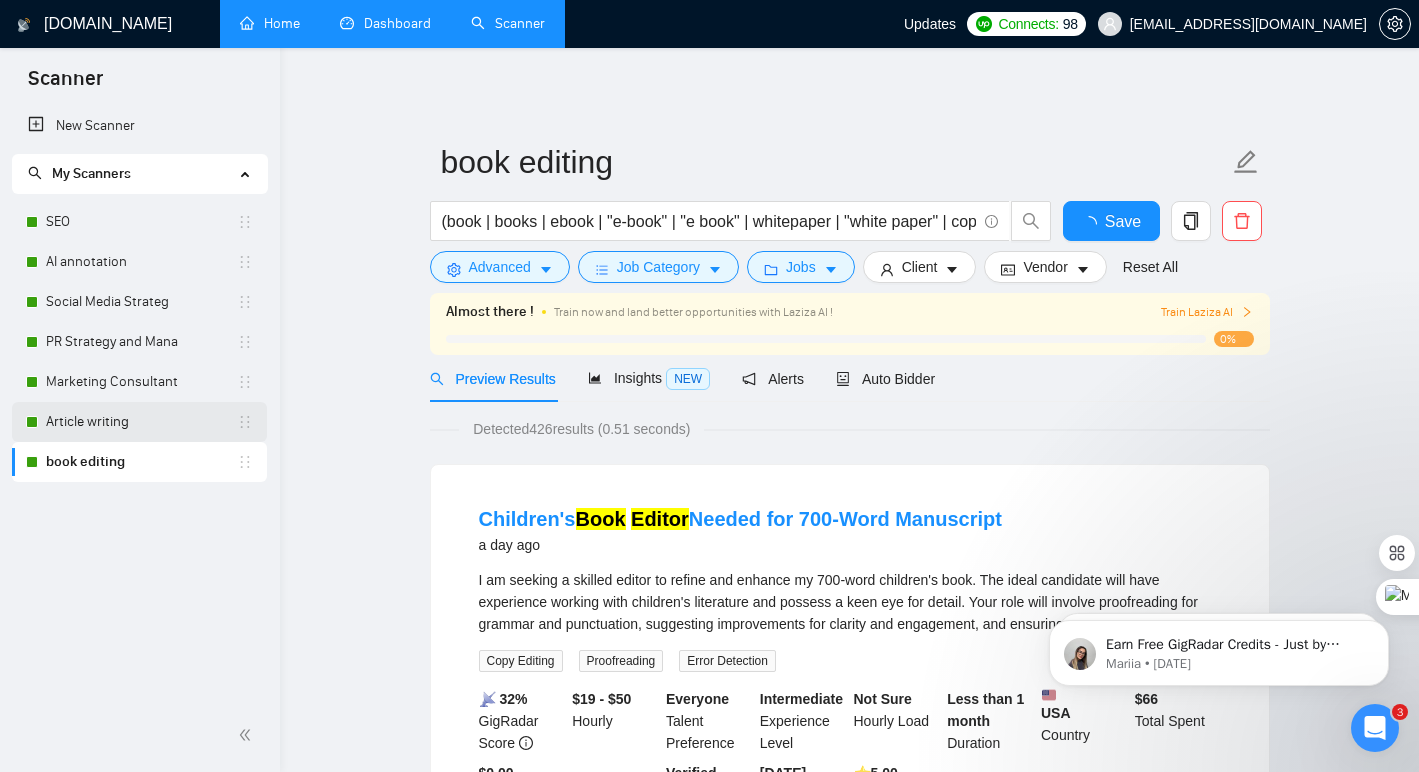 click on "Article writing" at bounding box center (141, 422) 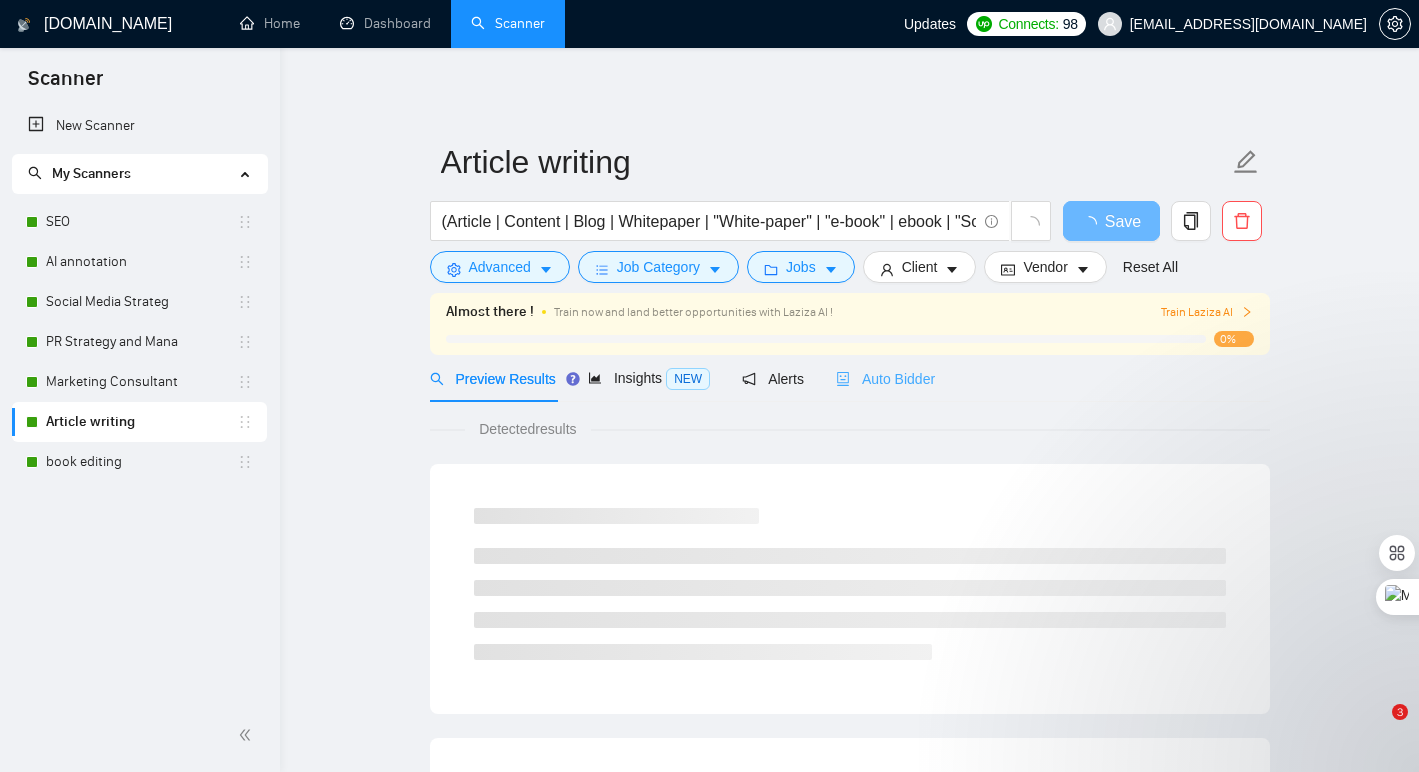 scroll, scrollTop: 0, scrollLeft: 0, axis: both 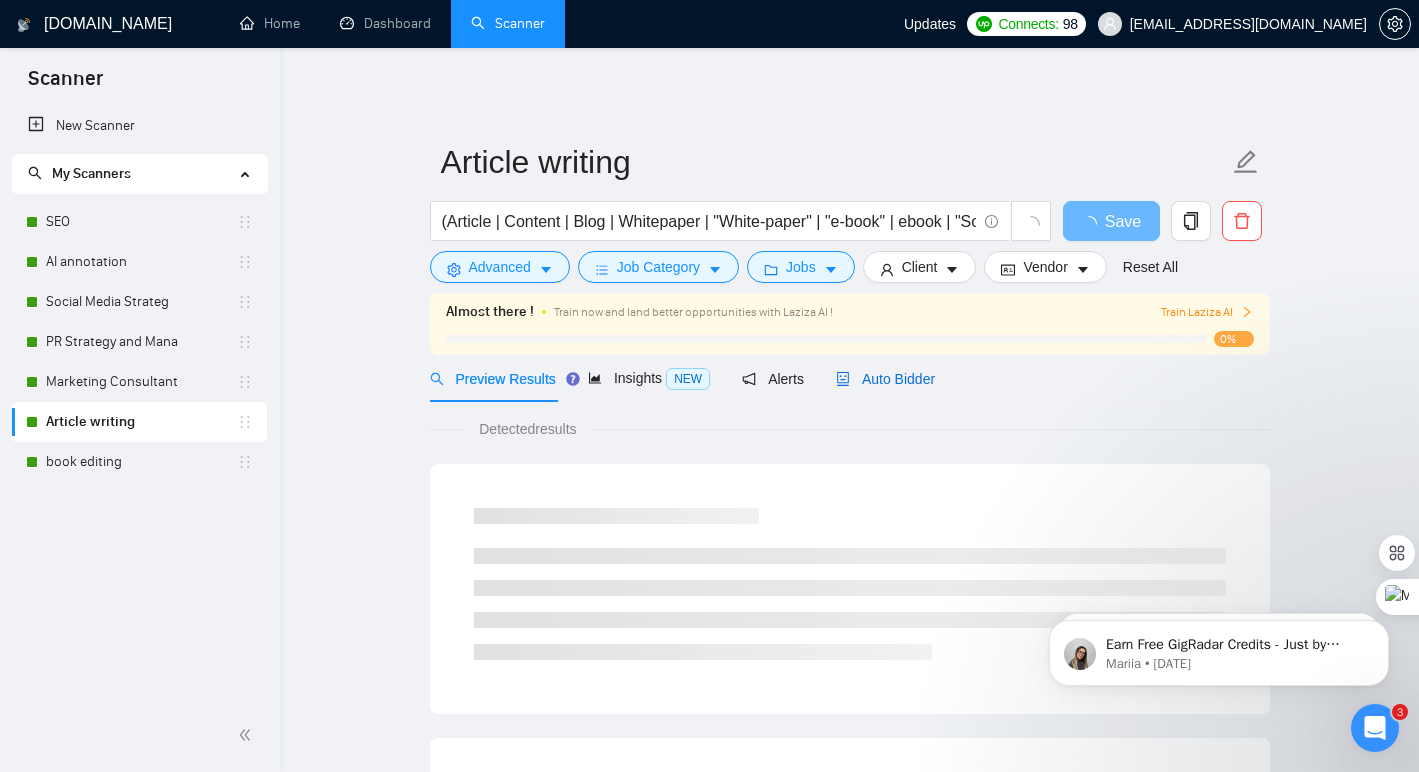 click on "Auto Bidder" at bounding box center [885, 379] 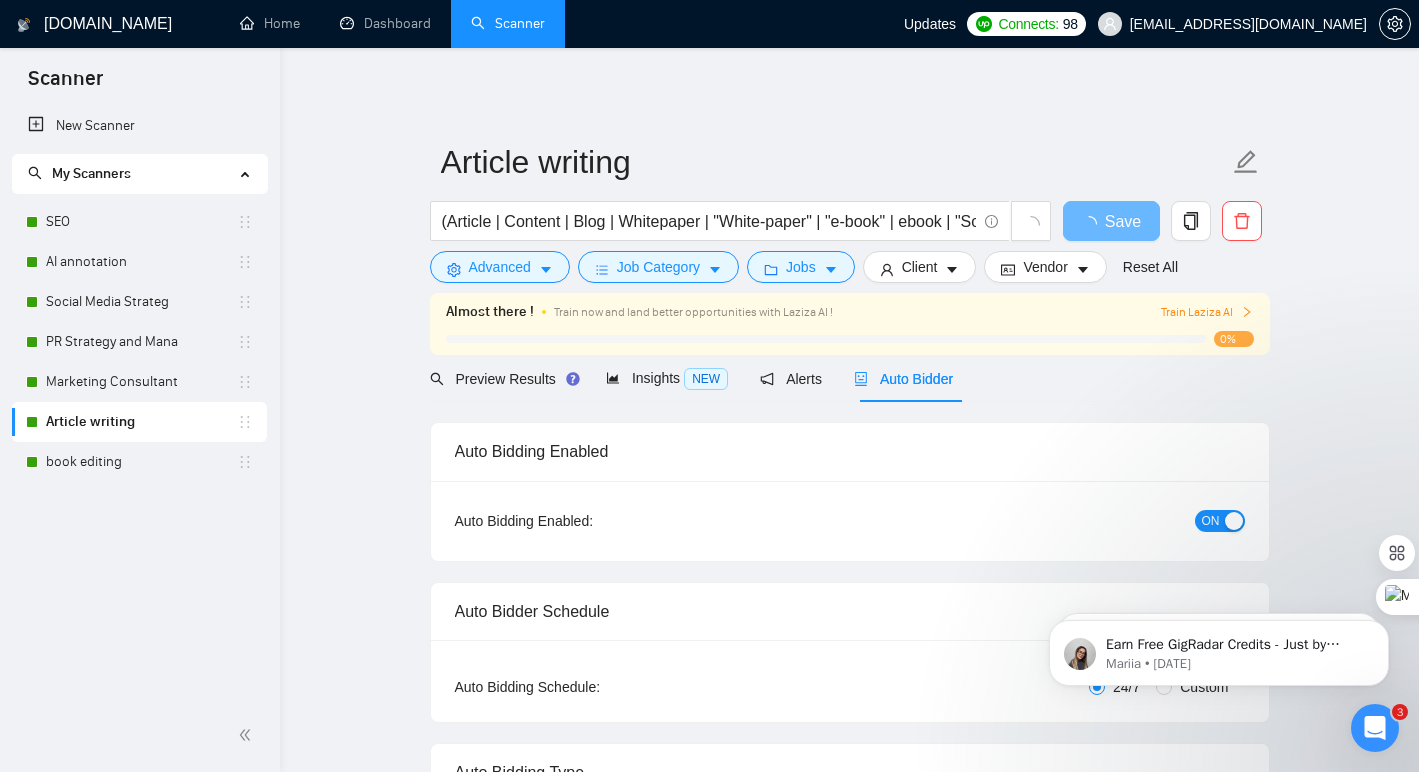 type 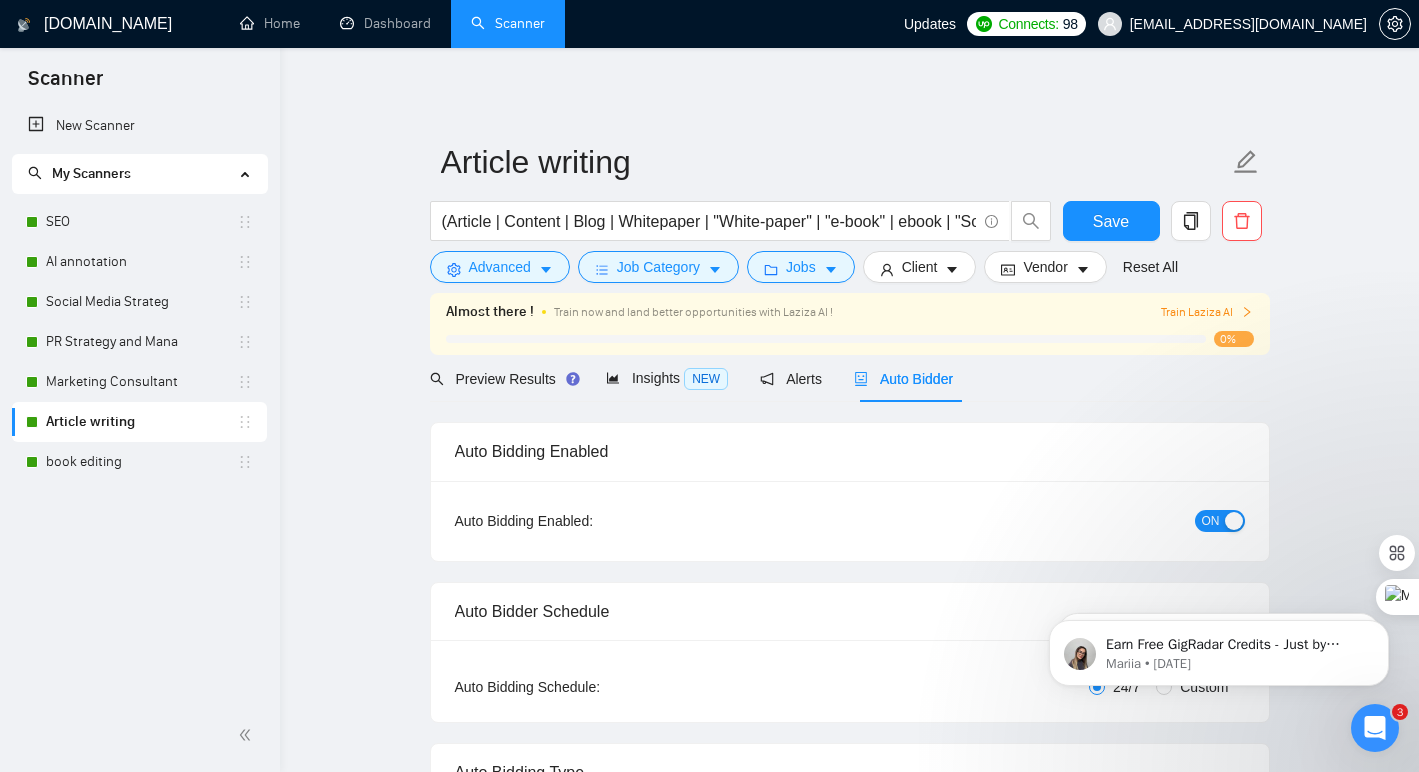click 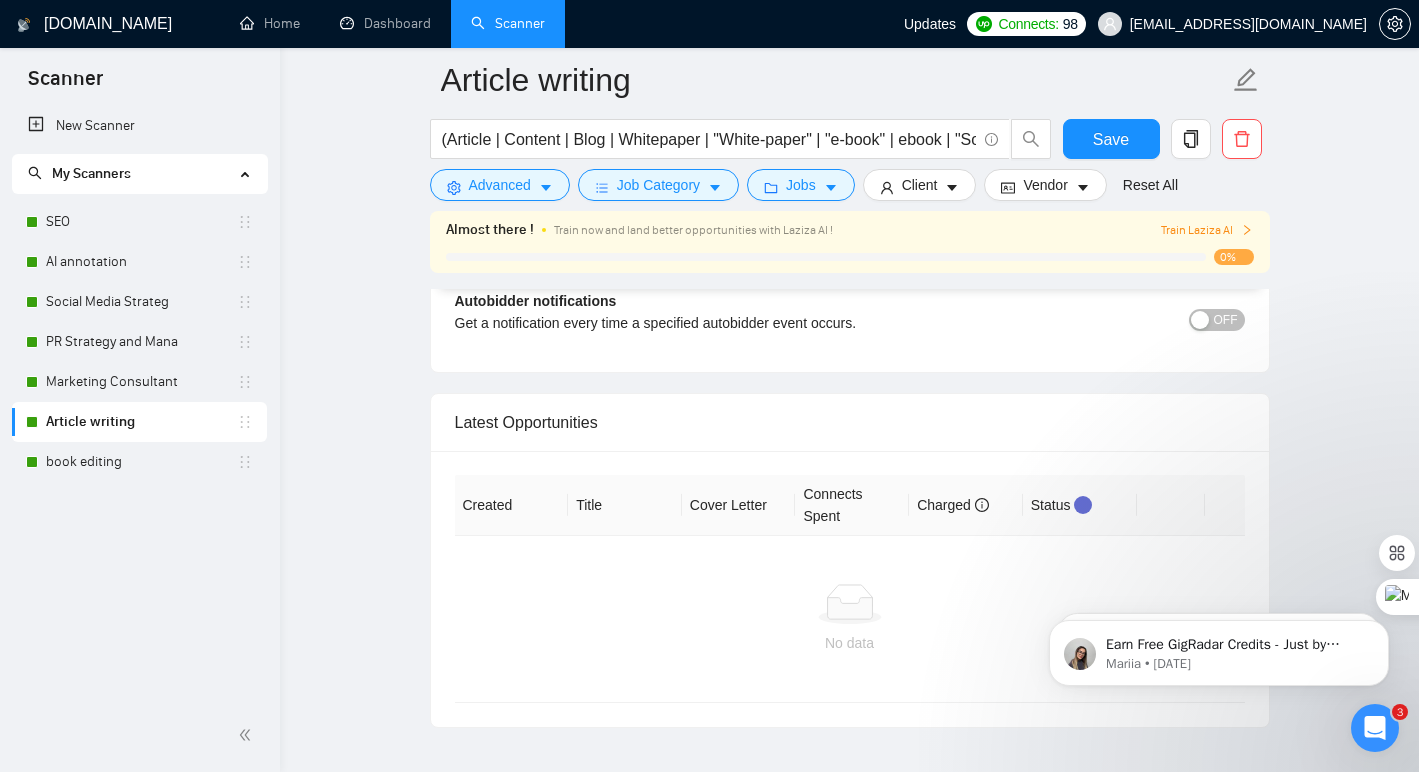 scroll, scrollTop: 4297, scrollLeft: 0, axis: vertical 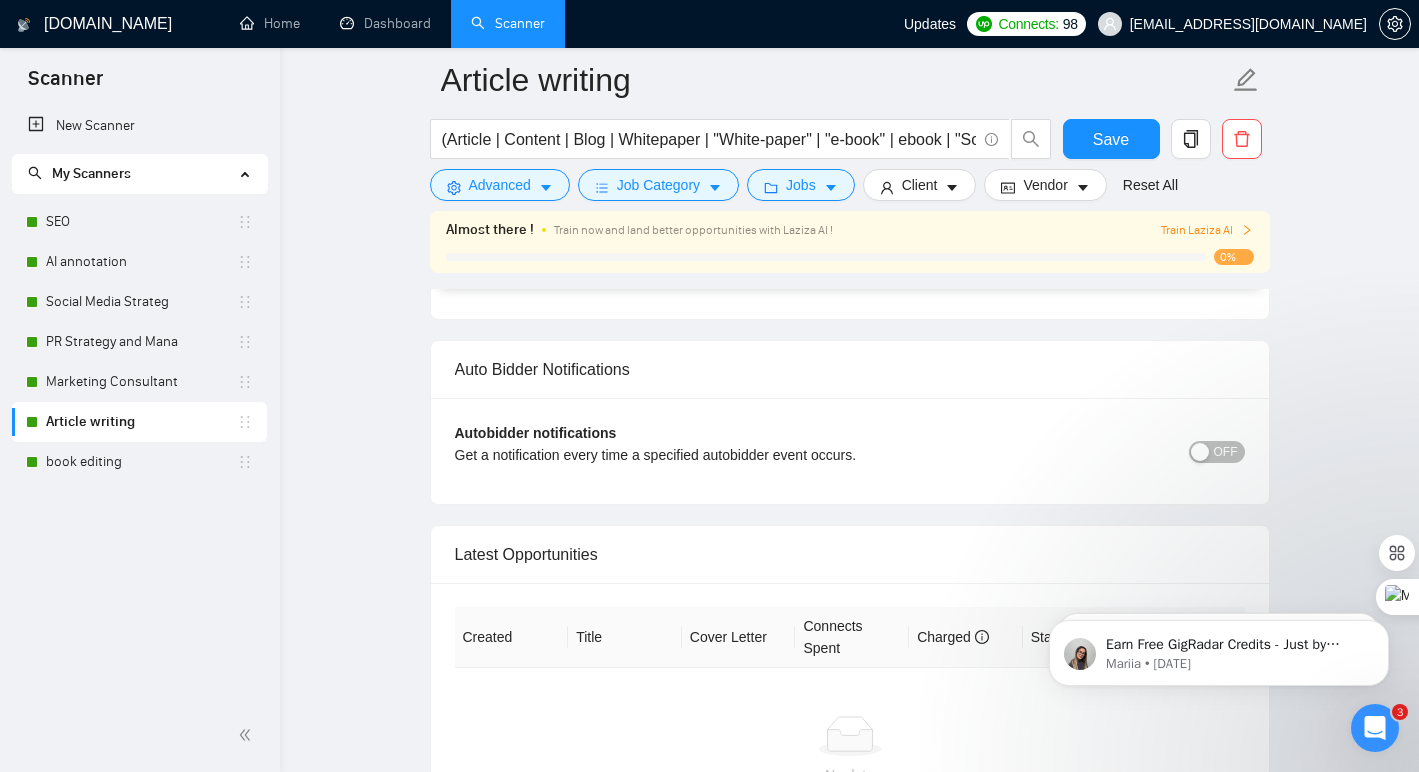 click on "OFF" at bounding box center [1217, 452] 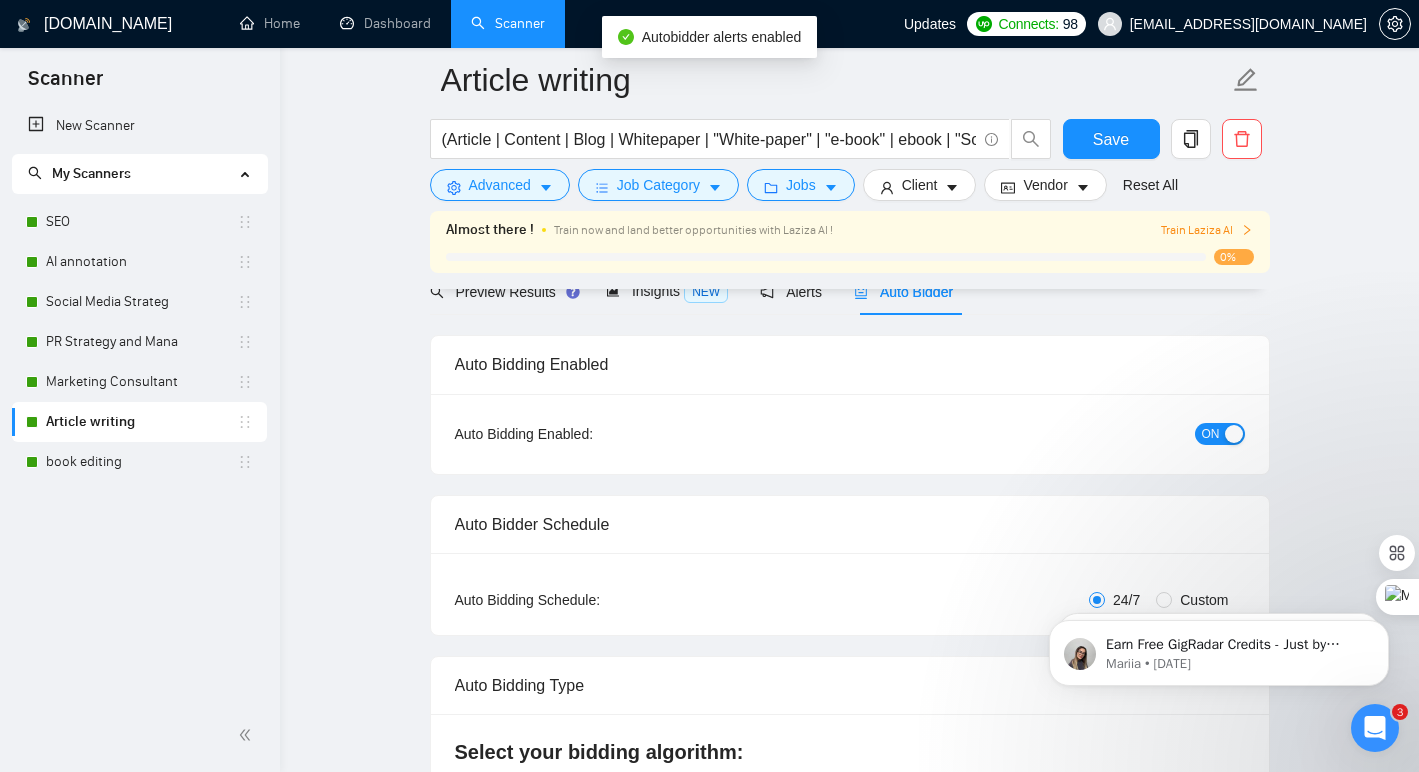 scroll, scrollTop: 0, scrollLeft: 0, axis: both 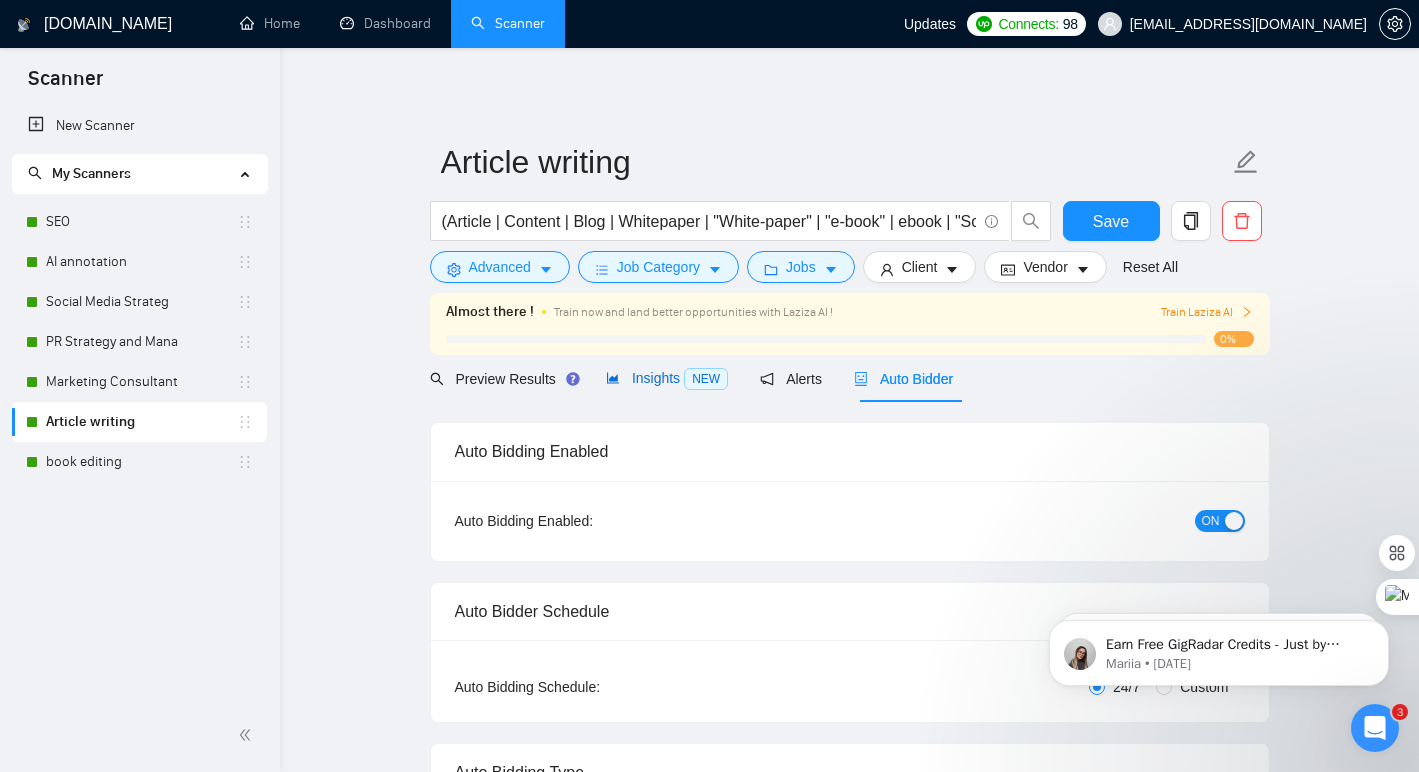 click on "Insights NEW" at bounding box center [667, 378] 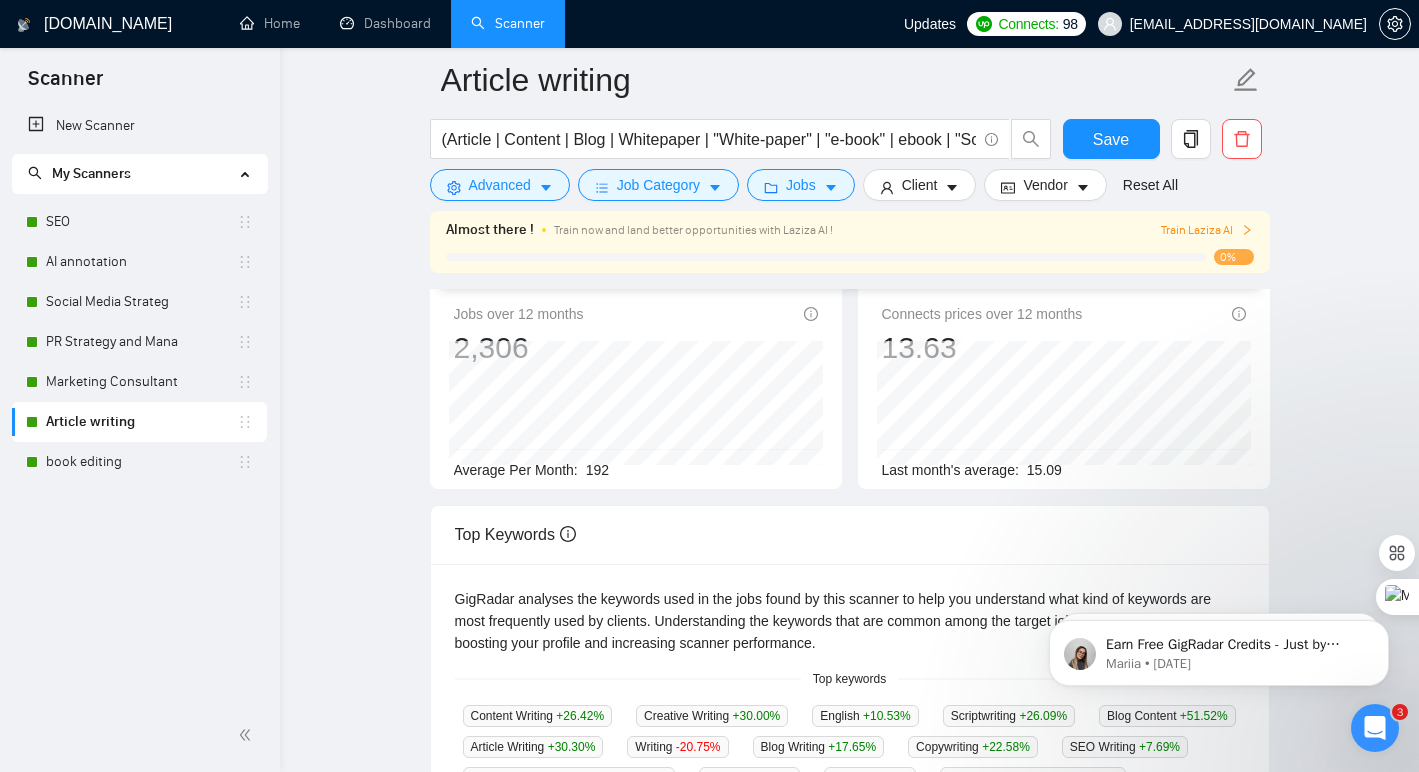 scroll, scrollTop: 0, scrollLeft: 0, axis: both 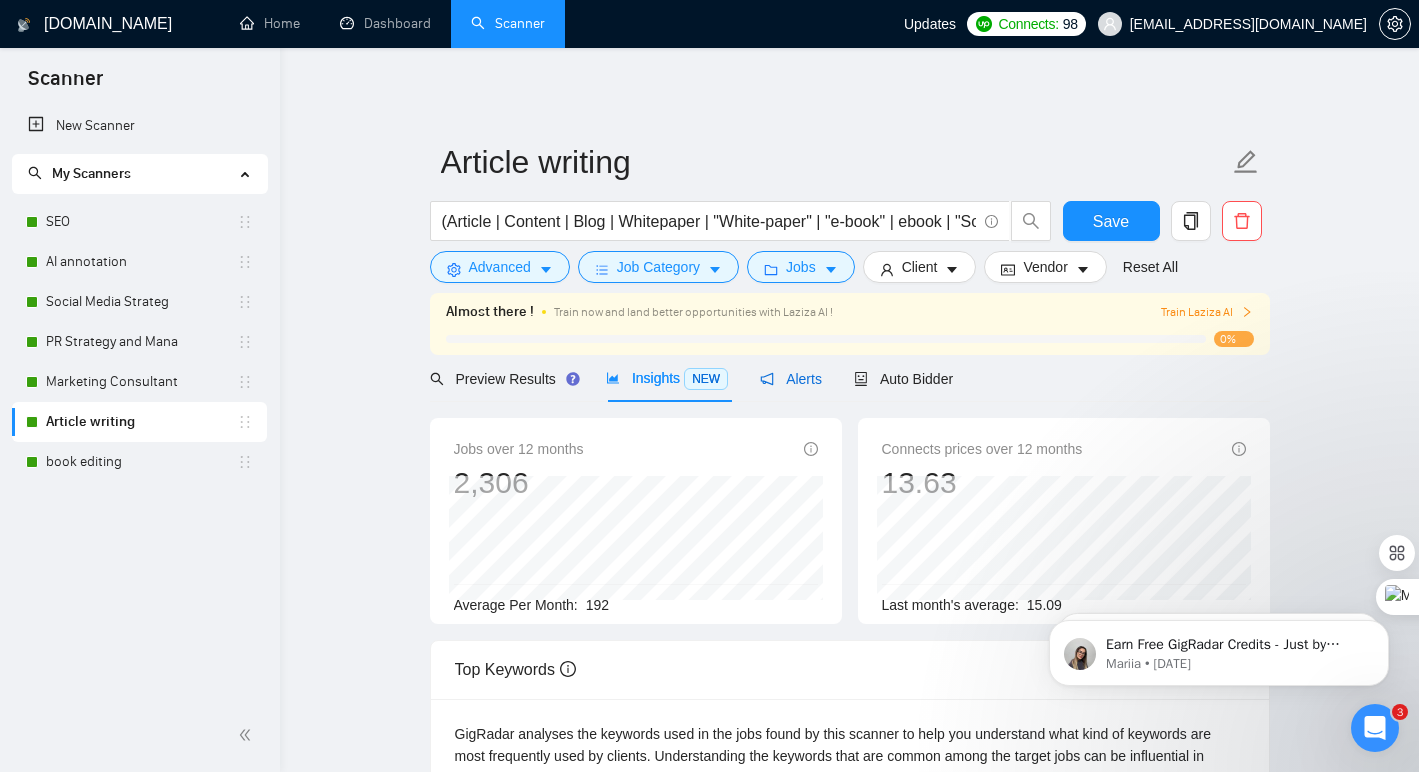 click on "Alerts" at bounding box center [791, 379] 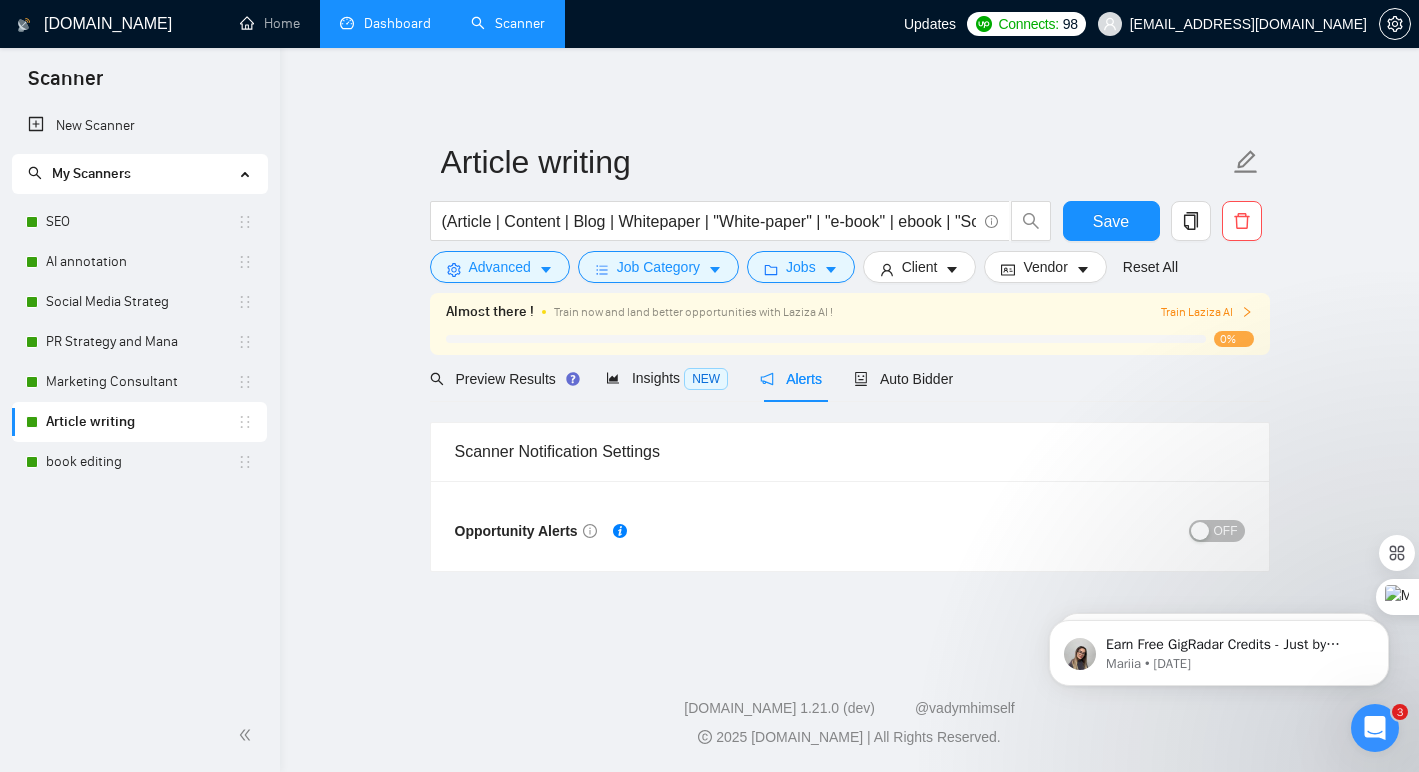click on "Dashboard" at bounding box center [385, 23] 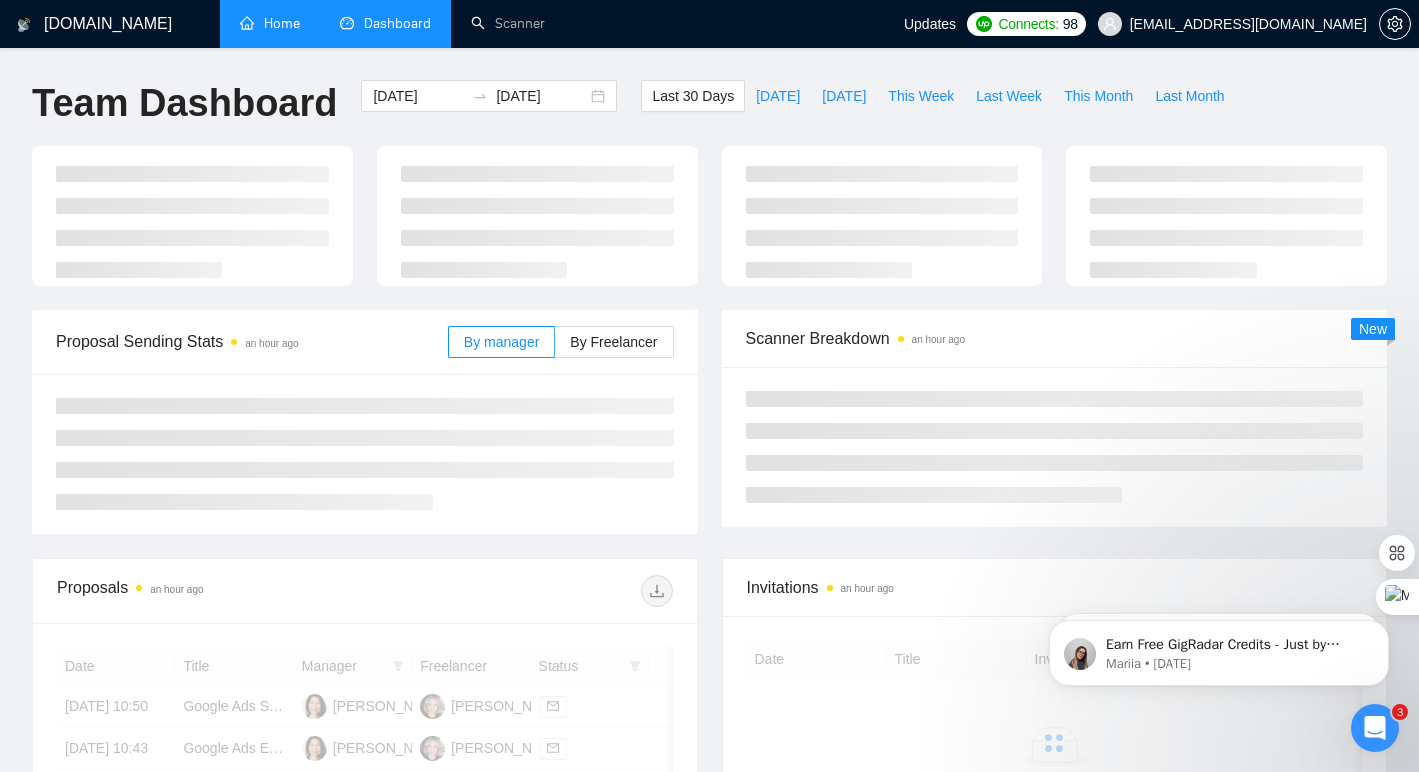 click on "Home" at bounding box center (270, 23) 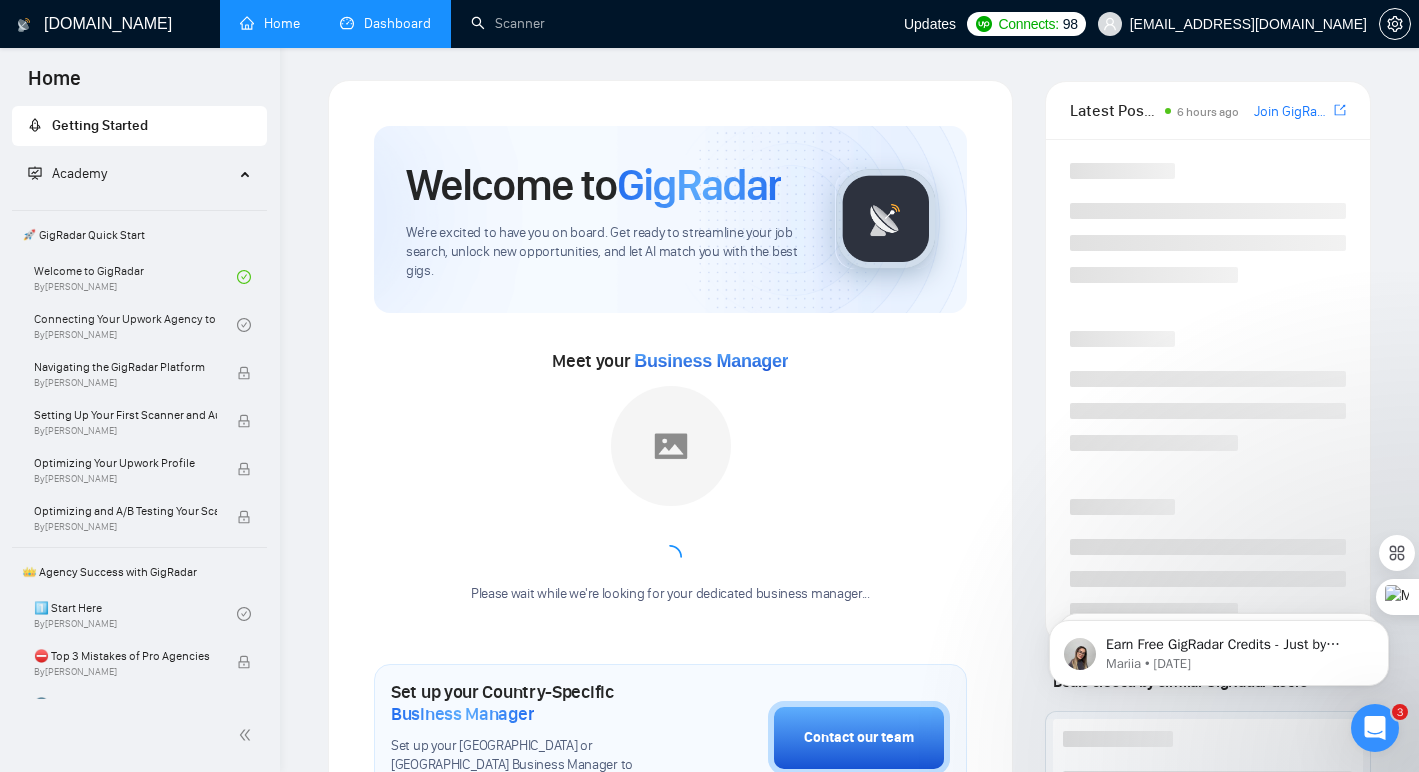 click on "Dashboard" at bounding box center (385, 23) 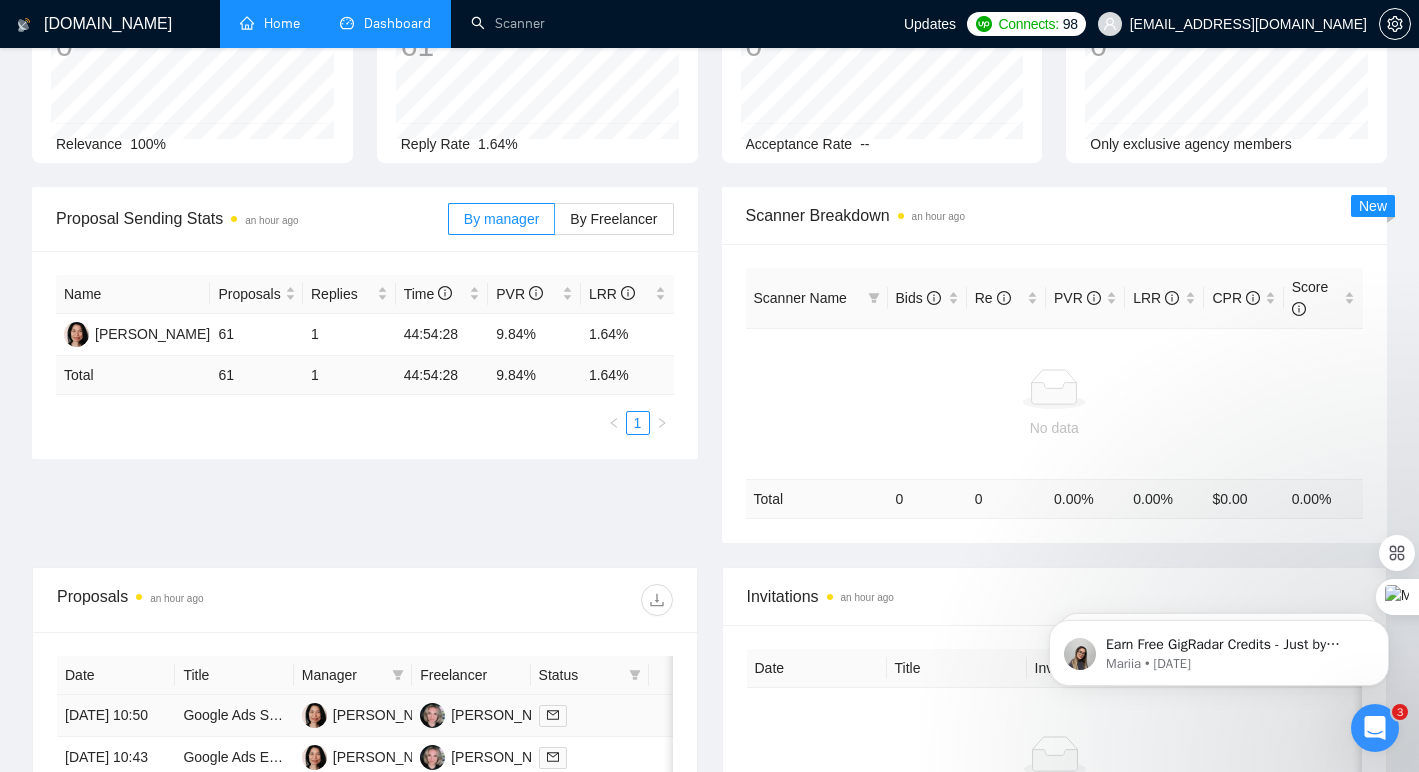 scroll, scrollTop: 0, scrollLeft: 0, axis: both 